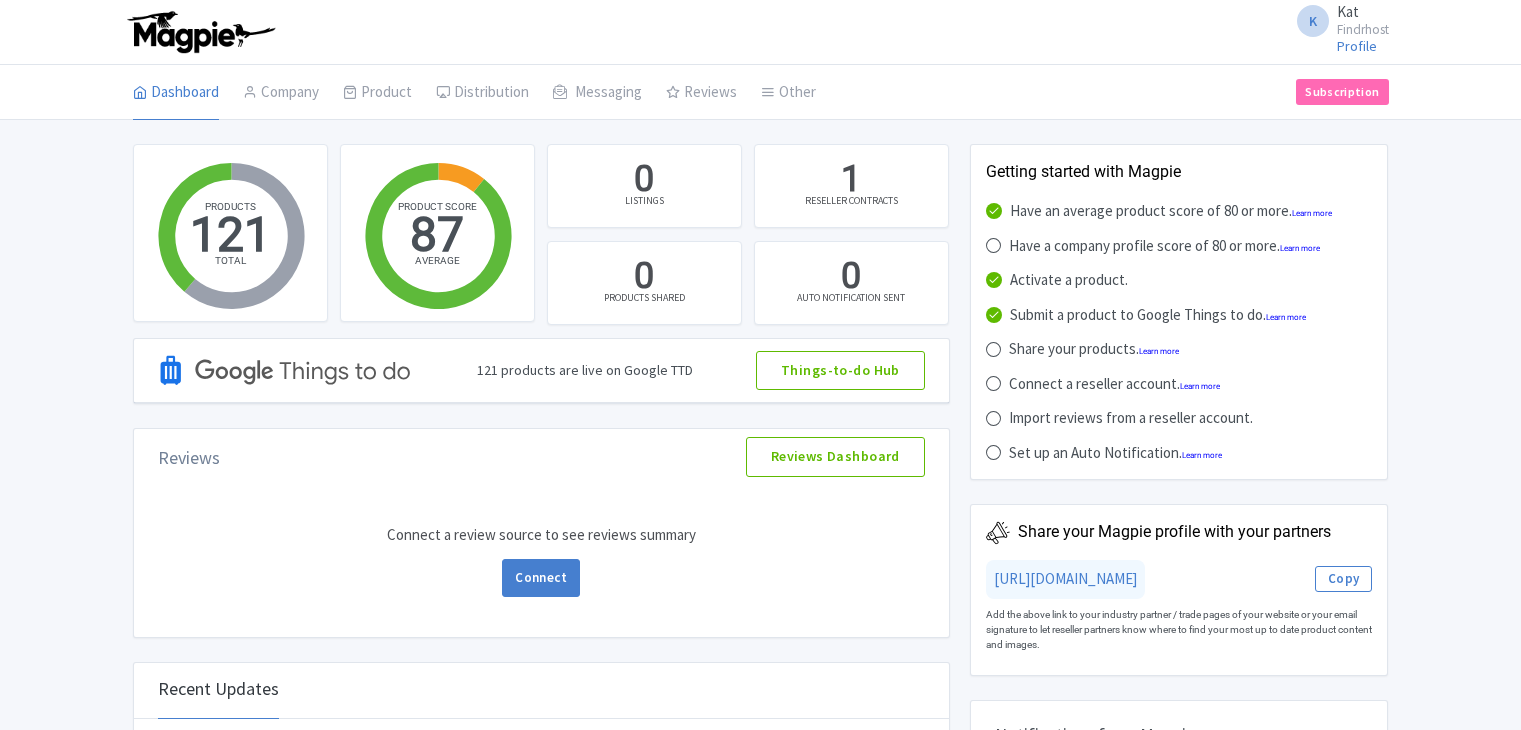 scroll, scrollTop: 0, scrollLeft: 0, axis: both 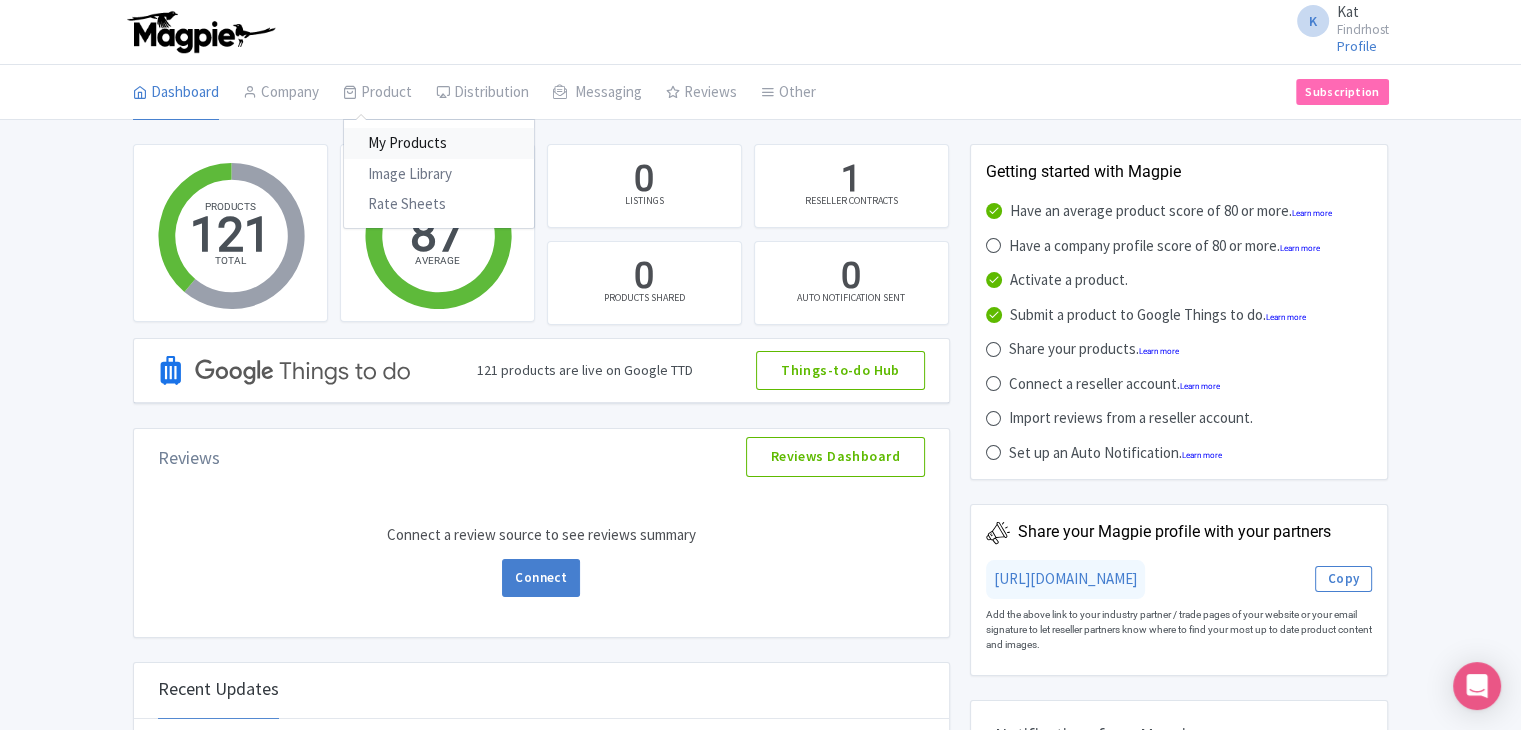 click on "My Products" at bounding box center (439, 143) 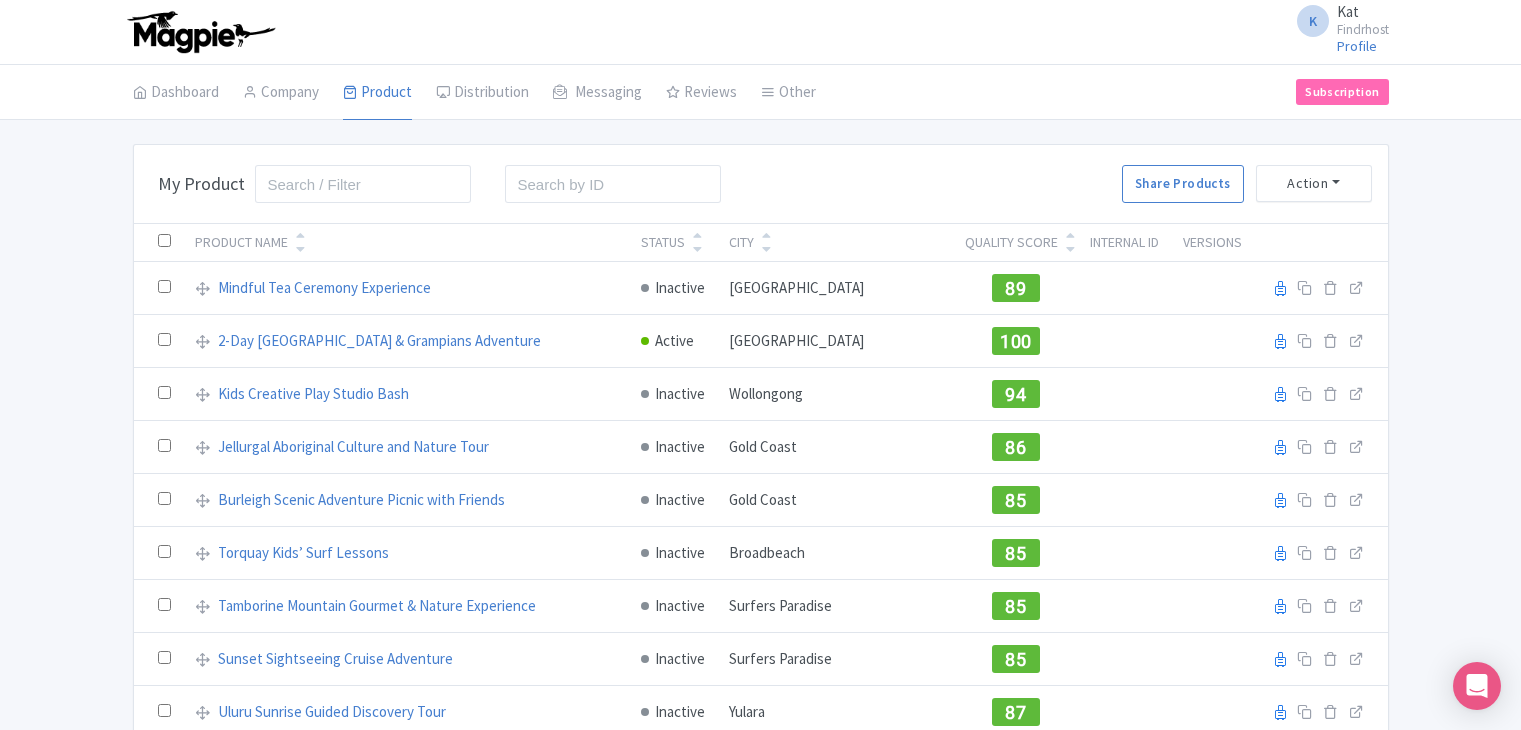 scroll, scrollTop: 0, scrollLeft: 0, axis: both 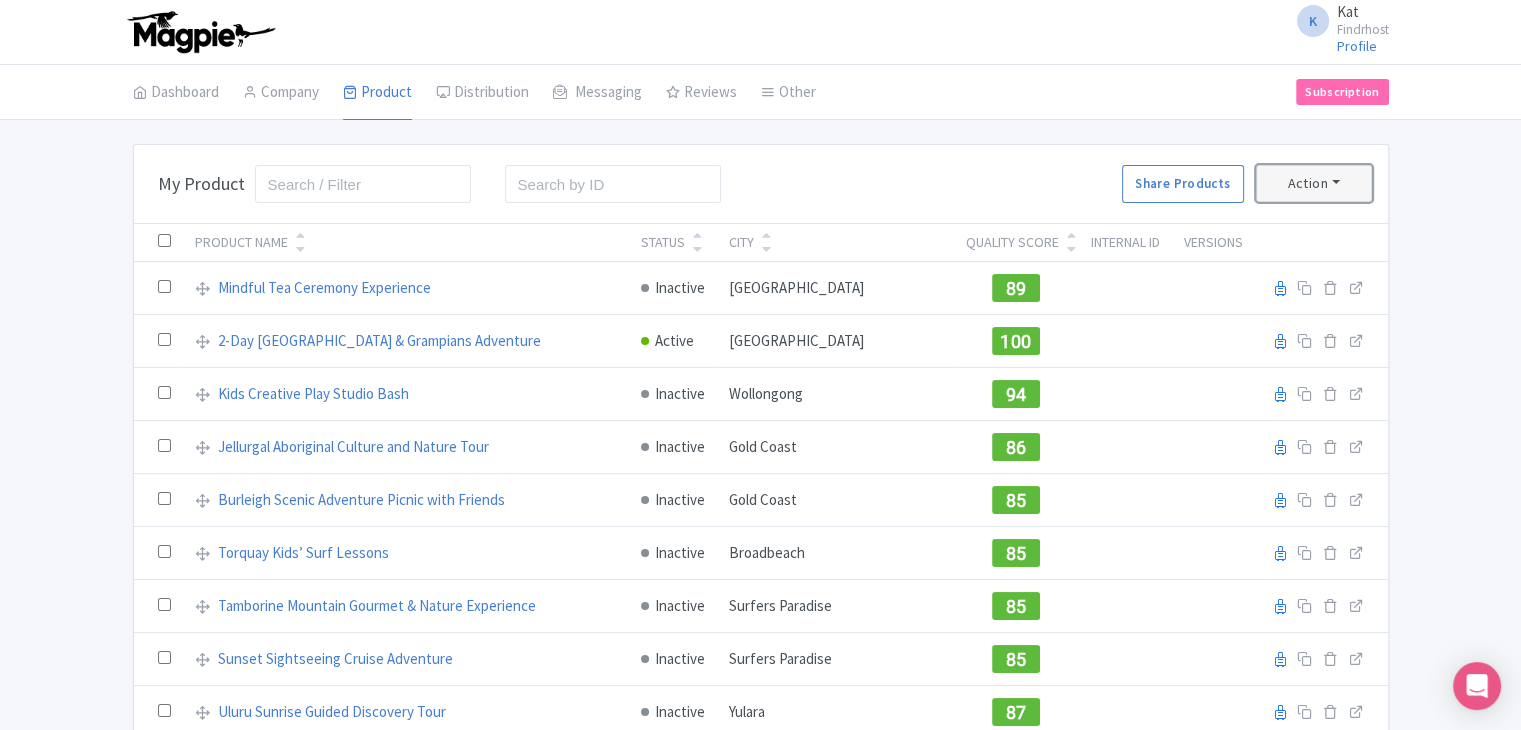 click on "Action" at bounding box center [1314, 183] 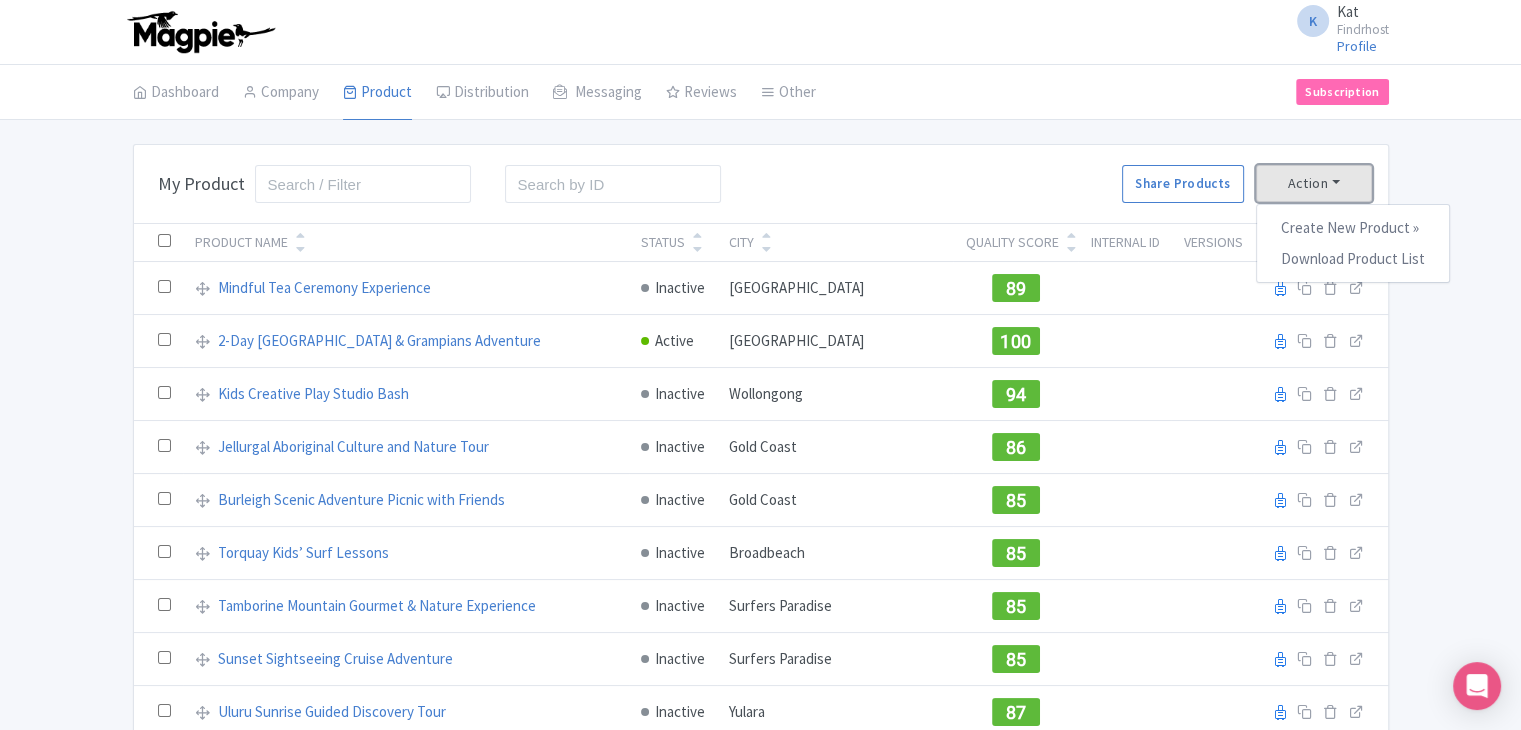 click on "Action" at bounding box center (1314, 183) 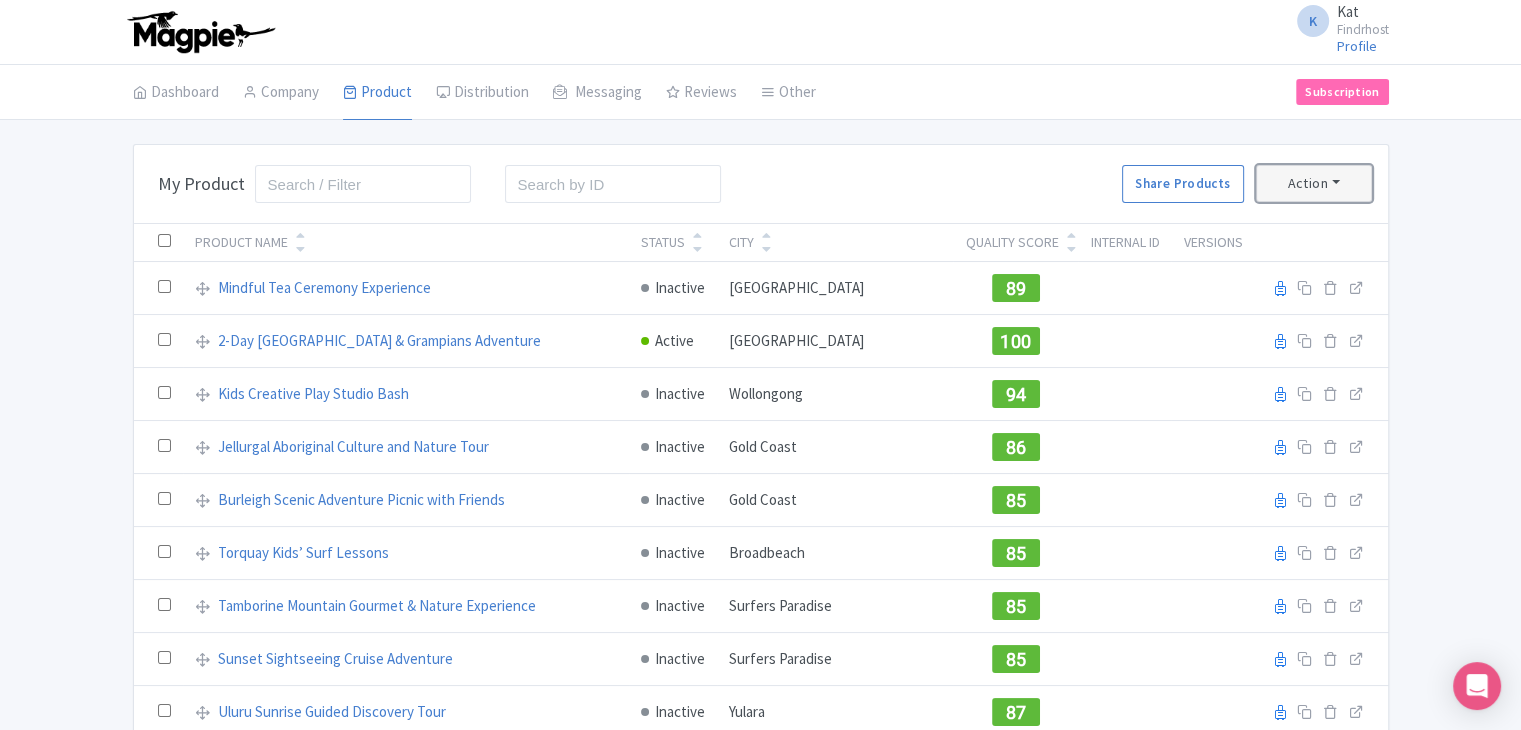 click on "Action" at bounding box center [1314, 183] 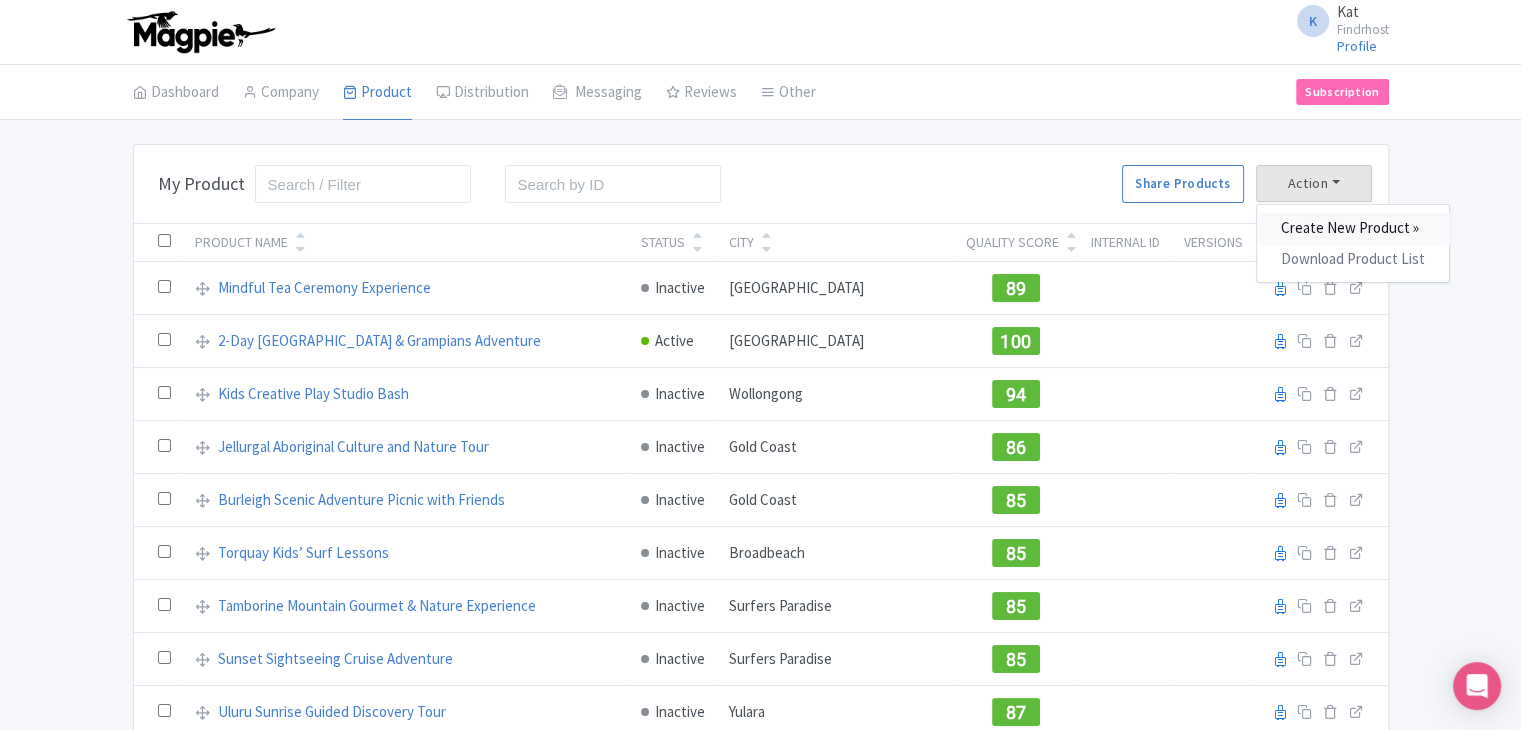 click on "Create New Product  »" at bounding box center [1353, 228] 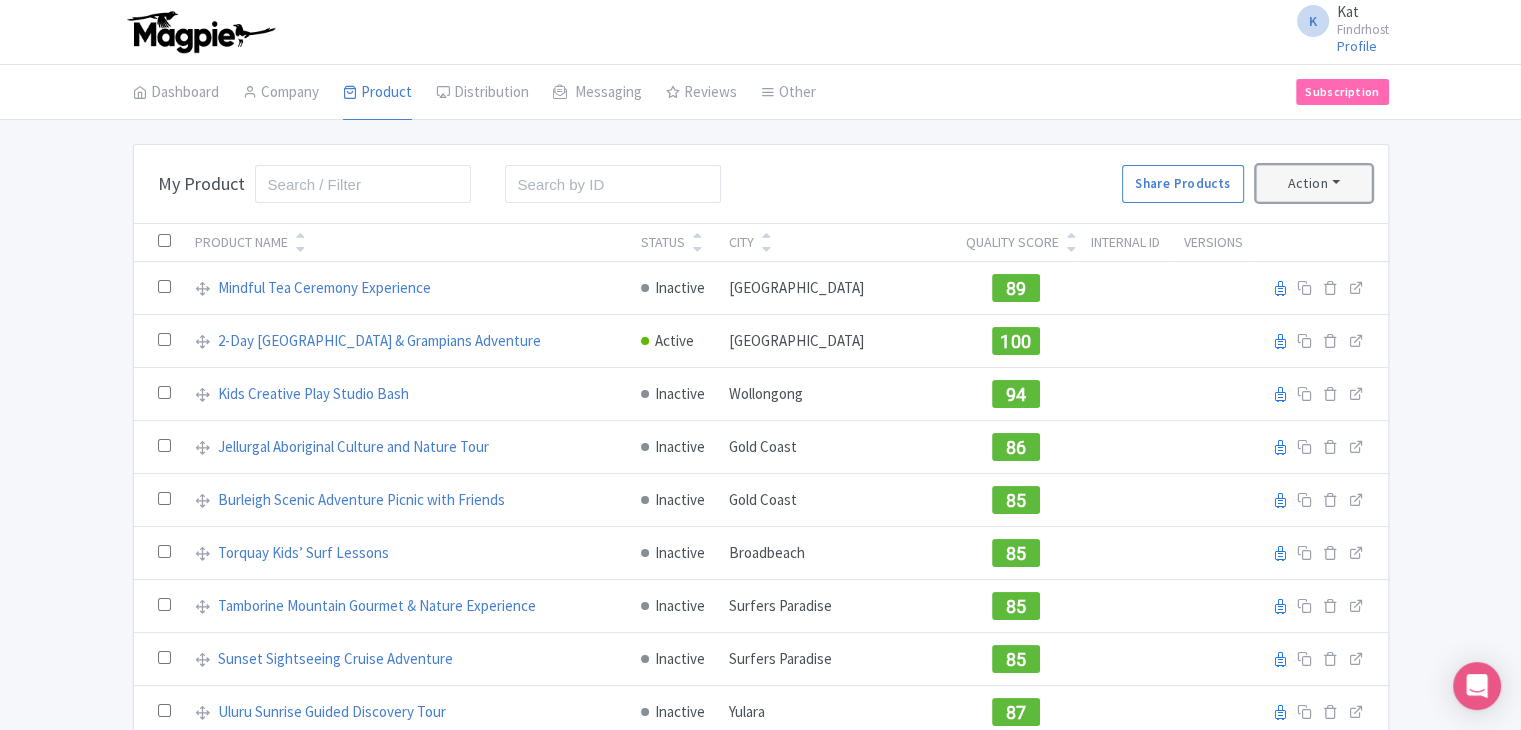 click on "Action" at bounding box center [1314, 183] 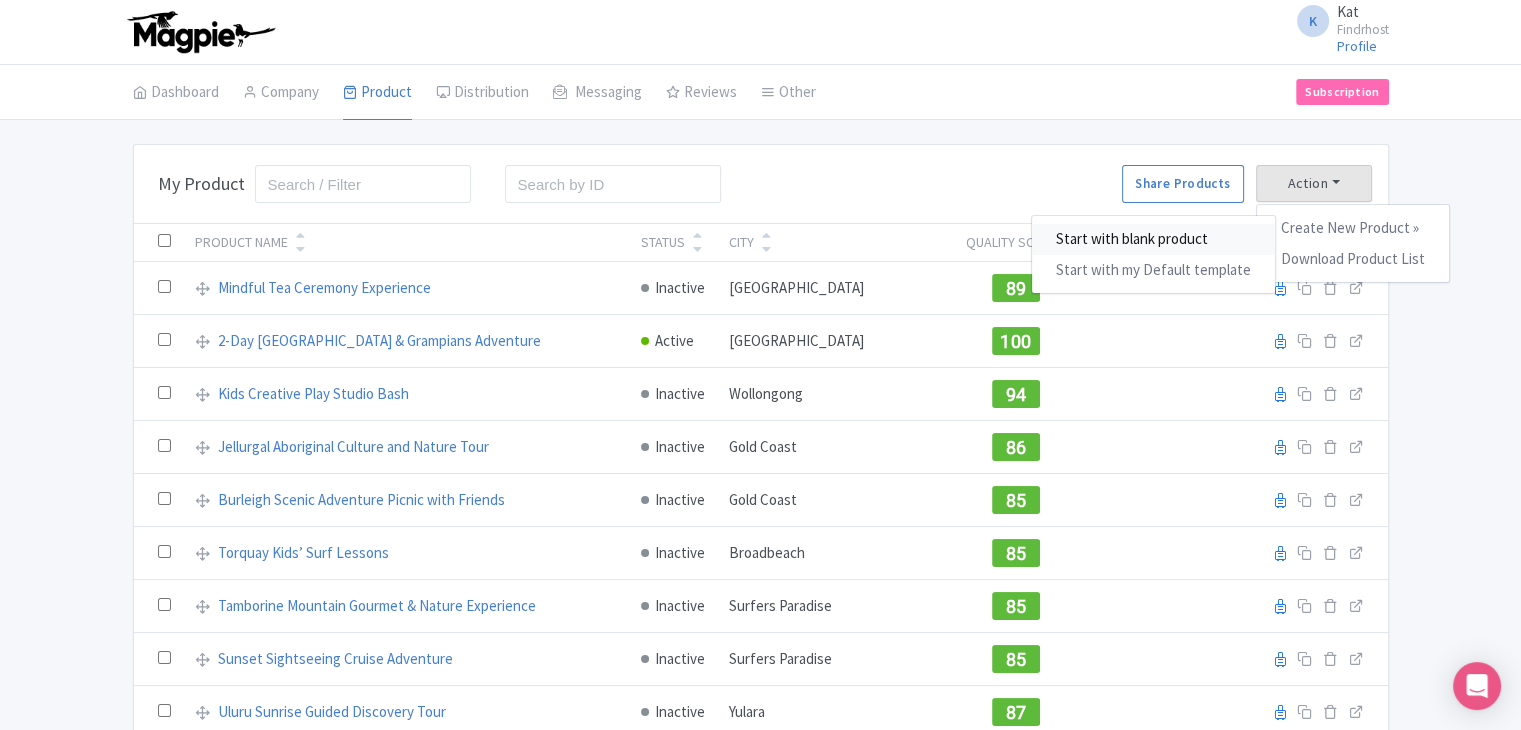 click on "Start with blank product" at bounding box center (1153, 239) 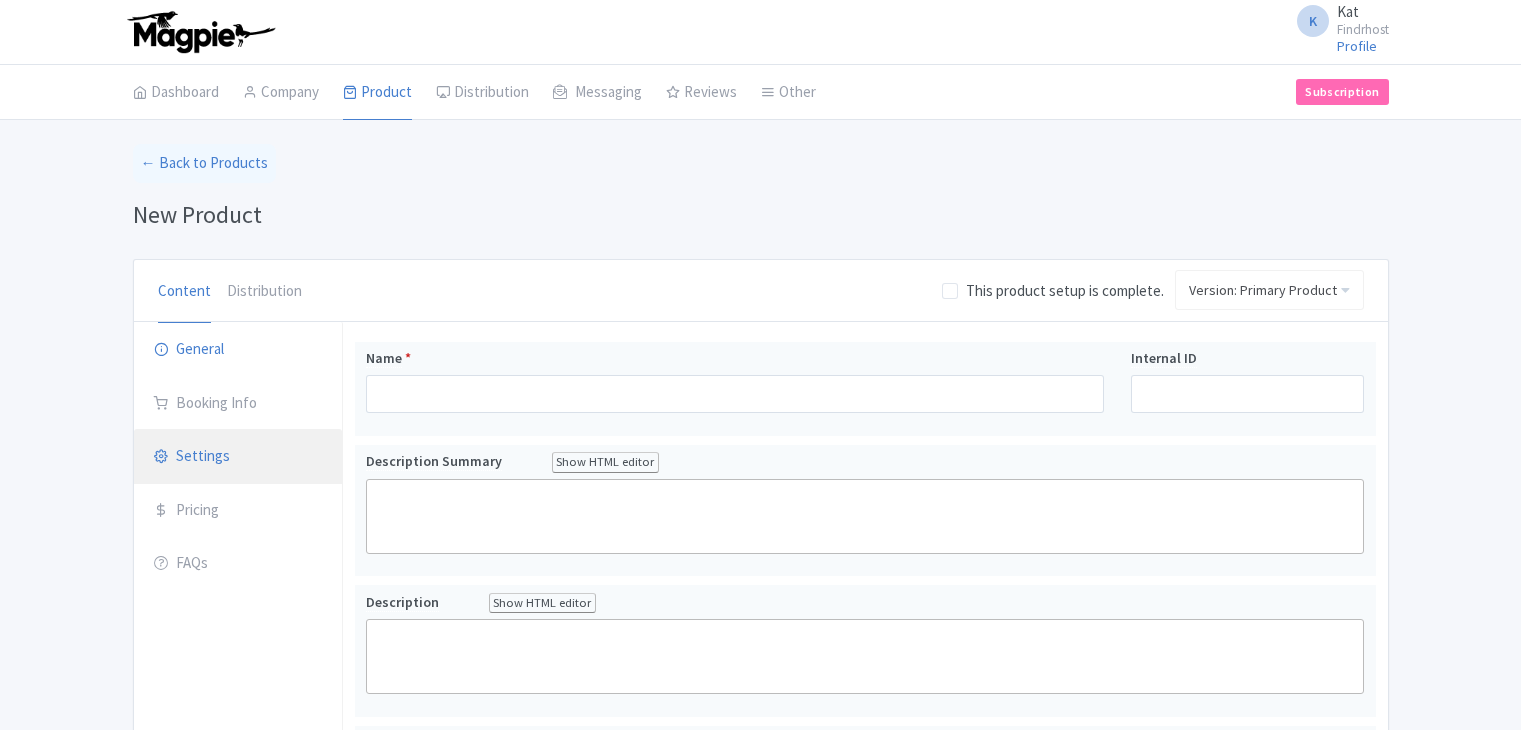 scroll, scrollTop: 0, scrollLeft: 0, axis: both 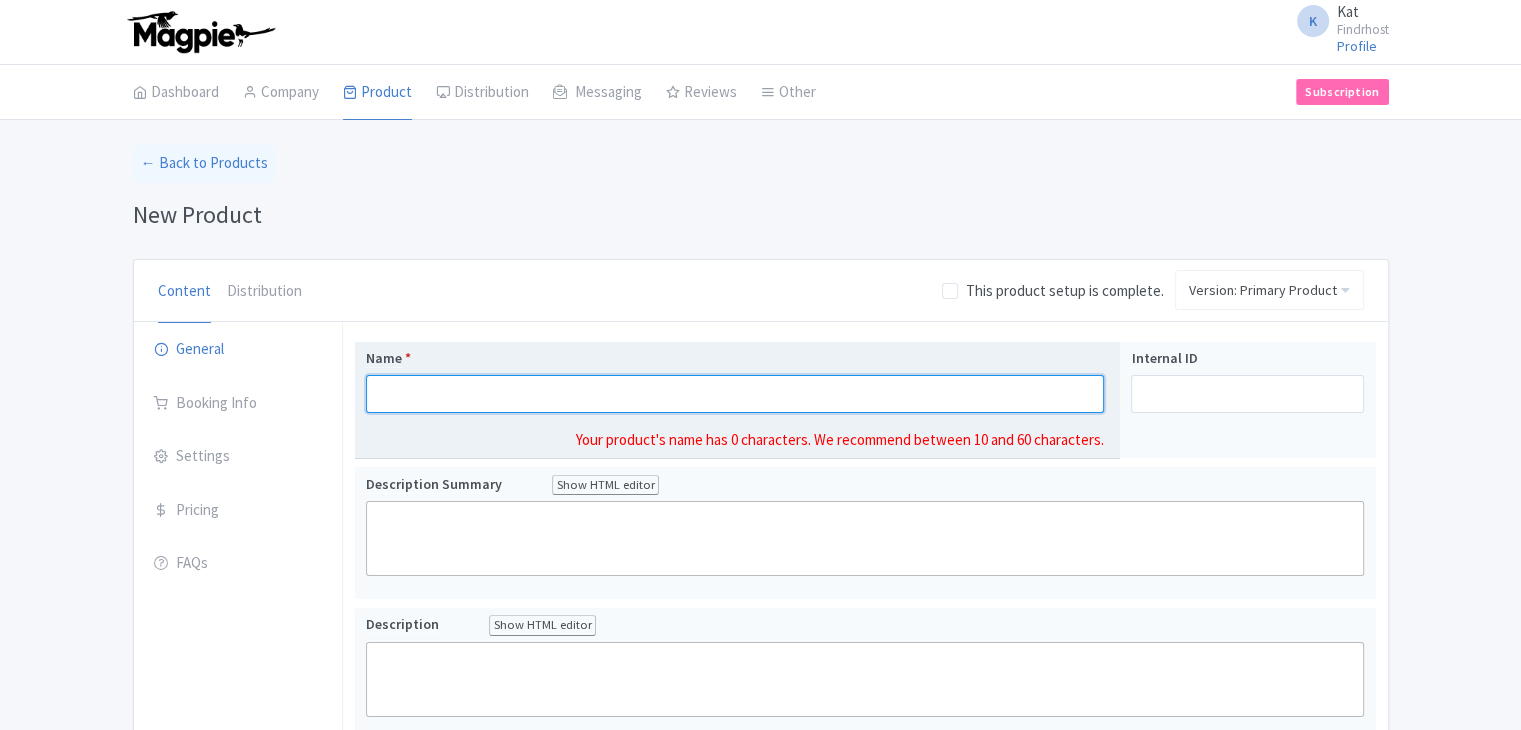 click on "Name   *" at bounding box center (735, 394) 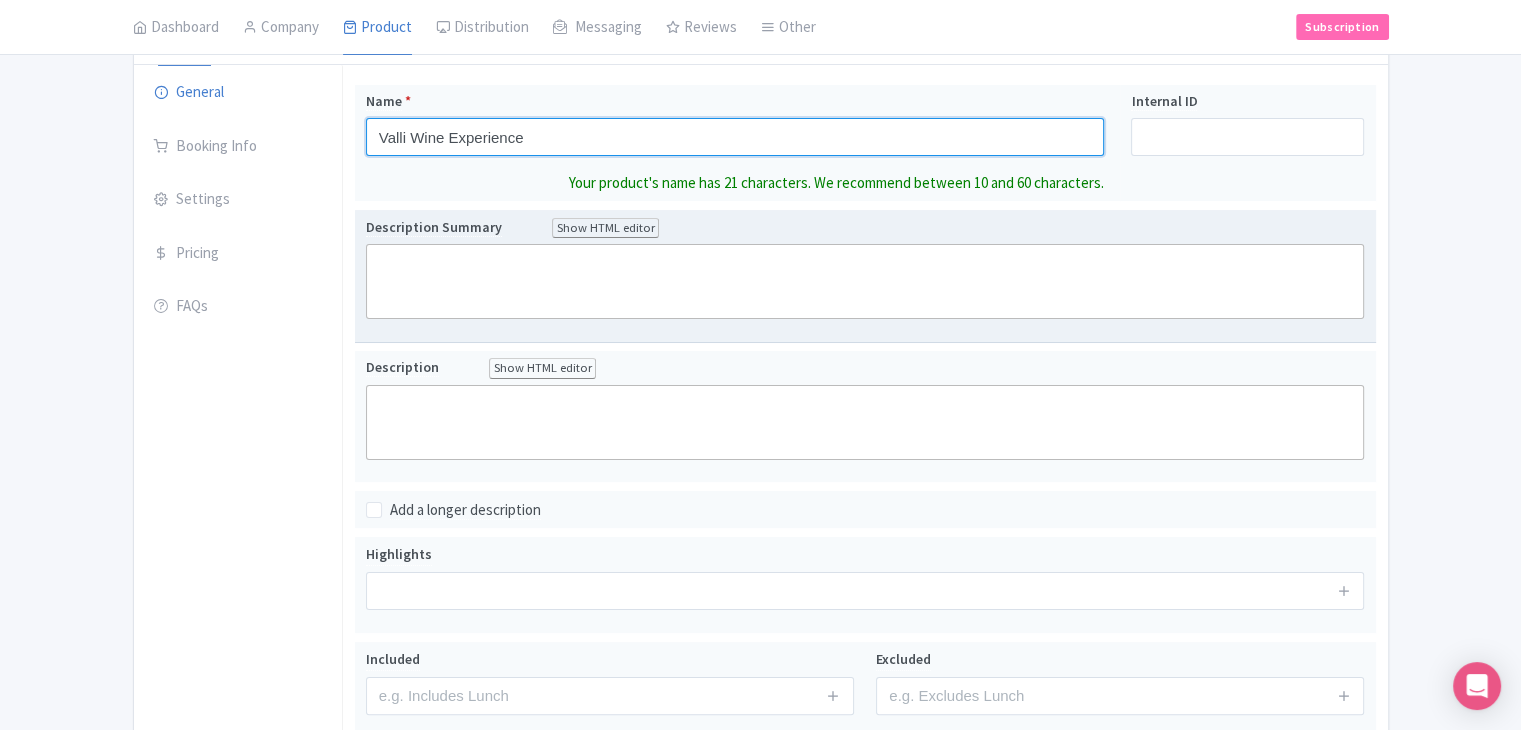 scroll, scrollTop: 200, scrollLeft: 0, axis: vertical 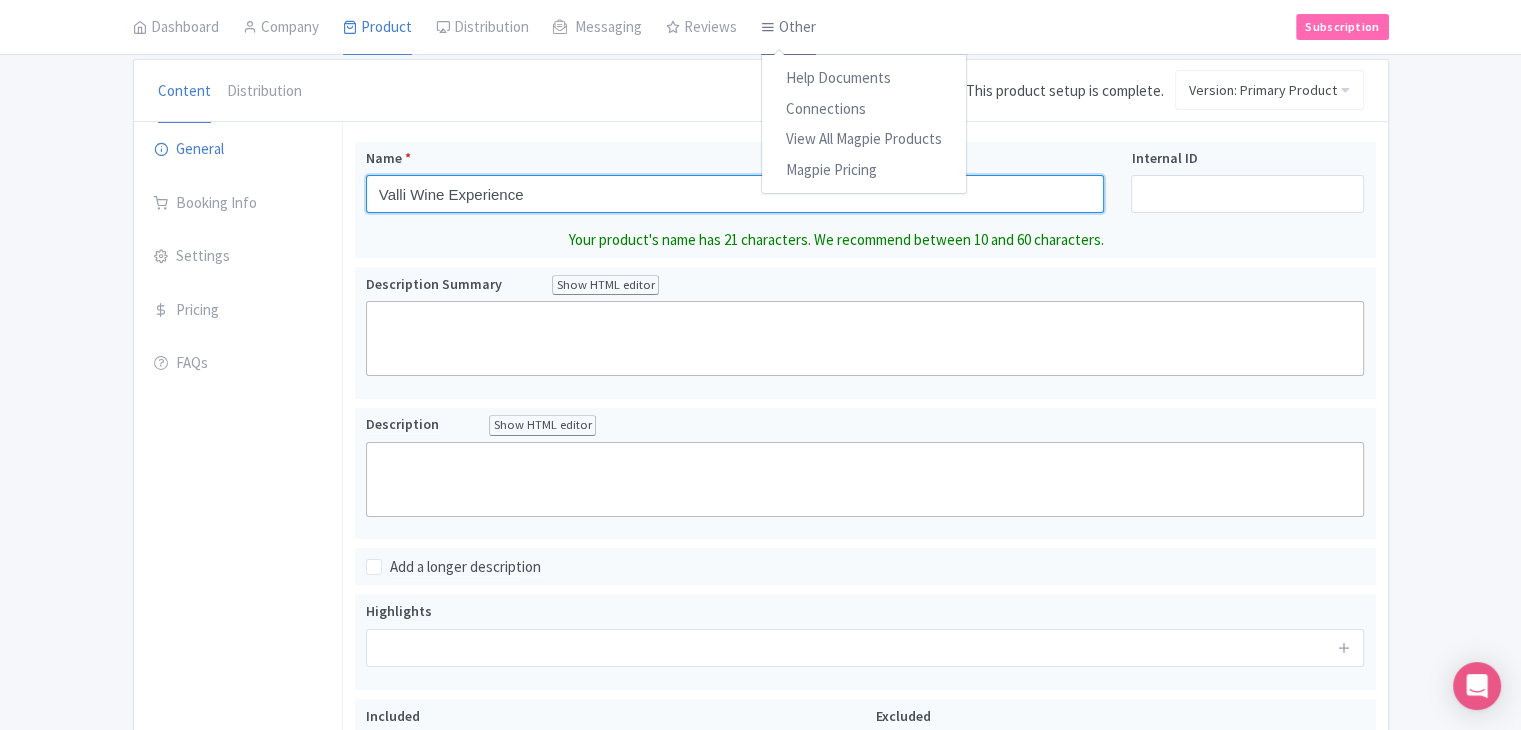 type on "Valli Wine Experience" 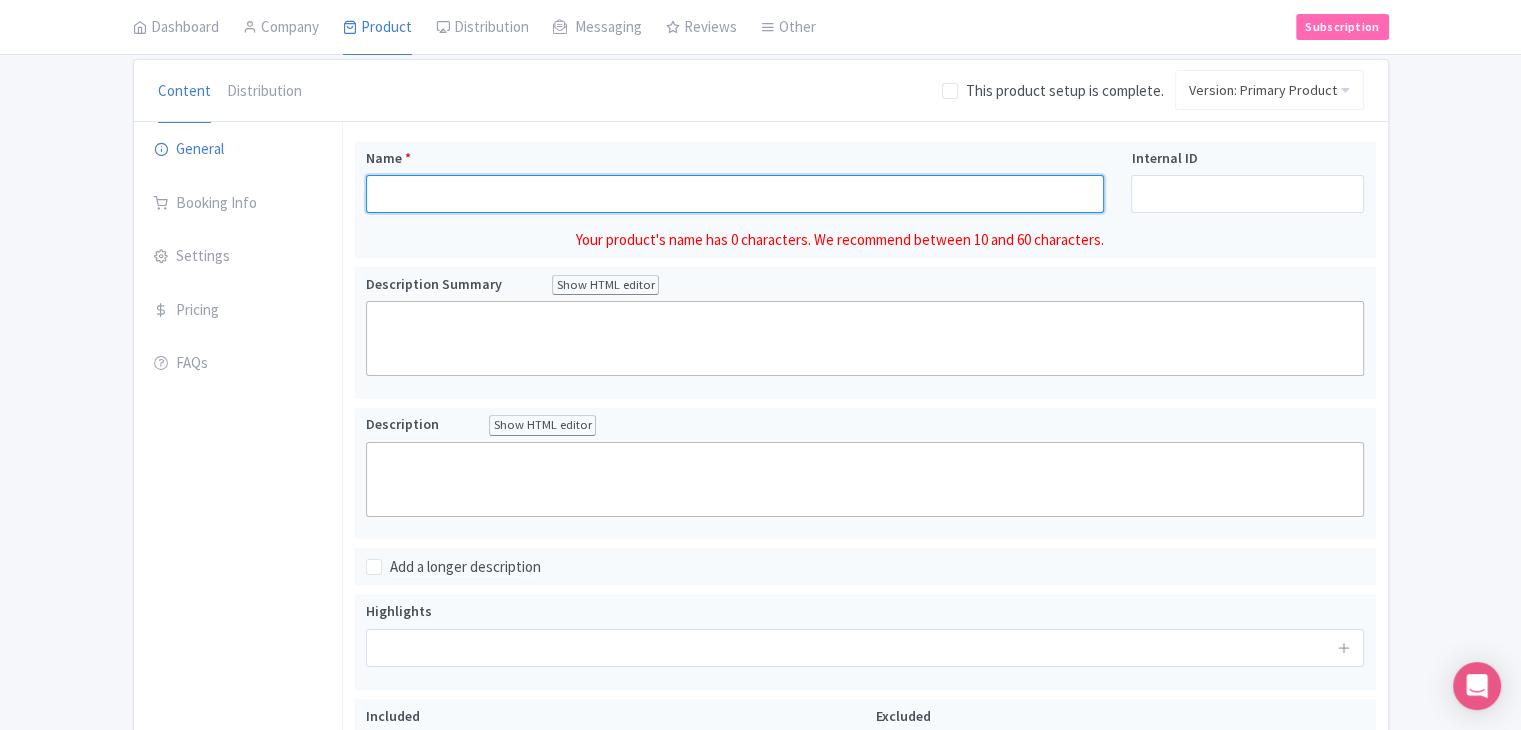 paste on "Valli Wine Experience" 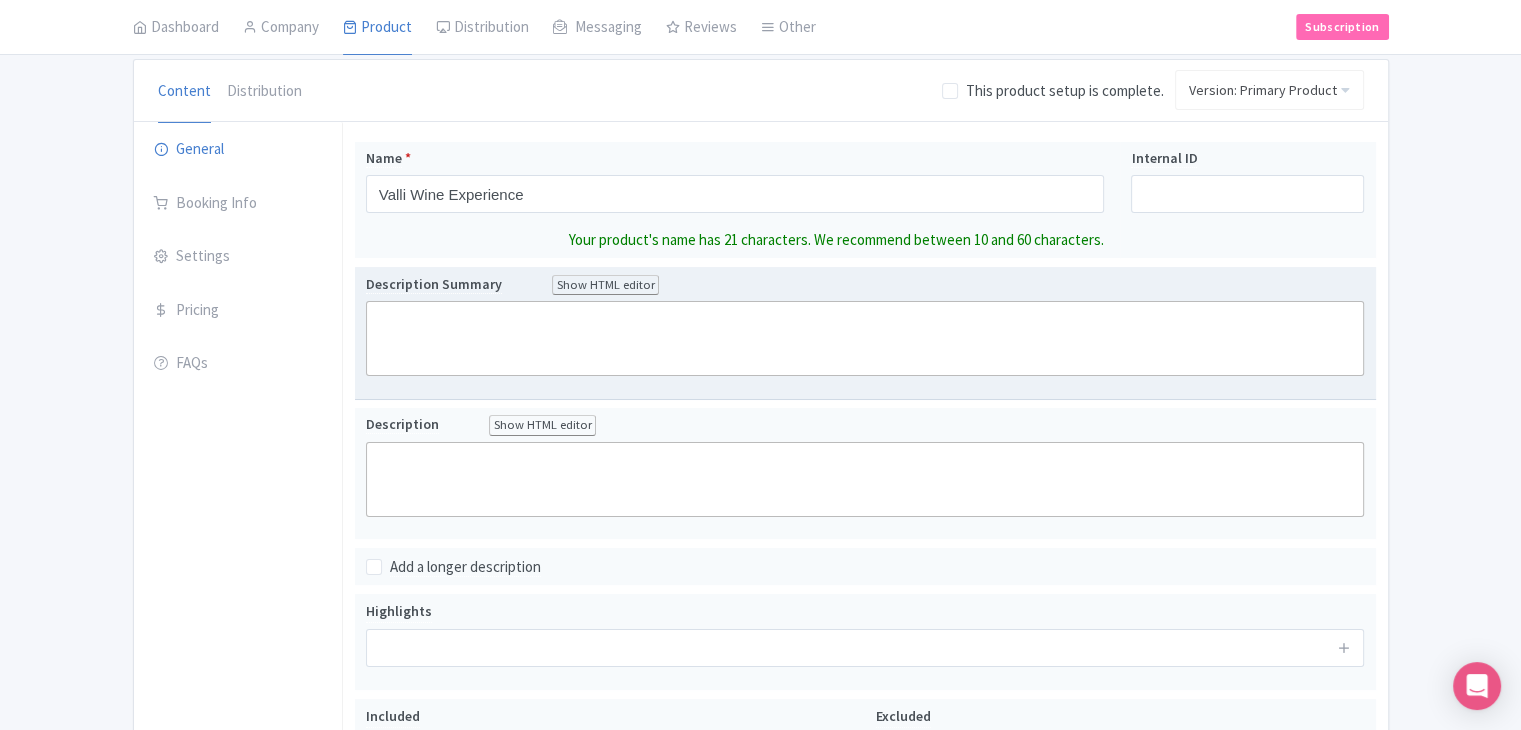 click 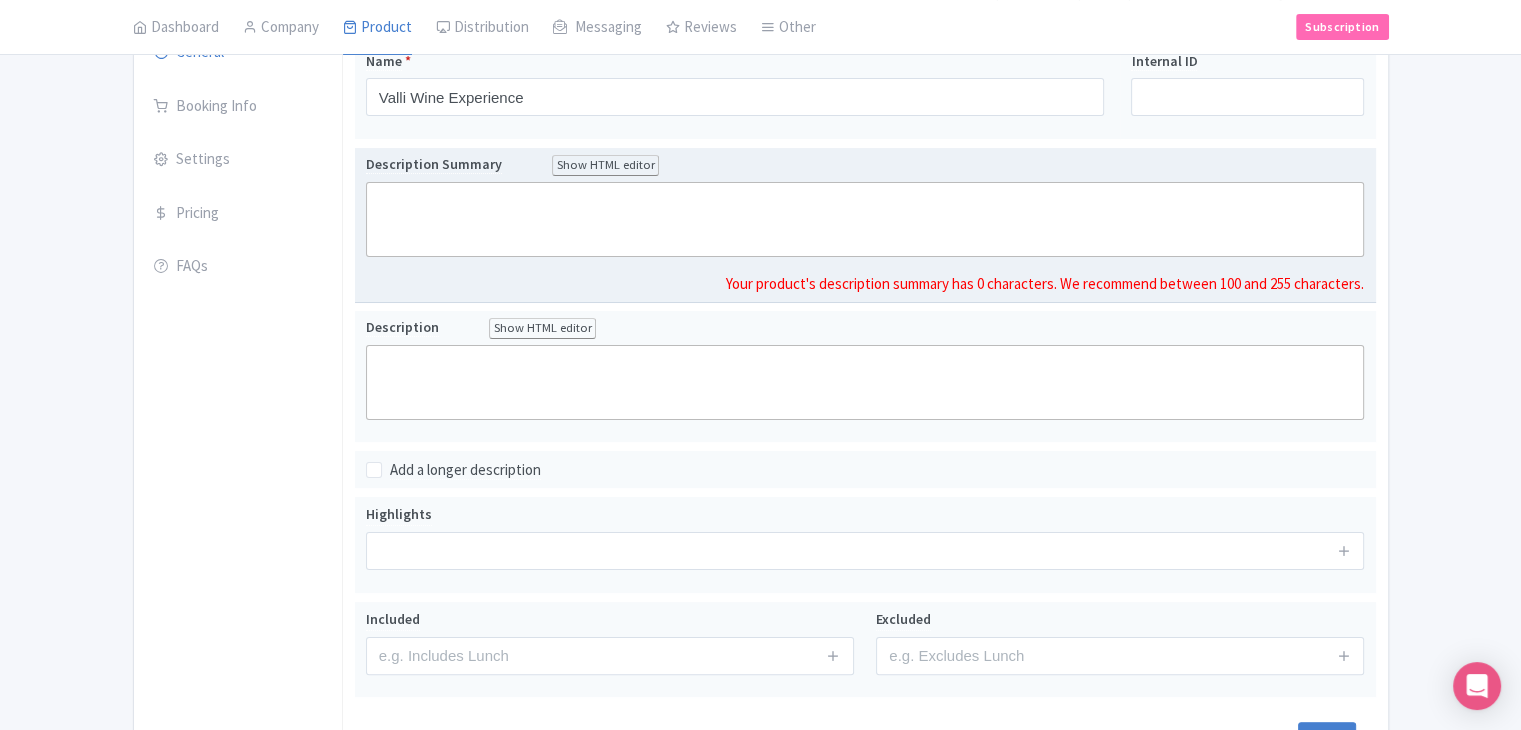 scroll, scrollTop: 300, scrollLeft: 0, axis: vertical 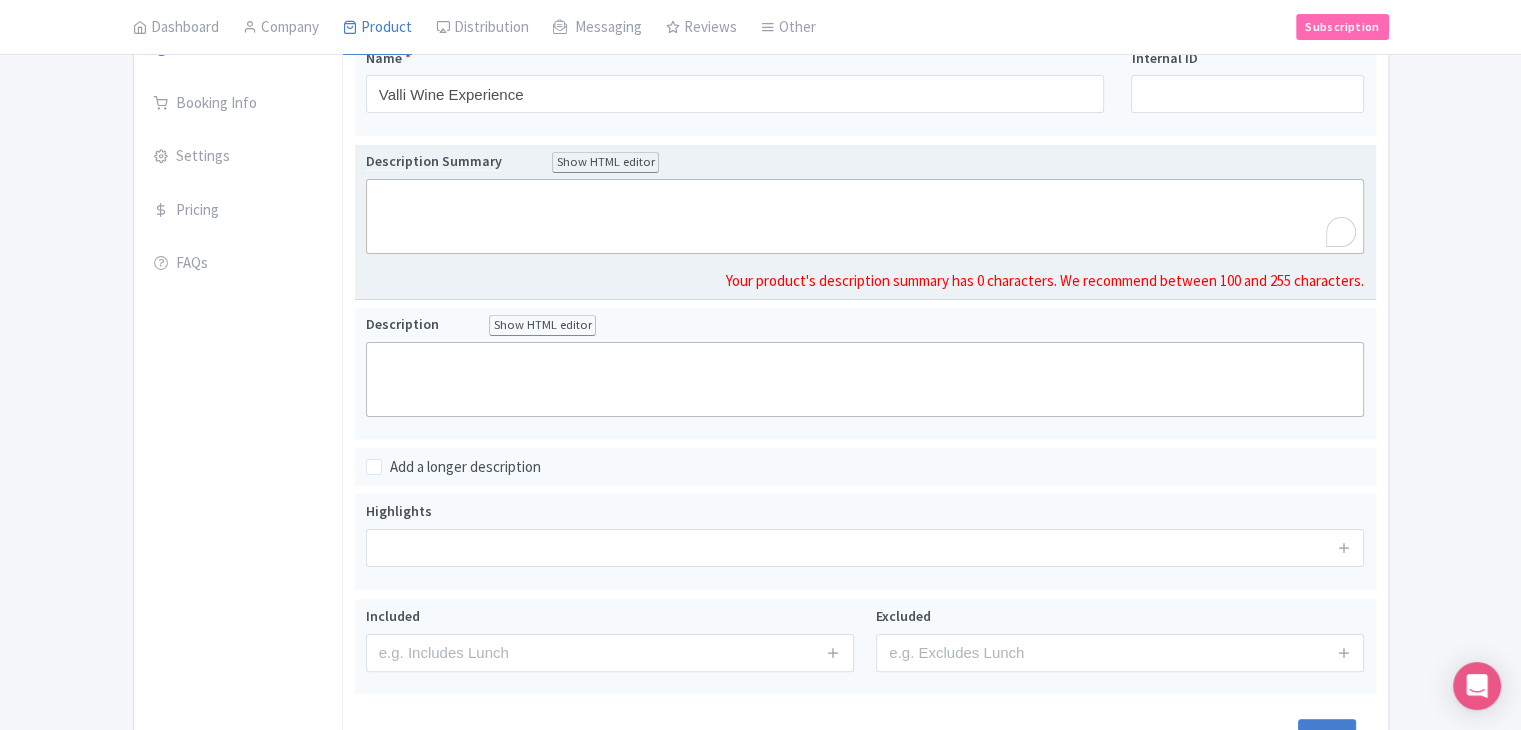 paste on "<div>Discover the elegance of Central Otago wines with the Valli Wine Experience. Enjoy a premium tasting of single-vineyard Pinot Noirs and aromatic whites, expertly guided by knowledgeable hosts in a boutique setting.<br><br></div>" 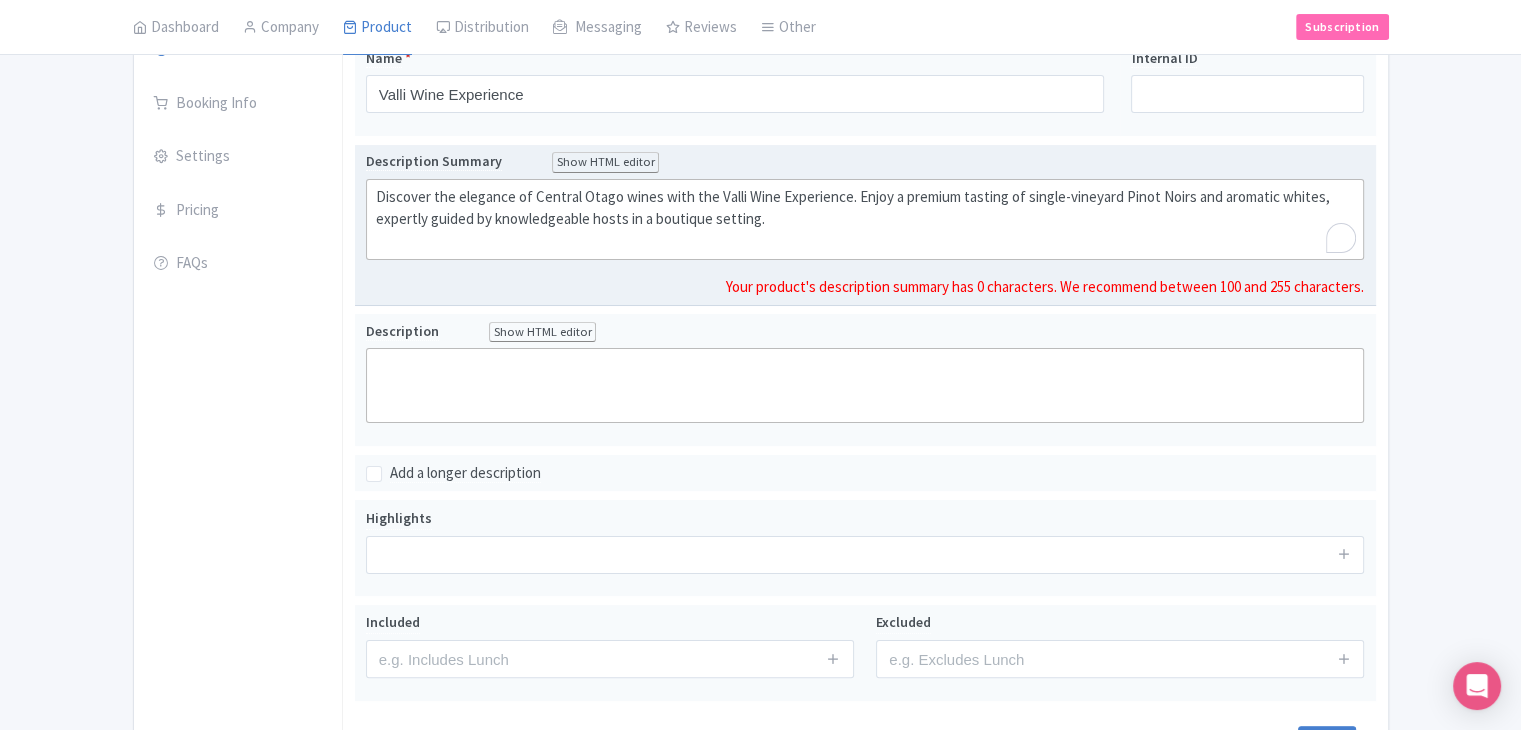 type on "<div>Discover the elegance of Central Otago wines with the Valli Wine Experience. Enjoy a premium tasting of single-vineyard Pinot Noirs and aromatic whites, expertly guided by knowledgeable hosts in a boutique setting.<br><br></div>" 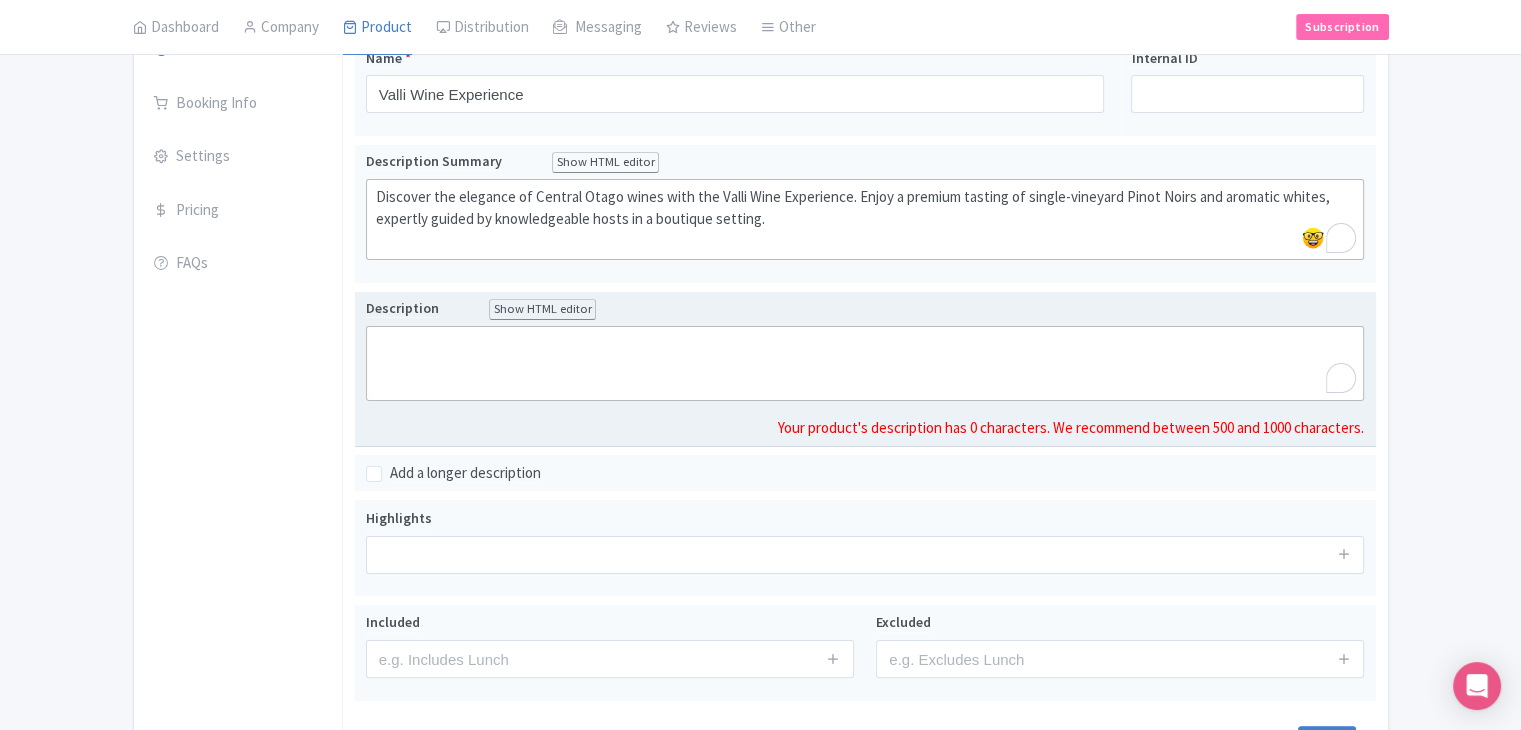 click on "Description Show HTML editor
Bold
Italic
Strikethrough
Link
Heading
Quote
Code
Bullets
Numbers
Decrease Level
Increase Level
Attach Files
Undo
Redo
Link
Unlink
Your product's description has 0 characters. We recommend between 500 and 1000 characters." at bounding box center [865, 368] 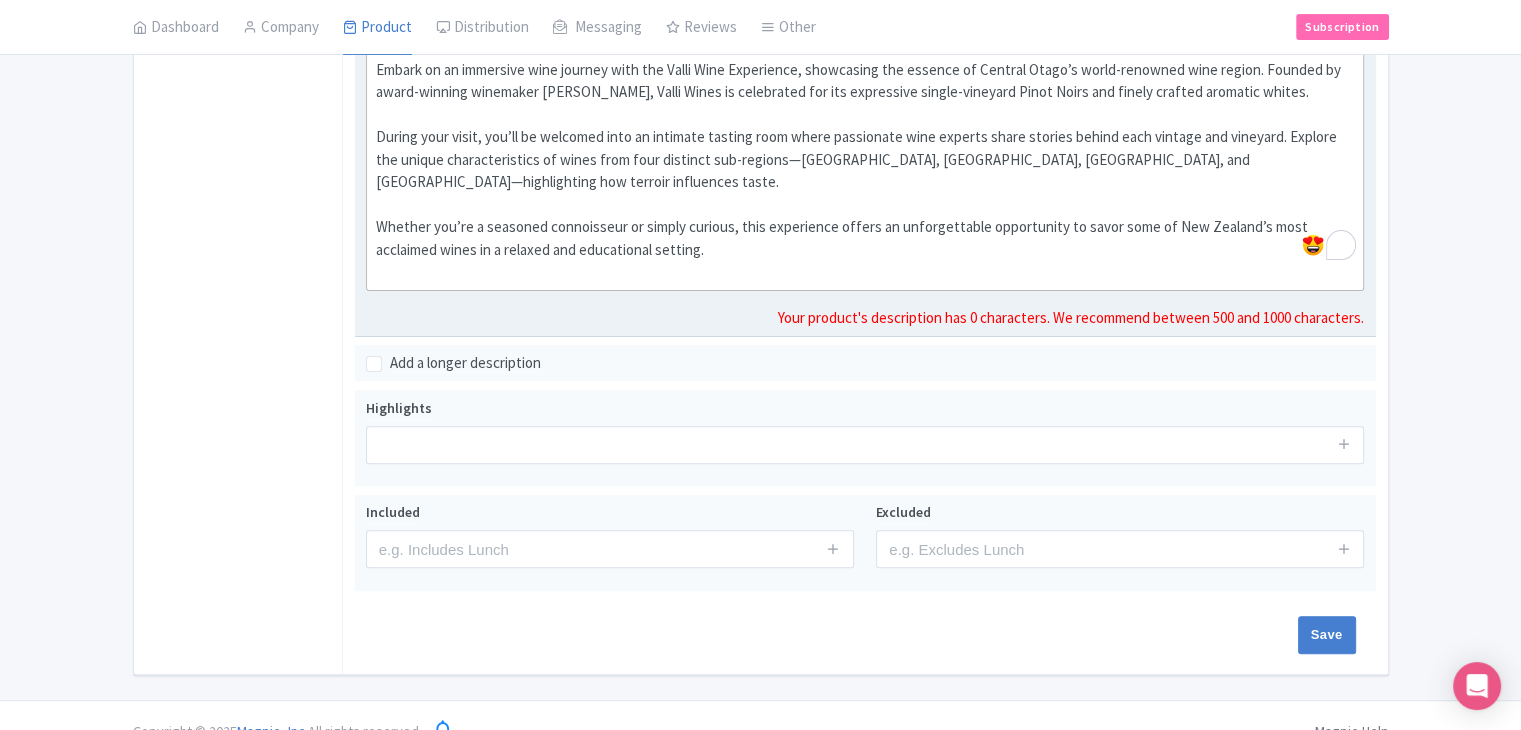 scroll, scrollTop: 577, scrollLeft: 0, axis: vertical 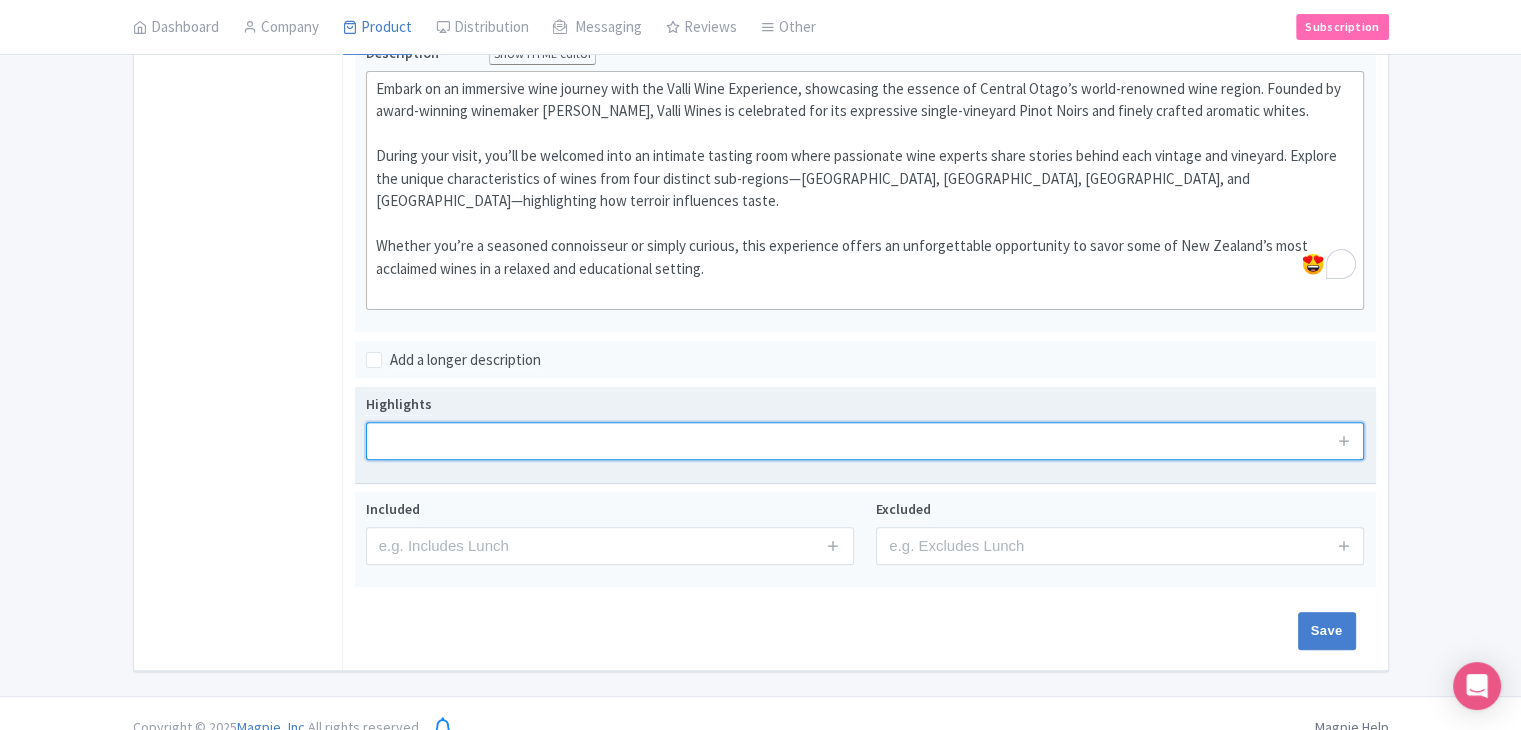 click at bounding box center [865, 441] 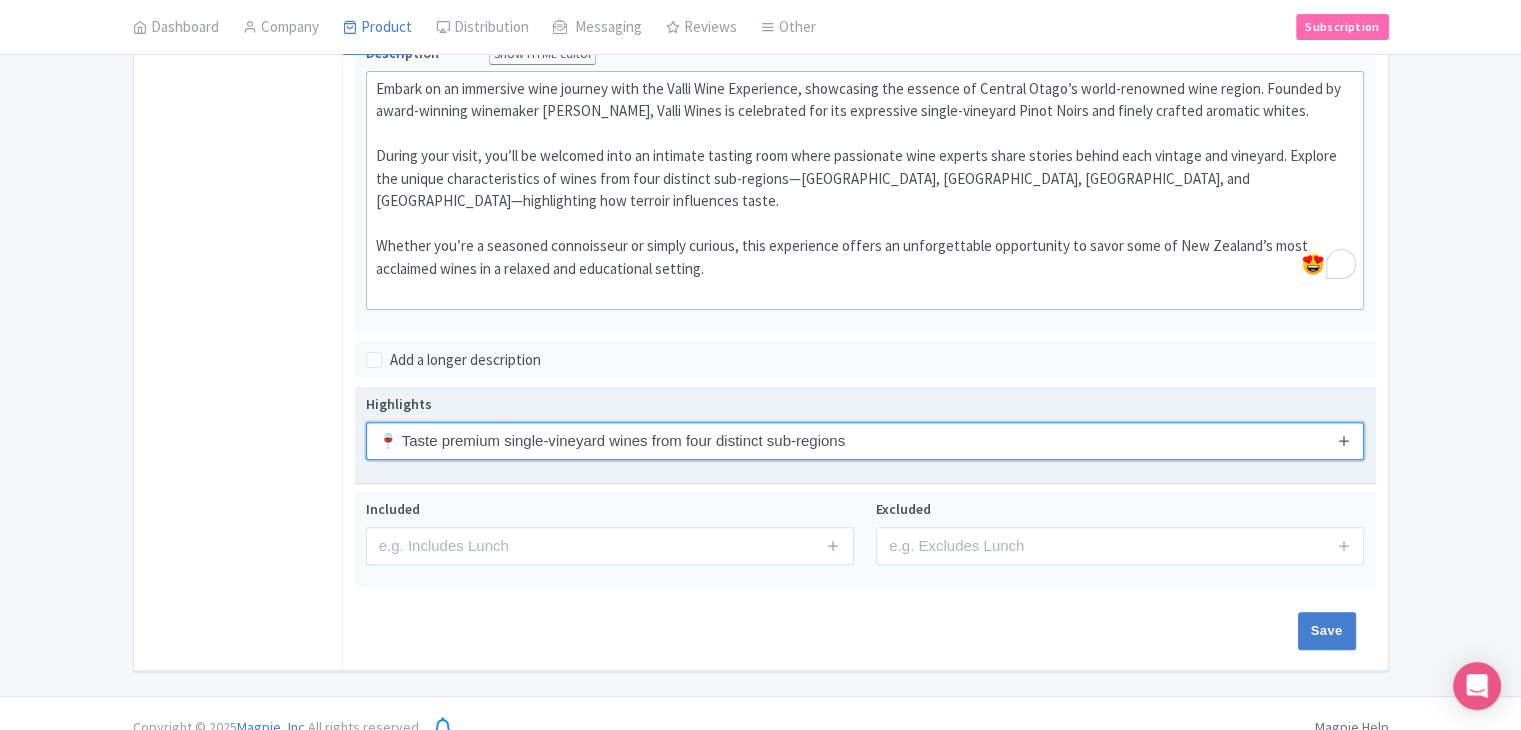 type on "🍷 Taste premium single-vineyard wines from four distinct sub-regions" 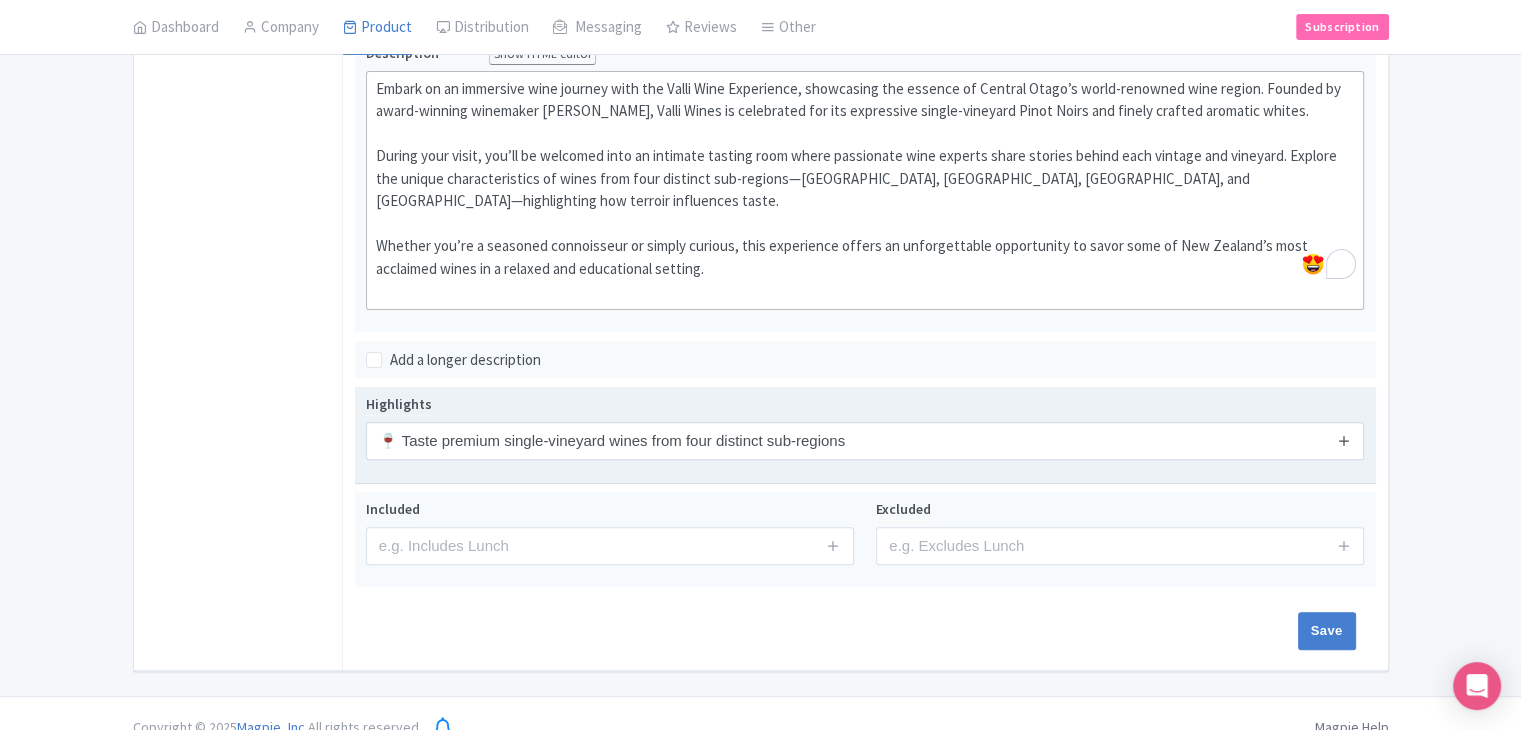 click at bounding box center (1344, 440) 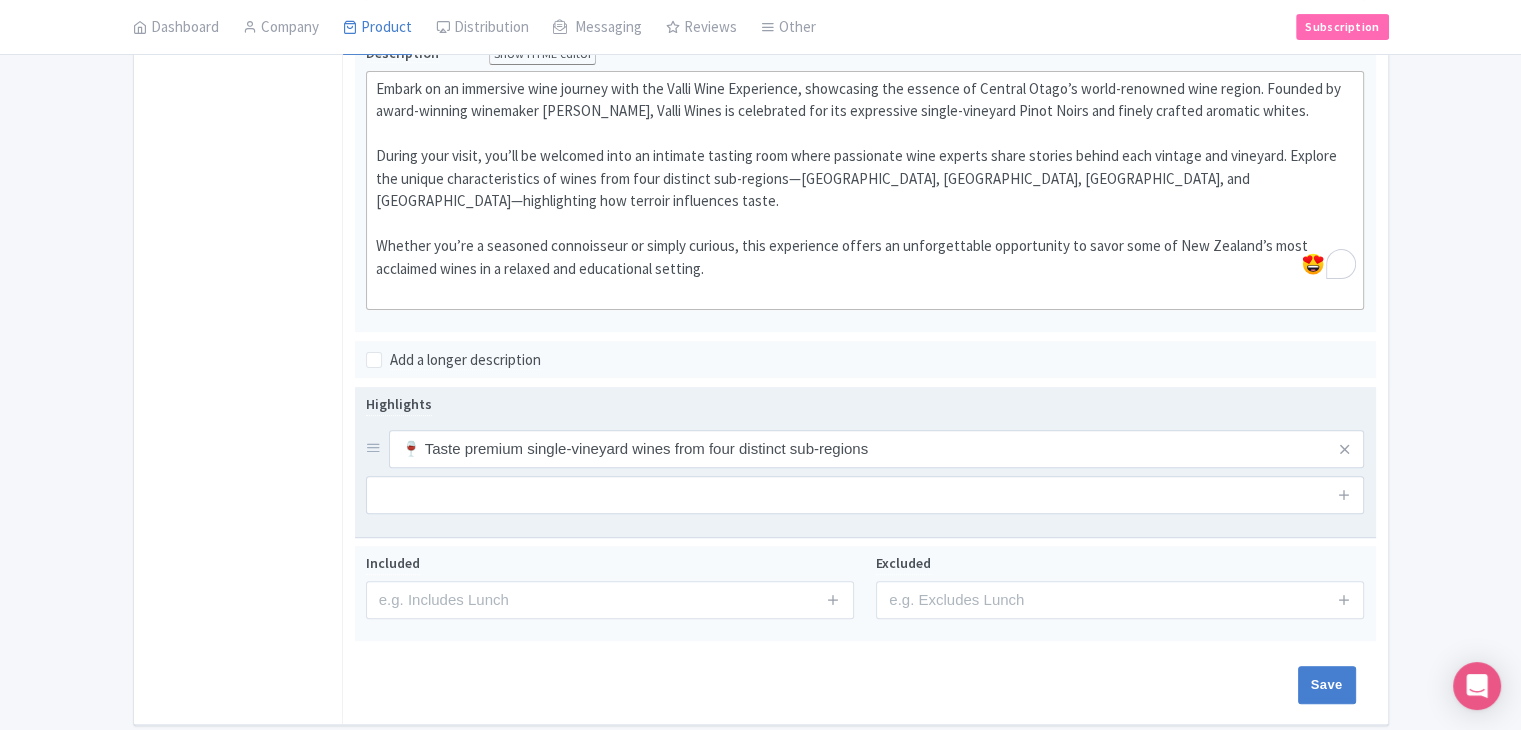 click at bounding box center [1344, 495] 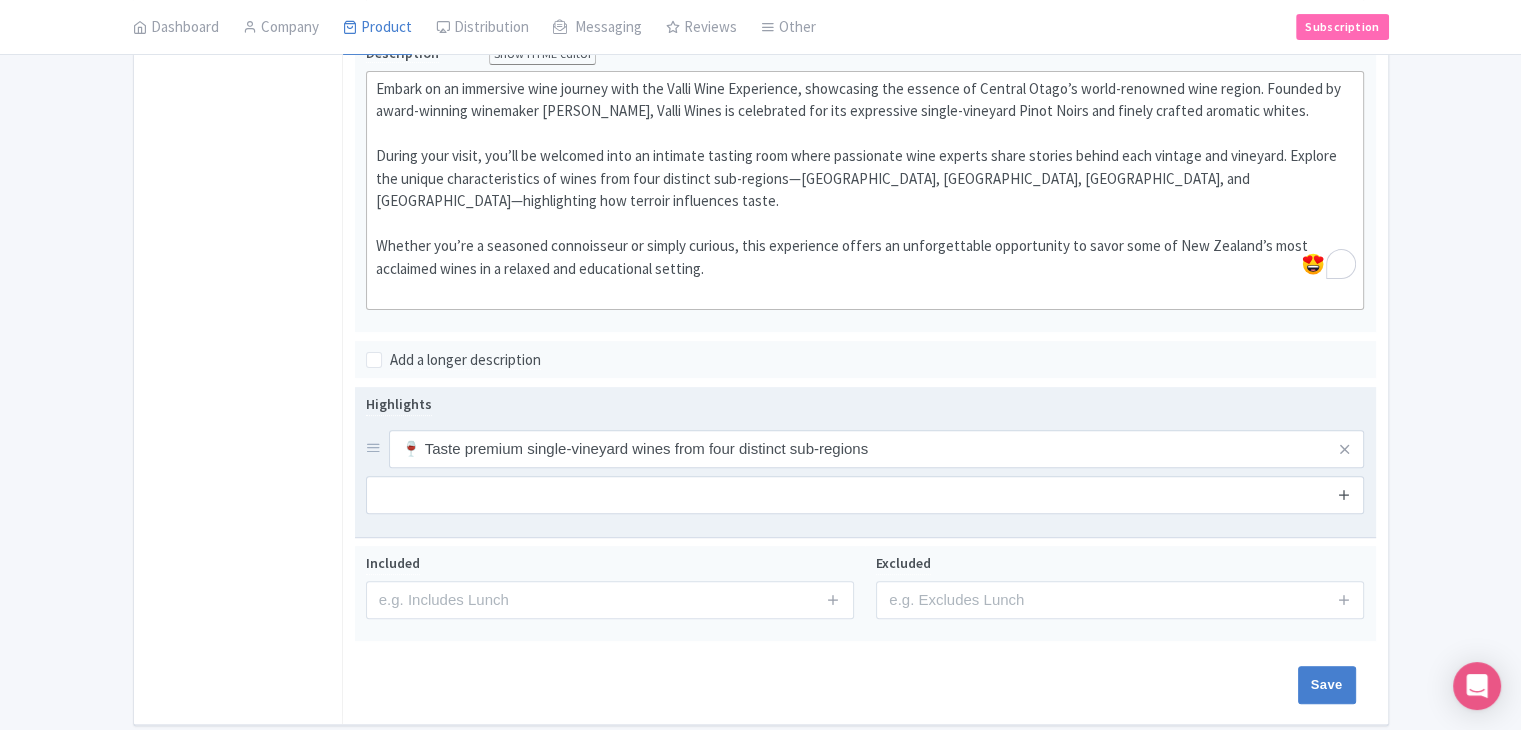 click at bounding box center (1344, 494) 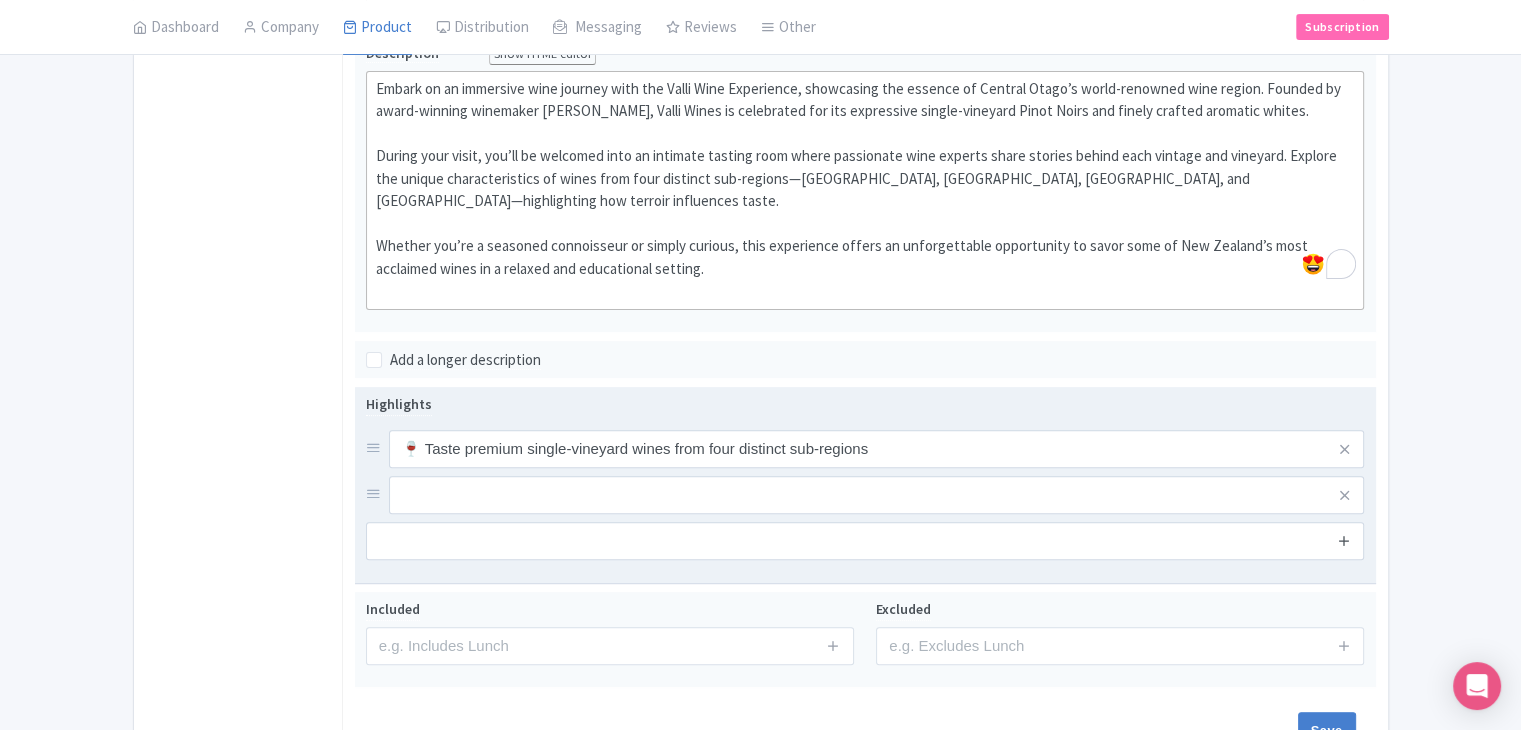 click at bounding box center (1344, 540) 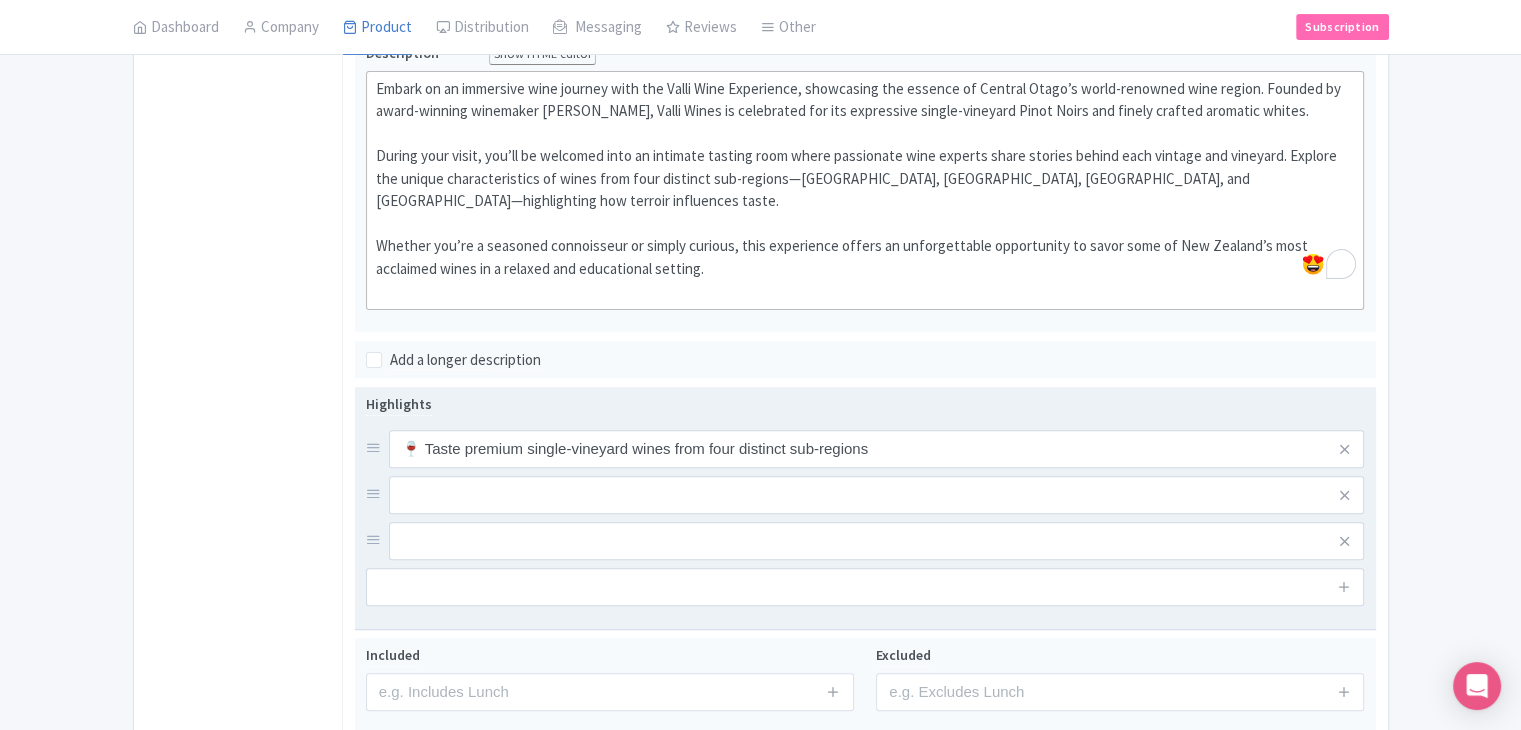 click at bounding box center (1344, 587) 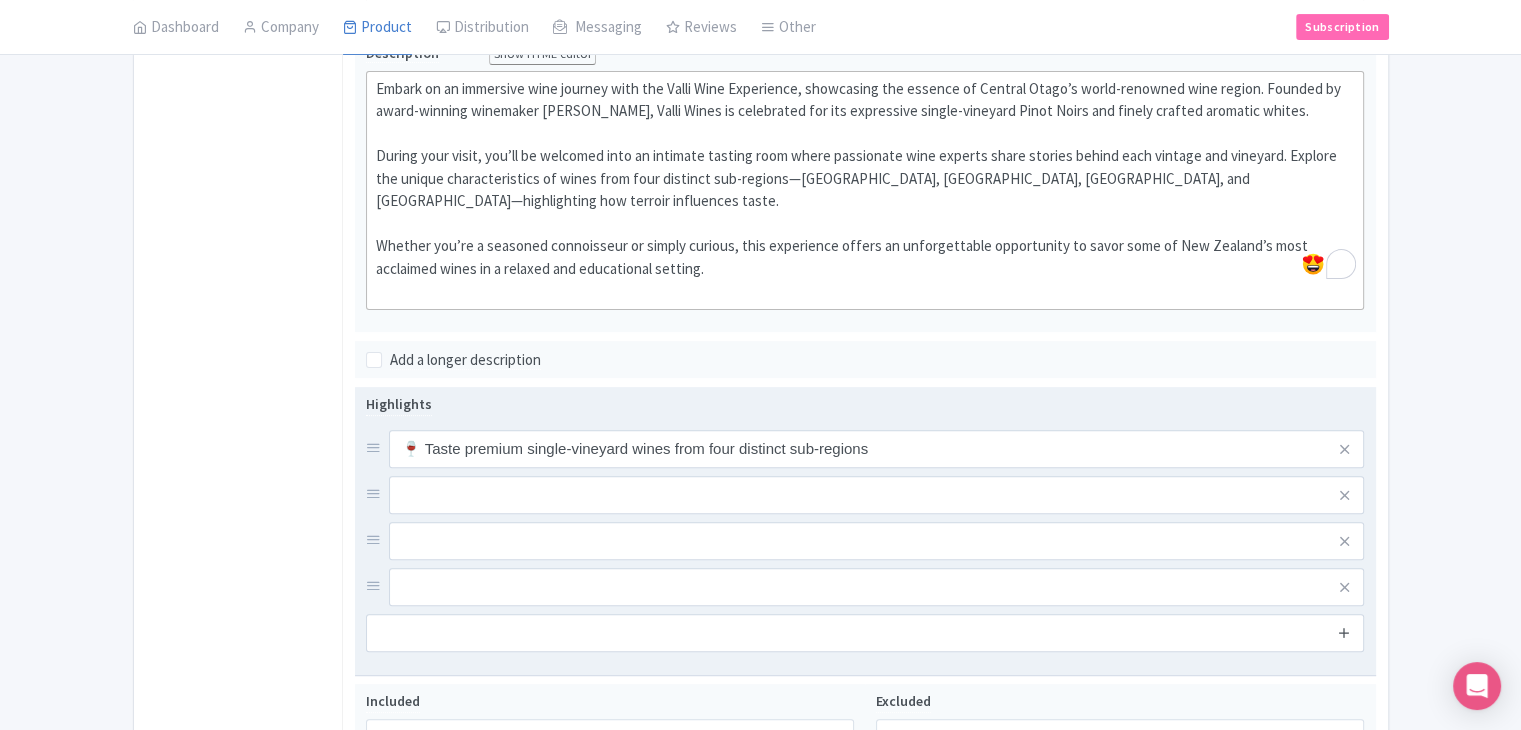 click at bounding box center [1344, 632] 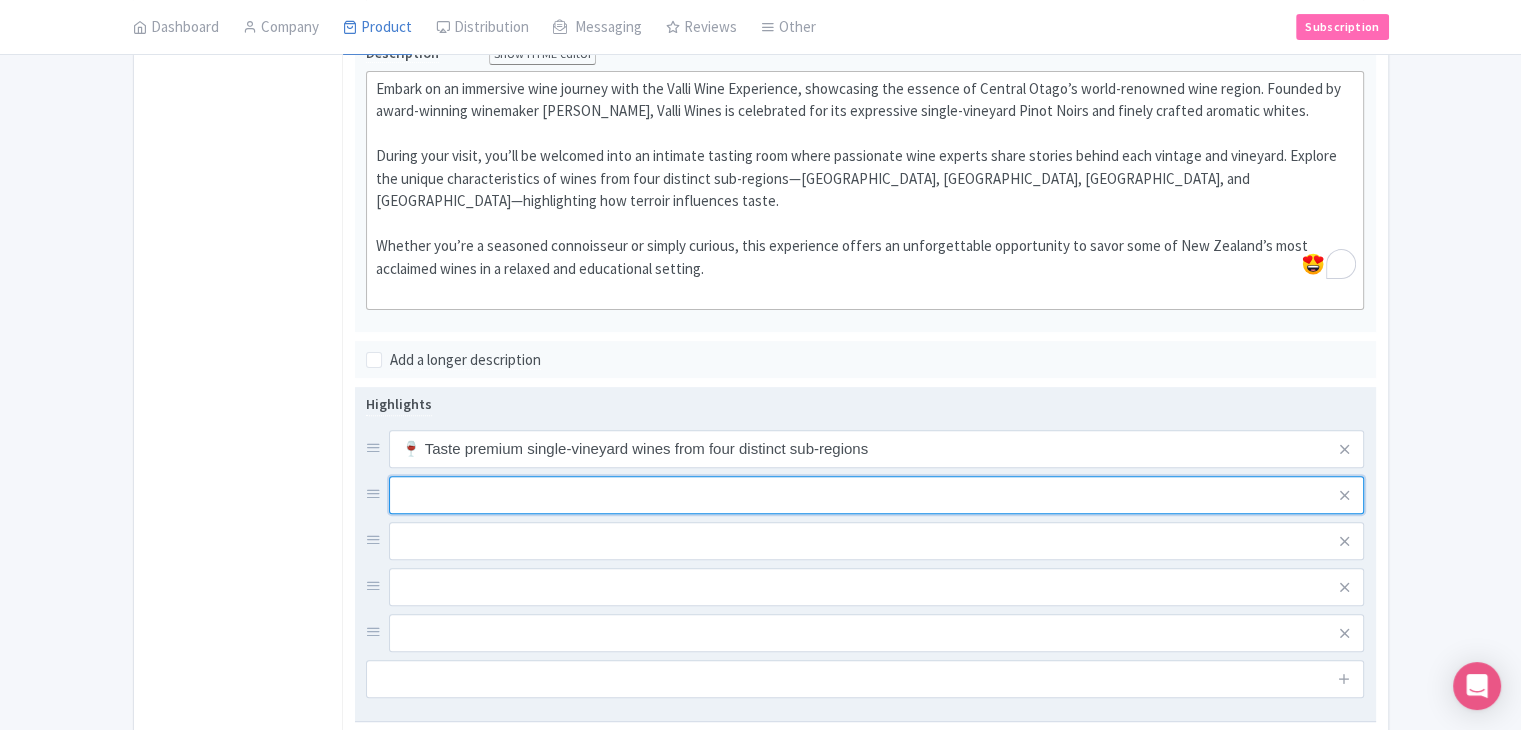 click at bounding box center (877, 449) 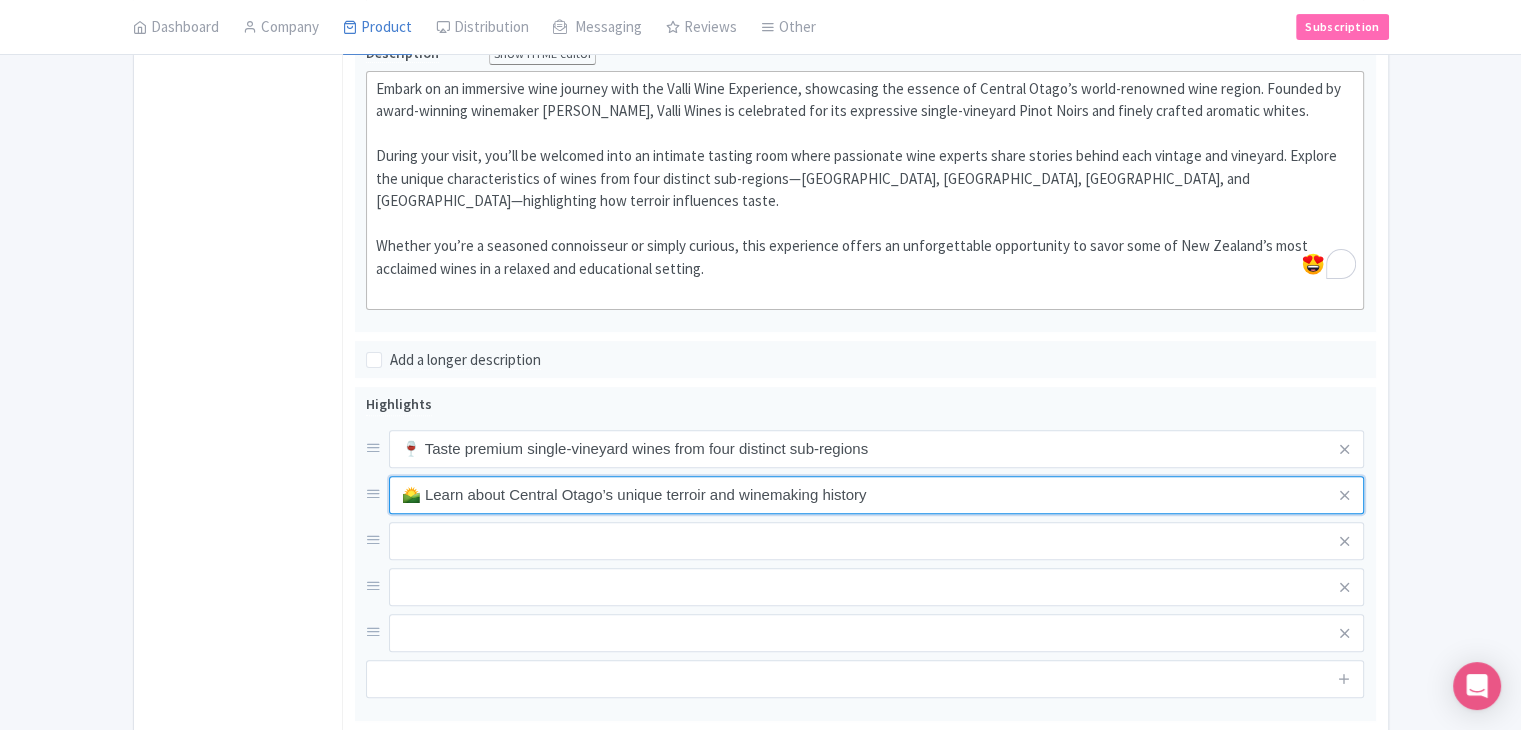 type on "🌄 Learn about Central Otago’s unique terroir and winemaking history" 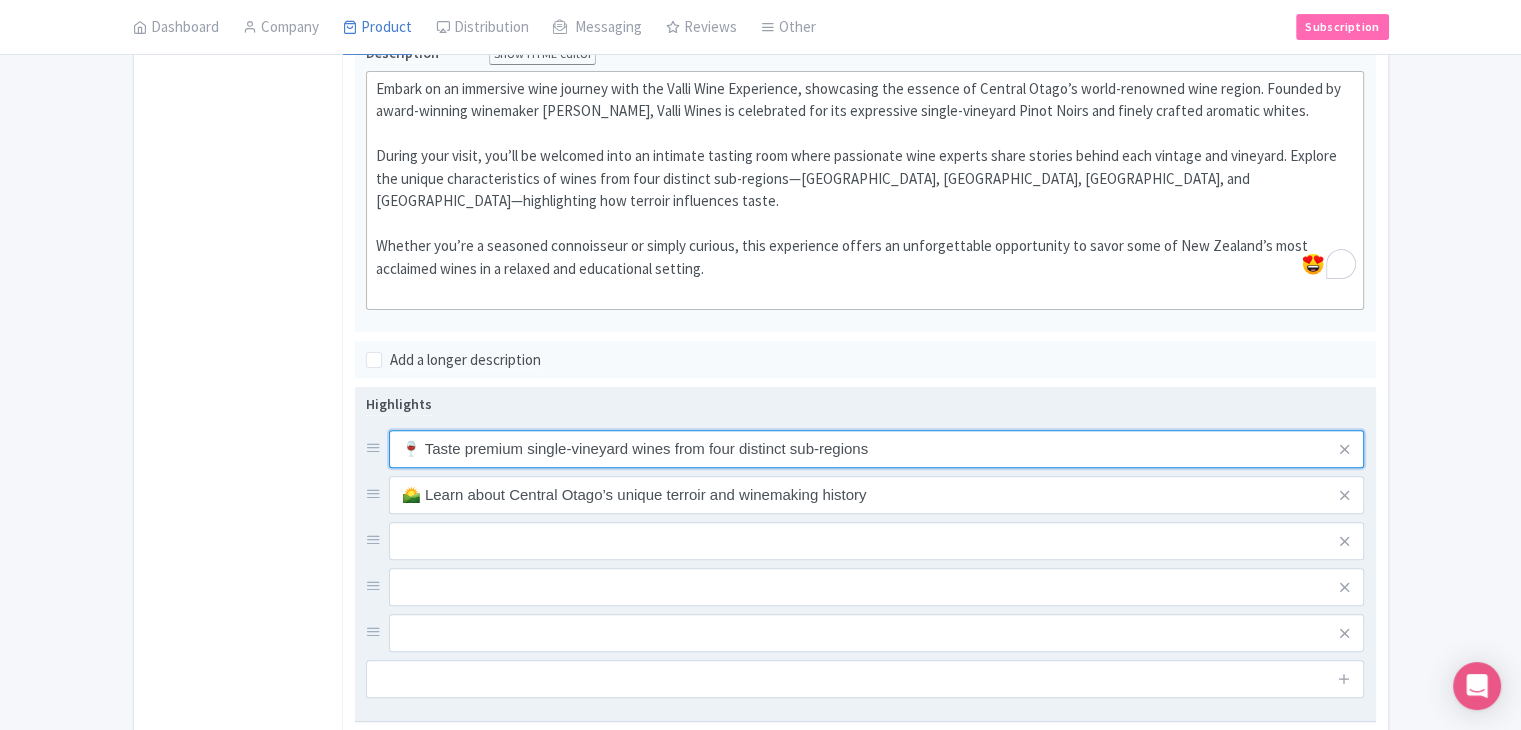 click on "🍷 Taste premium single-vineyard wines from four distinct sub-regions" at bounding box center [877, 449] 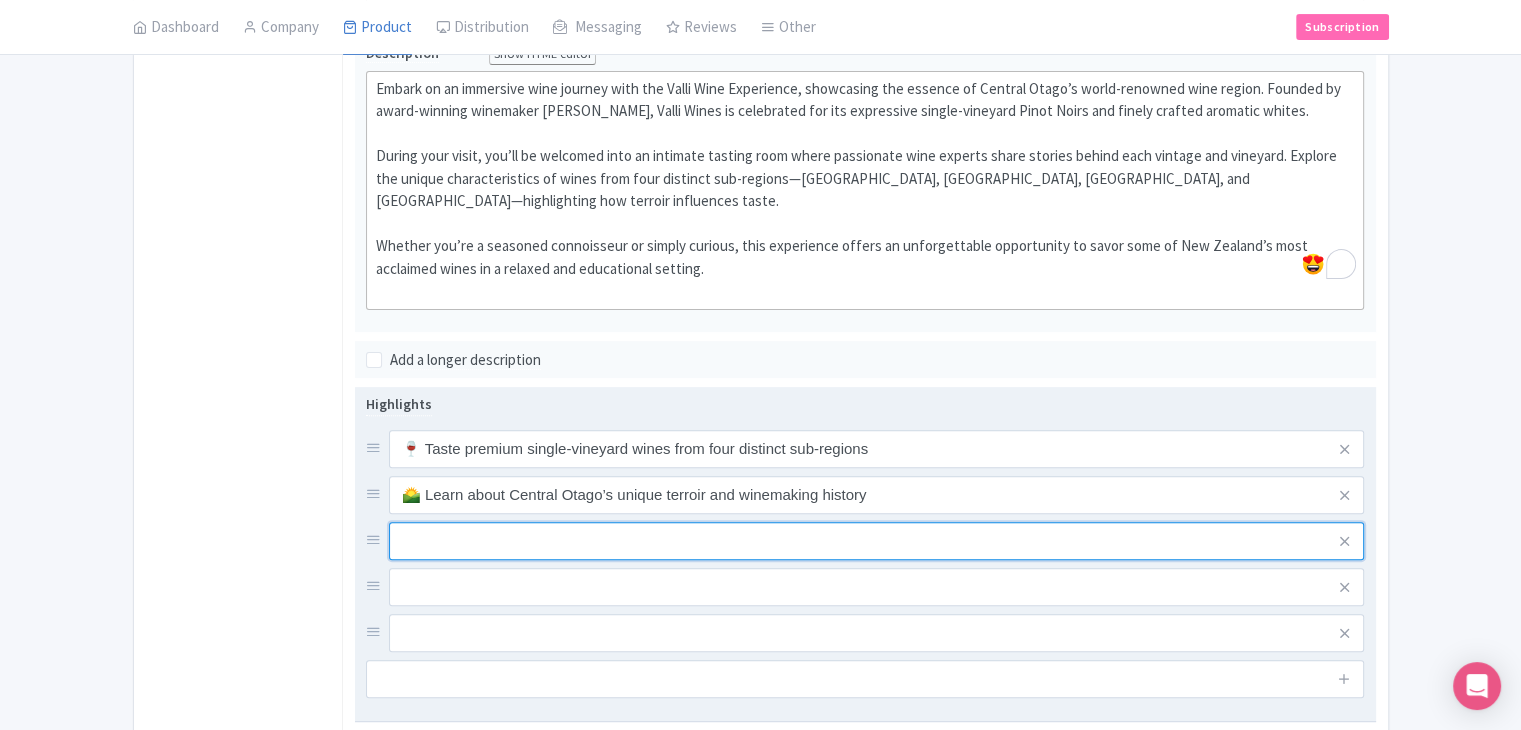click at bounding box center (877, 449) 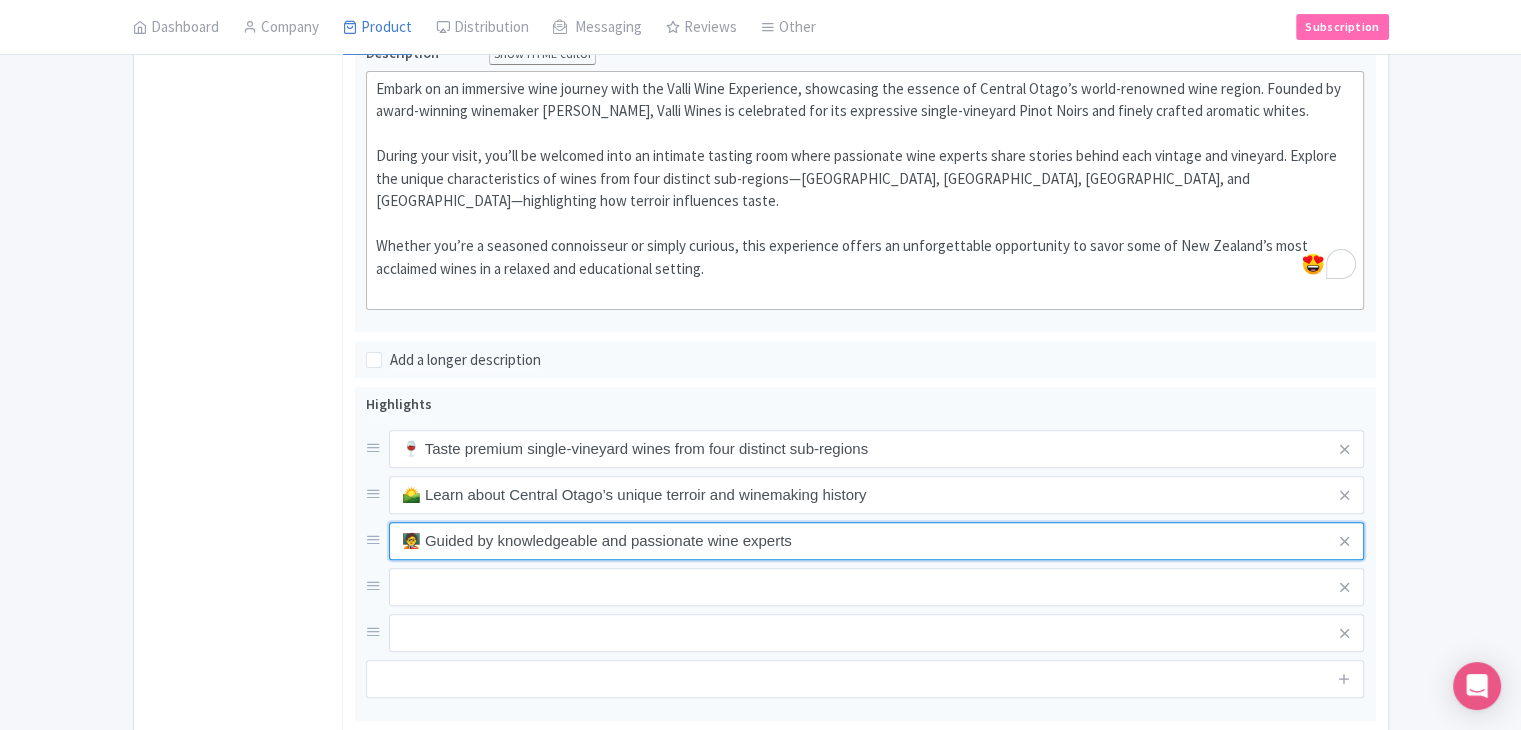 type on "🧑‍🏫 Guided by knowledgeable and passionate wine experts" 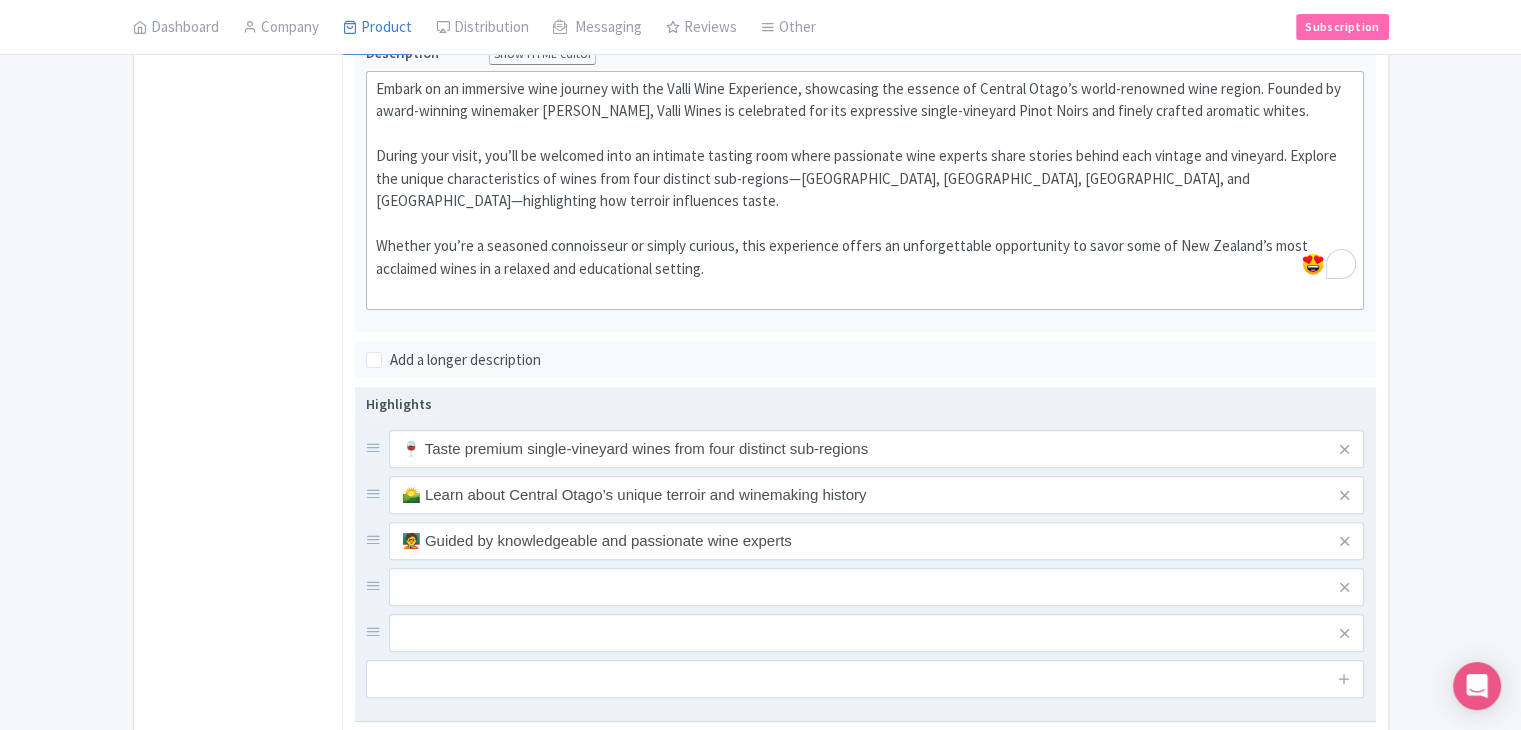 click on "🍷 Taste premium single-vineyard wines from four distinct sub-regions 🌄 Learn about Central Otago’s unique terroir and winemaking history 🧑‍🏫 Guided by knowledgeable and passionate wine experts" at bounding box center (865, 541) 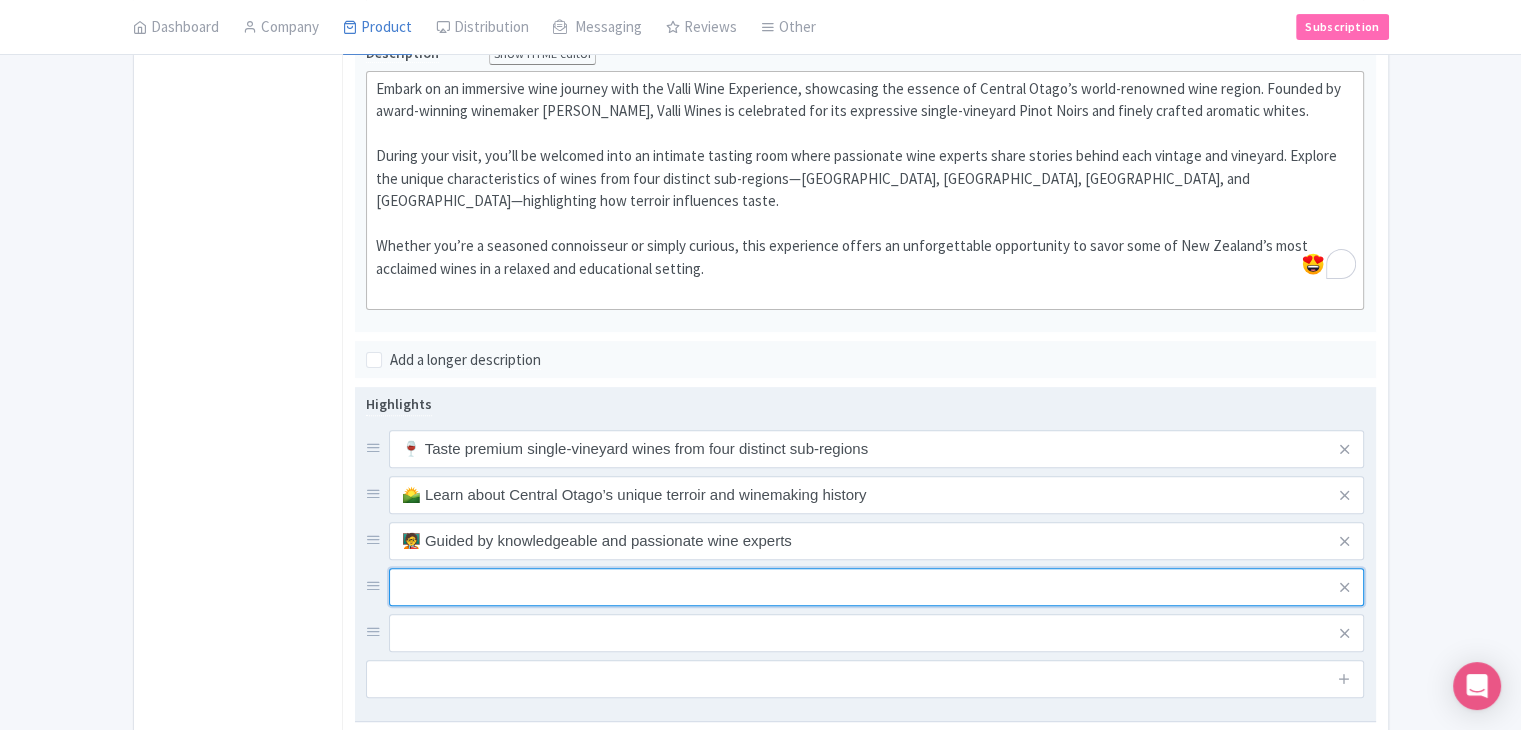 click at bounding box center [877, 449] 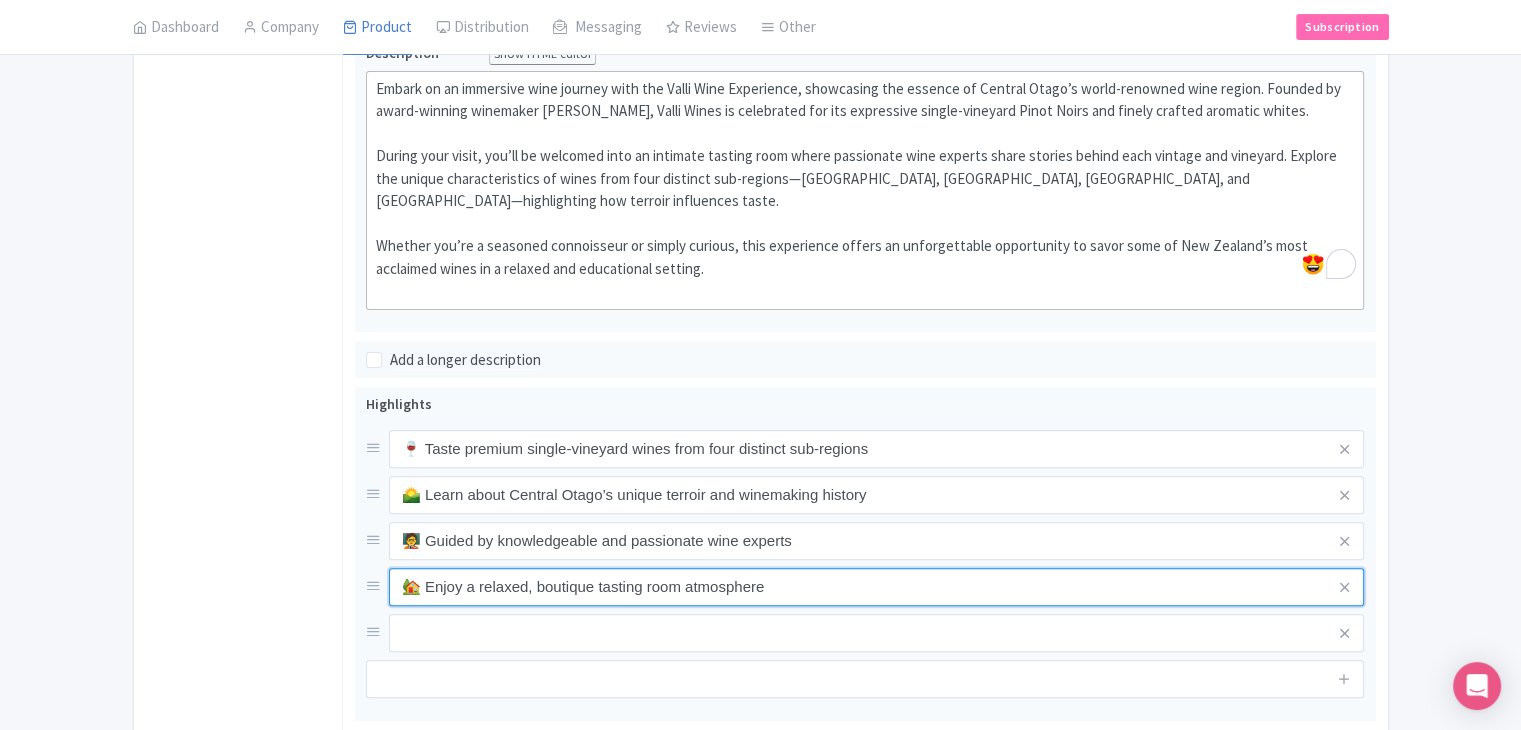 type on "🏡 Enjoy a relaxed, boutique tasting room atmosphere" 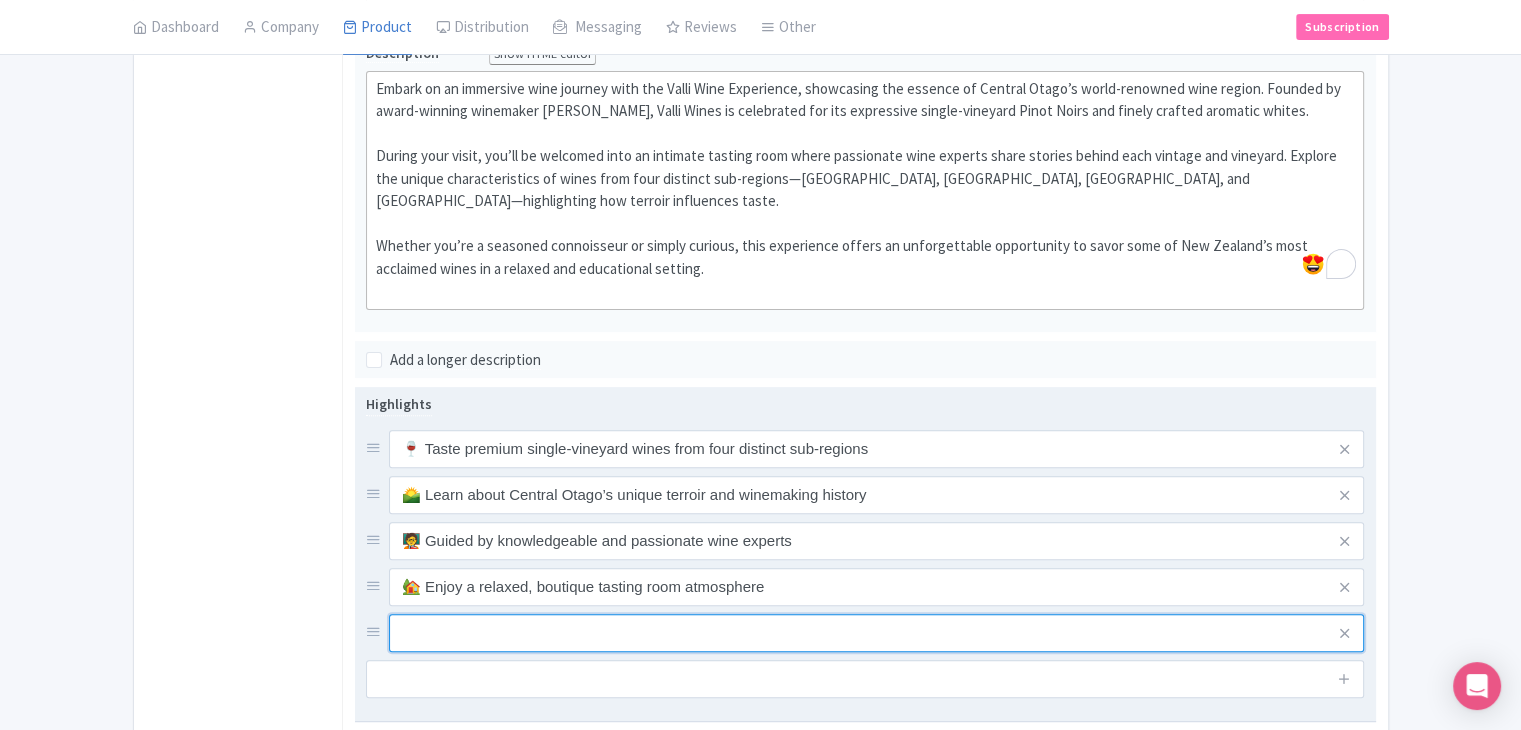 click at bounding box center [877, 449] 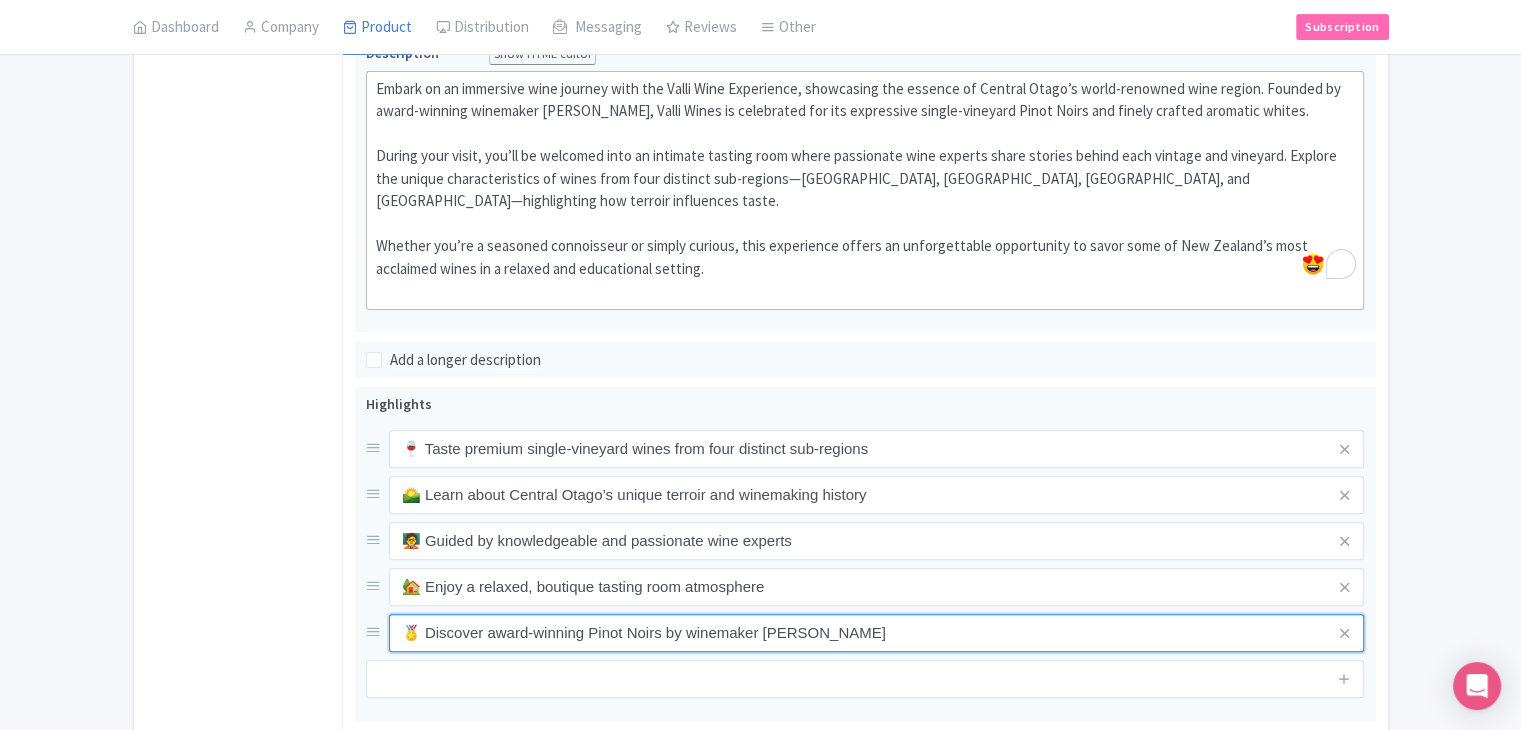 type on "🏅 Discover award-winning Pinot Noirs by winemaker Grant Taylor" 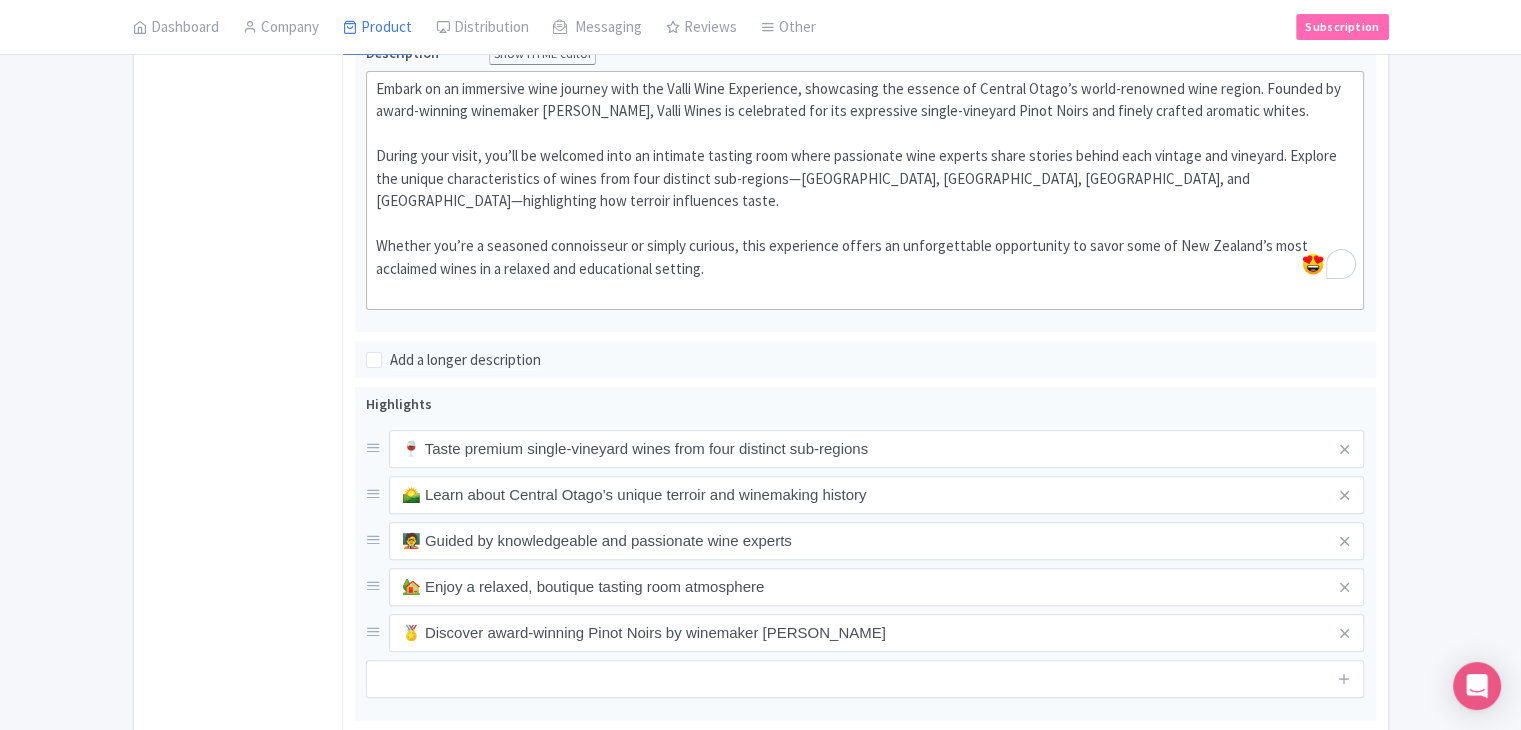 click on "General
Booking Info
Settings
Pricing
FAQs" at bounding box center [238, 337] 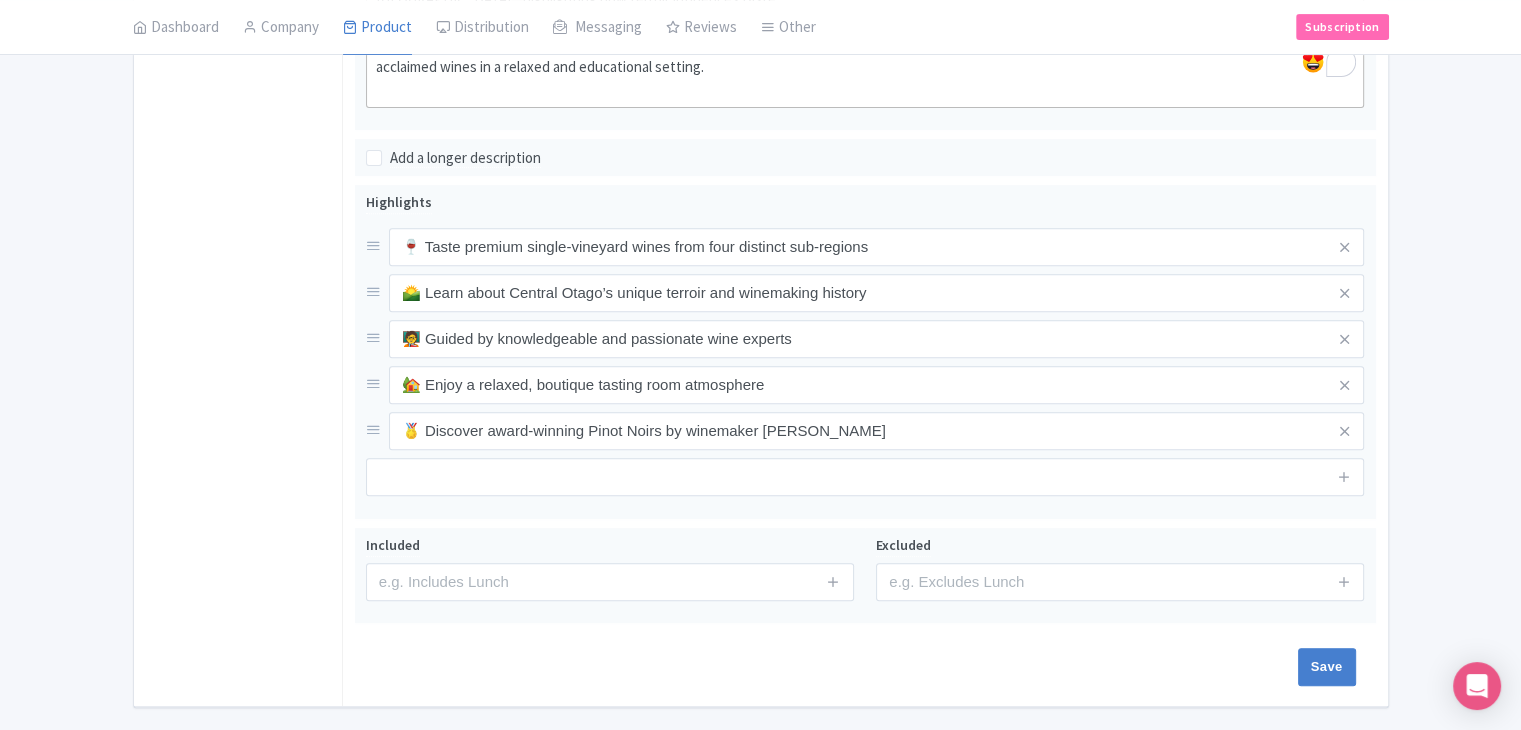 scroll, scrollTop: 792, scrollLeft: 0, axis: vertical 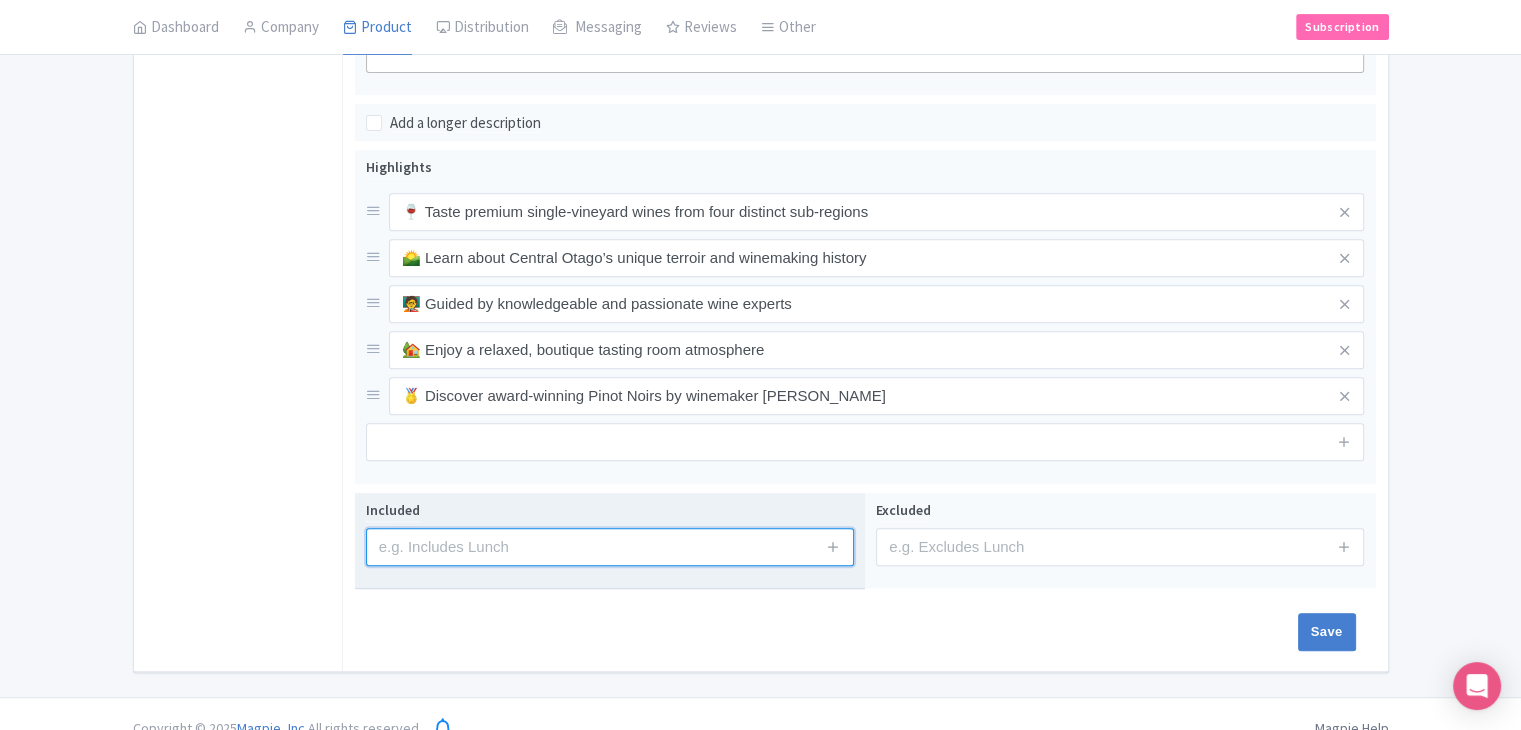 click at bounding box center [610, 547] 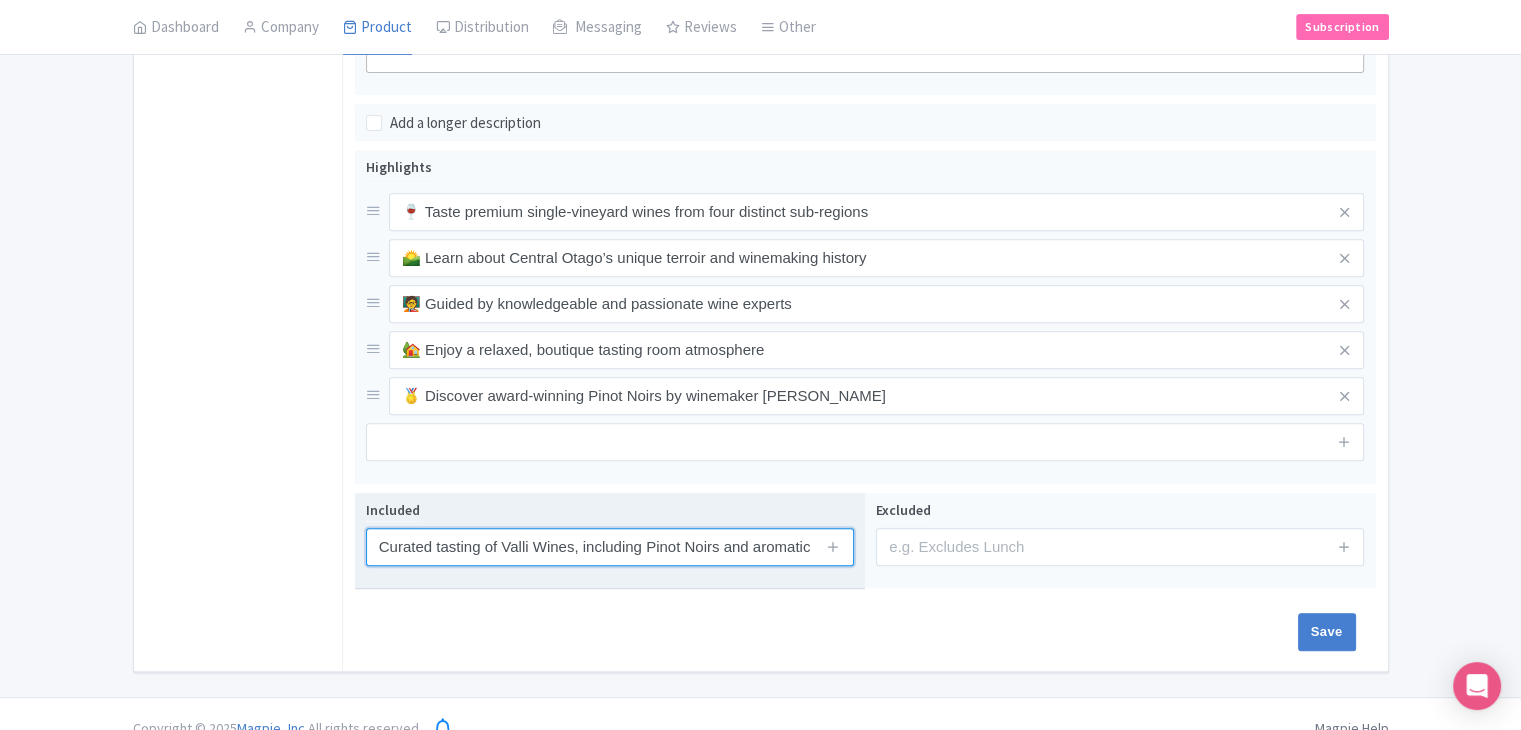 scroll, scrollTop: 0, scrollLeft: 44, axis: horizontal 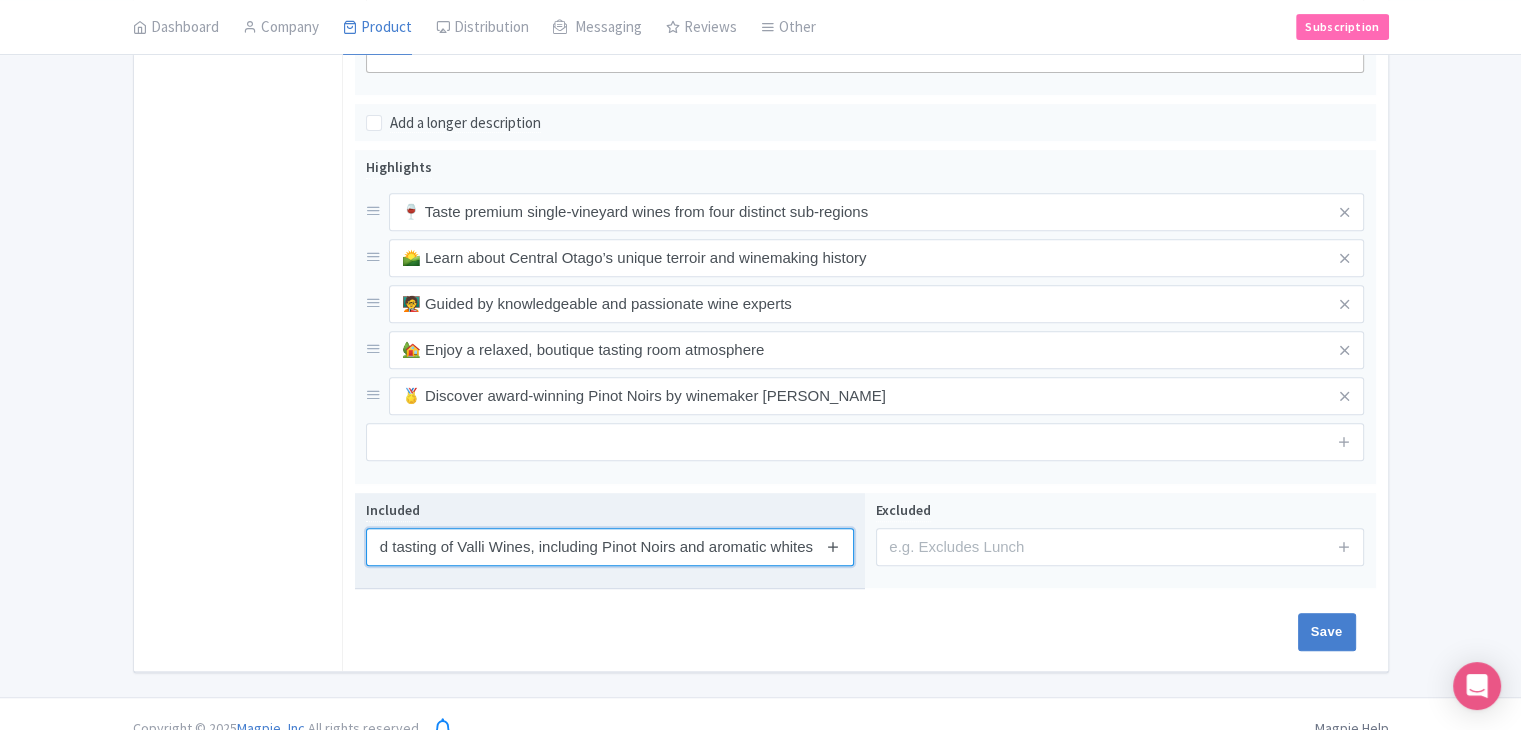 type on "Curated tasting of Valli Wines, including Pinot Noirs and aromatic whites" 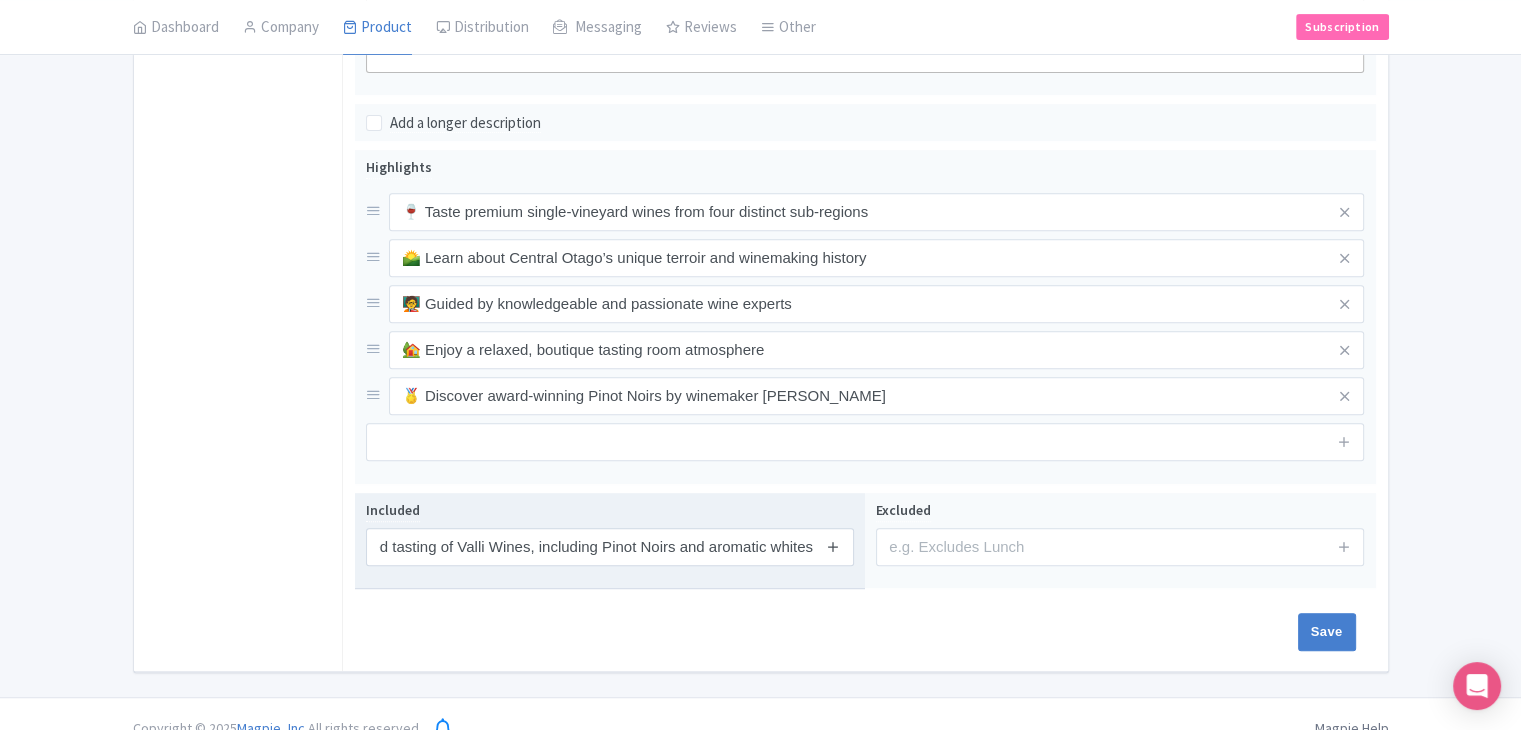 scroll, scrollTop: 0, scrollLeft: 0, axis: both 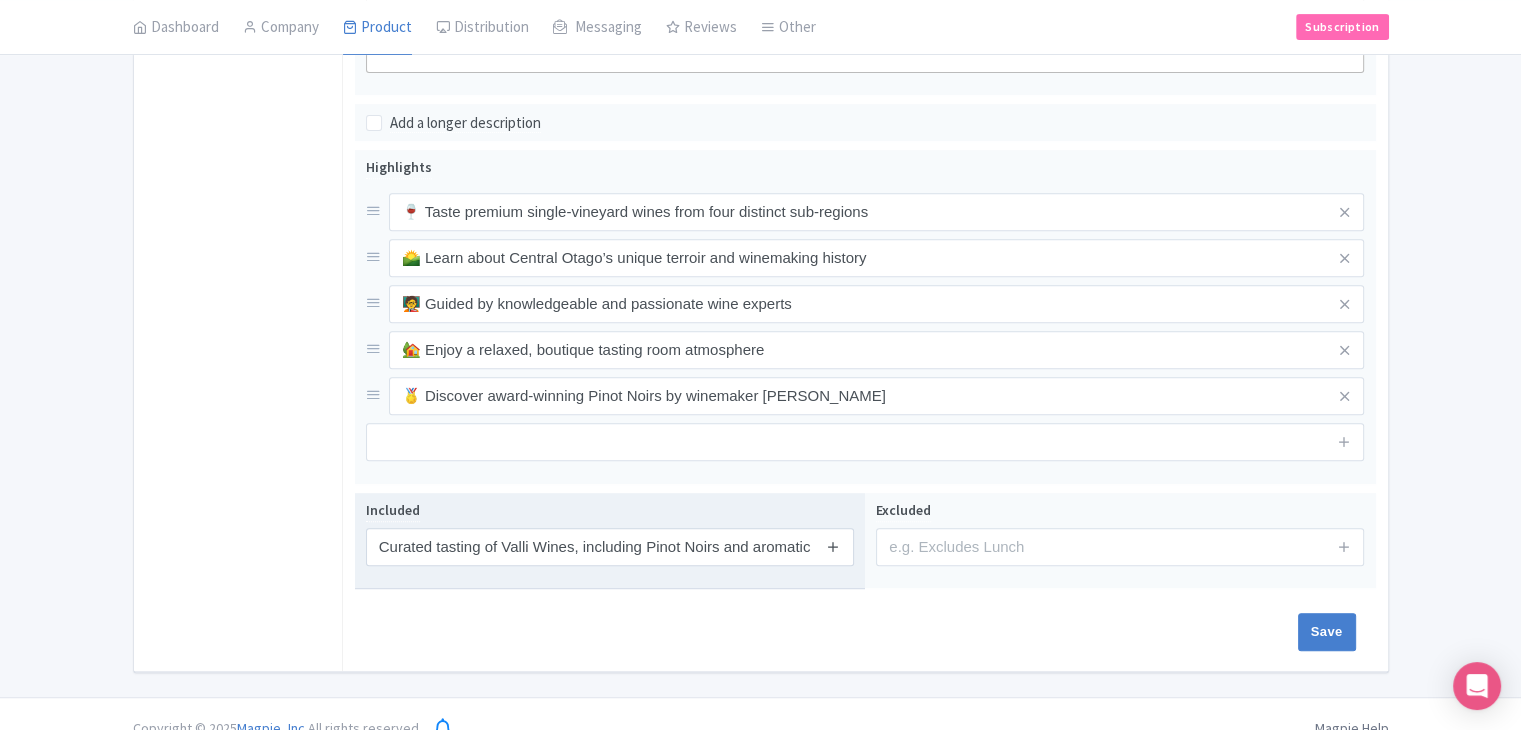 click at bounding box center (833, 546) 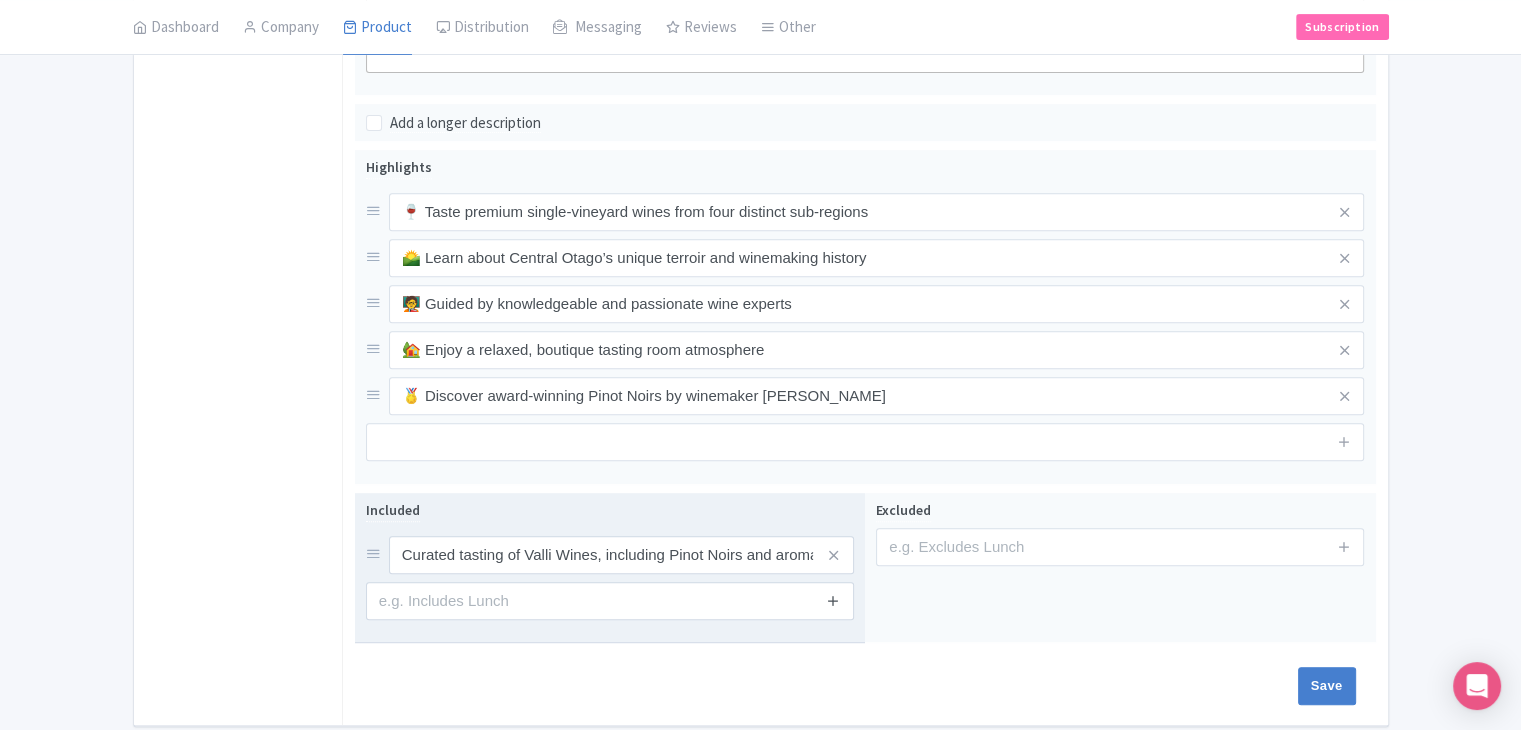 click at bounding box center (833, 600) 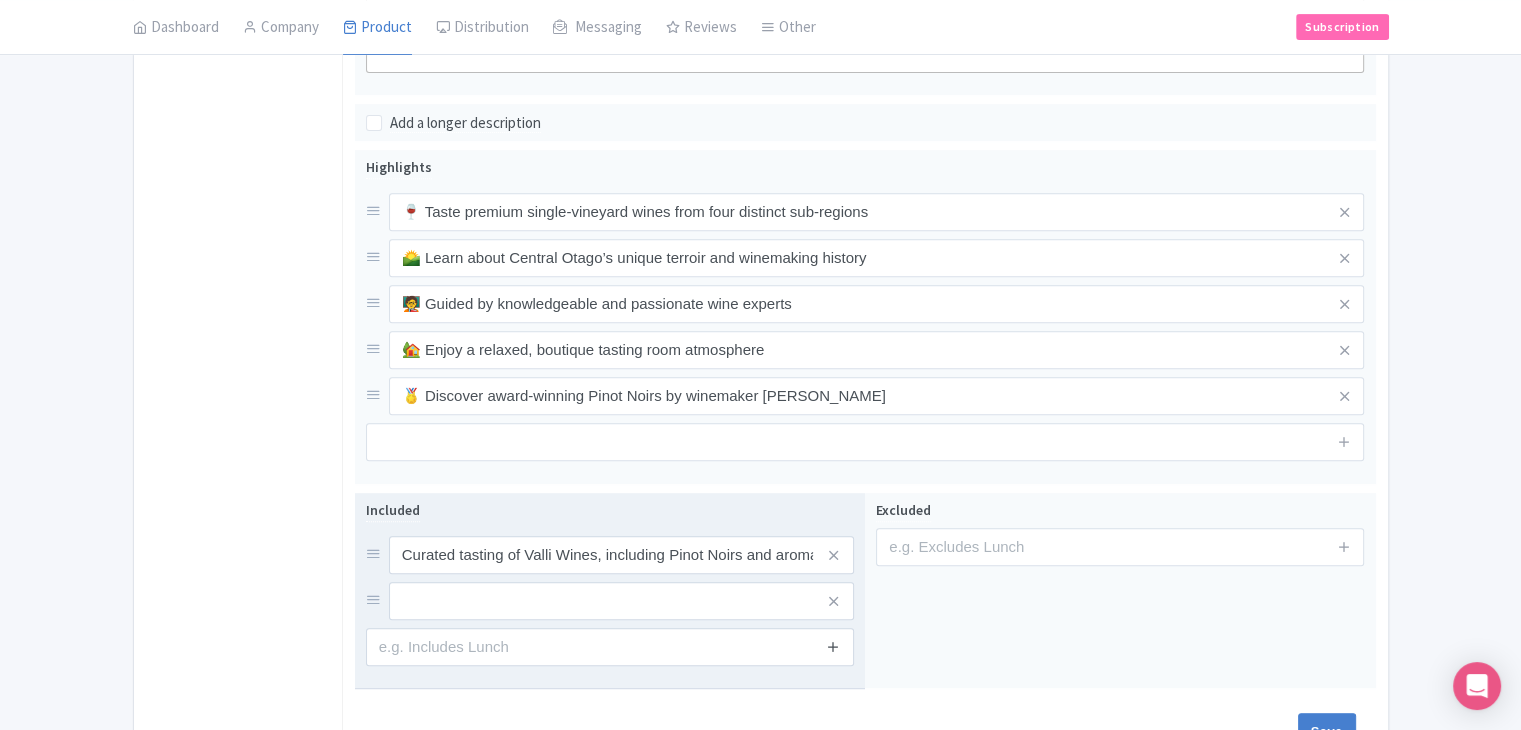 click at bounding box center (833, 646) 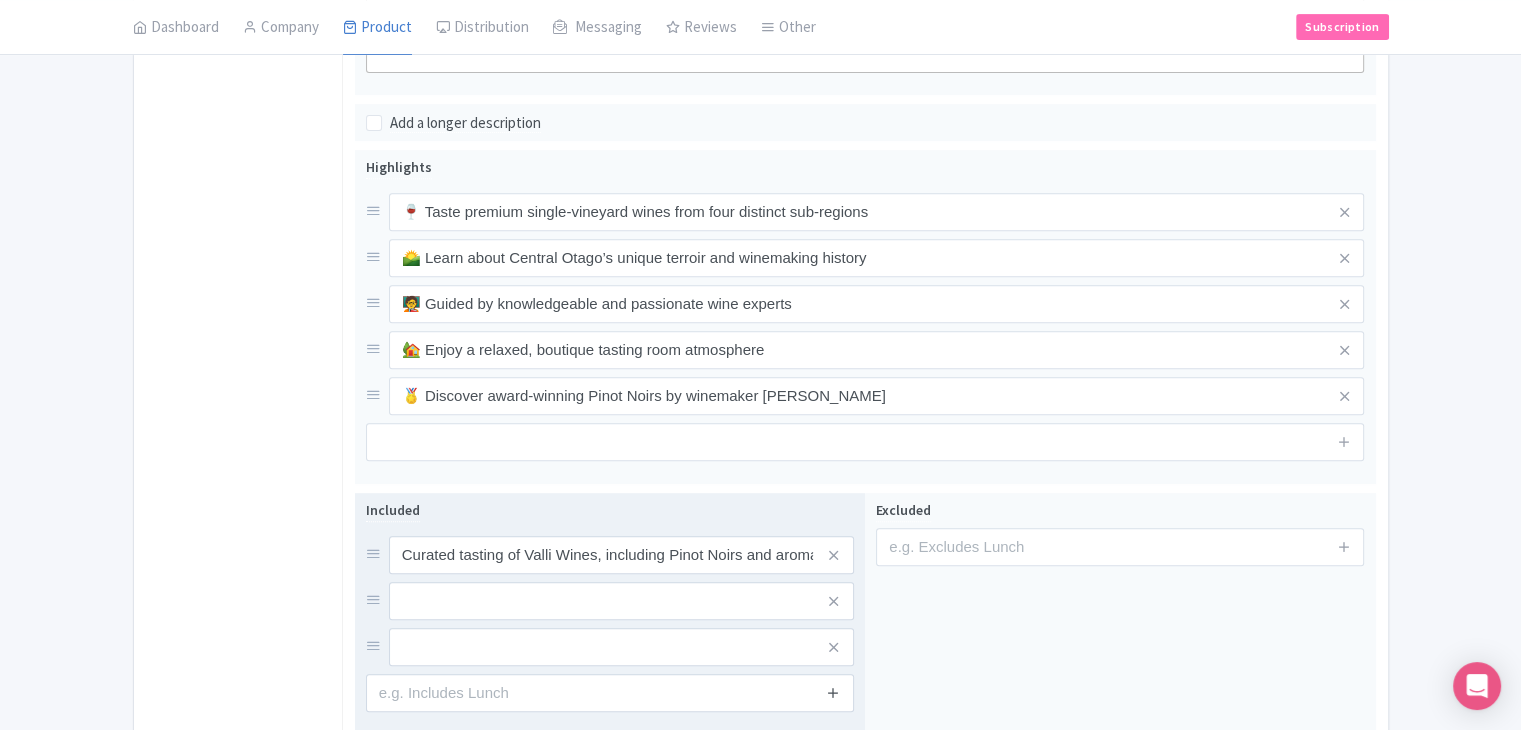 click at bounding box center (833, 693) 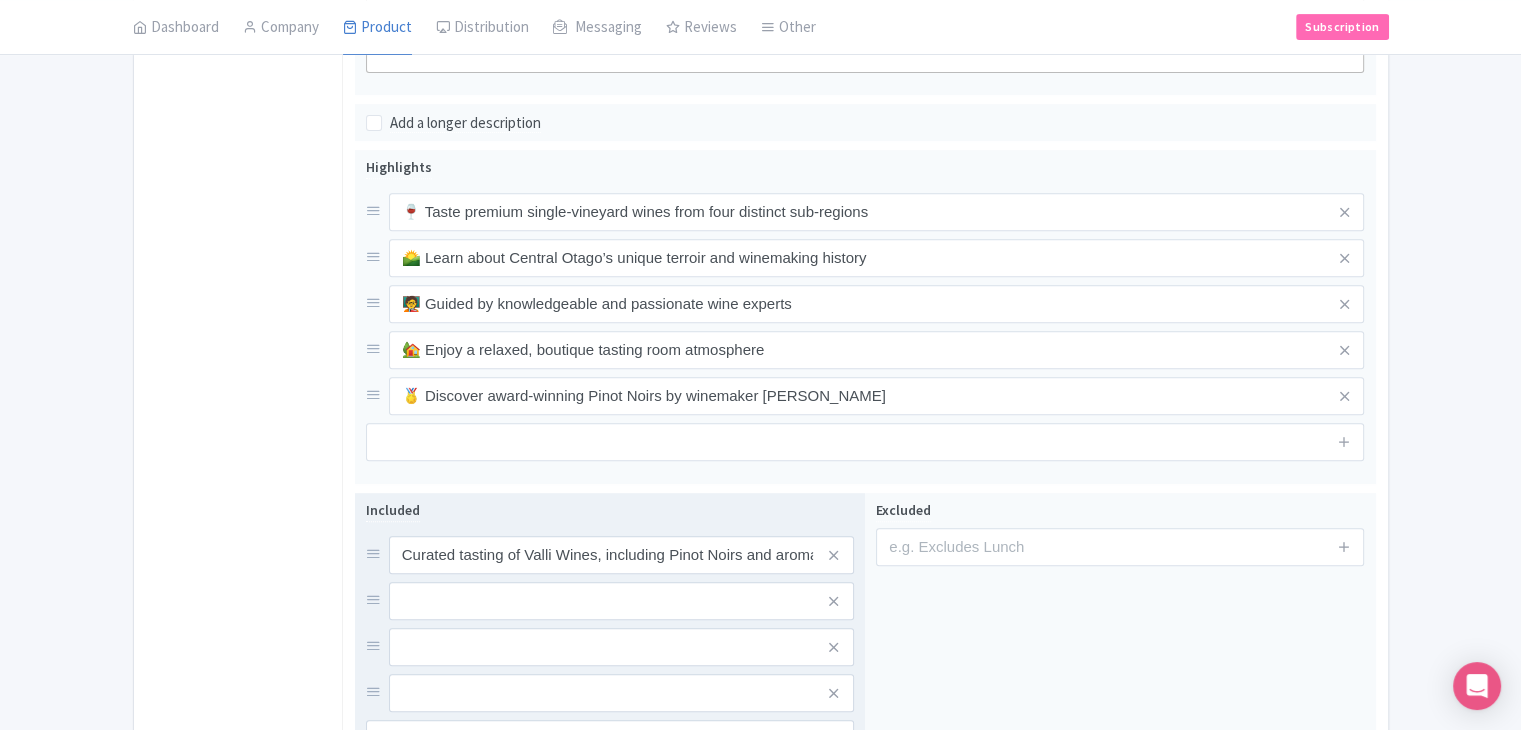click at bounding box center [833, 738] 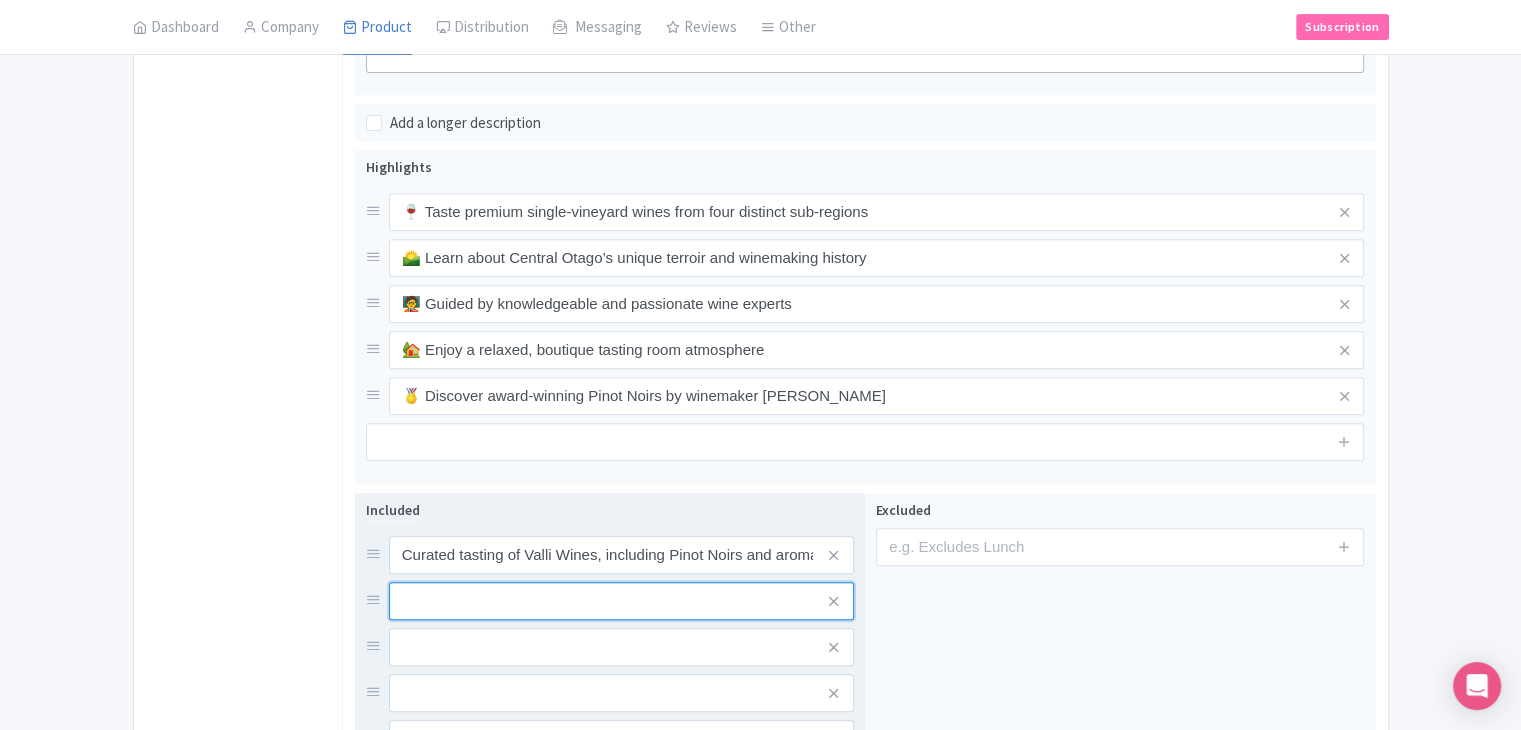 click at bounding box center [621, 555] 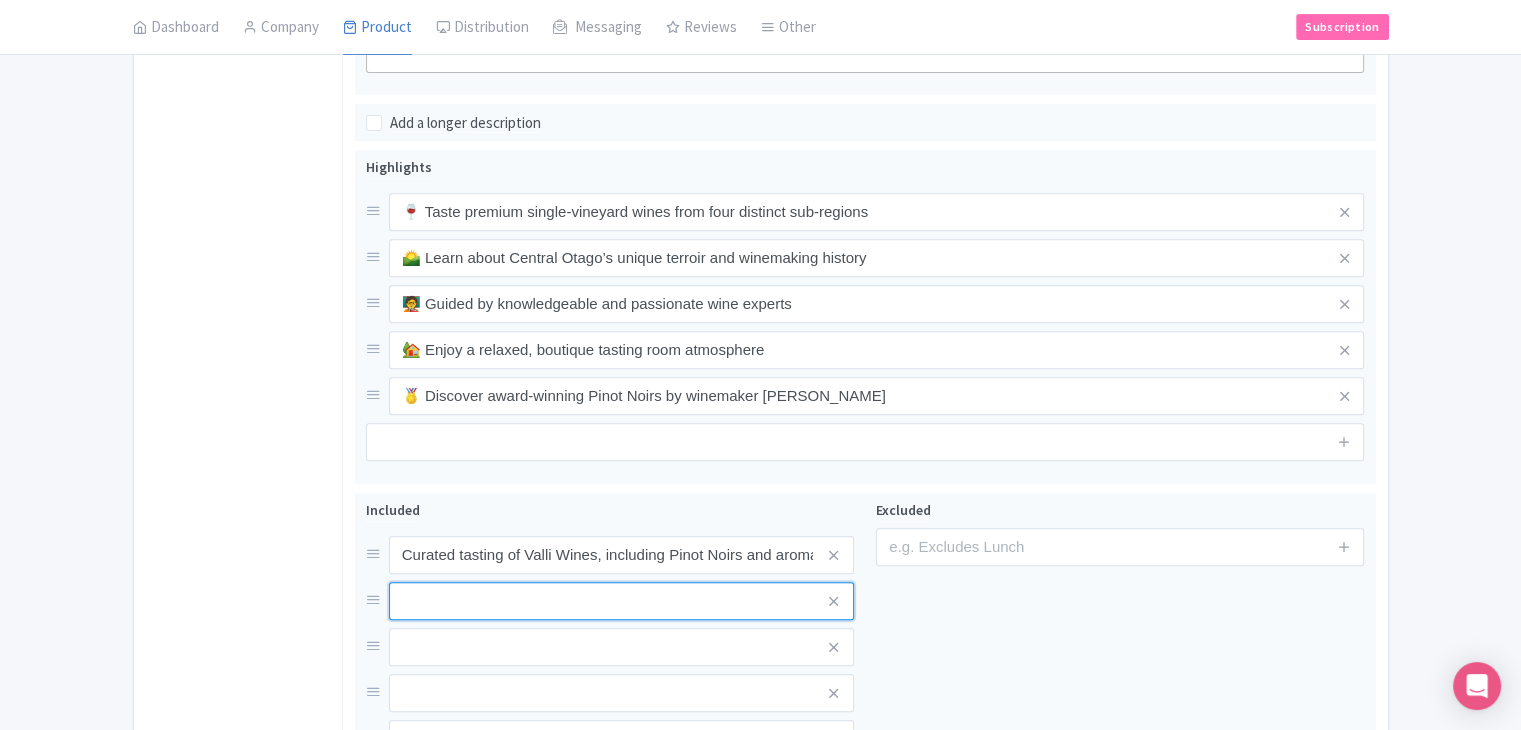paste on "Guided explanation of each wine and vineyard origin" 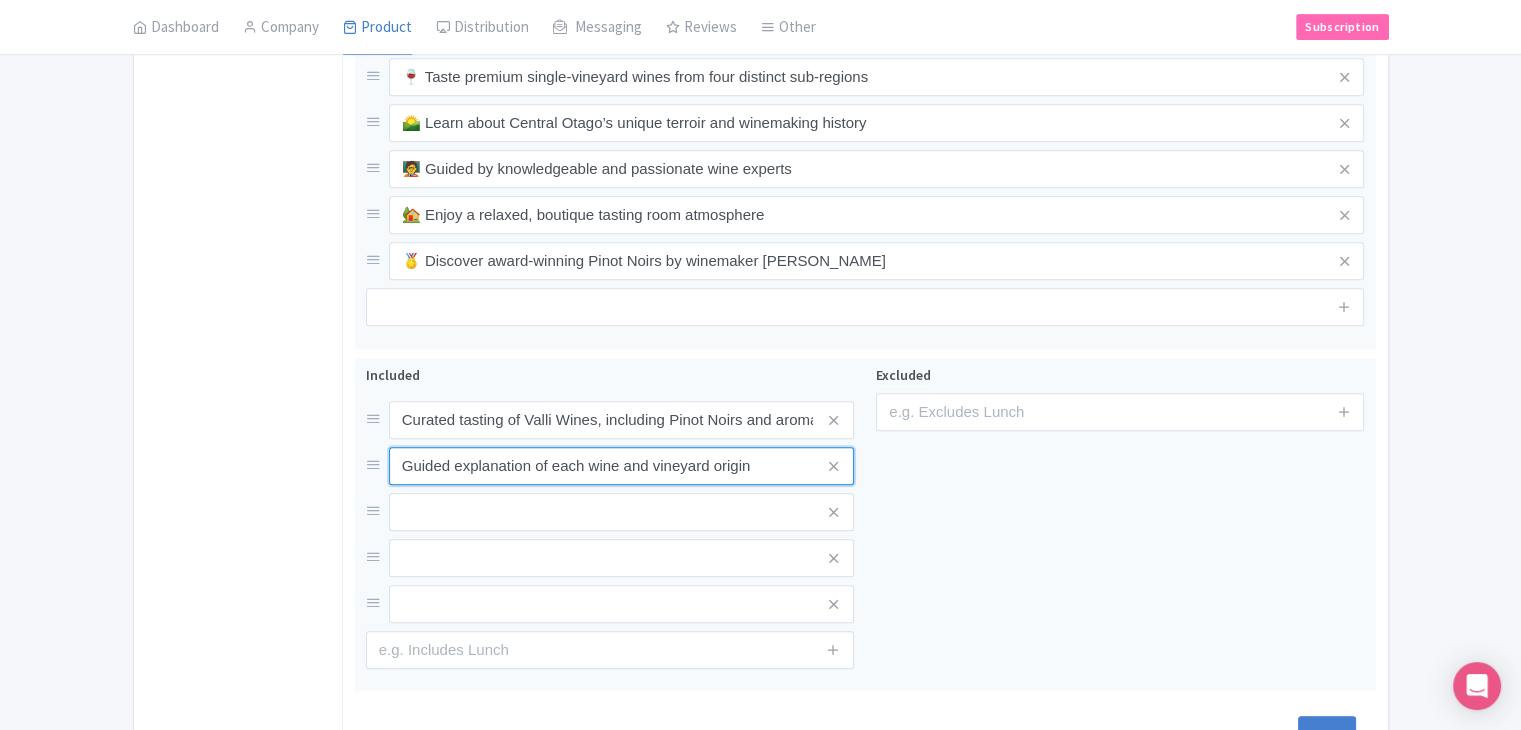 scroll, scrollTop: 1031, scrollLeft: 0, axis: vertical 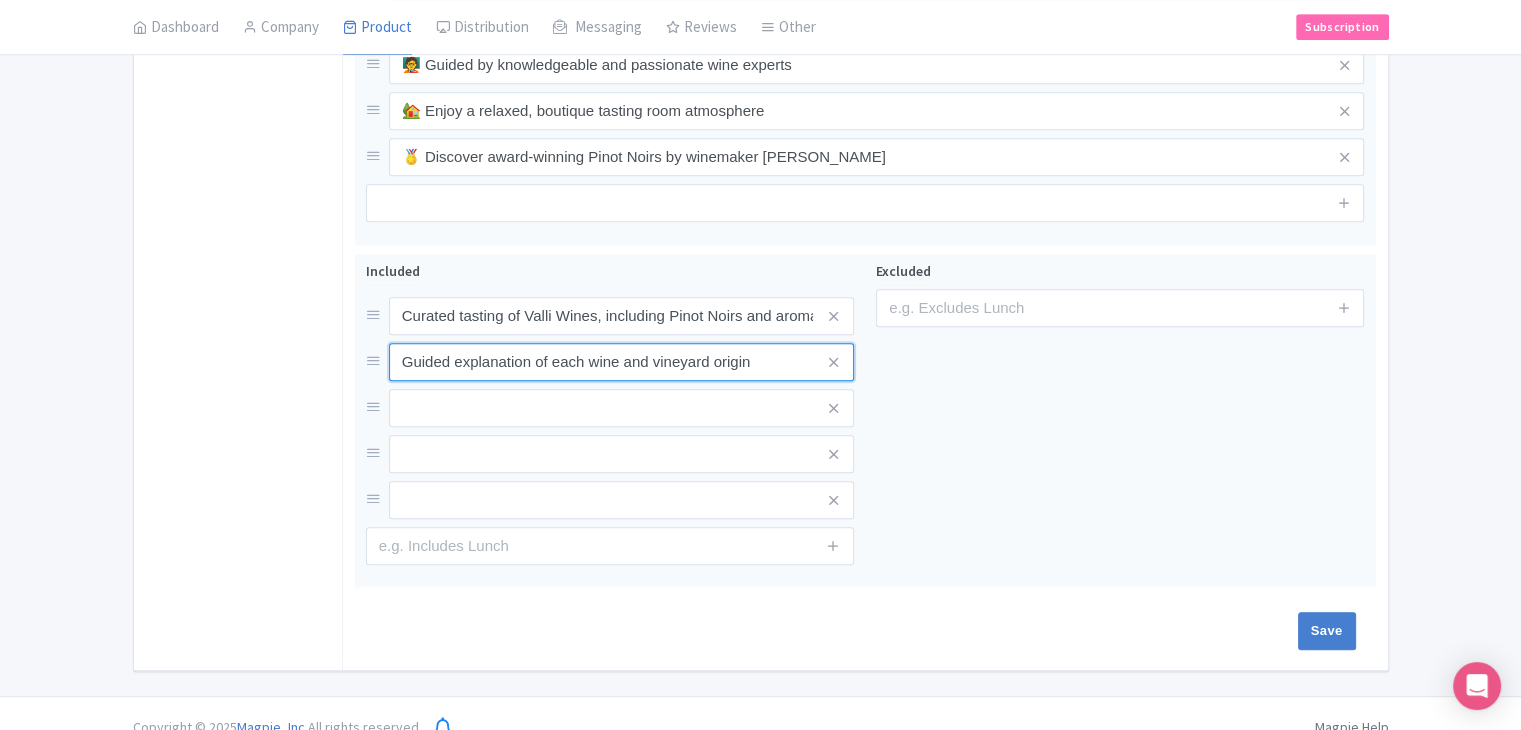 type on "Guided explanation of each wine and vineyard origin" 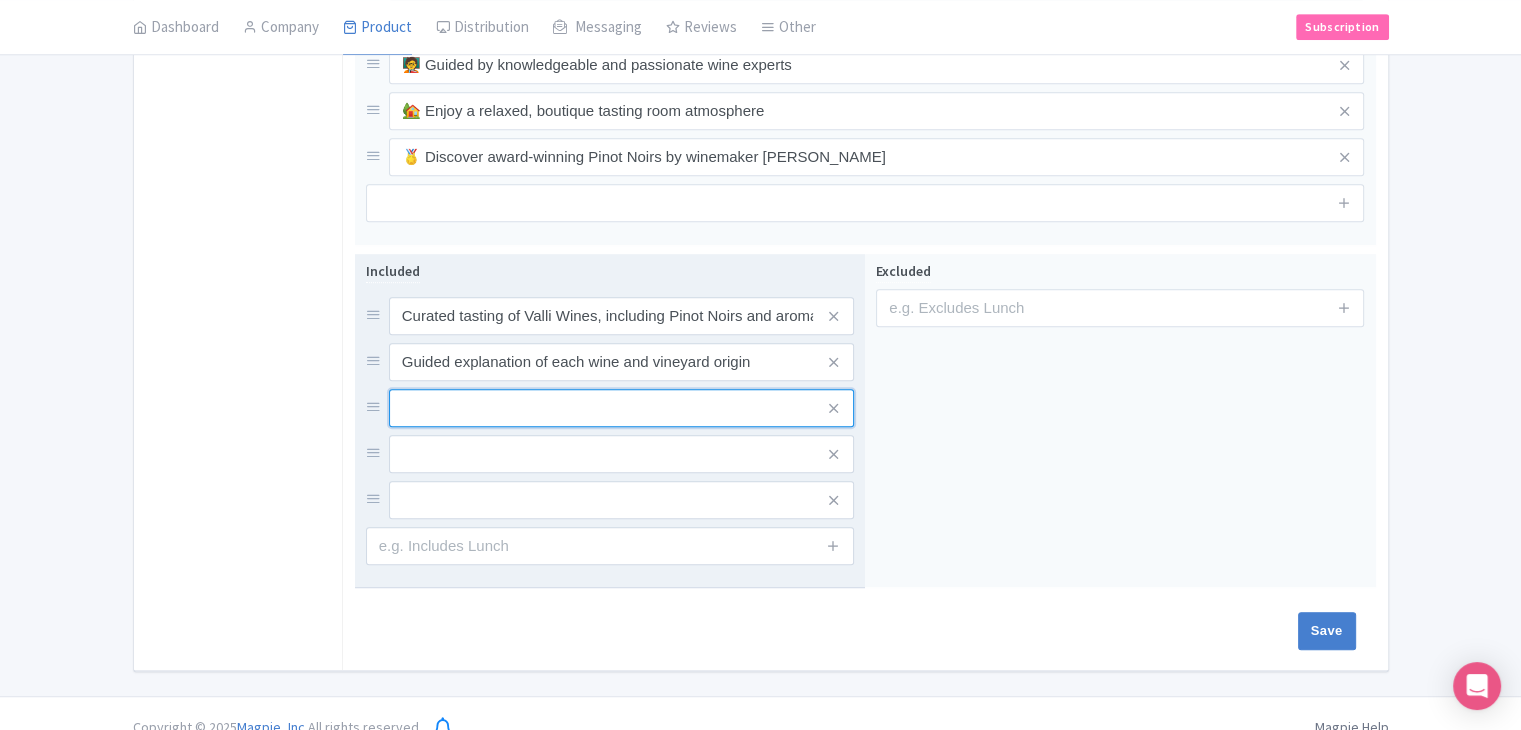 click at bounding box center [621, 316] 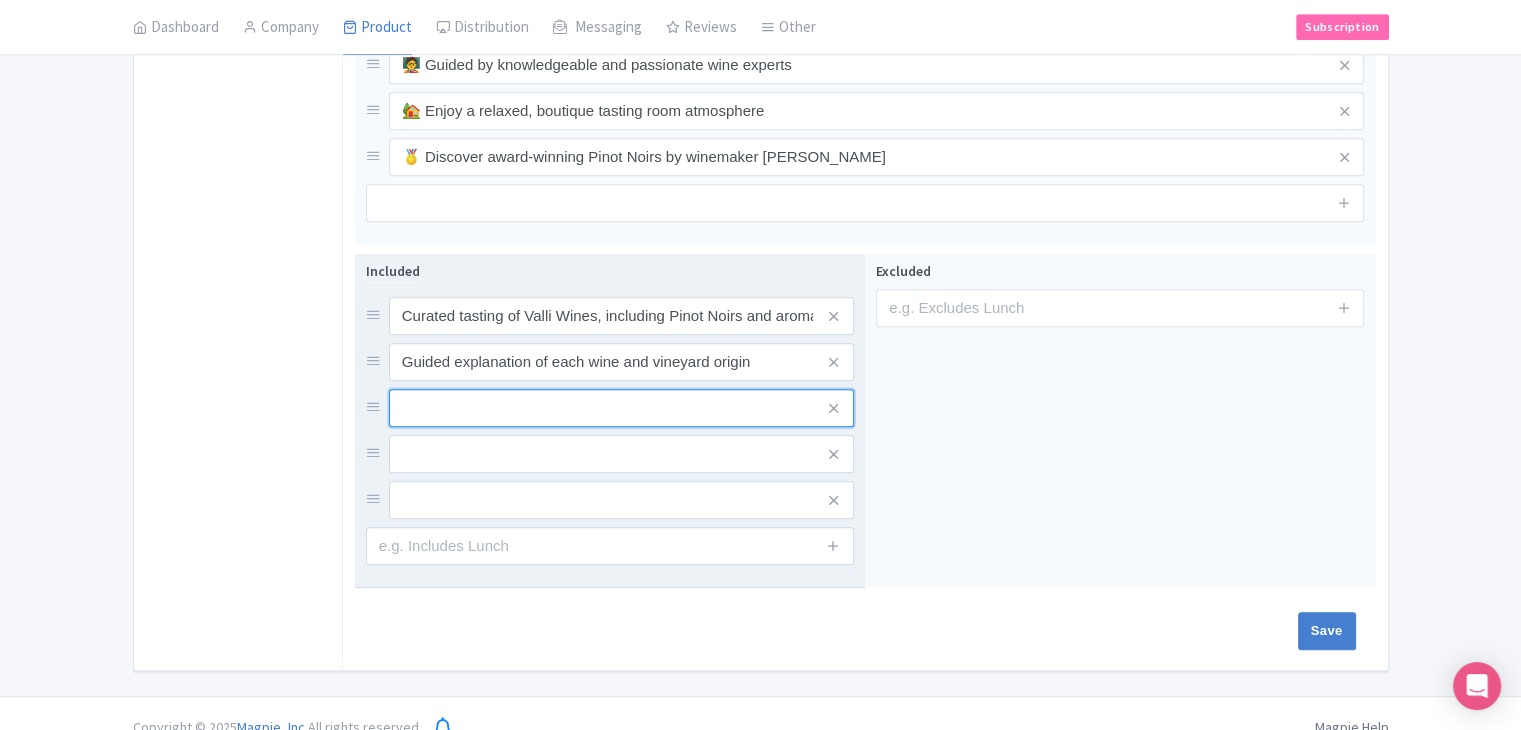 paste on "Access to the boutique cellar door experience" 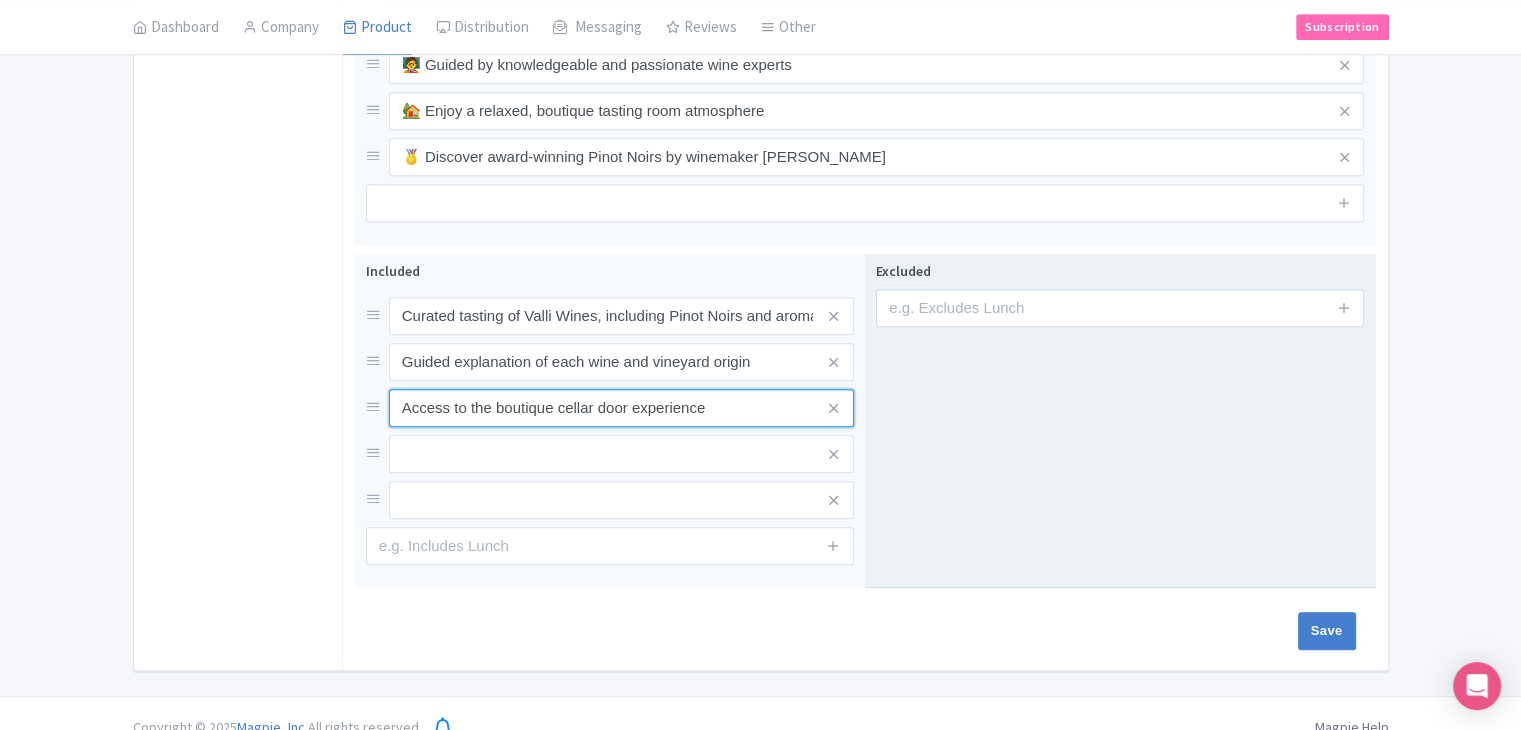 type on "Access to the boutique cellar door experience" 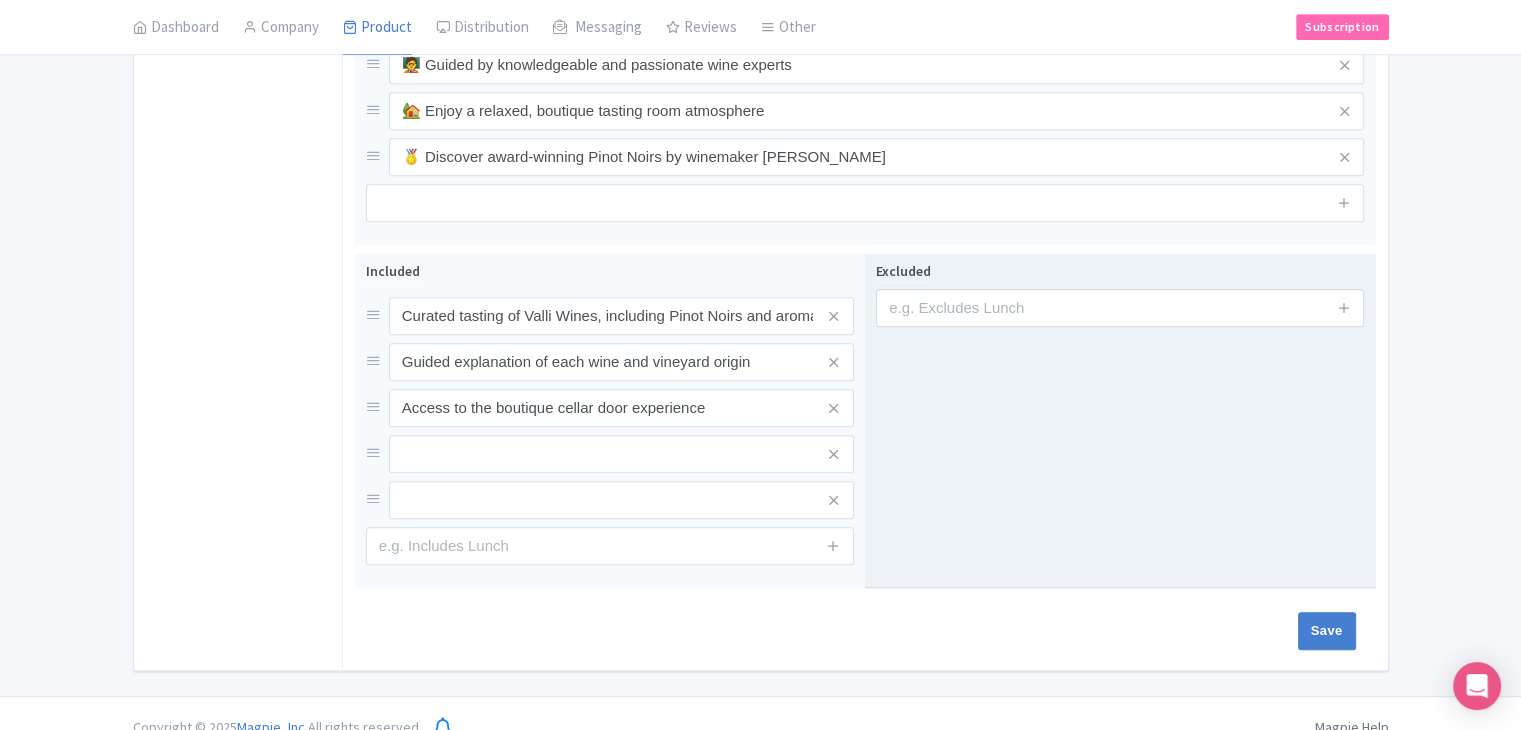 click on "Excluded" at bounding box center [1120, 421] 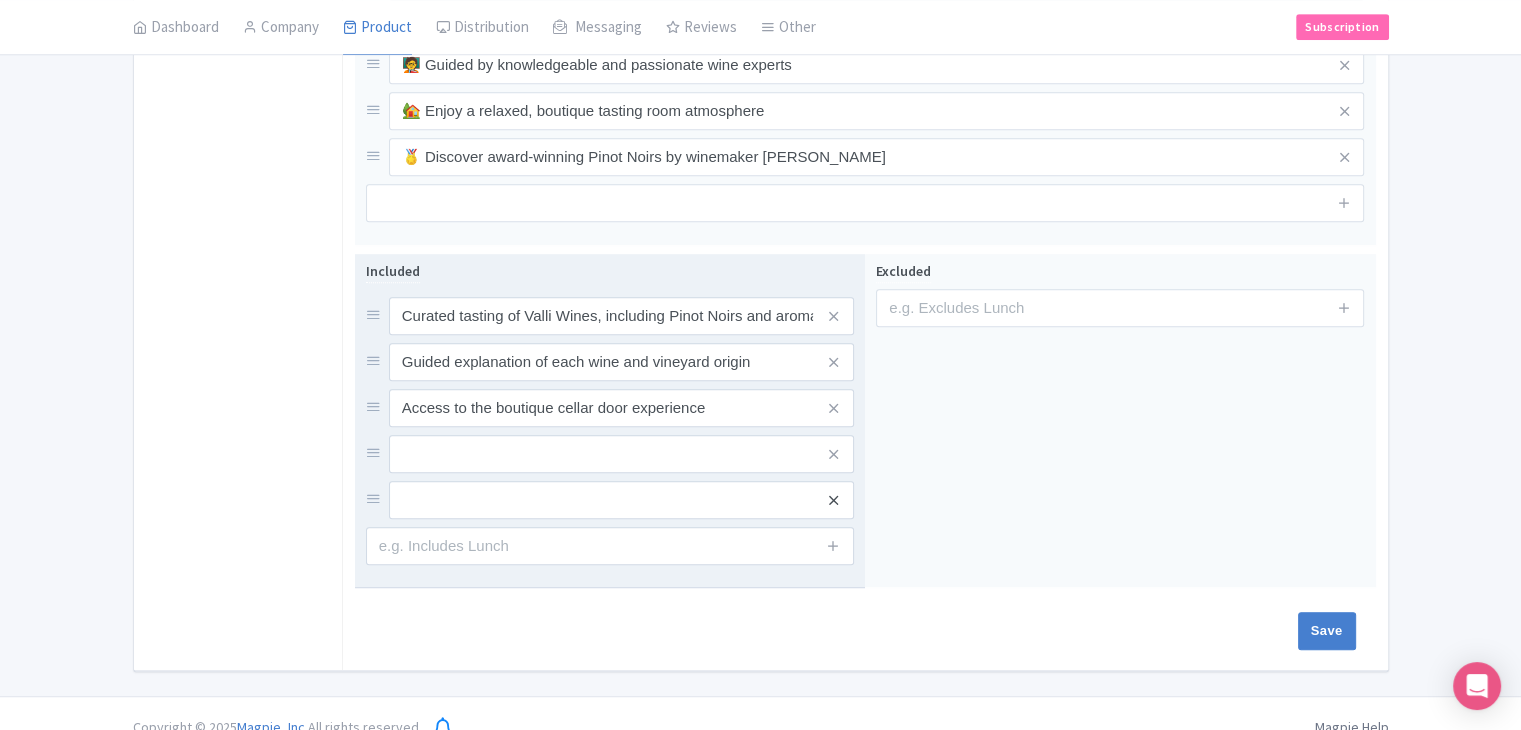 click at bounding box center [833, 500] 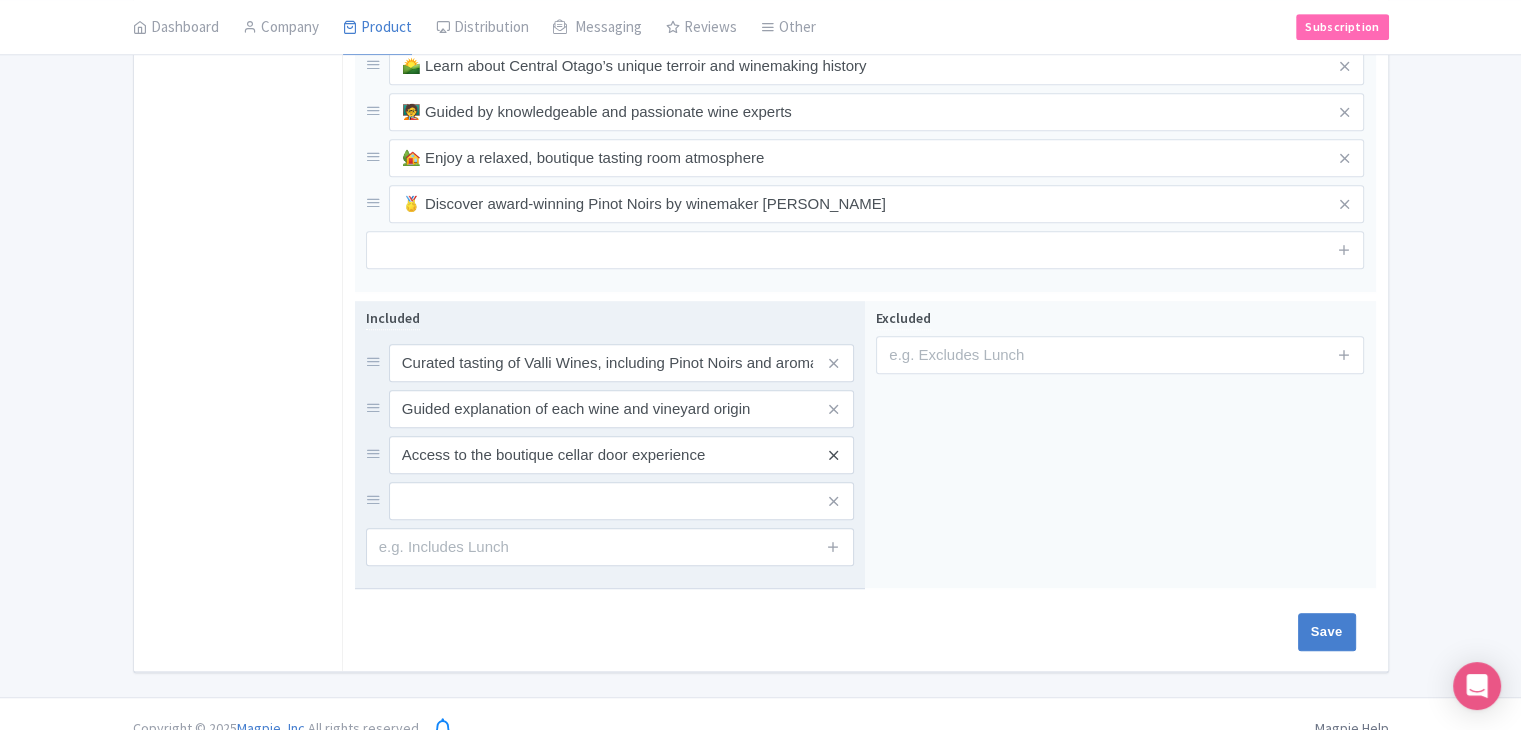 click at bounding box center [833, 455] 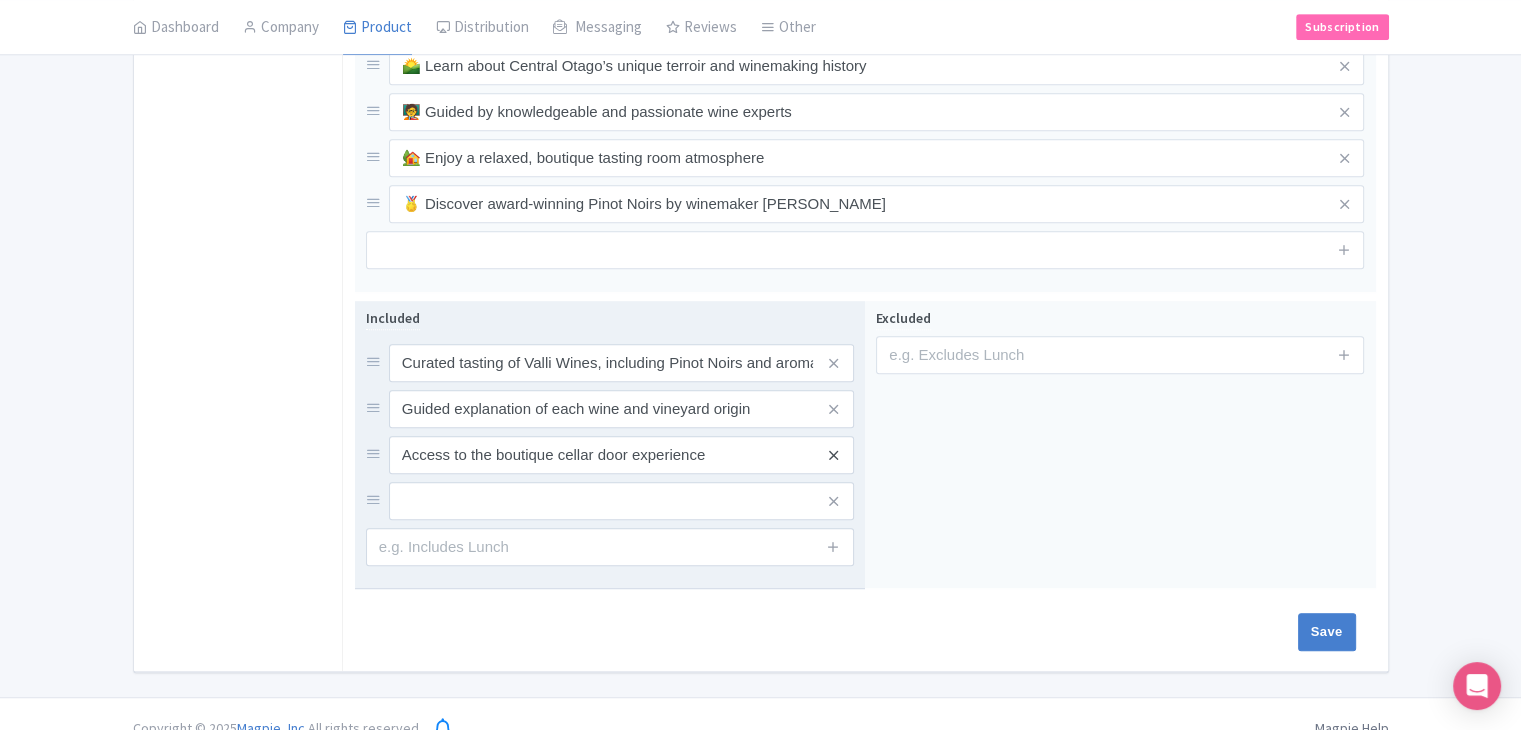 scroll, scrollTop: 939, scrollLeft: 0, axis: vertical 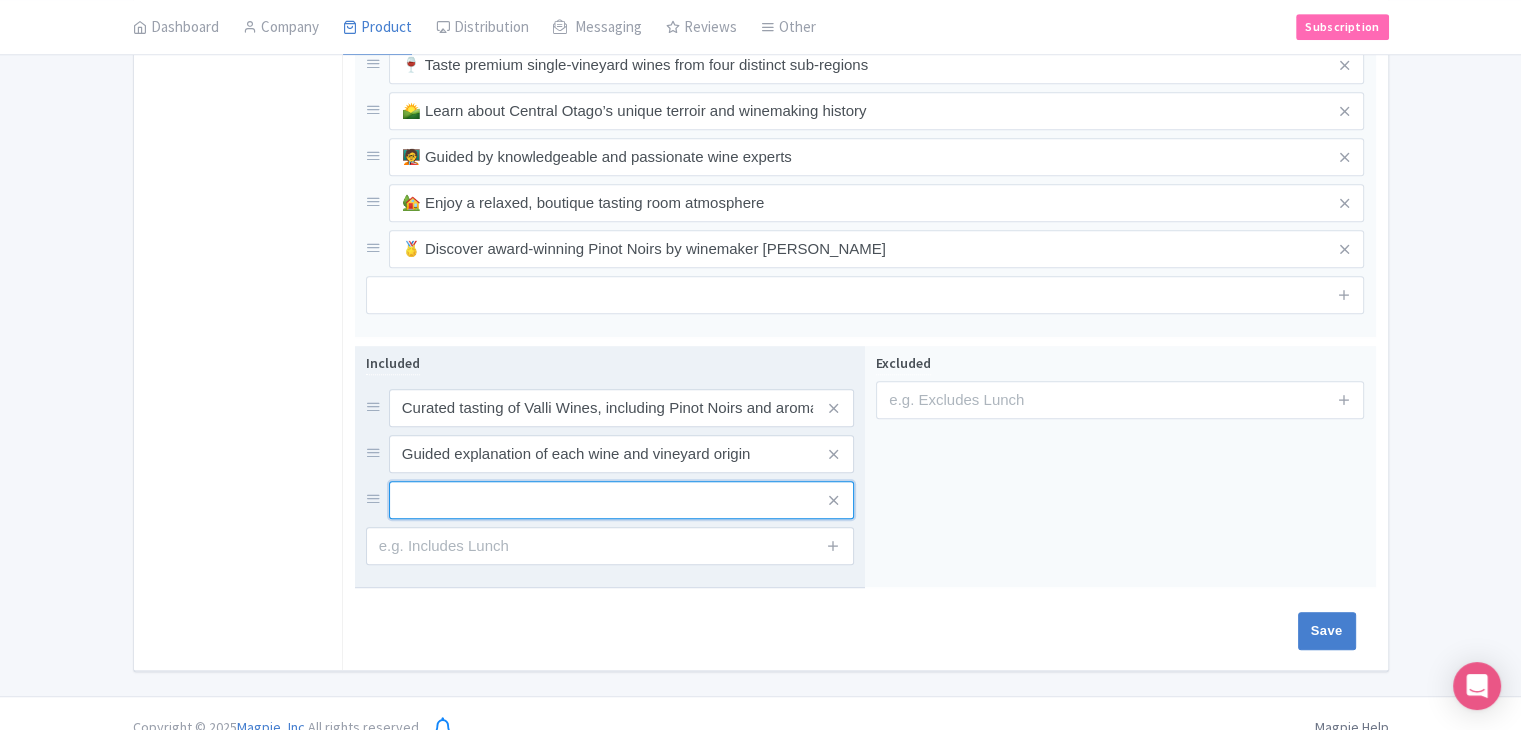 click at bounding box center [621, 408] 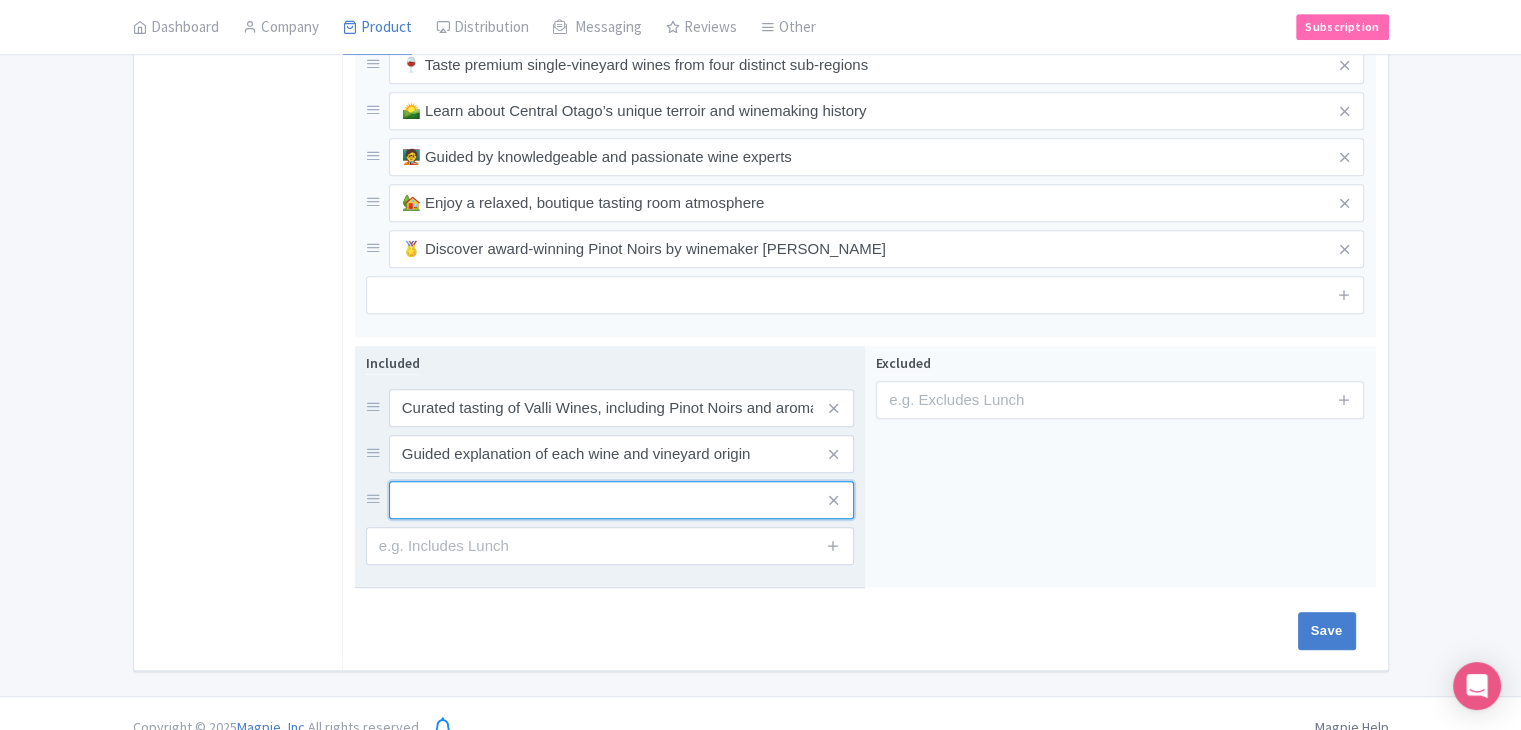 paste on "Access to the boutique cellar door experience" 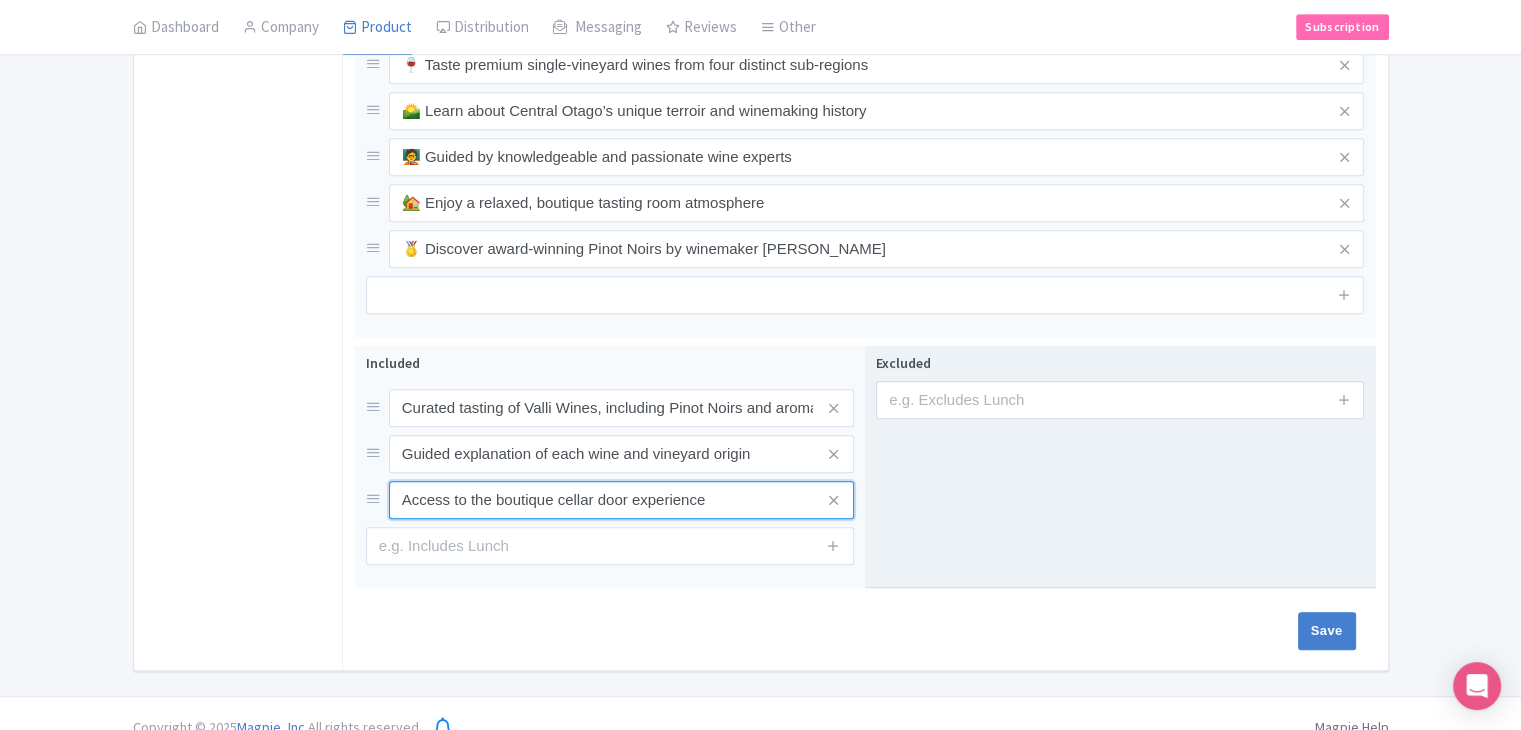 type on "Access to the boutique cellar door experience" 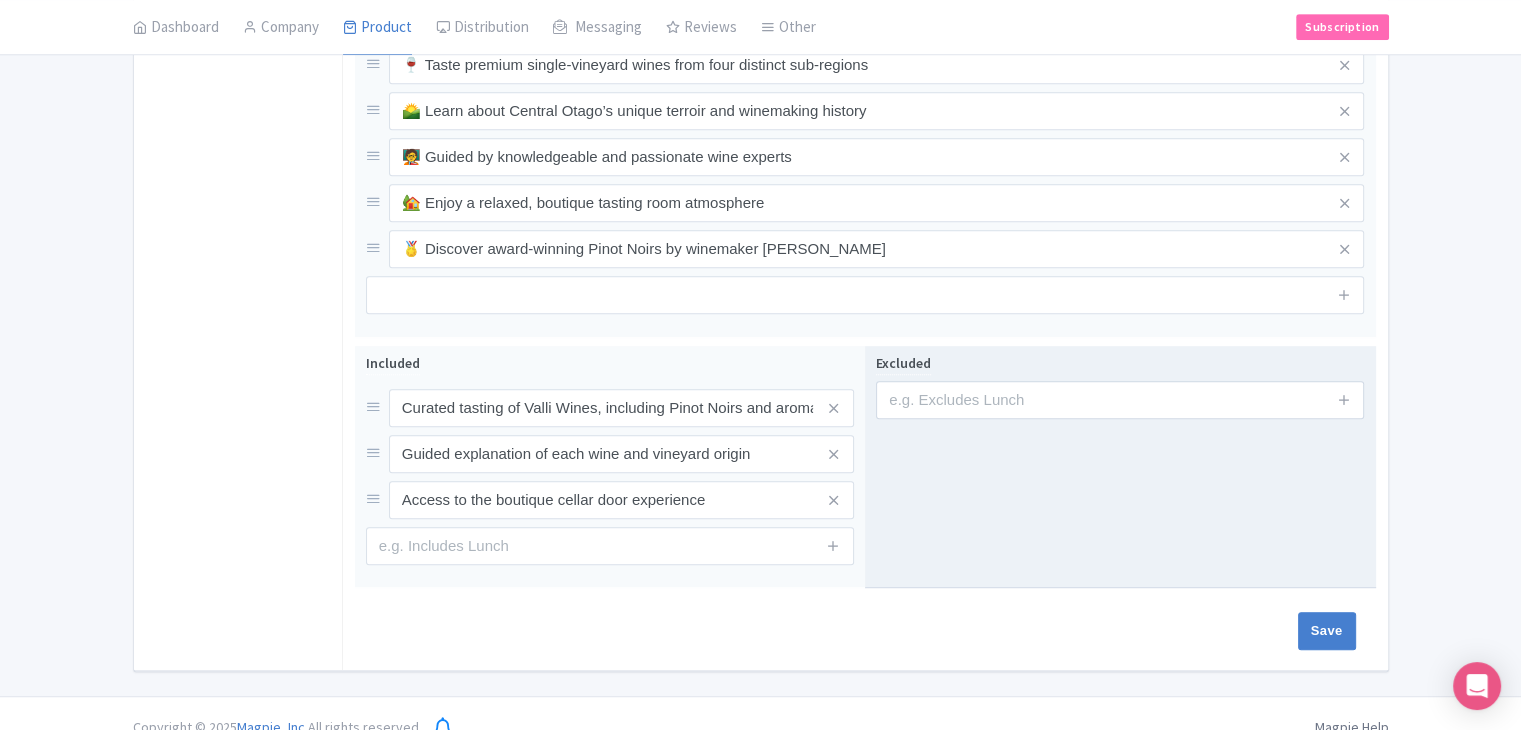click on "Excluded" at bounding box center (1120, 467) 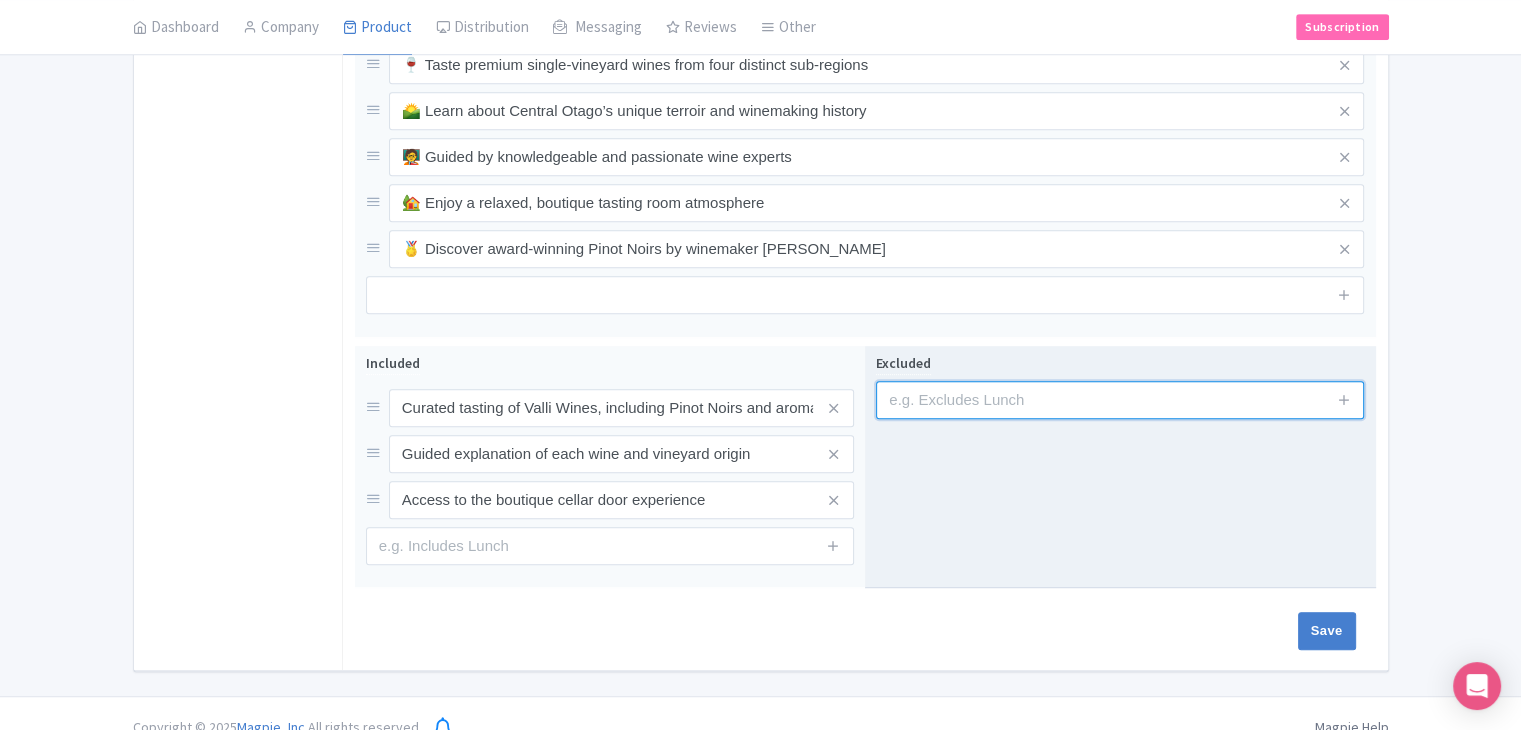 click at bounding box center (1120, 400) 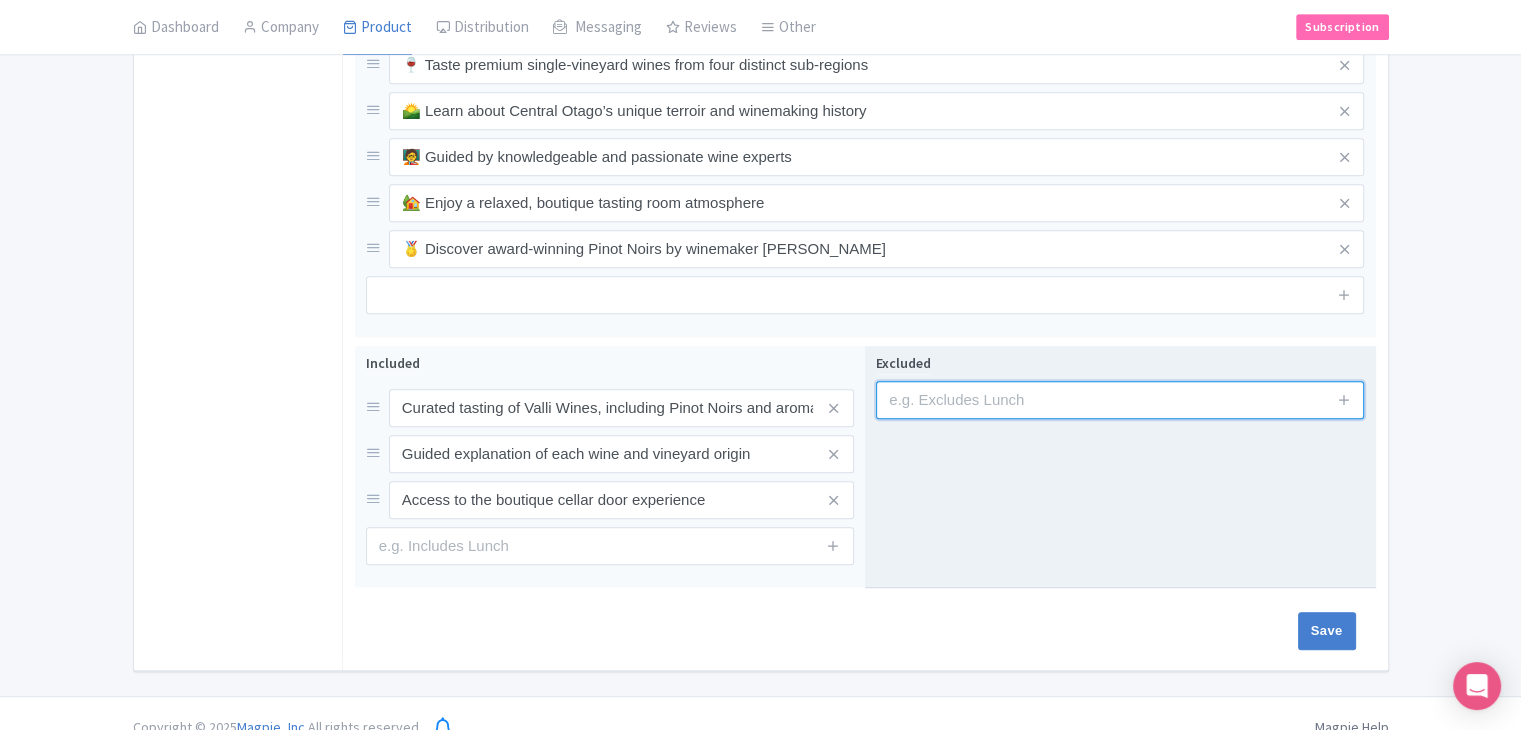 paste on "Transportation to and from the tasting venue" 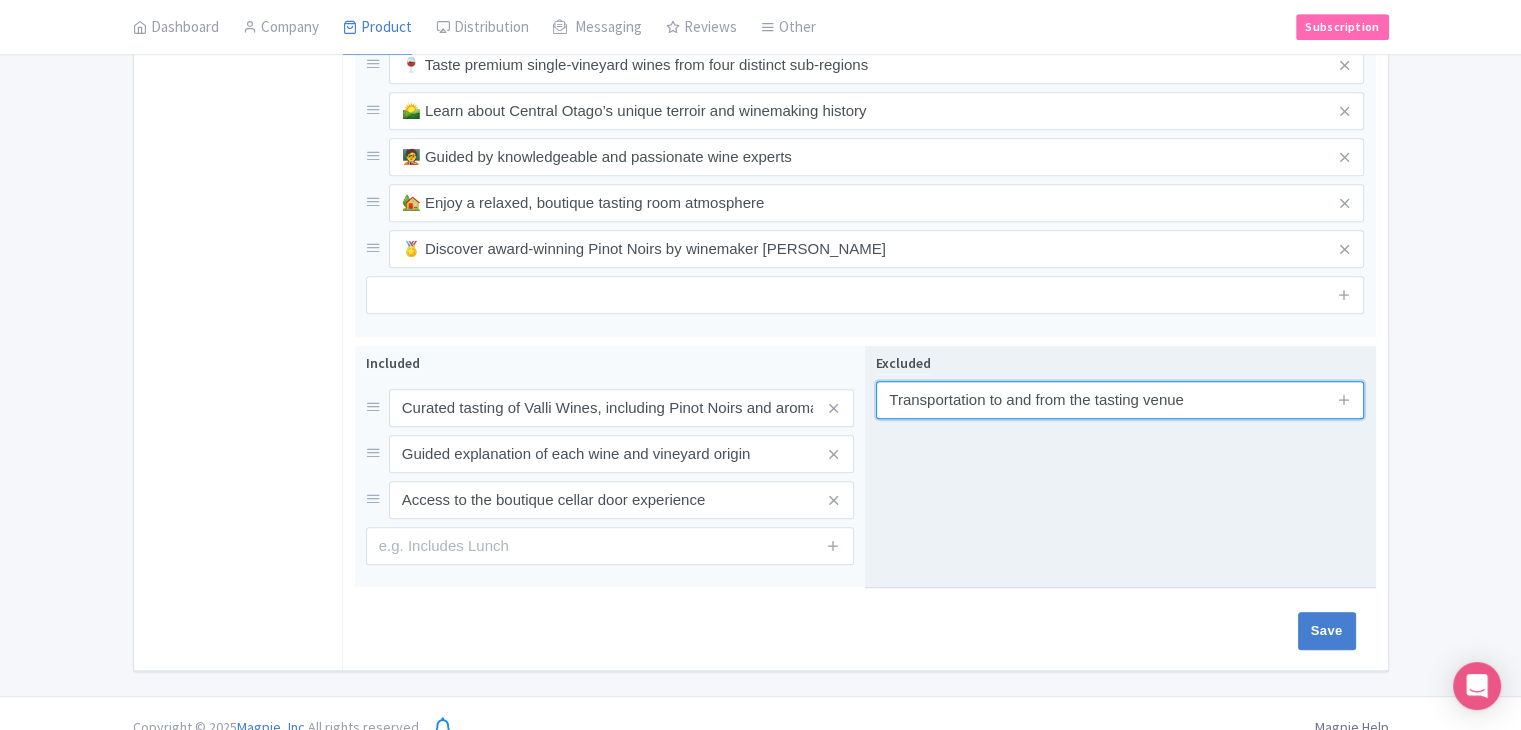 type on "Transportation to and from the tasting venue" 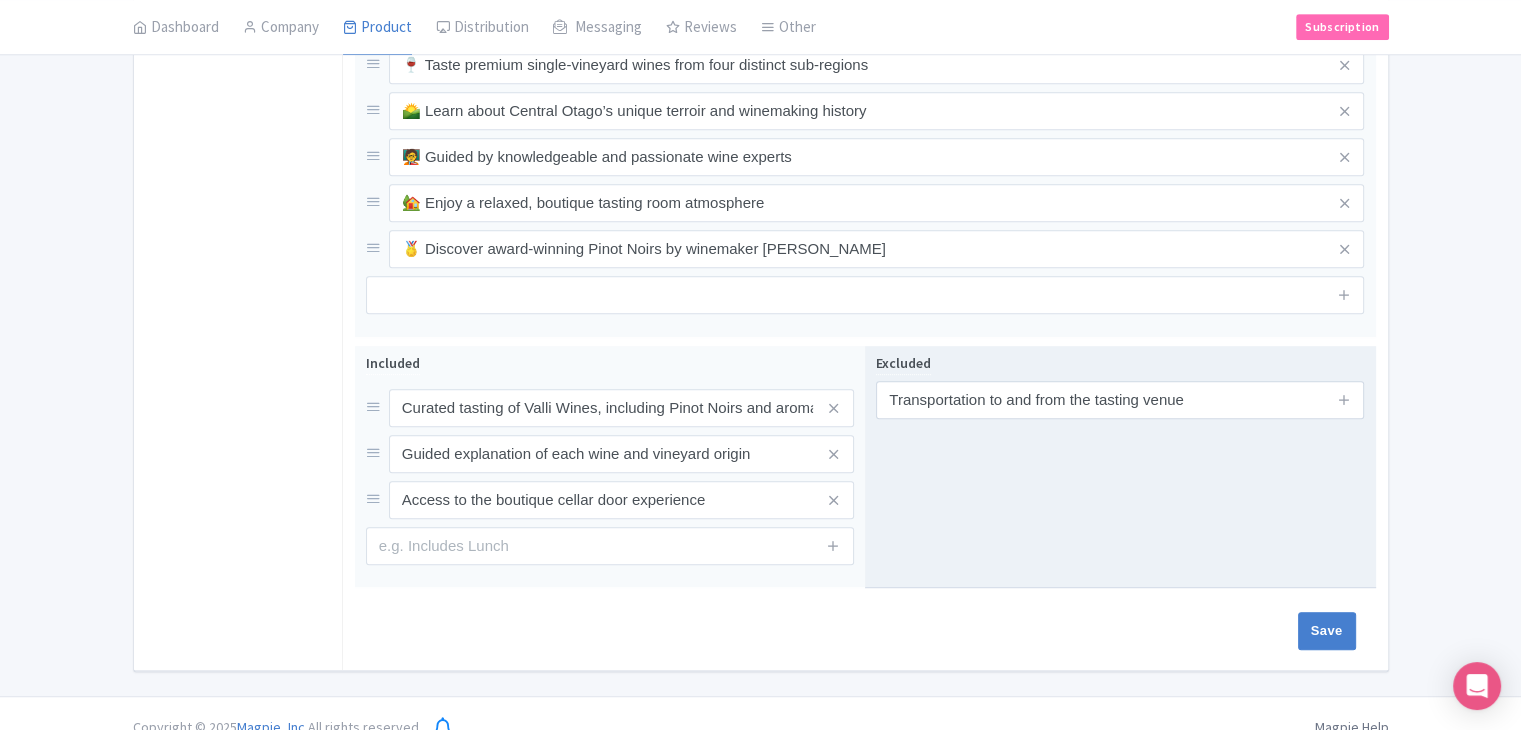 click at bounding box center [1344, 400] 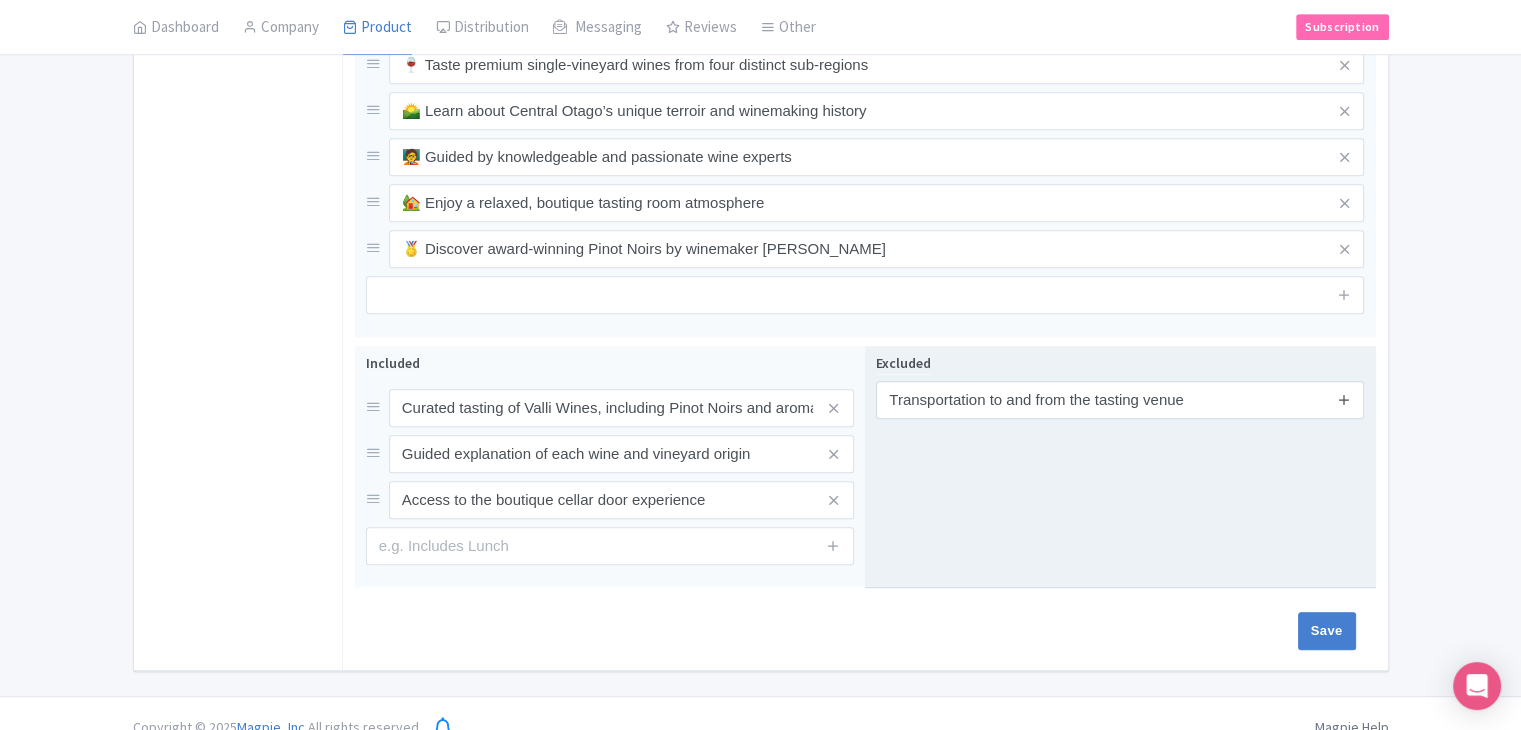 click at bounding box center [1344, 399] 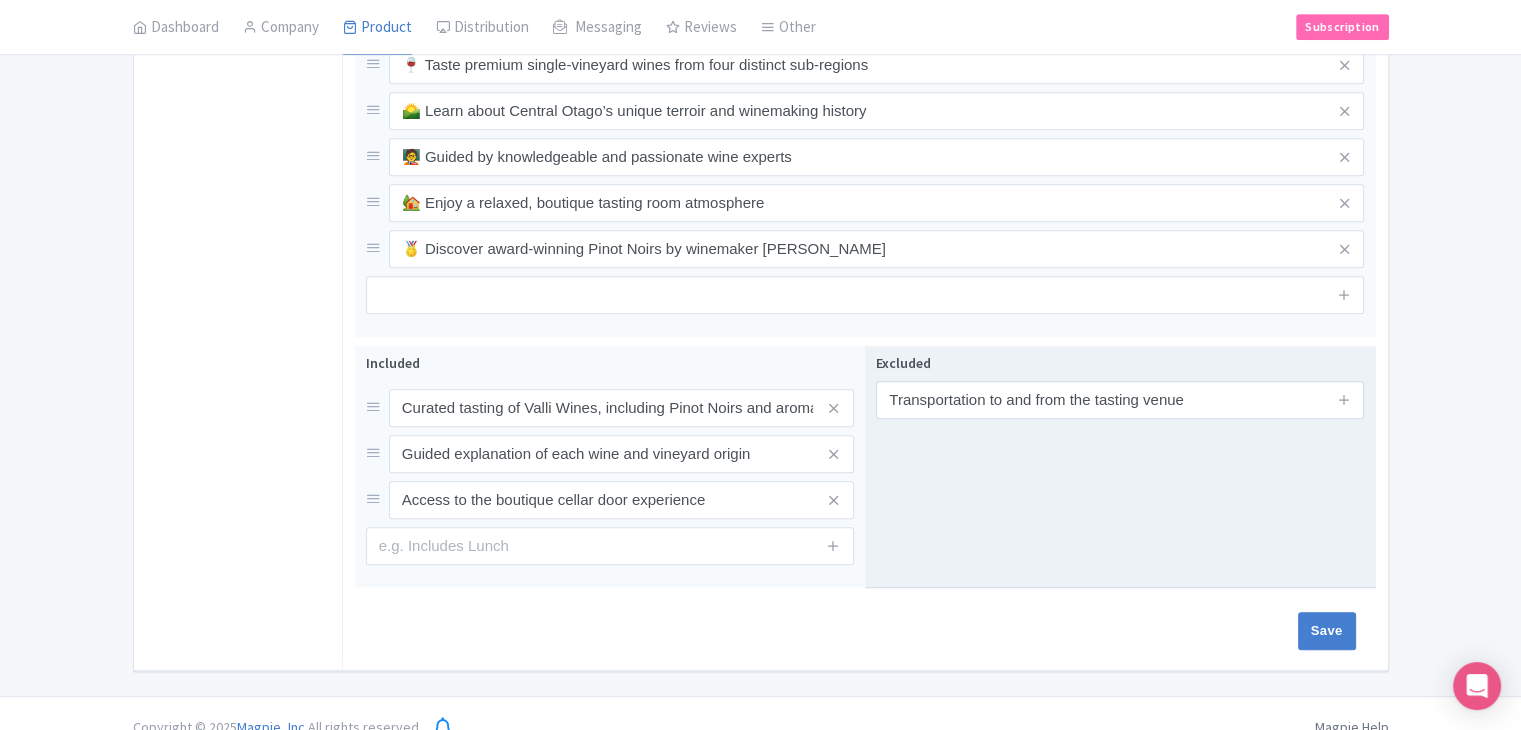 type 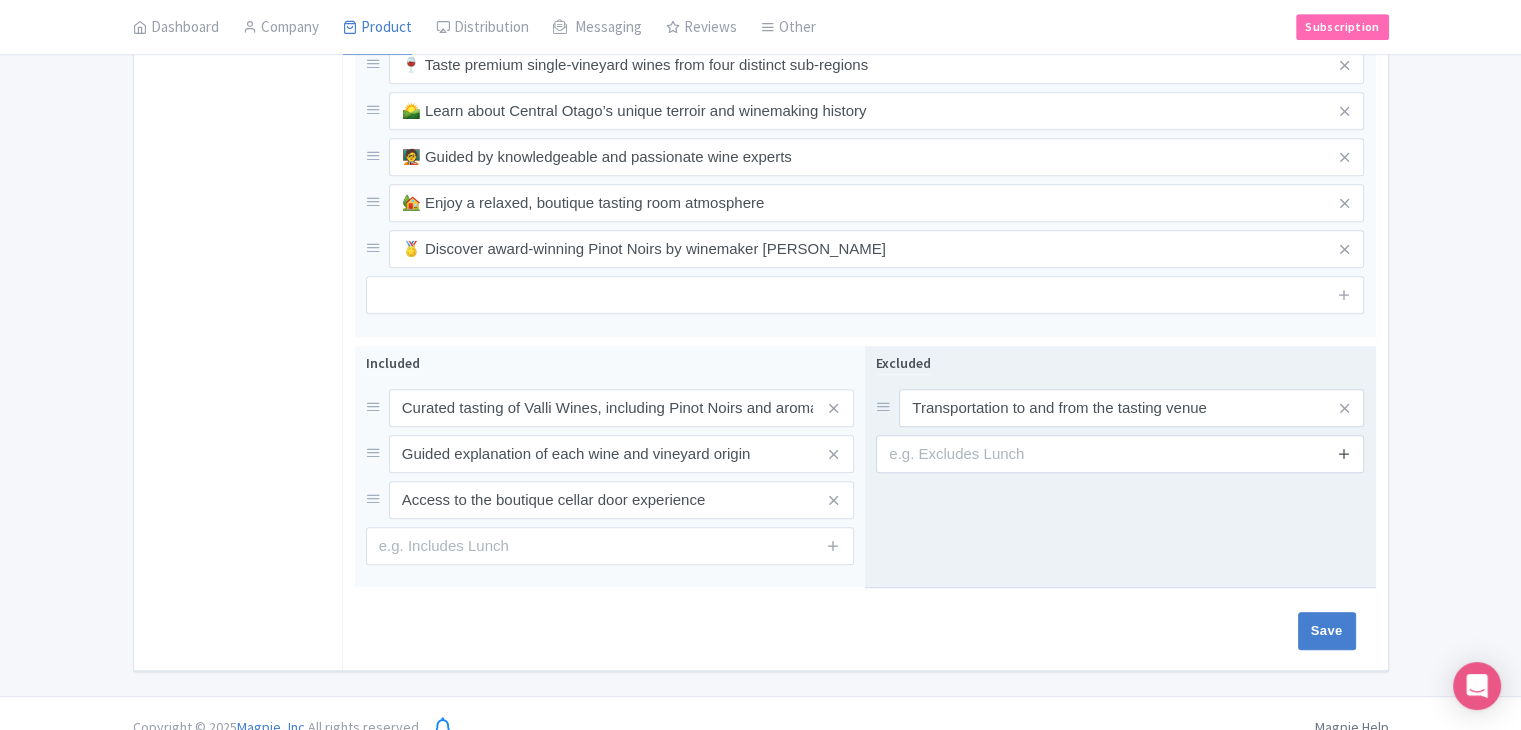 click at bounding box center [1344, 453] 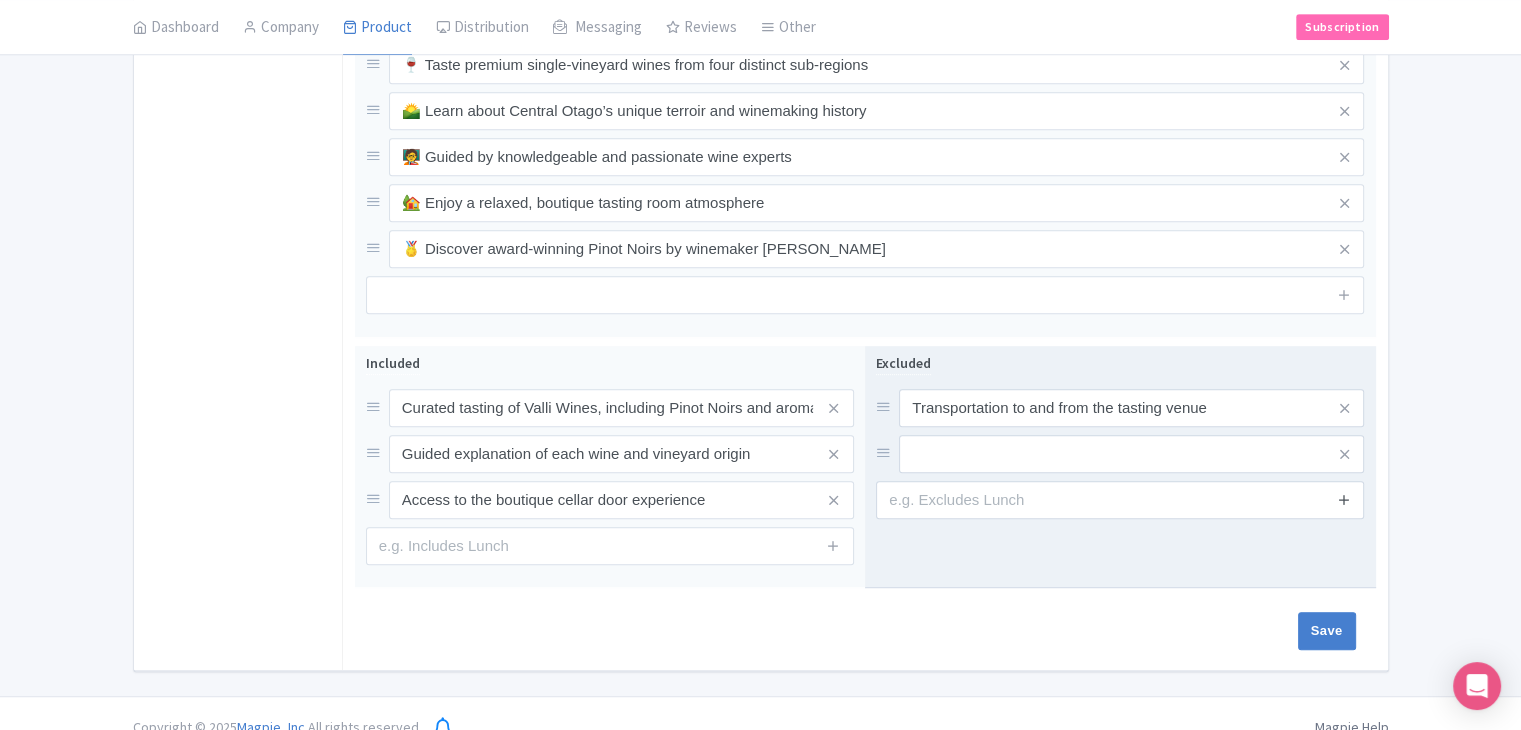 click at bounding box center (1344, 499) 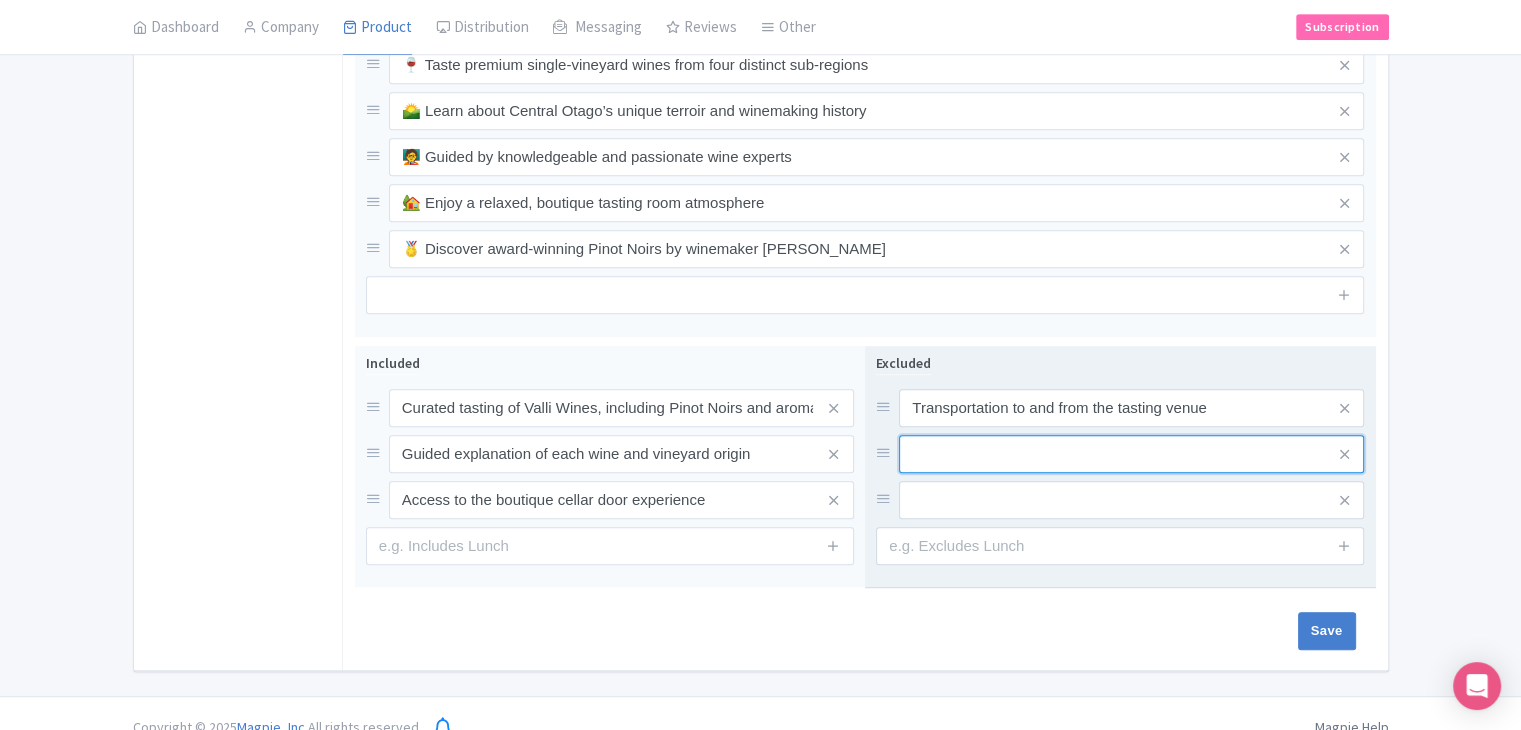 click at bounding box center [1131, 408] 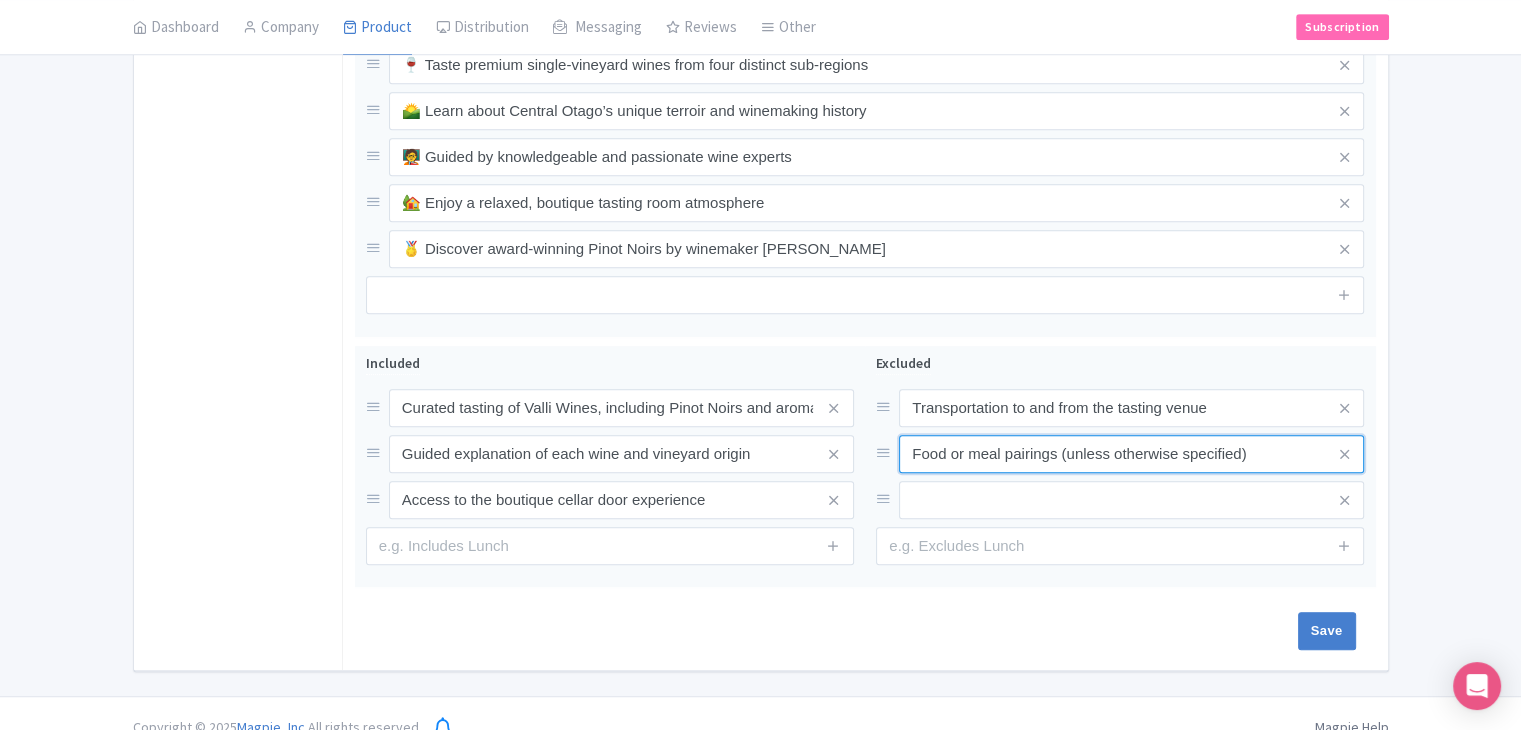 type on "Food or meal pairings (unless otherwise specified)" 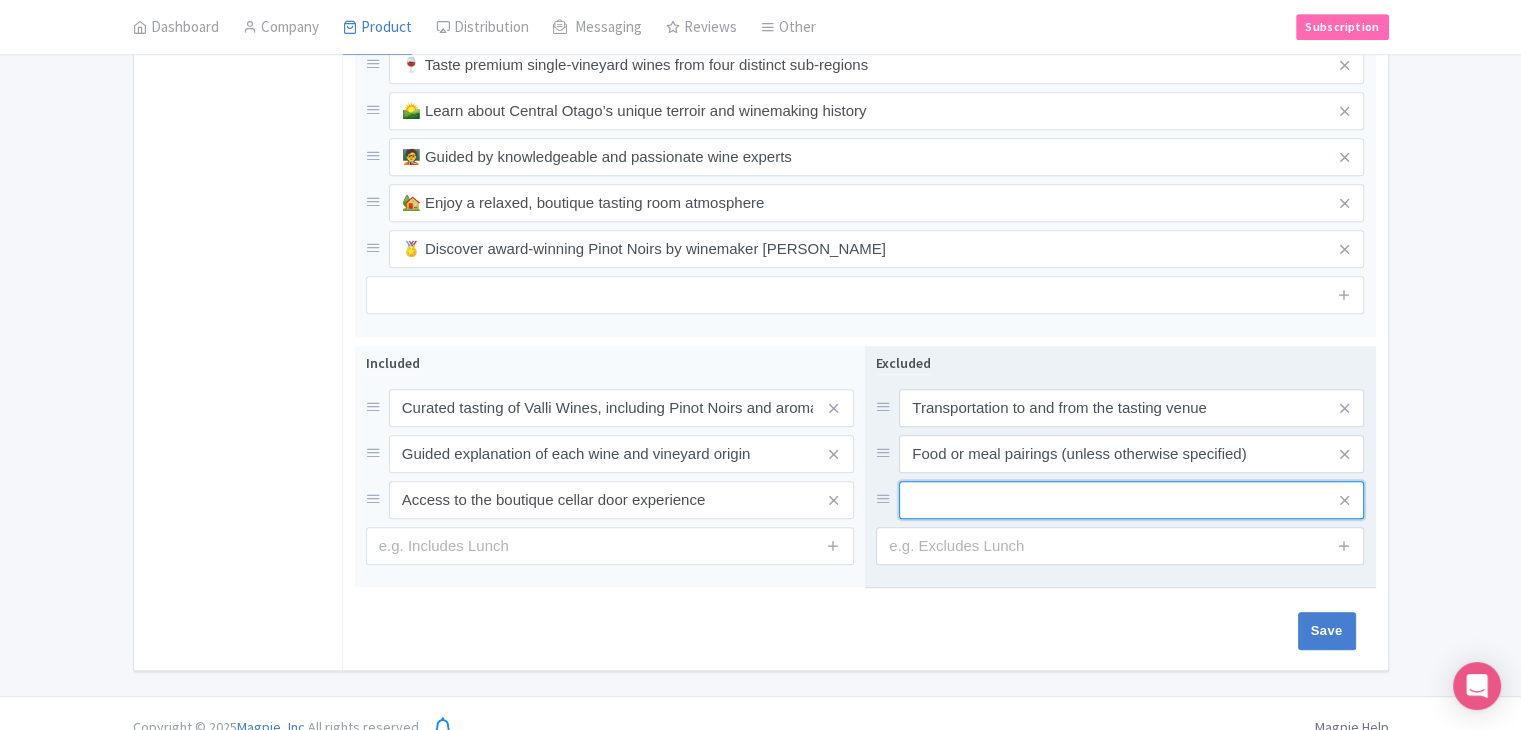 click at bounding box center [1131, 408] 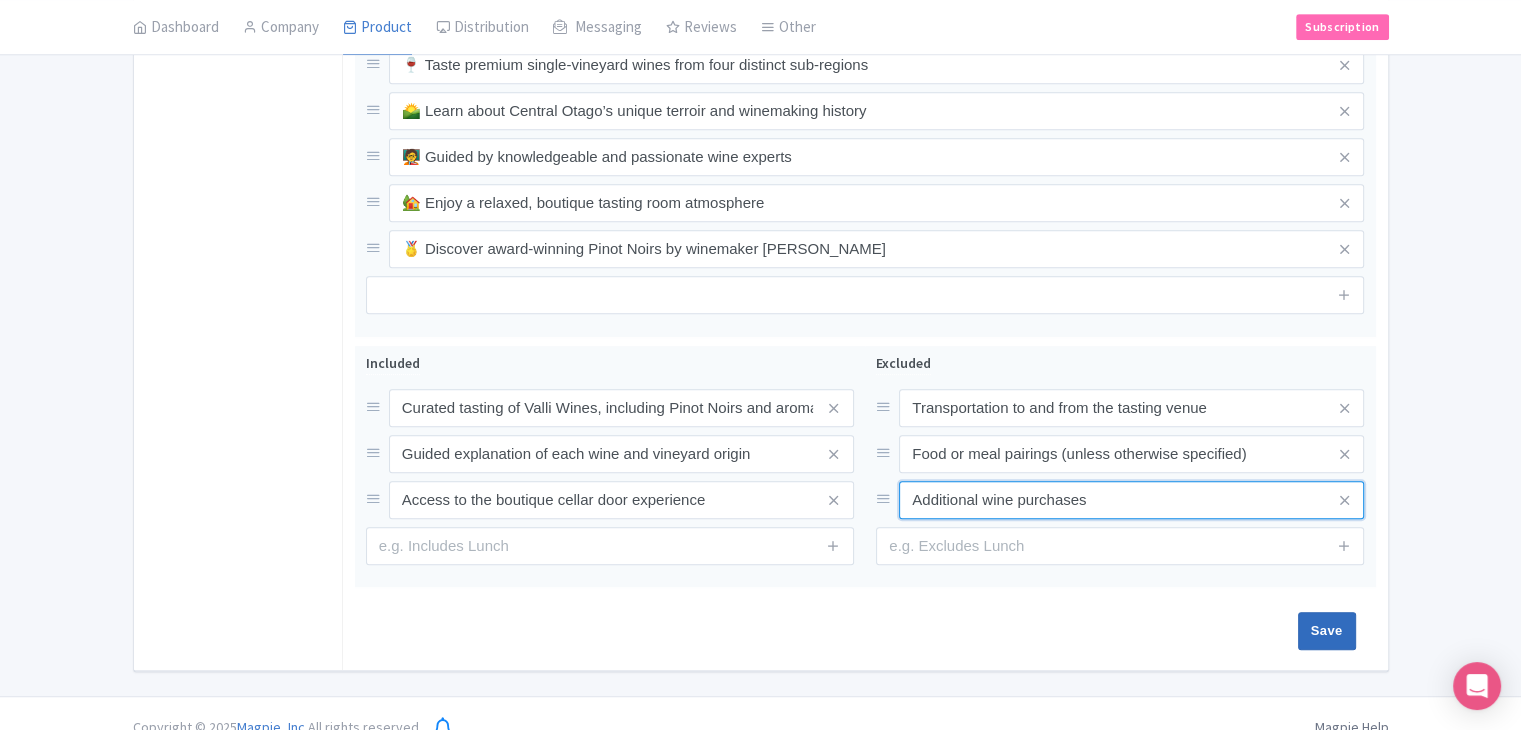 type on "Additional wine purchases" 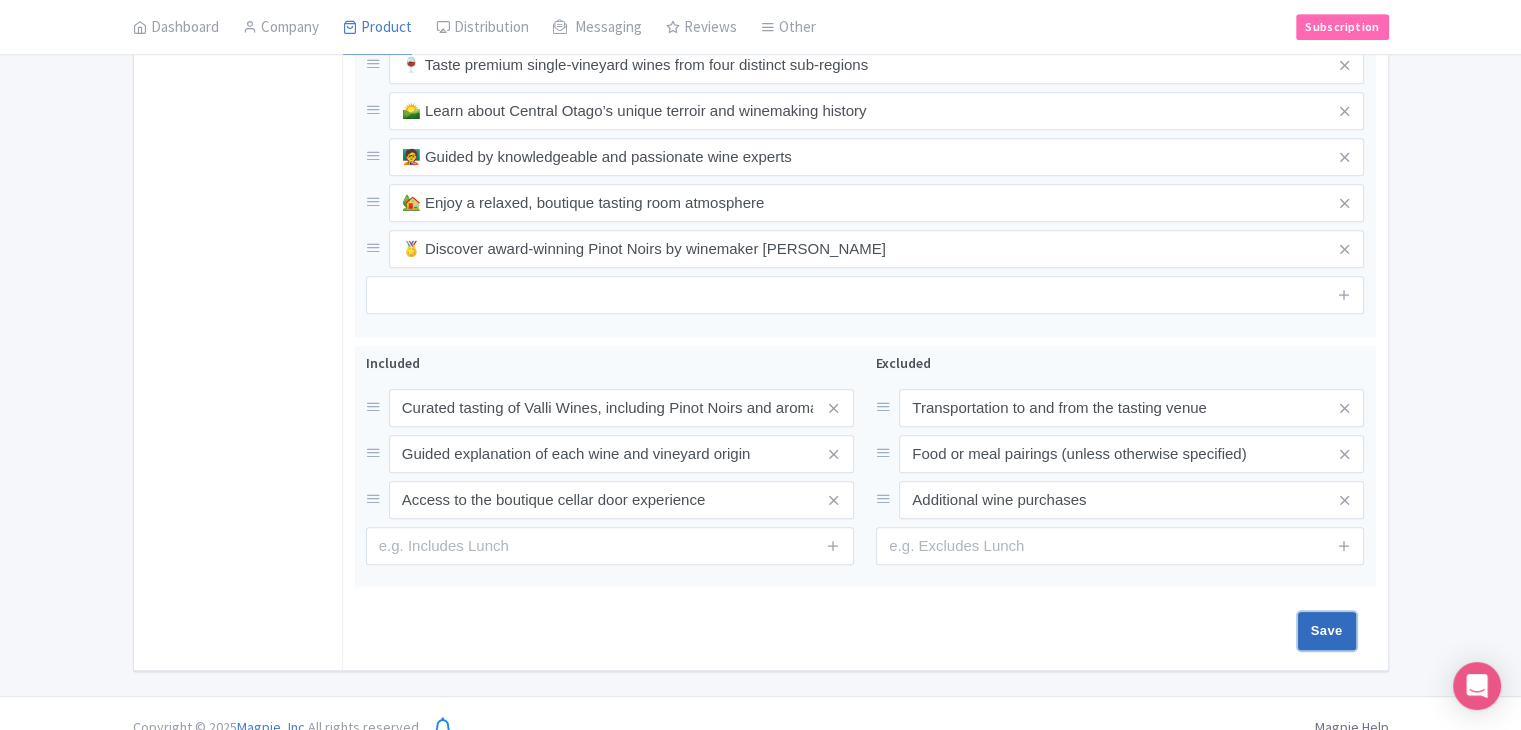 click on "Save" at bounding box center [1327, 631] 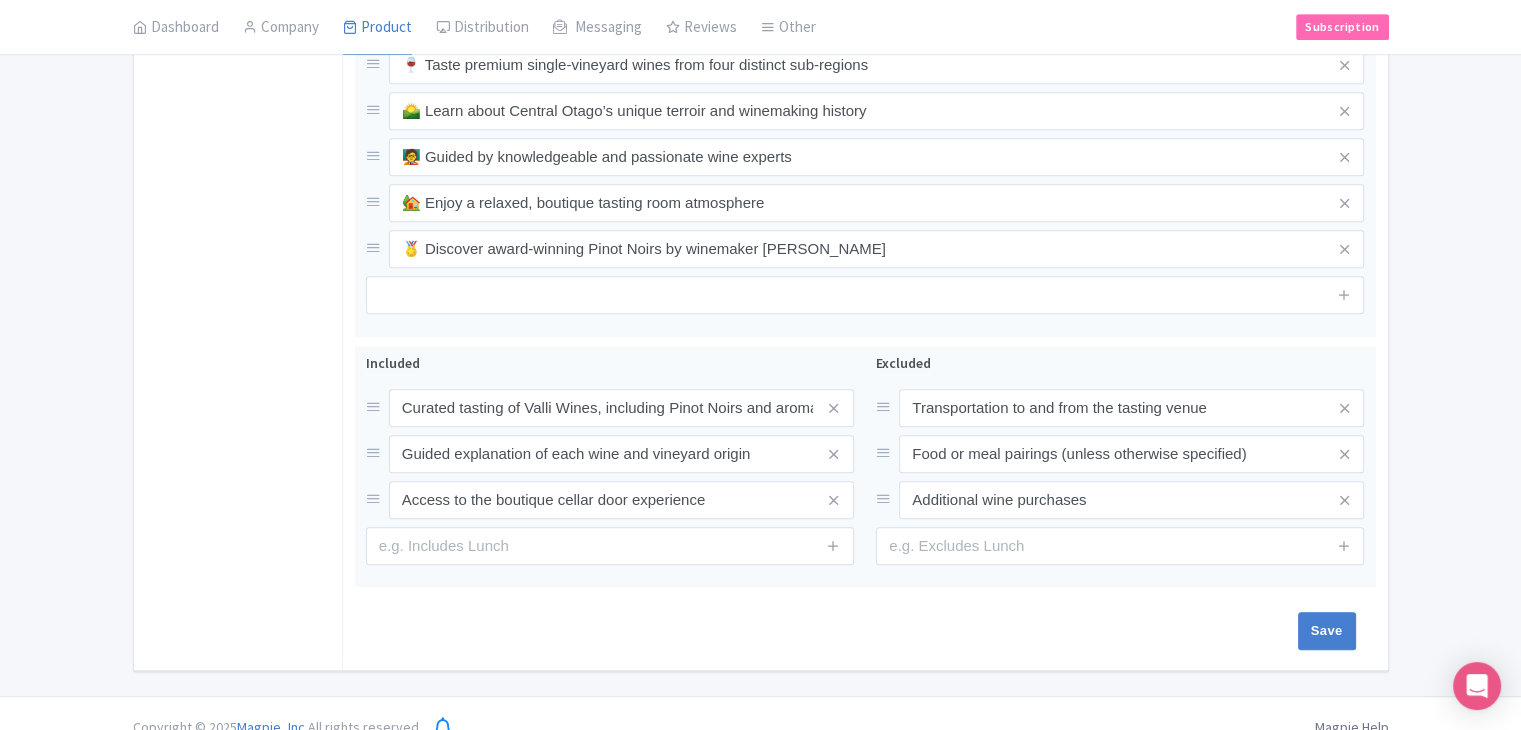 type on "Saving..." 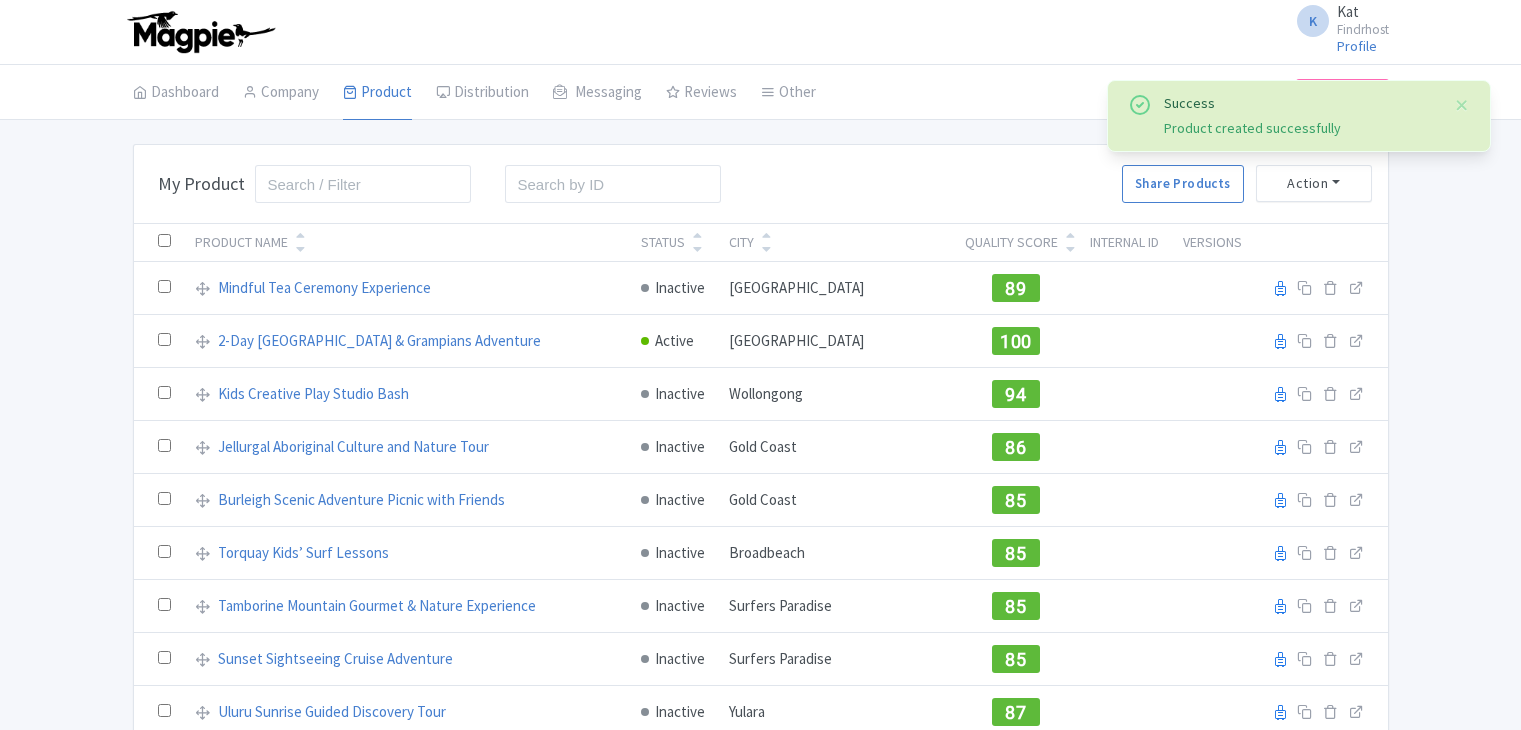 scroll, scrollTop: 0, scrollLeft: 0, axis: both 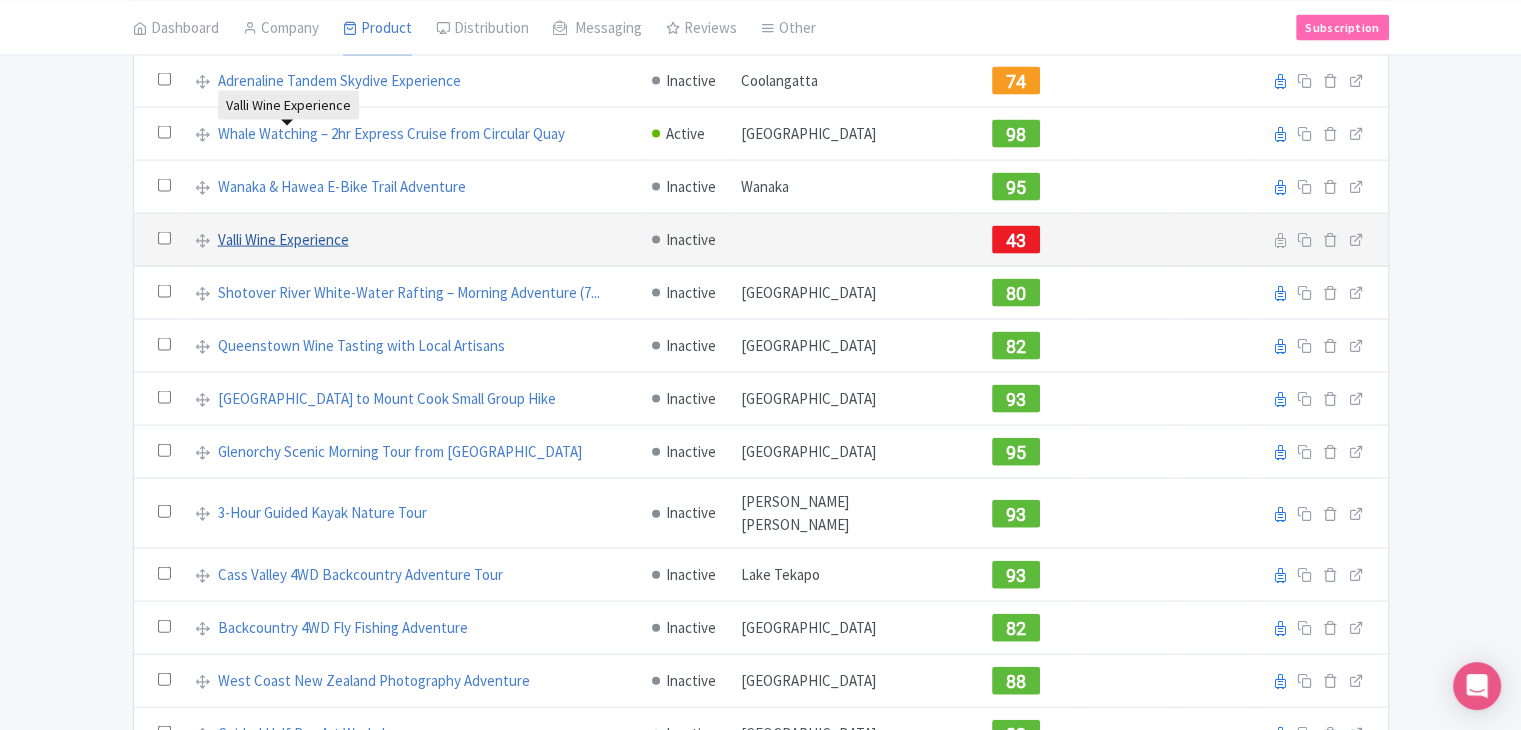 click on "Valli Wine Experience" at bounding box center [283, 240] 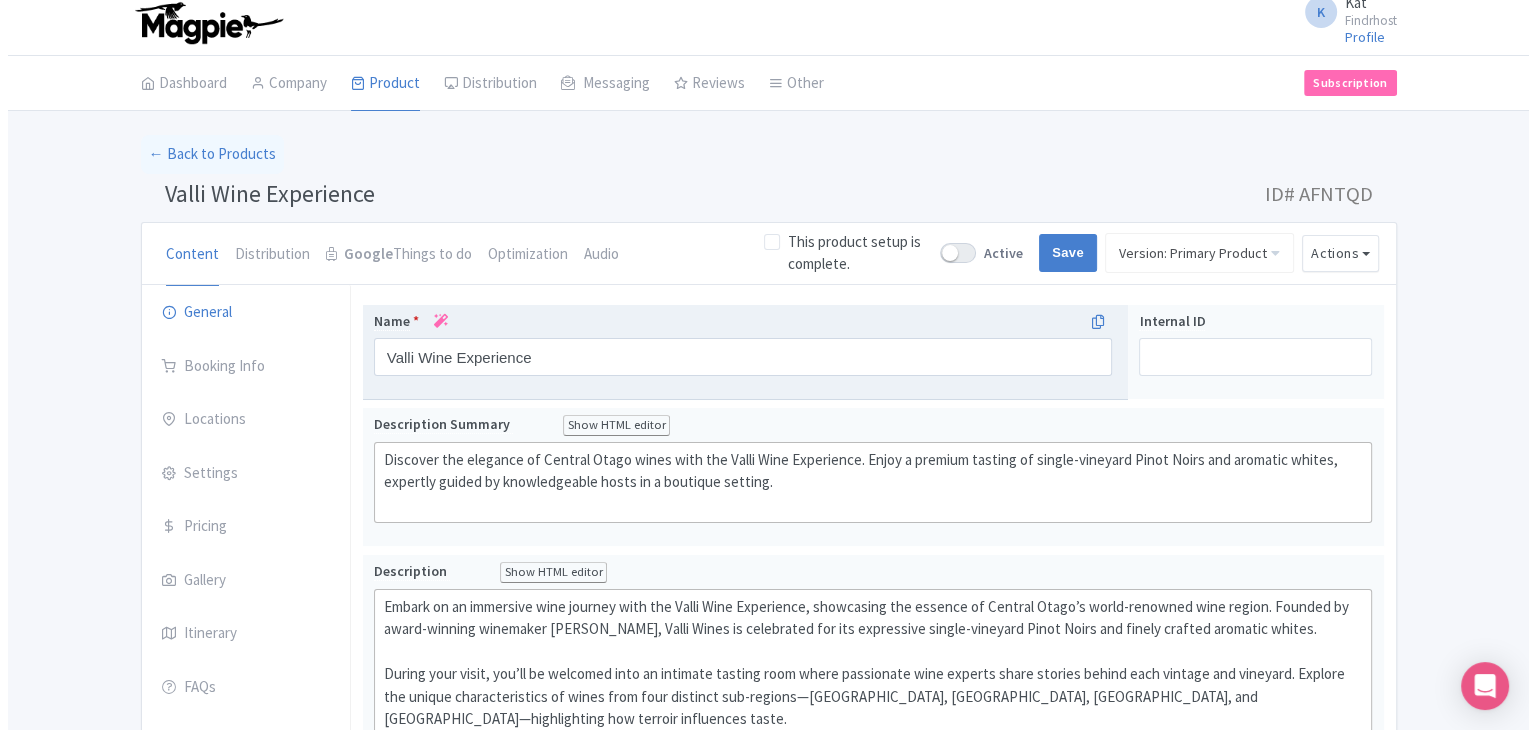 scroll, scrollTop: 0, scrollLeft: 0, axis: both 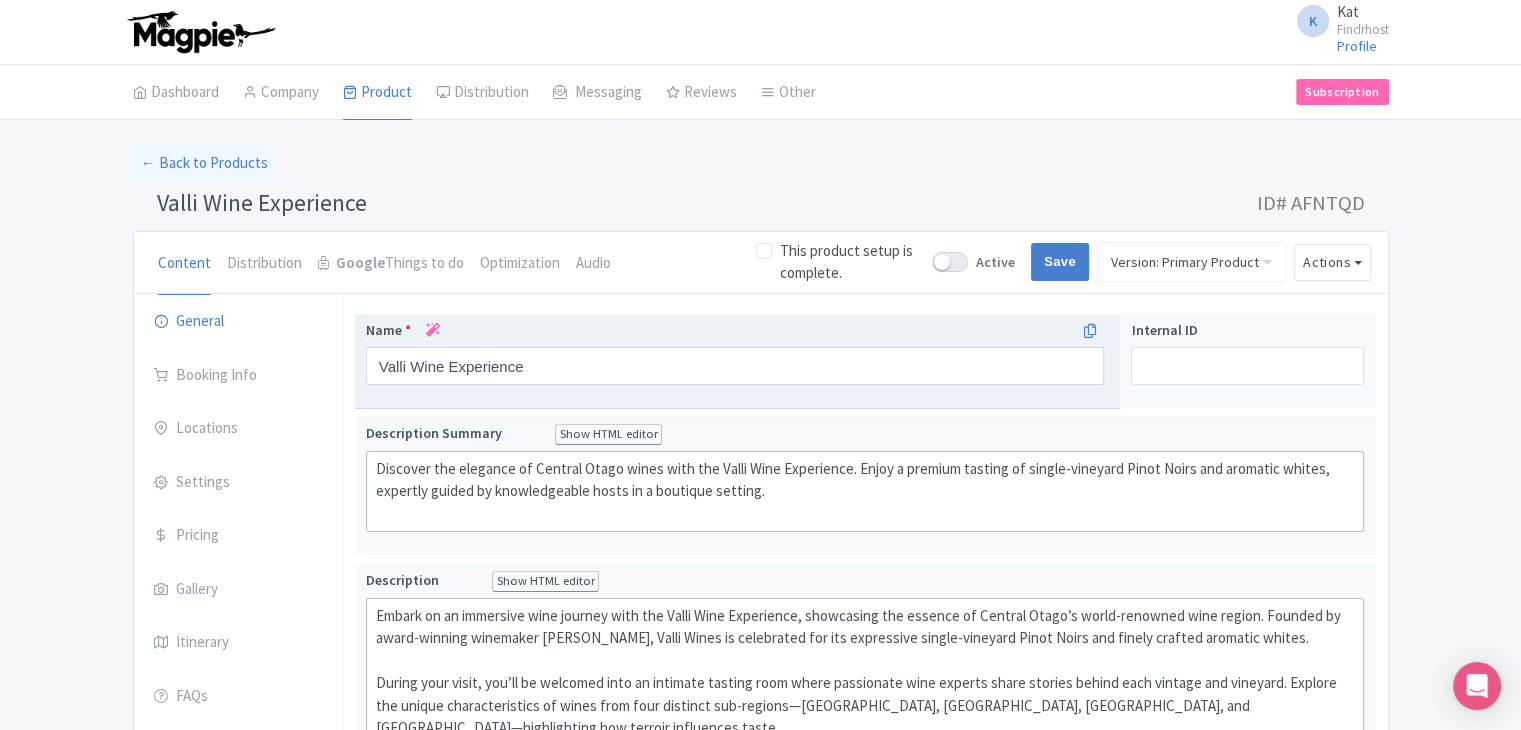 click at bounding box center (433, 330) 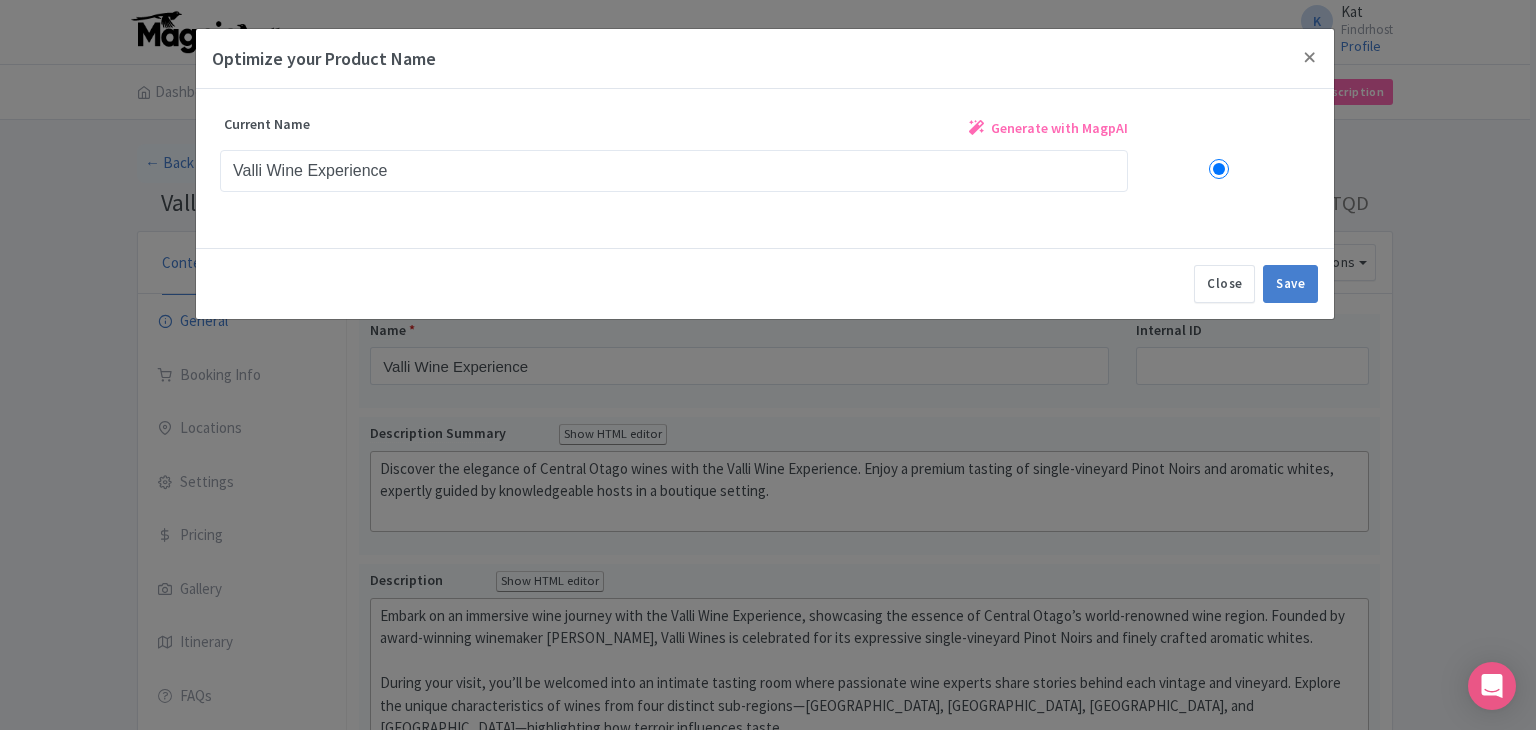 click on "Generate with MagpAI" at bounding box center [1059, 128] 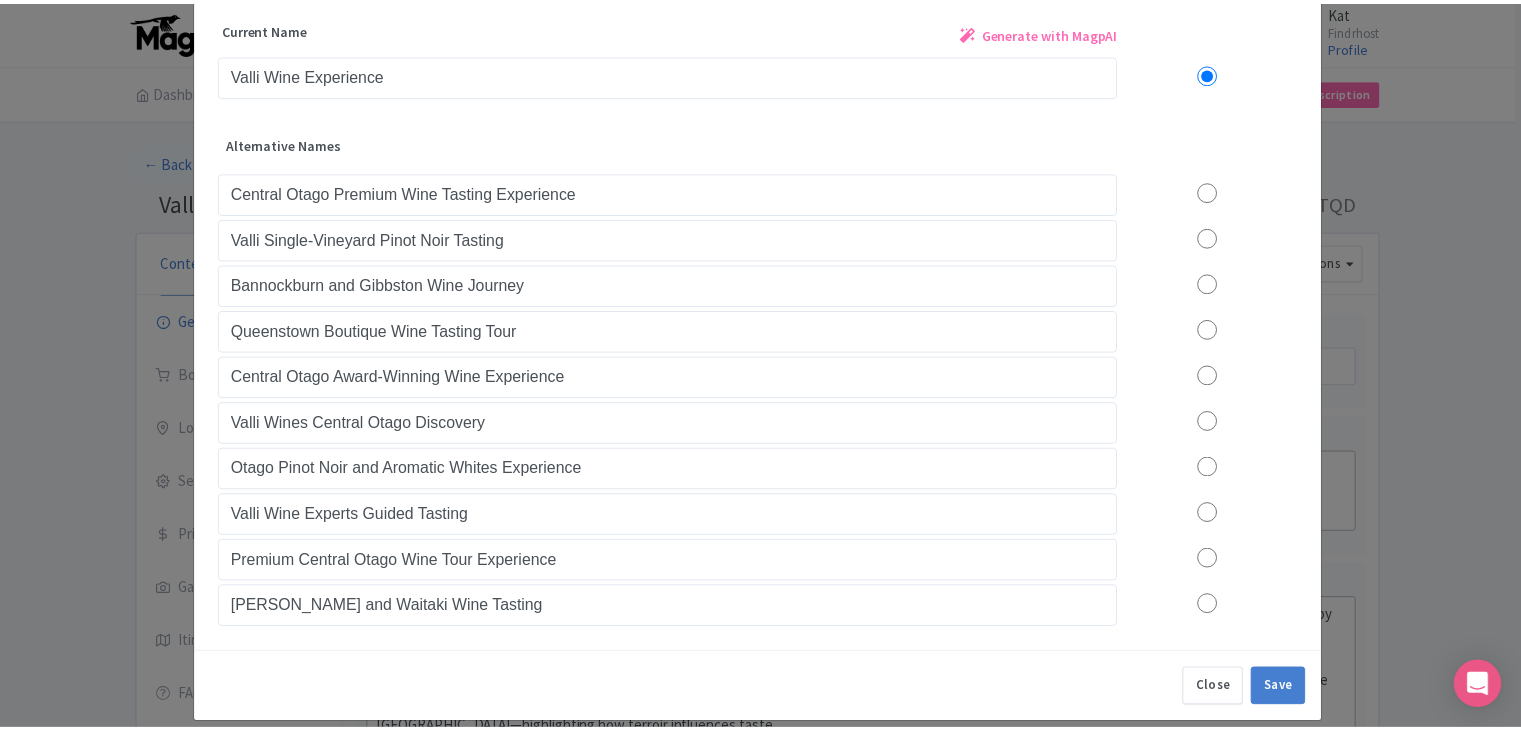 scroll, scrollTop: 100, scrollLeft: 0, axis: vertical 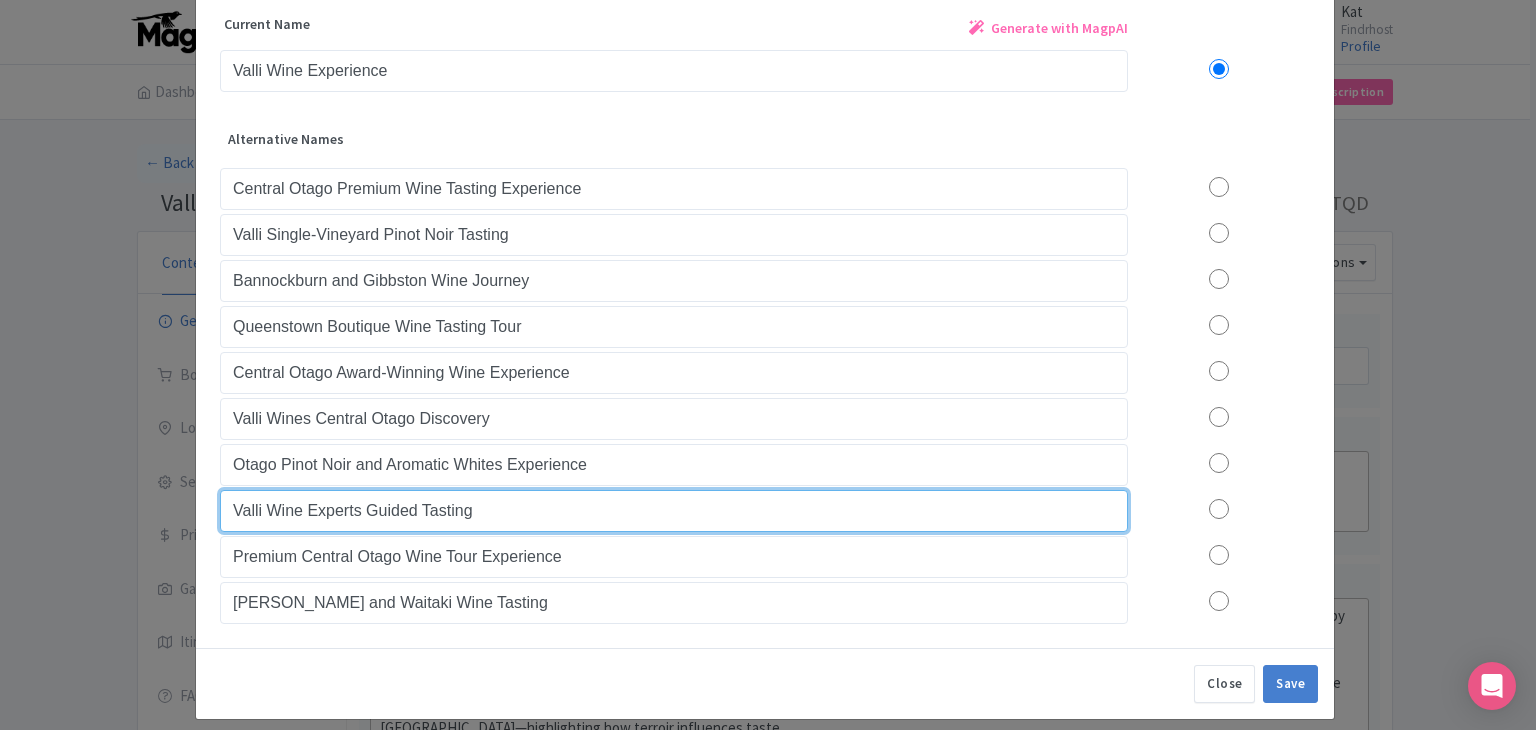 drag, startPoint x: 545, startPoint y: 517, endPoint x: 689, endPoint y: 514, distance: 144.03125 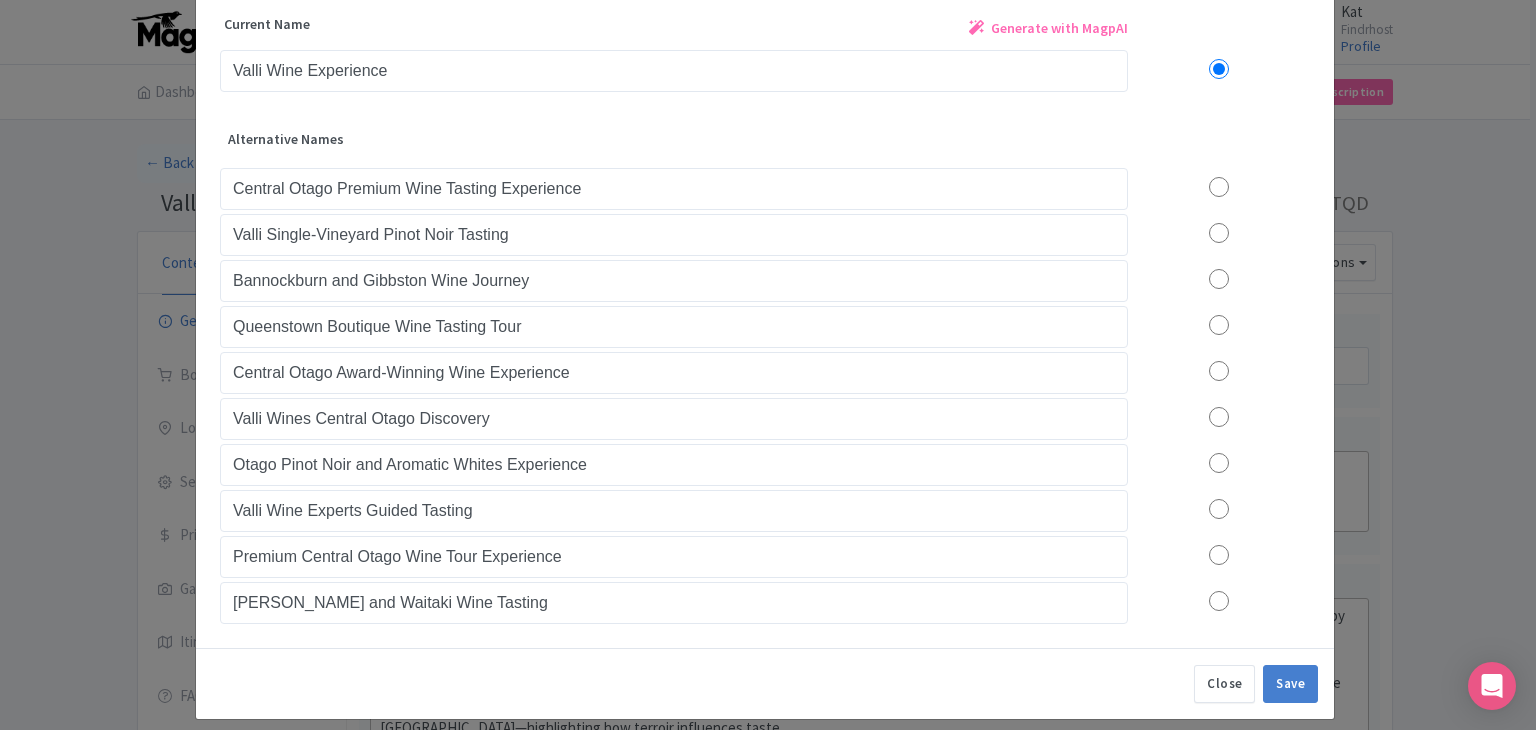 drag, startPoint x: 1216, startPoint y: 506, endPoint x: 1238, endPoint y: 549, distance: 48.30114 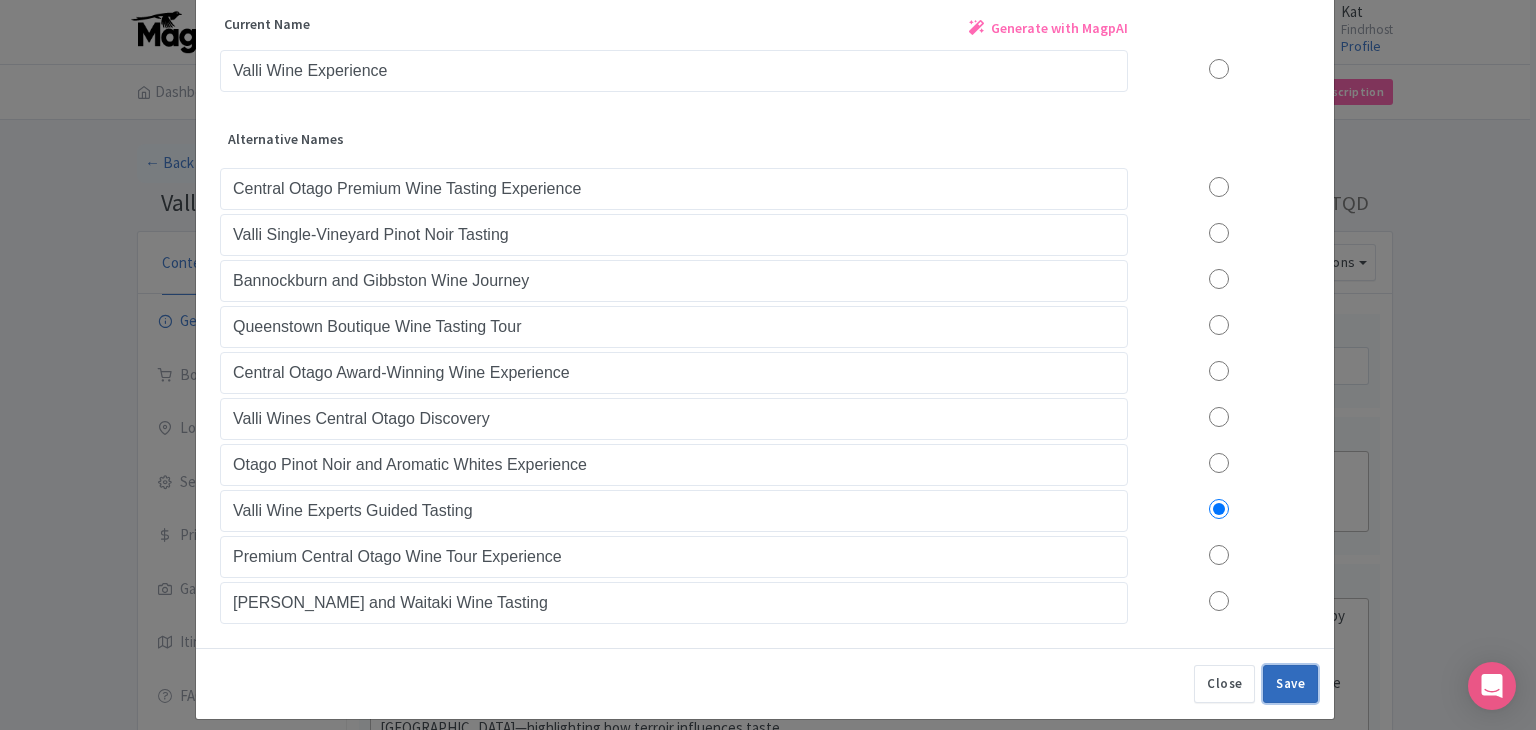 click on "Save" at bounding box center [1290, 684] 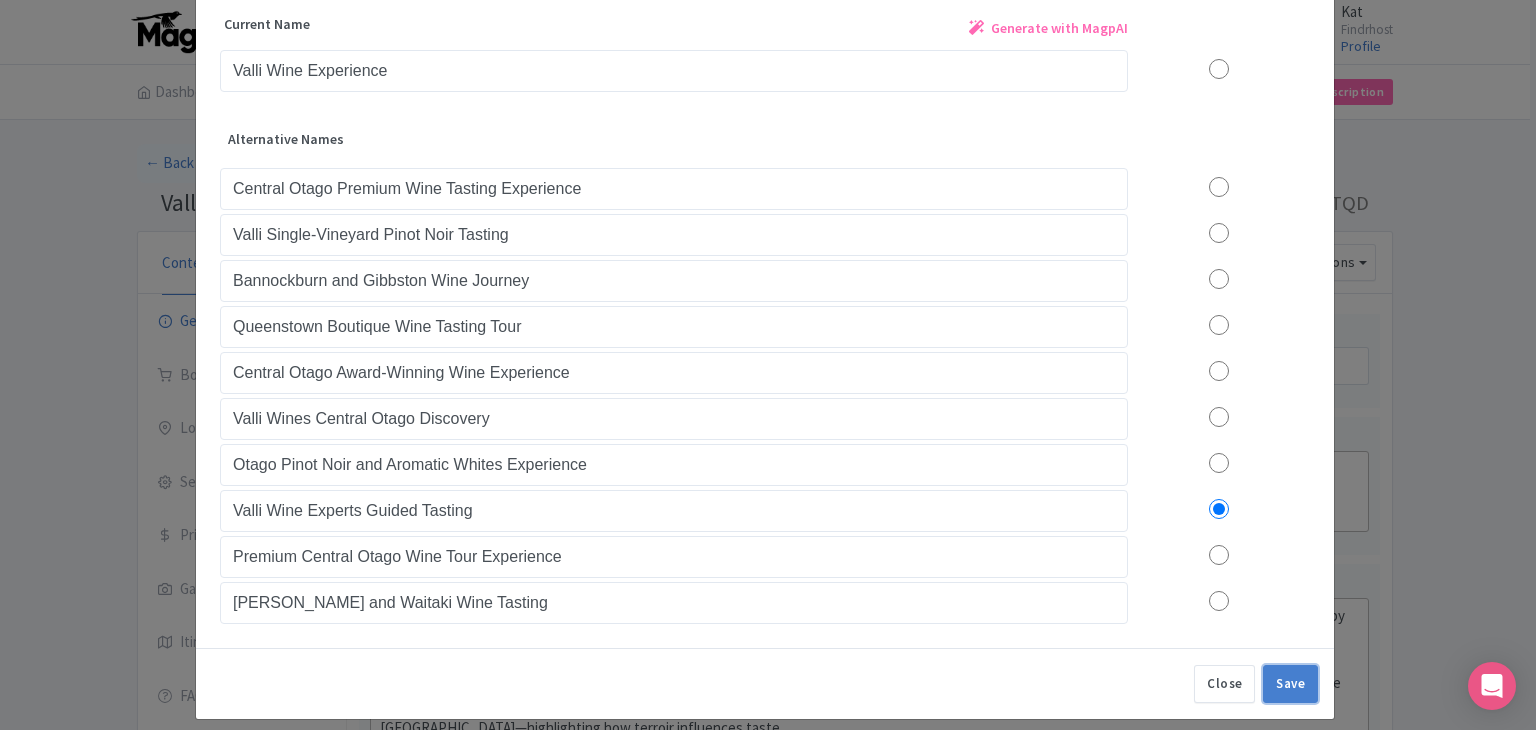 type on "Valli Wine Experts Guided Tasting" 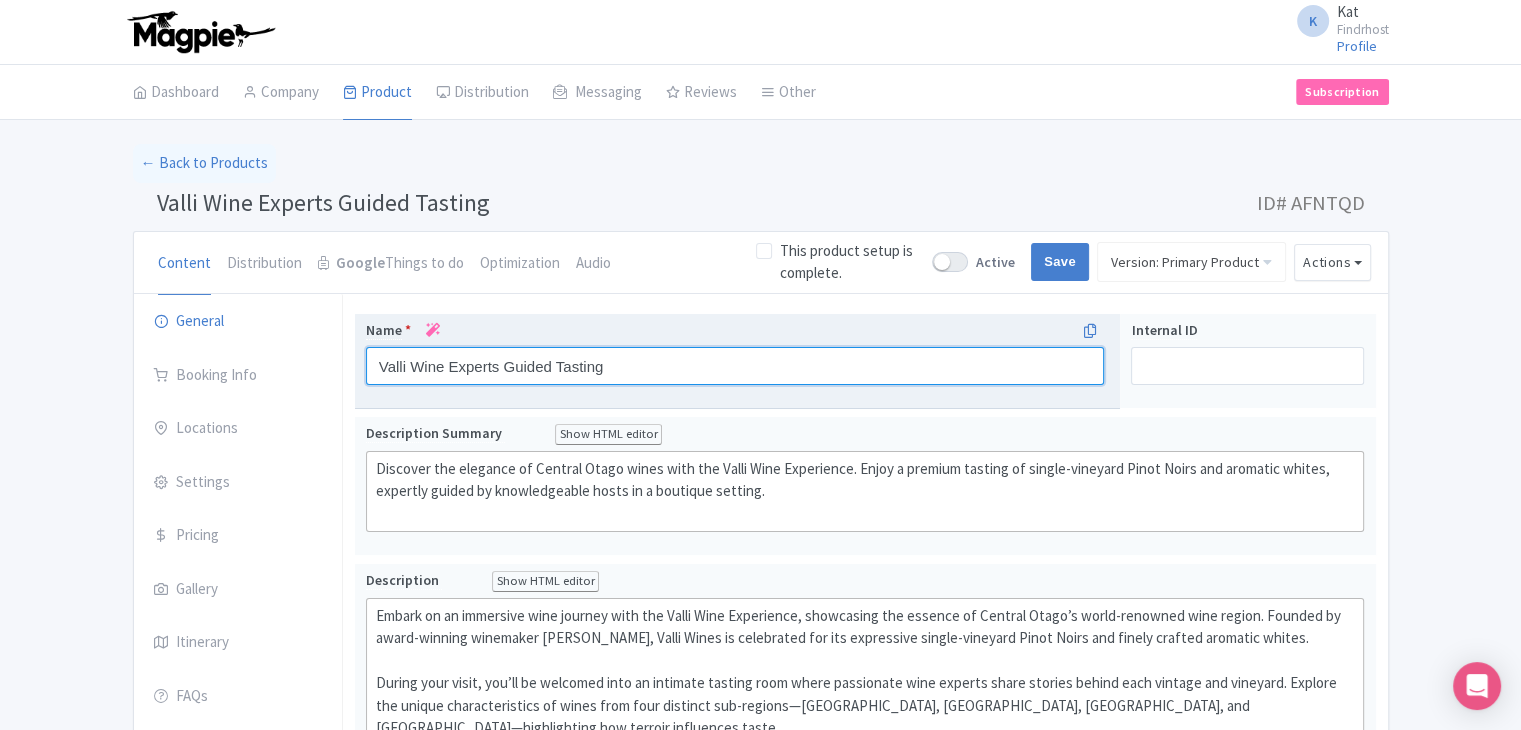 click on "Valli Wine Experts Guided Tasting" at bounding box center (735, 366) 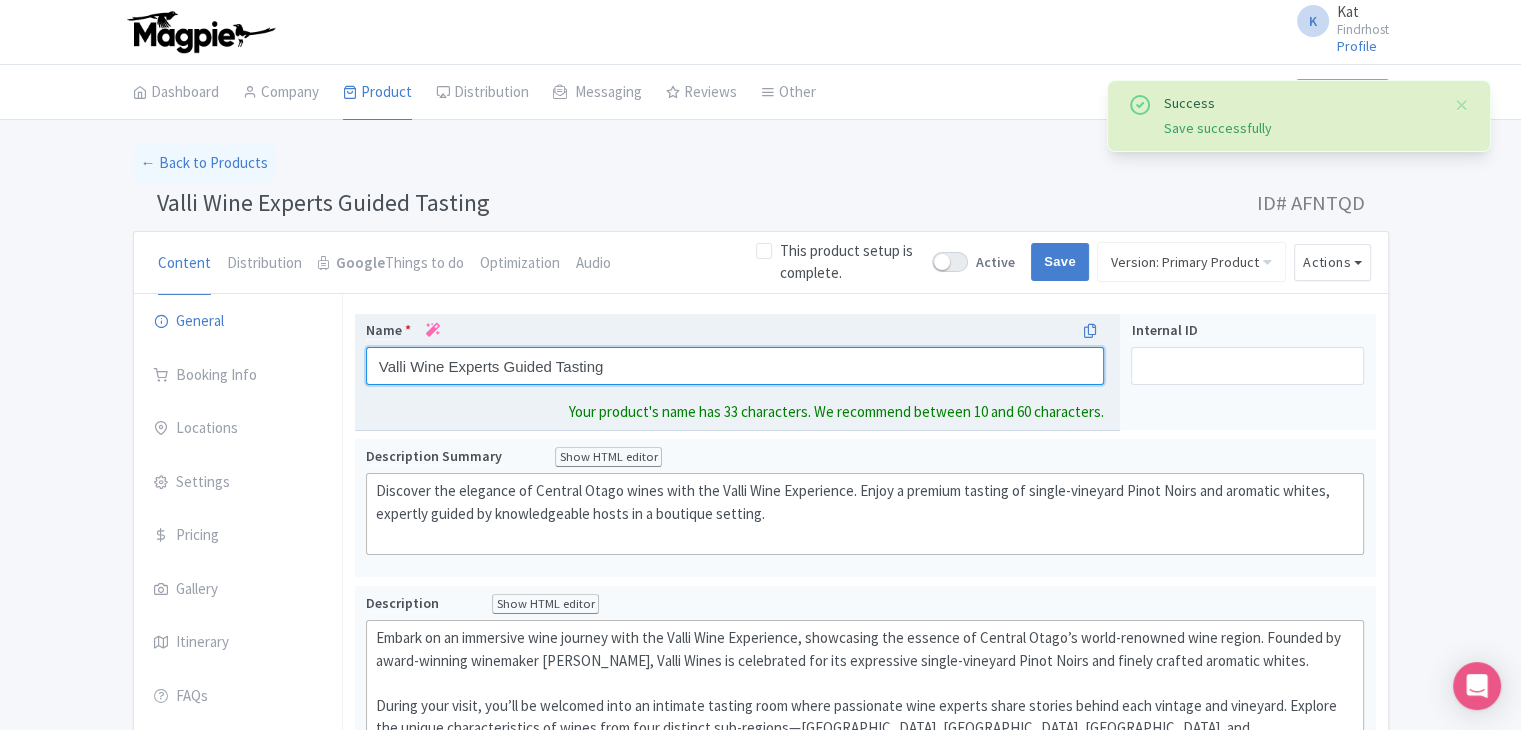 click on "Valli Wine Experts Guided Tasting" at bounding box center (735, 366) 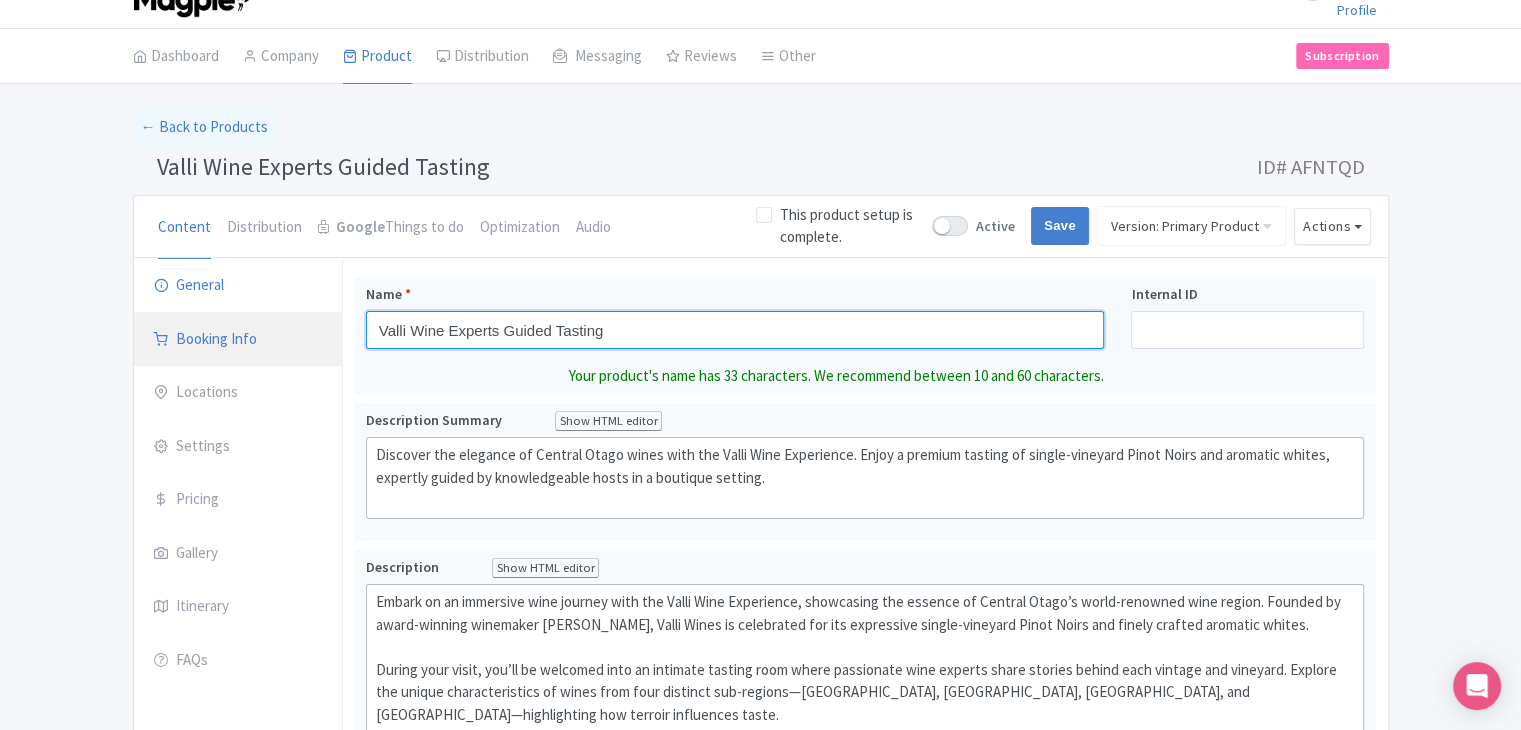 scroll, scrollTop: 100, scrollLeft: 0, axis: vertical 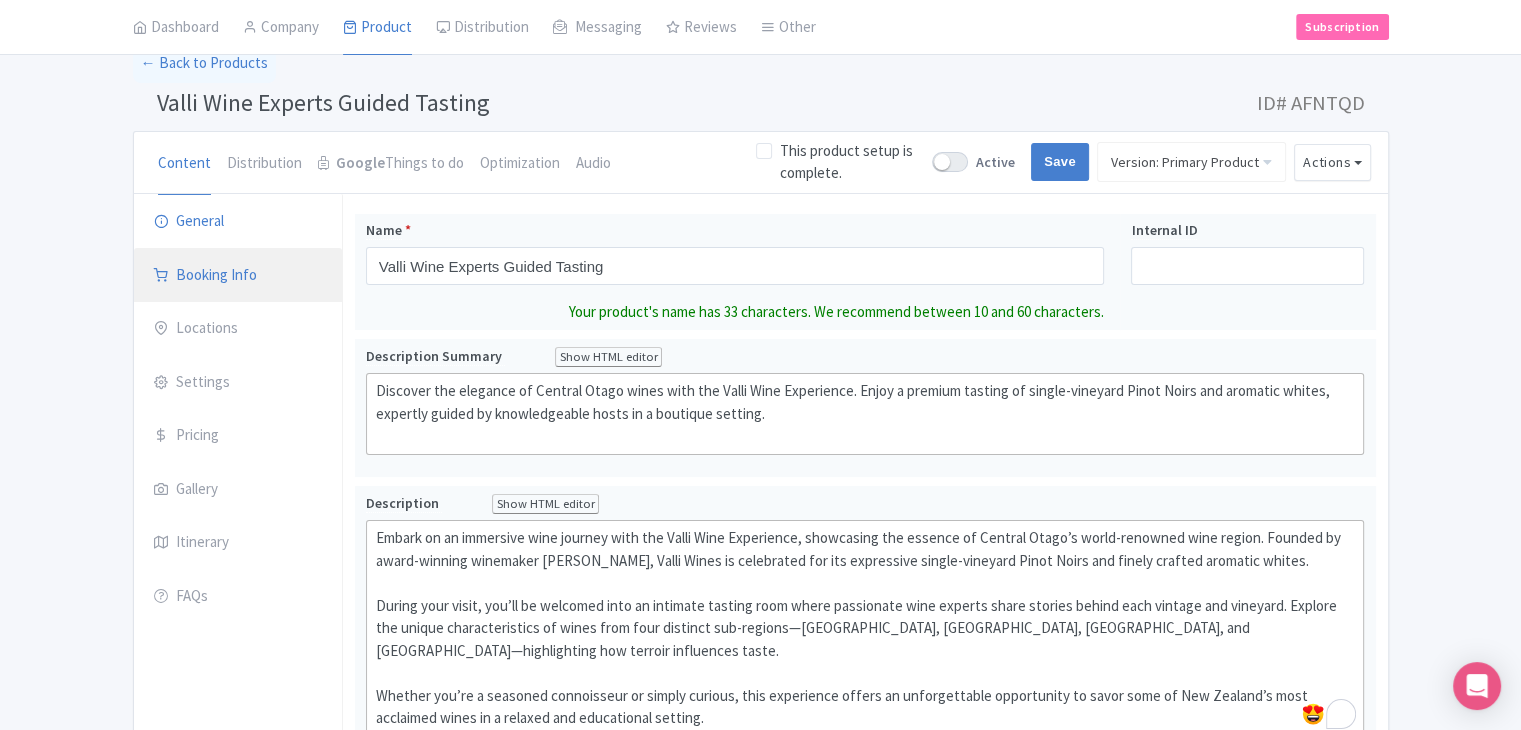 click on "Booking Info" at bounding box center [238, 276] 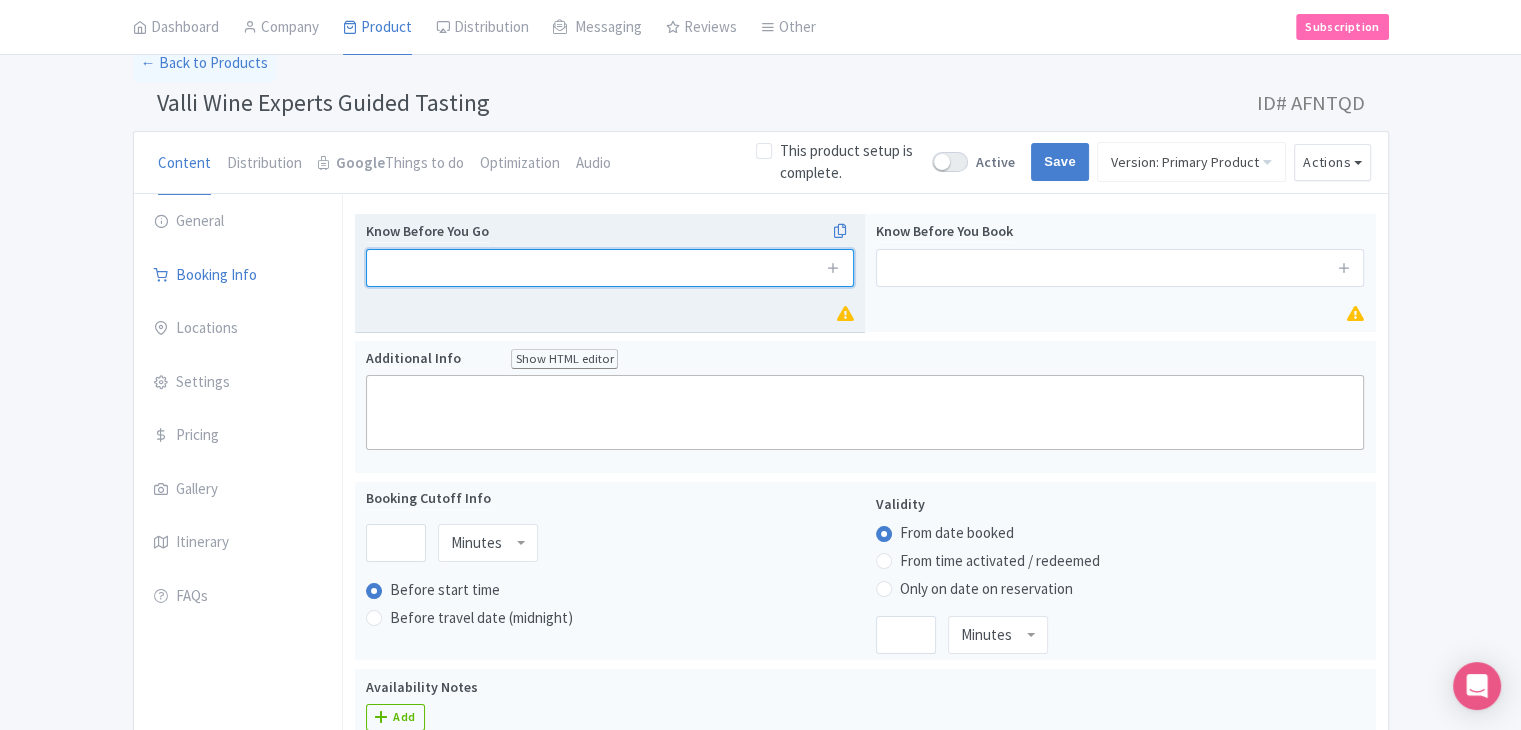 click at bounding box center (610, 268) 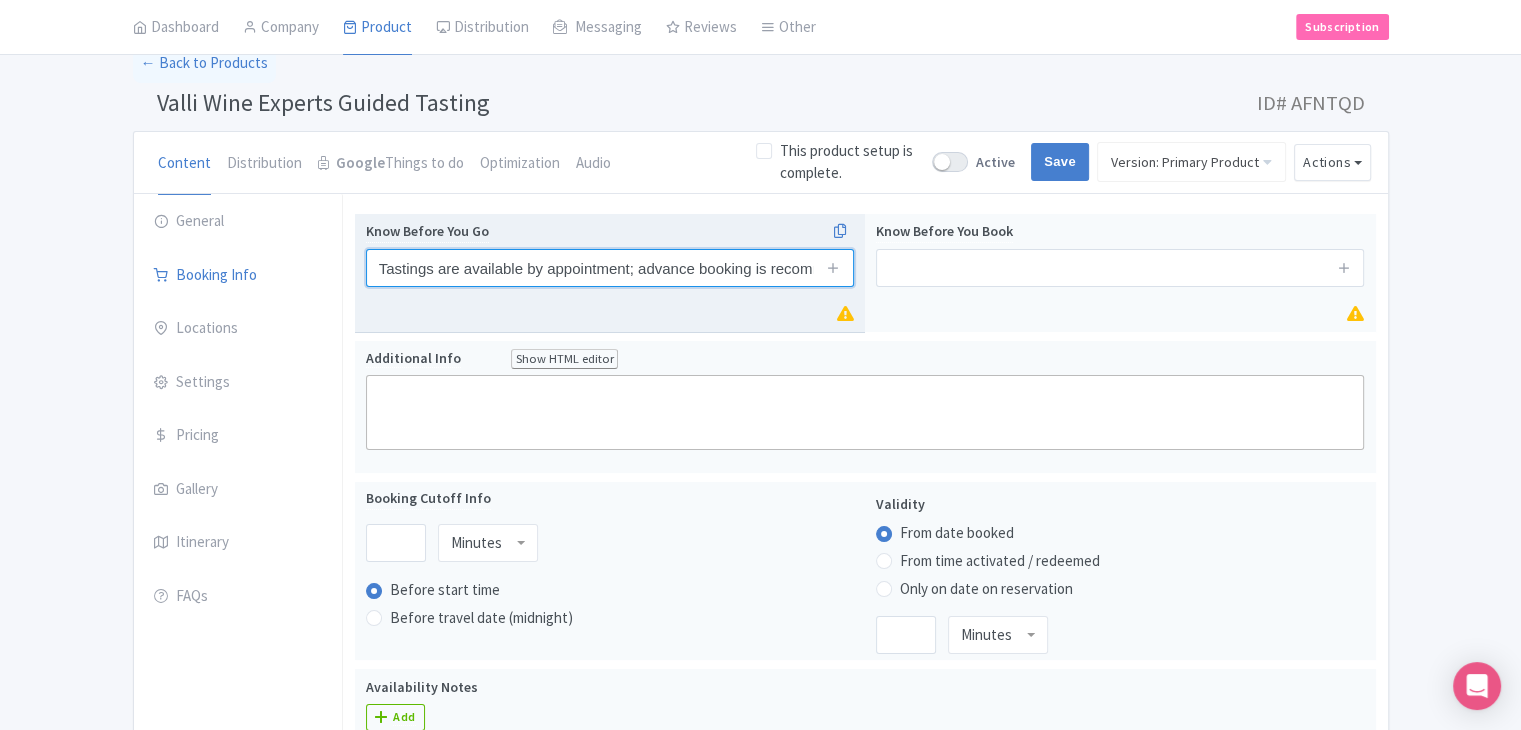 scroll, scrollTop: 0, scrollLeft: 53, axis: horizontal 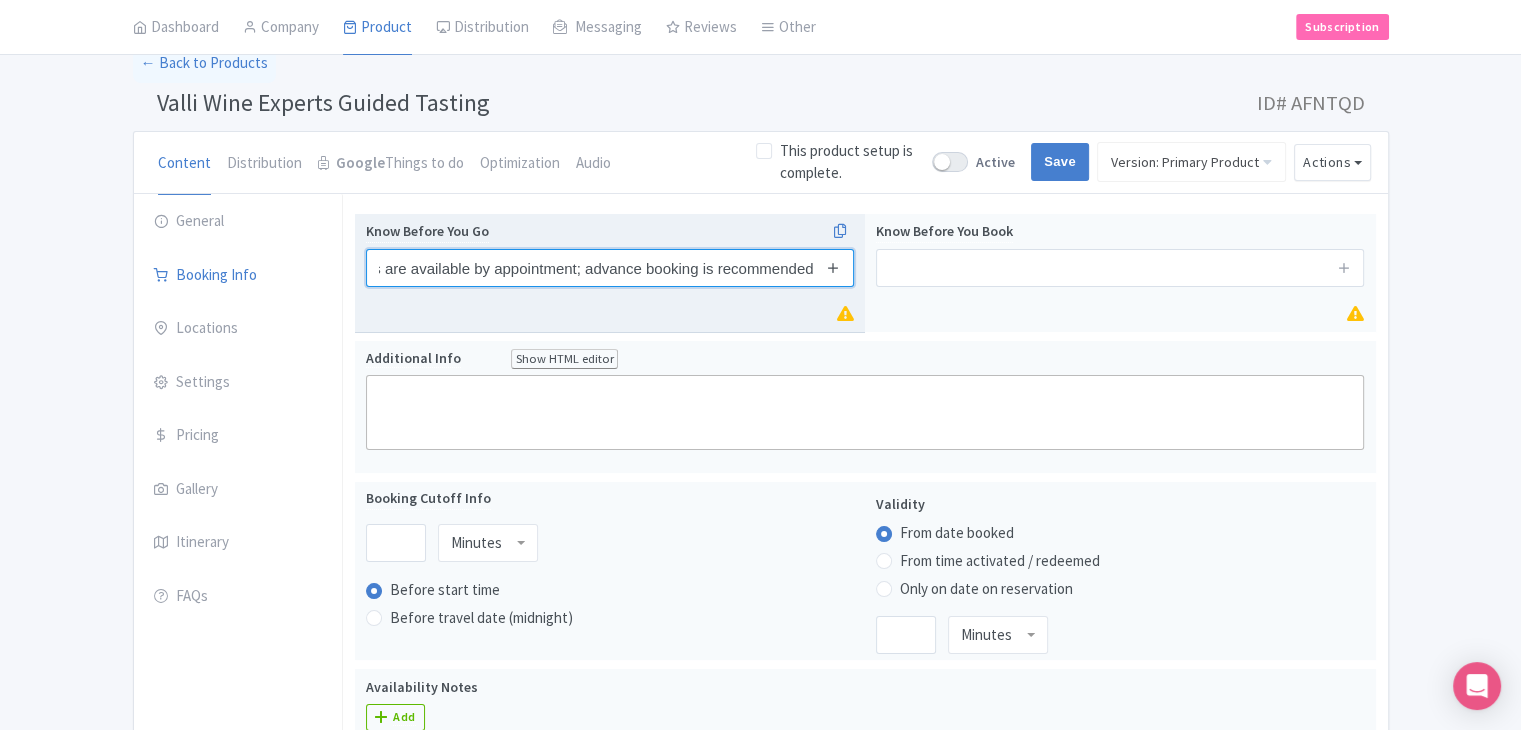 type on "Tastings are available by appointment; advance booking is recommended" 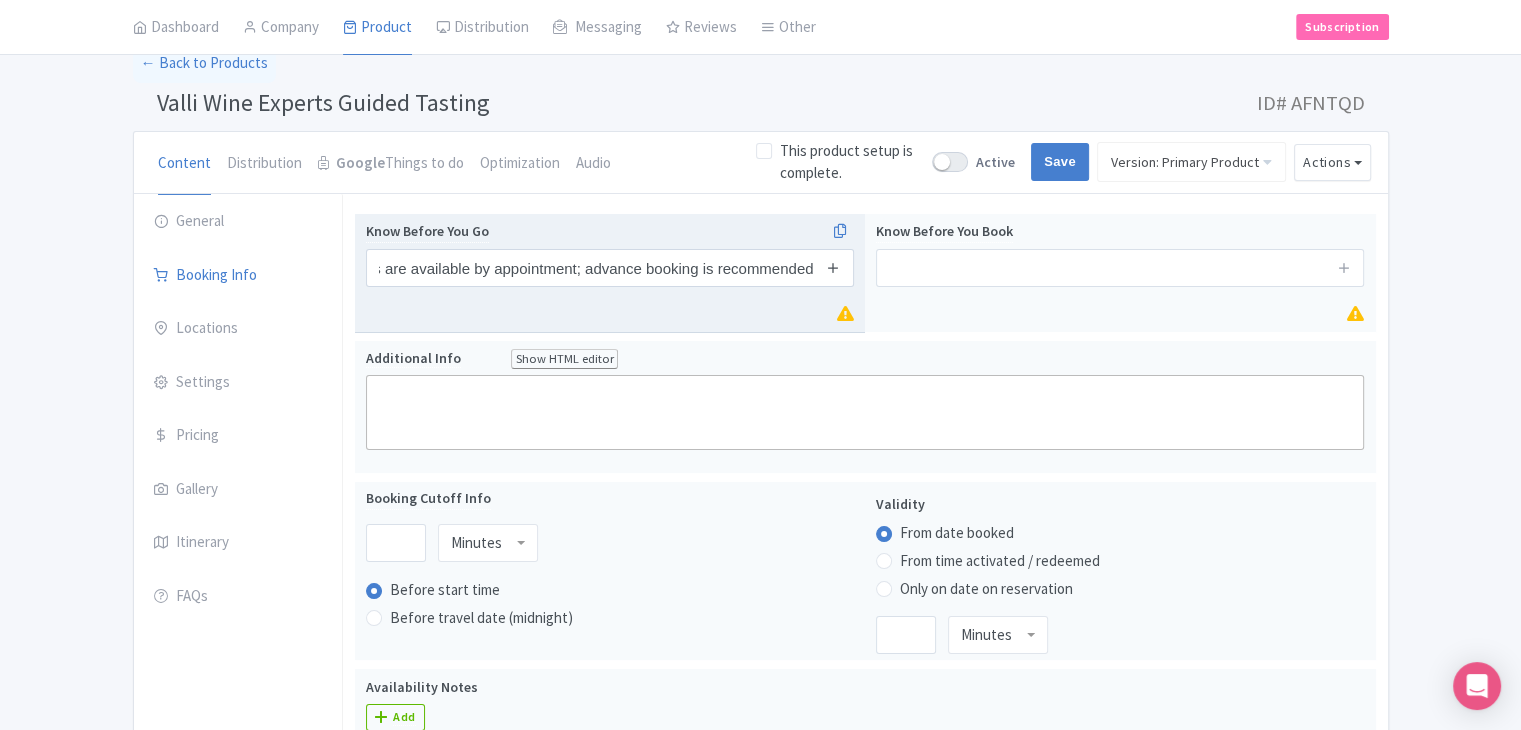 scroll, scrollTop: 0, scrollLeft: 0, axis: both 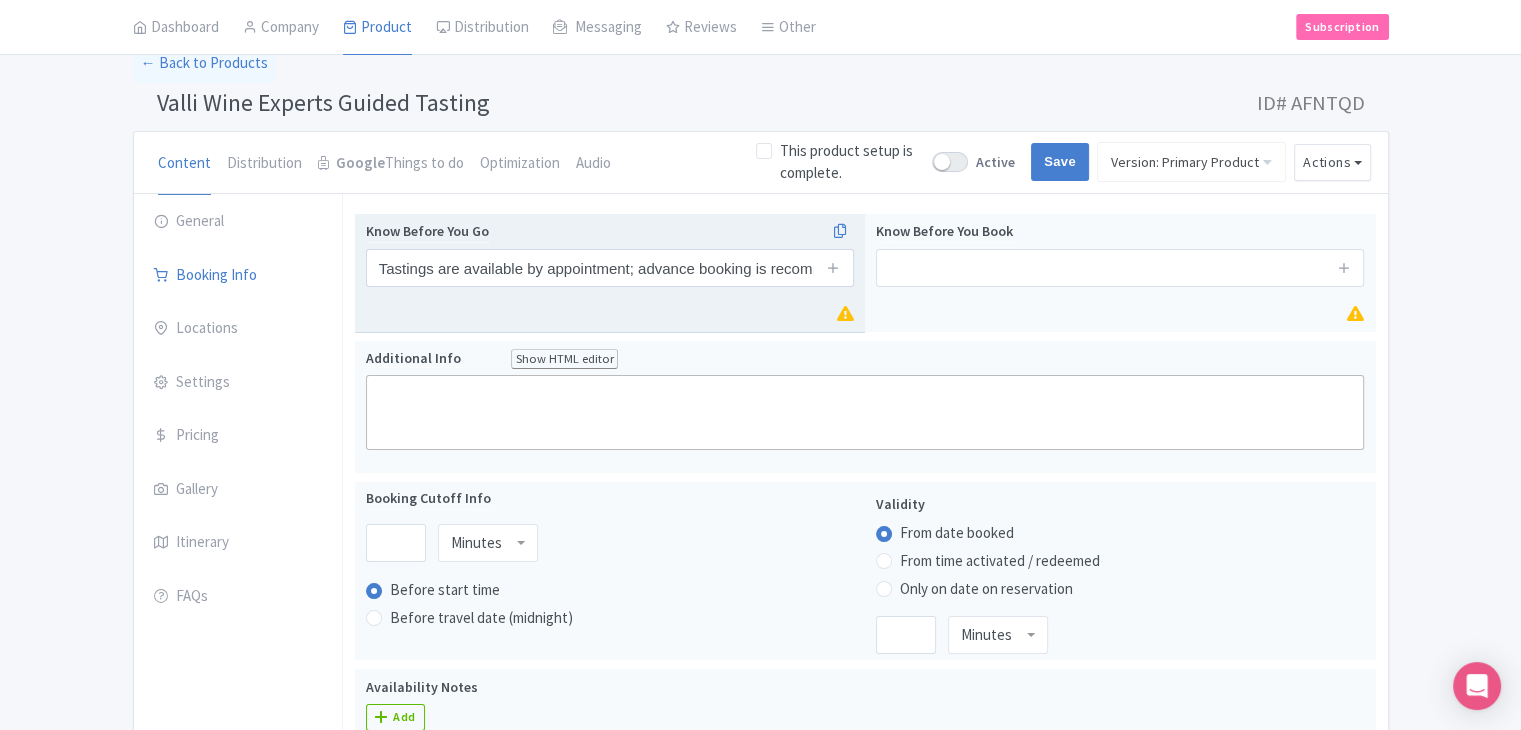 drag, startPoint x: 834, startPoint y: 277, endPoint x: 838, endPoint y: 310, distance: 33.24154 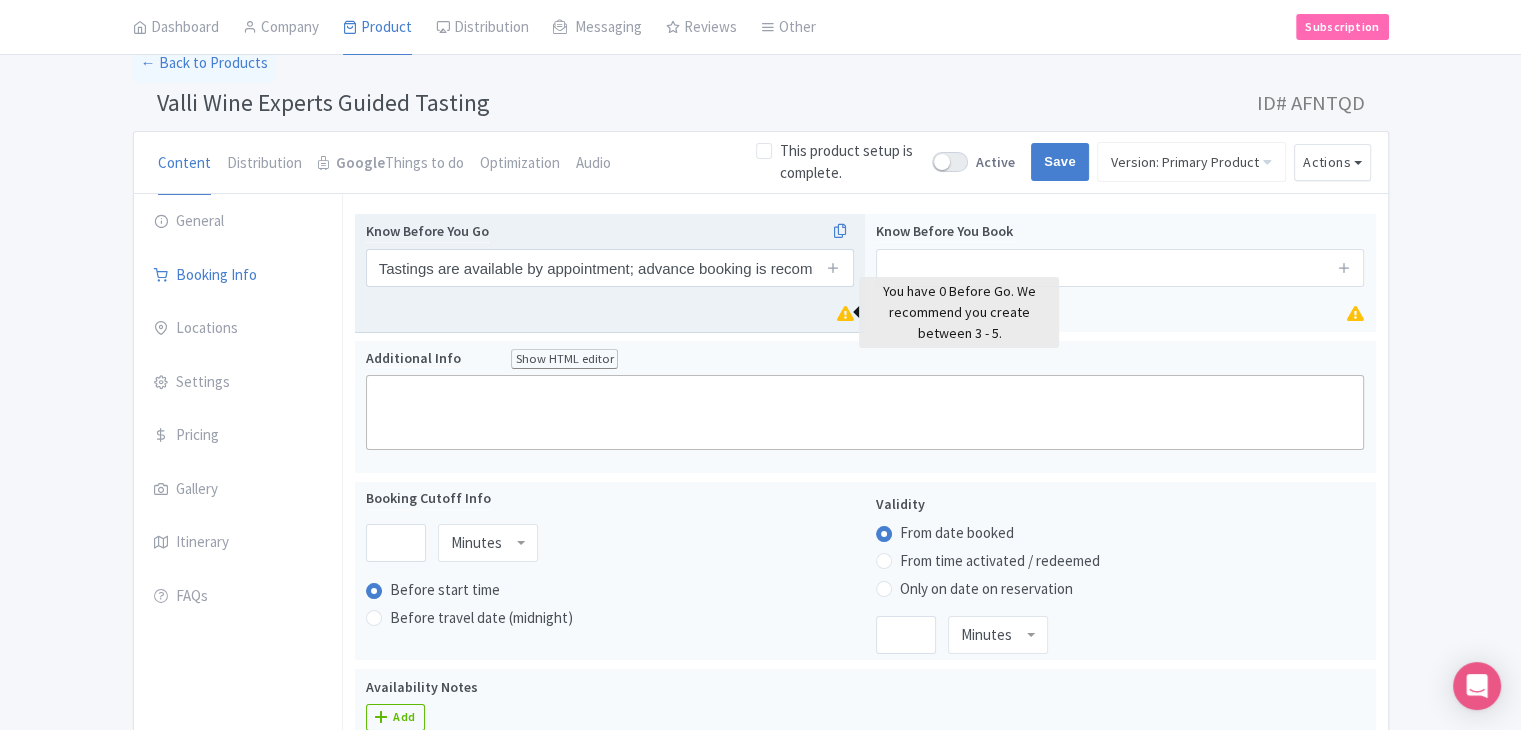 click at bounding box center (845, 313) 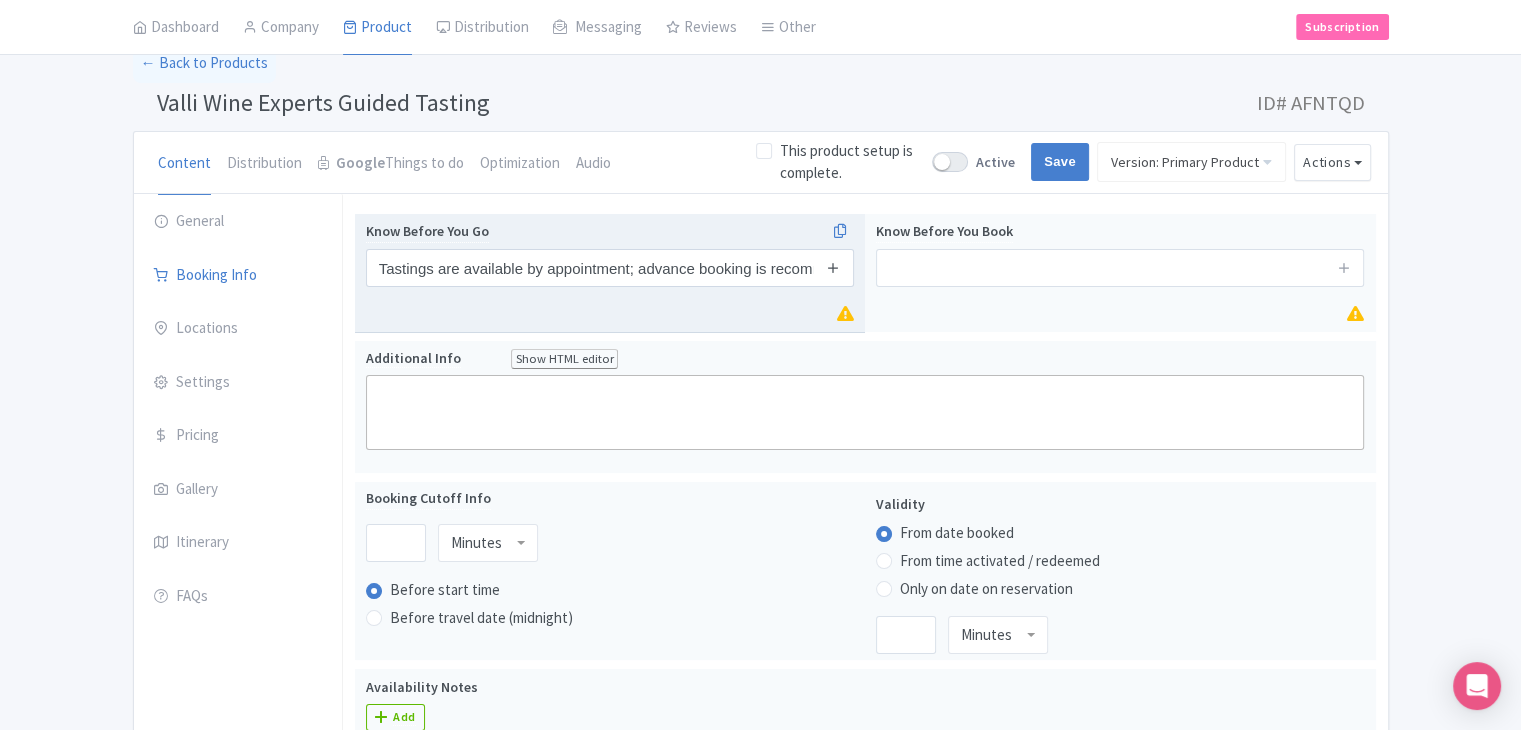 click at bounding box center (833, 267) 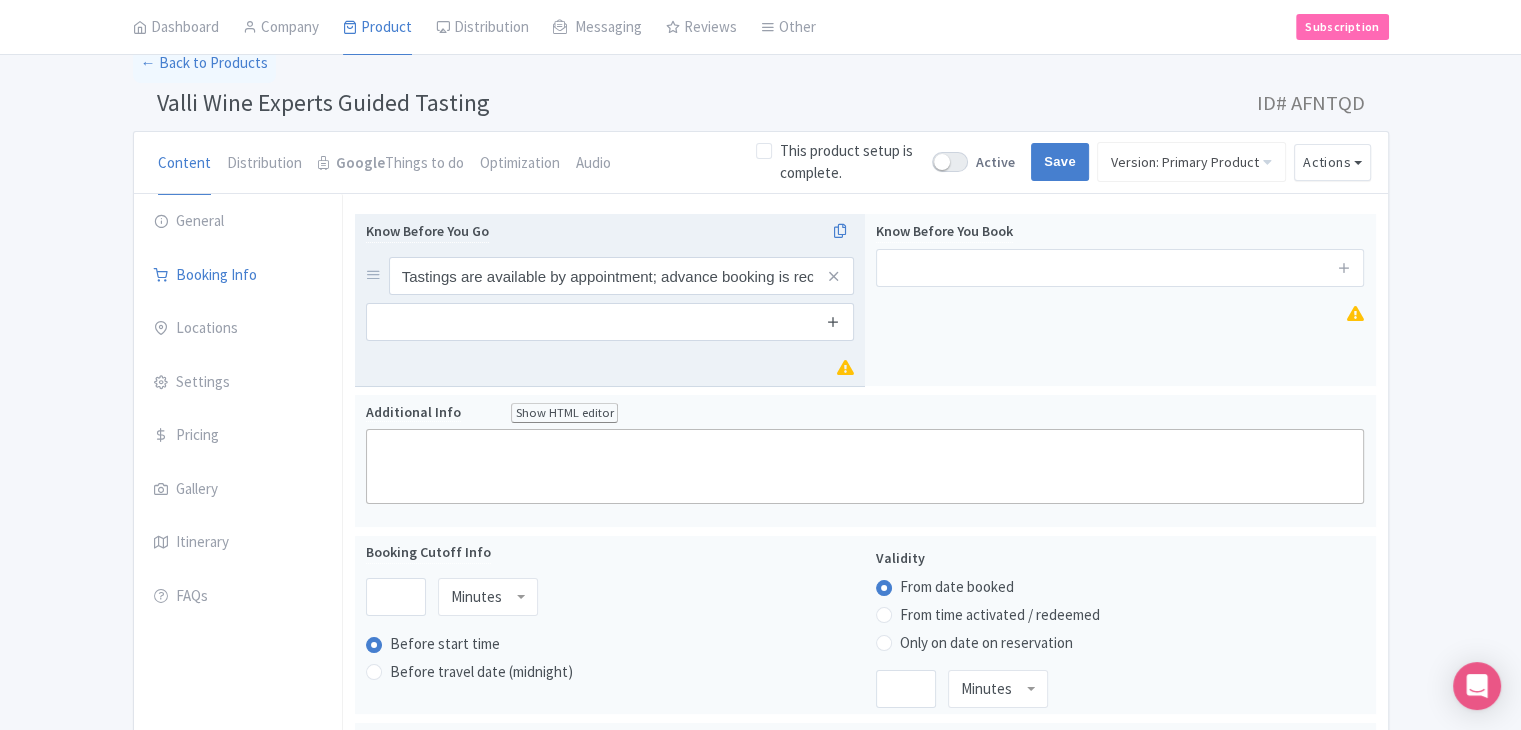 click at bounding box center (833, 322) 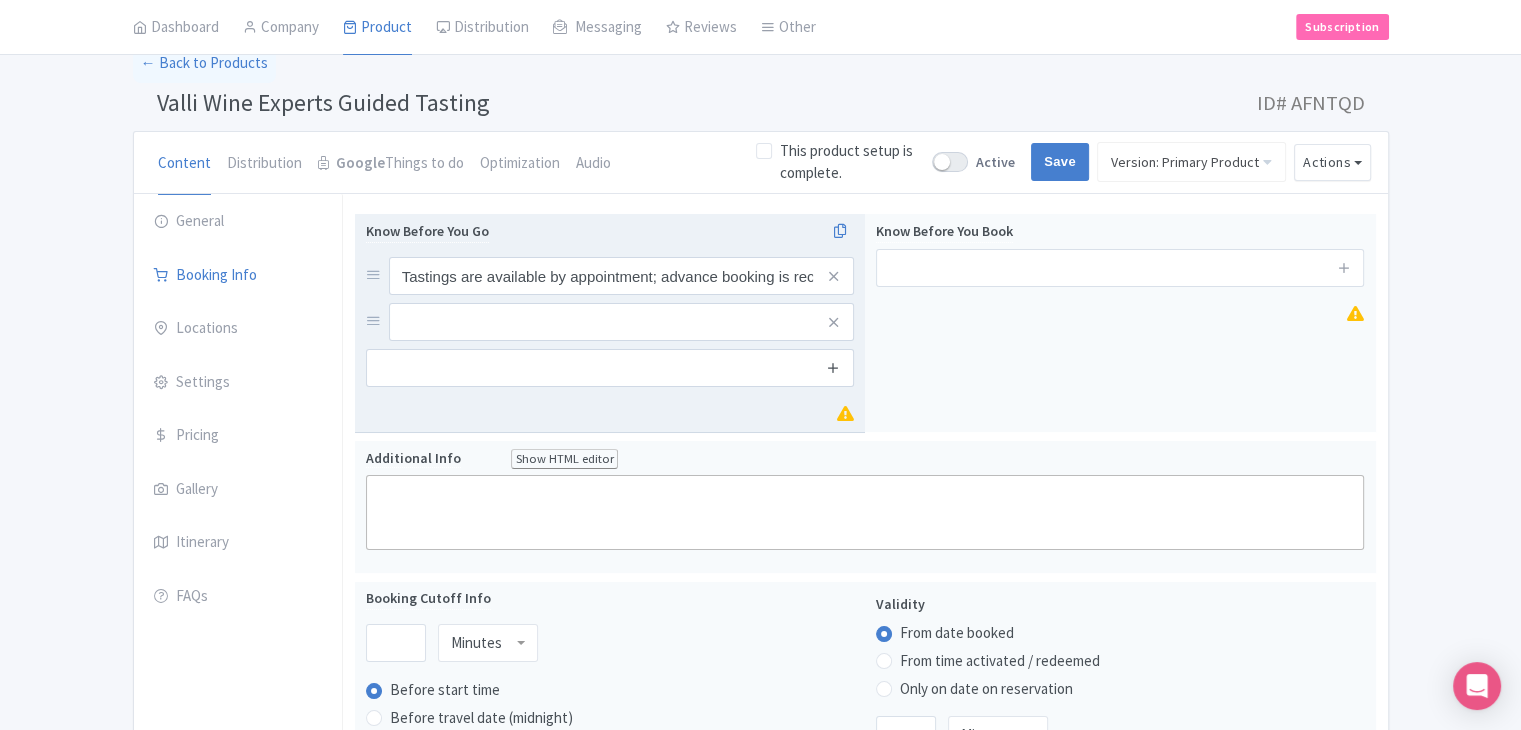click at bounding box center [833, 368] 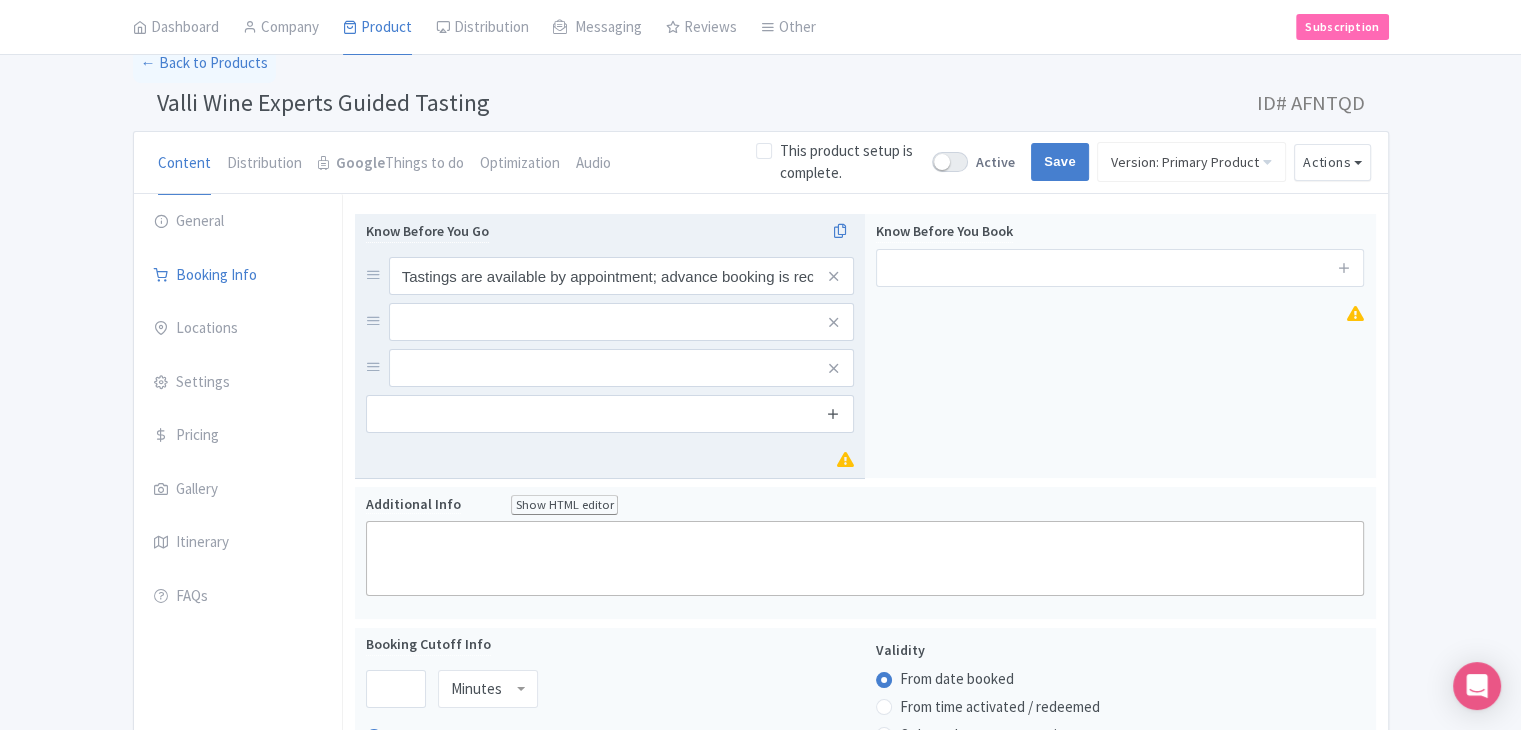 click at bounding box center (833, 413) 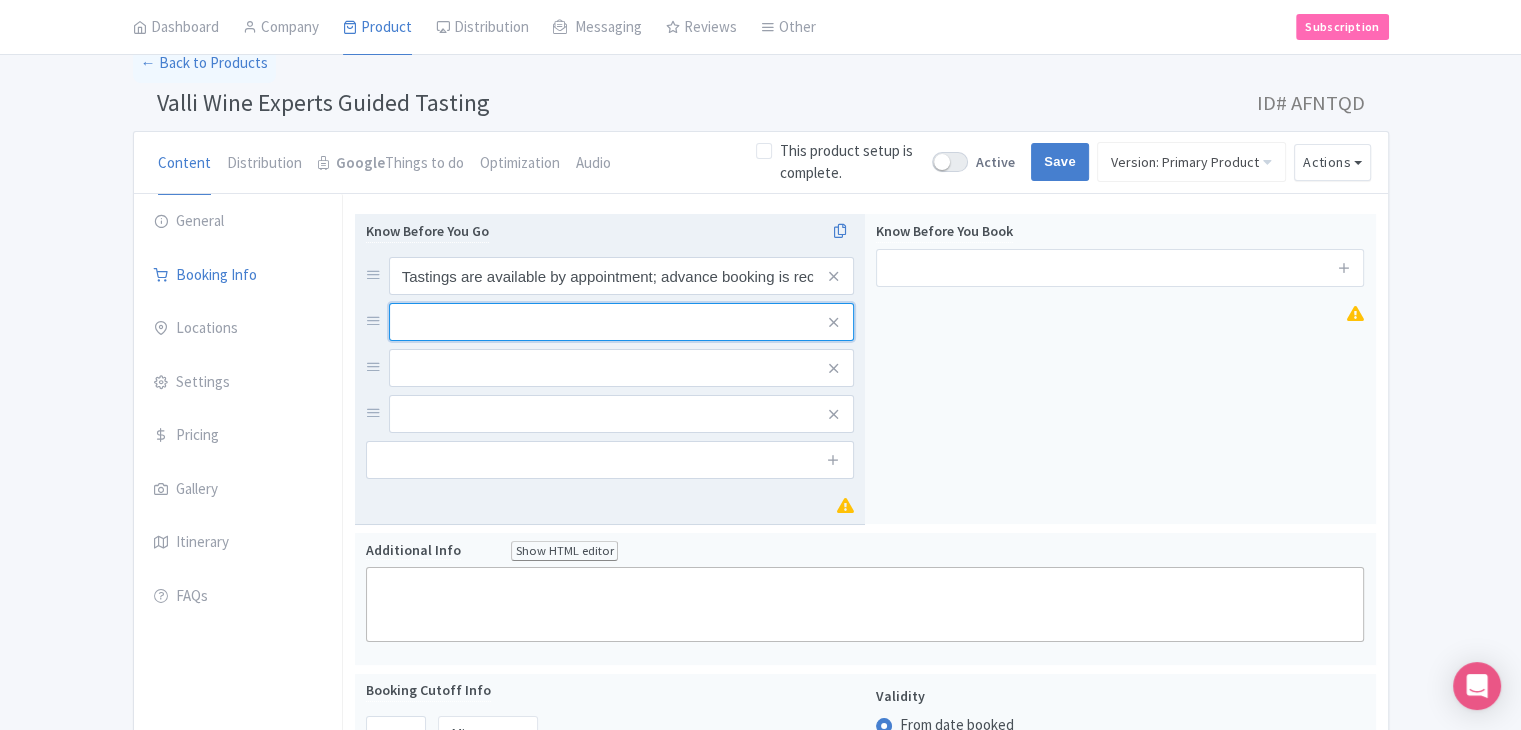 click at bounding box center (621, 276) 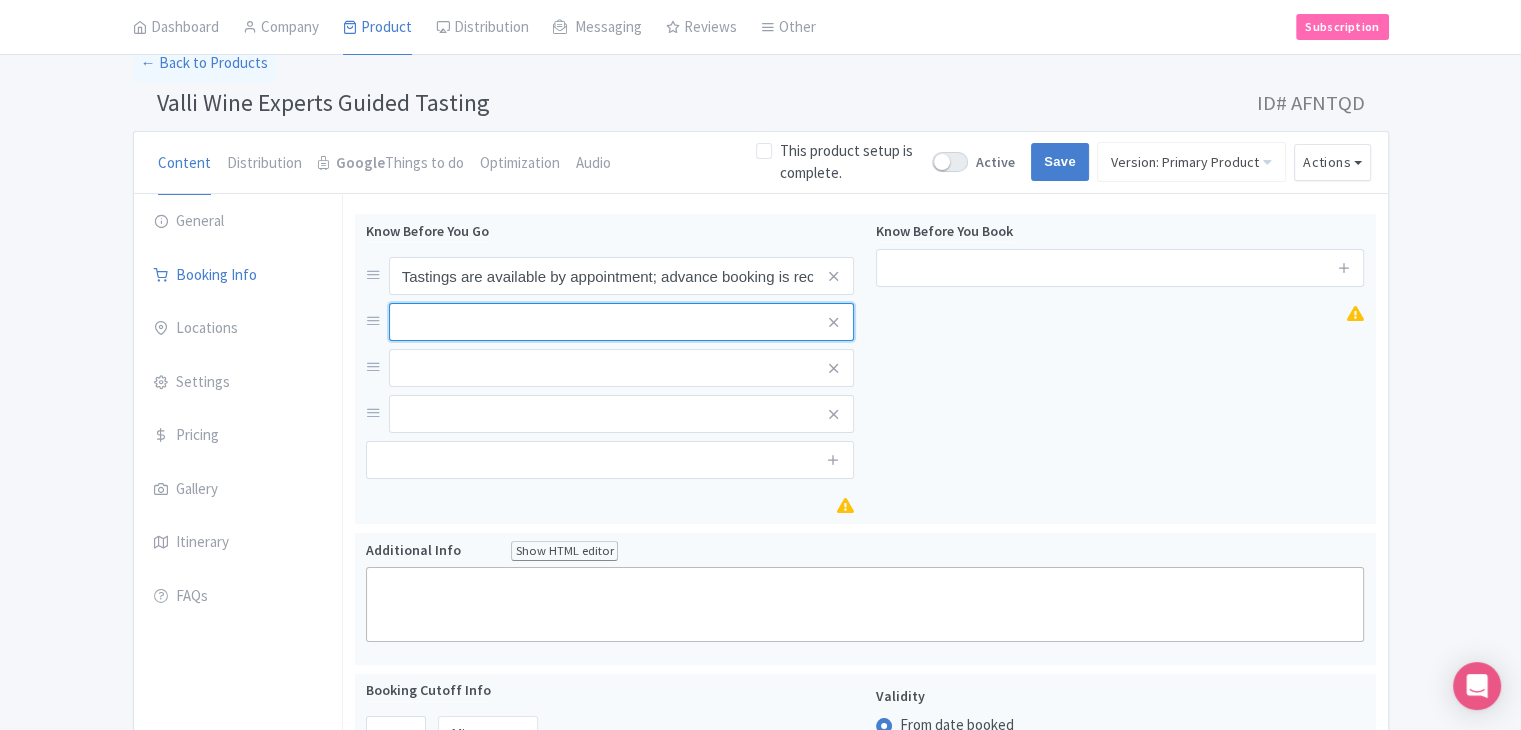 paste on "The experience is suitable for adults aged [DEMOGRAPHIC_DATA] and over" 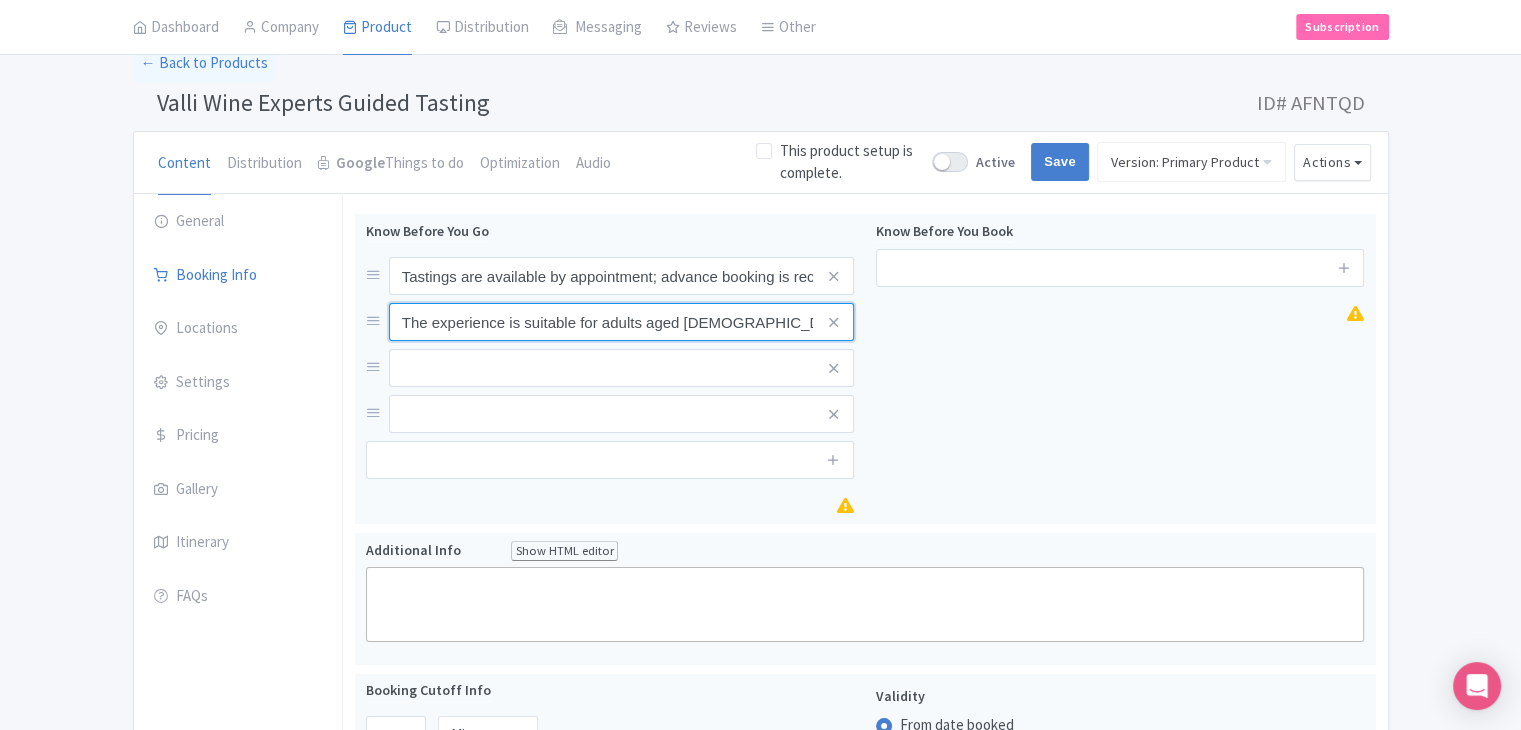 type on "The experience is suitable for adults aged [DEMOGRAPHIC_DATA] and over" 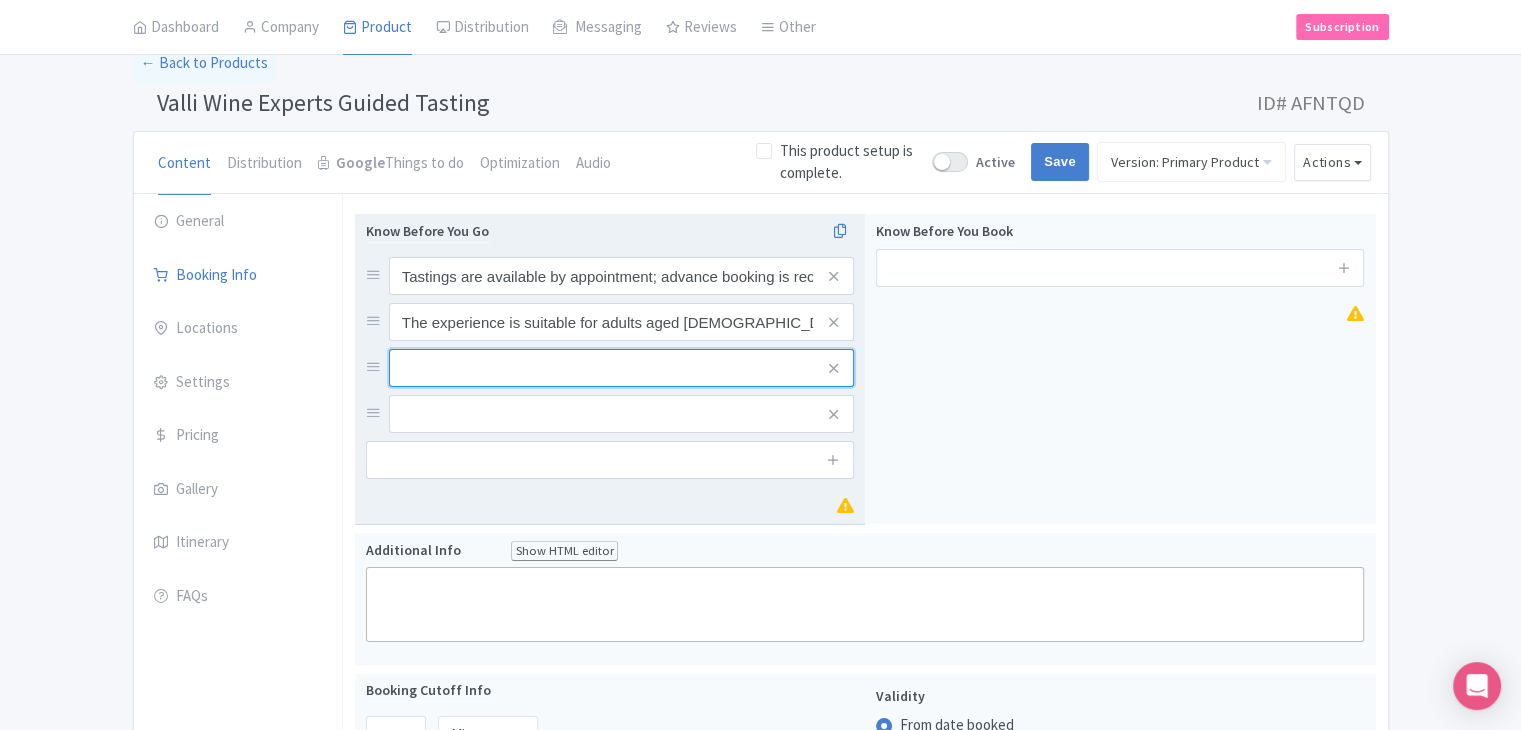 click at bounding box center [621, 276] 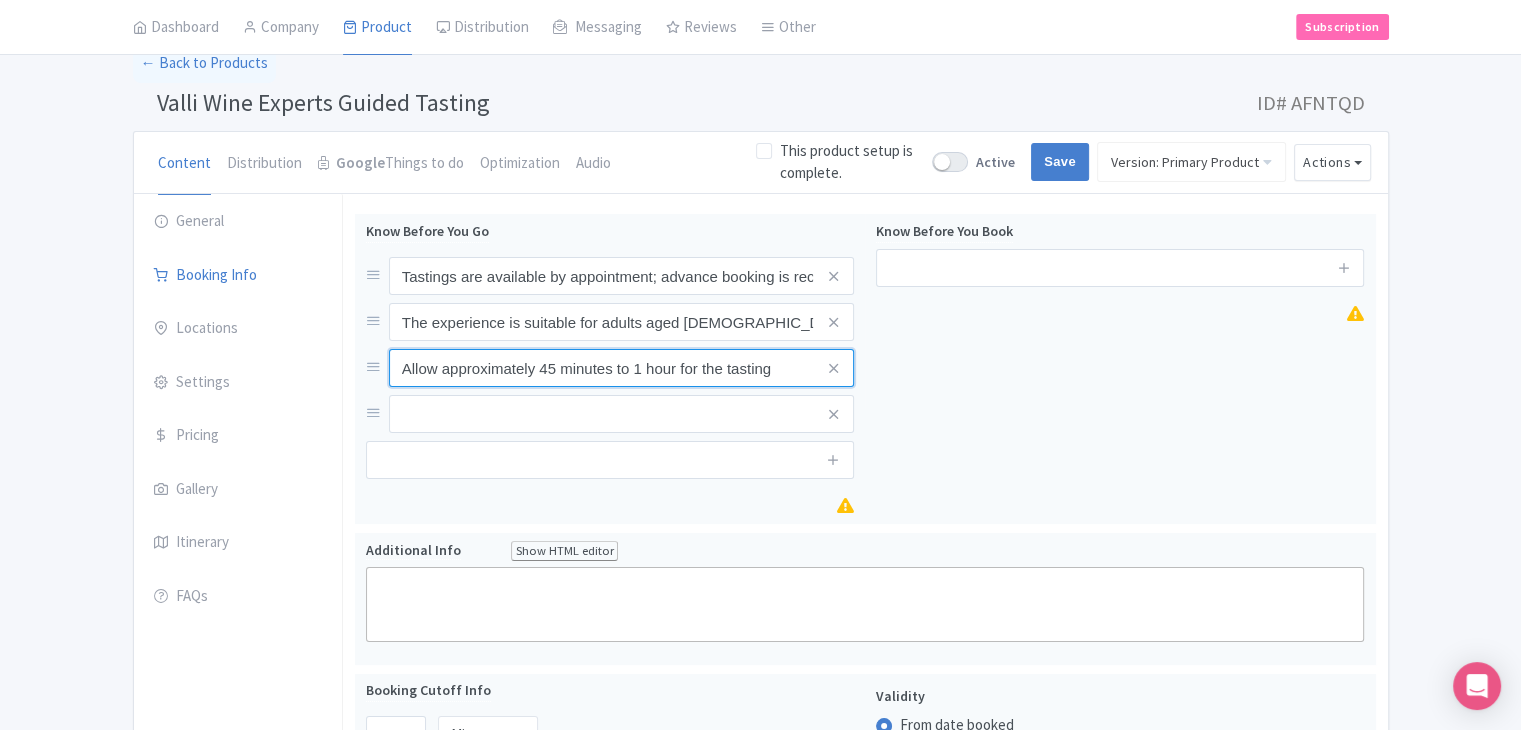 type on "Allow approximately 45 minutes to 1 hour for the tasting" 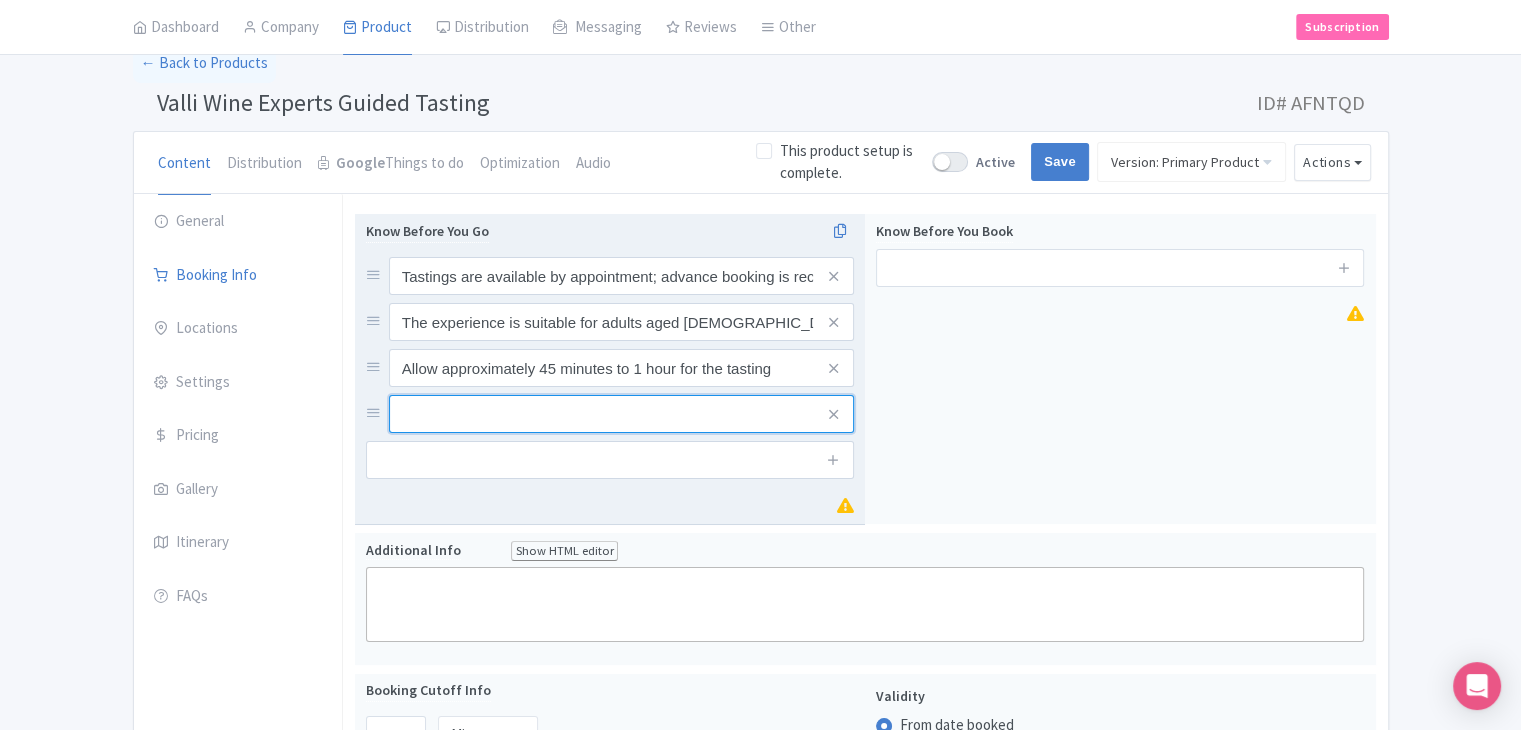 click at bounding box center (621, 276) 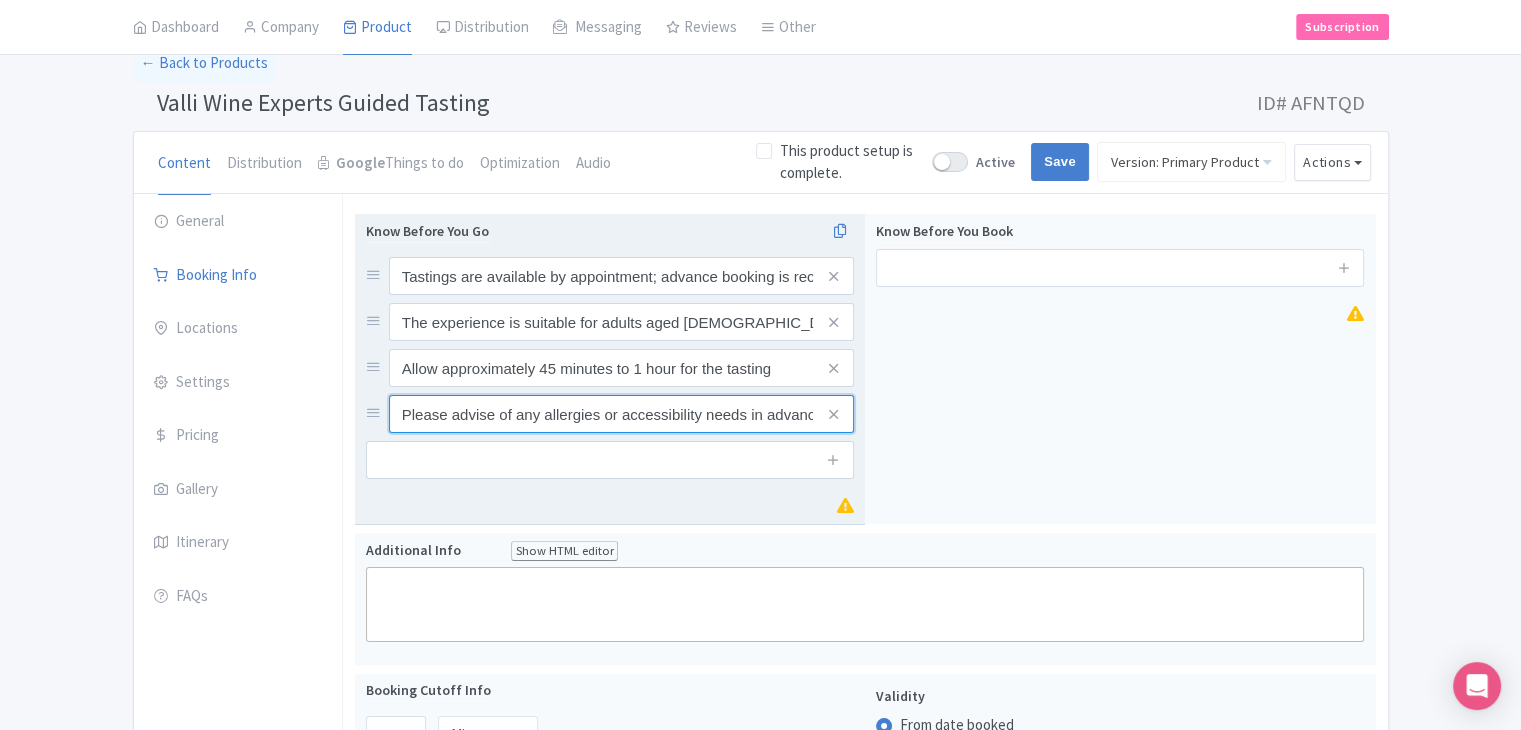 scroll, scrollTop: 0, scrollLeft: 9, axis: horizontal 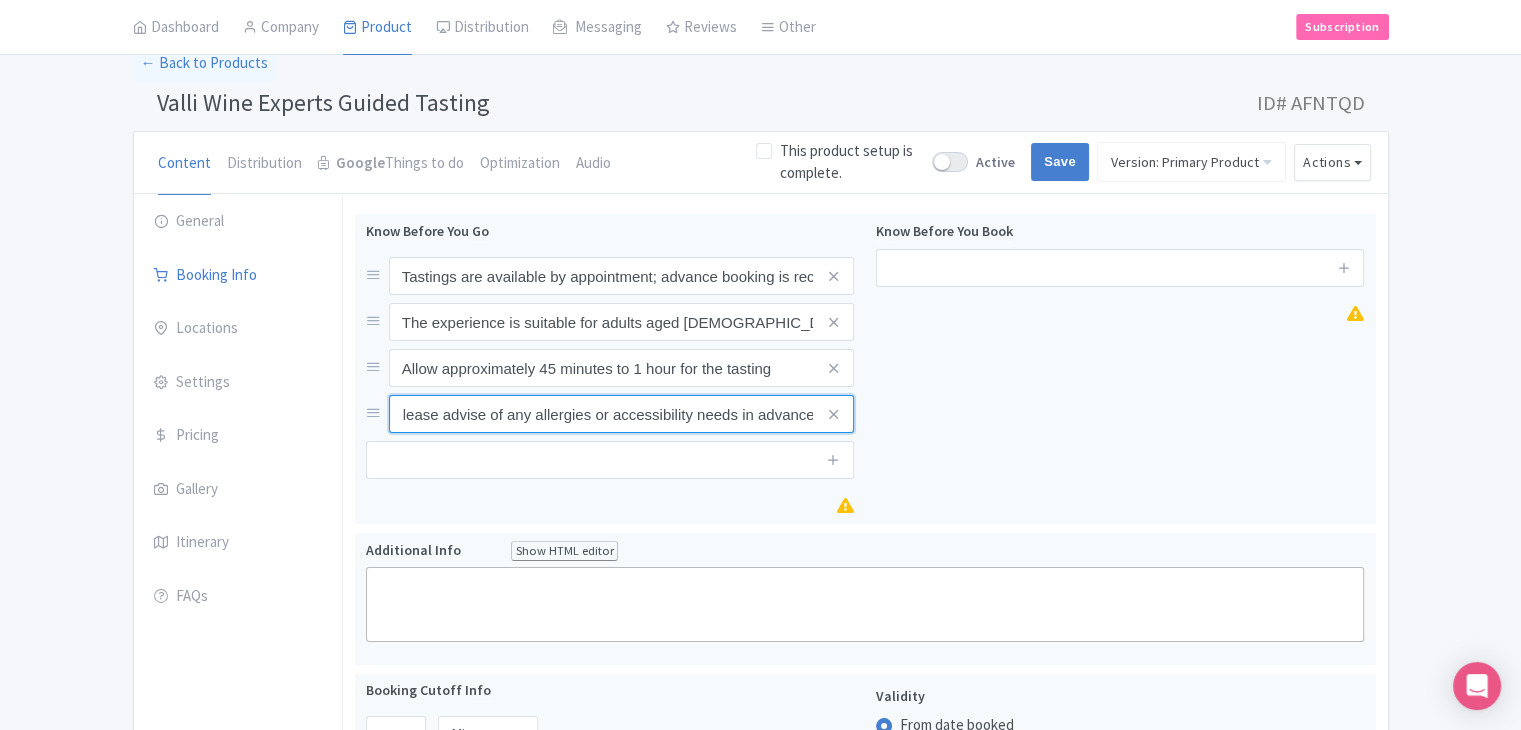 type on "Please advise of any allergies or accessibility needs in advance" 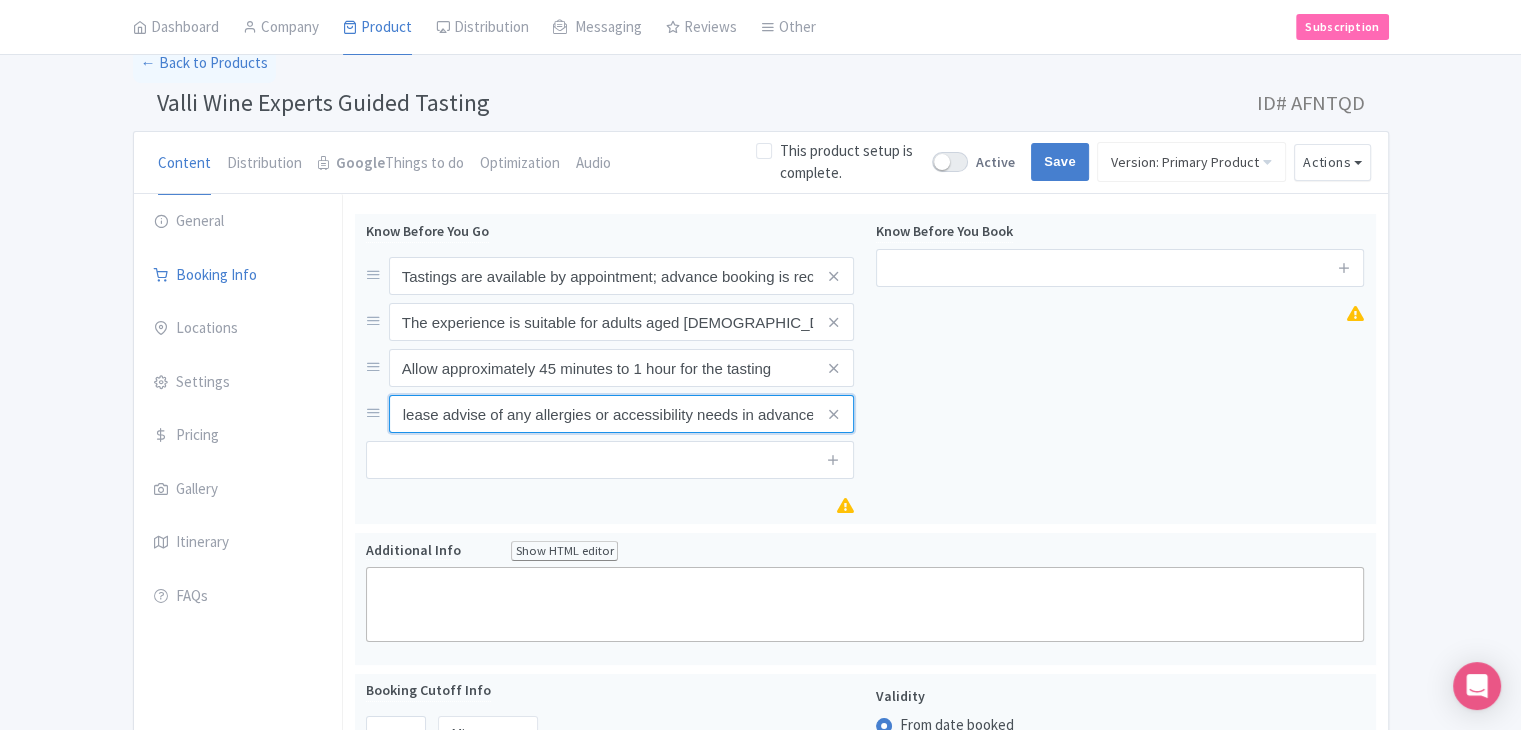 scroll, scrollTop: 0, scrollLeft: 0, axis: both 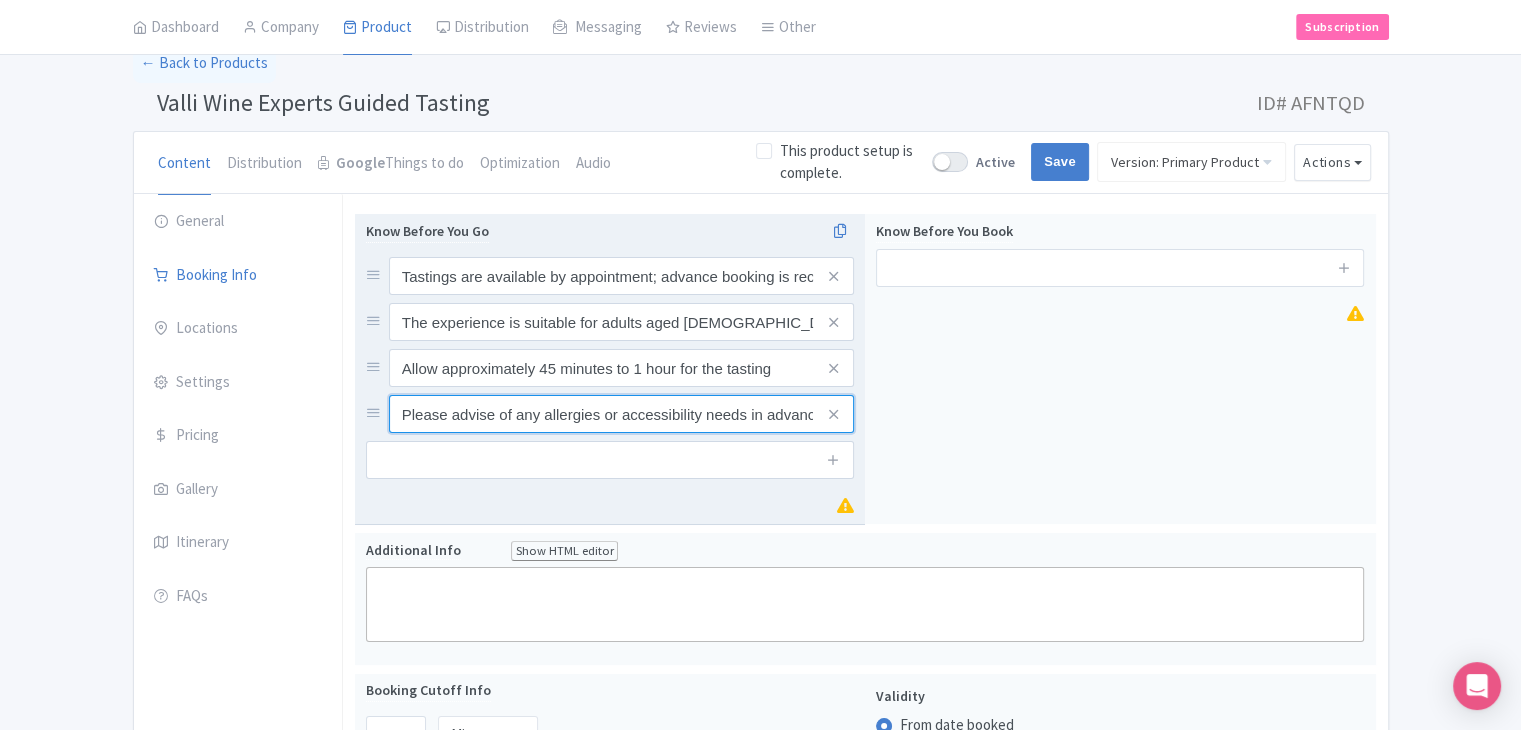 drag, startPoint x: 545, startPoint y: 409, endPoint x: 529, endPoint y: 442, distance: 36.67424 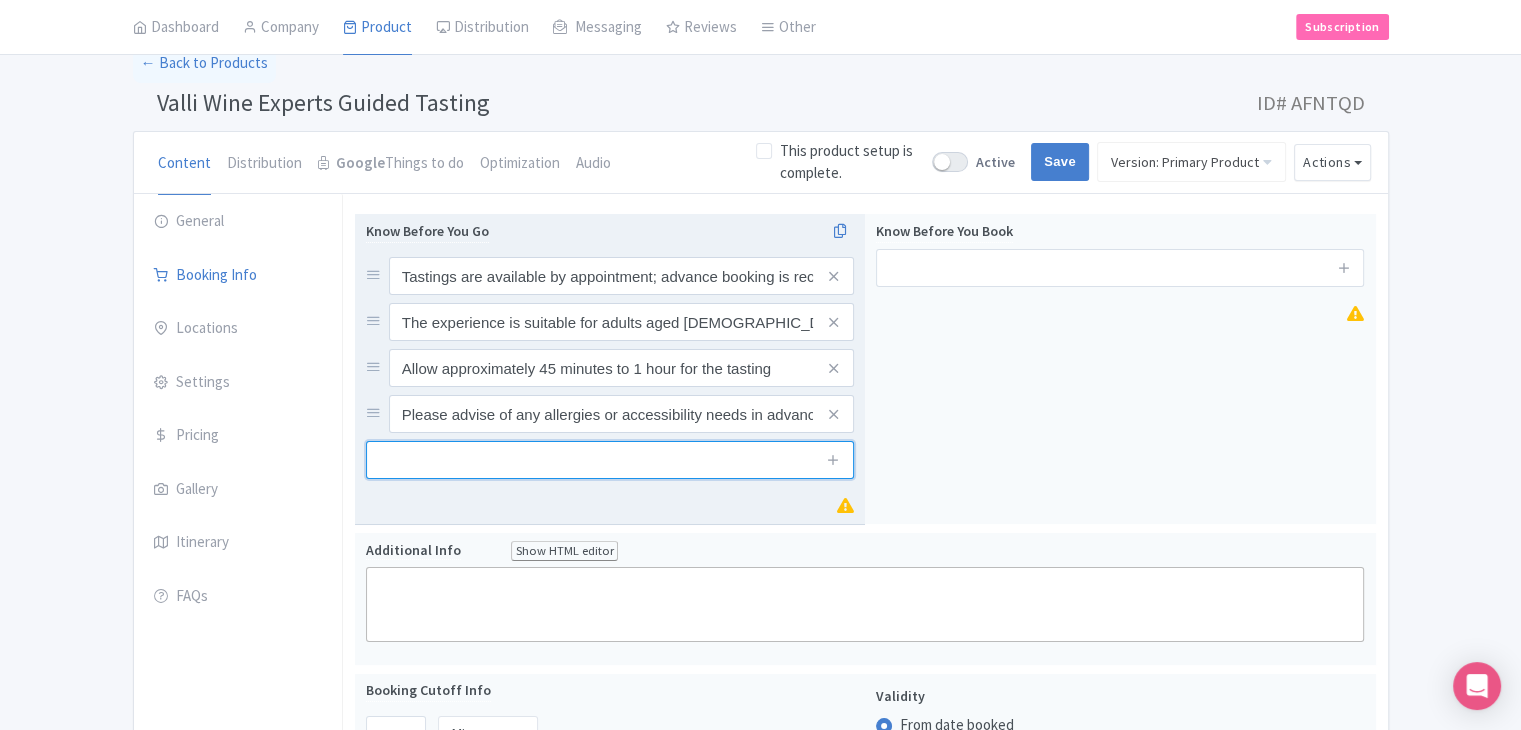 click at bounding box center [610, 460] 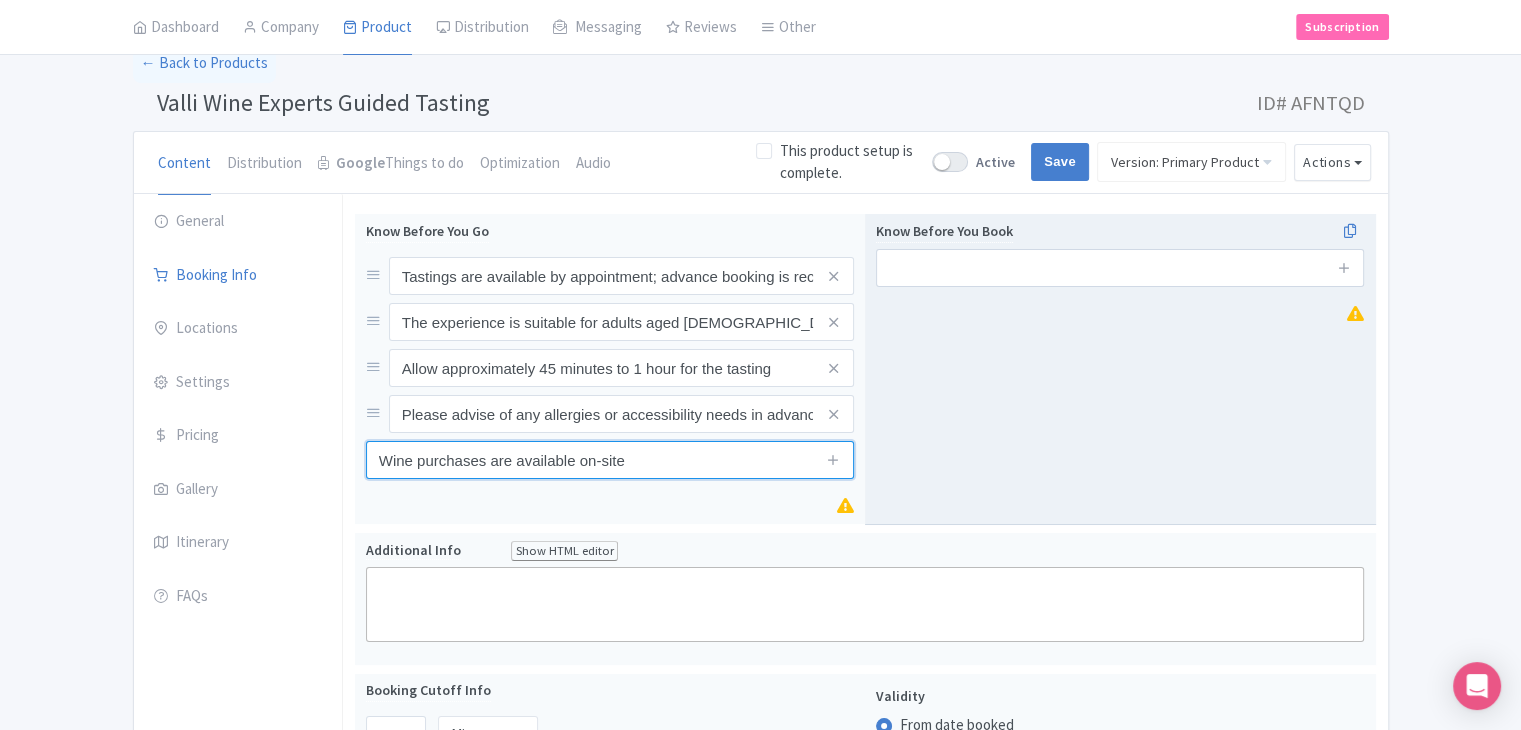 type on "Wine purchases are available on-site" 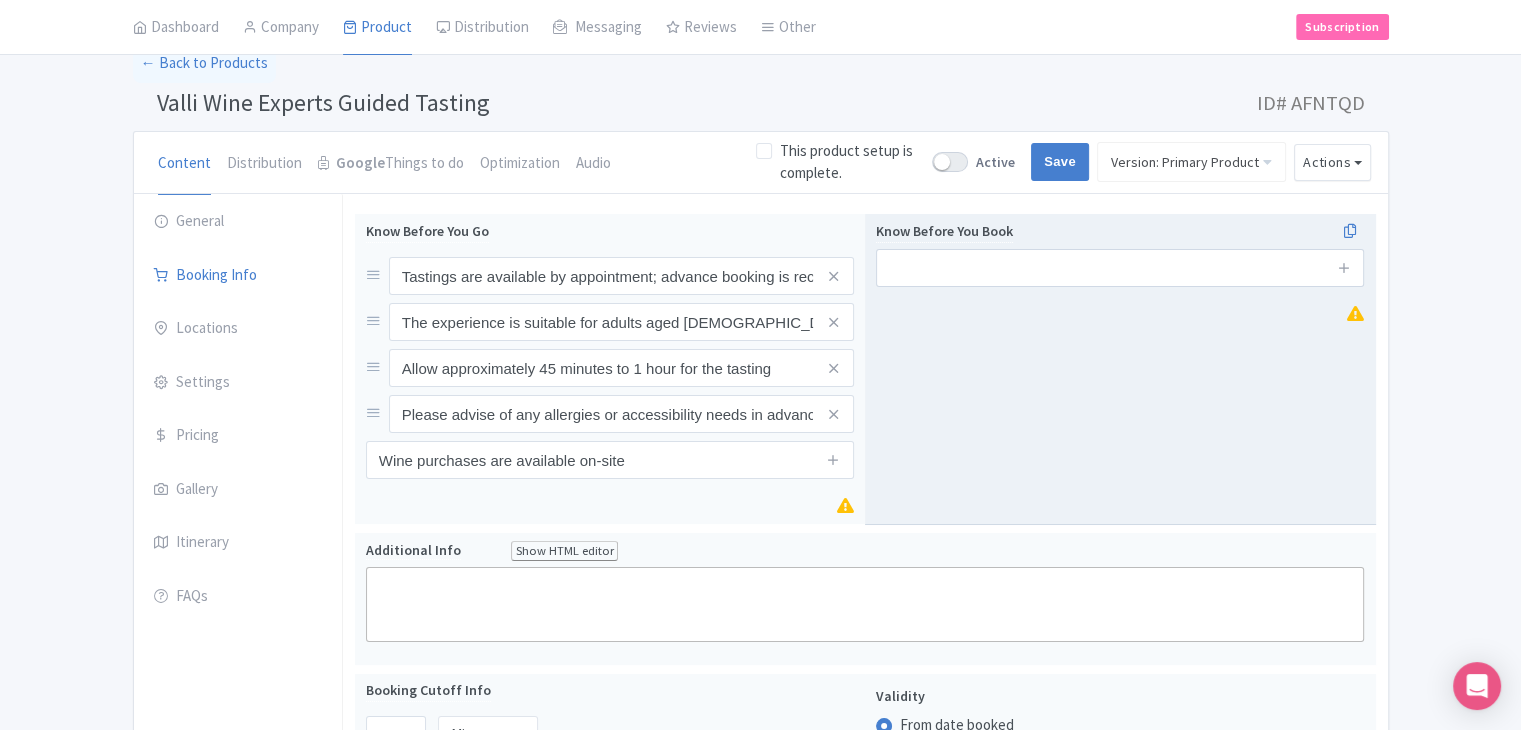 click on "Know Before You Book" at bounding box center [1120, 369] 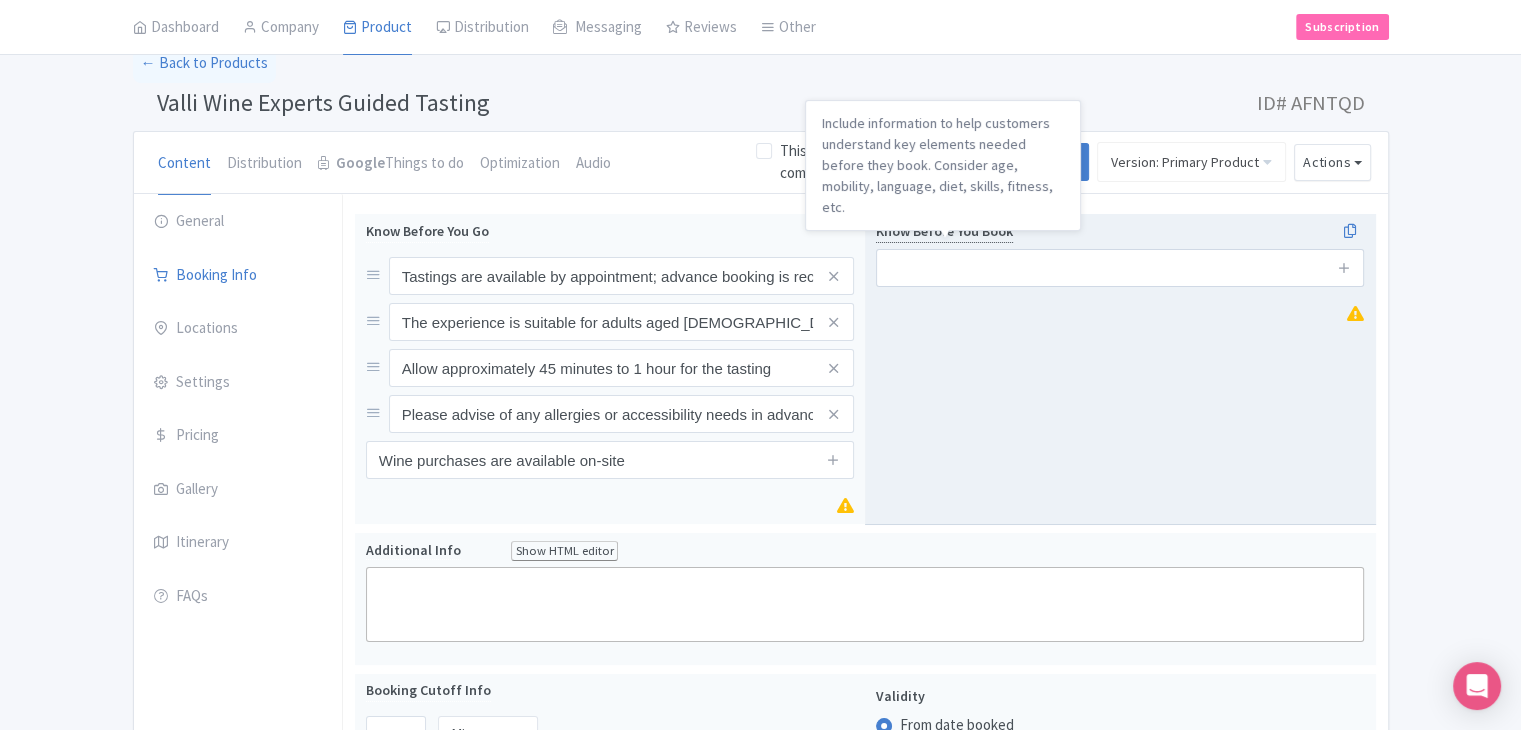 click on "Know Before You Book" at bounding box center (944, 231) 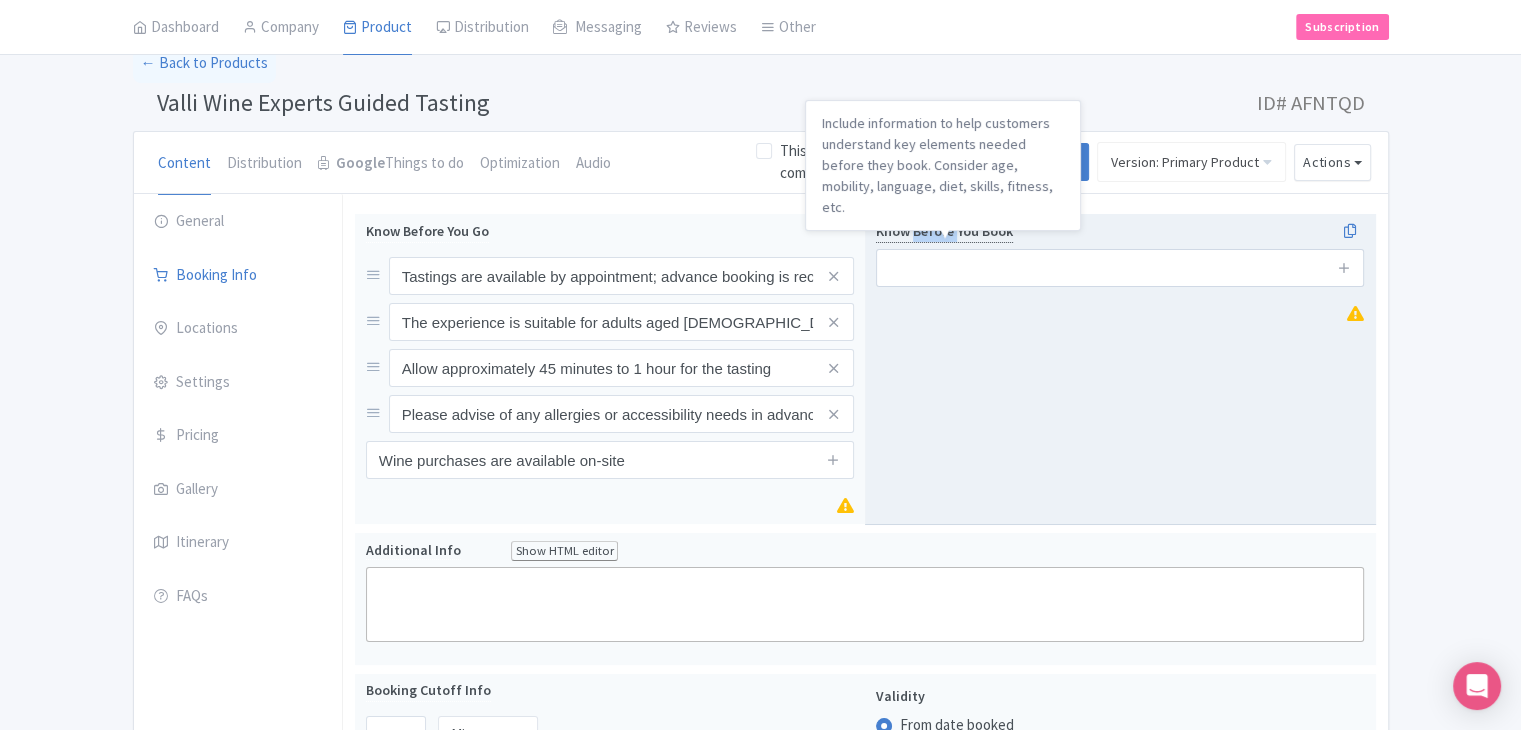 click on "Know Before You Book" at bounding box center (944, 231) 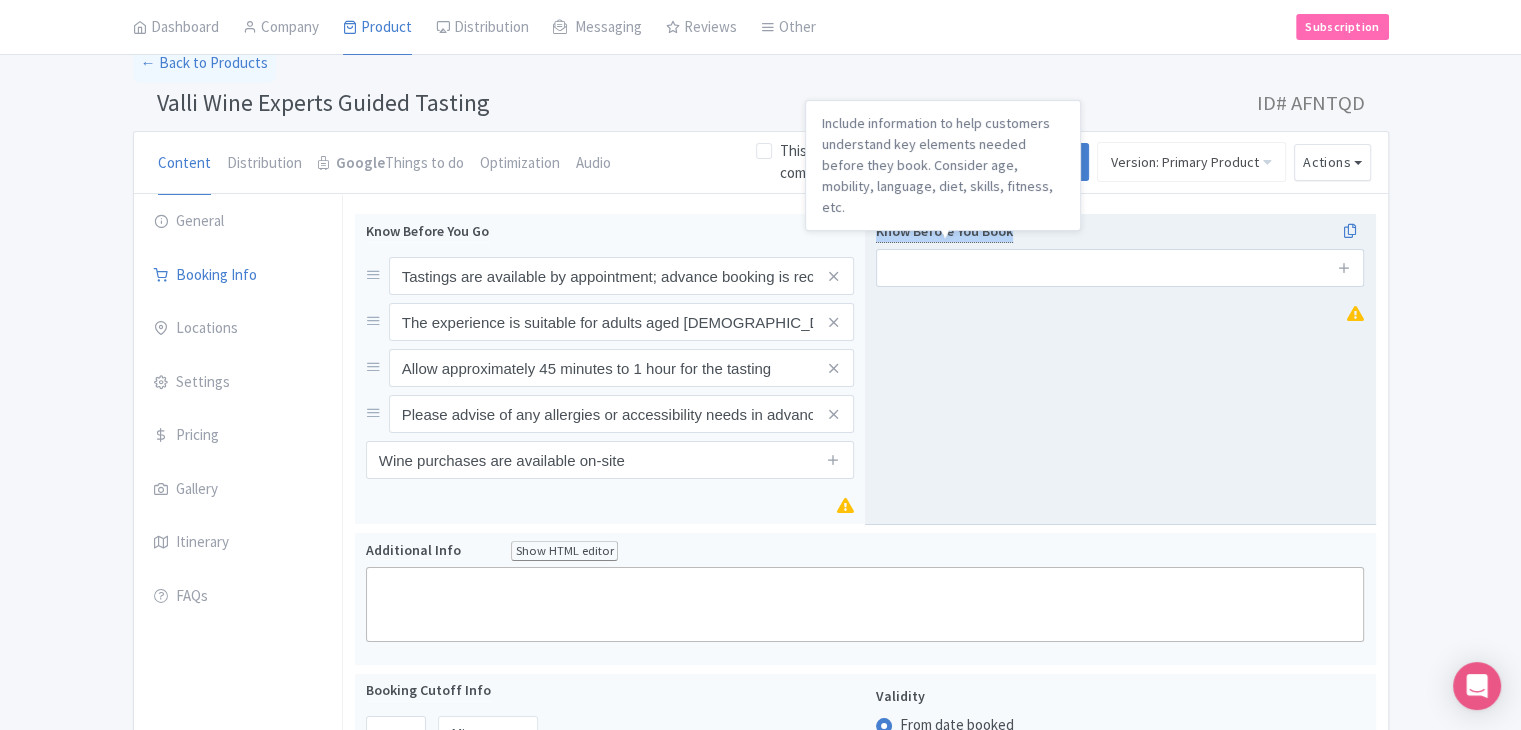 click on "Know Before You Book" at bounding box center (944, 231) 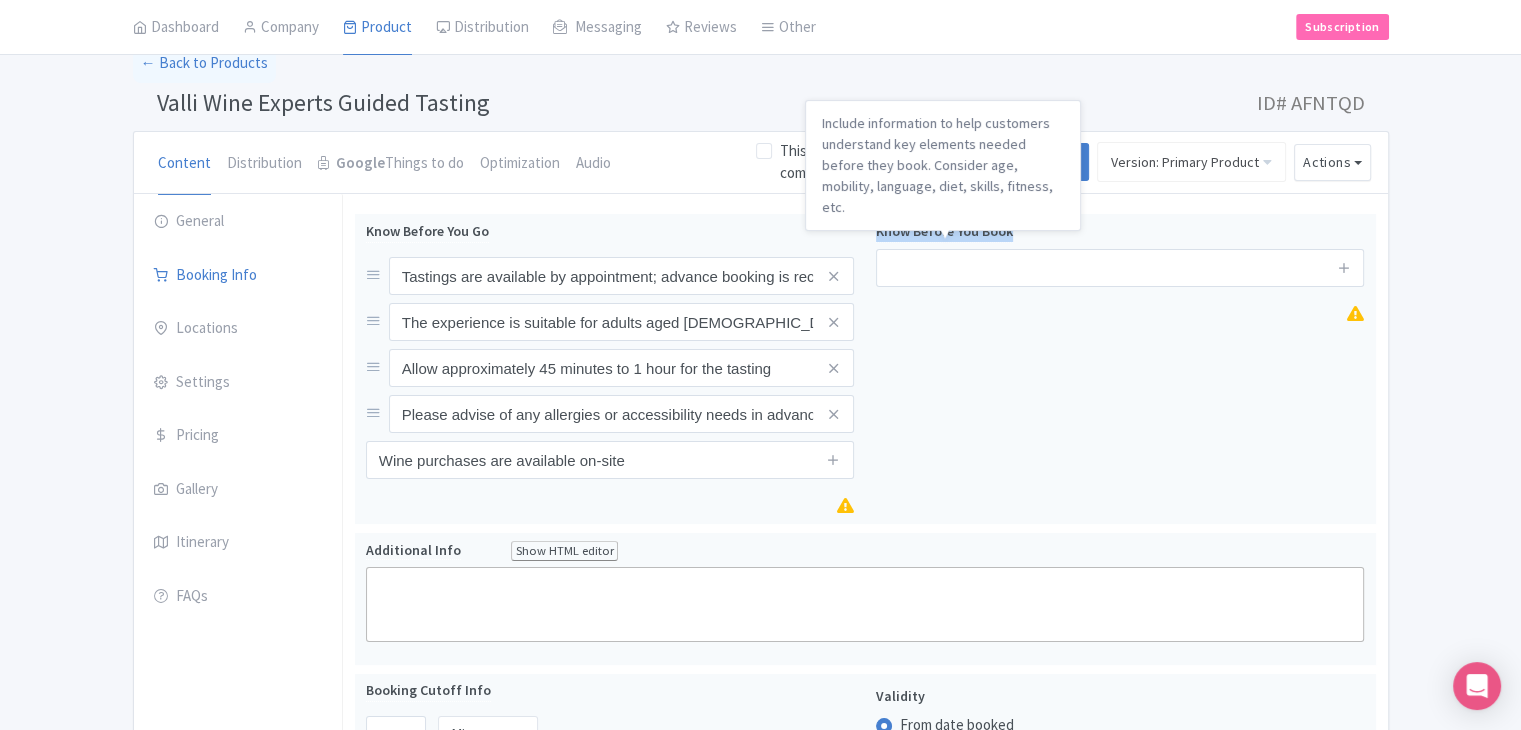 copy on "Know Before You Book" 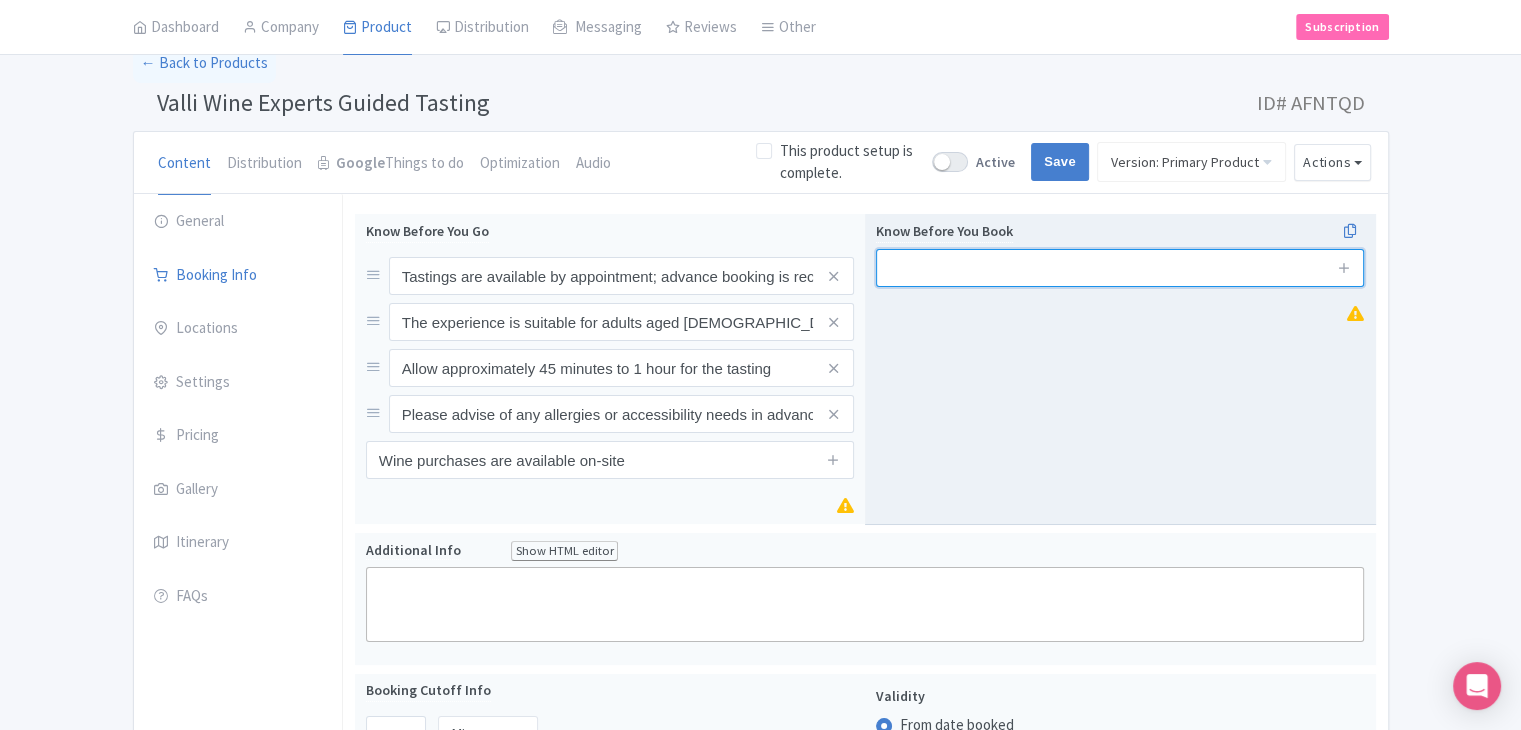 click at bounding box center (1120, 268) 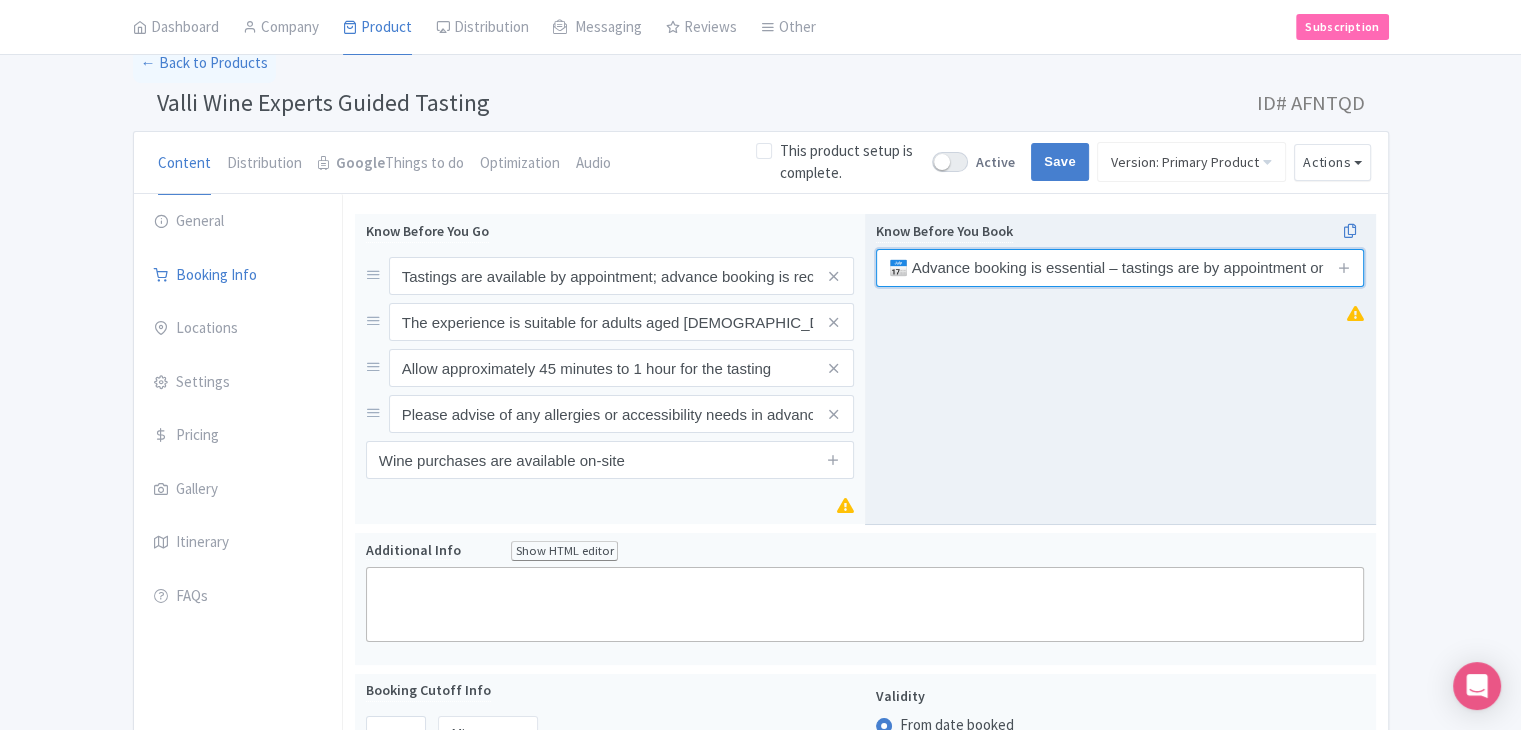 scroll, scrollTop: 0, scrollLeft: 162, axis: horizontal 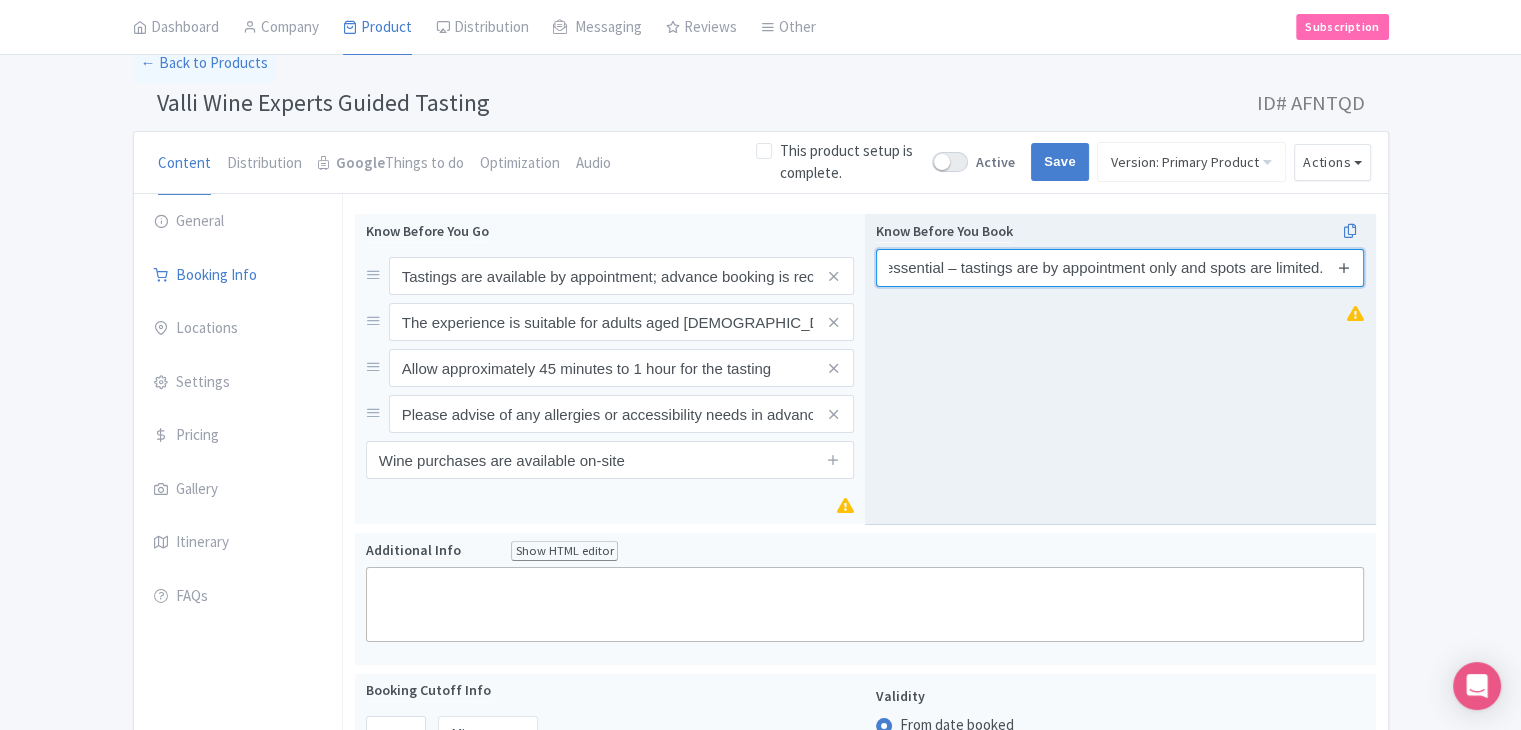 type on "📅 Advance booking is essential – tastings are by appointment only and spots are limited." 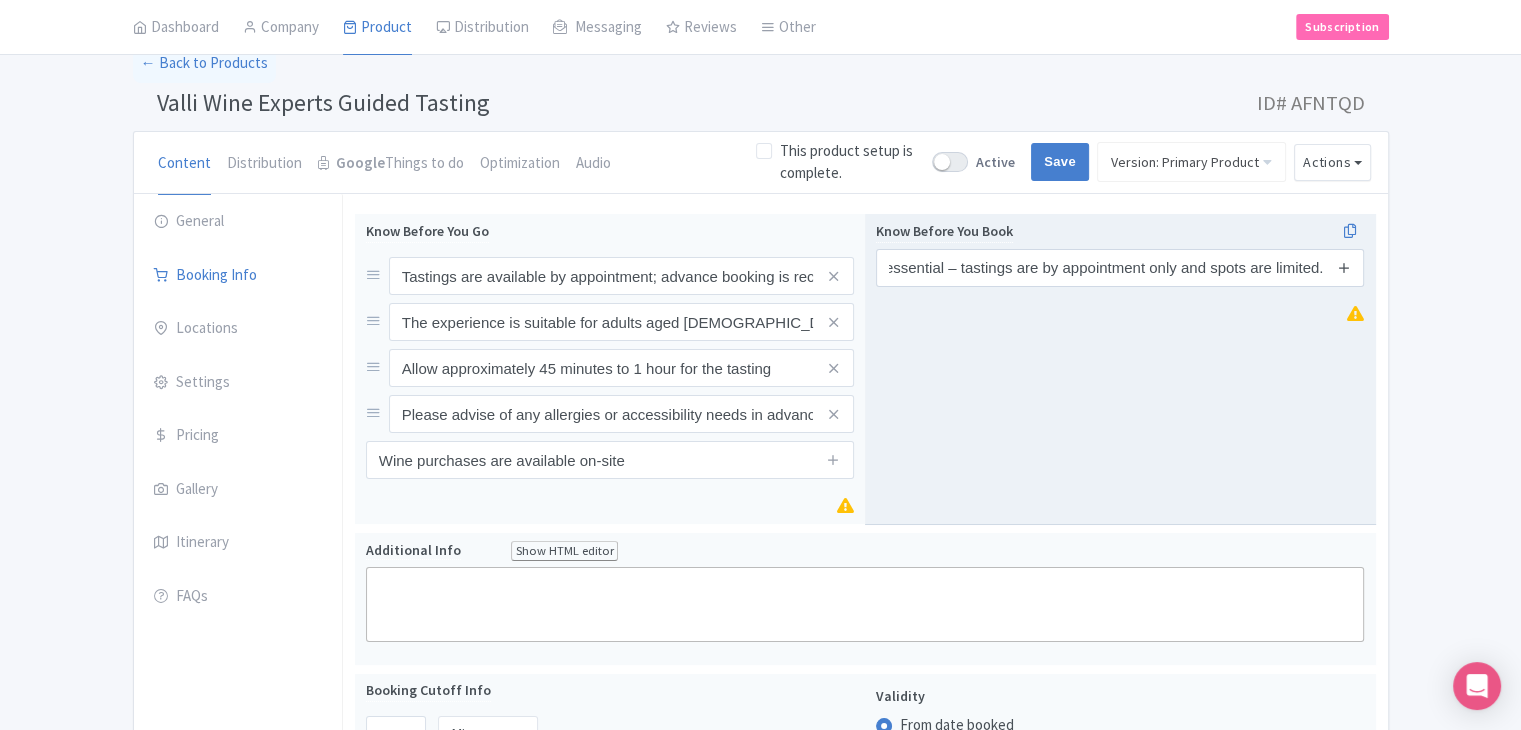 scroll, scrollTop: 0, scrollLeft: 0, axis: both 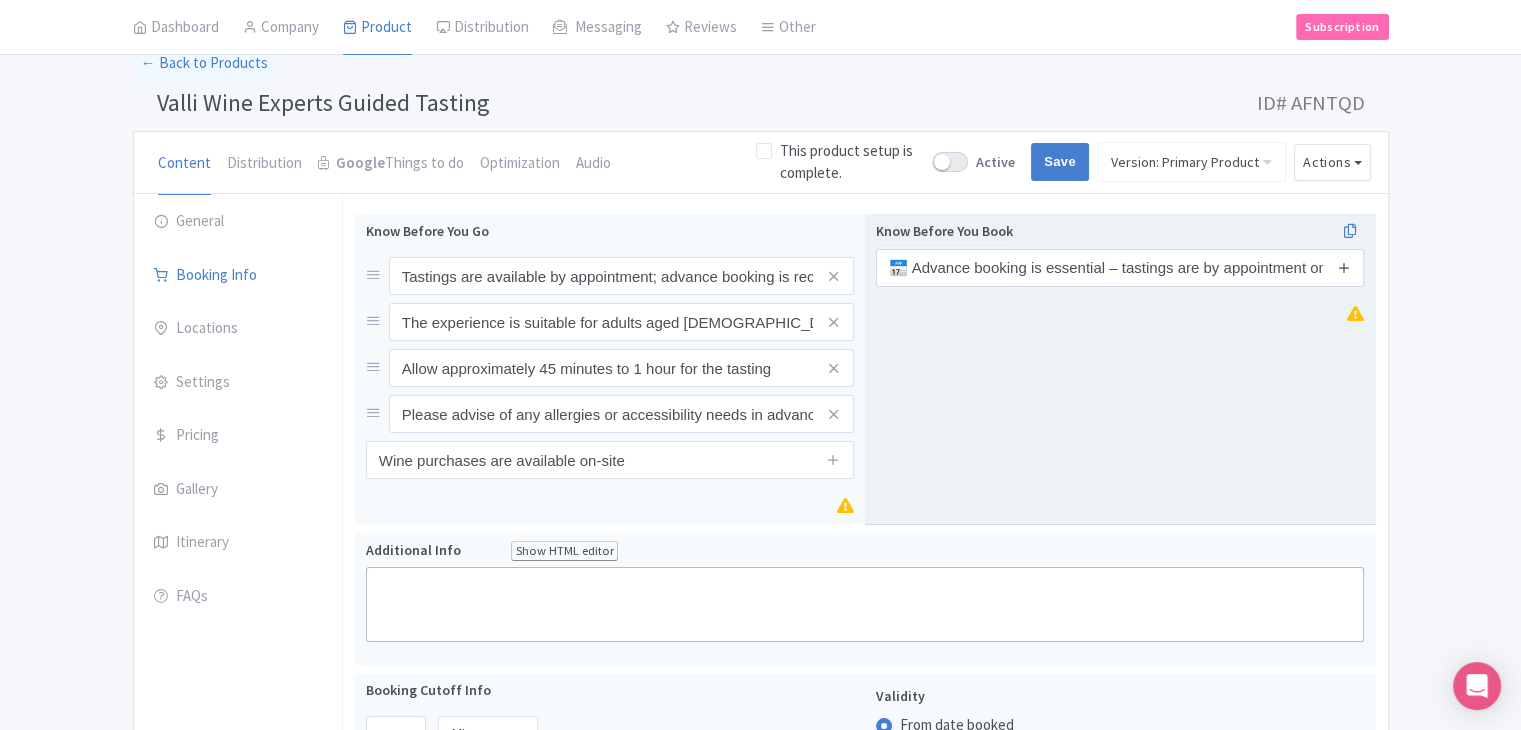 click at bounding box center [1344, 267] 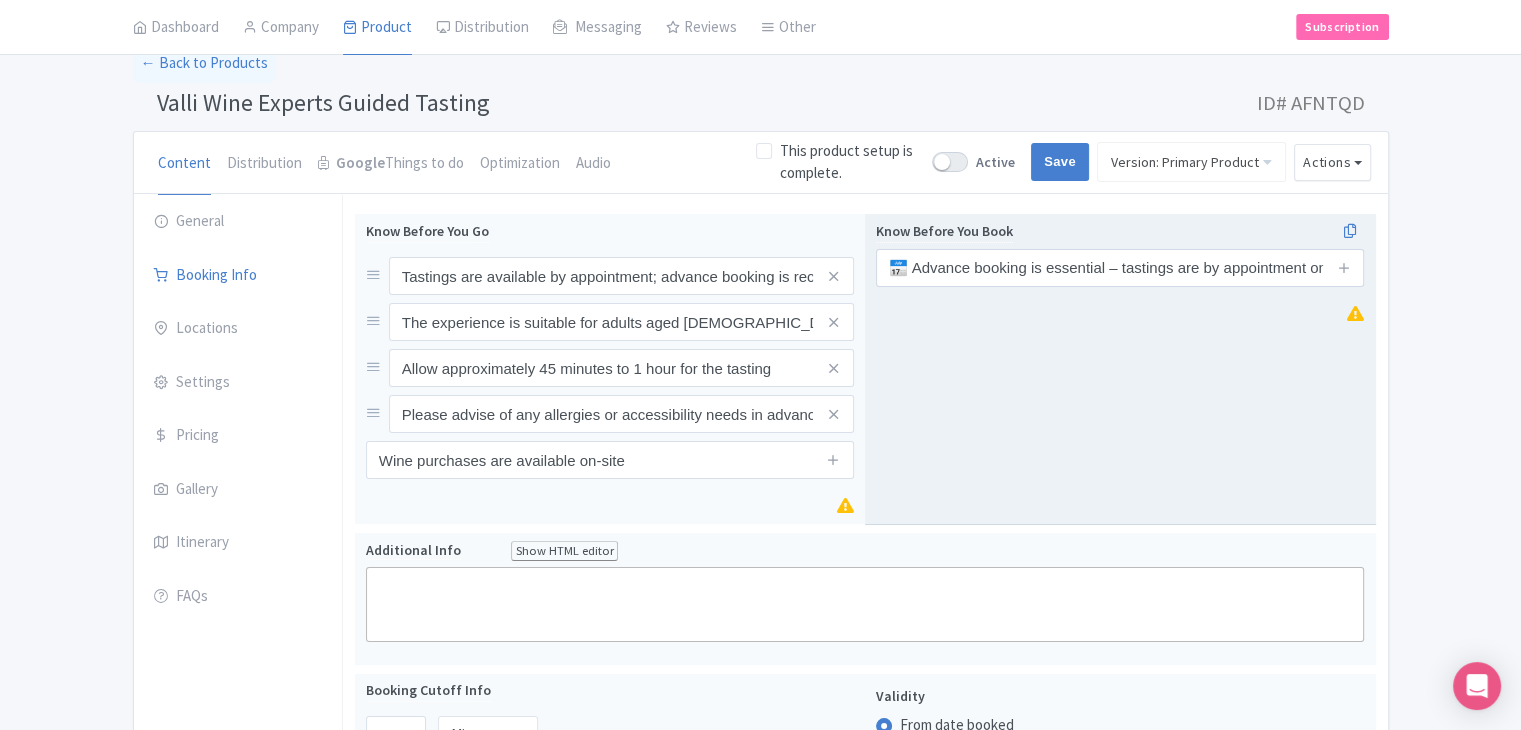 type 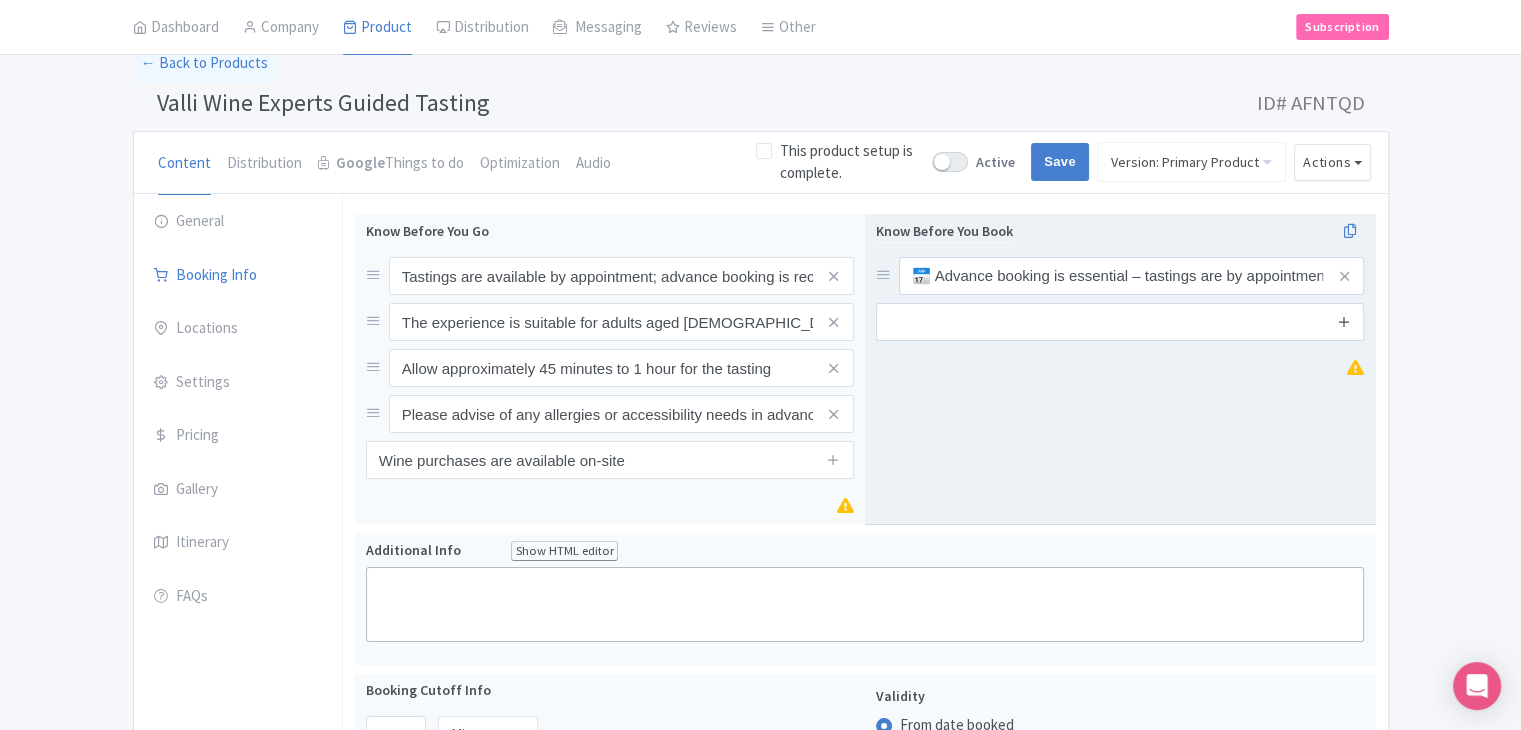 click at bounding box center (1344, 321) 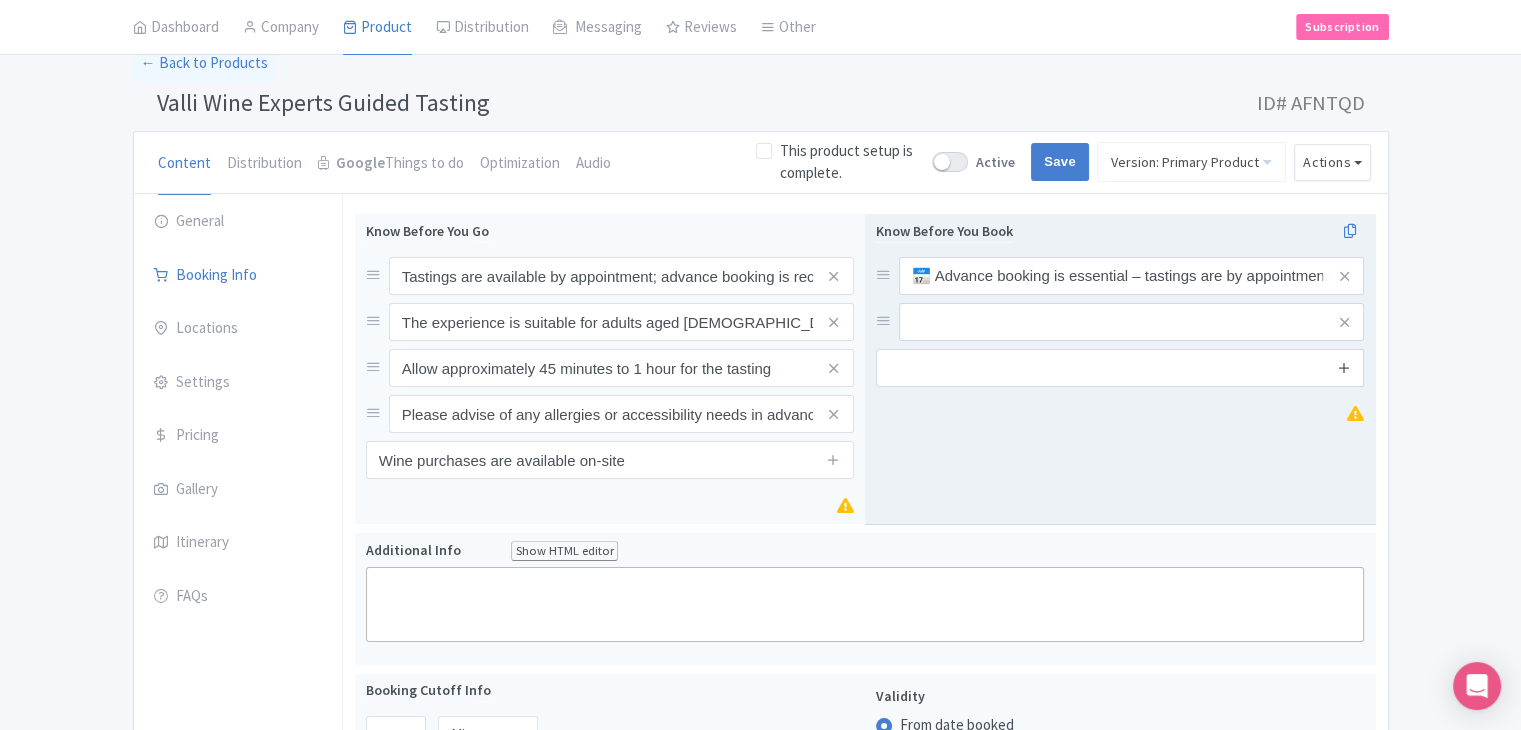 click at bounding box center (1344, 368) 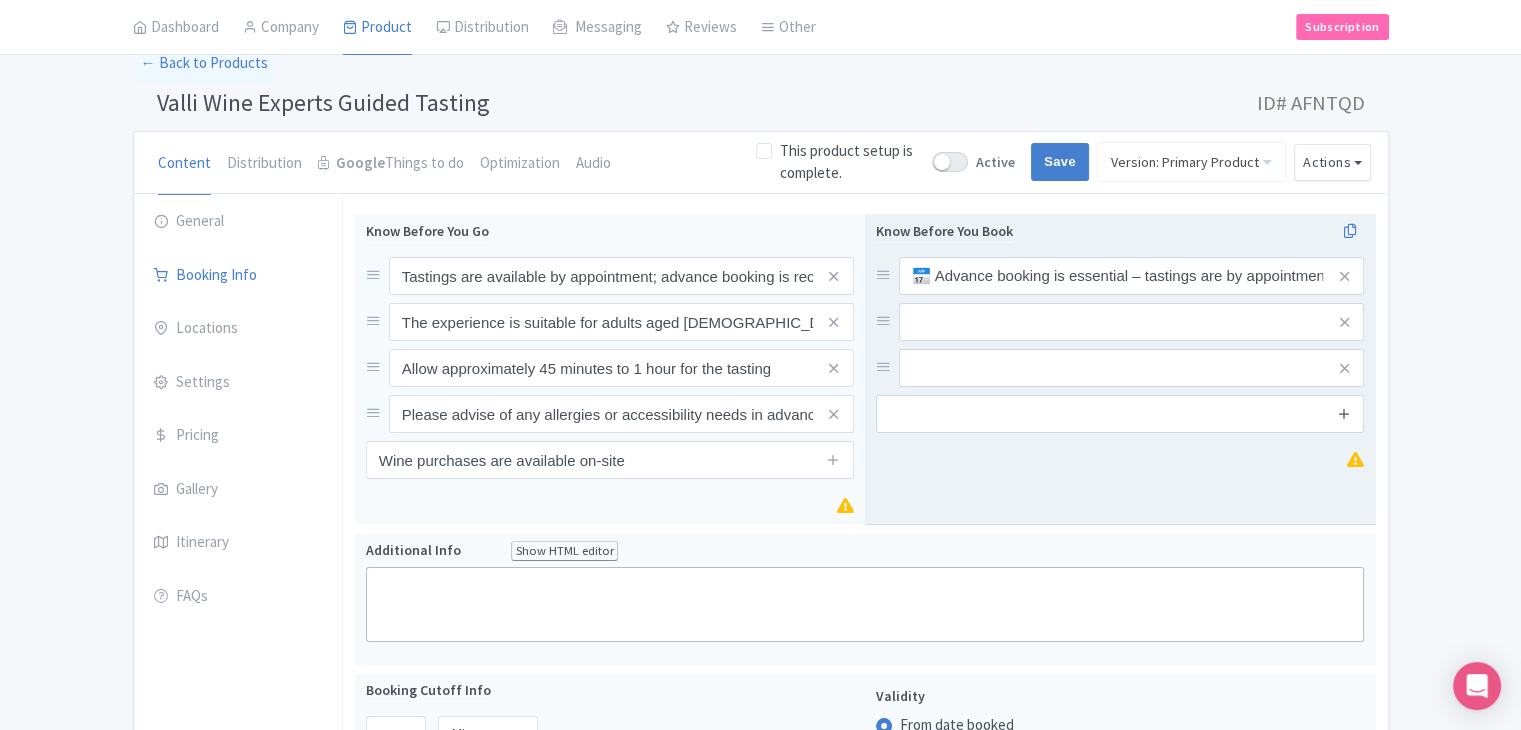 click at bounding box center [1344, 413] 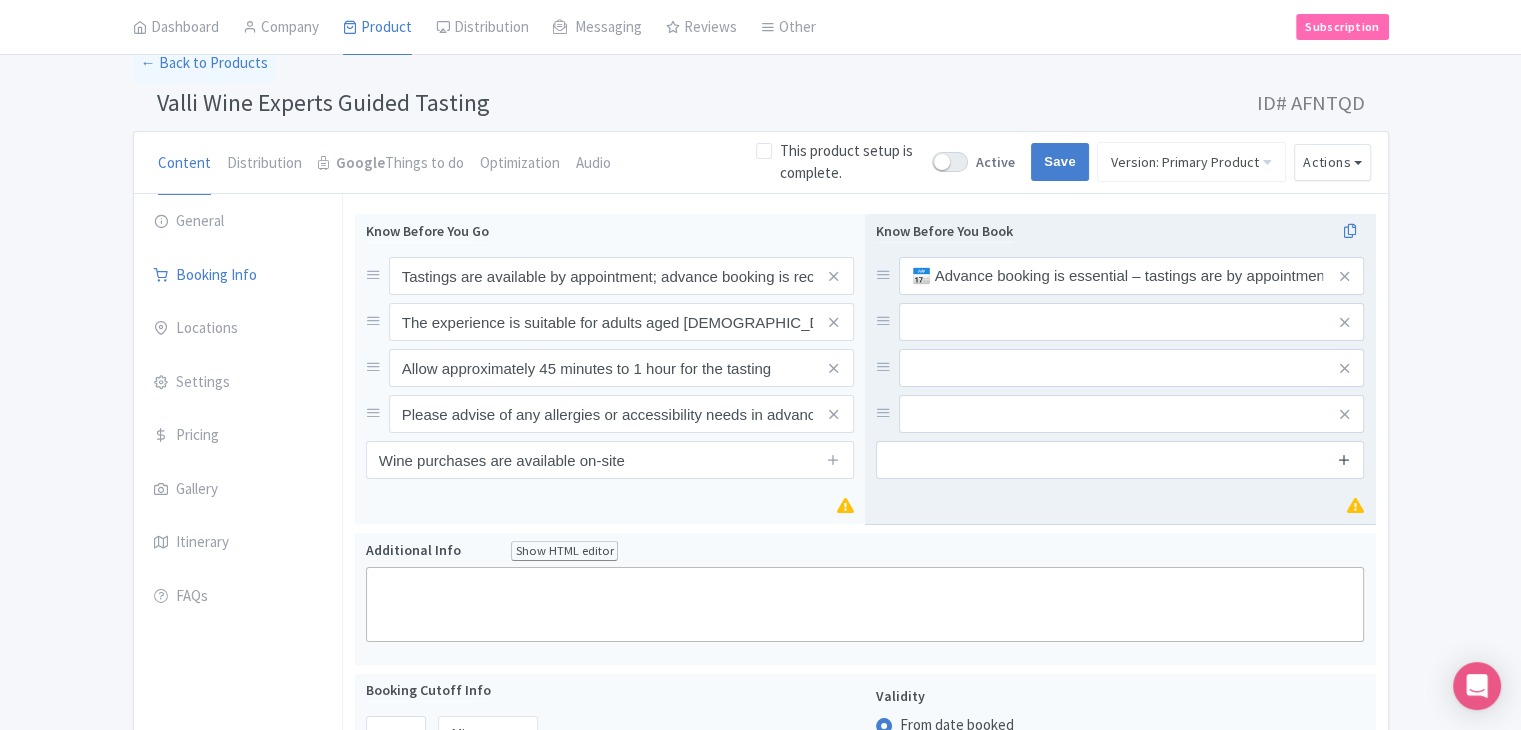 click at bounding box center [1344, 459] 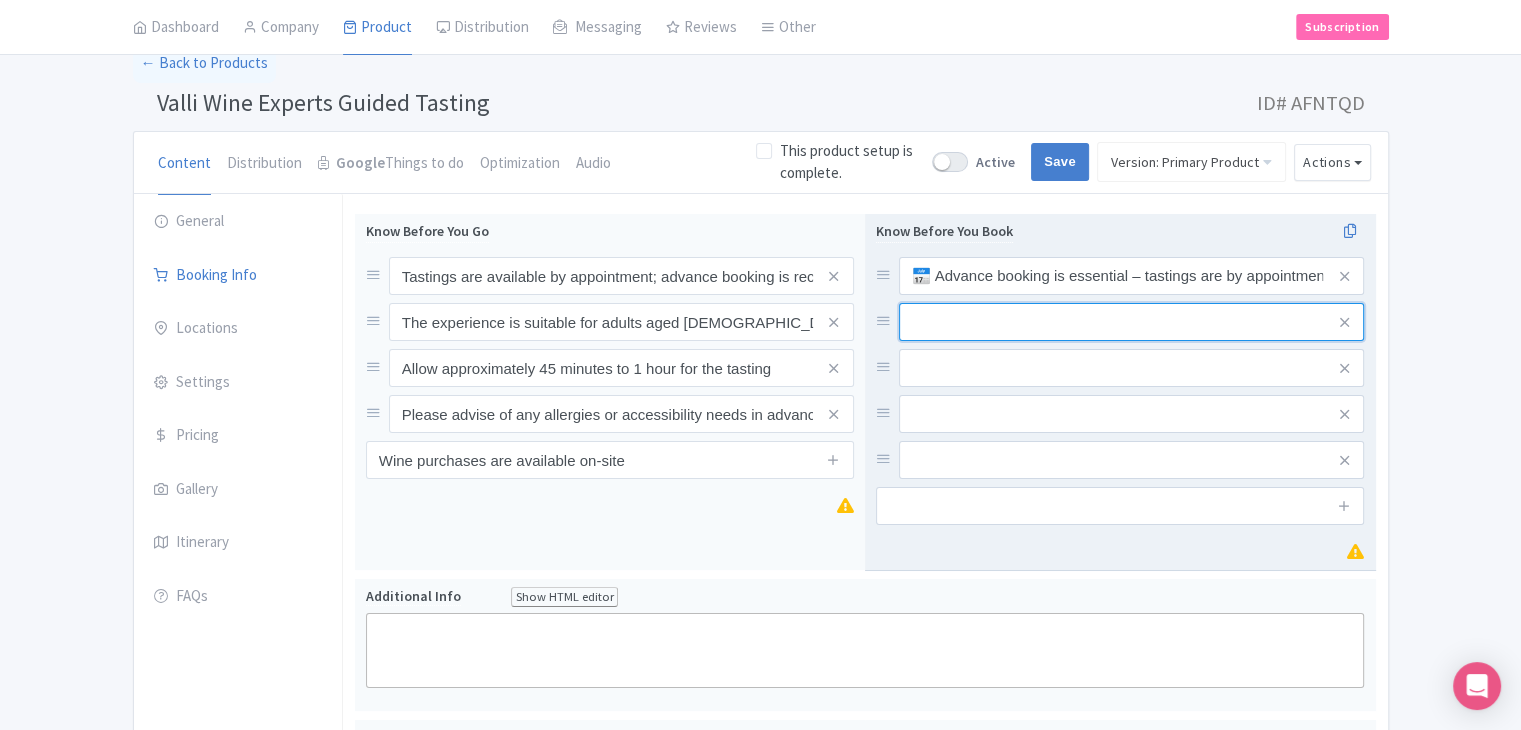 click at bounding box center [1131, 276] 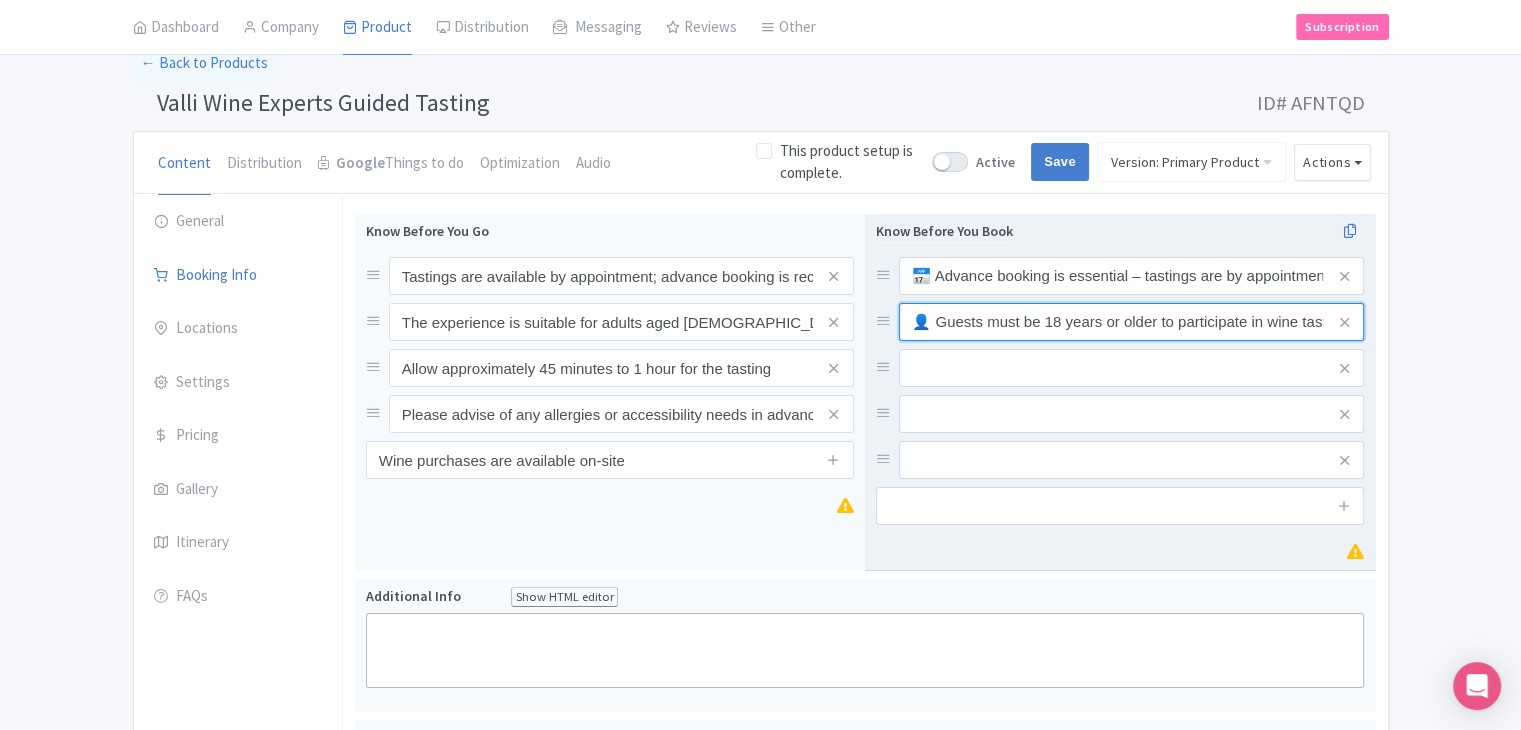 scroll, scrollTop: 0, scrollLeft: 177, axis: horizontal 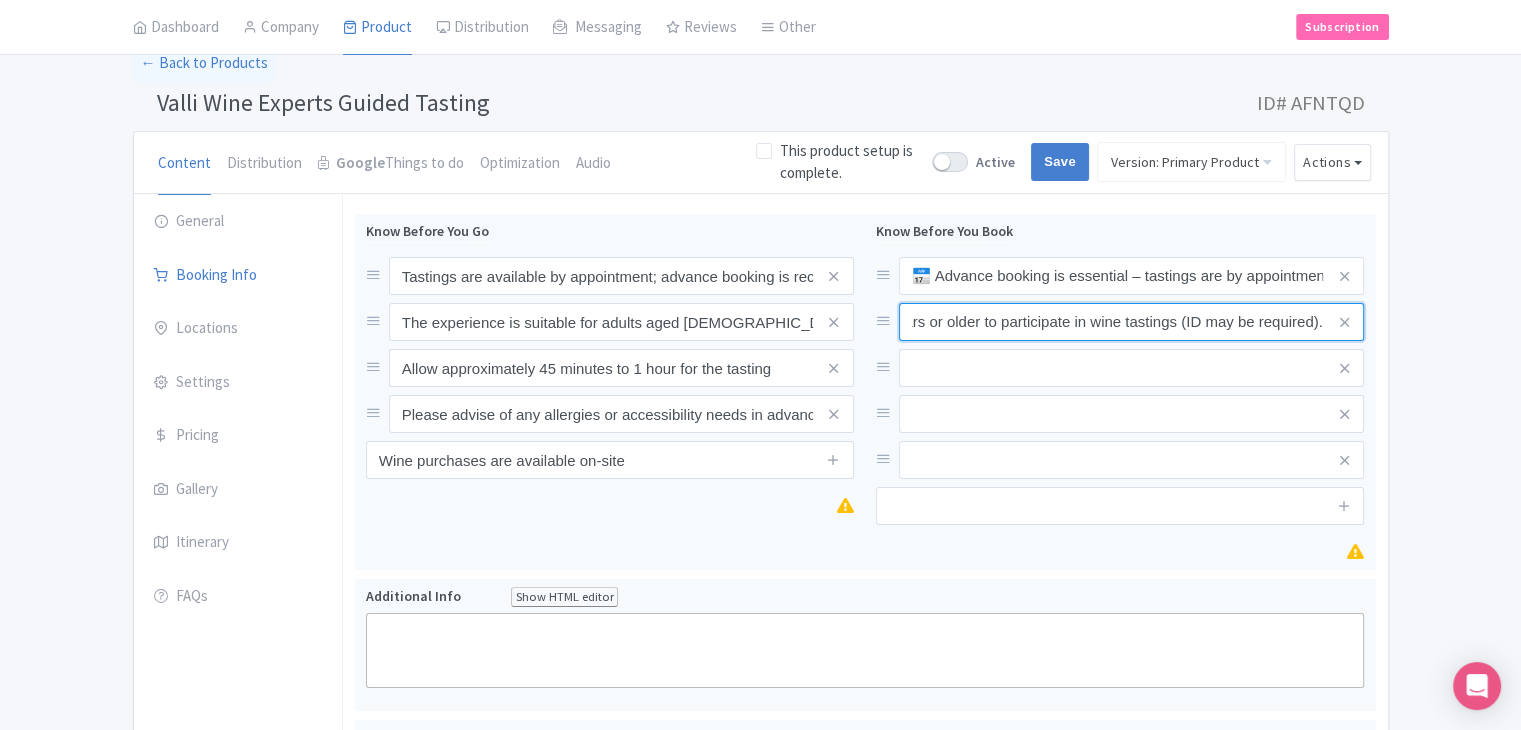 type on "👤 Guests must be 18 years or older to participate in wine tastings (ID may be required)." 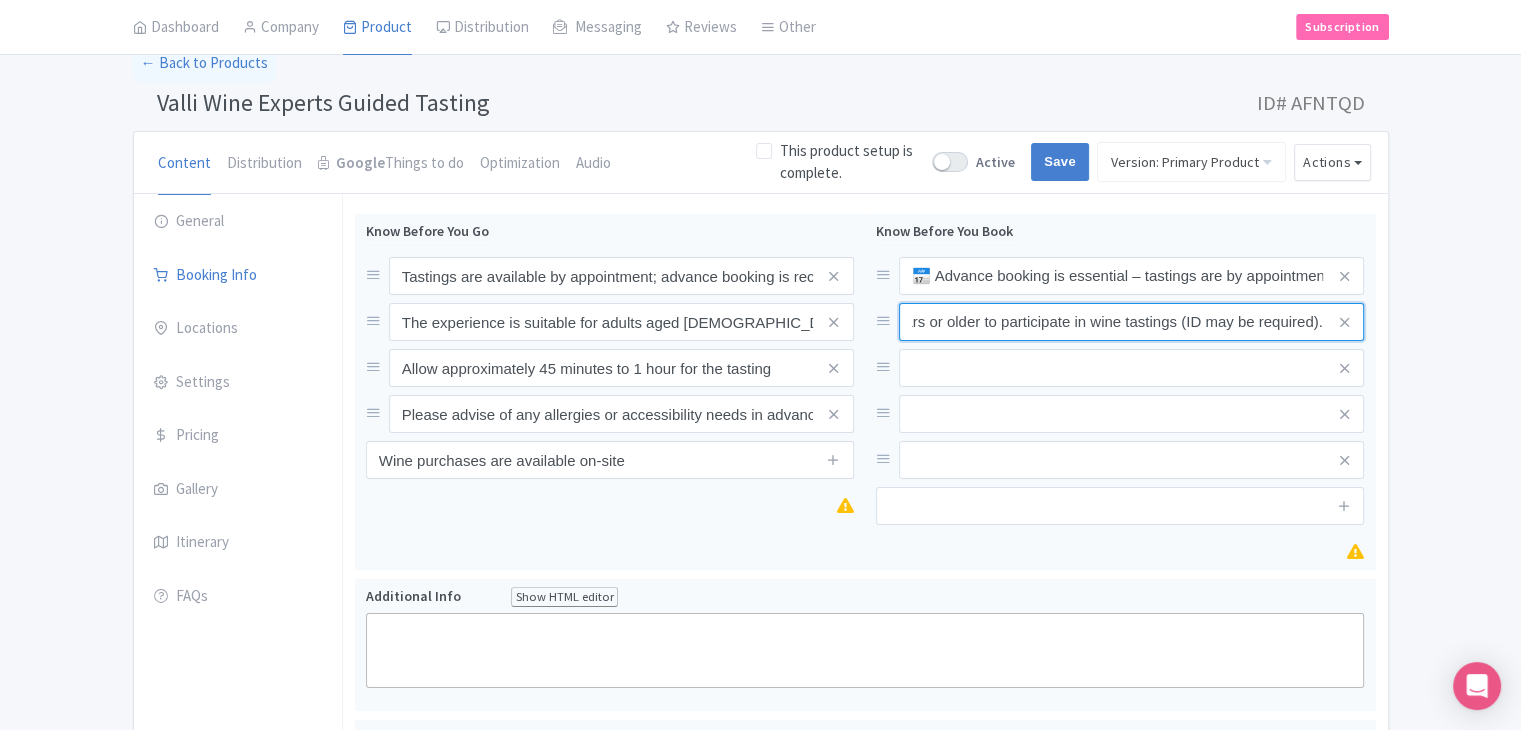 scroll, scrollTop: 0, scrollLeft: 0, axis: both 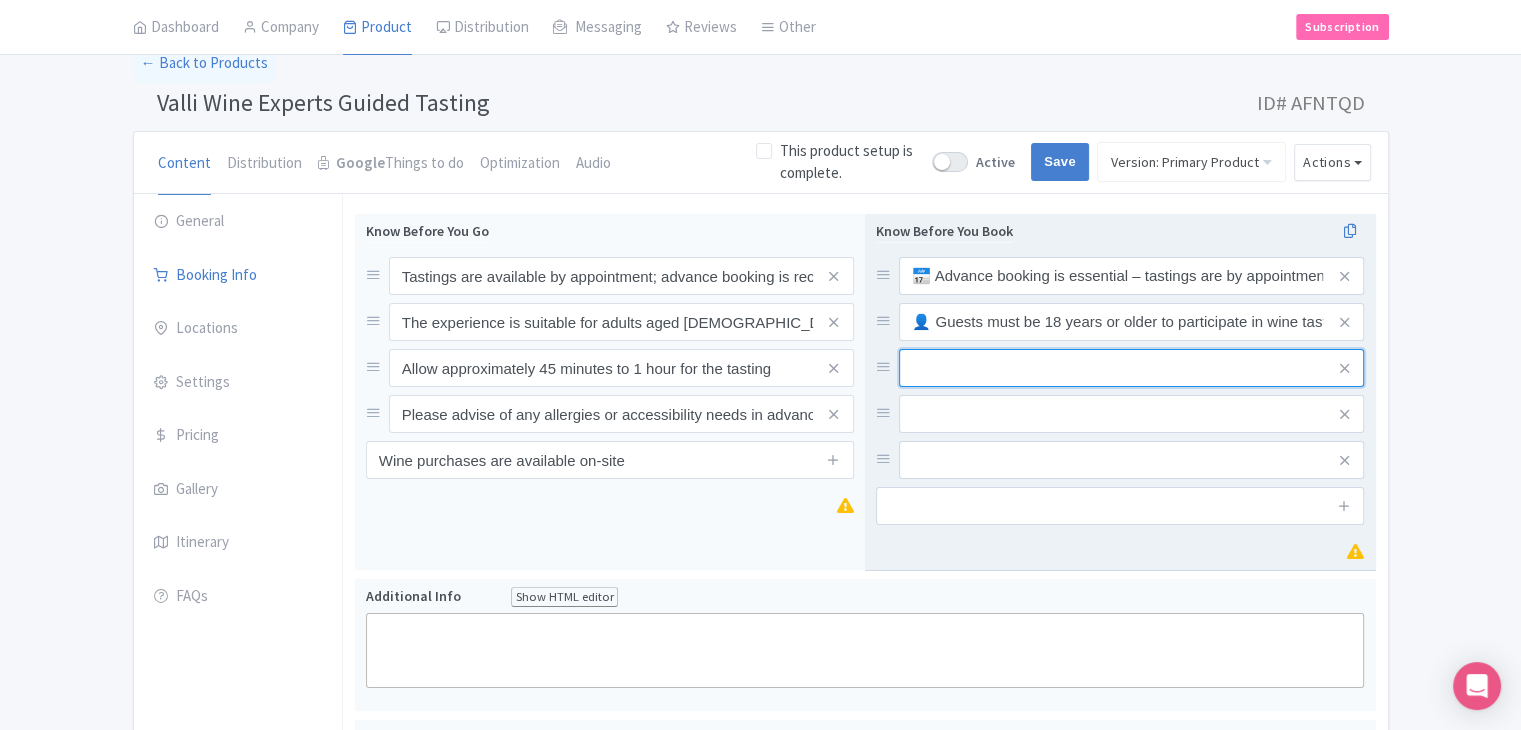 click at bounding box center (1131, 276) 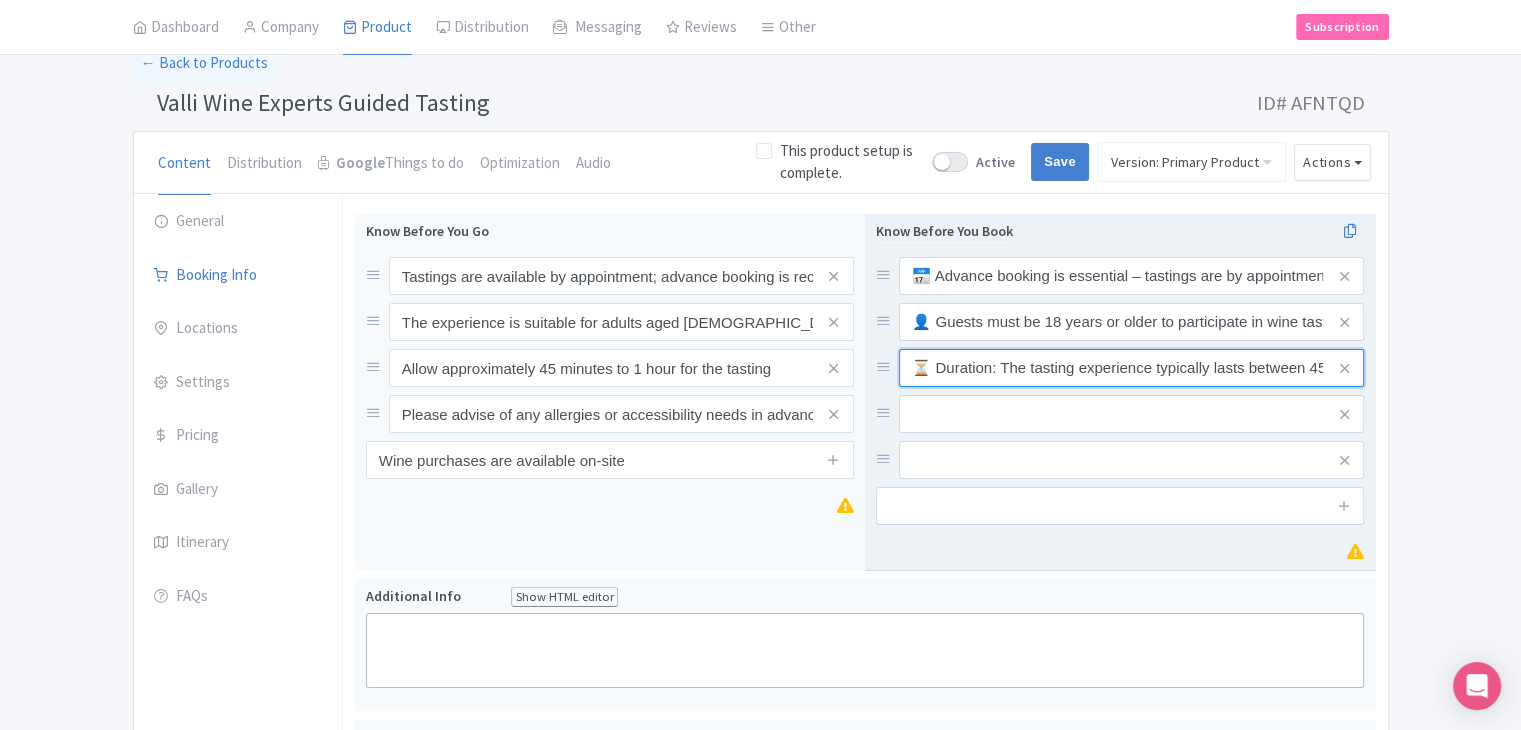 scroll, scrollTop: 0, scrollLeft: 127, axis: horizontal 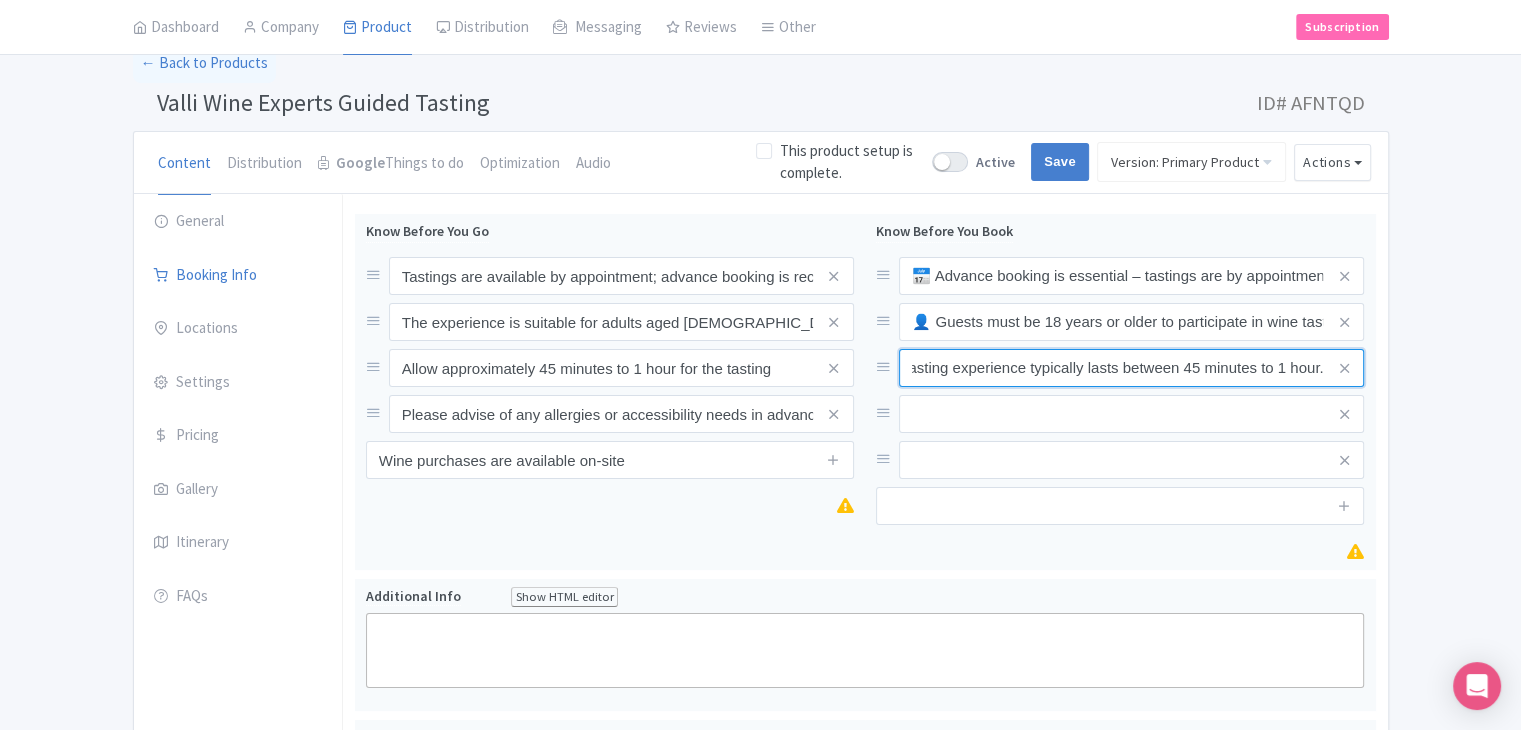 type on "⏳ Duration: The tasting experience typically lasts between 45 minutes to 1 hour." 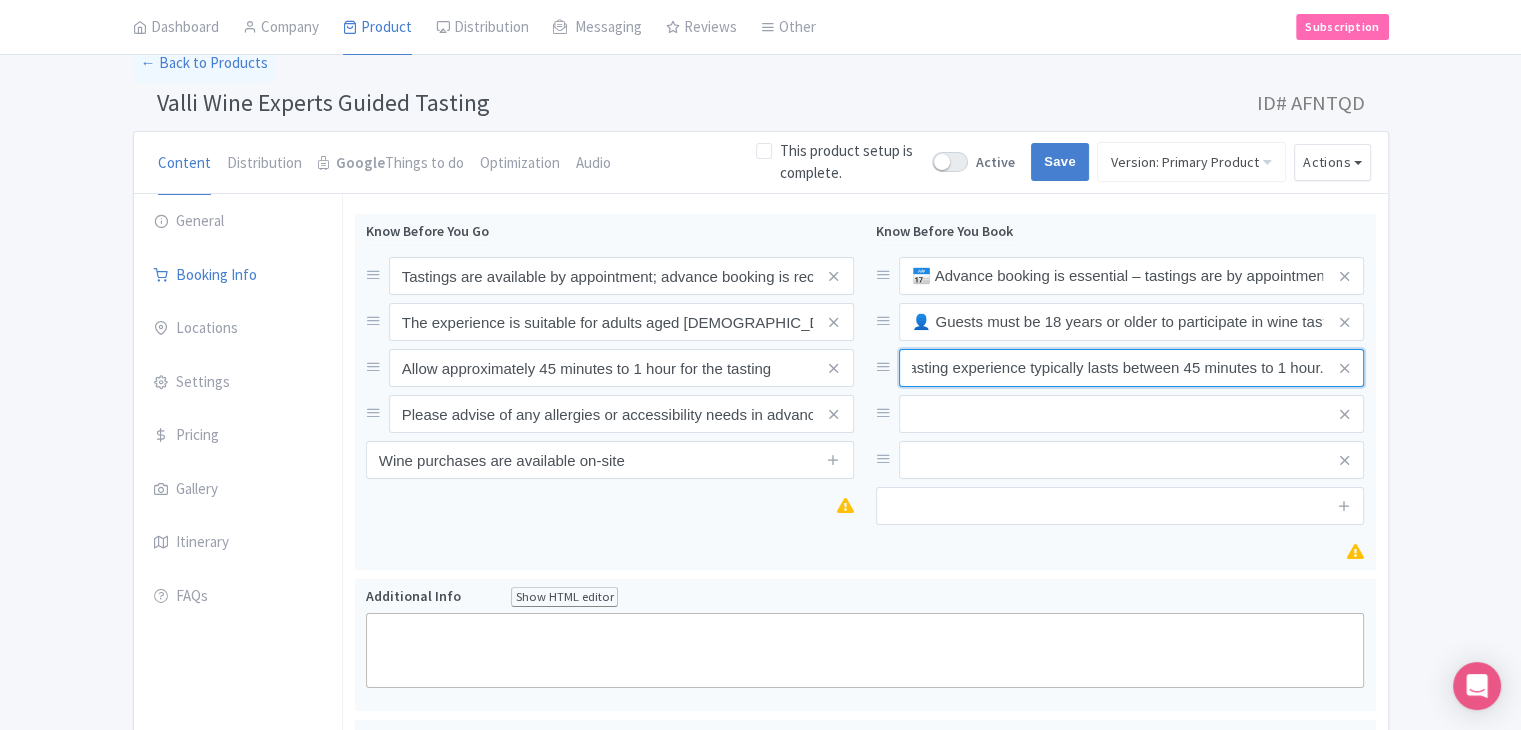 scroll, scrollTop: 0, scrollLeft: 0, axis: both 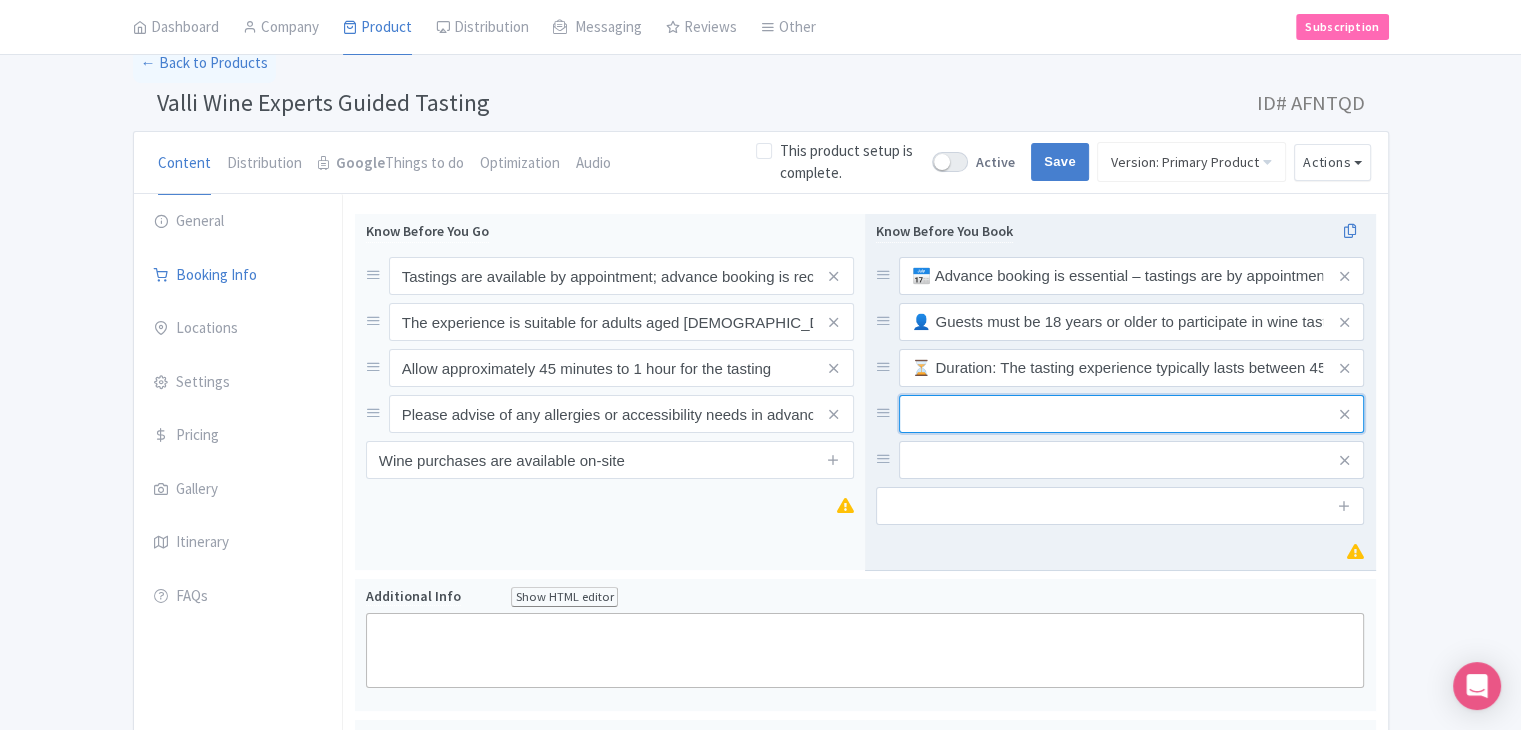 click at bounding box center [1131, 276] 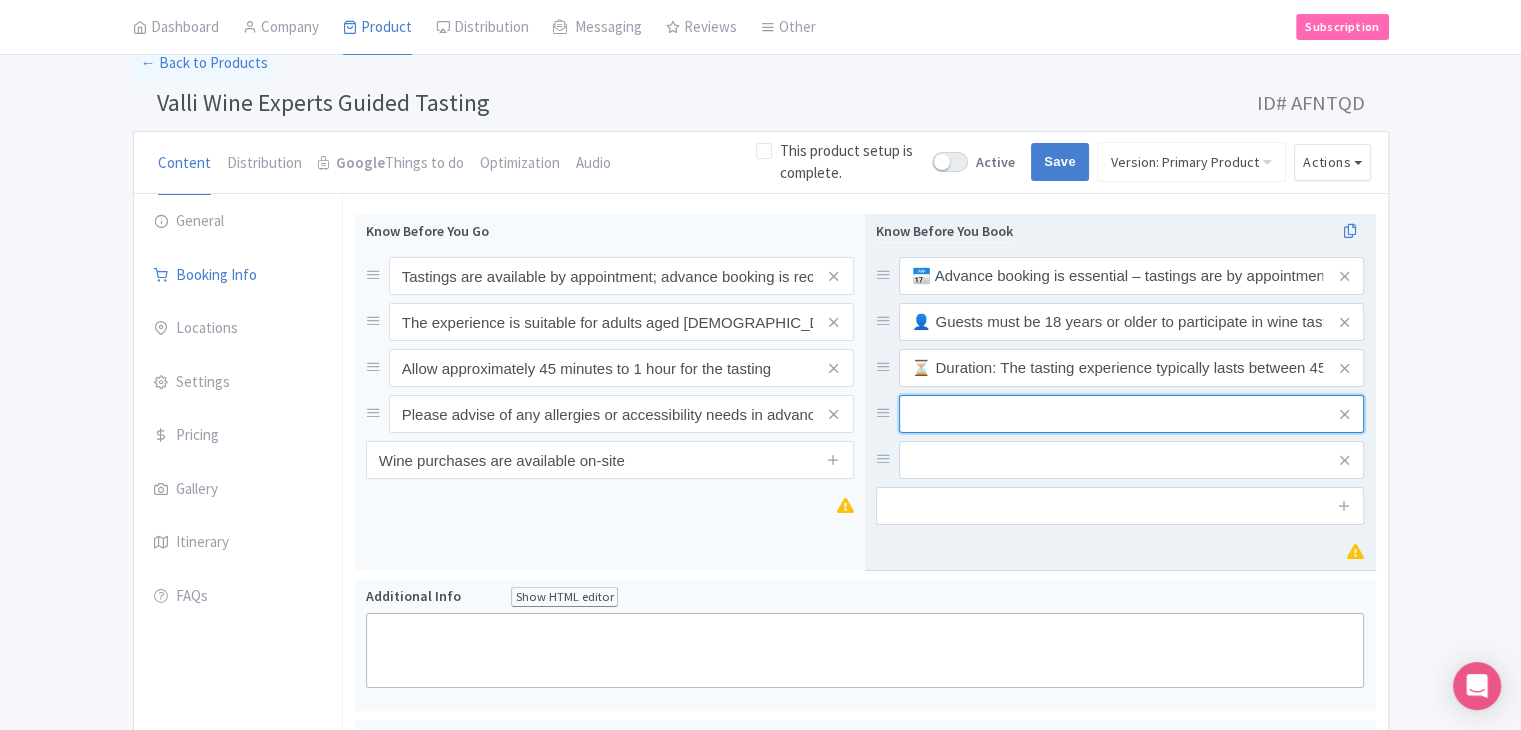 paste on "💬 Private or small-group settings may be available depending on the day and booking type." 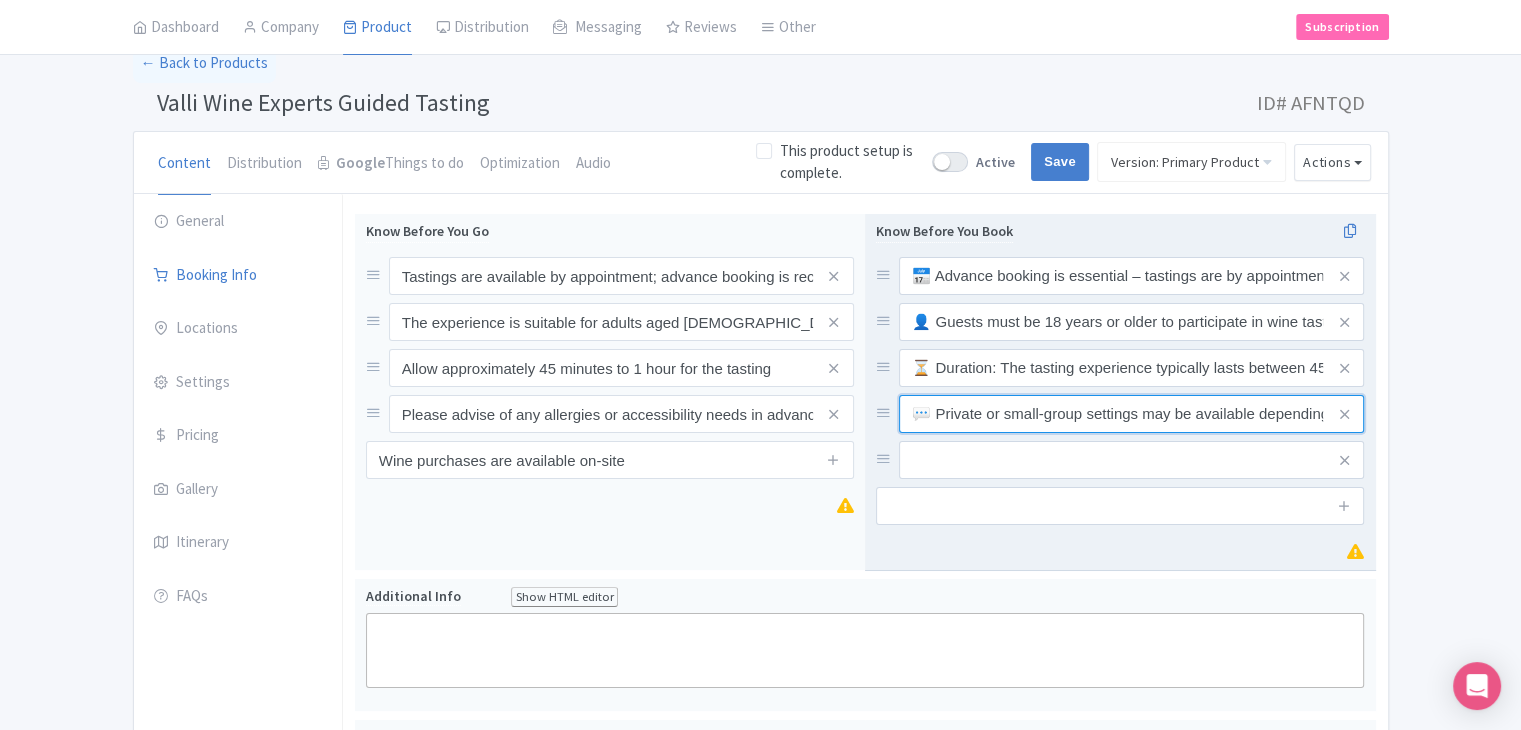 scroll, scrollTop: 0, scrollLeft: 203, axis: horizontal 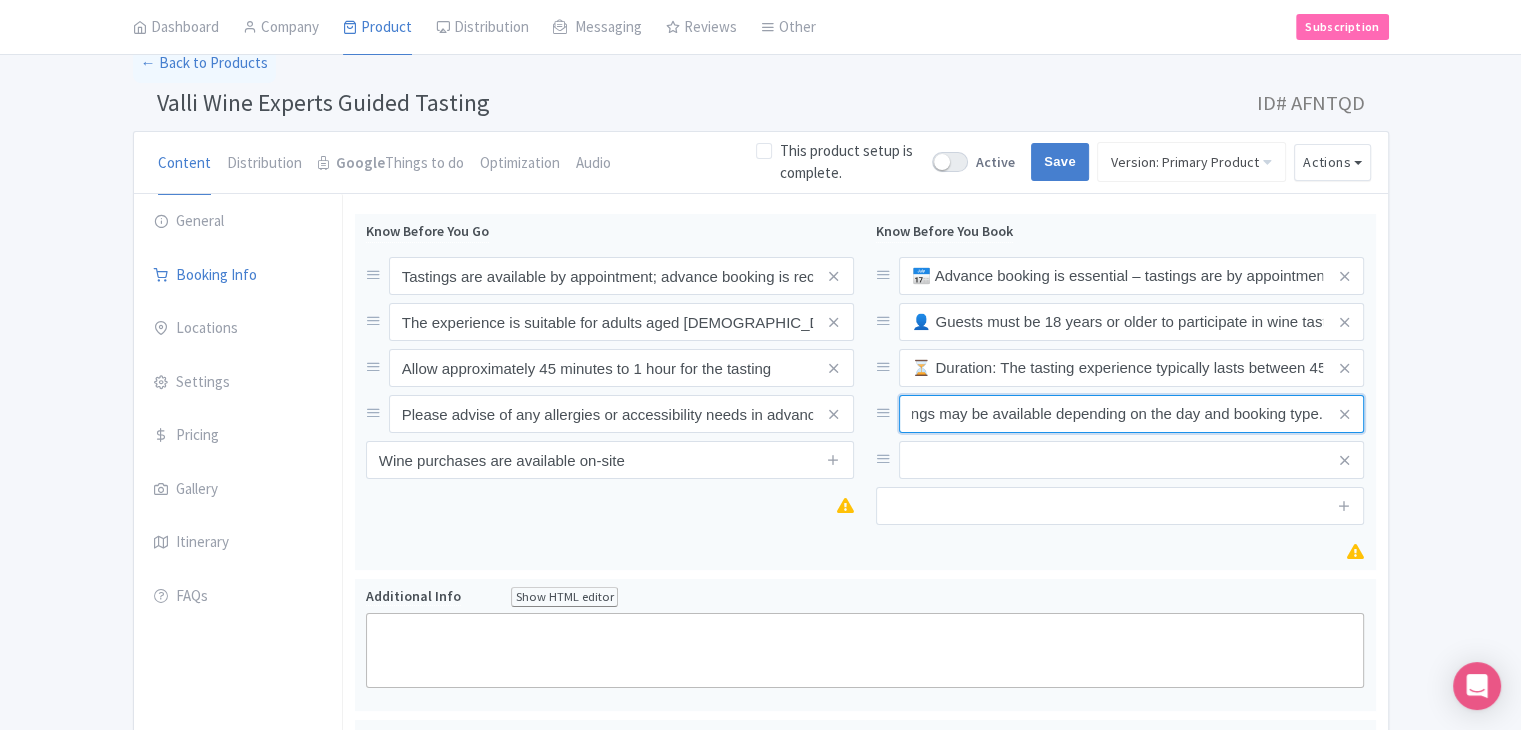 type on "💬 Private or small-group settings may be available depending on the day and booking type." 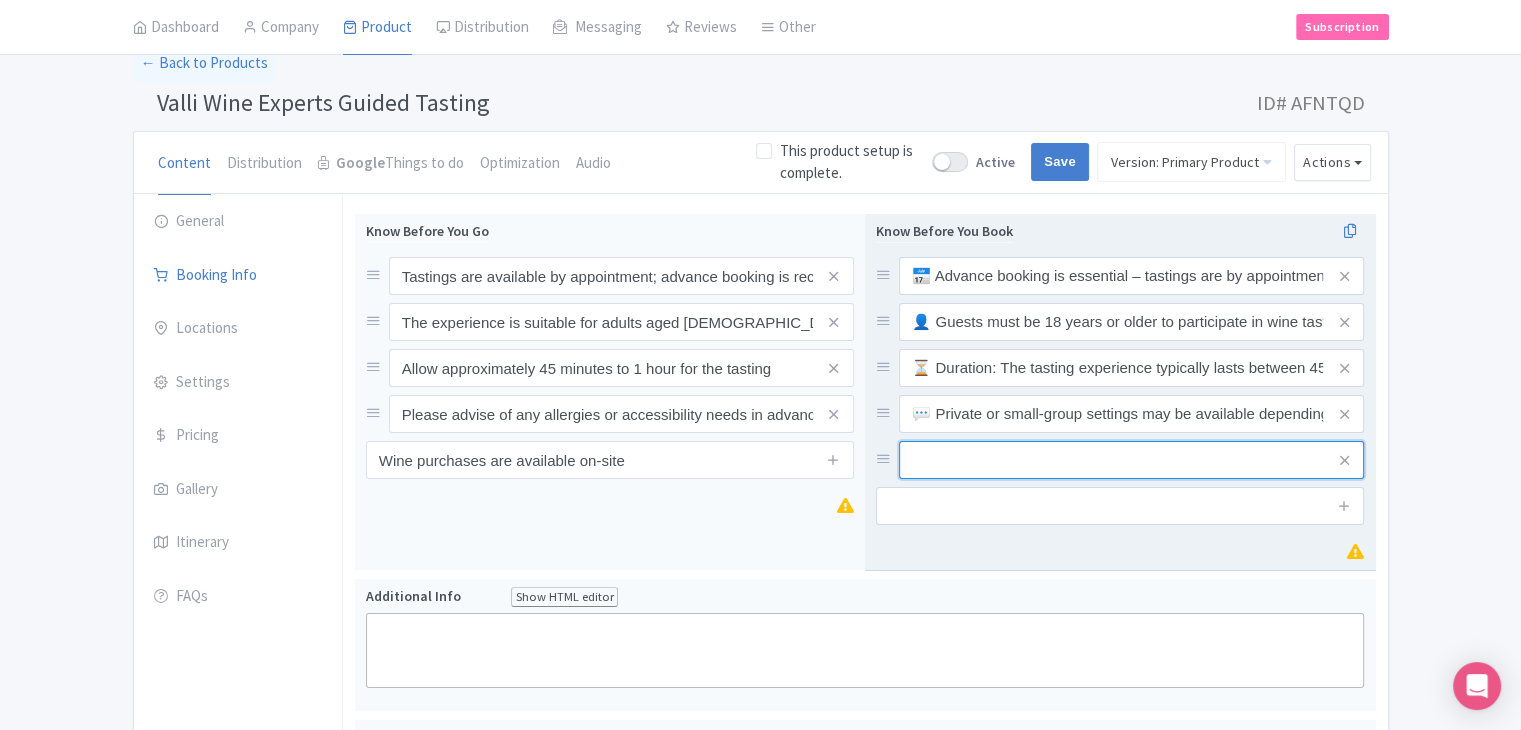 click at bounding box center [1131, 276] 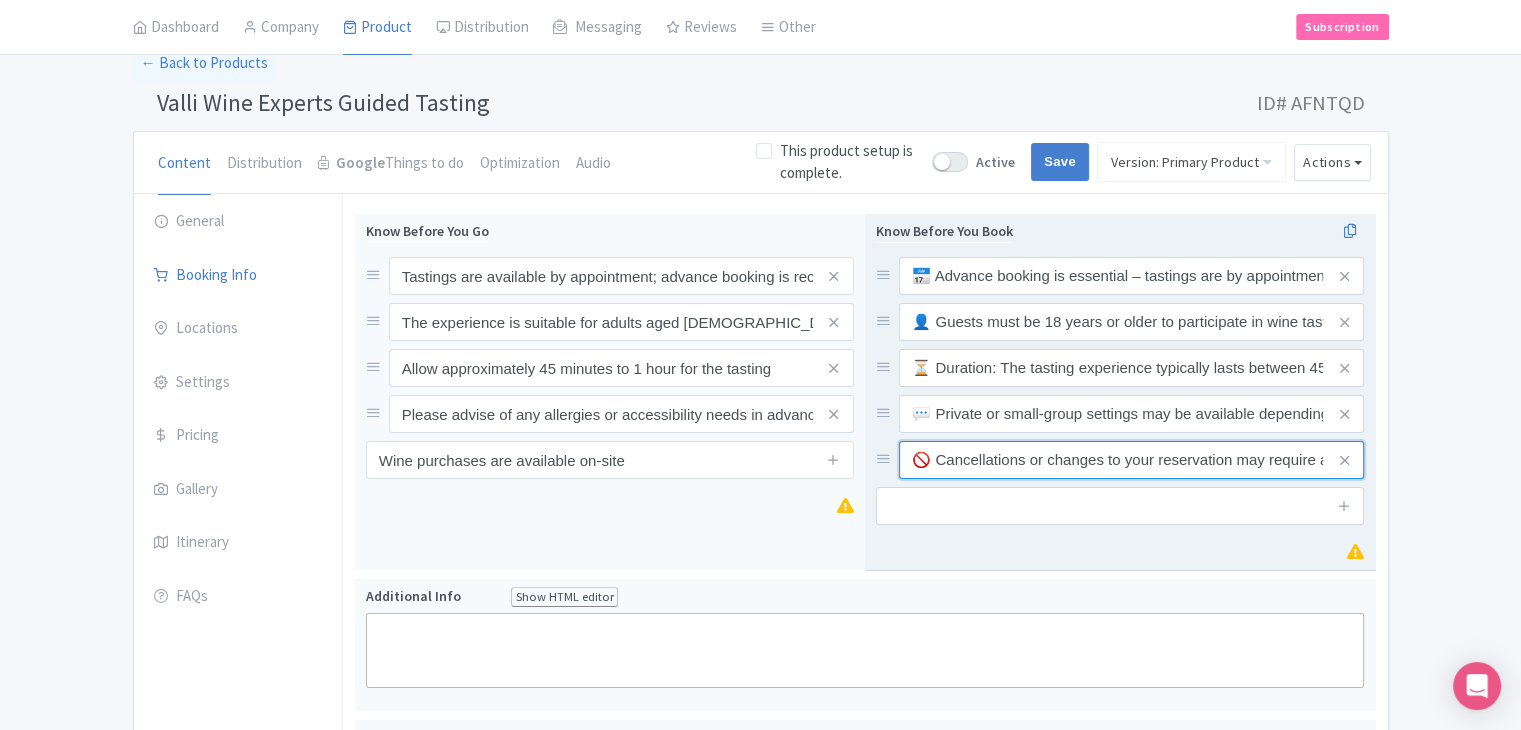 scroll, scrollTop: 0, scrollLeft: 376, axis: horizontal 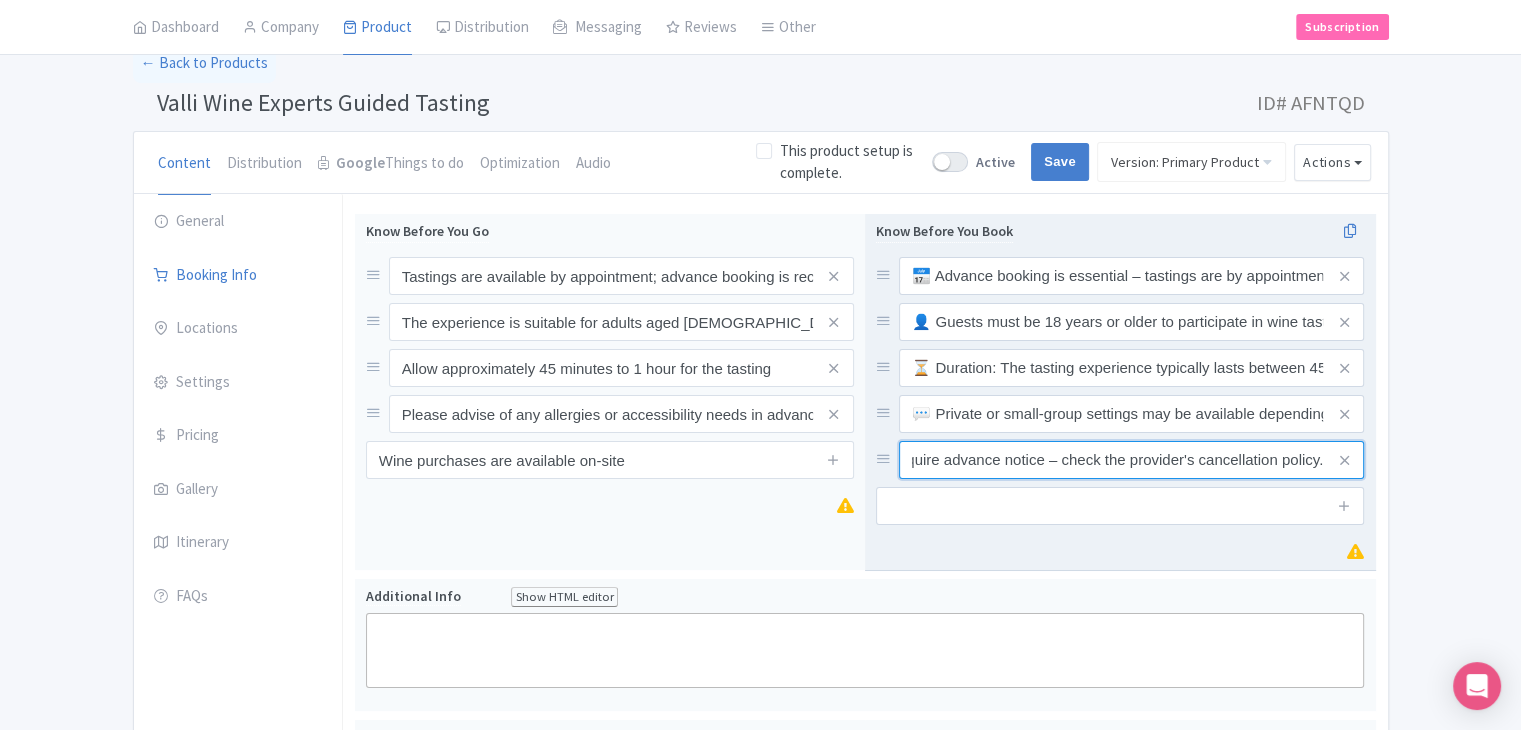 type on "🚫 Cancellations or changes to your reservation may require advance notice – check the provider's cancellation policy." 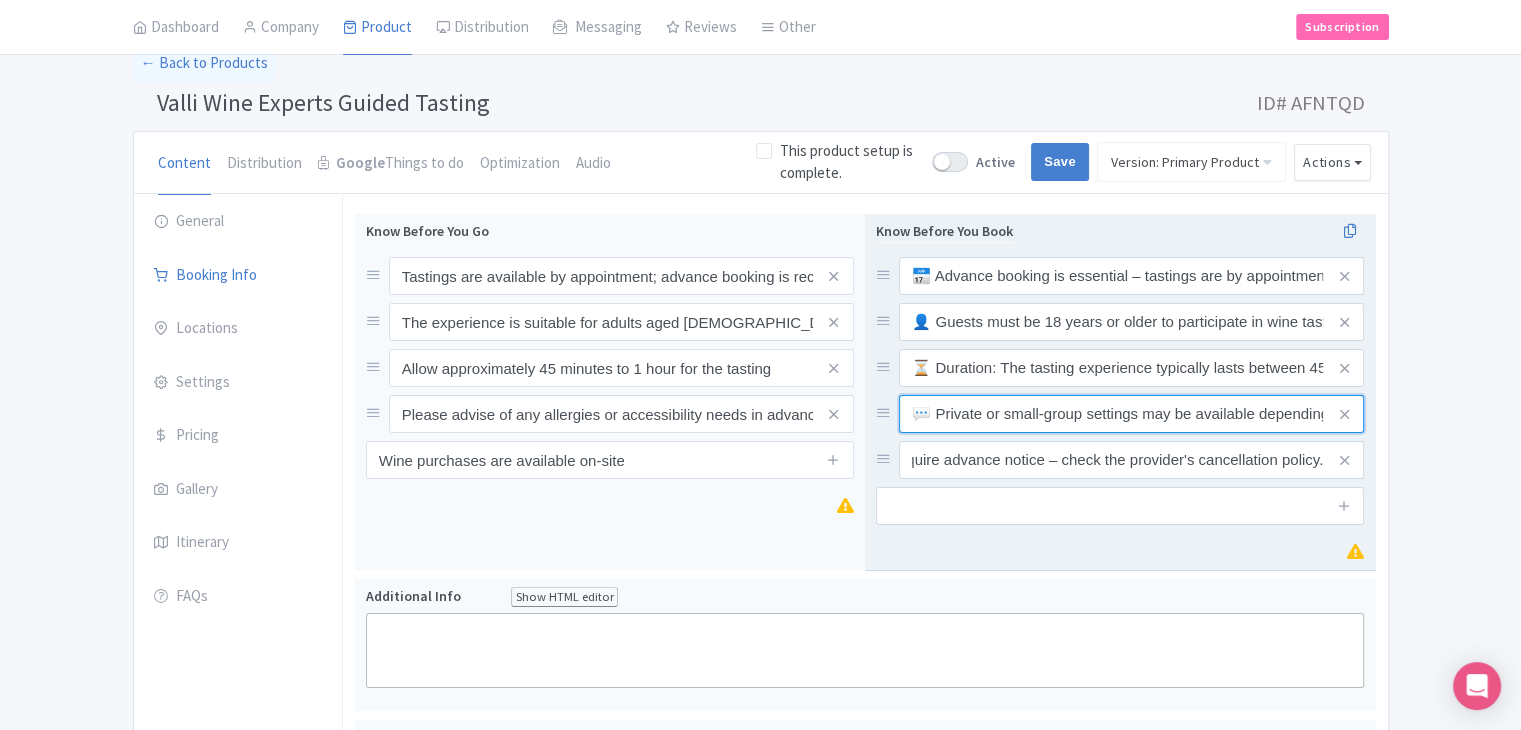 scroll, scrollTop: 0, scrollLeft: 0, axis: both 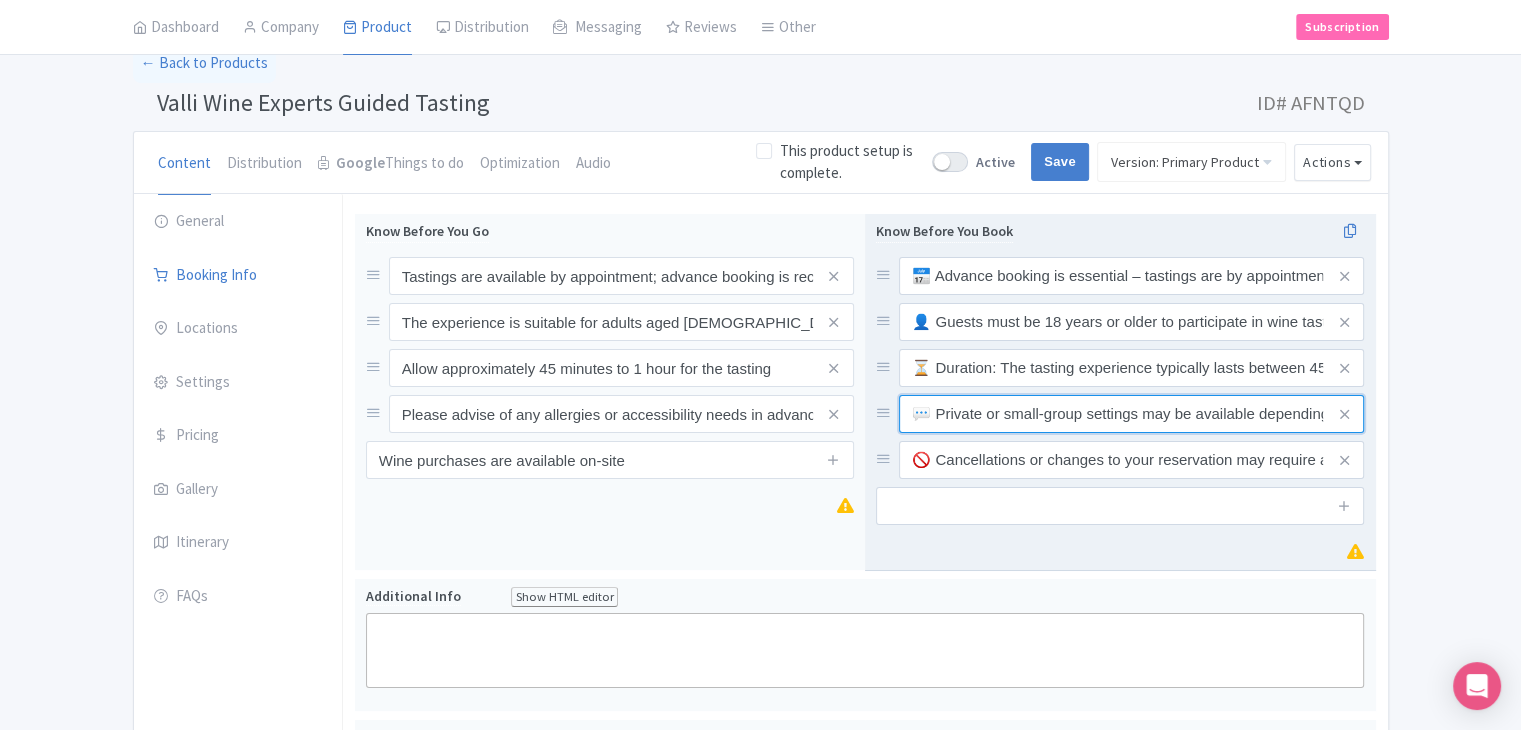 click on "💬 Private or small-group settings may be available depending on the day and booking type." at bounding box center [1131, 276] 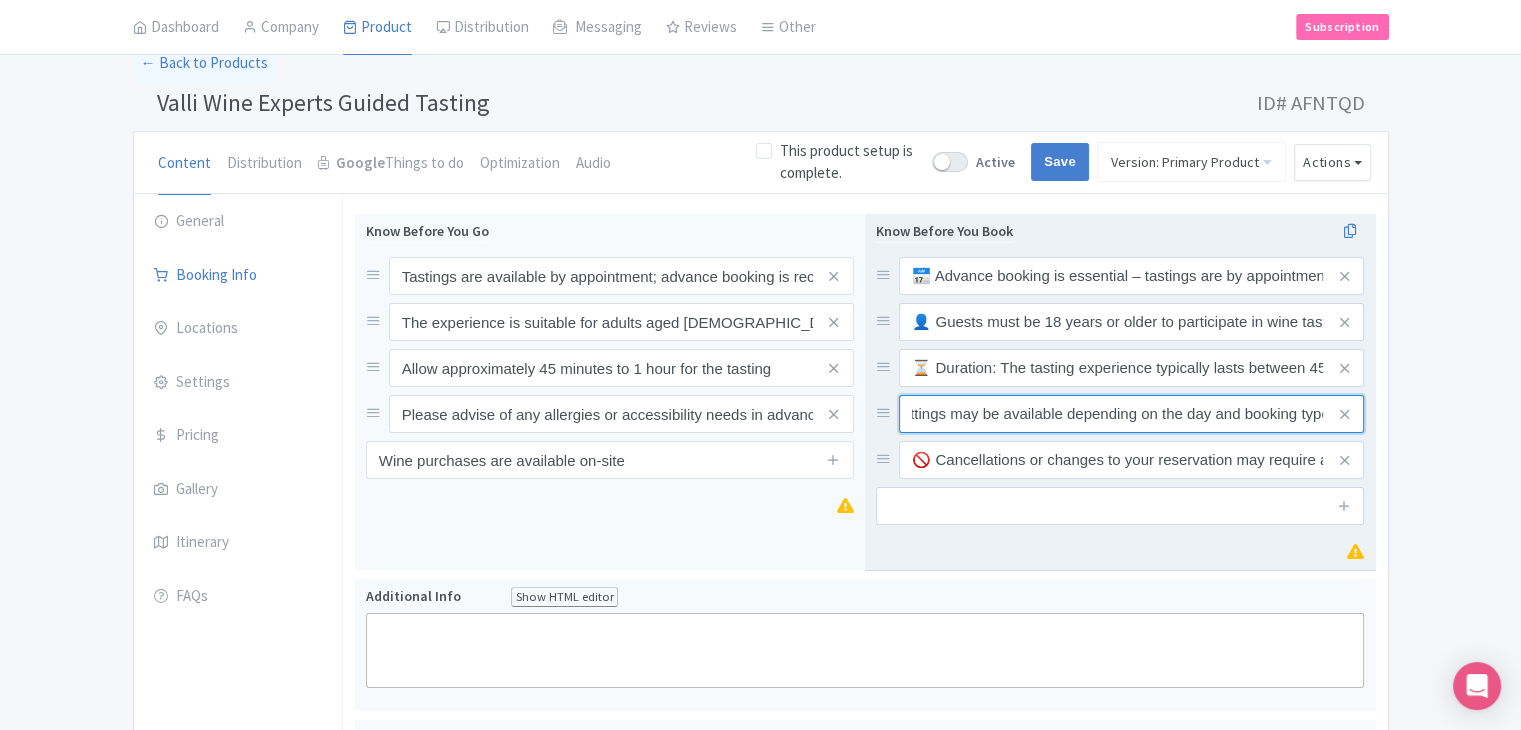 scroll, scrollTop: 0, scrollLeft: 203, axis: horizontal 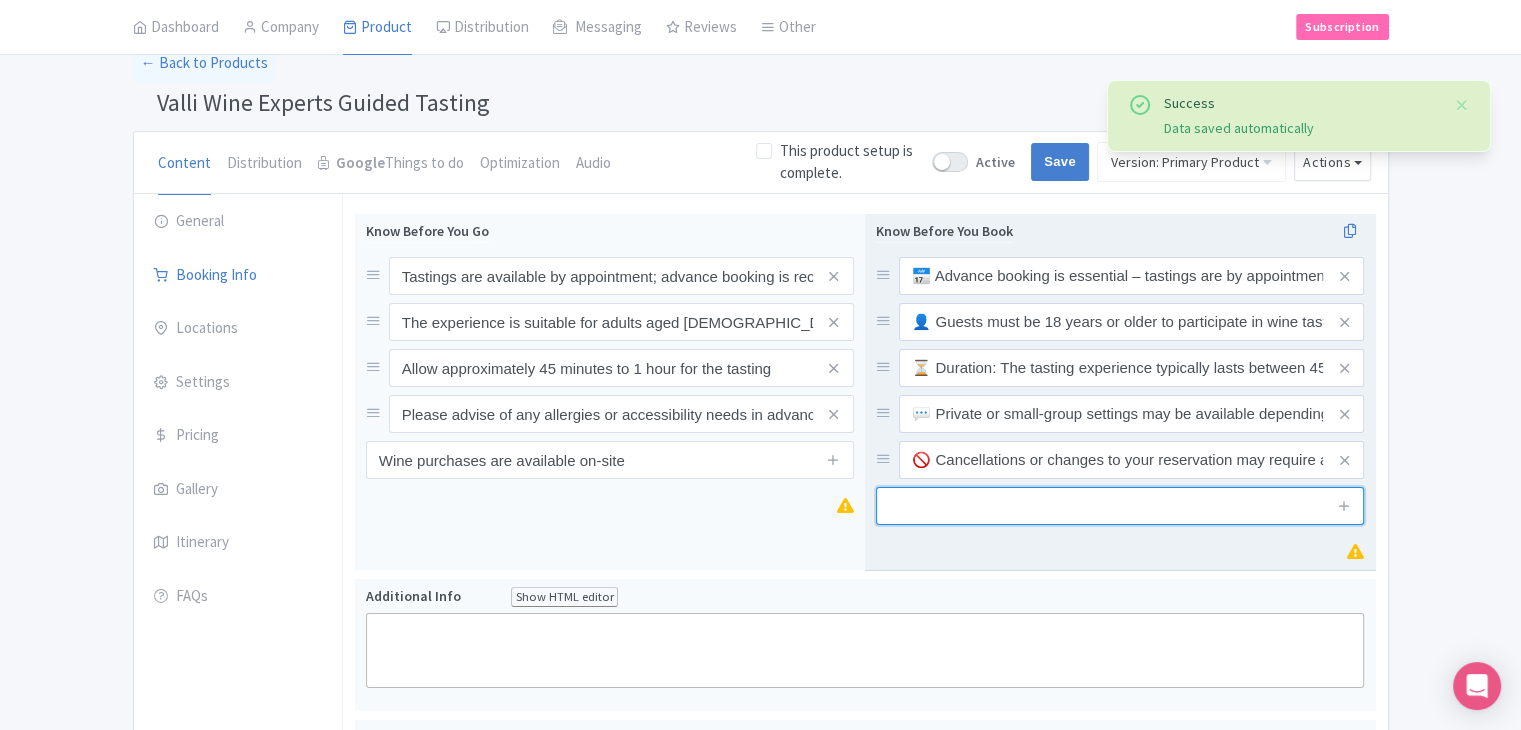 click at bounding box center (1120, 506) 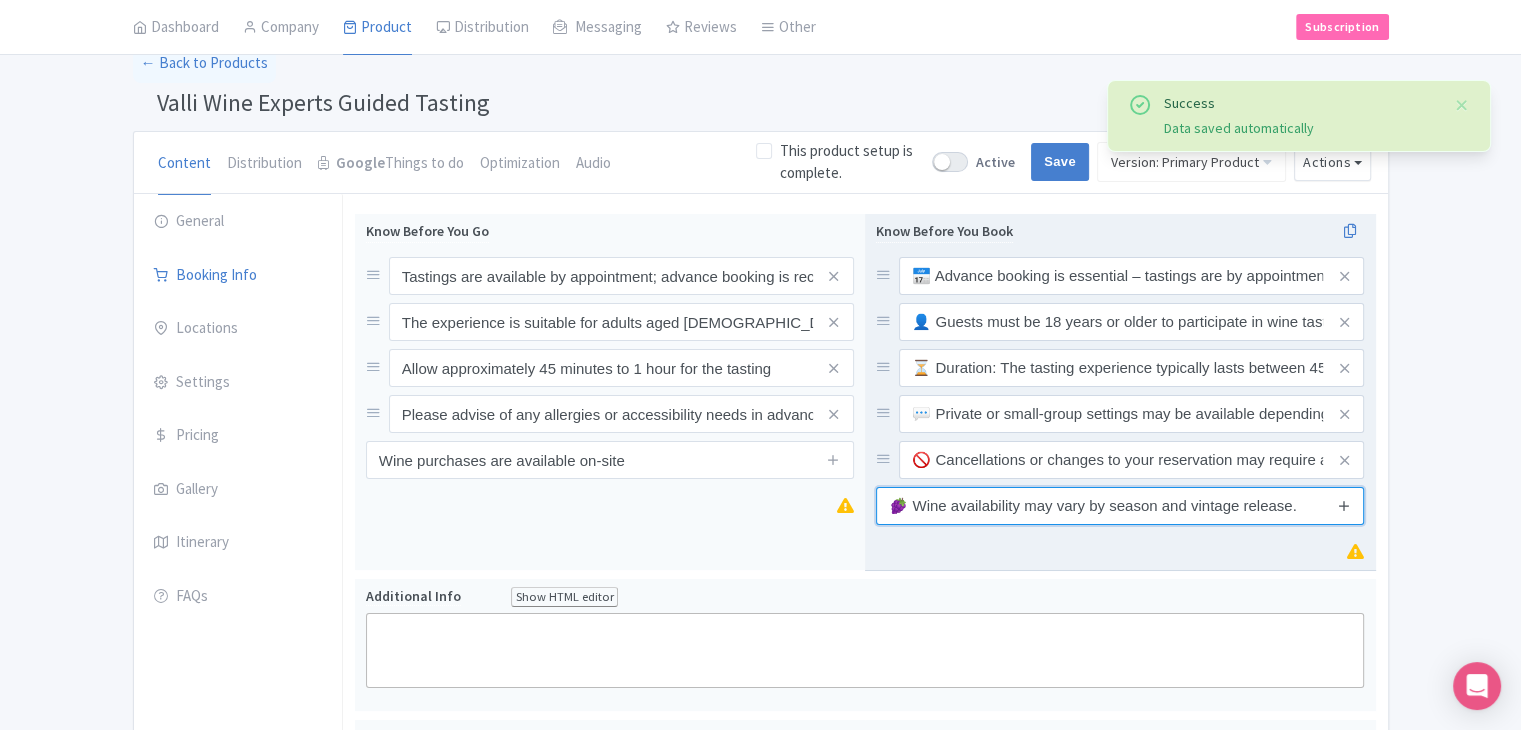 type on "🍇 Wine availability may vary by season and vintage release." 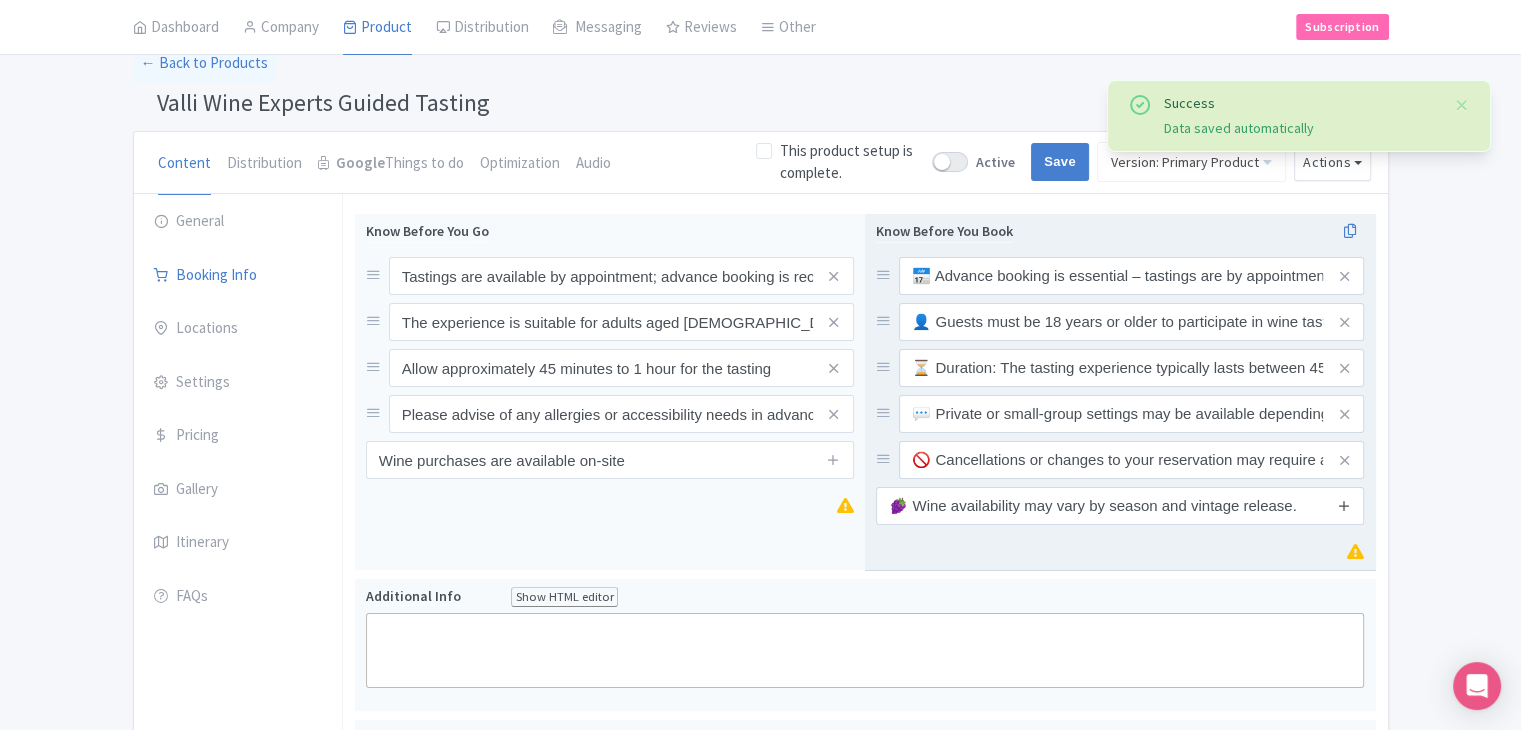 click at bounding box center [1344, 505] 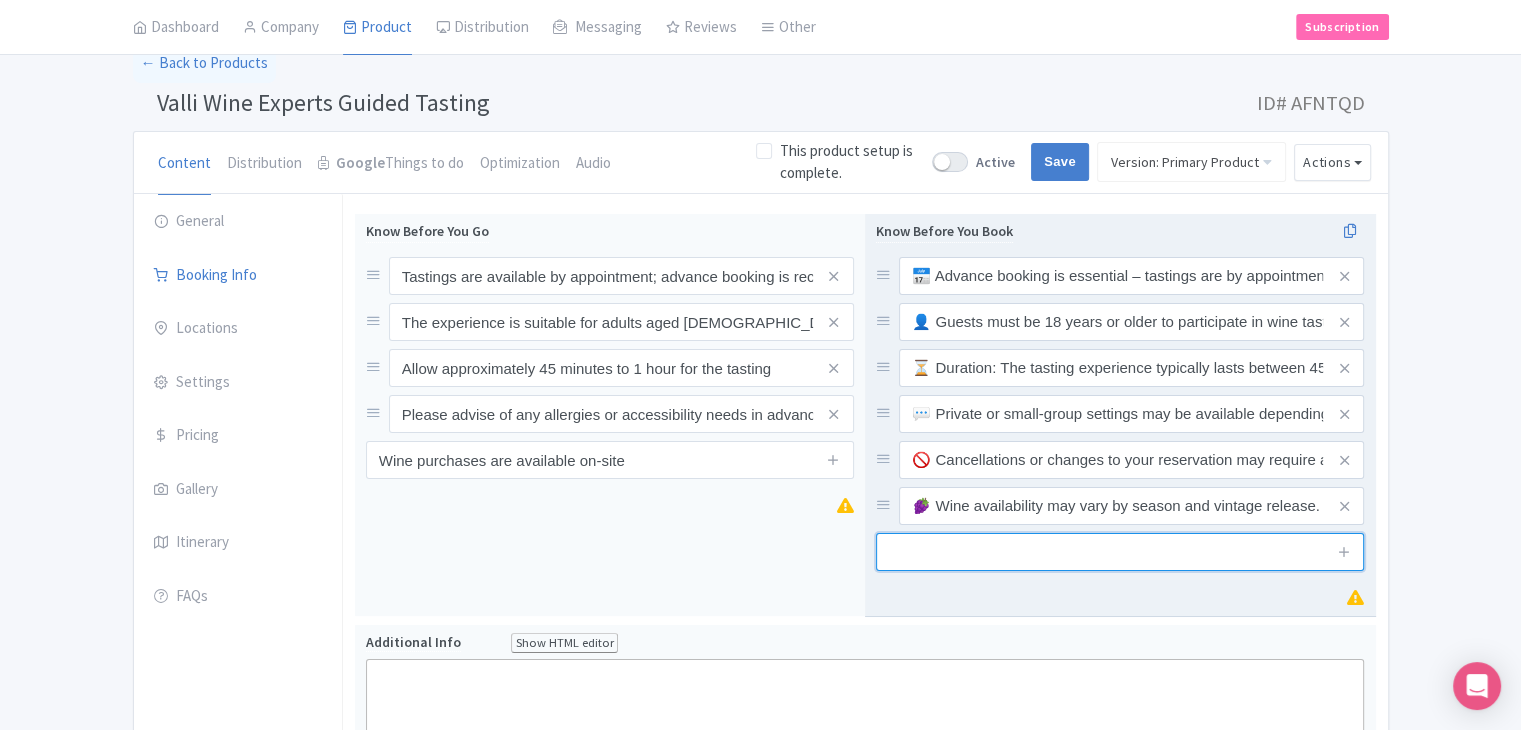 click at bounding box center [1120, 552] 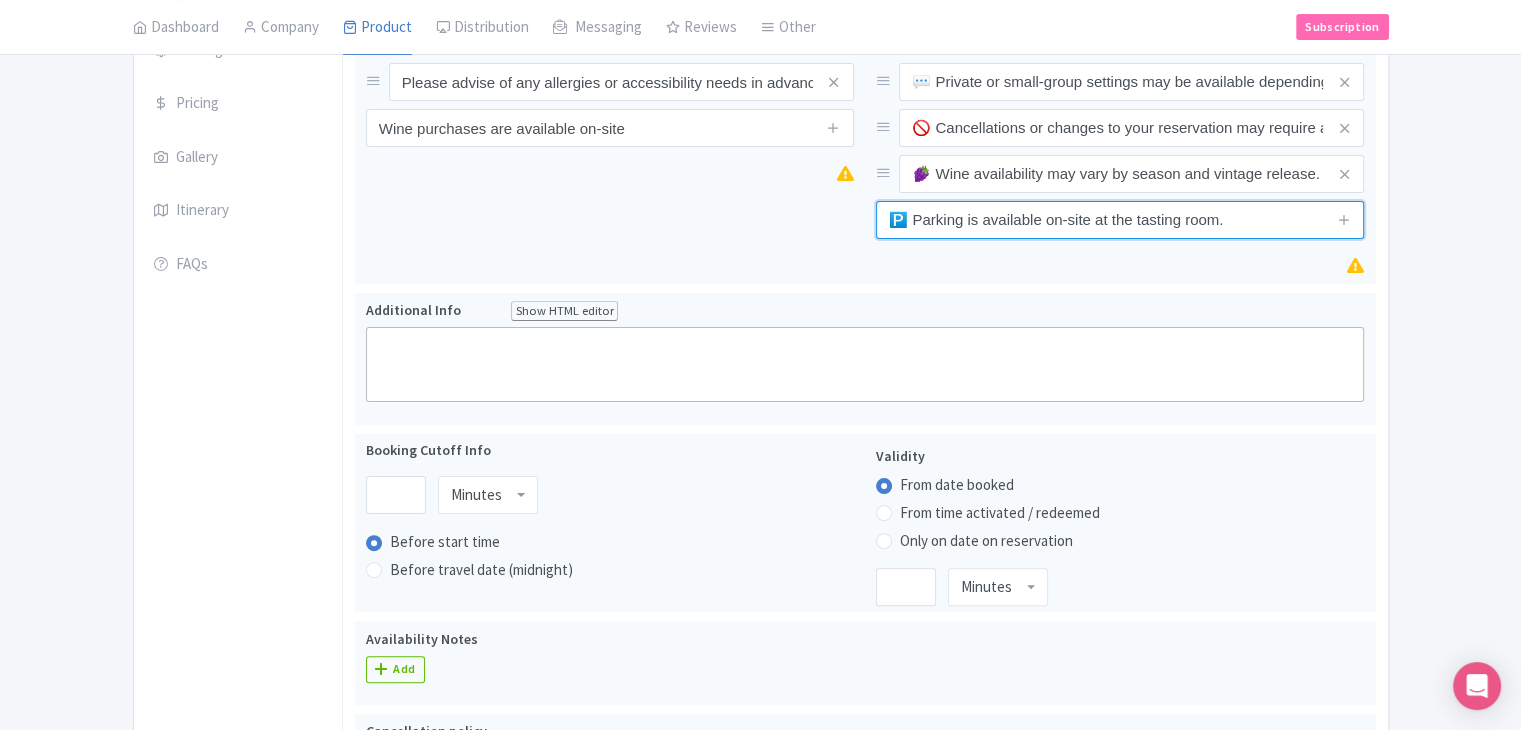 scroll, scrollTop: 600, scrollLeft: 0, axis: vertical 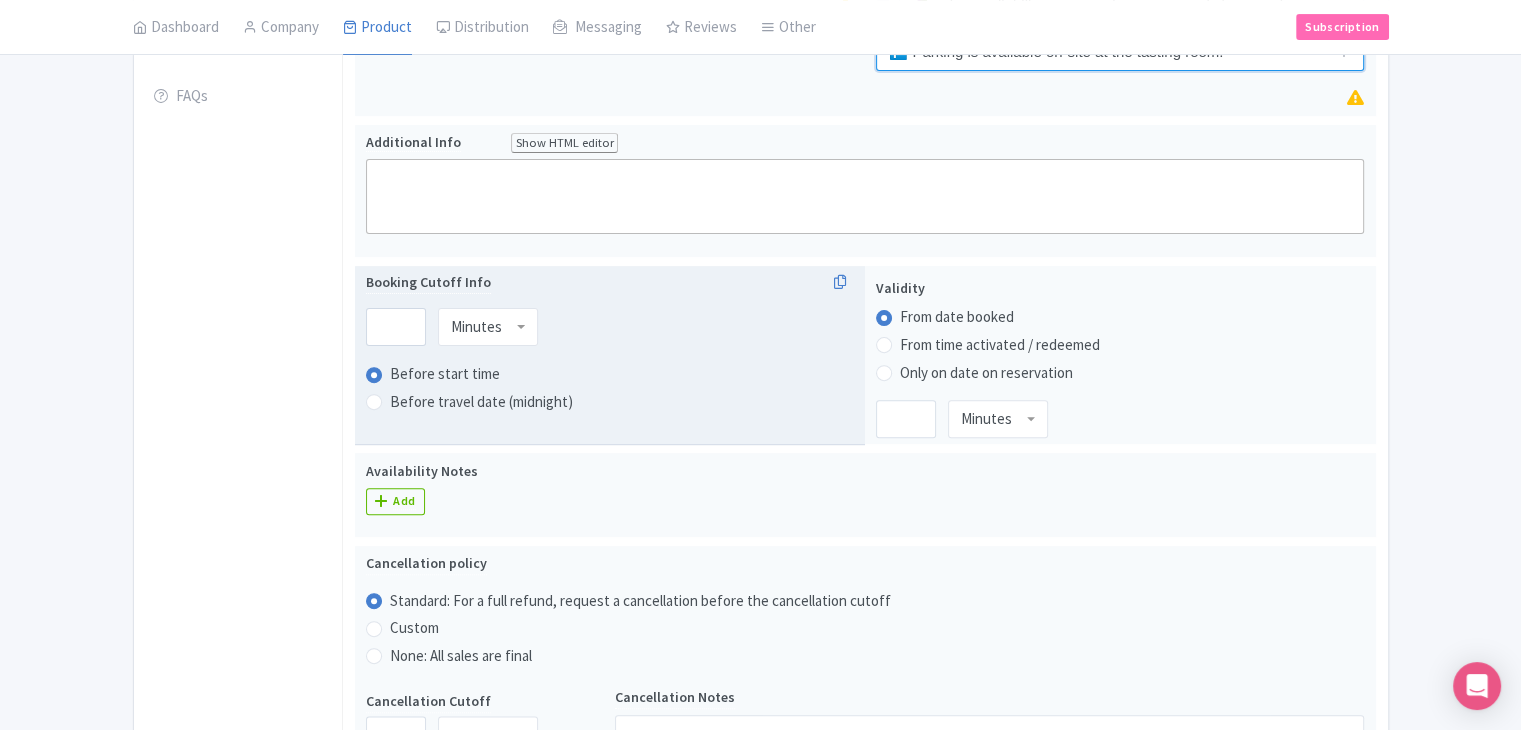 type on "🅿️ Parking is available on-site at the tasting room." 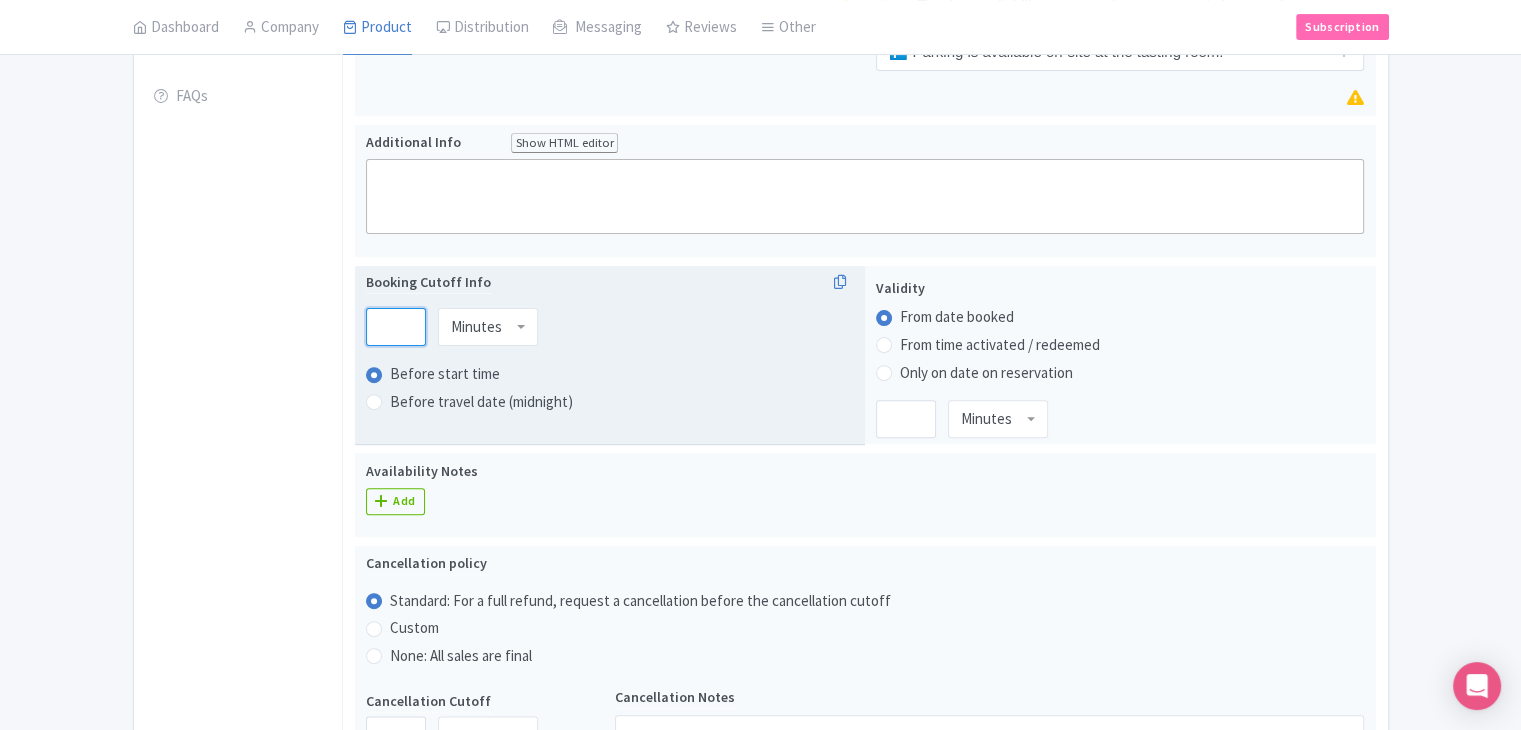 click at bounding box center (396, 327) 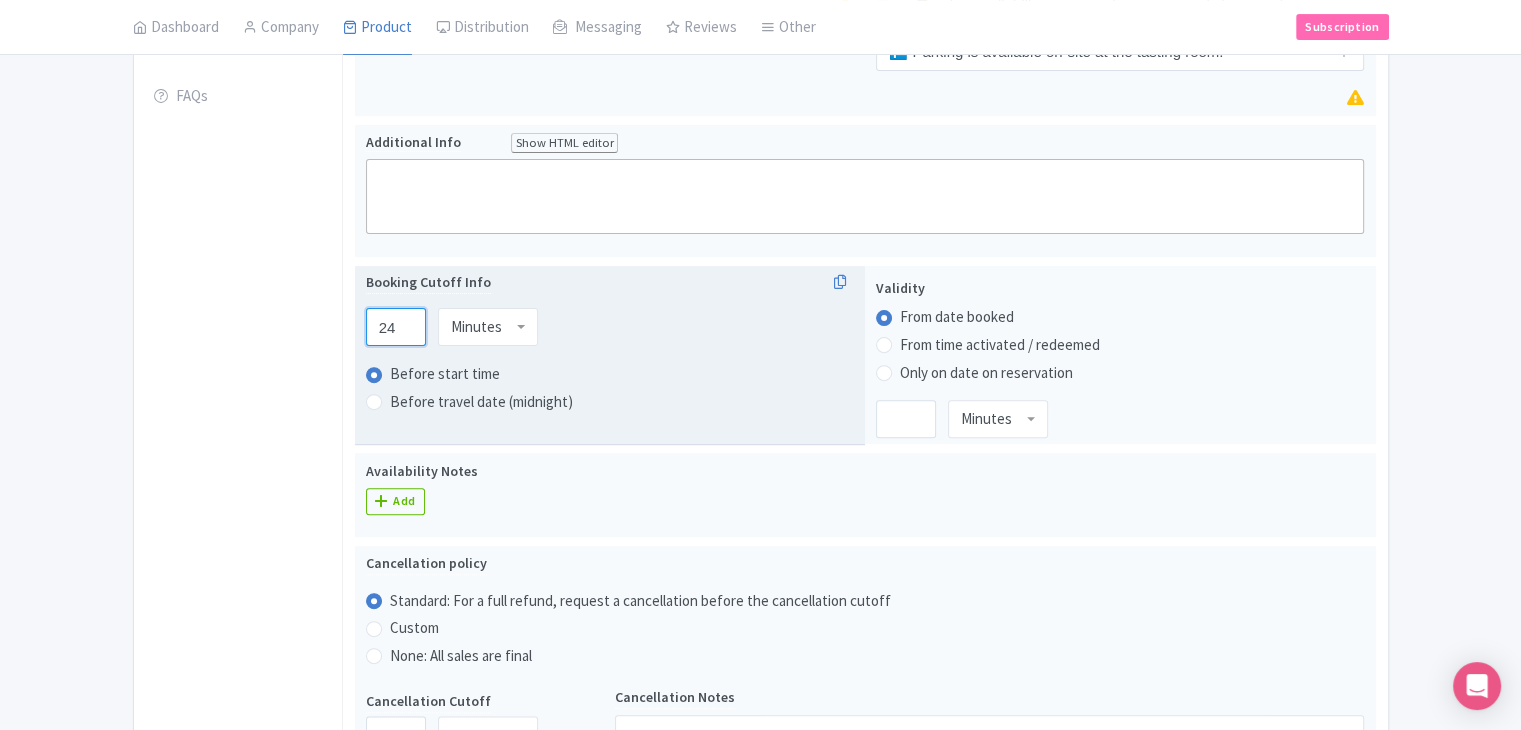 type on "24" 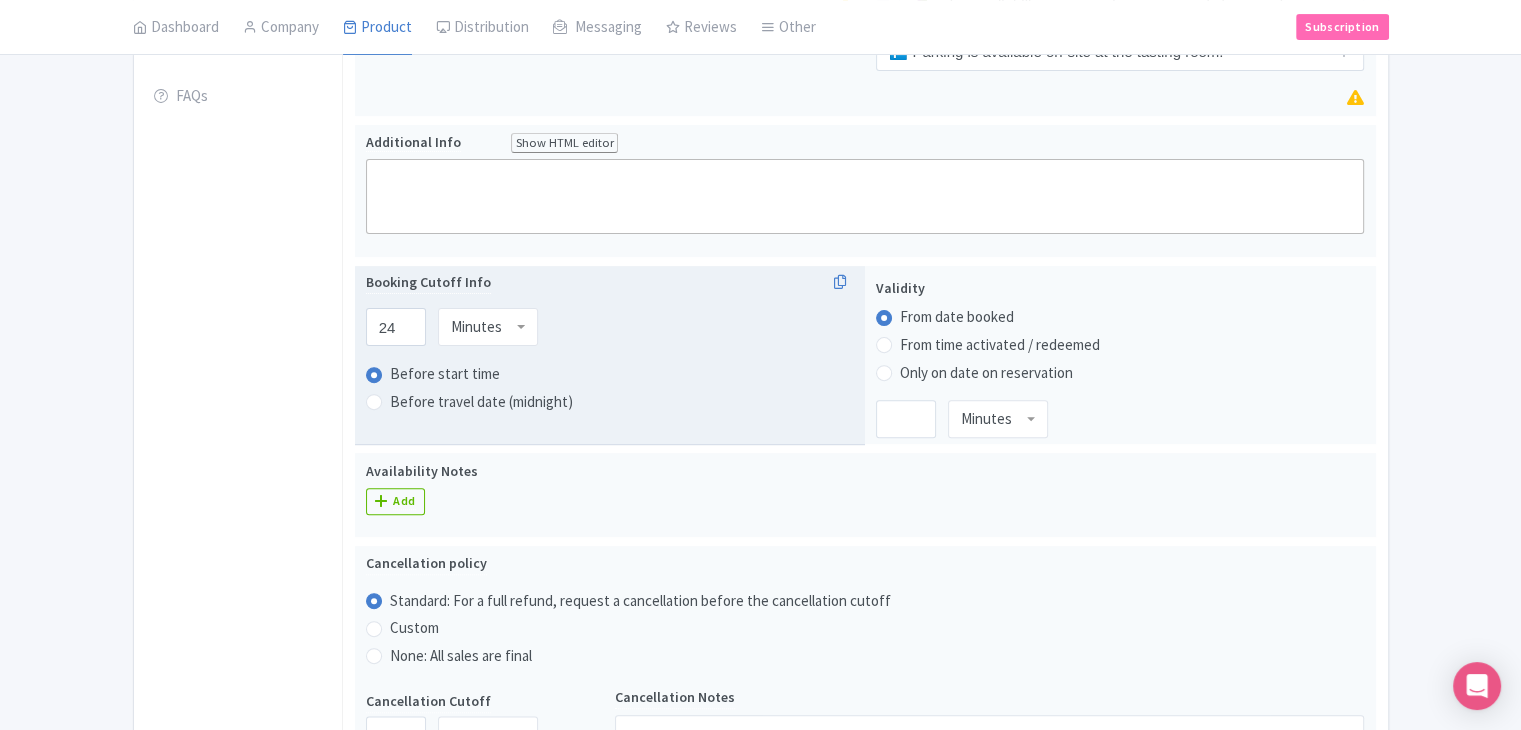 click on "Minutes" at bounding box center [476, 327] 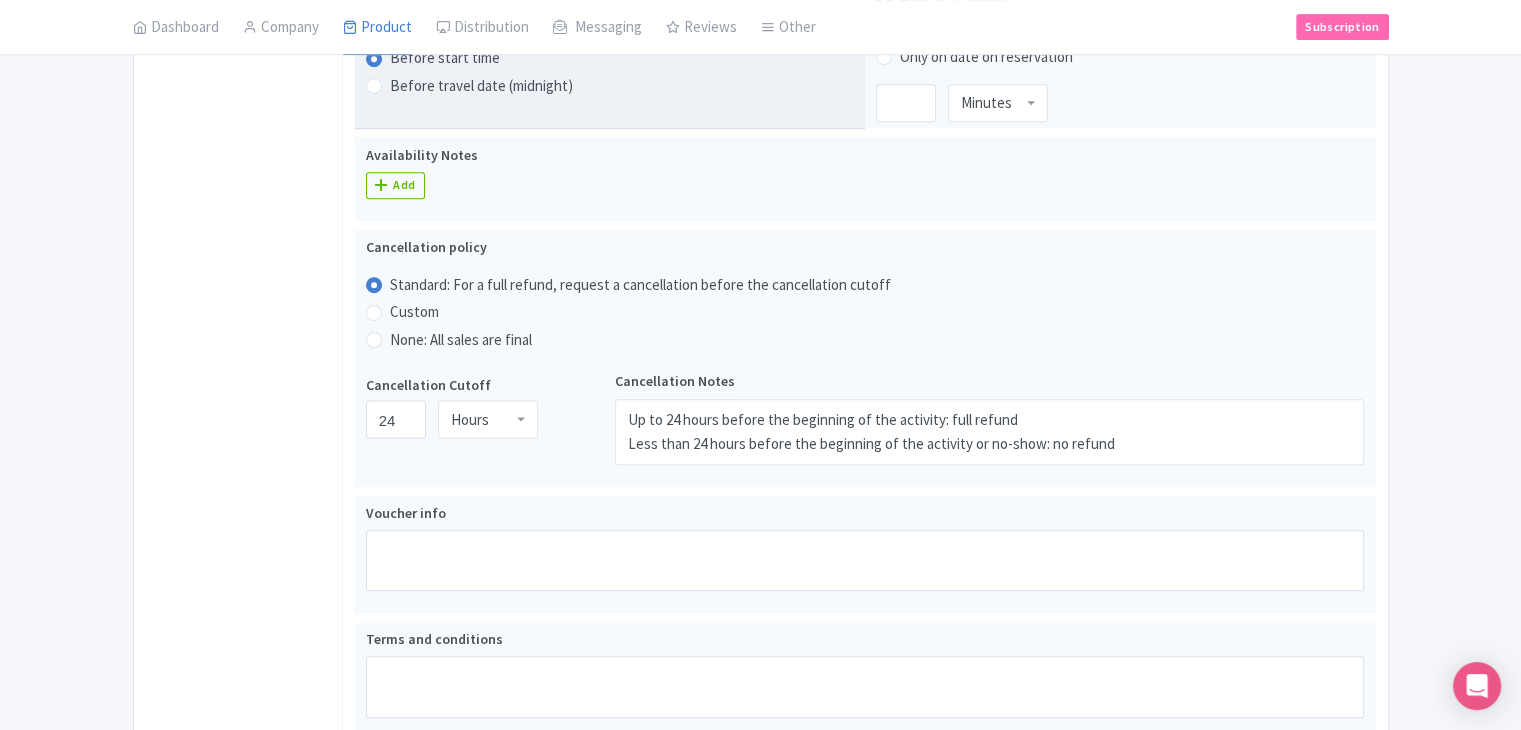 scroll, scrollTop: 1218, scrollLeft: 0, axis: vertical 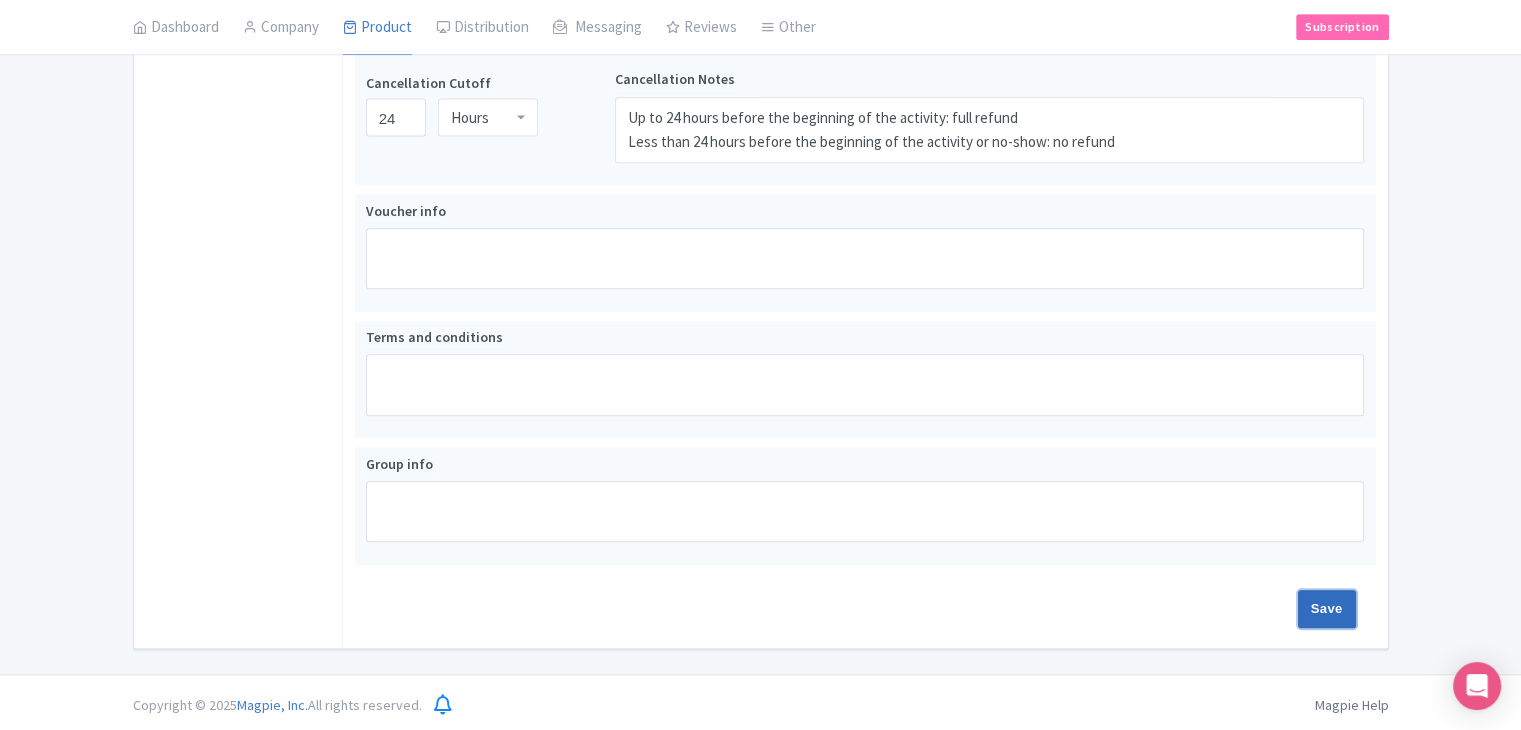 click on "Save" at bounding box center [1327, 609] 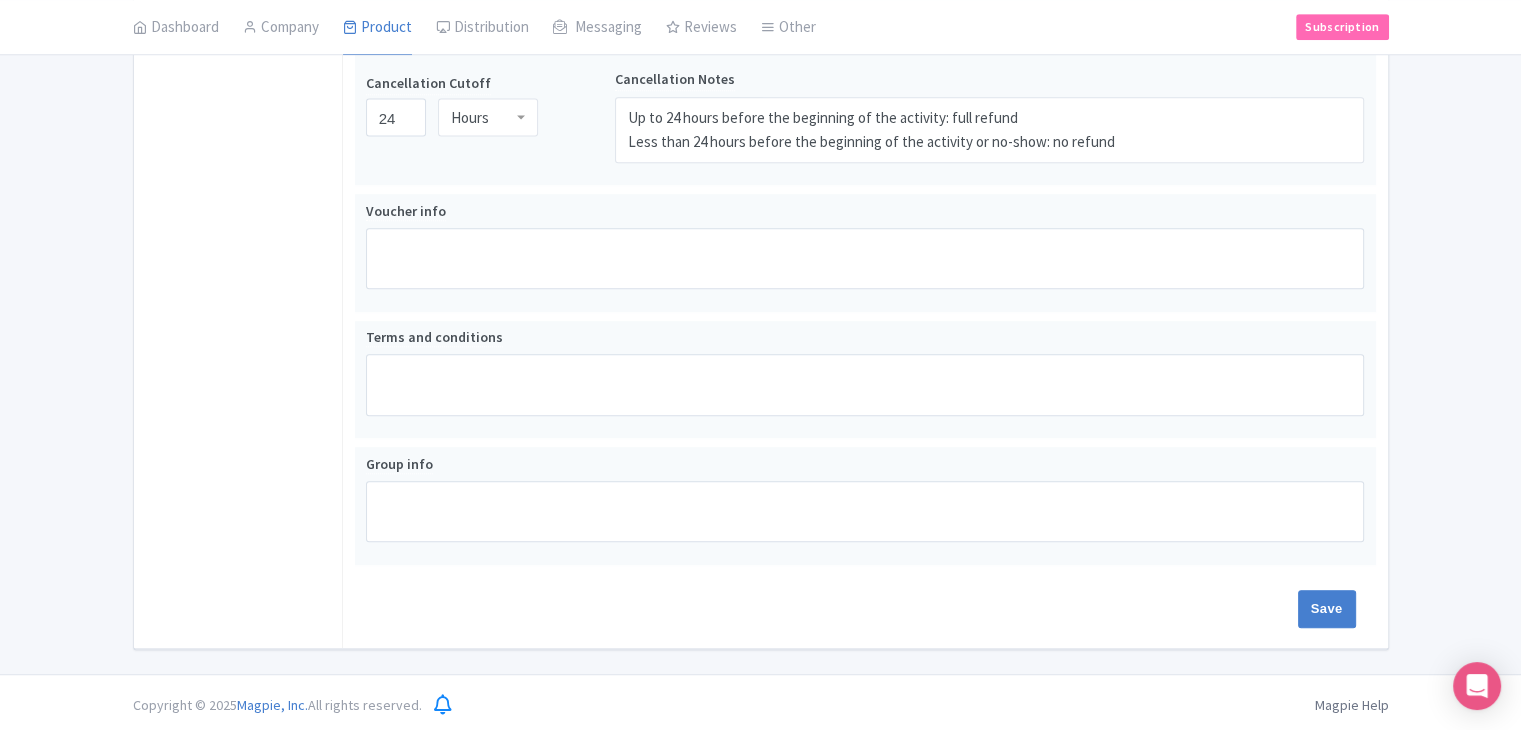 type on "Saving..." 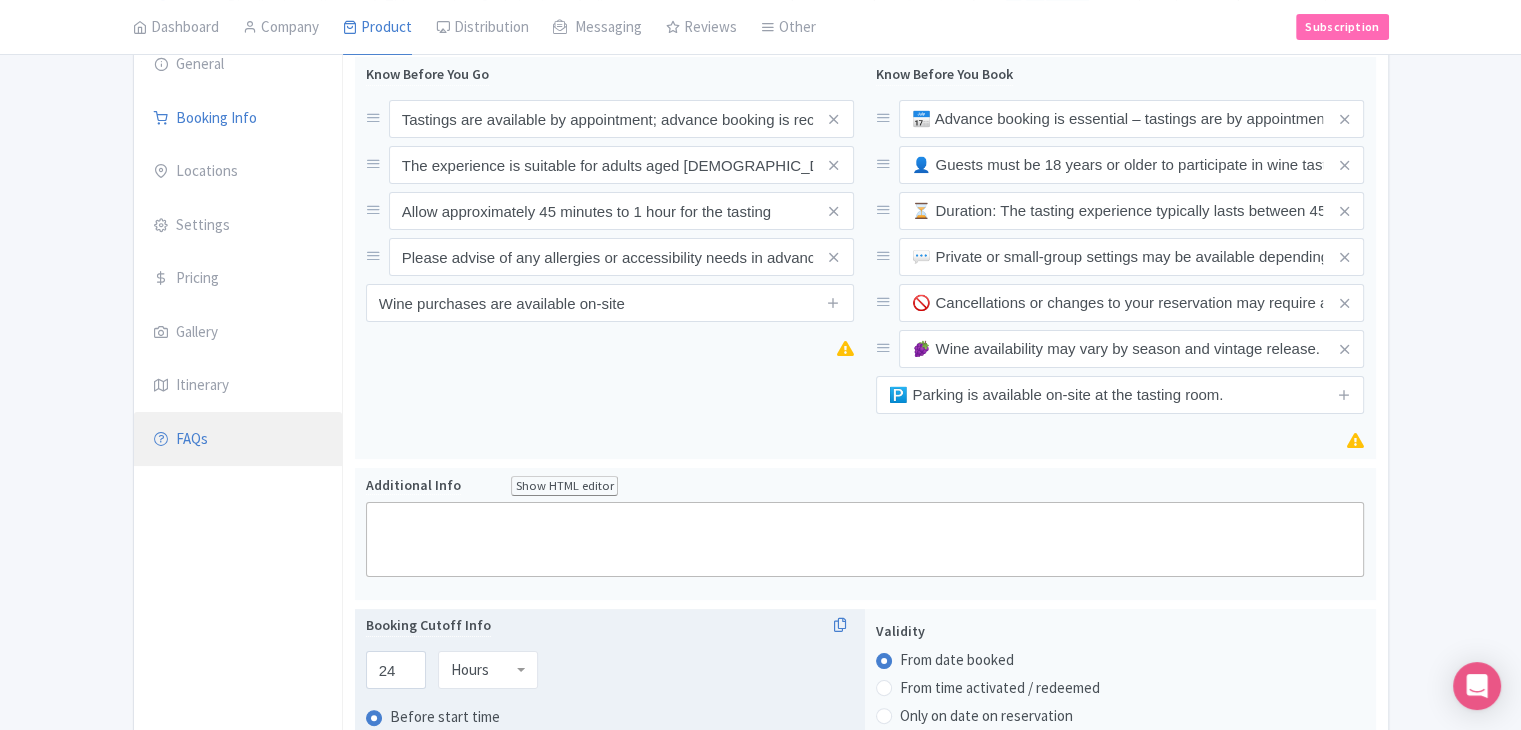 scroll, scrollTop: 118, scrollLeft: 0, axis: vertical 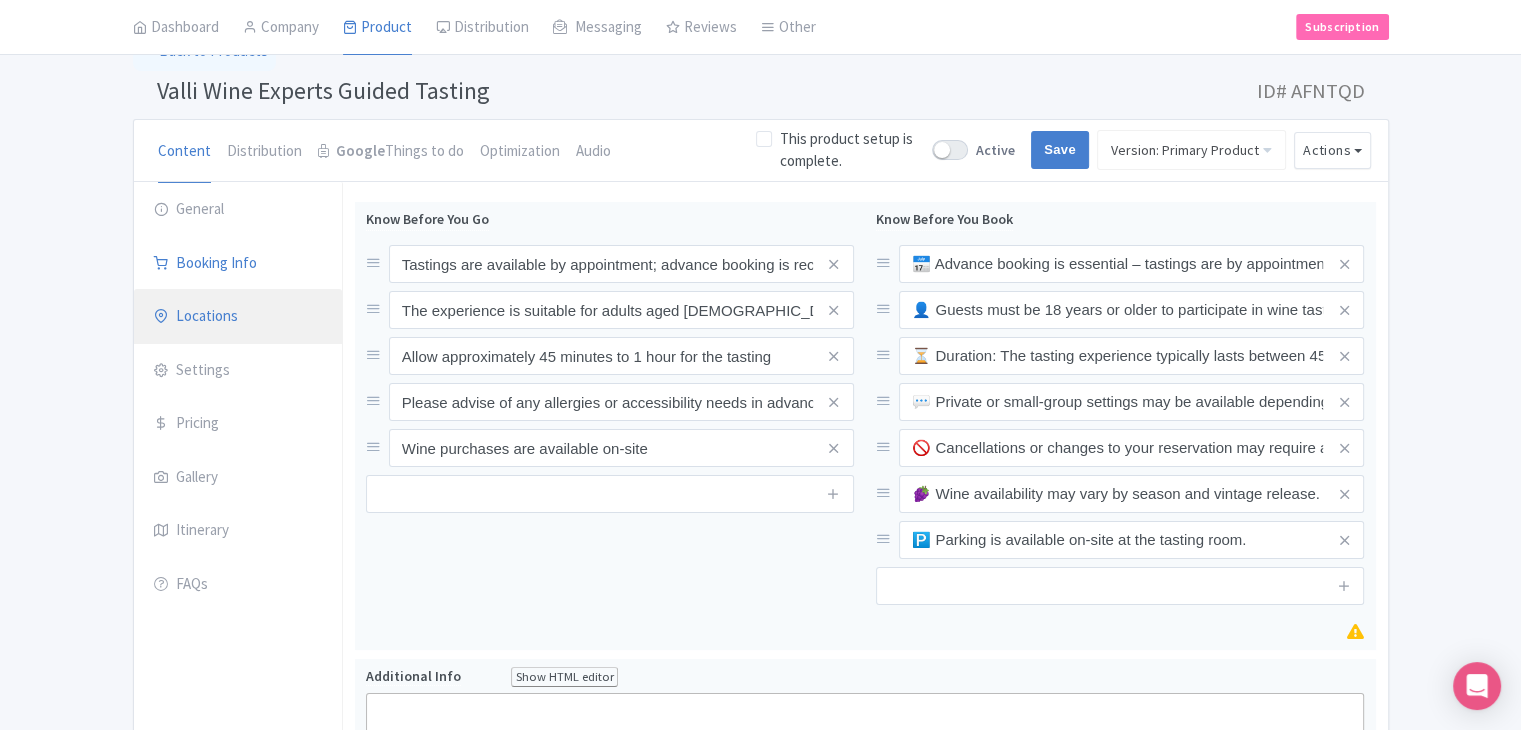 click on "Locations" at bounding box center [238, 317] 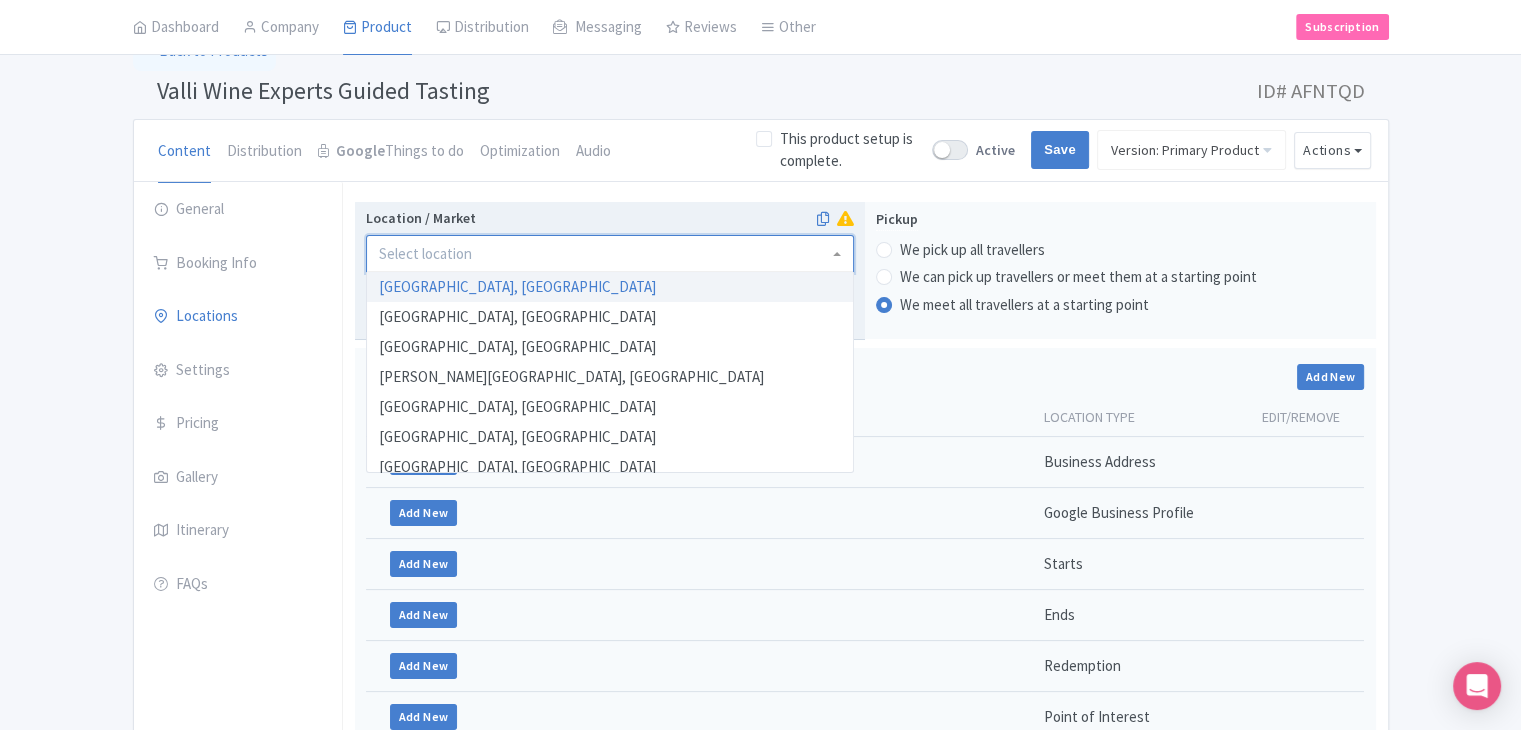 click at bounding box center [610, 254] 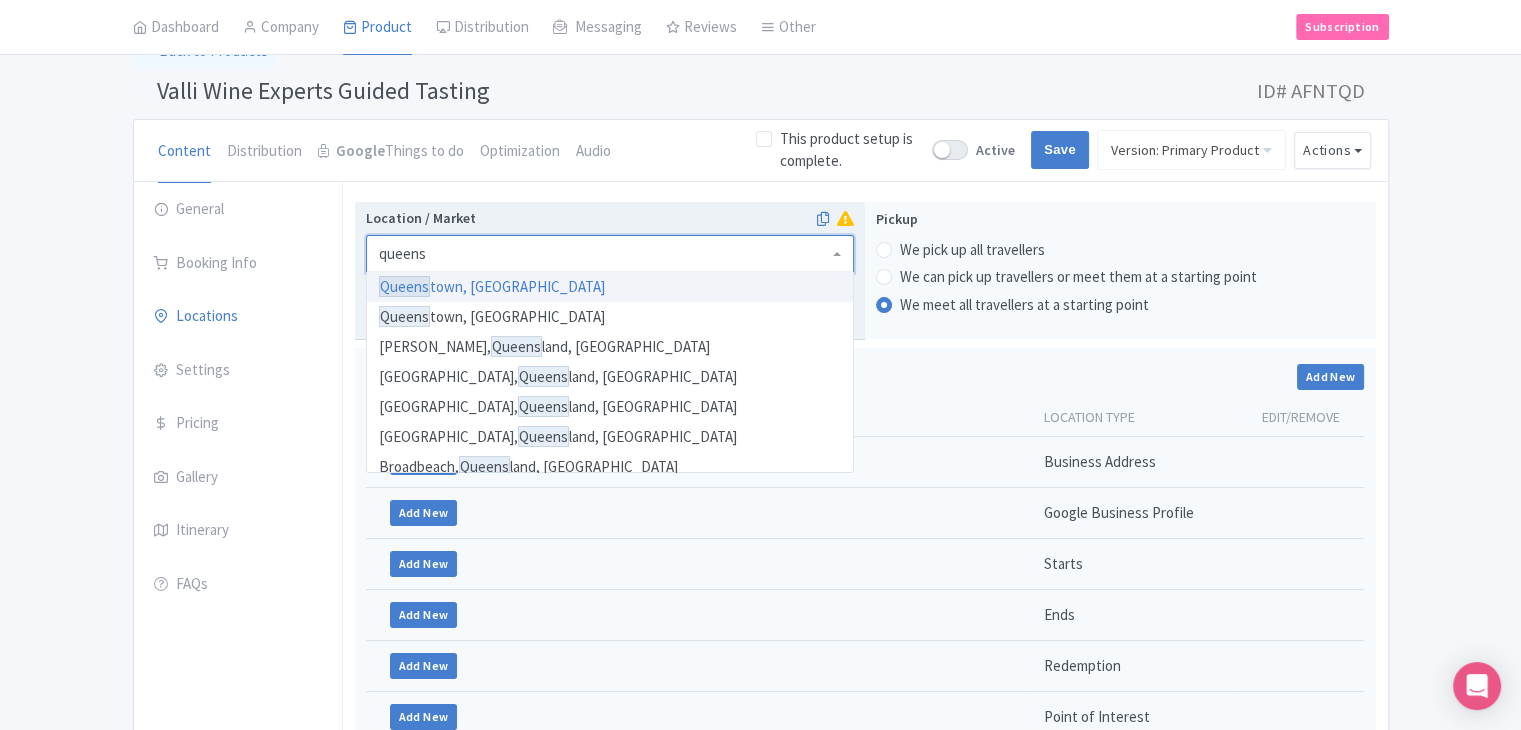 type on "queenst" 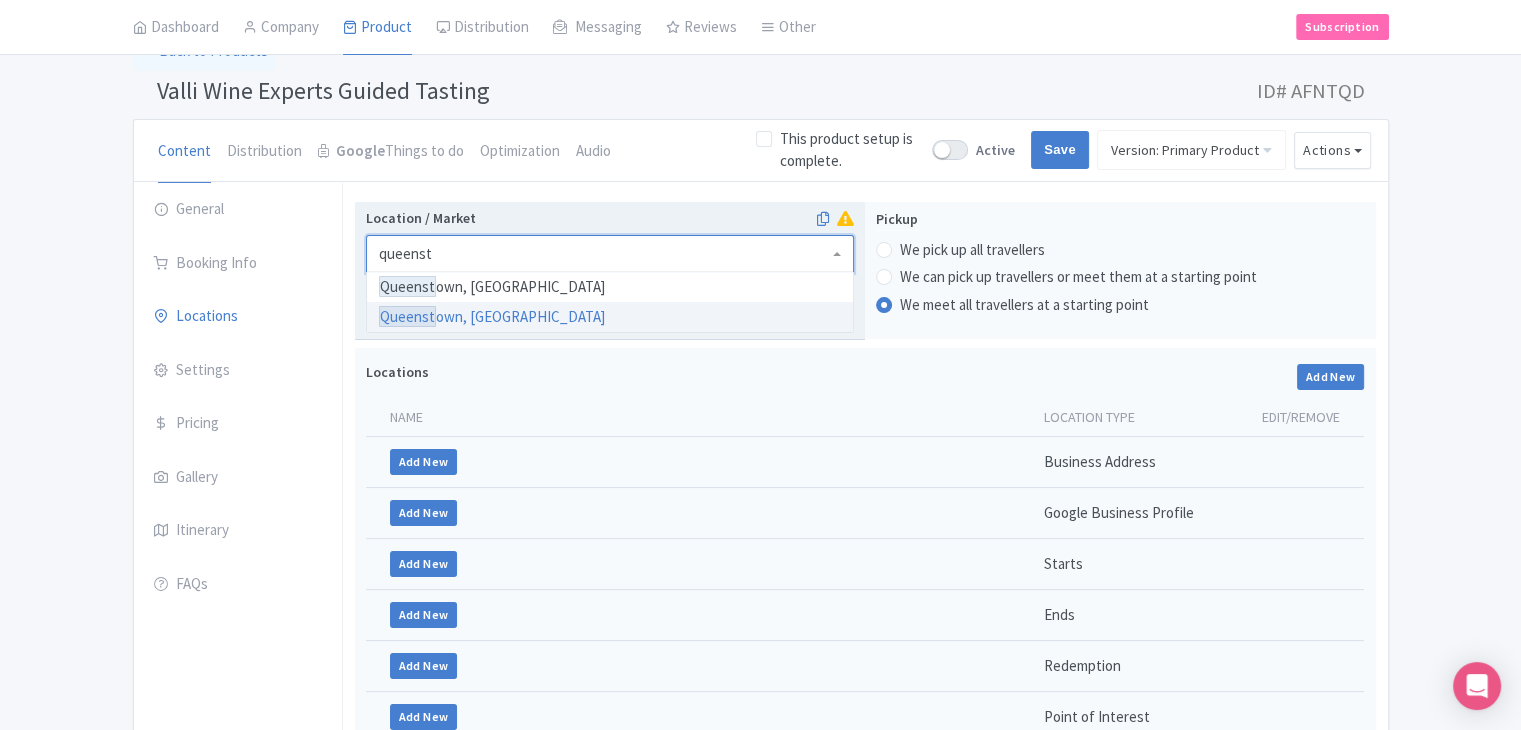 type 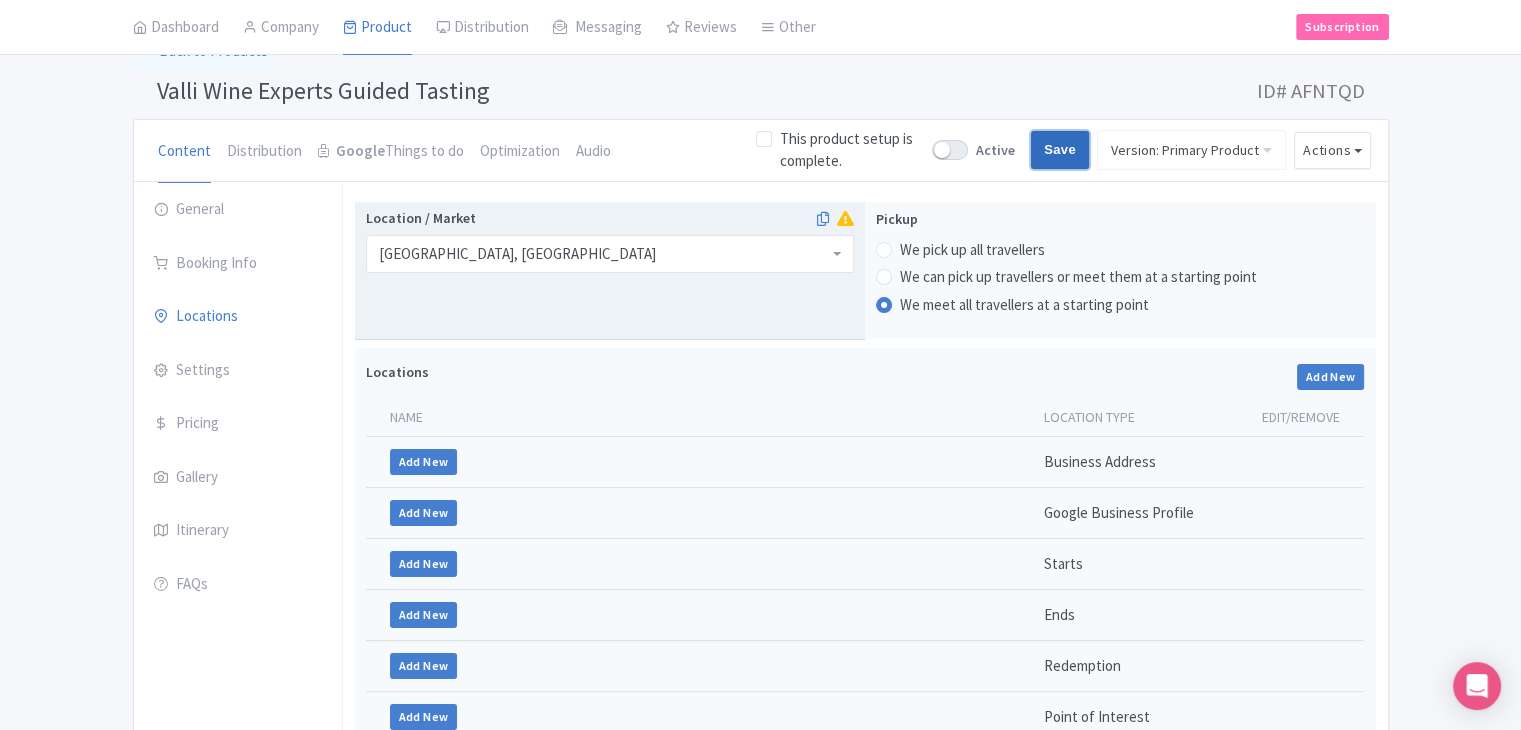 click on "Save" at bounding box center (1060, 150) 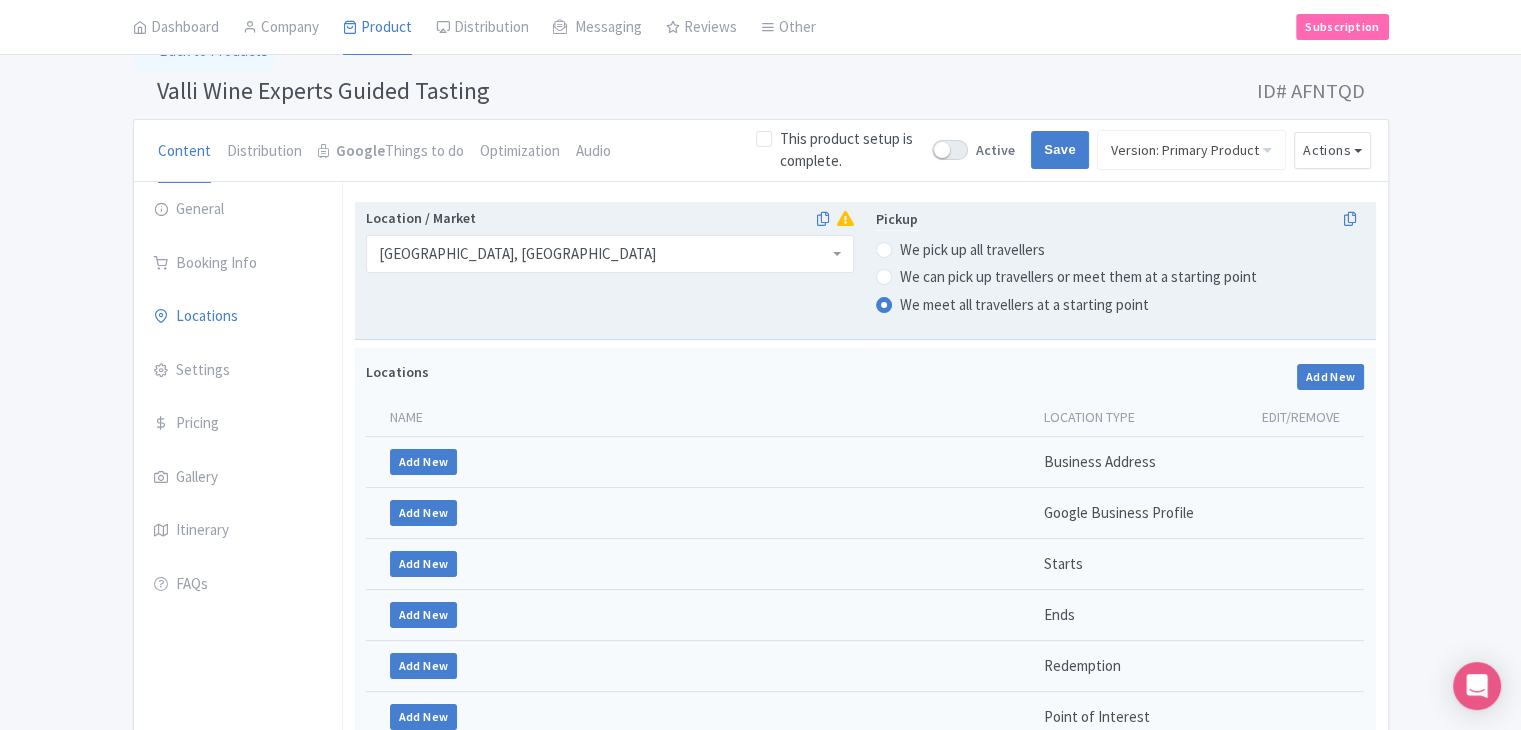 type on "Saving..." 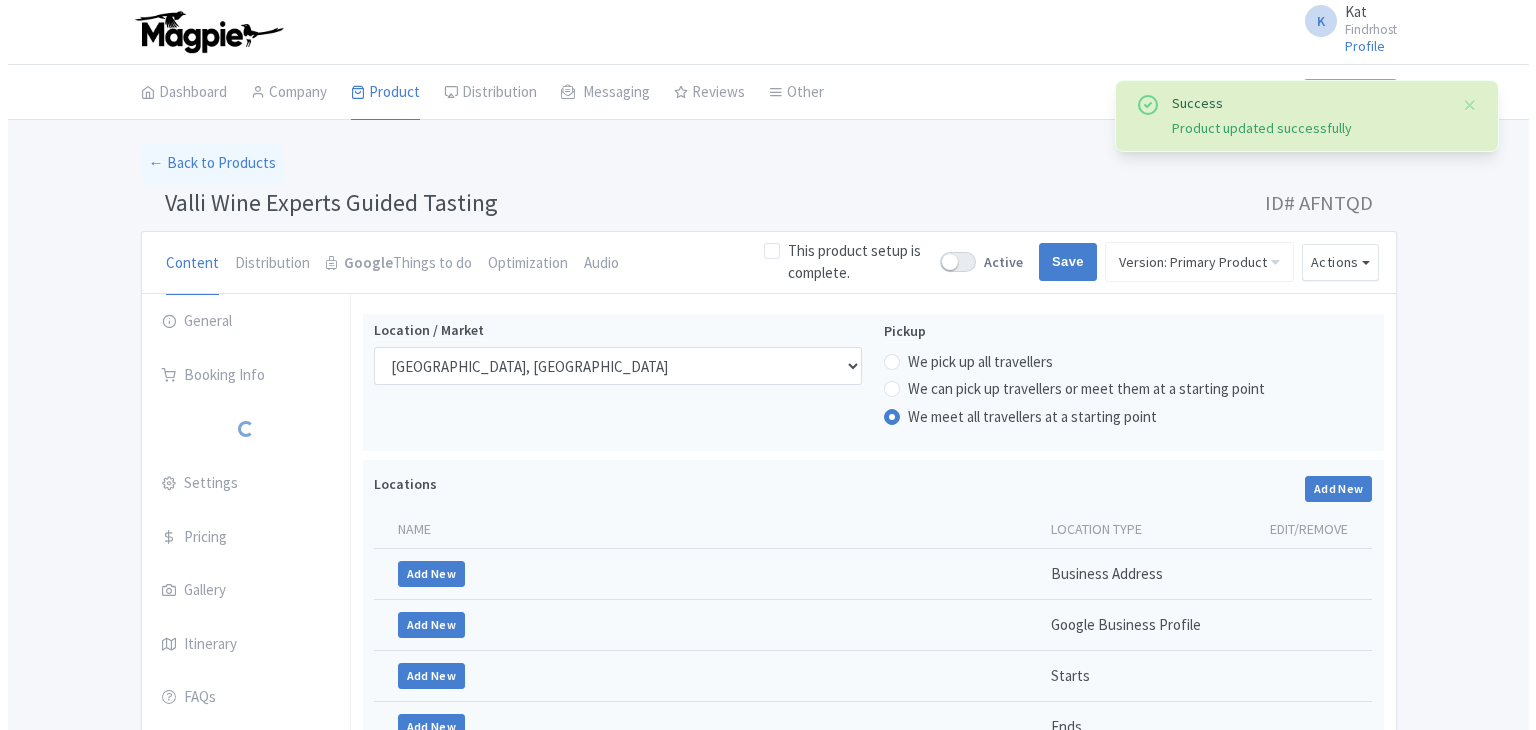 scroll, scrollTop: 312, scrollLeft: 0, axis: vertical 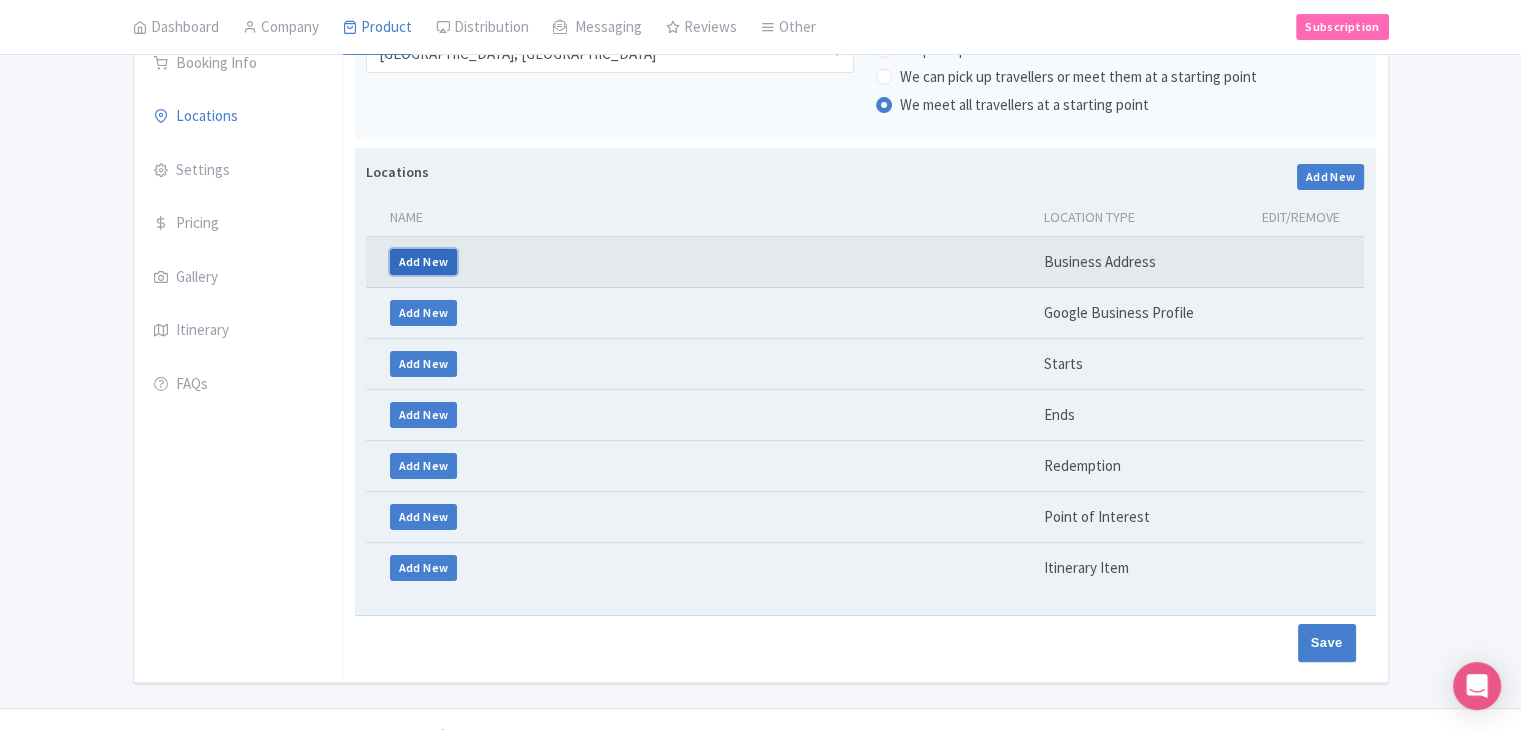 click on "Add New" at bounding box center (424, 262) 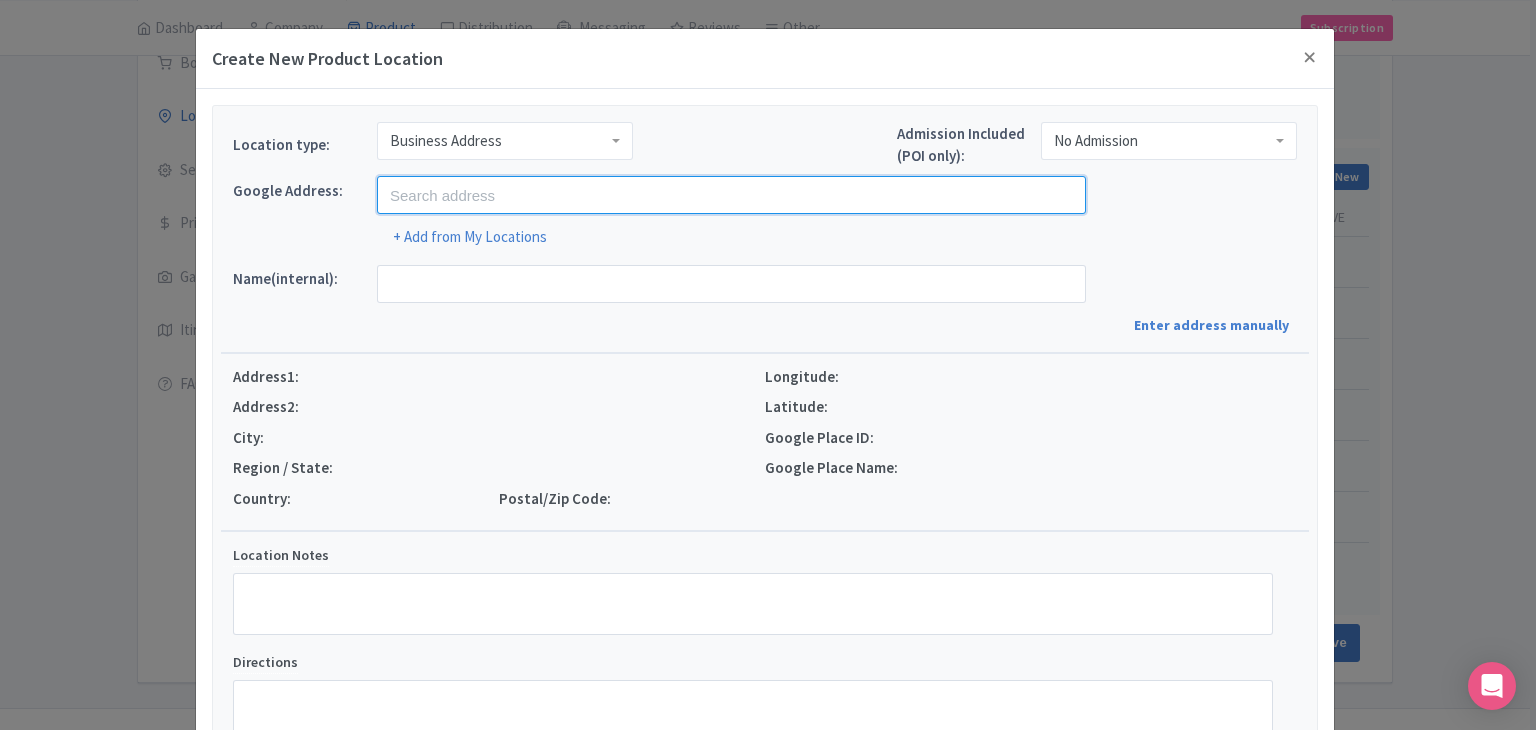 click at bounding box center [731, 195] 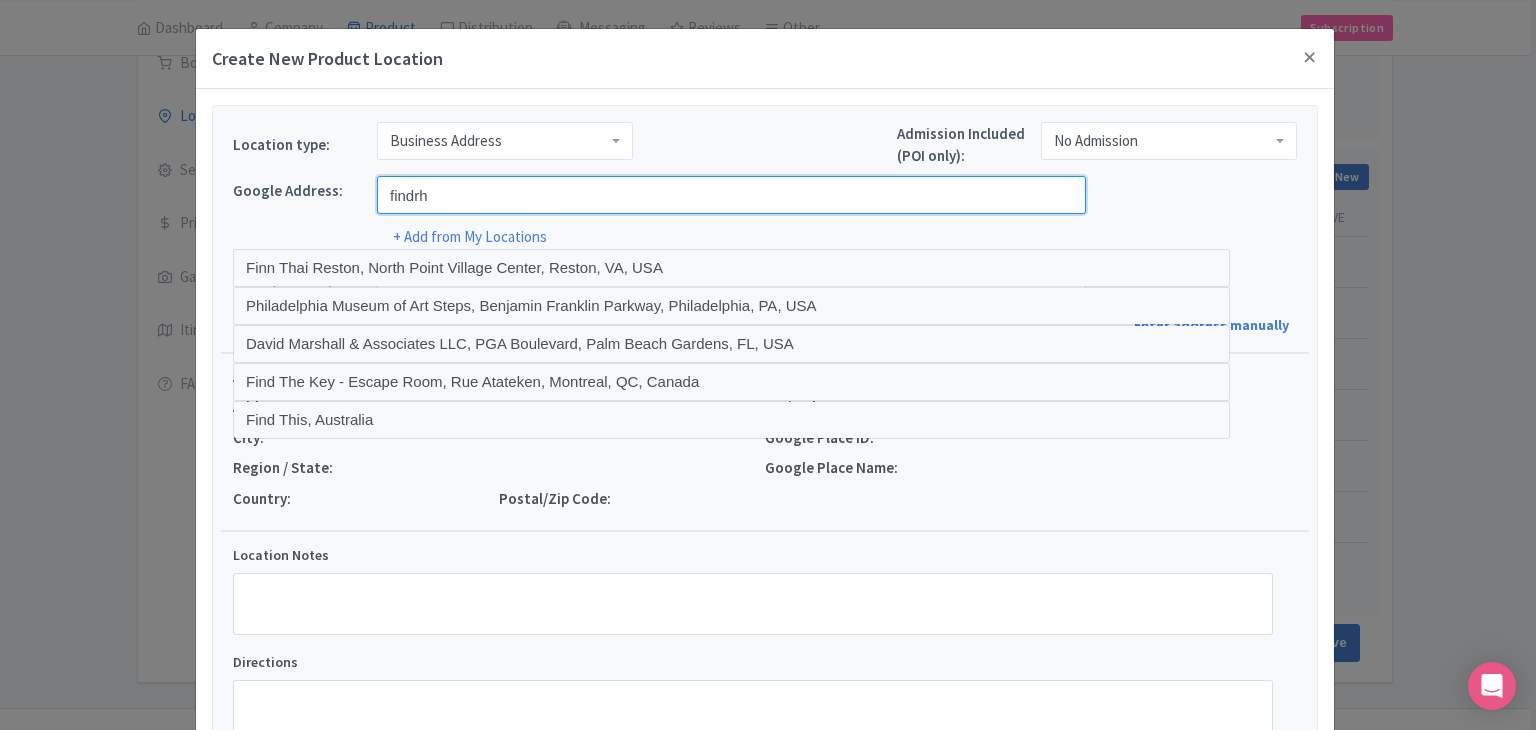 type on "Findrhost, [GEOGRAPHIC_DATA], [GEOGRAPHIC_DATA], [GEOGRAPHIC_DATA]" 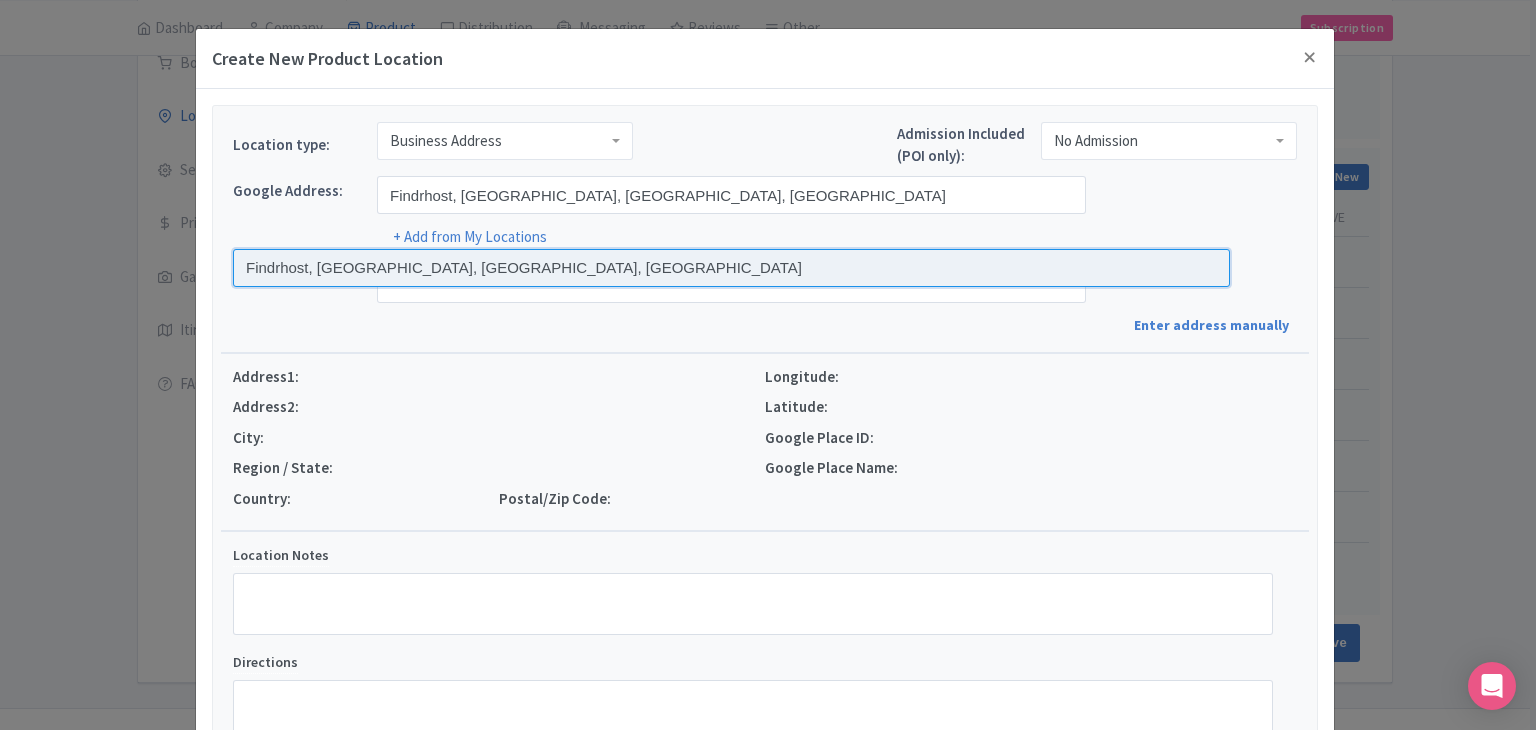 click at bounding box center [731, 268] 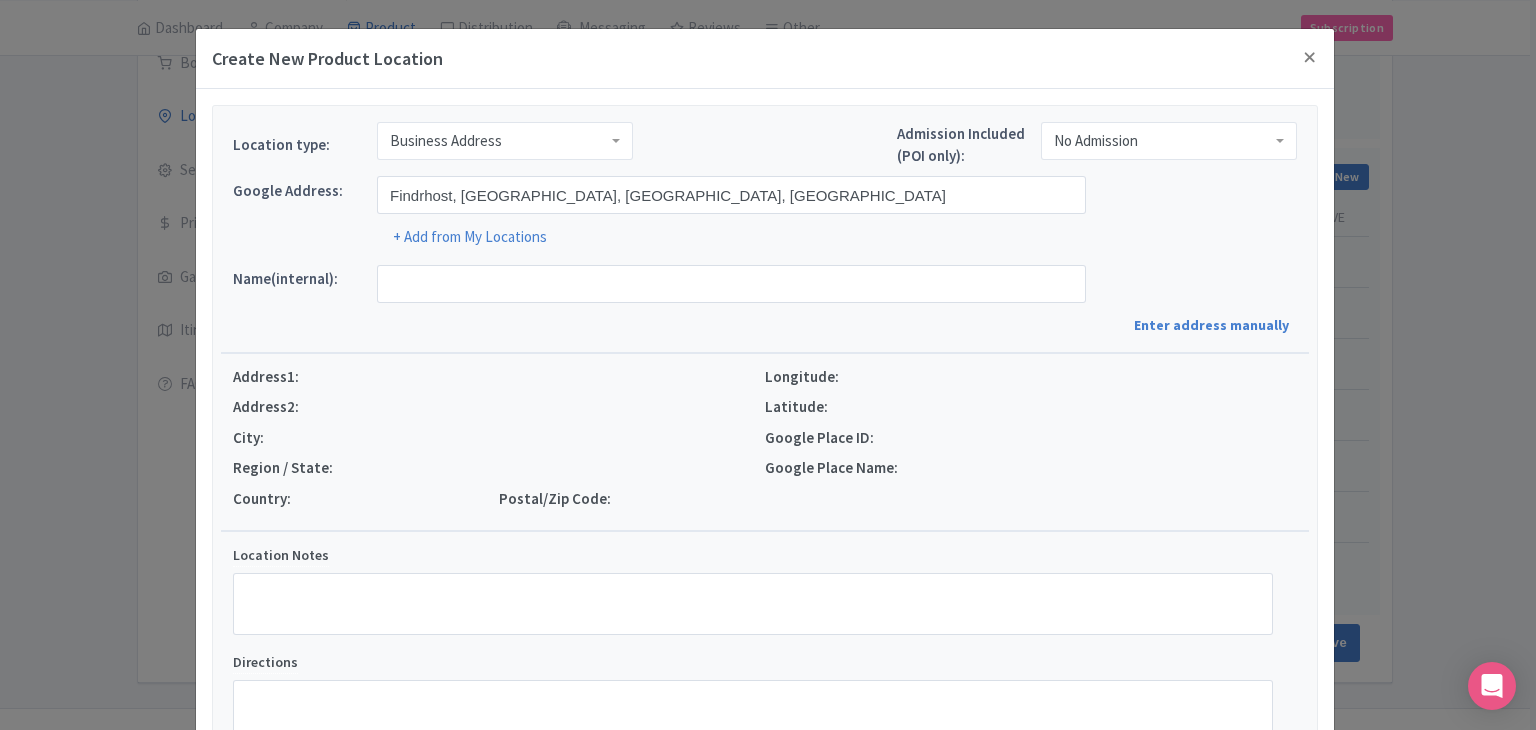 type on "Findrhost, [STREET_ADDRESS]" 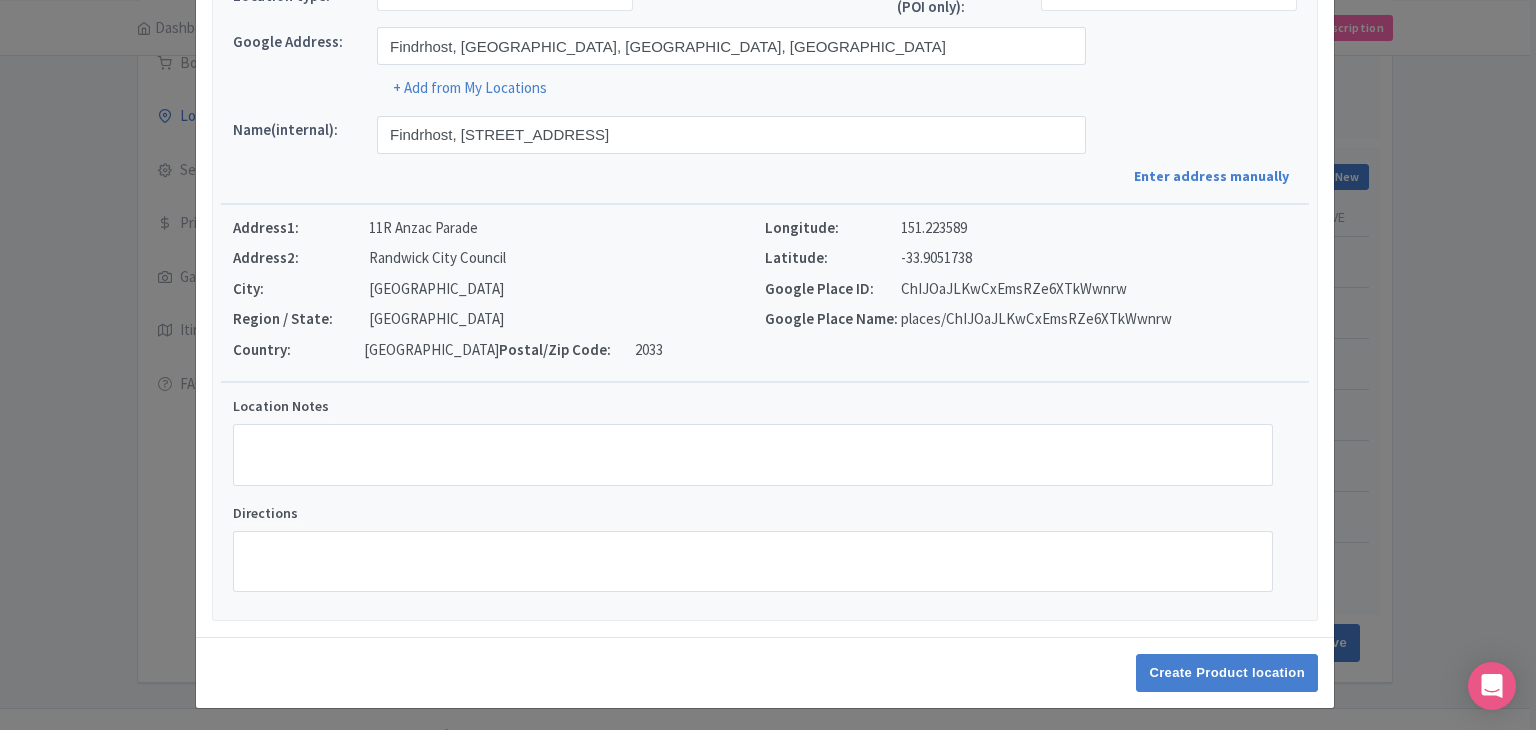 scroll, scrollTop: 152, scrollLeft: 0, axis: vertical 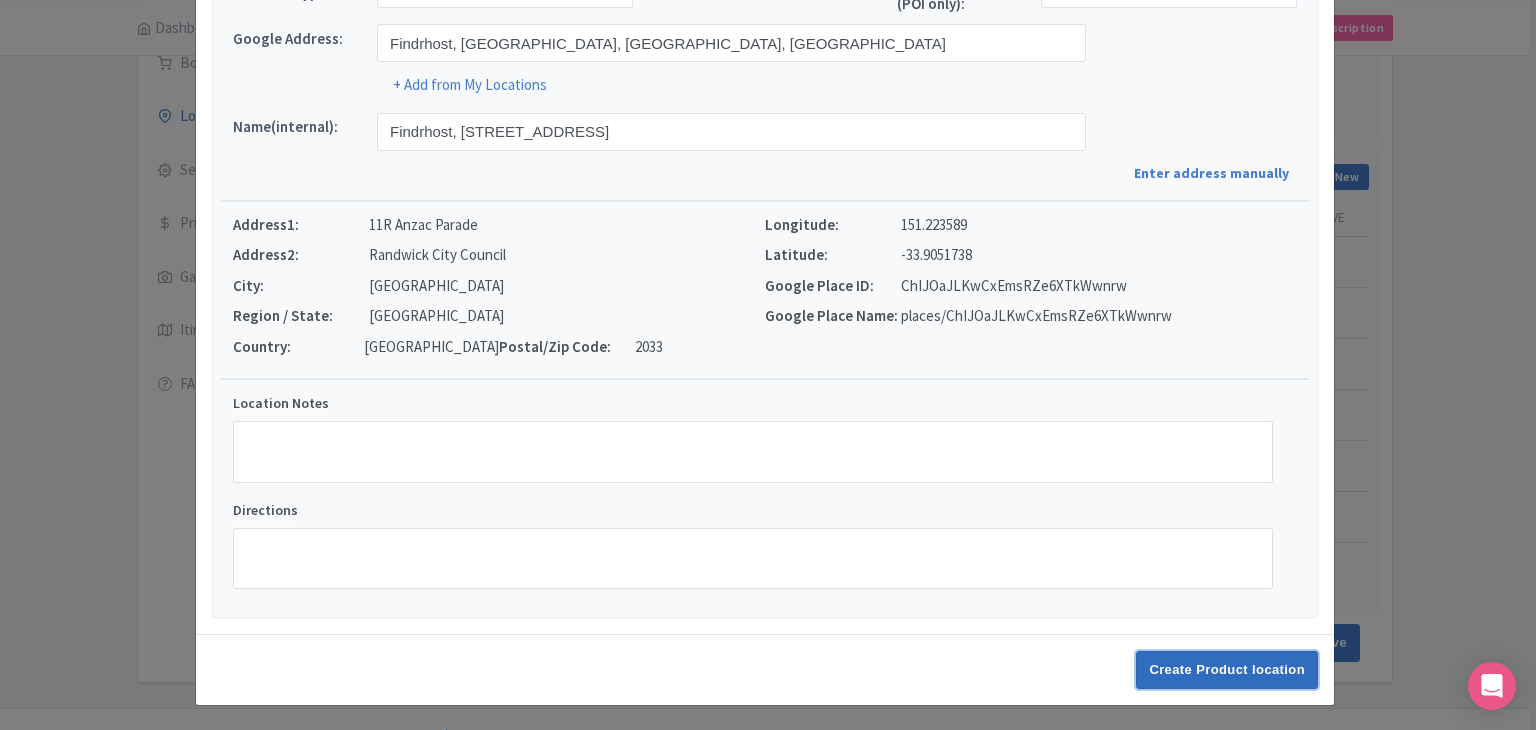 click on "Create Product location" at bounding box center [1227, 670] 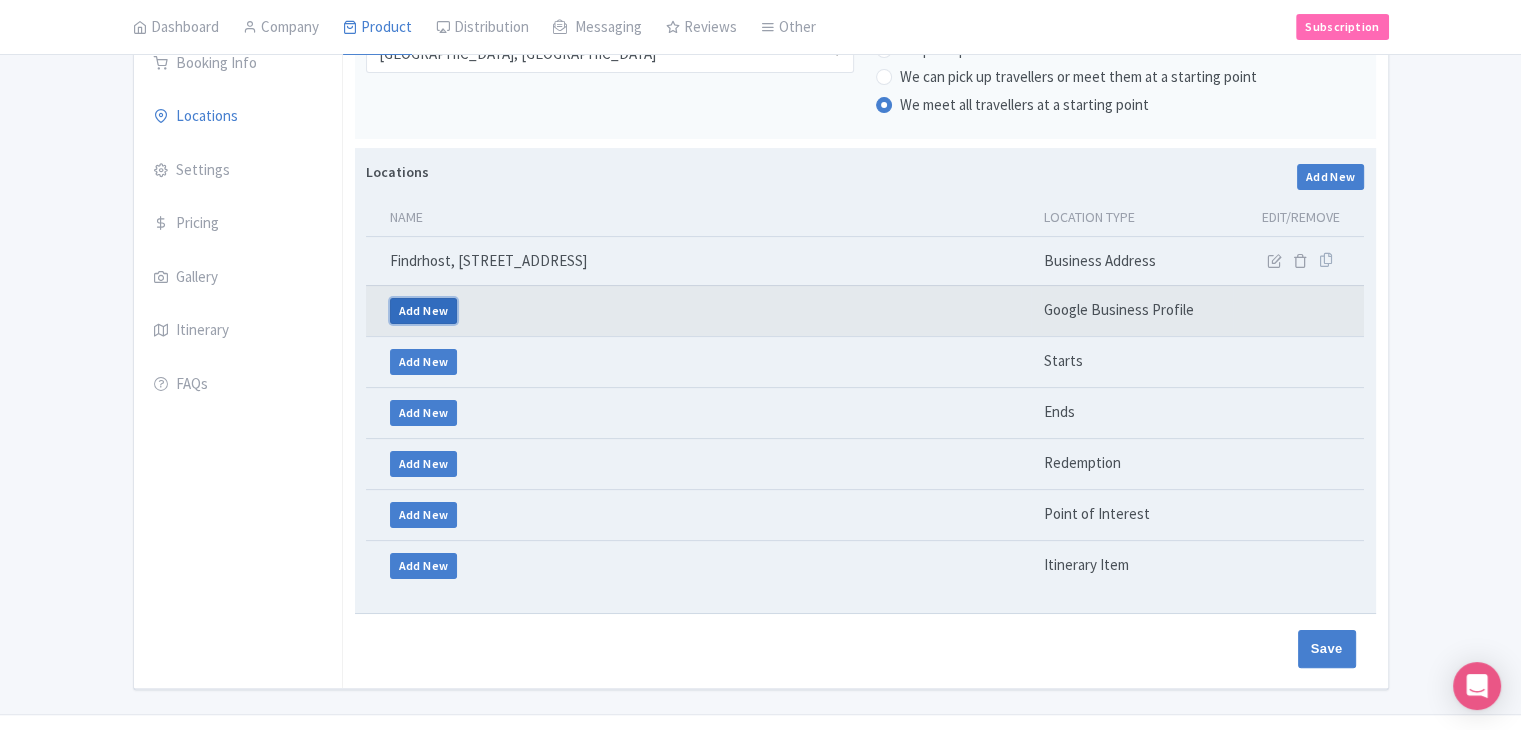 click on "Add New" at bounding box center [424, 311] 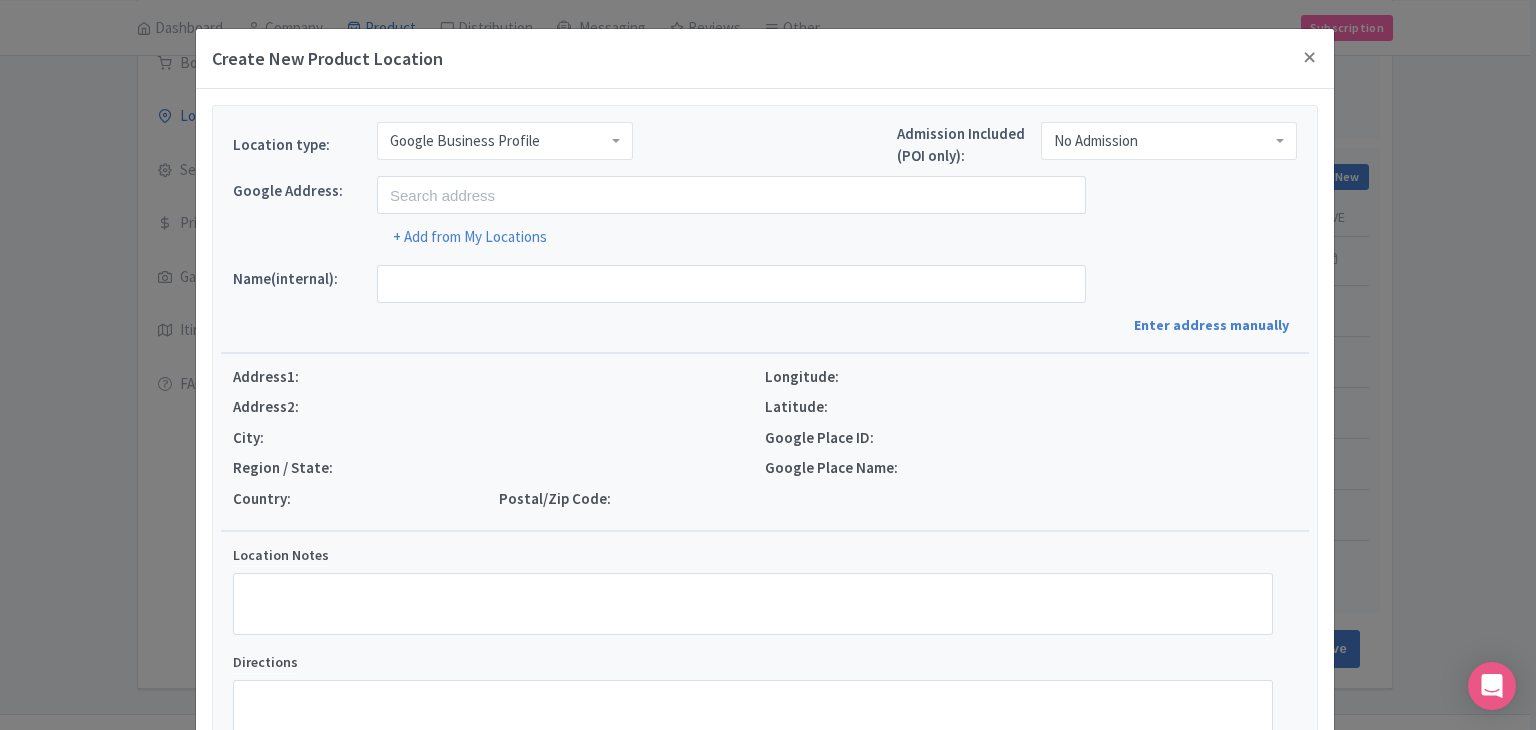 click on "Google Business Profile" at bounding box center (465, 141) 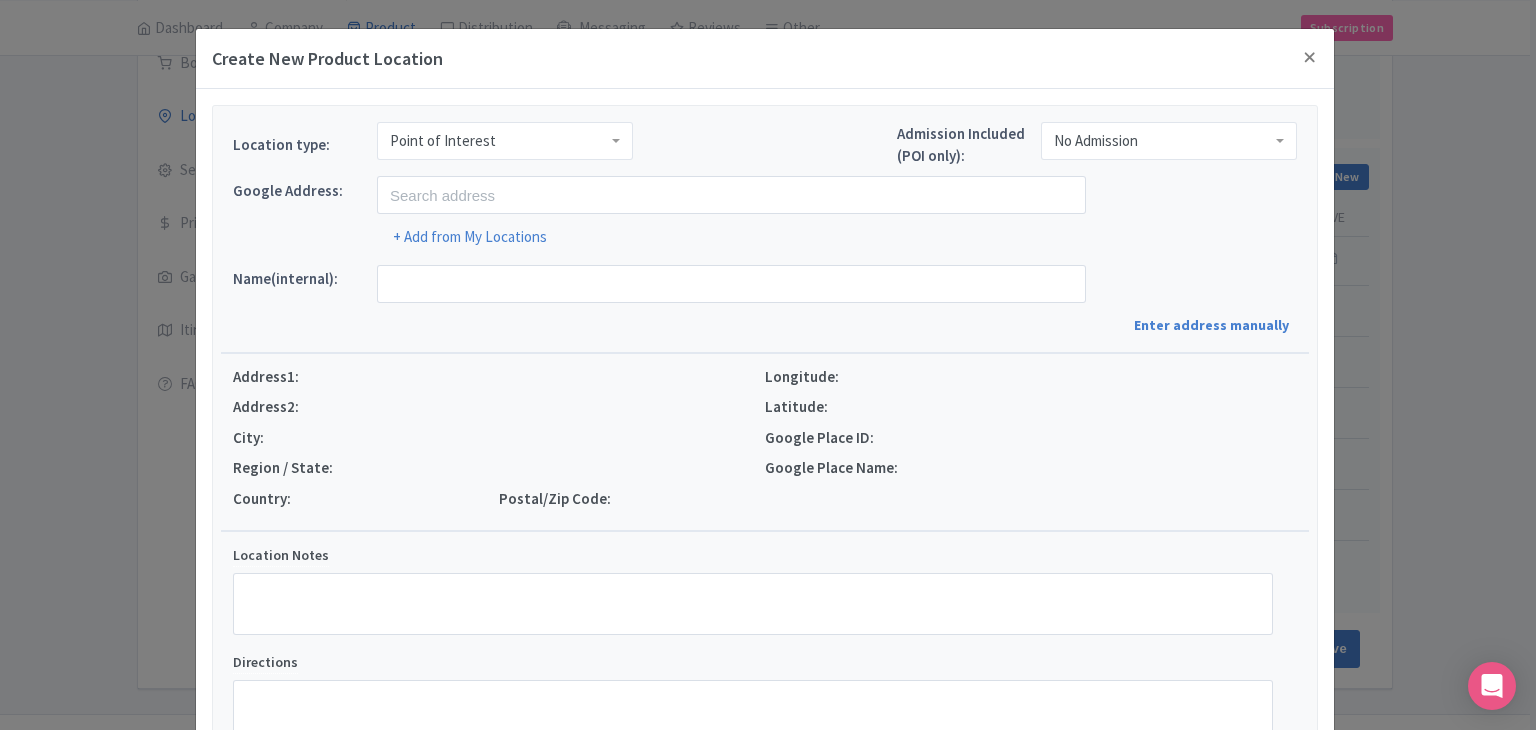 scroll, scrollTop: 0, scrollLeft: 0, axis: both 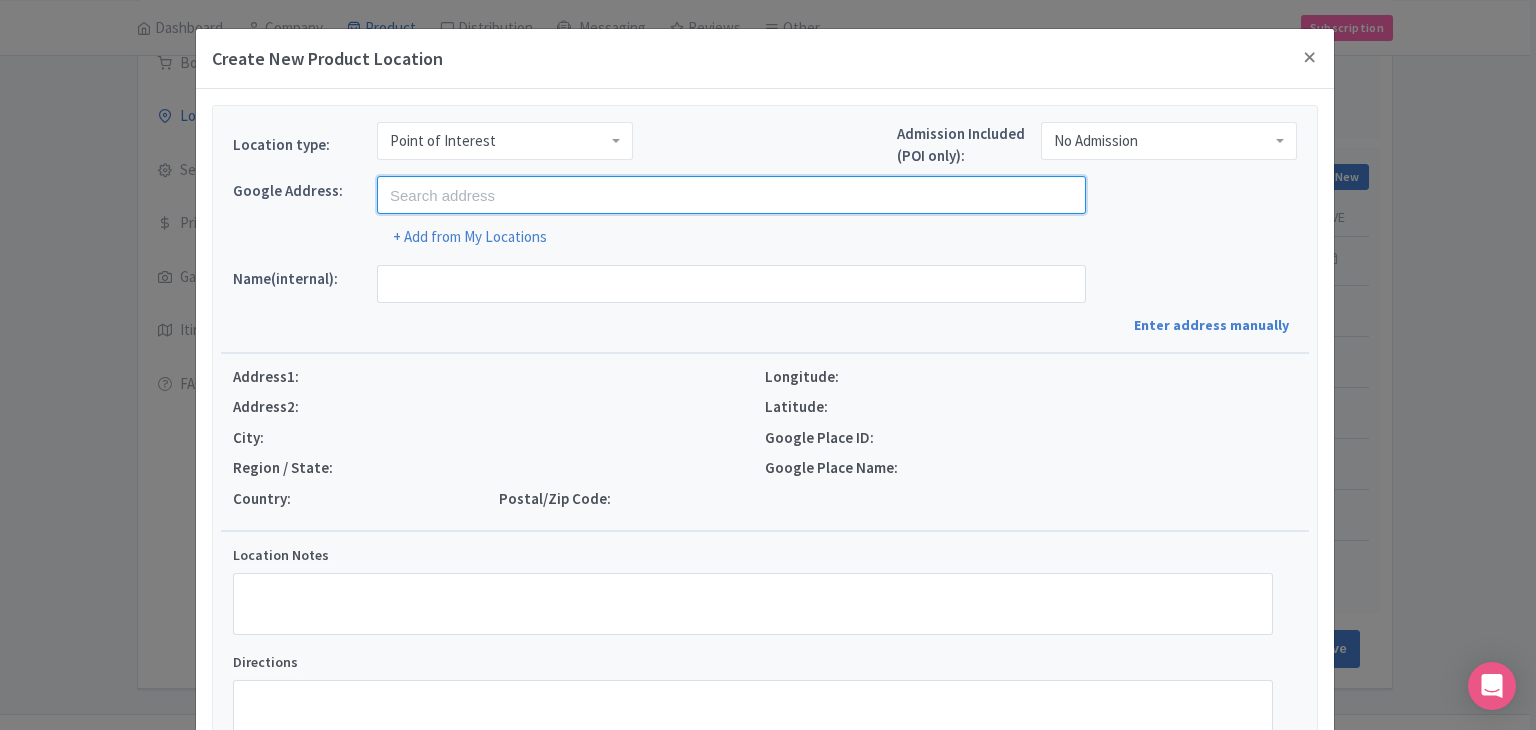 click at bounding box center (731, 195) 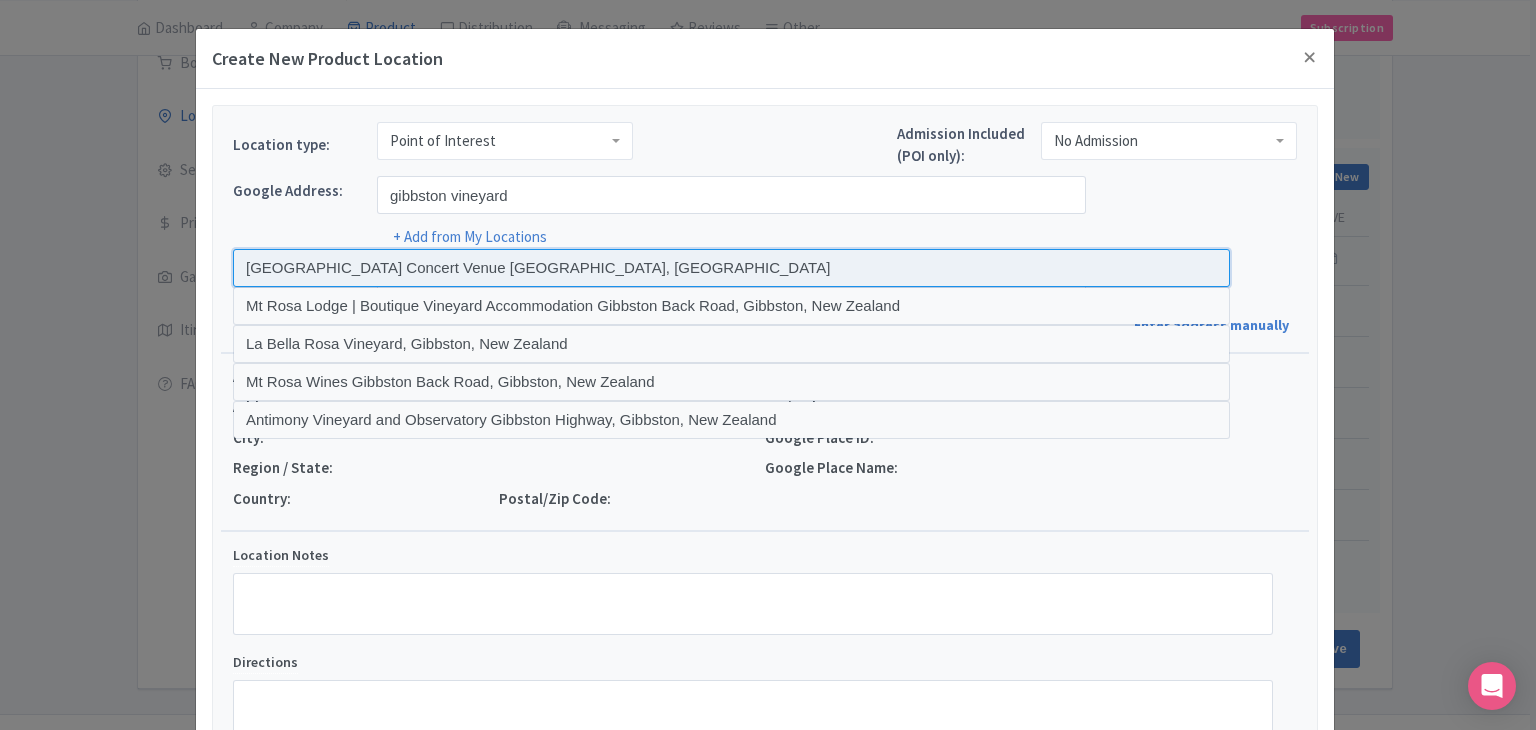 click at bounding box center [731, 268] 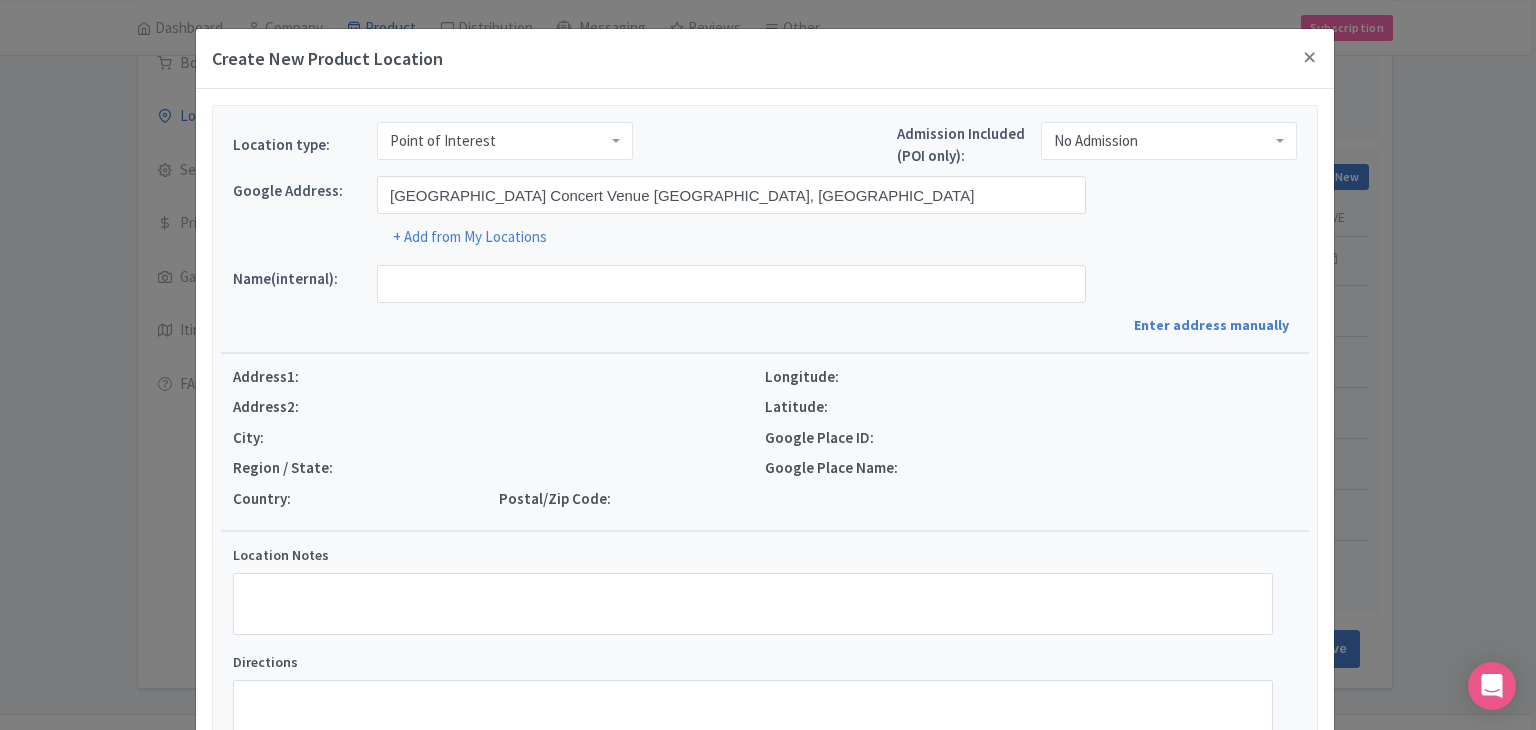 type on "[GEOGRAPHIC_DATA] Concert Venue, [STREET_ADDRESS]" 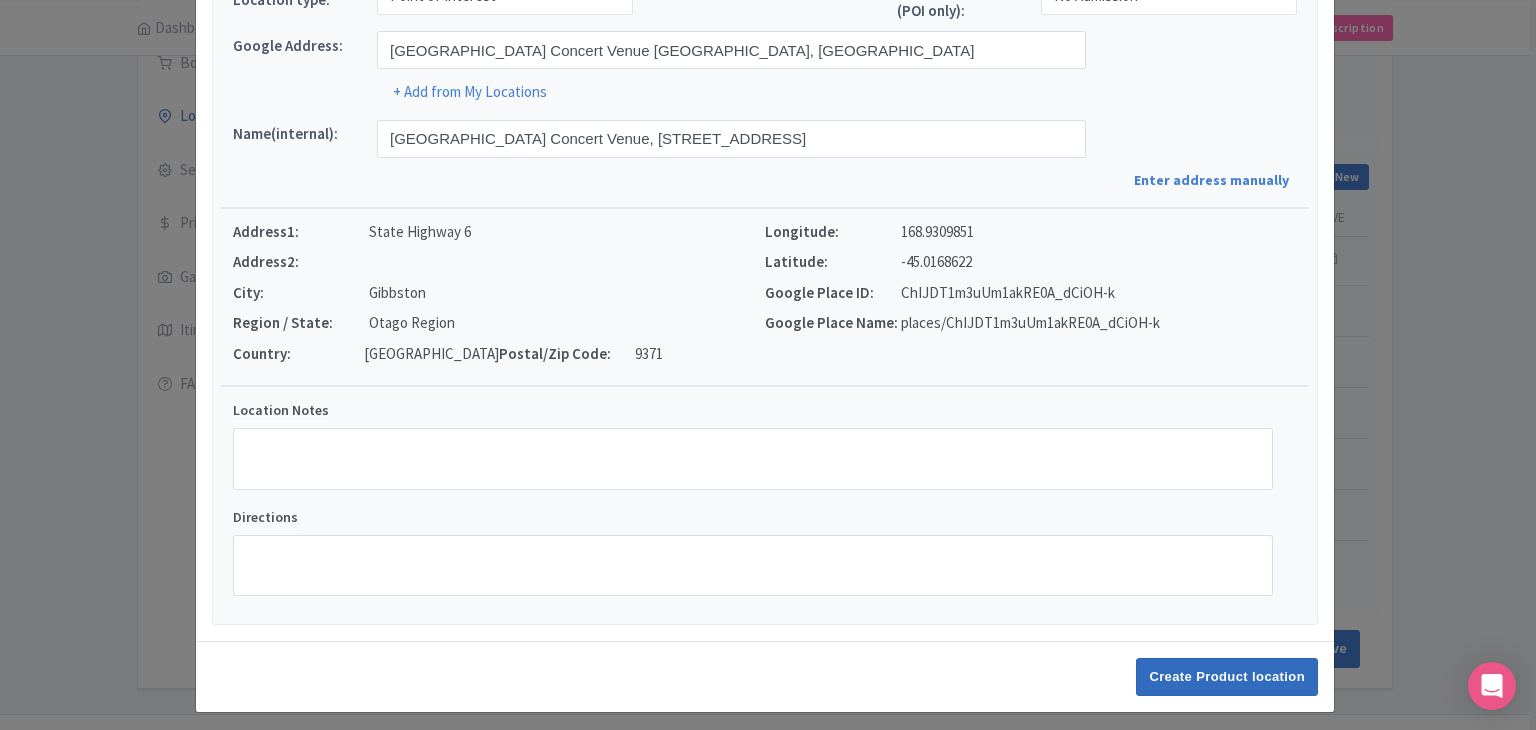 scroll, scrollTop: 152, scrollLeft: 0, axis: vertical 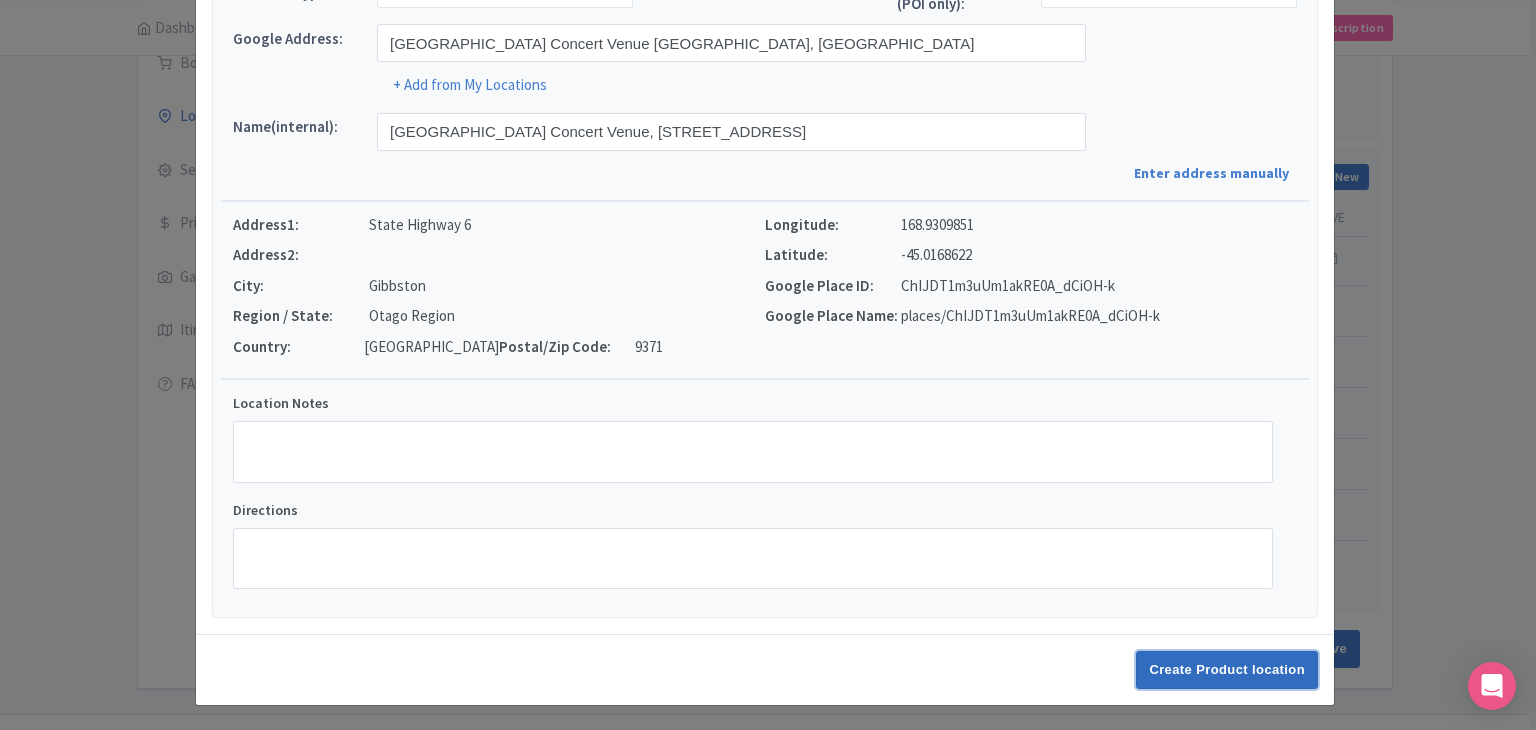 click on "Create Product location" at bounding box center (1227, 670) 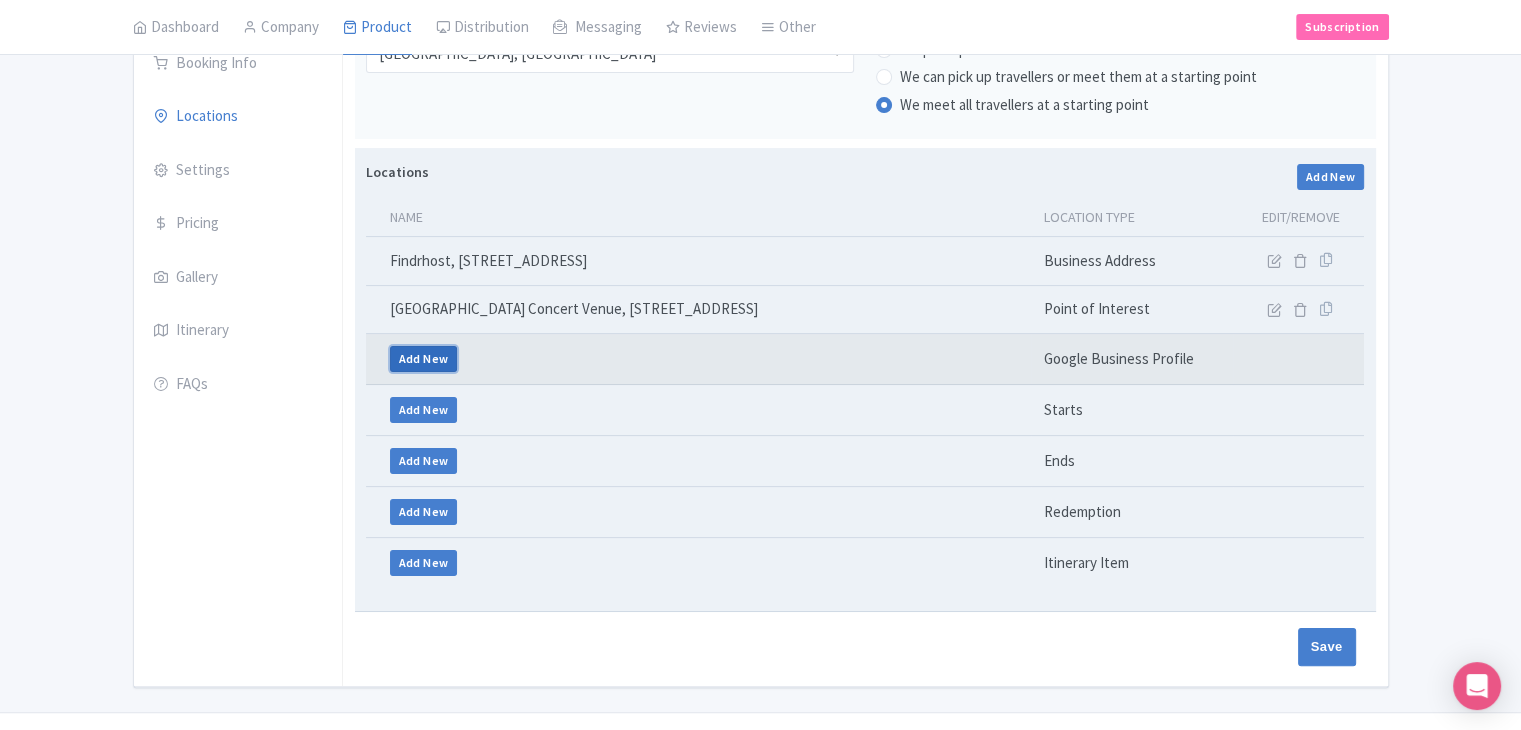 click on "Add New" at bounding box center [424, 359] 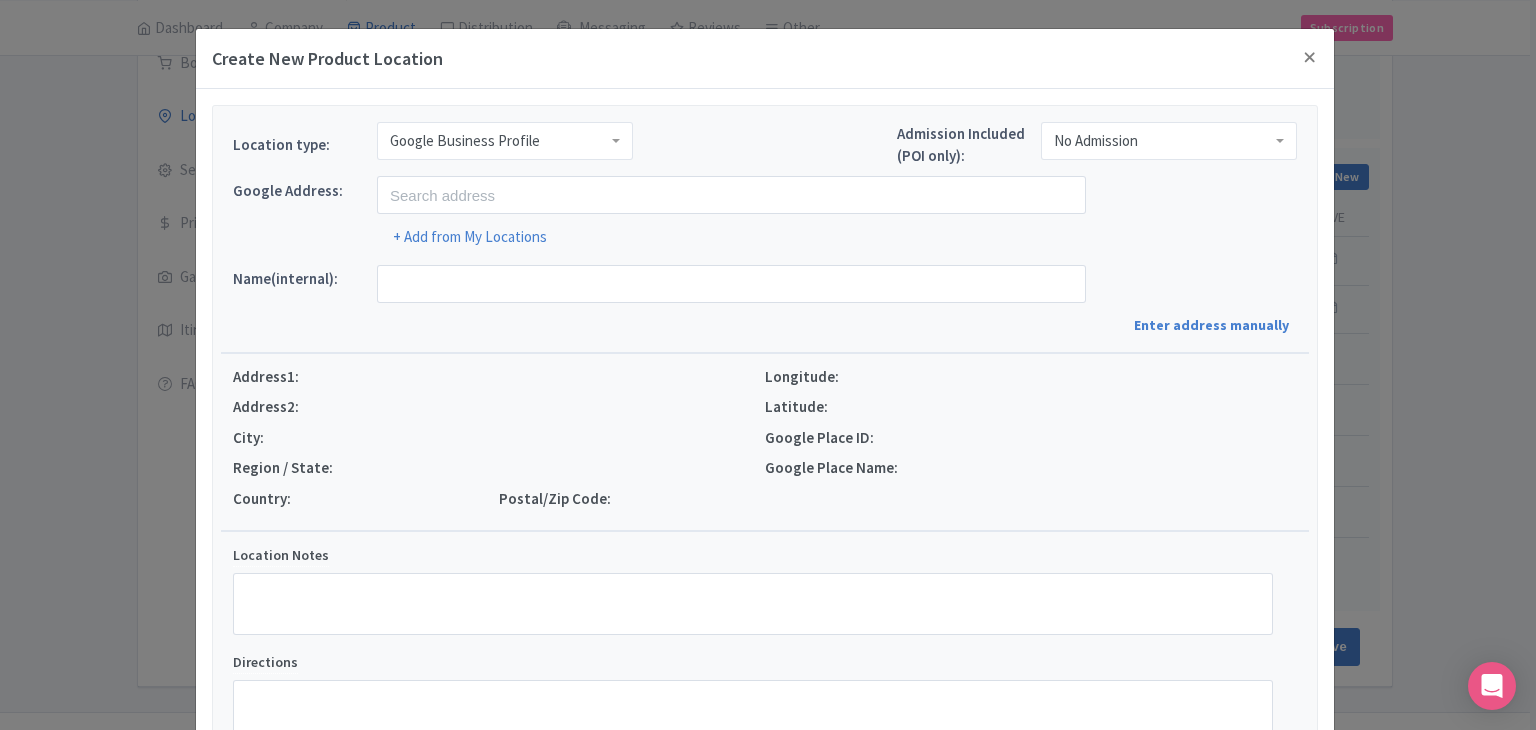 click on "Google Business Profile" at bounding box center [465, 141] 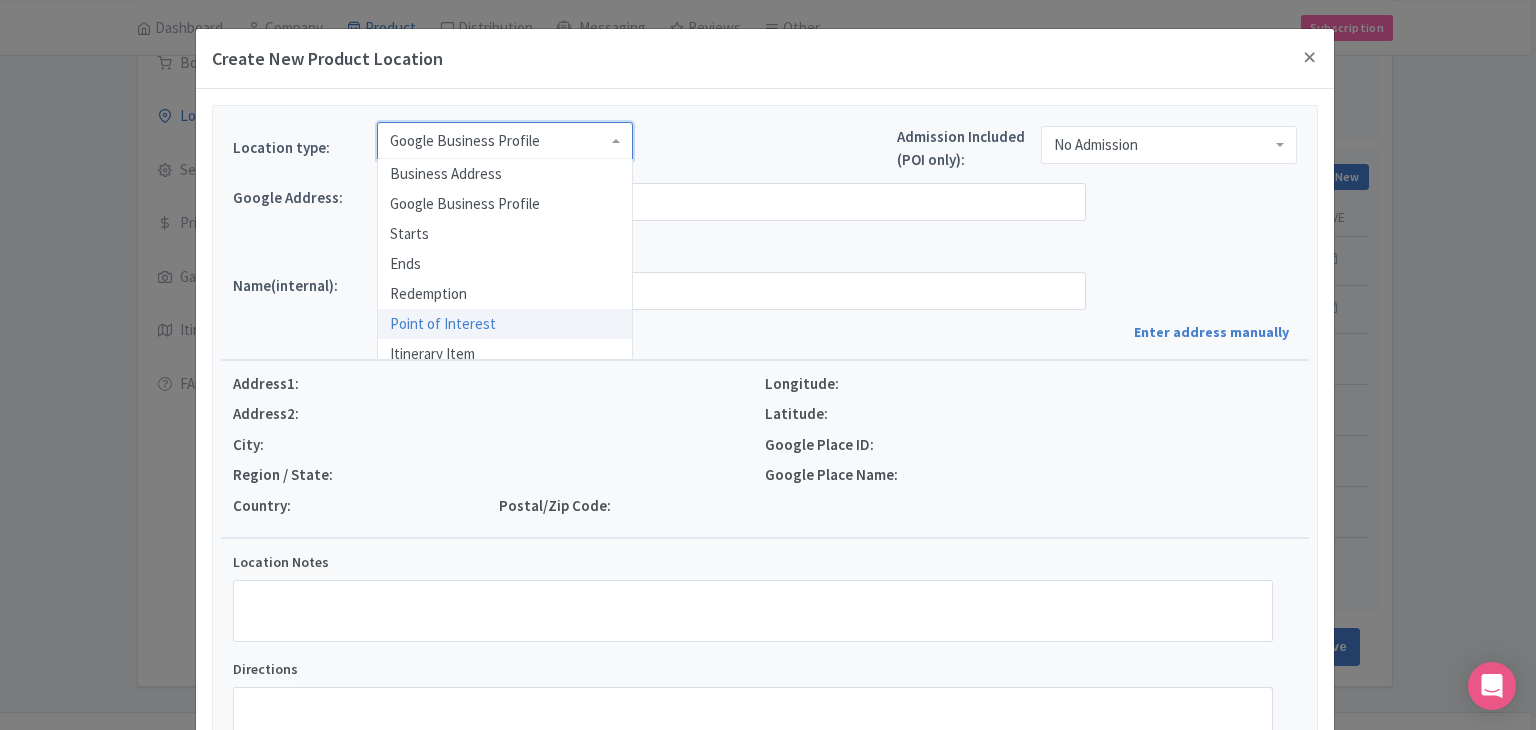 scroll, scrollTop: 0, scrollLeft: 0, axis: both 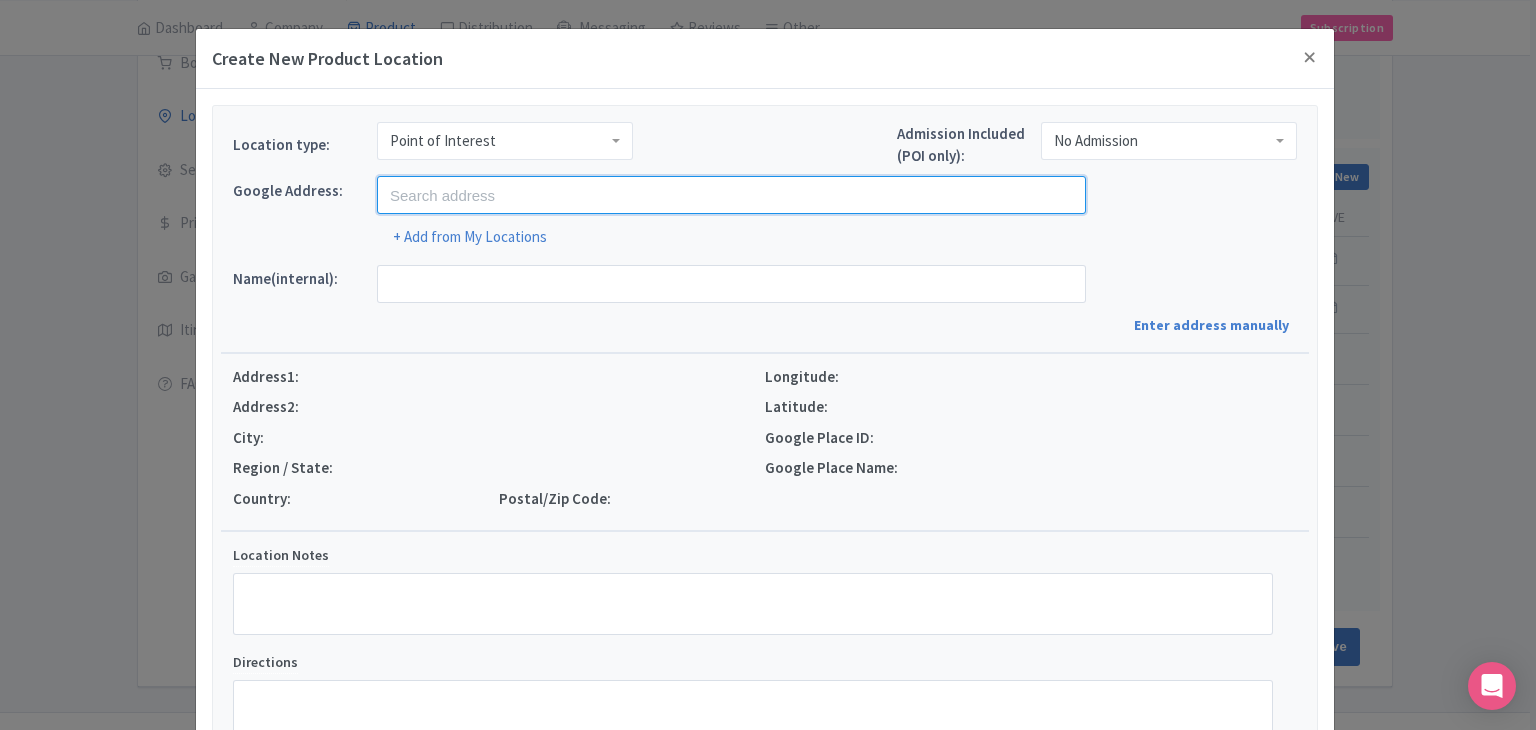 click at bounding box center (731, 195) 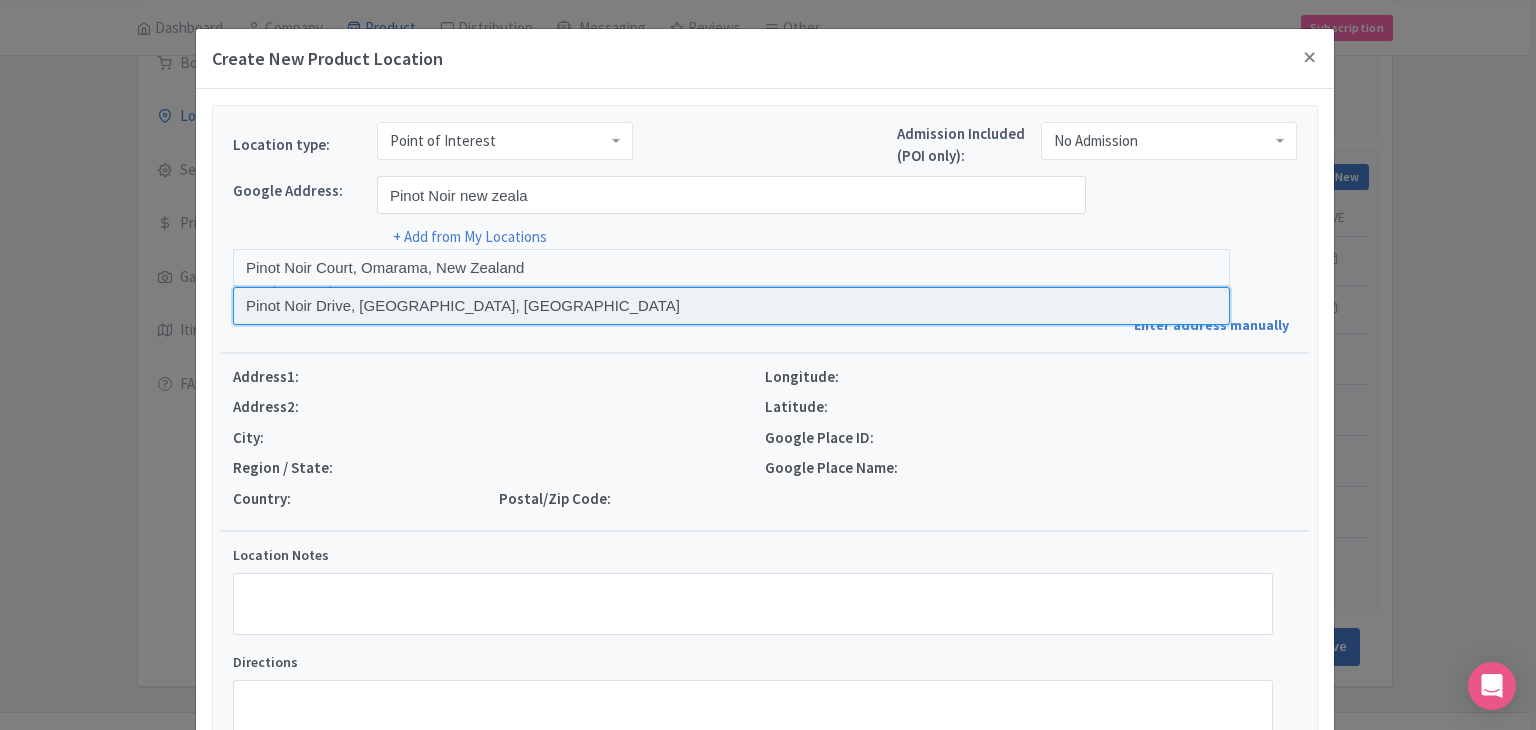 click at bounding box center (731, 306) 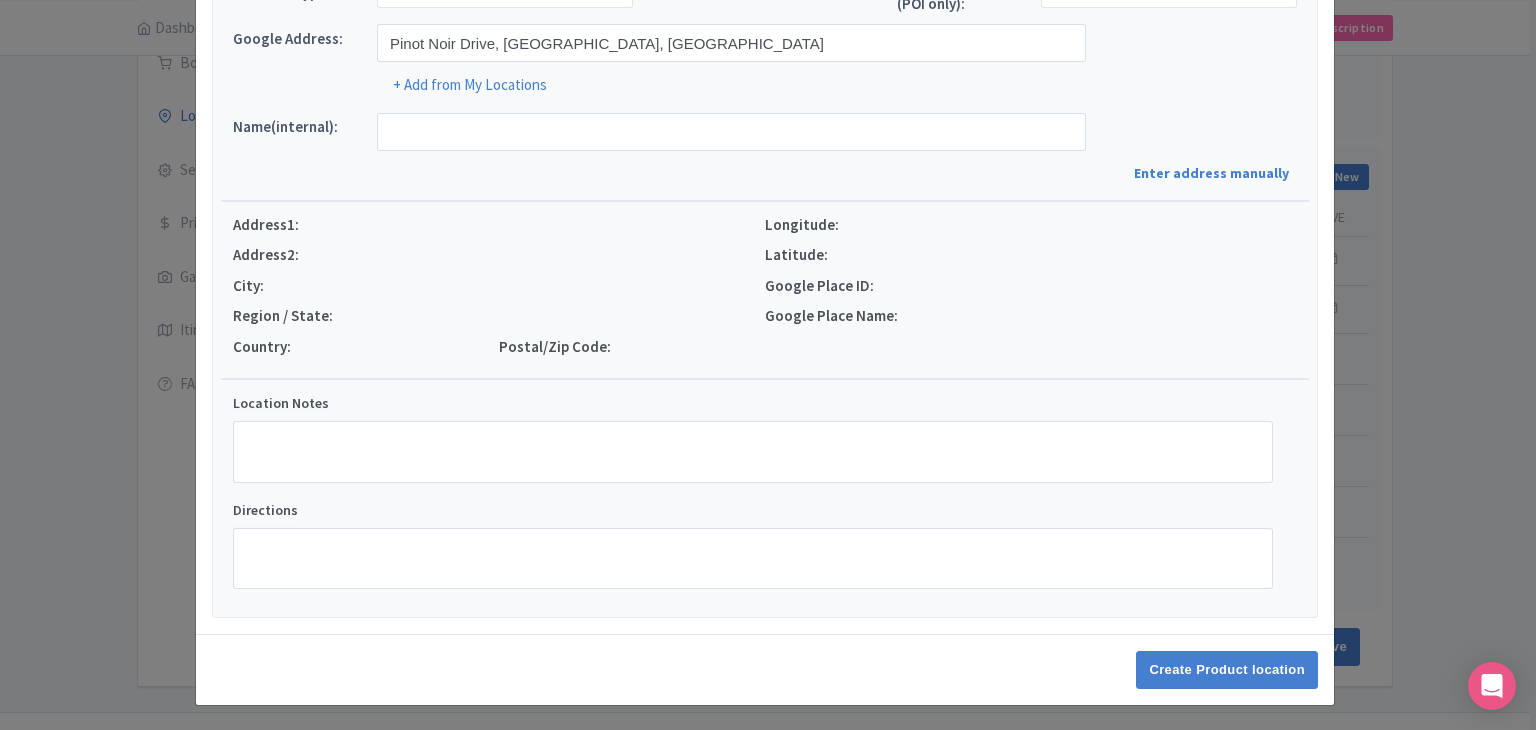 type on "Pinot Noir Drive, Pinot Noir Drive, Cromwell 9310, New Zealand" 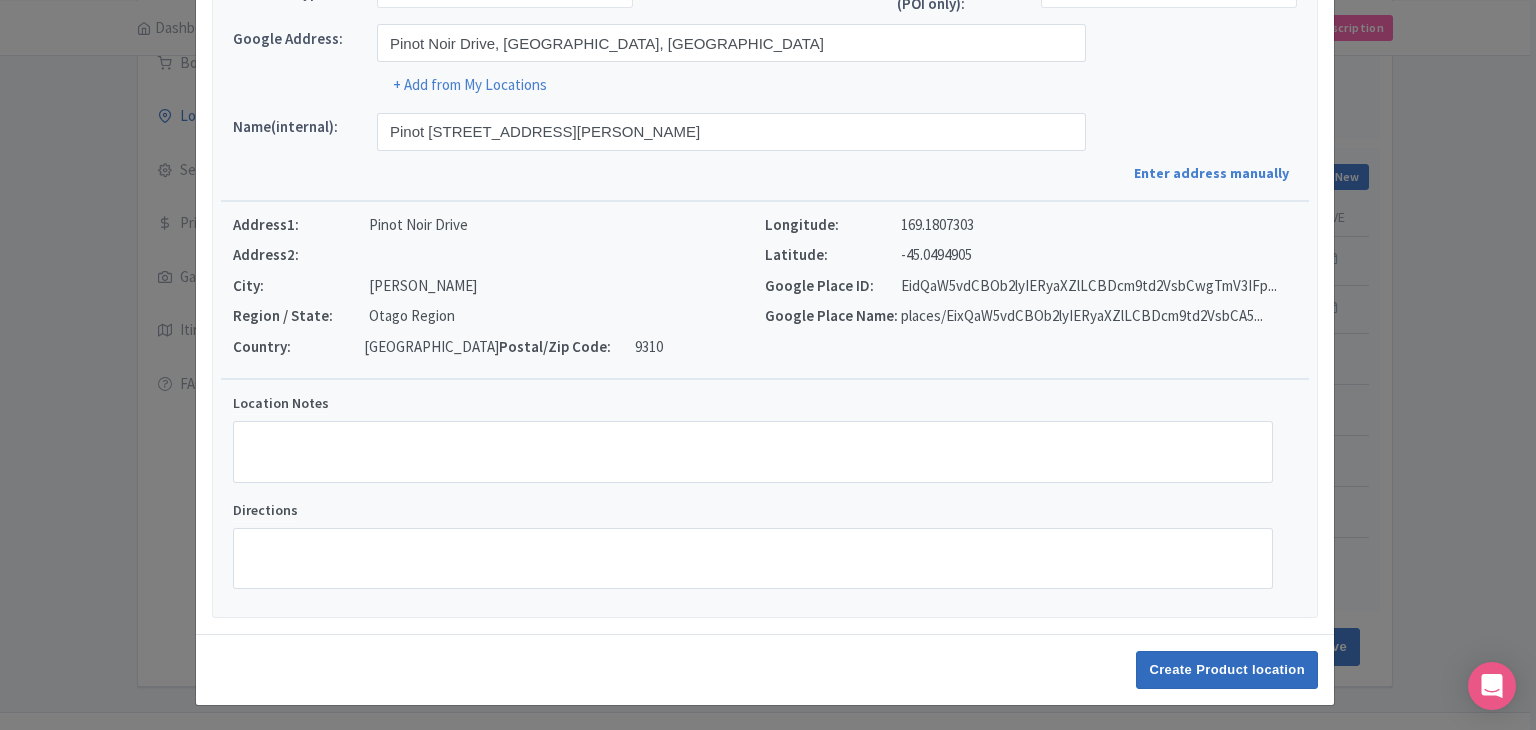 scroll, scrollTop: 152, scrollLeft: 0, axis: vertical 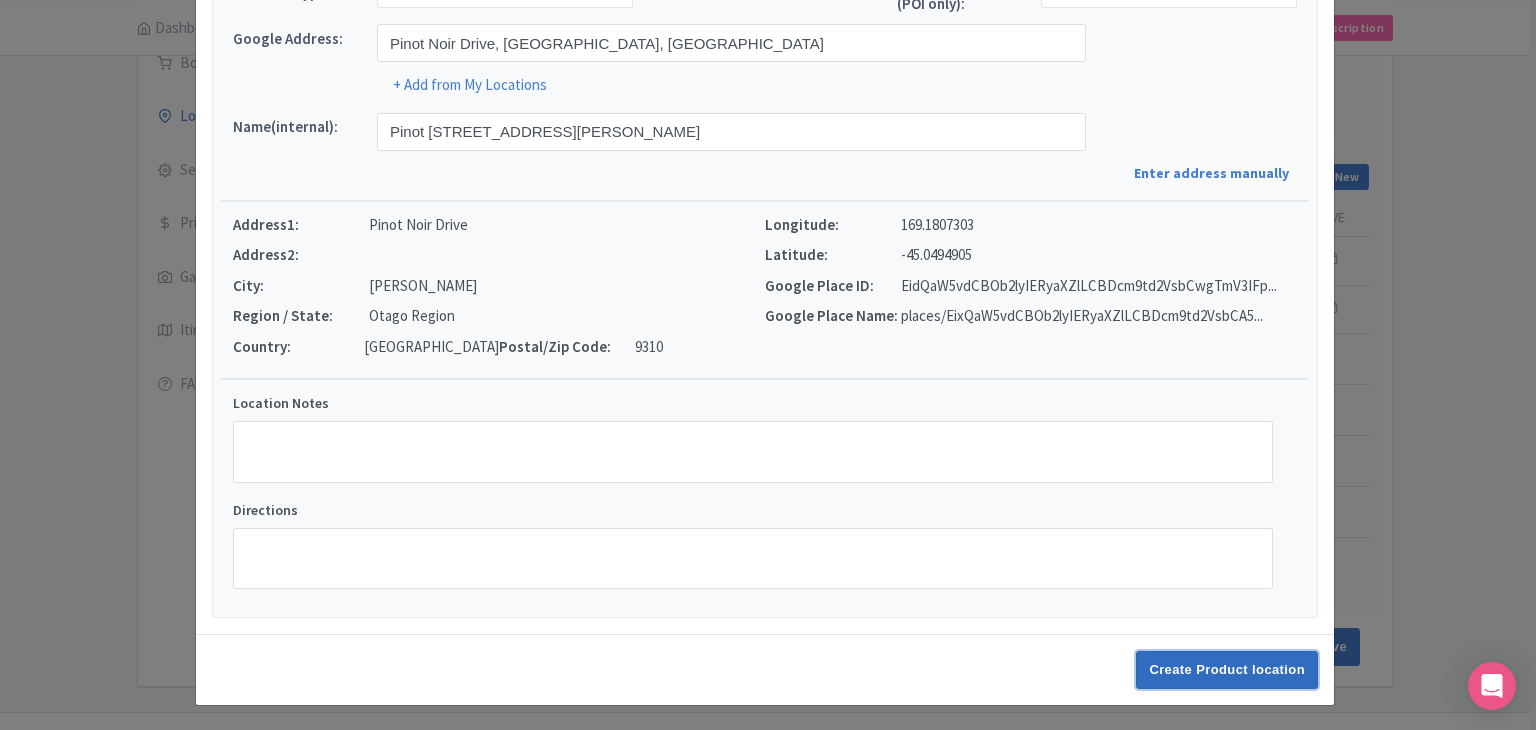 click on "Create Product location" at bounding box center [1227, 670] 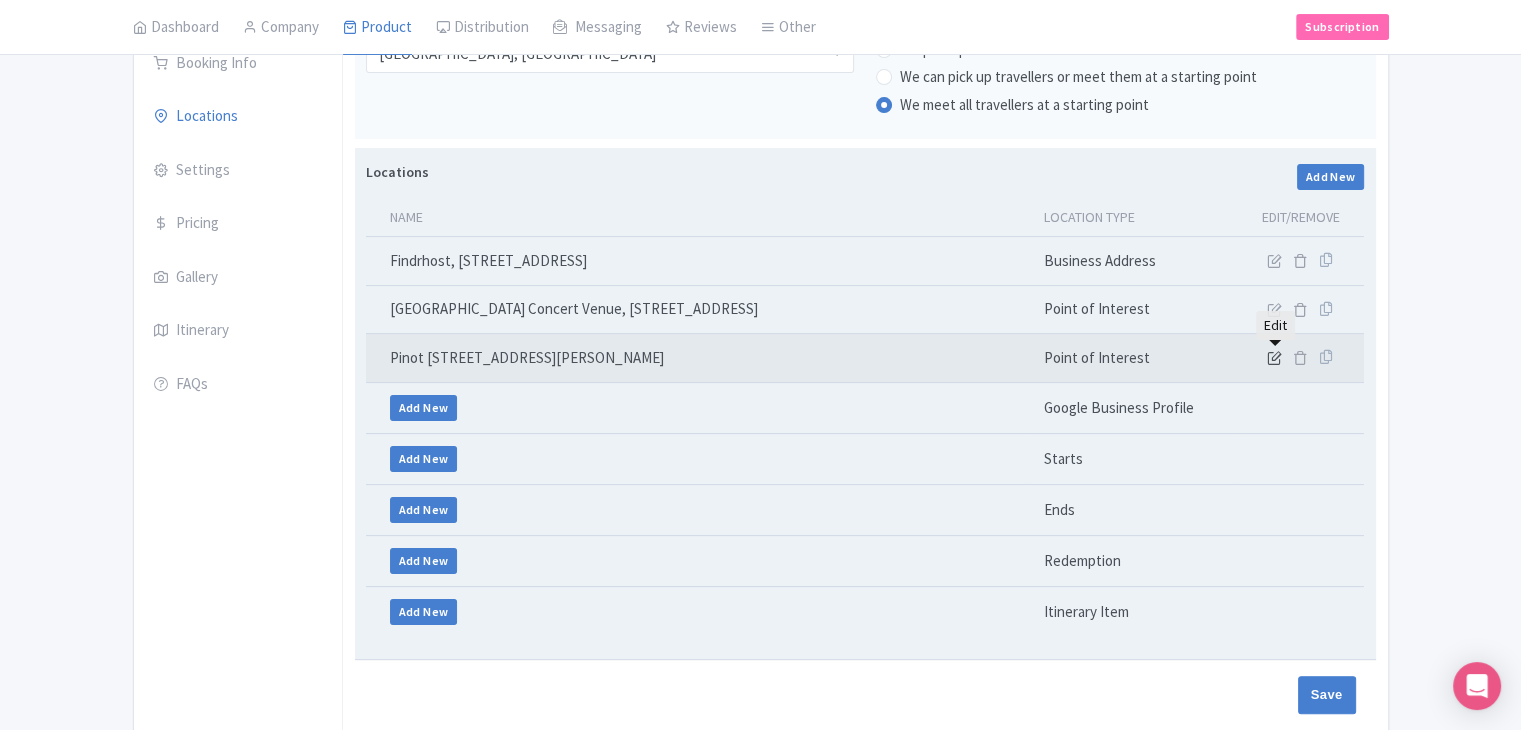 click at bounding box center [1276, 357] 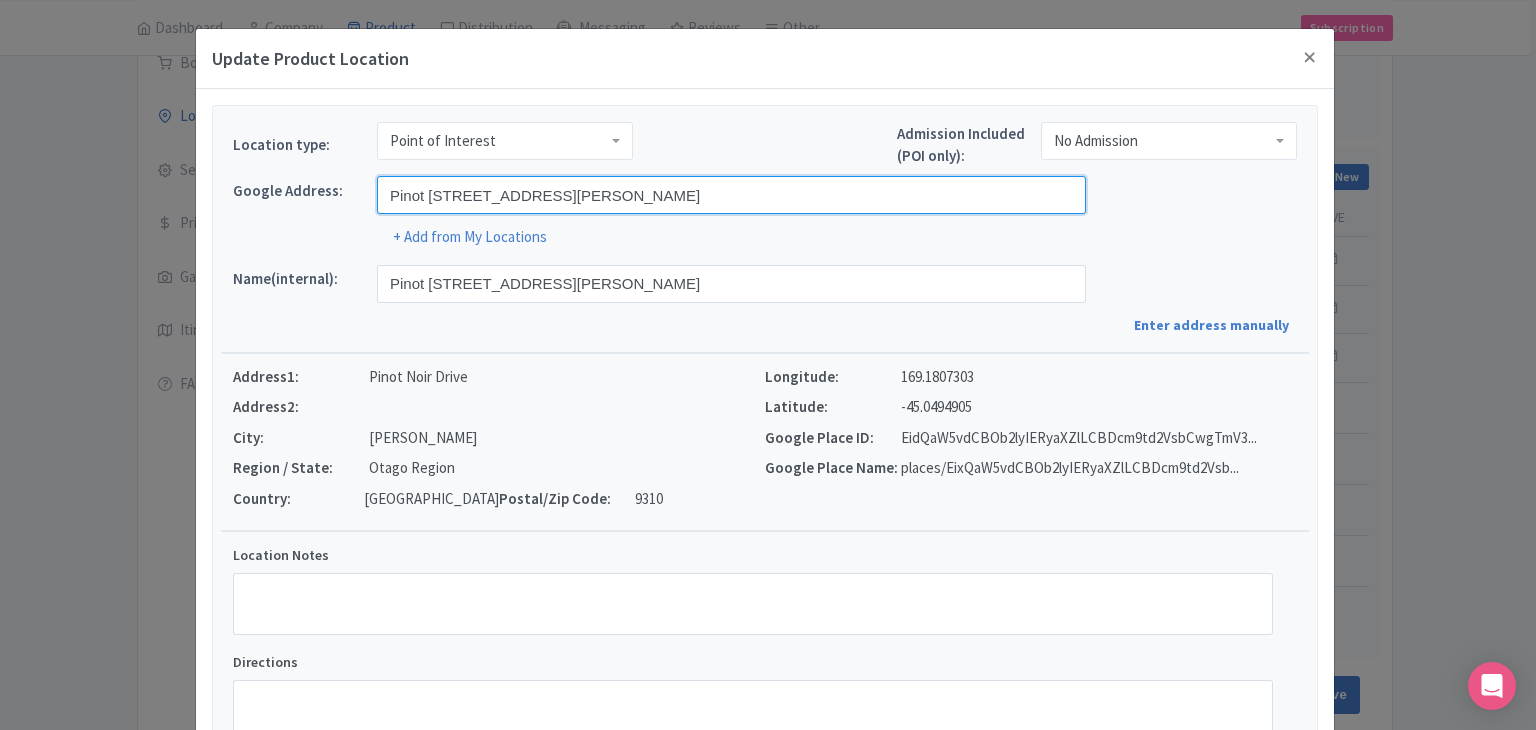 click on "Pinot Noir Drive, Pinot Noir Drive, Cromwell 9310, New Zealand" at bounding box center (731, 195) 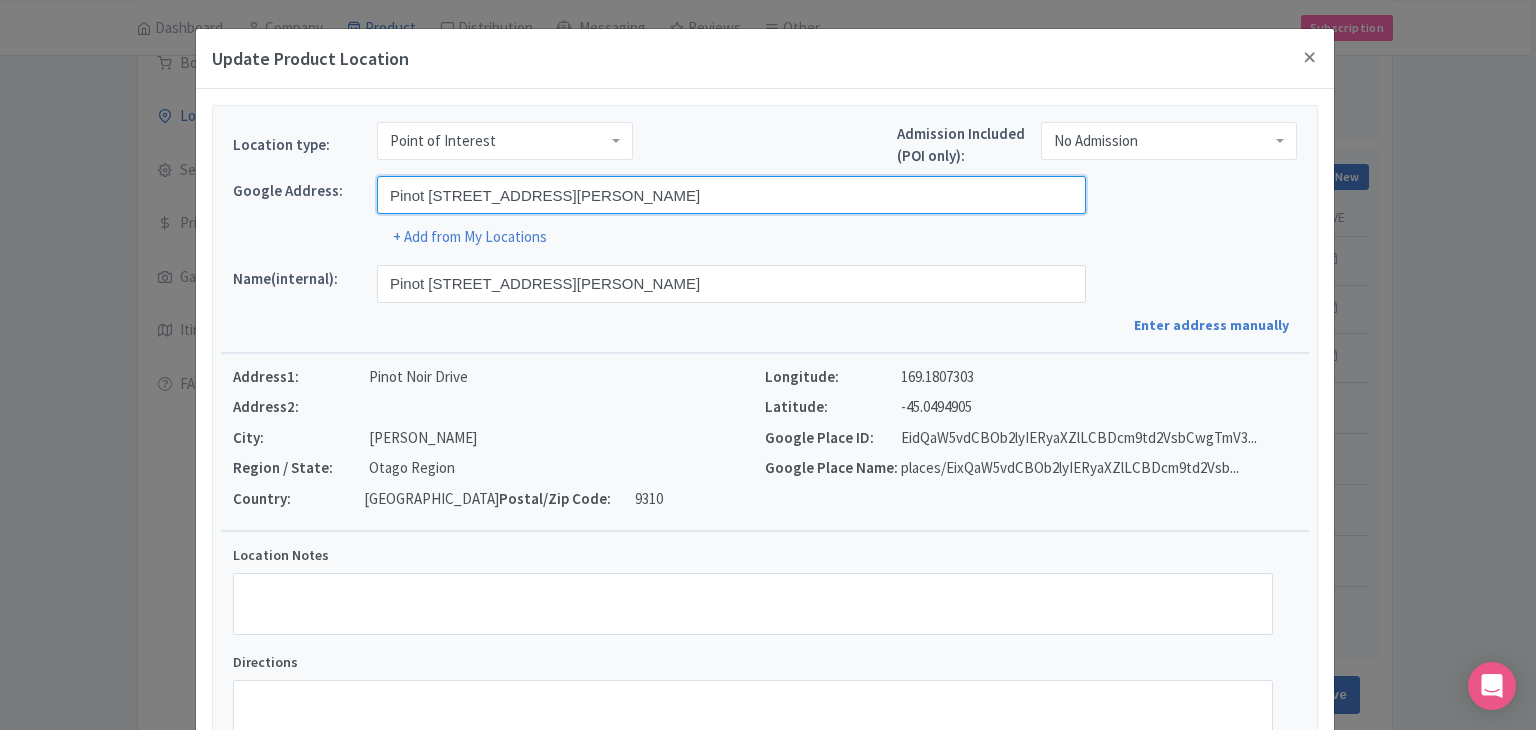paste 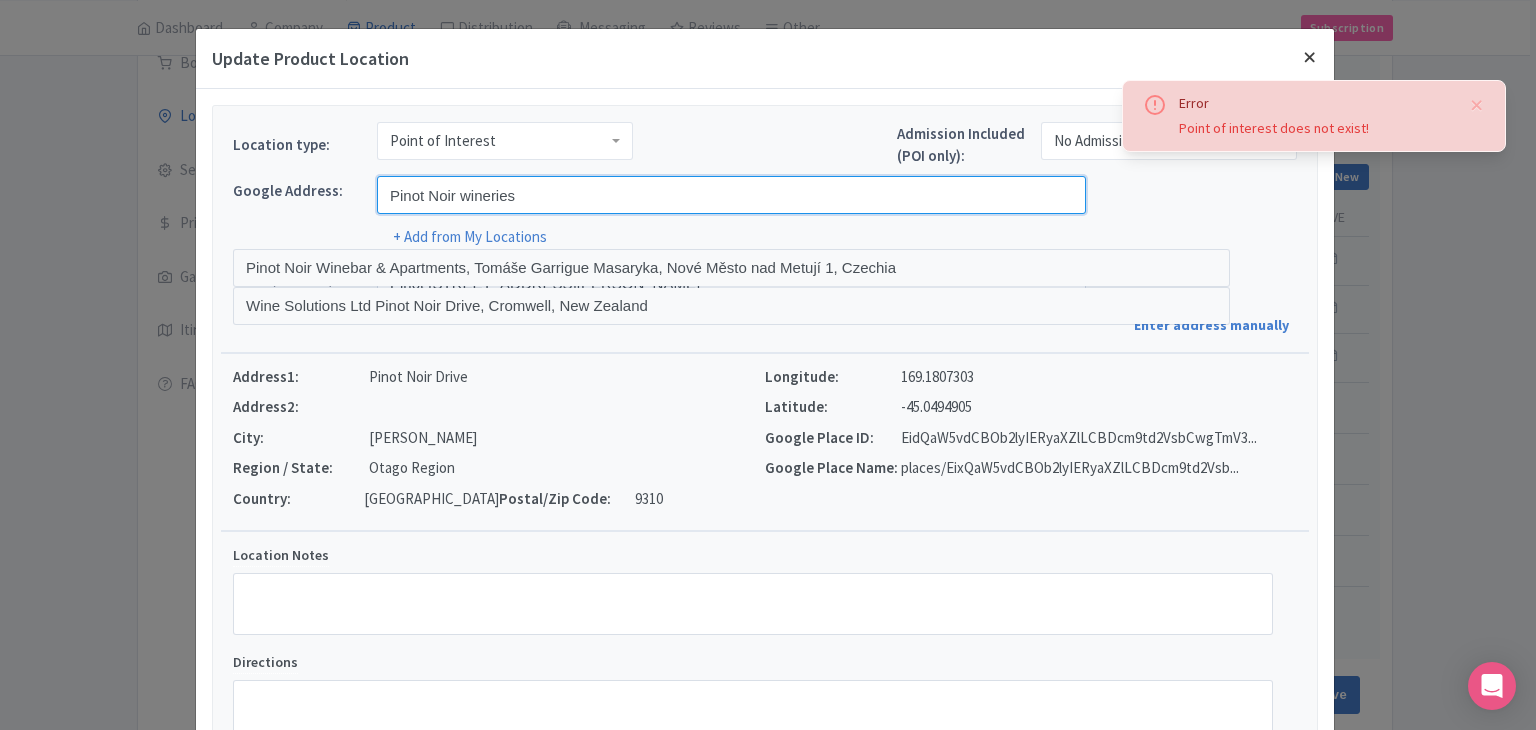 type on "Pinot Noir wineries" 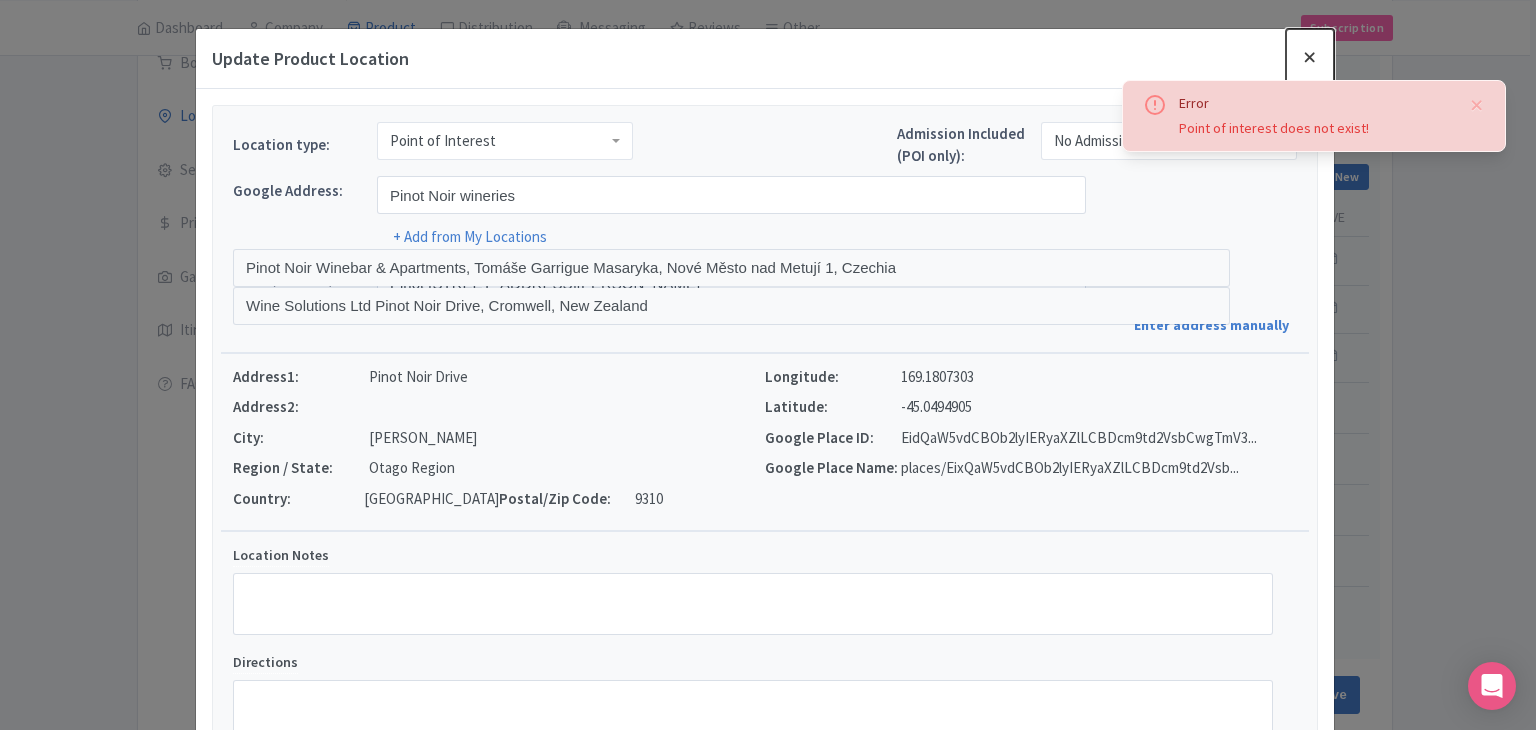 click at bounding box center [1310, 57] 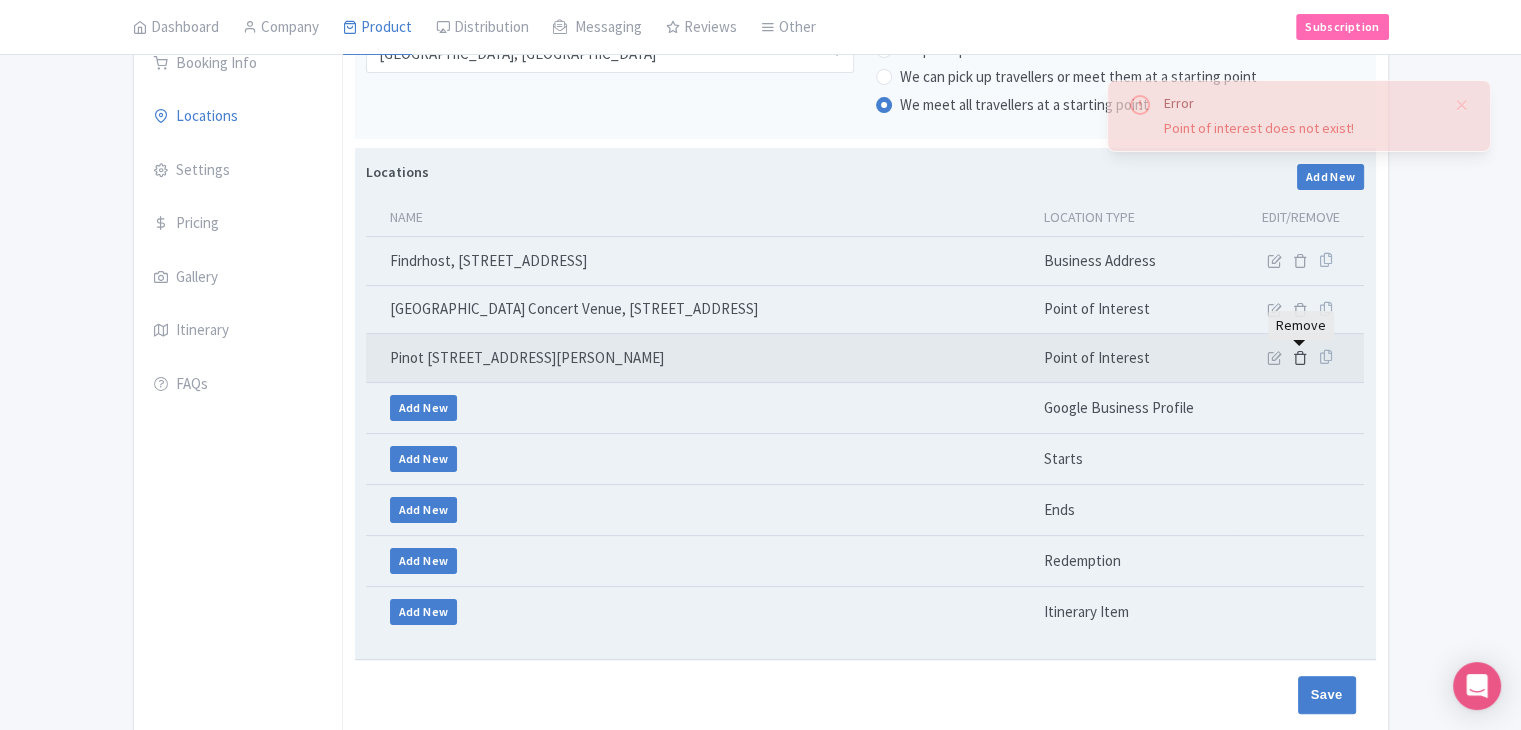 click at bounding box center (1300, 357) 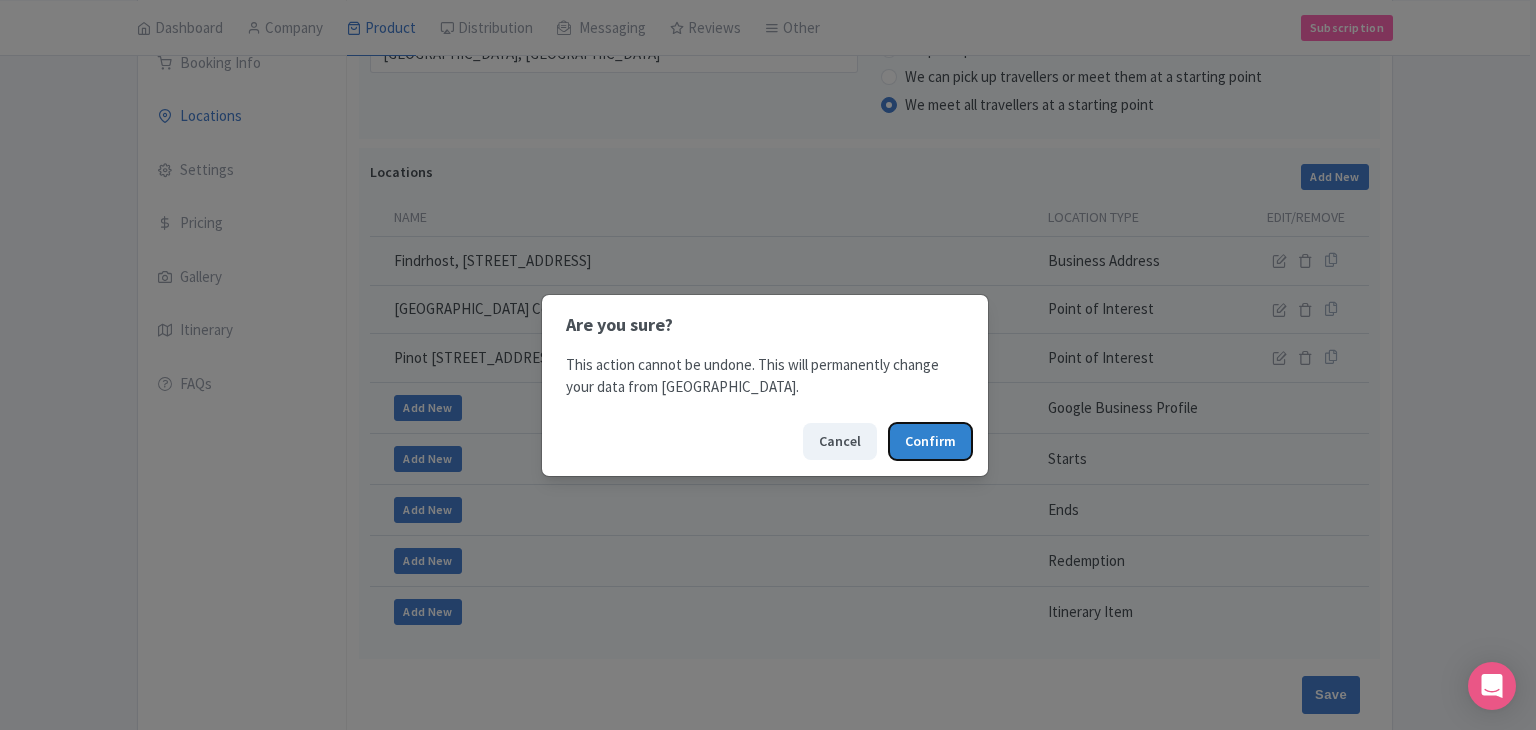 click on "Confirm" at bounding box center [930, 441] 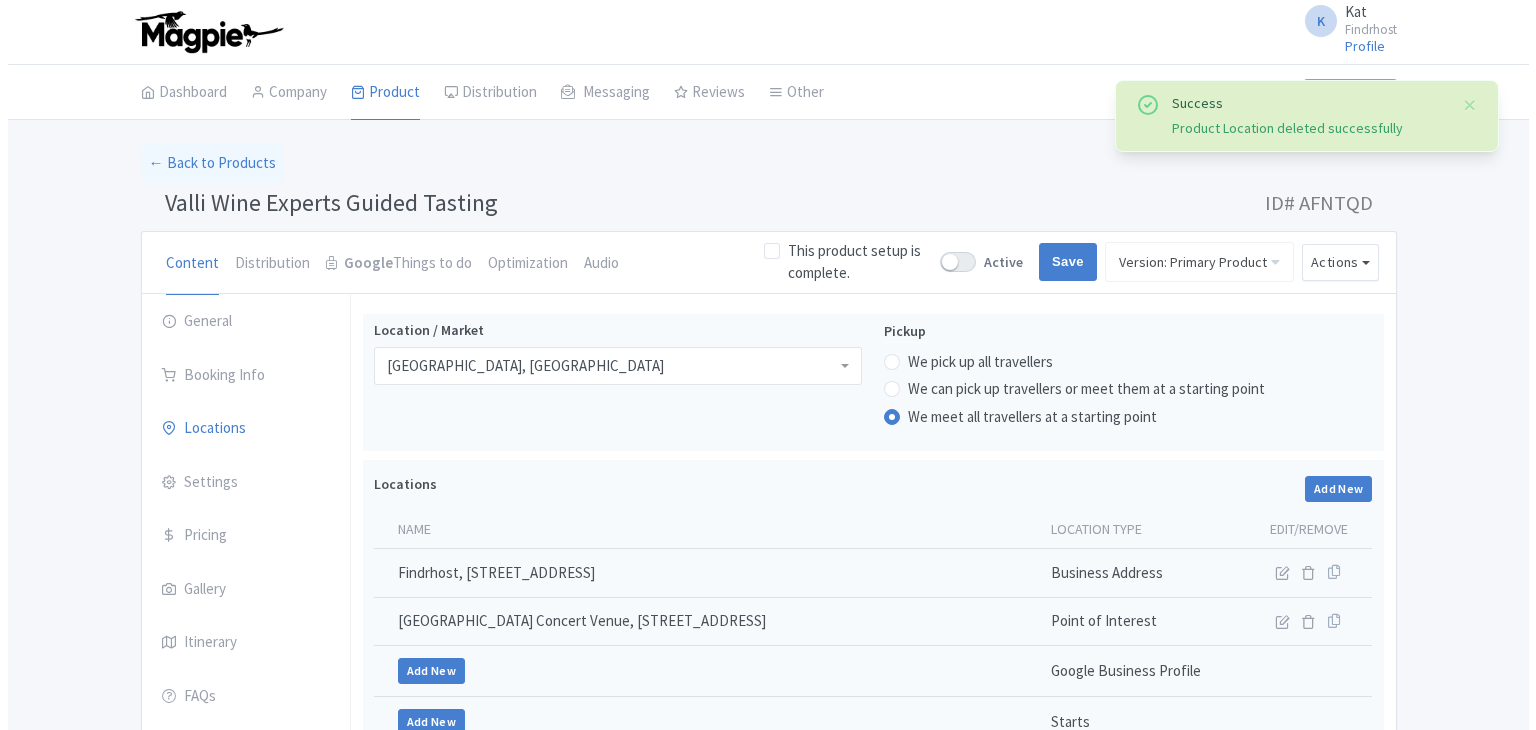 scroll, scrollTop: 312, scrollLeft: 0, axis: vertical 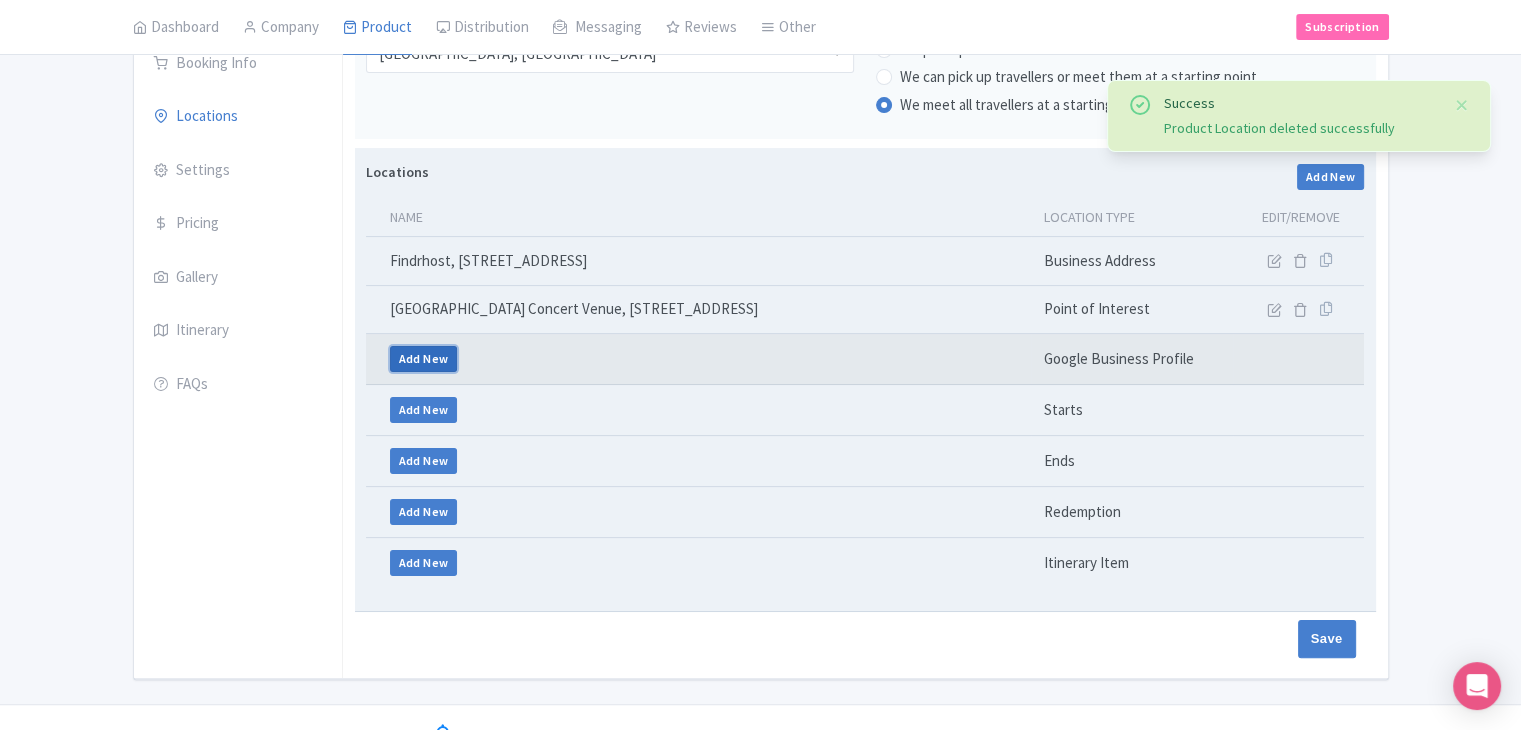 click on "Add New" at bounding box center (424, 359) 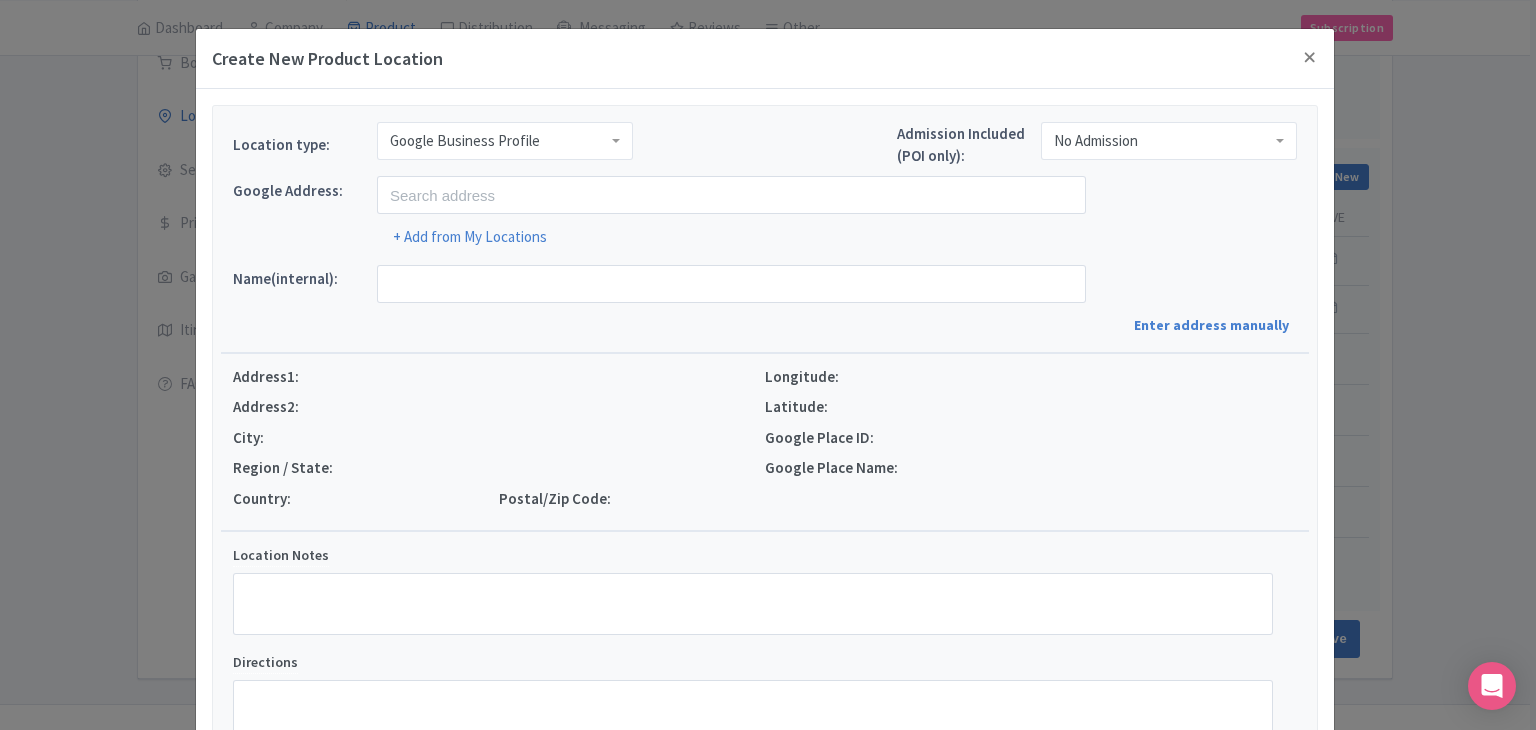 click on "Google Business Profile" at bounding box center [465, 141] 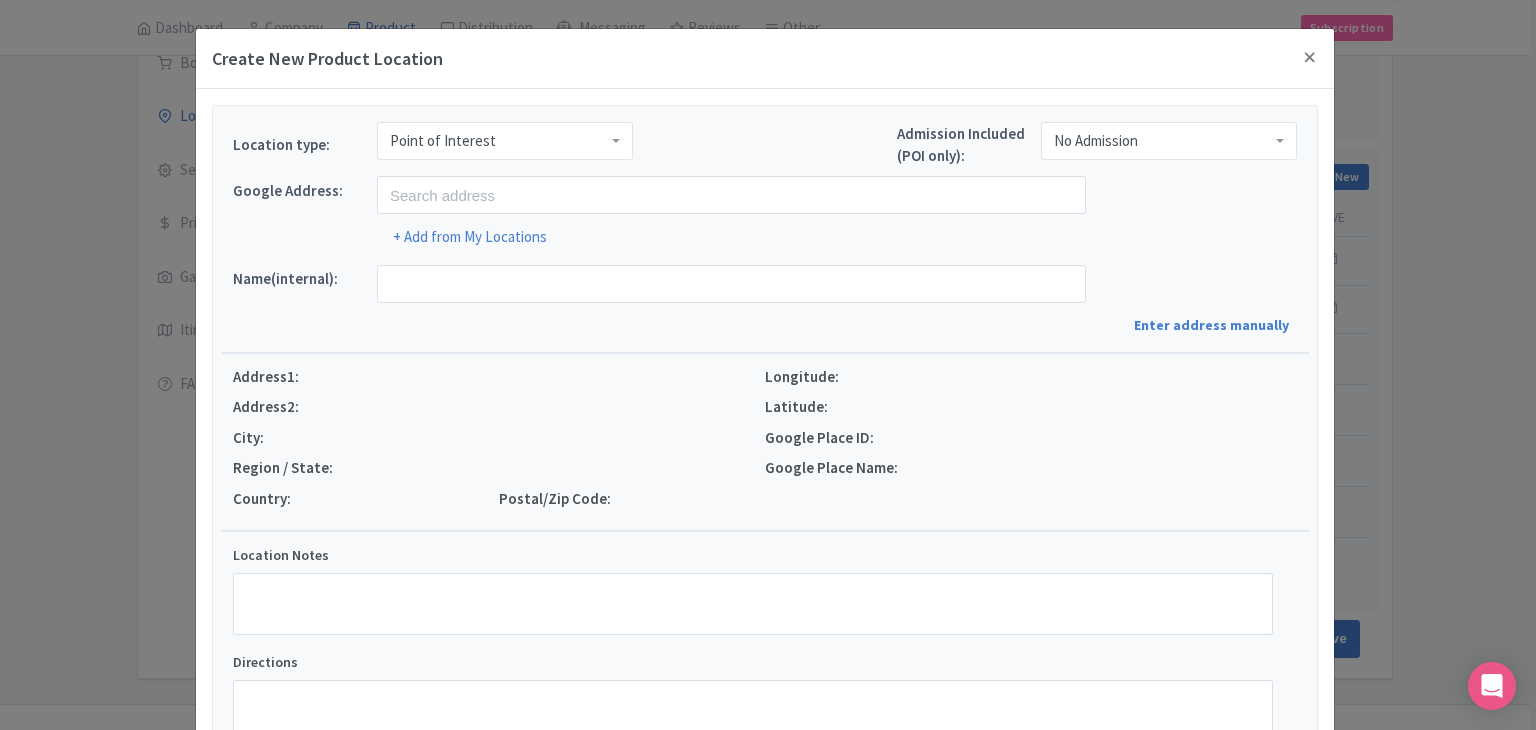scroll, scrollTop: 0, scrollLeft: 0, axis: both 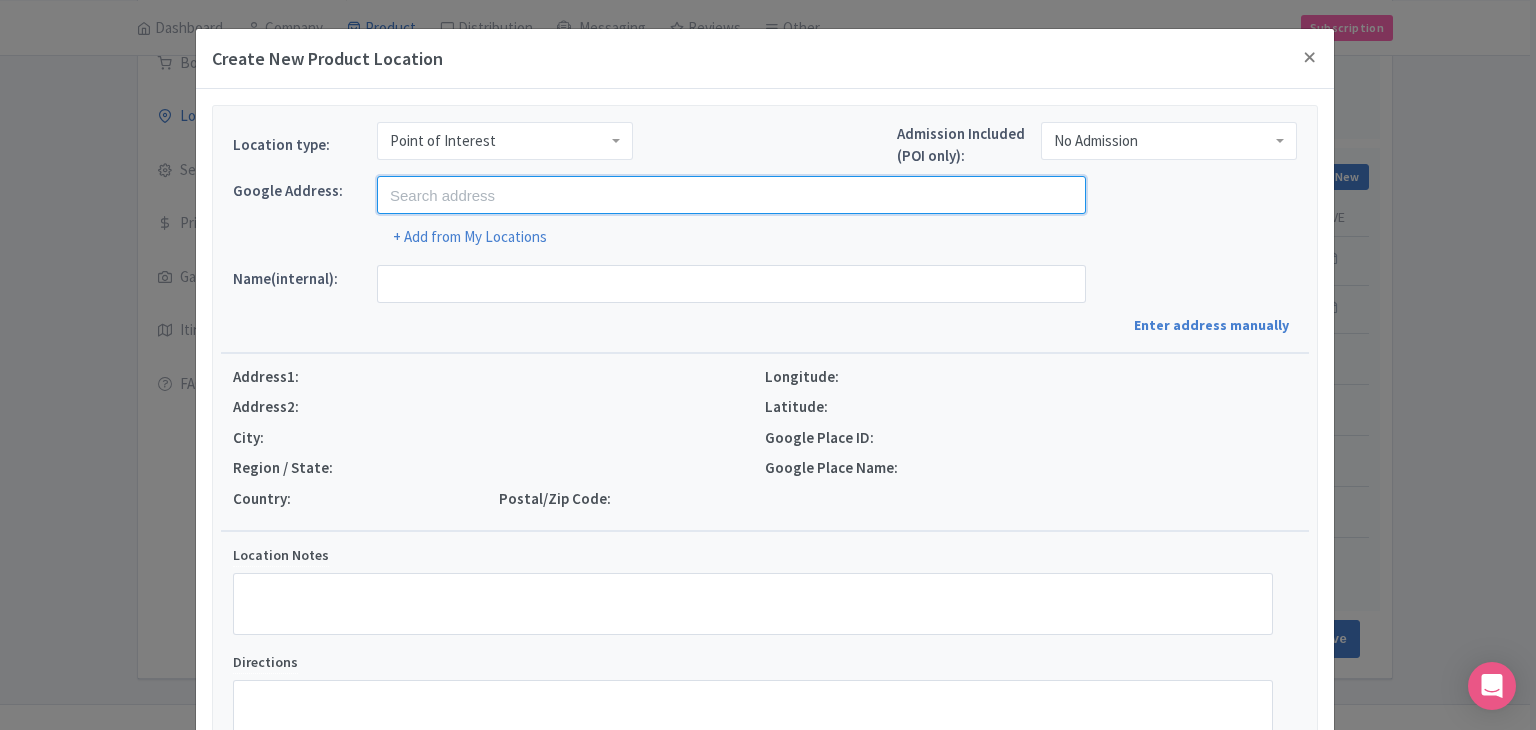 click at bounding box center [731, 195] 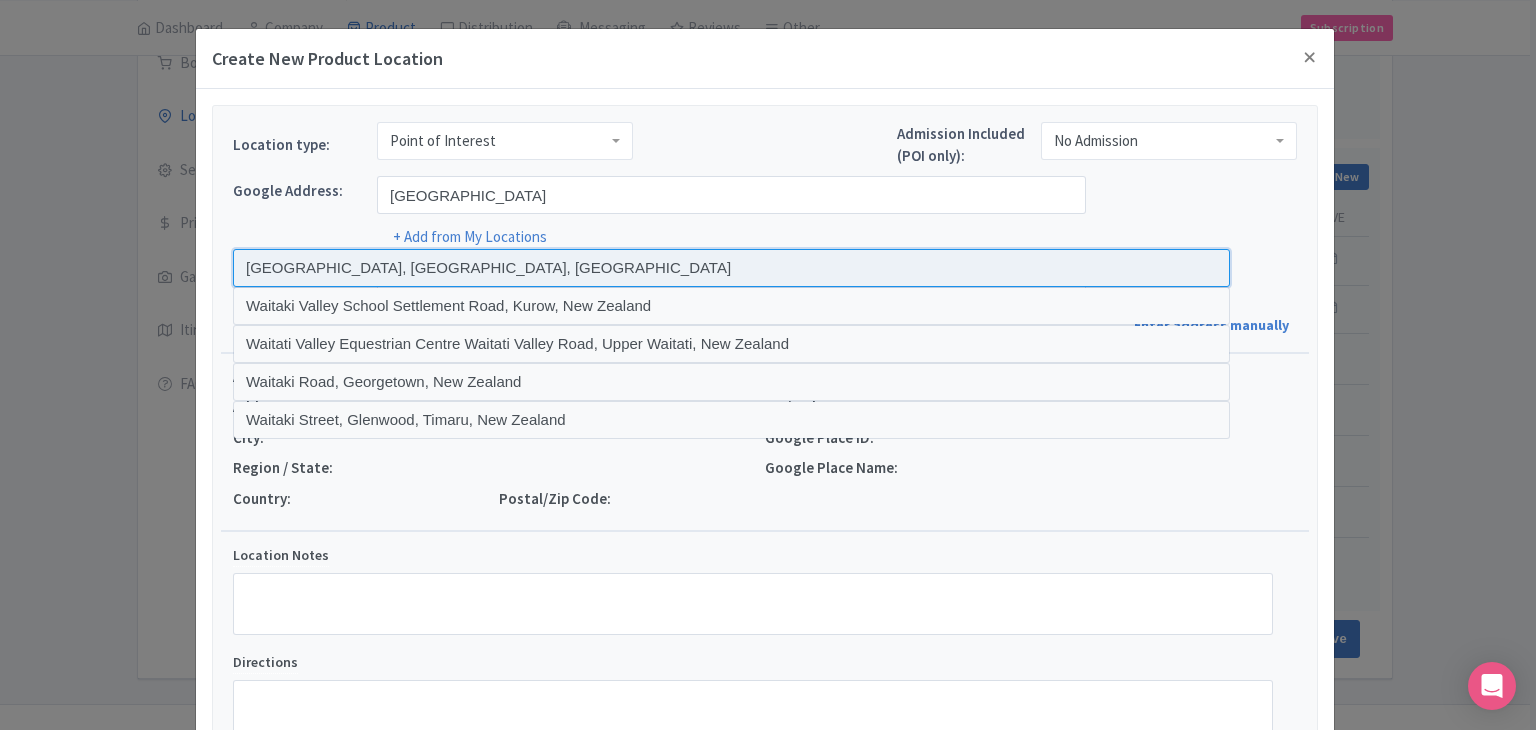 click at bounding box center [731, 268] 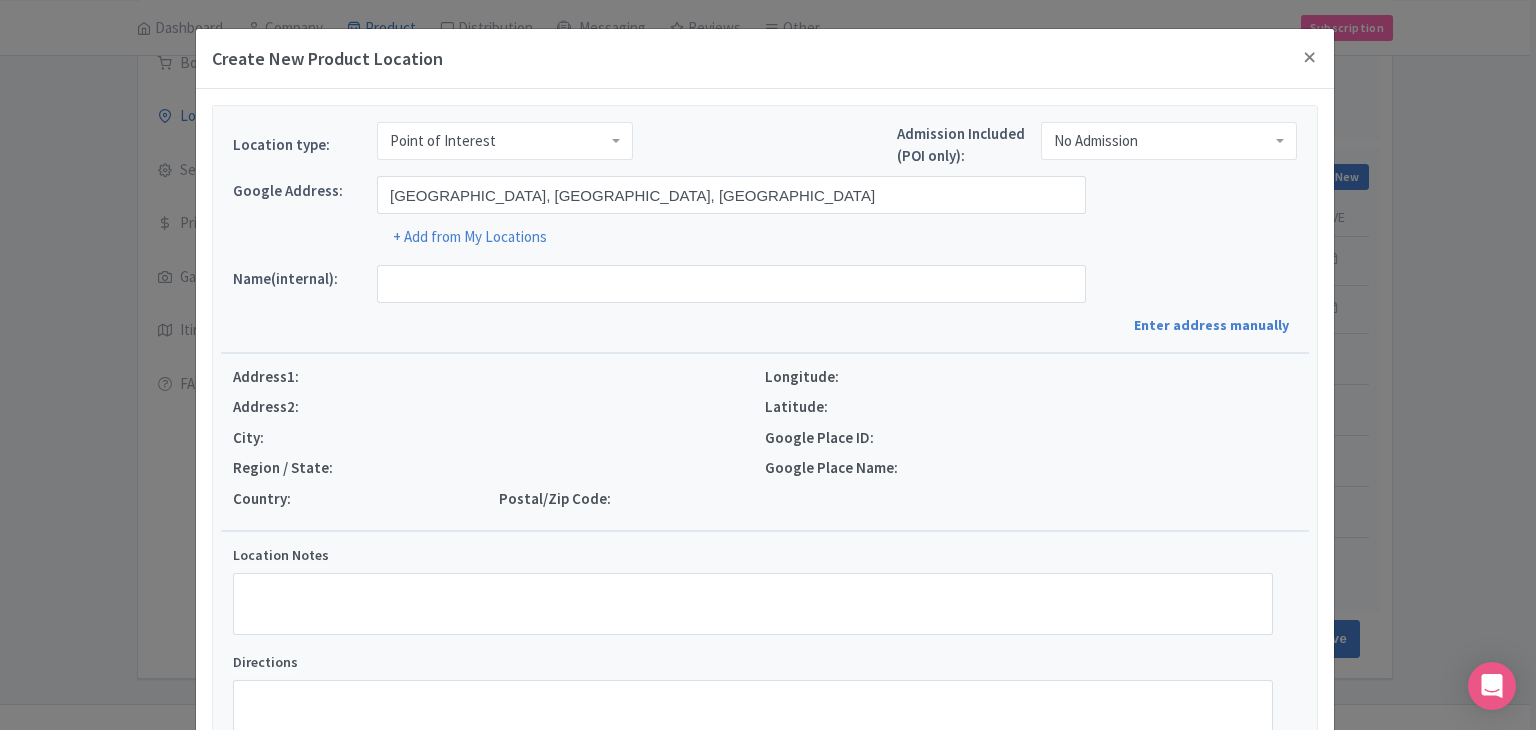 type on "[STREET_ADDRESS]" 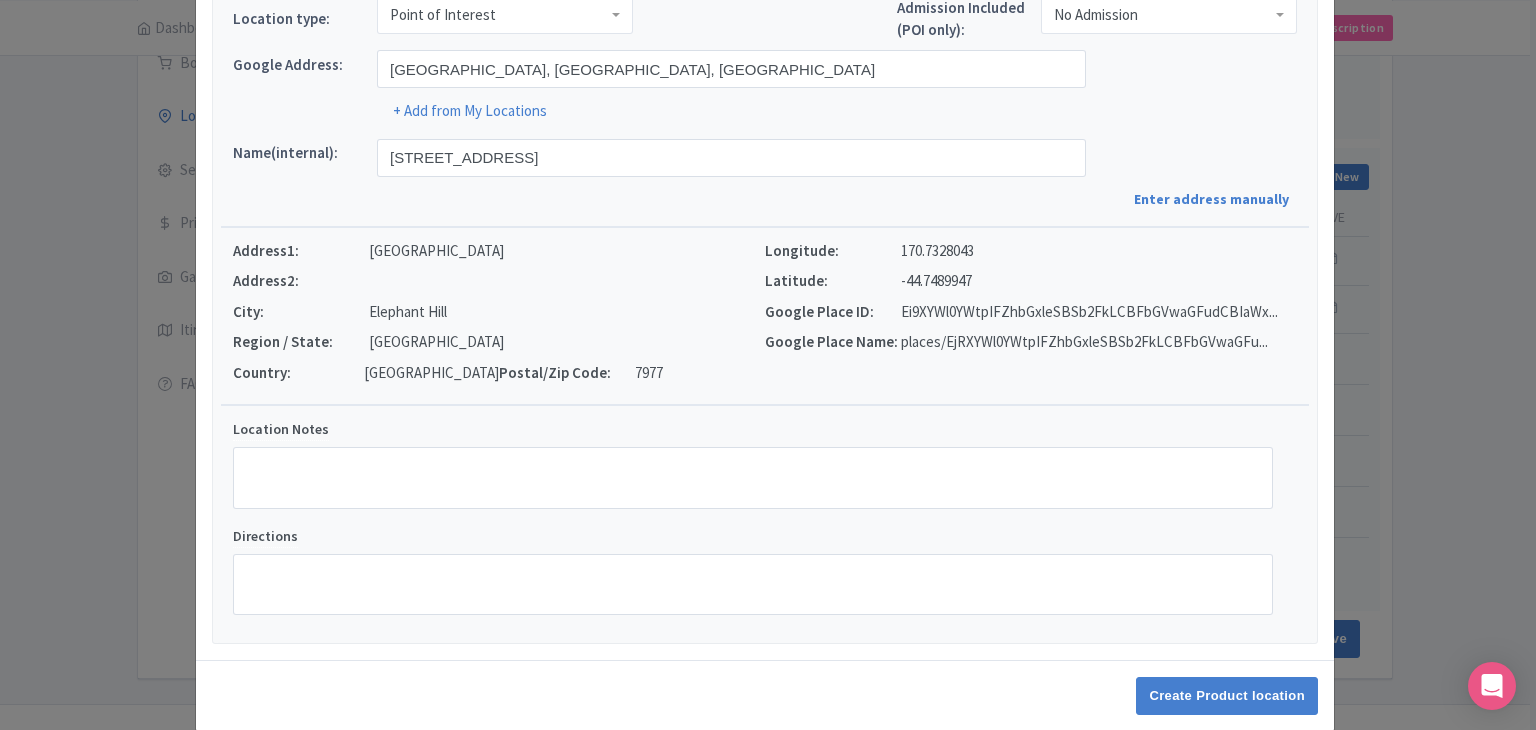 scroll, scrollTop: 152, scrollLeft: 0, axis: vertical 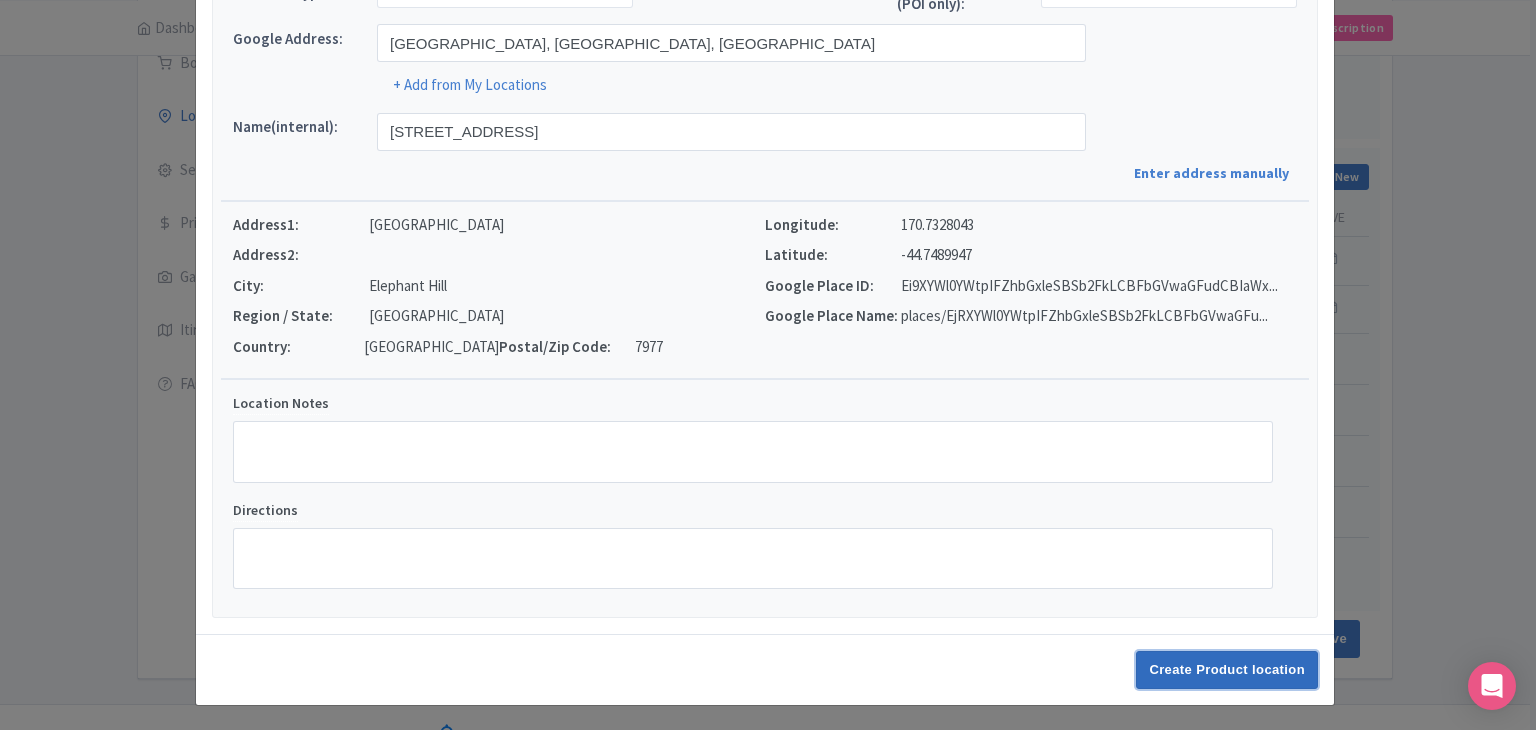 click on "Create Product location" at bounding box center [1227, 670] 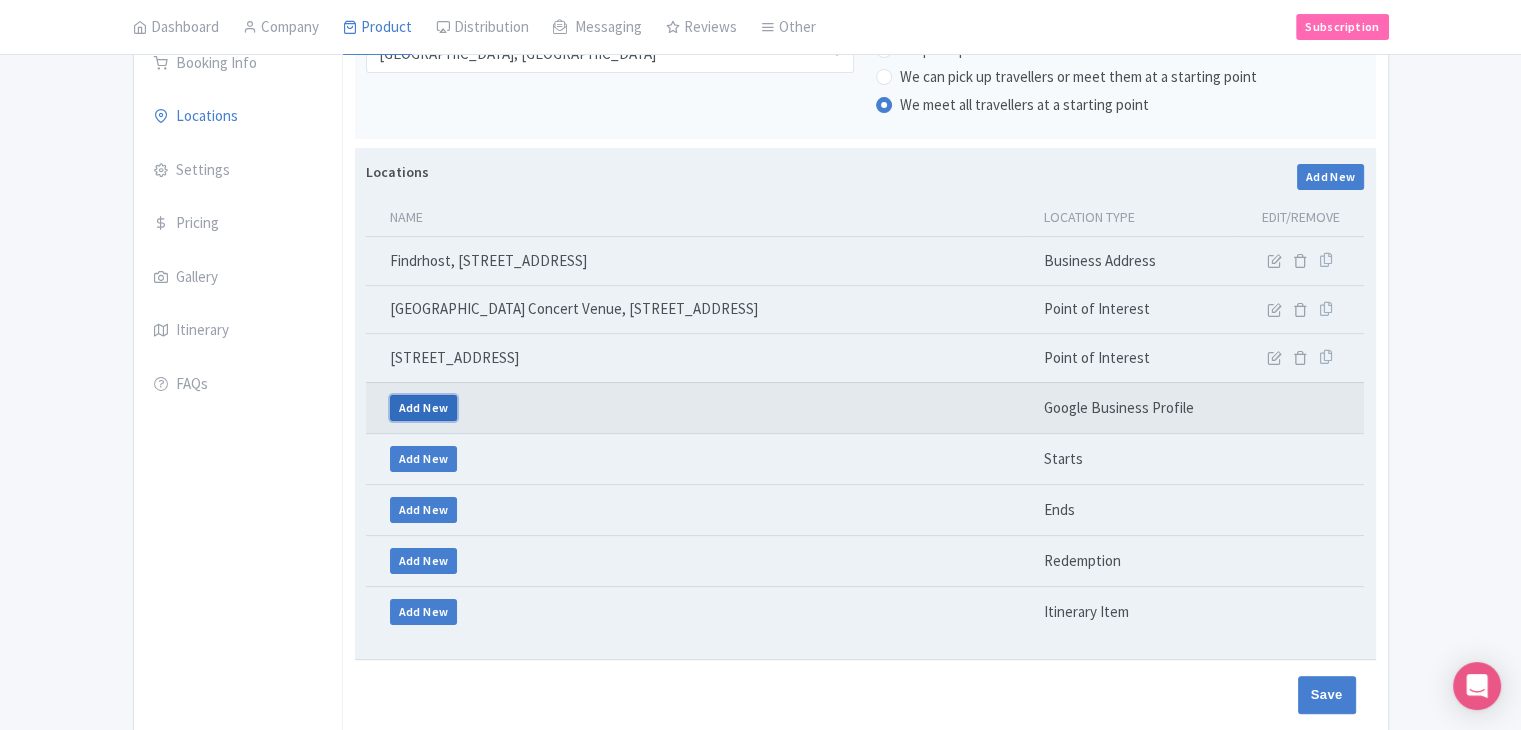 click on "Add New" at bounding box center [424, 408] 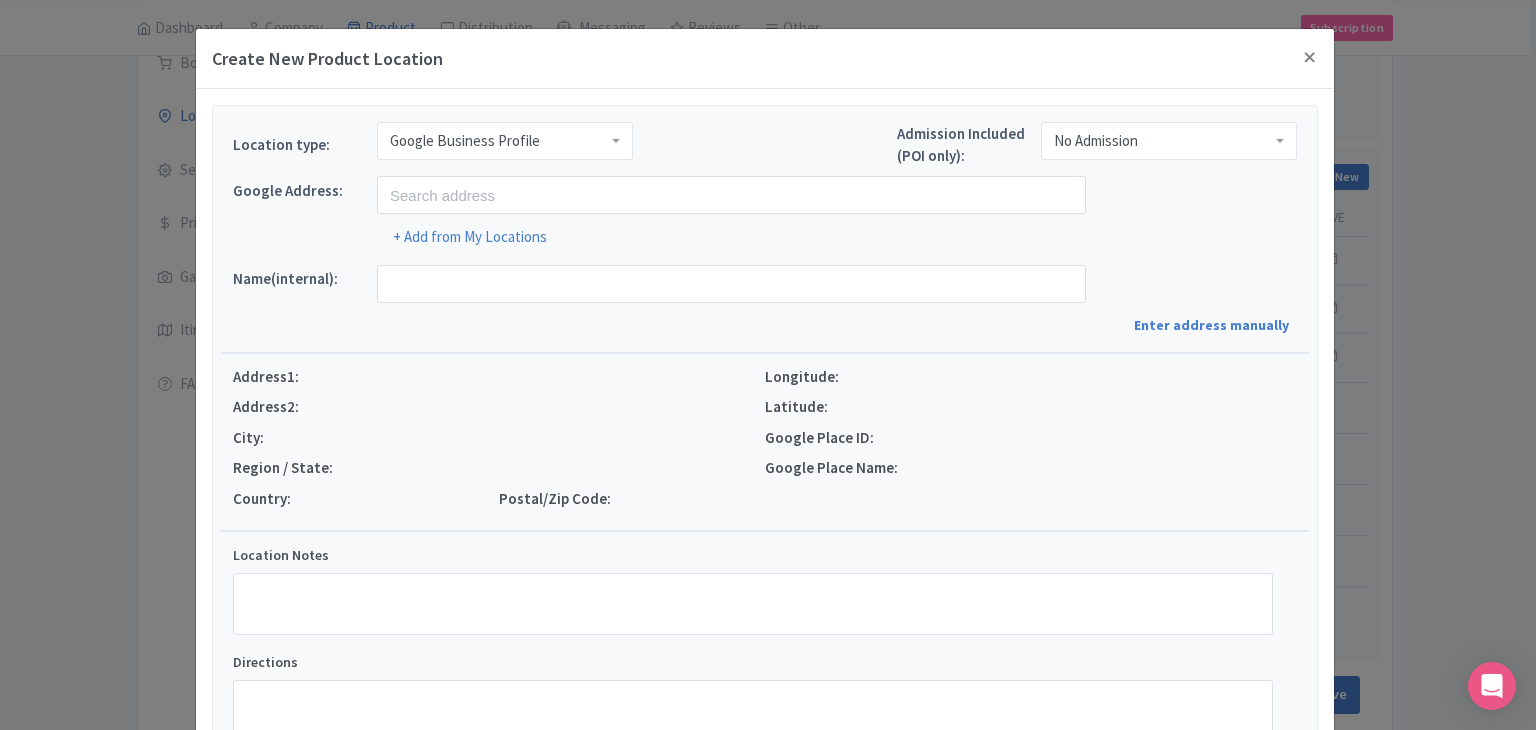 click on "Google Business Profile" at bounding box center (465, 141) 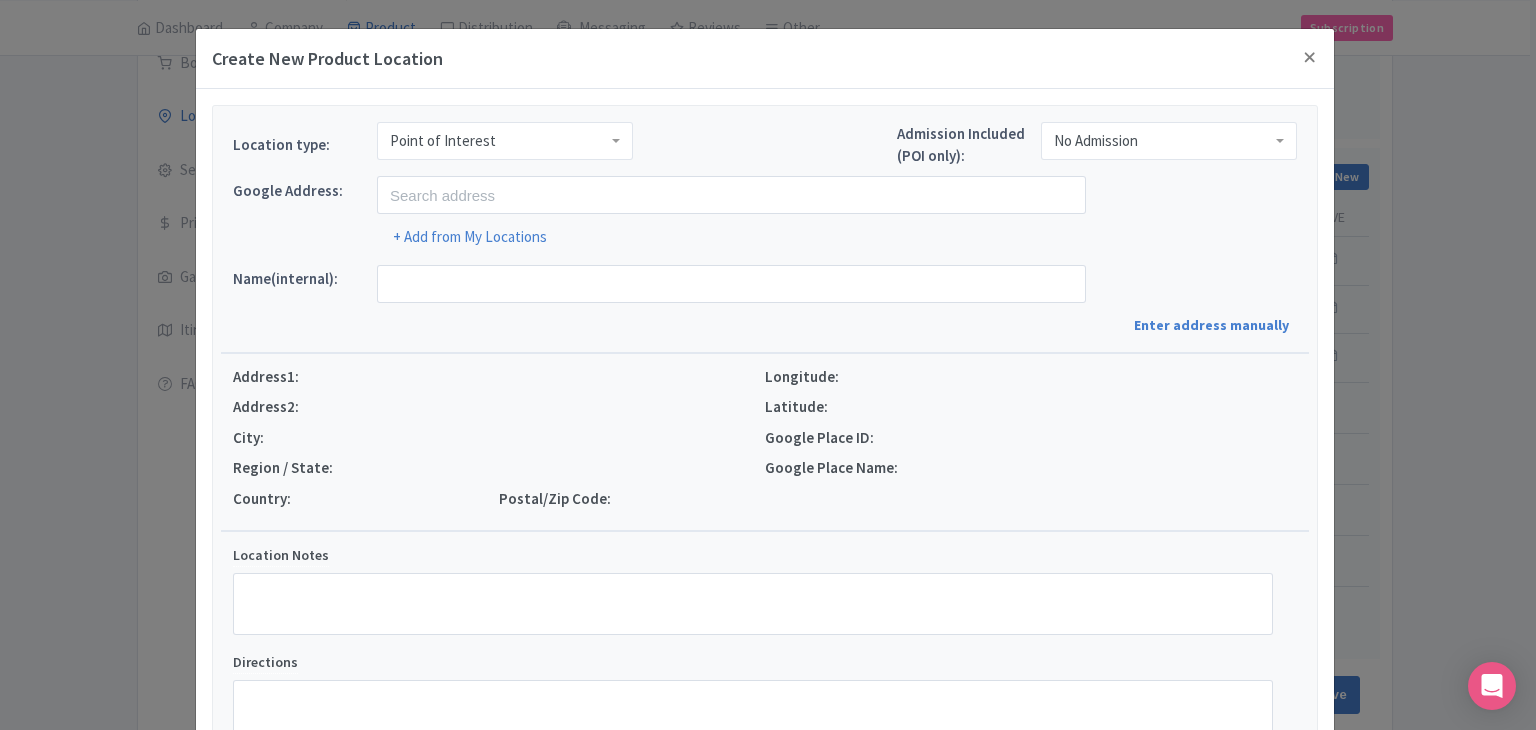scroll, scrollTop: 0, scrollLeft: 0, axis: both 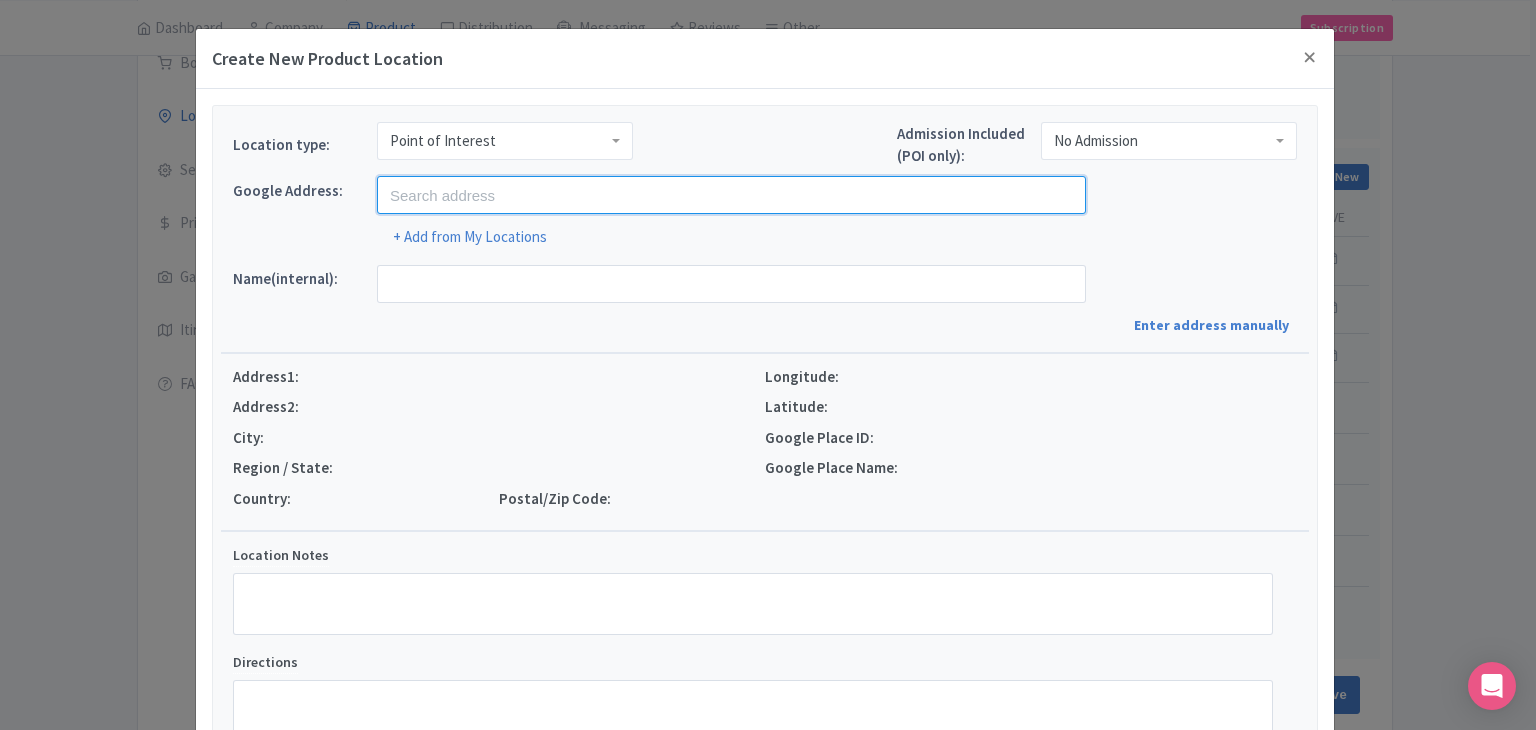 click at bounding box center (731, 195) 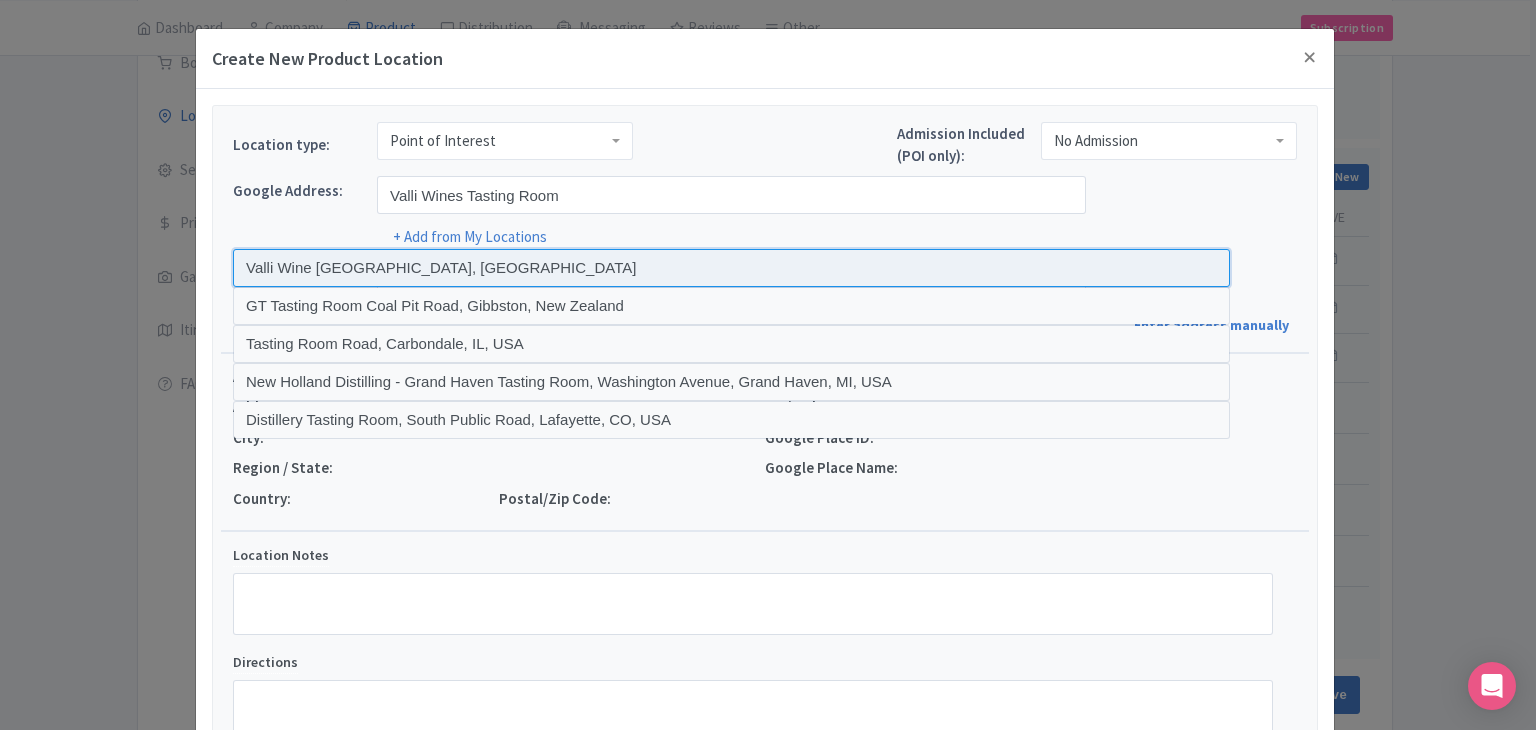 click at bounding box center (731, 268) 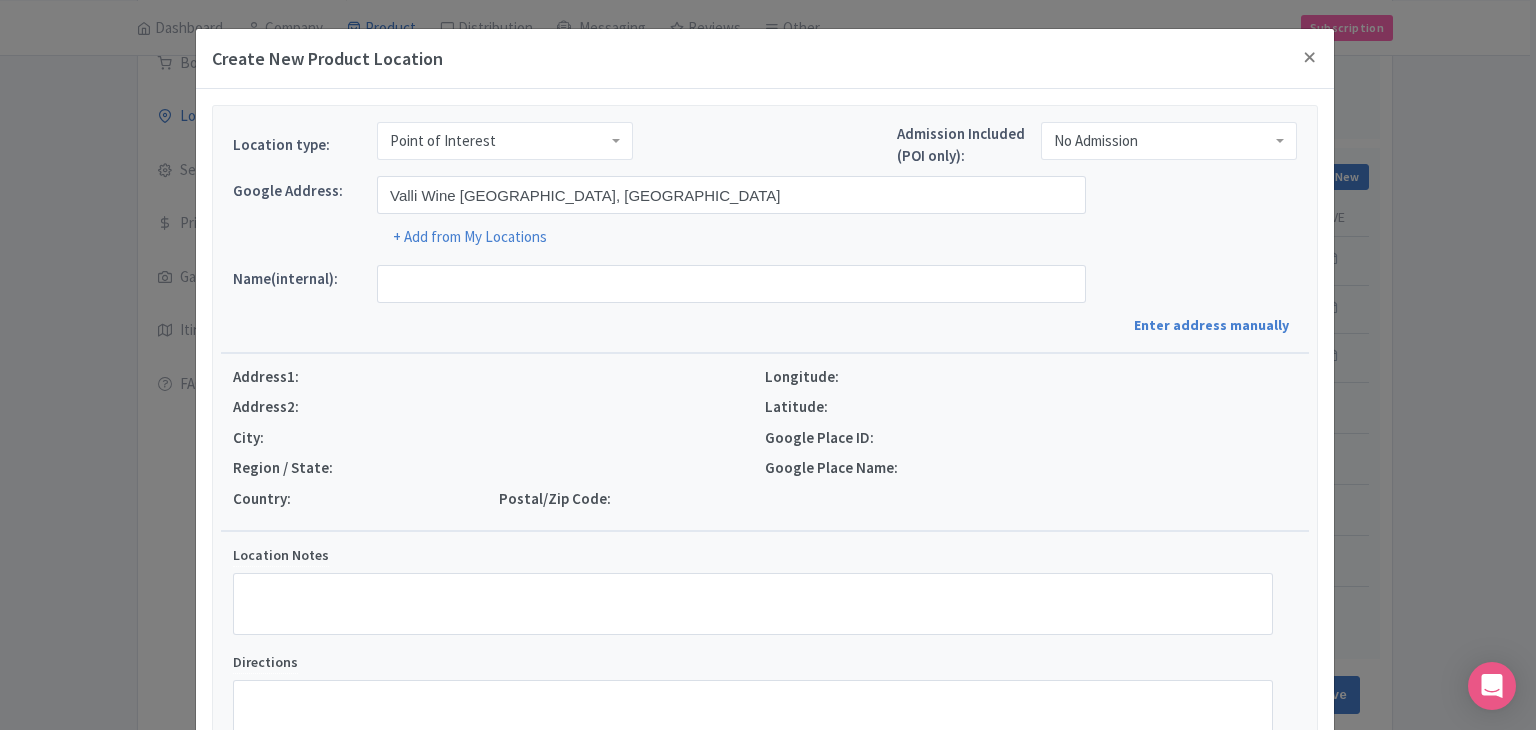 type on "Valli Wine, [STREET_ADDRESS]" 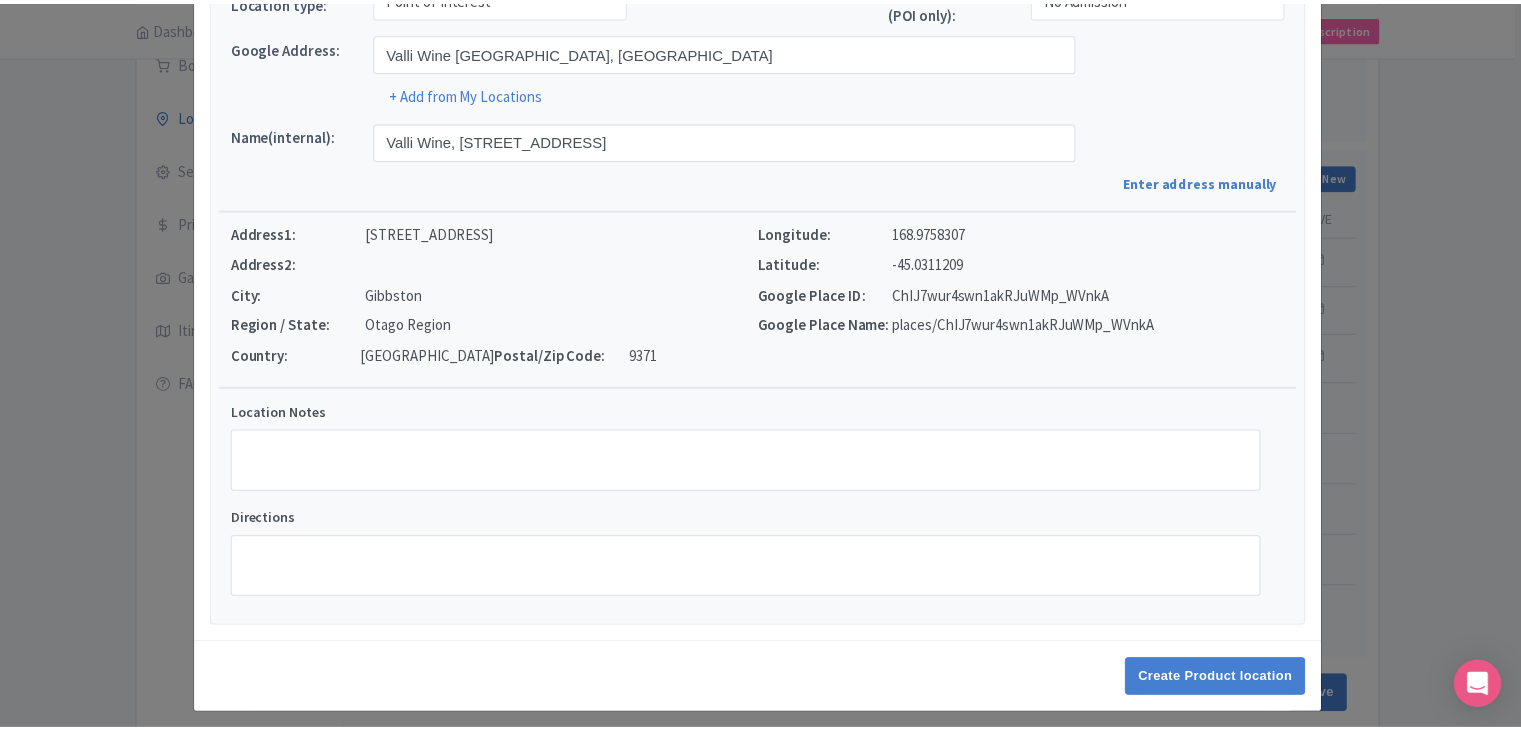 scroll, scrollTop: 152, scrollLeft: 0, axis: vertical 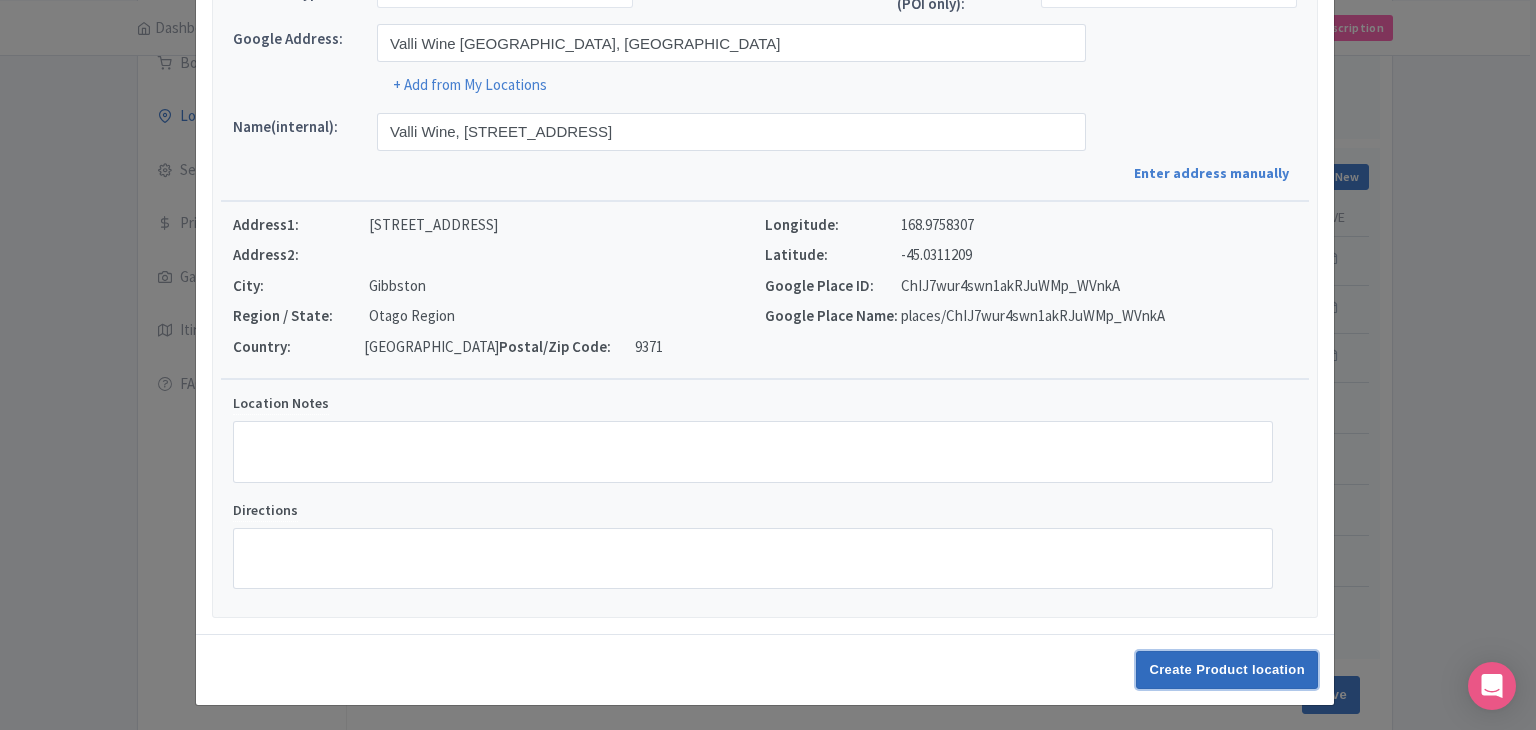 click on "Create Product location" at bounding box center (1227, 670) 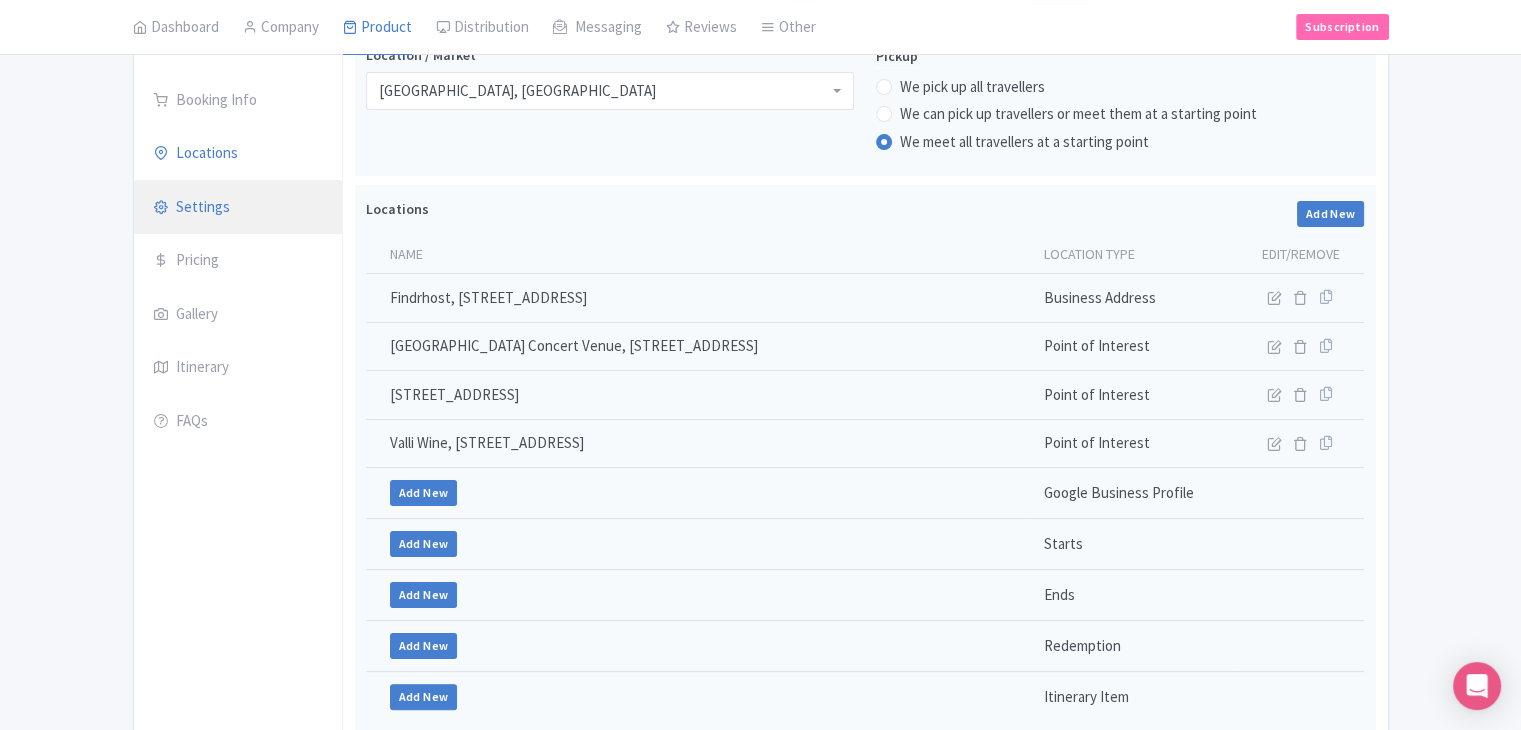 scroll, scrollTop: 212, scrollLeft: 0, axis: vertical 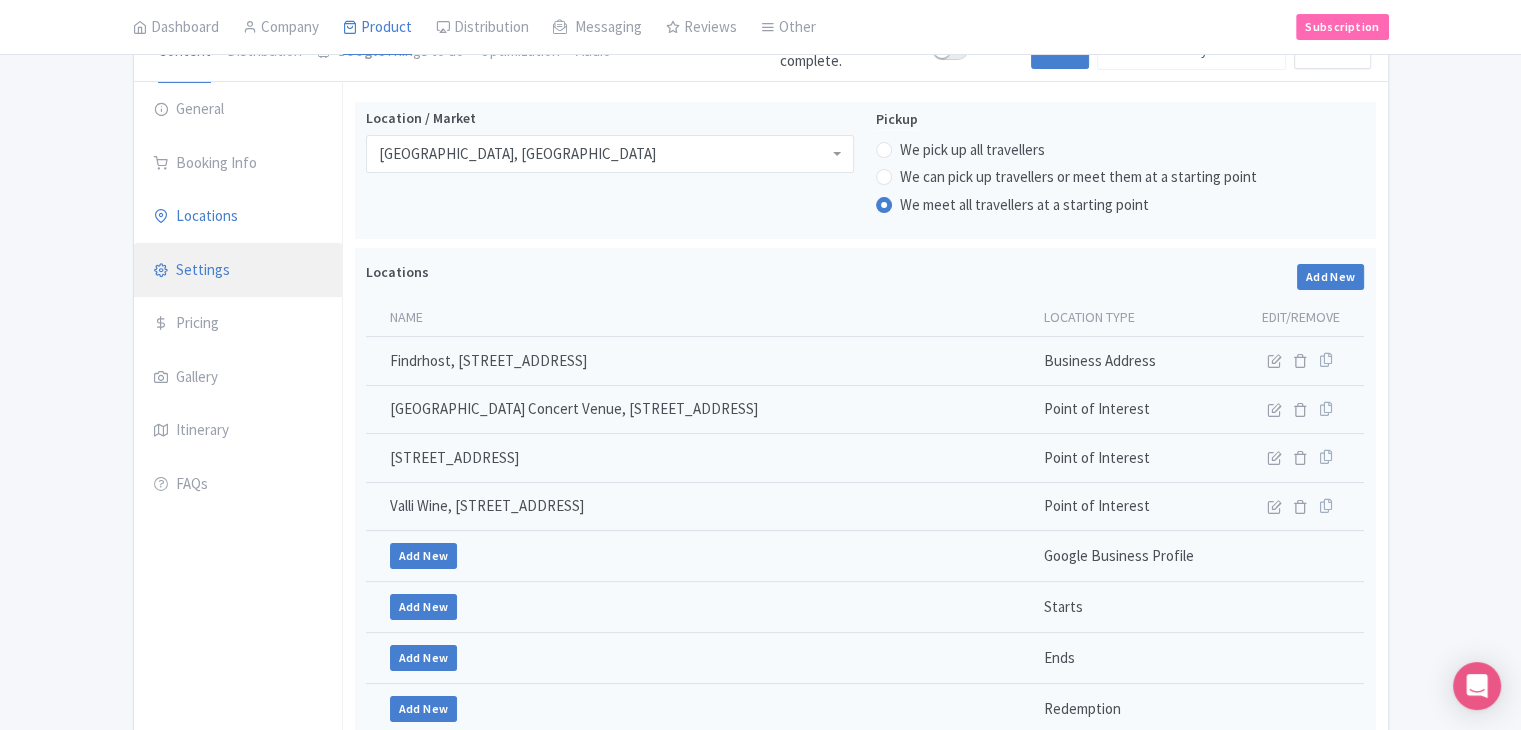 click on "Settings" at bounding box center (238, 271) 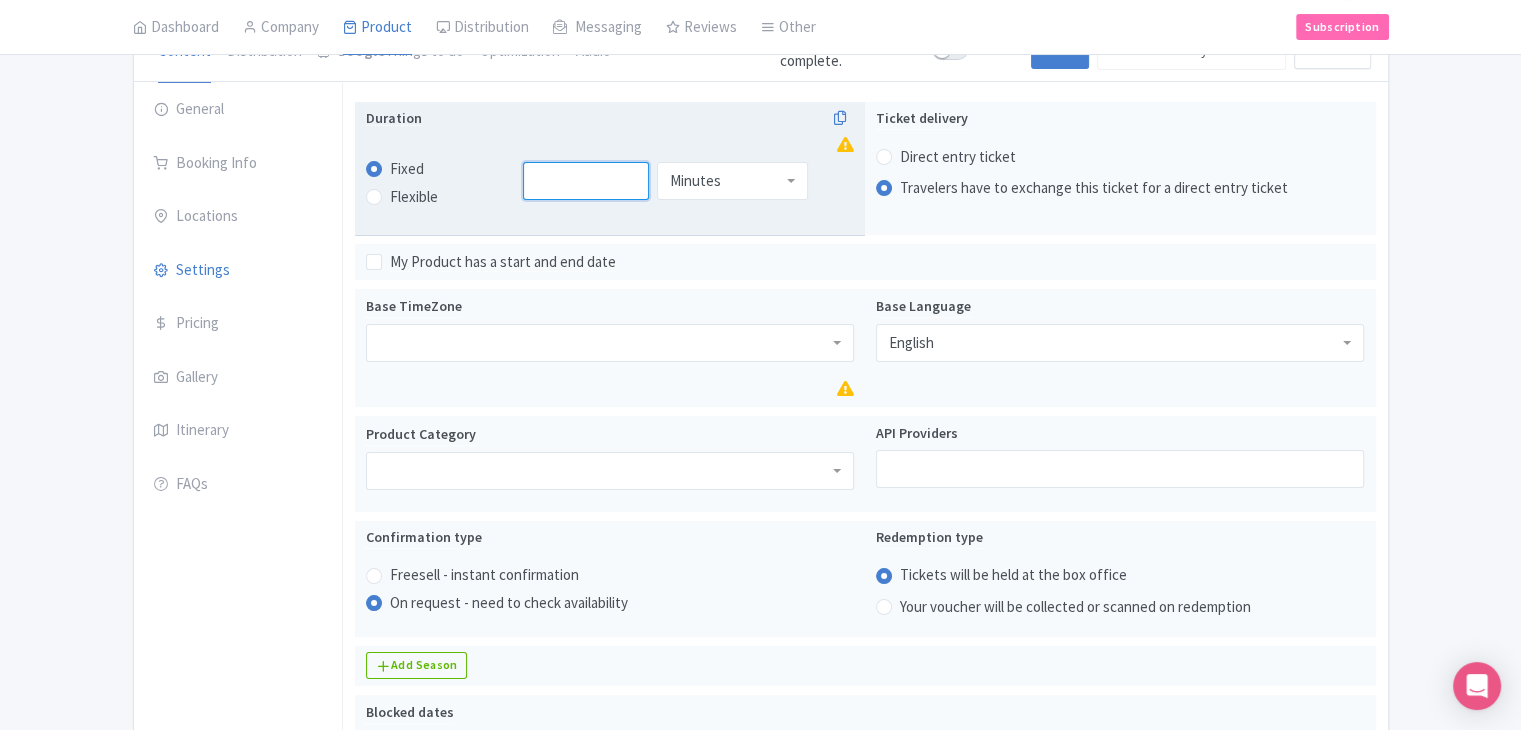 click at bounding box center (586, 181) 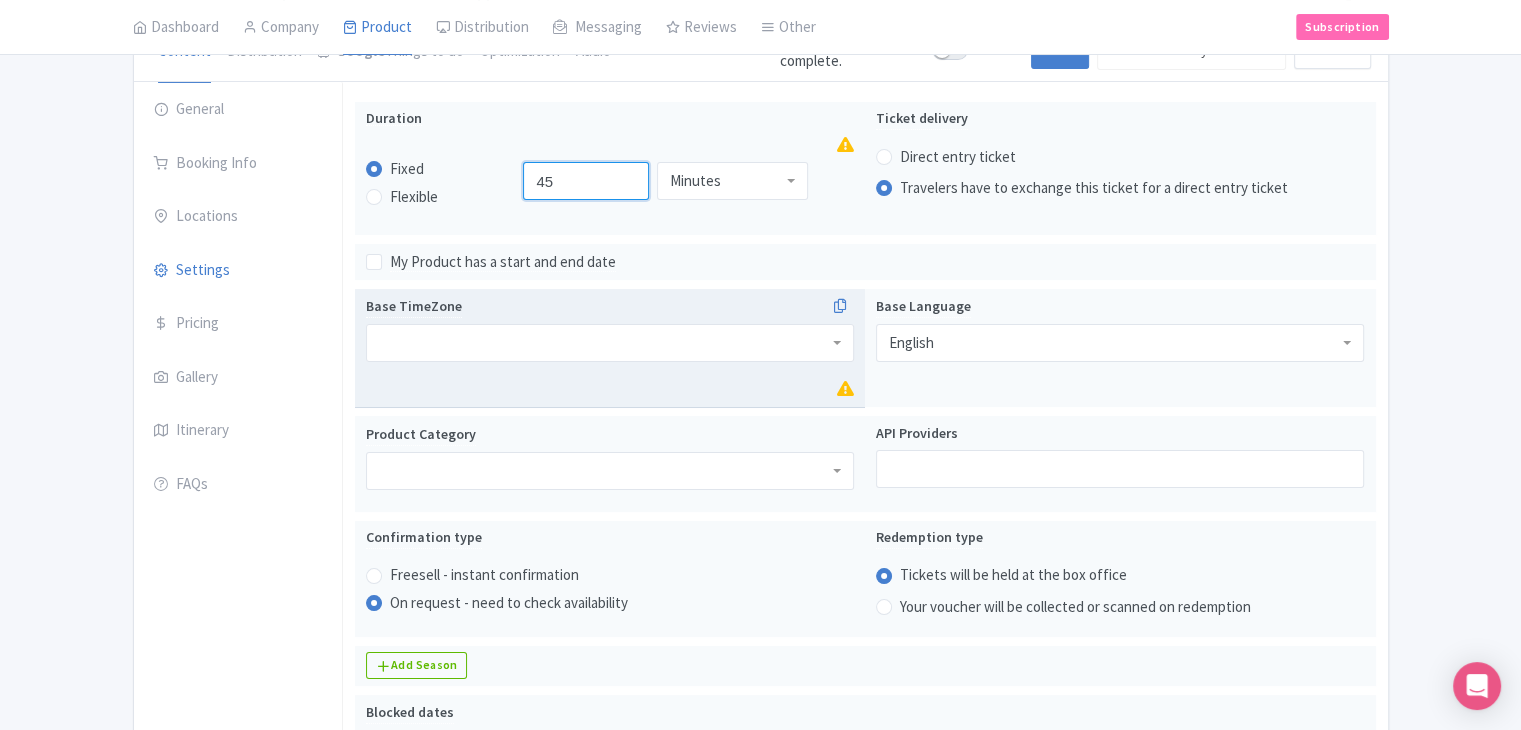 type on "45" 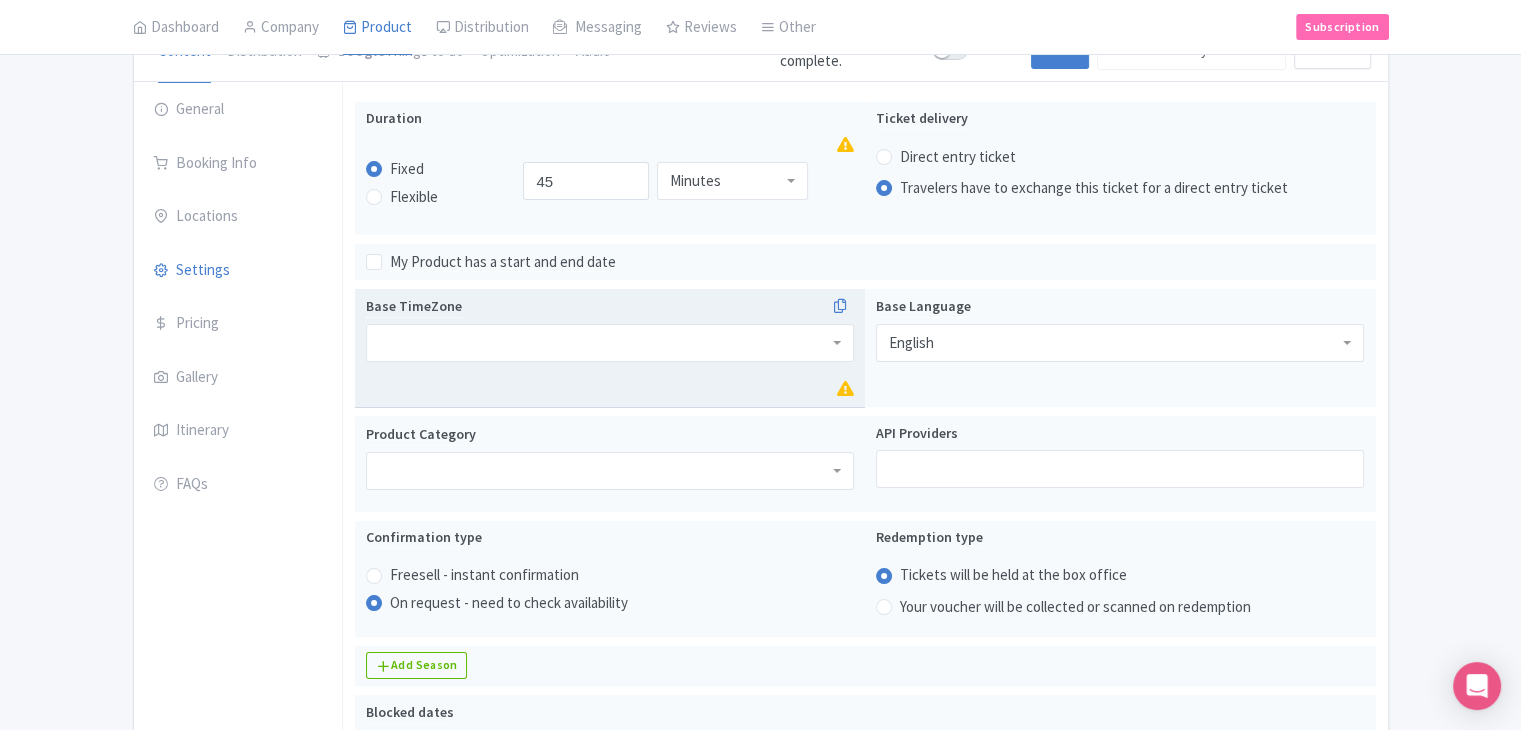 click at bounding box center (610, 343) 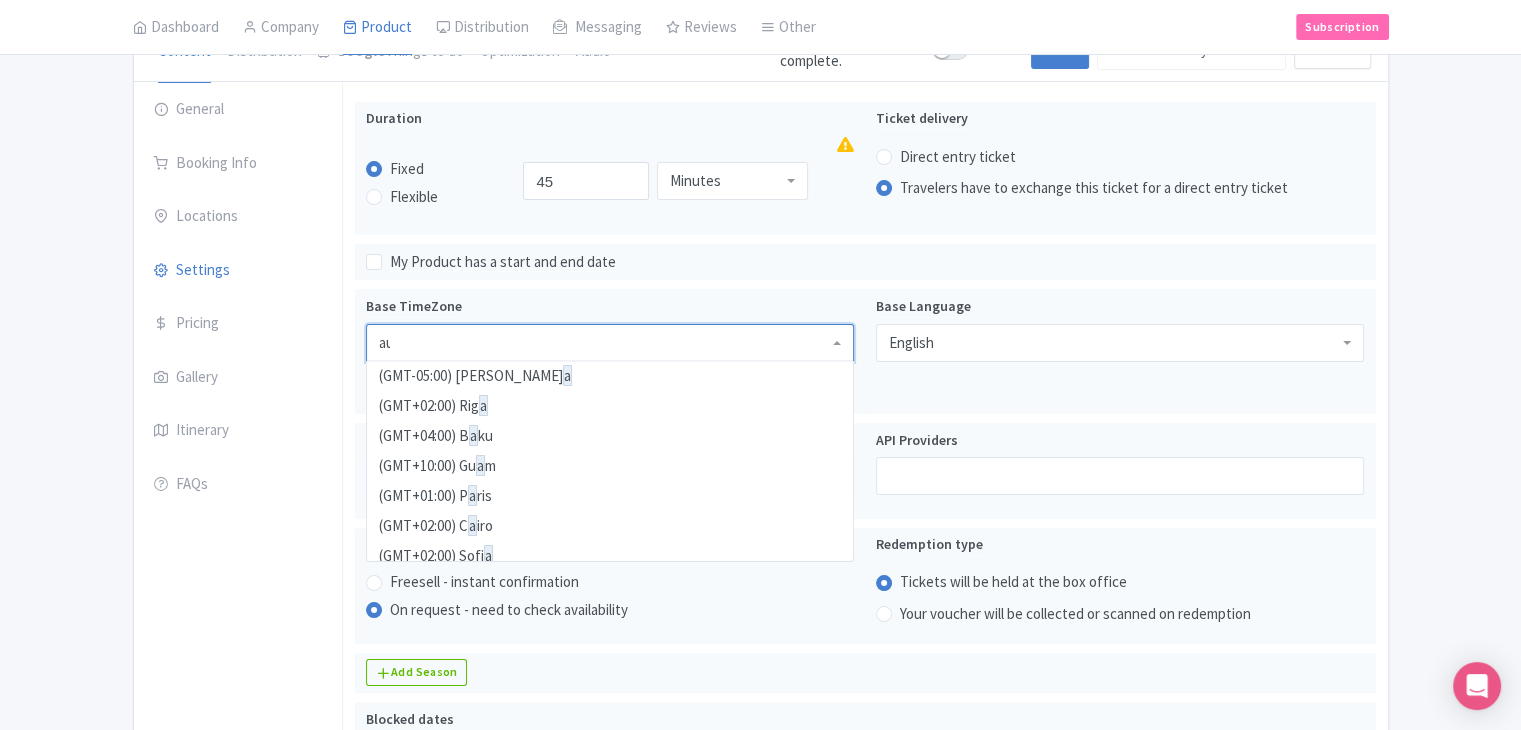 scroll, scrollTop: 3010, scrollLeft: 0, axis: vertical 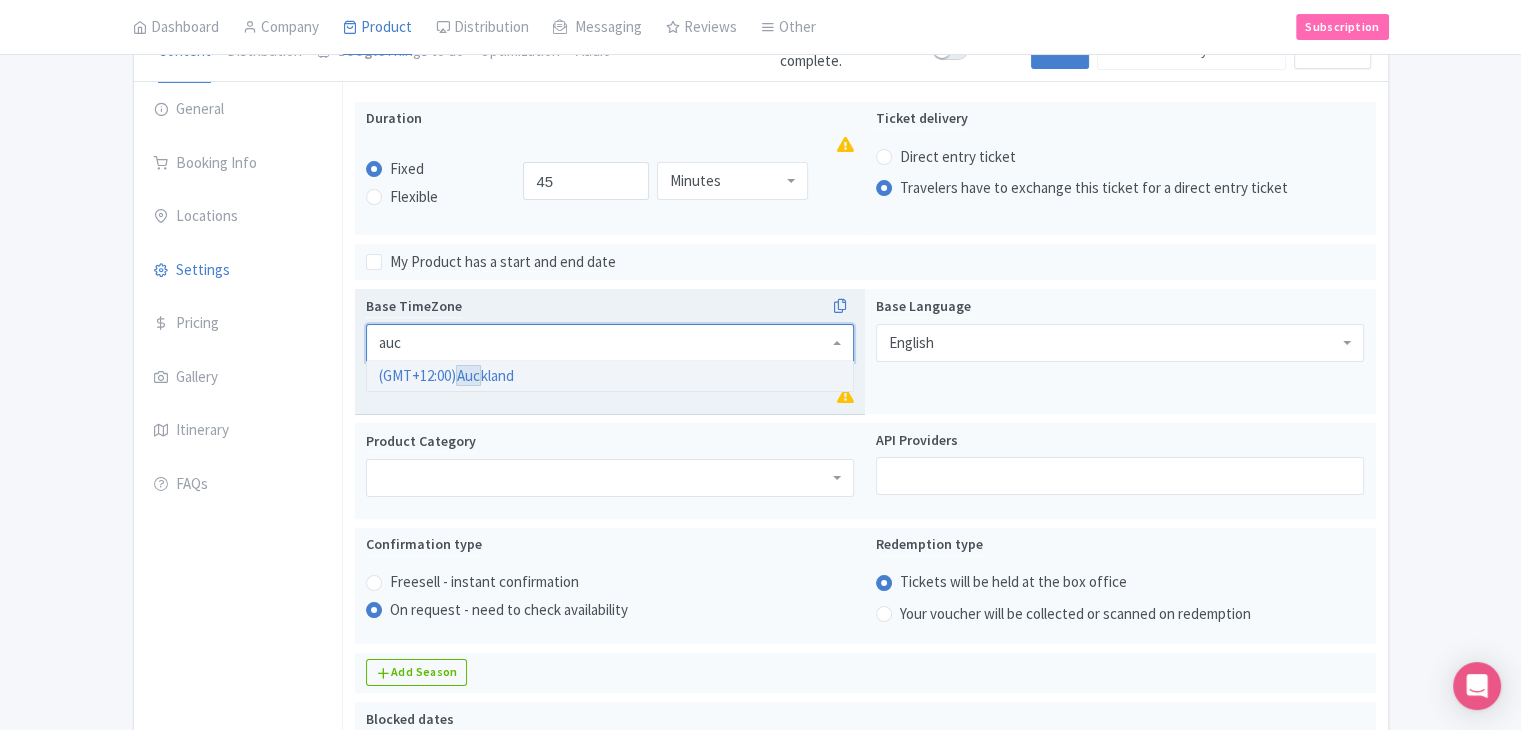 type 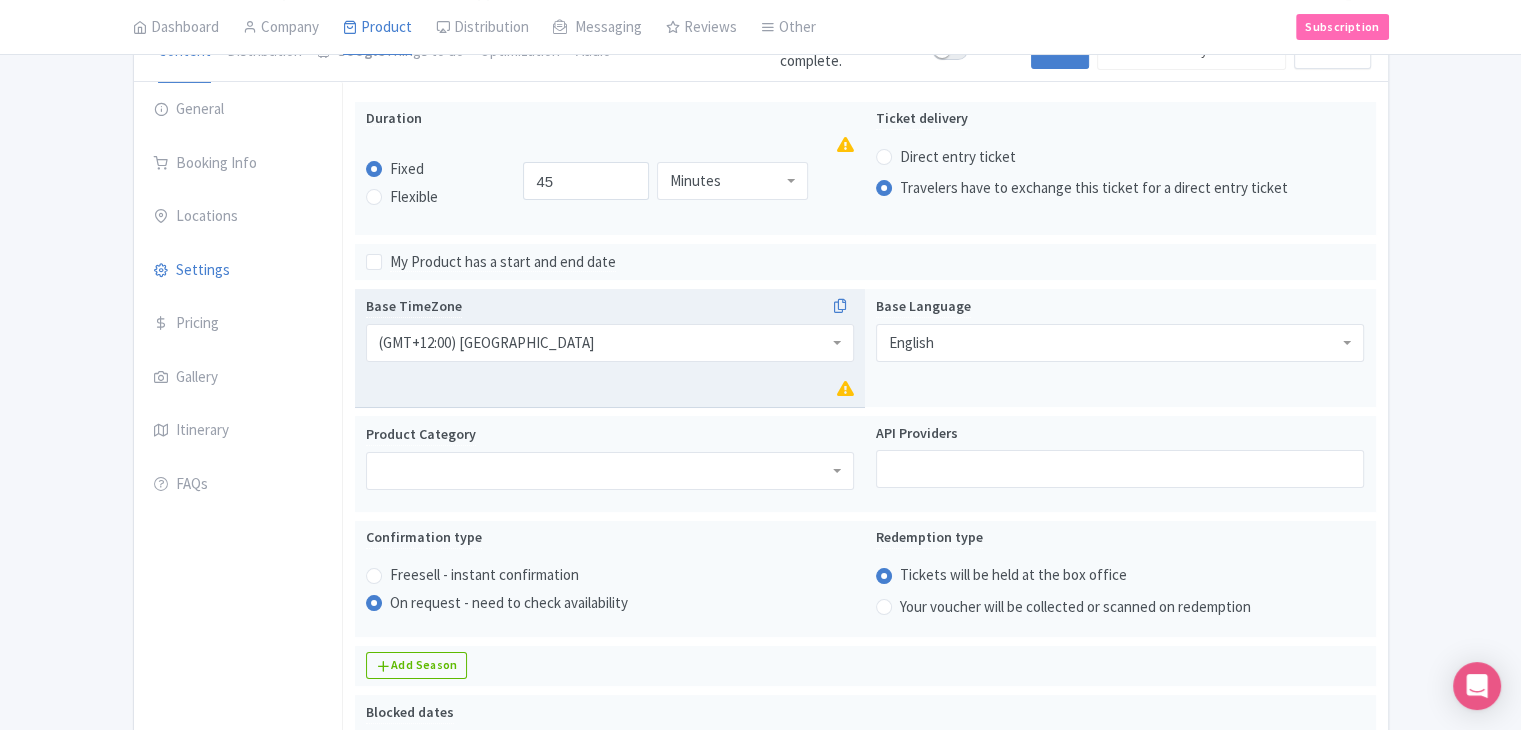 scroll, scrollTop: 0, scrollLeft: 0, axis: both 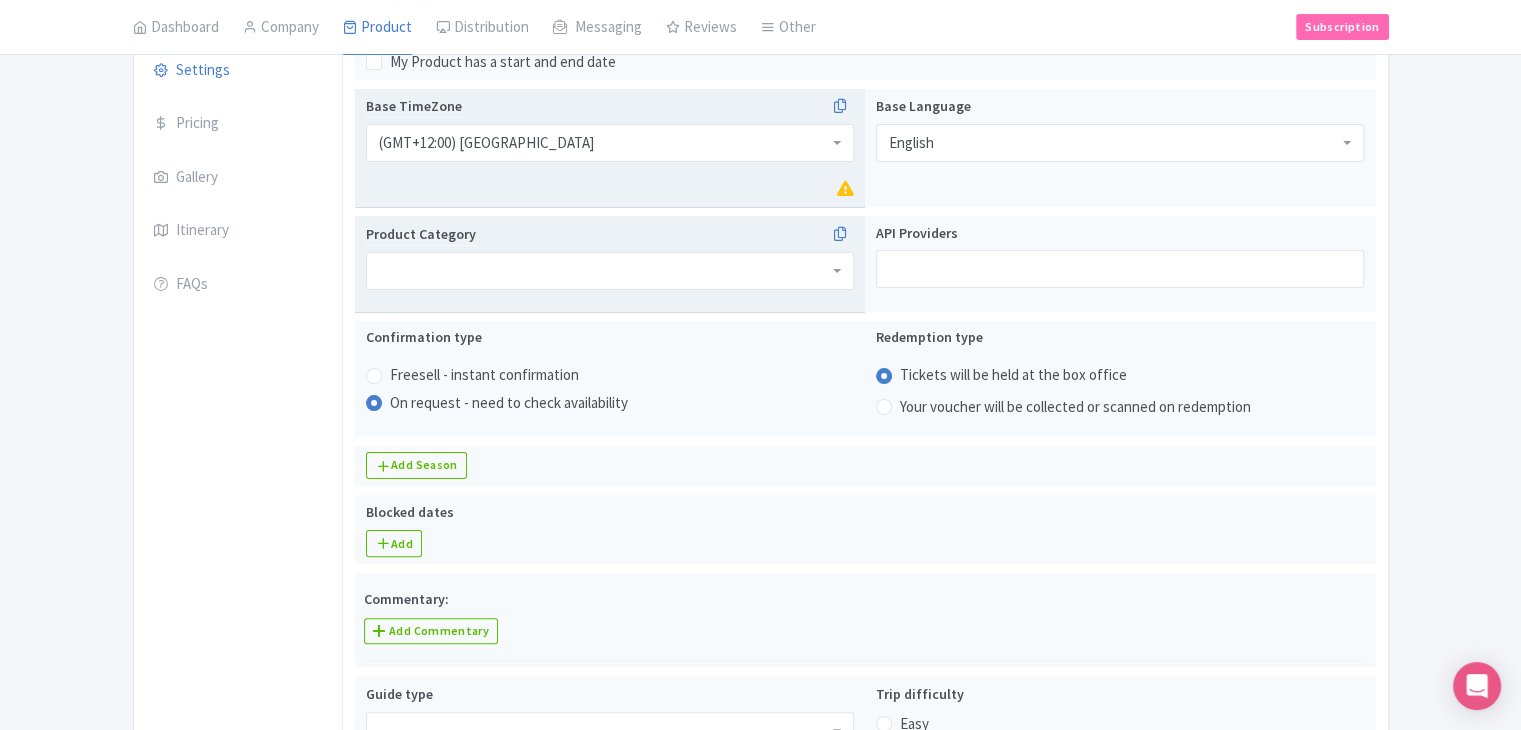 click at bounding box center (610, 271) 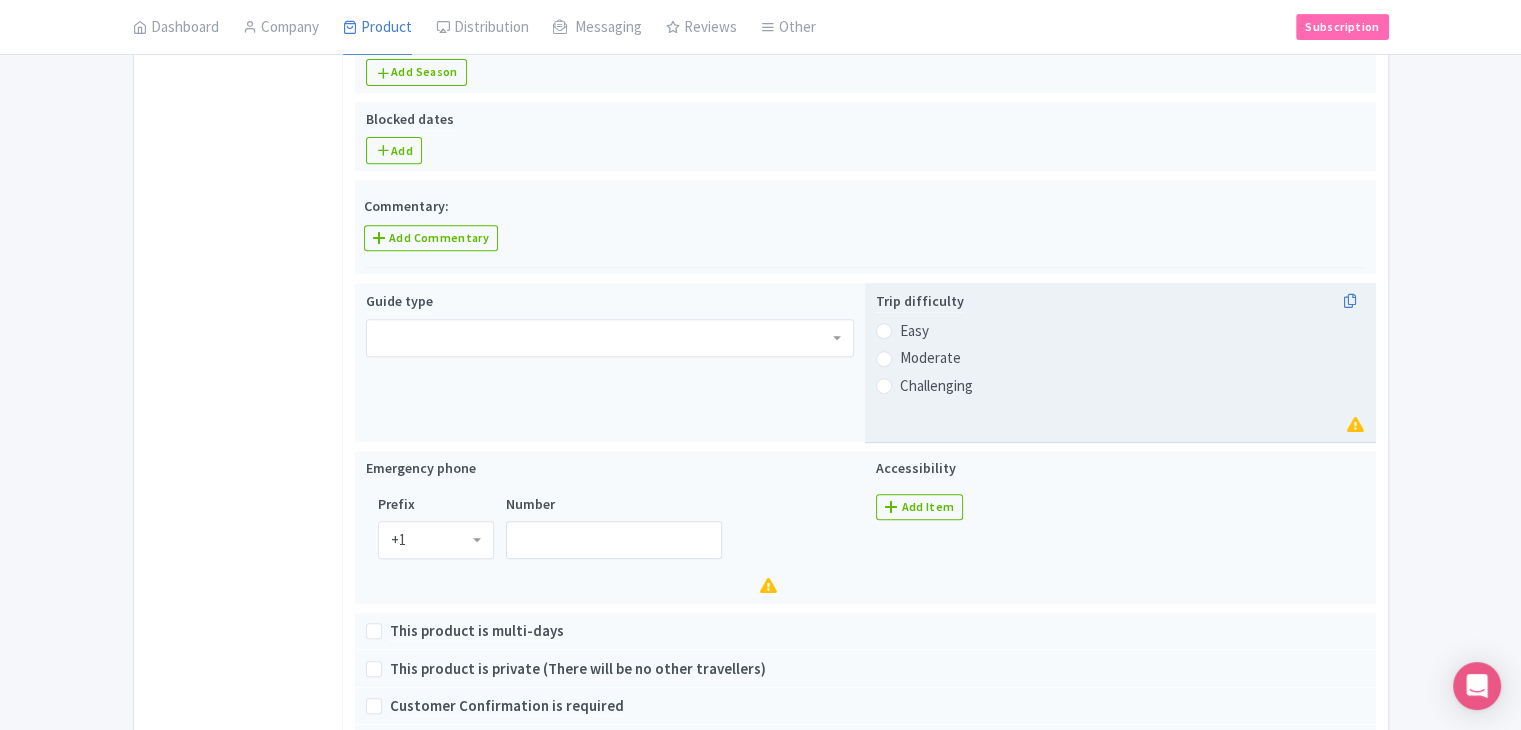 scroll, scrollTop: 812, scrollLeft: 0, axis: vertical 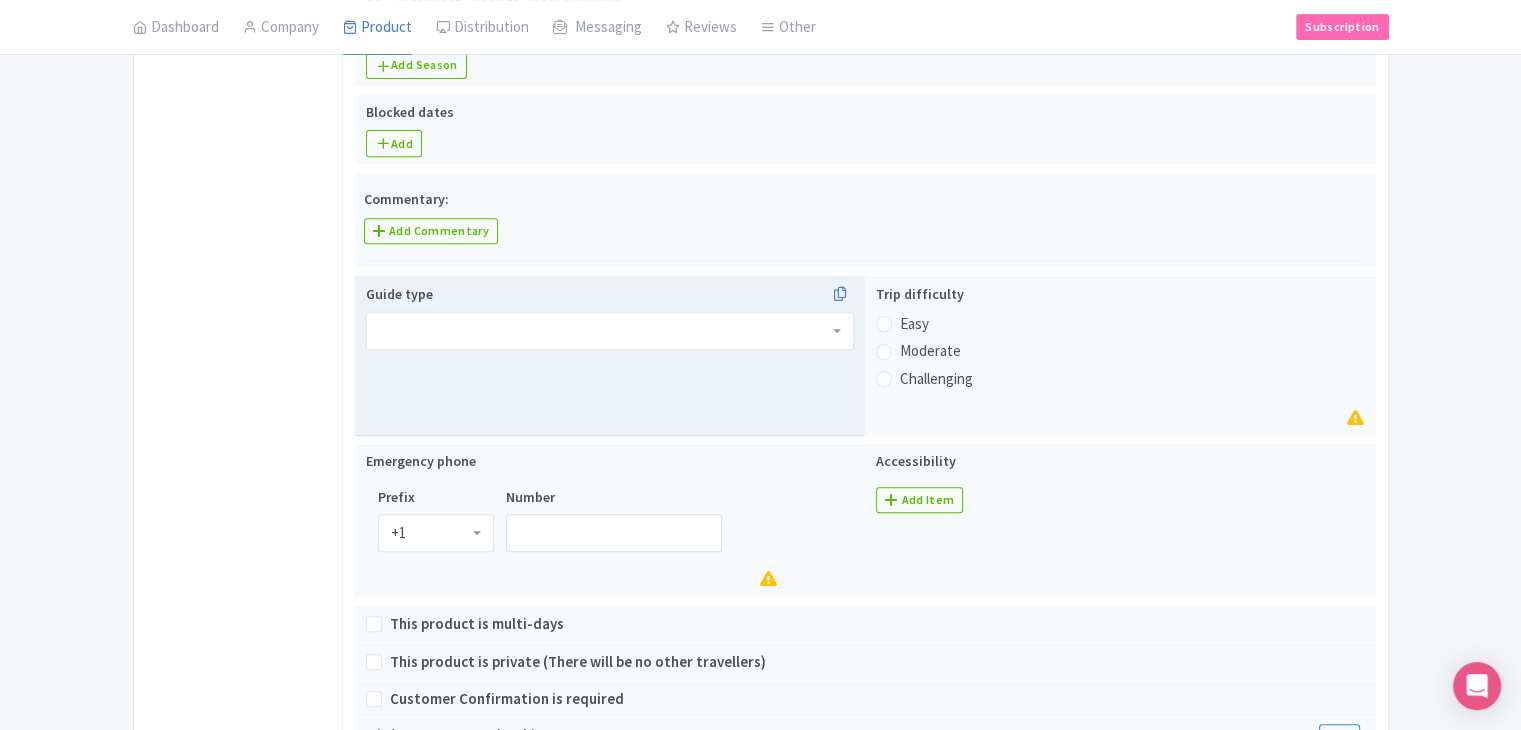 click on "Guide type" at bounding box center (610, 356) 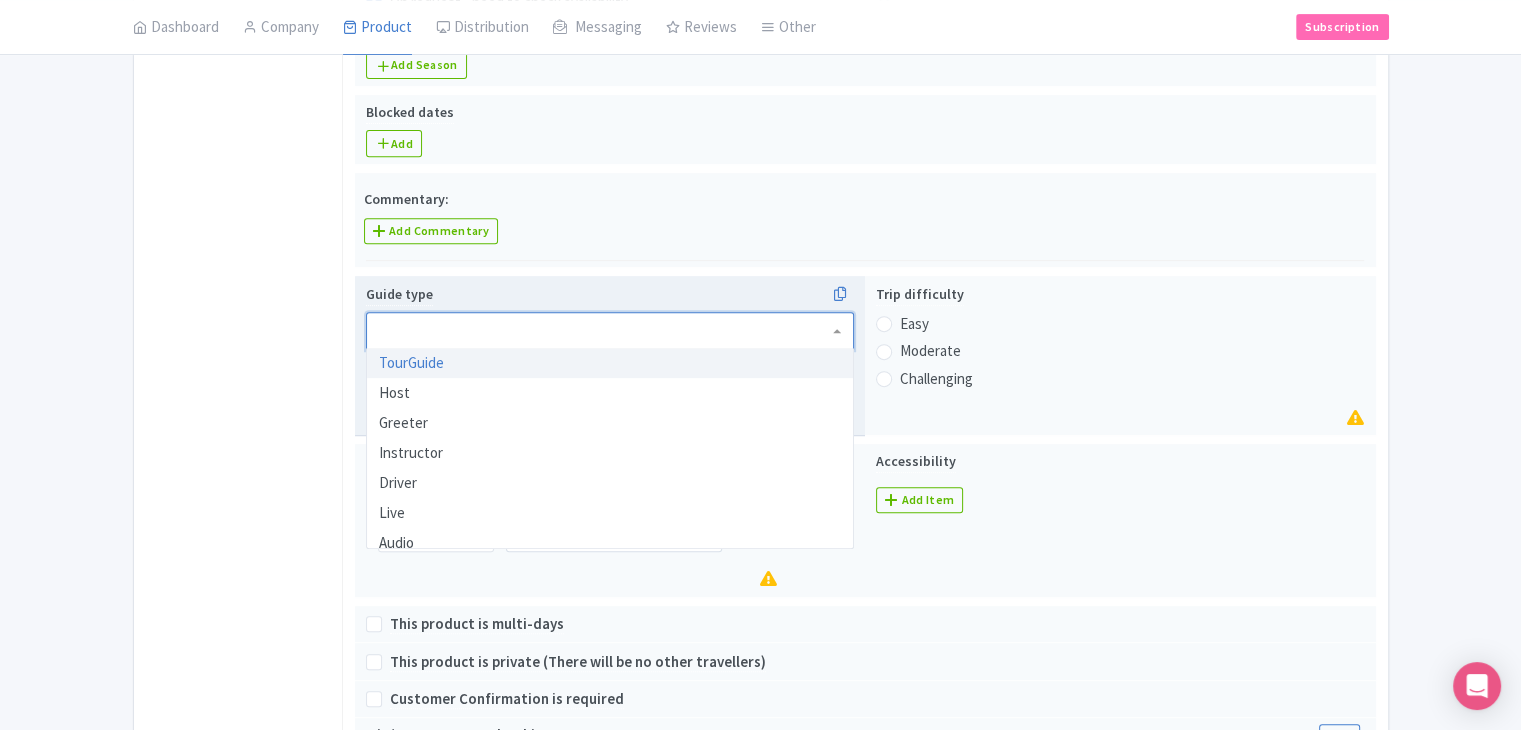 click at bounding box center (610, 331) 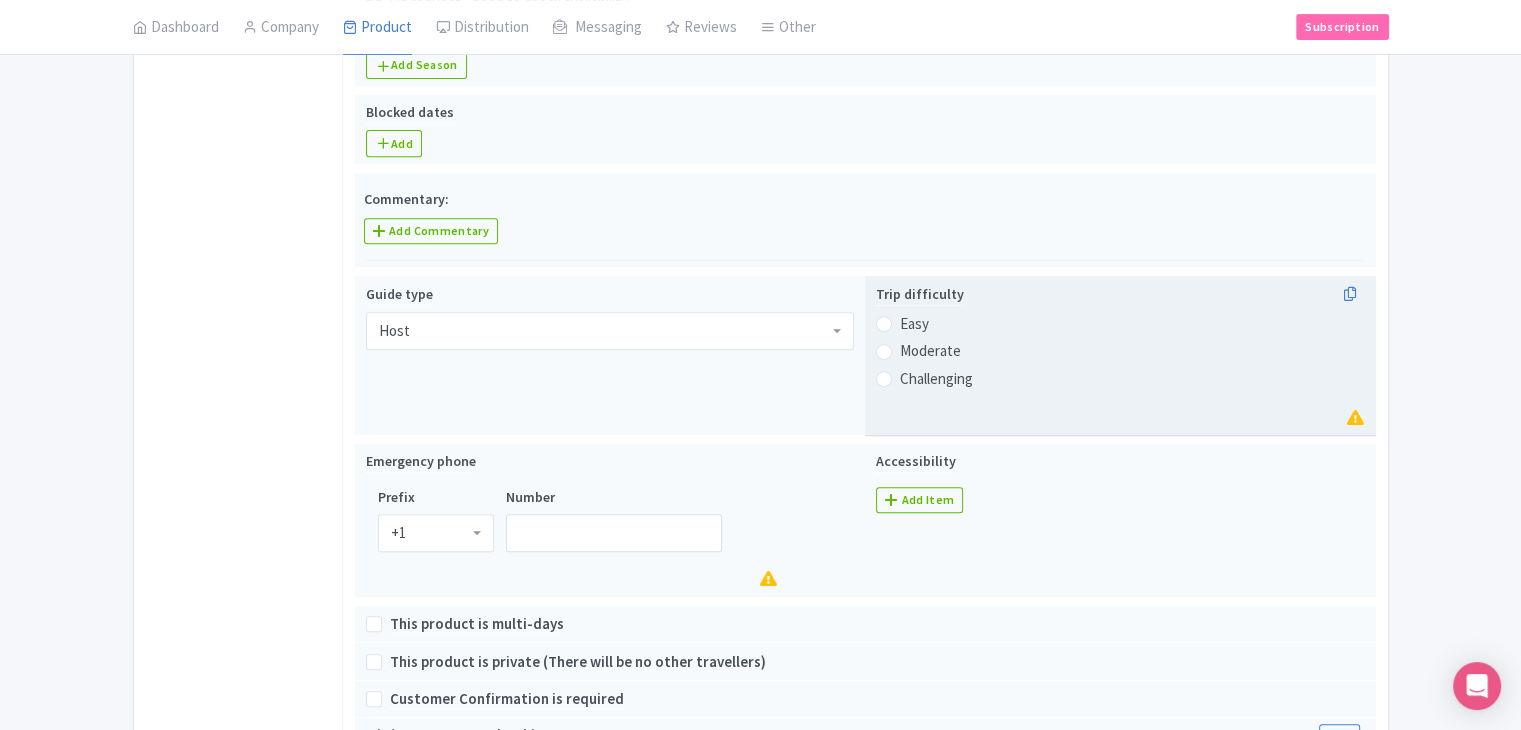 click on "Easy" at bounding box center (914, 324) 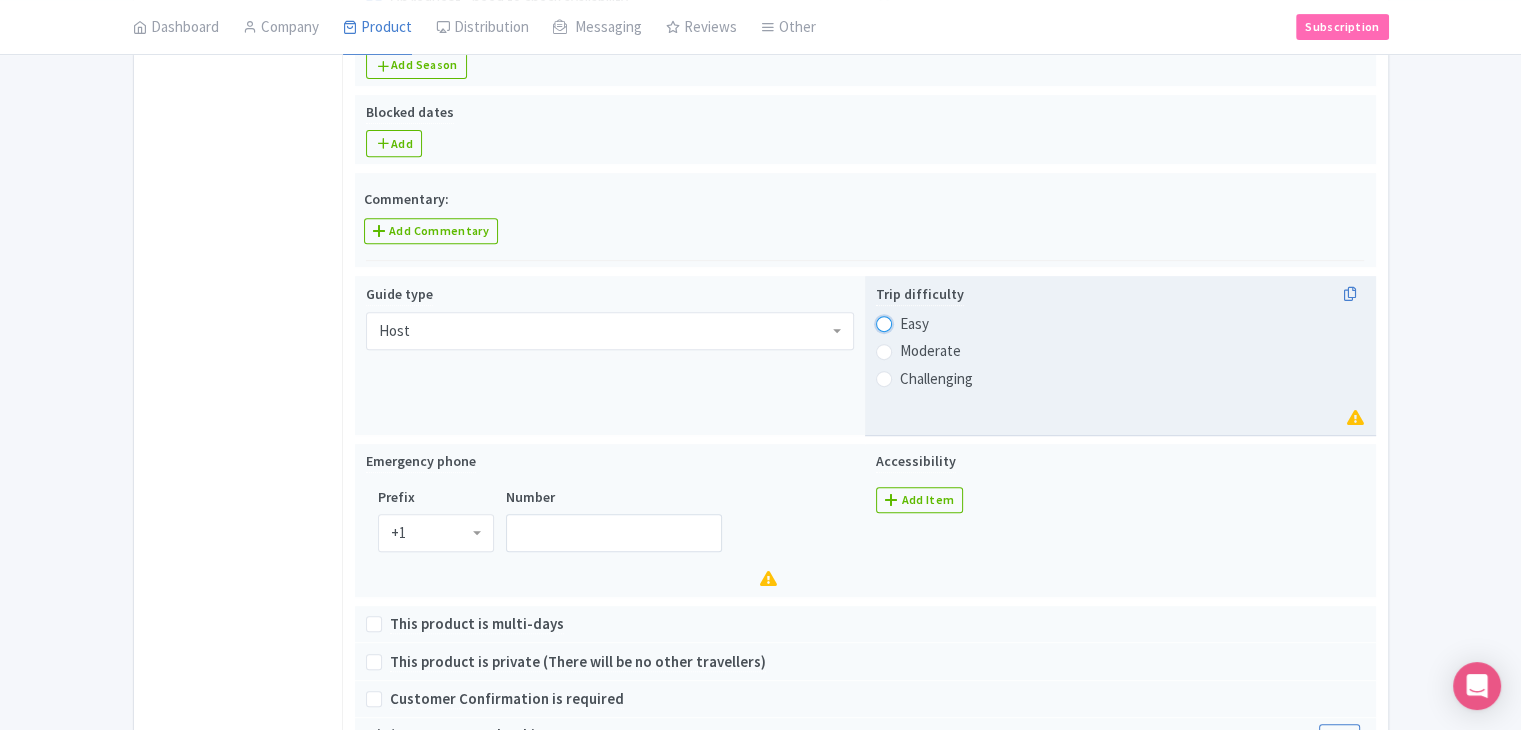 click on "Easy" at bounding box center [910, 322] 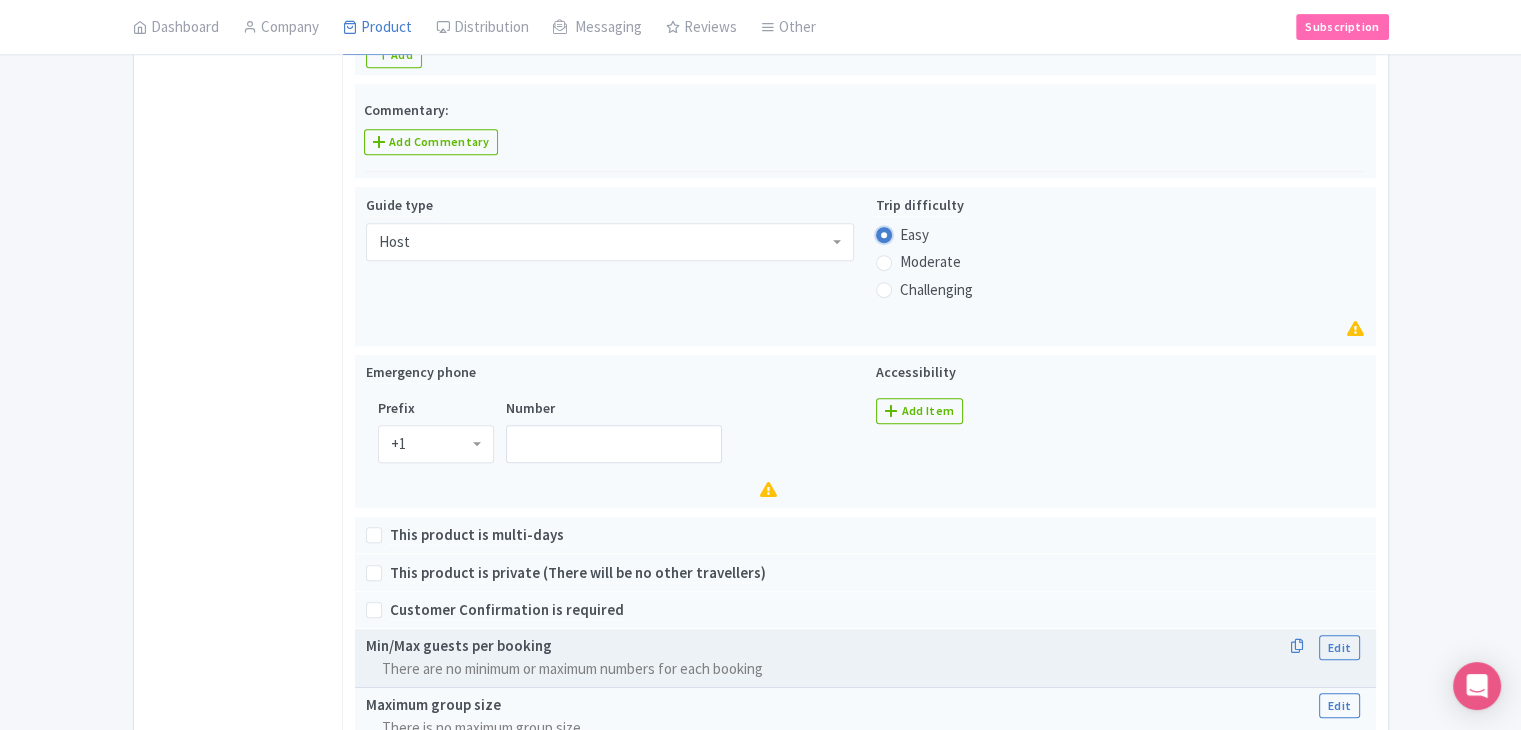 scroll, scrollTop: 1112, scrollLeft: 0, axis: vertical 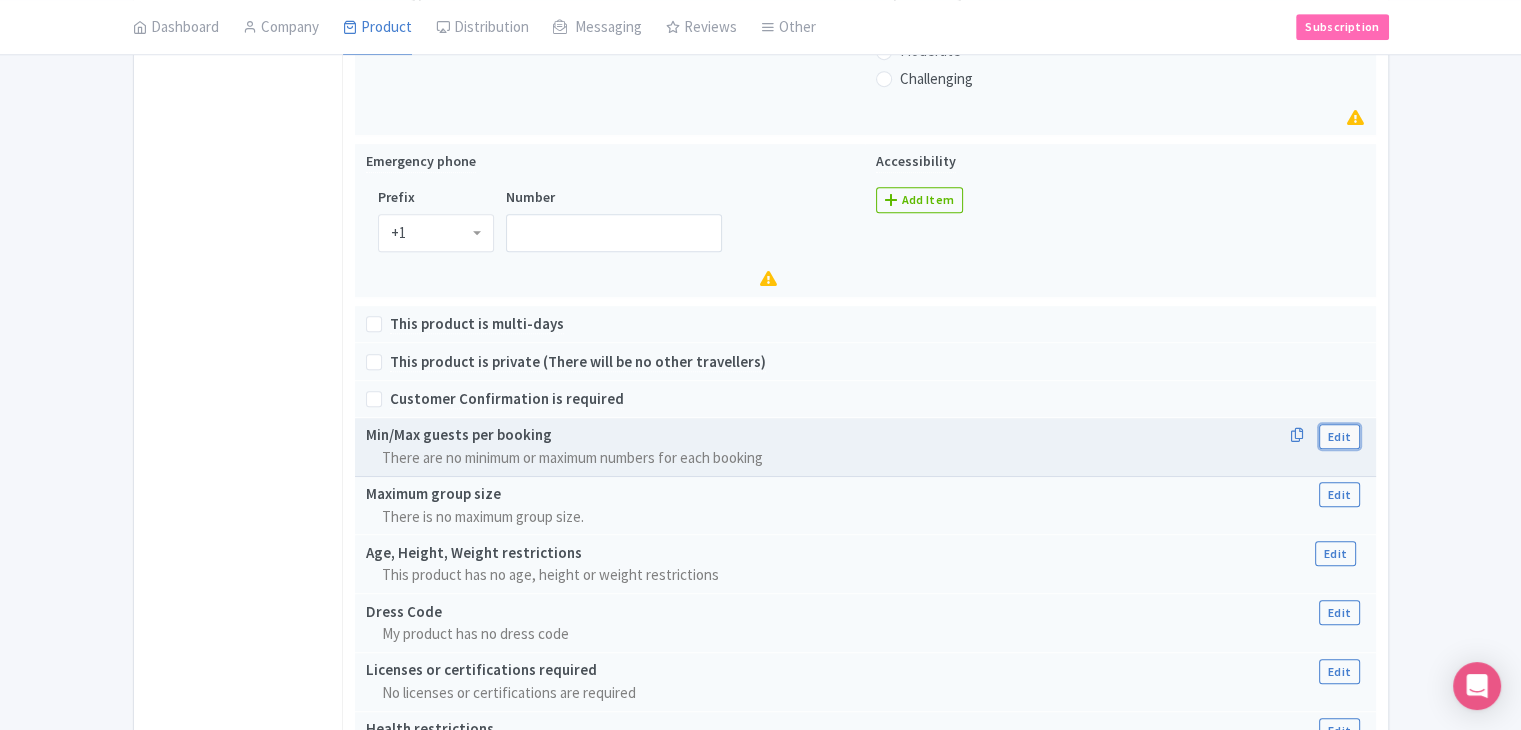click on "Edit" at bounding box center [1339, 436] 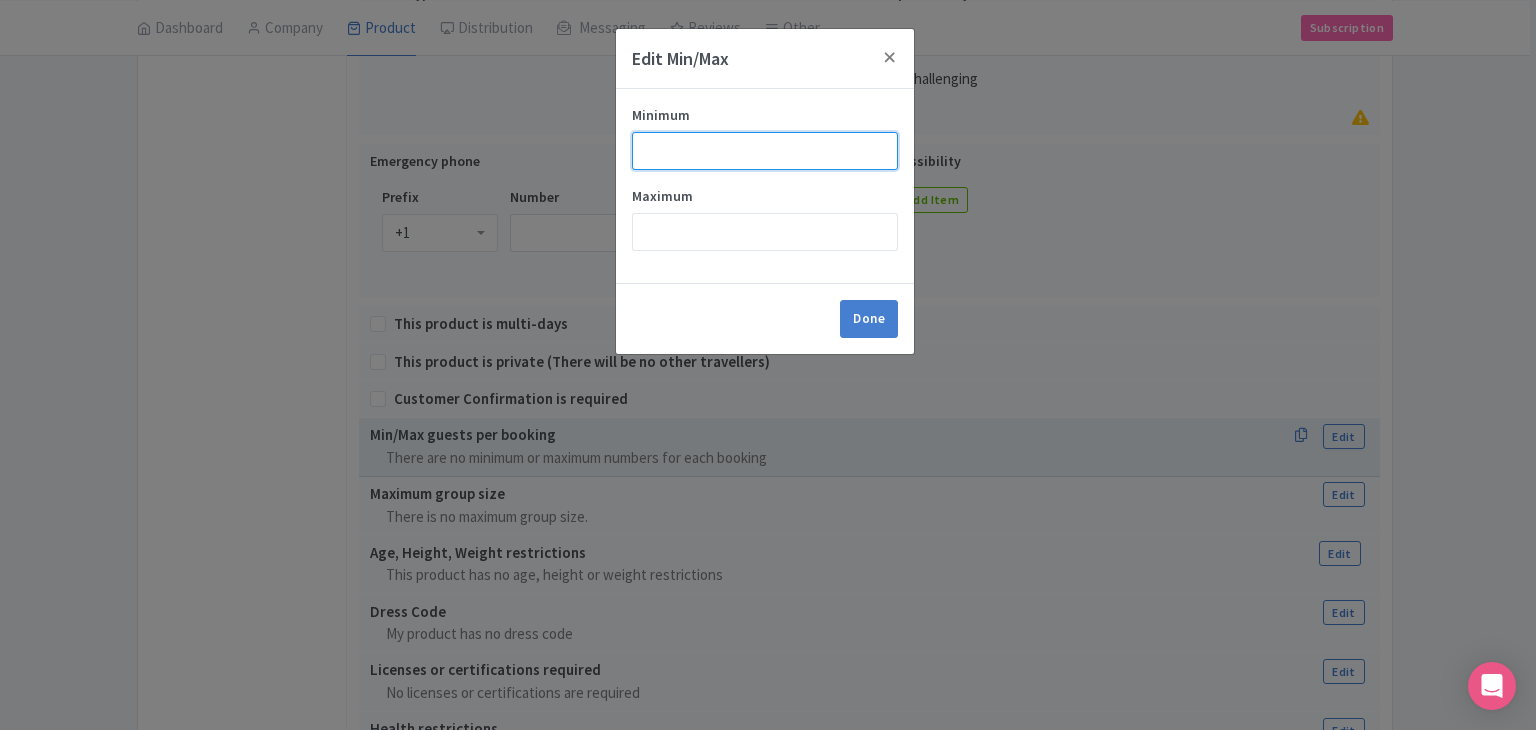 click on "Minimum" at bounding box center (765, 151) 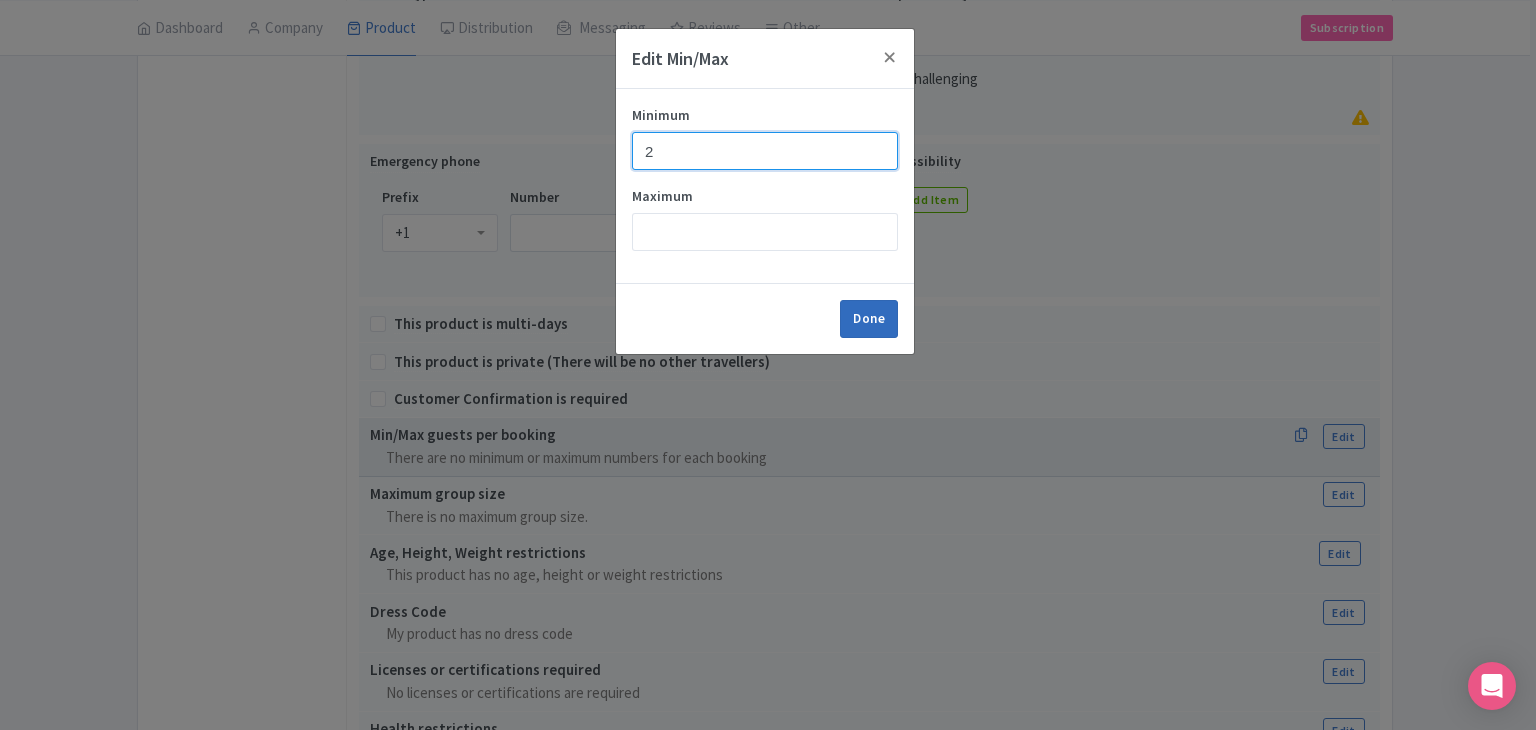 type on "2" 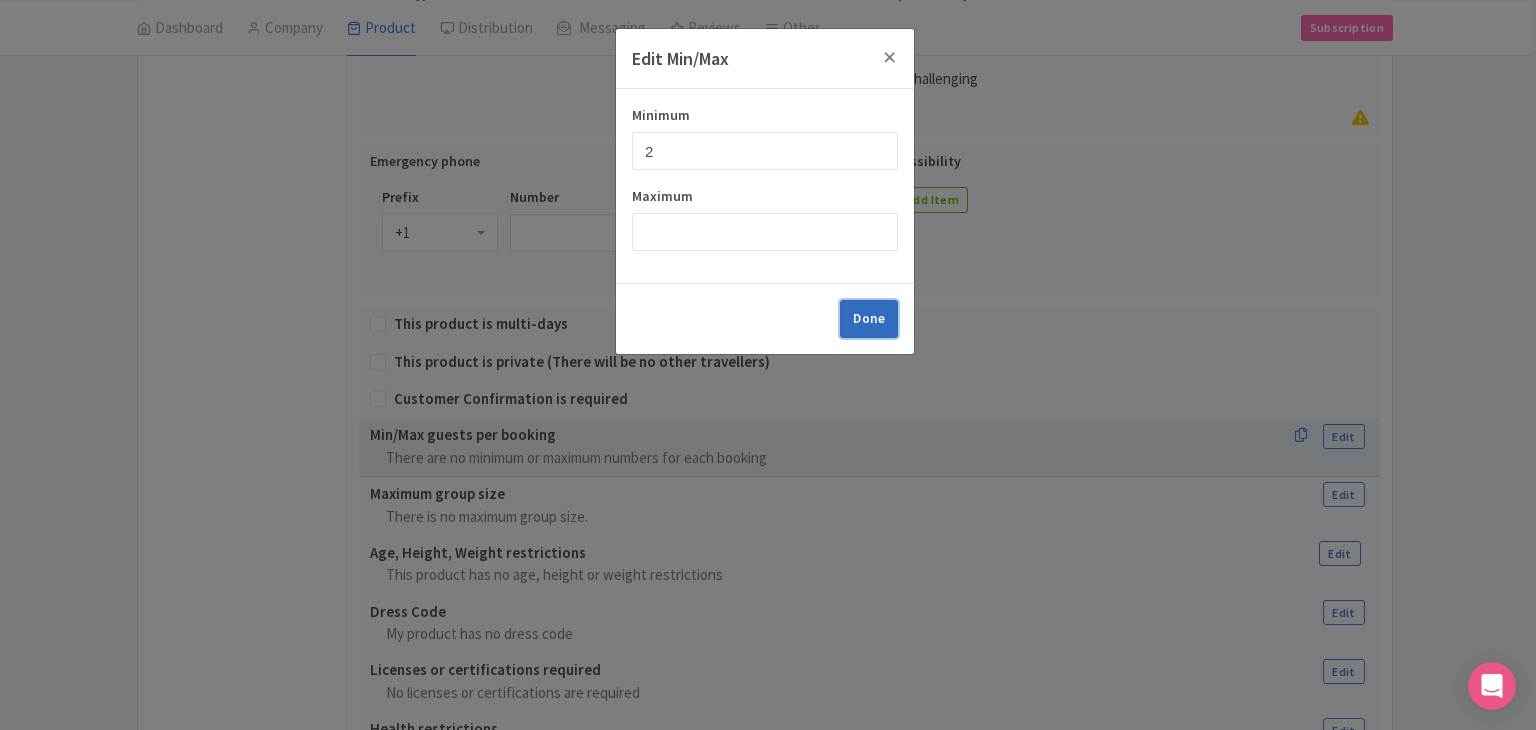 click on "Done" at bounding box center [869, 319] 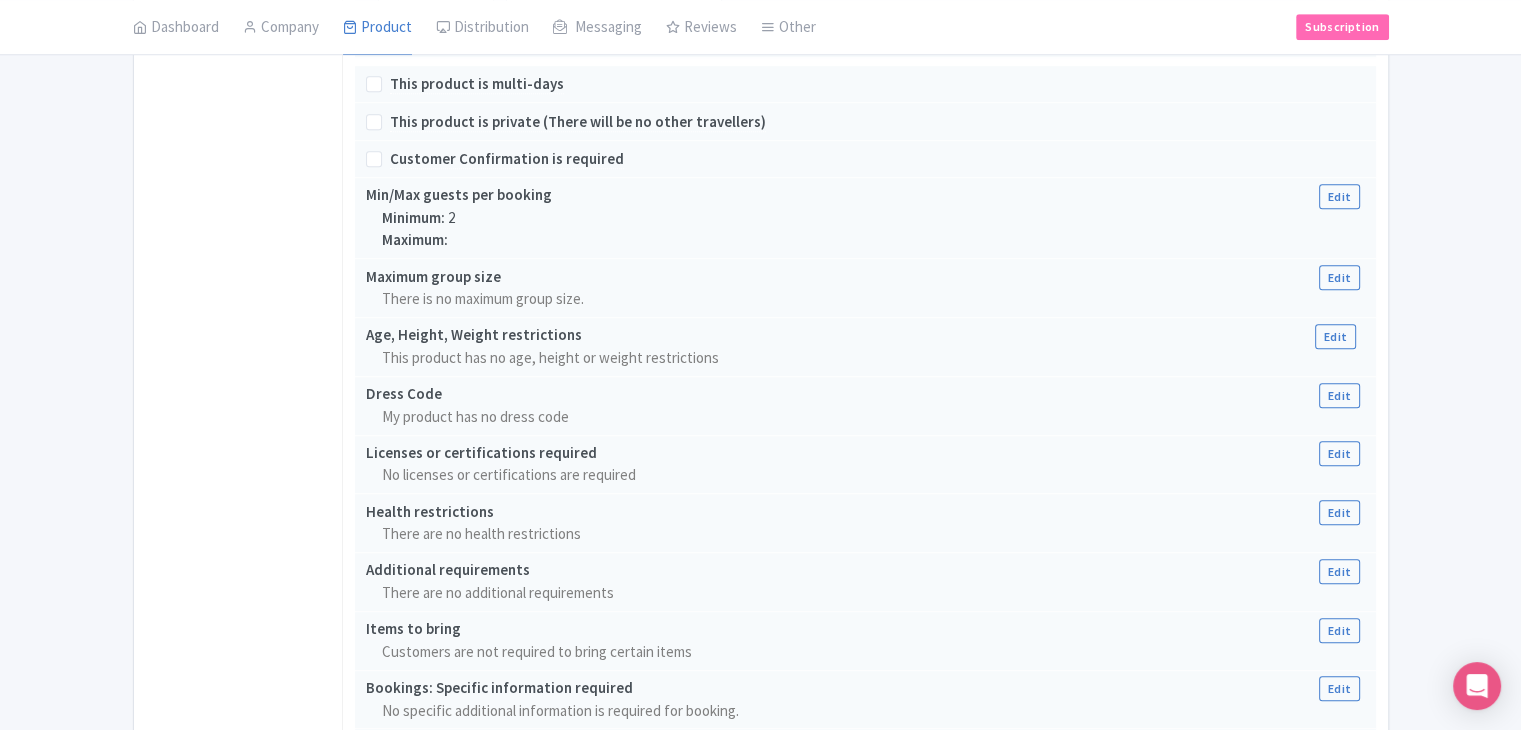 scroll, scrollTop: 1643, scrollLeft: 0, axis: vertical 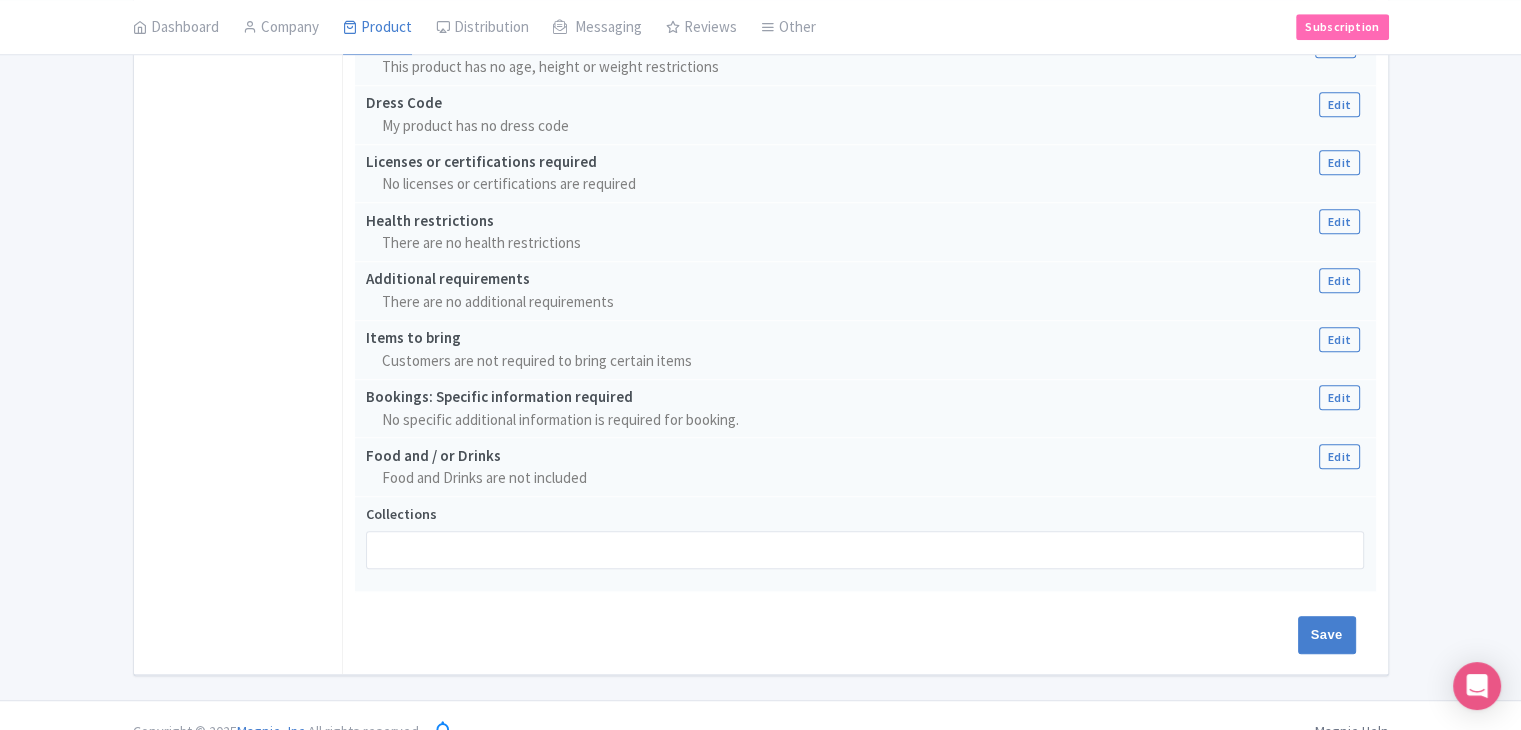 drag, startPoint x: 1294, startPoint y: 595, endPoint x: 1304, endPoint y: 625, distance: 31.622776 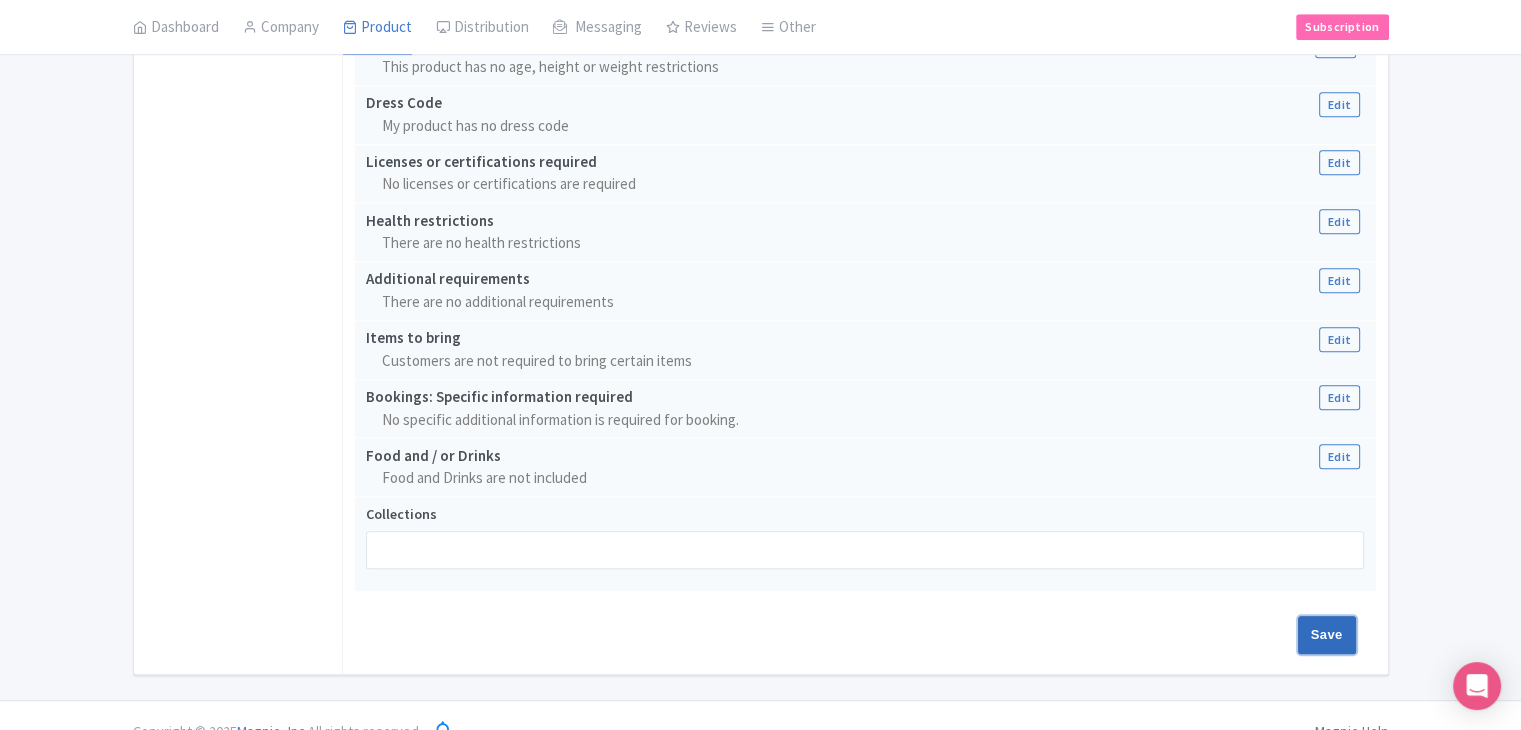 click on "Save" at bounding box center [1327, 635] 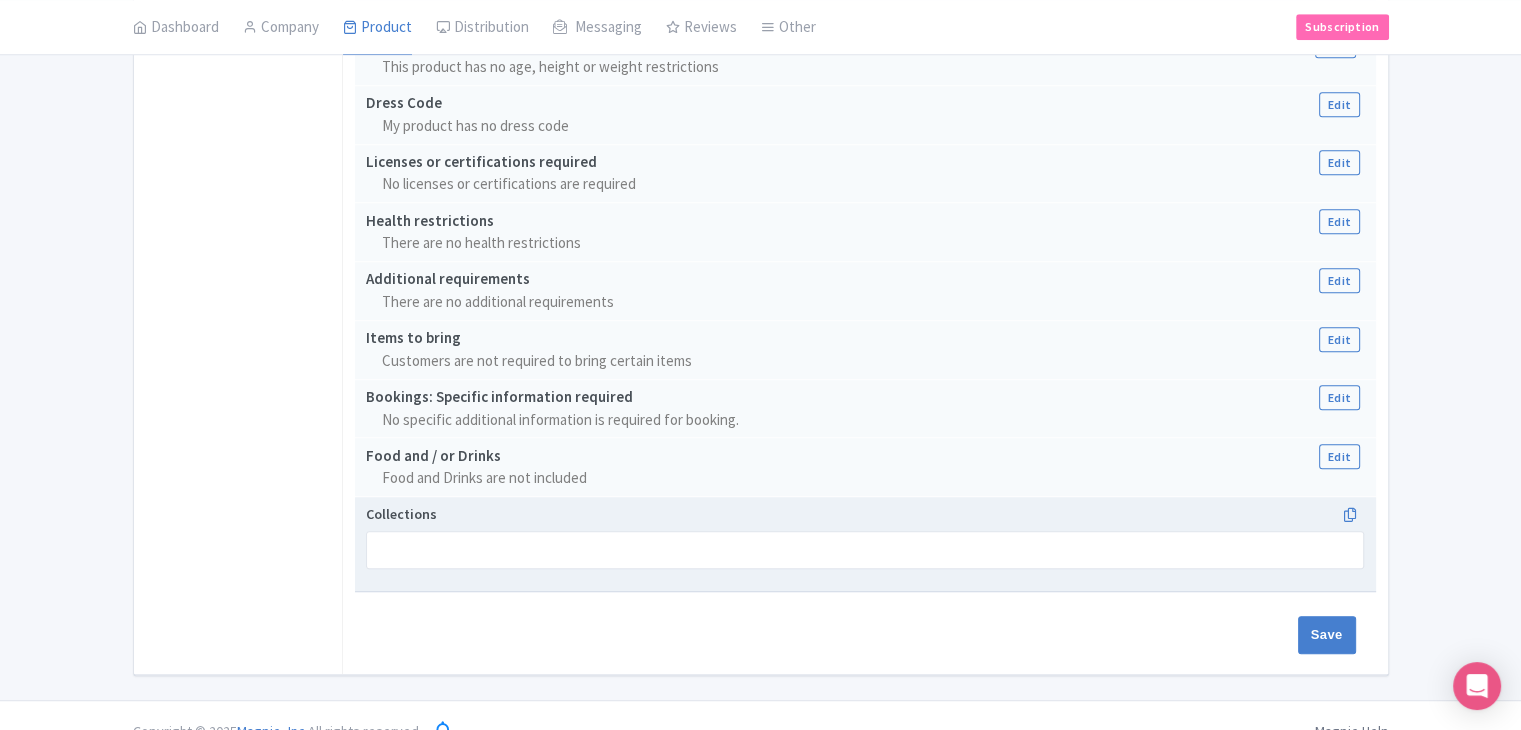 type on "Update Product" 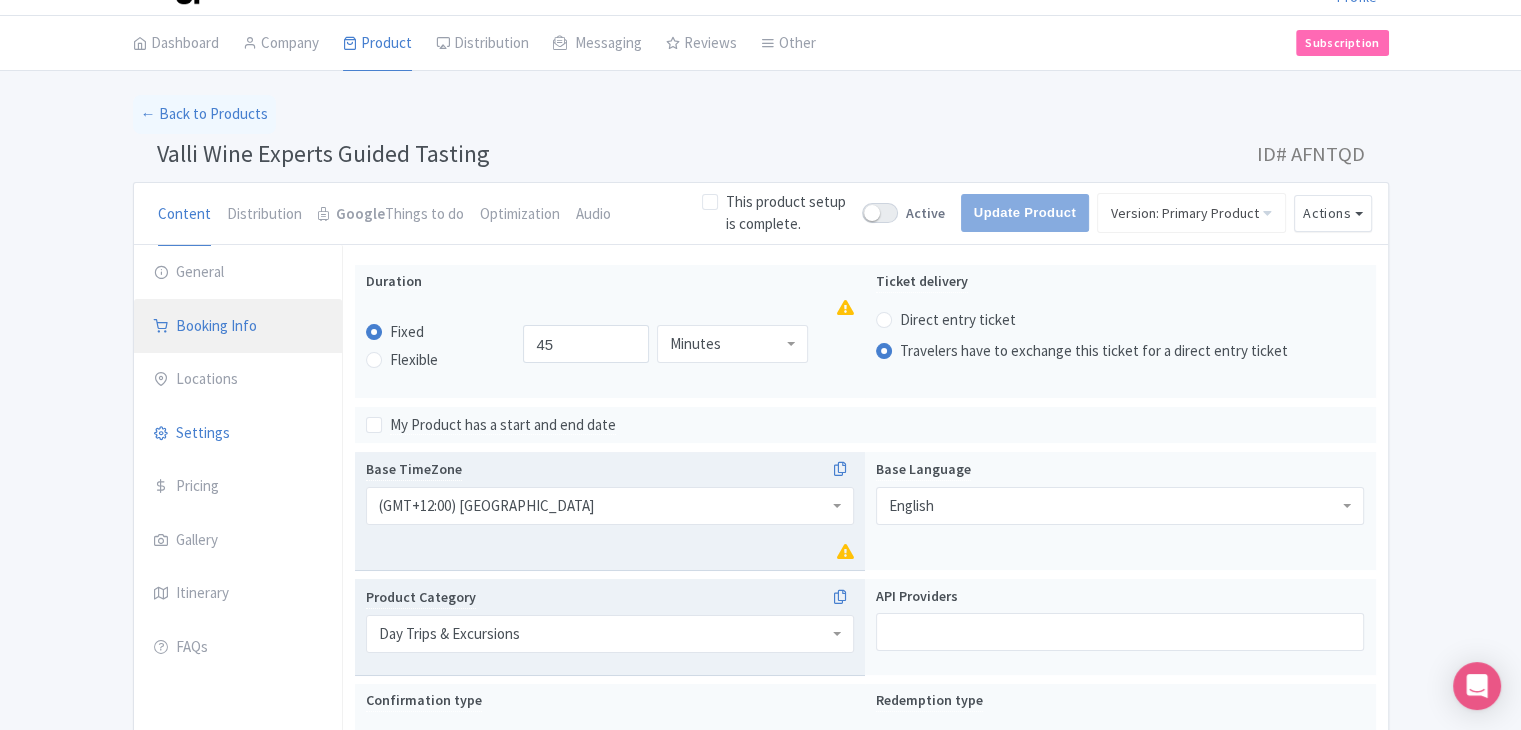 scroll, scrollTop: 43, scrollLeft: 0, axis: vertical 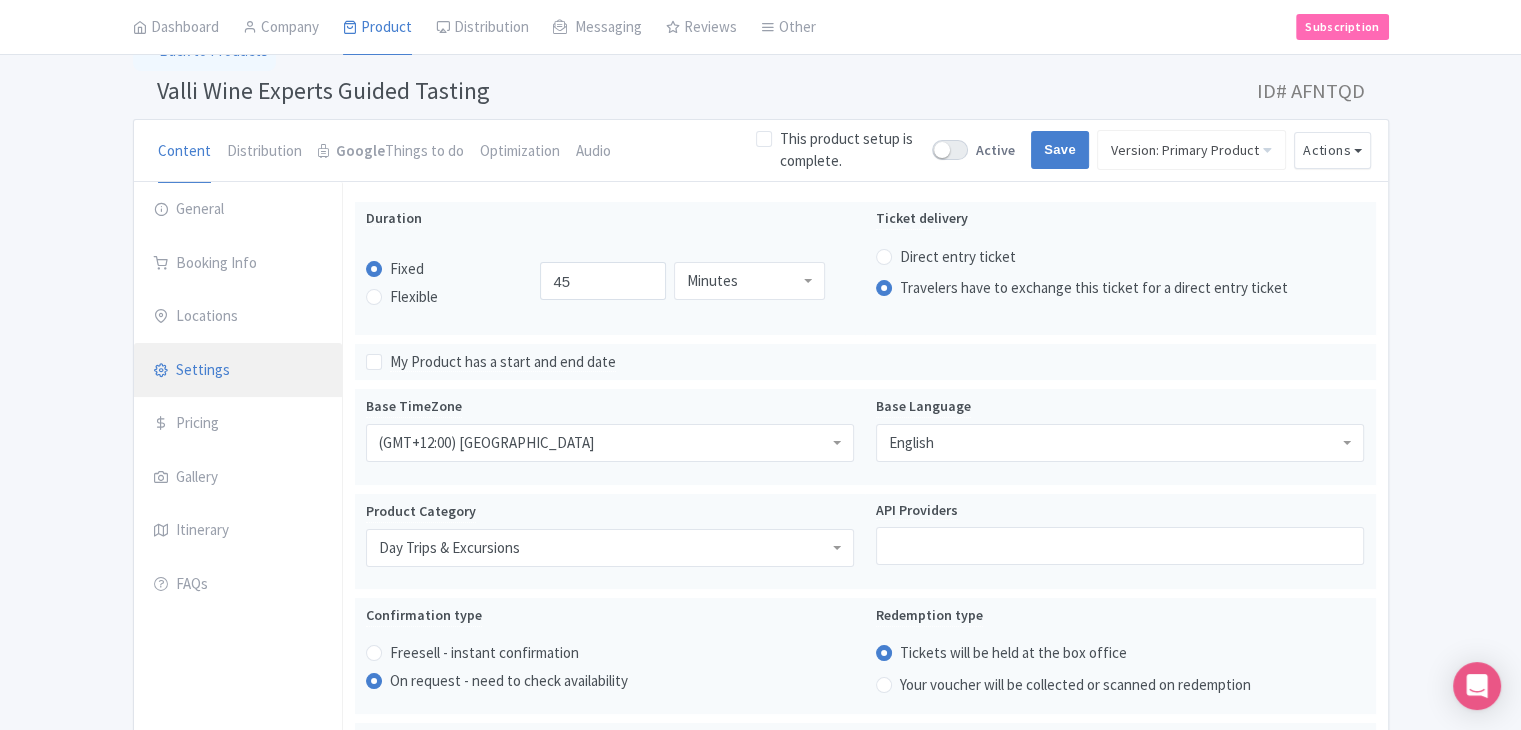 click on "Settings" at bounding box center [238, 371] 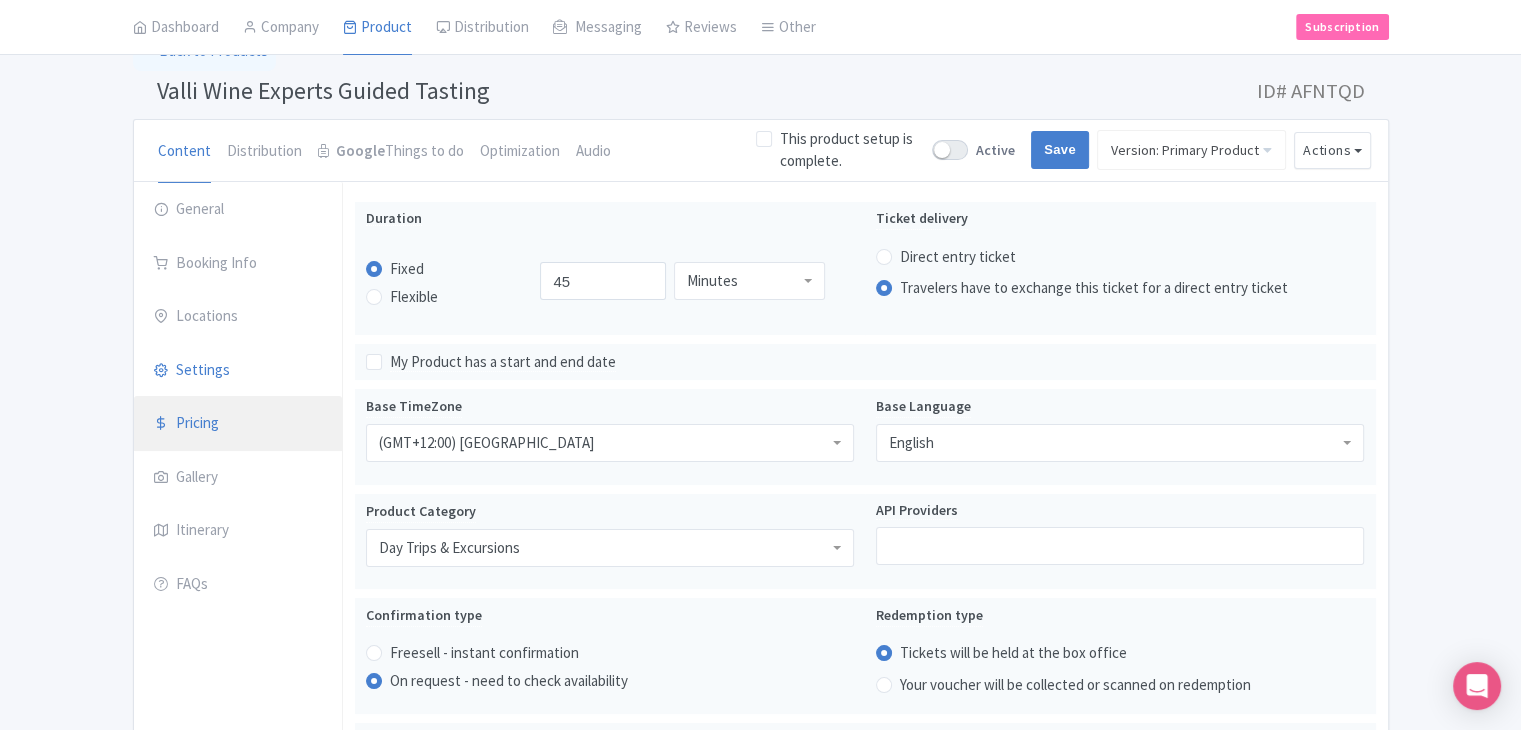 click on "Pricing" at bounding box center [238, 424] 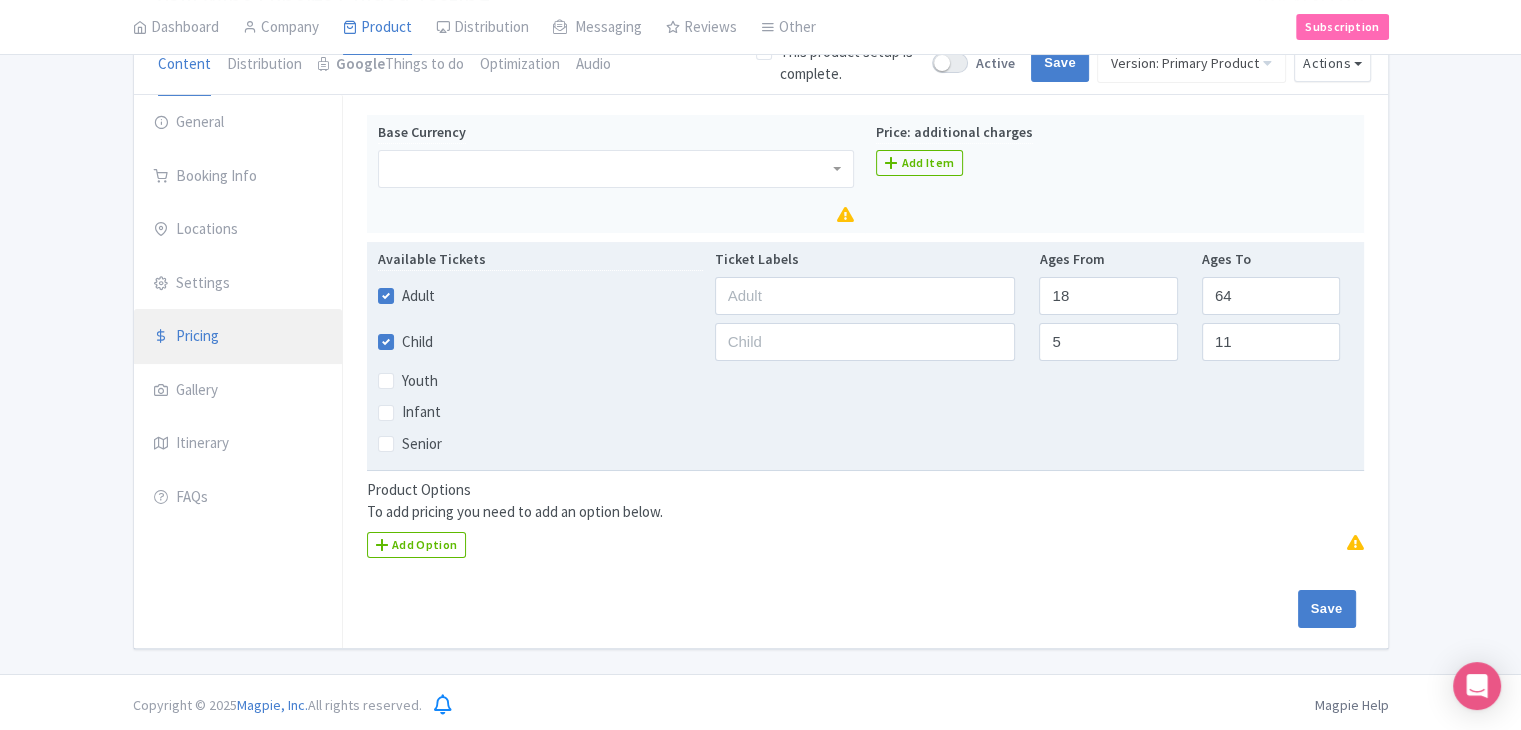 scroll, scrollTop: 201, scrollLeft: 0, axis: vertical 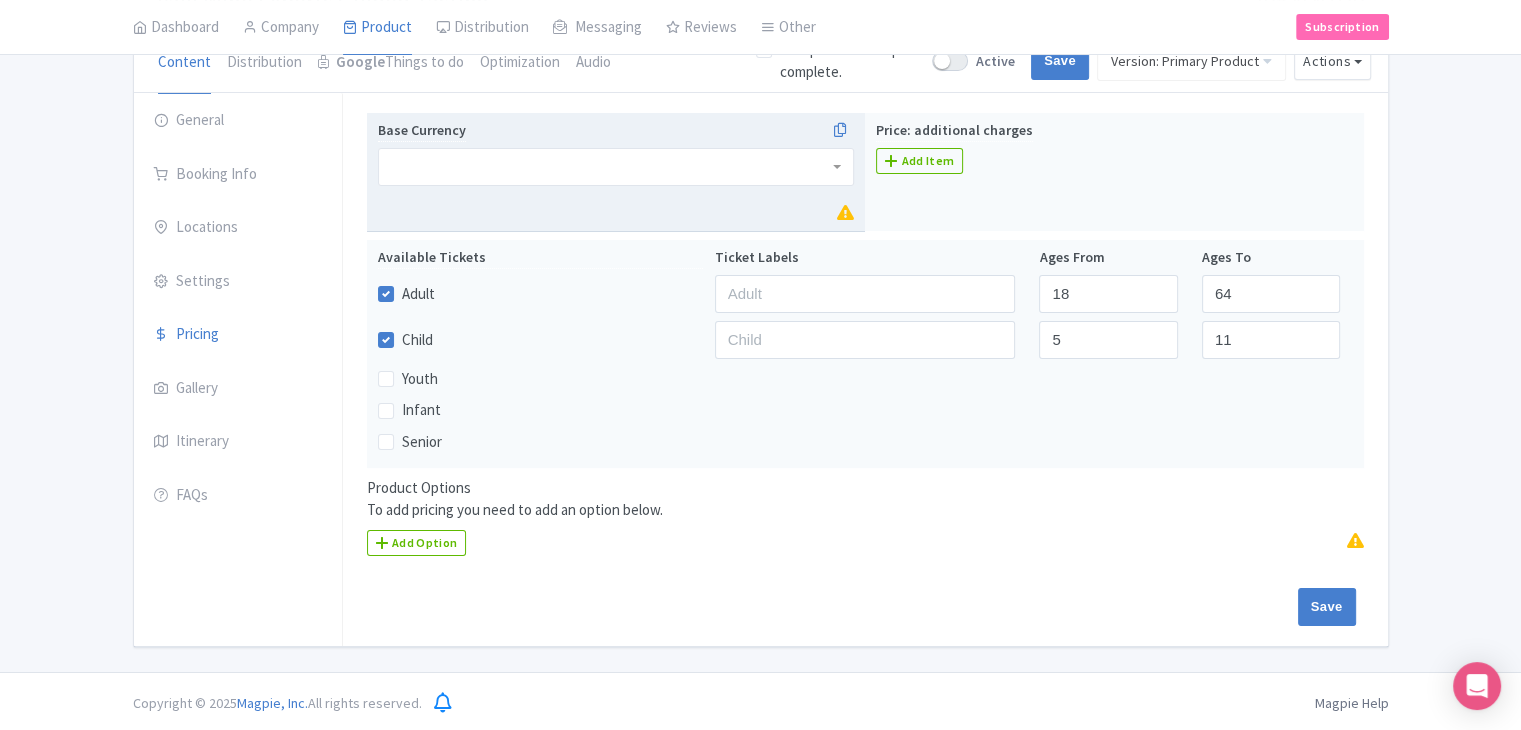 click at bounding box center [616, 167] 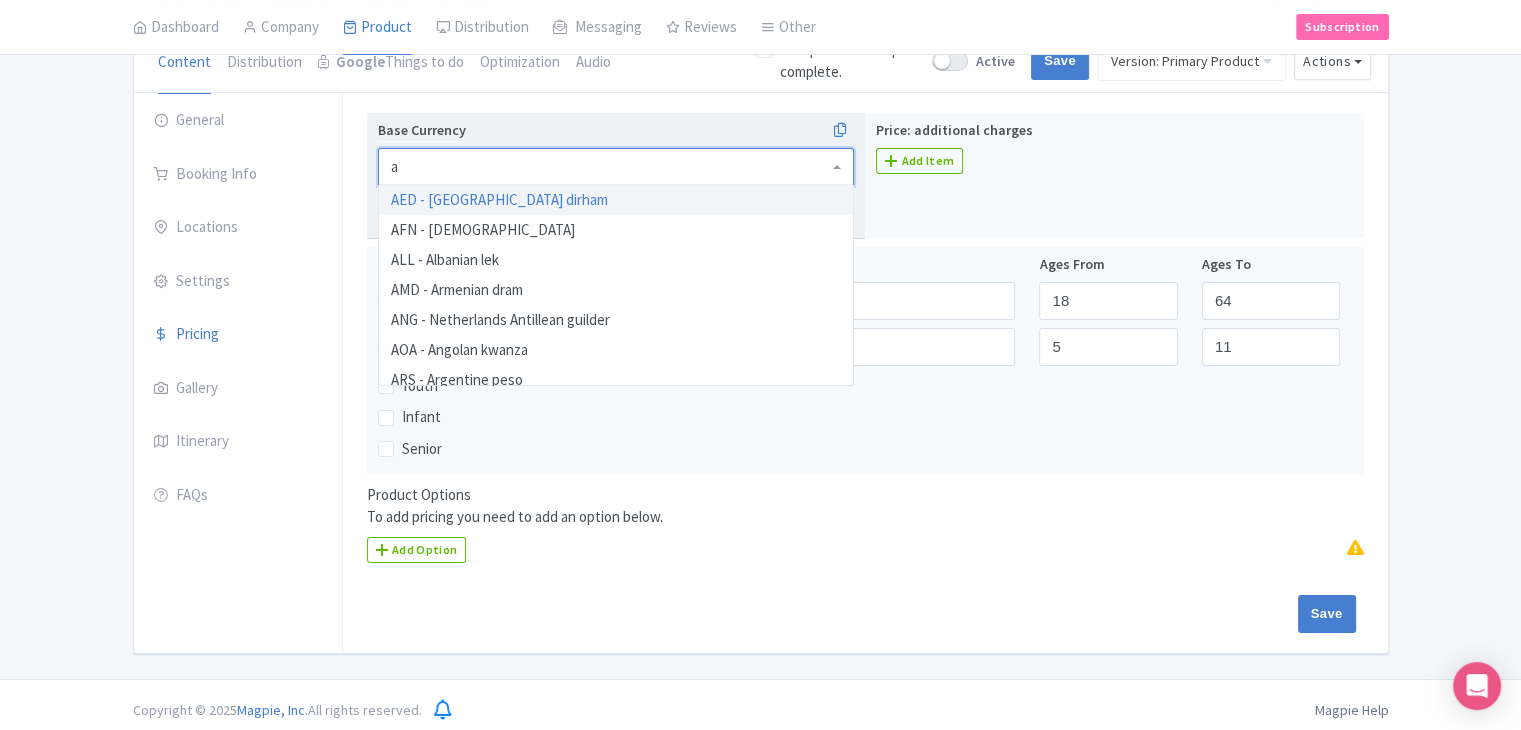 type on "au" 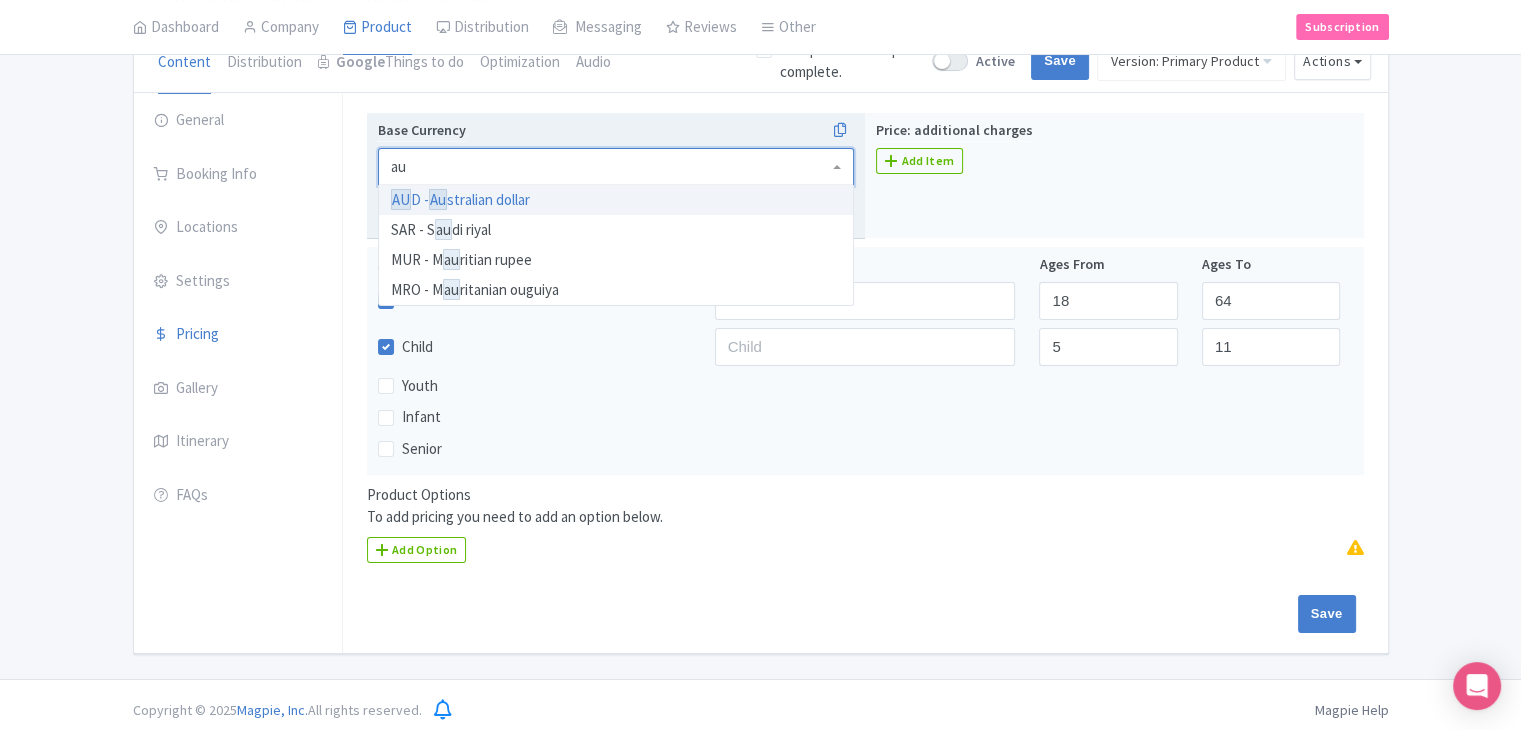 type 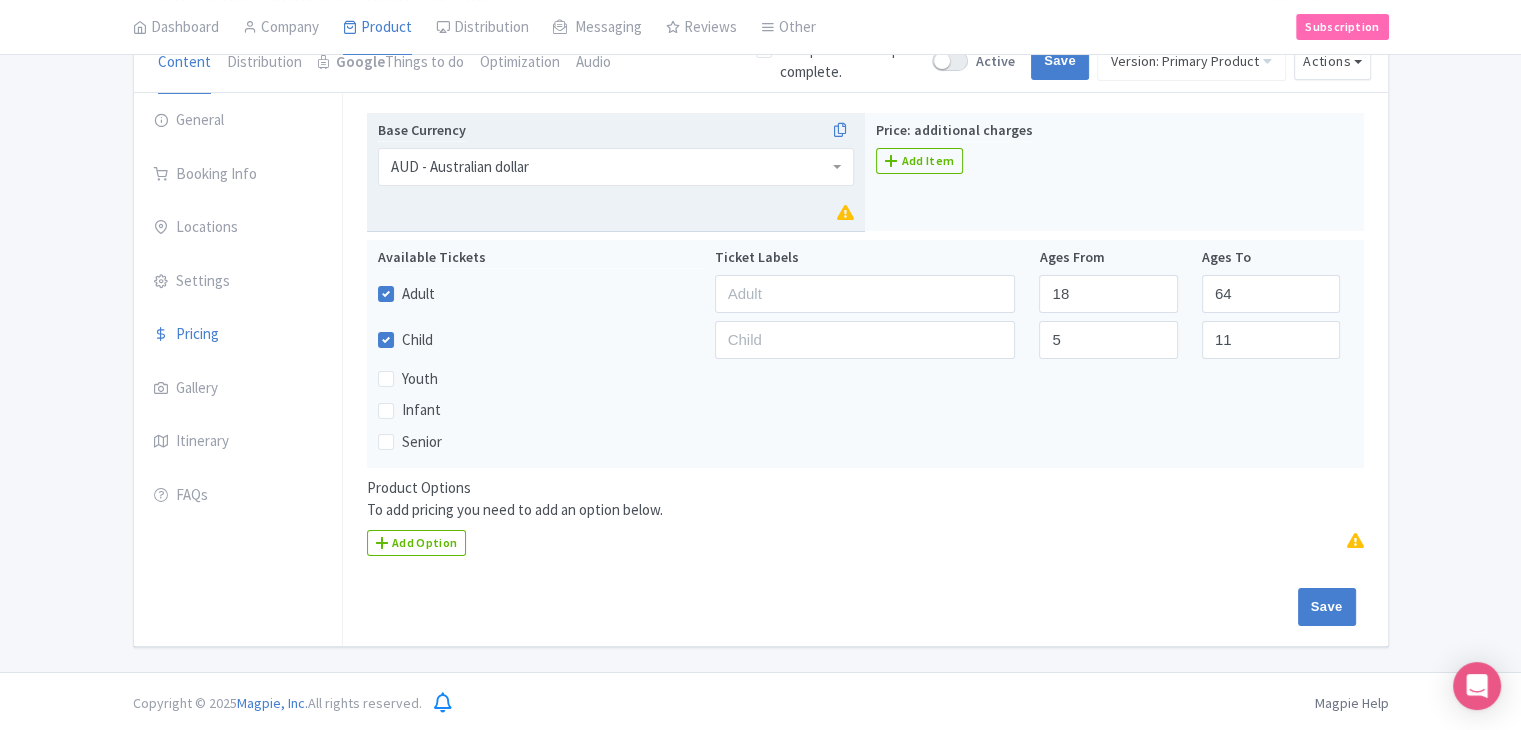 scroll, scrollTop: 0, scrollLeft: 0, axis: both 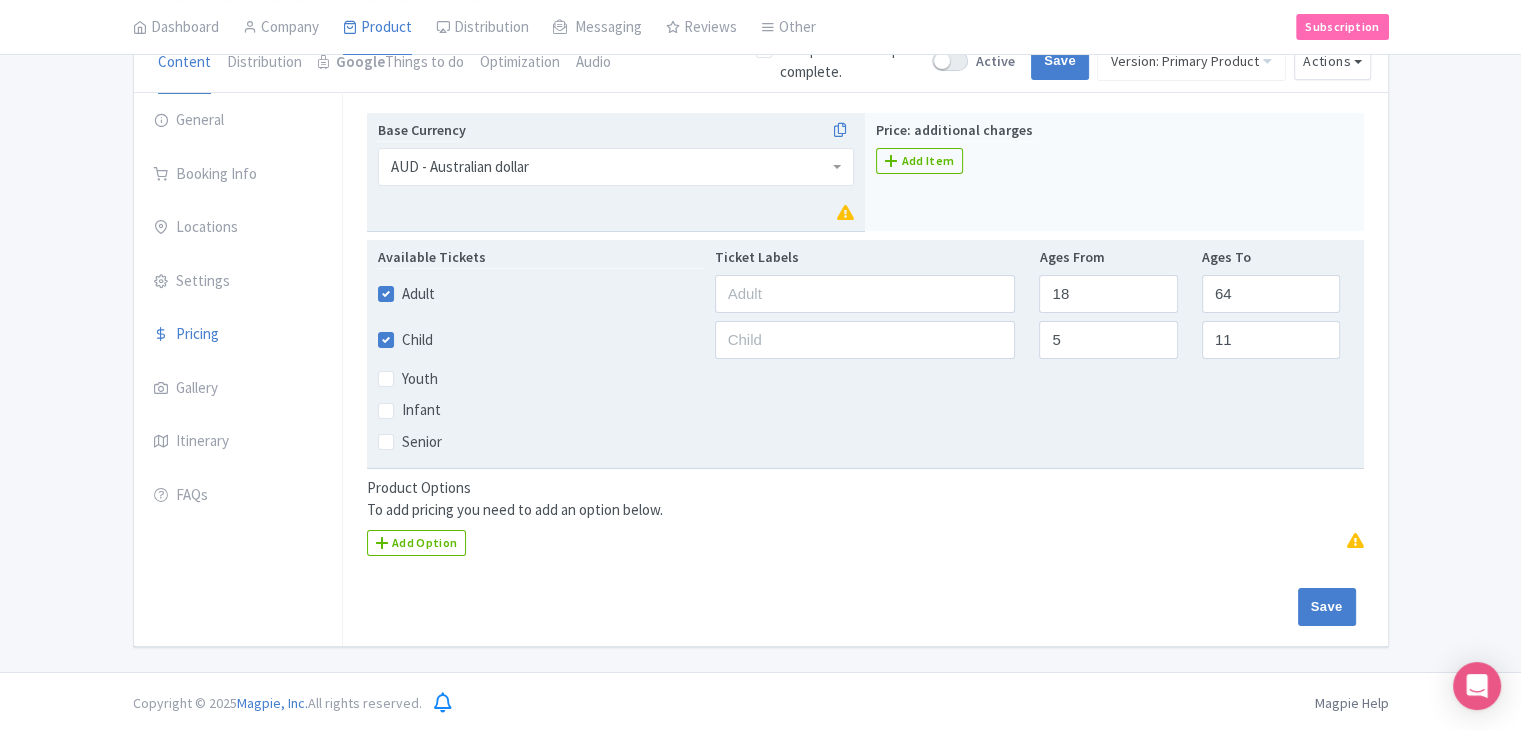click on "Child" at bounding box center (417, 340) 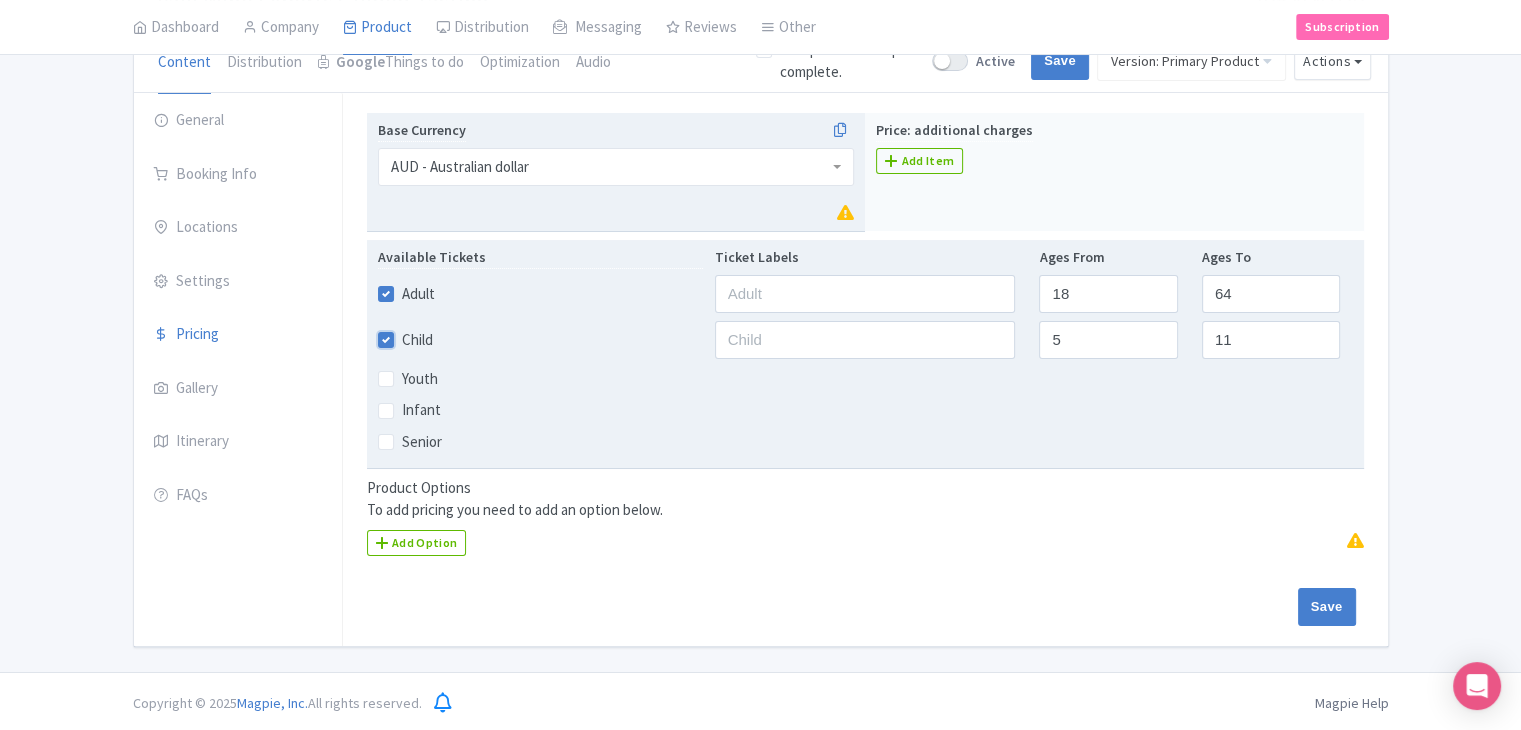 click on "Child" at bounding box center [408, 334] 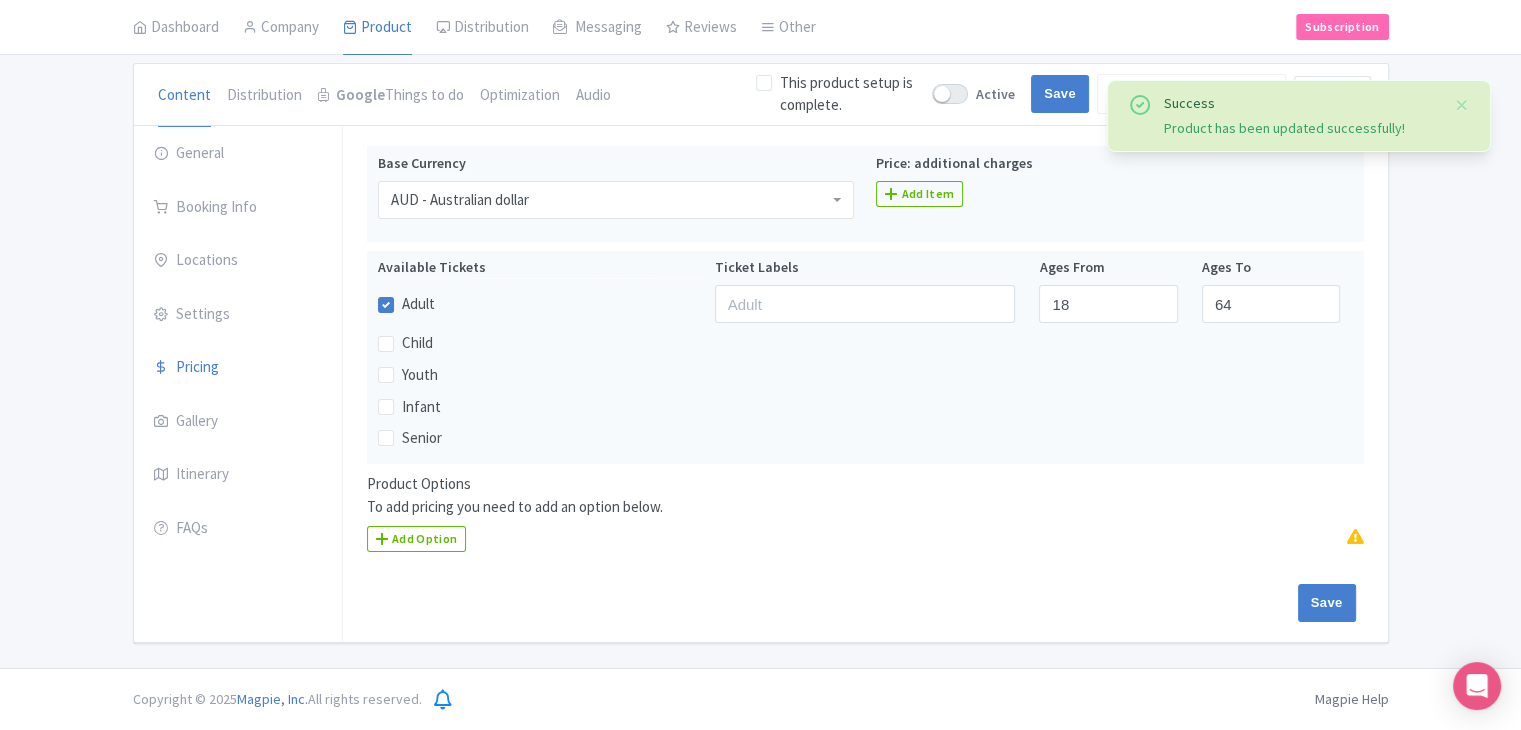 scroll, scrollTop: 164, scrollLeft: 0, axis: vertical 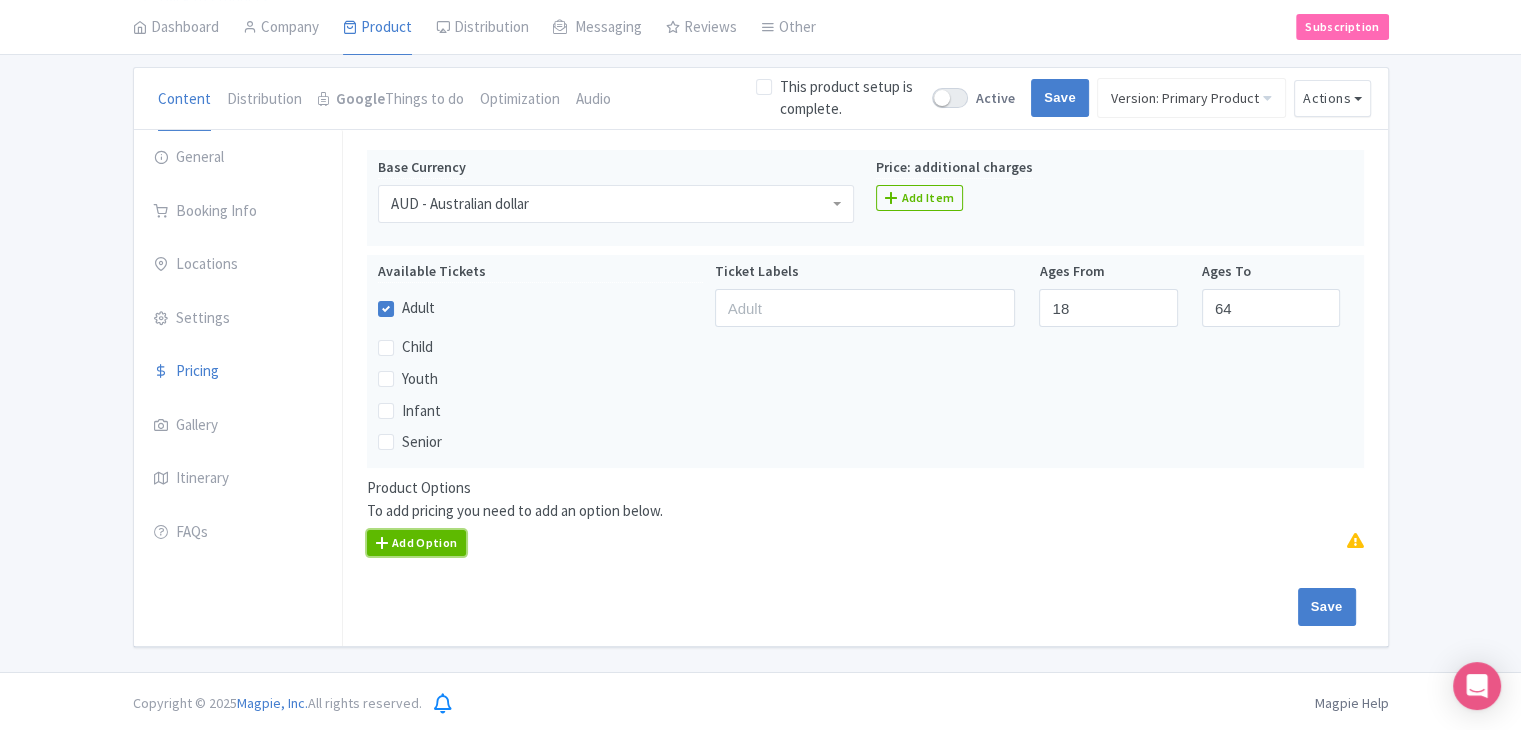click on "Add Option" at bounding box center (417, 543) 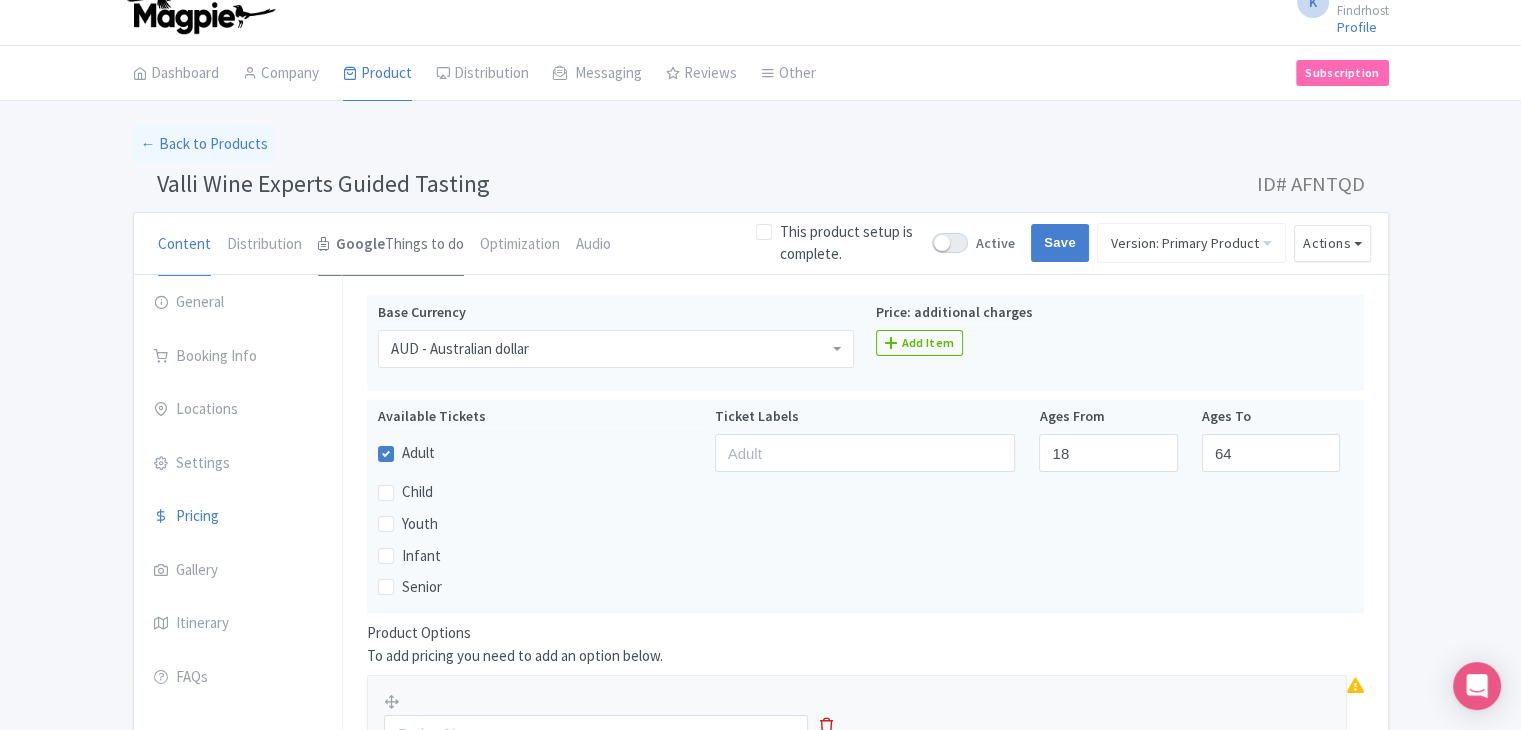 scroll, scrollTop: 0, scrollLeft: 0, axis: both 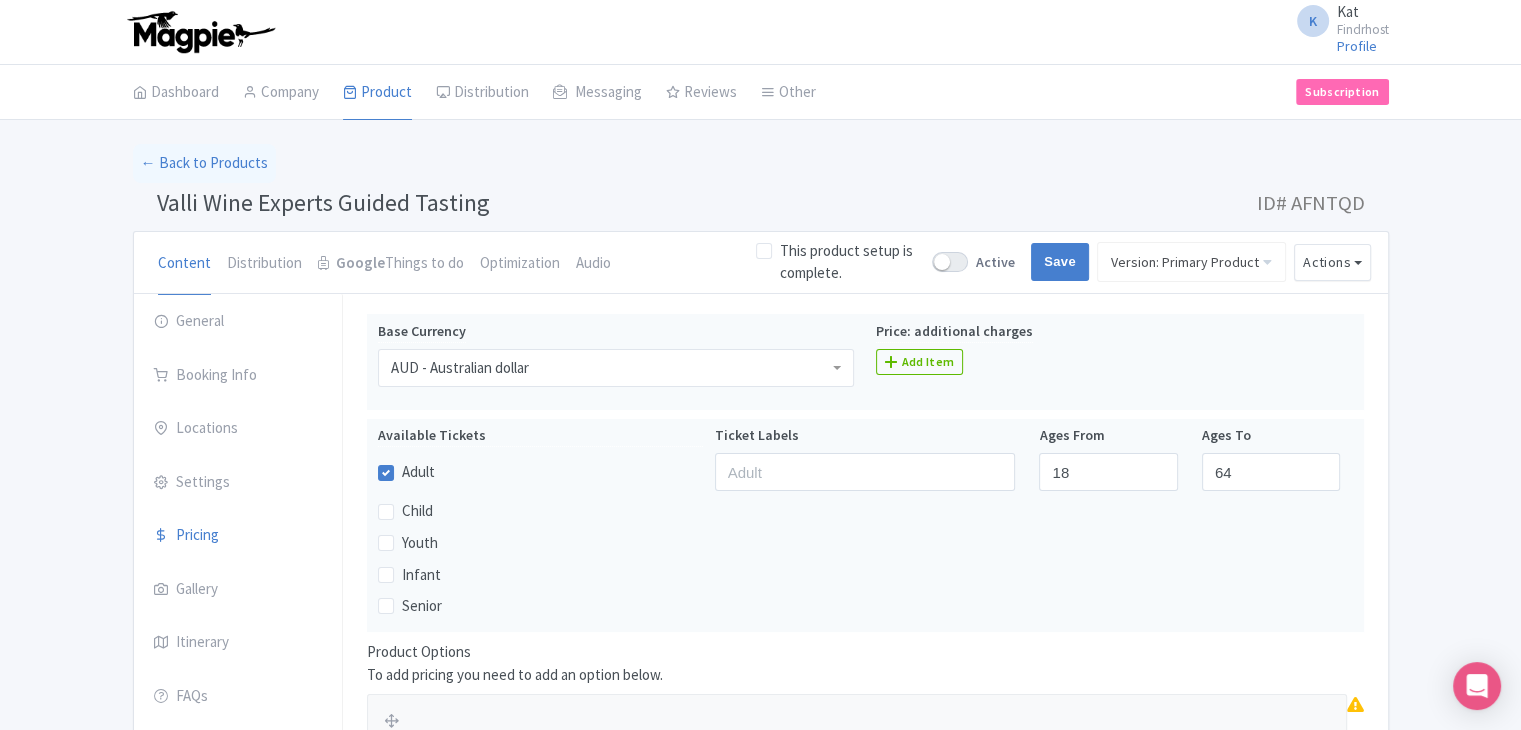 click on "Valli Wine Experts Guided Tasting
ID# AFNTQD" at bounding box center [761, 207] 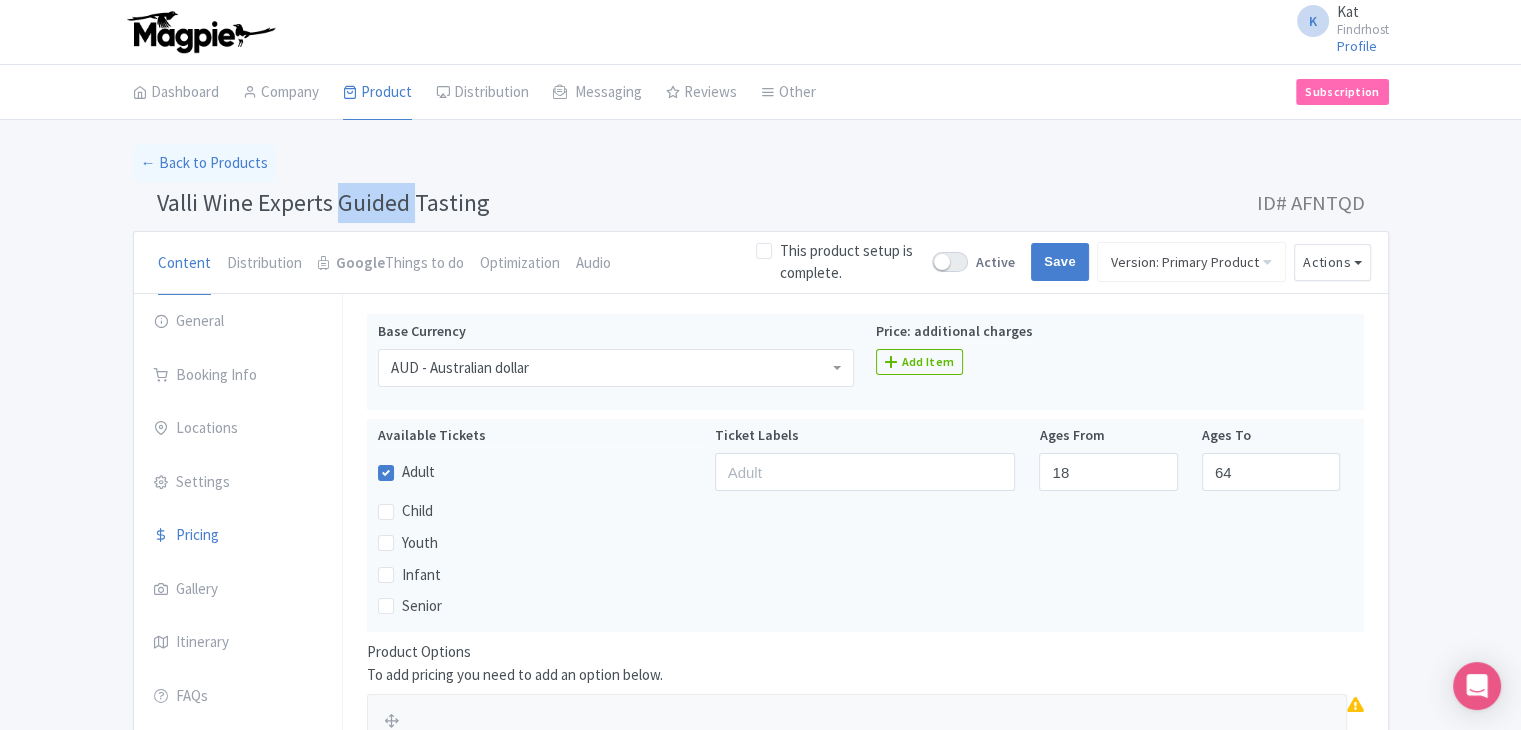 click on "Valli Wine Experts Guided Tasting
ID# AFNTQD" at bounding box center [761, 207] 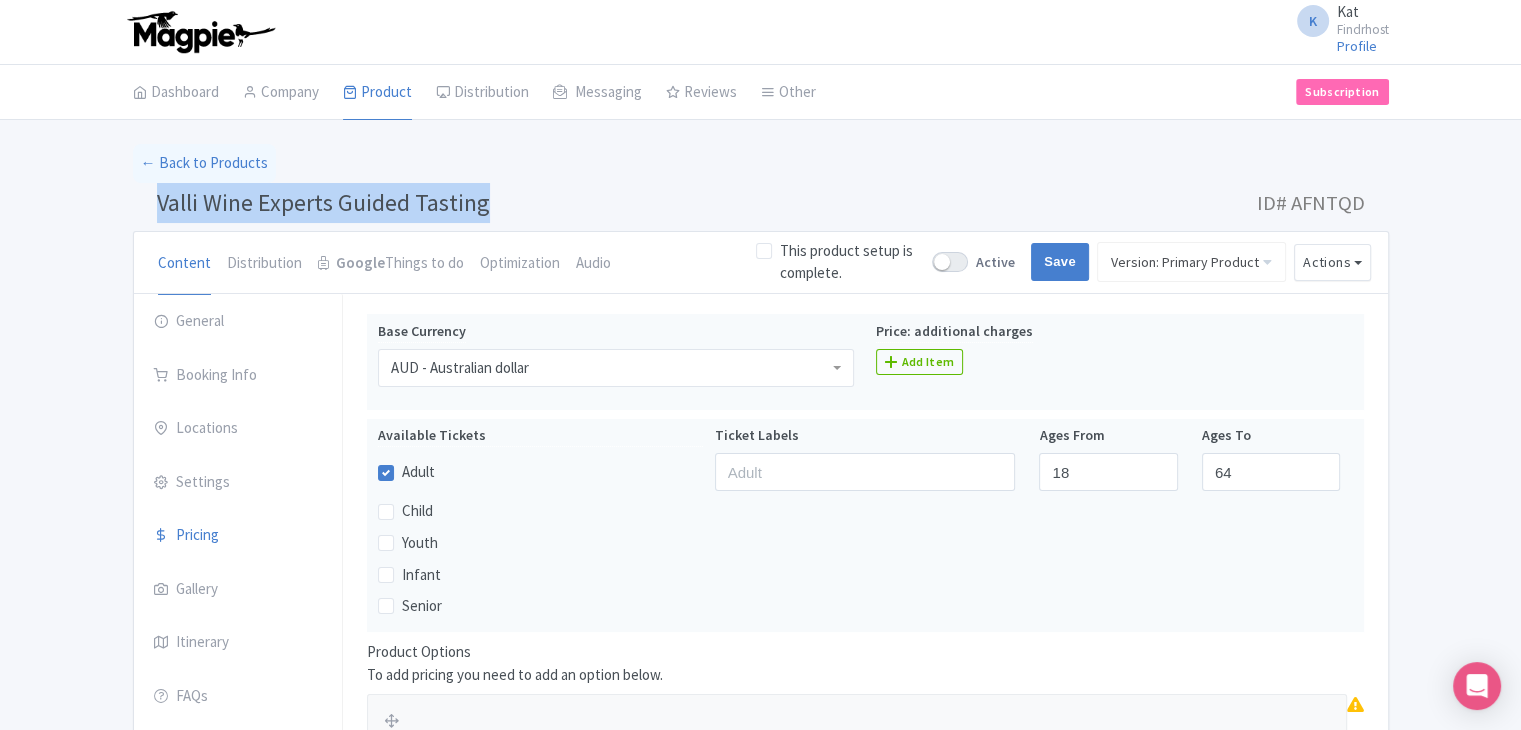 click on "Valli Wine Experts Guided Tasting
ID# AFNTQD" at bounding box center (761, 207) 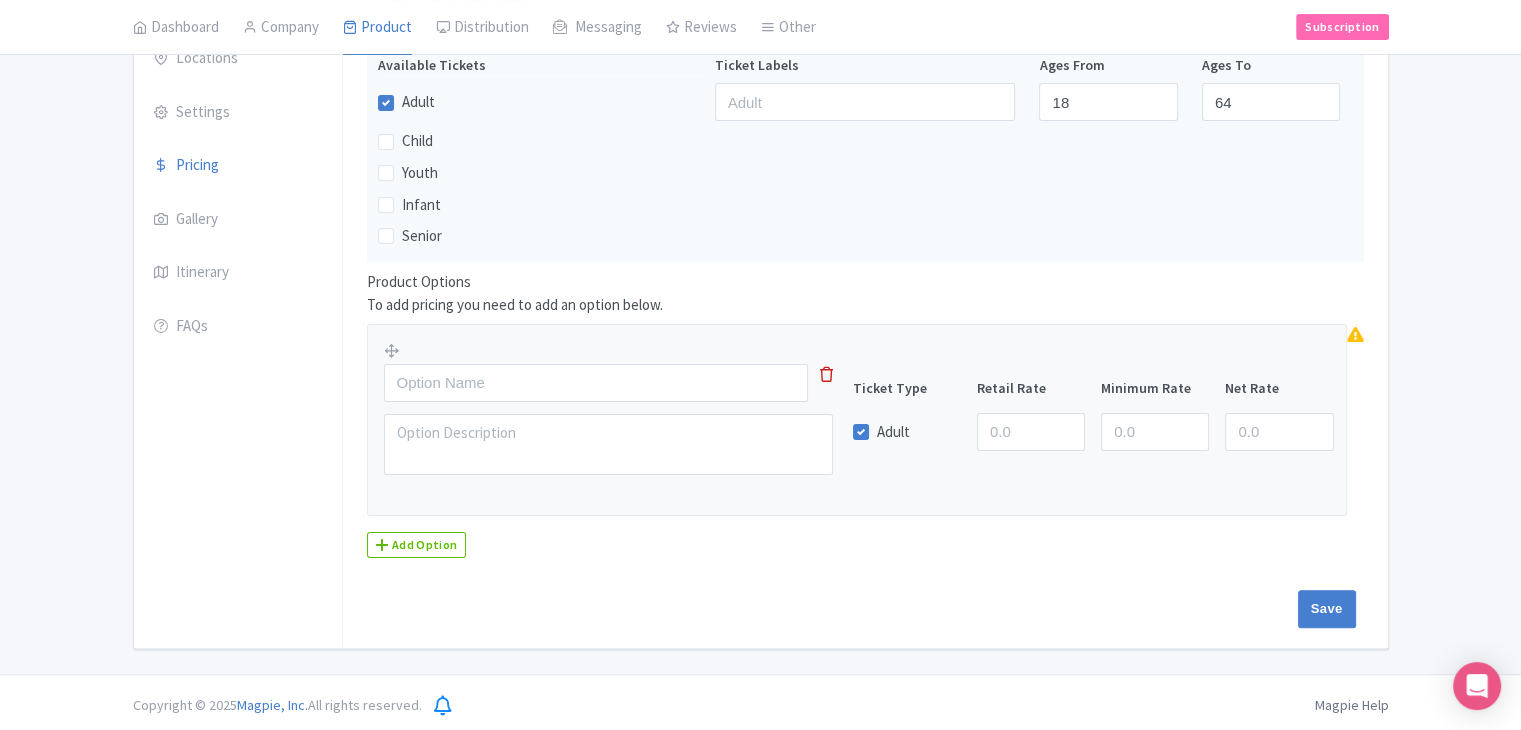 scroll, scrollTop: 372, scrollLeft: 0, axis: vertical 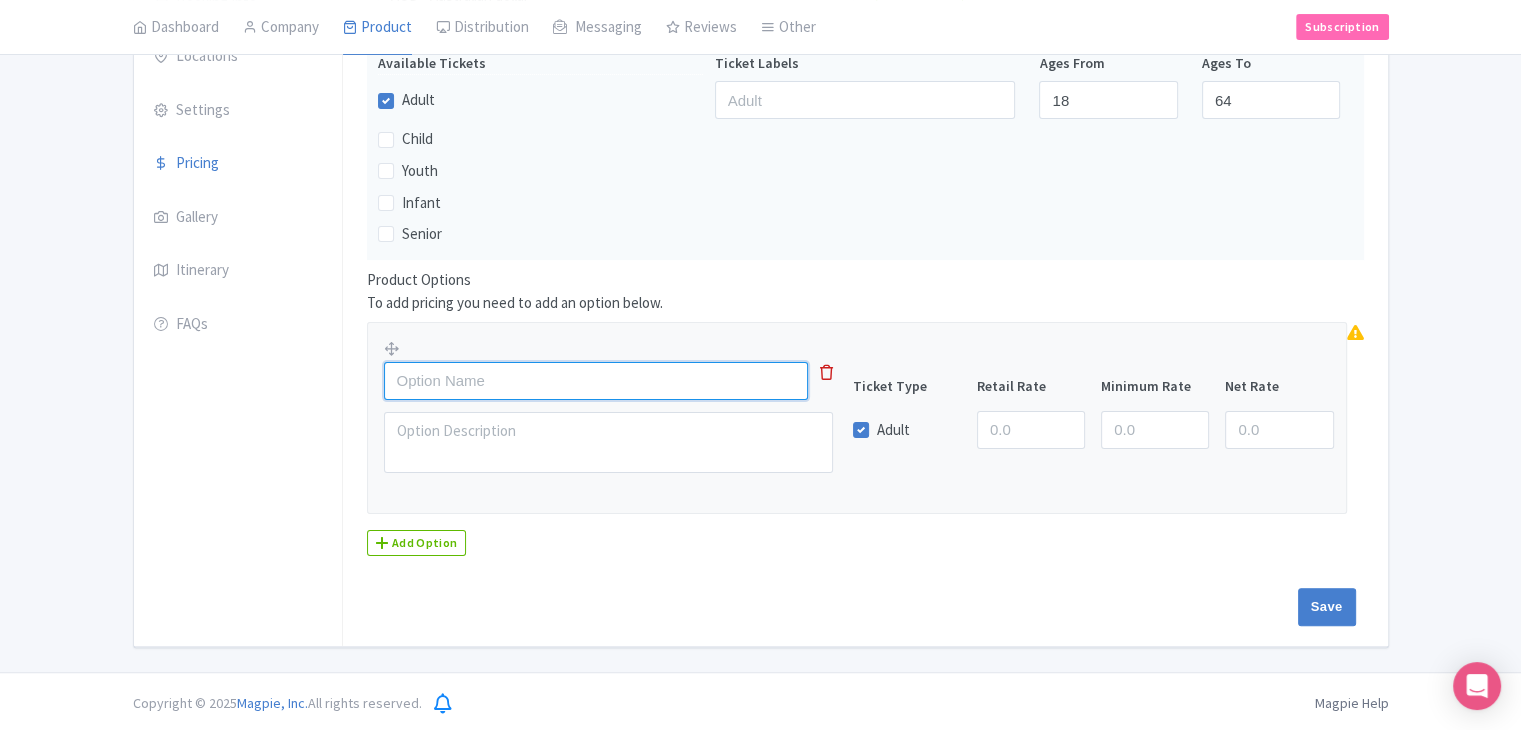 click at bounding box center (596, 381) 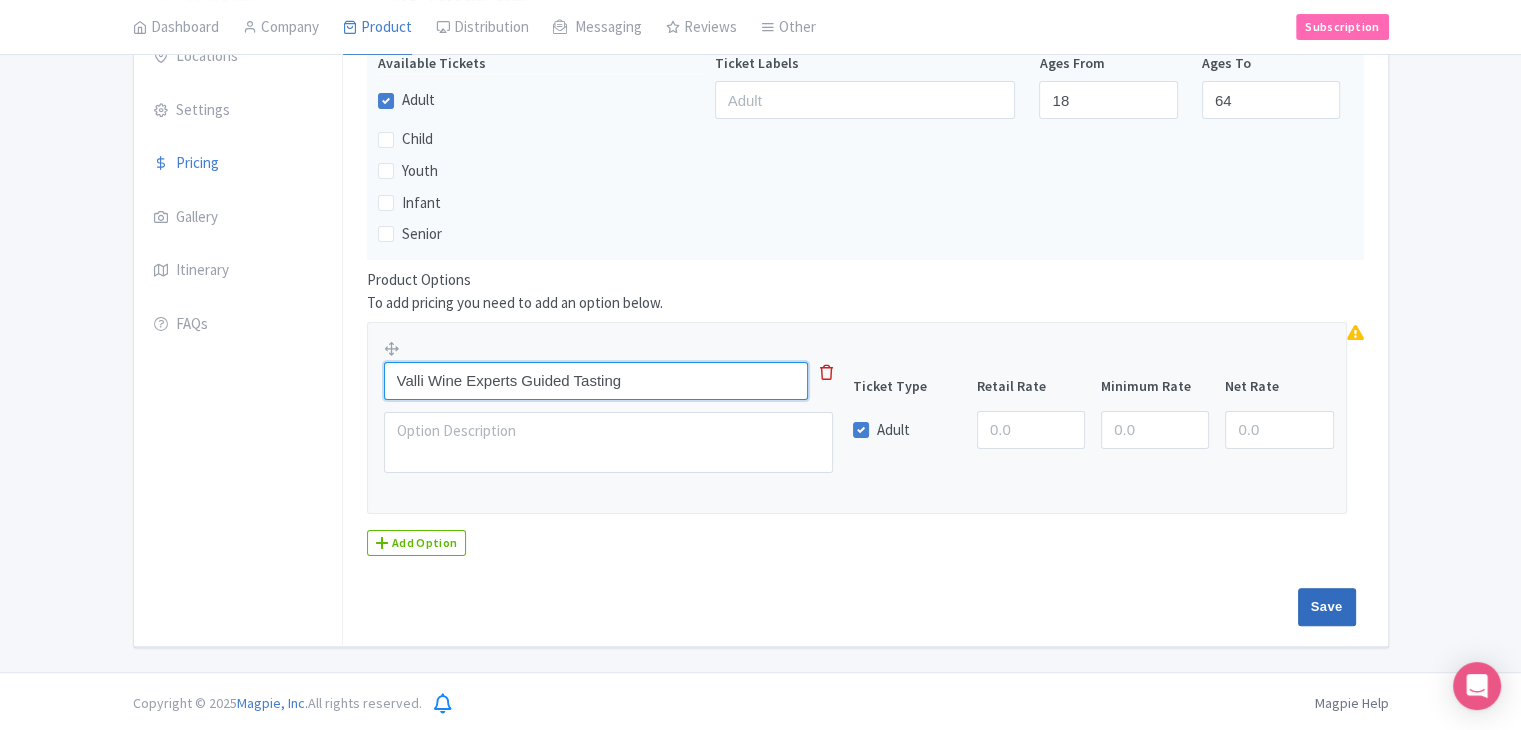 type on "Valli Wine Experts Guided Tasting" 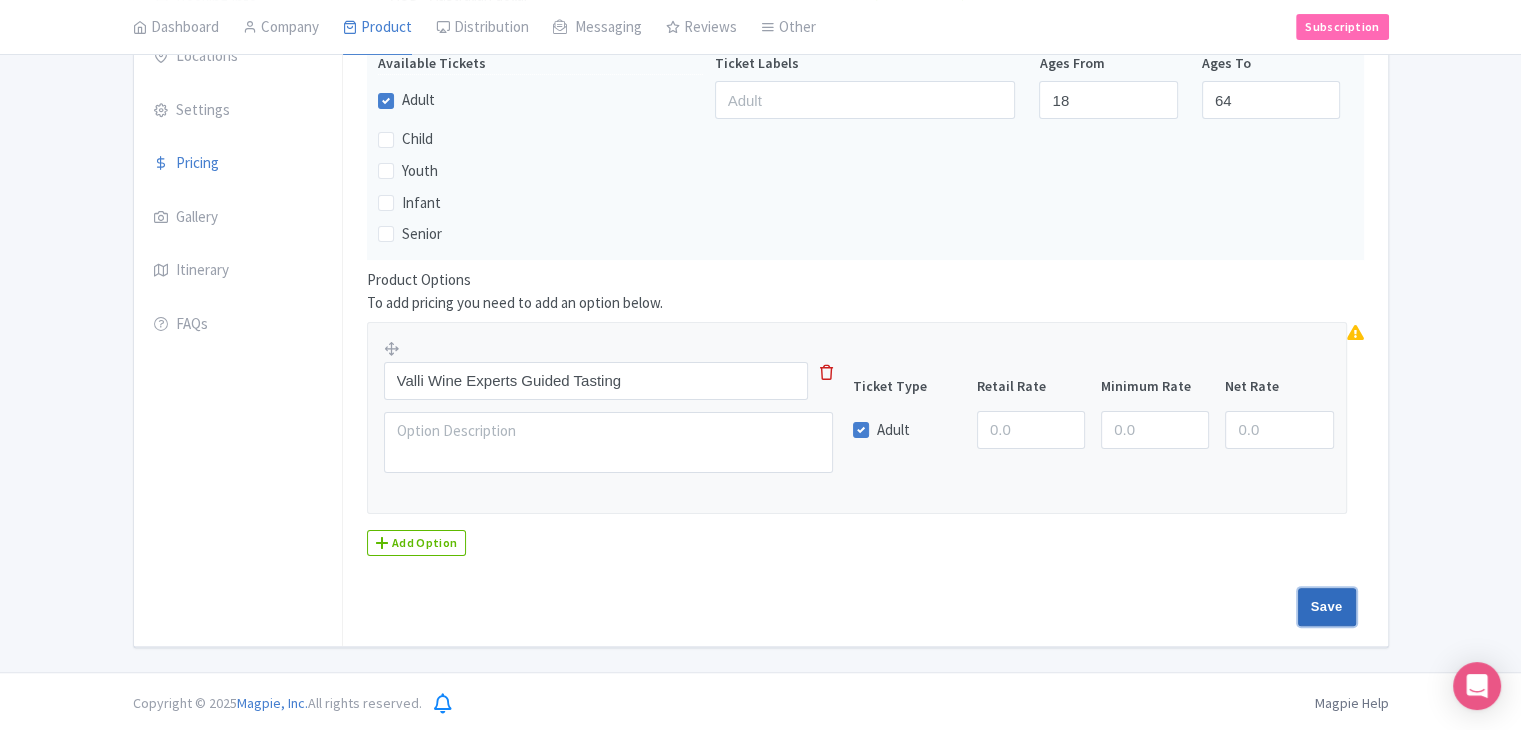 click on "Save" at bounding box center [1327, 607] 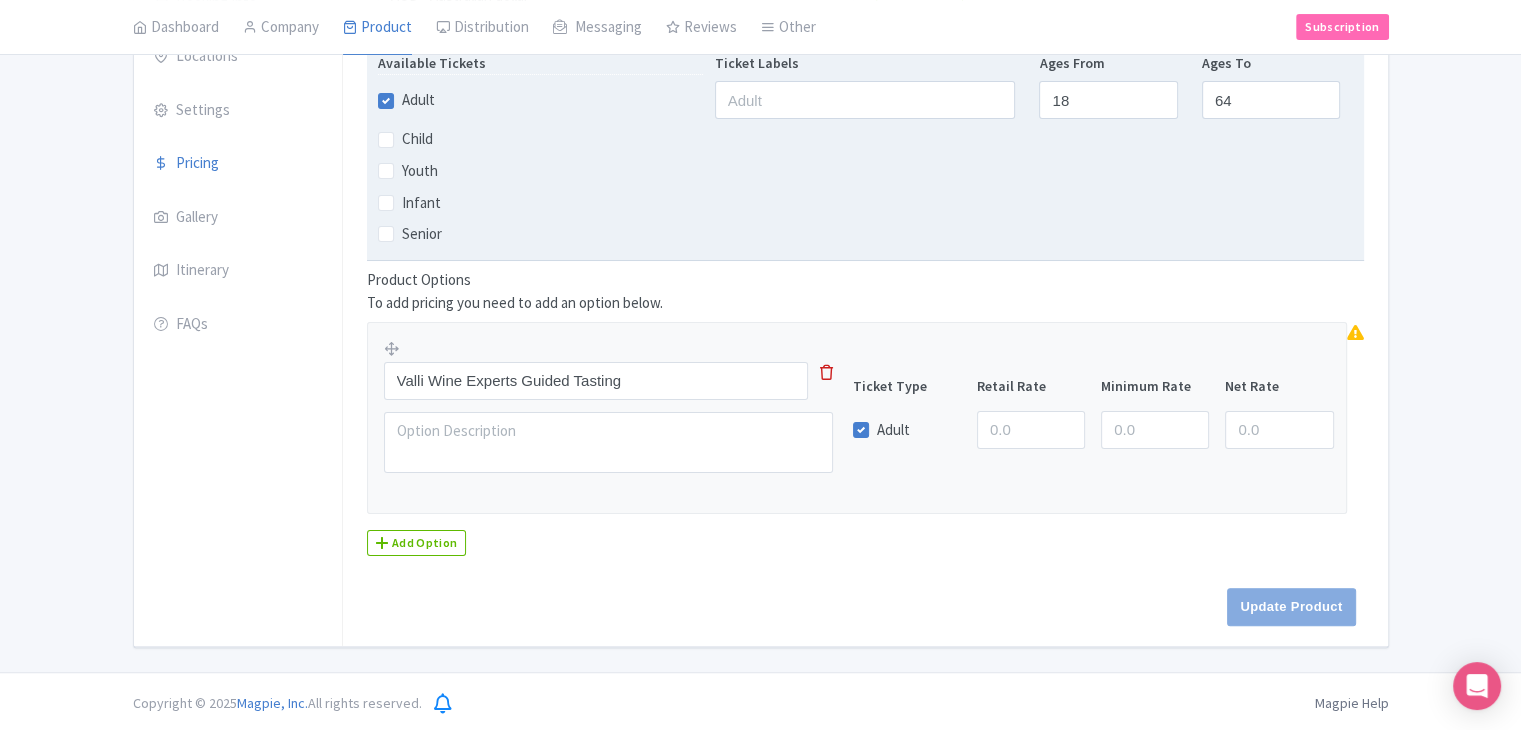 type on "Update Product" 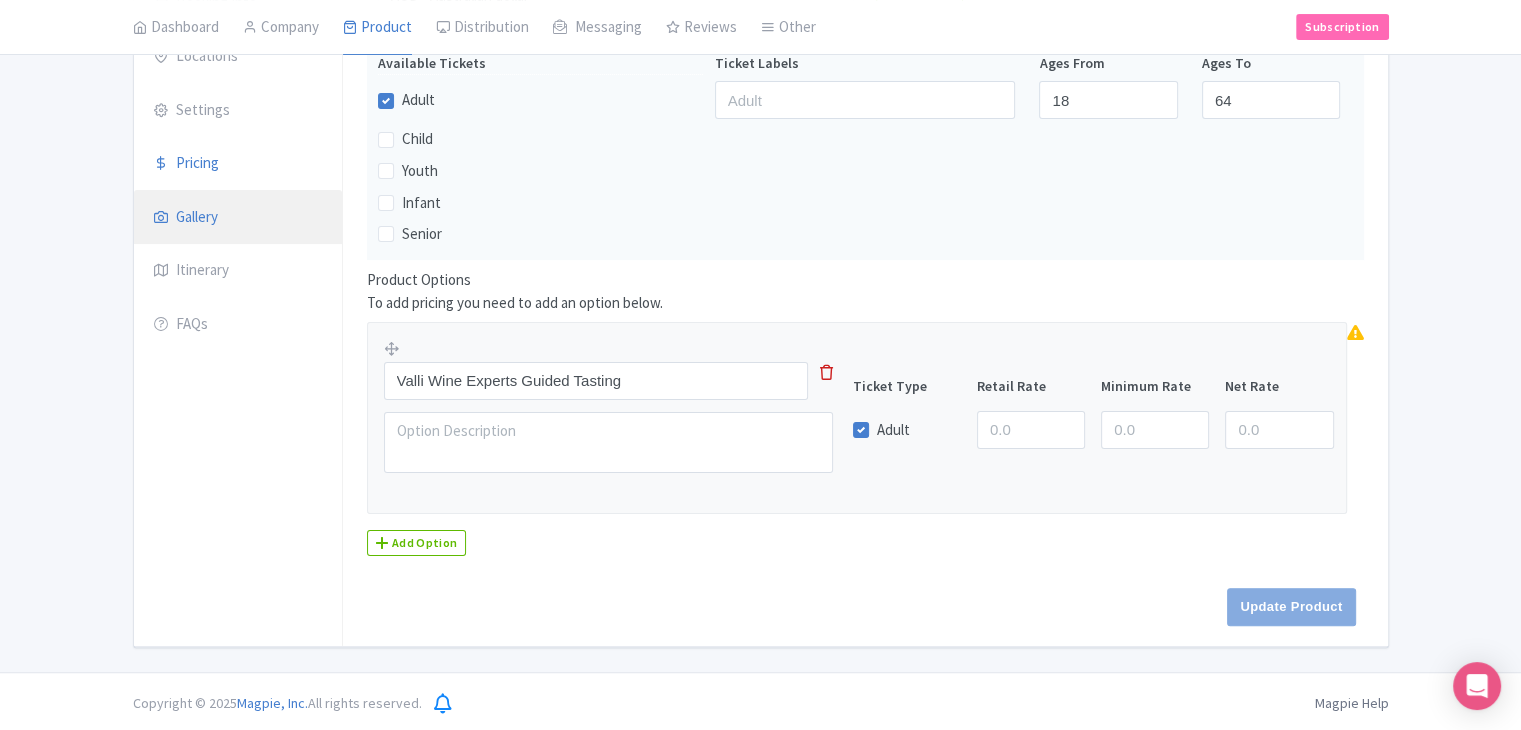 click on "Gallery" at bounding box center (238, 218) 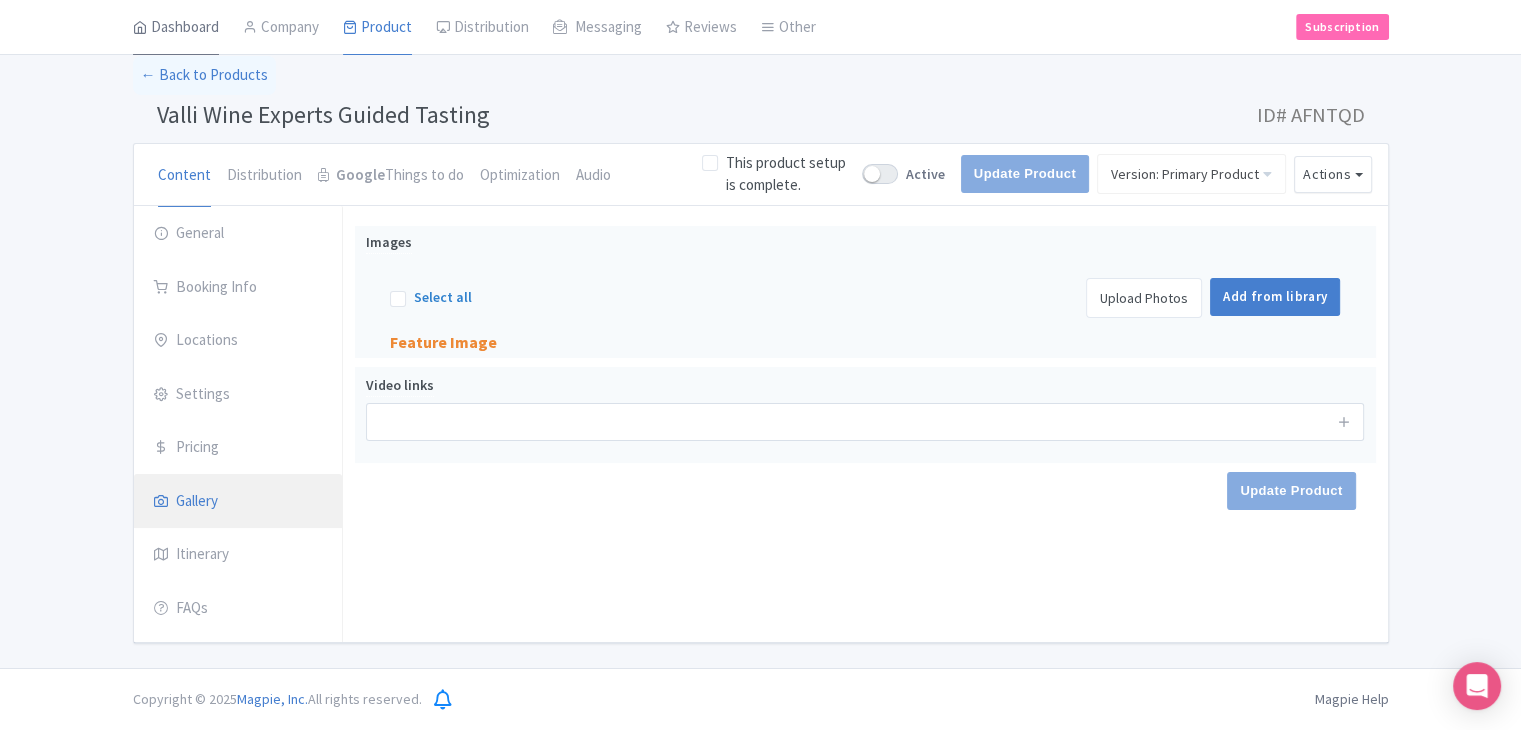 scroll, scrollTop: 84, scrollLeft: 0, axis: vertical 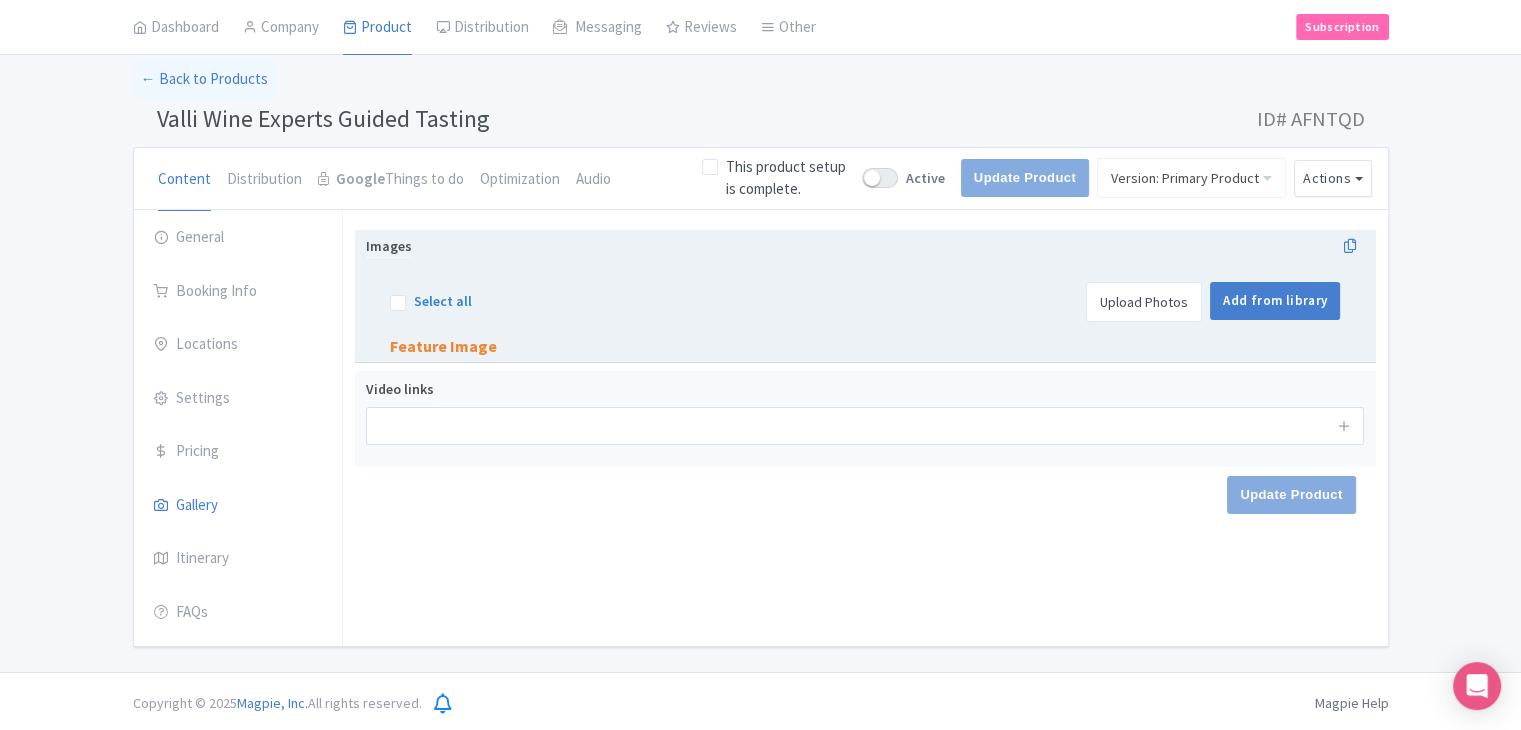 click on "Upload Photos" at bounding box center (1144, 302) 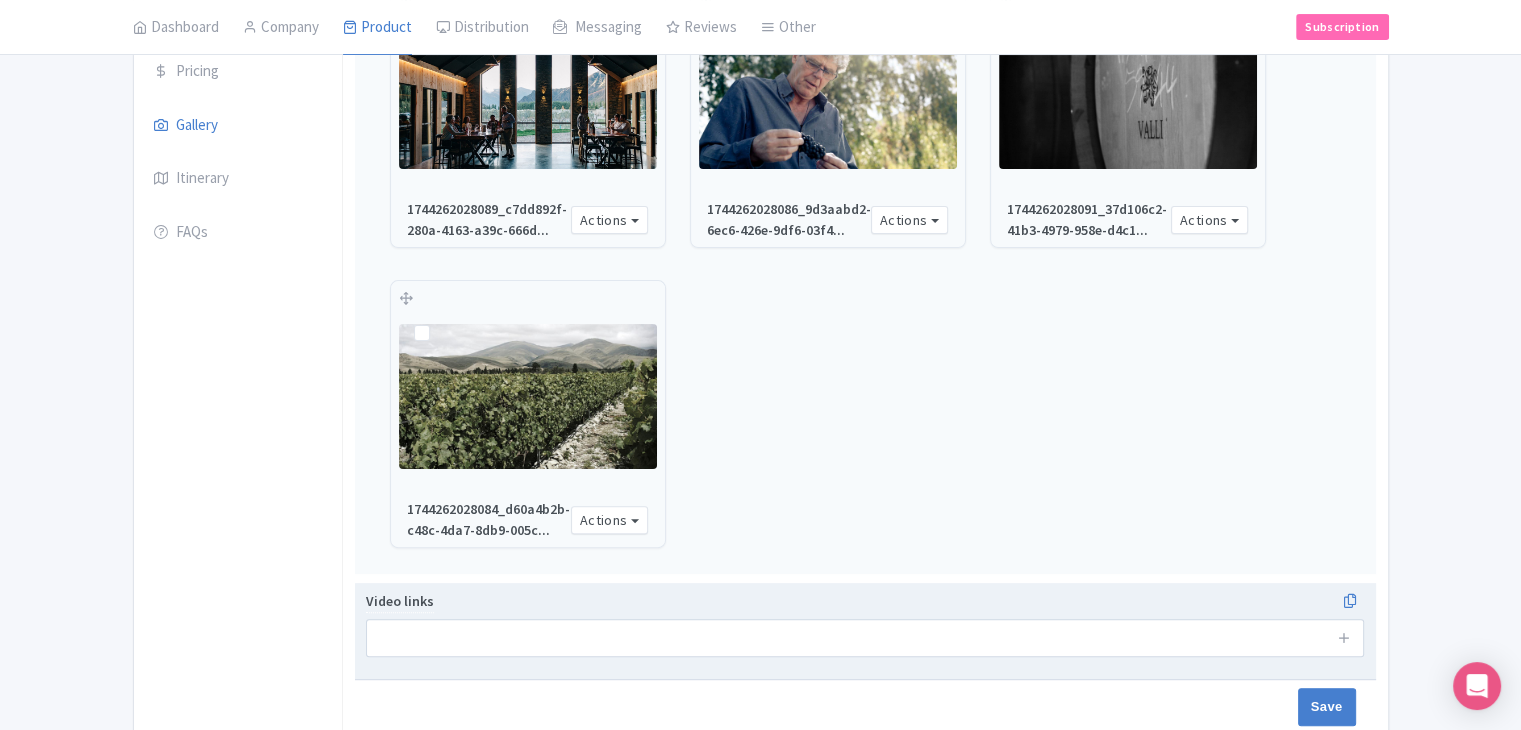 scroll, scrollTop: 464, scrollLeft: 0, axis: vertical 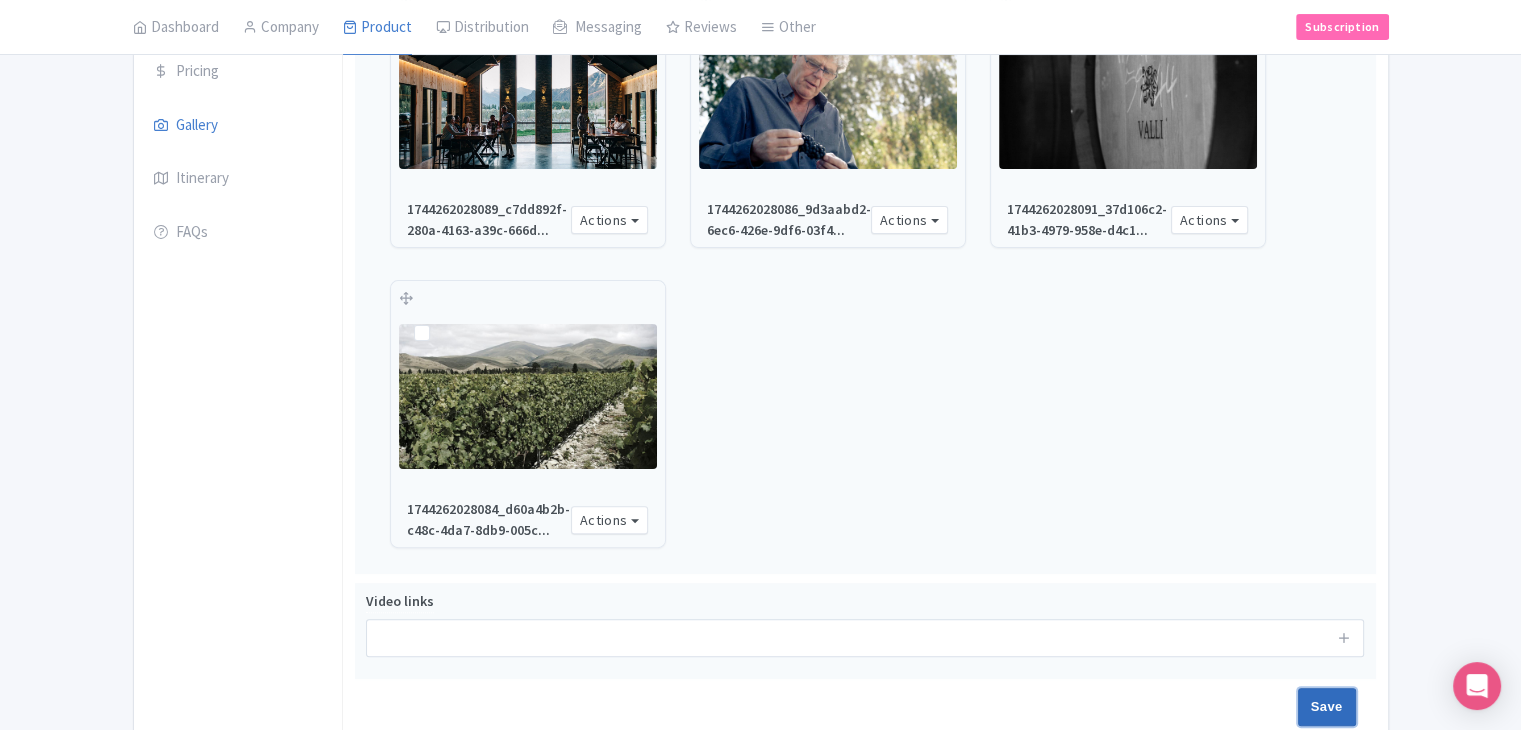 click on "Save" at bounding box center [1327, 707] 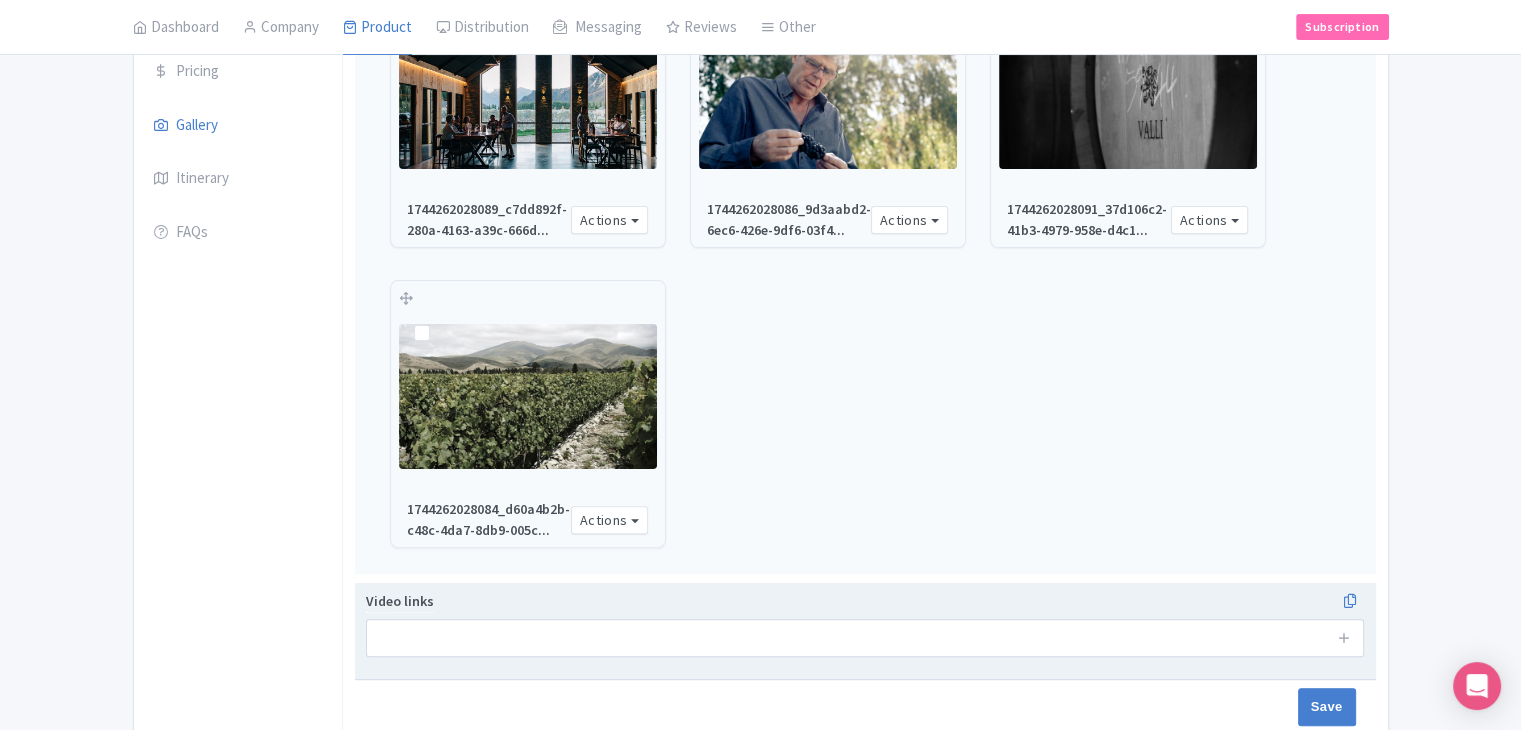 type on "Saving..." 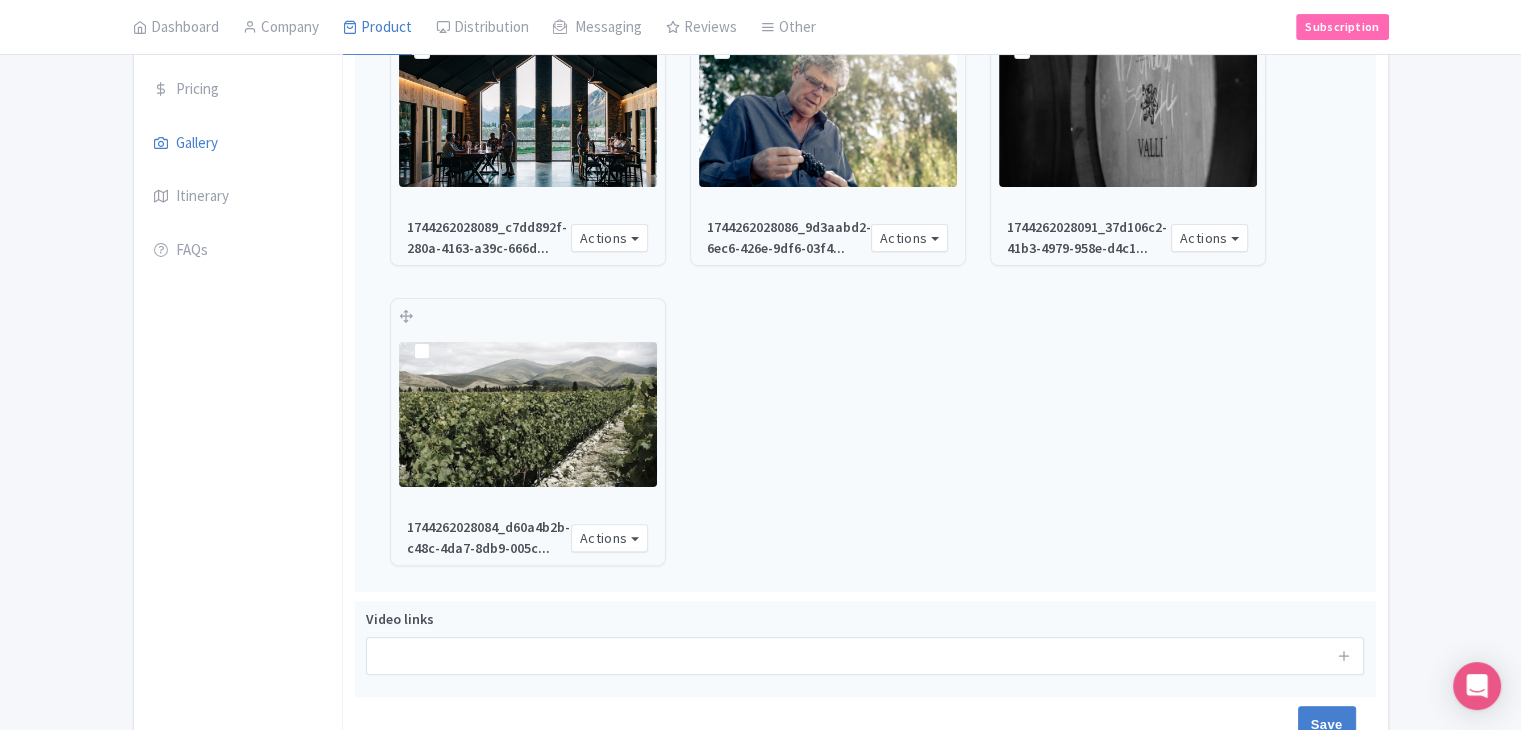 scroll, scrollTop: 564, scrollLeft: 0, axis: vertical 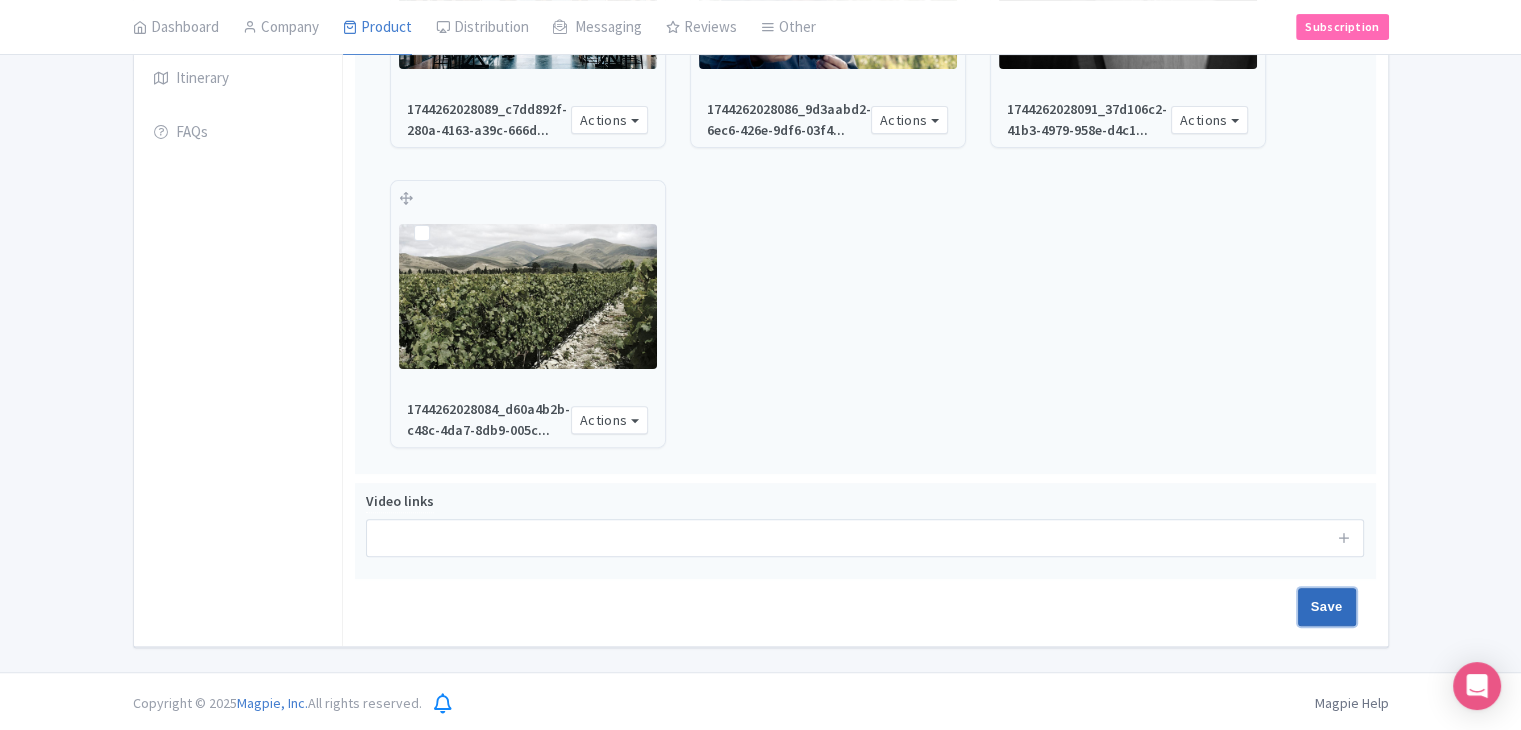 click on "Save" at bounding box center (1327, 607) 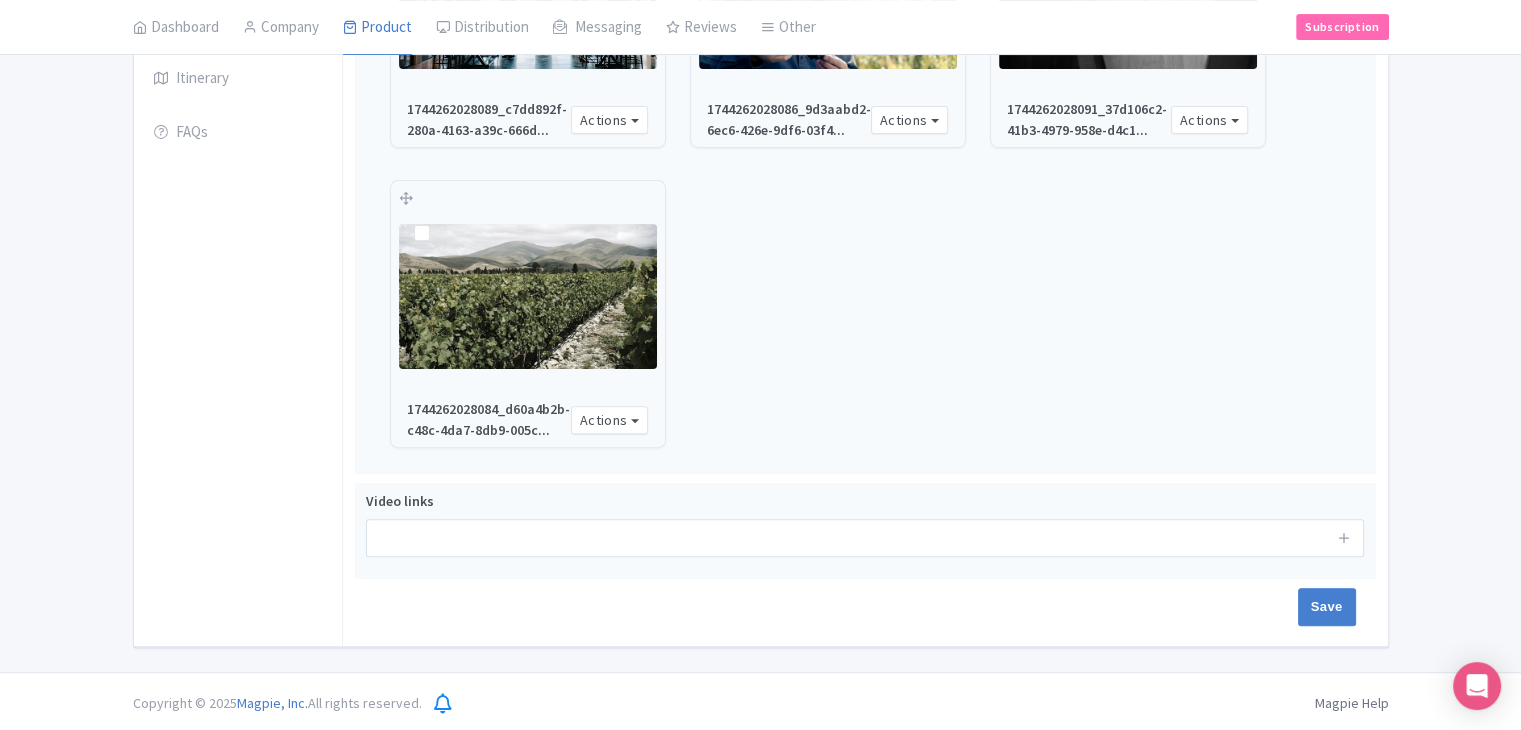 type on "Saving..." 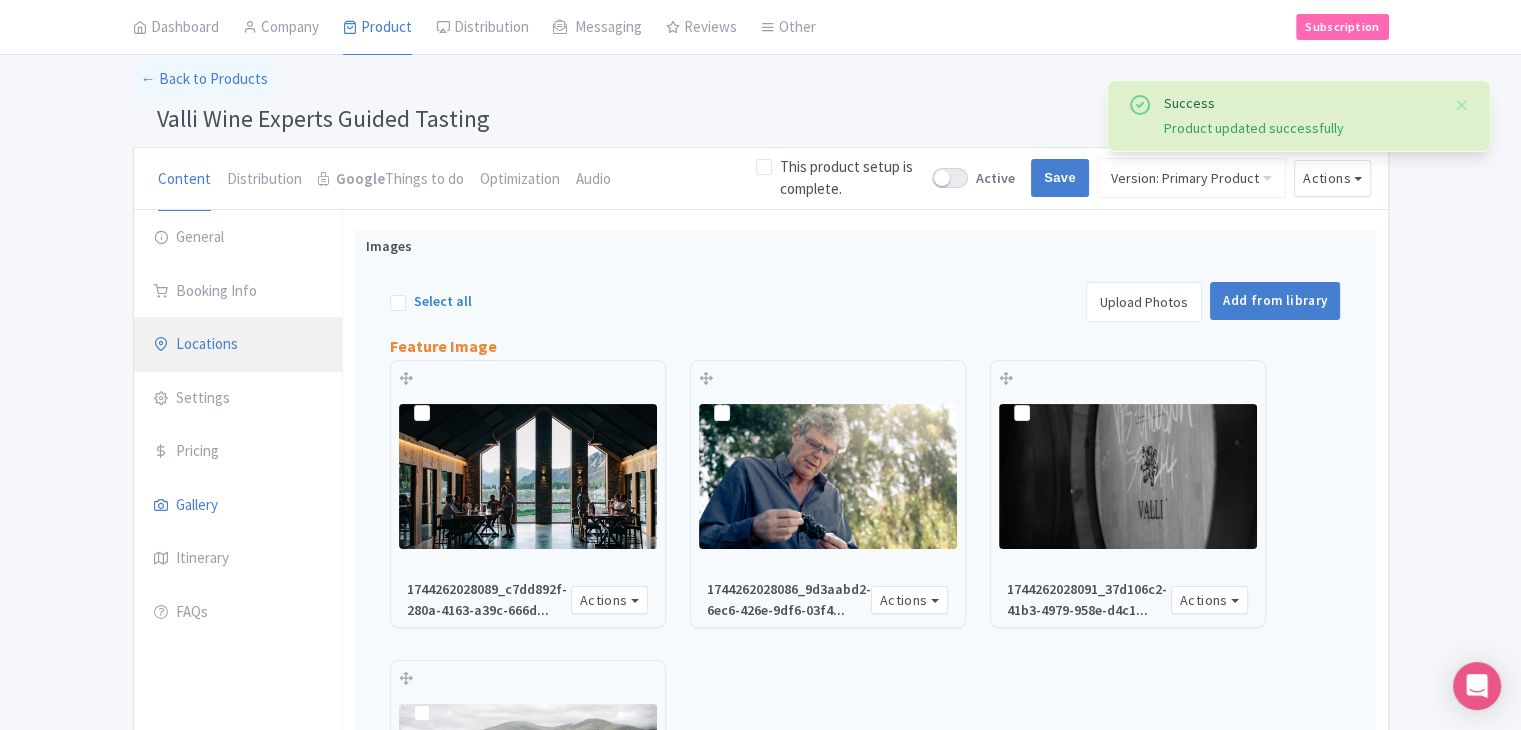 scroll, scrollTop: 84, scrollLeft: 0, axis: vertical 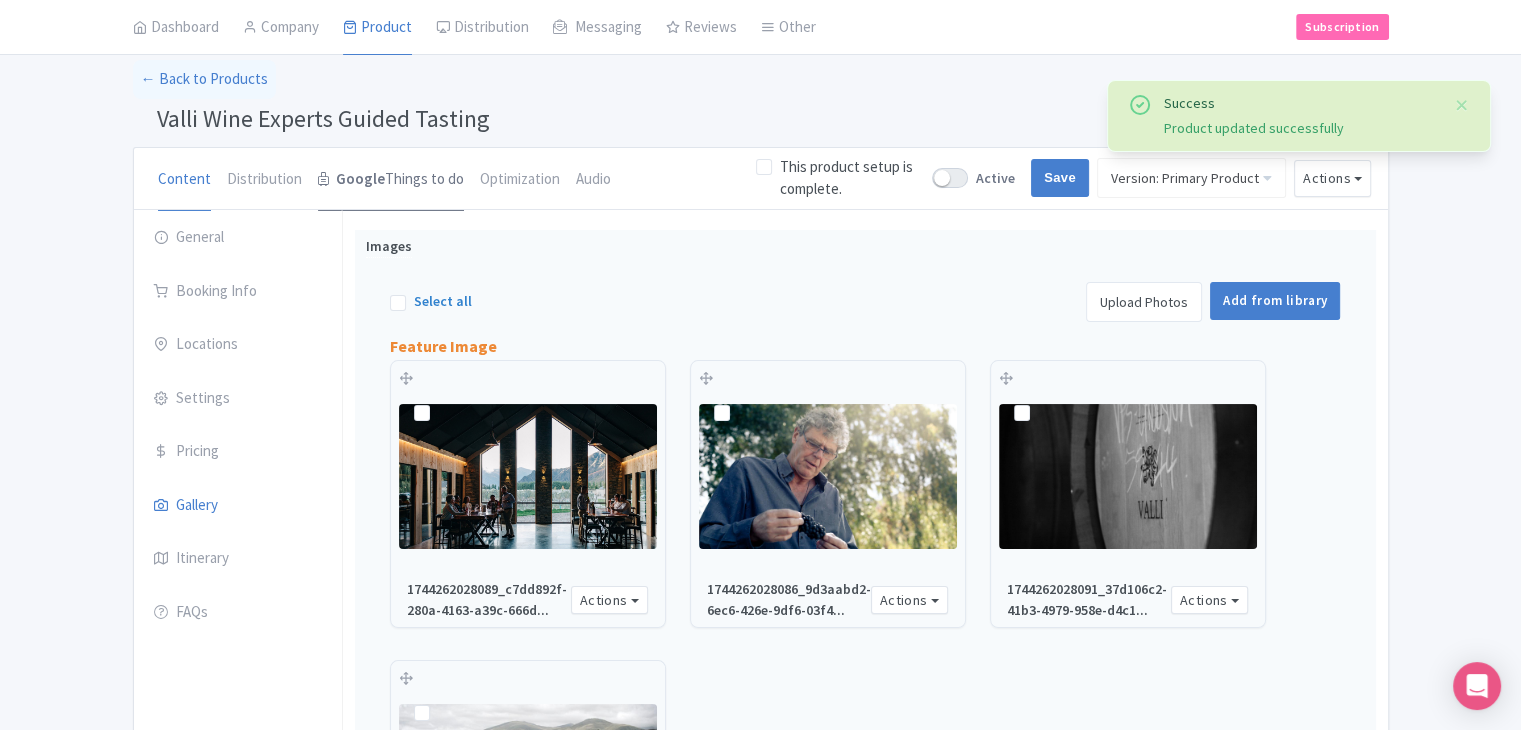 click on "Google  Things to do" at bounding box center (391, 180) 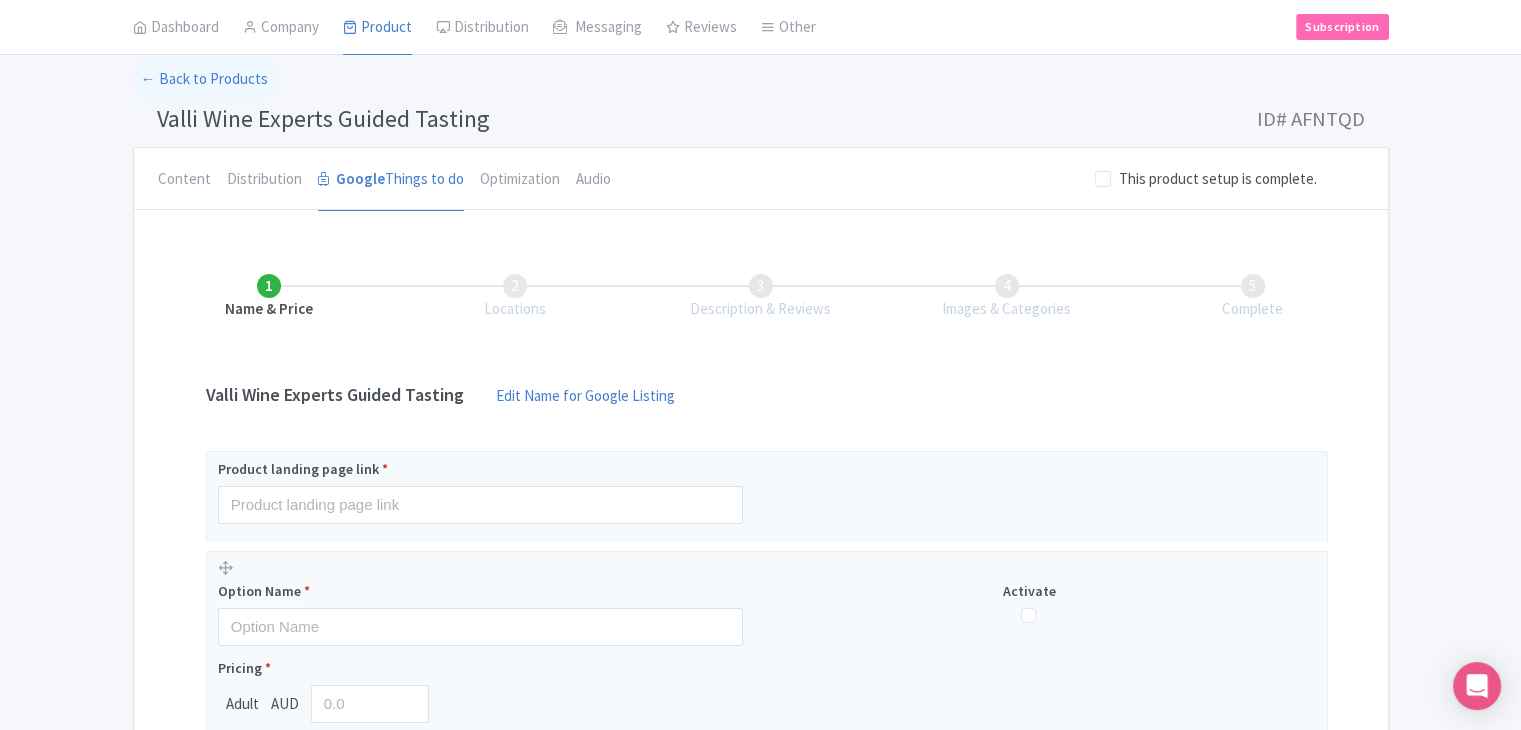 click on "Valli Wine Experts Guided Tasting" at bounding box center (323, 118) 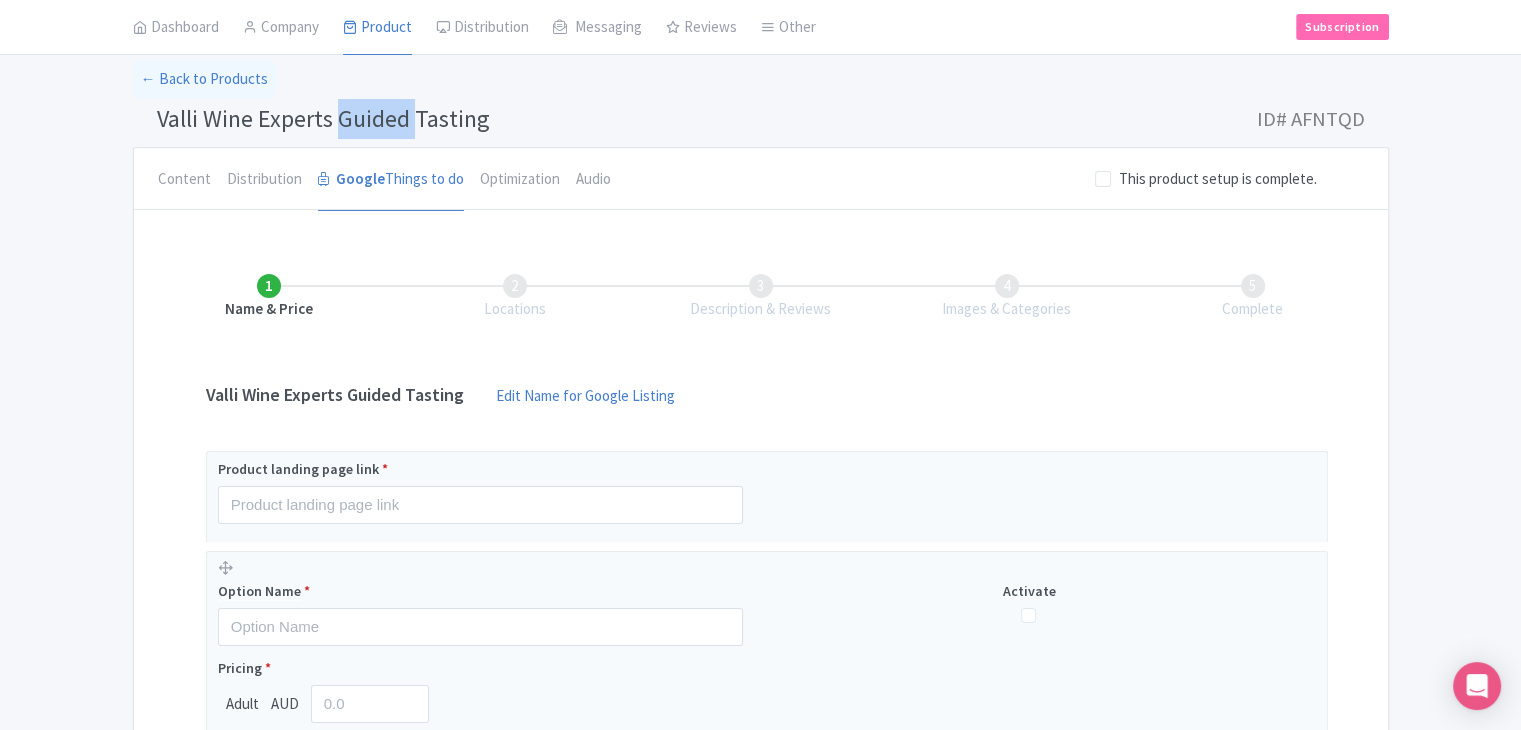click on "Valli Wine Experts Guided Tasting" at bounding box center [323, 118] 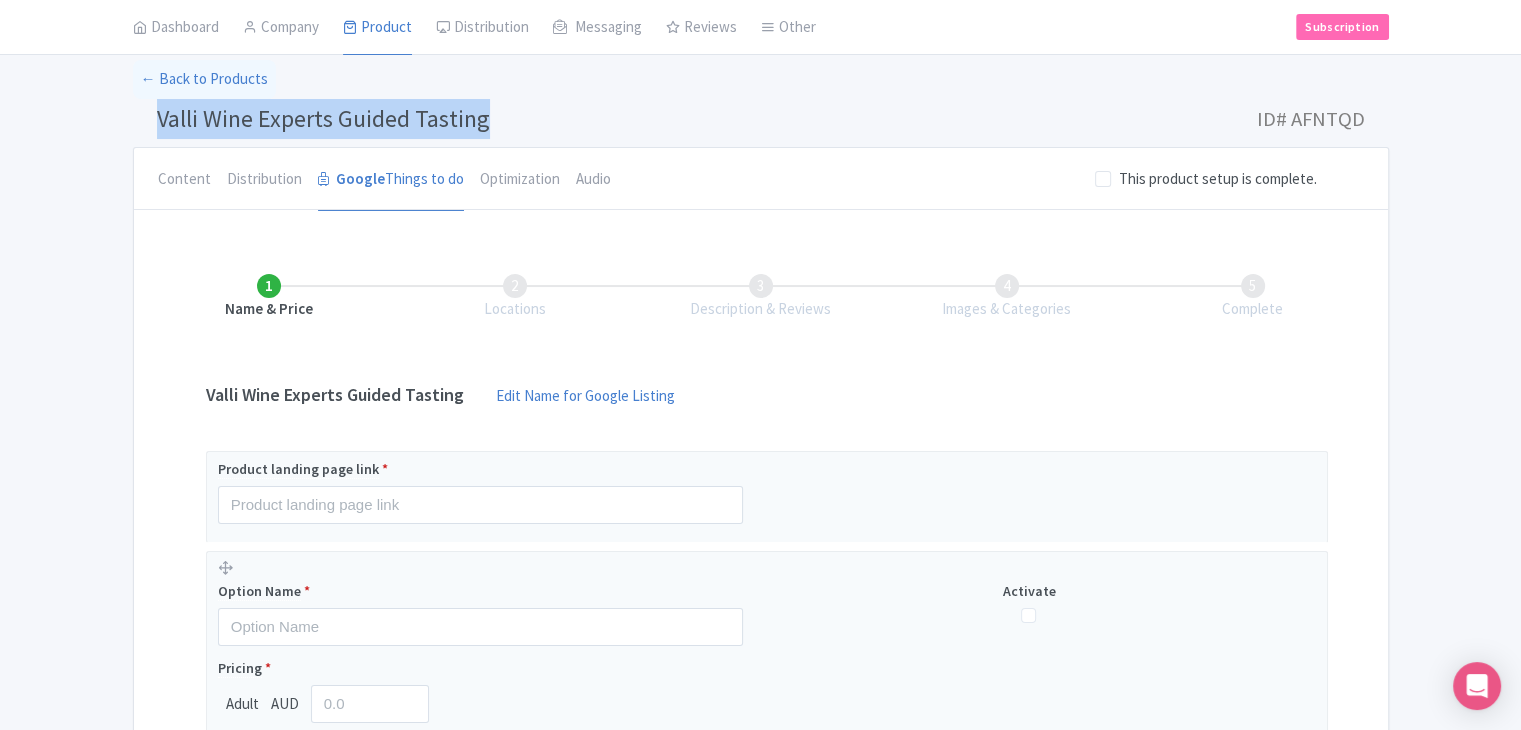 click on "Valli Wine Experts Guided Tasting" at bounding box center [323, 118] 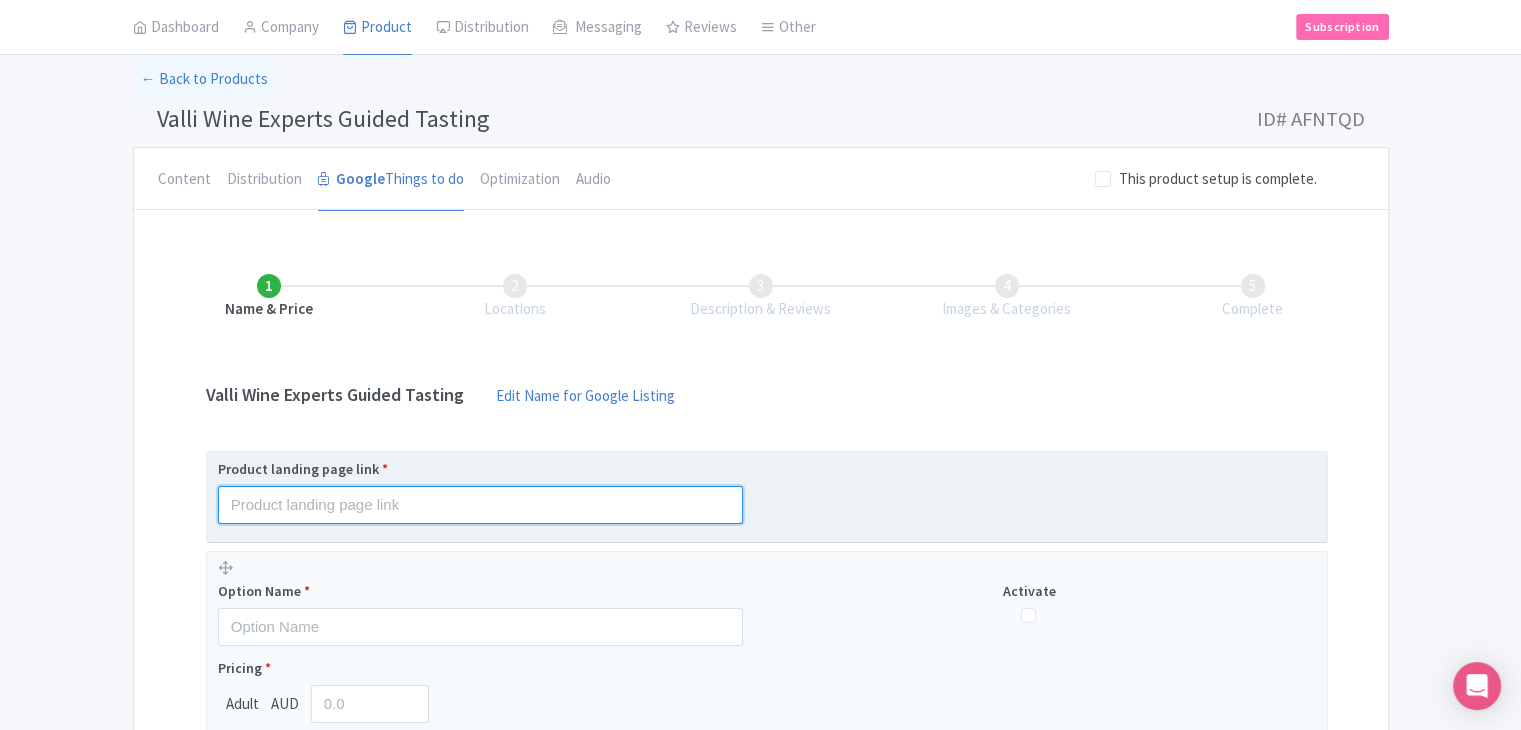 click at bounding box center (480, 505) 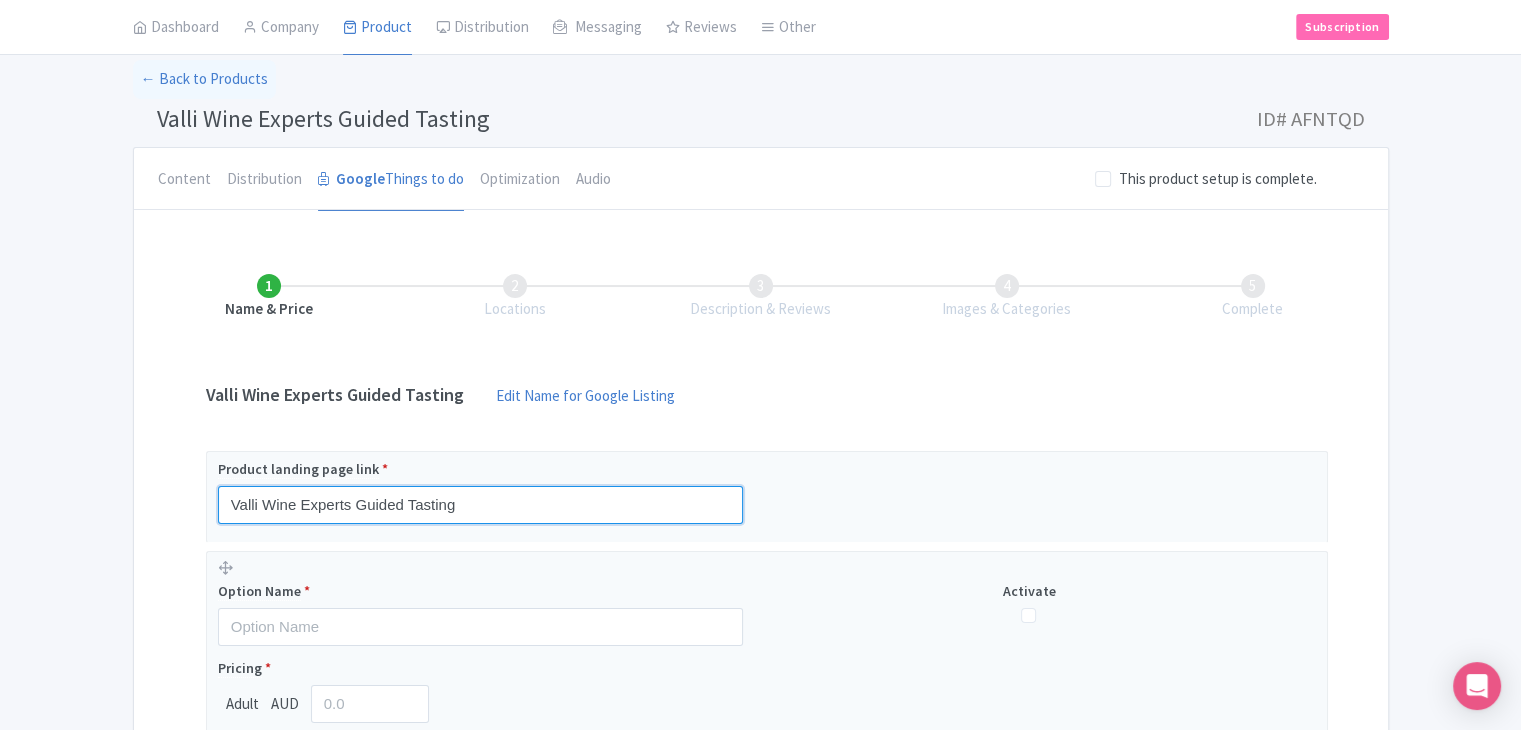 type on "Valli Wine Experts Guided Tasting" 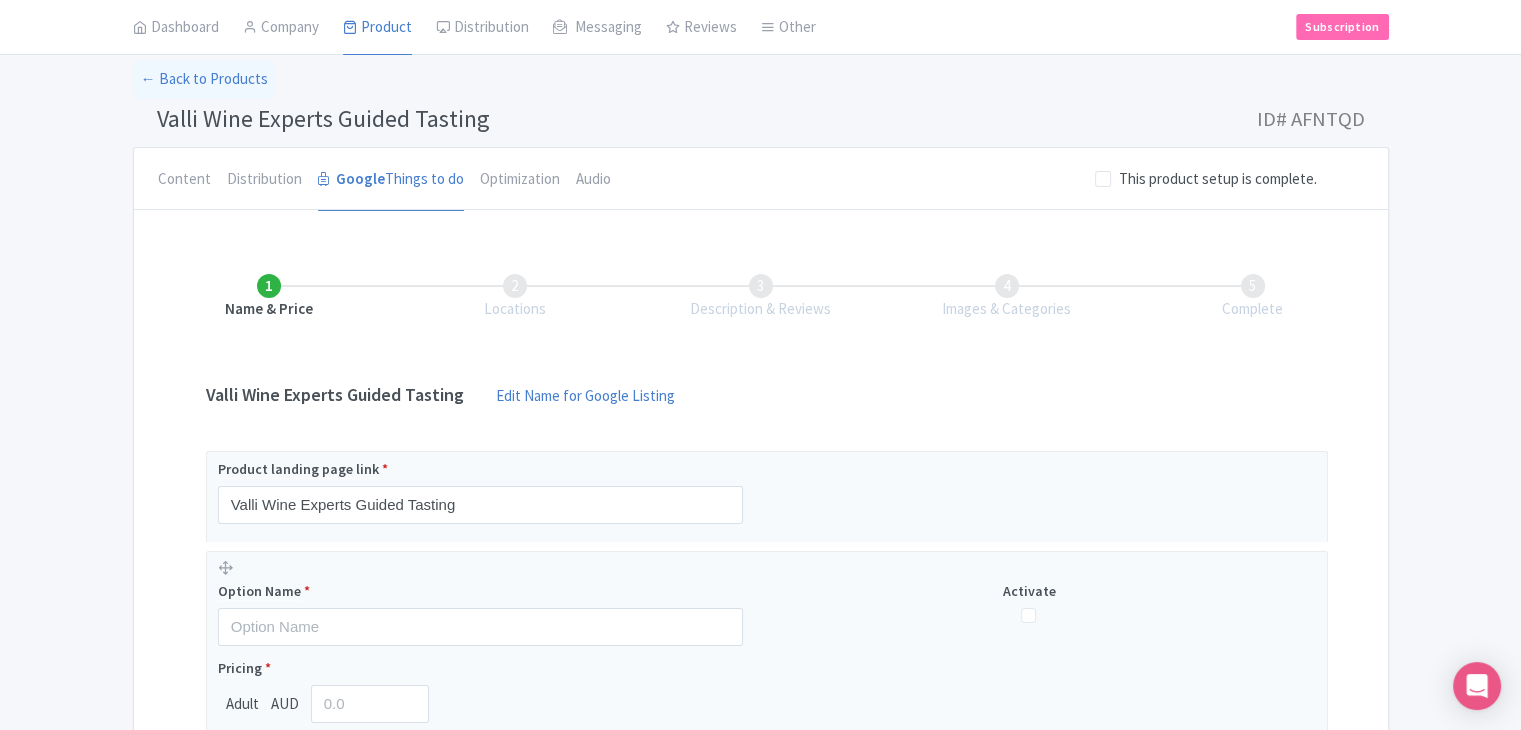 click on "Success
Product updated successfully
← Back to Products
Valli Wine Experts Guided Tasting
ID# AFNTQD
Content
Distribution
Google  Things to do
Optimization
Audio
This product setup is complete.
Active
Save
Version: Primary Product
Primary Product
Version: Primary Product
Version type   * Primary
Version name   * Primary Product
Version description
Date from
Date to
Select all resellers for version
Share with Resellers:
Done
Actions
View on Magpie
Customer View
Industry Partner View
Download
Excel
Word
All Images ZIP
Share Products
Delete Product
Create new version
You are currently editing a version of this product: Primary Product
General
Booking Info
Locations
Settings" at bounding box center [760, 494] 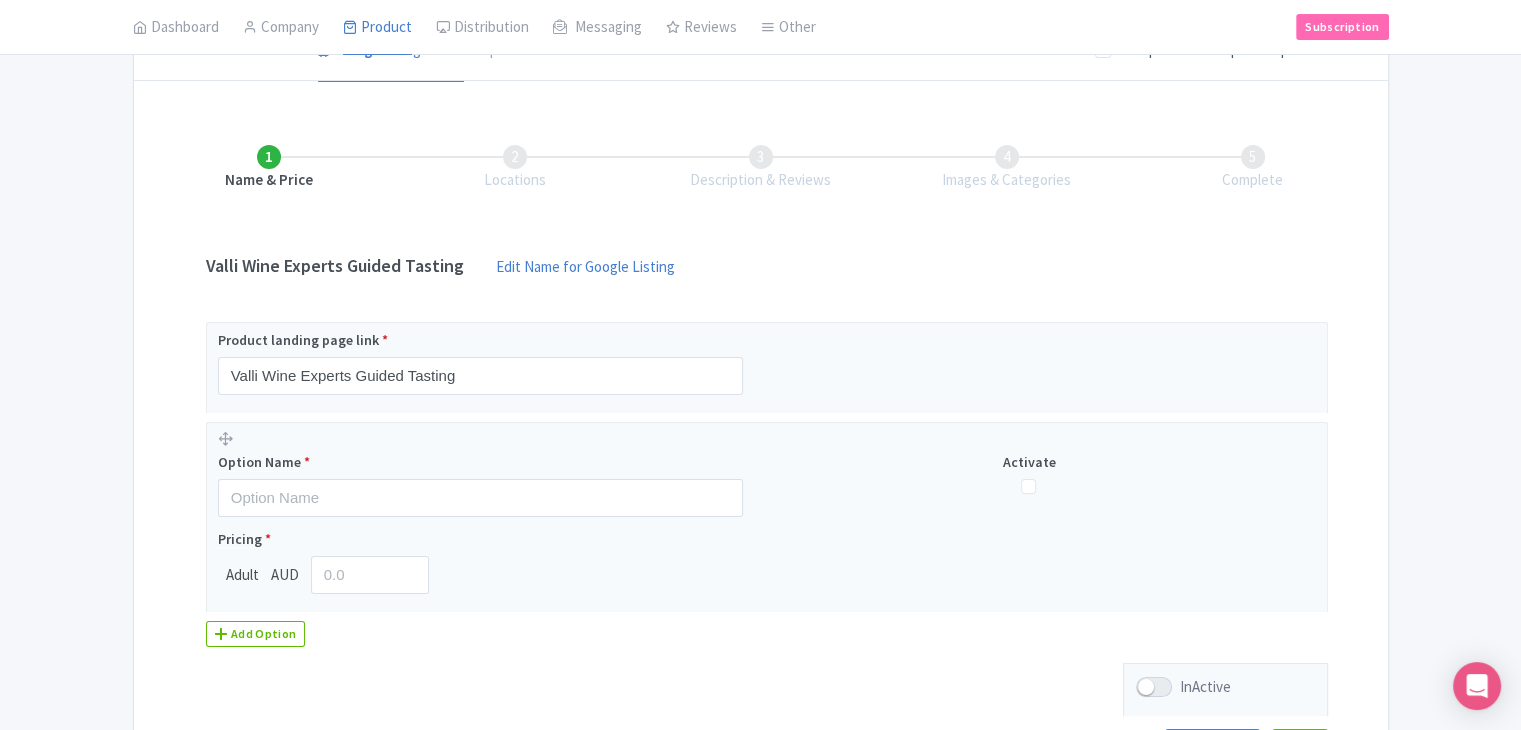 scroll, scrollTop: 366, scrollLeft: 0, axis: vertical 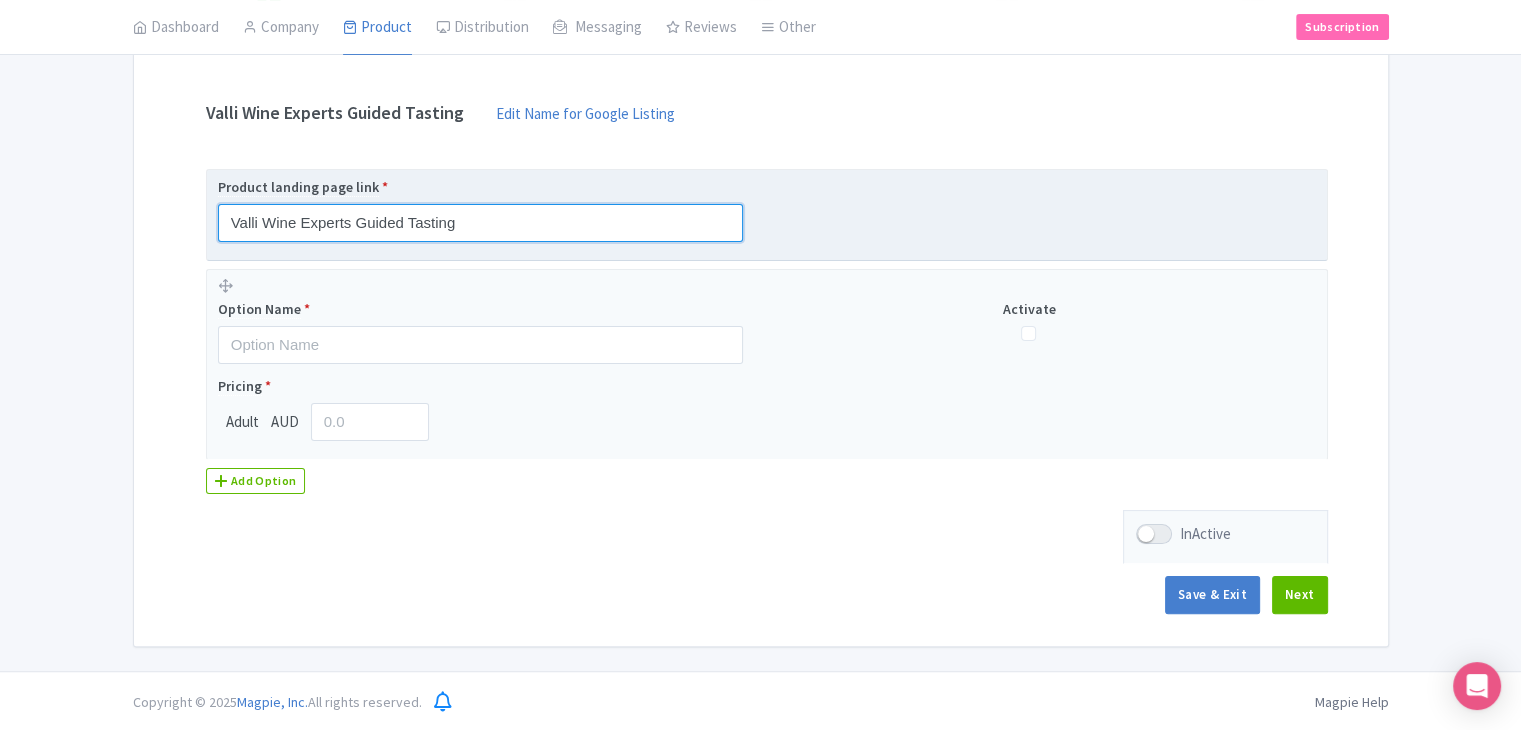 click on "Valli Wine Experts Guided Tasting" at bounding box center [480, 223] 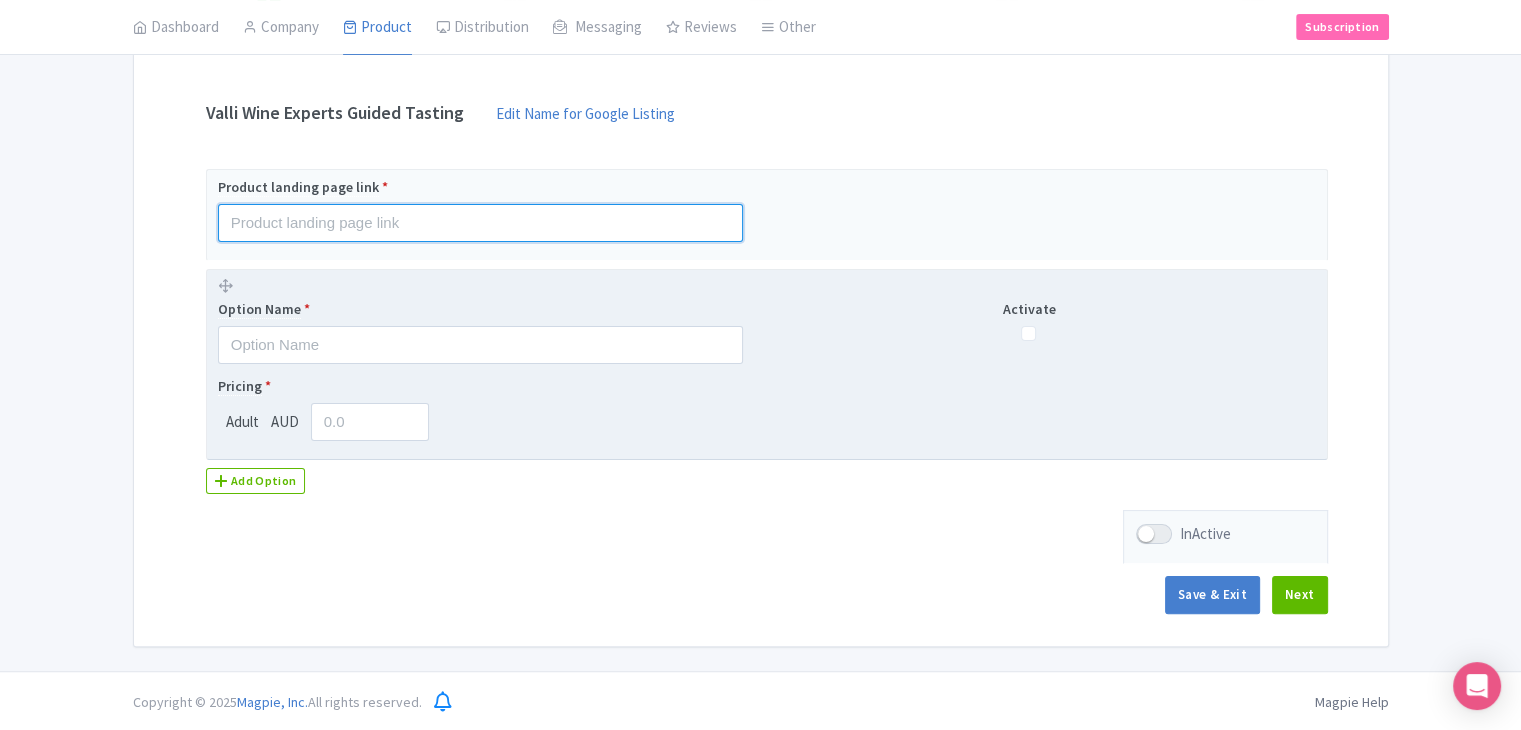 type 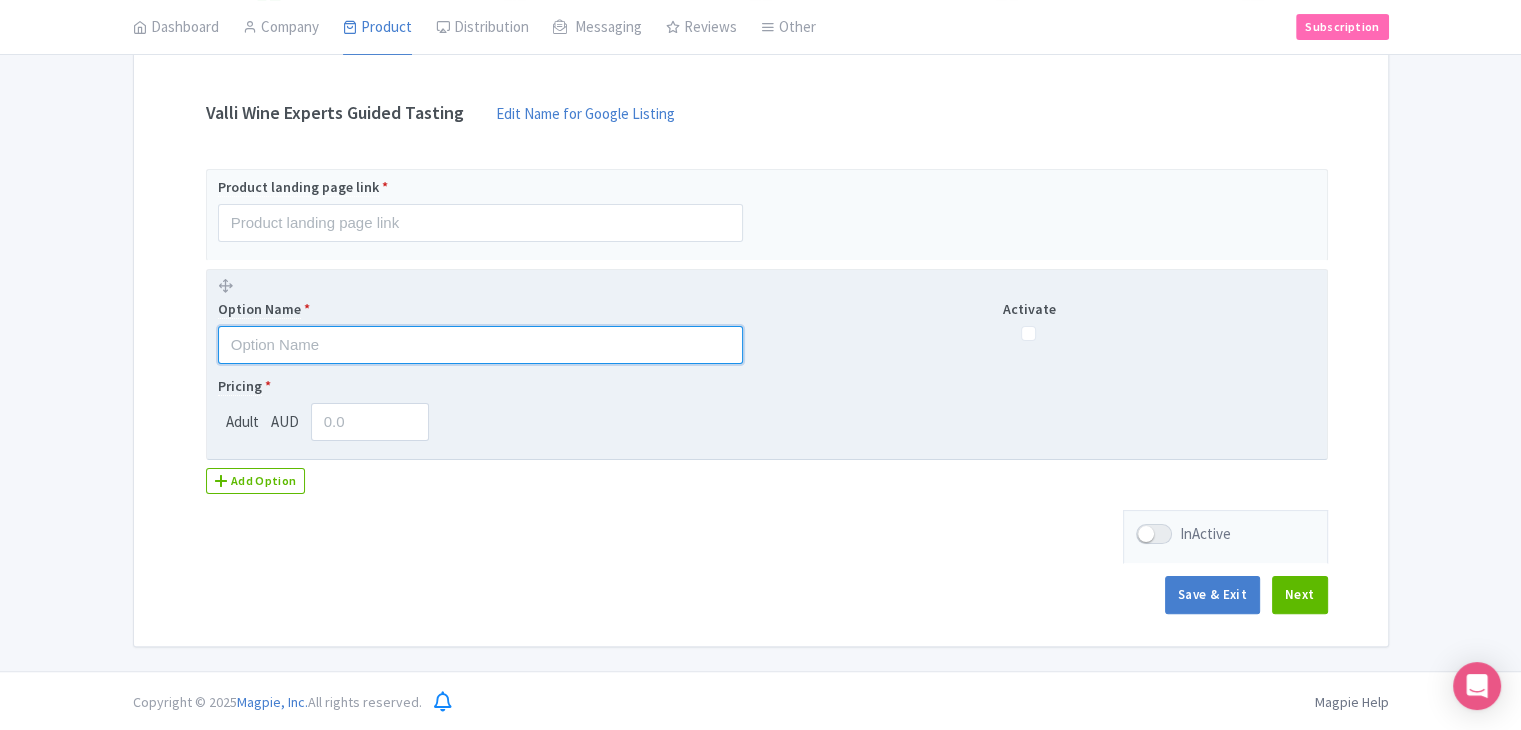 click at bounding box center (480, 345) 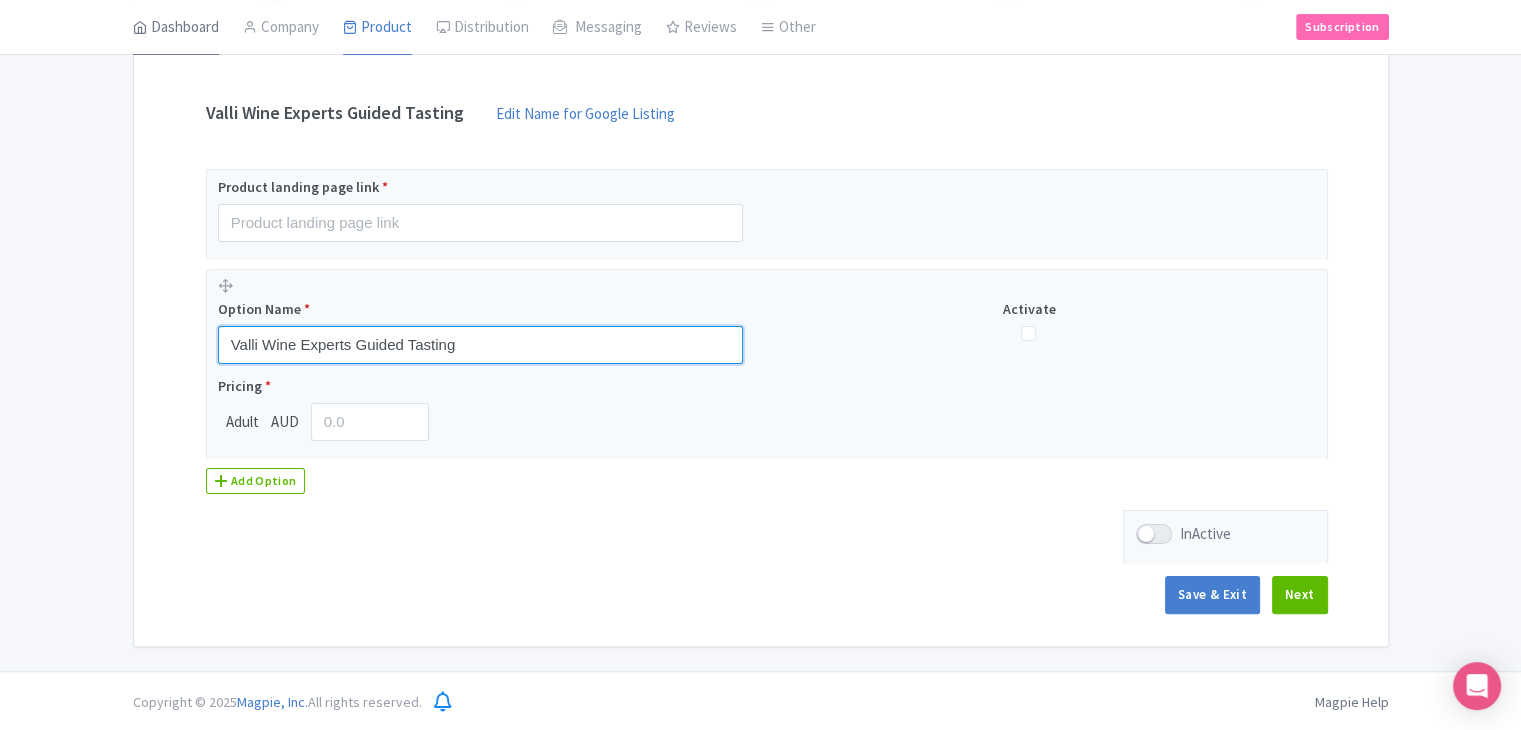 type on "Valli Wine Experts Guided Tasting" 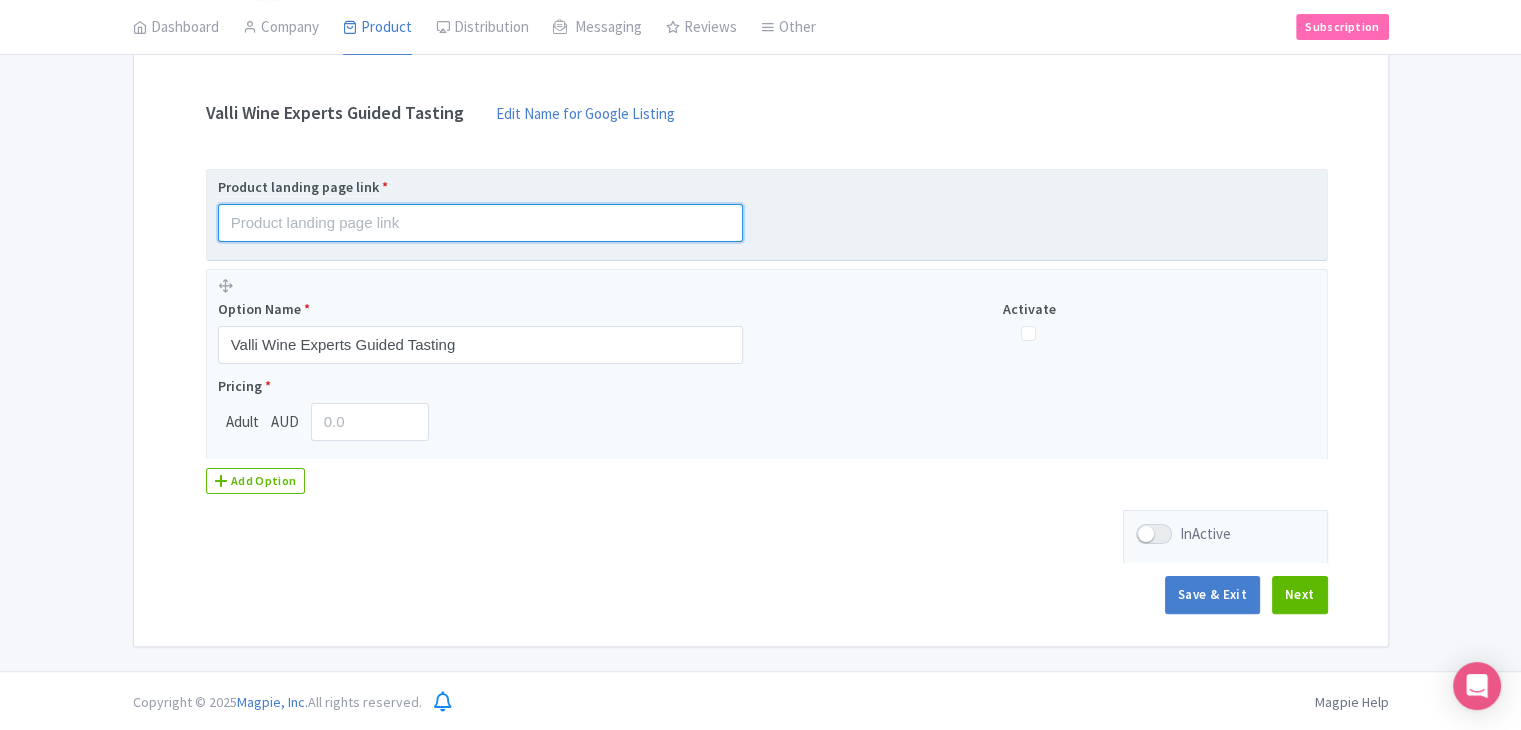 click at bounding box center [480, 223] 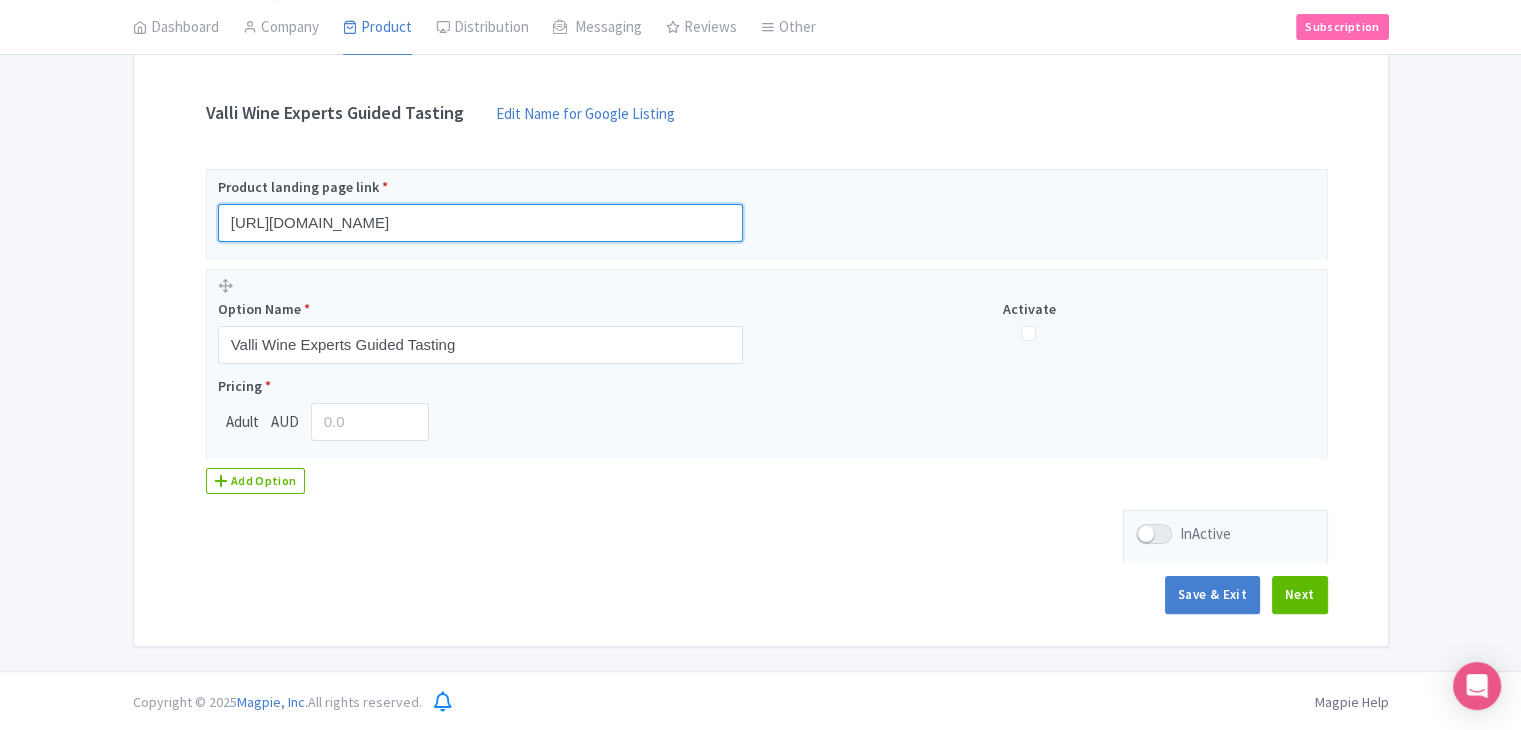 type on "https://www.findrhost.com/tours/valli-wine-experience" 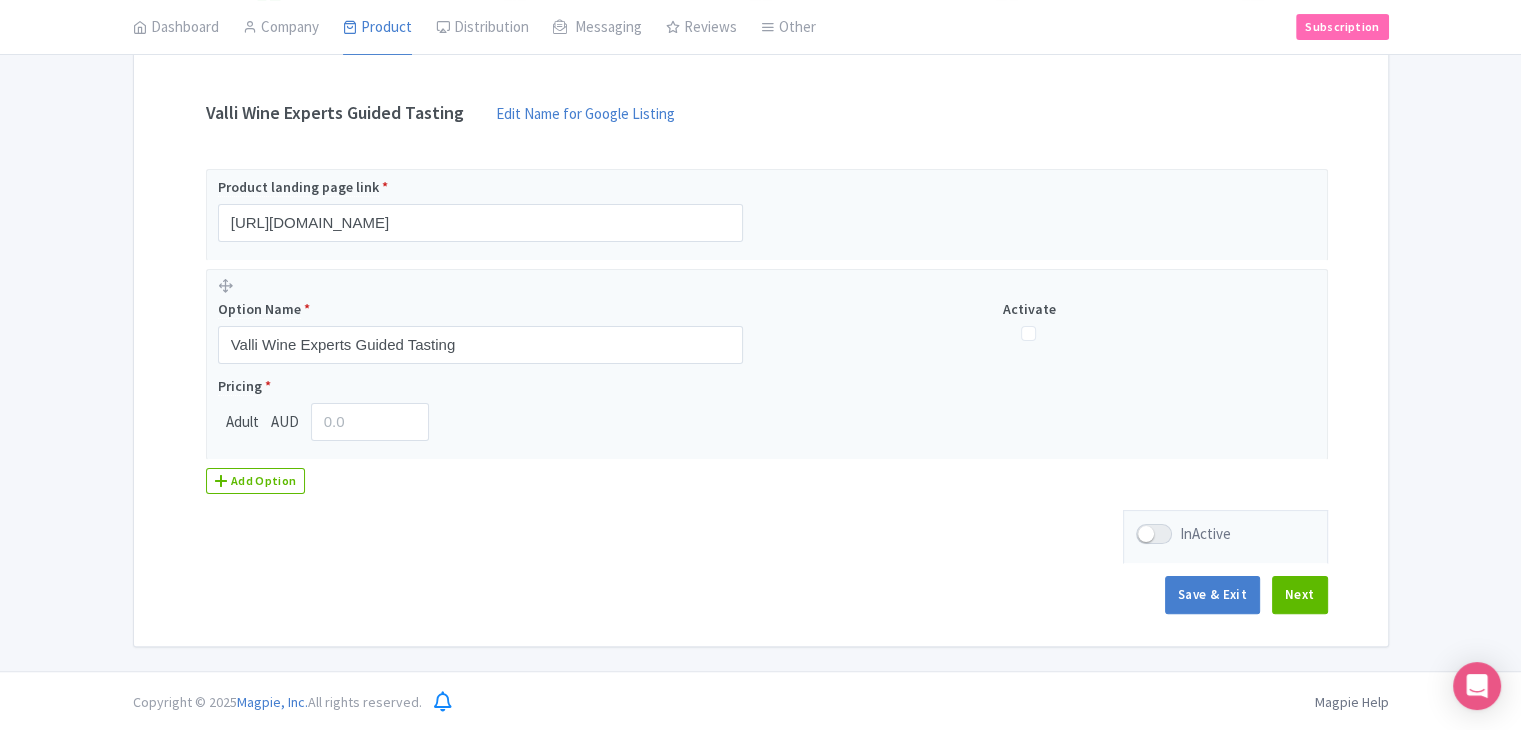 click on "Name & Price
Locations
Description & Reviews
Images & Categories
Complete
Valli Wine Experts Guided Tasting
Edit Name for Google Listing
Edit Name for Google Listing
Regular Product Name:
Valli Wine Experts Guided Tasting
Save
Product landing page link
*
https://www.findrhost.com/tours/valli-wine-experience
Option Name
*
Valli Wine Experts Guided Tasting
Activate
Pricing
*
Adult
AUD
Add Option
InActive
Save & Exit
Next" at bounding box center [761, 293] 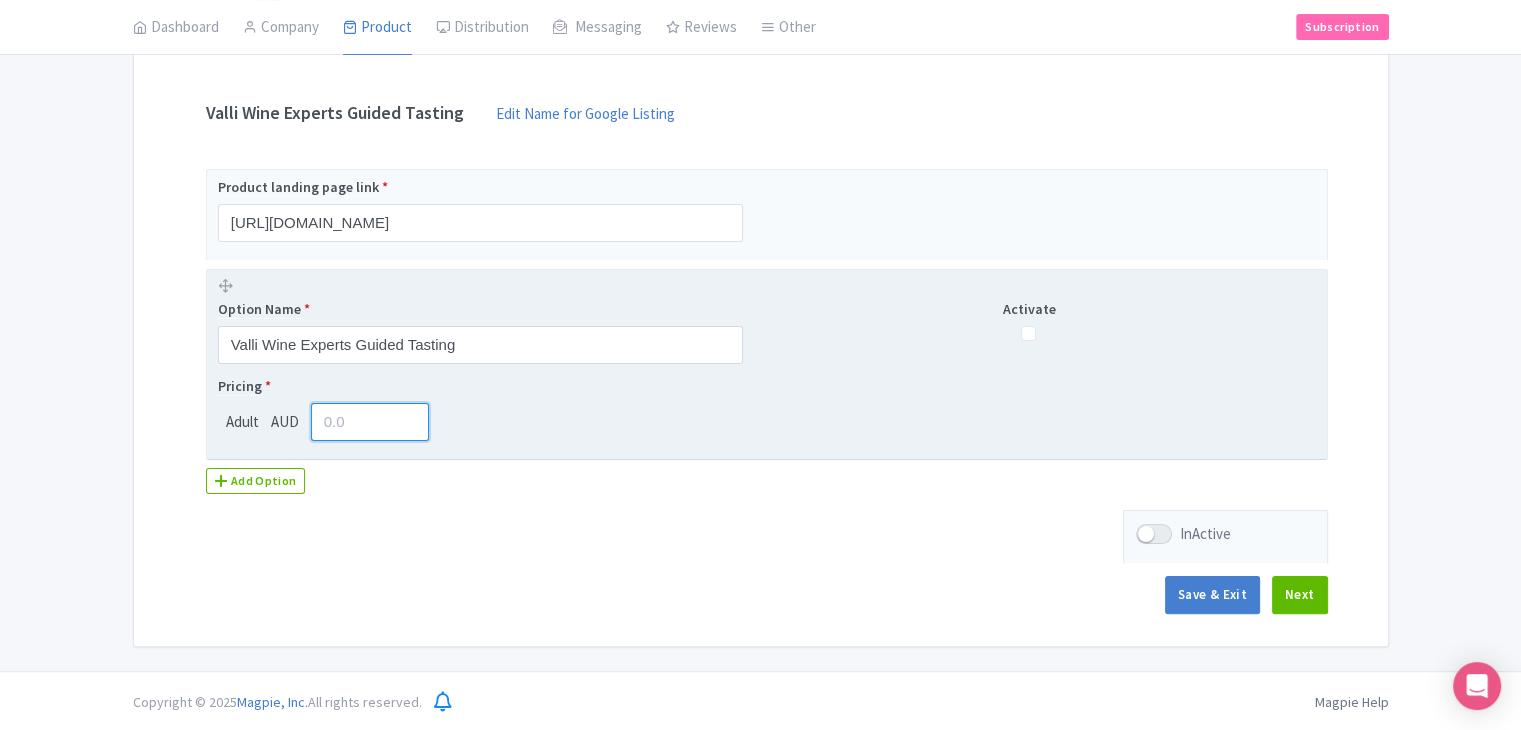 click at bounding box center (370, 422) 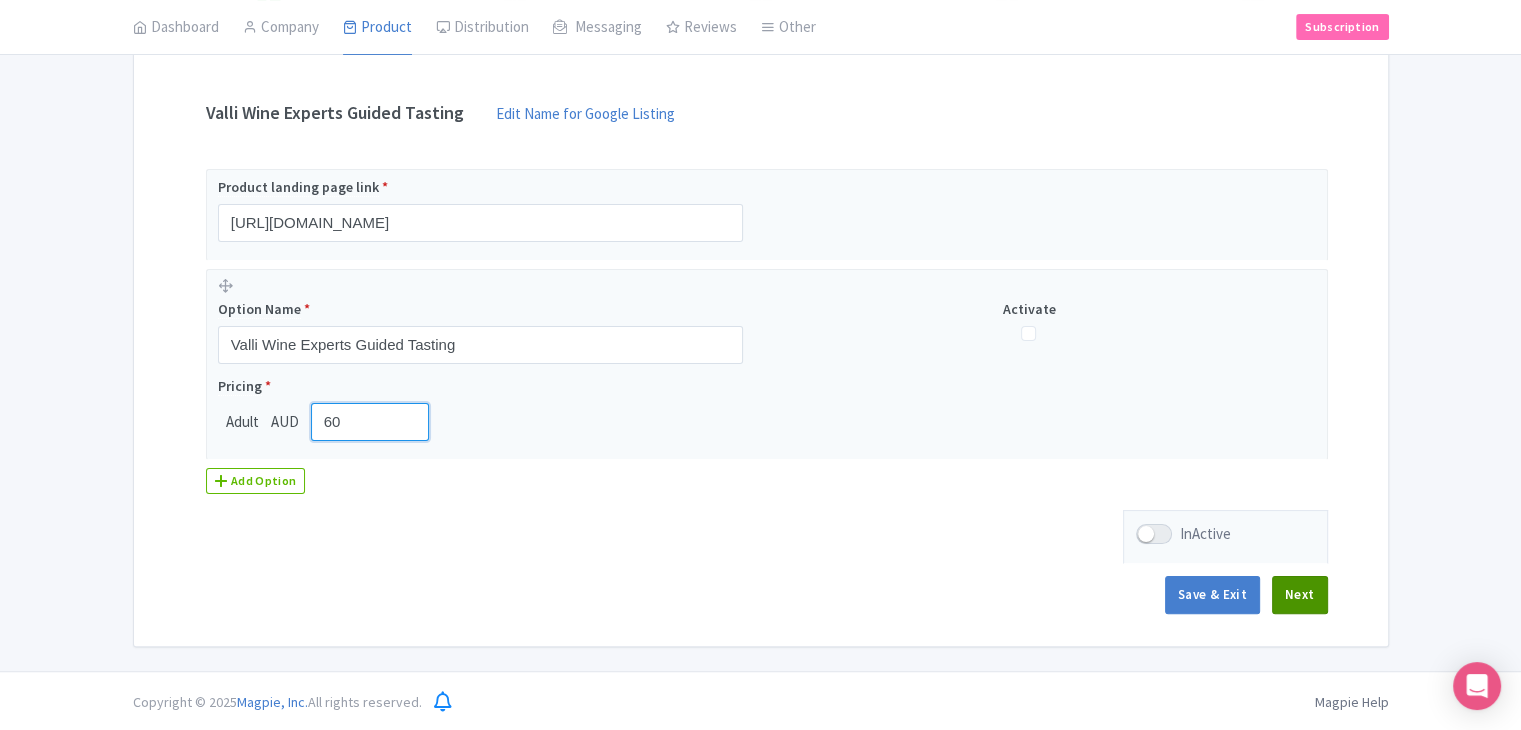 type on "60" 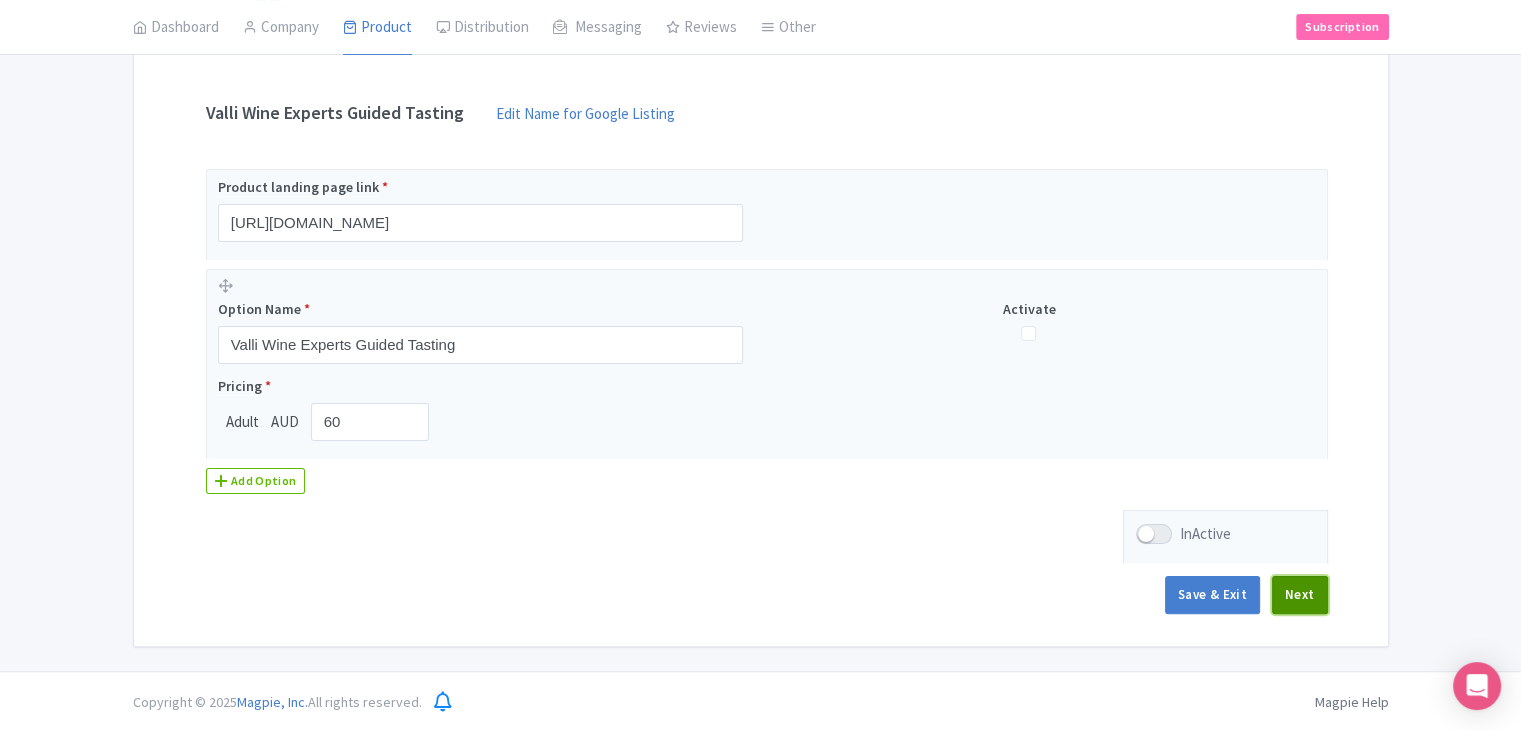 click on "Next" at bounding box center (1300, 595) 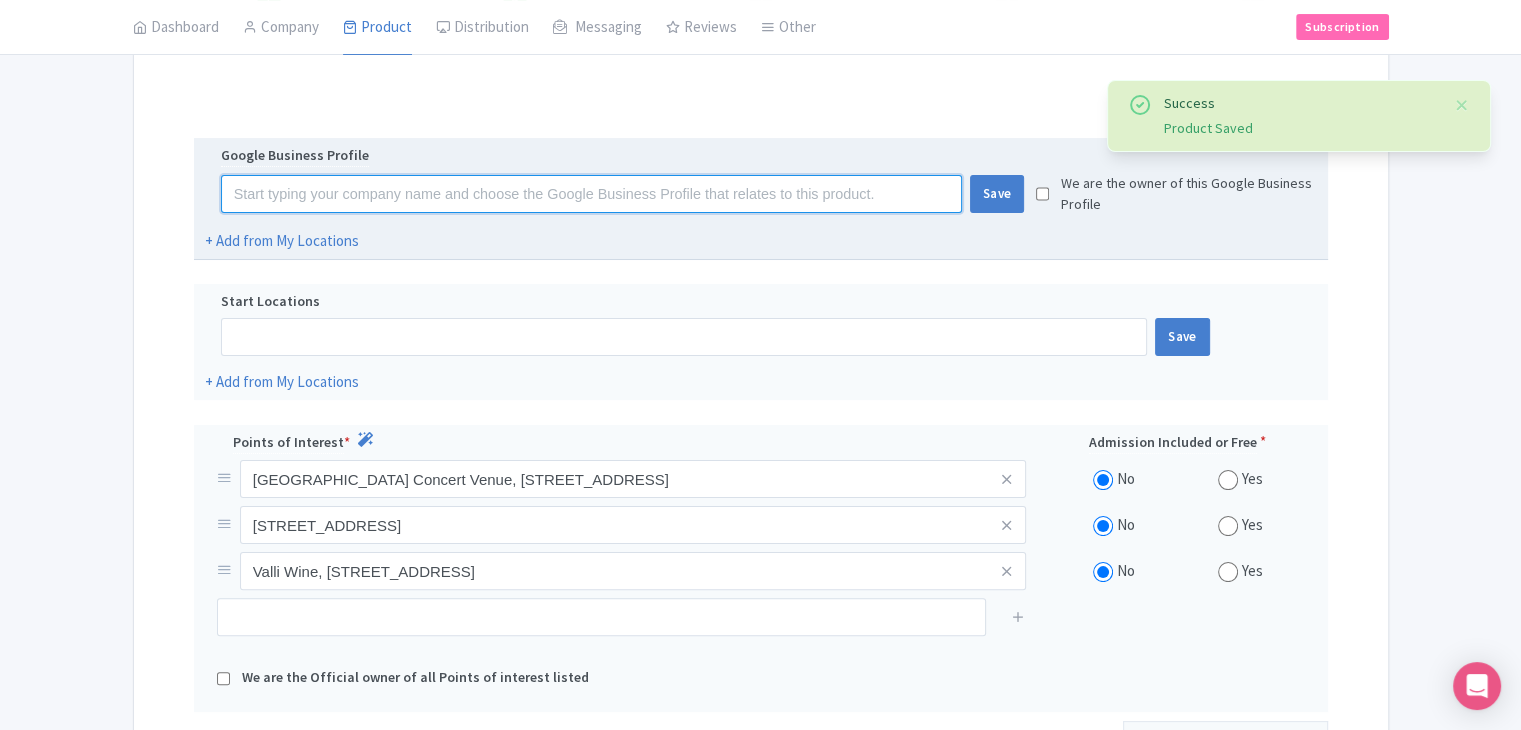 click at bounding box center (591, 194) 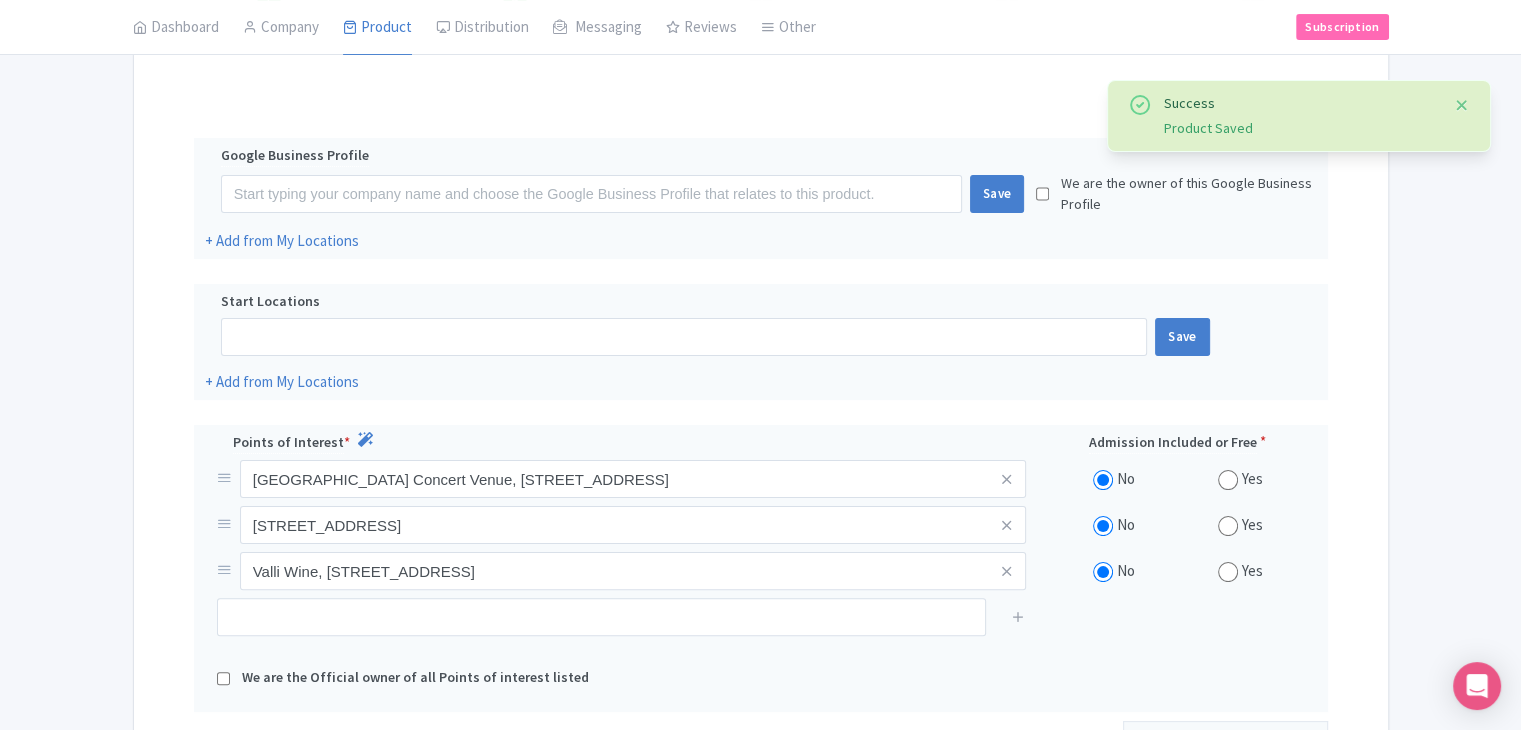 click at bounding box center (1462, 105) 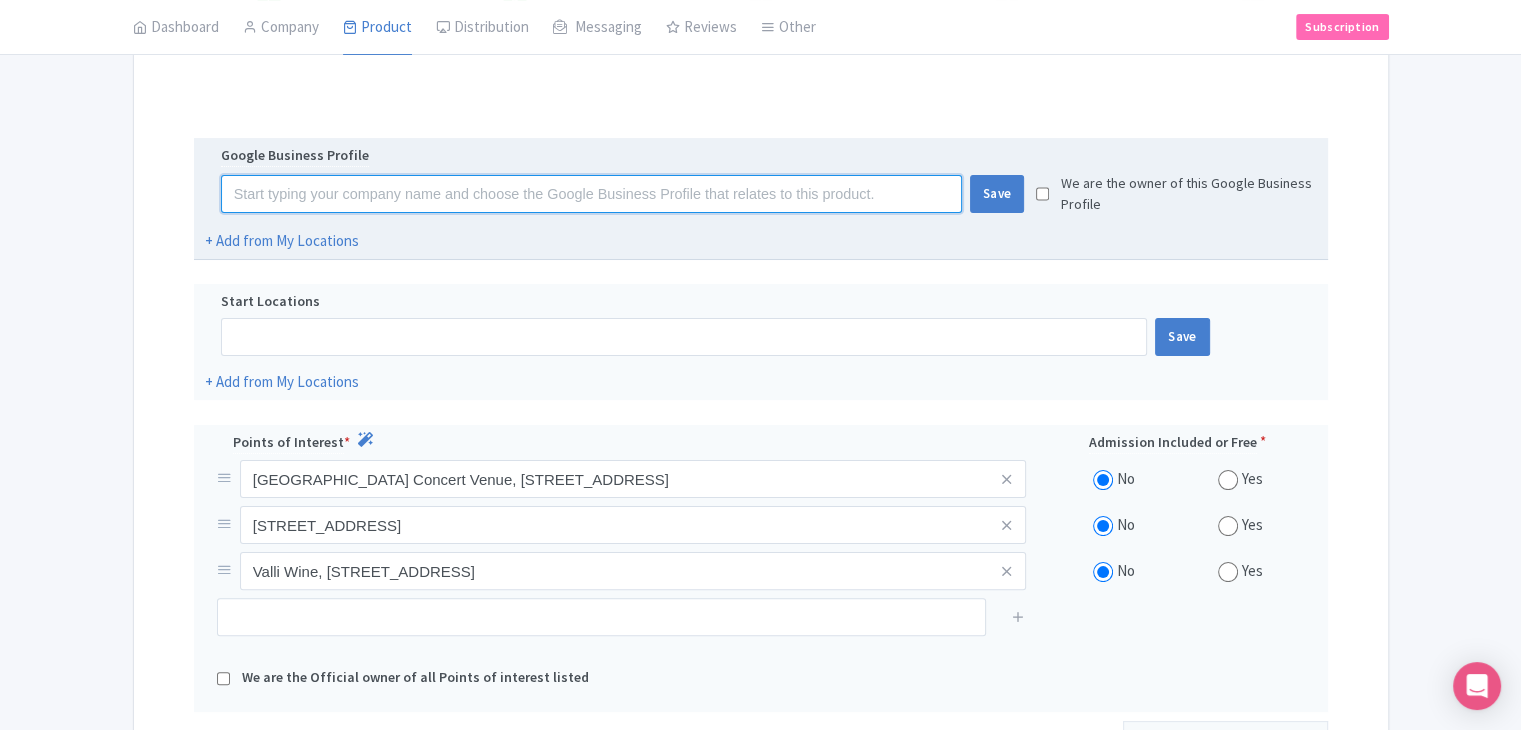click at bounding box center (591, 194) 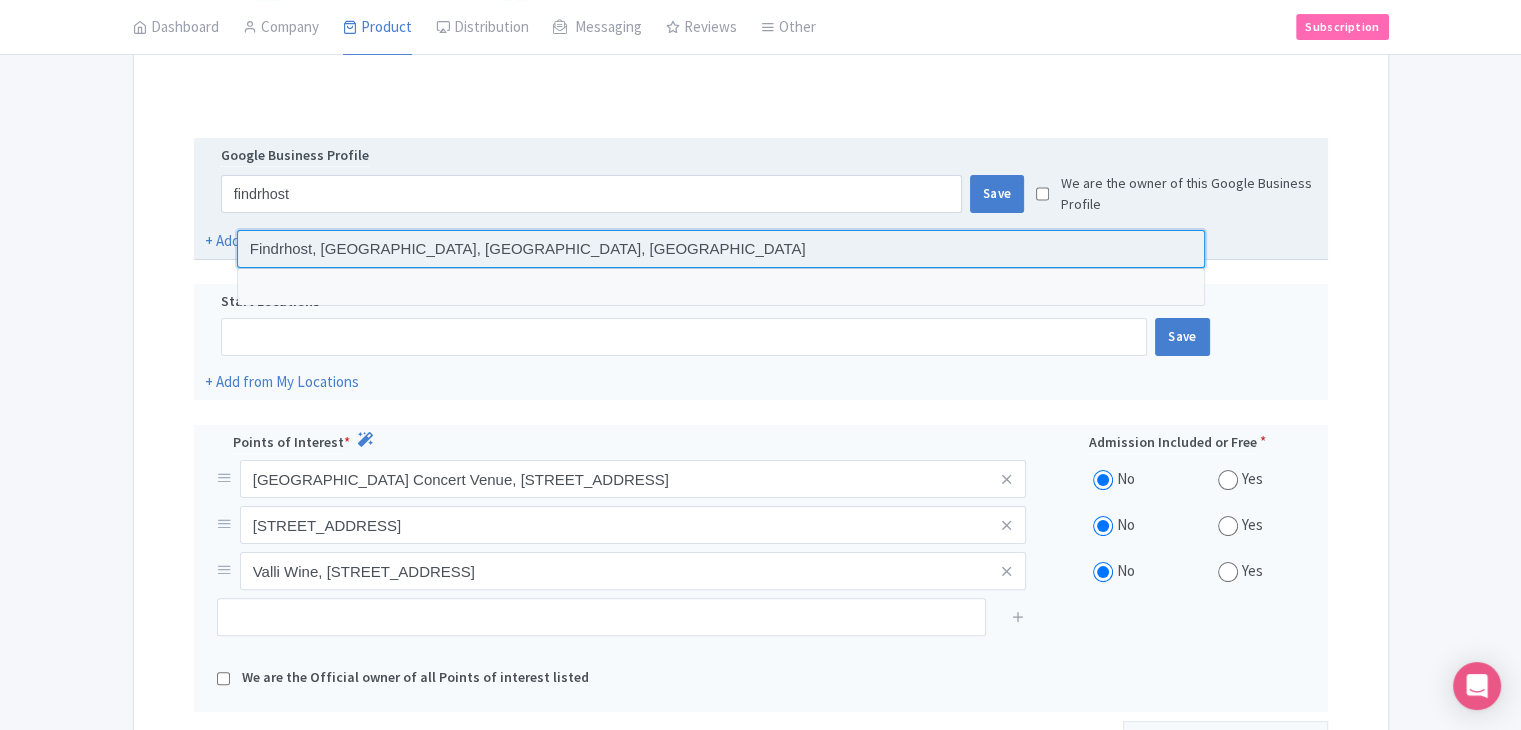 click at bounding box center [721, 249] 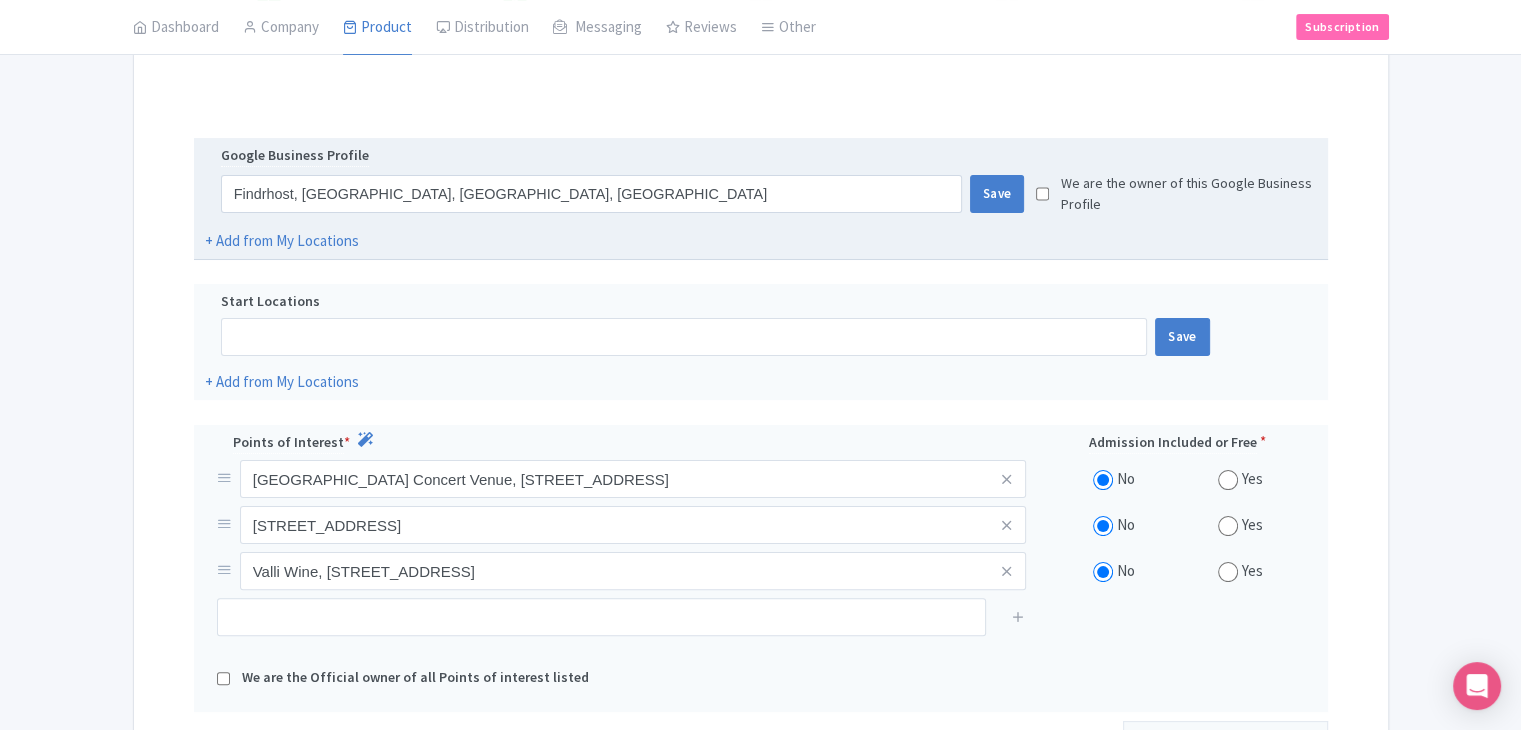 click at bounding box center (1042, 194) 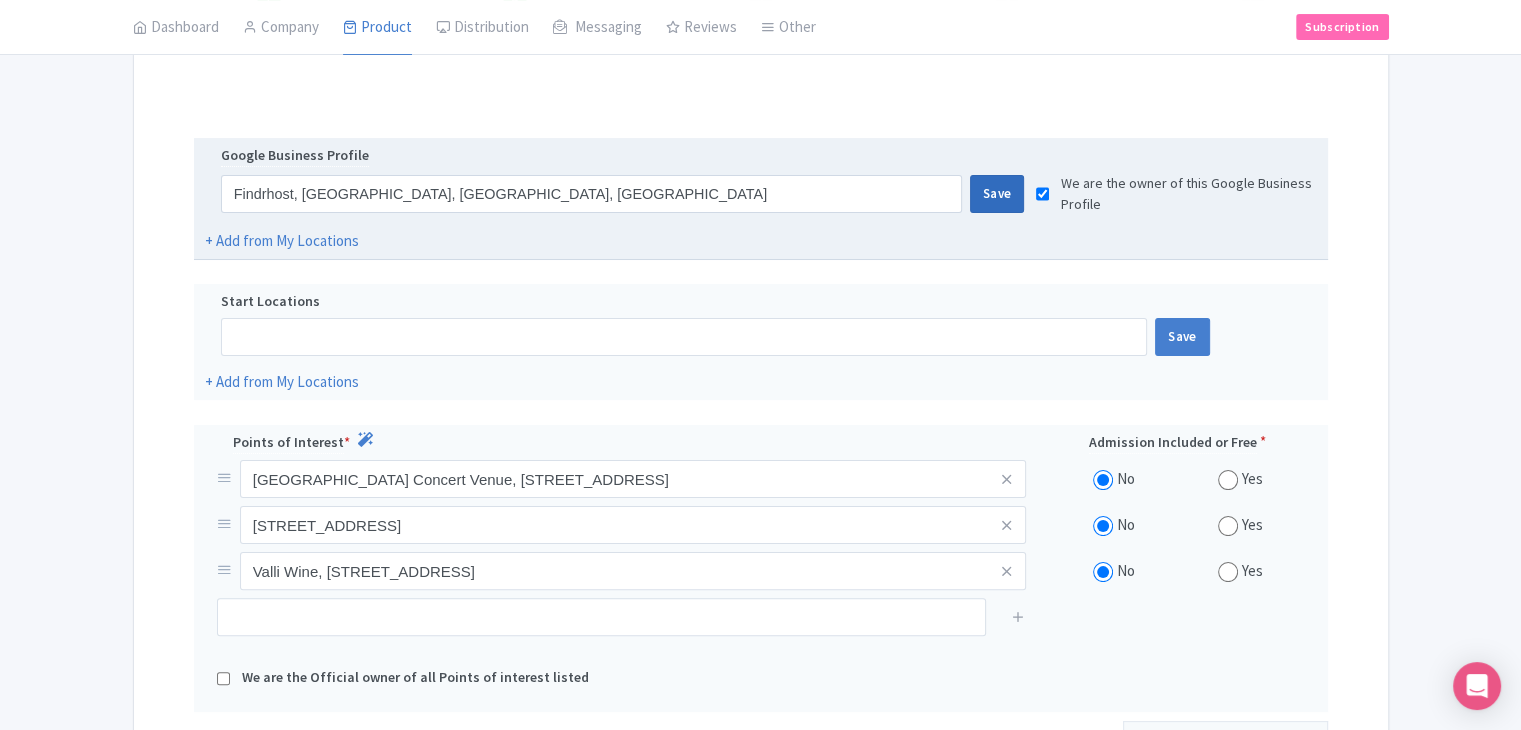 click on "Save" at bounding box center (997, 194) 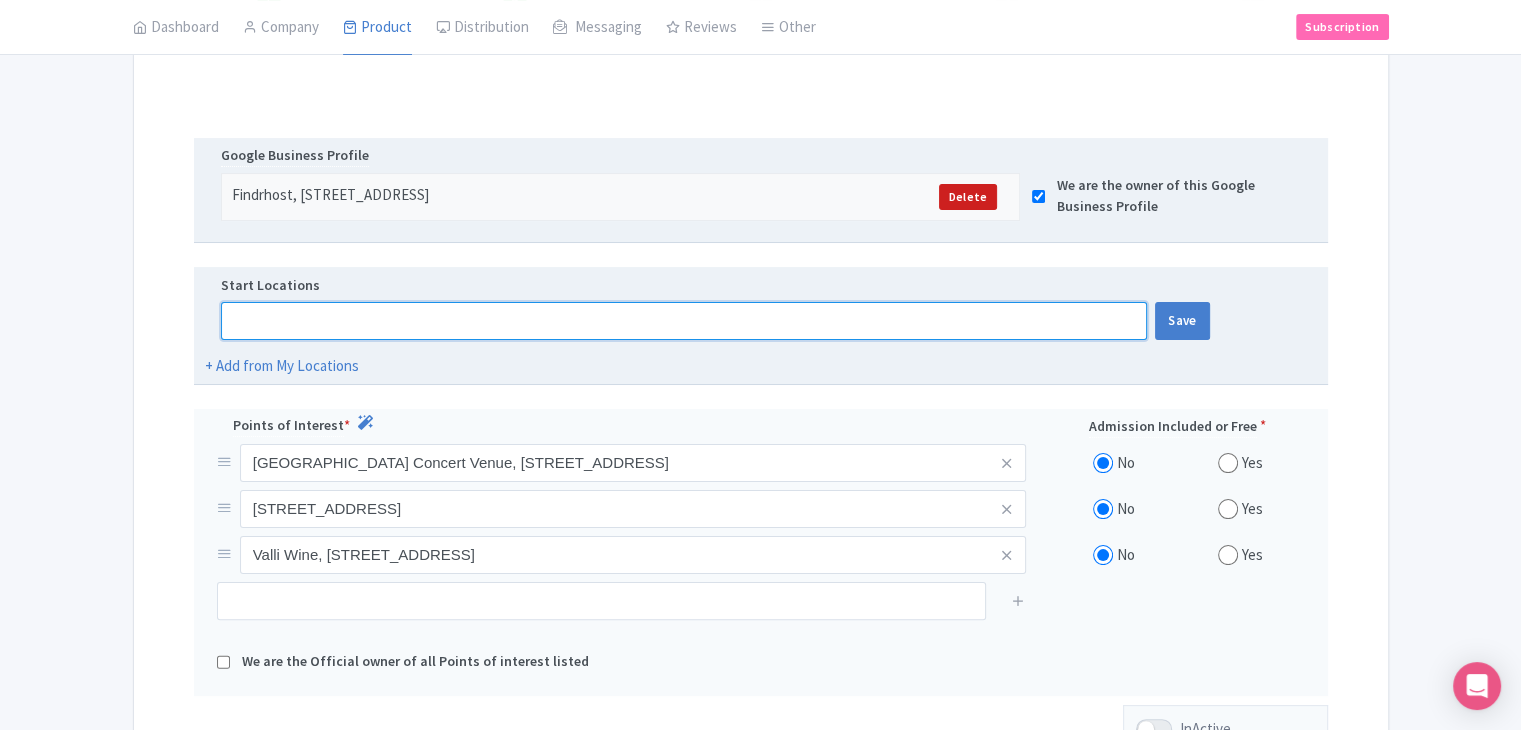 click at bounding box center (684, 321) 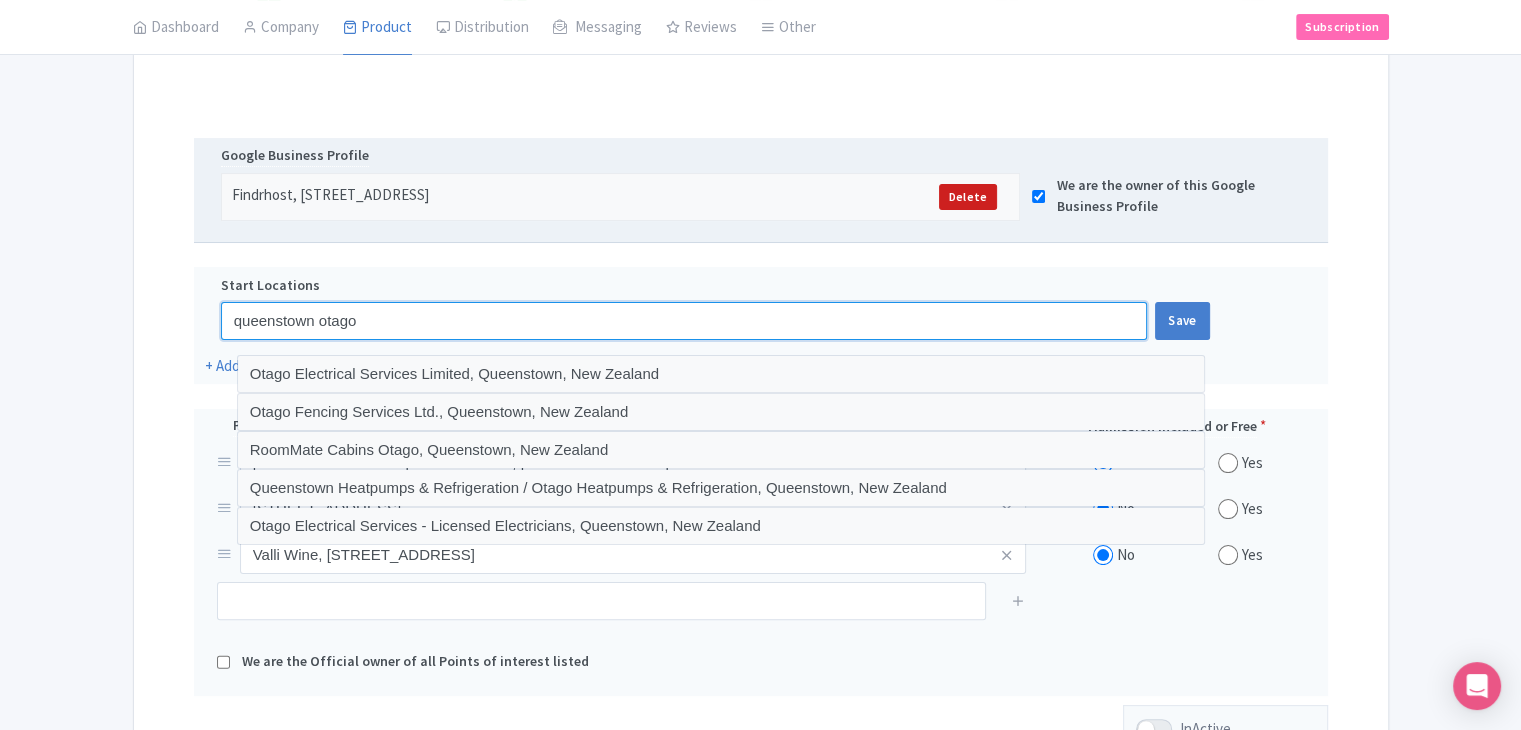 drag, startPoint x: 366, startPoint y: 320, endPoint x: 80, endPoint y: 320, distance: 286 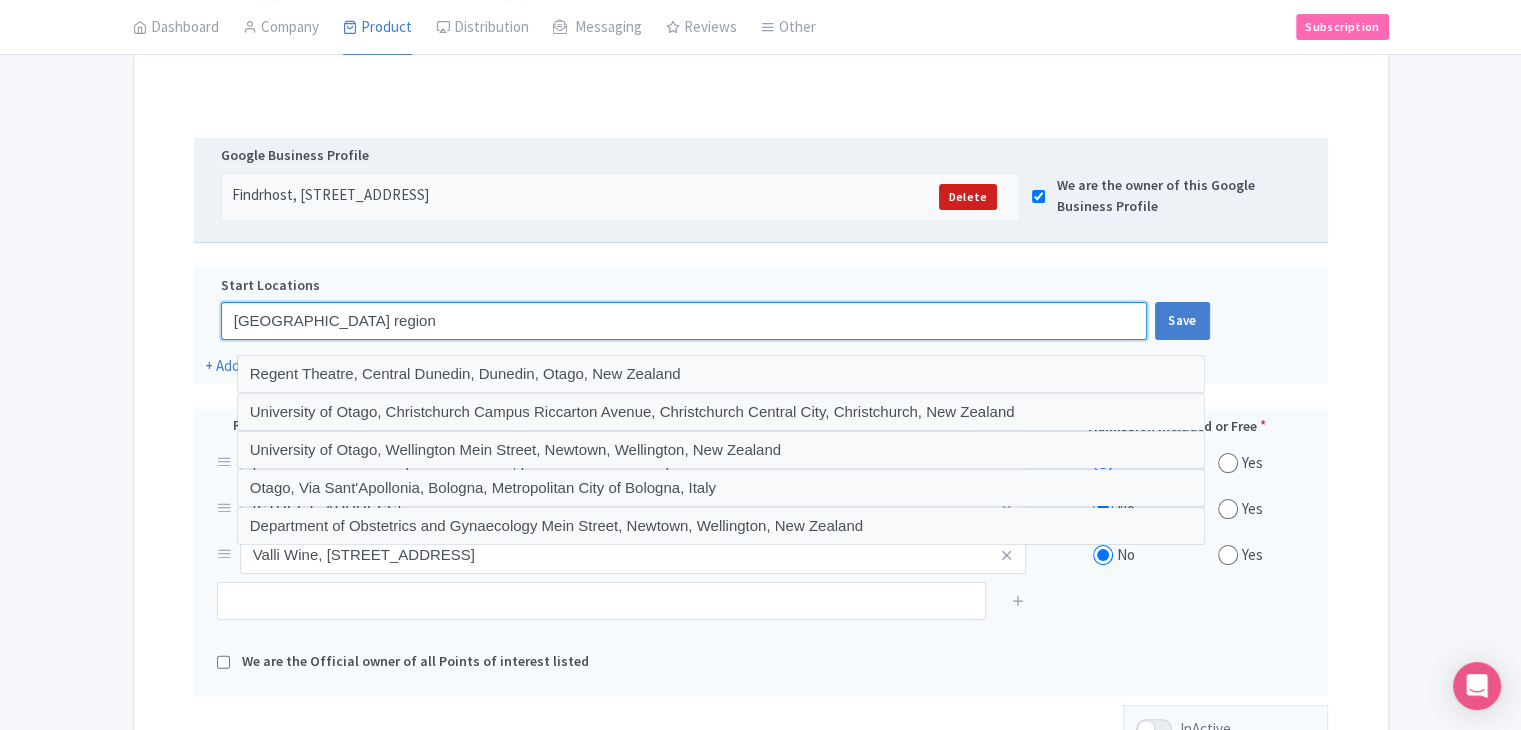 type on "Otago region" 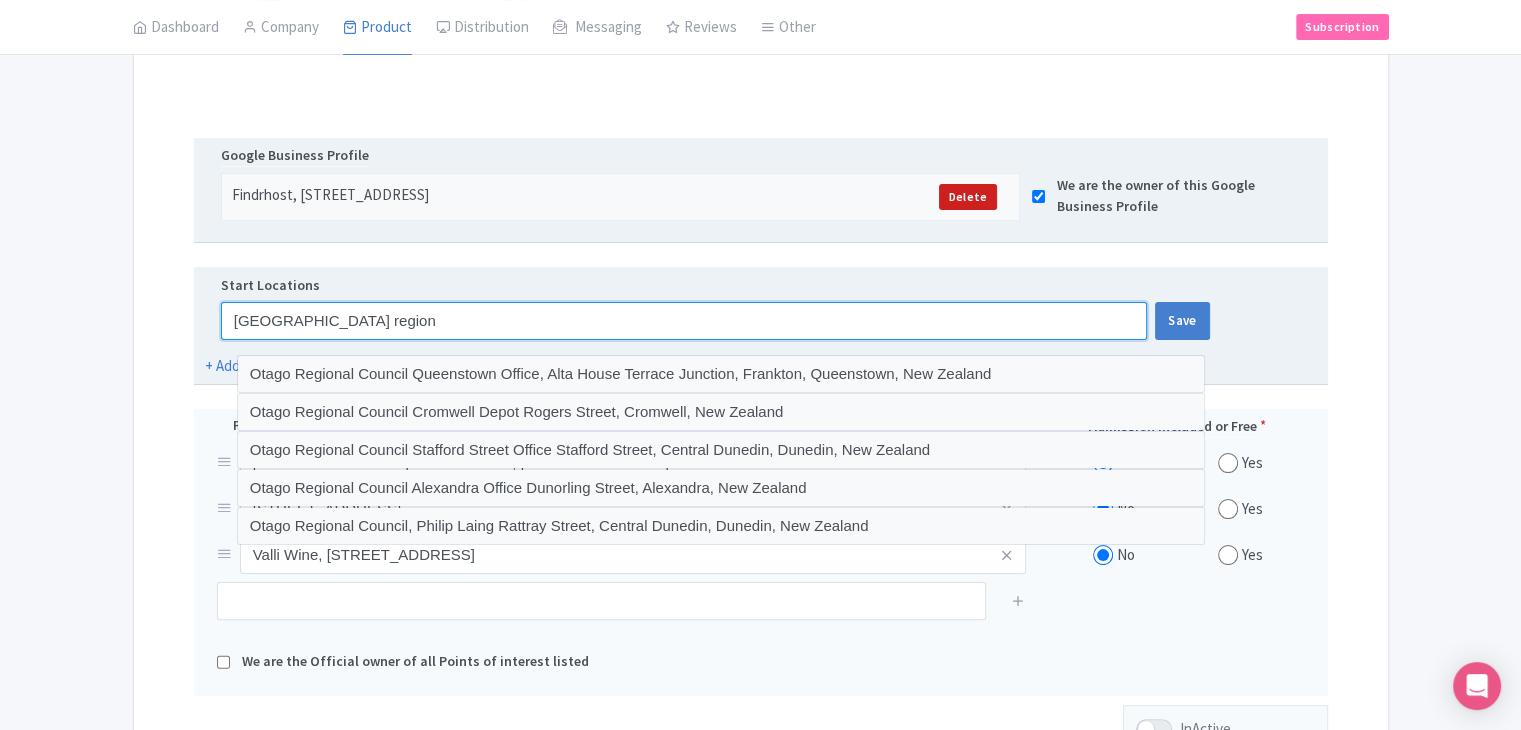 drag, startPoint x: 331, startPoint y: 318, endPoint x: 234, endPoint y: 318, distance: 97 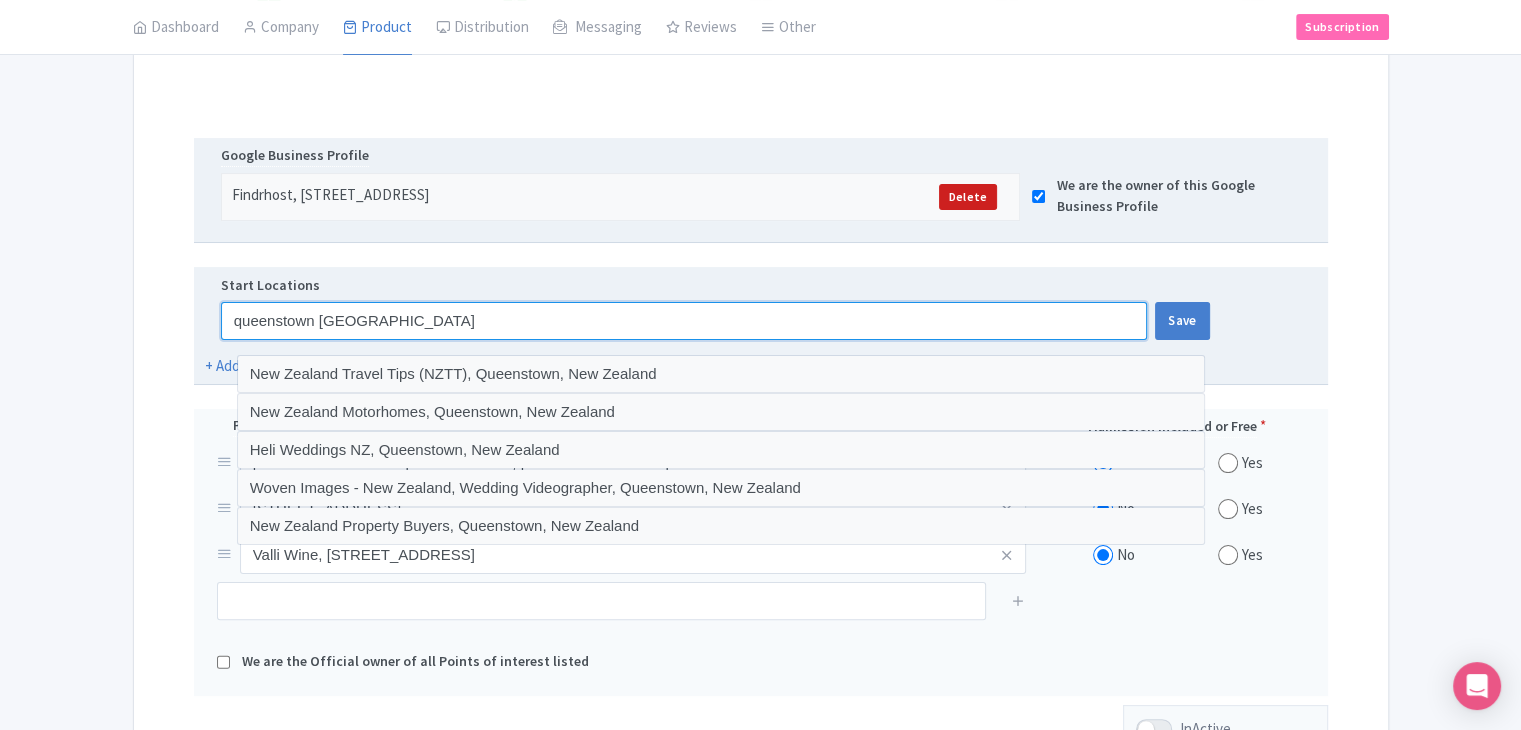 paste on "Valli Wines Tasting Room" 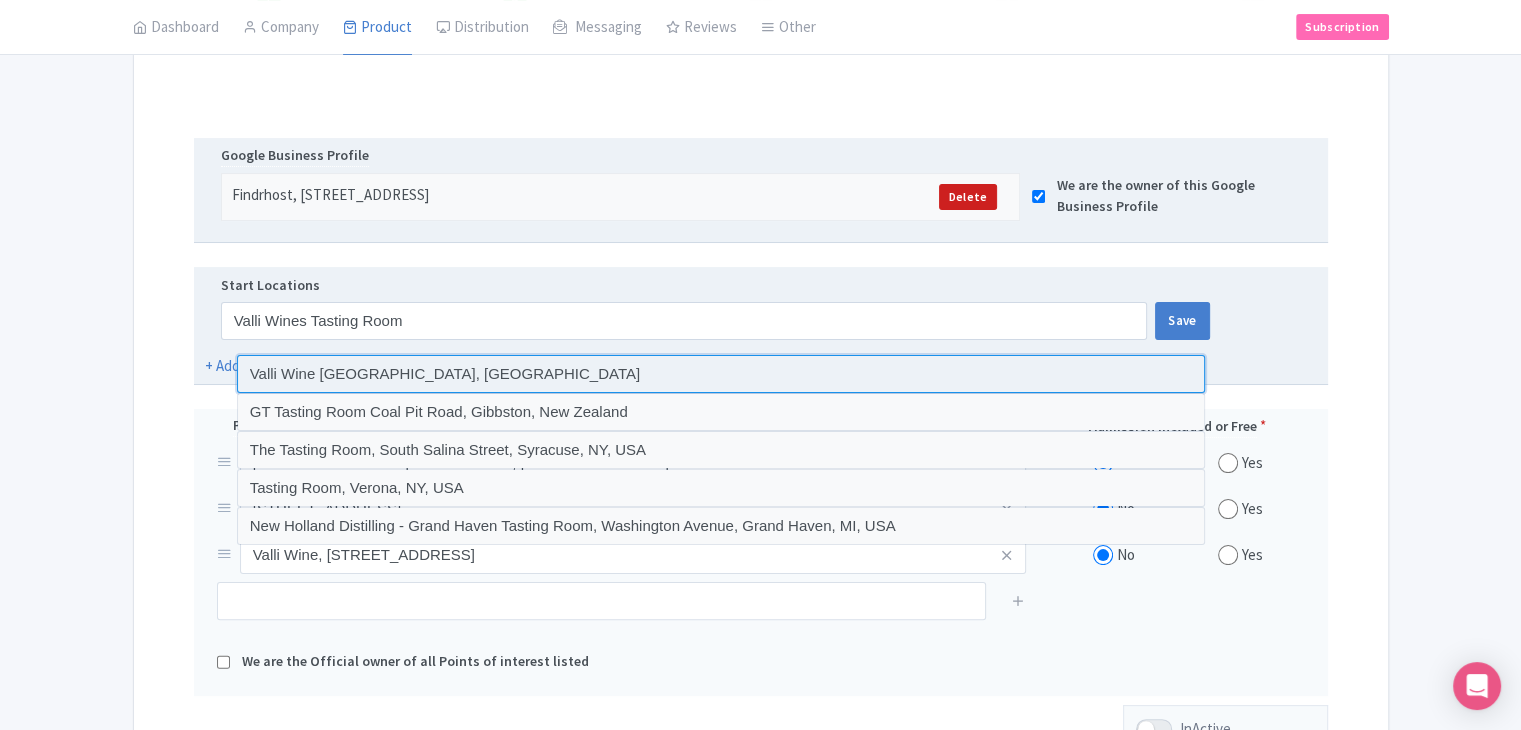 click at bounding box center (721, 374) 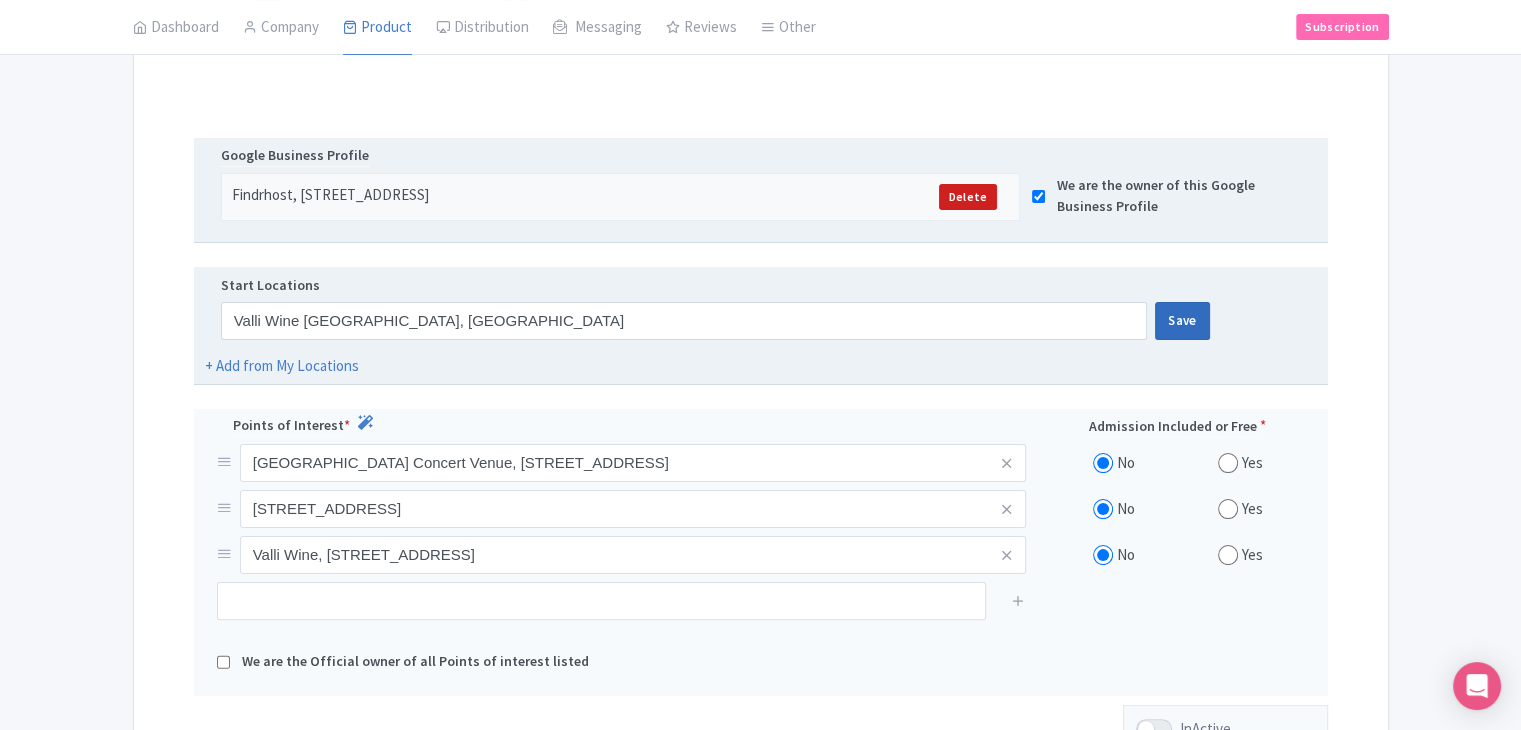 click on "Save" at bounding box center (1182, 321) 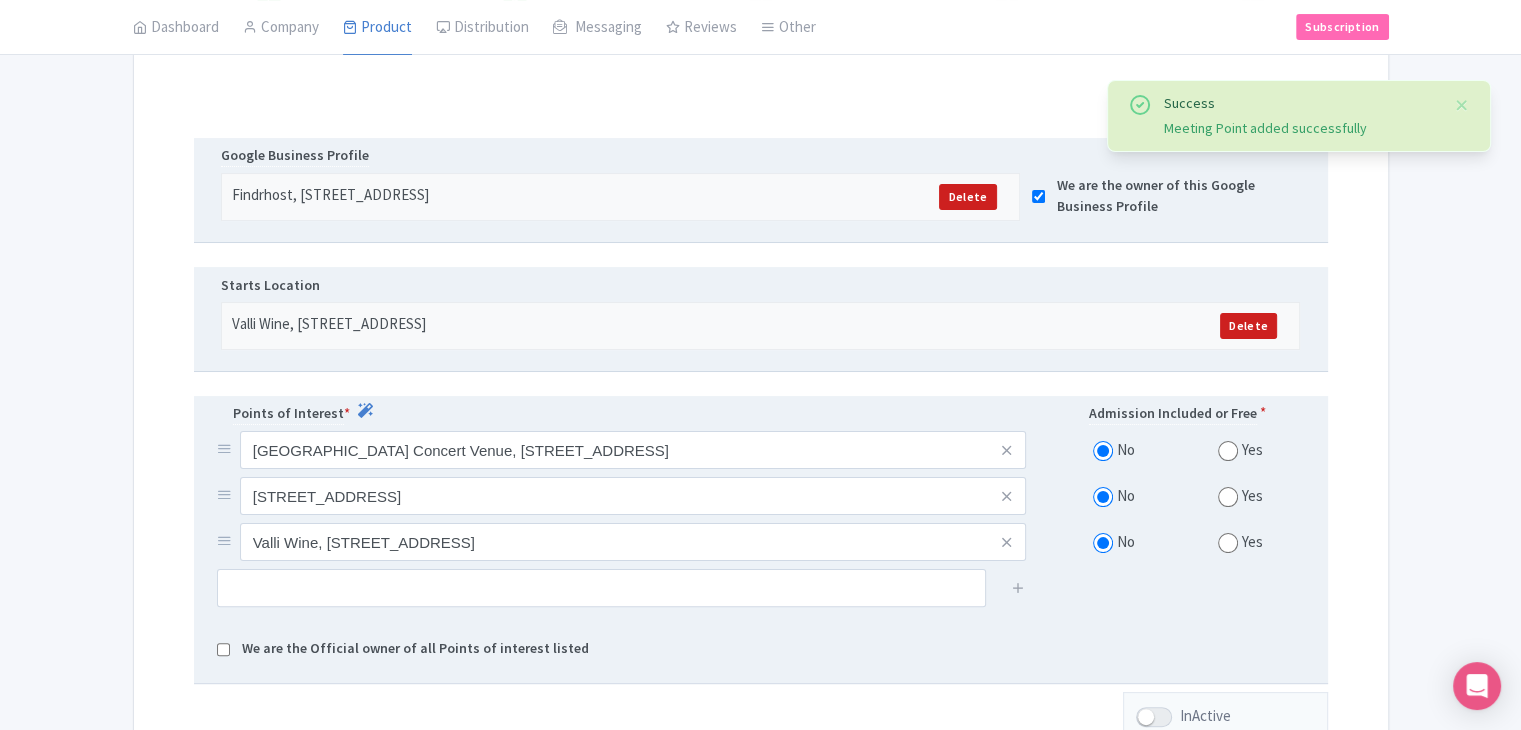 scroll, scrollTop: 466, scrollLeft: 0, axis: vertical 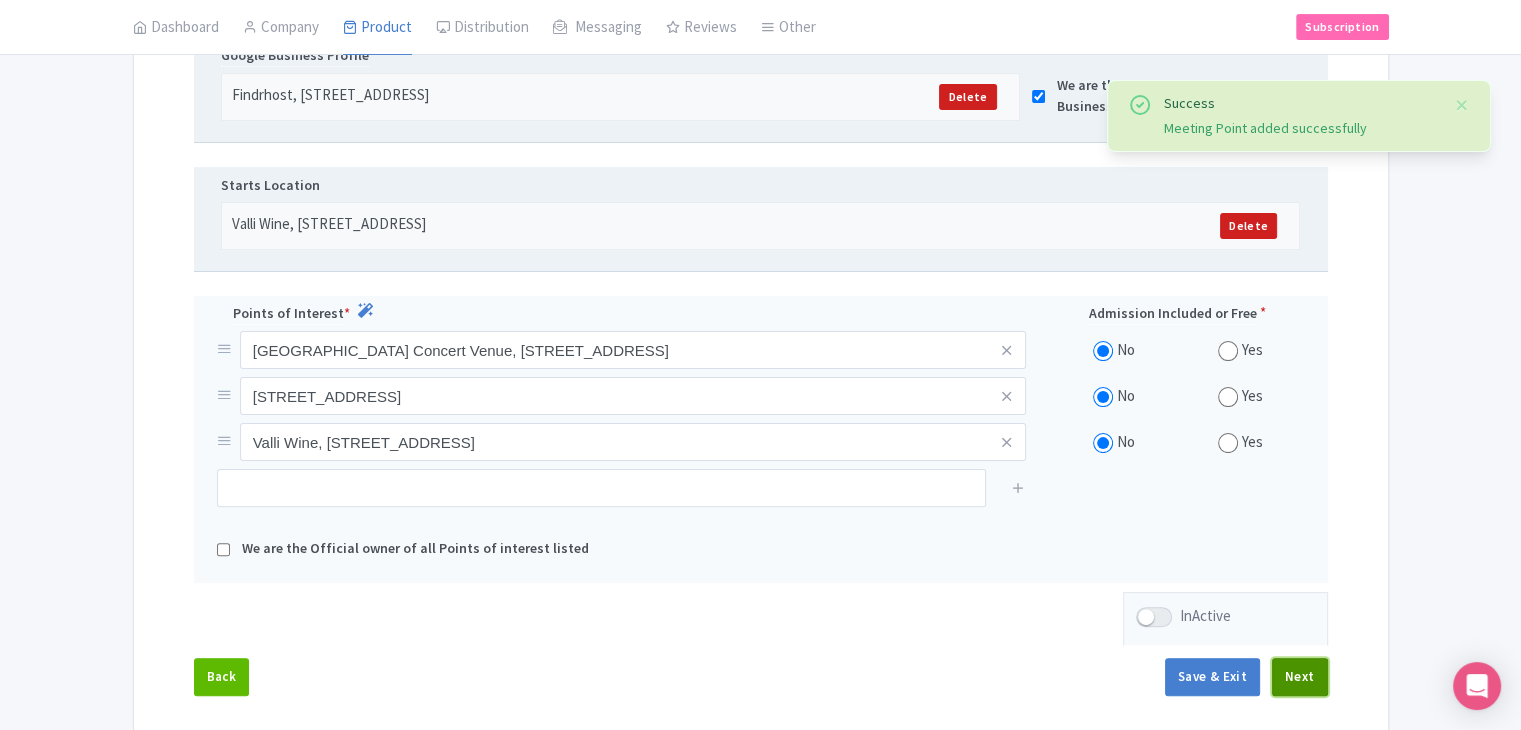 click on "Next" at bounding box center (1300, 677) 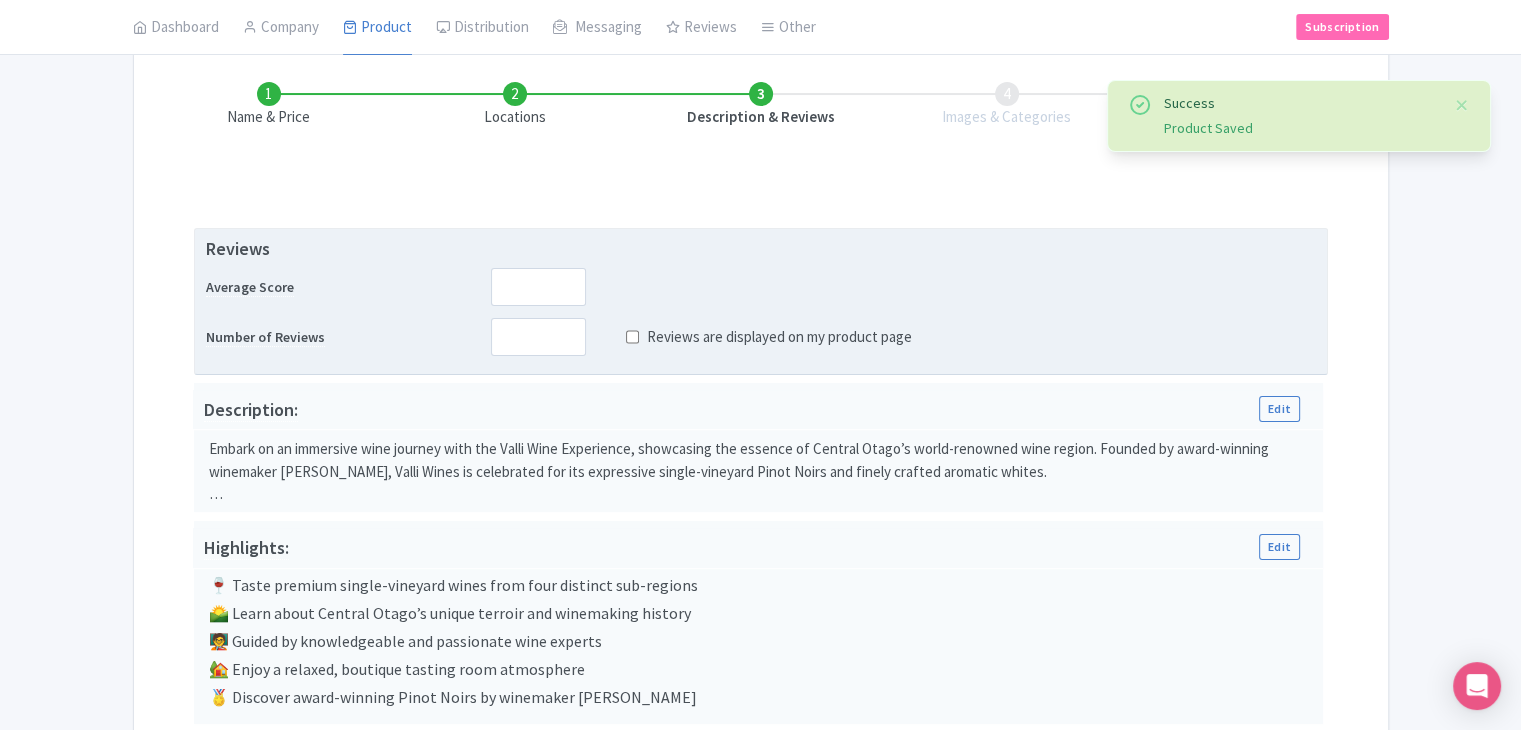 scroll, scrollTop: 266, scrollLeft: 0, axis: vertical 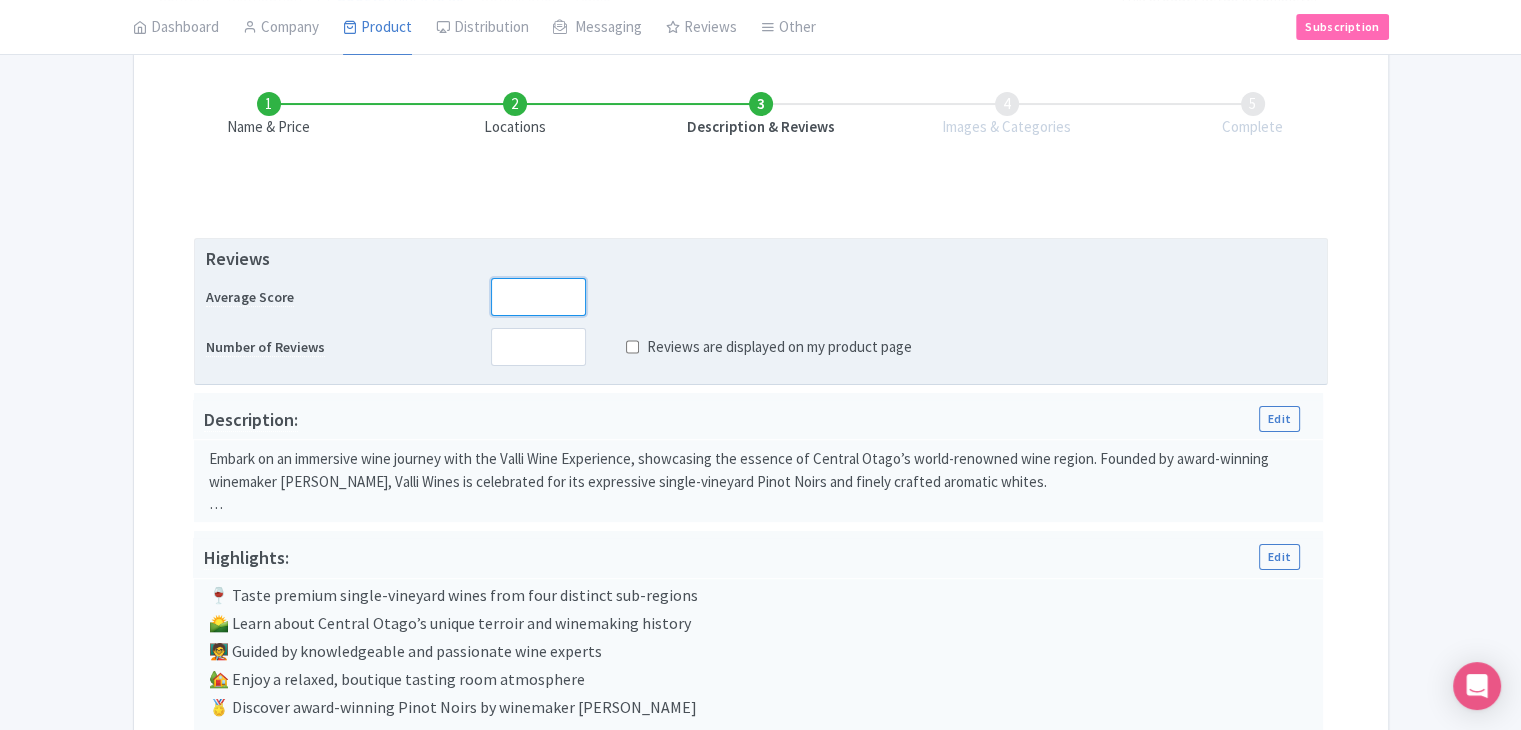 drag, startPoint x: 516, startPoint y: 306, endPoint x: 511, endPoint y: 359, distance: 53.235325 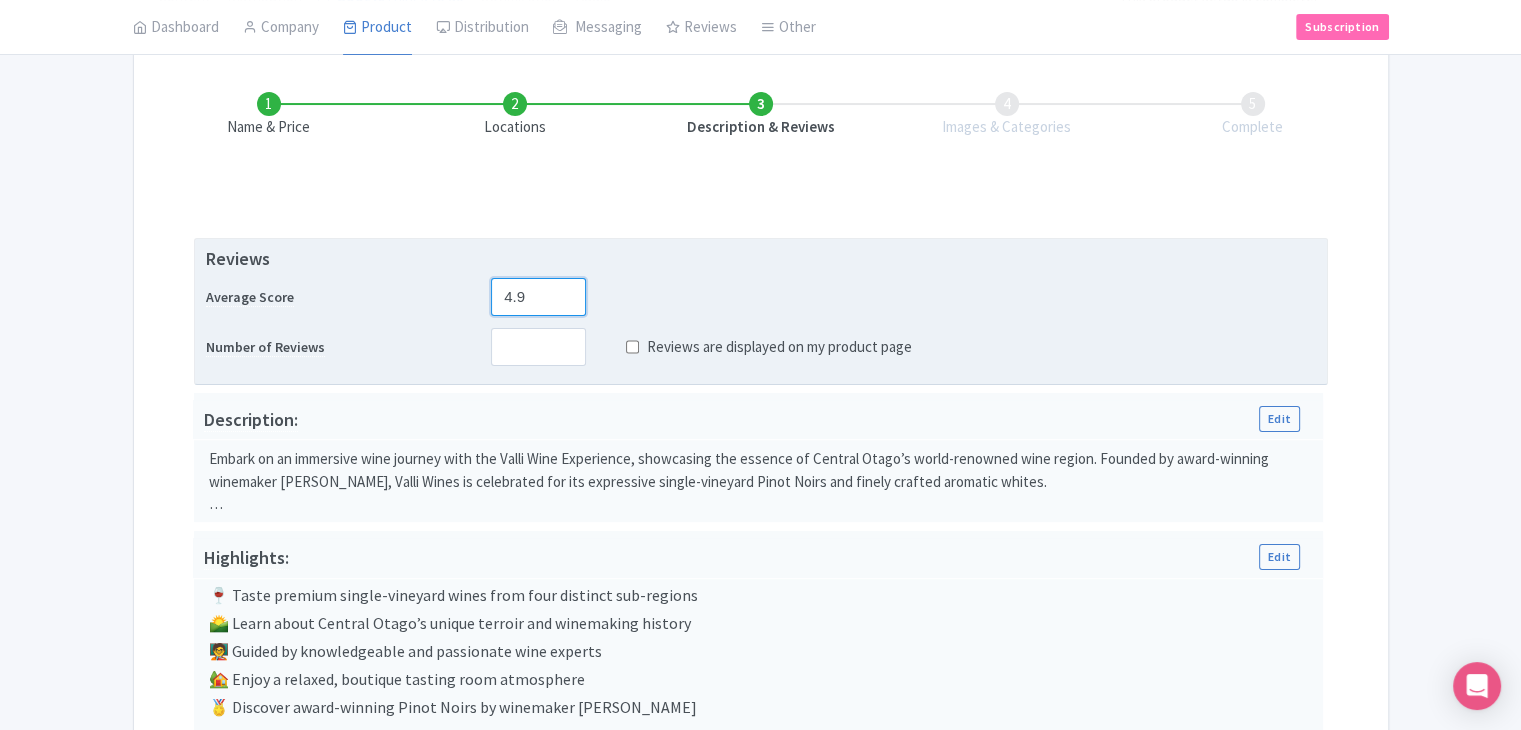 type on "4.9" 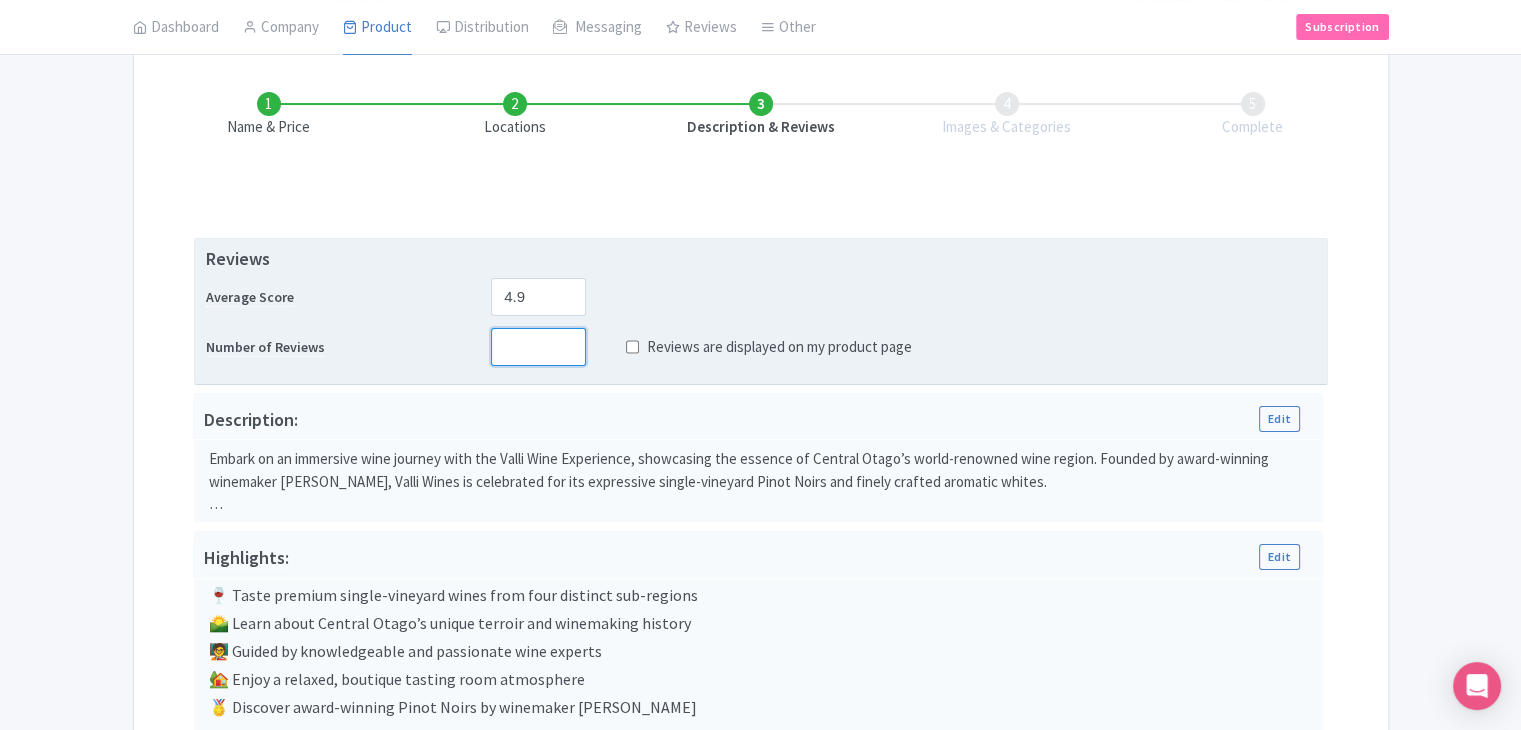 click at bounding box center [538, 347] 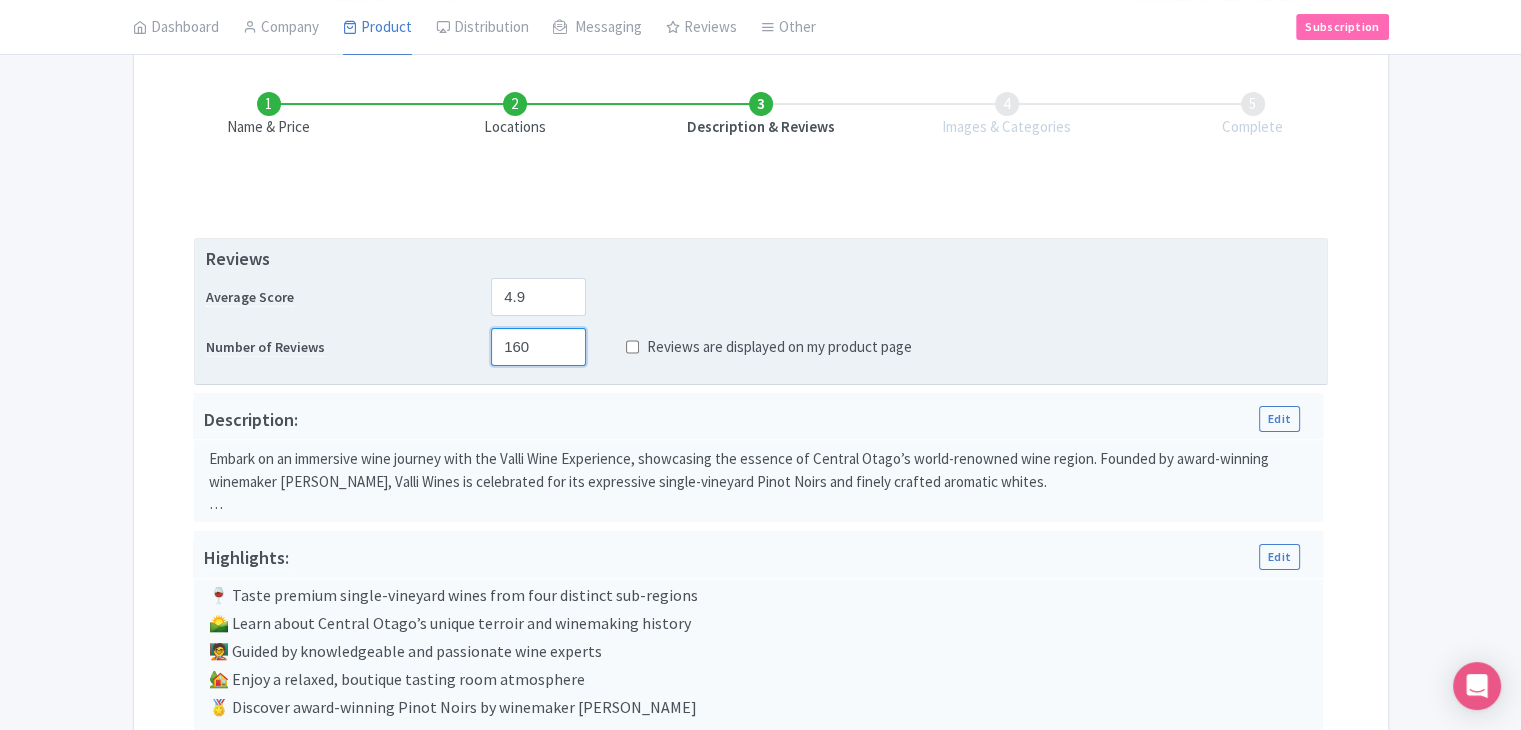 type on "160" 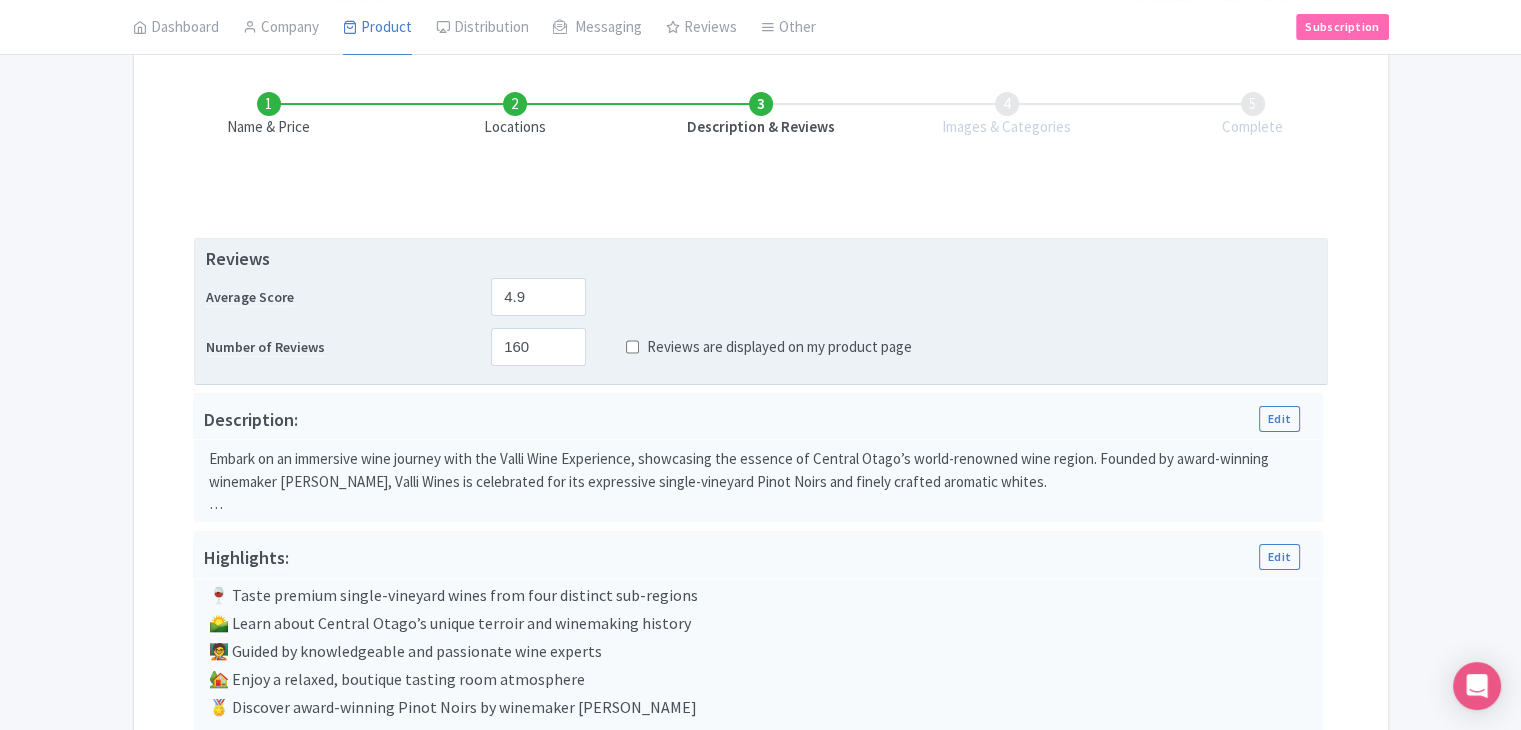 click on "Reviews are displayed on my product page" at bounding box center (632, 347) 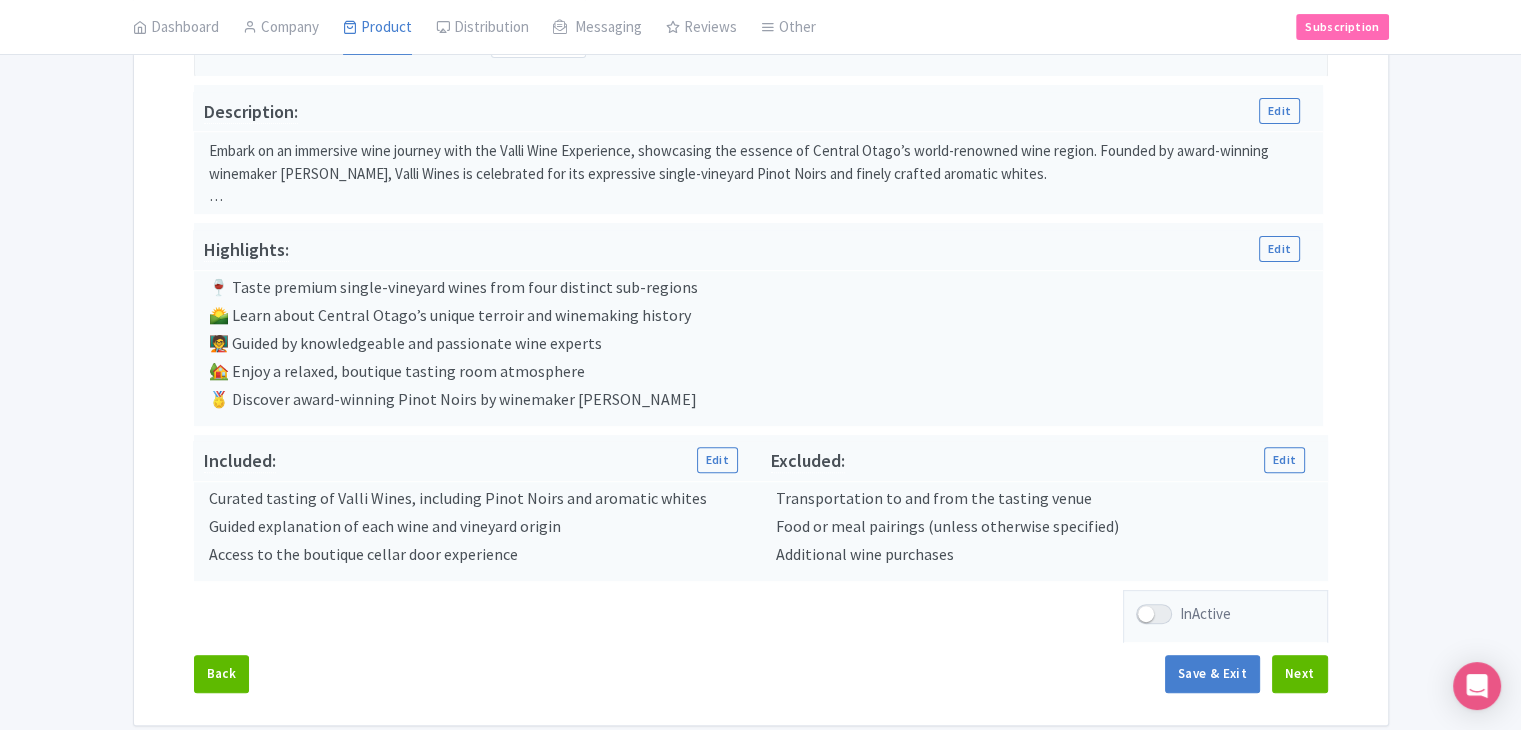 scroll, scrollTop: 652, scrollLeft: 0, axis: vertical 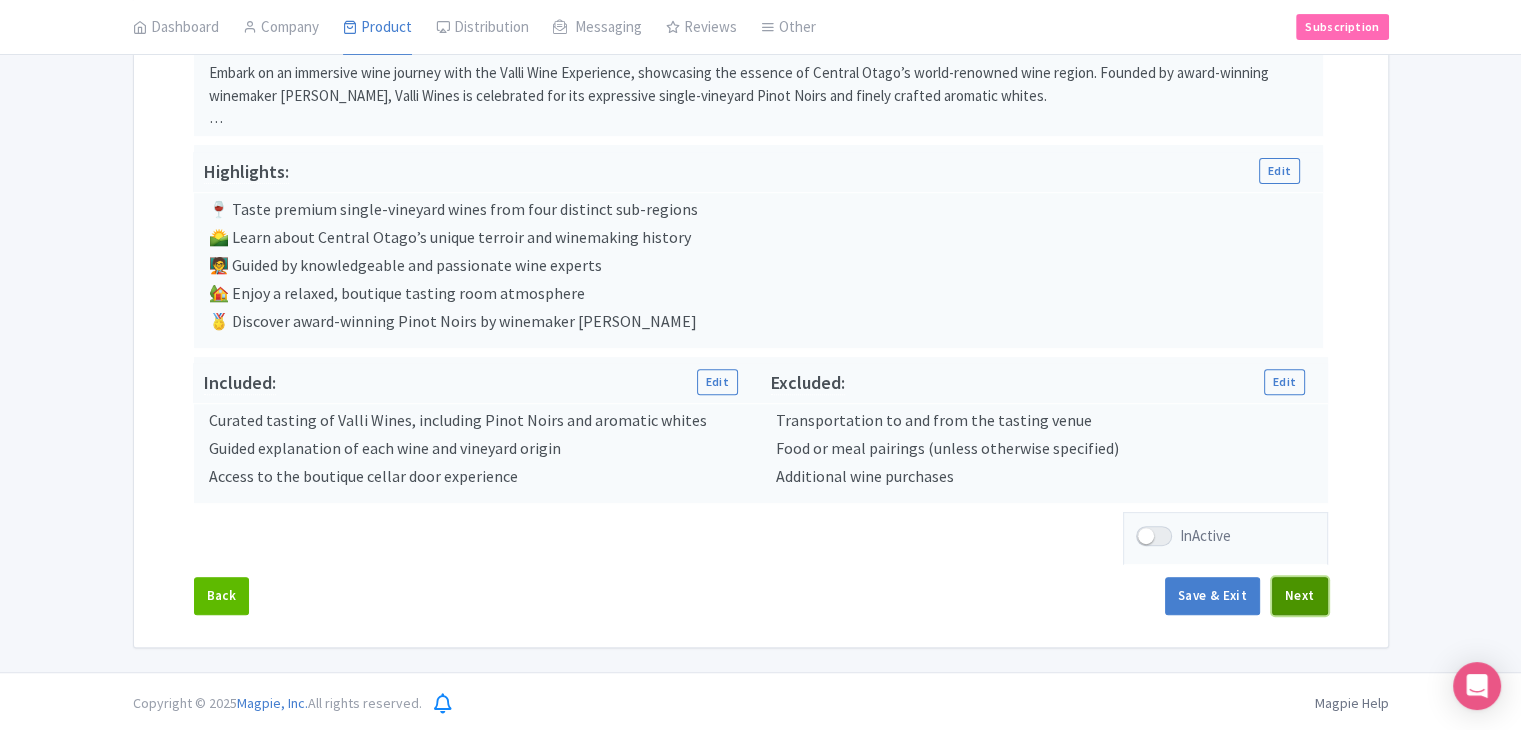 click on "Next" at bounding box center [1300, 596] 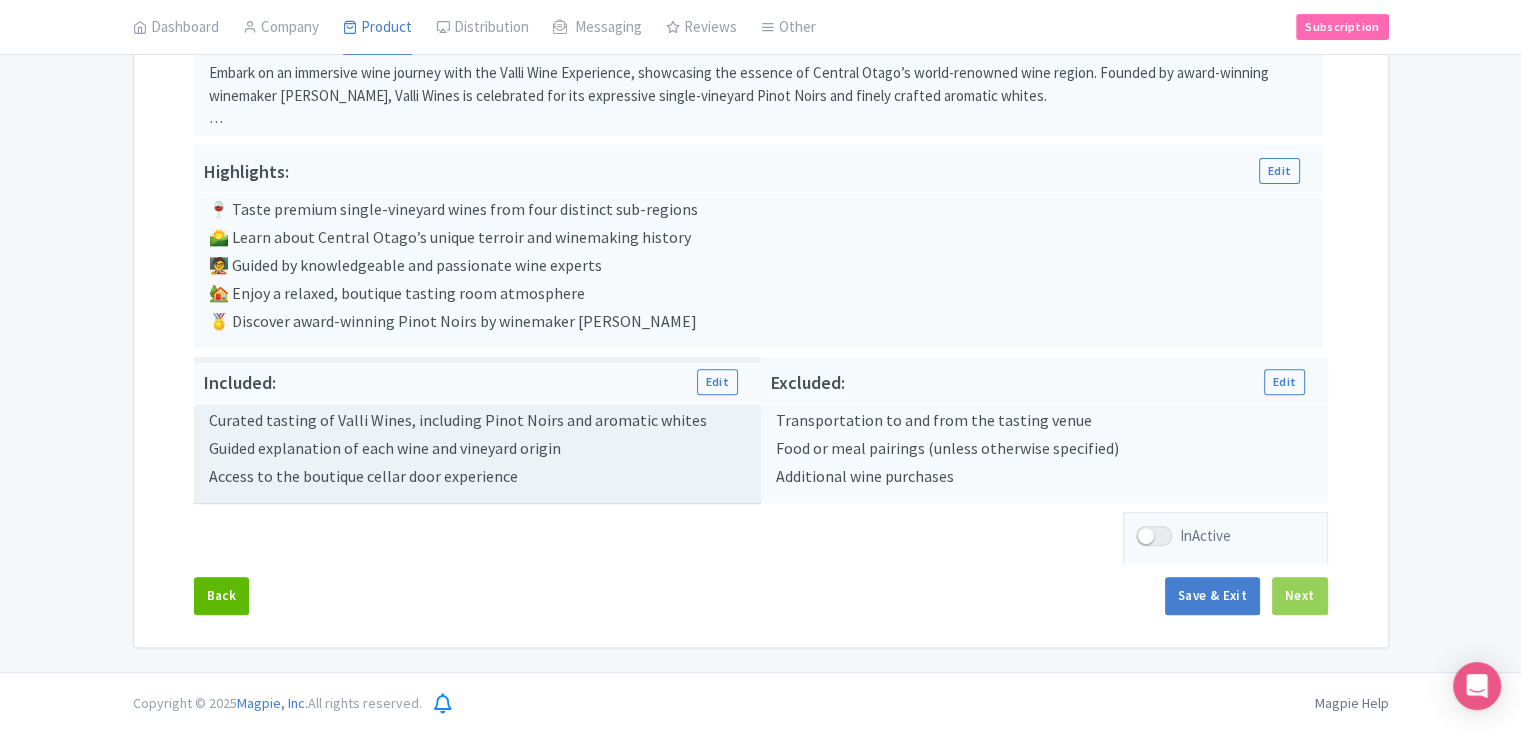 scroll, scrollTop: 235, scrollLeft: 0, axis: vertical 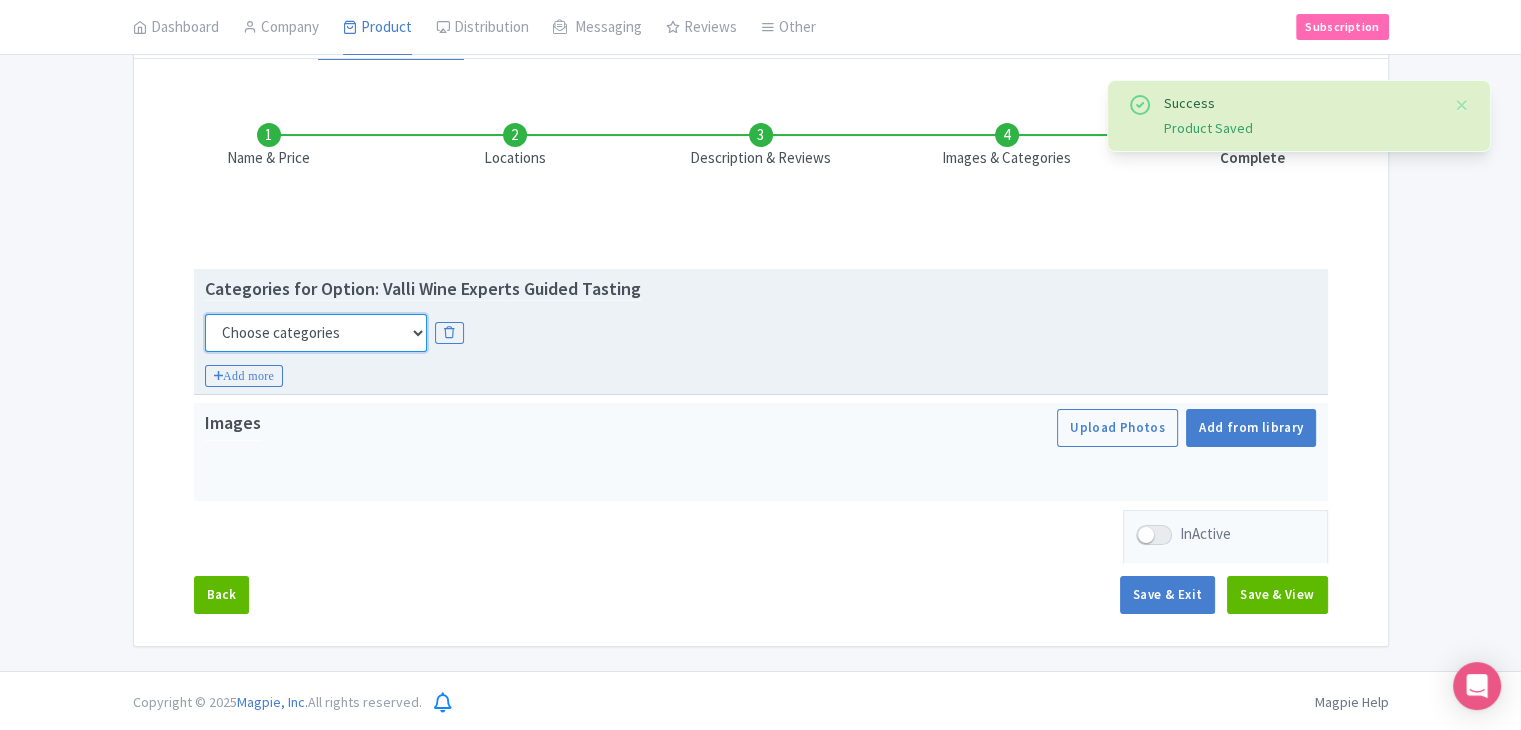 click on "Choose categories Adults Only
Animals
Audio Guide
Beaches
Bike Tours
Boat Tours
City Cards
Classes
Day Trips
Family Friendly
Fast Track
Food
Guided Tours
History
Hop On Hop Off
Literature
Live Music
Museums
Nightlife
Outdoors
Private Tours
Romantic
Self Guided
Small Group Tours
Sports
Theme Parks
Walking Tours
Wheelchair Accessible
Recurring Events" at bounding box center [316, 333] 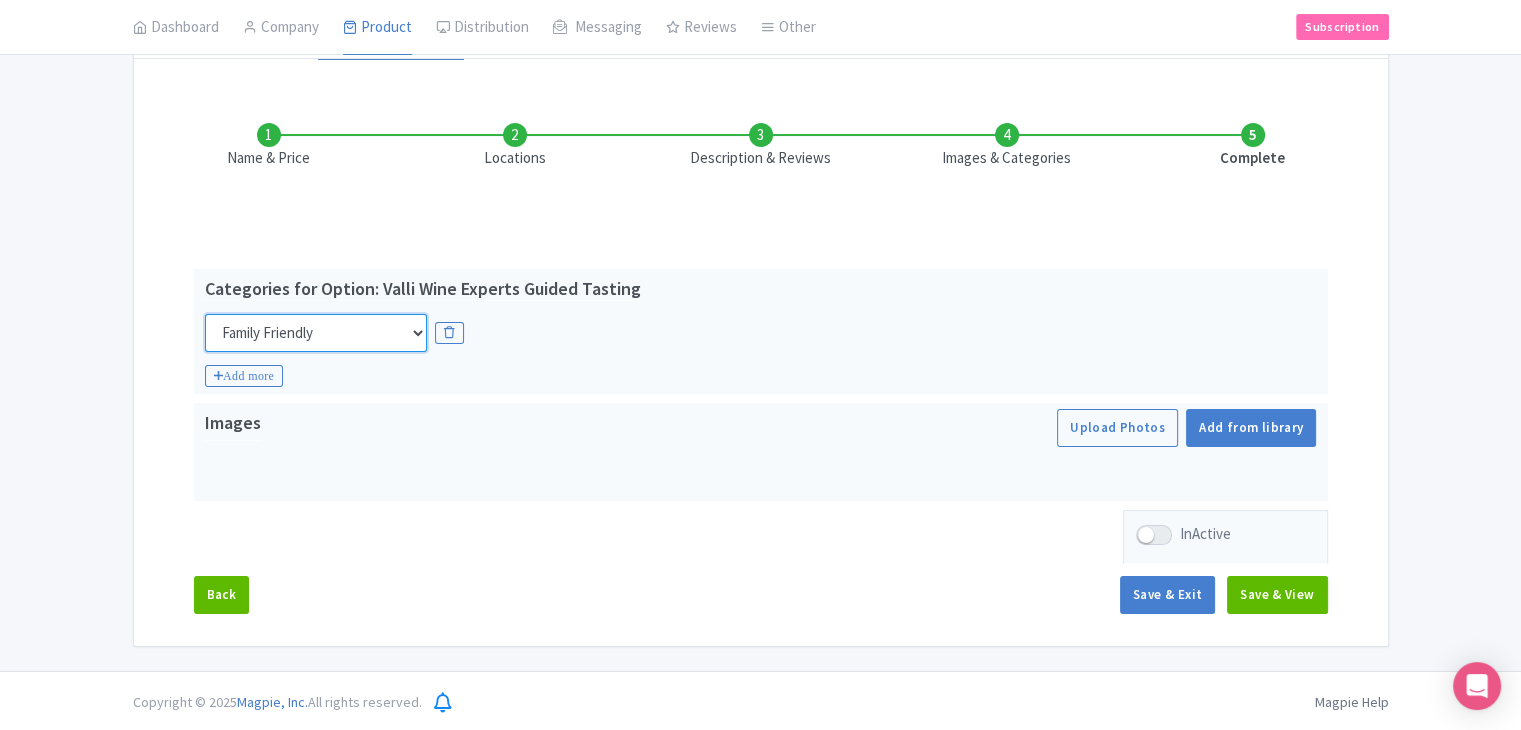 click on "Choose categories Adults Only
Animals
Audio Guide
Beaches
Bike Tours
Boat Tours
City Cards
Classes
Day Trips
Family Friendly
Fast Track
Food
Guided Tours
History
Hop On Hop Off
Literature
Live Music
Museums
Nightlife
Outdoors
Private Tours
Romantic
Self Guided
Small Group Tours
Sports
Theme Parks
Walking Tours
Wheelchair Accessible
Recurring Events" at bounding box center [316, 333] 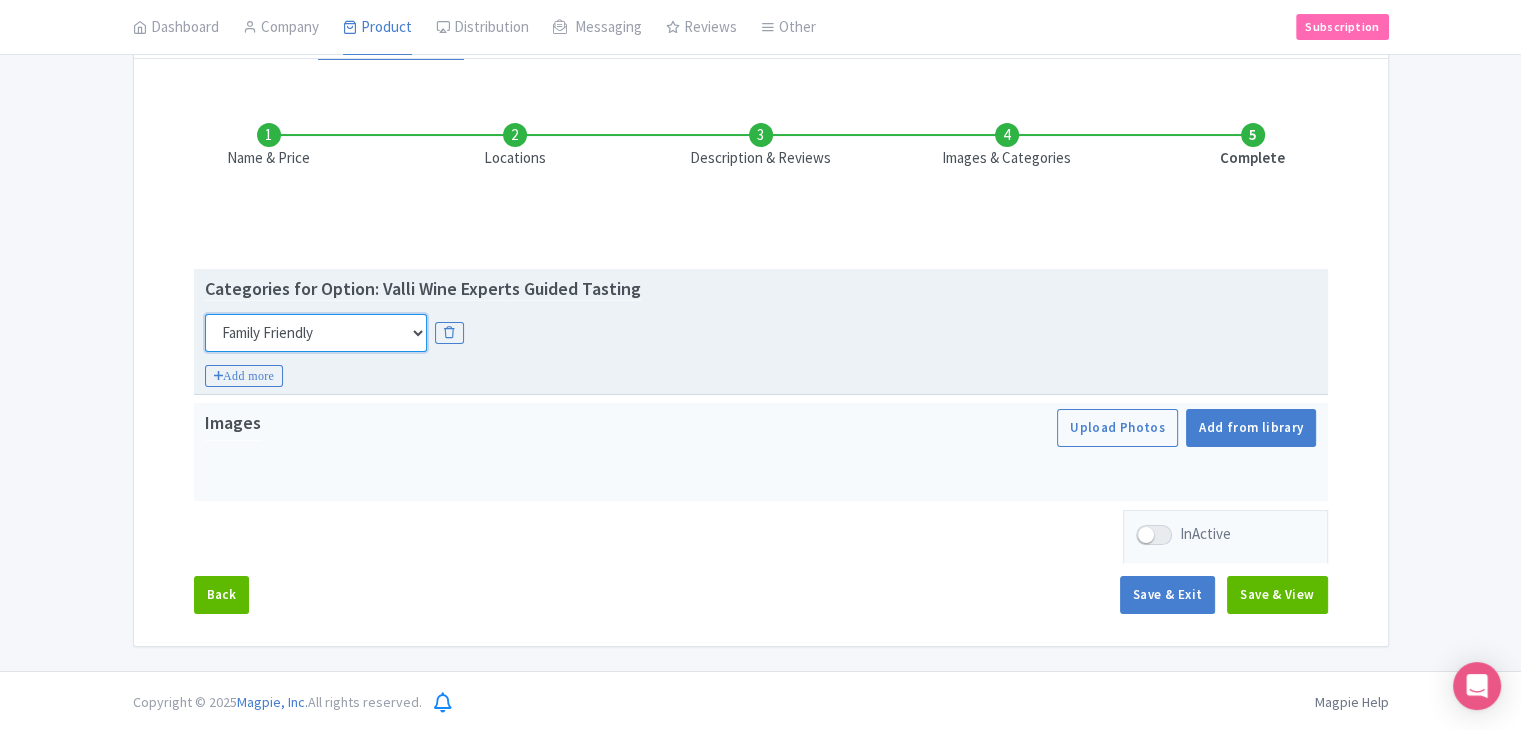 drag, startPoint x: 365, startPoint y: 331, endPoint x: 364, endPoint y: 317, distance: 14.035668 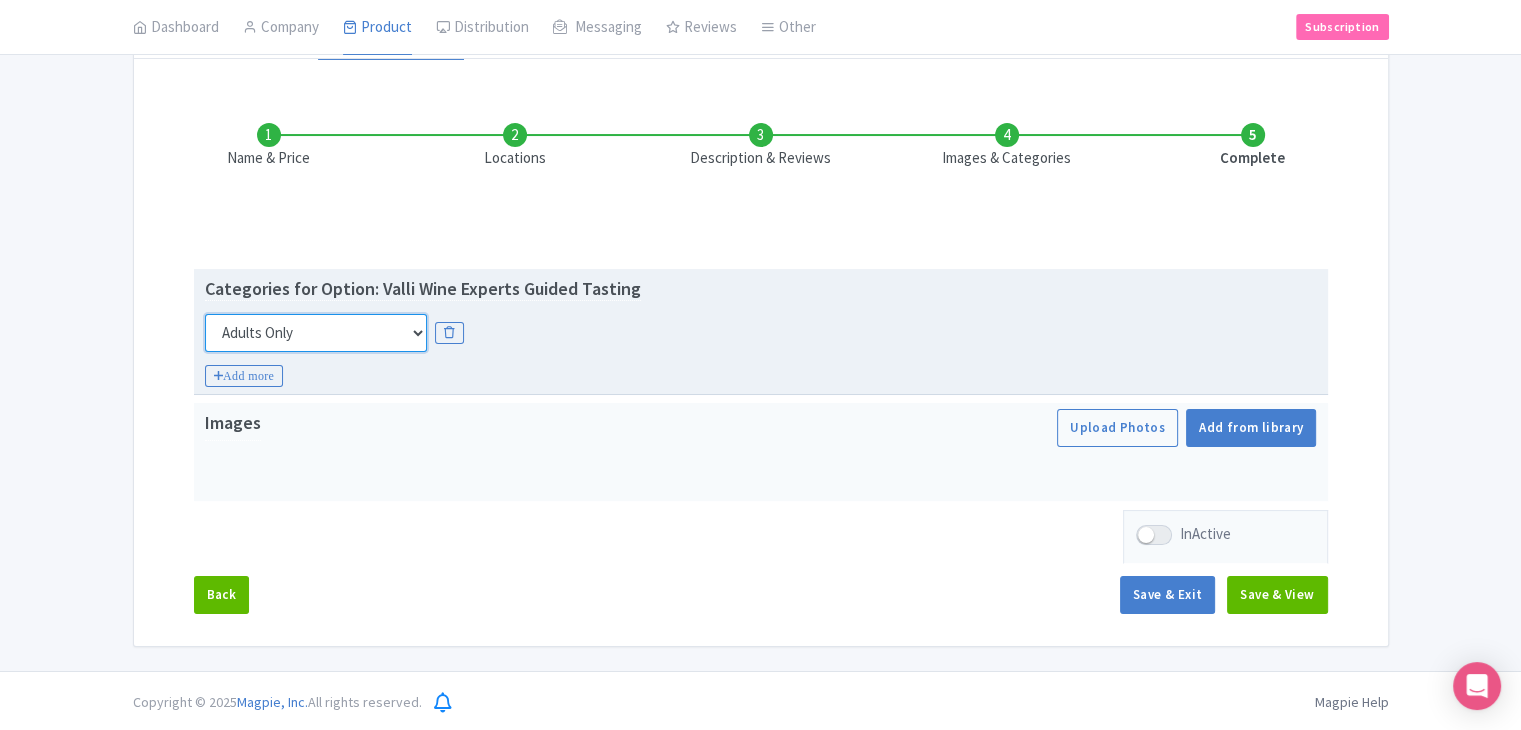 click on "Choose categories Adults Only
Animals
Audio Guide
Beaches
Bike Tours
Boat Tours
City Cards
Classes
Day Trips
Family Friendly
Fast Track
Food
Guided Tours
History
Hop On Hop Off
Literature
Live Music
Museums
Nightlife
Outdoors
Private Tours
Romantic
Self Guided
Small Group Tours
Sports
Theme Parks
Walking Tours
Wheelchair Accessible
Recurring Events" at bounding box center (316, 333) 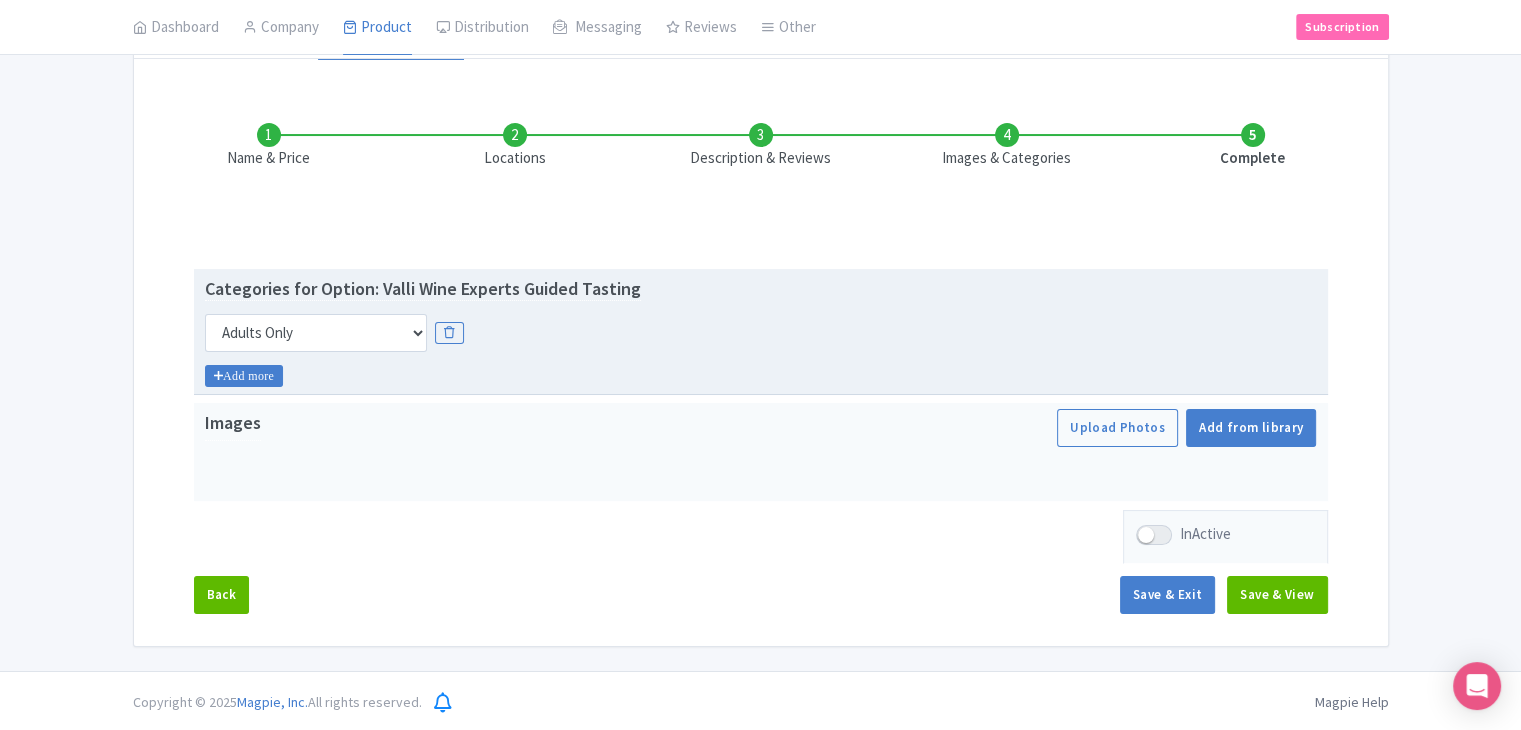 click on "Add more" at bounding box center (244, 376) 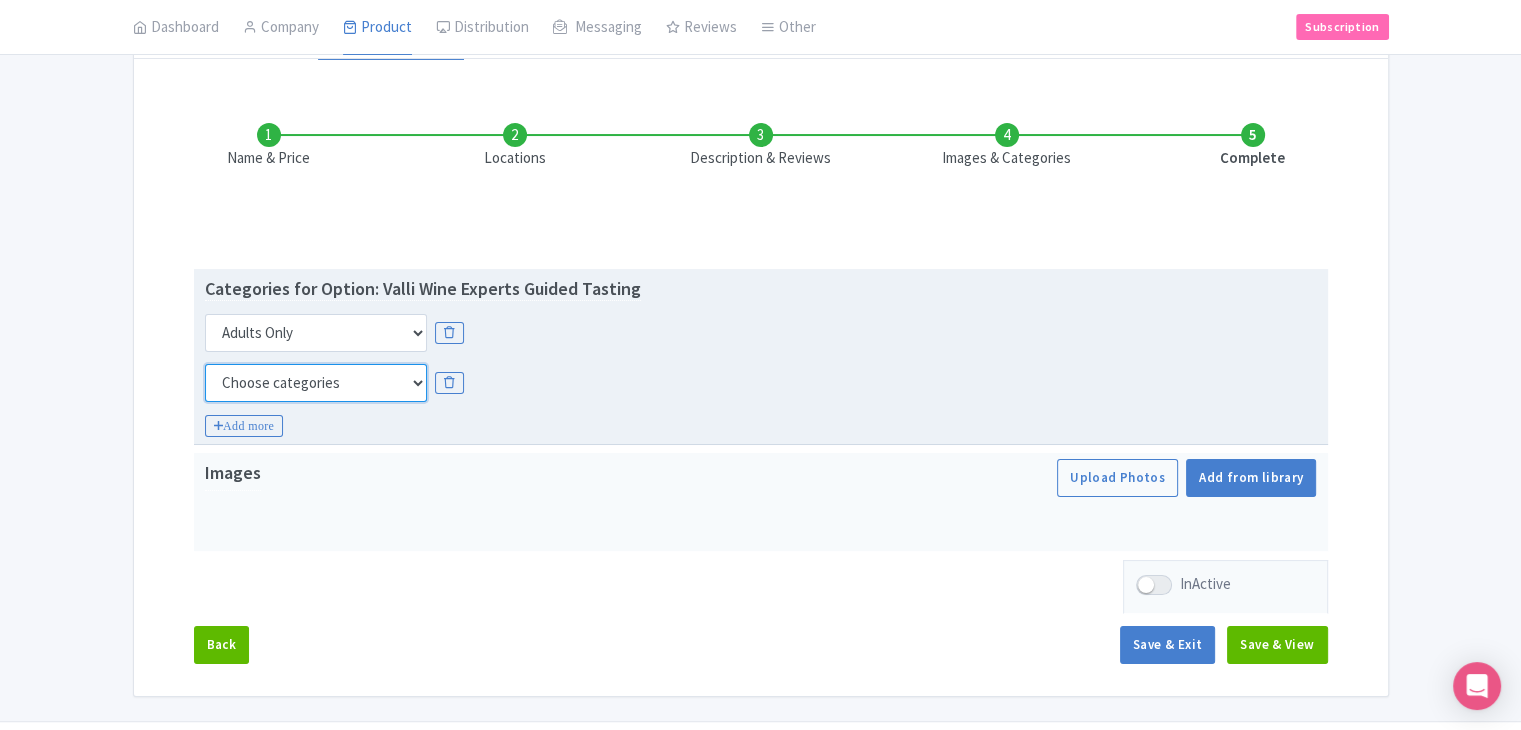 click on "Choose categories Adults Only
Animals
Audio Guide
Beaches
Bike Tours
Boat Tours
City Cards
Classes
Day Trips
Family Friendly
Fast Track
Food
Guided Tours
History
Hop On Hop Off
Literature
Live Music
Museums
Nightlife
Outdoors
Private Tours
Romantic
Self Guided
Small Group Tours
Sports
Theme Parks
Walking Tours
Wheelchair Accessible
Recurring Events" at bounding box center [316, 383] 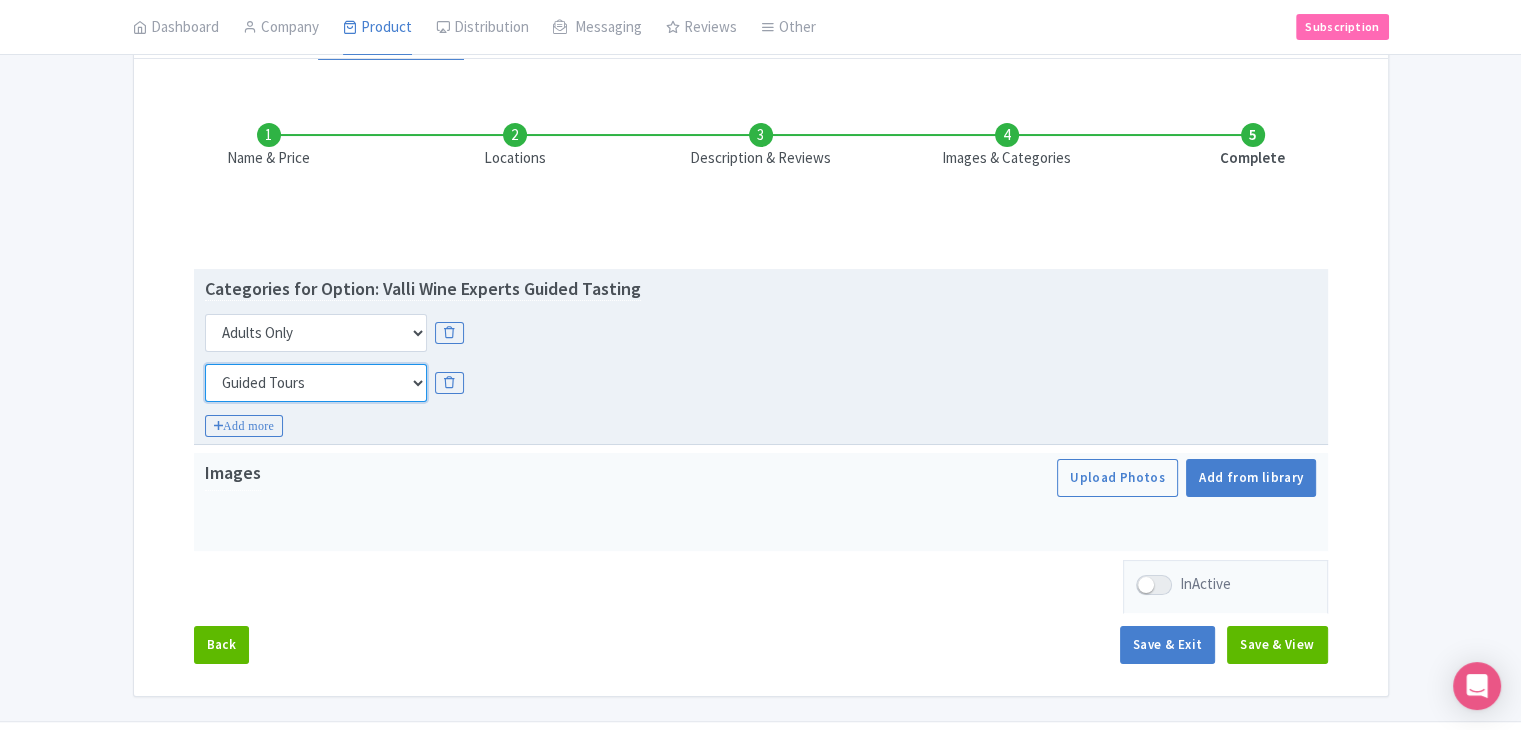 click on "Choose categories Adults Only
Animals
Audio Guide
Beaches
Bike Tours
Boat Tours
City Cards
Classes
Day Trips
Family Friendly
Fast Track
Food
Guided Tours
History
Hop On Hop Off
Literature
Live Music
Museums
Nightlife
Outdoors
Private Tours
Romantic
Self Guided
Small Group Tours
Sports
Theme Parks
Walking Tours
Wheelchair Accessible
Recurring Events" at bounding box center [316, 383] 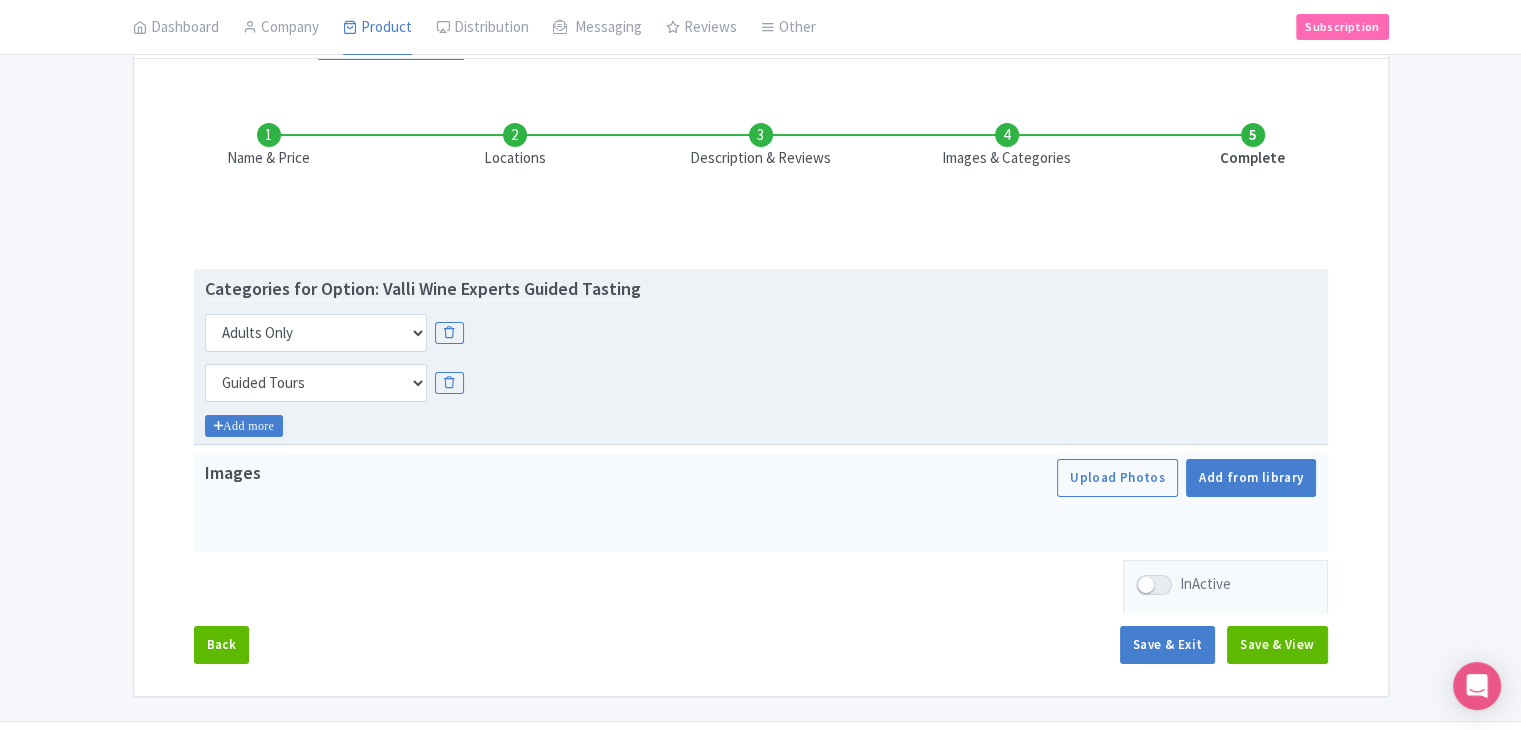 click on "Add more" at bounding box center [244, 426] 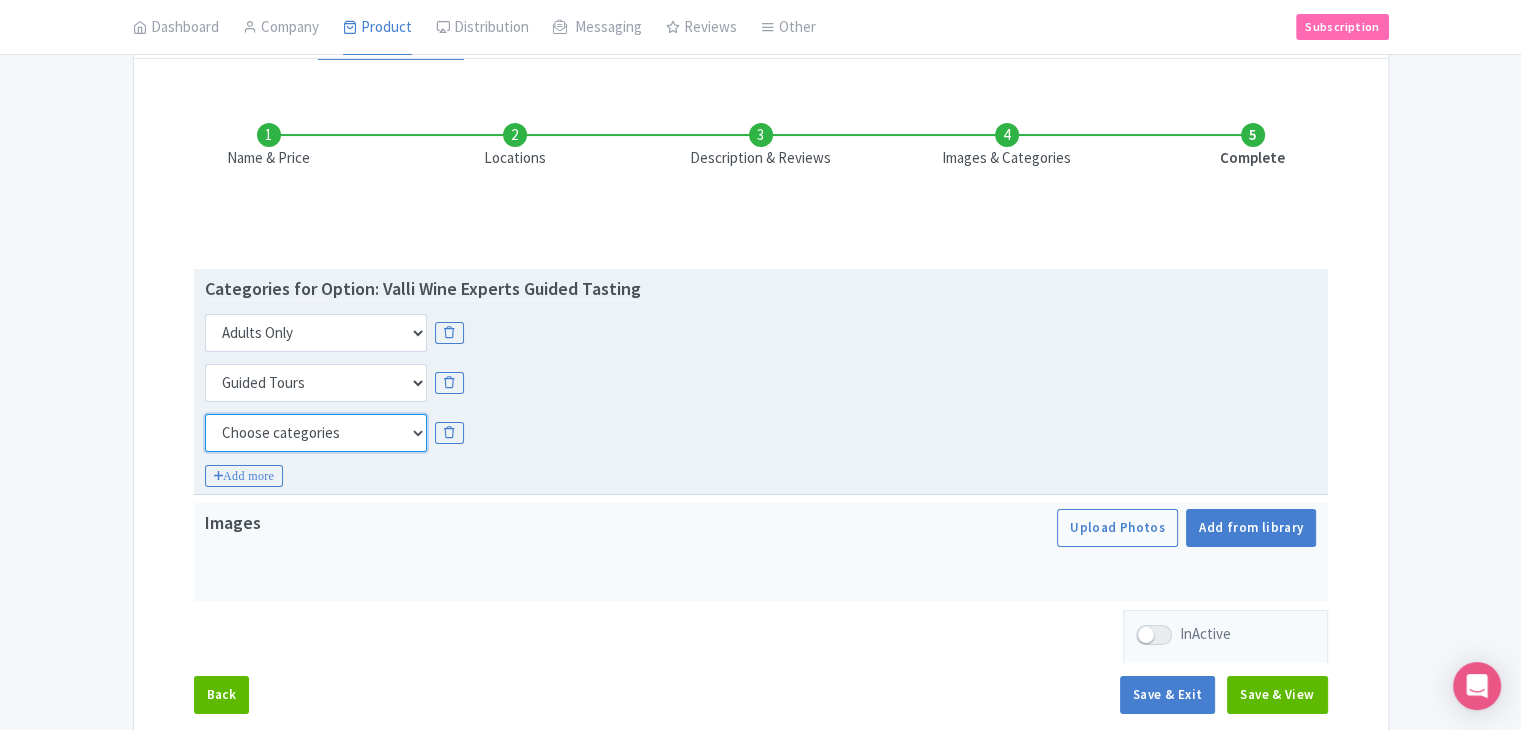 click on "Choose categories Adults Only
Animals
Audio Guide
Beaches
Bike Tours
Boat Tours
City Cards
Classes
Day Trips
Family Friendly
Fast Track
Food
Guided Tours
History
Hop On Hop Off
Literature
Live Music
Museums
Nightlife
Outdoors
Private Tours
Romantic
Self Guided
Small Group Tours
Sports
Theme Parks
Walking Tours
Wheelchair Accessible
Recurring Events" at bounding box center (316, 433) 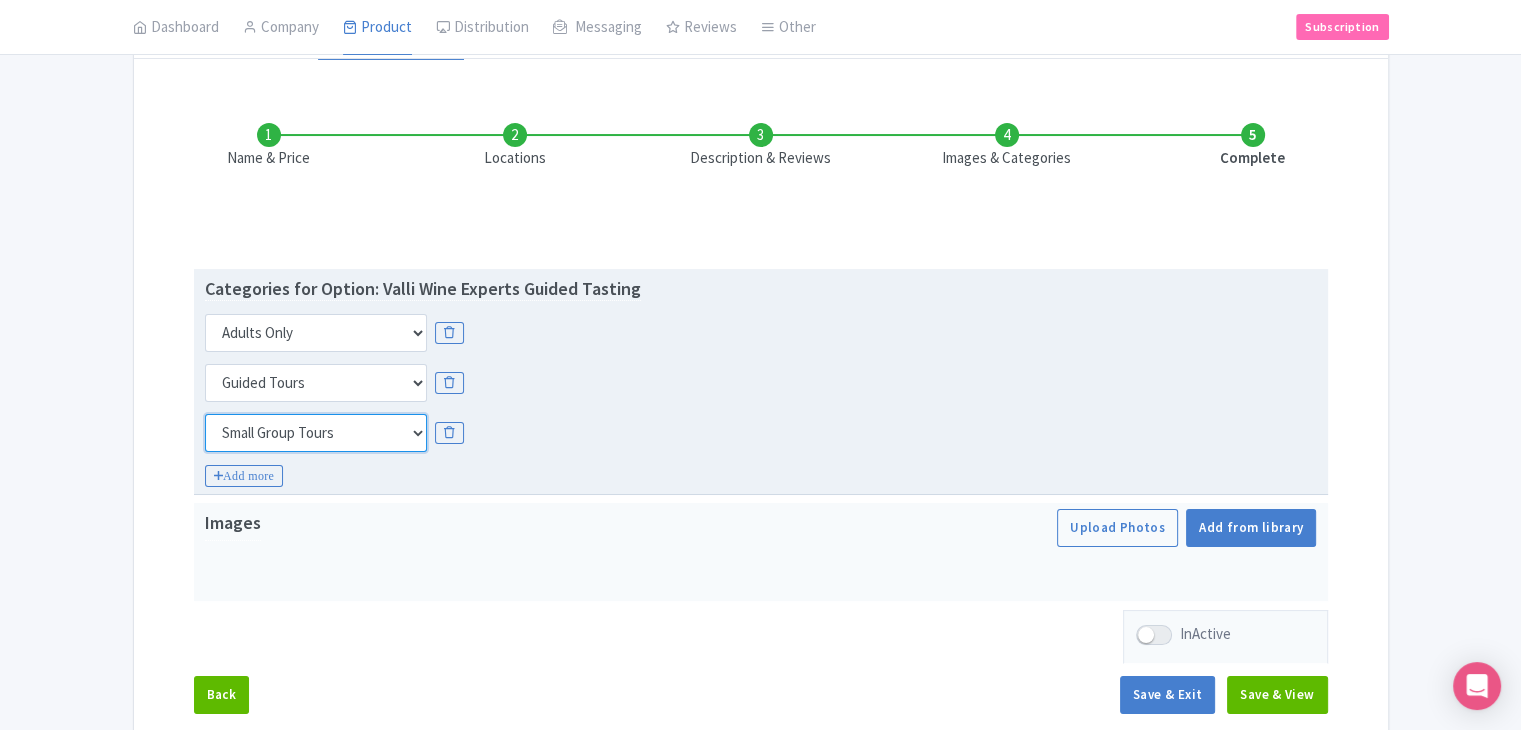 click on "Choose categories Adults Only
Animals
Audio Guide
Beaches
Bike Tours
Boat Tours
City Cards
Classes
Day Trips
Family Friendly
Fast Track
Food
Guided Tours
History
Hop On Hop Off
Literature
Live Music
Museums
Nightlife
Outdoors
Private Tours
Romantic
Self Guided
Small Group Tours
Sports
Theme Parks
Walking Tours
Wheelchair Accessible
Recurring Events" at bounding box center (316, 433) 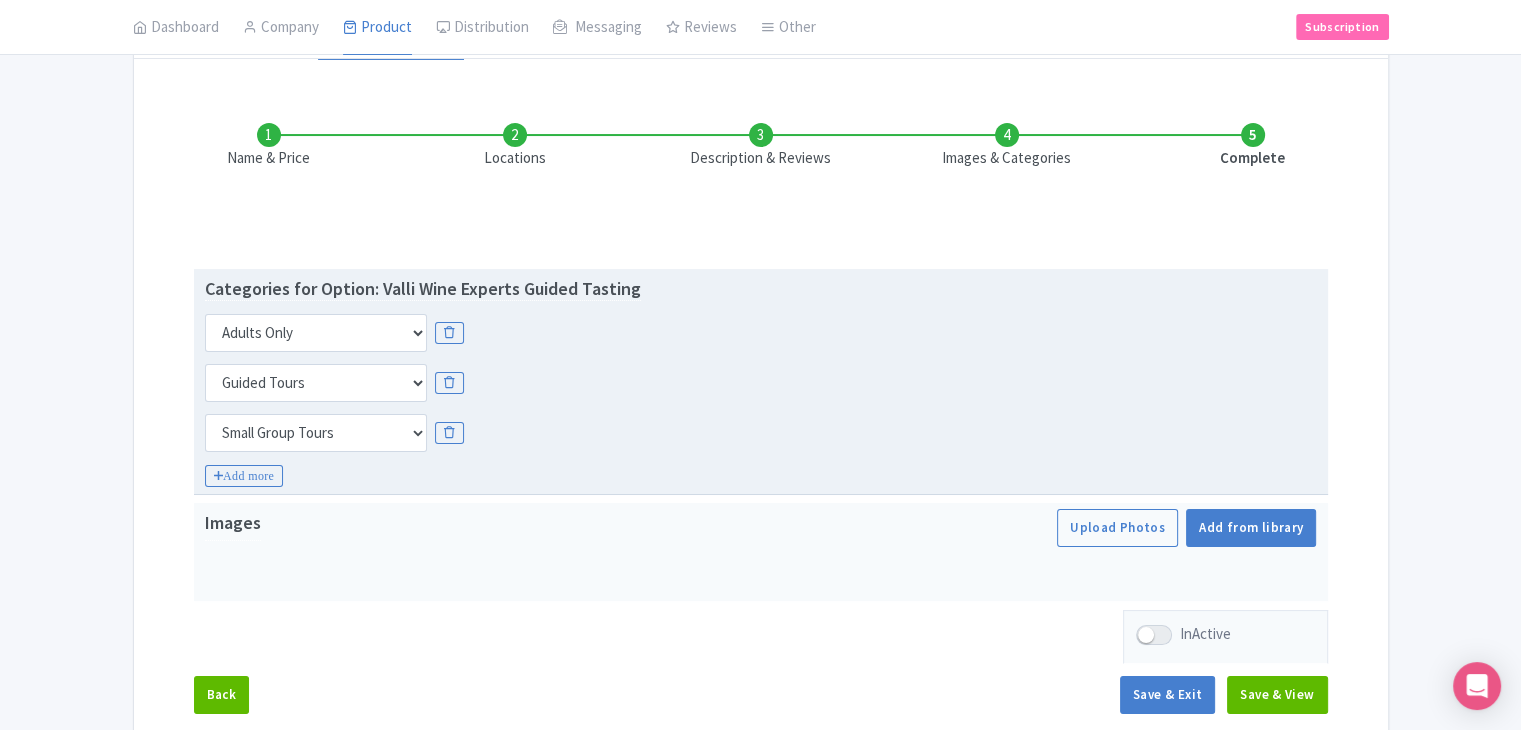 click on "Categories for Option: Valli Wine Experts Guided Tasting
Choose categories Adults Only
Animals
Audio Guide
Beaches
Bike Tours
Boat Tours
City Cards
Classes
Day Trips
Family Friendly
Fast Track
Food
Guided Tours
History
Hop On Hop Off
Literature
Live Music
Museums
Nightlife
Outdoors
Private Tours
Romantic
Self Guided
Small Group Tours
Sports
Theme Parks
Walking Tours
Wheelchair Accessible
Recurring Events
Choose categories Adults Only
Animals
Audio Guide
Beaches
Bike Tours
Boat Tours
City Cards
Classes
Day Trips
Family Friendly
Fast Track
Food
Guided Tours
History
Hop On Hop Off
Literature
Live Music
Museums
Nightlife
Outdoors
Private Tours
Romantic
Self Guided
Small Group Tours
Sports
Theme Parks
Walking Tours
Wheelchair Accessible
Recurring Events
Choose categories Adults Only
Animals
Audio Guide
Beaches
Bike Tours
Boat Tours
City Cards
Classes
Day Trips" at bounding box center [761, 382] 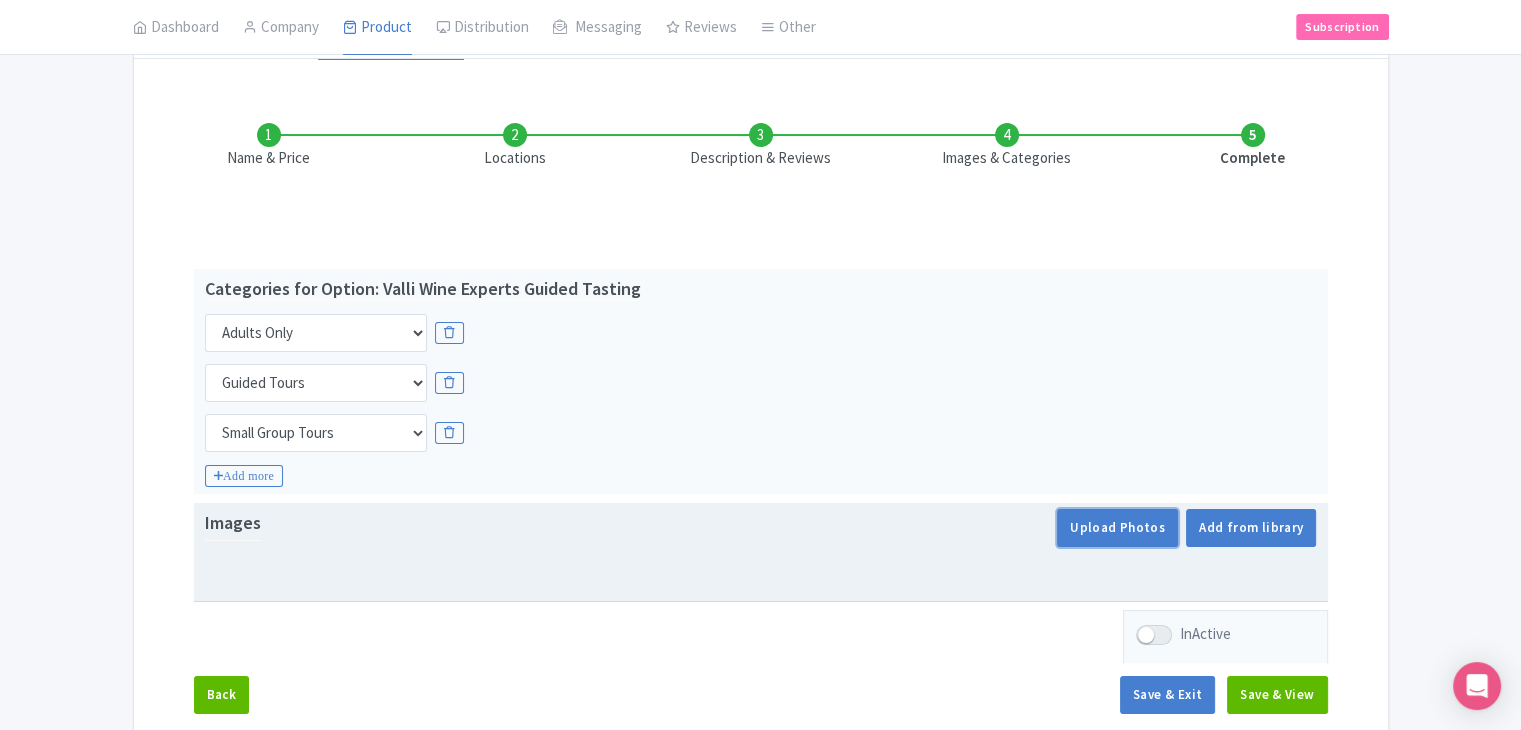 click on "Upload Photos" at bounding box center [1117, 528] 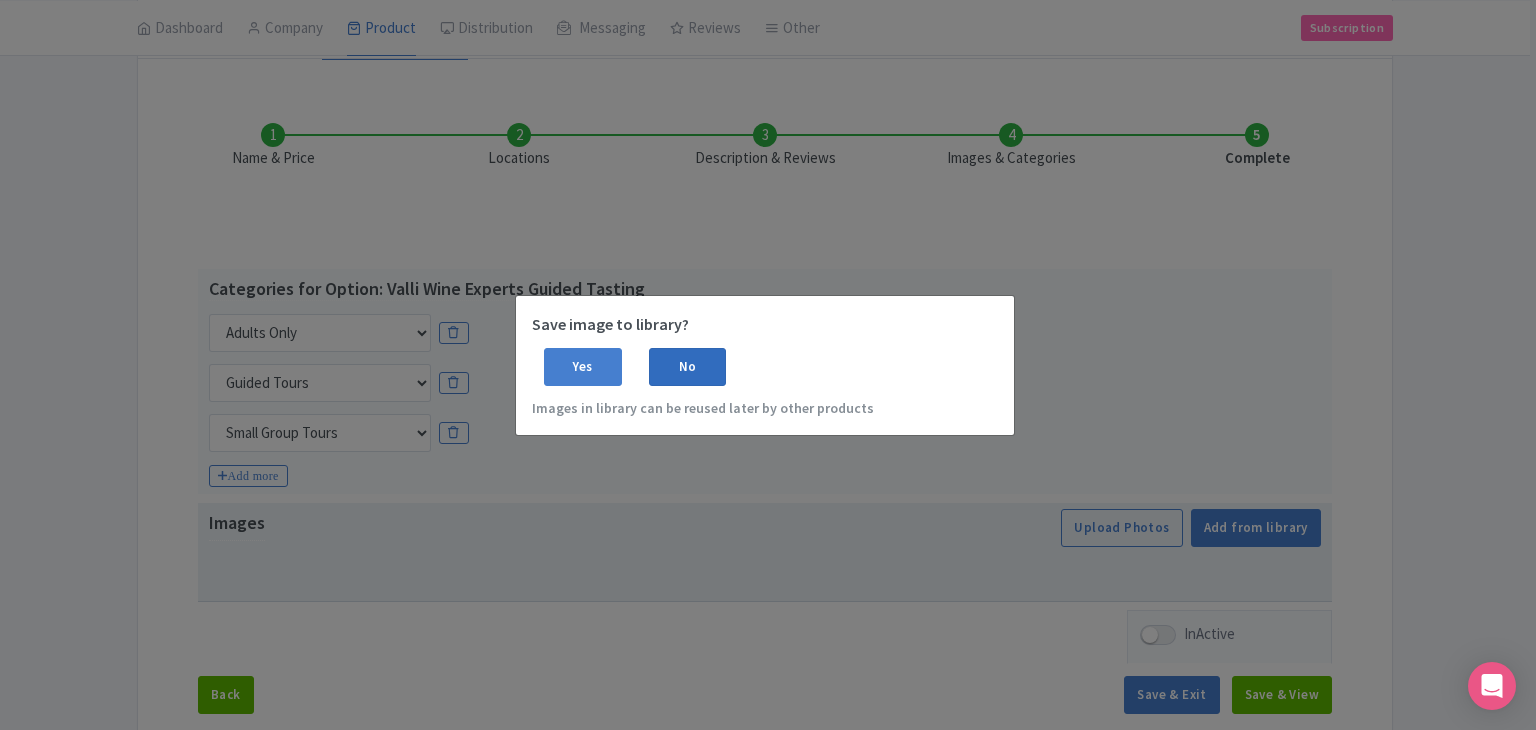 click on "No" at bounding box center [688, 367] 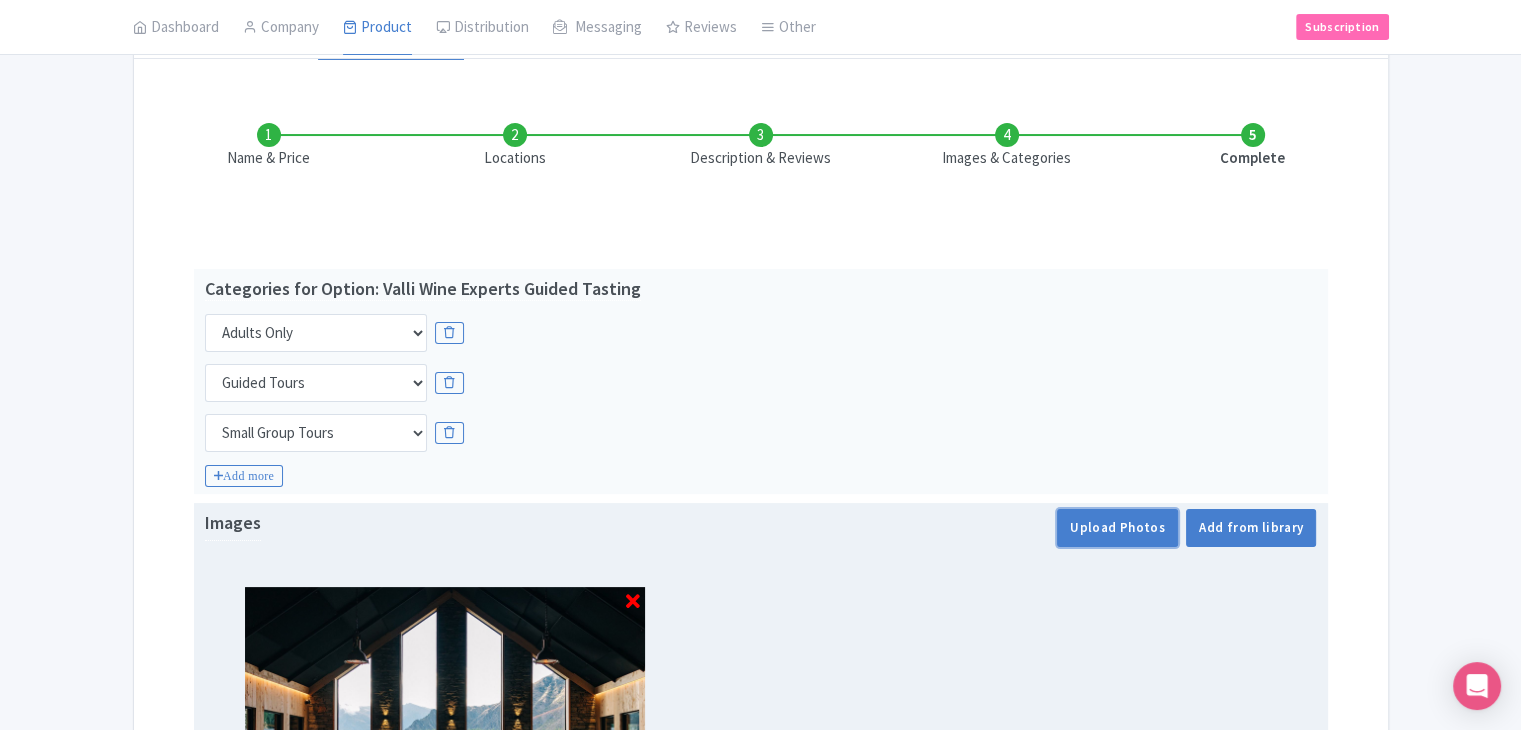 click on "Upload Photos" at bounding box center [1117, 528] 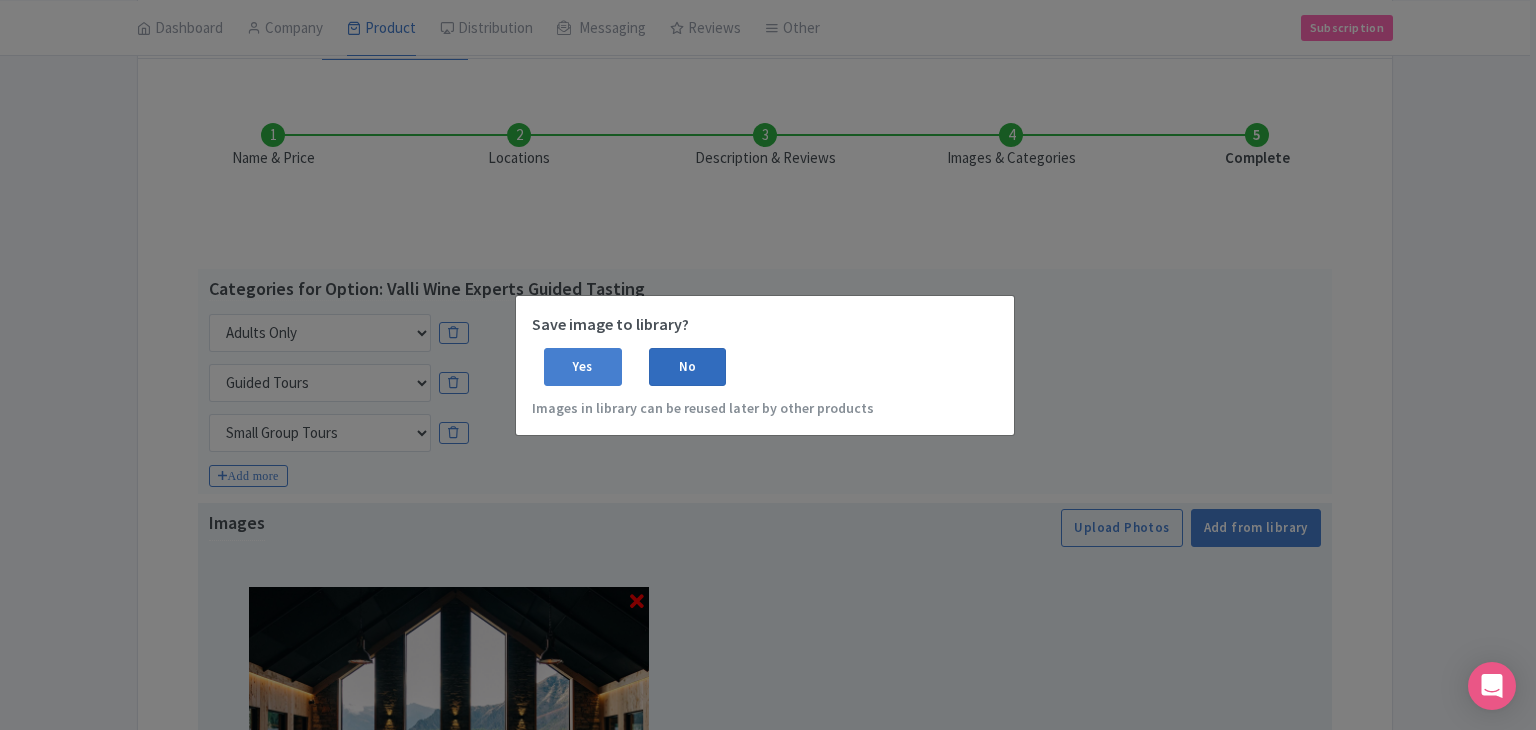 click on "No" at bounding box center (688, 367) 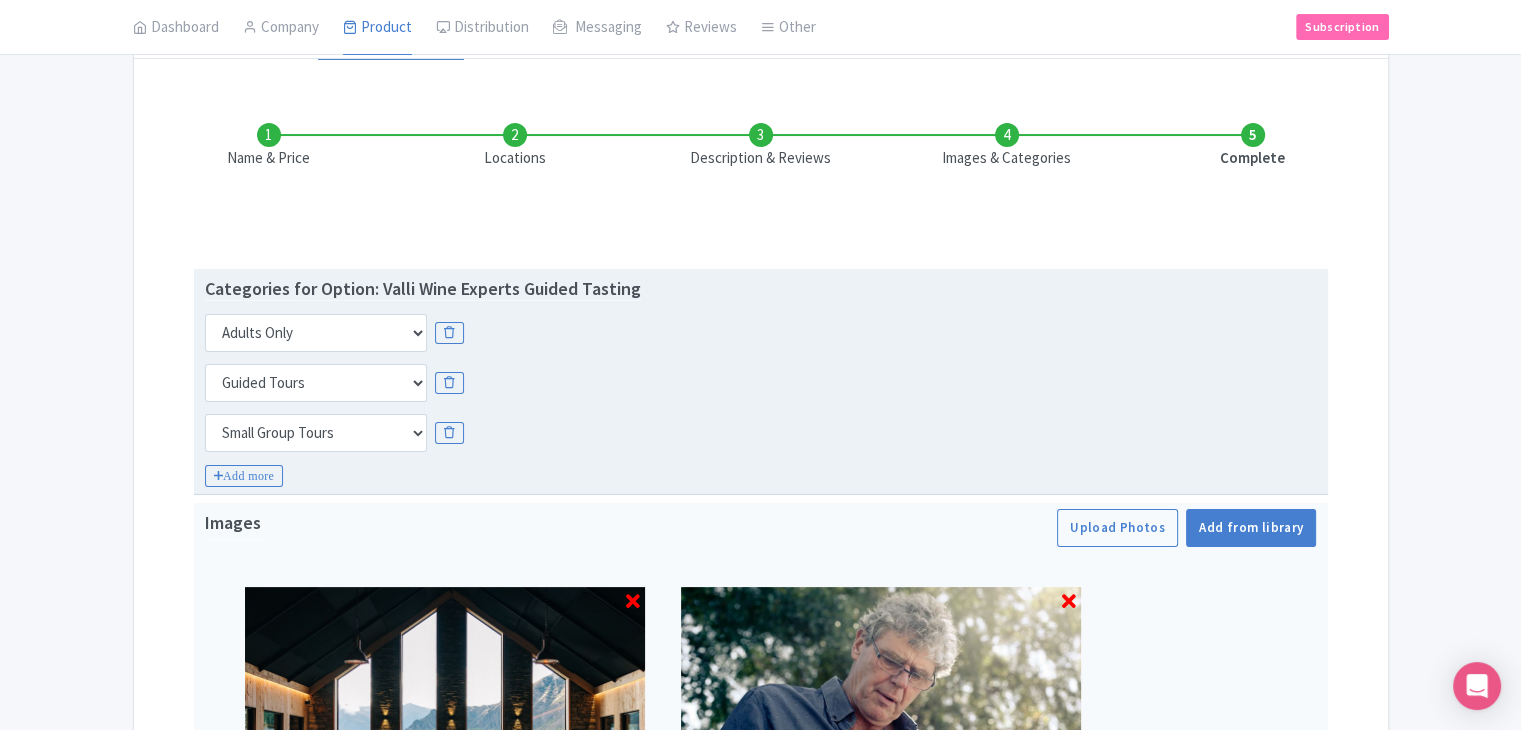 scroll, scrollTop: 435, scrollLeft: 0, axis: vertical 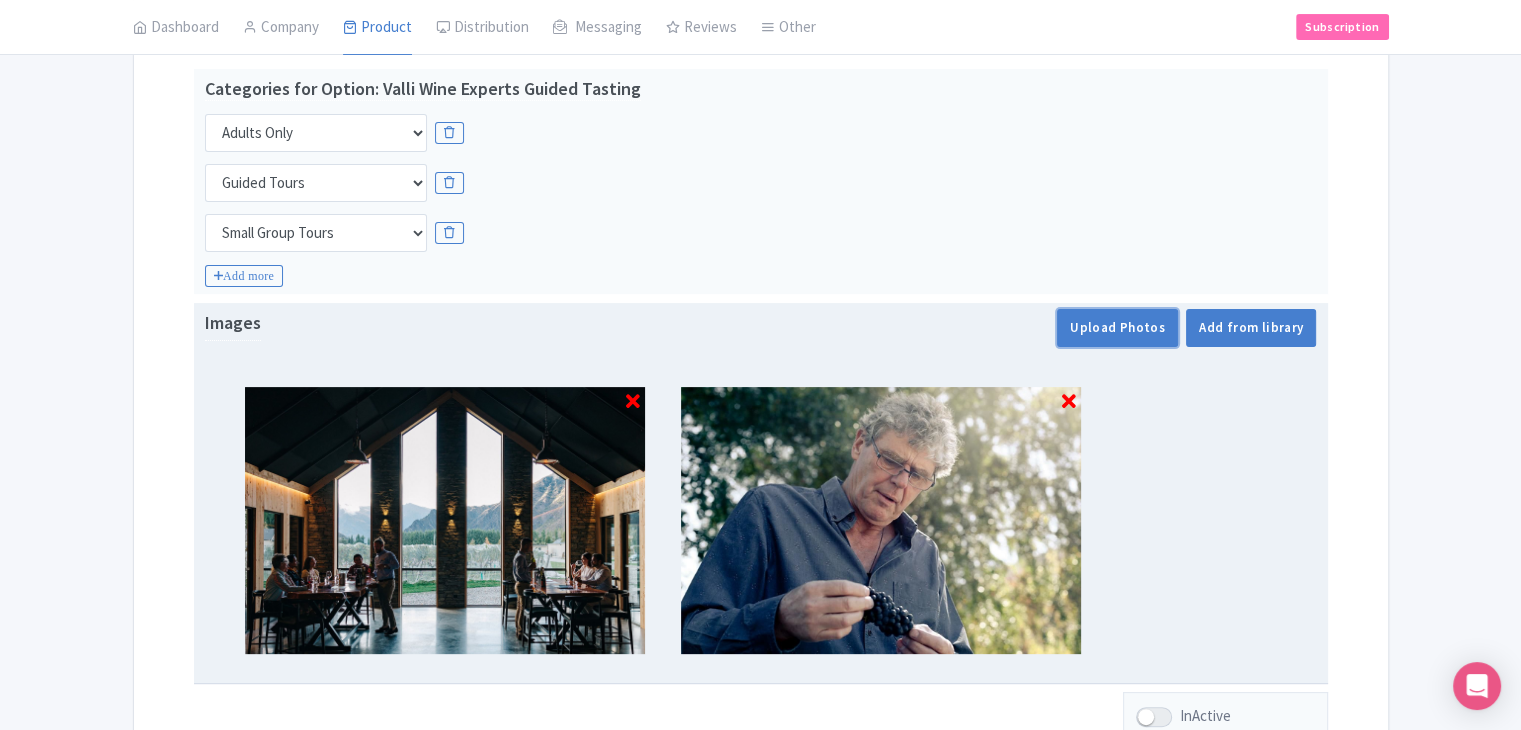 click on "Upload Photos" at bounding box center [1117, 328] 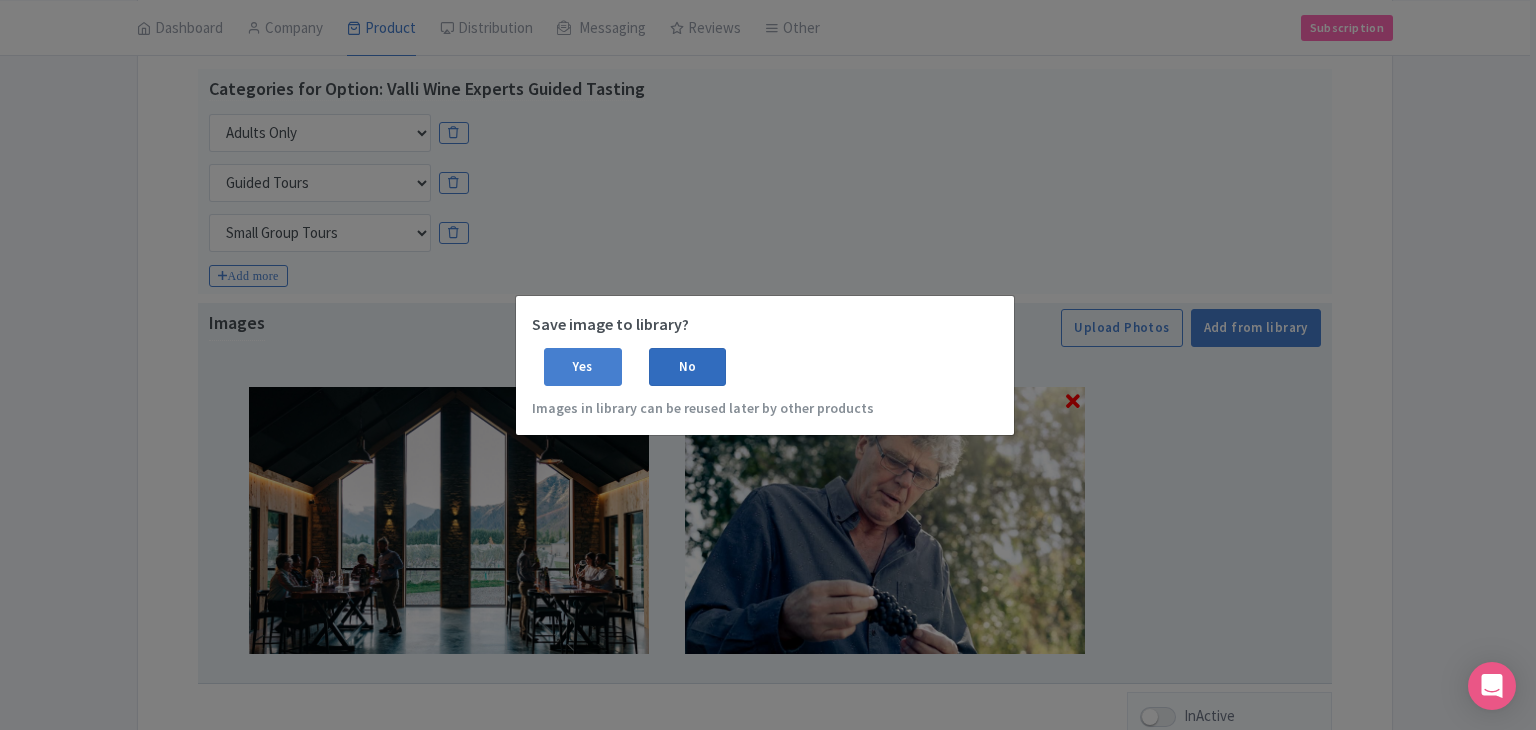 click on "No" at bounding box center (688, 367) 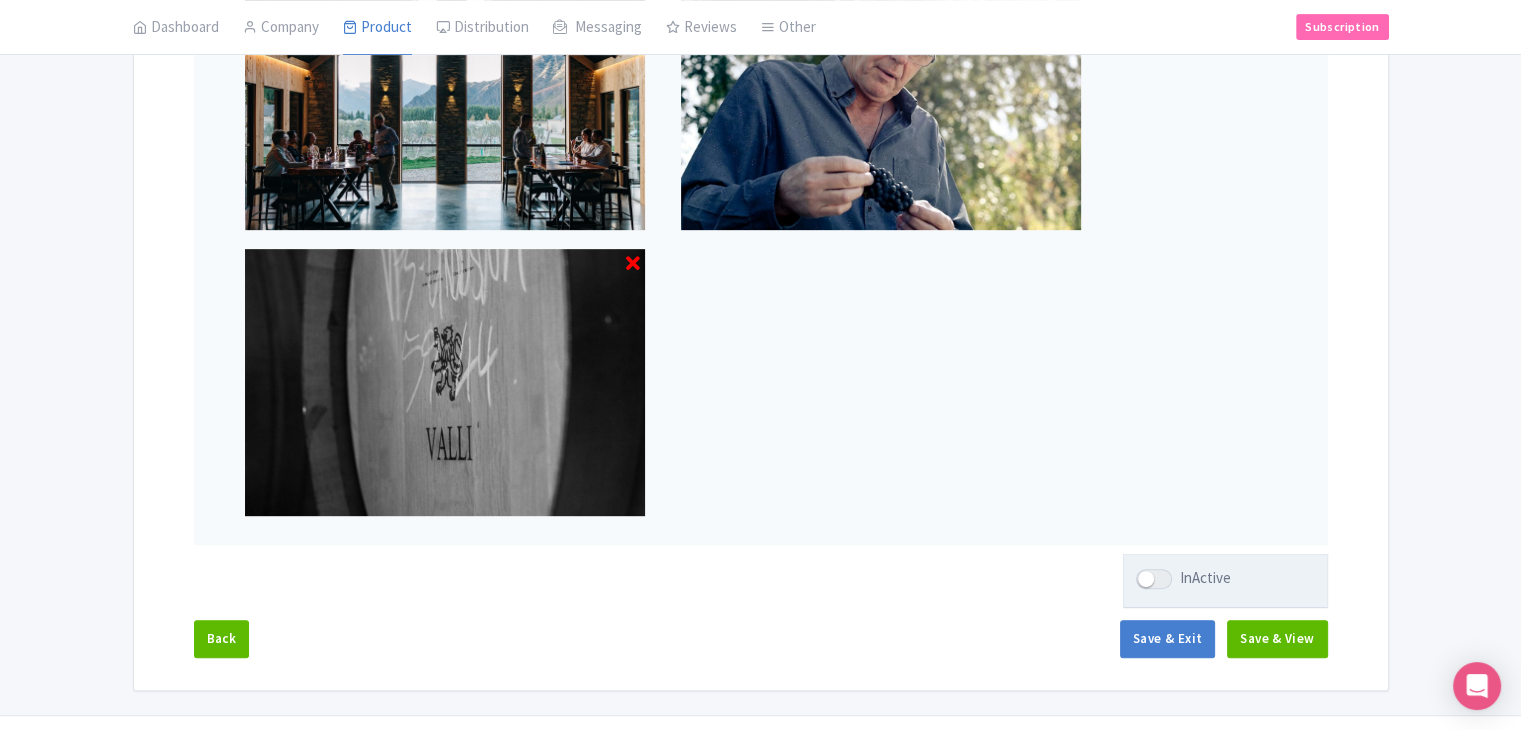 scroll, scrollTop: 903, scrollLeft: 0, axis: vertical 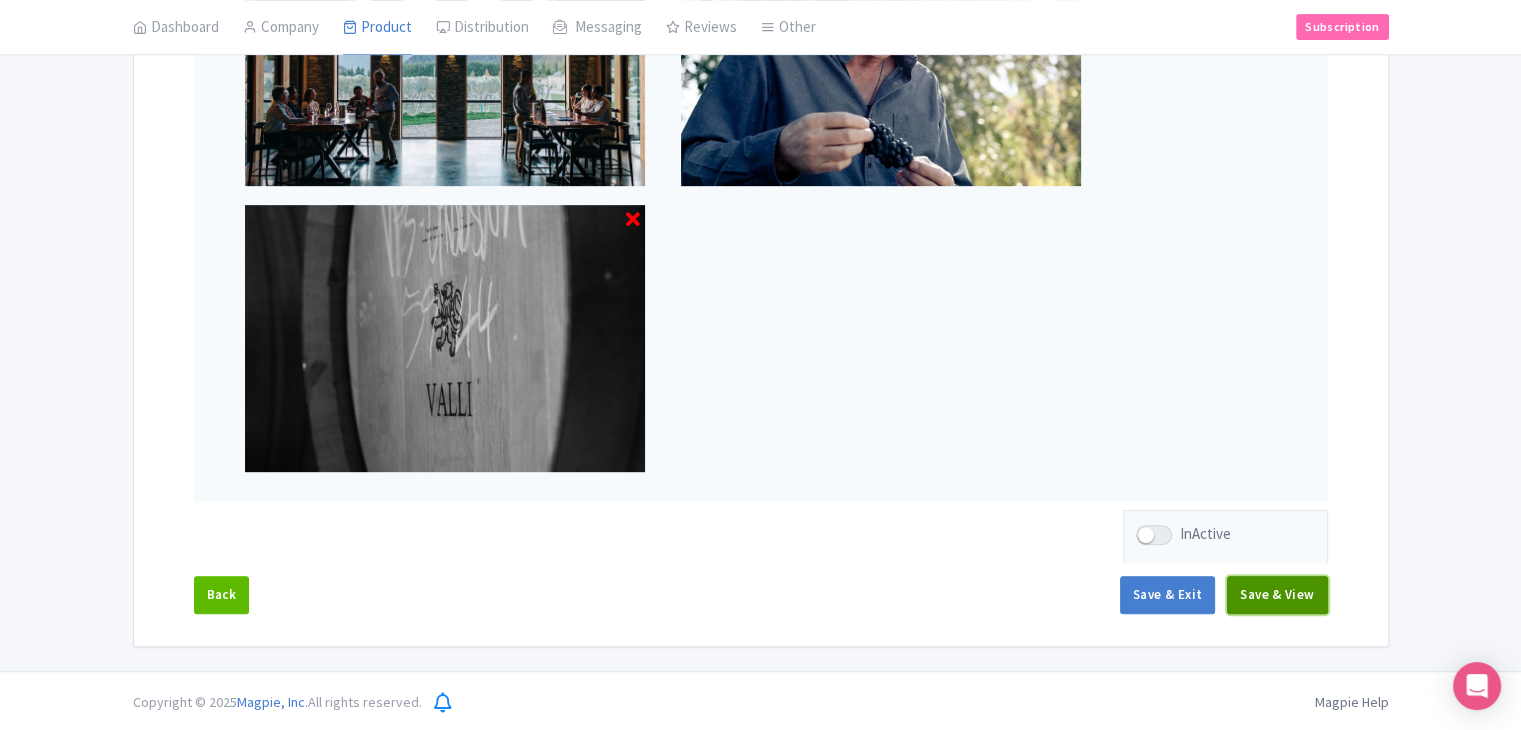 click on "Save & View" at bounding box center [1277, 595] 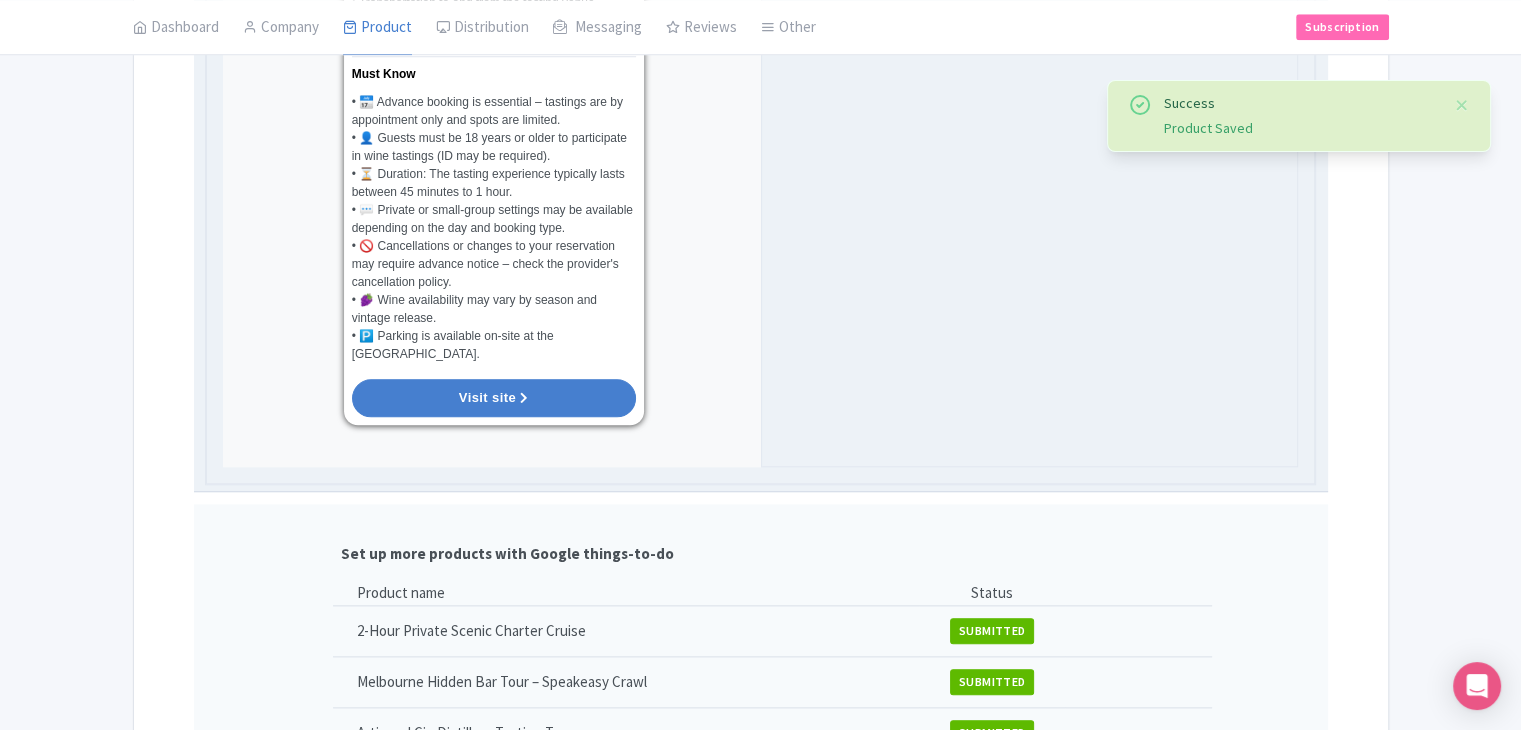 scroll, scrollTop: 2103, scrollLeft: 0, axis: vertical 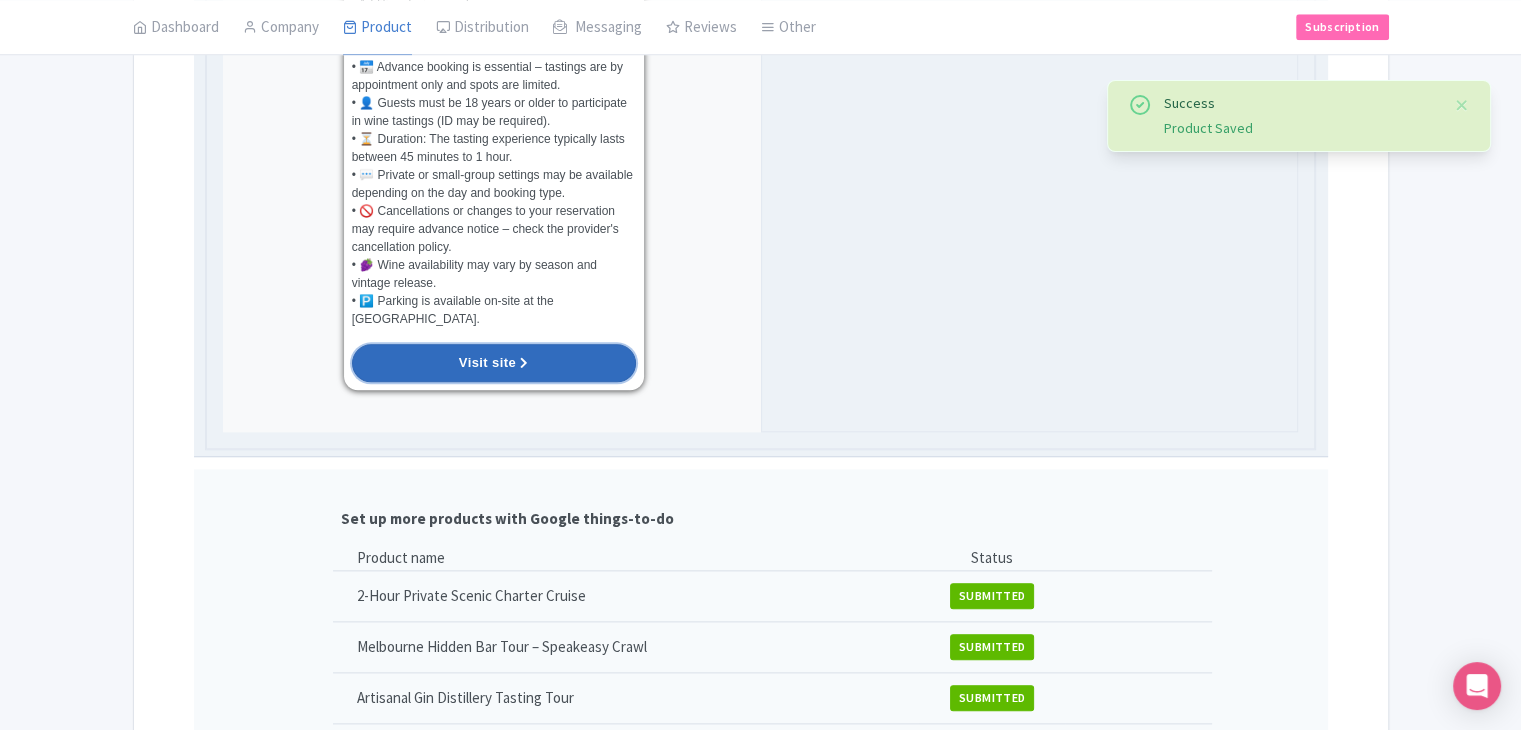 click on "Visit site" at bounding box center (494, 363) 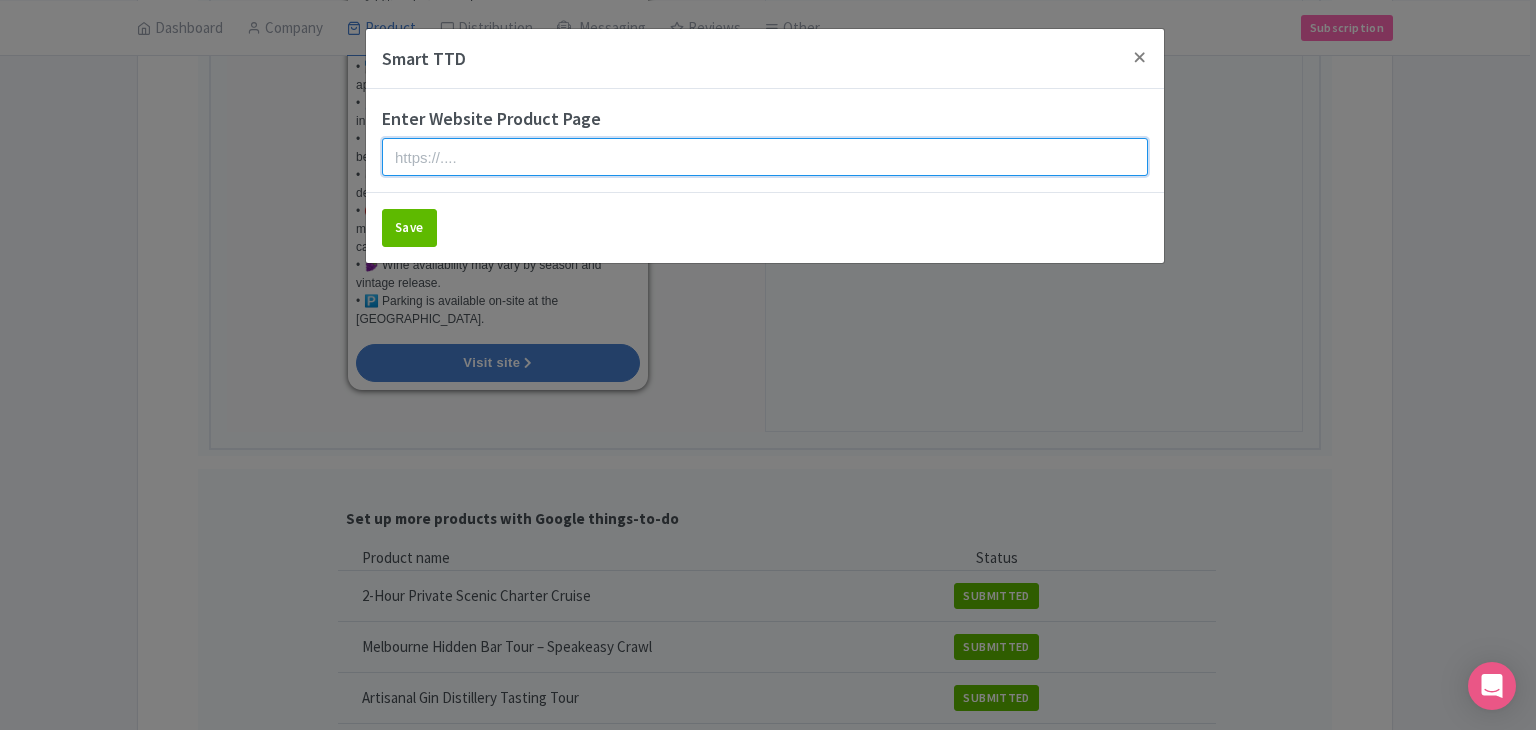 click at bounding box center [765, 157] 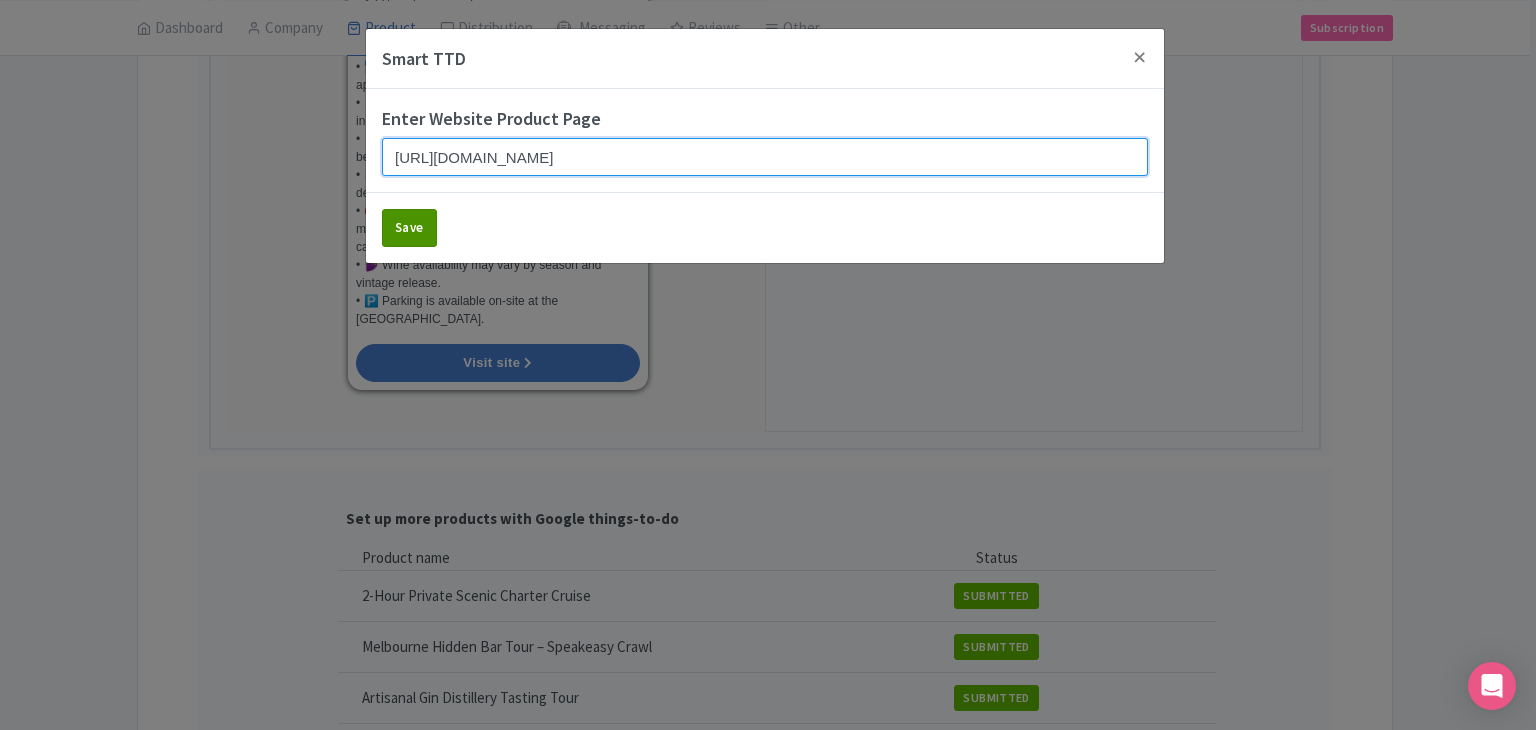 type on "https://www.findrhost.com/tours/valli-wine-experience" 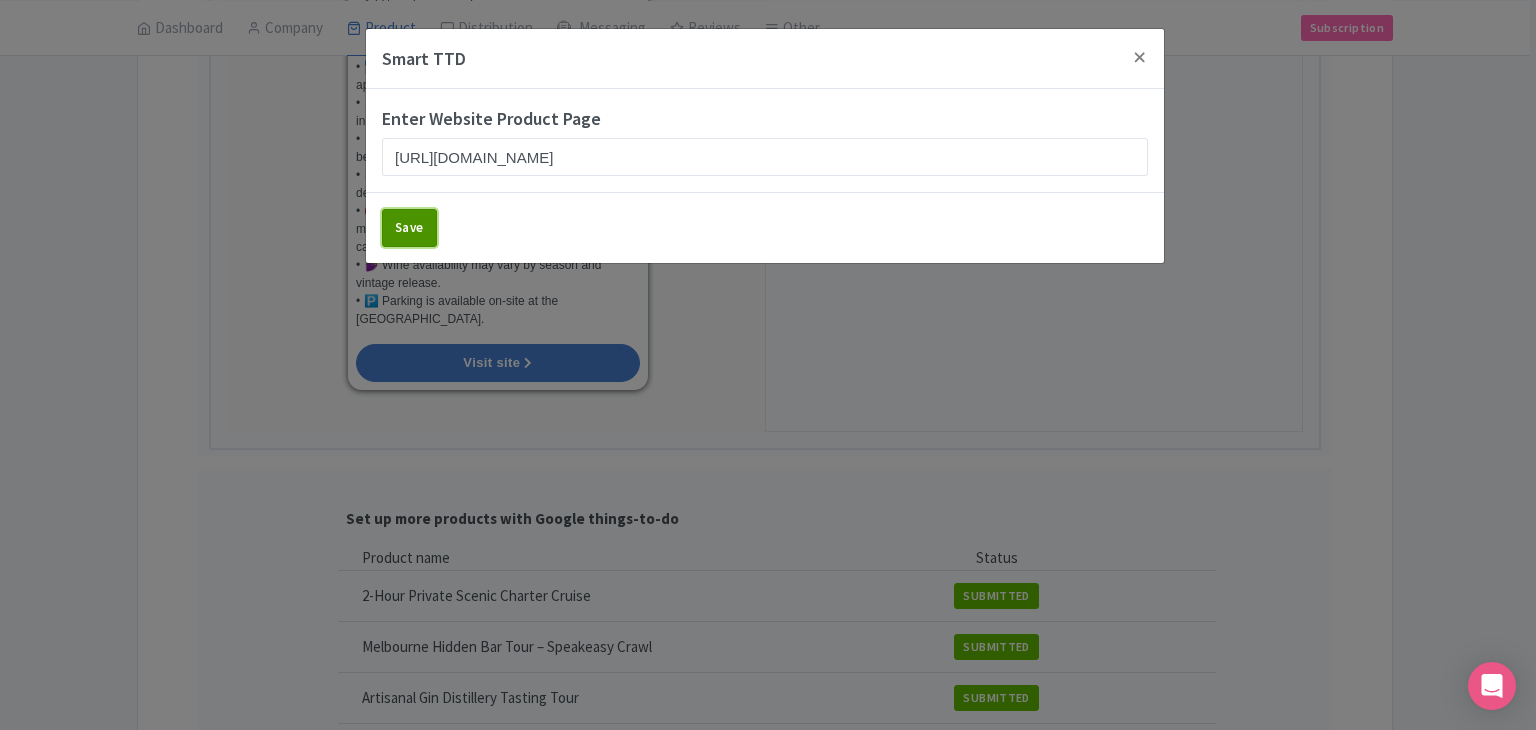 click on "Save" at bounding box center (409, 228) 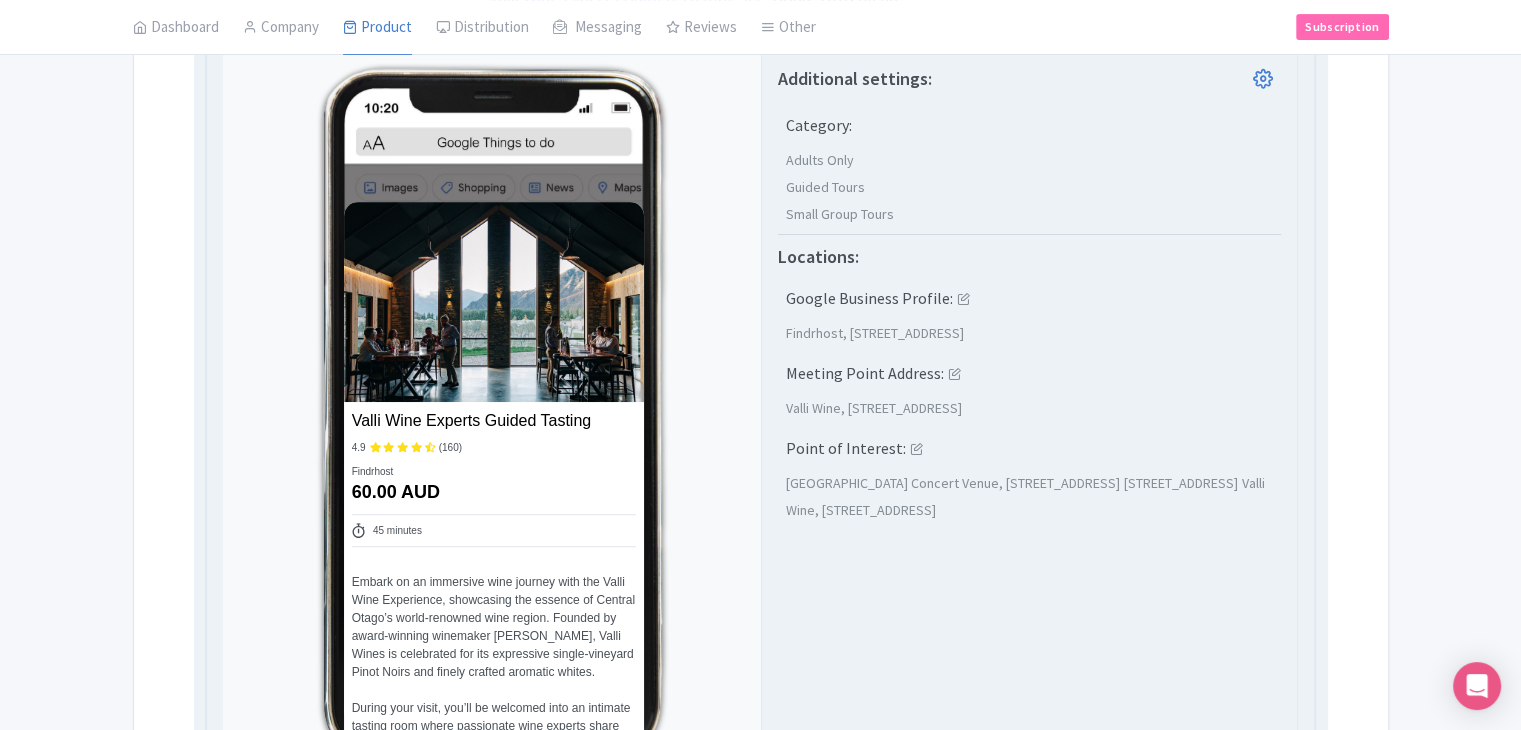 scroll, scrollTop: 703, scrollLeft: 0, axis: vertical 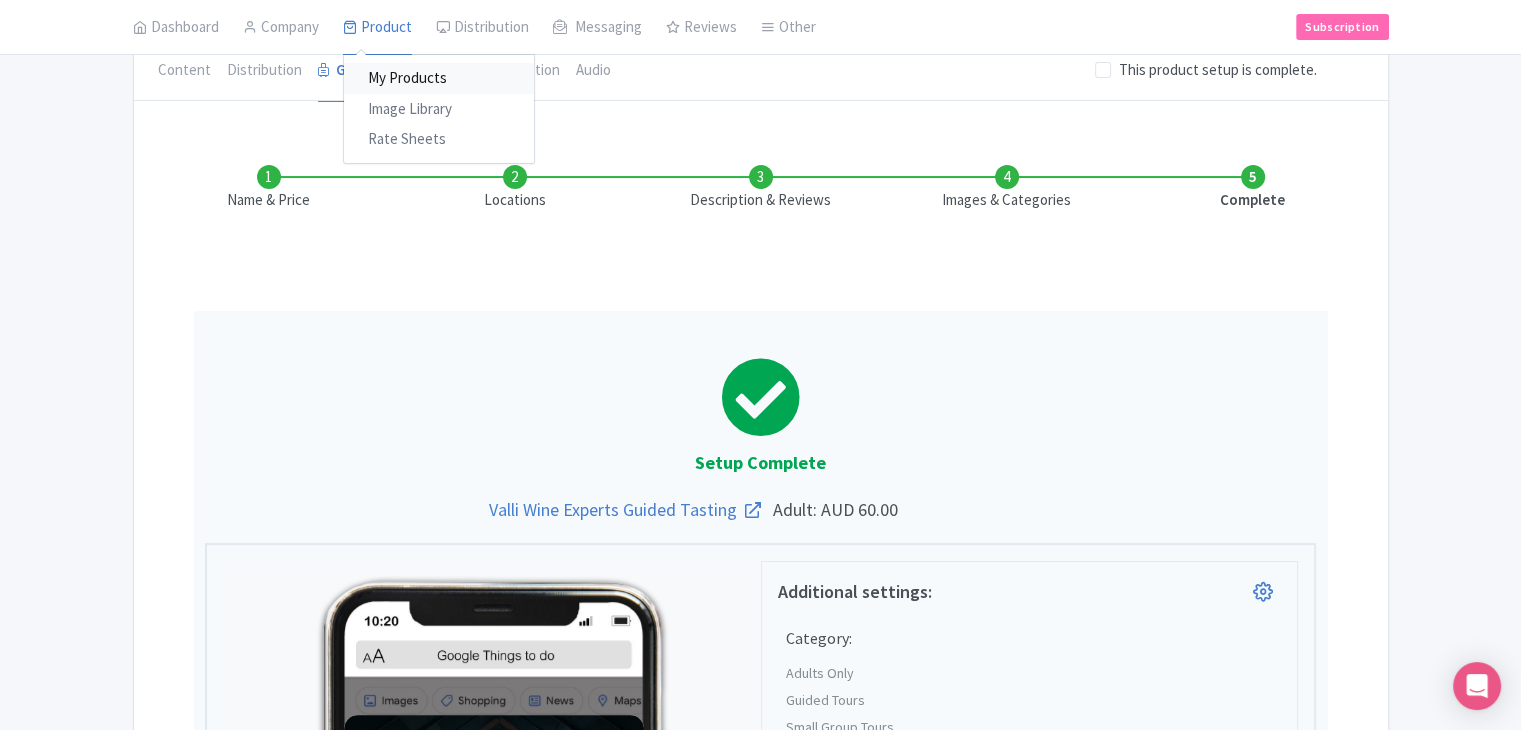 click on "My Products" at bounding box center [439, 79] 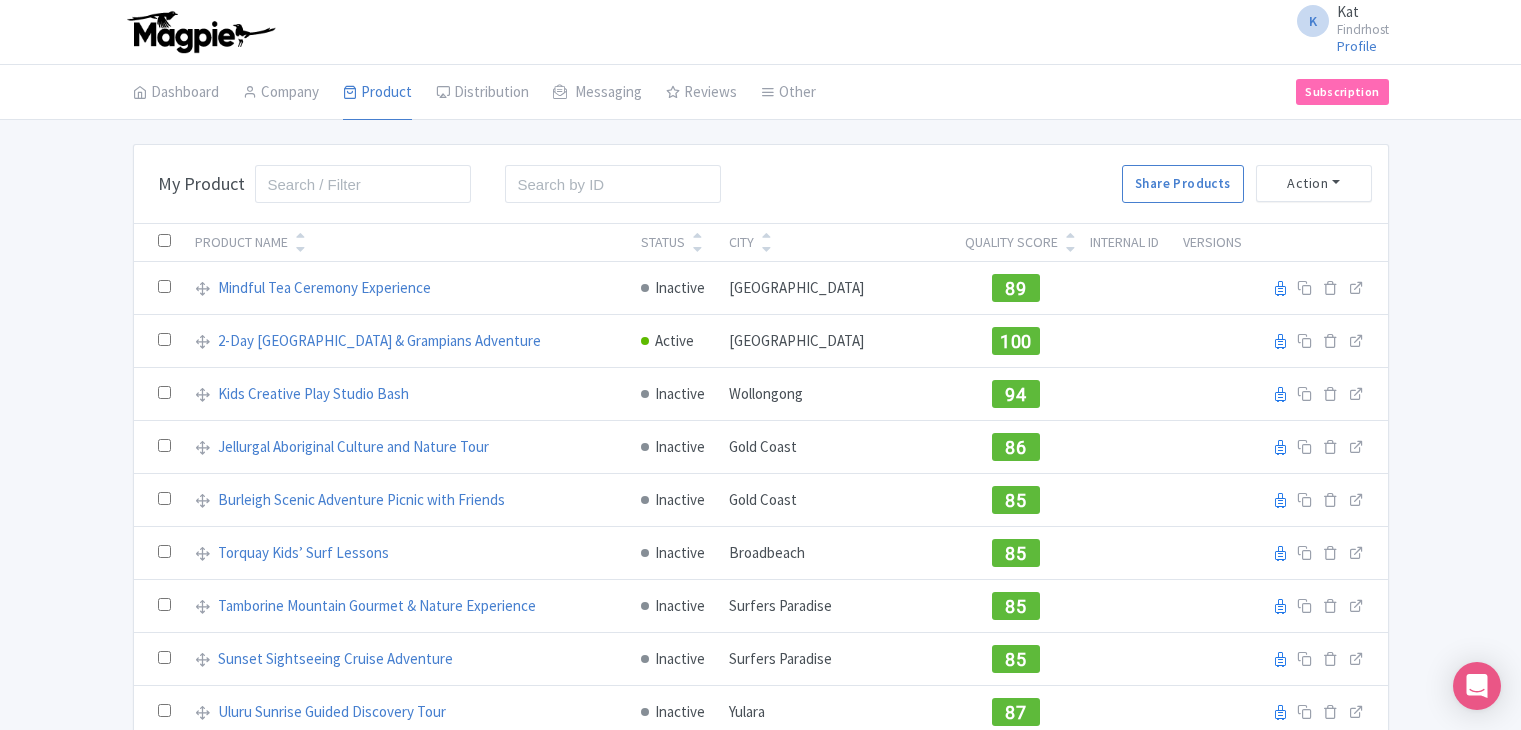 scroll, scrollTop: 0, scrollLeft: 0, axis: both 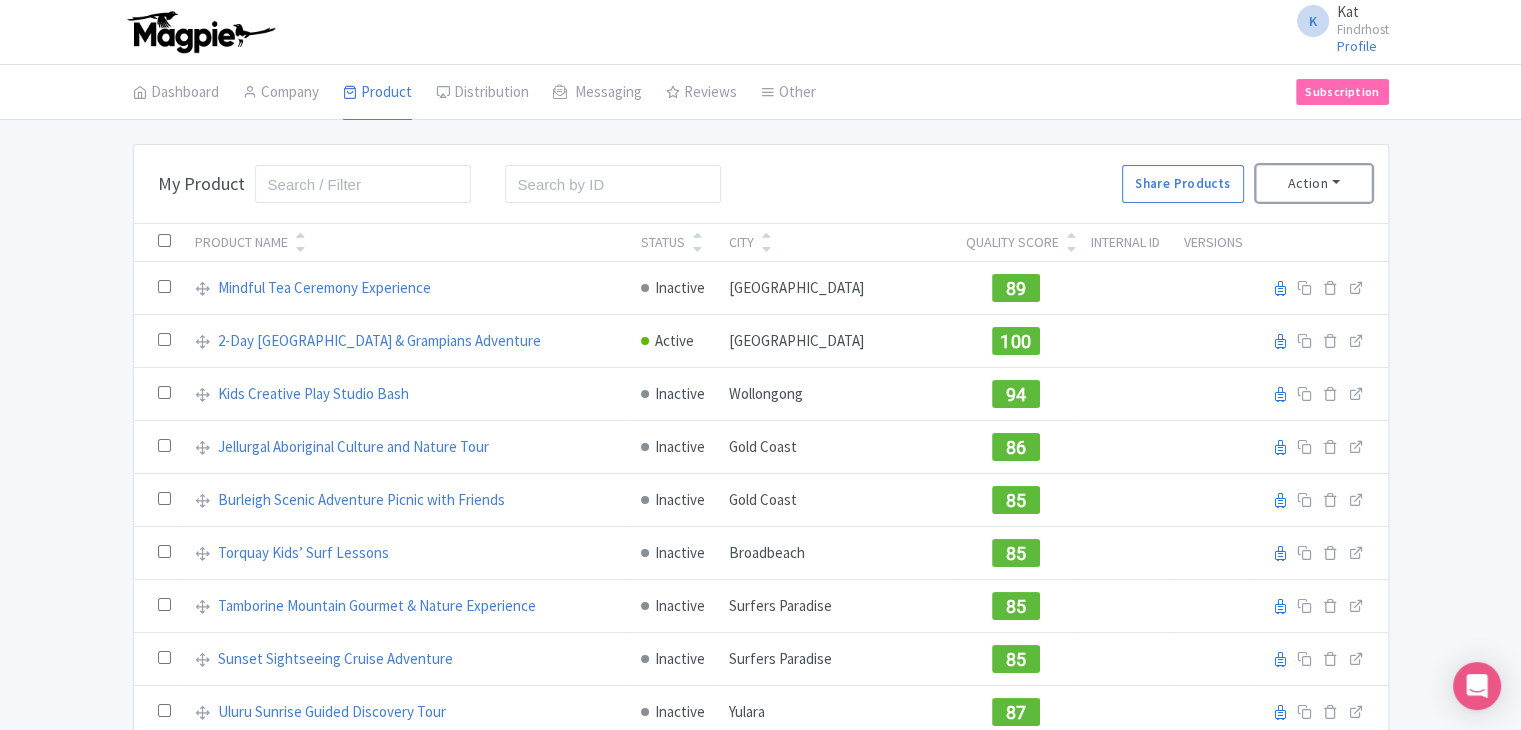 drag, startPoint x: 1297, startPoint y: 183, endPoint x: 1248, endPoint y: 221, distance: 62.008064 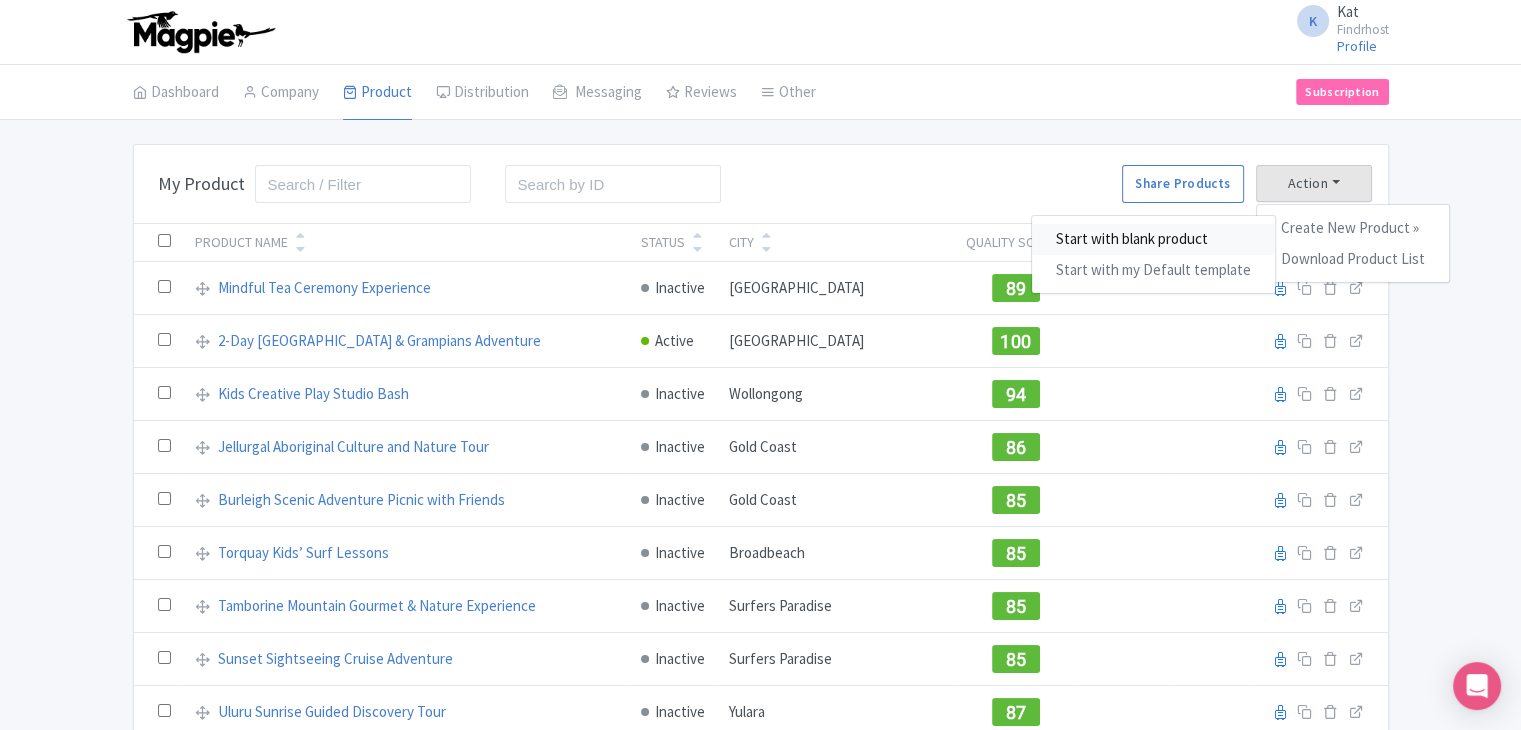 click on "Start with blank product" at bounding box center (1153, 239) 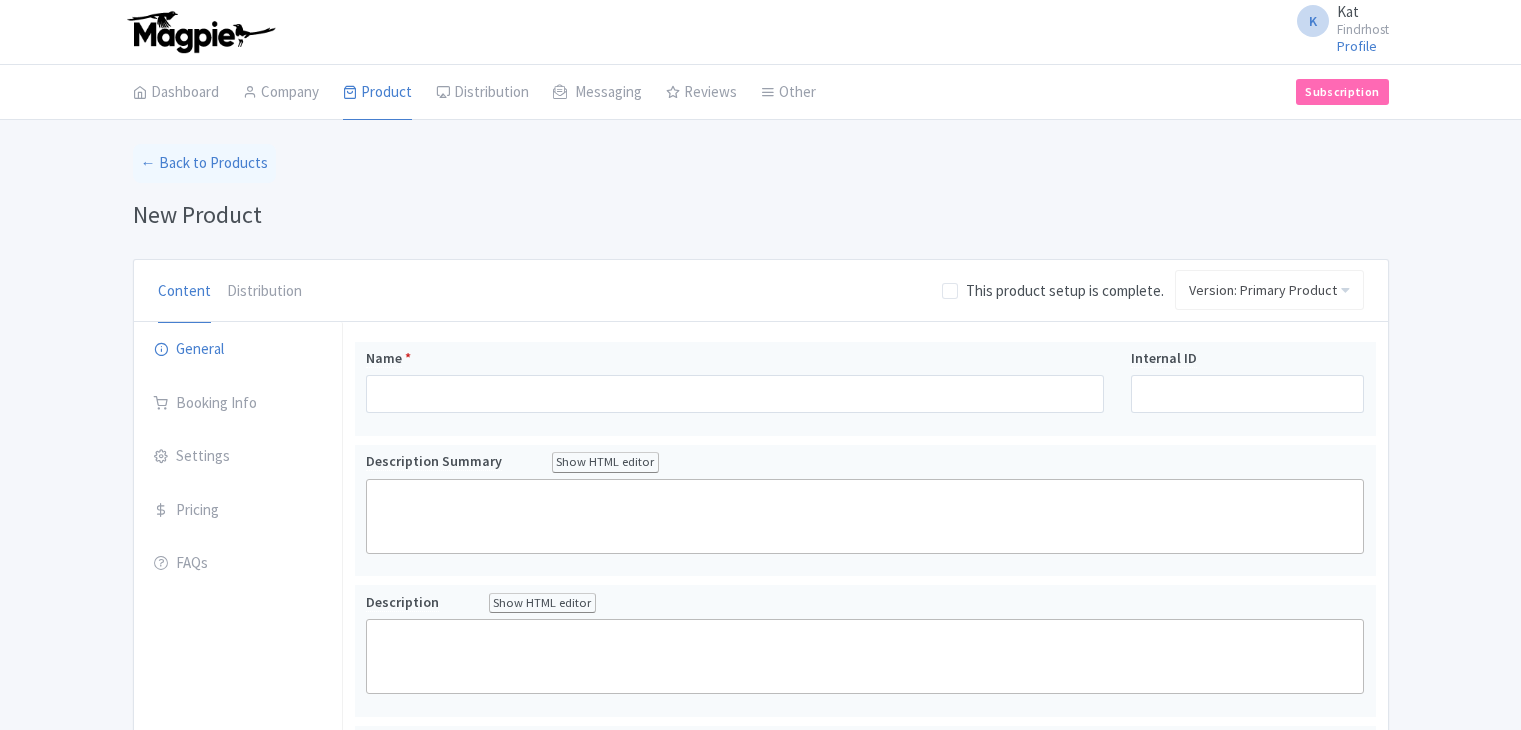 scroll, scrollTop: 0, scrollLeft: 0, axis: both 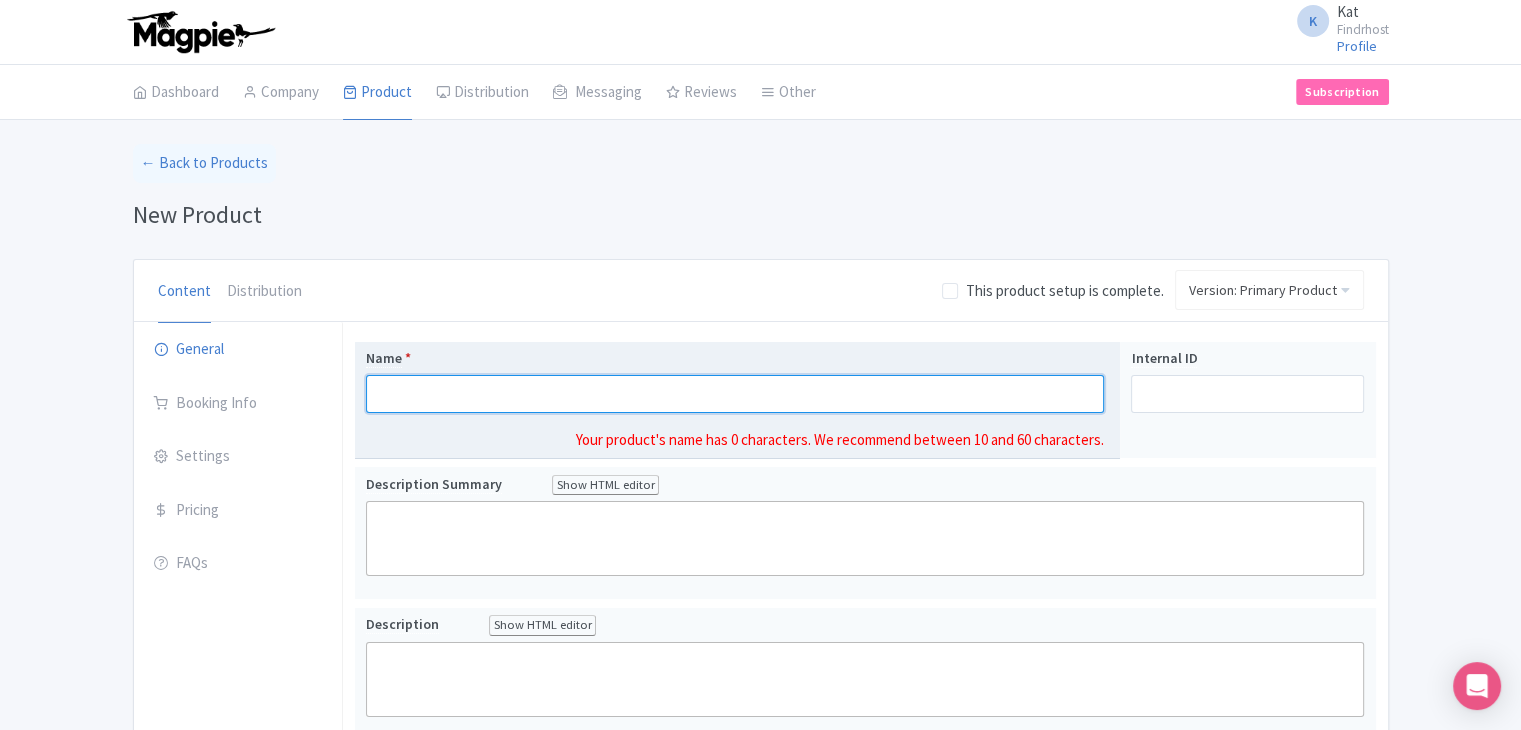 click on "Name   *" at bounding box center [735, 394] 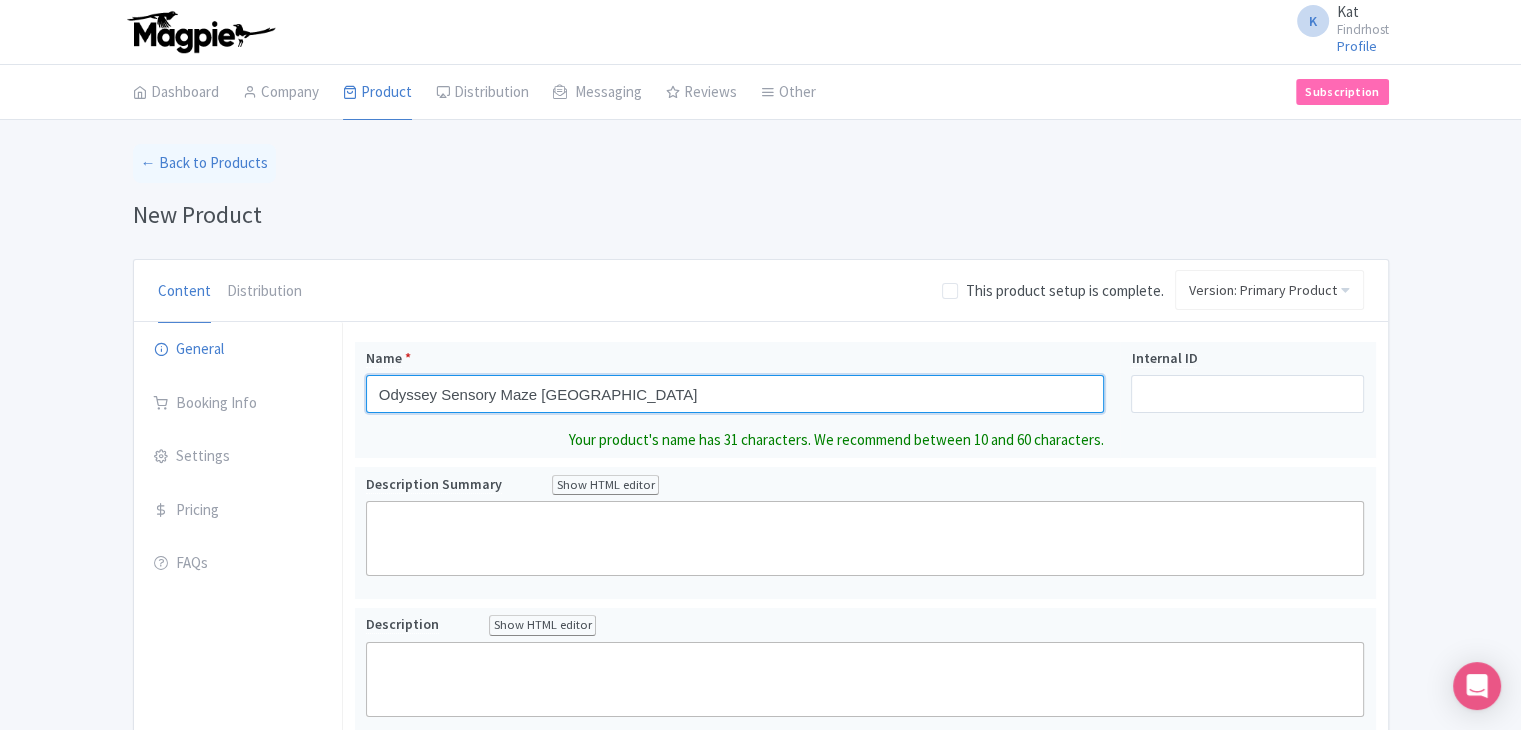 type on "Odyssey Sensory Maze [GEOGRAPHIC_DATA]" 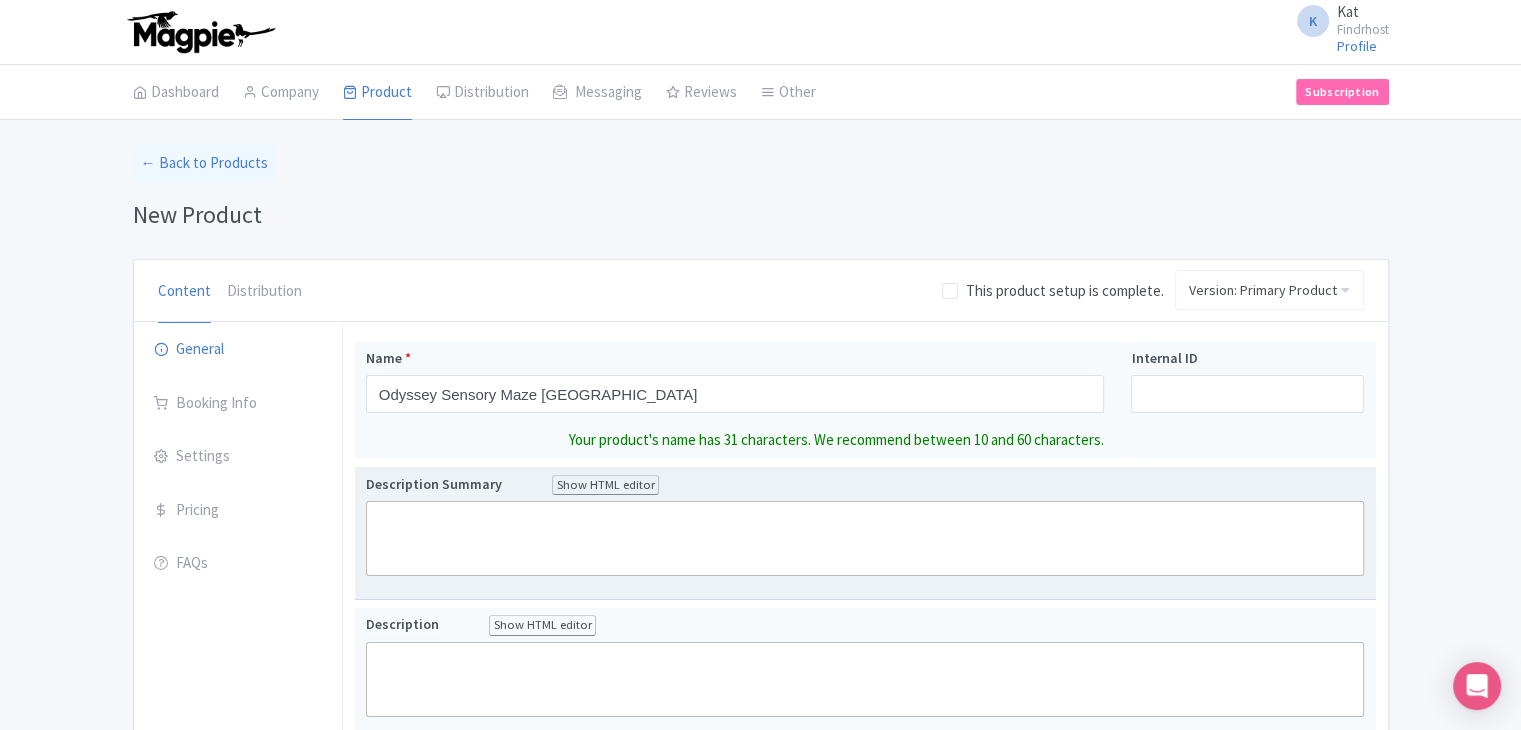 click 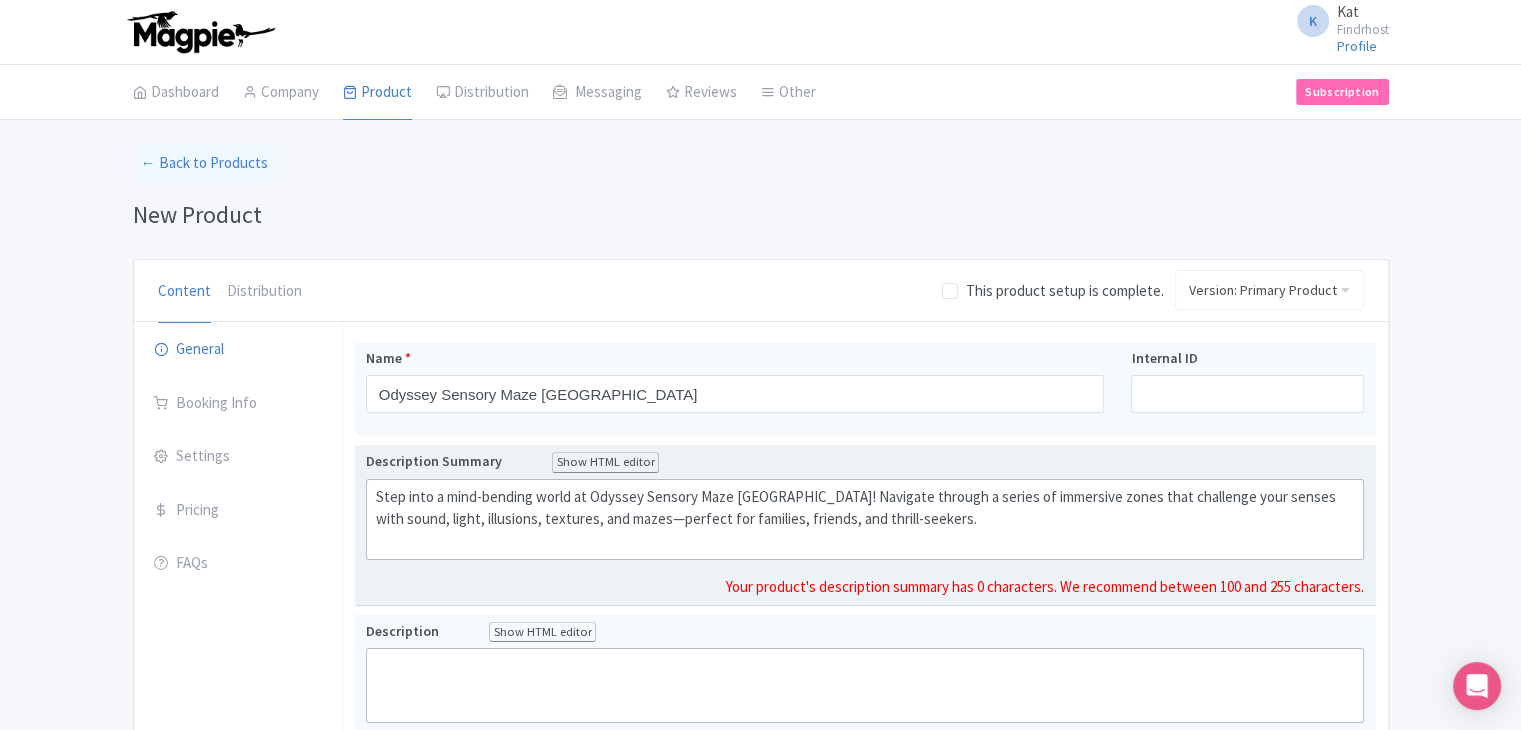 type on "<div>Step into a mind-bending world at Odyssey Sensory Maze [GEOGRAPHIC_DATA]! Navigate through a series of immersive zones that challenge your senses with sound, light, illusions, textures, and mazes—perfect for families, friends, and thrill-seekers.<br><br></div>" 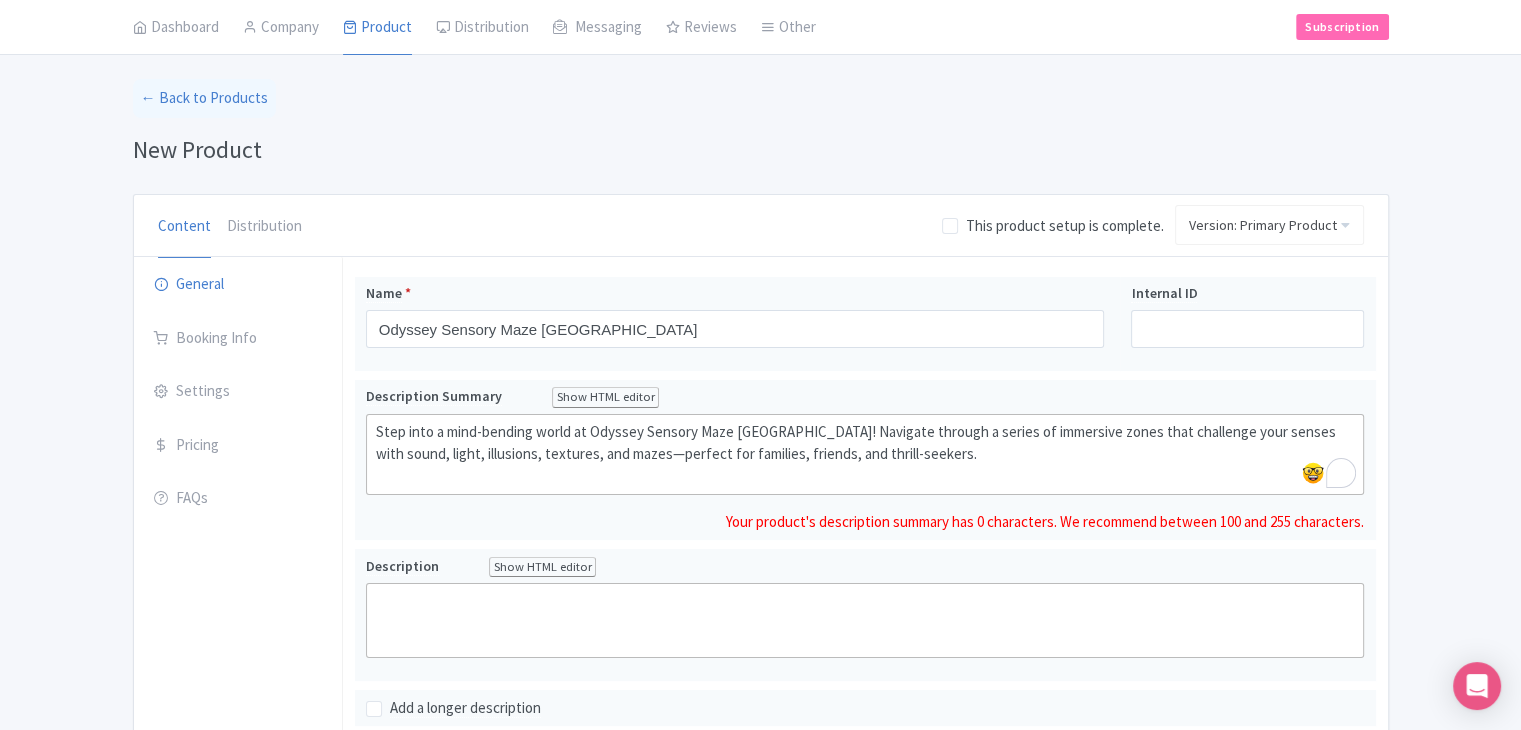 scroll, scrollTop: 100, scrollLeft: 0, axis: vertical 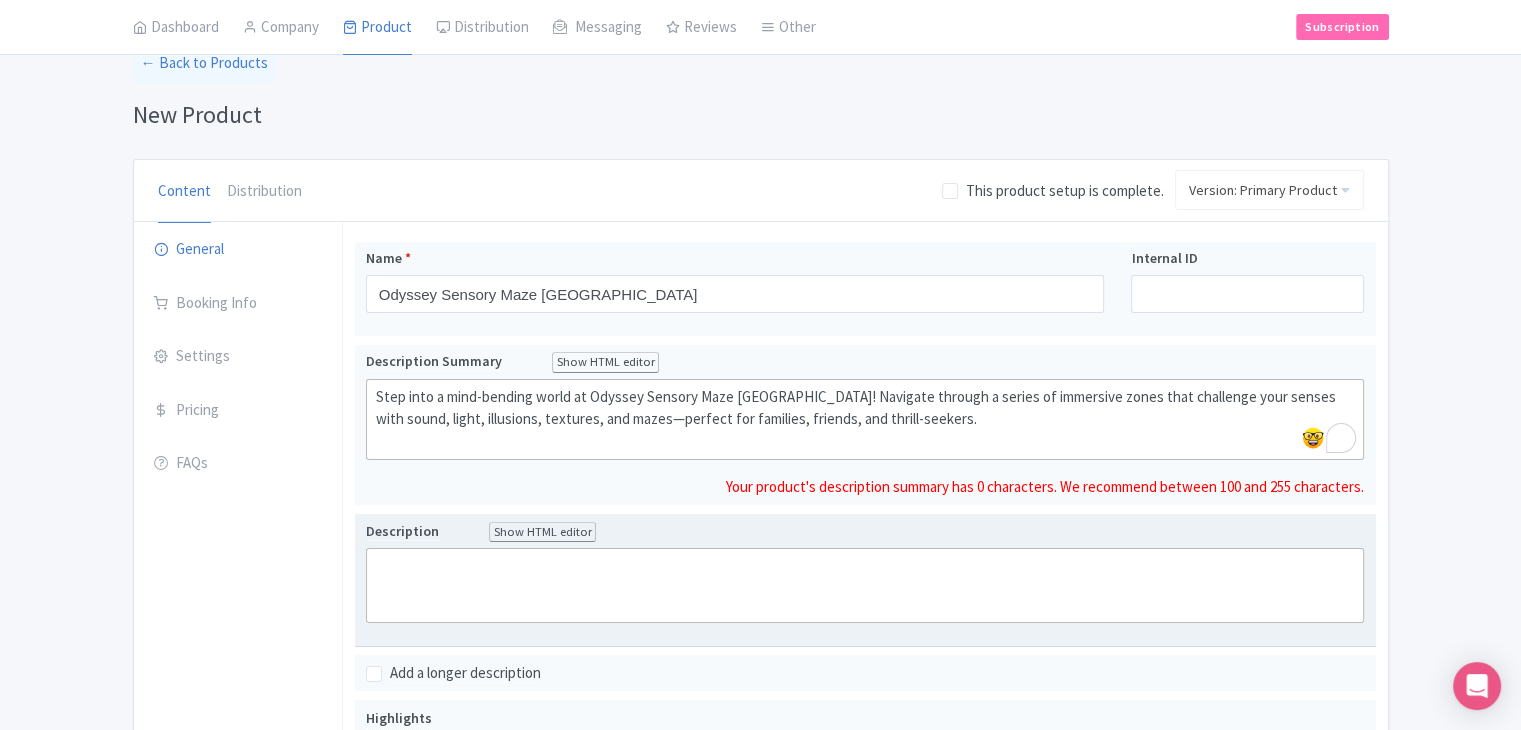 click 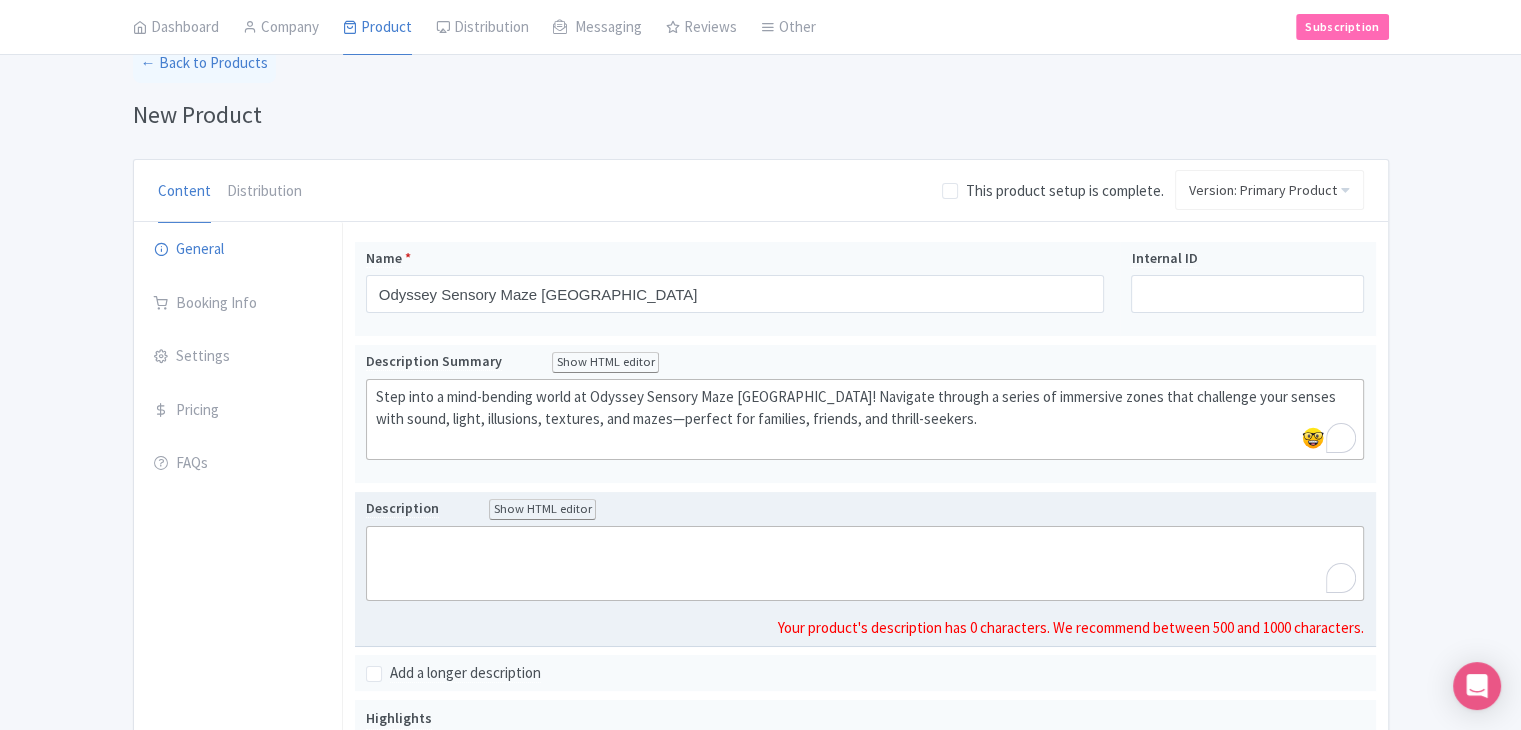 paste on "<div>Prepare for an unforgettable multi-sensory adventure at <strong>Odyssey Sensory Maze Queenstown</strong>. This one-of-a-kind experience leads you through a labyrinth of challenging and entertaining sensory zones designed to awaken your imagination and ignite your senses.<br><br></div><div>From pitch-black tunnels and mirror mazes to quirky lighting effects, soundscapes, and tactile surprises—you’ll be immersed in a fun, interactive environment that’s part puzzle, part illusion, and 100% excitement. Each room is uniquely themed and designed to confuse, thrill, and amuse, making every twist and turn a new discovery.<br><br></div><div>Whether you're navigating it solo, as a couple, or with family and friends, Odyssey offers something for all ages (ages [DEMOGRAPHIC_DATA]+ recommended) and is a fantastic all-weather indoor activity located right in the heart of [GEOGRAPHIC_DATA]<br><br></div>" 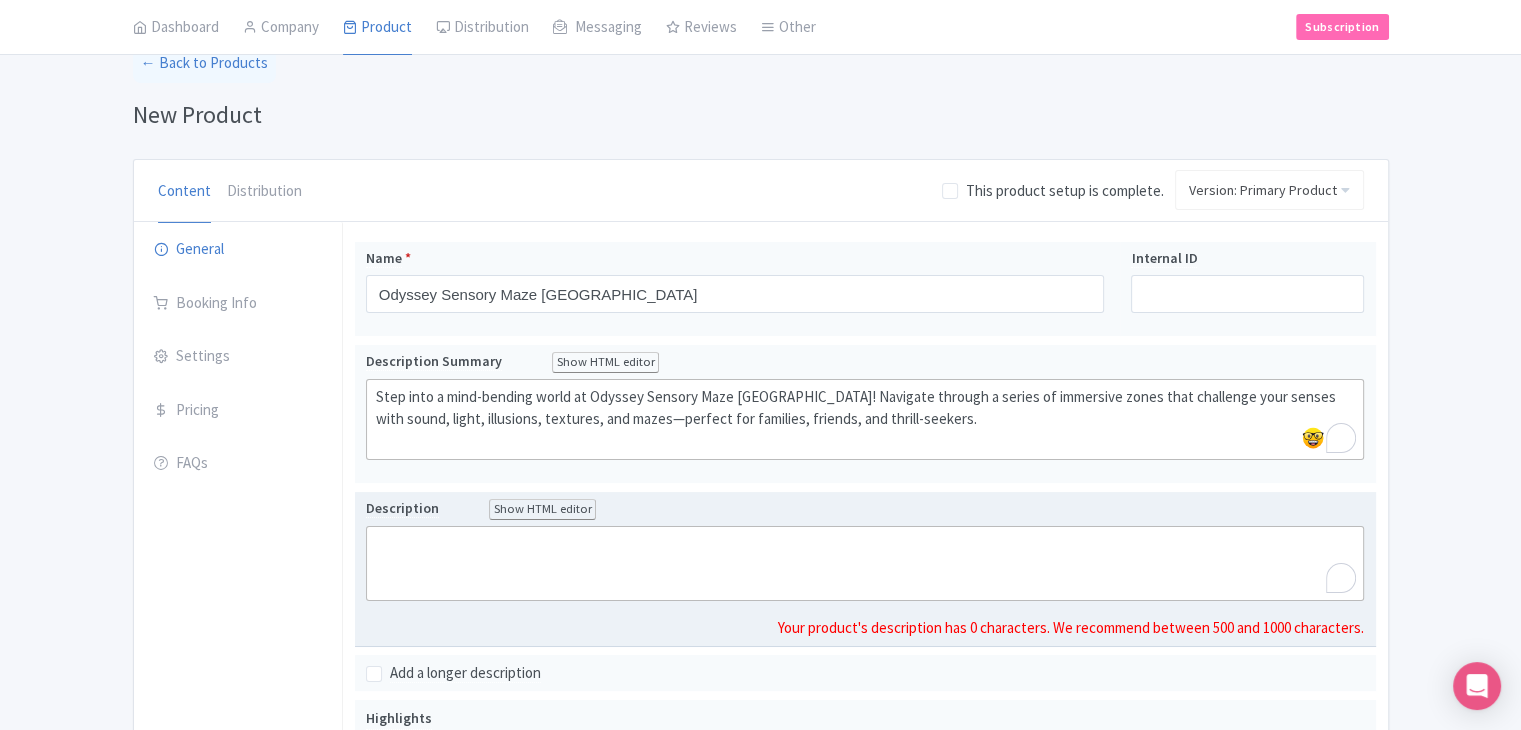 type on "<div>Prepare for an unforgettable multi-sensory adventure at <strong>Odyssey Sensory Maze Queenstown</strong>. This one-of-a-kind experience leads you through a labyrinth of challenging and entertaining sensory zones designed to awaken your imagination and ignite your senses.<br><br></div><div>From pitch-black tunnels and mirror mazes to quirky lighting effects, soundscapes, and tactile surprises—you’ll be immersed in a fun, interactive environment that’s part puzzle, part illusion, and 100% excitement. Each room is uniquely themed and designed to confuse, thrill, and amuse, making every twist and turn a new discovery.<br><br></div><div>Whether you're navigating it solo, as a couple, or with family and friends, Odyssey offers something for all ages (ages [DEMOGRAPHIC_DATA]+ recommended) and is a fantastic all-weather indoor activity located right in the heart of [GEOGRAPHIC_DATA]<br><br></div>" 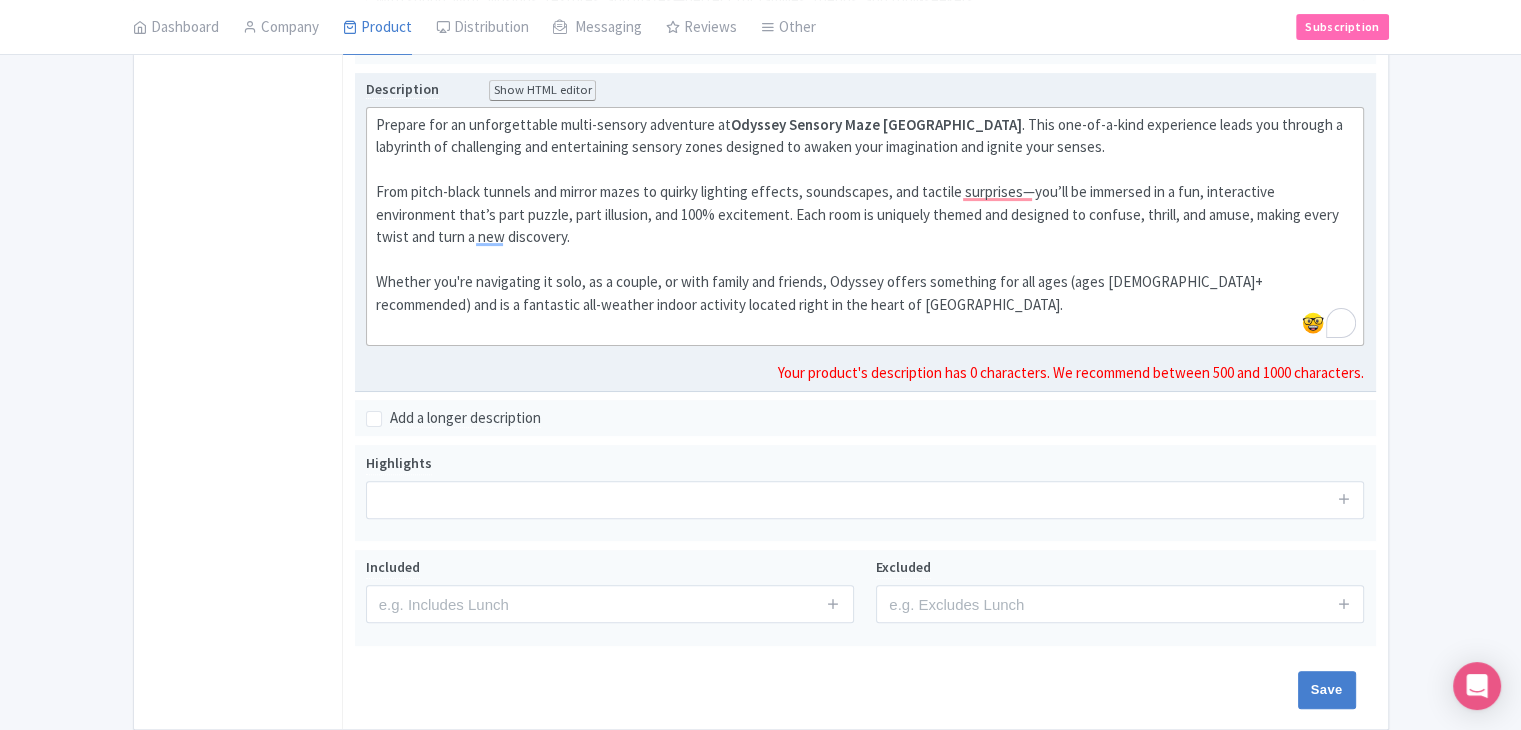 scroll, scrollTop: 600, scrollLeft: 0, axis: vertical 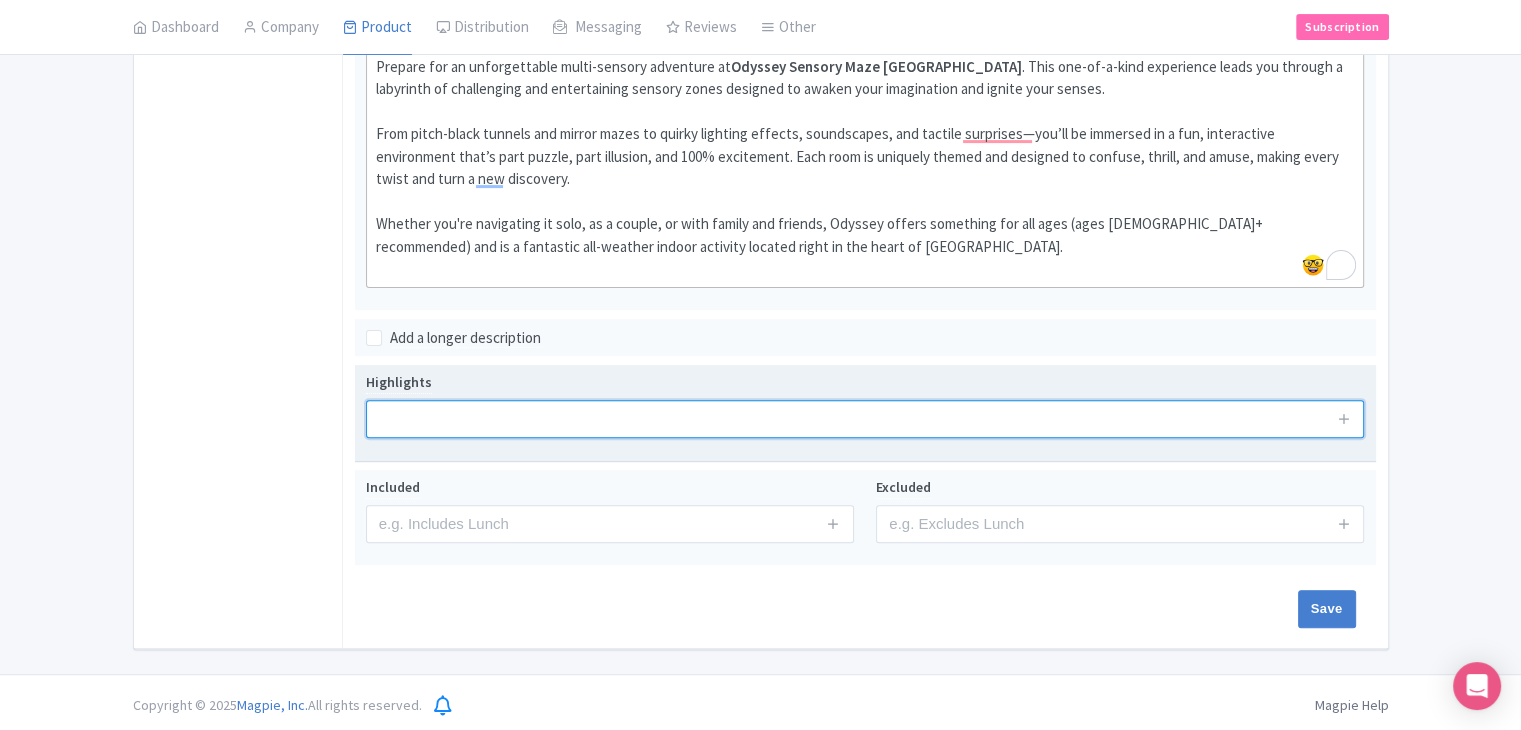 click at bounding box center (865, 419) 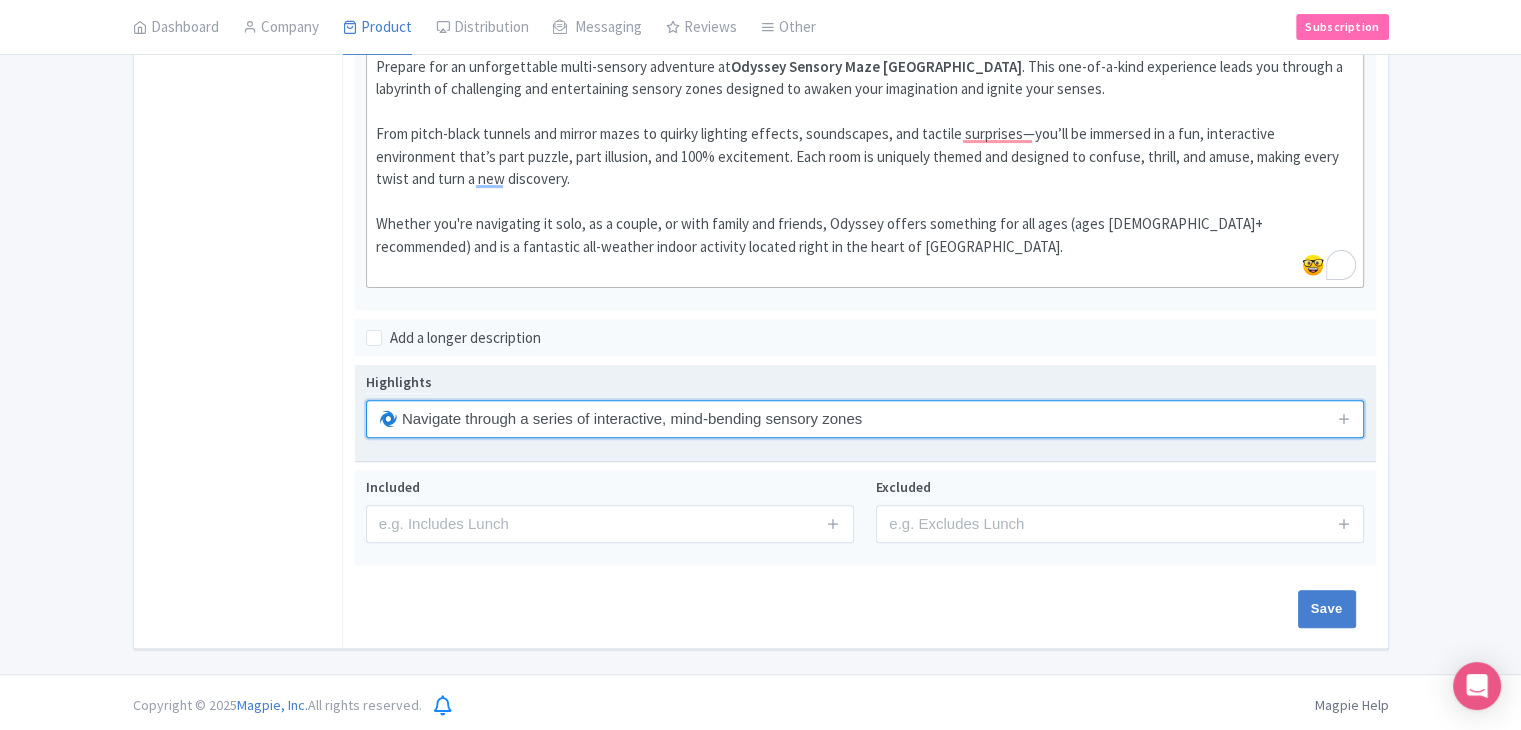 type on "🌀 Navigate through a series of interactive, mind-bending sensory zones" 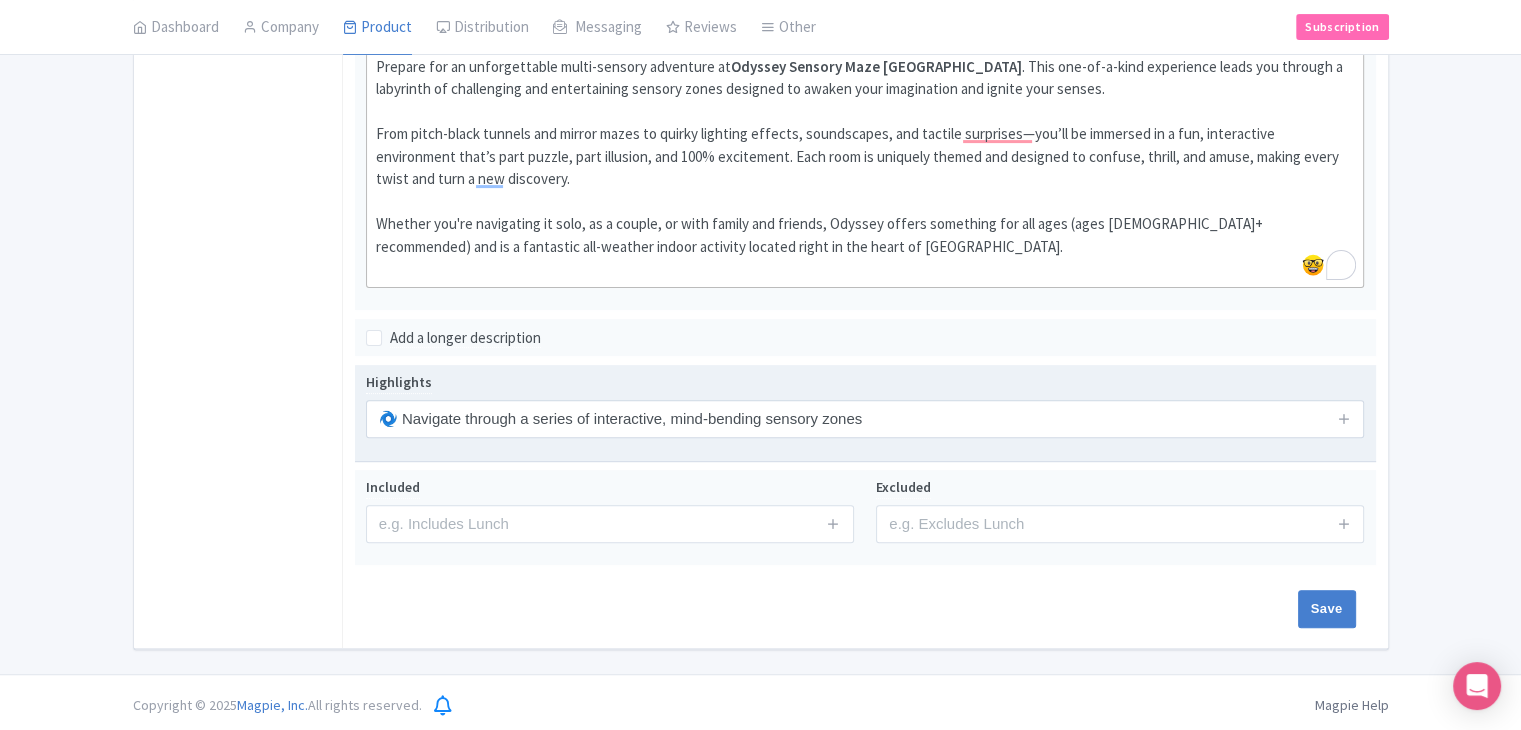 click on "Highlights 🌀 Navigate through a series of interactive, mind-bending sensory zones" at bounding box center [865, 413] 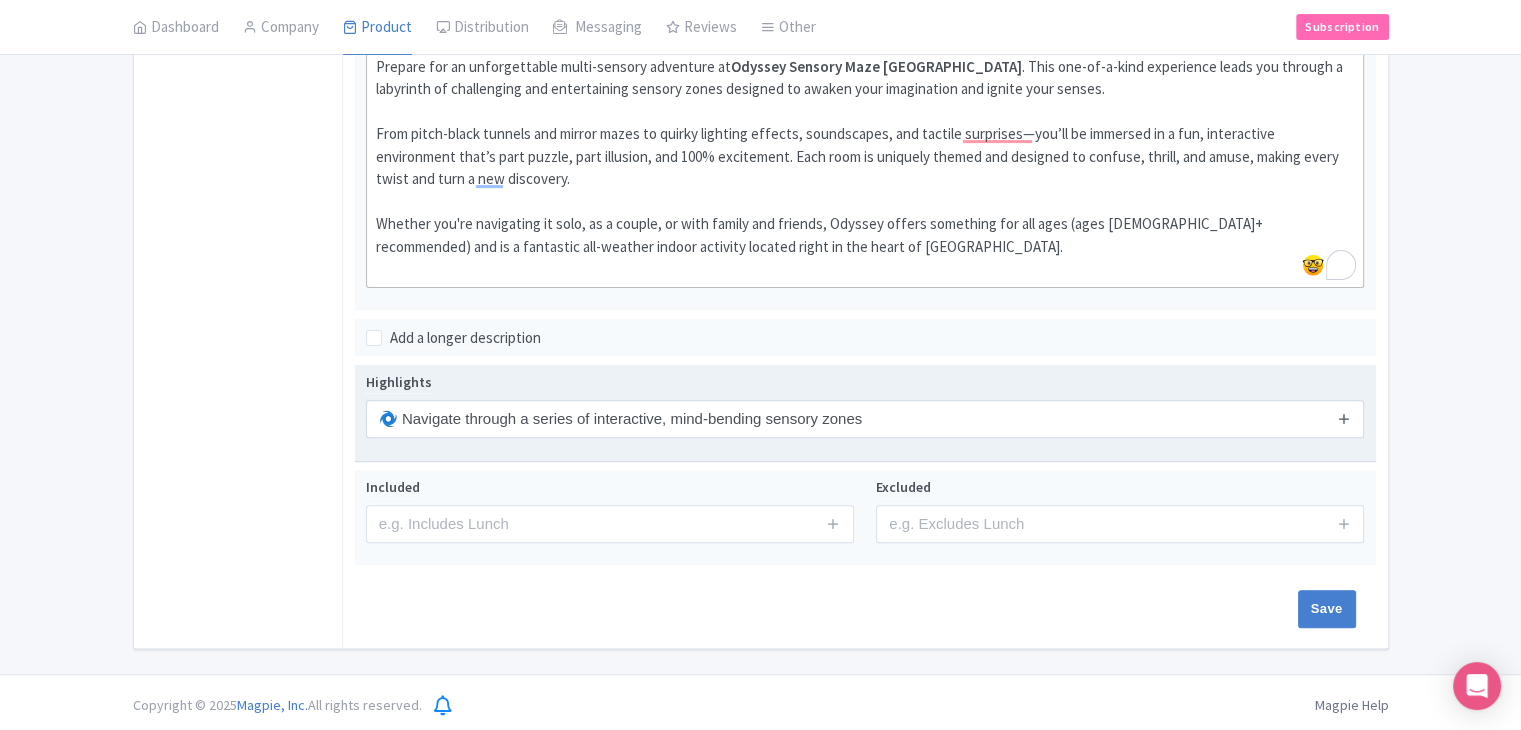 click at bounding box center (1344, 419) 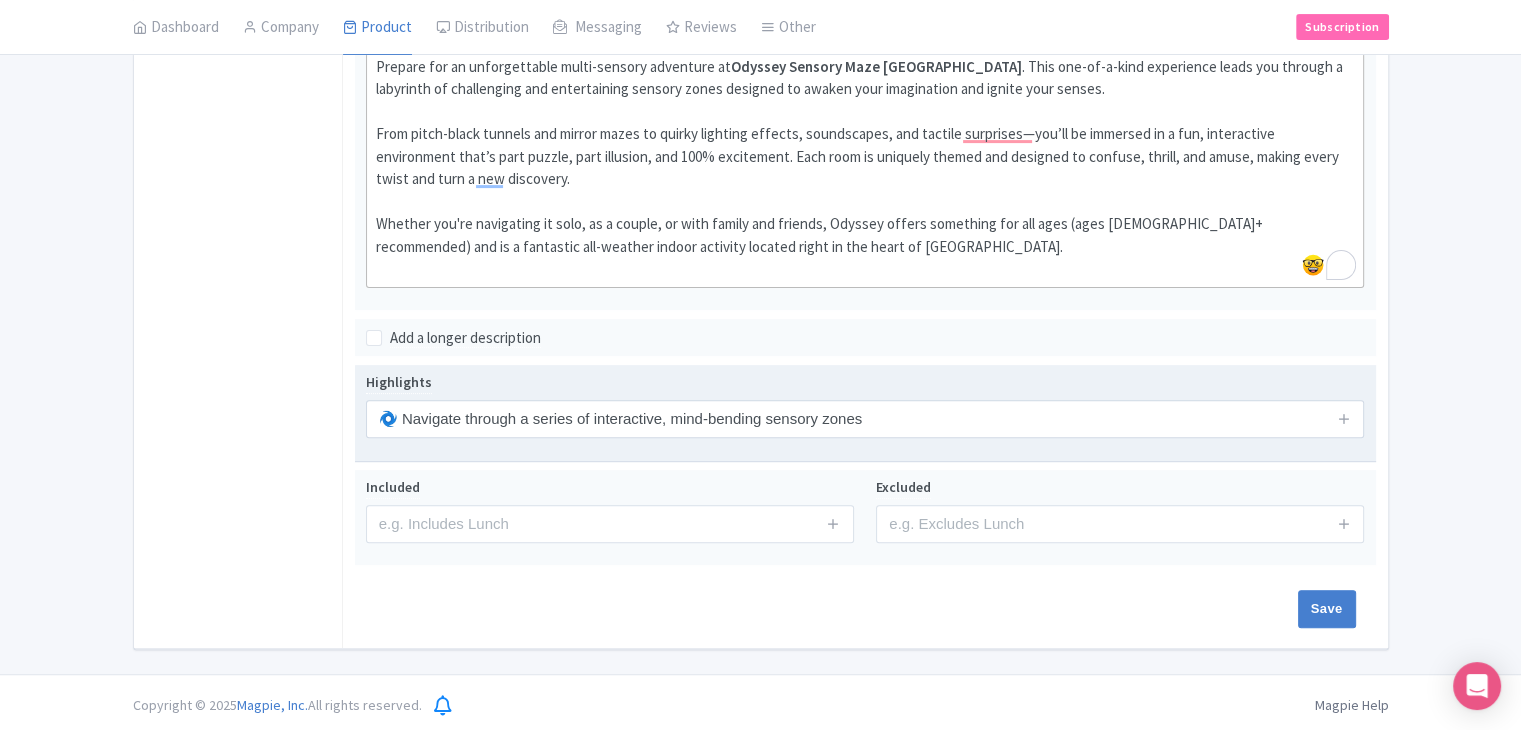 type 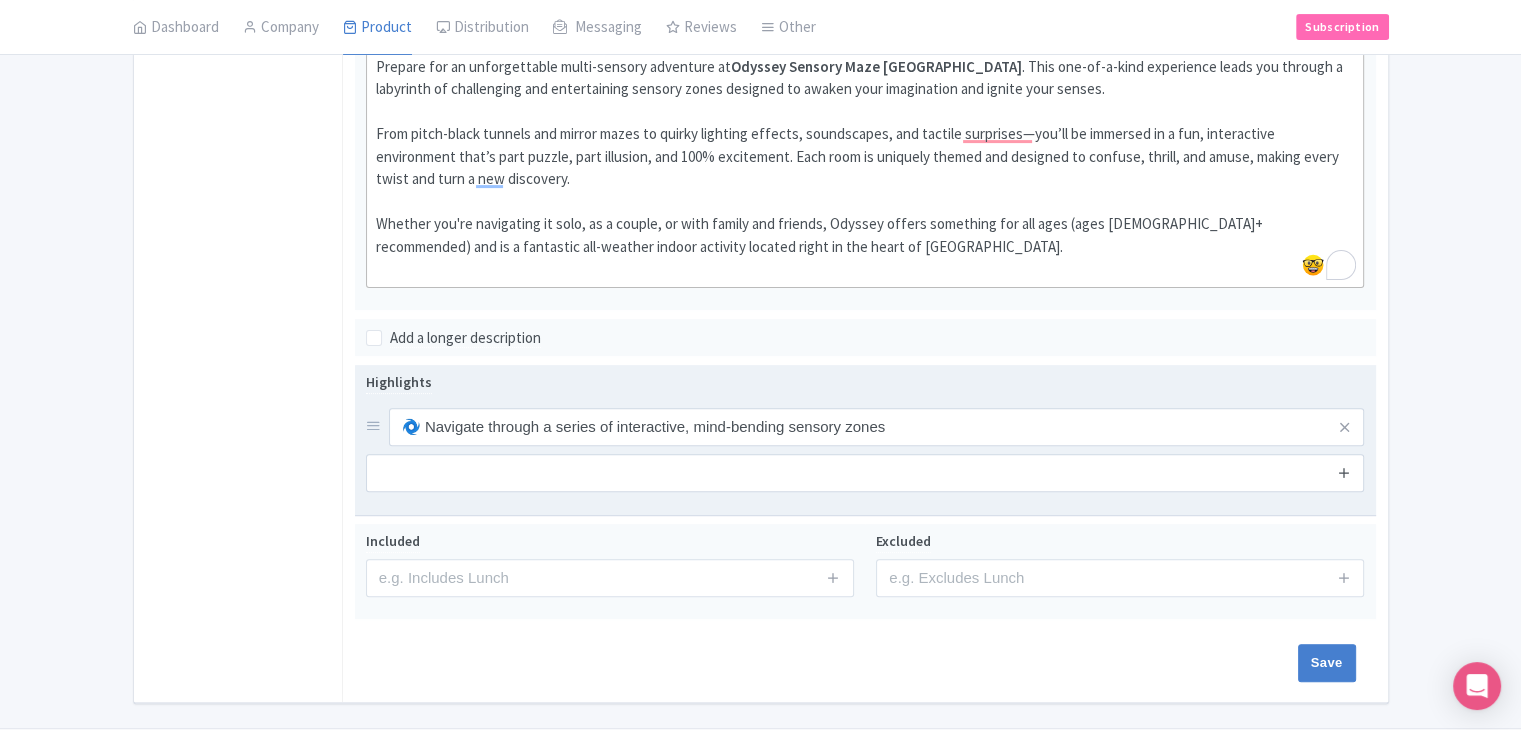 click at bounding box center (1344, 473) 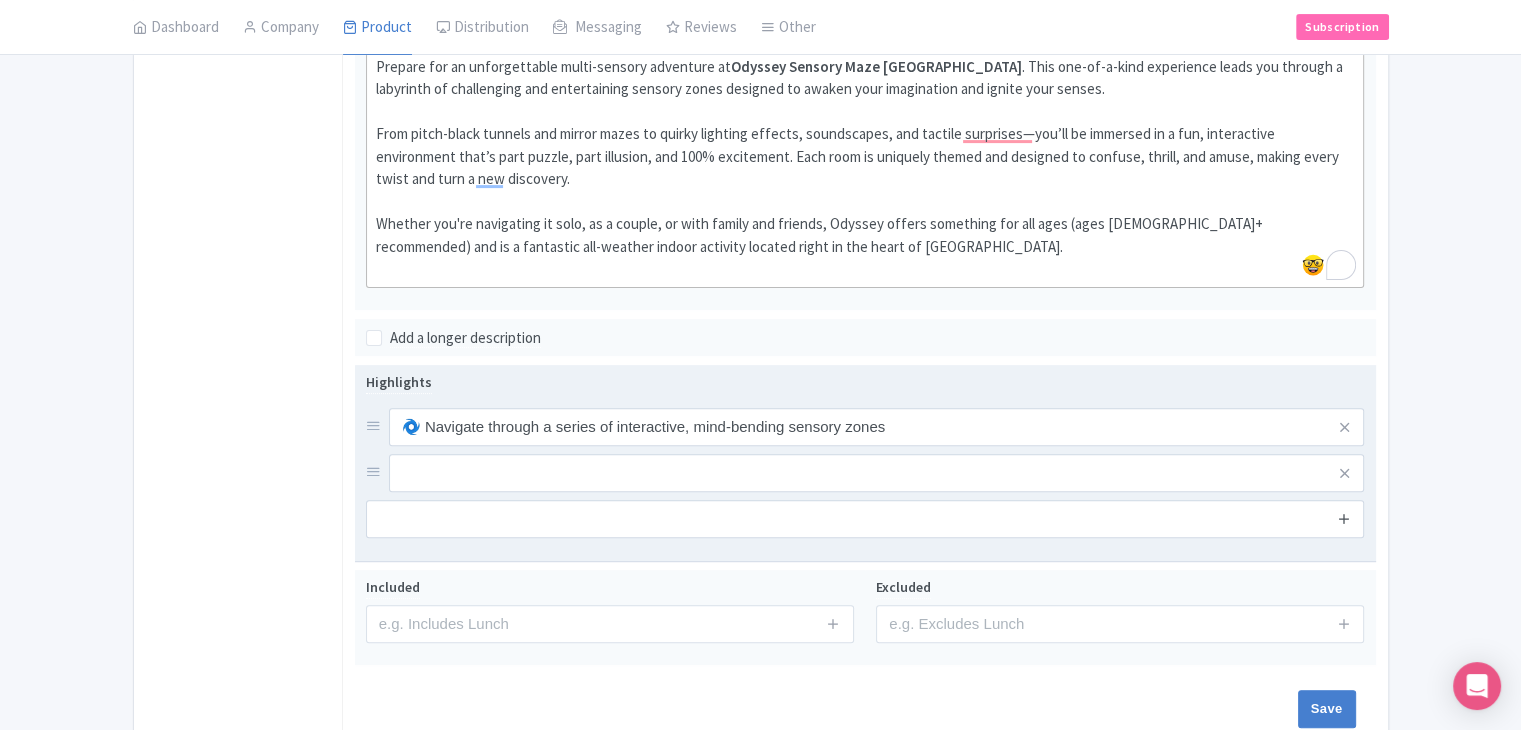 click at bounding box center (1344, 518) 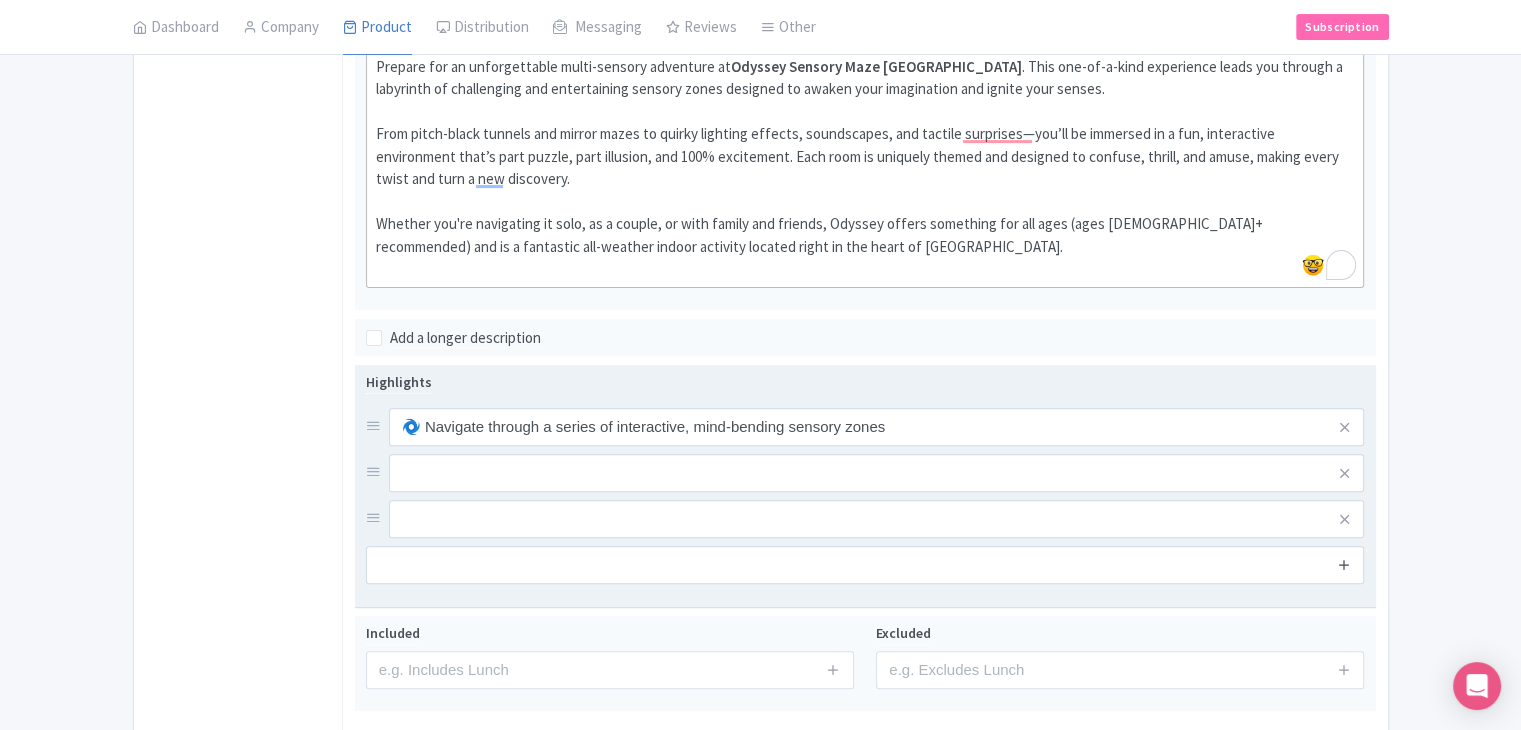 click at bounding box center (1344, 565) 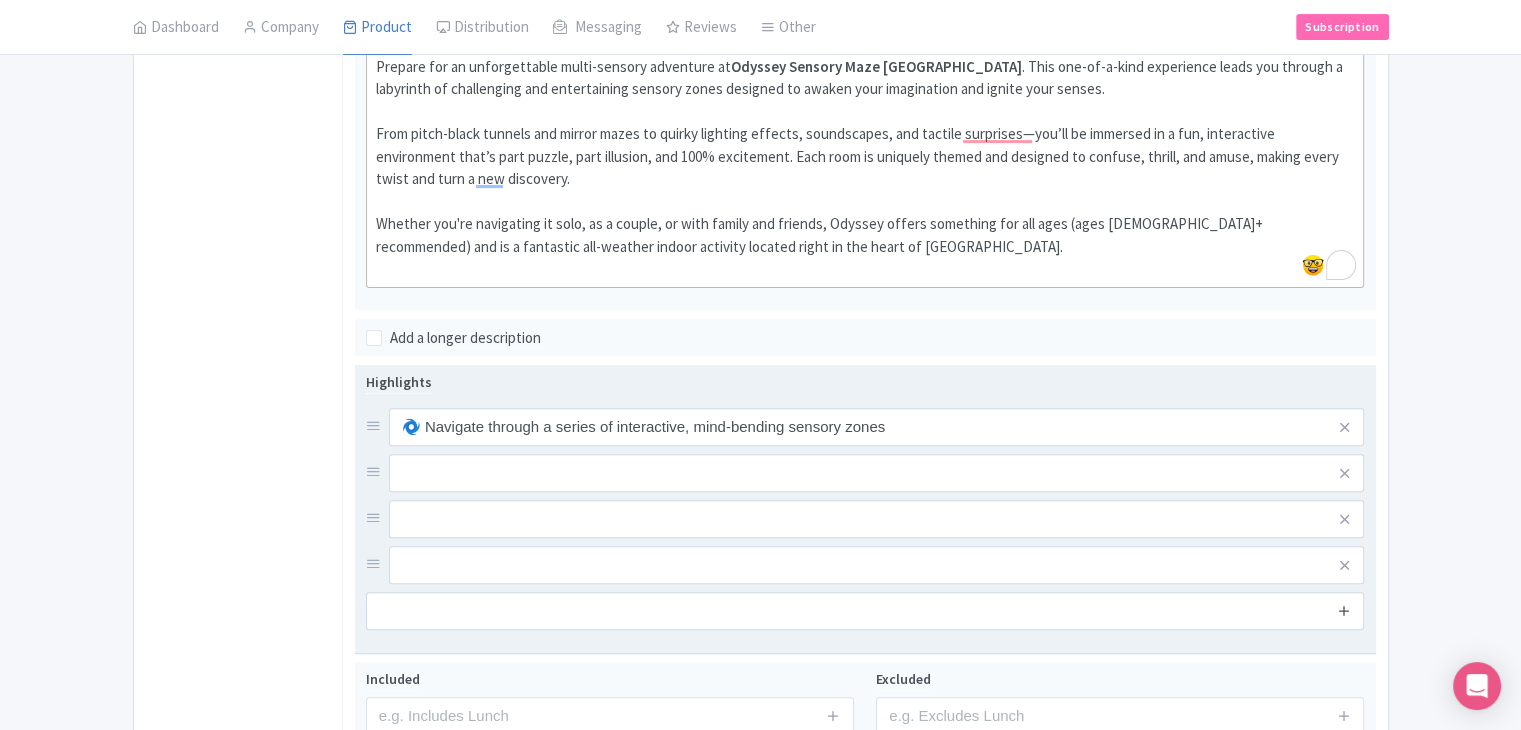 click at bounding box center (1344, 610) 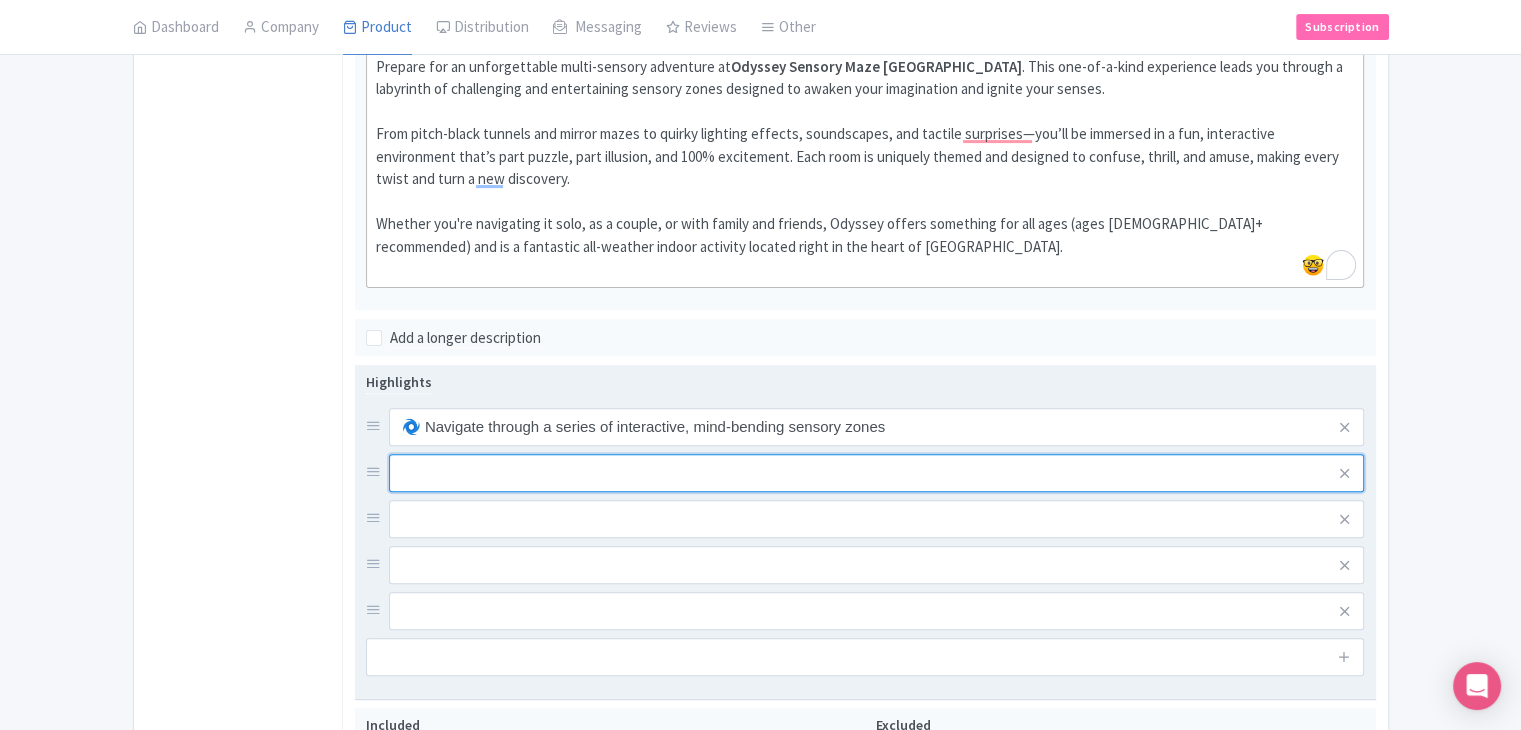 click at bounding box center [877, 427] 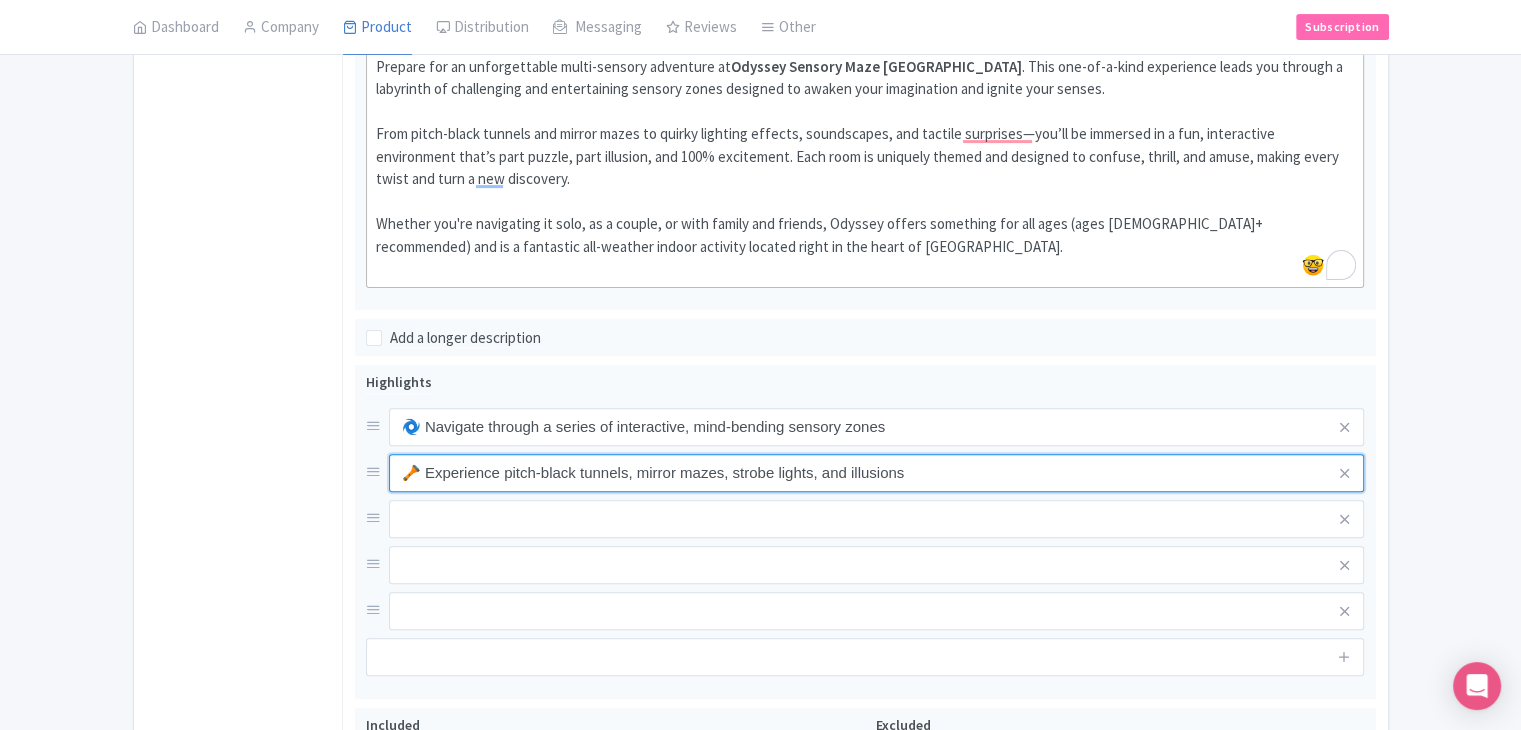 type on "🔦 Experience pitch-black tunnels, mirror mazes, strobe lights, and illusions" 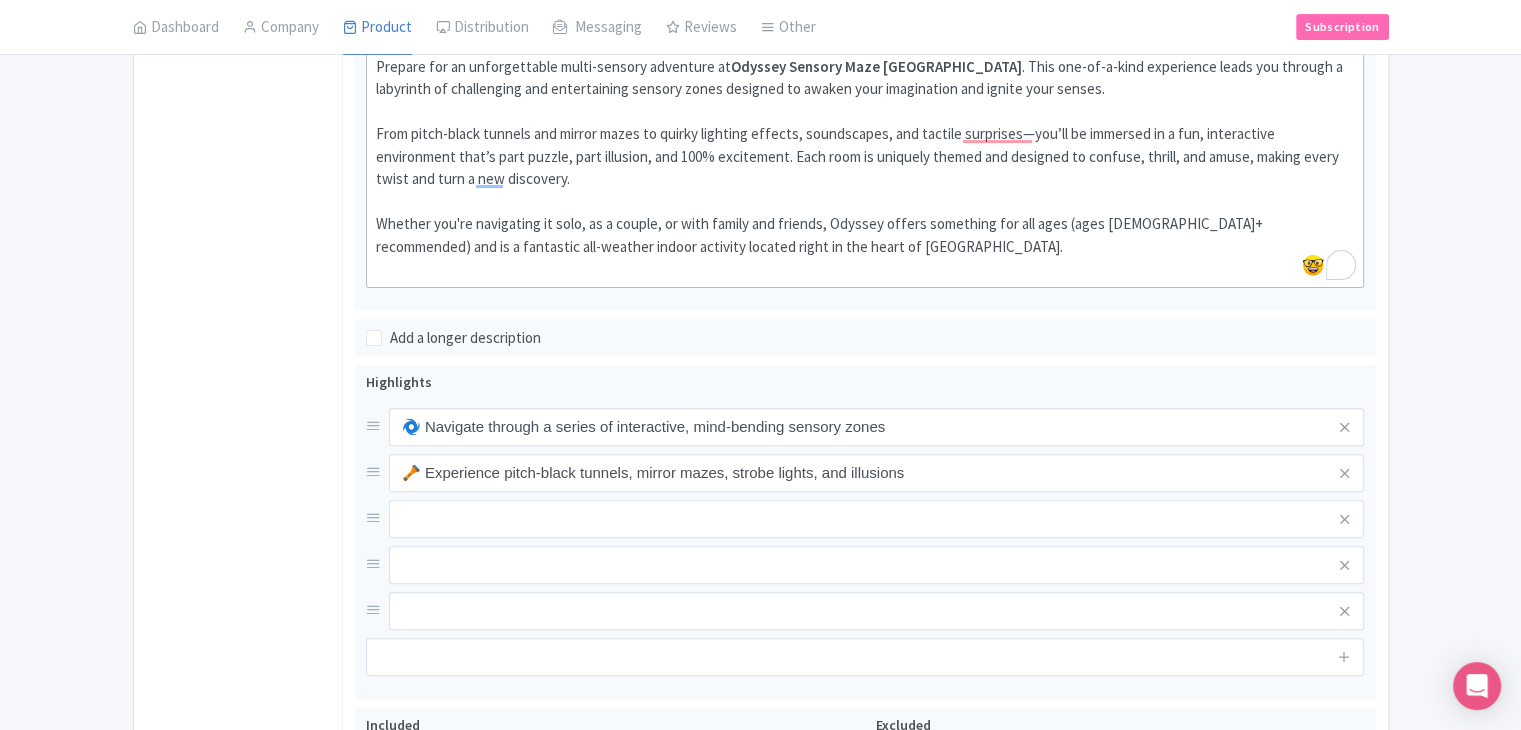 click on "General
Booking Info
Settings
Pricing
FAQs" at bounding box center [238, 315] 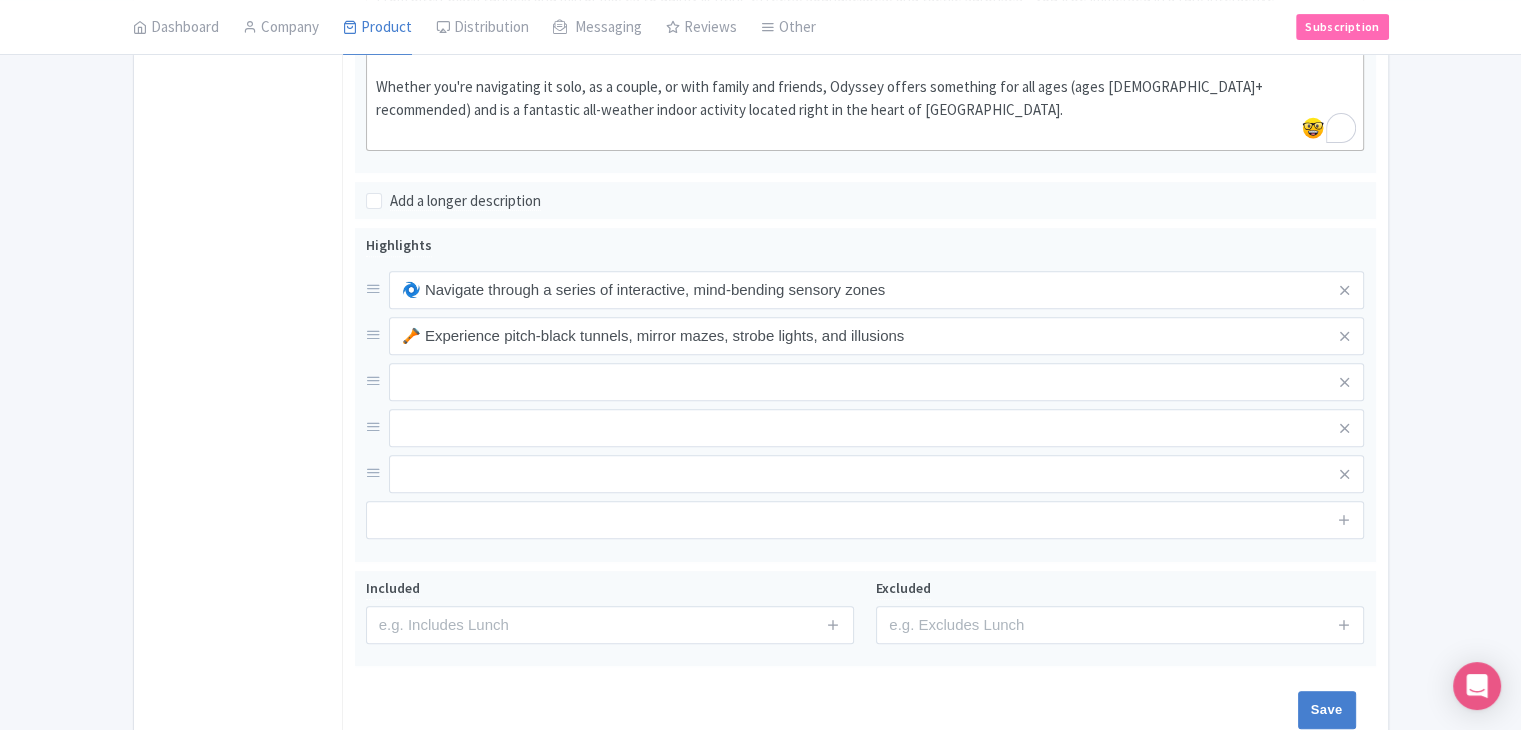 scroll, scrollTop: 816, scrollLeft: 0, axis: vertical 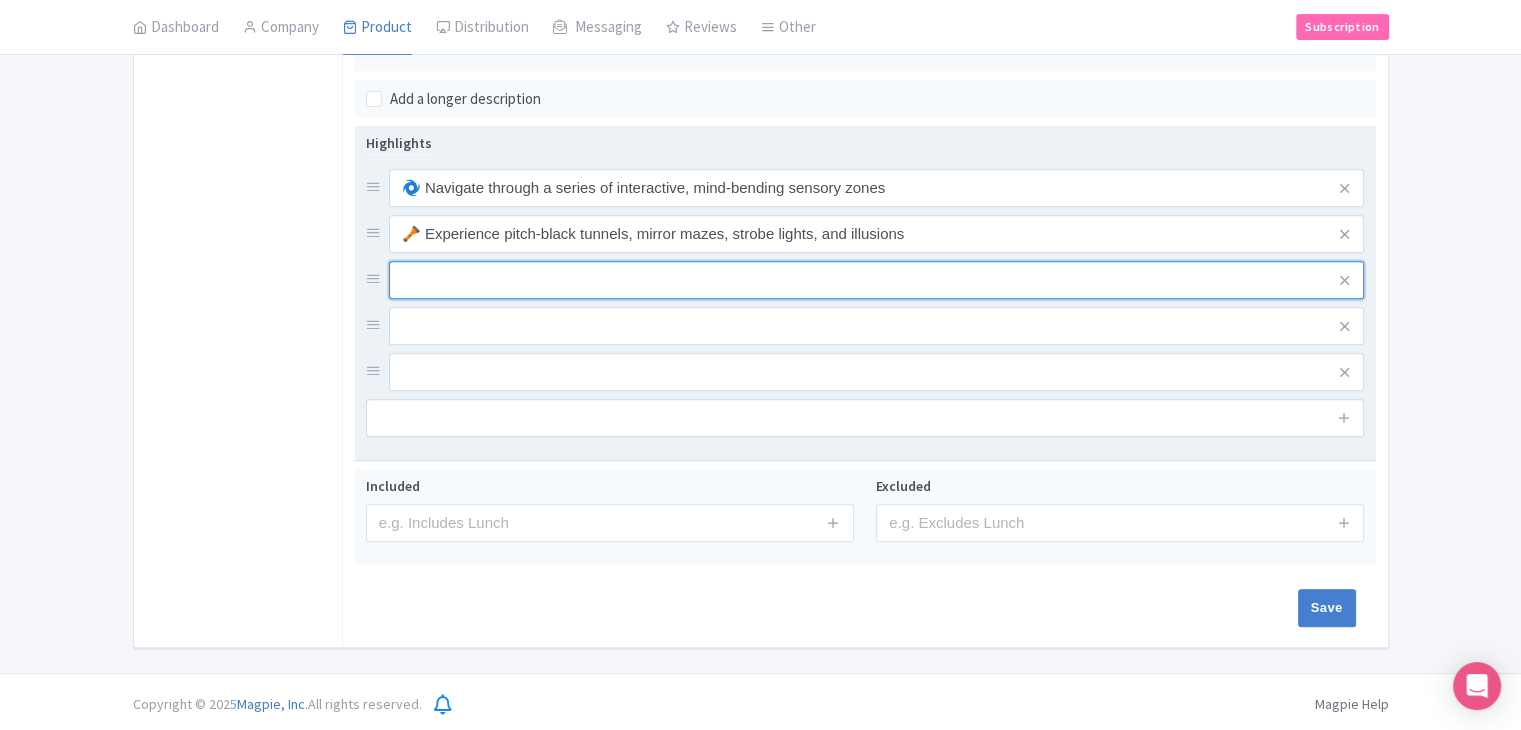 click at bounding box center [877, 188] 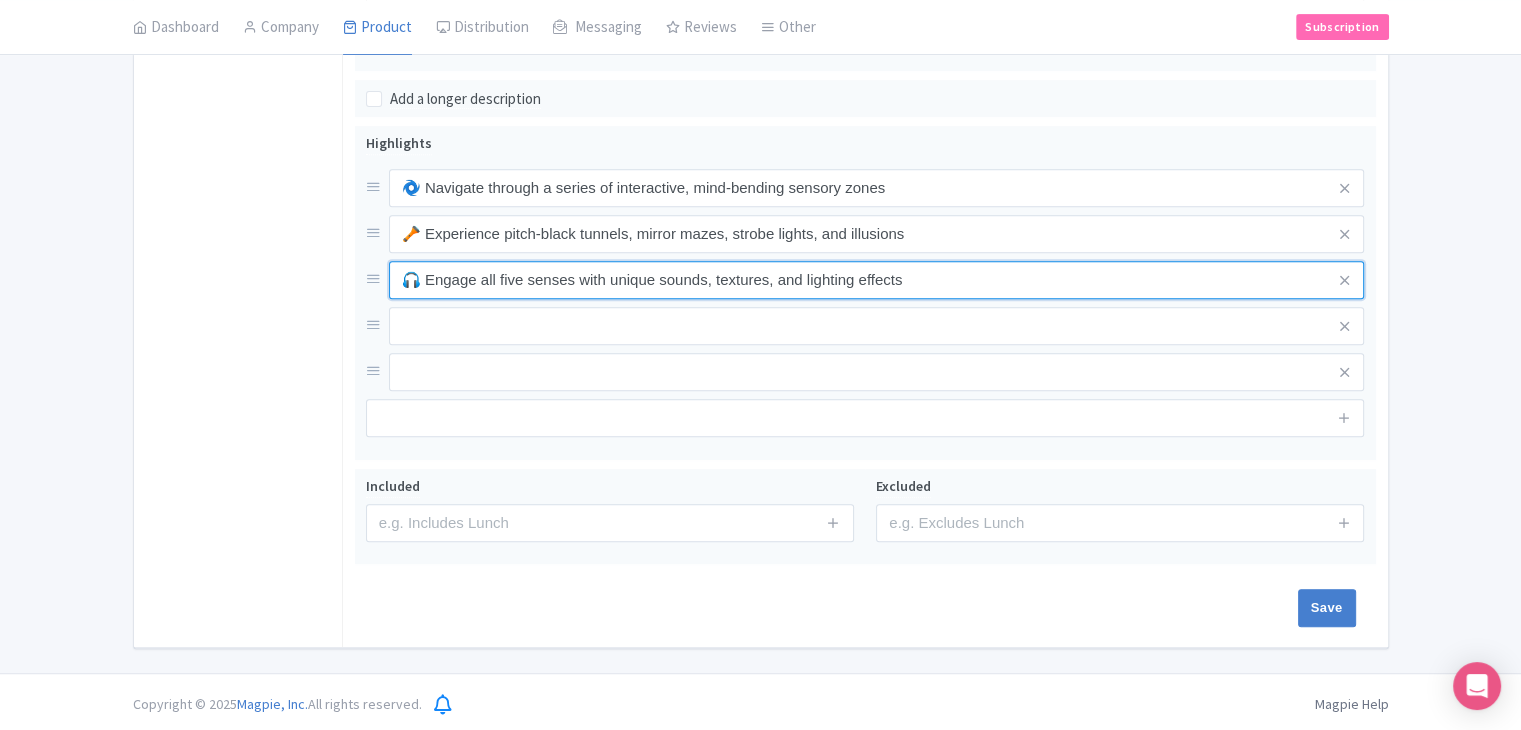 type on "🎧 Engage all five senses with unique sounds, textures, and lighting effects" 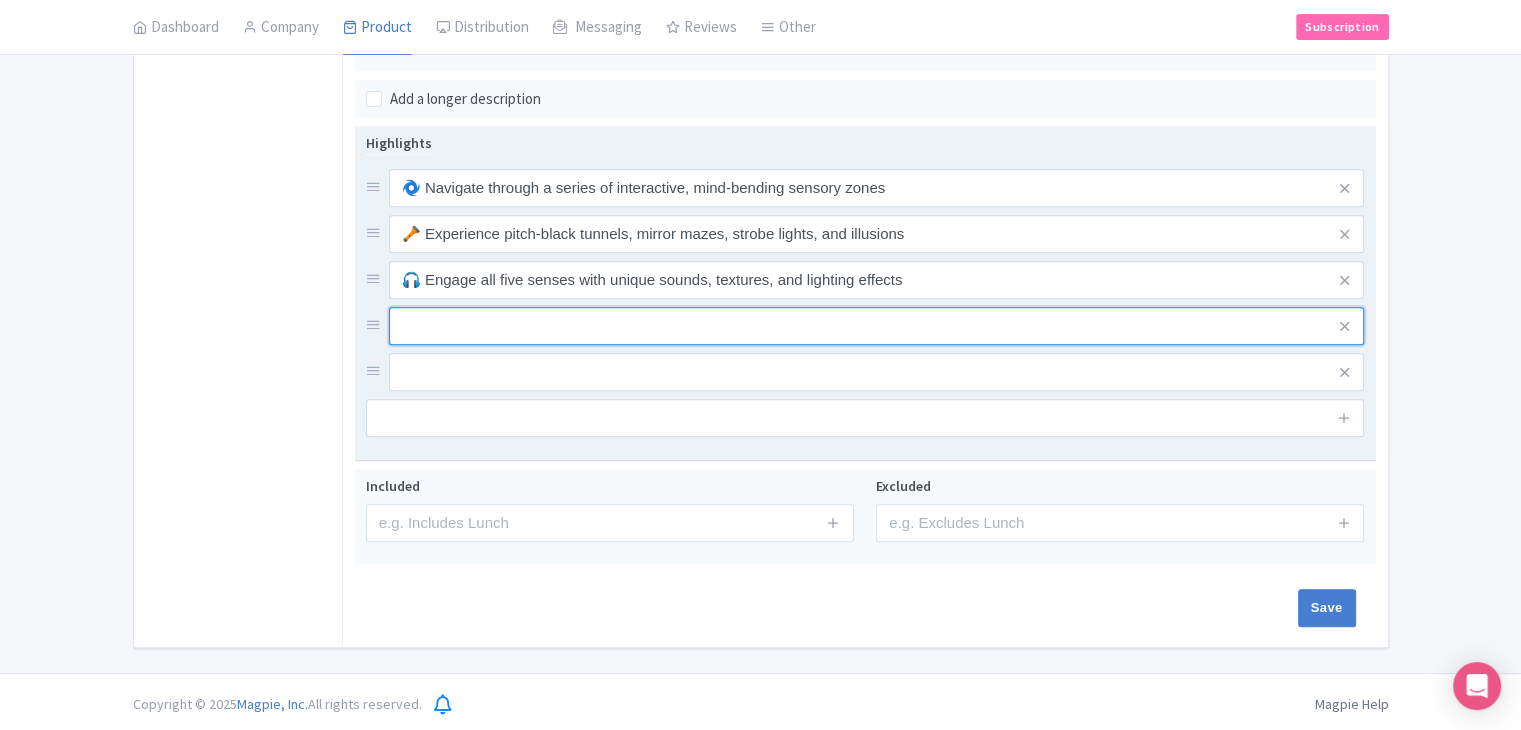click at bounding box center [877, 188] 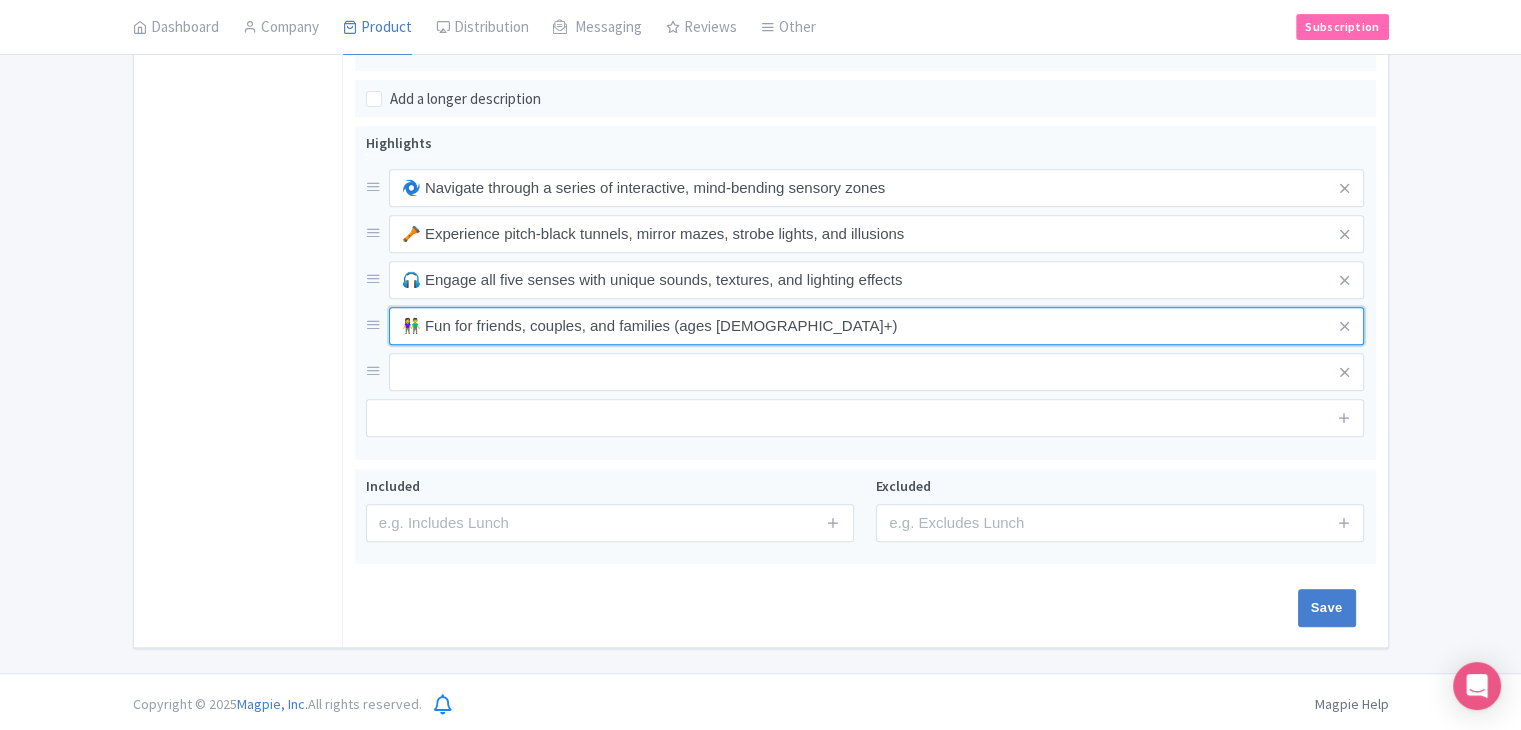 type on "👫 Fun for friends, couples, and families (ages 8+)" 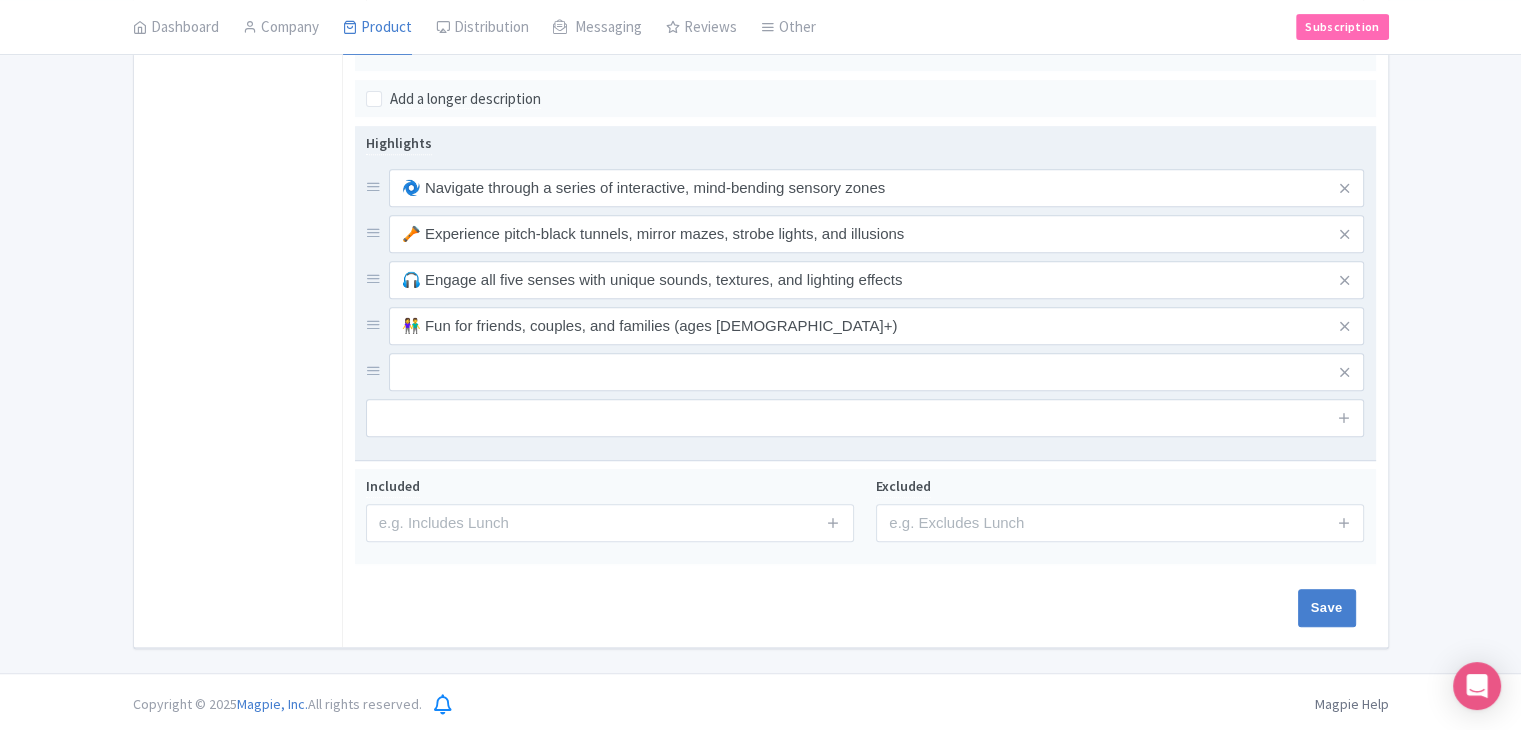 click on "🌀 Navigate through a series of interactive, mind-bending sensory zones 🔦 Experience pitch-black tunnels, mirror mazes, strobe lights, and illusions 🎧 Engage all five senses with unique sounds, textures, and lighting effects 👫 Fun for friends, couples, and families (ages 8+)" at bounding box center [865, 280] 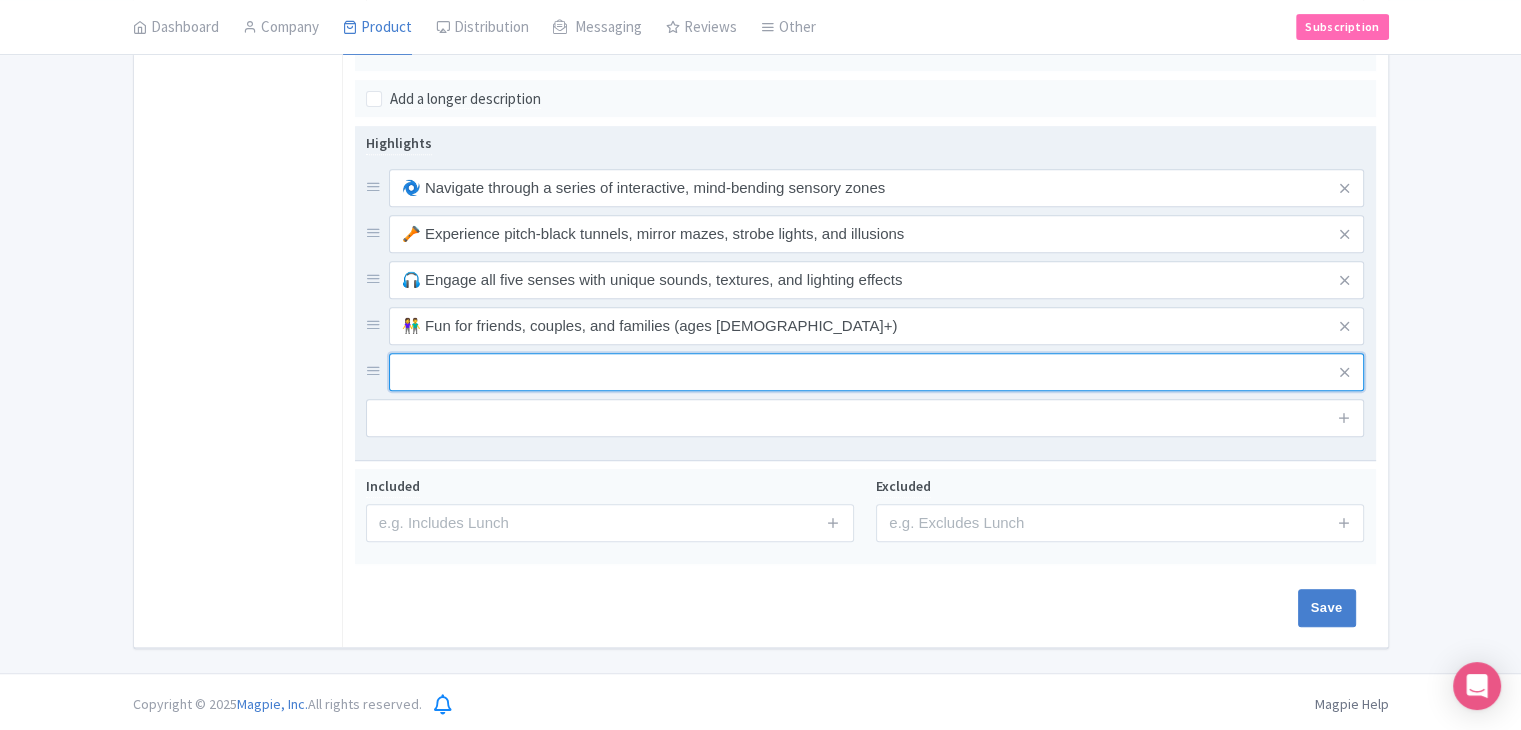 click at bounding box center (877, 188) 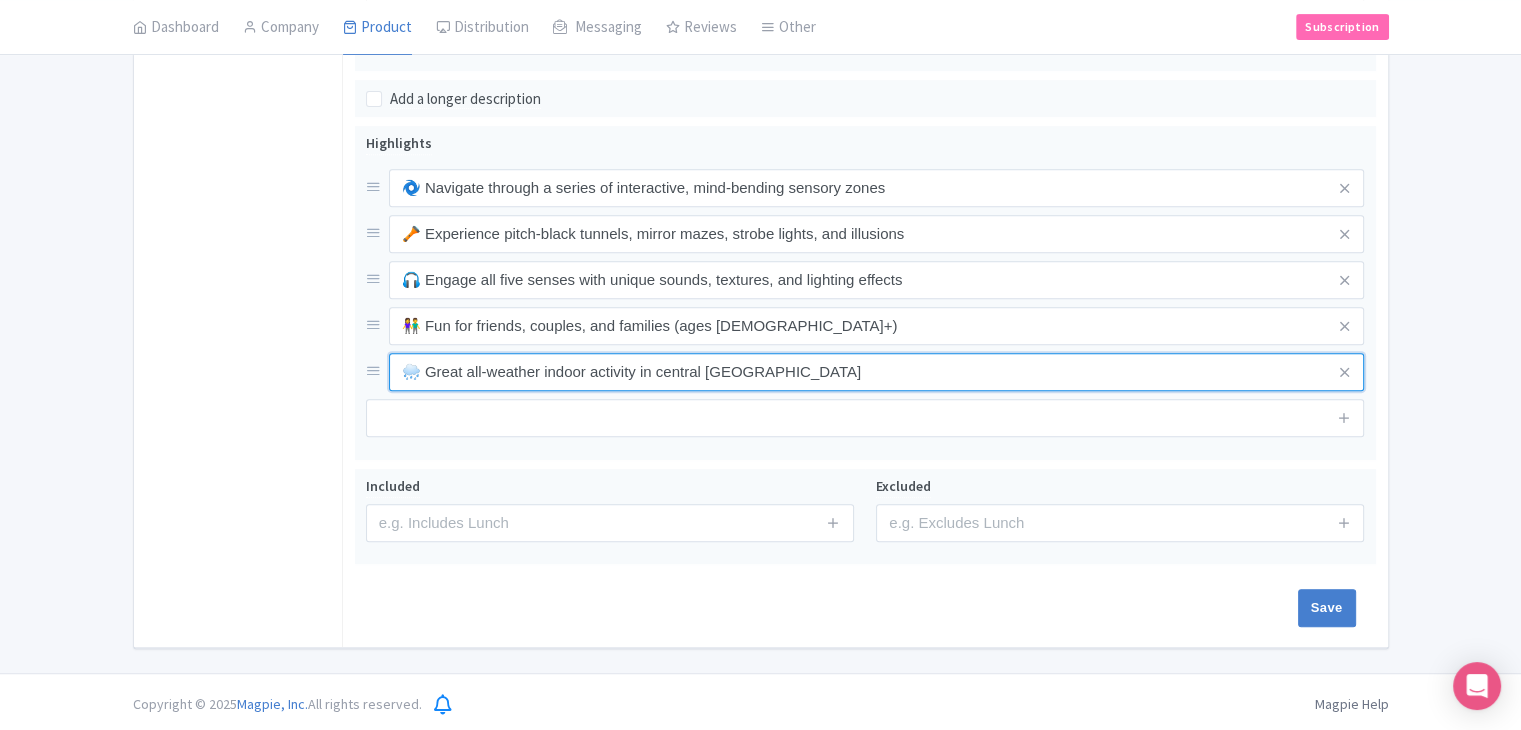 type on "🌧️ Great all-weather indoor activity in central Queenstown" 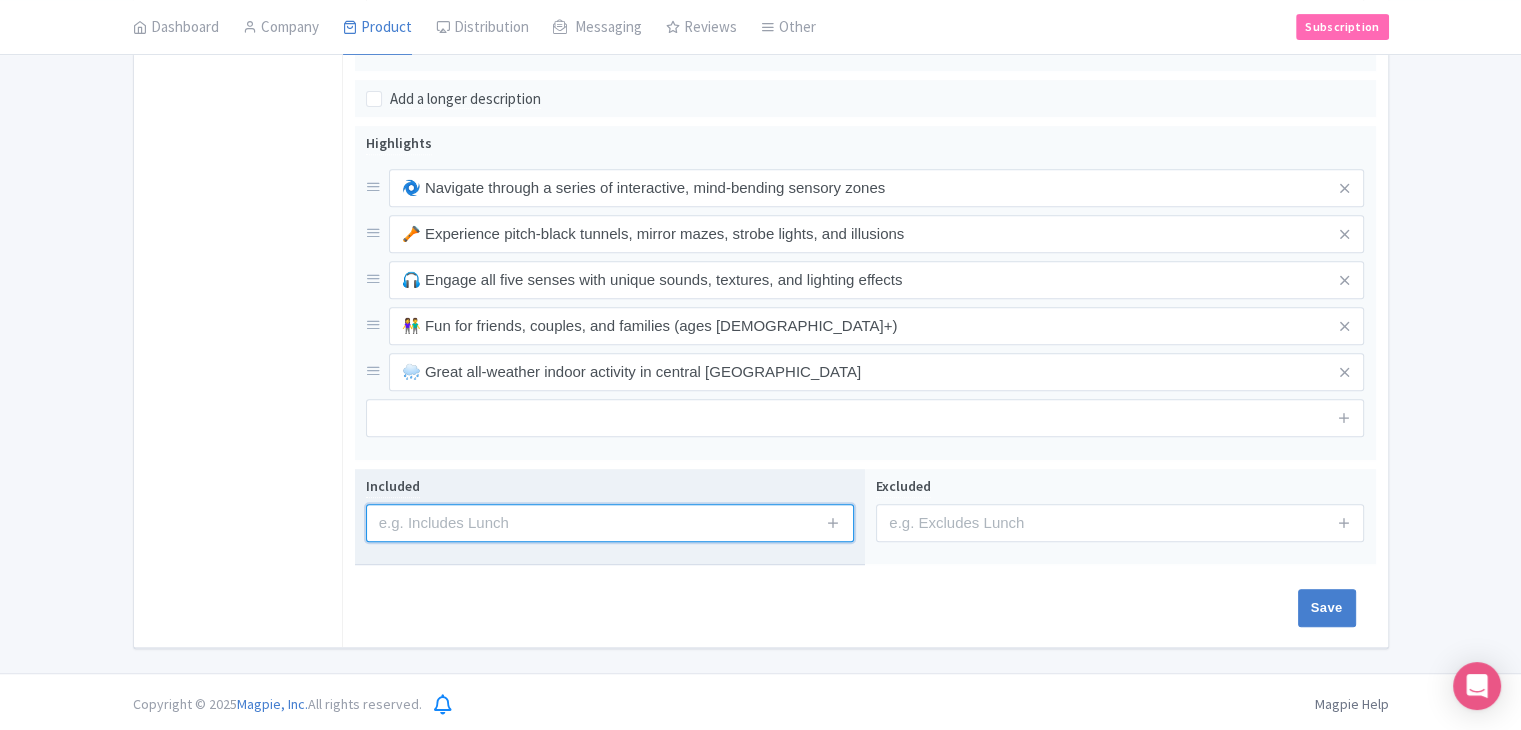 click at bounding box center (610, 523) 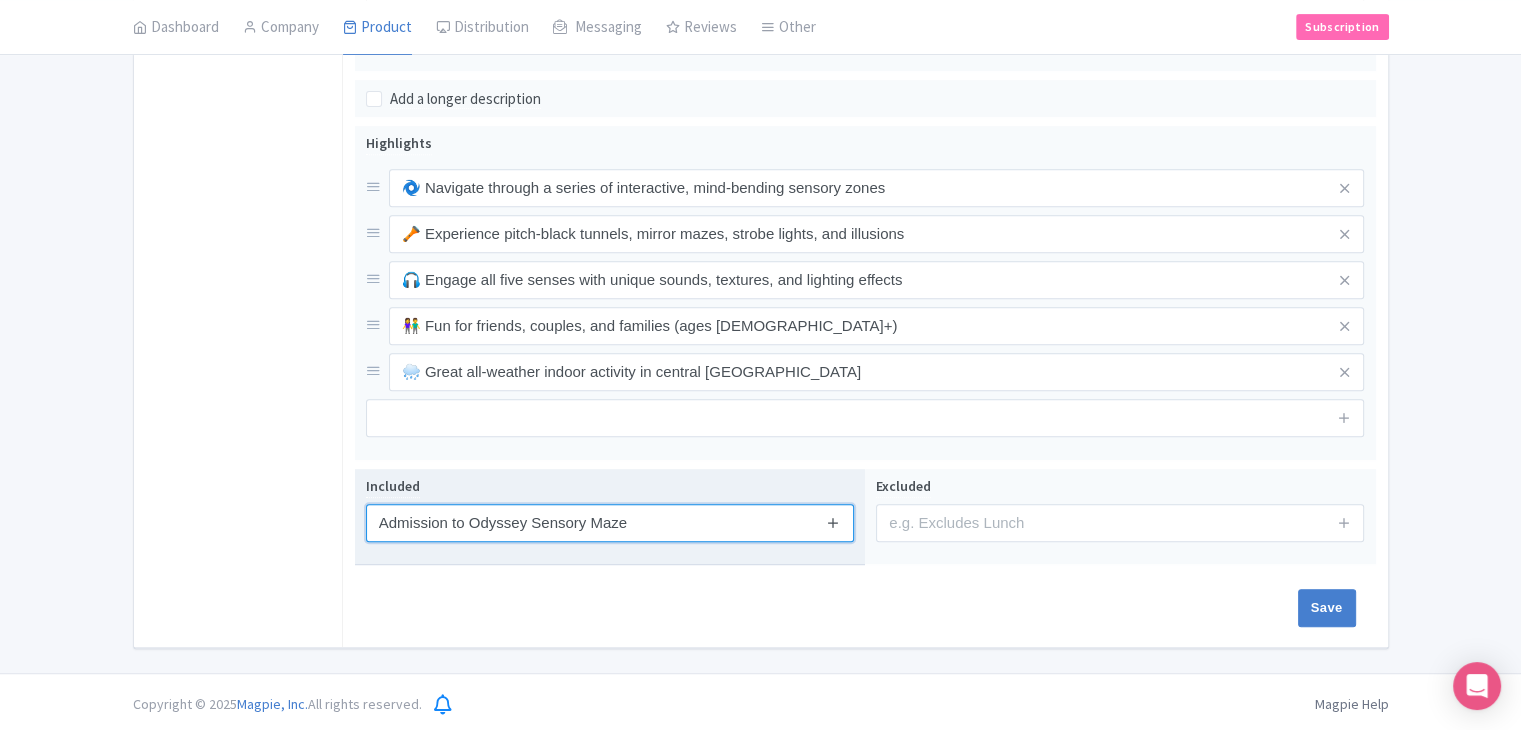 type on "Admission to Odyssey Sensory Maze" 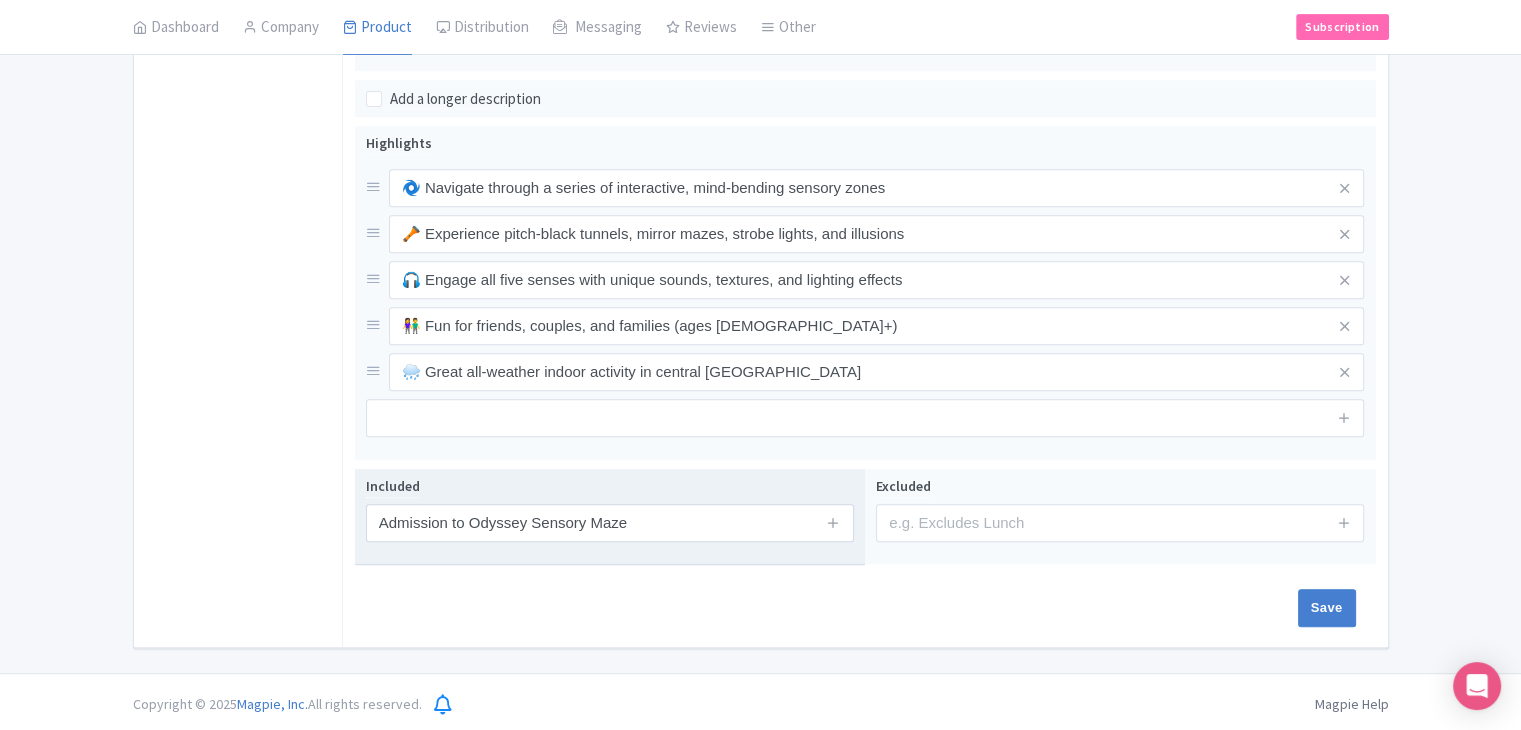 drag, startPoint x: 839, startPoint y: 516, endPoint x: 834, endPoint y: 555, distance: 39.319206 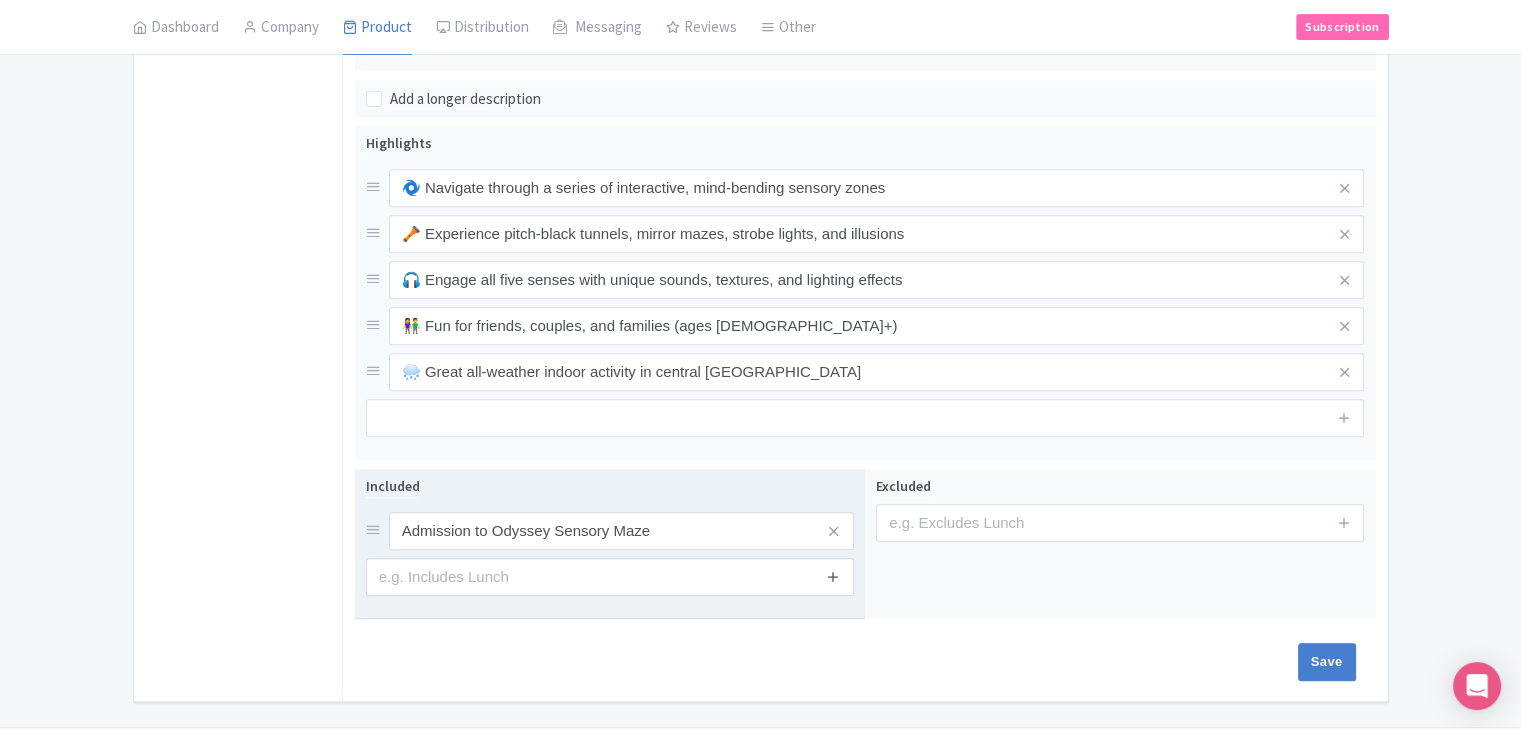 click at bounding box center (833, 576) 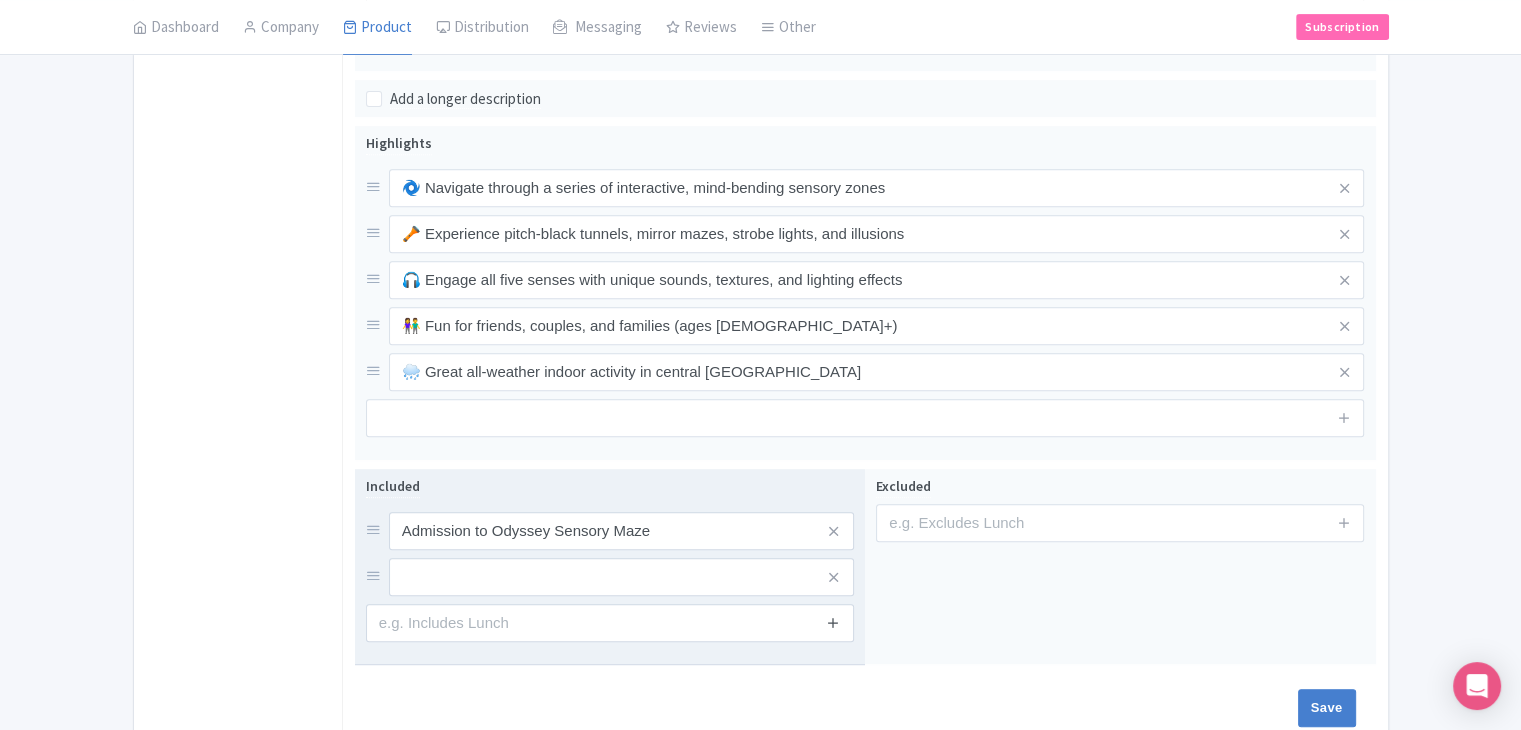 click at bounding box center (833, 623) 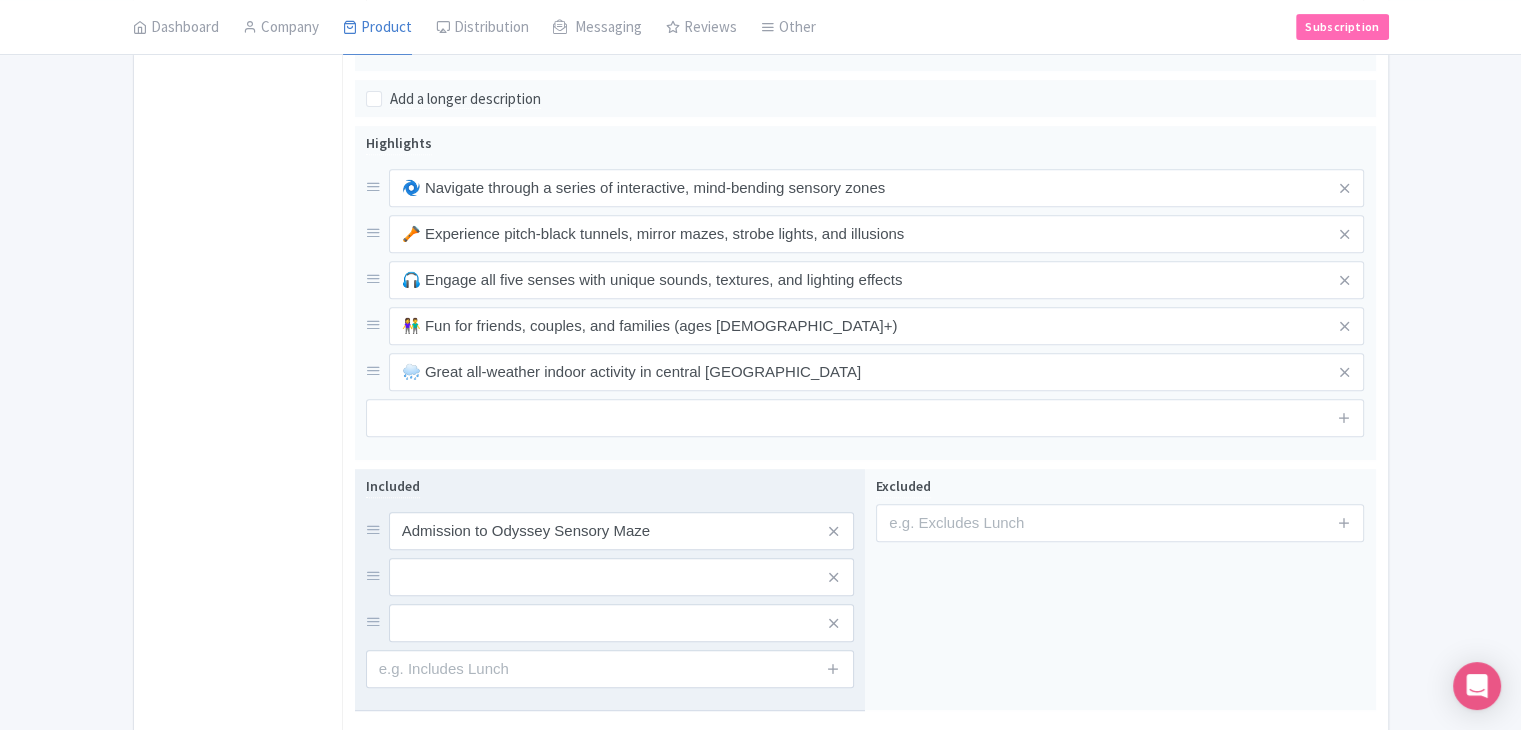 click on "Admission to Odyssey Sensory Maze" at bounding box center [610, 577] 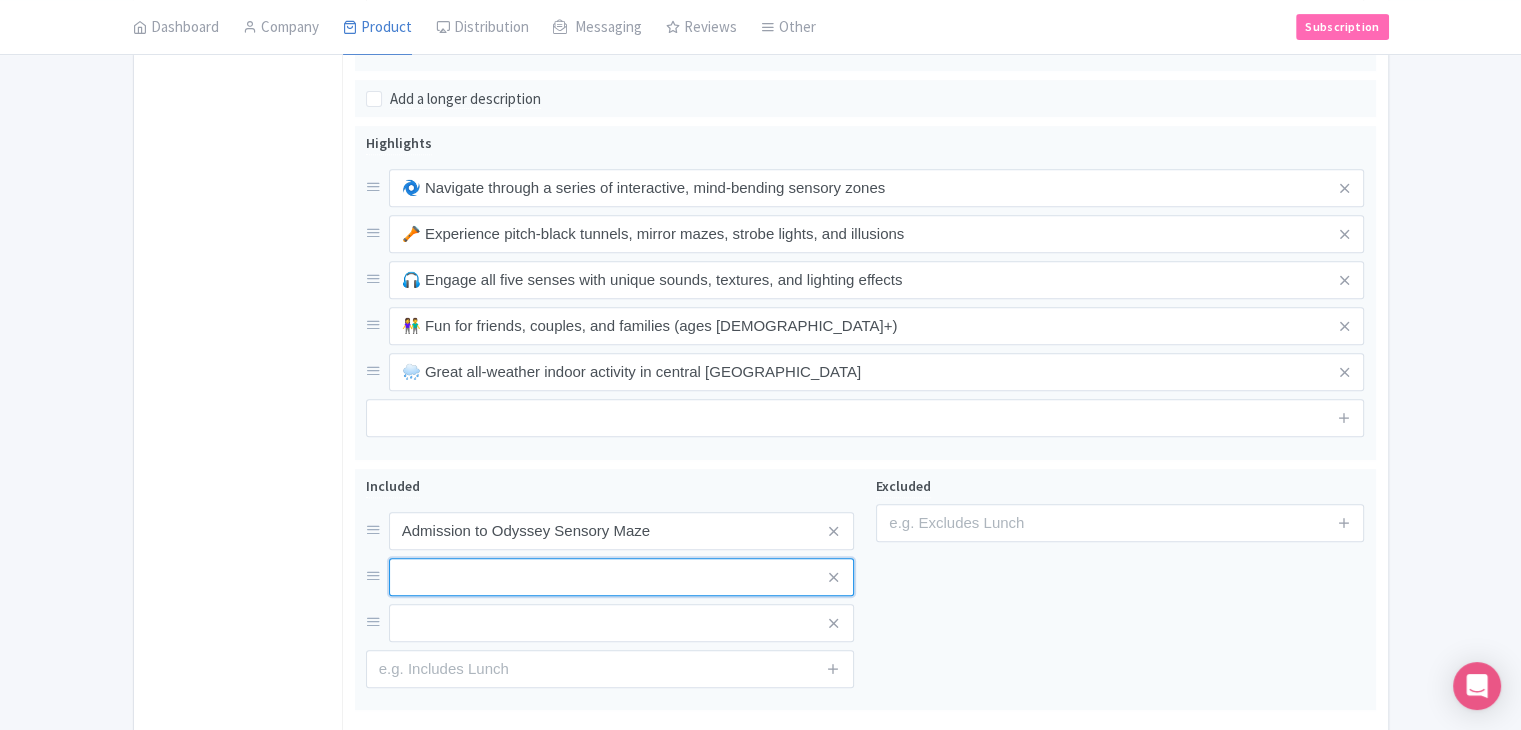 drag, startPoint x: 467, startPoint y: 585, endPoint x: 283, endPoint y: 519, distance: 195.4789 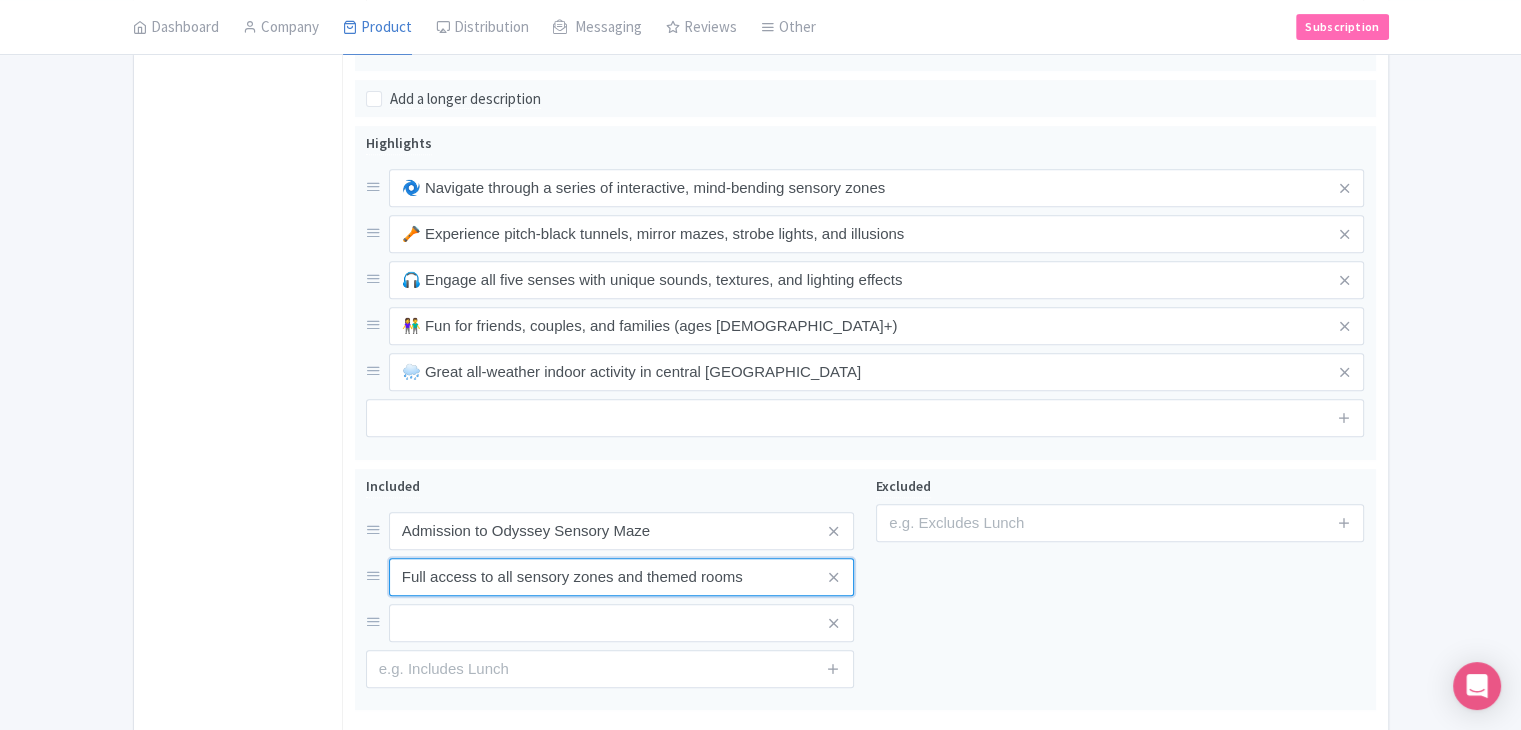 type on "Full access to all sensory zones and themed rooms" 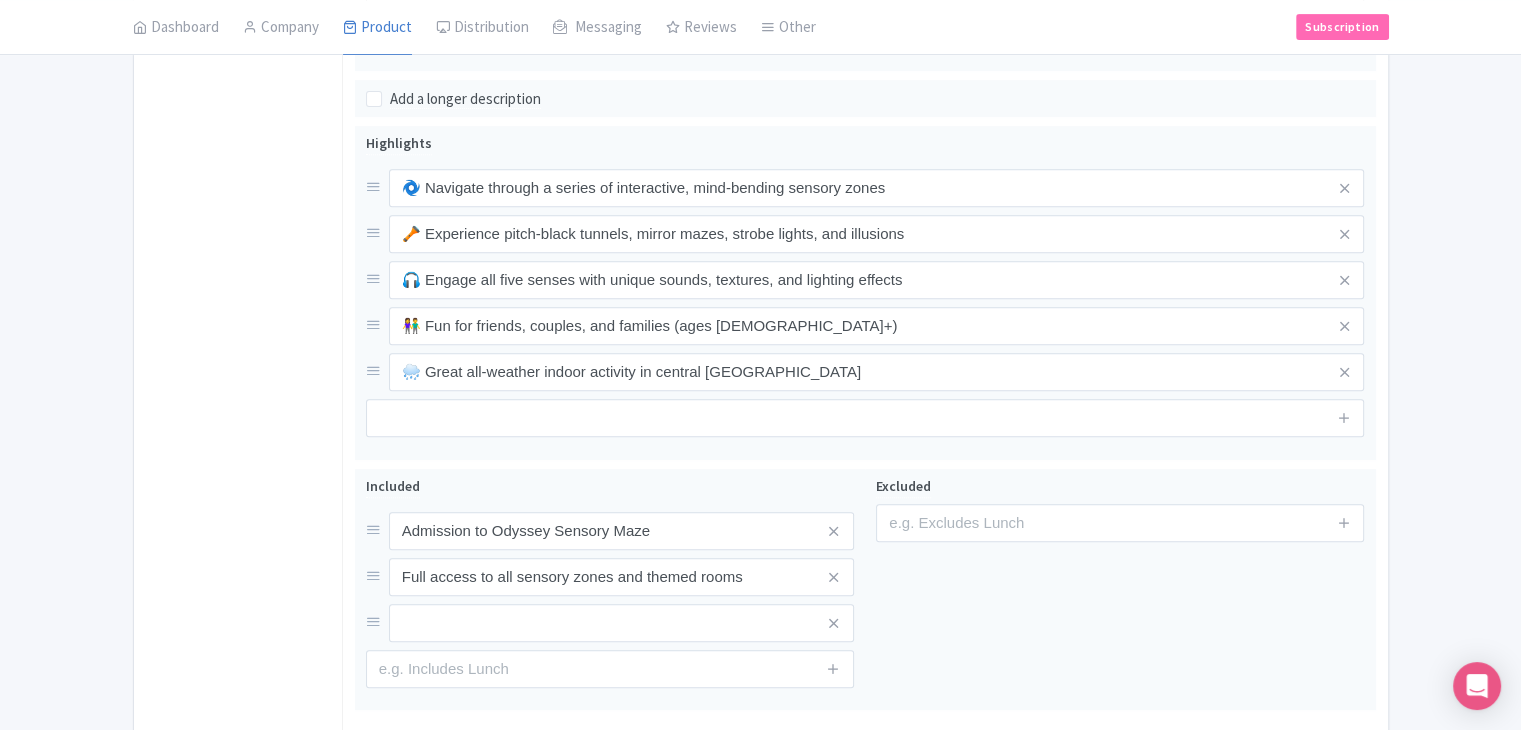 click on "General
Booking Info
Settings
Pricing
FAQs" at bounding box center [238, 149] 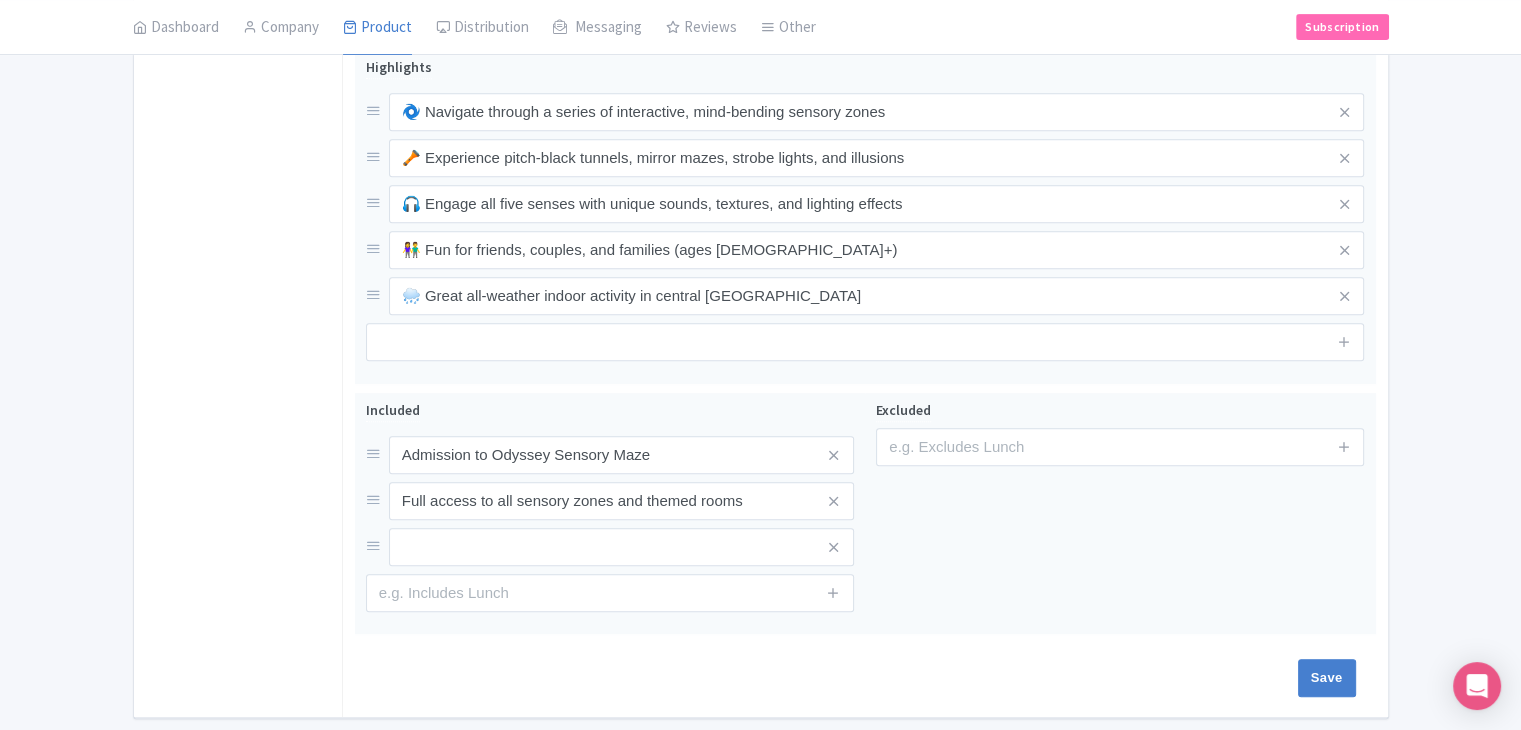 scroll, scrollTop: 961, scrollLeft: 0, axis: vertical 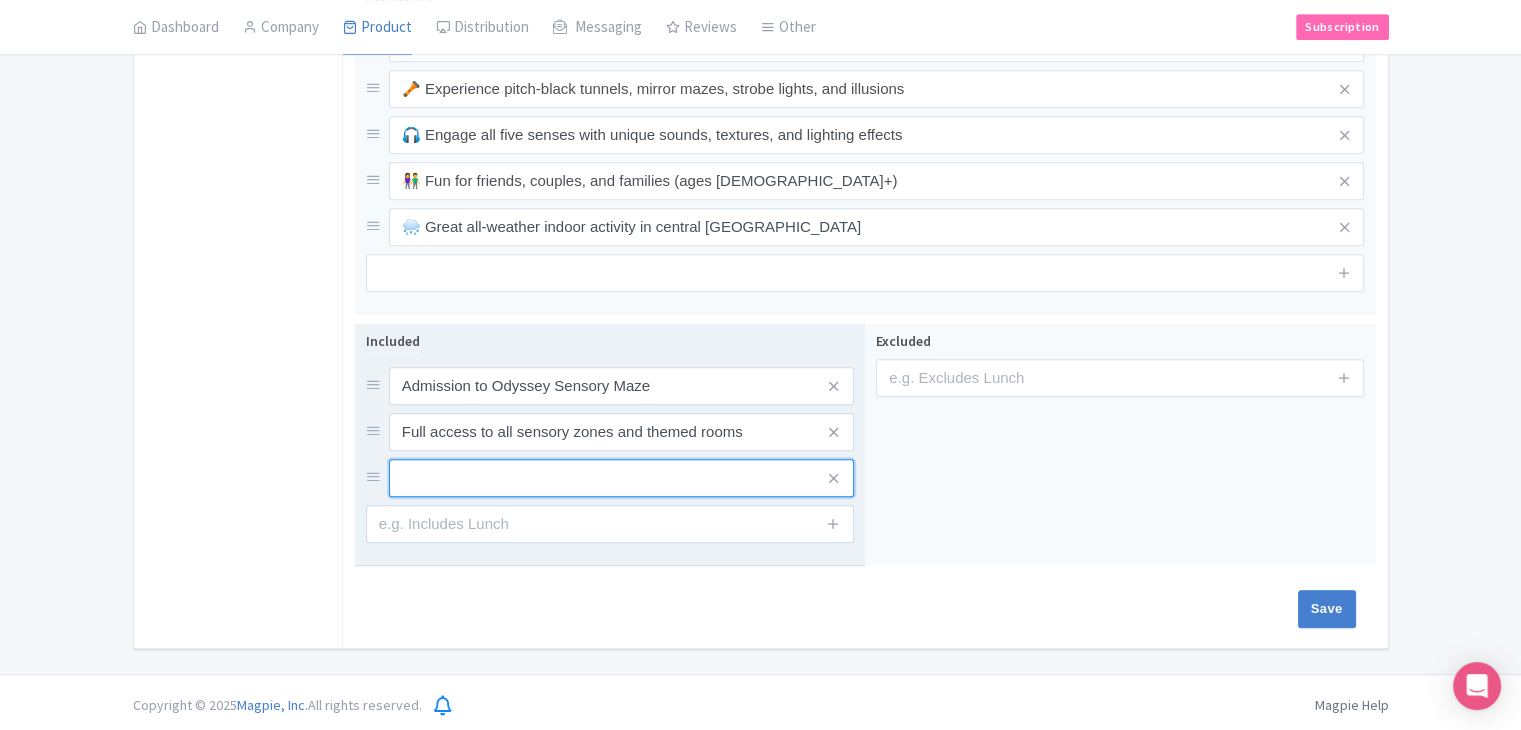 click at bounding box center [621, 386] 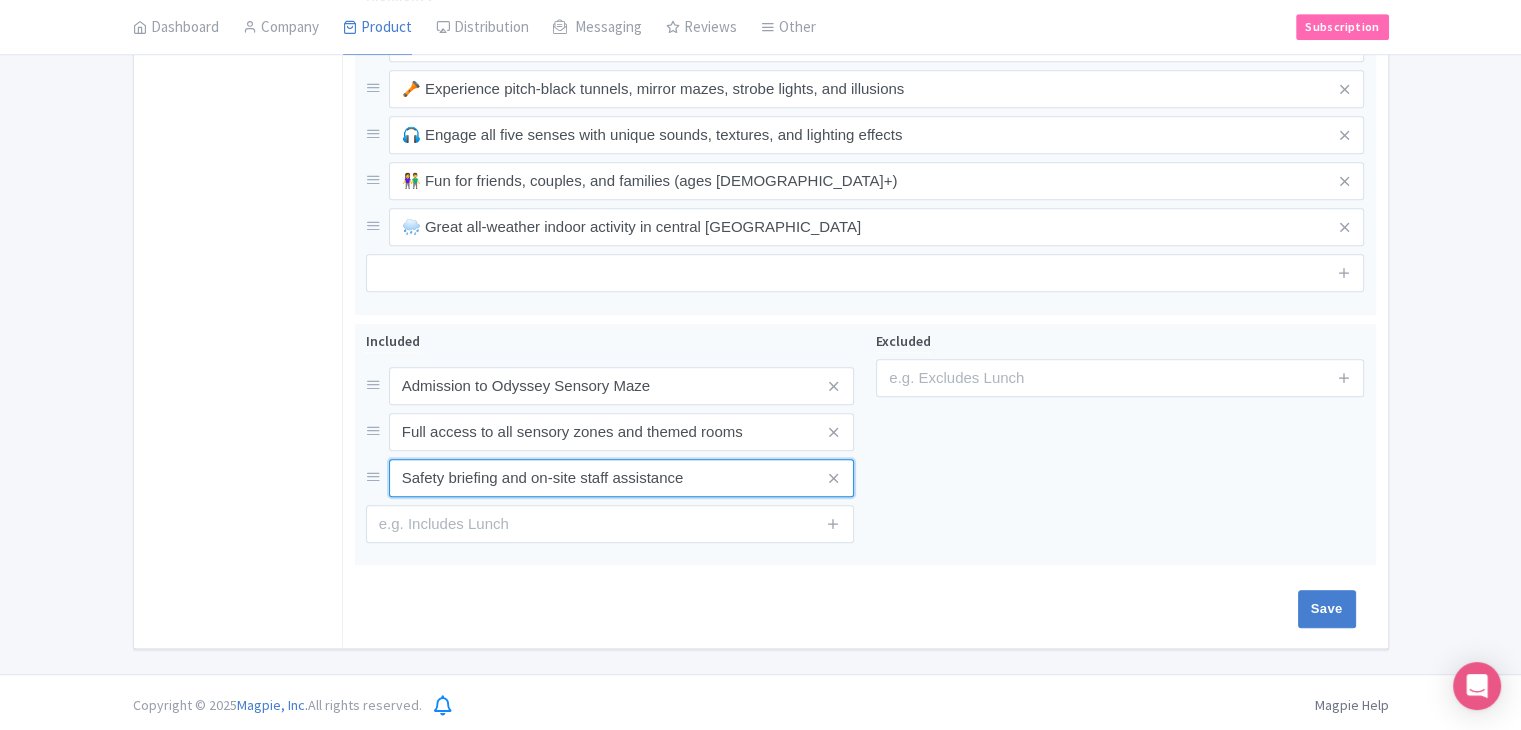 type on "Safety briefing and on-site staff assistance" 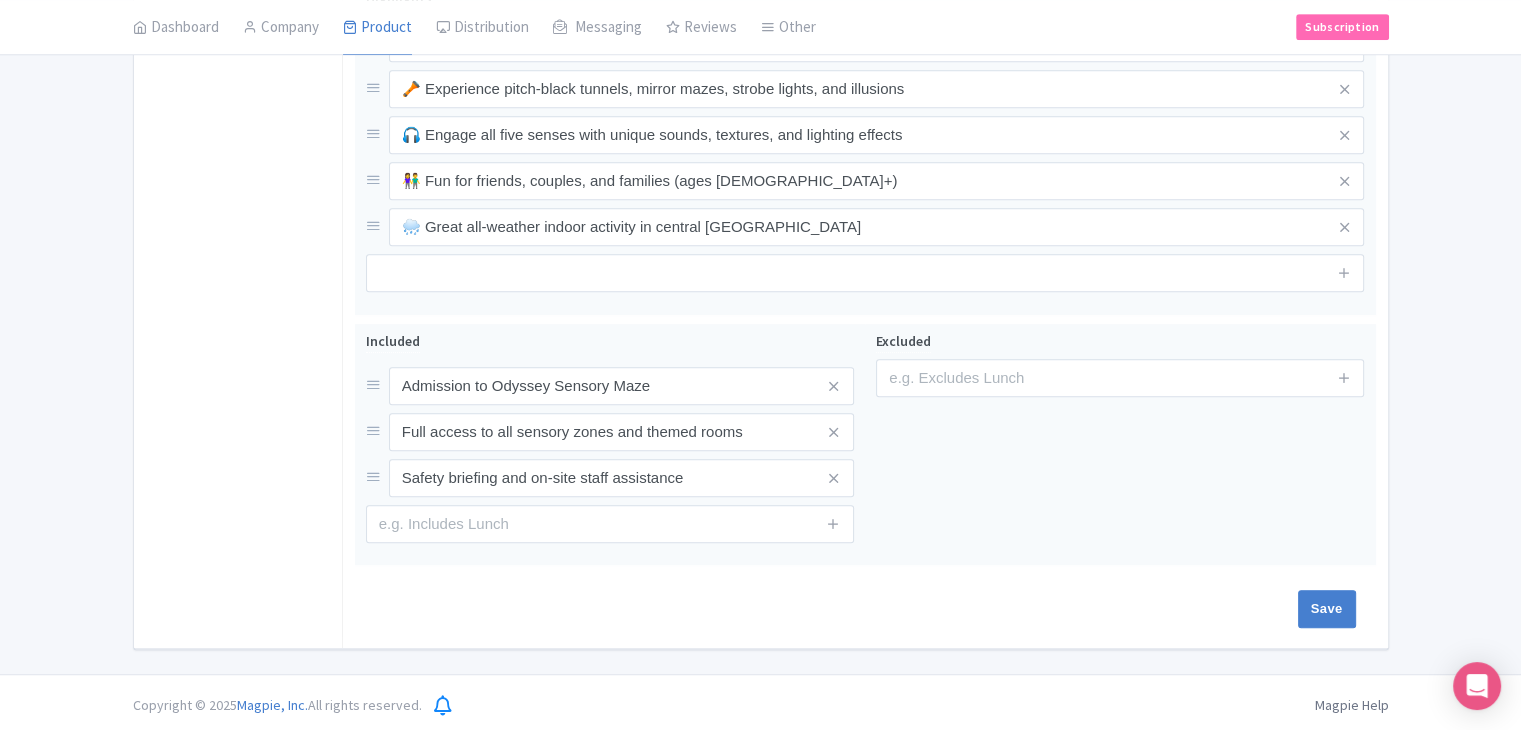 click on "General
Booking Info
Settings
Pricing
FAQs" at bounding box center (238, 4) 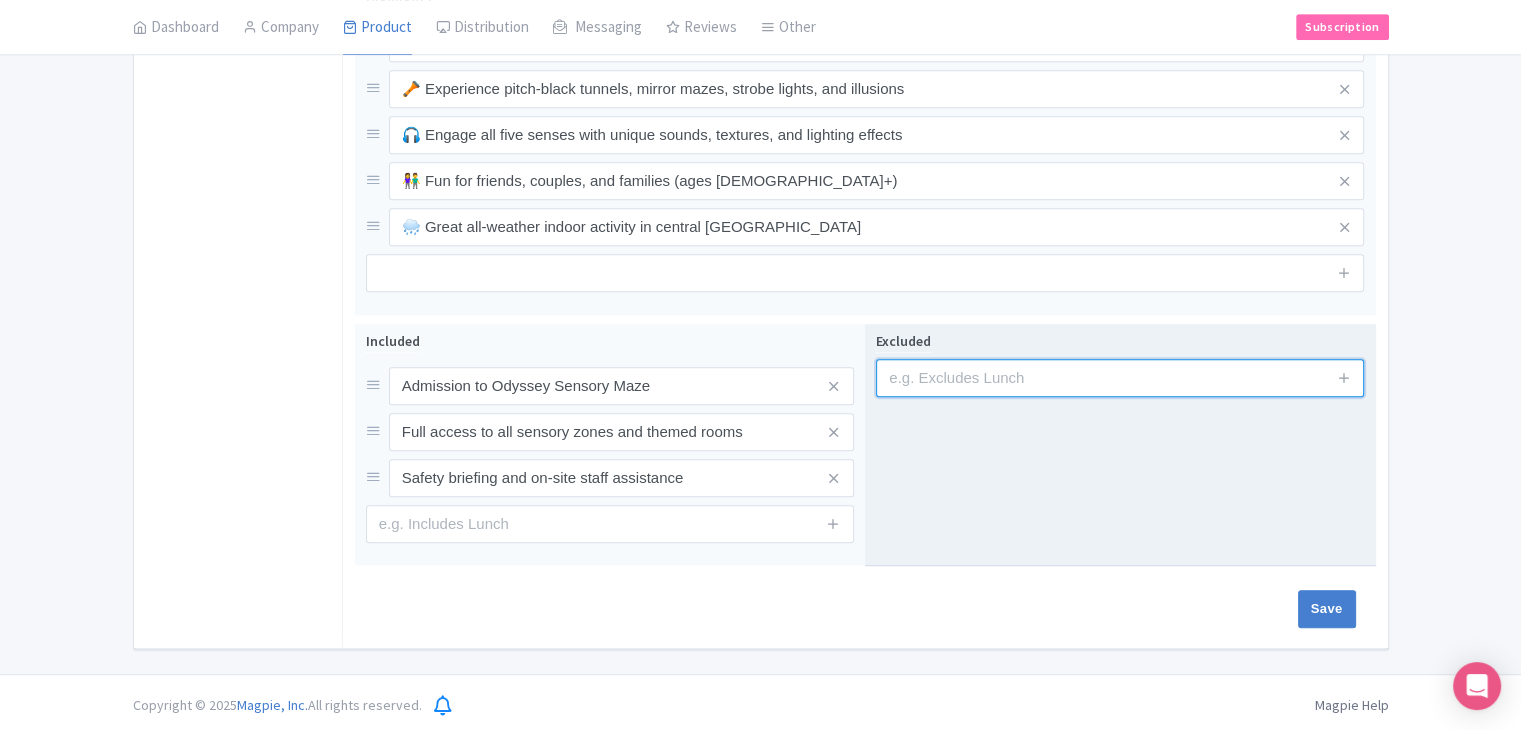 click at bounding box center (1120, 378) 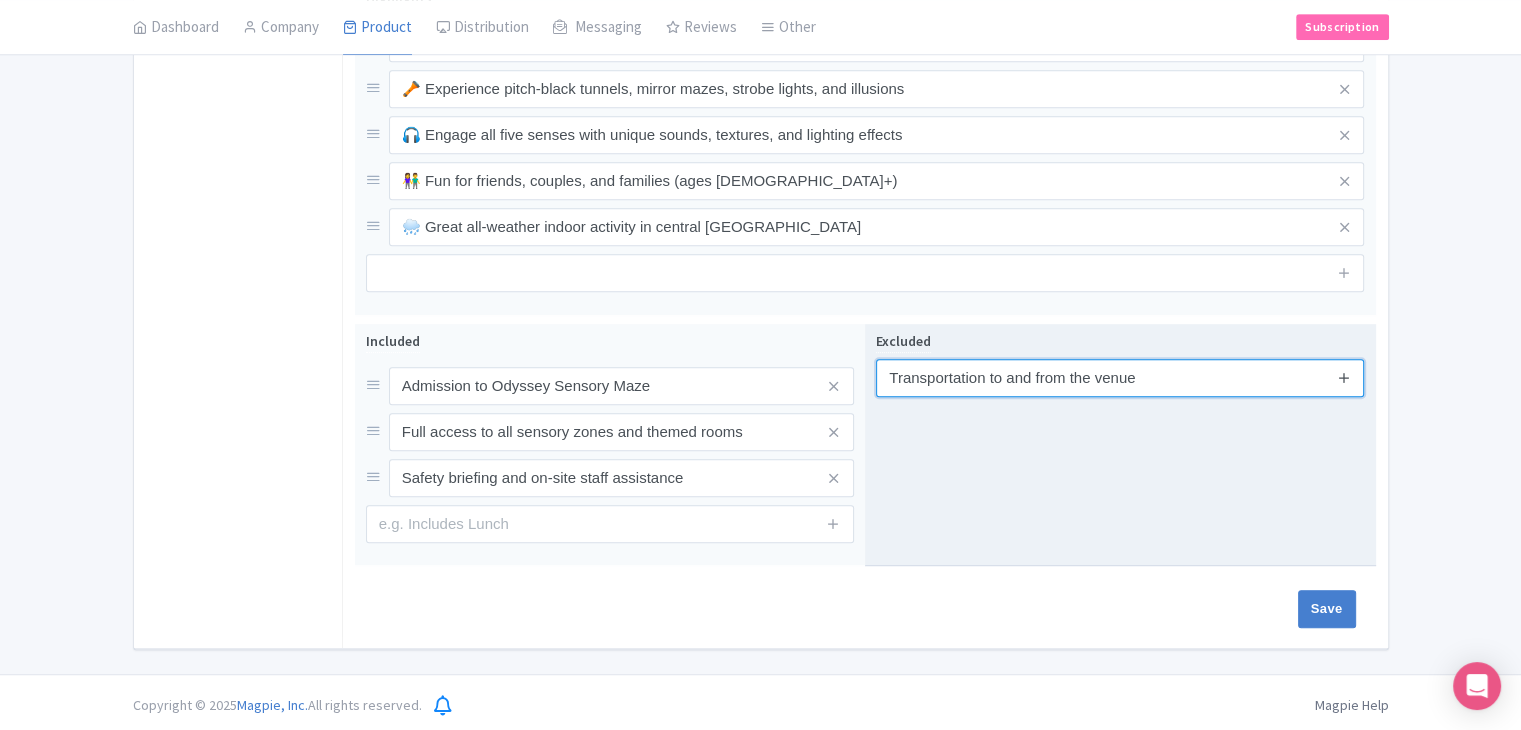 type on "Transportation to and from the venue" 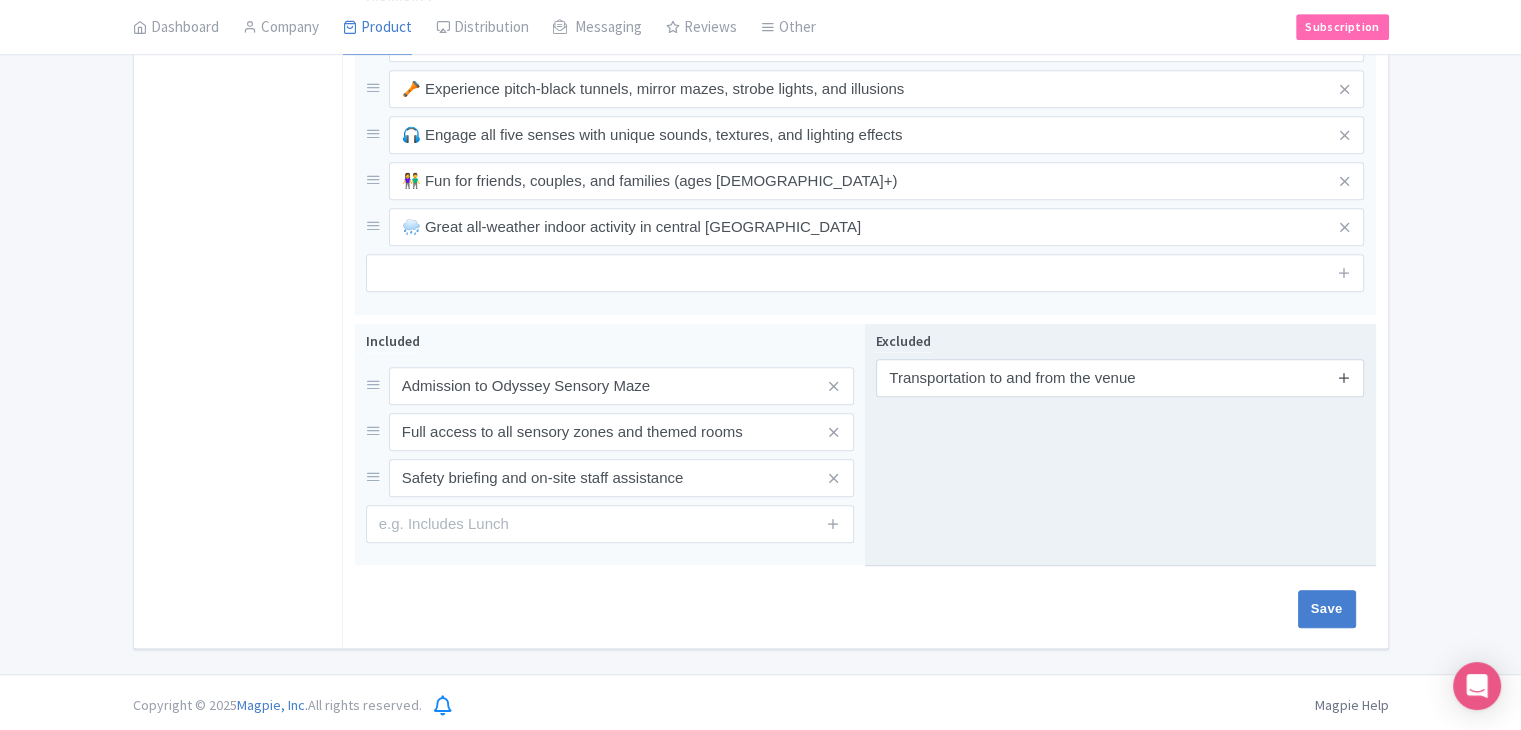 drag, startPoint x: 1347, startPoint y: 372, endPoint x: 1337, endPoint y: 417, distance: 46.09772 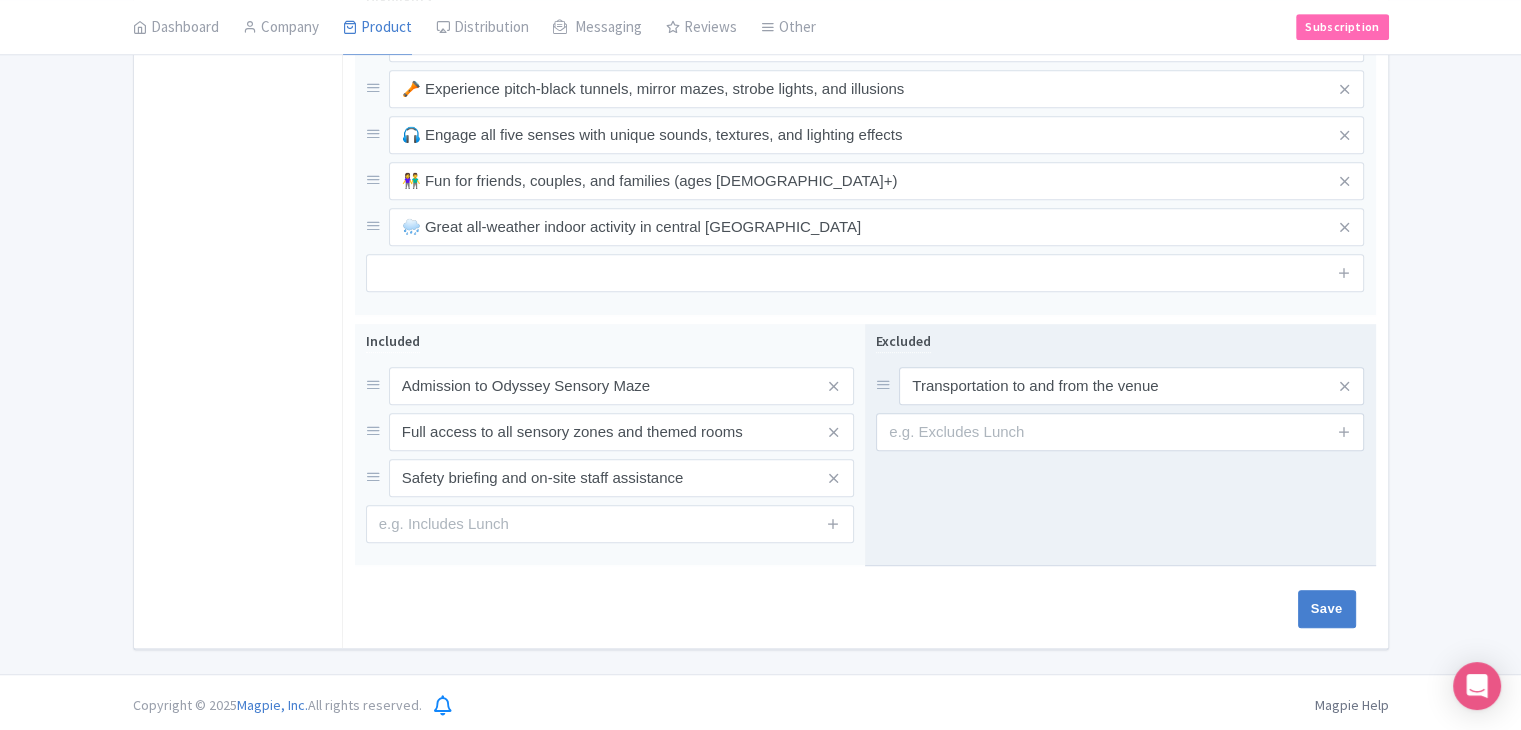 click at bounding box center (1344, 431) 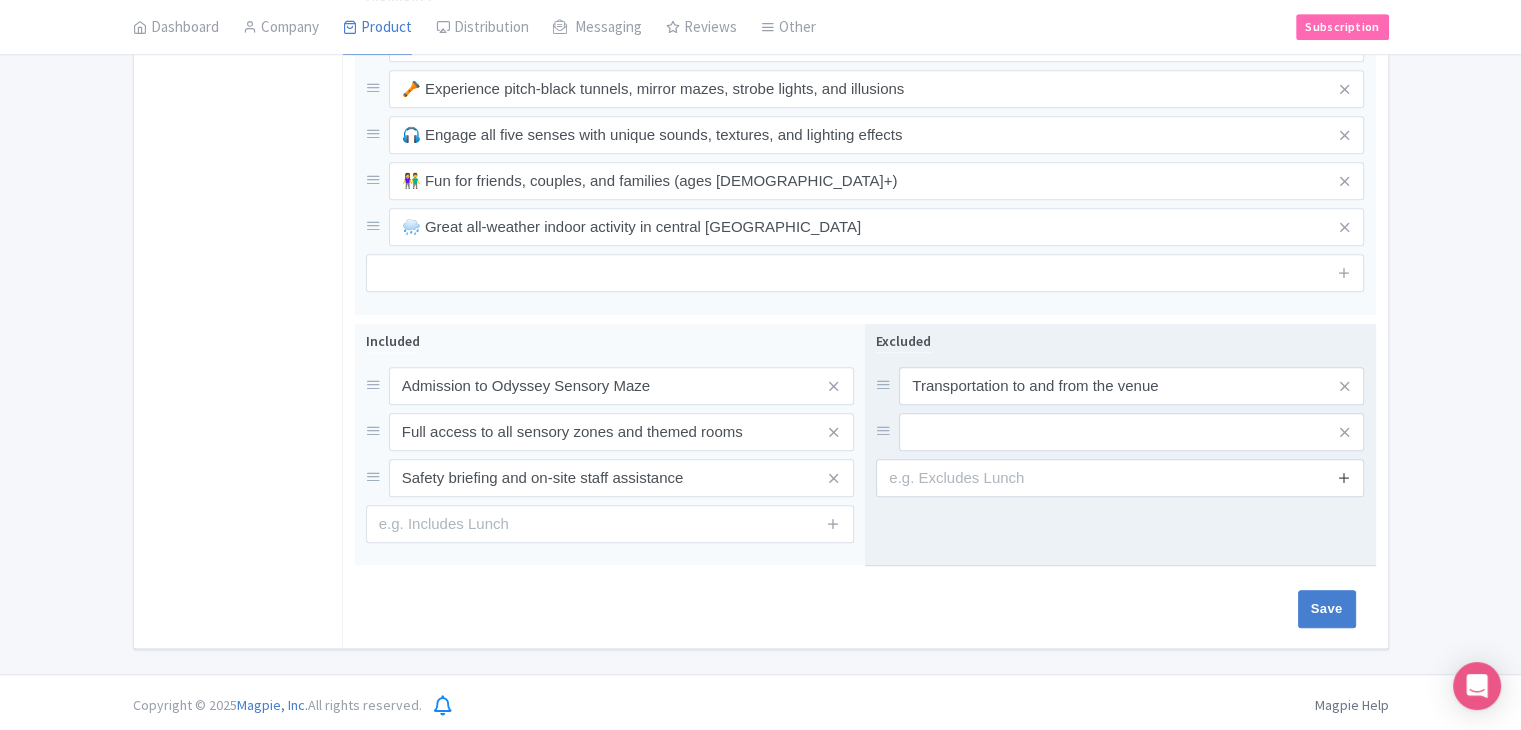 click at bounding box center (1344, 478) 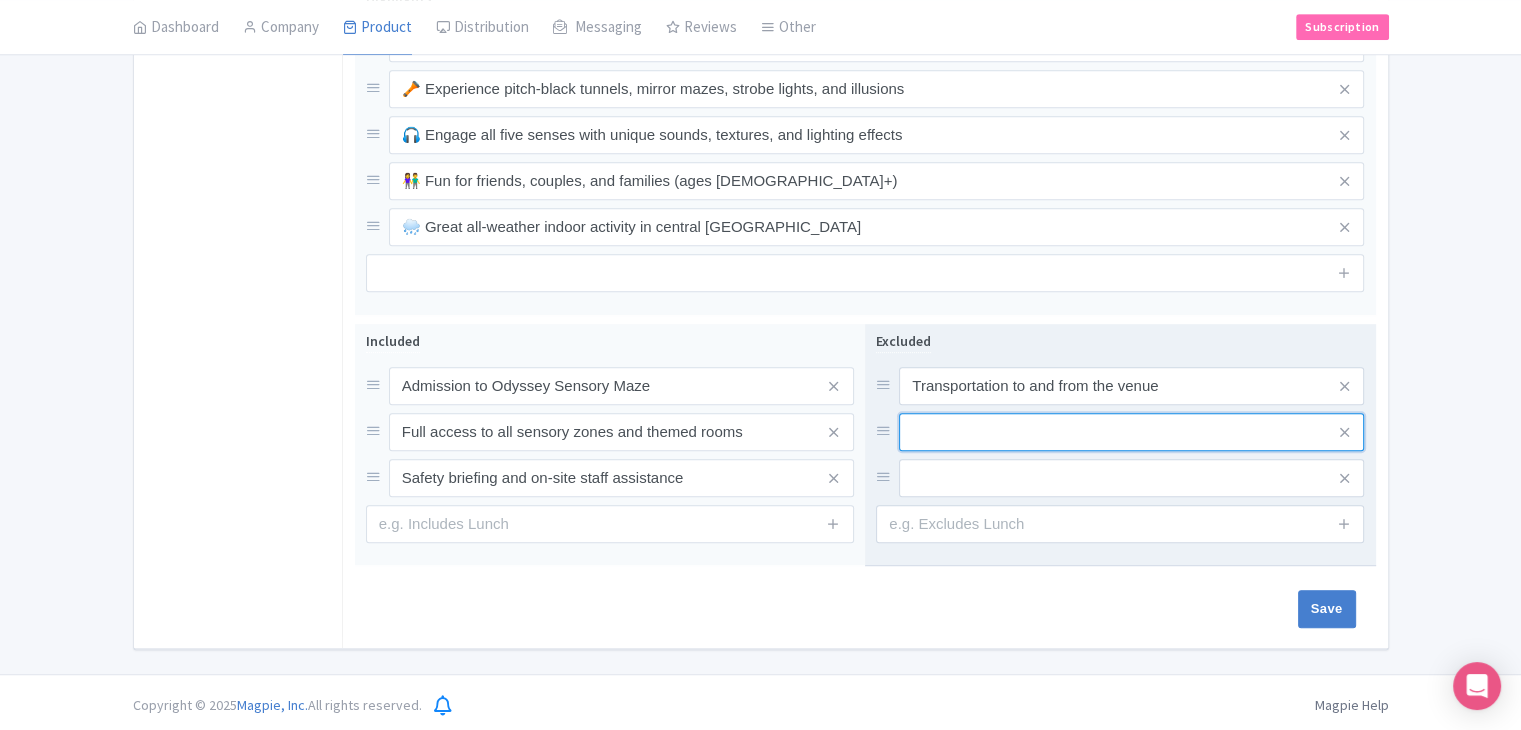 click at bounding box center (1131, 386) 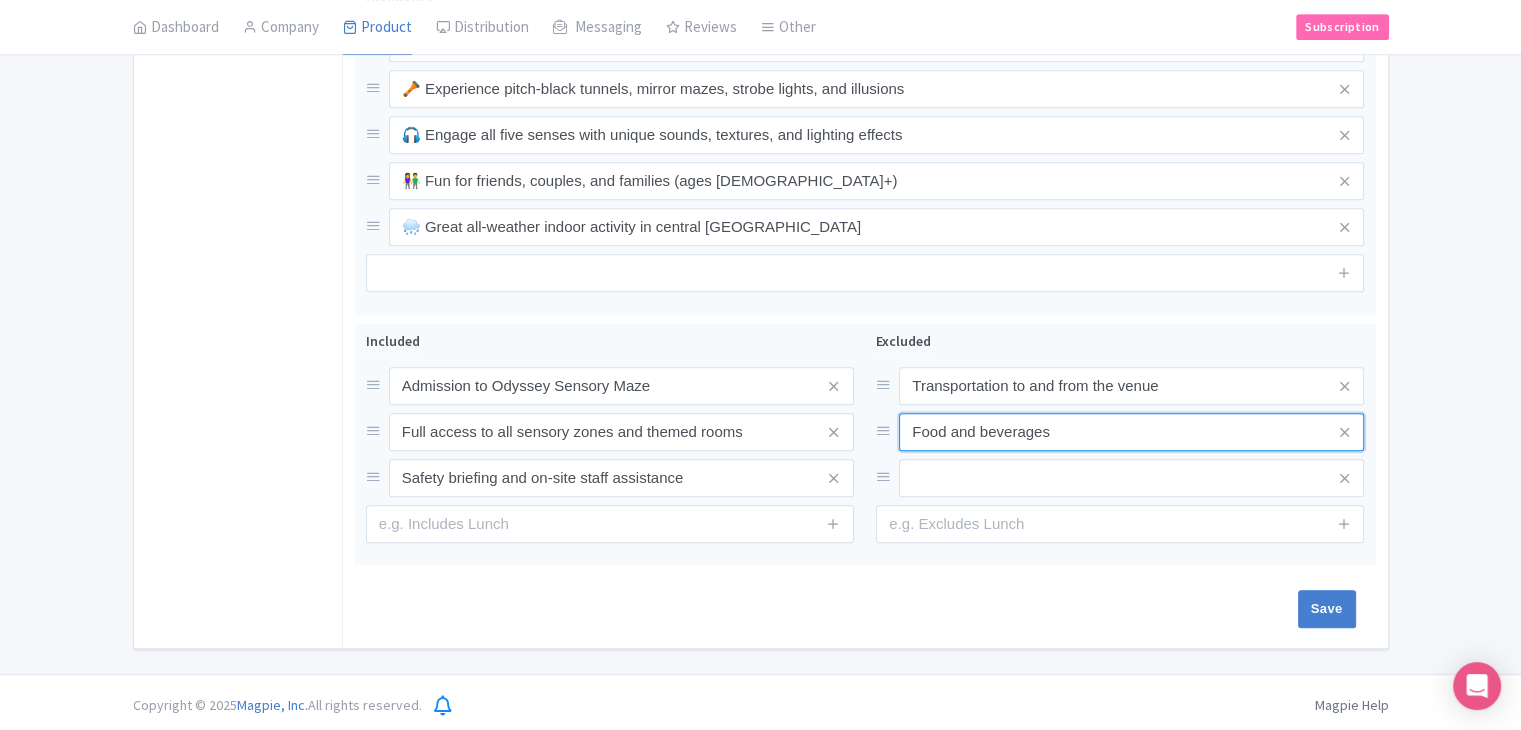 type on "Food and beverages" 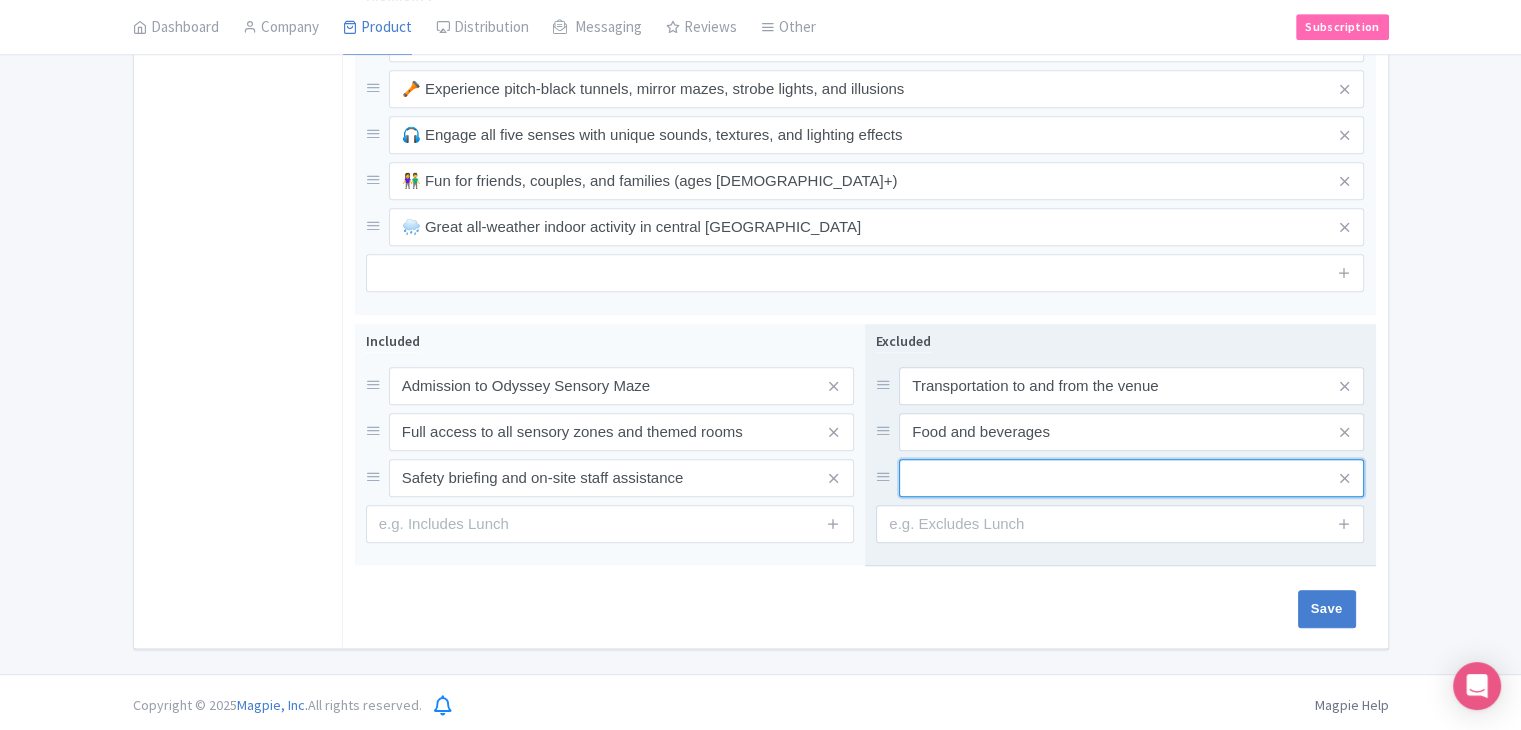 click at bounding box center [1131, 386] 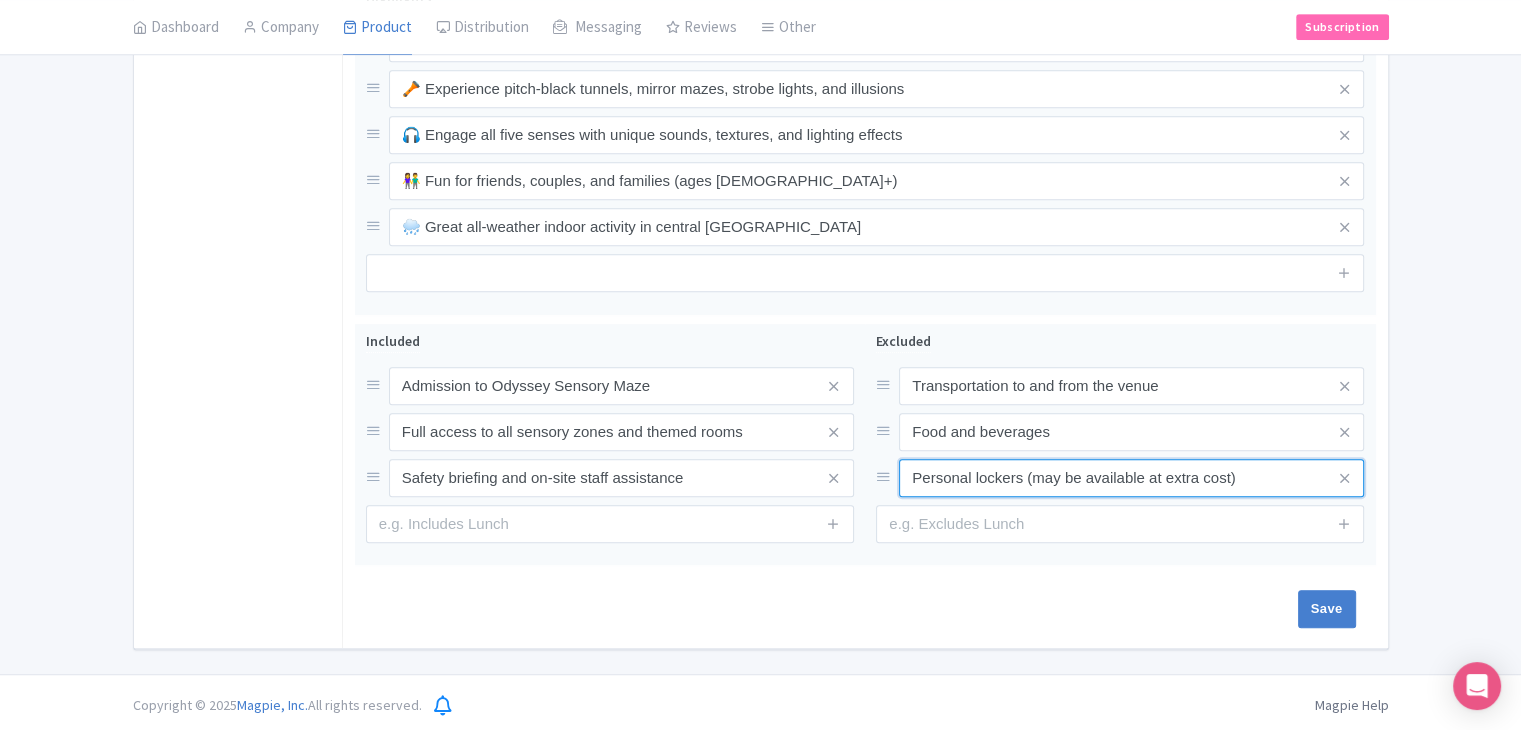type on "Personal lockers (may be available at extra cost)" 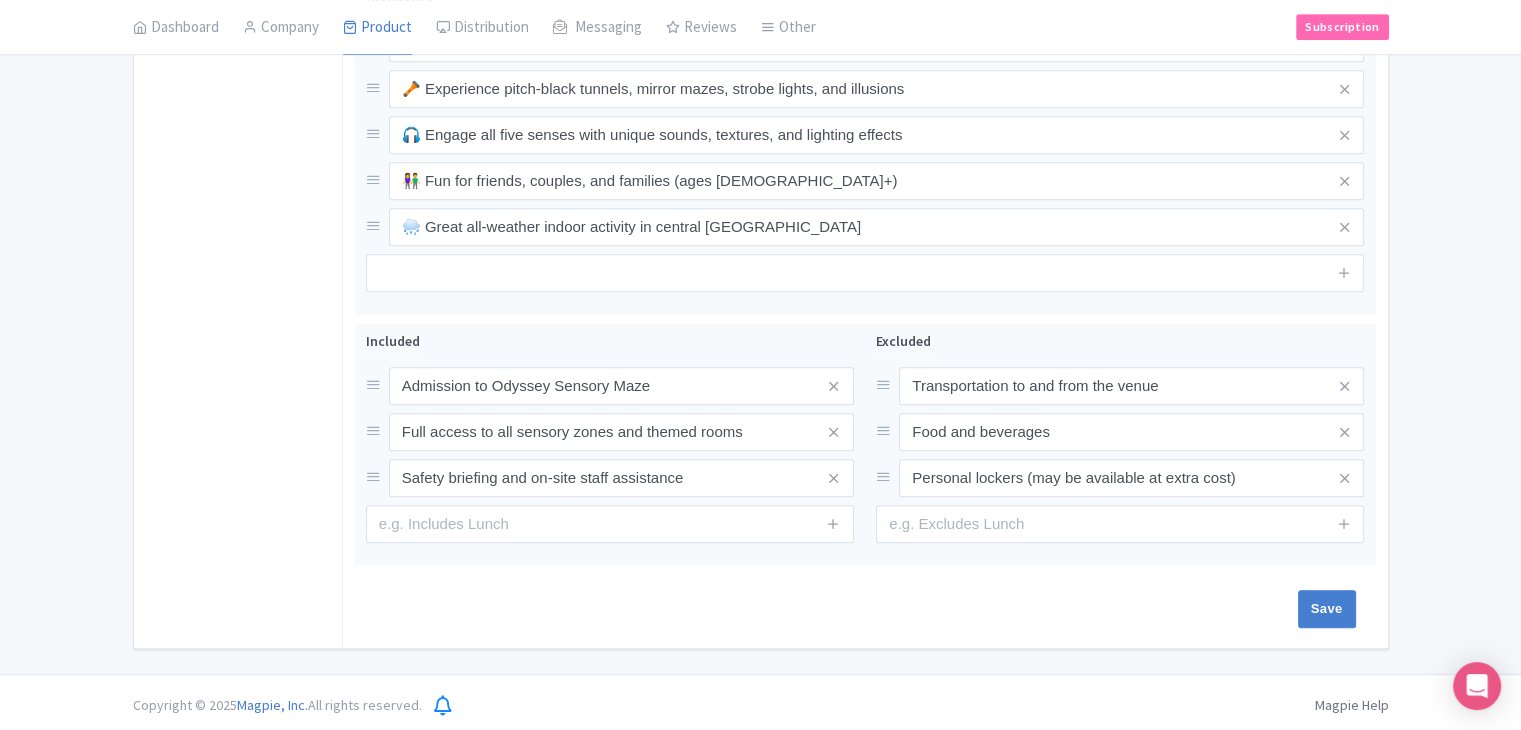 click on "← Back to Products
New Product
Content
Distribution
This product setup is complete.
Version: Primary Product
Primary Product
Version: Primary Product
Version type   * Primary
Version name   * Primary Product
Version description
Date from
Date to
Select all resellers for version
Share with Resellers:
Done
You are currently editing a version of this product: Primary Product
General
Booking Info
Settings
Pricing
FAQs
Name   * Odyssey Sensory Maze Queenstown
Your product's name has 31 characters. We recommend between 10 and 60 characters.
Internal ID
Description Summary Show HTML editor
Bold
Italic
Strikethrough
Link
Heading
Quote
Code
Bullets
Numbers
Decrease Level
Increase Level" at bounding box center [760, -84] 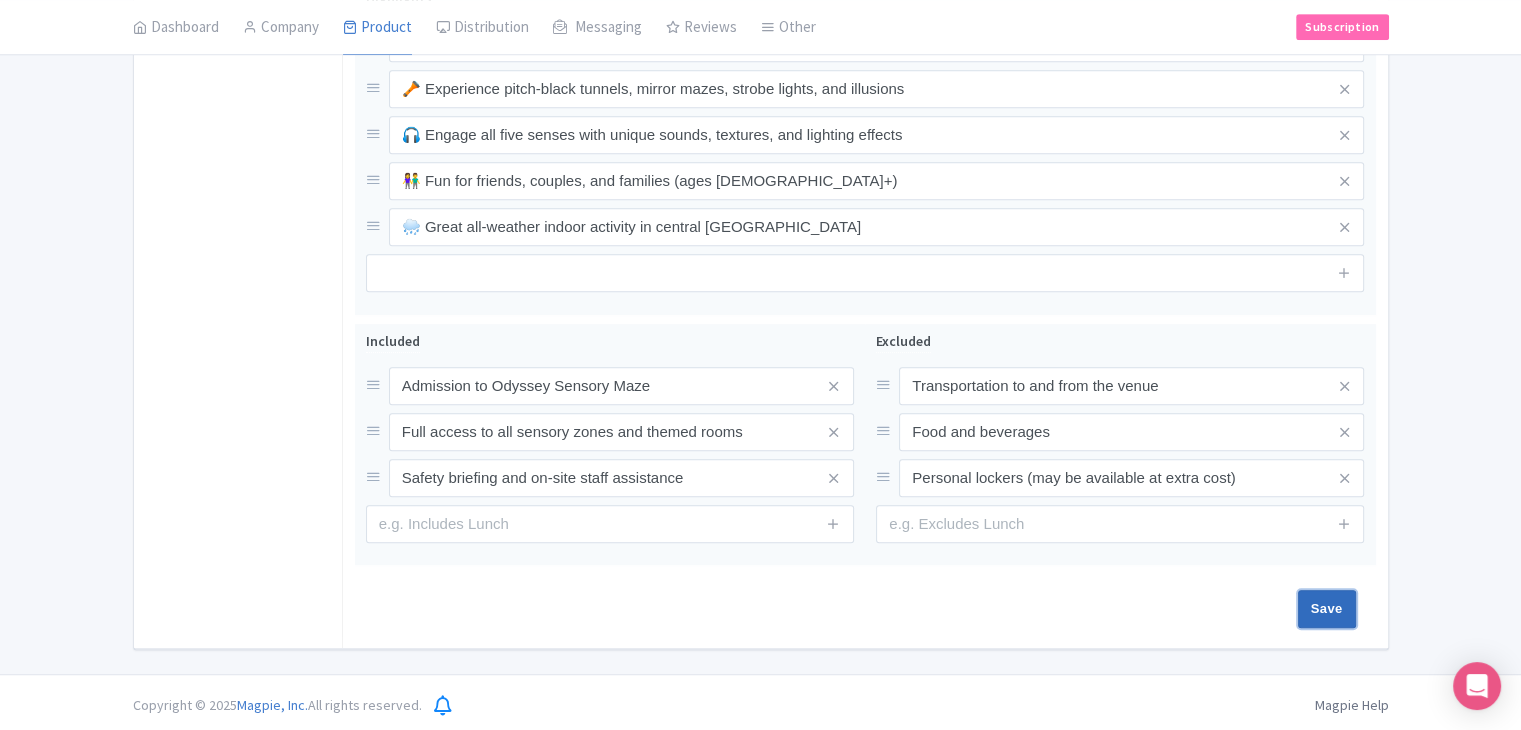 click on "Save" at bounding box center (1327, 609) 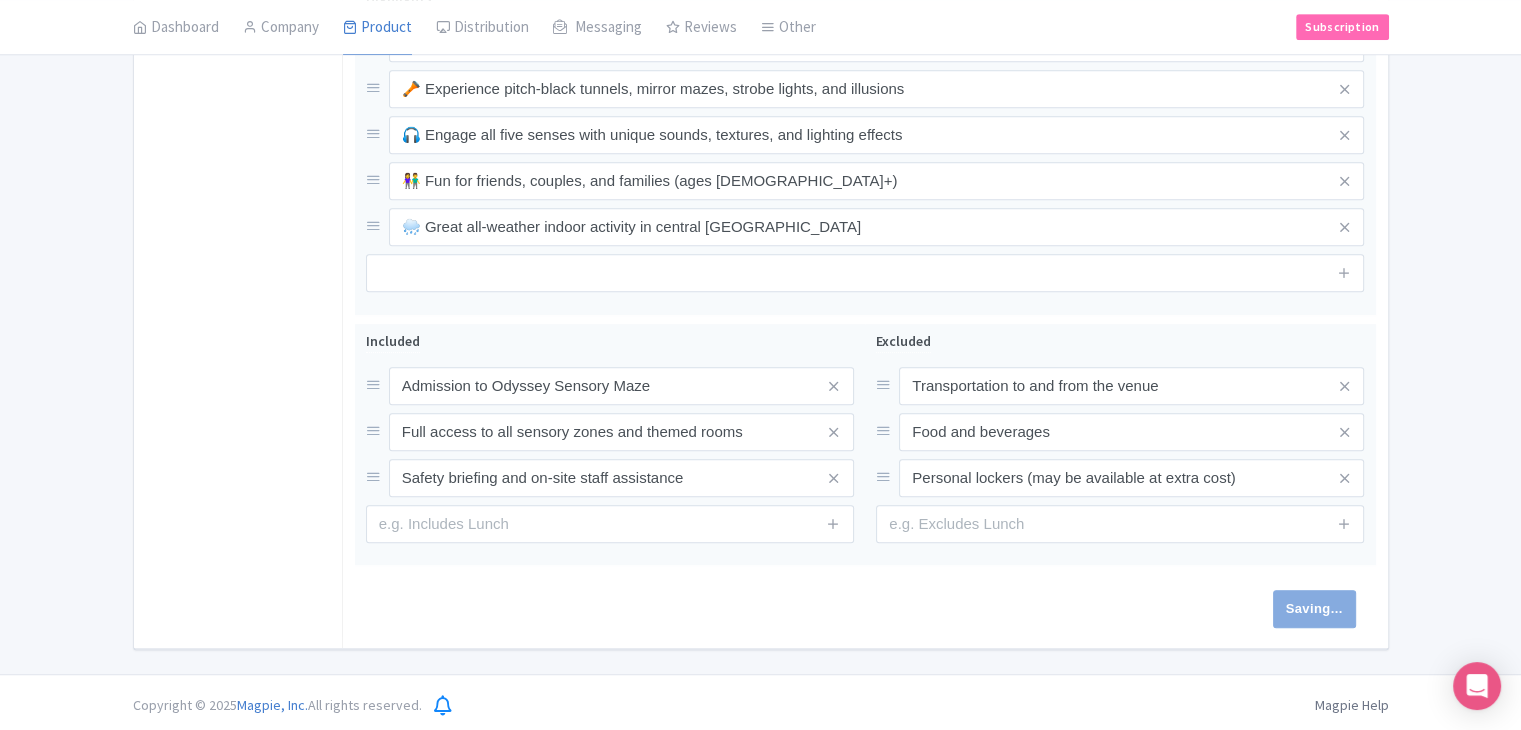 type on "Saving..." 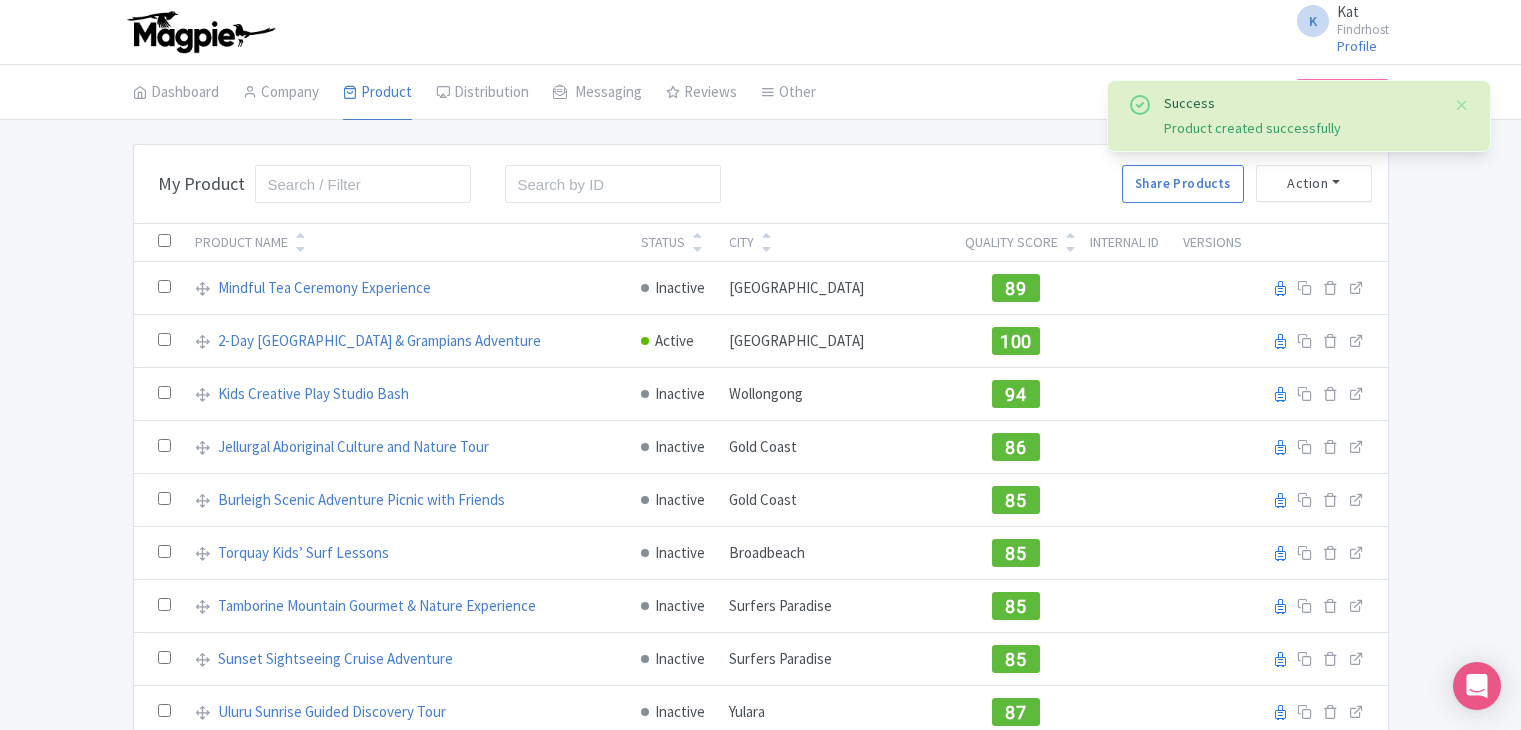 scroll, scrollTop: 0, scrollLeft: 0, axis: both 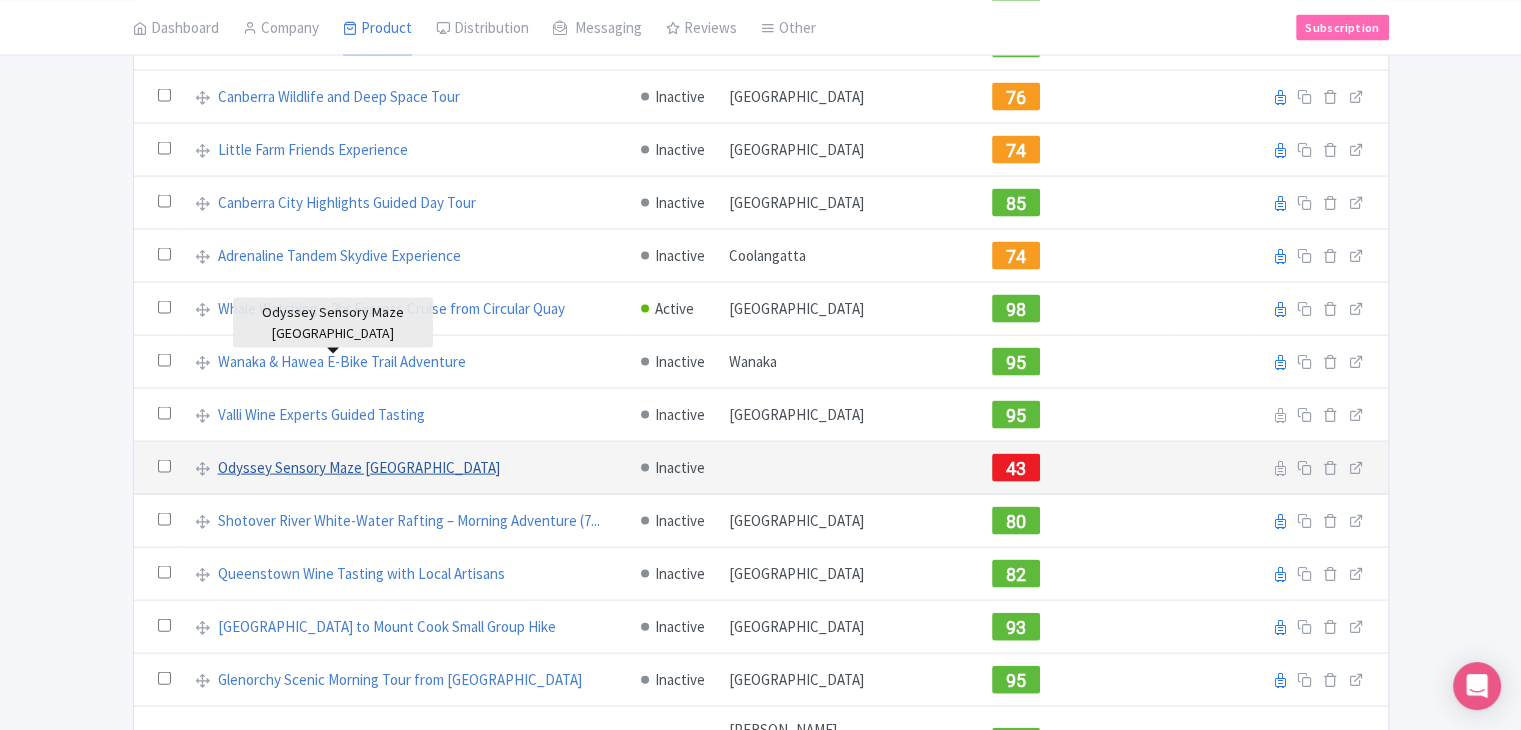 click on "Odyssey Sensory Maze [GEOGRAPHIC_DATA]" at bounding box center (359, 468) 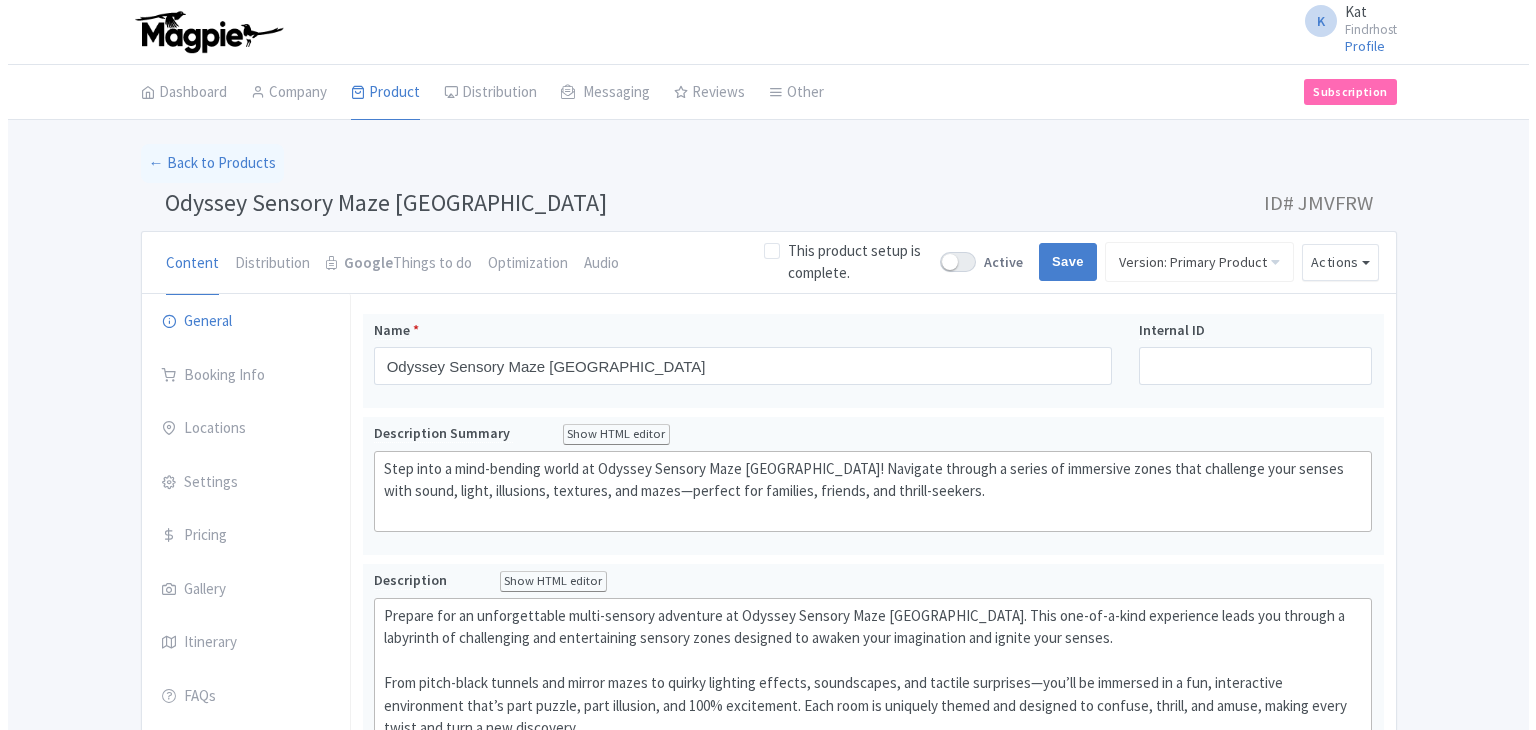 scroll, scrollTop: 0, scrollLeft: 0, axis: both 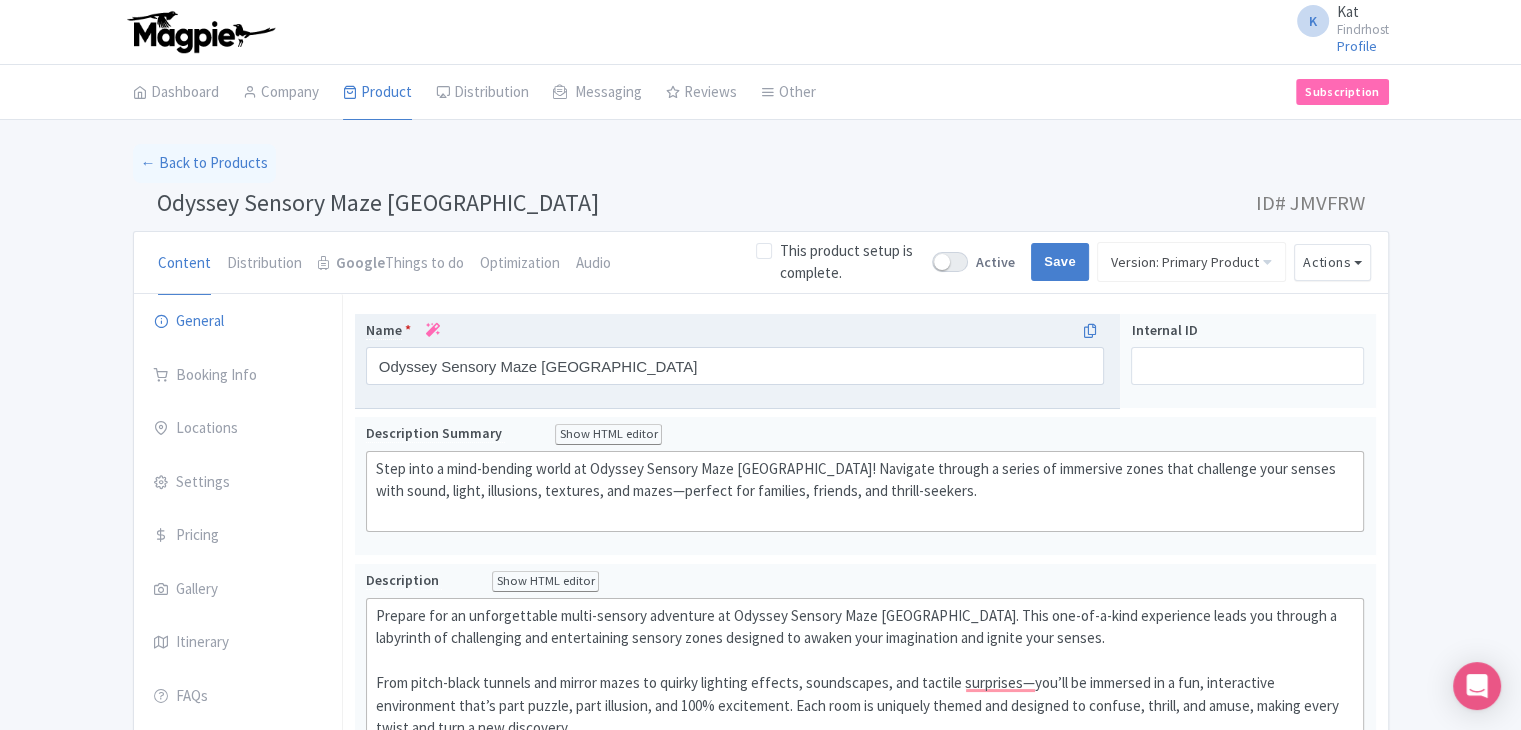 click at bounding box center [433, 330] 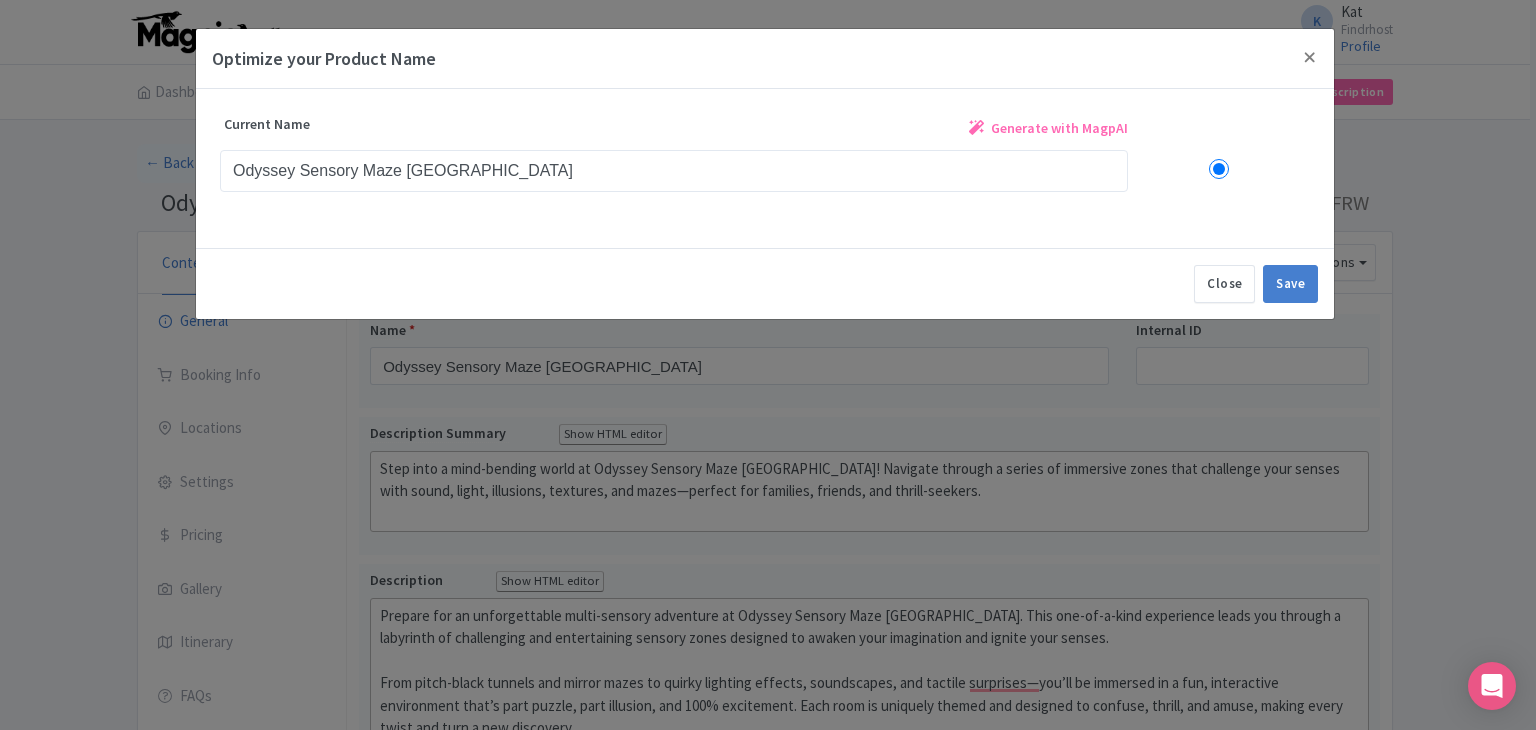 click on "Generate with MagpAI" at bounding box center [1059, 128] 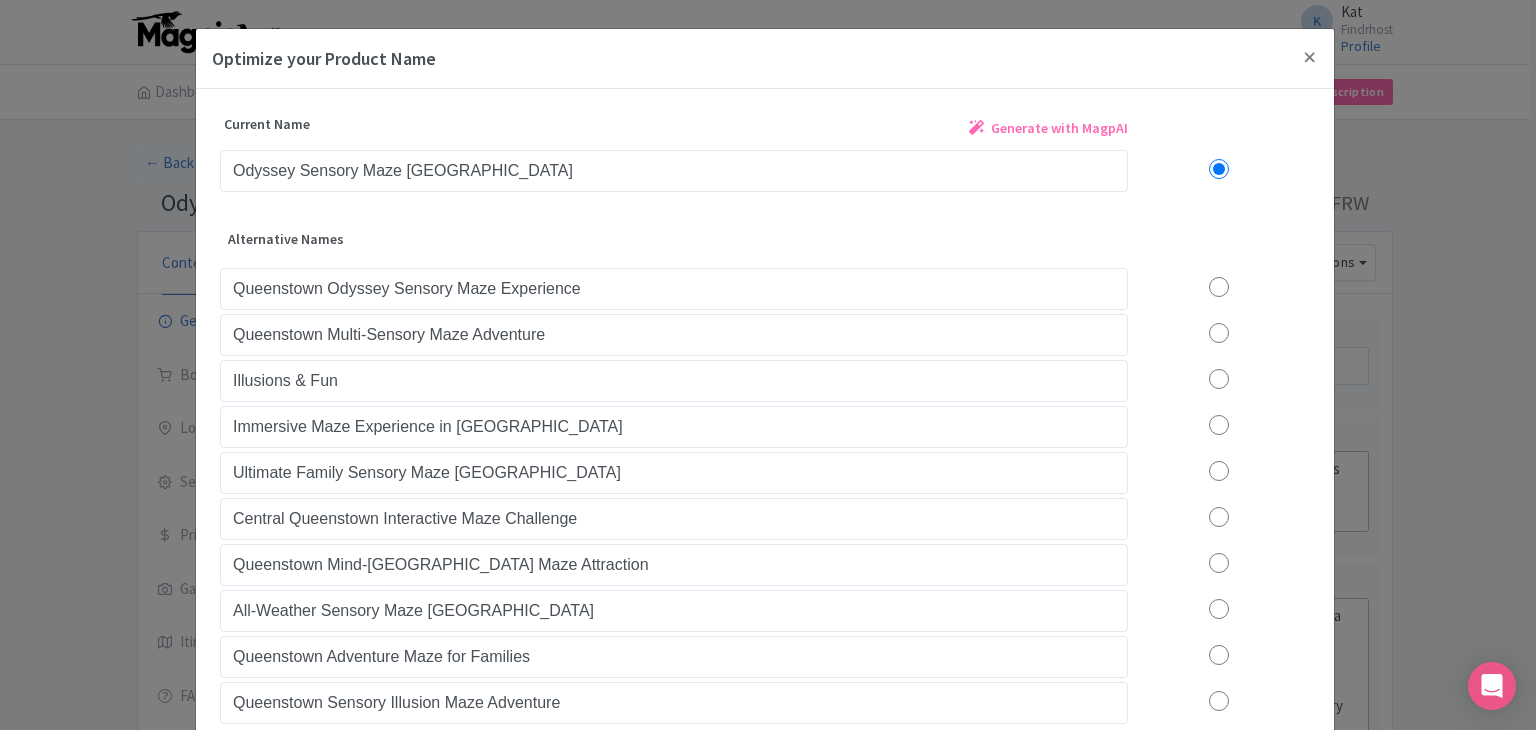 click at bounding box center [1219, 287] 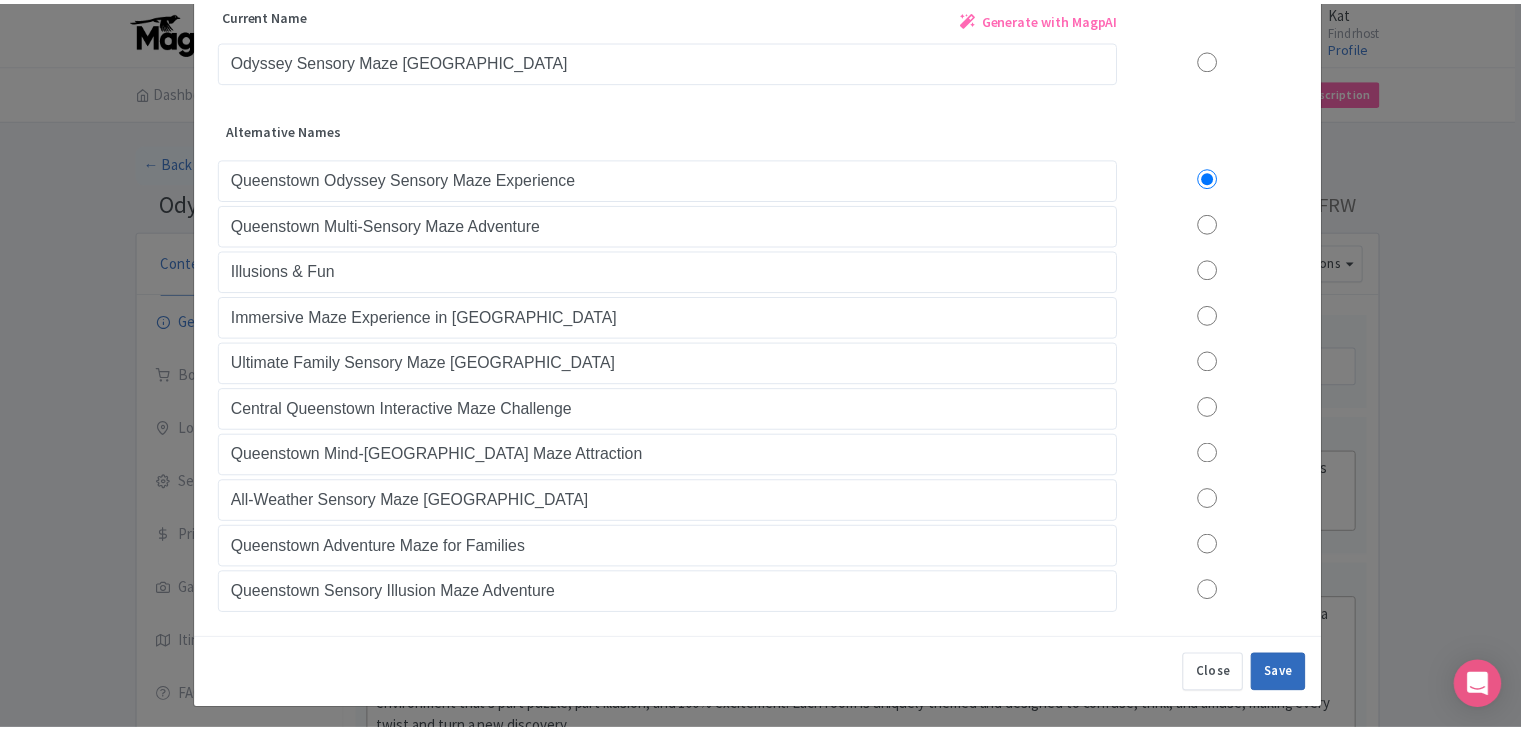 scroll, scrollTop: 112, scrollLeft: 0, axis: vertical 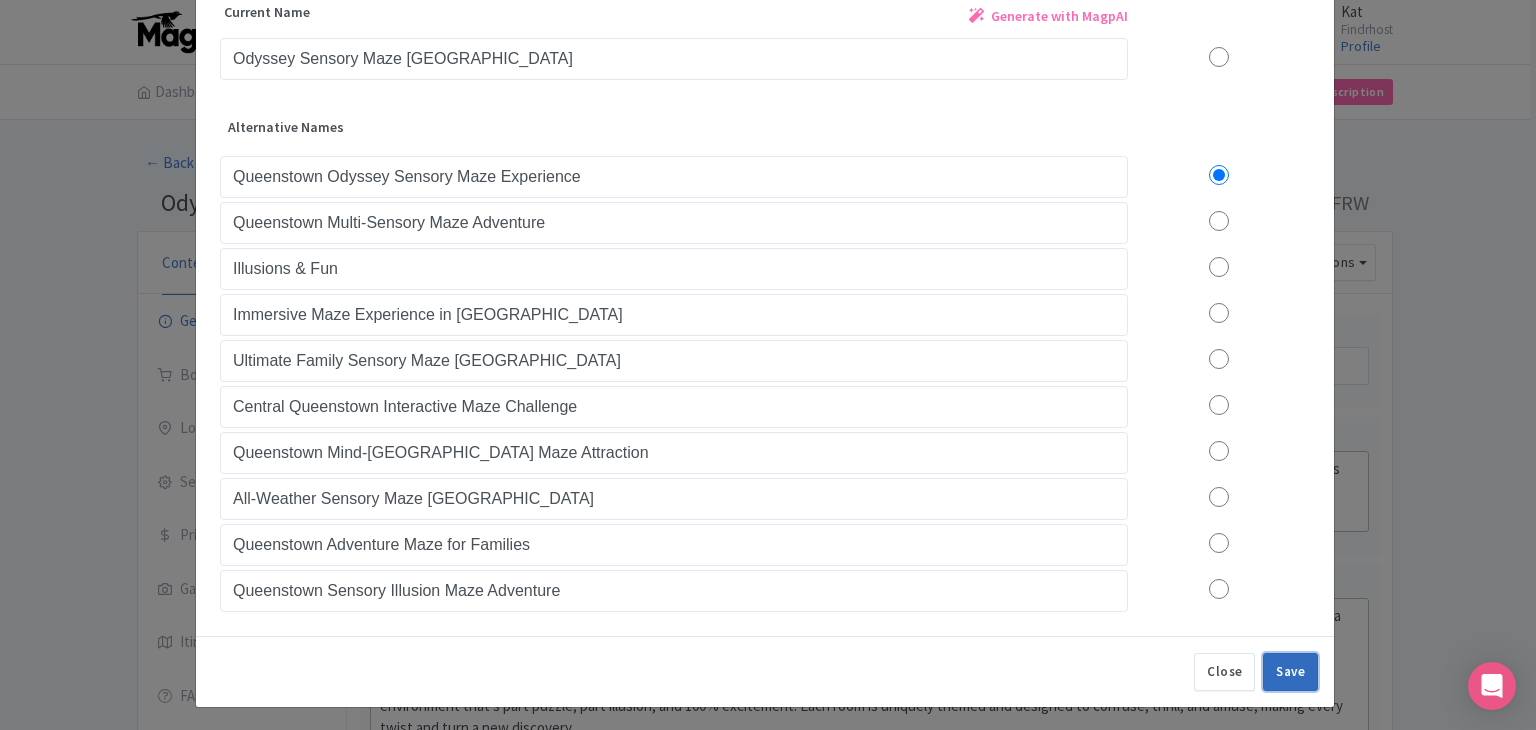 click on "Save" at bounding box center [1290, 672] 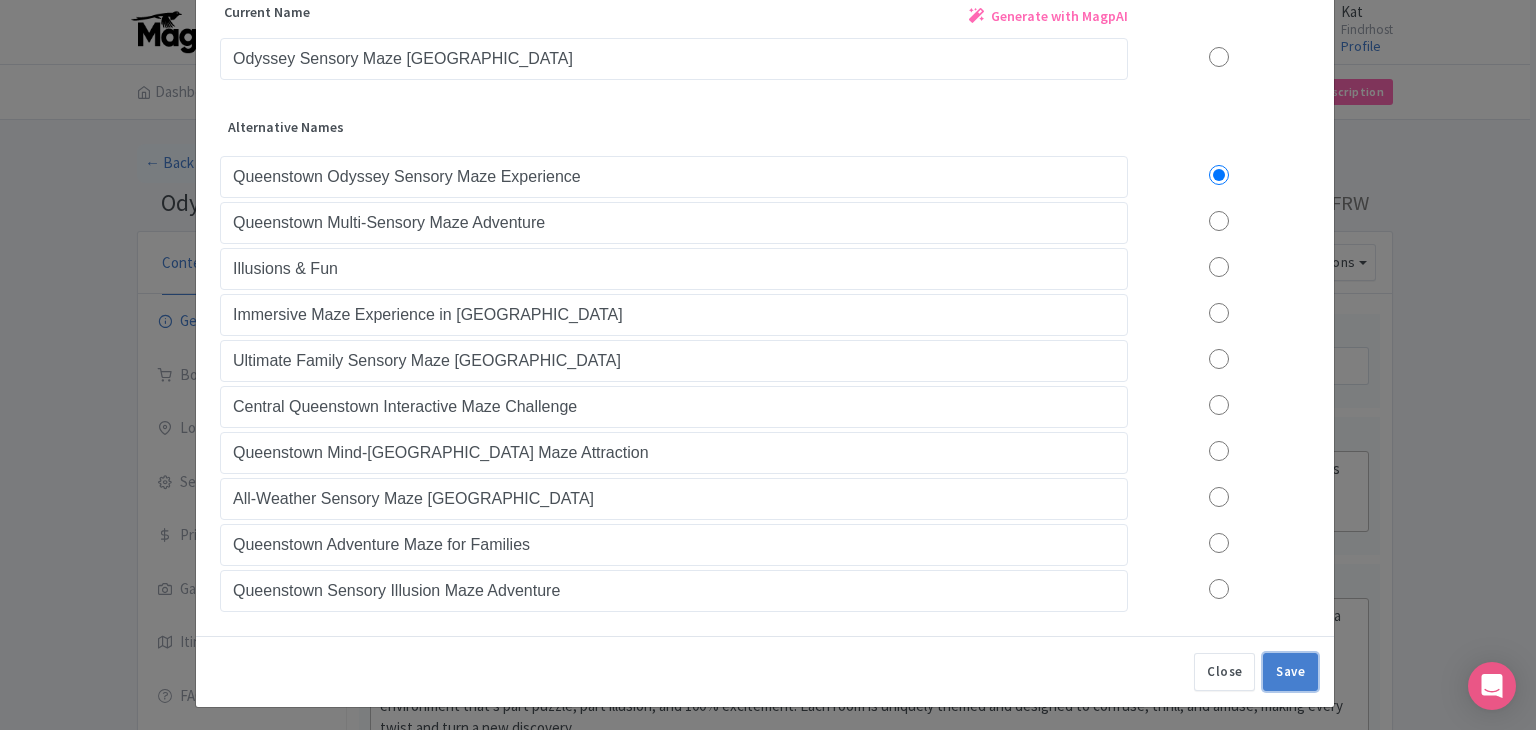 type on "Queenstown Odyssey Sensory Maze Experience" 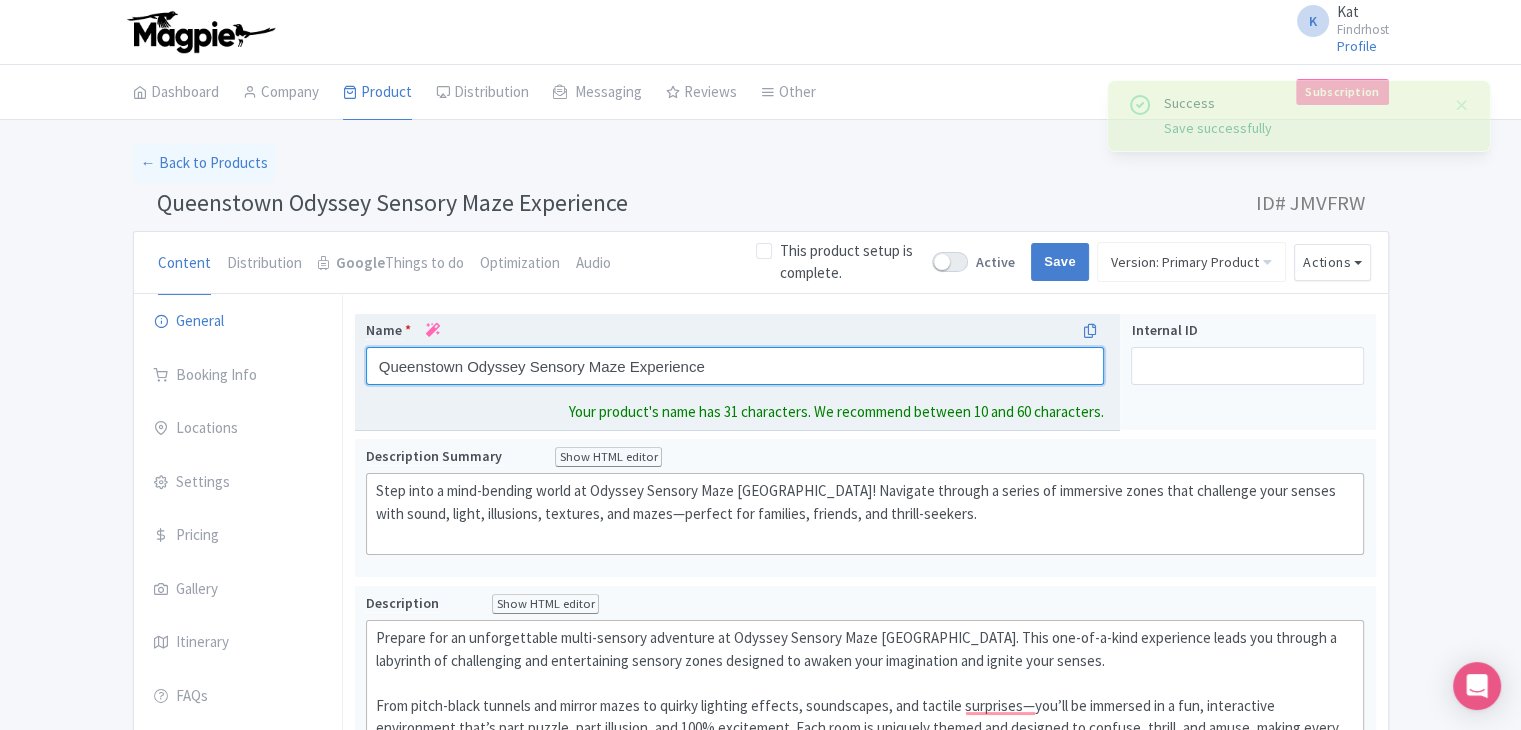 drag, startPoint x: 710, startPoint y: 361, endPoint x: 372, endPoint y: 368, distance: 338.07248 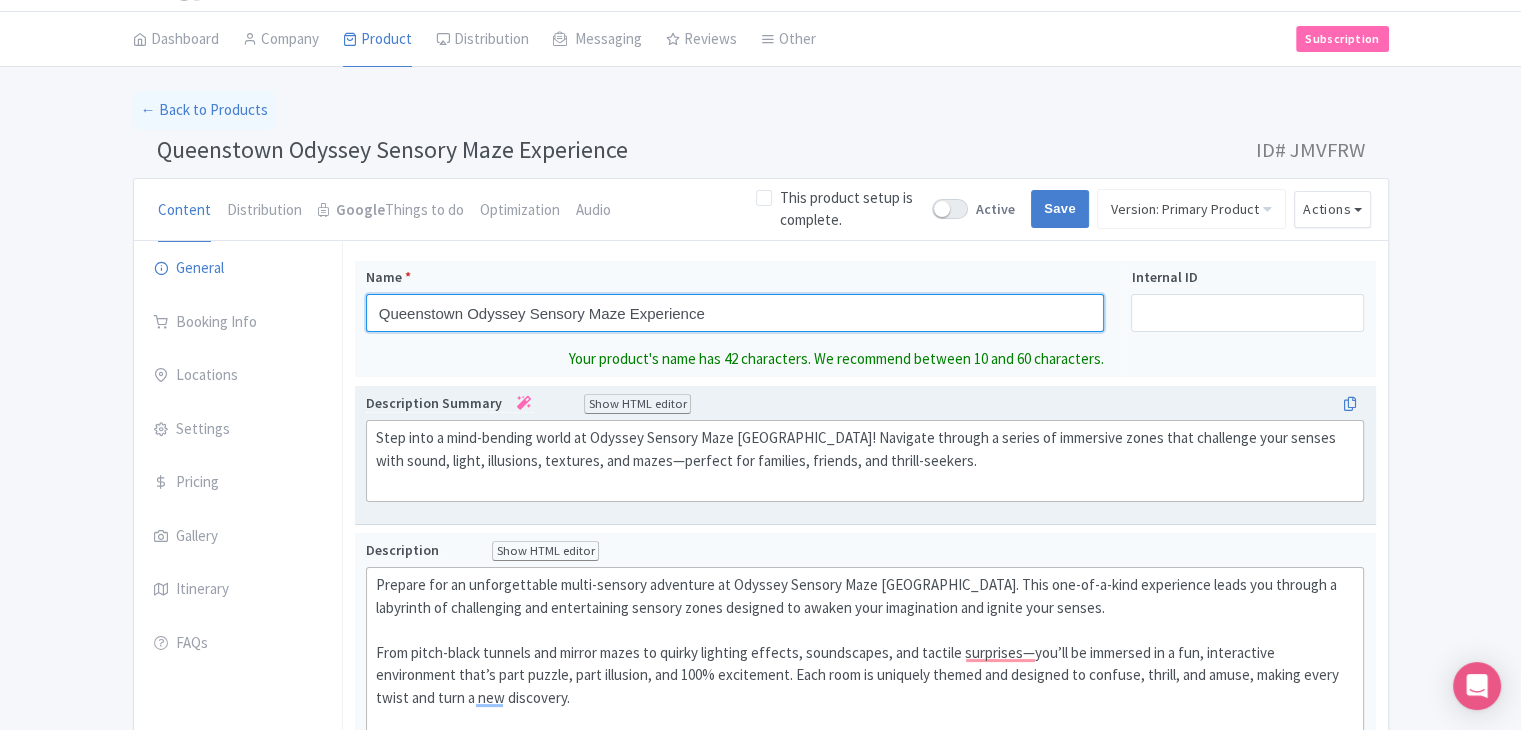 scroll, scrollTop: 100, scrollLeft: 0, axis: vertical 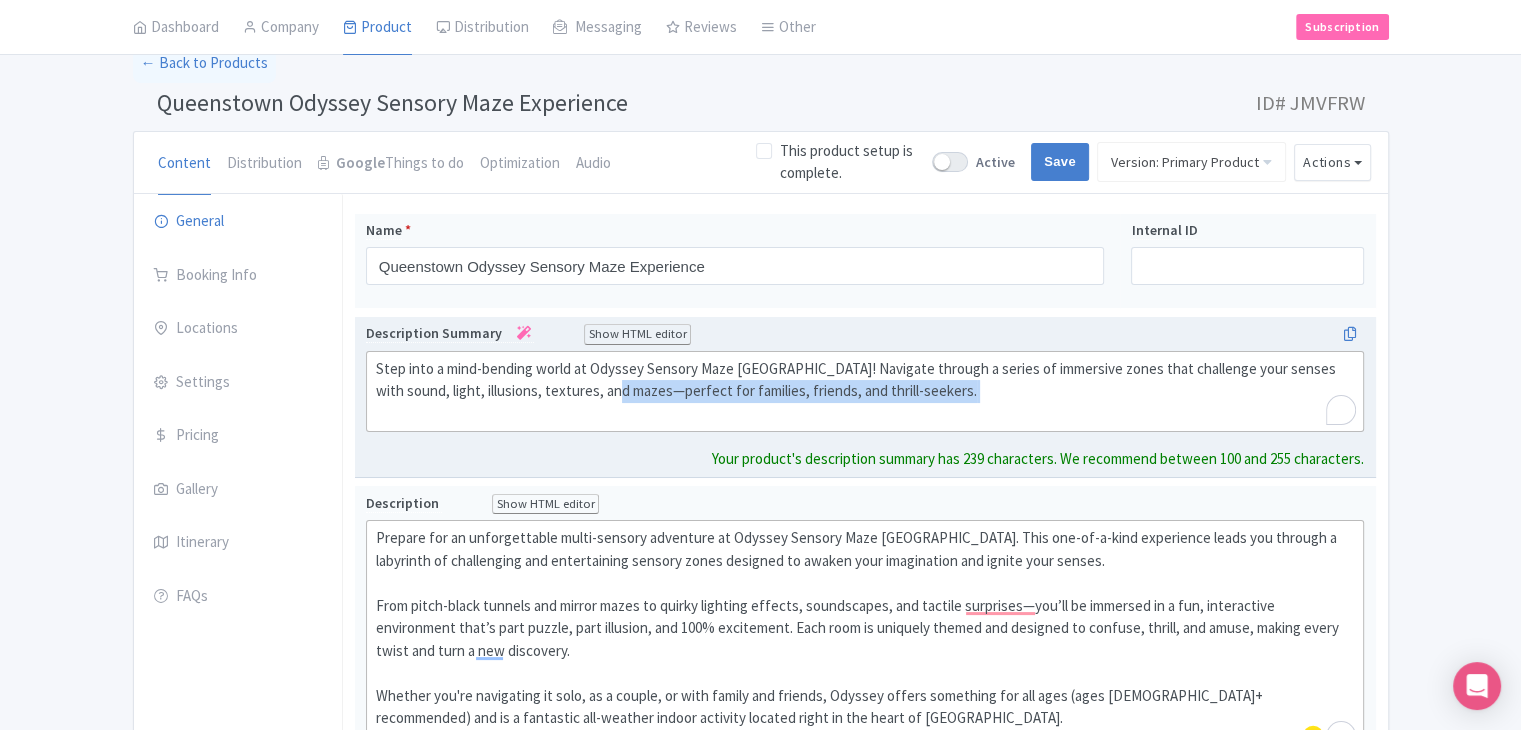 drag, startPoint x: 592, startPoint y: 386, endPoint x: 700, endPoint y: 402, distance: 109.17875 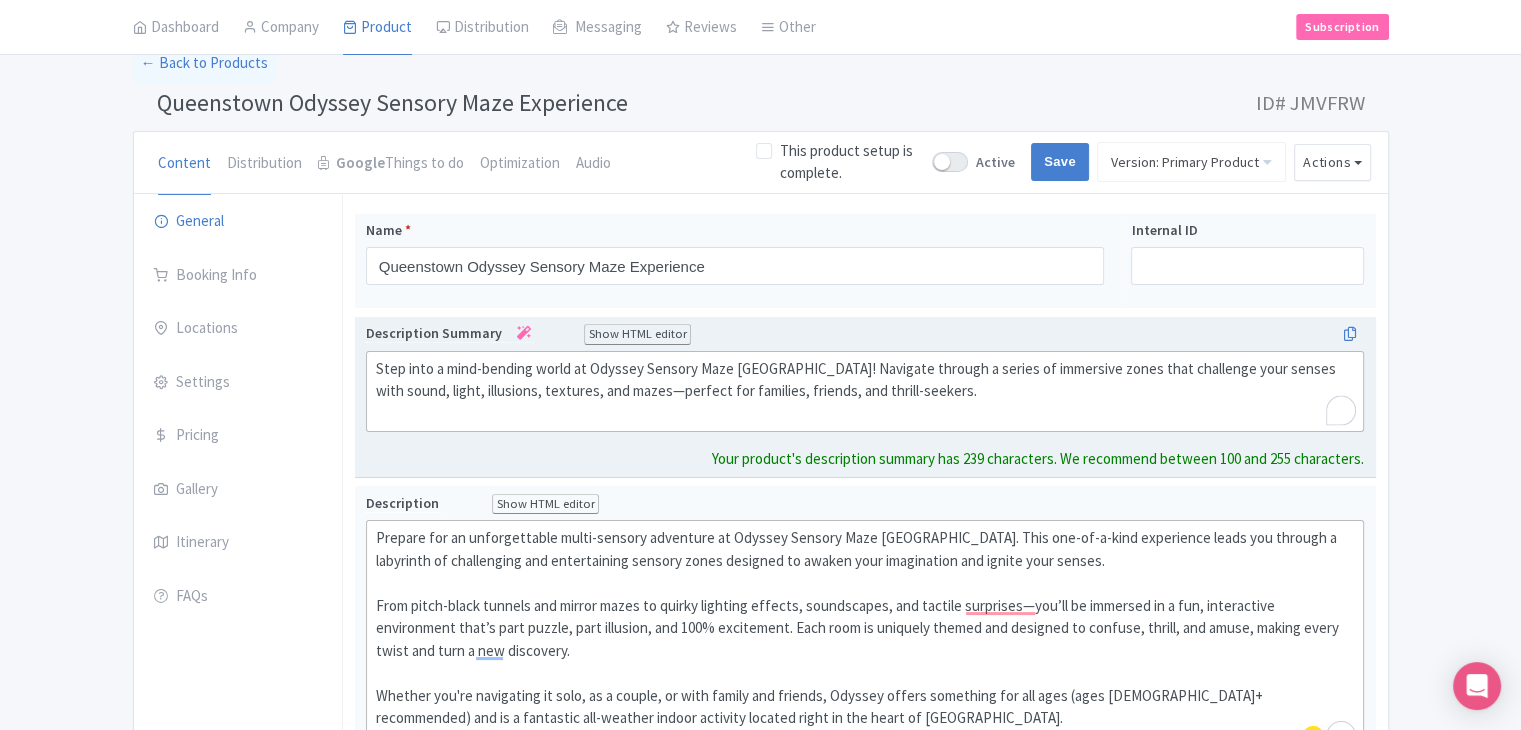 click on "Step into a mind-bending world at Odyssey Sensory Maze Queenstown! Navigate through a series of immersive zones that challenge your senses with sound, light, illusions, textures, and mazes—perfect for families, friends, and thrill-seekers." 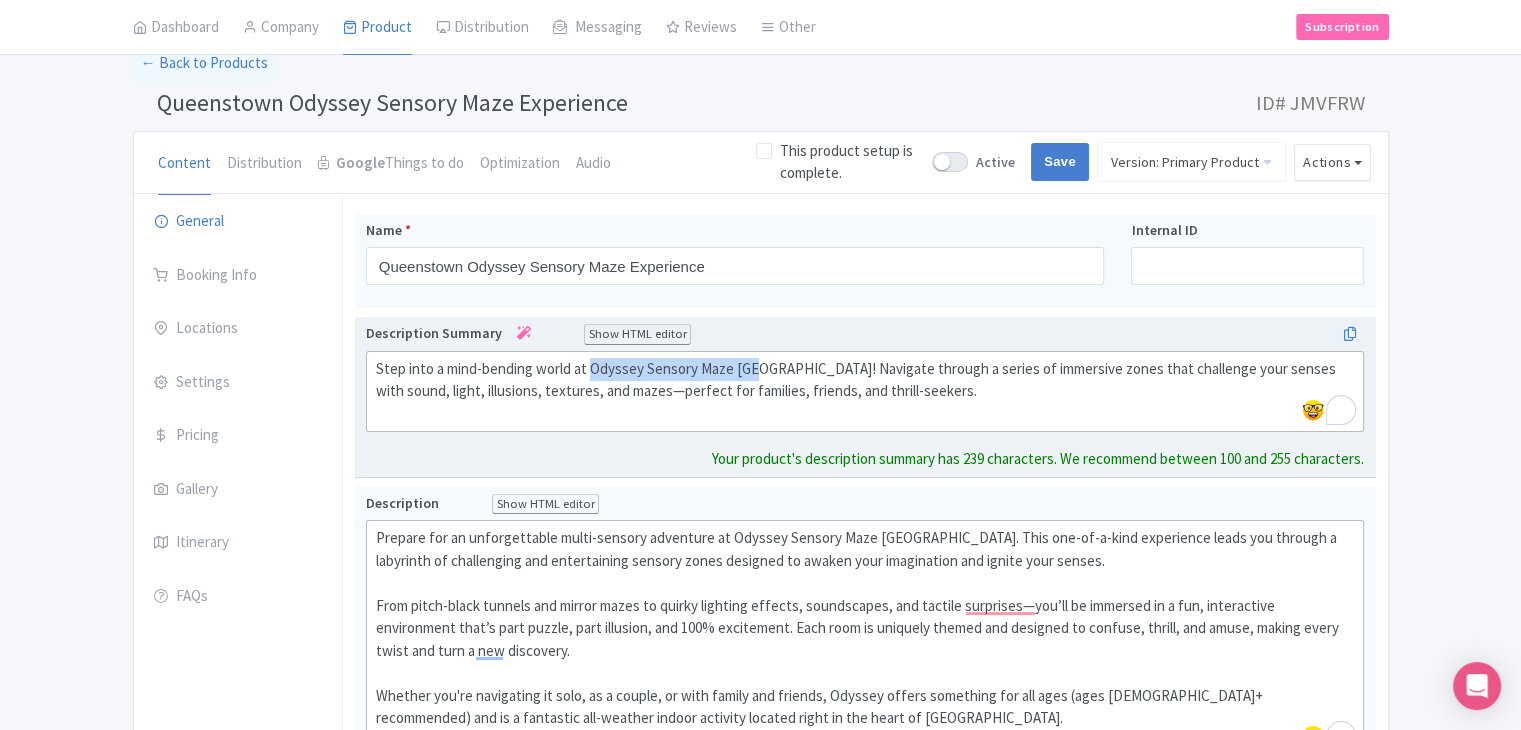 drag, startPoint x: 591, startPoint y: 366, endPoint x: 758, endPoint y: 366, distance: 167 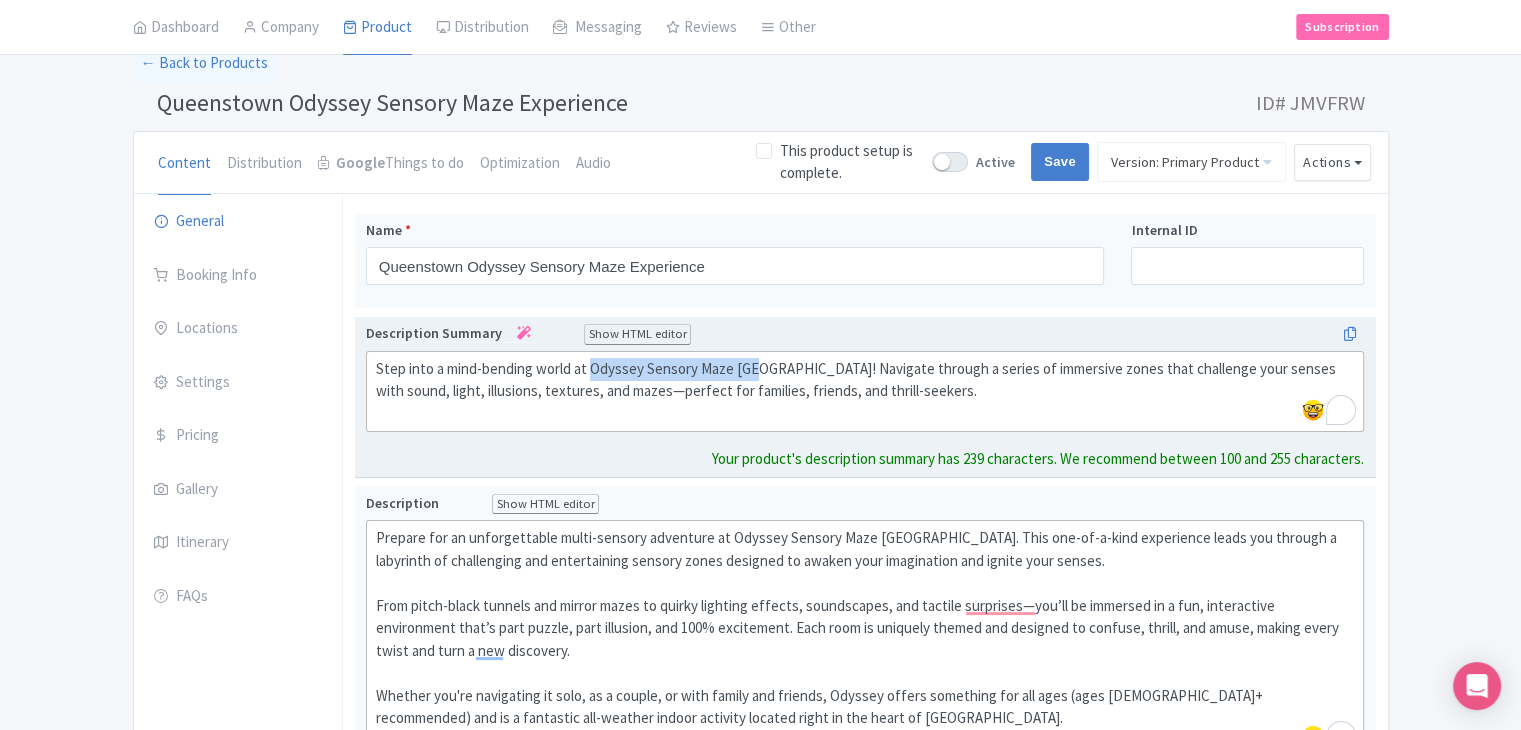 click on "Step into a mind-bending world at Odyssey Sensory Maze Queenstown! Navigate through a series of immersive zones that challenge your senses with sound, light, illusions, textures, and mazes—perfect for families, friends, and thrill-seekers." 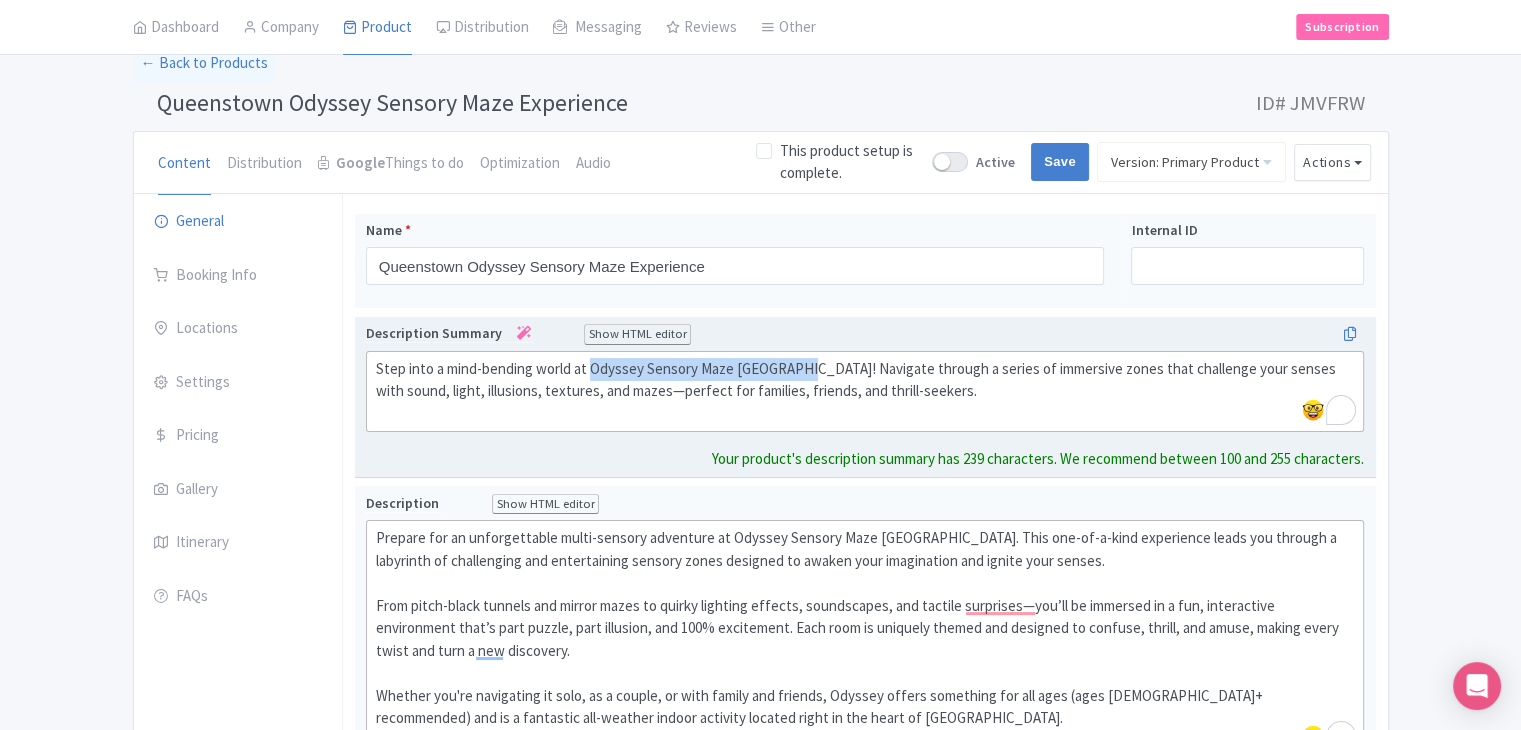 drag, startPoint x: 596, startPoint y: 366, endPoint x: 812, endPoint y: 366, distance: 216 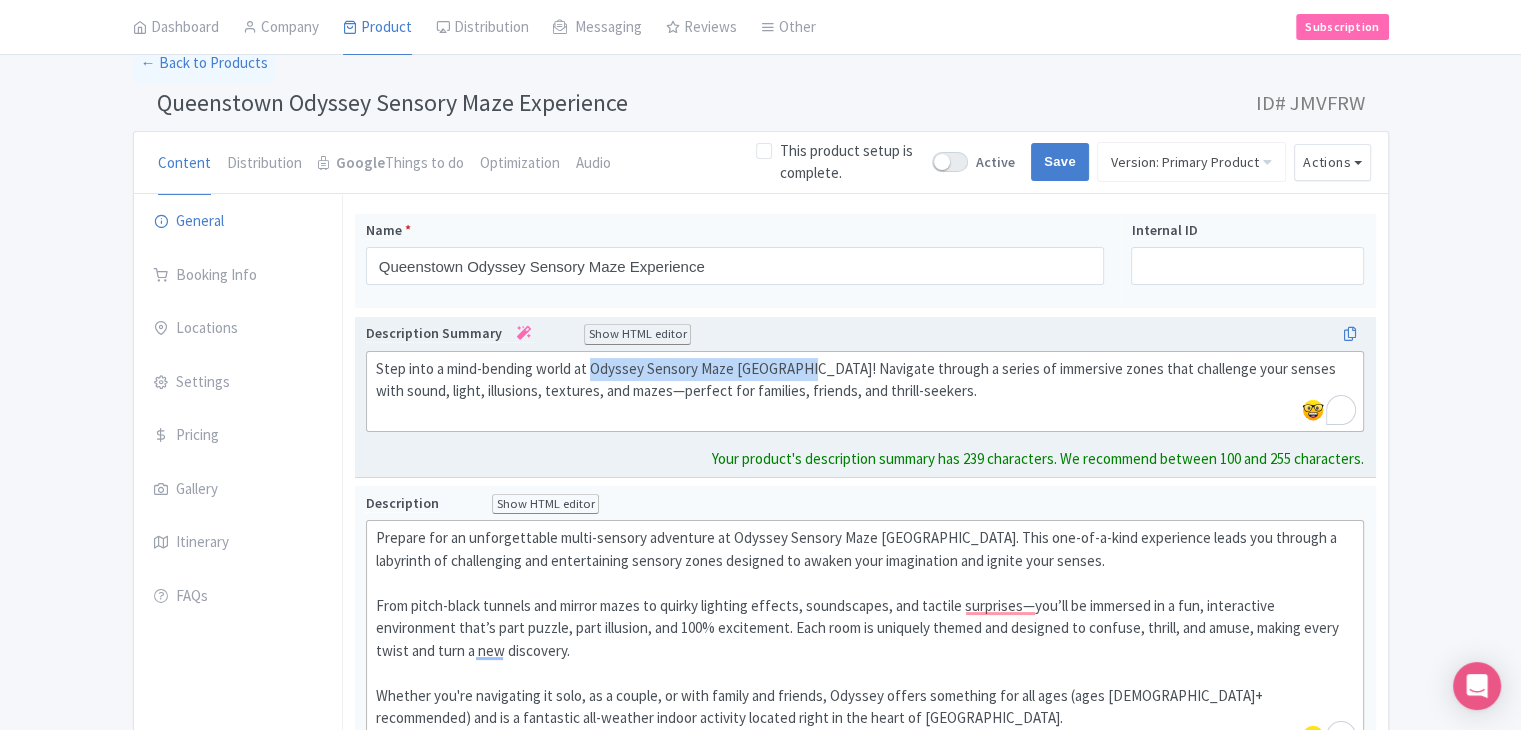 click on "Step into a mind-bending world at Odyssey Sensory Maze Queenstown! Navigate through a series of immersive zones that challenge your senses with sound, light, illusions, textures, and mazes—perfect for families, friends, and thrill-seekers." 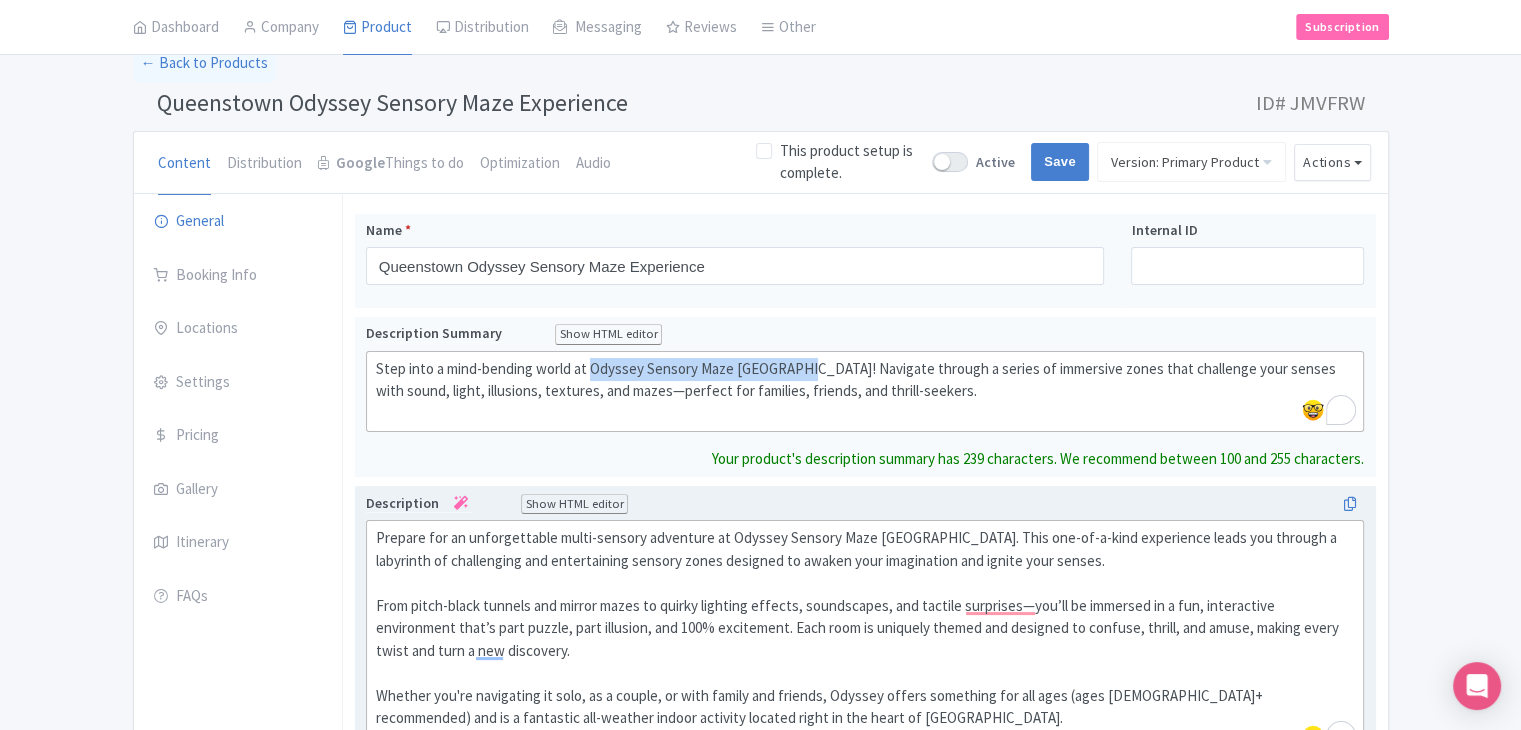 paste on "Queenstown Odyssey Sensory Maze Experience" 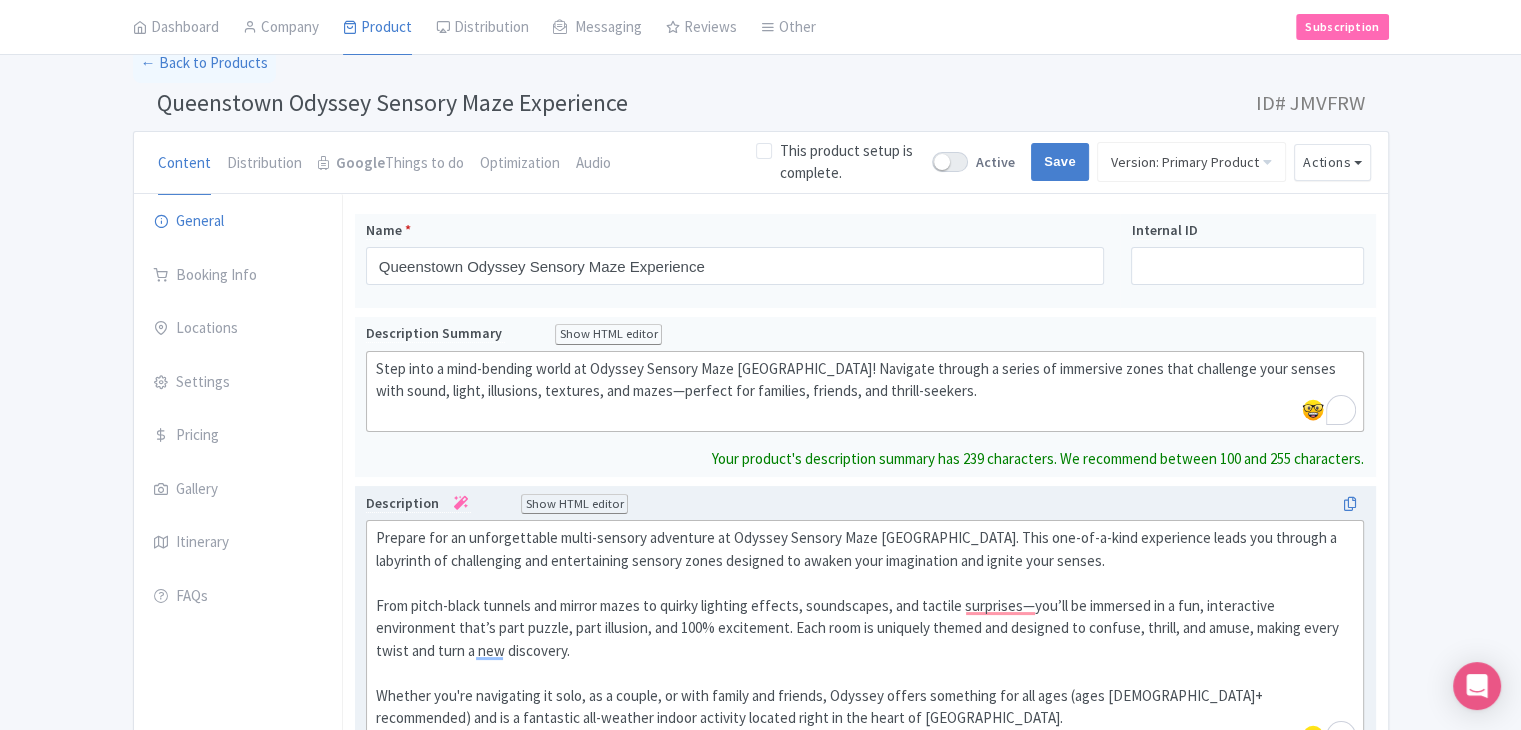 type on "<div>Step into a mind-bending world at Queenstown Odyssey Sensory Maze Experience! Navigate through a series of immersive zones that challenge your senses with sound, light, illusions, textures, and mazes—perfect for families, friends, and thrill-seekers.<br><br></div>" 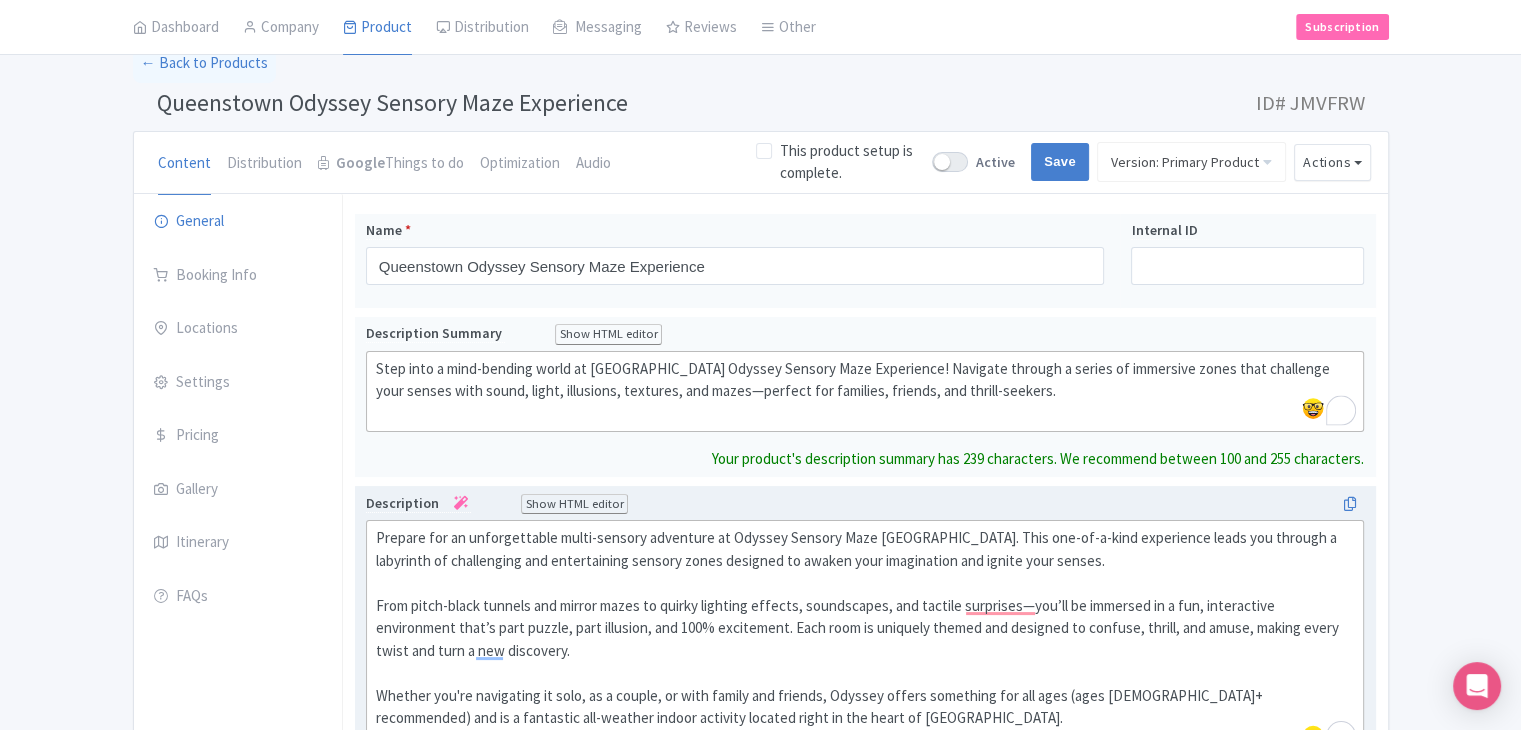 scroll, scrollTop: 200, scrollLeft: 0, axis: vertical 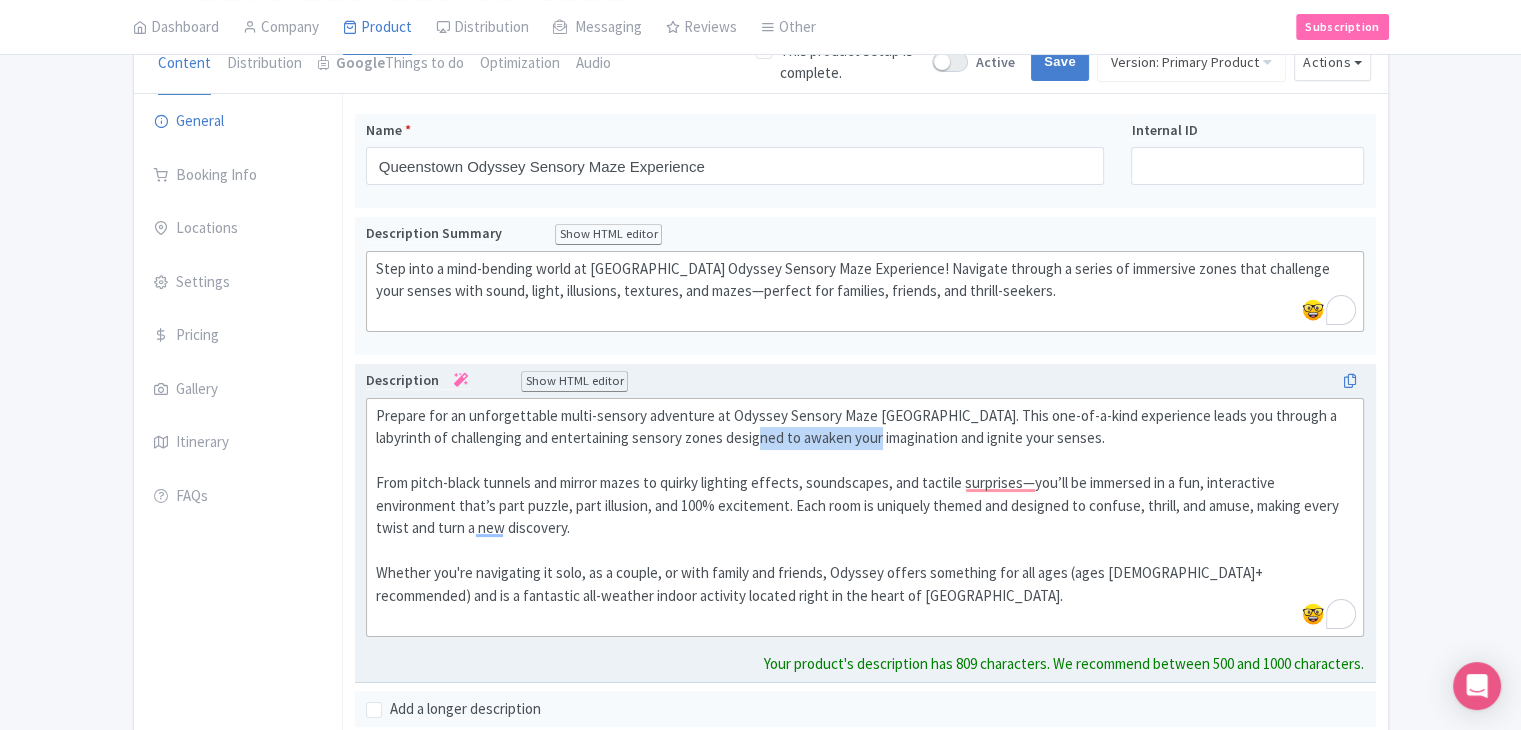 drag, startPoint x: 726, startPoint y: 437, endPoint x: 851, endPoint y: 437, distance: 125 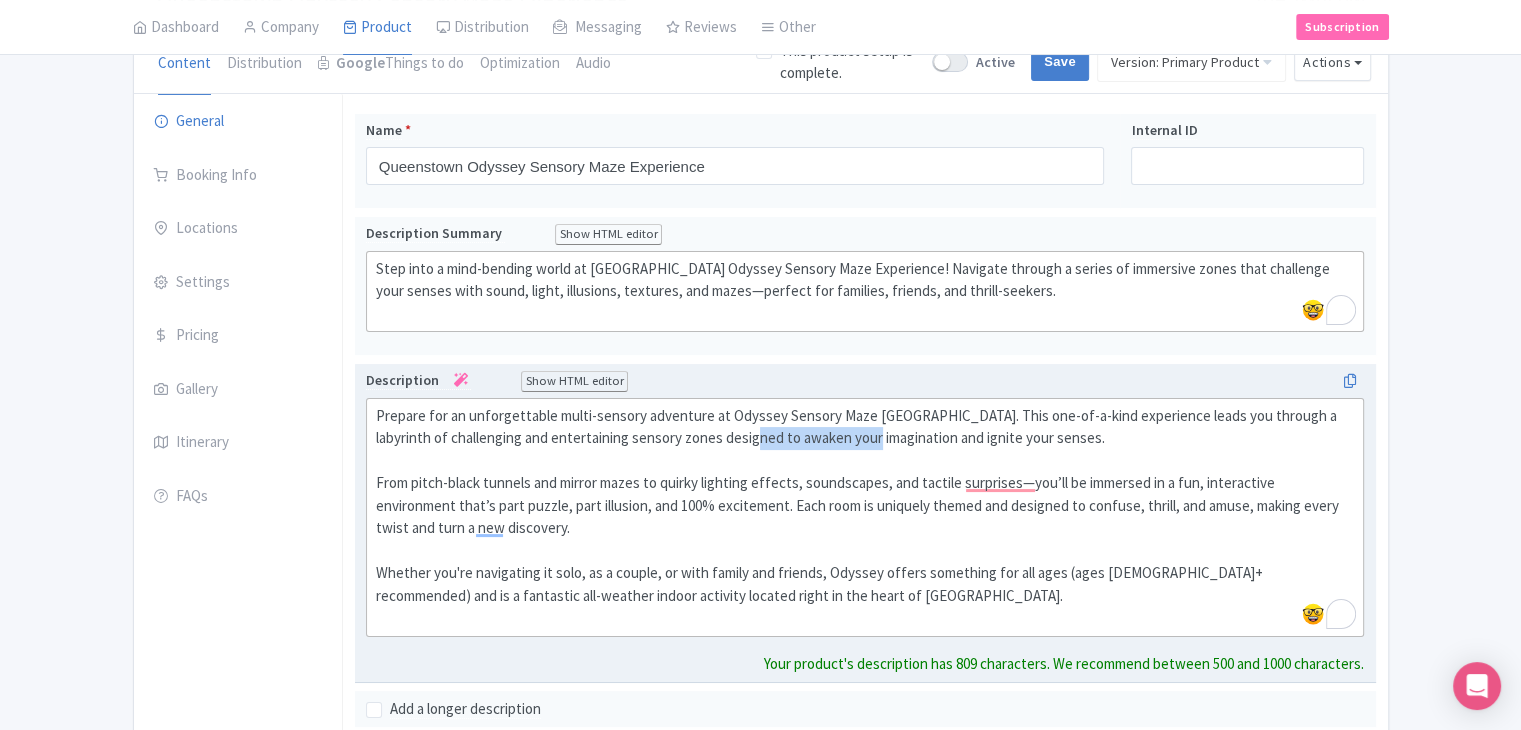 click on "Prepare for an unforgettable multi-sensory adventure at Odyssey Sensory Maze Queenstown. This one-of-a-kind experience leads you through a labyrinth of challenging and entertaining sensory zones designed to awaken your imagination and ignite your senses.  From pitch-black tunnels and mirror mazes to quirky lighting effects, soundscapes, and tactile surprises—you’ll be immersed in a fun, interactive environment that’s part puzzle, part illusion, and 100% excitement. Each room is uniquely themed and designed to confuse, thrill, and amuse, making every twist and turn a new discovery.  Whether you're navigating it solo, as a couple, or with family and friends, Odyssey offers something for all ages (ages 8+ recommended) and is a fantastic all-weather indoor activity located right in the heart of Queenstown." 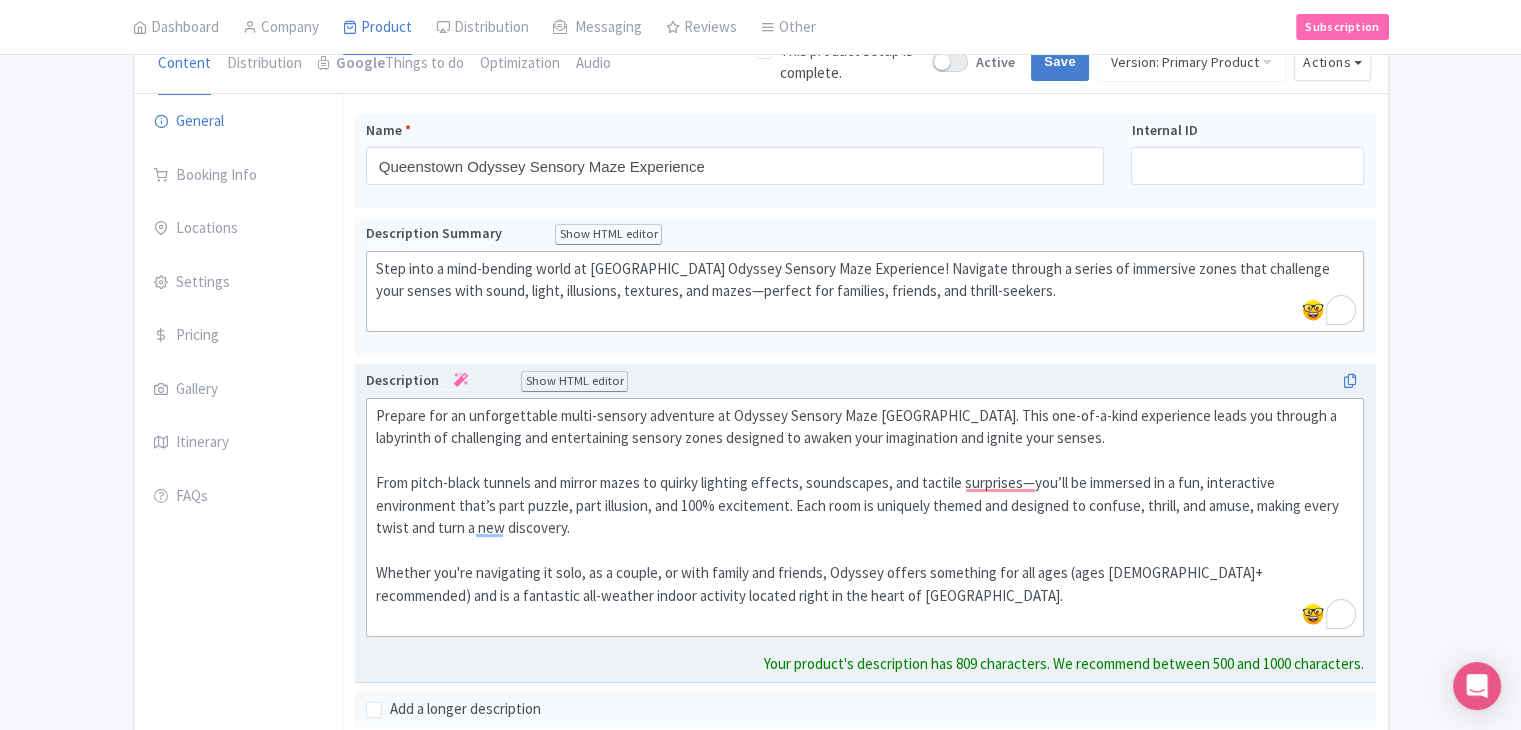 click on "Prepare for an unforgettable multi-sensory adventure at Odyssey Sensory Maze Queenstown. This one-of-a-kind experience leads you through a labyrinth of challenging and entertaining sensory zones designed to awaken your imagination and ignite your senses.  From pitch-black tunnels and mirror mazes to quirky lighting effects, soundscapes, and tactile surprises—you’ll be immersed in a fun, interactive environment that’s part puzzle, part illusion, and 100% excitement. Each room is uniquely themed and designed to confuse, thrill, and amuse, making every twist and turn a new discovery.  Whether you're navigating it solo, as a couple, or with family and friends, Odyssey offers something for all ages (ages 8+ recommended) and is a fantastic all-weather indoor activity located right in the heart of Queenstown." 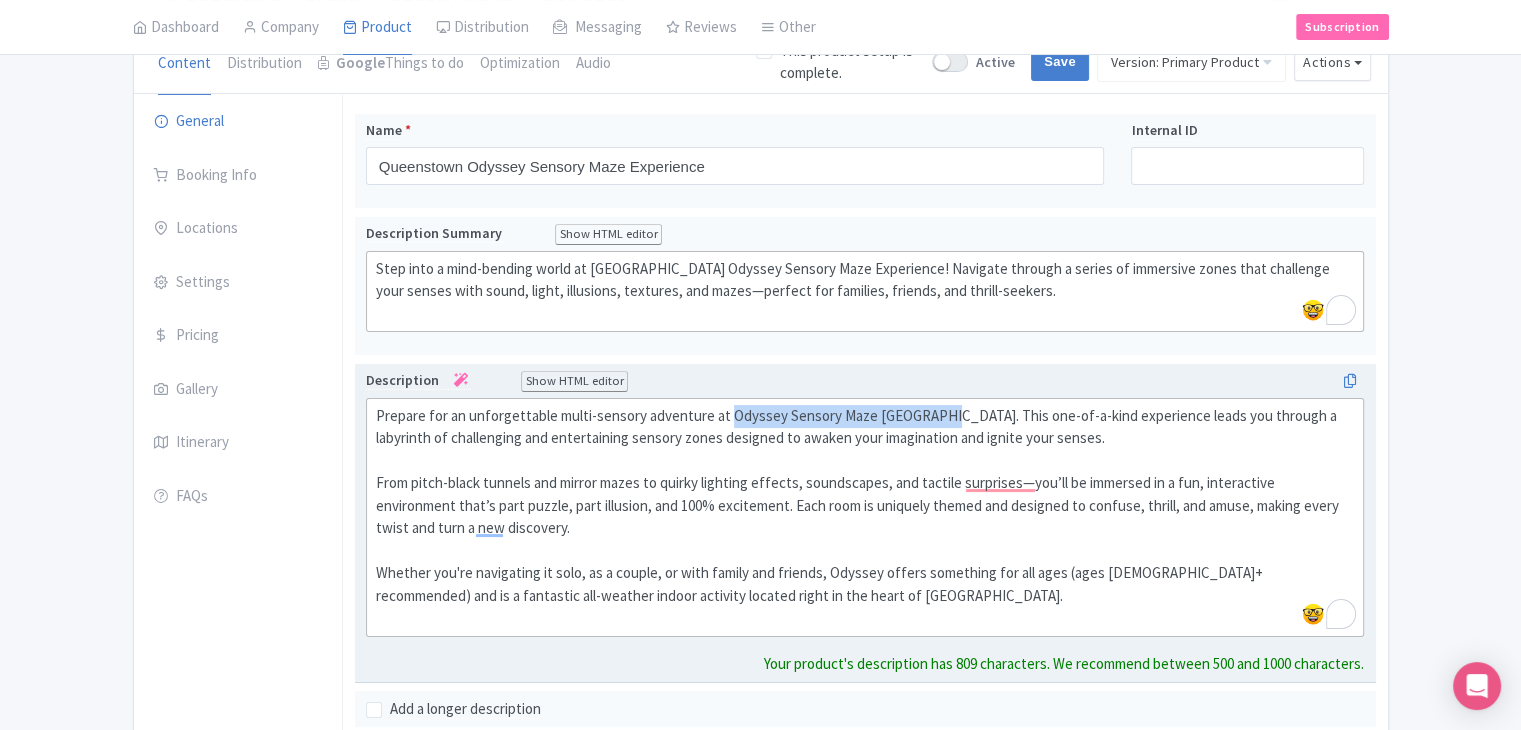 drag, startPoint x: 728, startPoint y: 409, endPoint x: 948, endPoint y: 408, distance: 220.00227 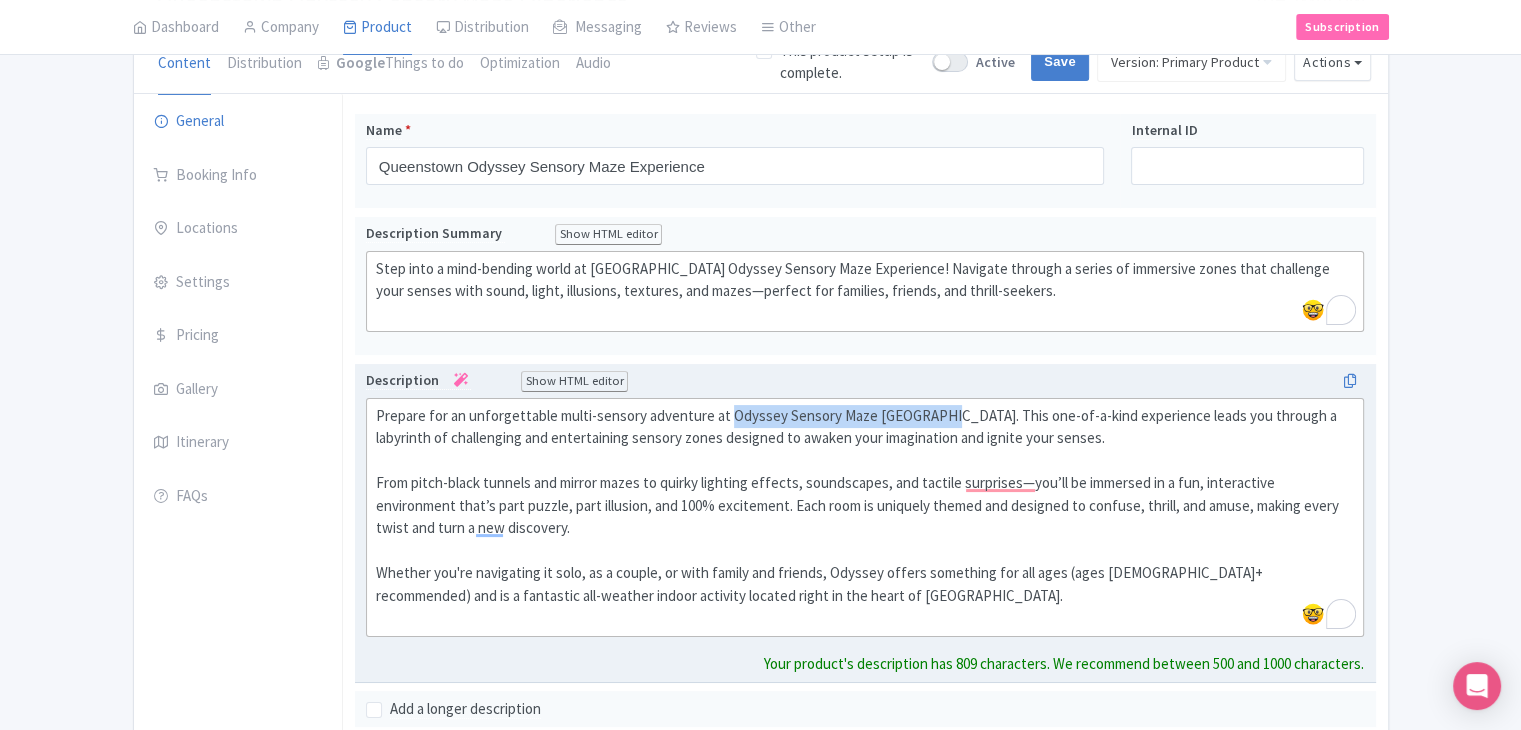 click on "Prepare for an unforgettable multi-sensory adventure at Odyssey Sensory Maze Queenstown. This one-of-a-kind experience leads you through a labyrinth of challenging and entertaining sensory zones designed to awaken your imagination and ignite your senses.  From pitch-black tunnels and mirror mazes to quirky lighting effects, soundscapes, and tactile surprises—you’ll be immersed in a fun, interactive environment that’s part puzzle, part illusion, and 100% excitement. Each room is uniquely themed and designed to confuse, thrill, and amuse, making every twist and turn a new discovery.  Whether you're navigating it solo, as a couple, or with family and friends, Odyssey offers something for all ages (ages 8+ recommended) and is a fantastic all-weather indoor activity located right in the heart of Queenstown." 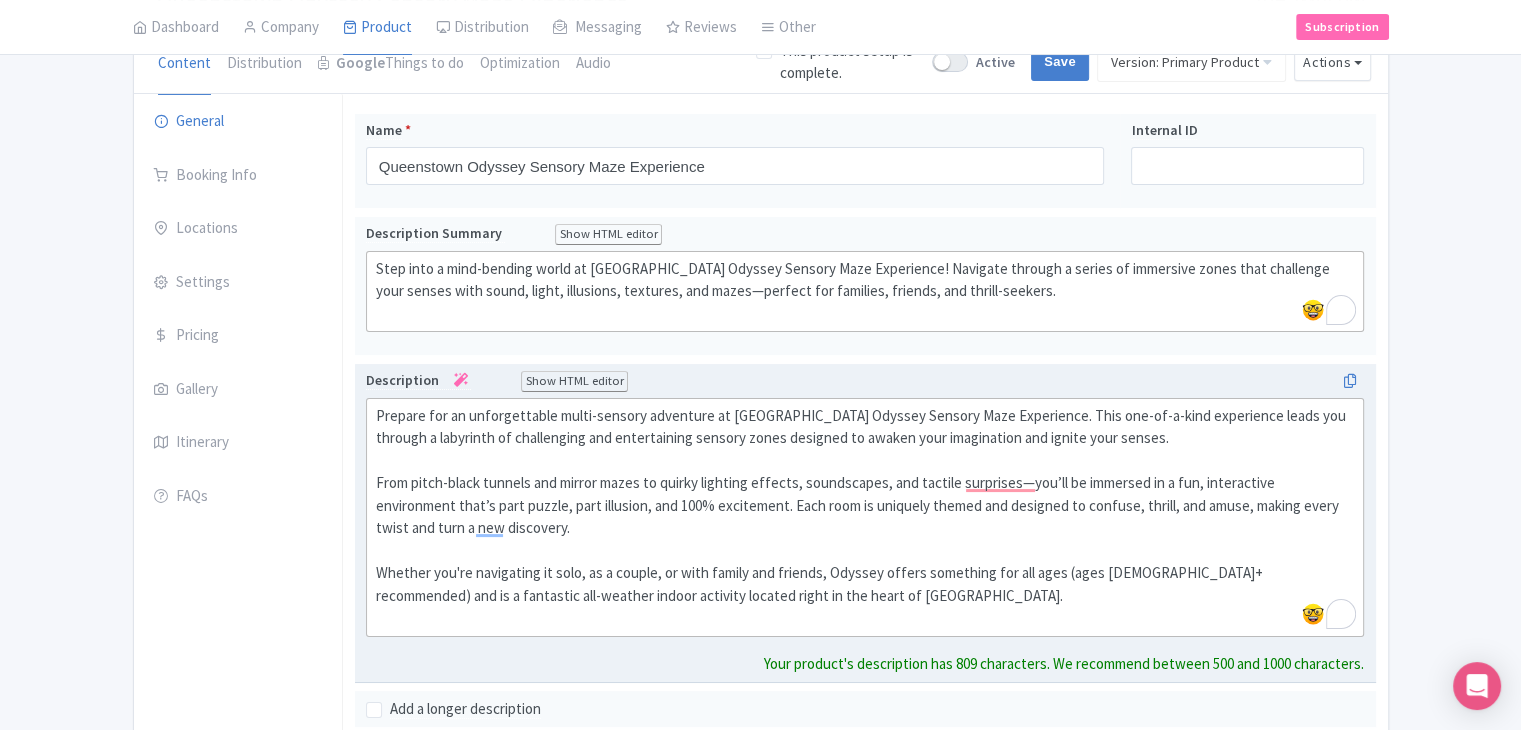 type on "<div>Prepare for an unforgettable multi-sensory adventure at Queenstown Odyssey Sensory Maze Experience. This one-of-a-kind experience leads you through a labyrinth of challenging and entertaining sensory zones designed to awaken your imagination and ignite your senses.<br><br>&nbsp;From pitch-black tunnels and mirror mazes to quirky lighting effects, soundscapes, and tactile surprises—you’ll be immersed in a fun, interactive environment that’s part puzzle, part illusion, and 100% excitement. Each room is uniquely themed and designed to confuse, thrill, and amuse, making every twist and turn a new discovery.<br><br>&nbsp;Whether you're navigating it solo, as a couple, or with family and friends, Odyssey offers something for all ages (ages 8+ recommended) and is a fantastic all-weather indoor activity located right in the heart of Queenstown.<br><br></div>" 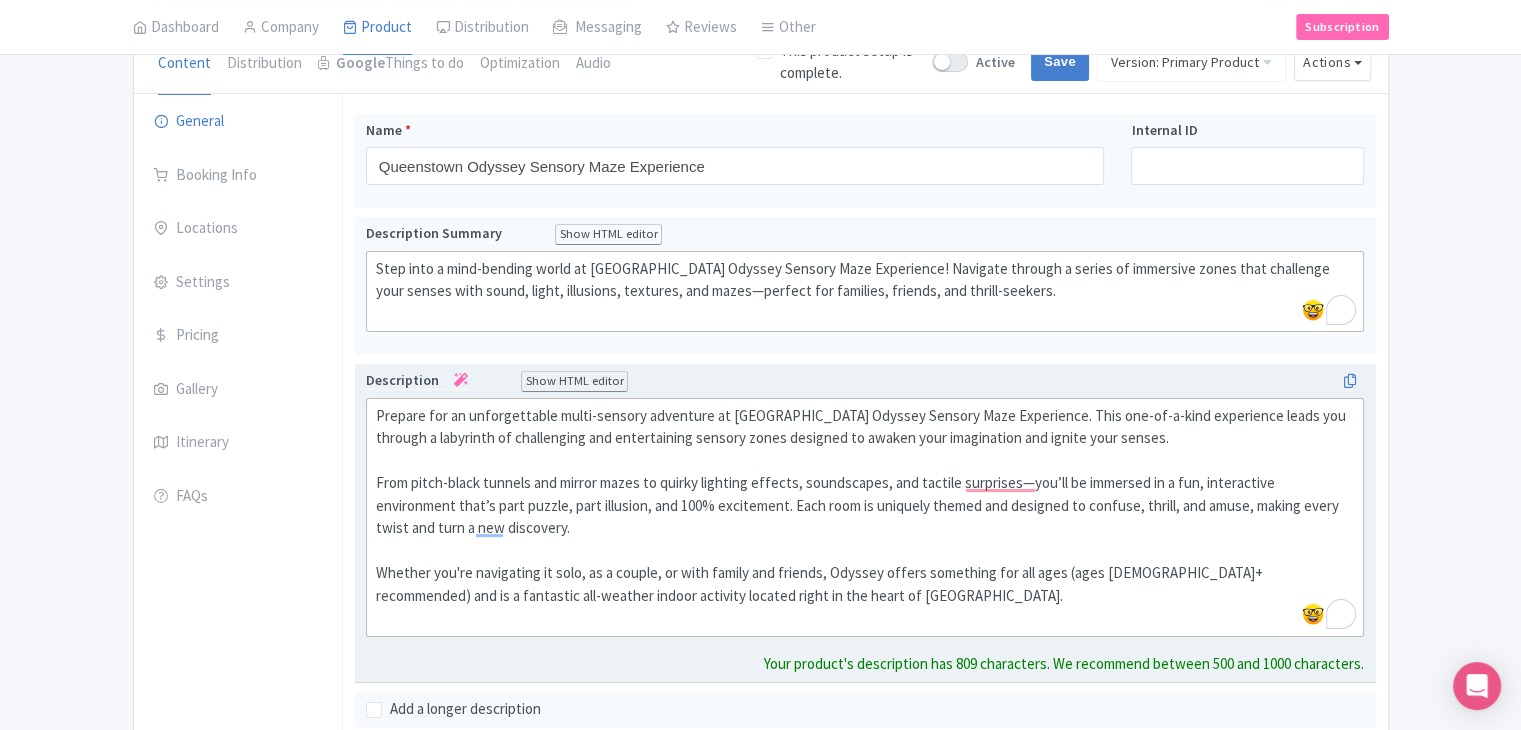 click on "Success
Save successfully
← Back to Products
Queenstown Odyssey Sensory Maze Experience
ID# JMVFRW
Content
Distribution
Google  Things to do
Optimization
Audio
This product setup is complete.
Active
Save
Version: Primary Product
Primary Product
Version: Primary Product
Version type   * Primary
Version name   * Primary Product
Version description
Date from
Date to
Select all resellers for version
Share with Resellers:
Done
Actions
View on Magpie
Customer View
Industry Partner View
Download
Excel
Word
All Images ZIP
Share Products
Delete Product
Create new version" at bounding box center (760, 675) 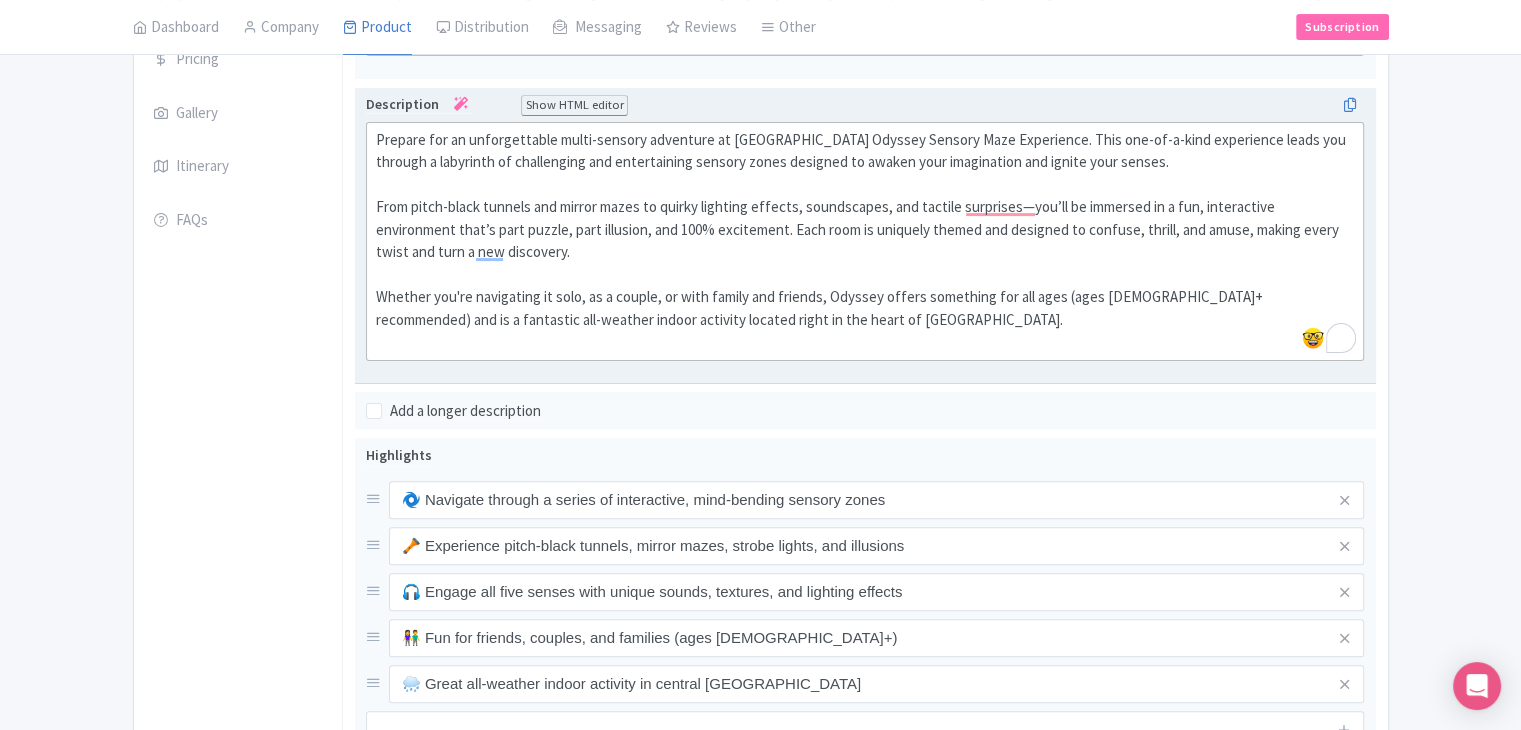 scroll, scrollTop: 593, scrollLeft: 0, axis: vertical 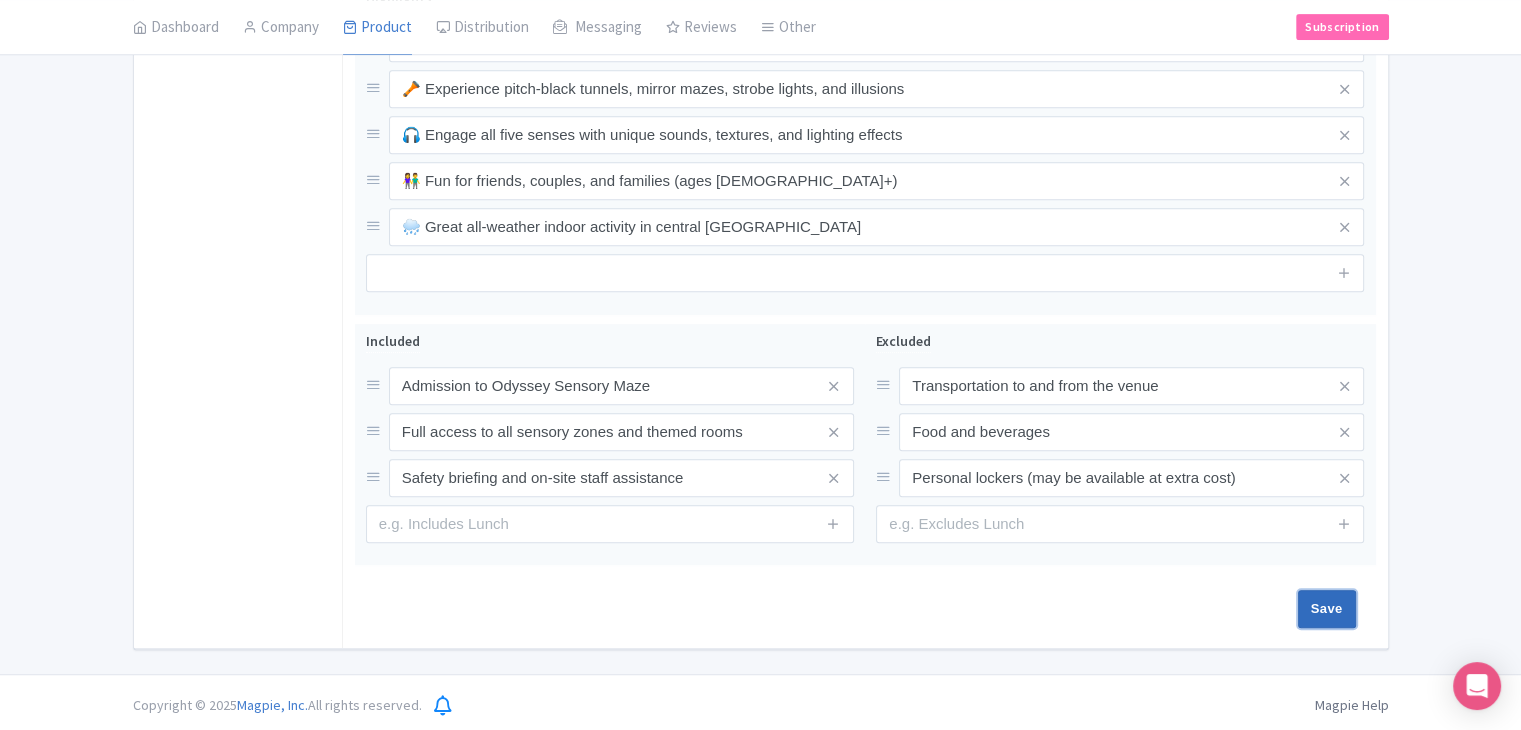 click on "Save" at bounding box center [1327, 609] 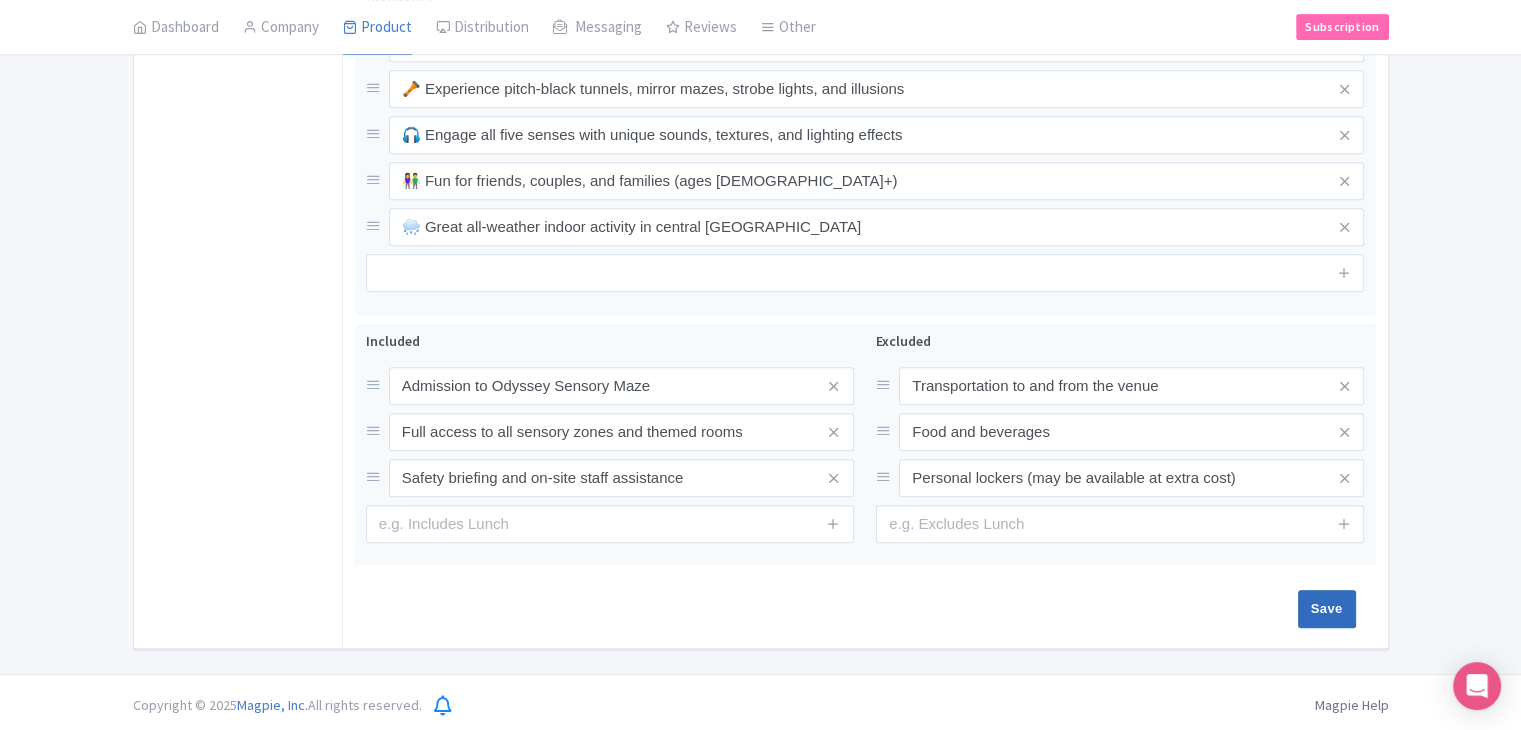 type on "Saving..." 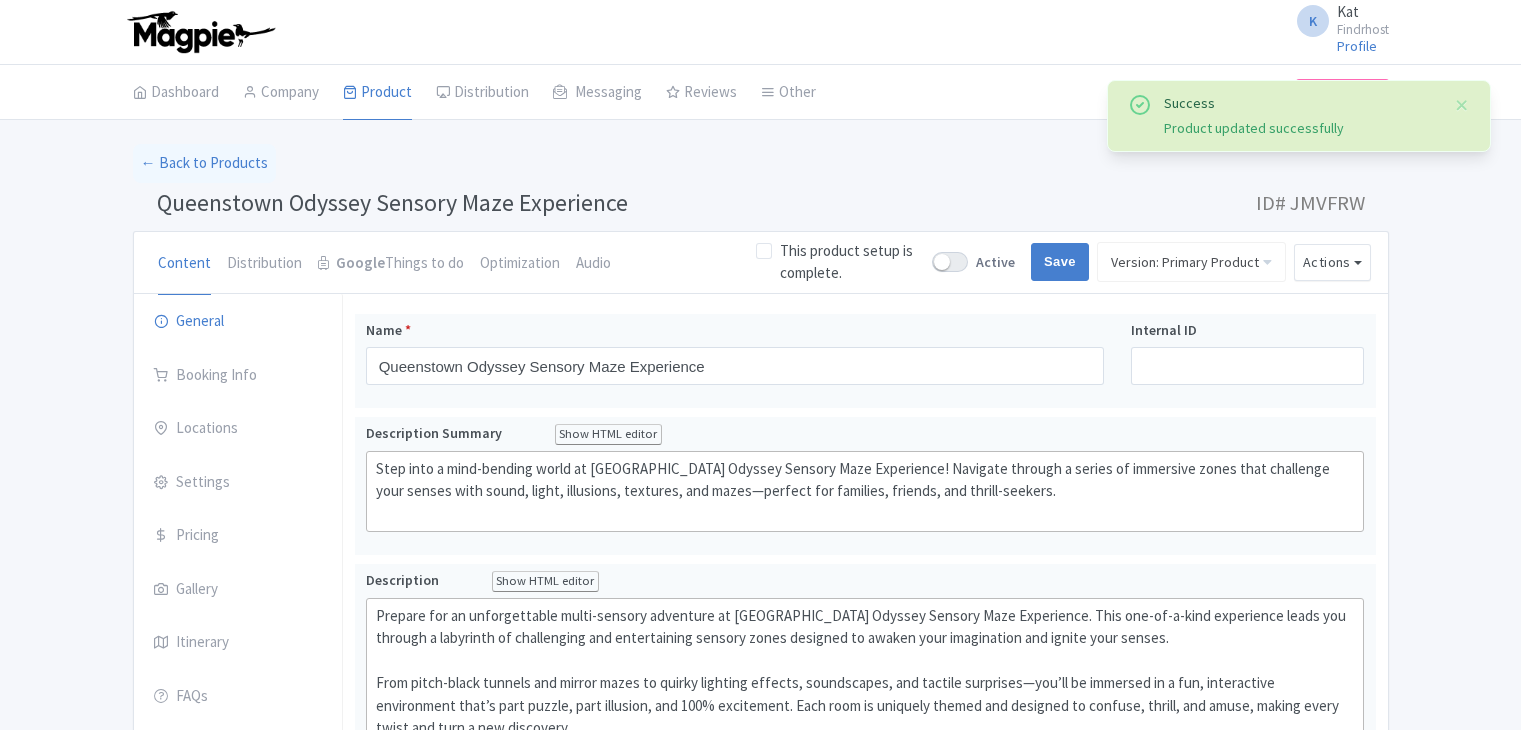 scroll, scrollTop: 312, scrollLeft: 0, axis: vertical 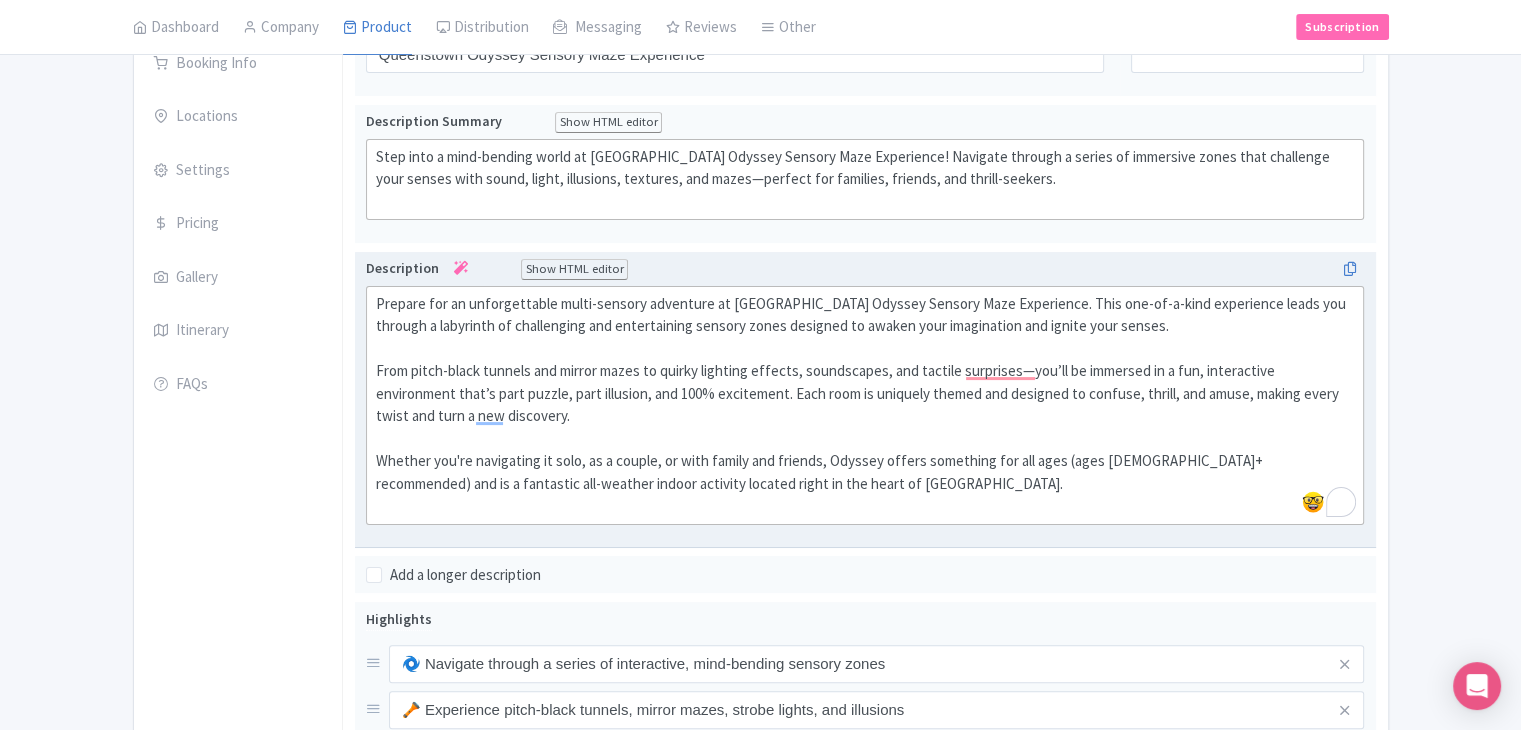 click on "Description
Show HTML editor" at bounding box center (865, 269) 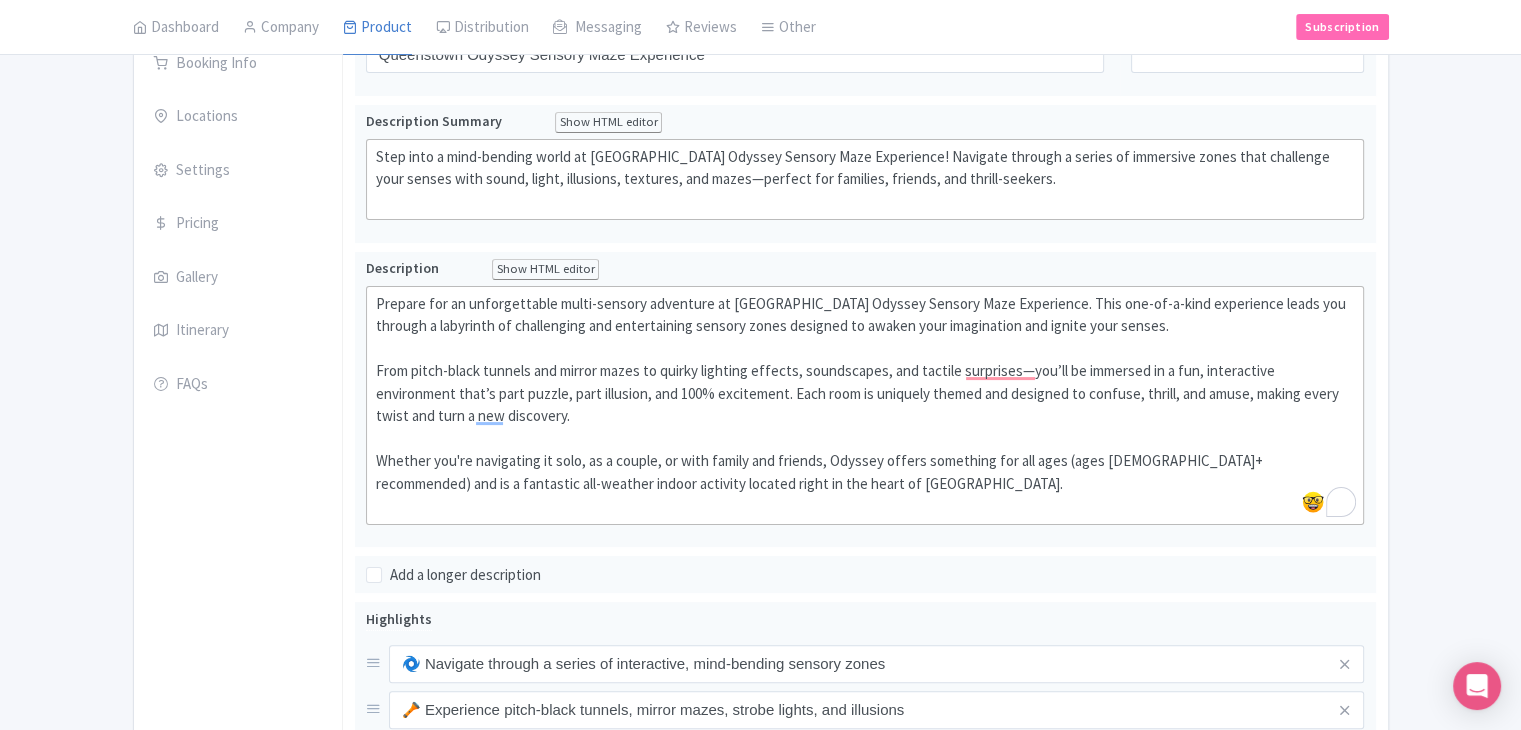 click on "General
Booking Info
Locations
Settings
Pricing
Gallery
Itinerary
FAQs" at bounding box center (238, 617) 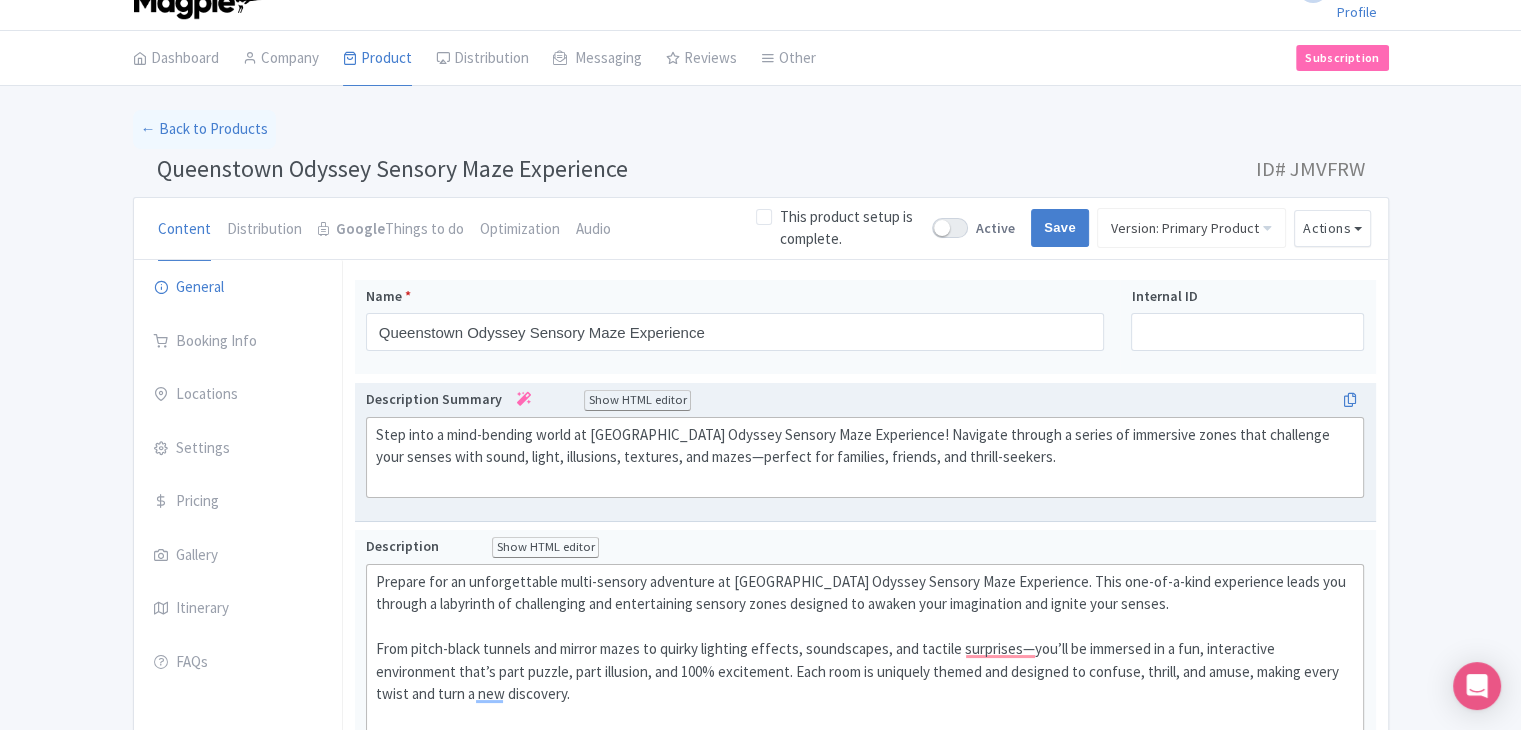 scroll, scrollTop: 12, scrollLeft: 0, axis: vertical 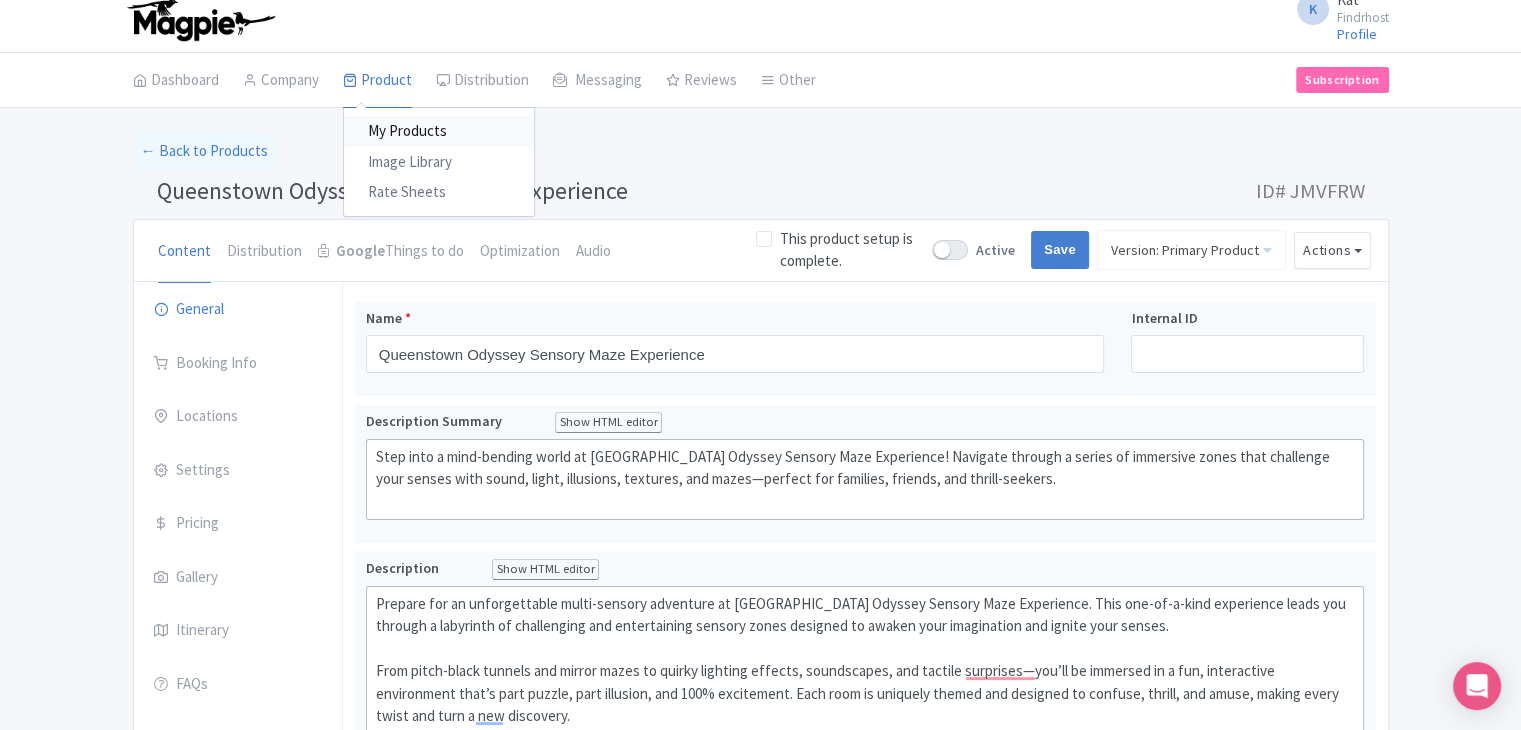 click on "My Products" at bounding box center [439, 131] 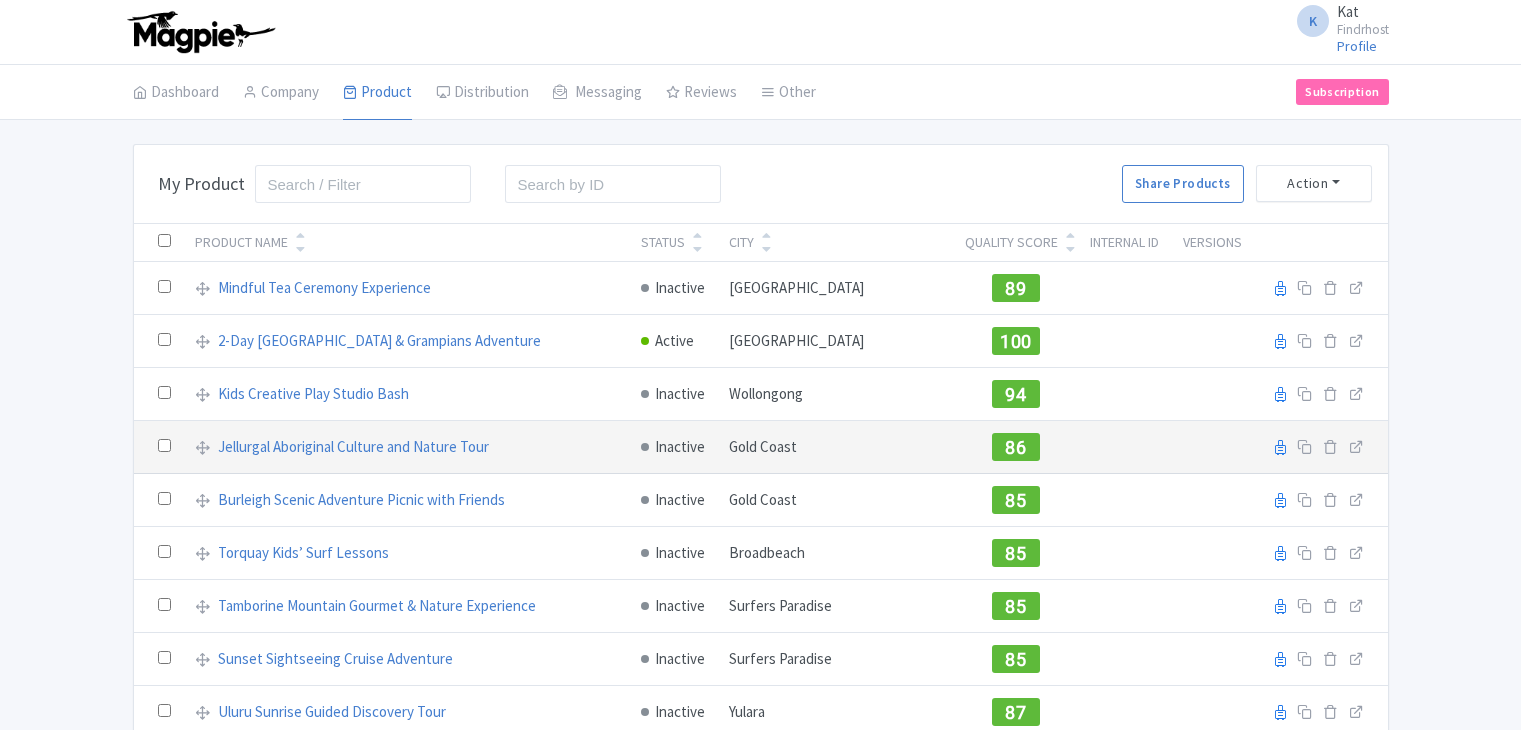 scroll, scrollTop: 0, scrollLeft: 0, axis: both 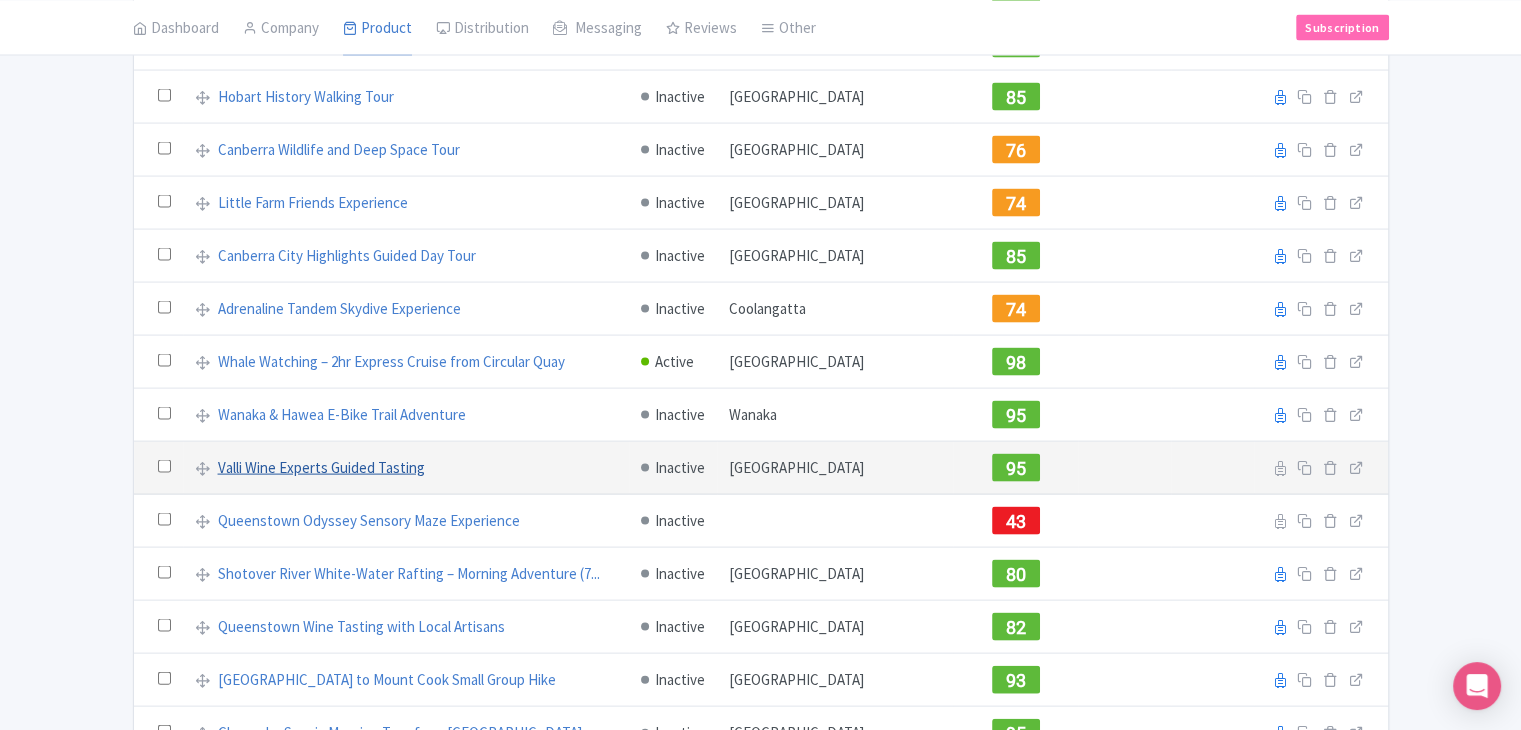 click on "Valli Wine Experts Guided Tasting" at bounding box center (321, 468) 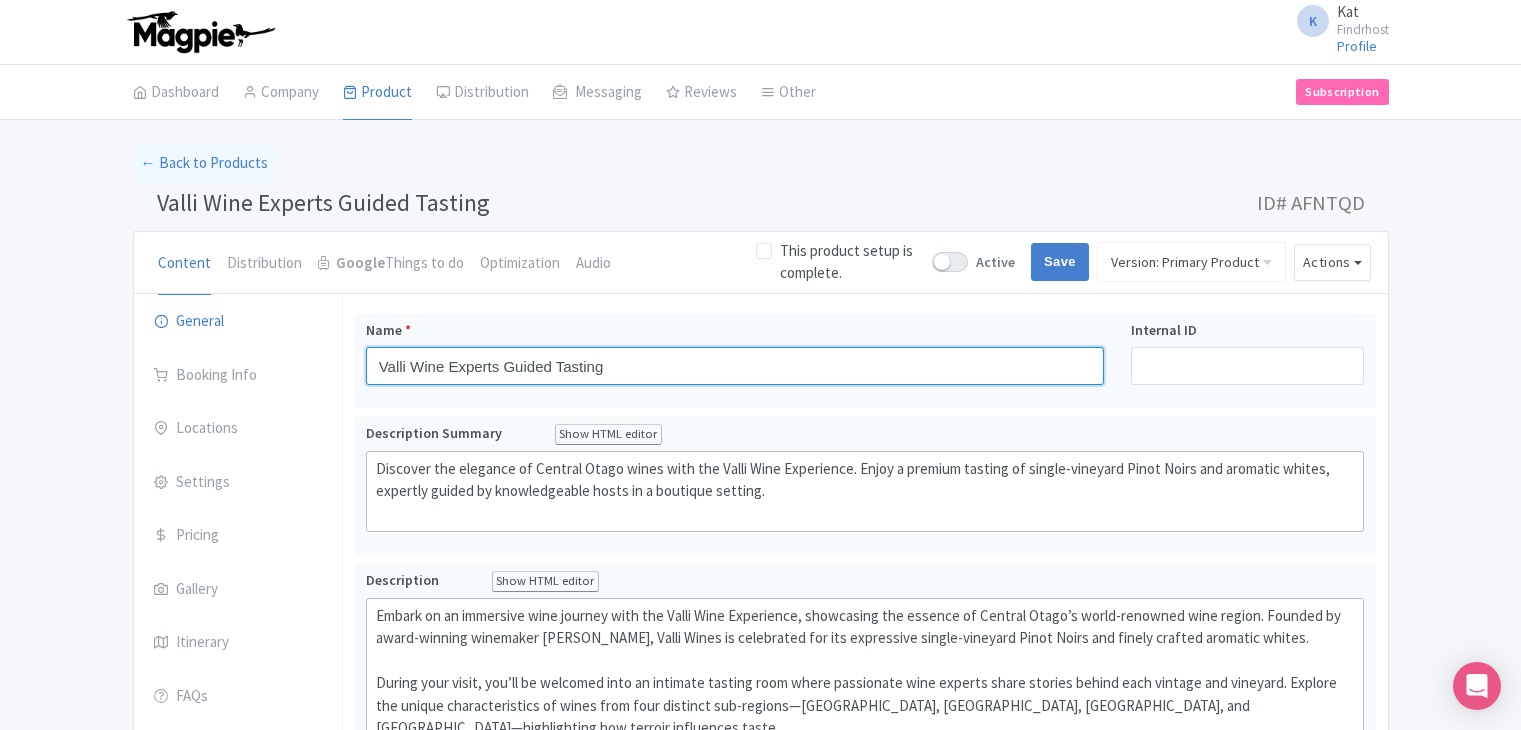 click on "Valli Wine Experts Guided Tasting" at bounding box center (735, 366) 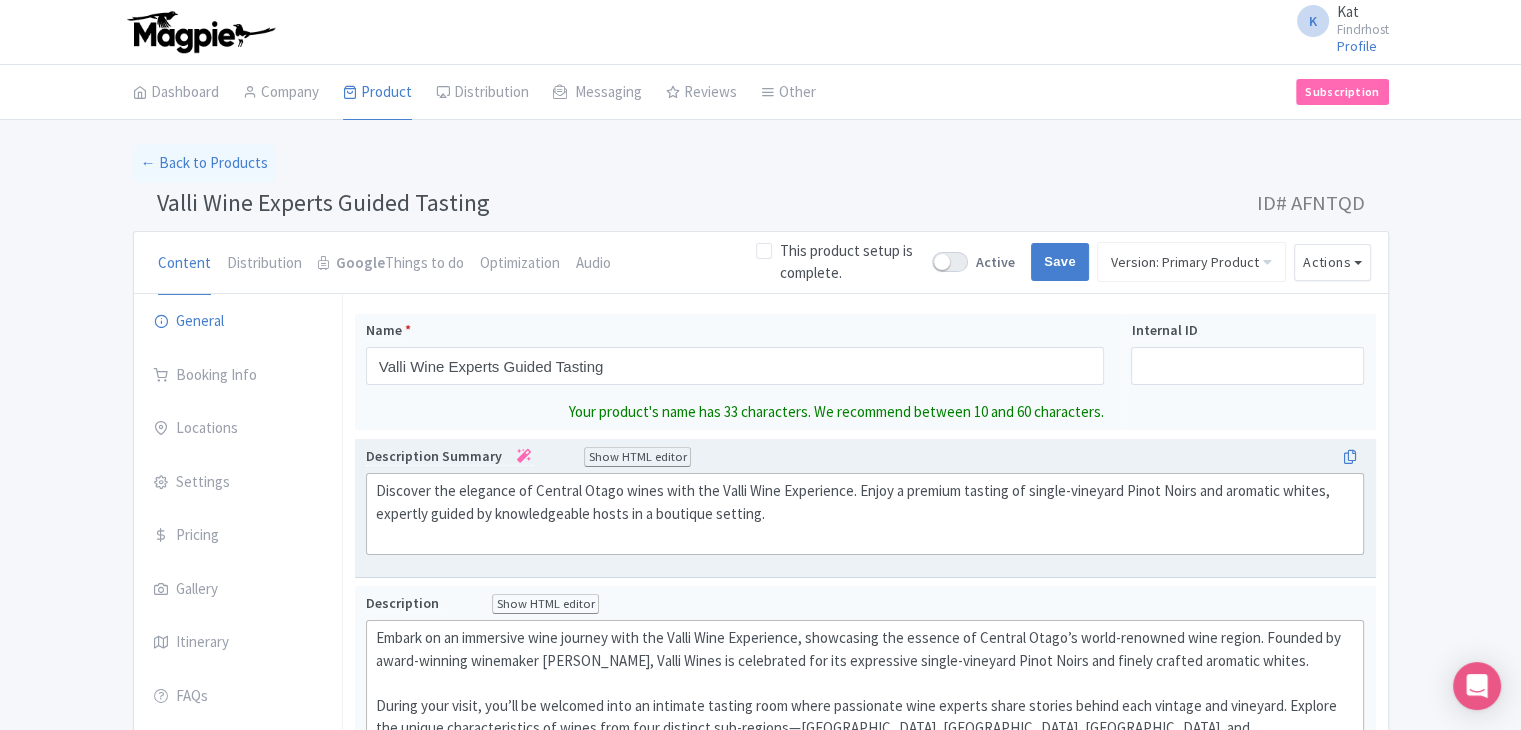 click on "Discover the elegance of Central Otago wines with the Valli Wine Experience. Enjoy a premium tasting of single-vineyard Pinot Noirs and aromatic whites, expertly guided by knowledgeable hosts in a boutique setting." 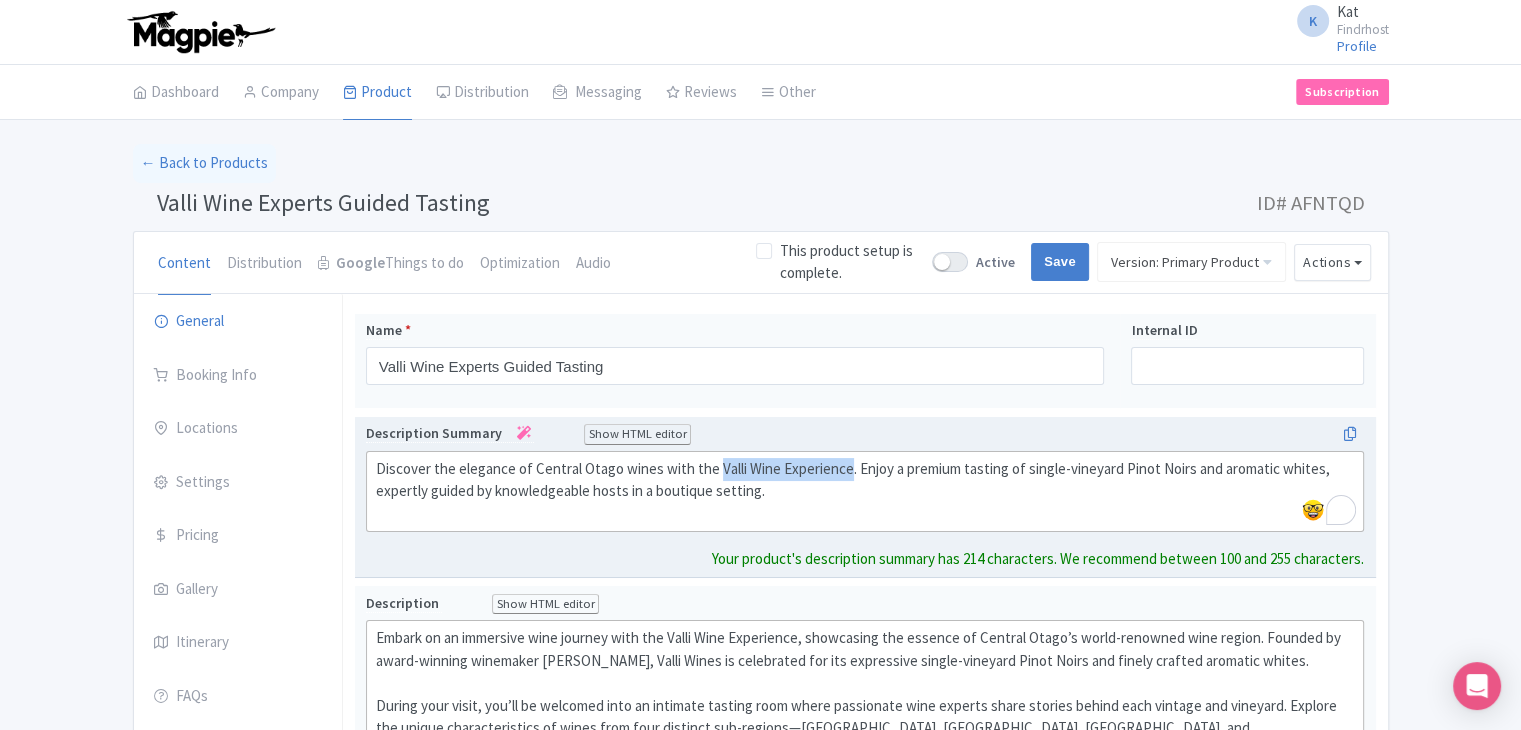 drag, startPoint x: 711, startPoint y: 466, endPoint x: 843, endPoint y: 470, distance: 132.0606 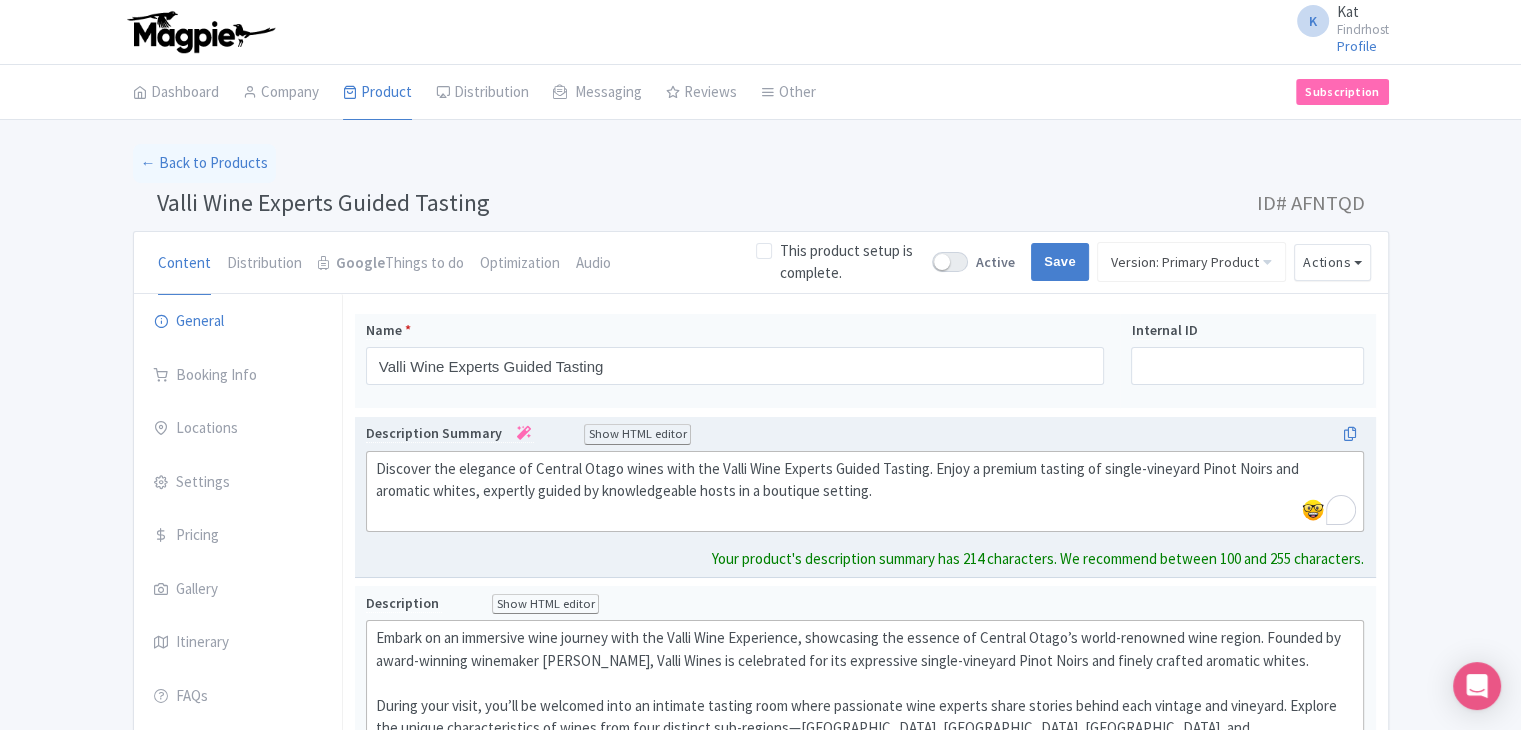 type on "<div>Discover the elegance of Central Otago wines with the Valli Wine Experts Guided Tasting. Enjoy a premium tasting of single-vineyard Pinot Noirs and aromatic whites, expertly guided by knowledgeable hosts in a boutique setting.<br><br></div>" 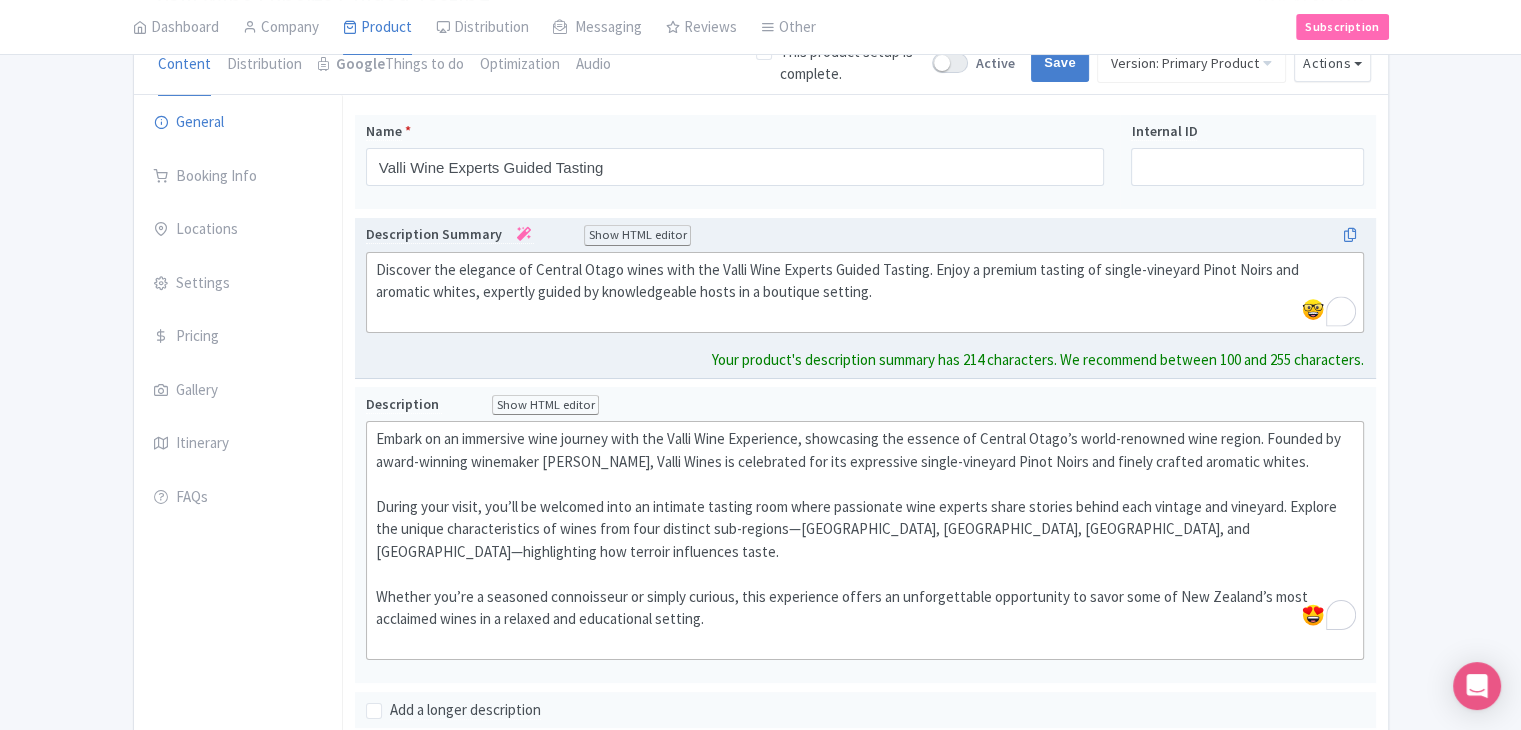 scroll, scrollTop: 200, scrollLeft: 0, axis: vertical 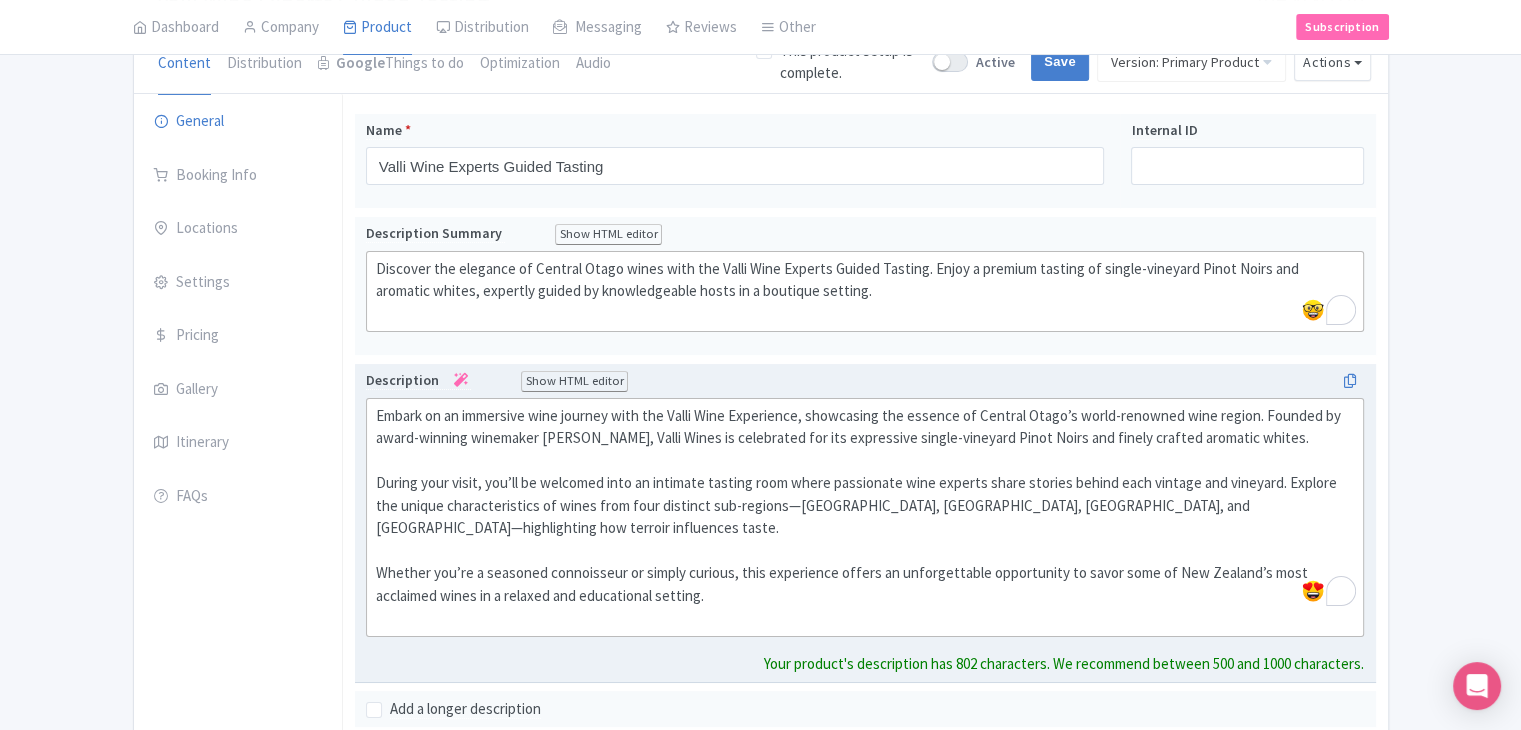 drag, startPoint x: 672, startPoint y: 435, endPoint x: 721, endPoint y: 435, distance: 49 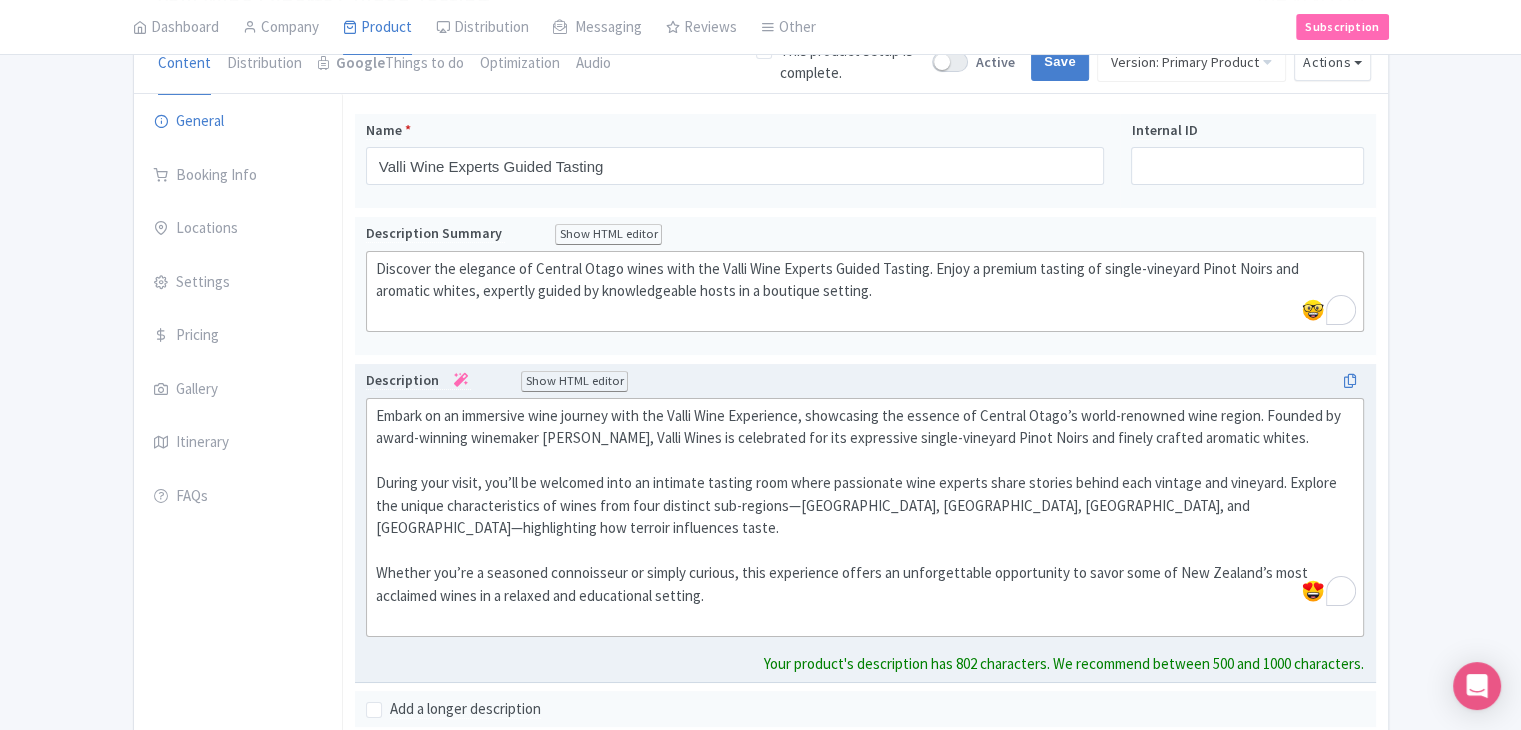 click on "Embark on an immersive wine journey with the Valli Wine Experience, showcasing the essence of Central Otago’s world-renowned wine region. Founded by award-winning winemaker Grant Taylor, Valli Wines is celebrated for its expressive single-vineyard Pinot Noirs and finely crafted aromatic whites.  During your visit, you’ll be welcomed into an intimate tasting room where passionate wine experts share stories behind each vintage and vineyard. Explore the unique characteristics of wines from four distinct sub-regions—Gibbston, Bannockburn, Bendigo, and Waitaki—highlighting how terroir influences taste.  Whether you’re a seasoned connoisseur or simply curious, this experience offers an unforgettable opportunity to savor some of New Zealand’s most acclaimed wines in a relaxed and educational setting." 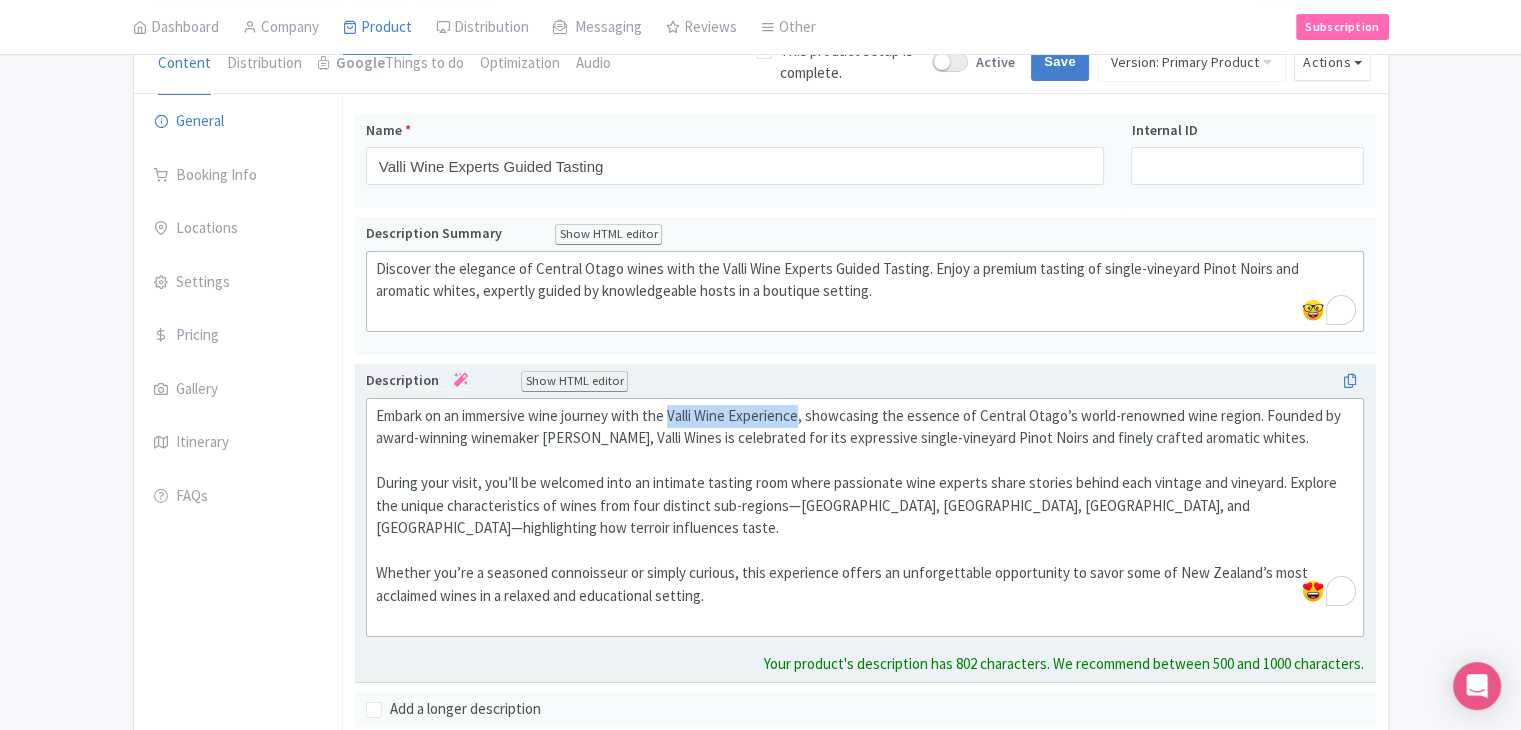drag, startPoint x: 670, startPoint y: 408, endPoint x: 803, endPoint y: 409, distance: 133.00375 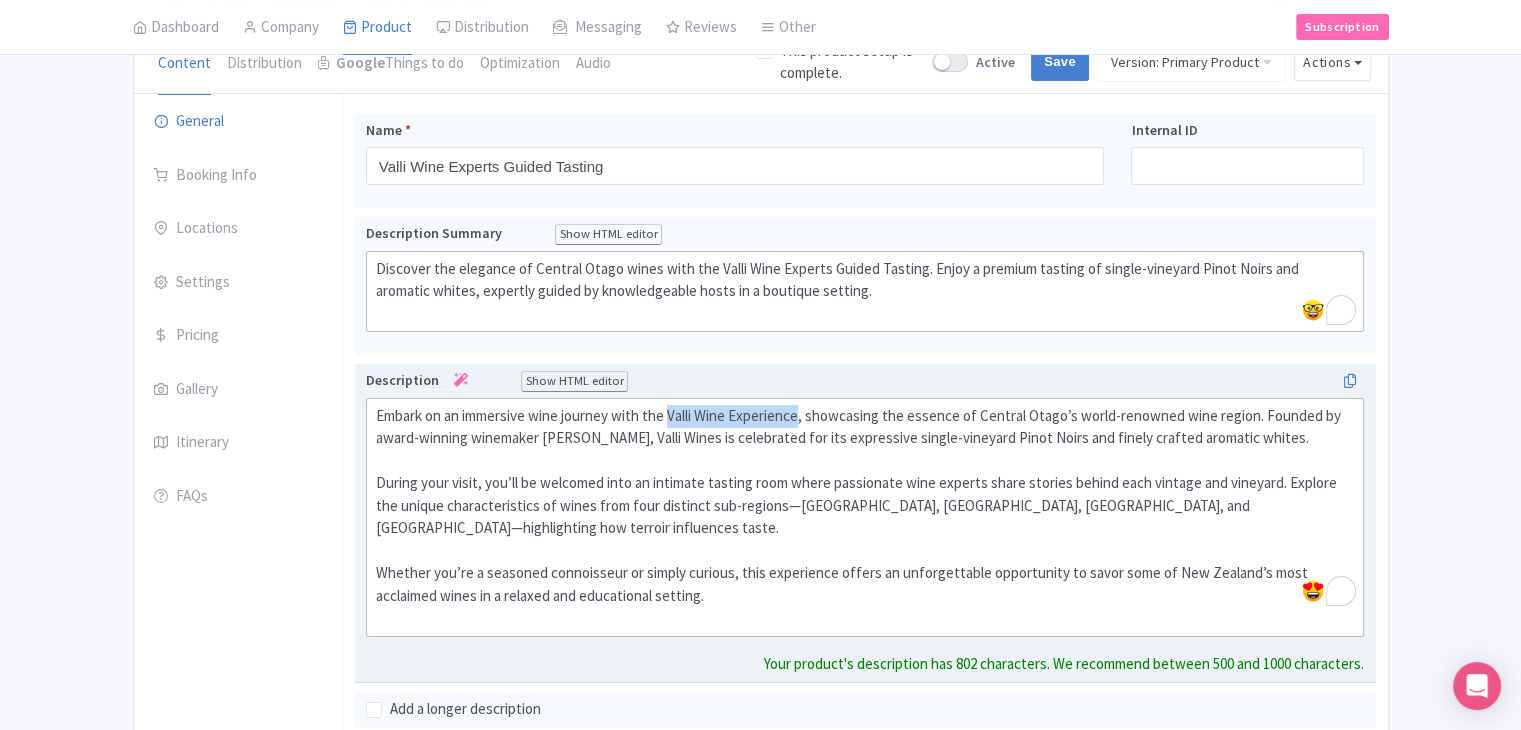 click on "Embark on an immersive wine journey with the Valli Wine Experience, showcasing the essence of Central Otago’s world-renowned wine region. Founded by award-winning winemaker Grant Taylor, Valli Wines is celebrated for its expressive single-vineyard Pinot Noirs and finely crafted aromatic whites.  During your visit, you’ll be welcomed into an intimate tasting room where passionate wine experts share stories behind each vintage and vineyard. Explore the unique characteristics of wines from four distinct sub-regions—Gibbston, Bannockburn, Bendigo, and Waitaki—highlighting how terroir influences taste.  Whether you’re a seasoned connoisseur or simply curious, this experience offers an unforgettable opportunity to savor some of New Zealand’s most acclaimed wines in a relaxed and educational setting." 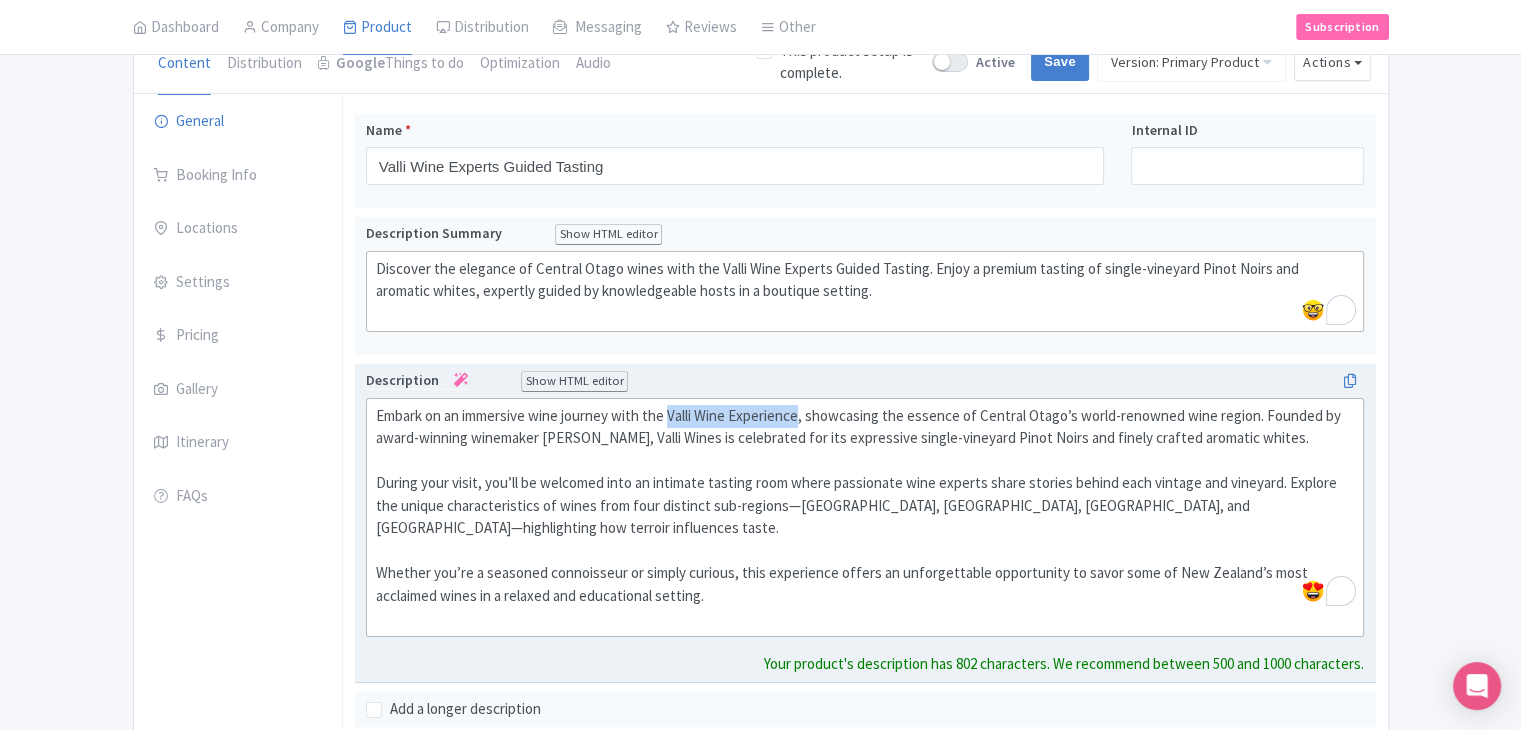 paste on "ts Guided Tasting" 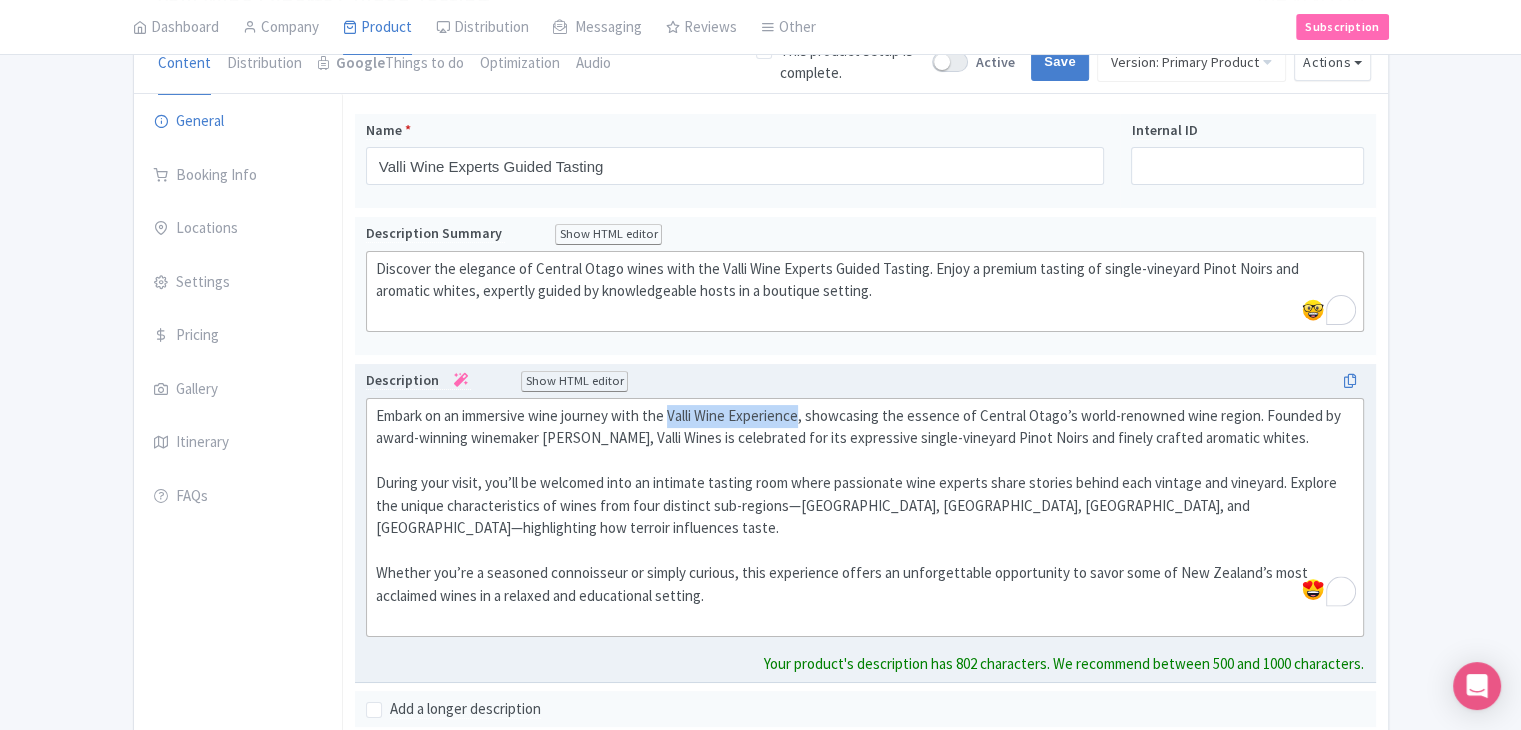 paste on "ts Guided Tasting" 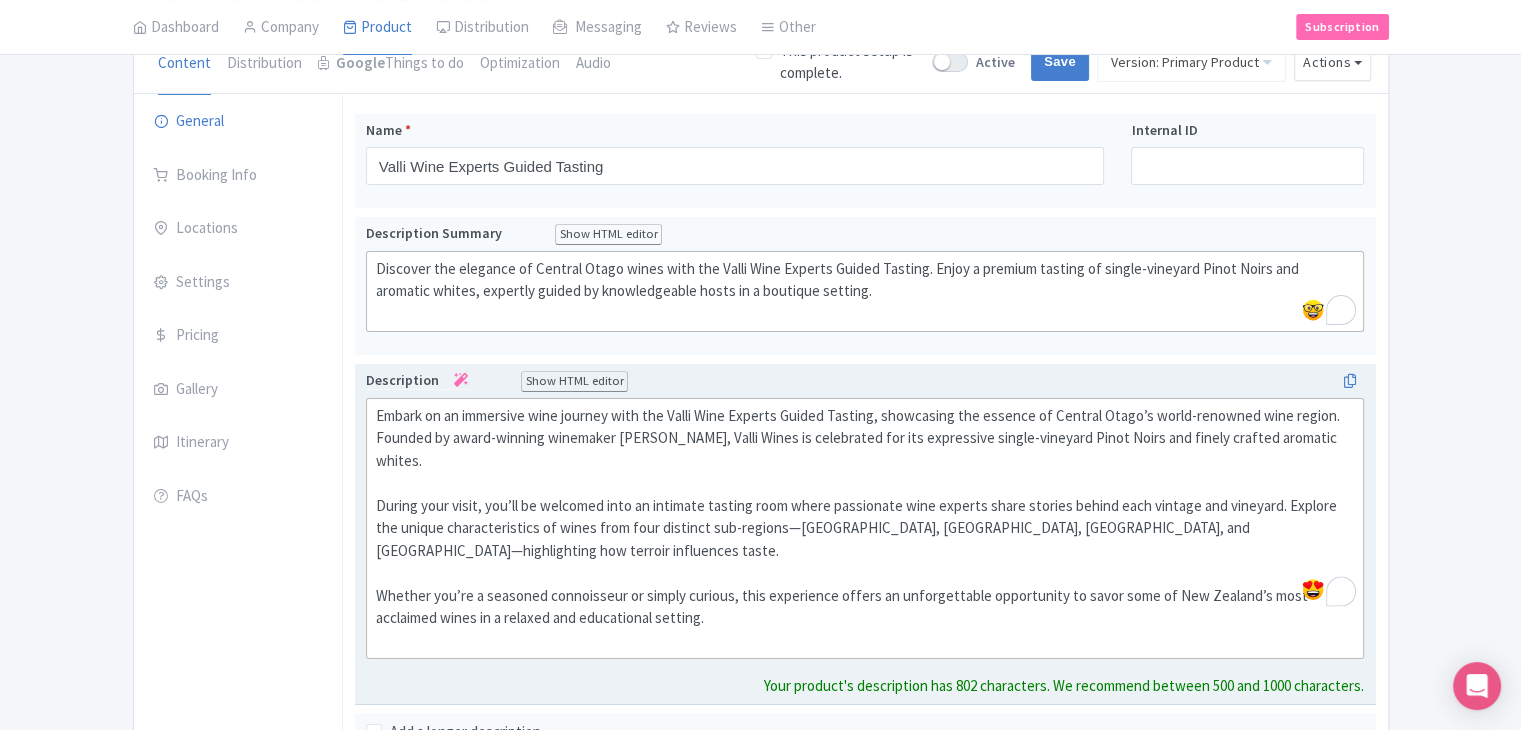 type on "<div>Embark on an immersive wine journey with the Valli Wine Experts Guided Tasting, showcasing the essence of Central Otago’s world-renowned wine region. Founded by award-winning winemaker Grant Taylor, Valli Wines is celebrated for its expressive single-vineyard Pinot Noirs and finely crafted aromatic whites.<br><br>&nbsp;During your visit, you’ll be welcomed into an intimate tasting room where passionate wine experts share stories behind each vintage and vineyard. Explore the unique characteristics of wines from four distinct sub-regions—Gibbston, Bannockburn, Bendigo, and Waitaki—highlighting how terroir influences taste.<br><br>&nbsp;Whether you’re a seasoned connoisseur or simply curious, this experience offers an unforgettable opportunity to savor some of New Zealand’s most acclaimed wines in a relaxed and educational setting.<br><br></div>" 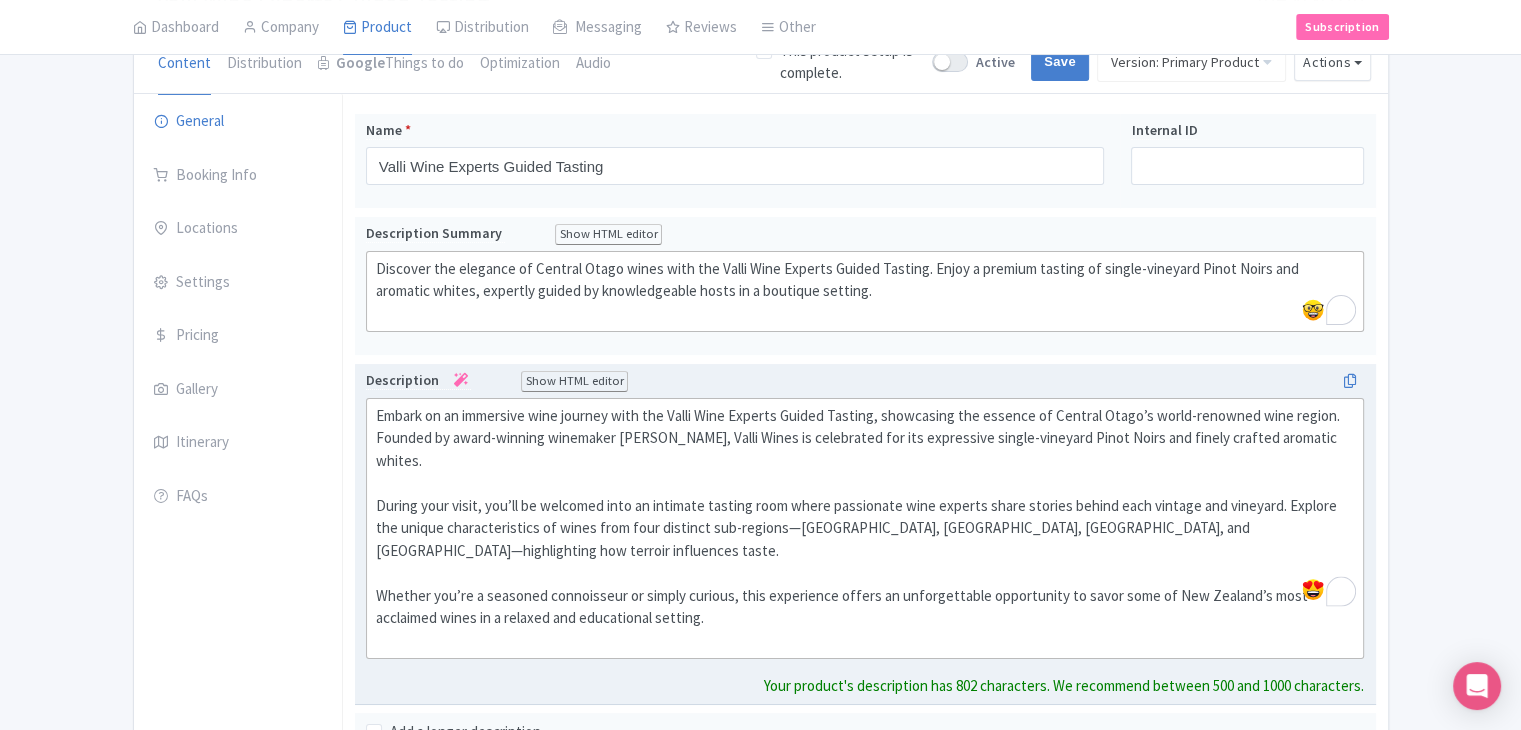 click on "Embark on an immersive wine journey with the Valli Wine Experts Guided Tasting, showcasing the essence of Central Otago’s world-renowned wine region. Founded by award-winning winemaker Grant Taylor, Valli Wines is celebrated for its expressive single-vineyard Pinot Noirs and finely crafted aromatic whites.  During your visit, you’ll be welcomed into an intimate tasting room where passionate wine experts share stories behind each vintage and vineyard. Explore the unique characteristics of wines from four distinct sub-regions—Gibbston, Bannockburn, Bendigo, and Waitaki—highlighting how terroir influences taste.  Whether you’re a seasoned connoisseur or simply curious, this experience offers an unforgettable opportunity to savor some of New Zealand’s most acclaimed wines in a relaxed and educational setting." 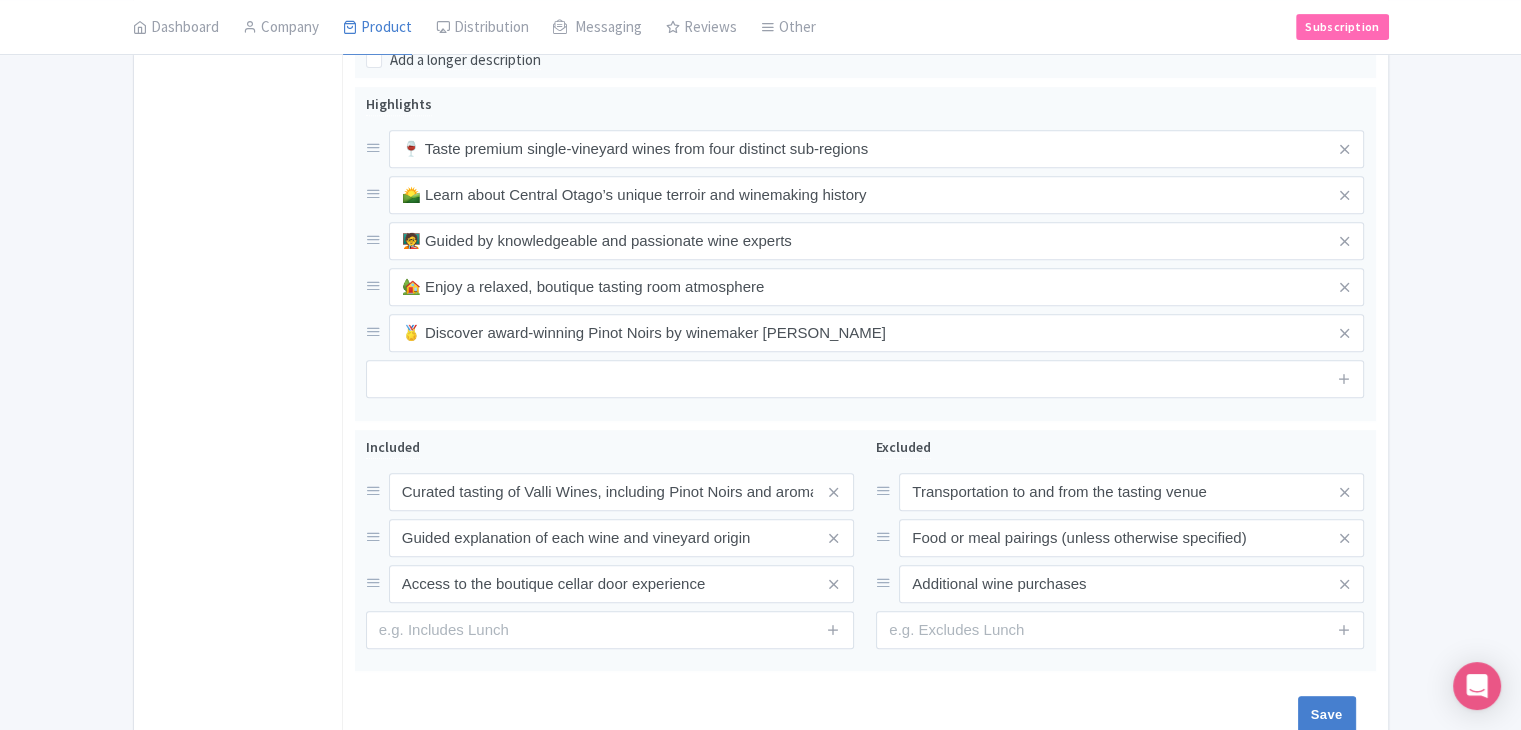 scroll, scrollTop: 933, scrollLeft: 0, axis: vertical 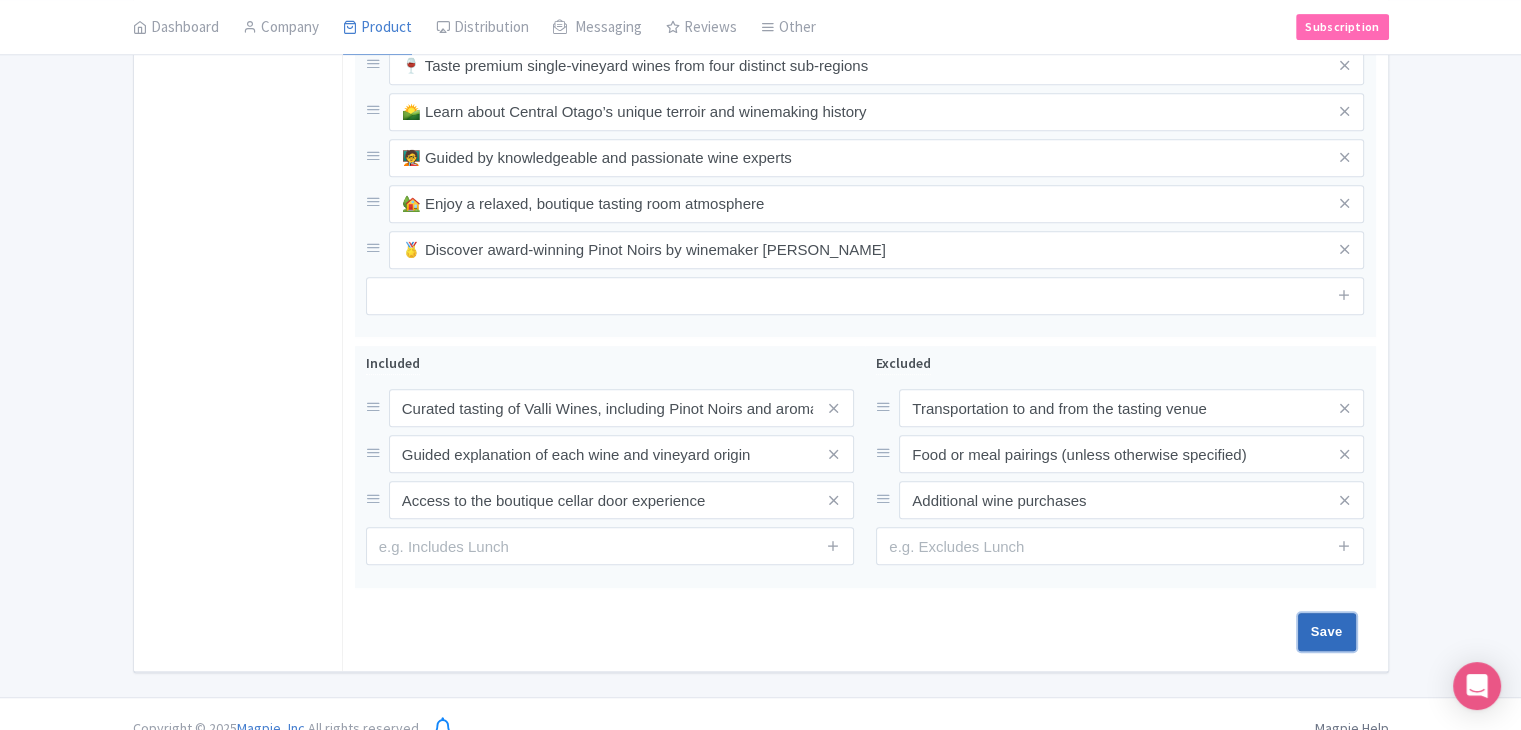 click on "Save" at bounding box center (1327, 632) 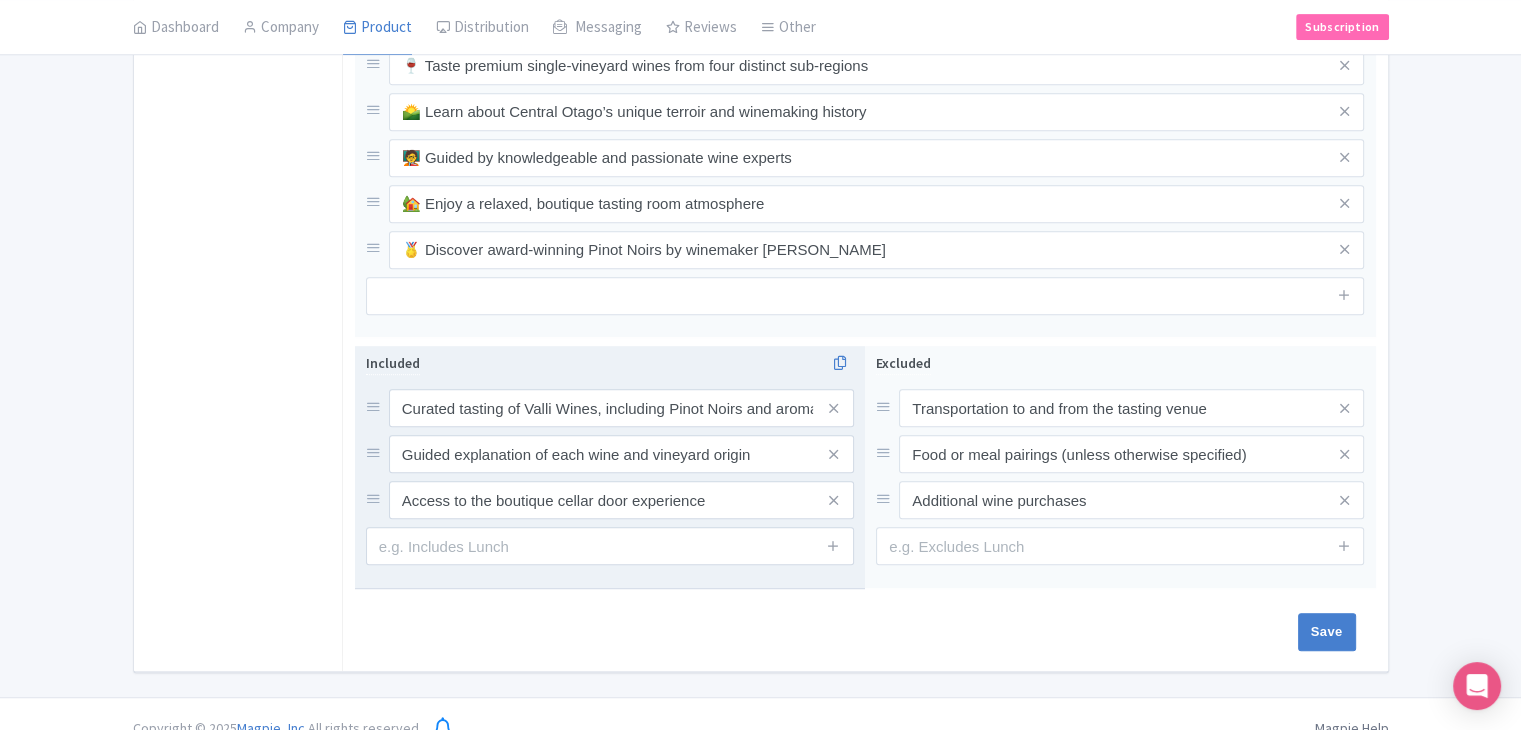 type on "Saving..." 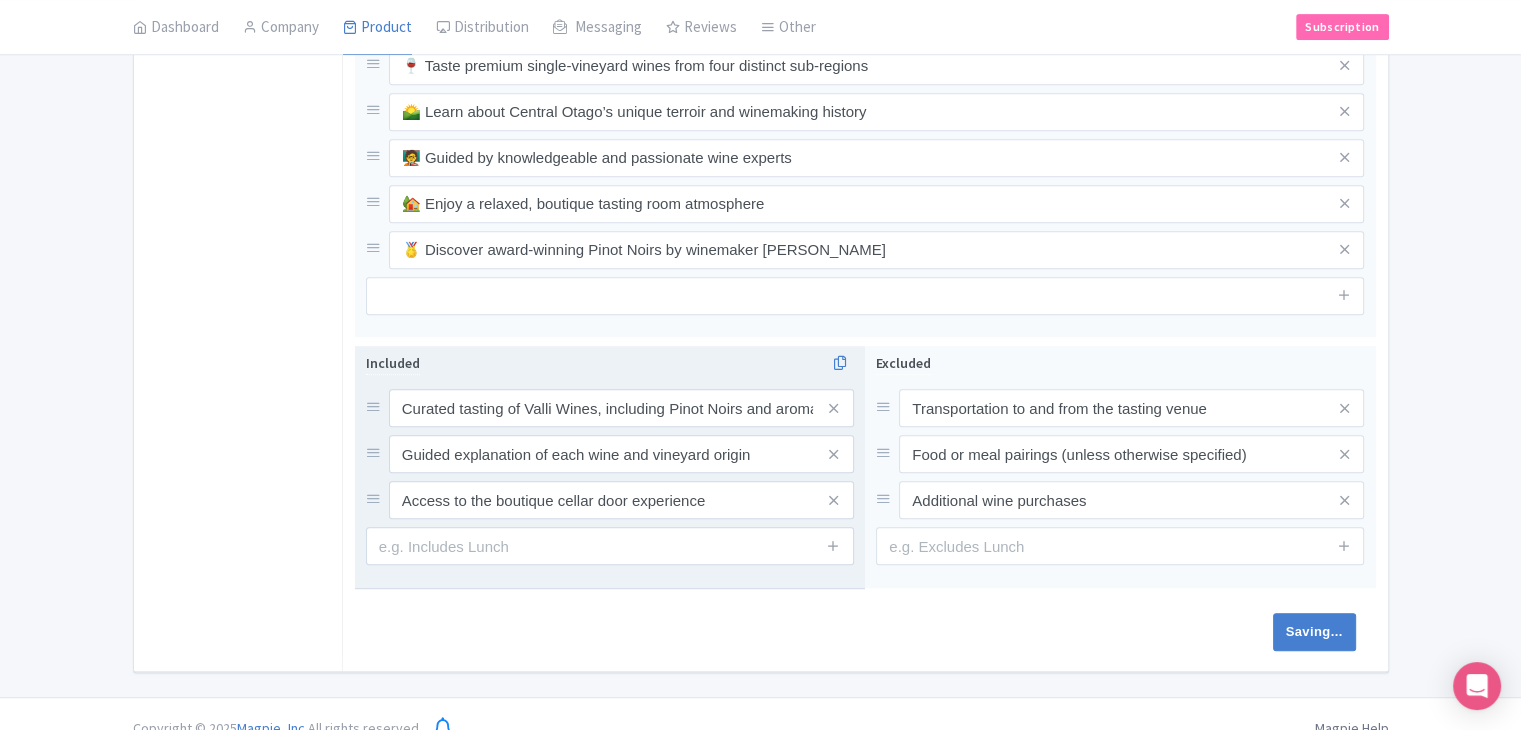 scroll, scrollTop: 911, scrollLeft: 0, axis: vertical 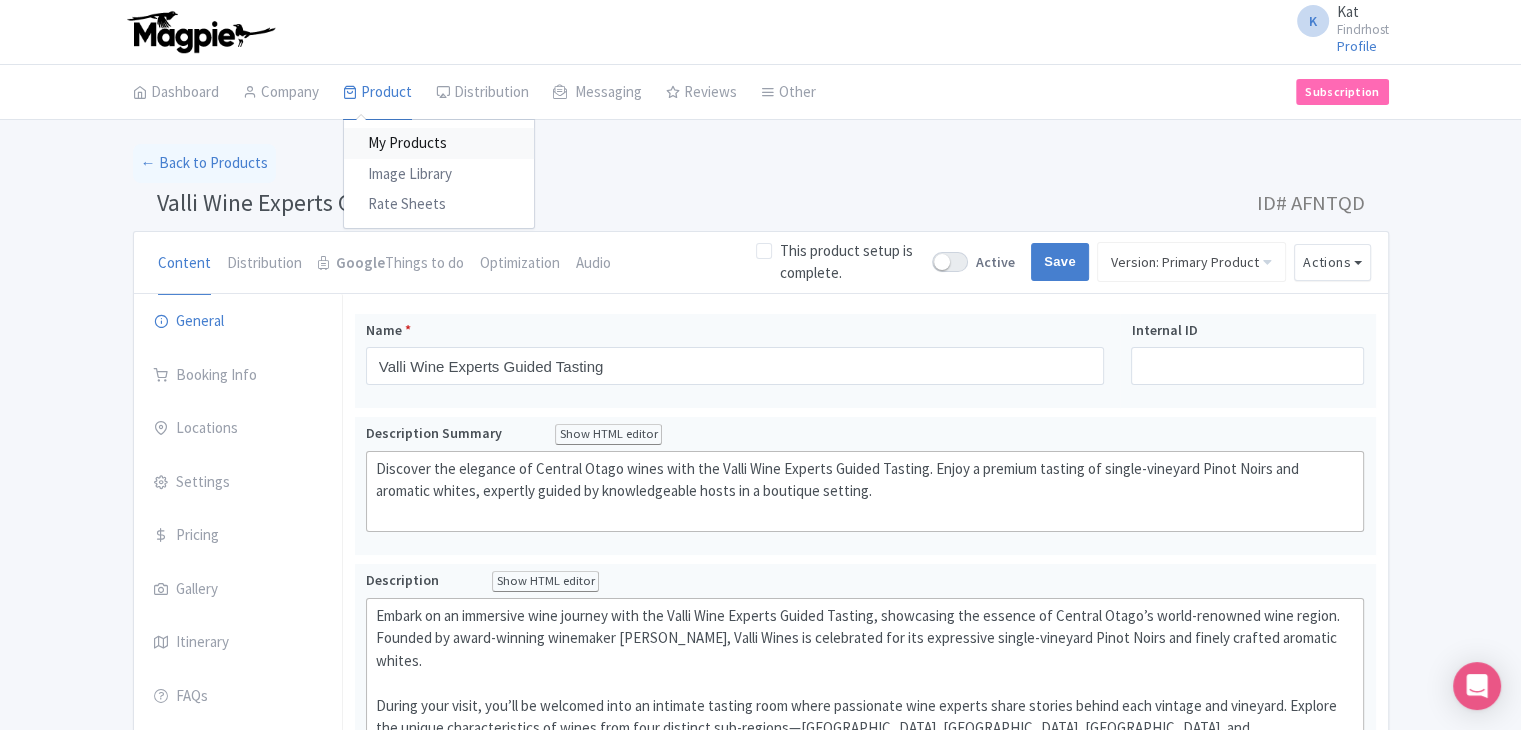 click on "My Products" at bounding box center [439, 143] 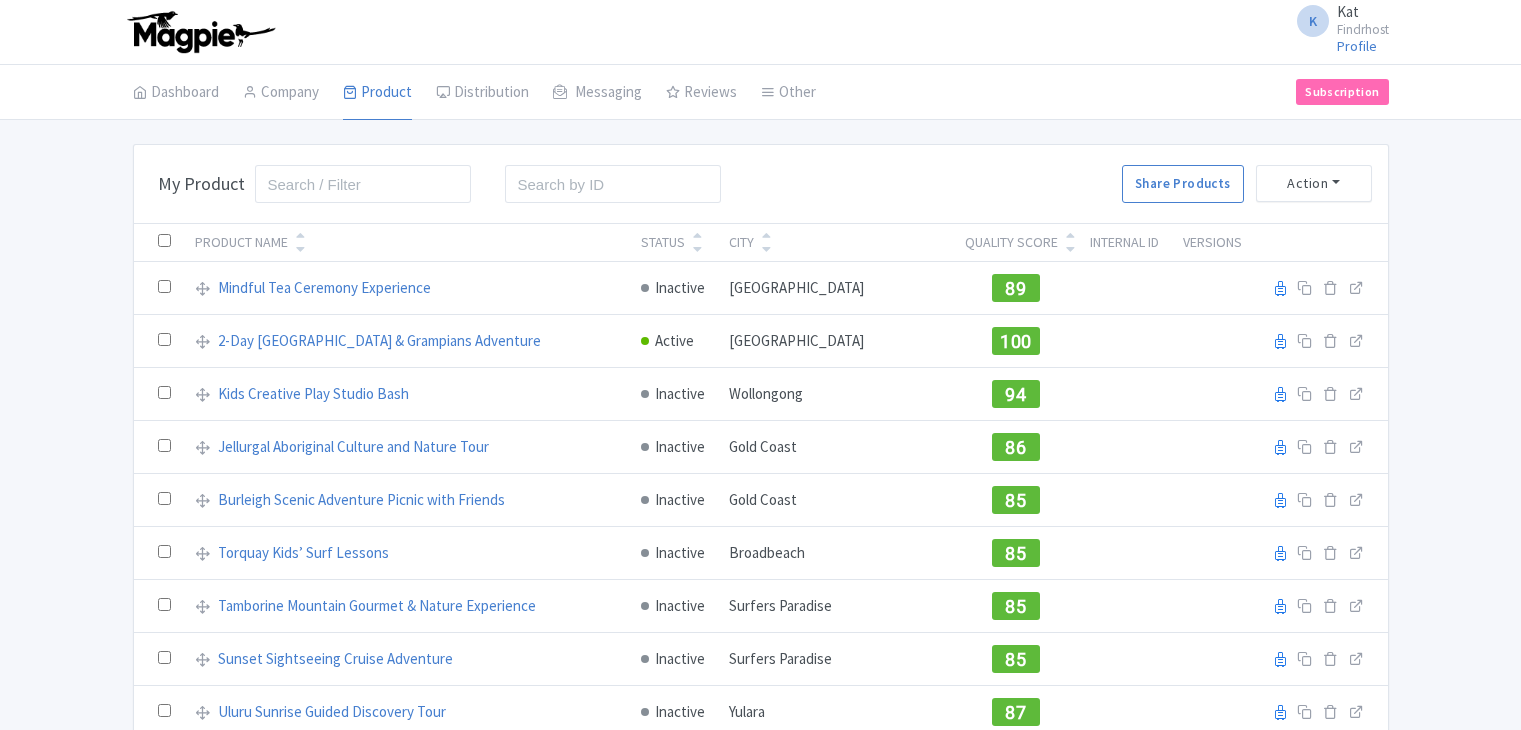 scroll, scrollTop: 0, scrollLeft: 0, axis: both 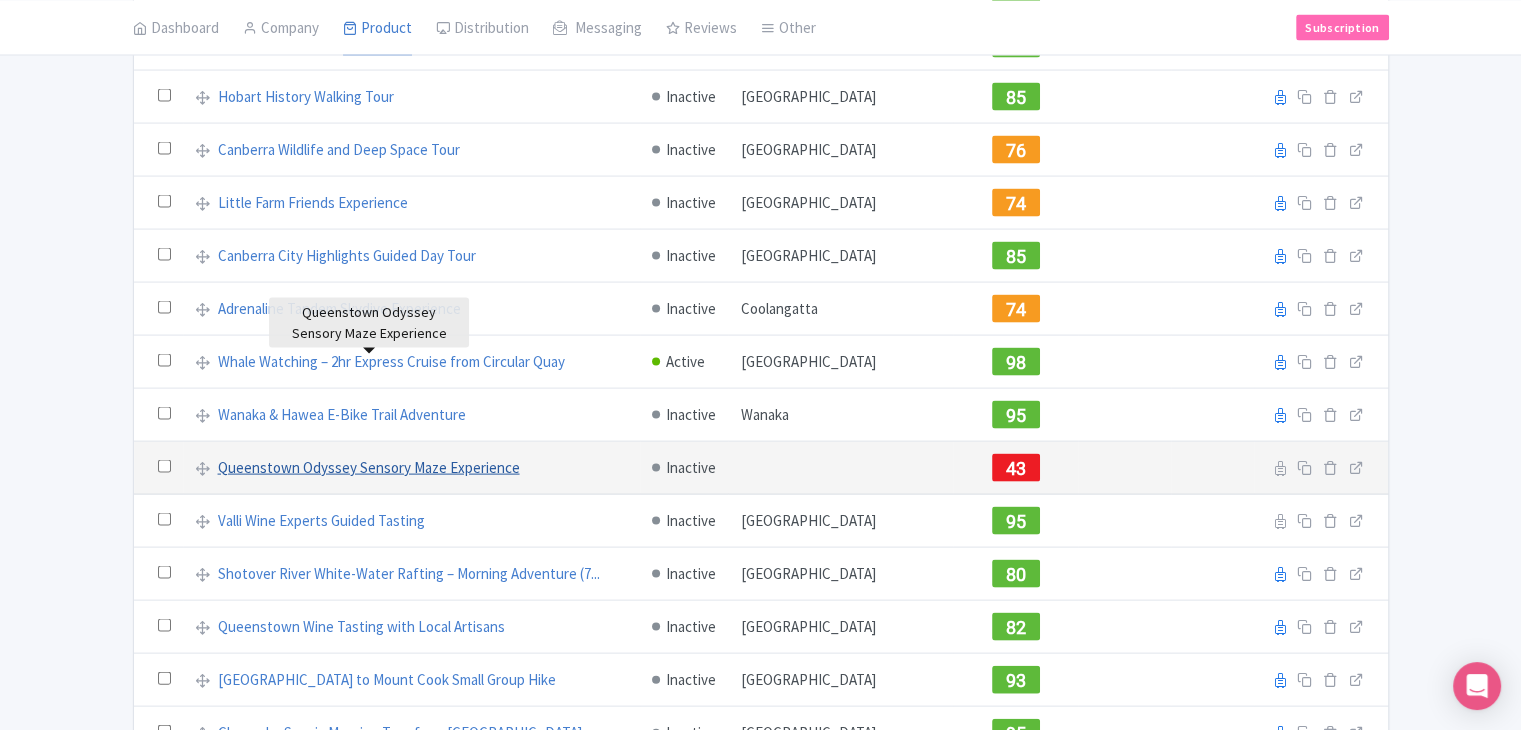 click on "Queenstown Odyssey Sensory Maze Experience" at bounding box center [369, 468] 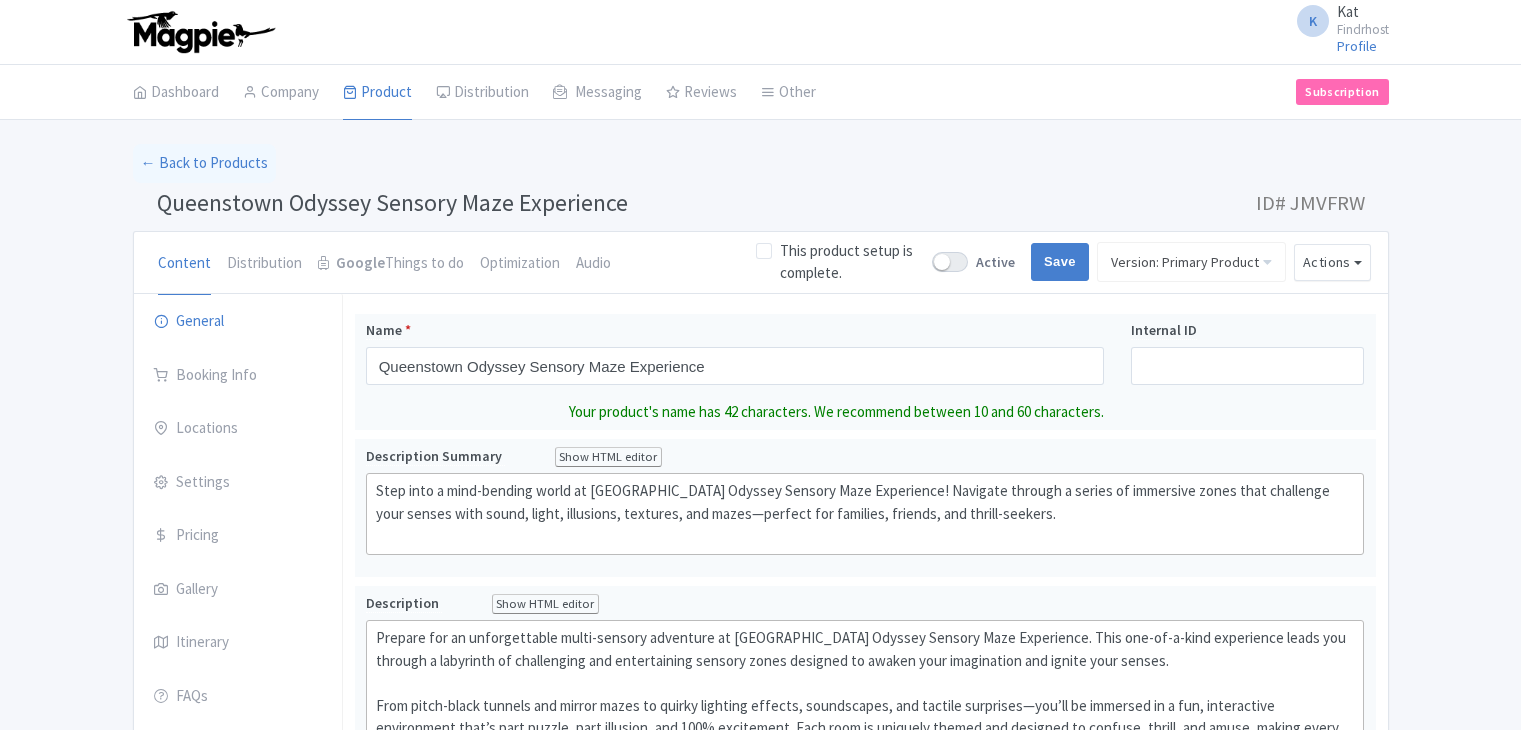 scroll, scrollTop: 0, scrollLeft: 0, axis: both 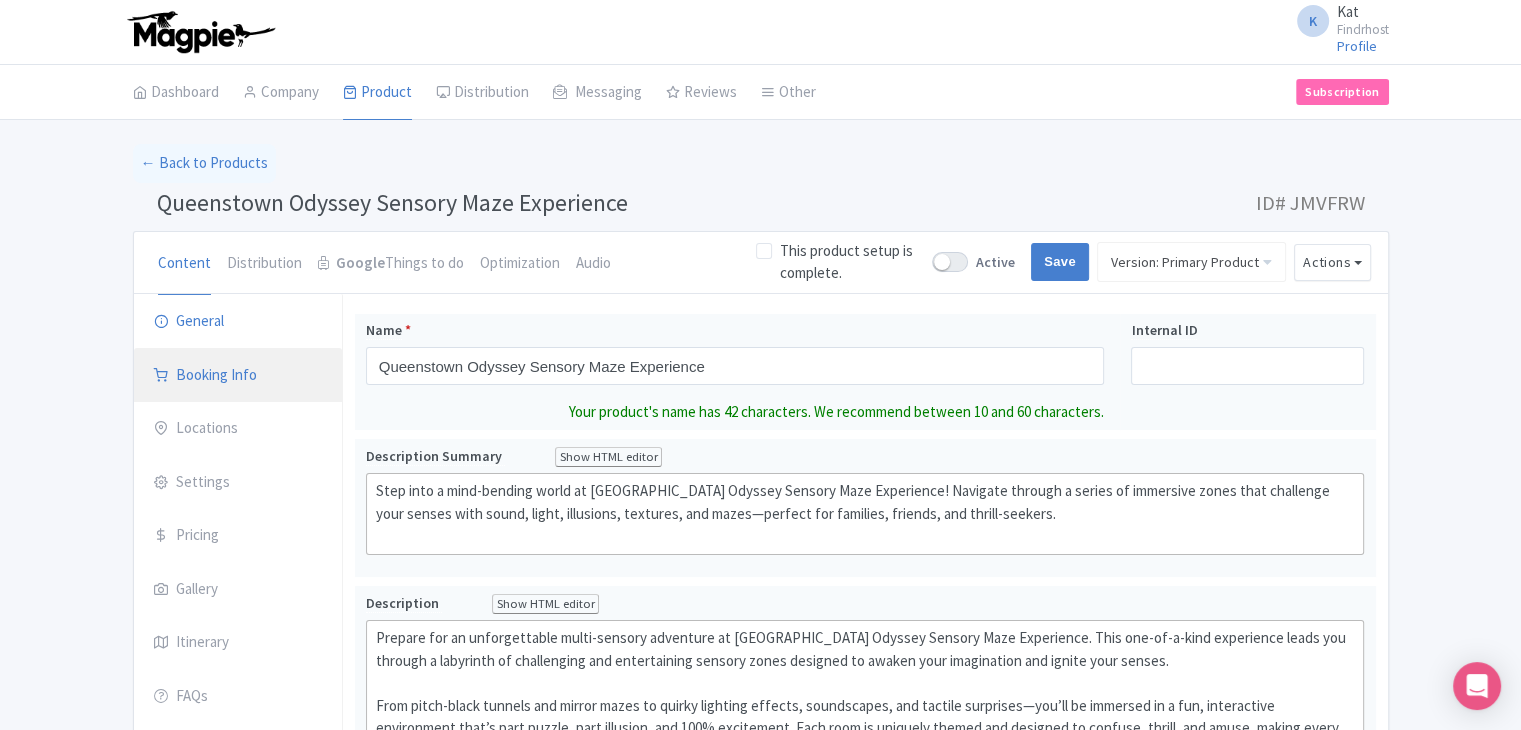 click on "Booking Info" at bounding box center (238, 376) 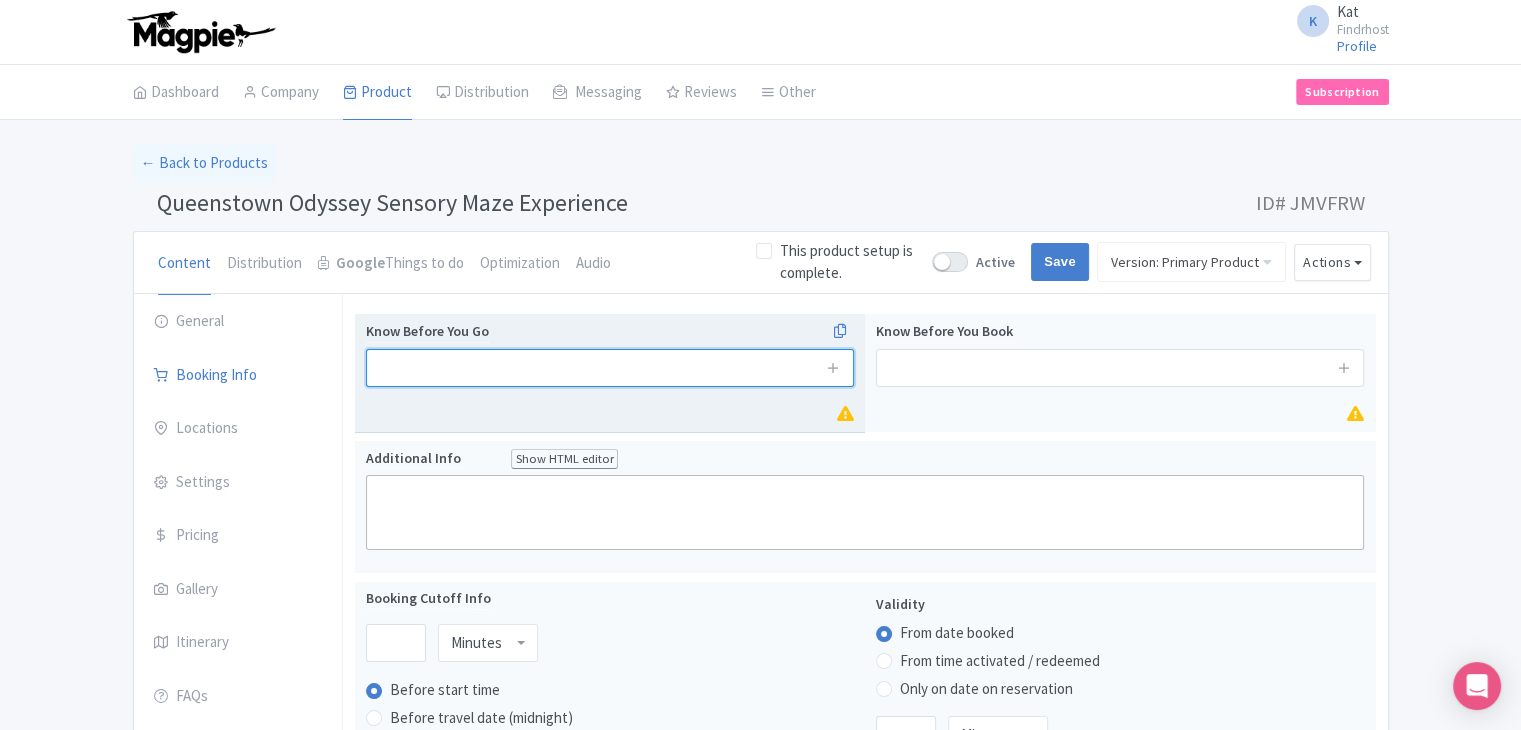 click at bounding box center [610, 368] 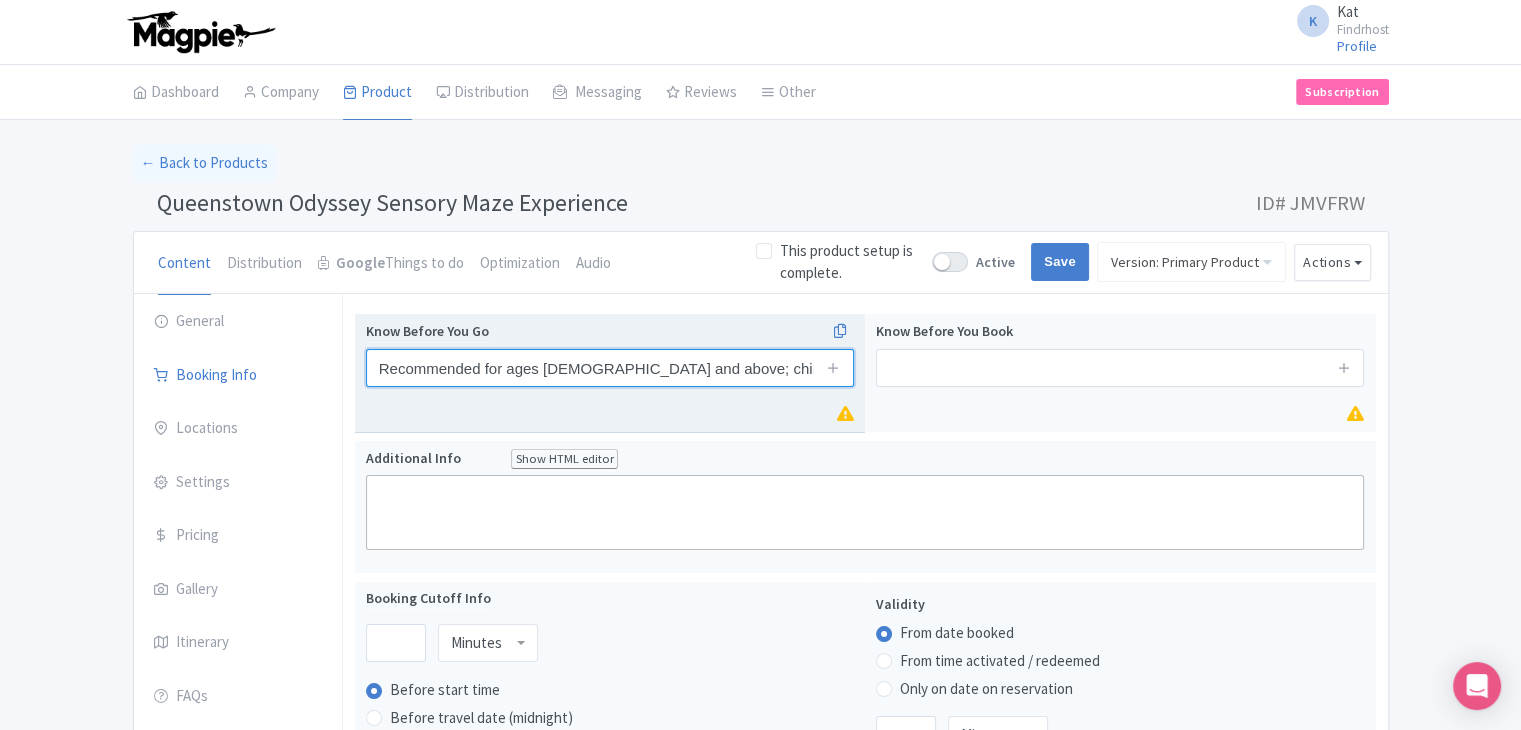 scroll, scrollTop: 0, scrollLeft: 164, axis: horizontal 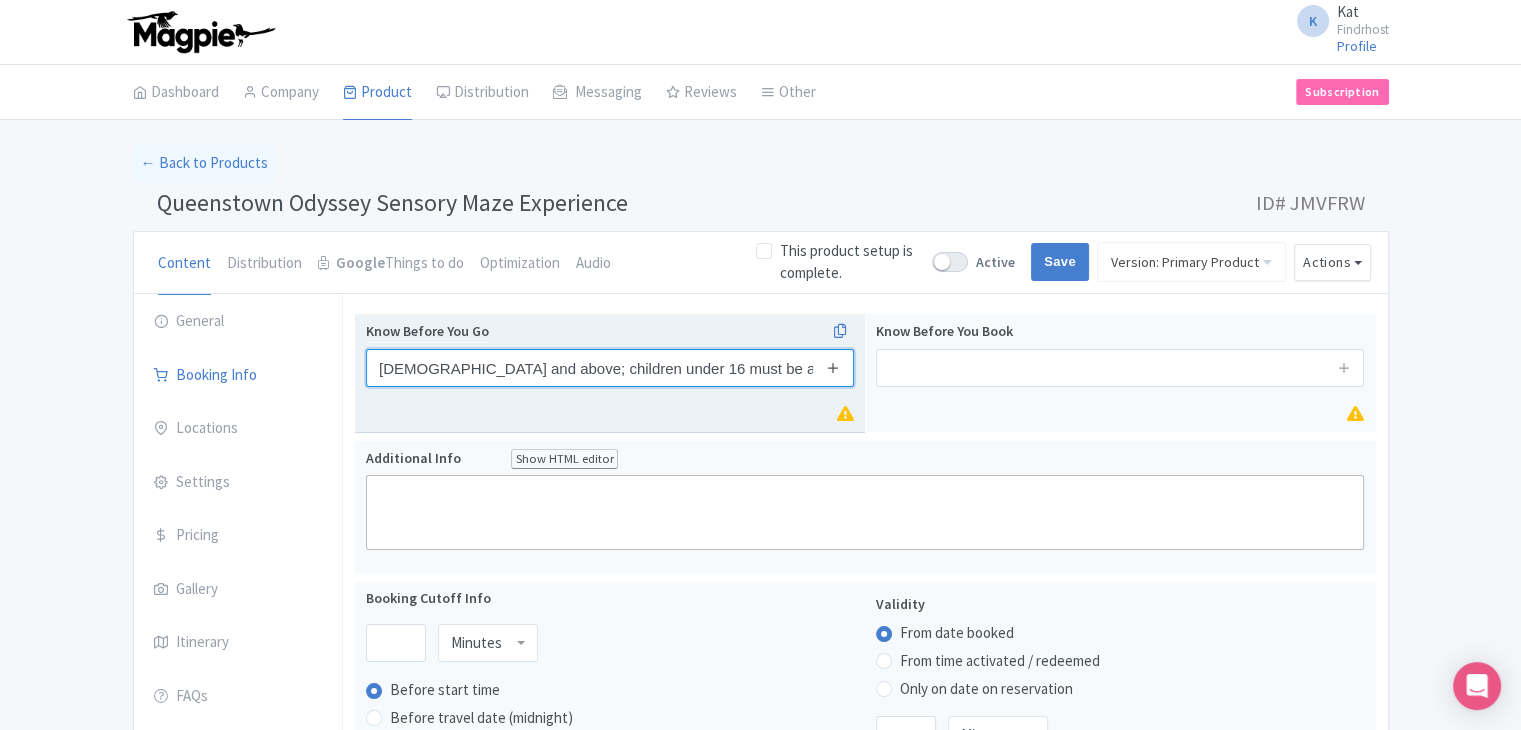 type on "Recommended for ages [DEMOGRAPHIC_DATA] and above; children under 16 must be accompanied by an adult" 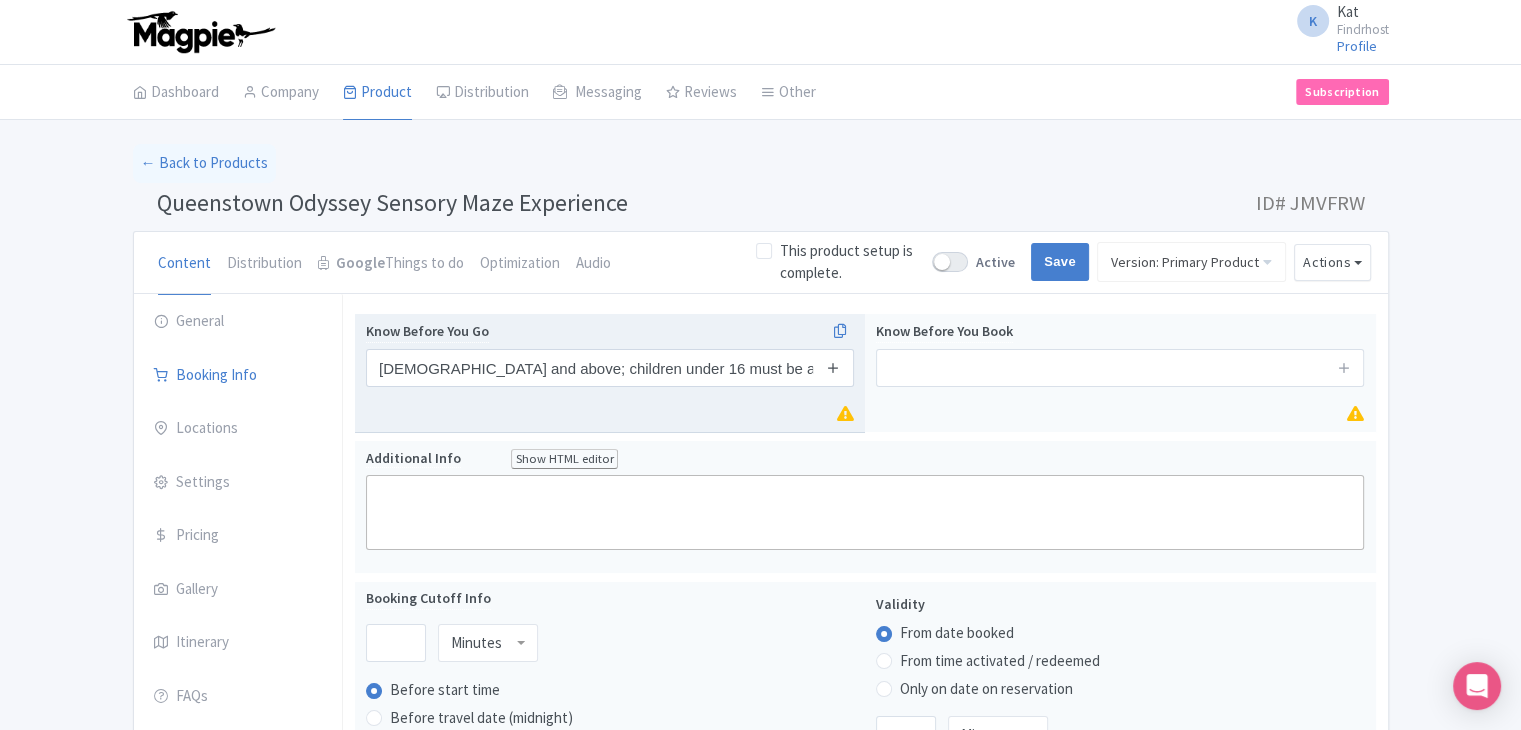 click at bounding box center (833, 367) 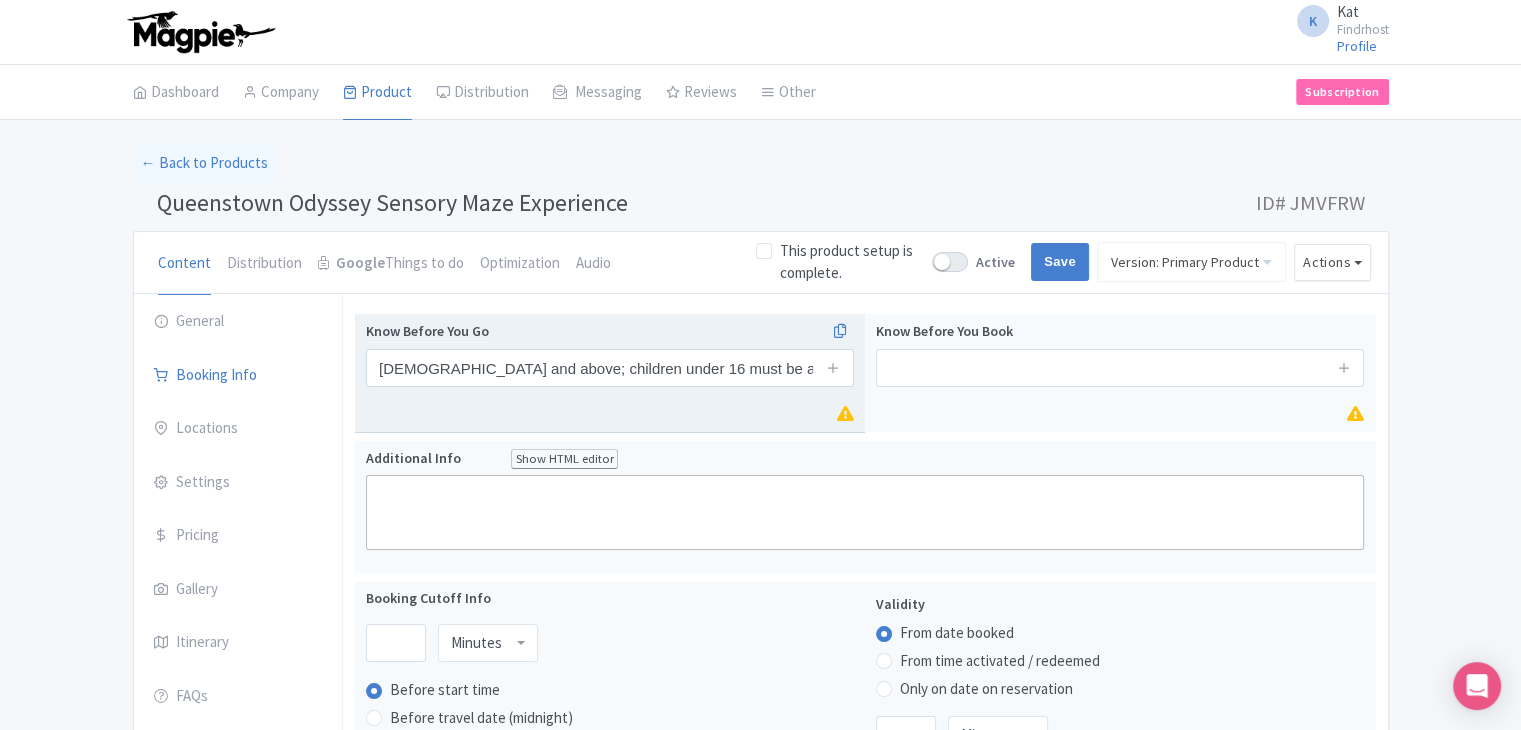 type 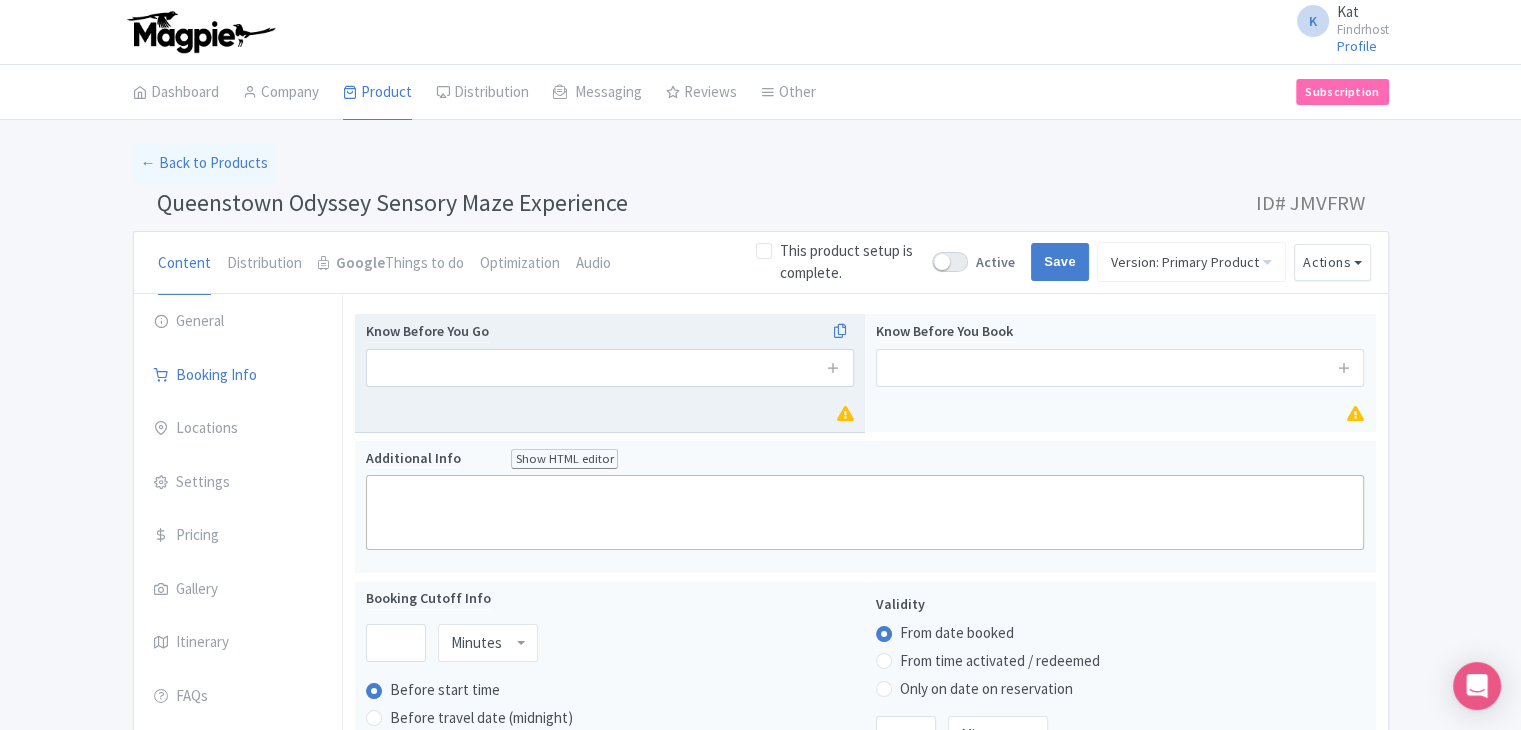 scroll, scrollTop: 0, scrollLeft: 0, axis: both 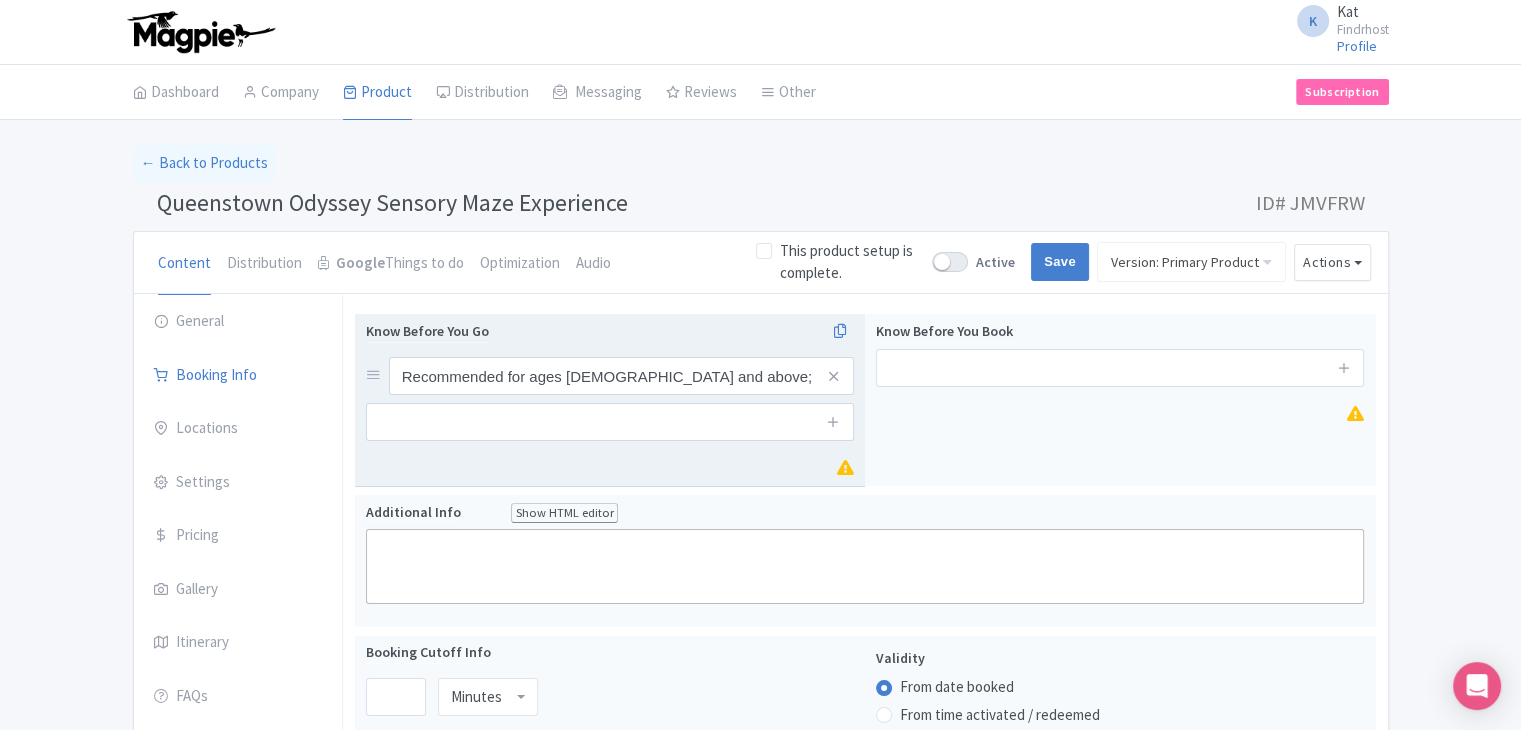 drag, startPoint x: 836, startPoint y: 421, endPoint x: 842, endPoint y: 458, distance: 37.48333 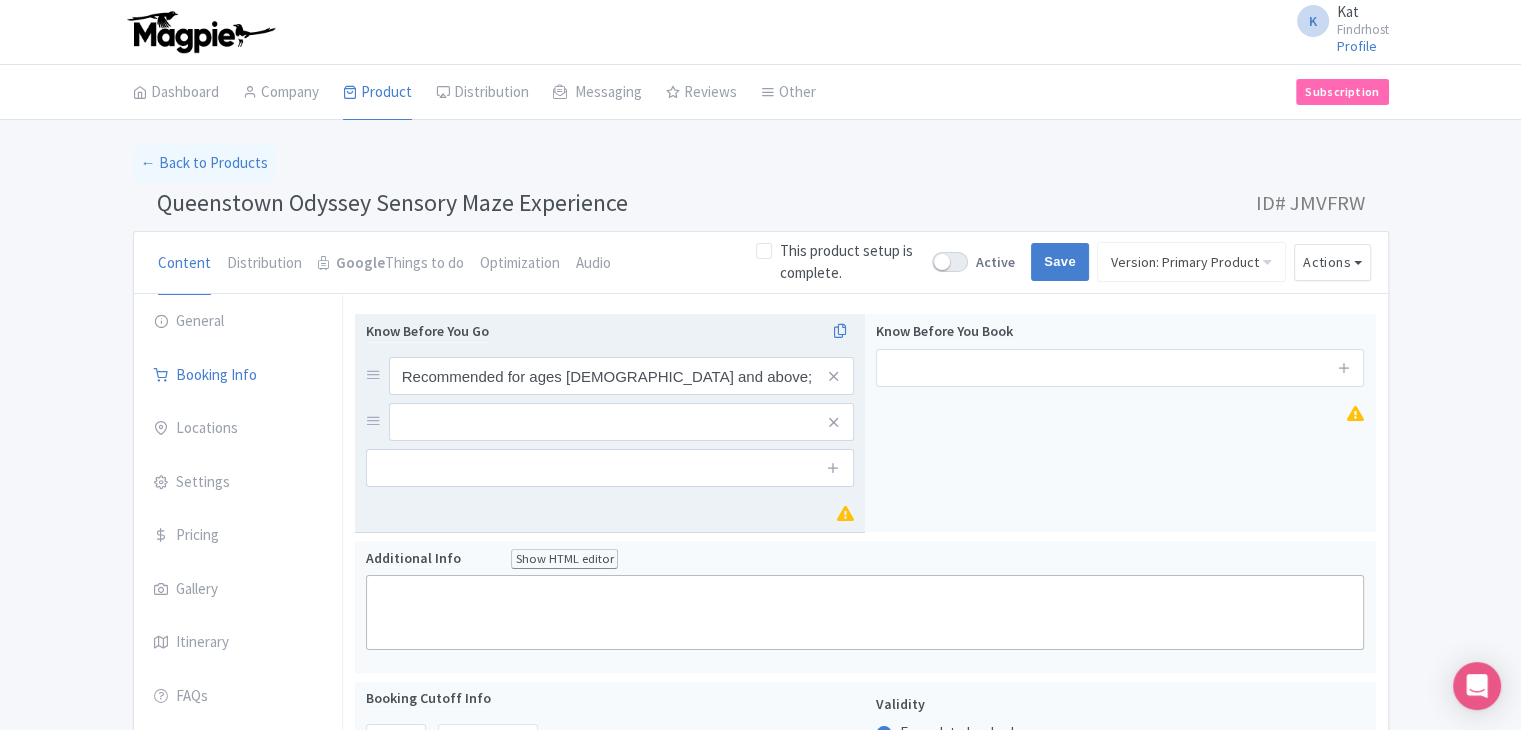 click at bounding box center (834, 468) 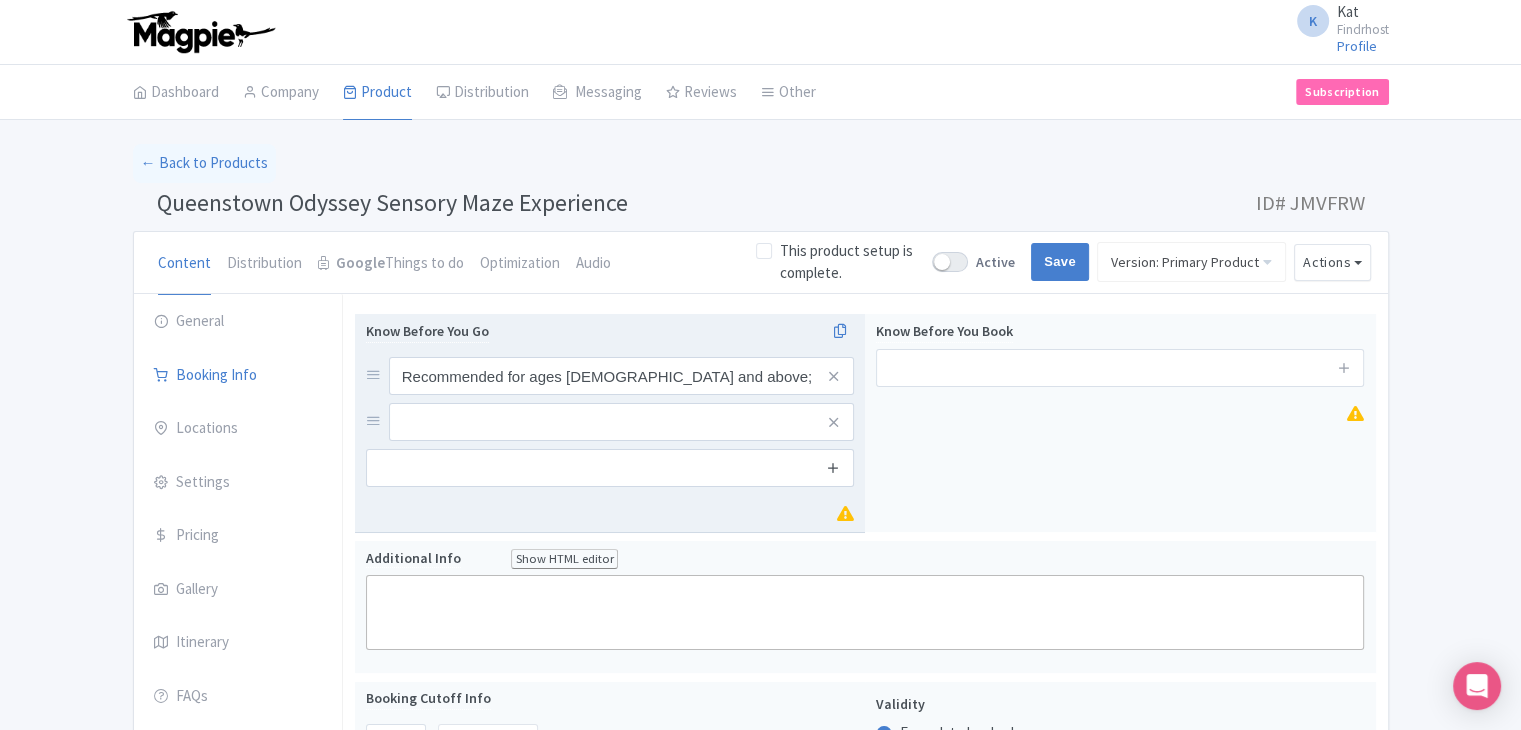 click at bounding box center (833, 467) 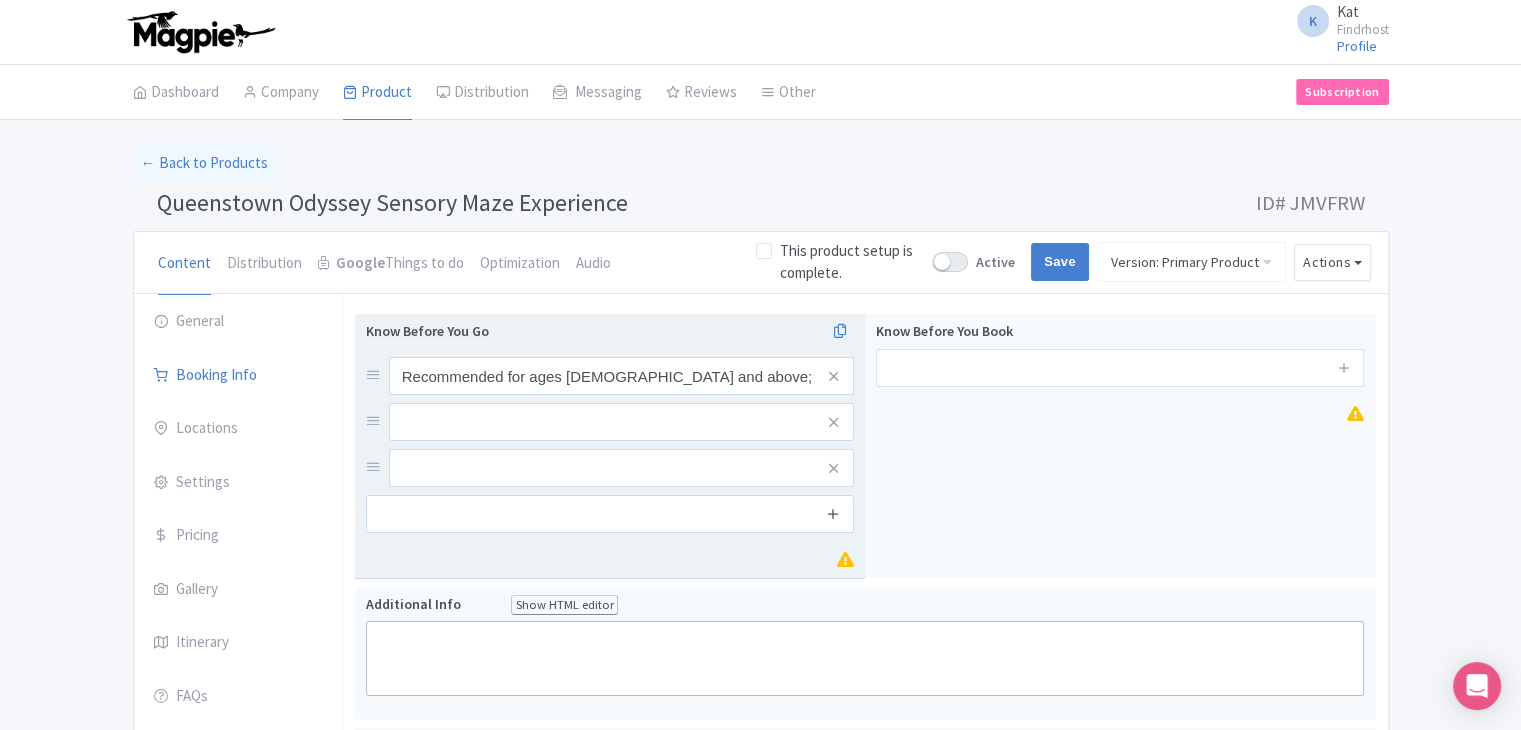 click at bounding box center (833, 513) 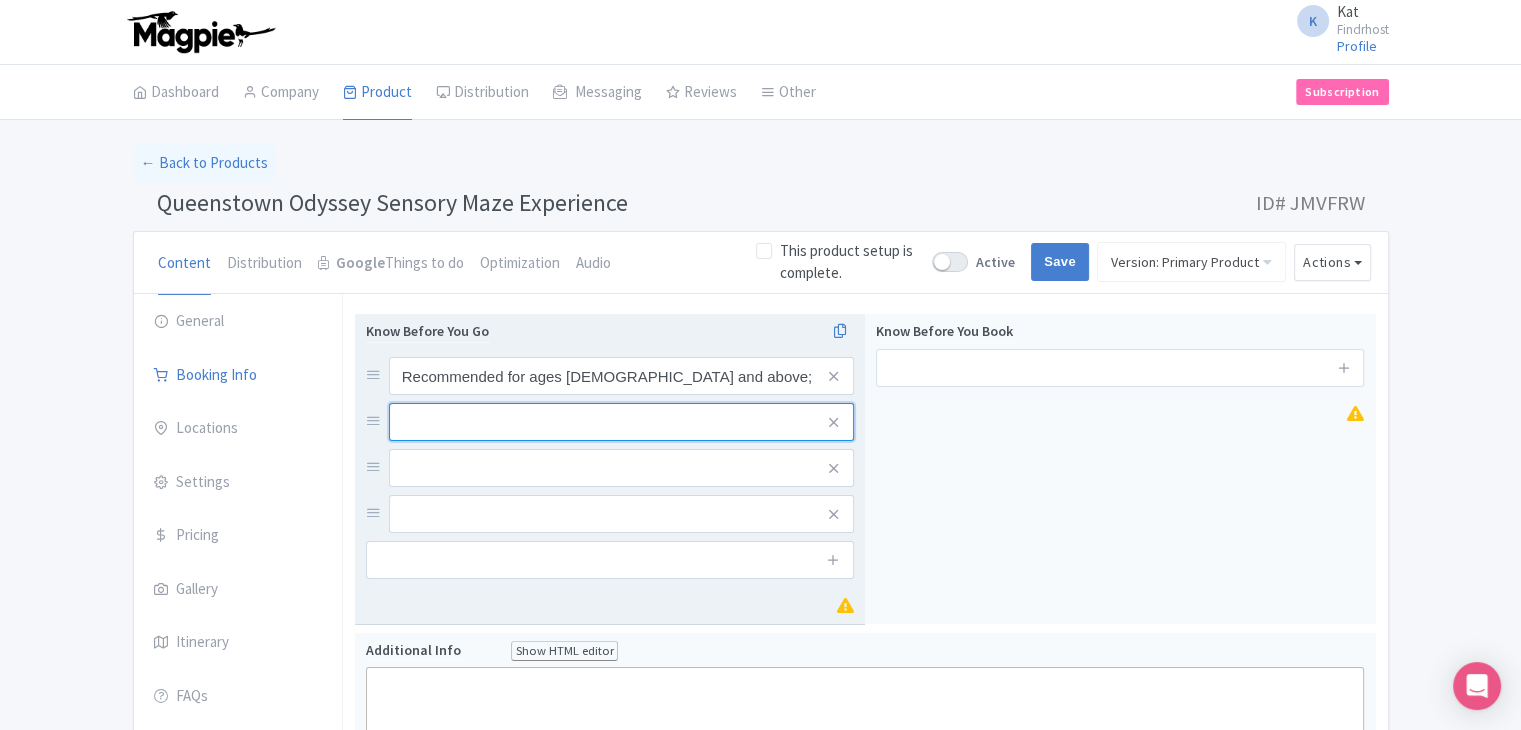 click at bounding box center [621, 376] 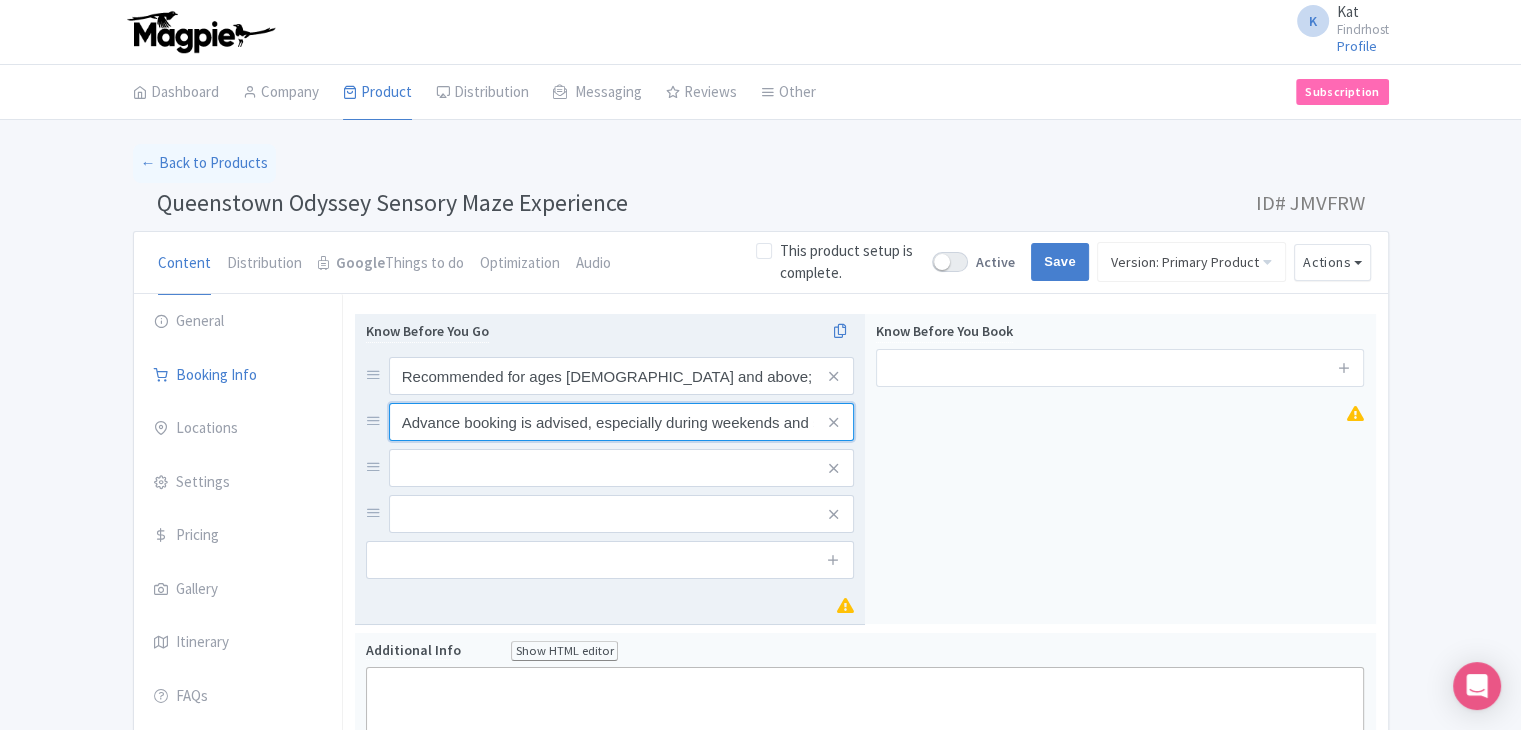 scroll, scrollTop: 0, scrollLeft: 101, axis: horizontal 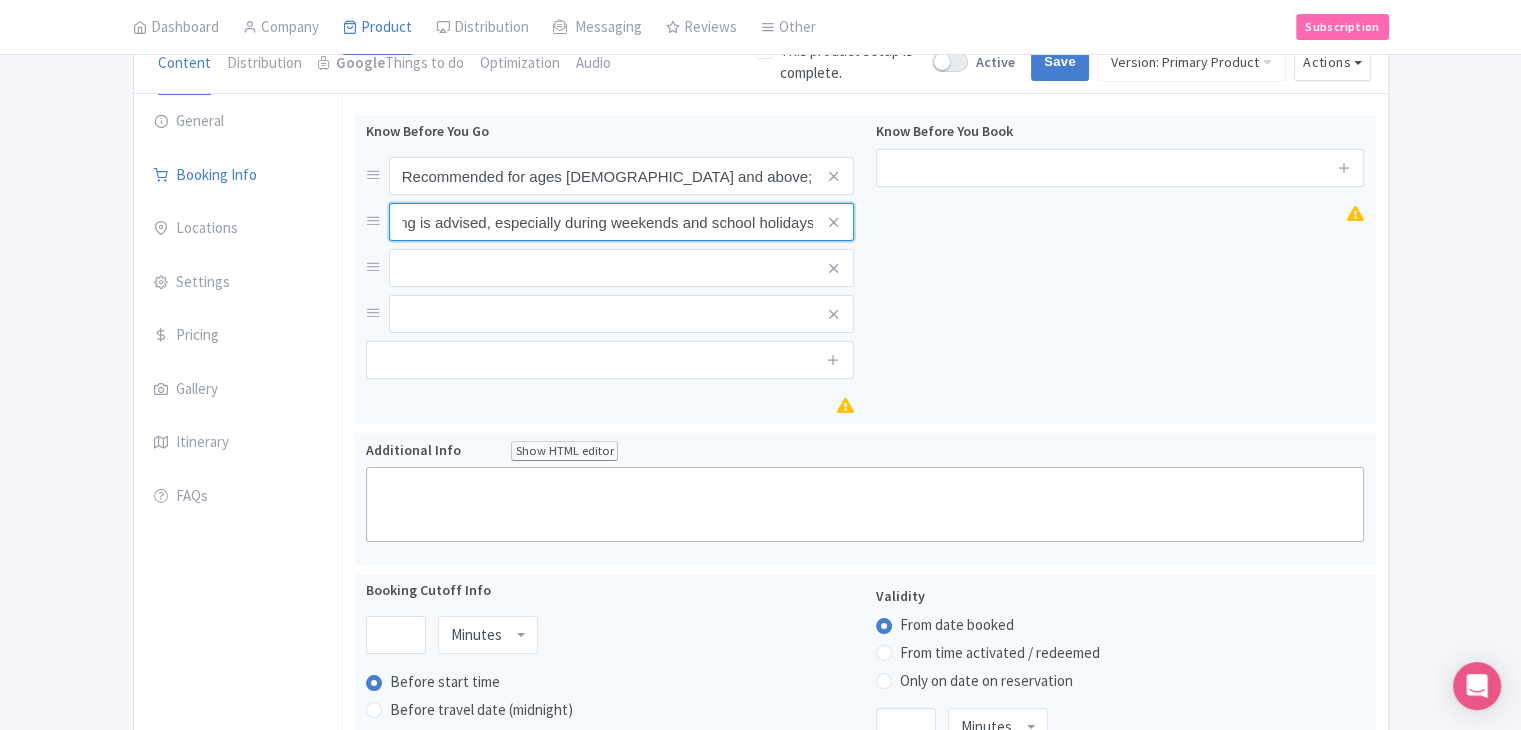 type on "Advance booking is advised, especially during weekends and school holidays" 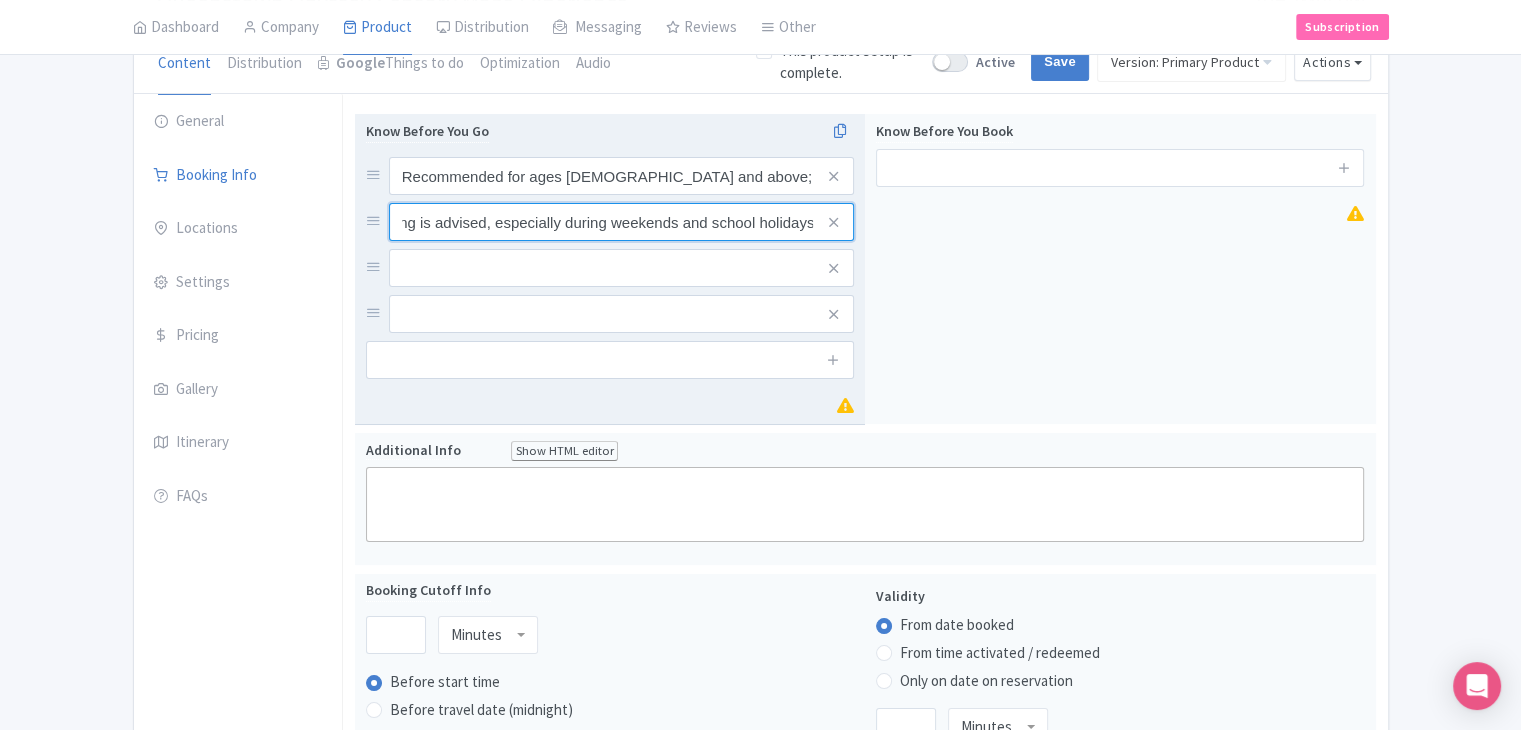 scroll, scrollTop: 0, scrollLeft: 0, axis: both 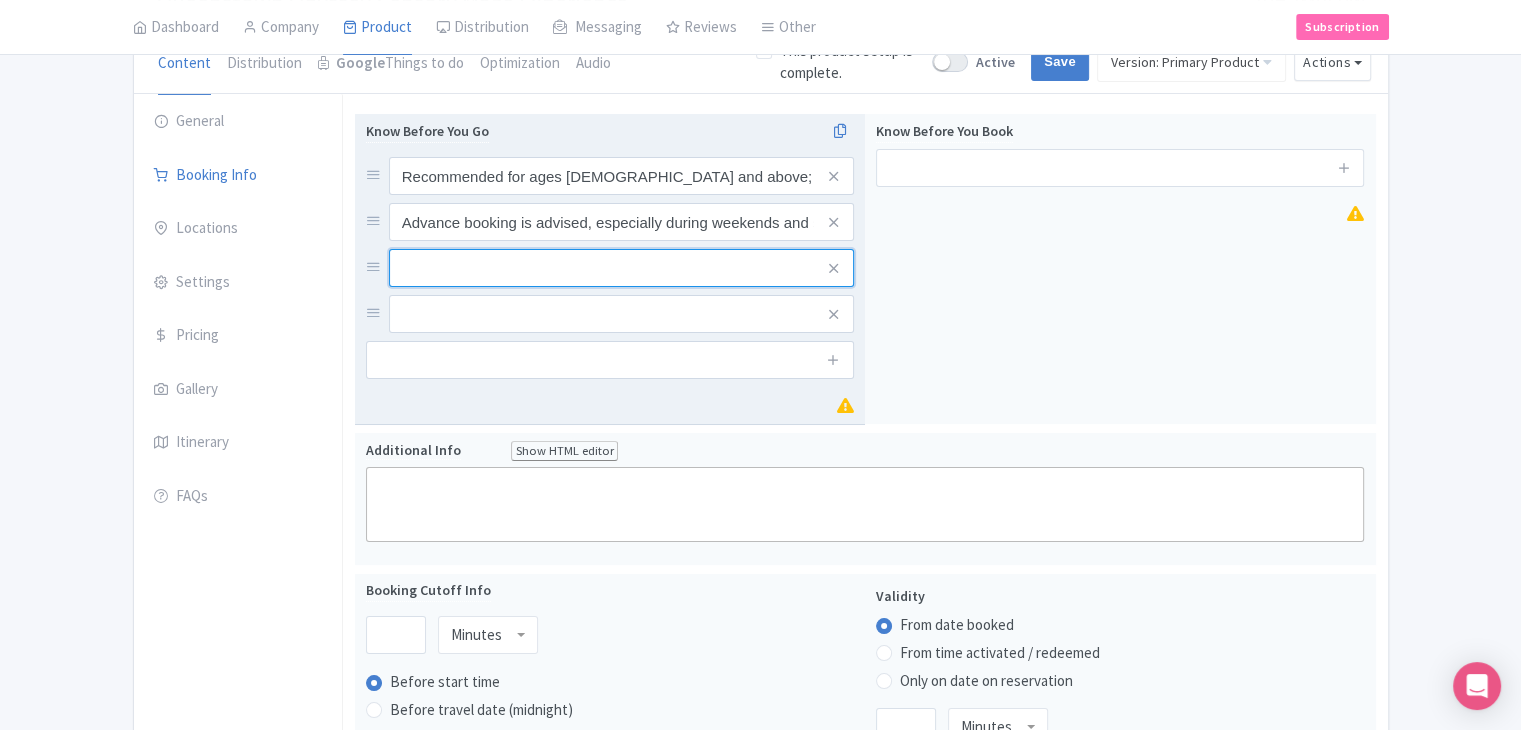 click at bounding box center [621, 176] 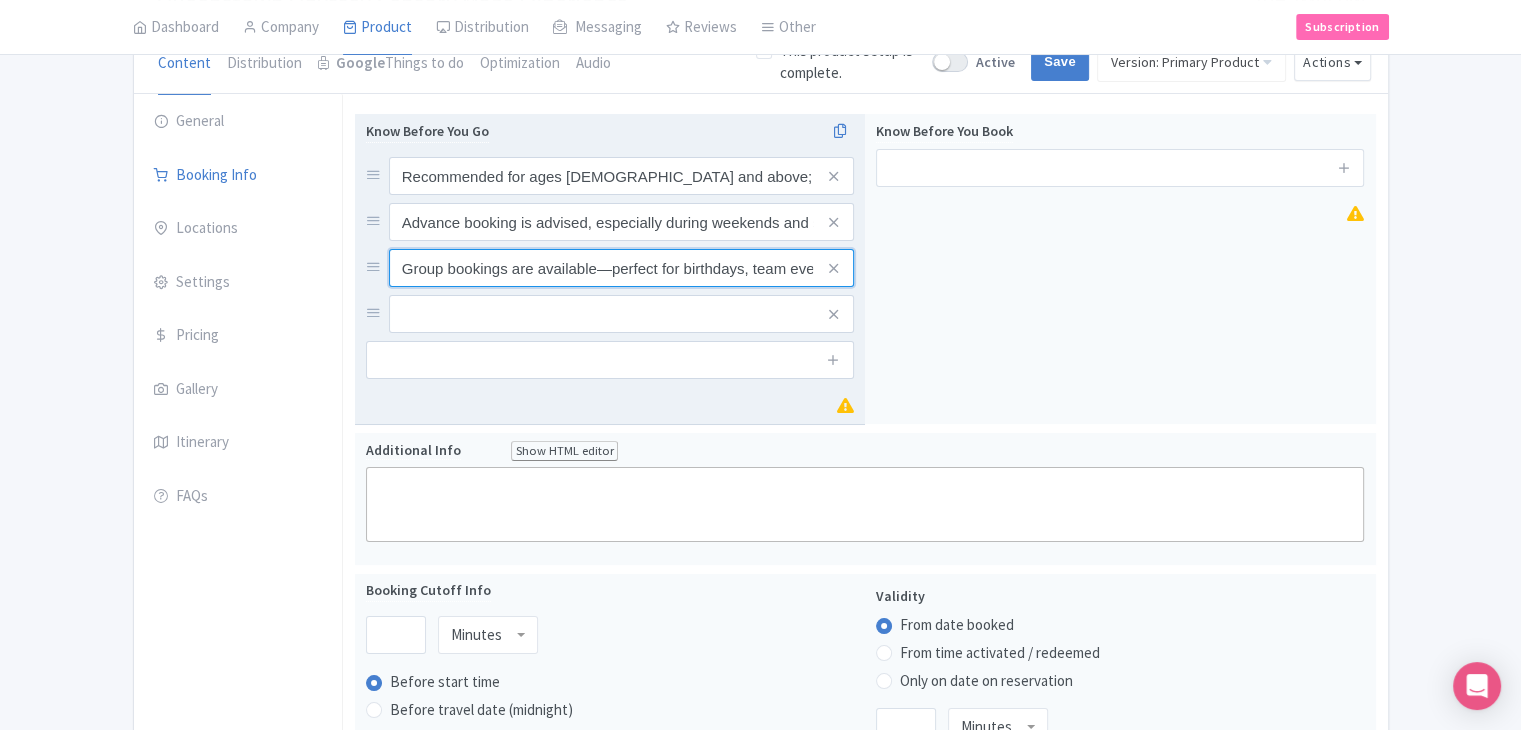 scroll, scrollTop: 0, scrollLeft: 142, axis: horizontal 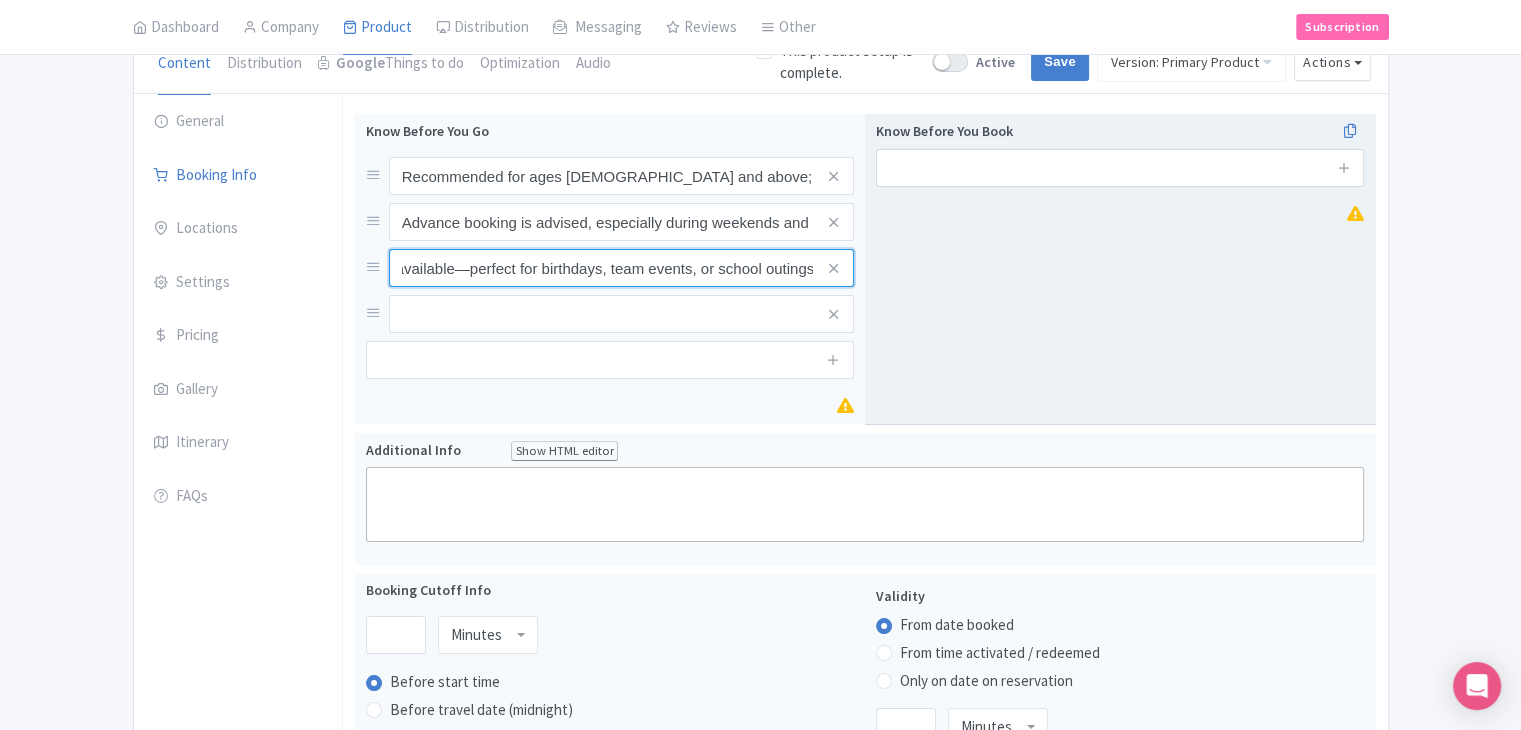 type on "Group bookings are available—perfect for birthdays, team events, or school outings" 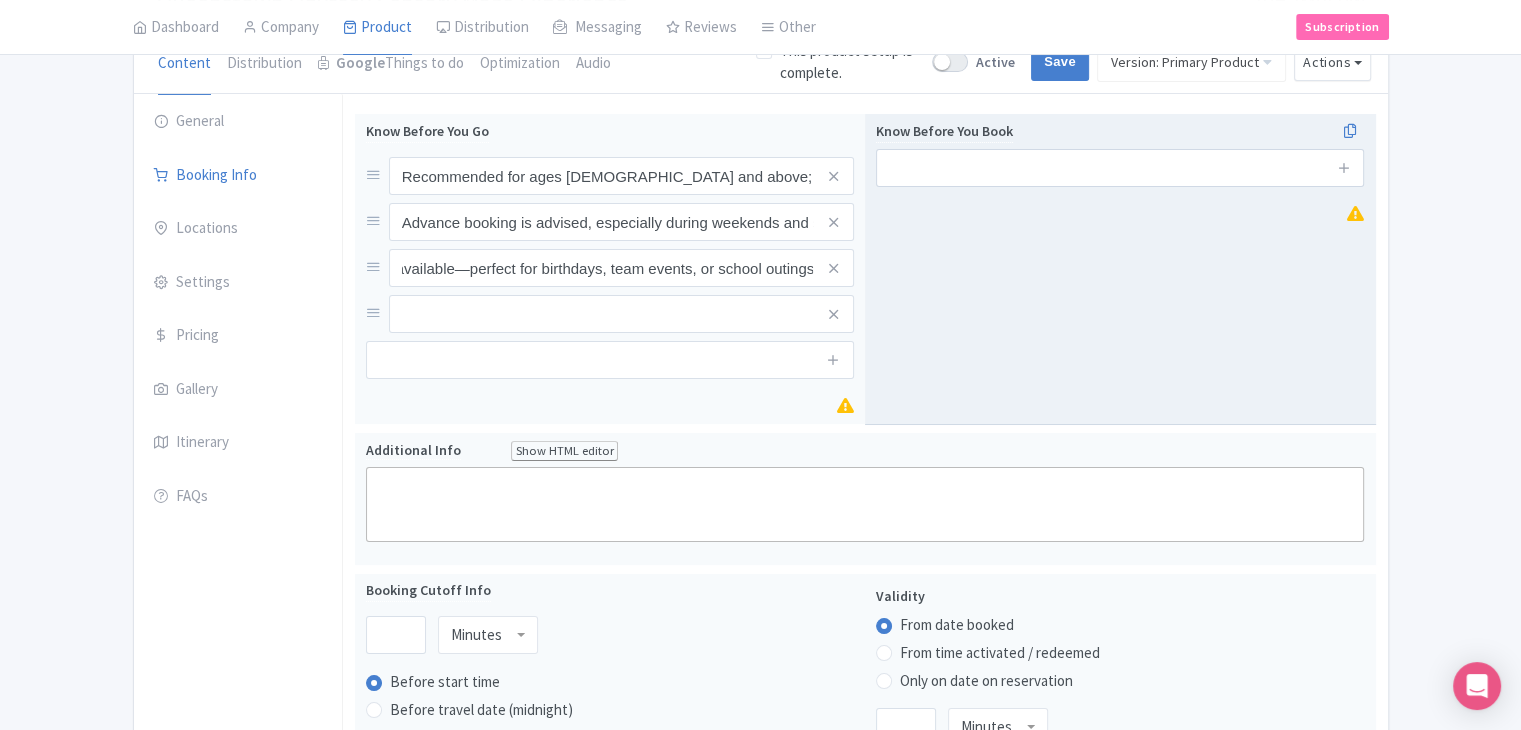 click on "Know Before You Book" at bounding box center [1120, 269] 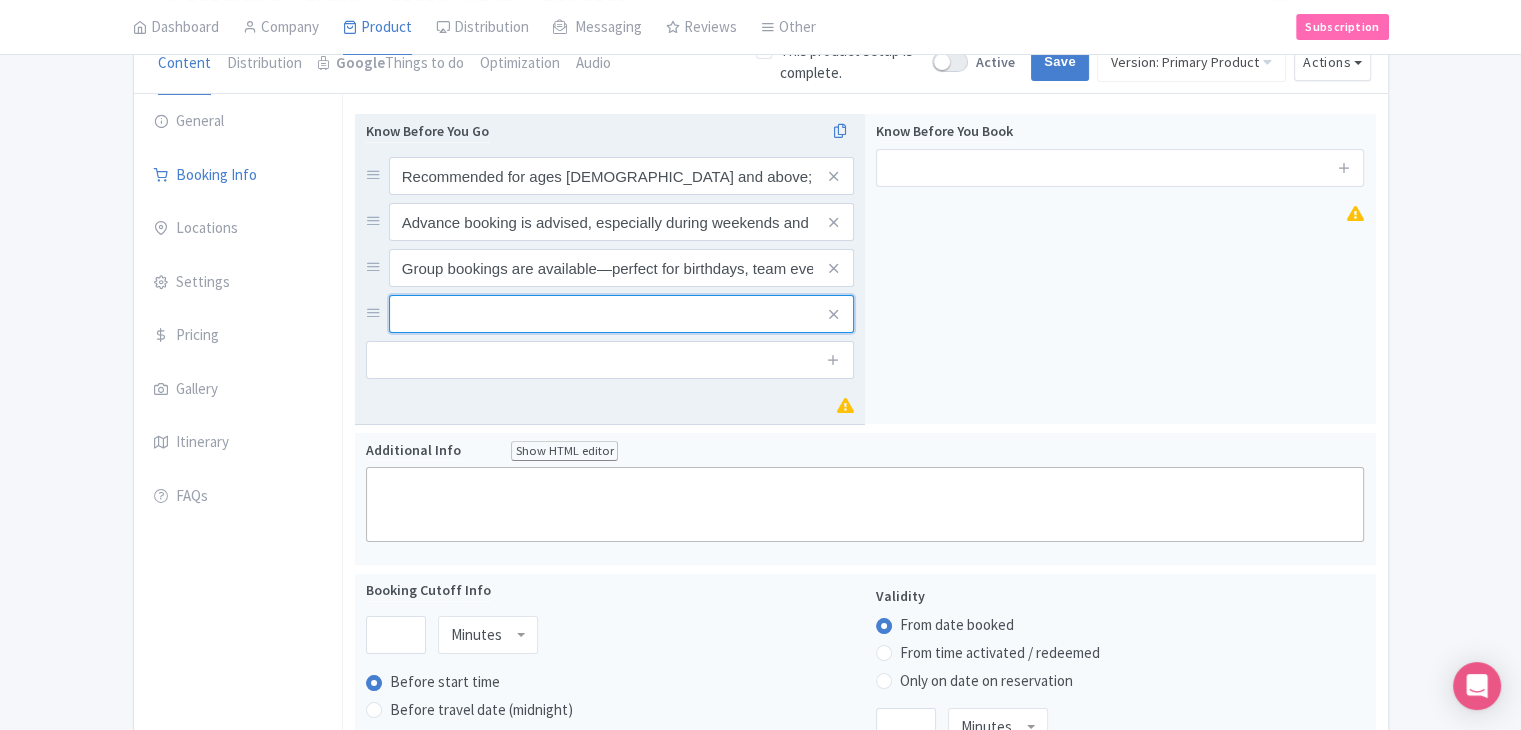 click at bounding box center (621, 176) 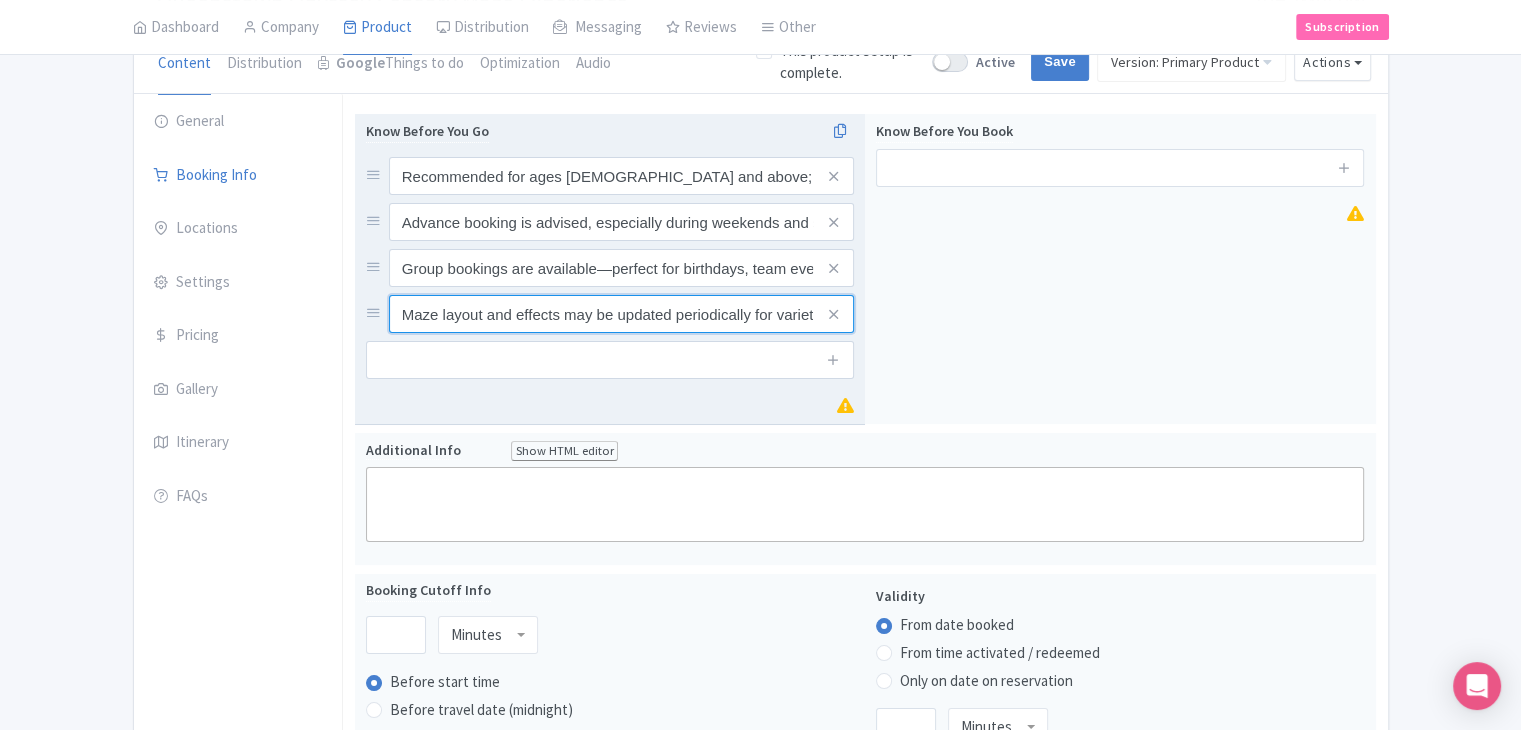 scroll, scrollTop: 0, scrollLeft: 7, axis: horizontal 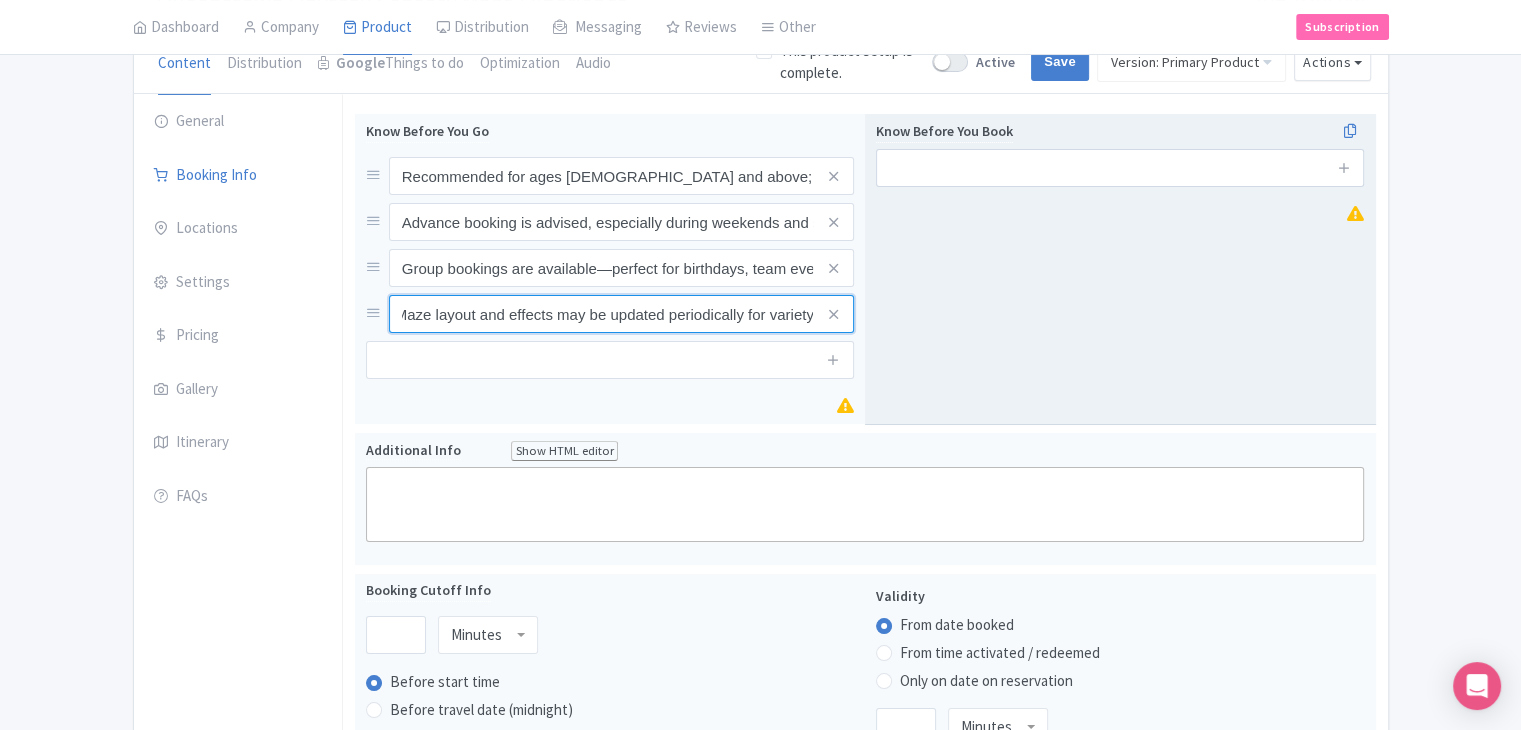 type on "Maze layout and effects may be updated periodically for variety" 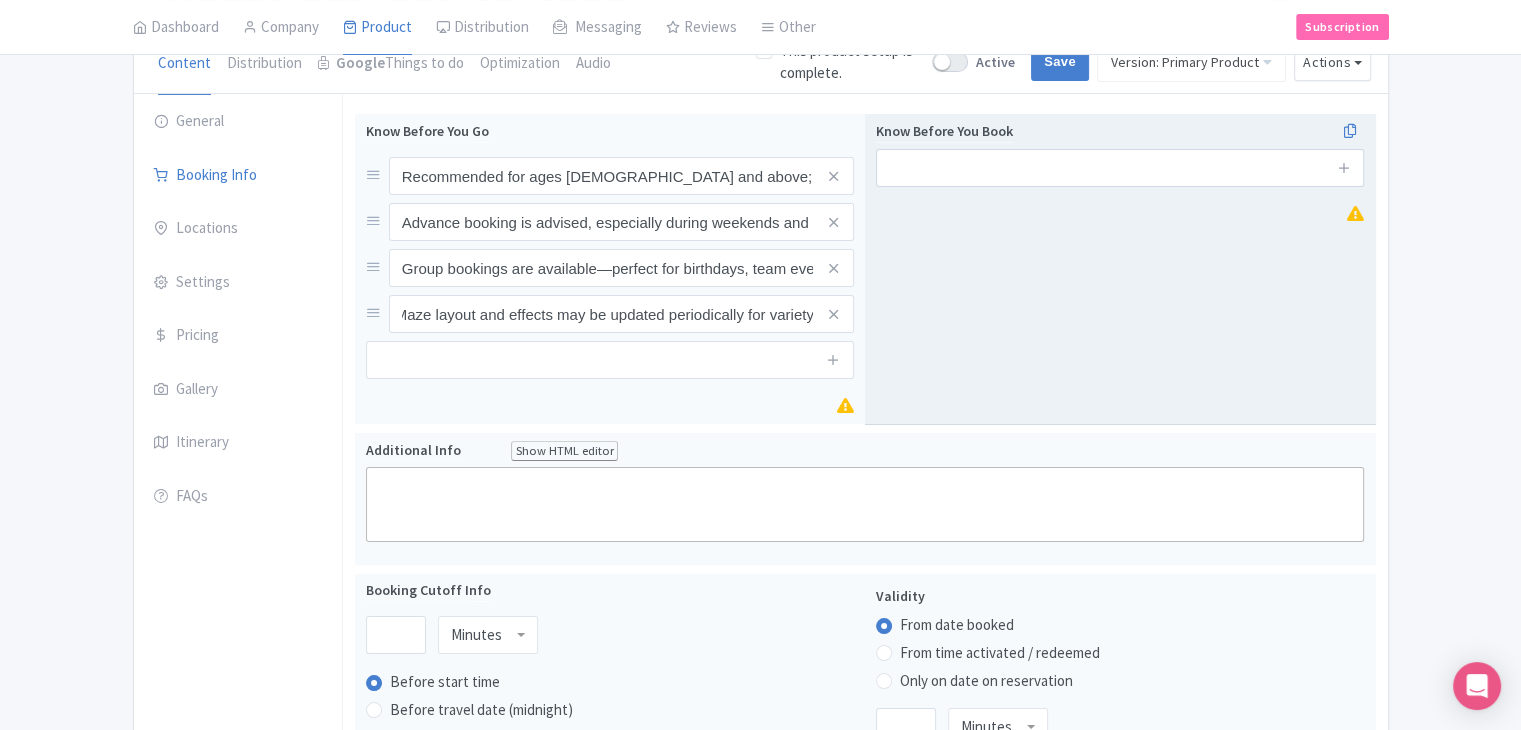 click on "Know Before You Book" at bounding box center [1120, 269] 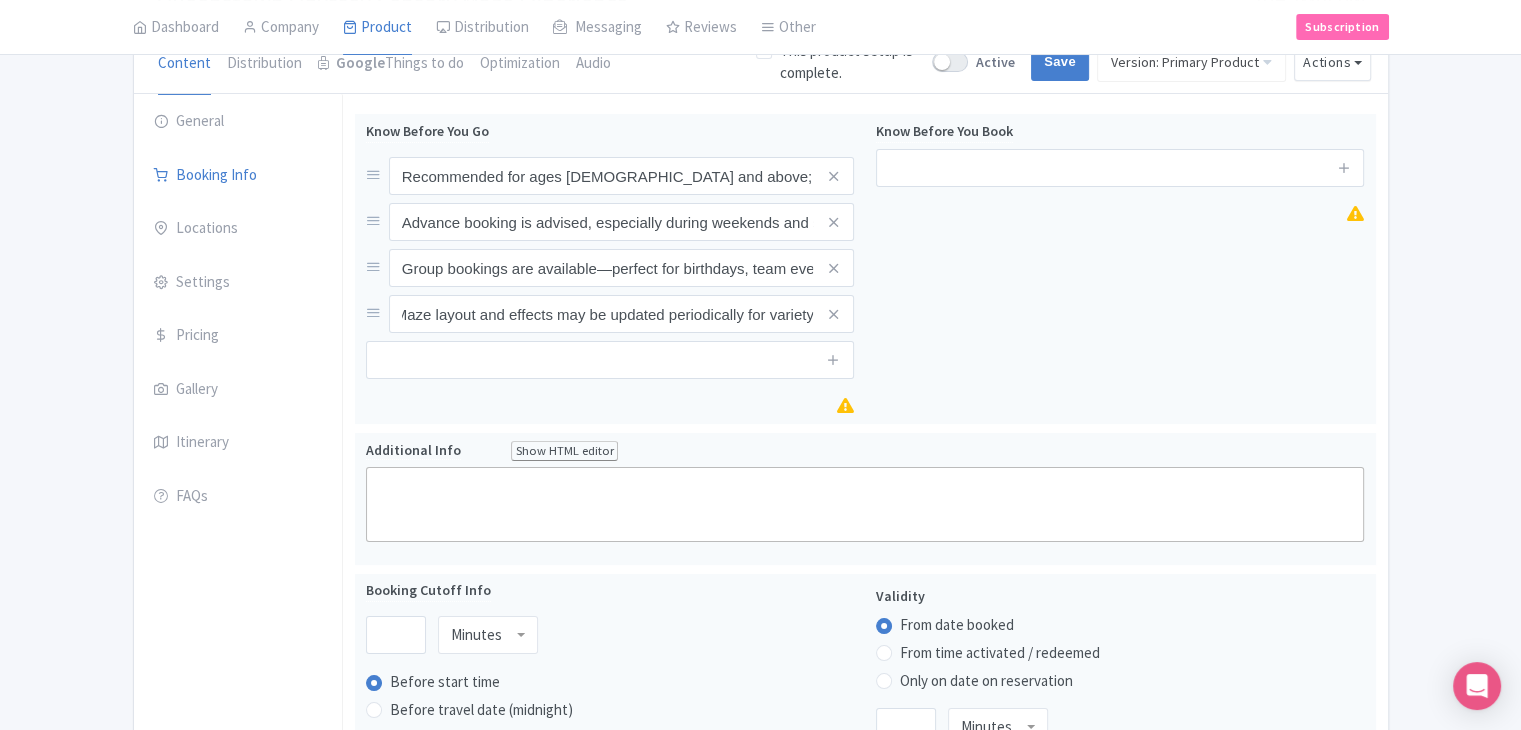 scroll, scrollTop: 0, scrollLeft: 0, axis: both 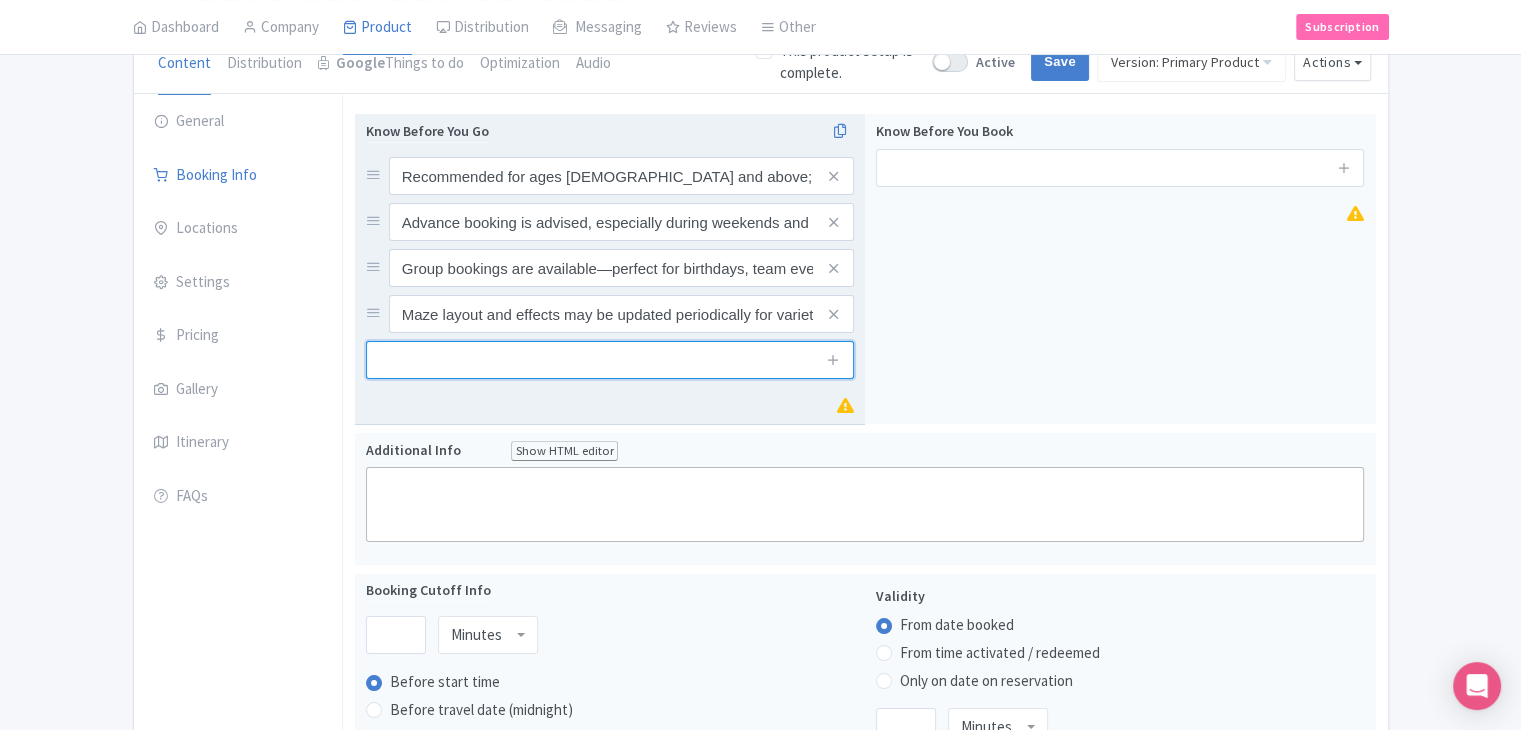 click at bounding box center (610, 360) 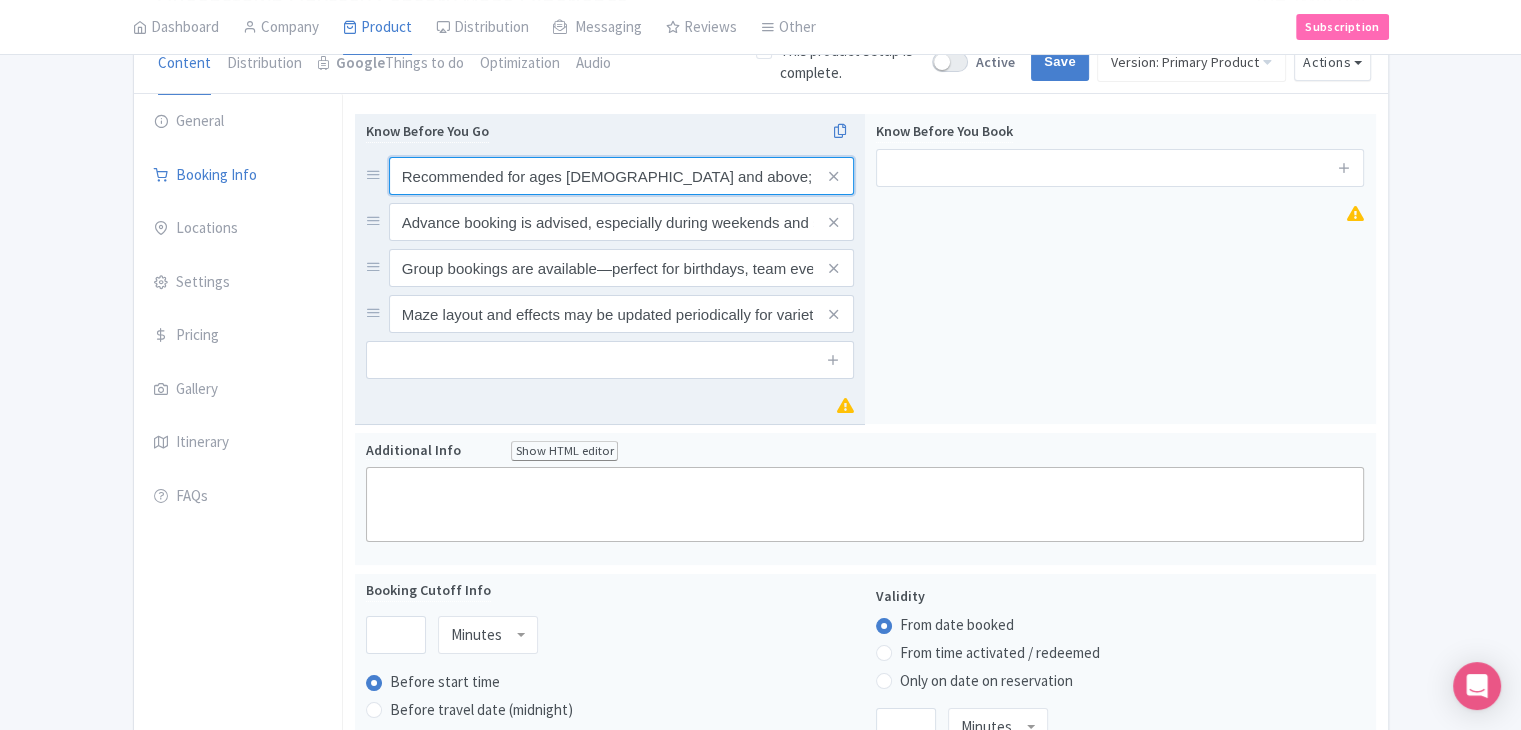 click on "Recommended for ages [DEMOGRAPHIC_DATA] and above; children under 16 must be accompanied by an adult" at bounding box center (621, 176) 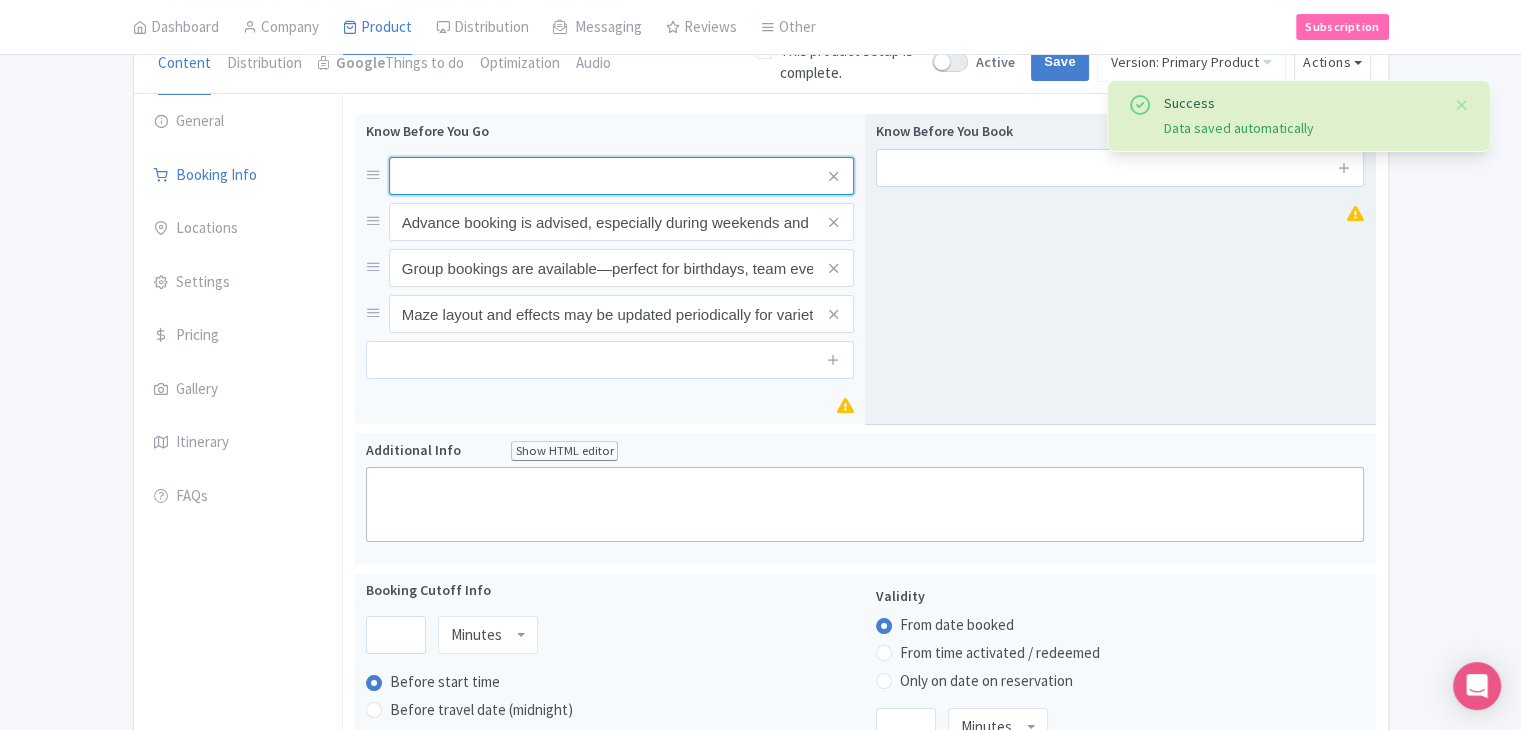 type 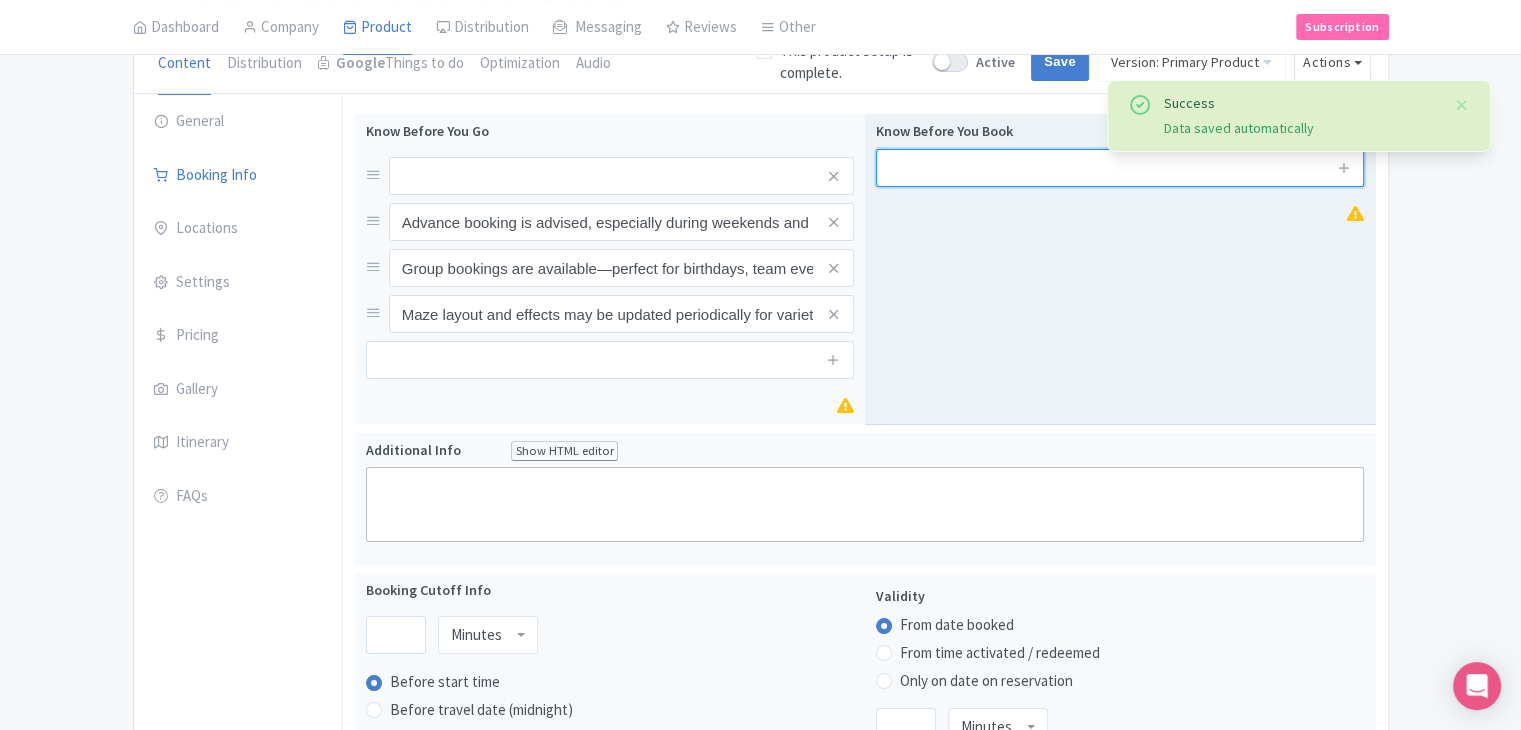 click at bounding box center (1120, 168) 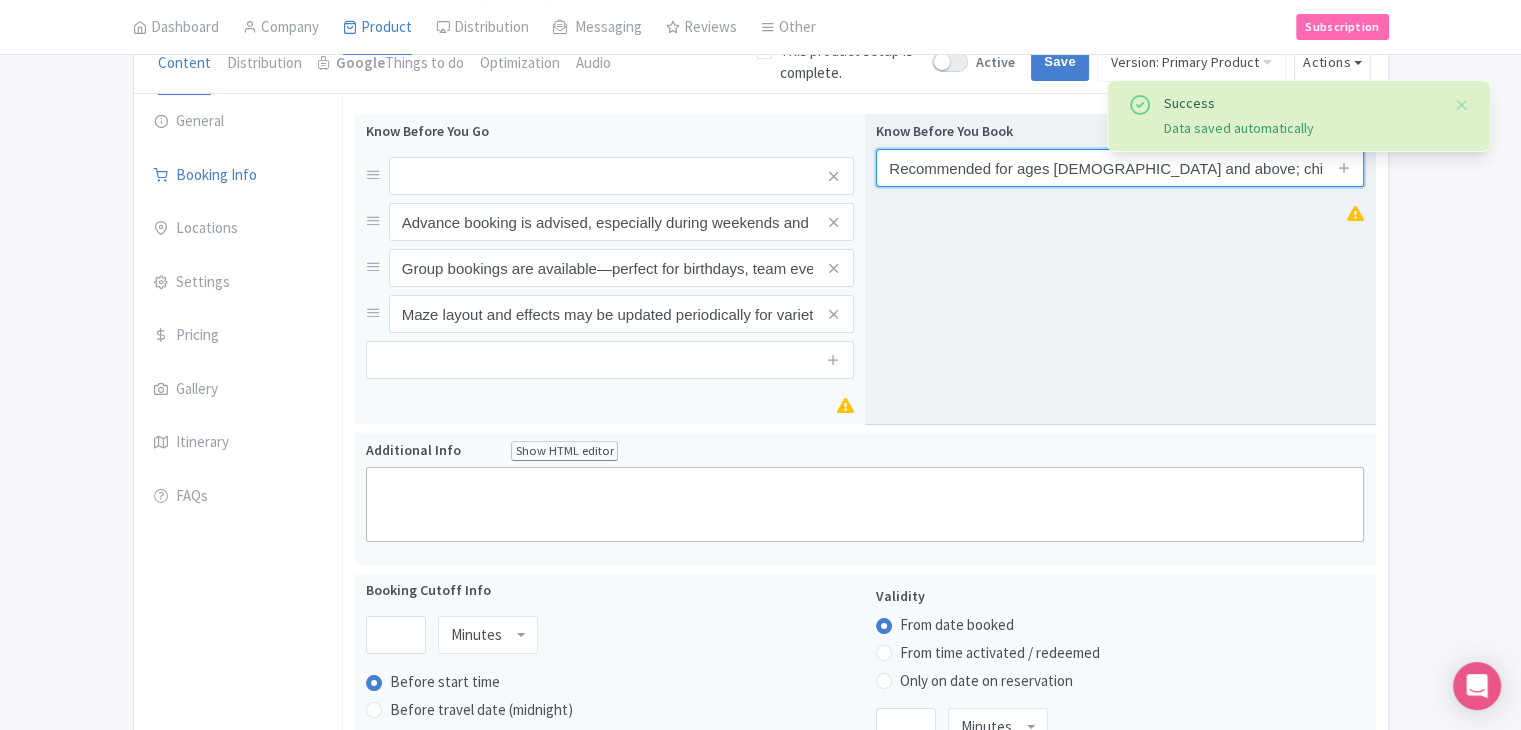 scroll, scrollTop: 0, scrollLeft: 164, axis: horizontal 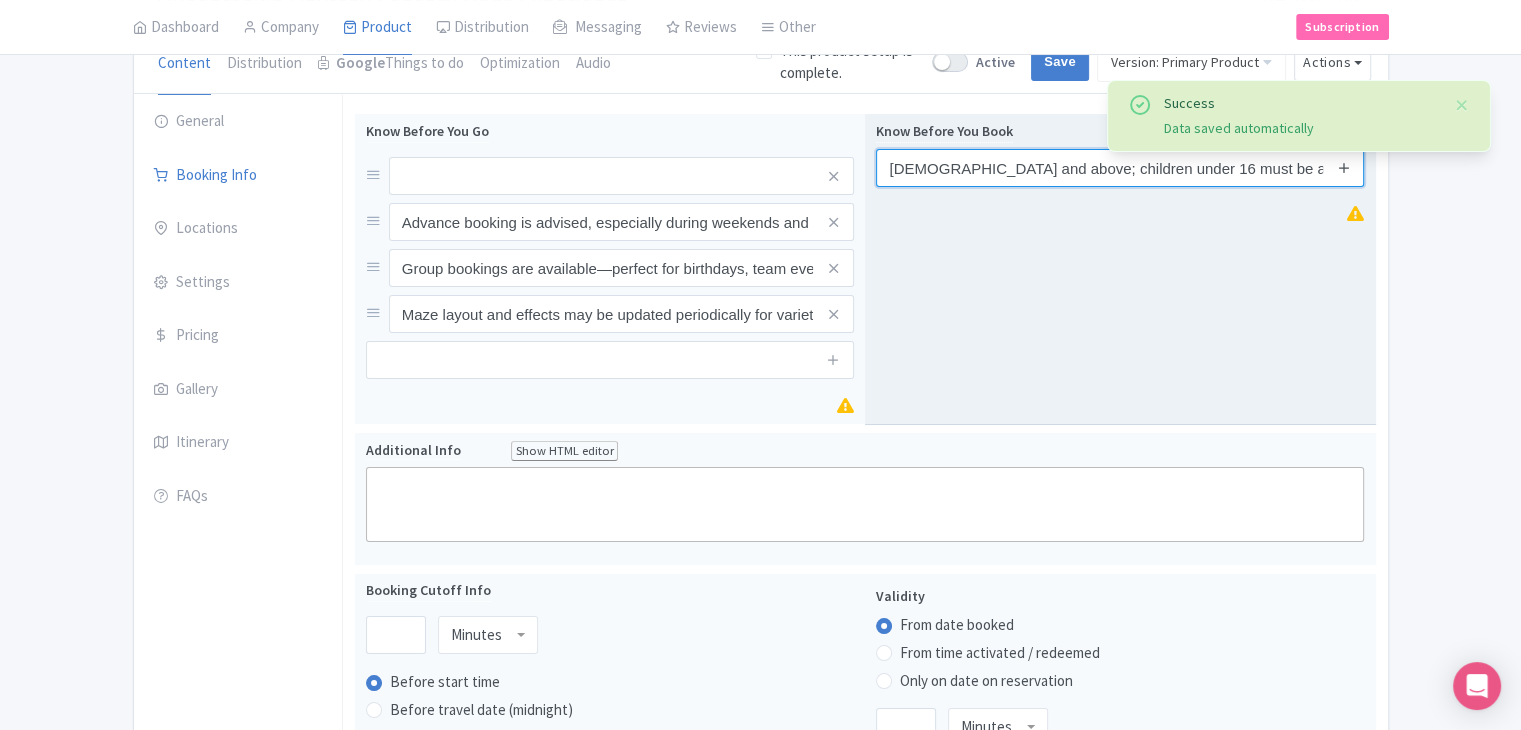 type on "Recommended for ages [DEMOGRAPHIC_DATA] and above; children under 16 must be accompanied by an adult" 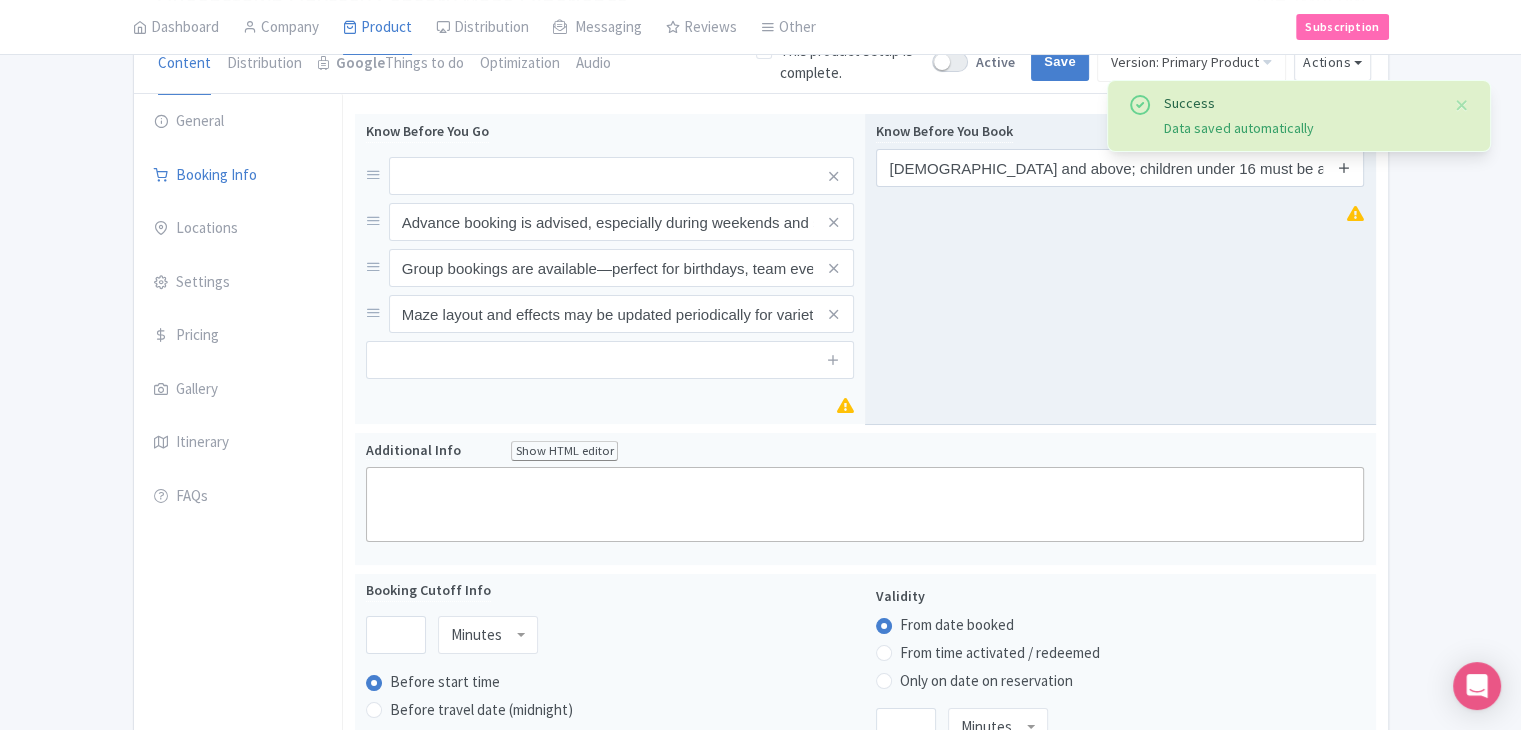 scroll, scrollTop: 0, scrollLeft: 0, axis: both 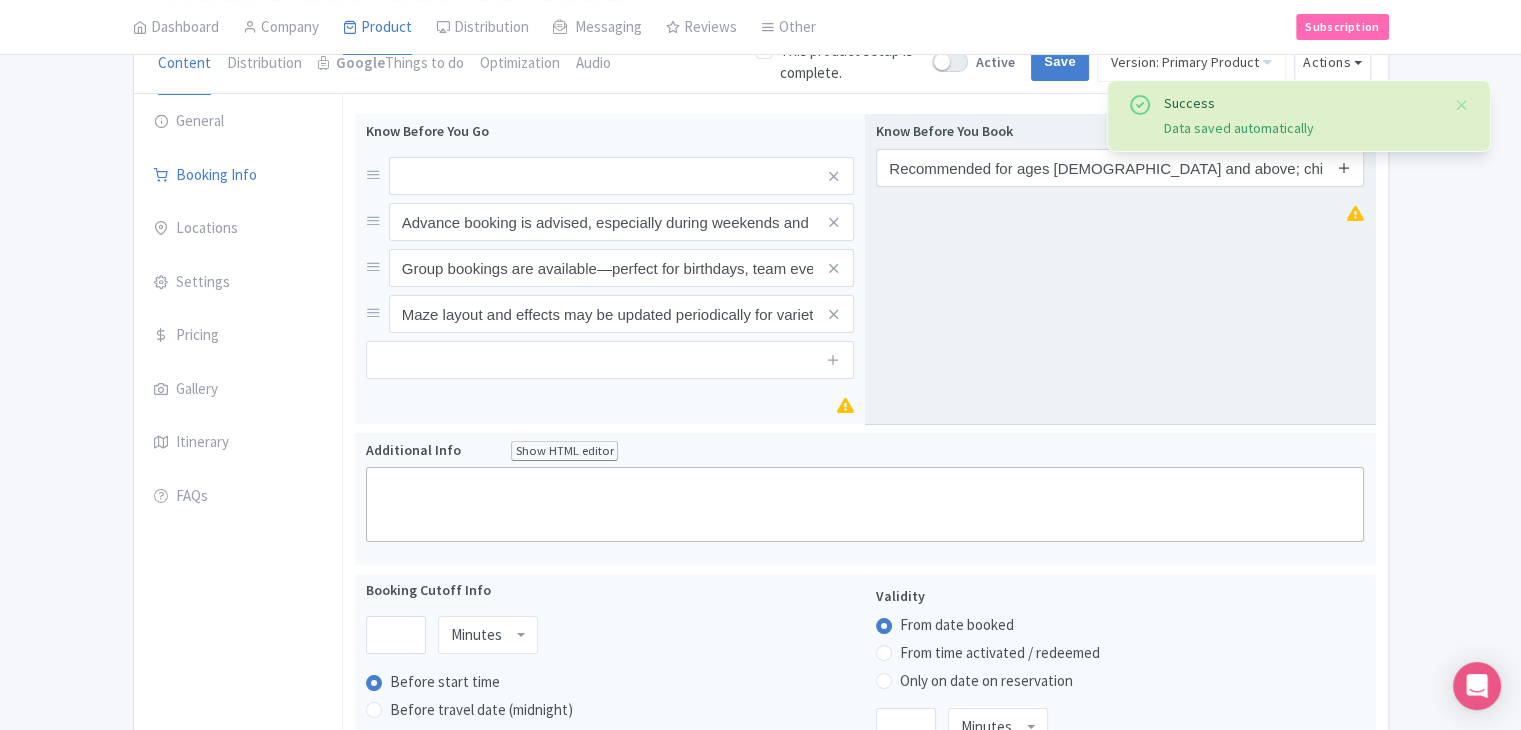 click at bounding box center (1344, 168) 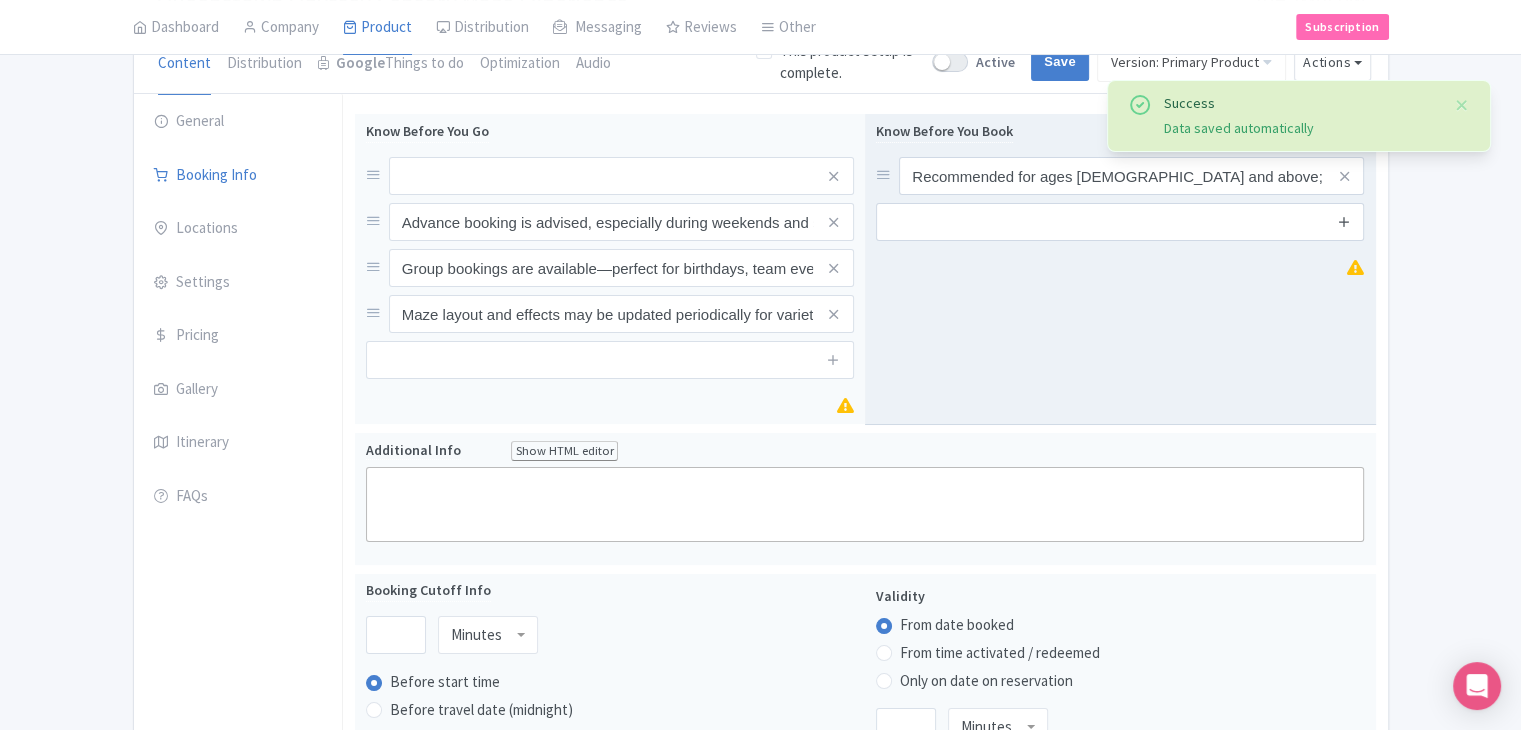 click at bounding box center [1344, 221] 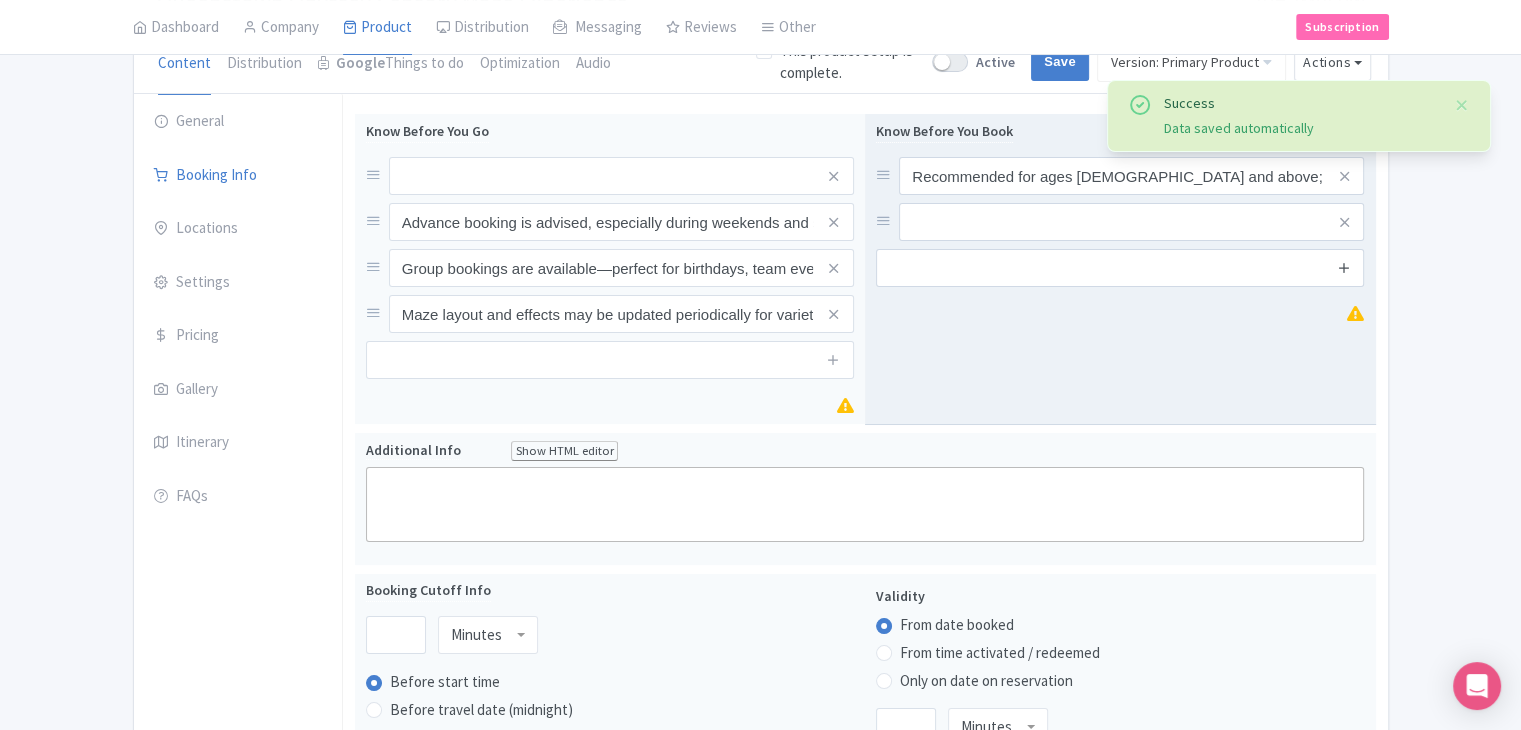click at bounding box center [1344, 267] 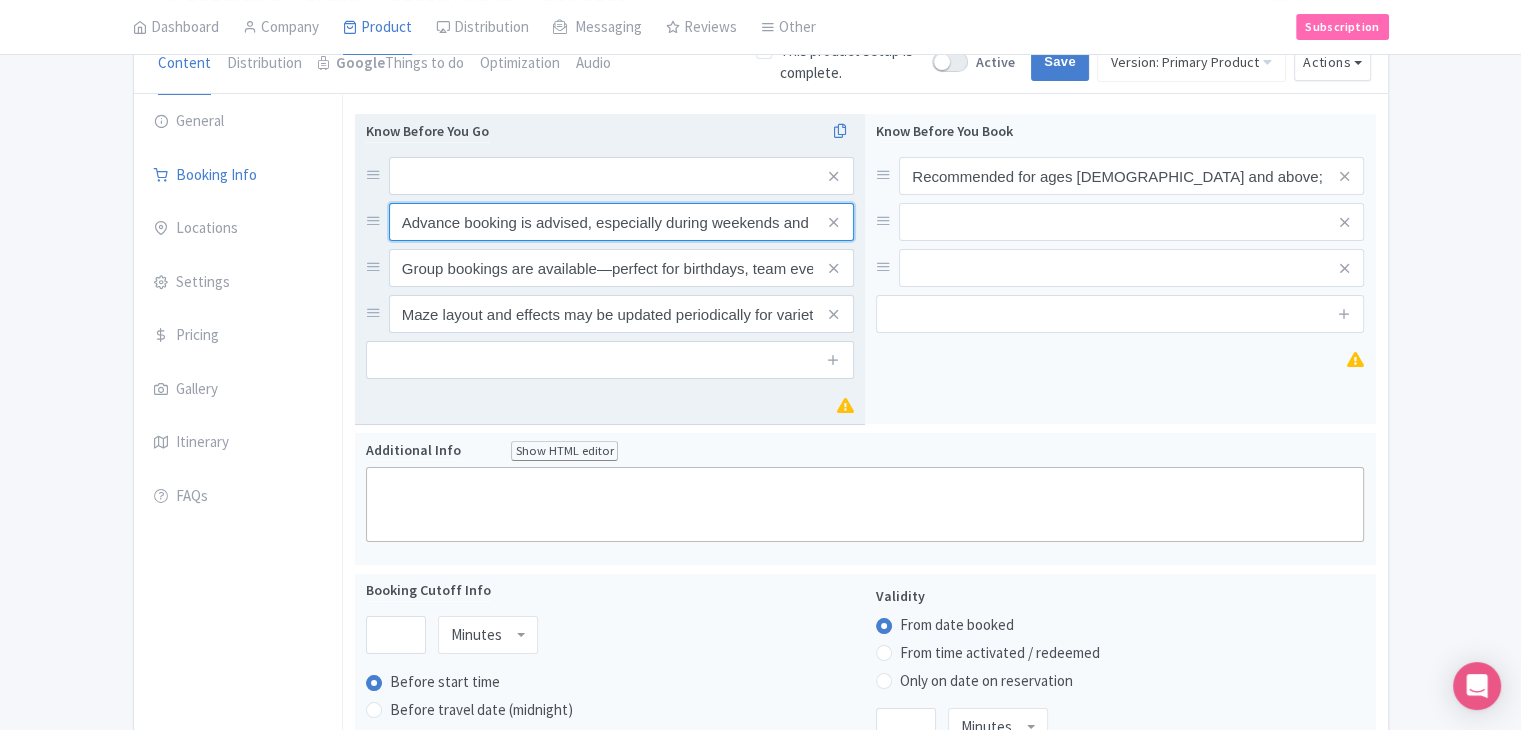 click on "Advance booking is advised, especially during weekends and school holidays" at bounding box center [621, 176] 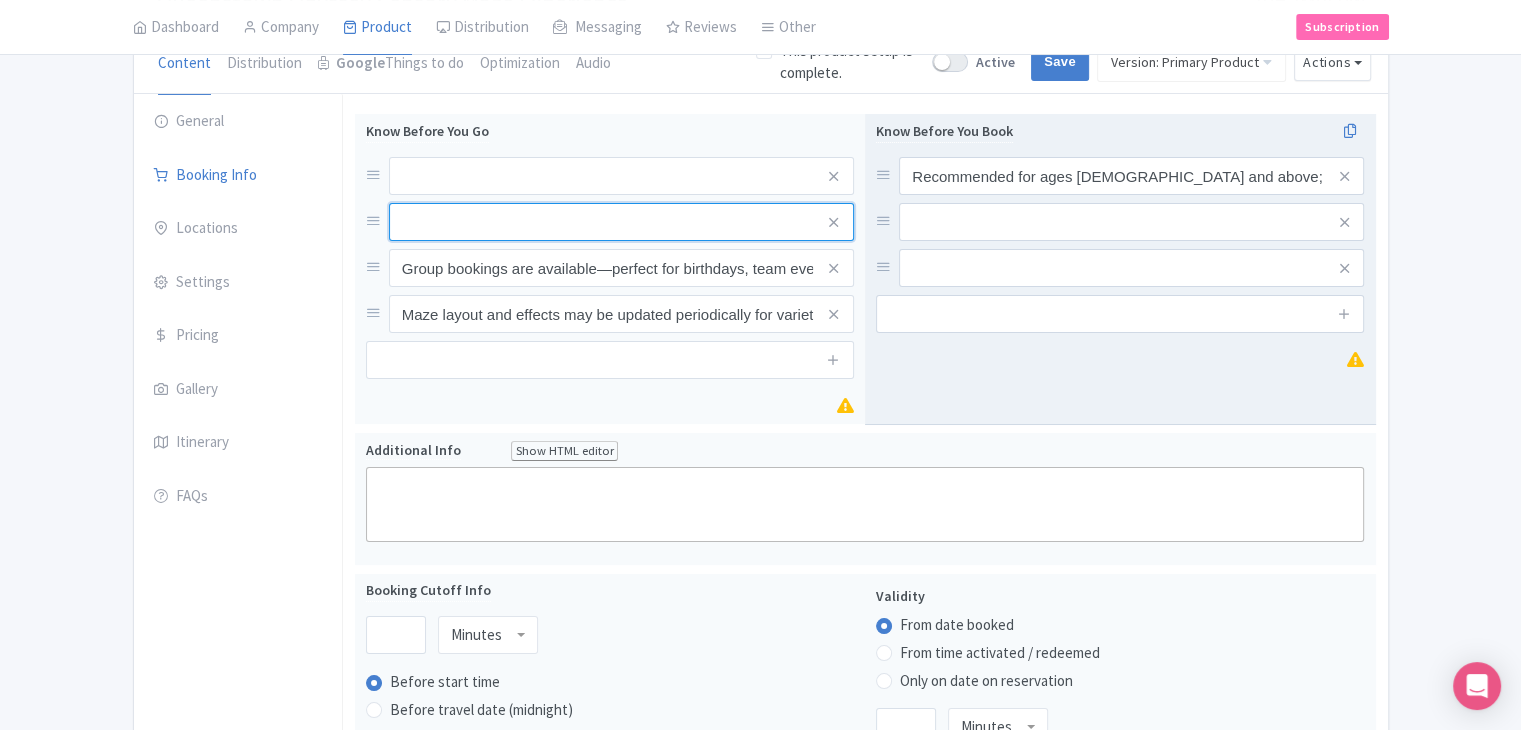 type 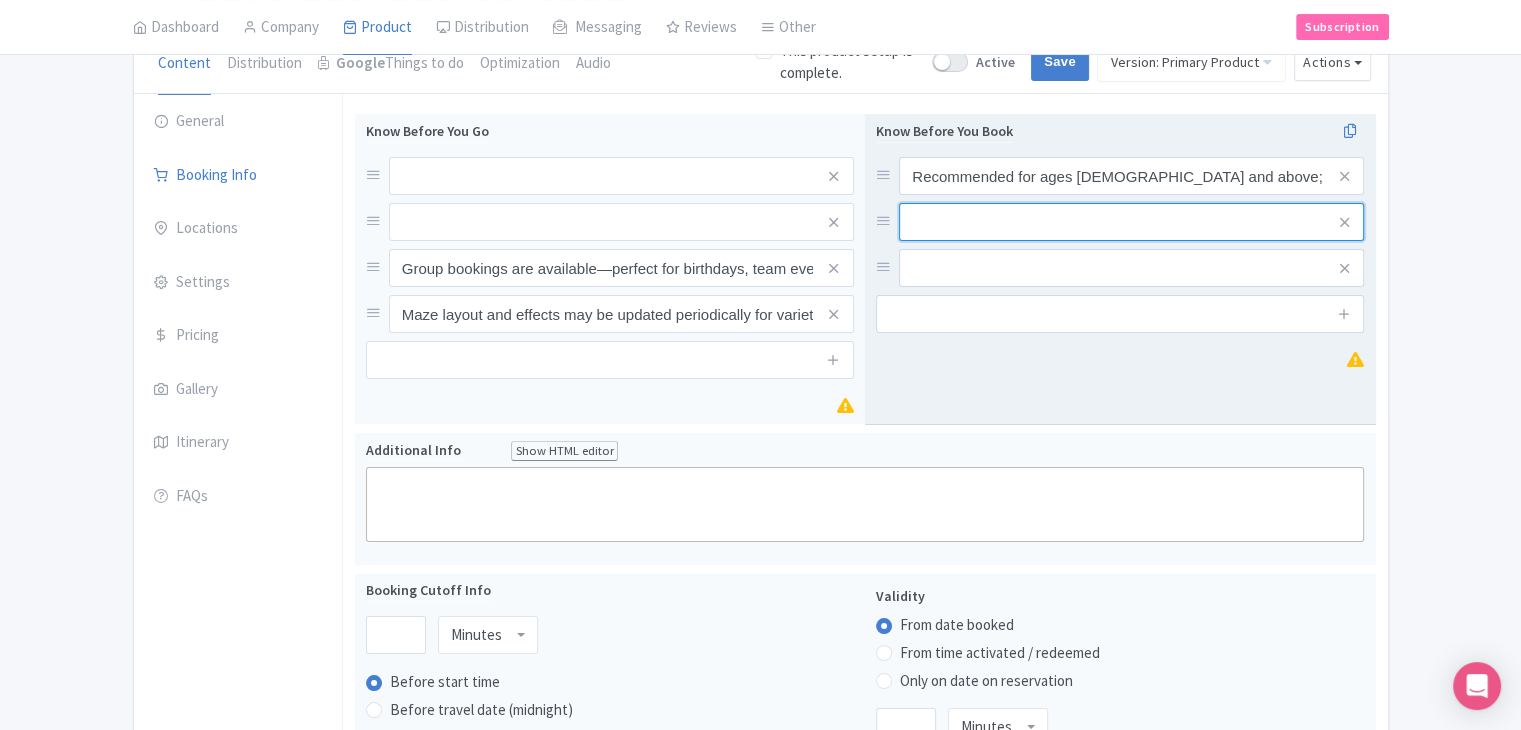 click at bounding box center [1131, 176] 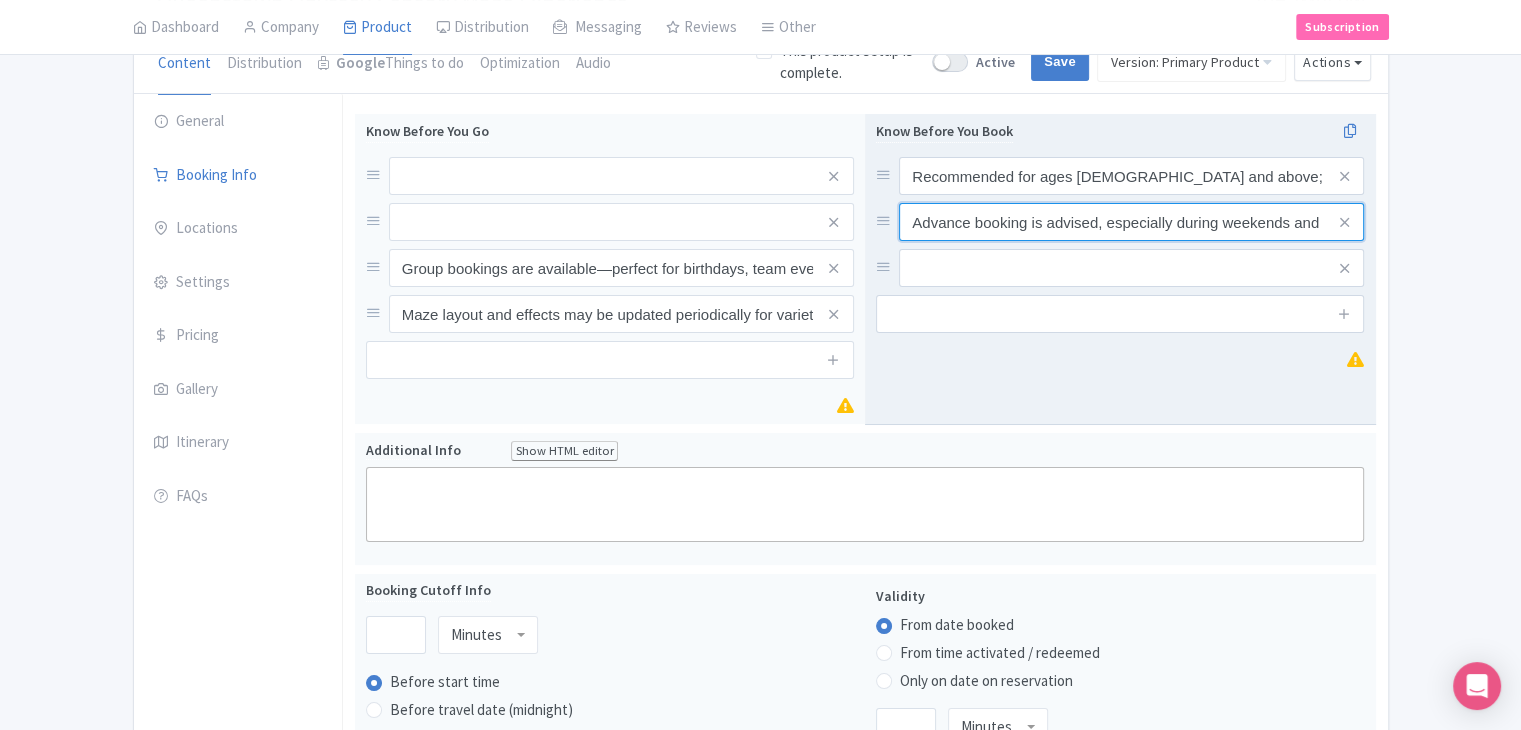 scroll, scrollTop: 0, scrollLeft: 101, axis: horizontal 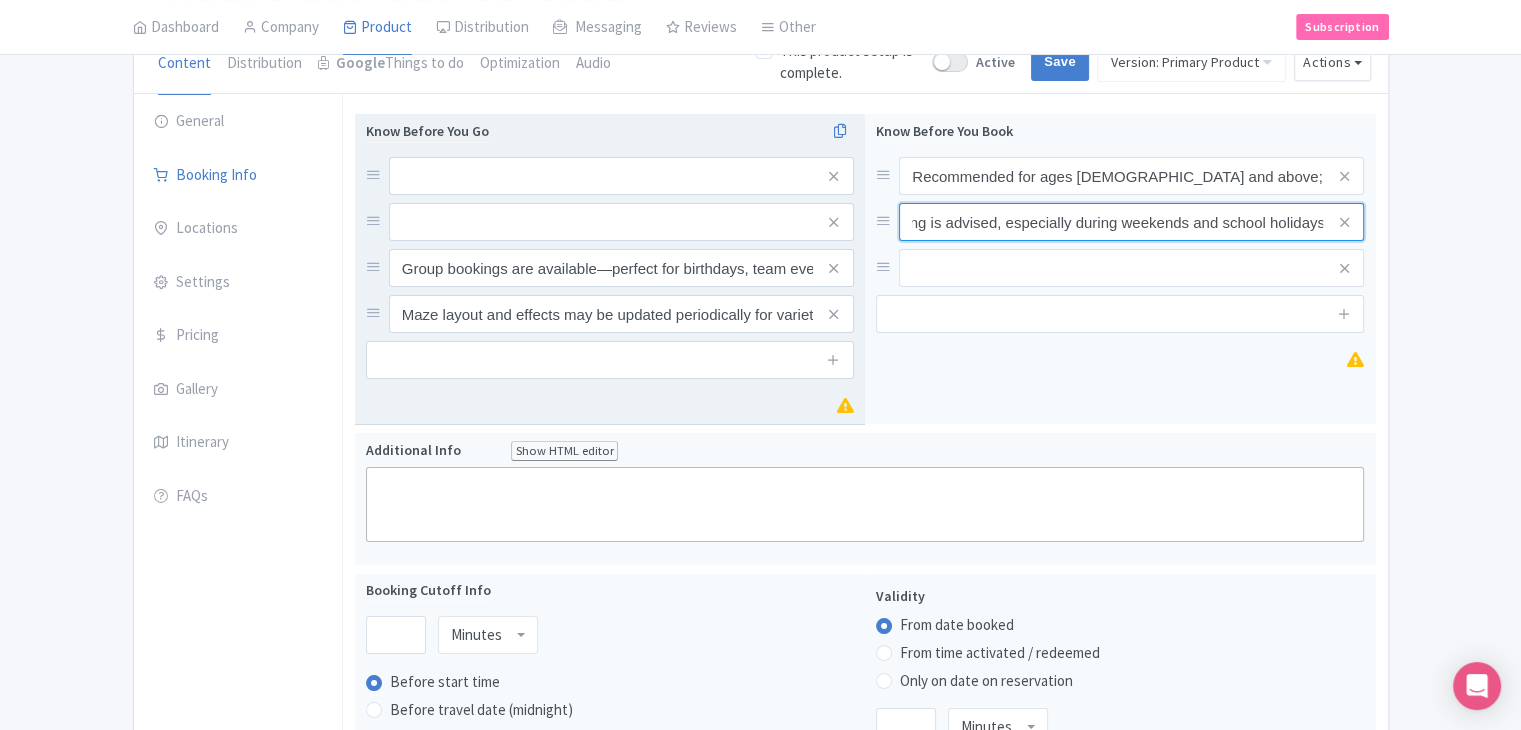 type on "Advance booking is advised, especially during weekends and school holidays" 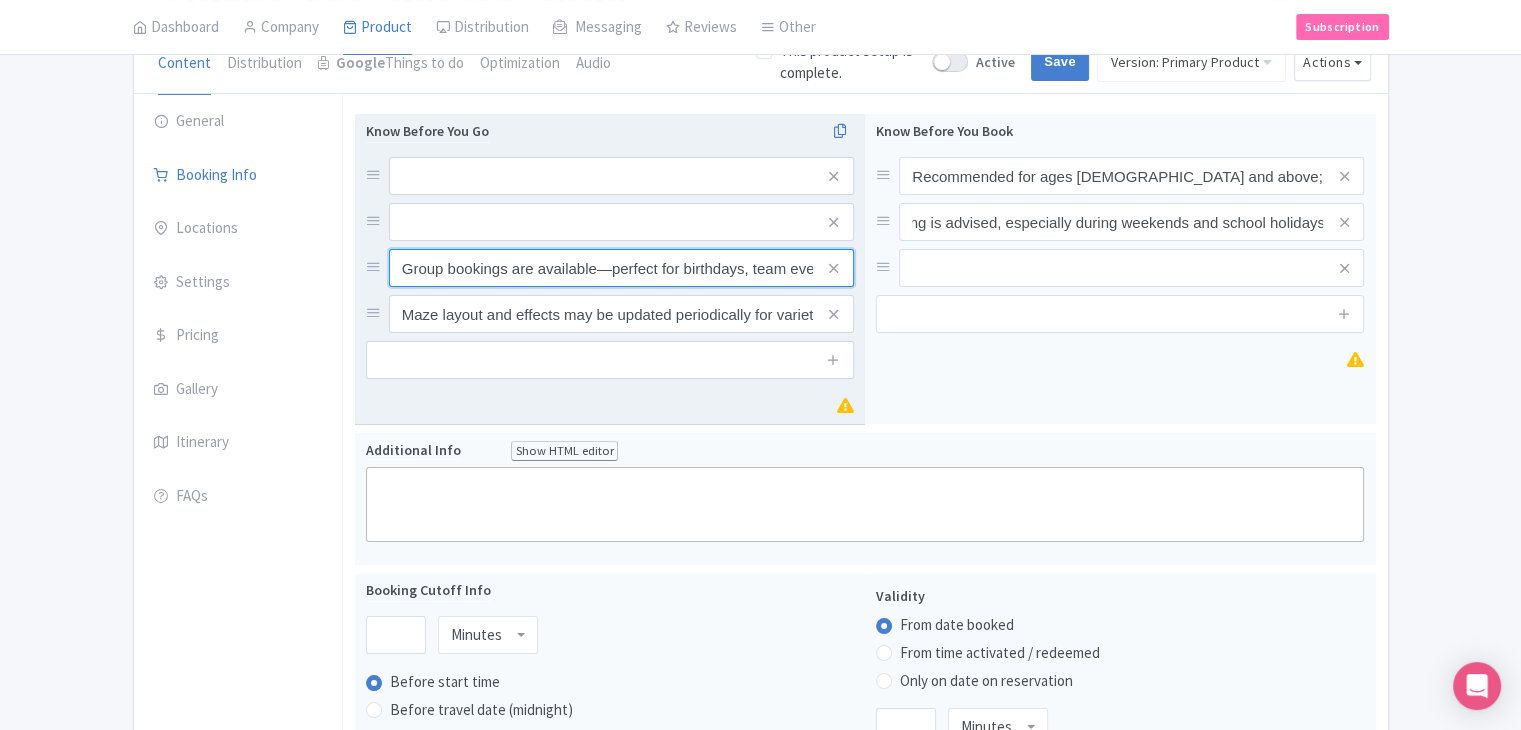 click on "Group bookings are available—perfect for birthdays, team events, or school outings" at bounding box center [621, 176] 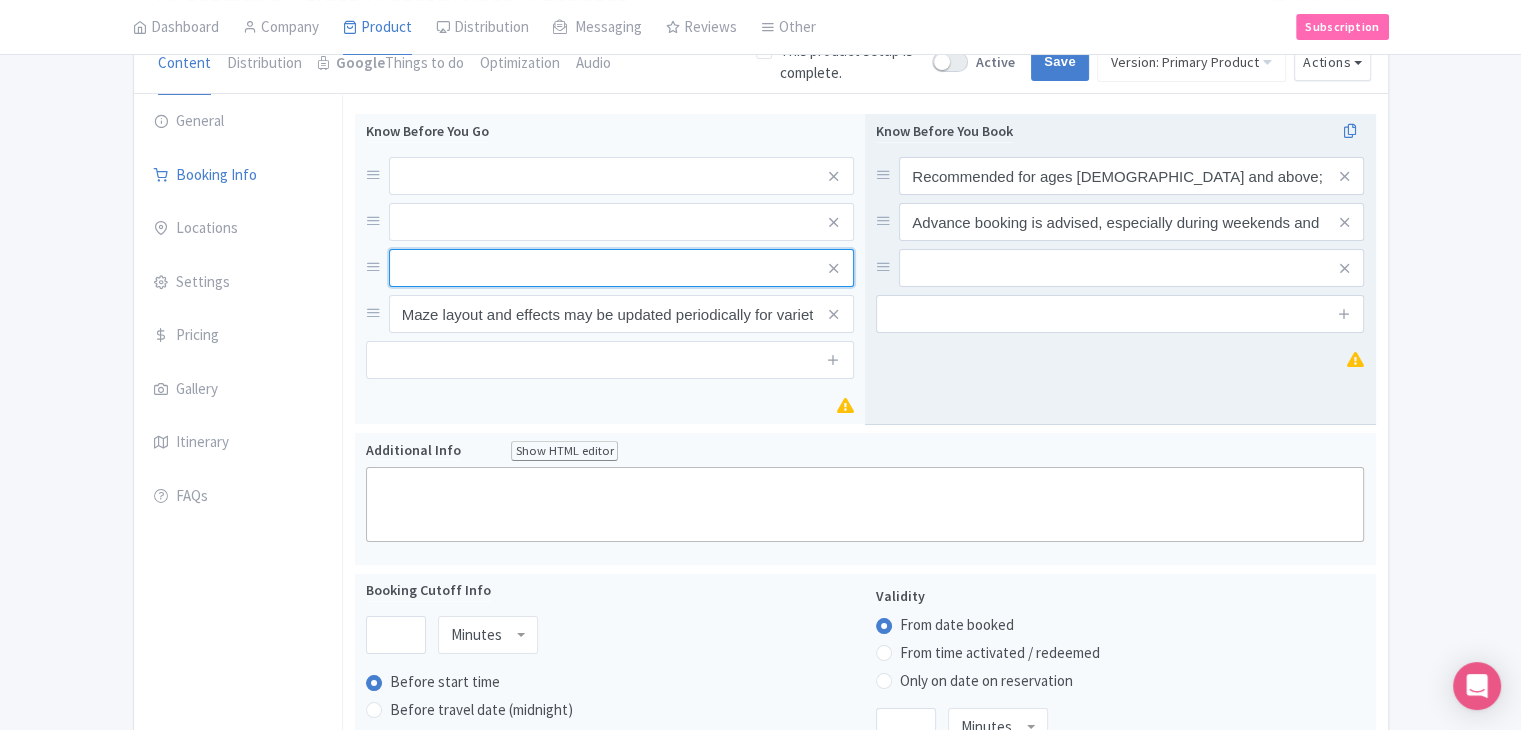 type 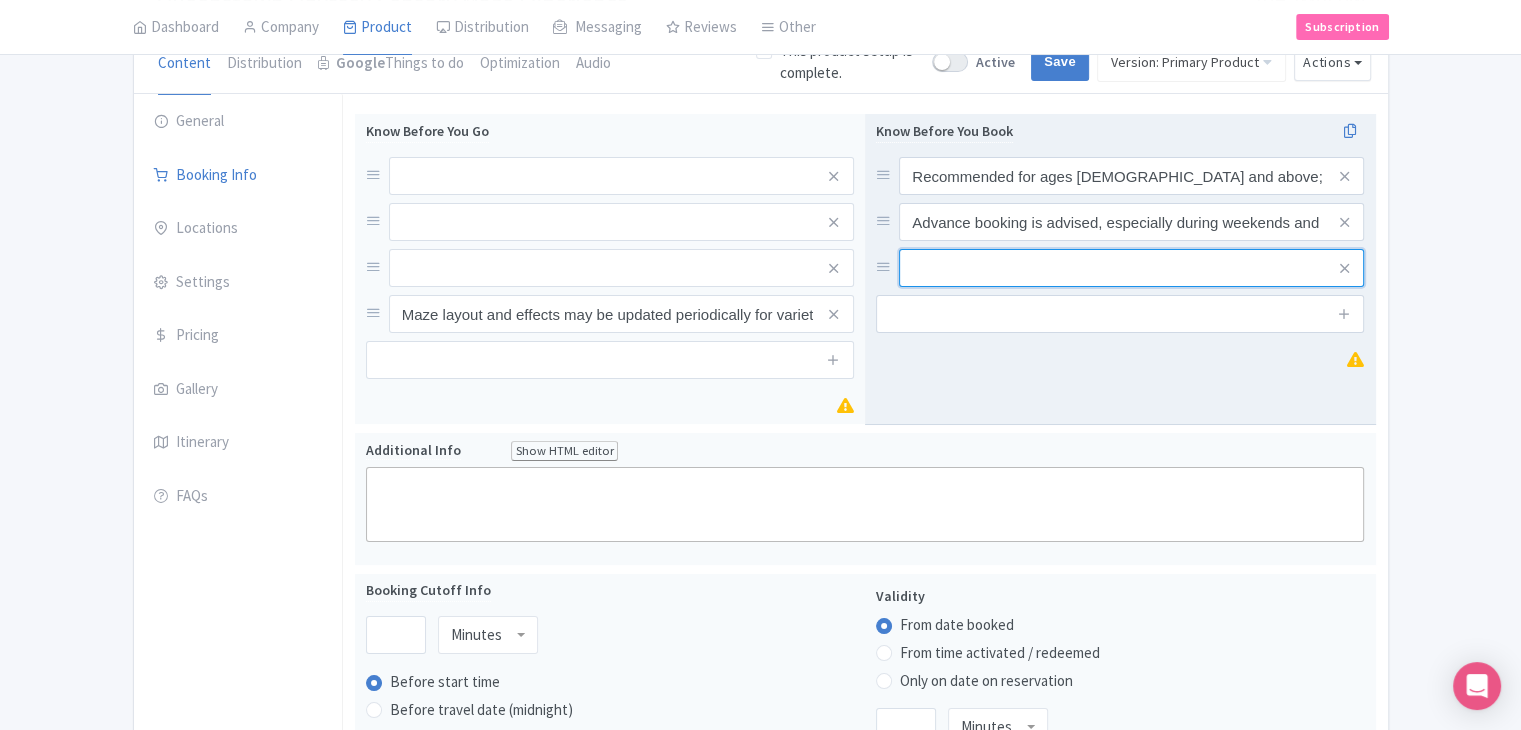 click at bounding box center [1131, 176] 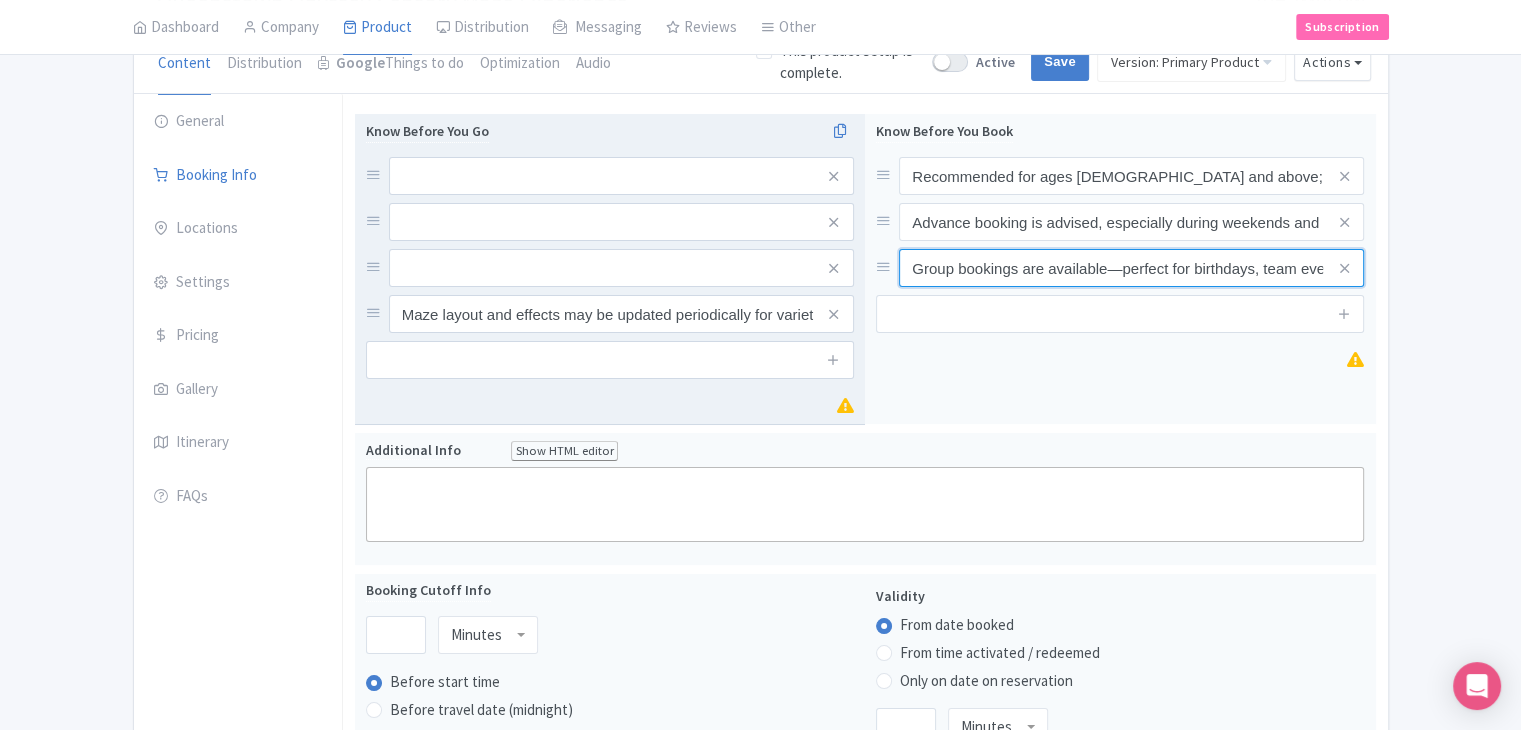 scroll, scrollTop: 0, scrollLeft: 142, axis: horizontal 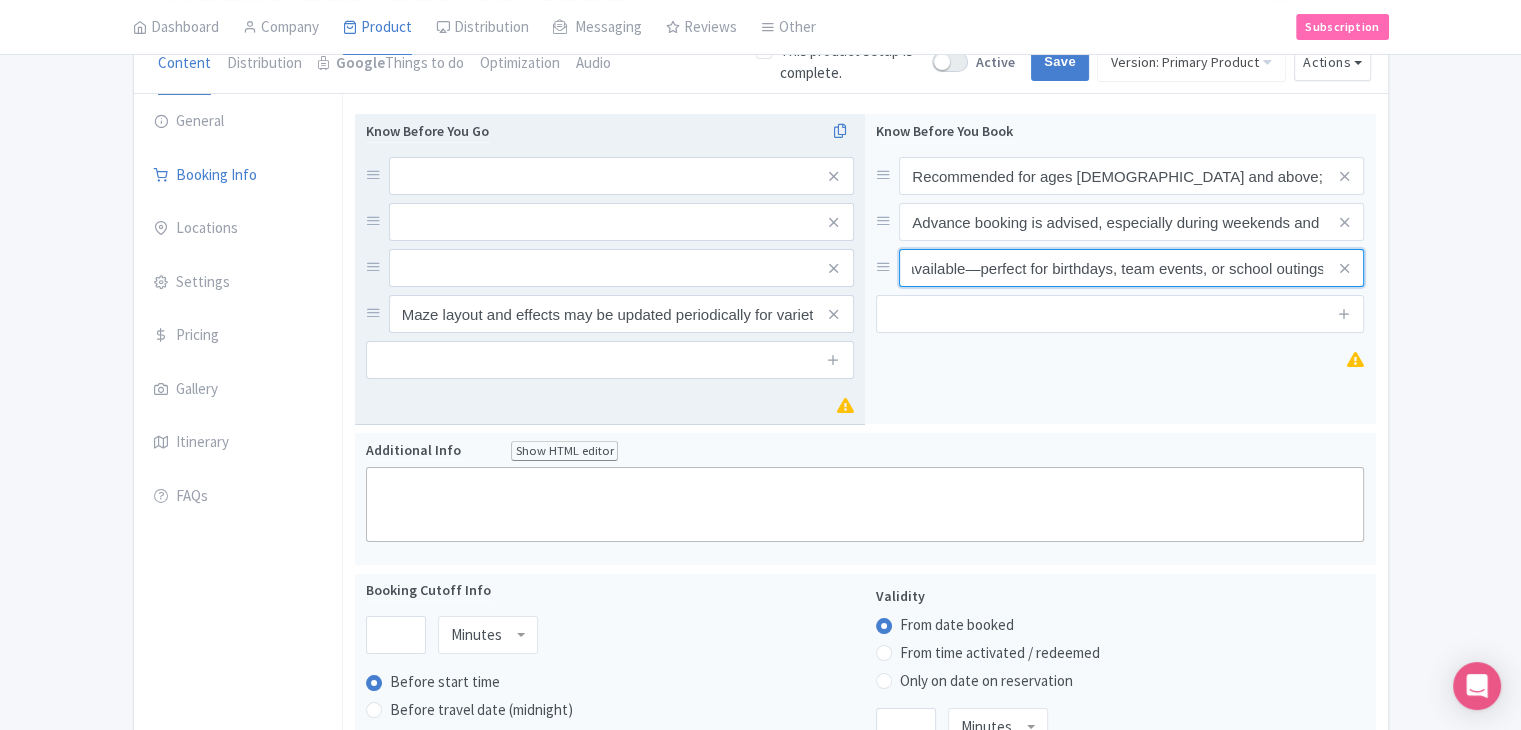 type on "Group bookings are available—perfect for birthdays, team events, or school outings" 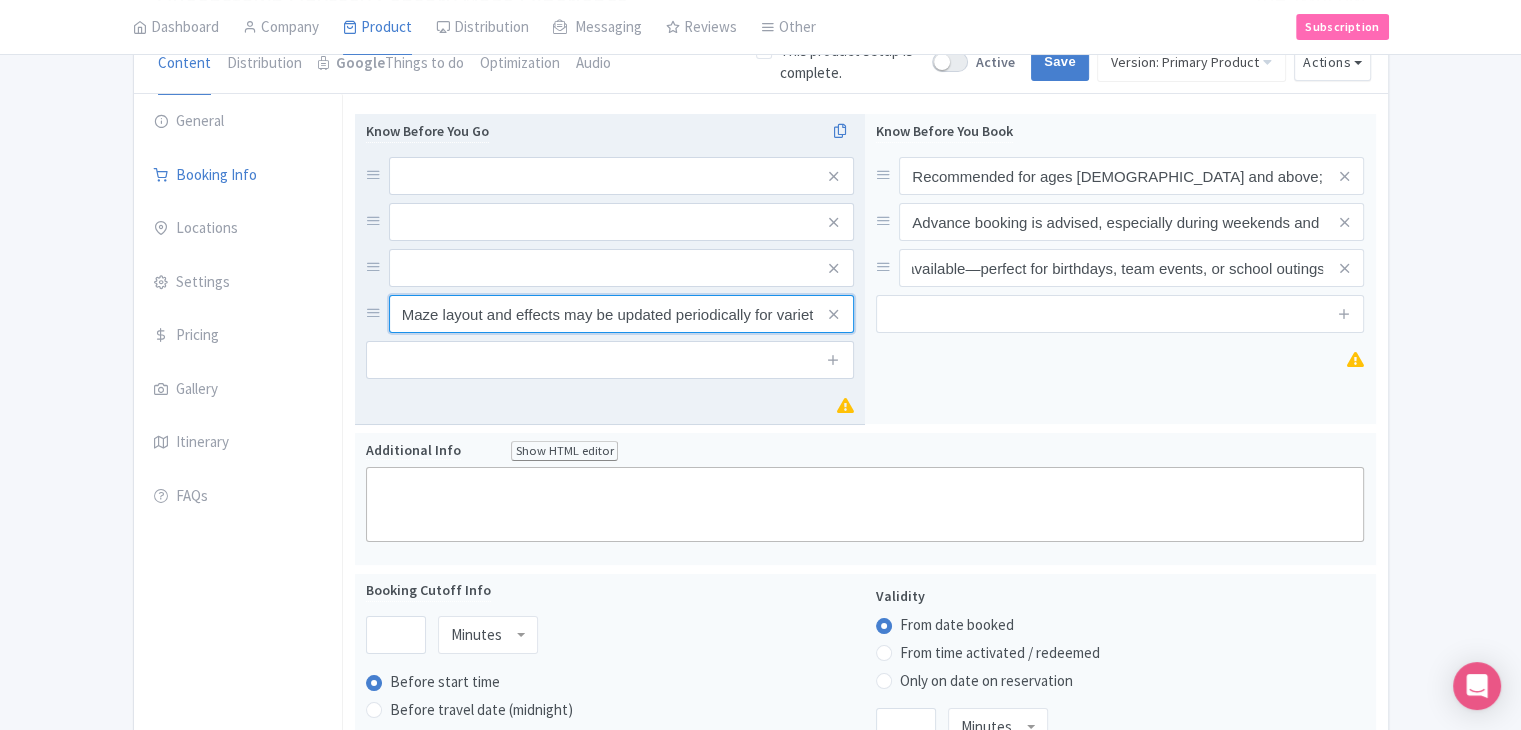 click on "Maze layout and effects may be updated periodically for variety" at bounding box center [621, 176] 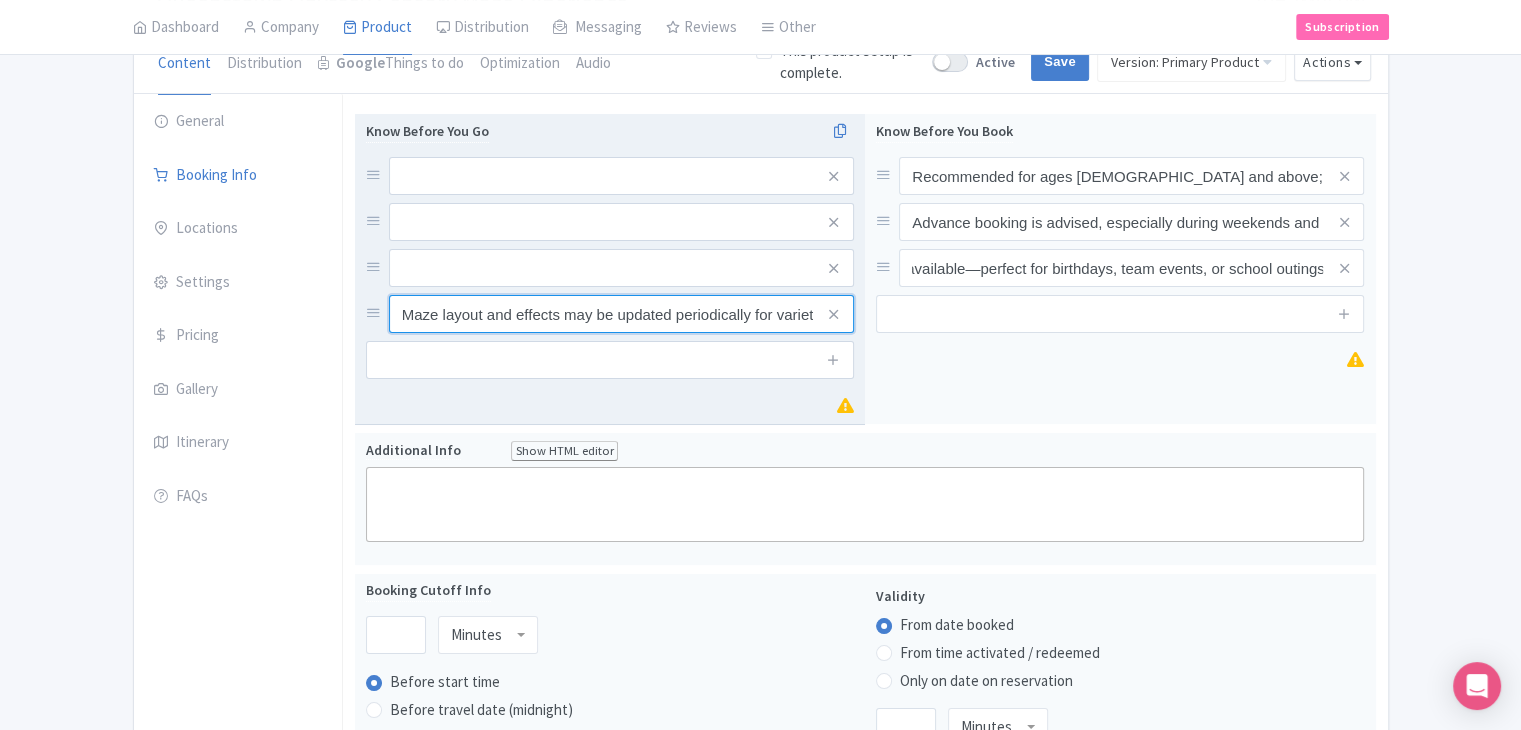 scroll, scrollTop: 0, scrollLeft: 0, axis: both 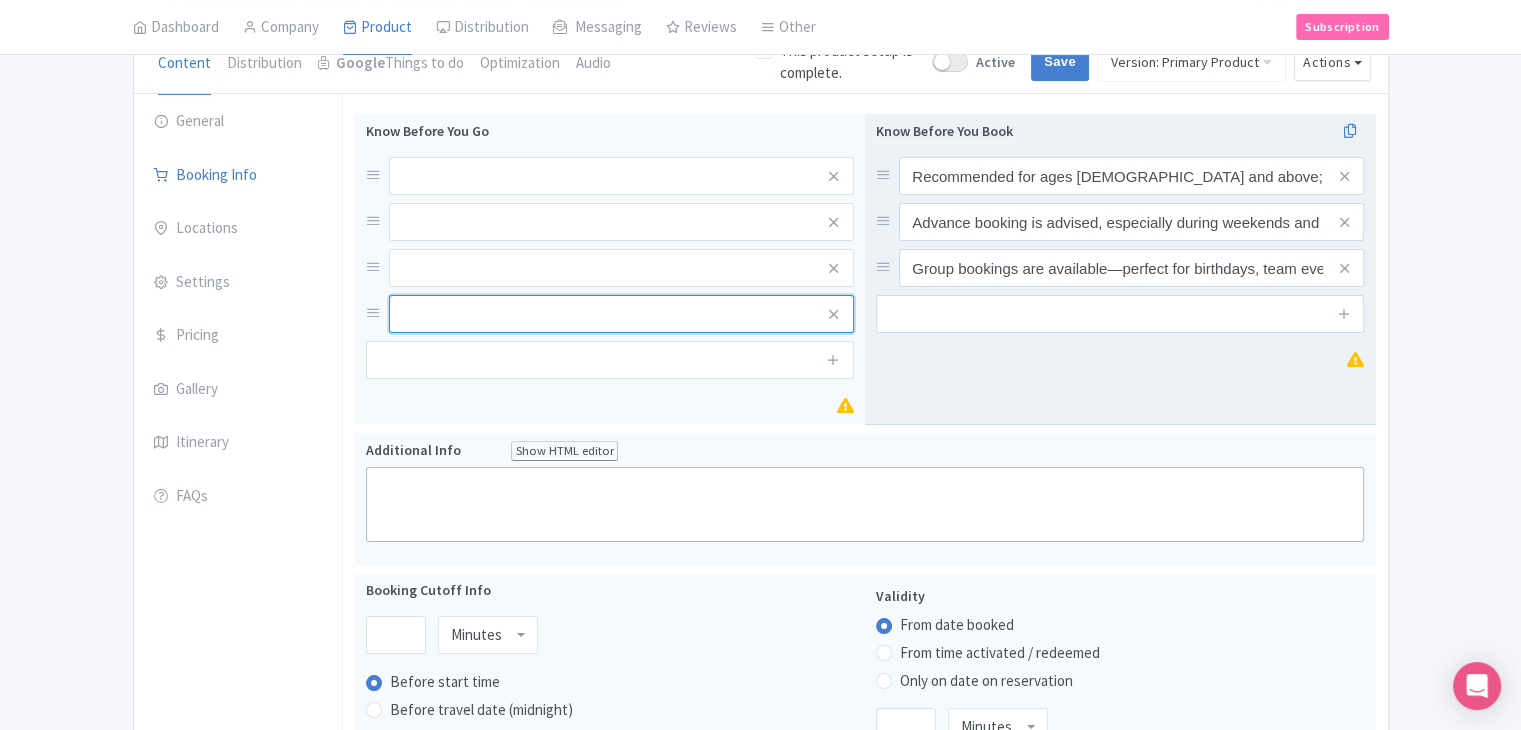 type 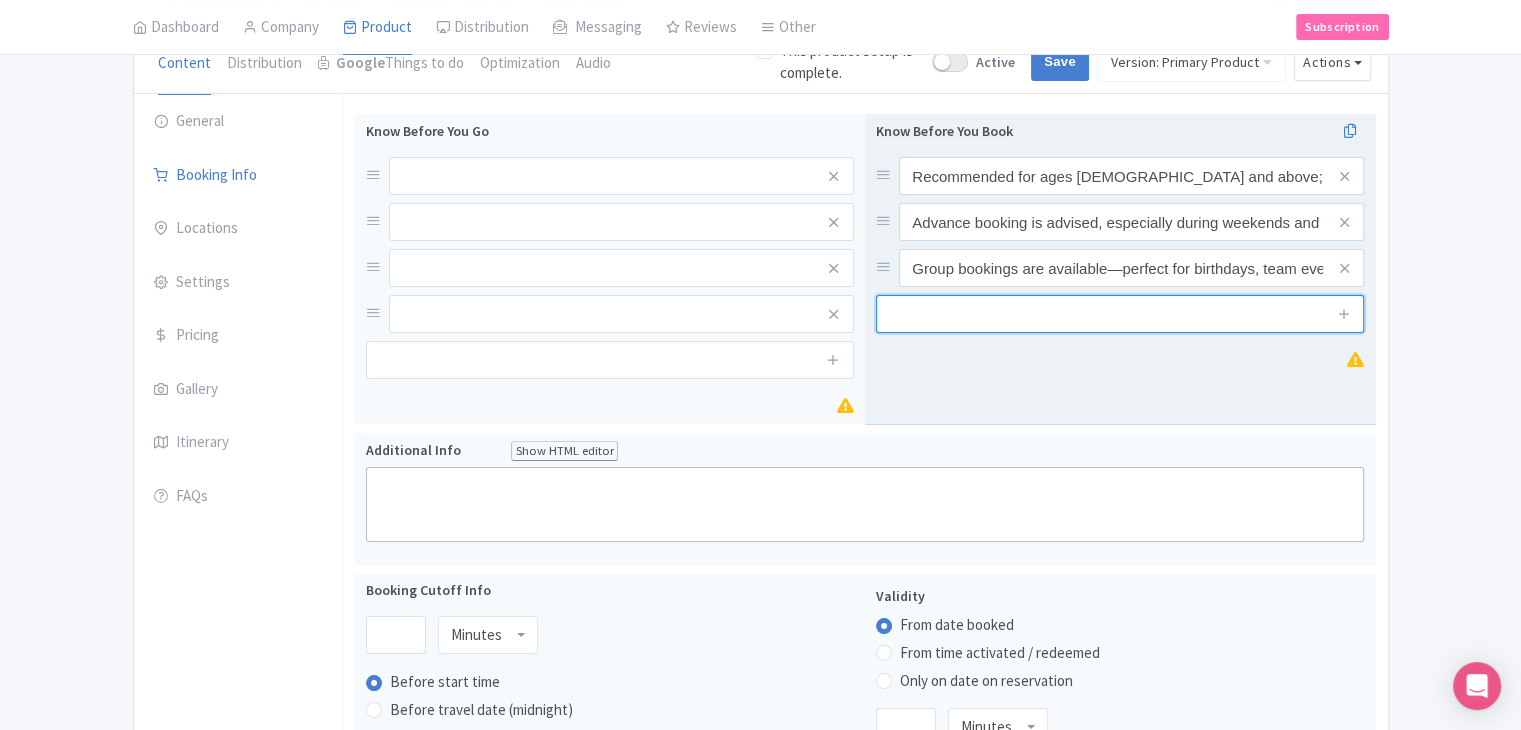 click at bounding box center (1120, 314) 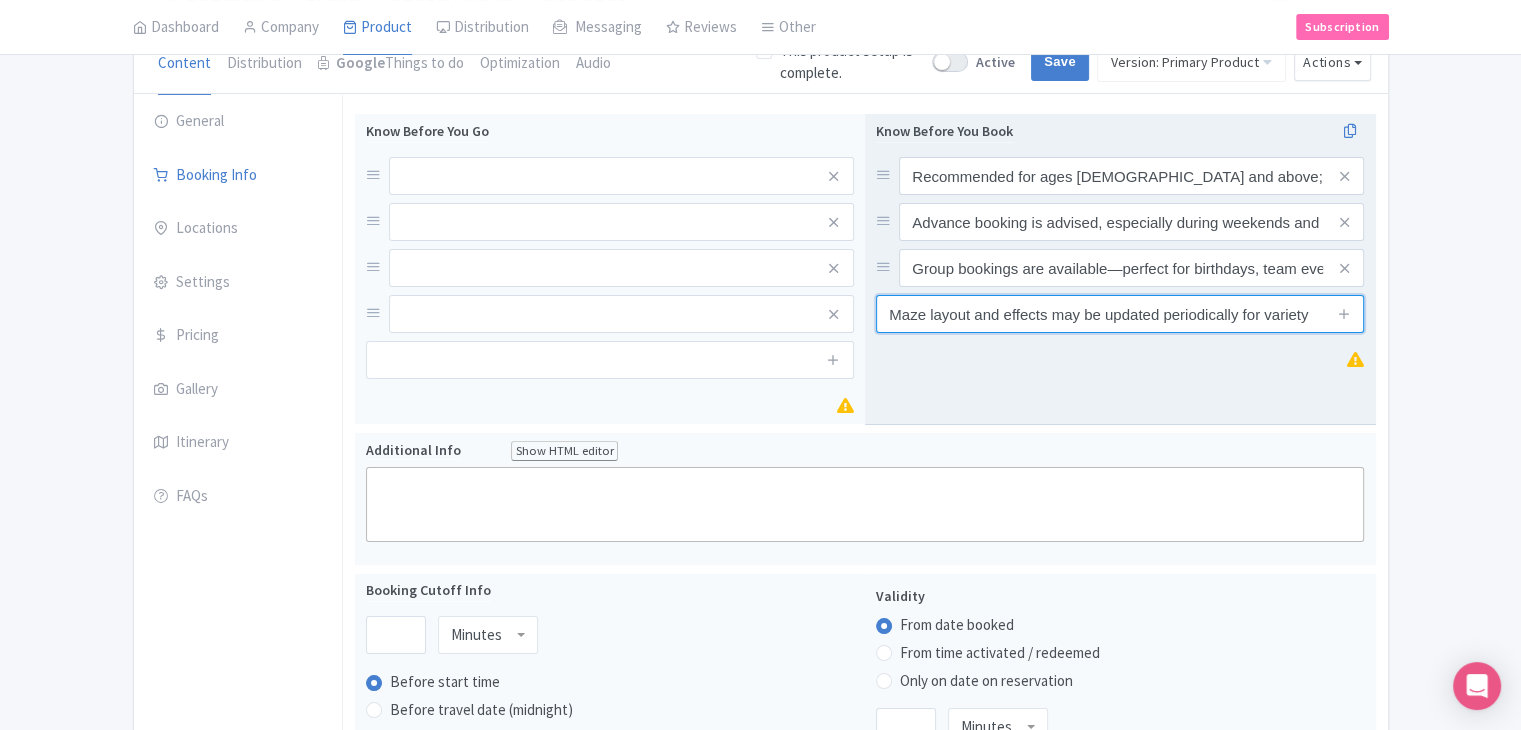type on "Maze layout and effects may be updated periodically for variety" 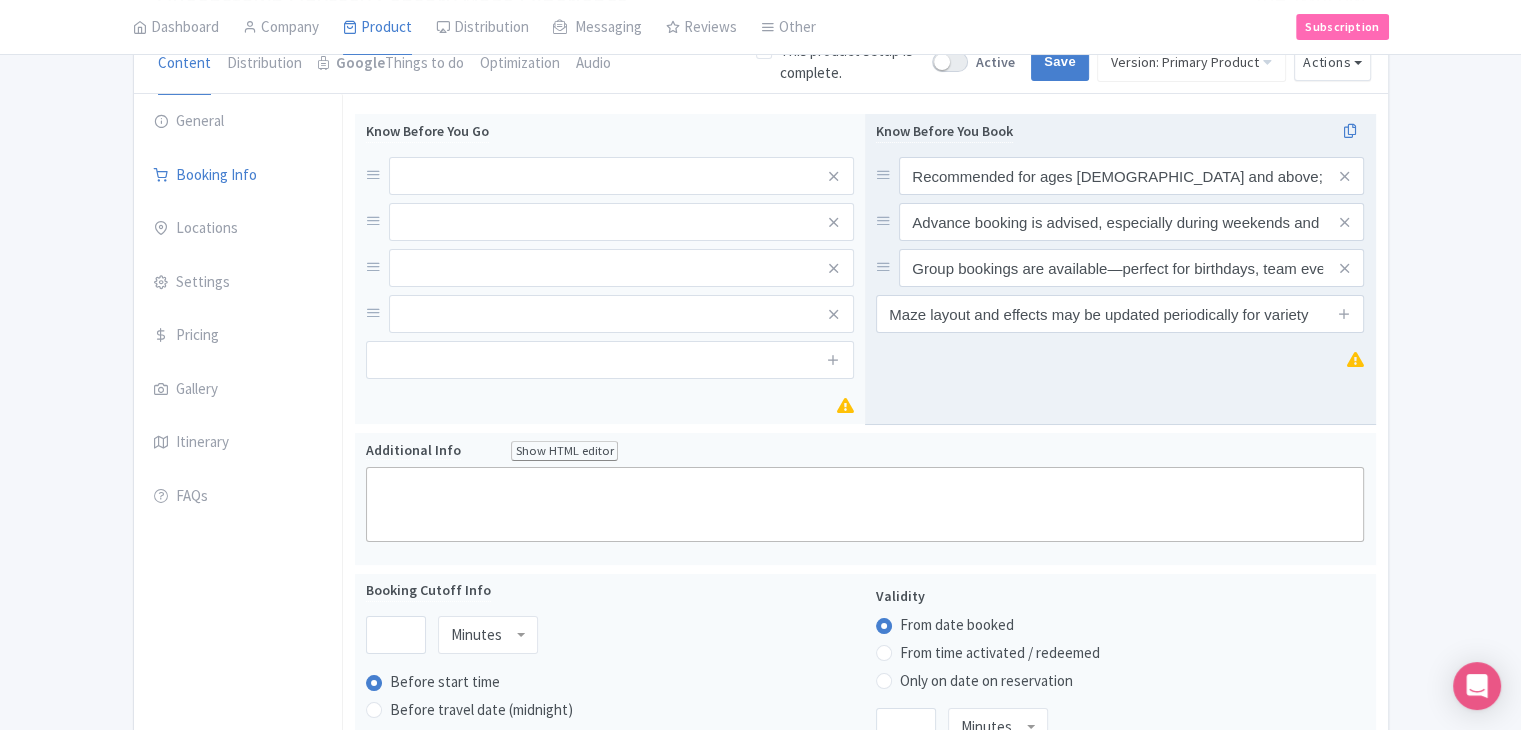 click on "Know Before You Book Recommended for ages 8 and above; children under 16 must be accompanied by an adult Advance booking is advised, especially during weekends and school holidays Group bookings are available—perfect for birthdays, team events, or school outings Maze layout and effects may be updated periodically for variety" at bounding box center [1120, 269] 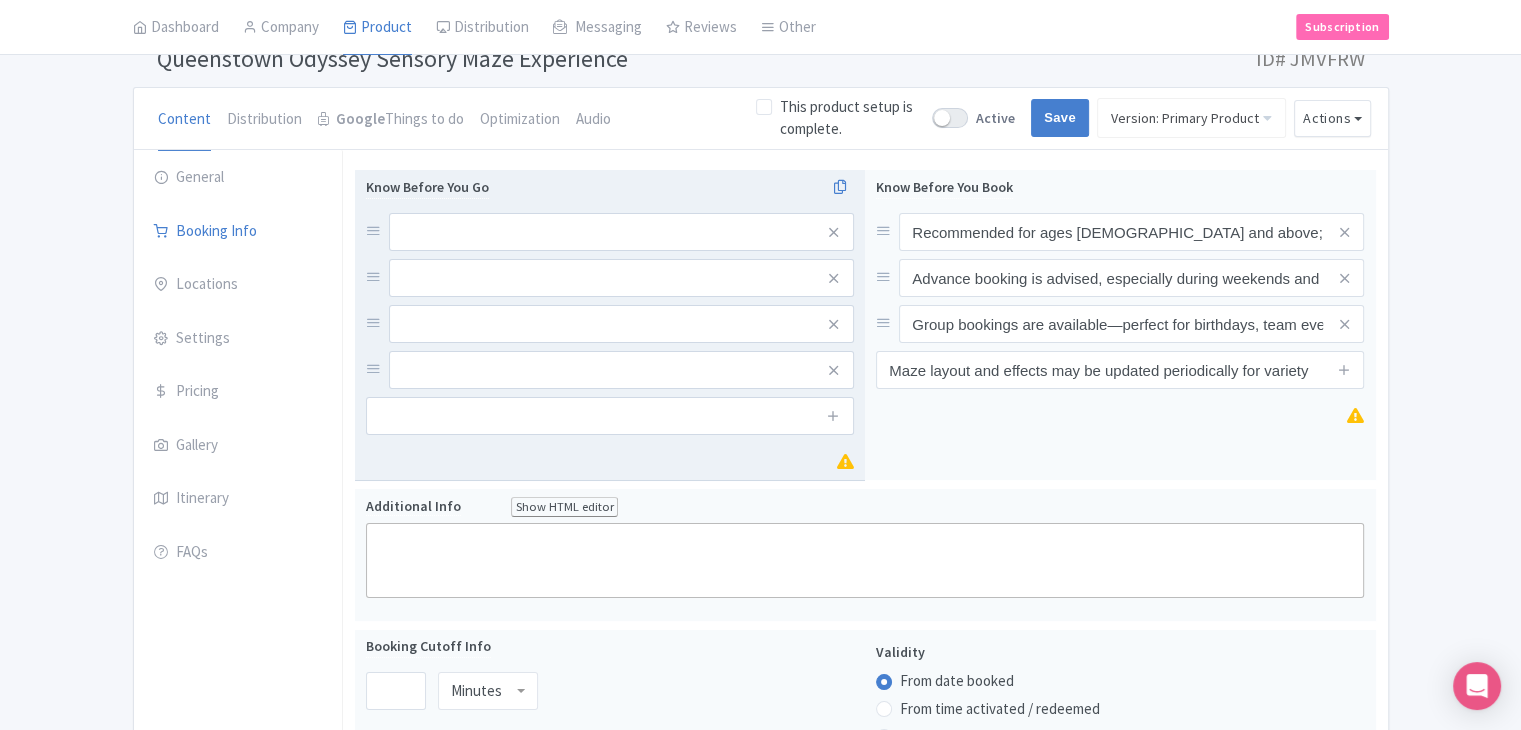 scroll, scrollTop: 100, scrollLeft: 0, axis: vertical 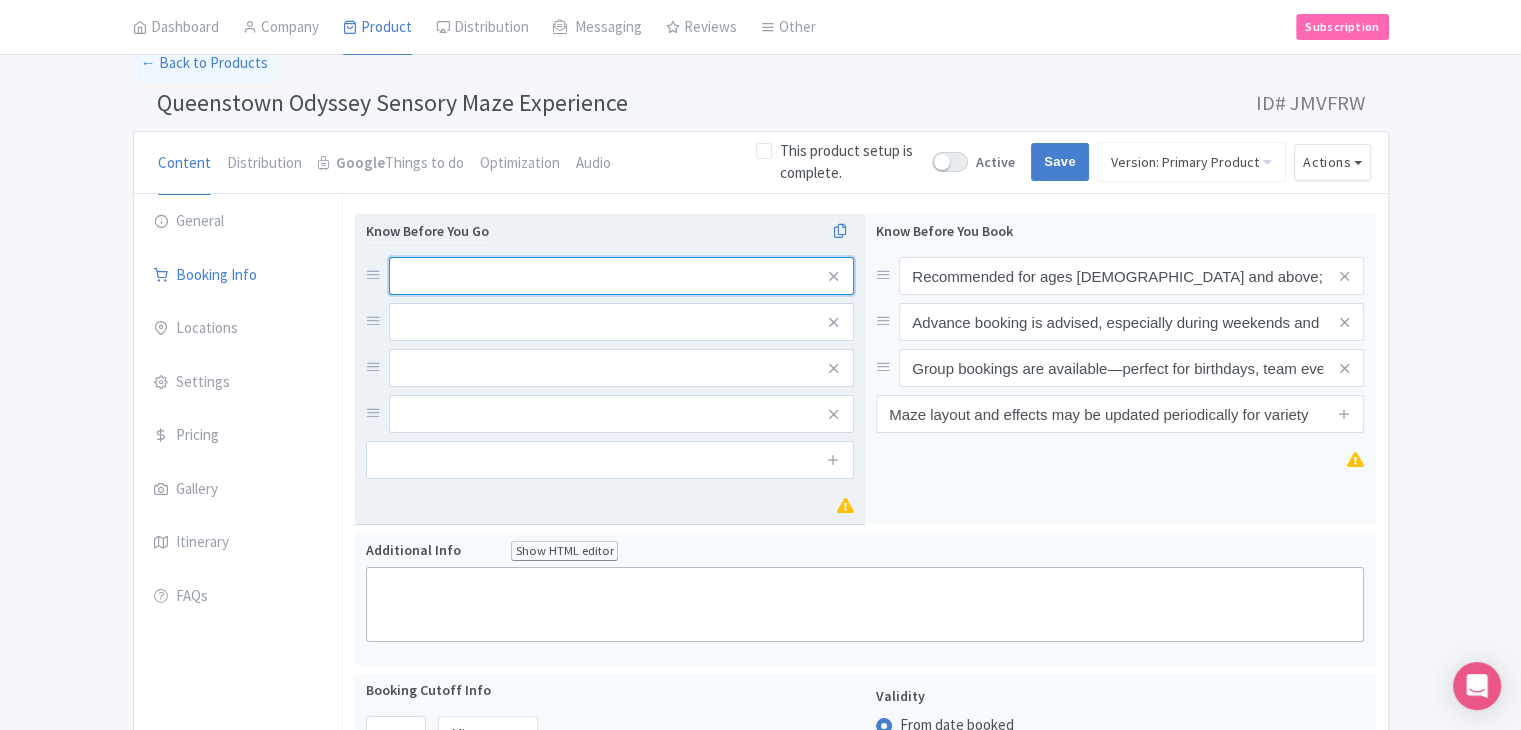 click at bounding box center (621, 276) 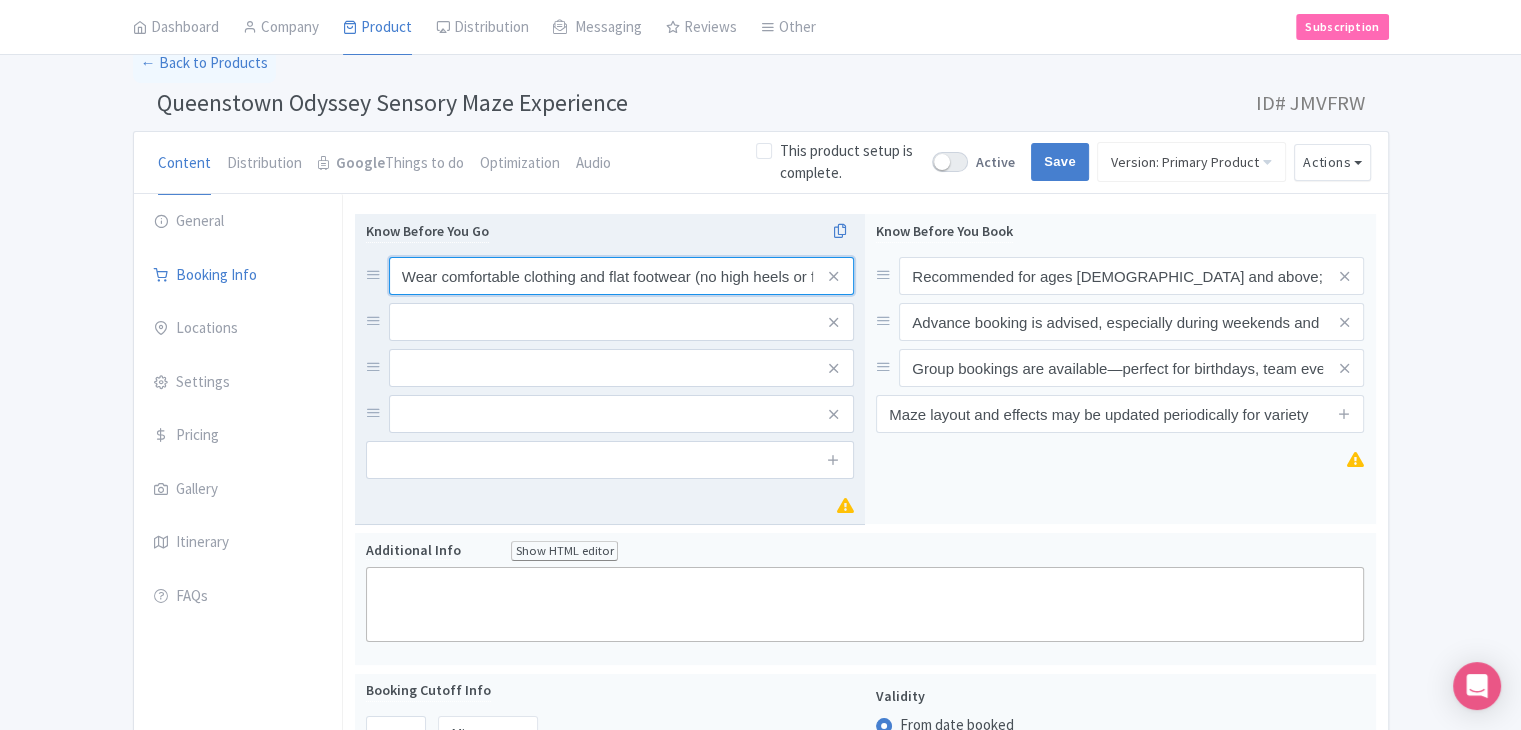 scroll, scrollTop: 0, scrollLeft: 57, axis: horizontal 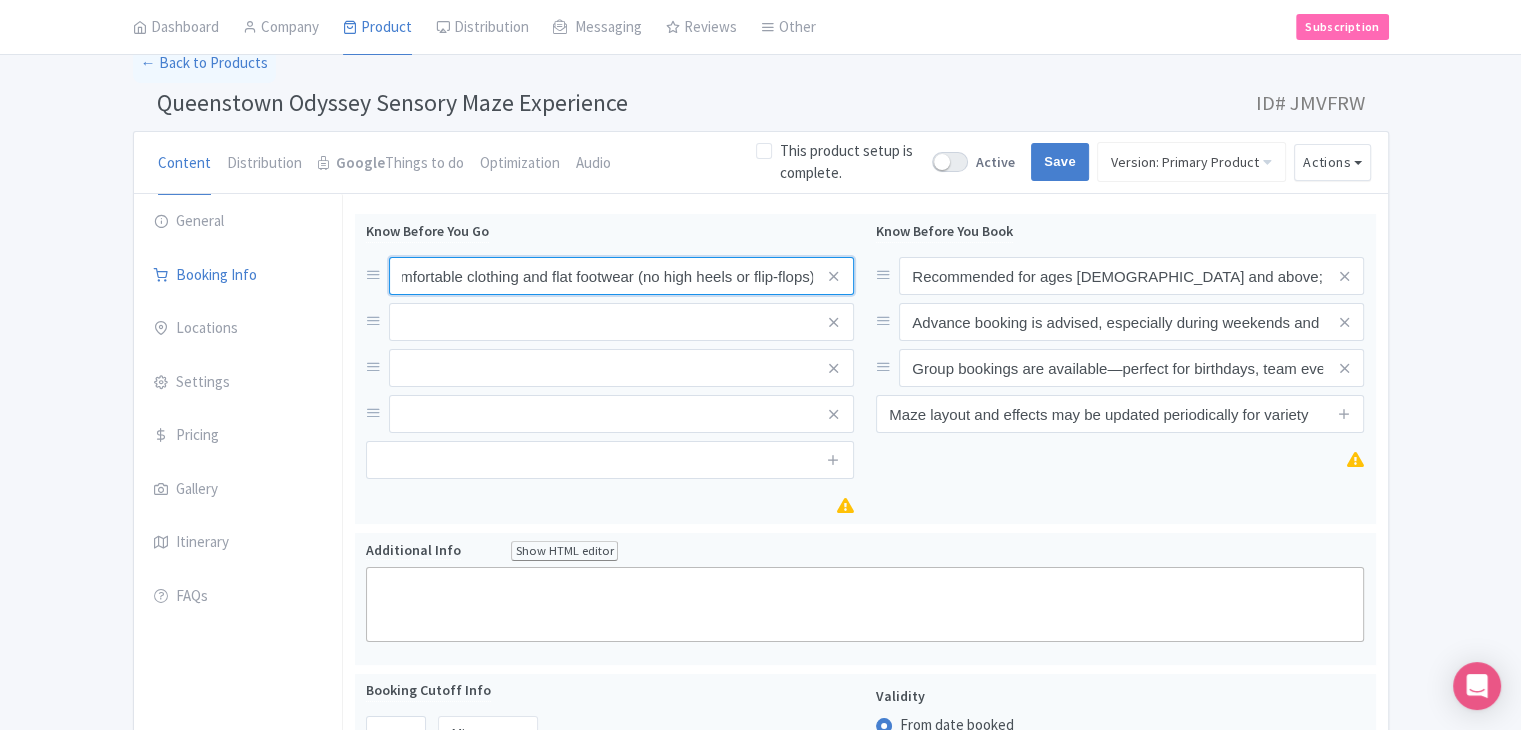 type on "Wear comfortable clothing and flat footwear (no high heels or flip-flops)" 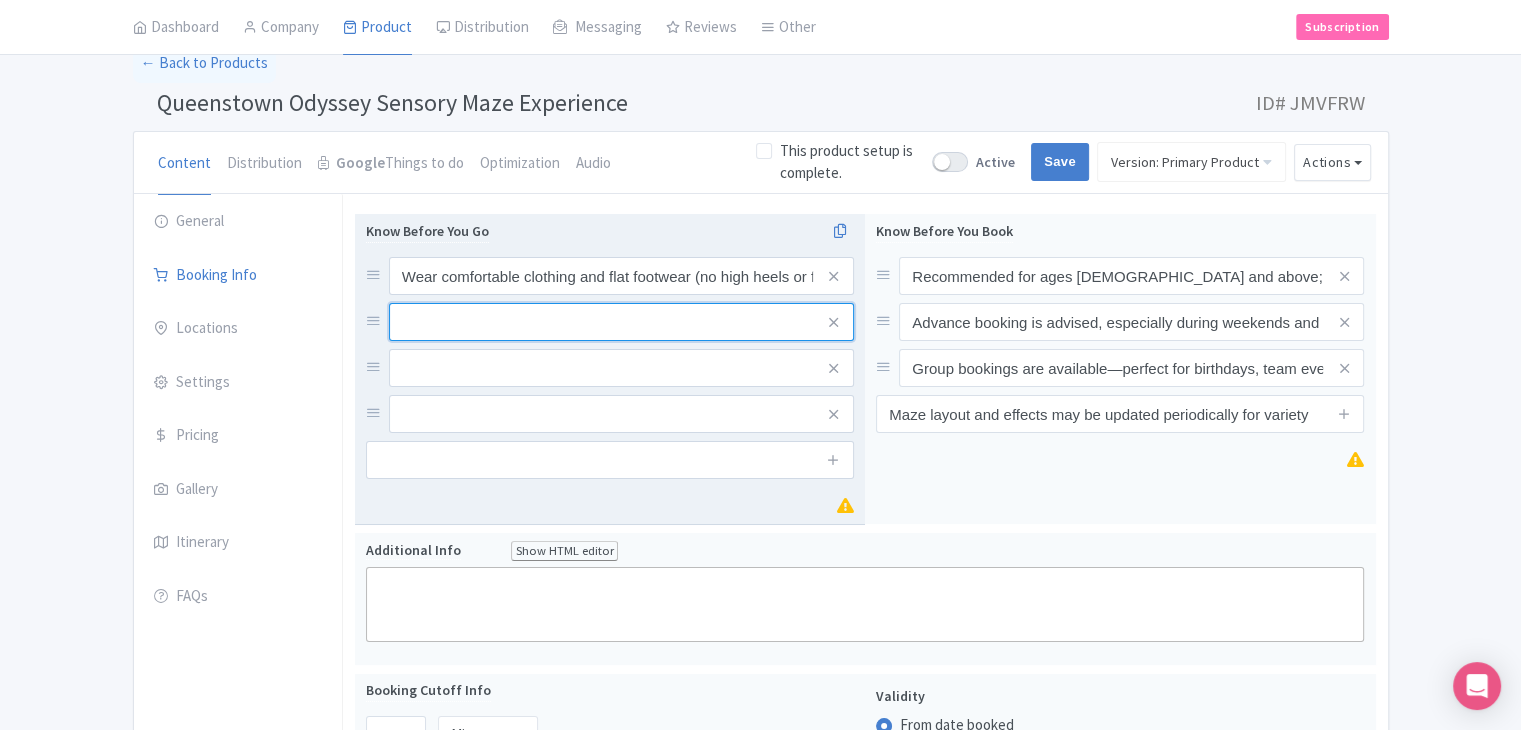 click at bounding box center (621, 276) 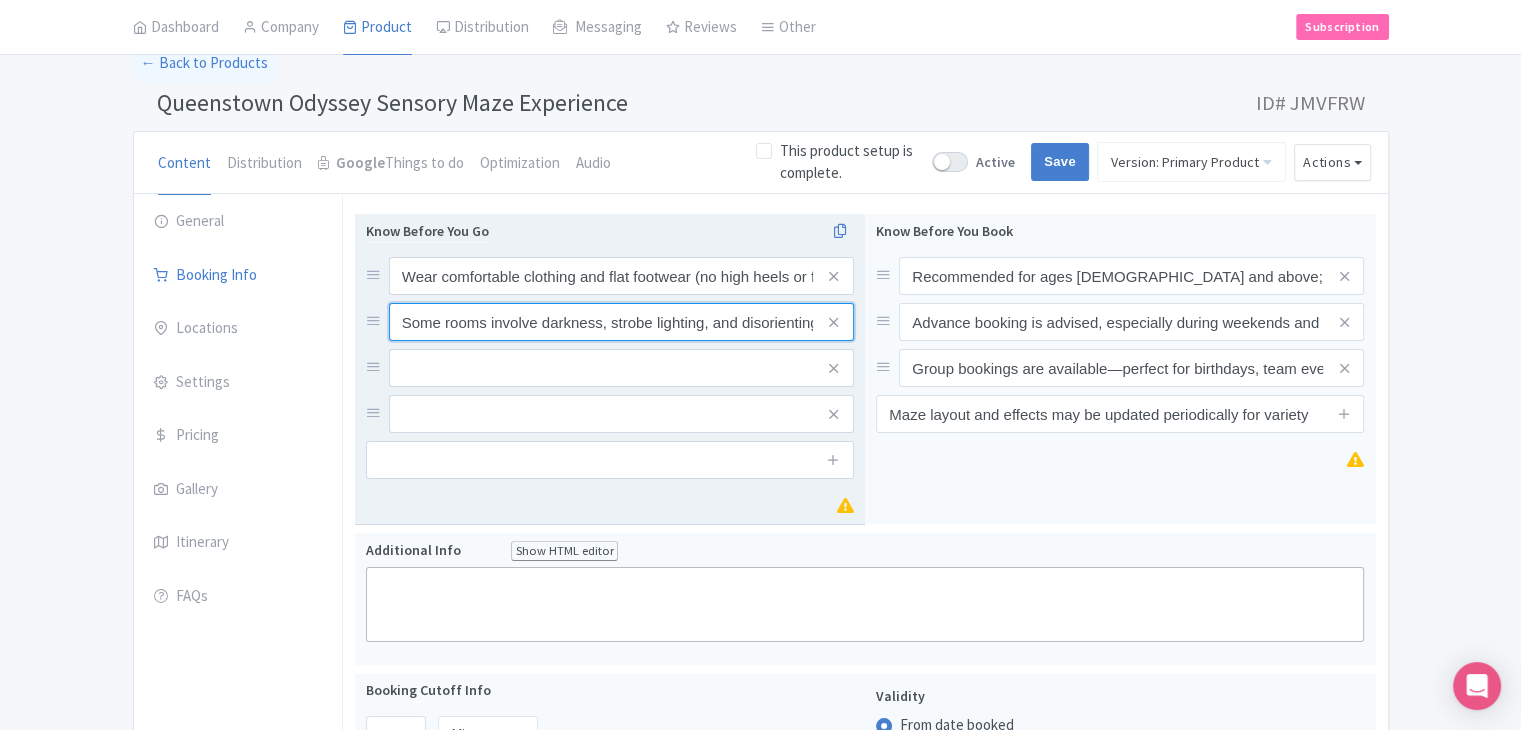 scroll, scrollTop: 0, scrollLeft: 623, axis: horizontal 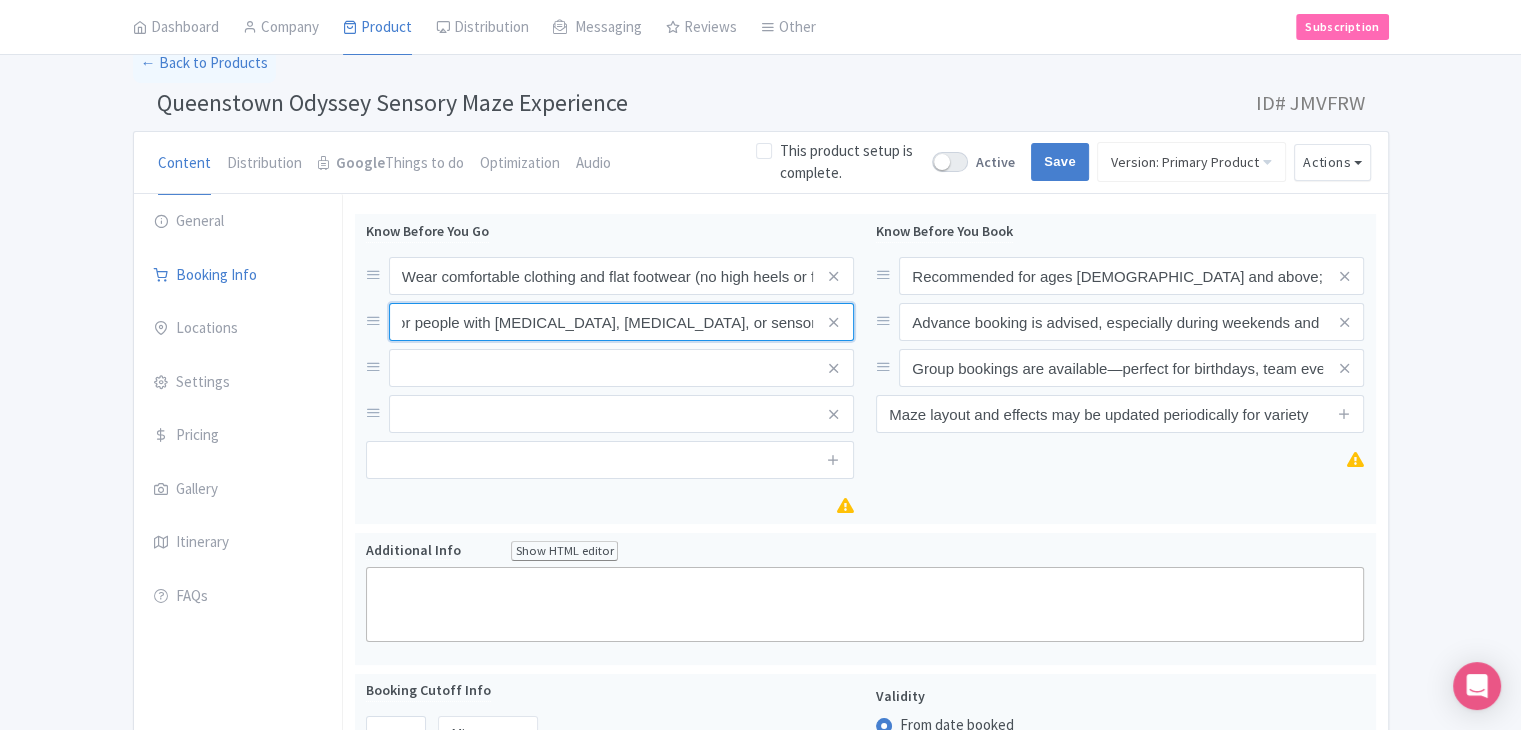 type on "Some rooms involve darkness, strobe lighting, and disorienting effects—may not be suitable for people with [MEDICAL_DATA], [MEDICAL_DATA], or sensory sensitivities" 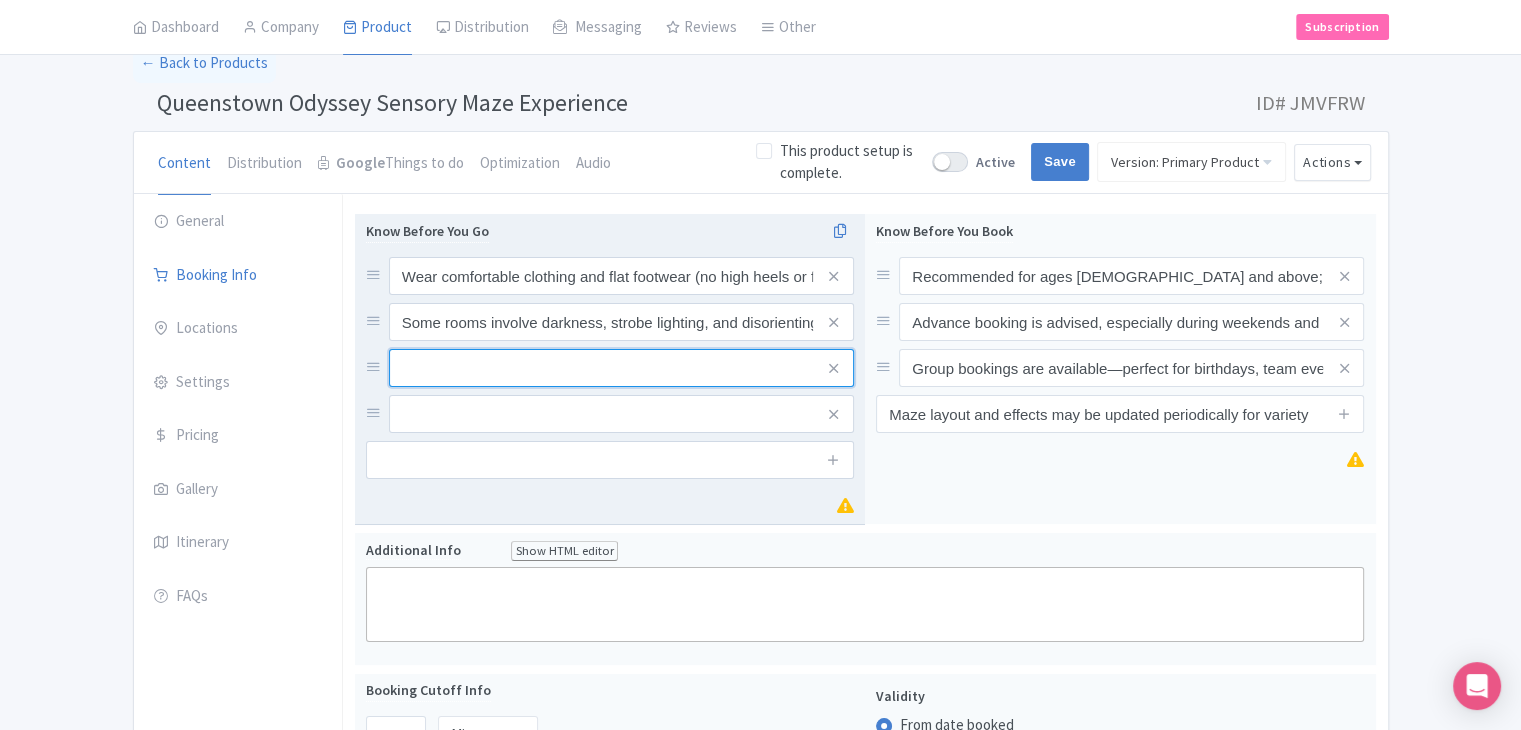 drag, startPoint x: 660, startPoint y: 371, endPoint x: 668, endPoint y: 363, distance: 11.313708 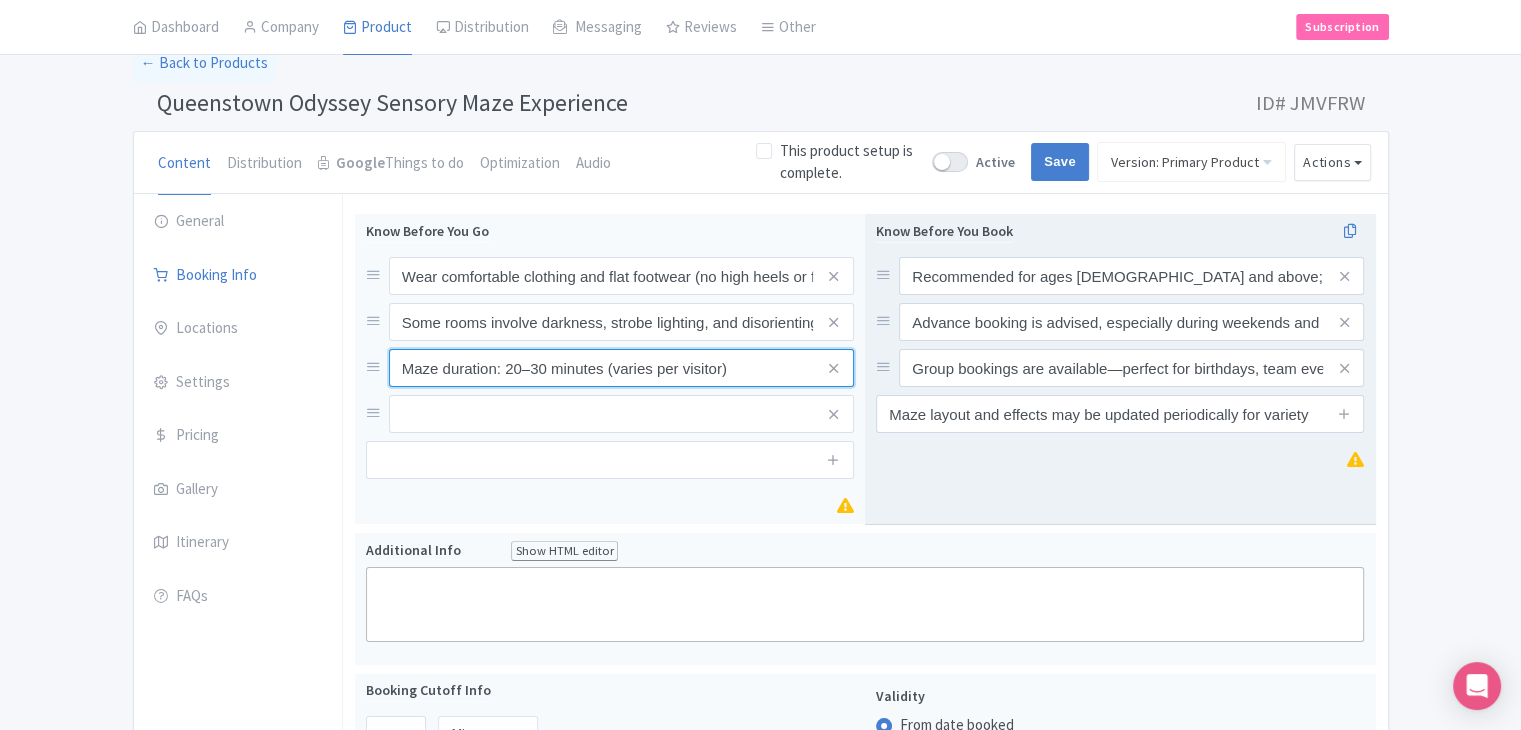 type on "Maze duration: 20–30 minutes (varies per visitor)" 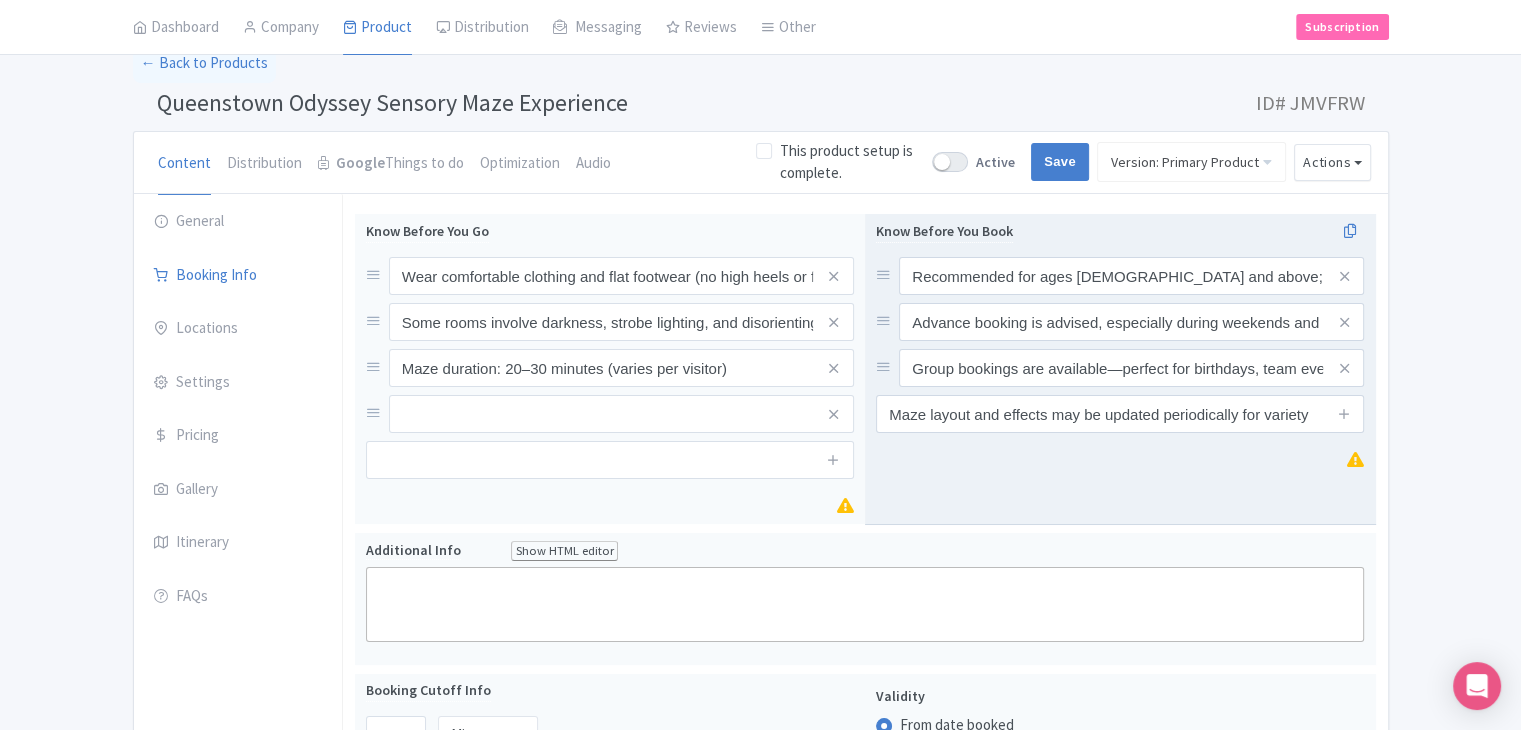 click on "Know Before You Book Recommended for ages 8 and above; children under 16 must be accompanied by an adult Advance booking is advised, especially during weekends and school holidays Group bookings are available—perfect for birthdays, team events, or school outings Maze layout and effects may be updated periodically for variety" at bounding box center (1120, 369) 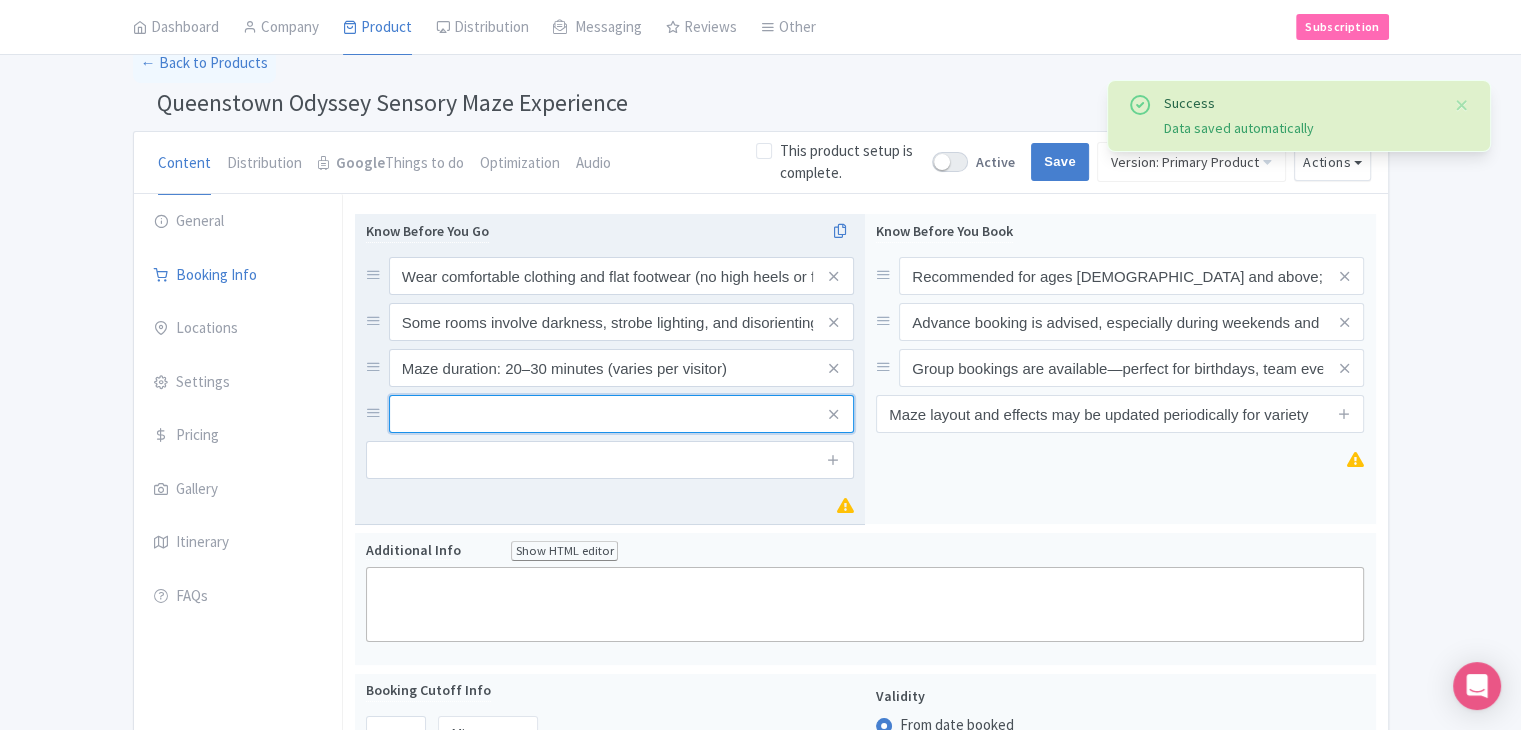 click at bounding box center [621, 276] 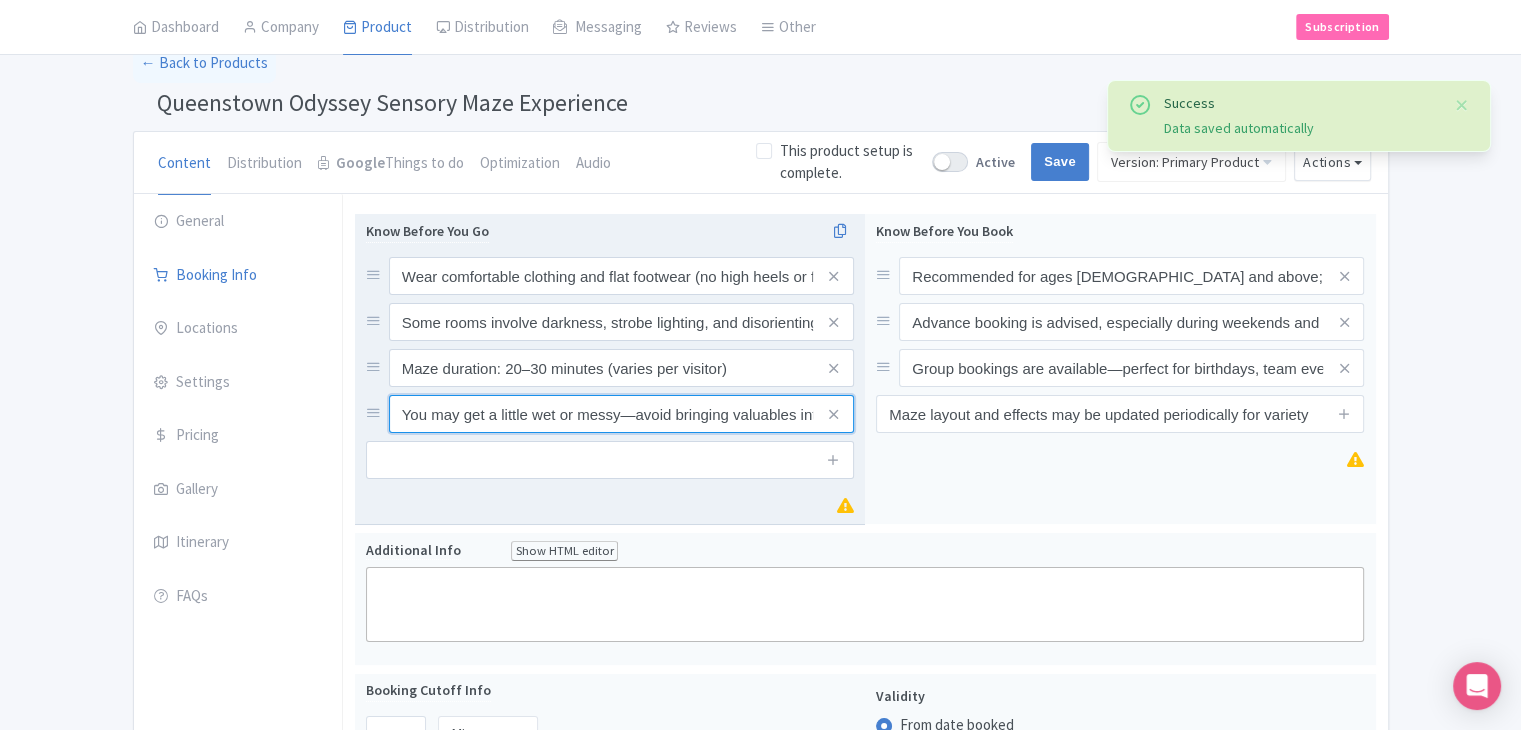 scroll, scrollTop: 0, scrollLeft: 76, axis: horizontal 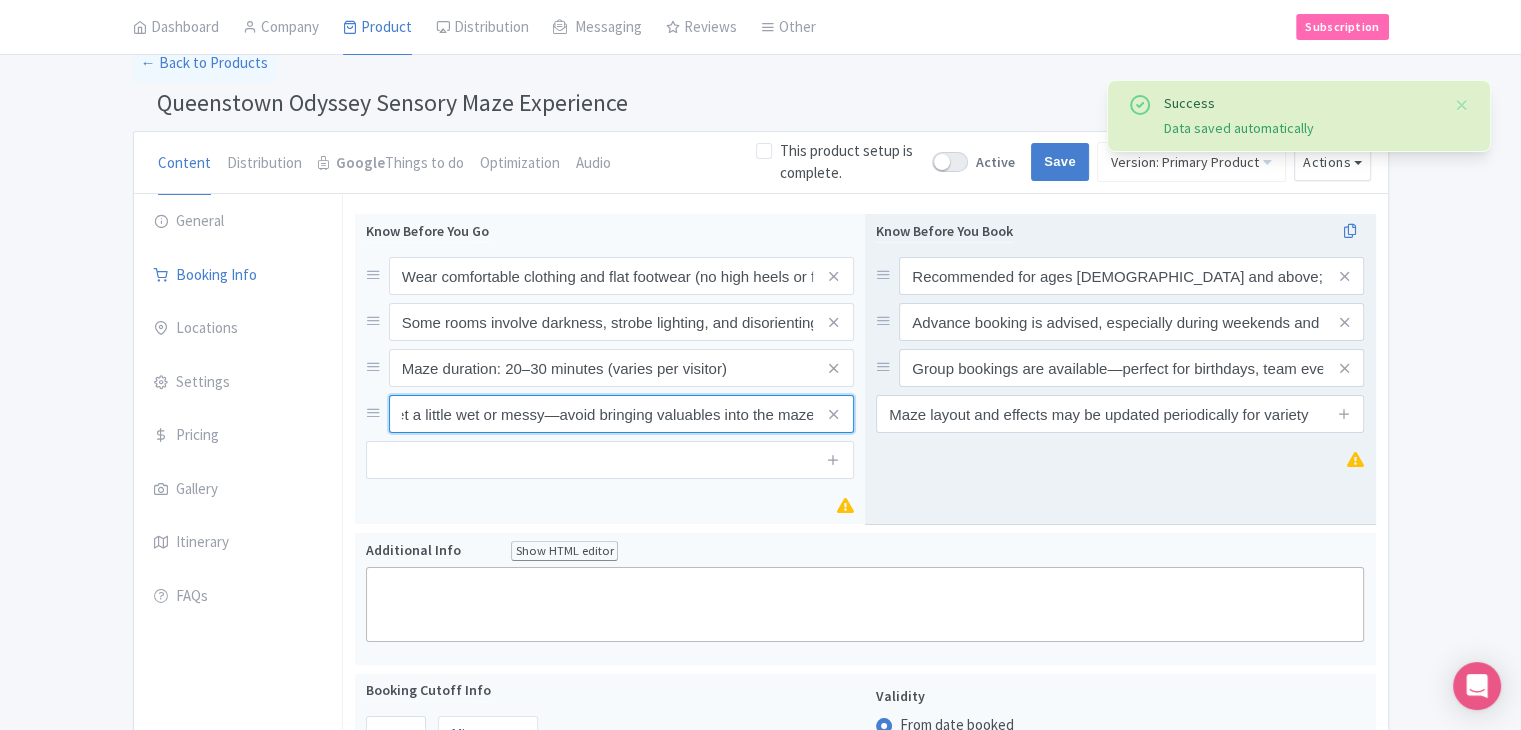 type on "You may get a little wet or messy—avoid bringing valuables into the maze" 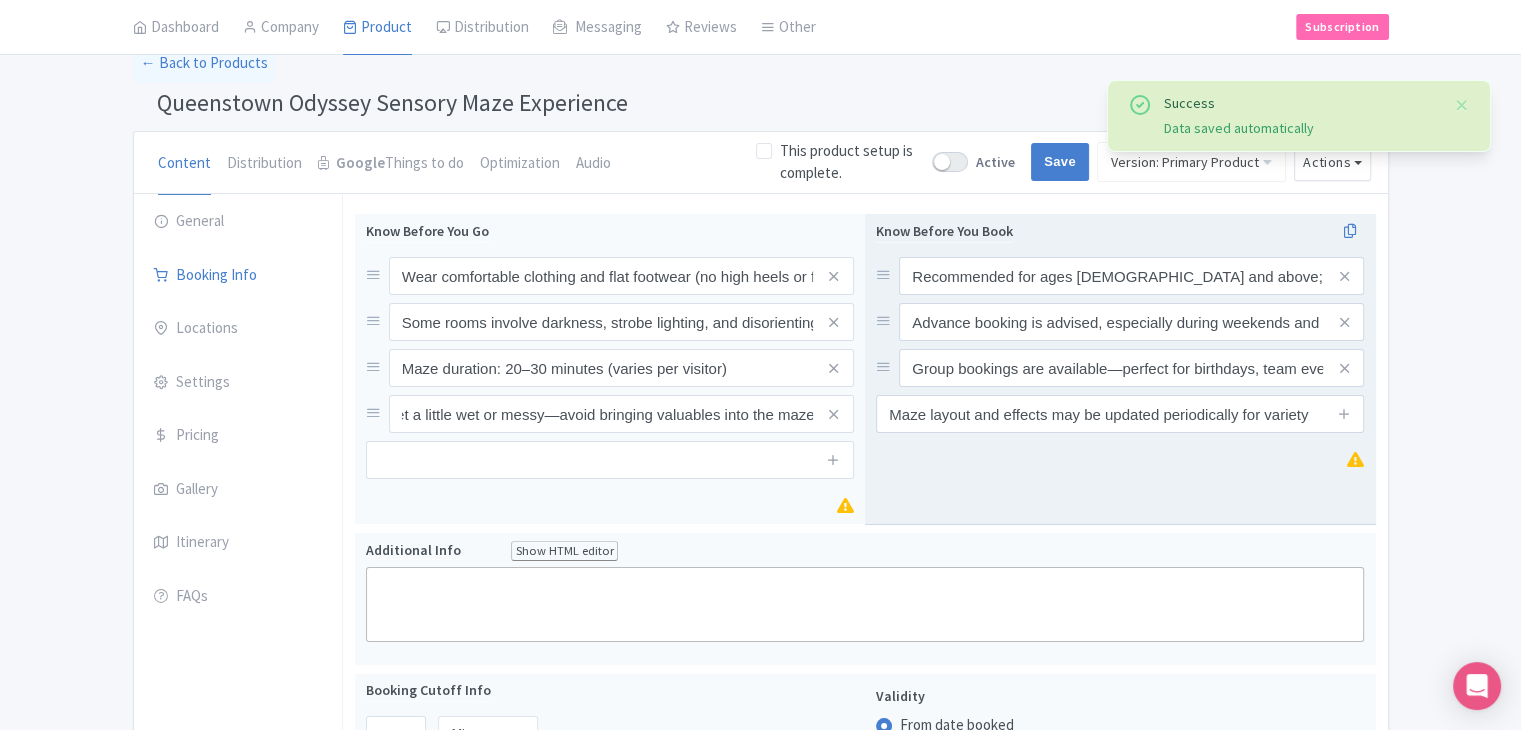 click on "Know Before You Book Recommended for ages 8 and above; children under 16 must be accompanied by an adult Advance booking is advised, especially during weekends and school holidays Group bookings are available—perfect for birthdays, team events, or school outings Maze layout and effects may be updated periodically for variety" at bounding box center (1120, 369) 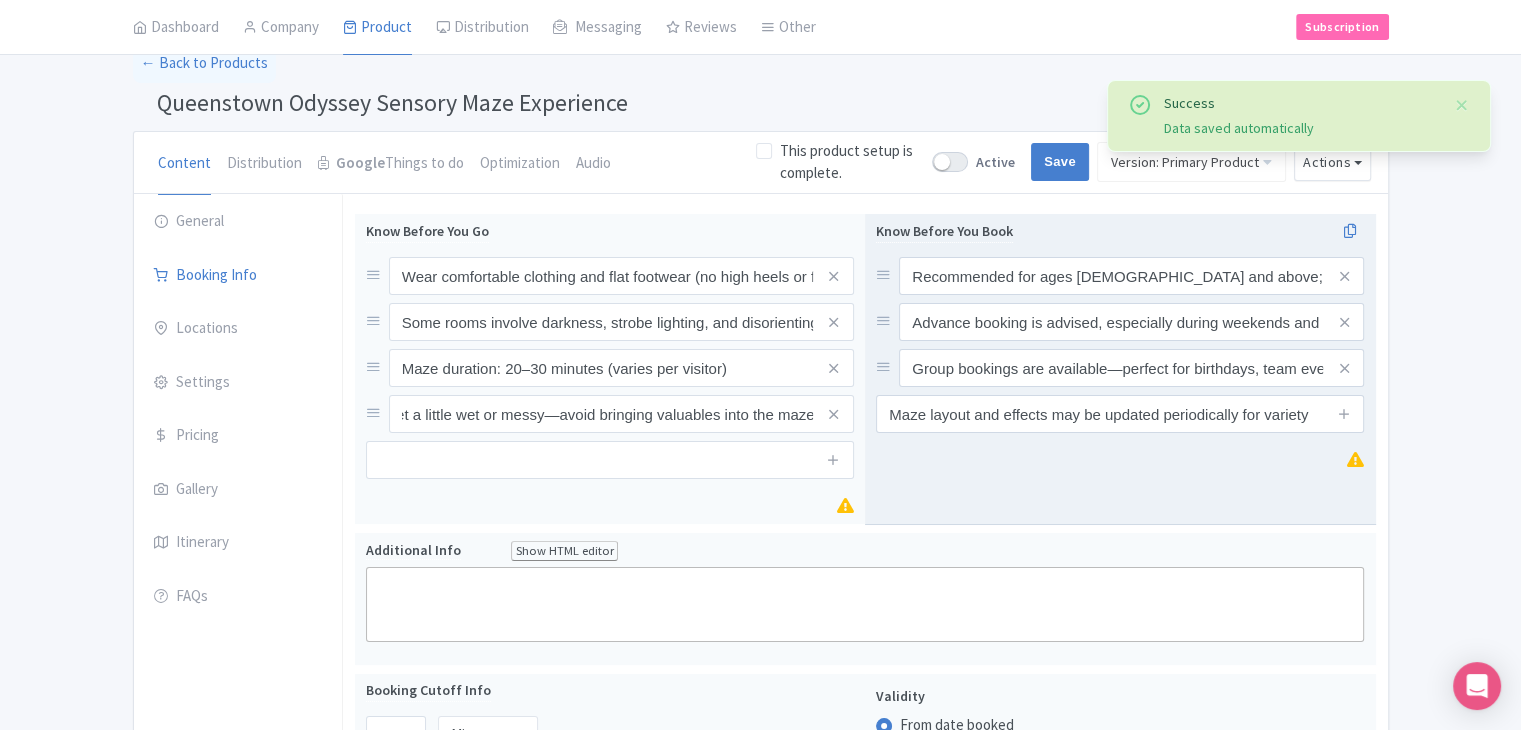 scroll, scrollTop: 0, scrollLeft: 0, axis: both 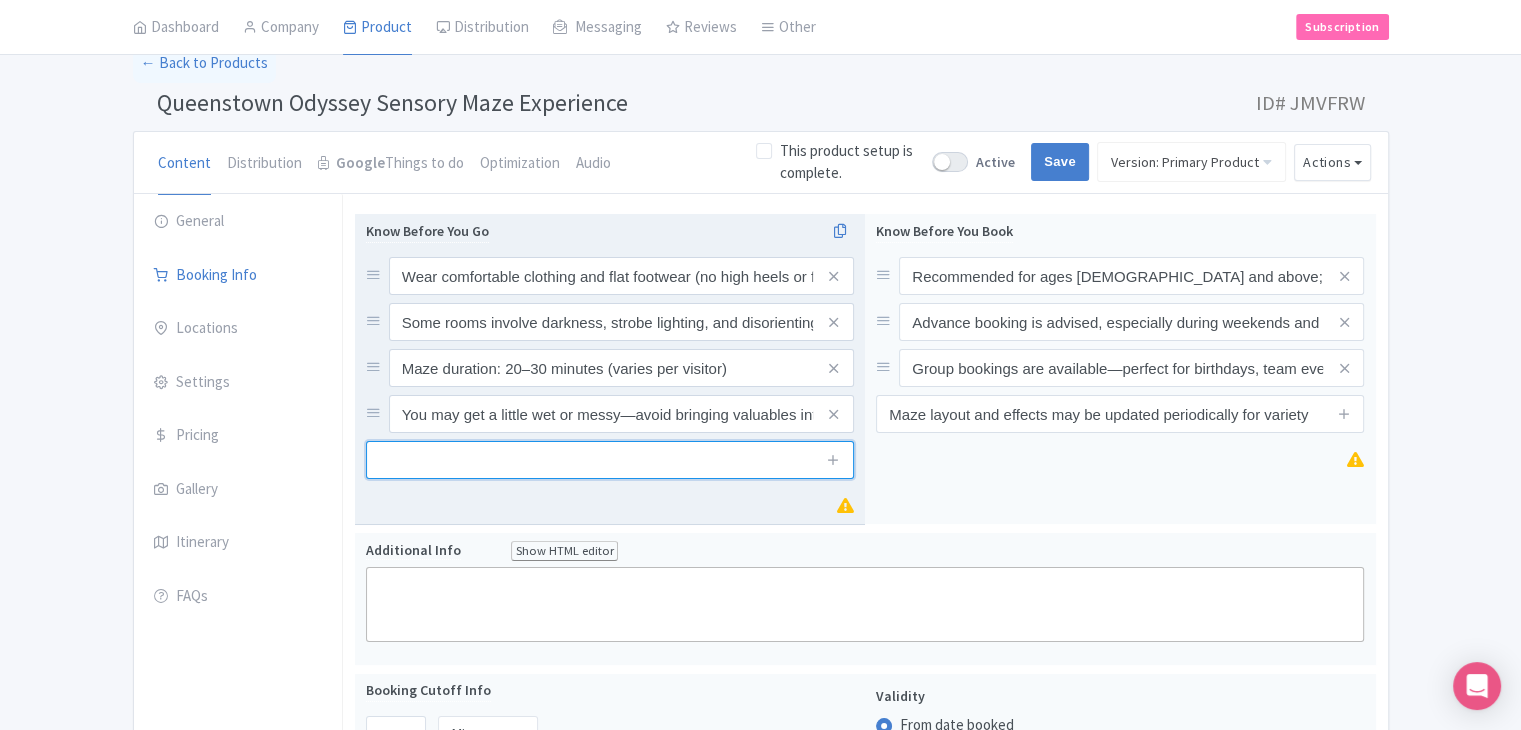 click at bounding box center [610, 460] 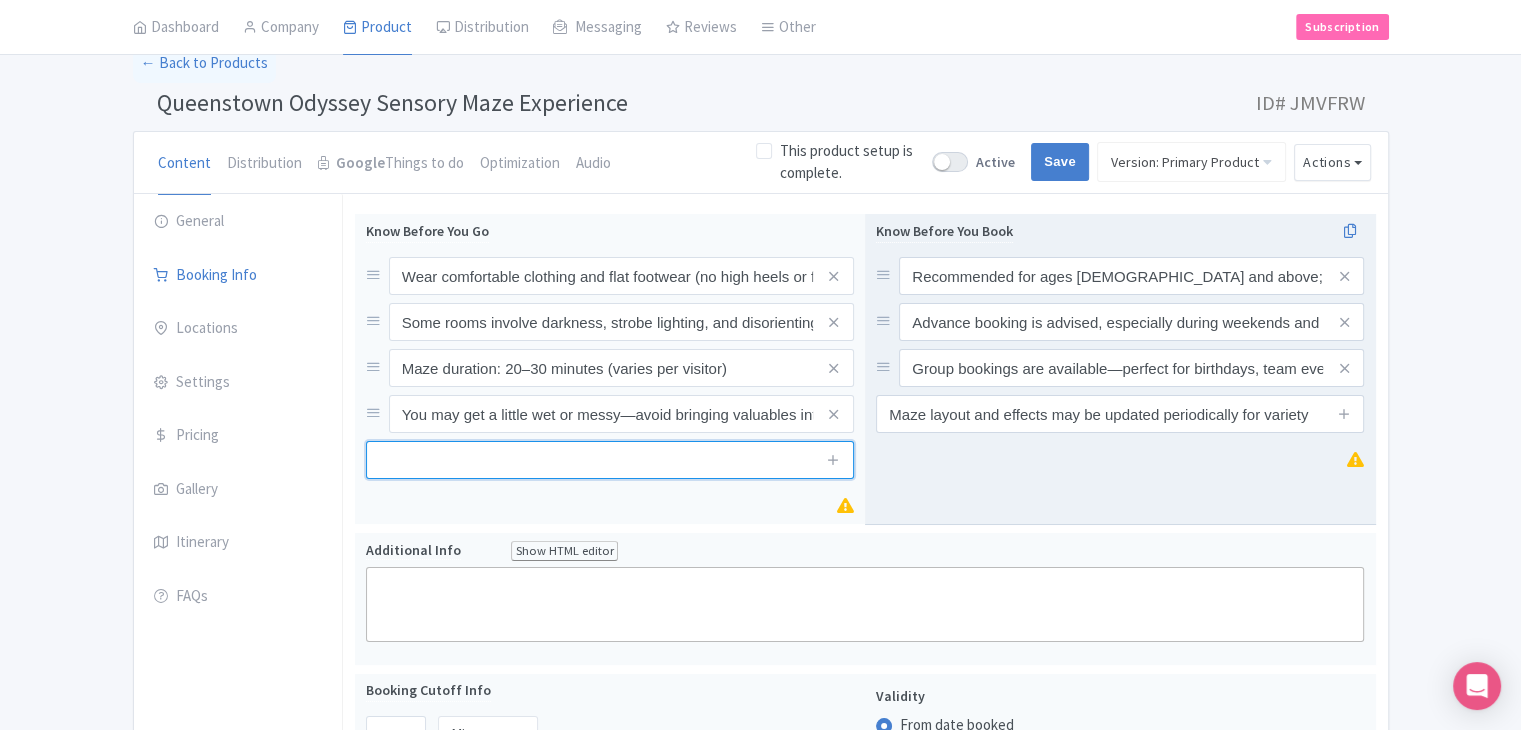 paste on "This is a self-paced experience, but re-entry is not allowed once completed" 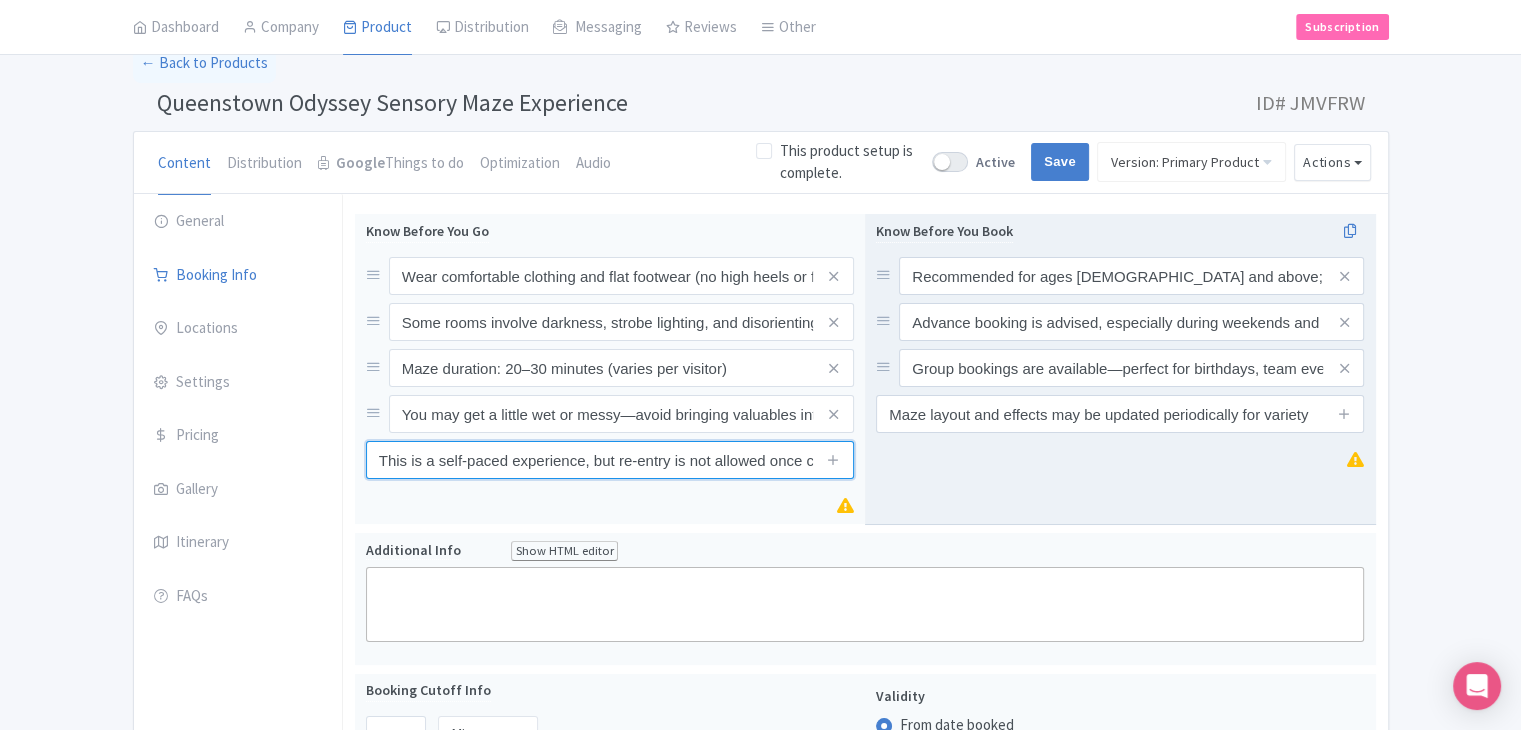 scroll, scrollTop: 0, scrollLeft: 62, axis: horizontal 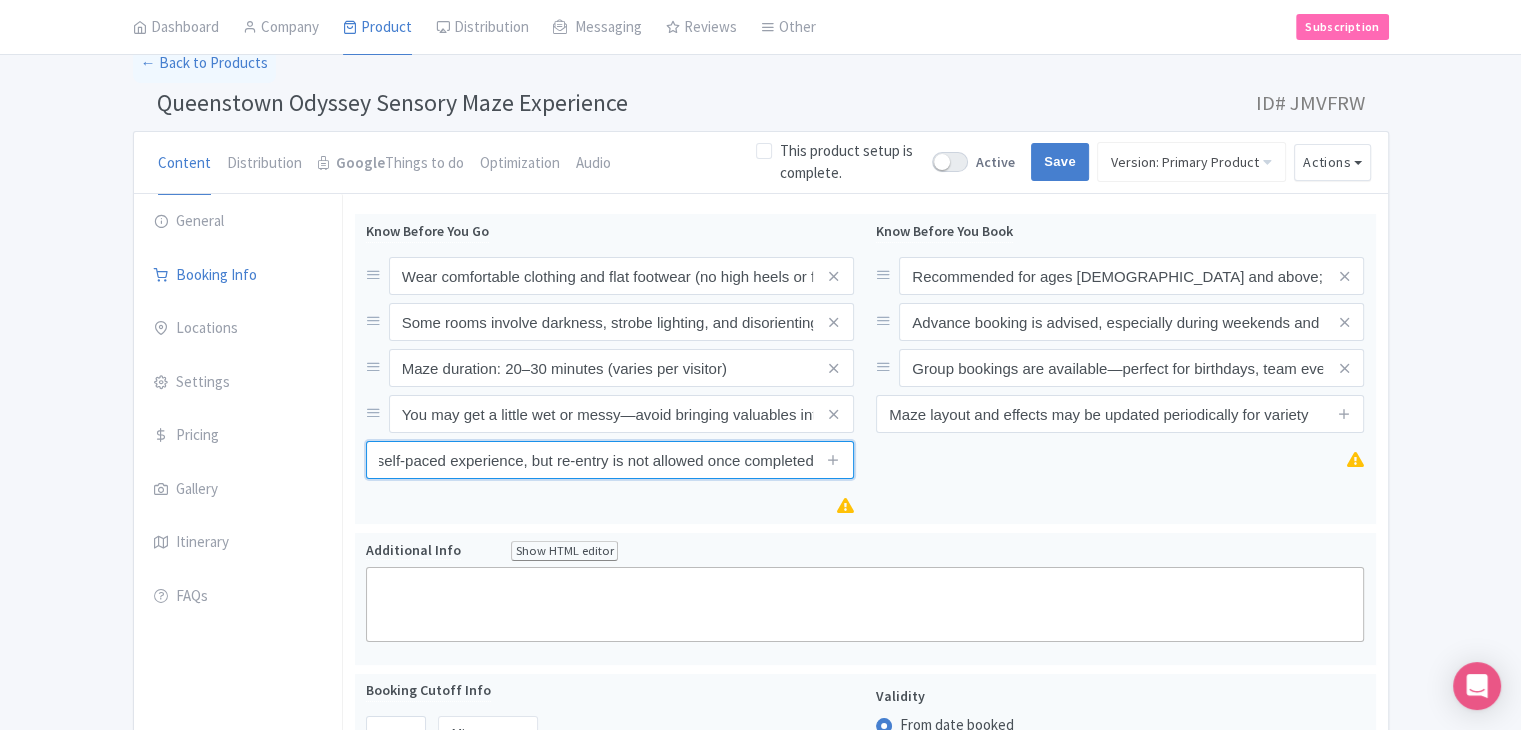 type on "This is a self-paced experience, but re-entry is not allowed once completed" 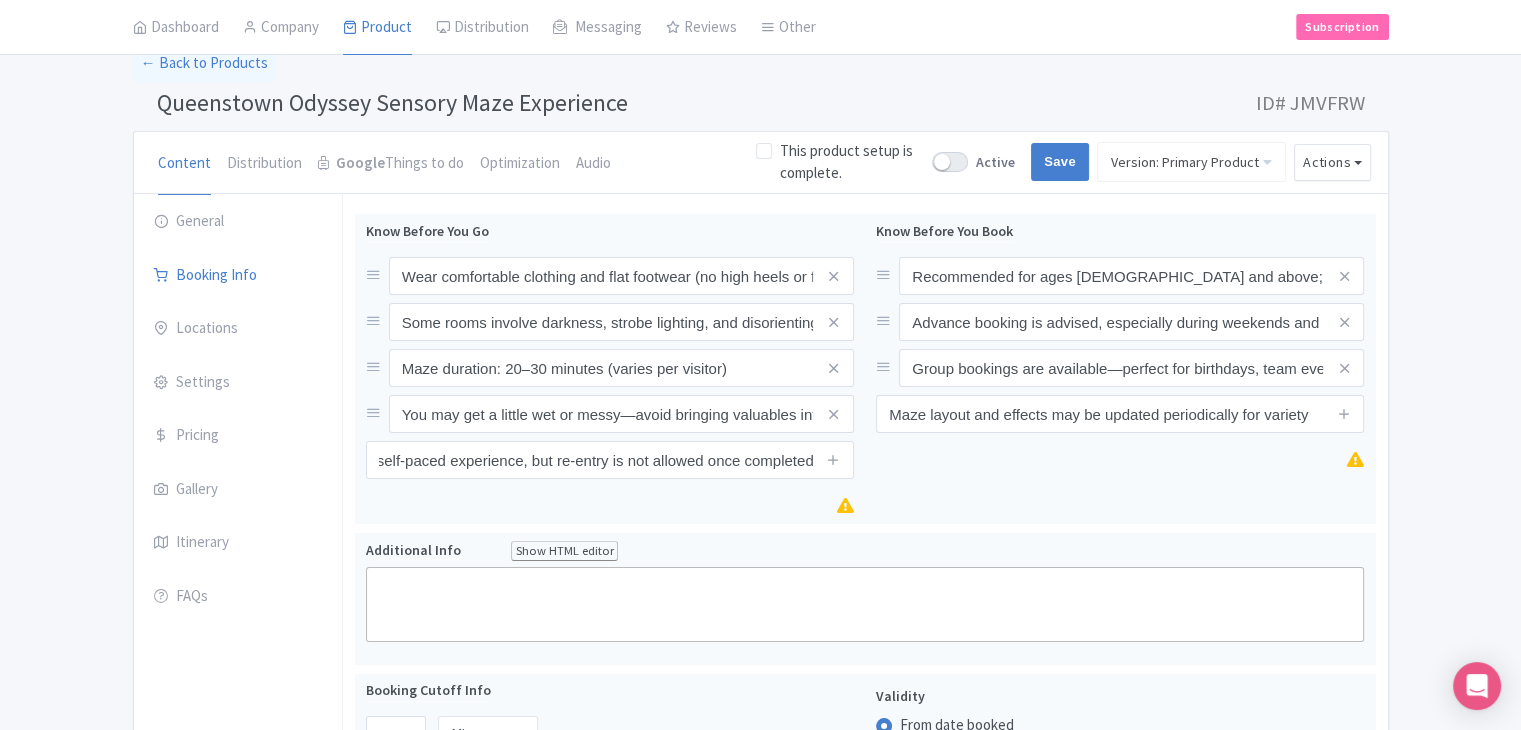 click on "Success
Data saved automatically
← Back to Products
Queenstown Odyssey Sensory Maze Experience
ID# JMVFRW
Content
Distribution
Google  Things to do
Optimization
Audio
This product setup is complete.
Active
Save
Version: Primary Product
Primary Product
Version: Primary Product
Version type   * Primary
Version name   * Primary Product
Version description
Date from
Date to
Select all resellers for version
Share with Resellers:
Done
Actions
View on Magpie
Customer View
Industry Partner View
Download
Excel
Word
All Images ZIP
Share Products
Delete Product
Create new version" at bounding box center [760, 860] 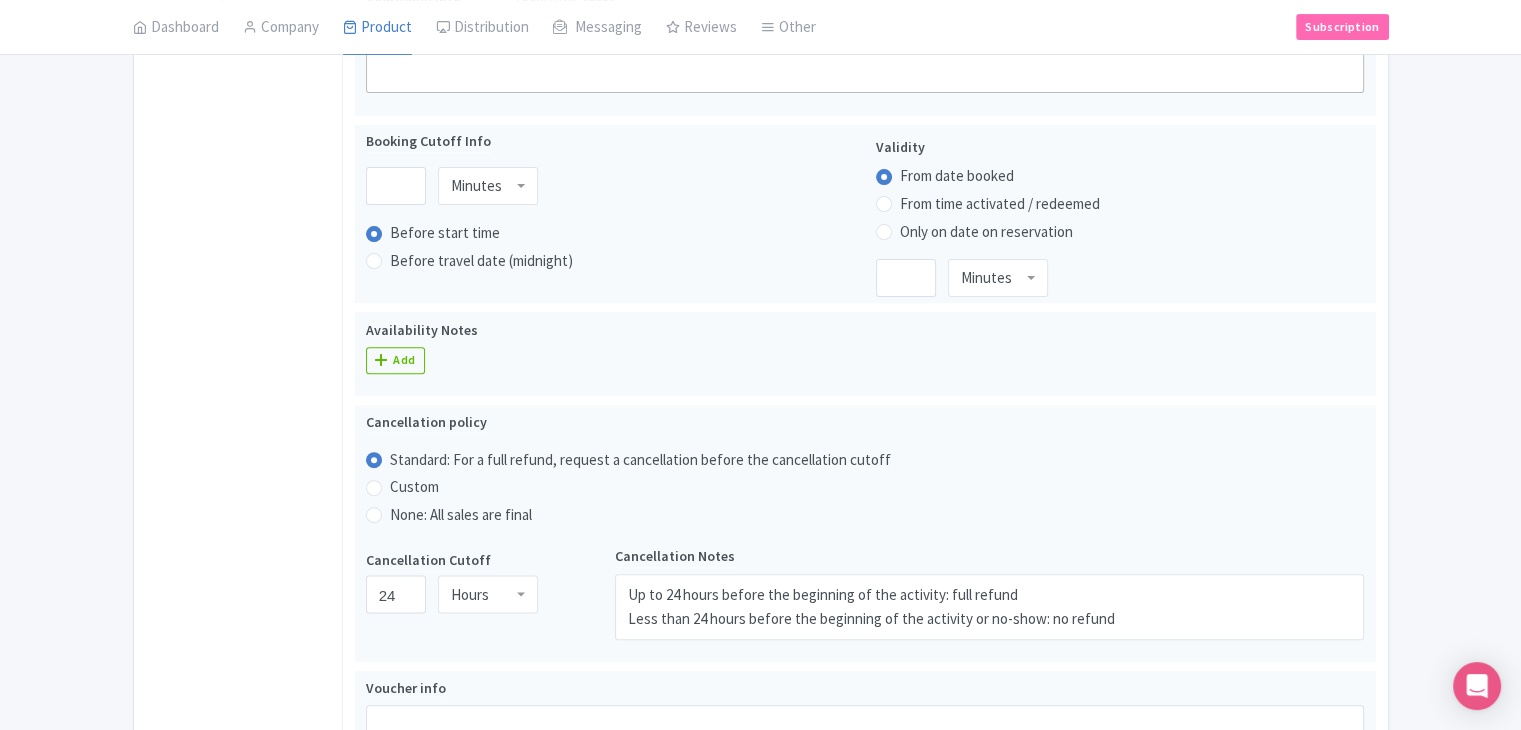 scroll, scrollTop: 528, scrollLeft: 0, axis: vertical 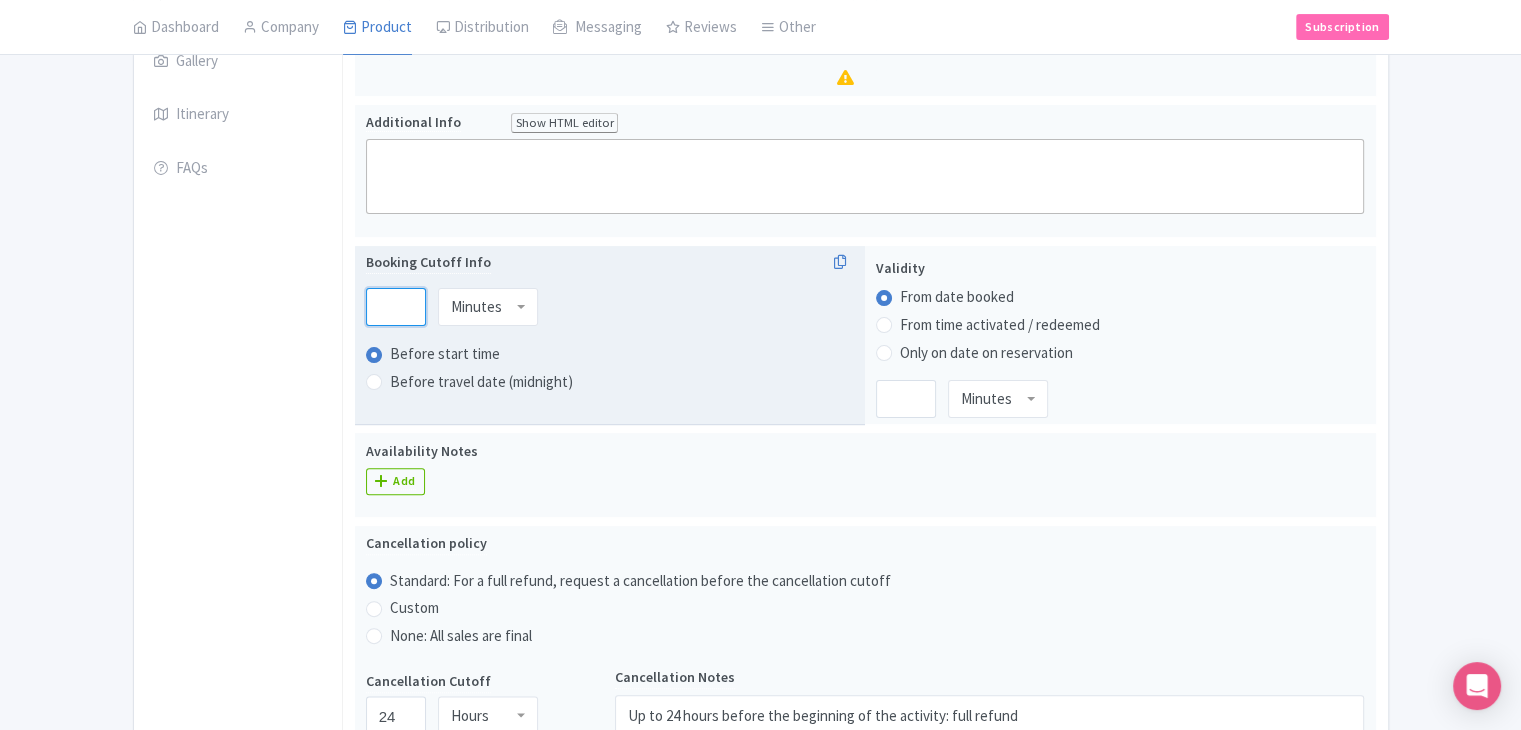 click at bounding box center [396, 307] 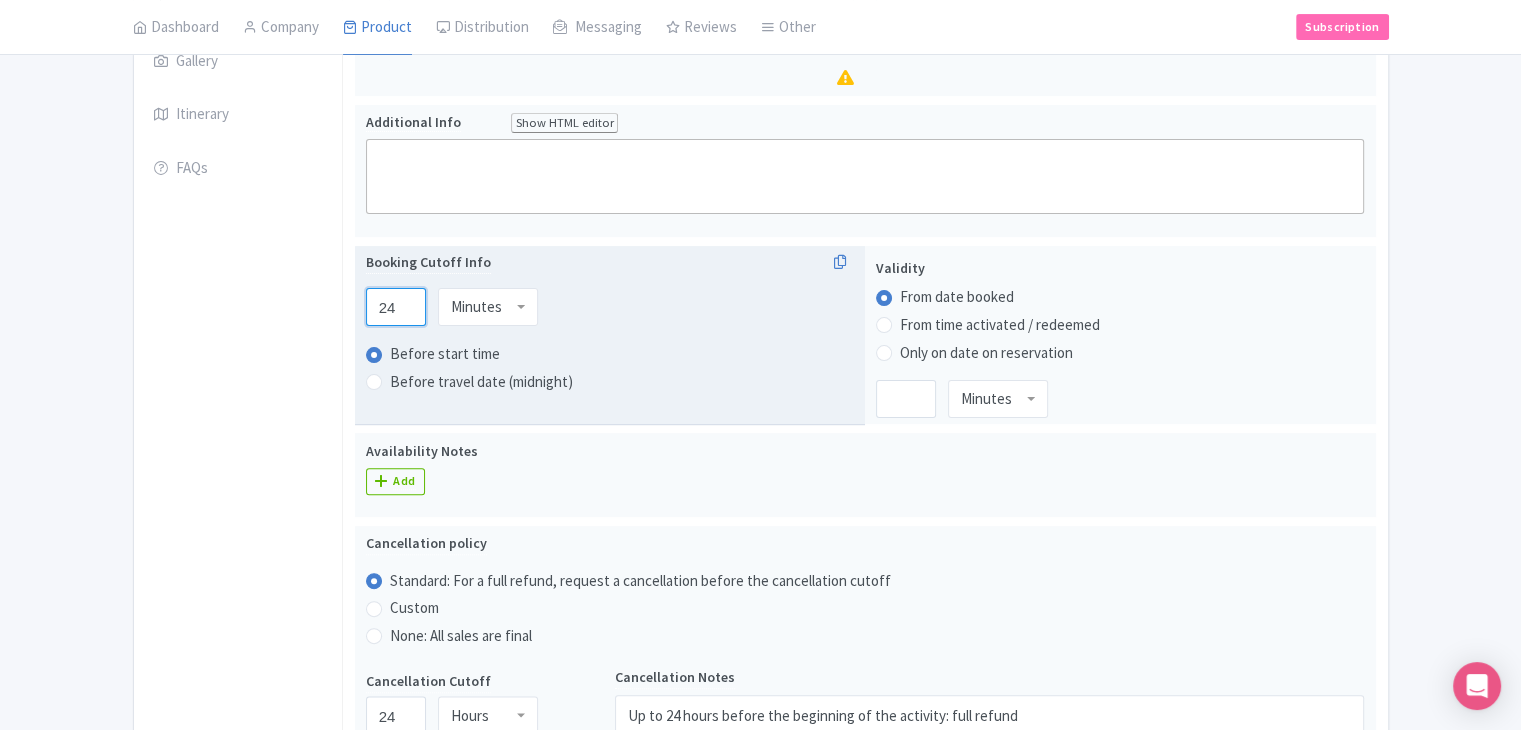 type on "24" 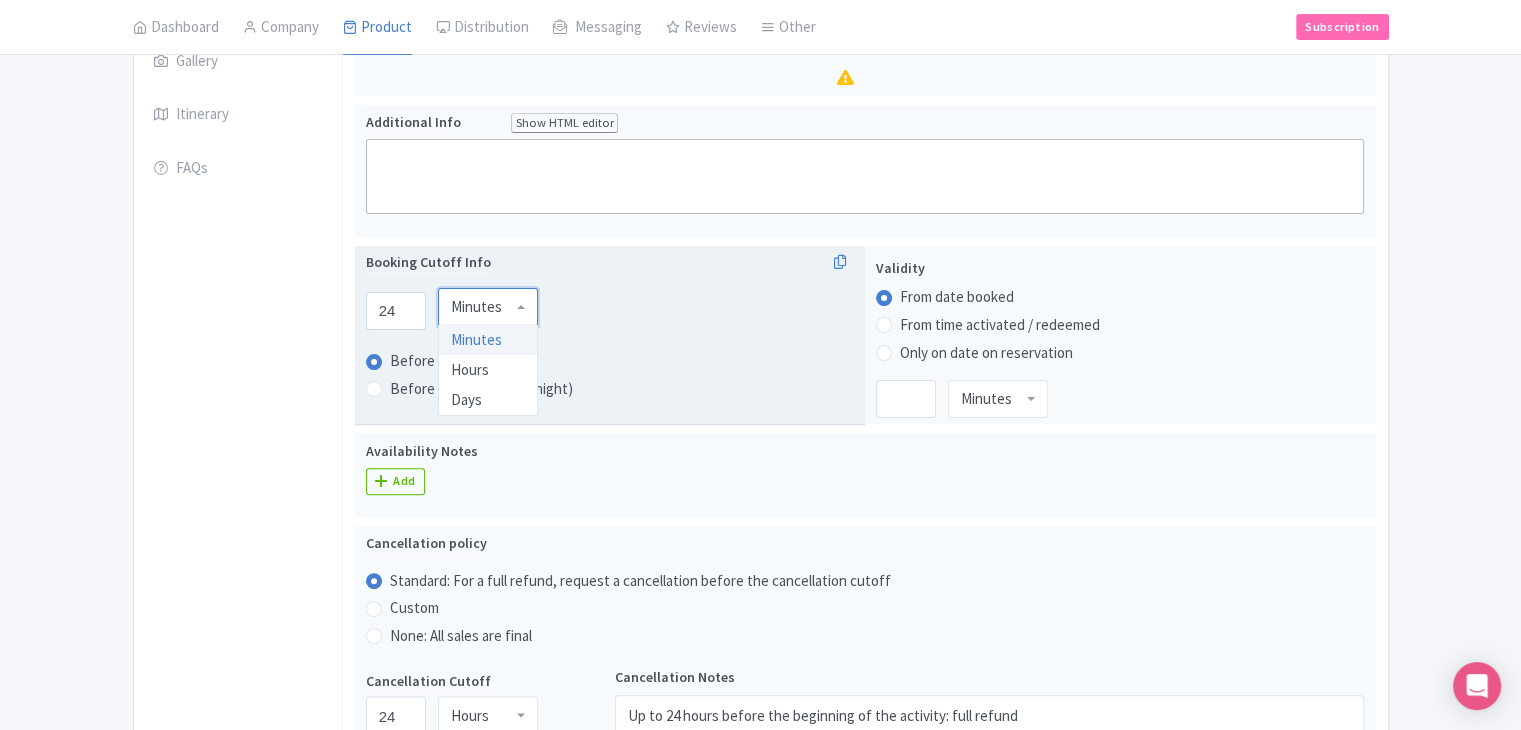 click on "Minutes" at bounding box center (476, 307) 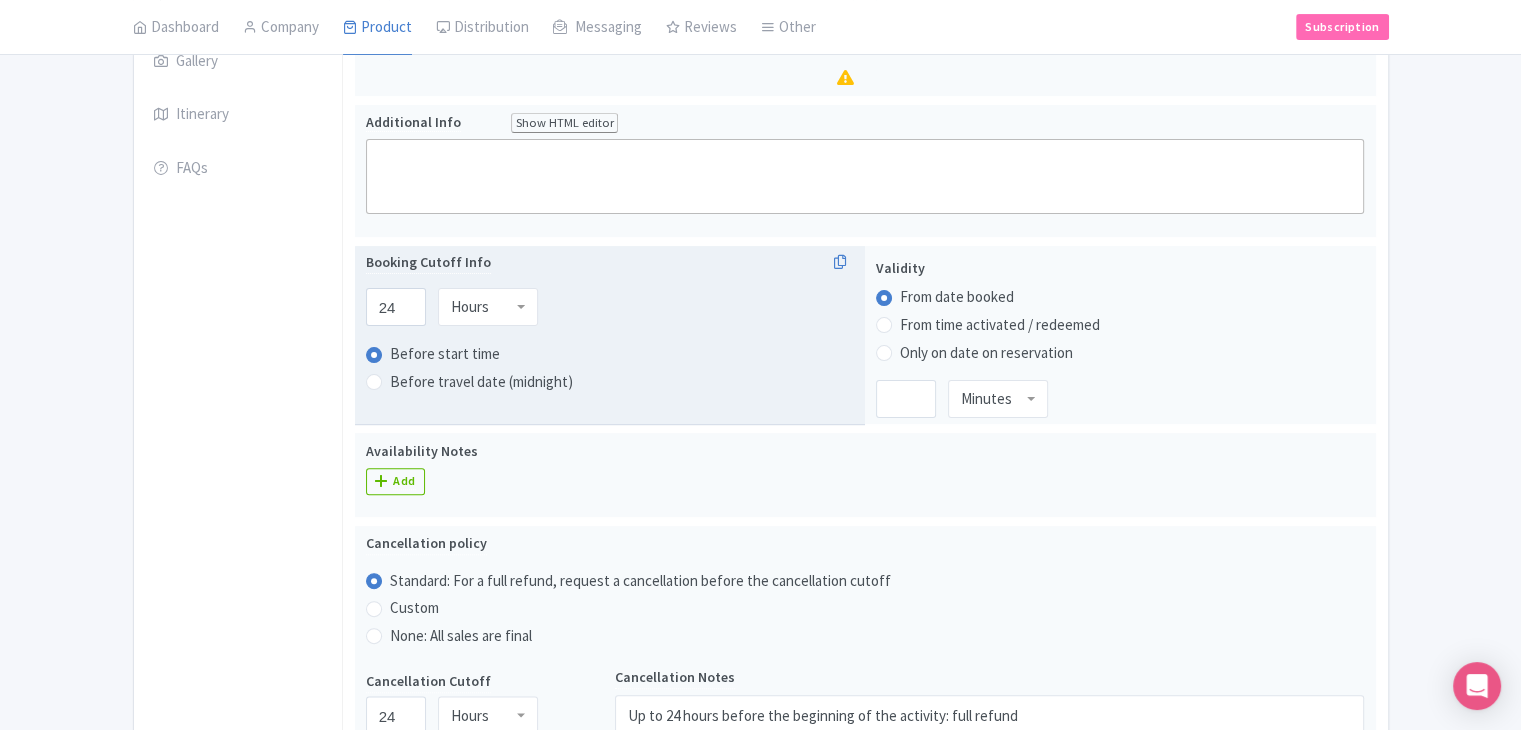 click on "Success
Data saved automatically
← Back to Products
Queenstown Odyssey Sensory Maze Experience
ID# JMVFRW
Content
Distribution
Google  Things to do
Optimization
Audio
This product setup is complete.
Active
Save
Version: Primary Product
Primary Product
Version: Primary Product
Version type   * Primary
Version name   * Primary Product
Version description
Date from
Date to
Select all resellers for version
Share with Resellers:
Done
Actions
View on Magpie
Customer View
Industry Partner View
Download
Excel
Word
All Images ZIP
Share Products
Delete Product
Create new version" at bounding box center (760, 432) 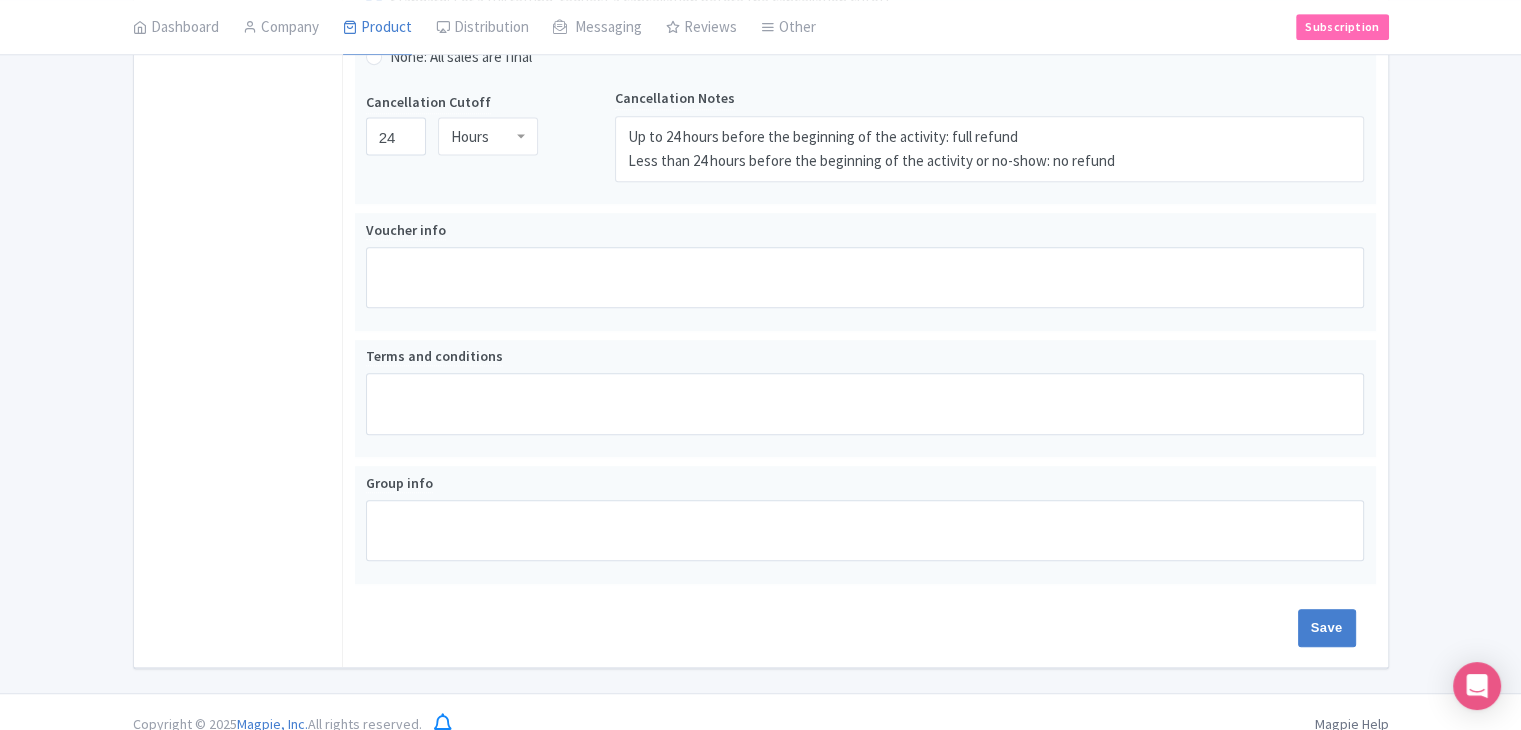 scroll, scrollTop: 1126, scrollLeft: 0, axis: vertical 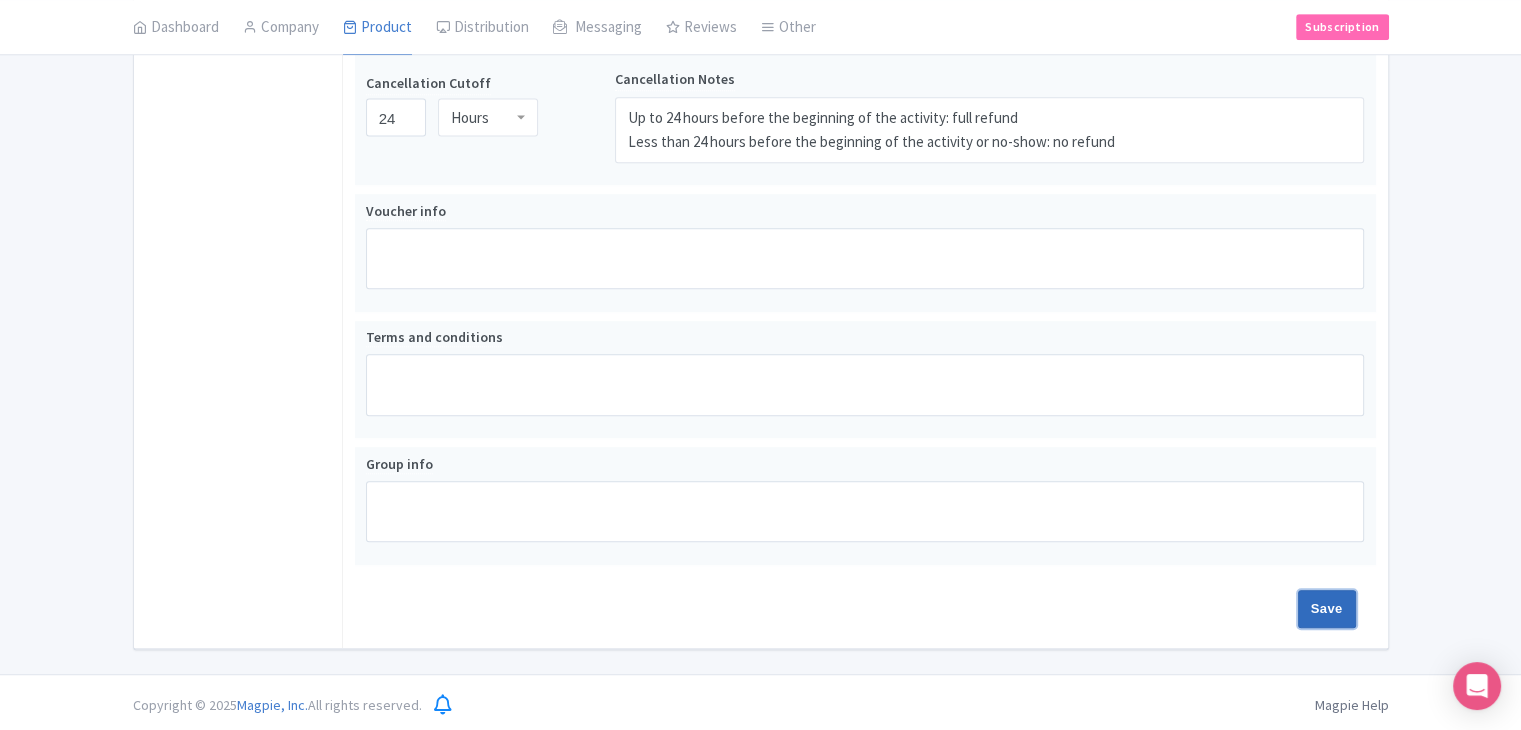 click on "Save" at bounding box center [1327, 609] 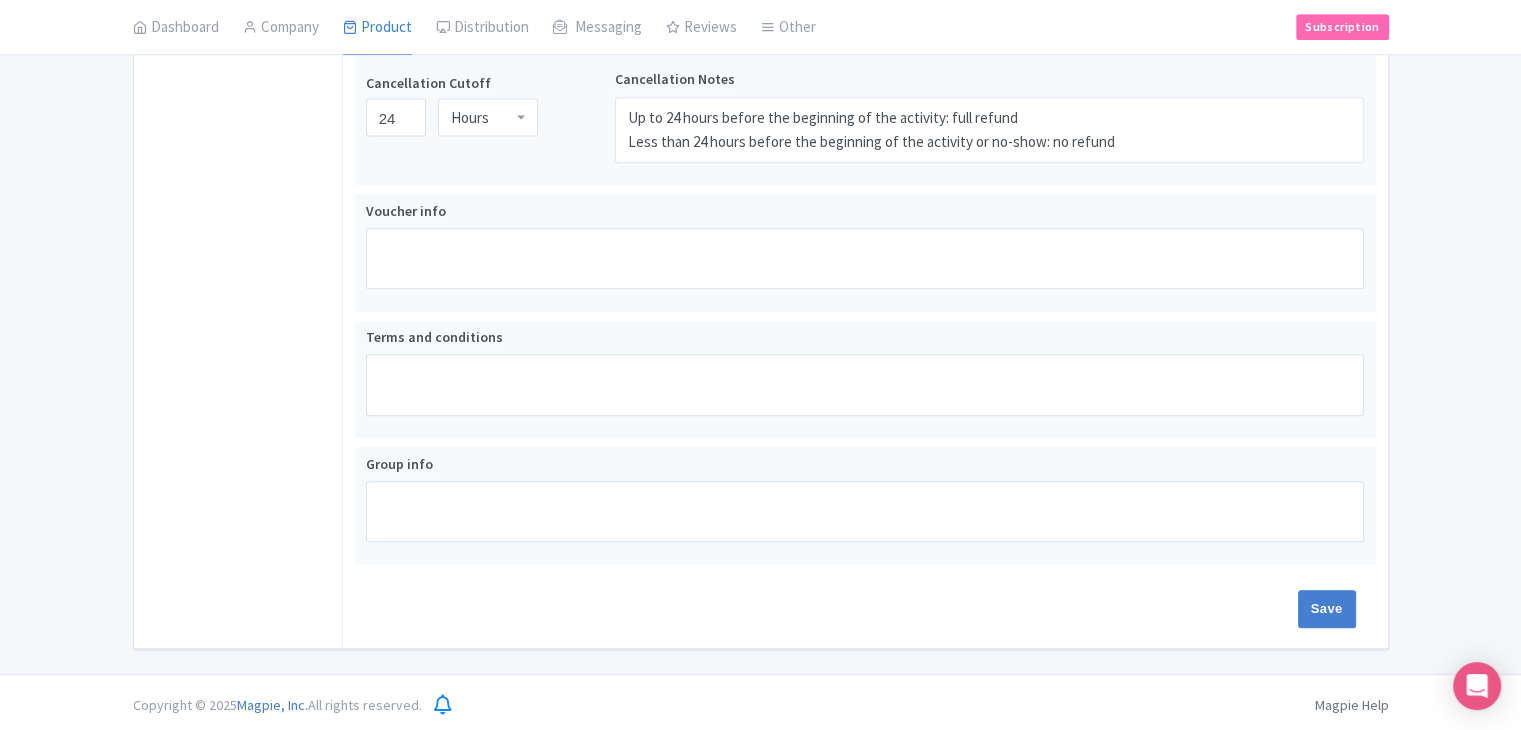 type on "Saving..." 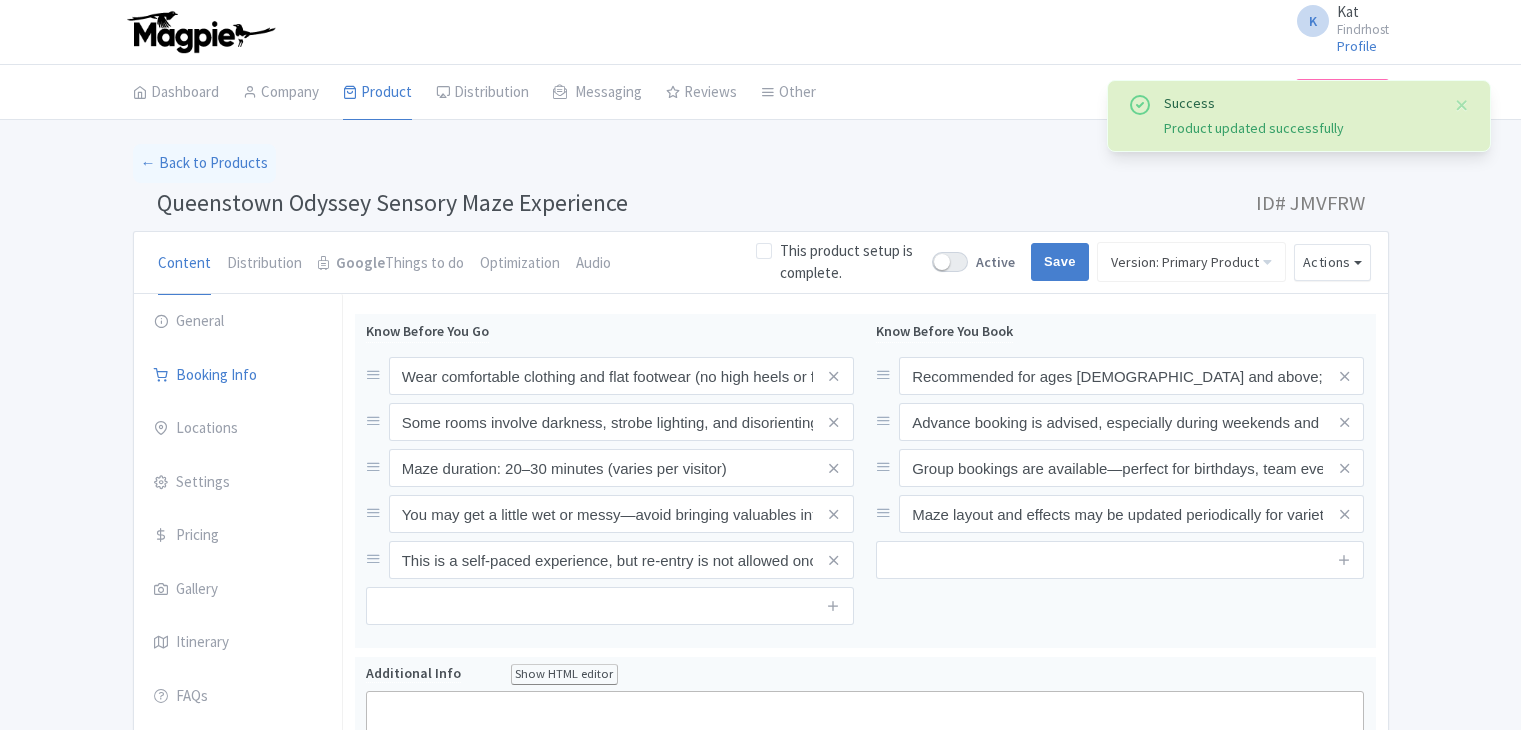 scroll, scrollTop: 12, scrollLeft: 0, axis: vertical 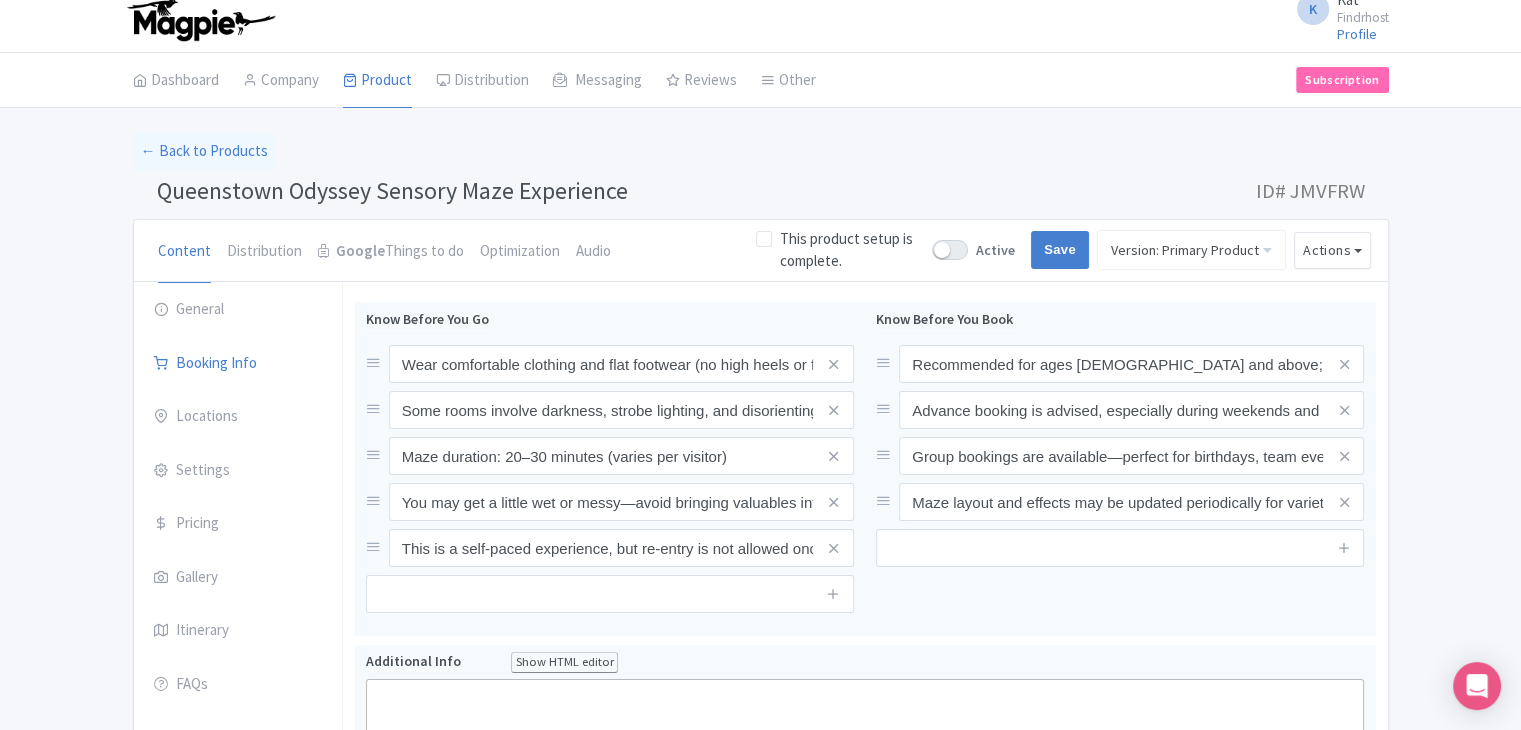 click on "Success
Product updated successfully
← Back to Products
Queenstown Odyssey Sensory Maze Experience
ID# JMVFRW
Content
Distribution
Google  Things to do
Optimization
Audio
This product setup is complete.
Active
Save
Version: Primary Product
Primary Product
Version: Primary Product
Version type   * Primary
Version name   * Primary Product
Version description
Date from
Date to
Select all resellers for version
Share with Resellers:
Done
Actions
View on Magpie
Customer View
Industry Partner View
Download
Excel
Word
All Images ZIP
Share Products
Delete Product
Create new version
You are currently editing a version of this product: Primary Product
General
Booking Info
Locations" at bounding box center (760, 959) 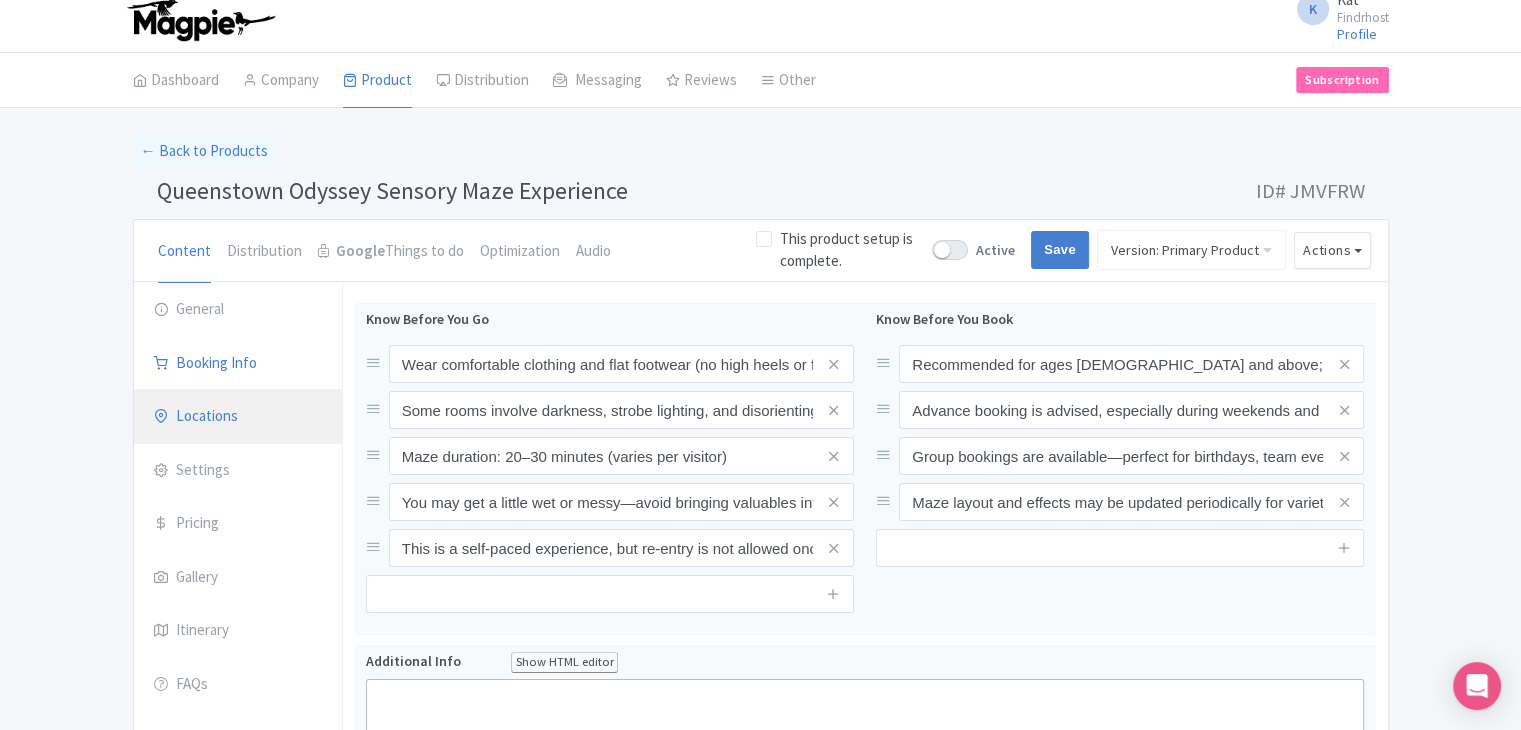 click on "Locations" at bounding box center (238, 417) 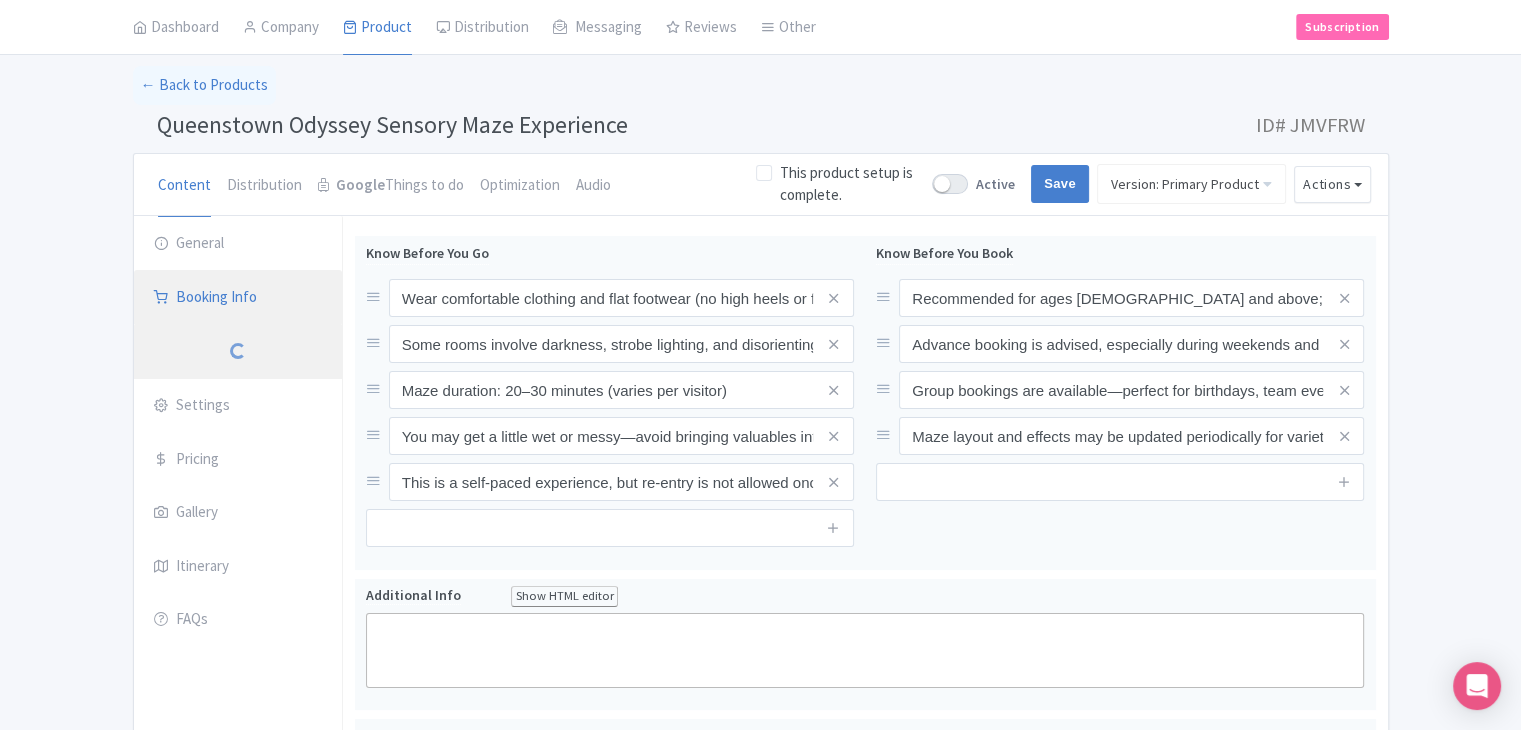 scroll, scrollTop: 112, scrollLeft: 0, axis: vertical 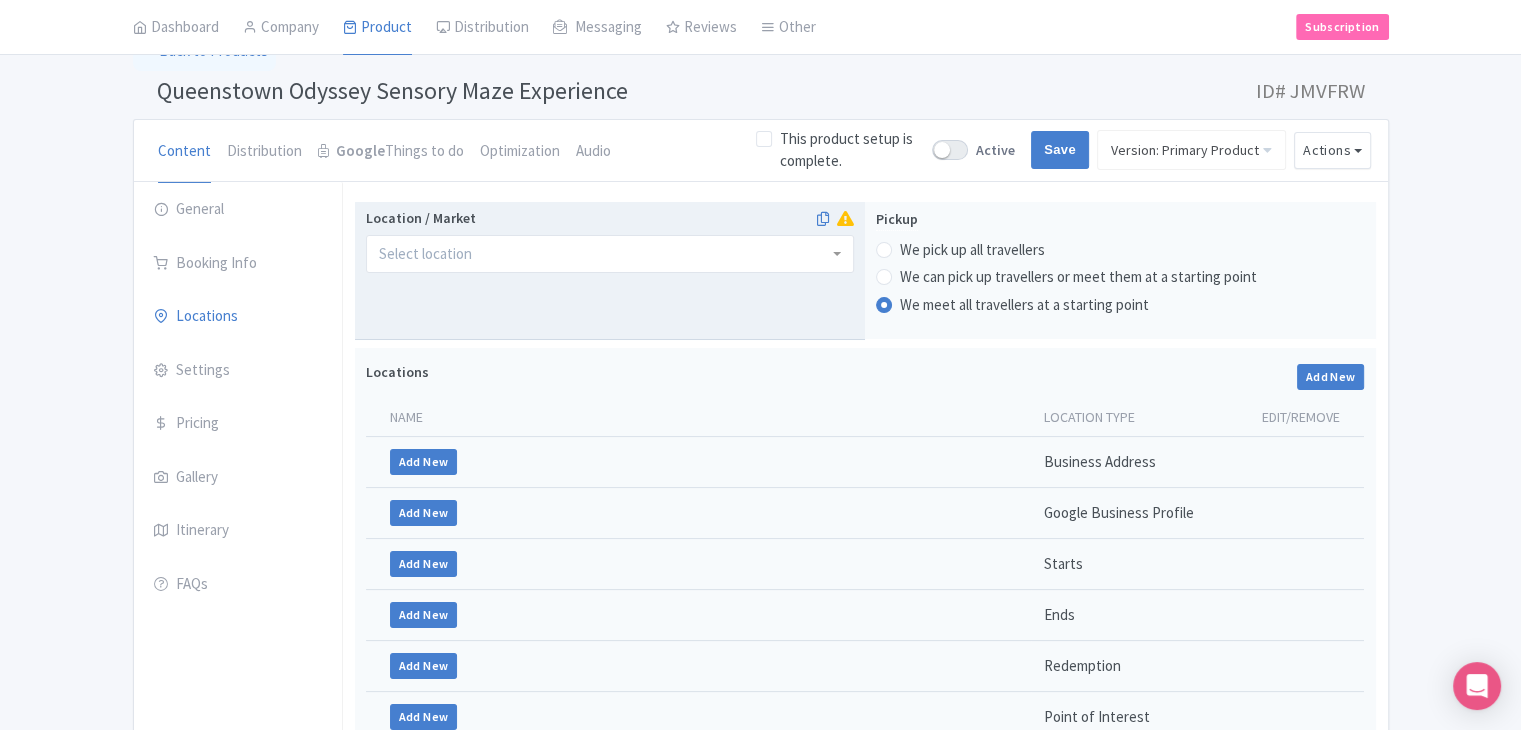 click at bounding box center (610, 254) 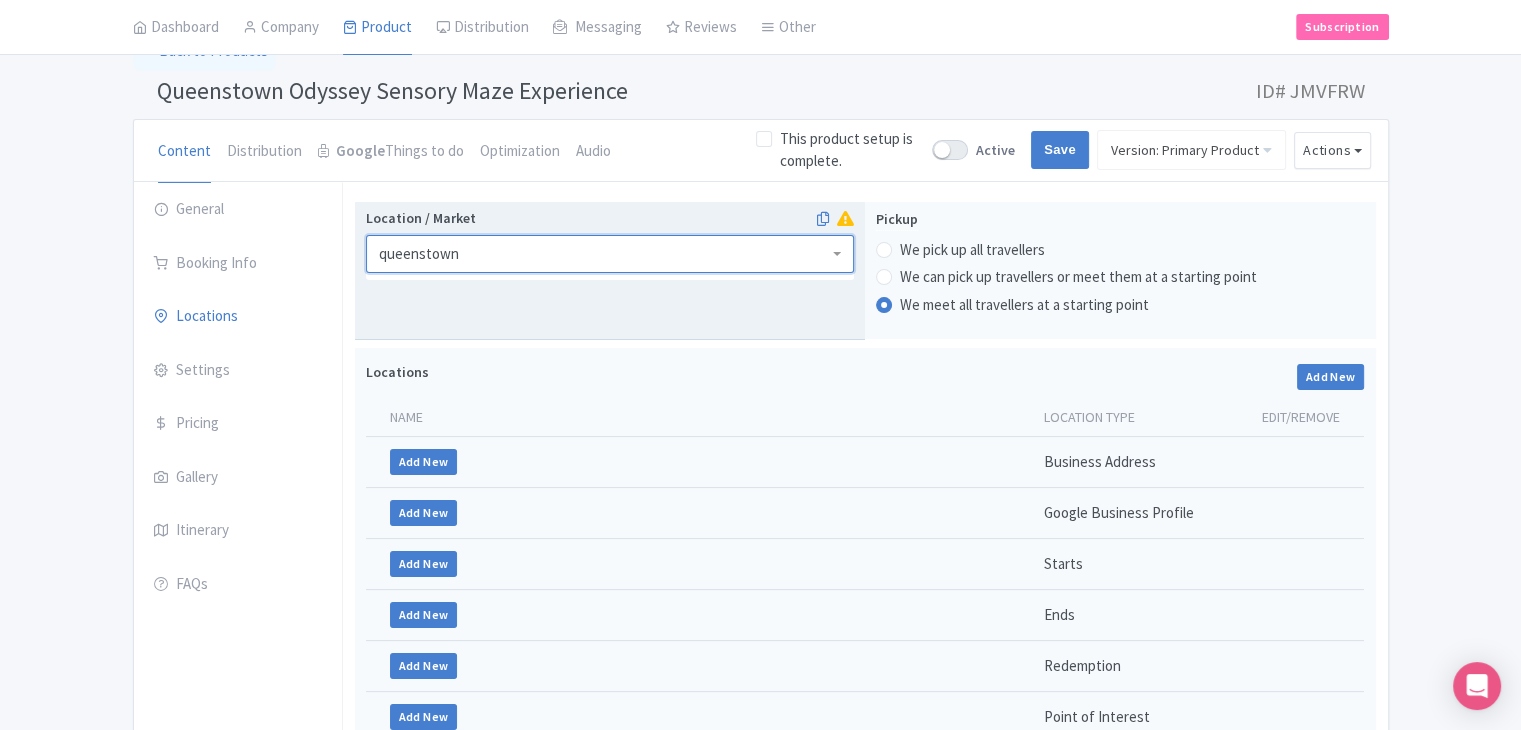 type on "queenstown" 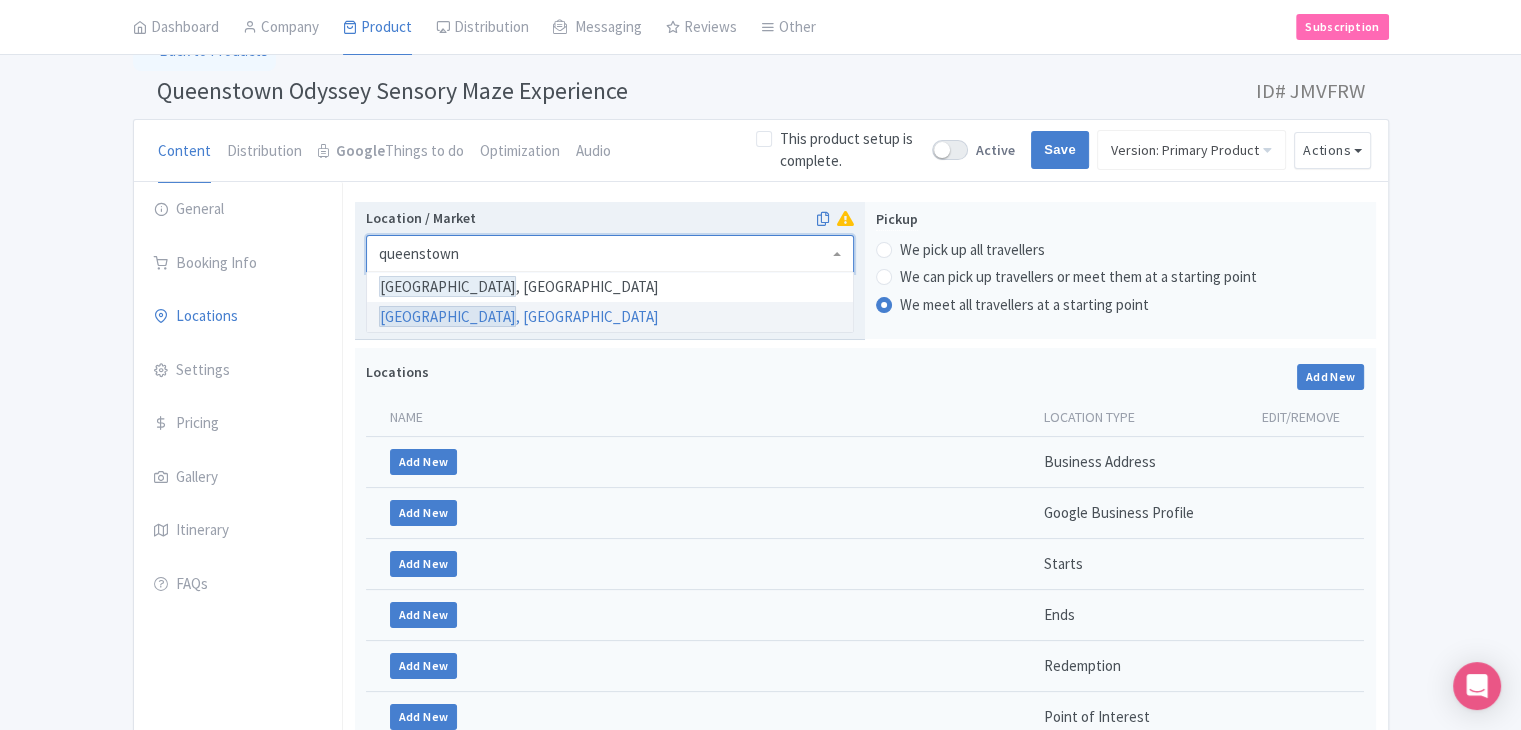 type 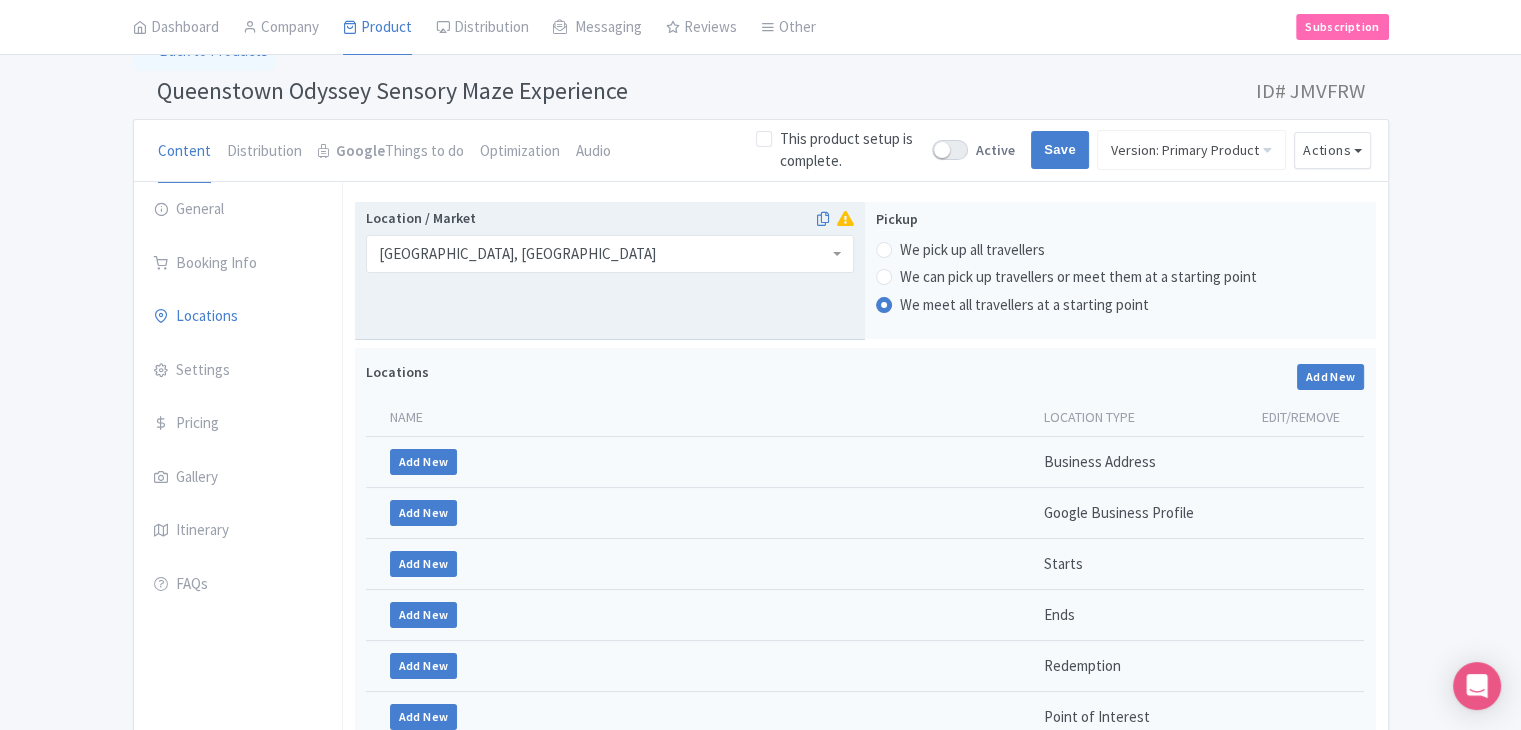 scroll, scrollTop: 0, scrollLeft: 0, axis: both 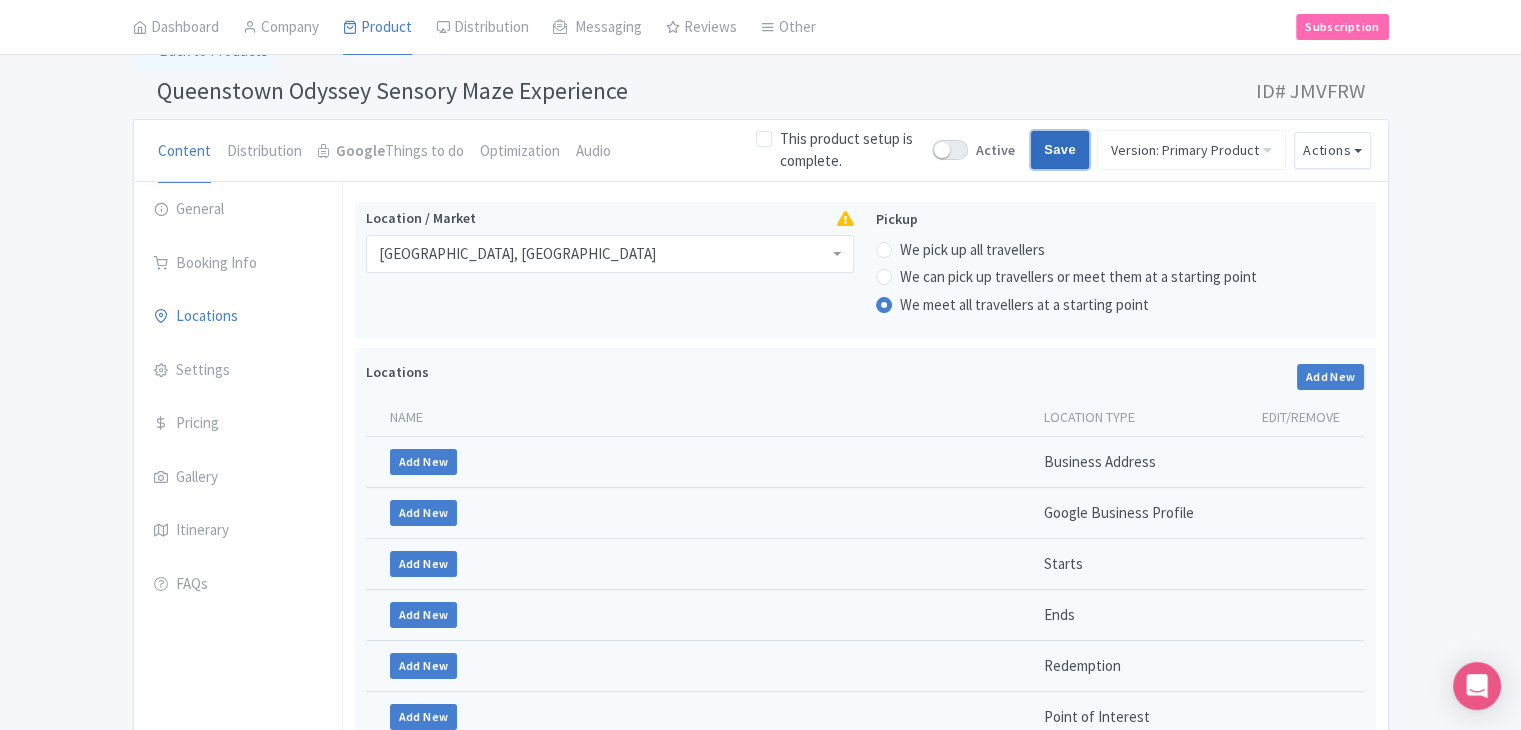 click on "Save" at bounding box center [1060, 150] 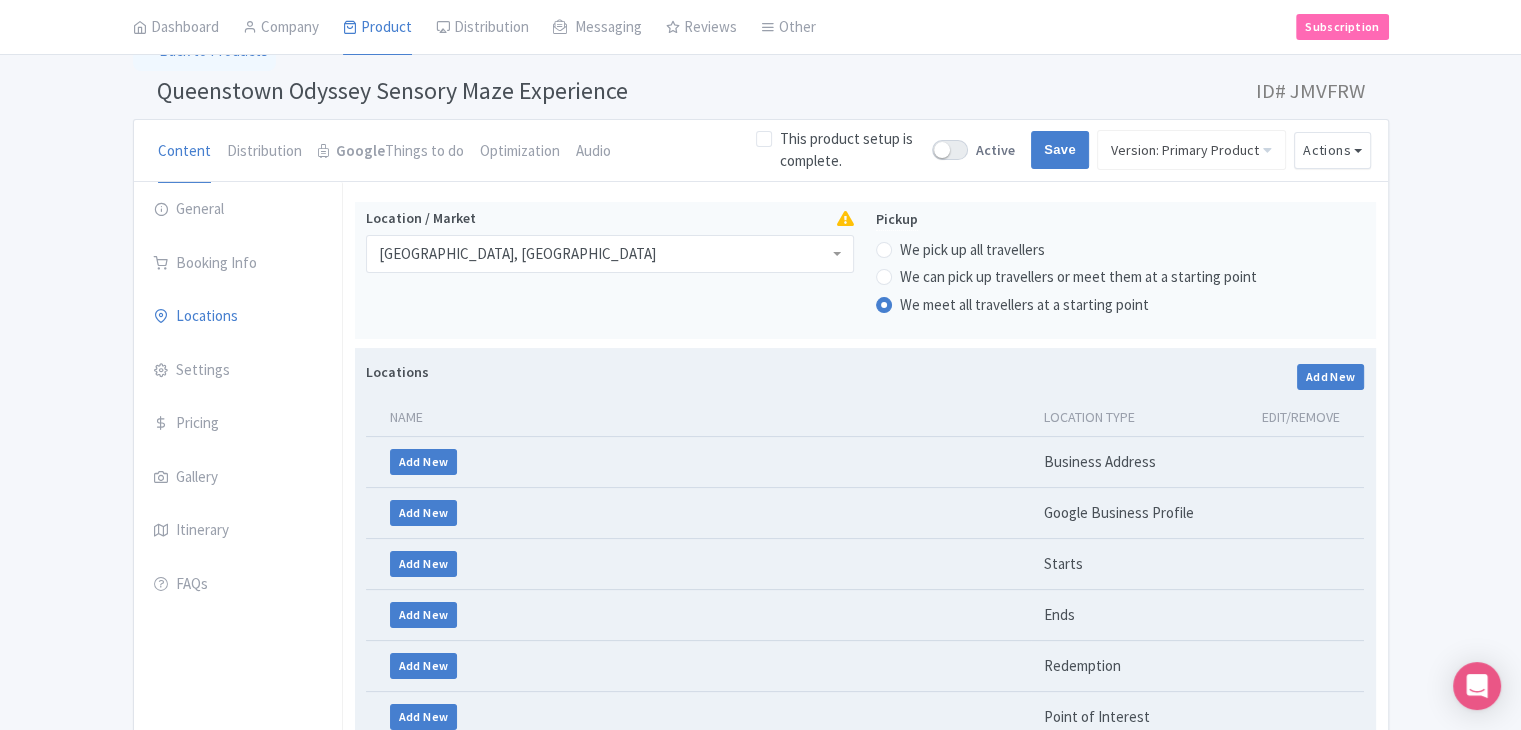 type on "Saving..." 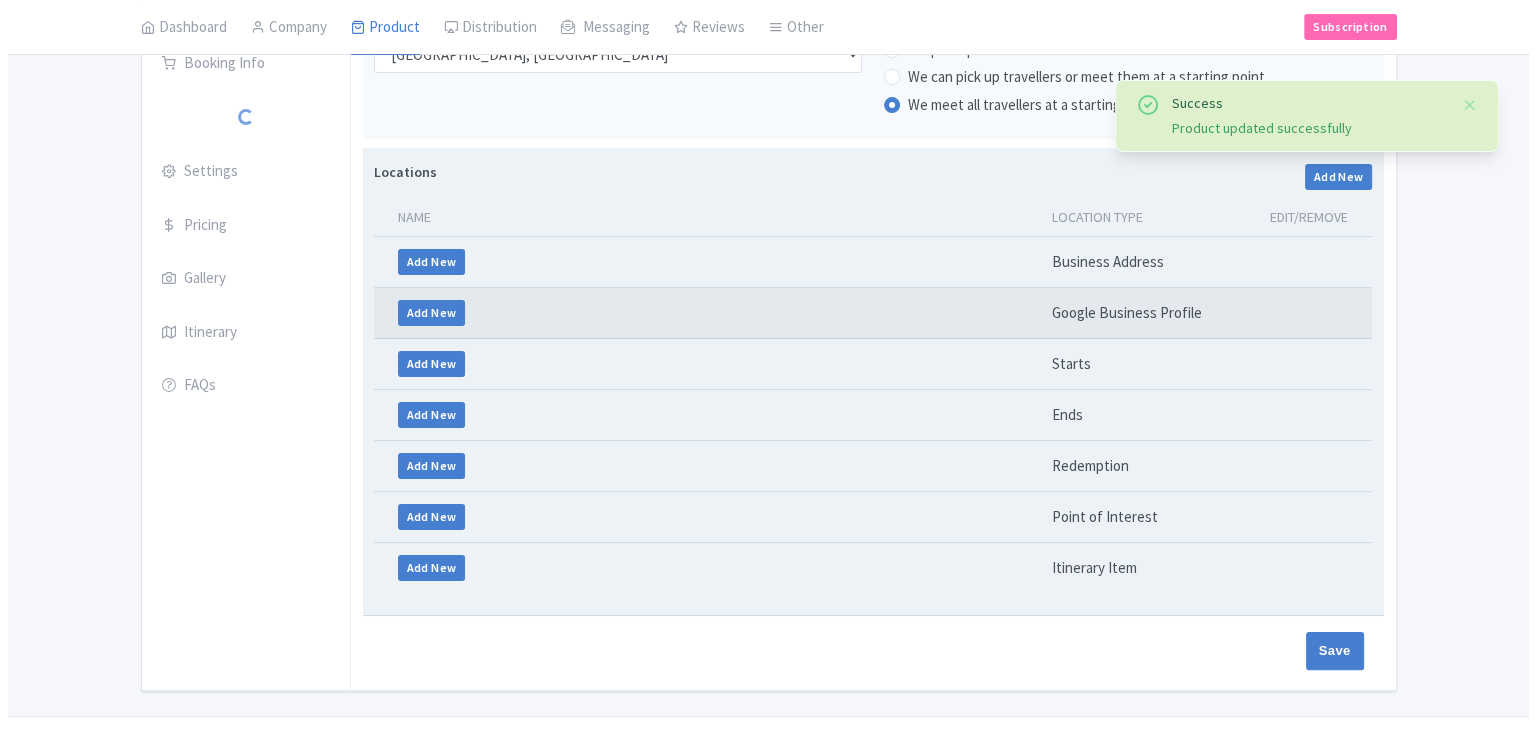 scroll, scrollTop: 312, scrollLeft: 0, axis: vertical 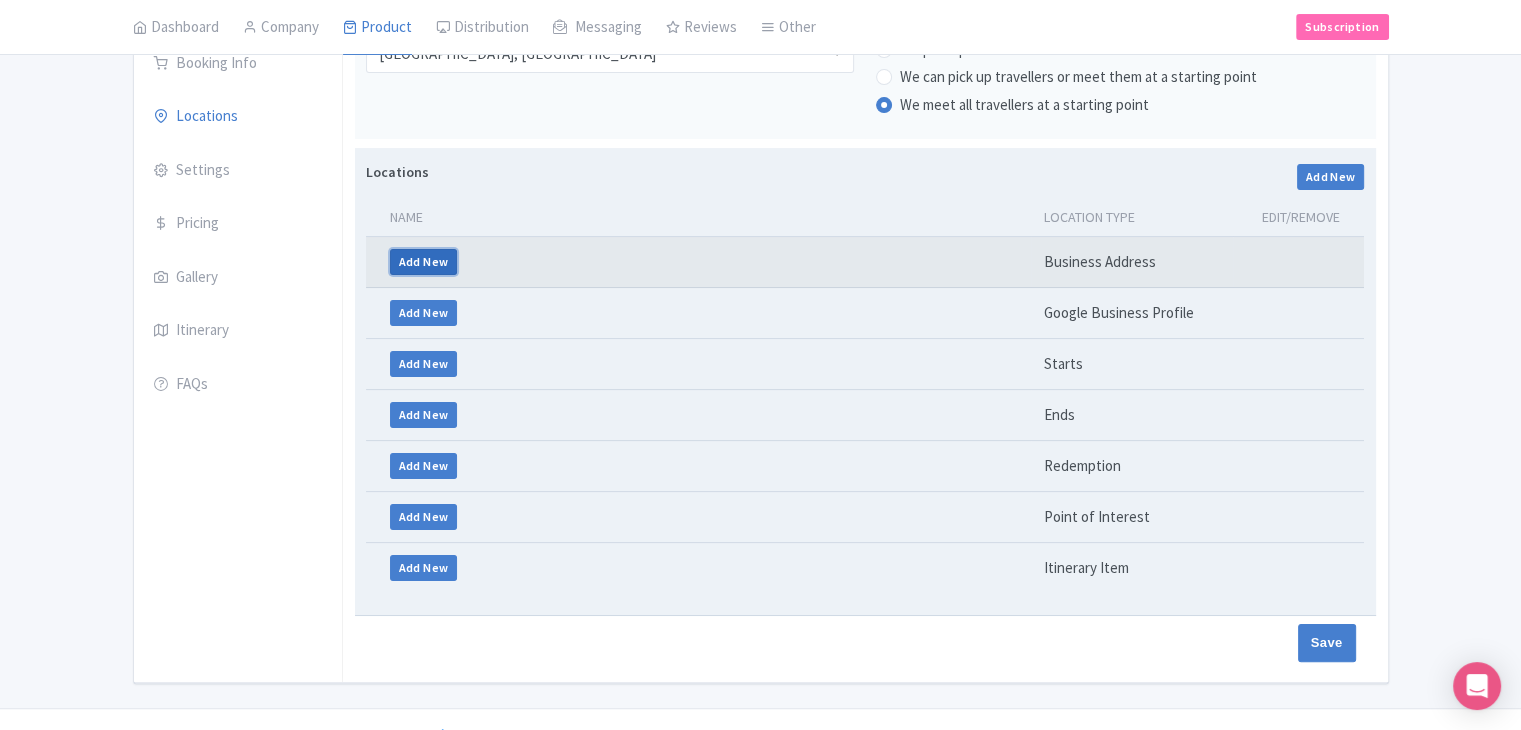 click on "Add New" at bounding box center (424, 262) 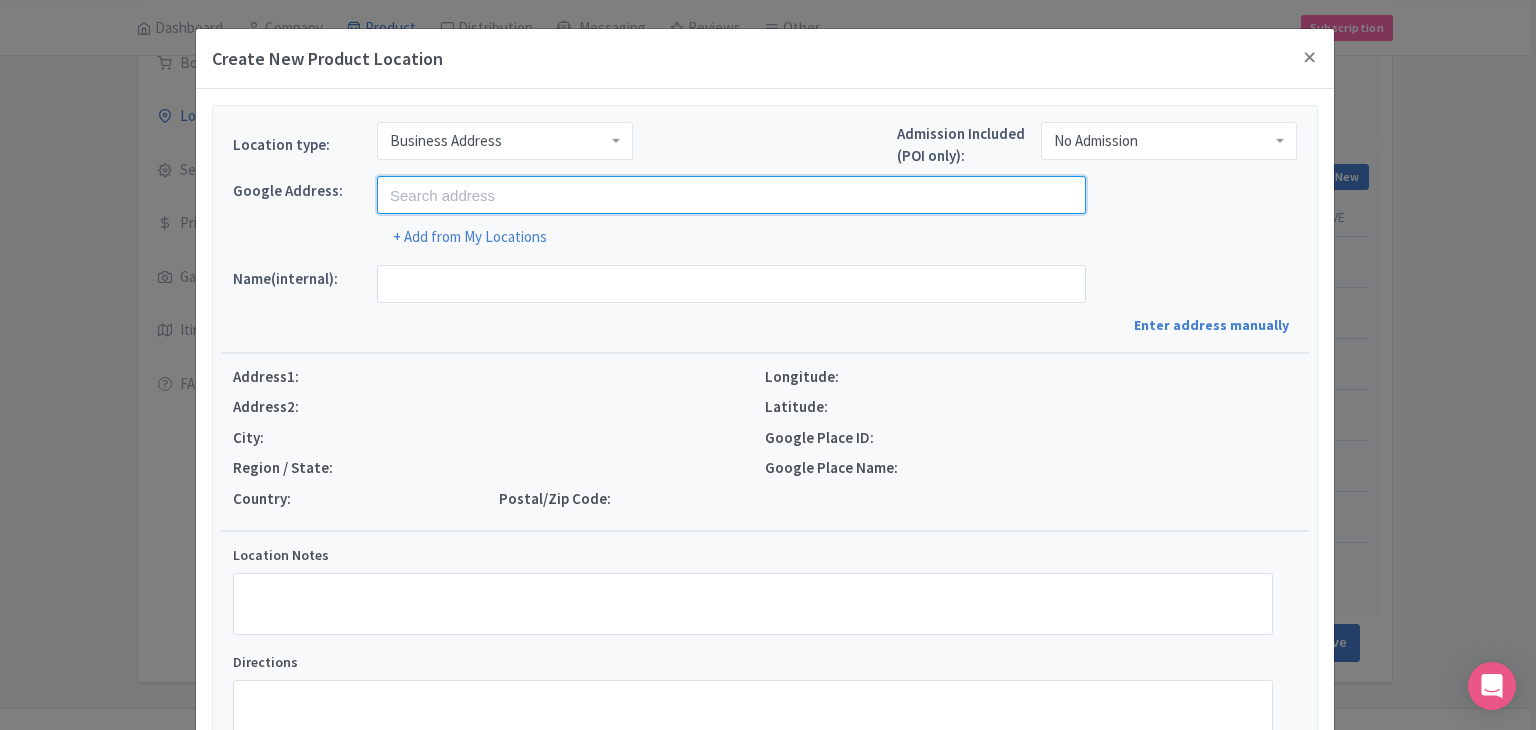 click at bounding box center [731, 195] 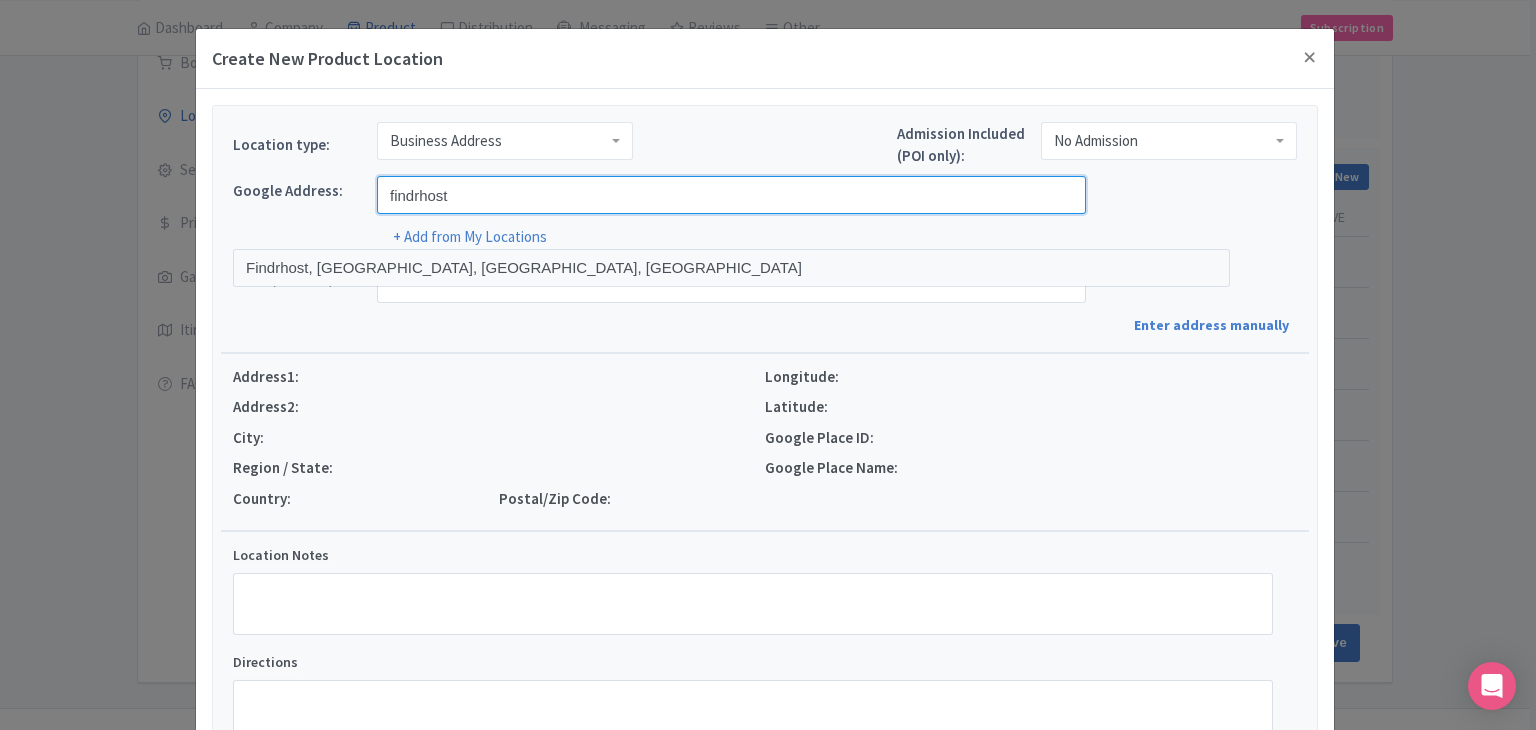 type on "Findrhost, [GEOGRAPHIC_DATA], [GEOGRAPHIC_DATA], [GEOGRAPHIC_DATA]" 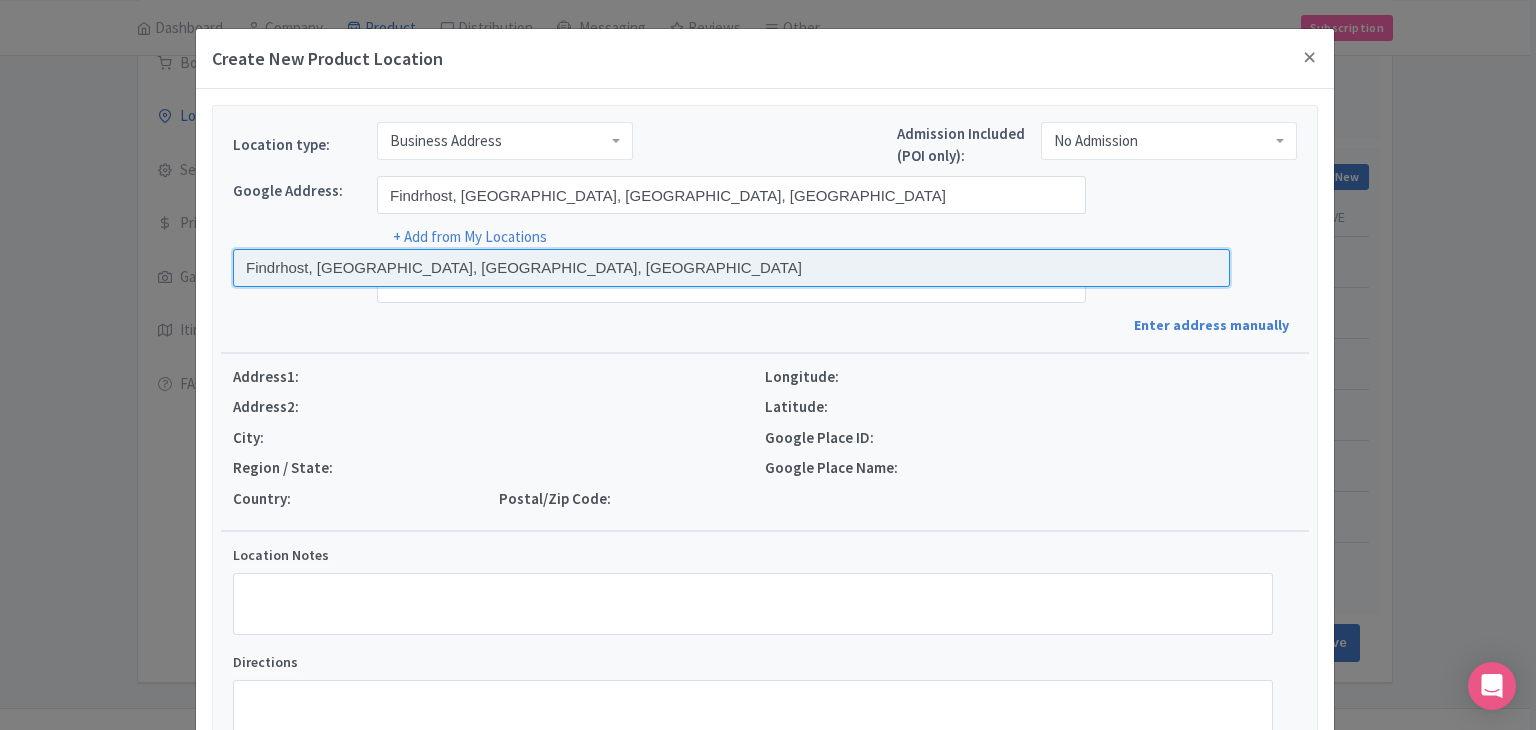 click at bounding box center [731, 268] 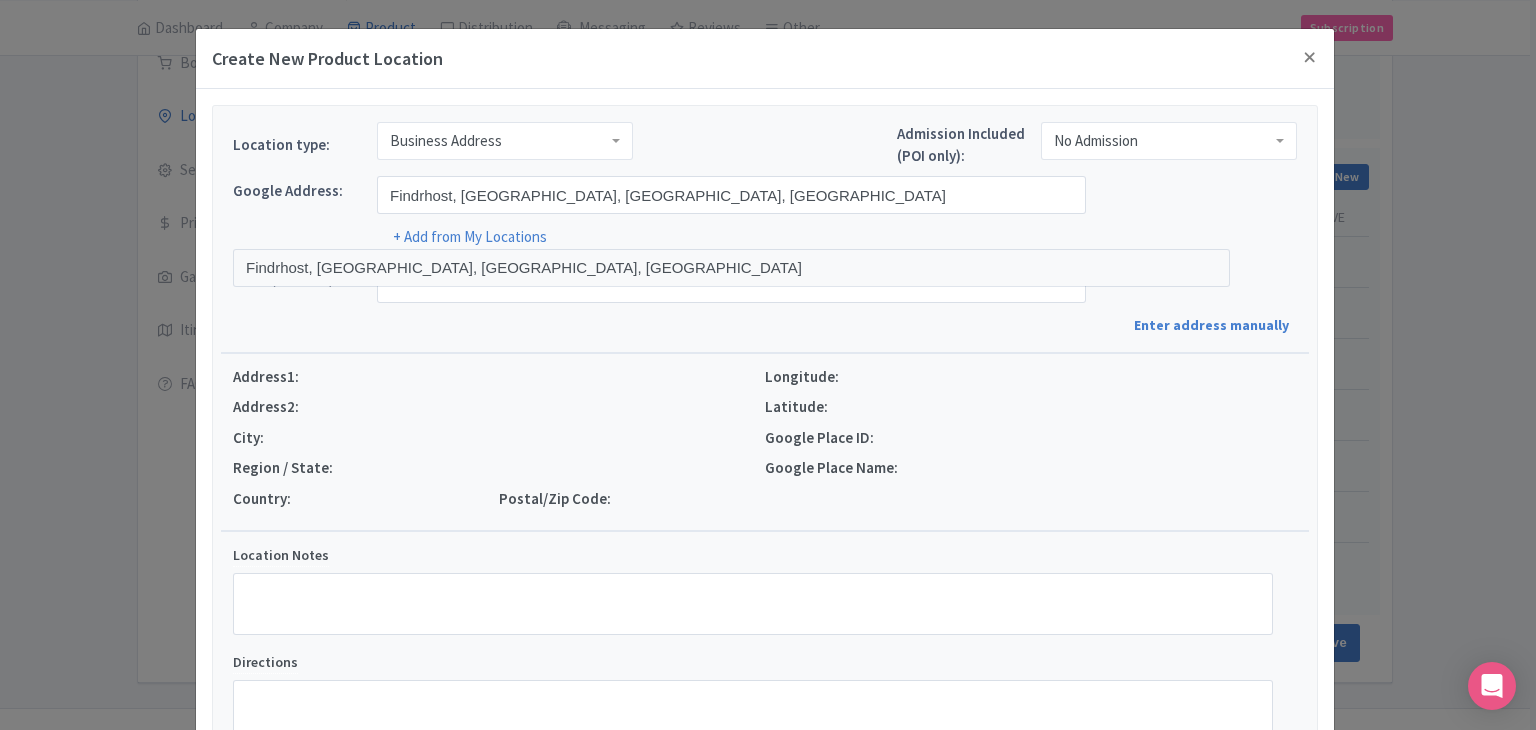 type on "Findrhost, [STREET_ADDRESS]" 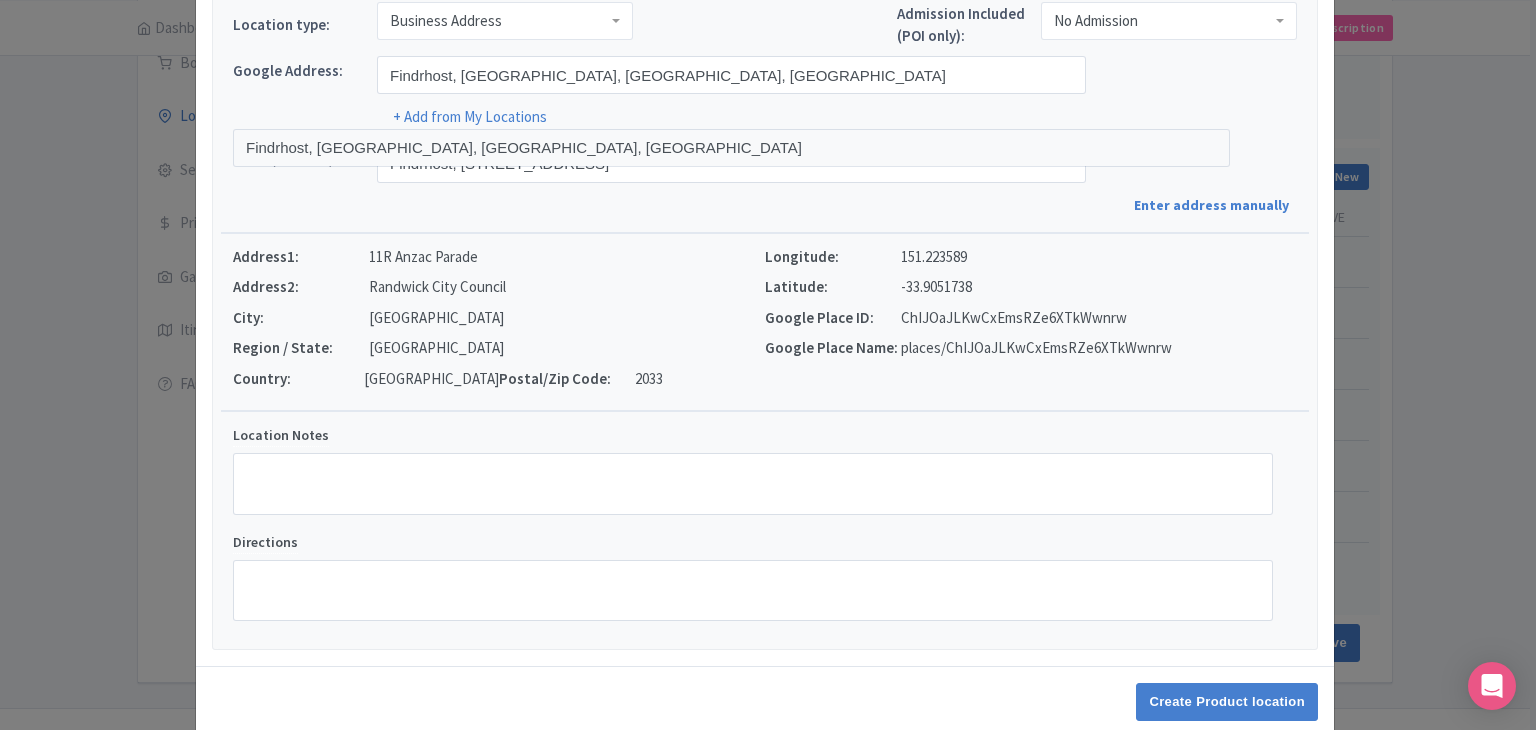 scroll, scrollTop: 152, scrollLeft: 0, axis: vertical 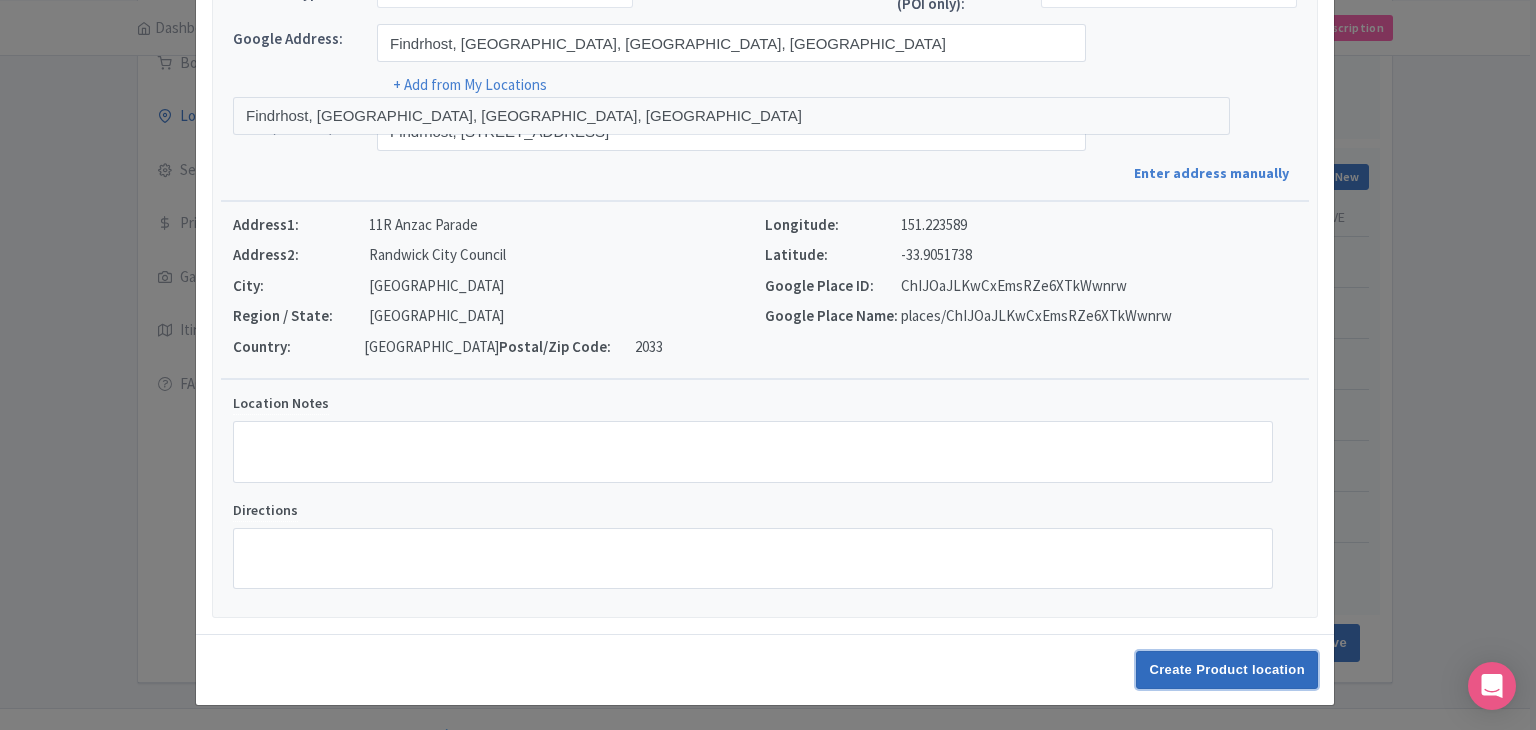 click on "Create Product location" at bounding box center [1227, 670] 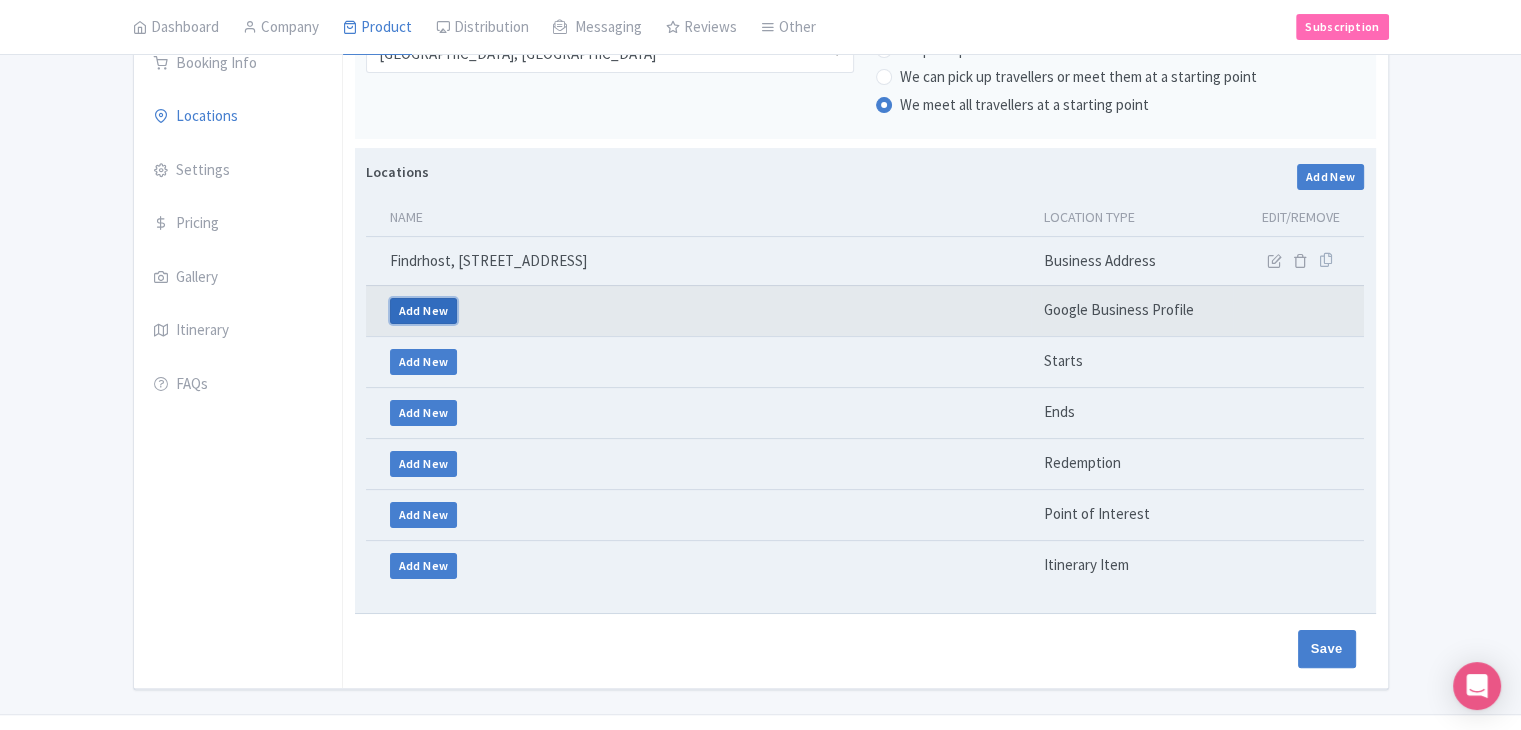 click on "Add New" at bounding box center [424, 311] 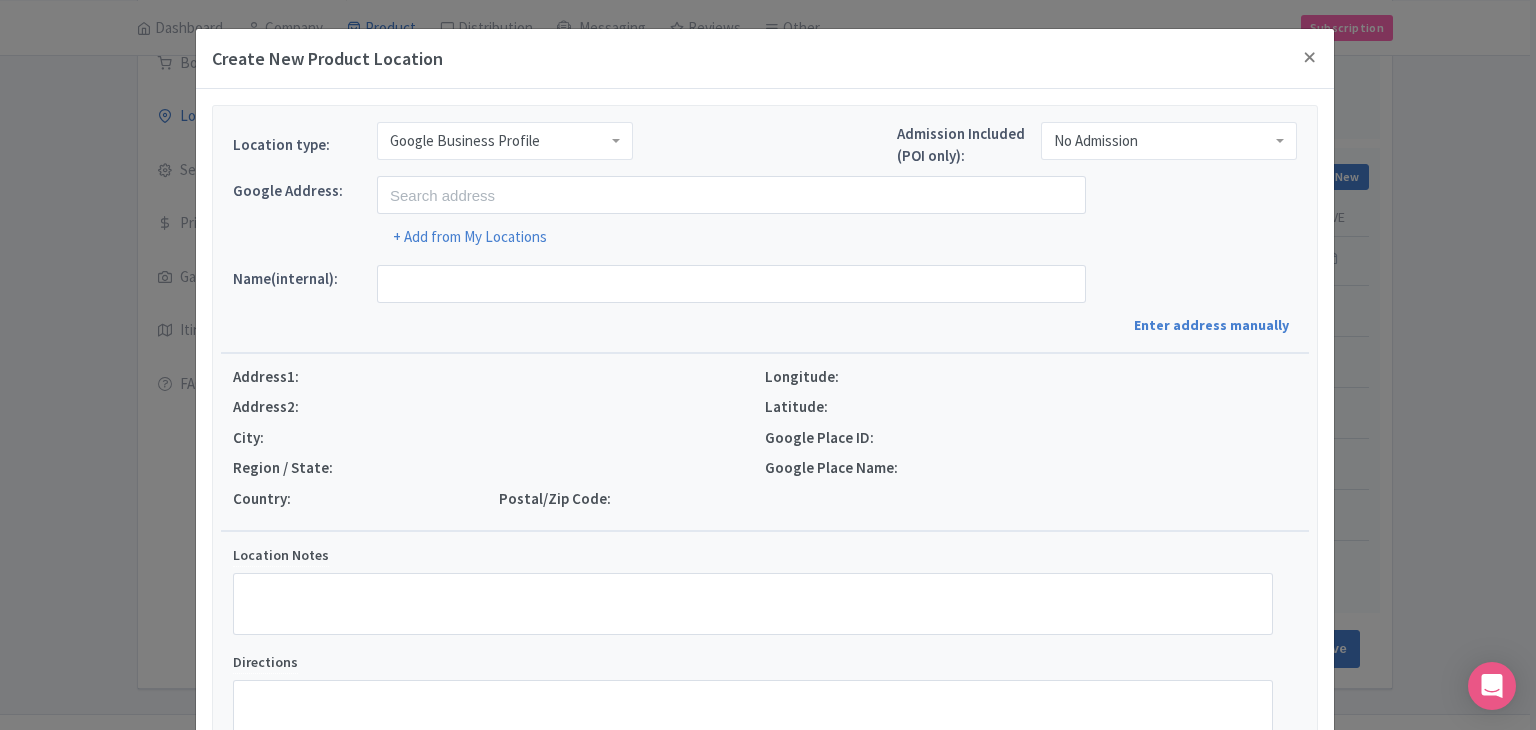click on "Google Business Profile" at bounding box center [465, 141] 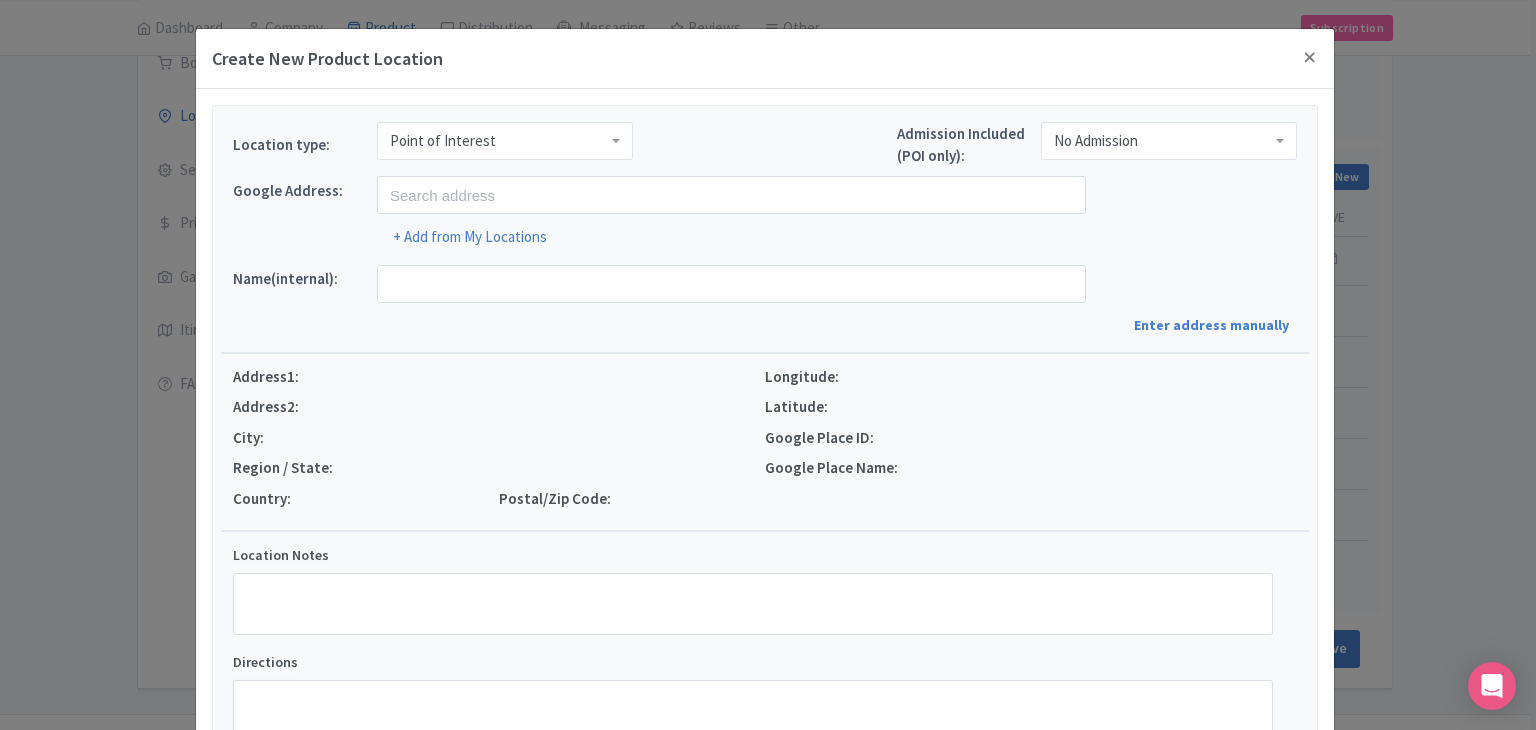 scroll, scrollTop: 0, scrollLeft: 0, axis: both 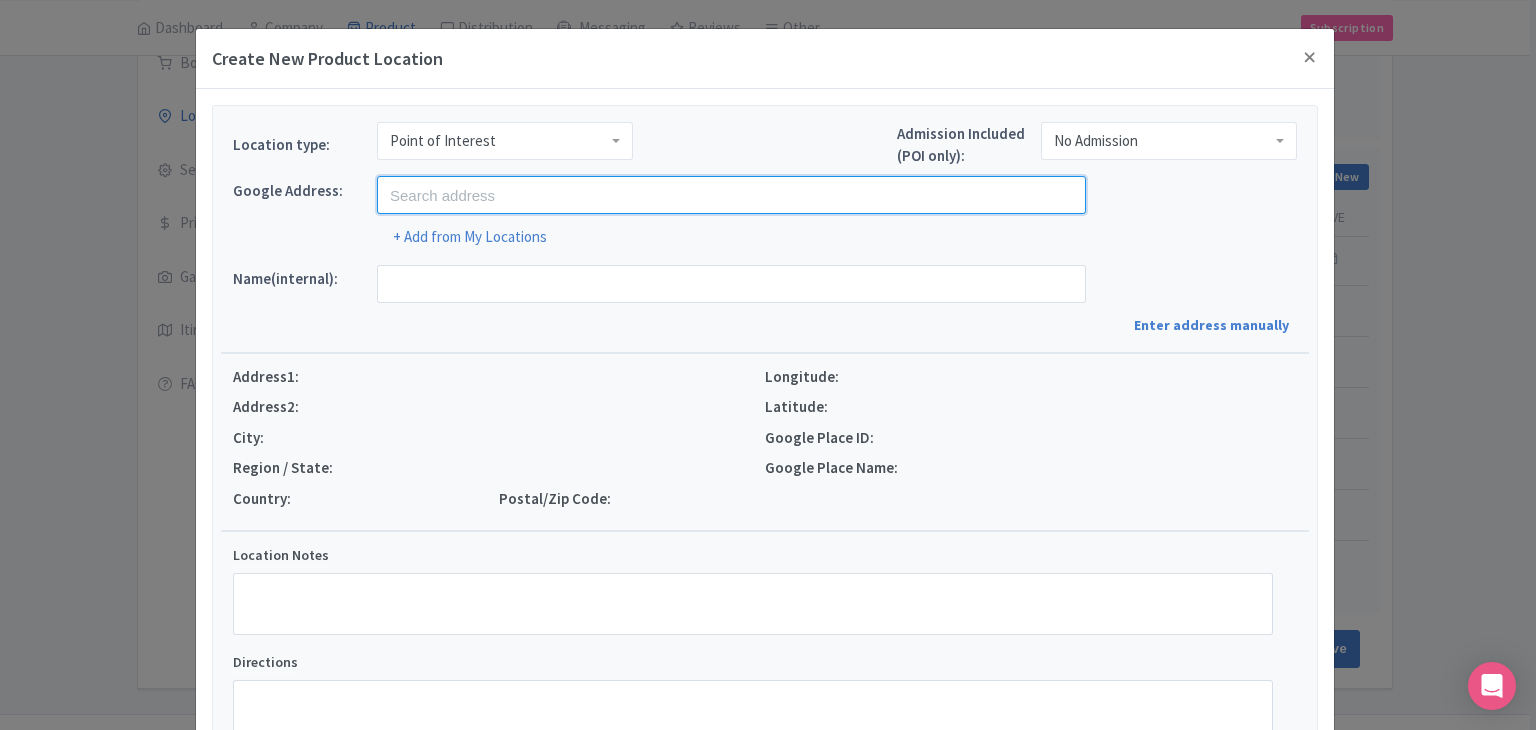 click at bounding box center (731, 195) 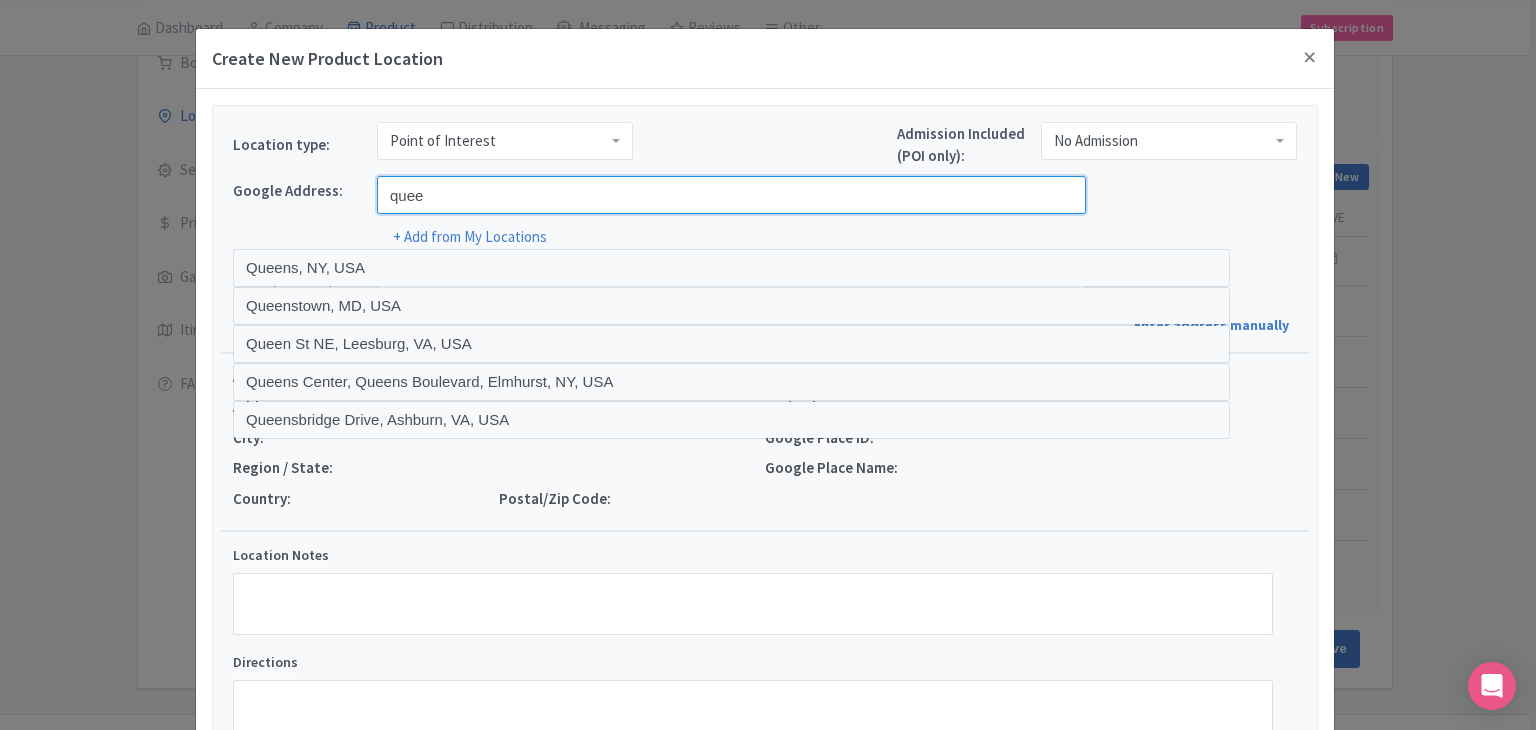 type on "Queenstown, New Zealand" 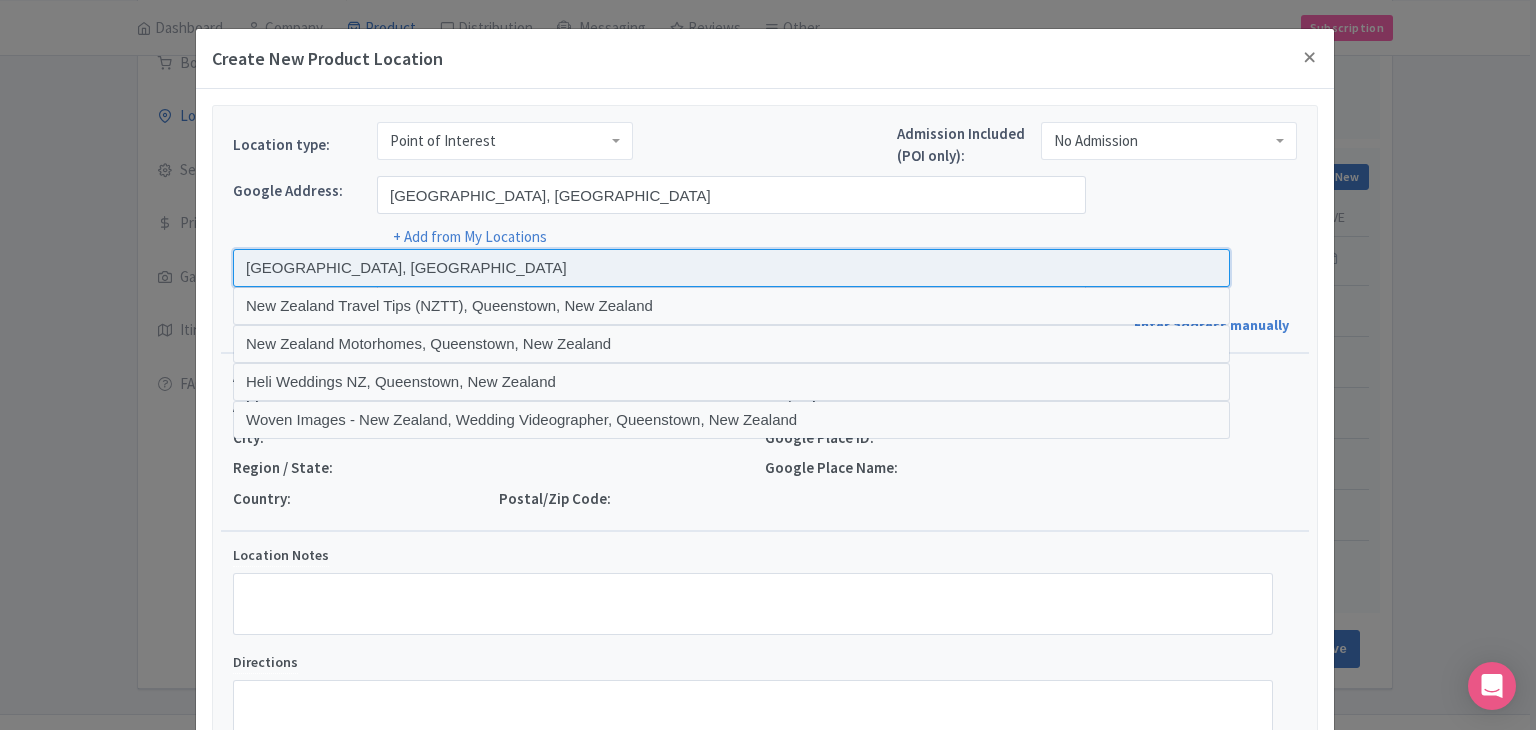 click at bounding box center (731, 268) 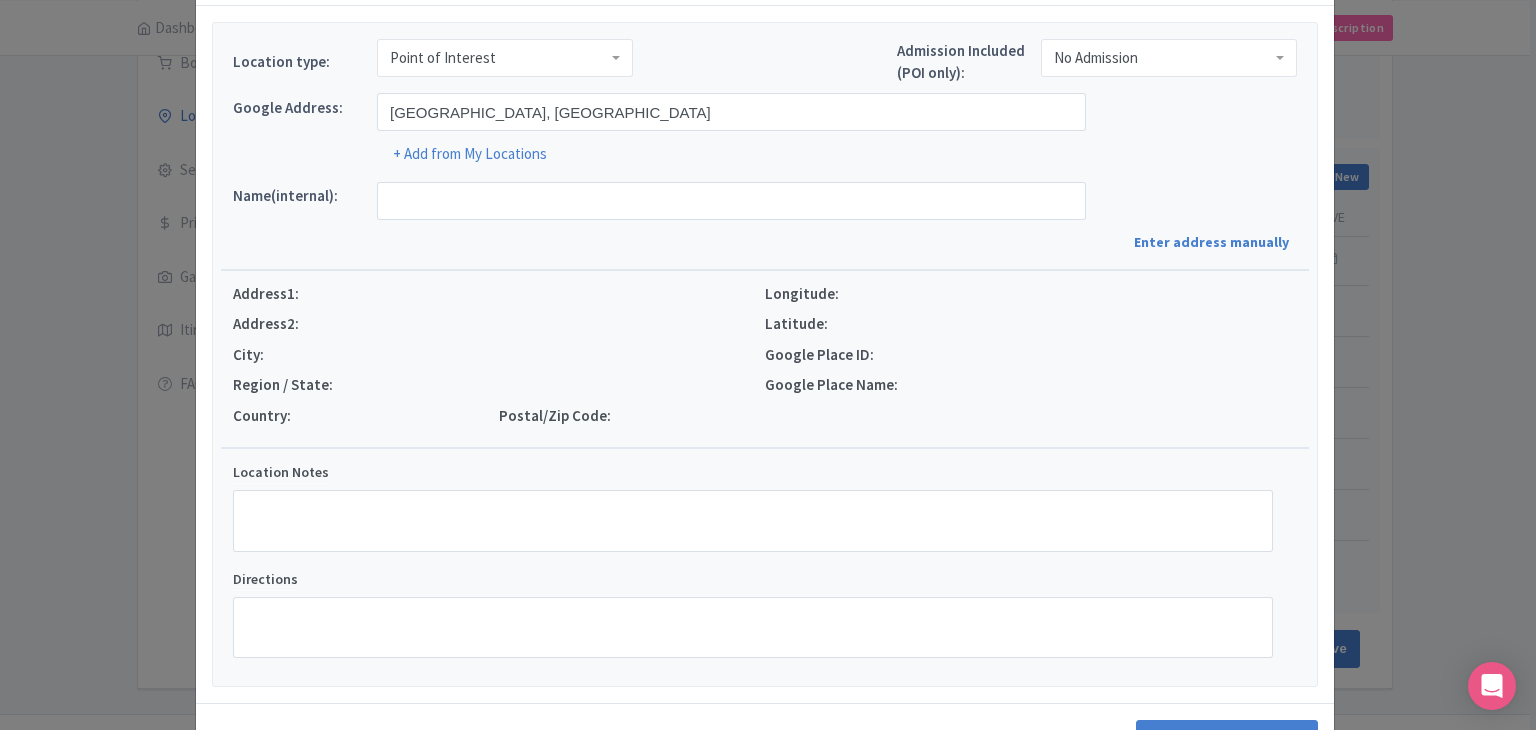scroll, scrollTop: 152, scrollLeft: 0, axis: vertical 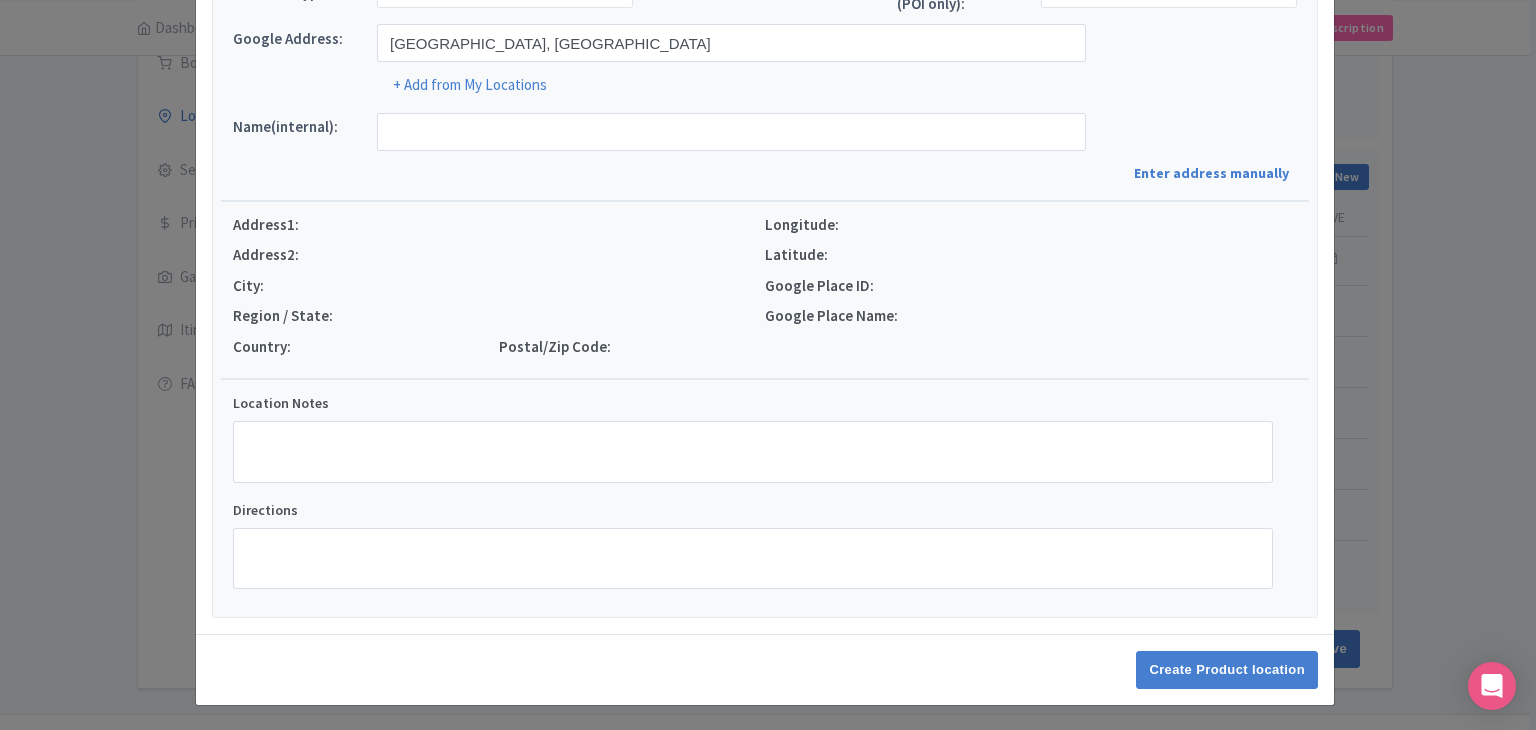 type on "Queenstown, Queenstown, New Zealand" 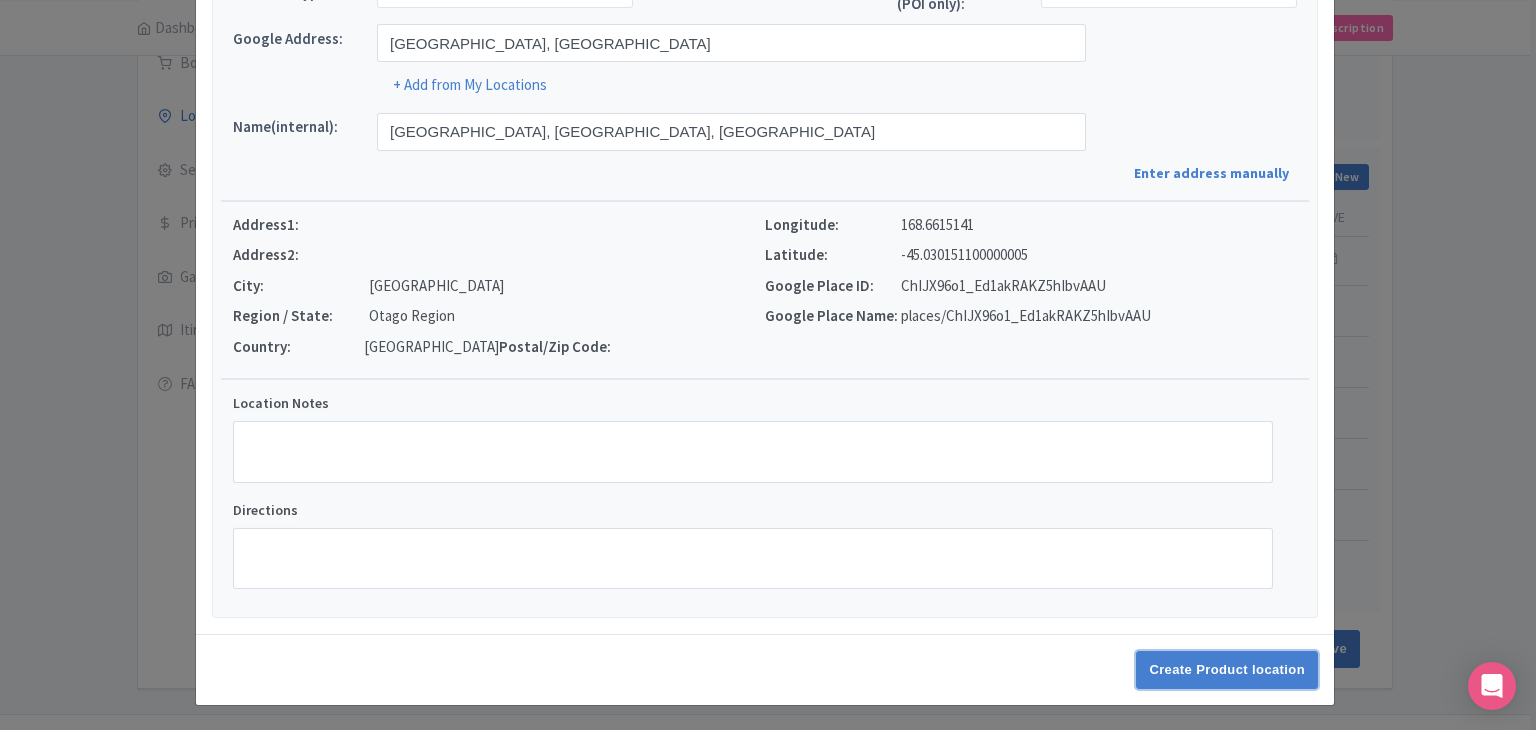 click on "Create Product location" at bounding box center (1227, 670) 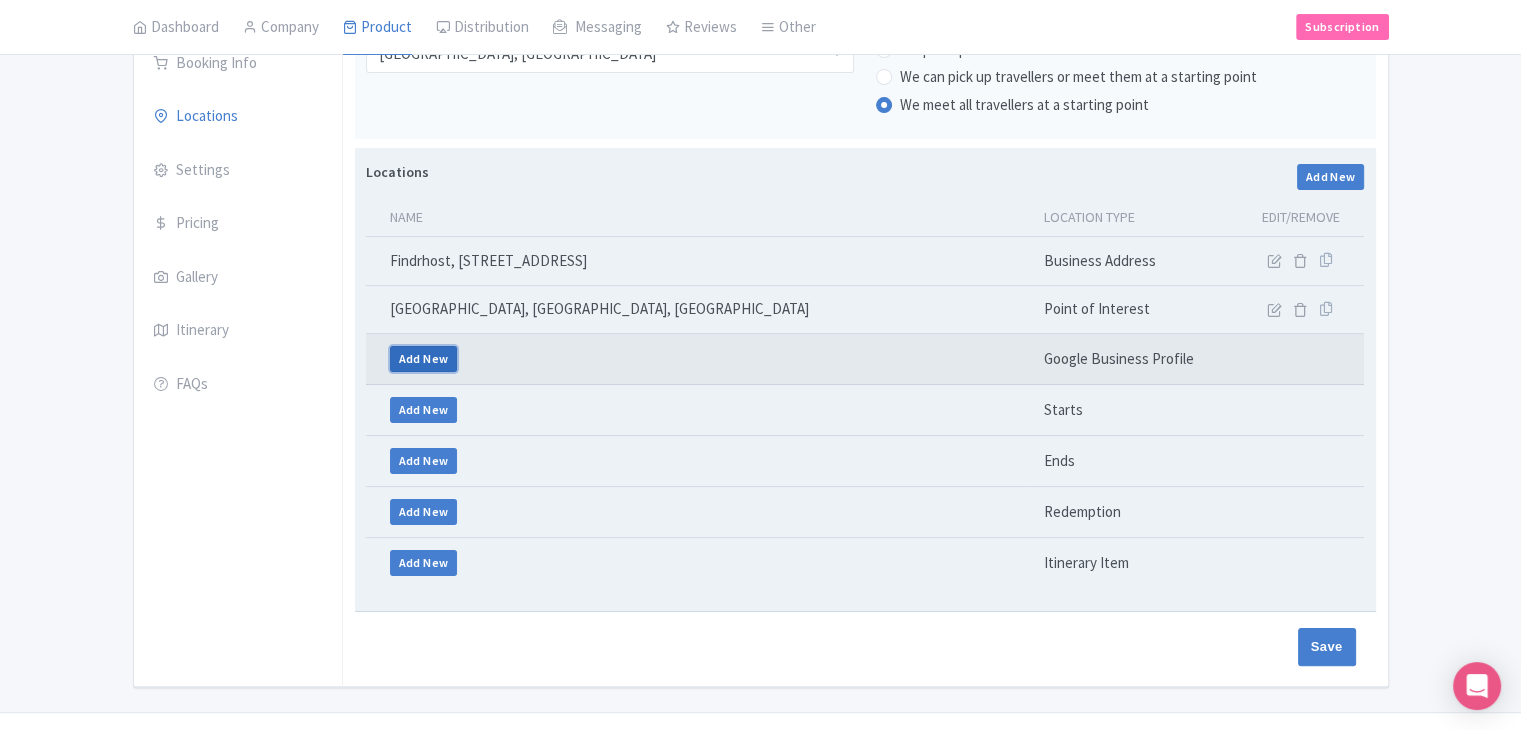 click on "Add New" at bounding box center [424, 359] 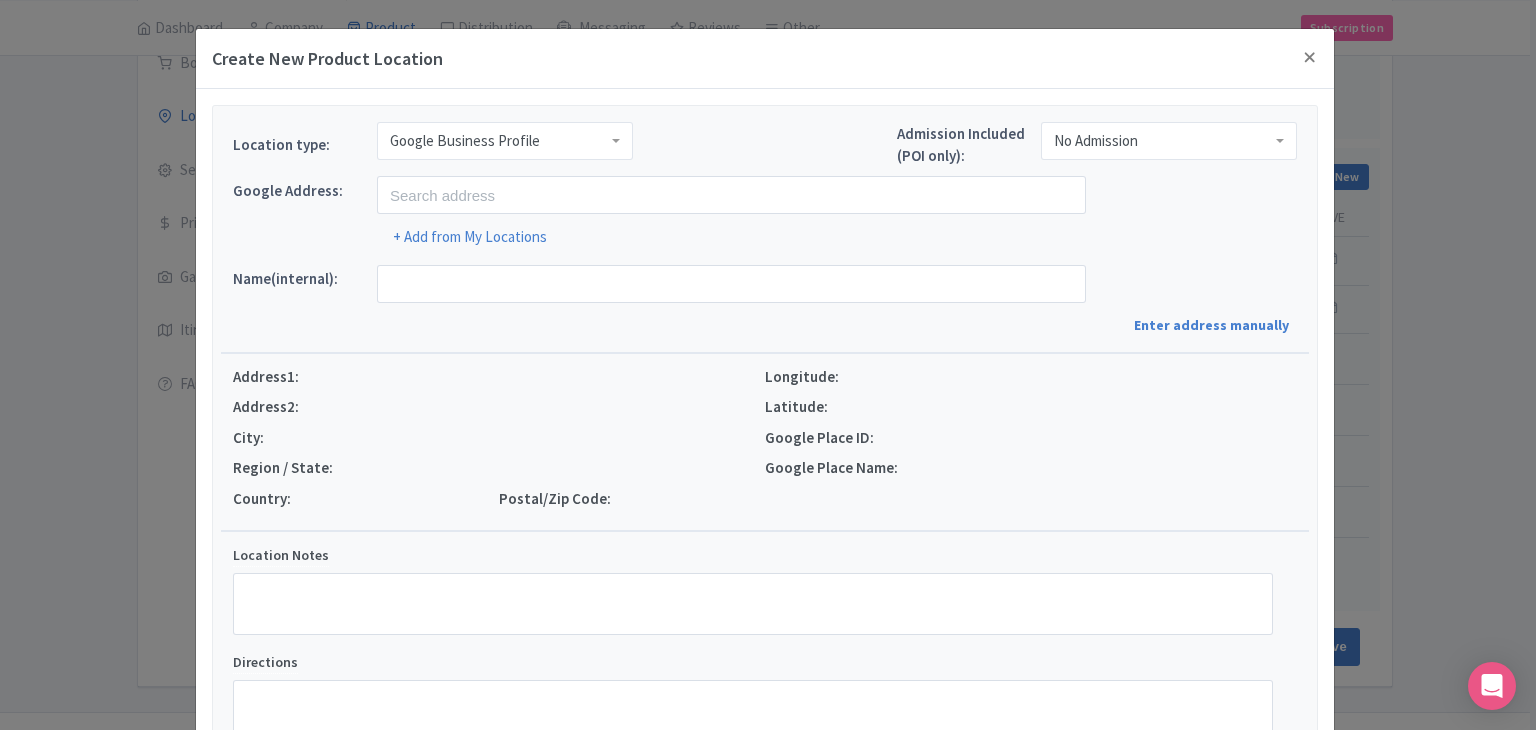 click on "Google Business Profile" at bounding box center (505, 141) 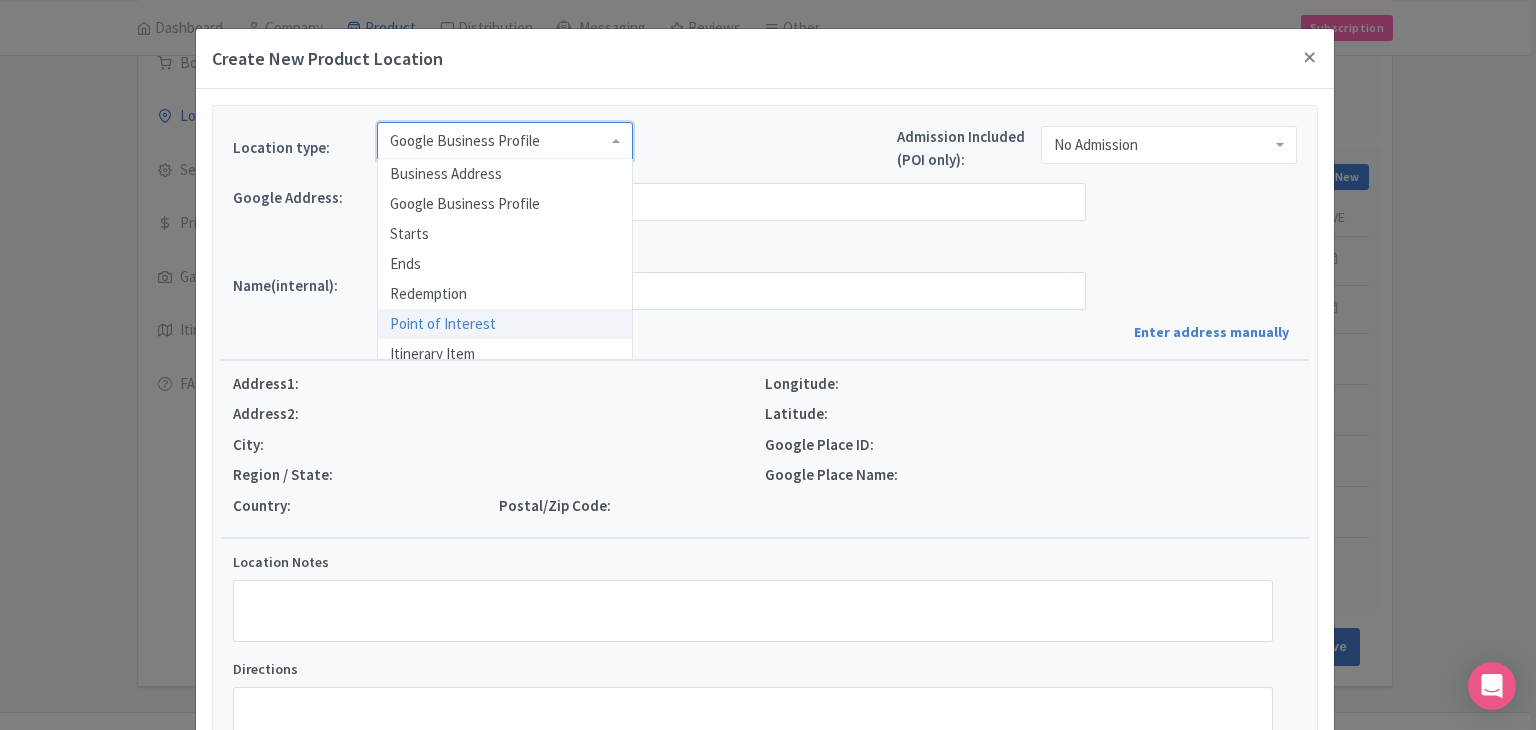 scroll, scrollTop: 0, scrollLeft: 0, axis: both 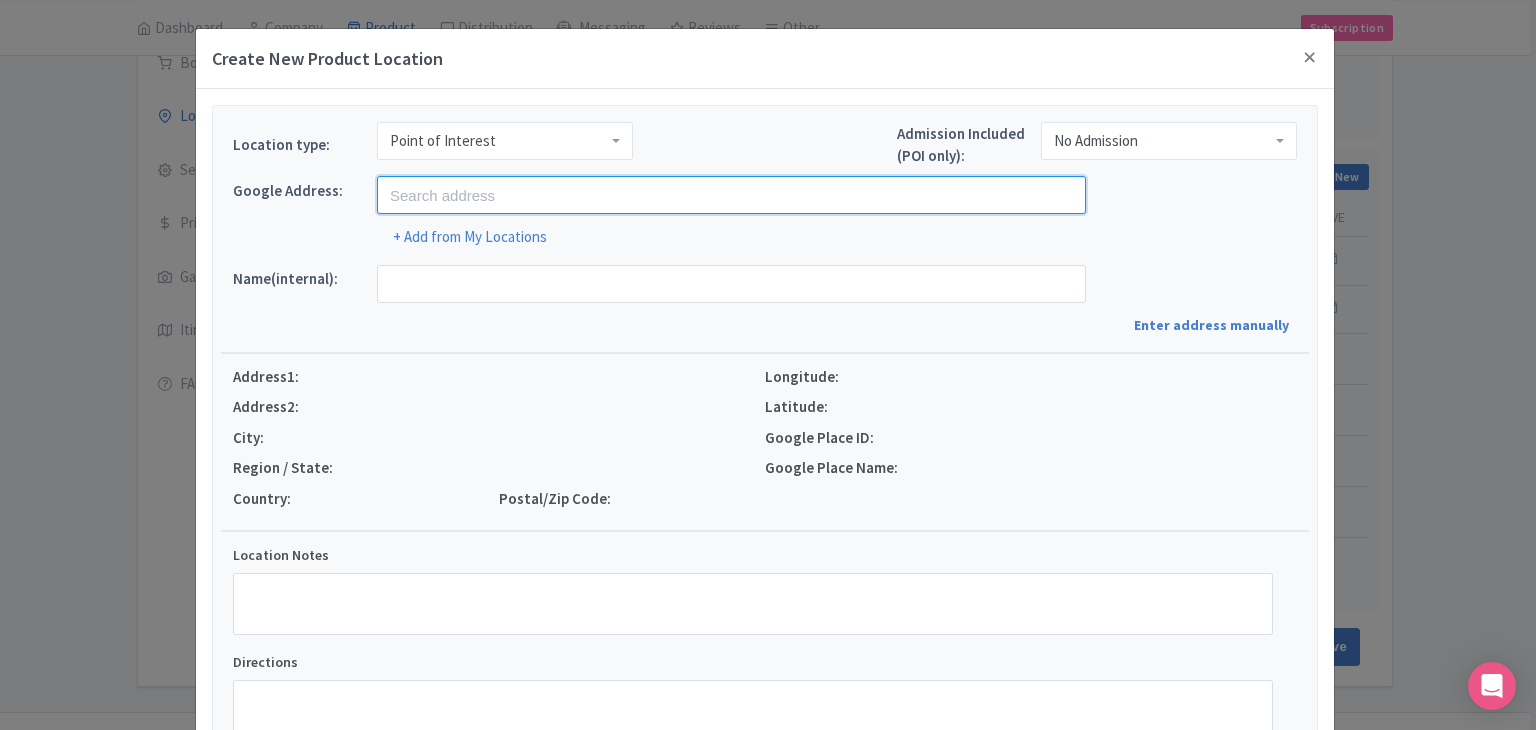 drag, startPoint x: 487, startPoint y: 186, endPoint x: 487, endPoint y: 150, distance: 36 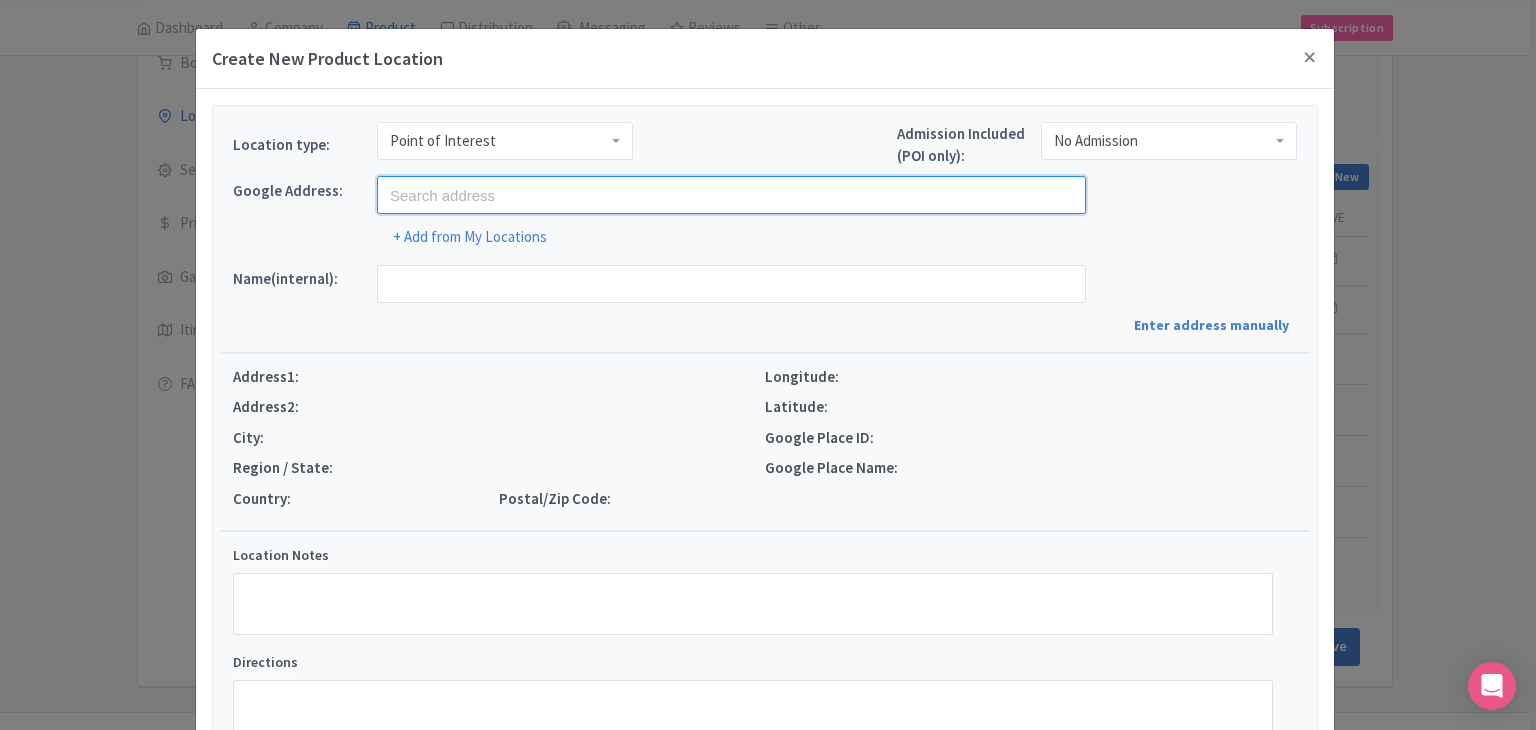 paste on "Mirror Maze" 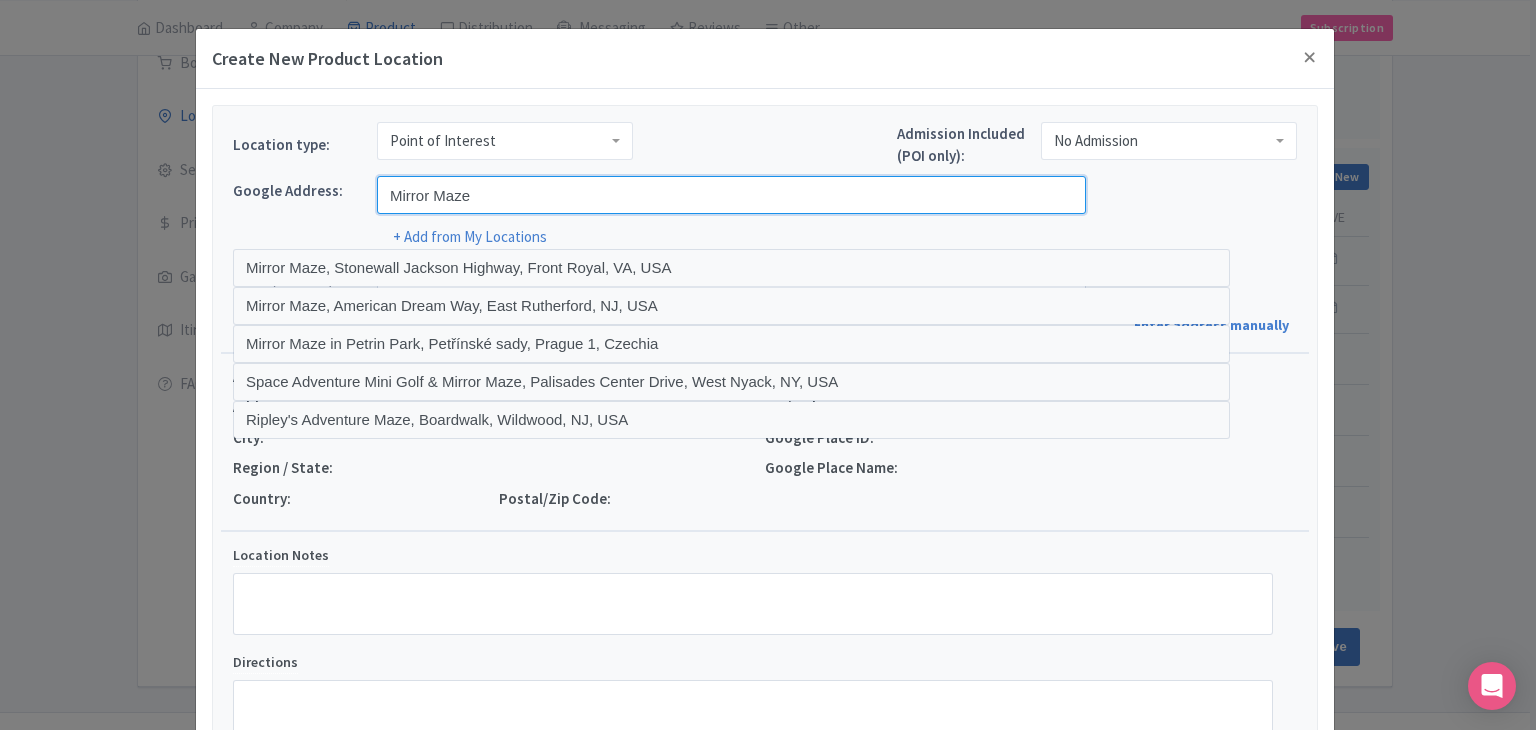 drag, startPoint x: 465, startPoint y: 193, endPoint x: 266, endPoint y: 204, distance: 199.30379 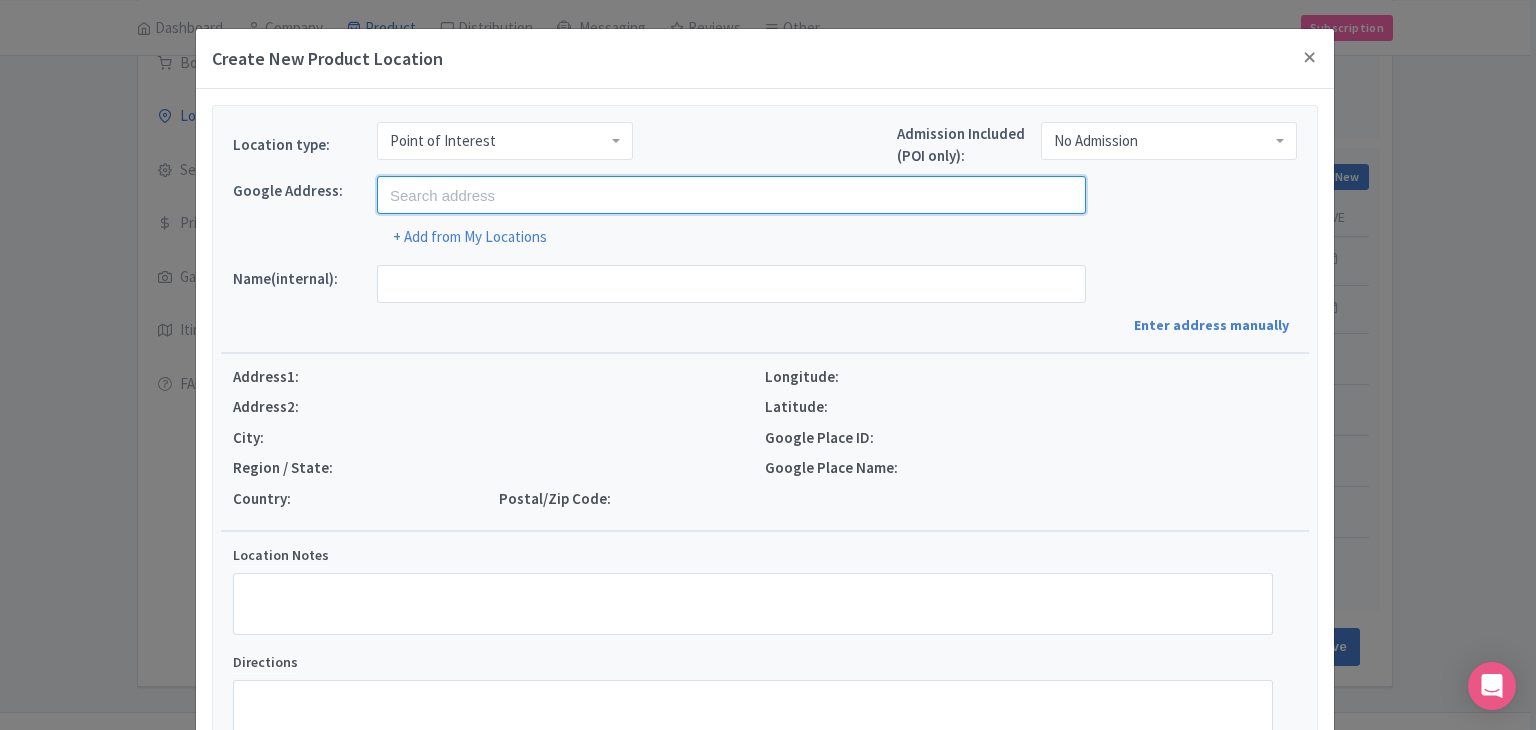 paste on "Odyssey Sensory Maze Queenstown" 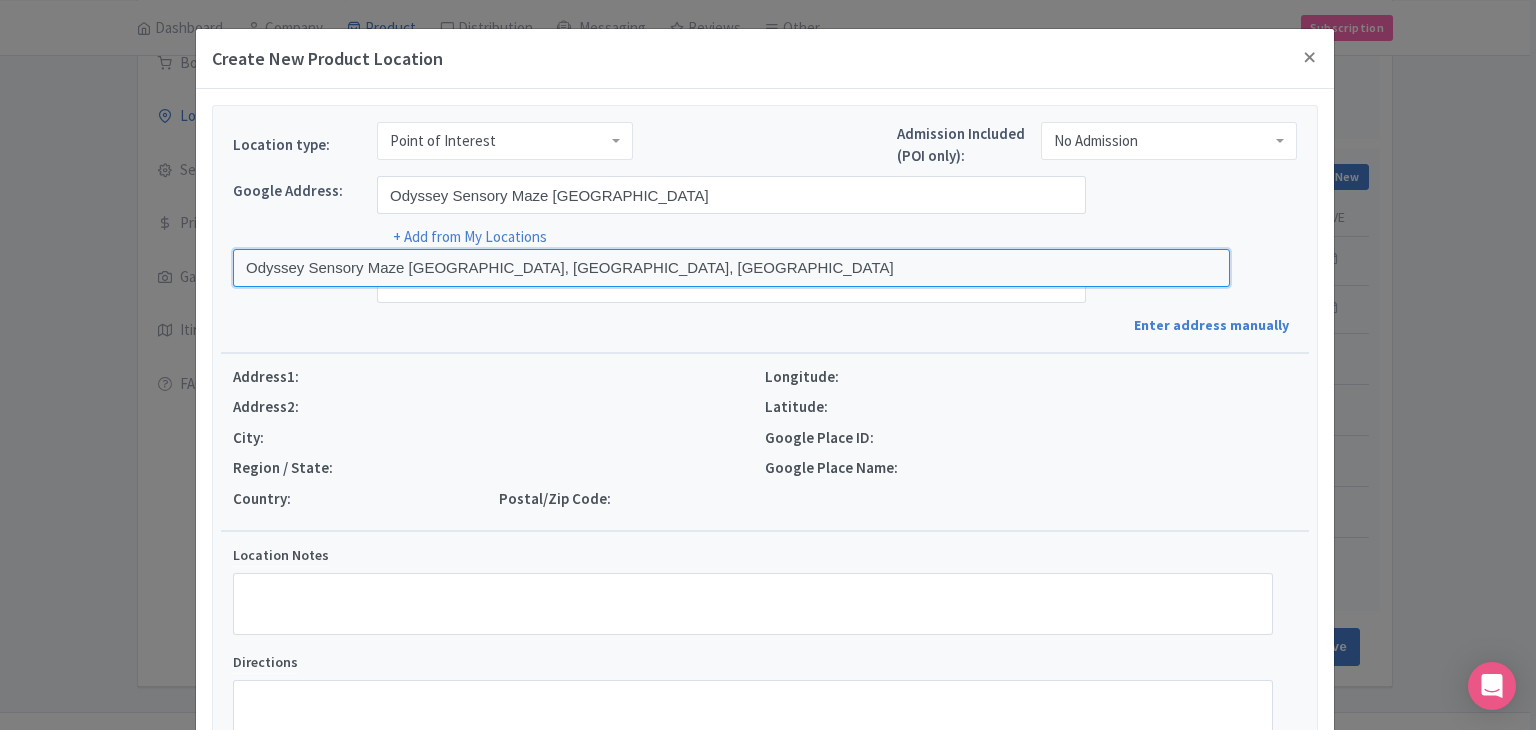 click at bounding box center [731, 268] 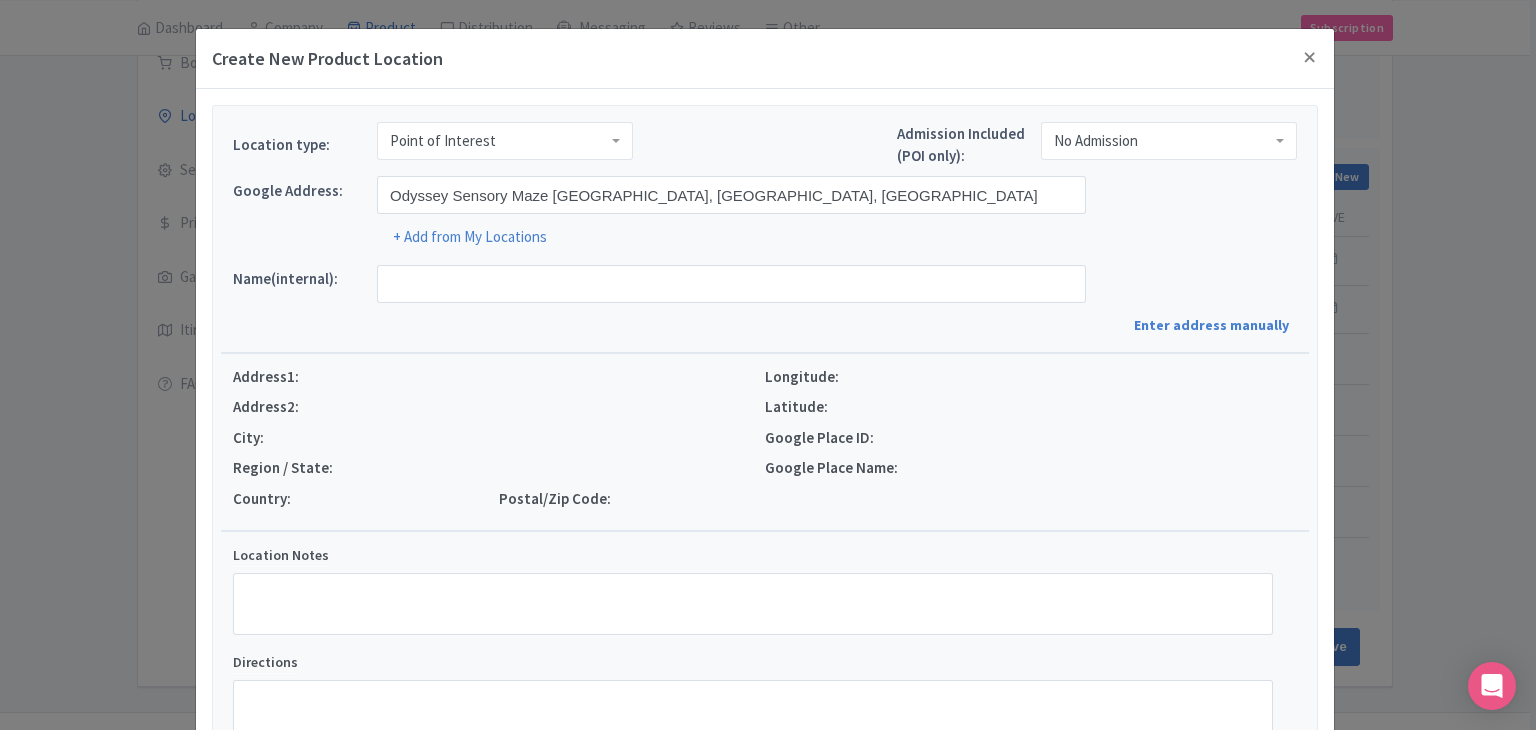 type on "Odyssey Sensory Maze [GEOGRAPHIC_DATA], [STREET_ADDRESS]" 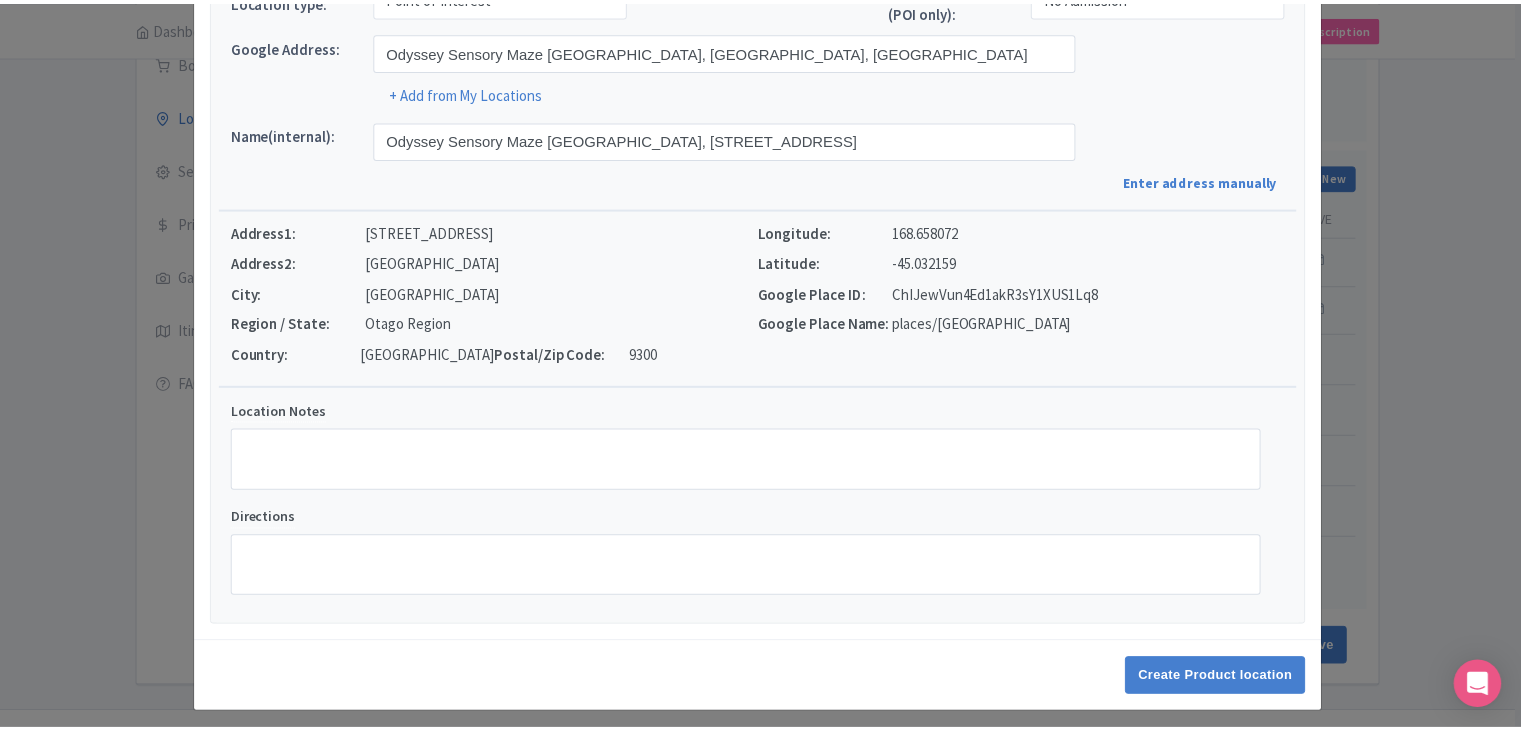 scroll, scrollTop: 152, scrollLeft: 0, axis: vertical 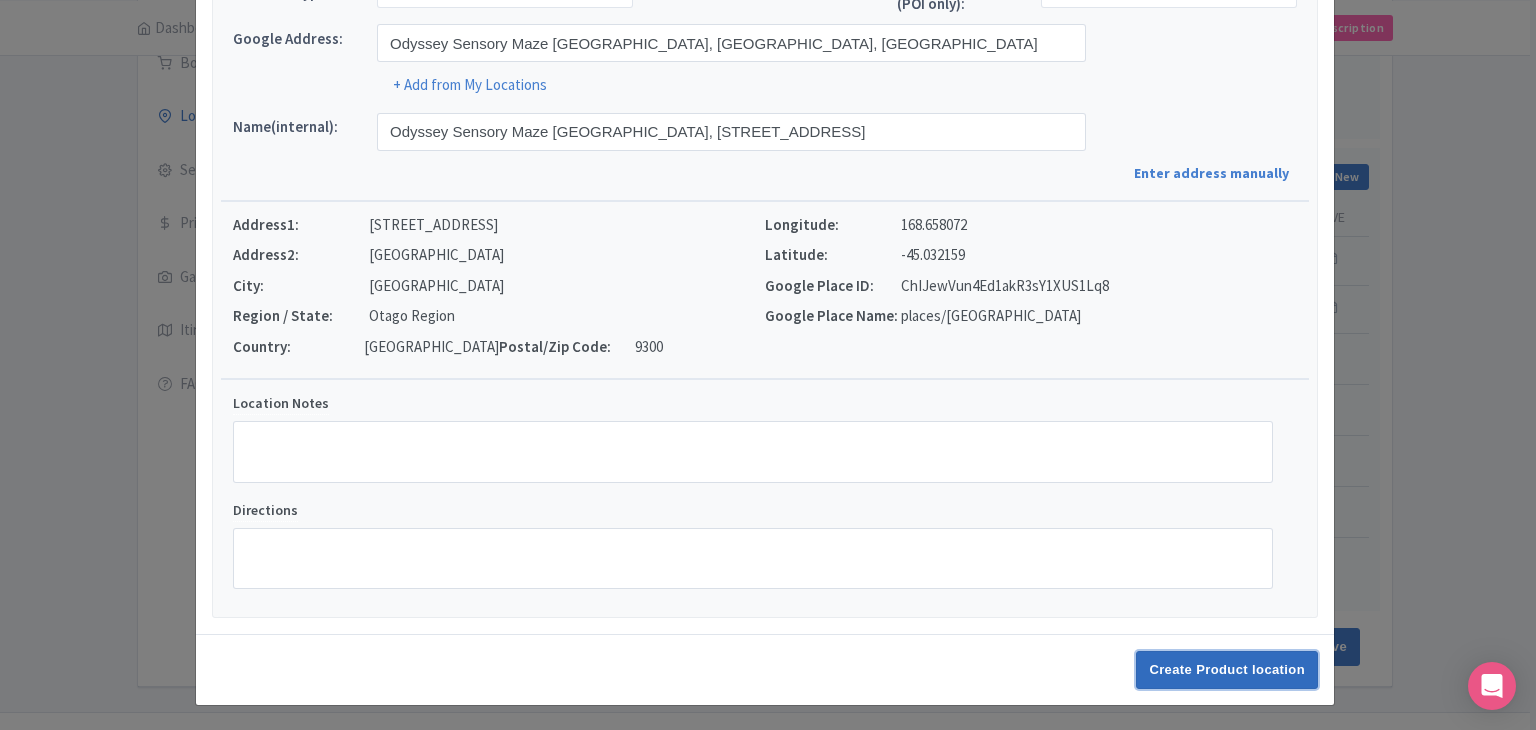 click on "Create Product location" at bounding box center [1227, 670] 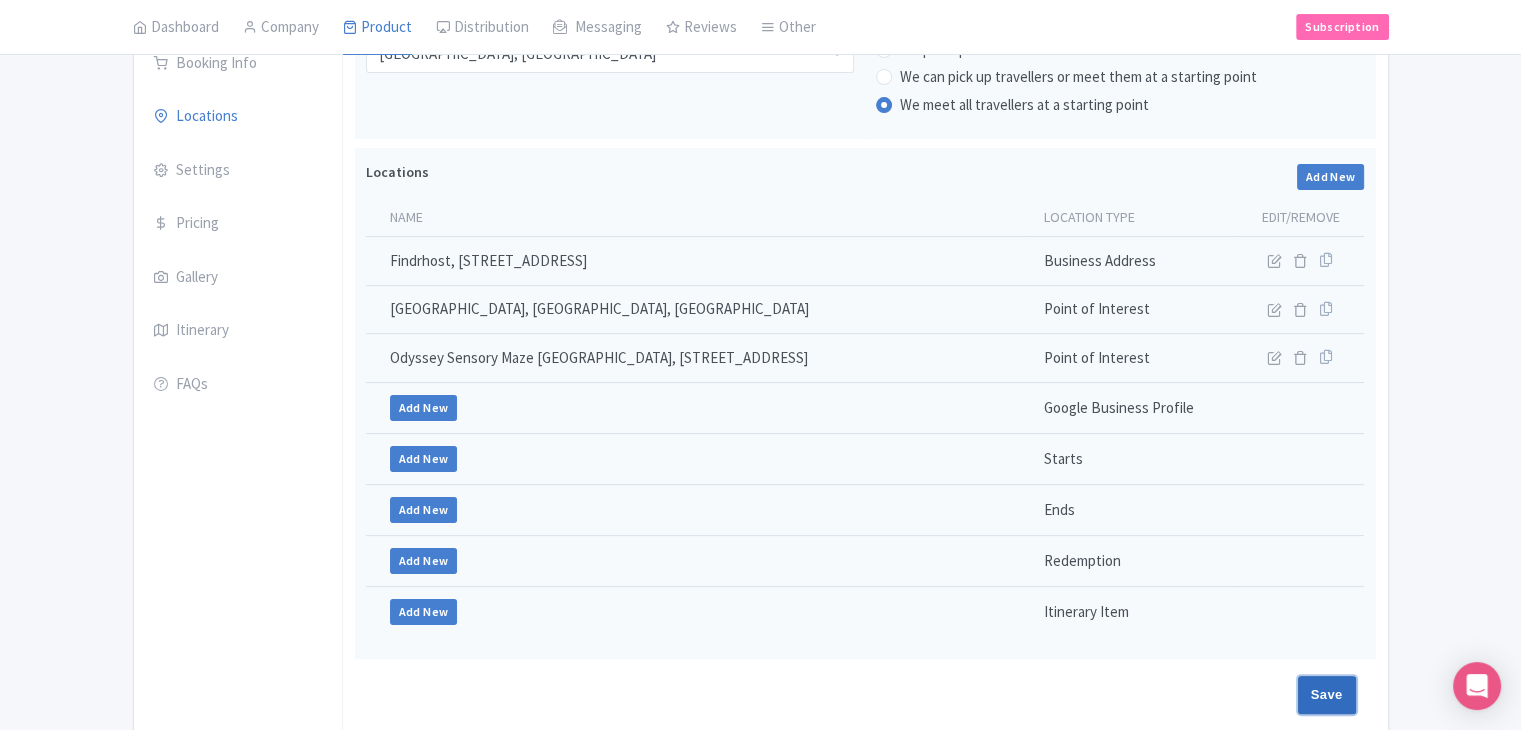 click on "Save" at bounding box center (1327, 695) 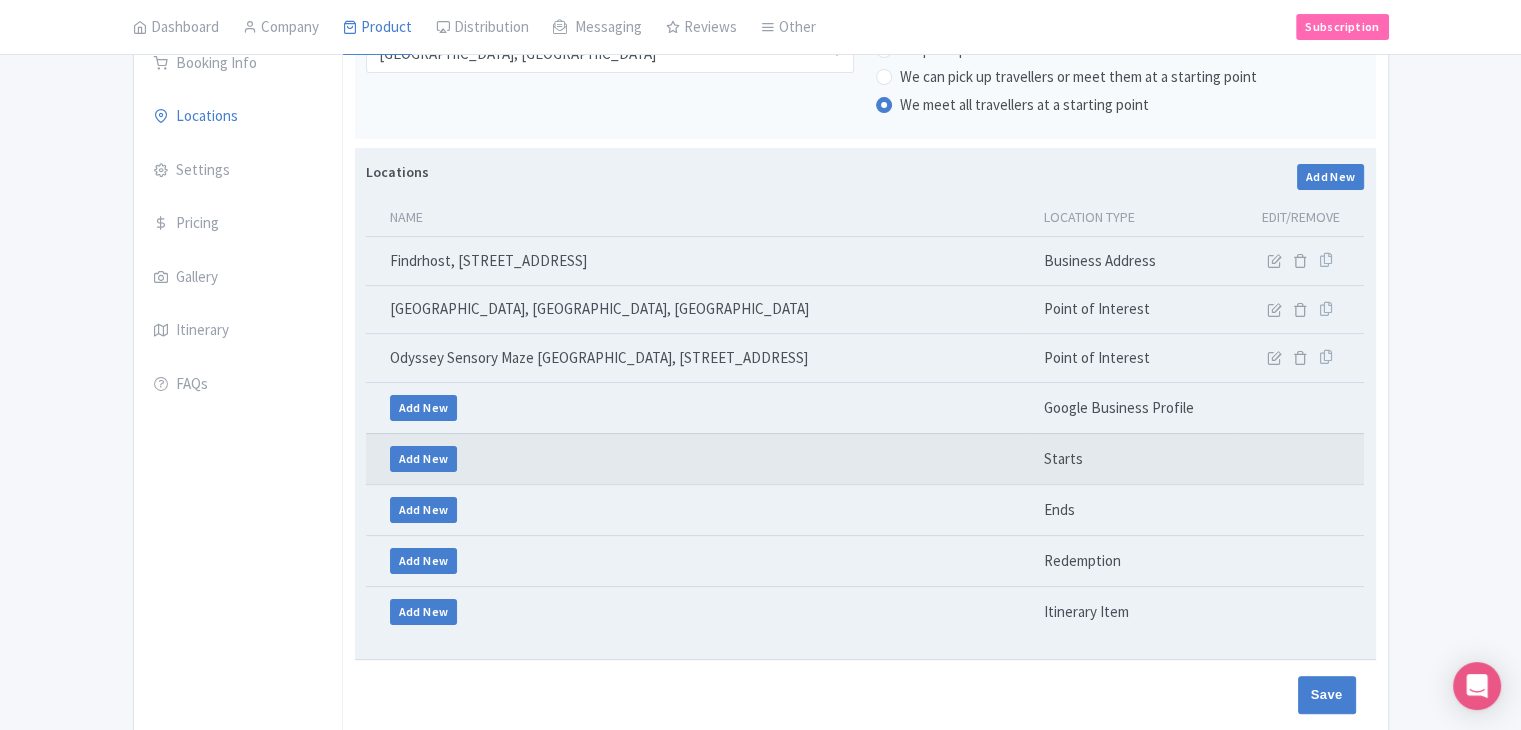 type on "Update Product" 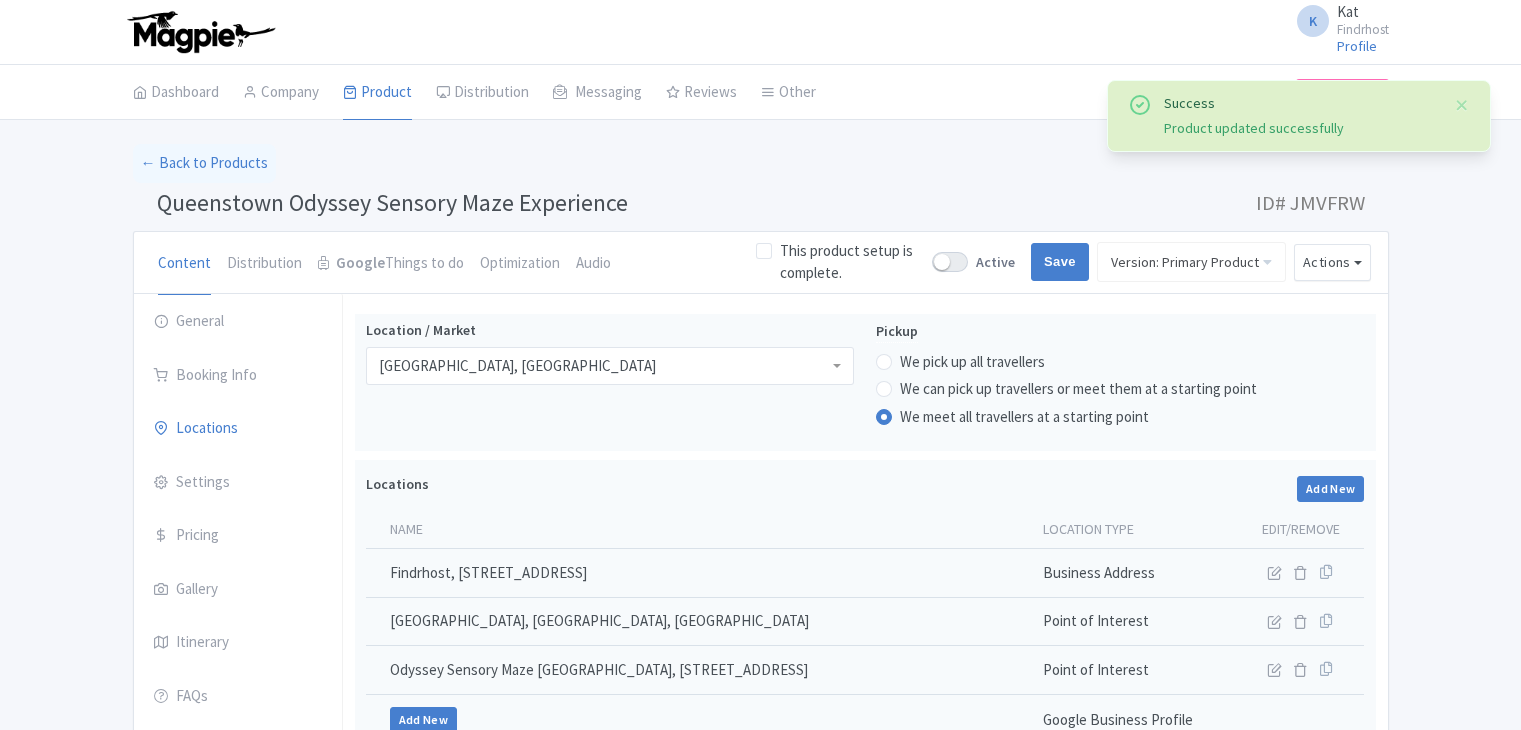 scroll, scrollTop: 312, scrollLeft: 0, axis: vertical 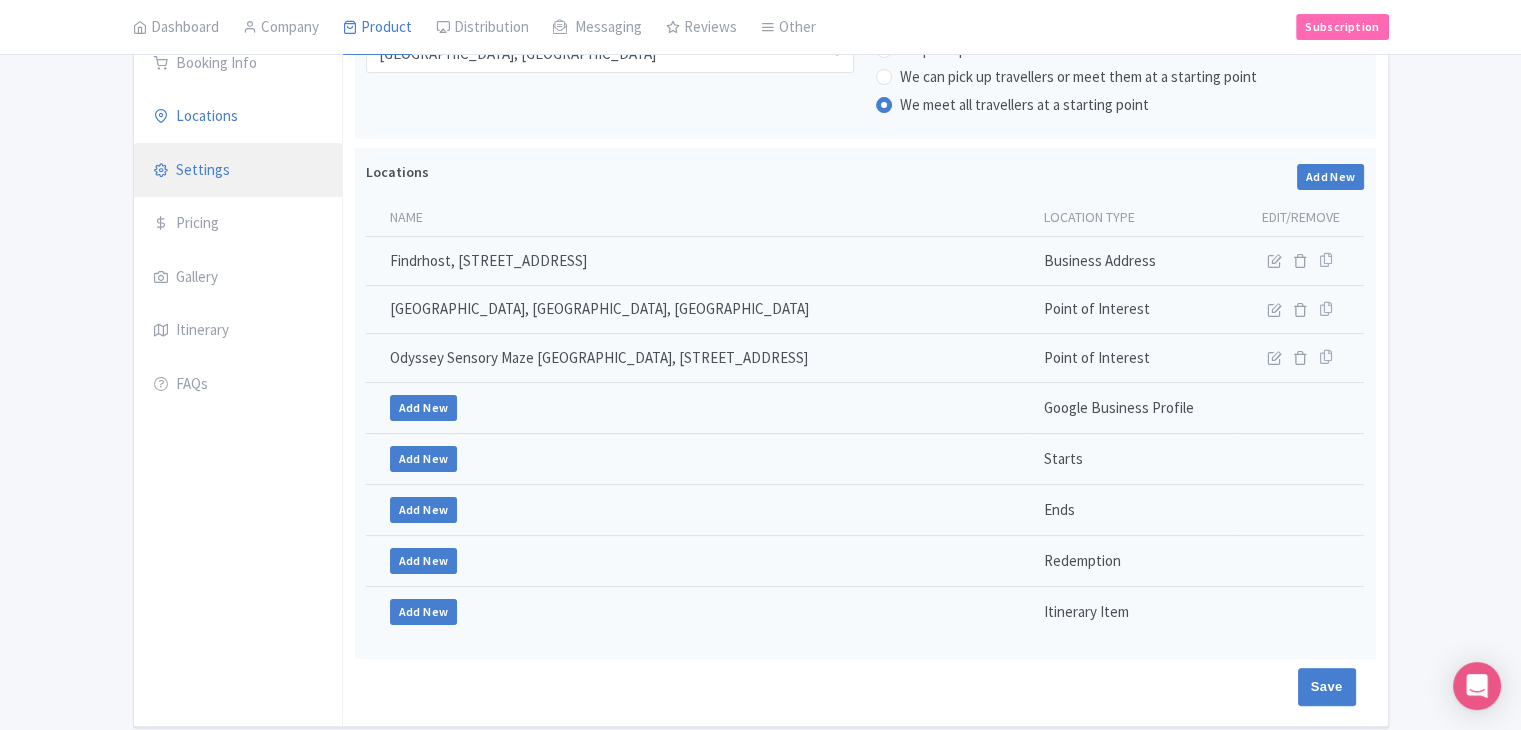 click on "Settings" at bounding box center [238, 171] 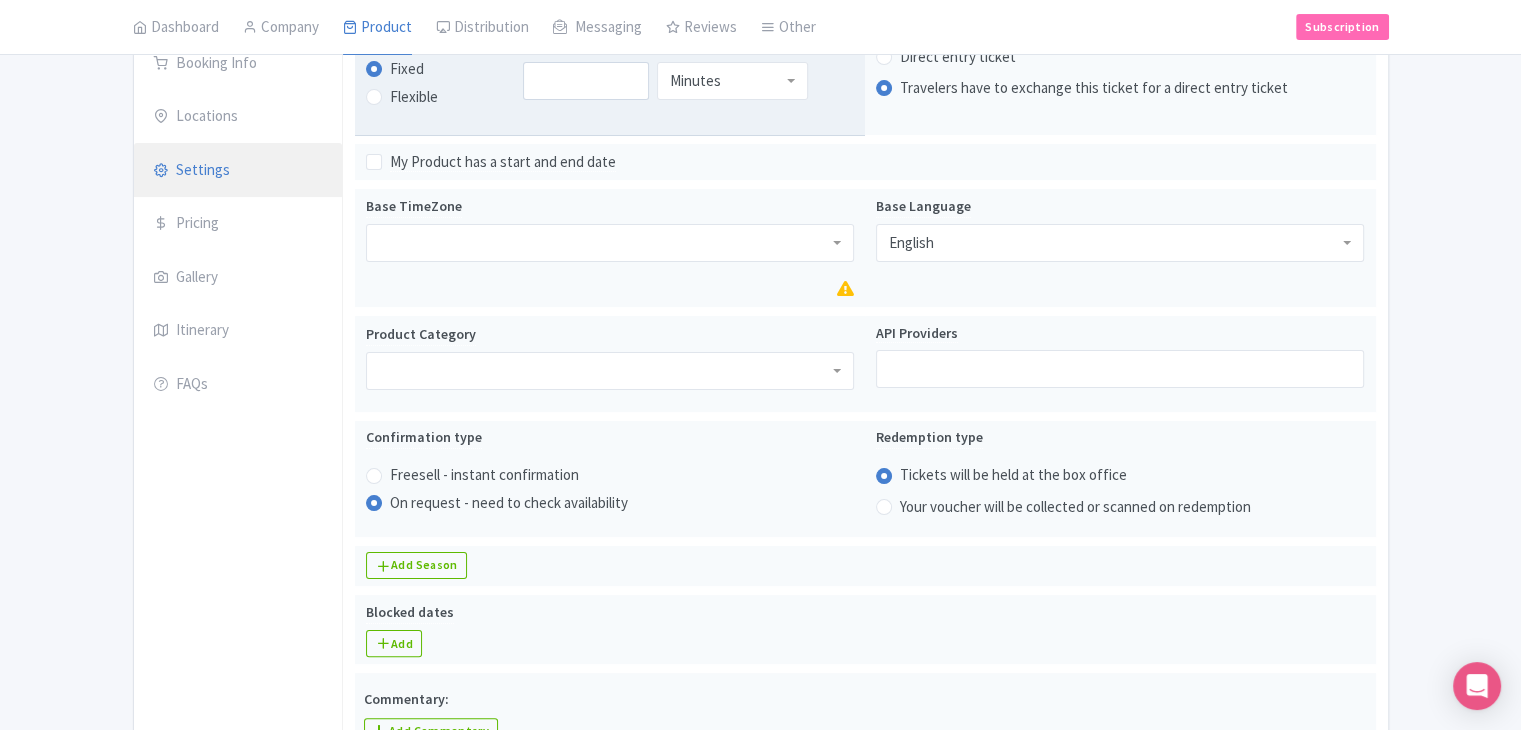 scroll, scrollTop: 212, scrollLeft: 0, axis: vertical 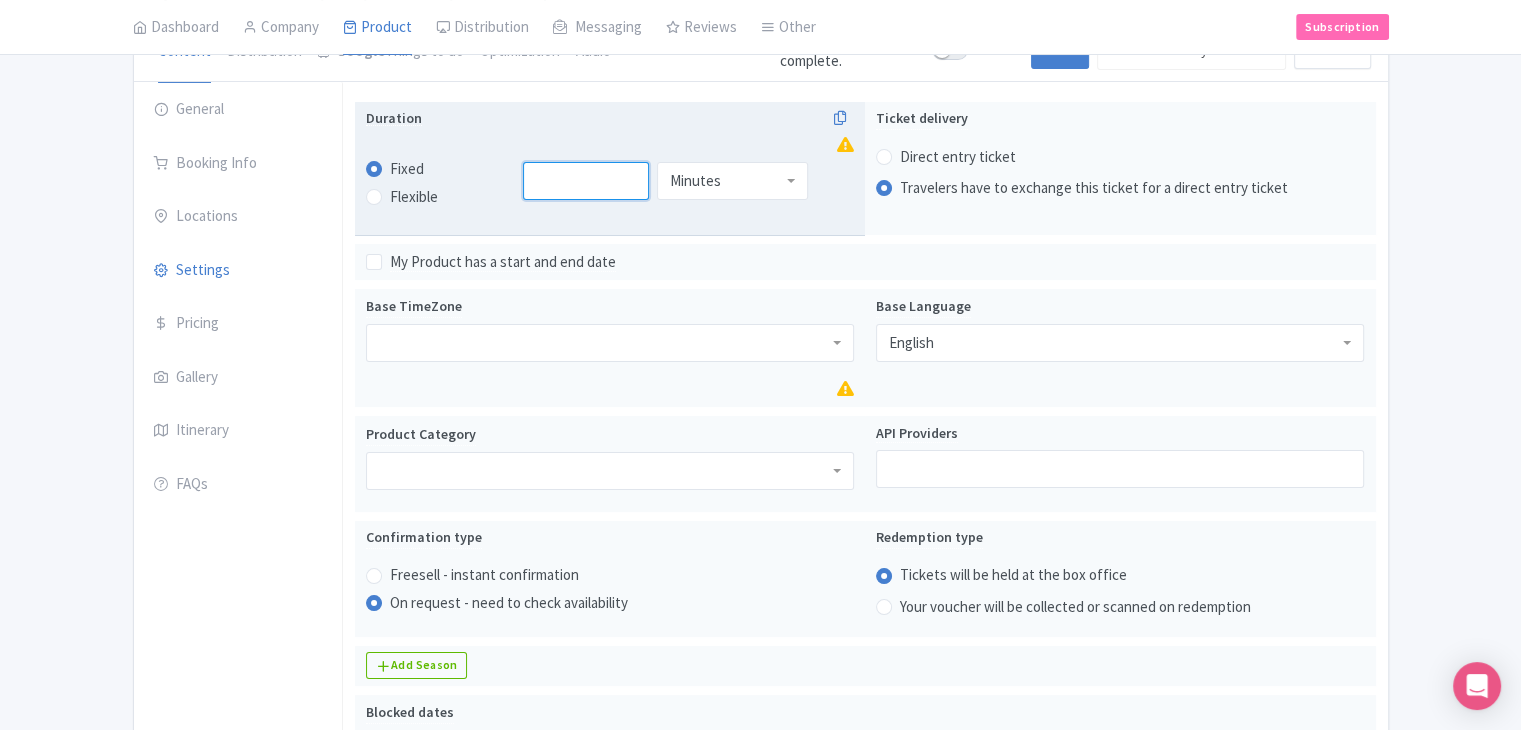 click at bounding box center (586, 181) 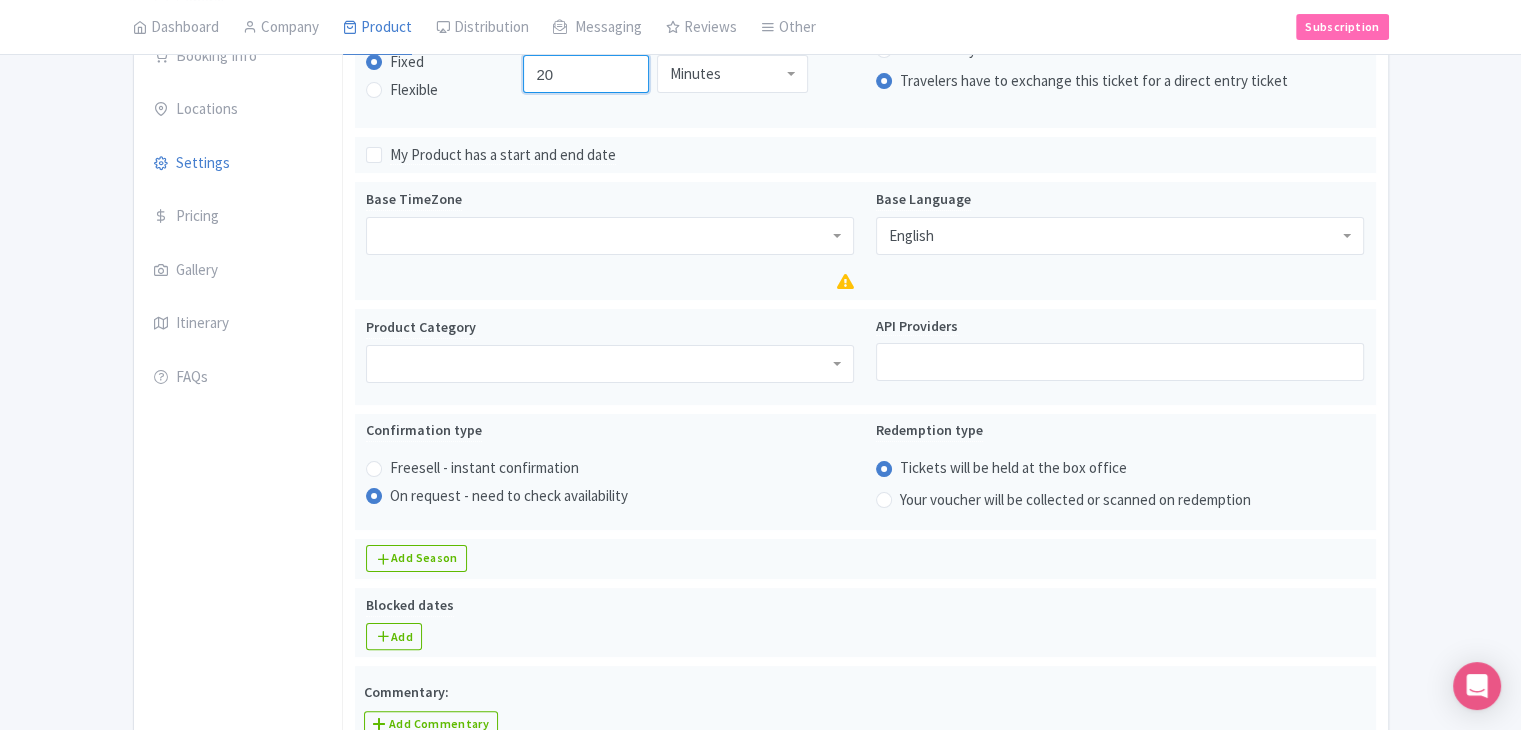 scroll, scrollTop: 329, scrollLeft: 0, axis: vertical 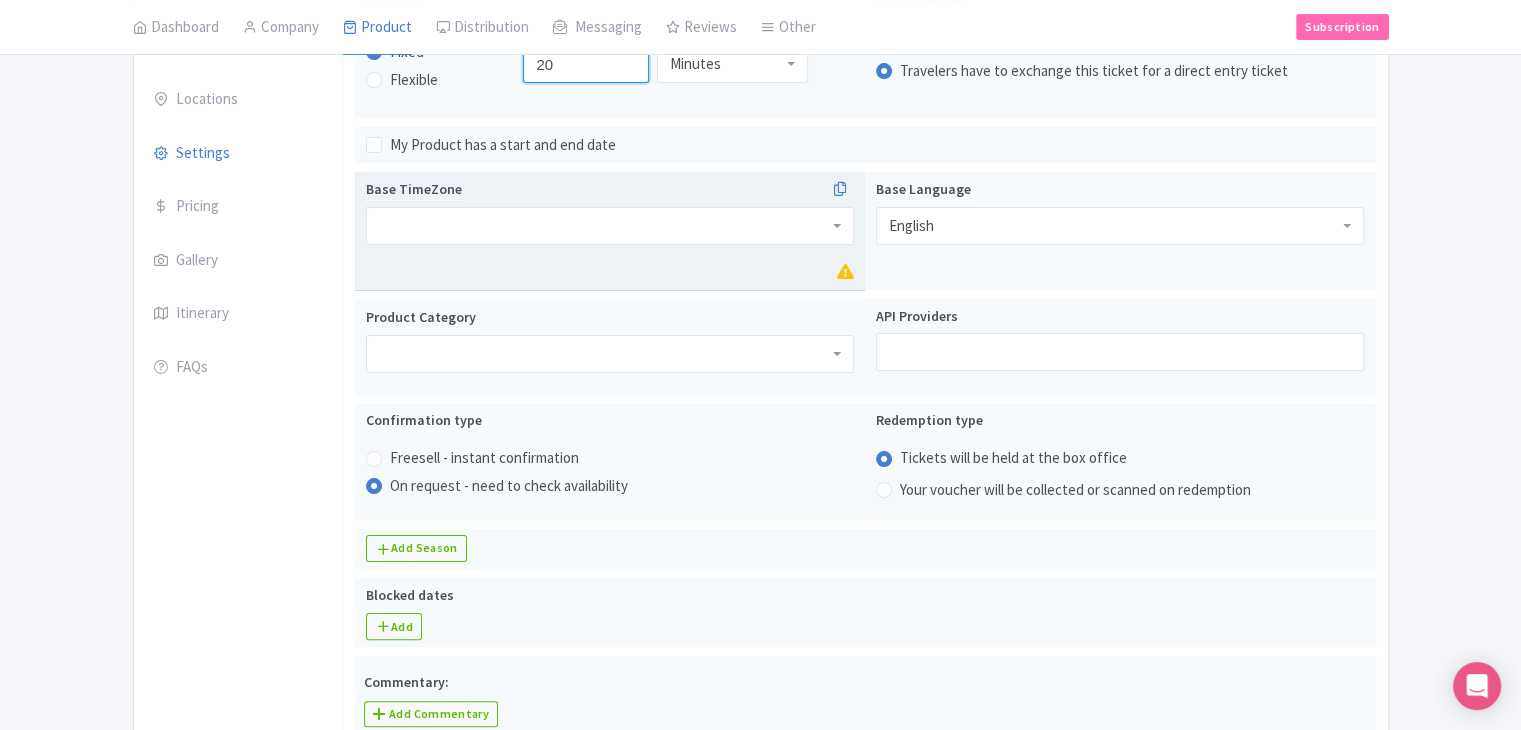 type on "20" 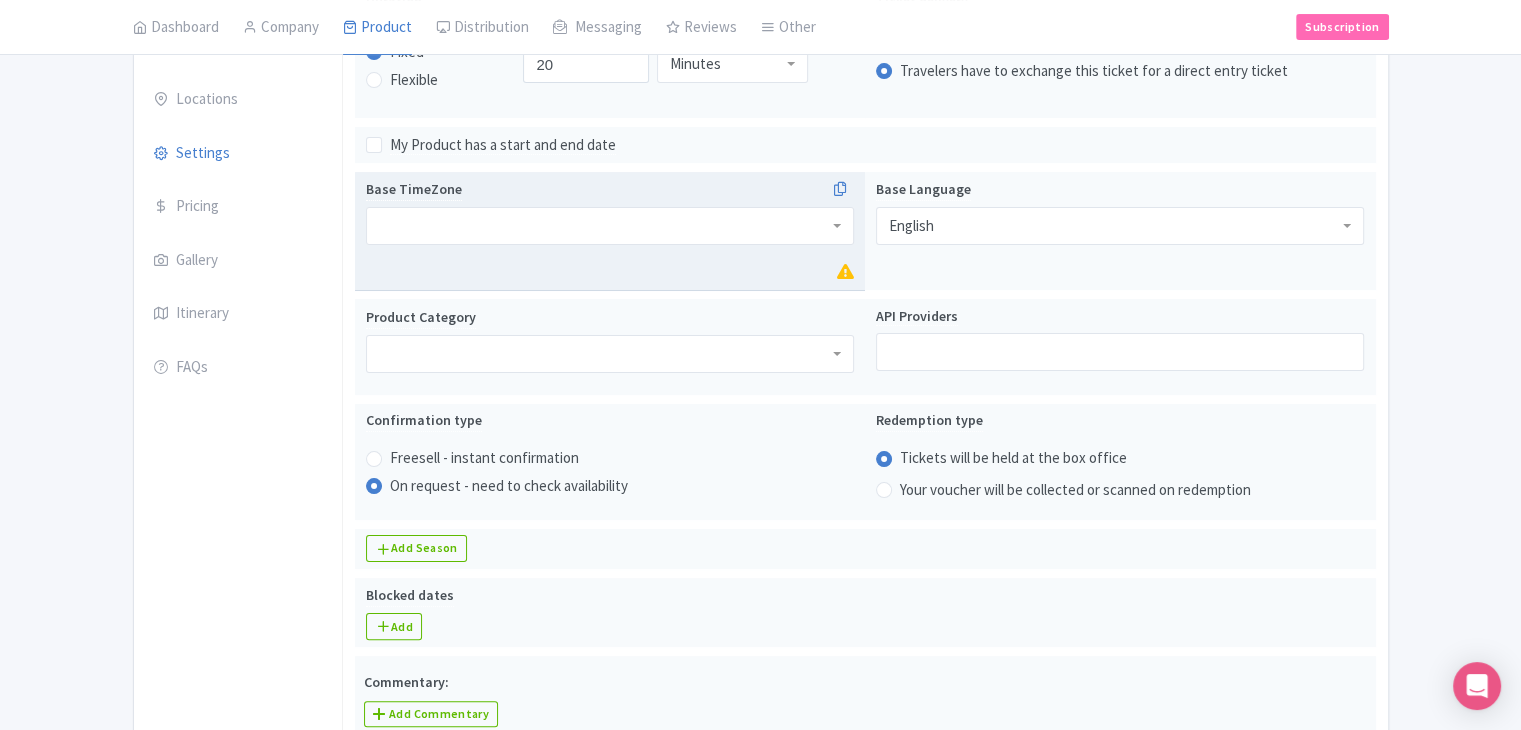 click at bounding box center [610, 226] 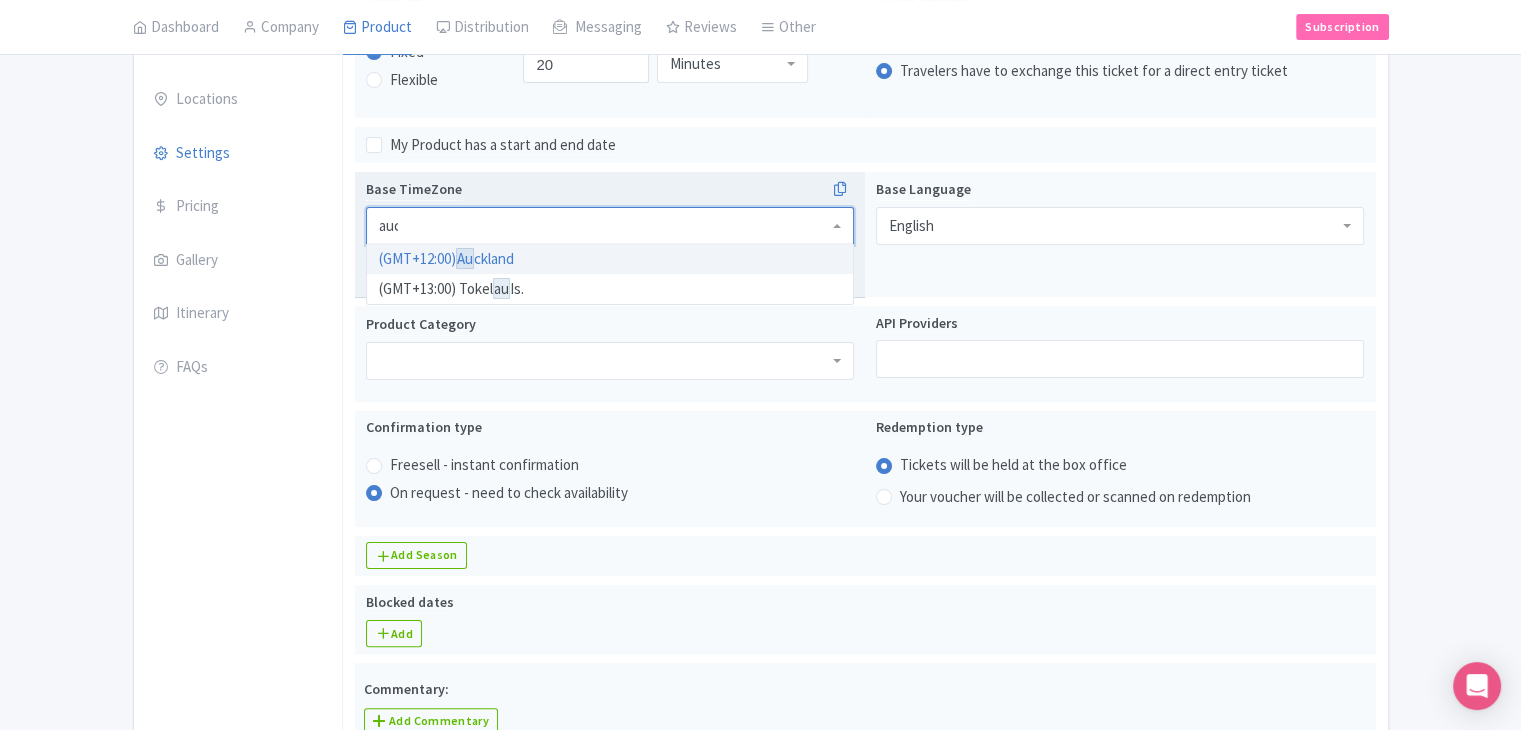 type on "auck" 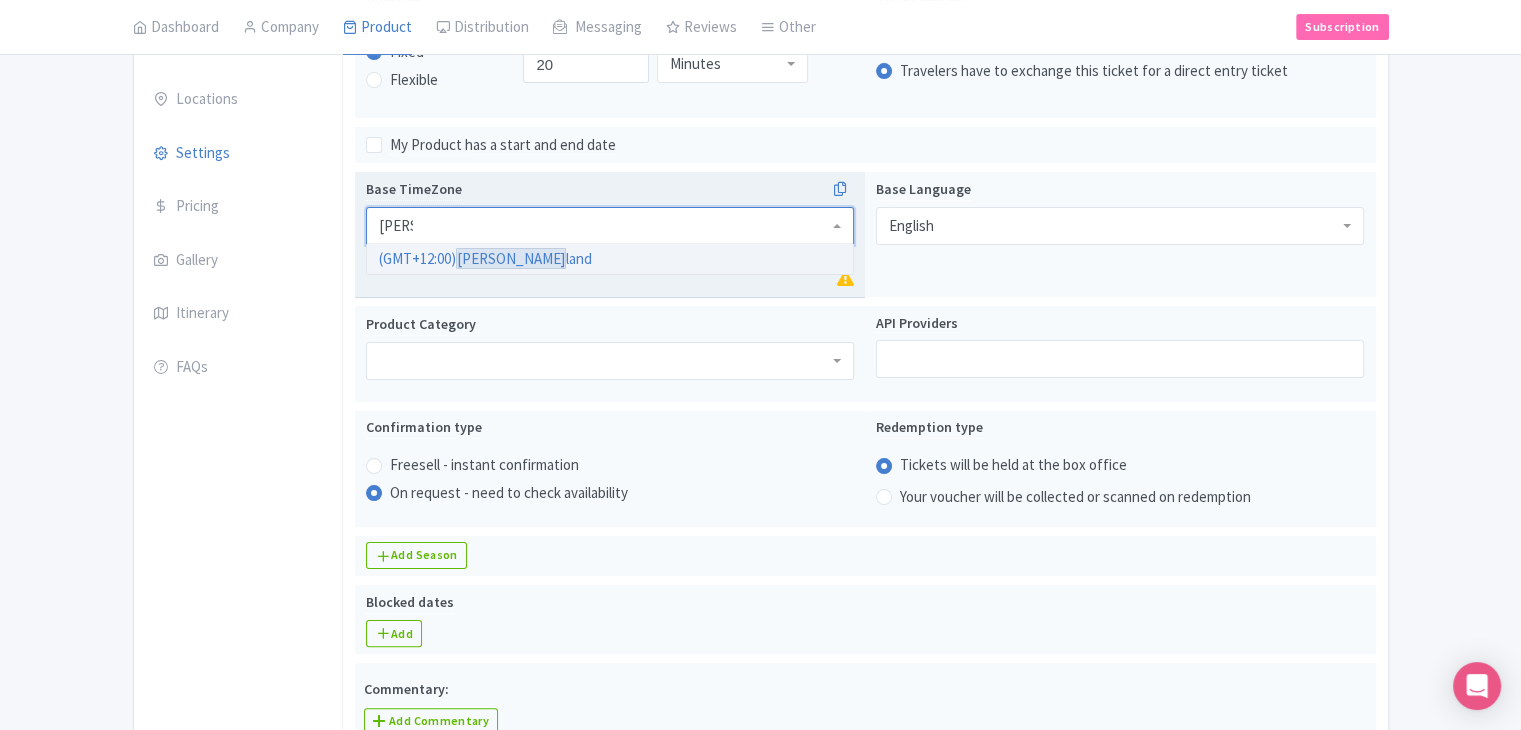type 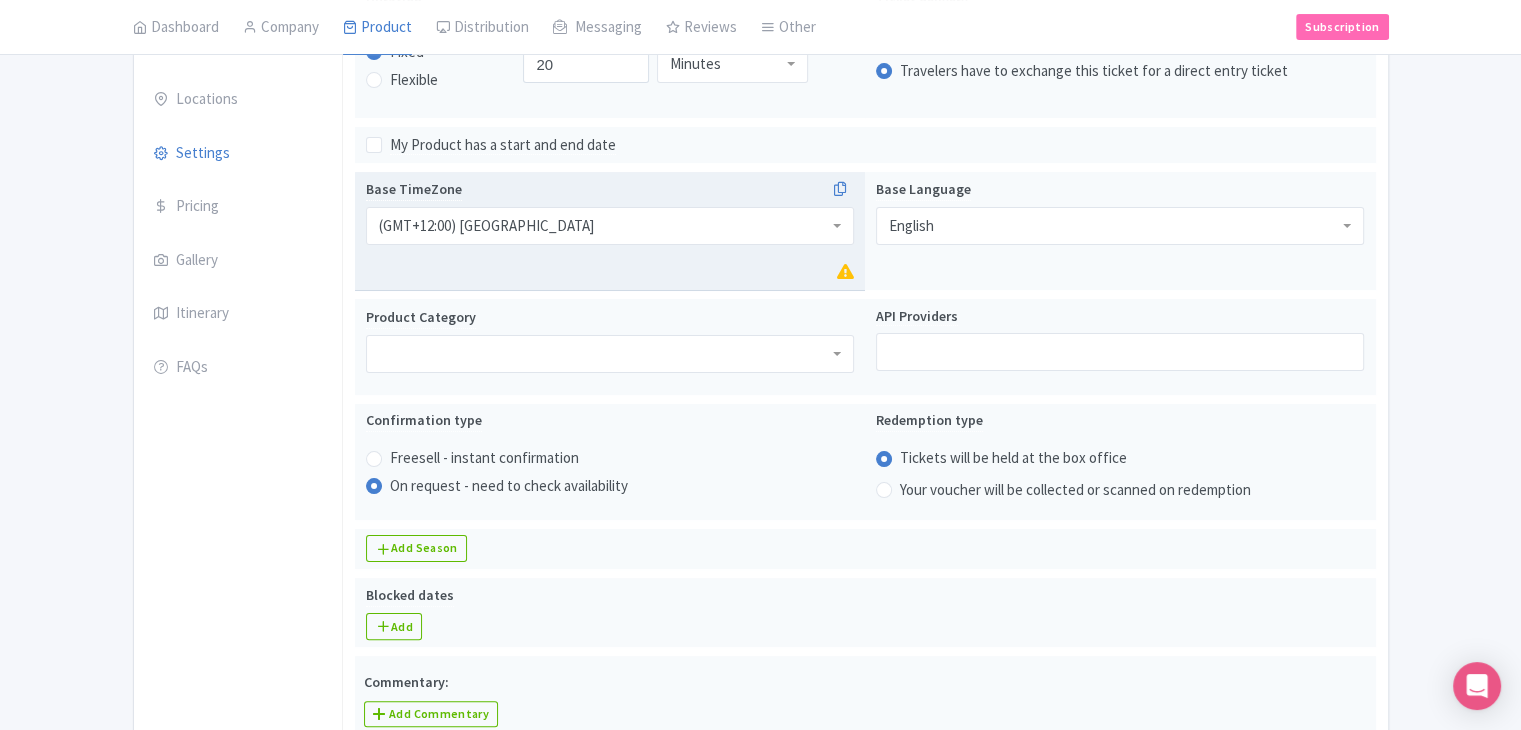 scroll, scrollTop: 0, scrollLeft: 0, axis: both 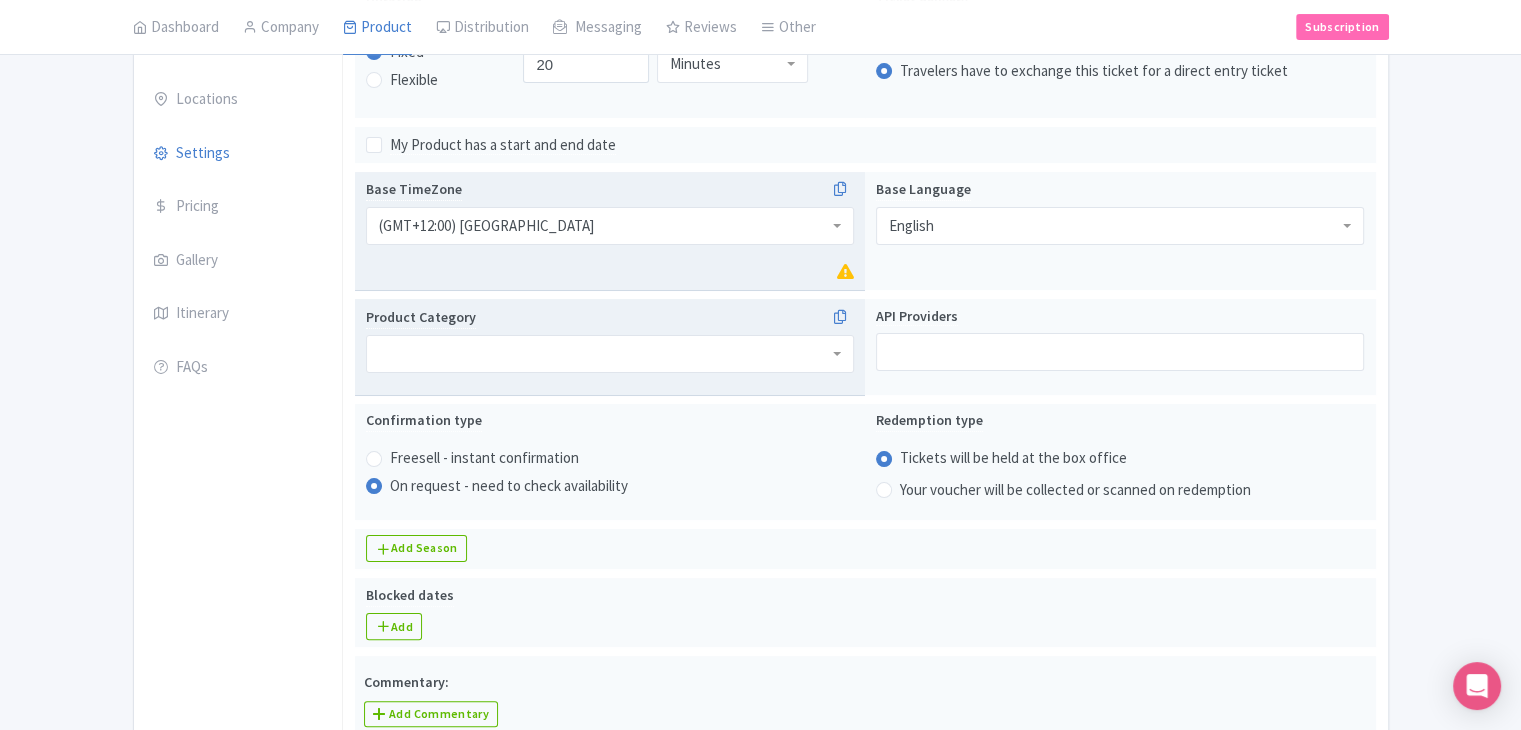 click at bounding box center [610, 354] 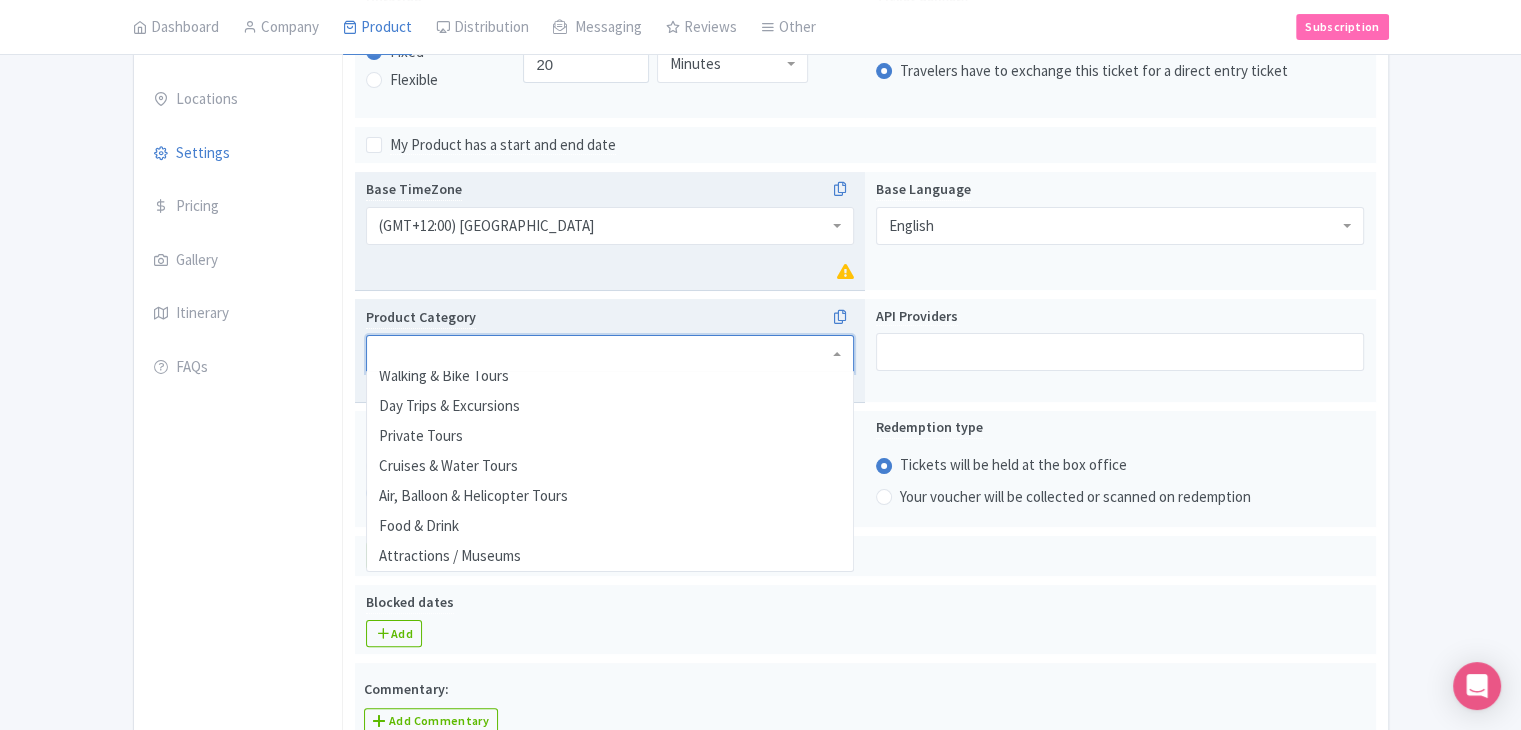 scroll, scrollTop: 0, scrollLeft: 0, axis: both 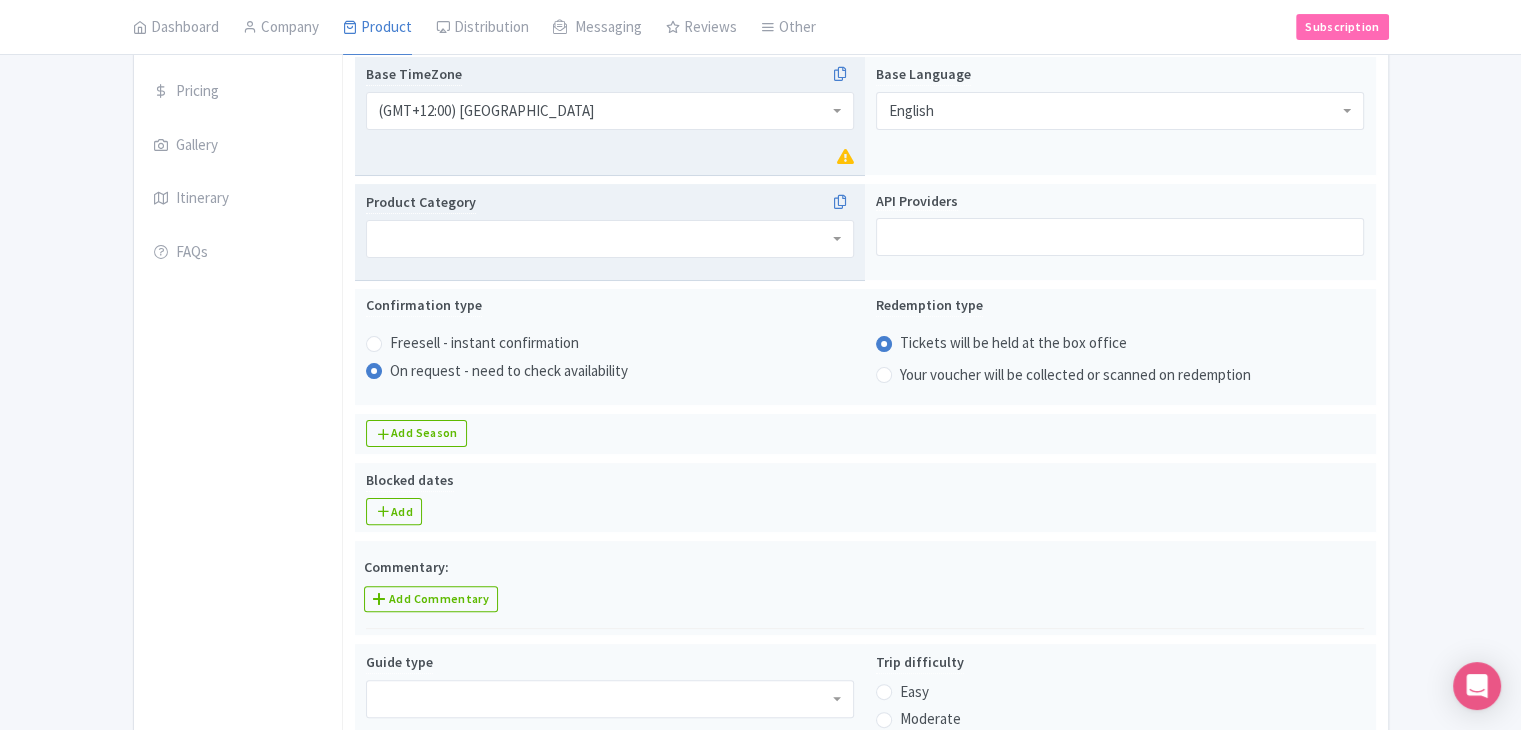 click at bounding box center (610, 239) 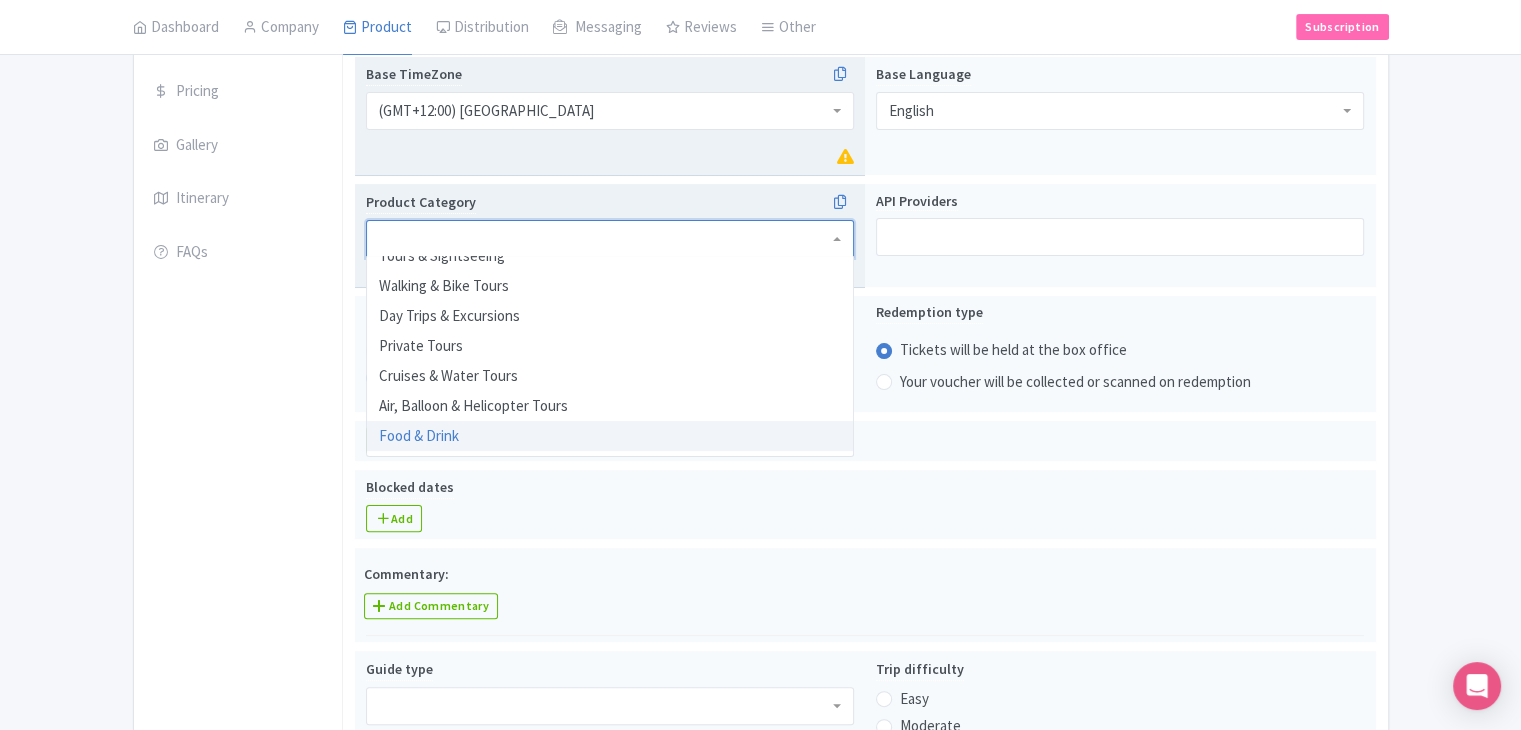 scroll, scrollTop: 0, scrollLeft: 0, axis: both 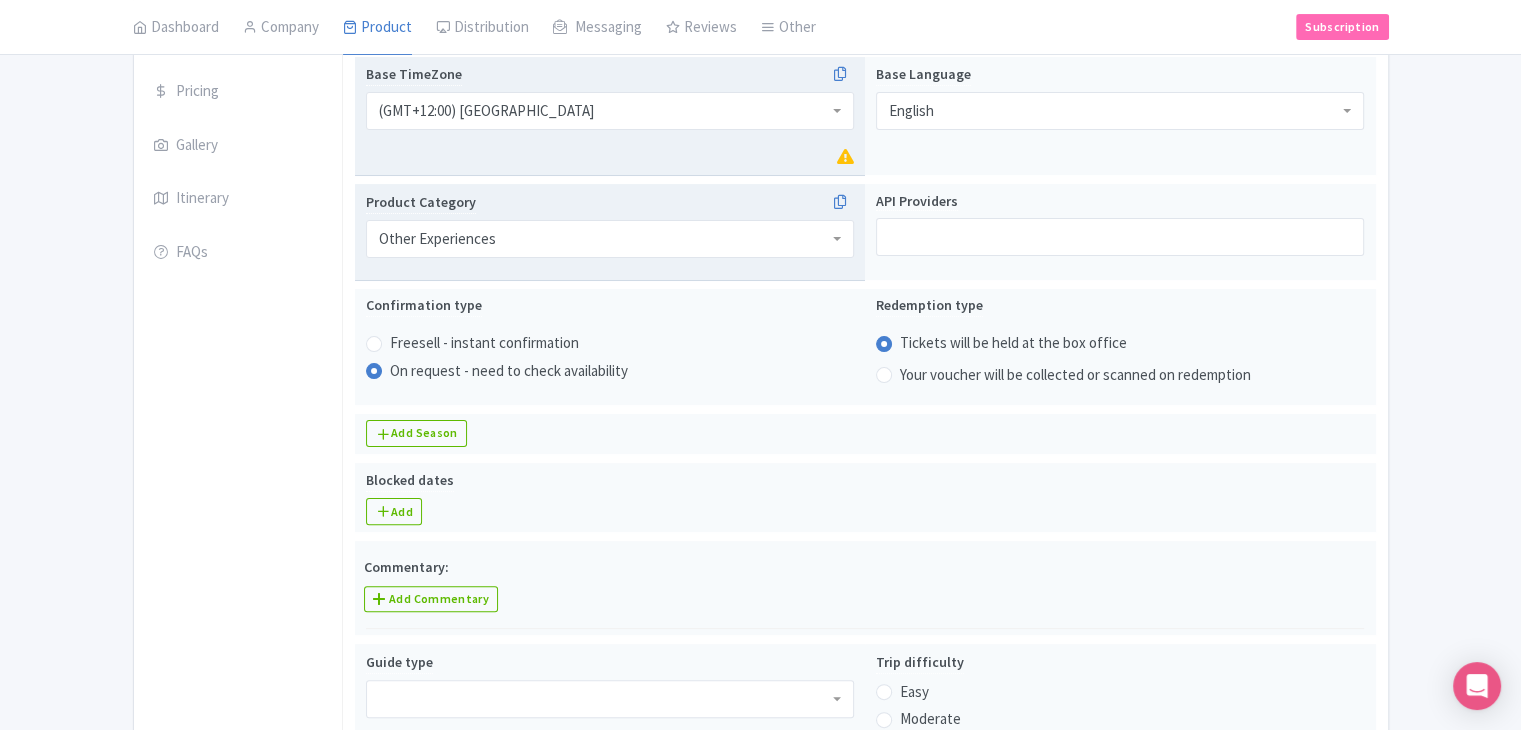 click on "General
Booking Info
Locations
Settings
Pricing
Gallery
Itinerary
FAQs" at bounding box center (238, 850) 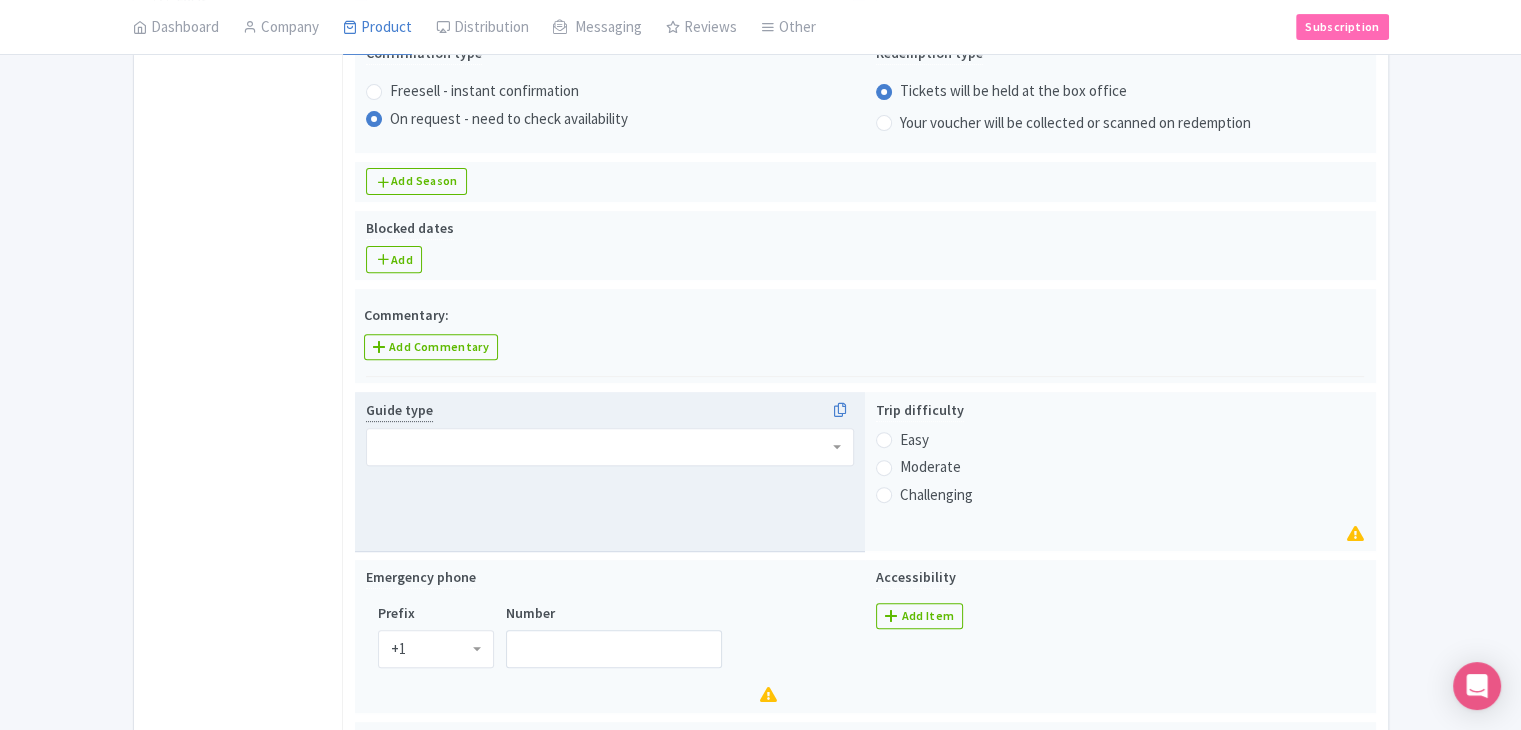 scroll, scrollTop: 744, scrollLeft: 0, axis: vertical 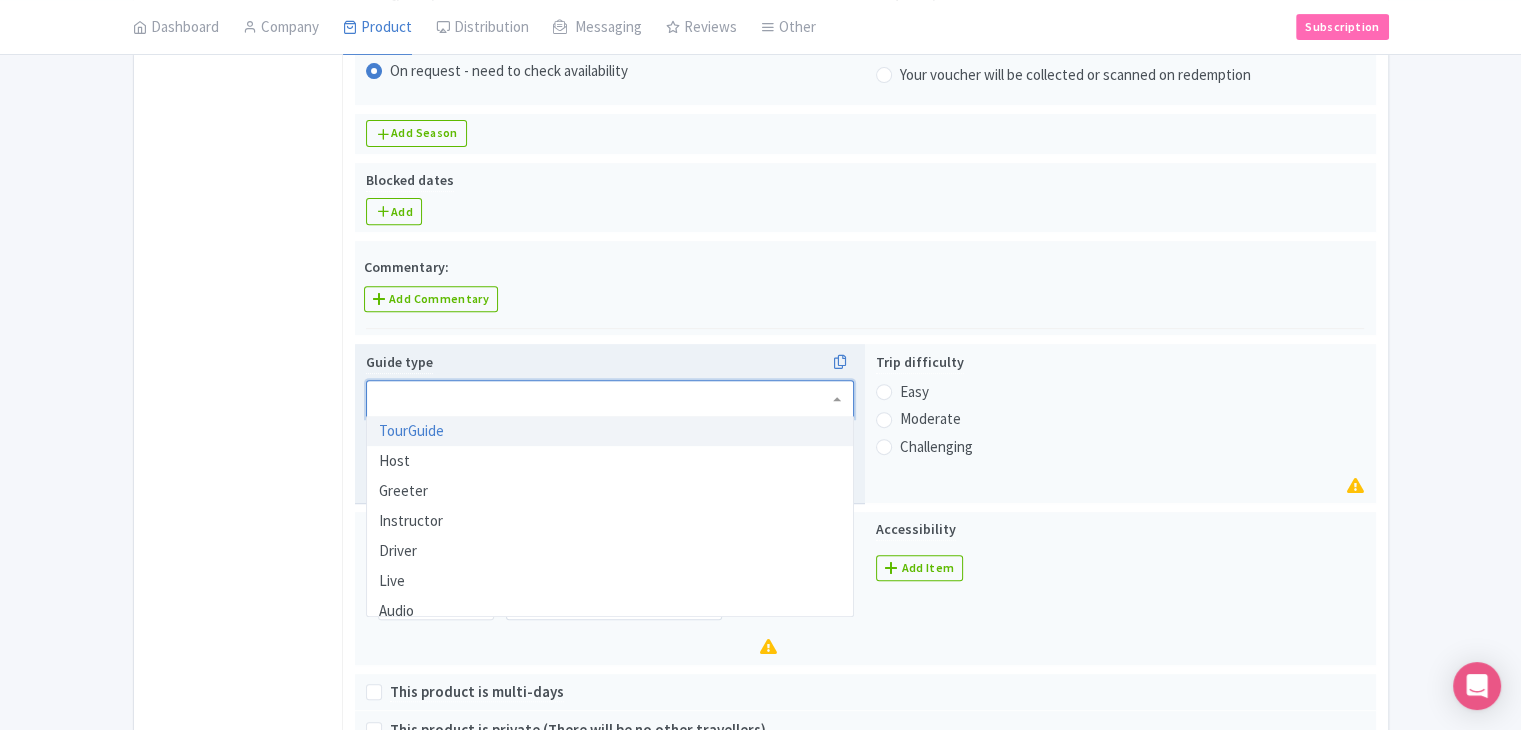 click at bounding box center (610, 399) 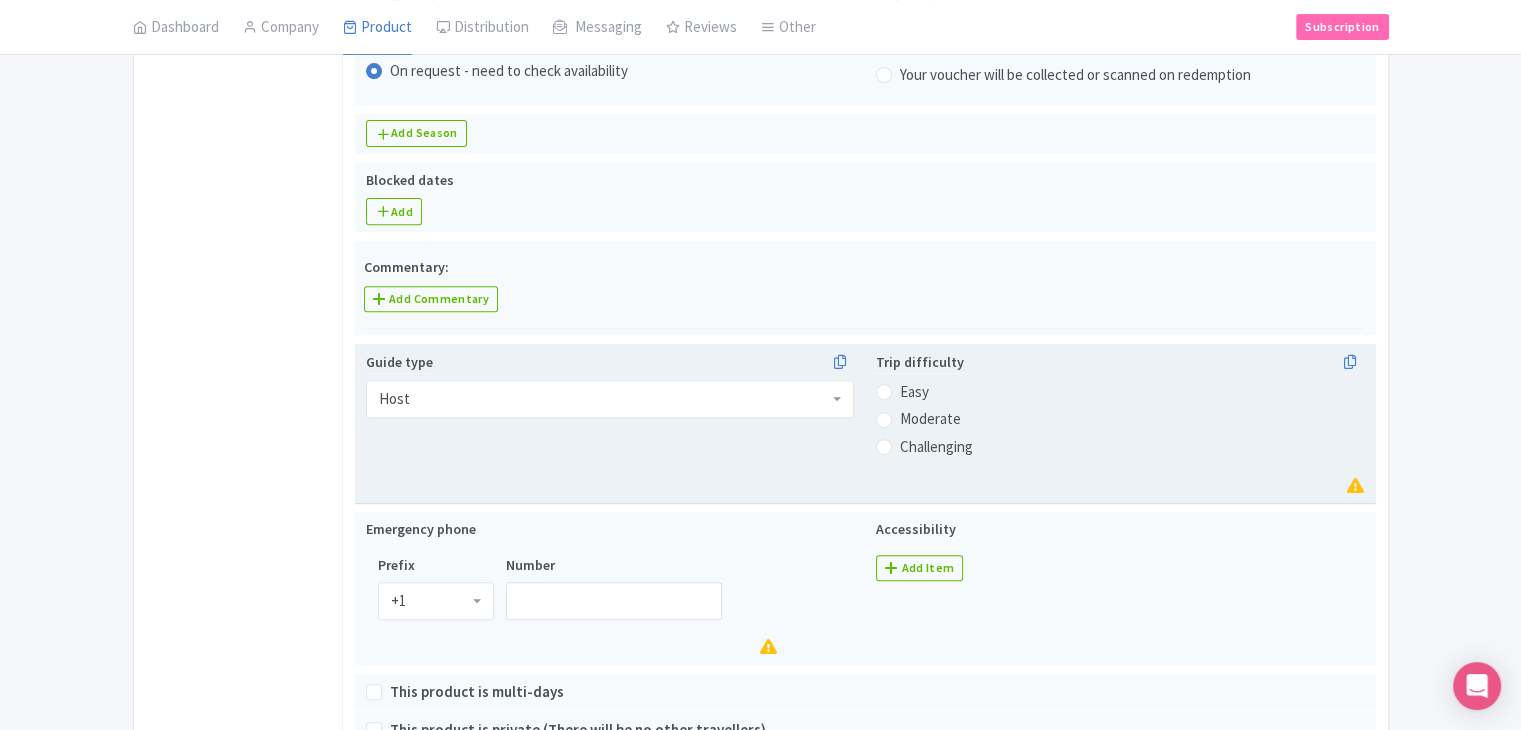 click on "Trip difficulty Easy Moderate Challenging" at bounding box center [1120, 424] 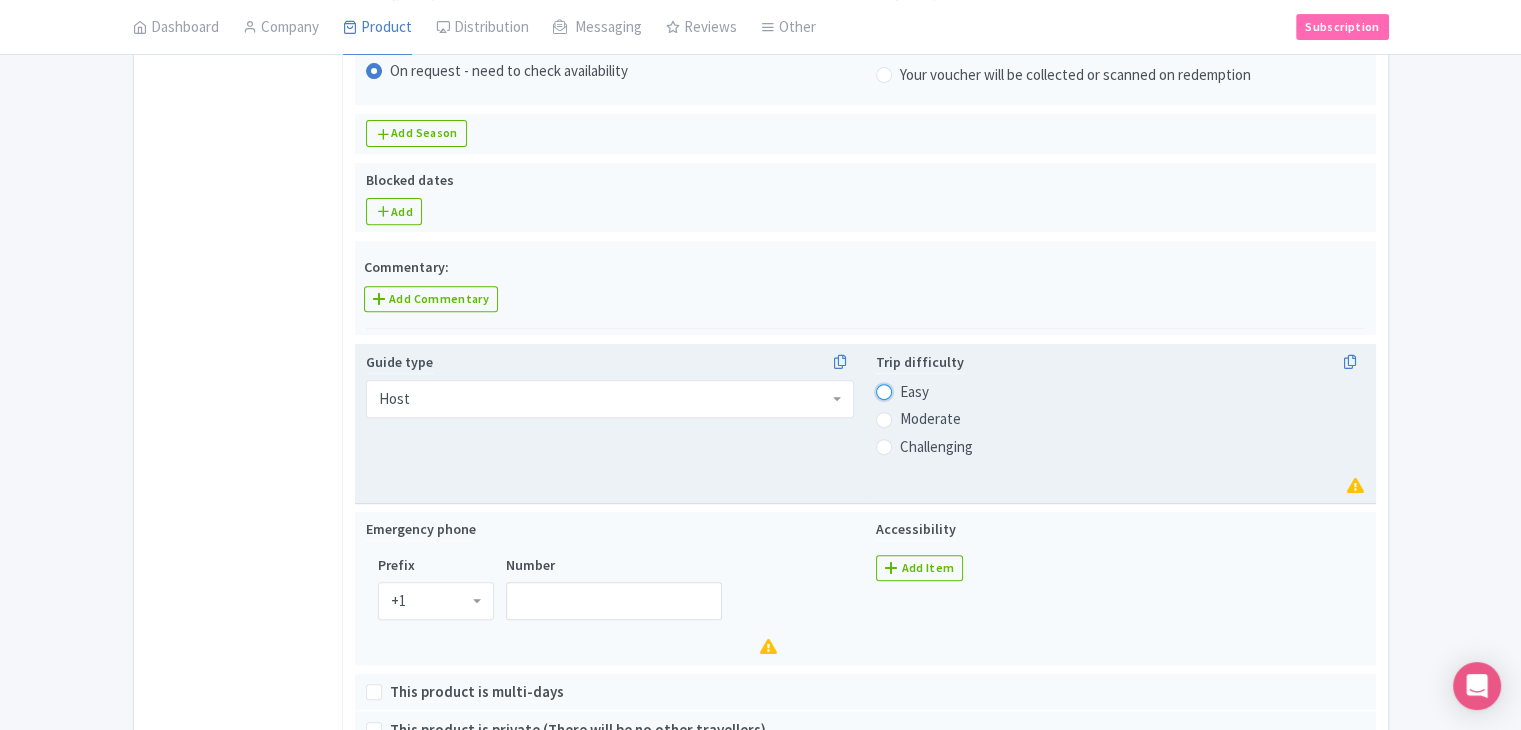 click on "Easy" at bounding box center [910, 390] 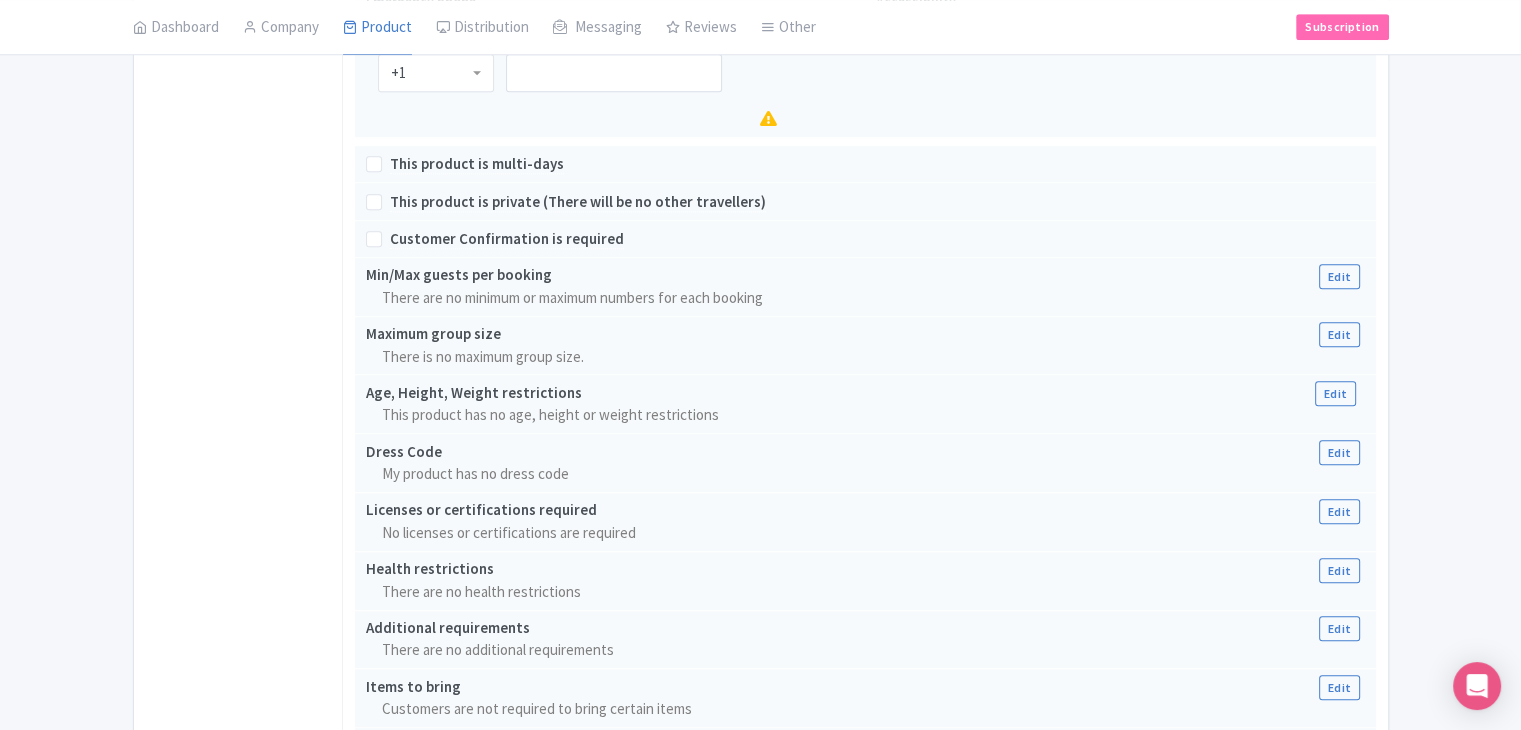 scroll, scrollTop: 1355, scrollLeft: 0, axis: vertical 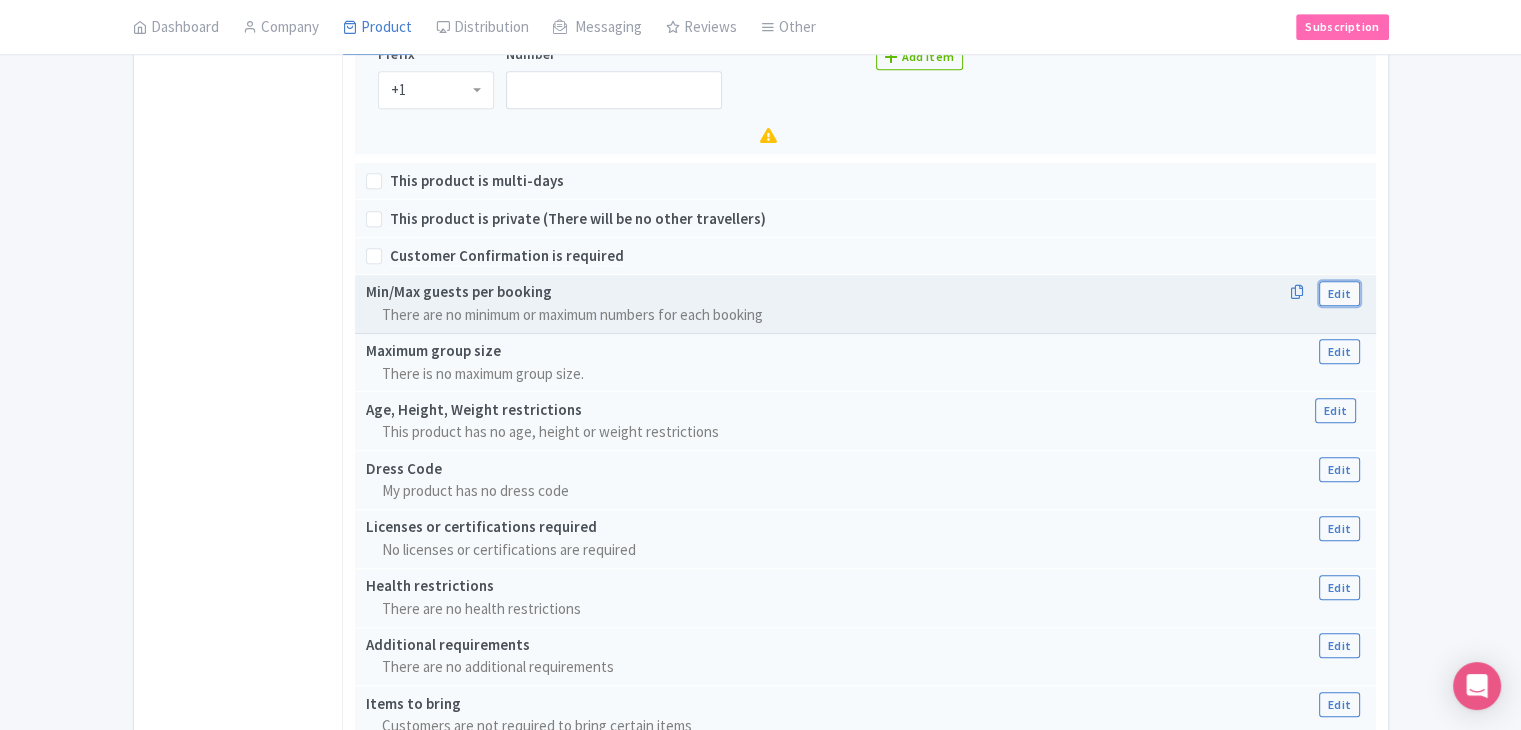 click on "Edit" at bounding box center [1339, 293] 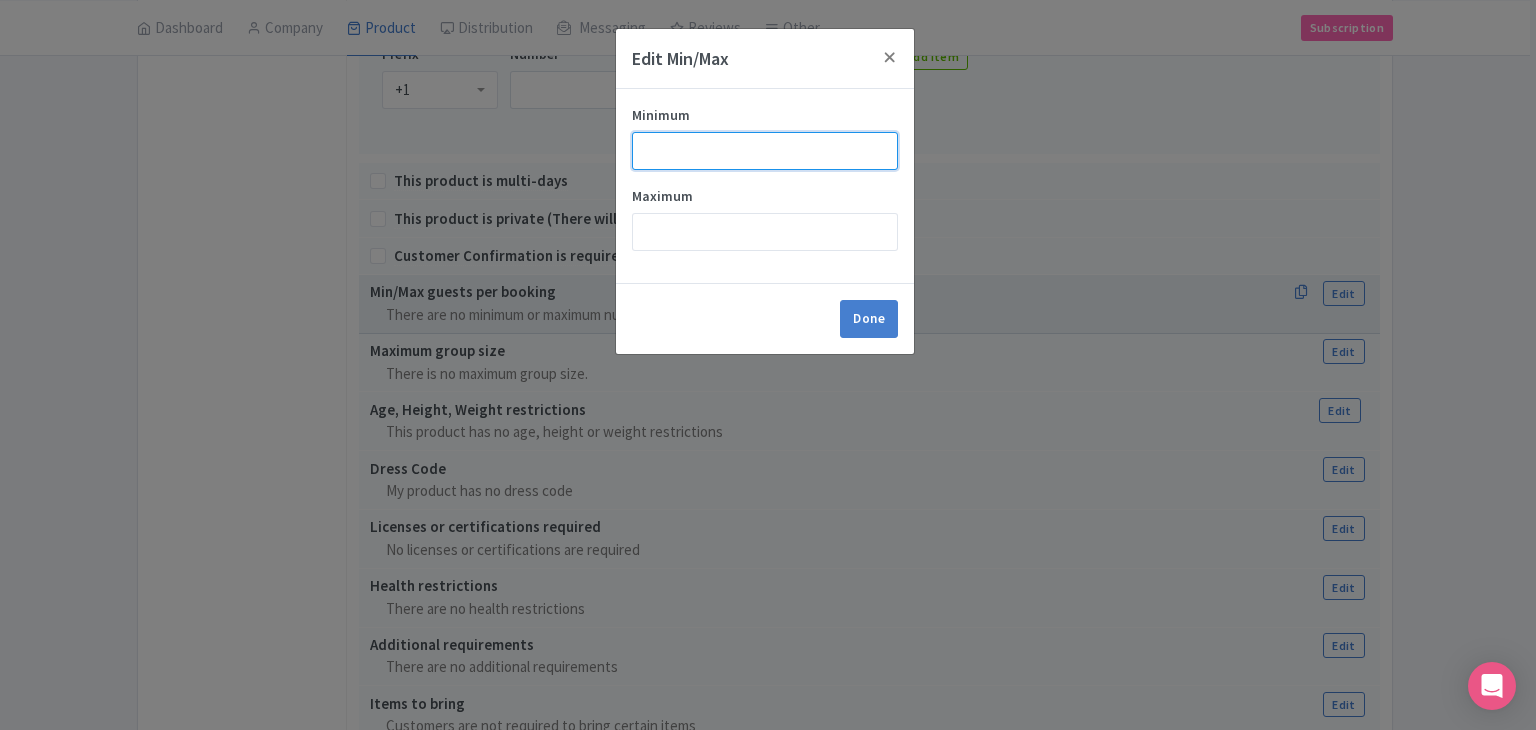 click on "Minimum" at bounding box center [765, 151] 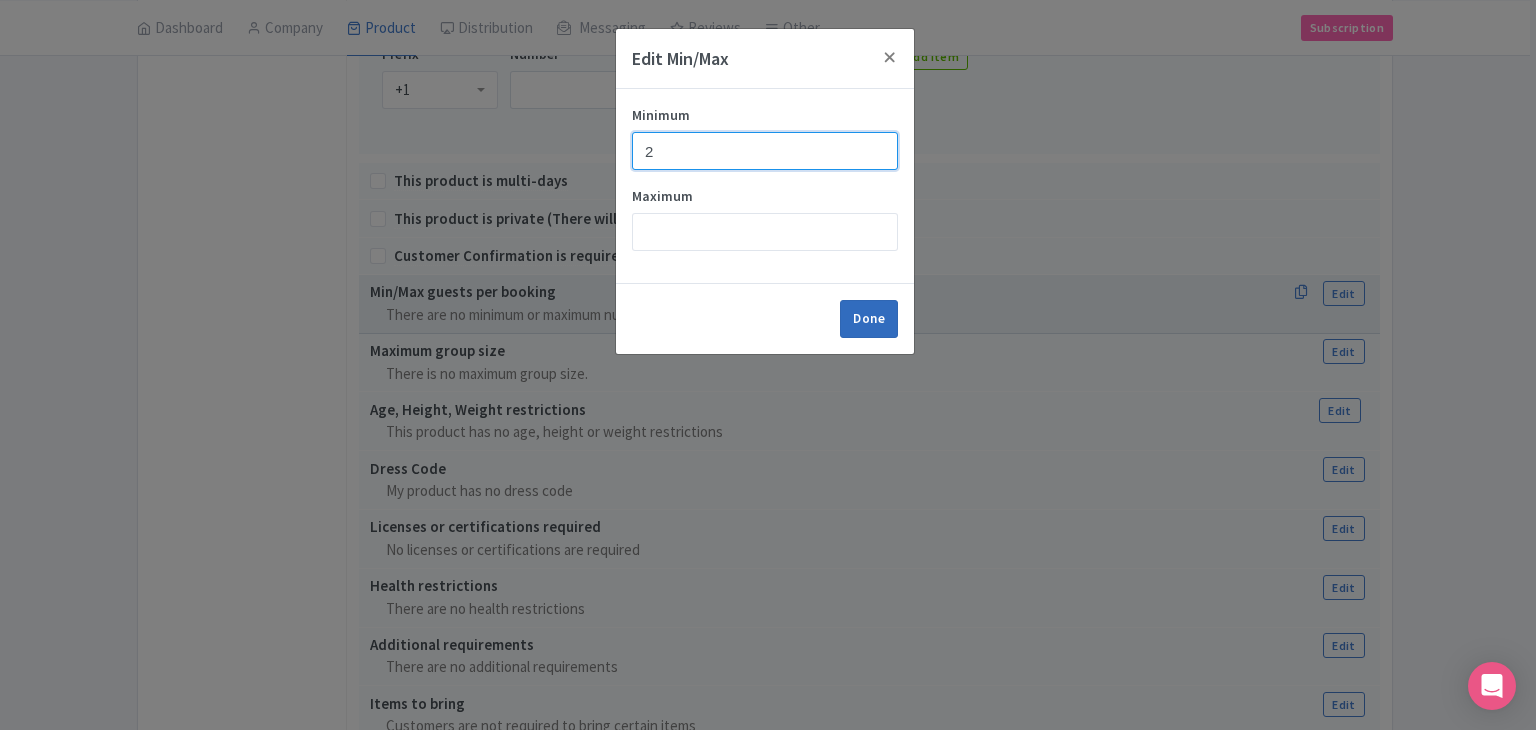 type on "2" 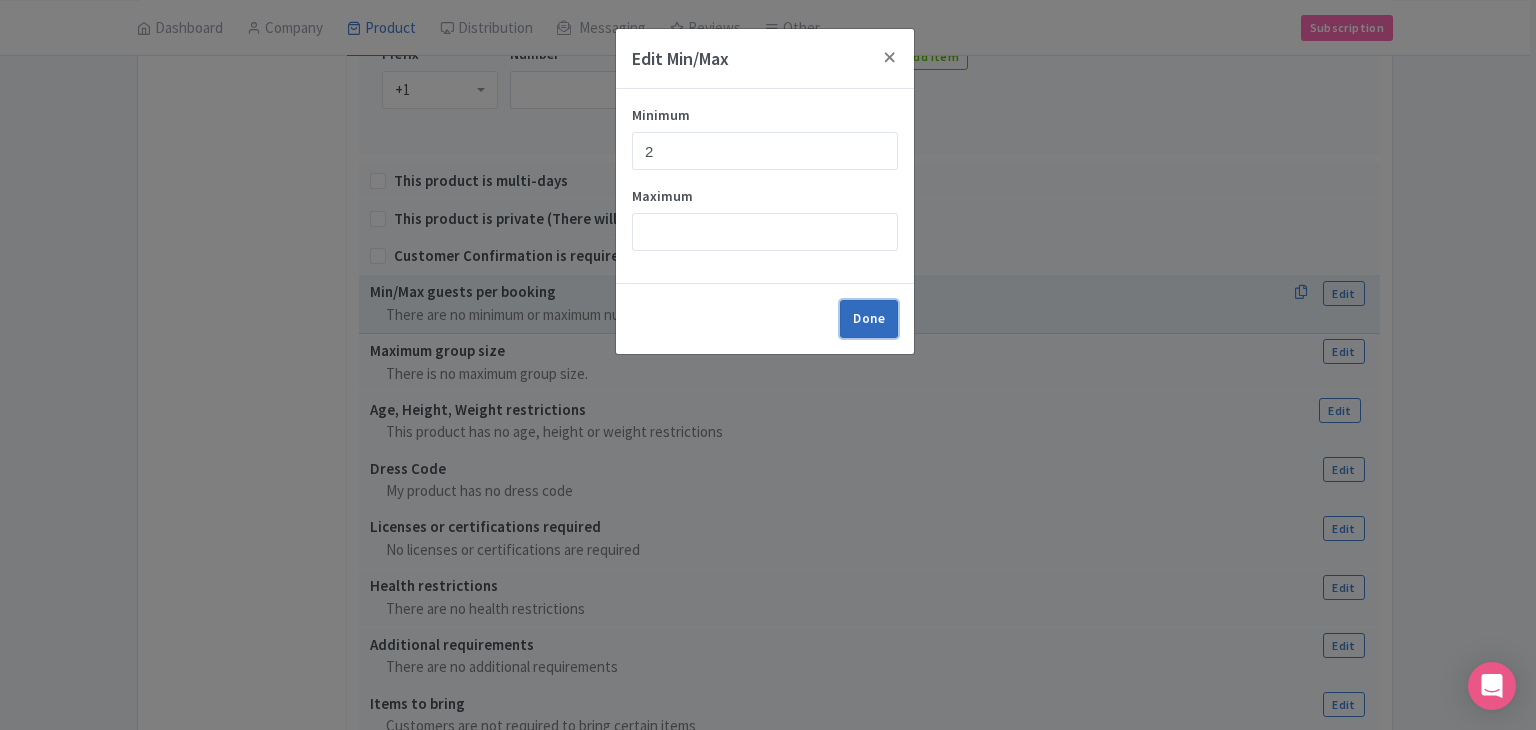 click on "Done" at bounding box center (869, 319) 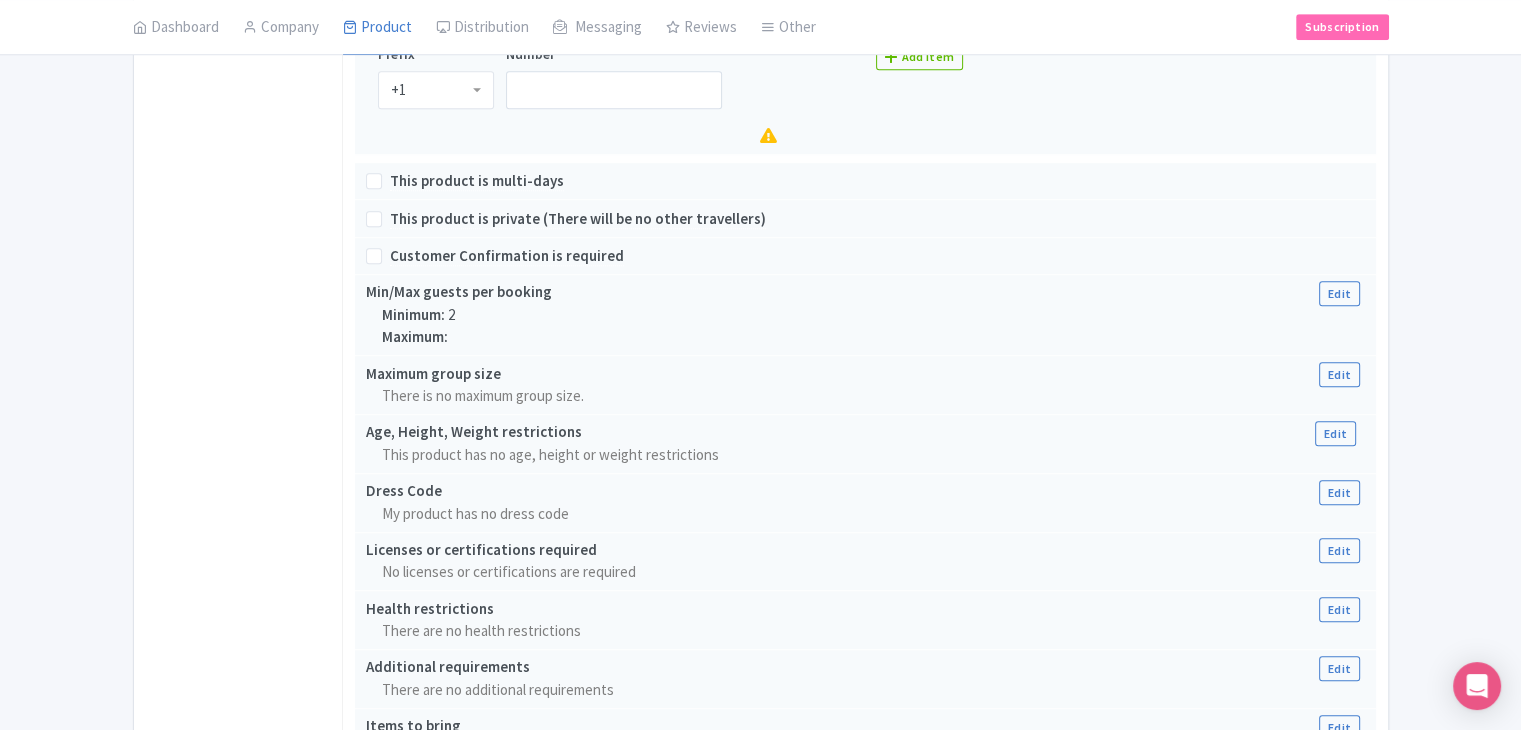 drag, startPoint x: 1535, startPoint y: 560, endPoint x: 1535, endPoint y: 609, distance: 49 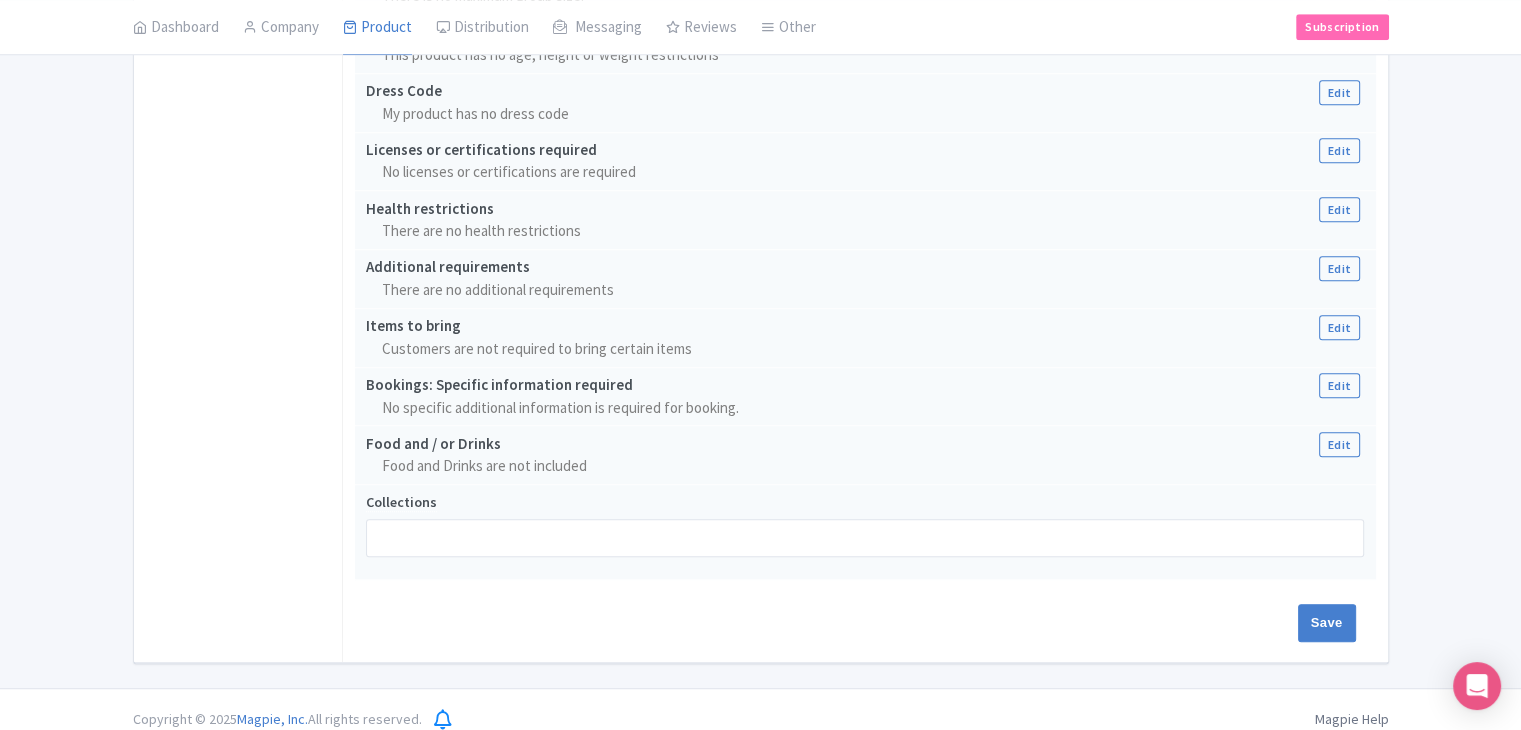scroll, scrollTop: 1665, scrollLeft: 0, axis: vertical 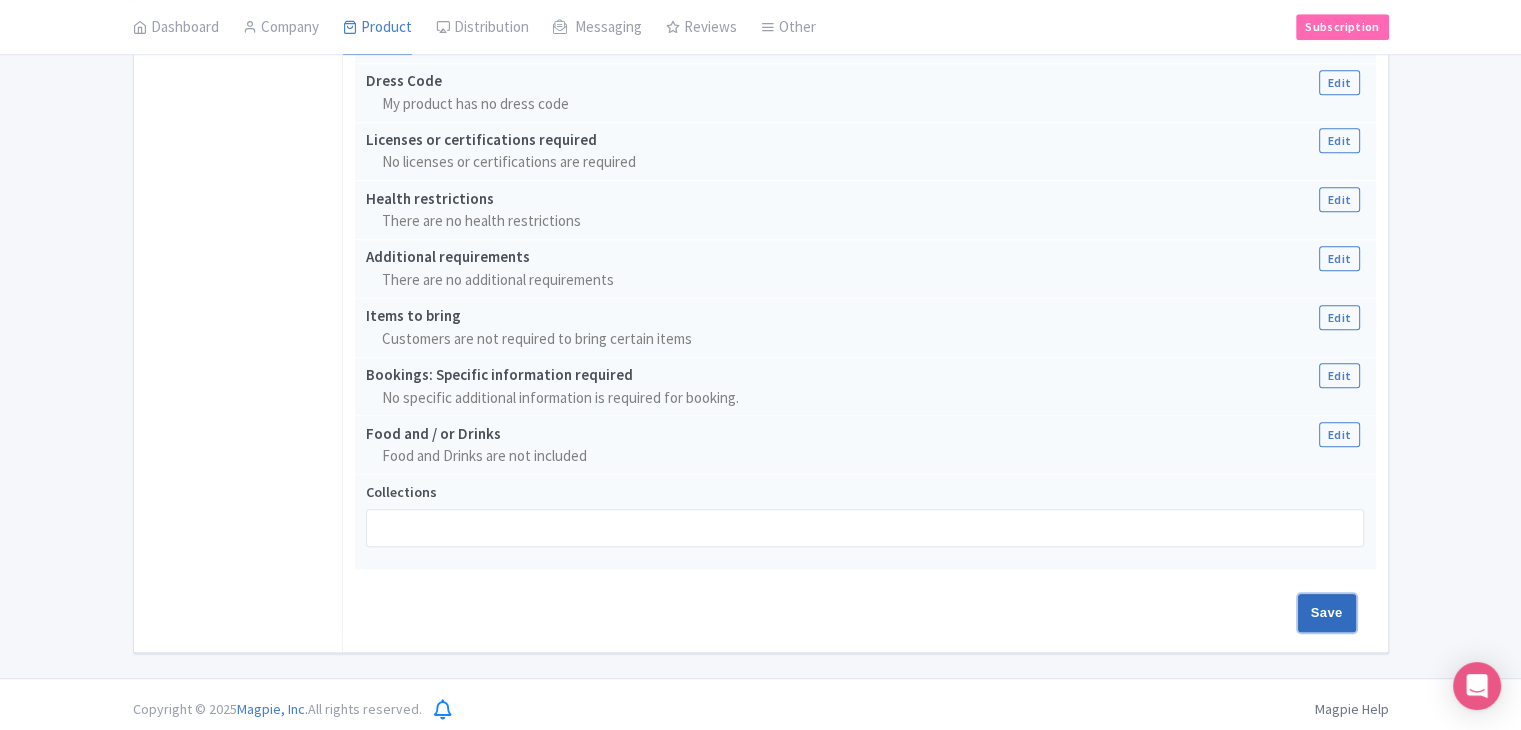 click on "Save" at bounding box center [1327, 613] 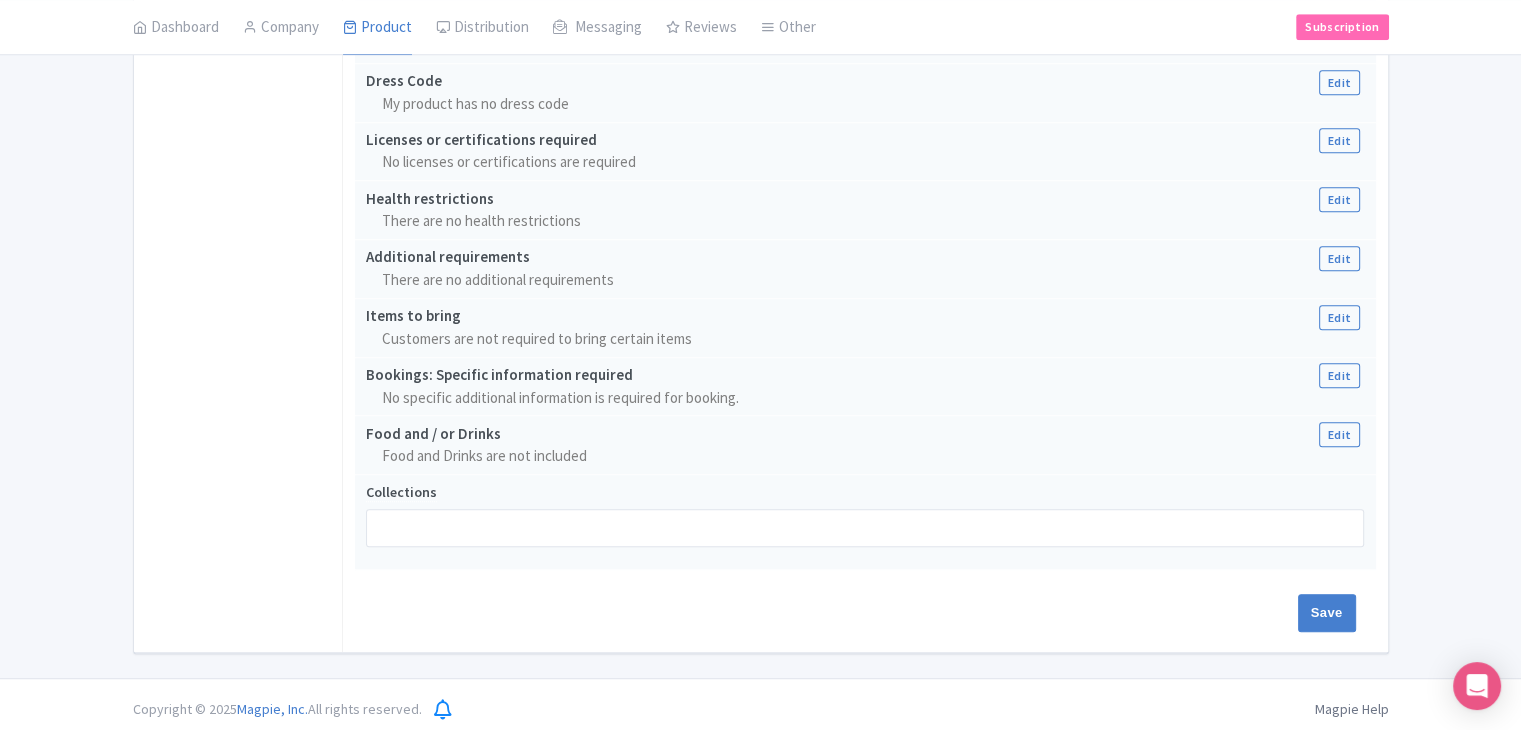 type on "Saving..." 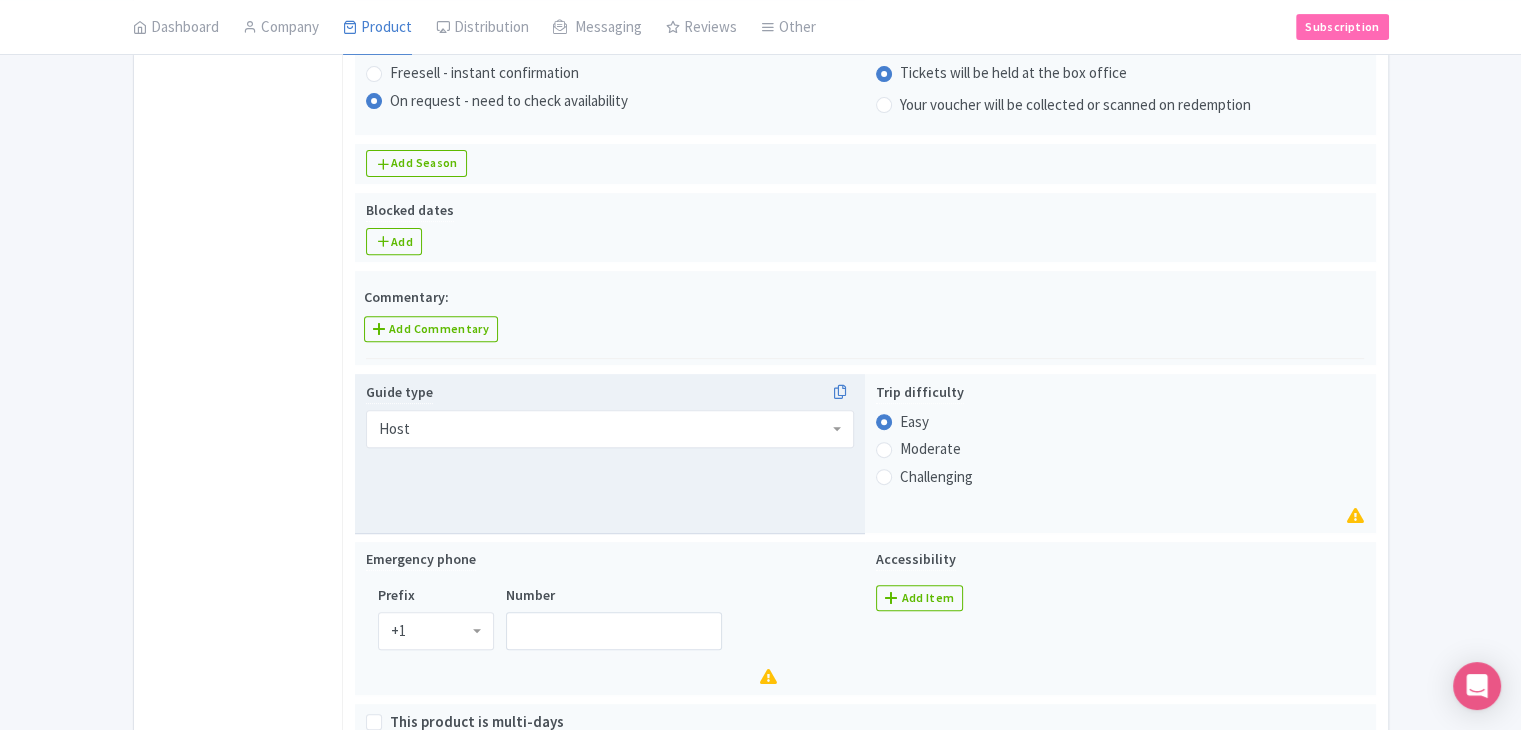 scroll, scrollTop: 465, scrollLeft: 0, axis: vertical 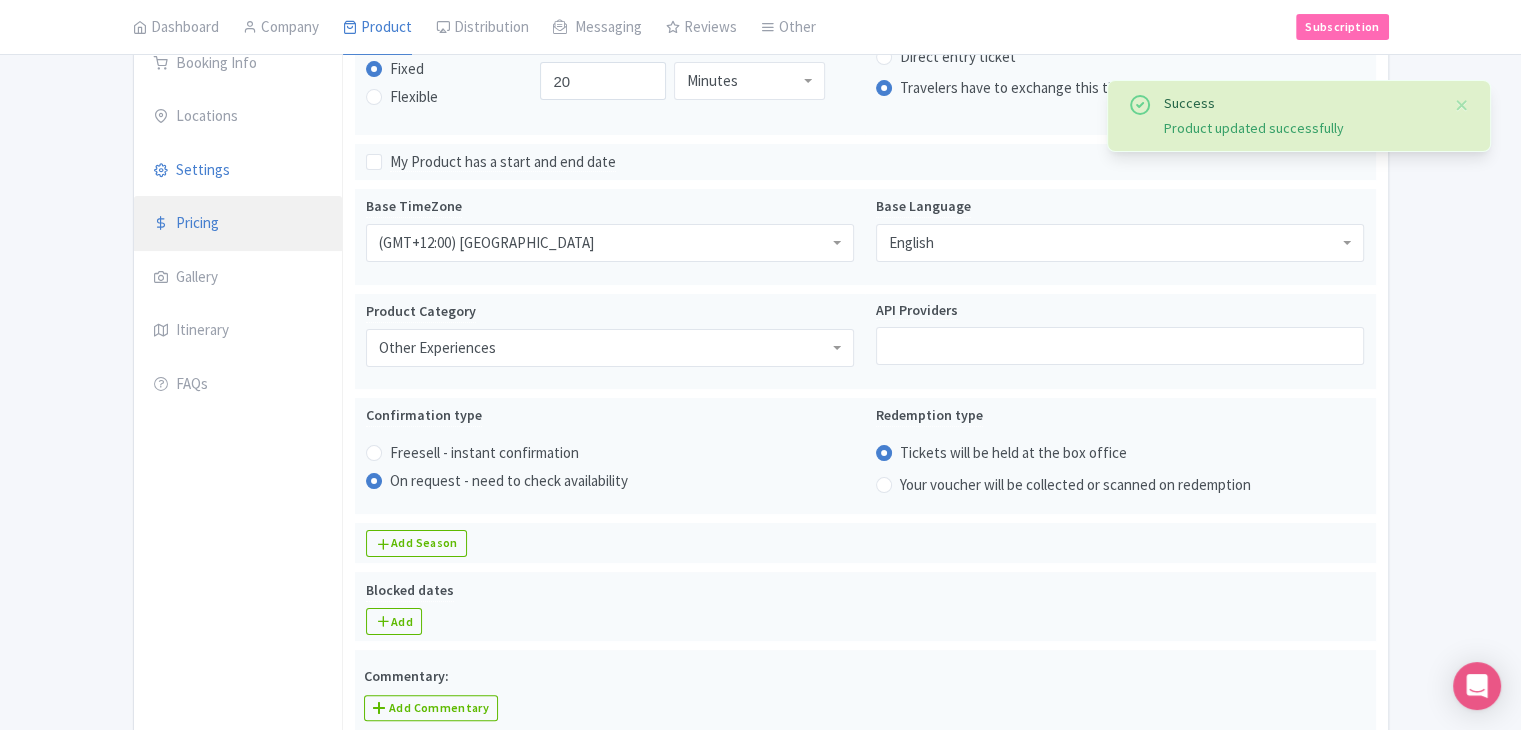 click on "Pricing" at bounding box center [238, 224] 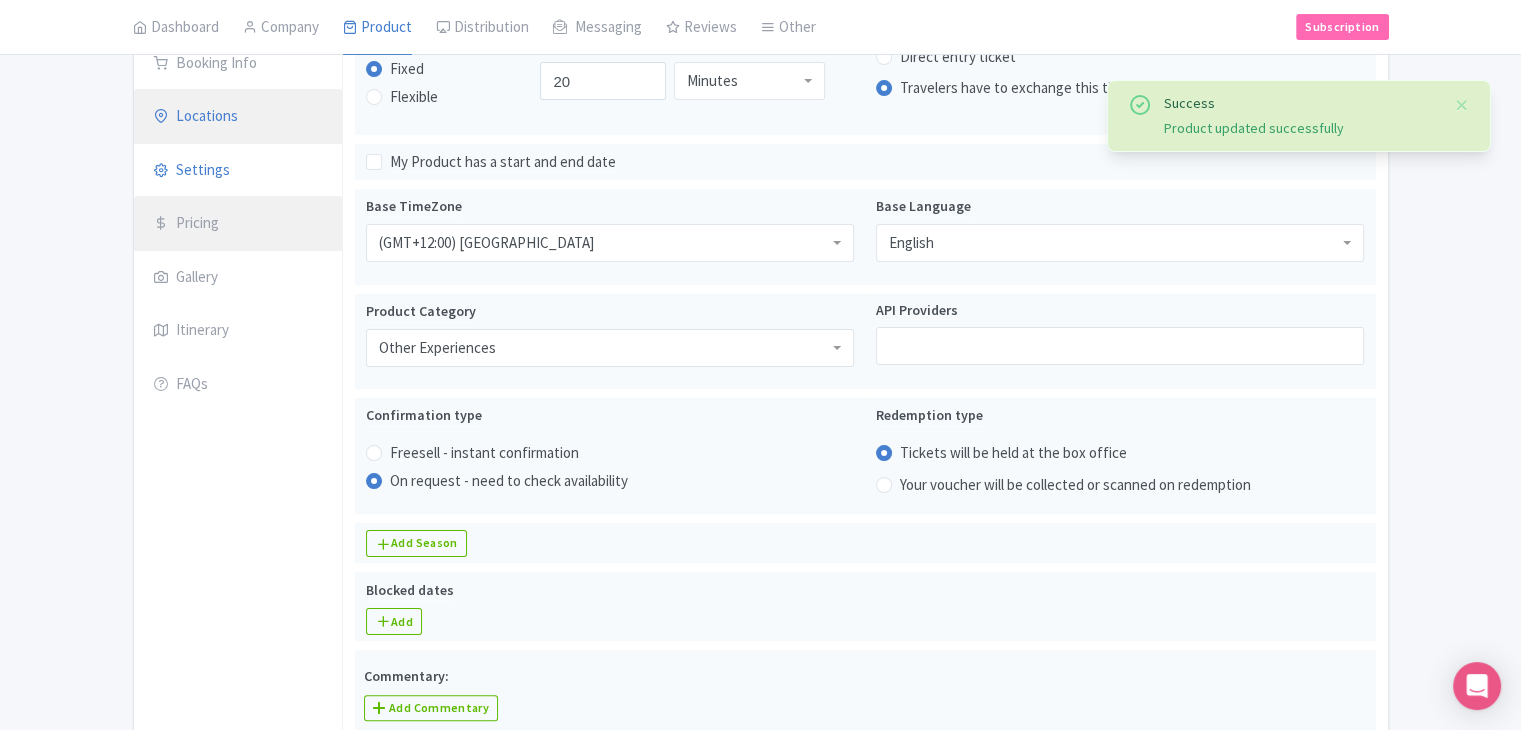 scroll, scrollTop: 201, scrollLeft: 0, axis: vertical 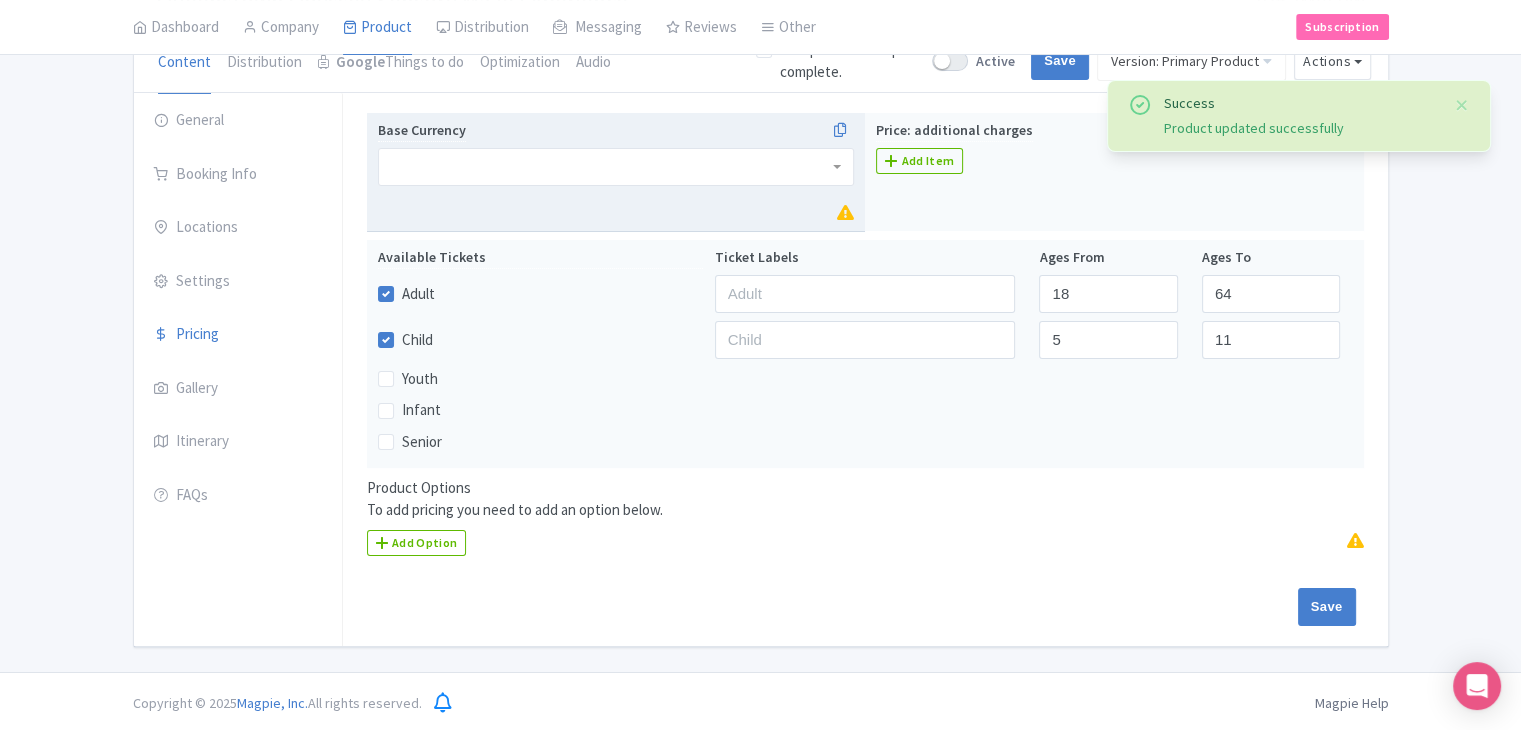 click at bounding box center (616, 167) 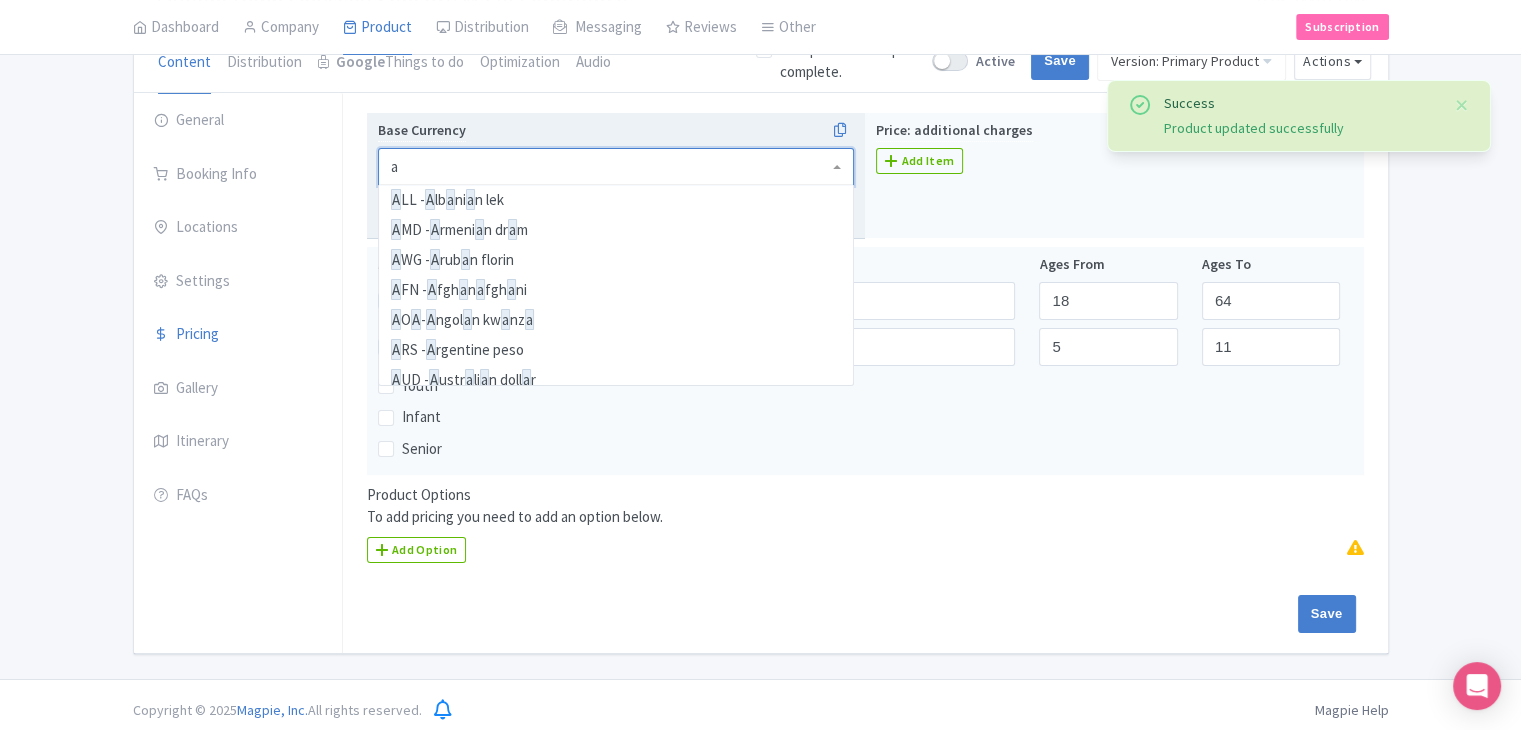 scroll, scrollTop: 70, scrollLeft: 0, axis: vertical 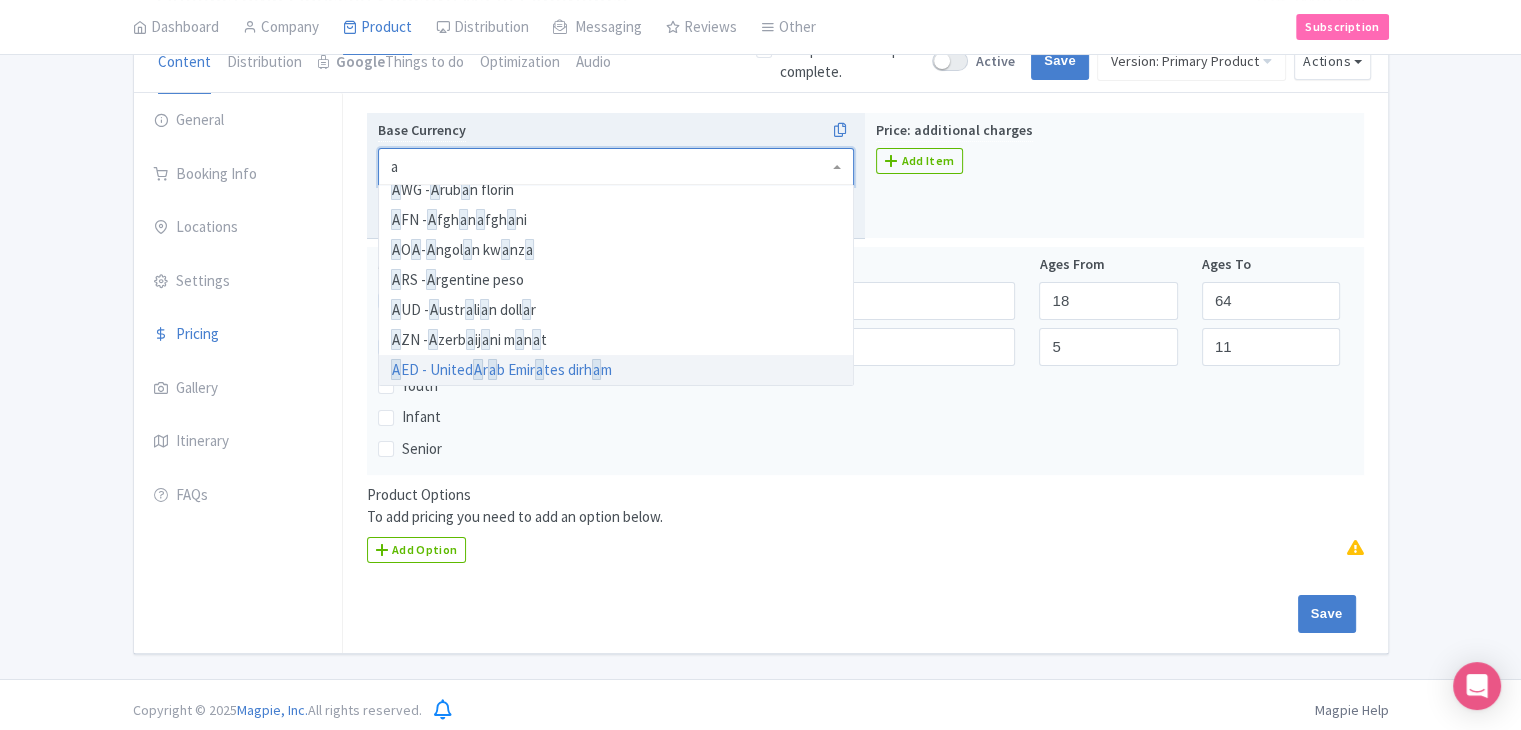type on "au" 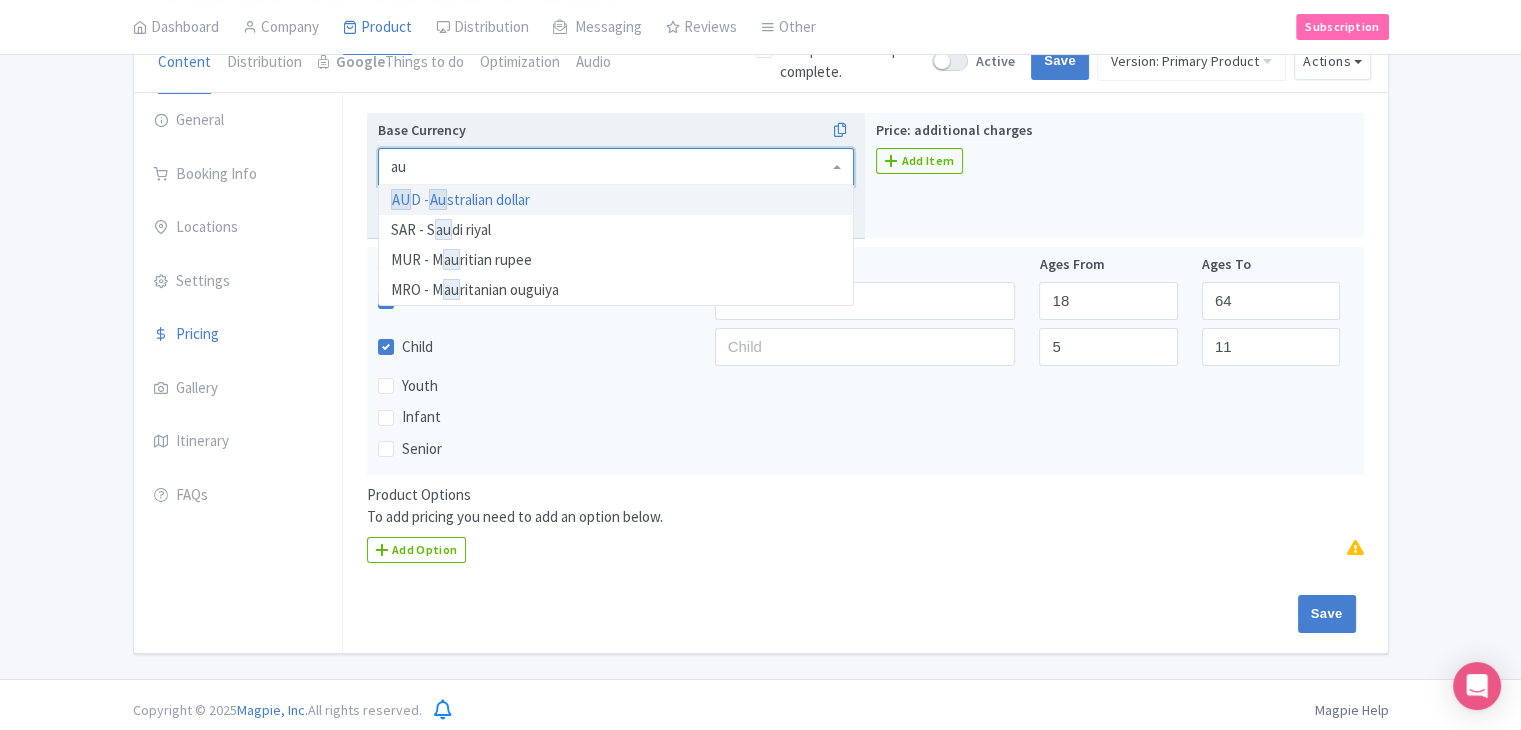 scroll, scrollTop: 0, scrollLeft: 0, axis: both 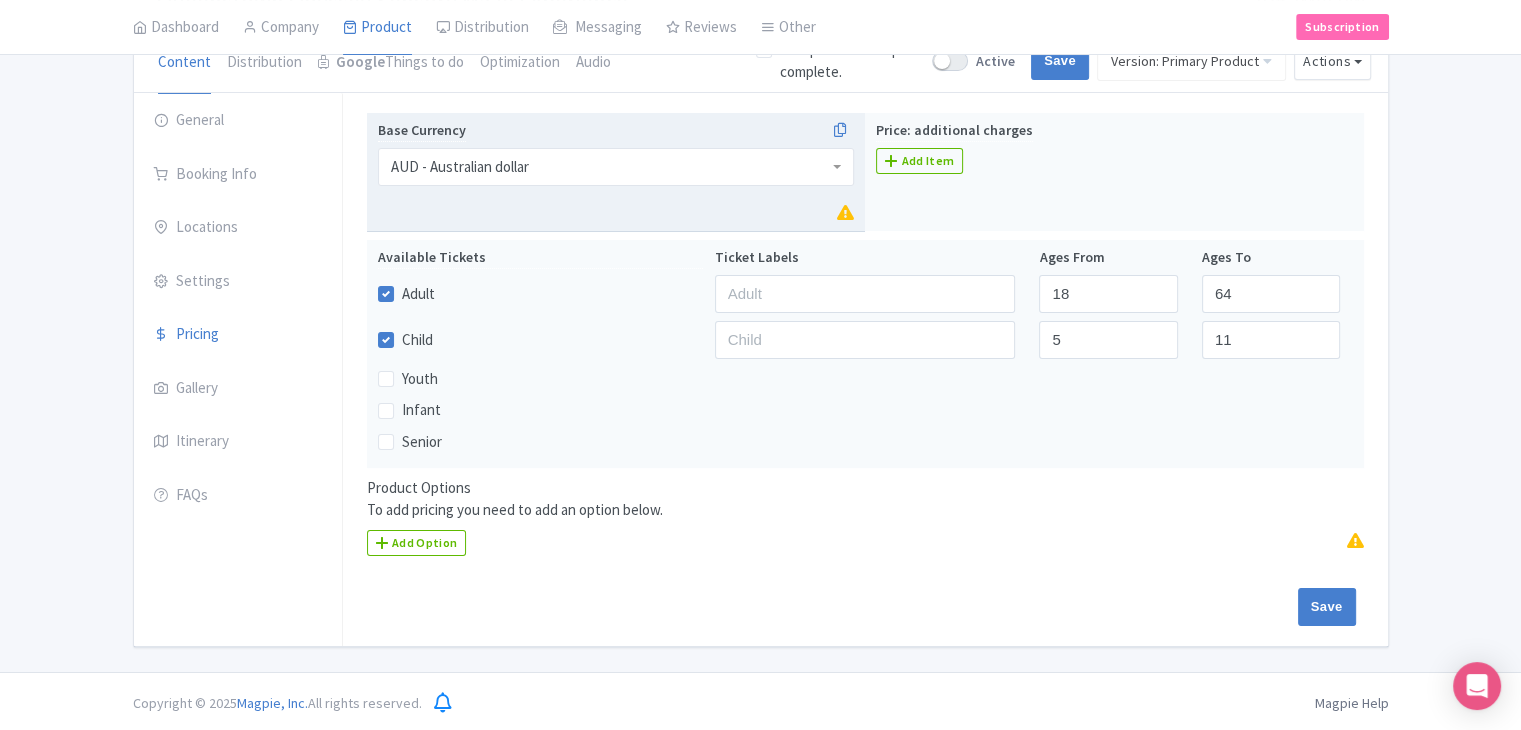 click on "Base Currency AUD - Australian dollar AUD - Australian dollar AED - [GEOGRAPHIC_DATA] dirham AFN - Afghan afghani ALL - Albanian lek AMD - Armenian dram ANG - Netherlands Antillean guilder AOA - Angolan kwanza ARS - Argentine peso AUD - Australian dollar AWG - Aruban florin AZN - Azerbaijani manat BAM - [GEOGRAPHIC_DATA] convertible mark BBD - Barbados dollar BDT - Bangladeshi taka BGN - Bulgarian lev BHD - Bahraini dinar BIF - Burundian franc BMD - Bermudian dollar BND - Brunei dollar [PERSON_NAME] - Boliviano BRL - Brazilian real BSD - Bahamian dollar BTN - Bhutanese ngultrum BWP - [GEOGRAPHIC_DATA] [GEOGRAPHIC_DATA] BYN - New Belarusian [PERSON_NAME] BYR - Belarusian [PERSON_NAME] BZD - Belize dollar CAD - Canadian dollar CDF - Congolese franc CHF - Swiss franc CLF - Unidad de Fomento CLP - Chilean peso CNY - Renminbi|Chinese yuan COP - Colombian peso CRC - Costa Rican [PERSON_NAME] - Cuban convertible peso CUP - Cuban peso CVE - Cape Verde escudo CZK - Czech koruna DJF - Djiboutian franc DKK - Danish krone DOP - Dominican peso EUR - Euro" at bounding box center (616, 172) 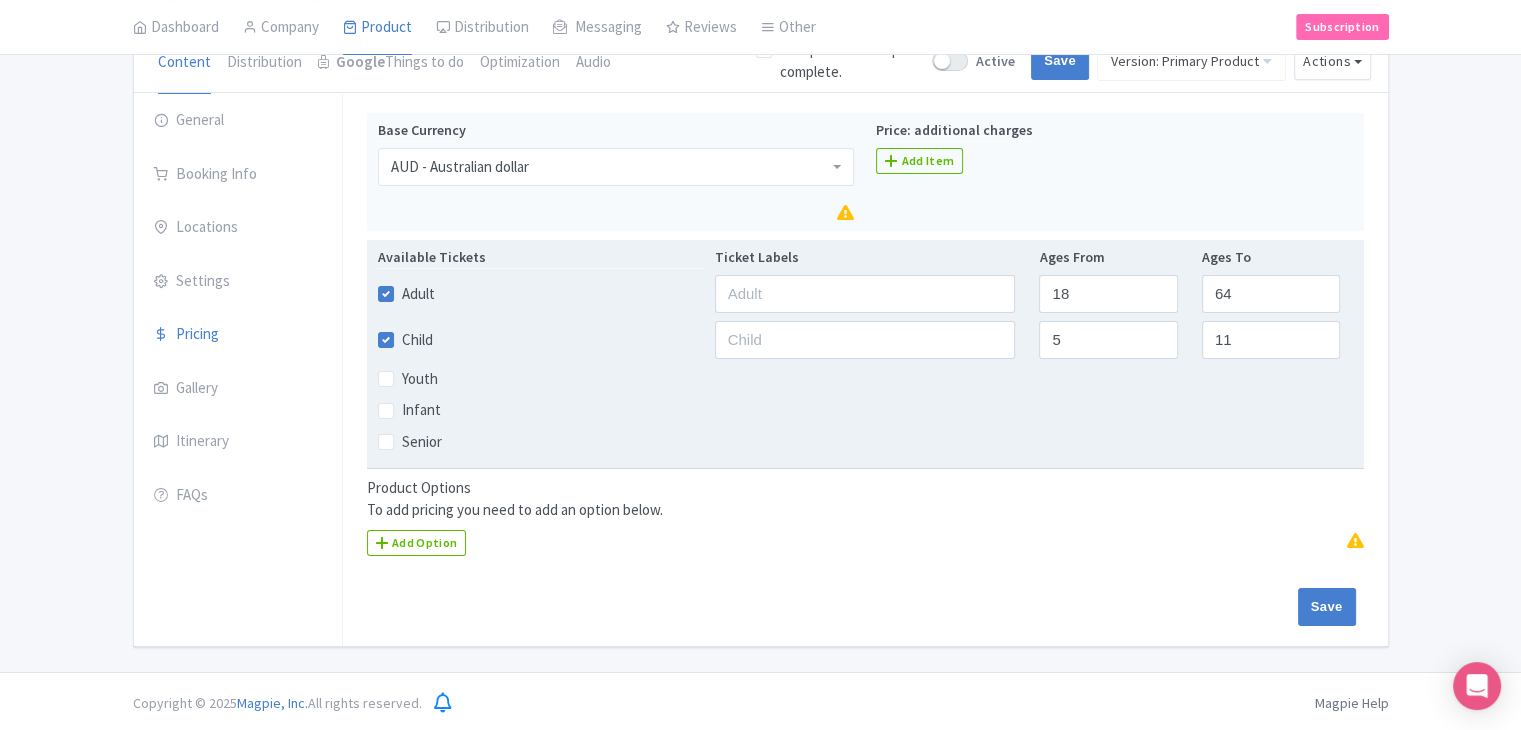 click on "Child" at bounding box center [417, 340] 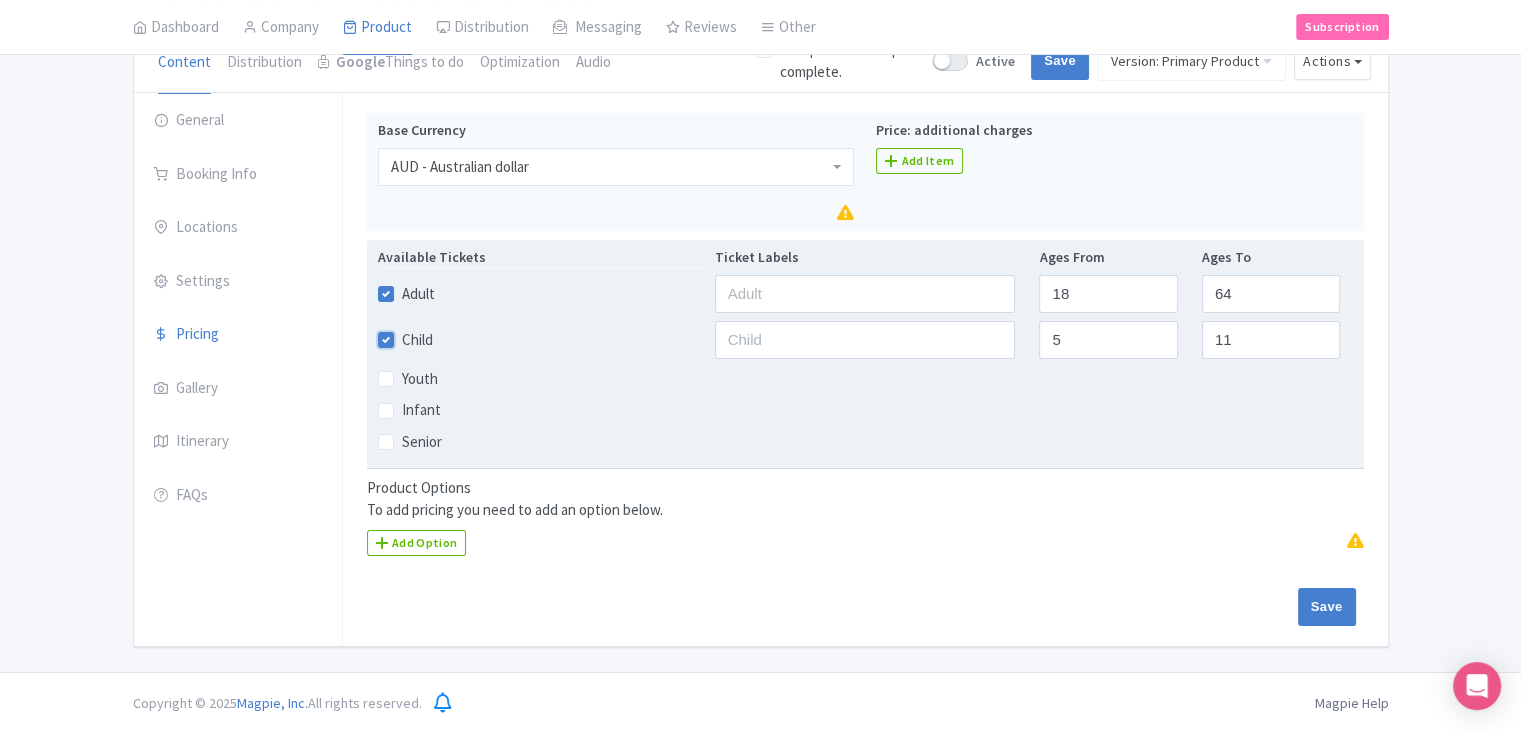 click on "Child" at bounding box center [408, 334] 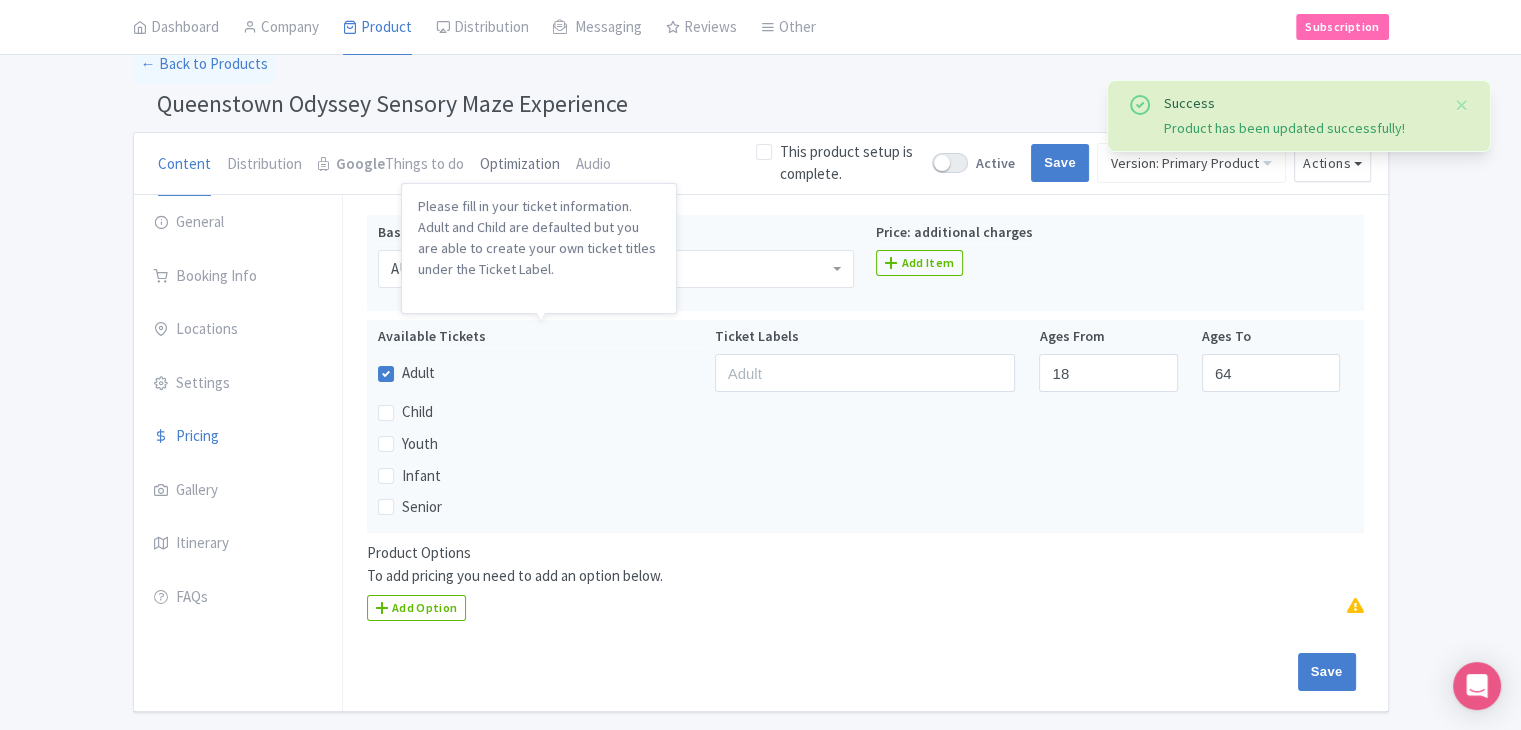 scroll, scrollTop: 64, scrollLeft: 0, axis: vertical 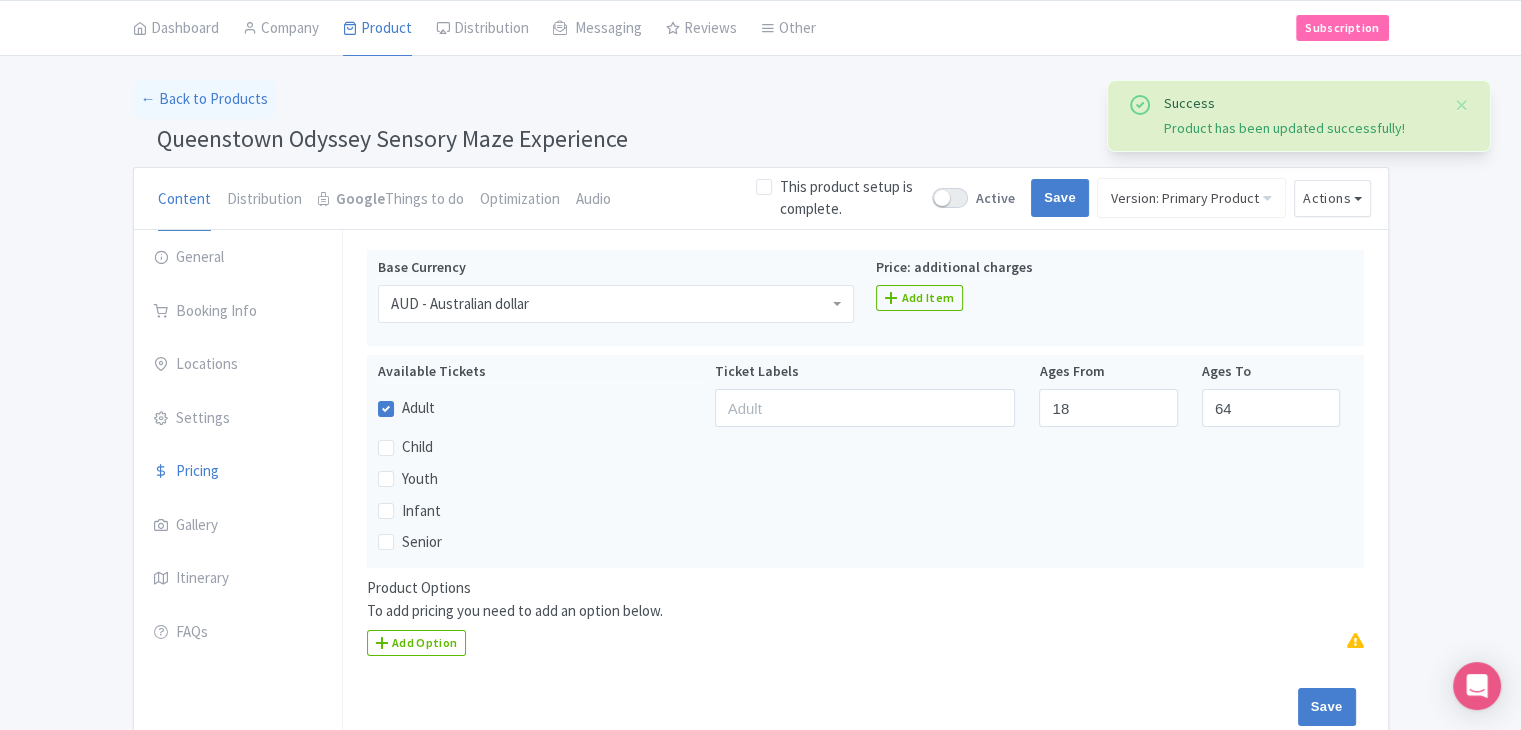 click on "Queenstown Odyssey Sensory Maze Experience" at bounding box center [392, 138] 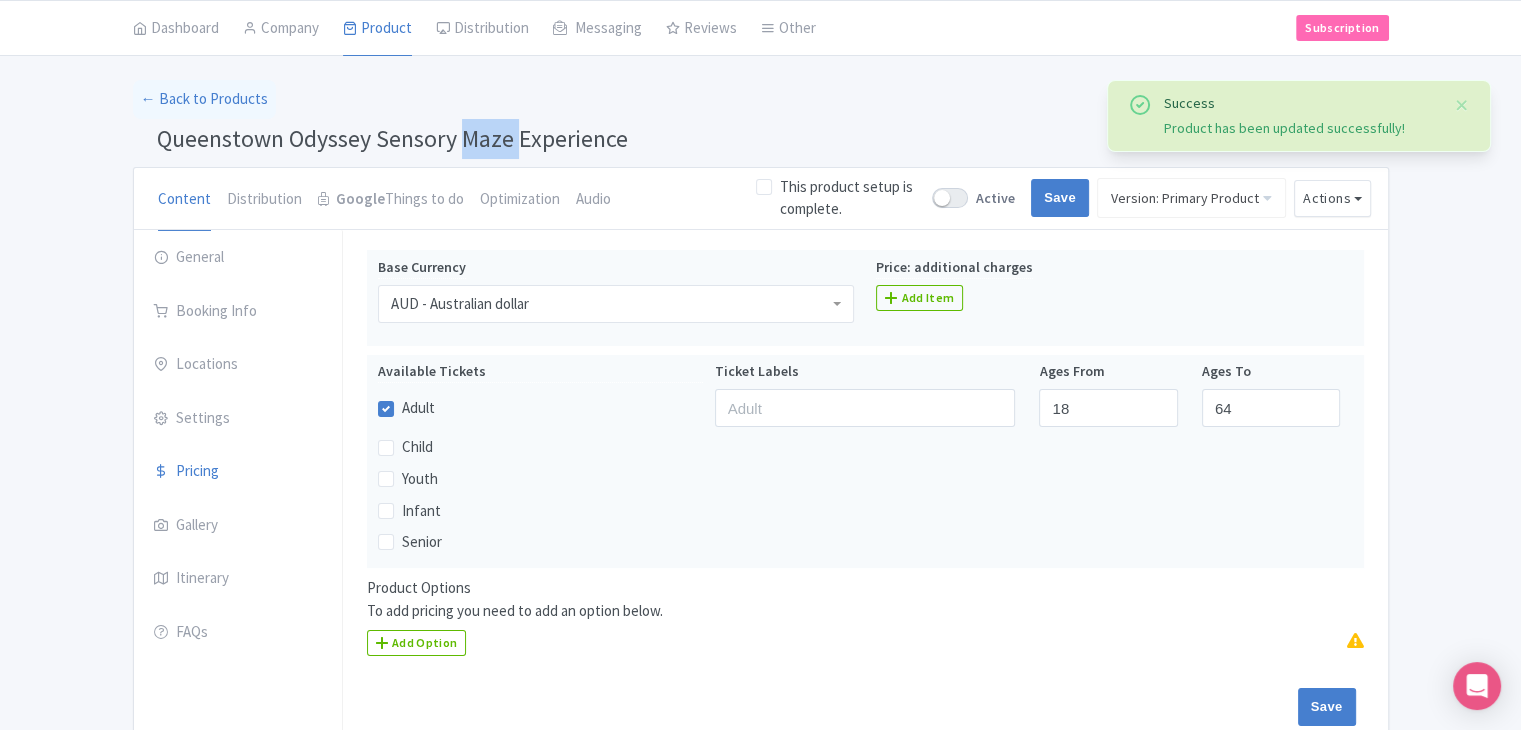 click on "Queenstown Odyssey Sensory Maze Experience" at bounding box center [392, 138] 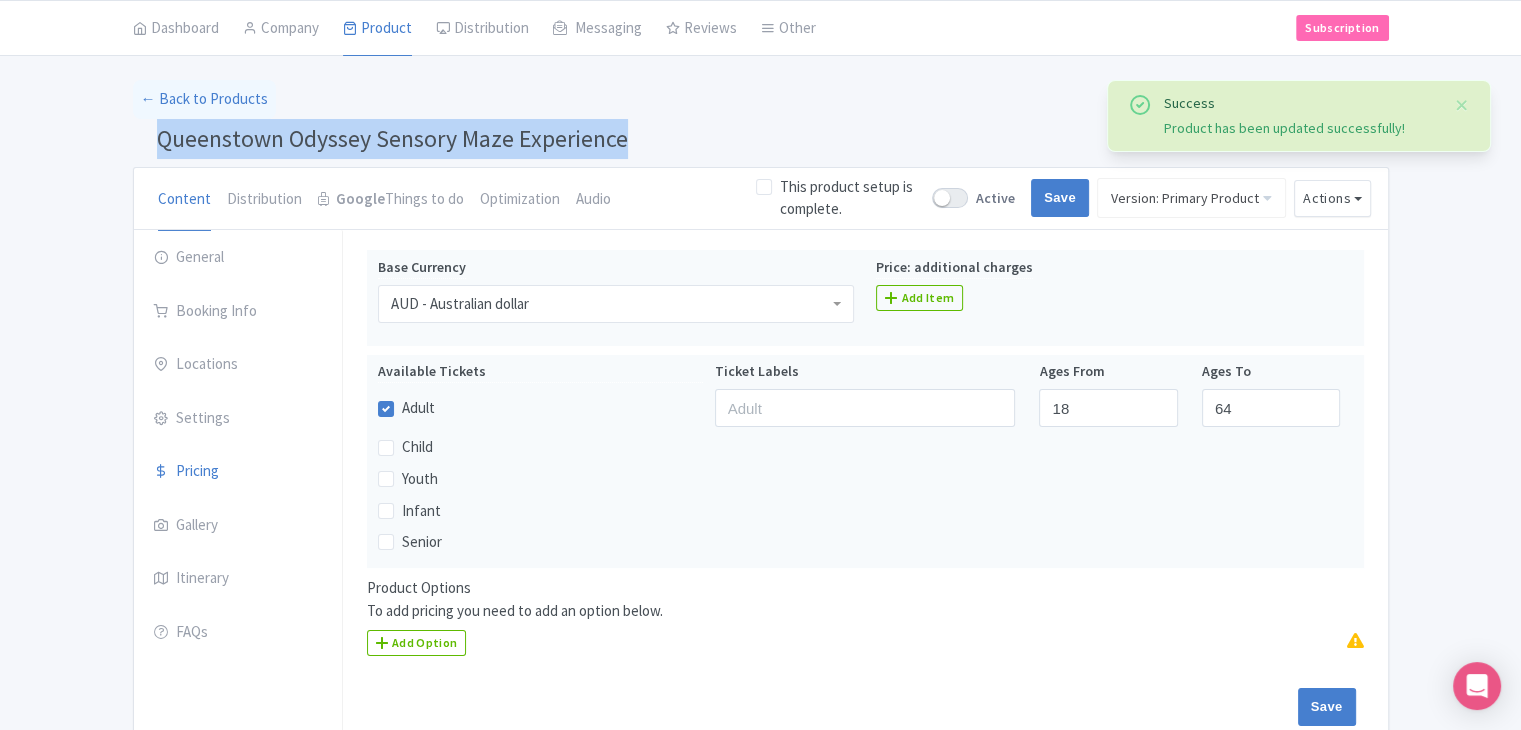click on "Queenstown Odyssey Sensory Maze Experience" at bounding box center (392, 138) 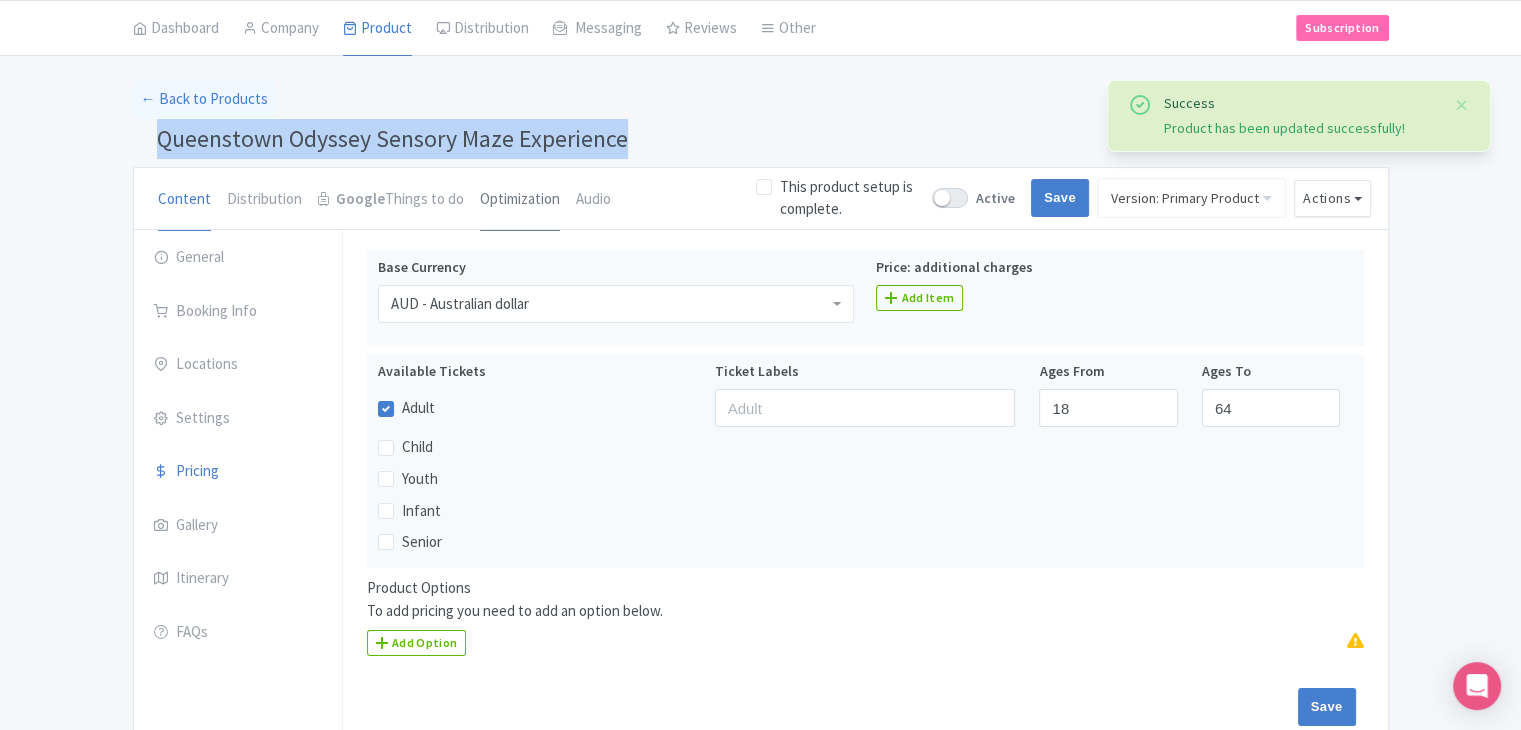 copy on "Queenstown Odyssey Sensory Maze Experience" 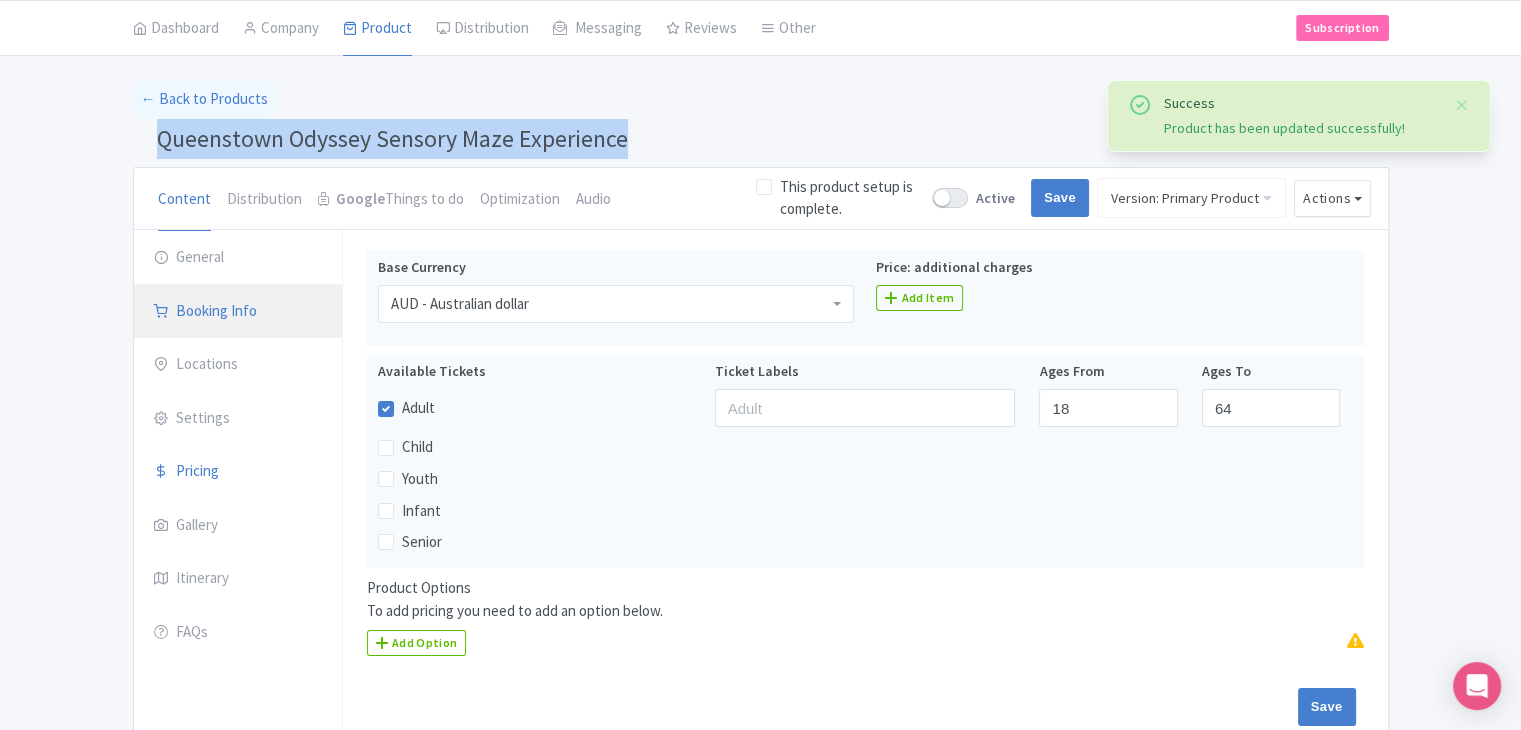 scroll, scrollTop: 164, scrollLeft: 0, axis: vertical 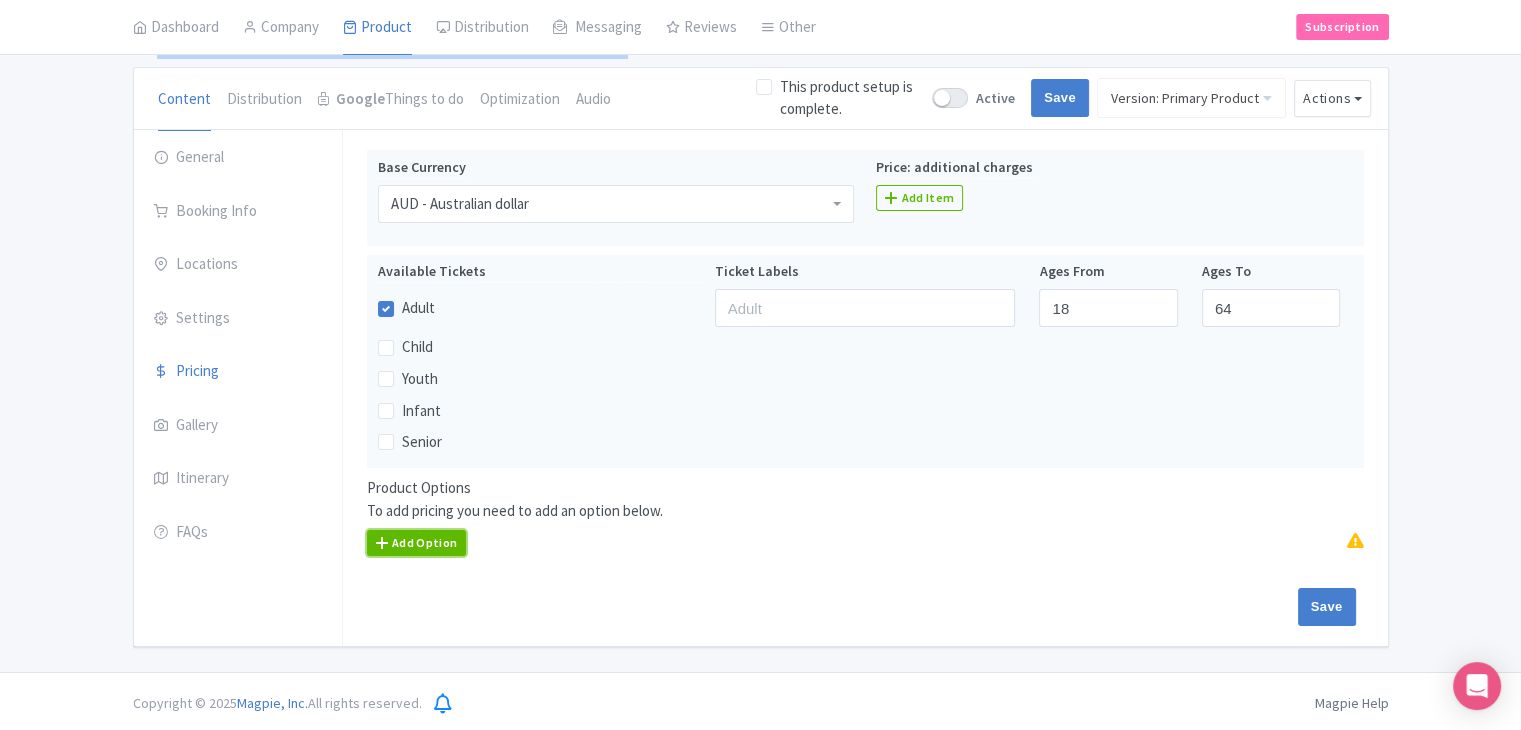 click on "Add Option" at bounding box center (417, 543) 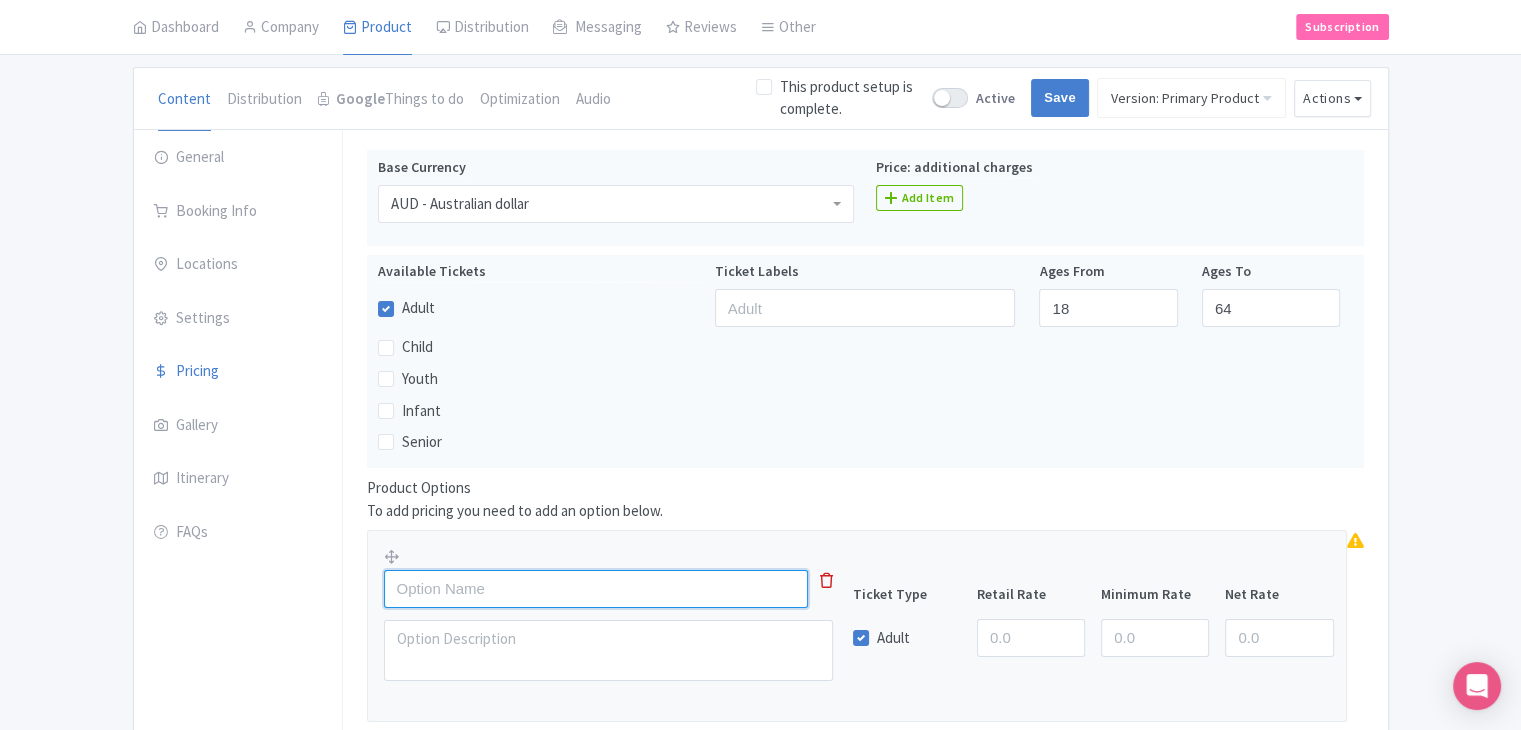 click at bounding box center [596, 589] 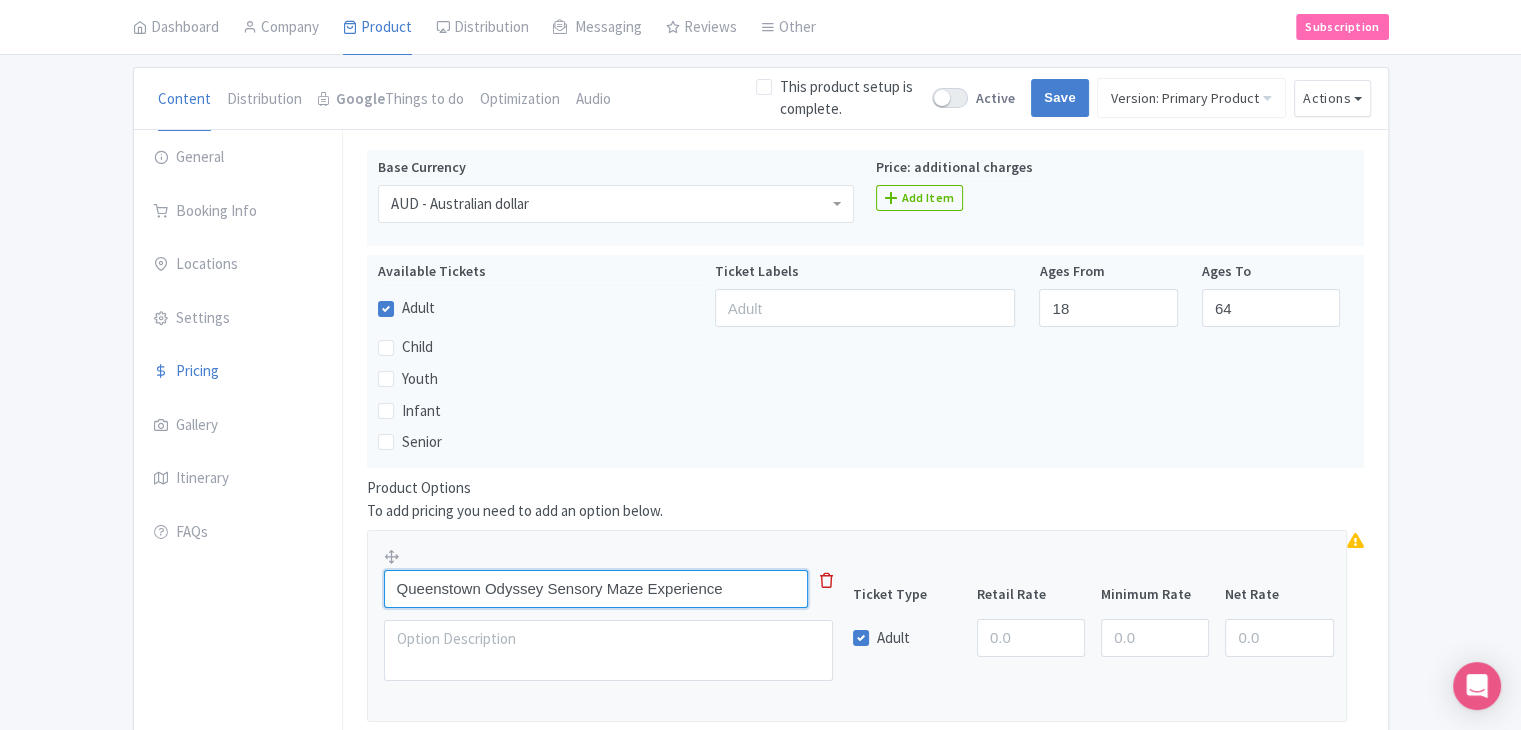 type on "Queenstown Odyssey Sensory Maze Experience" 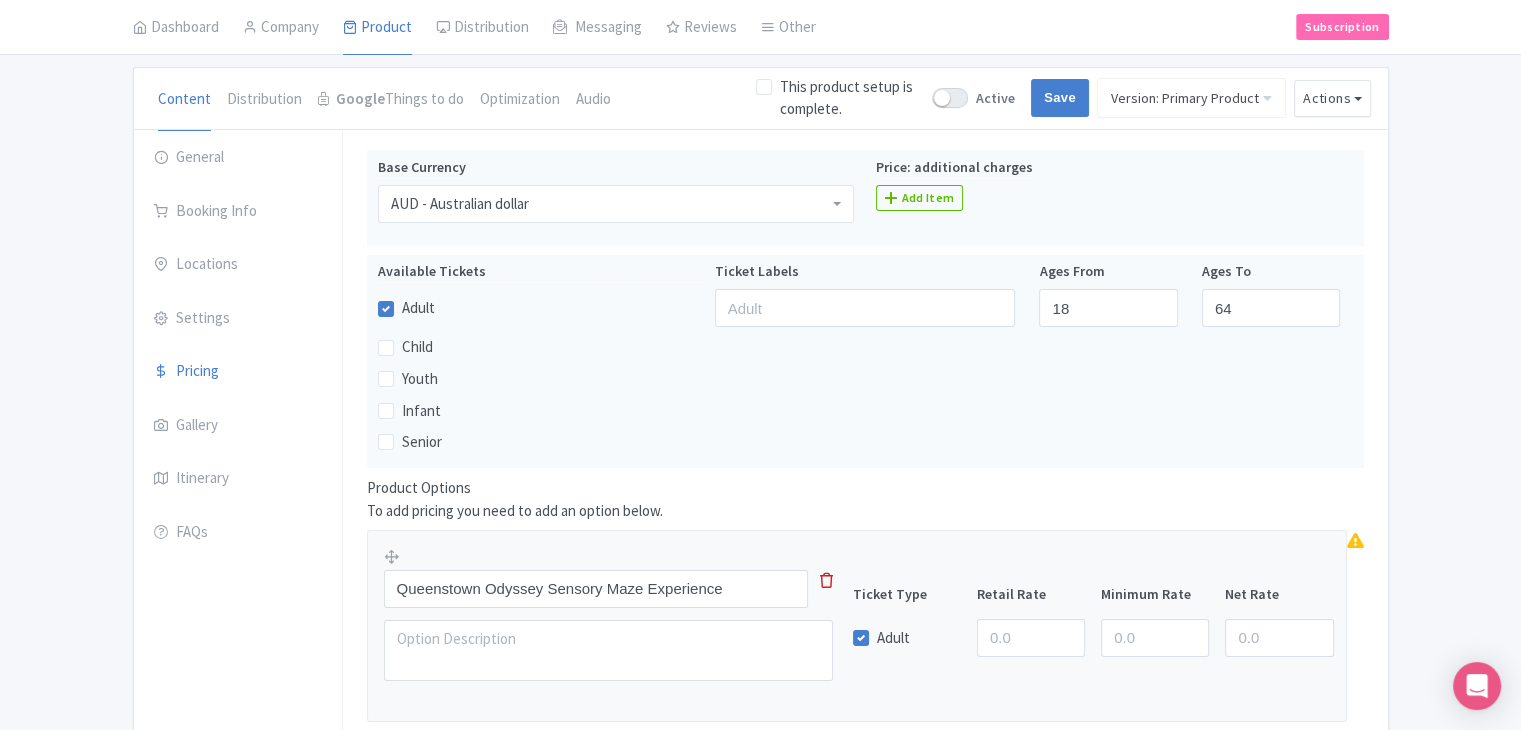 click on "General
Booking Info
Locations
Settings
Pricing
Gallery
Itinerary
FAQs" at bounding box center (238, 492) 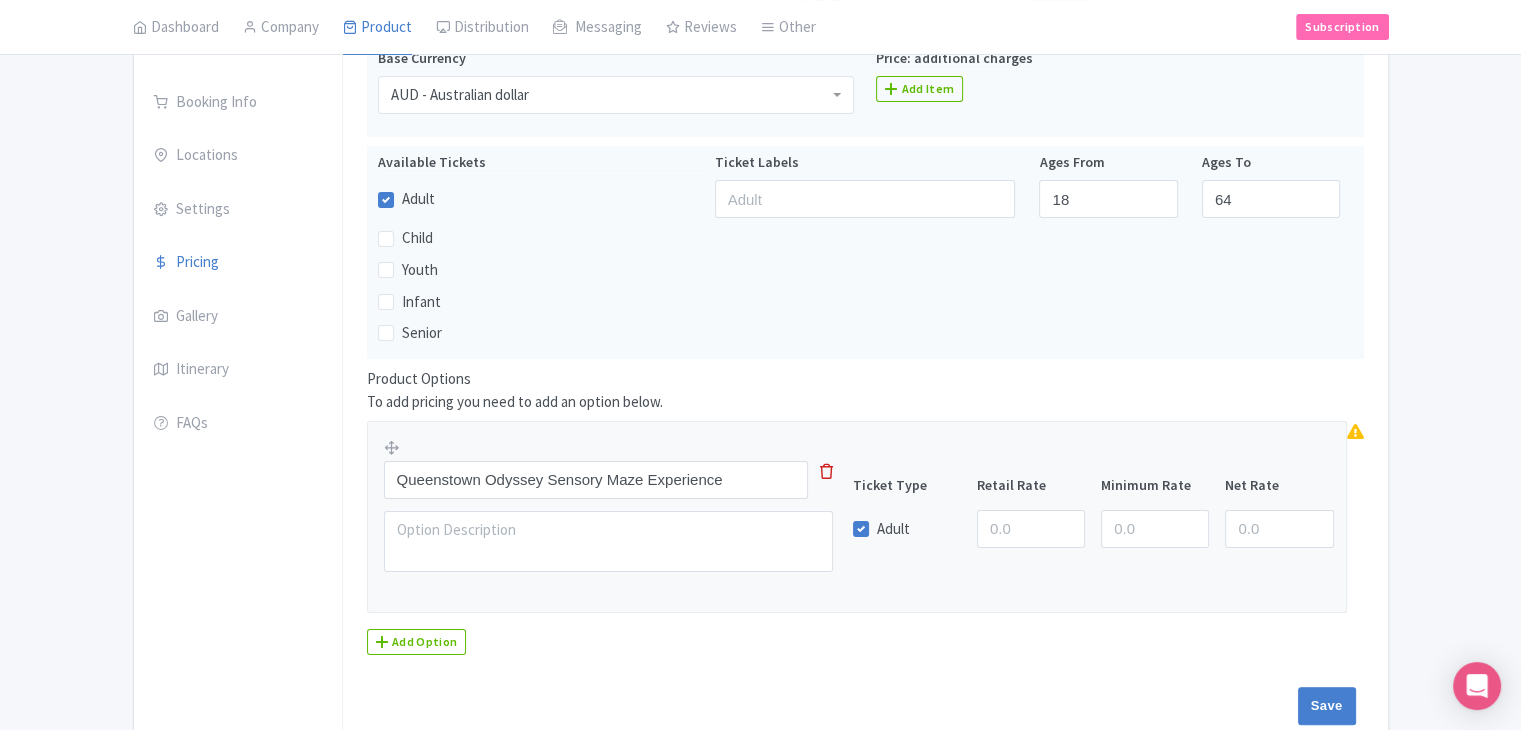 scroll, scrollTop: 372, scrollLeft: 0, axis: vertical 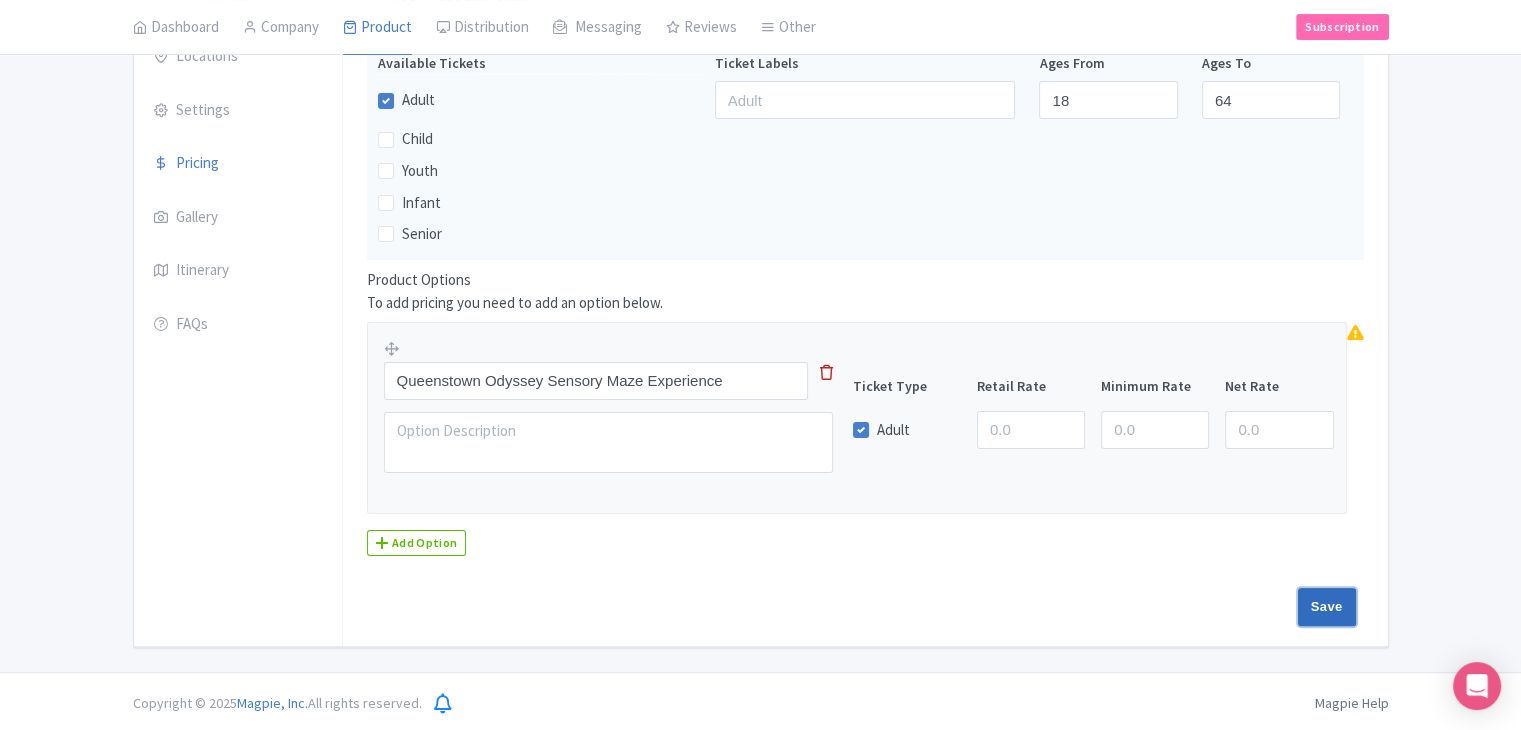 click on "Save" at bounding box center (1327, 607) 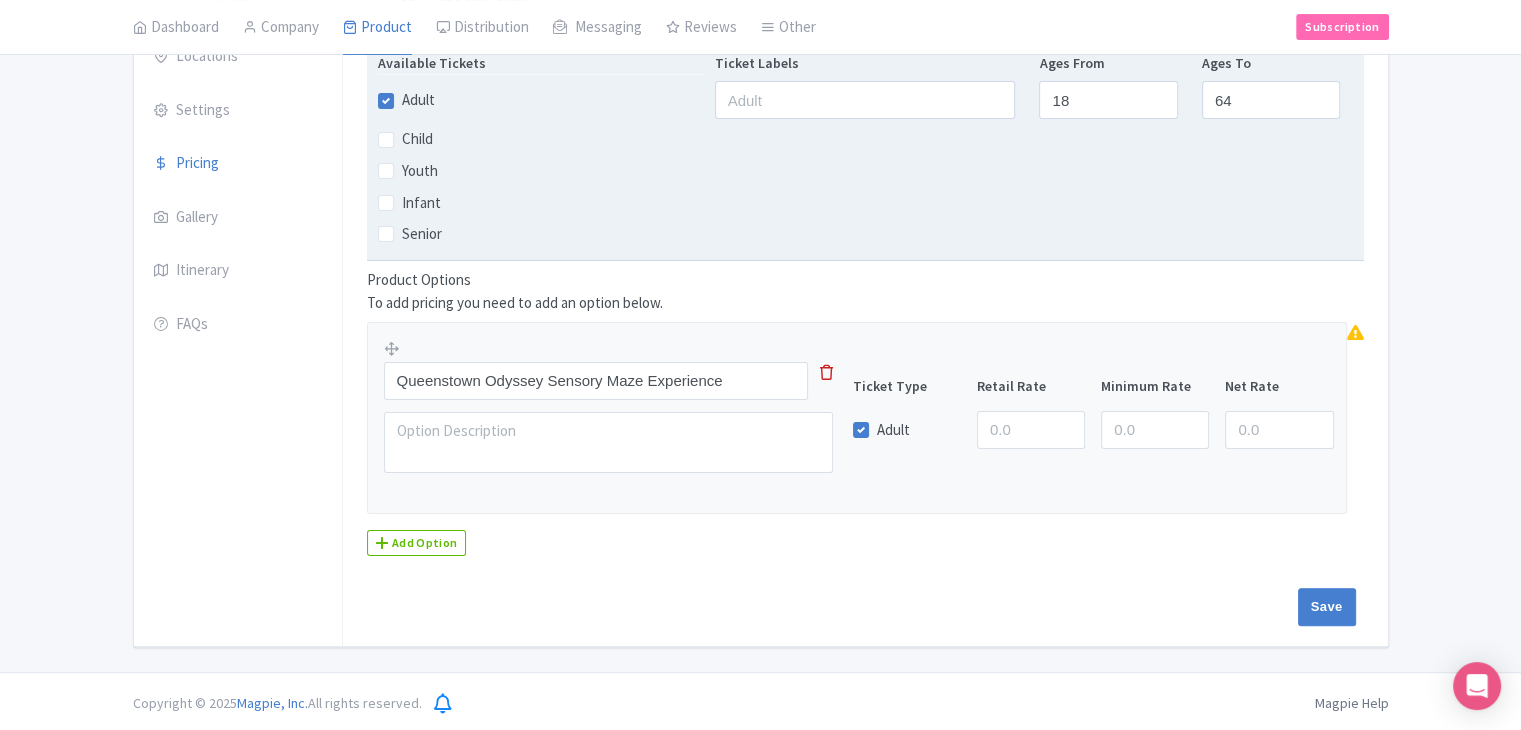 type on "Update Product" 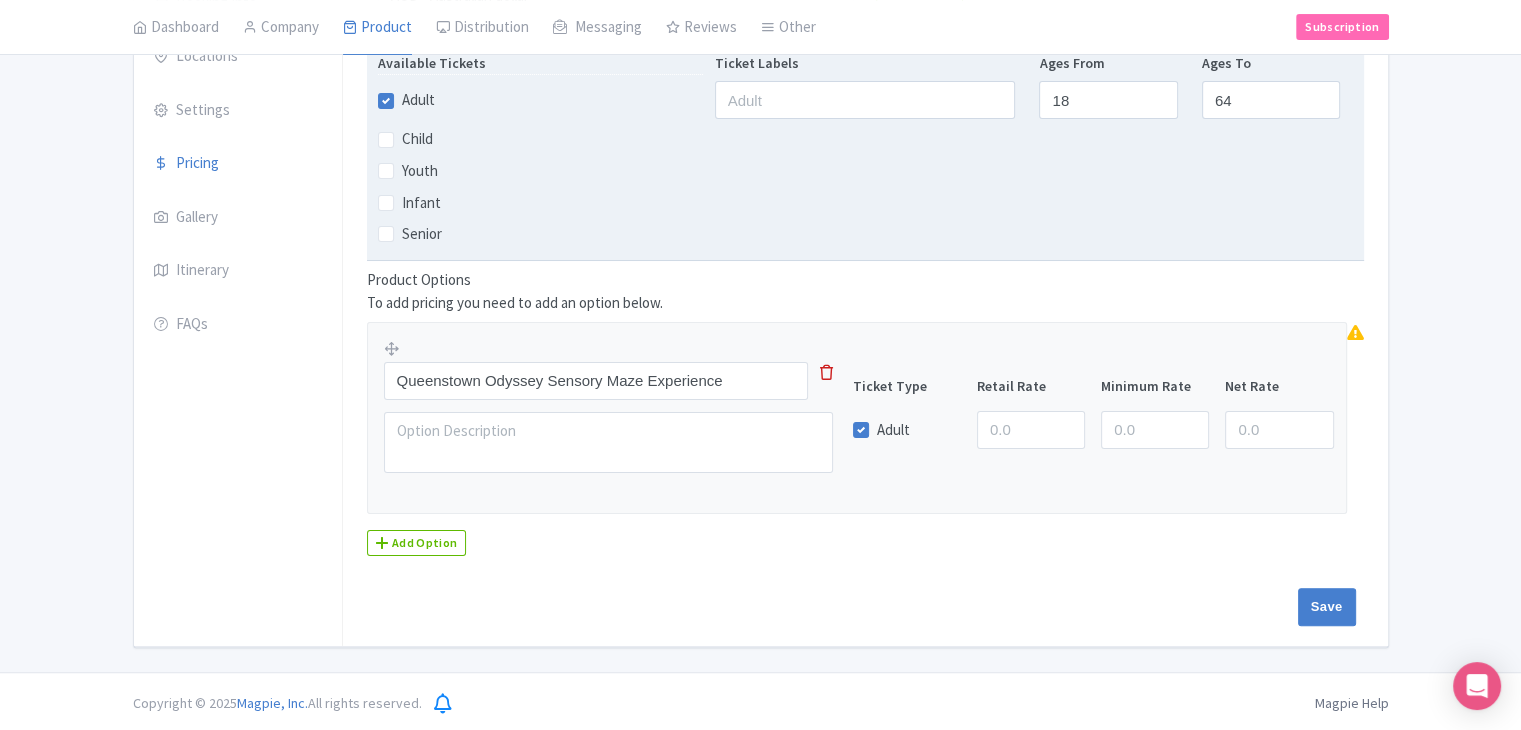 type on "Update Product" 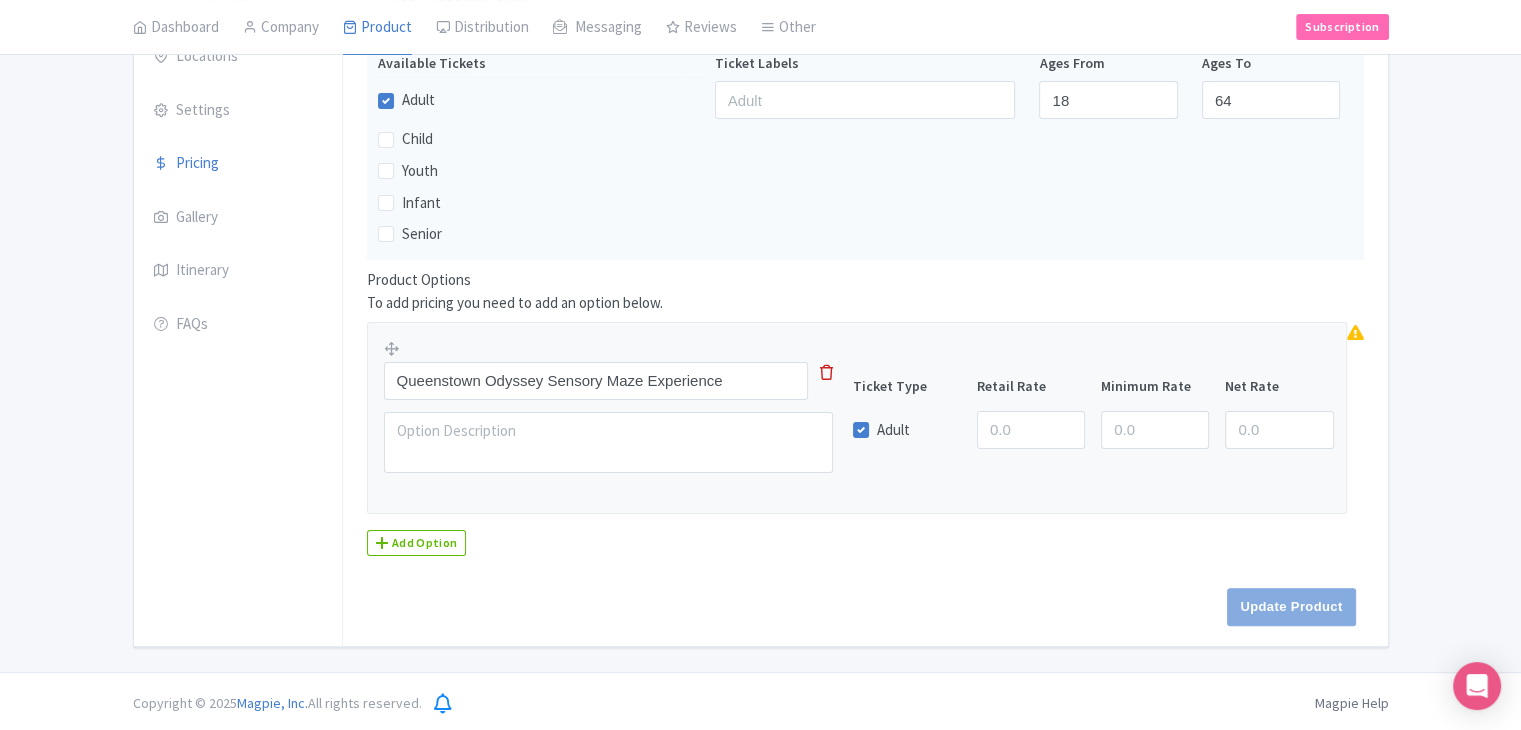 click on "Update Product" at bounding box center [861, 607] 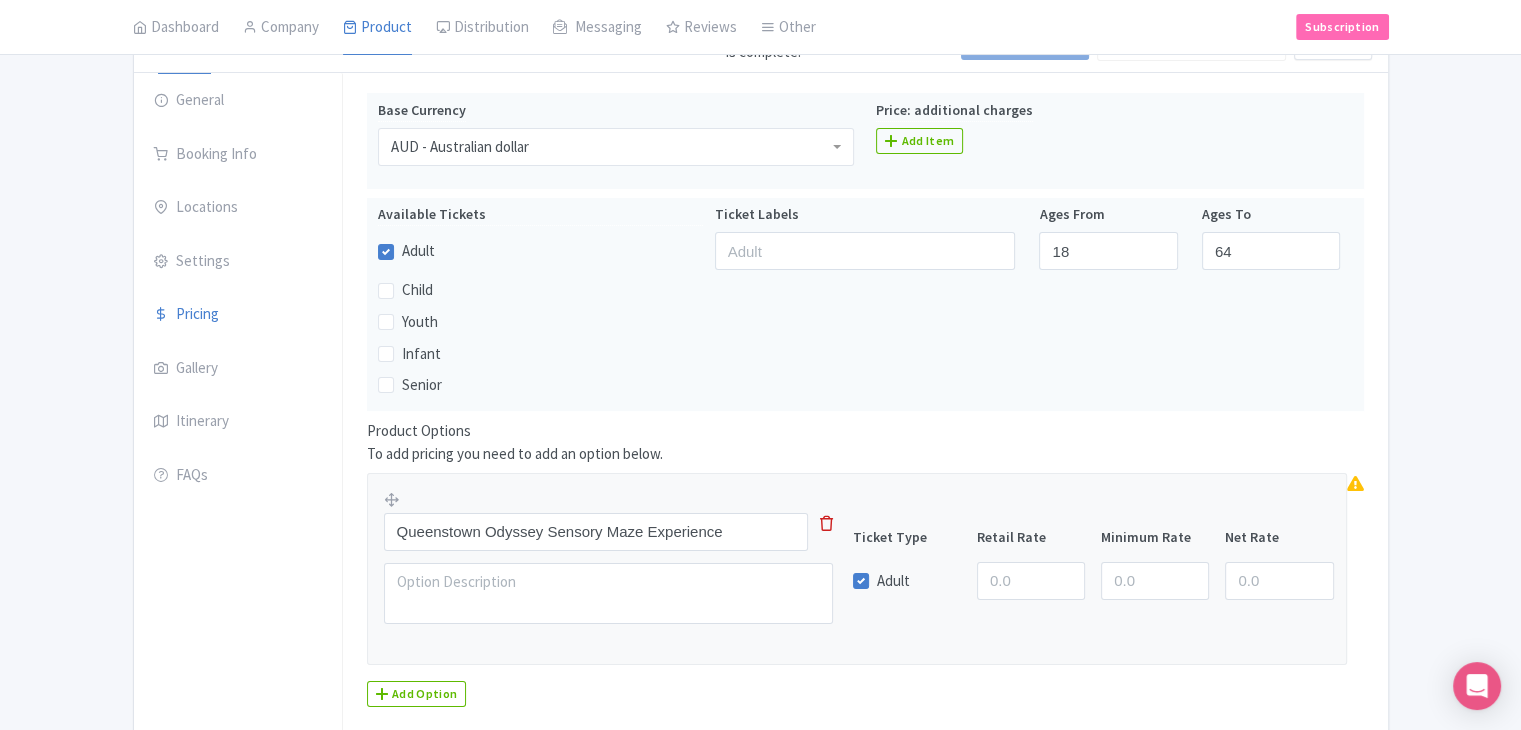 scroll, scrollTop: 172, scrollLeft: 0, axis: vertical 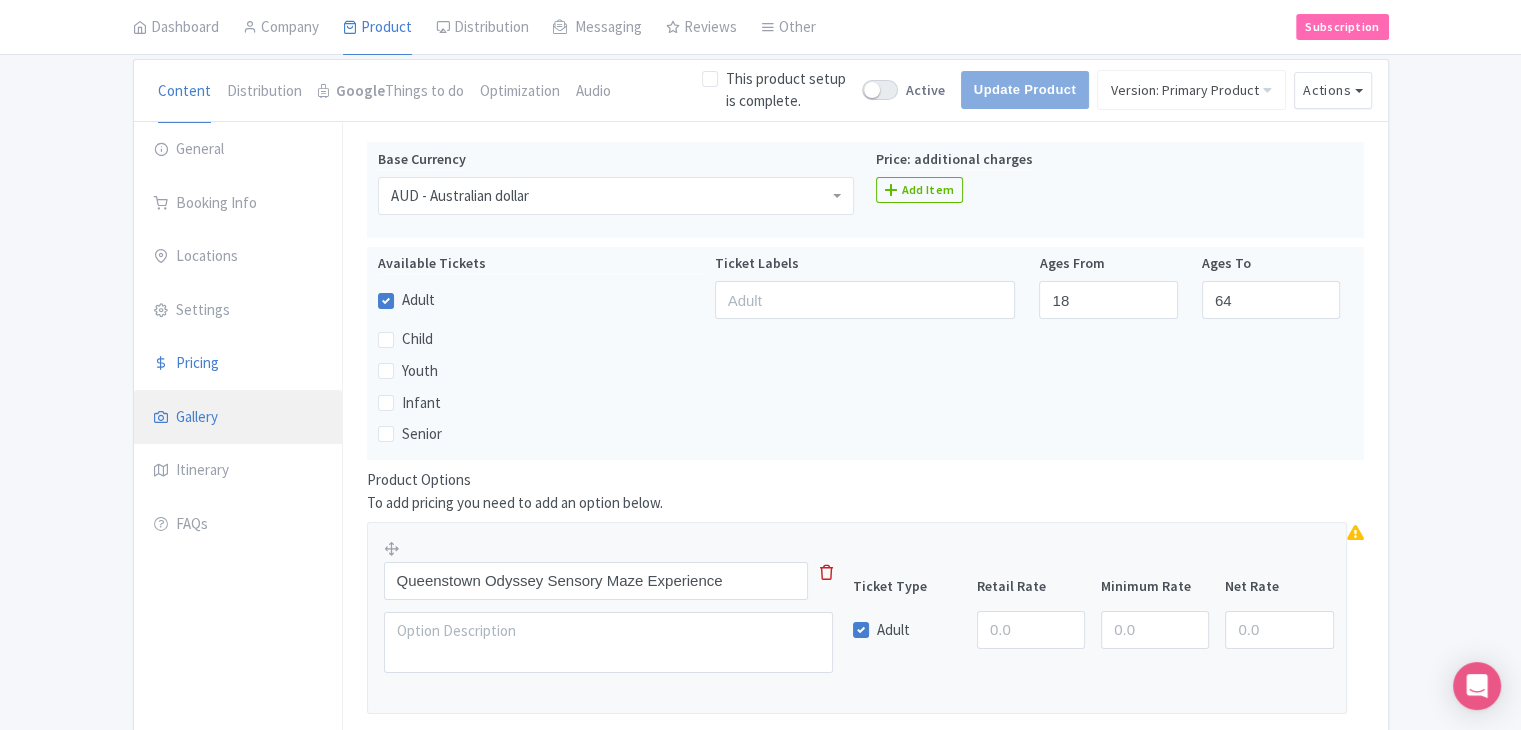 click on "Gallery" at bounding box center [238, 418] 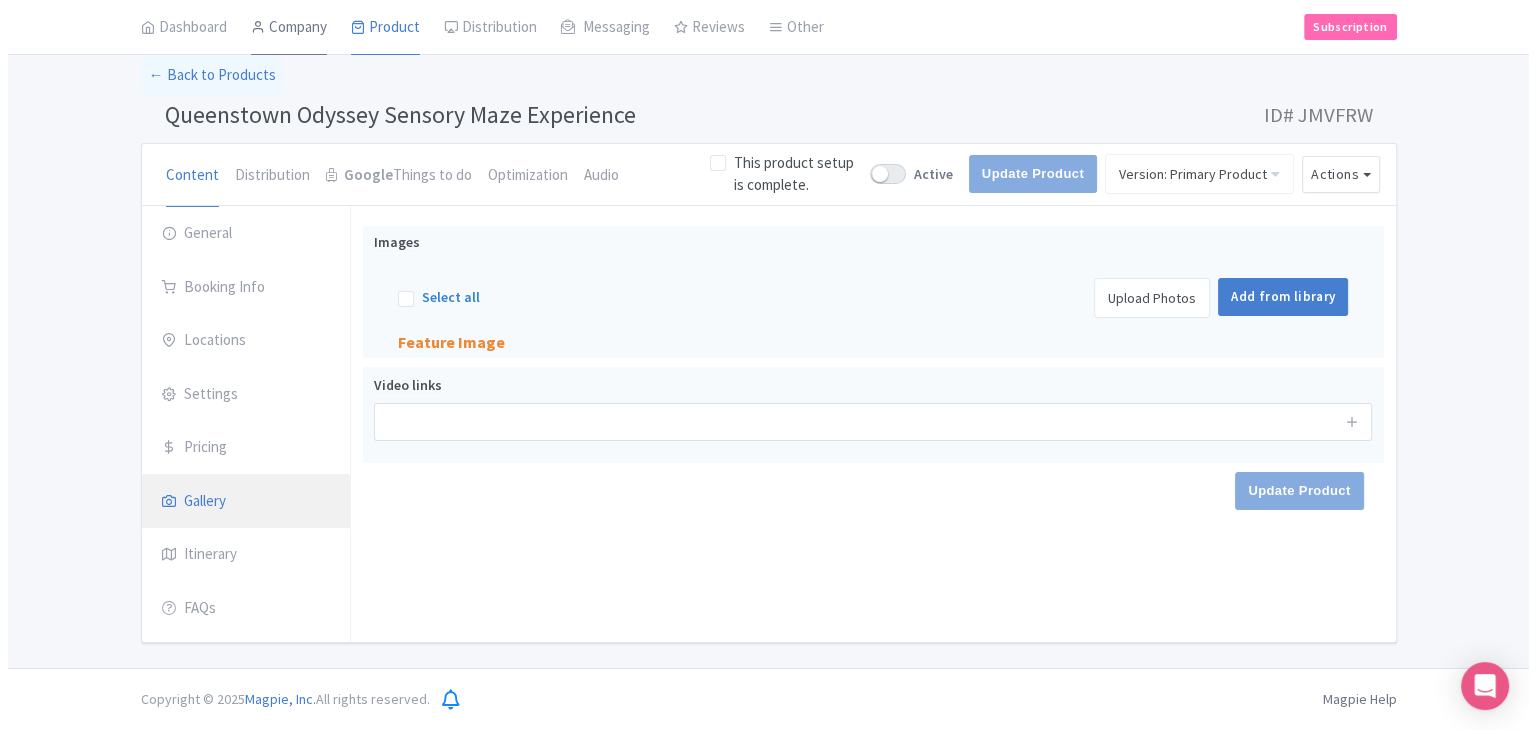 scroll, scrollTop: 84, scrollLeft: 0, axis: vertical 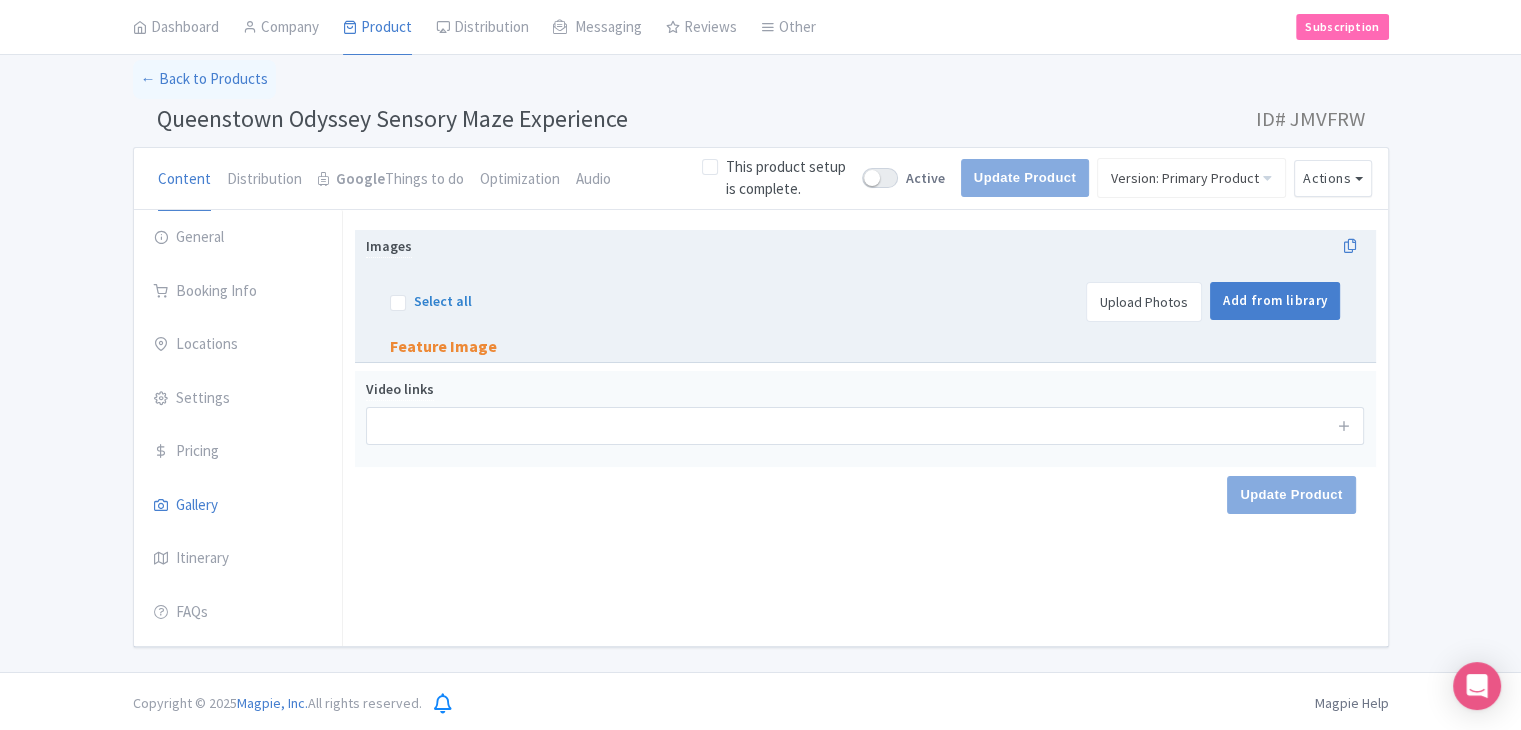 click on "Upload Photos" at bounding box center (1144, 302) 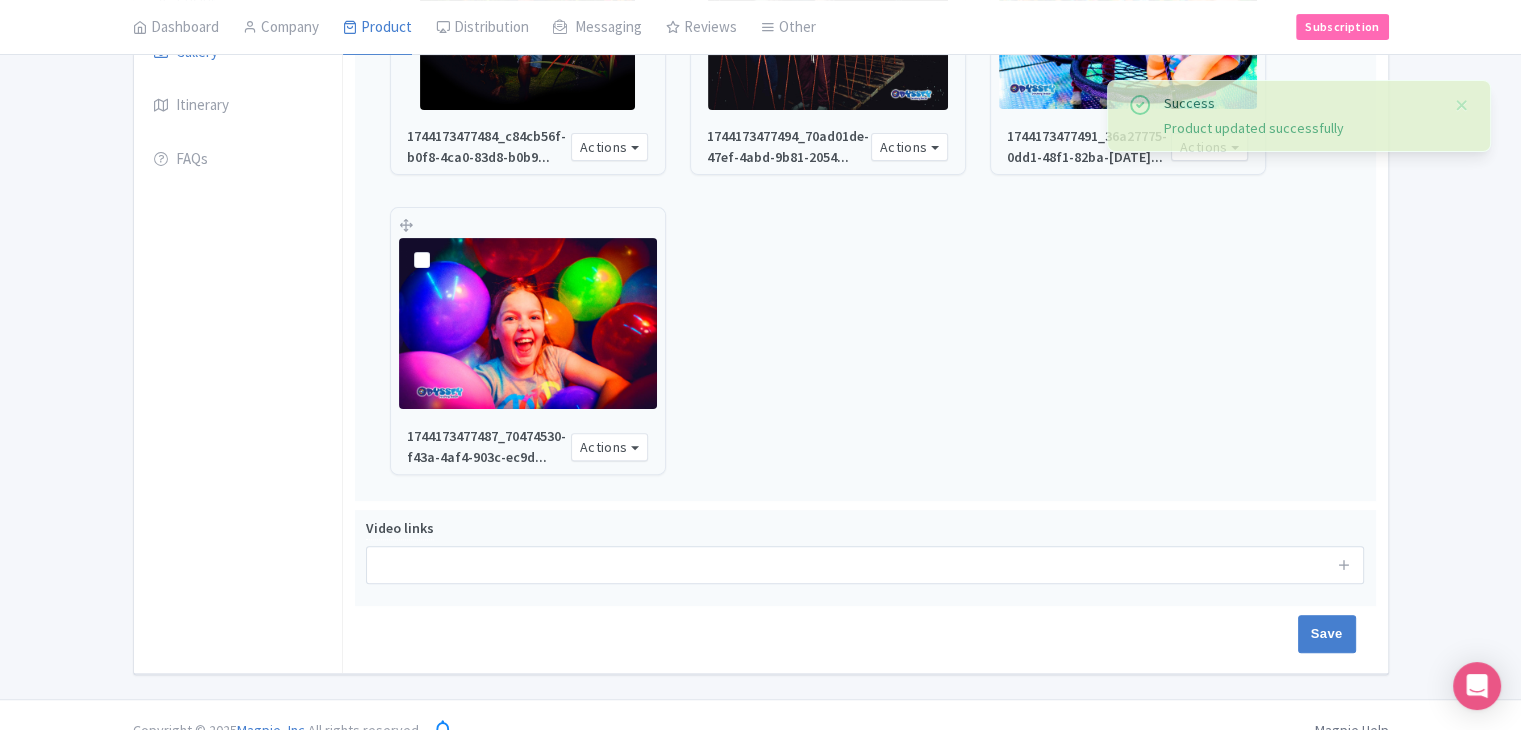 scroll, scrollTop: 564, scrollLeft: 0, axis: vertical 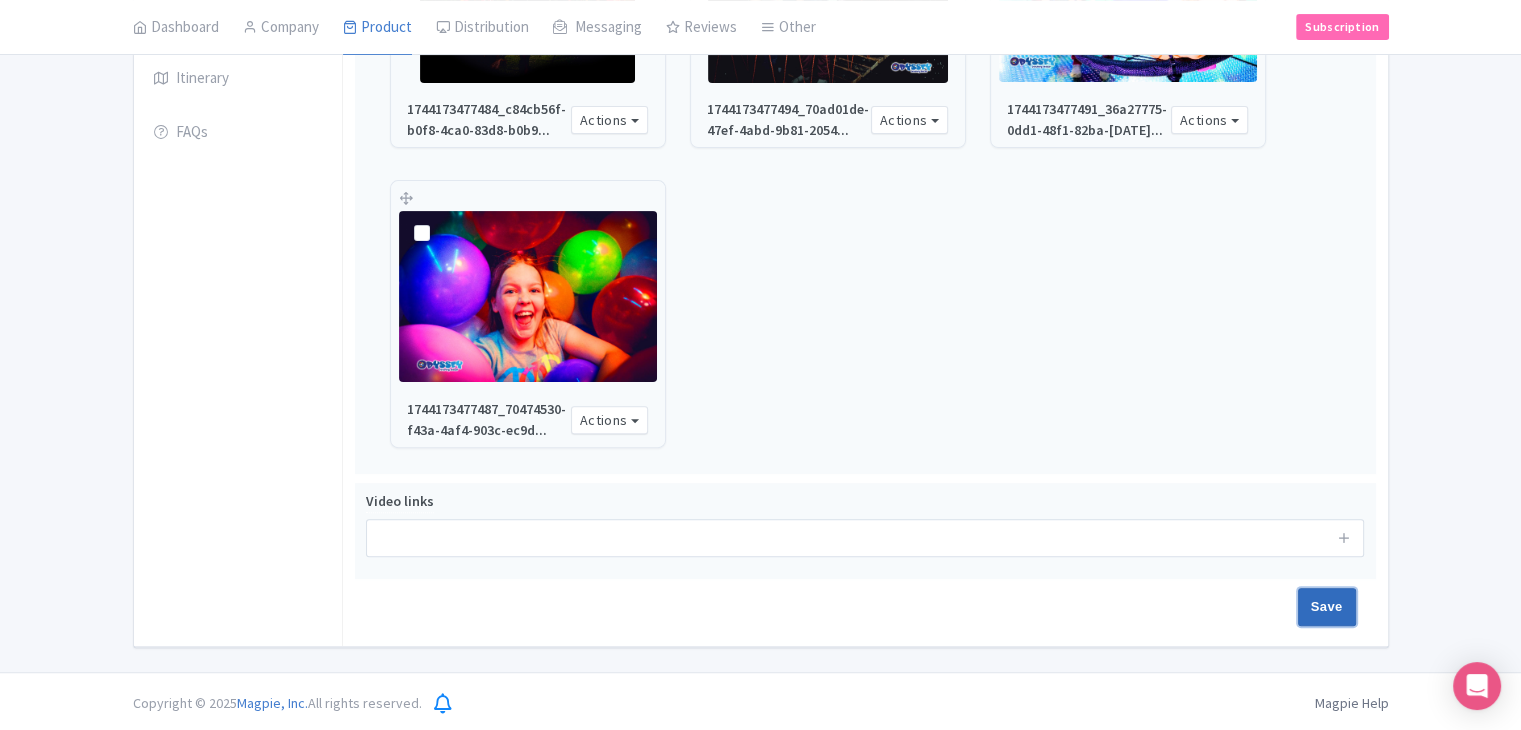 click on "Save" at bounding box center [1327, 607] 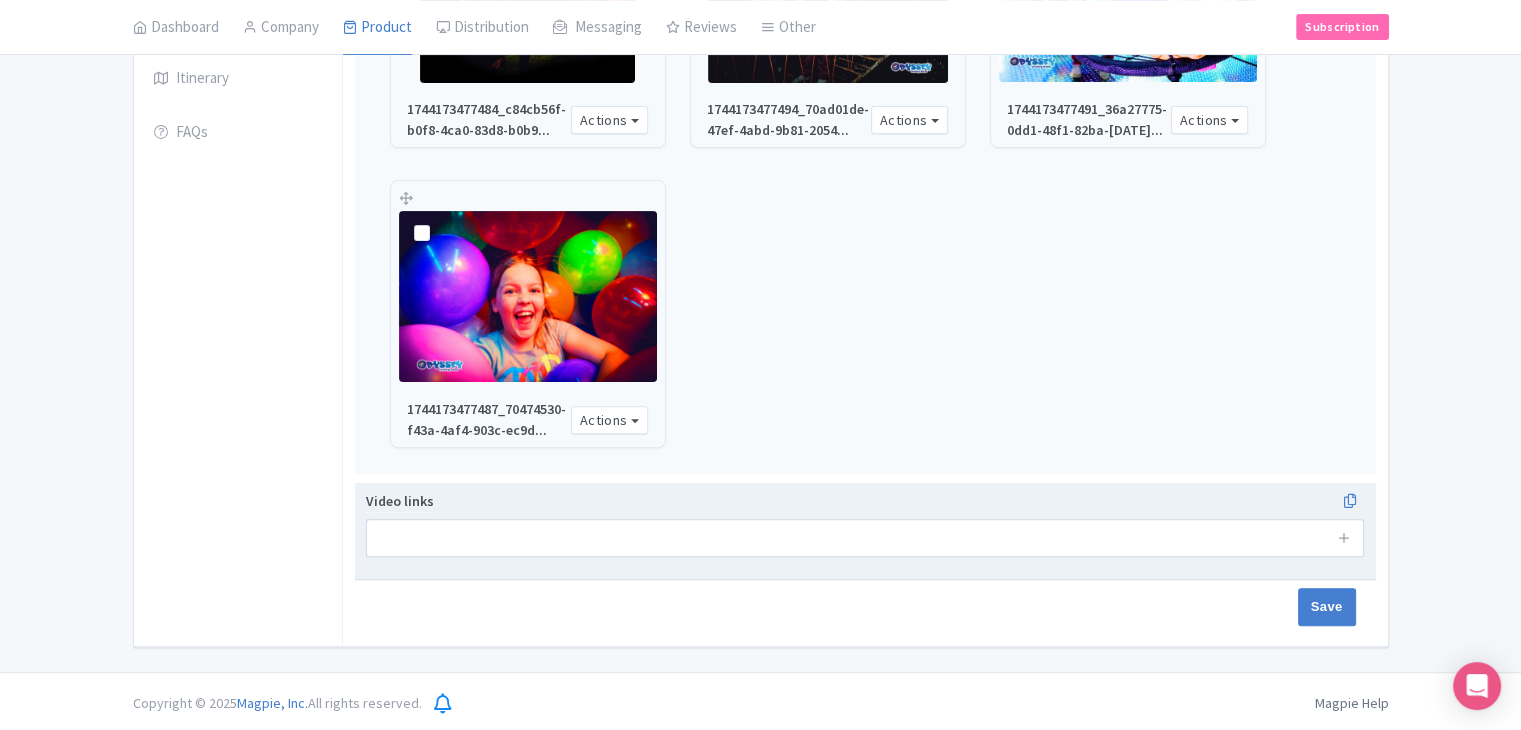 type on "Saving..." 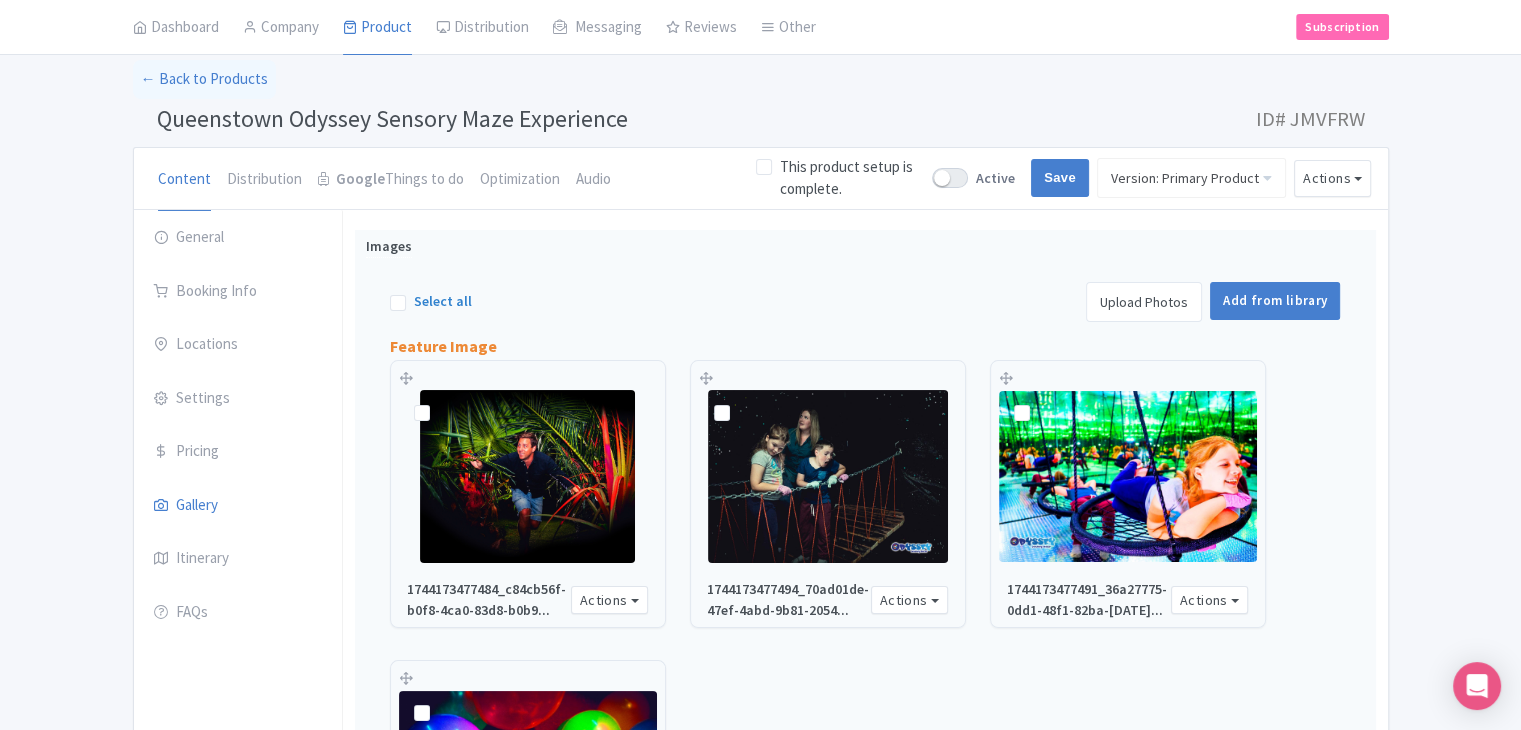 scroll, scrollTop: 86, scrollLeft: 0, axis: vertical 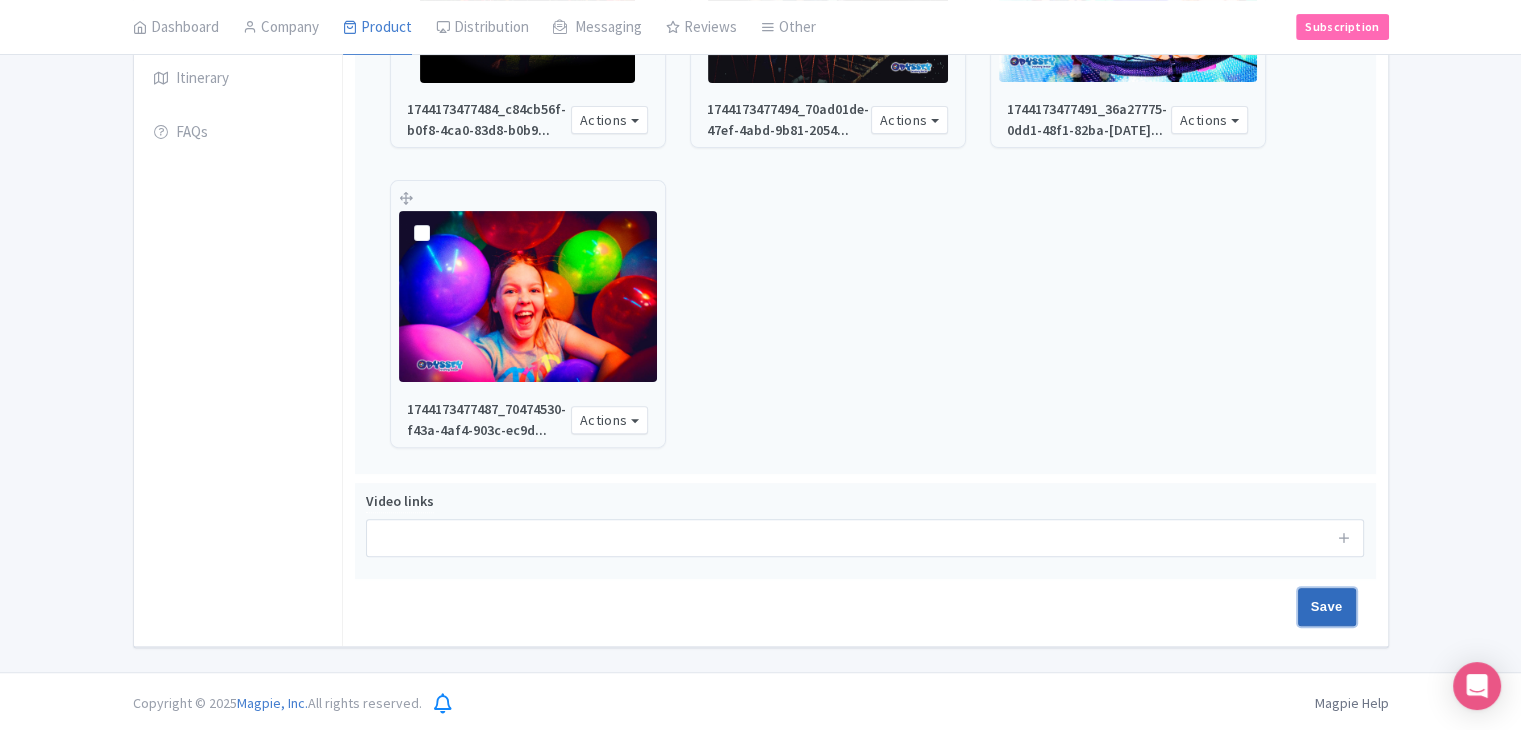 click on "Save" at bounding box center [1327, 607] 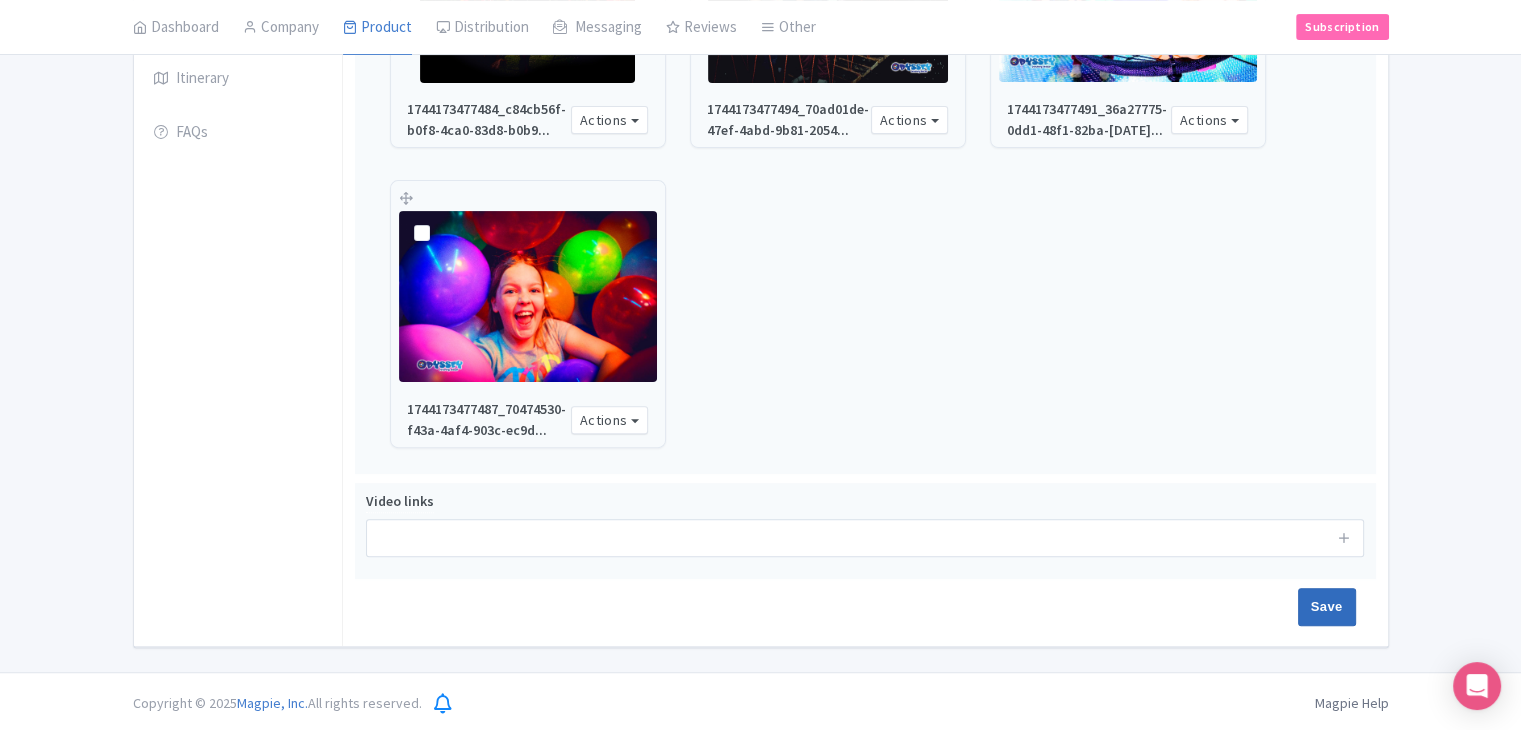 type on "Saving..." 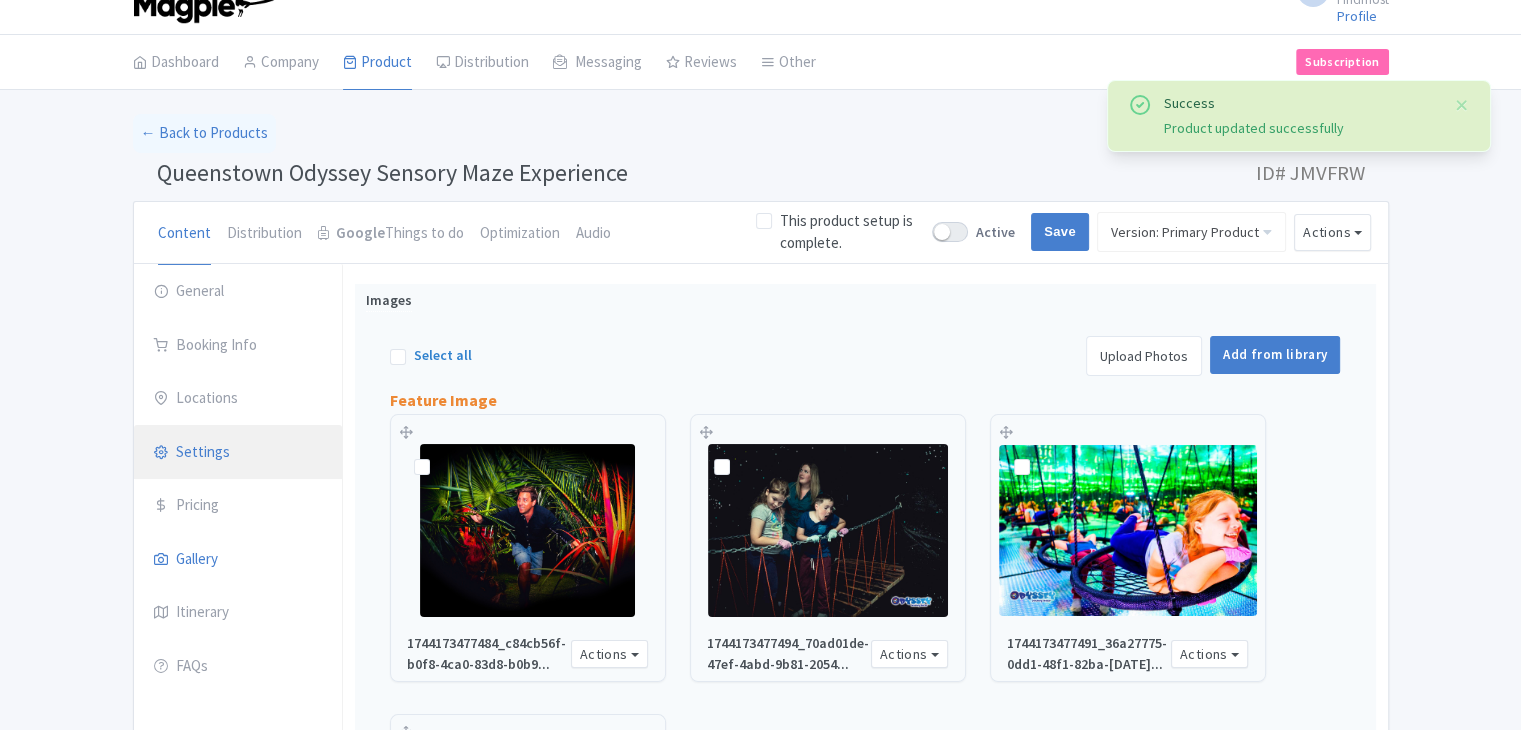 scroll, scrollTop: 0, scrollLeft: 0, axis: both 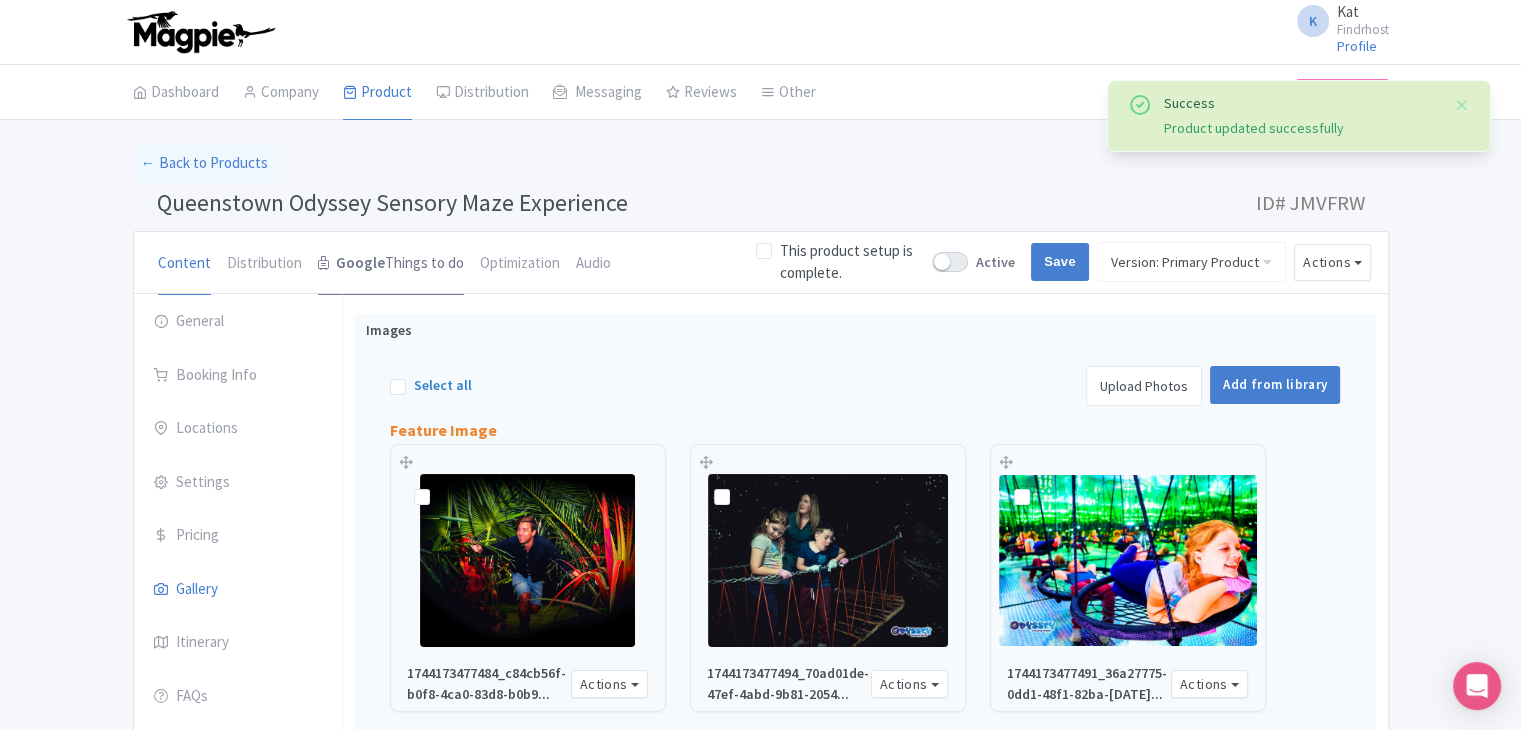 click on "Google  Things to do" at bounding box center (391, 264) 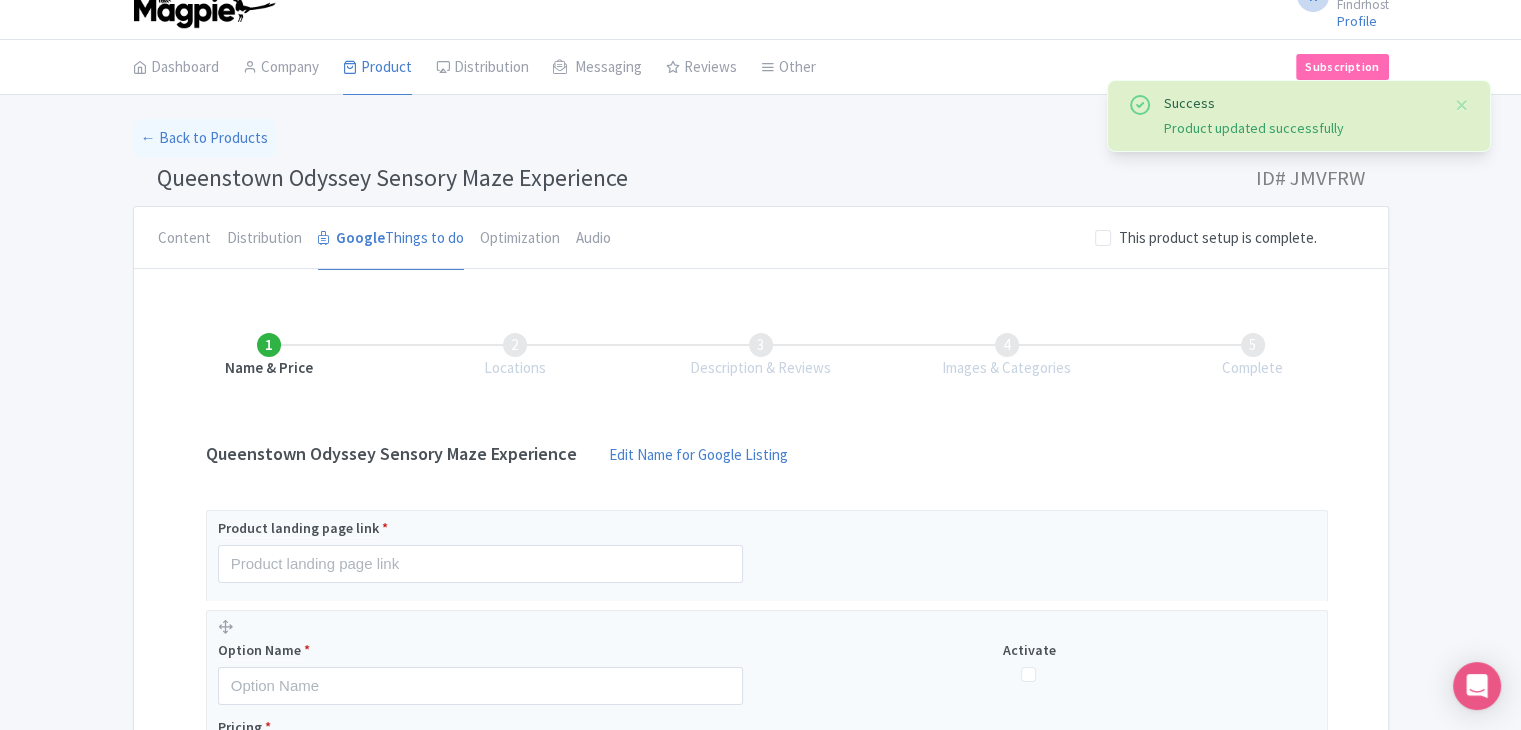 scroll, scrollTop: 200, scrollLeft: 0, axis: vertical 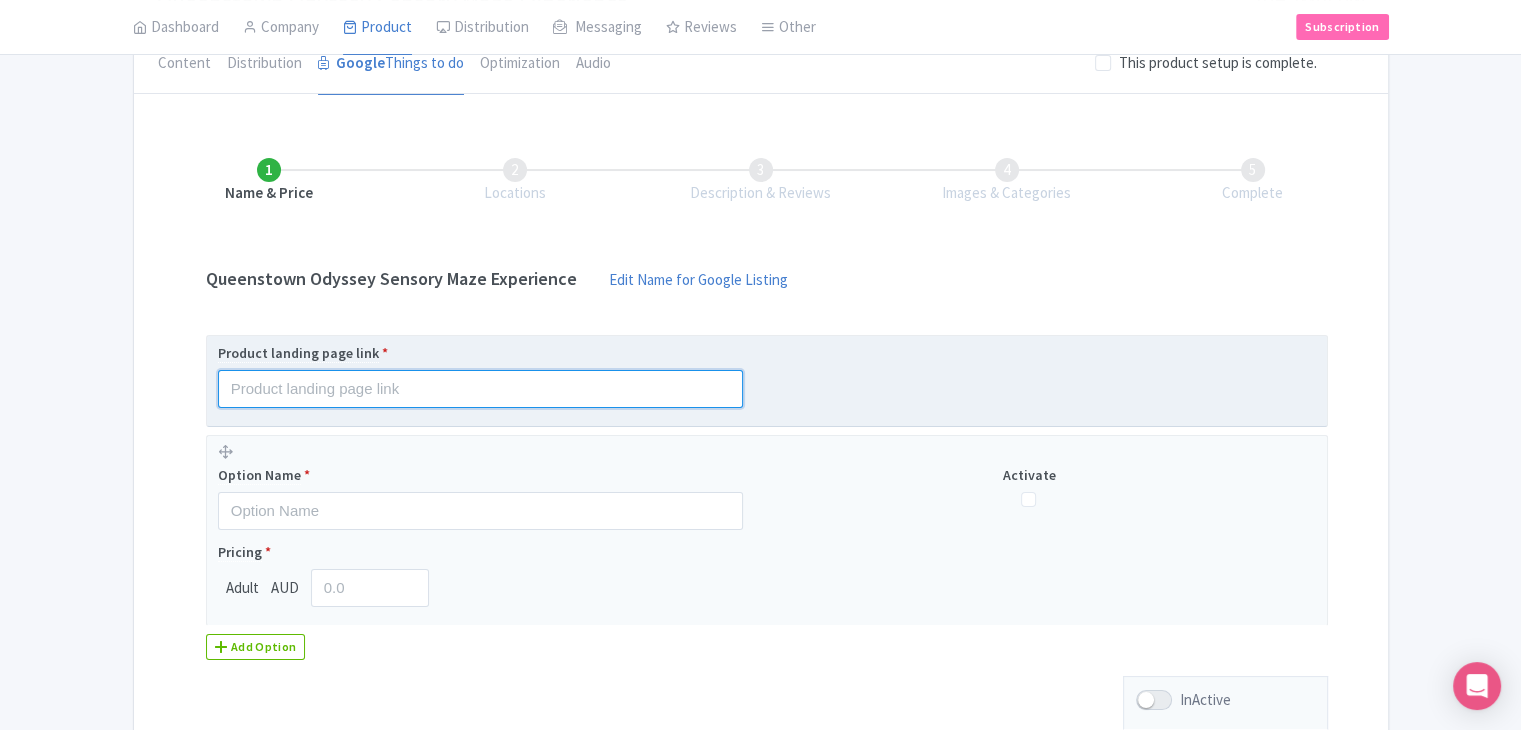 click at bounding box center (480, 389) 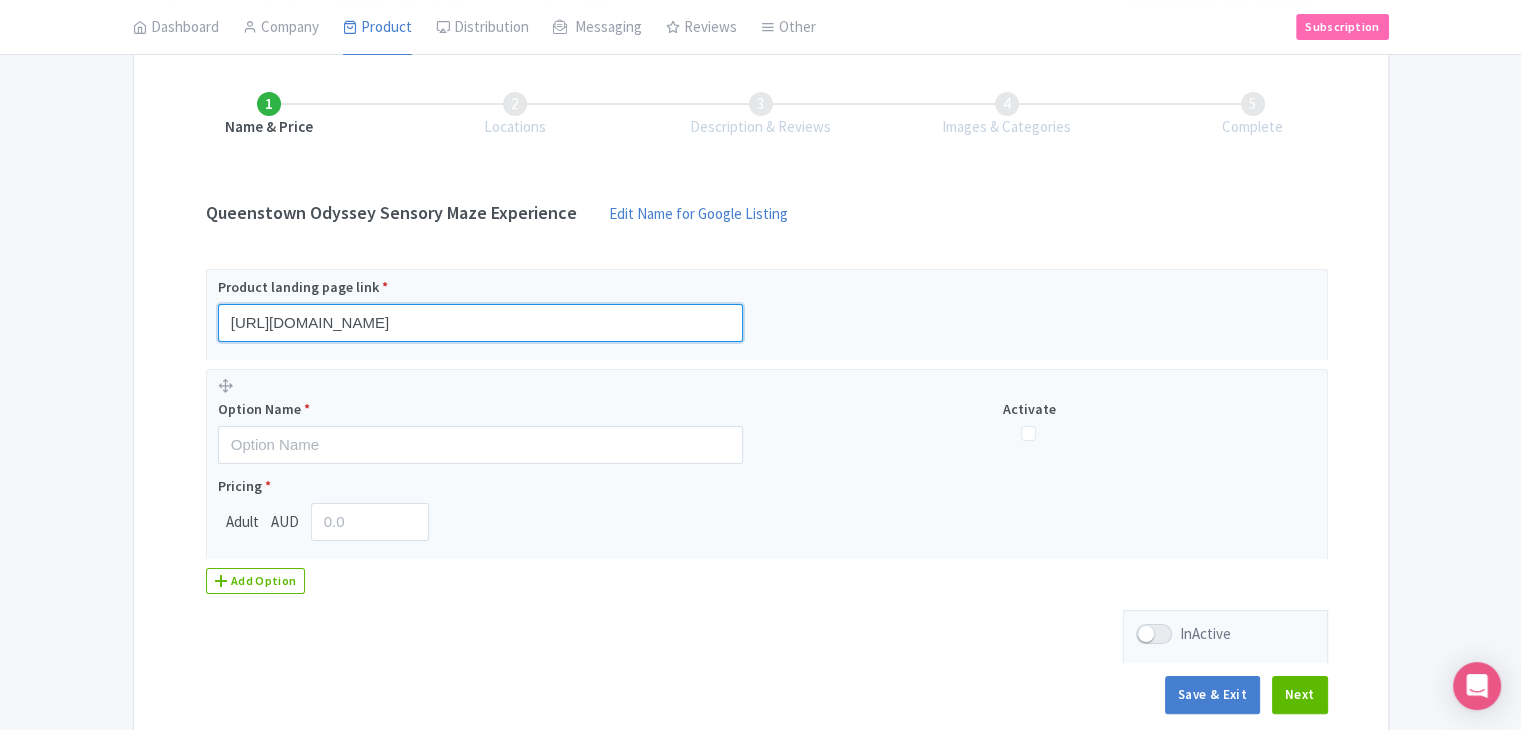 scroll, scrollTop: 366, scrollLeft: 0, axis: vertical 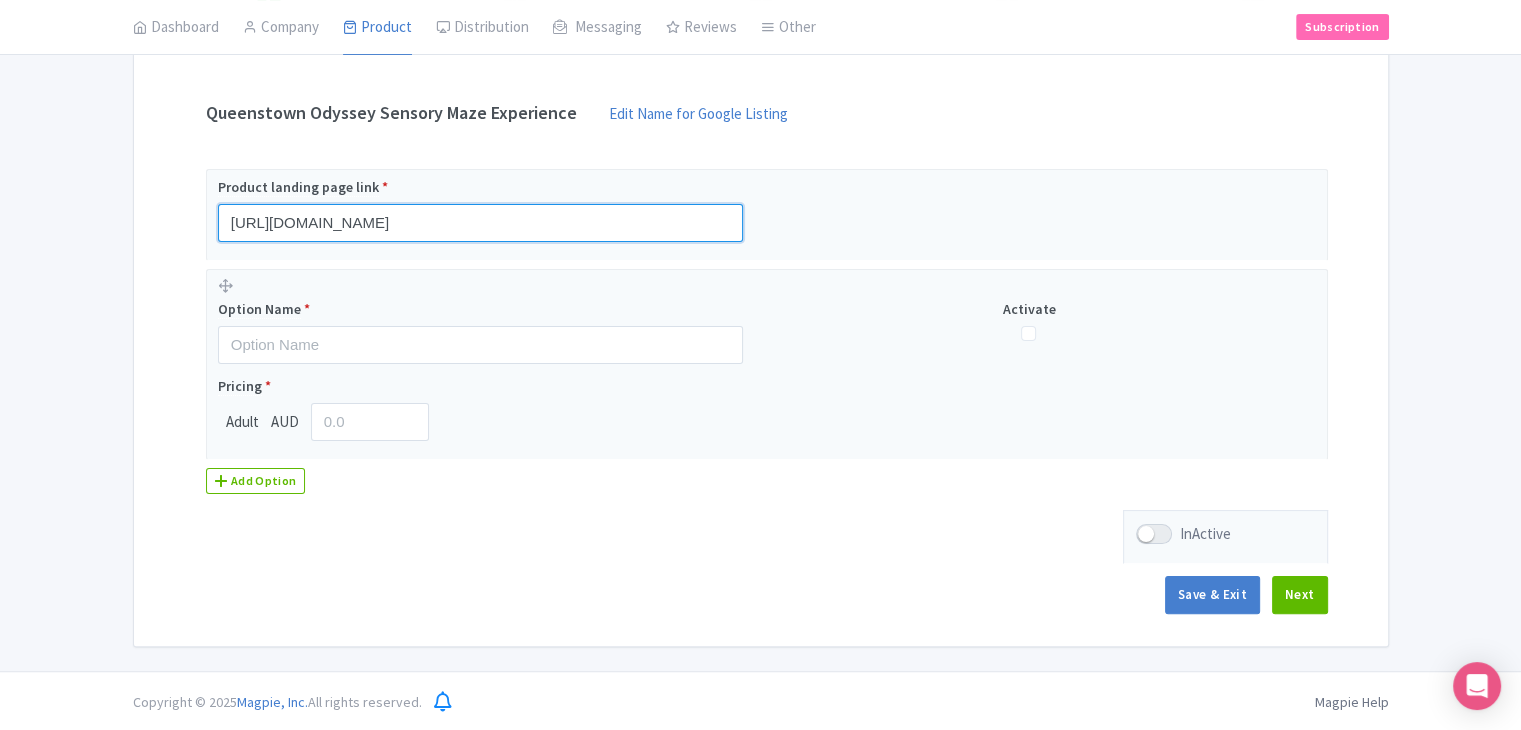 type on "[URL][DOMAIN_NAME]" 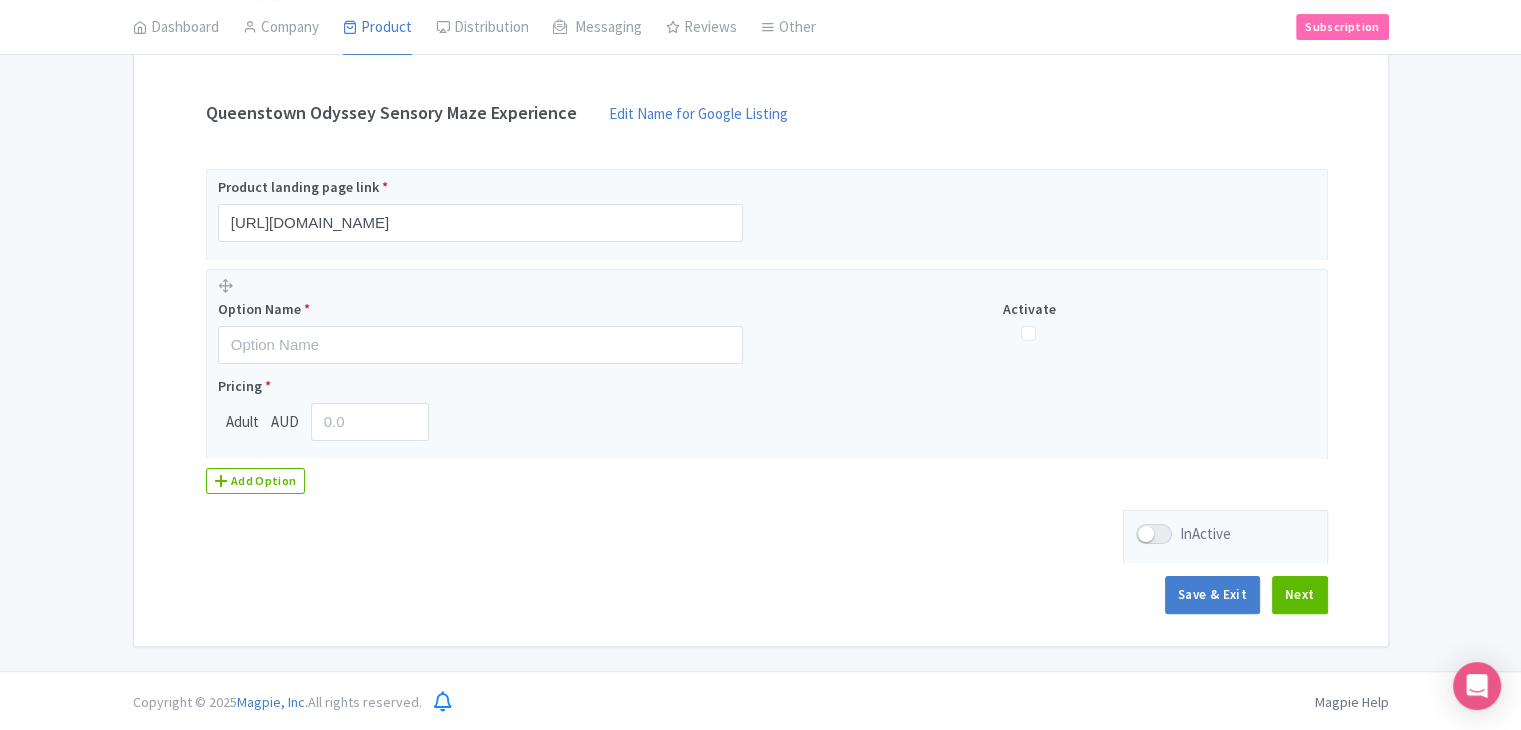 click on "Queenstown Odyssey Sensory Maze Experience" at bounding box center (391, 113) 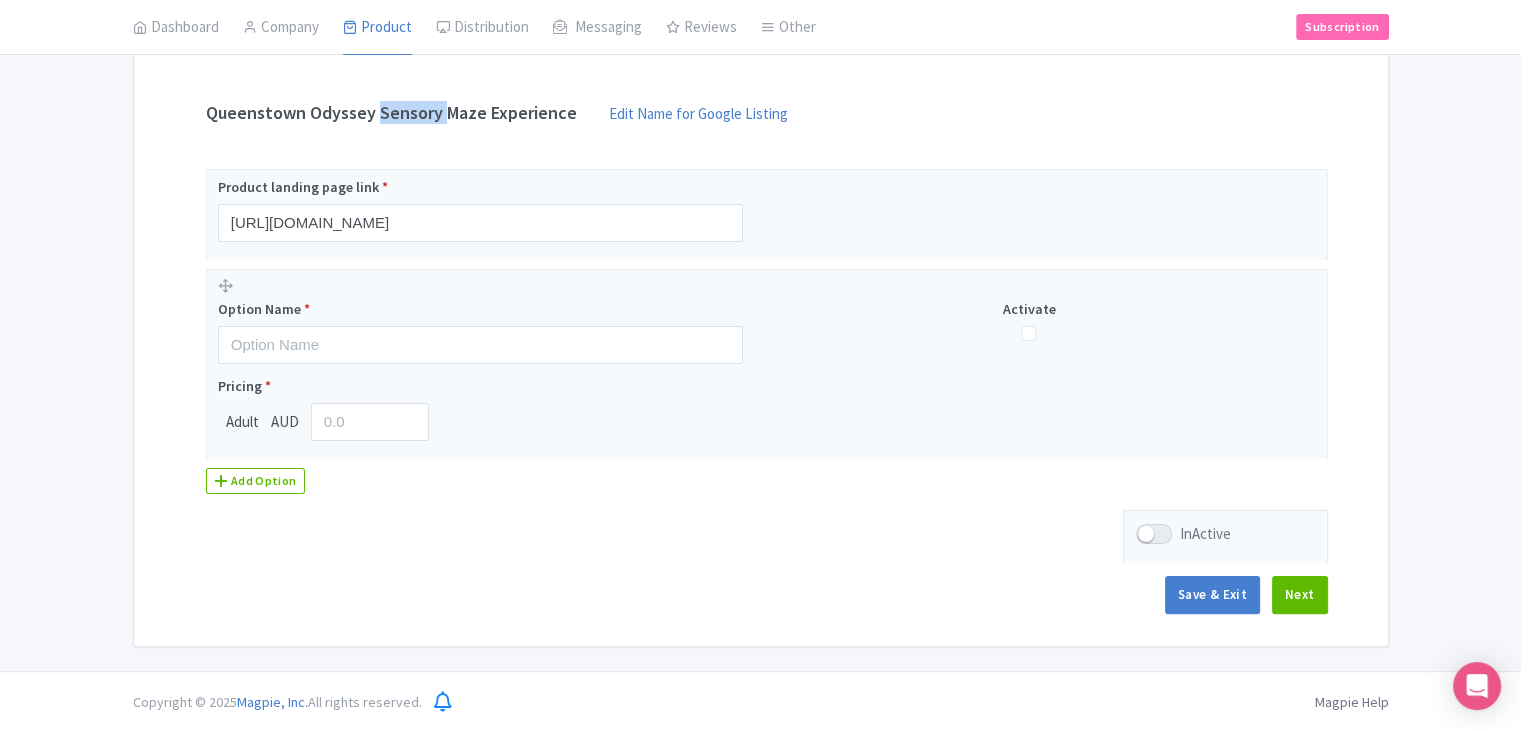 click on "Queenstown Odyssey Sensory Maze Experience" at bounding box center (391, 113) 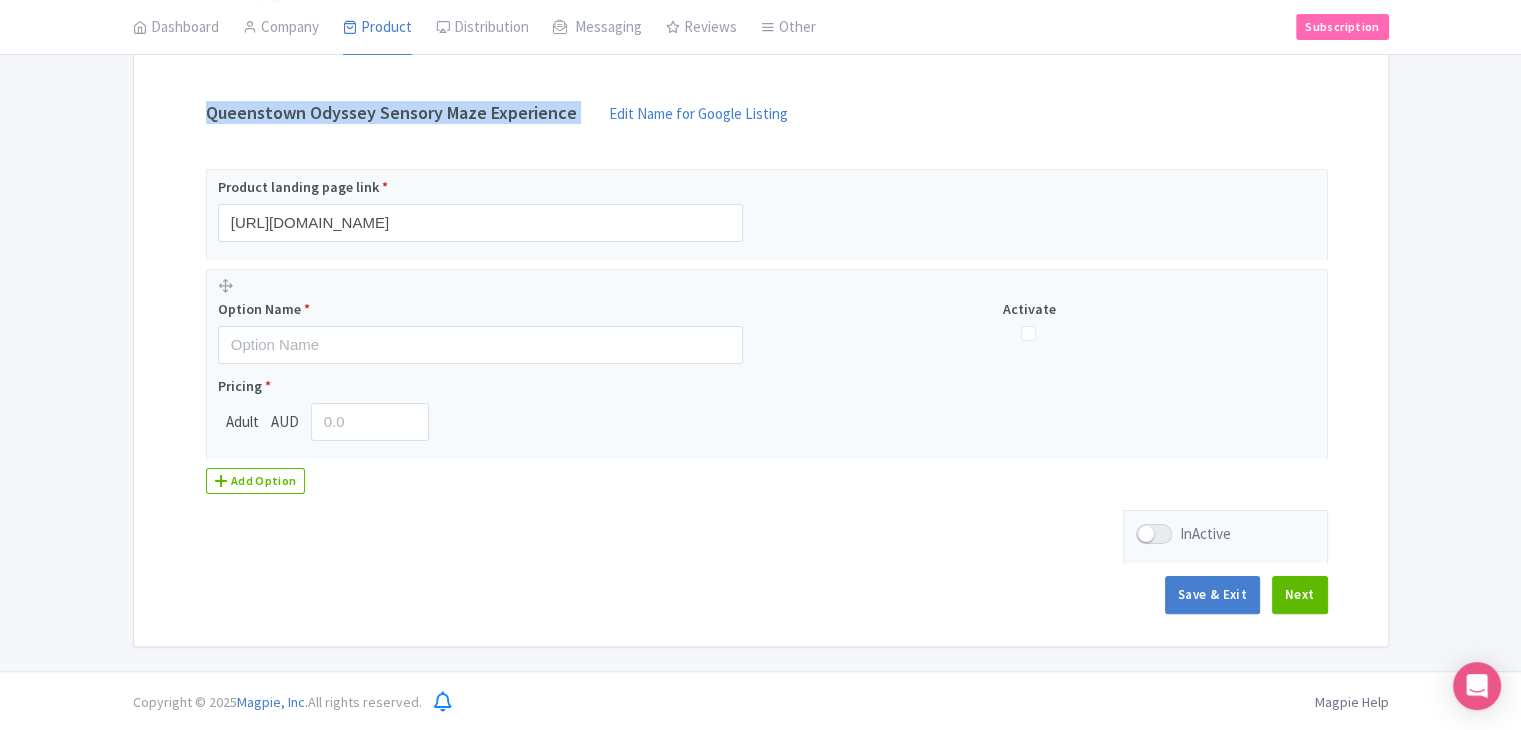 click on "Queenstown Odyssey Sensory Maze Experience" at bounding box center [391, 113] 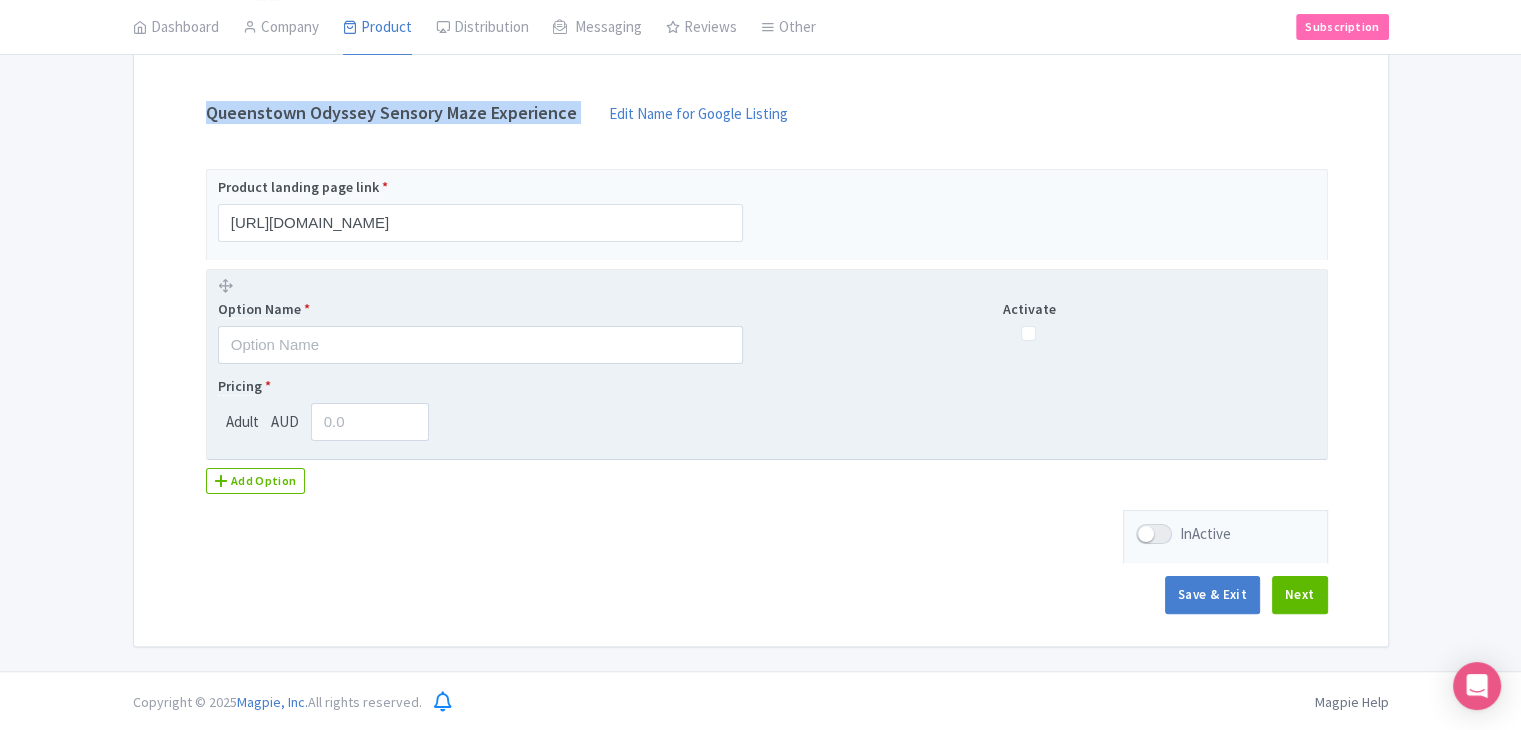 copy on "Queenstown Odyssey Sensory Maze Experience" 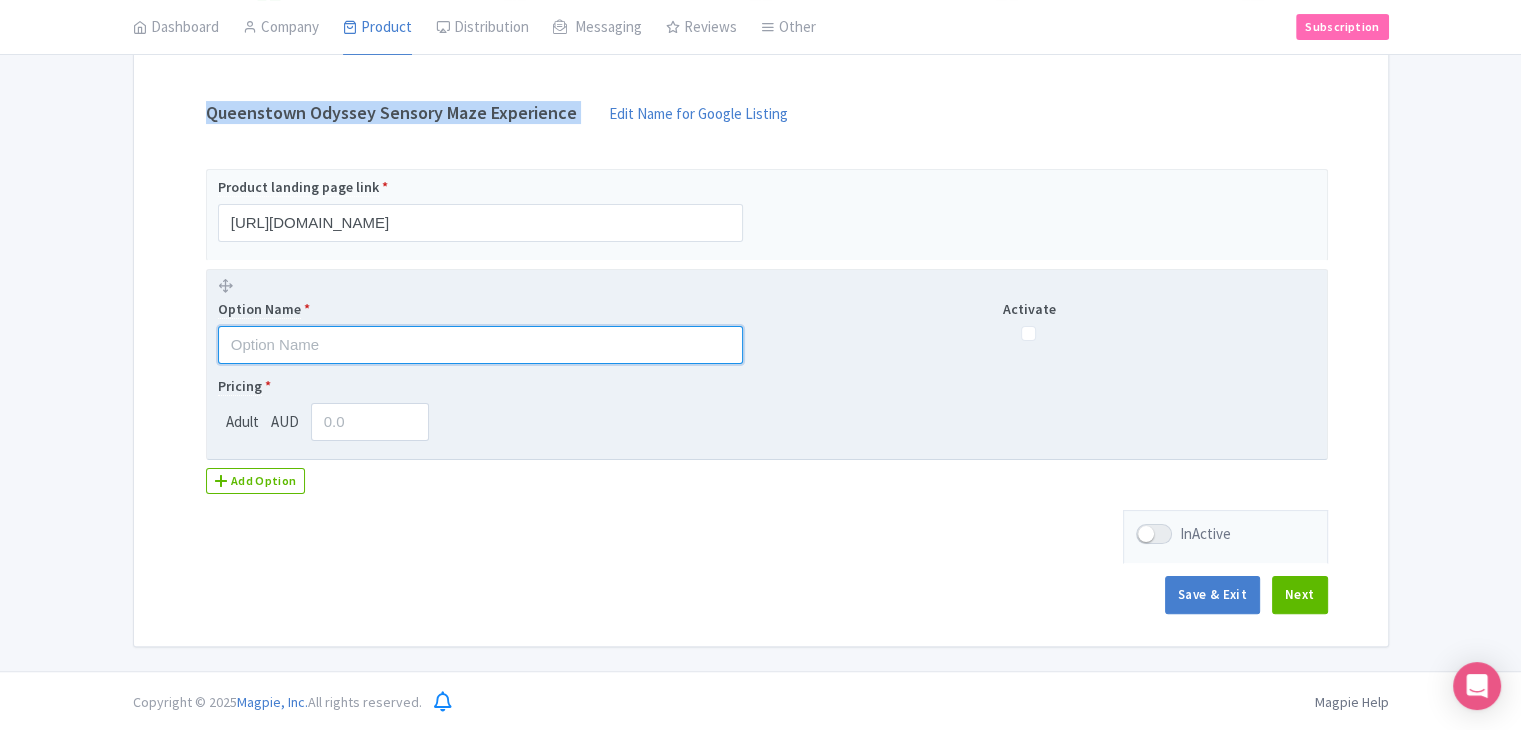 click at bounding box center (480, 345) 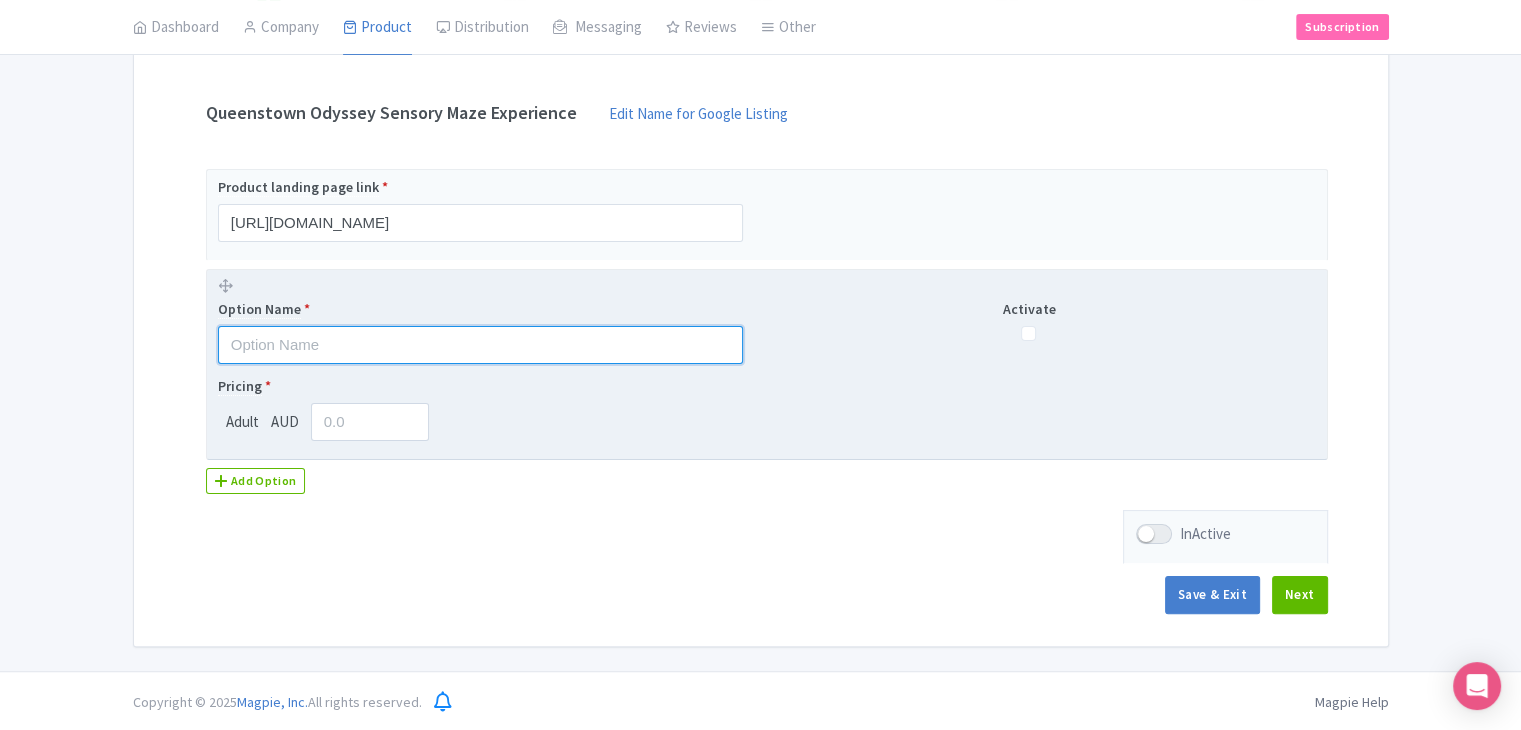 paste on "Queenstown Odyssey Sensory Maze Experience" 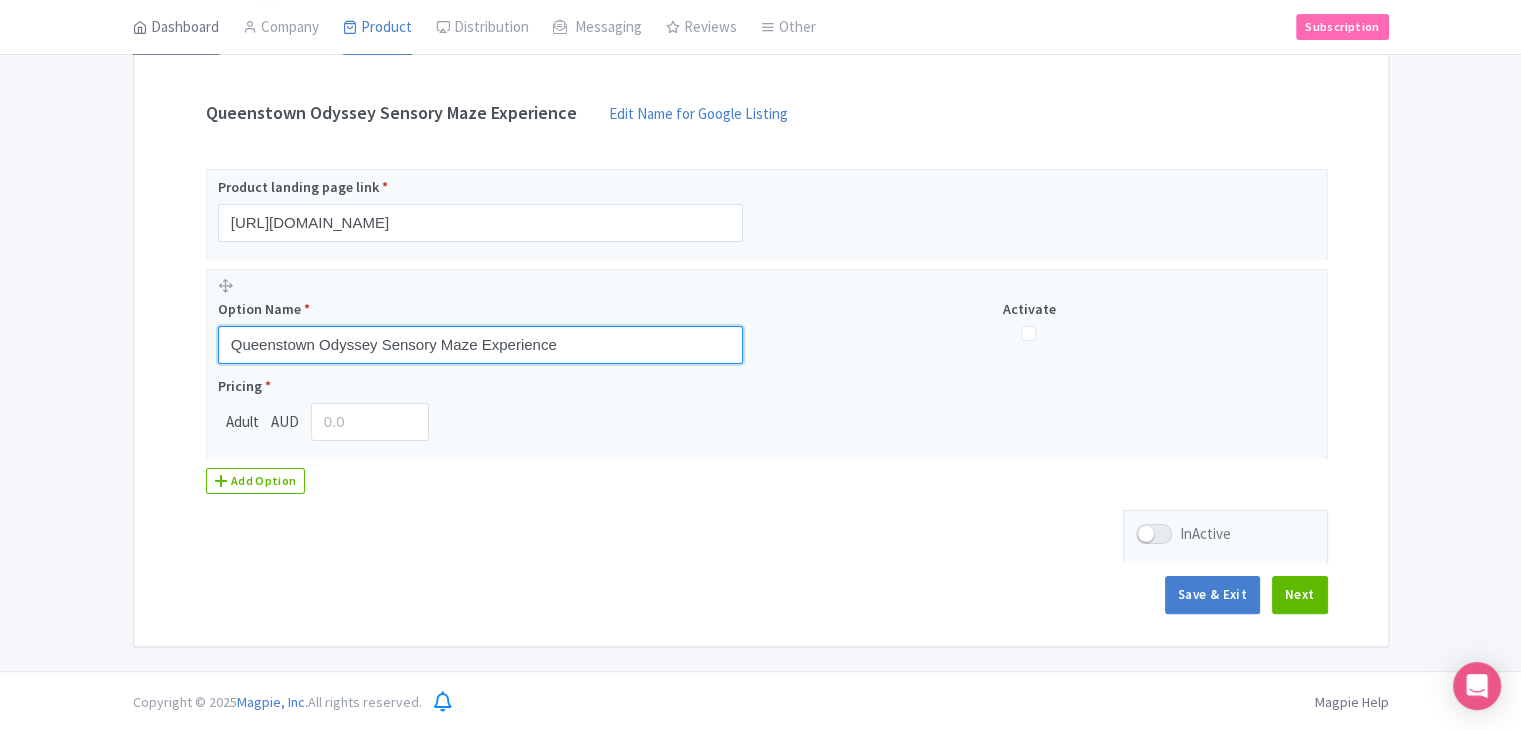 type on "Queenstown Odyssey Sensory Maze Experience" 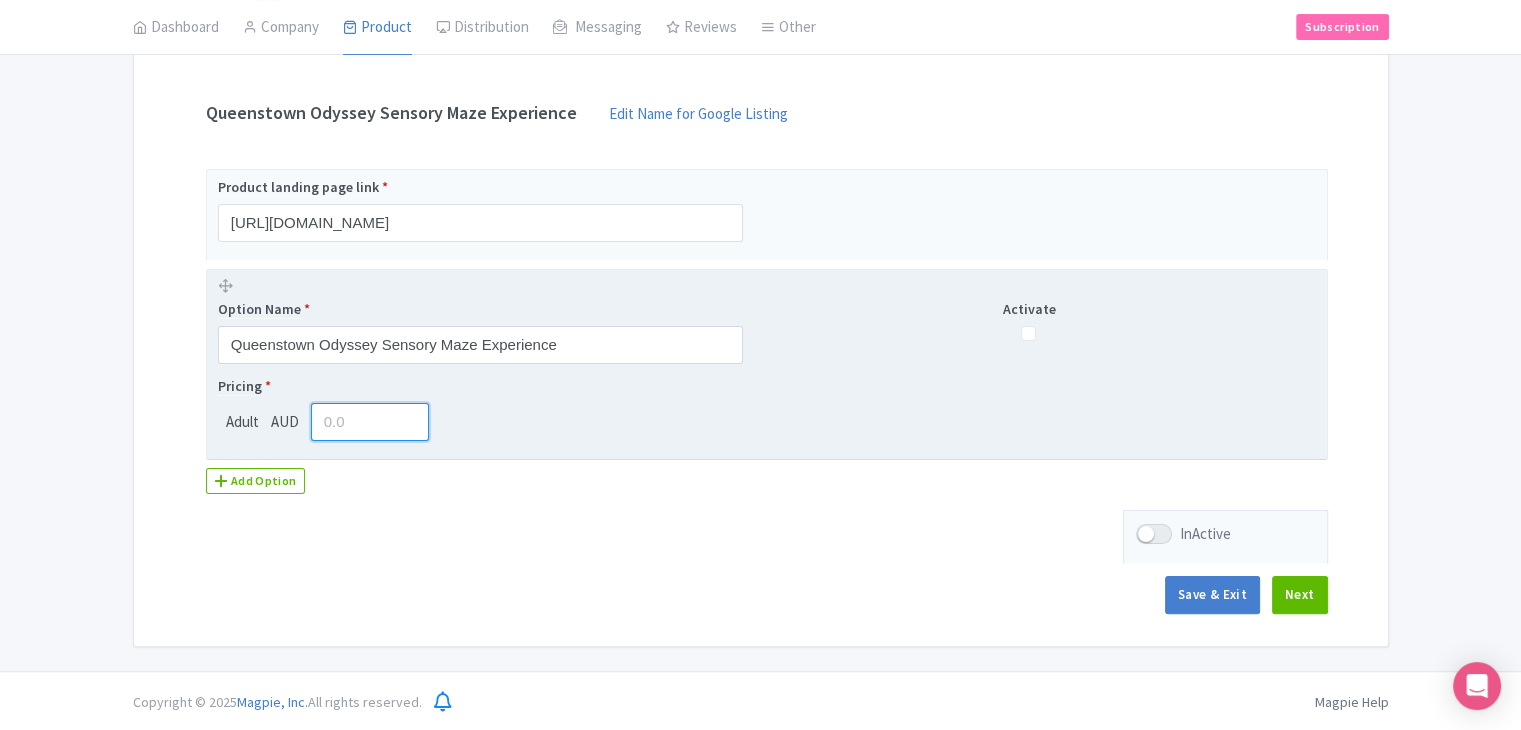click at bounding box center [370, 422] 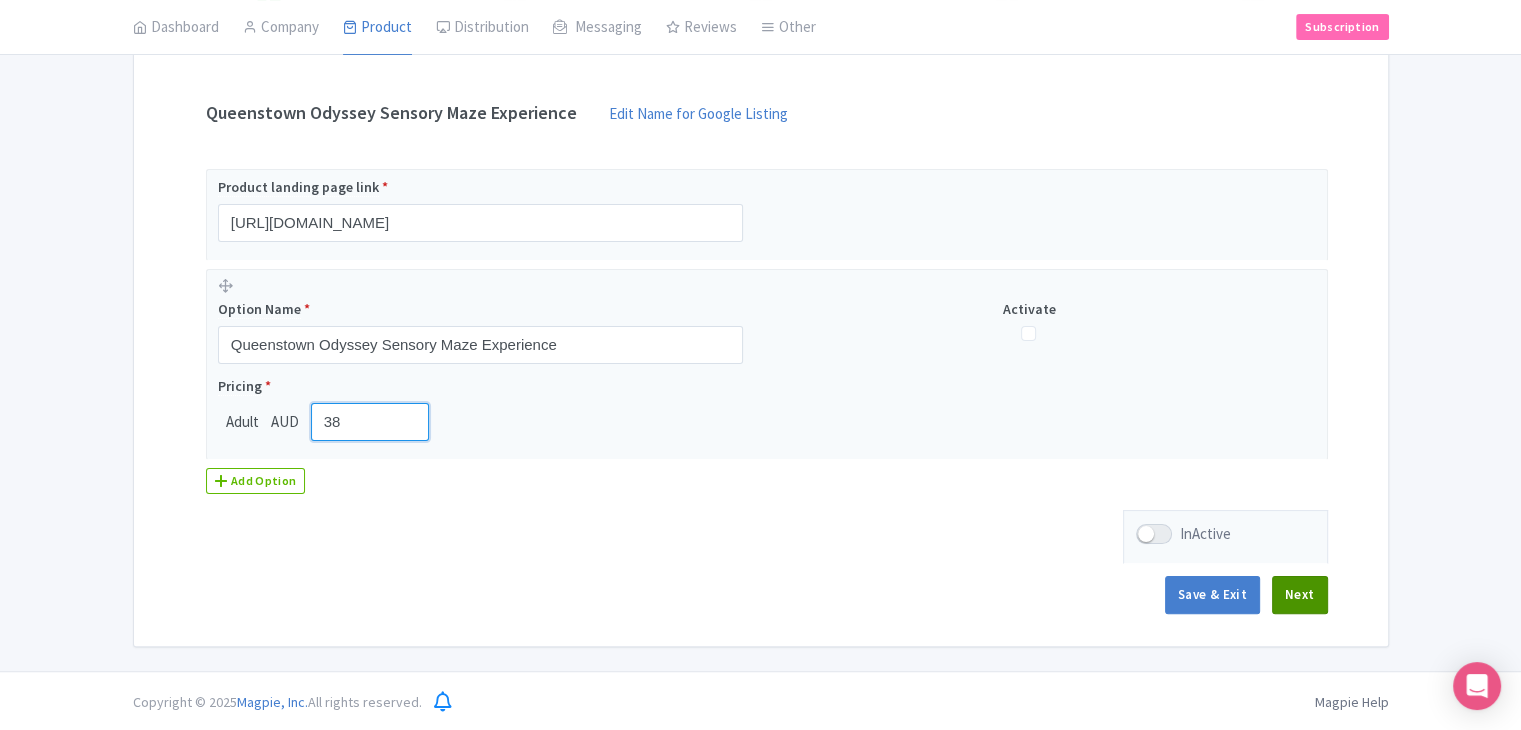 type on "38" 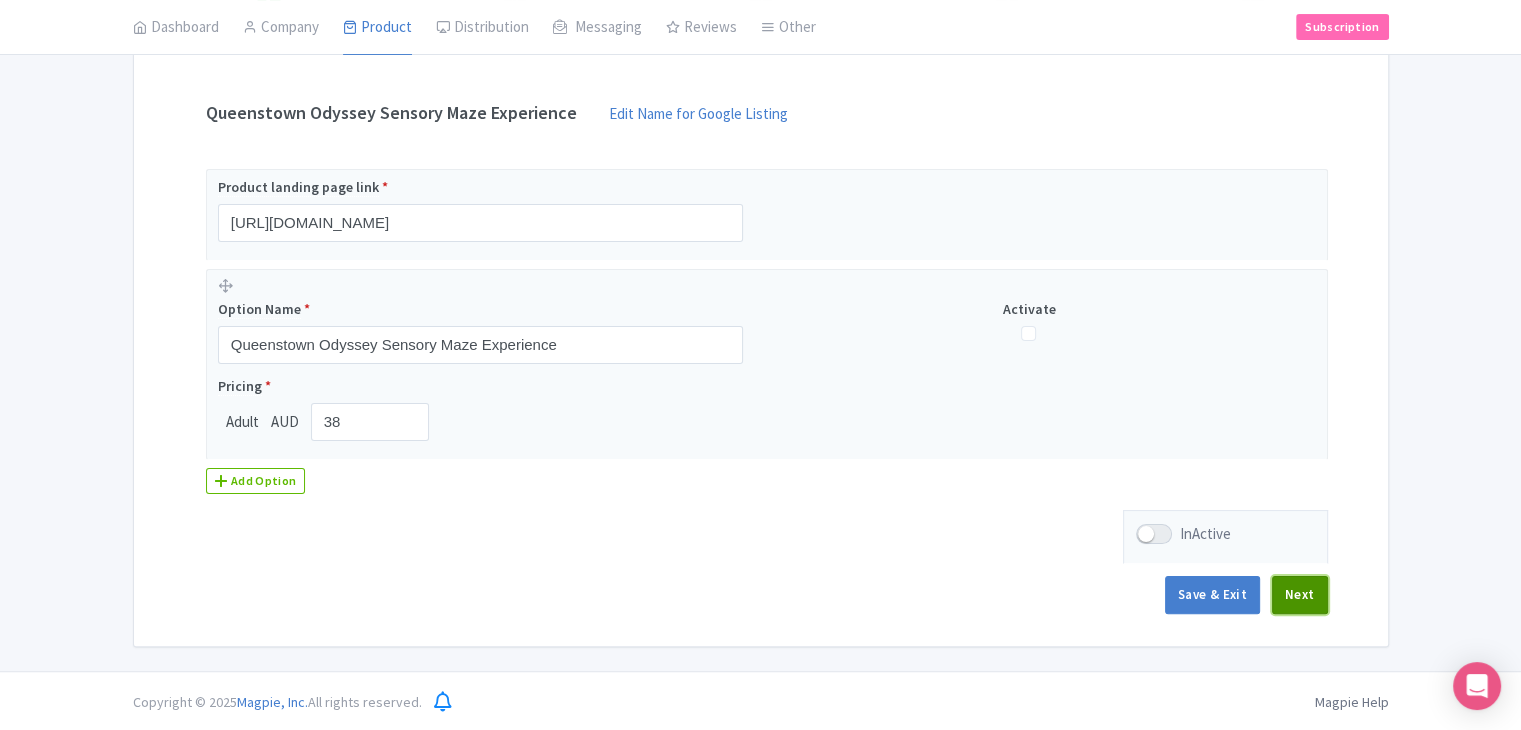 click on "Next" at bounding box center (1300, 595) 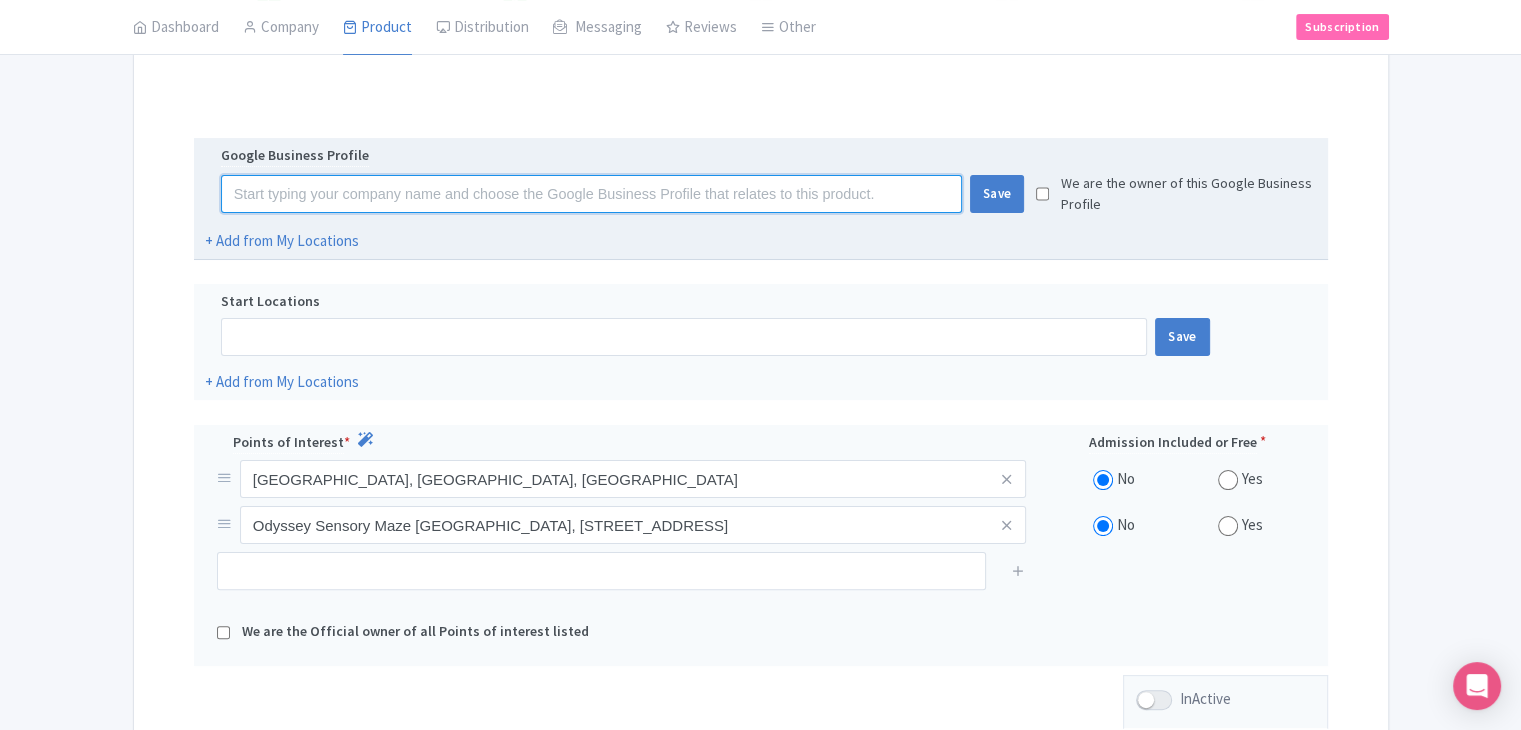 click at bounding box center [591, 194] 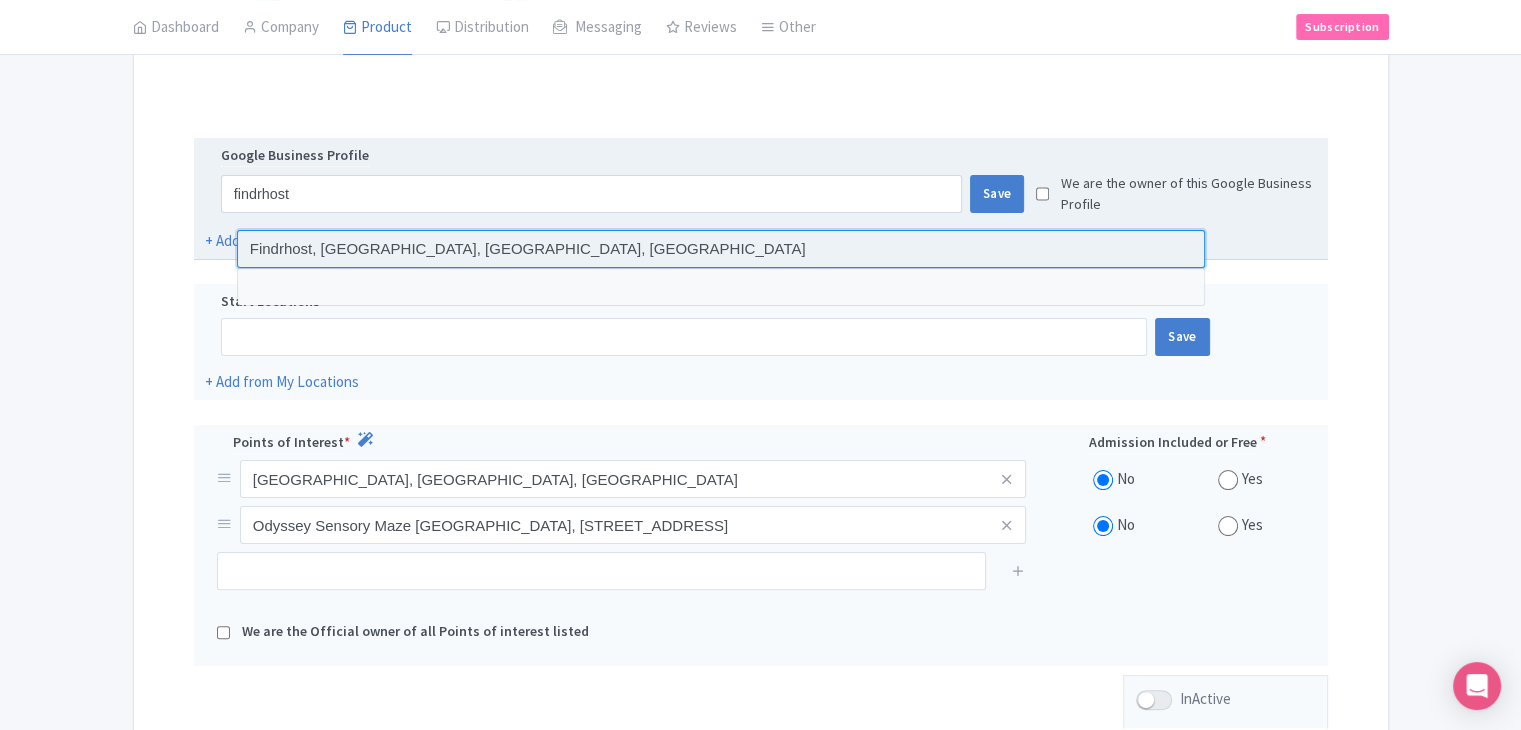 click at bounding box center (721, 249) 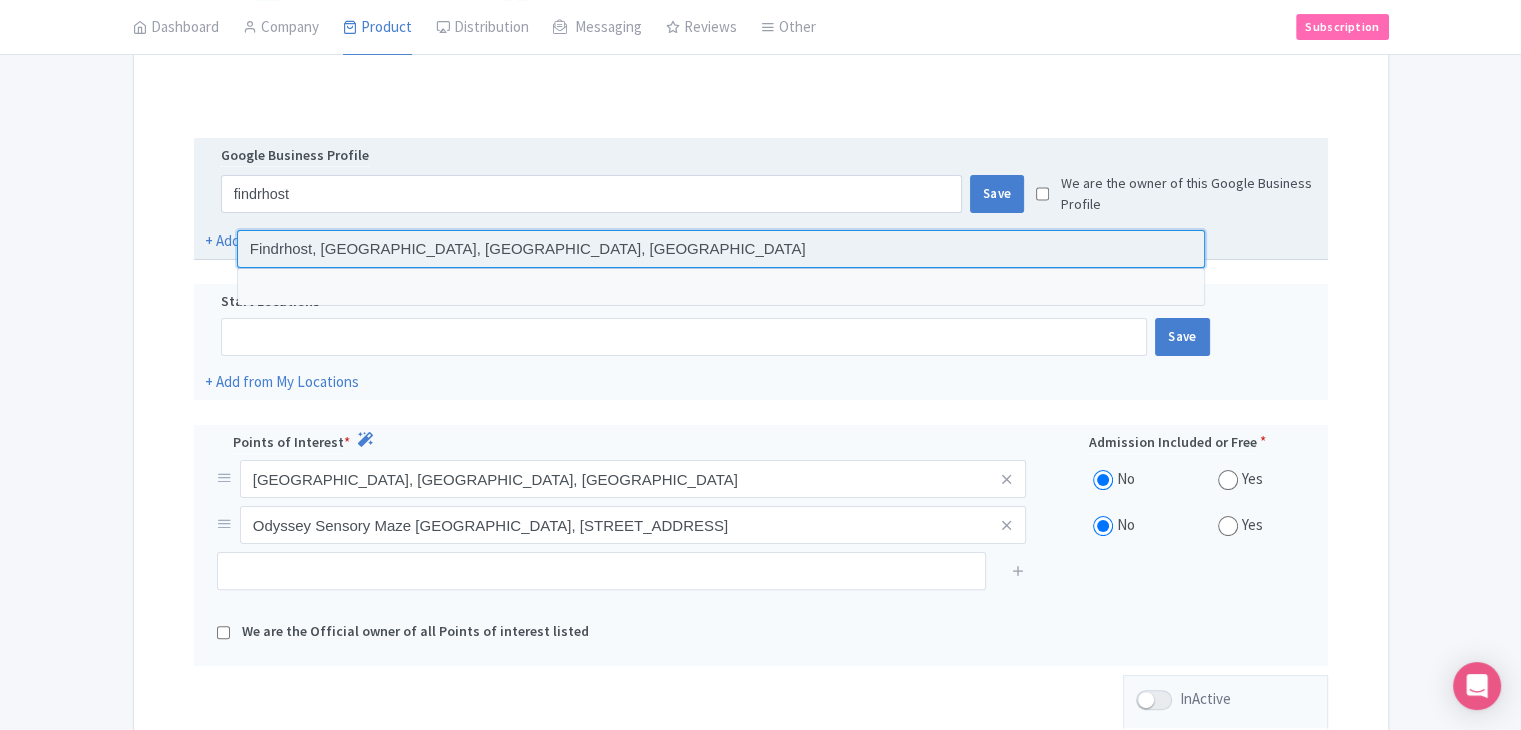 type on "Findrhost, Anzac Parade, Kensington NSW, Australia" 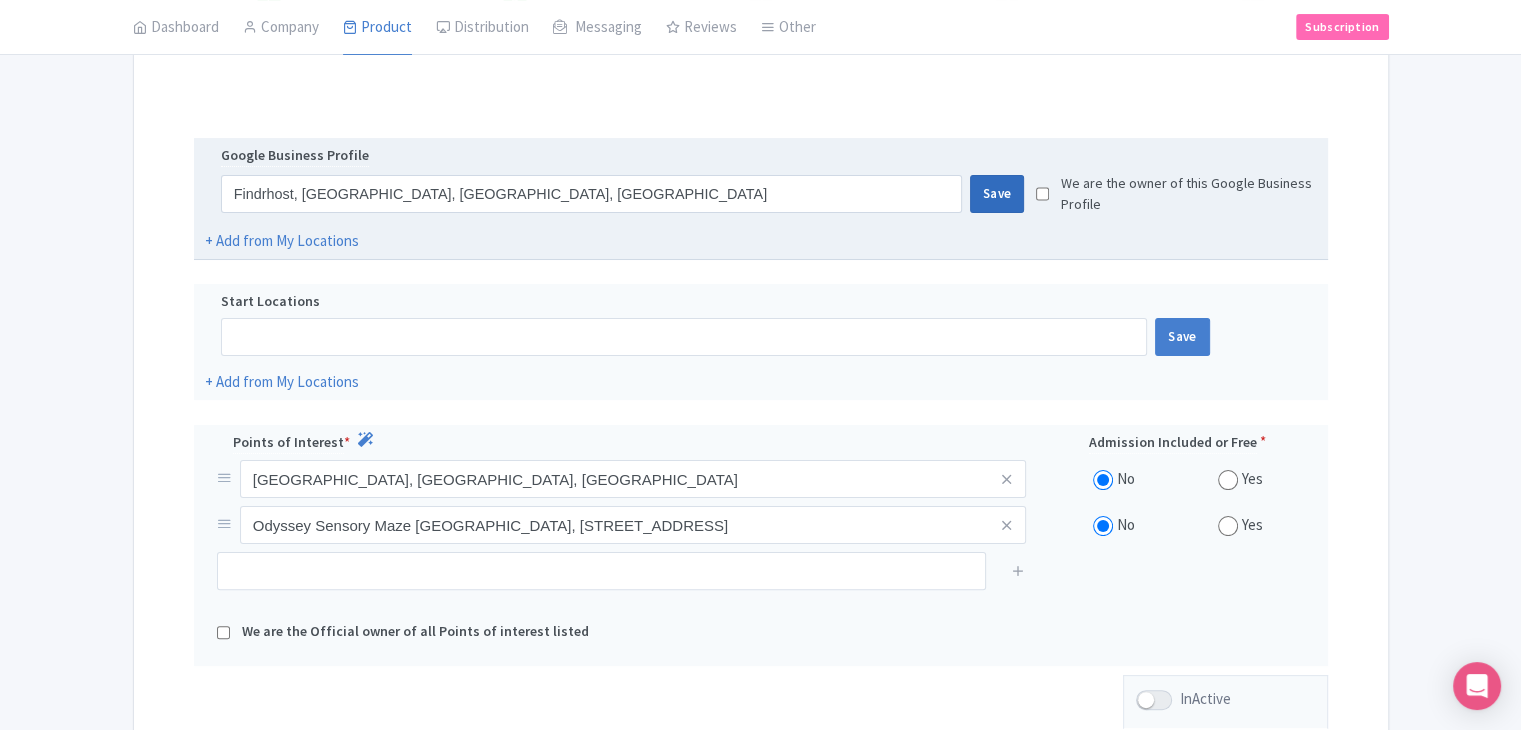 click on "Save" at bounding box center (997, 194) 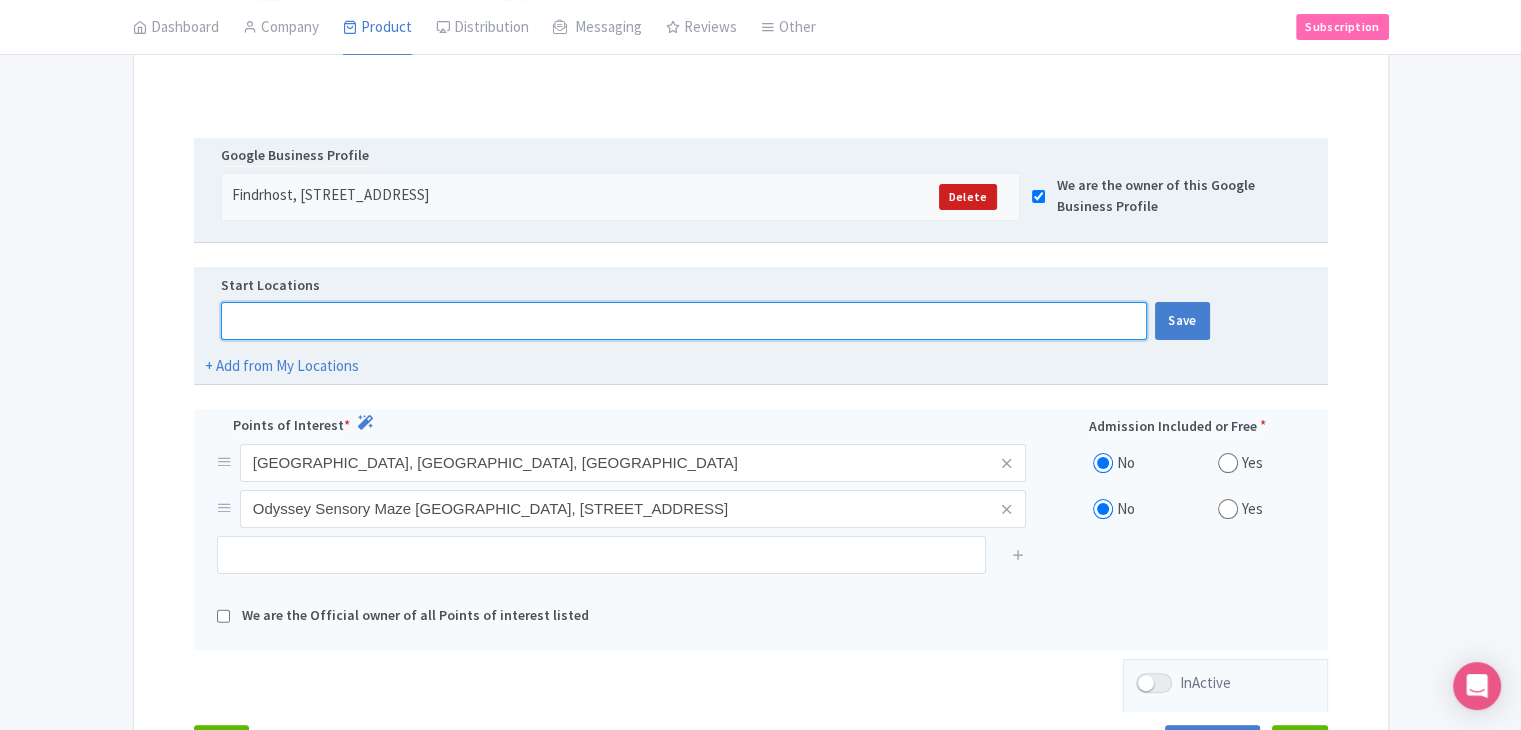 click at bounding box center (684, 321) 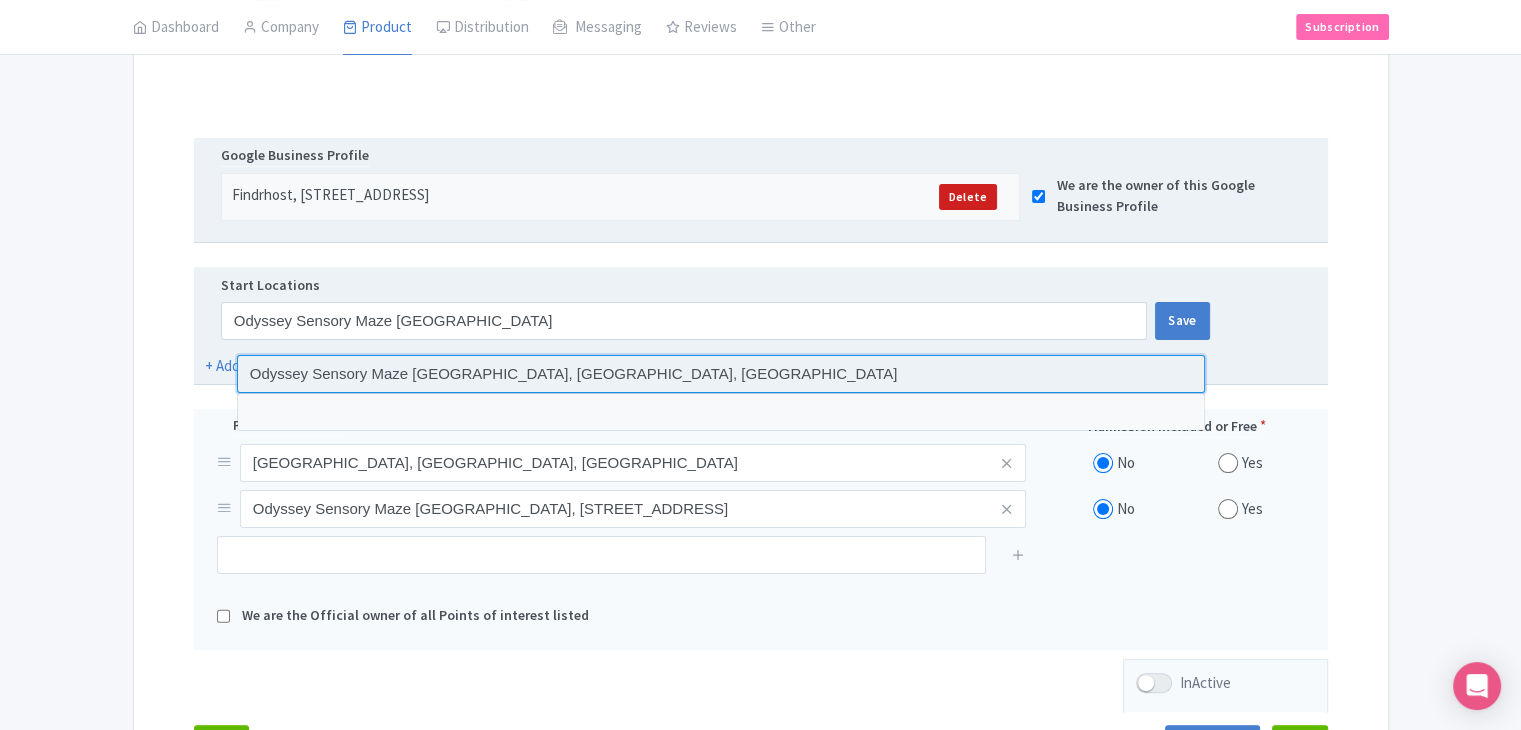 click at bounding box center [721, 374] 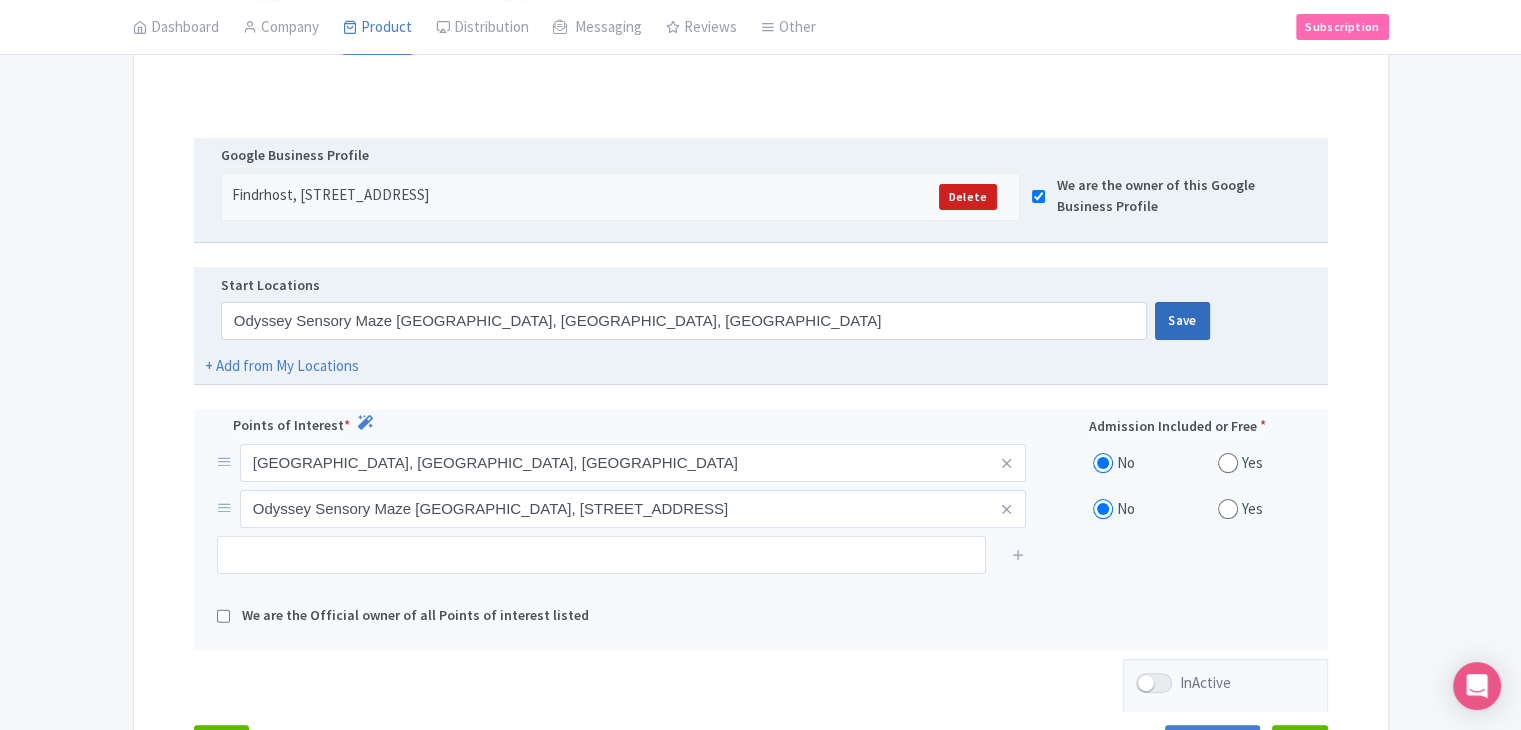 click on "Save" at bounding box center [1182, 321] 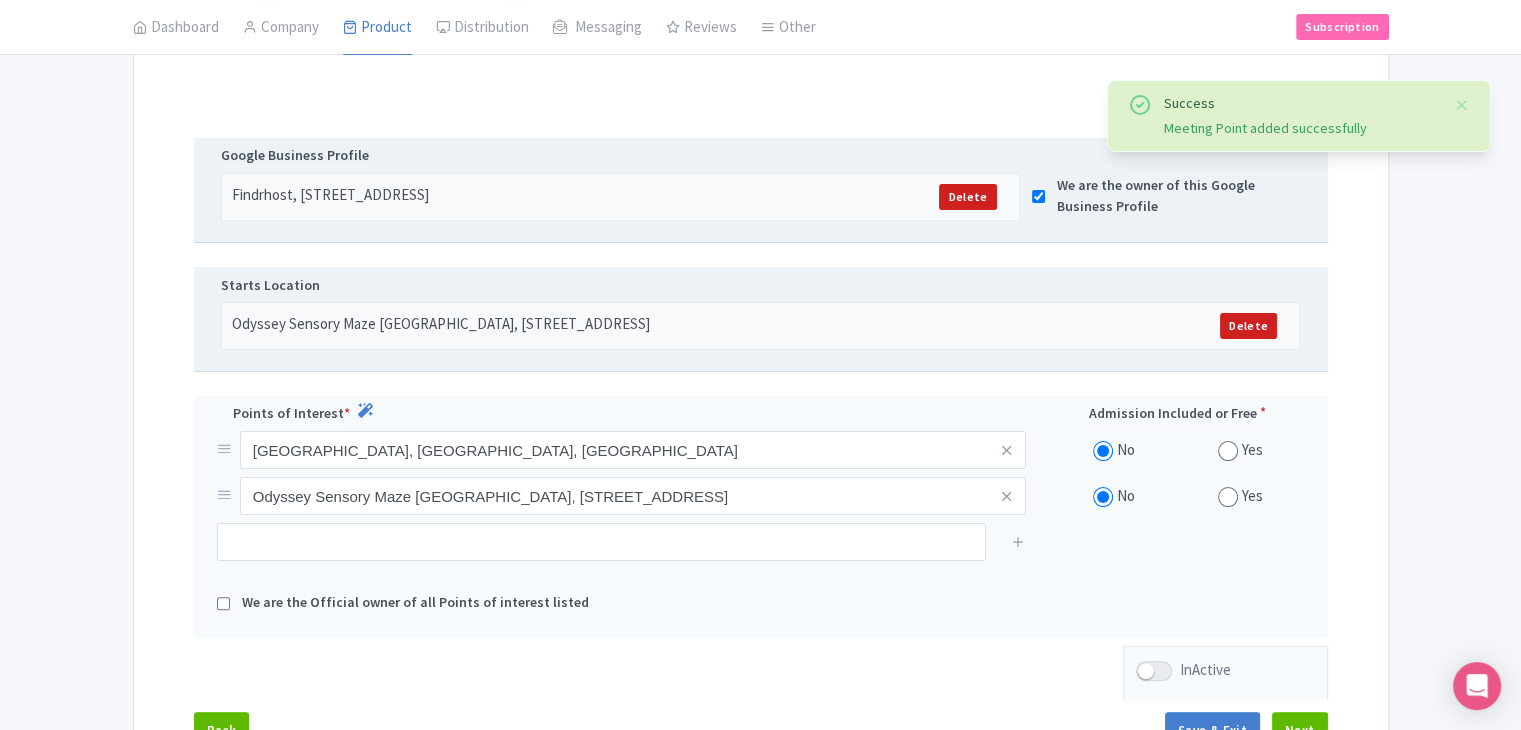 scroll, scrollTop: 528, scrollLeft: 0, axis: vertical 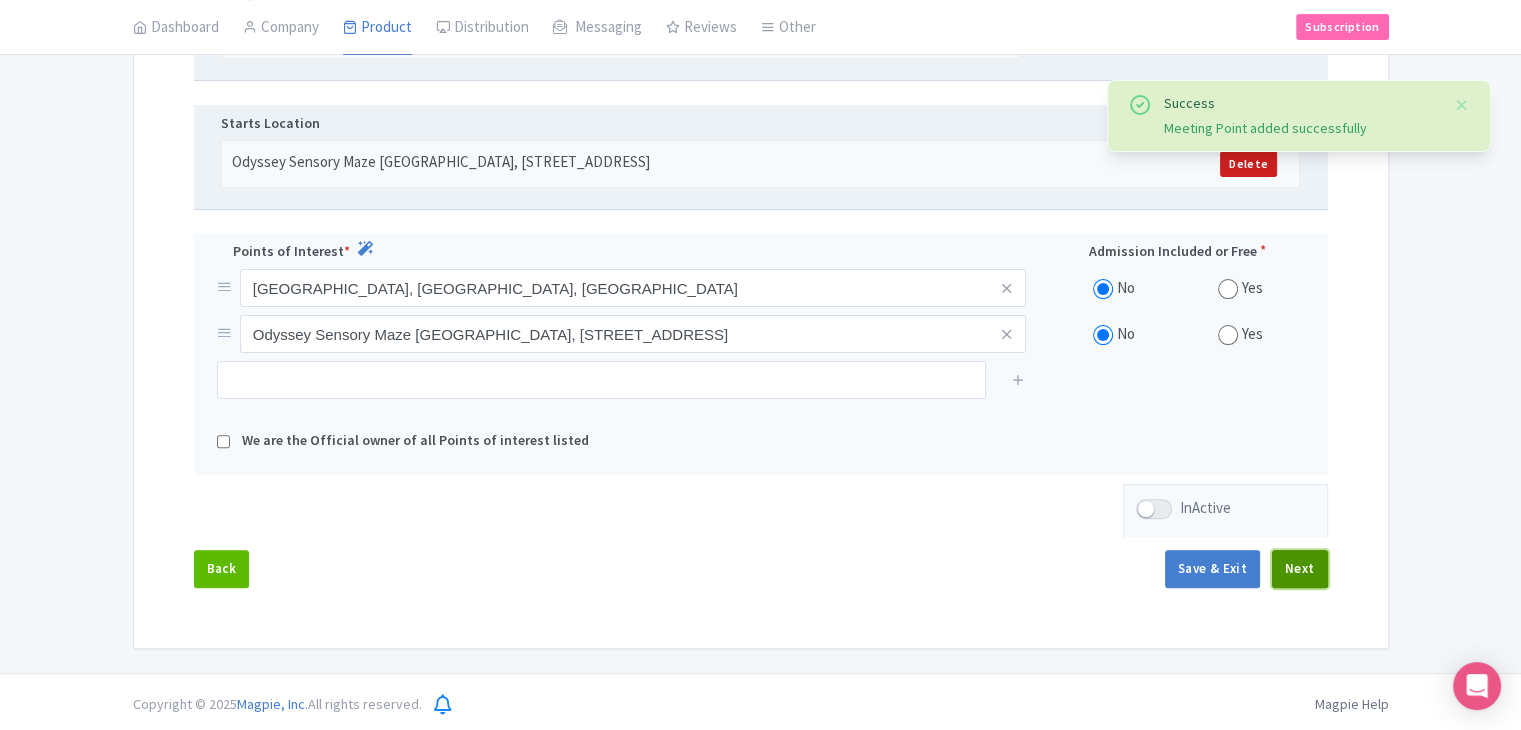 click on "Next" at bounding box center [1300, 569] 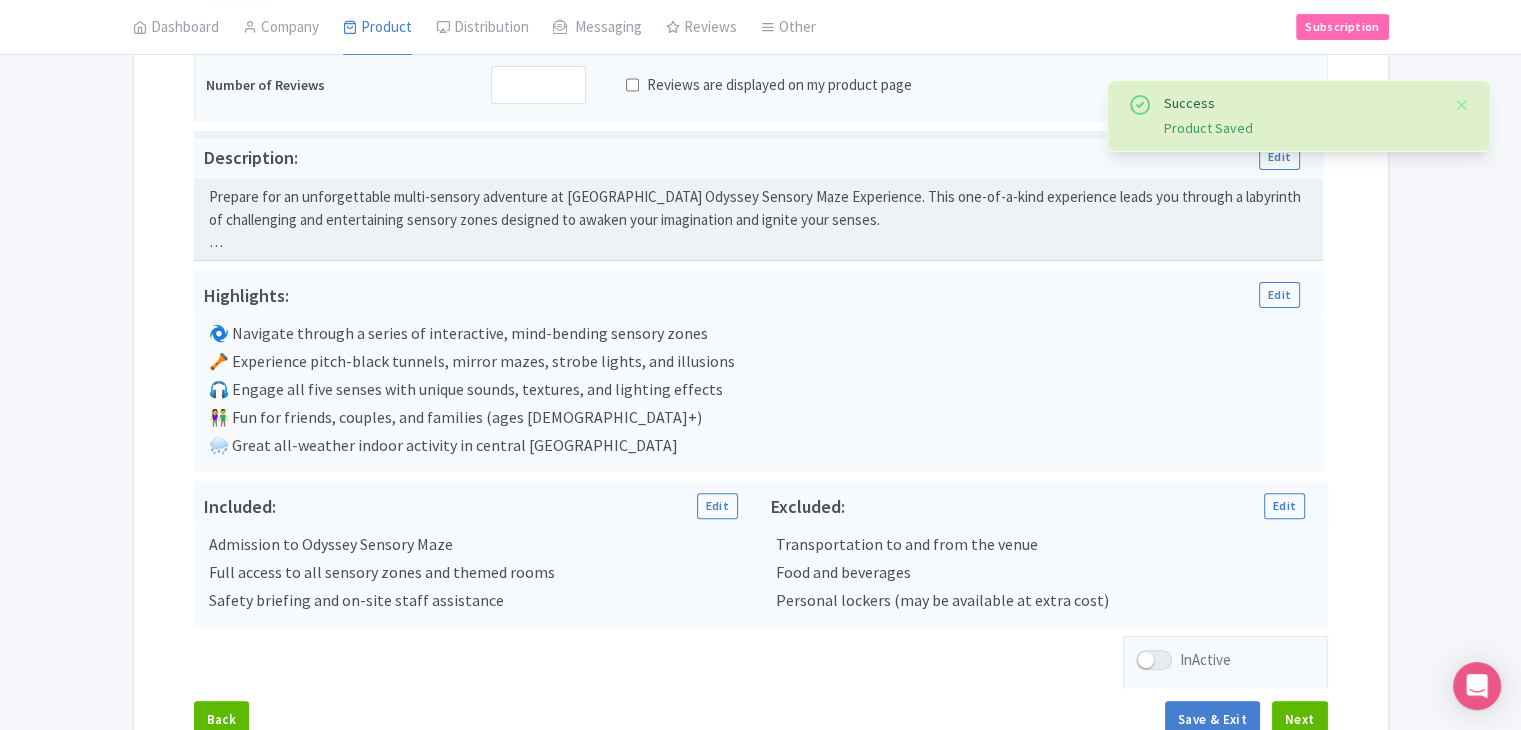scroll, scrollTop: 328, scrollLeft: 0, axis: vertical 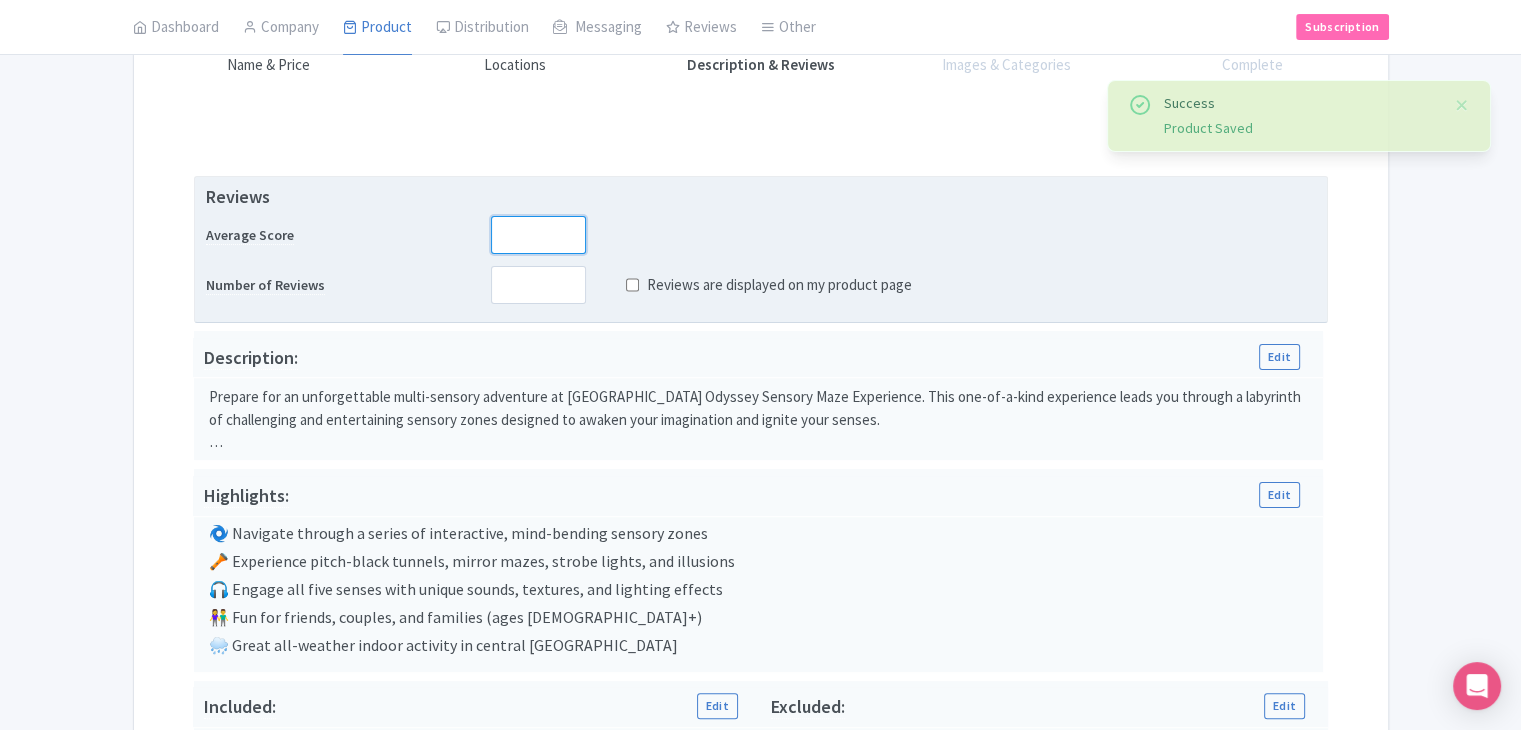 click at bounding box center [538, 235] 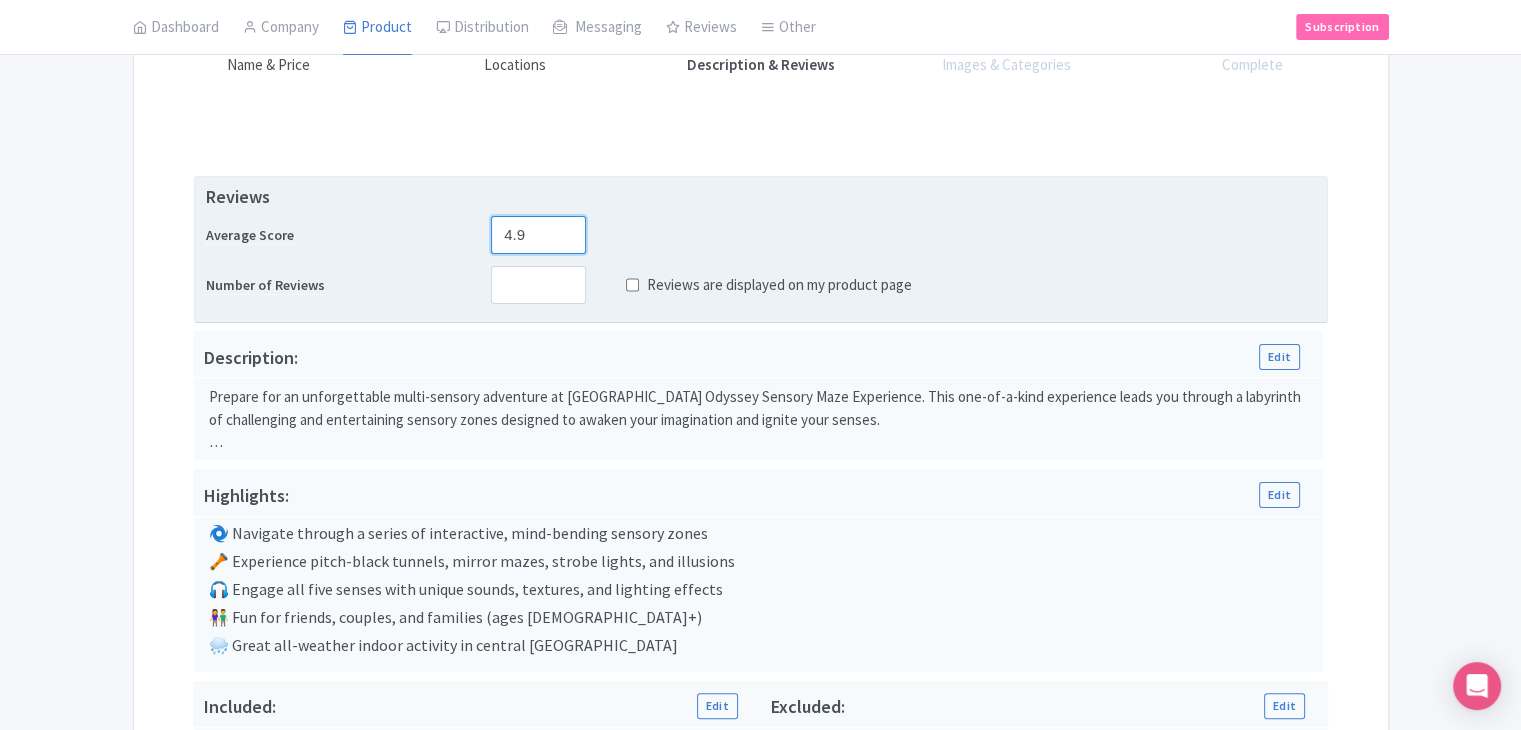 type on "4.9" 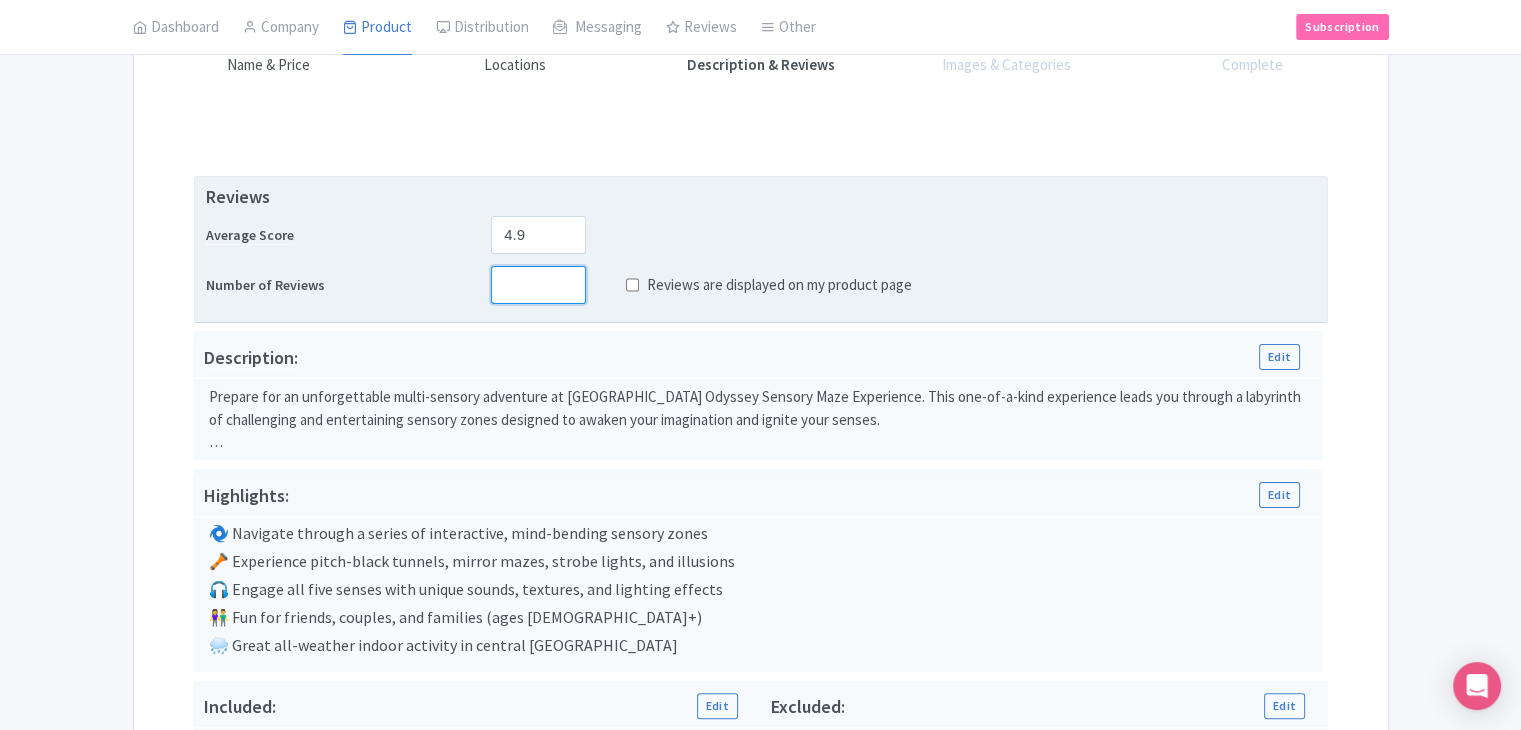 click at bounding box center [538, 285] 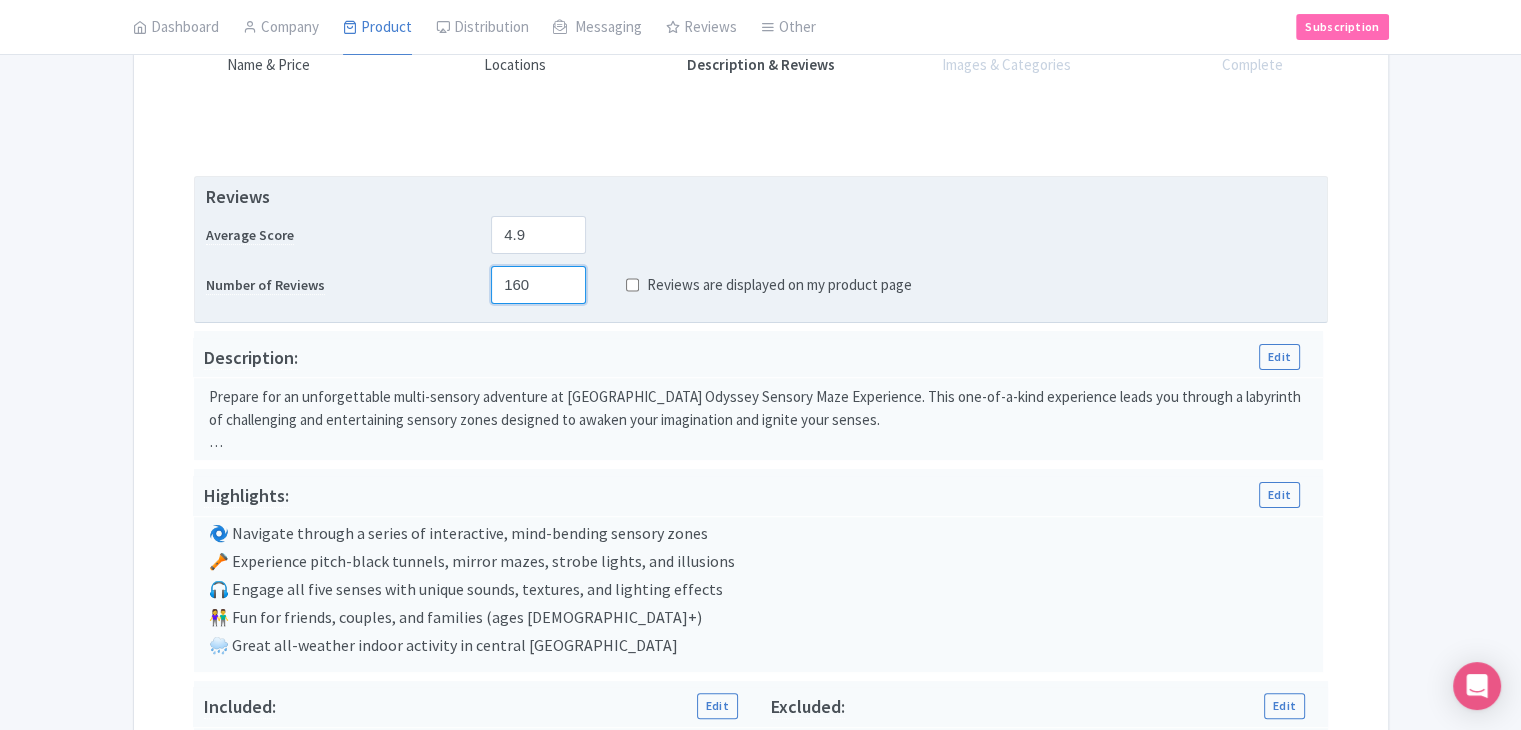 type on "160" 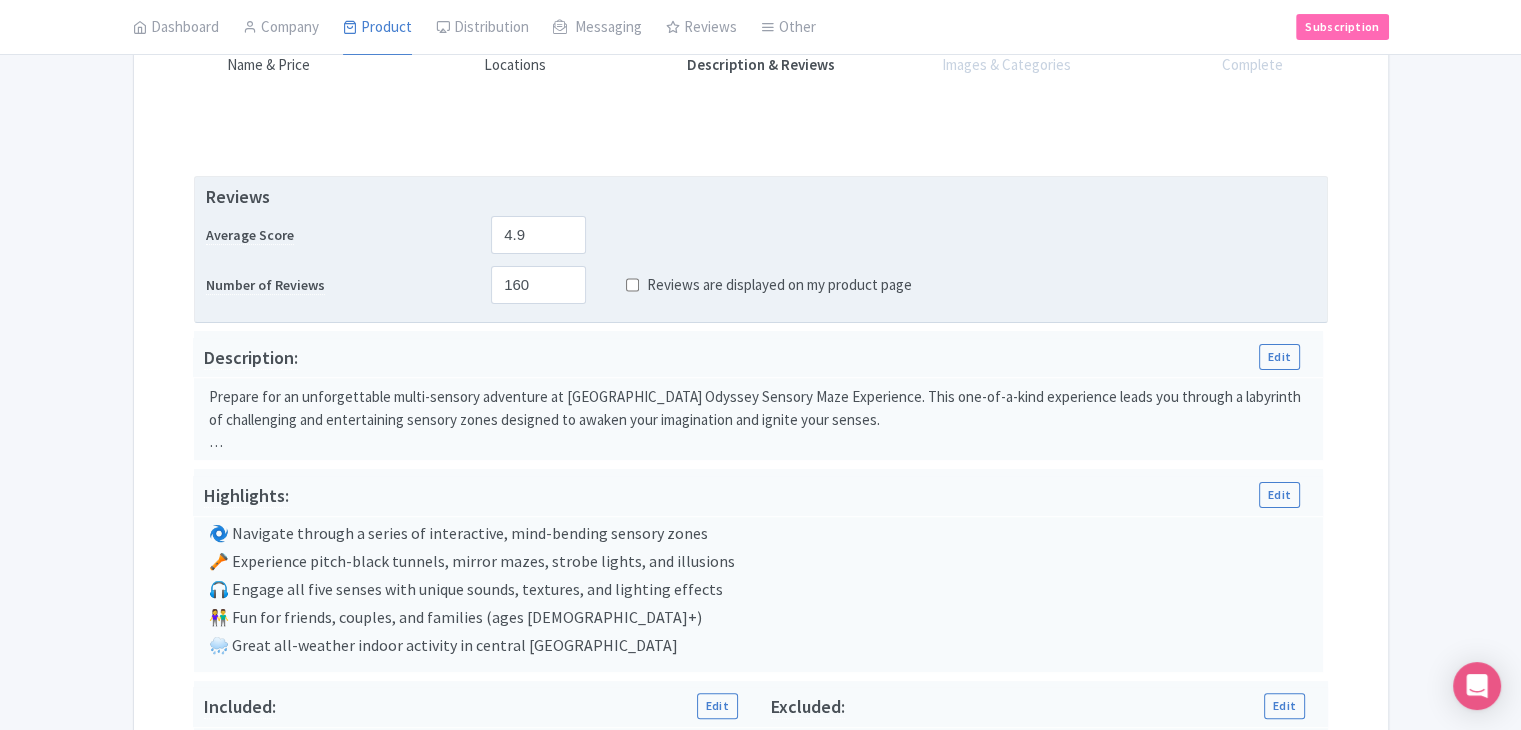 click on "Reviews are displayed on my product page" at bounding box center [632, 285] 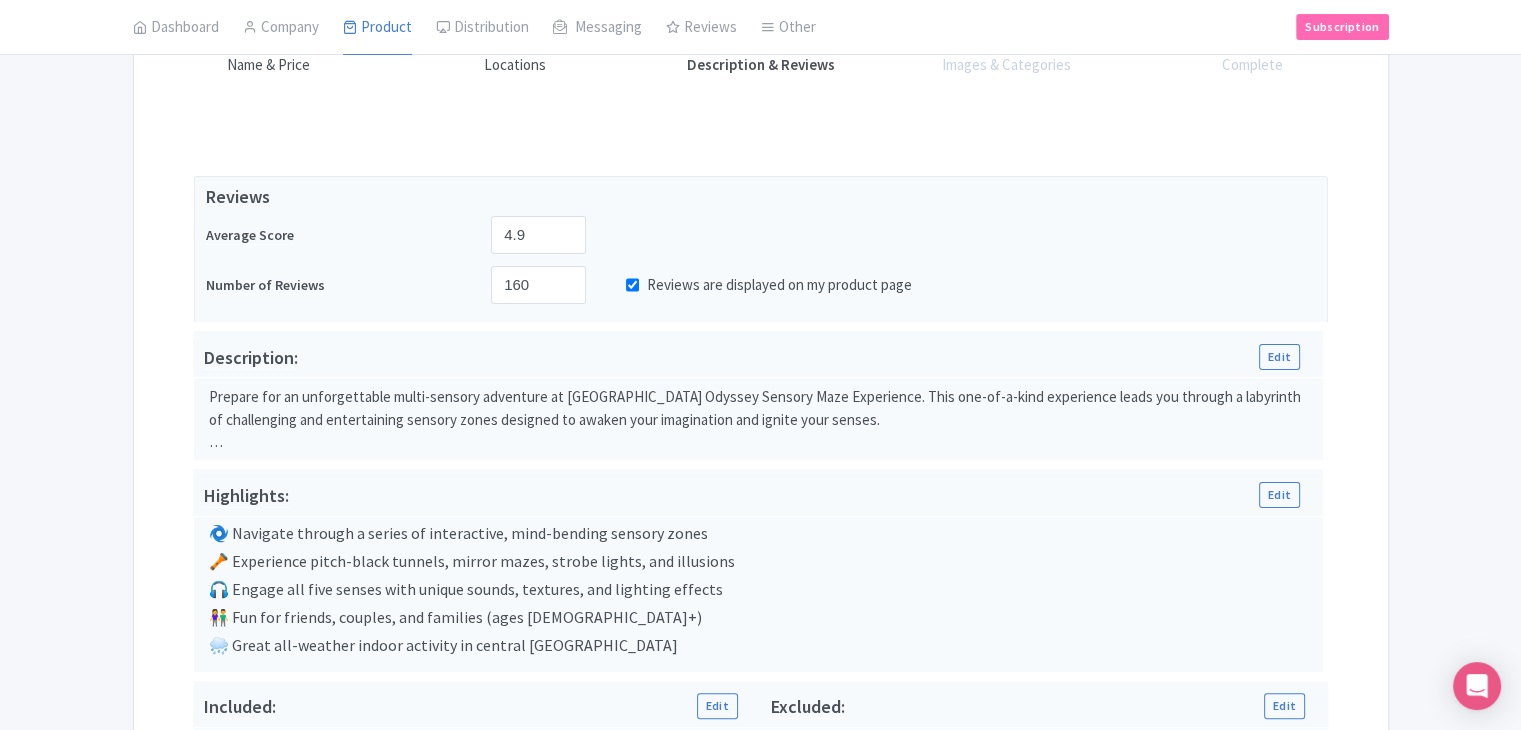click on "Success
Product Saved
← Back to Products
Queenstown Odyssey Sensory Maze Experience
ID# JMVFRW
Content
Distribution
Google  Things to do
Optimization
Audio
This product setup is complete.
Active
Save
Version: Primary Product
Primary Product
Version: Primary Product
Version type   * Primary
Version name   * Primary Product
Version description
Date from
Date to
Select all resellers for version
Share with Resellers:
Done
Actions
View on Magpie
Customer View
Industry Partner View
Download
Excel
Word
All Images ZIP
Share Products
Delete Product
Create new version" at bounding box center [760, 394] 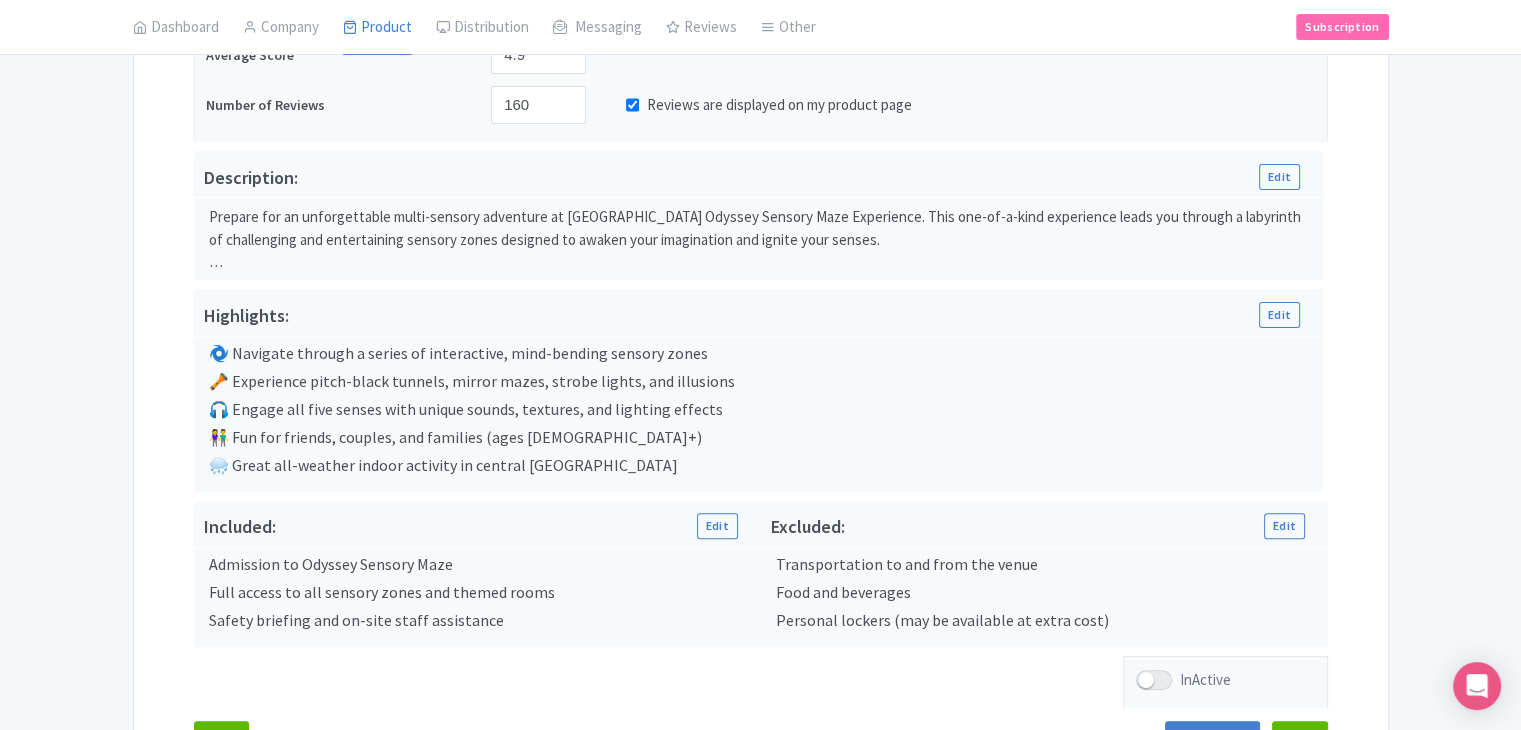 scroll, scrollTop: 652, scrollLeft: 0, axis: vertical 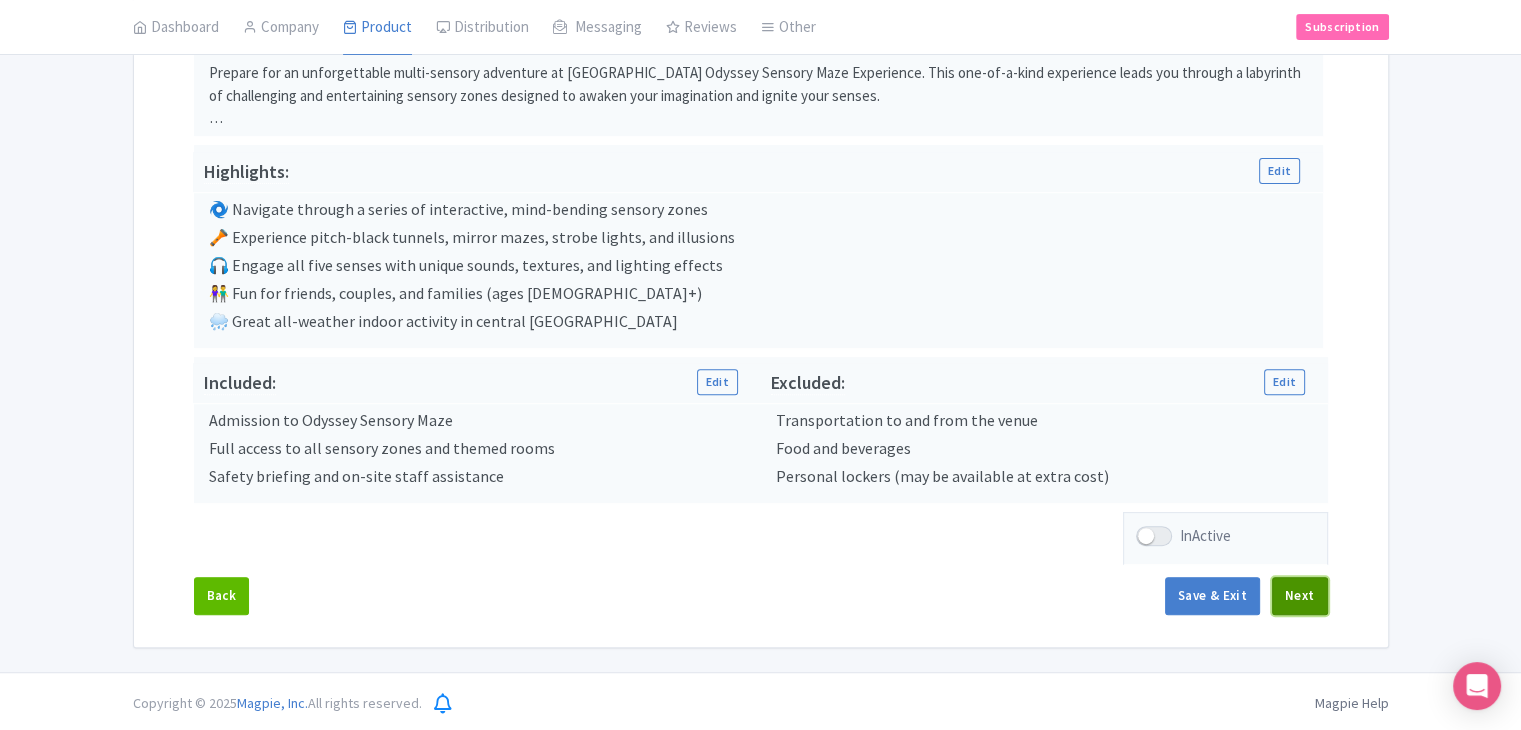 click on "Next" at bounding box center (1300, 596) 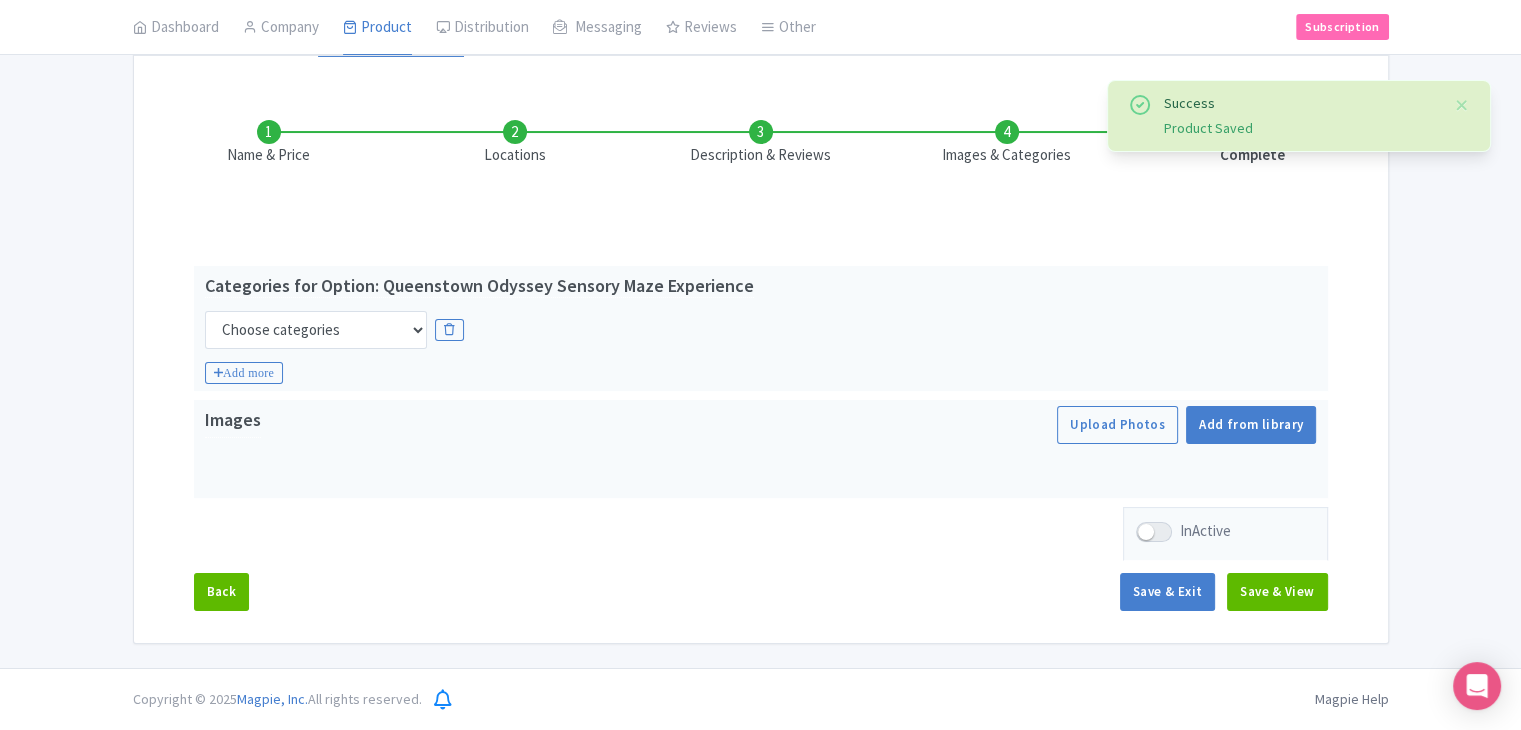 scroll, scrollTop: 235, scrollLeft: 0, axis: vertical 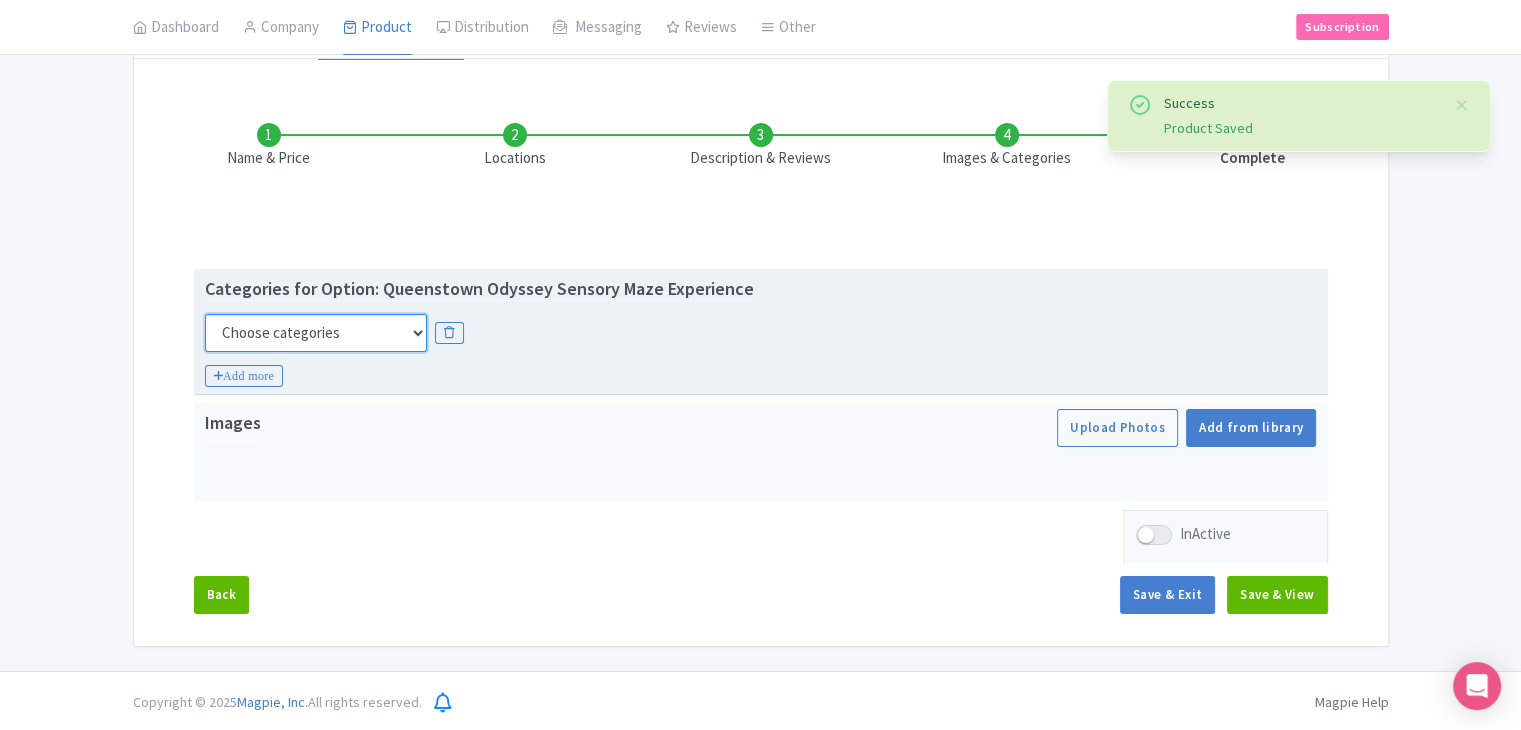 click on "Choose categories Adults Only
Animals
Audio Guide
Beaches
Bike Tours
Boat Tours
City Cards
Classes
Day Trips
Family Friendly
Fast Track
Food
Guided Tours
History
Hop On Hop Off
Literature
Live Music
Museums
Nightlife
Outdoors
Private Tours
Romantic
Self Guided
Small Group Tours
Sports
Theme Parks
Walking Tours
Wheelchair Accessible
Recurring Events" at bounding box center (316, 333) 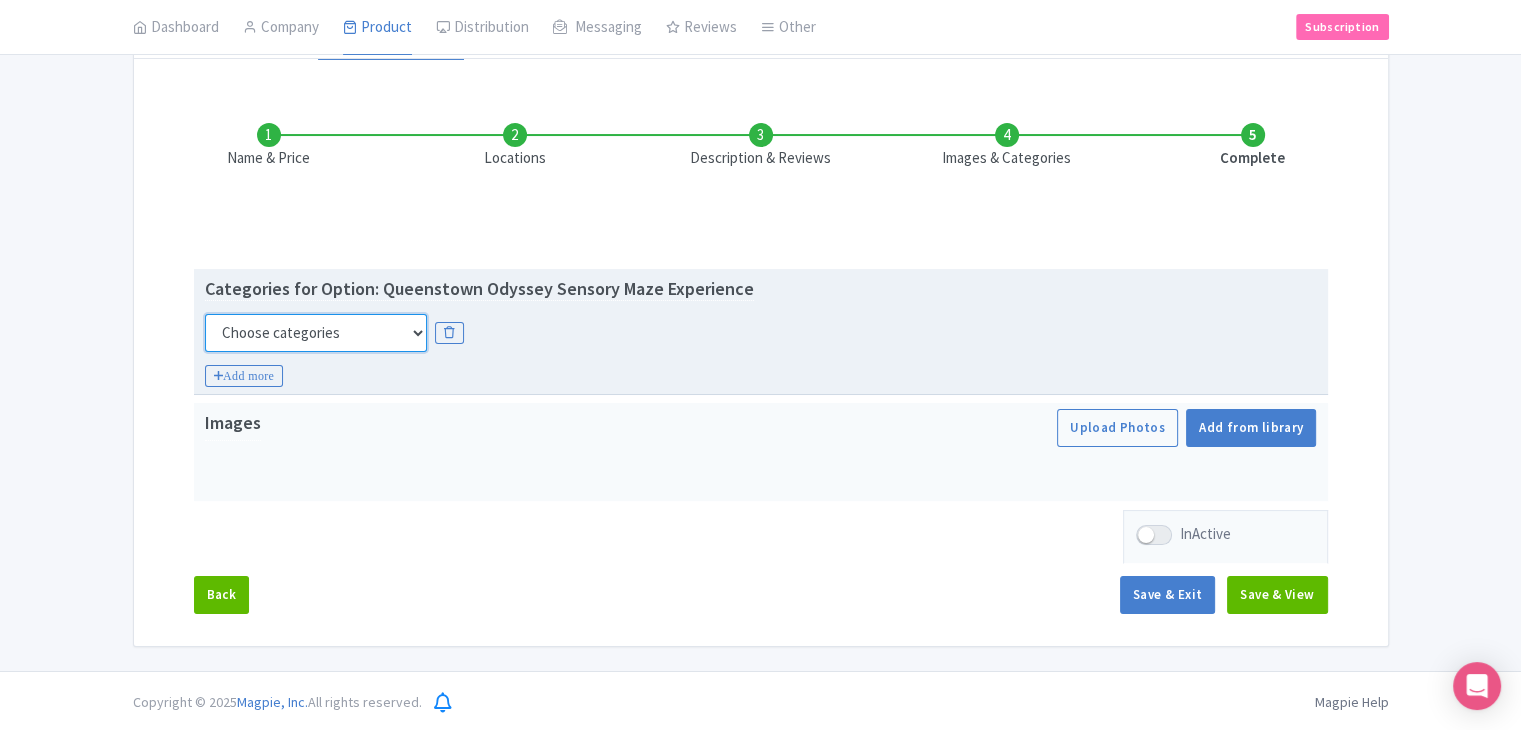 select on "guided-tours" 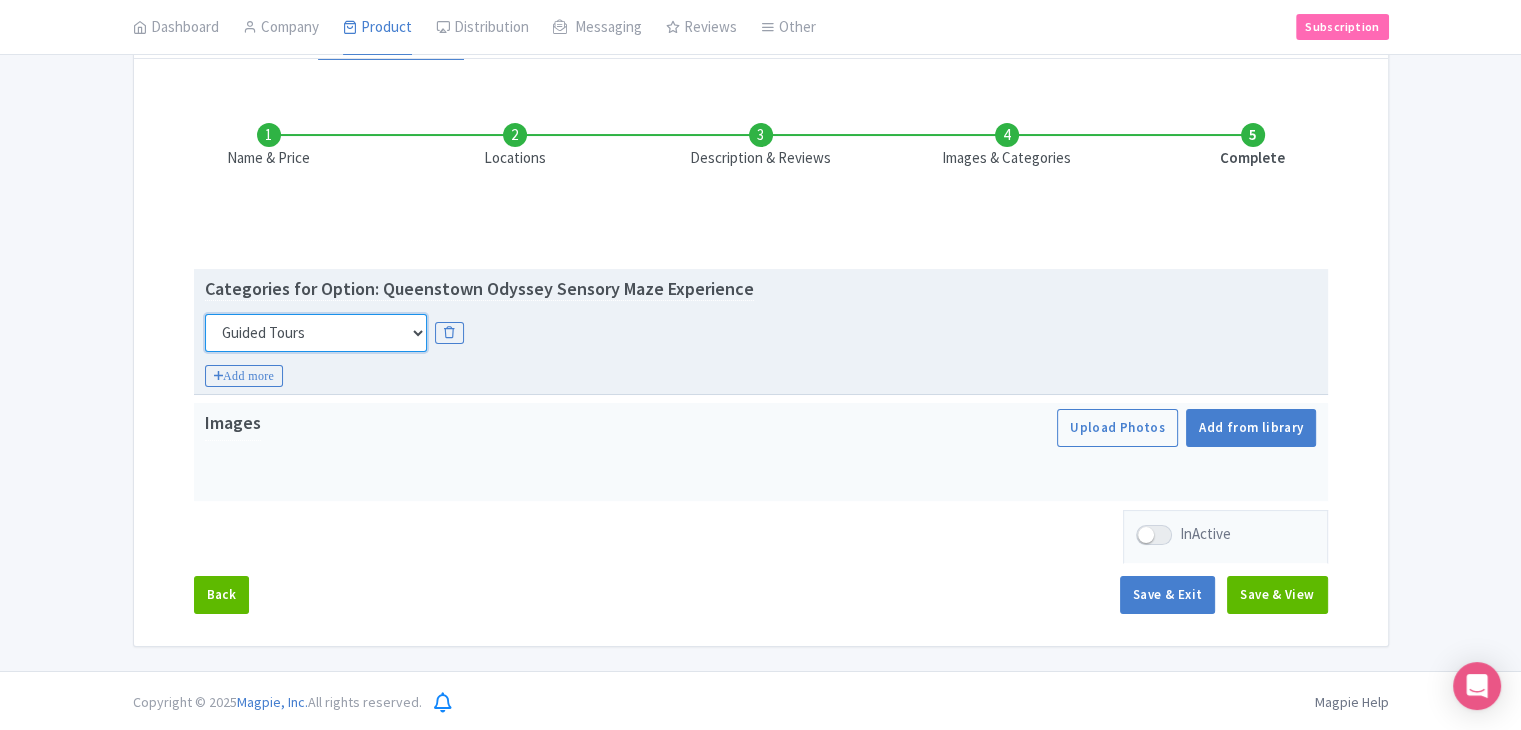 click on "Choose categories Adults Only
Animals
Audio Guide
Beaches
Bike Tours
Boat Tours
City Cards
Classes
Day Trips
Family Friendly
Fast Track
Food
Guided Tours
History
Hop On Hop Off
Literature
Live Music
Museums
Nightlife
Outdoors
Private Tours
Romantic
Self Guided
Small Group Tours
Sports
Theme Parks
Walking Tours
Wheelchair Accessible
Recurring Events" at bounding box center [316, 333] 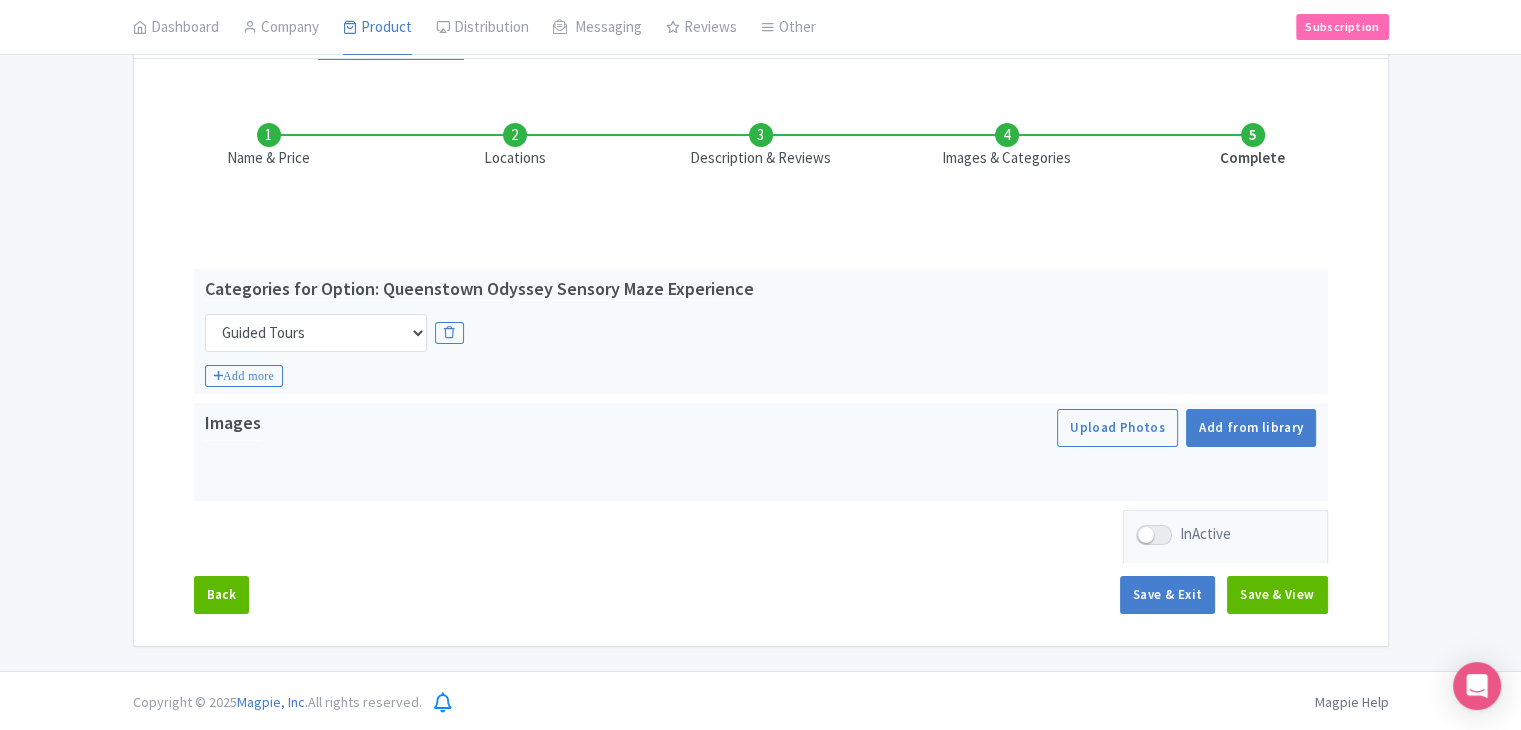 click on "Success
Product Saved
← Back to Products
Queenstown Odyssey Sensory Maze Experience
ID# JMVFRW
Content
Distribution
Google  Things to do
Optimization
Audio
This product setup is complete.
Active
Save
Version: Primary Product
Primary Product
Version: Primary Product
Version type   * Primary
Version name   * Primary Product
Version description
Date from
Date to
Select all resellers for version
Share with Resellers:
Done
Actions
View on Magpie
Customer View
Industry Partner View
Download
Excel
Word
All Images ZIP
Share Products
Delete Product
Create new version" at bounding box center (760, 278) 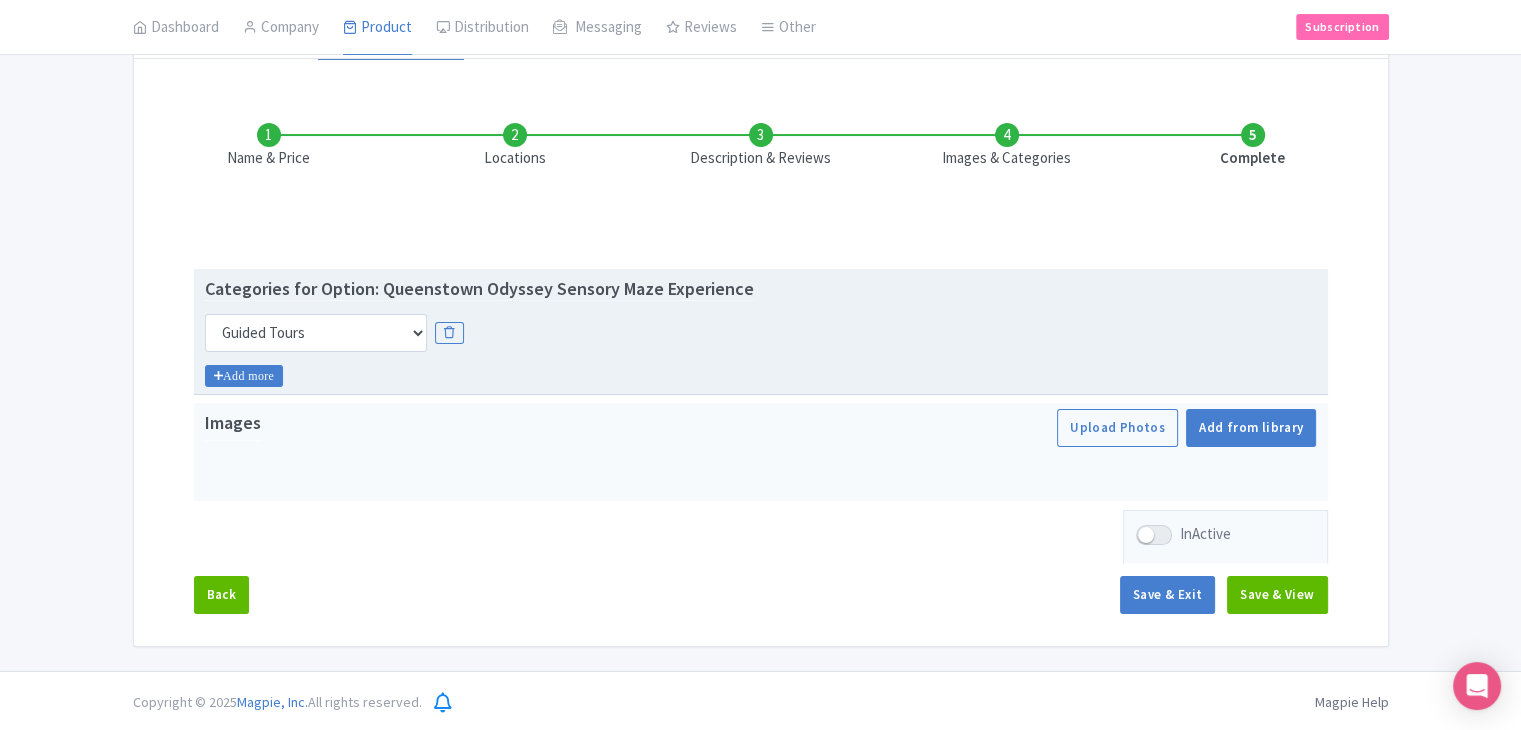 click on "Add more" at bounding box center (244, 376) 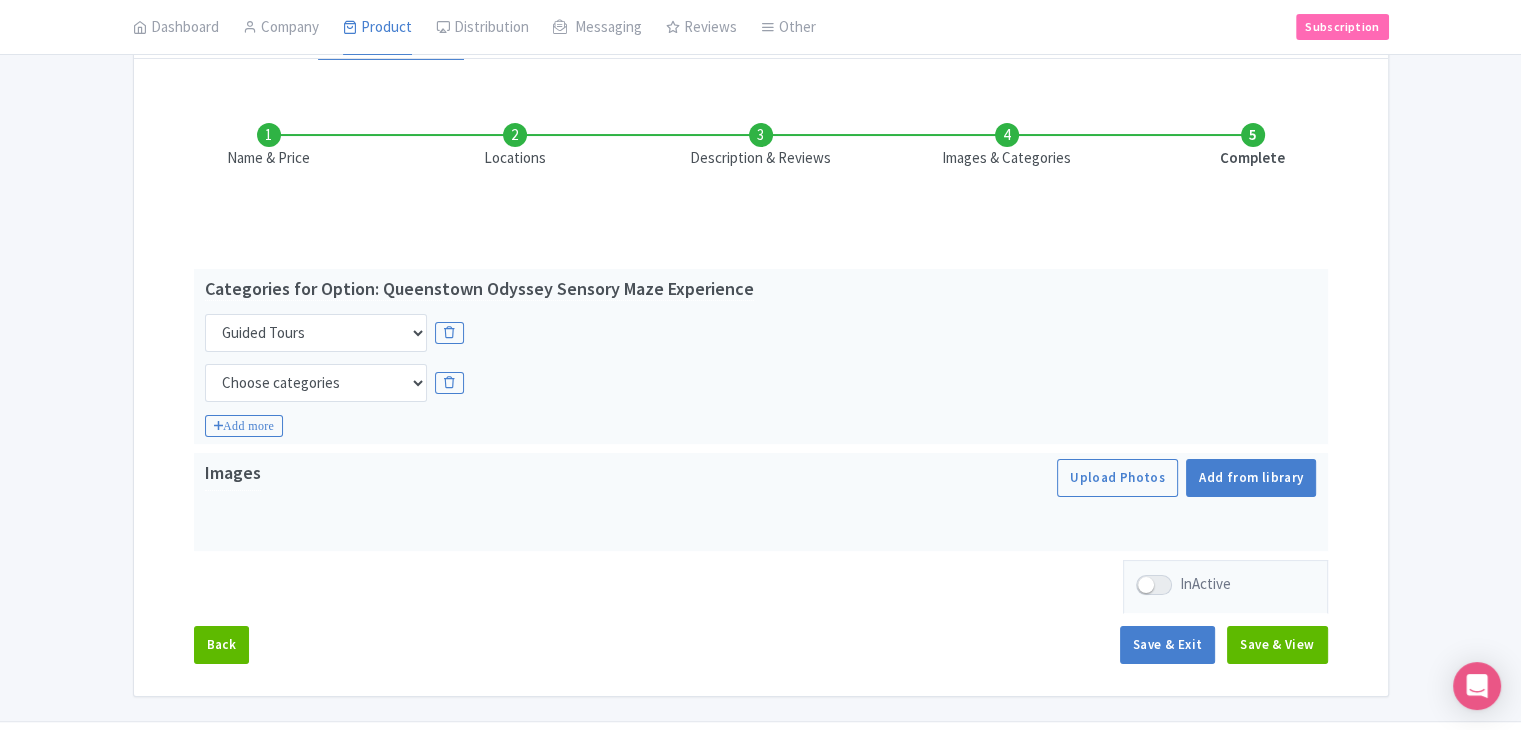 click on "Success
Product Saved
← Back to Products
Queenstown Odyssey Sensory Maze Experience
ID# JMVFRW
Content
Distribution
Google  Things to do
Optimization
Audio
This product setup is complete.
Active
Save
Version: Primary Product
Primary Product
Version: Primary Product
Version type   * Primary
Version name   * Primary Product
Version description
Date from
Date to
Select all resellers for version
Share with Resellers:
Done
Actions
View on Magpie
Customer View
Industry Partner View
Download
Excel
Word
All Images ZIP
Share Products
Delete Product
Create new version" at bounding box center [761, 303] 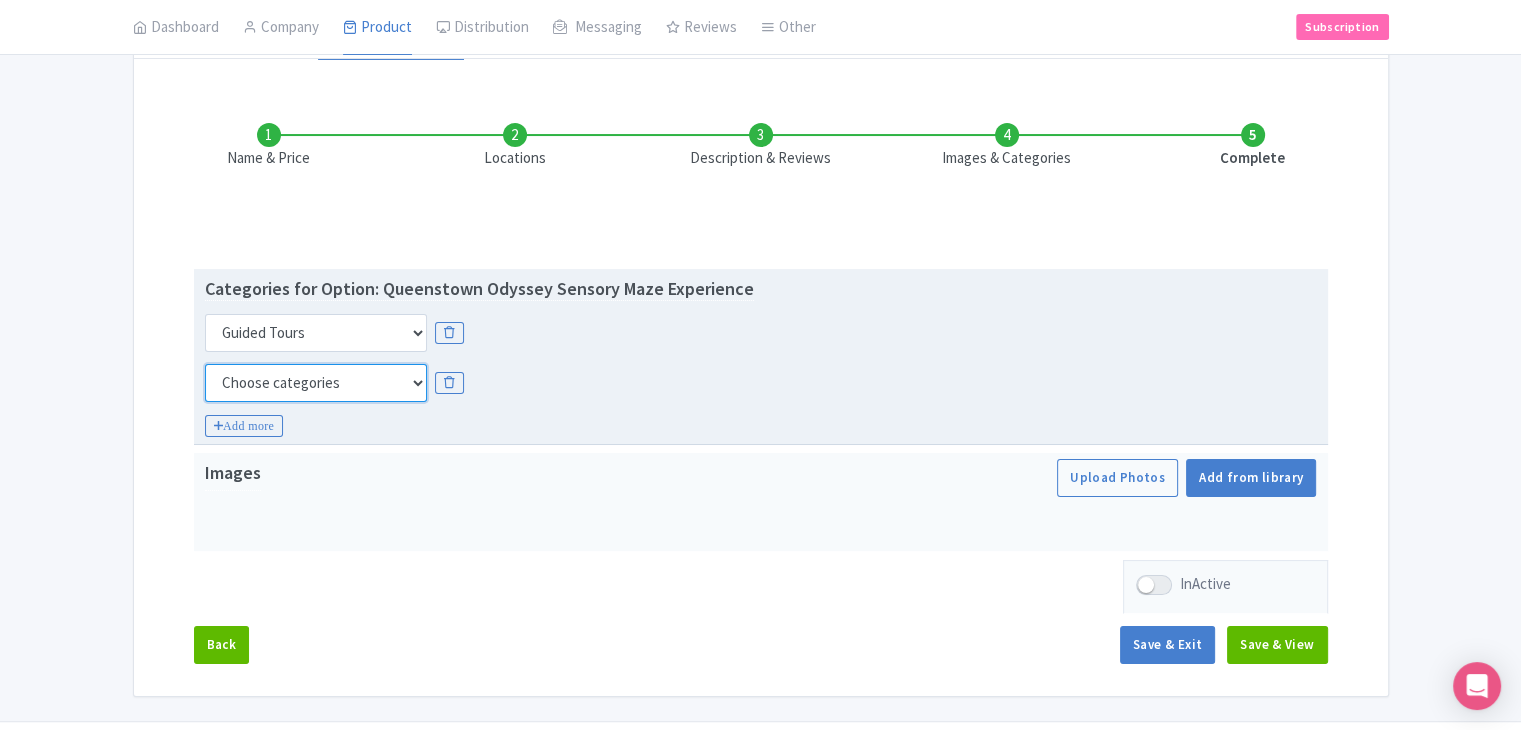 click on "Choose categories Adults Only
Animals
Audio Guide
Beaches
Bike Tours
Boat Tours
City Cards
Classes
Day Trips
Family Friendly
Fast Track
Food
Guided Tours
History
Hop On Hop Off
Literature
Live Music
Museums
Nightlife
Outdoors
Private Tours
Romantic
Self Guided
Small Group Tours
Sports
Theme Parks
Walking Tours
Wheelchair Accessible
Recurring Events" at bounding box center [316, 383] 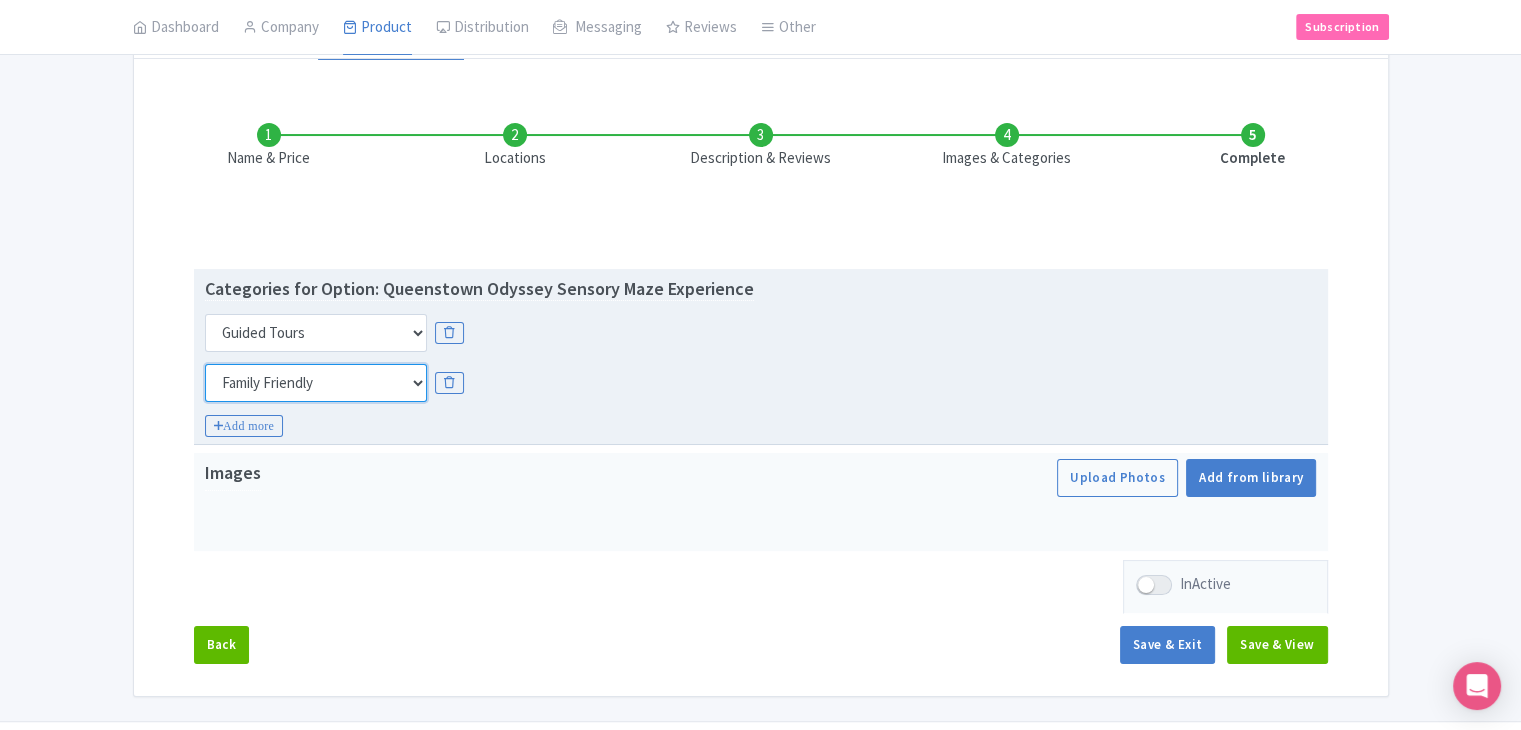 click on "Choose categories Adults Only
Animals
Audio Guide
Beaches
Bike Tours
Boat Tours
City Cards
Classes
Day Trips
Family Friendly
Fast Track
Food
Guided Tours
History
Hop On Hop Off
Literature
Live Music
Museums
Nightlife
Outdoors
Private Tours
Romantic
Self Guided
Small Group Tours
Sports
Theme Parks
Walking Tours
Wheelchair Accessible
Recurring Events" at bounding box center (316, 383) 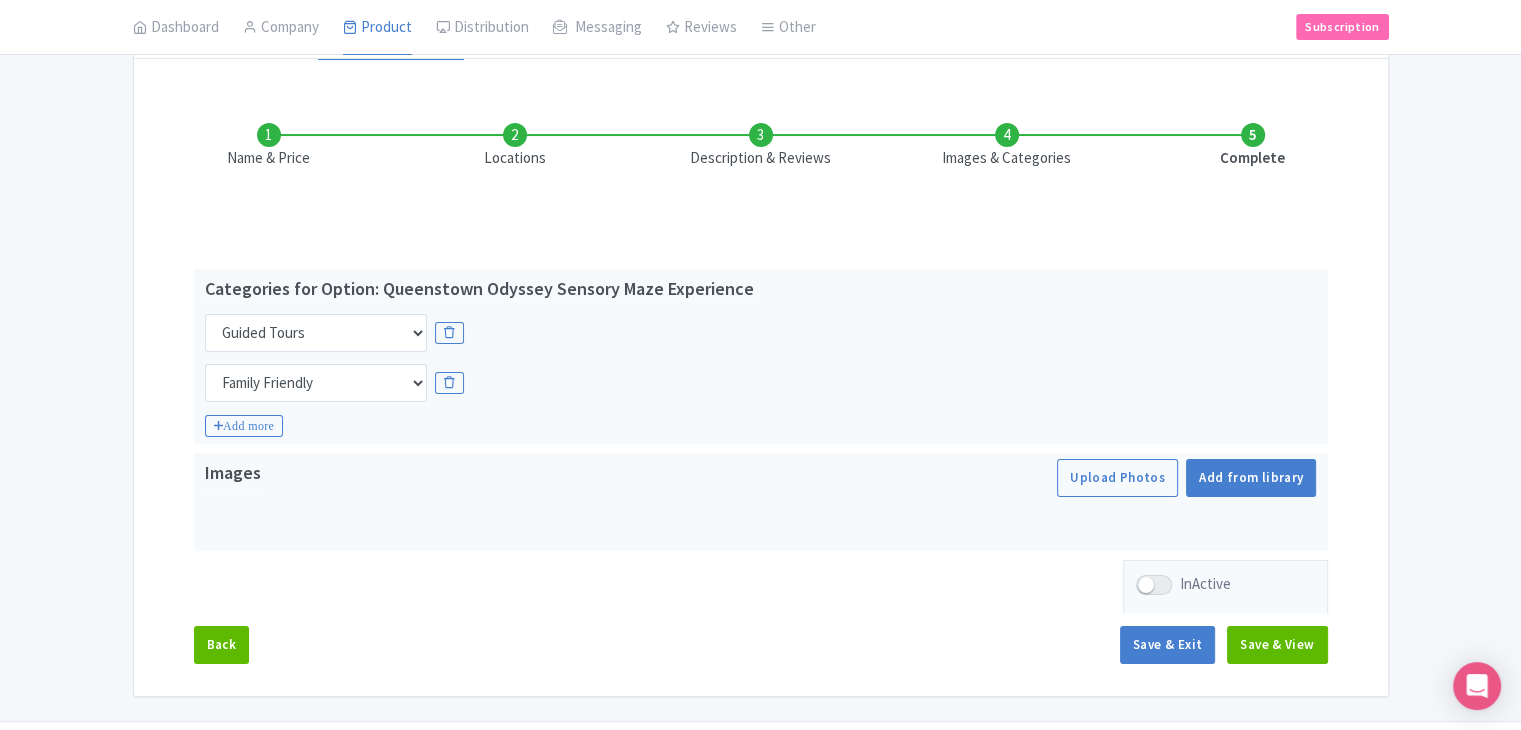 click on "Name & Price
Locations
Description & Reviews
Images & Categories
Complete
Edit Name for Google Listing
Regular Product Name:
Queenstown Odyssey Sensory Maze Experience
Save
Categories for Option: Queenstown Odyssey Sensory Maze Experience
Choose categories Adults Only
Animals
Audio Guide
Beaches
Bike Tours
Boat Tours
City Cards
Classes
Day Trips
Family Friendly
Fast Track
Food
Guided Tours
History
Hop On Hop Off
Literature
Live Music
Museums
Nightlife
Outdoors
Private Tours
Romantic
Self Guided
Small Group Tours
Sports
Theme Parks
Walking Tours
Wheelchair Accessible
Recurring Events
Choose categories Adults Only
Animals
Audio Guide
Beaches
Bike Tours
Boat Tours
City Cards
Classes
Day Trips
Family Friendly
Fast Track
Food
Guided Tours
History
Hop On Hop Off
Literature
Live Music
Museums
Nightlife
Outdoors
Private Tours
Romantic" at bounding box center (761, 383) 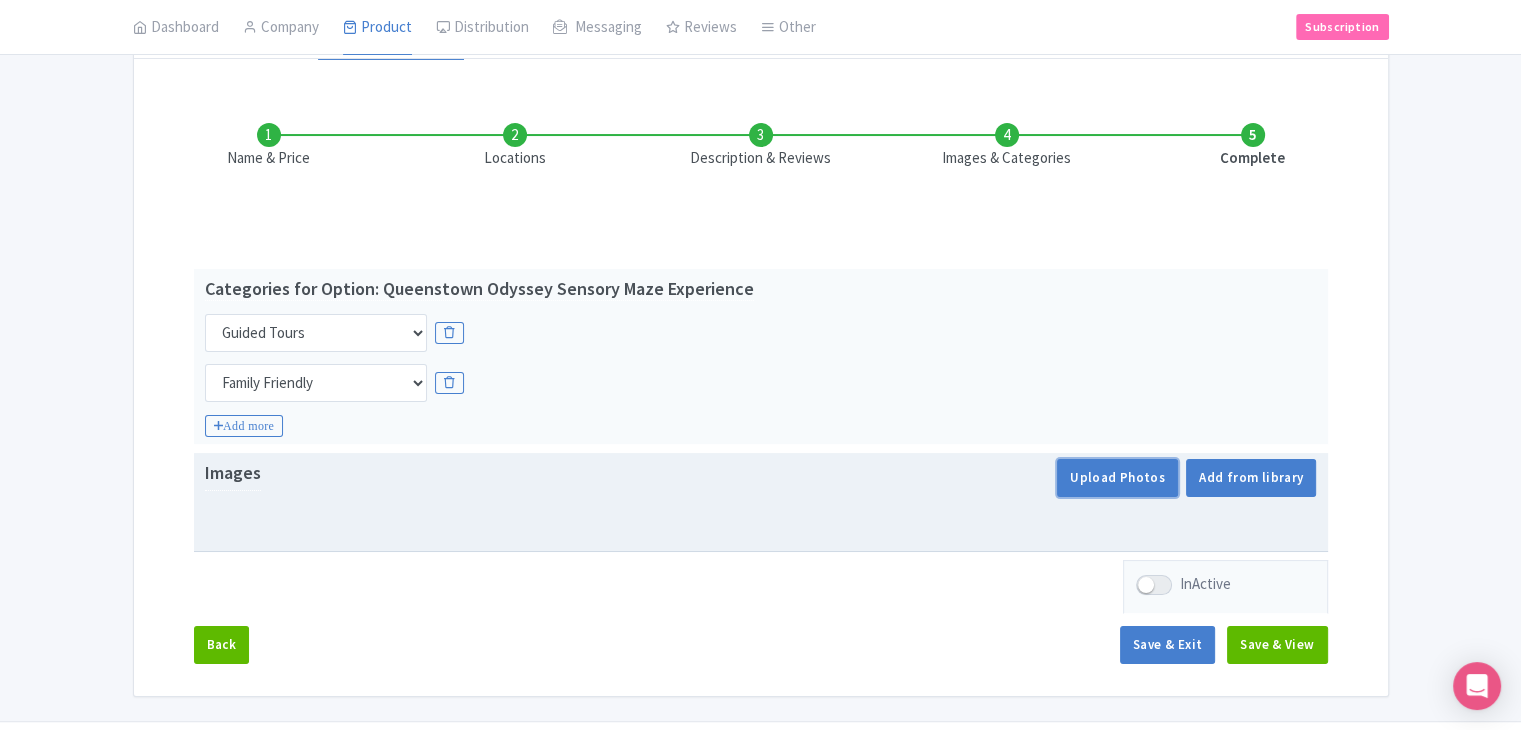 click on "Upload Photos" at bounding box center (1117, 478) 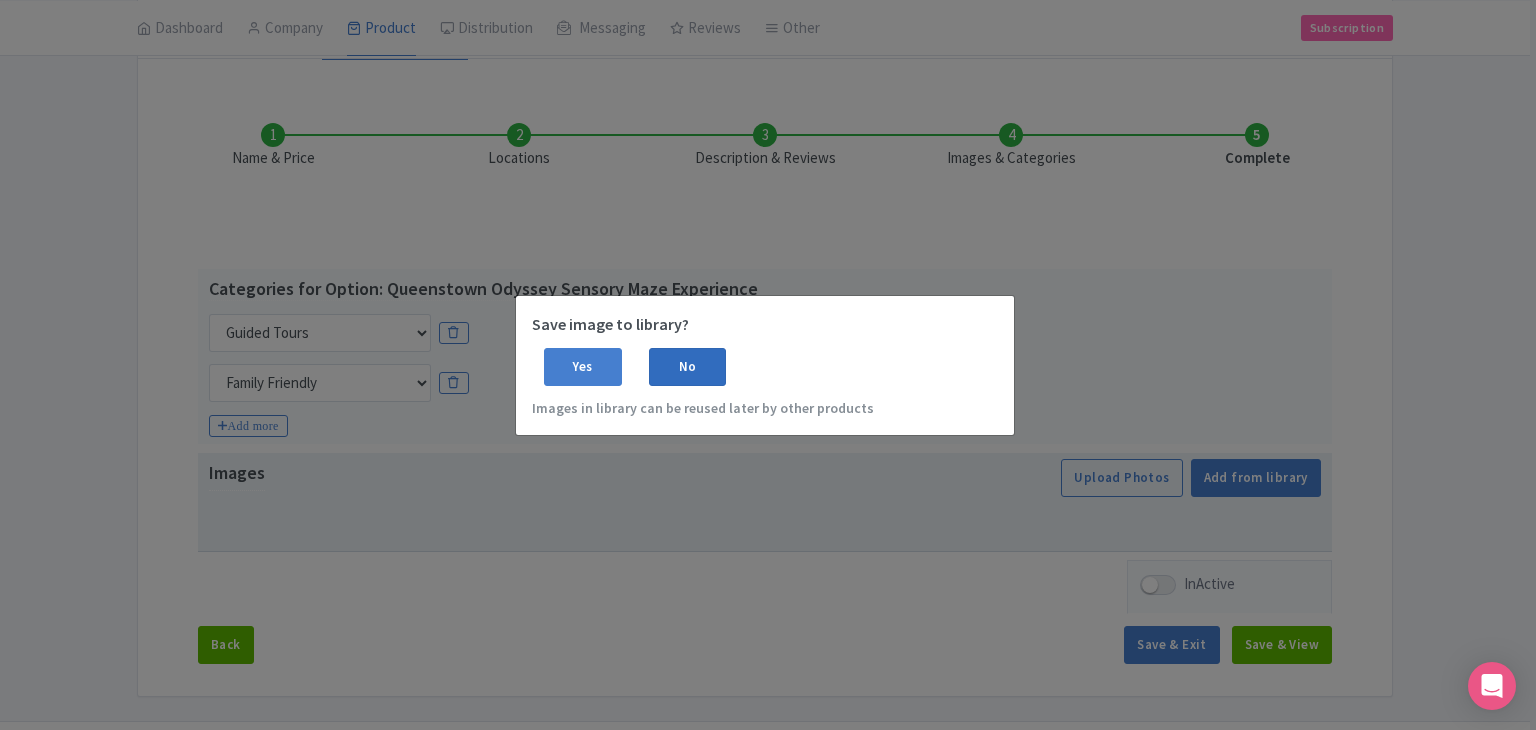 click on "No" at bounding box center (688, 367) 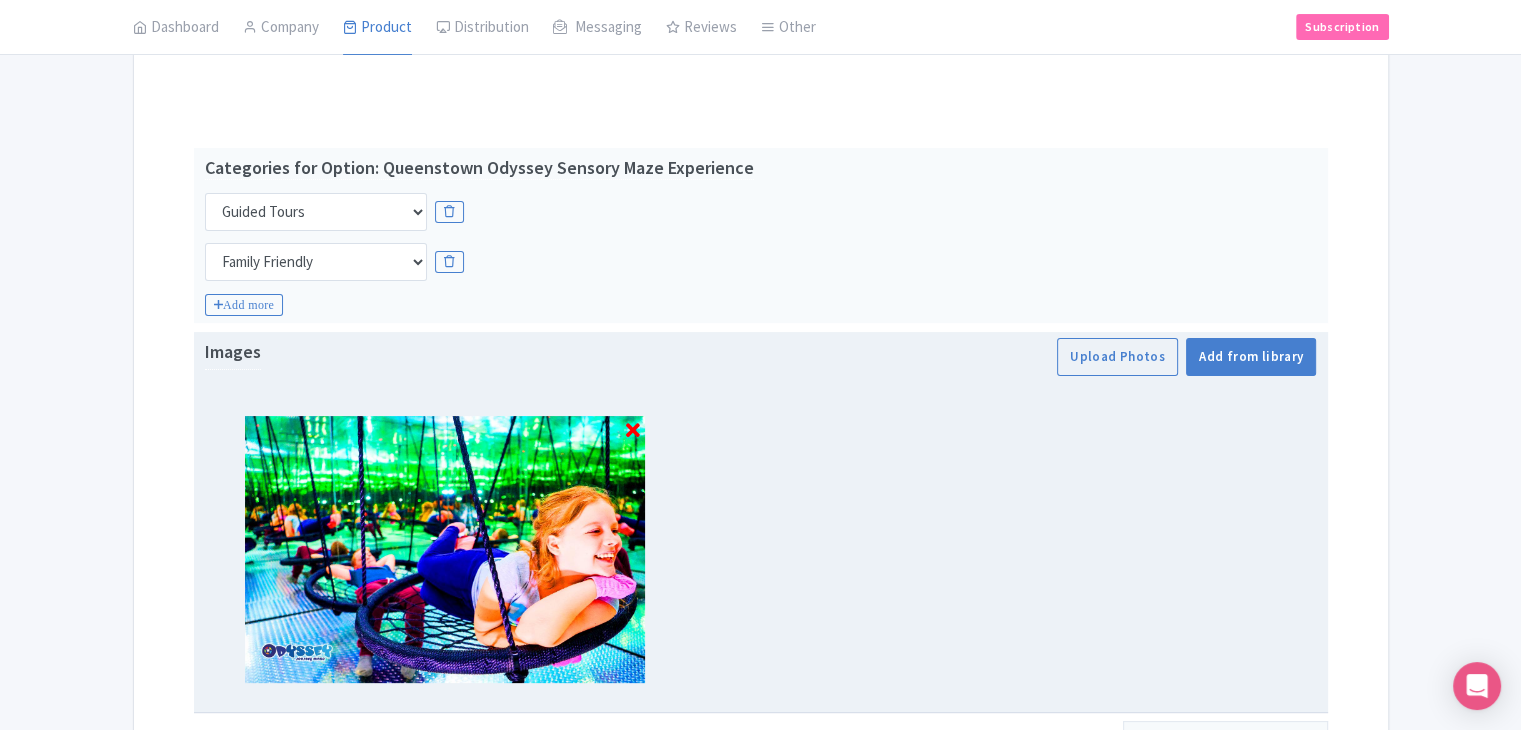 scroll, scrollTop: 385, scrollLeft: 0, axis: vertical 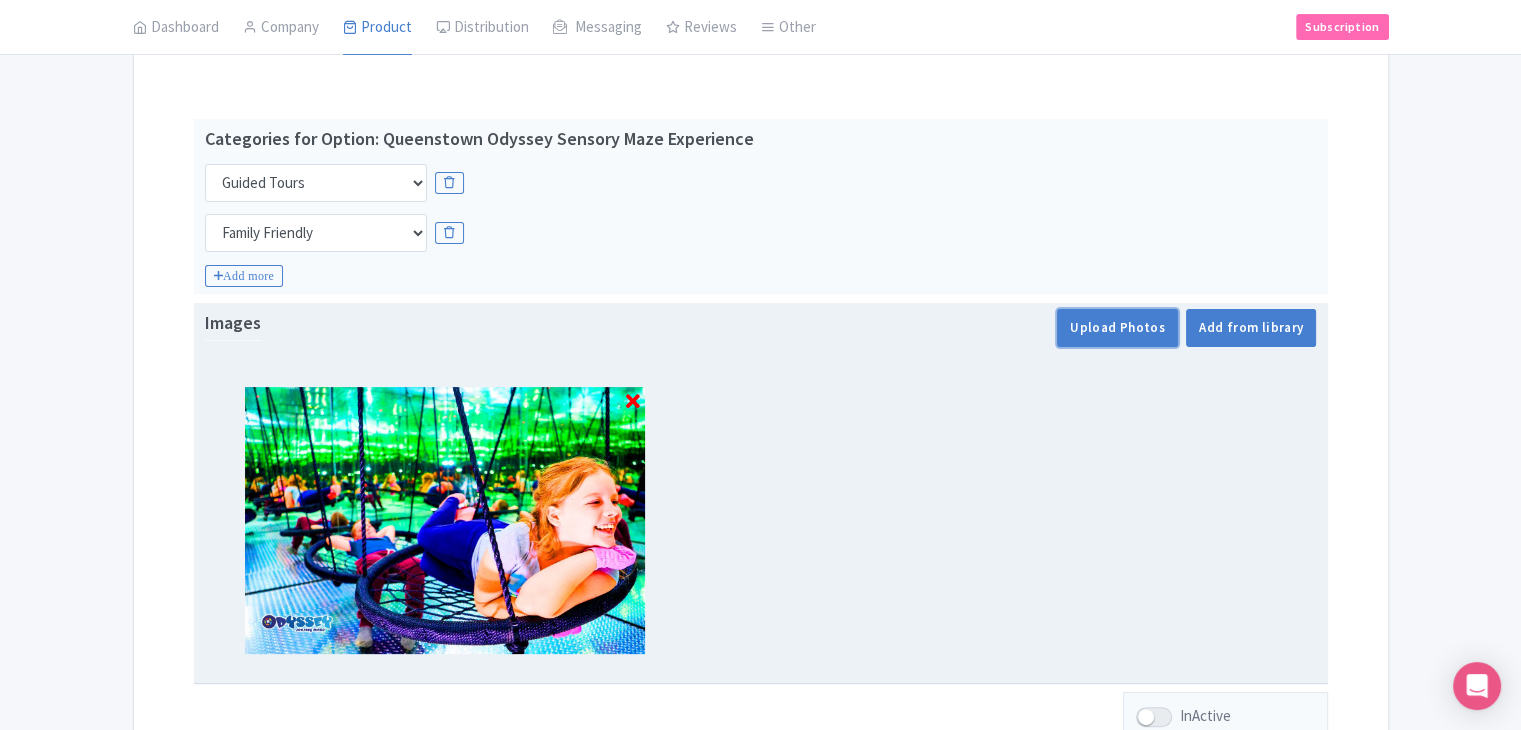 click on "Upload Photos" at bounding box center (1117, 328) 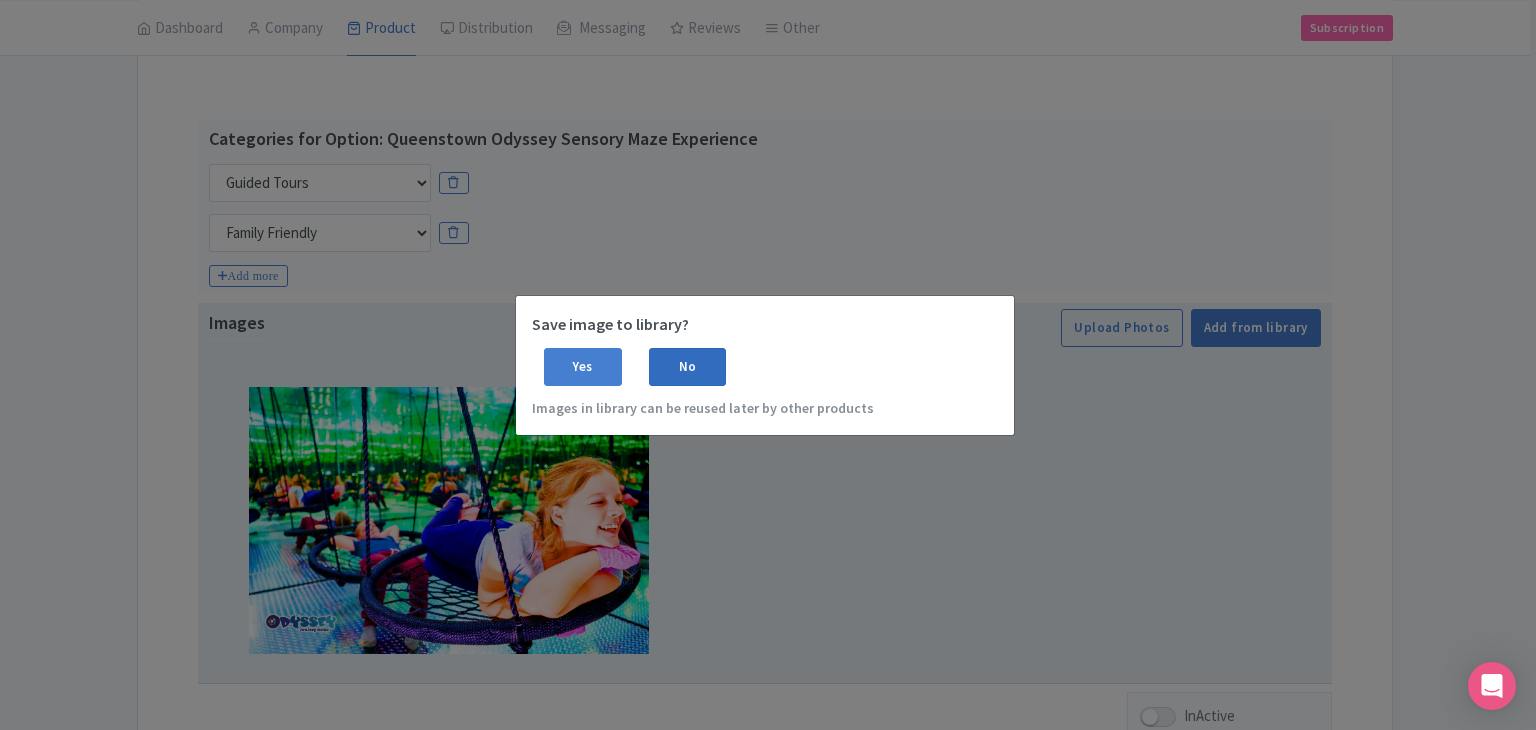 click on "No" at bounding box center (688, 367) 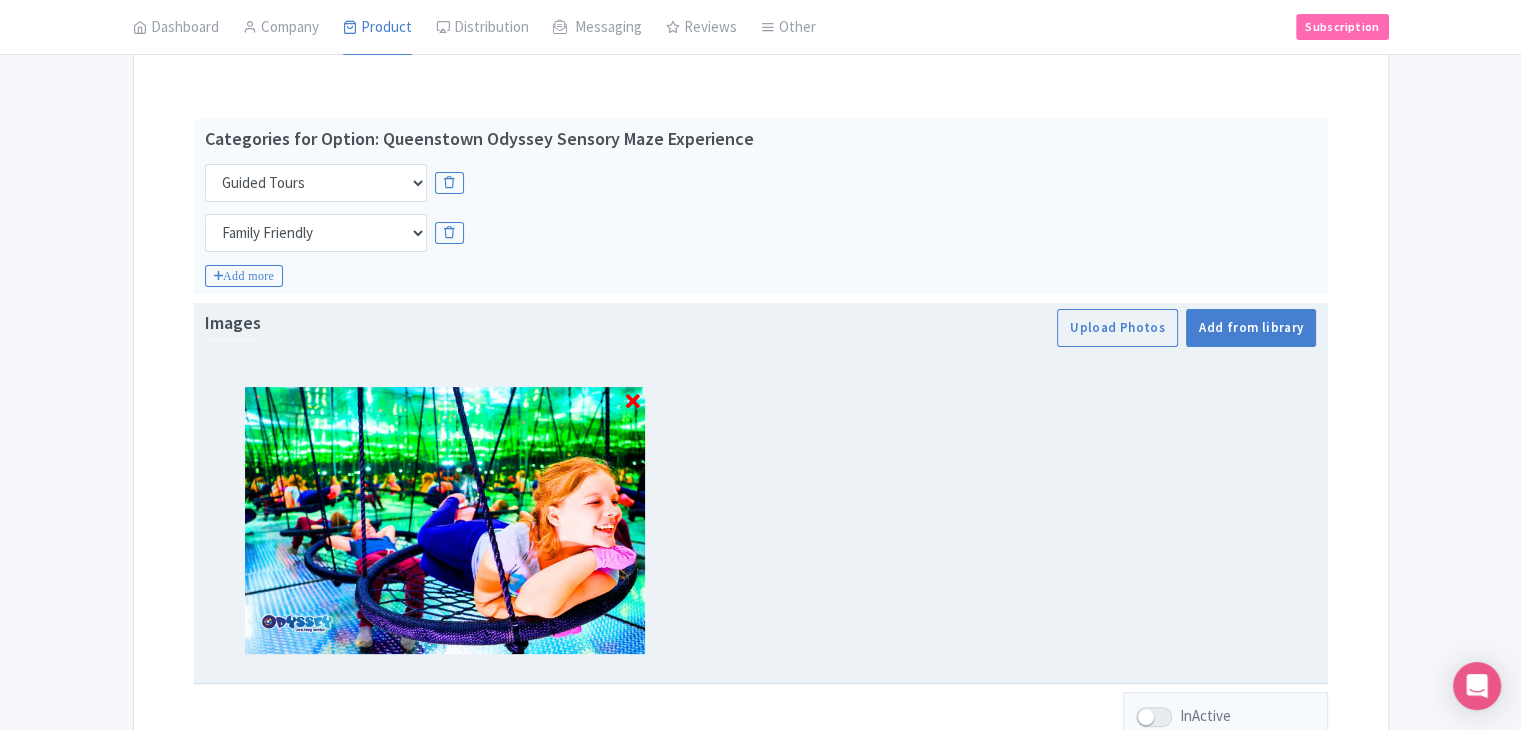 click at bounding box center (445, 520) 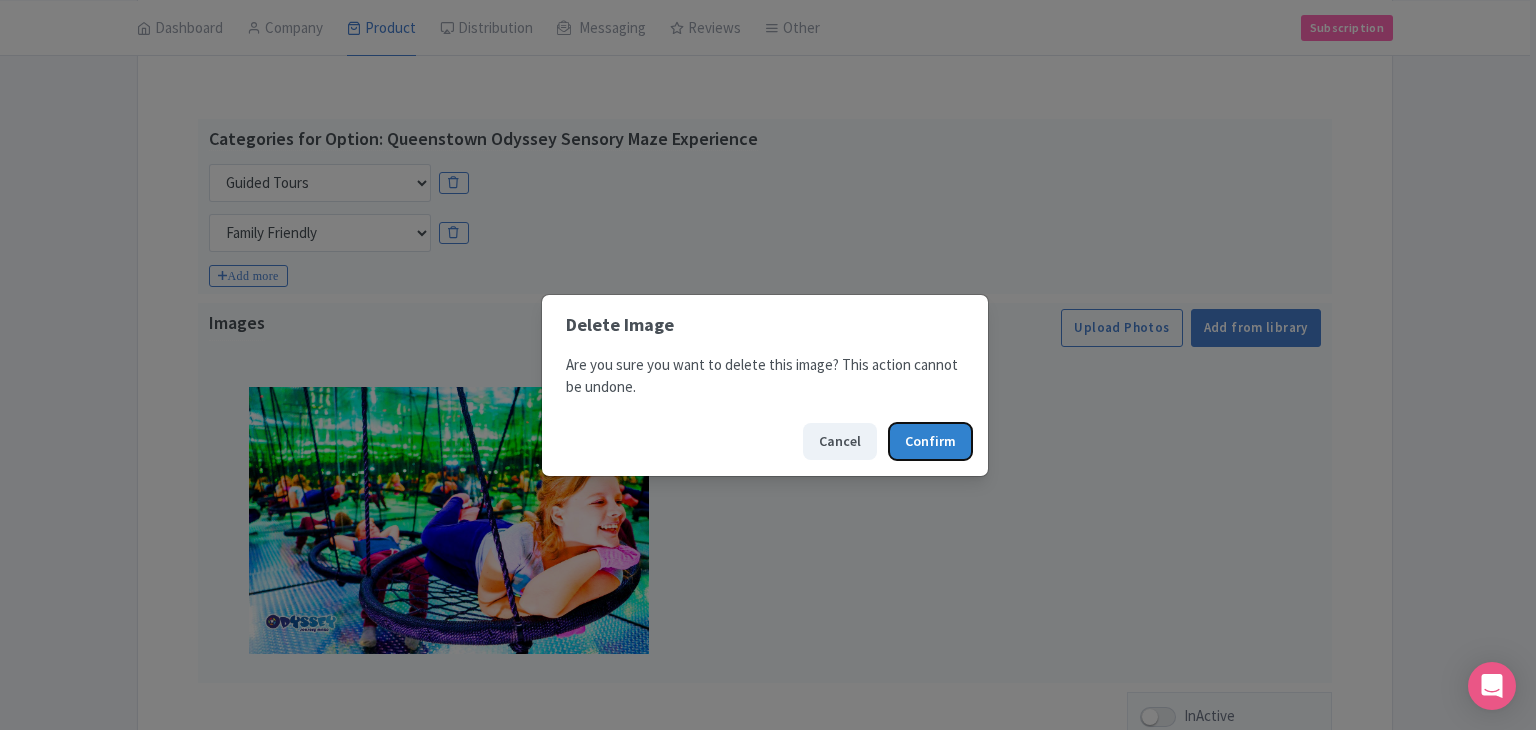 click on "Confirm" at bounding box center [930, 441] 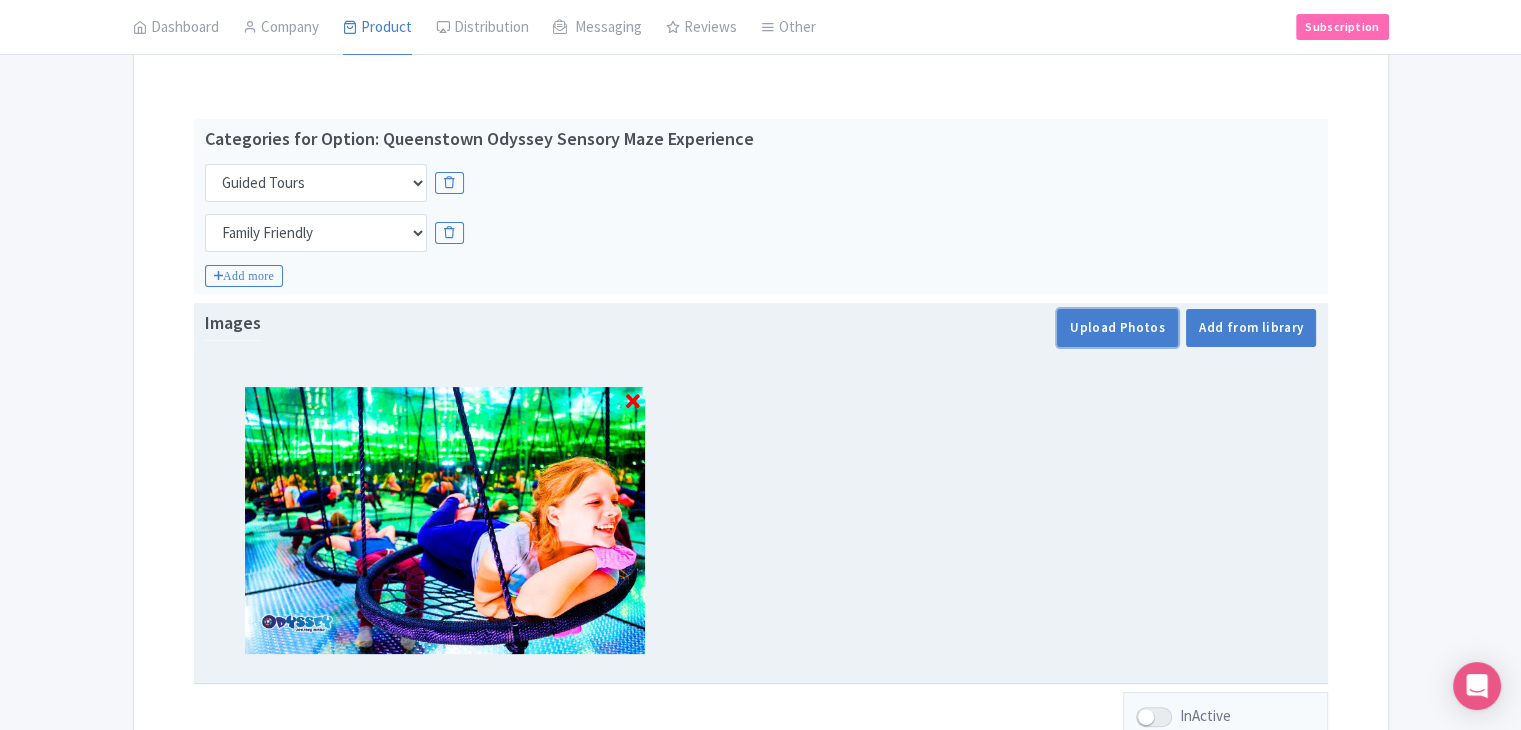 click on "Upload Photos" at bounding box center [1117, 328] 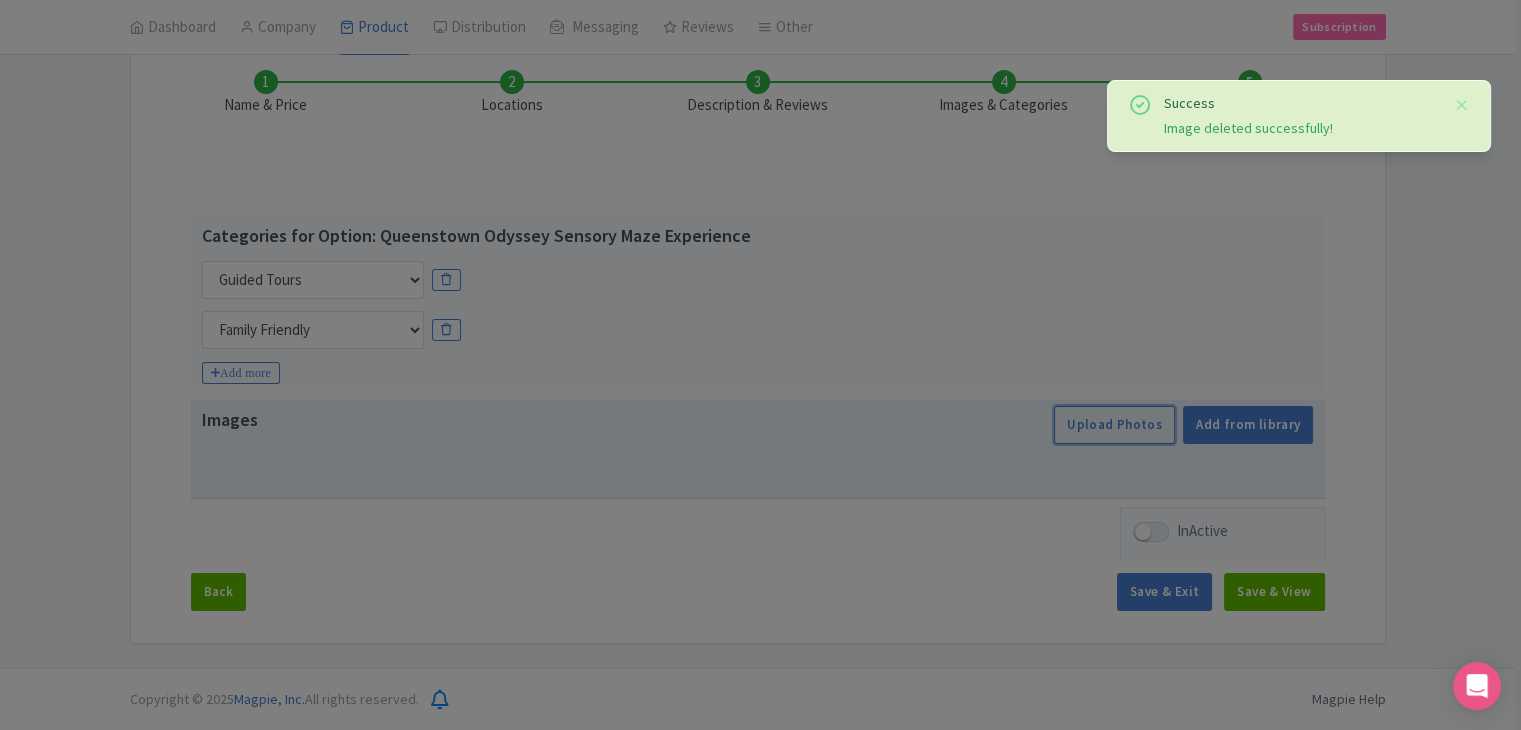 scroll, scrollTop: 285, scrollLeft: 0, axis: vertical 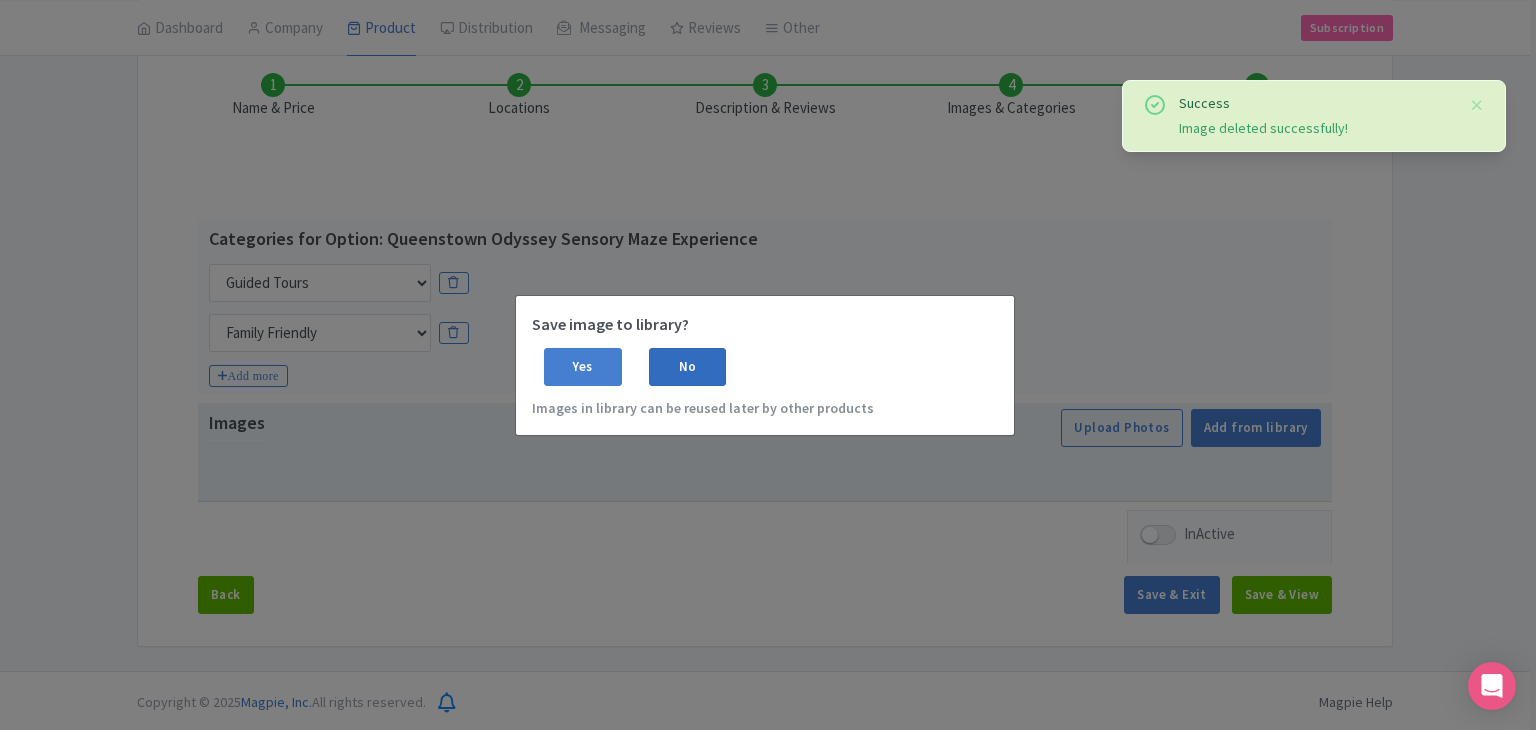 click on "No" at bounding box center (688, 367) 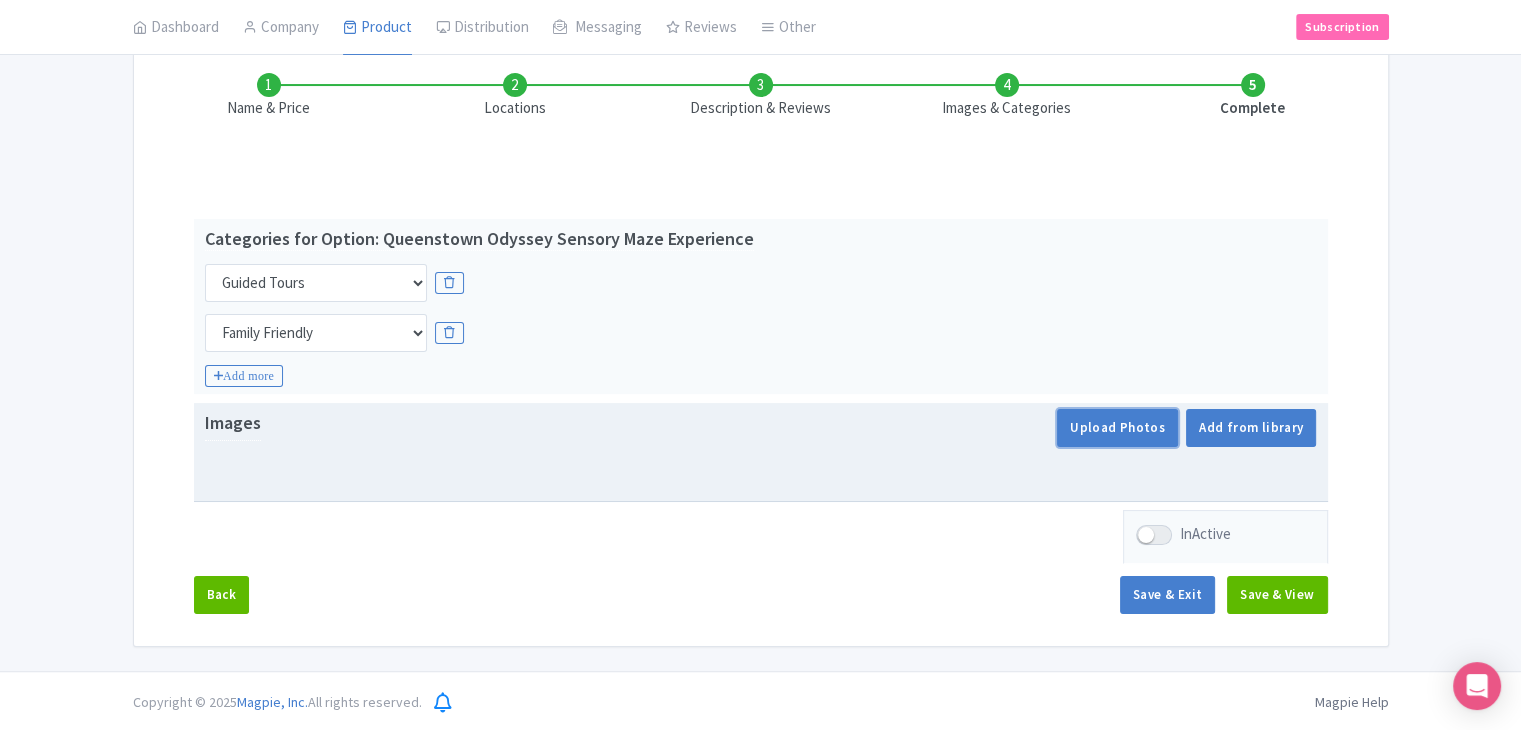 click on "Upload Photos" at bounding box center (1117, 428) 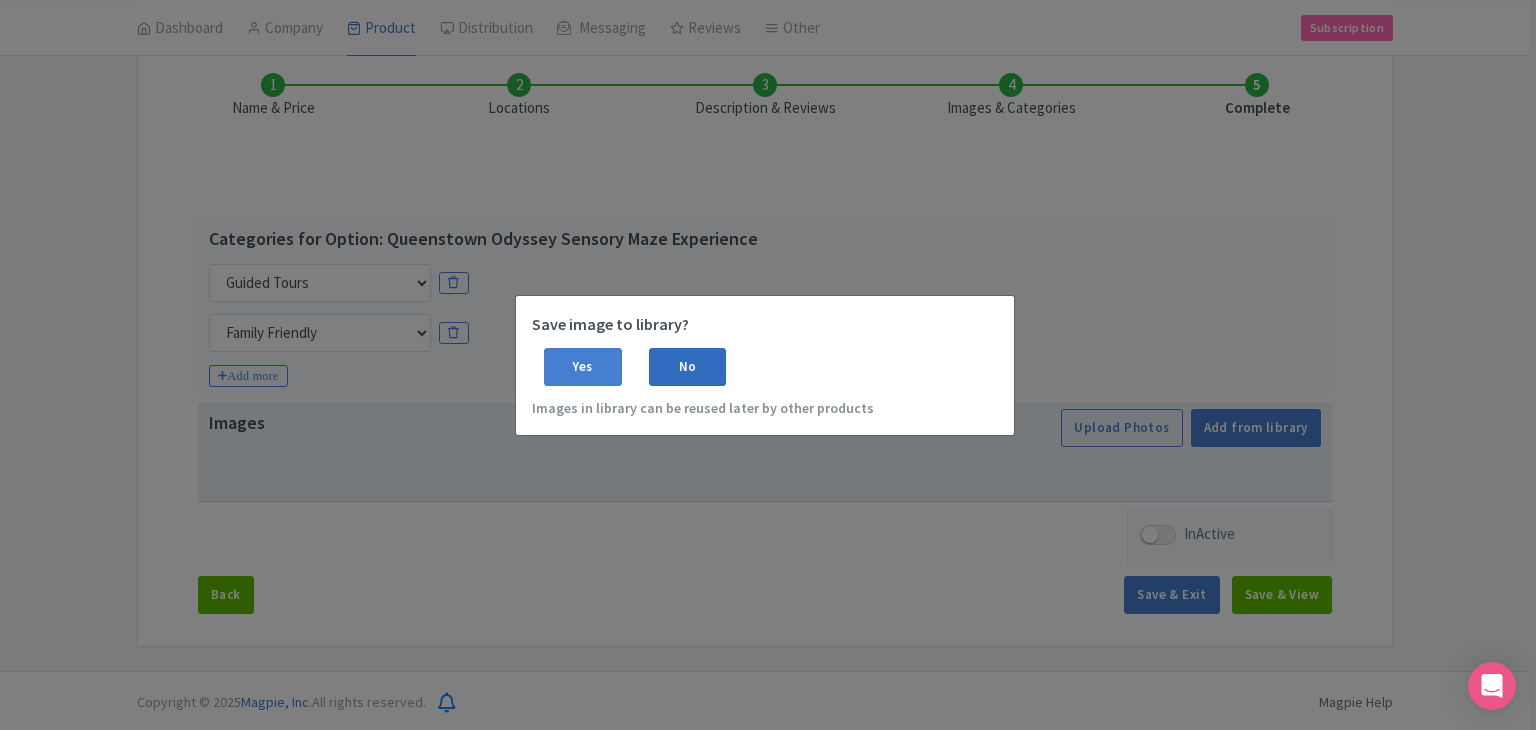 click on "No" at bounding box center [688, 367] 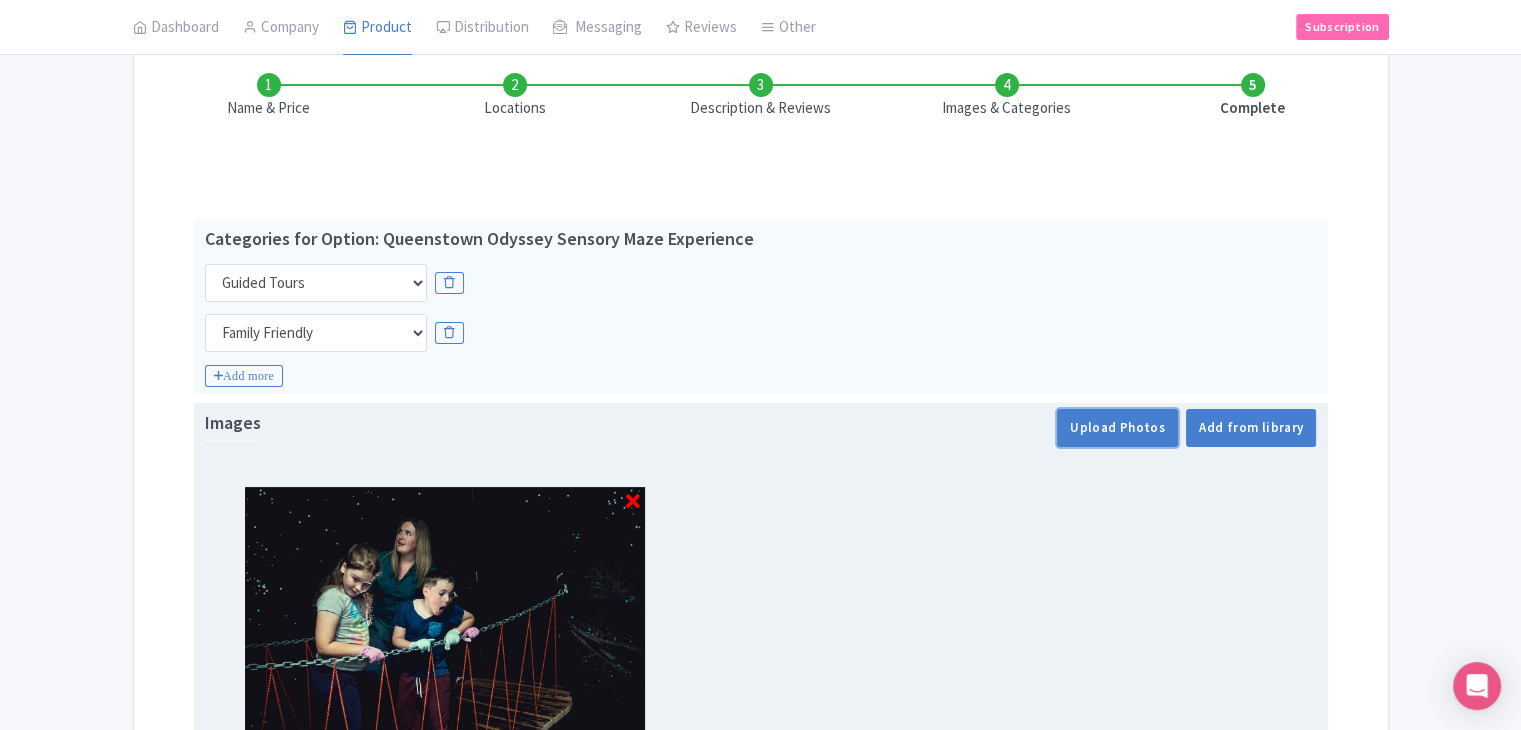 click on "Upload Photos" at bounding box center (1117, 428) 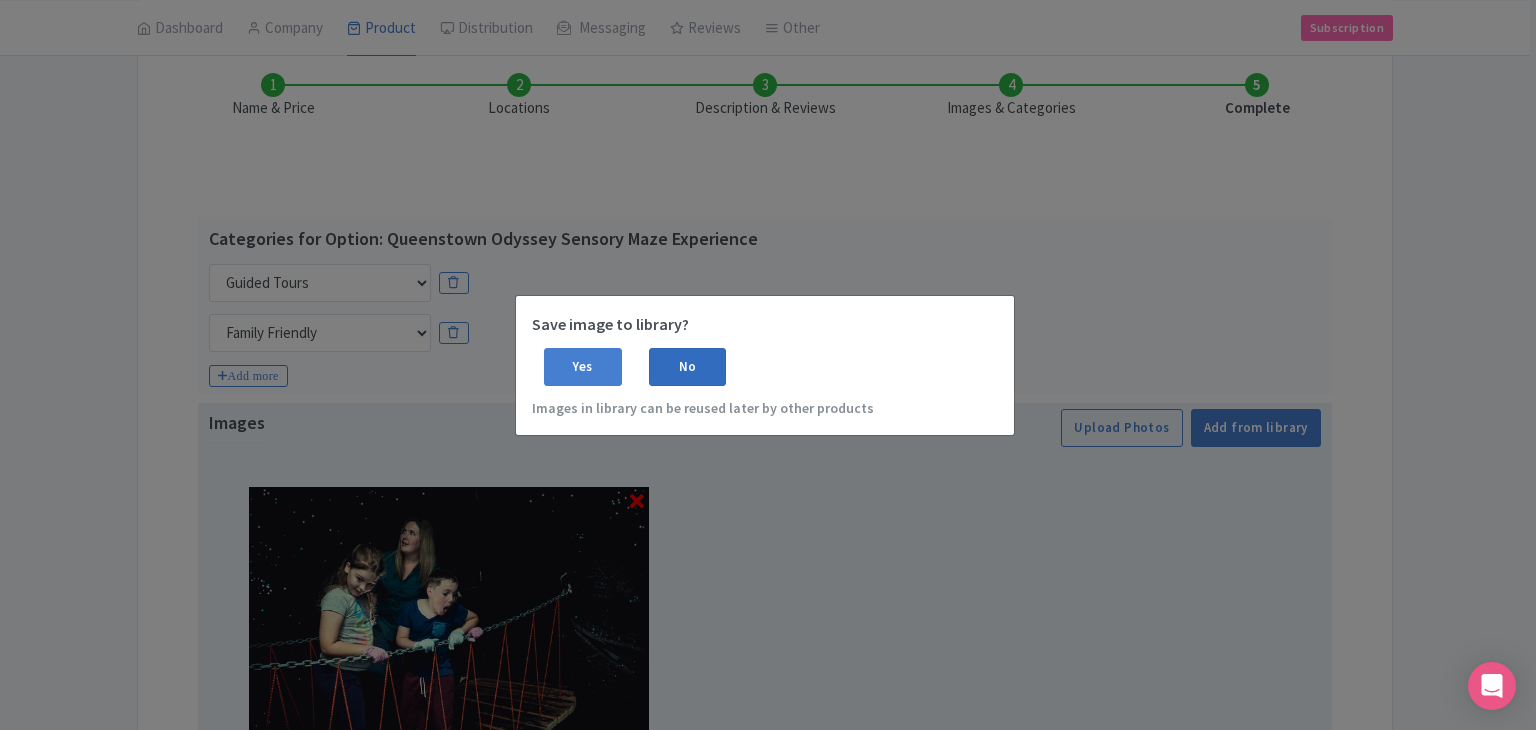 click on "No" at bounding box center (688, 367) 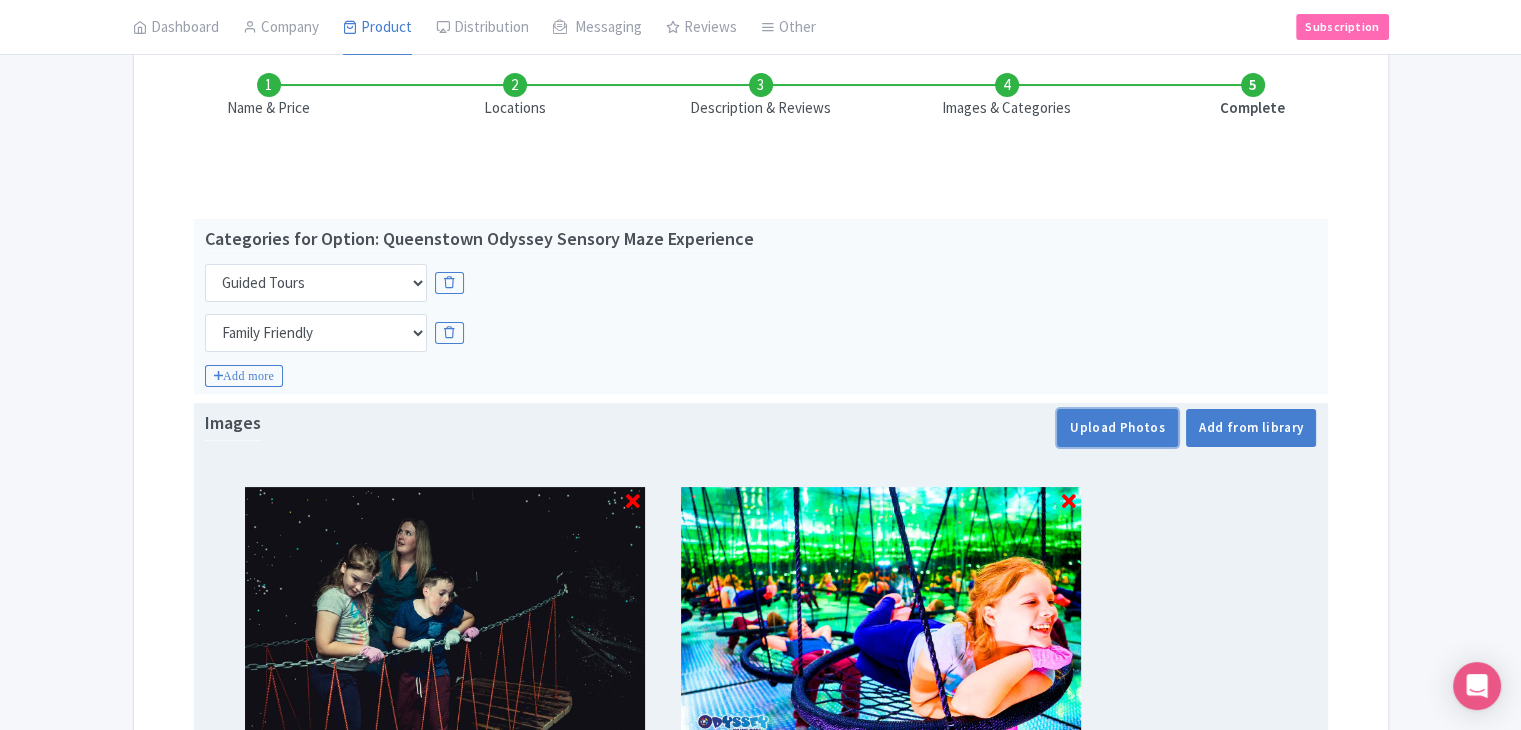 click on "Upload Photos" at bounding box center (1117, 428) 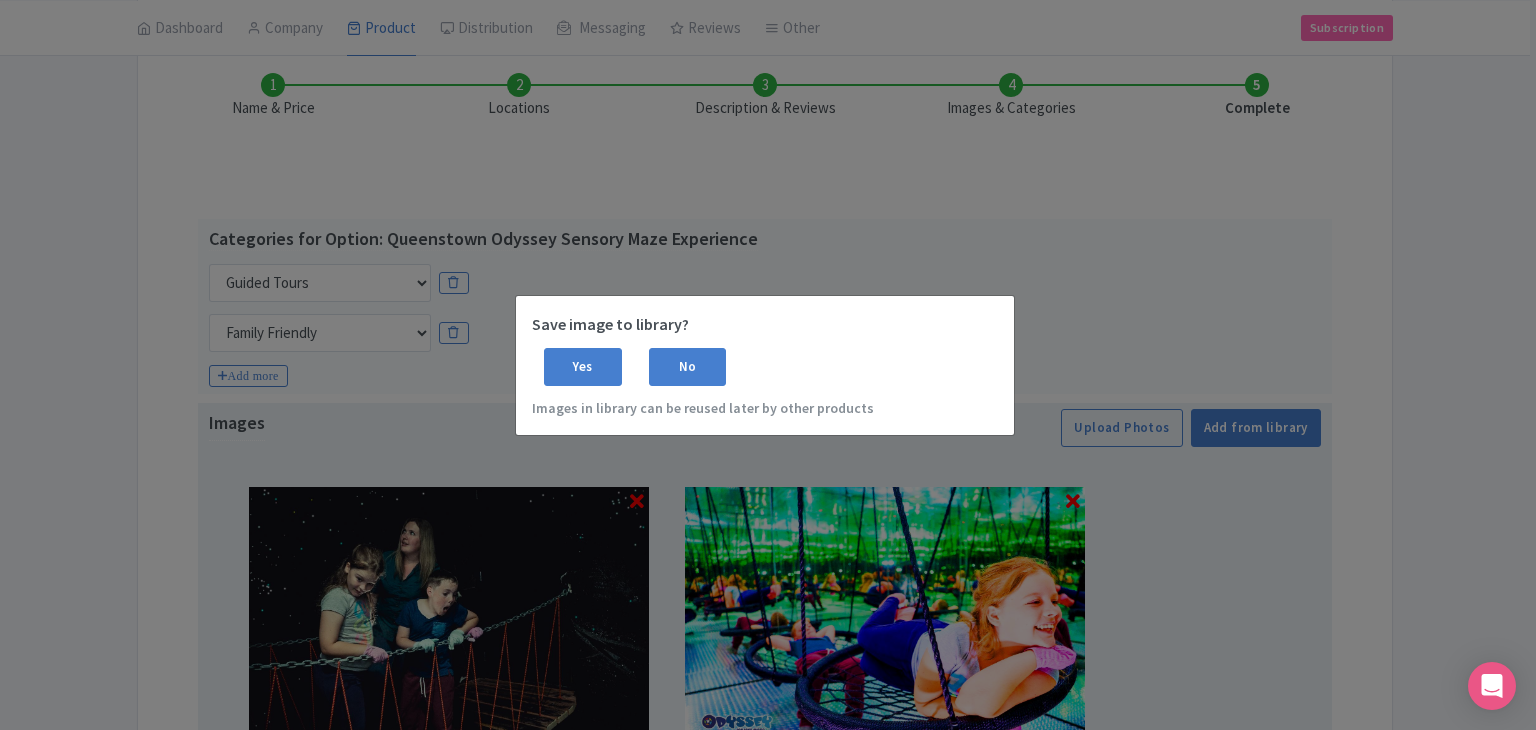 click on "Save image to library?
Yes
No
Images in library can be reused later by other products" at bounding box center [765, 365] 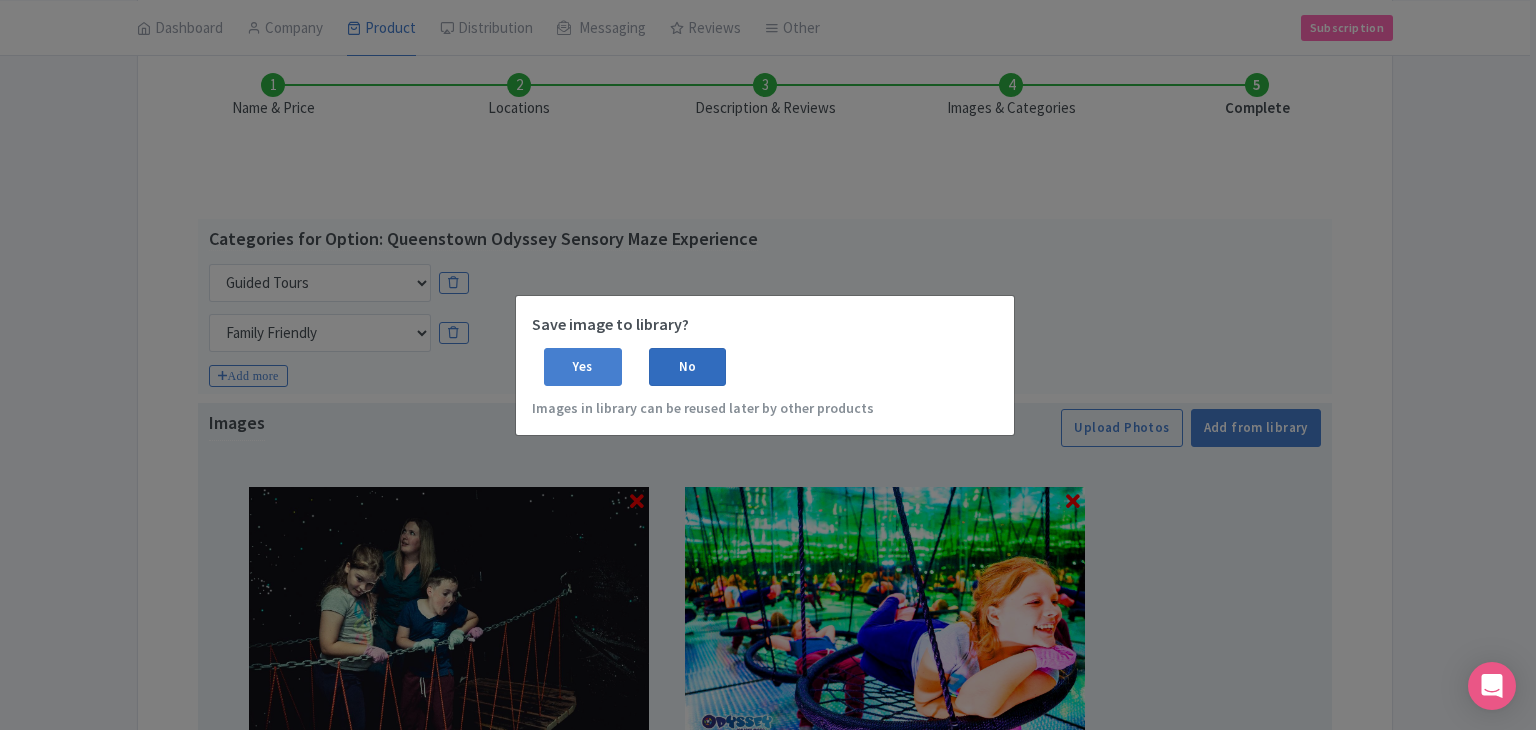 click on "No" at bounding box center [688, 367] 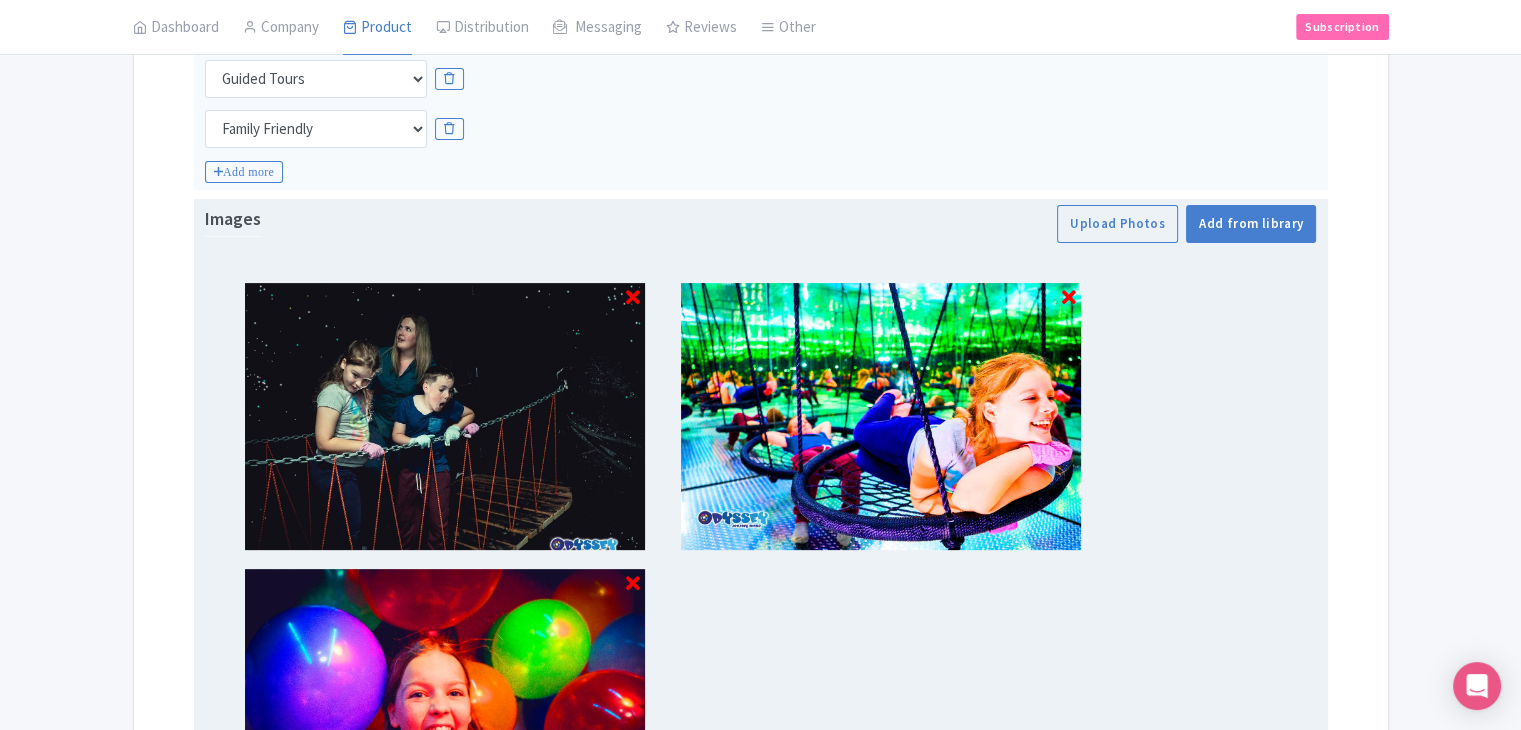 scroll, scrollTop: 485, scrollLeft: 0, axis: vertical 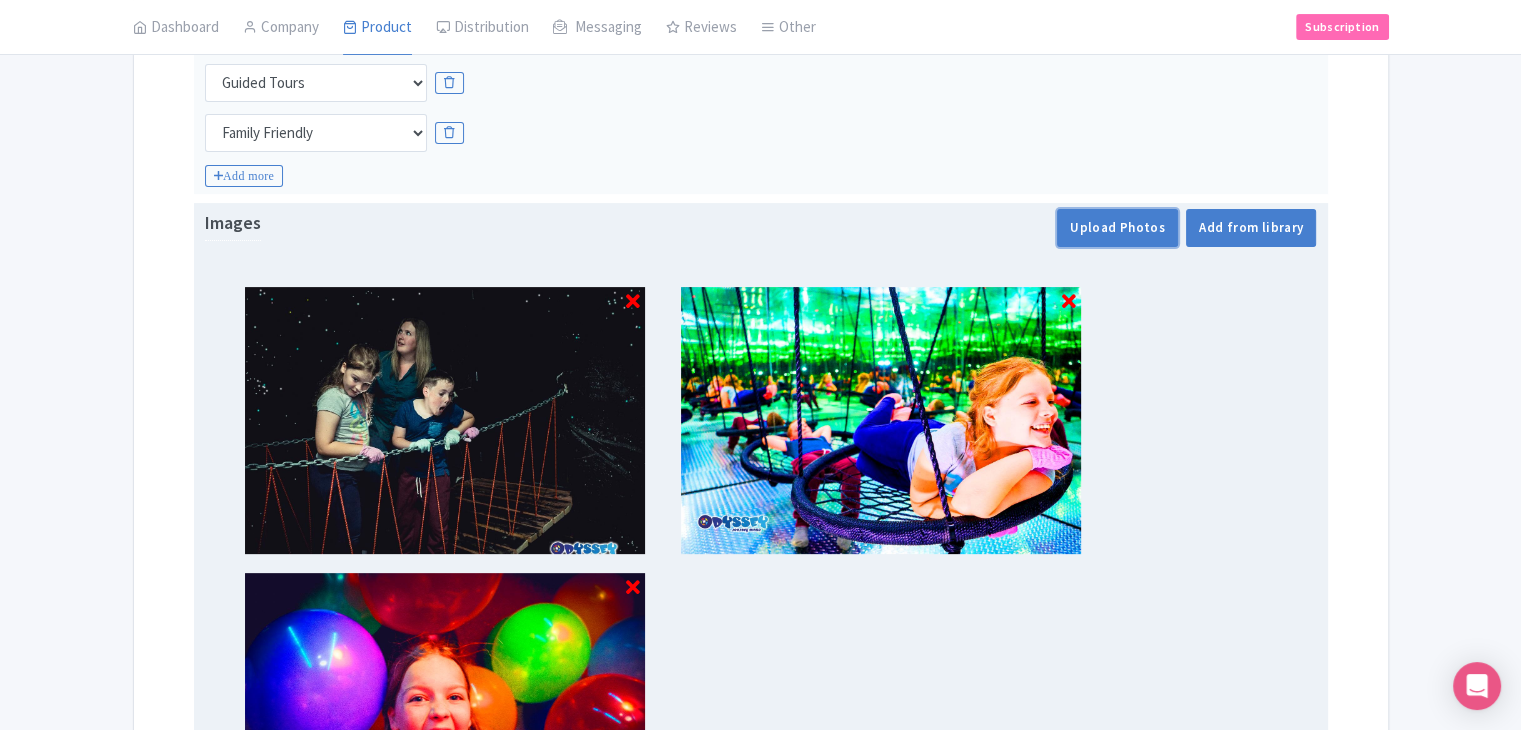click on "Upload Photos" at bounding box center (1117, 228) 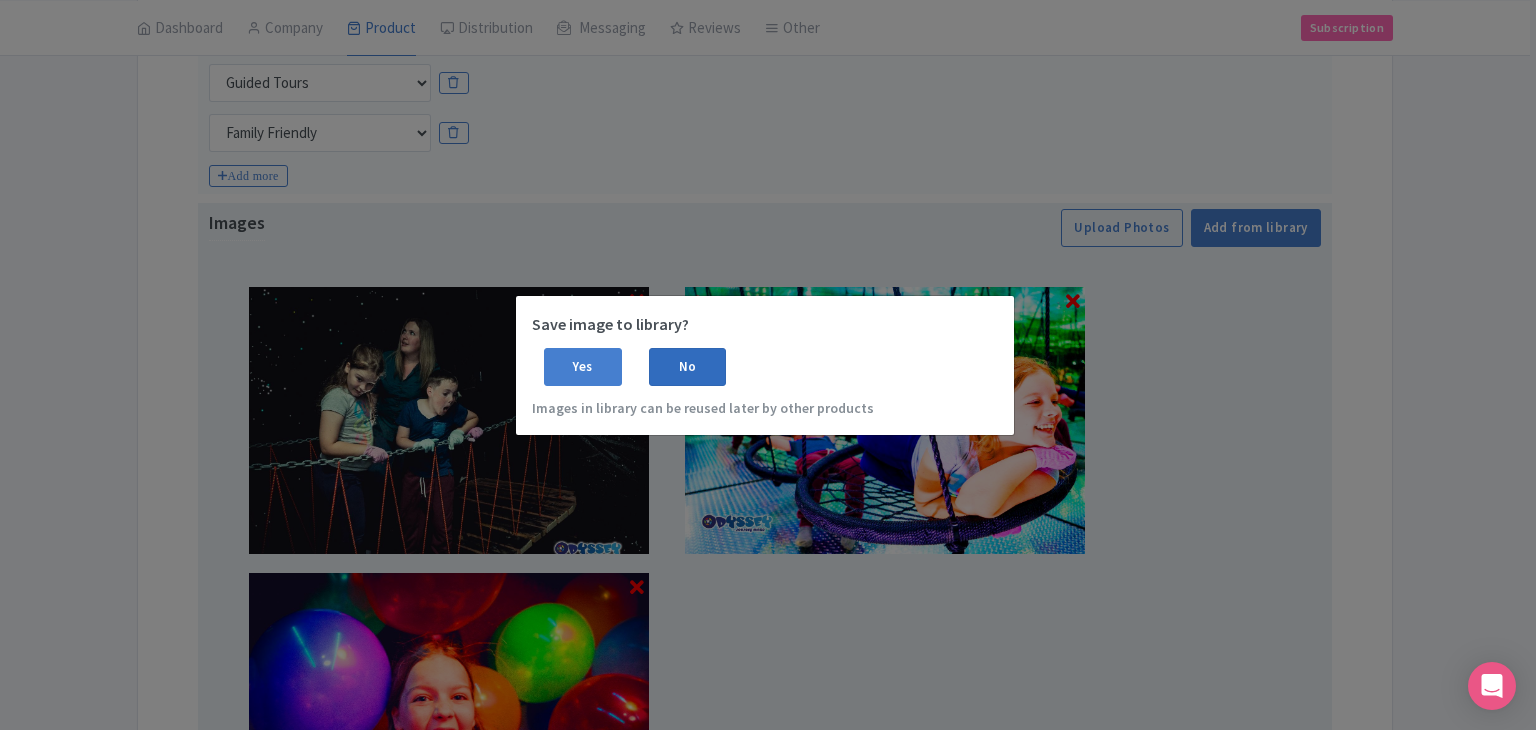 click on "No" at bounding box center (688, 367) 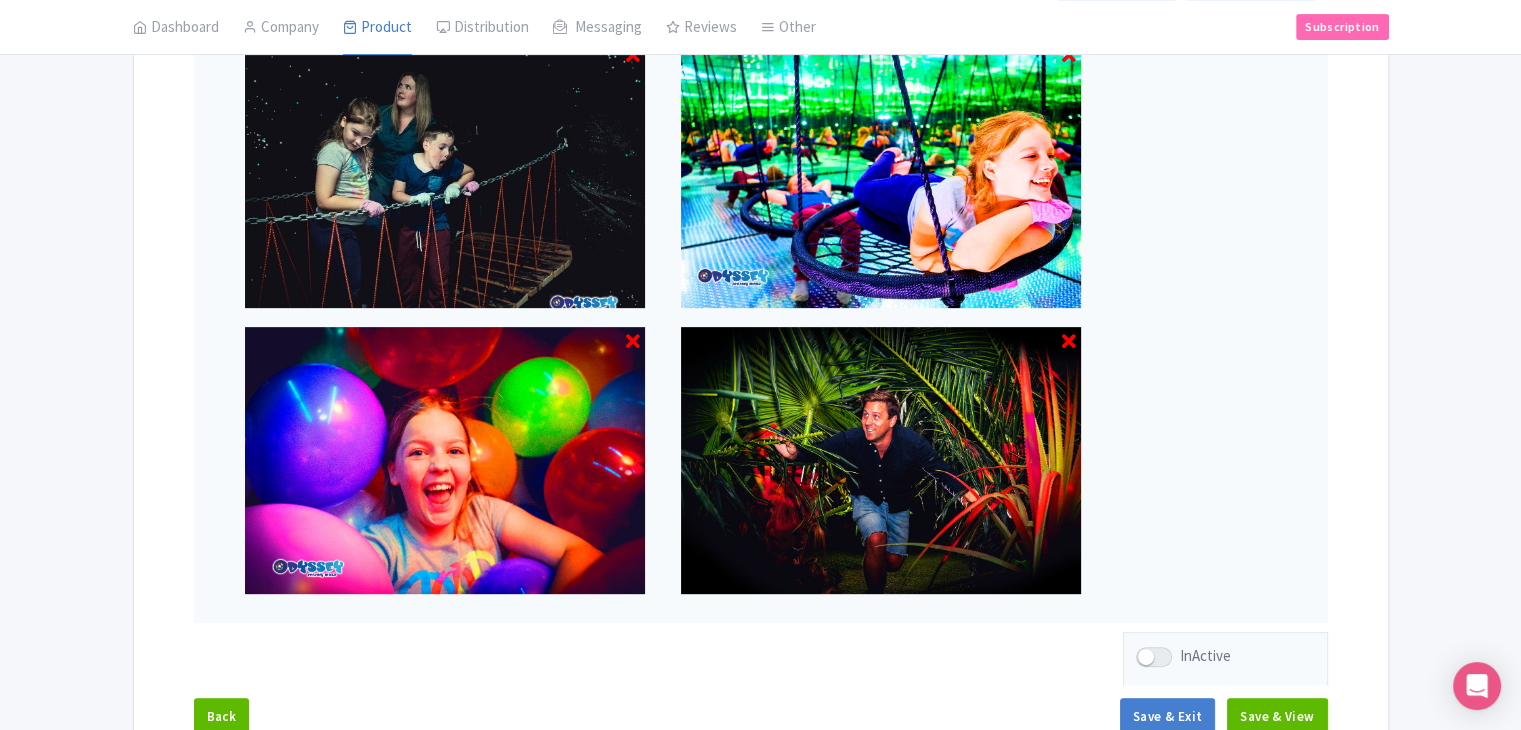scroll, scrollTop: 853, scrollLeft: 0, axis: vertical 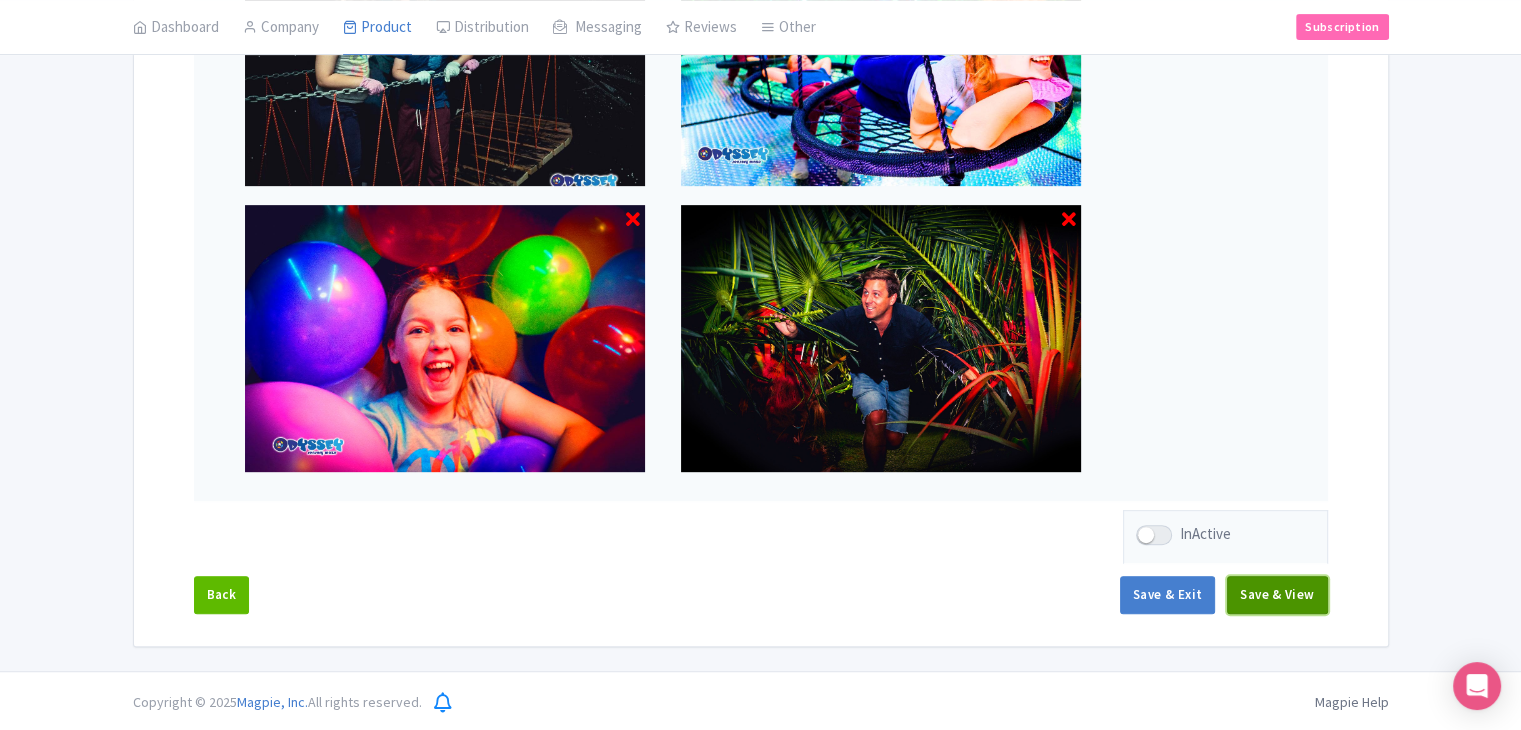 click on "Save & View" at bounding box center (1277, 595) 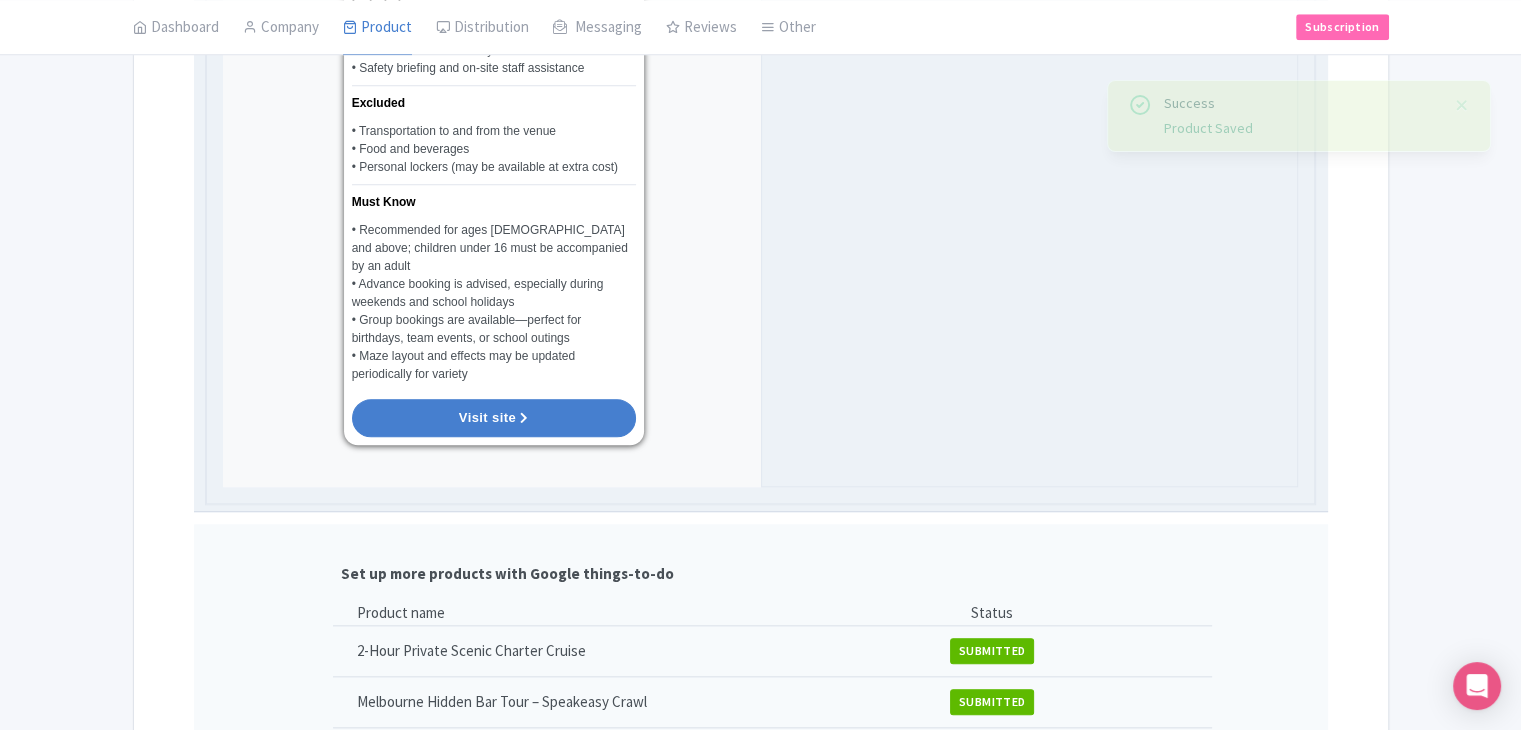 scroll, scrollTop: 1953, scrollLeft: 0, axis: vertical 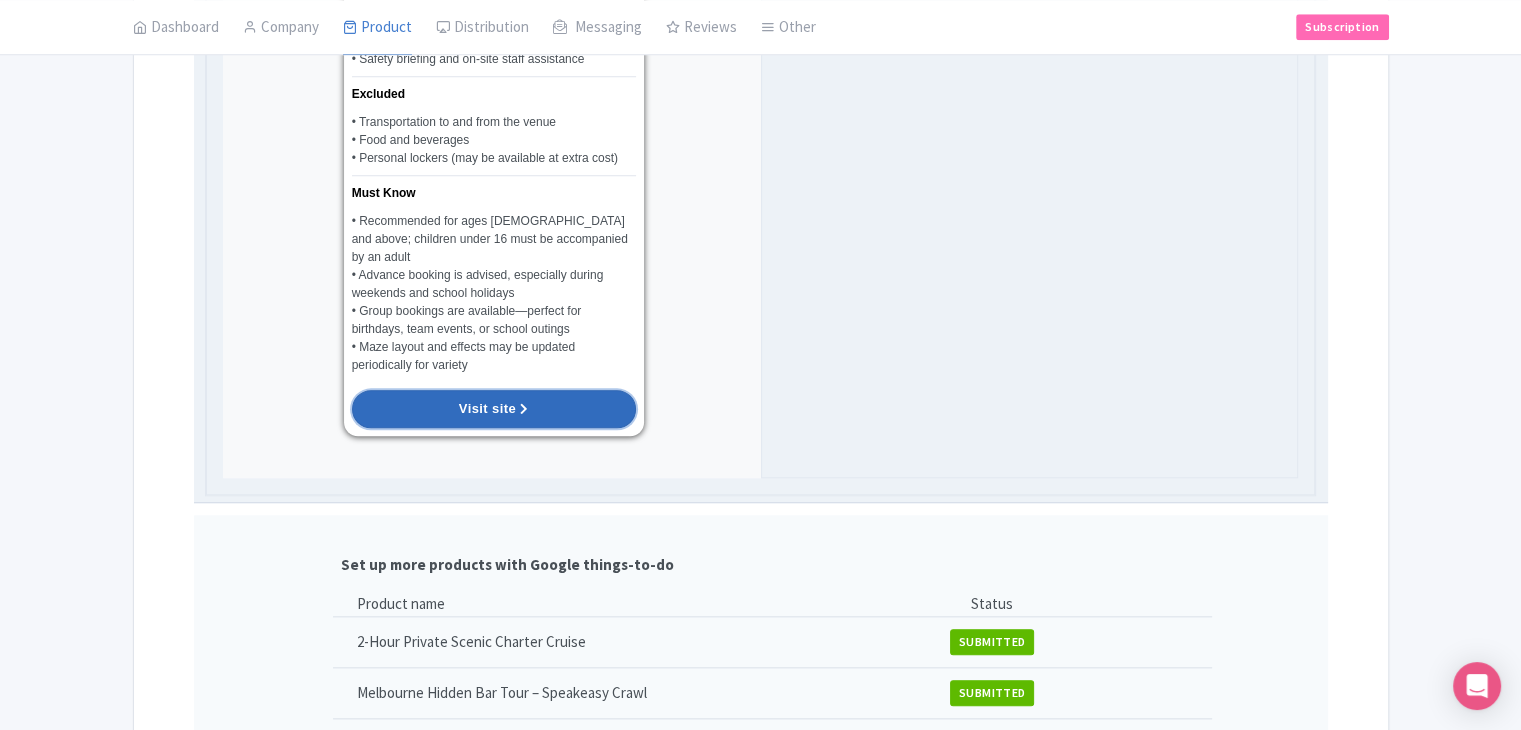 click on "Visit site" at bounding box center (494, 409) 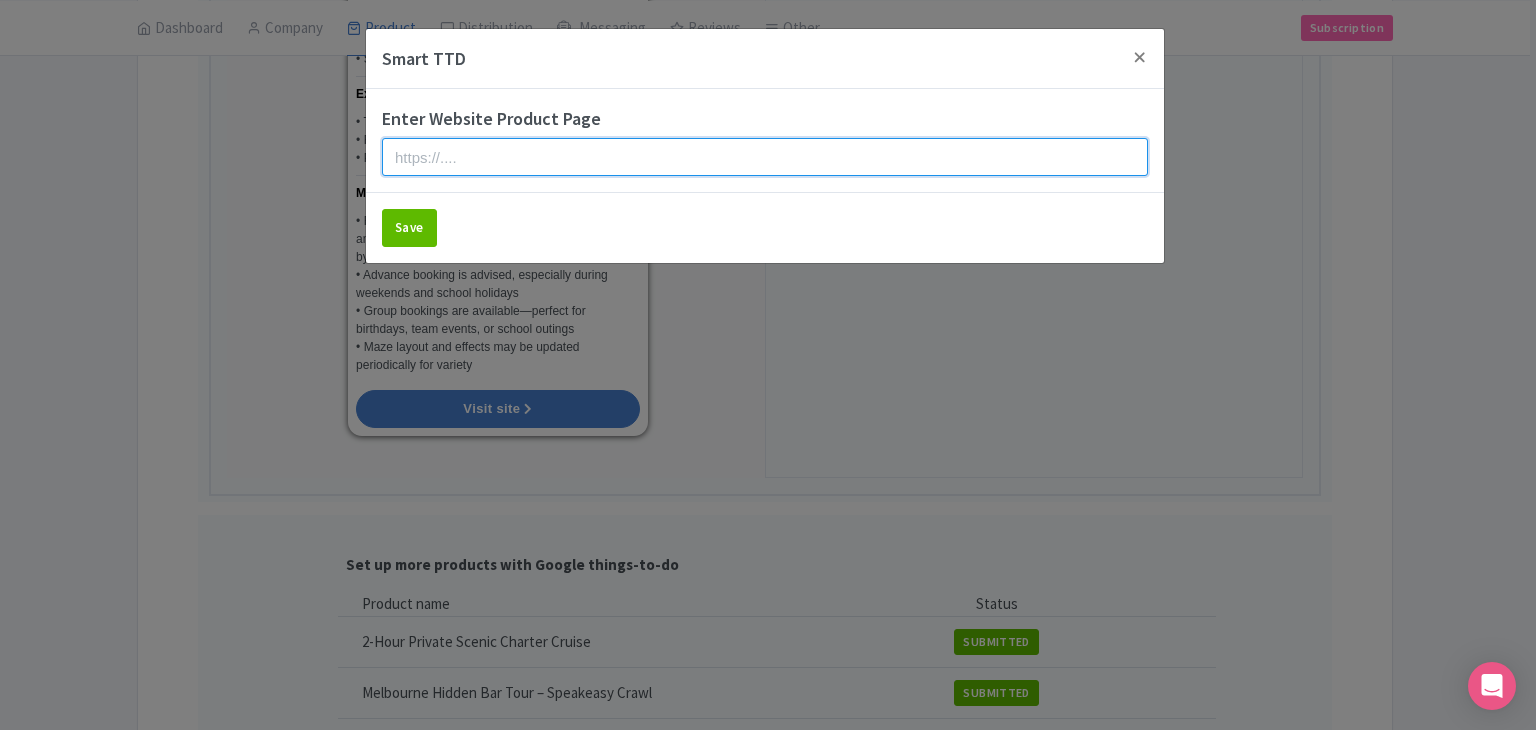 click at bounding box center [765, 157] 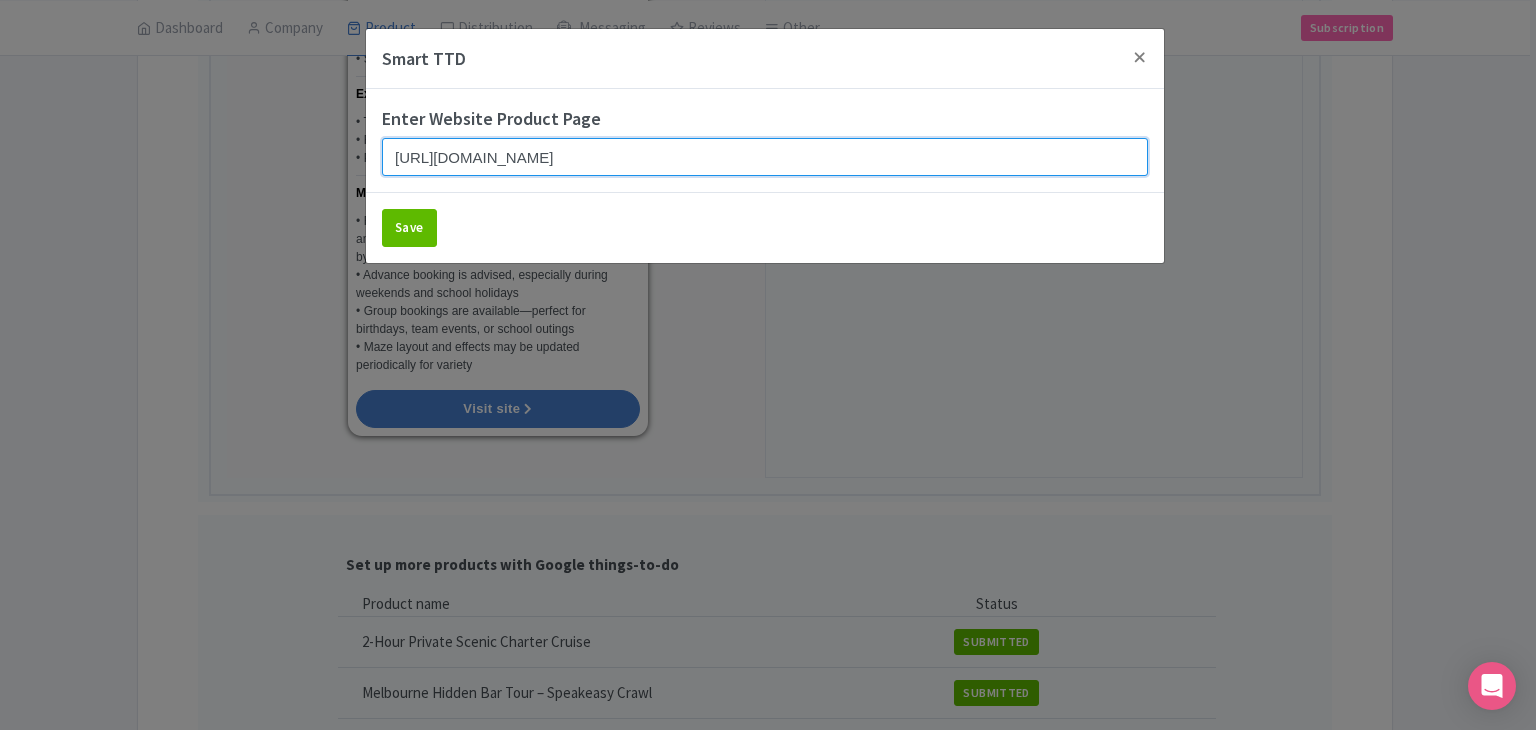 type on "https://www.findrhost.com/tours/odyssey-sensory-maze-queenstown" 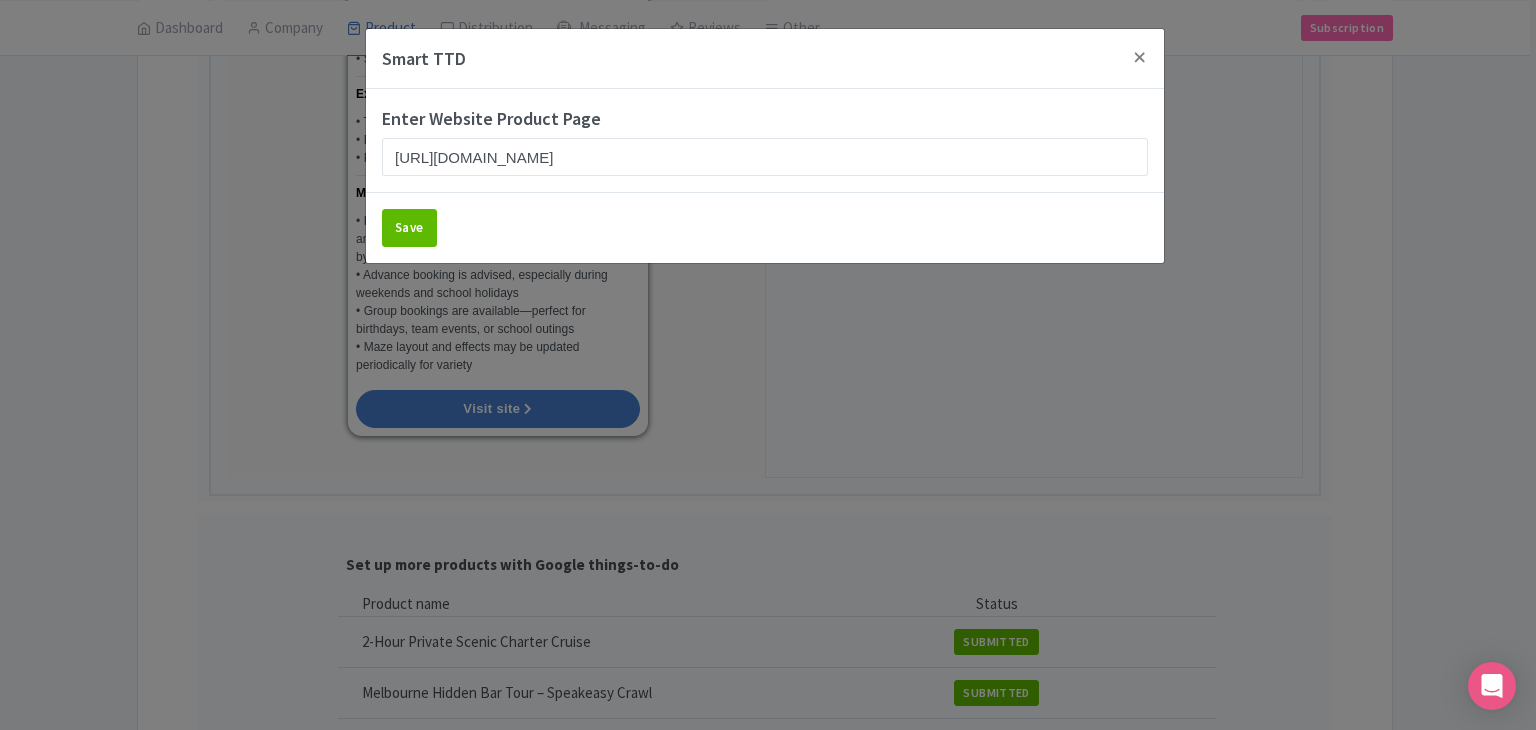 click on "Save" at bounding box center [765, 227] 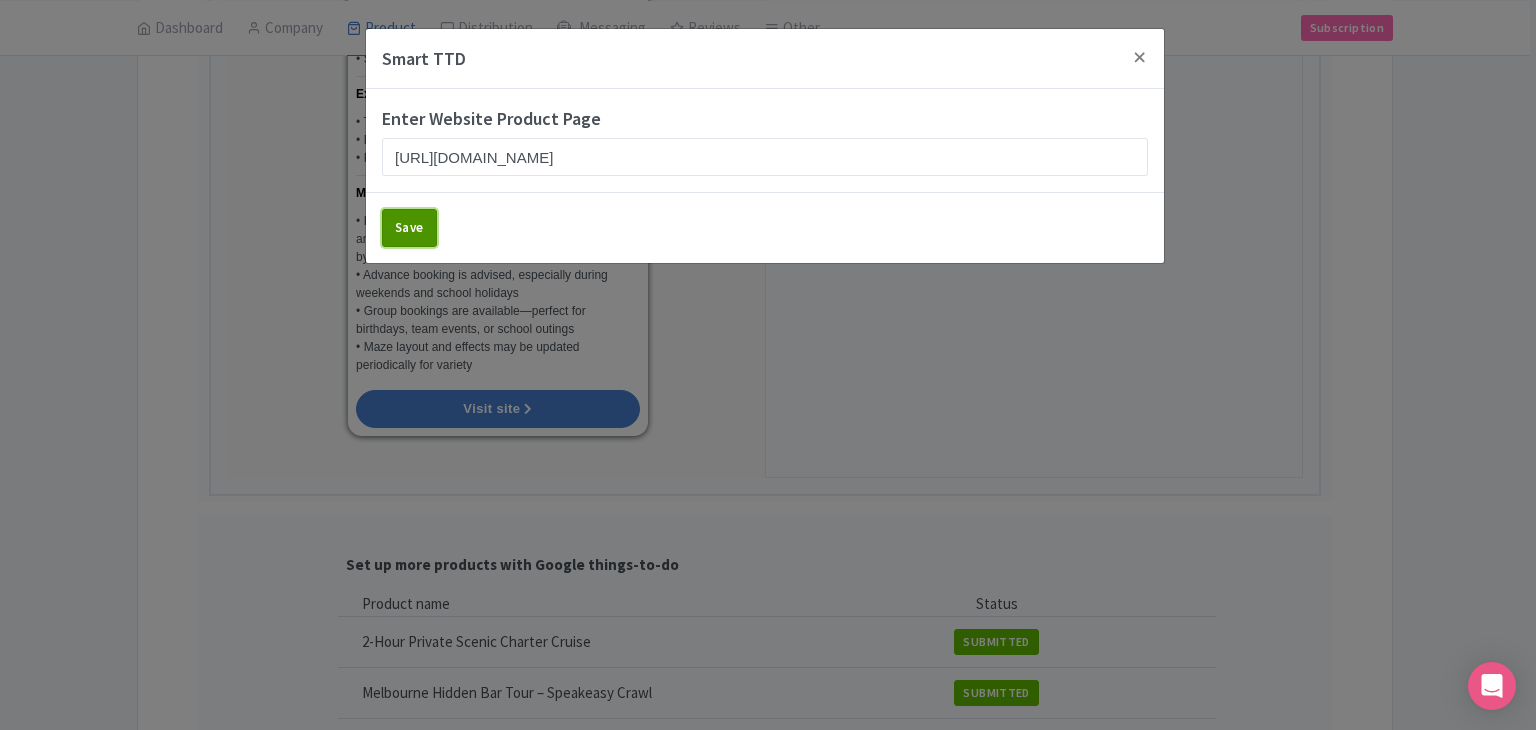 click on "Save" at bounding box center [409, 228] 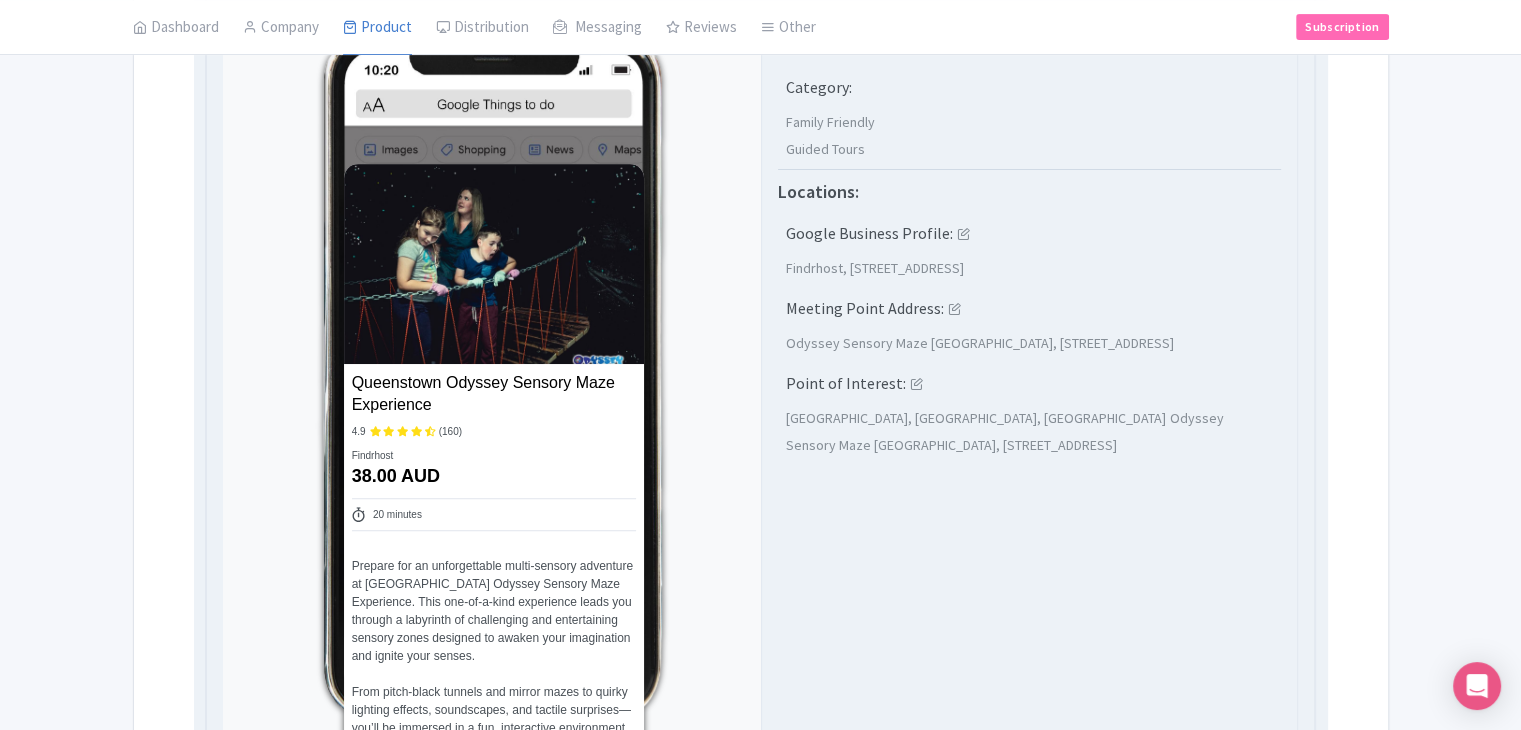 scroll, scrollTop: 653, scrollLeft: 0, axis: vertical 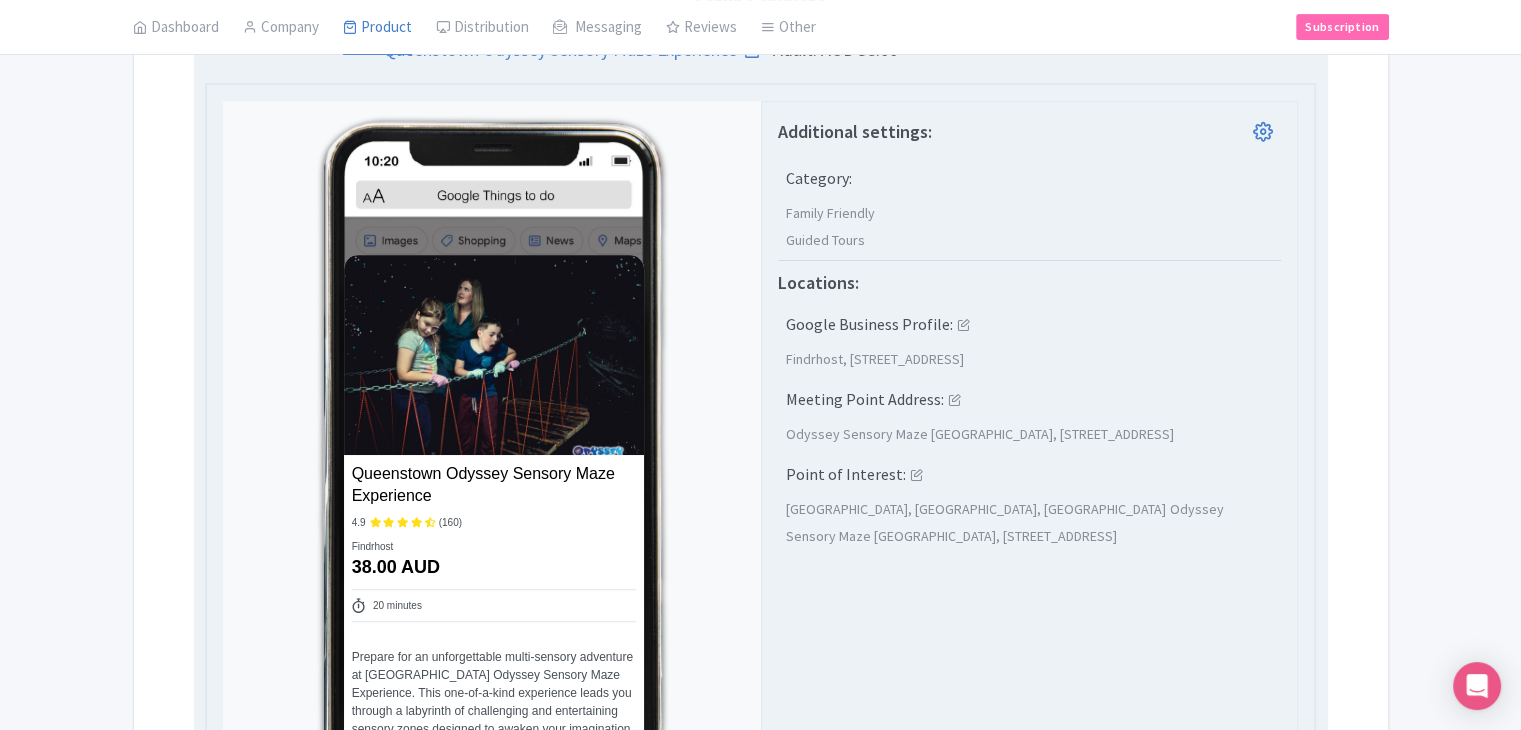 click on "Queenstown Odyssey Sensory Maze Experience
Name   * Queenstown Odyssey Sensory Maze Experience
4.9
(160)
Findrhost
38.00 AUD
20 minutes
Prepare for an unforgettable multi-sensory adventure at Queenstown Odyssey Sensory Maze Experience. This one-of-a-kind experience leads you through a labyrinth of challenging and entertaining sensory zones designed to awaken your imagination and ignite your senses.  From pitch-black tunnels and mirror mazes to quirky lighting effects, soundscapes, and tactile surprises—you’ll be immersed in a fun, interactive environment that’s part puzzle, part illusion, and 100% excitement. Each room is uniquely themed and designed to confuse, thrill, and amuse, making every twist and turn a new discovery.
Short description Show HTML editor
Bold
Italic
Strikethrough
Link
Heading
Quote
Code" at bounding box center [492, 939] 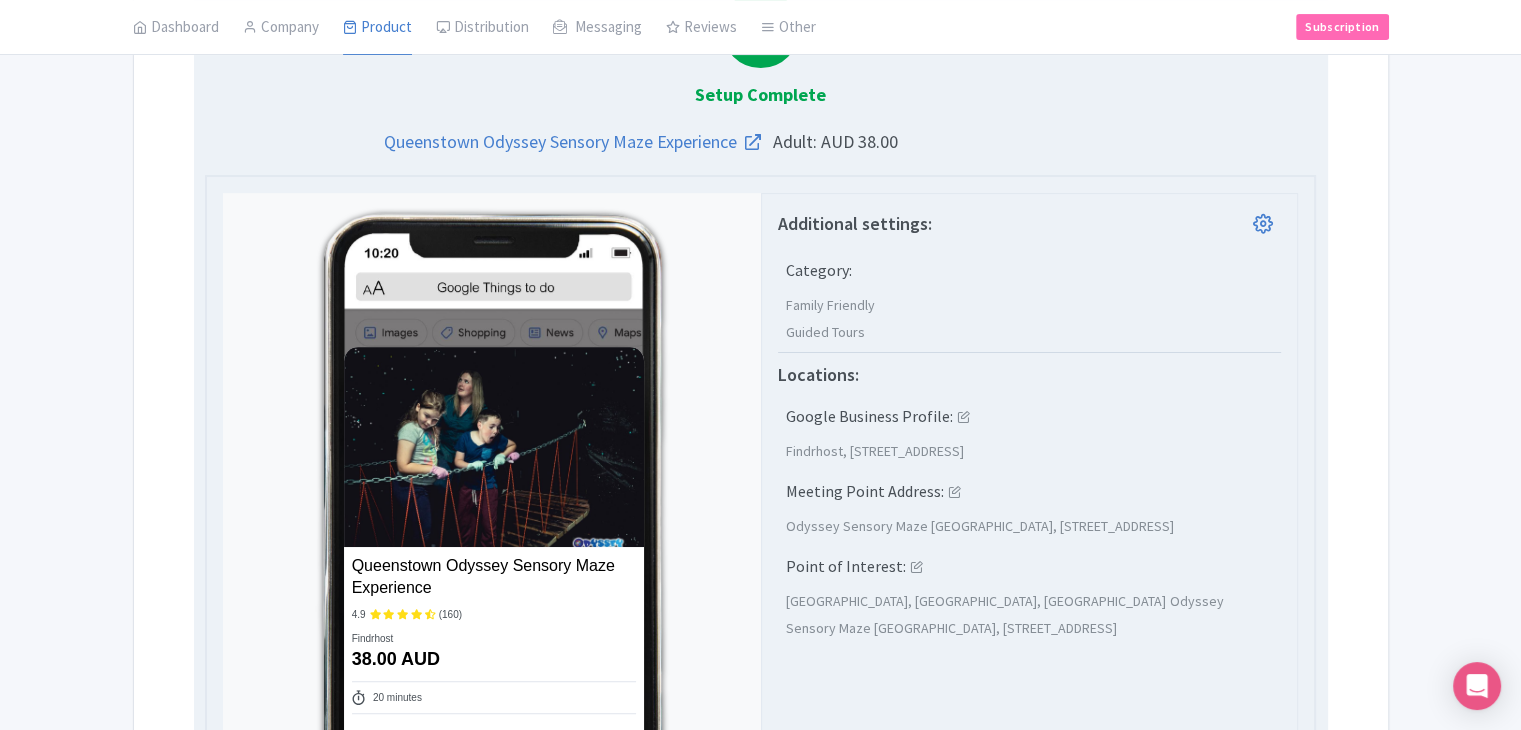 scroll, scrollTop: 353, scrollLeft: 0, axis: vertical 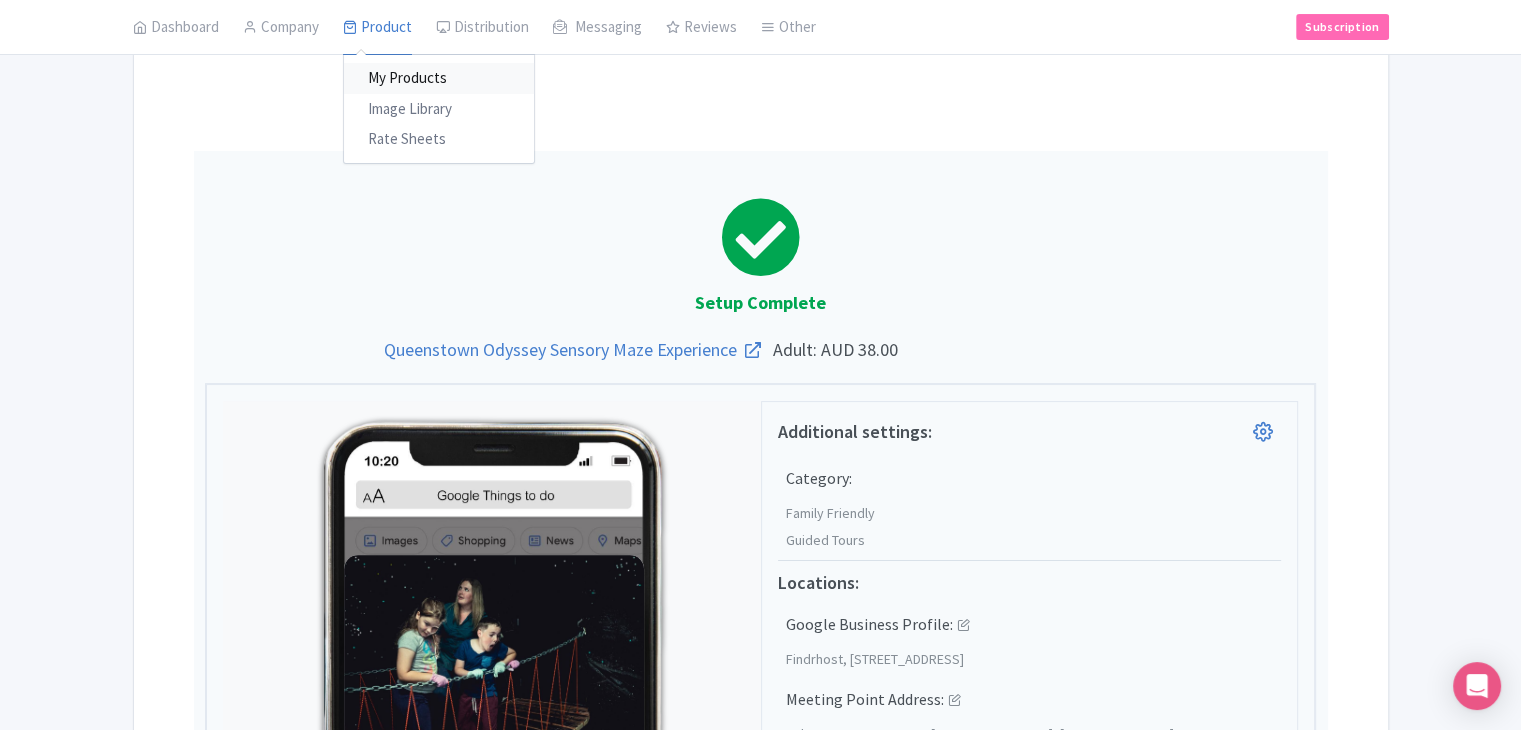 click on "My Products" at bounding box center (439, 79) 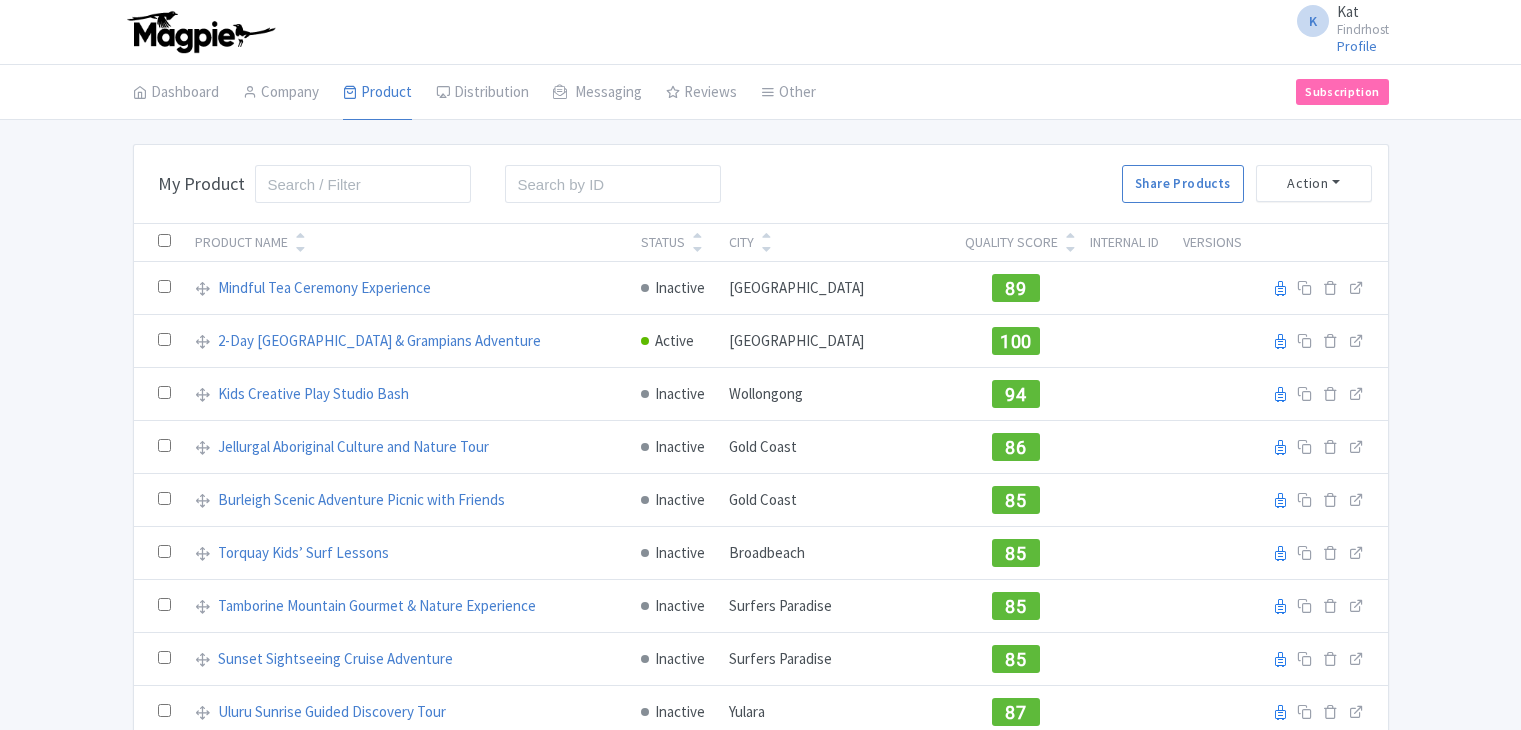 scroll, scrollTop: 0, scrollLeft: 0, axis: both 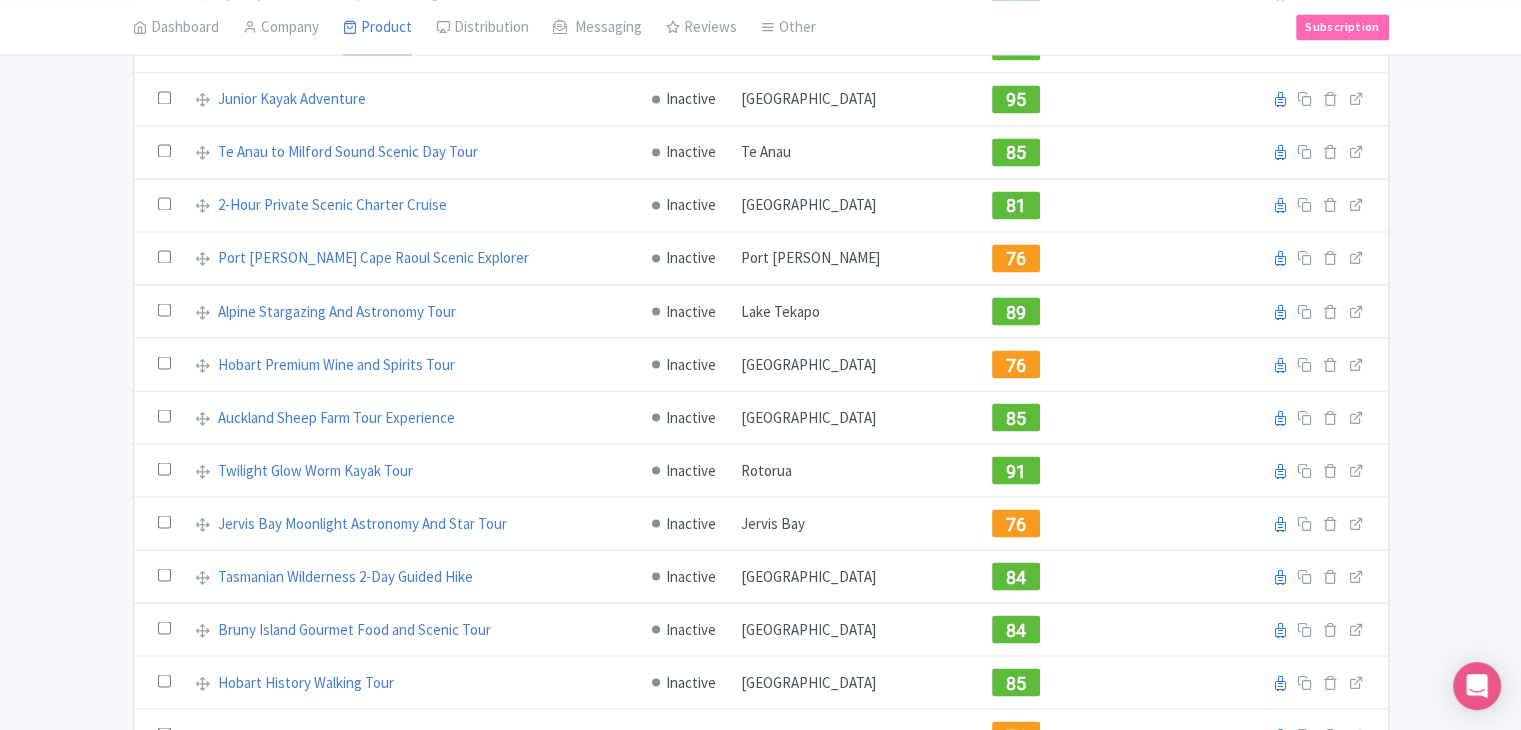 click on "Bulk Actions
Delete
Add to Collection
Share Products
Add to Collection
Collections   *
Add
Cancel
My Product
Search
Search
Share Products
Action
Create New Product  »
Start with blank product
Start with my Default template
Download Product List
Product Name
Status
City
Quality Score
Internal ID
Versions
Mindful Tea Ceremony Experience
Inactive
Sydney
89
Reseller
Product name on reseller
Extranet
Listing
Edit listing
Stage
2-Day Great Ocean Road & Grampians Adventure
Active
Melbourne
100
Reseller
Product name on reseller
Extranet
Listing
Edit listing
Stage
Inactive
94" at bounding box center (760, 40) 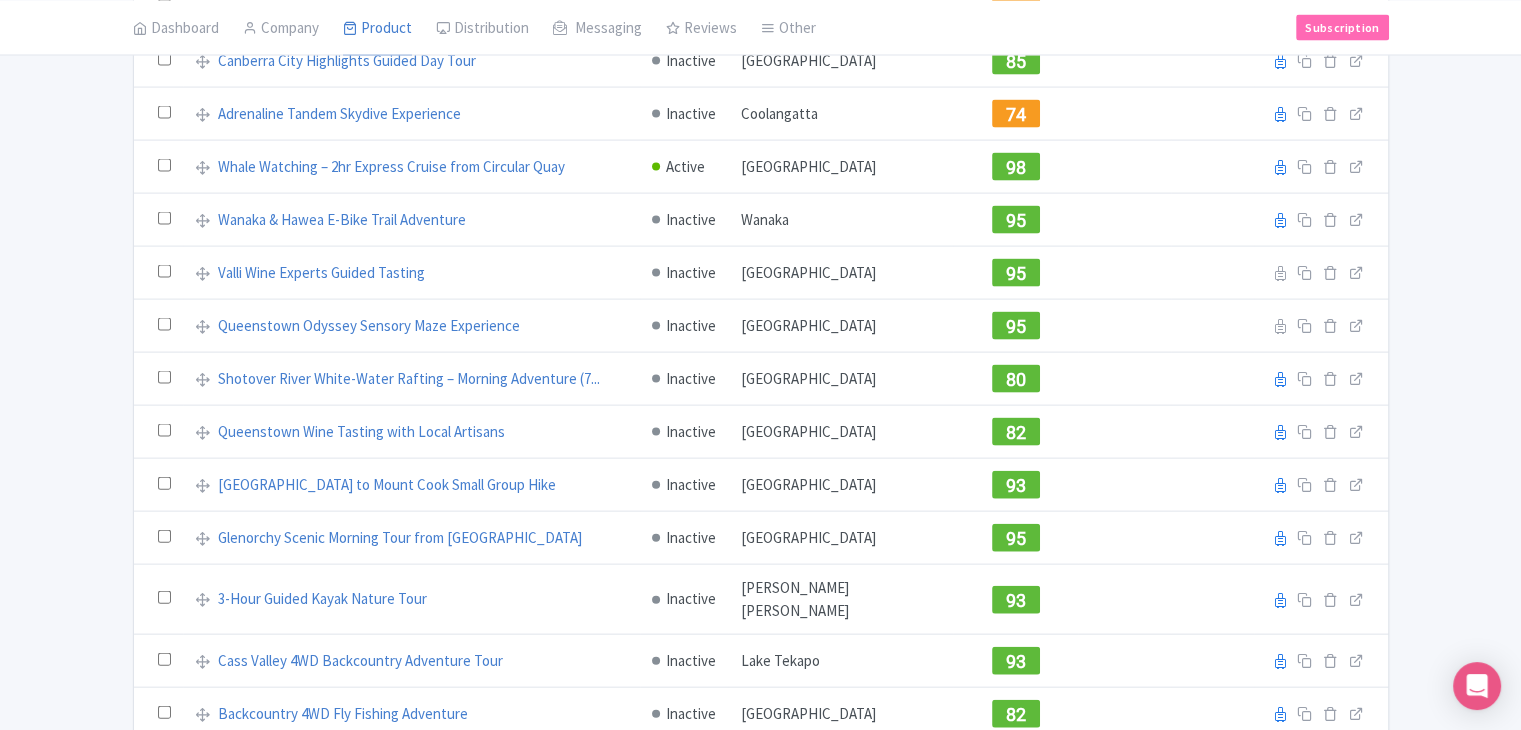 click on "Bulk Actions
Delete
Add to Collection
Share Products
Add to Collection
Collections   *
Add
Cancel
My Product
Search
Search
Share Products
Action
Create New Product  »
Start with blank product
Start with my Default template
Download Product List
Product Name
Status
City
Quality Score
Internal ID
Versions
Mindful Tea Ceremony Experience
Inactive
Sydney
89
Reseller
Product name on reseller
Extranet
Listing
Edit listing
Stage
2-Day Great Ocean Road & Grampians Adventure
Active
Melbourne
100
Reseller
Product name on reseller
Extranet
Listing
Edit listing
Stage
Inactive
94" at bounding box center (760, -740) 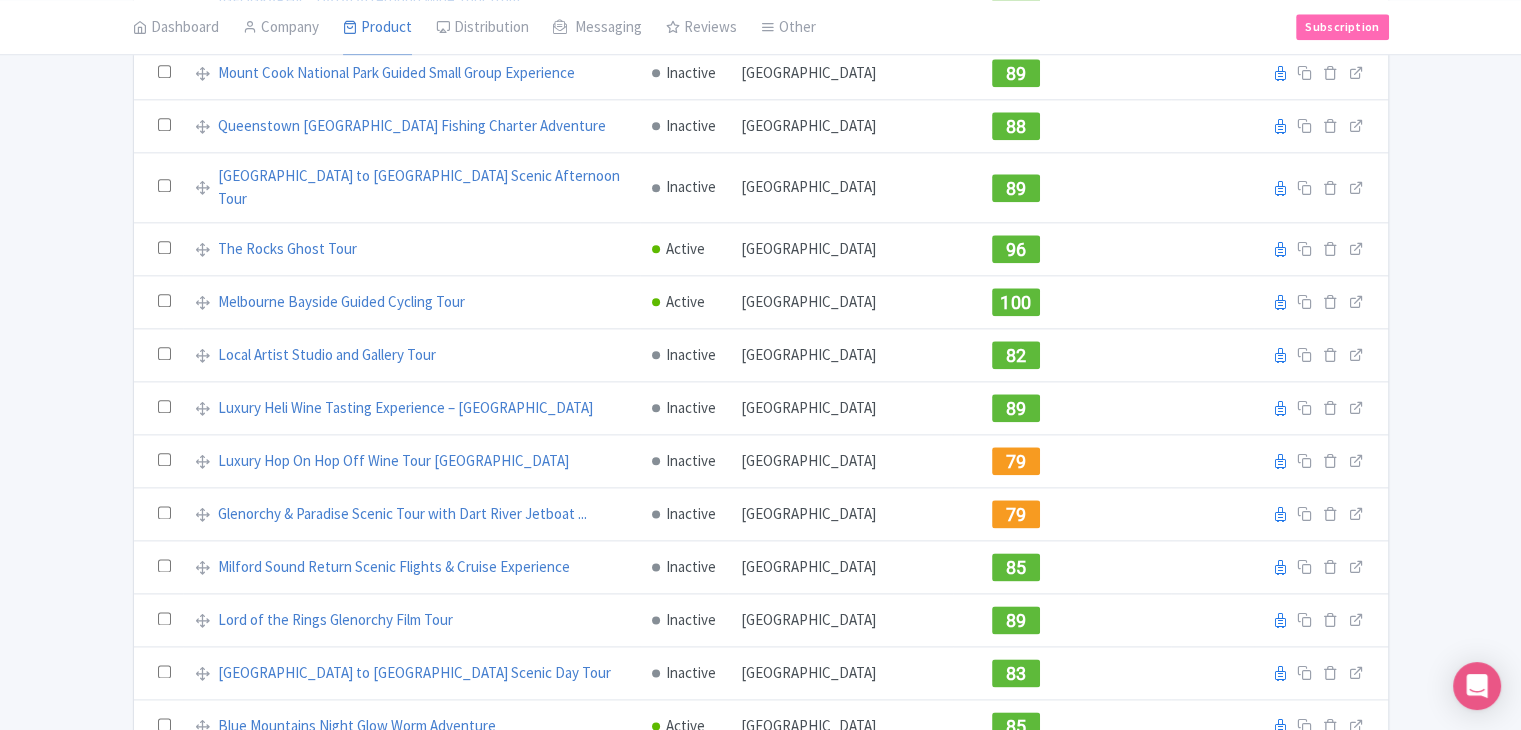 scroll, scrollTop: 0, scrollLeft: 0, axis: both 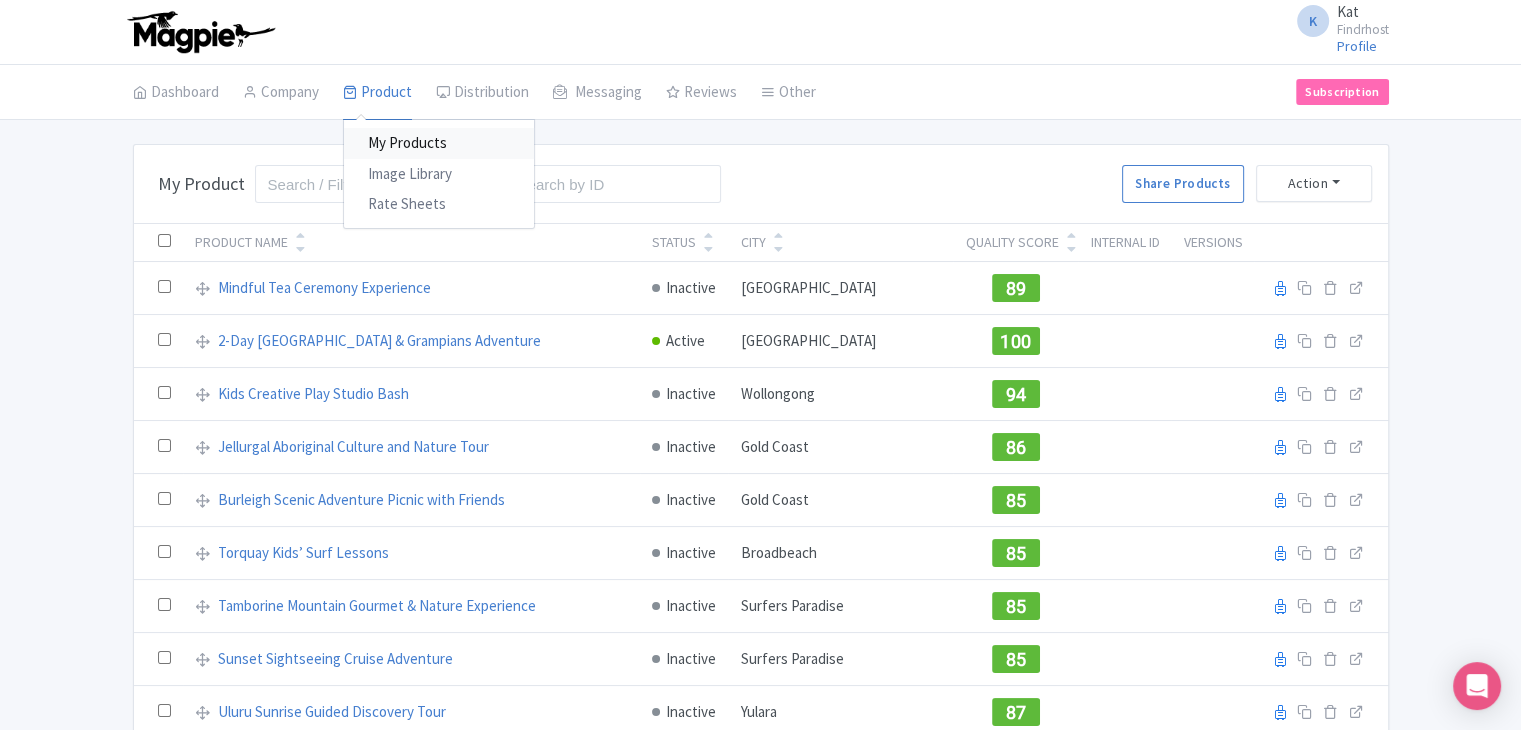 click on "My Products" at bounding box center (439, 143) 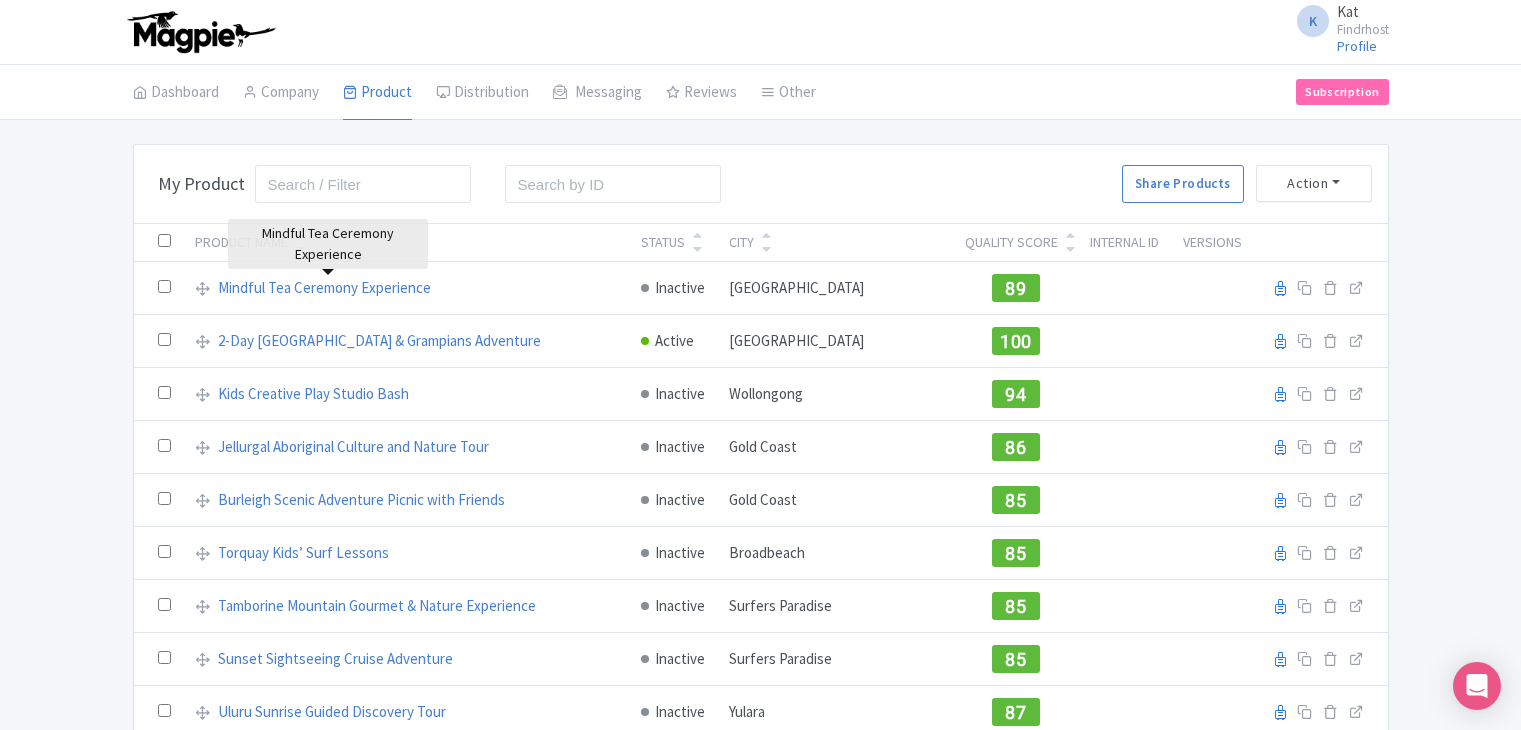scroll, scrollTop: 0, scrollLeft: 0, axis: both 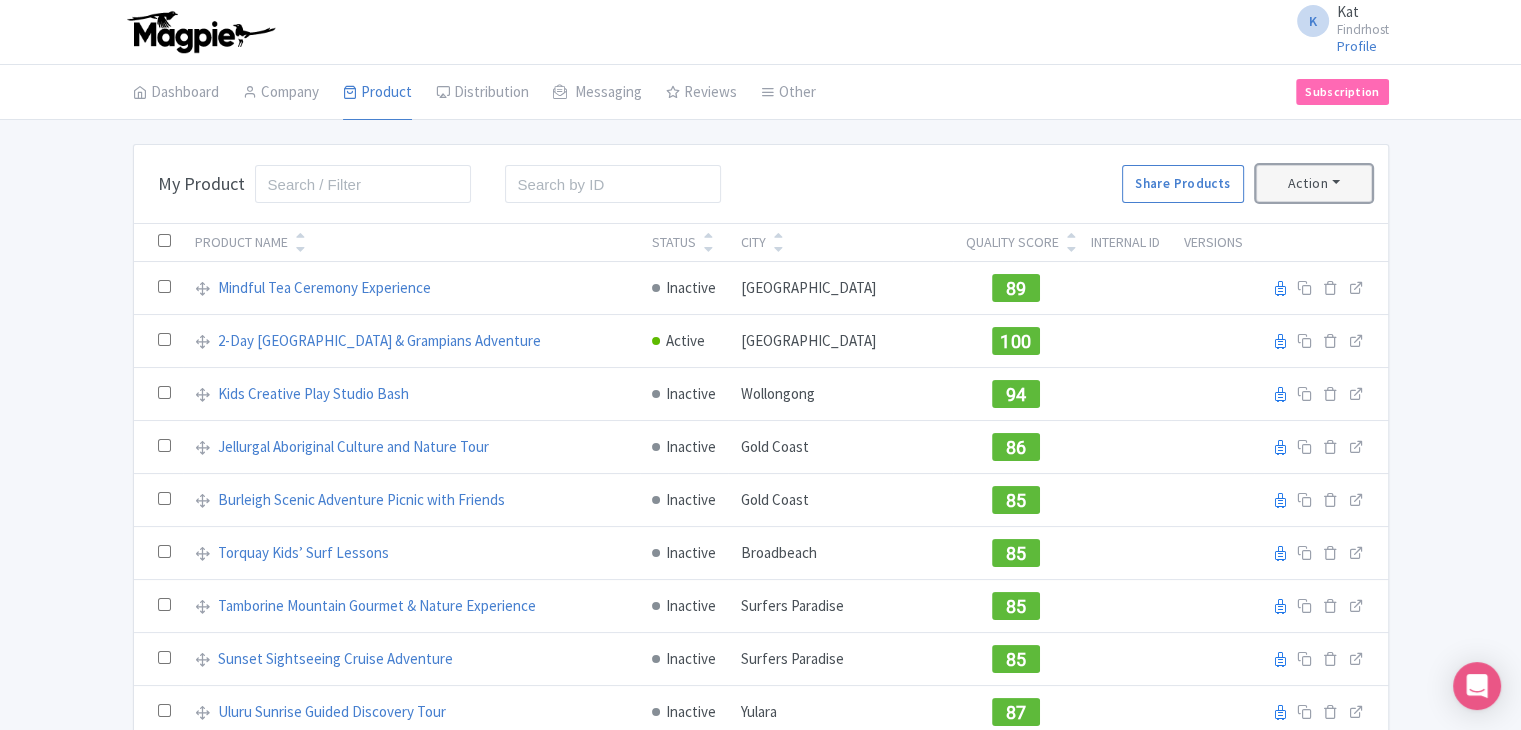 click on "Action" at bounding box center [1314, 183] 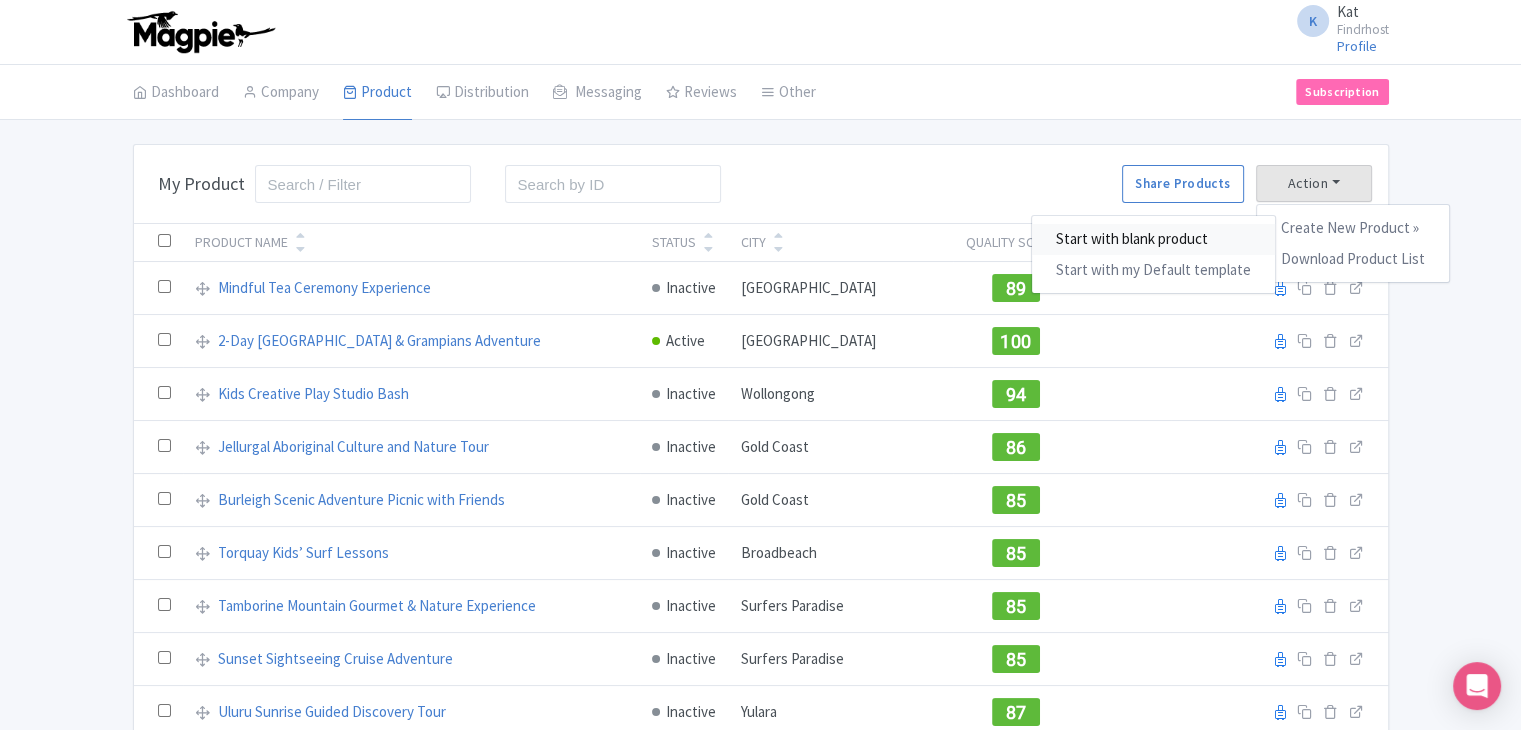 click on "Start with blank product" at bounding box center [1153, 239] 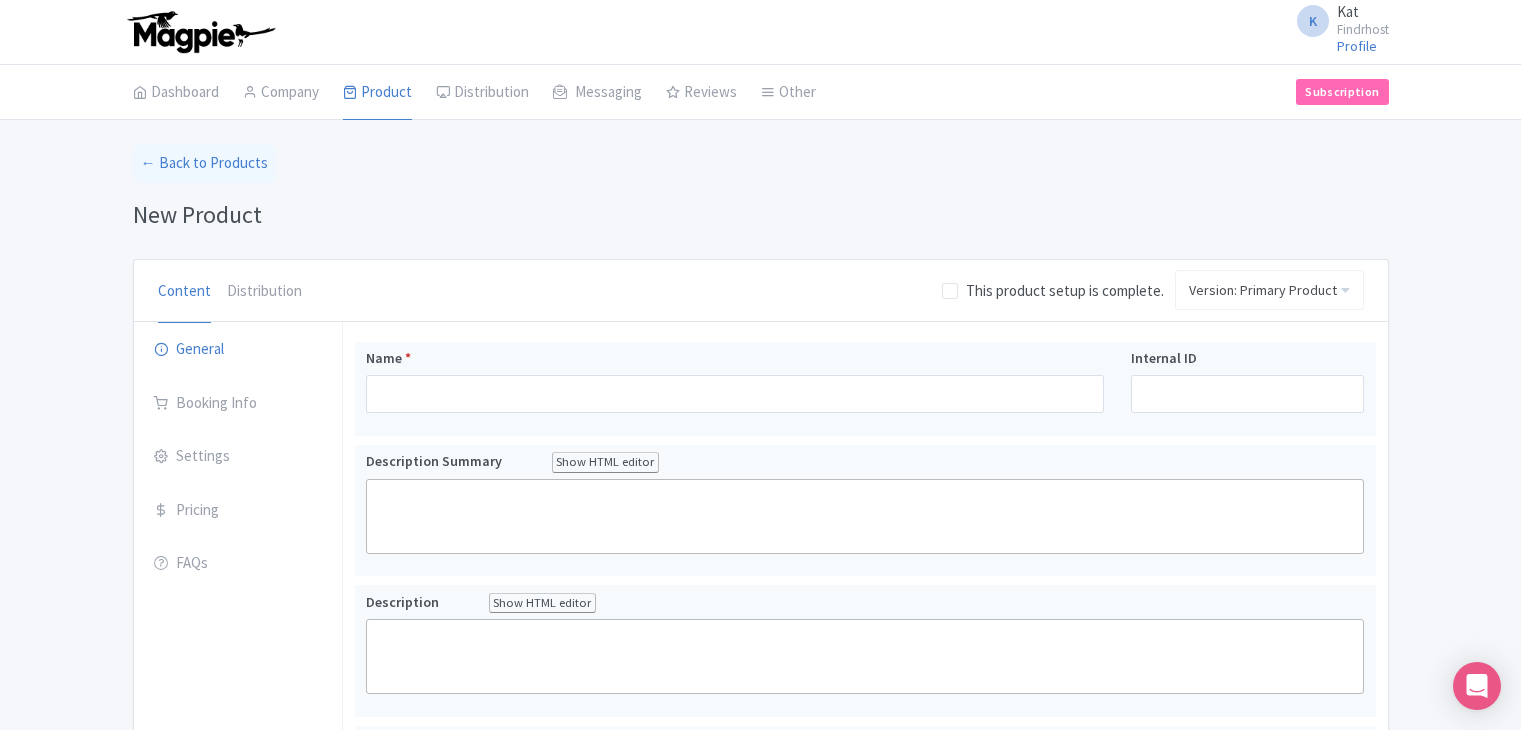 scroll, scrollTop: 0, scrollLeft: 0, axis: both 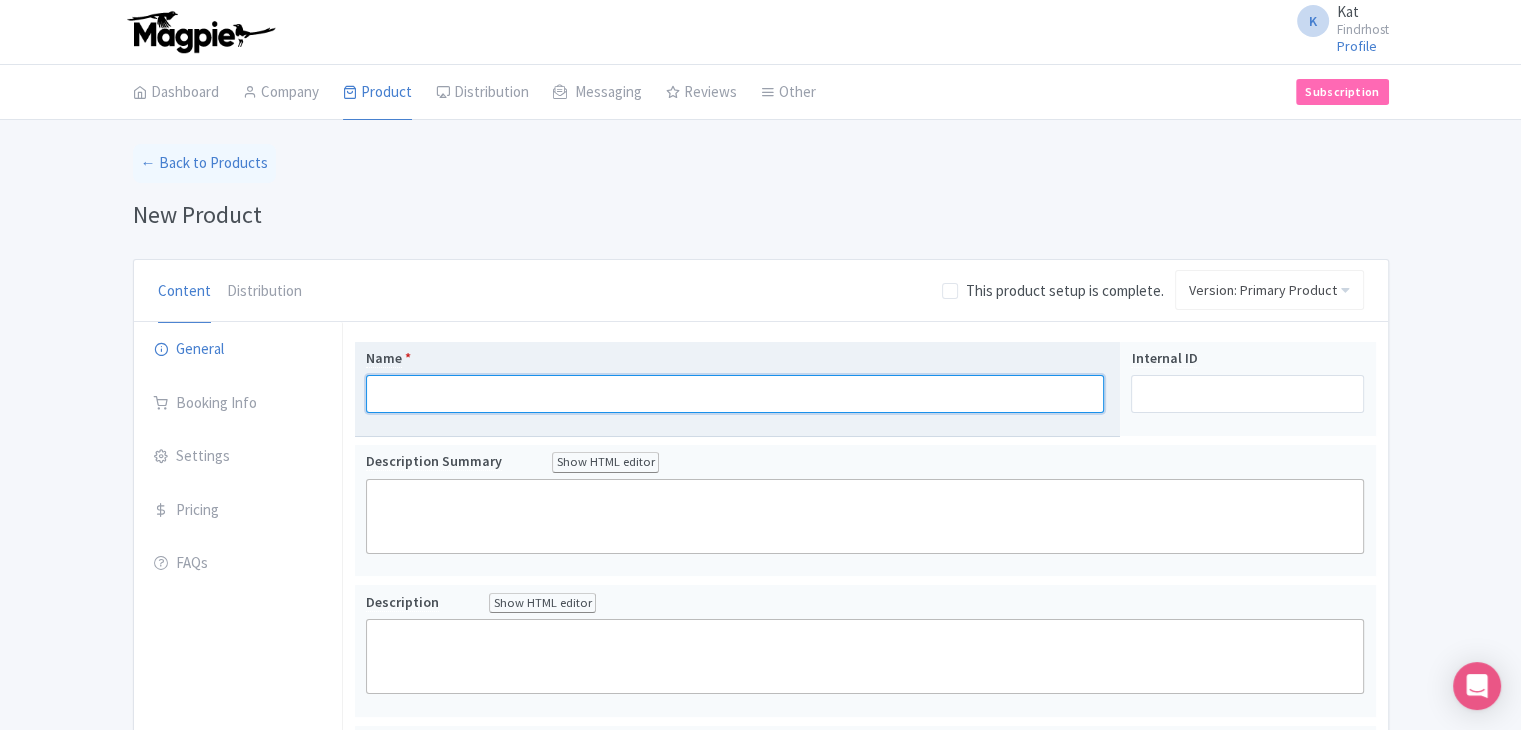 click on "Name   *" at bounding box center (735, 394) 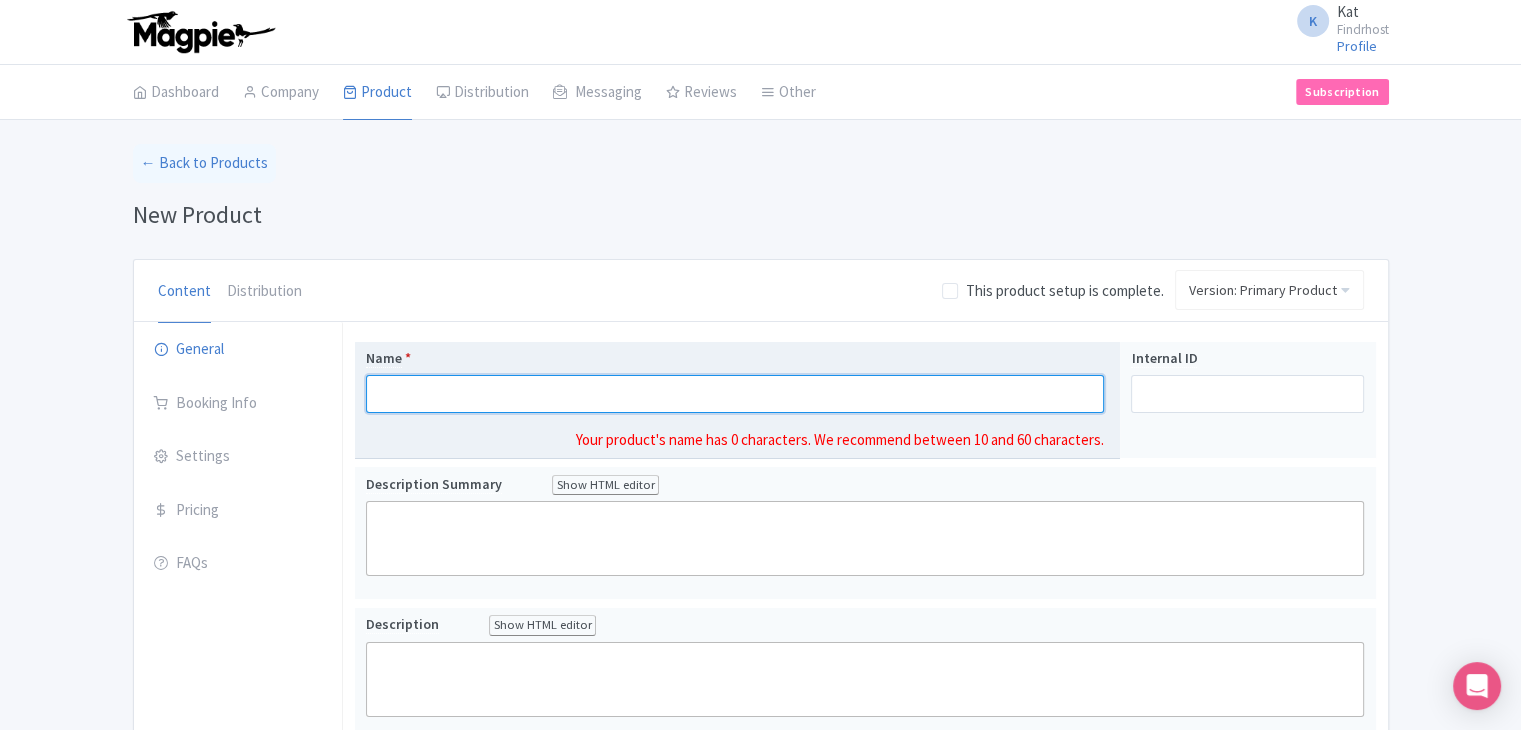 paste on "Quad Safari" 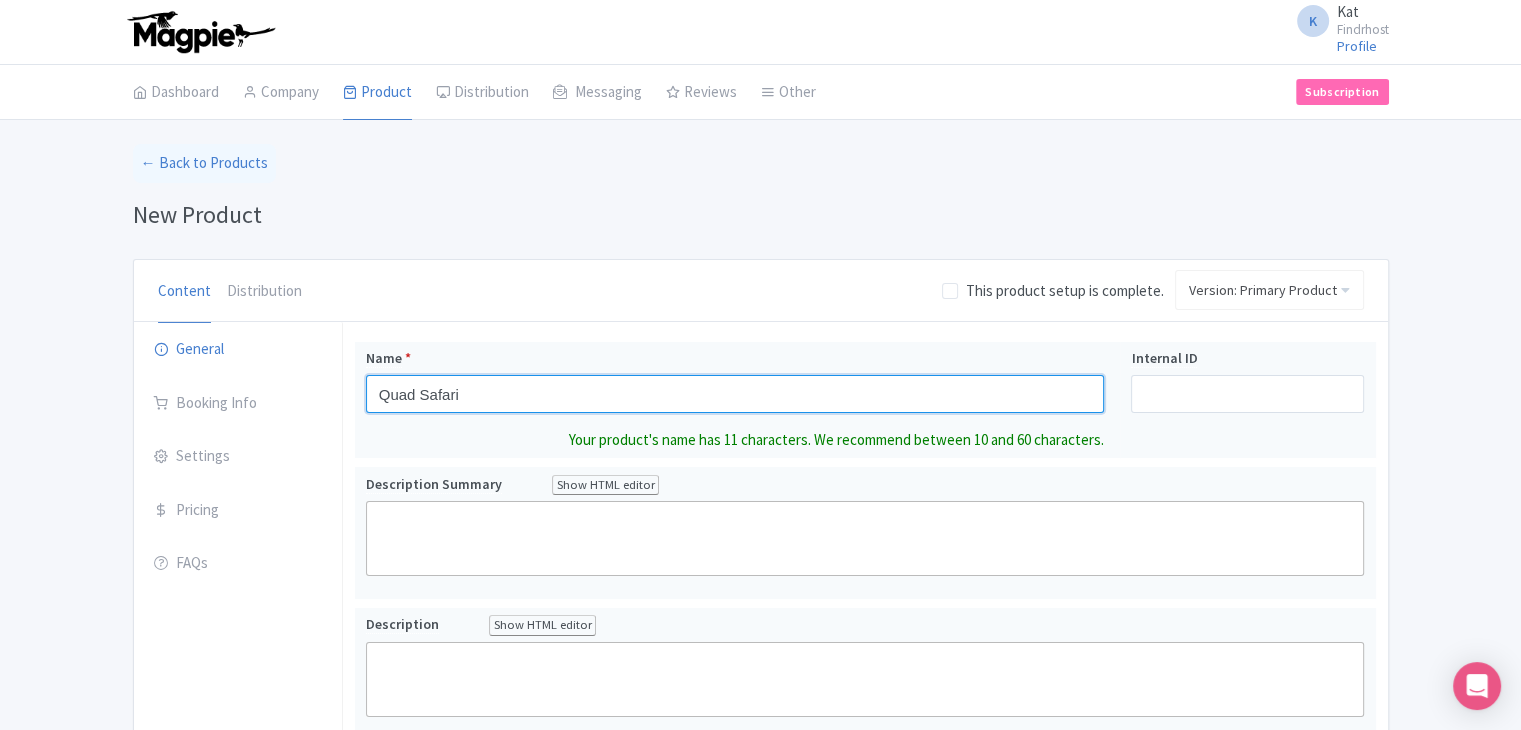 type on "Quad Safari" 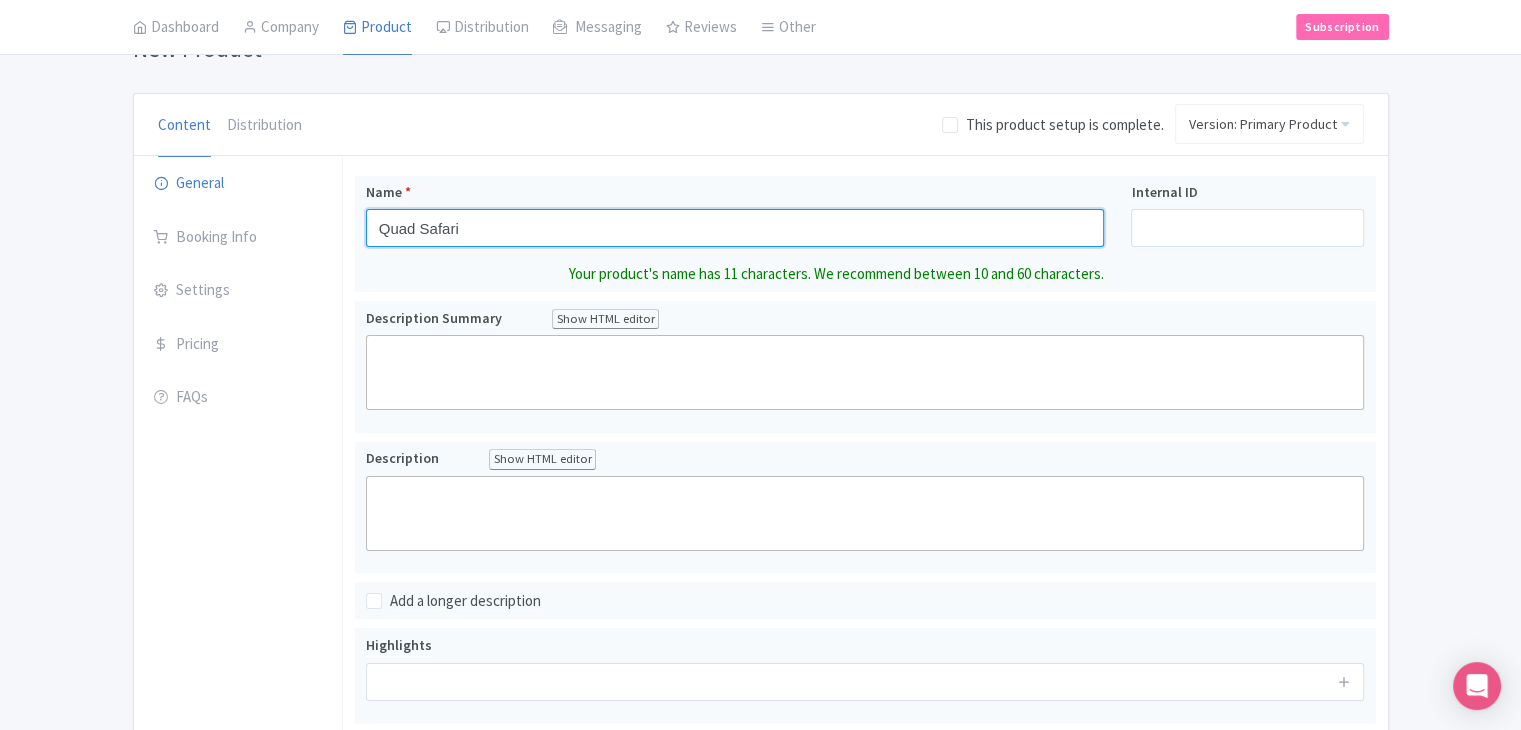 scroll, scrollTop: 200, scrollLeft: 0, axis: vertical 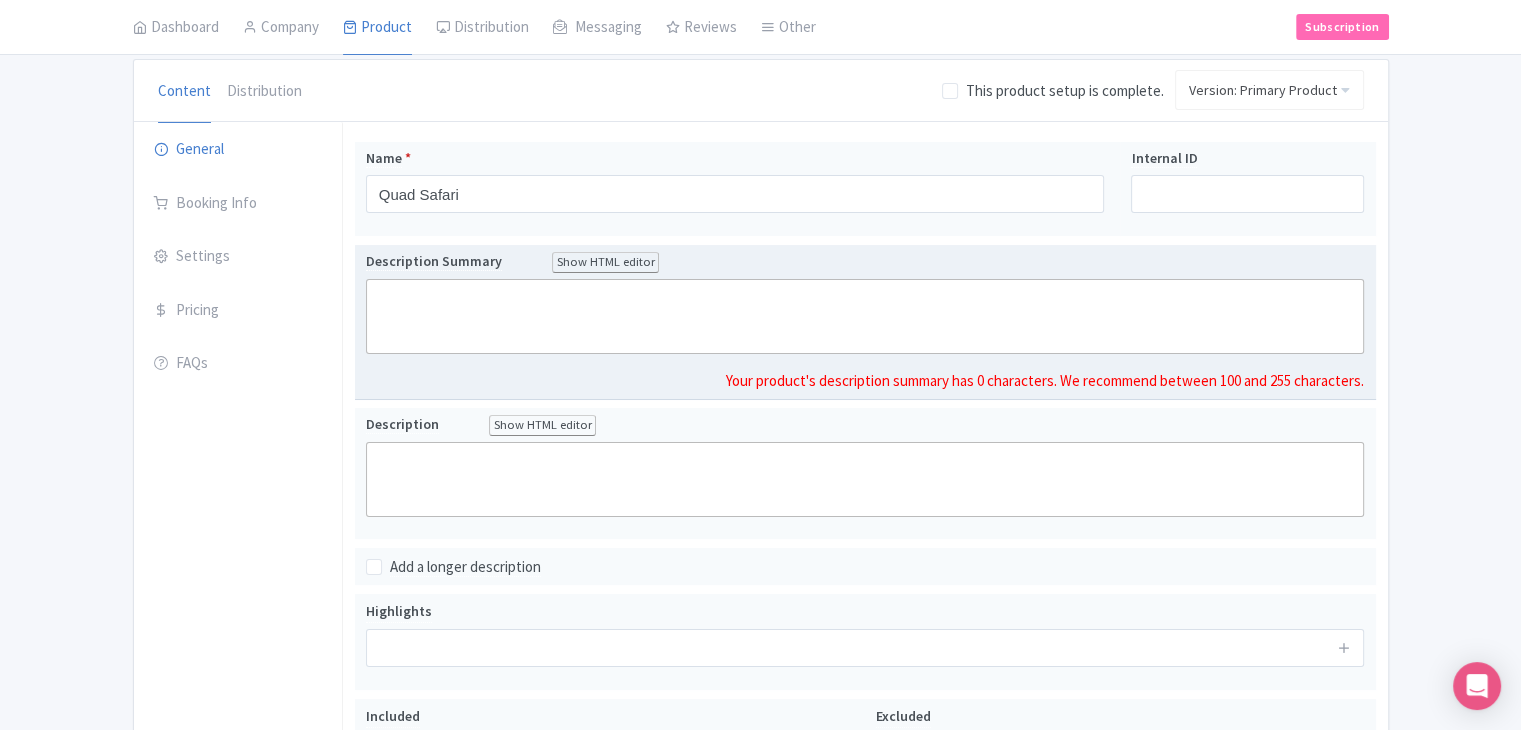 click 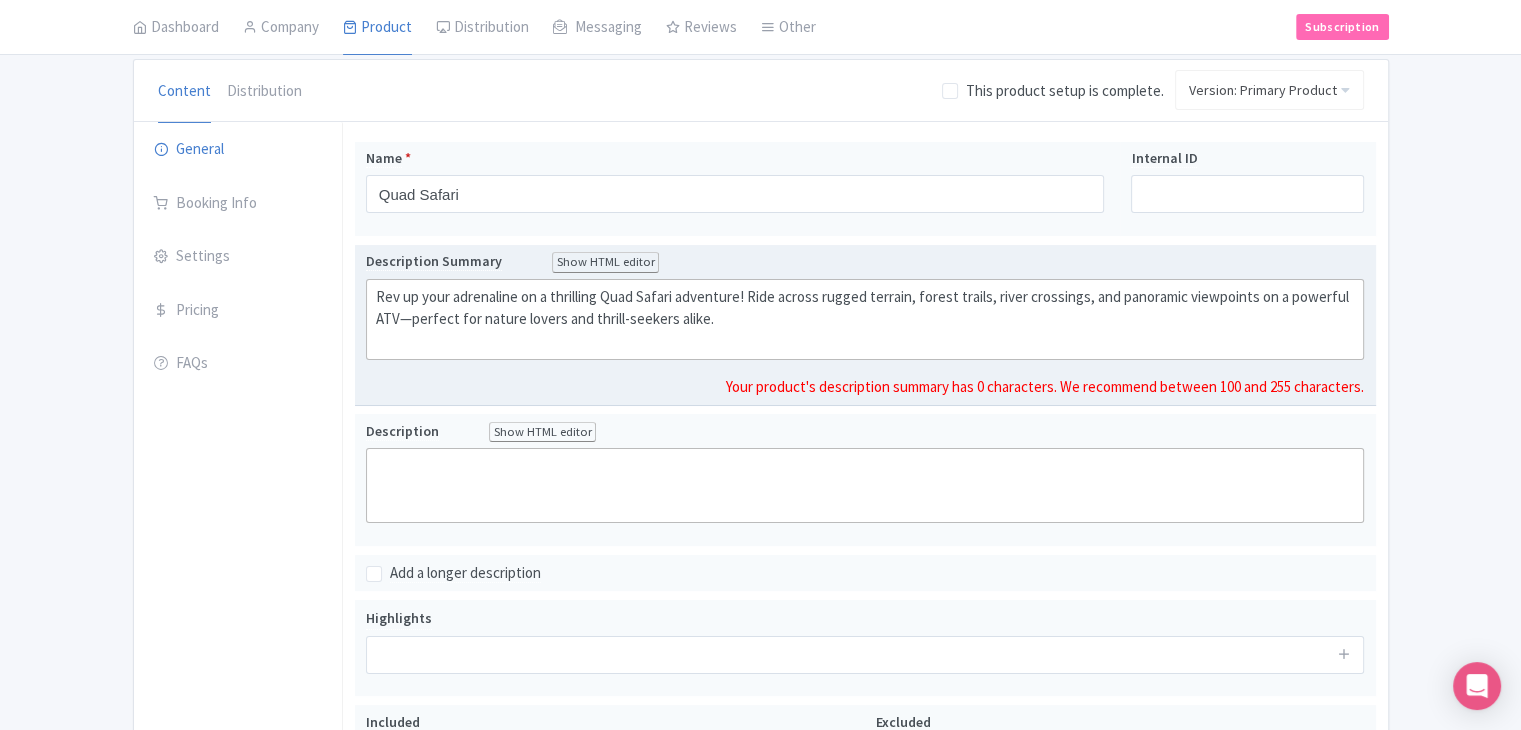 type on "<div>Rev up your adrenaline on a thrilling Quad Safari adventure! Ride across rugged terrain, forest trails, river crossings, and panoramic viewpoints on a powerful ATV—perfect for nature lovers and thrill-seekers alike.<br><br></div>" 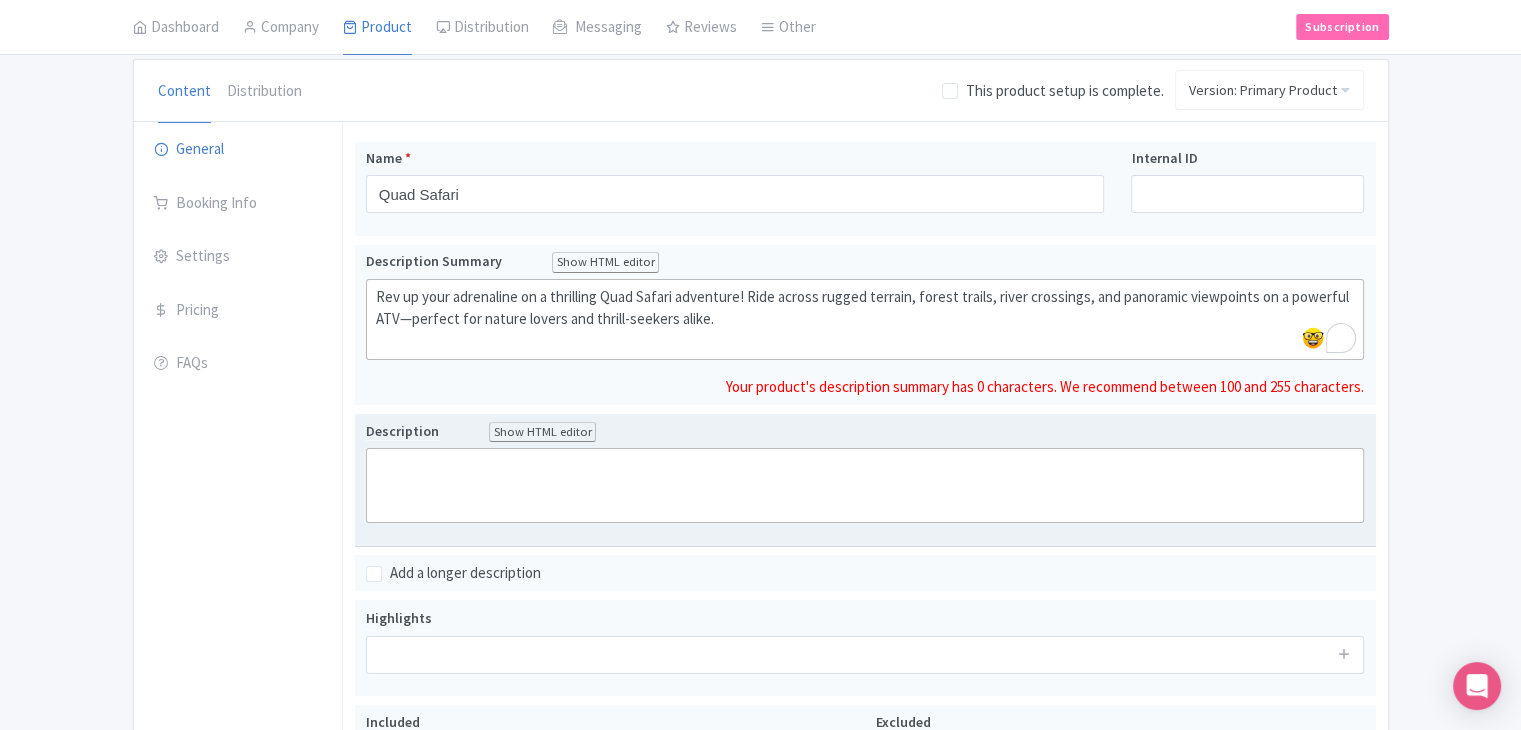 click 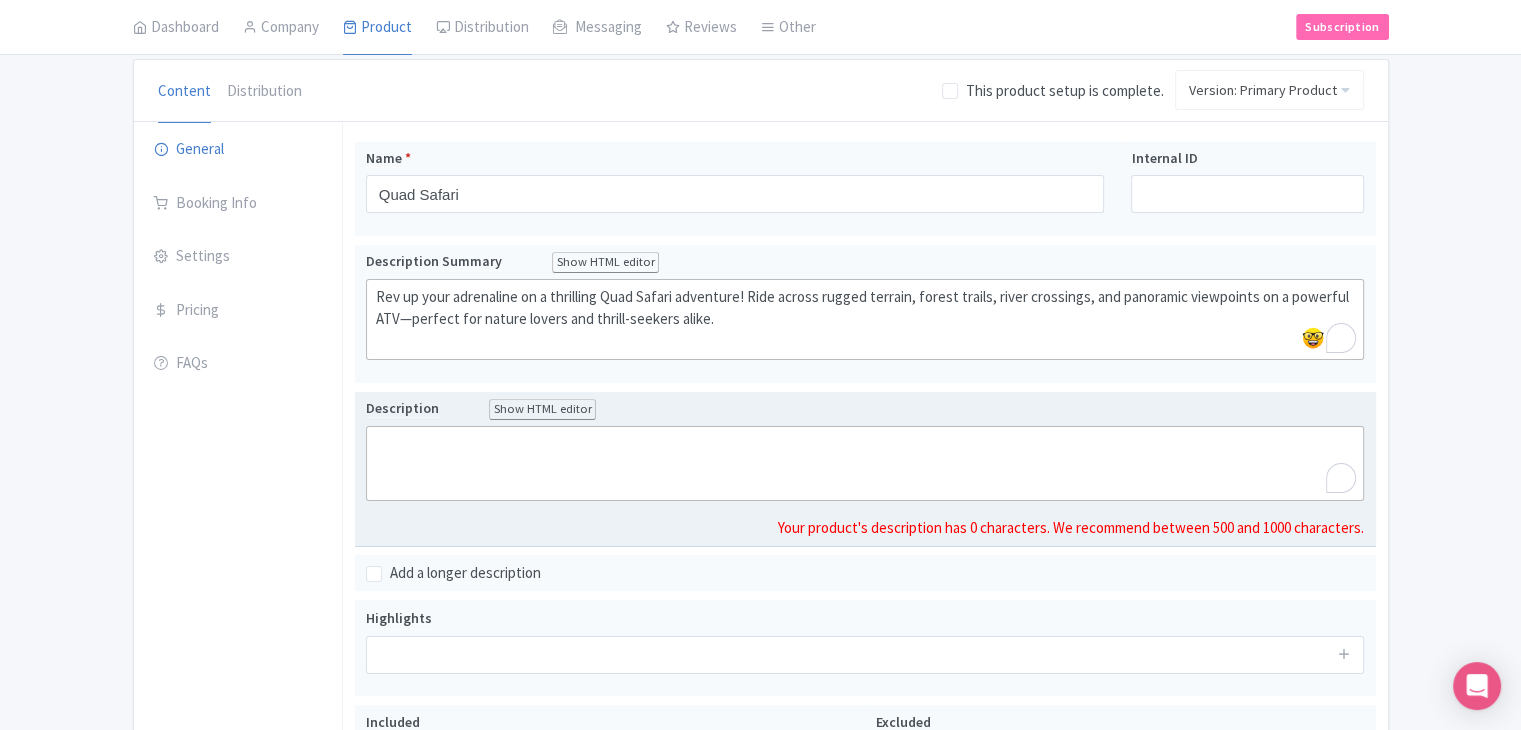 paste on "<div>Get ready to experience the ultimate off-road adventure with the <strong>Quad Safari</strong>—a heart-pounding journey through wild landscapes, scenic backcountry trails, and natural terrain. Whether you're a first-timer or an experienced rider, this guided ATV tour takes you deep into the wilderness for an unforgettable ride.<br><br></div><div>You’ll start with a full safety briefing and instruction session before hopping onto your quad bike. Then, follow your guide as you navigate through forested paths, rocky hillsides, riverbeds, and open terrain—each turn revealing spectacular views of mountains, valleys, and untouched nature.<br><br></div><div>Expect a mix of adventure and scenic moments as you cruise through rugged terrain, splash through muddy tracks, and climb to high vantage points for photo-worthy panoramas. It's an outdoor thrill that combines exploration, nature, and fun in one epic ride.<br><br></div>" 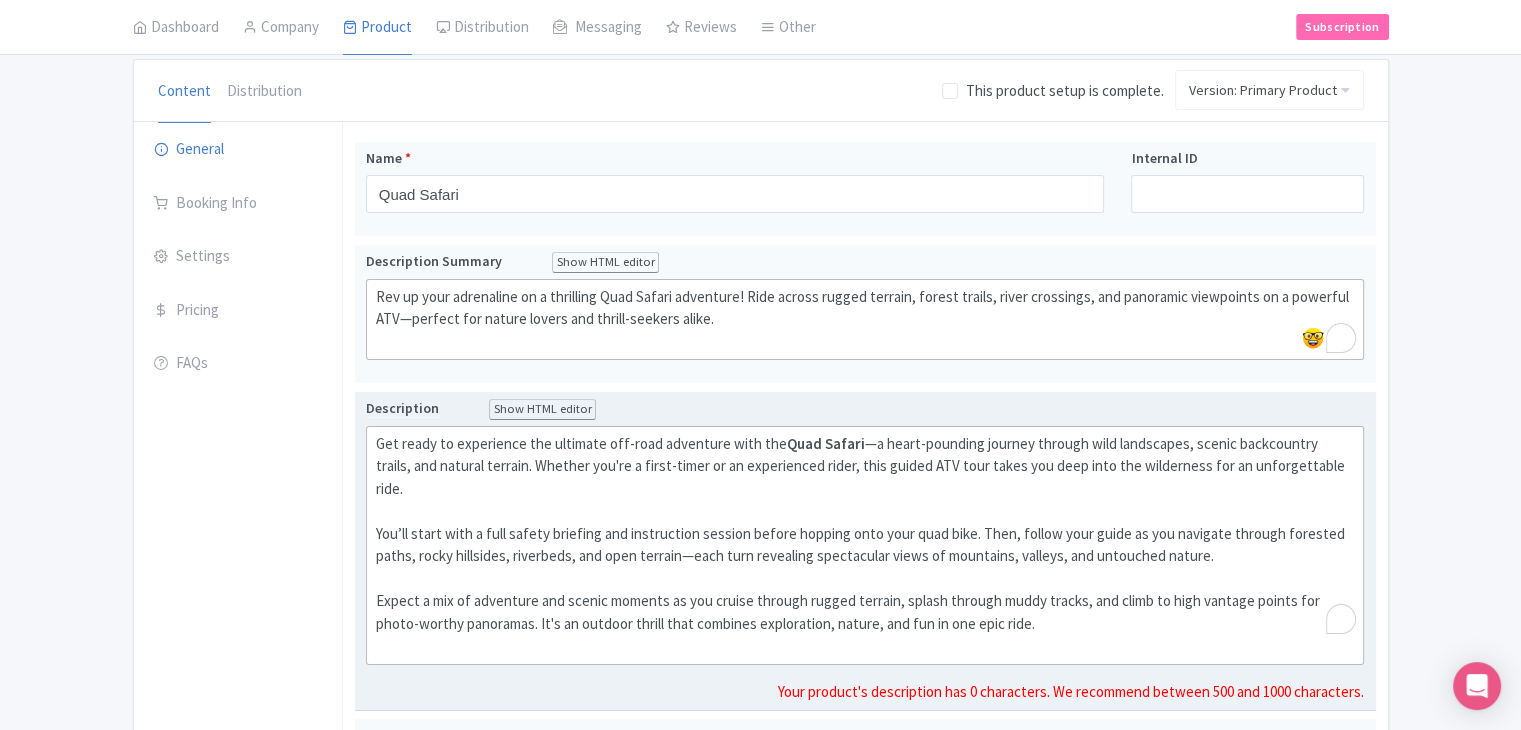 type on "<div>Get ready to experience the ultimate off-road adventure with the <strong>Quad Safari</strong>—a heart-pounding journey through wild landscapes, scenic backcountry trails, and natural terrain. Whether you're a first-timer or an experienced rider, this guided ATV tour takes you deep into the wilderness for an unforgettable ride.<br><br></div><div>You’ll start with a full safety briefing and instruction session before hopping onto your quad bike. Then, follow your guide as you navigate through forested paths, rocky hillsides, riverbeds, and open terrain—each turn revealing spectacular views of mountains, valleys, and untouched nature.<br><br></div><div>Expect a mix of adventure and scenic moments as you cruise through rugged terrain, splash through muddy tracks, and climb to high vantage points for photo-worthy panoramas. It's an outdoor thrill that combines exploration, nature, and fun in one epic ride.<br><br></div>" 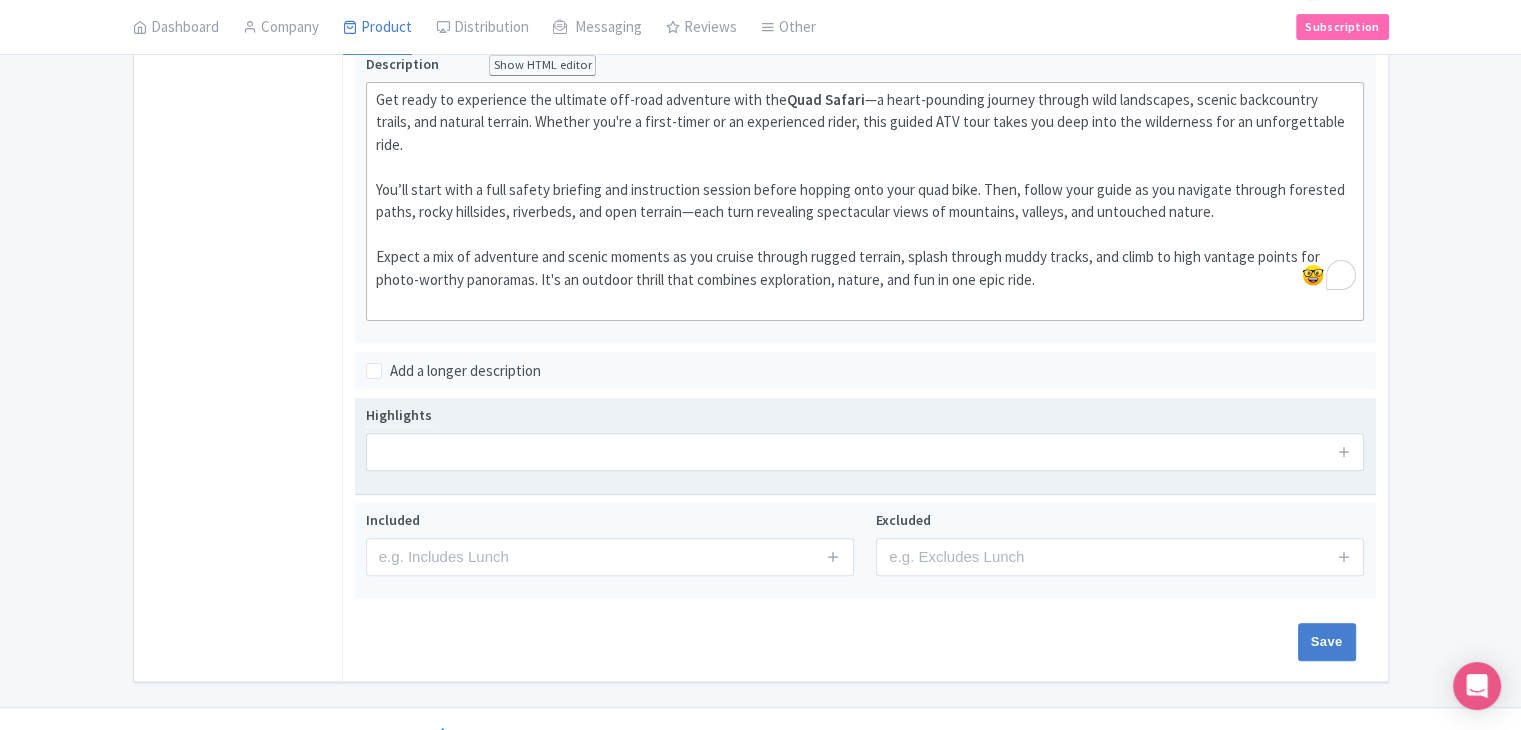 scroll, scrollTop: 555, scrollLeft: 0, axis: vertical 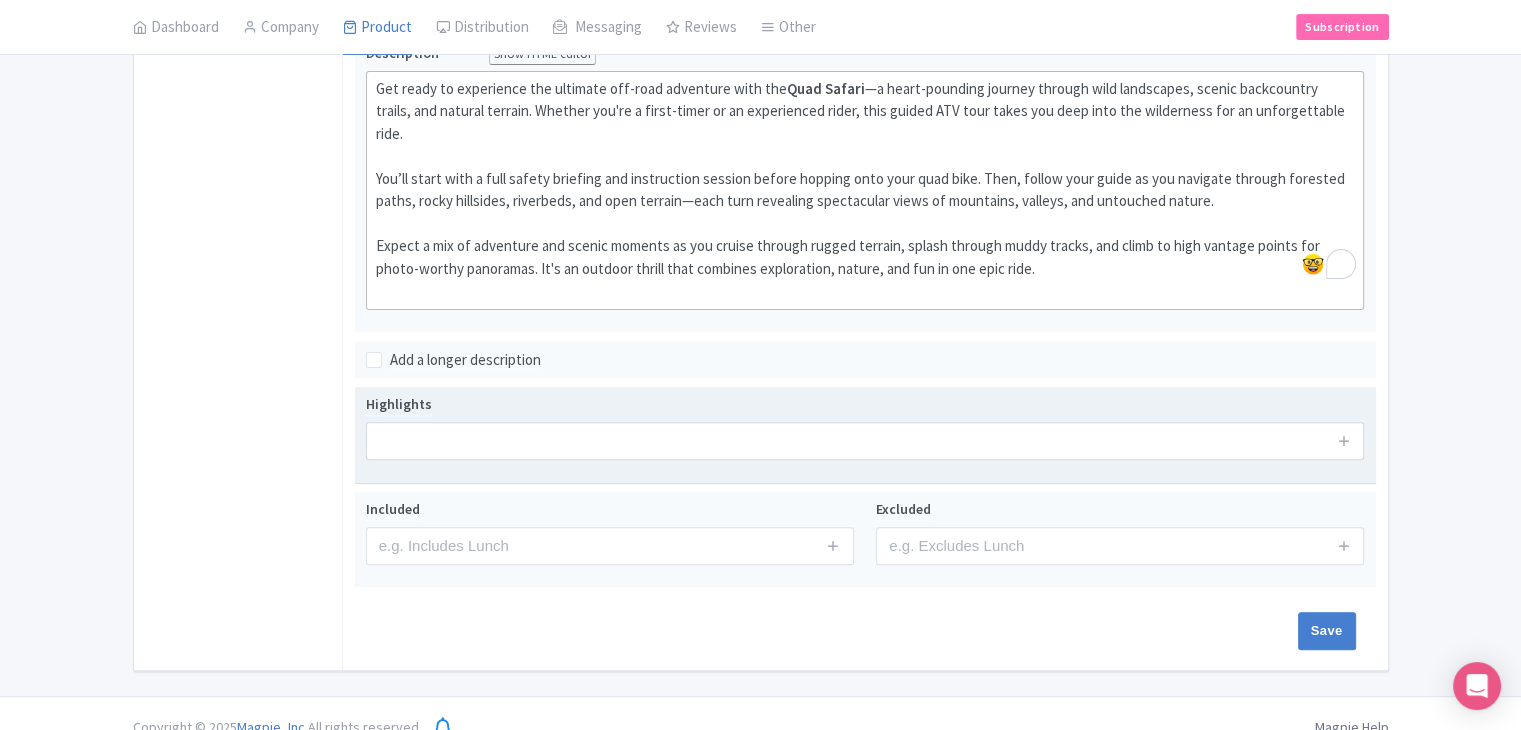 click on "Highlights" at bounding box center [865, 426] 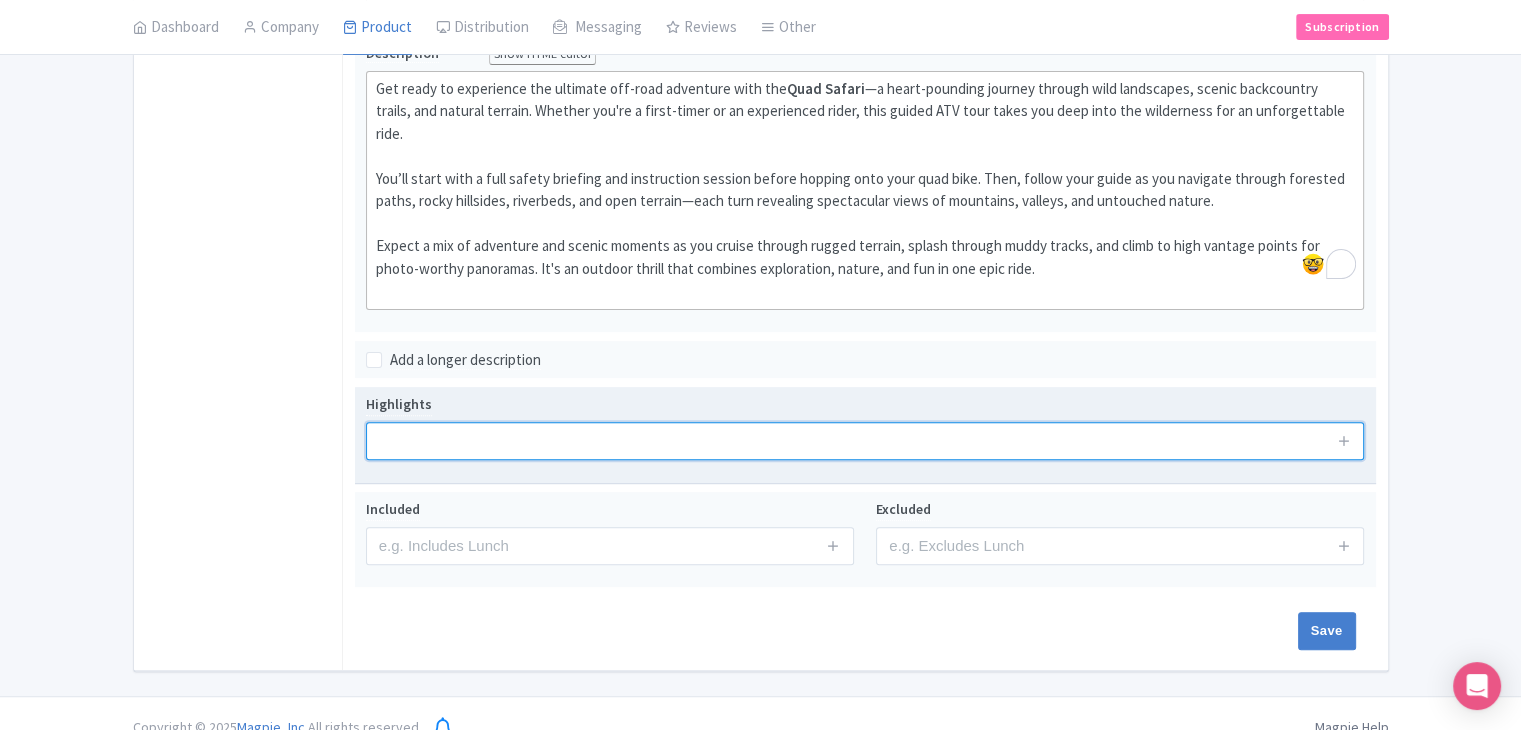 click at bounding box center [865, 441] 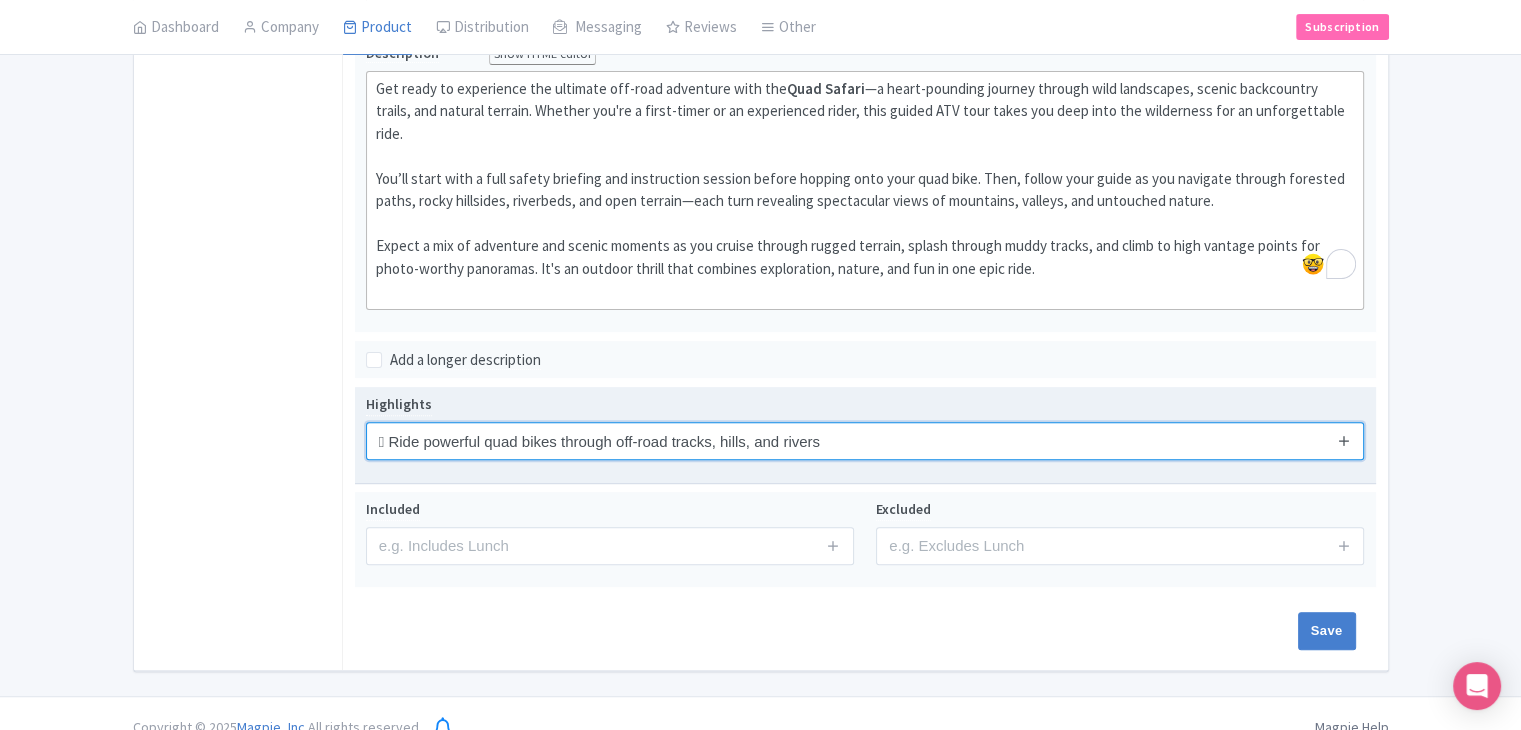 type on "🛞 Ride powerful quad bikes through off-road tracks, hills, and rivers" 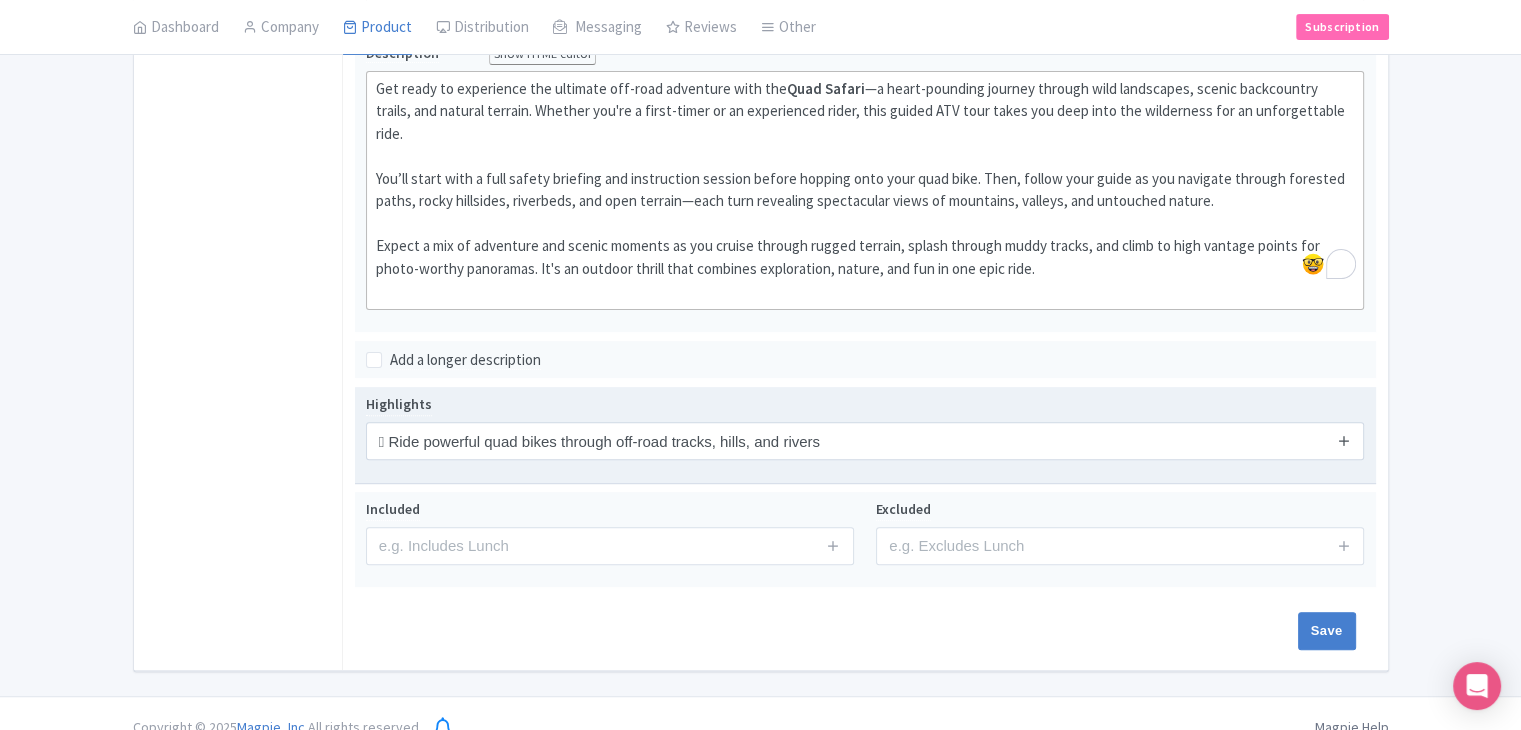 click at bounding box center [1344, 440] 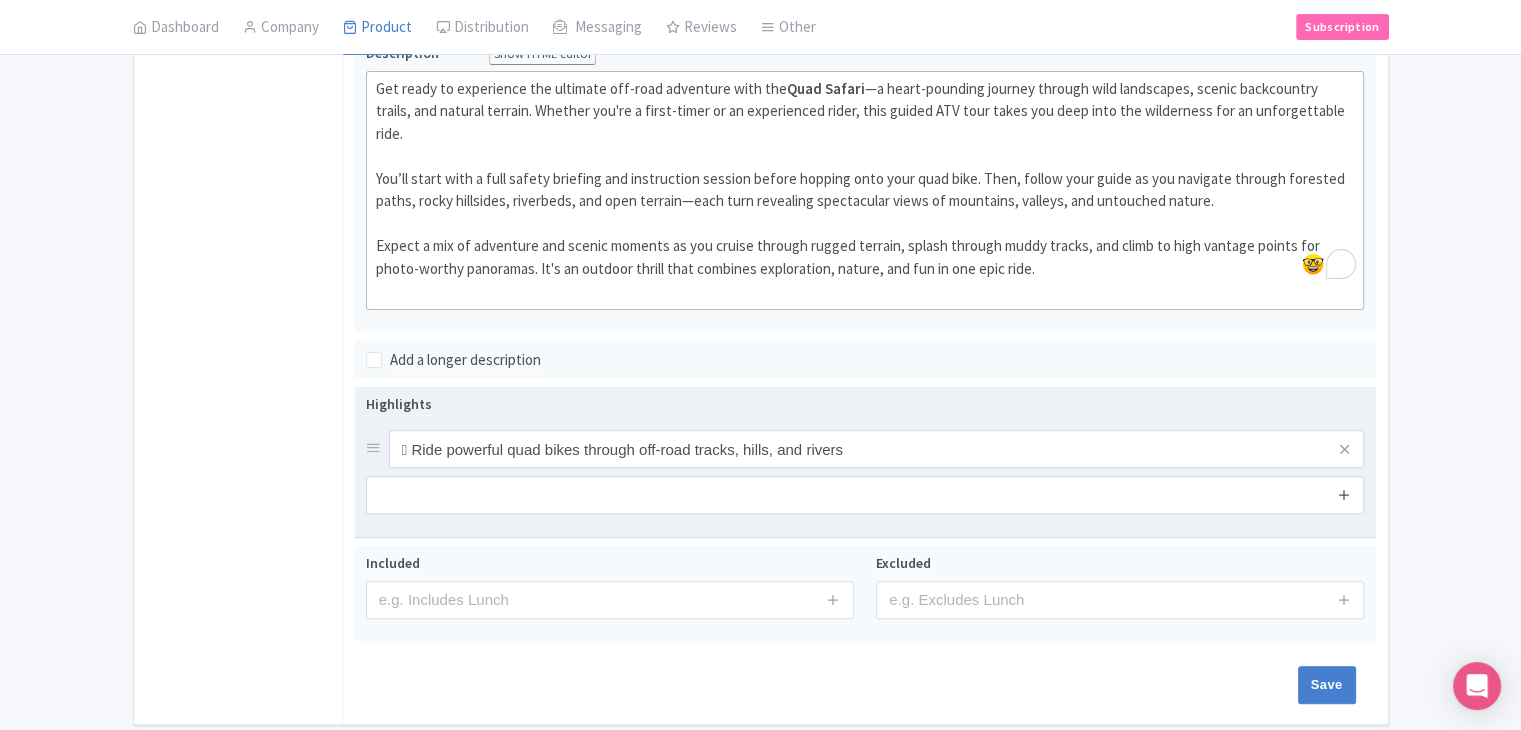 click at bounding box center [1344, 494] 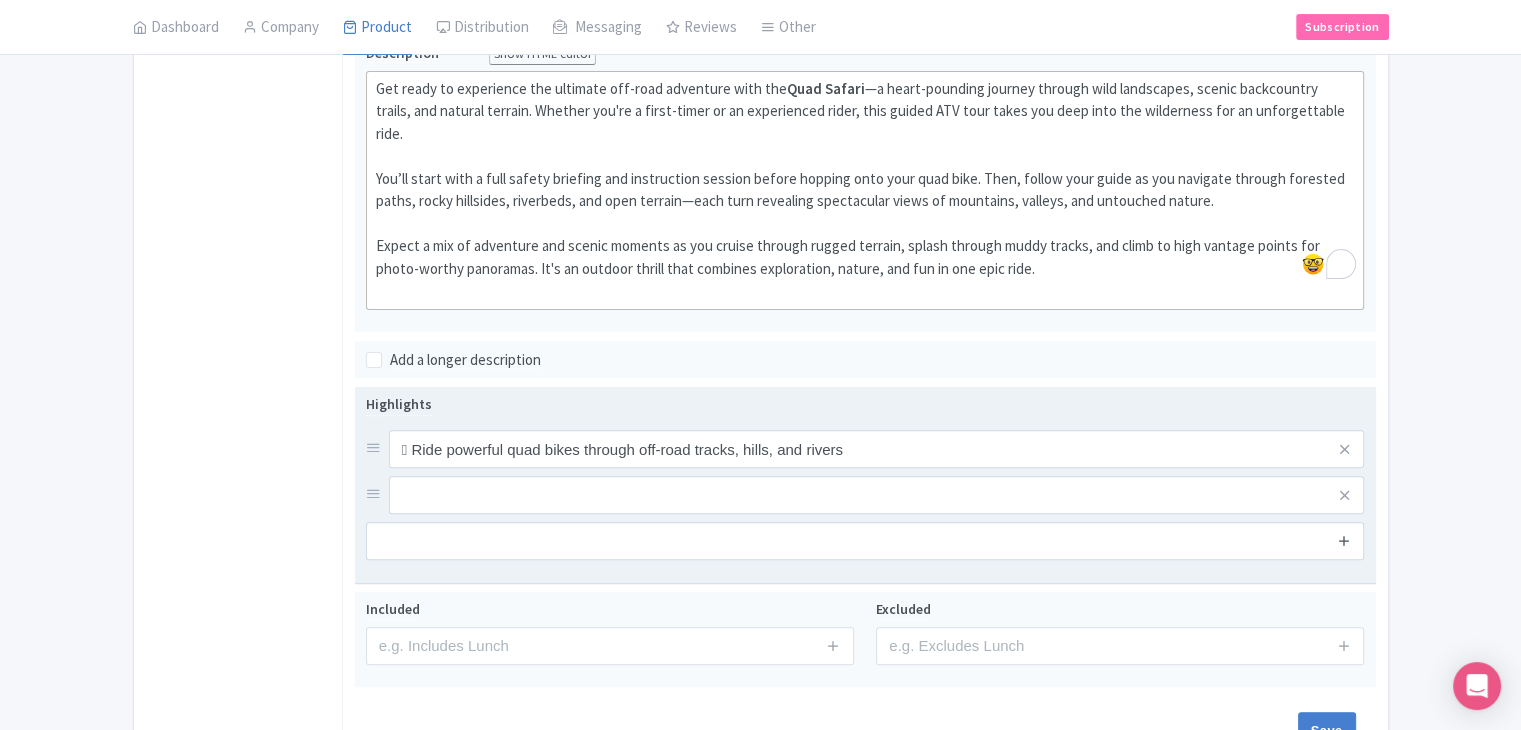 drag, startPoint x: 1344, startPoint y: 515, endPoint x: 1339, endPoint y: 553, distance: 38.327538 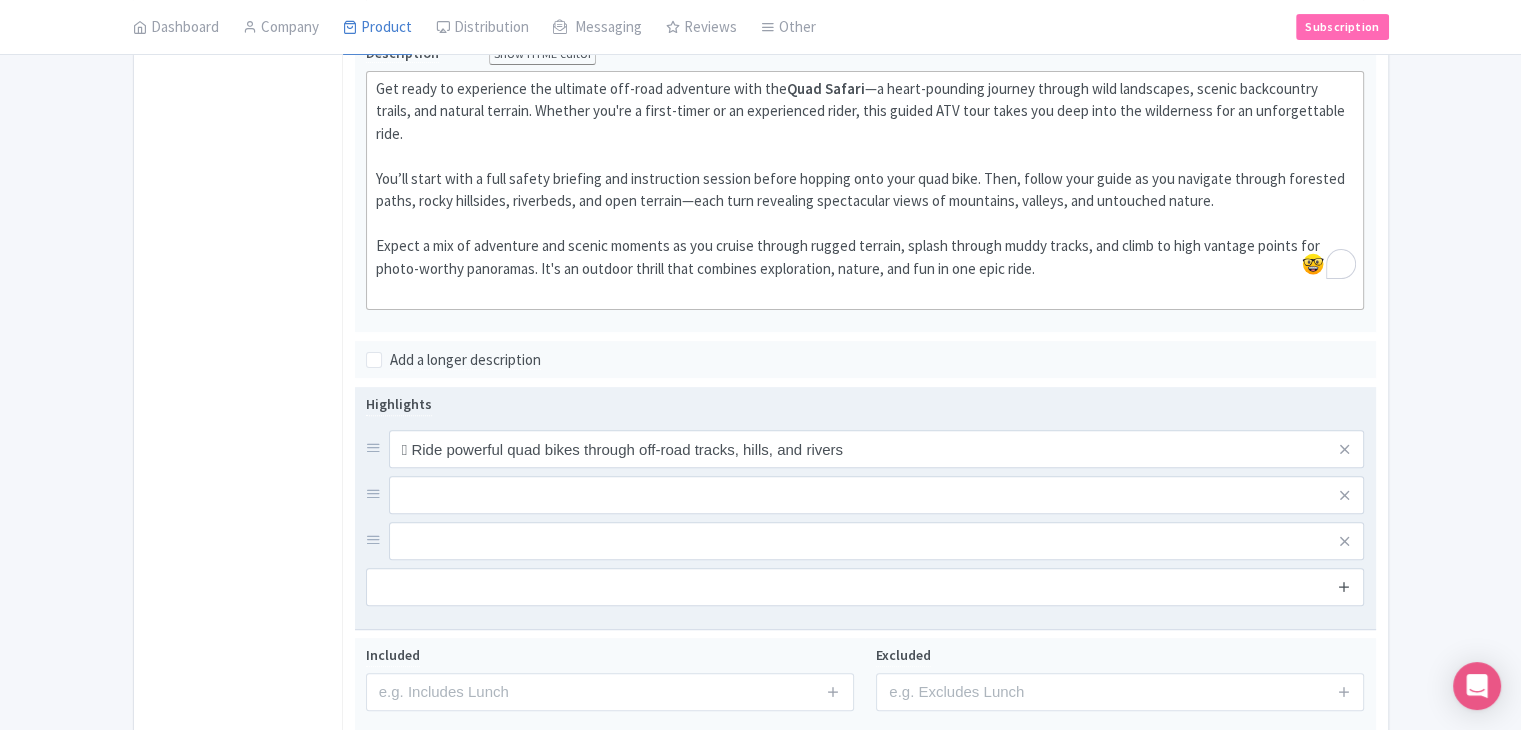 click at bounding box center [1344, 586] 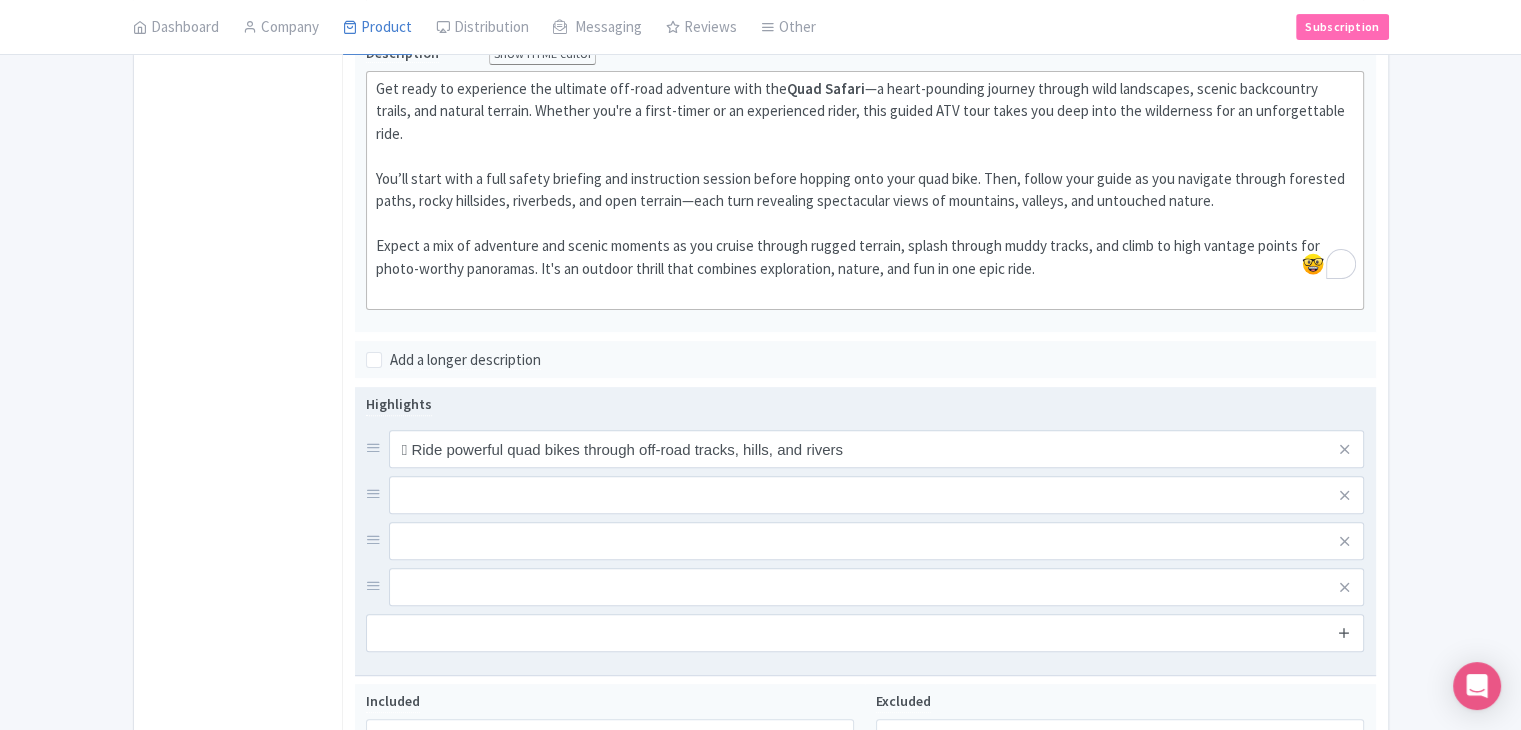 click at bounding box center (1344, 632) 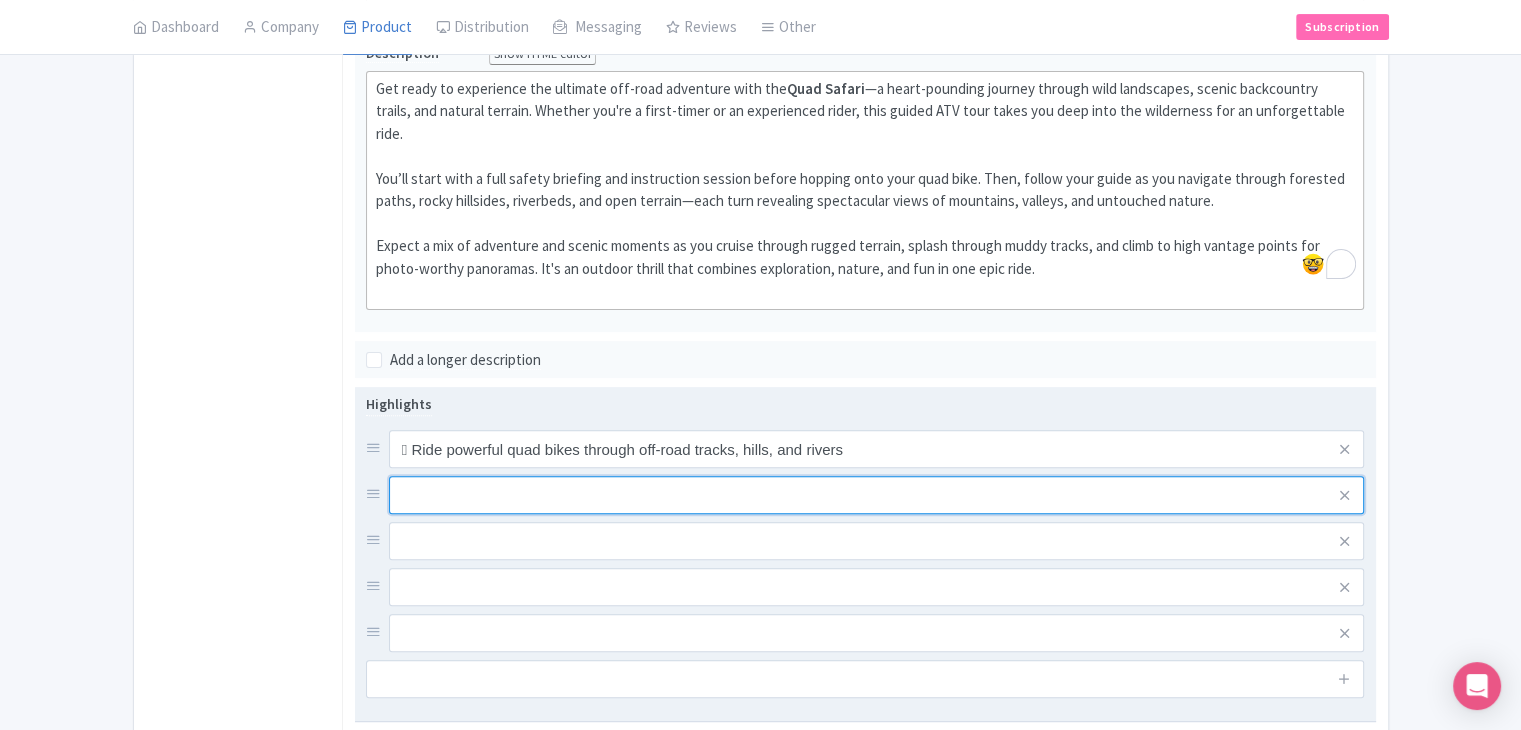 click at bounding box center (877, 449) 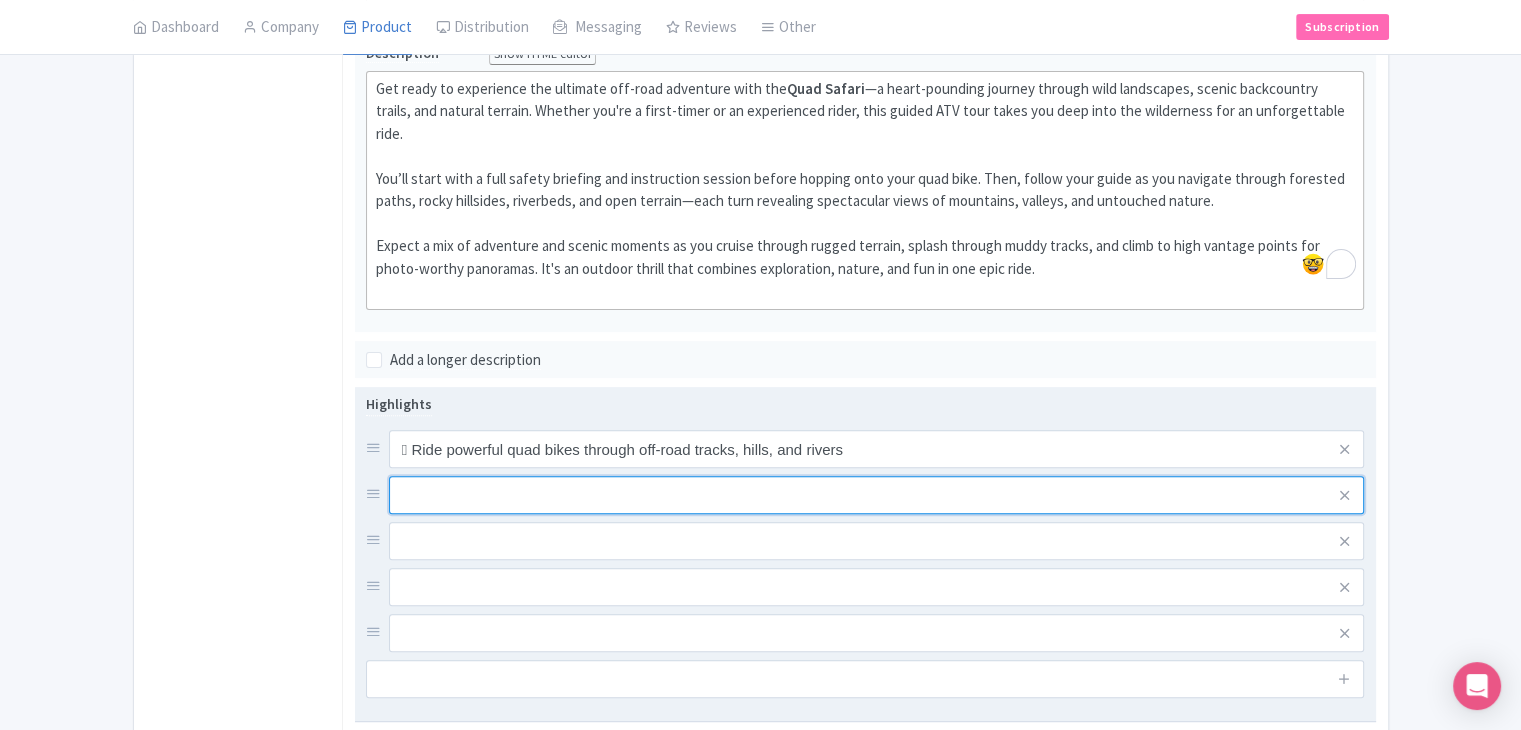 paste on "🌲 Explore scenic trails surrounded by forests, mountains, and open terrain" 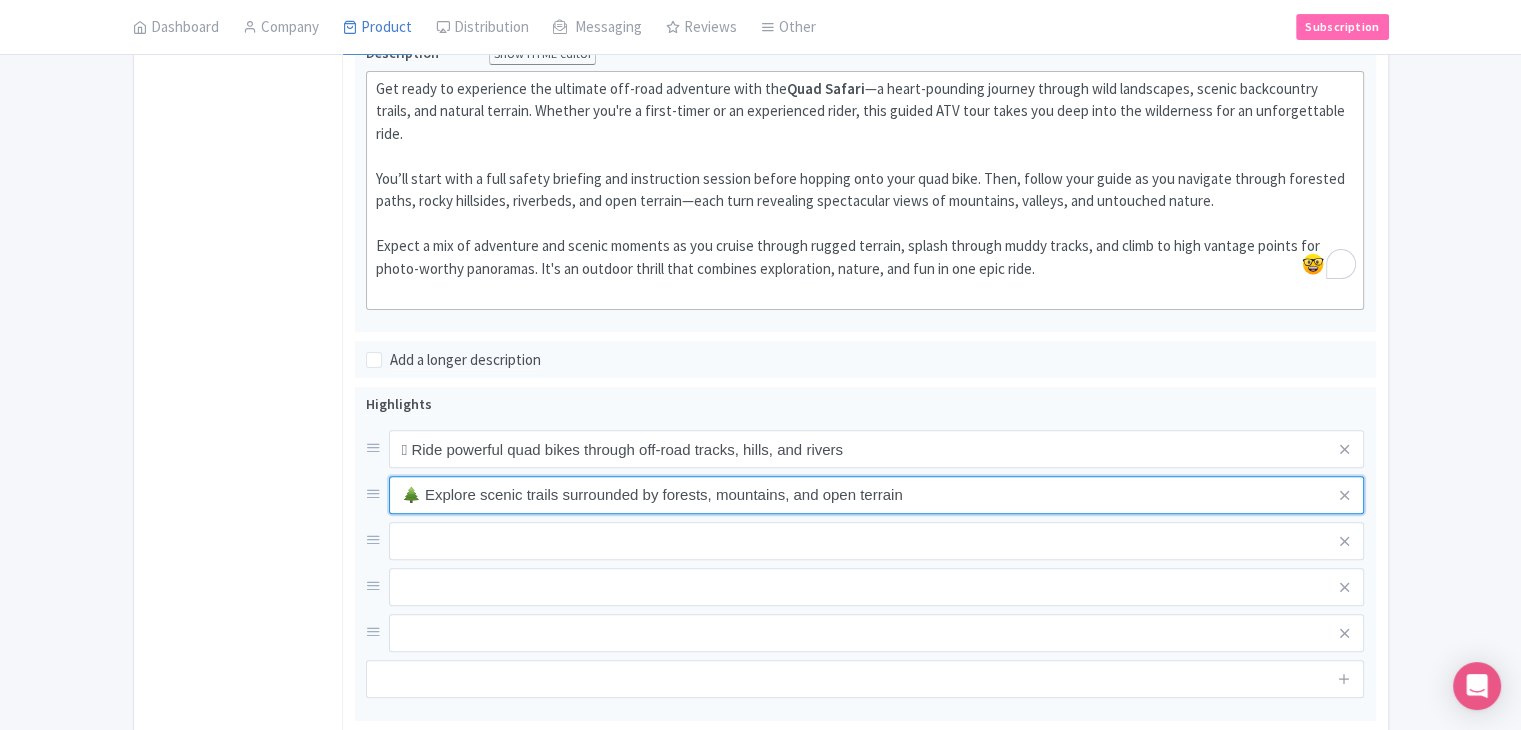 type on "🌲 Explore scenic trails surrounded by forests, mountains, and open terrain" 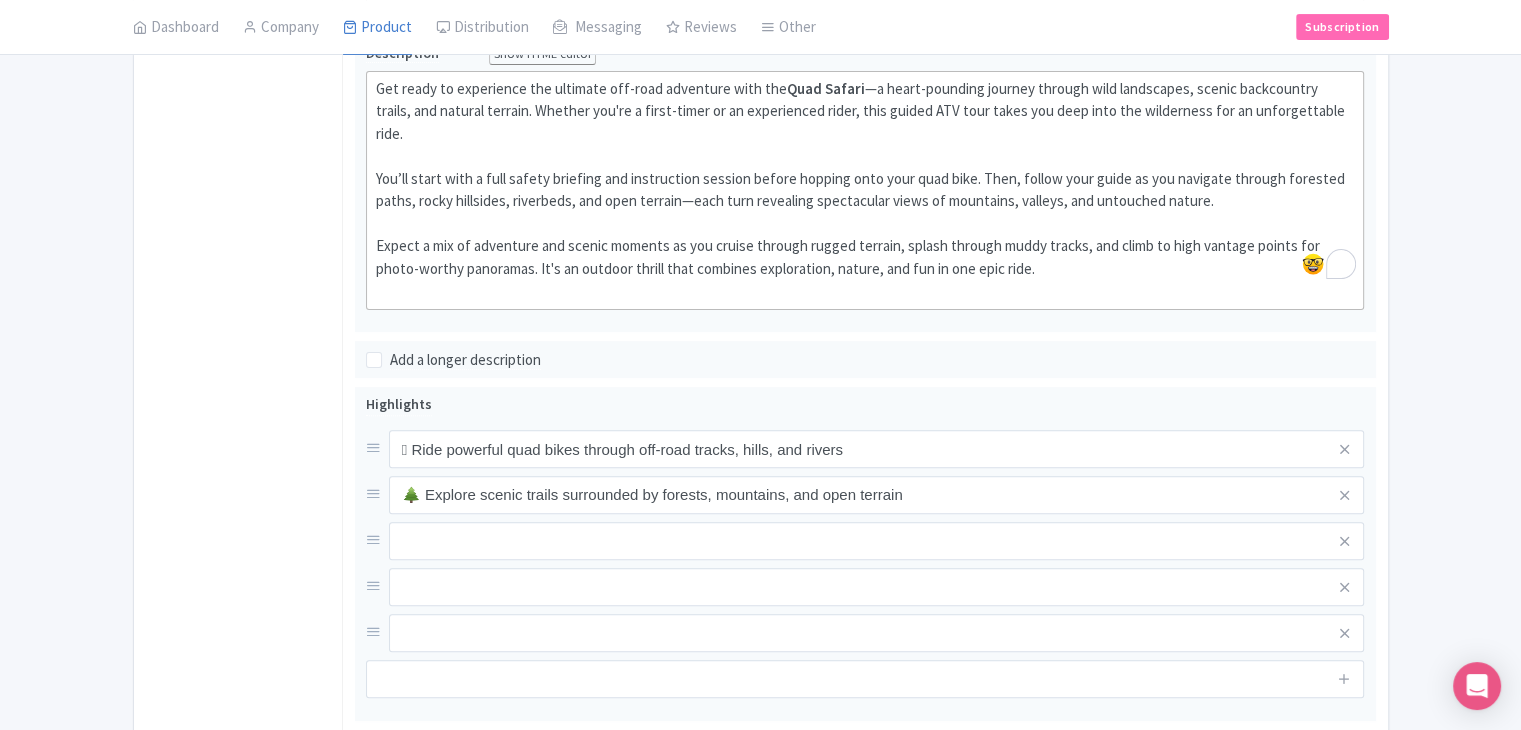 click on "General
Booking Info
Settings
Pricing
FAQs" at bounding box center [238, 337] 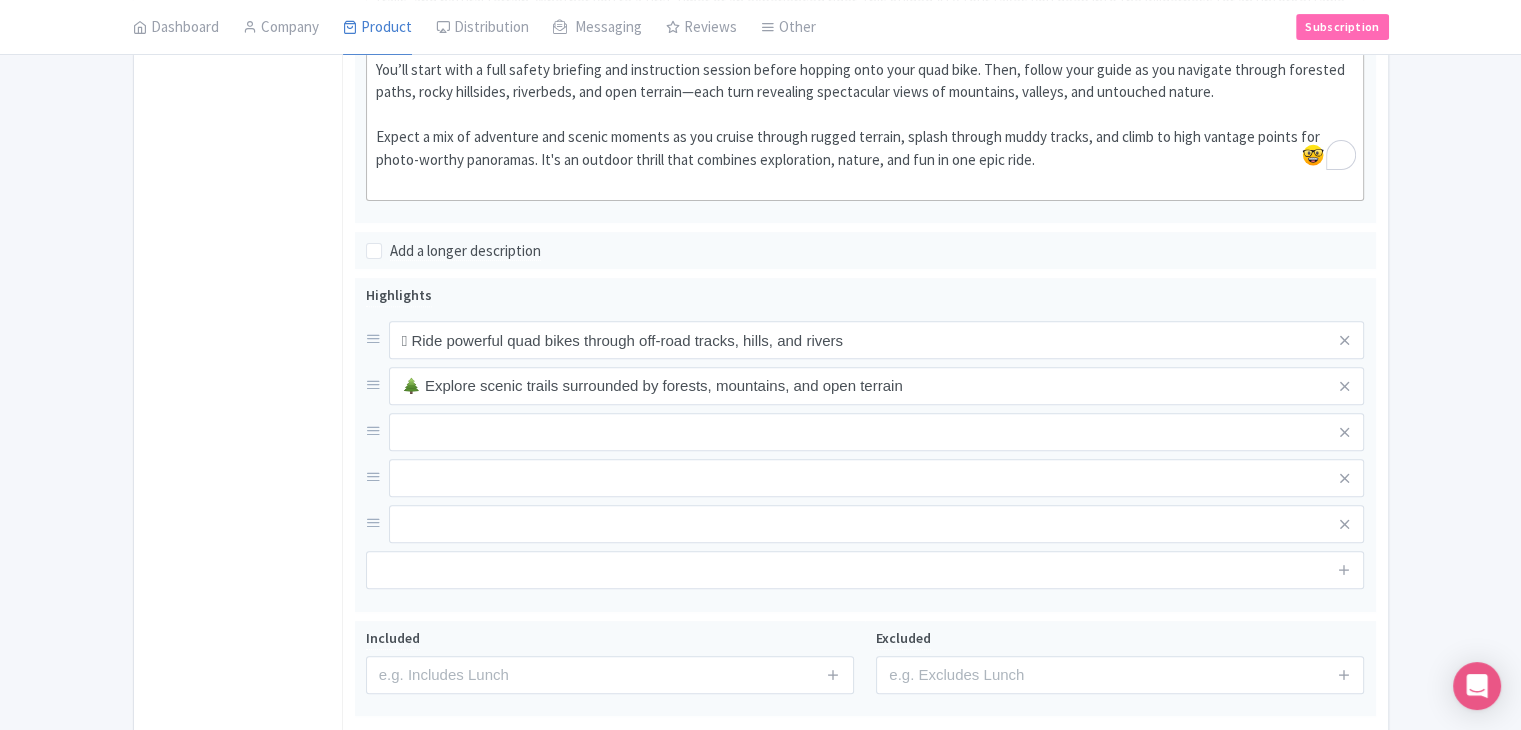 scroll, scrollTop: 792, scrollLeft: 0, axis: vertical 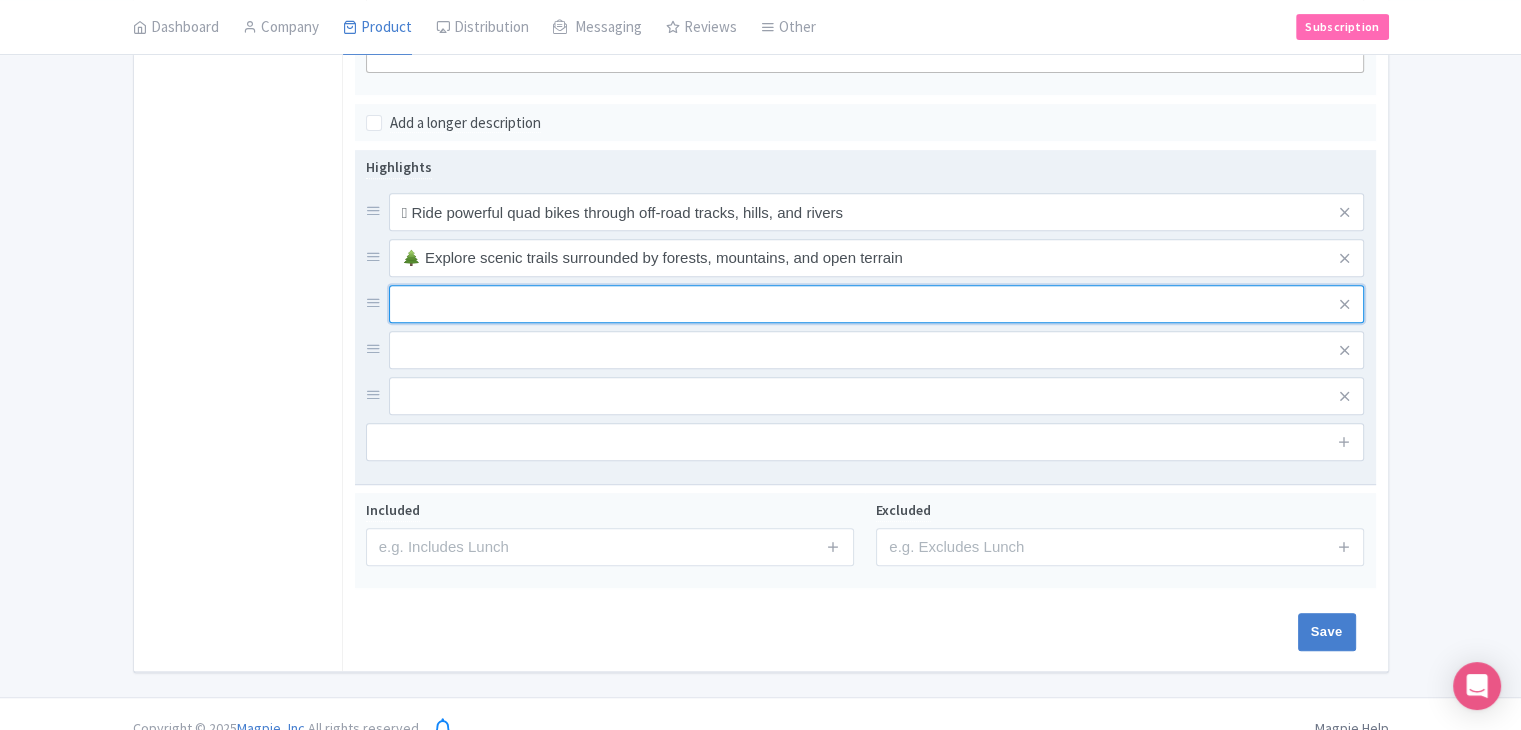 click at bounding box center [877, 212] 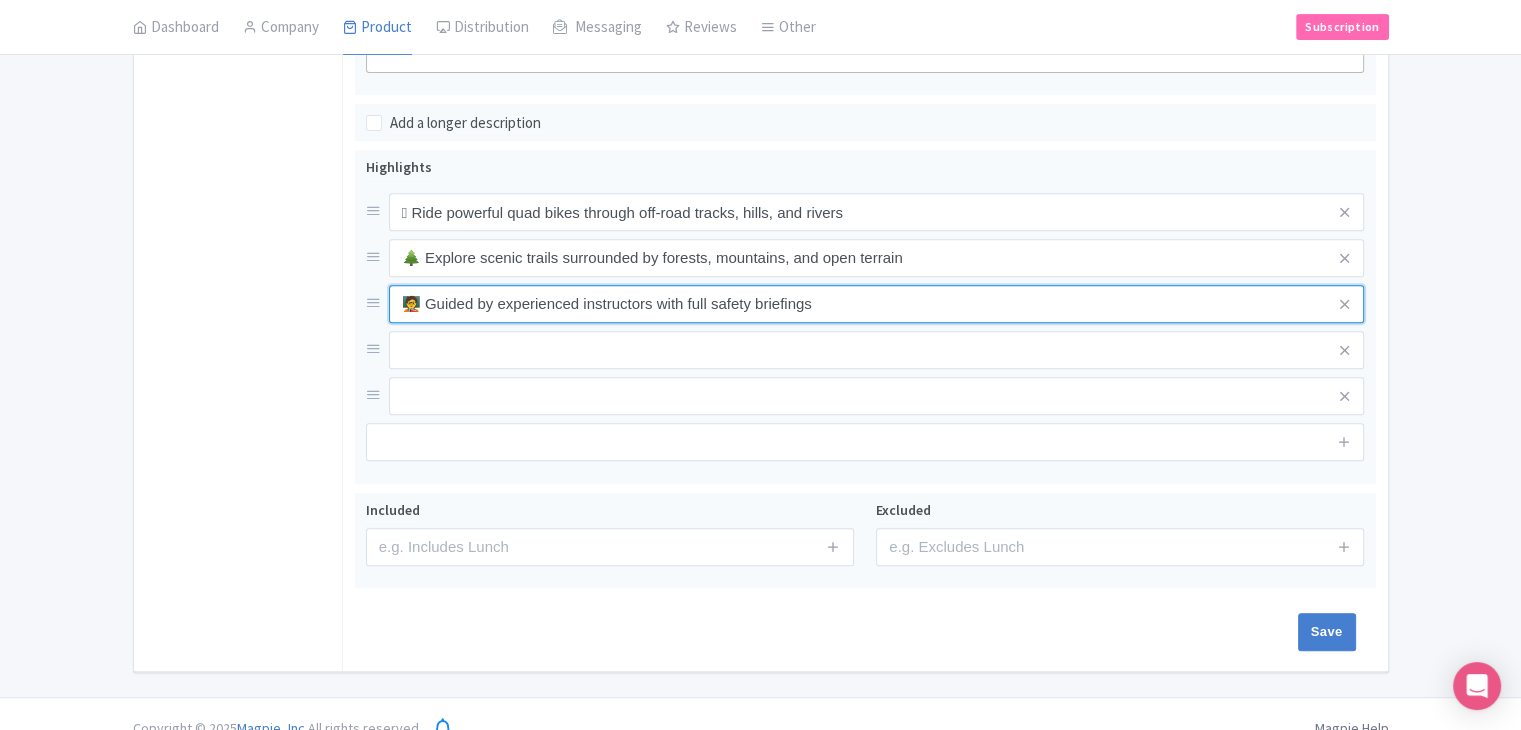 type on "🧑‍🏫 Guided by experienced instructors with full safety briefings" 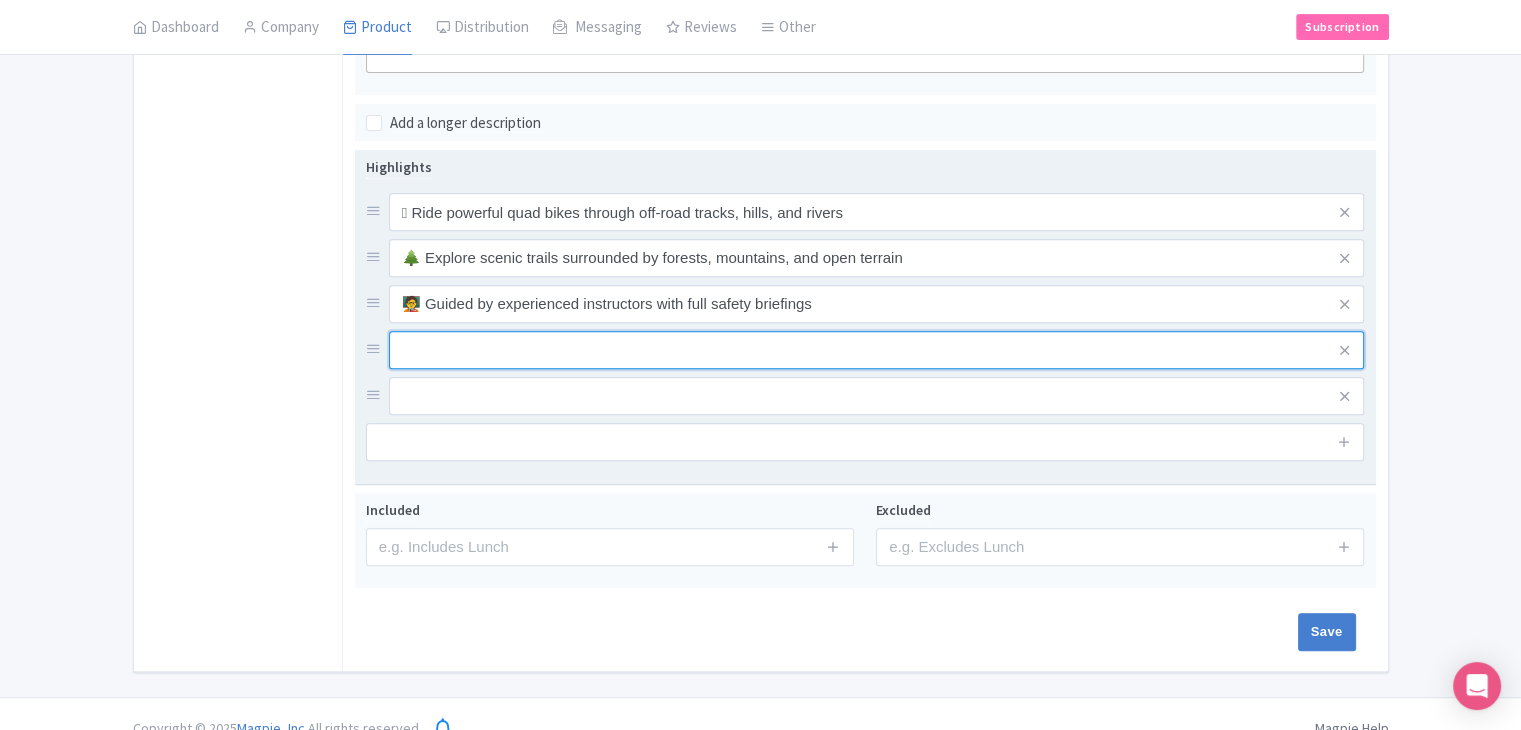 click at bounding box center [877, 212] 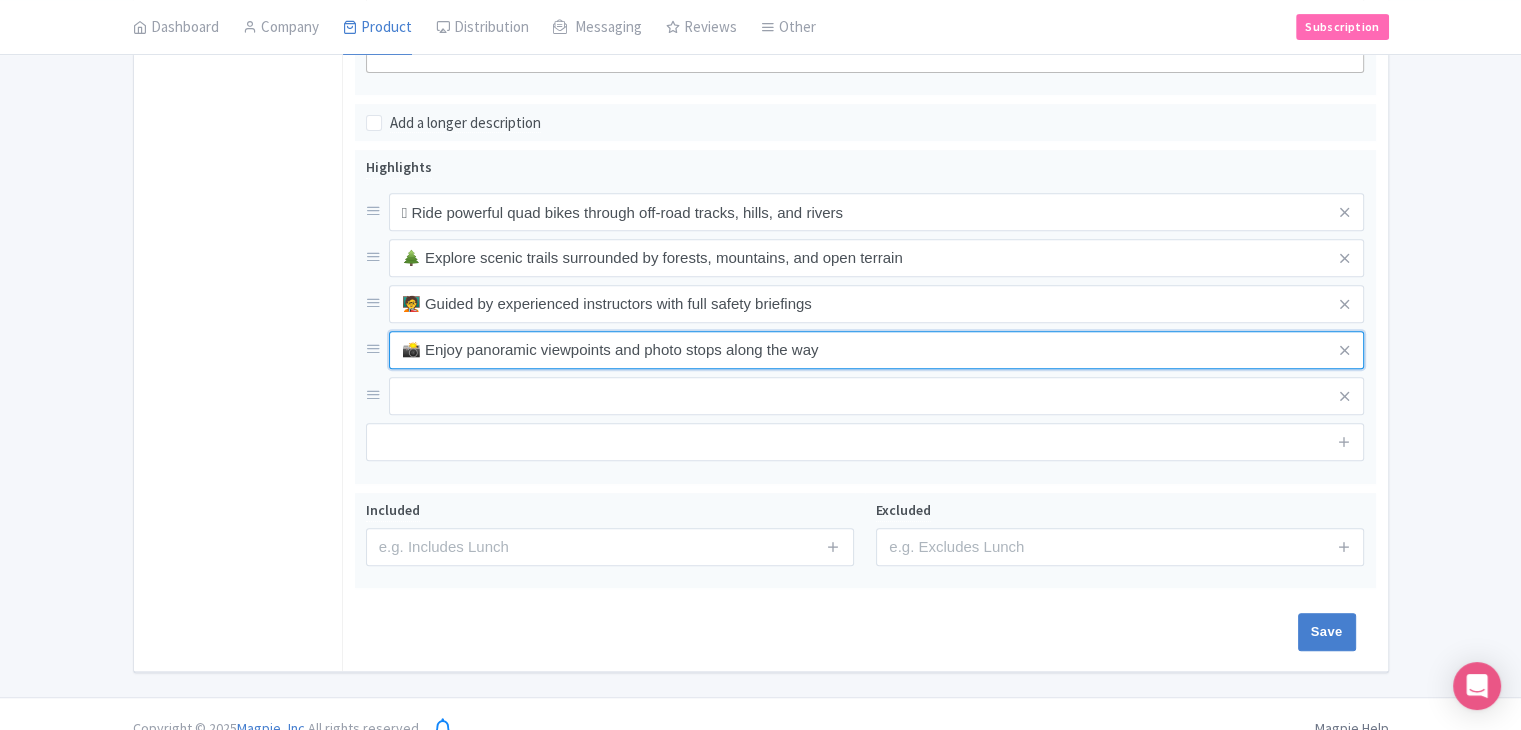 type on "📸 Enjoy panoramic viewpoints and photo stops along the way" 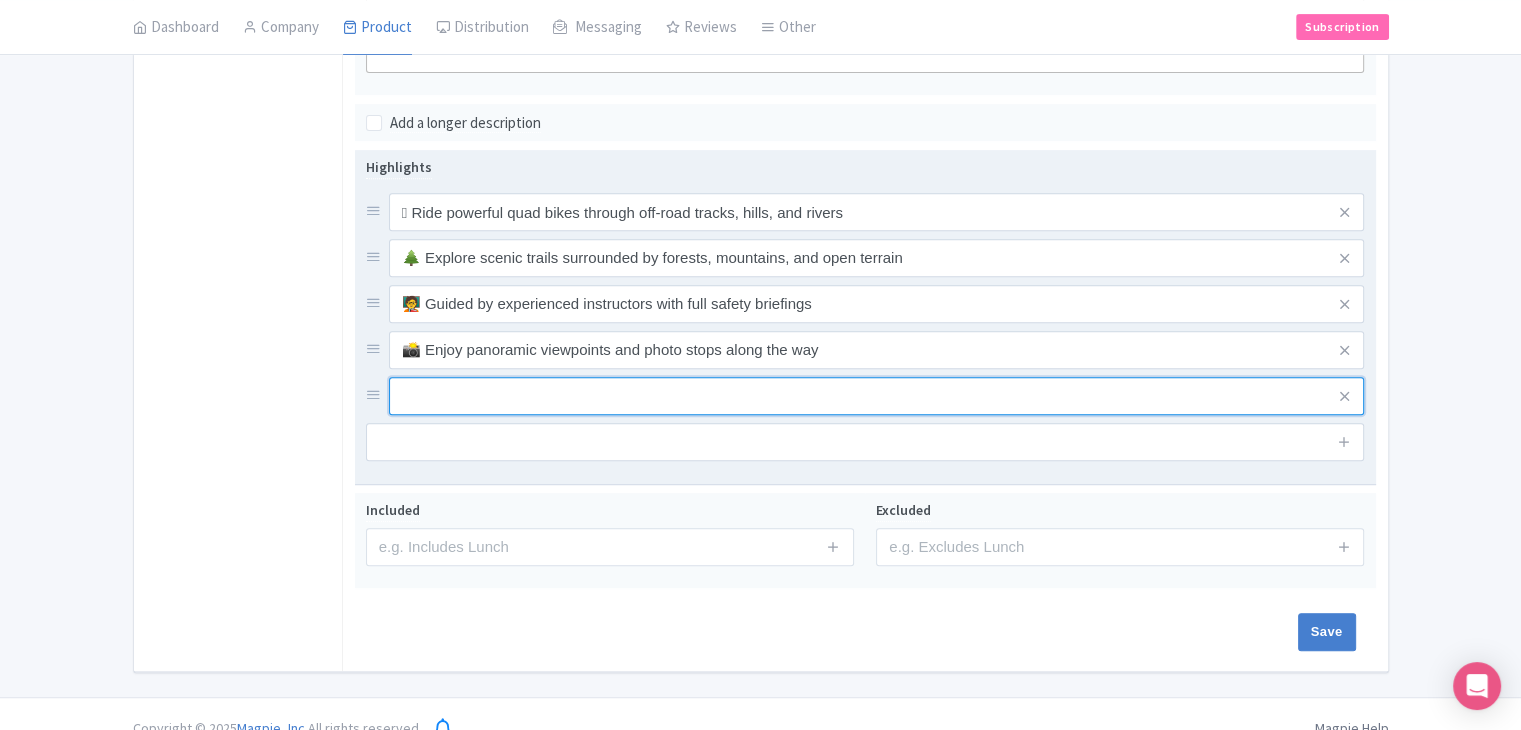 click at bounding box center (877, 212) 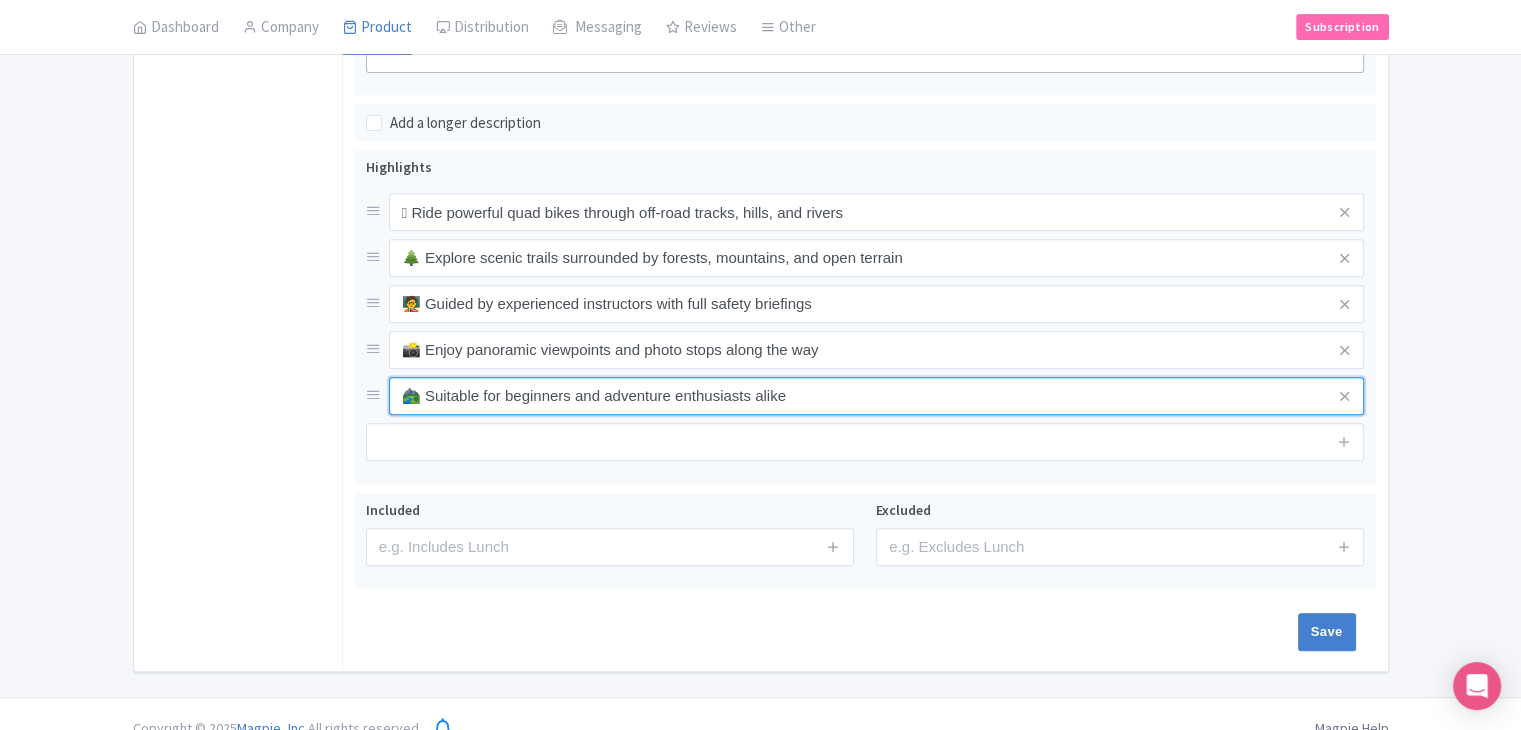 type on "🏞️ Suitable for beginners and adventure enthusiasts alike" 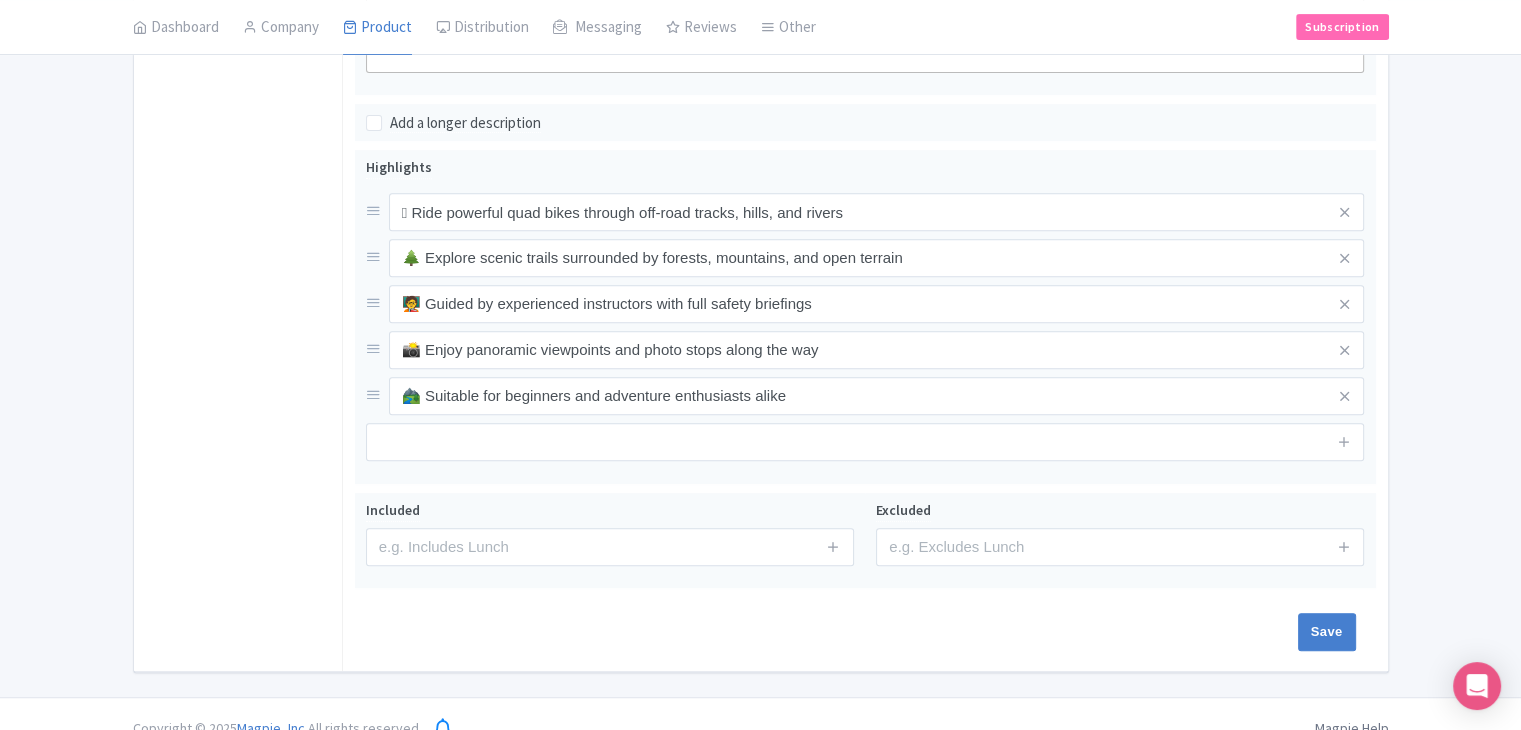 click on "General
Booking Info
Settings
Pricing
FAQs" at bounding box center (238, 100) 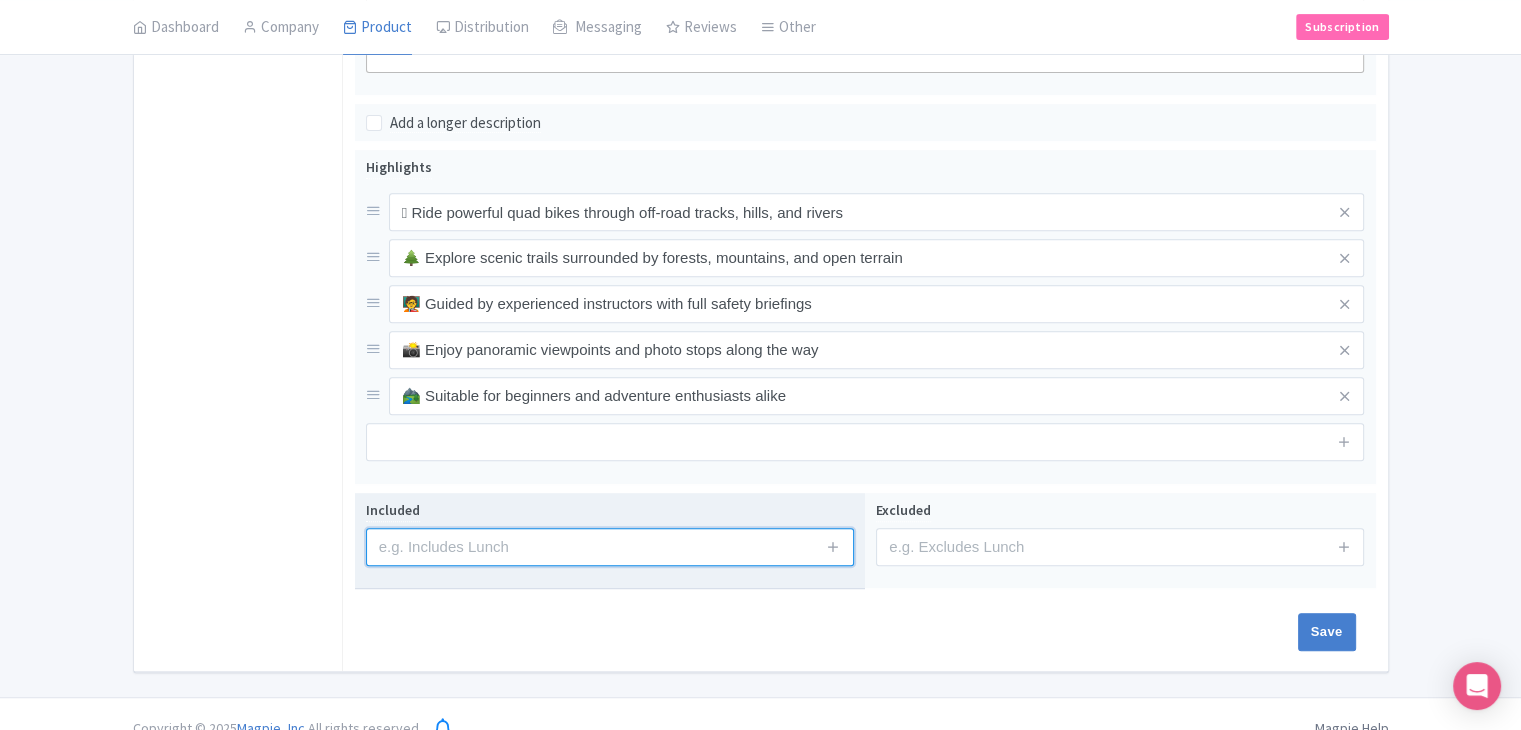 click at bounding box center [610, 547] 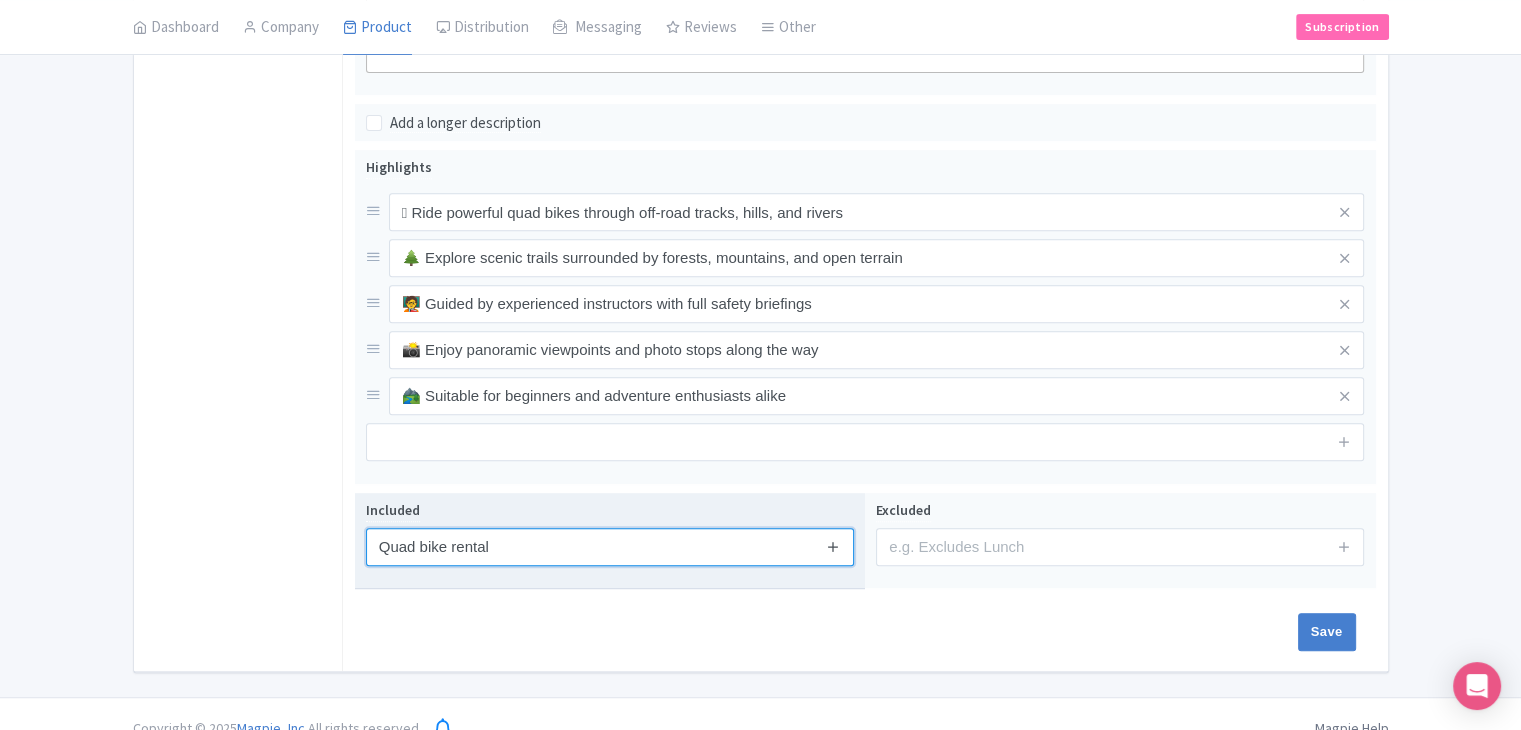 type on "Quad bike rental" 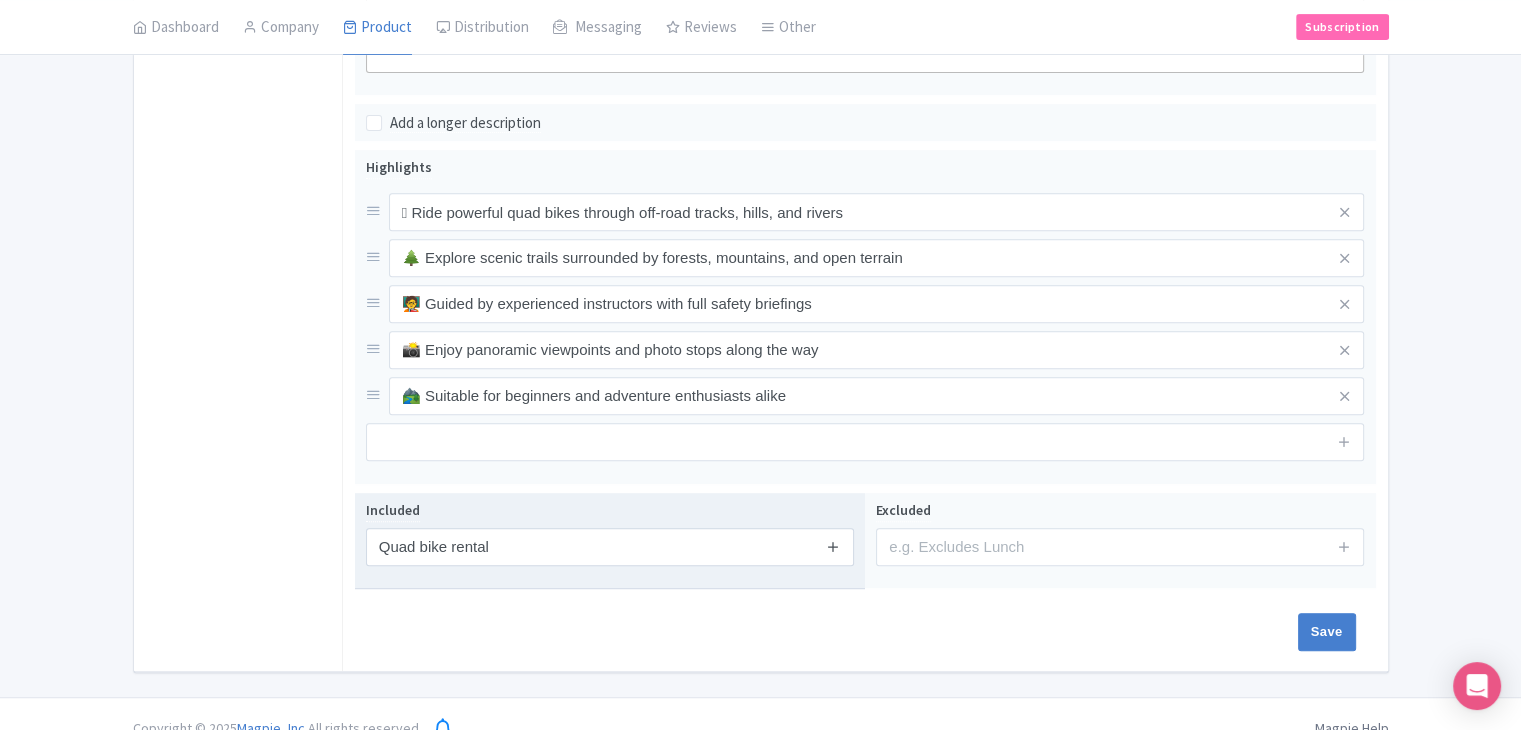 click at bounding box center [833, 546] 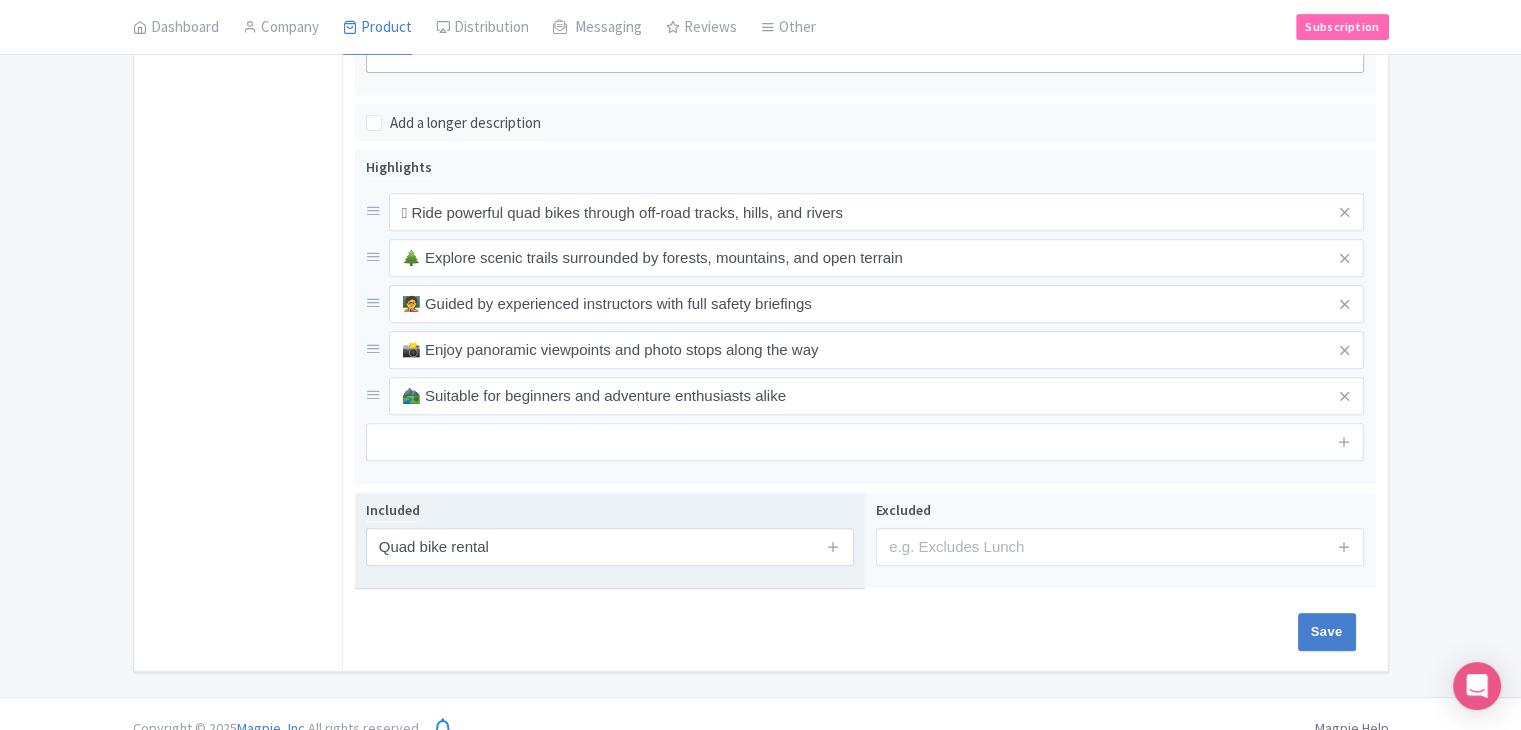 type 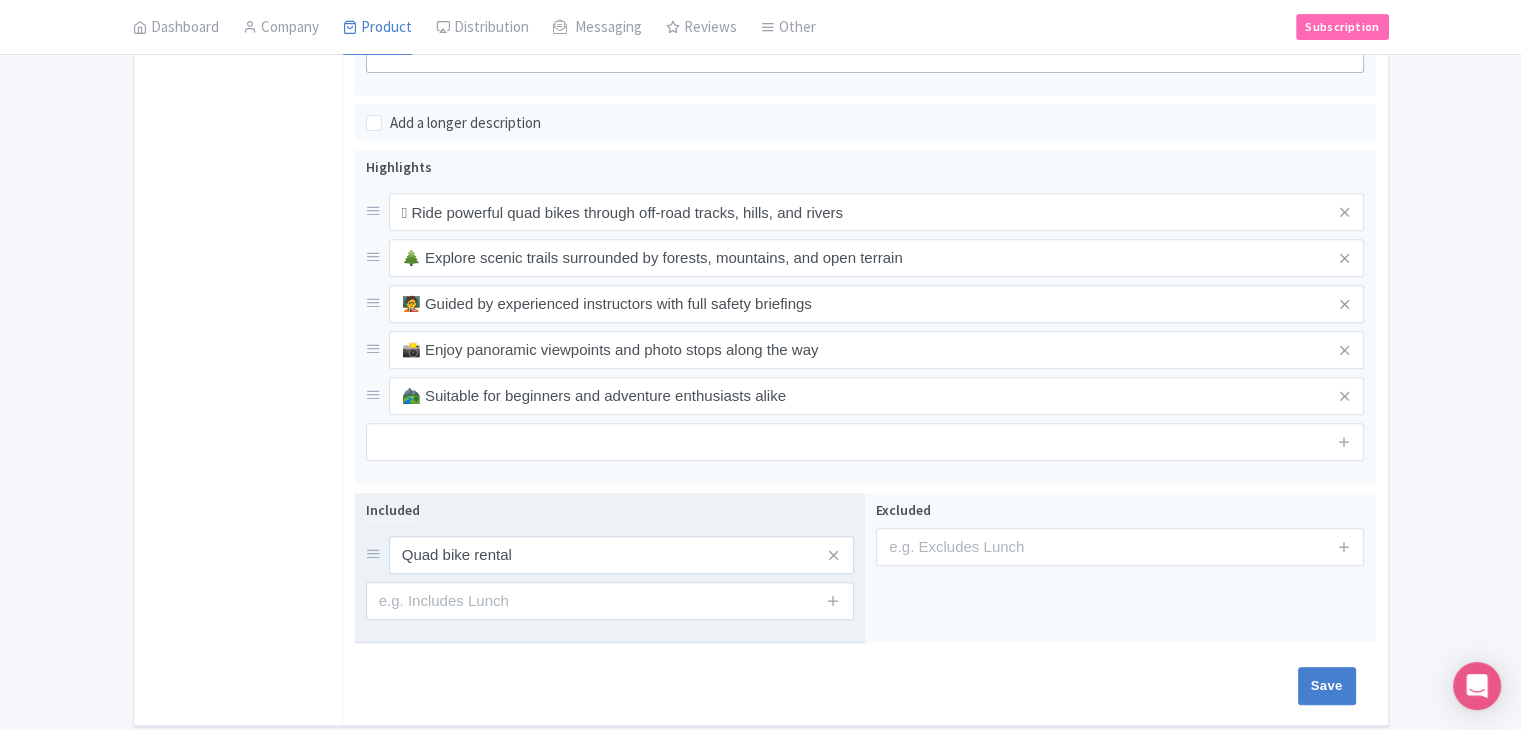 click at bounding box center (834, 601) 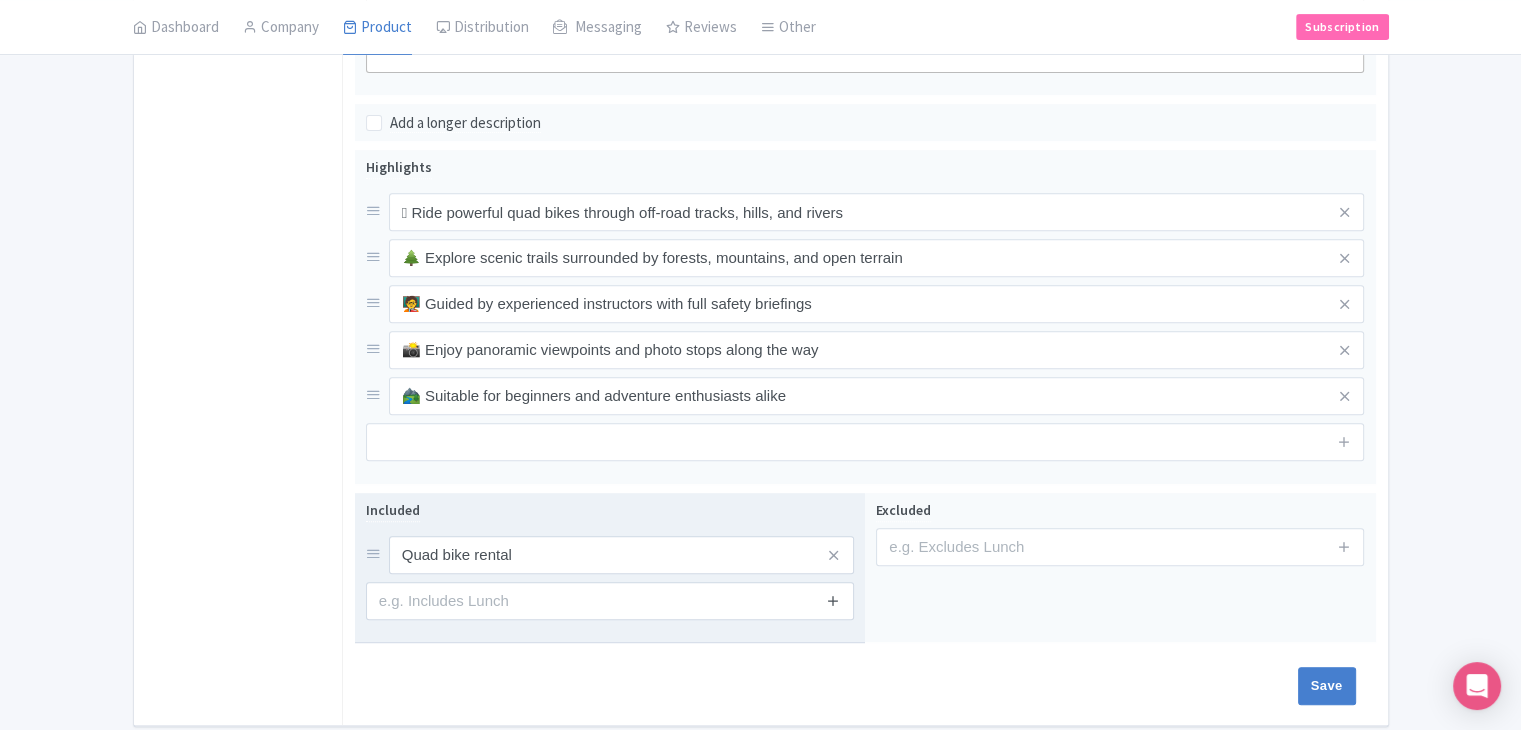 click at bounding box center (833, 601) 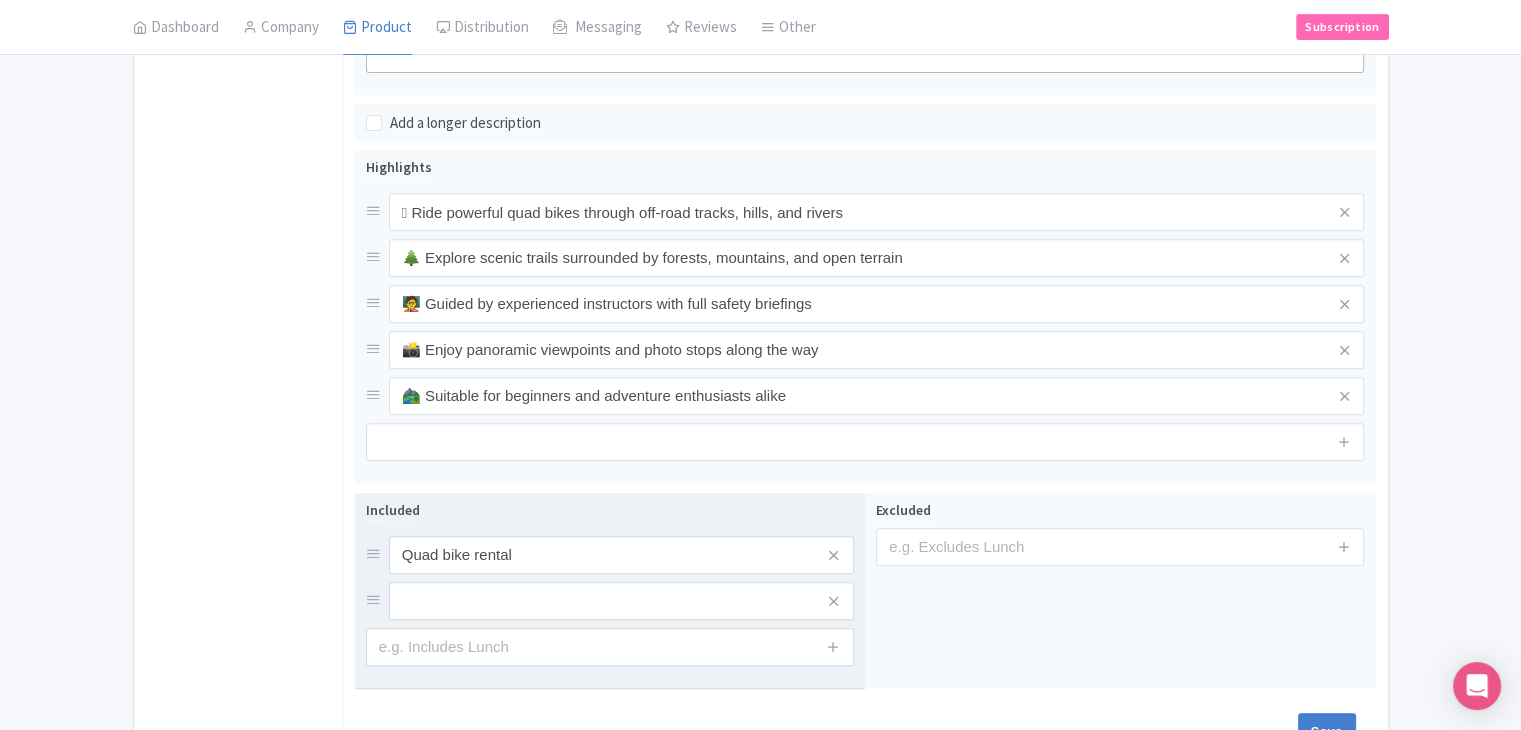 click on "Included Quad bike rental" at bounding box center (610, 591) 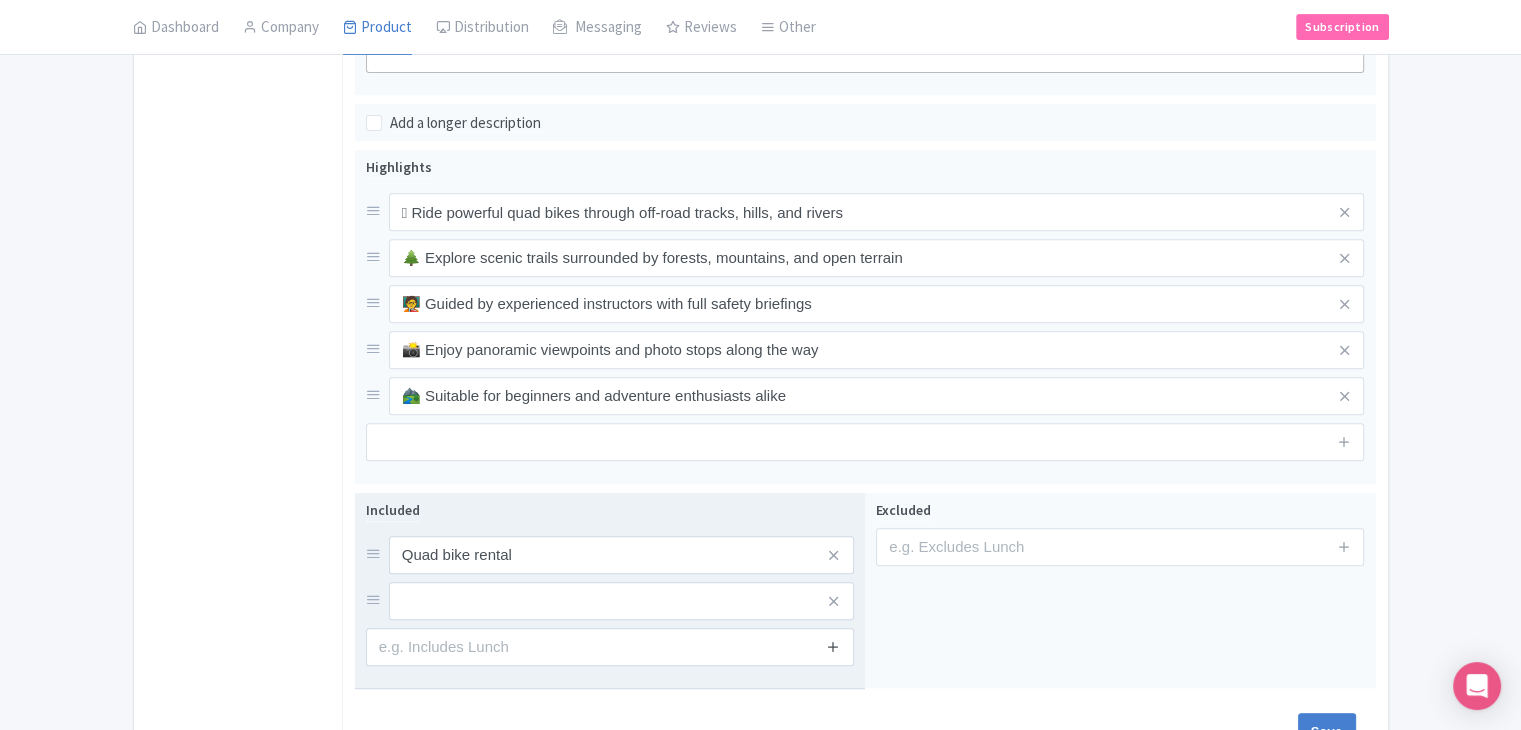 click at bounding box center (833, 647) 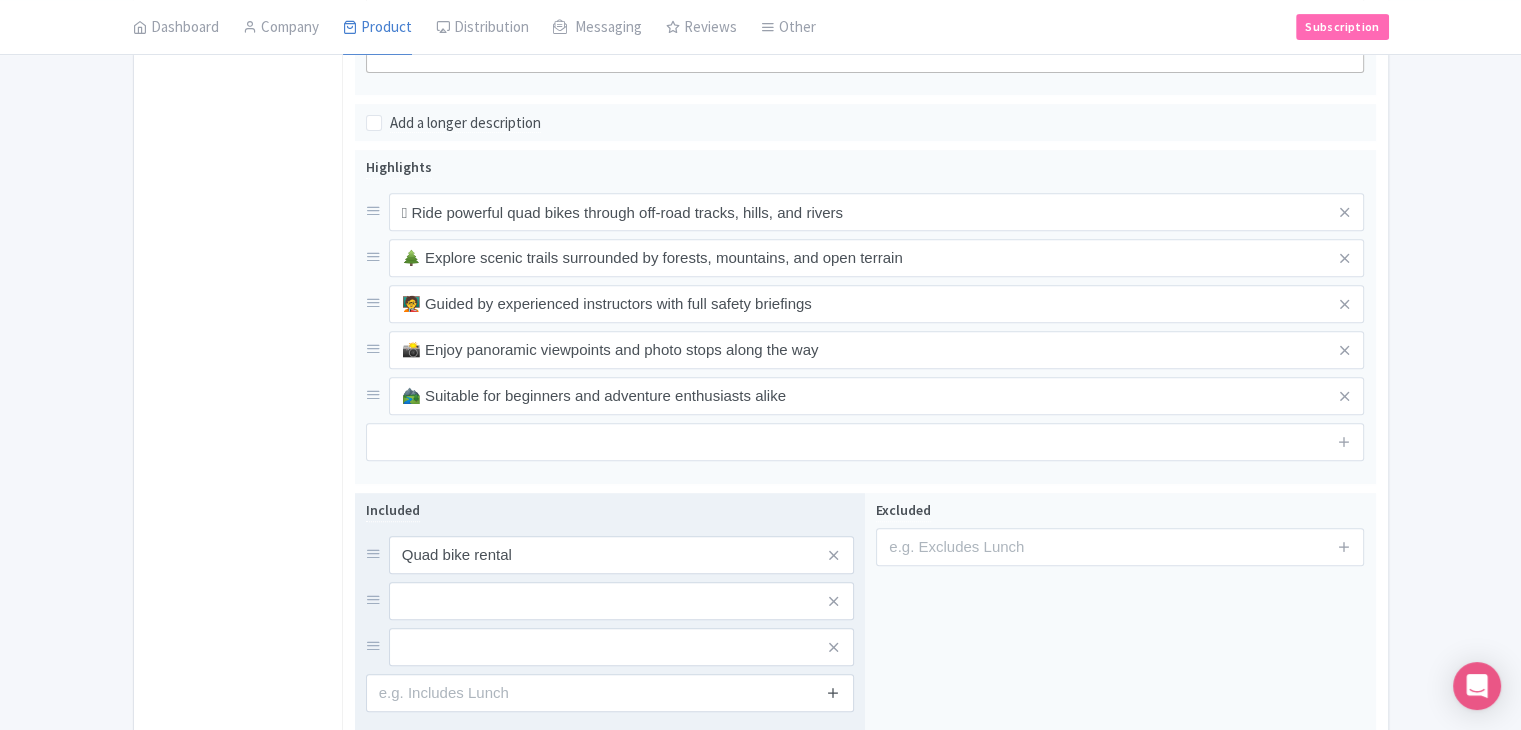click at bounding box center (833, 692) 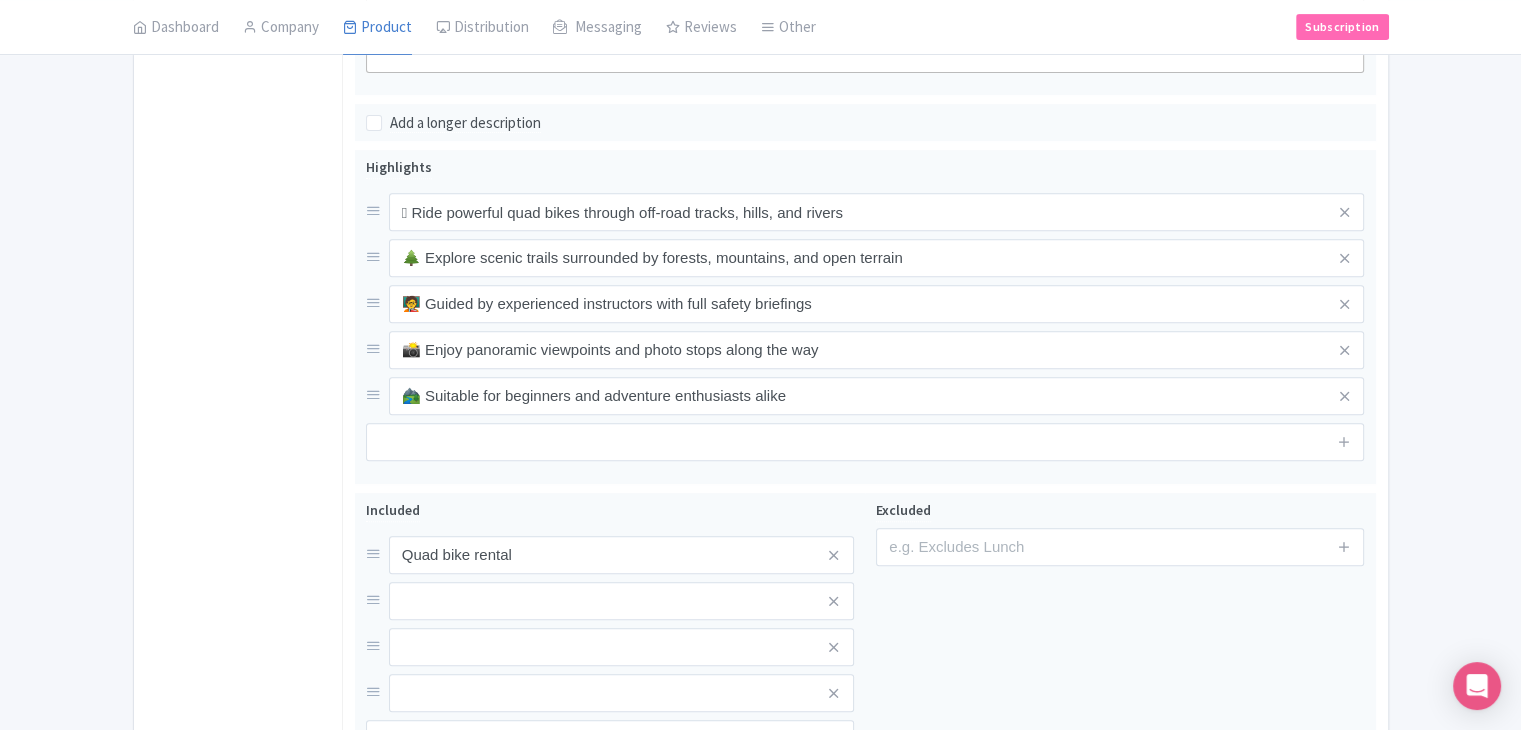 click on "General
Booking Info
Settings
Pricing
FAQs" at bounding box center [238, 196] 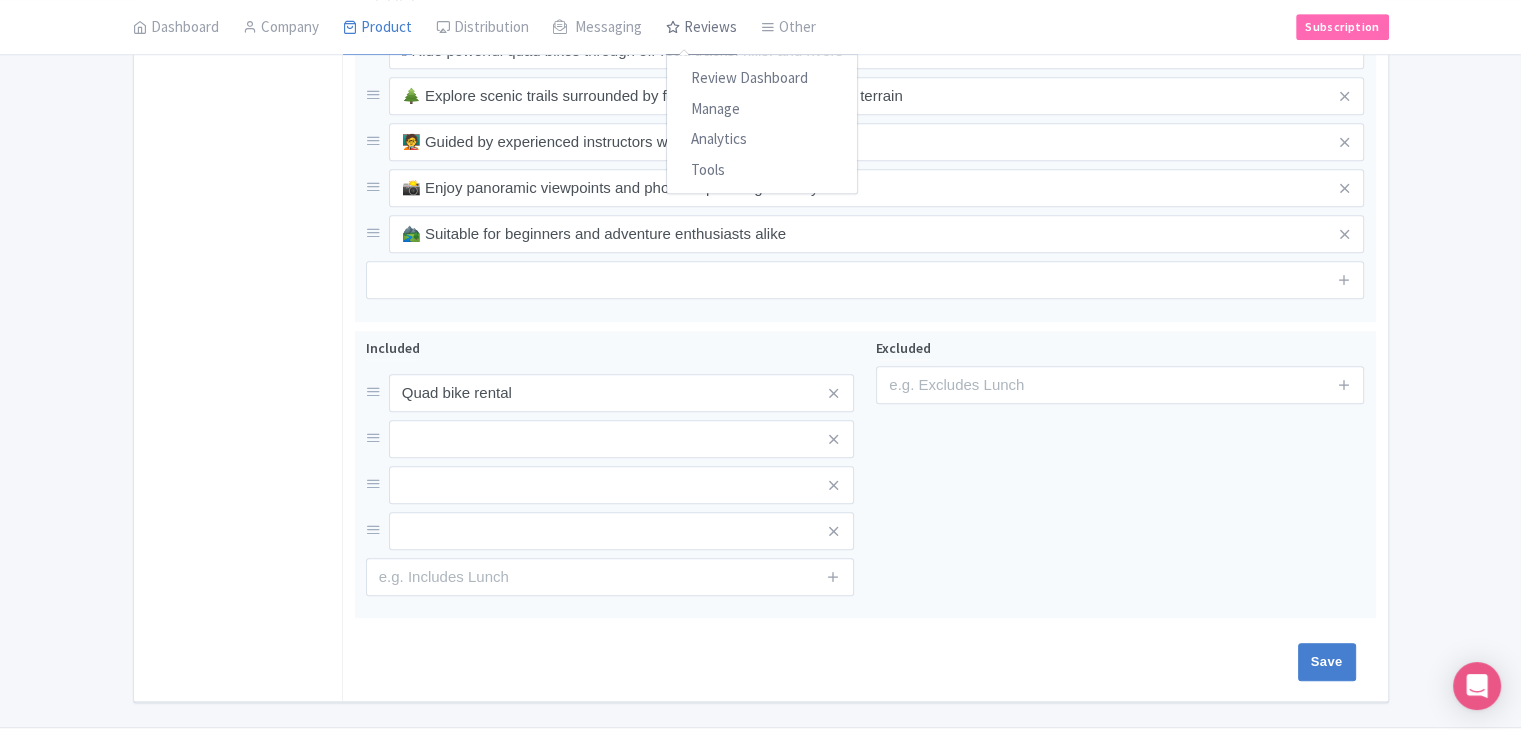scroll, scrollTop: 984, scrollLeft: 0, axis: vertical 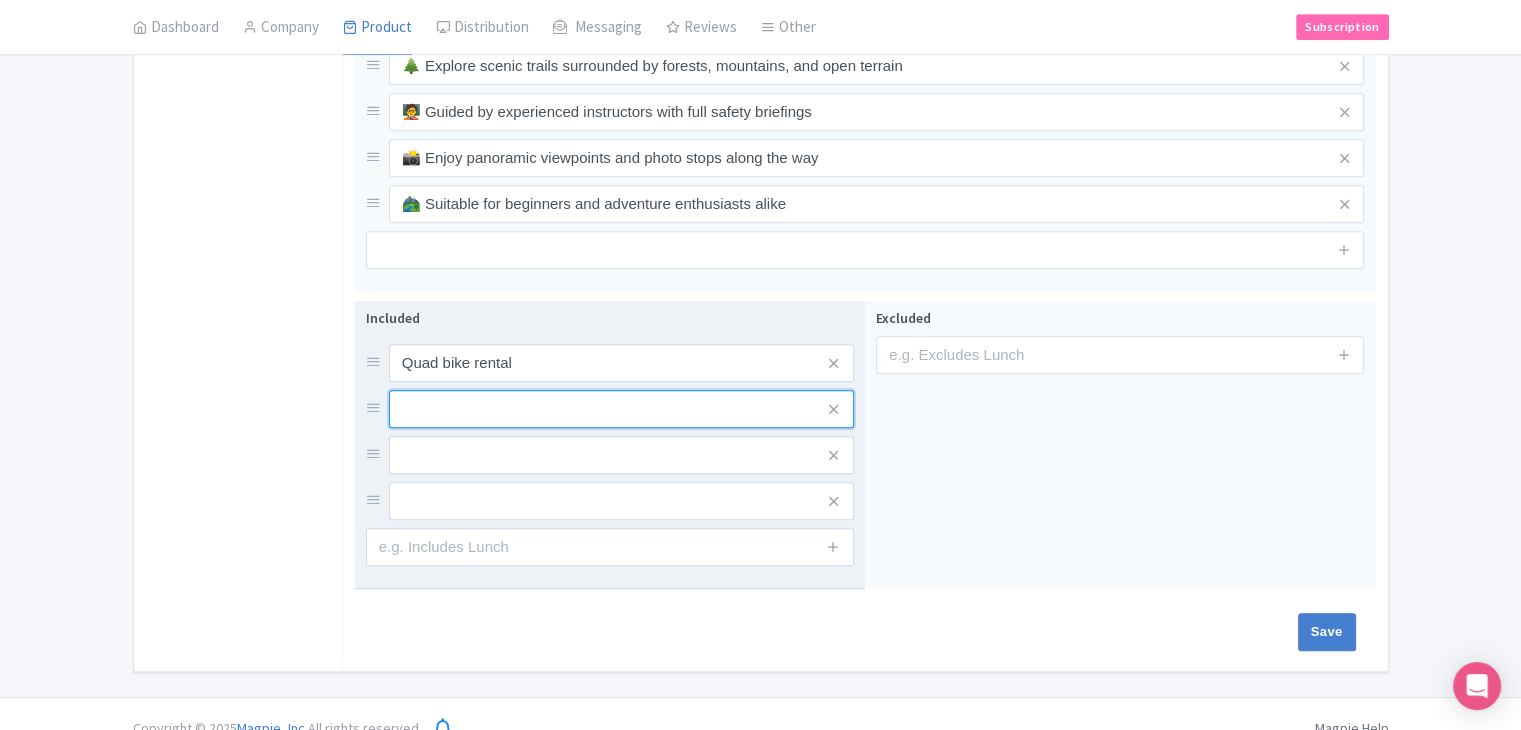 click at bounding box center [621, 363] 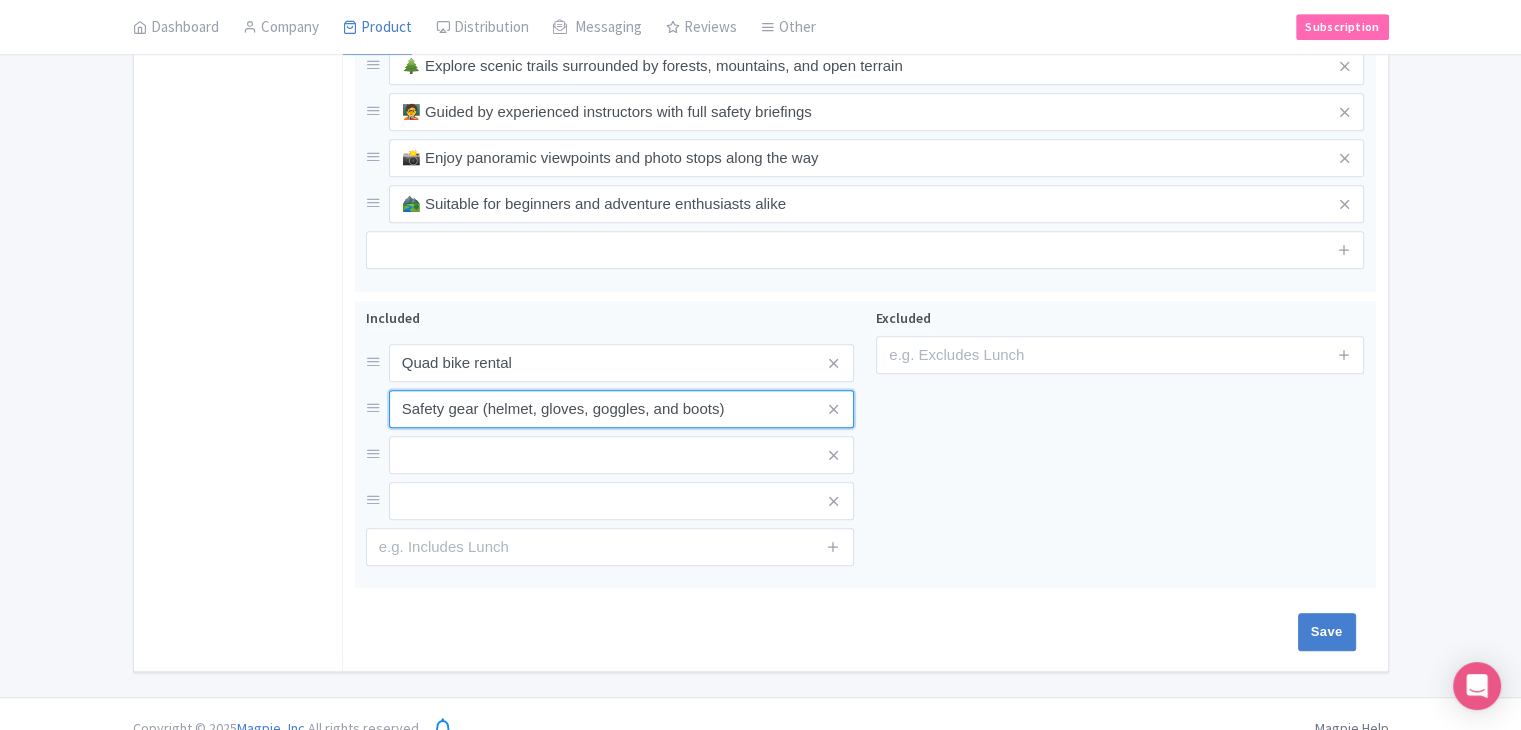 type on "Safety gear (helmet, gloves, goggles, and boots)" 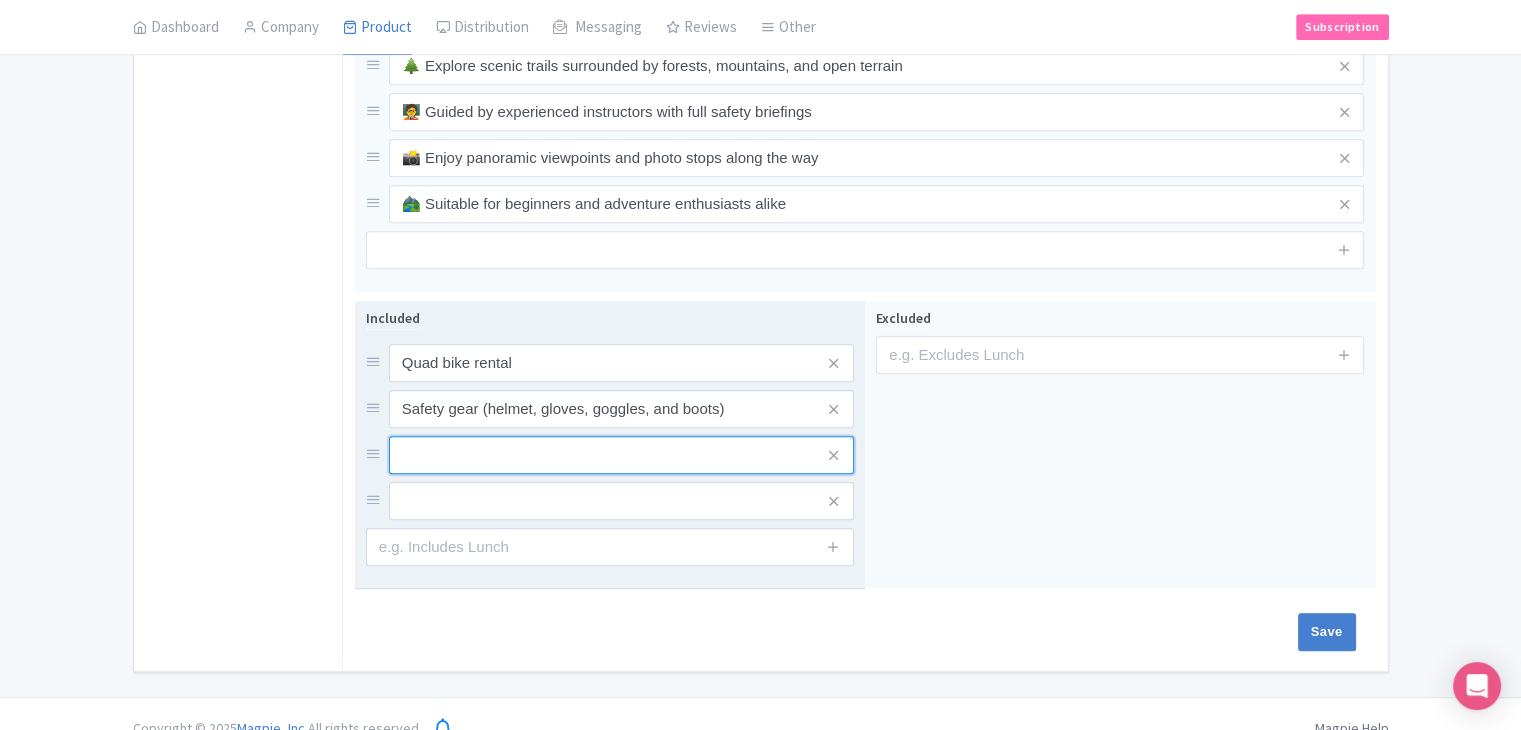 click at bounding box center [621, 363] 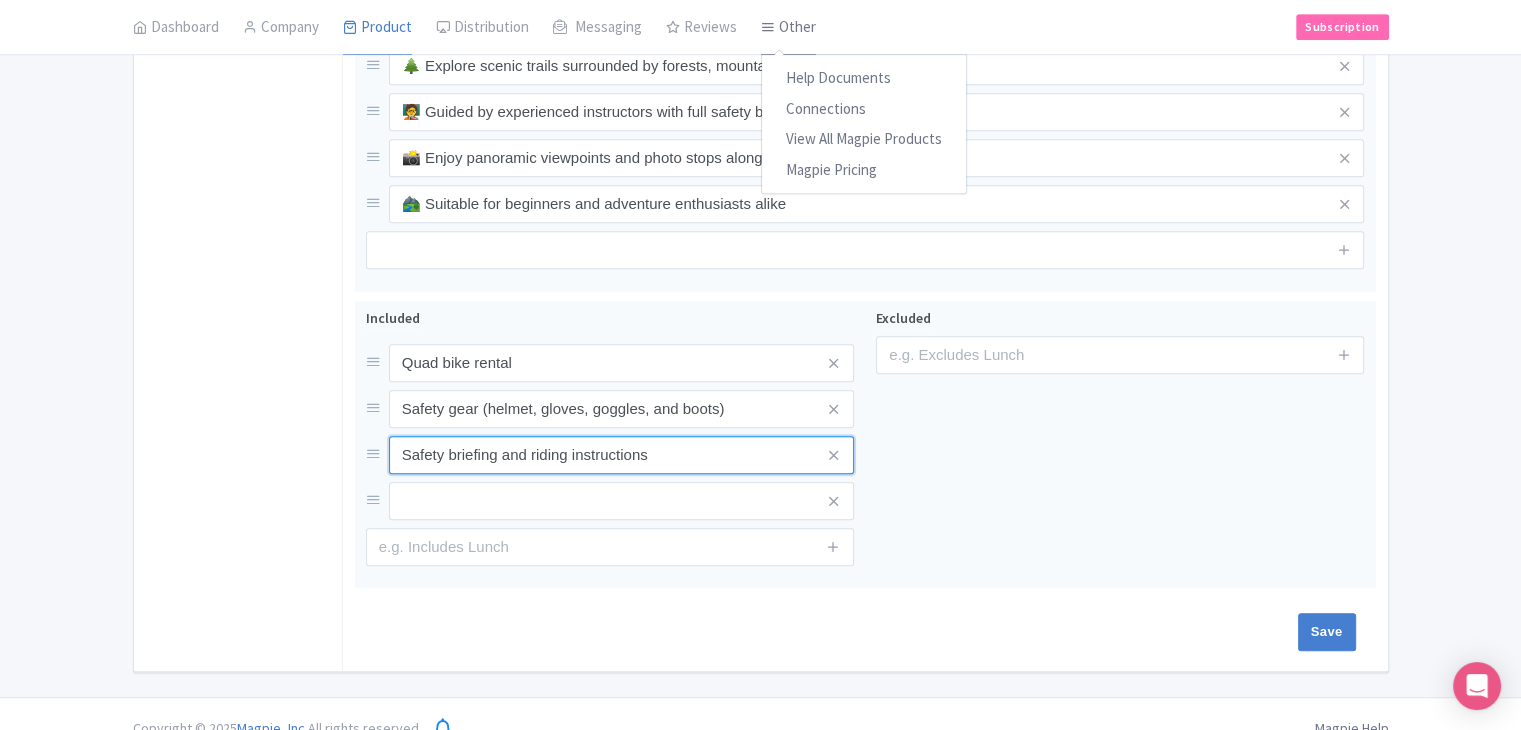 type on "Safety briefing and riding instructions" 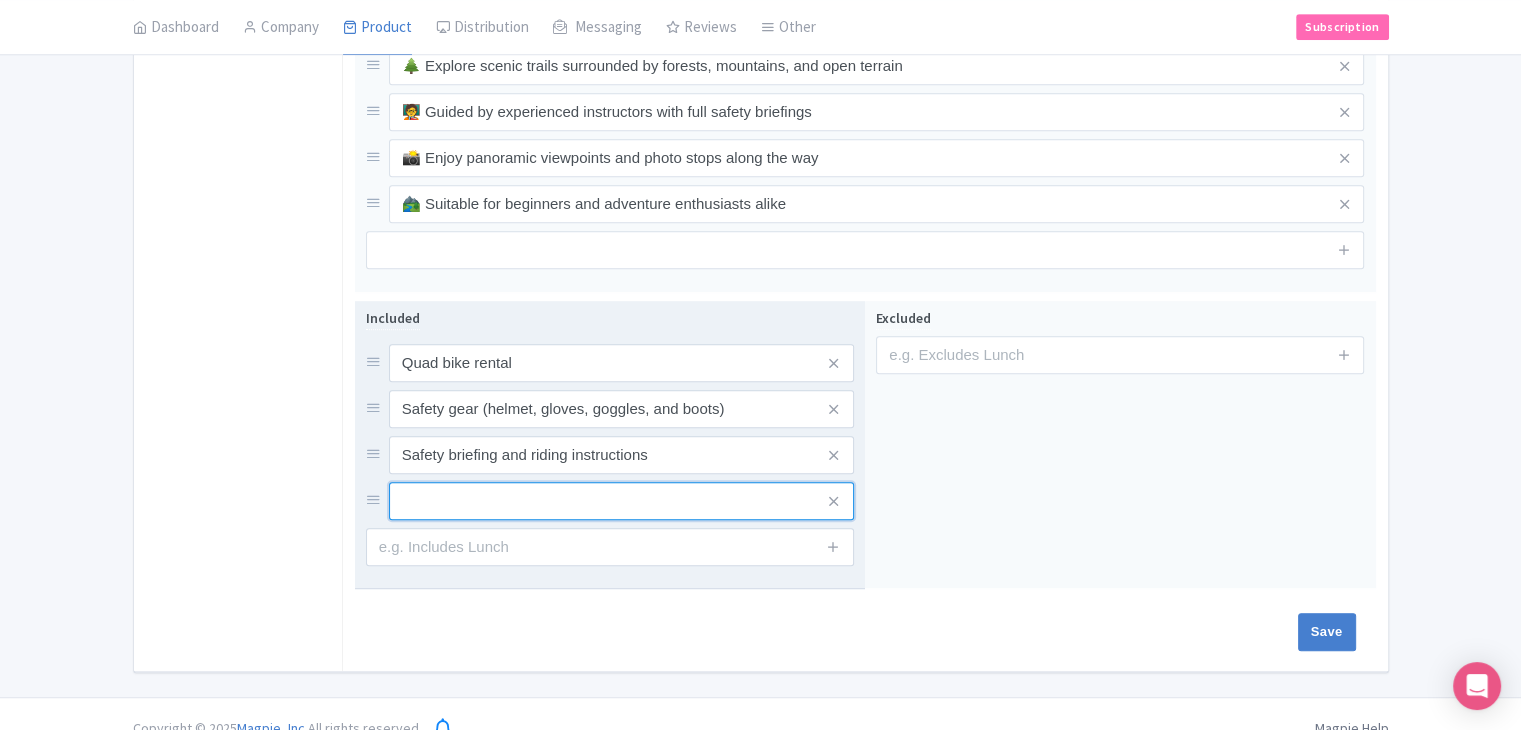 click at bounding box center (621, 363) 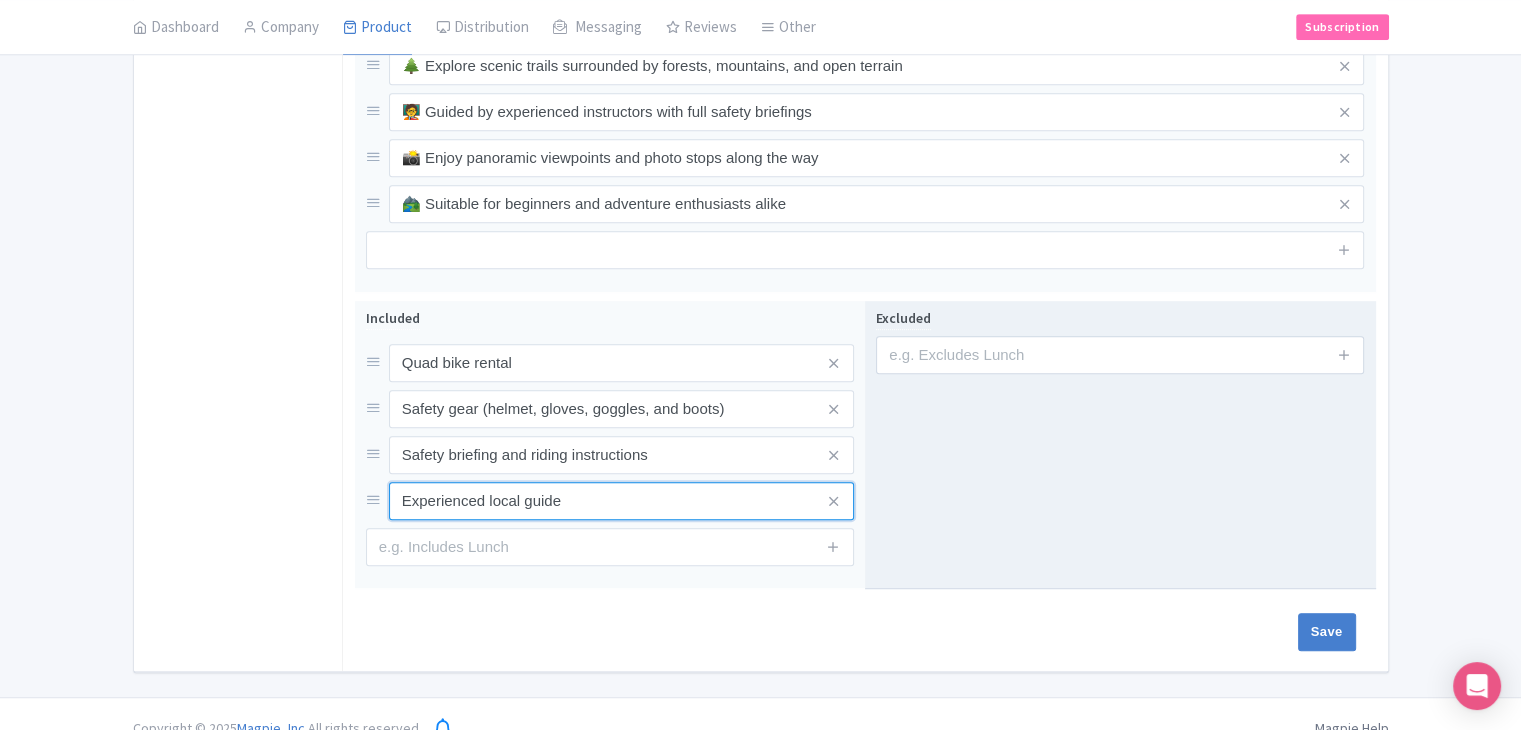 type on "Experienced local guide" 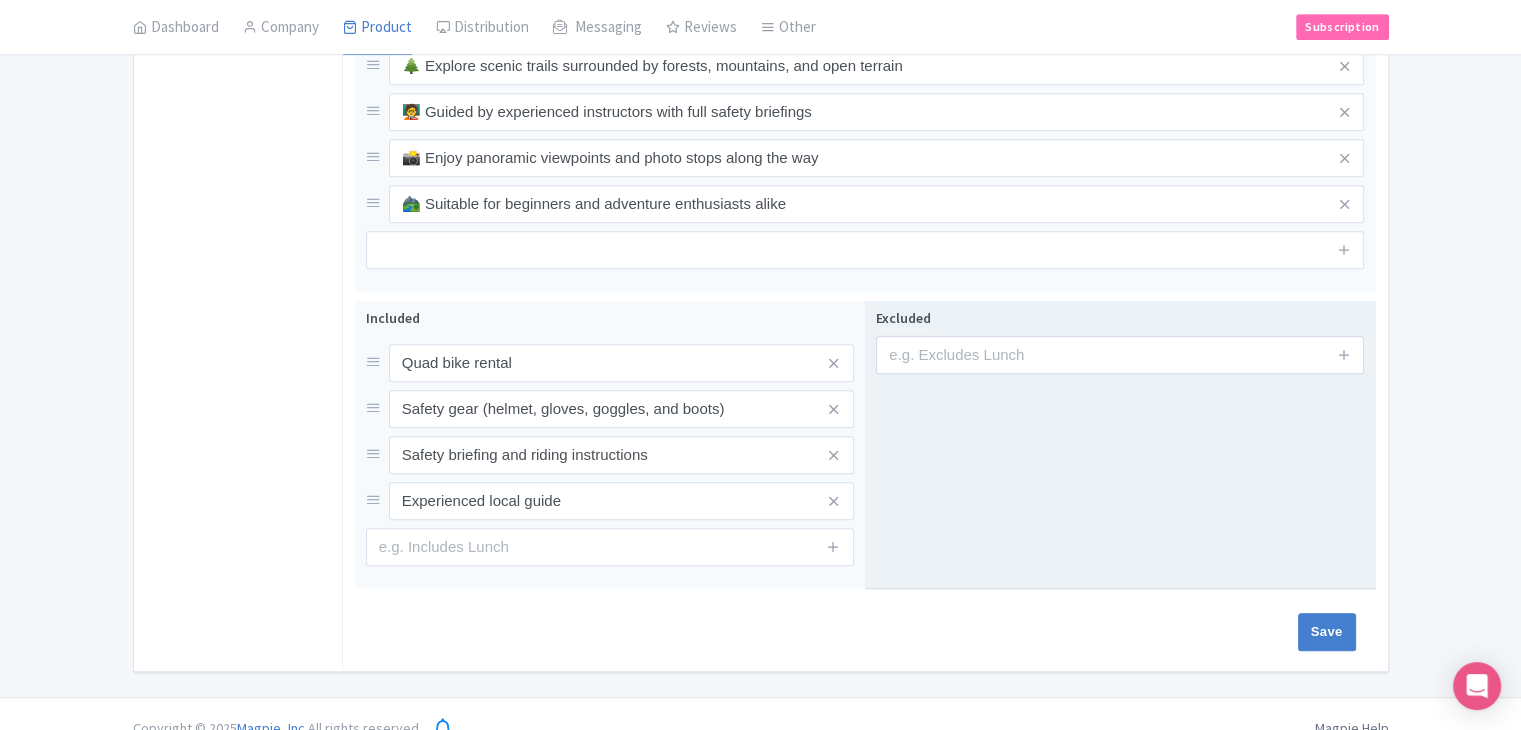 click on "Excluded" at bounding box center [1120, 445] 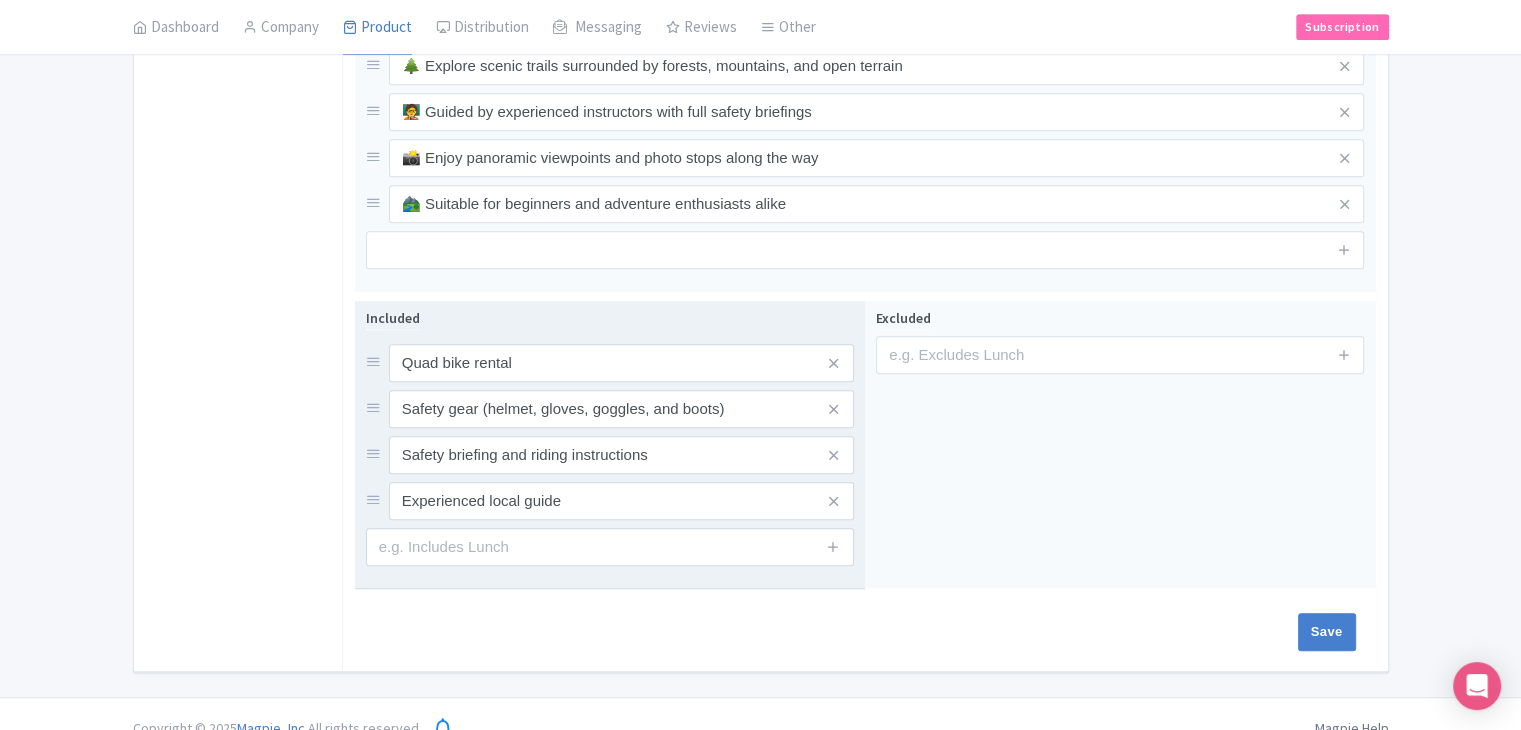 click on "Included Quad bike rental Safety gear (helmet, gloves, goggles, and boots) Safety briefing and riding instructions Experienced local guide" at bounding box center (610, 445) 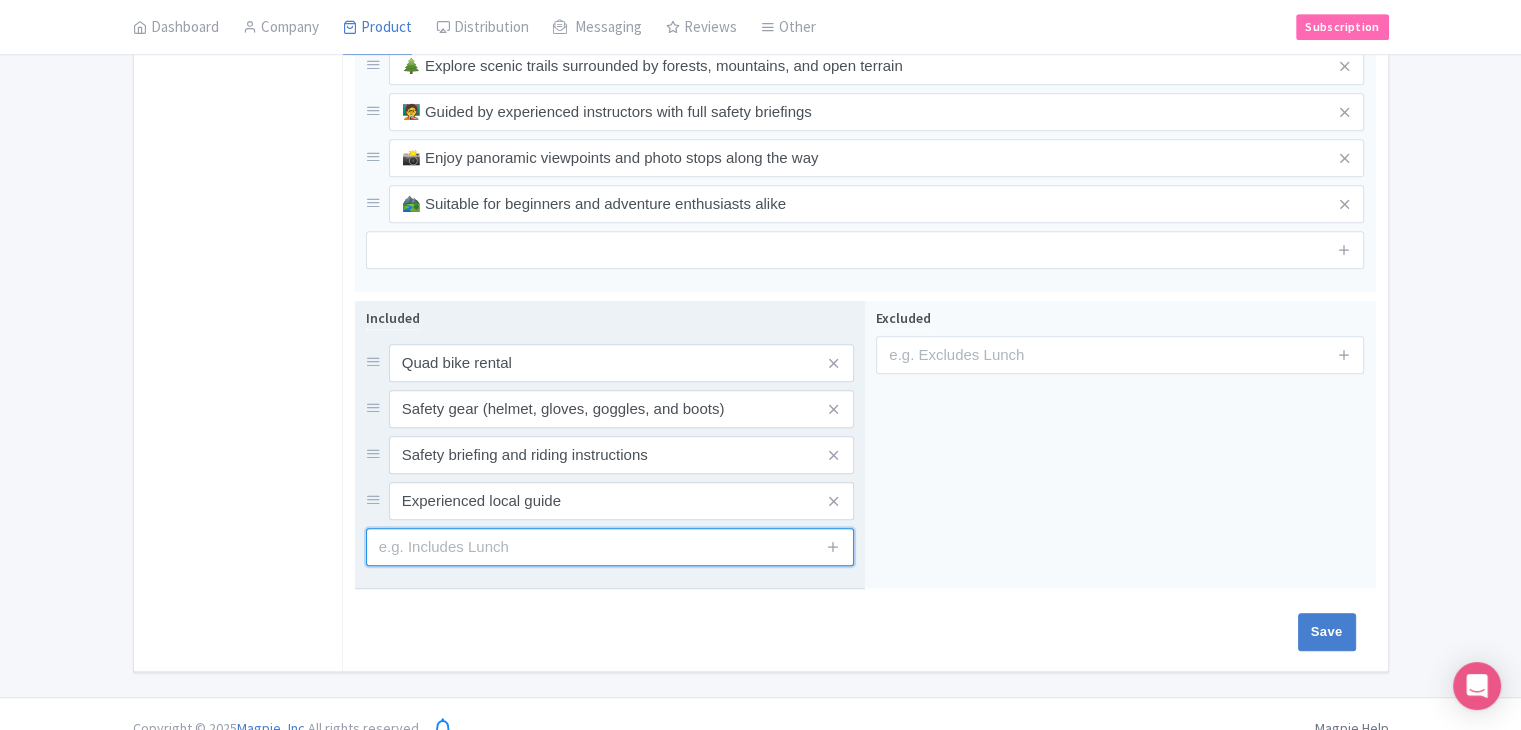 click at bounding box center (610, 547) 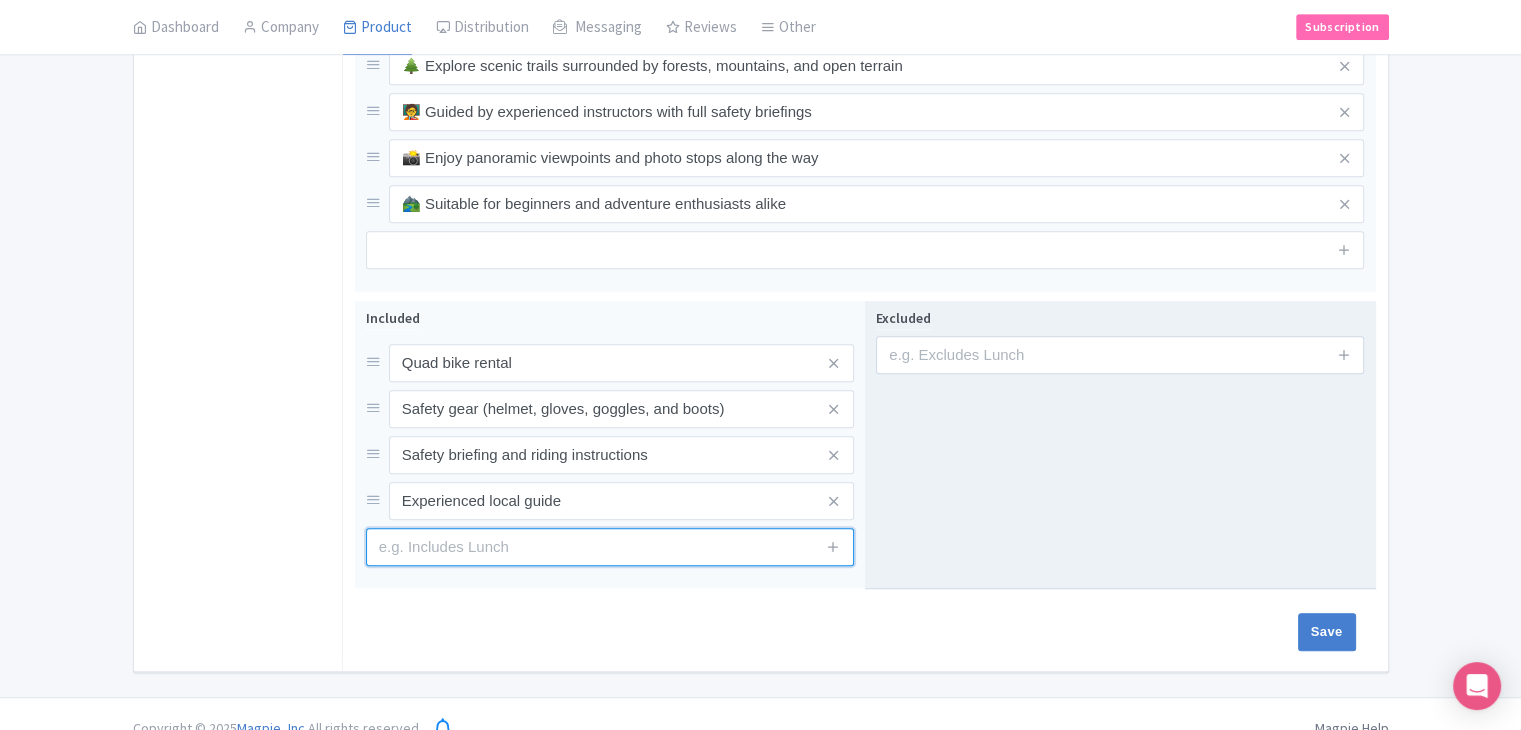 paste on "Photo opportunities during the tour" 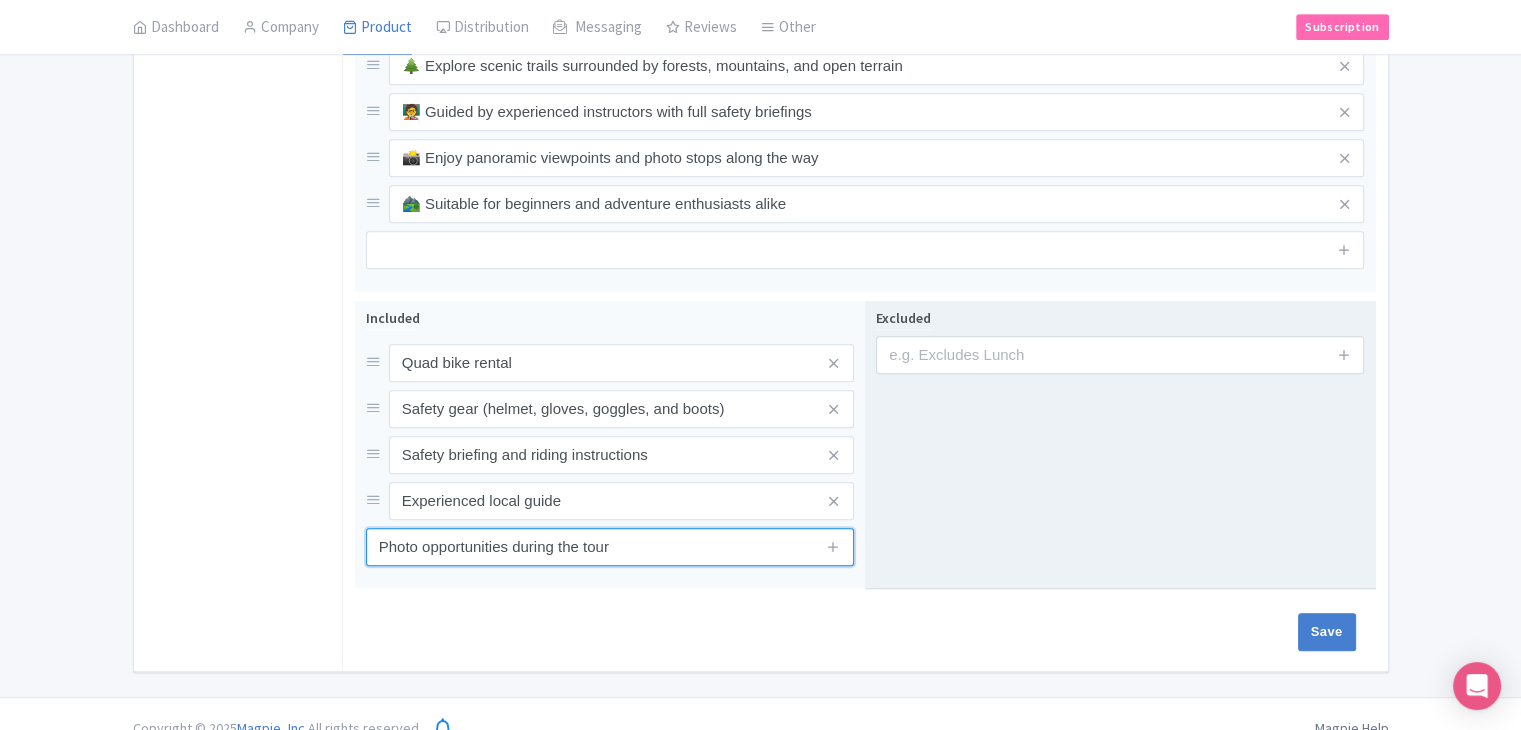 type on "Photo opportunities during the tour" 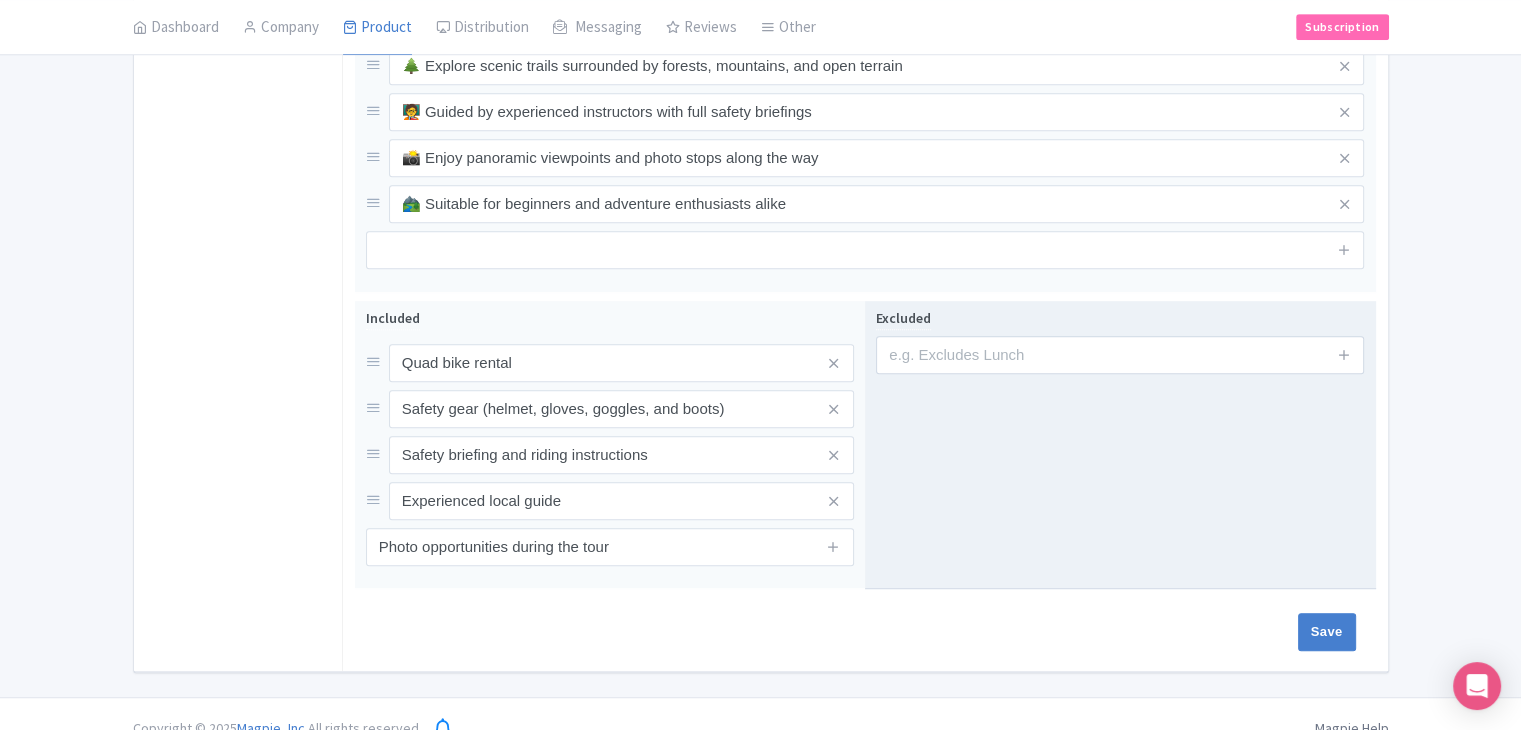 click on "Excluded" at bounding box center (1120, 445) 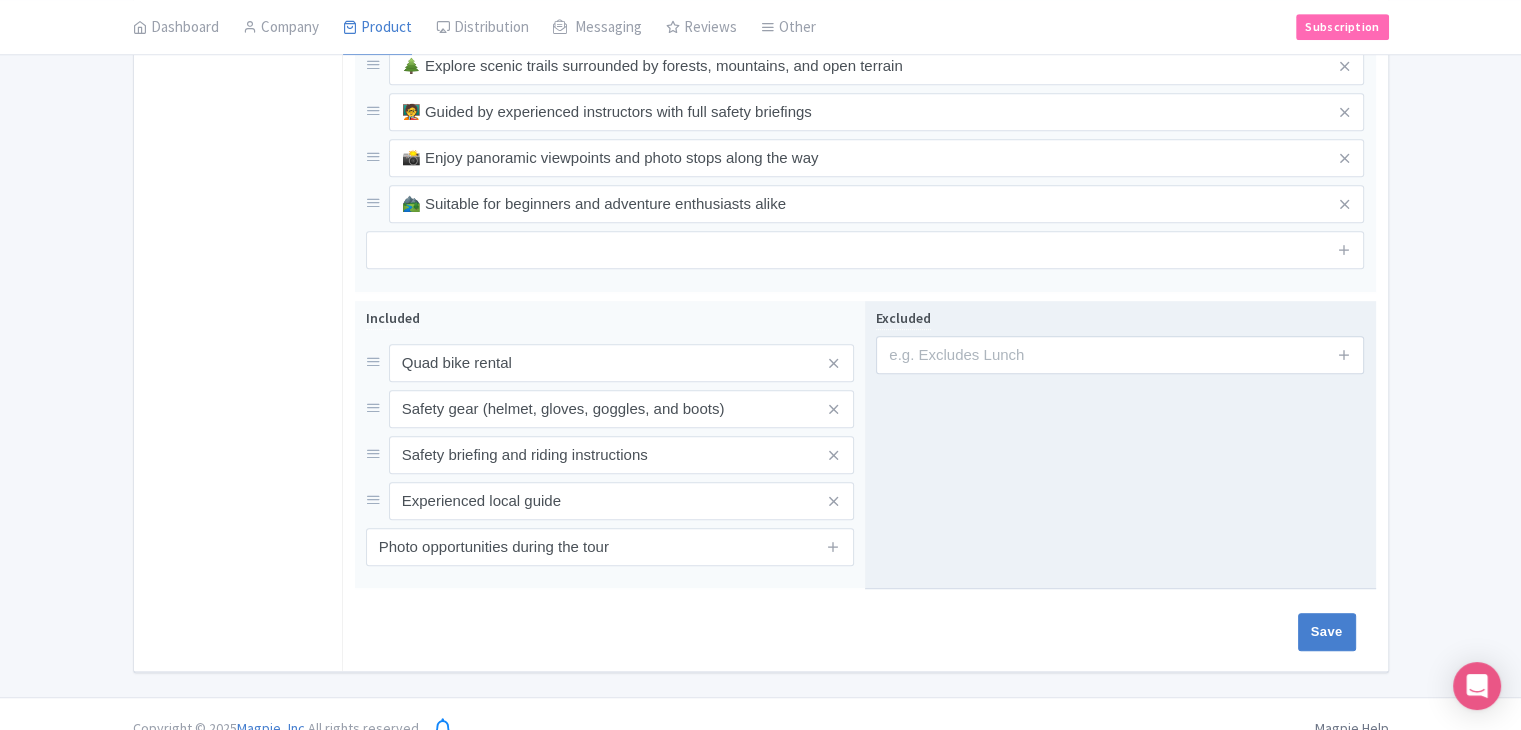 click on "Excluded" at bounding box center (1120, 340) 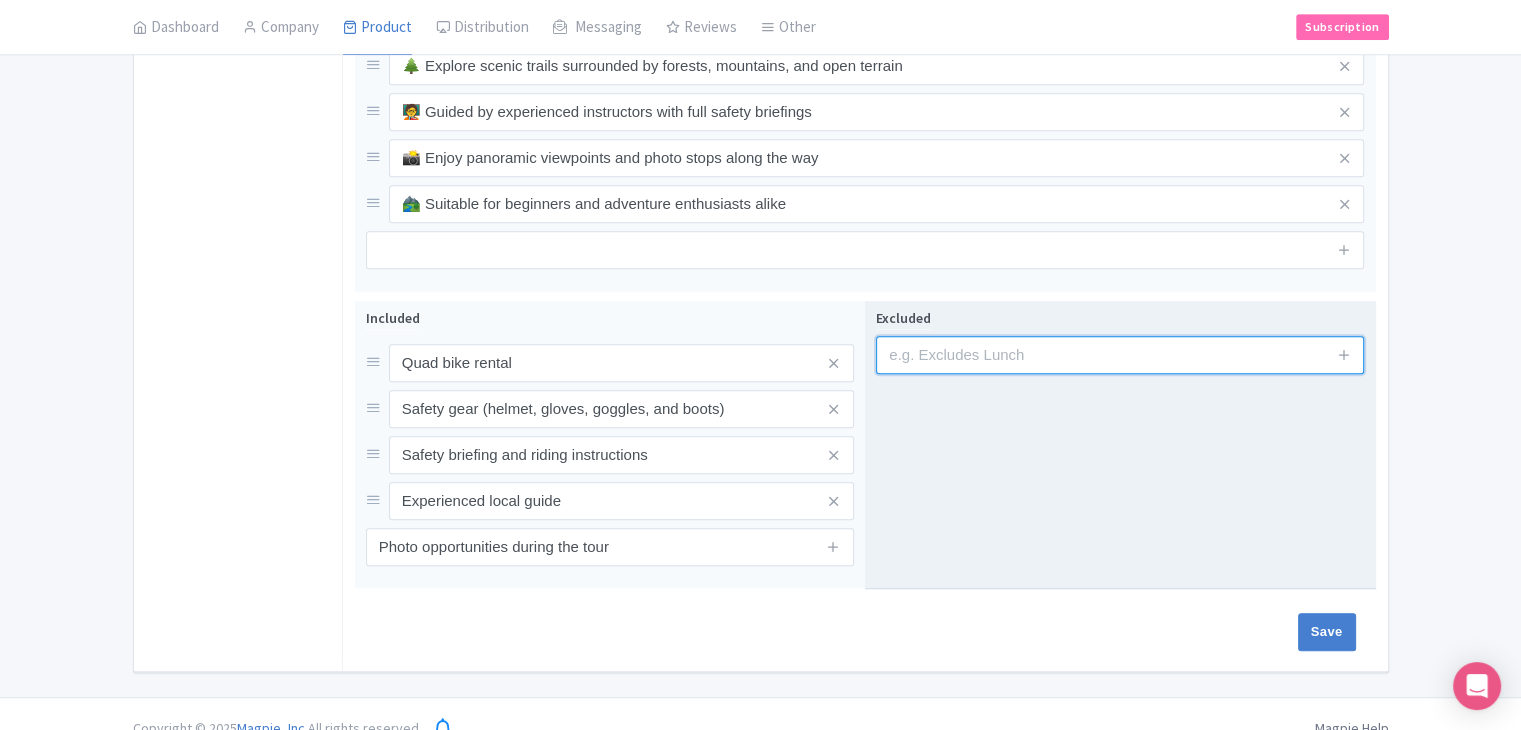 click at bounding box center (1120, 355) 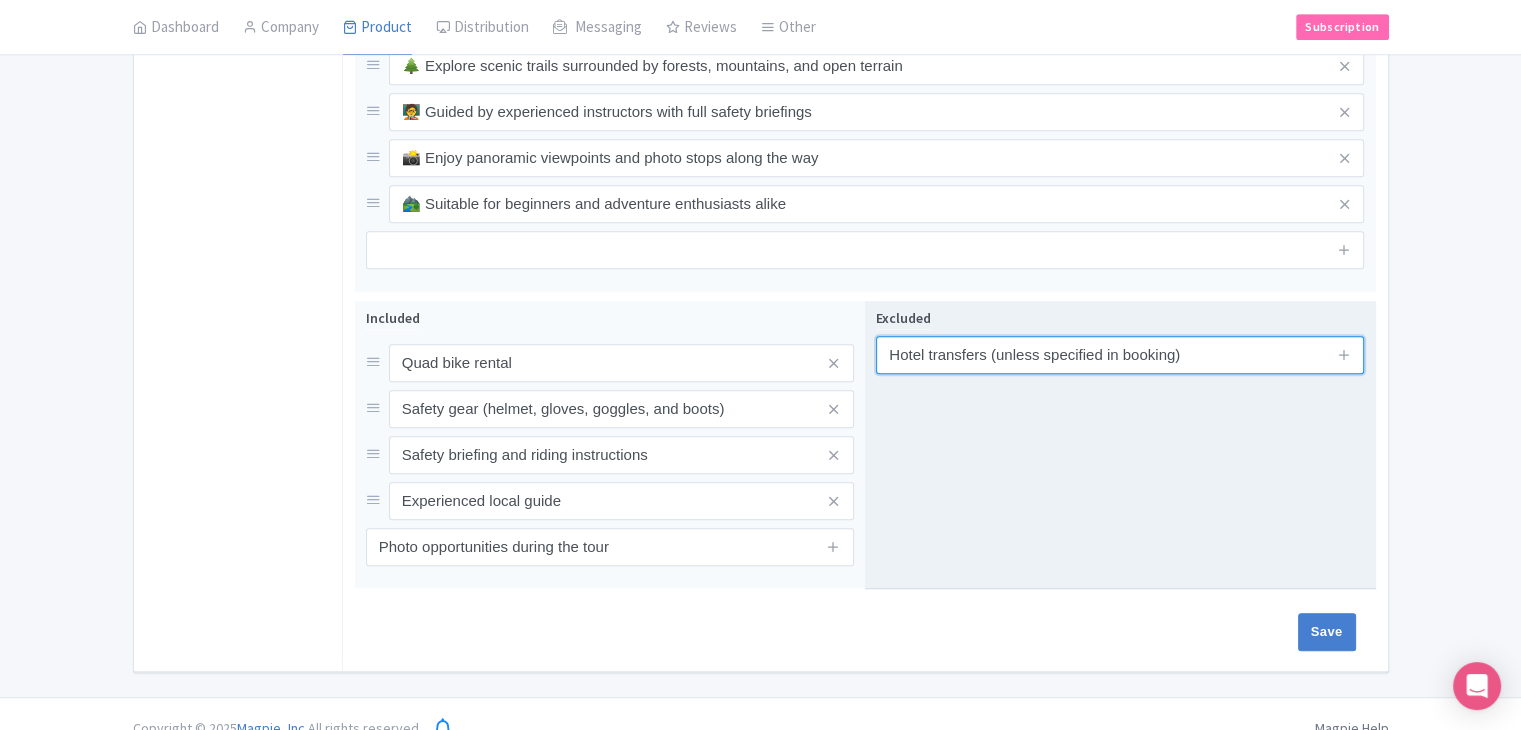 type on "Hotel transfers (unless specified in booking)" 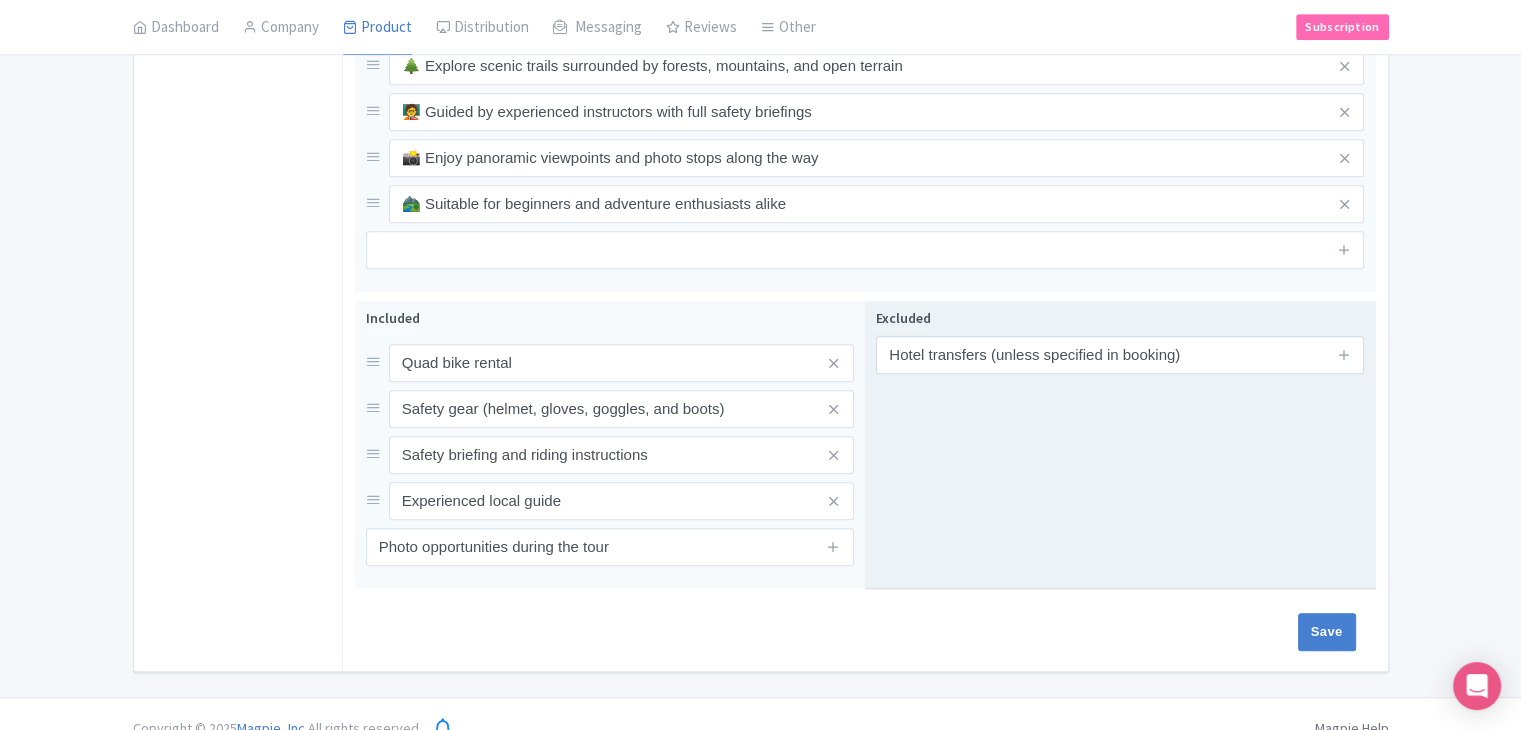 click at bounding box center [1344, 355] 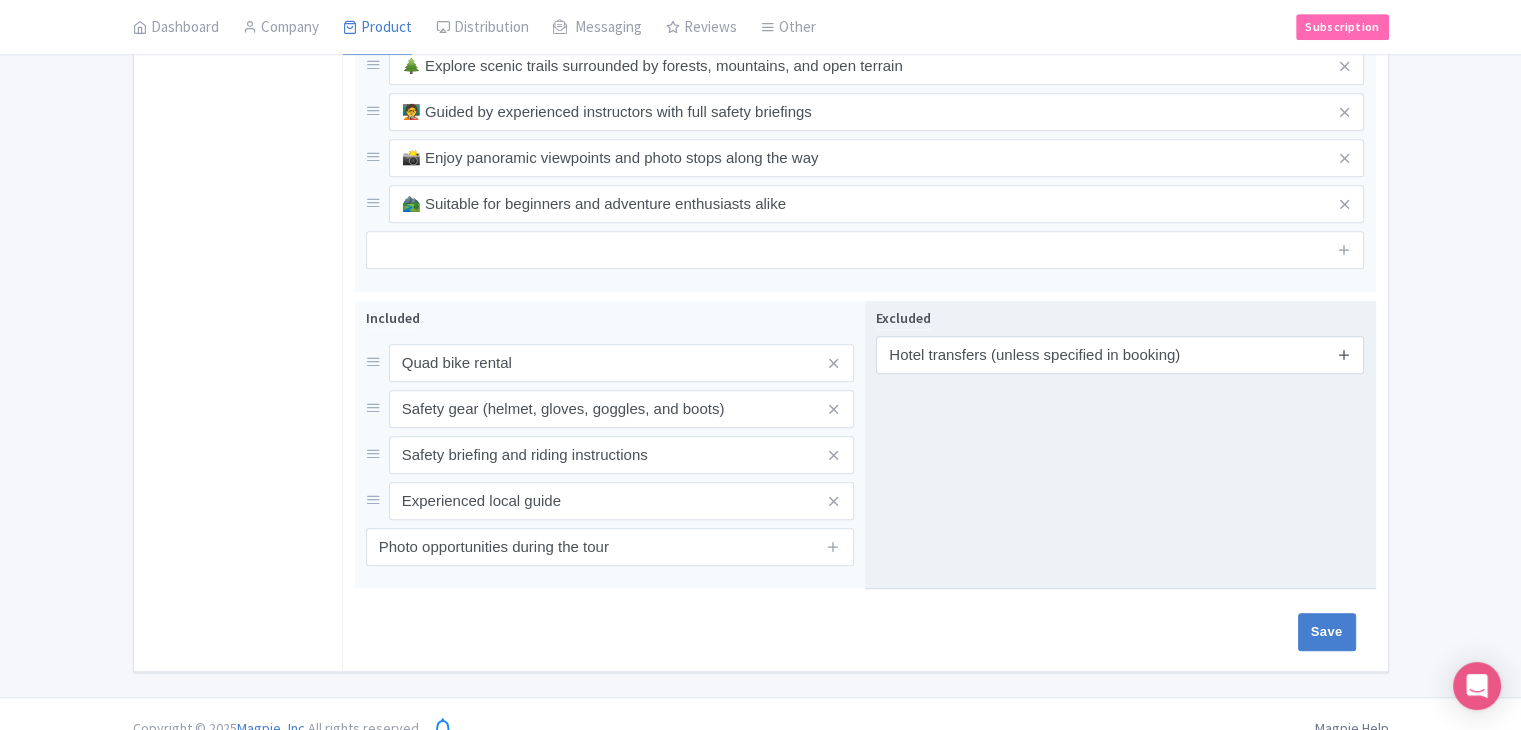 click at bounding box center (1344, 355) 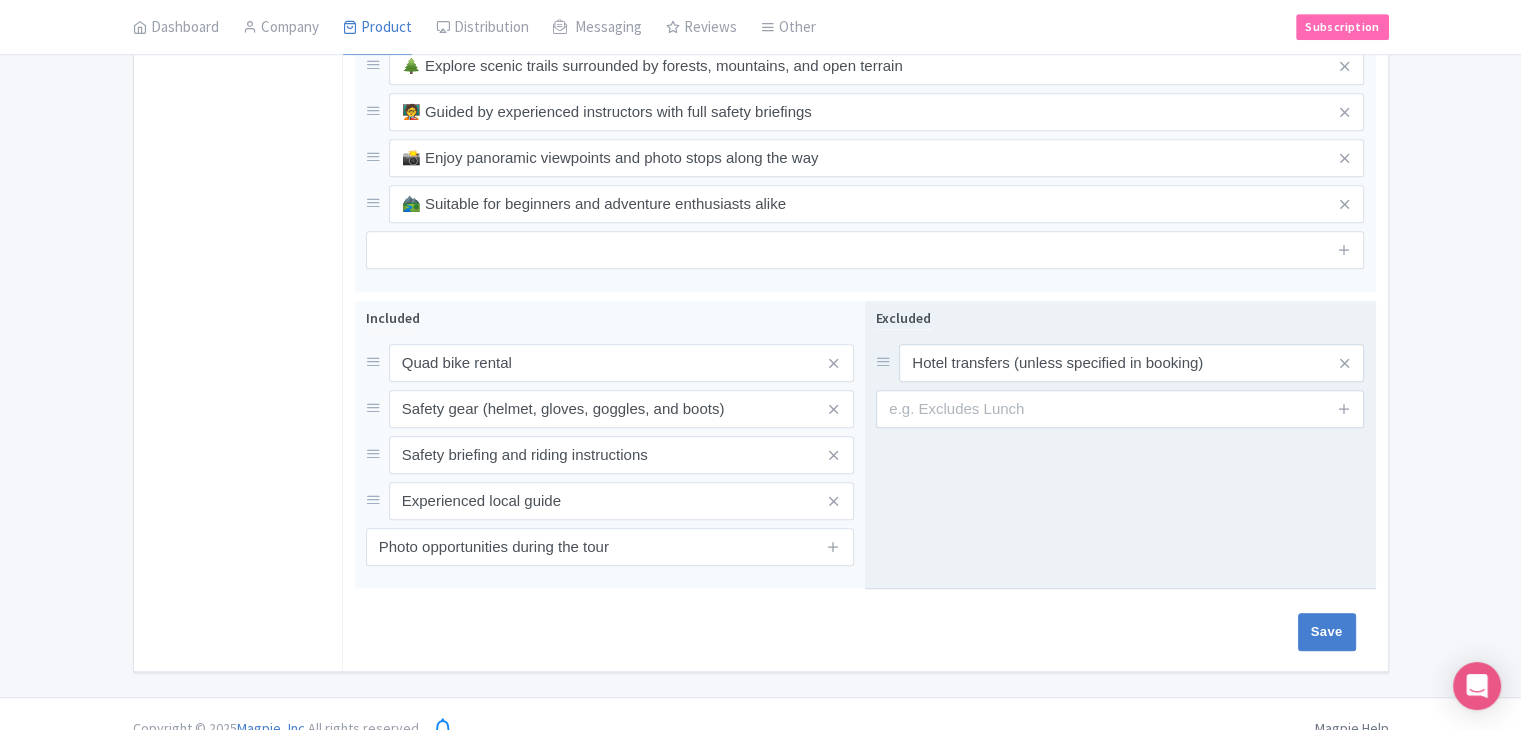 click at bounding box center [1344, 409] 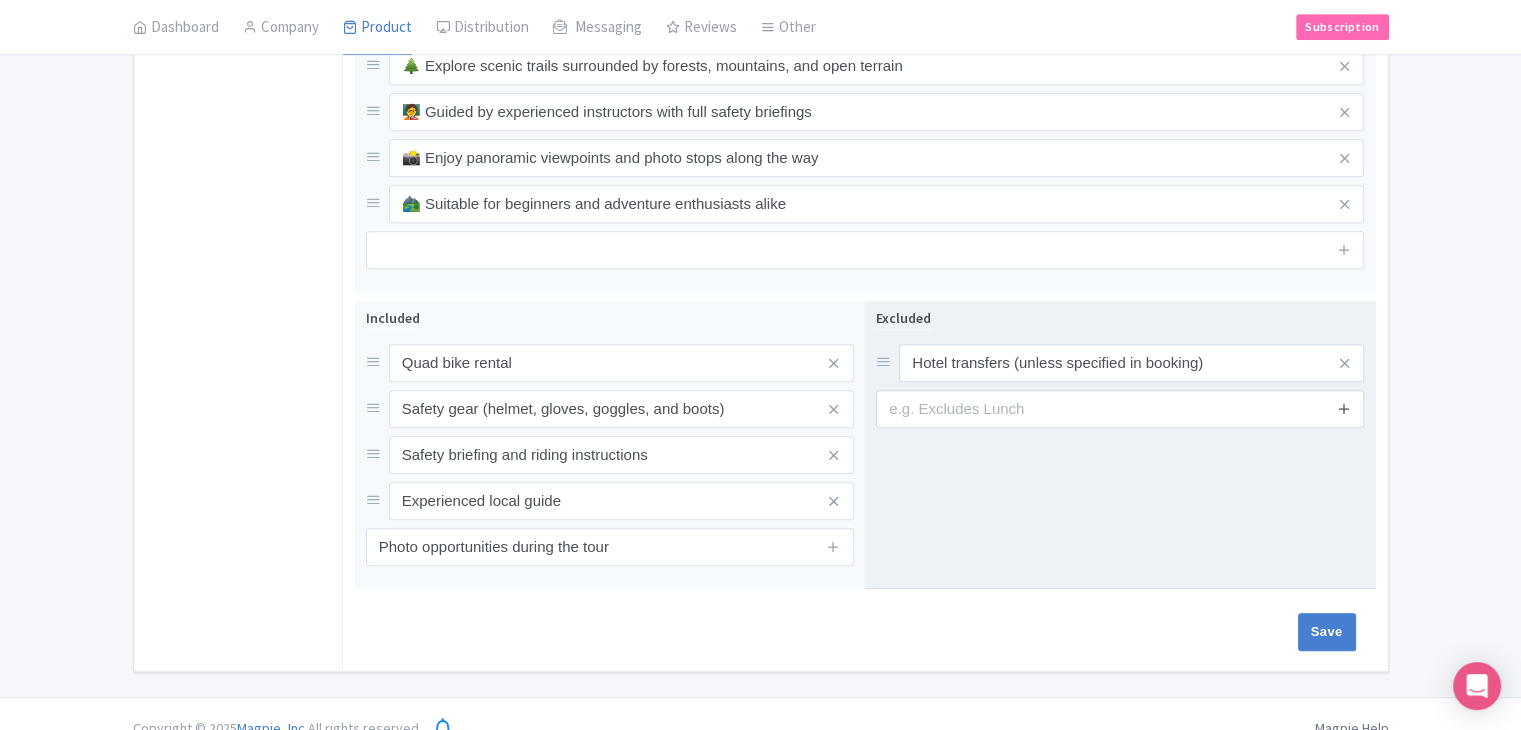 drag, startPoint x: 1339, startPoint y: 381, endPoint x: 1344, endPoint y: 429, distance: 48.259712 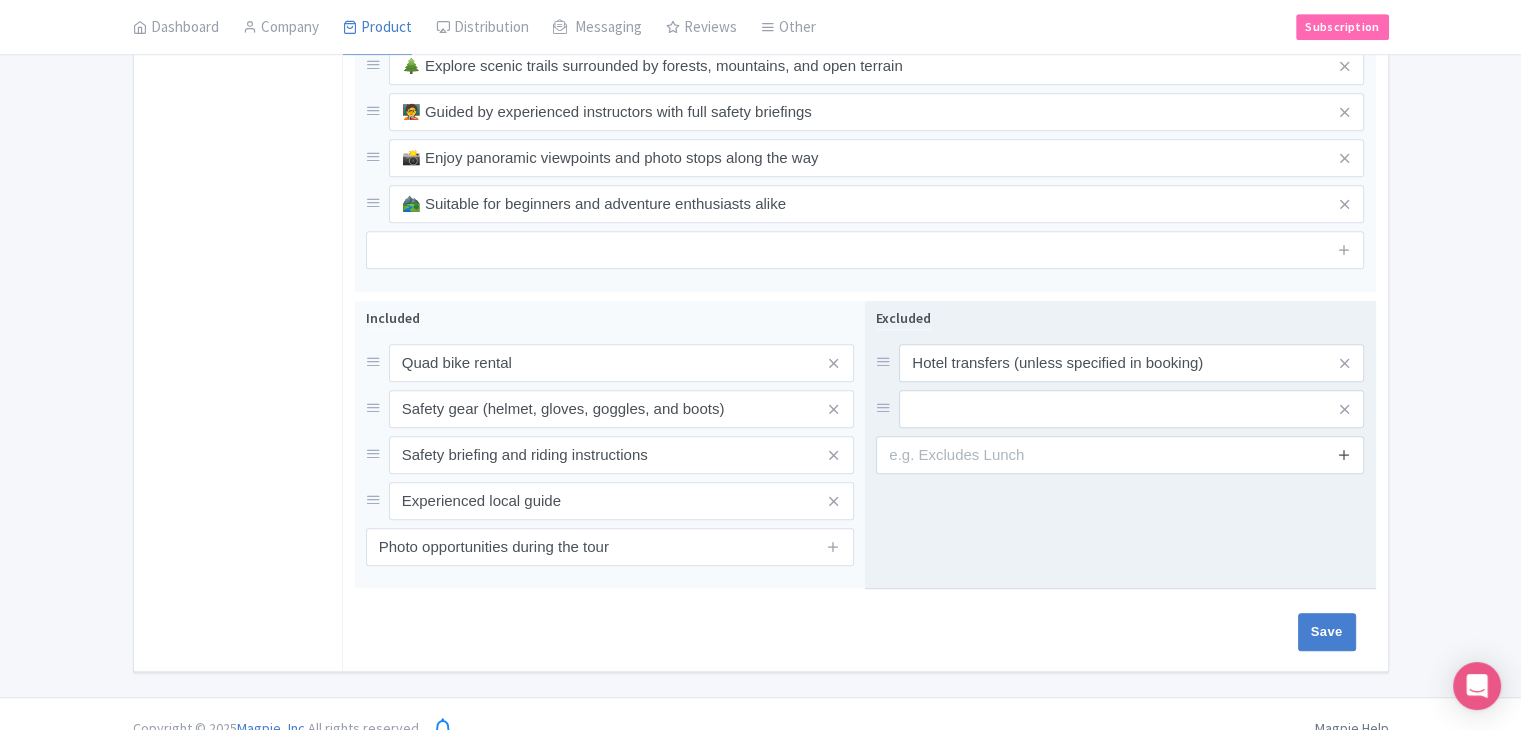 click at bounding box center [1344, 454] 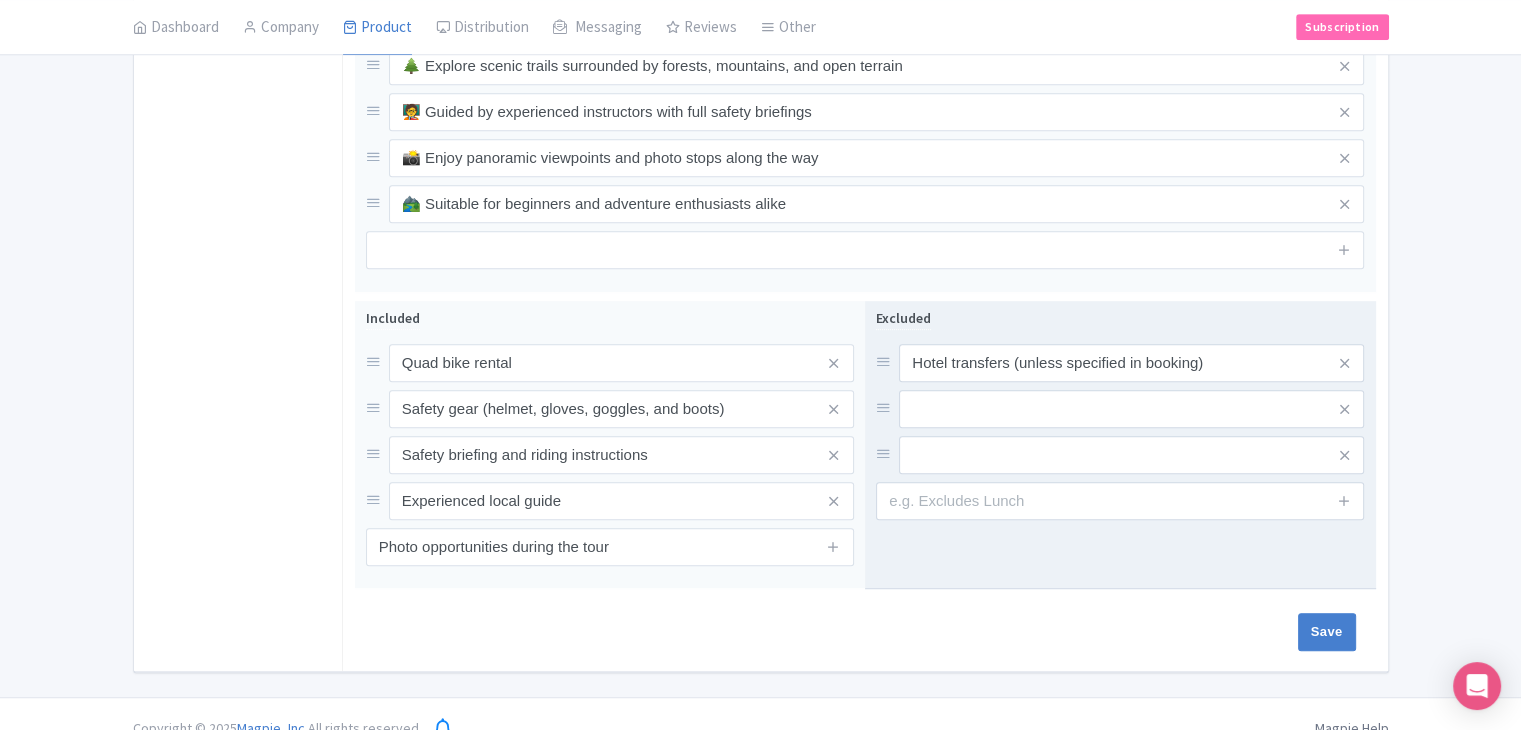 click at bounding box center [1344, 501] 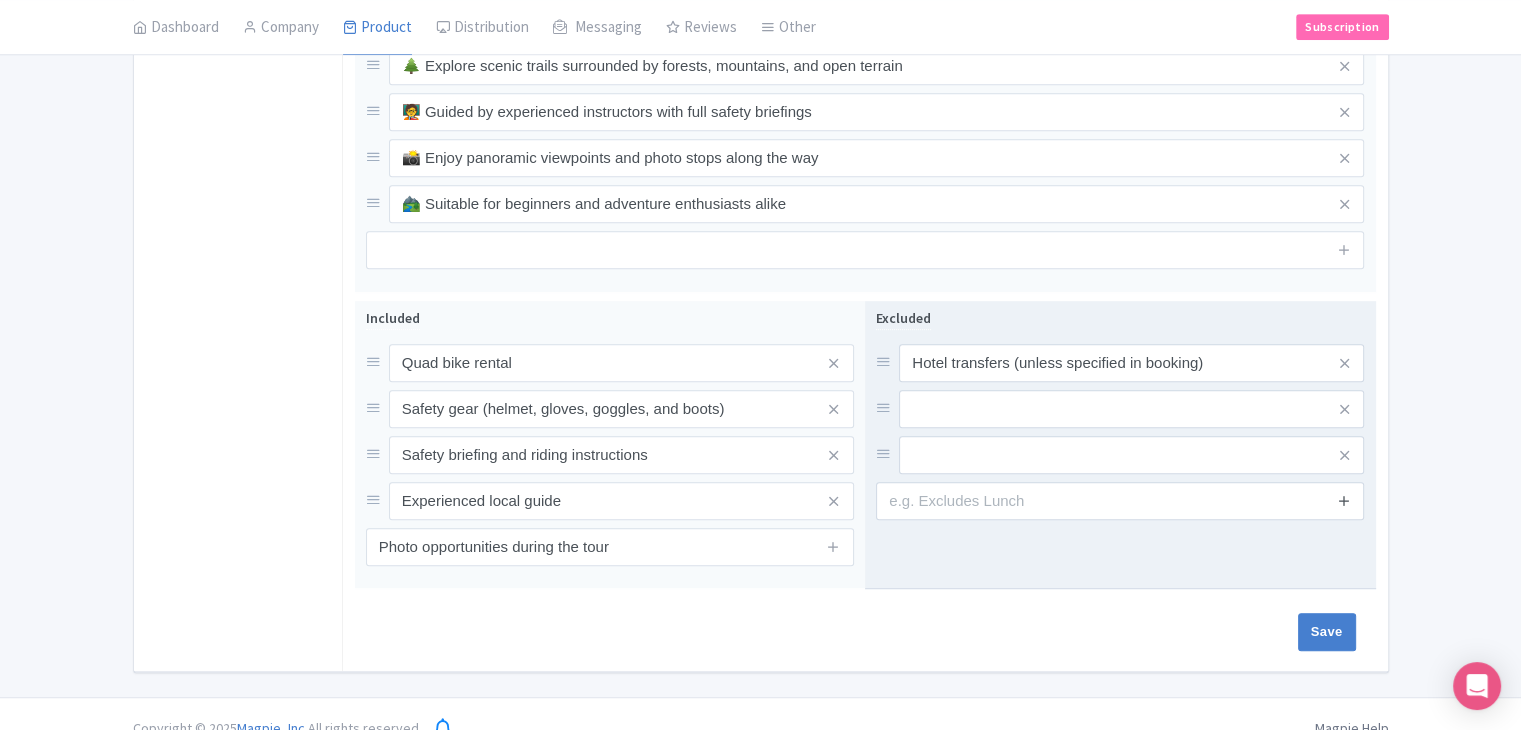 click at bounding box center [1344, 500] 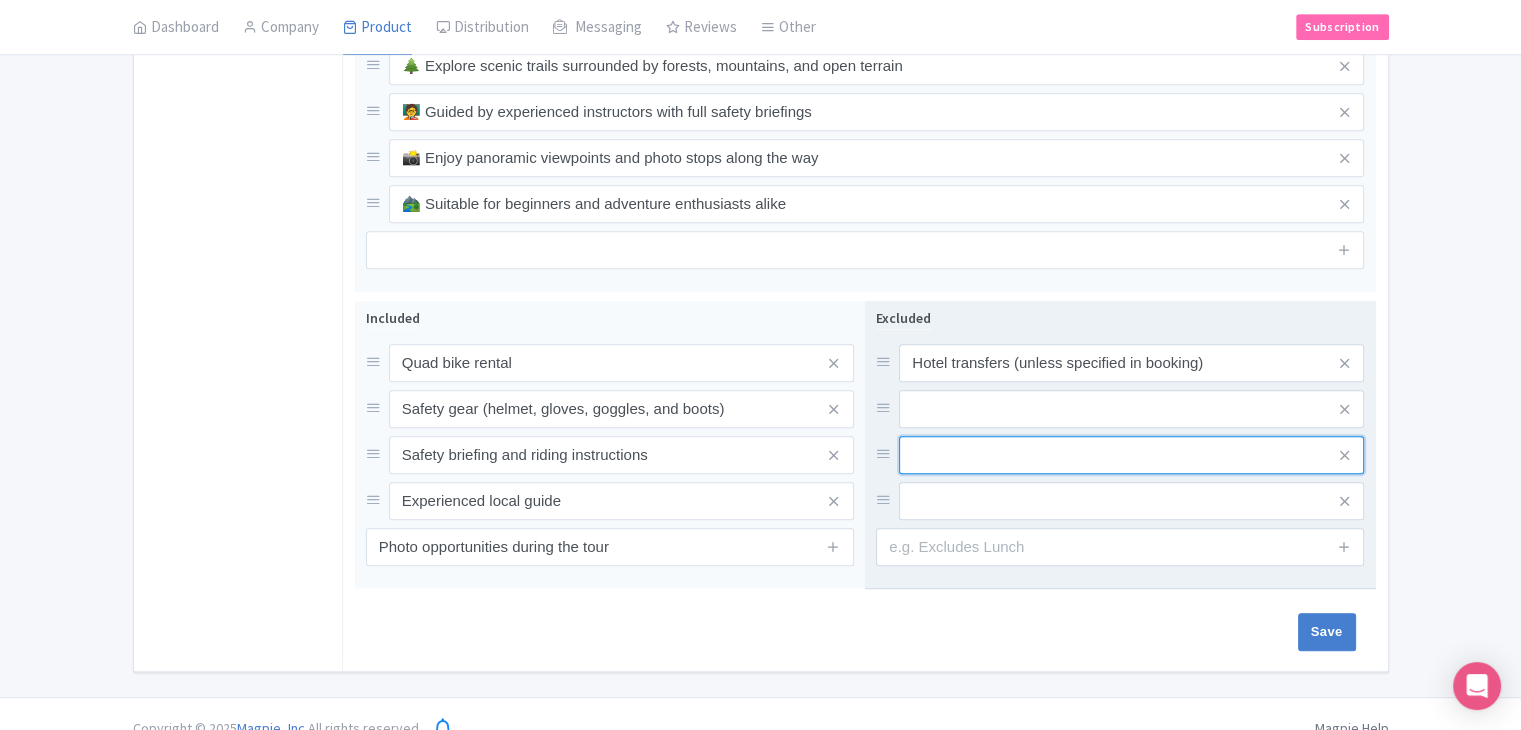 drag, startPoint x: 953, startPoint y: 413, endPoint x: 957, endPoint y: 381, distance: 32.24903 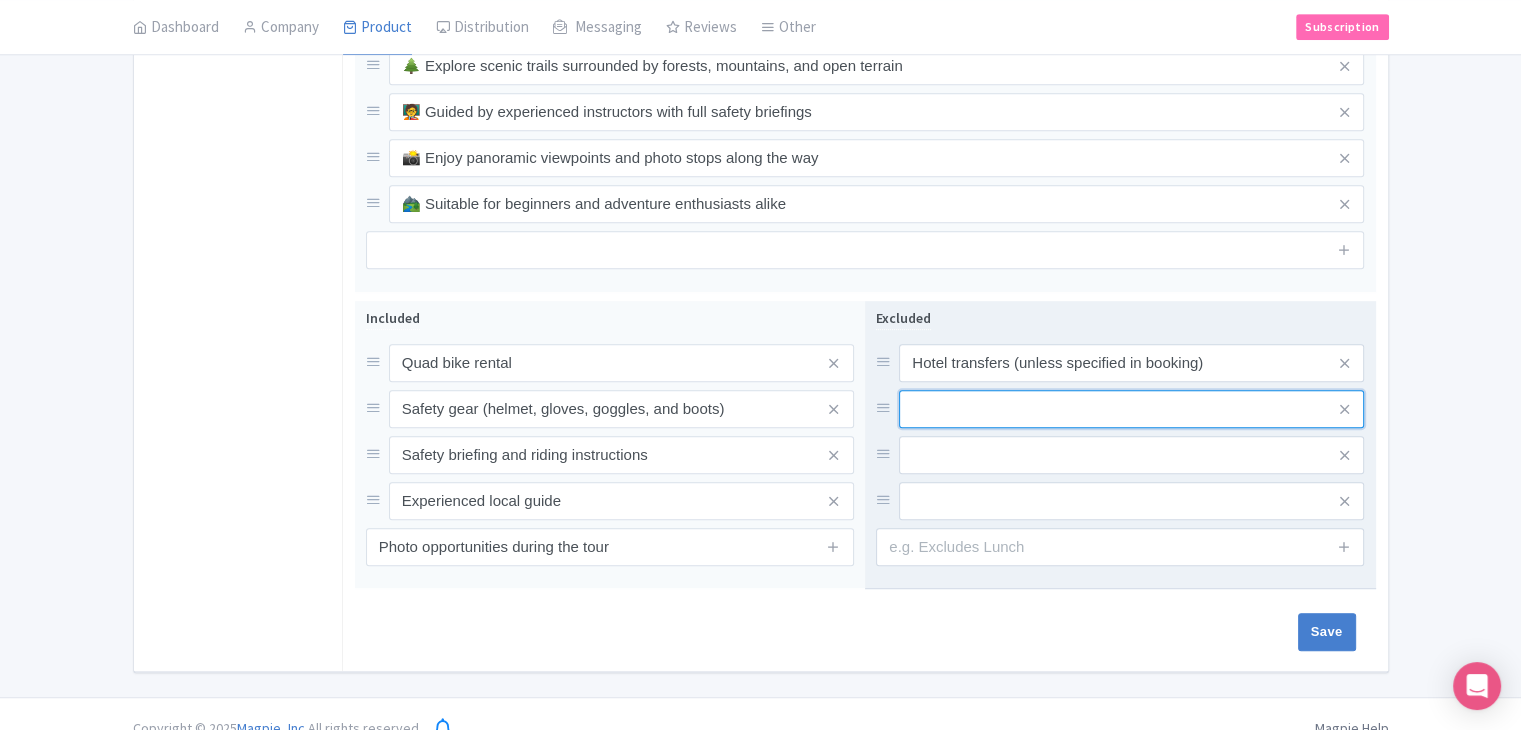 drag, startPoint x: 957, startPoint y: 381, endPoint x: 944, endPoint y: 382, distance: 13.038404 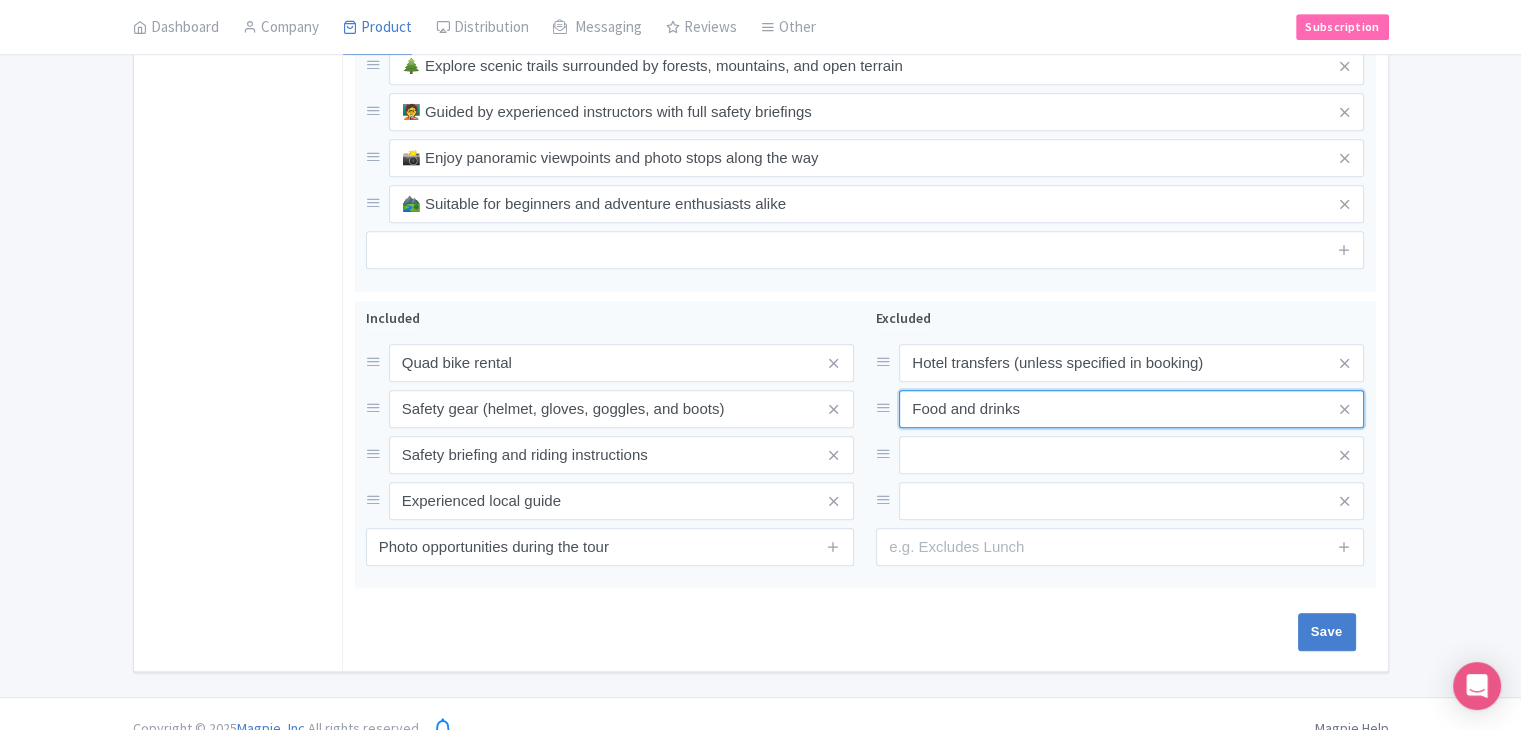 type on "Food and drinks" 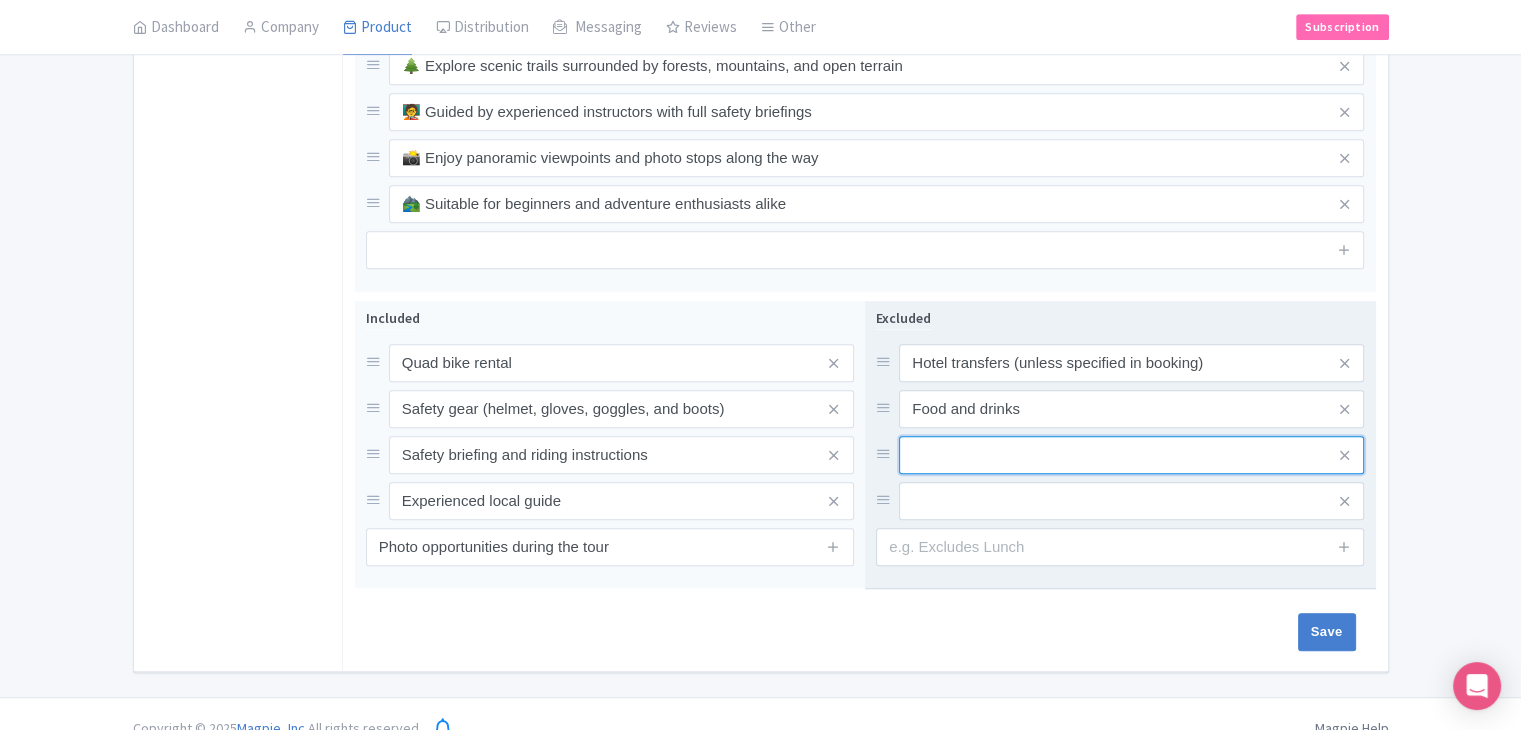drag, startPoint x: 967, startPoint y: 440, endPoint x: 951, endPoint y: 442, distance: 16.124516 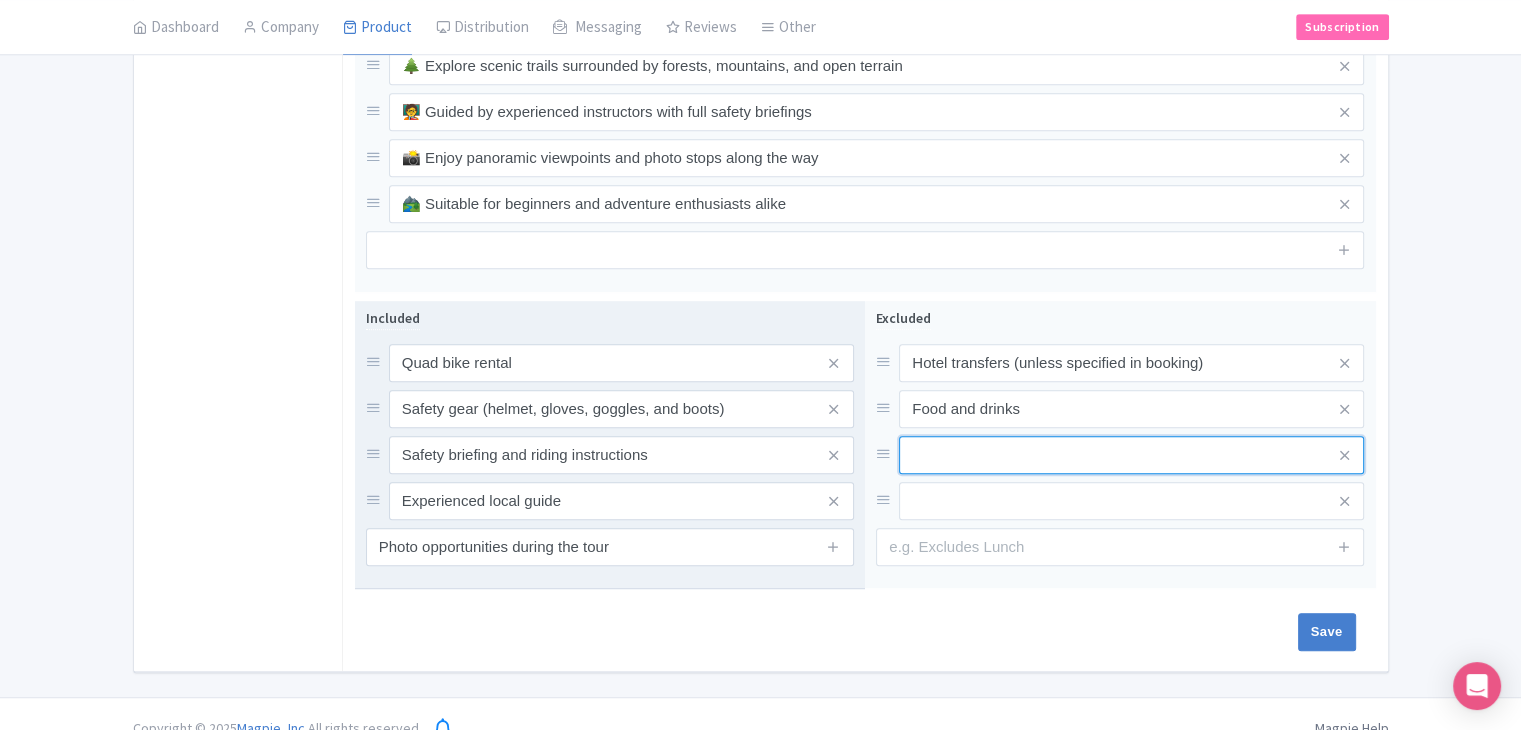 paste on "Personal travel insurance" 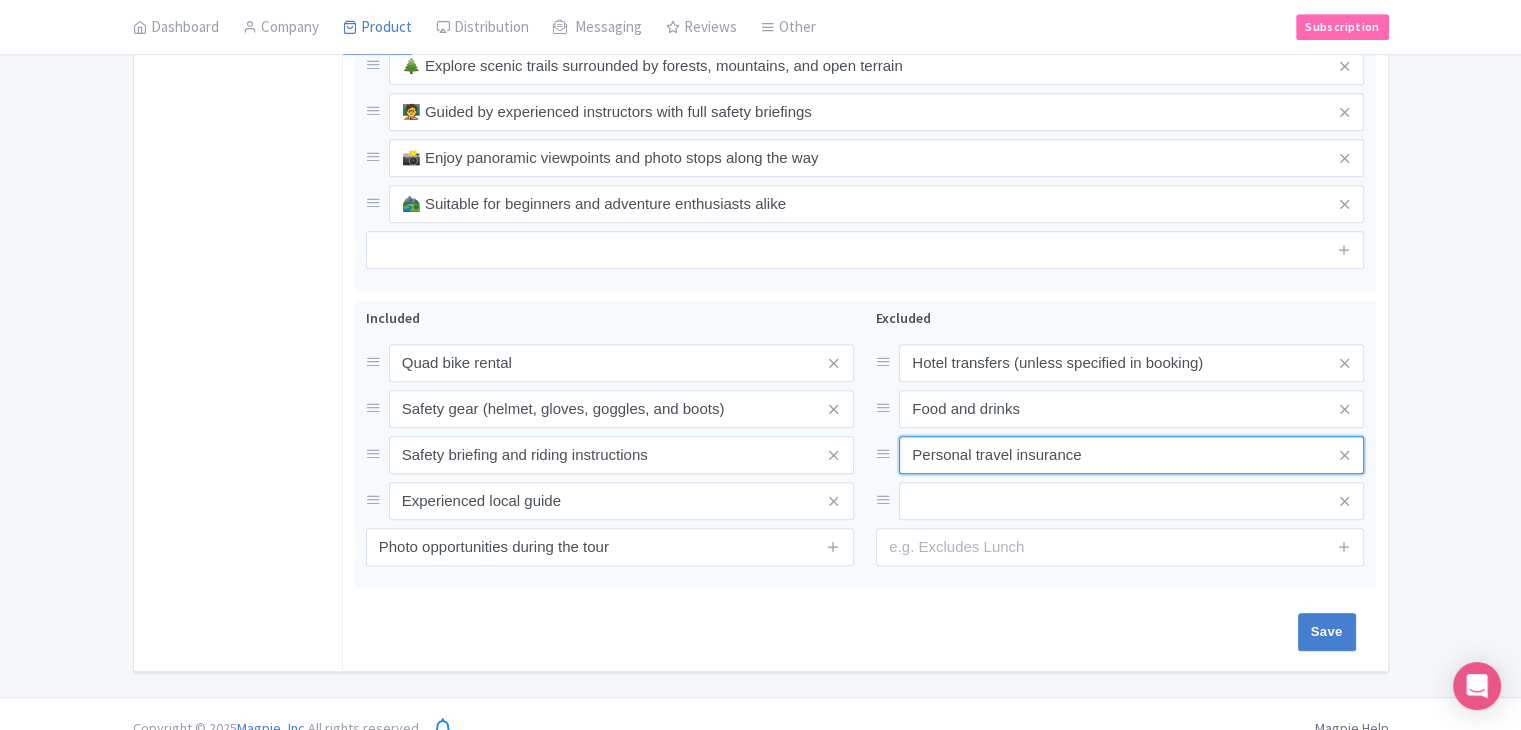 type on "Personal travel insurance" 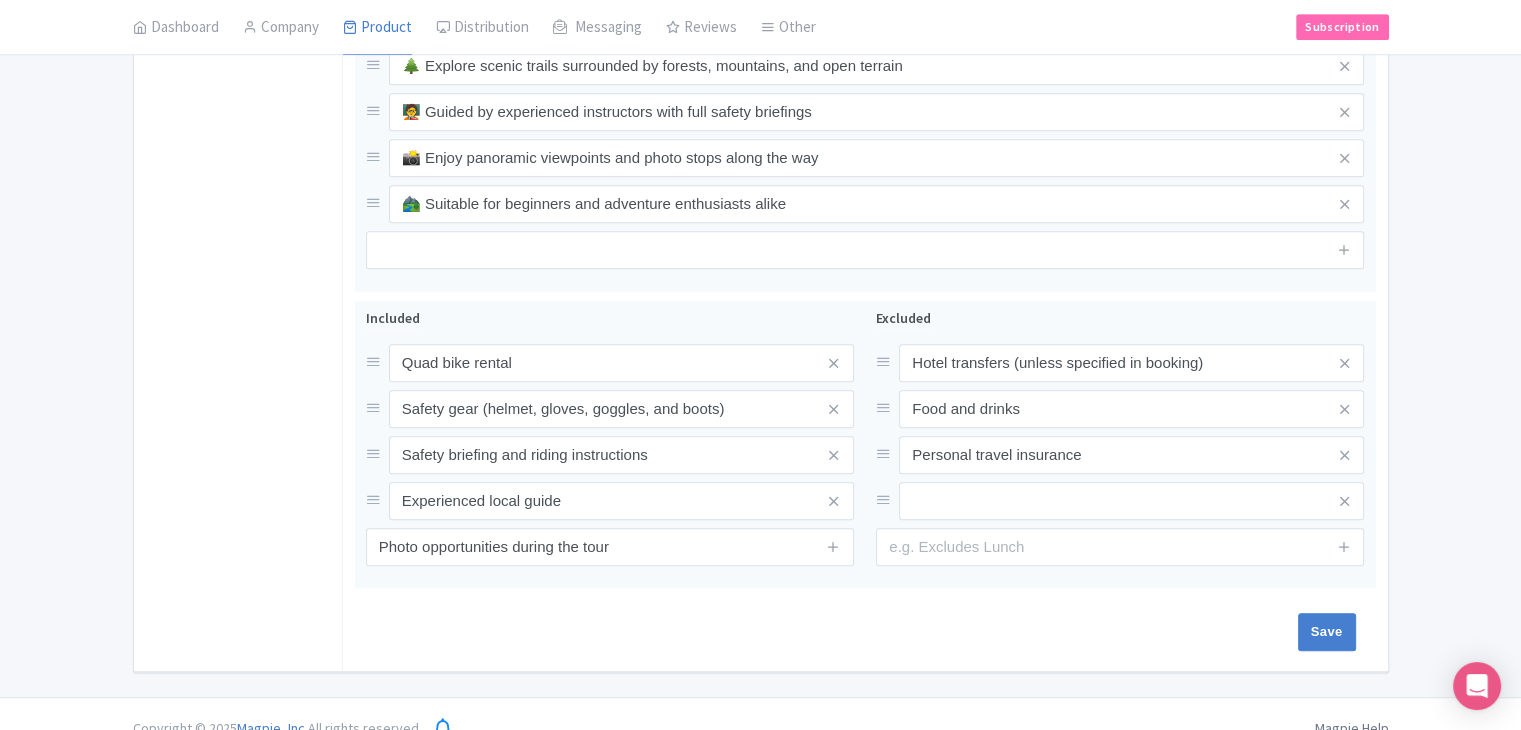click on "General
Booking Info
Settings
Pricing
FAQs" at bounding box center [238, 4] 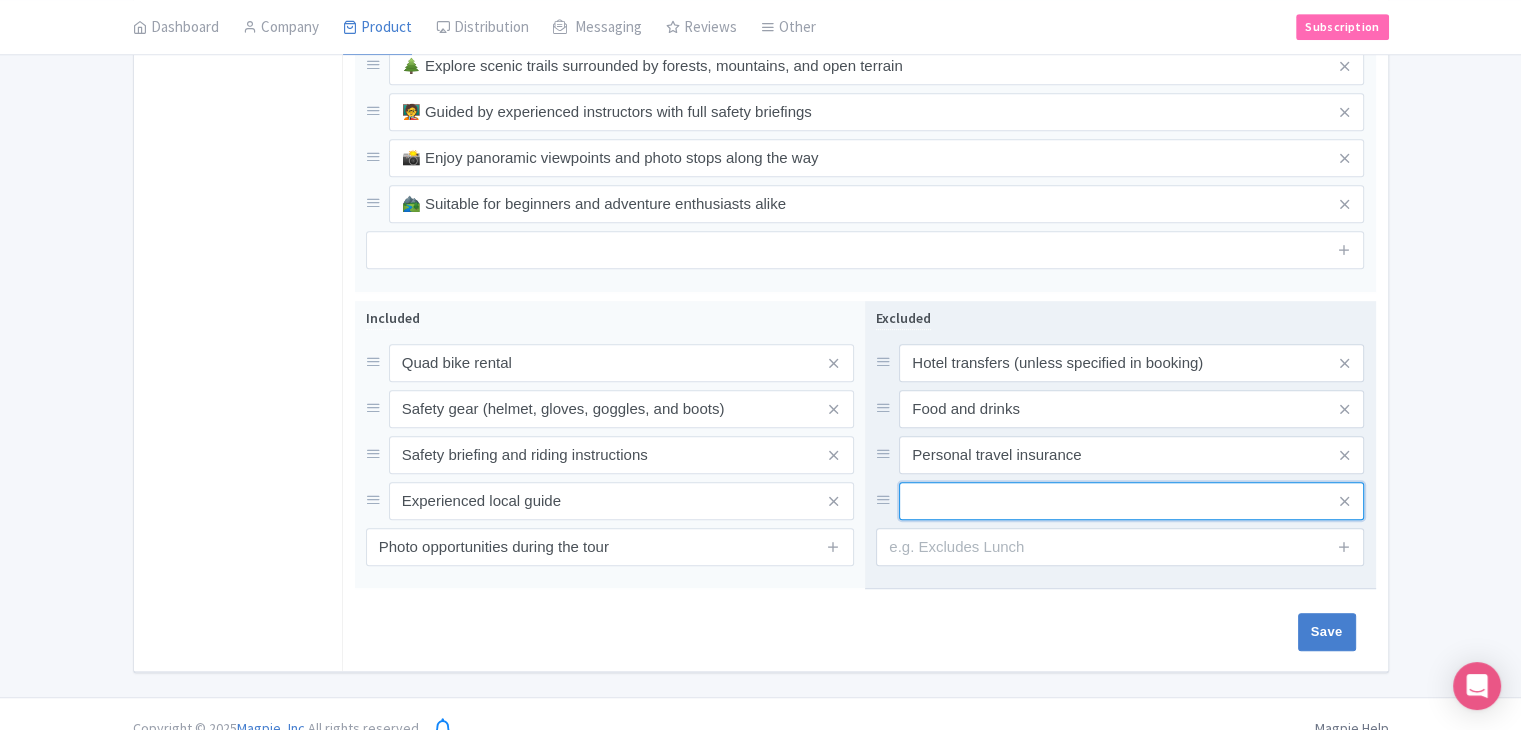 click at bounding box center [1131, 363] 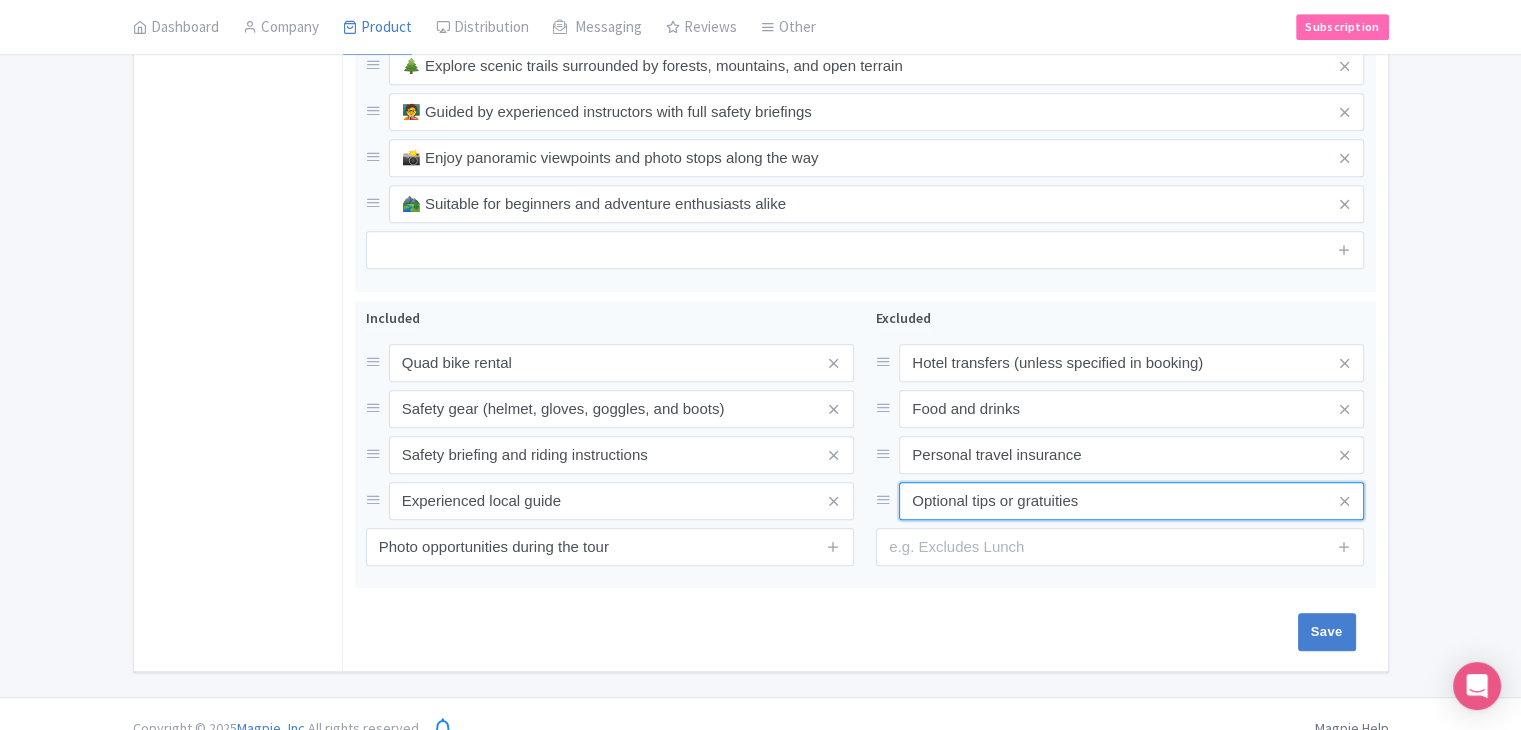 type on "Optional tips or gratuities" 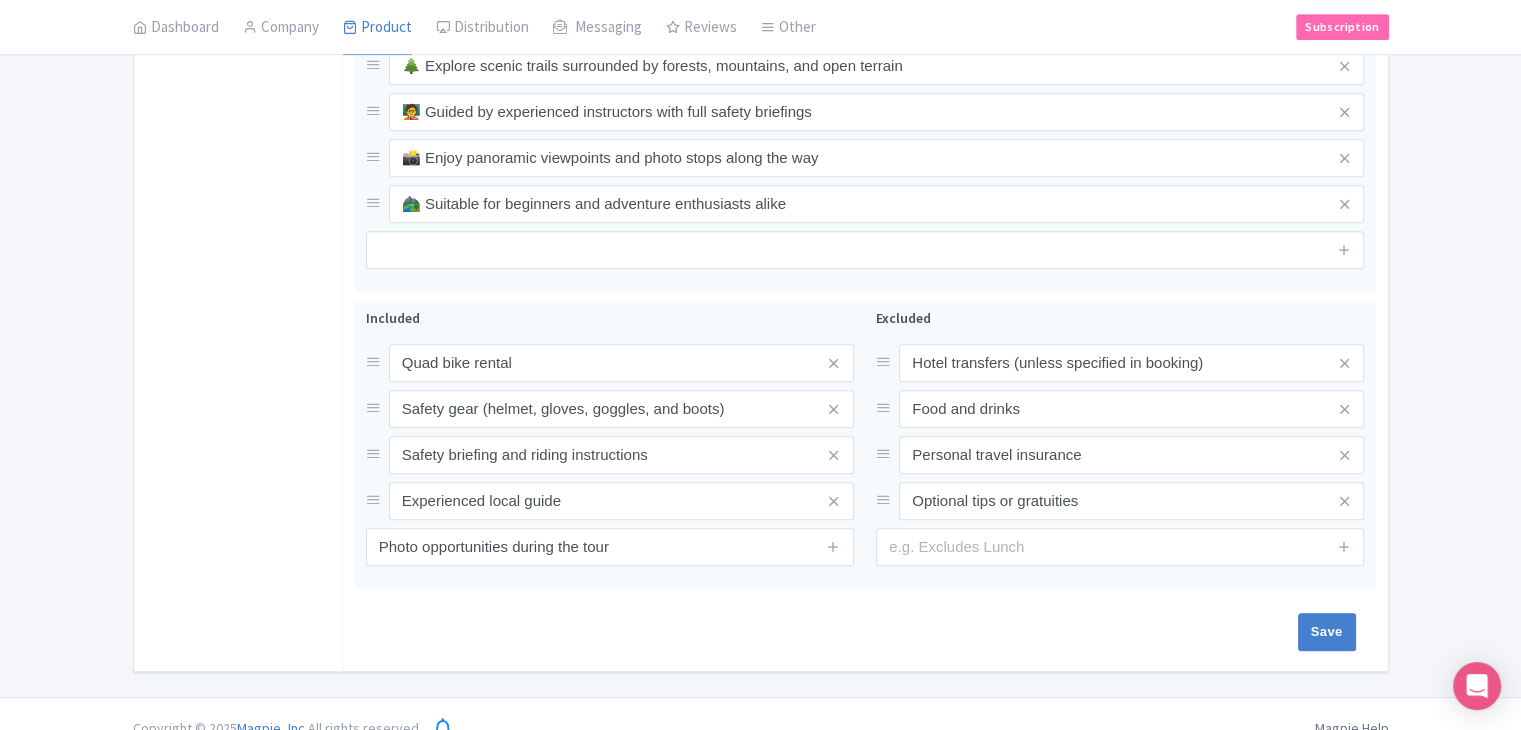 click on "General
Booking Info
Settings
Pricing
FAQs" at bounding box center (238, 4) 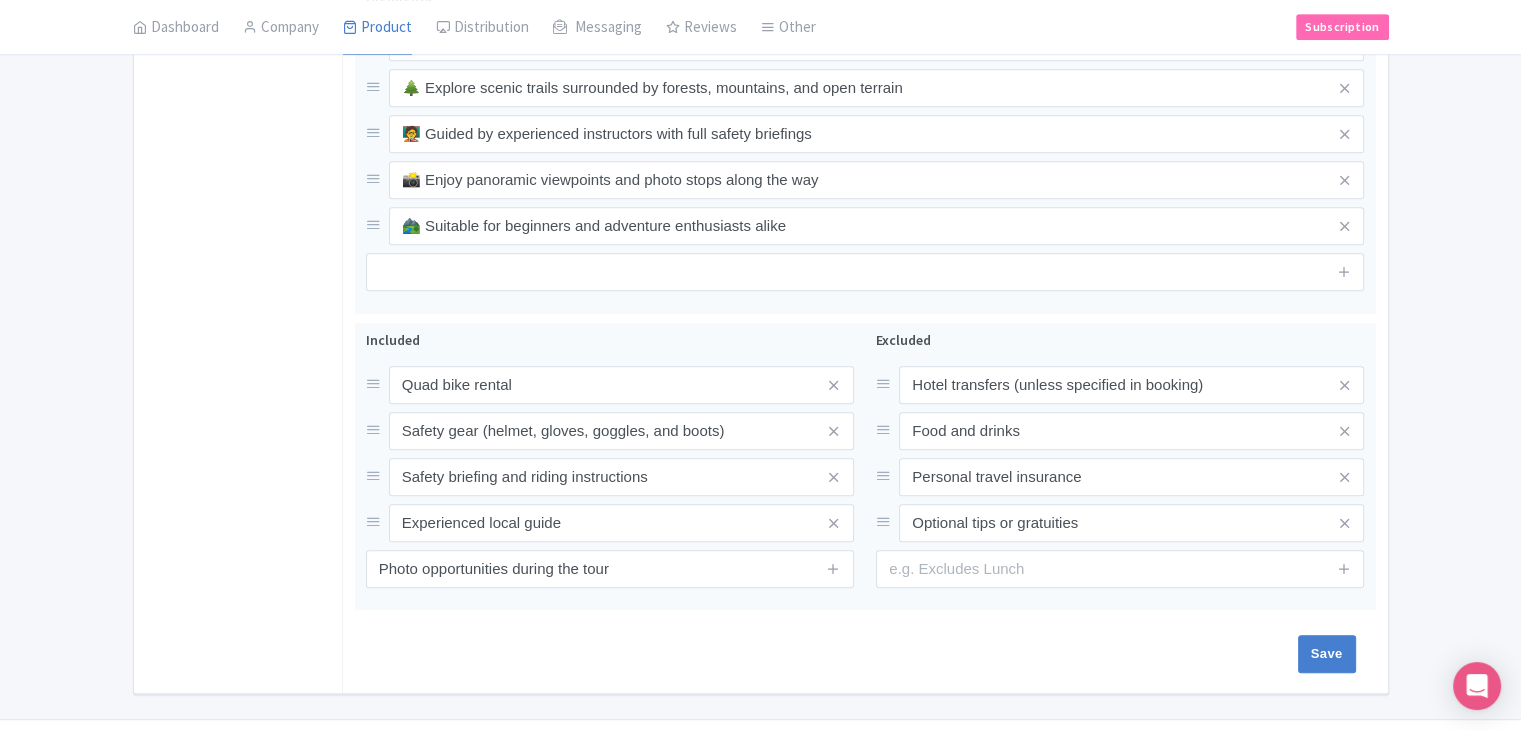 scroll, scrollTop: 984, scrollLeft: 0, axis: vertical 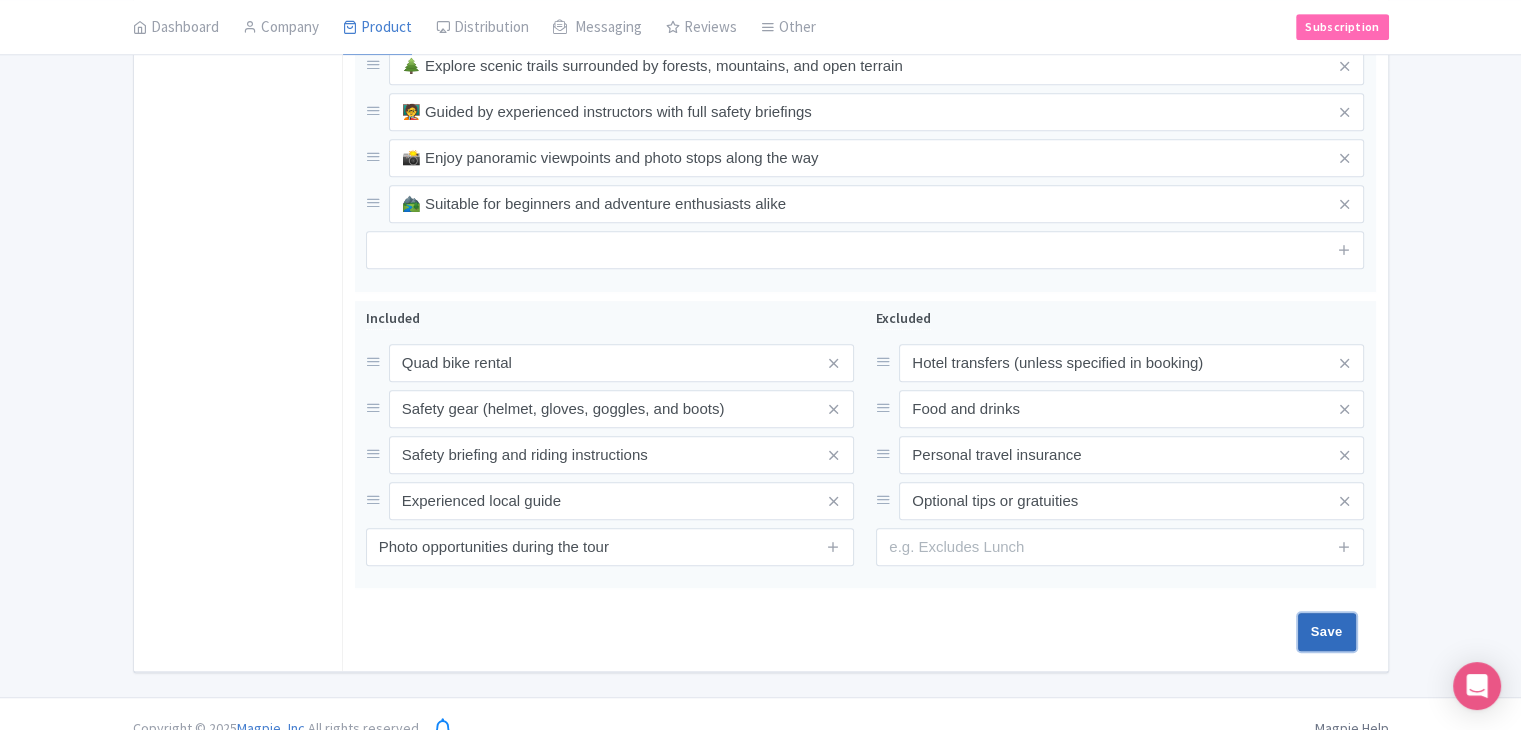 click on "Save" at bounding box center [1327, 632] 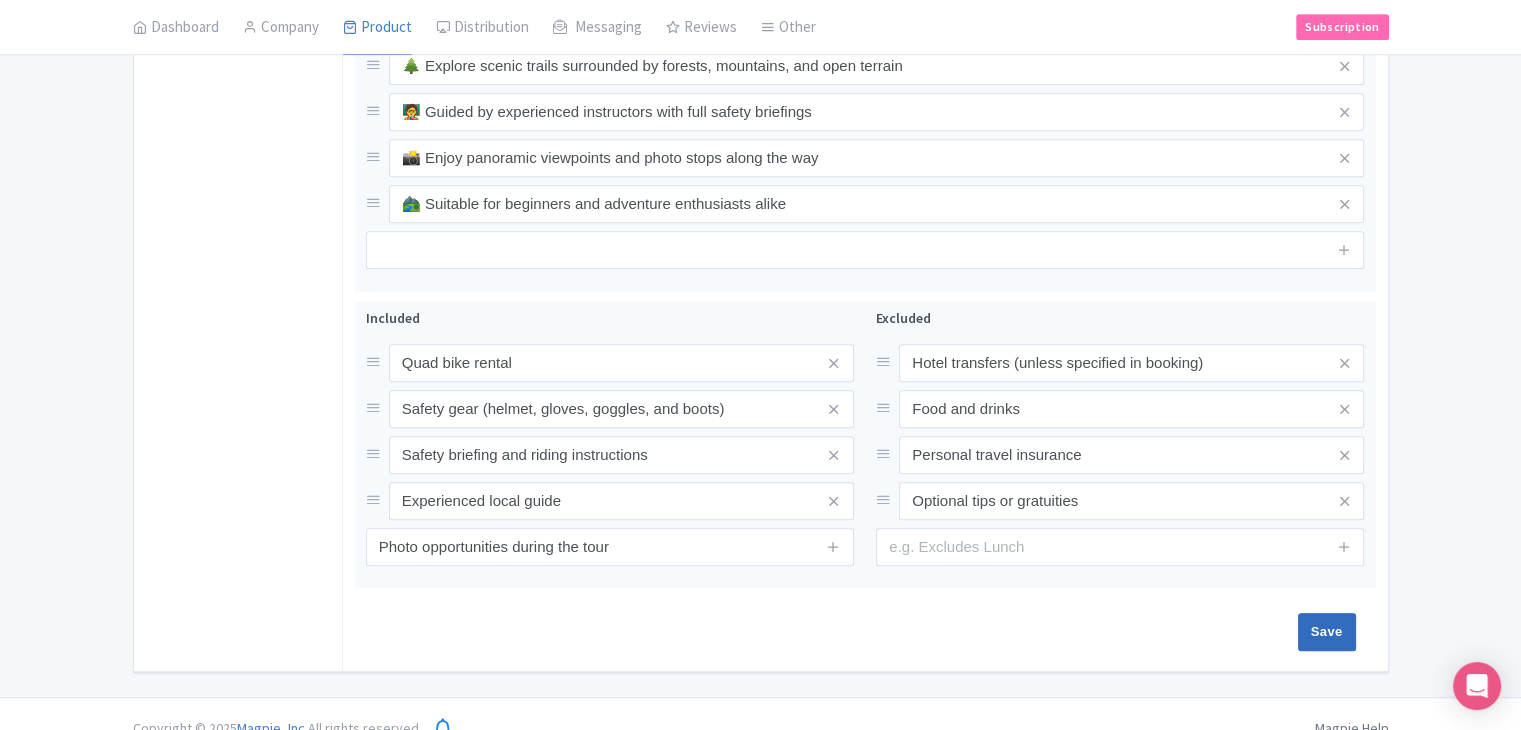 type on "Saving..." 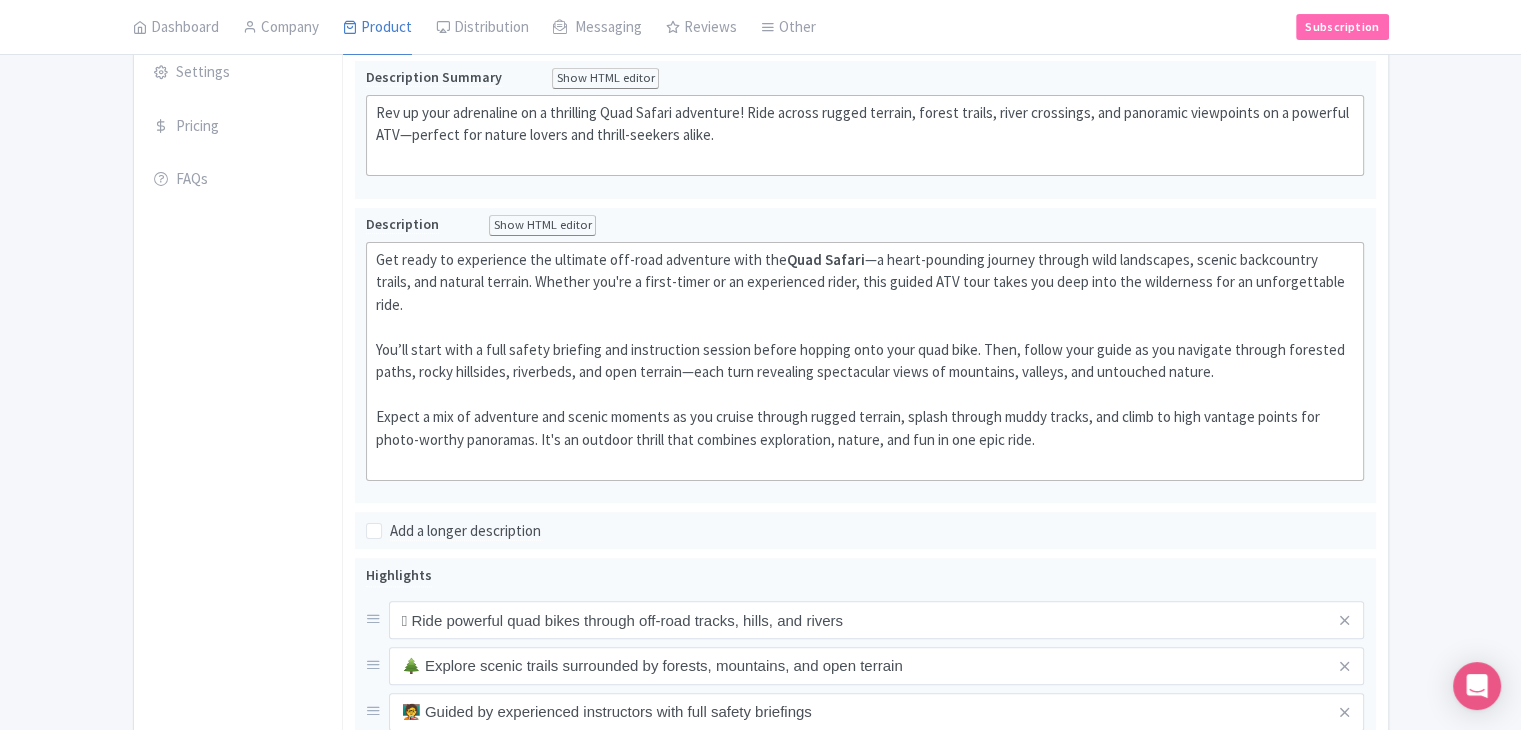scroll, scrollTop: 0, scrollLeft: 0, axis: both 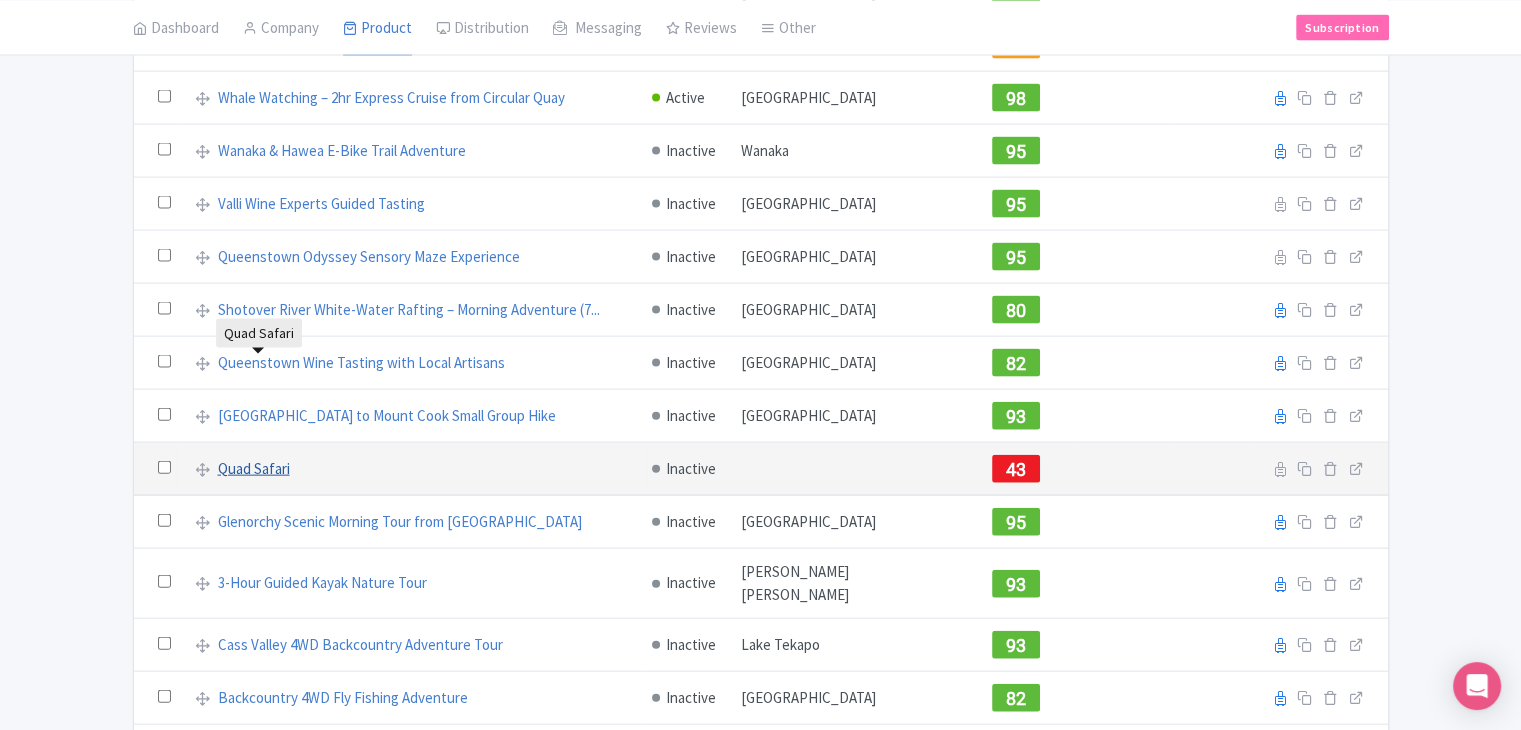 click on "Quad Safari" at bounding box center (254, 469) 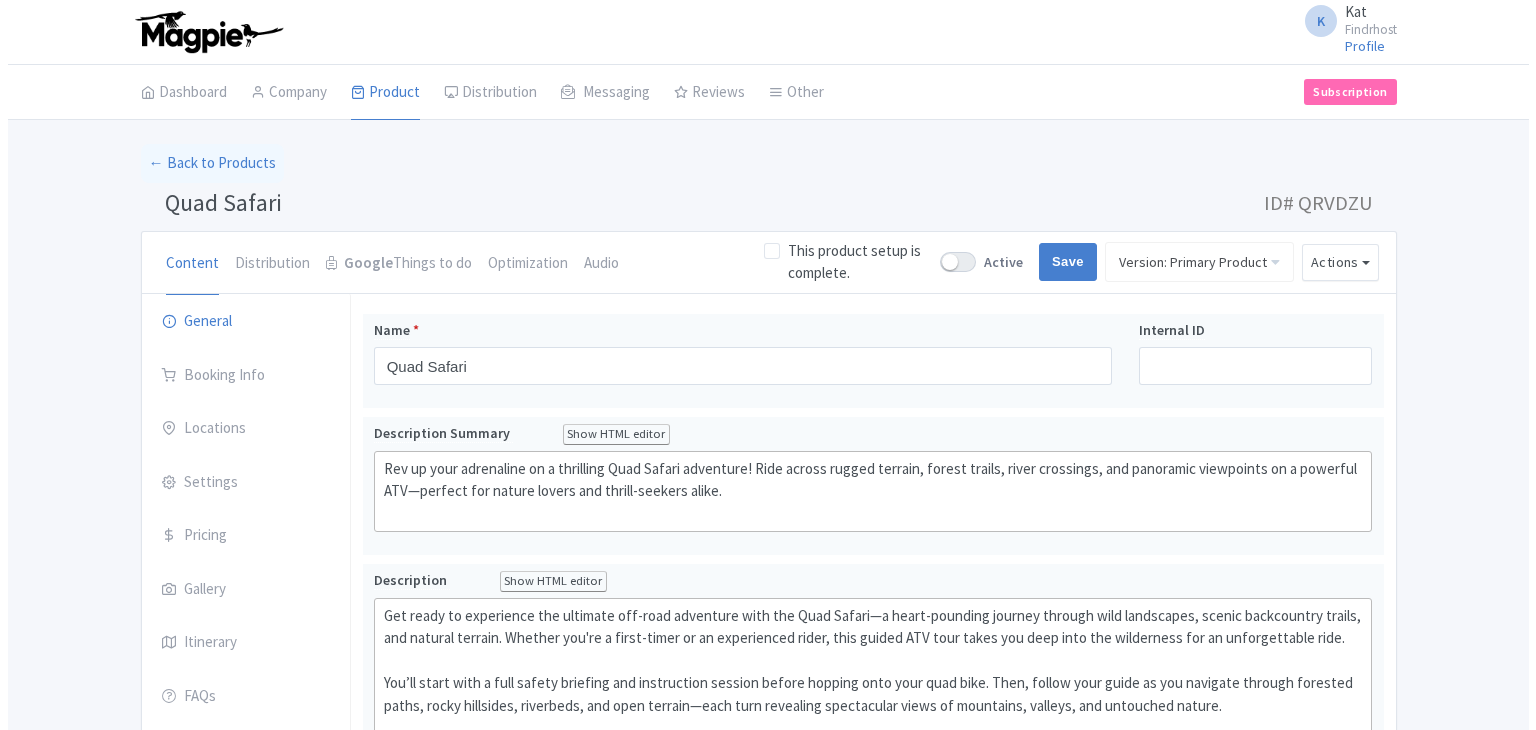 scroll, scrollTop: 0, scrollLeft: 0, axis: both 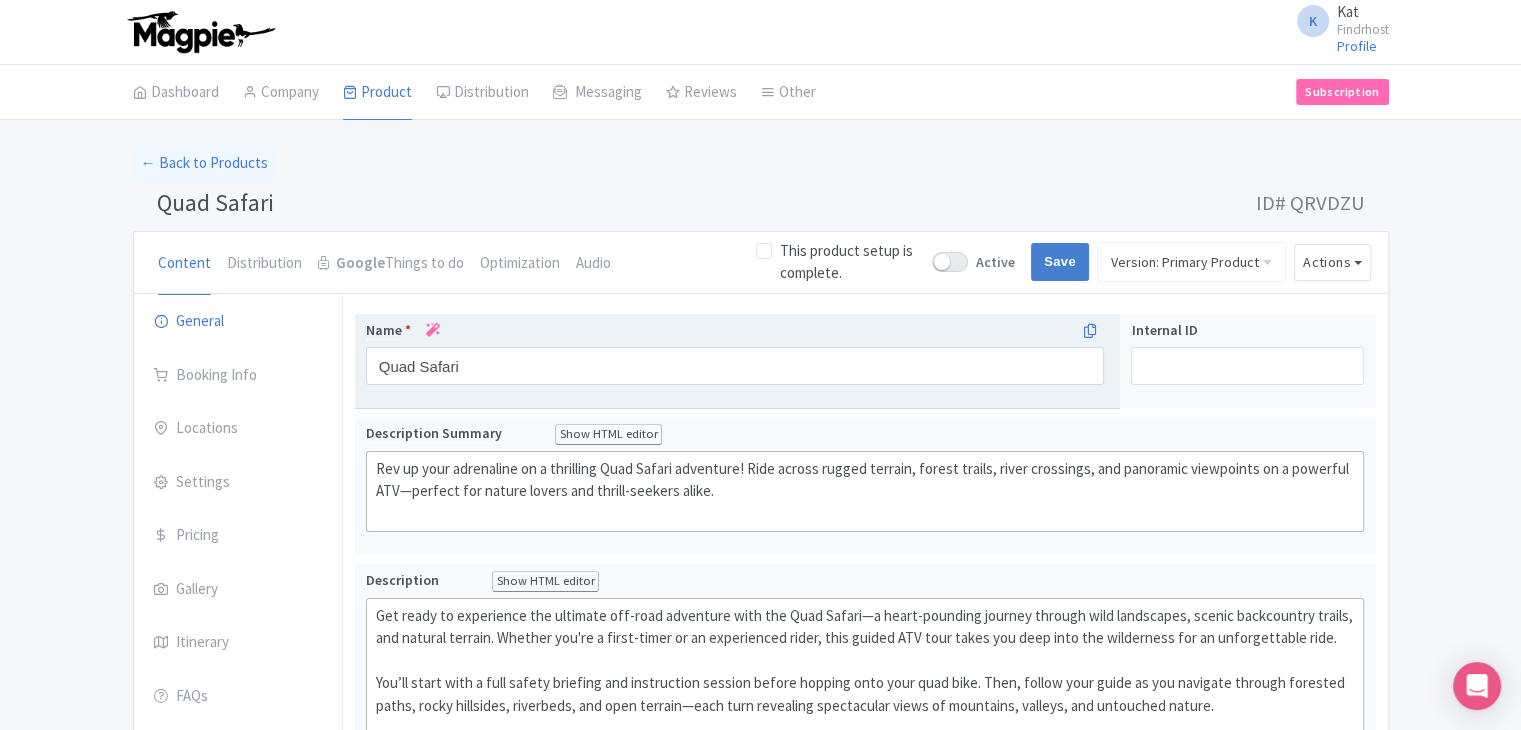 click at bounding box center (433, 330) 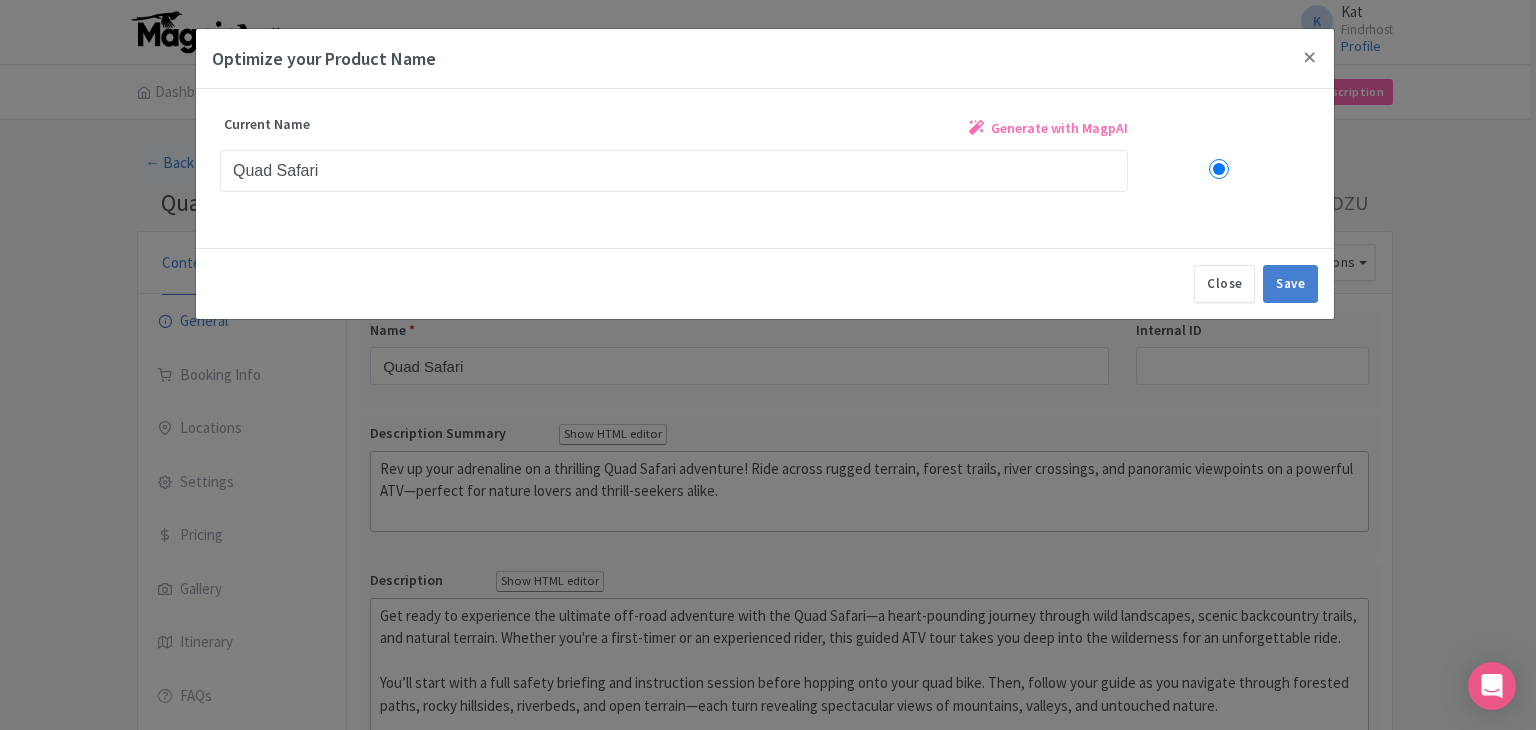 click on "Generate with MagpAI" at bounding box center [1059, 128] 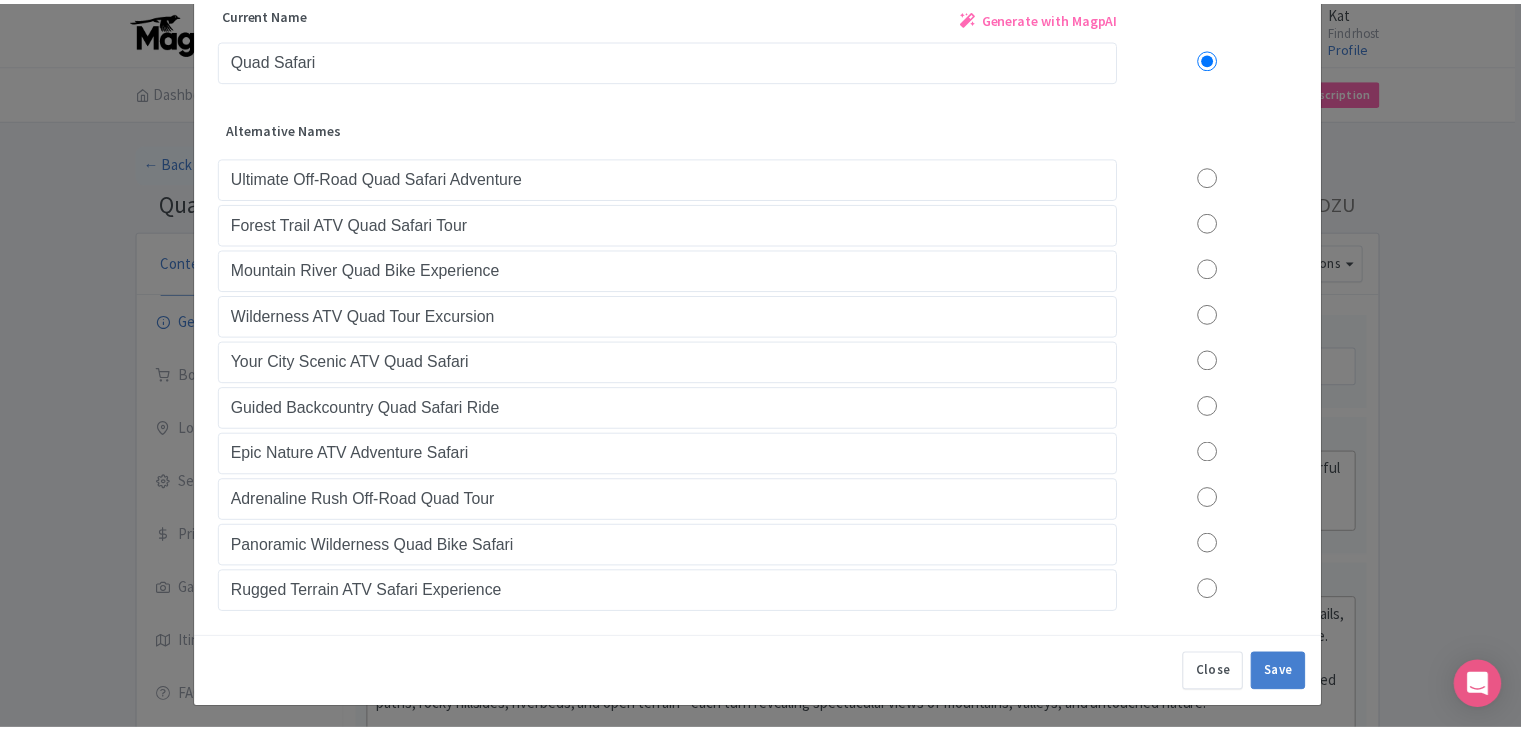 scroll, scrollTop: 112, scrollLeft: 0, axis: vertical 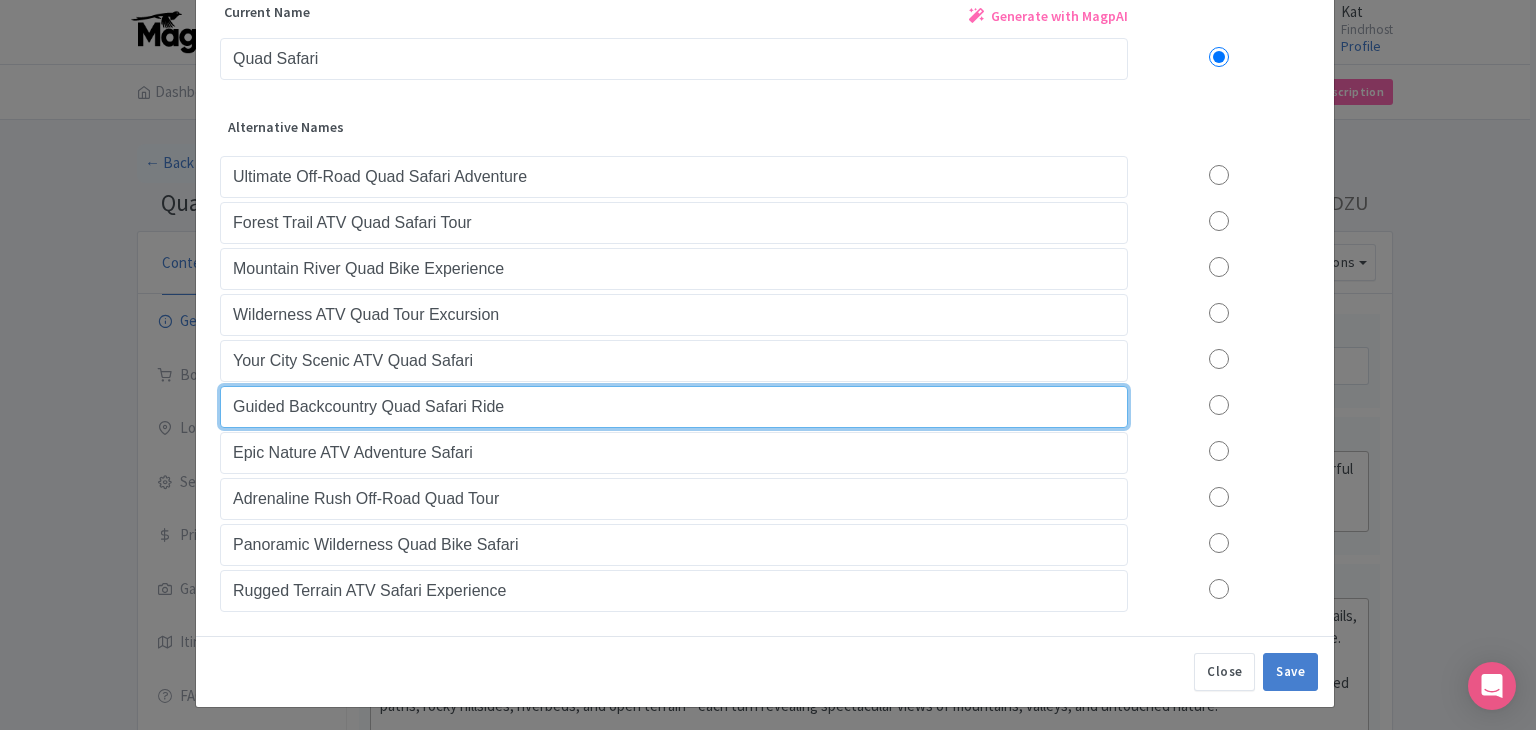 click on "Guided Backcountry Quad Safari Ride" at bounding box center (674, 407) 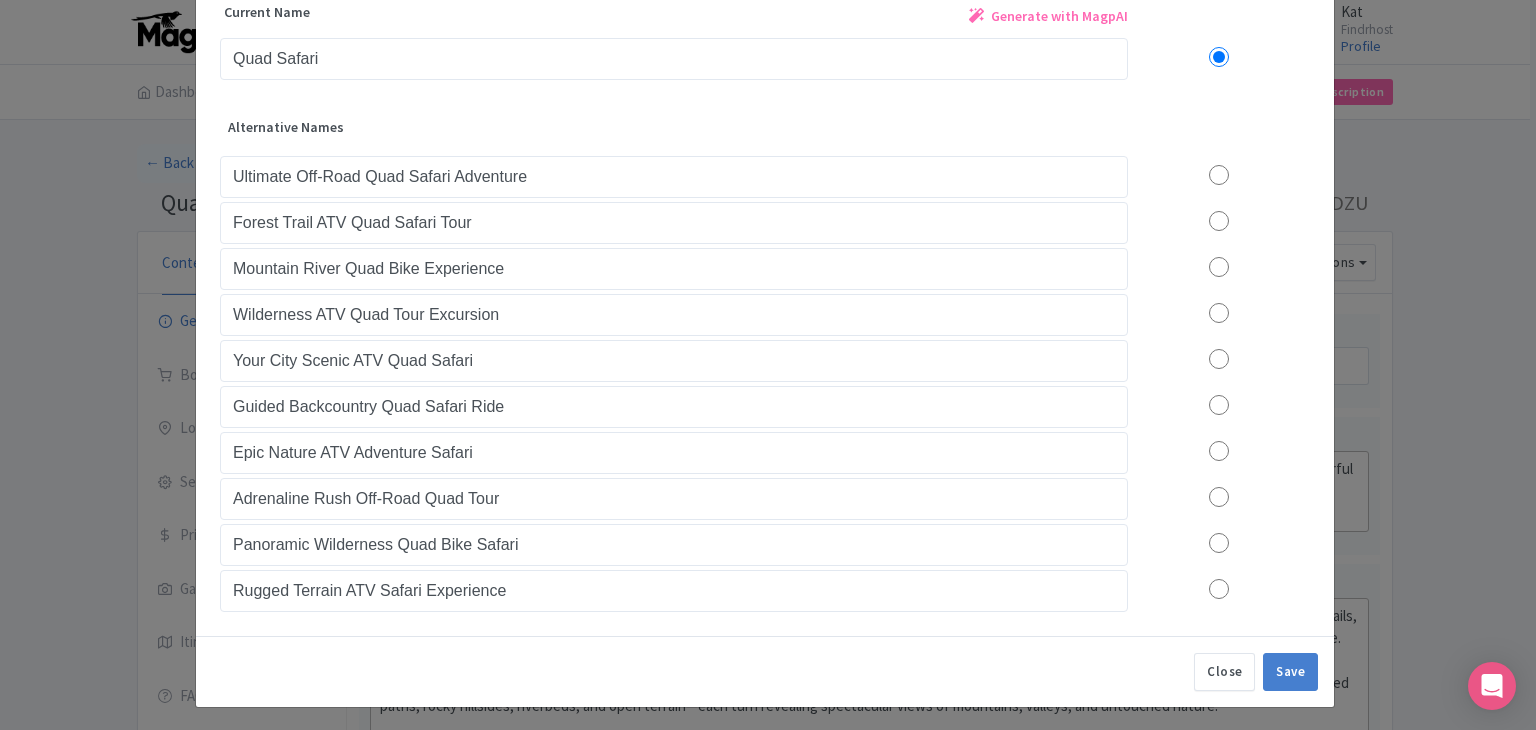 click at bounding box center [1219, 175] 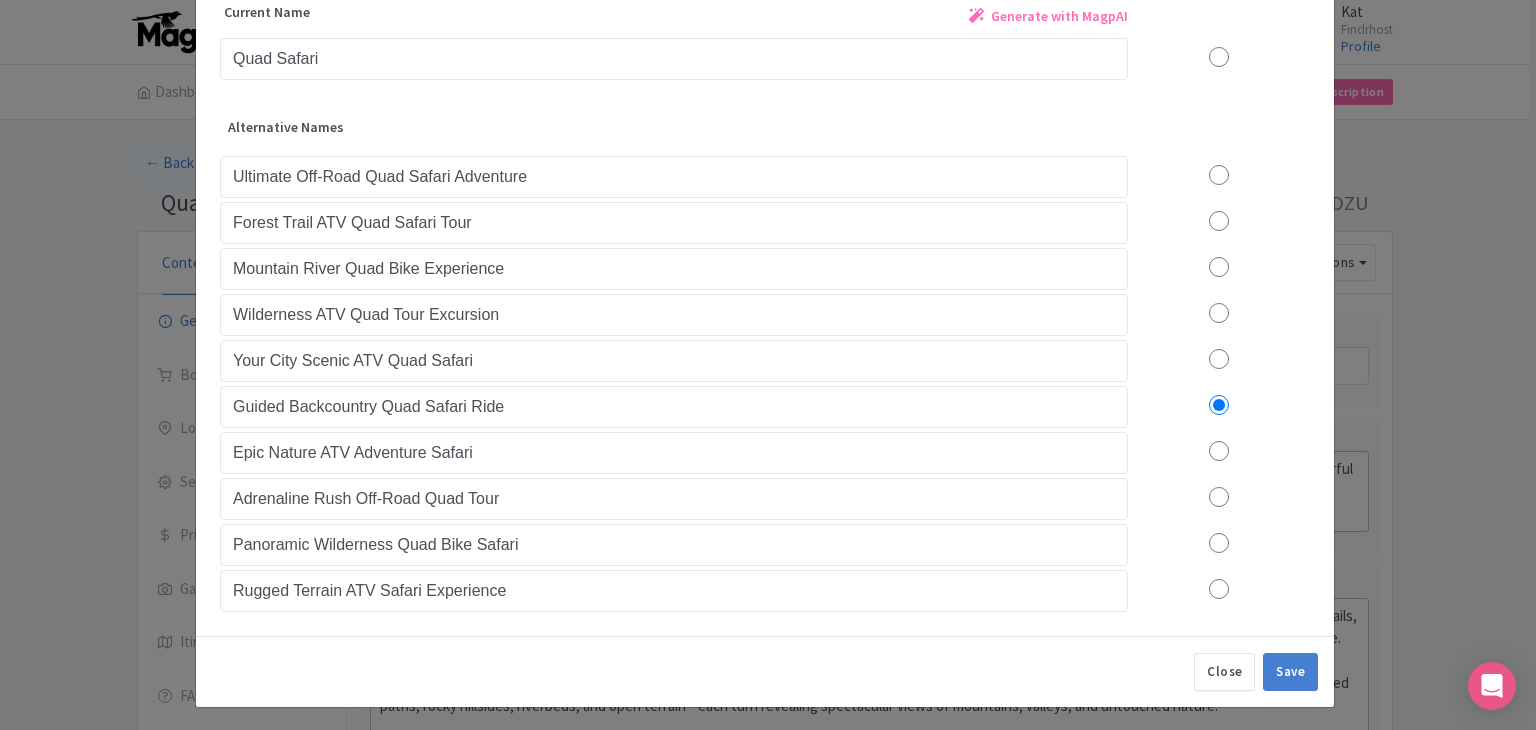 click on "Close
Save" at bounding box center (765, 671) 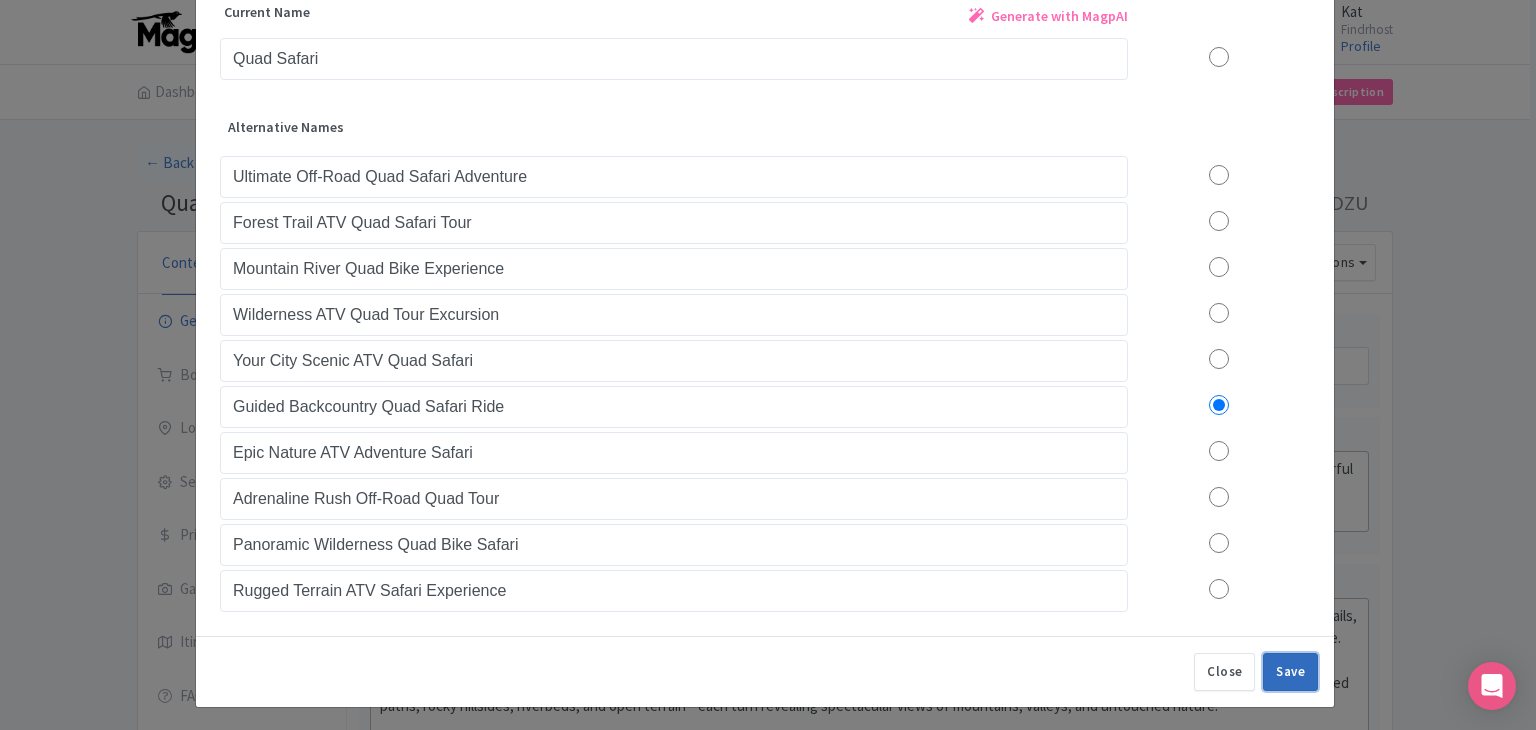 click on "Save" at bounding box center (1290, 672) 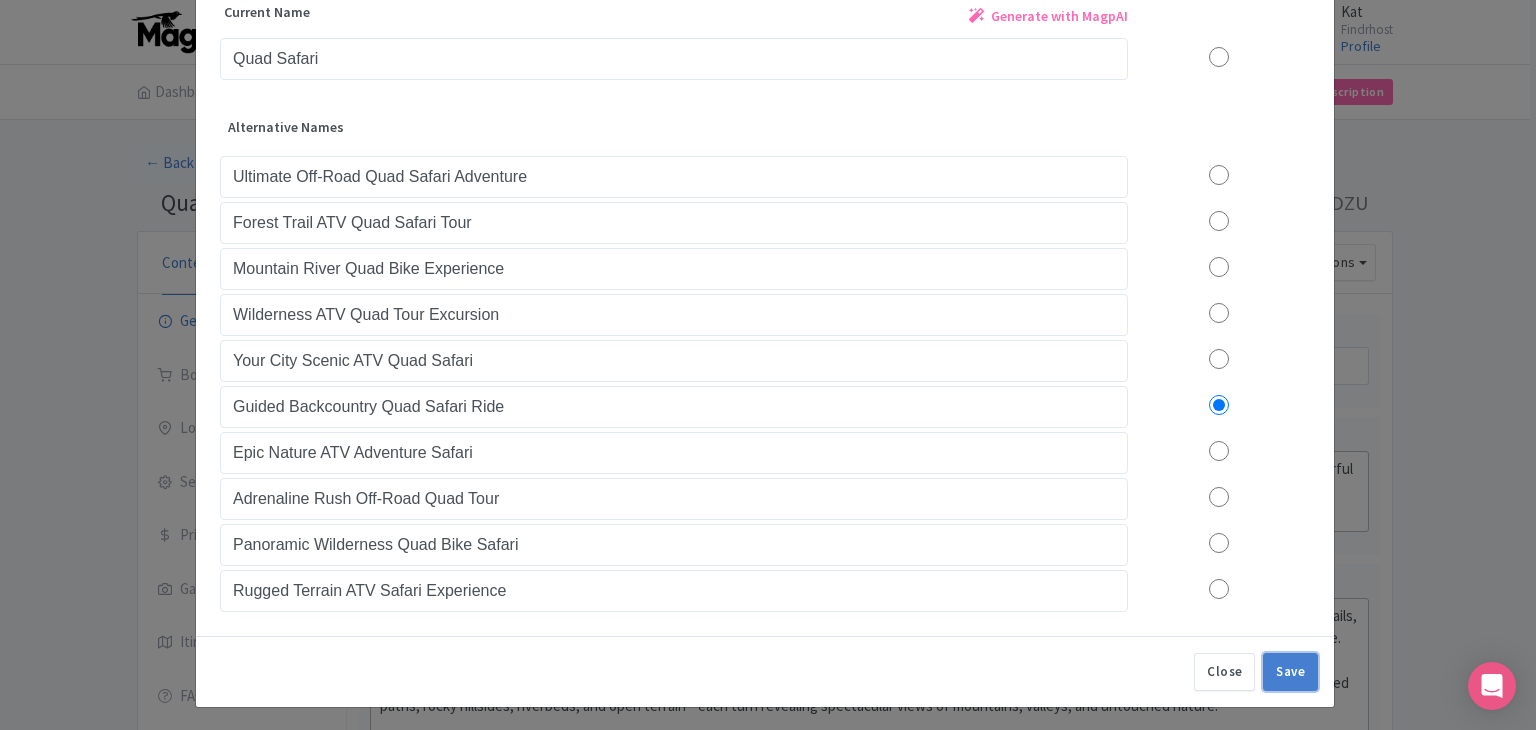 type on "Guided Backcountry Quad Safari Ride" 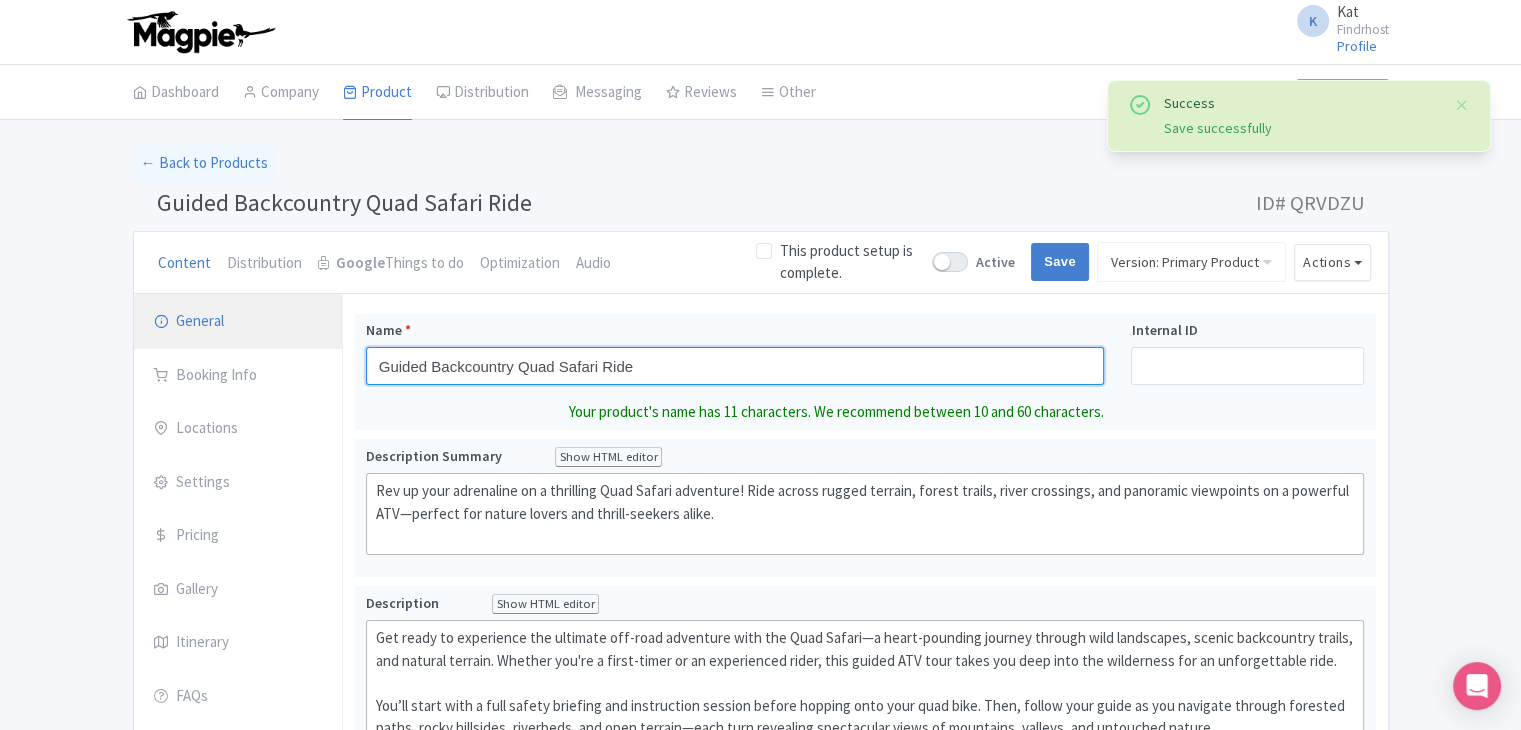 drag, startPoint x: 646, startPoint y: 354, endPoint x: 332, endPoint y: 340, distance: 314.31195 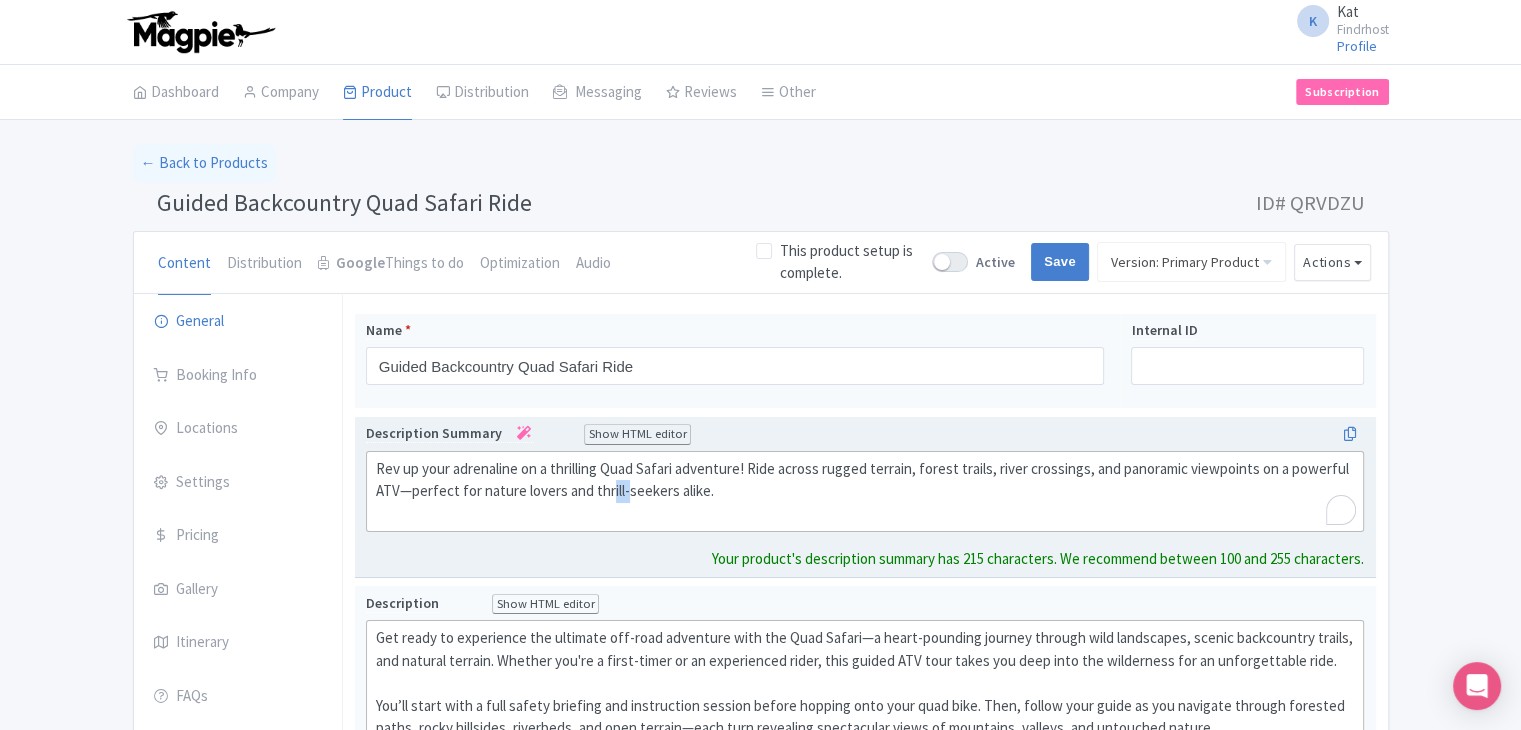 drag, startPoint x: 608, startPoint y: 485, endPoint x: 627, endPoint y: 489, distance: 19.416489 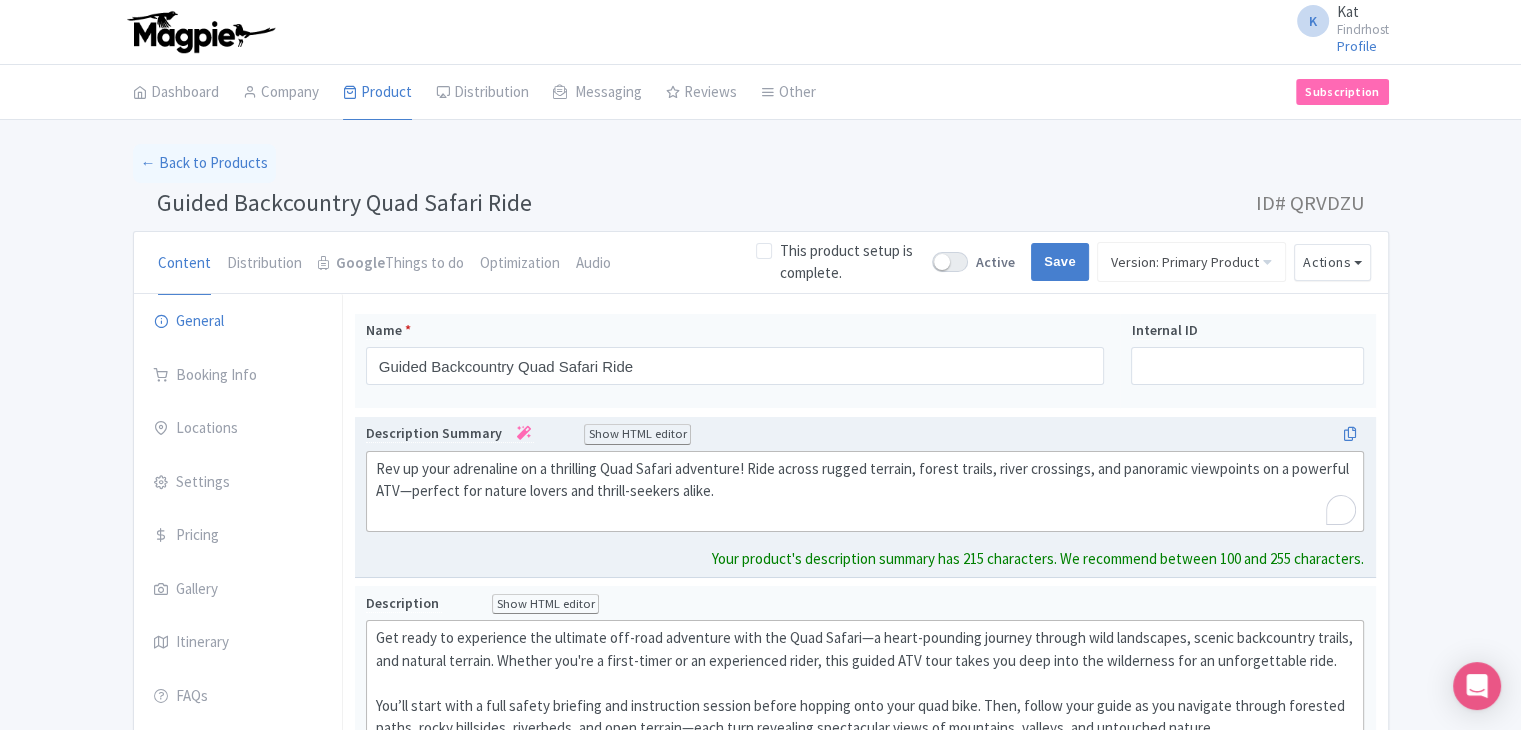 click on "Rev up your adrenaline on a thrilling Quad Safari adventure! Ride across rugged terrain, forest trails, river crossings, and panoramic viewpoints on a powerful ATV—perfect for nature lovers and thrill-seekers alike." 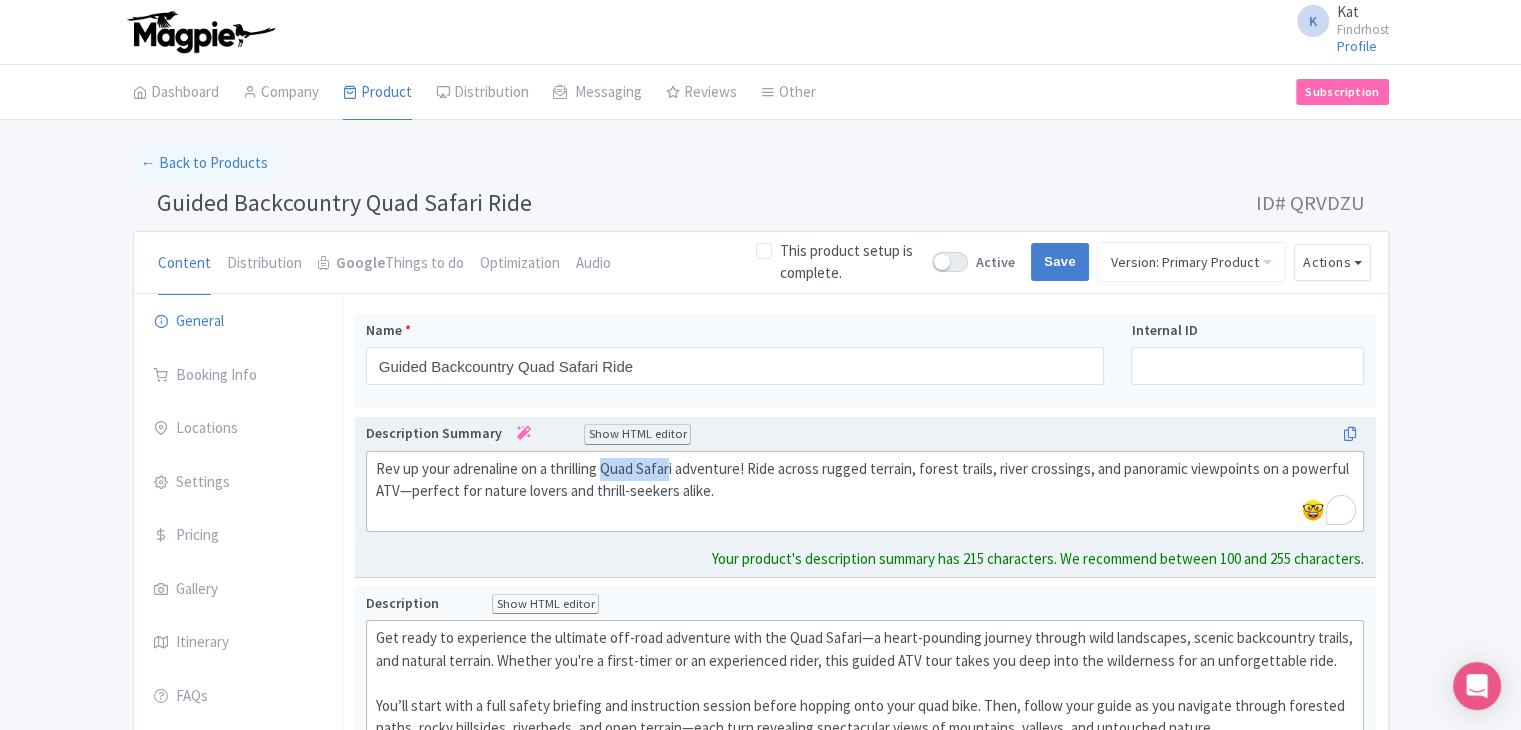 drag, startPoint x: 606, startPoint y: 465, endPoint x: 675, endPoint y: 466, distance: 69.00725 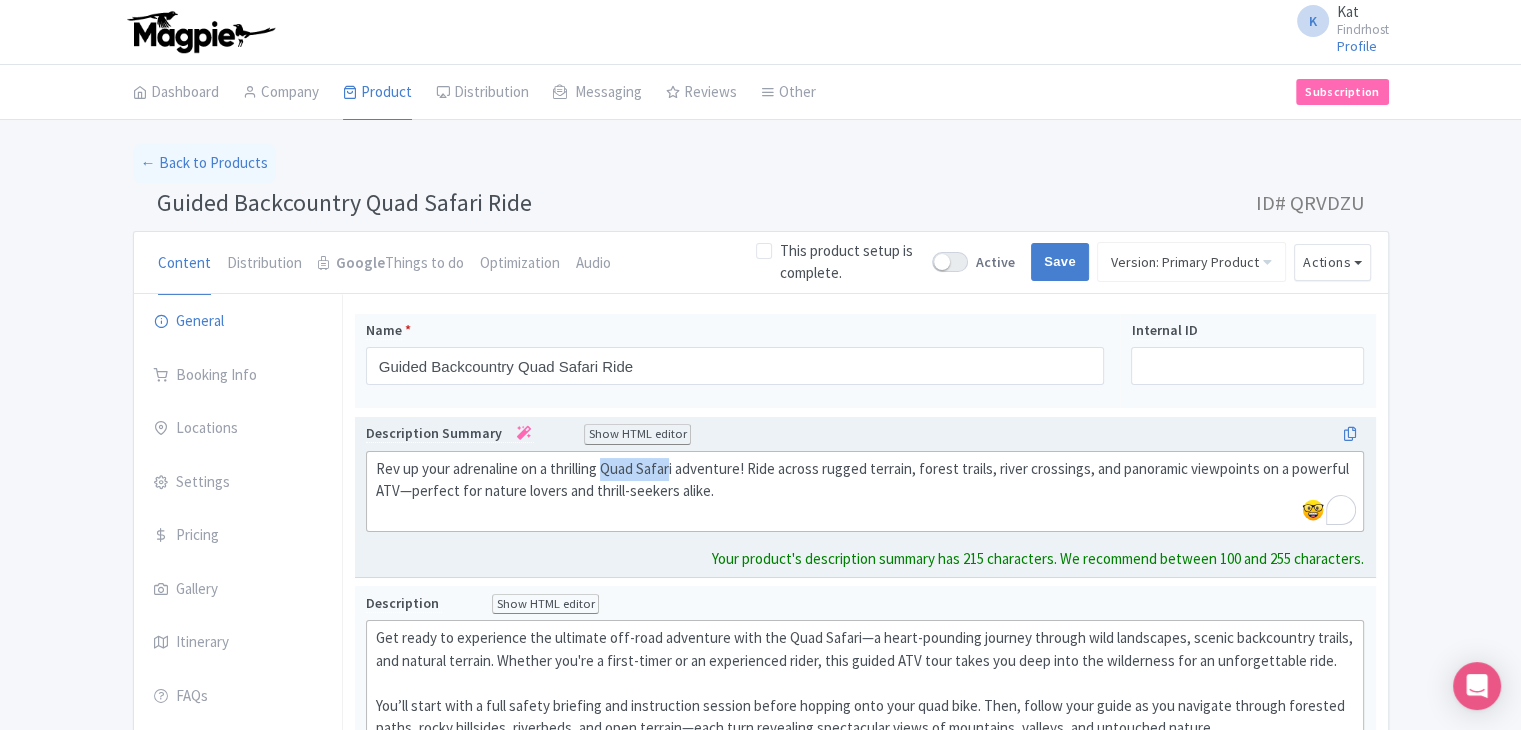 click on "Rev up your adrenaline on a thrilling Quad Safari adventure! Ride across rugged terrain, forest trails, river crossings, and panoramic viewpoints on a powerful ATV—perfect for nature lovers and thrill-seekers alike." 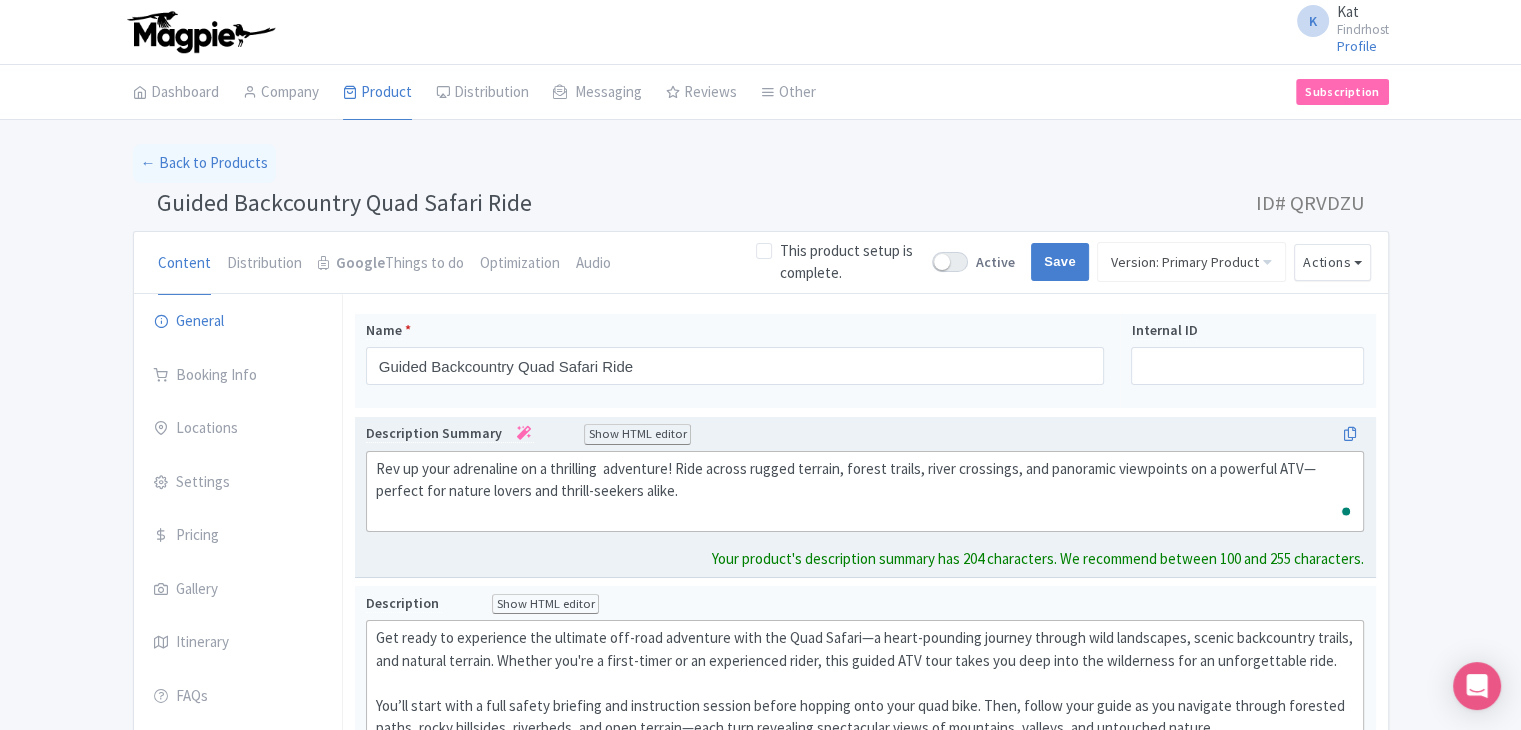 paste on "Guided Backcountry Quad Safari Ride" 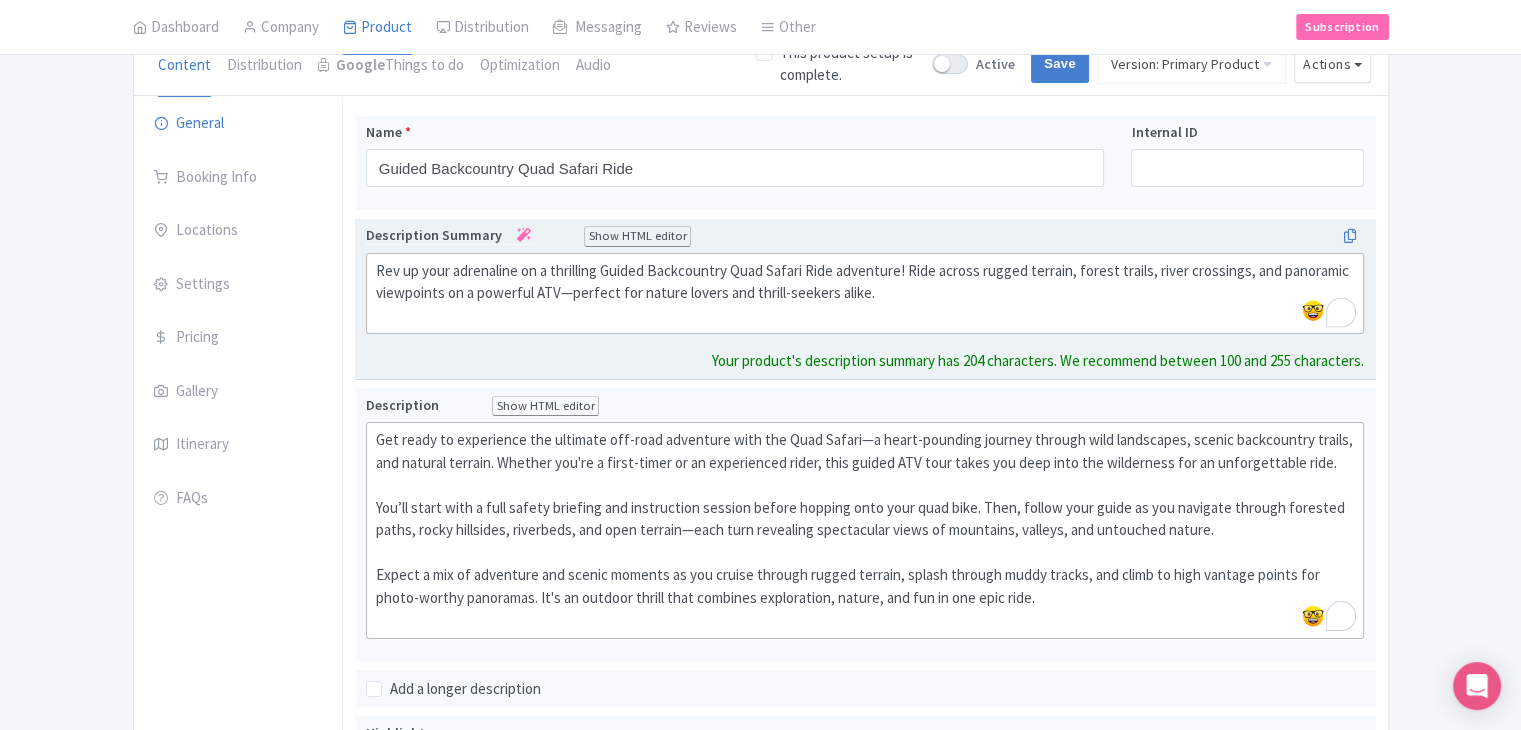 scroll, scrollTop: 200, scrollLeft: 0, axis: vertical 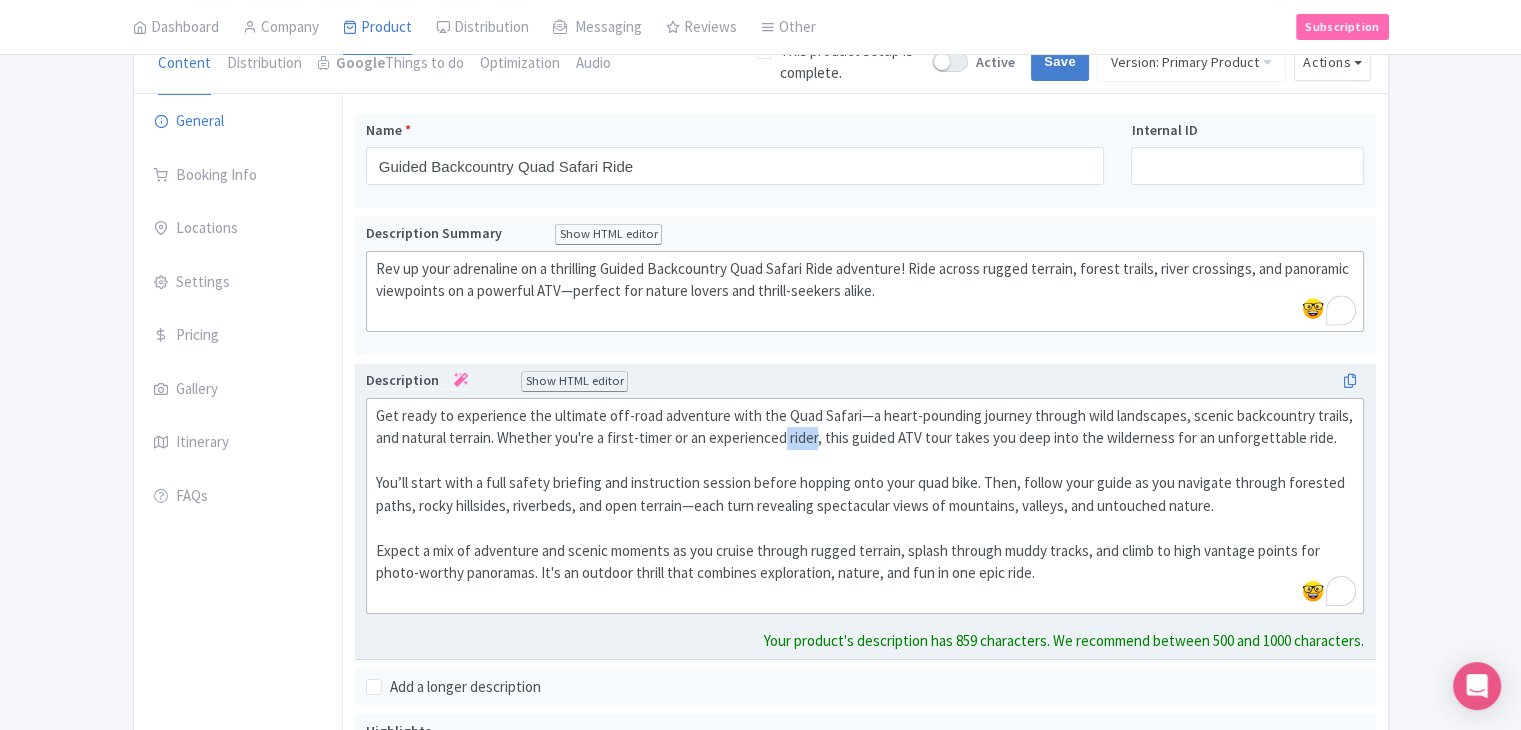 drag, startPoint x: 782, startPoint y: 438, endPoint x: 818, endPoint y: 437, distance: 36.013885 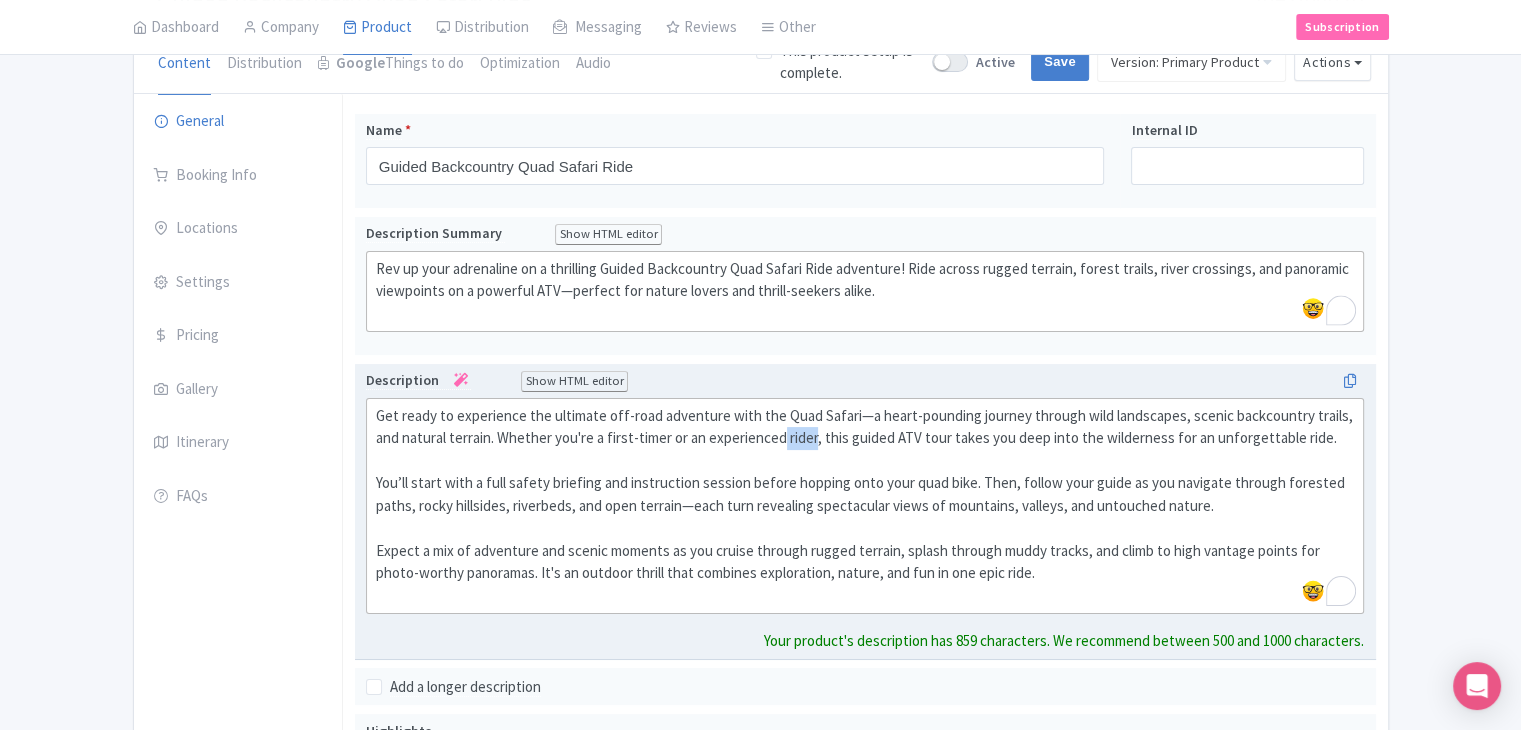 click on "Get ready to experience the ultimate off-road adventure with the Quad Safari—a heart-pounding journey through wild landscapes, scenic backcountry trails, and natural terrain. Whether you're a first-timer or an experienced rider, this guided ATV tour takes you deep into the wilderness for an unforgettable ride.  You’ll start with a full safety briefing and instruction session before hopping onto your quad bike. Then, follow your guide as you navigate through forested paths, rocky hillsides, riverbeds, and open terrain—each turn revealing spectacular views of mountains, valleys, and untouched nature.  Expect a mix of adventure and scenic moments as you cruise through rugged terrain, splash through muddy tracks, and climb to high vantage points for photo-worthy panoramas. It's an outdoor thrill that combines exploration, nature, and fun in one epic ride." 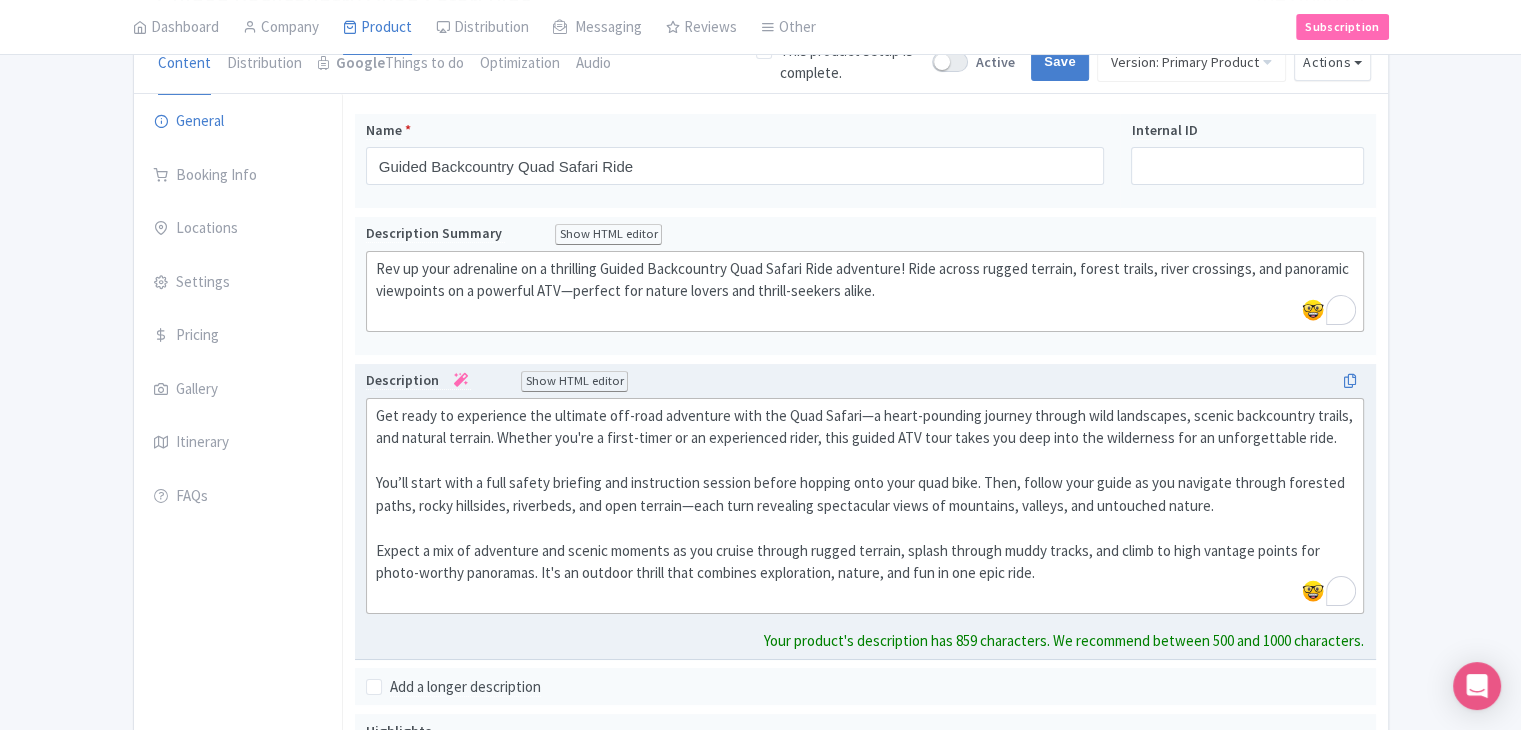 click on "Get ready to experience the ultimate off-road adventure with the Quad Safari—a heart-pounding journey through wild landscapes, scenic backcountry trails, and natural terrain. Whether you're a first-timer or an experienced rider, this guided ATV tour takes you deep into the wilderness for an unforgettable ride.  You’ll start with a full safety briefing and instruction session before hopping onto your quad bike. Then, follow your guide as you navigate through forested paths, rocky hillsides, riverbeds, and open terrain—each turn revealing spectacular views of mountains, valleys, and untouched nature.  Expect a mix of adventure and scenic moments as you cruise through rugged terrain, splash through muddy tracks, and climb to high vantage points for photo-worthy panoramas. It's an outdoor thrill that combines exploration, nature, and fun in one epic ride." 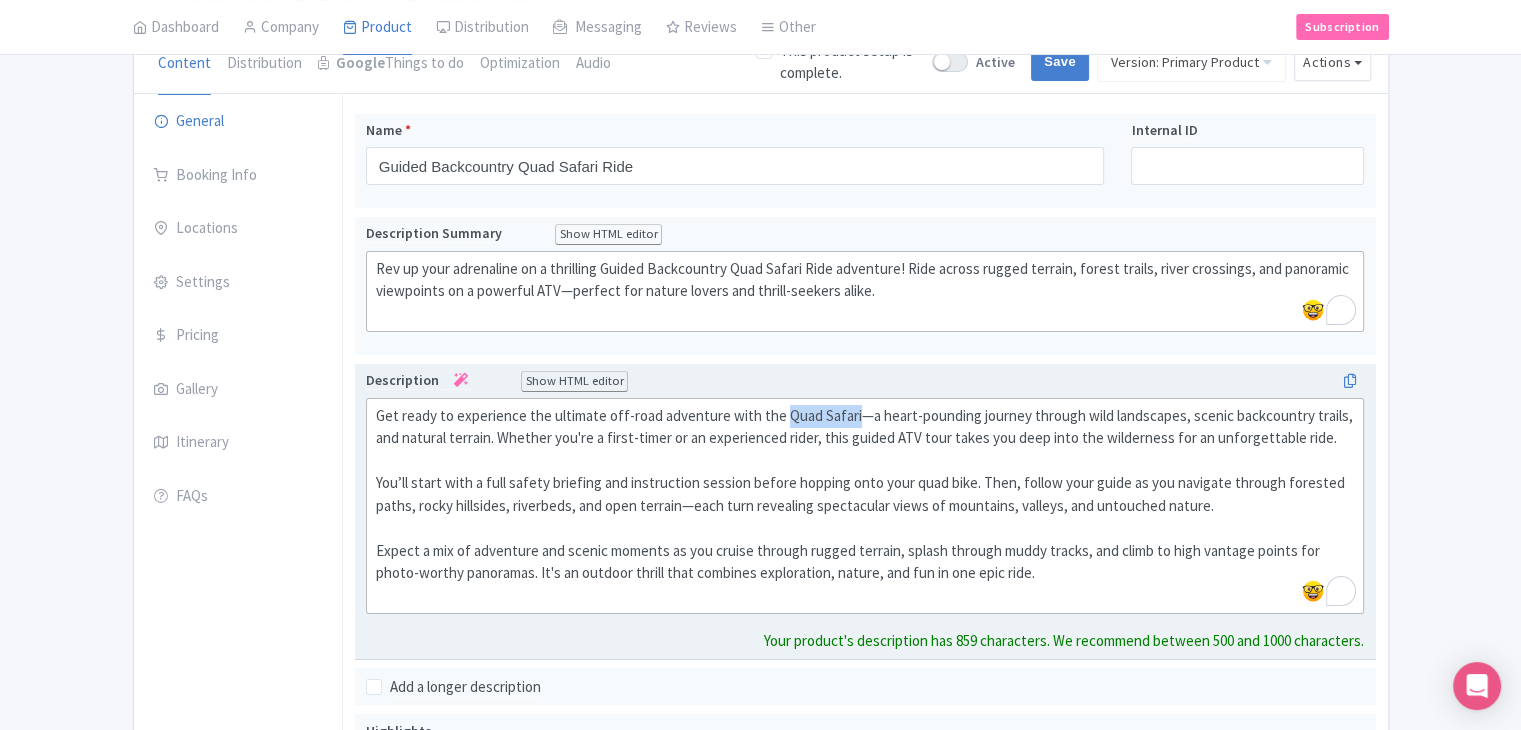 drag, startPoint x: 781, startPoint y: 413, endPoint x: 852, endPoint y: 415, distance: 71.02816 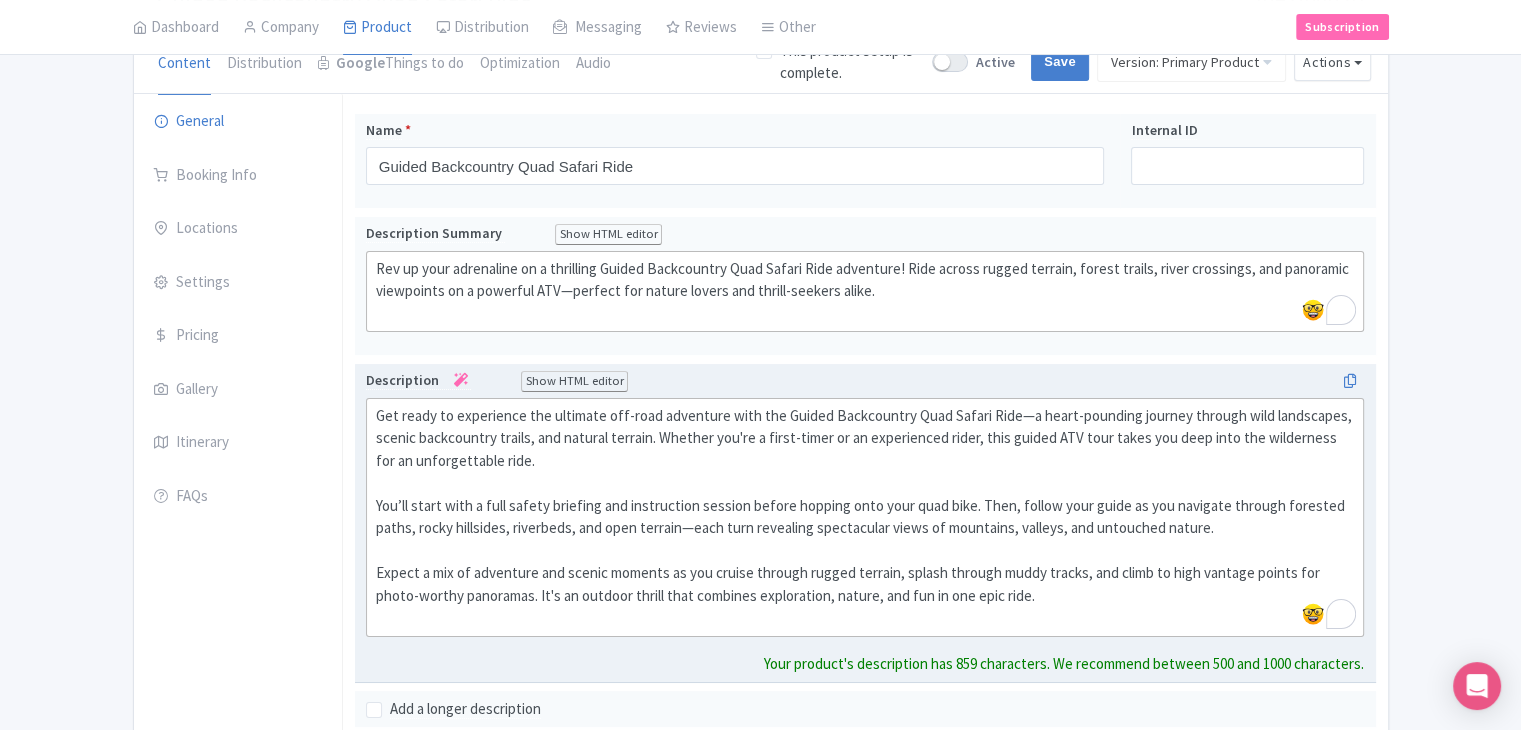 type on "<div>Get ready to experience the ultimate off-road adventure with the Guided Backcountry Quad Safari Ride—a heart-pounding journey through wild landscapes, scenic backcountry trails, and natural terrain. Whether you're a first-timer or an experienced rider, this guided ATV tour takes you deep into the wilderness for an unforgettable ride.<br><br>&nbsp;You’ll start with a full safety briefing and instruction session before hopping onto your quad bike. Then, follow your guide as you navigate through forested paths, rocky hillsides, riverbeds, and open terrain—each turn revealing spectacular views of mountains, valleys, and untouched nature.<br><br>&nbsp;Expect a mix of adventure and scenic moments as you cruise through rugged terrain, splash through muddy tracks, and climb to high vantage points for photo-worthy panoramas. It's an outdoor thrill that combines exploration, nature, and fun in one epic ride.<br><br></div>" 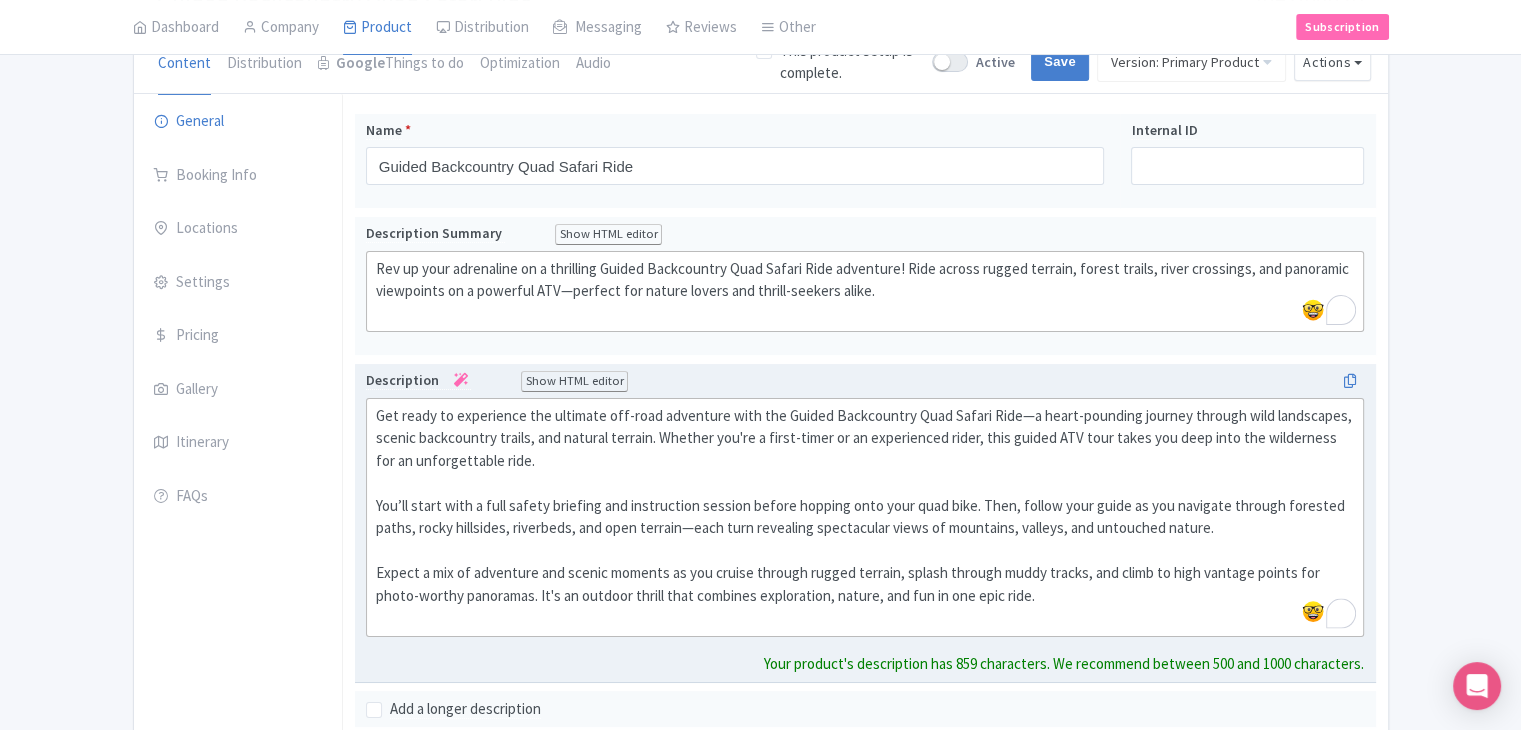 click on "Get ready to experience the ultimate off-road adventure with the Guided Backcountry Quad Safari Ride—a heart-pounding journey through wild landscapes, scenic backcountry trails, and natural terrain. Whether you're a first-timer or an experienced rider, this guided ATV tour takes you deep into the wilderness for an unforgettable ride.  You’ll start with a full safety briefing and instruction session before hopping onto your quad bike. Then, follow your guide as you navigate through forested paths, rocky hillsides, riverbeds, and open terrain—each turn revealing spectacular views of mountains, valleys, and untouched nature.  Expect a mix of adventure and scenic moments as you cruise through rugged terrain, splash through muddy tracks, and climb to high vantage points for photo-worthy panoramas. It's an outdoor thrill that combines exploration, nature, and fun in one epic ride." 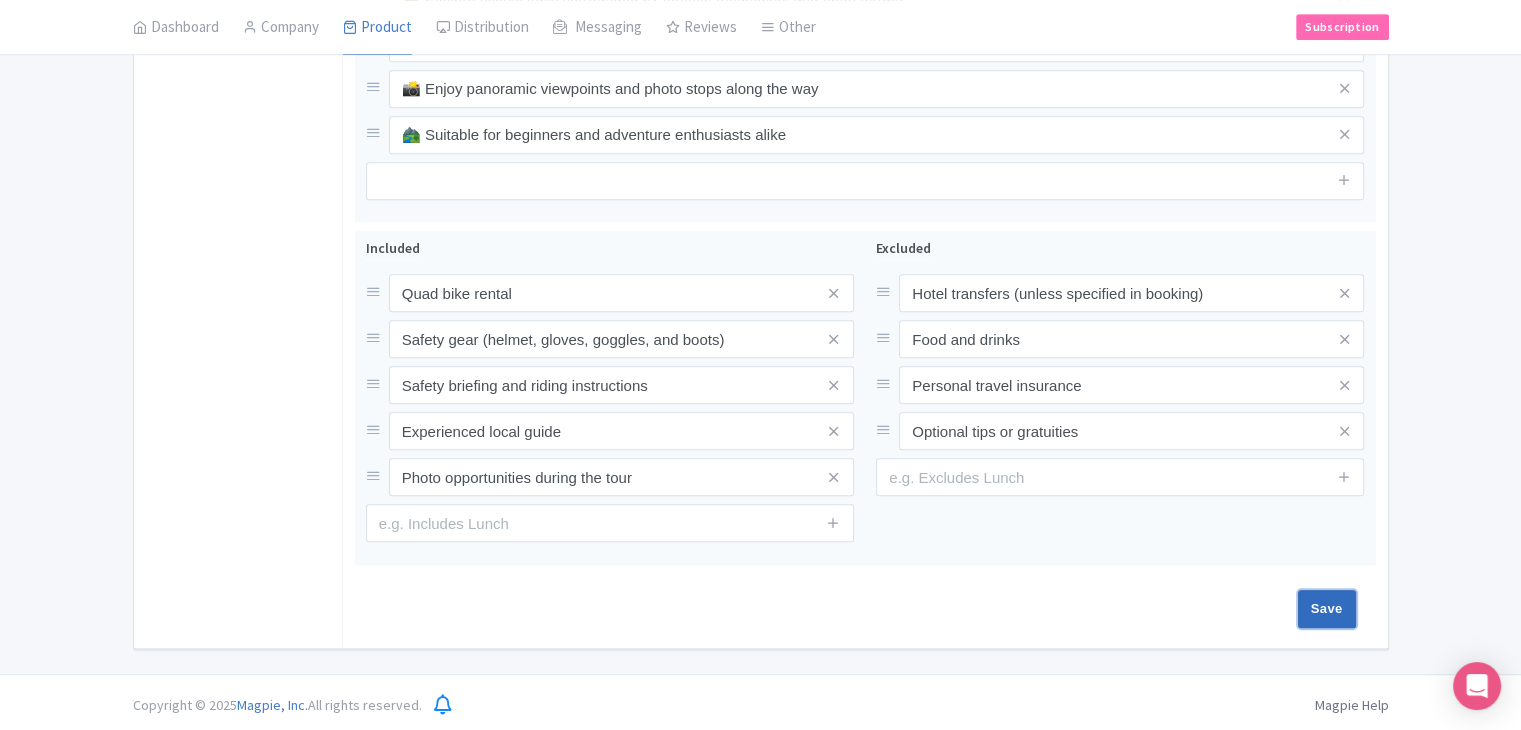 click on "Save" at bounding box center (1327, 609) 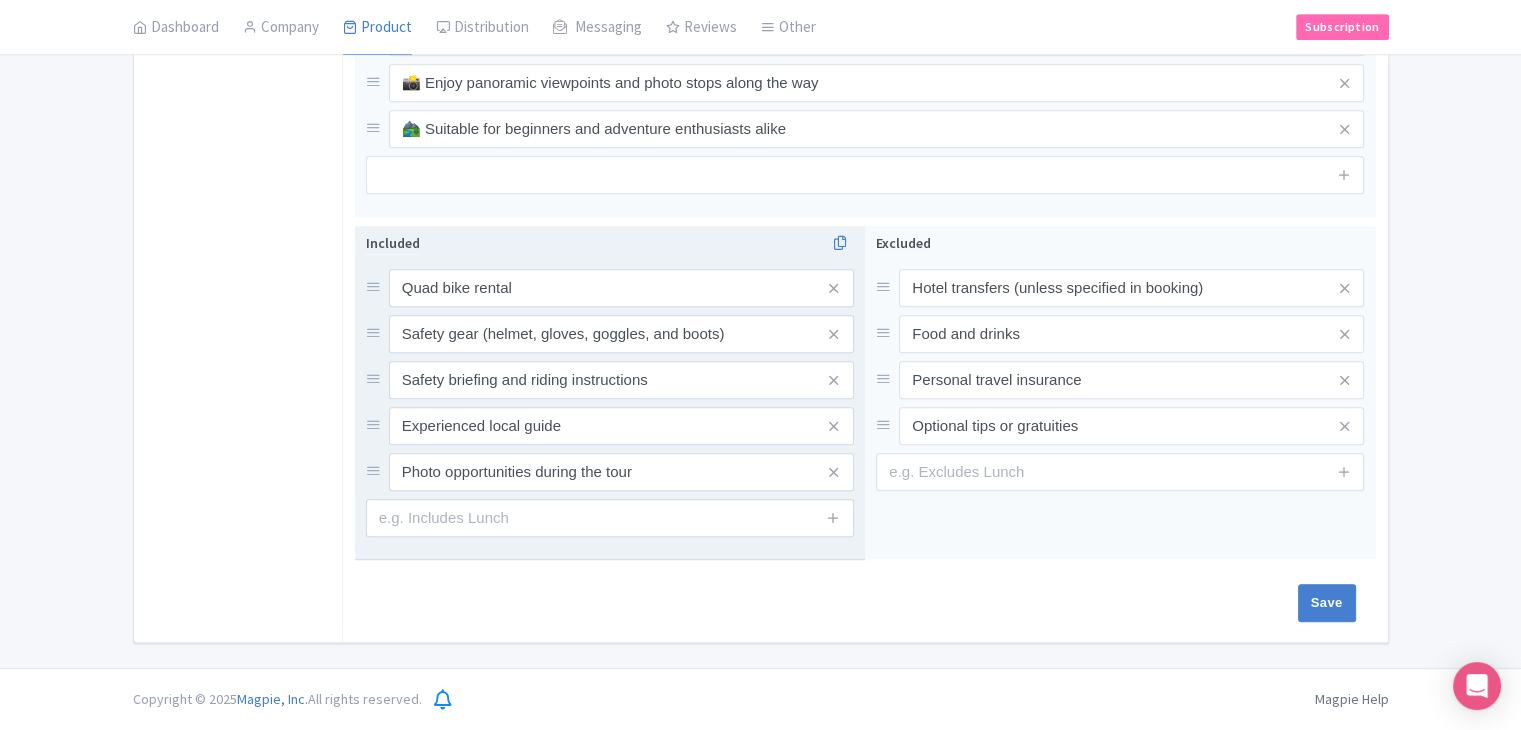 type on "Saving..." 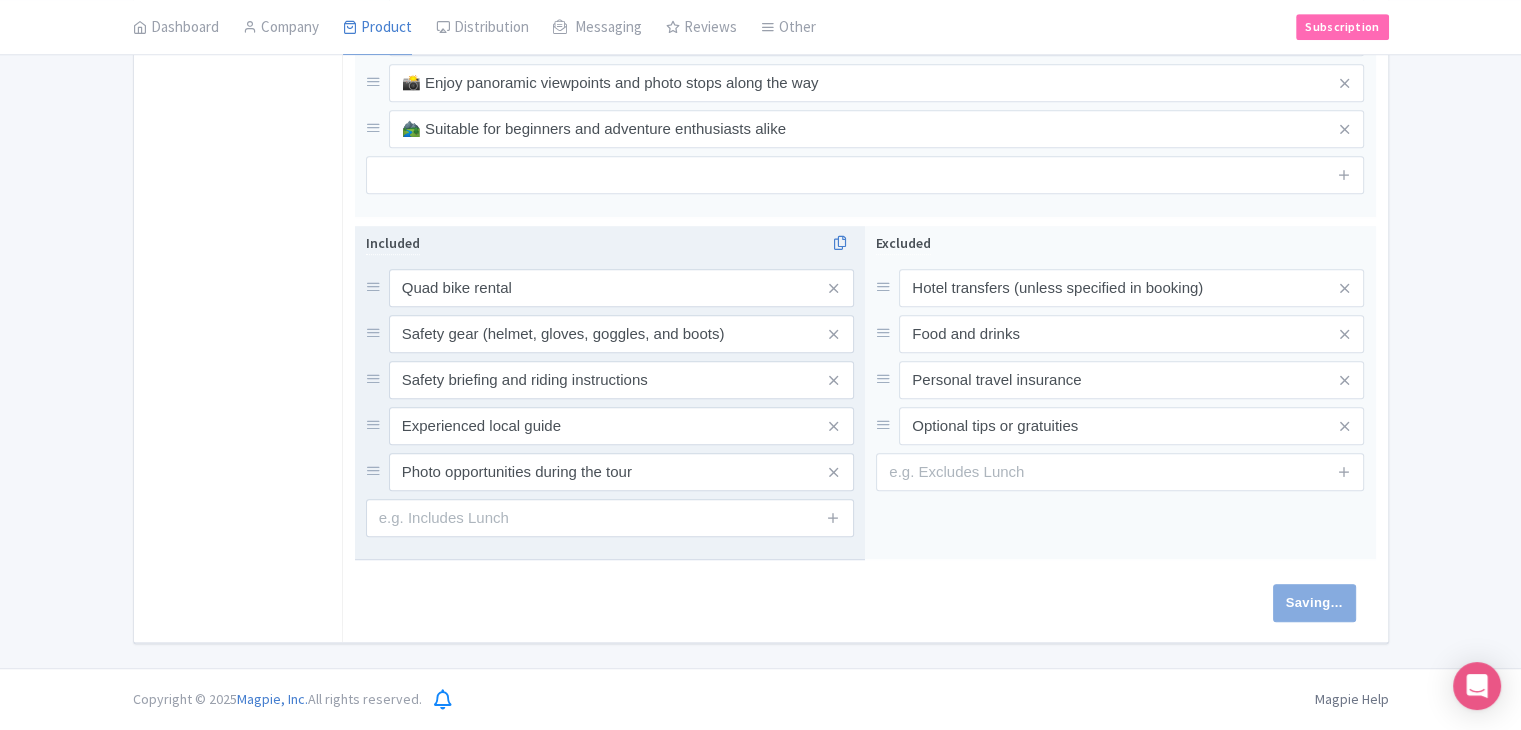 scroll, scrollTop: 1025, scrollLeft: 0, axis: vertical 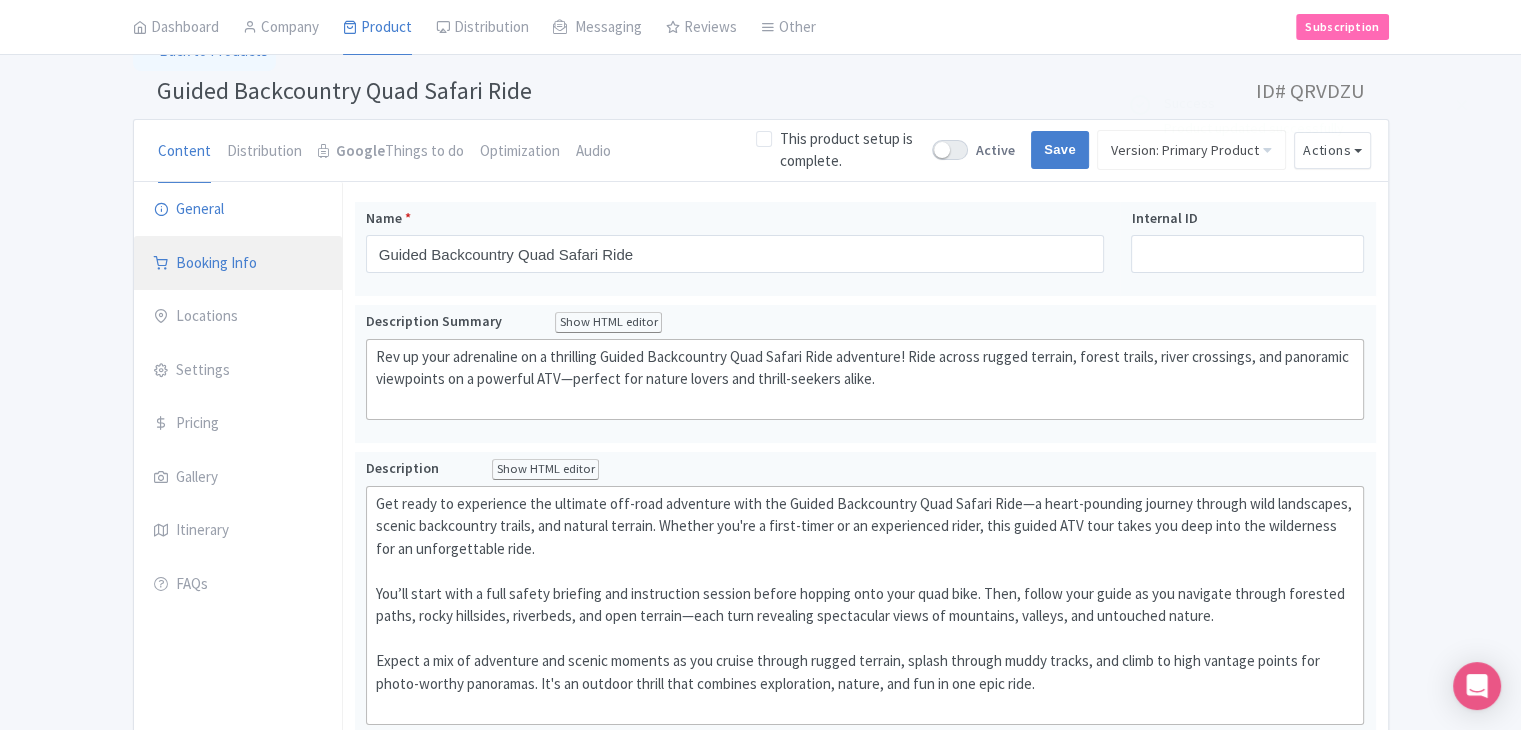 click on "Booking Info" at bounding box center (238, 264) 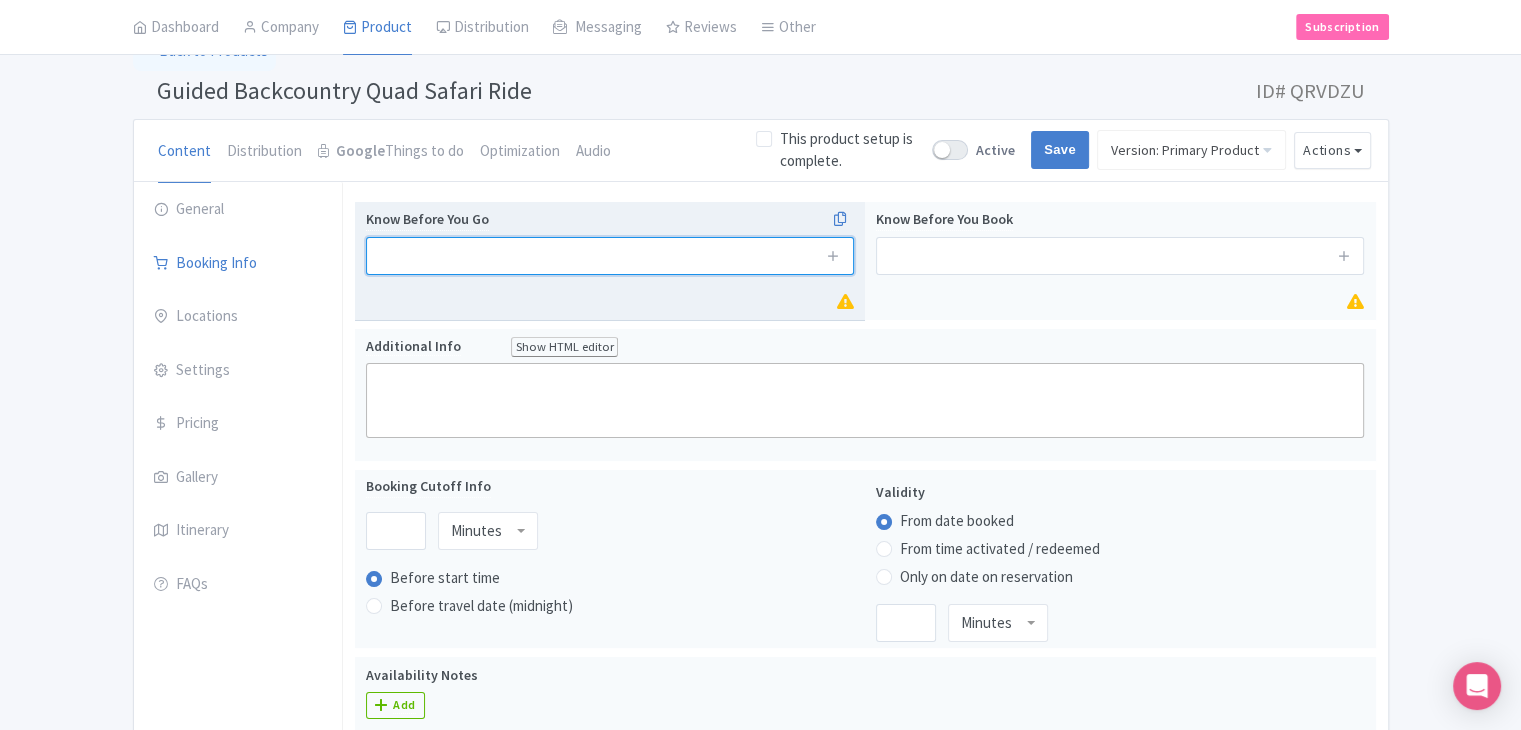 drag, startPoint x: 616, startPoint y: 241, endPoint x: 644, endPoint y: 248, distance: 28.86174 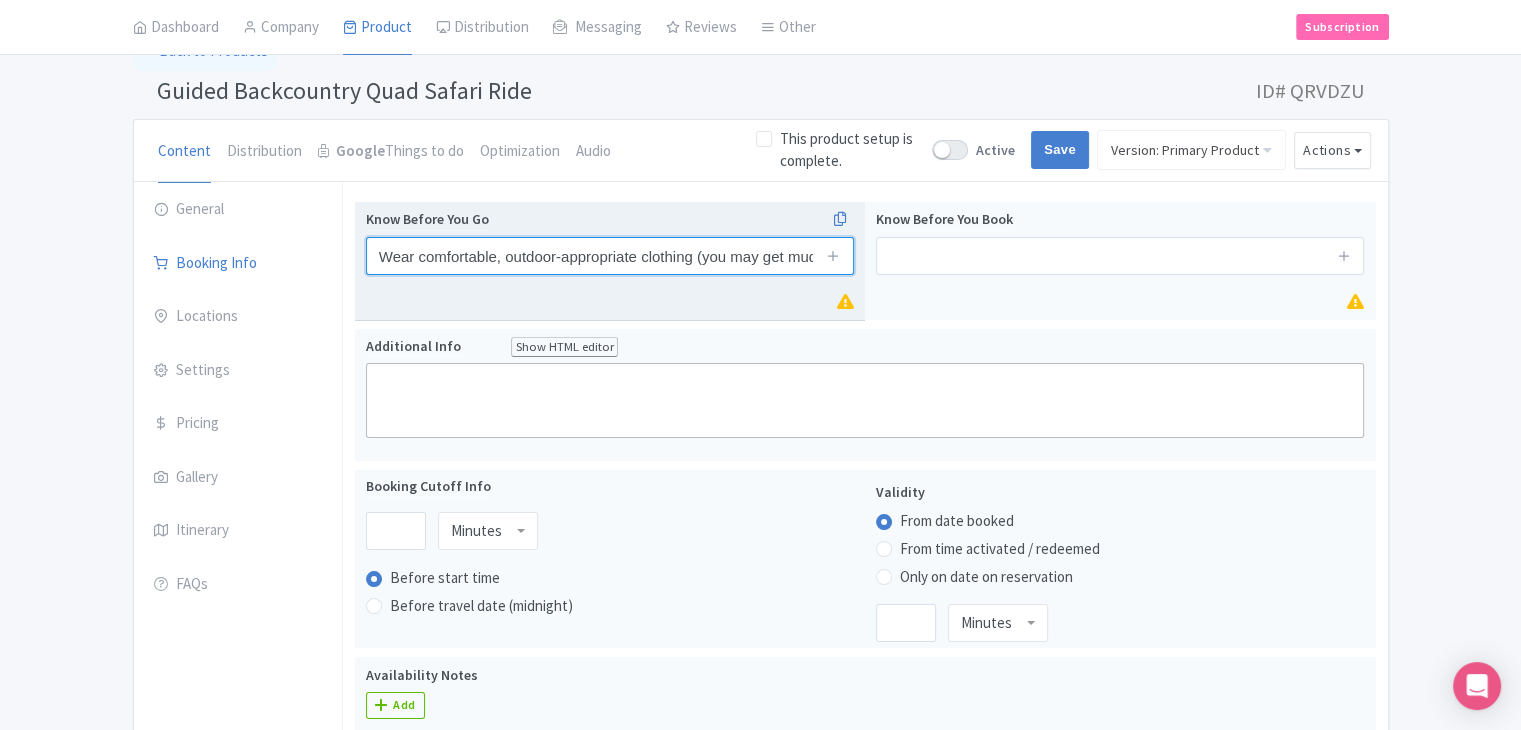 scroll, scrollTop: 0, scrollLeft: 28, axis: horizontal 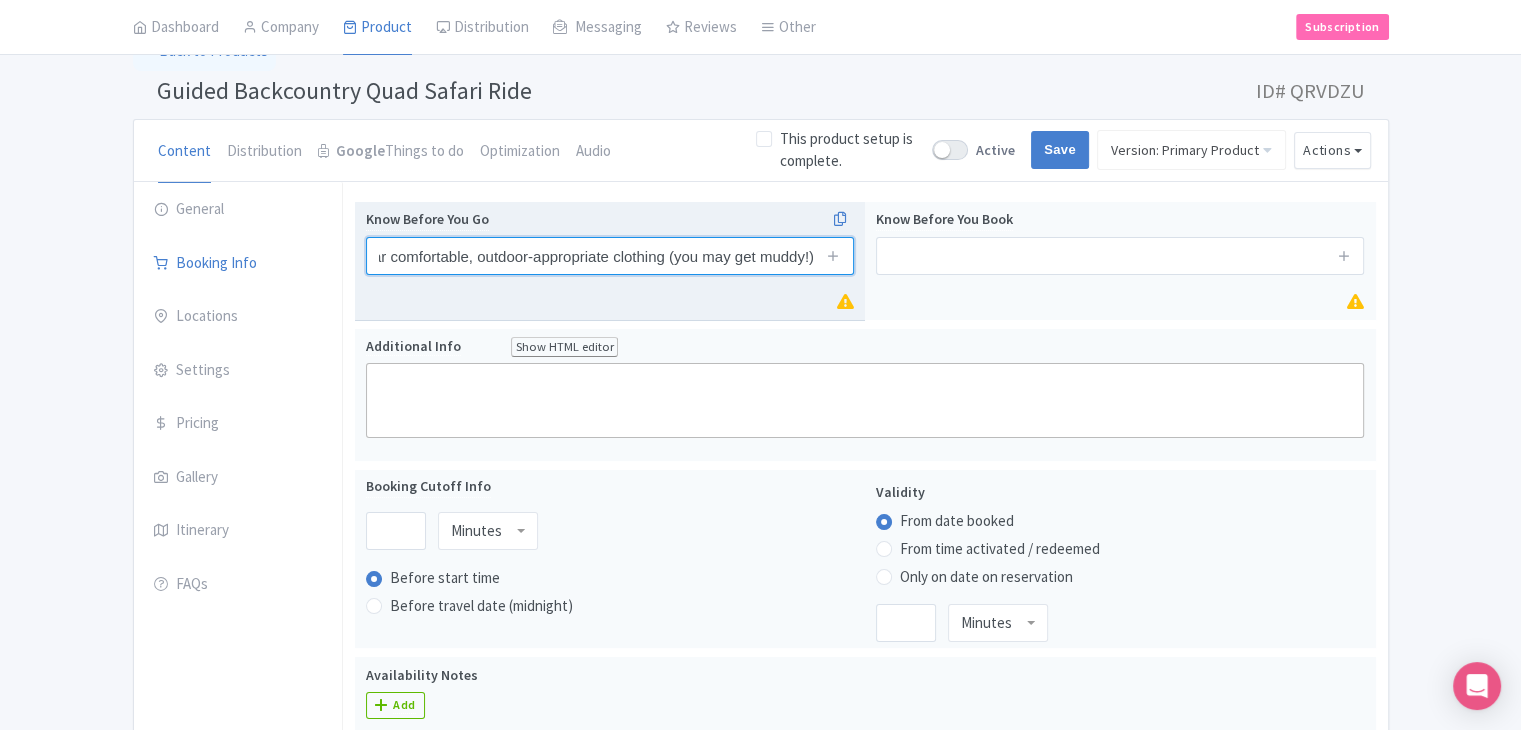 type on "Wear comfortable, outdoor-appropriate clothing (you may get muddy!)" 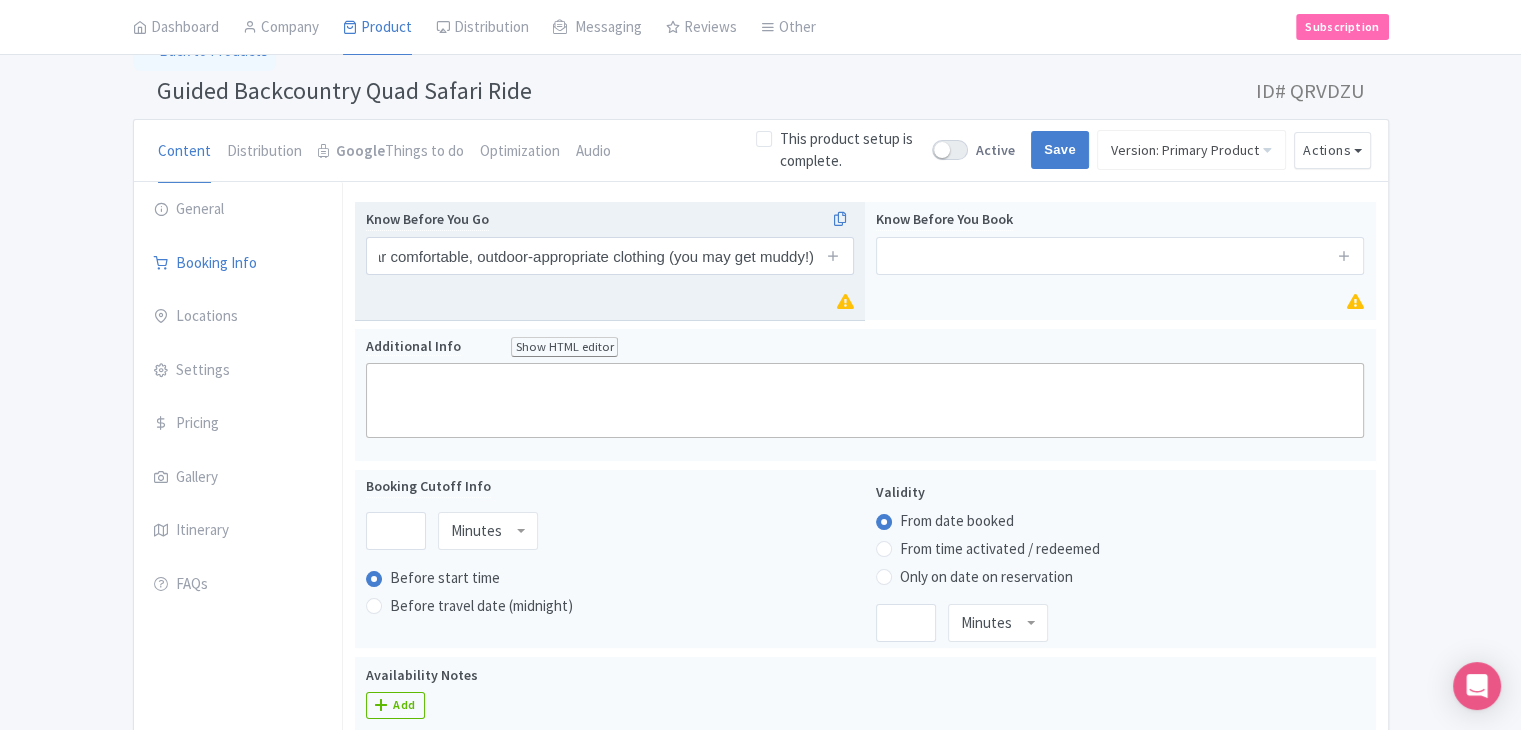 click at bounding box center (834, 256) 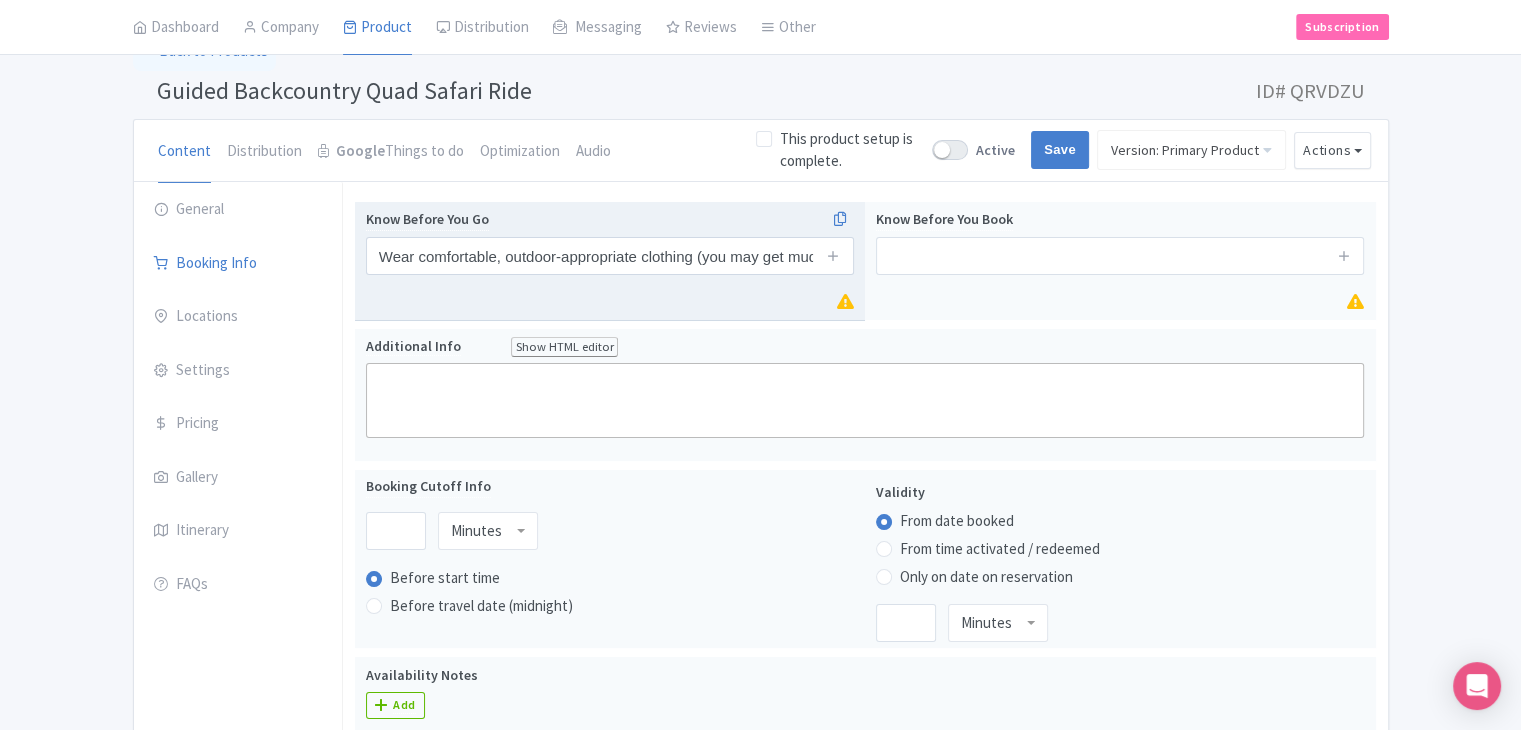 click at bounding box center (834, 256) 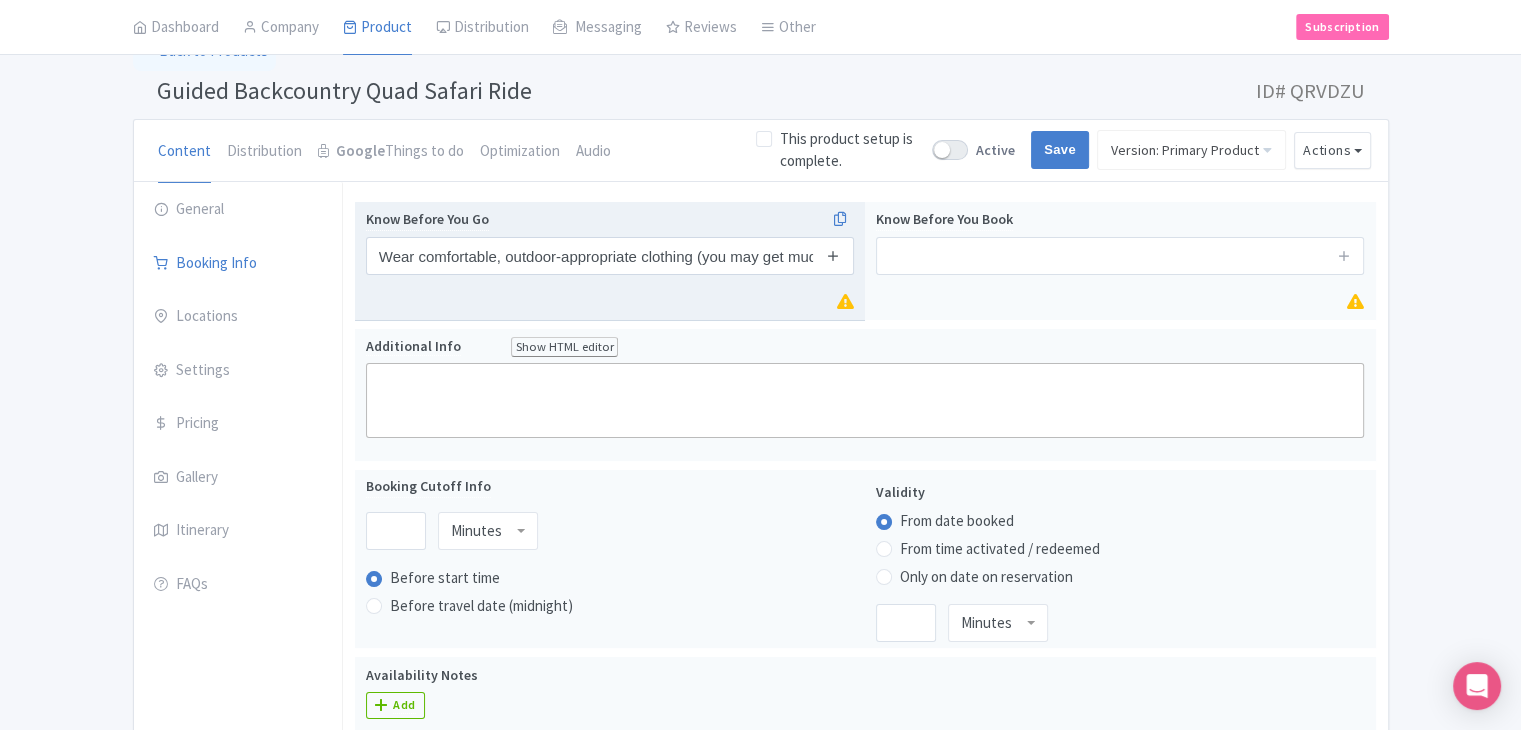 click at bounding box center [833, 255] 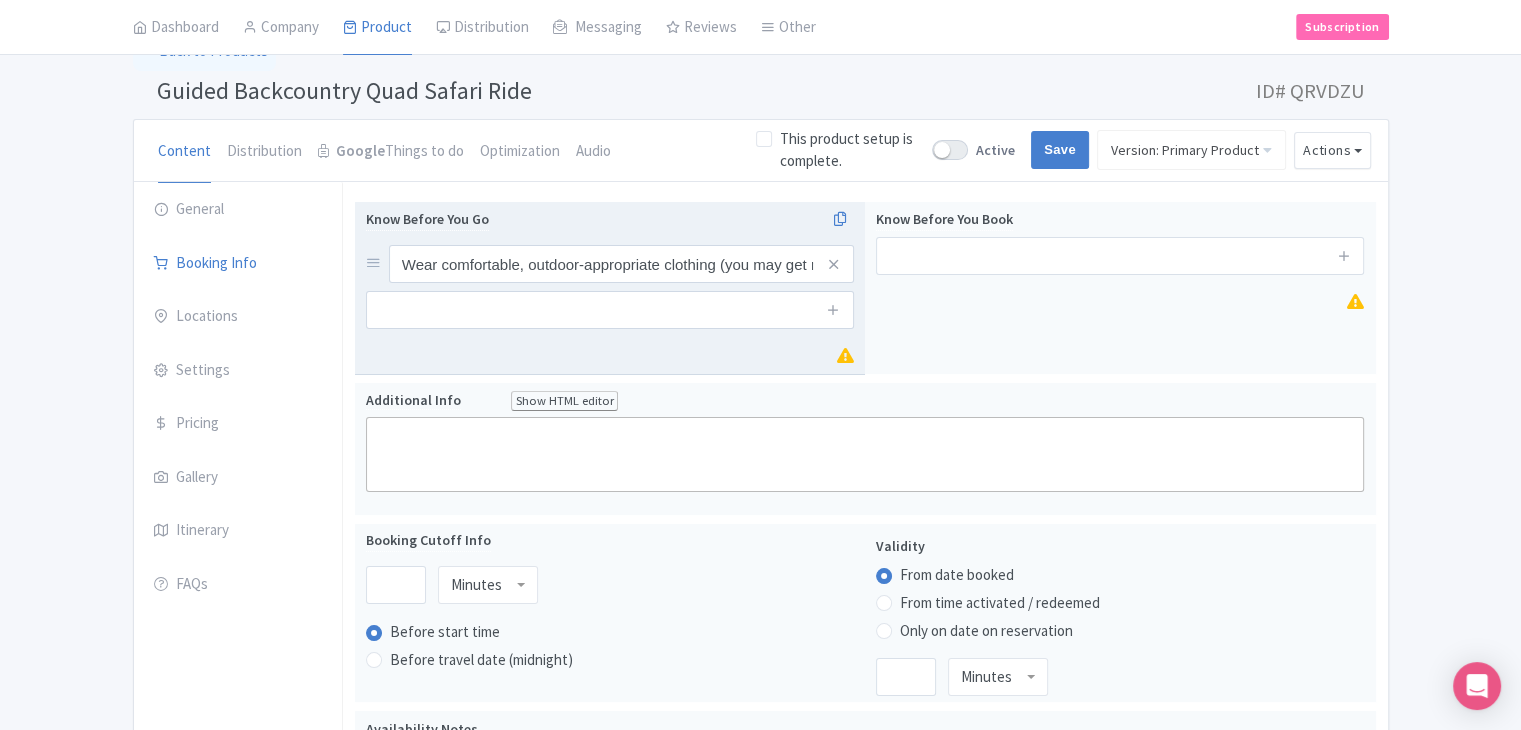 click at bounding box center (834, 264) 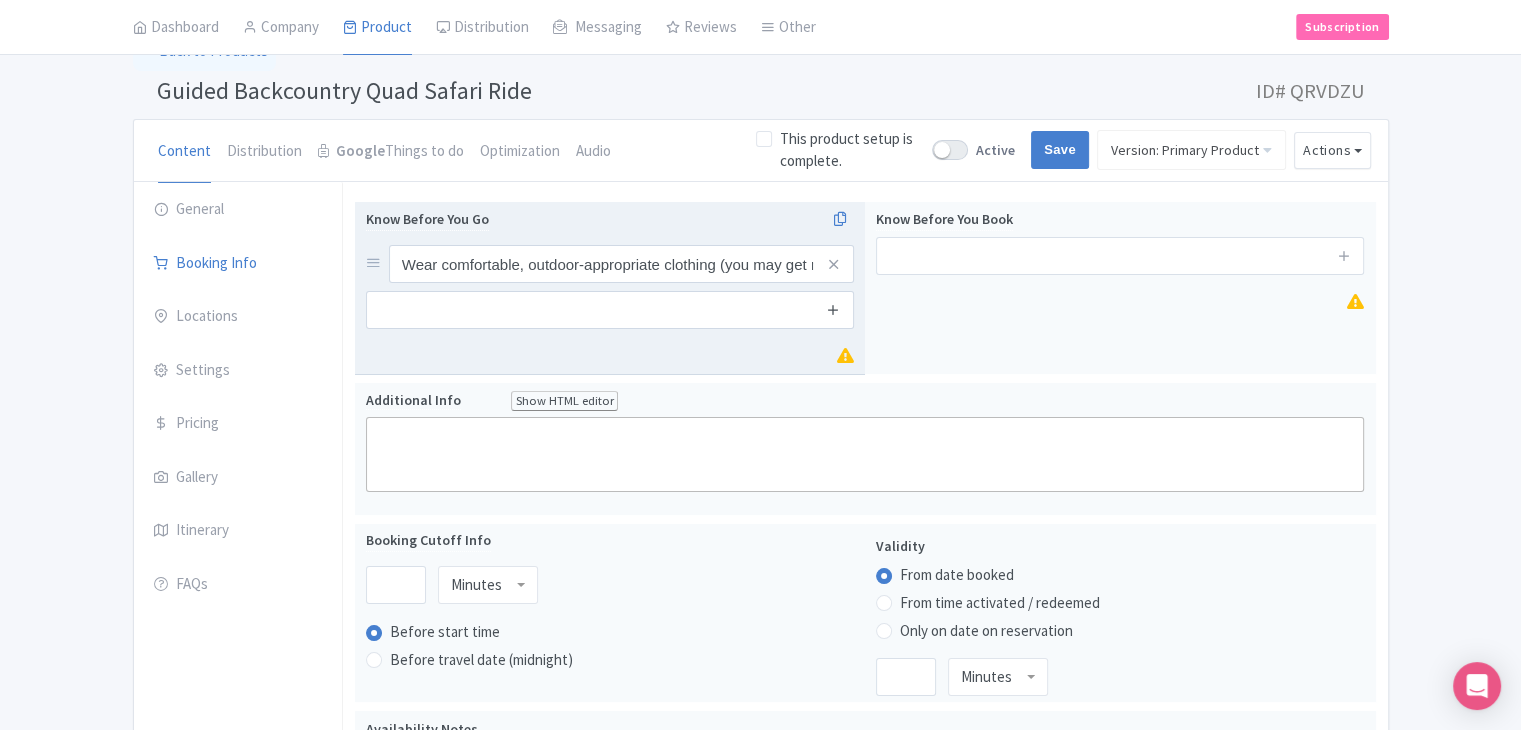 click at bounding box center [833, 309] 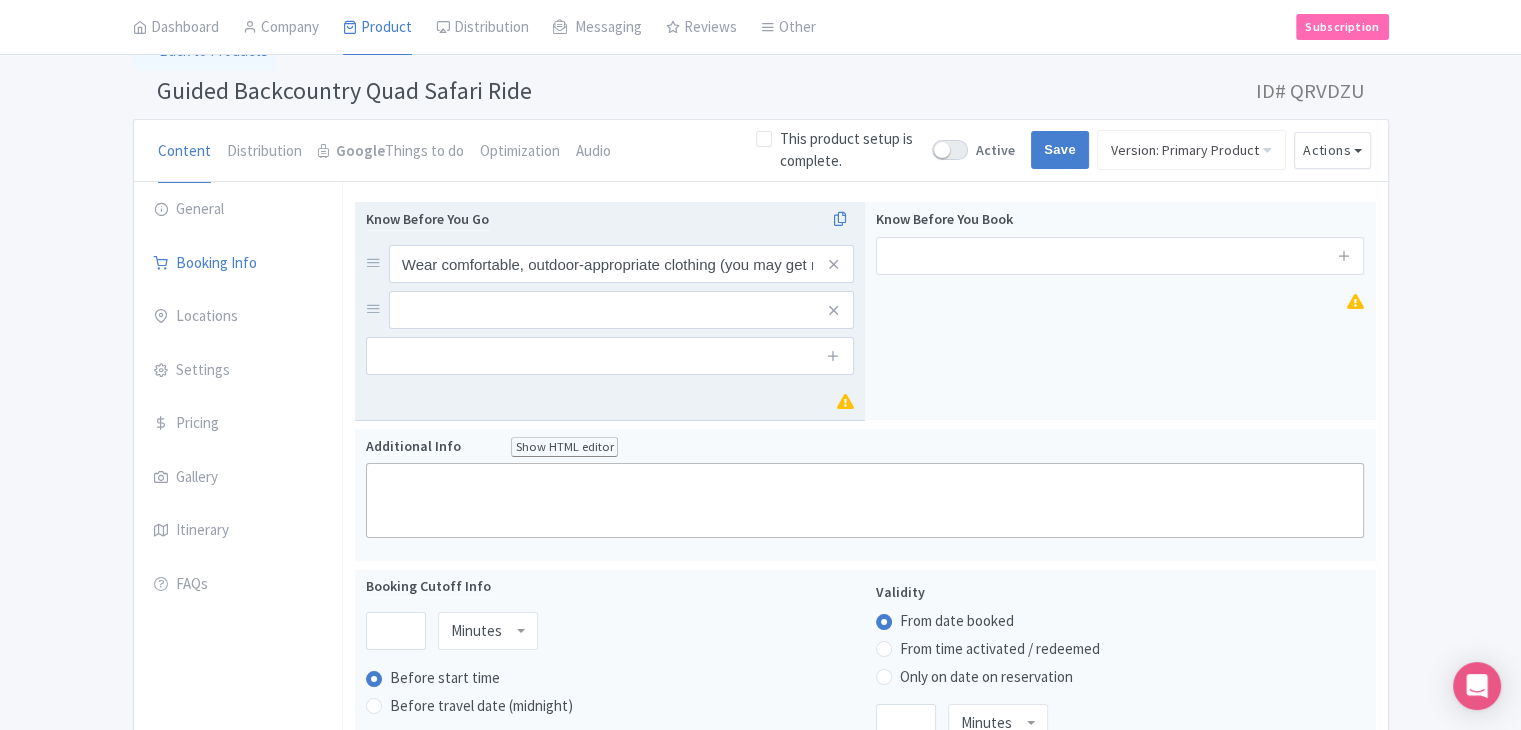 click at bounding box center (834, 356) 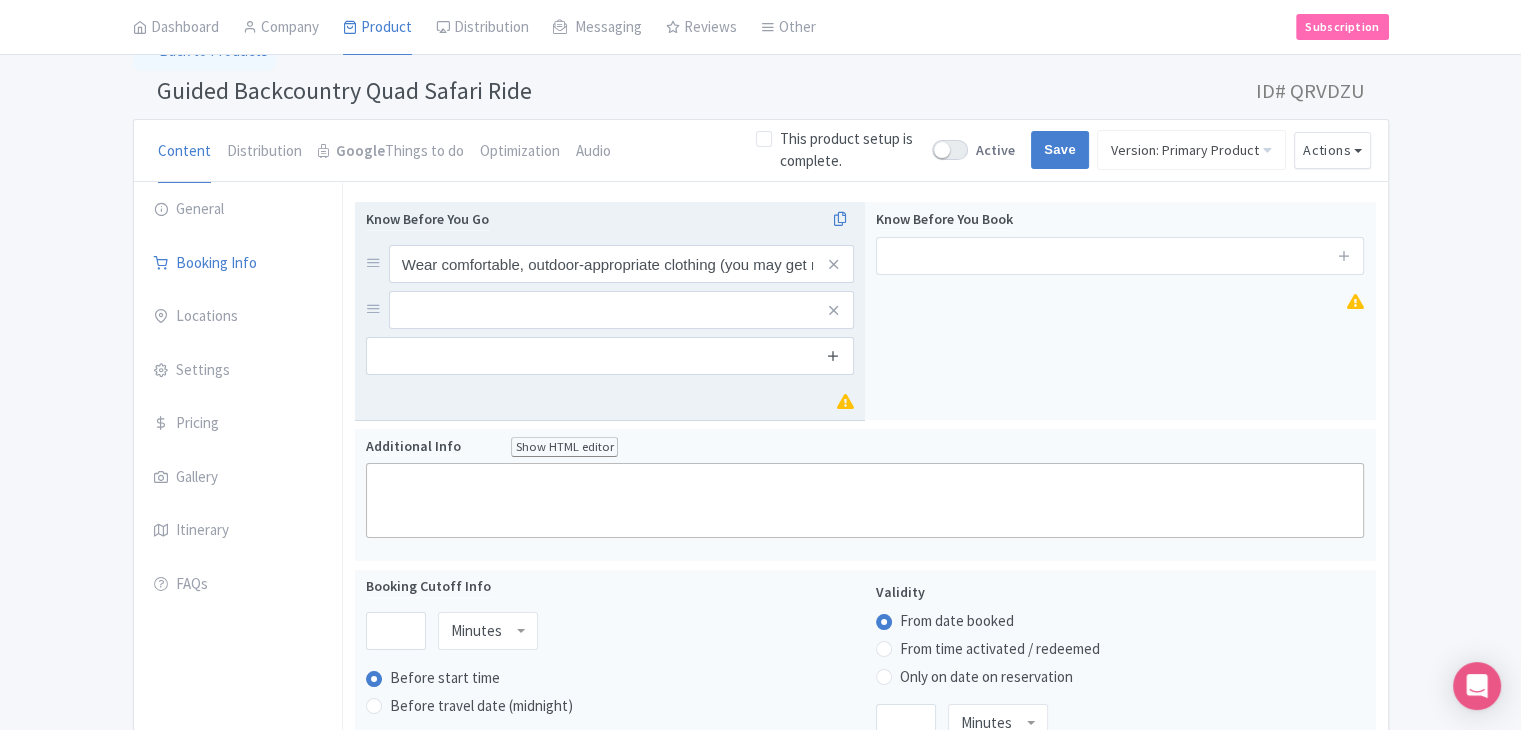 click at bounding box center [833, 355] 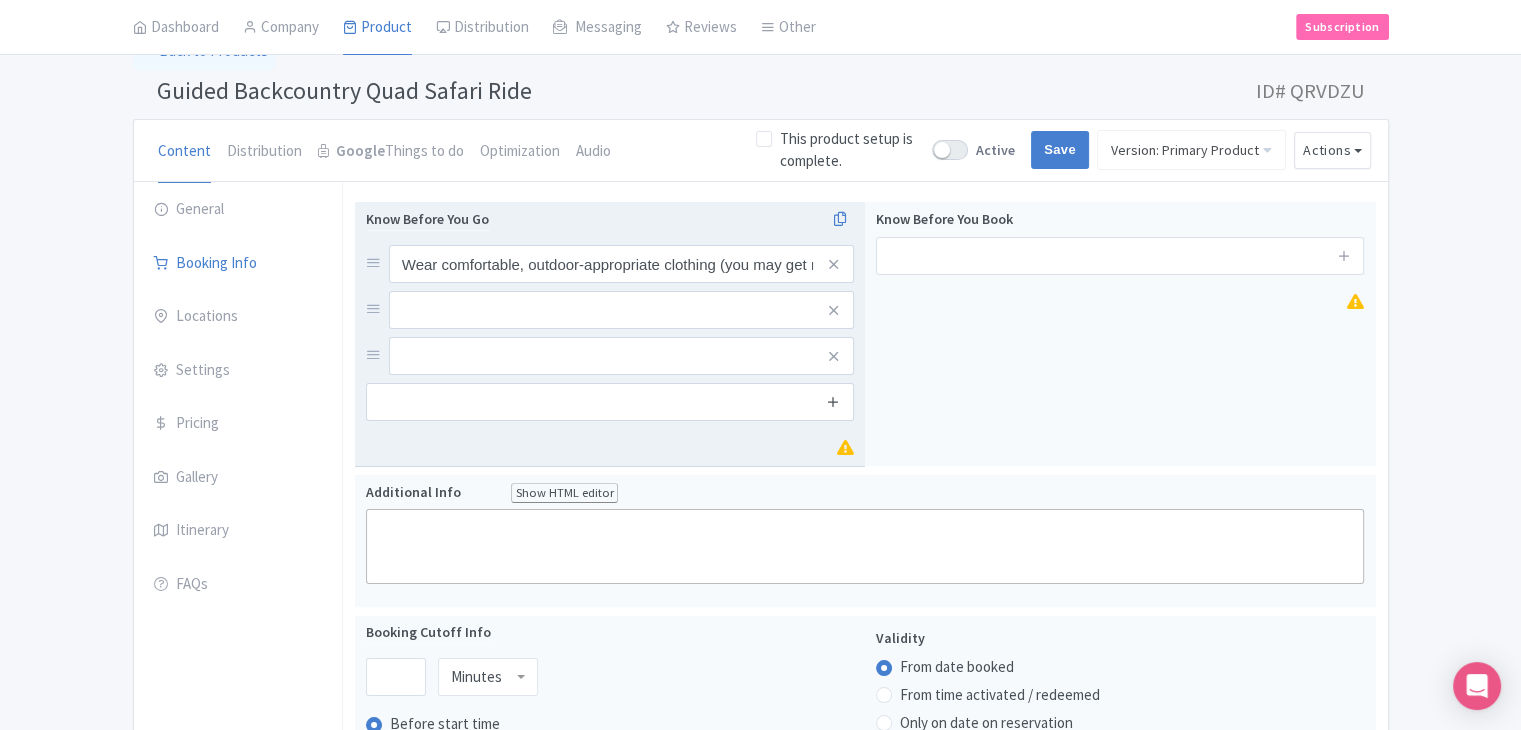 click at bounding box center [833, 402] 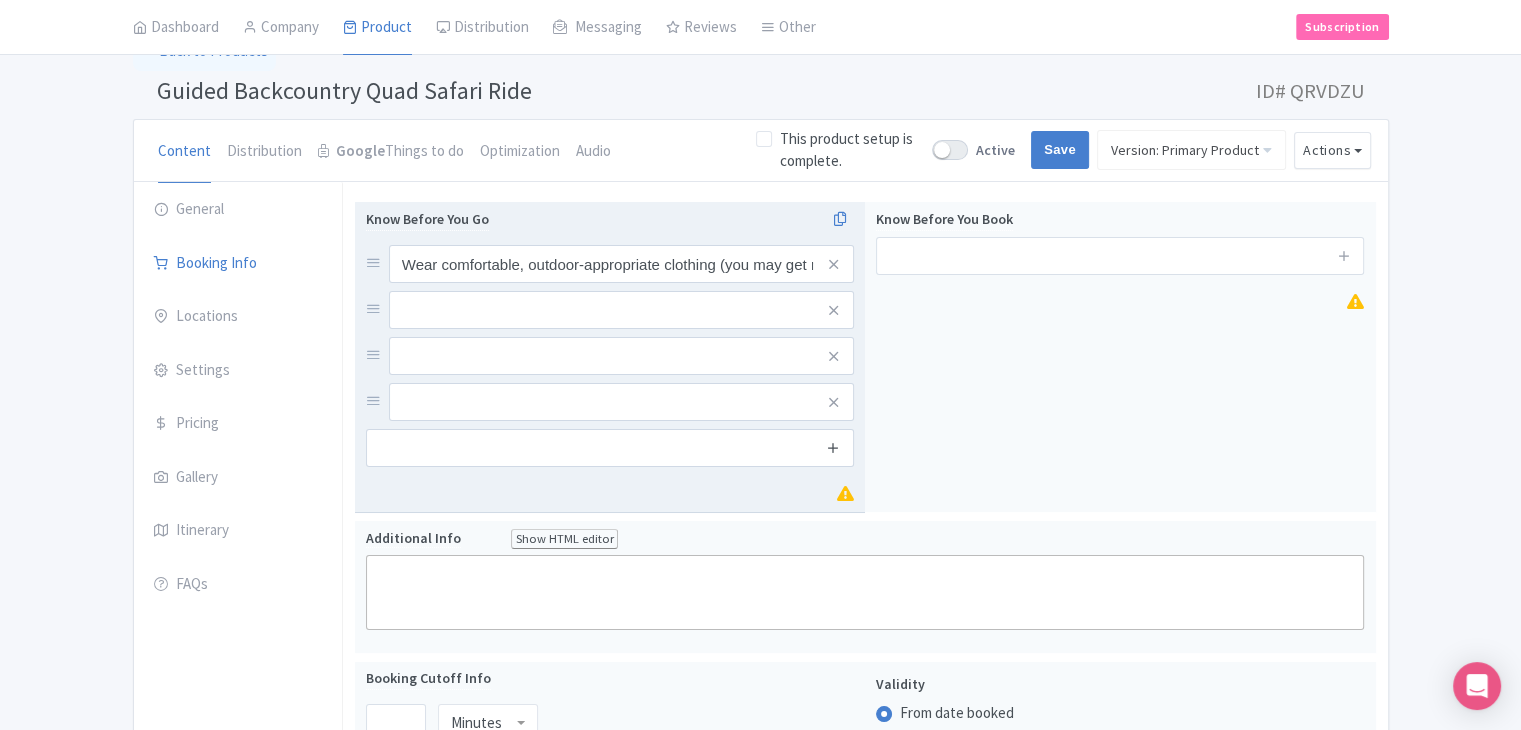 click at bounding box center (833, 448) 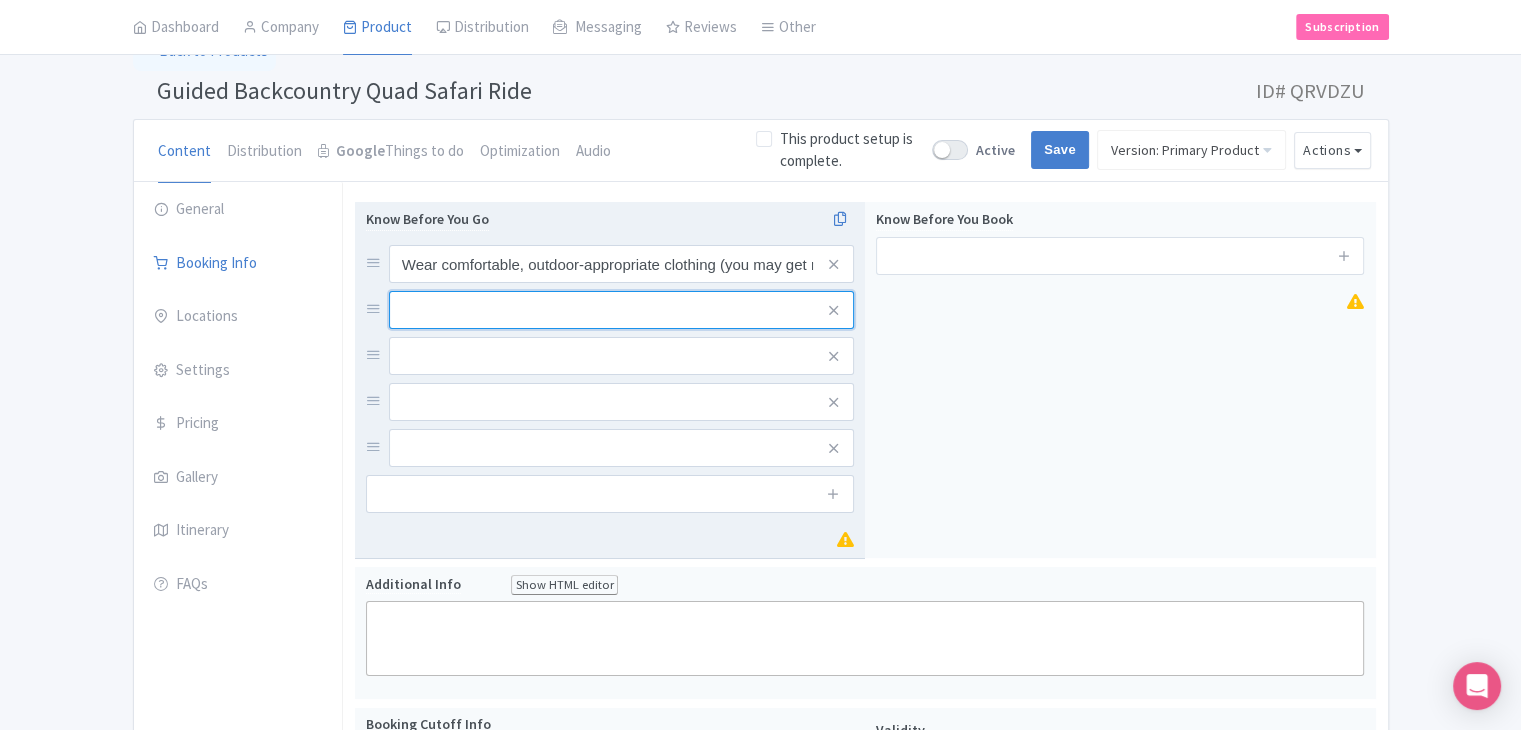 click at bounding box center (621, 264) 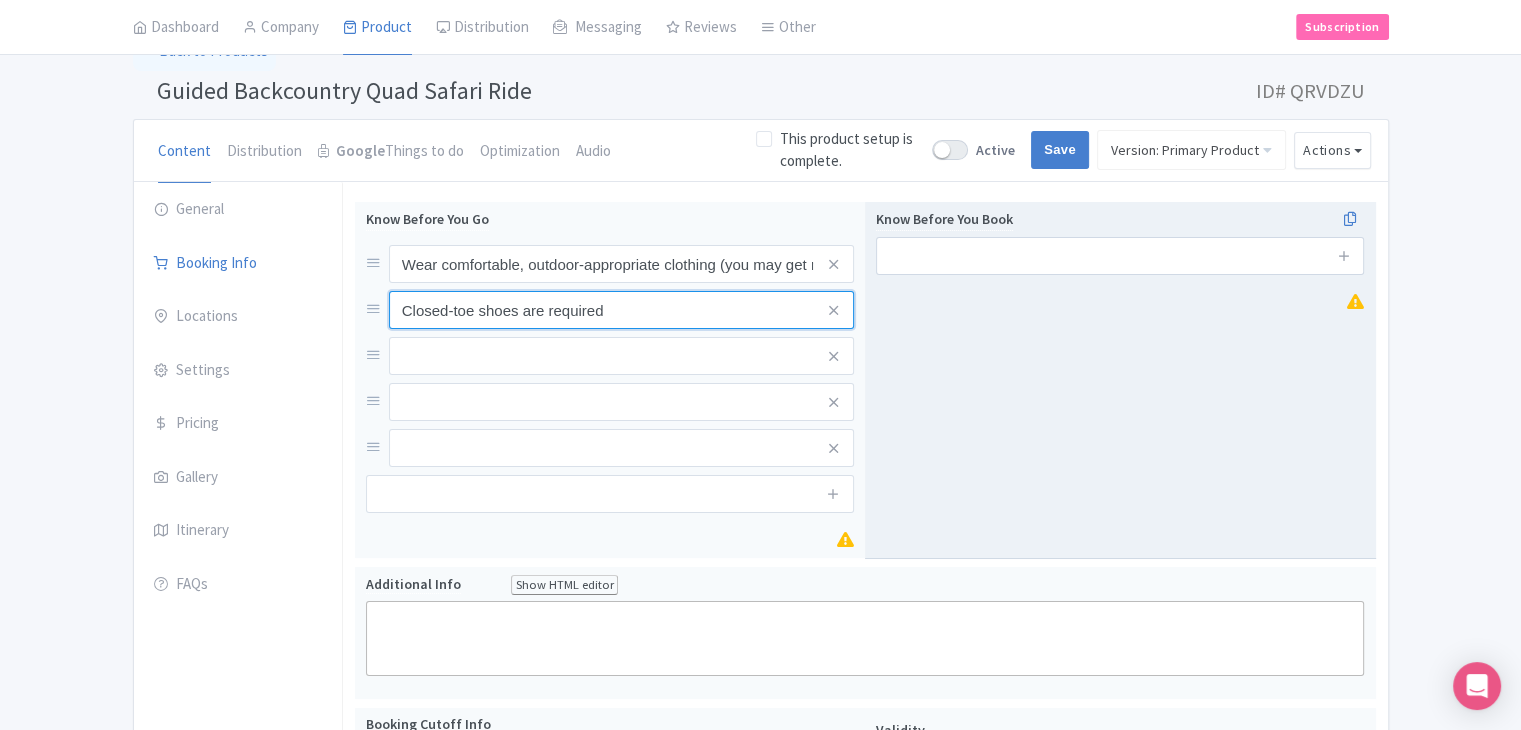 type on "Closed-toe shoes are required" 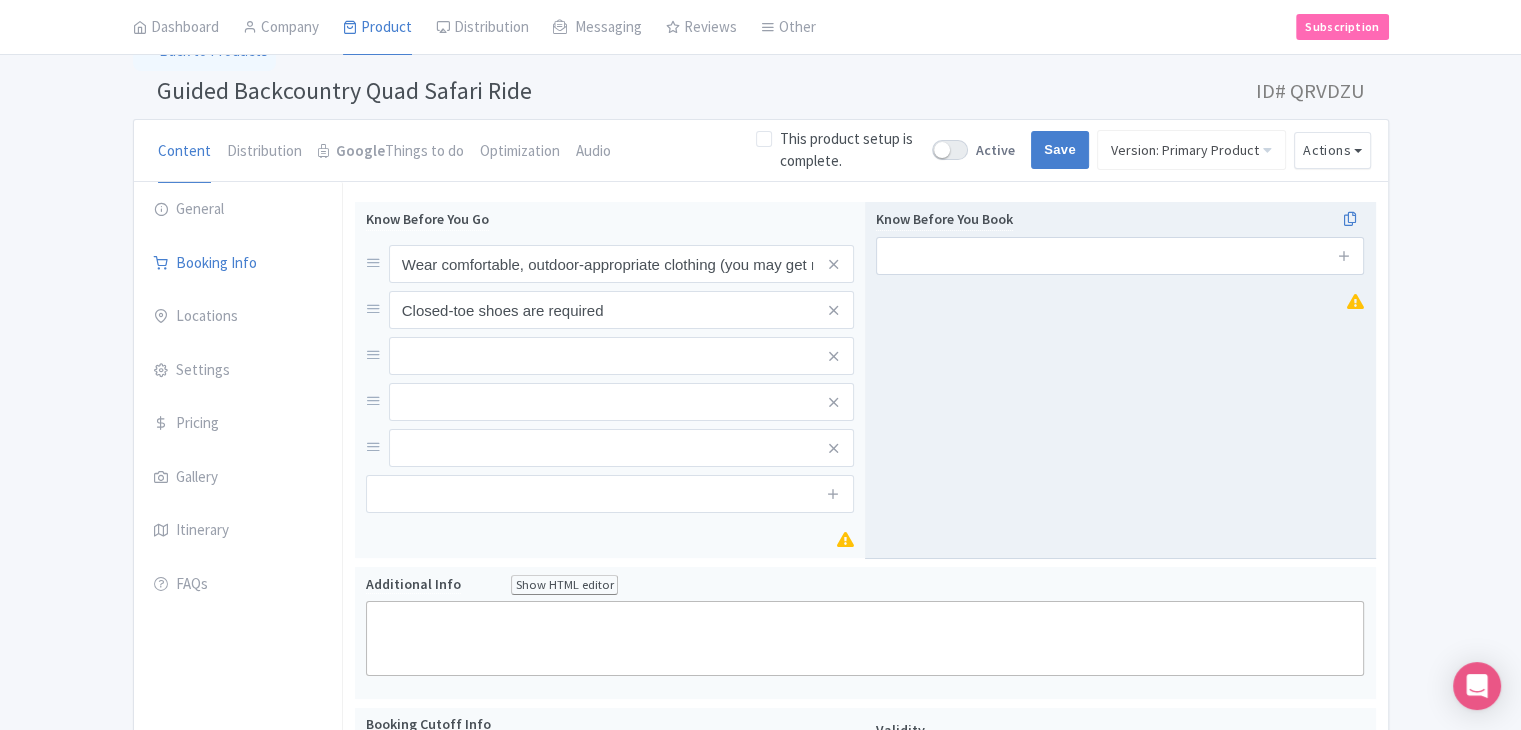 click on "Know Before You Book" at bounding box center (1120, 380) 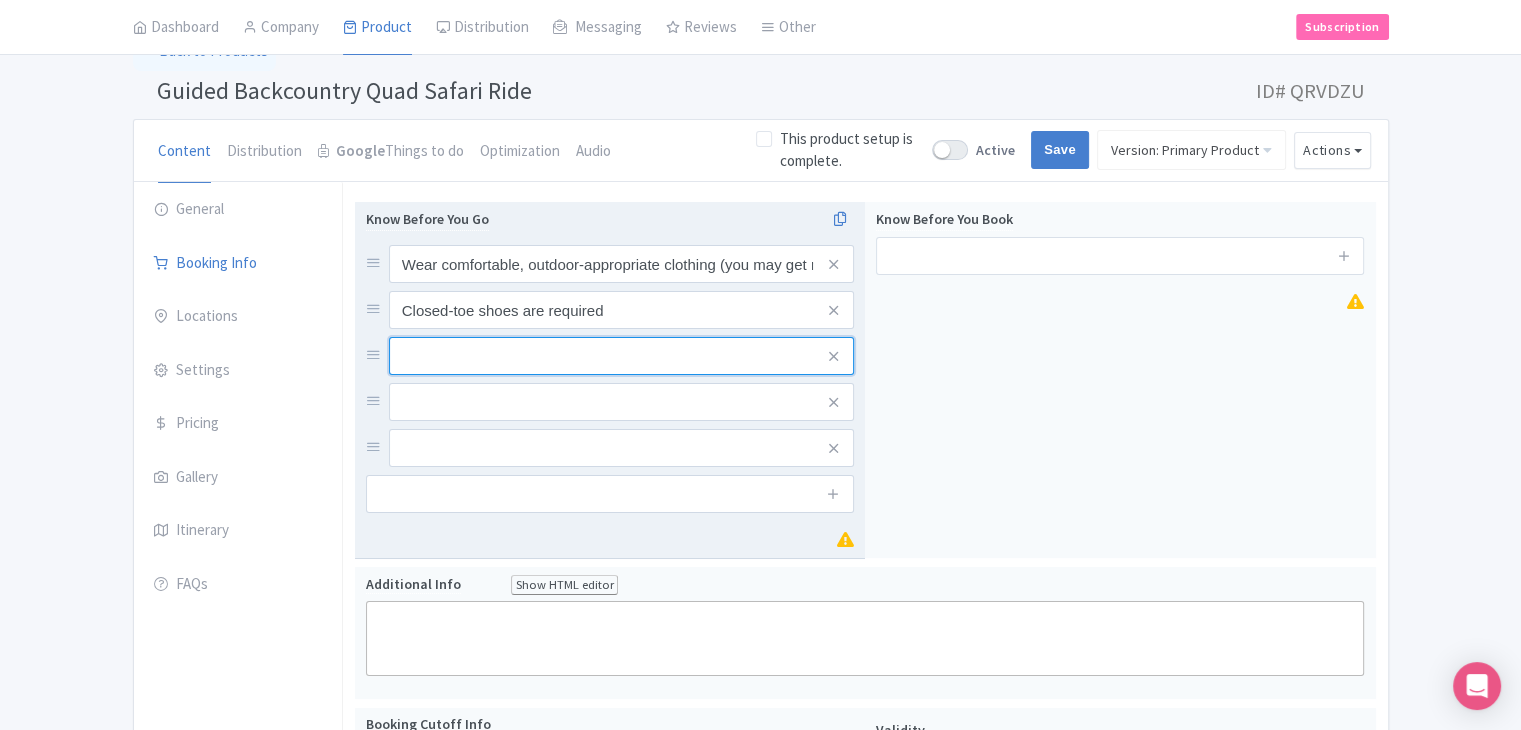 click at bounding box center (621, 264) 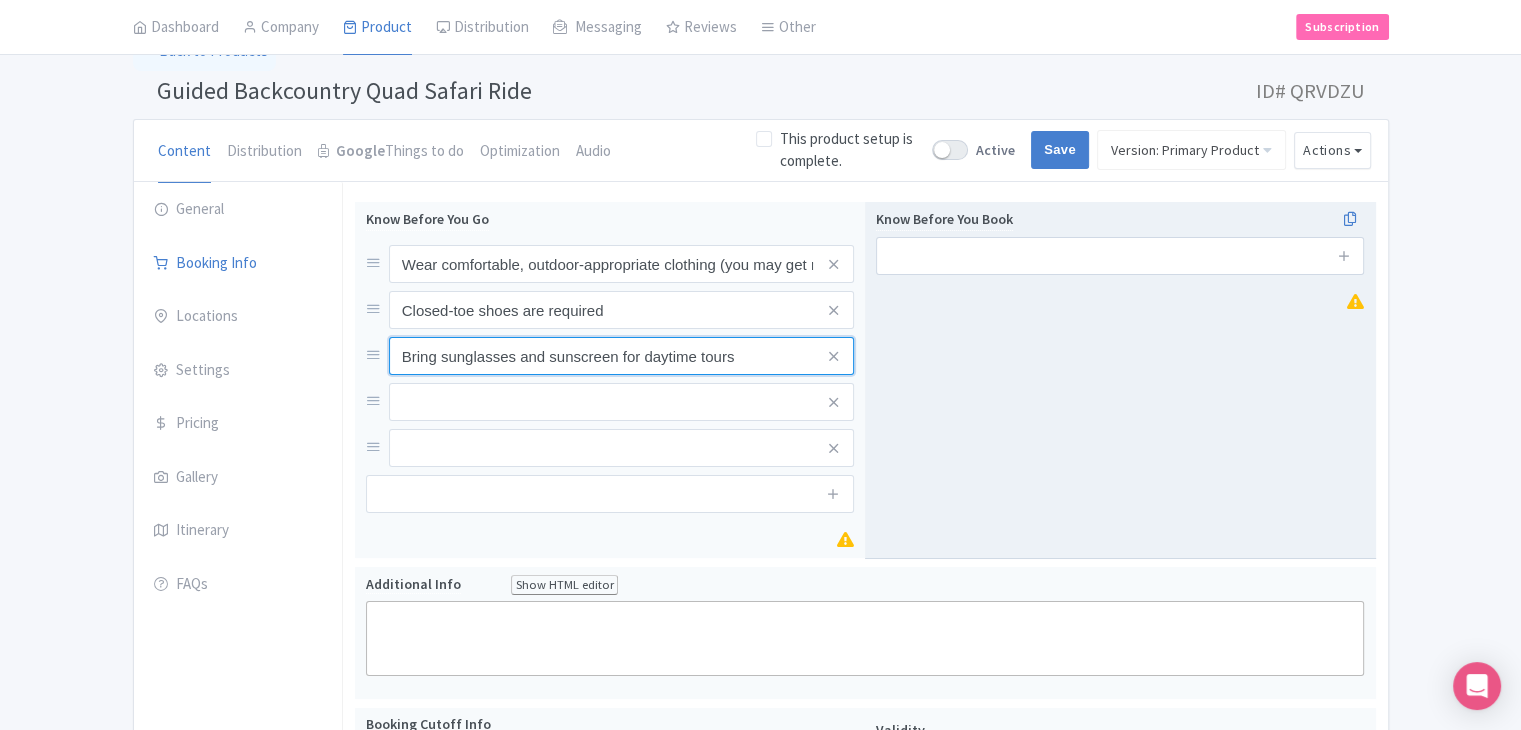 type on "Bring sunglasses and sunscreen for daytime tours" 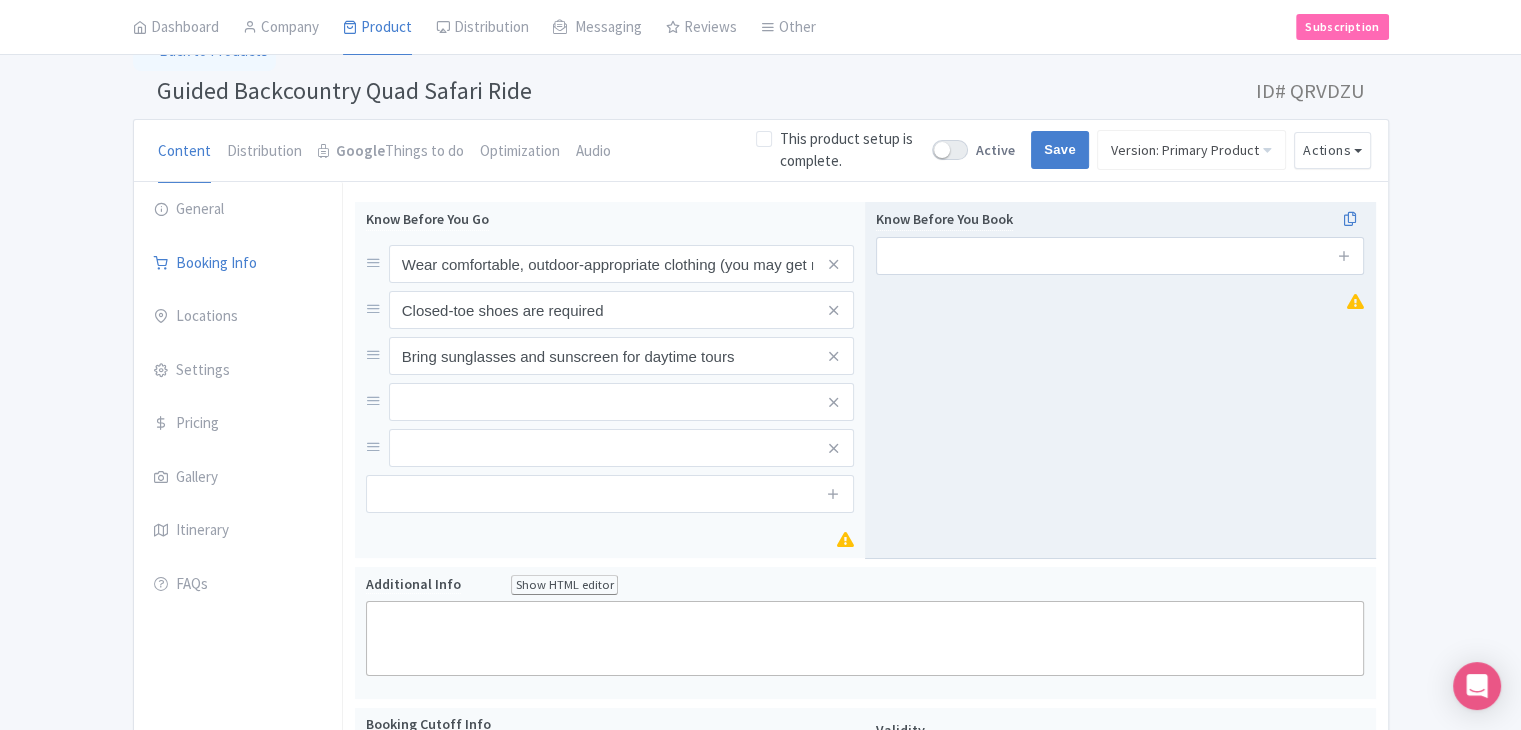 click on "Know Before You Book" at bounding box center [1120, 380] 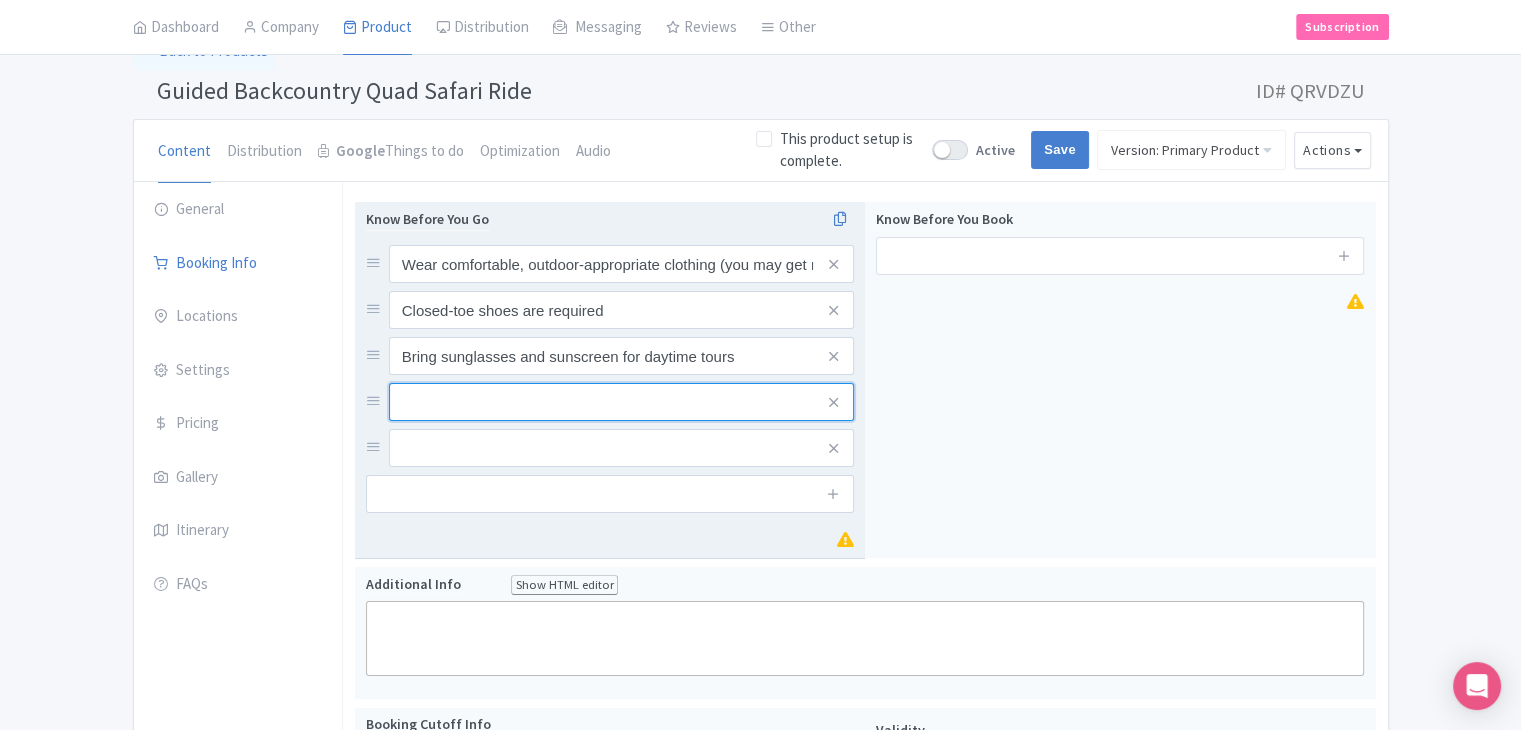click at bounding box center (621, 264) 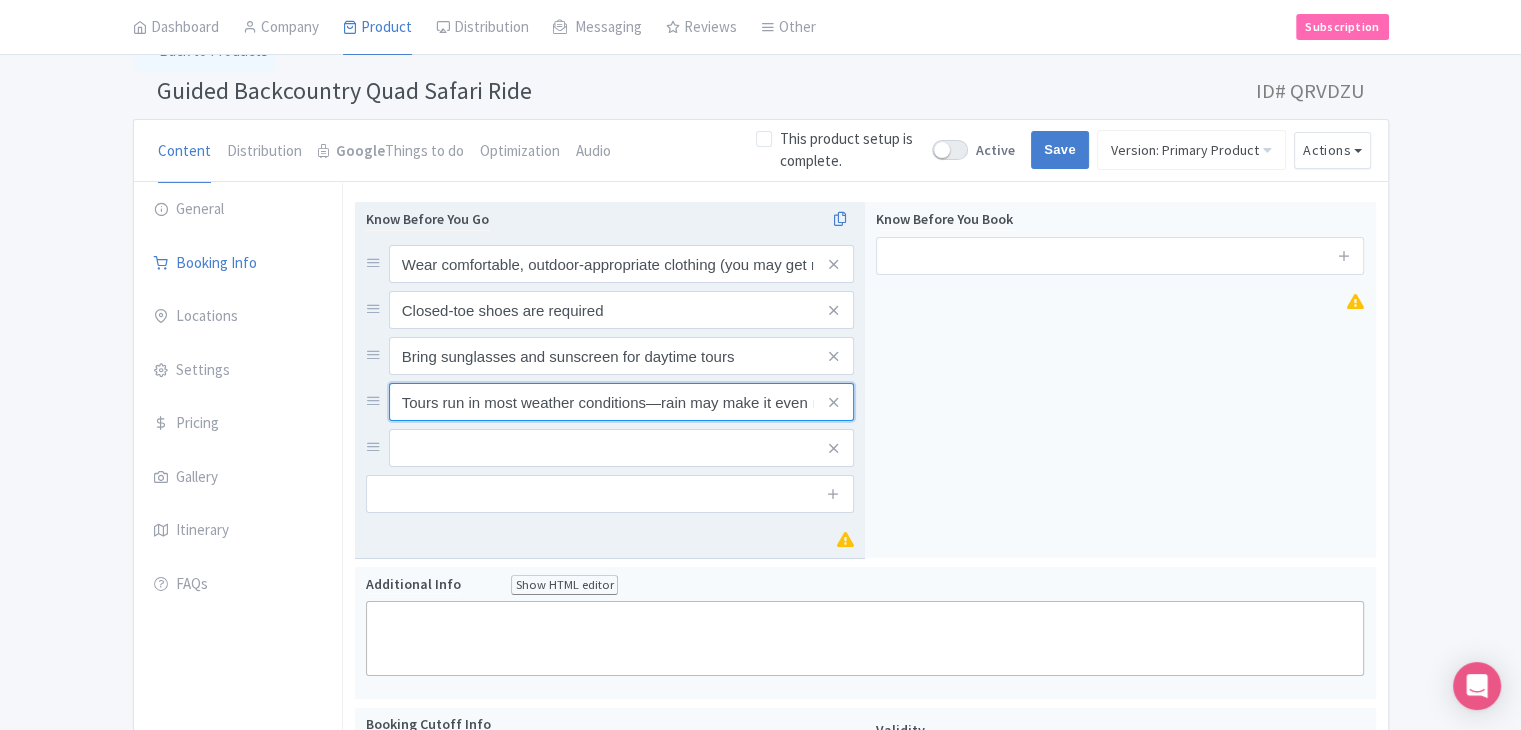 scroll, scrollTop: 0, scrollLeft: 61, axis: horizontal 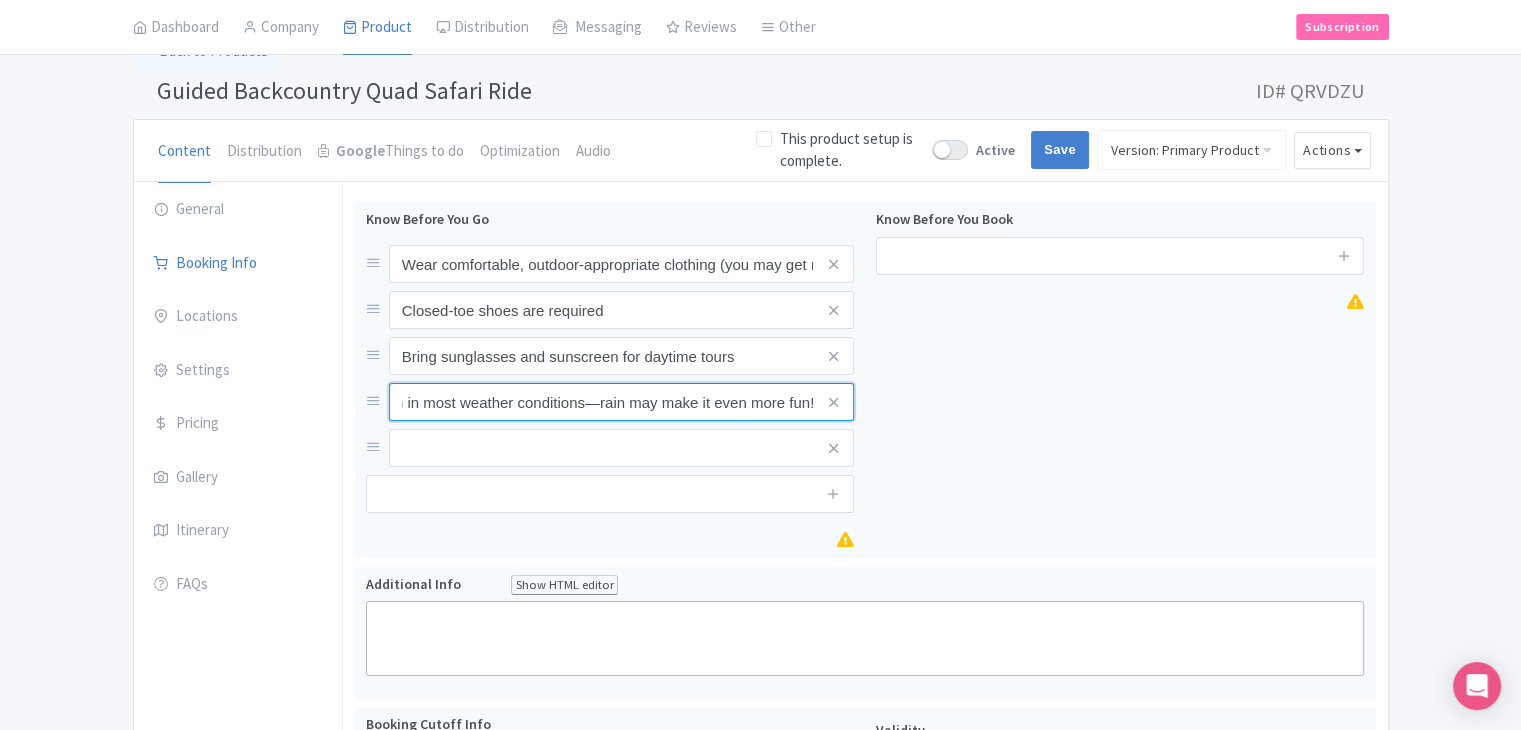 type on "Tours run in most weather conditions—rain may make it even more fun!" 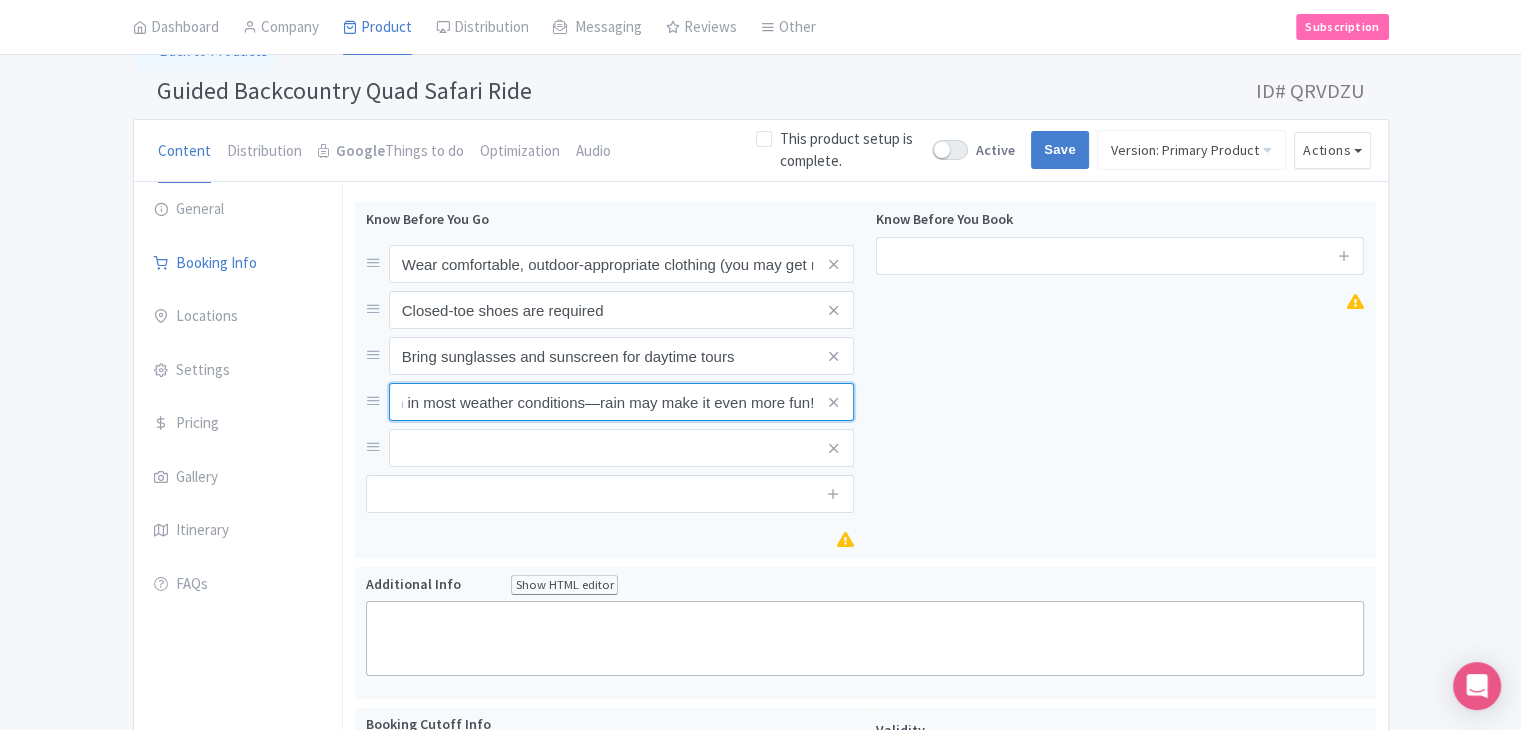 scroll, scrollTop: 0, scrollLeft: 0, axis: both 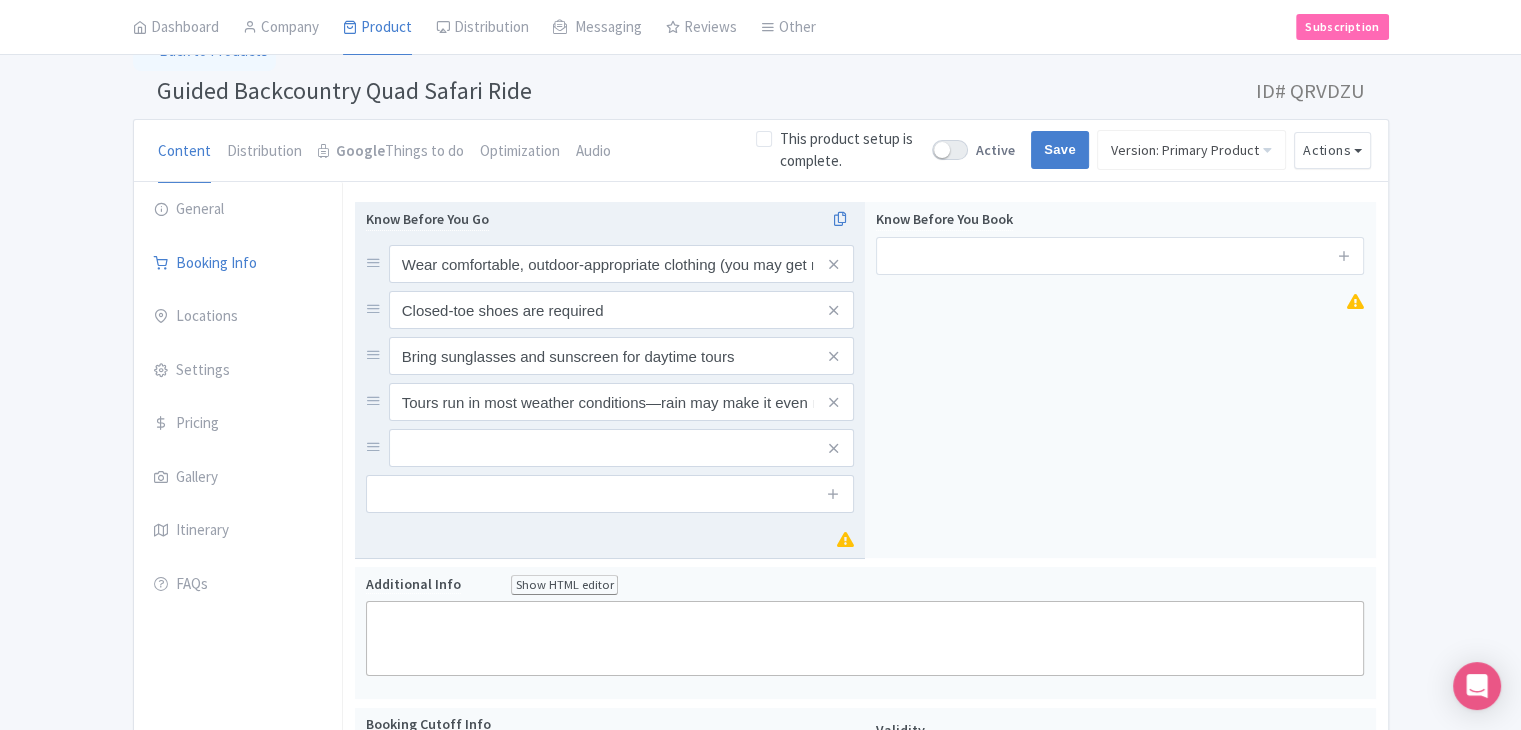 click on "Know Before You Go Wear comfortable, outdoor-appropriate clothing (you may get muddy!) Closed-toe shoes are required Bring sunglasses and sunscreen for daytime tours Tours run in most weather conditions—rain may make it even more fun!" at bounding box center (610, 360) 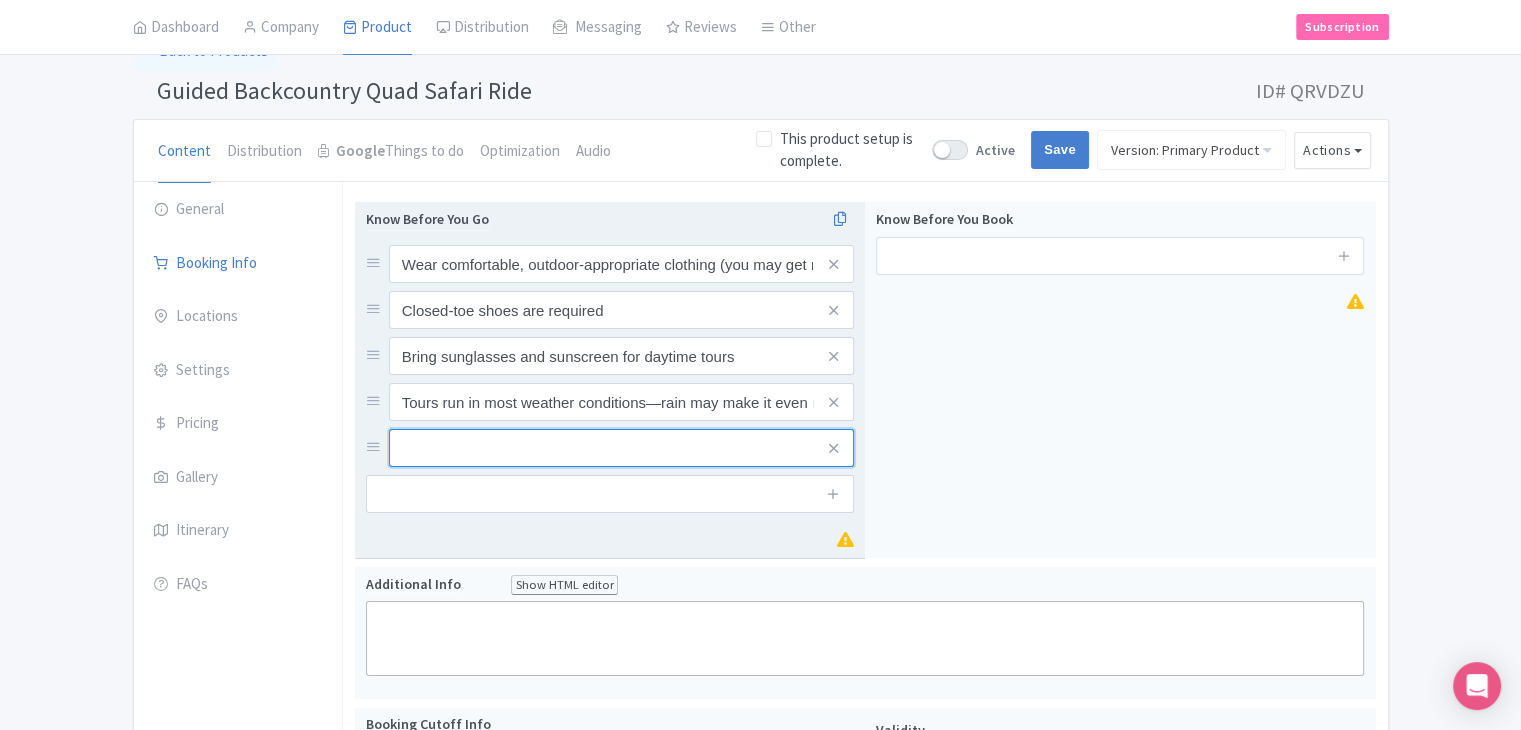 click at bounding box center (621, 264) 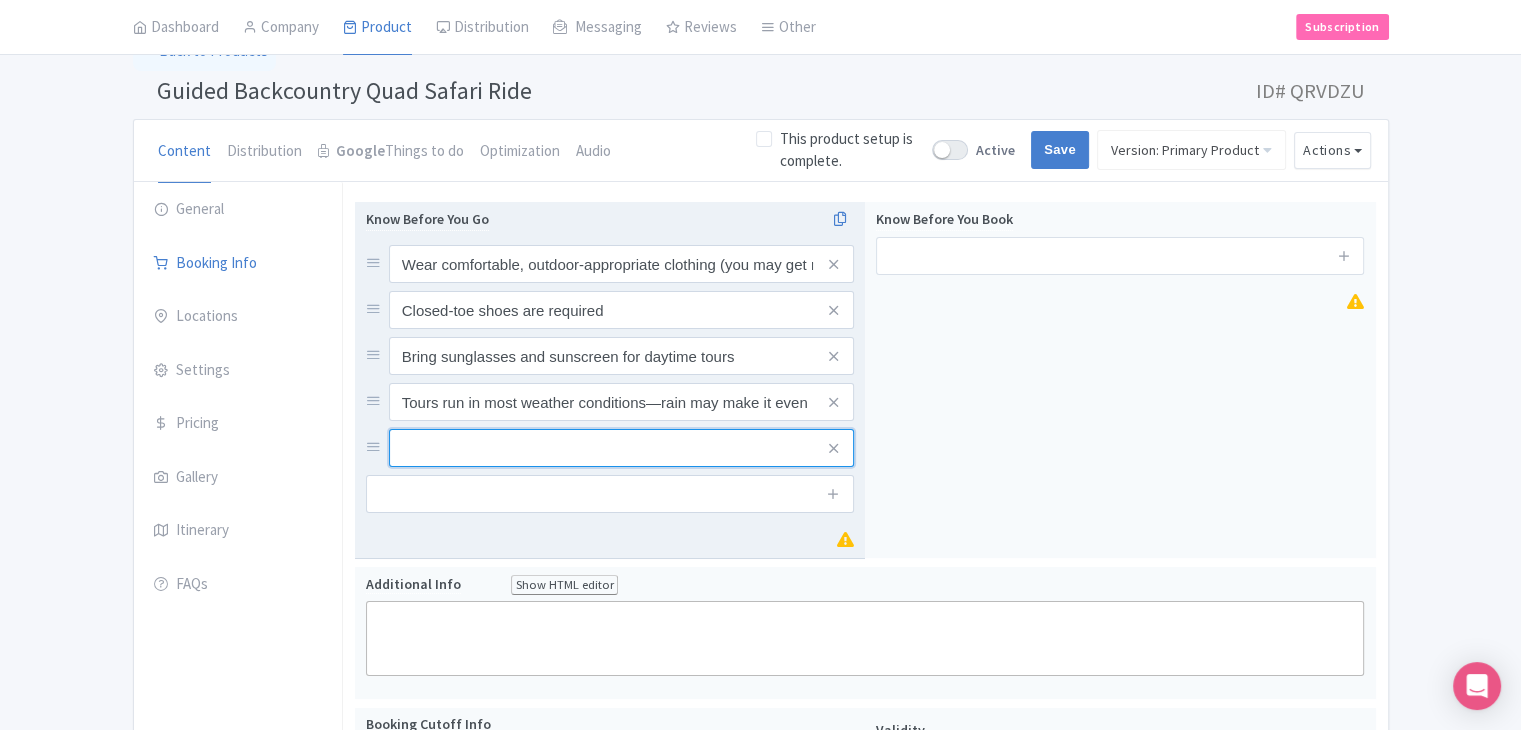 paste on "Secure lockers may be available for personal belongings" 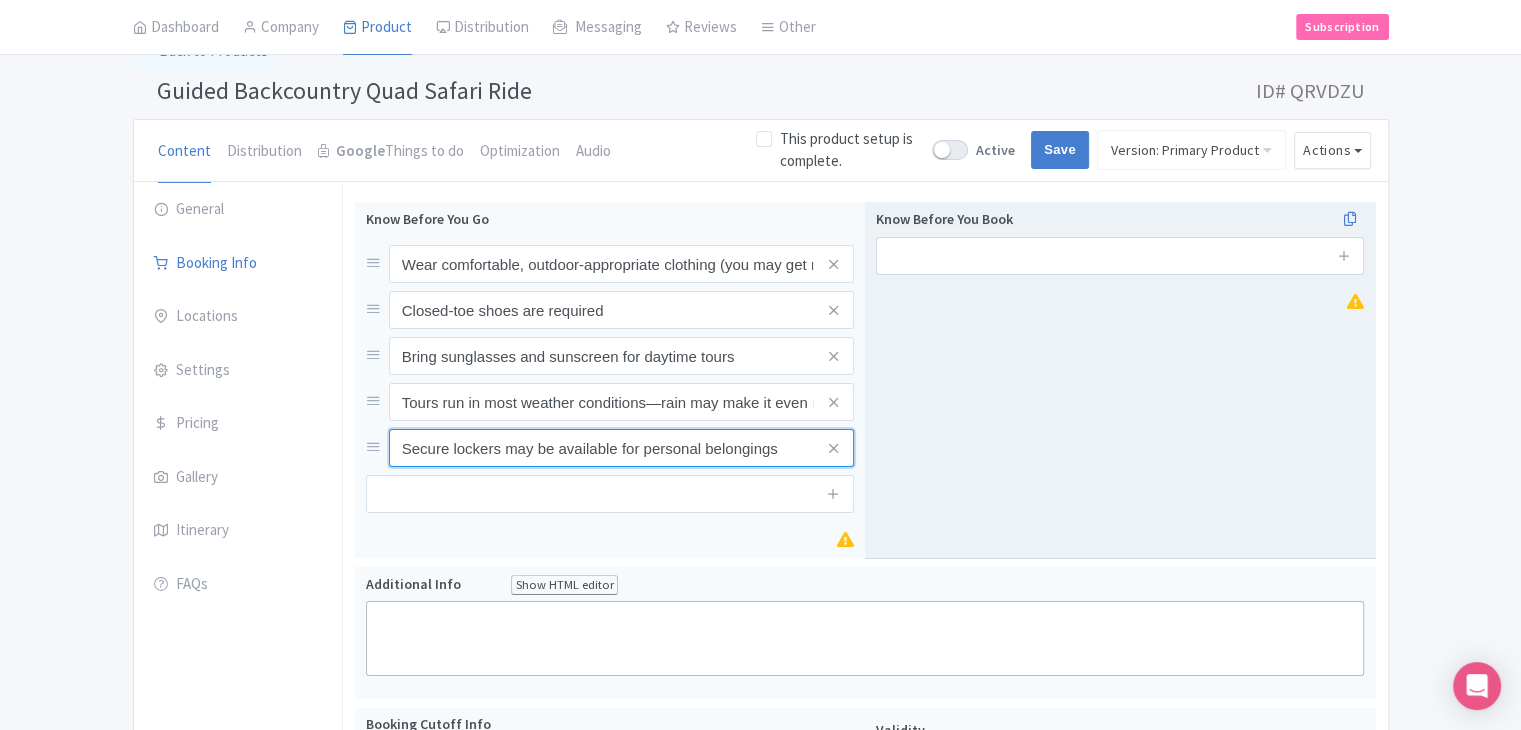 type on "Secure lockers may be available for personal belongings" 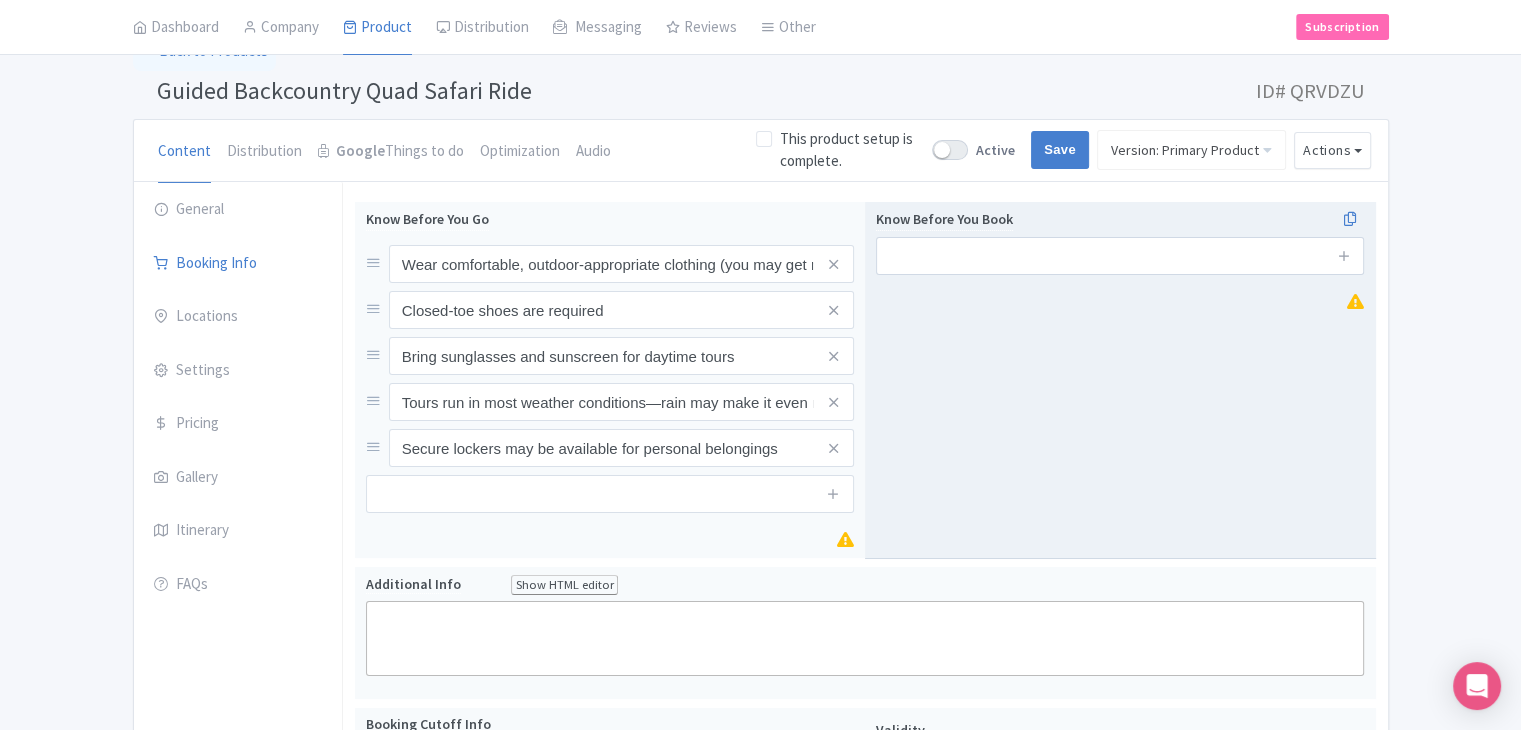 click on "Know Before You Book" at bounding box center [1120, 380] 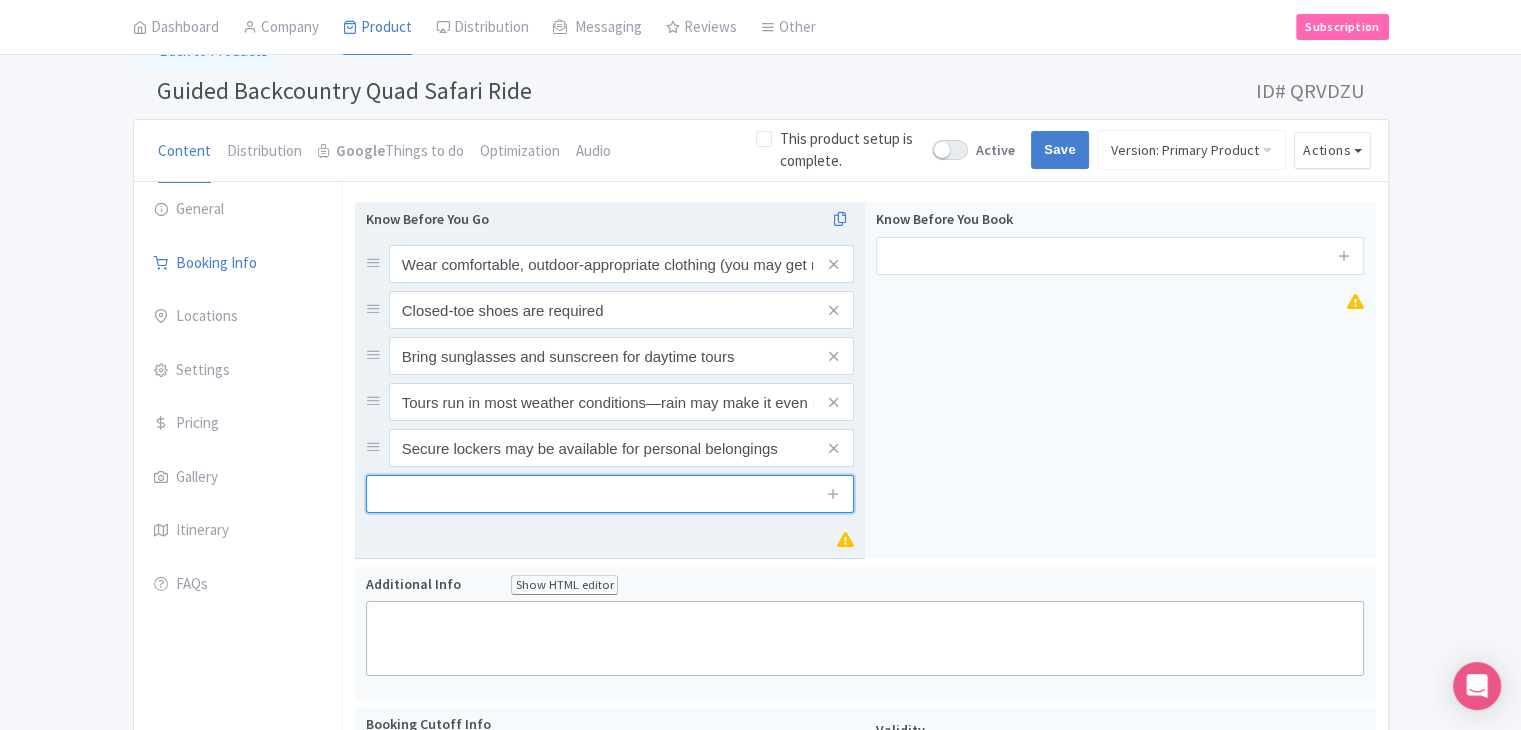 drag, startPoint x: 560, startPoint y: 479, endPoint x: 595, endPoint y: 481, distance: 35.057095 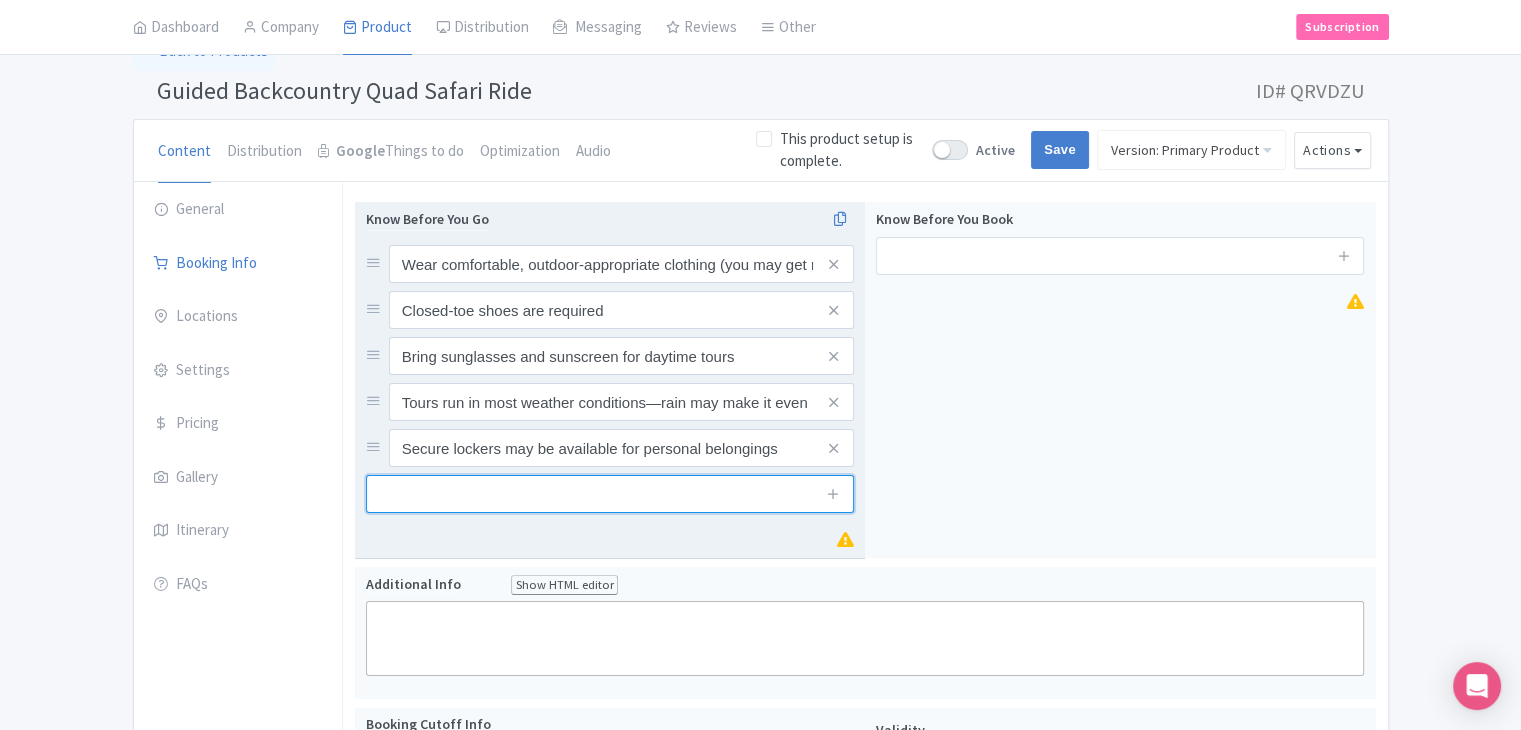 click at bounding box center (610, 494) 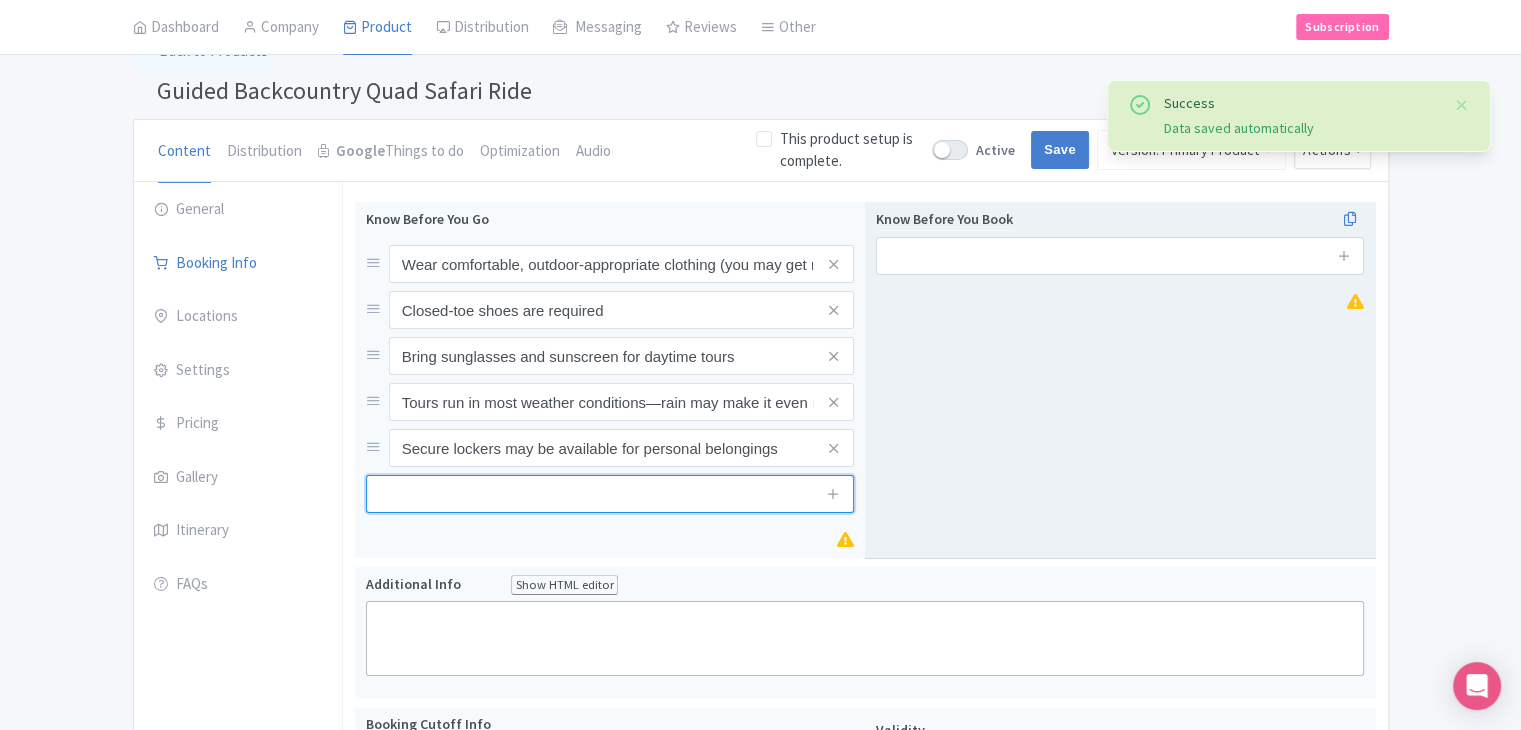 paste on "A moderate fitness level is recommended, as some terrain may be physically demanding" 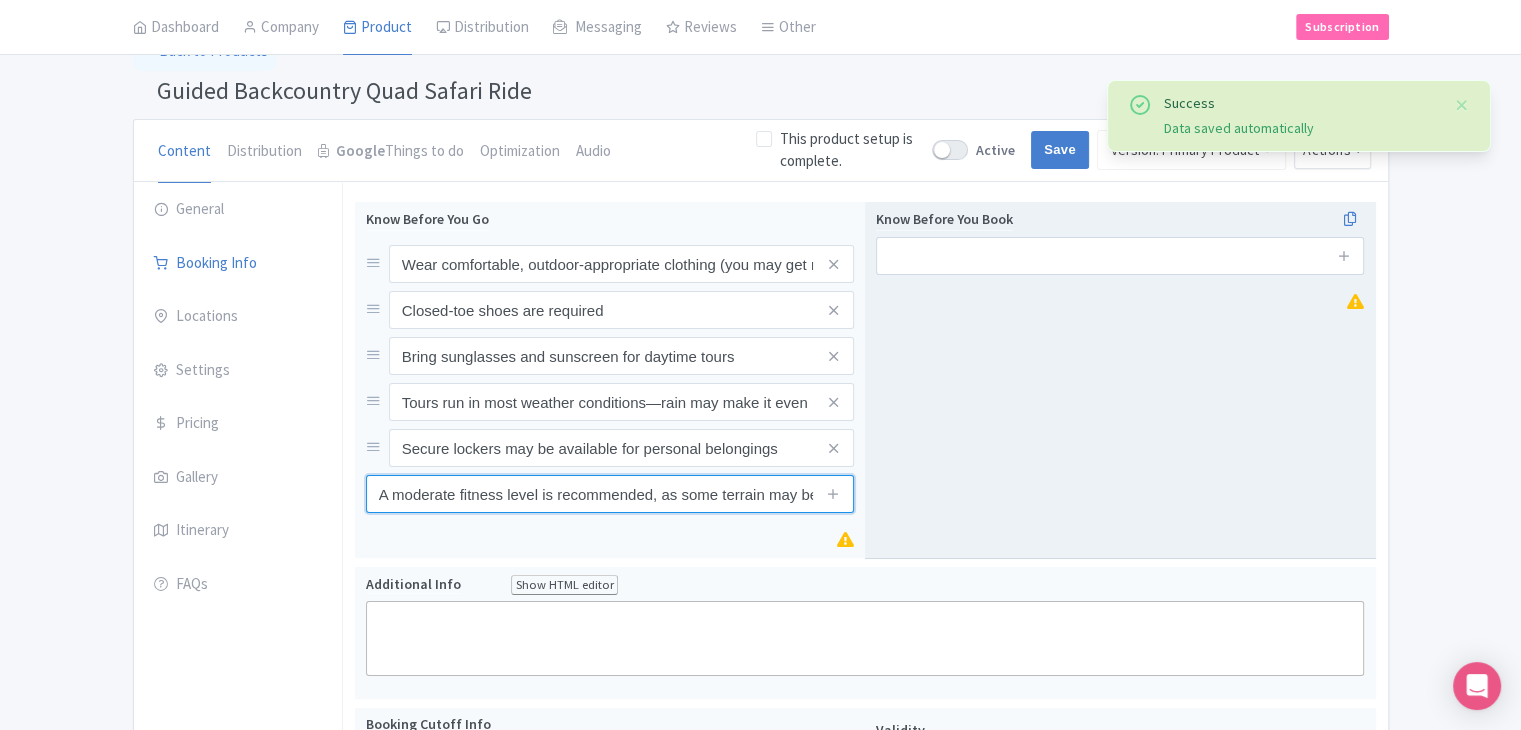 scroll, scrollTop: 0, scrollLeft: 152, axis: horizontal 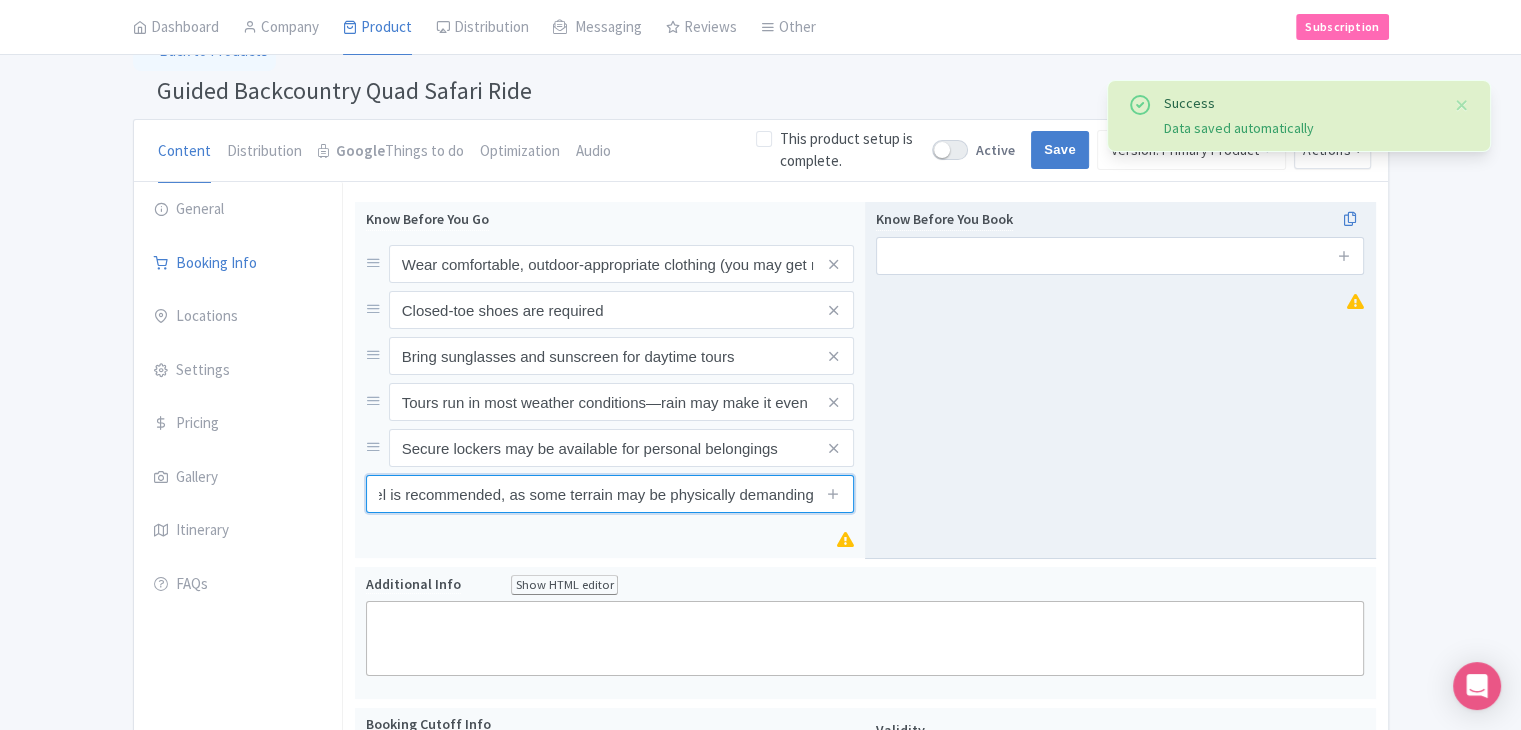 type on "A moderate fitness level is recommended, as some terrain may be physically demanding" 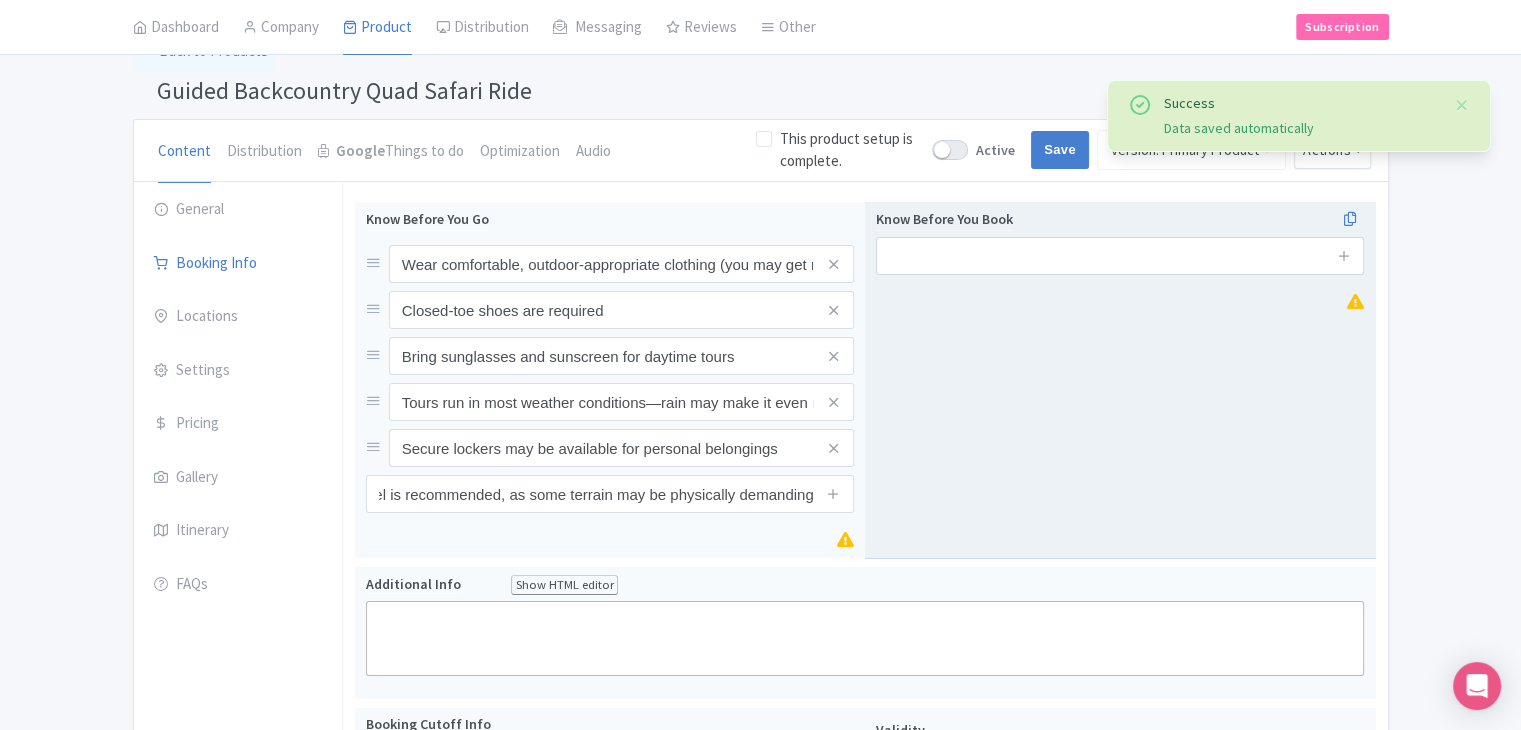 scroll, scrollTop: 0, scrollLeft: 0, axis: both 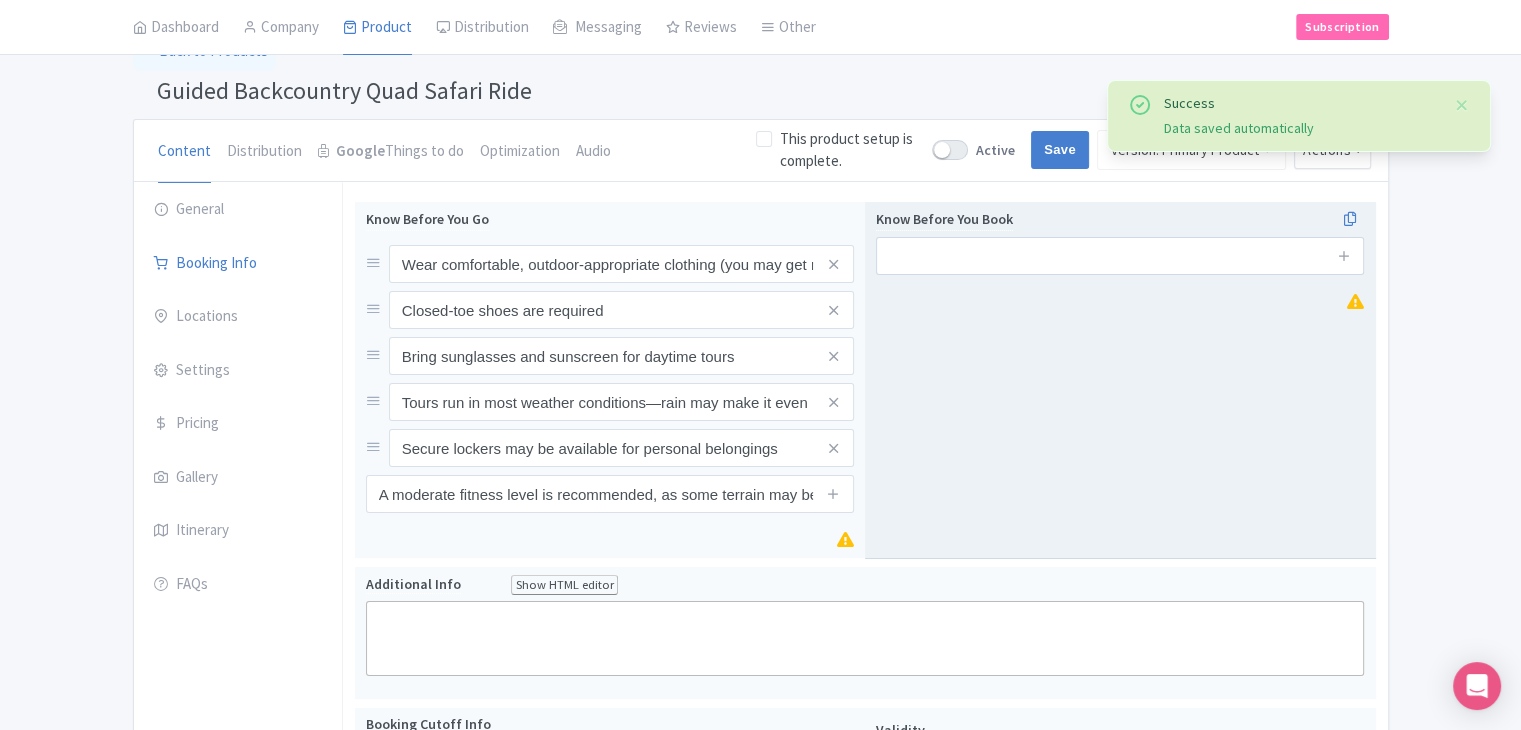 click on "Know Before You Book" at bounding box center [1120, 380] 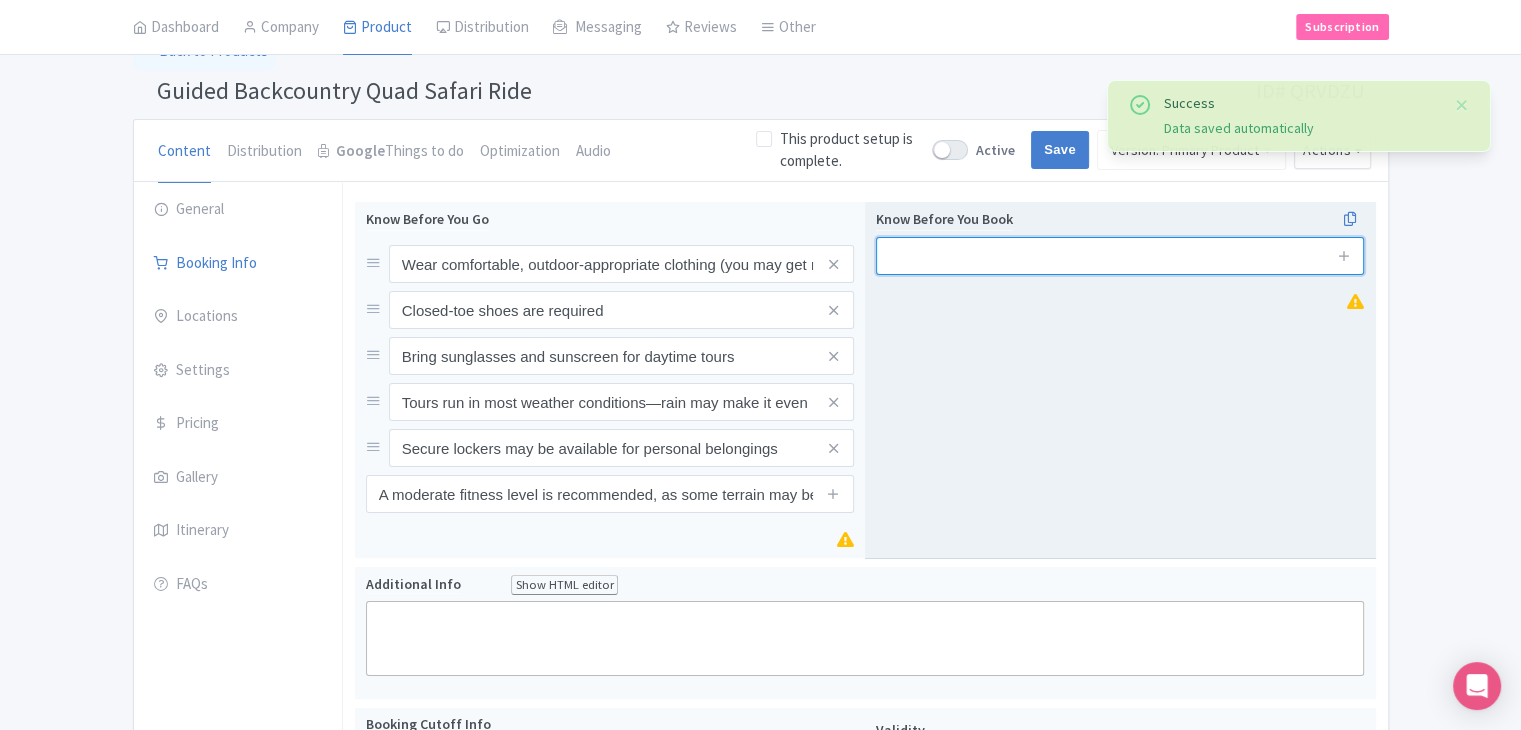 click at bounding box center (1120, 256) 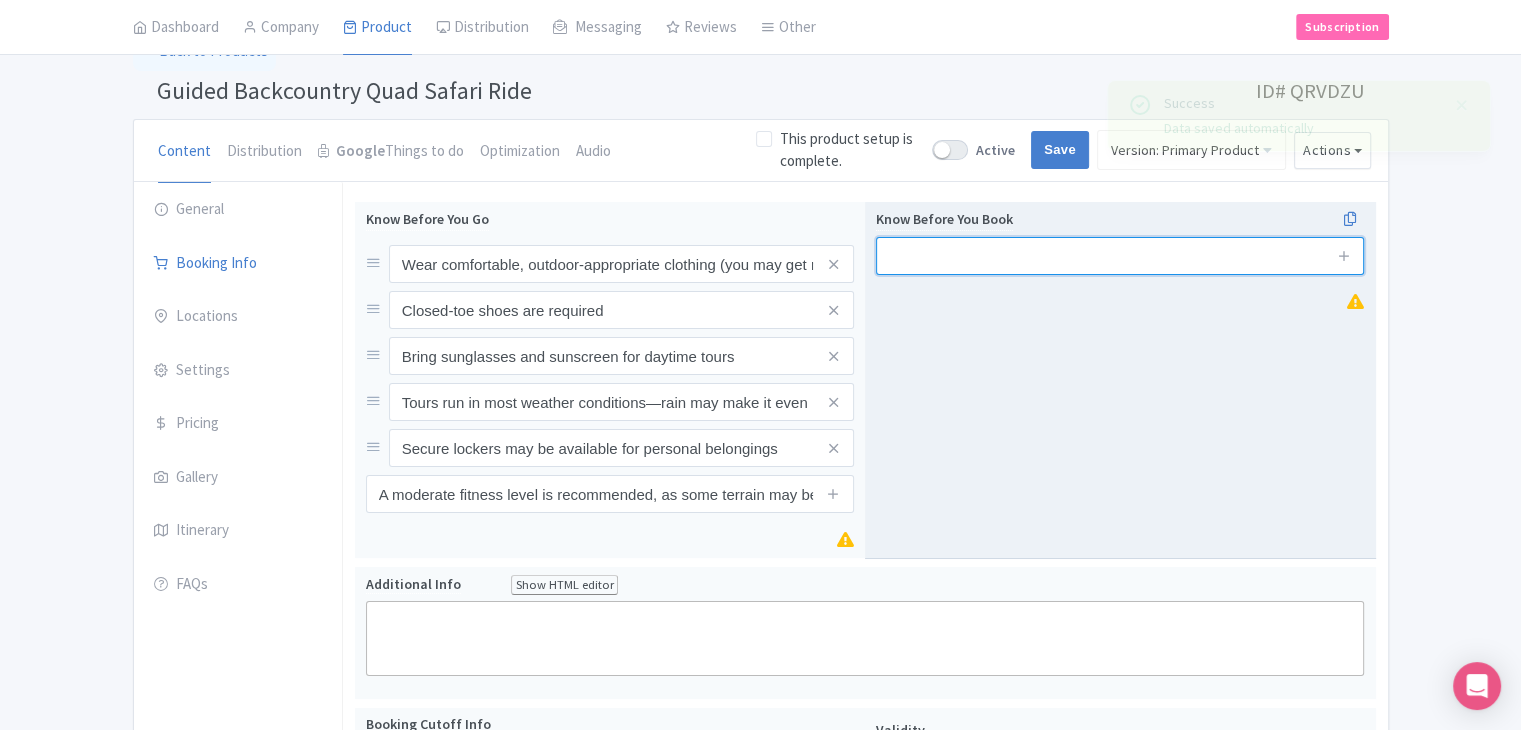 paste on "Minimum age requirement (usually 16–18+ to ride solo; check provider policy)" 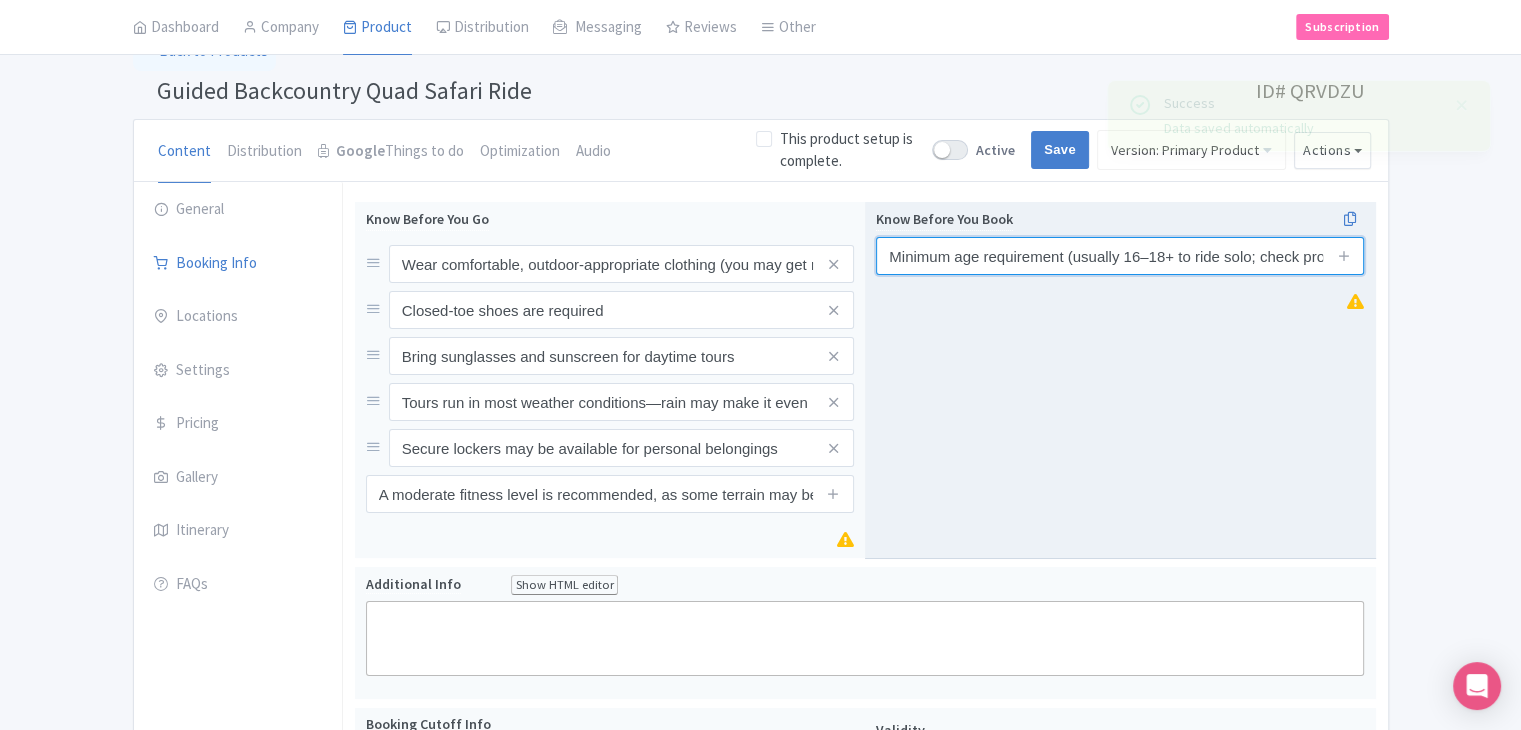 scroll, scrollTop: 0, scrollLeft: 81, axis: horizontal 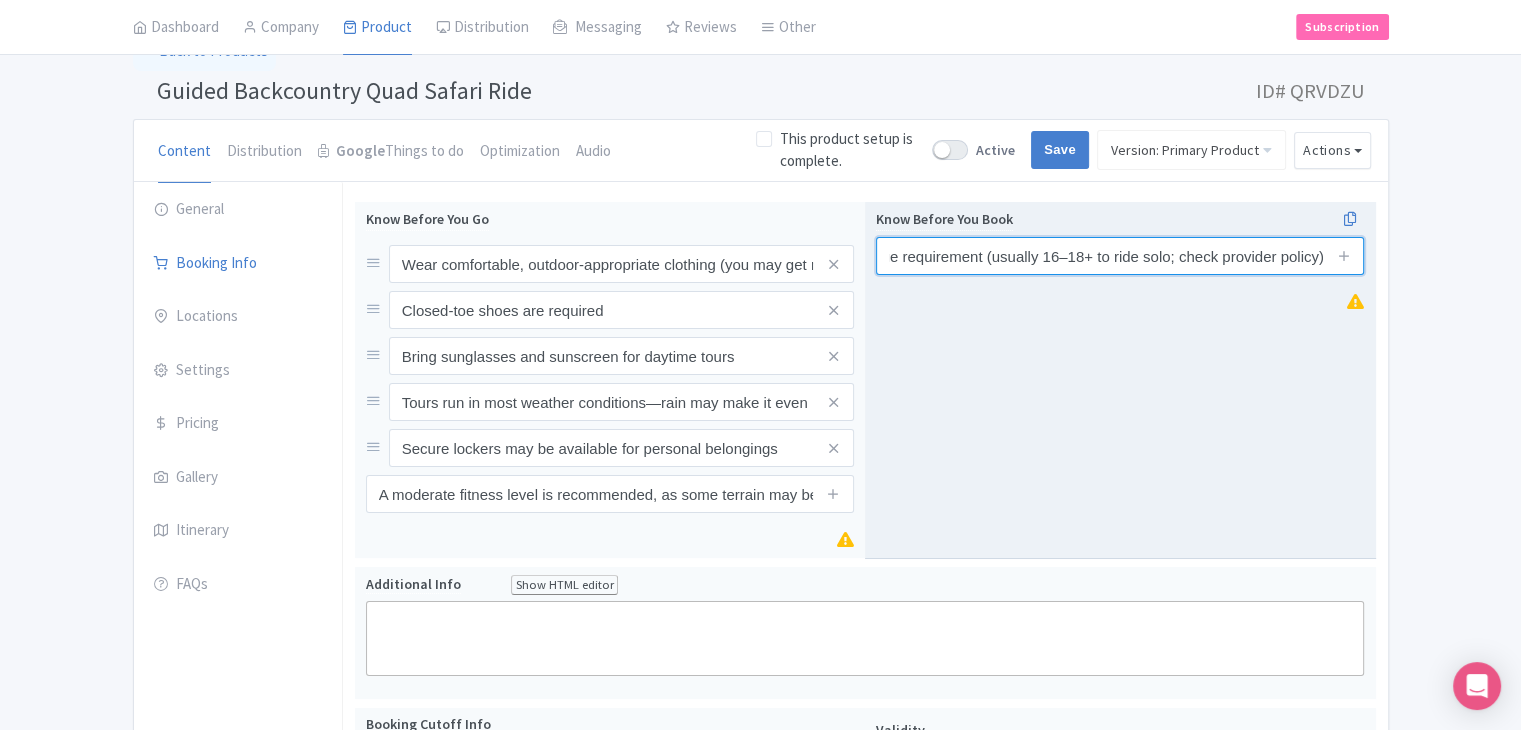 type on "Minimum age requirement (usually 16–18+ to ride solo; check provider policy)" 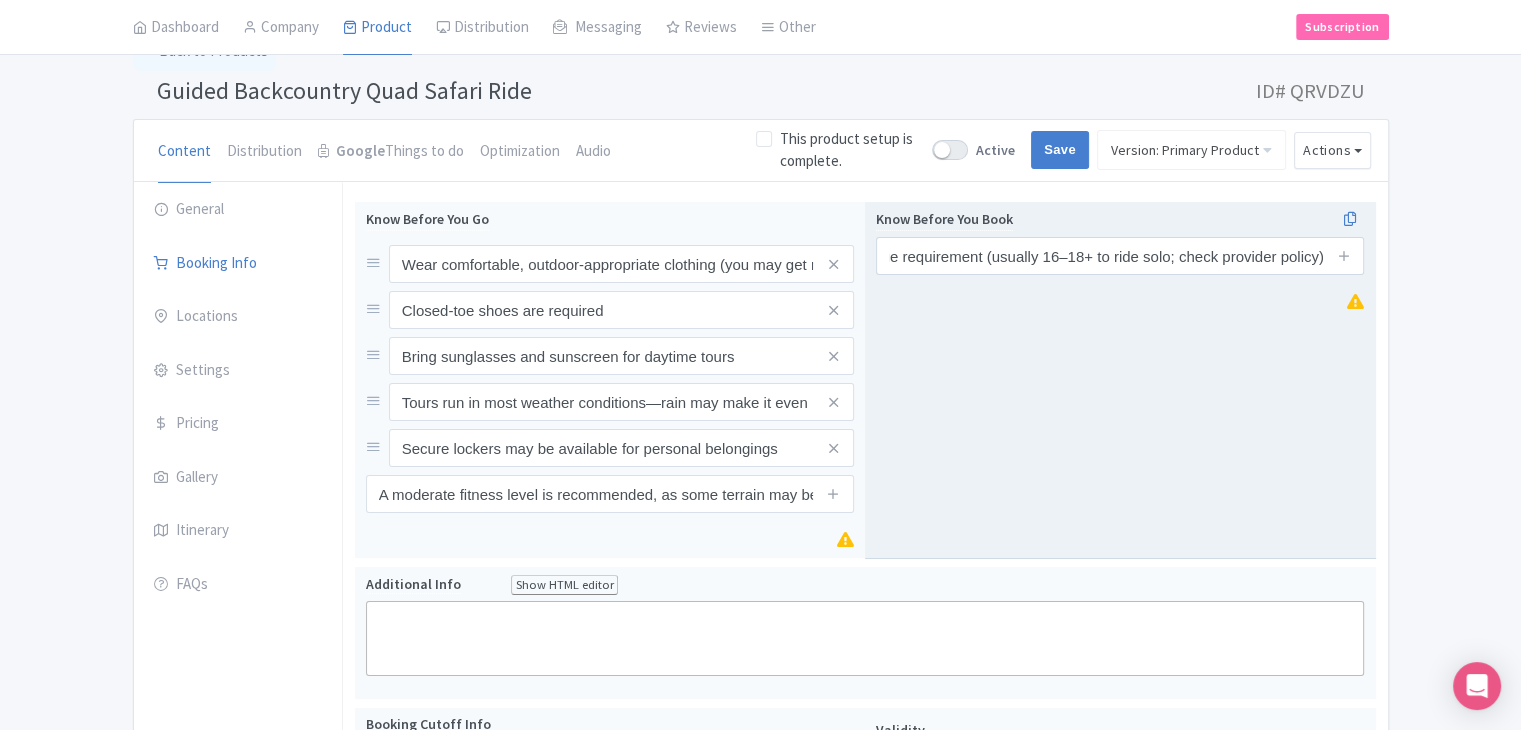 scroll, scrollTop: 0, scrollLeft: 0, axis: both 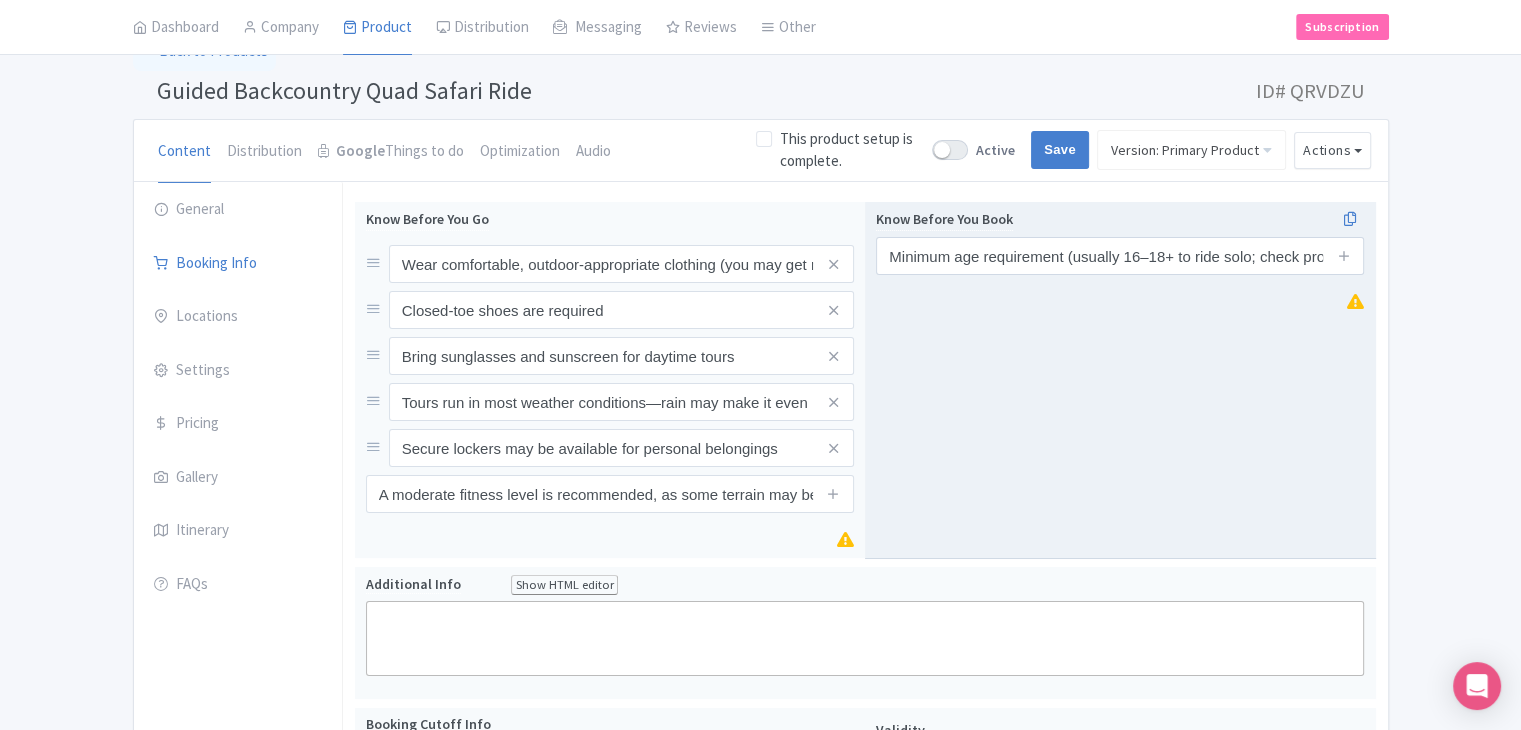 click at bounding box center [1344, 256] 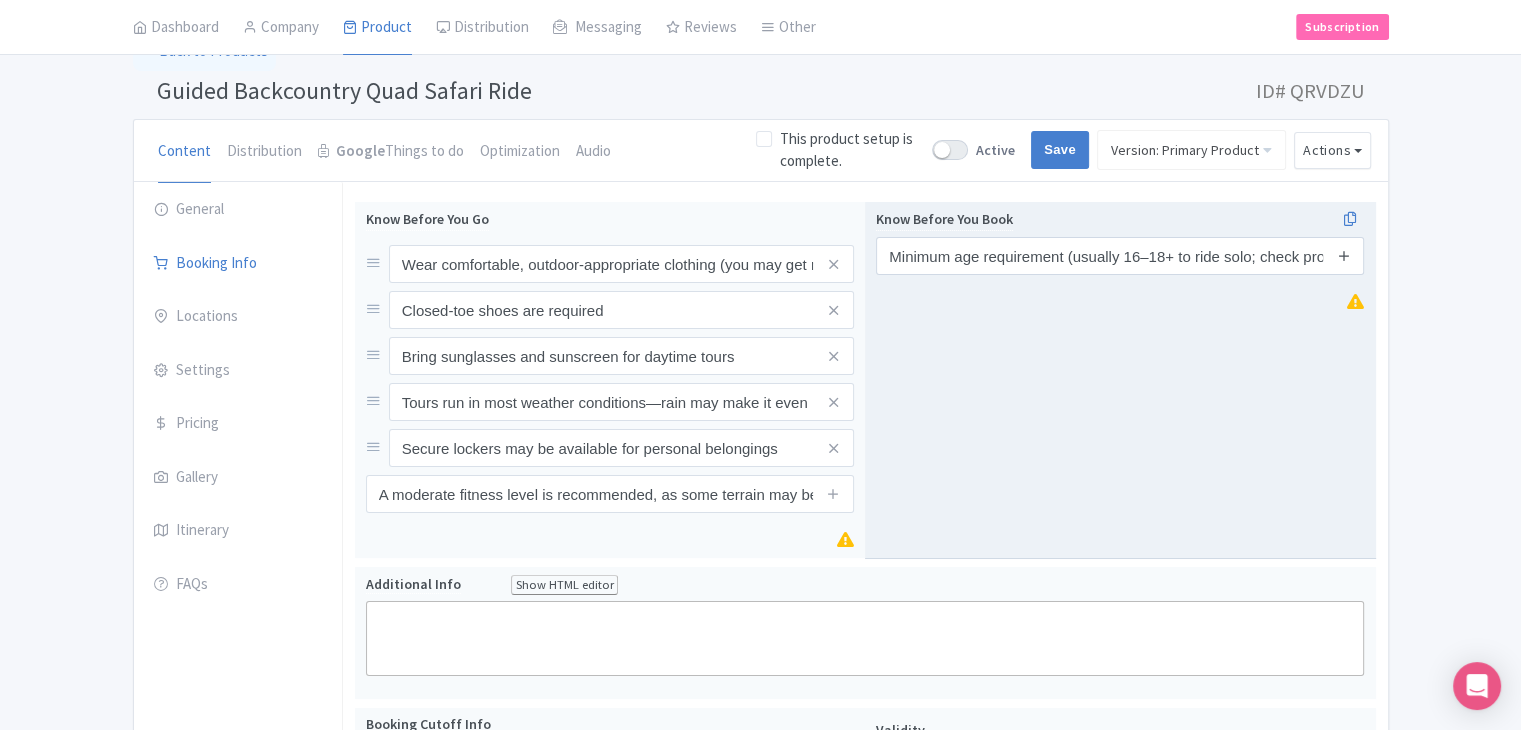 click at bounding box center [1344, 255] 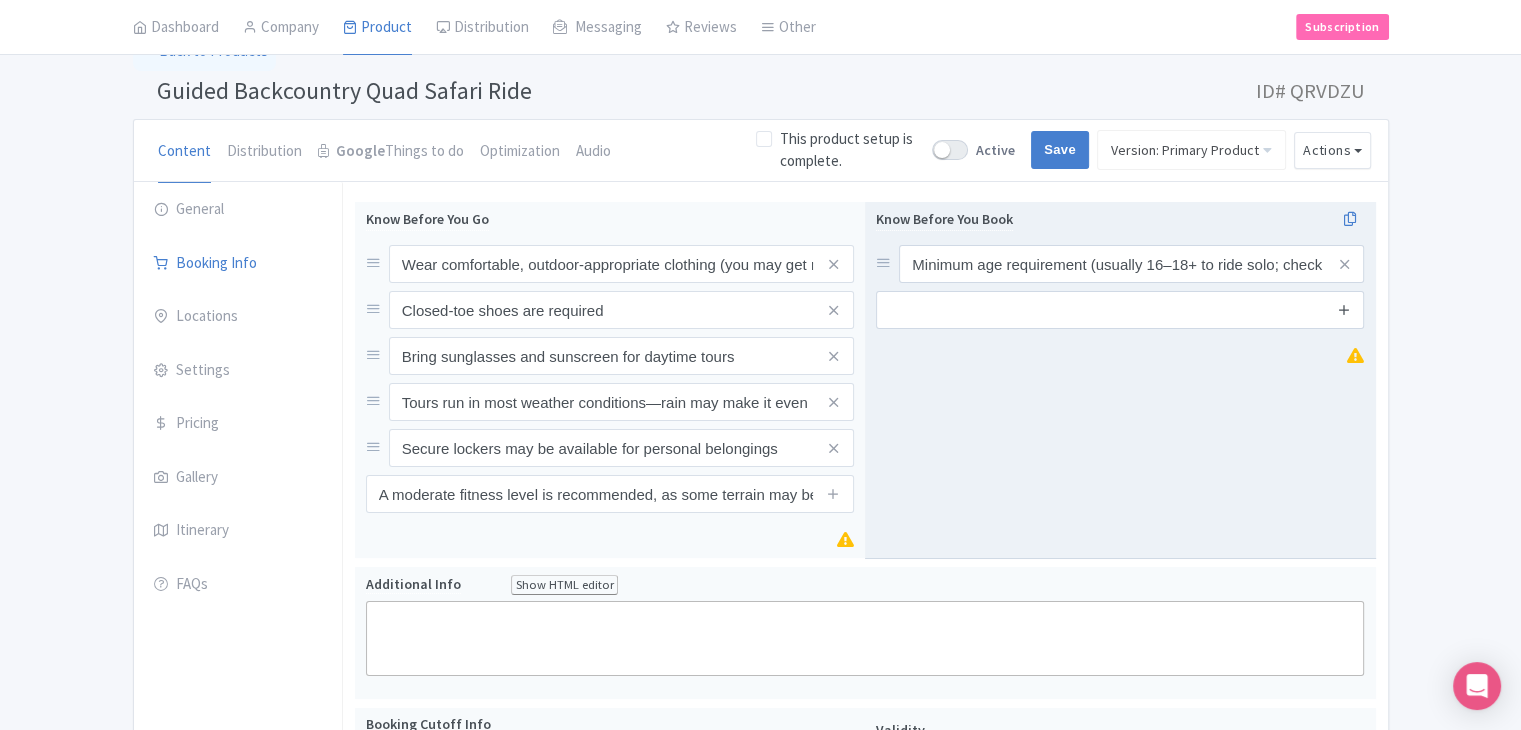 click at bounding box center (1344, 309) 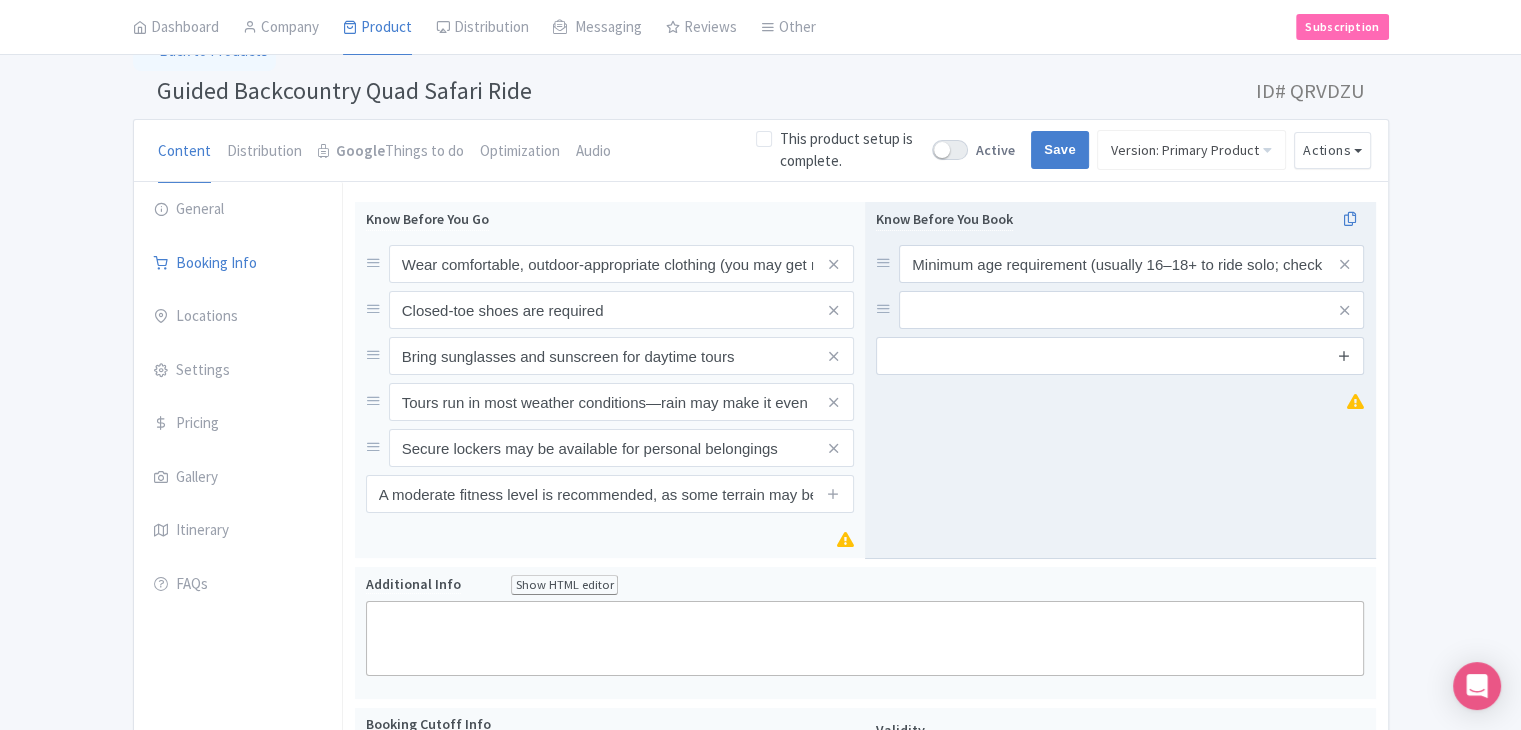 click at bounding box center (1344, 356) 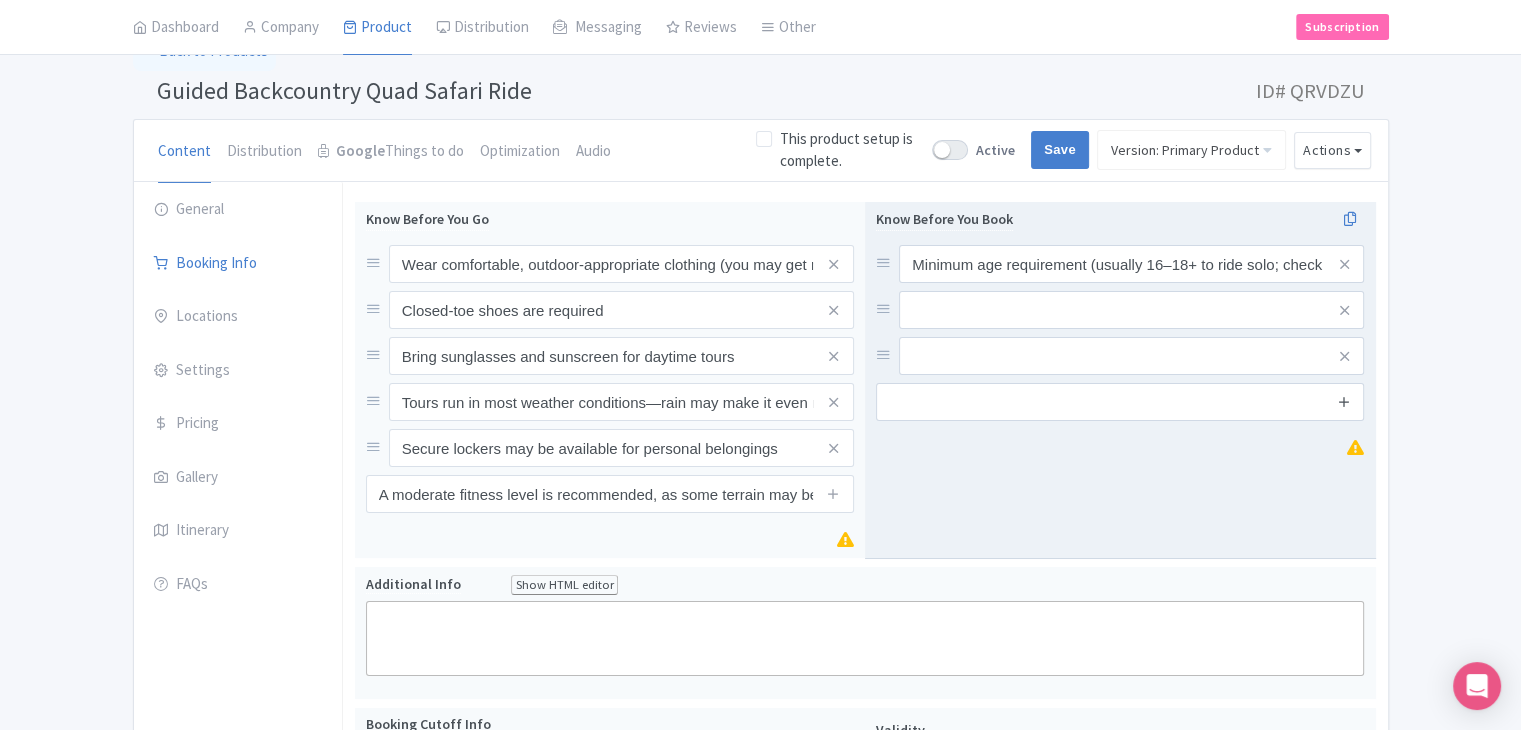 click at bounding box center (1344, 401) 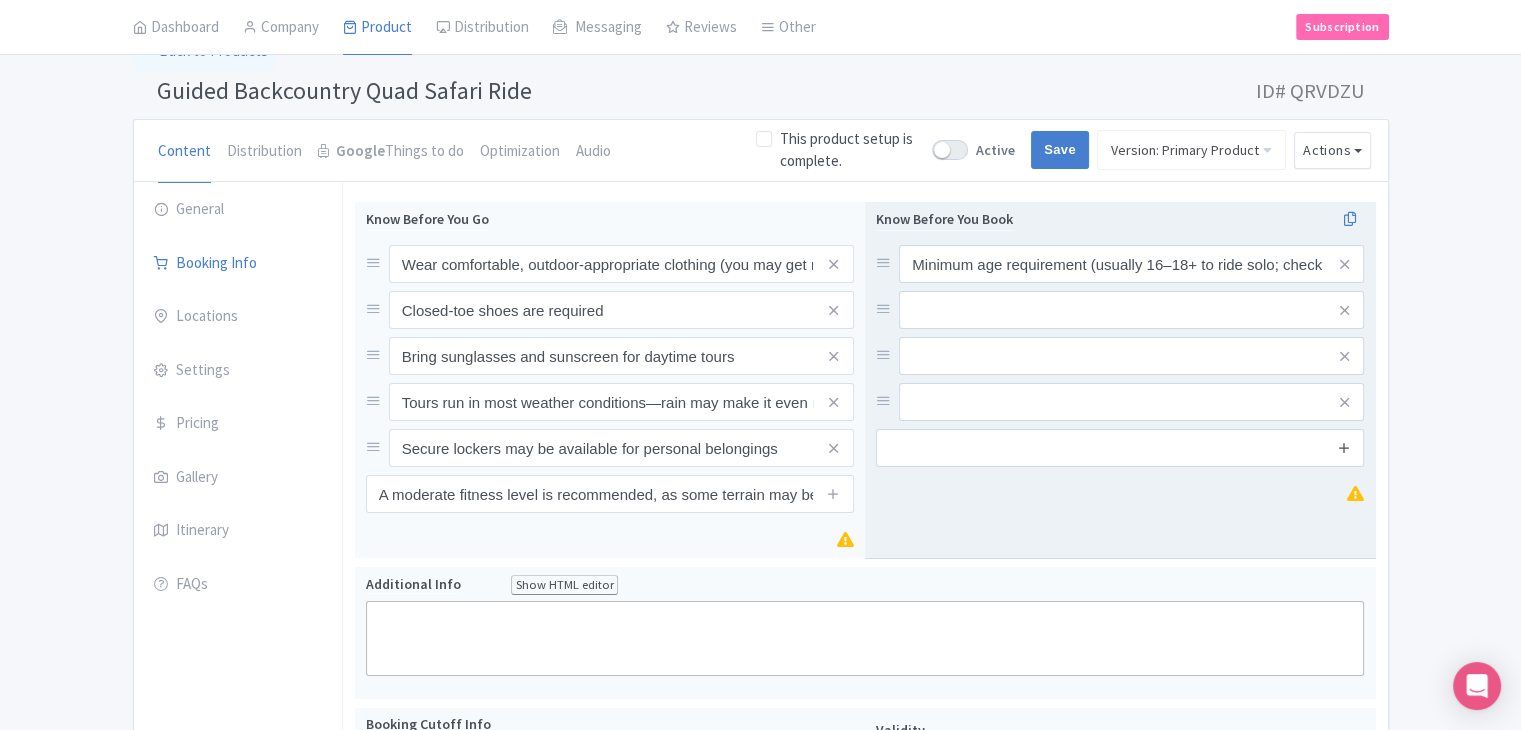click at bounding box center [1344, 448] 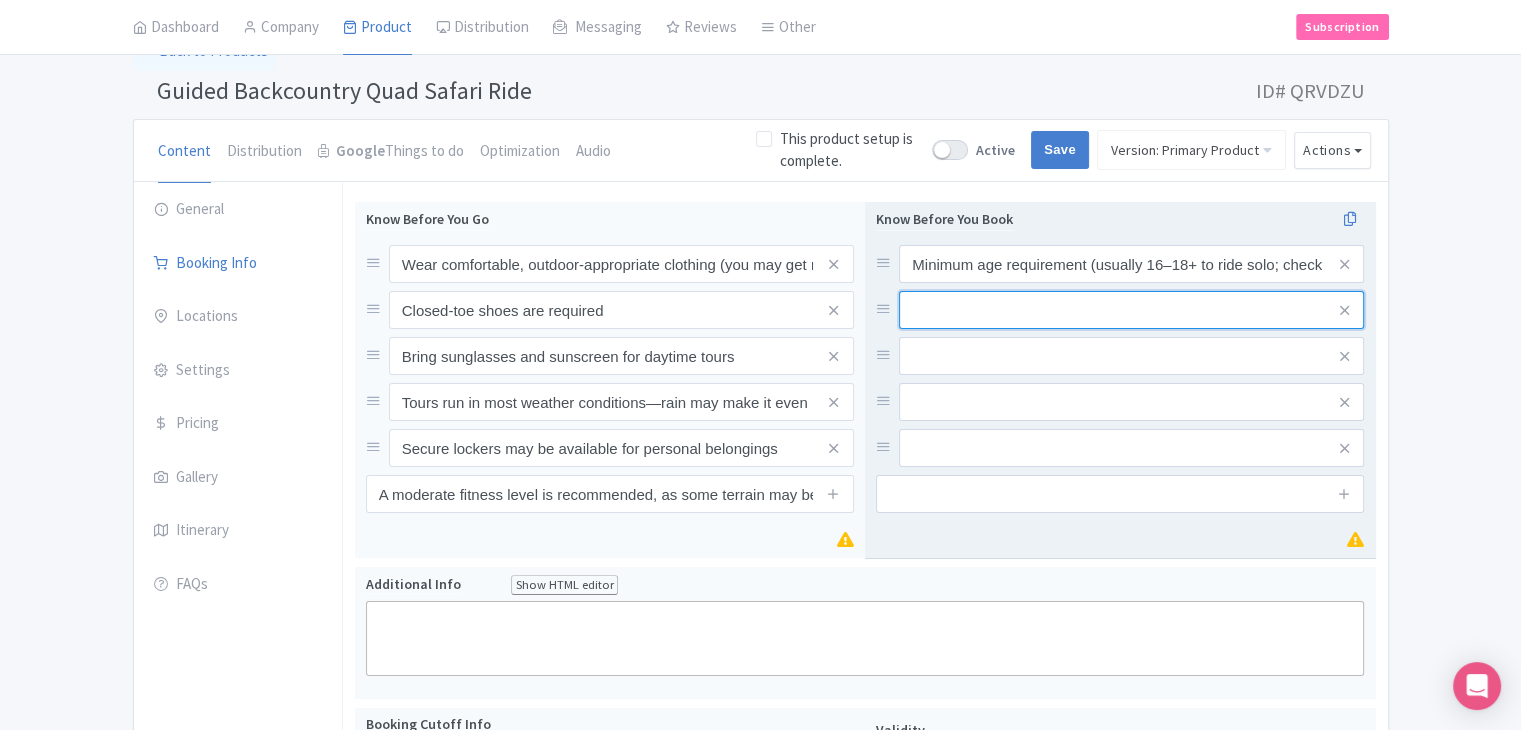 click at bounding box center [1131, 264] 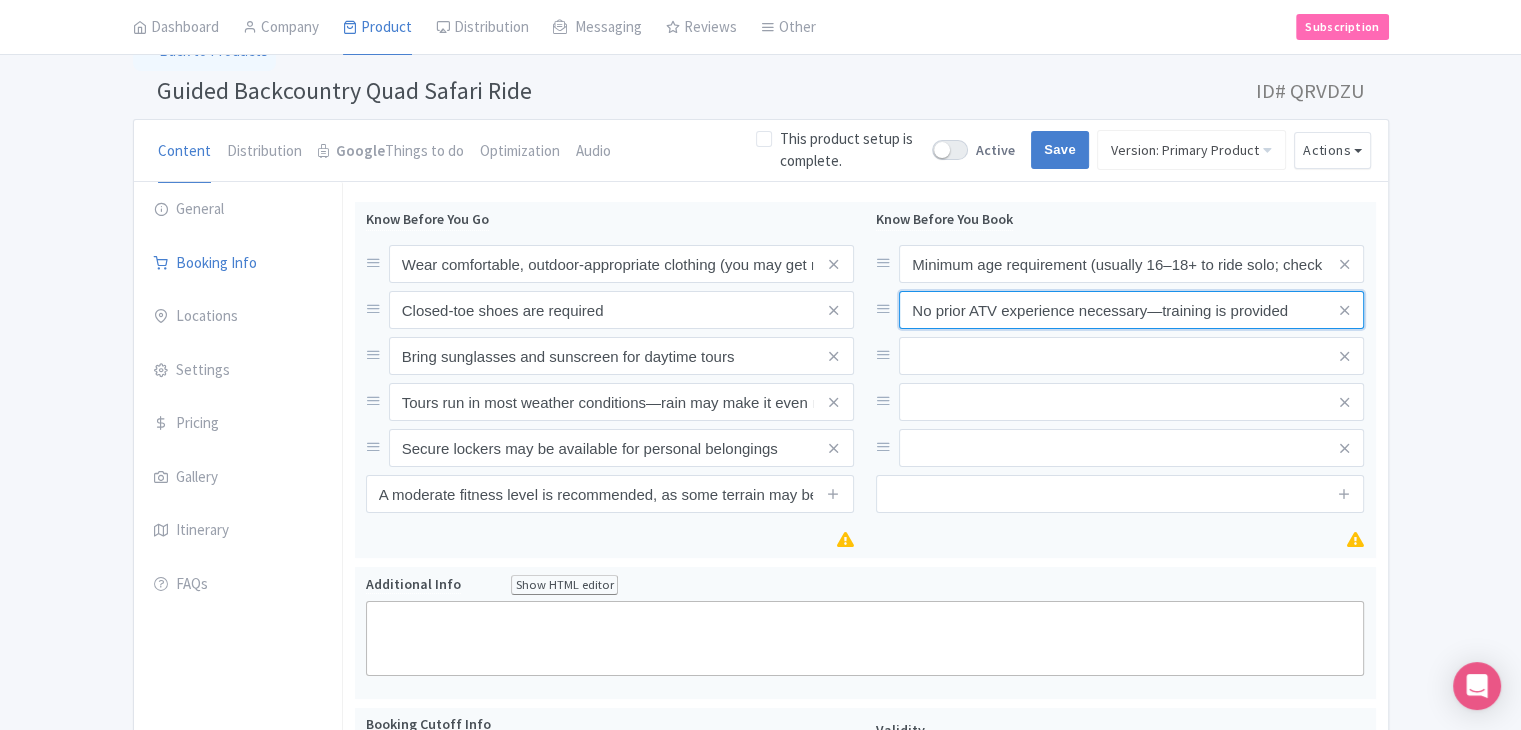 type on "No prior ATV experience necessary—training is provided" 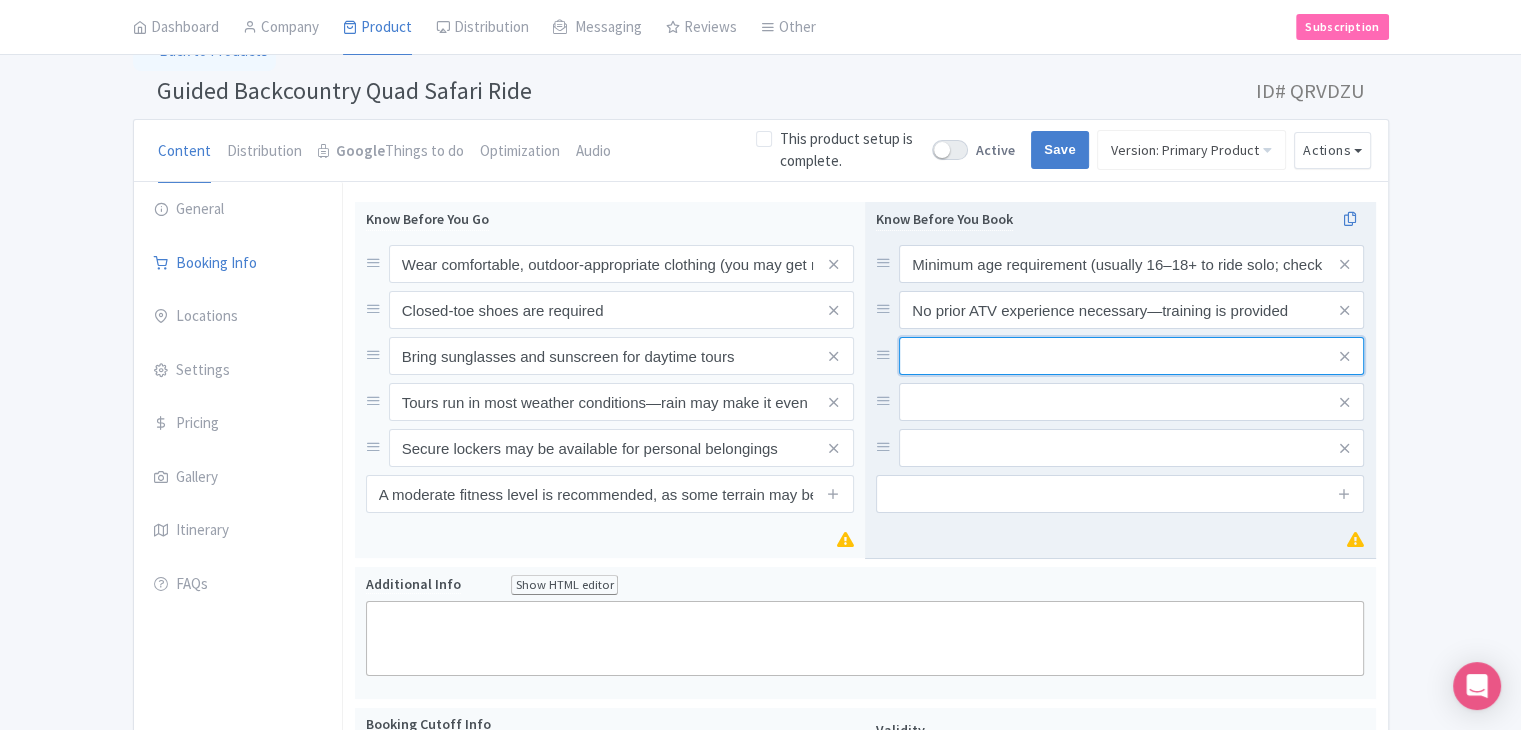 click at bounding box center (1131, 264) 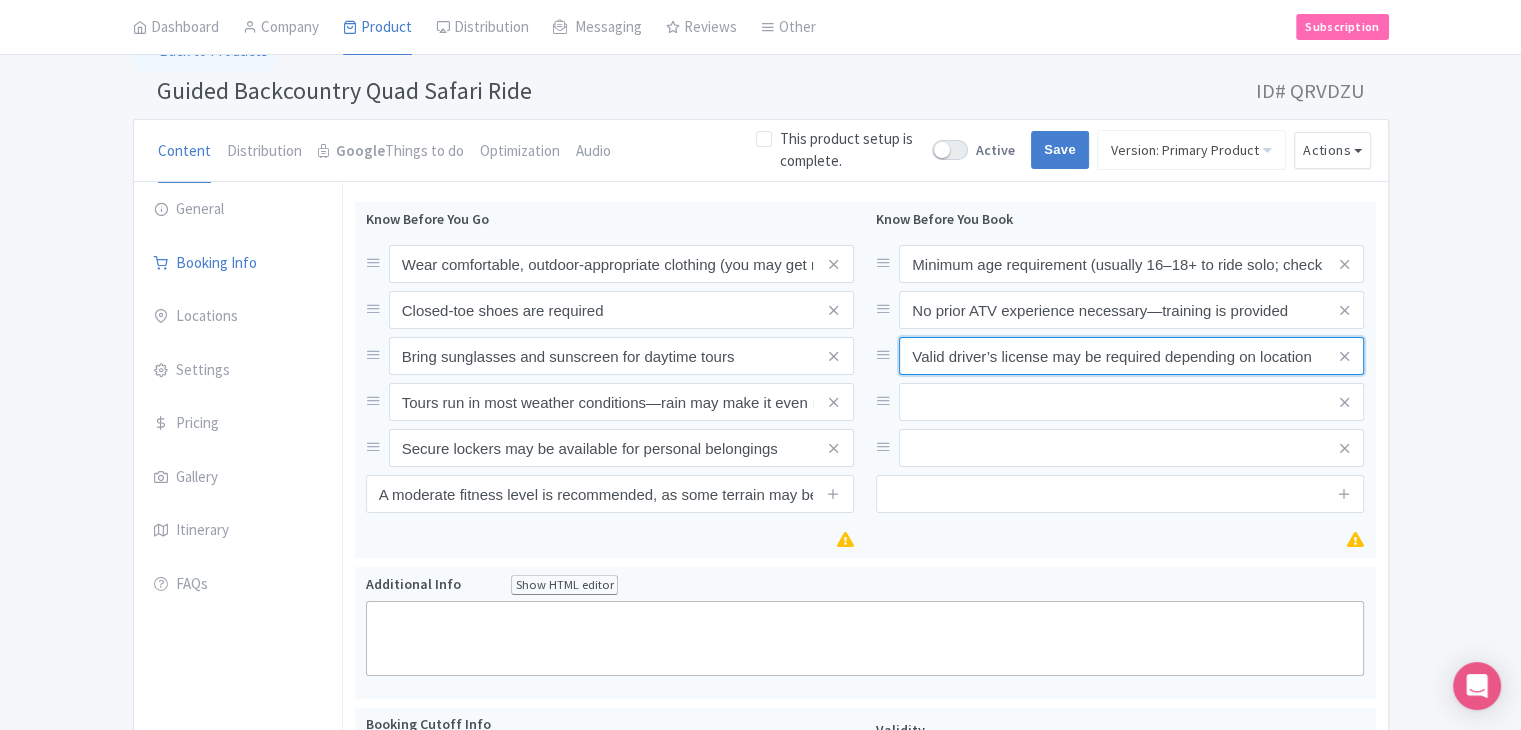 type on "Valid driver’s license may be required depending on location" 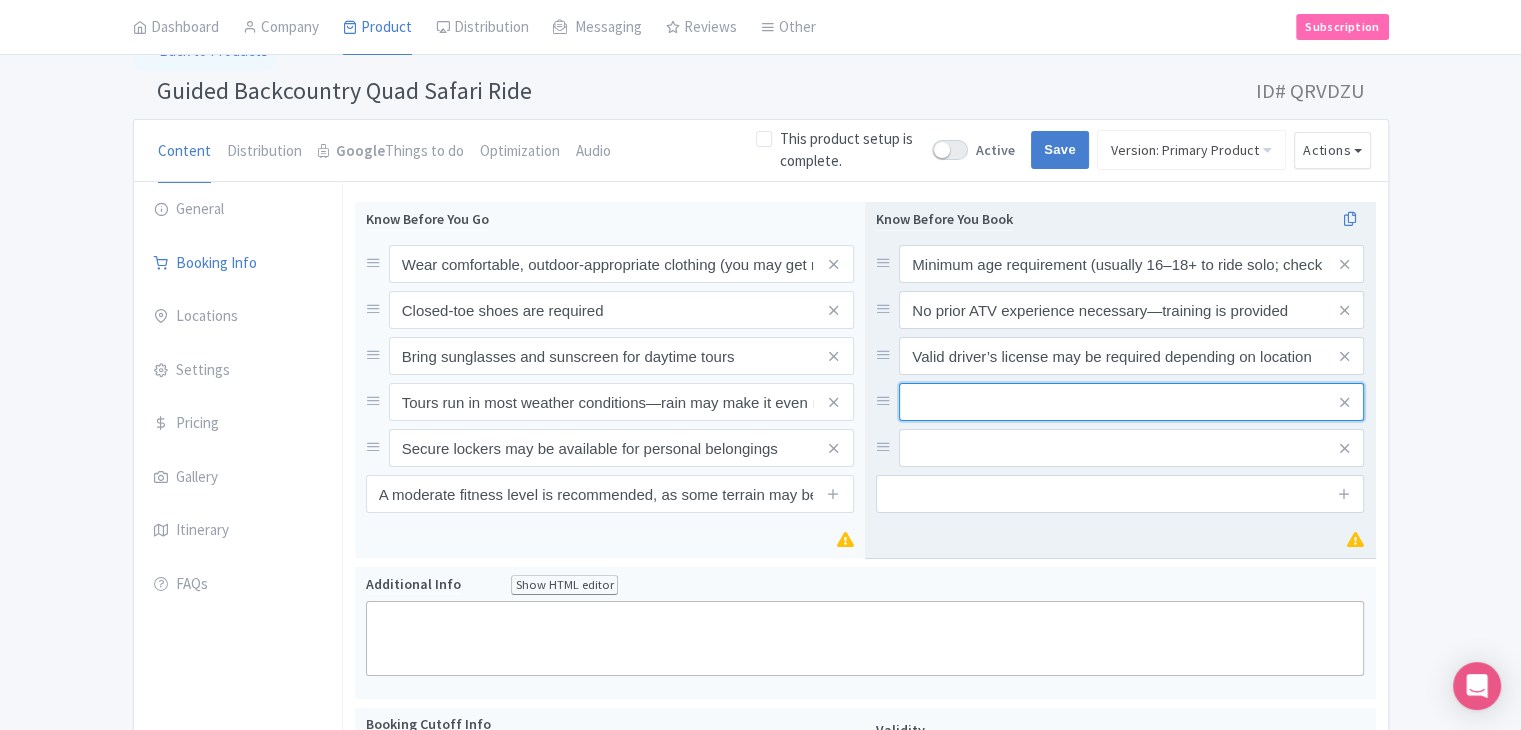 click at bounding box center (1131, 264) 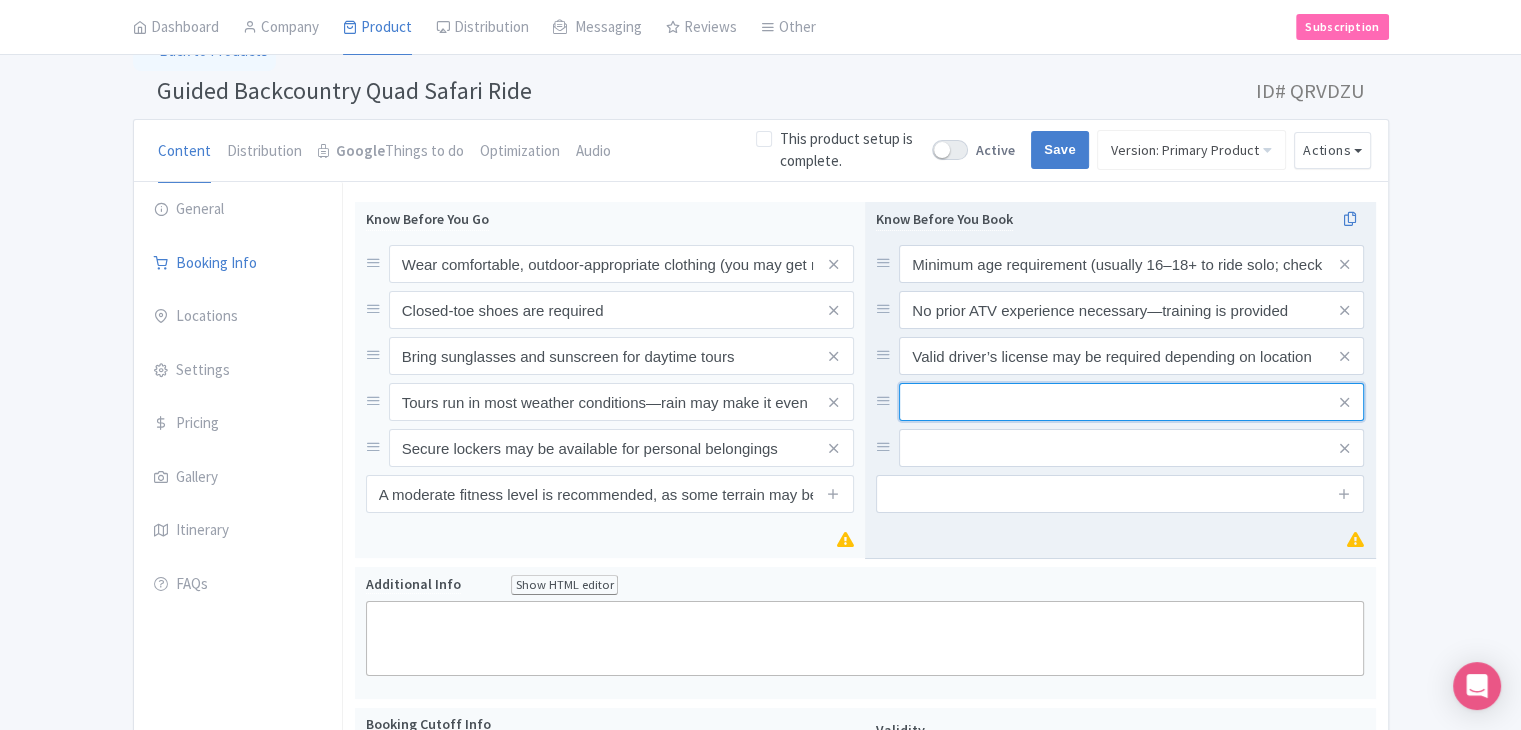 paste on "Children may be able to ride as passengers with an adult (on two-seater quads)" 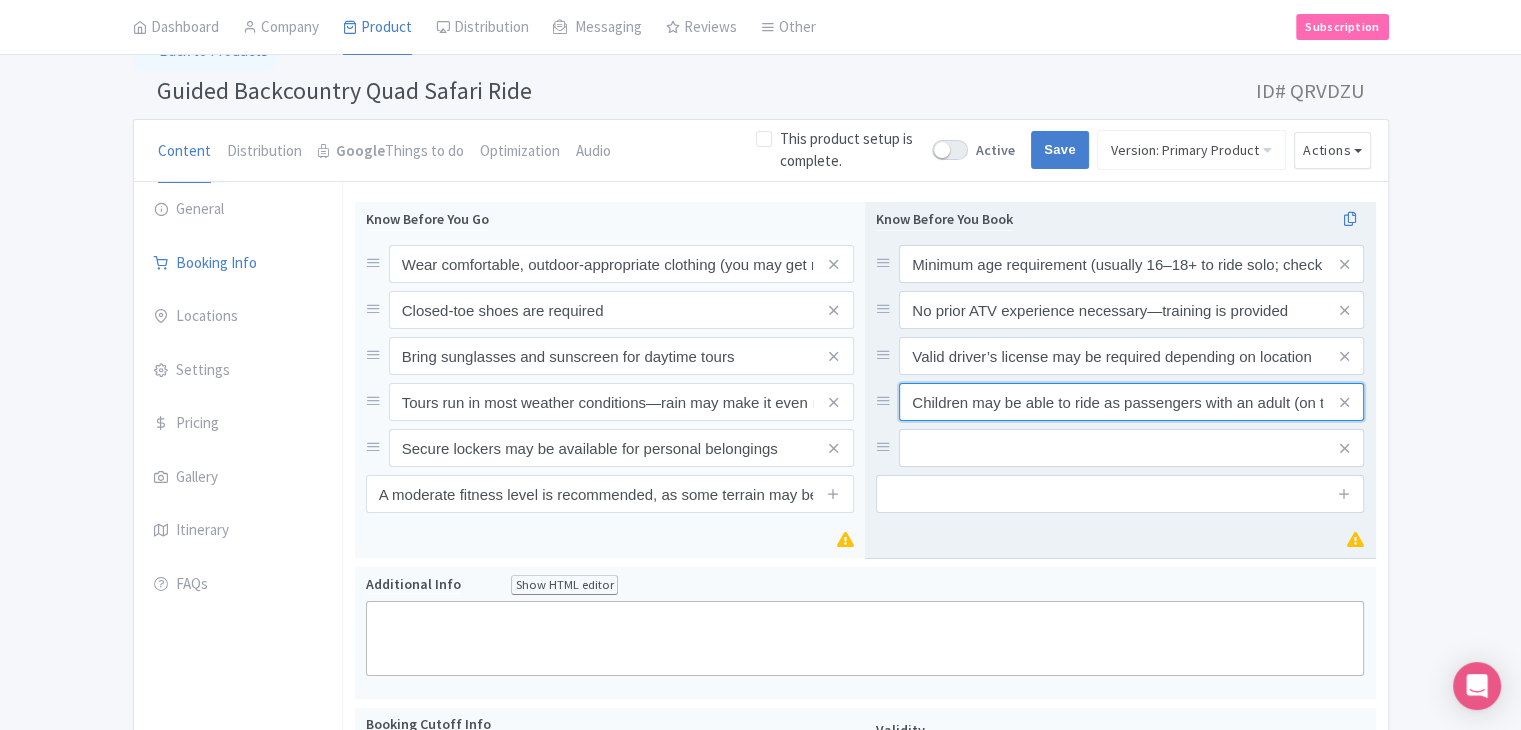 scroll, scrollTop: 0, scrollLeft: 116, axis: horizontal 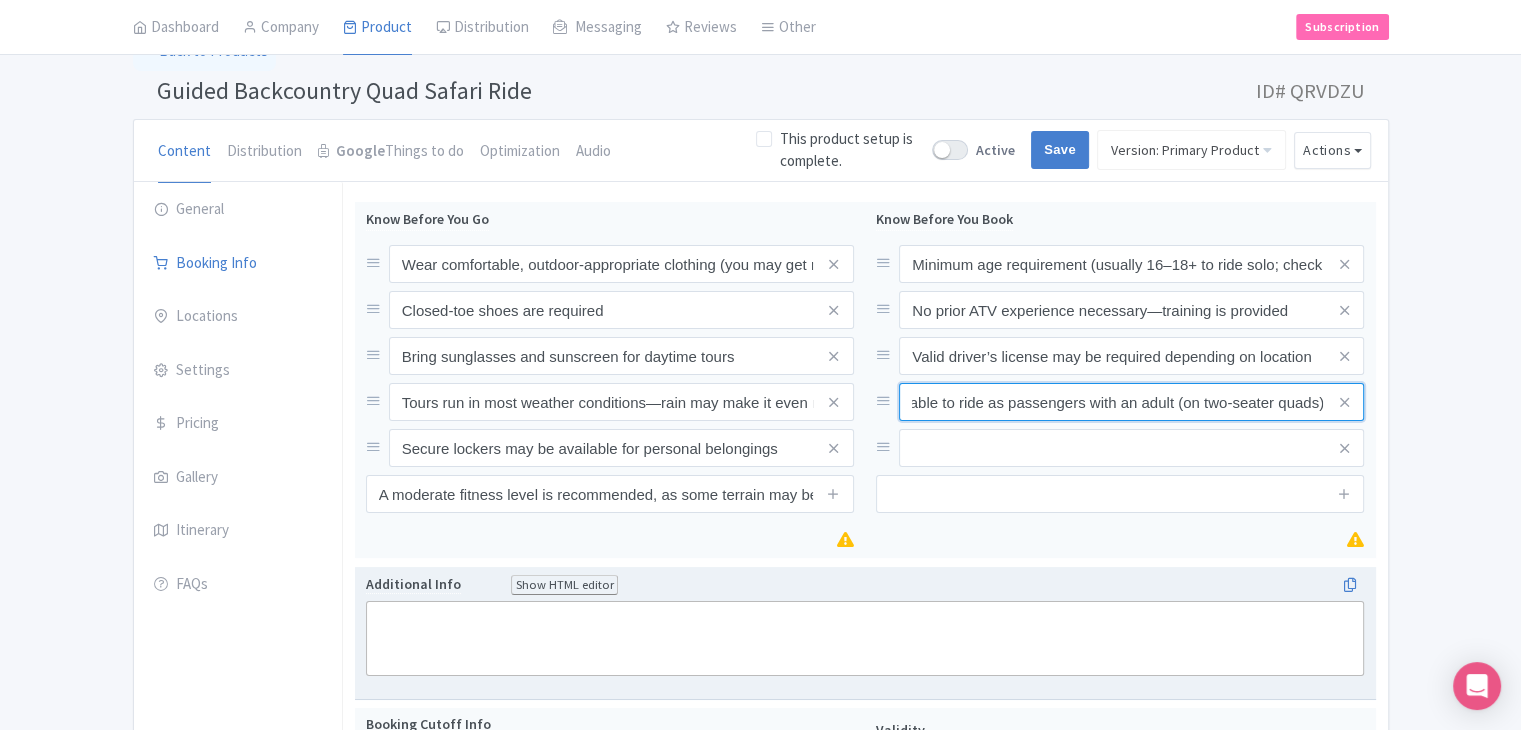 type on "Children may be able to ride as passengers with an adult (on two-seater quads)" 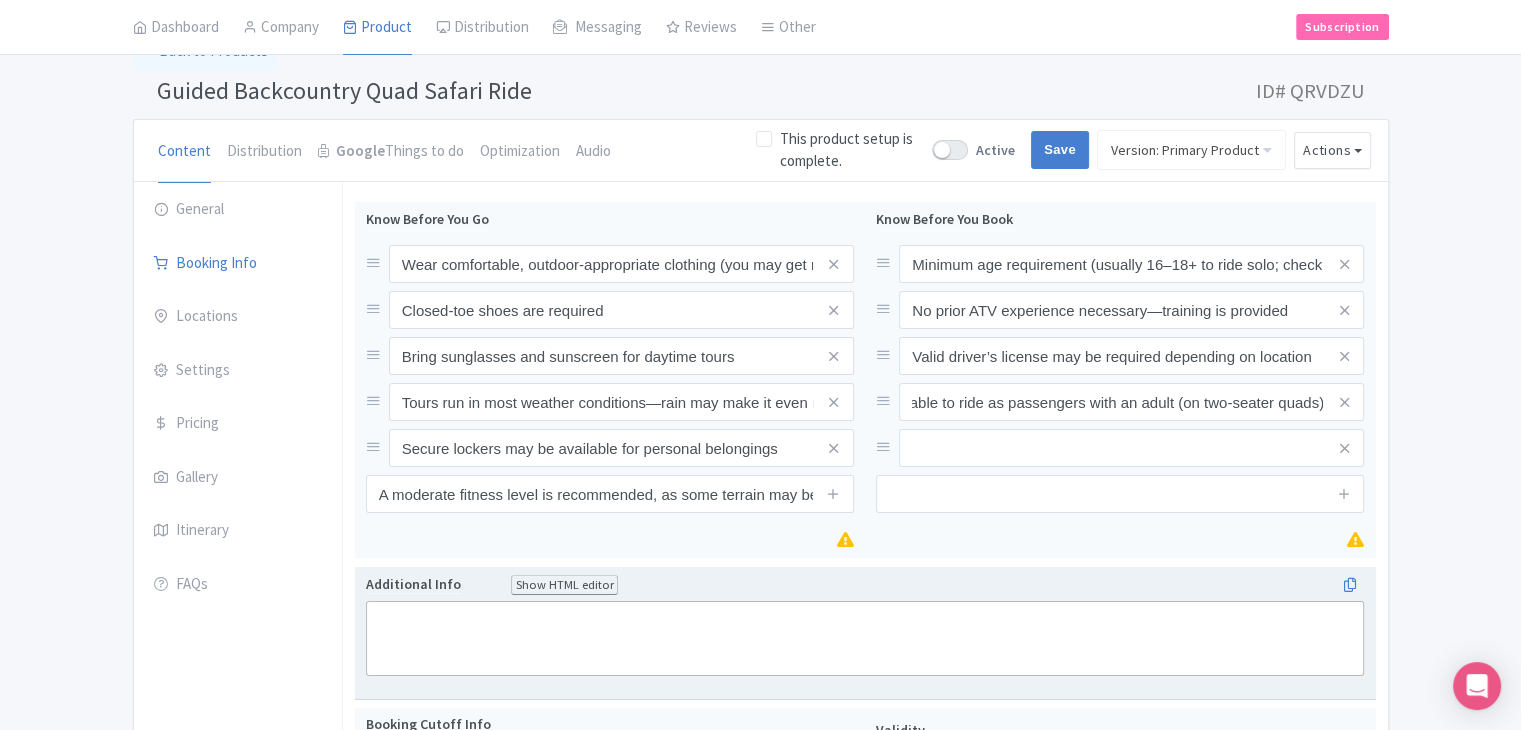 scroll, scrollTop: 0, scrollLeft: 0, axis: both 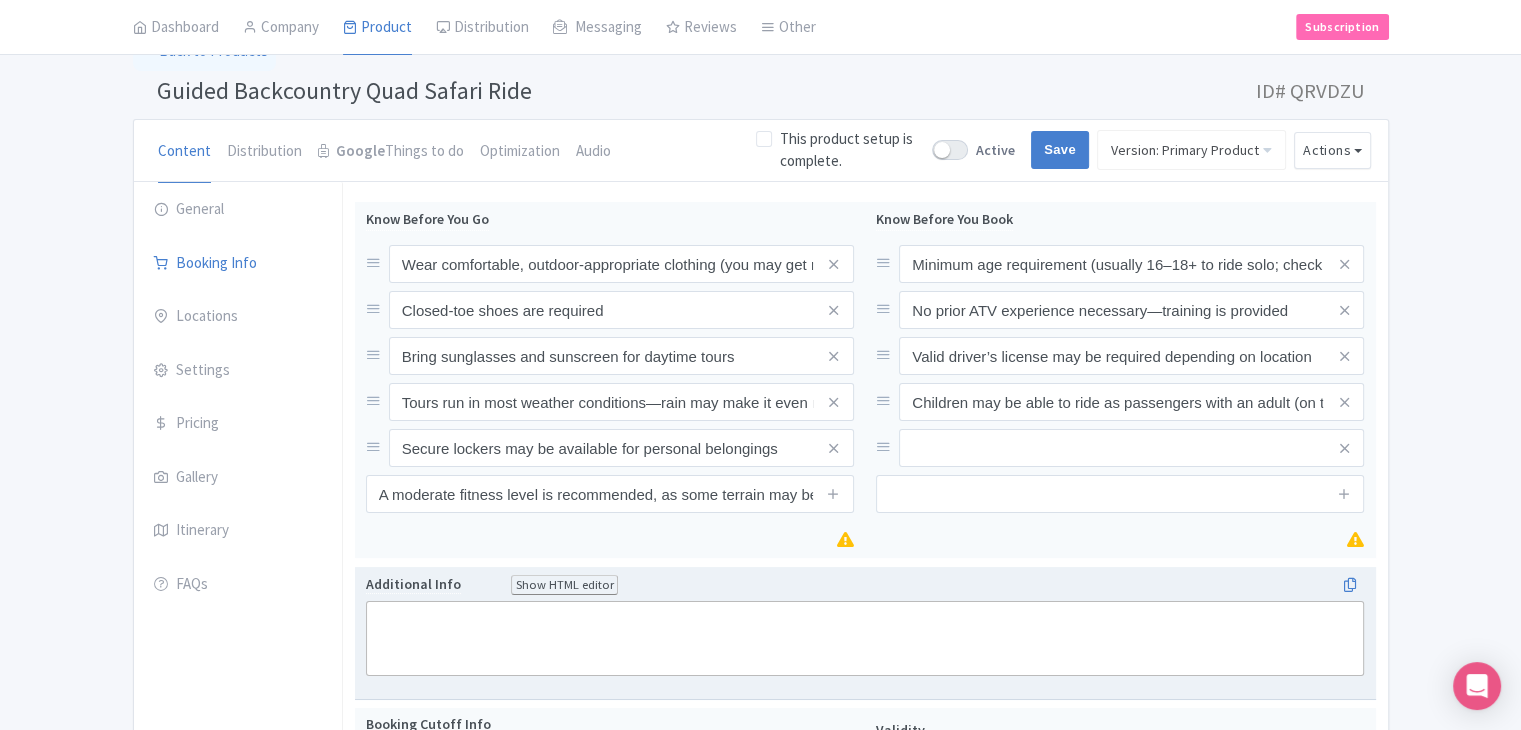 click on "Additional Info Show HTML editor" at bounding box center [865, 585] 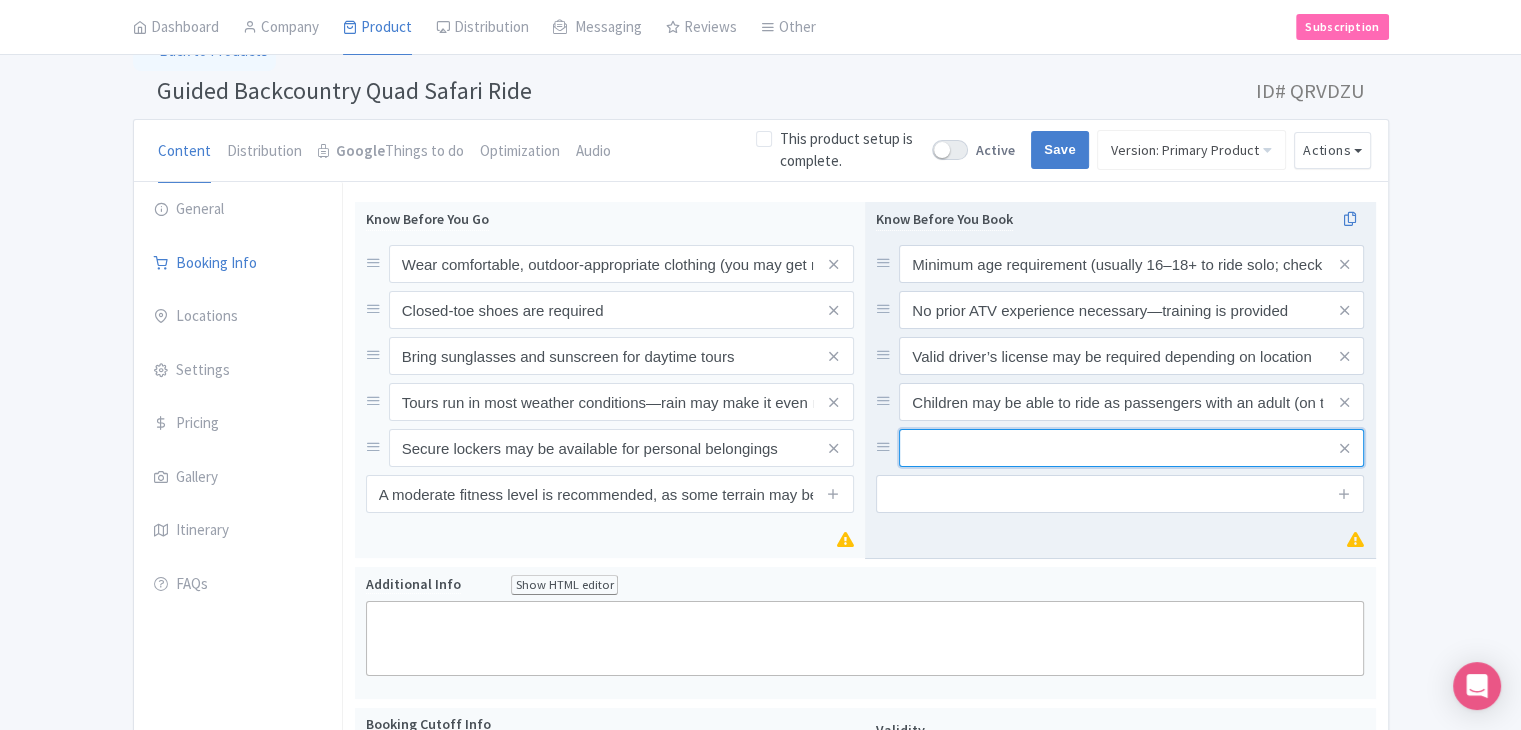 click at bounding box center (1131, 264) 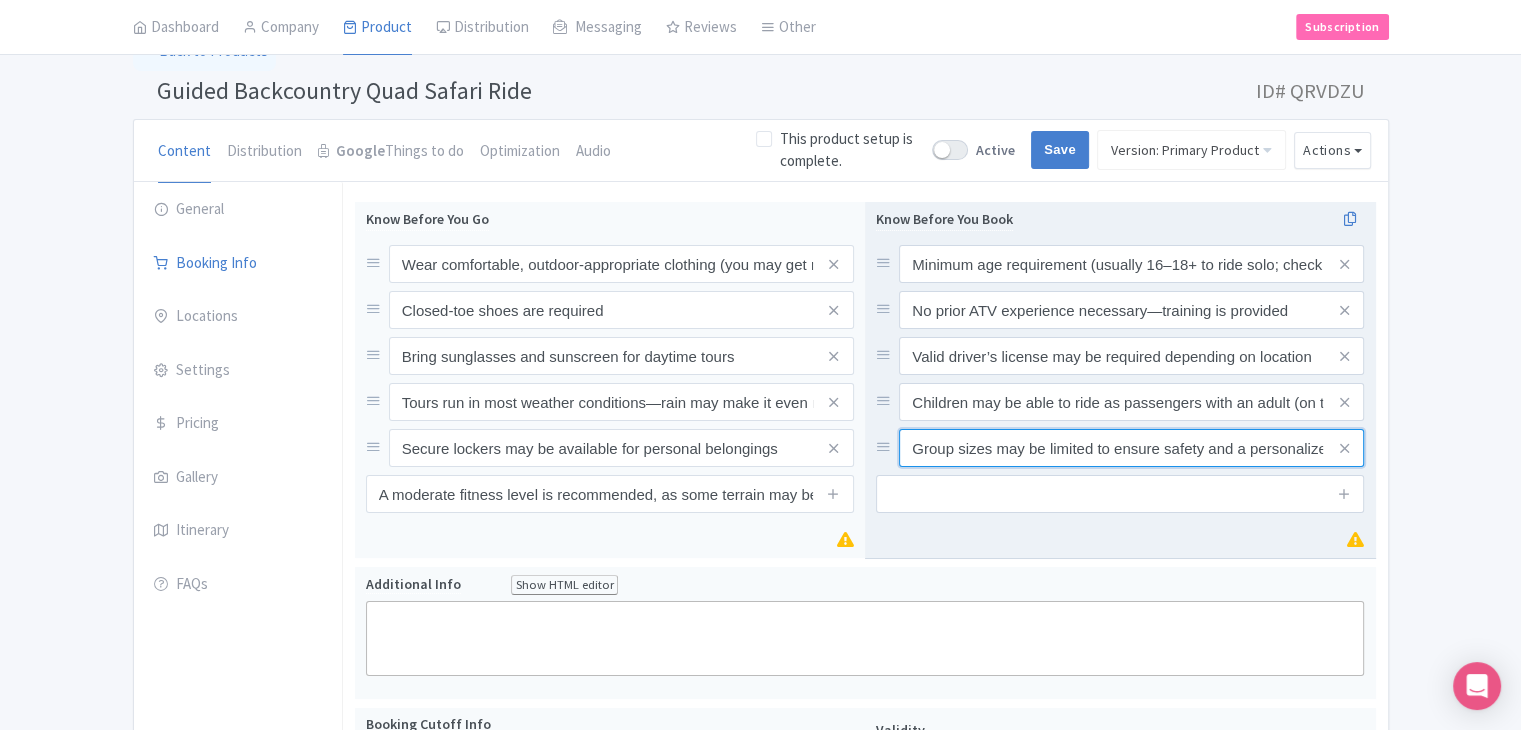 scroll, scrollTop: 0, scrollLeft: 88, axis: horizontal 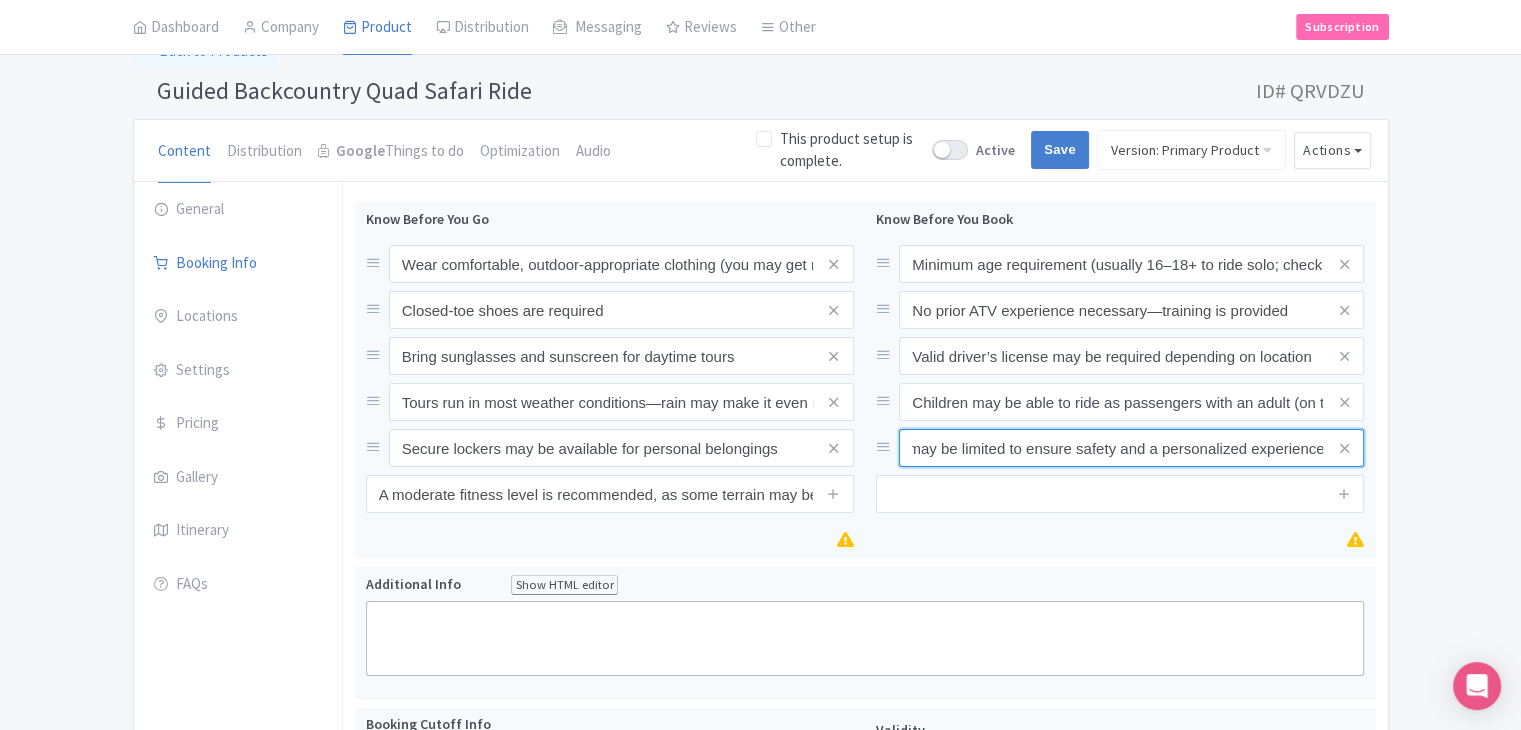 type on "Group sizes may be limited to ensure safety and a personalized experience" 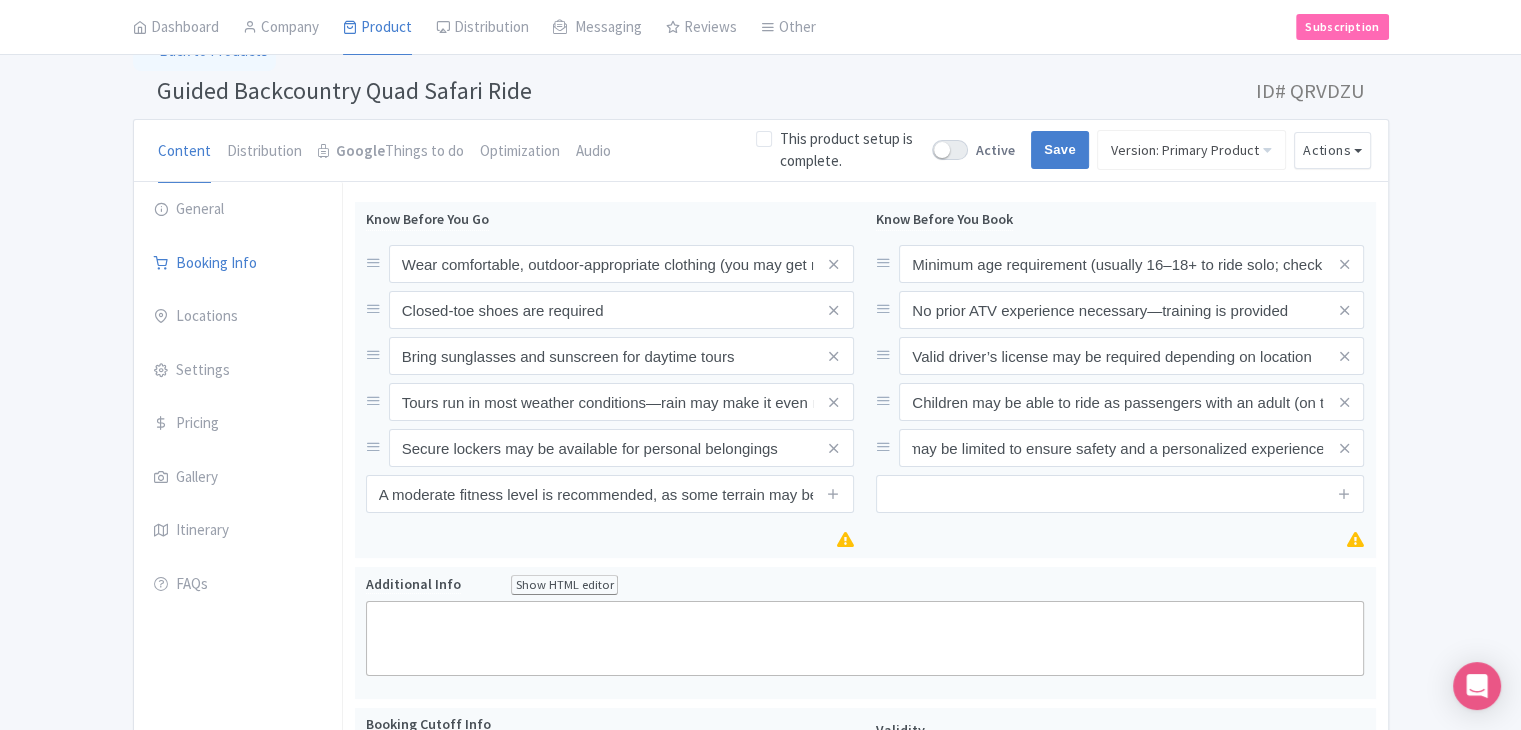 scroll, scrollTop: 0, scrollLeft: 0, axis: both 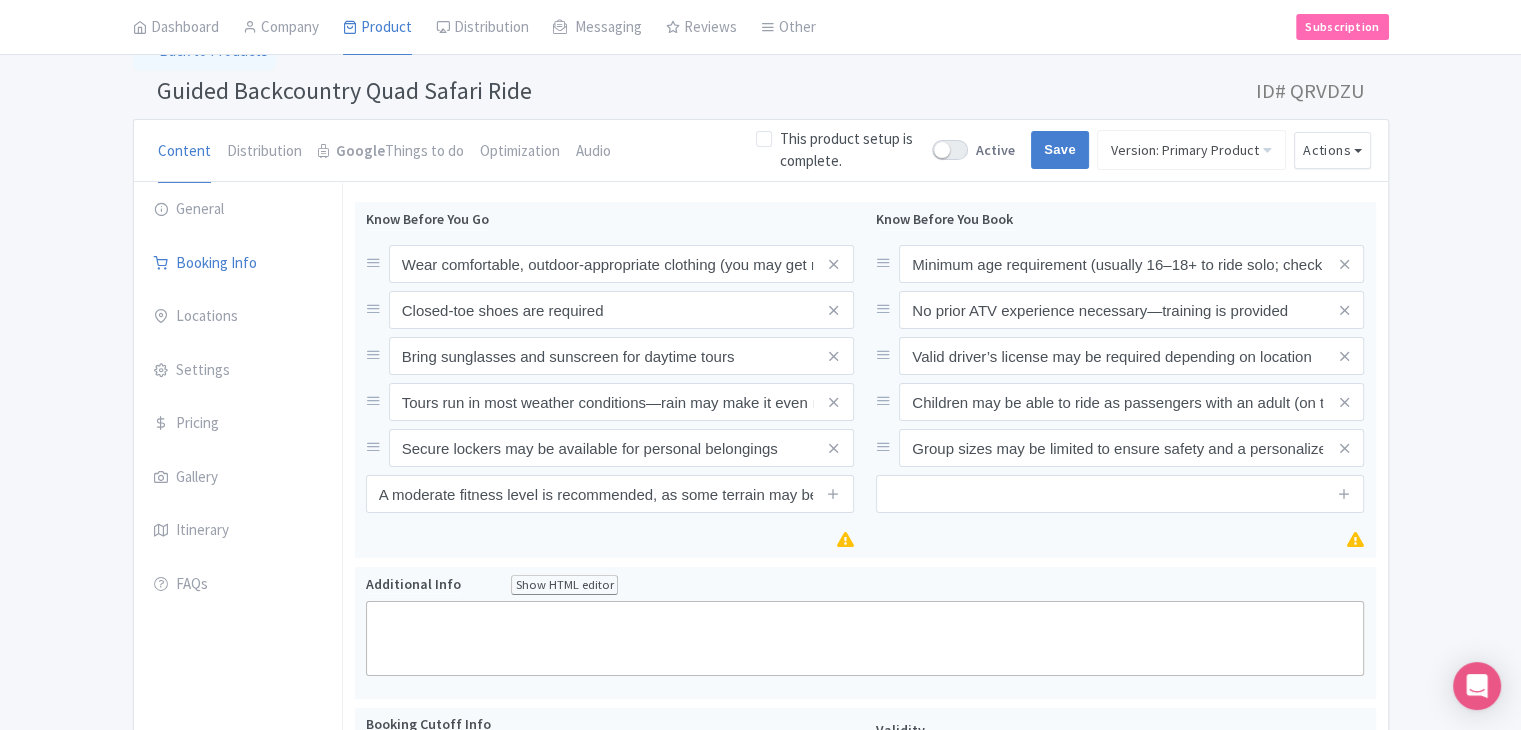 click on "Success
Data saved automatically
← Back to Products
Guided Backcountry Quad Safari Ride
ID# QRVDZU
Content
Distribution
Google  Things to do
Optimization
Audio
This product setup is complete.
Active
Save
Version: Primary Product
Primary Product
Version: Primary Product
Version type   * Primary
Version name   * Primary Product
Version description
Date from
Date to
Select all resellers for version
Share with Resellers:
Done
Actions
View on Magpie
Customer View
Industry Partner View
Download
Excel
Word
All Images ZIP
Share Products
Delete Product
Create new version" at bounding box center (760, 871) 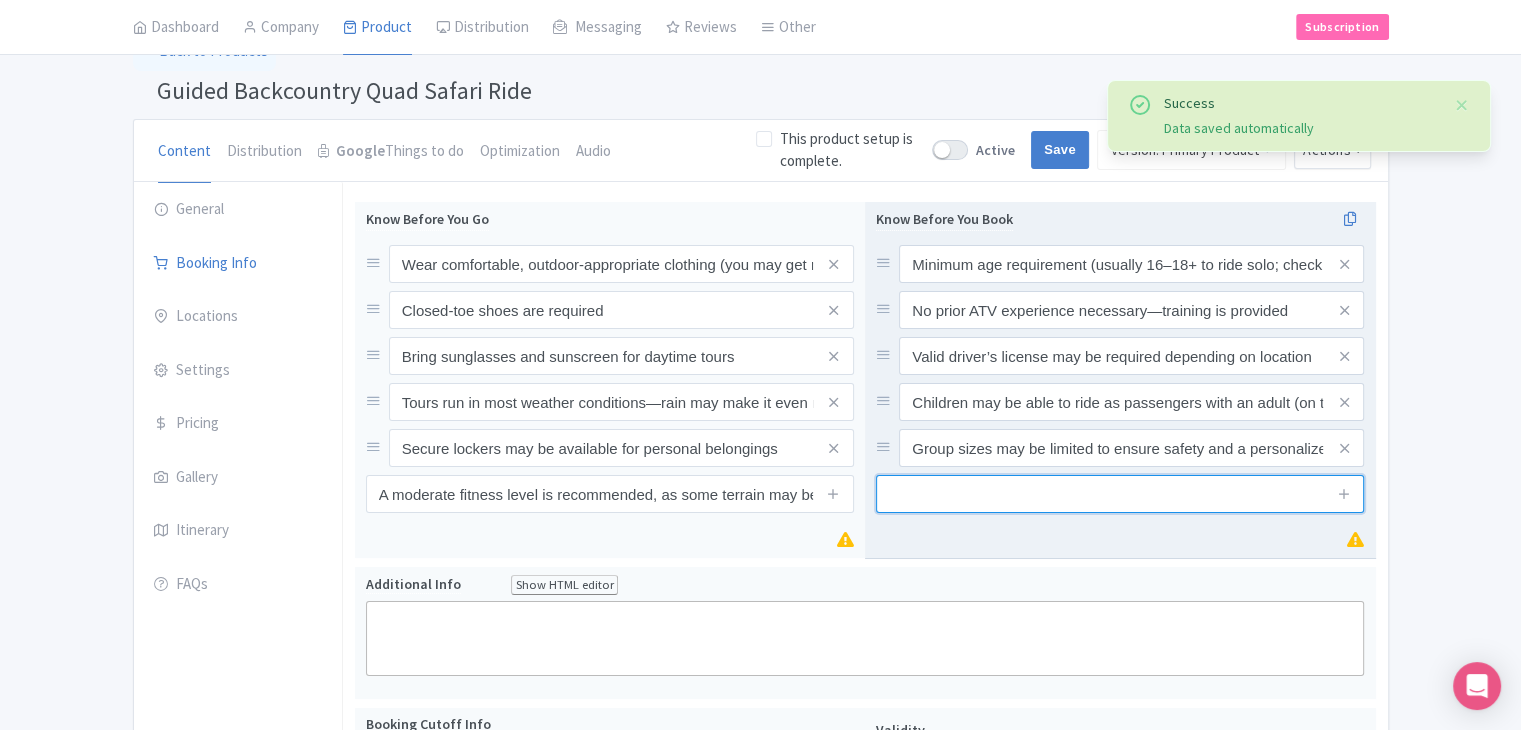 drag, startPoint x: 972, startPoint y: 489, endPoint x: 959, endPoint y: 521, distance: 34.539833 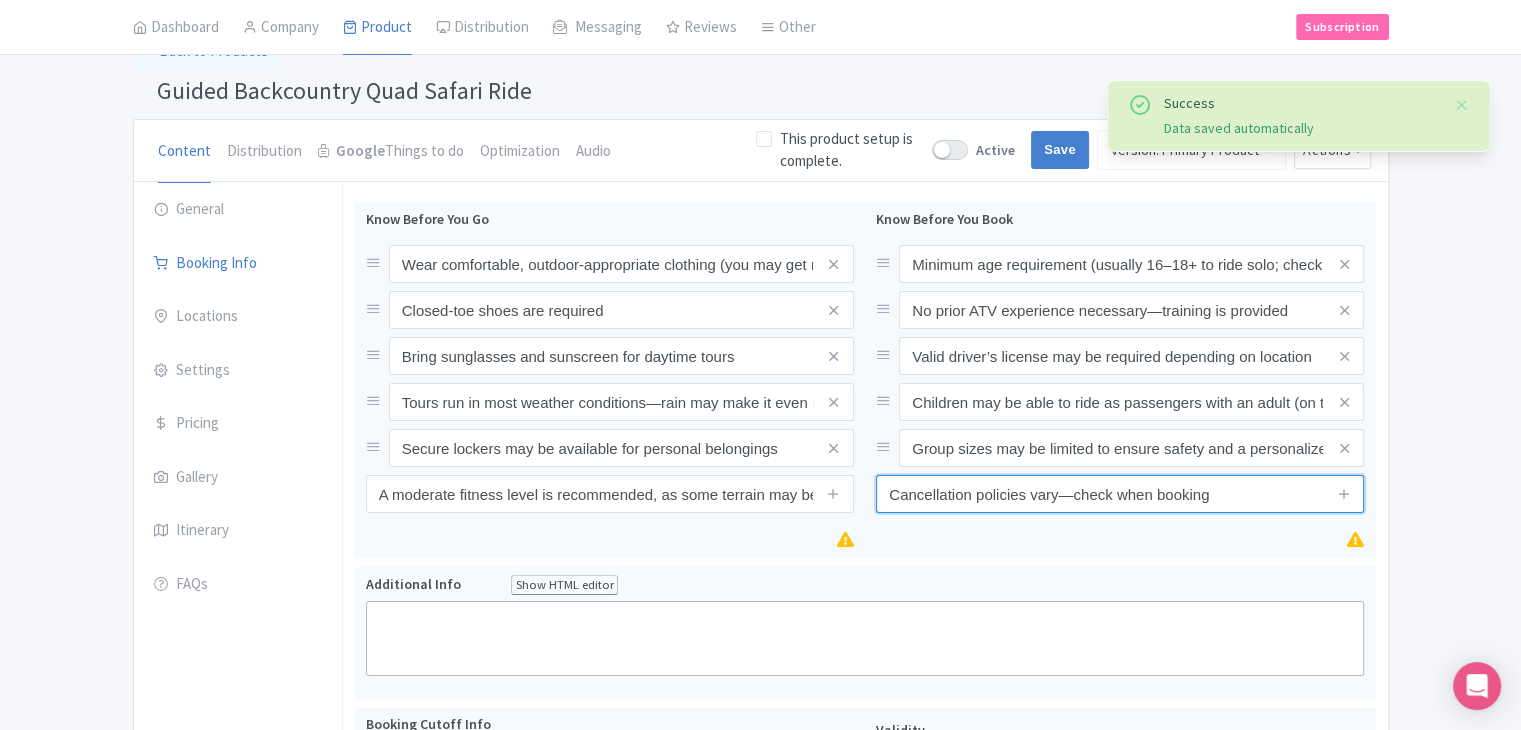 type on "Cancellation policies vary—check when booking" 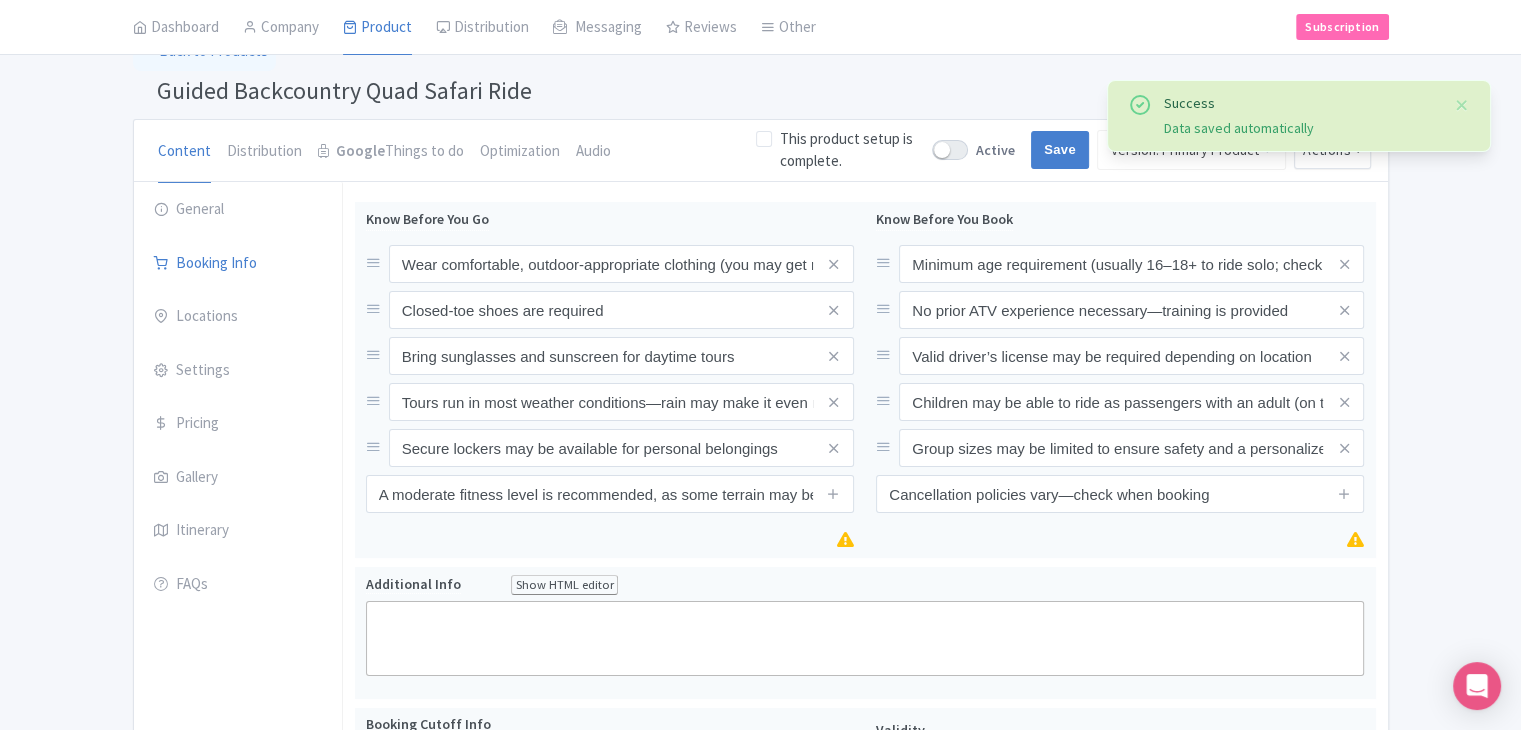 click on "Know Before You Go Wear comfortable, outdoor-appropriate clothing (you may get muddy!) Closed-toe shoes are required Bring sunglasses and sunscreen for daytime tours Tours run in most weather conditions—rain may make it even more fun! Secure lockers may be available for personal belongings A moderate fitness level is recommended, as some terrain may be physically demanding
Know Before You Book Minimum age requirement (usually 16–18+ to ride solo; check provider policy) No prior ATV experience necessary—training is provided Valid driver’s license may be required depending on location Children may be able to ride as passengers with an adult (on two-seater quads) Group sizes may be limited to ensure safety and a personalized experience Cancellation policies vary—check when booking" at bounding box center [865, 384] 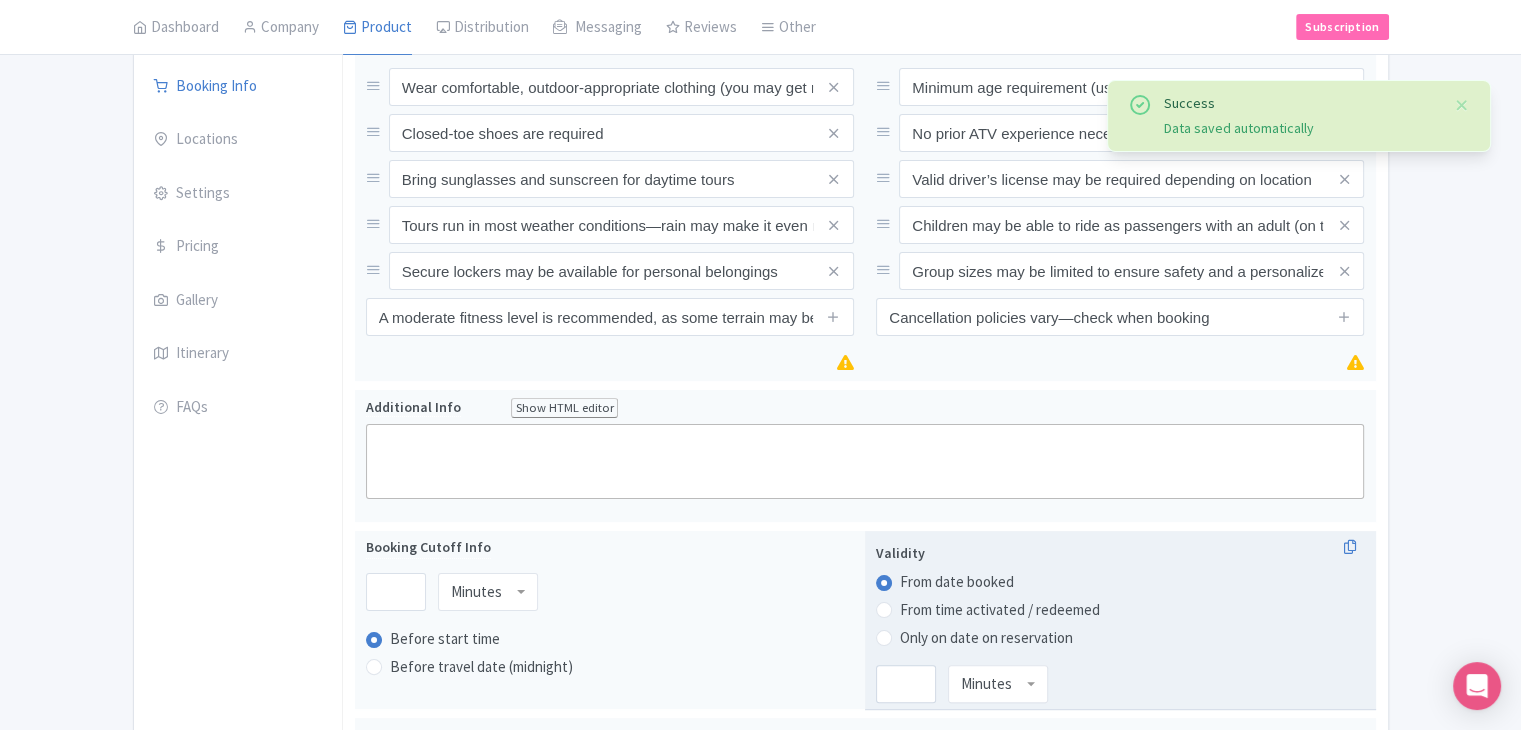 scroll, scrollTop: 512, scrollLeft: 0, axis: vertical 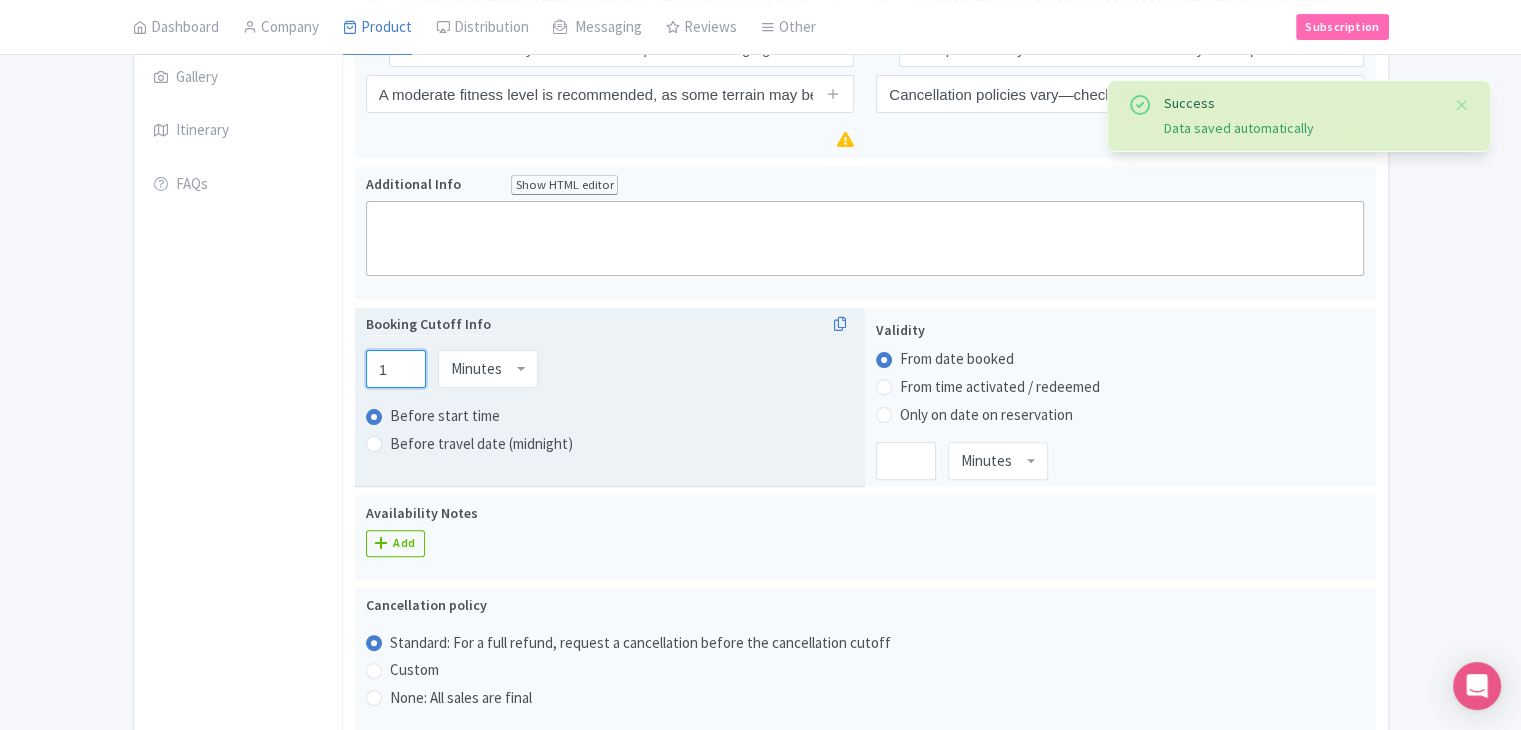 type on "1" 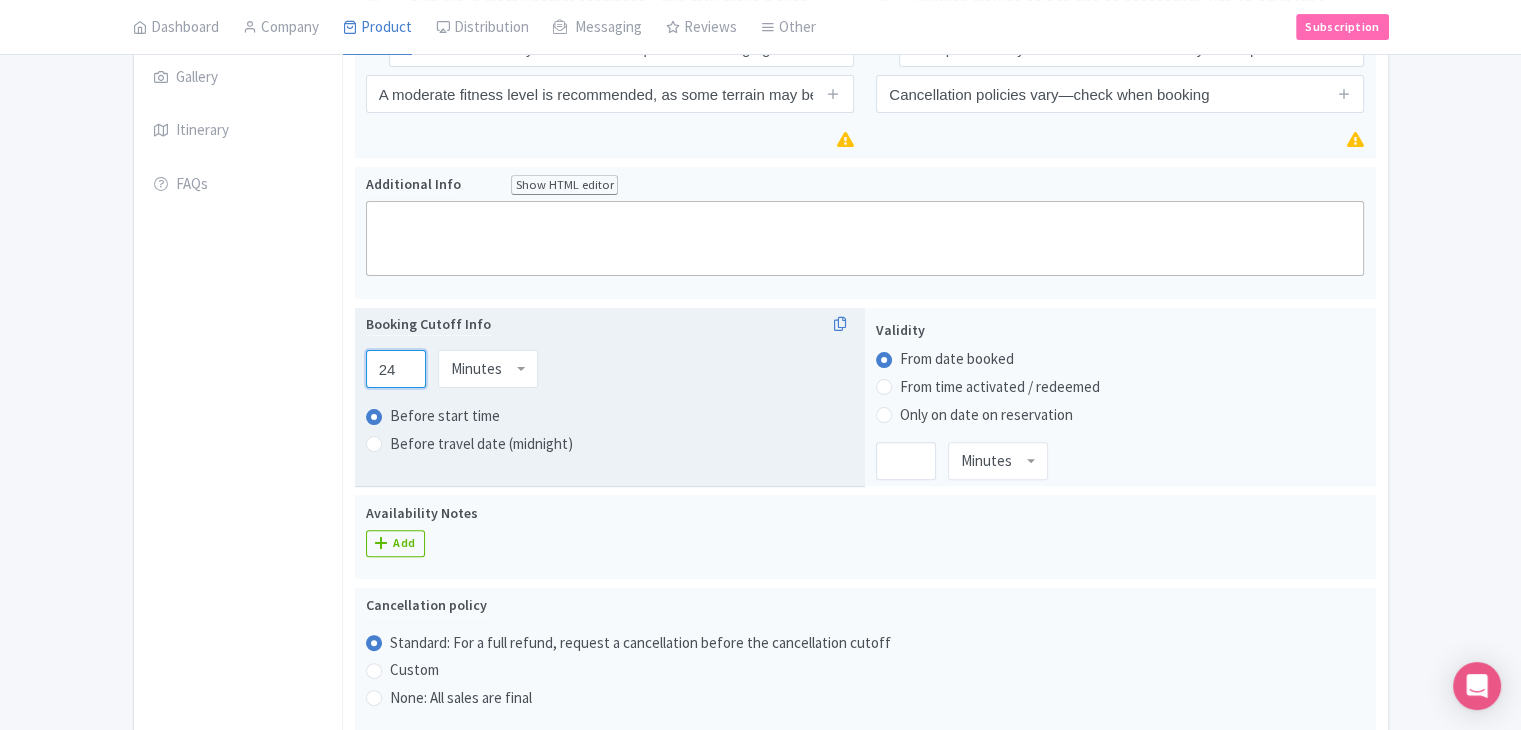 type on "24" 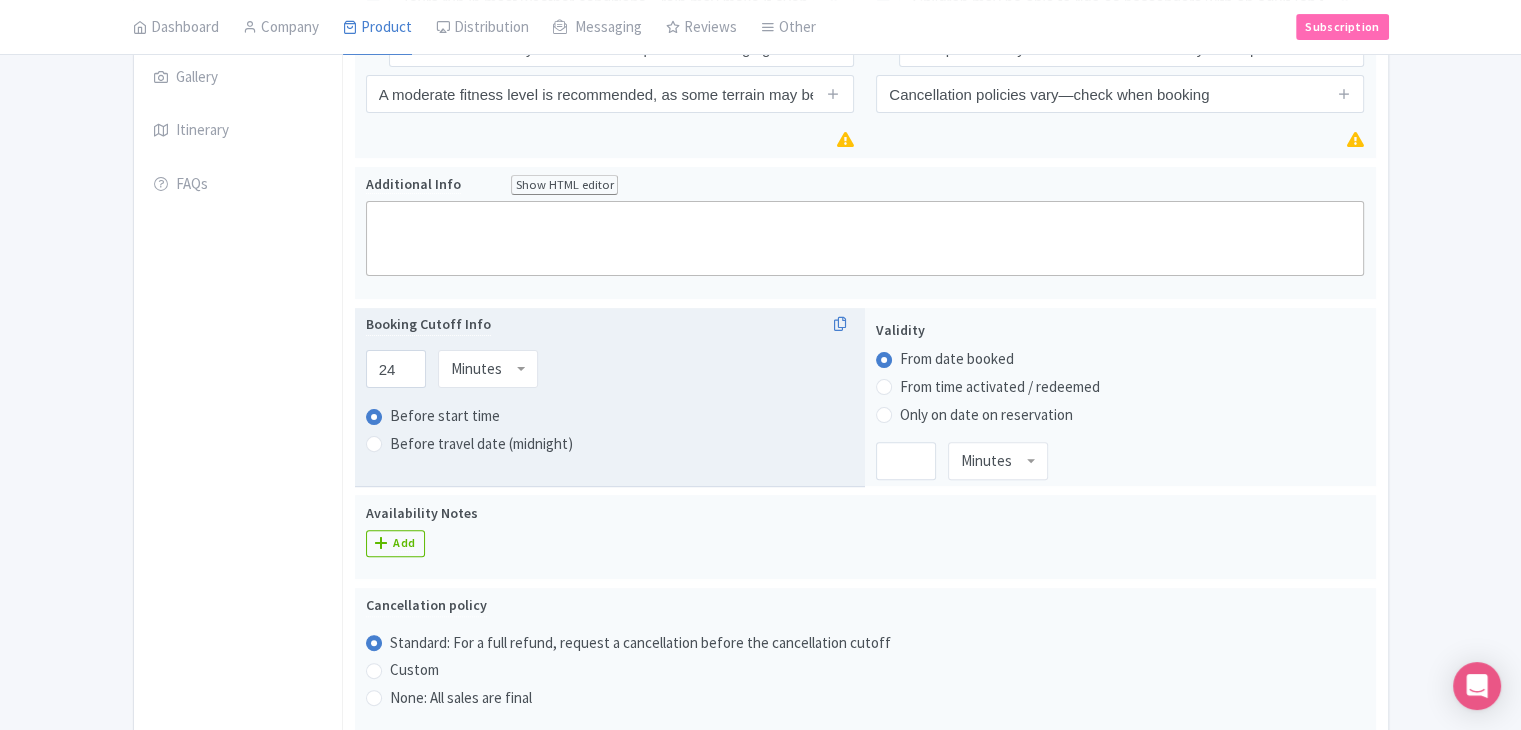 click on "Minutes" at bounding box center [476, 369] 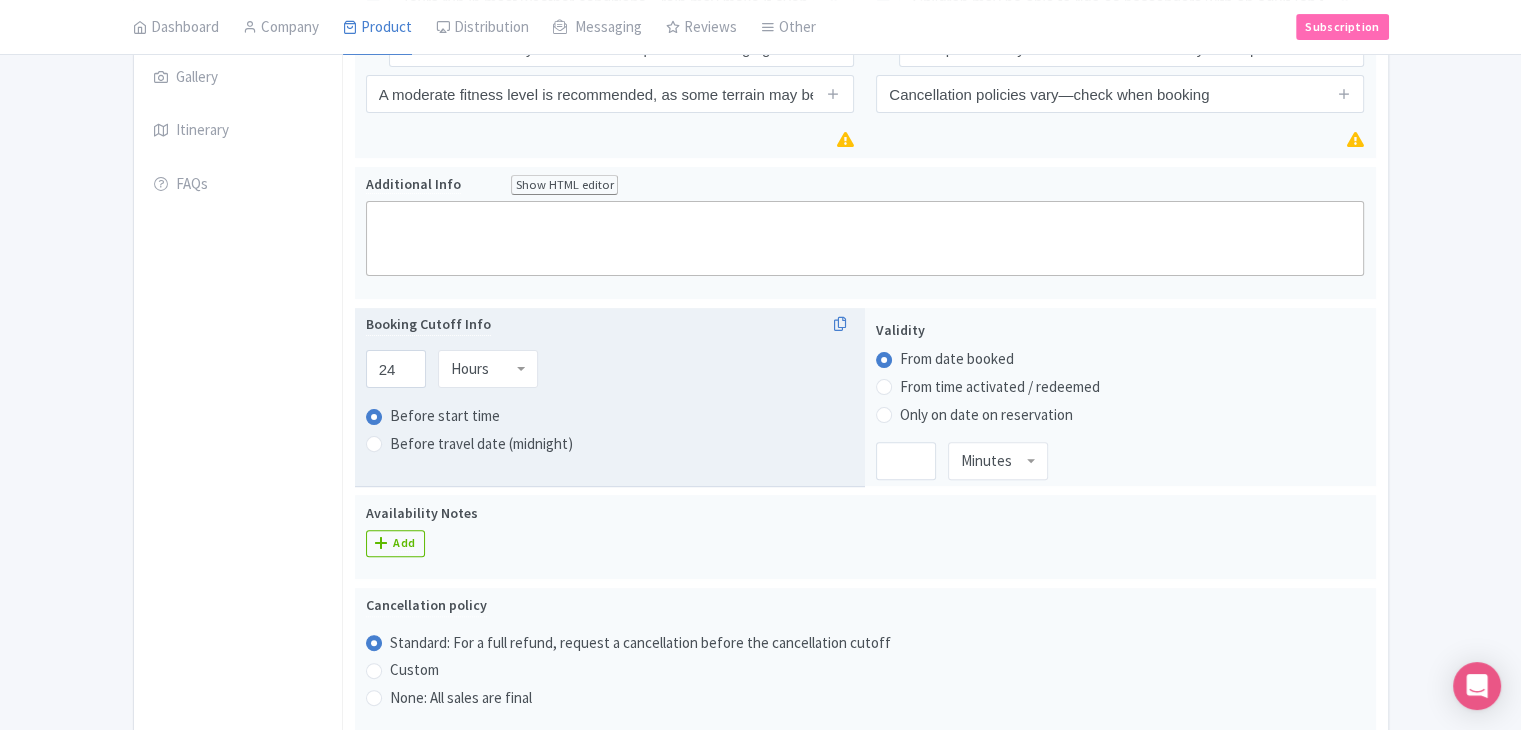 click on "Success
Data saved automatically
← Back to Products
Guided Backcountry Quad Safari Ride
ID# QRVDZU
Content
Distribution
Google  Things to do
Optimization
Audio
This product setup is complete.
Active
Save
Version: Primary Product
Primary Product
Version: Primary Product
Version type   * Primary
Version name   * Primary Product
Version description
Date from
Date to
Select all resellers for version
Share with Resellers:
Done
Actions
View on Magpie
Customer View
Industry Partner View
Download
Excel
Word
All Images ZIP
Share Products
Delete Product
Create new version" at bounding box center [760, 471] 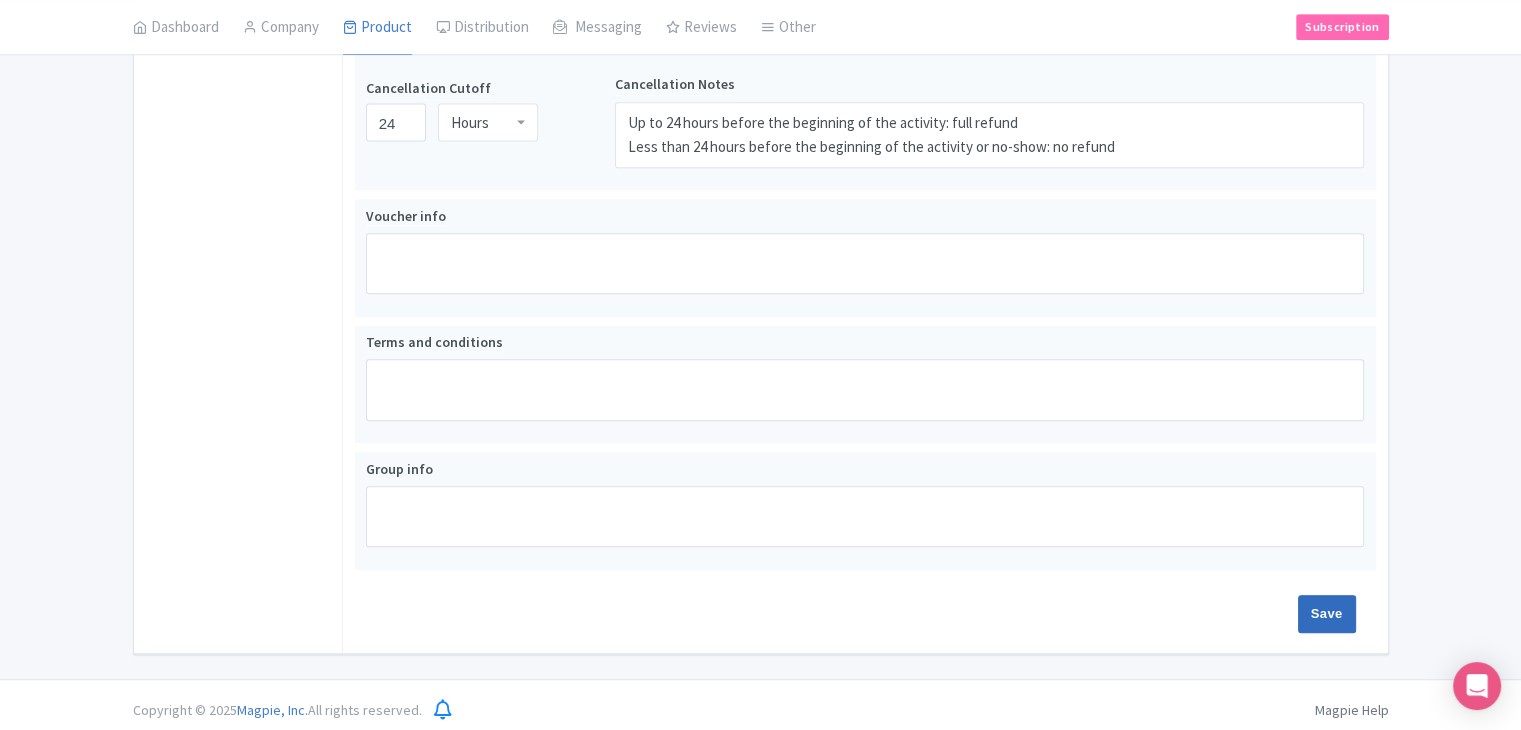 scroll, scrollTop: 1172, scrollLeft: 0, axis: vertical 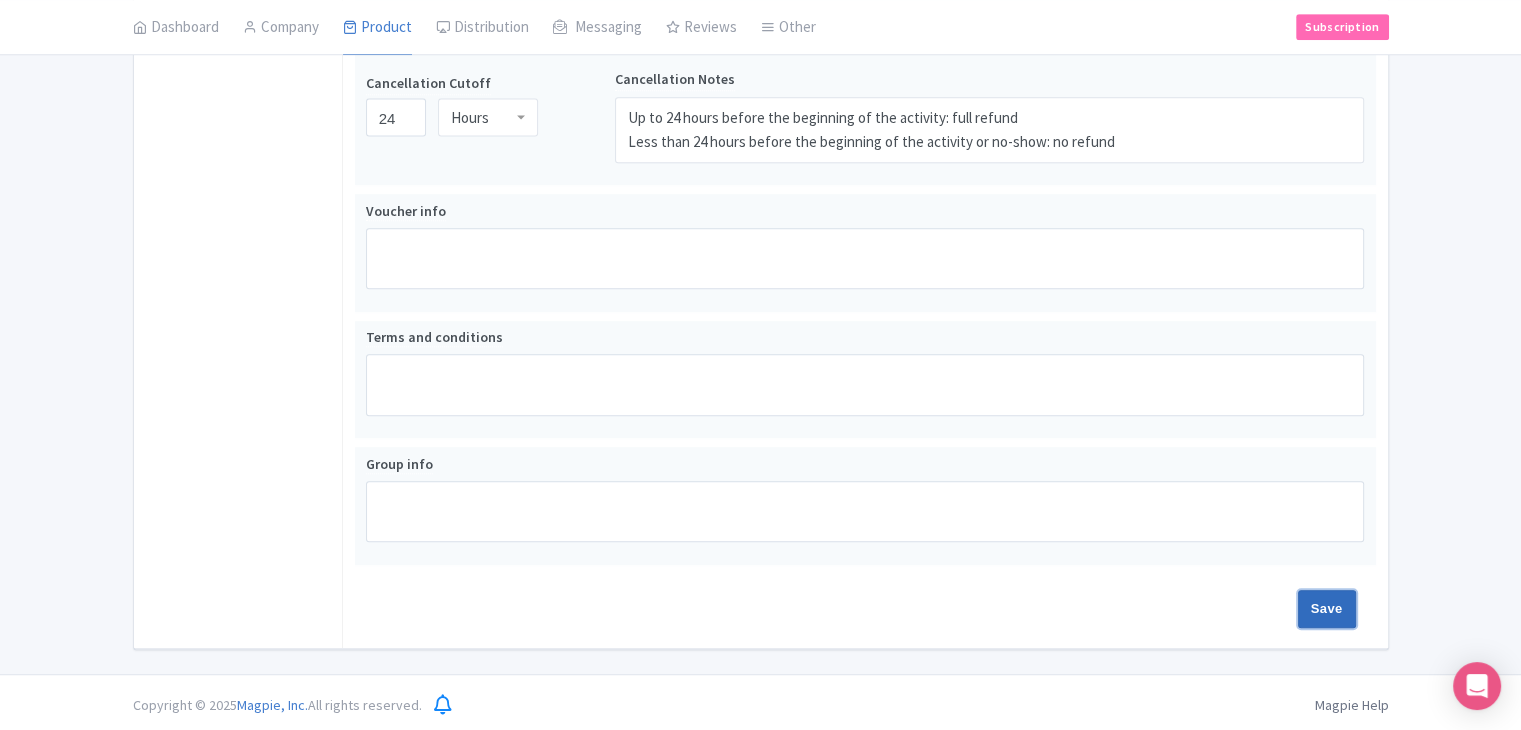 click on "Save" at bounding box center [1327, 609] 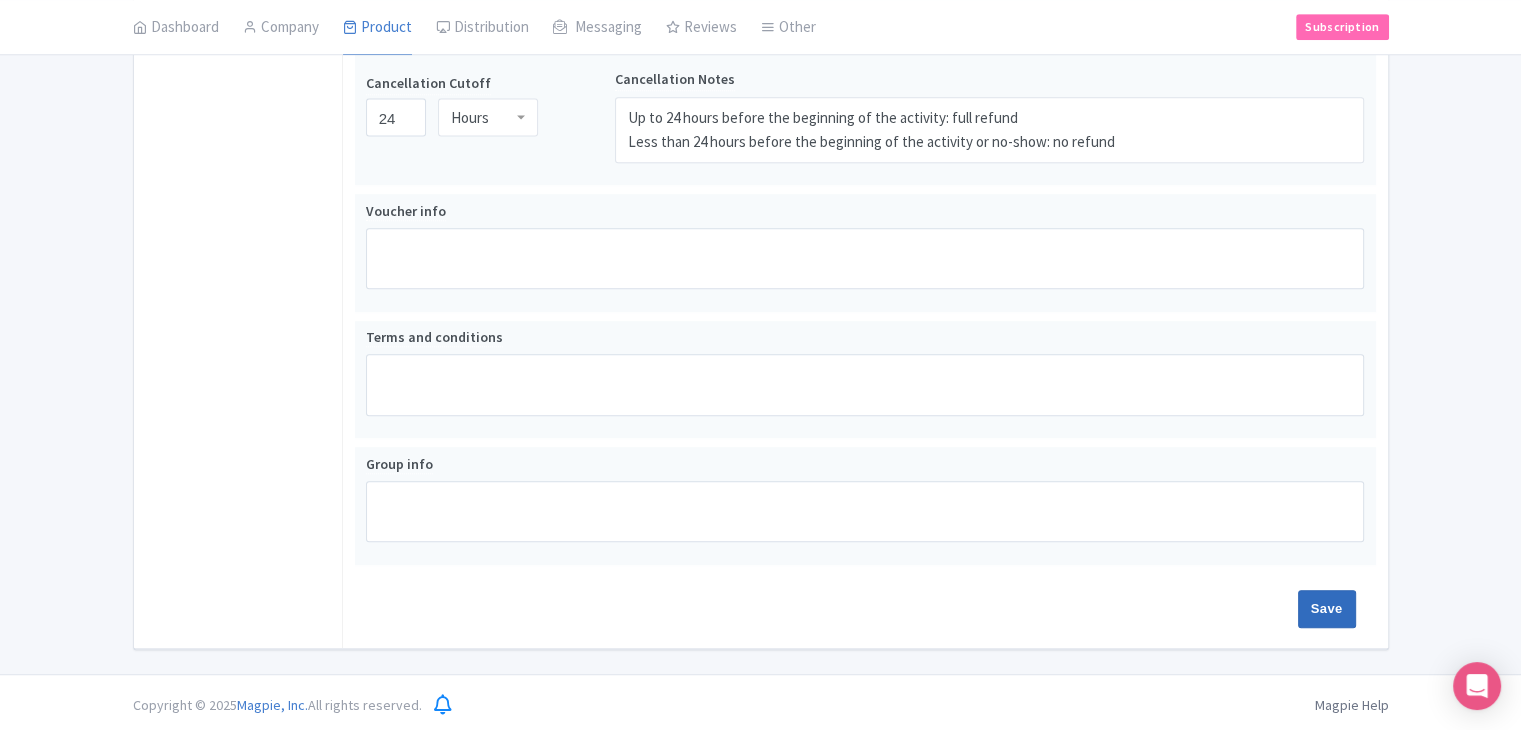 type on "Saving..." 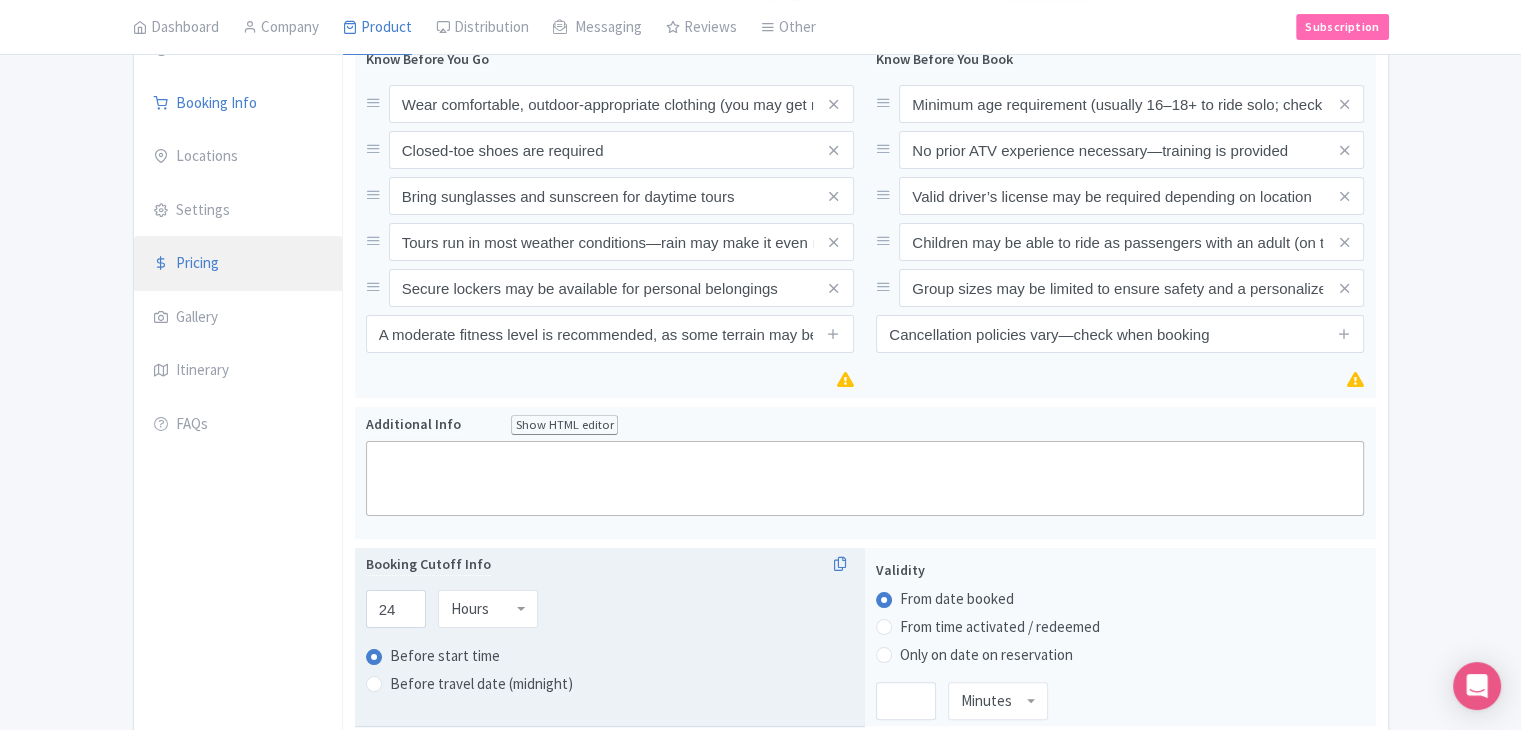 scroll, scrollTop: 140, scrollLeft: 0, axis: vertical 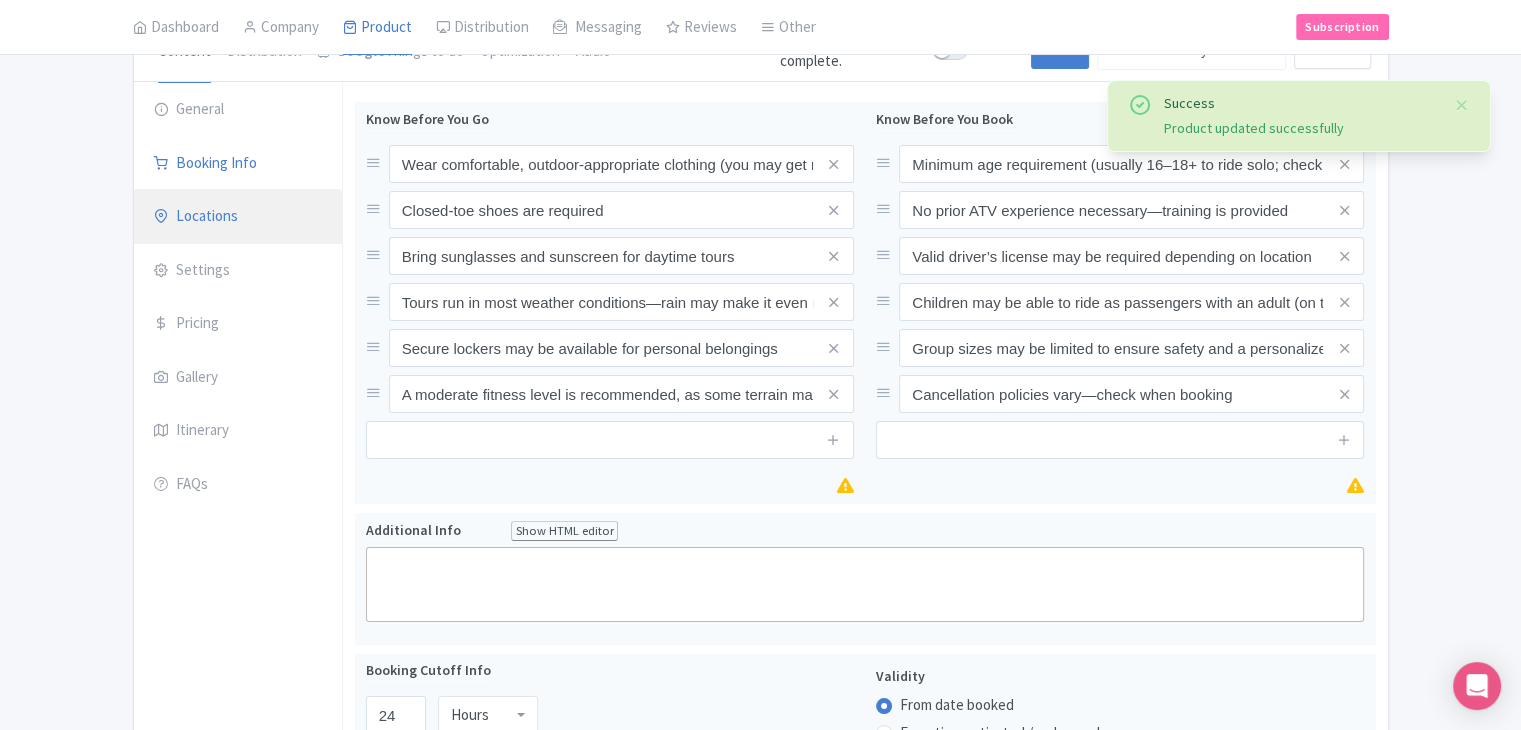 click on "Locations" at bounding box center [238, 217] 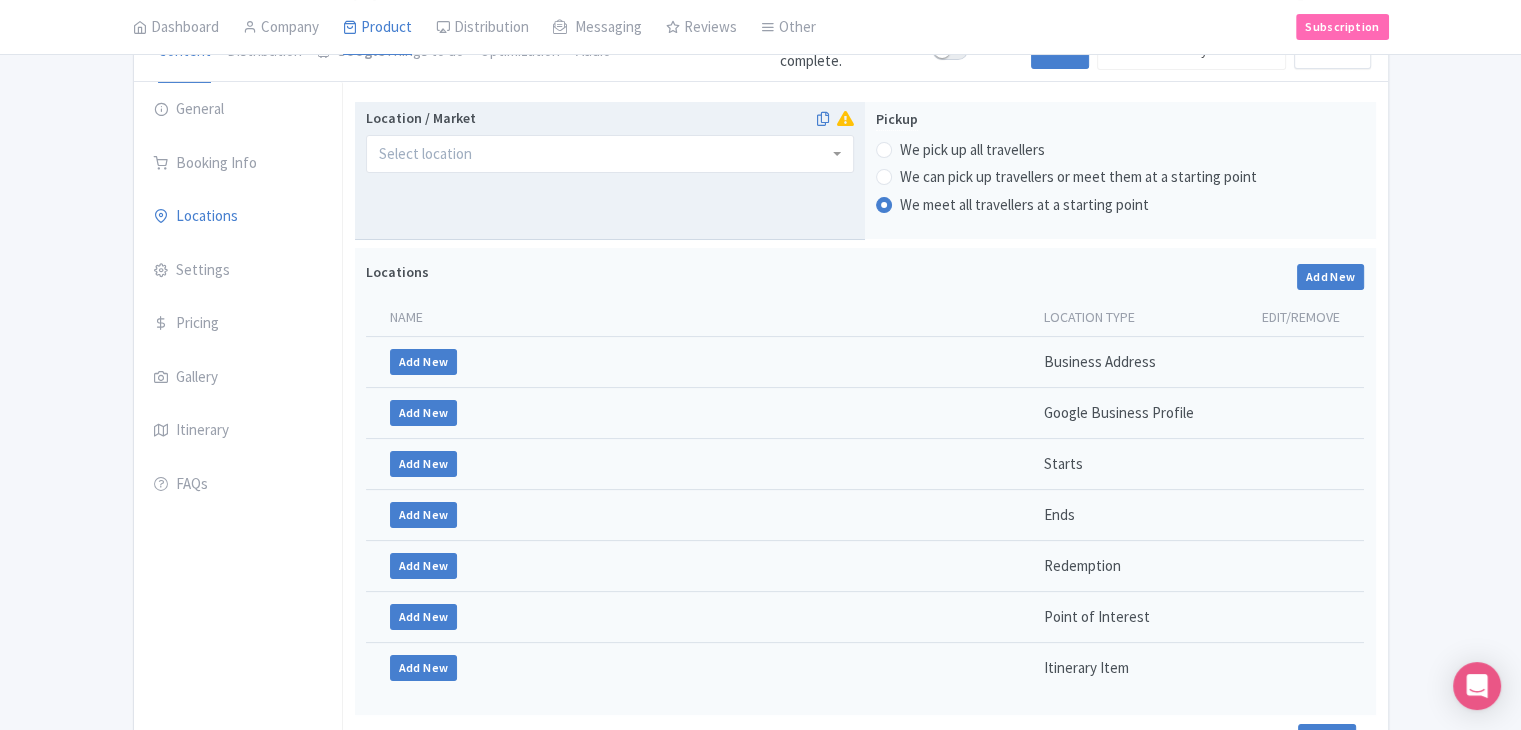 click at bounding box center [610, 154] 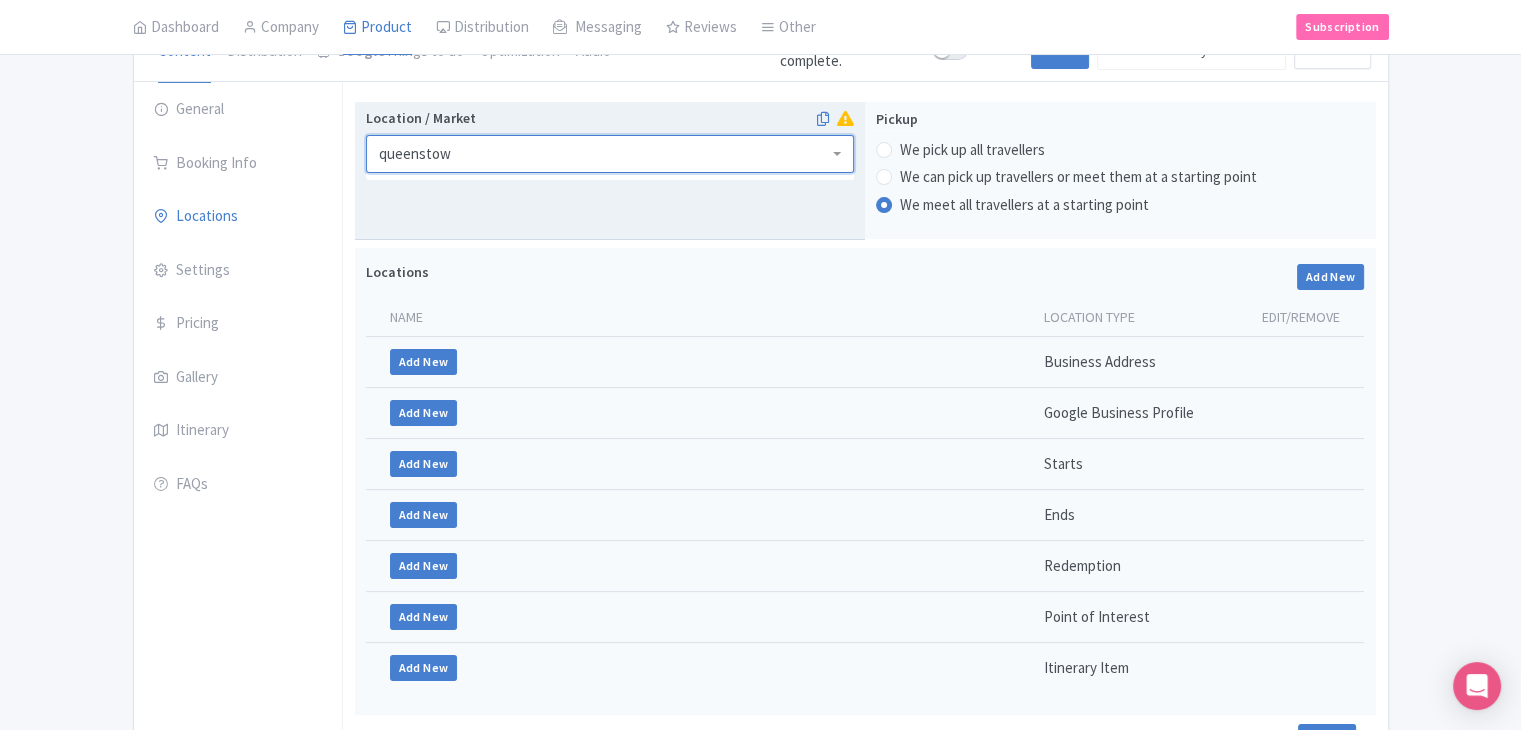 type on "queenstown" 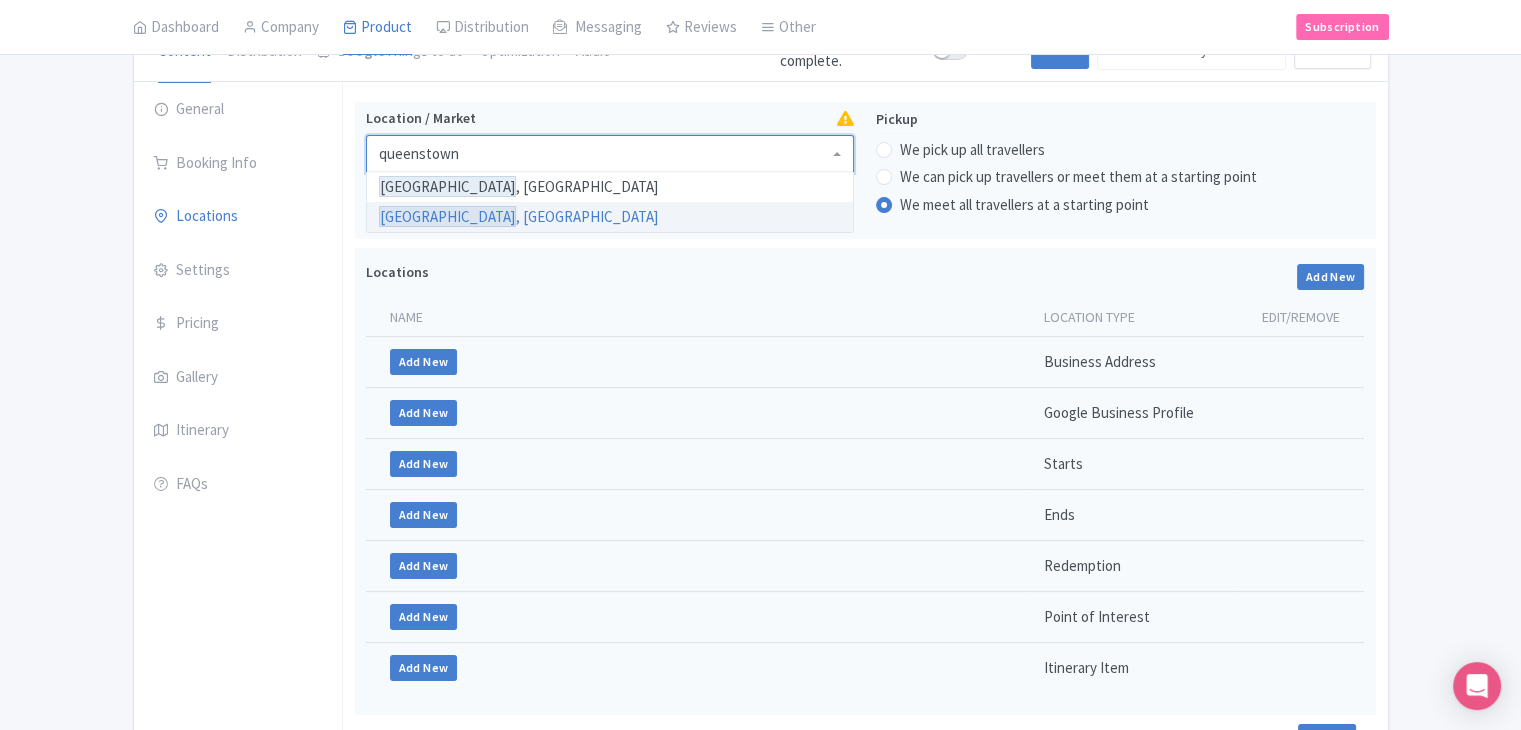type 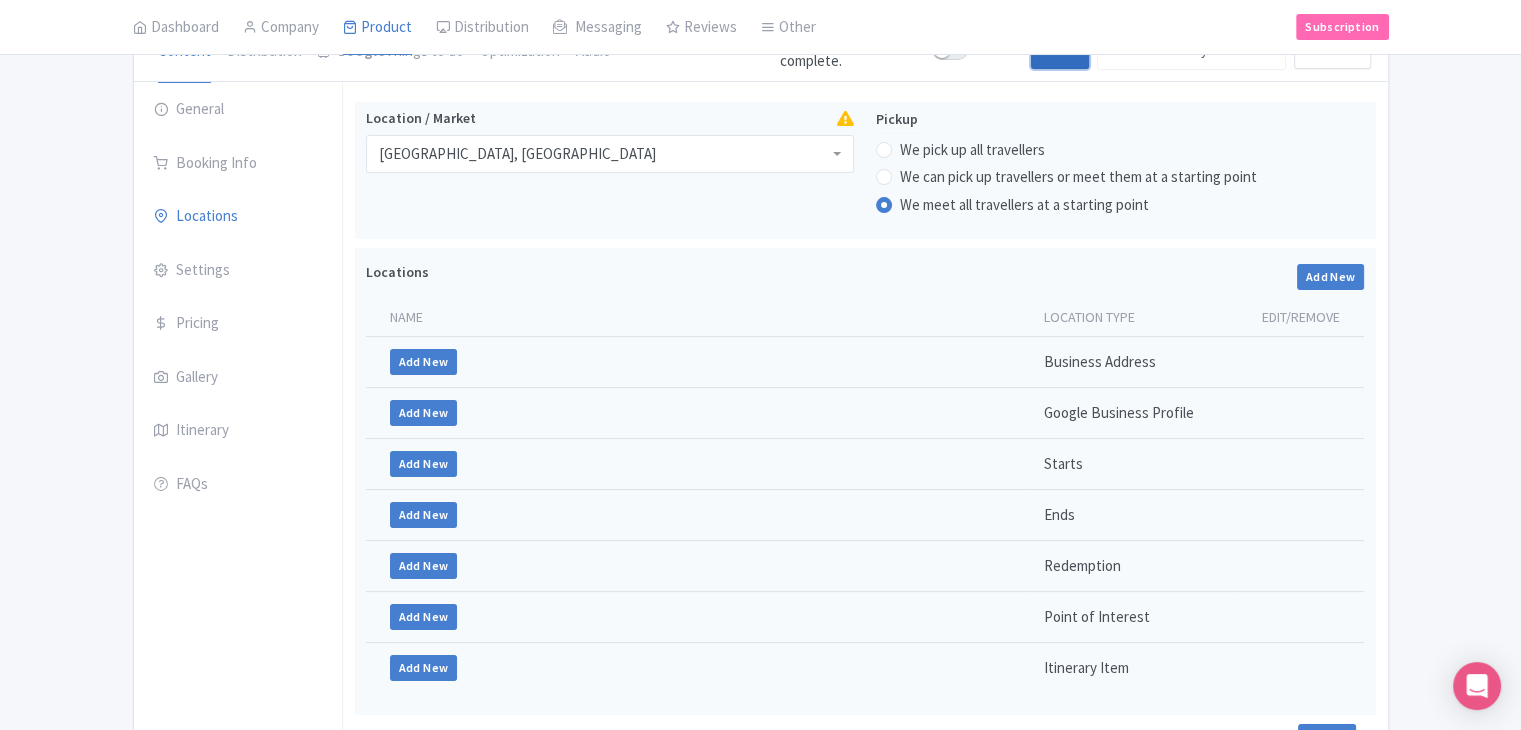 click on "Save" at bounding box center [1060, 50] 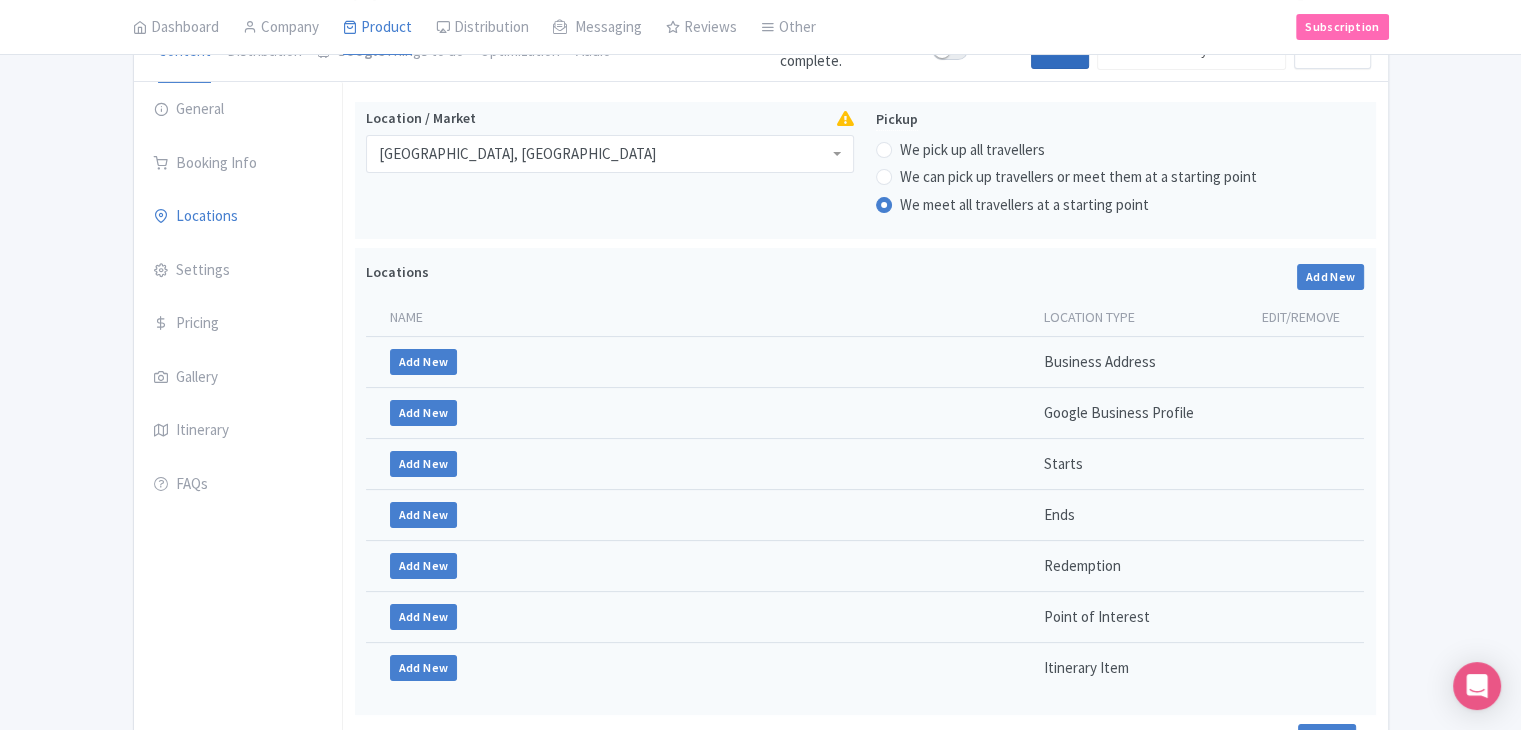 type on "Saving..." 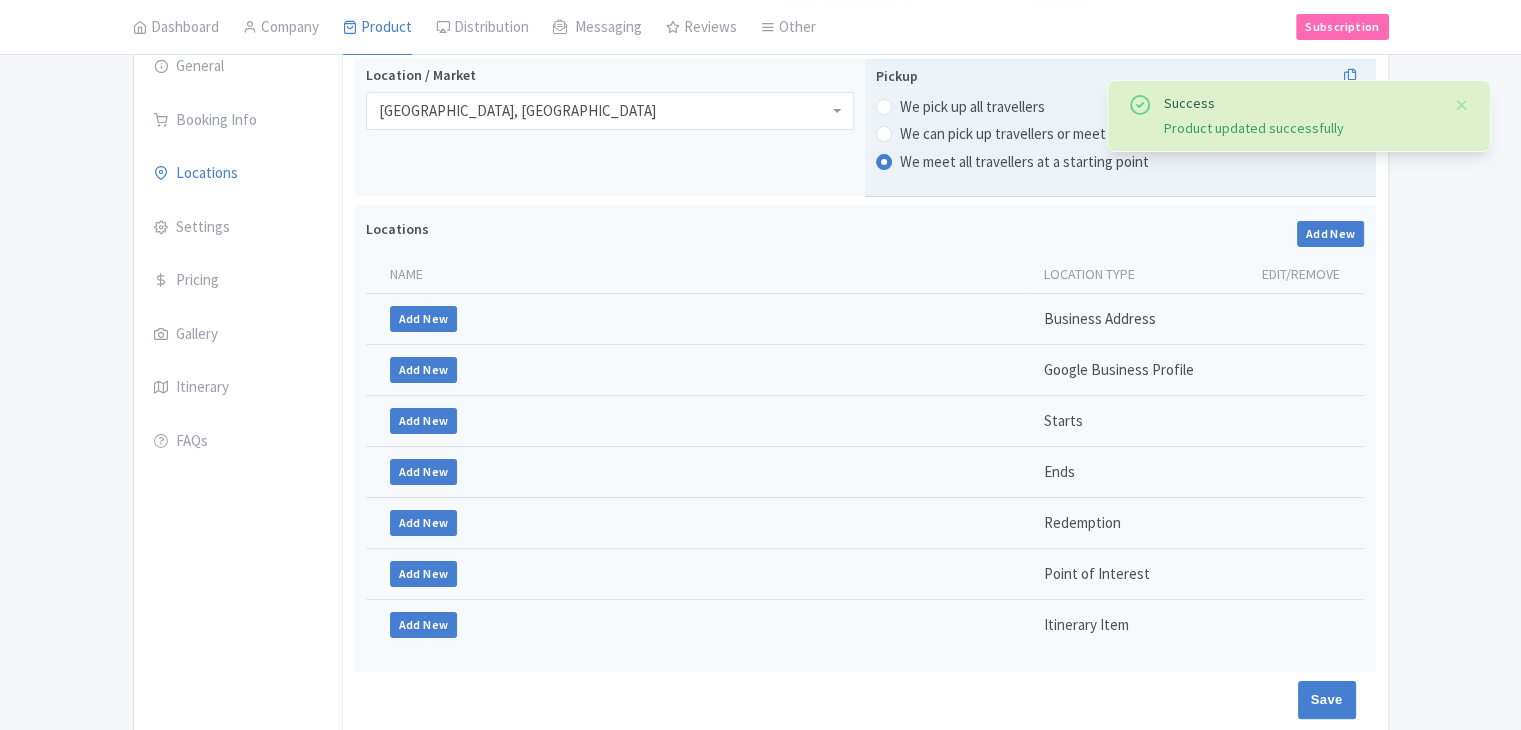 scroll, scrollTop: 212, scrollLeft: 0, axis: vertical 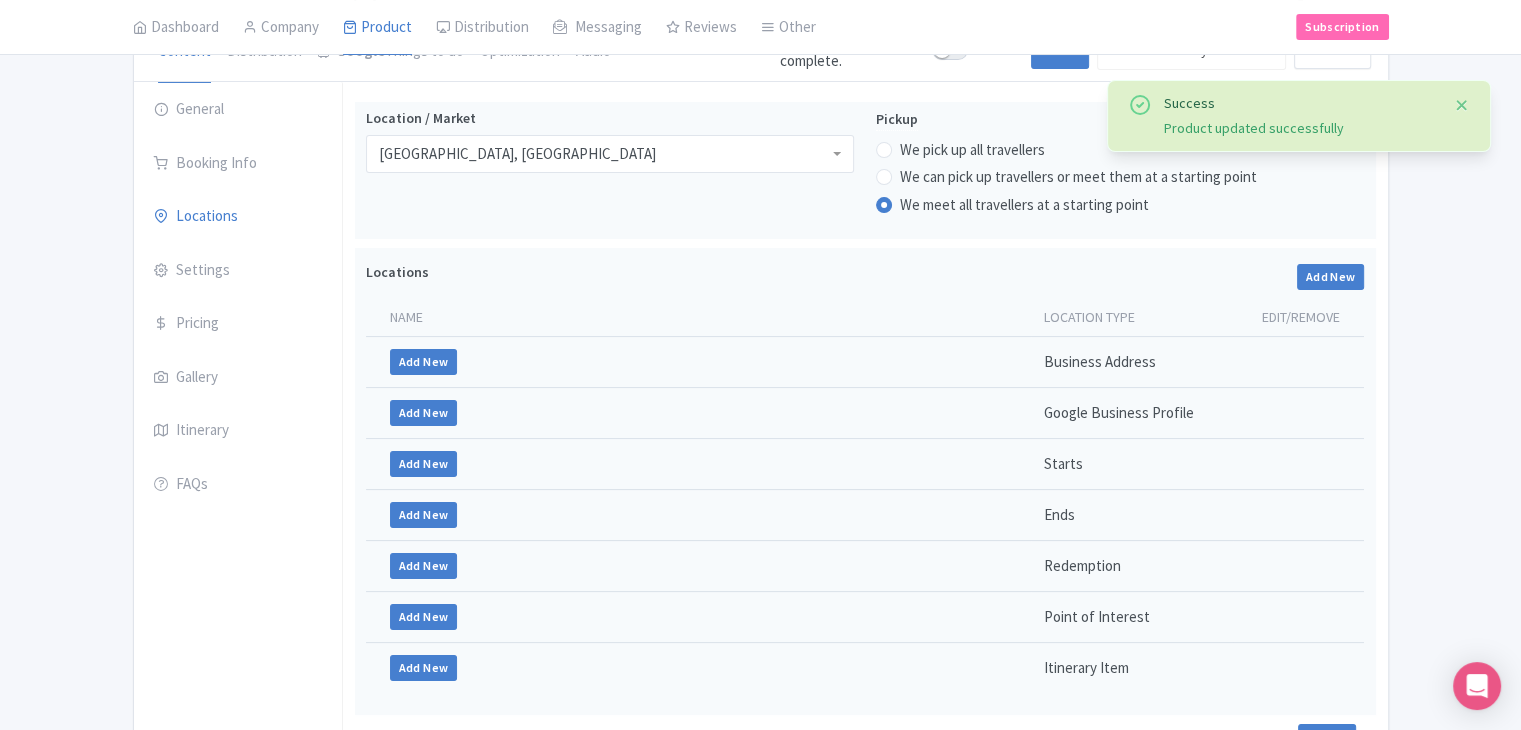click at bounding box center (1462, 105) 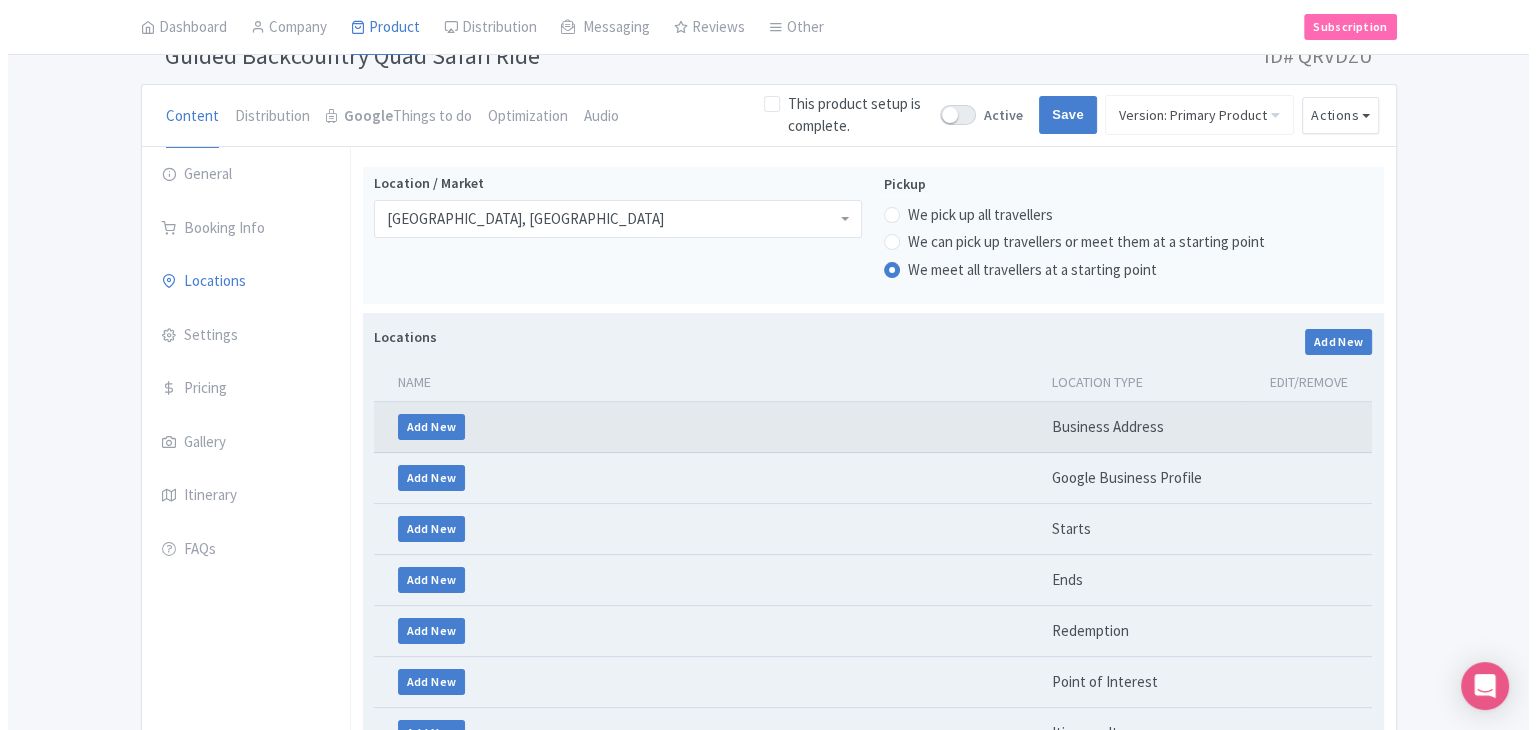 scroll, scrollTop: 112, scrollLeft: 0, axis: vertical 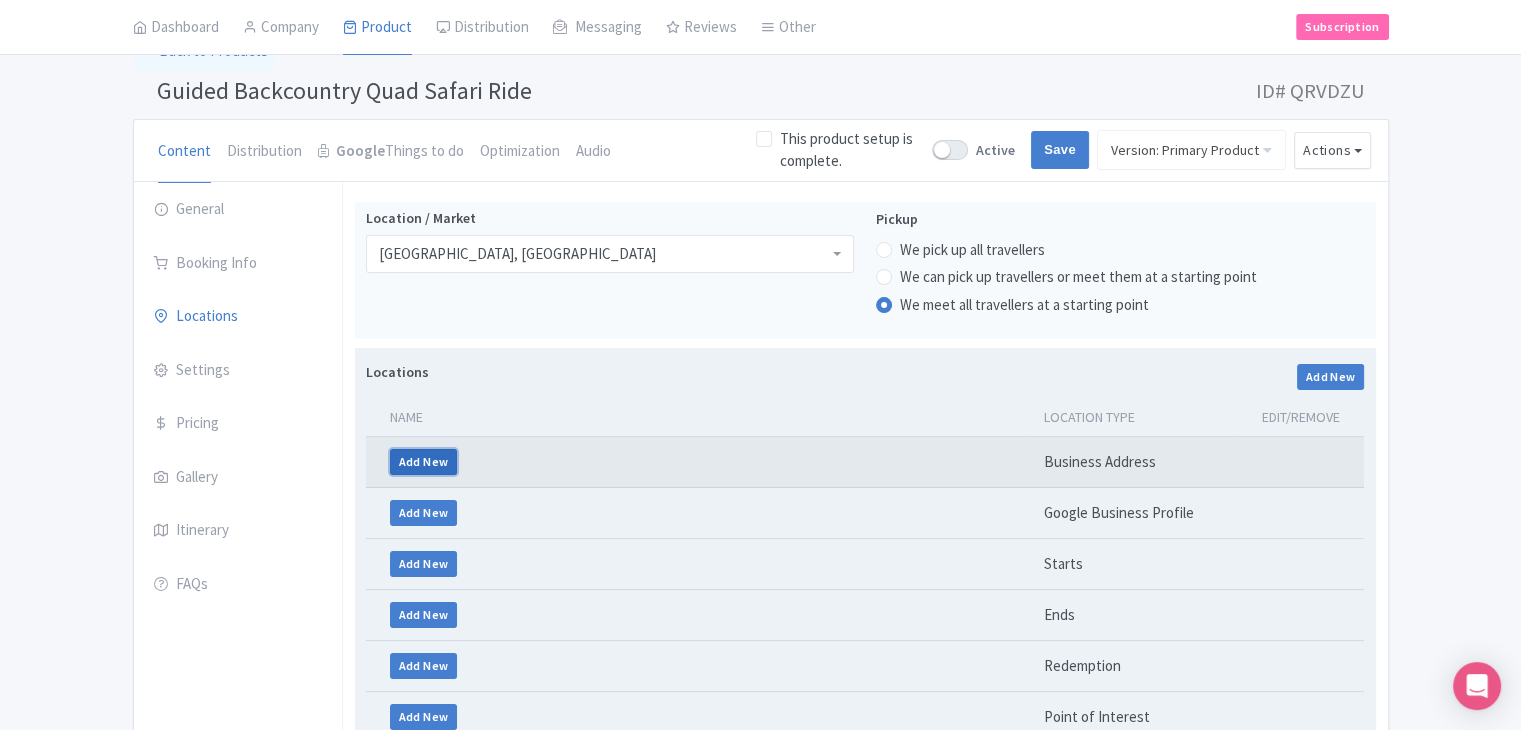 click on "Add New" at bounding box center [424, 462] 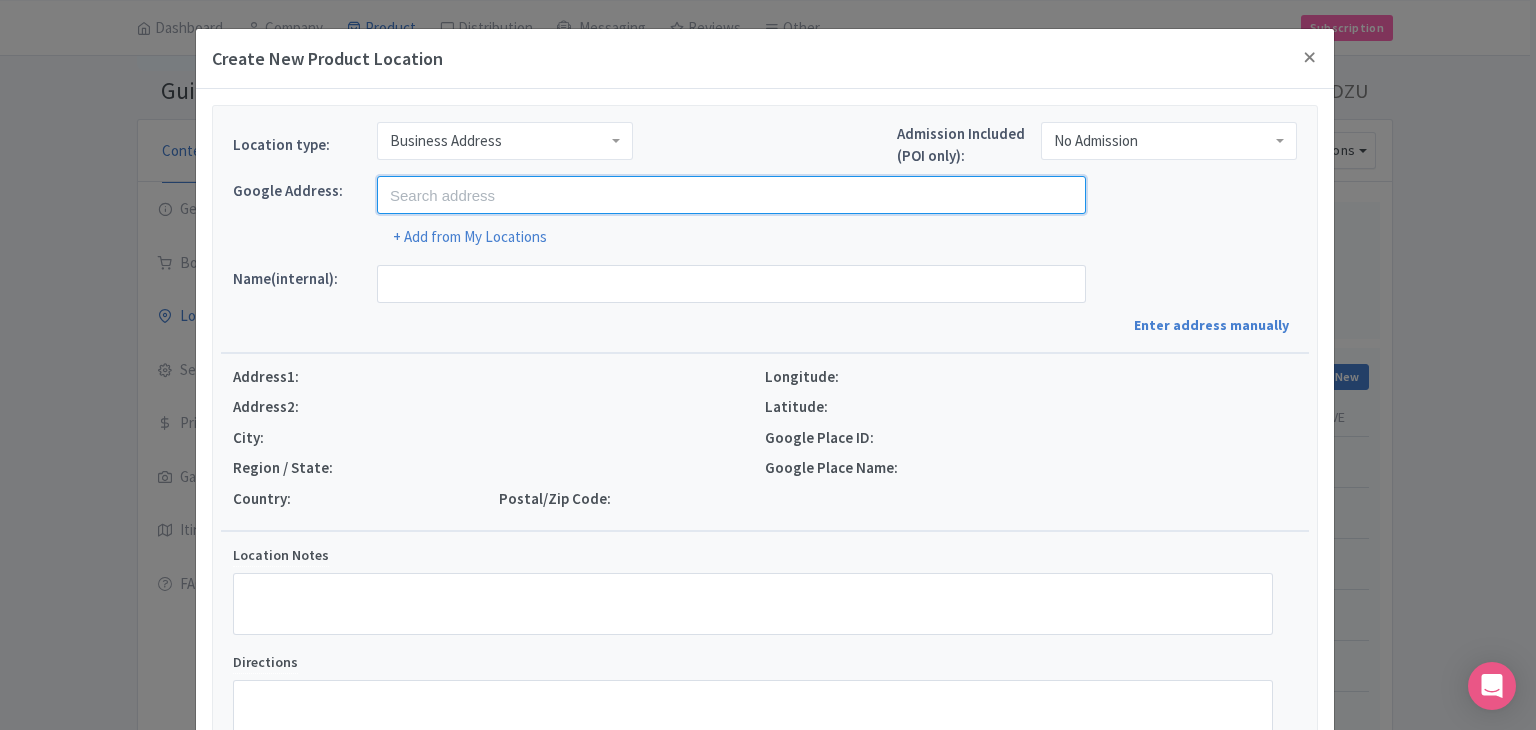 click at bounding box center (731, 195) 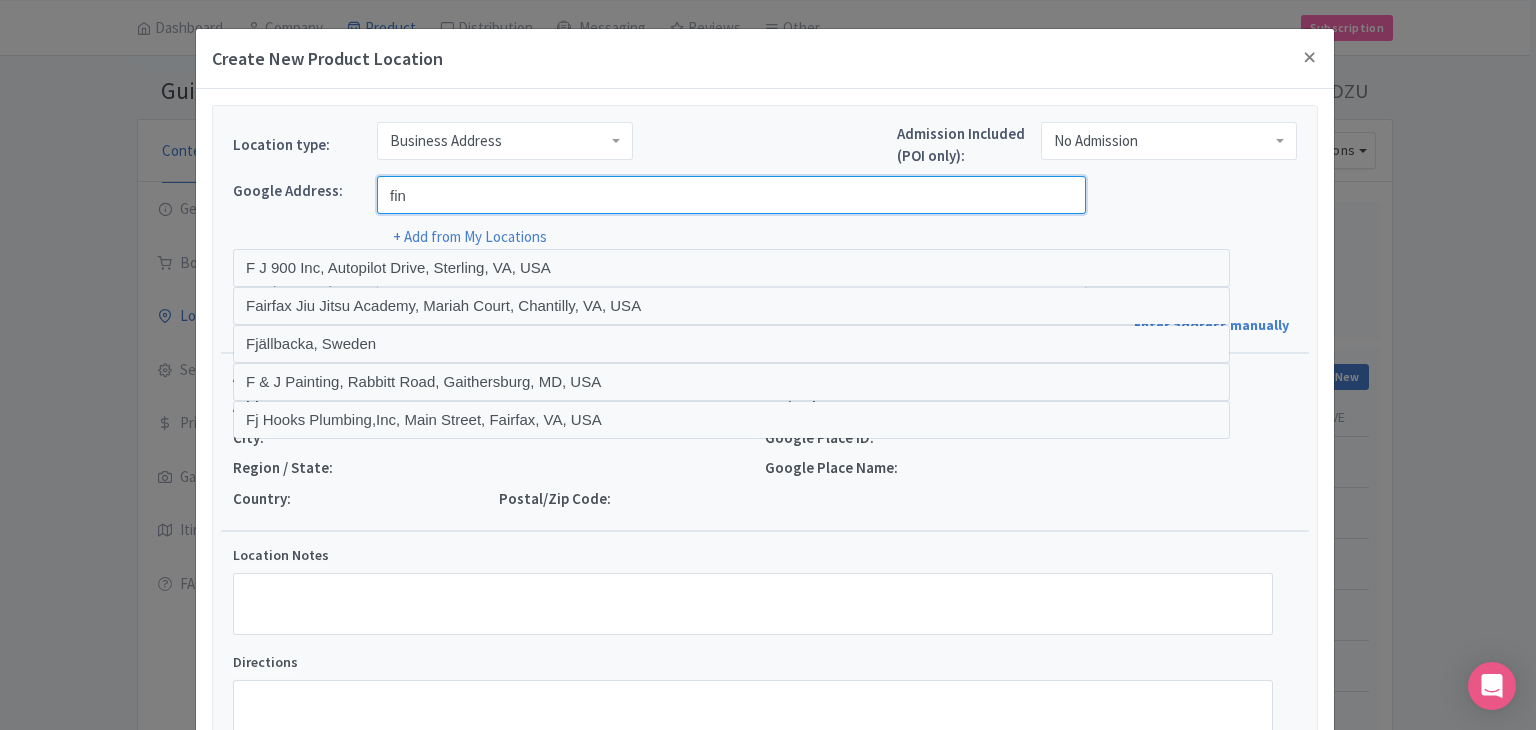 type on "Findrhost, [GEOGRAPHIC_DATA], [GEOGRAPHIC_DATA], [GEOGRAPHIC_DATA]" 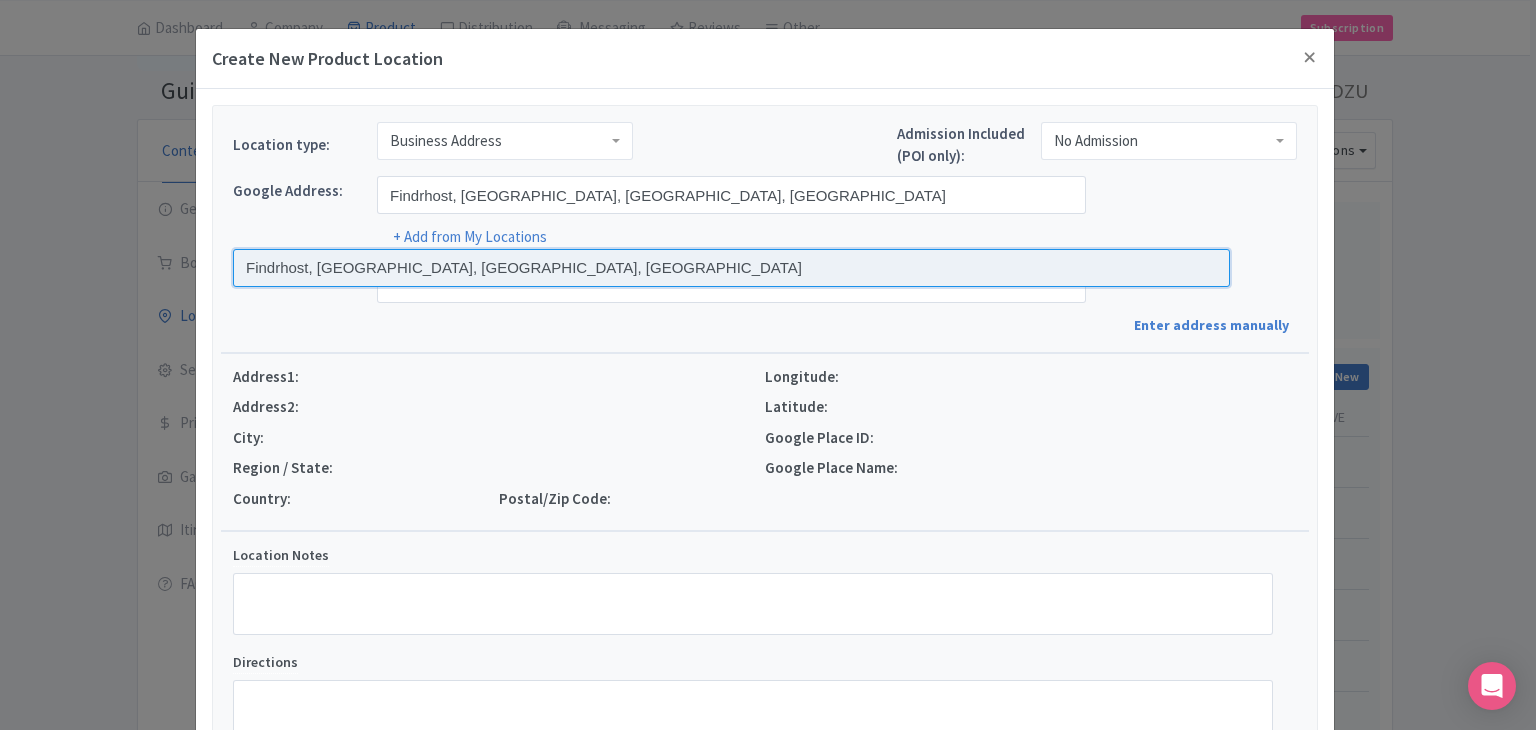 click at bounding box center (731, 268) 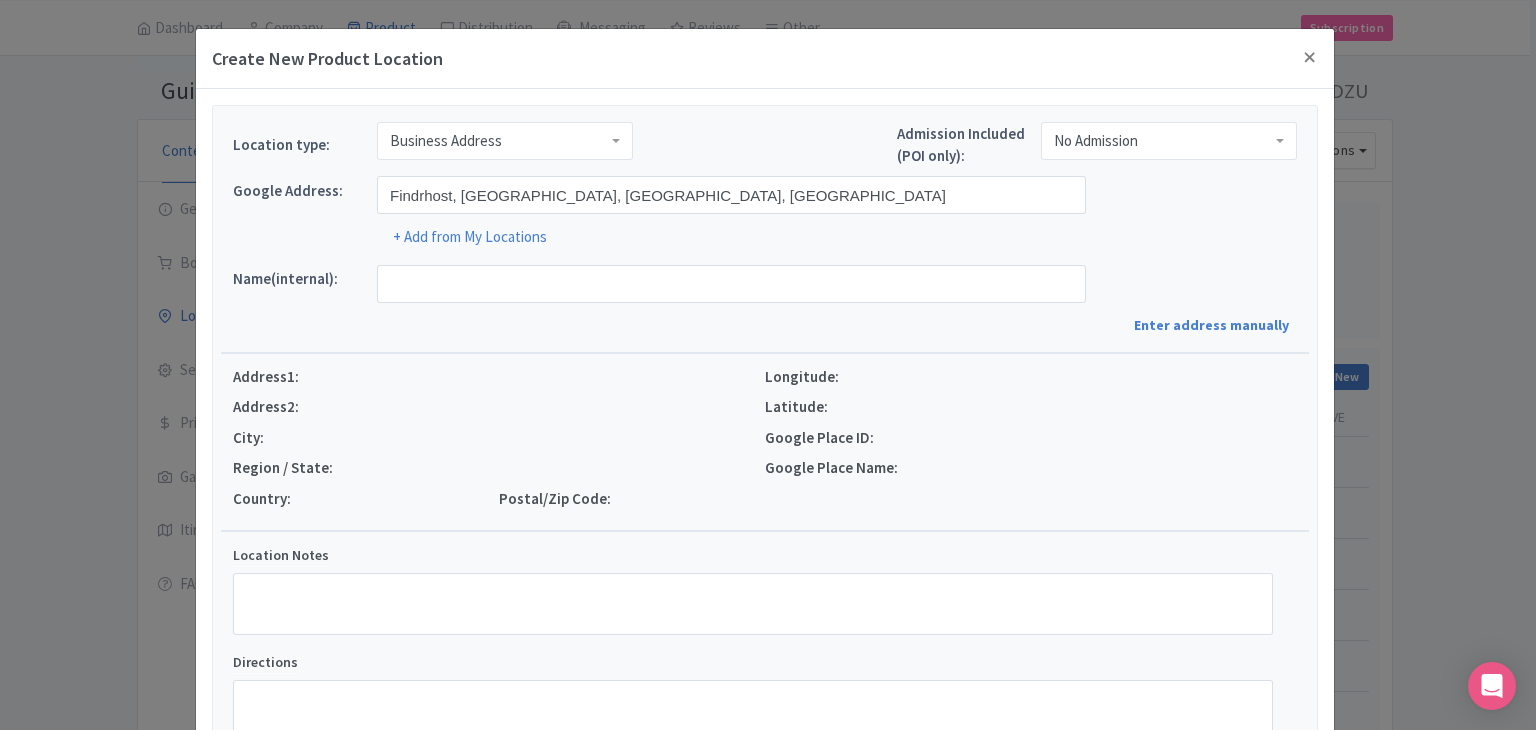 type on "Findrhost, [STREET_ADDRESS]" 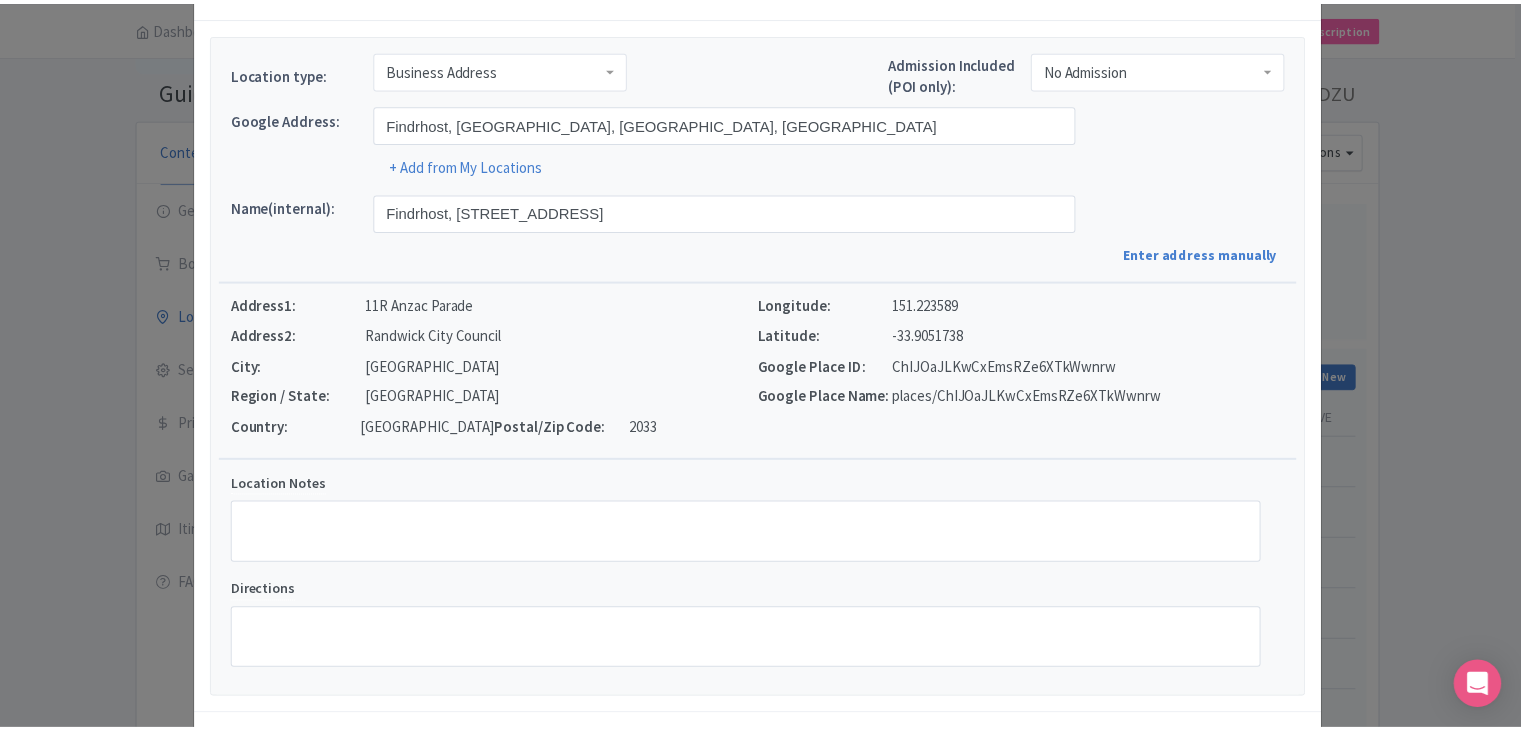 scroll, scrollTop: 152, scrollLeft: 0, axis: vertical 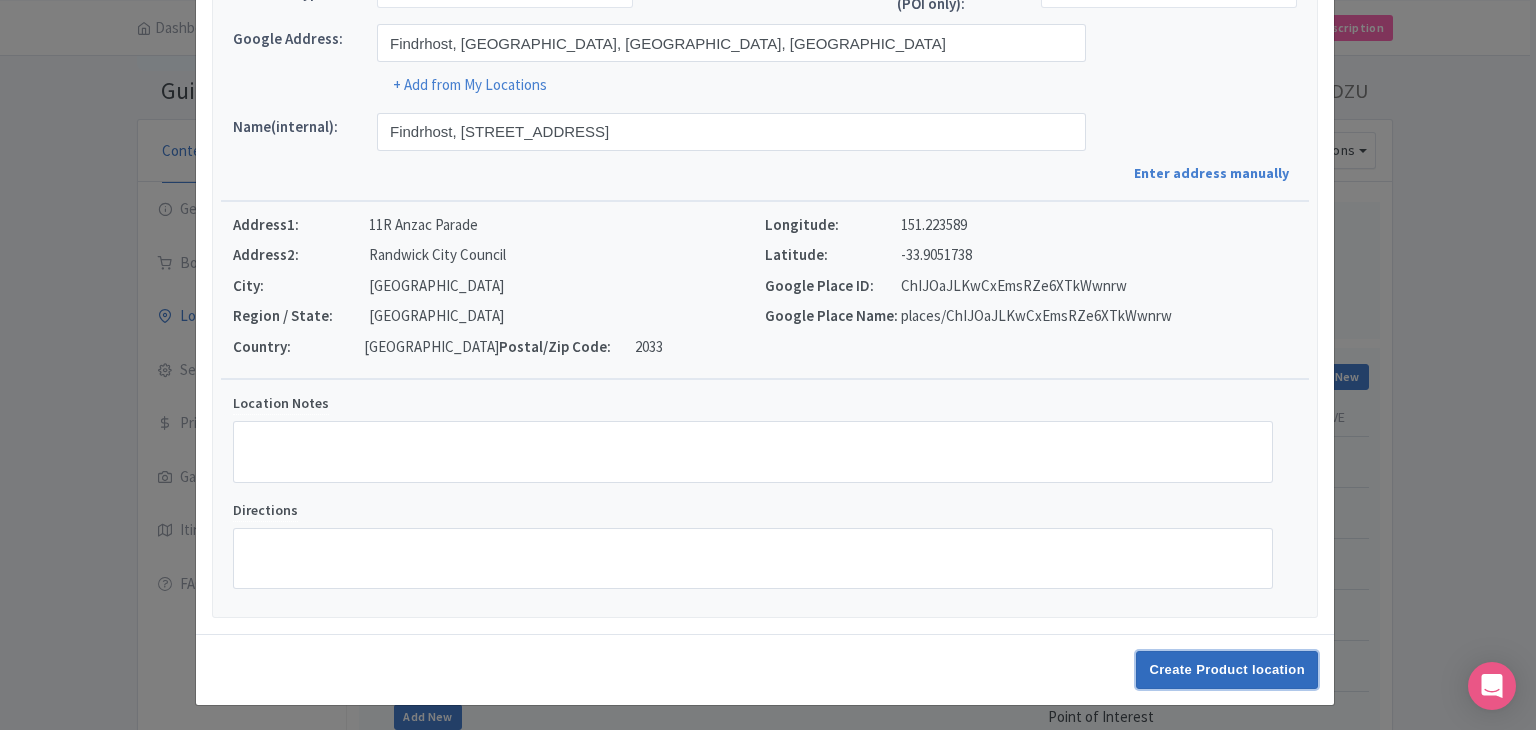click on "Create Product location" at bounding box center (1227, 670) 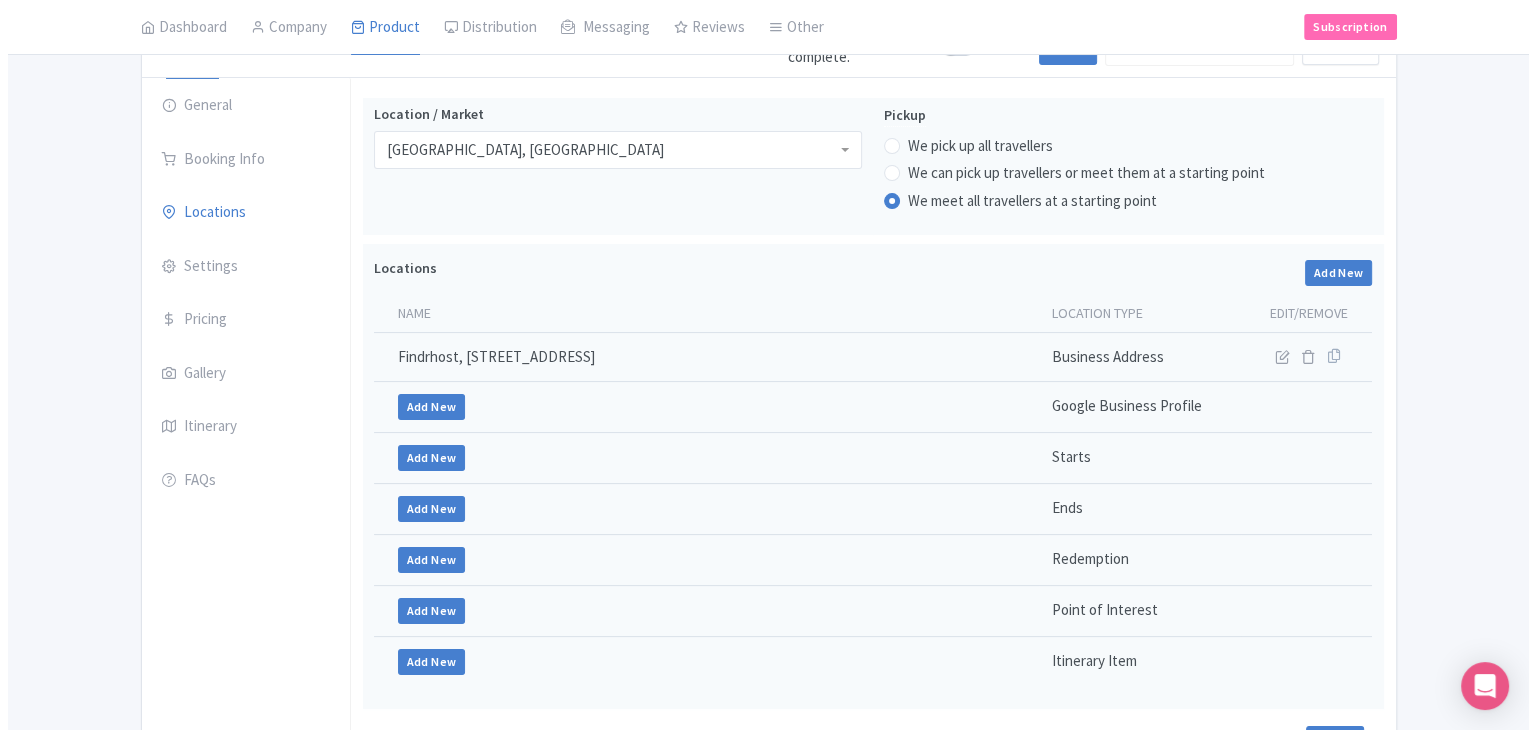 scroll, scrollTop: 312, scrollLeft: 0, axis: vertical 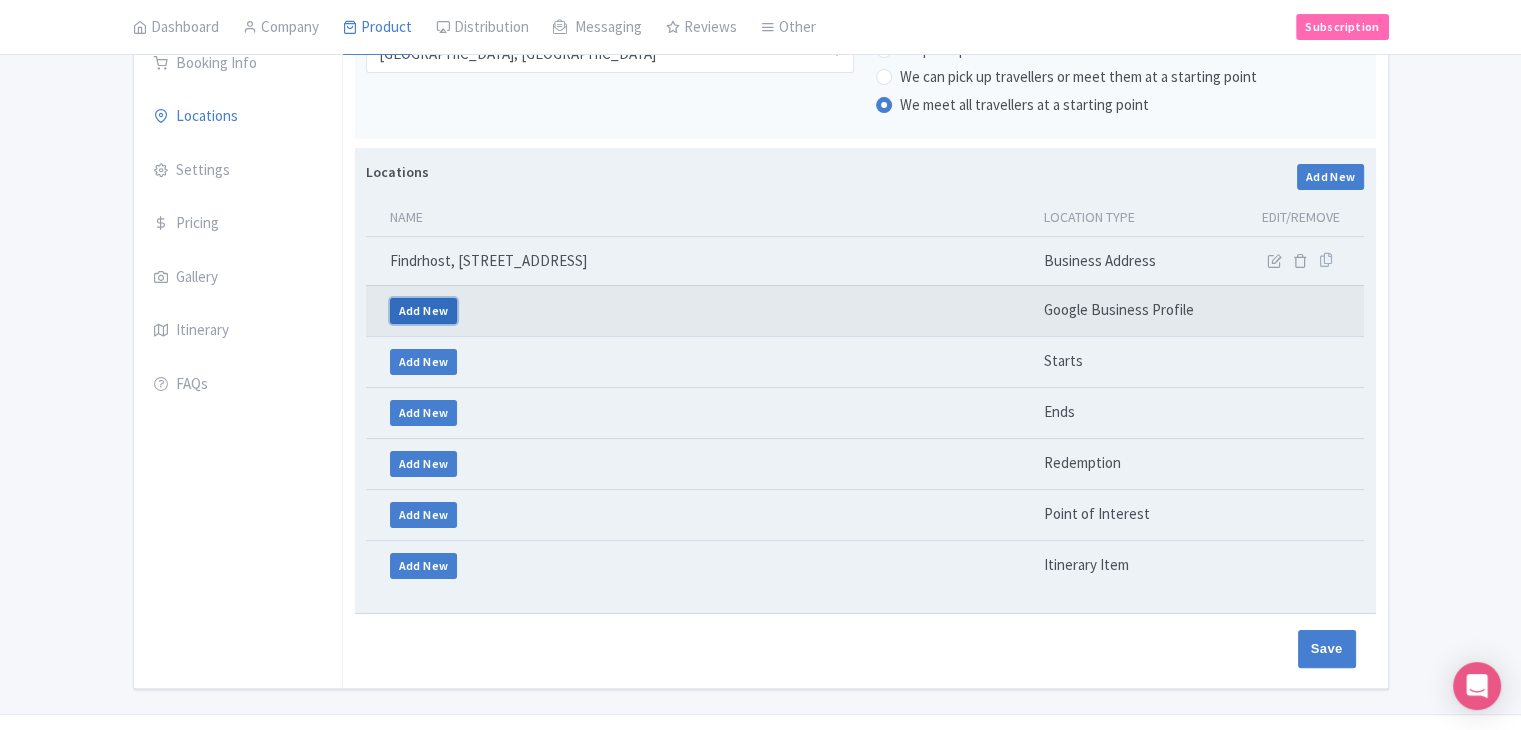 click on "Add New" at bounding box center (424, 311) 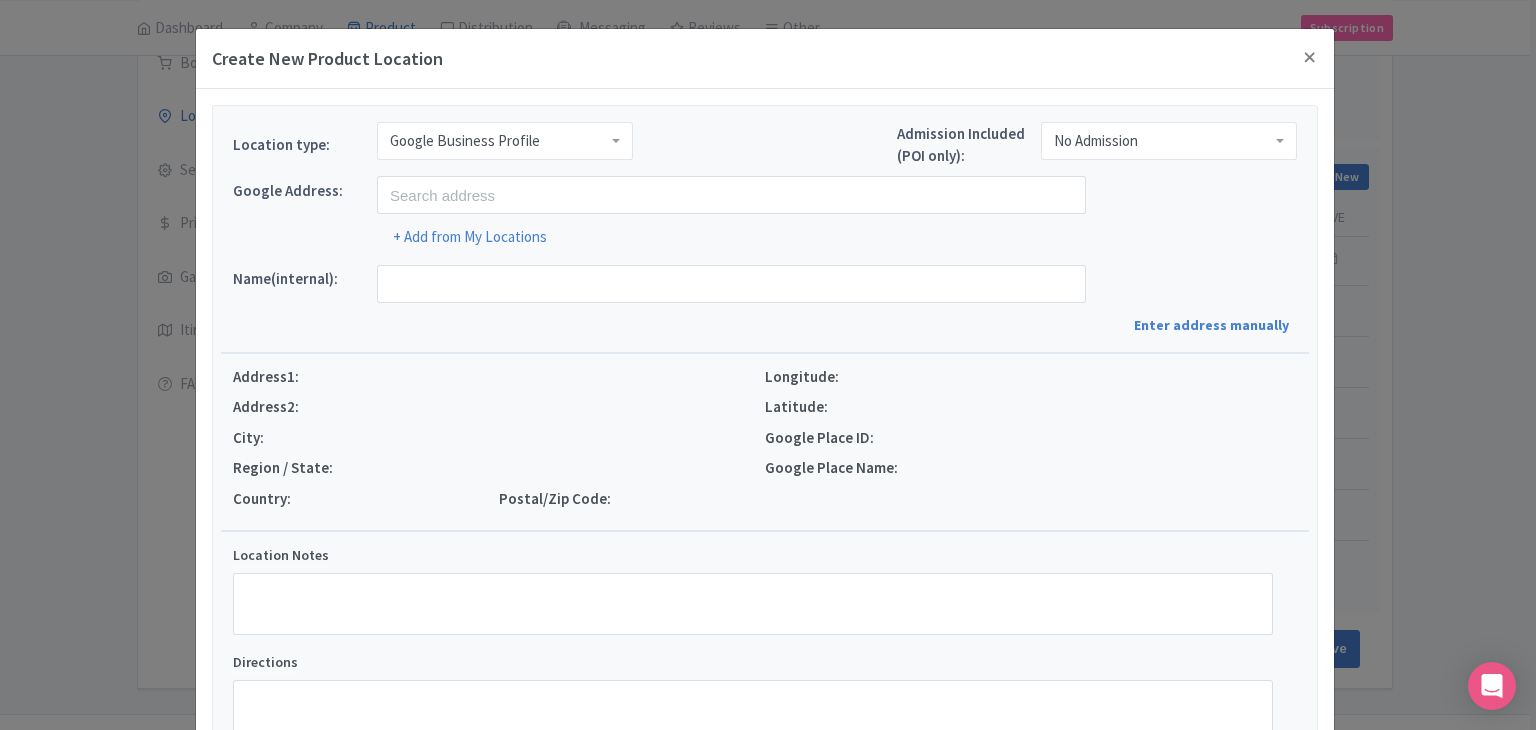 click on "Google Business Profile" at bounding box center (505, 141) 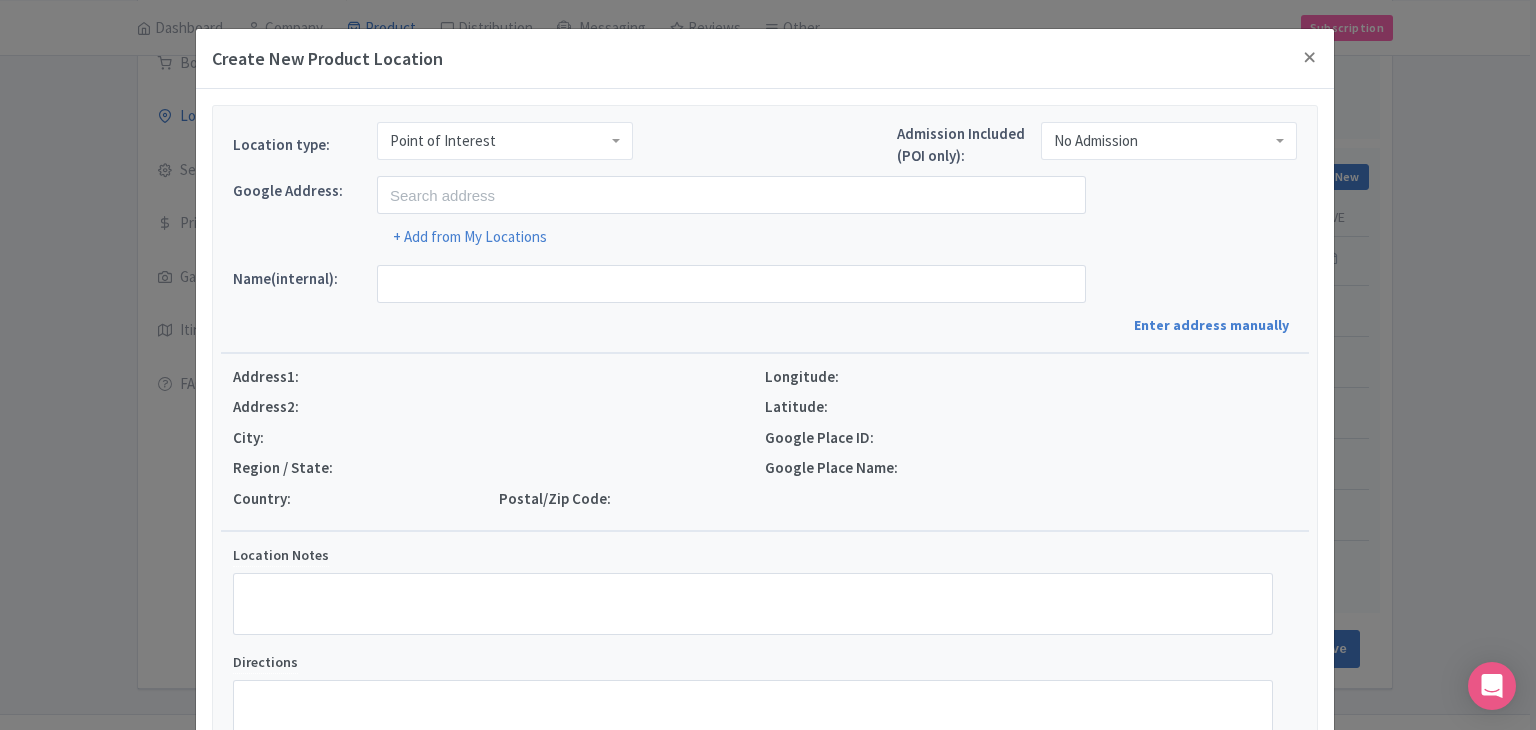 scroll, scrollTop: 0, scrollLeft: 0, axis: both 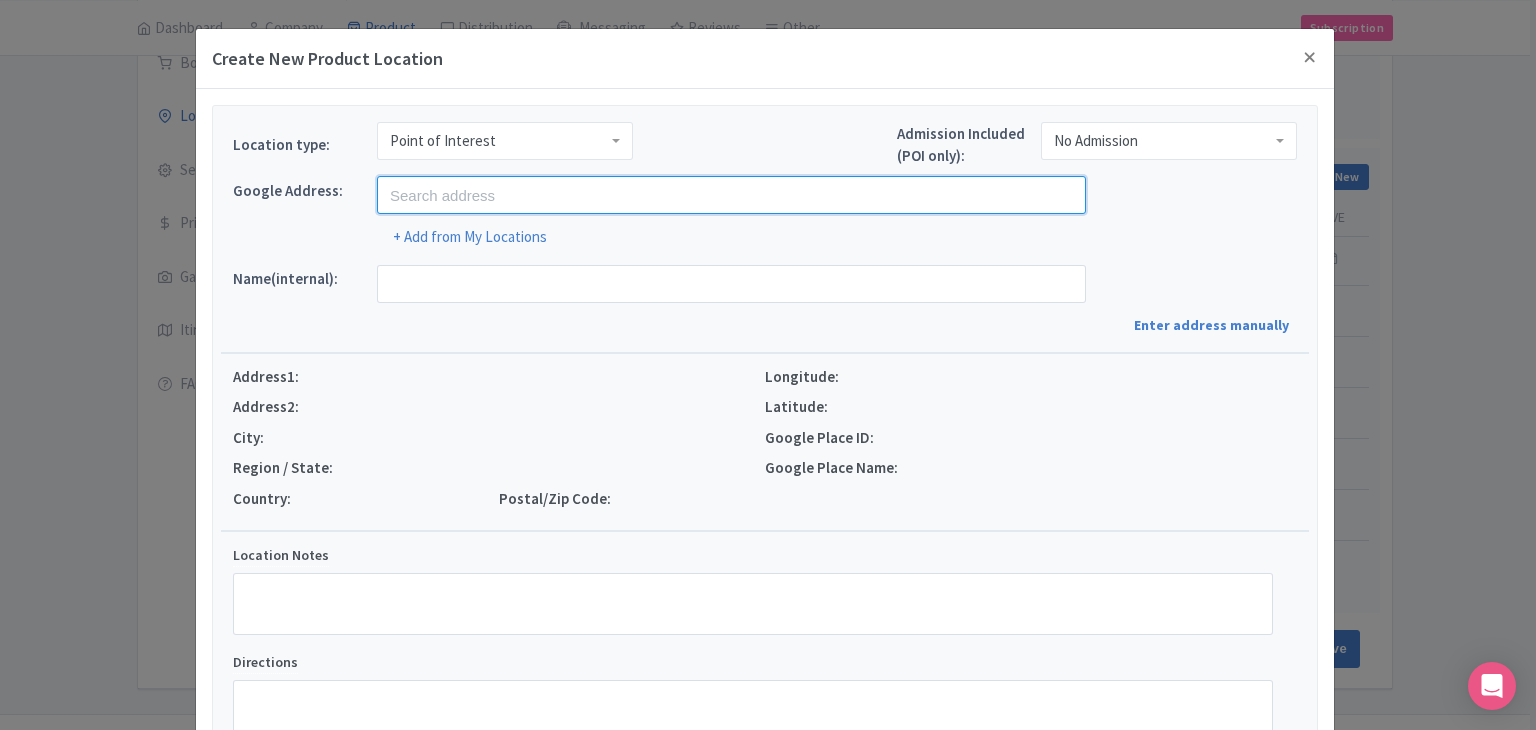 click at bounding box center (731, 195) 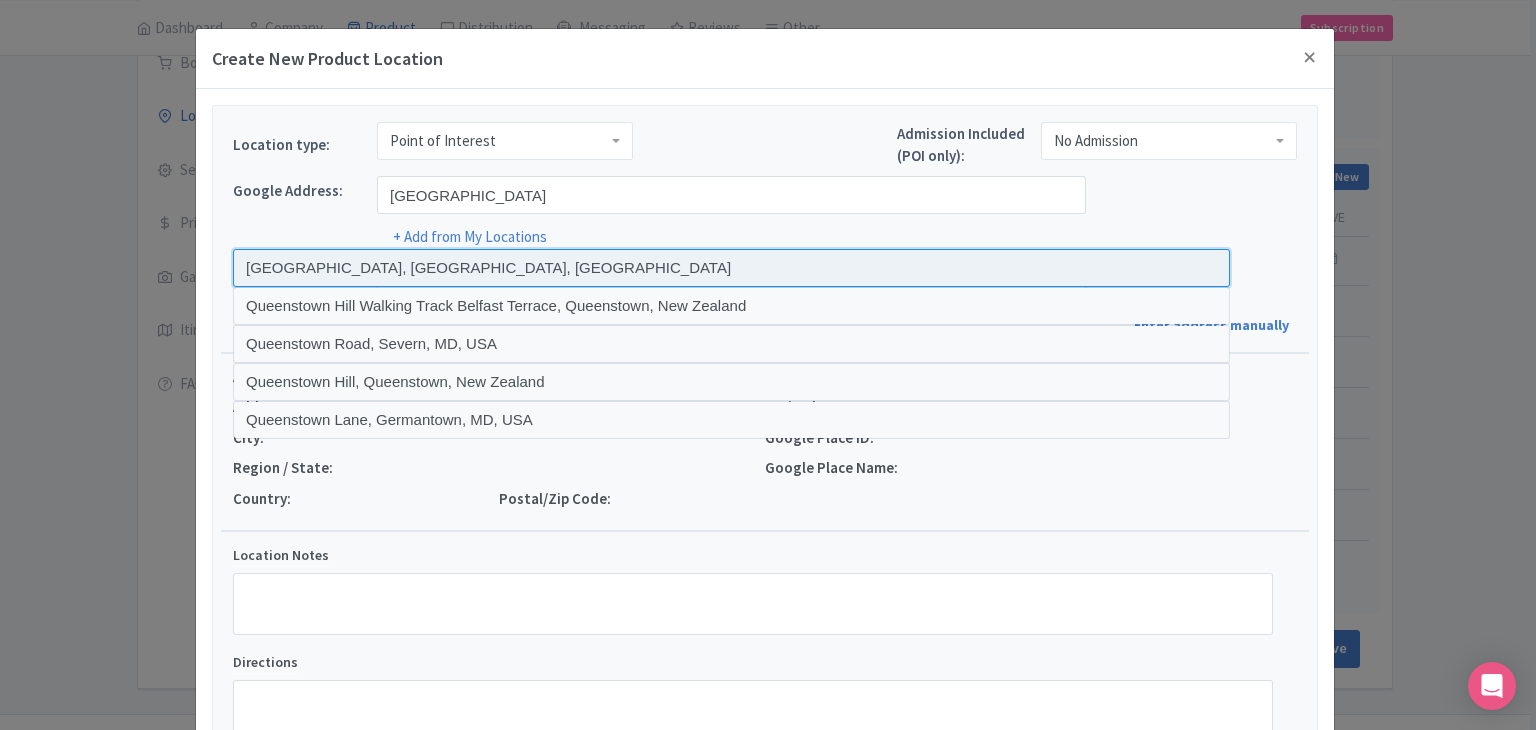 click at bounding box center [731, 268] 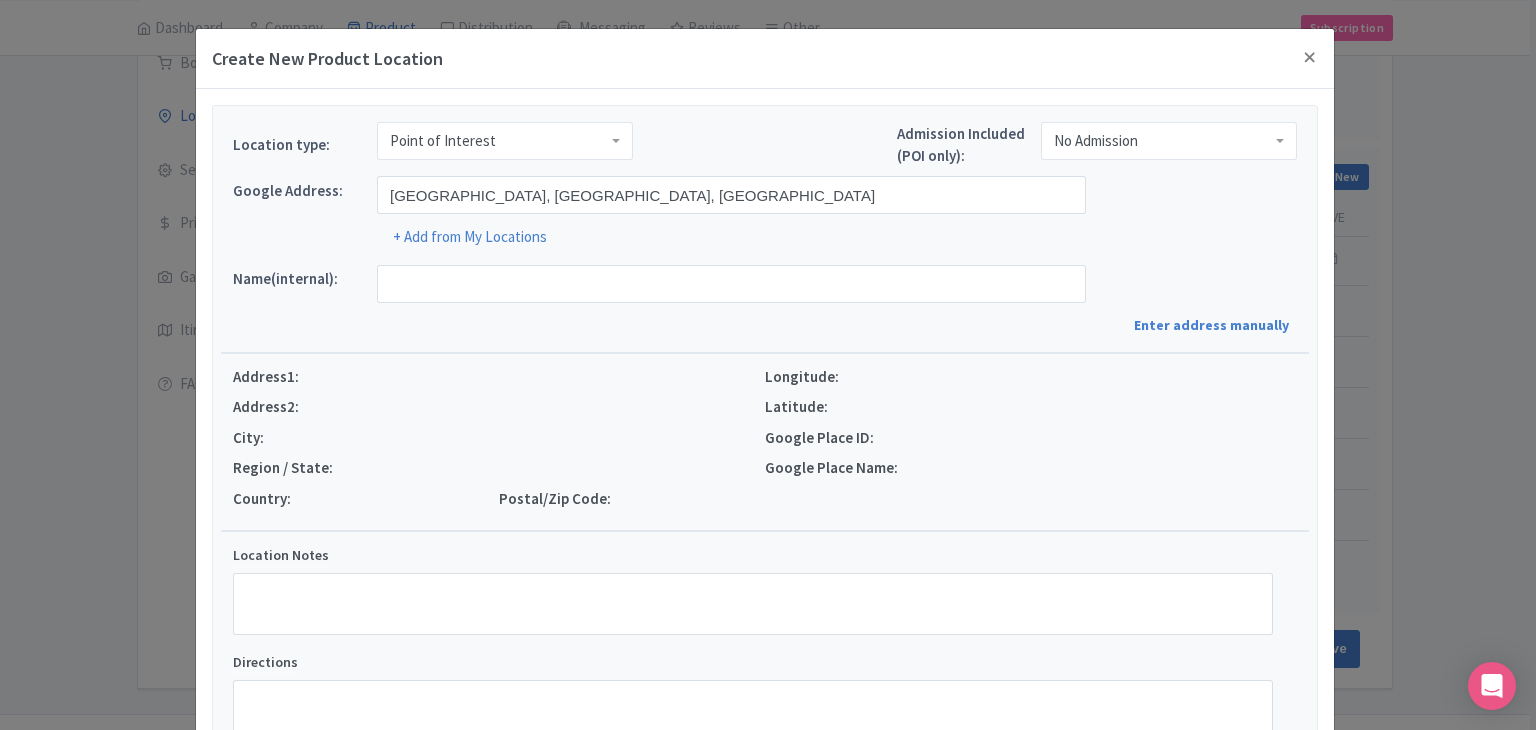 type on "Queenstown Hill, Queenstown Hill, Otago Region, New Zealand" 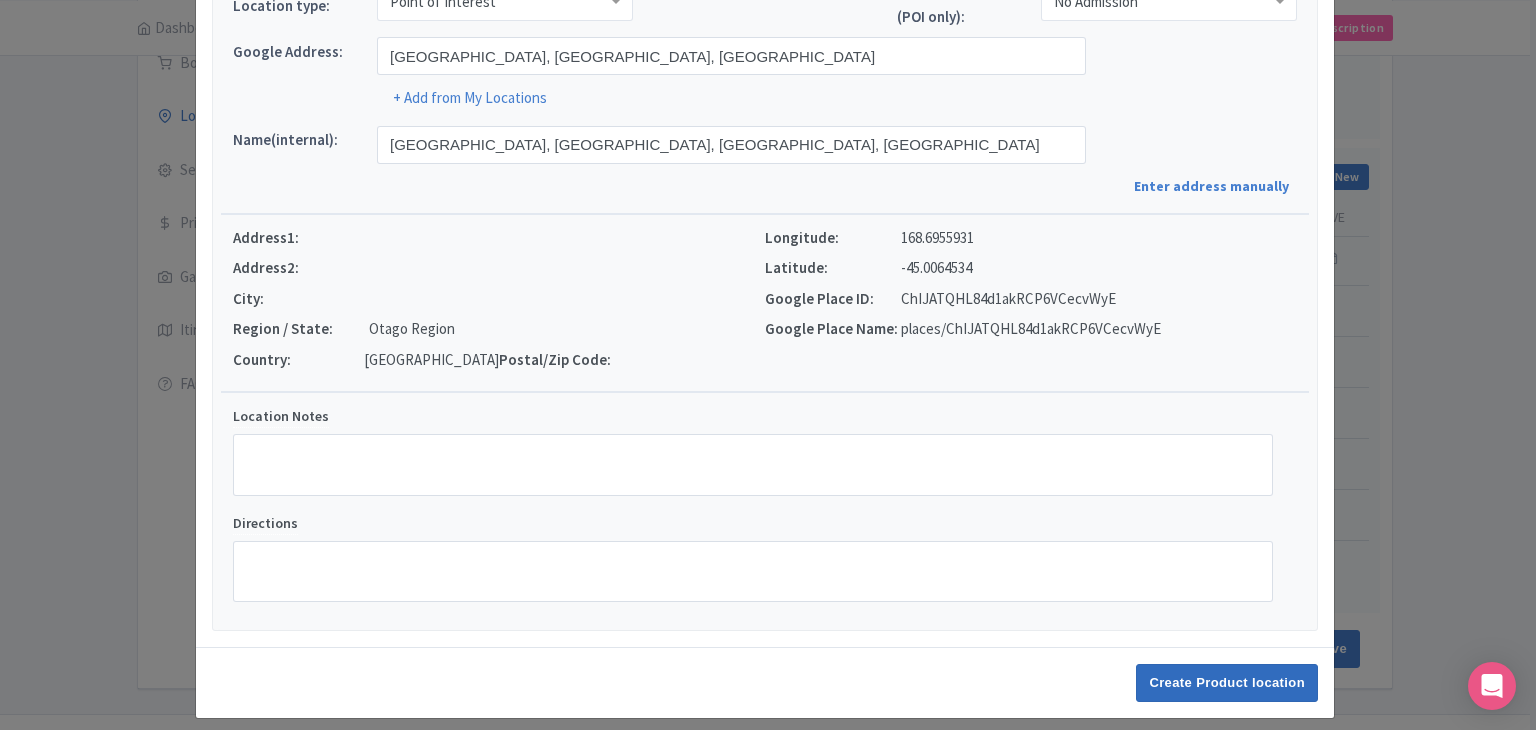 scroll, scrollTop: 152, scrollLeft: 0, axis: vertical 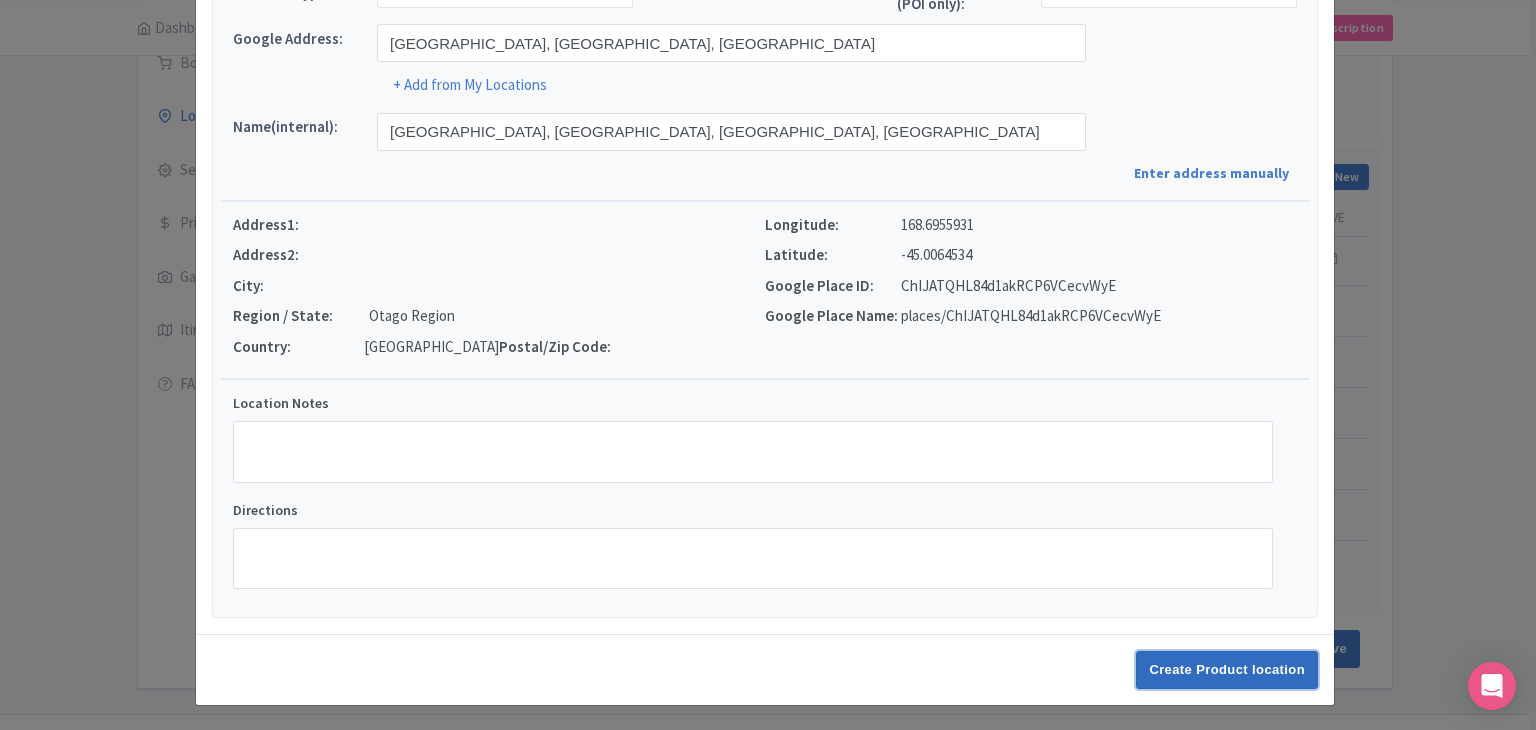 click on "Create Product location" at bounding box center (1227, 670) 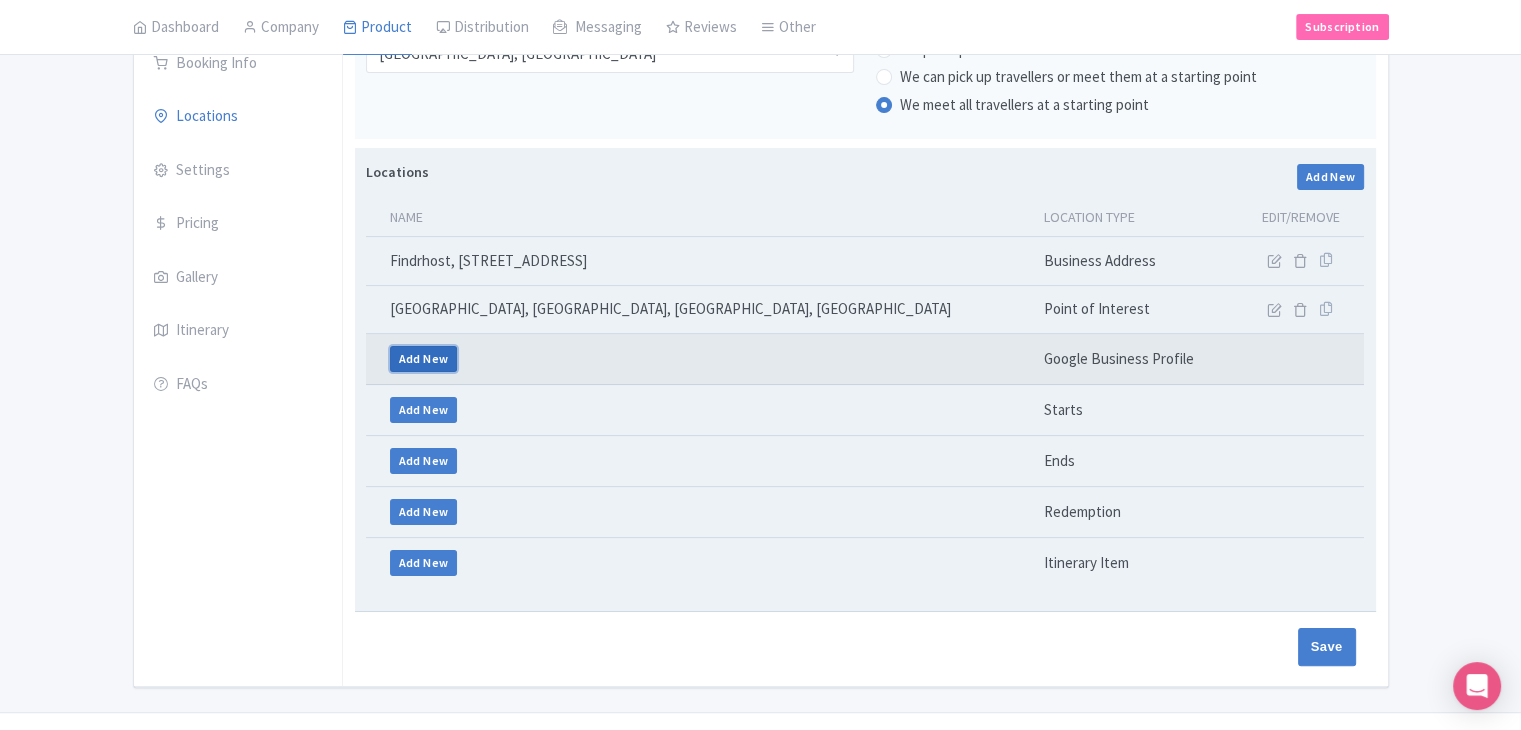 click on "Add New" at bounding box center (424, 359) 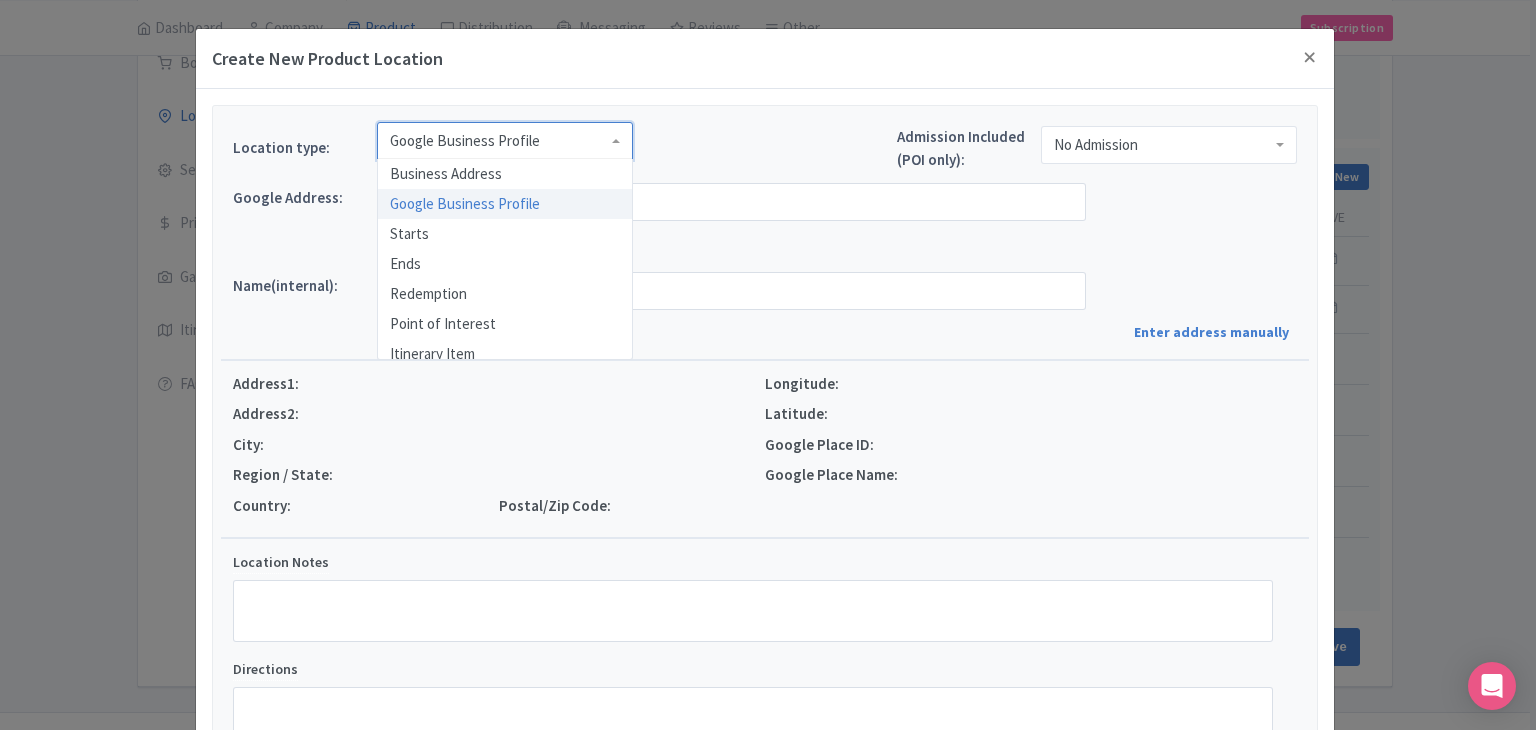 click on "Google Business Profile" at bounding box center (505, 141) 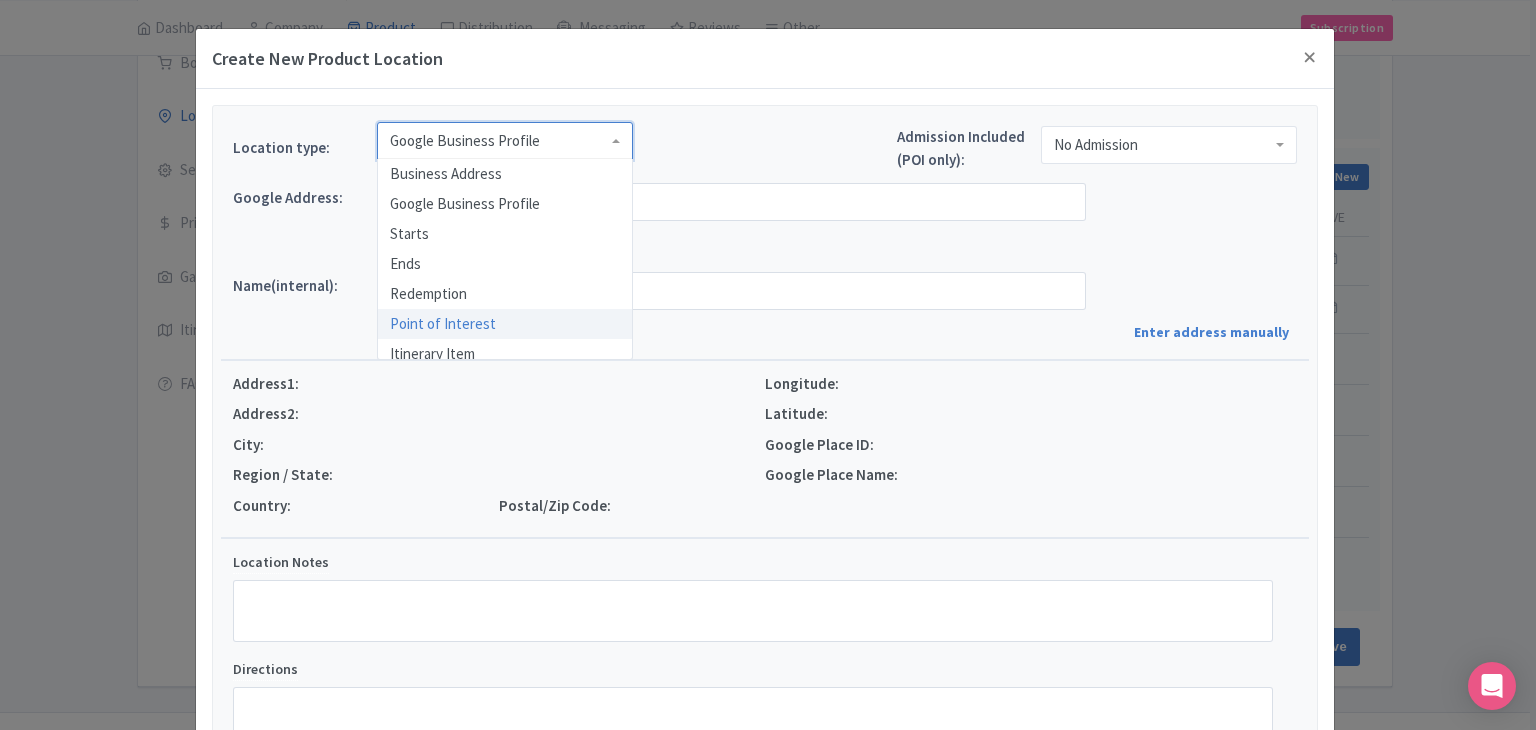 scroll, scrollTop: 0, scrollLeft: 0, axis: both 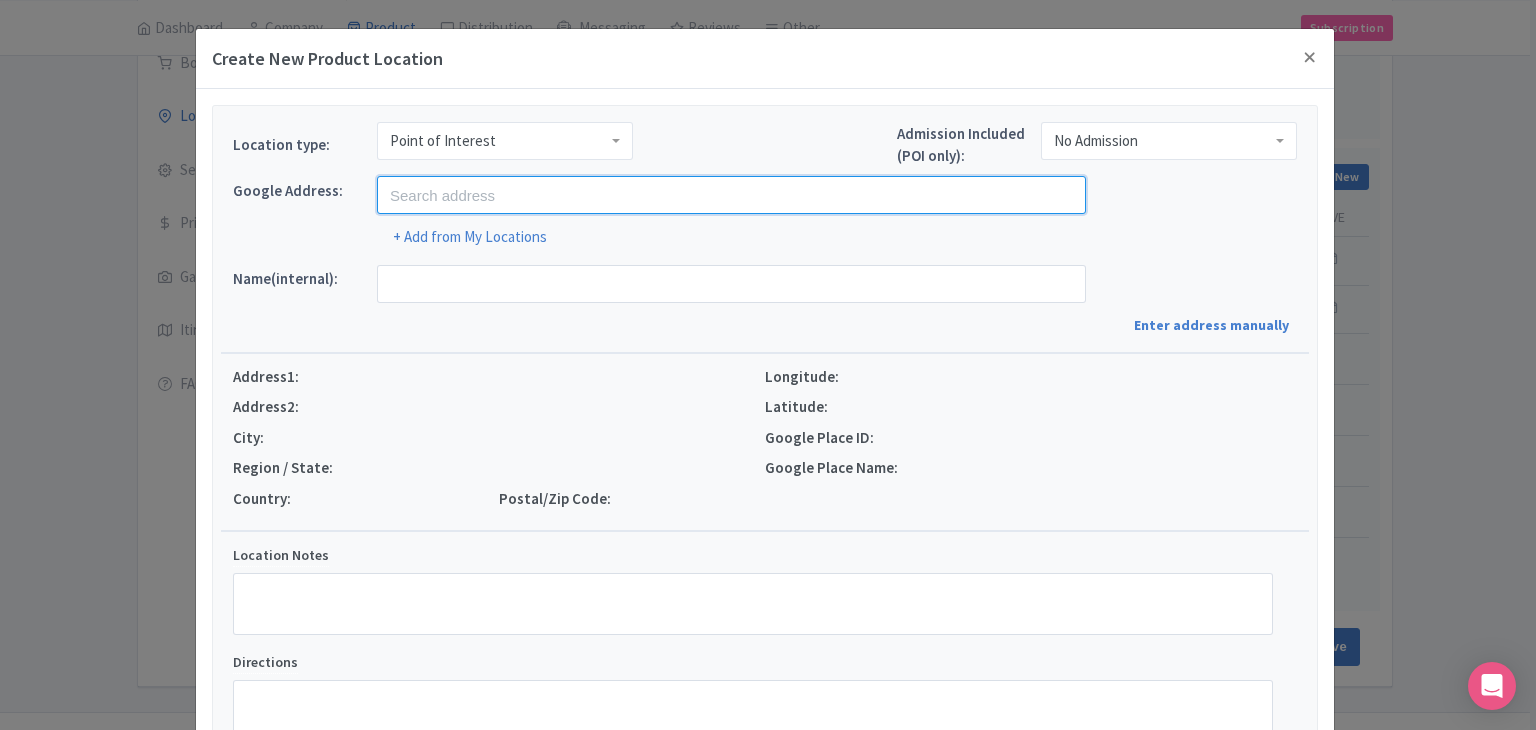 click at bounding box center [731, 195] 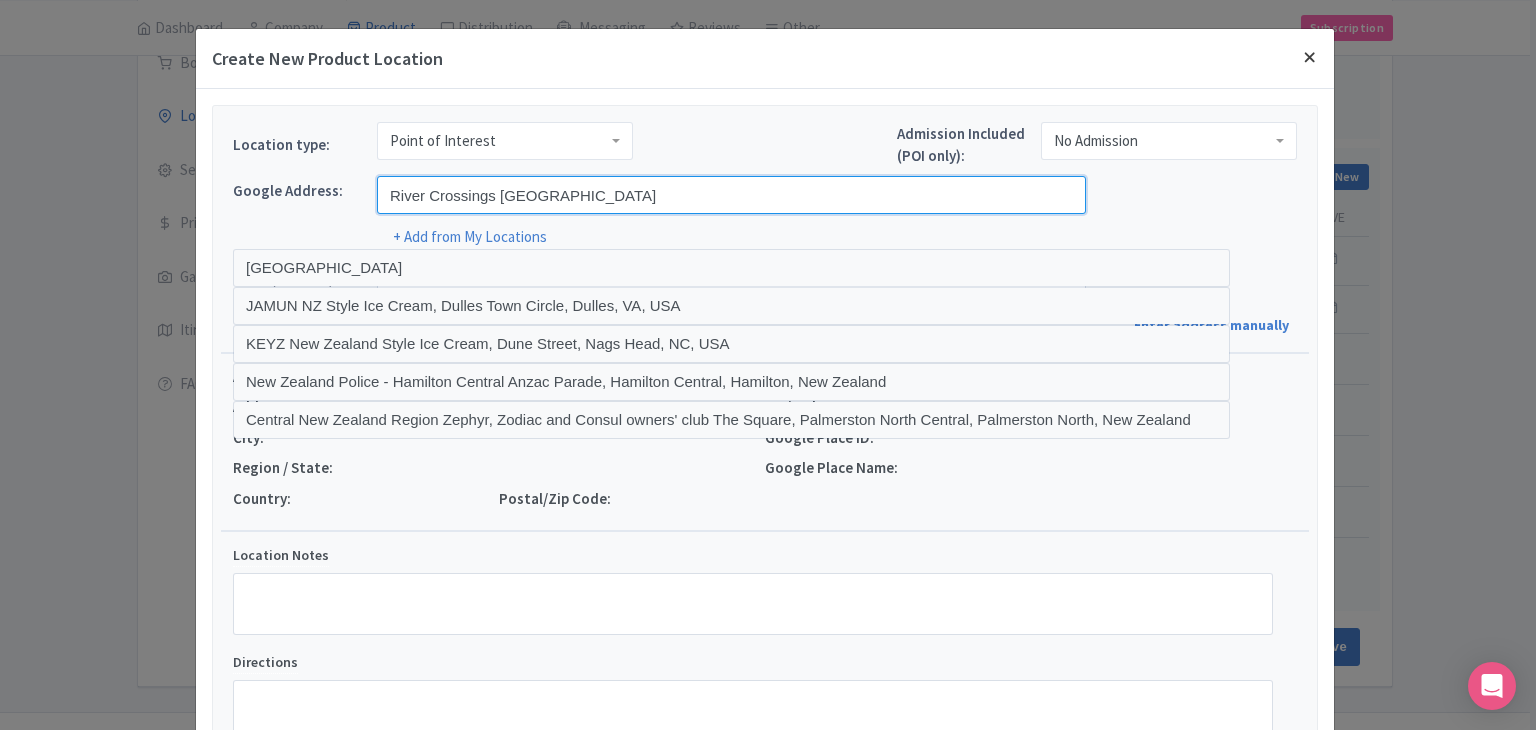 type on "River Crossings new zealand" 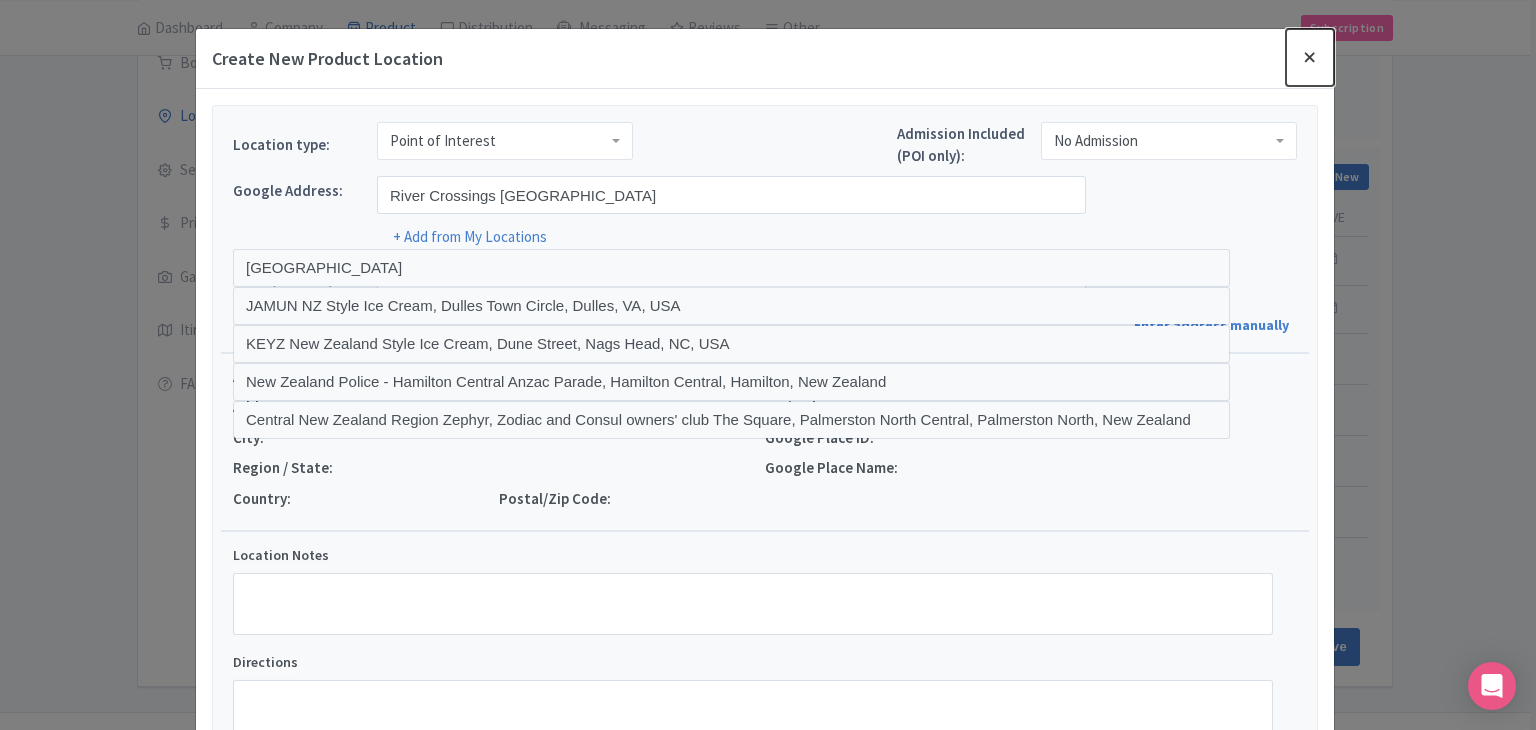 click at bounding box center [1310, 57] 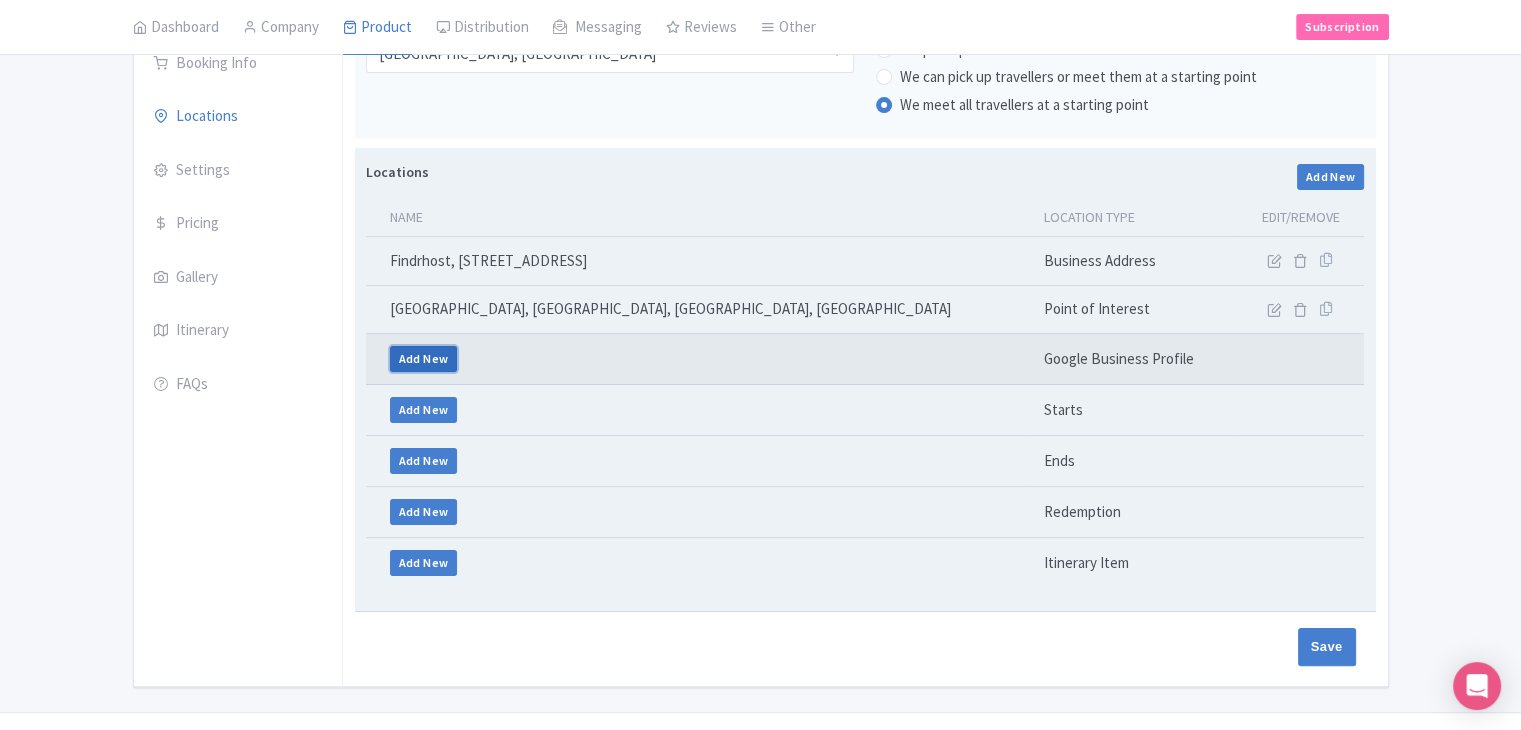 click on "Add New" at bounding box center (424, 359) 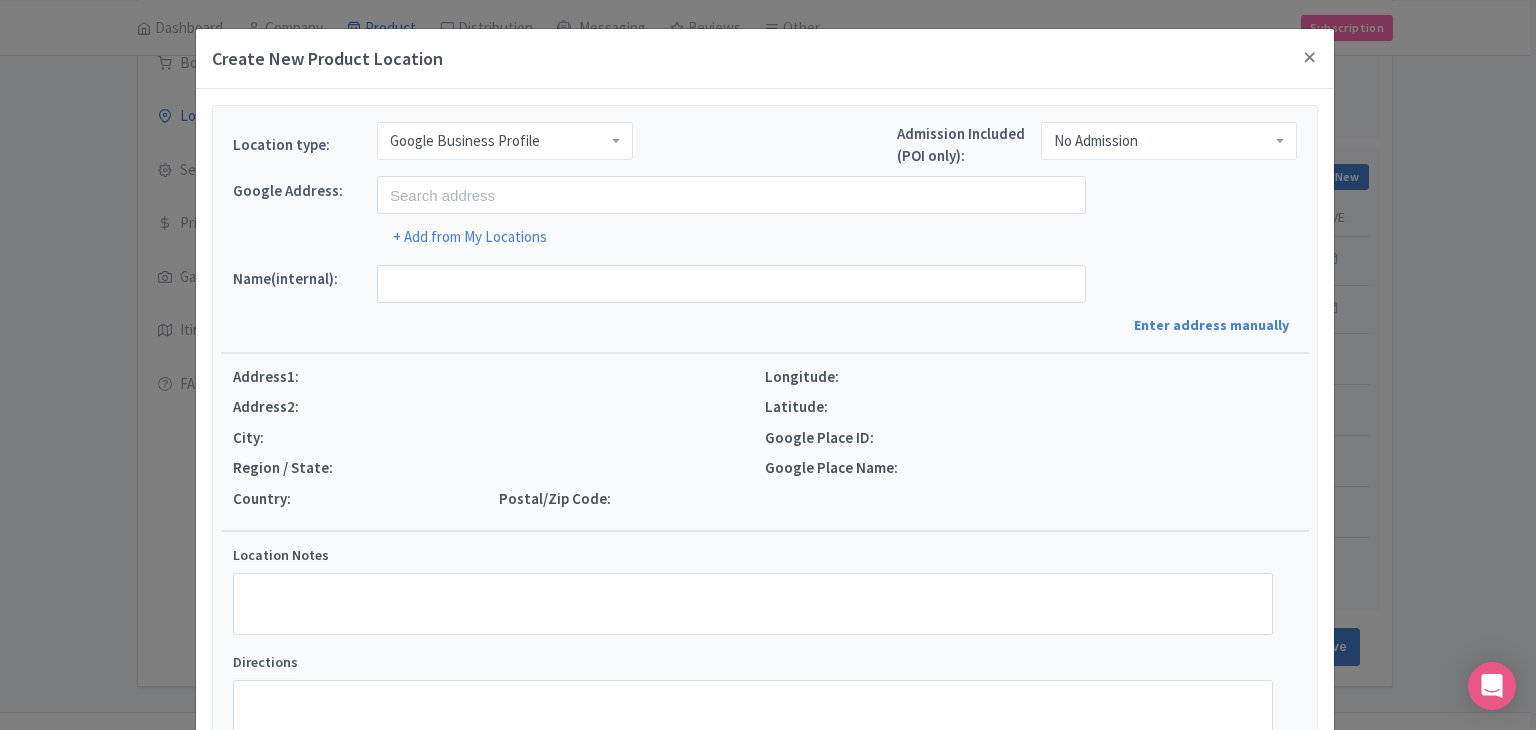 click on "Google Business Profile" at bounding box center [505, 141] 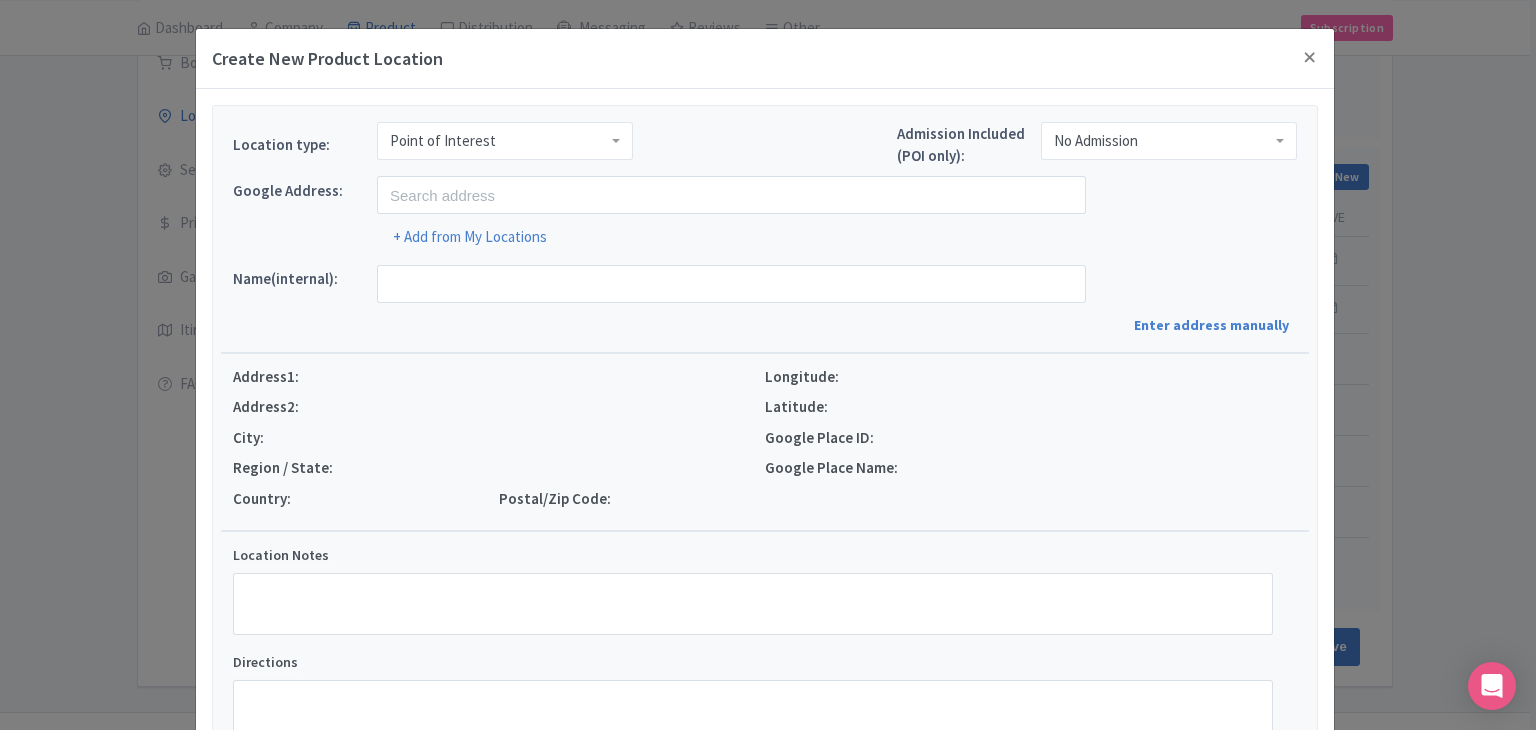 scroll, scrollTop: 0, scrollLeft: 0, axis: both 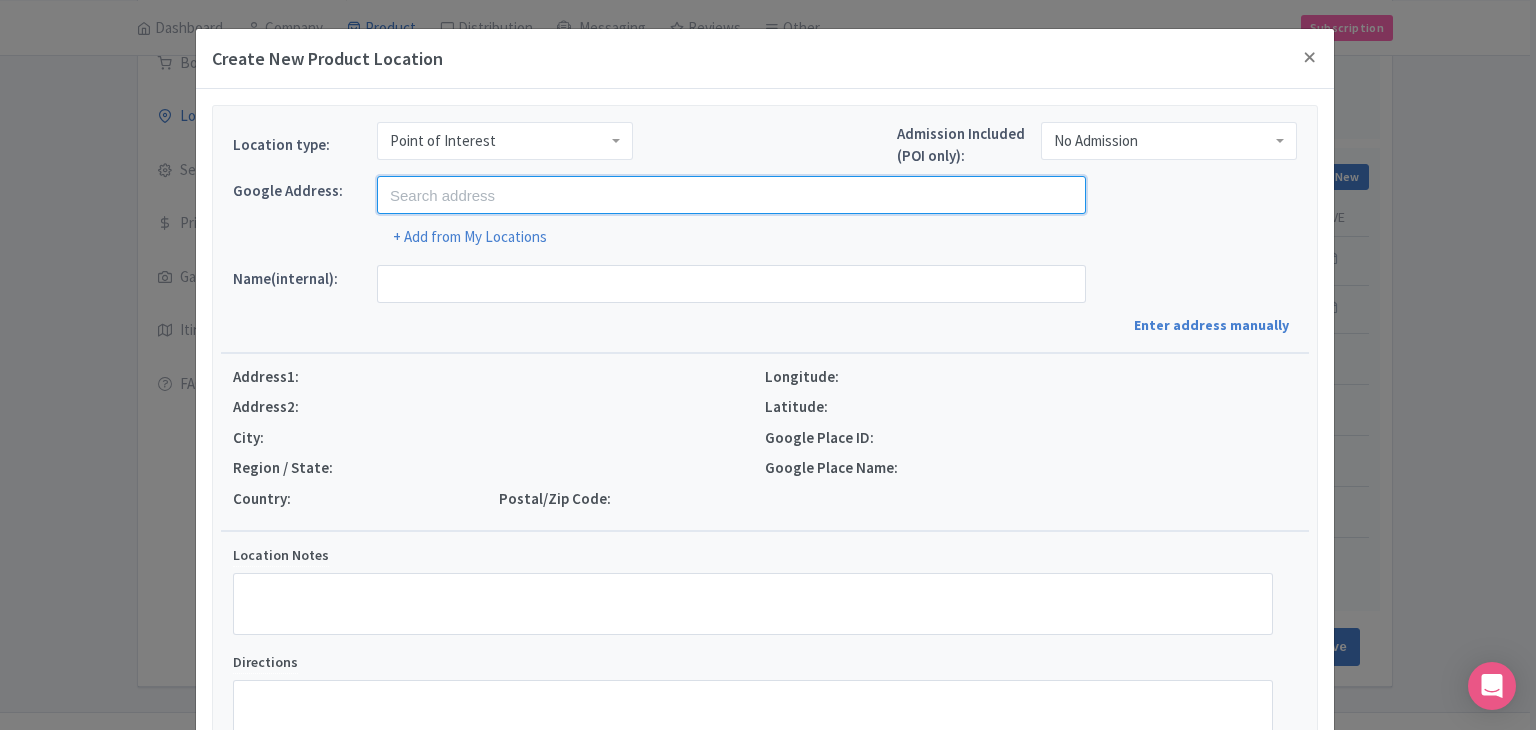 click at bounding box center (731, 195) 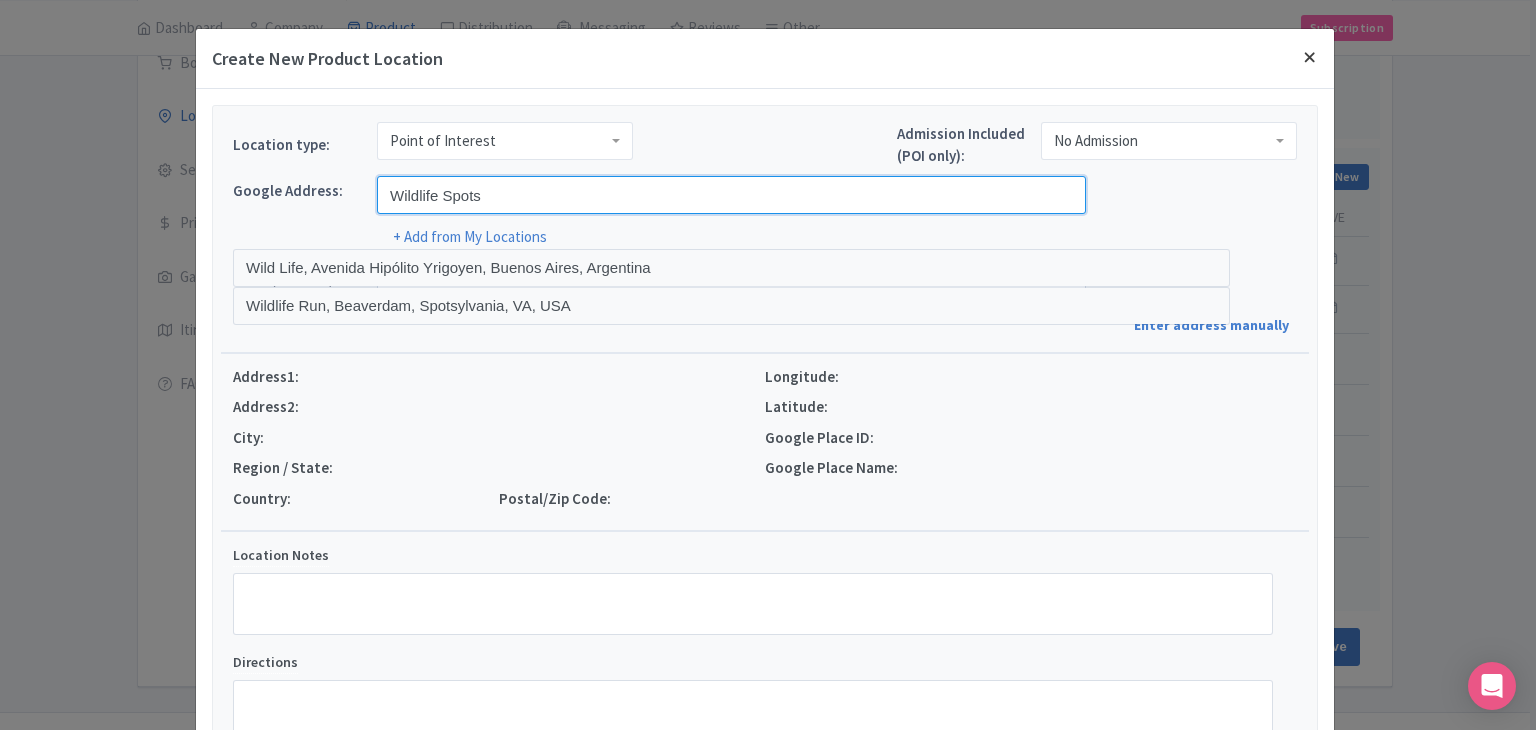 type on "Wildlife Spots" 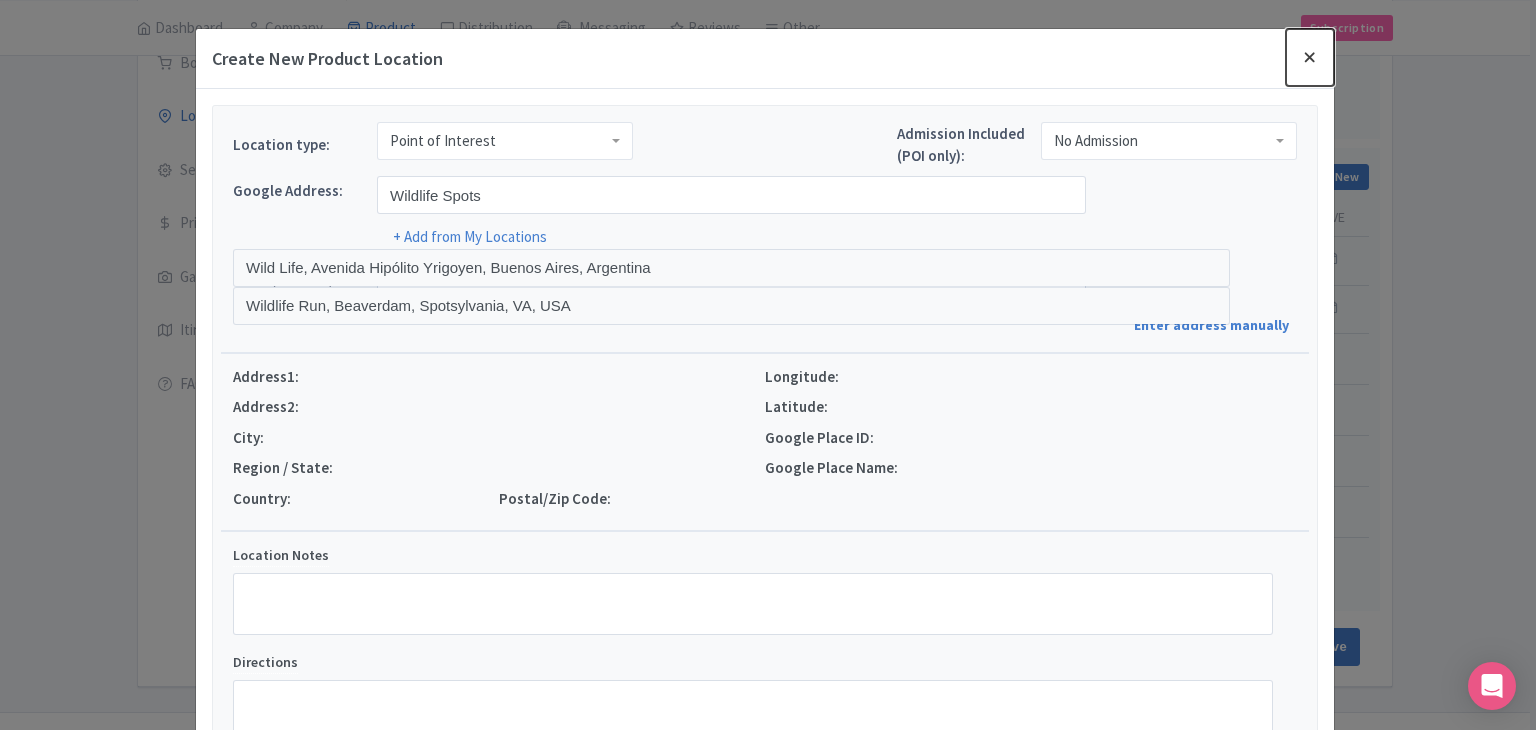 click at bounding box center (1310, 57) 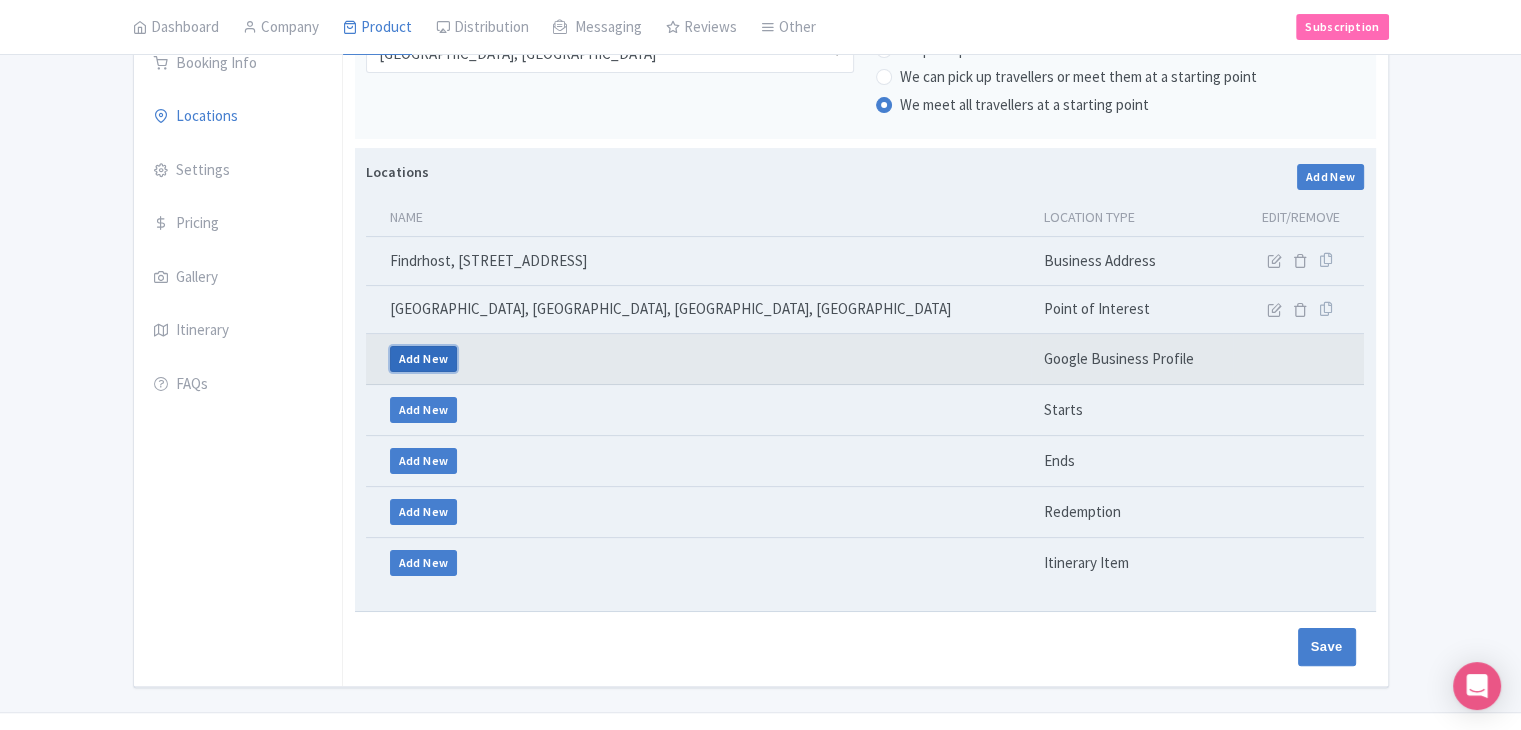 click on "Add New" at bounding box center [424, 359] 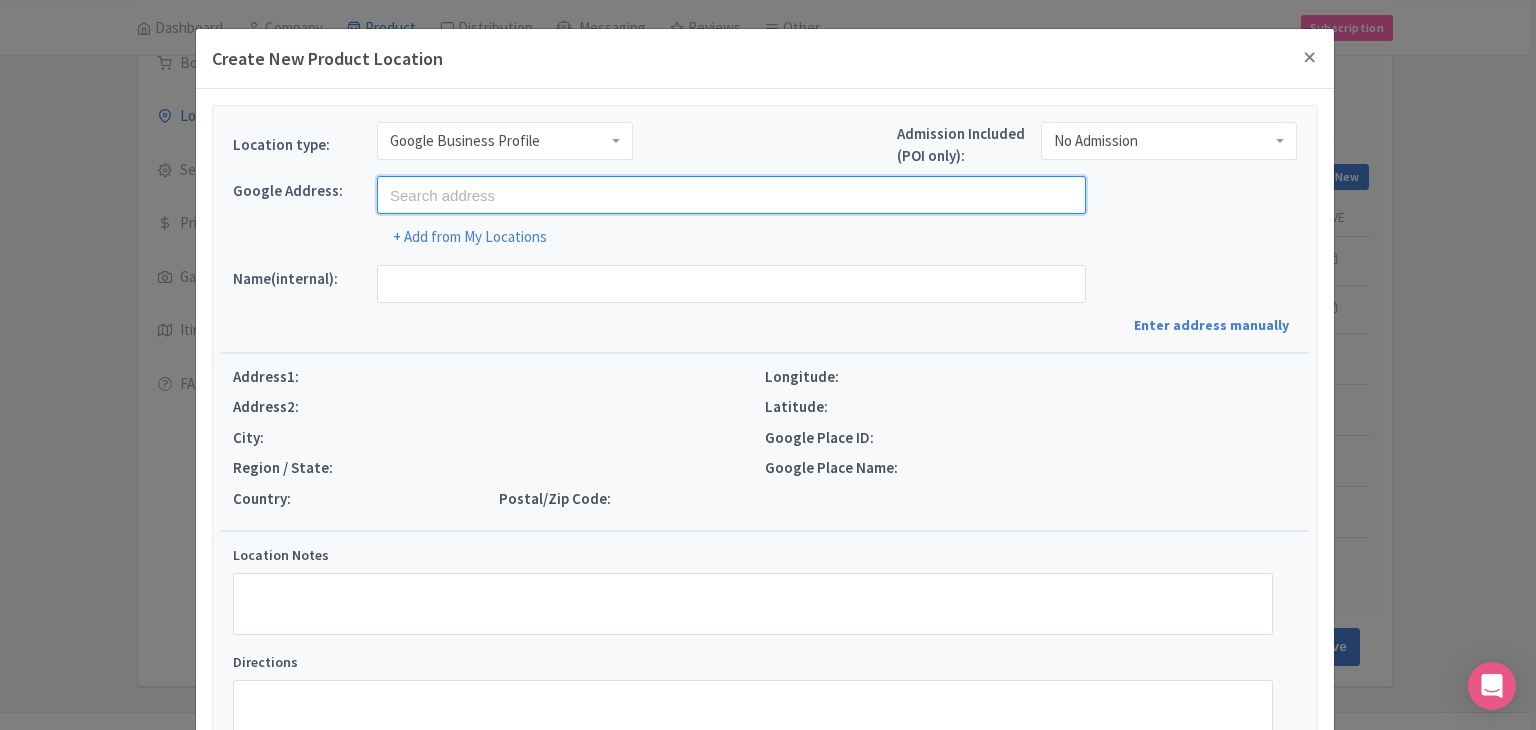 click at bounding box center (731, 195) 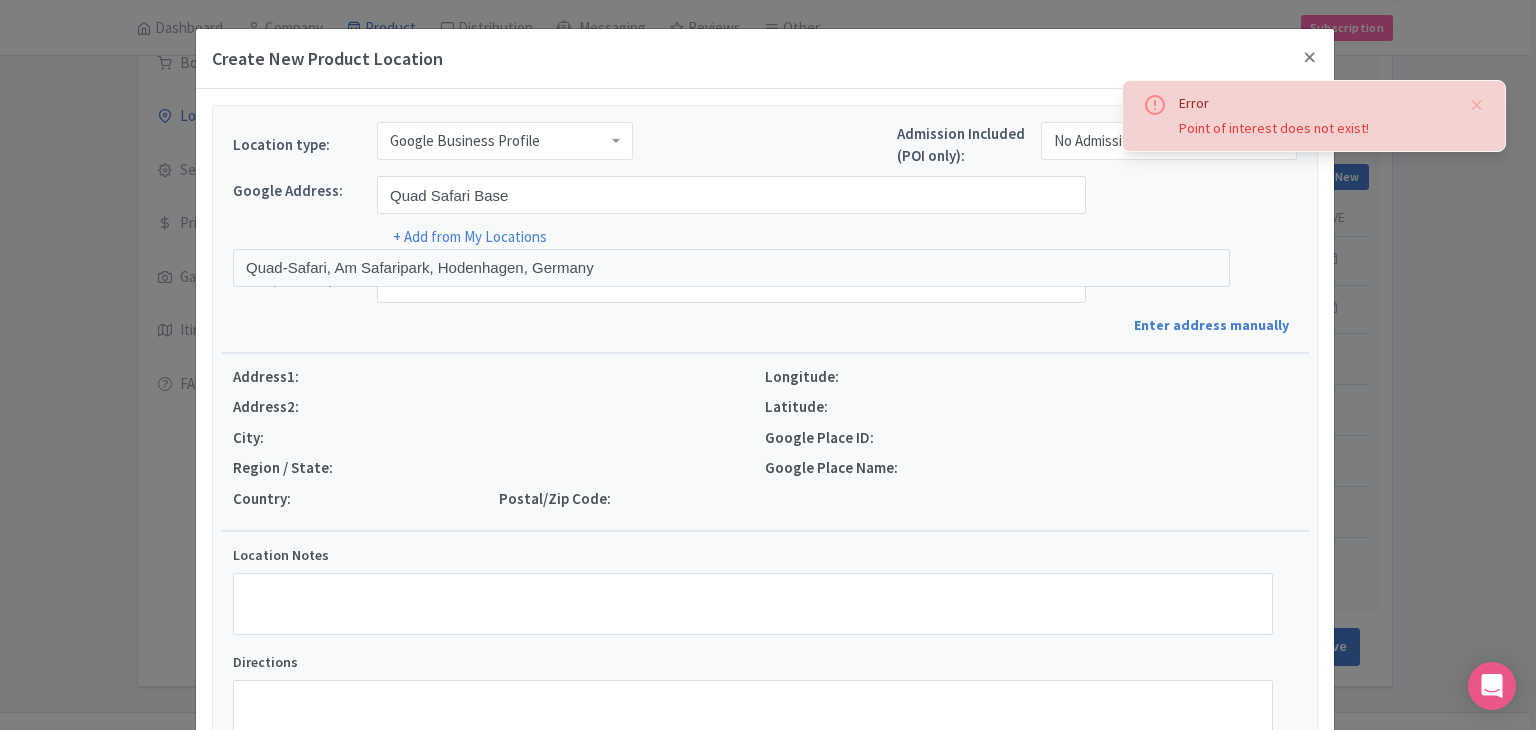 click at bounding box center (1477, 105) 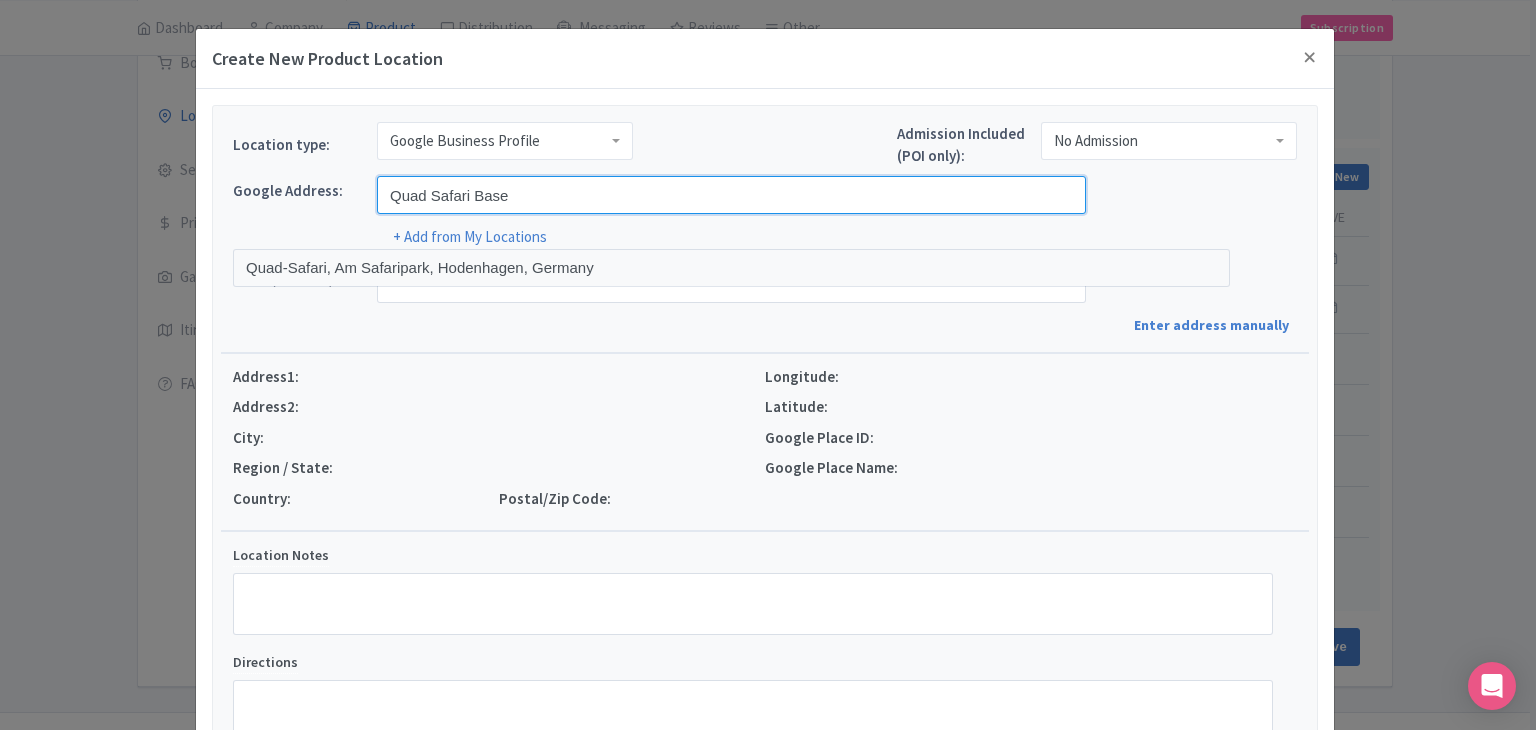 click on "Quad Safari Base" at bounding box center [731, 195] 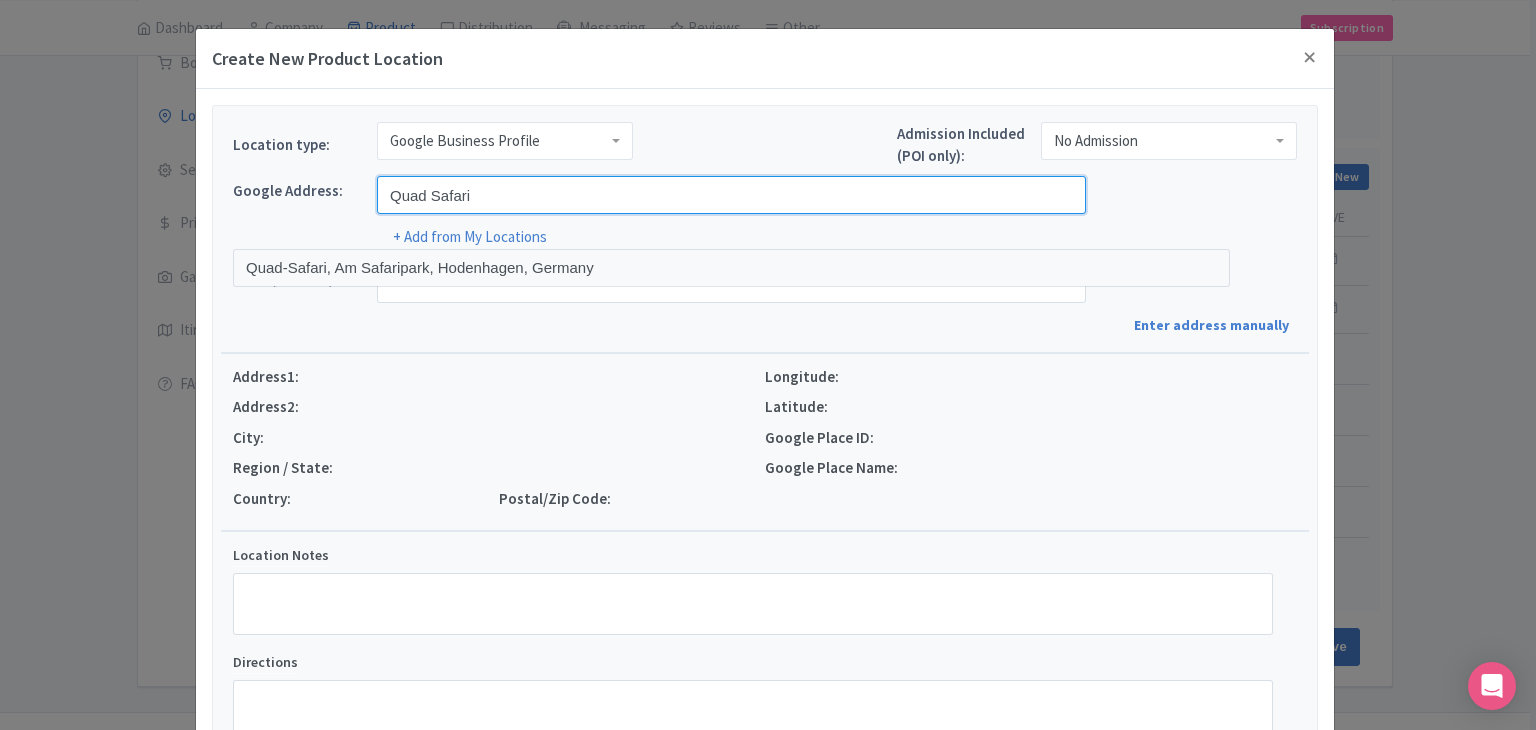 type on "Quad Safari" 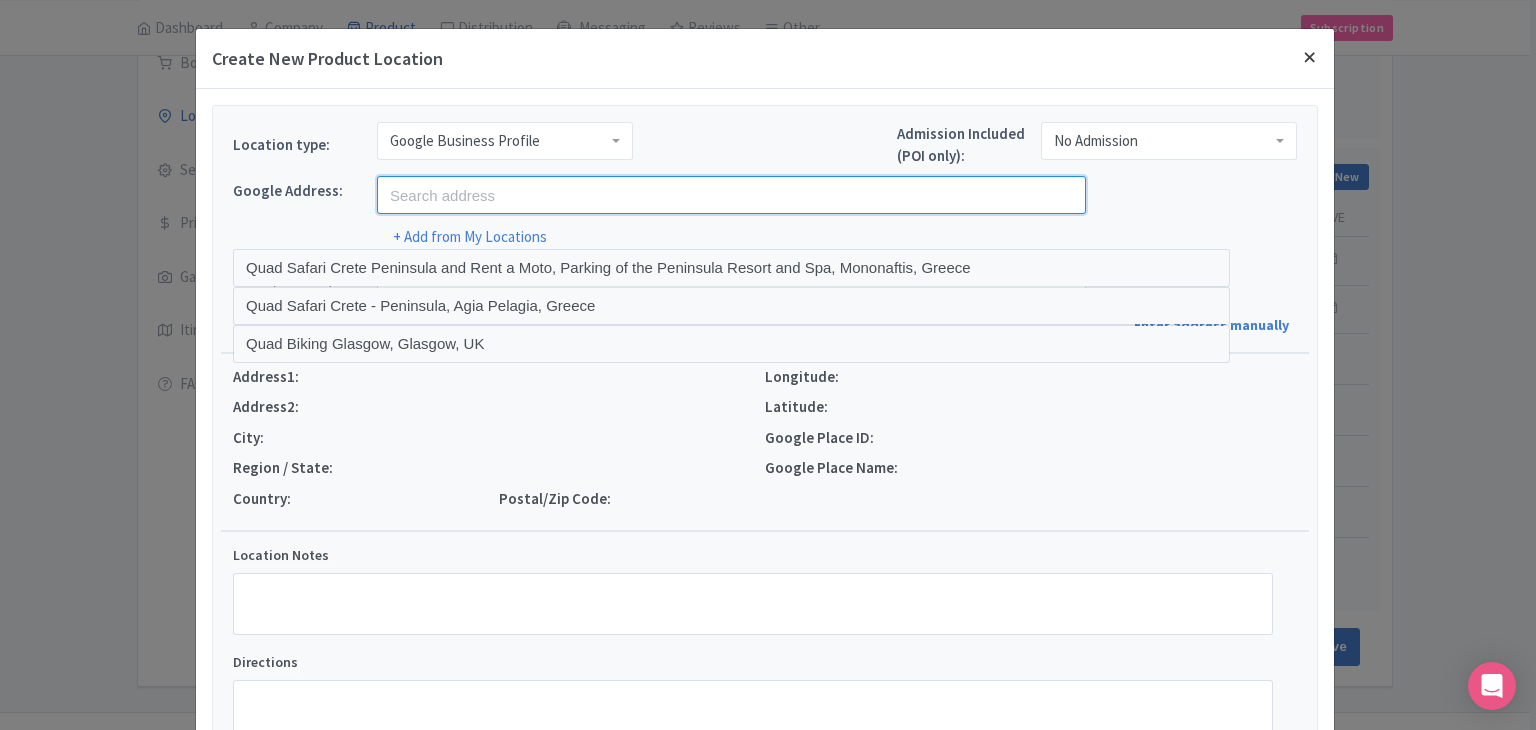 type 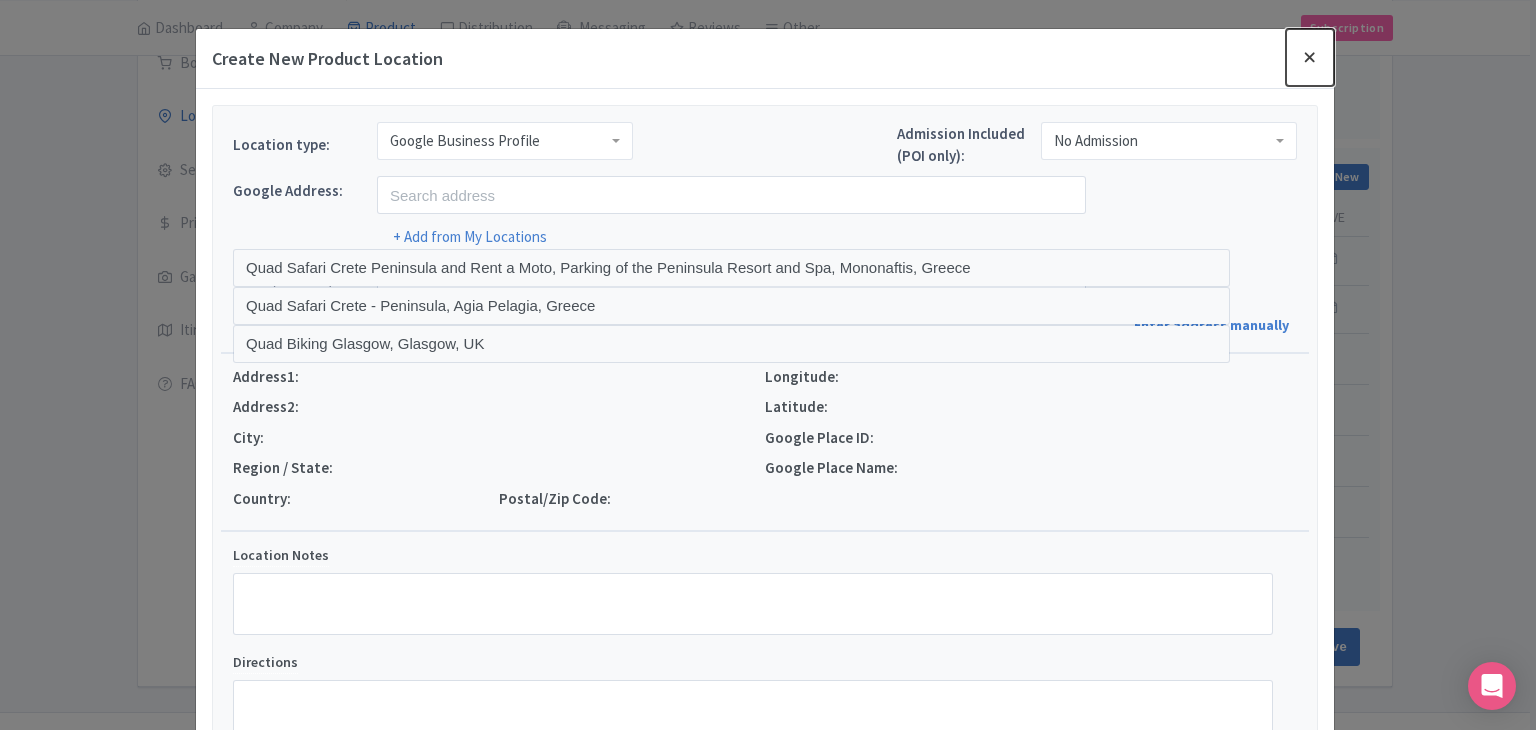 click at bounding box center (1310, 57) 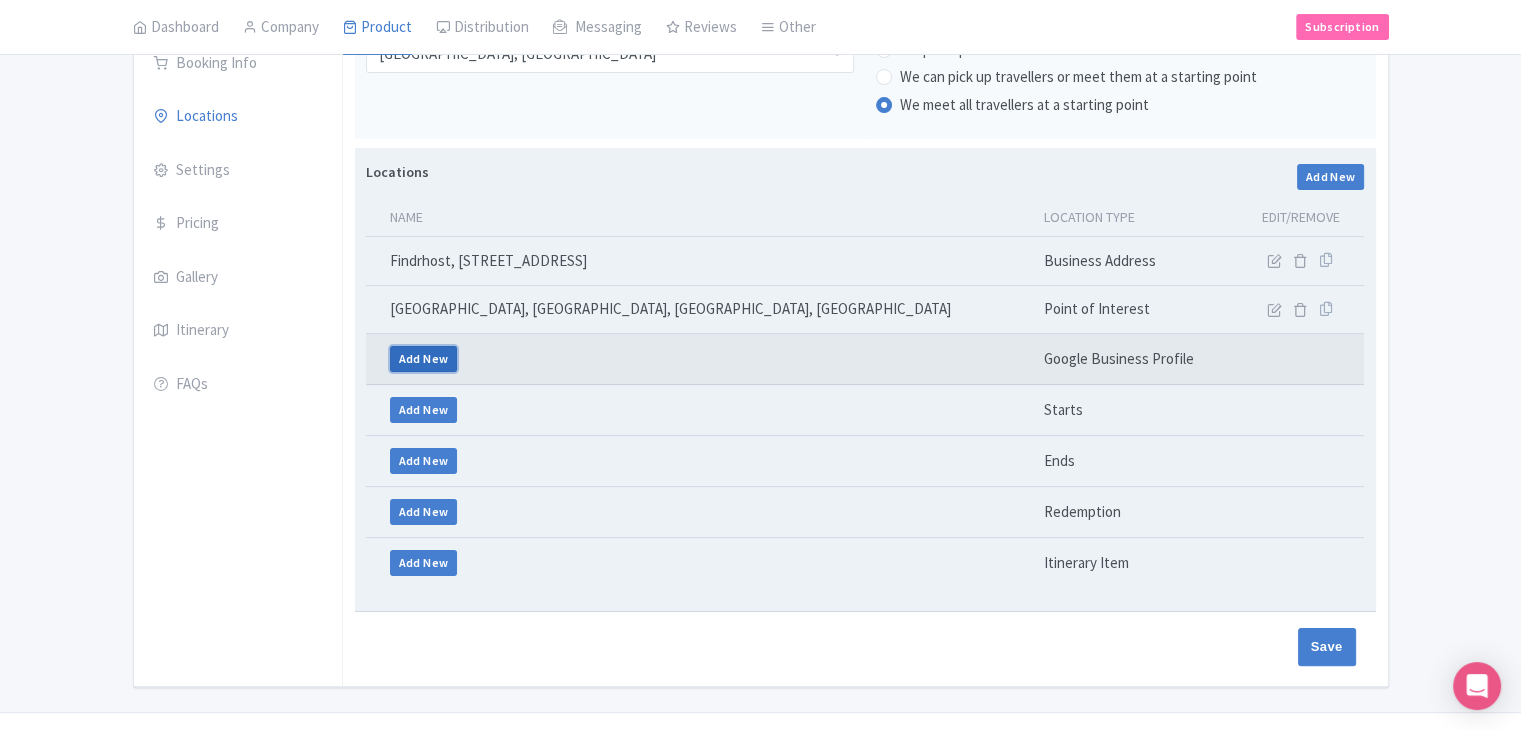 click on "Add New" at bounding box center (424, 359) 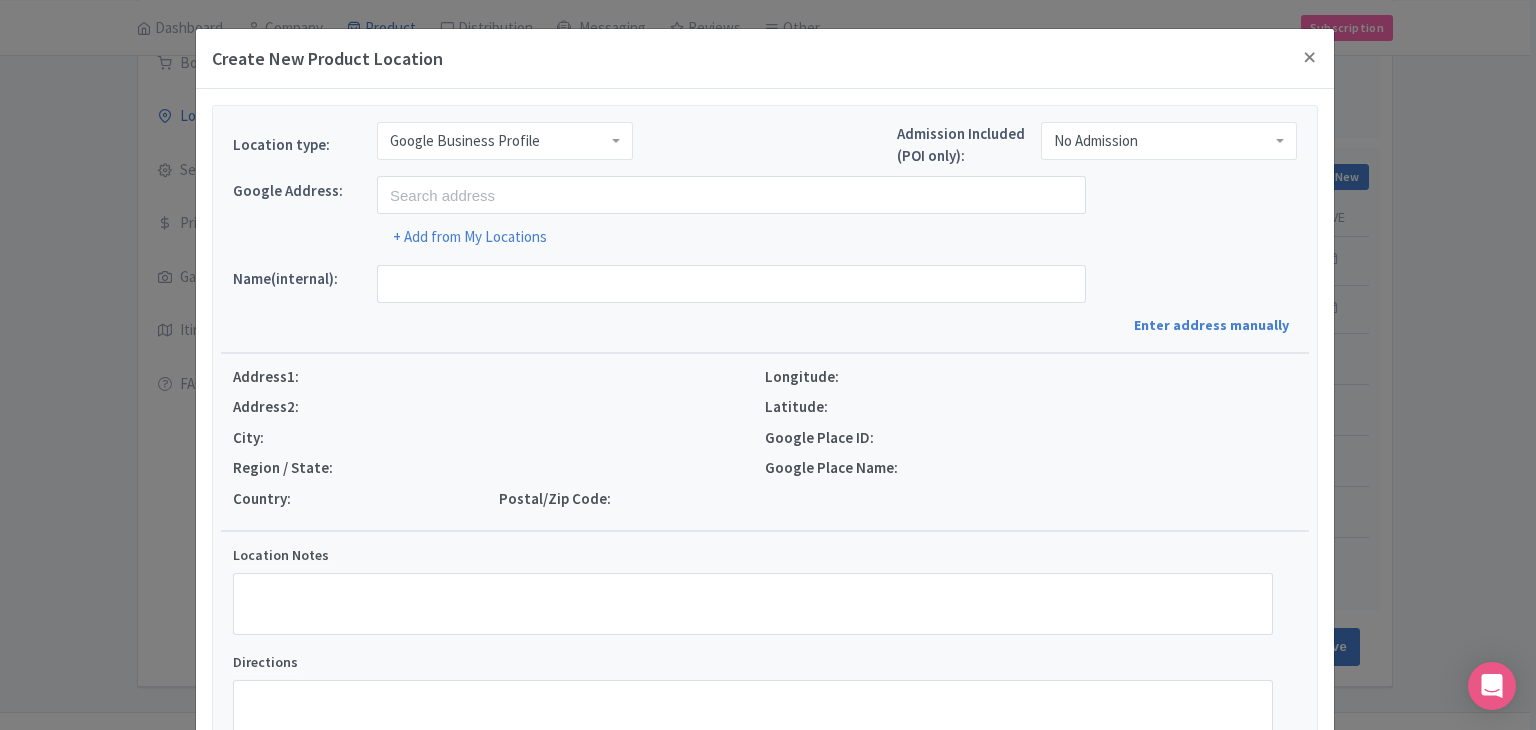 click on "Google Business Profile" at bounding box center (465, 141) 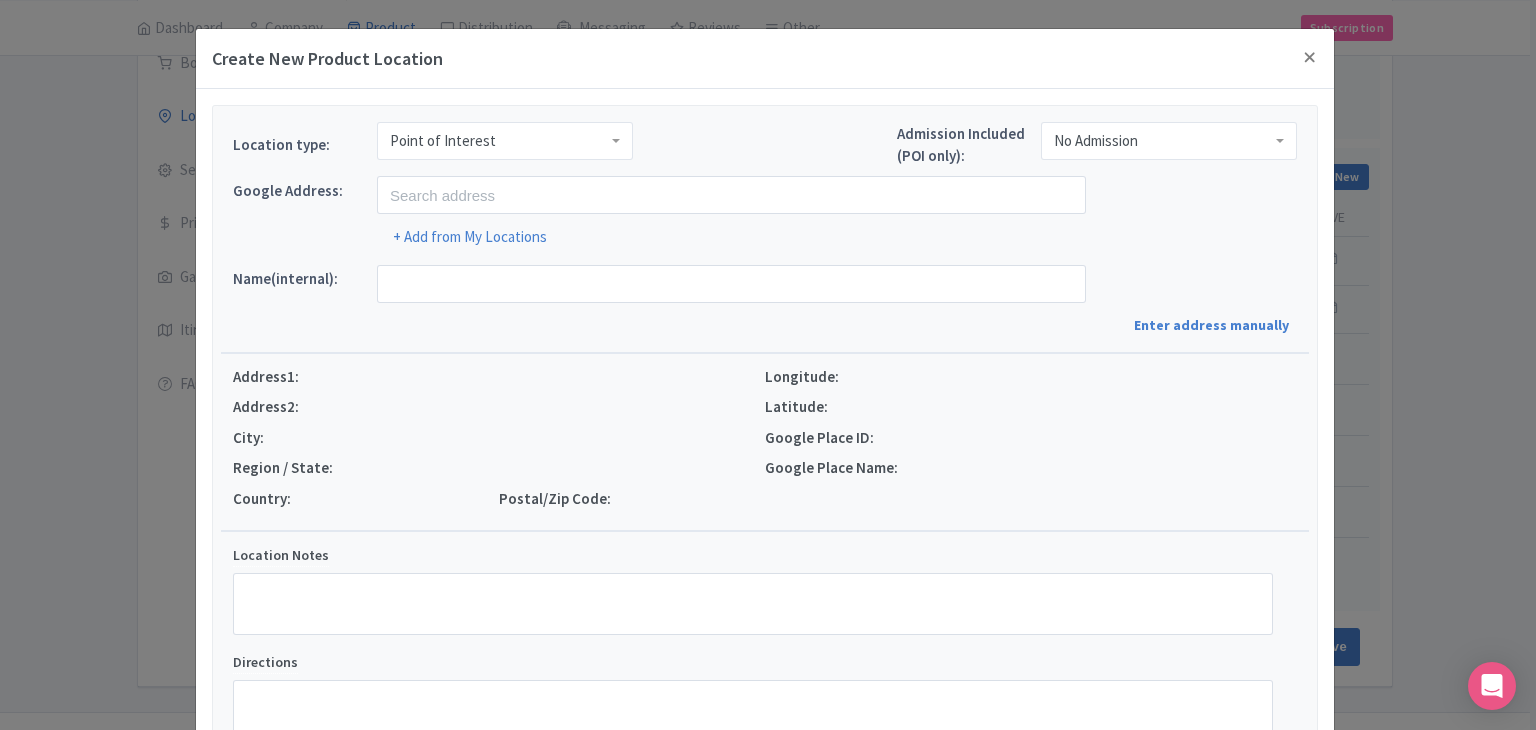 scroll, scrollTop: 0, scrollLeft: 0, axis: both 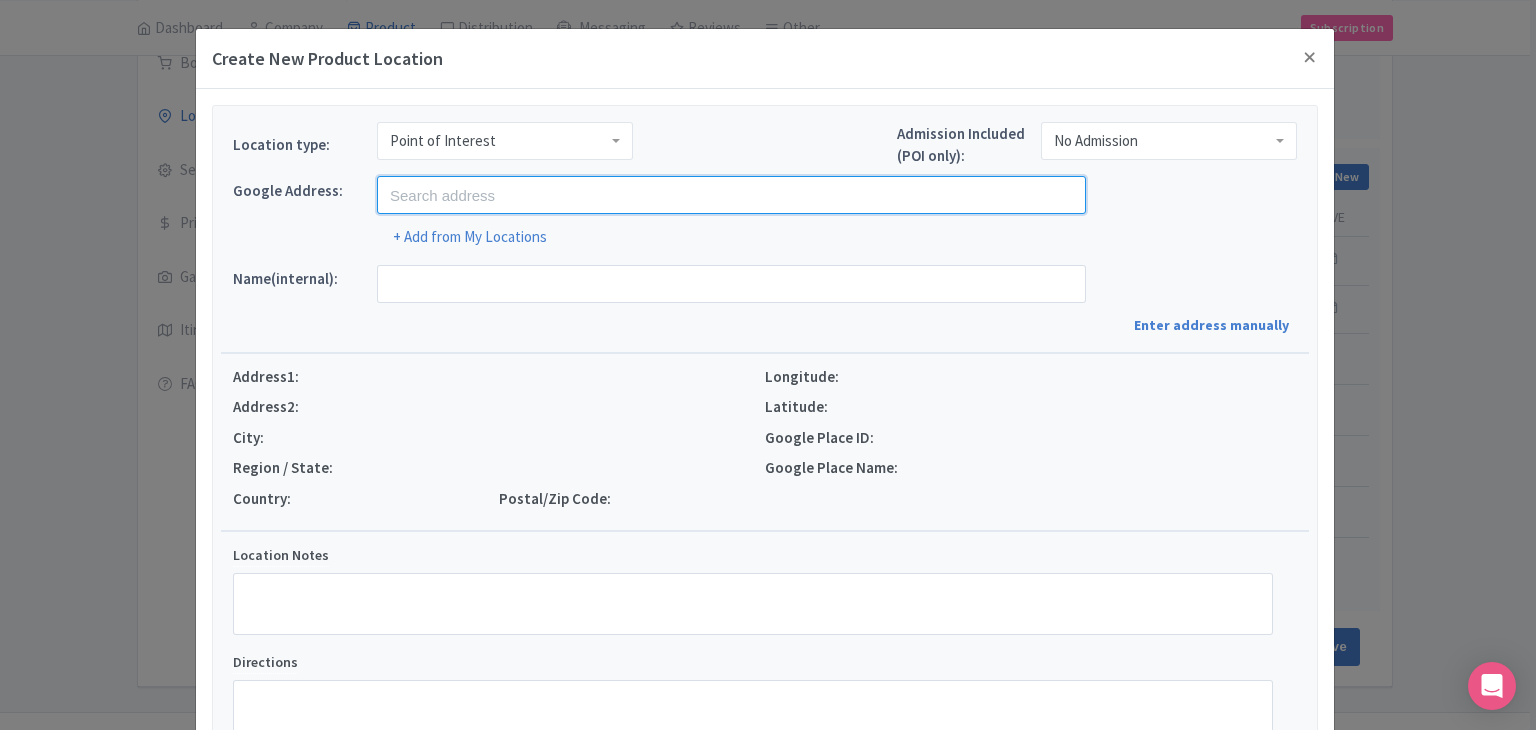 click at bounding box center [731, 195] 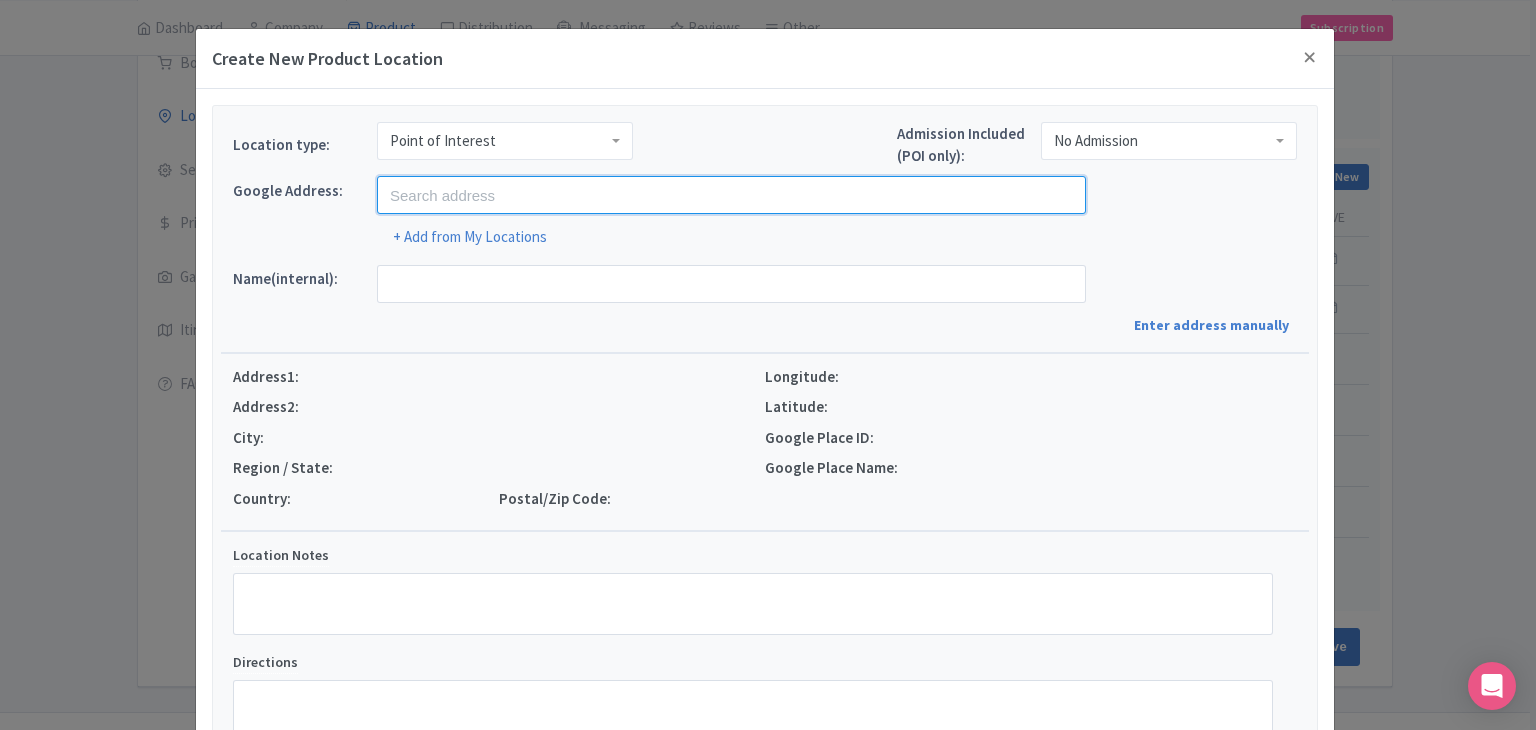 paste on "Quad Safari Base Camp" 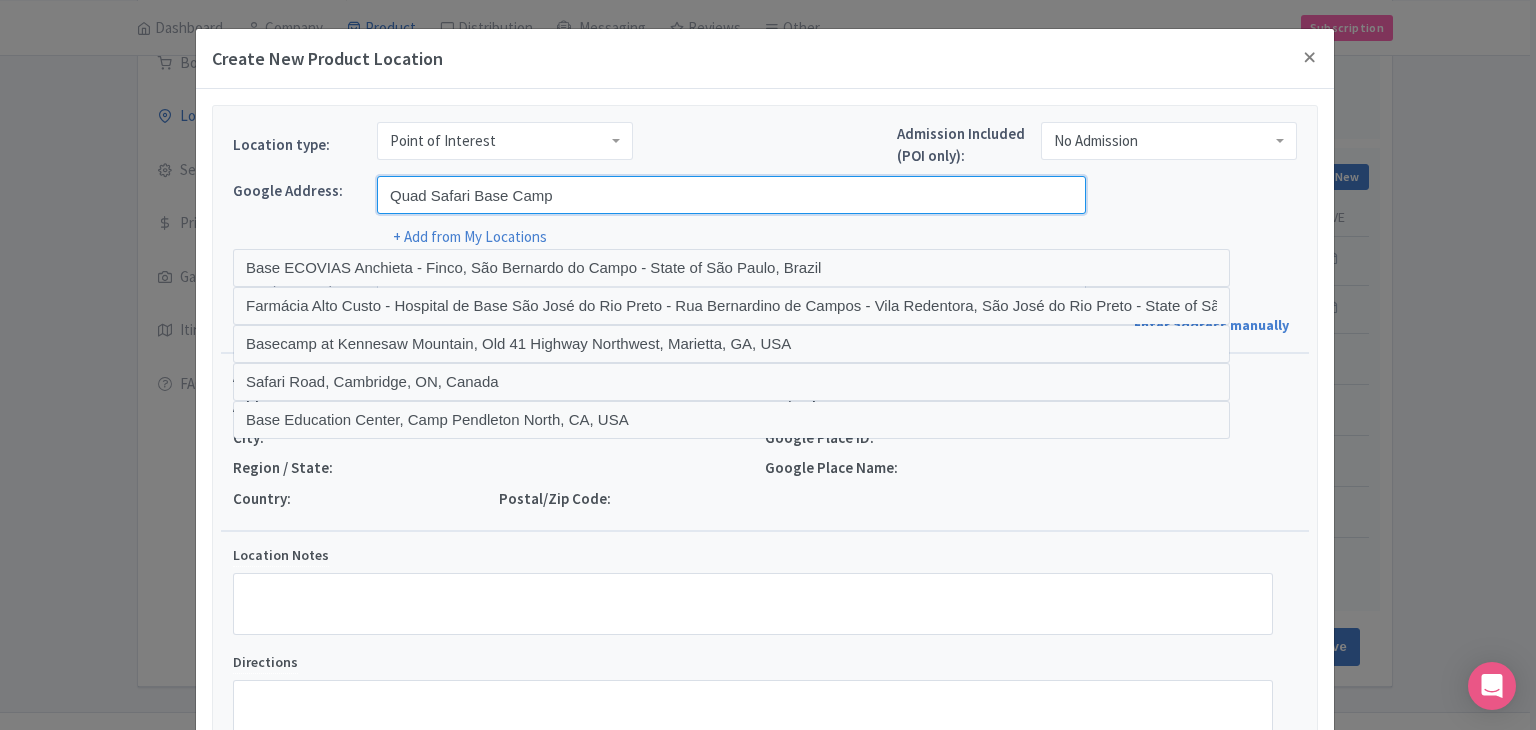drag, startPoint x: 472, startPoint y: 193, endPoint x: 622, endPoint y: 209, distance: 150.85092 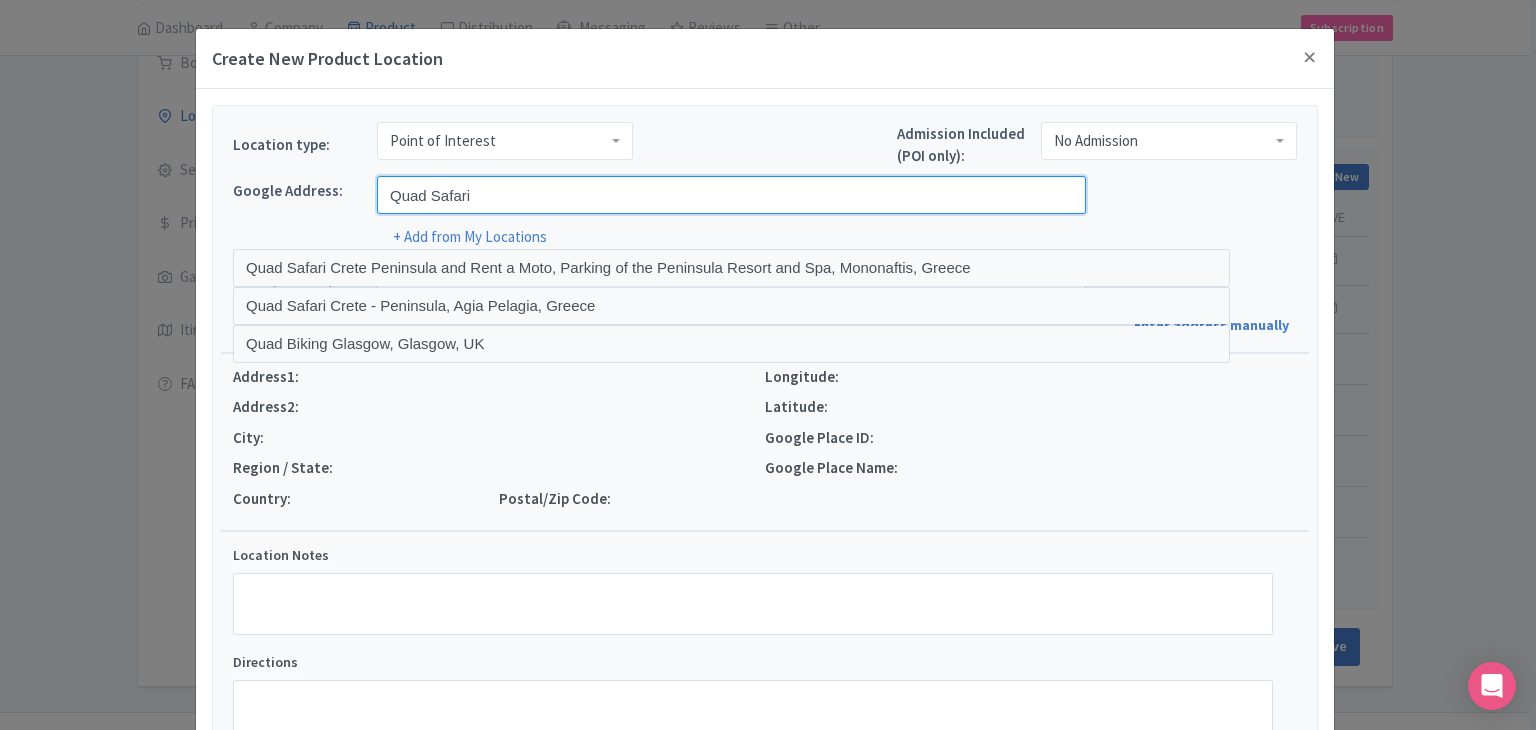 type on "Quad Safari" 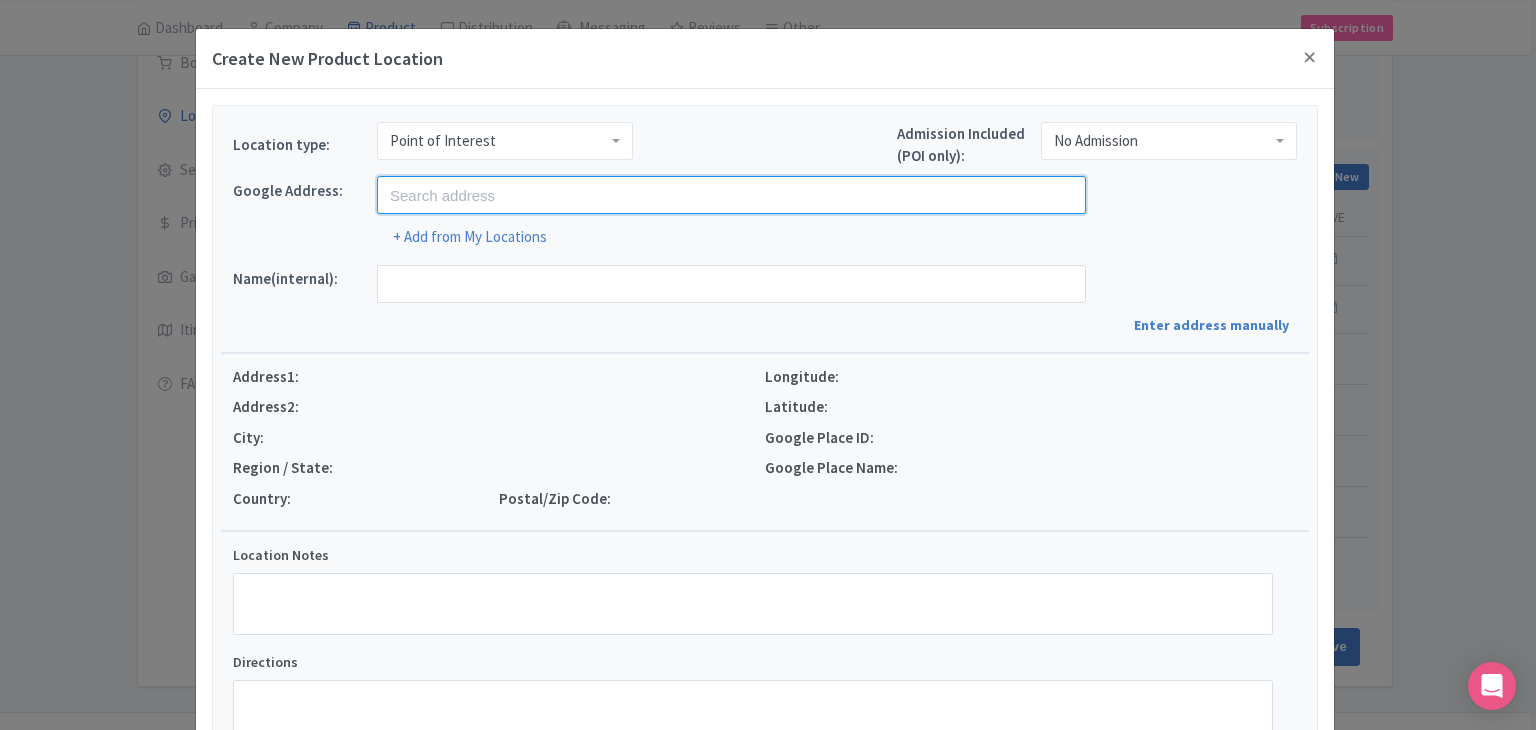 paste on "Gibbston Highway" 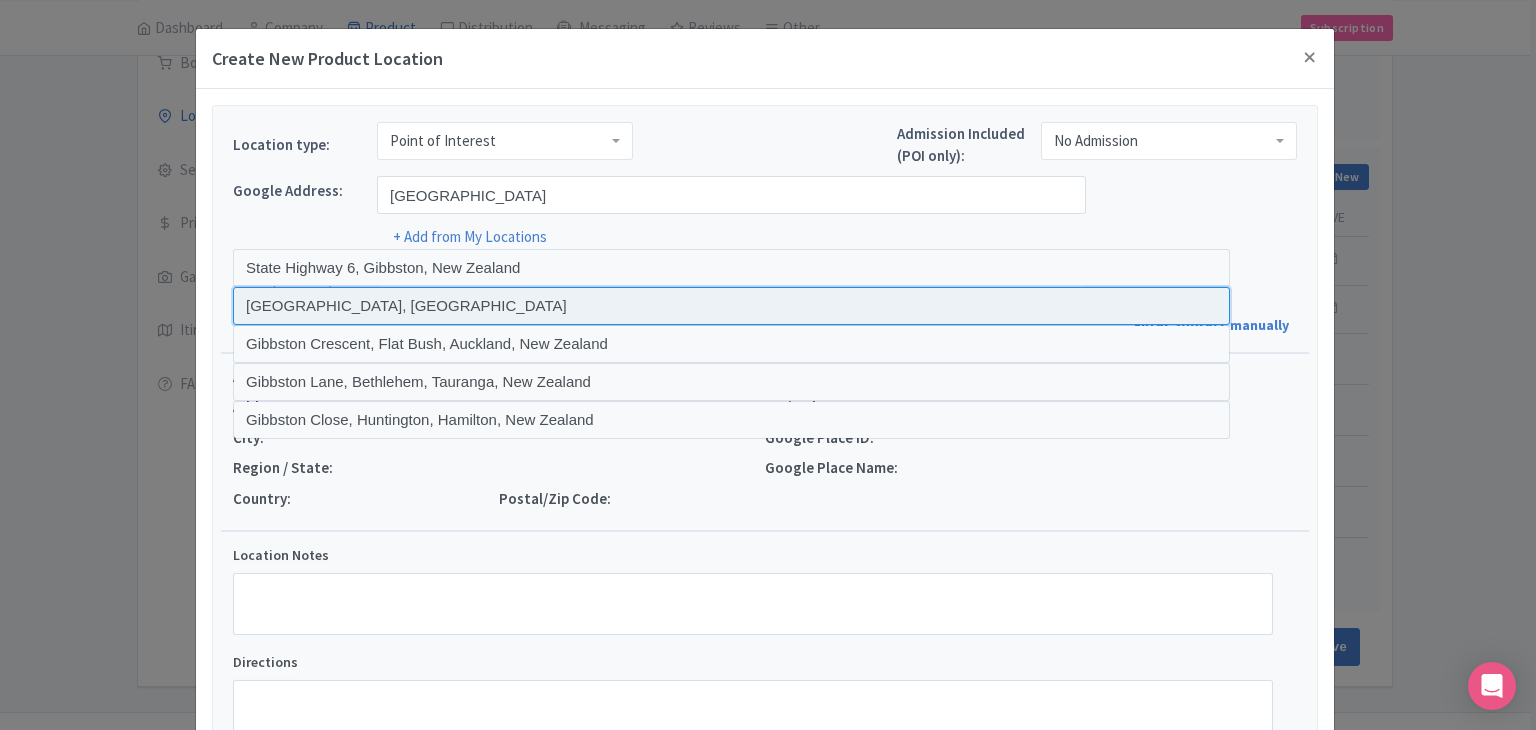 click at bounding box center (731, 306) 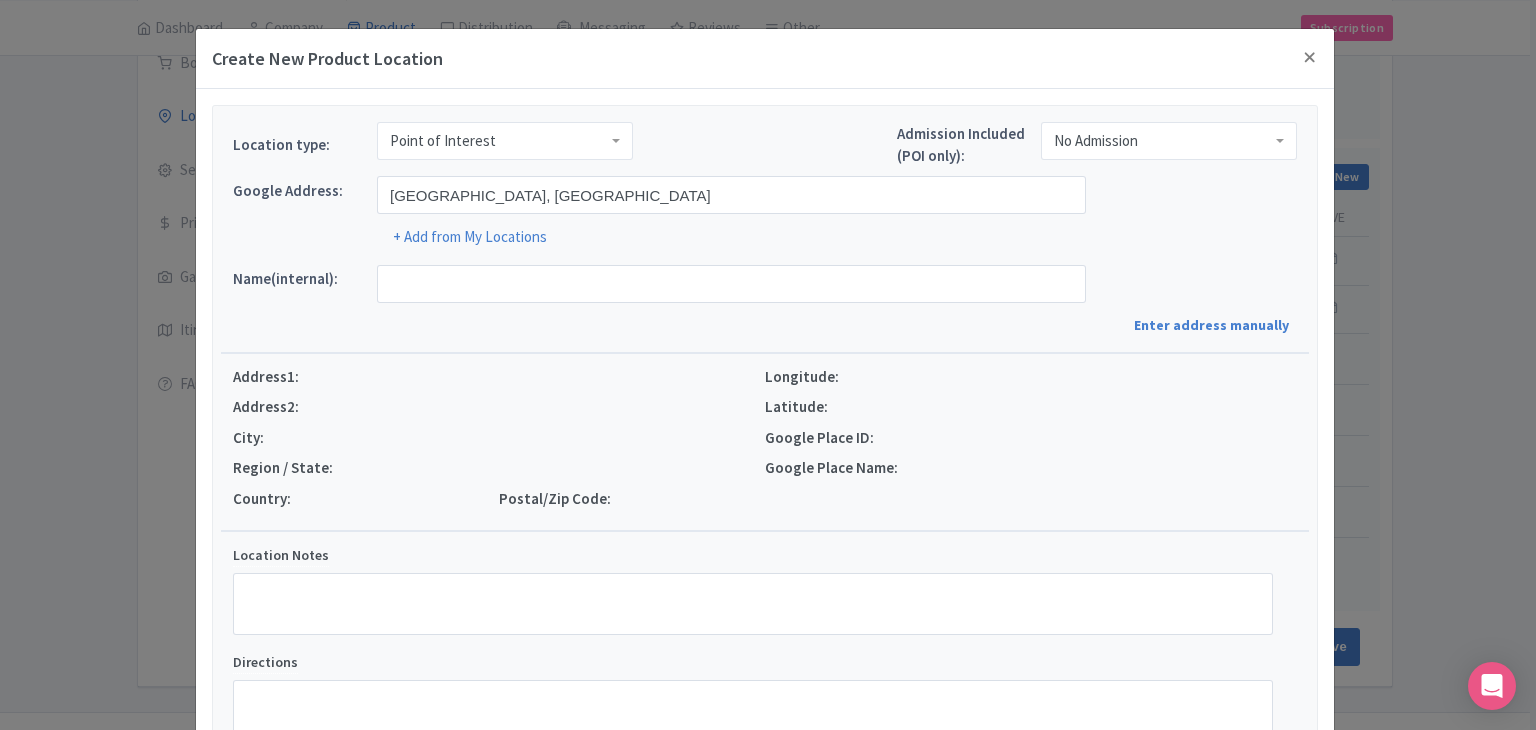 type on "Gibbston Highway, Gibbston Highway, Gibbston, New Zealand" 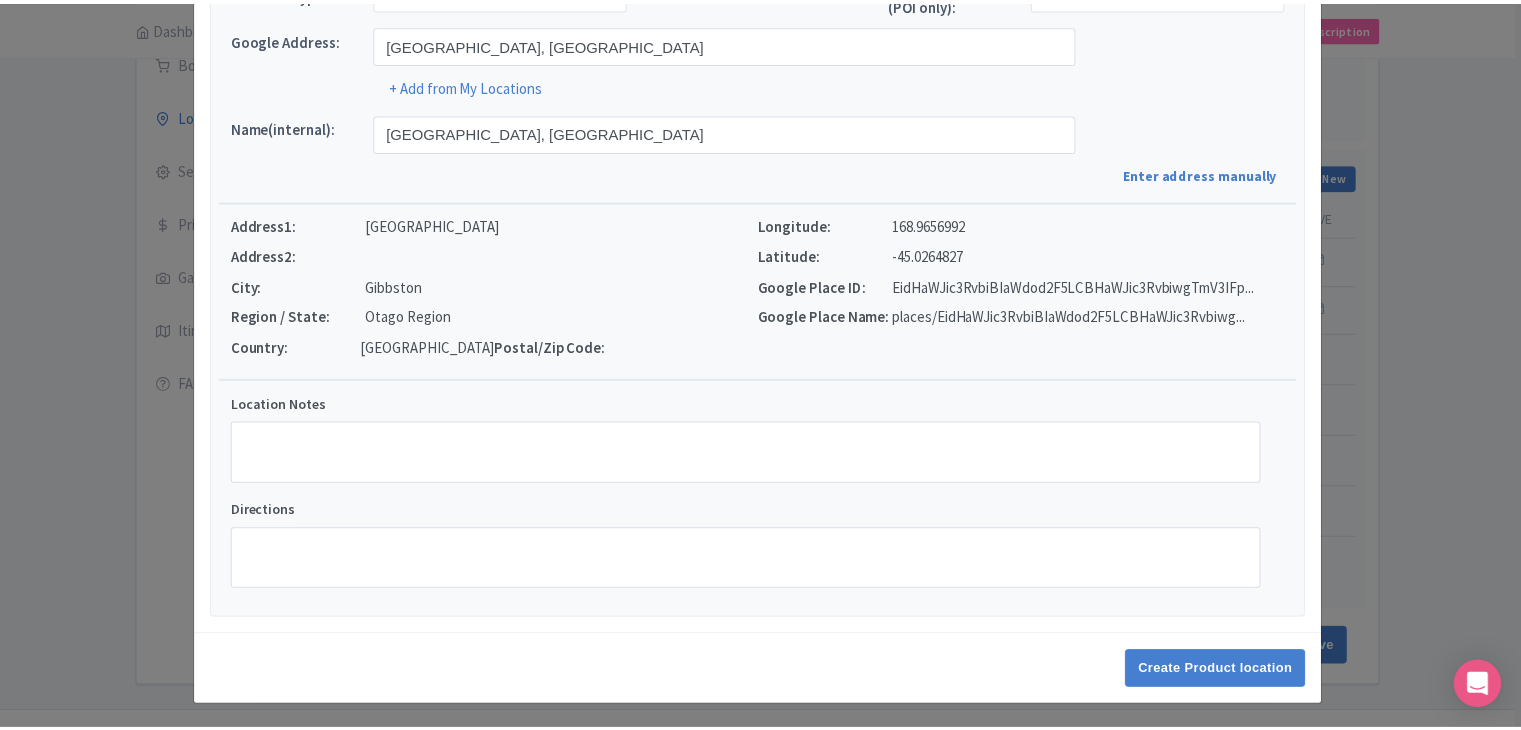 scroll, scrollTop: 152, scrollLeft: 0, axis: vertical 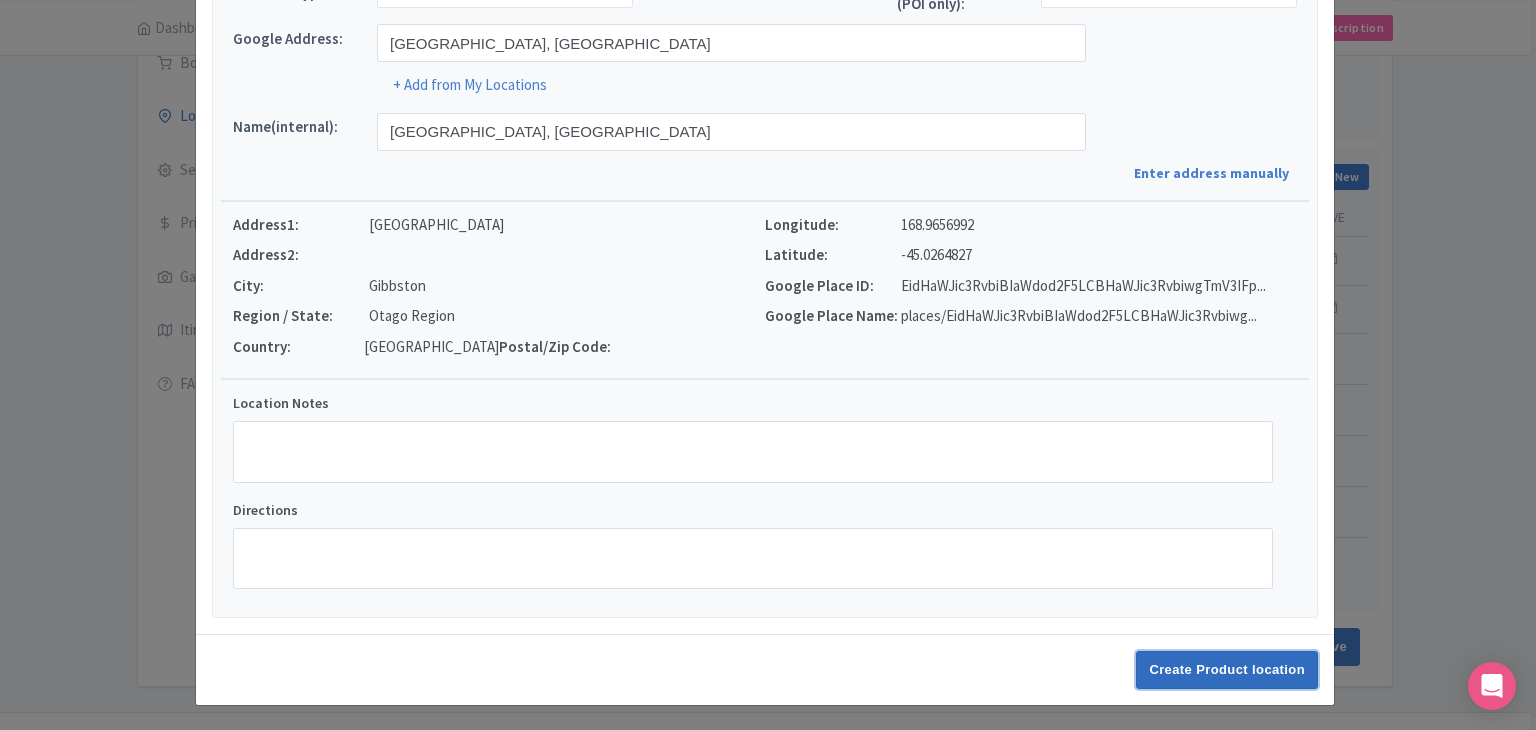 click on "Create Product location" at bounding box center (1227, 670) 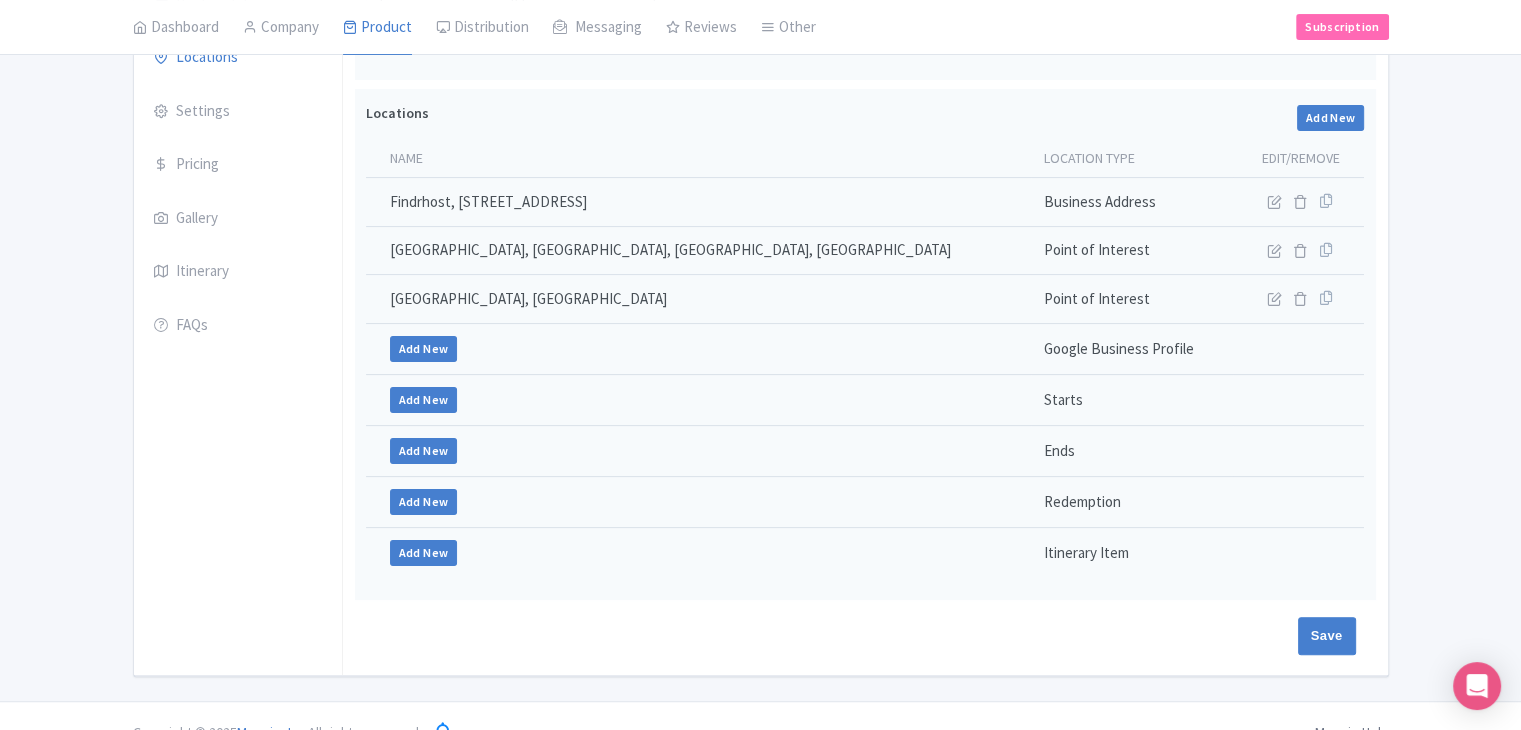 scroll, scrollTop: 397, scrollLeft: 0, axis: vertical 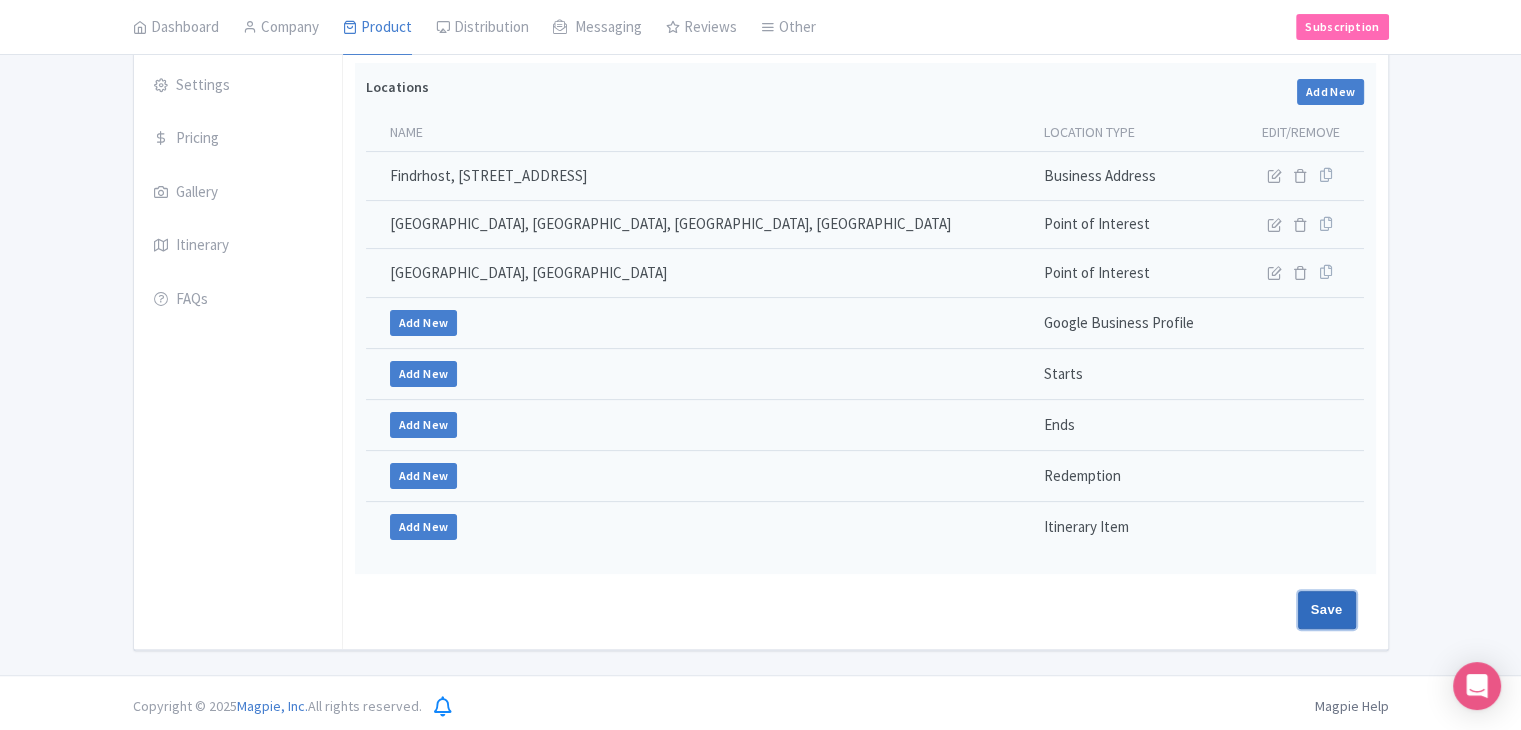 click on "Save" at bounding box center (1327, 610) 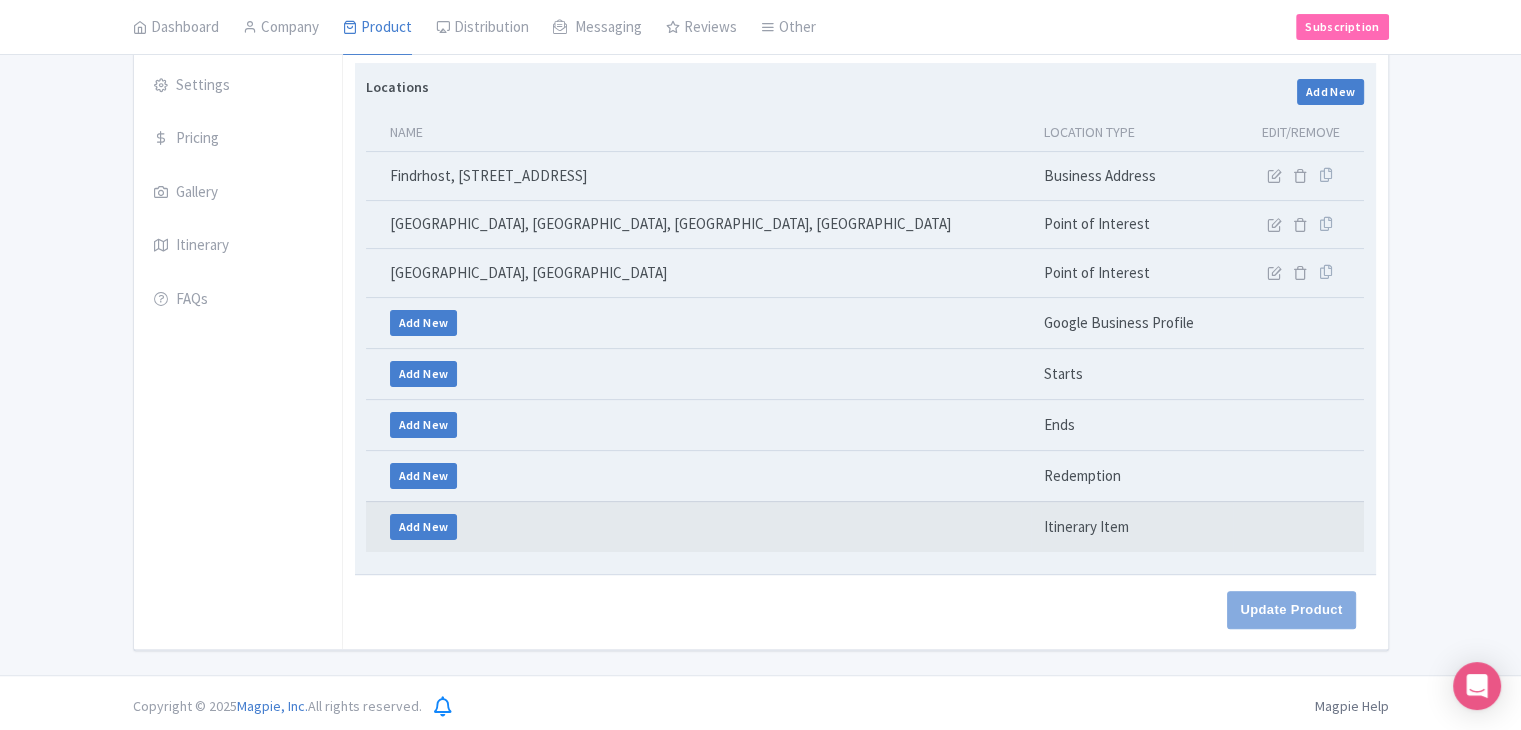 type on "Update Product" 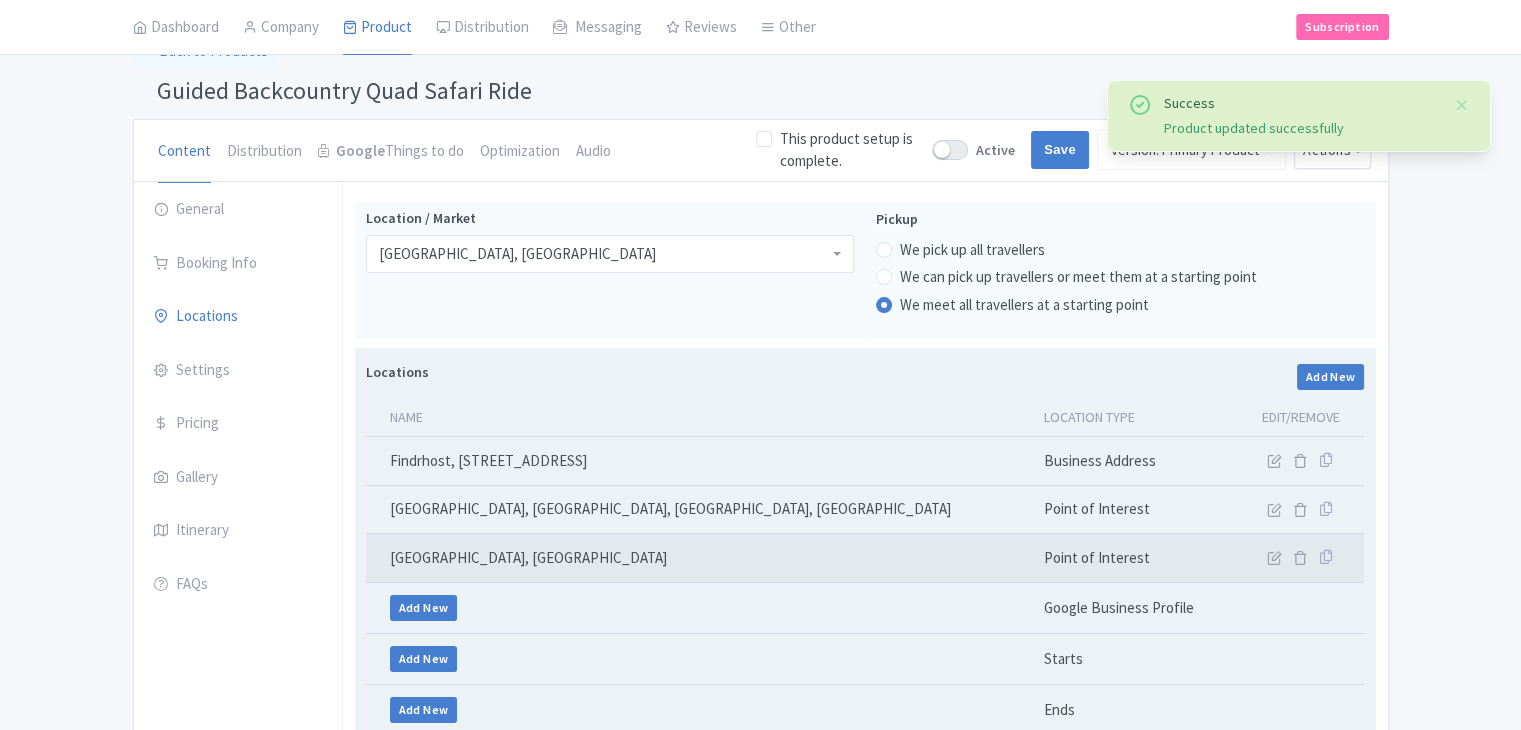 scroll, scrollTop: 112, scrollLeft: 0, axis: vertical 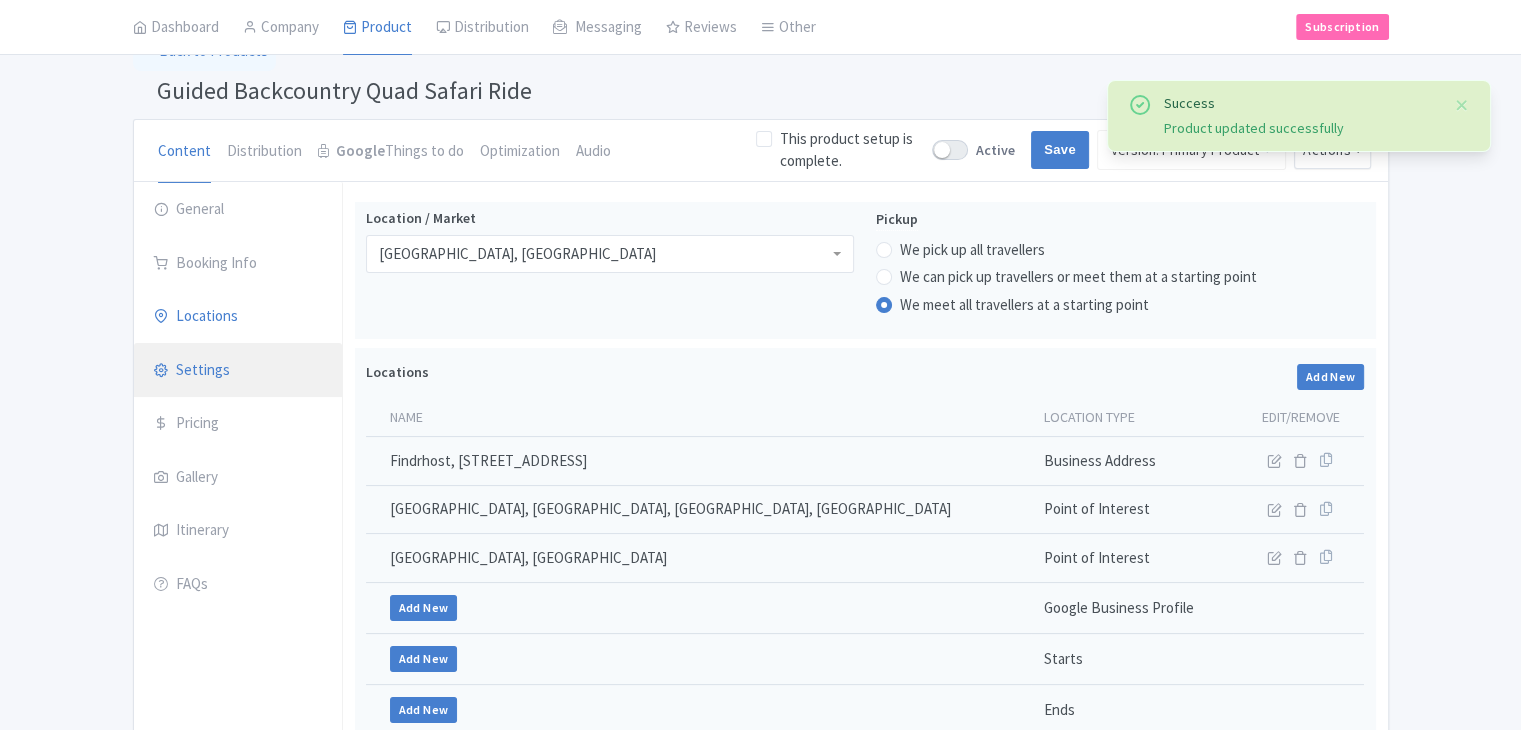 click on "Settings" at bounding box center (238, 371) 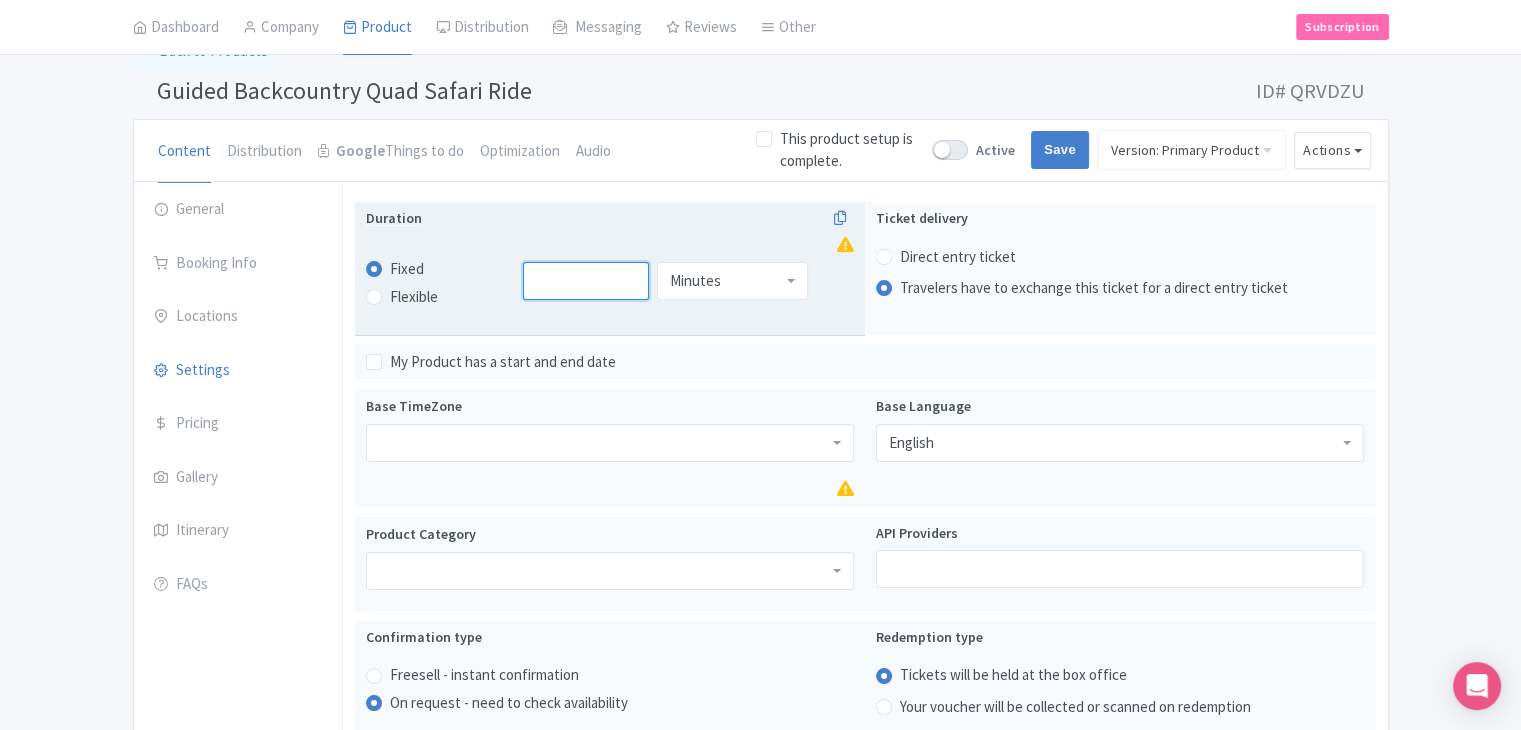 click at bounding box center (586, 281) 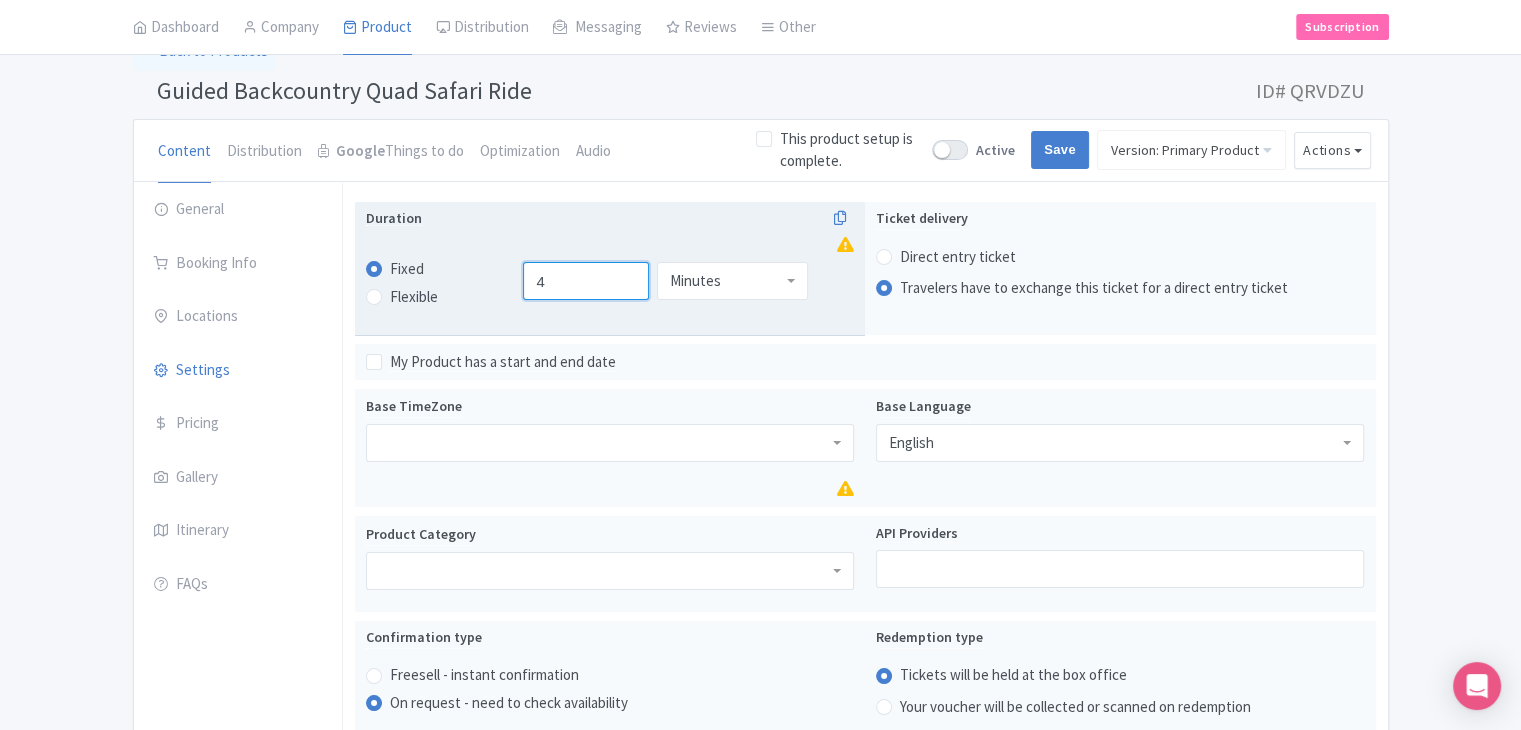 type on "4" 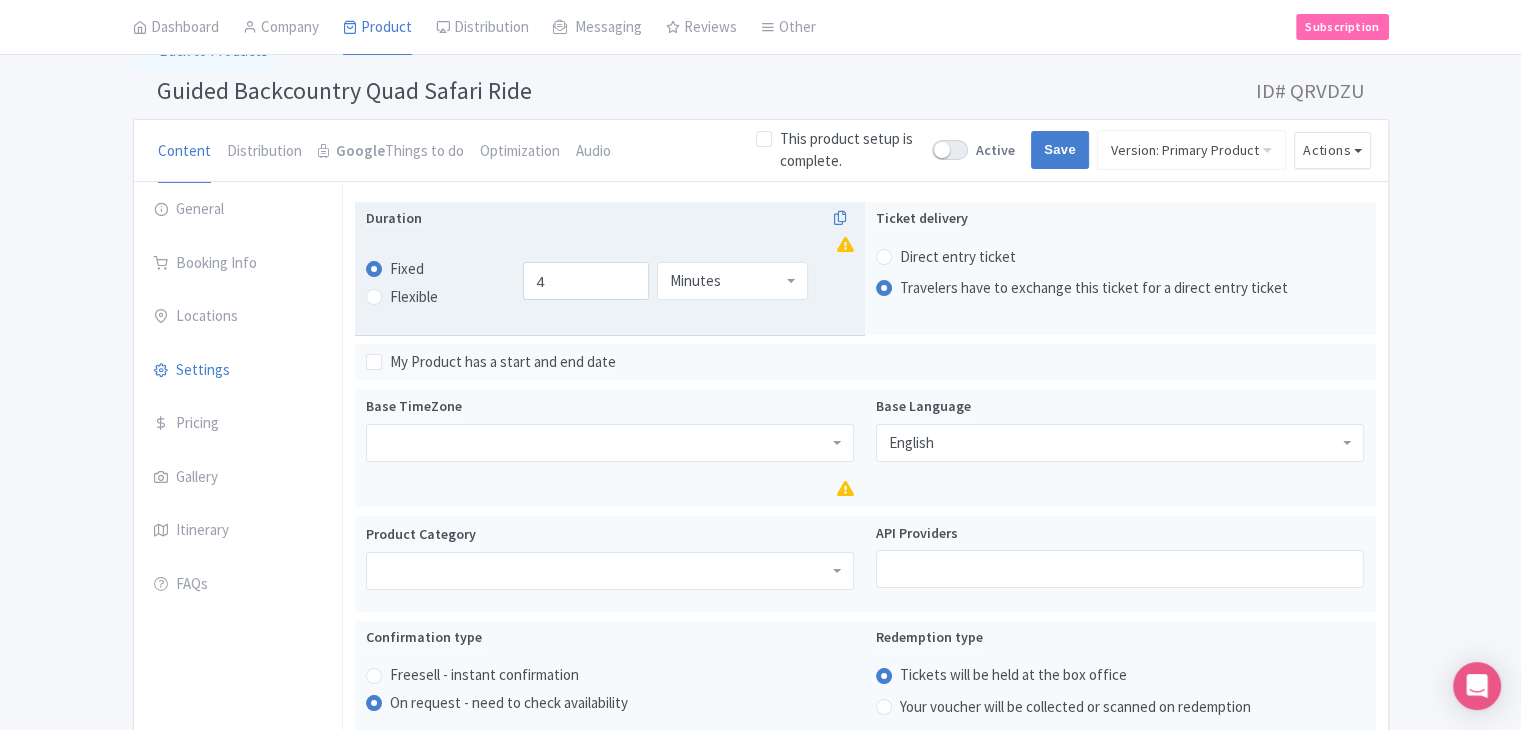 click on "Minutes" at bounding box center (732, 281) 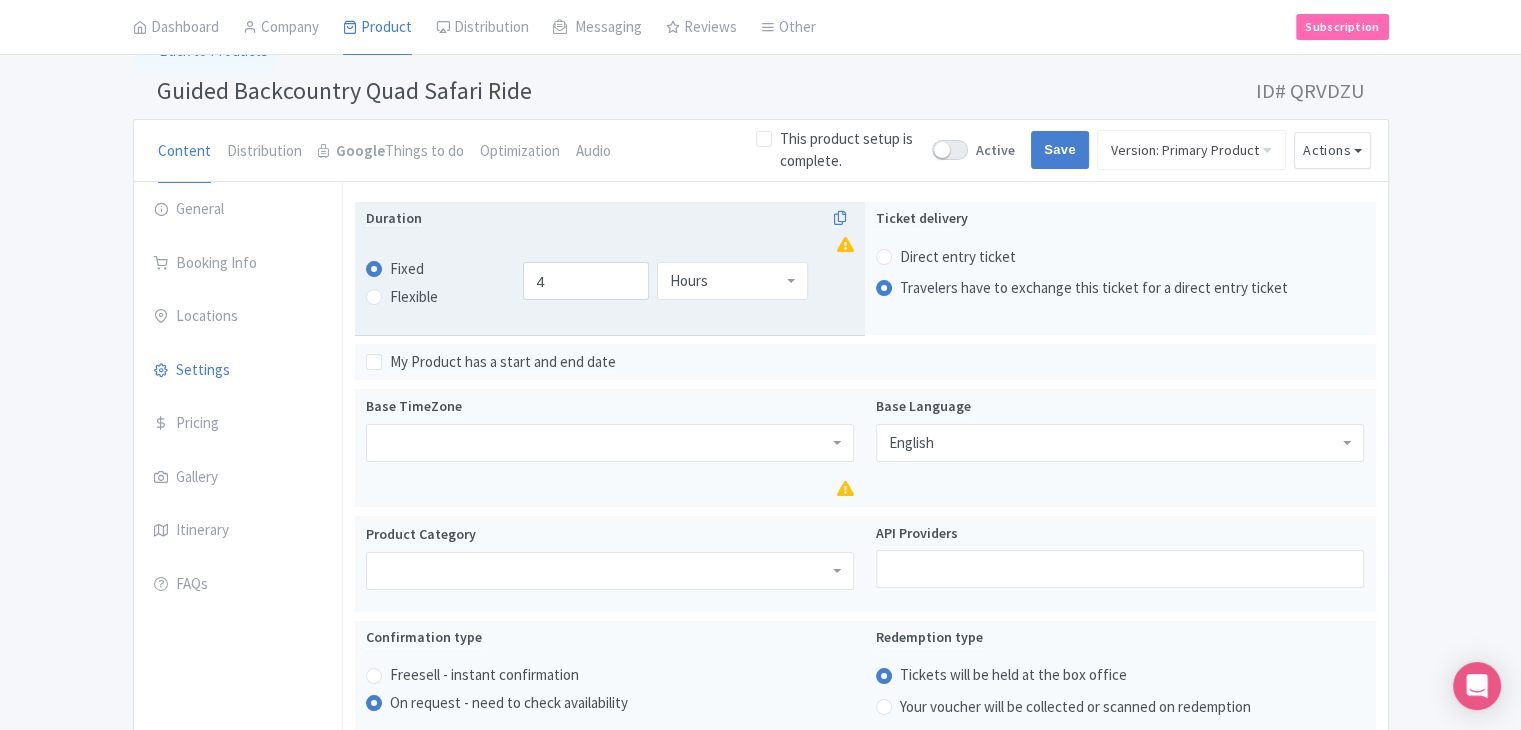 click on "4
Hours Hours Minutes Hours Days" at bounding box center (673, 281) 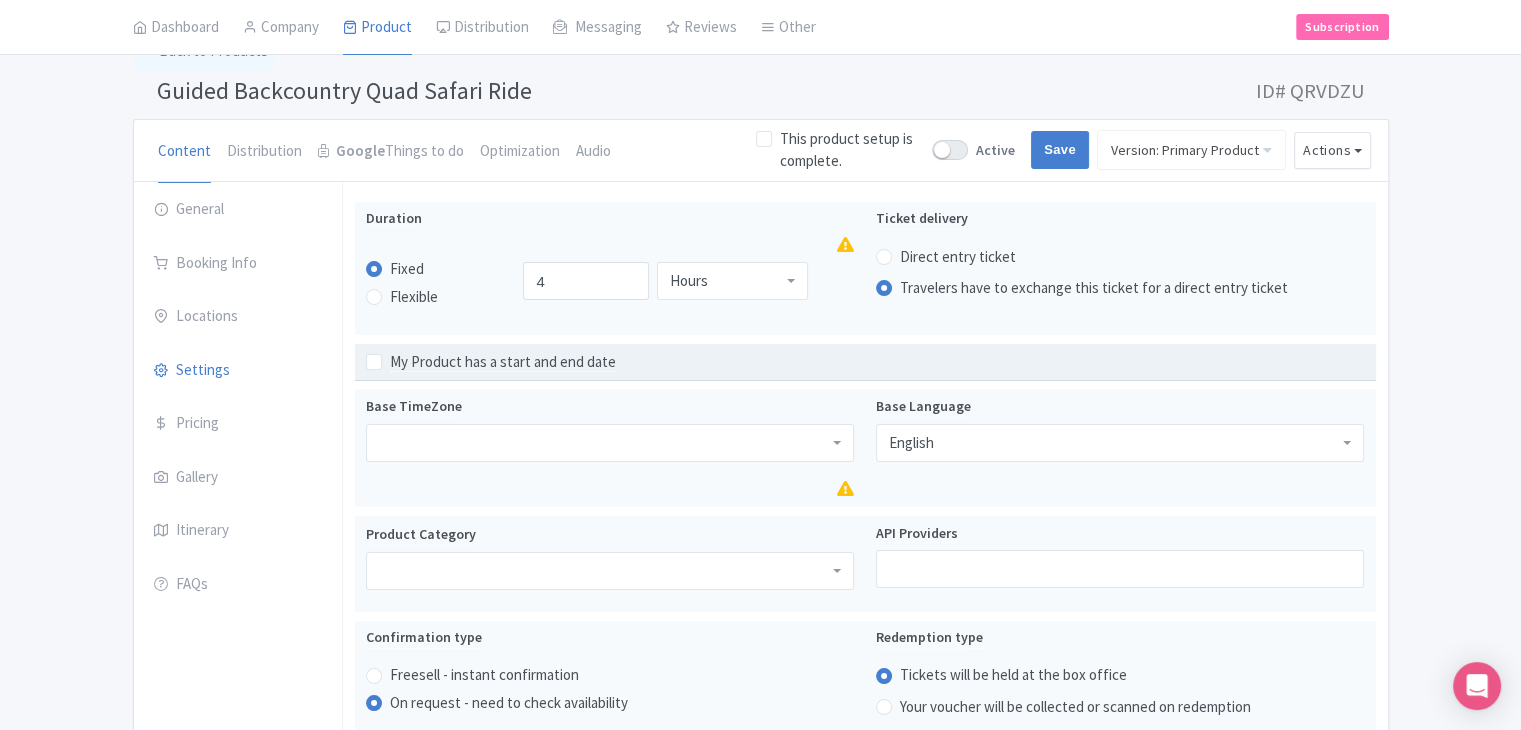 scroll, scrollTop: 212, scrollLeft: 0, axis: vertical 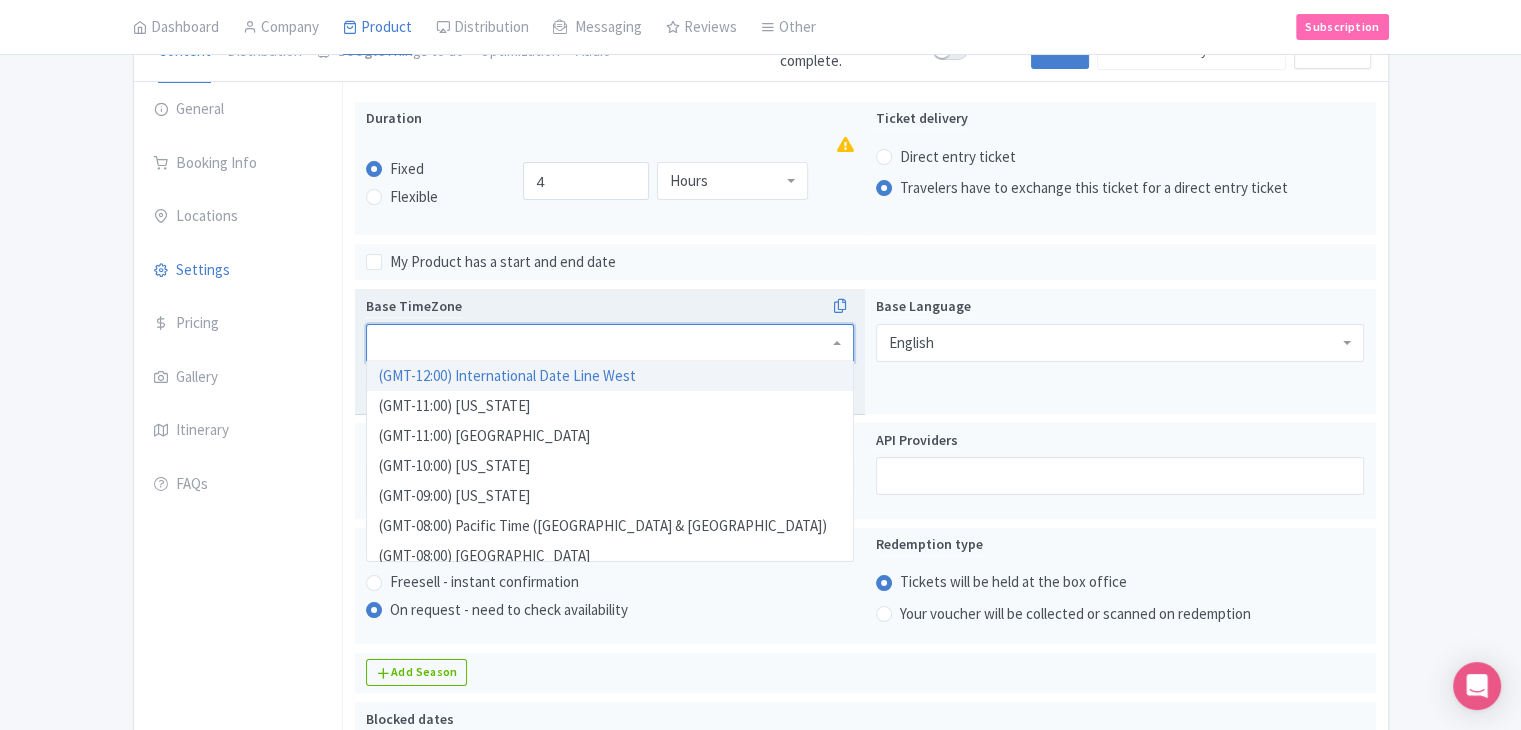 click at bounding box center (610, 343) 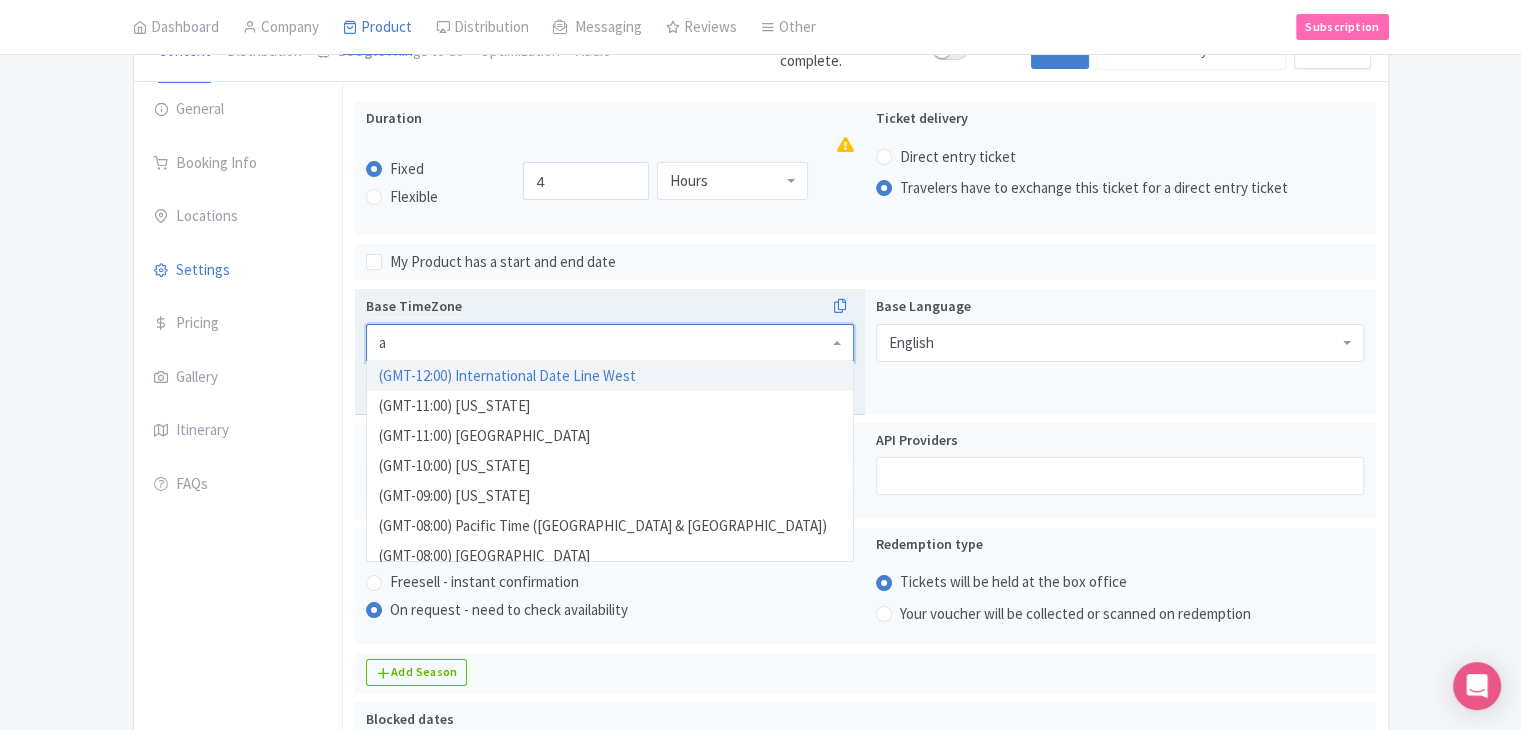 type on "au" 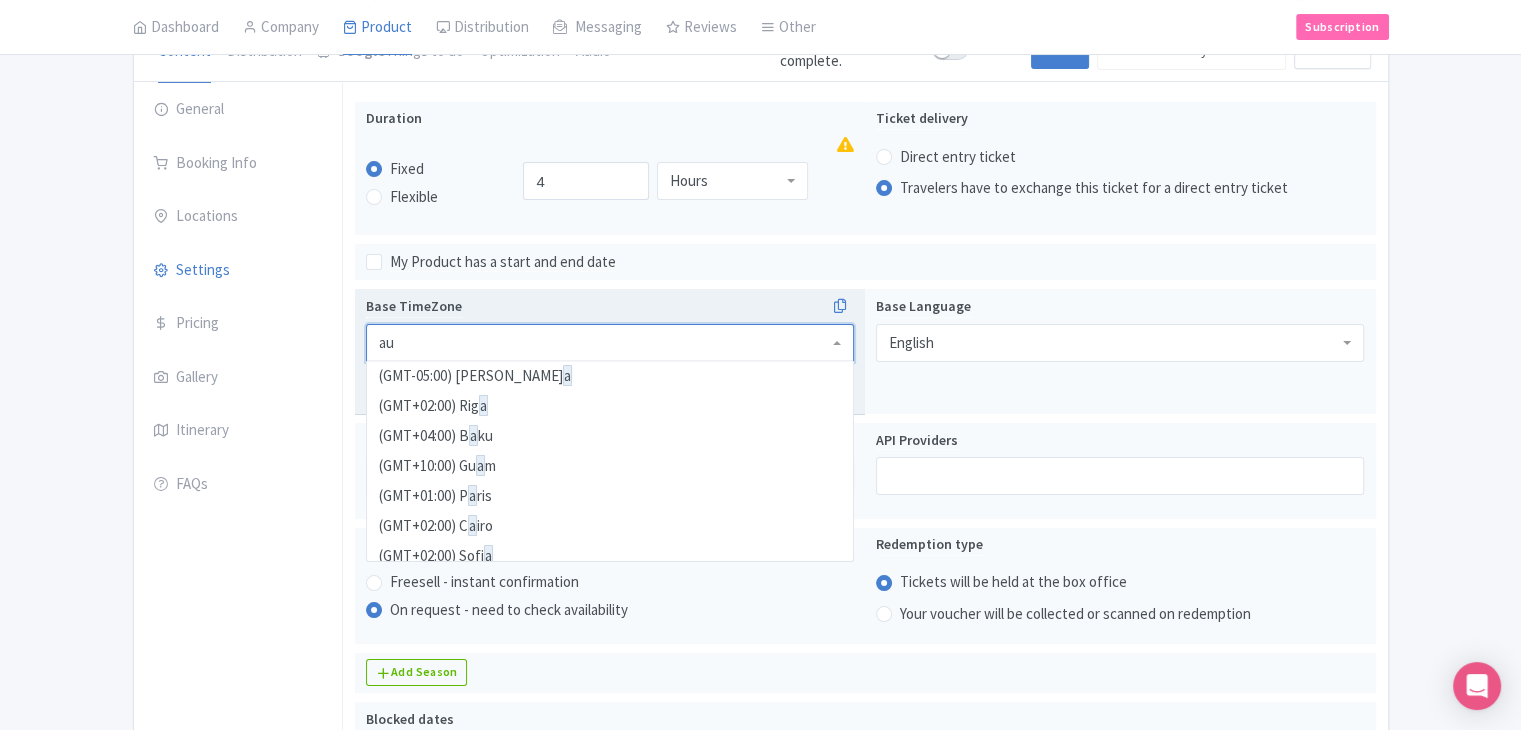 scroll, scrollTop: 0, scrollLeft: 0, axis: both 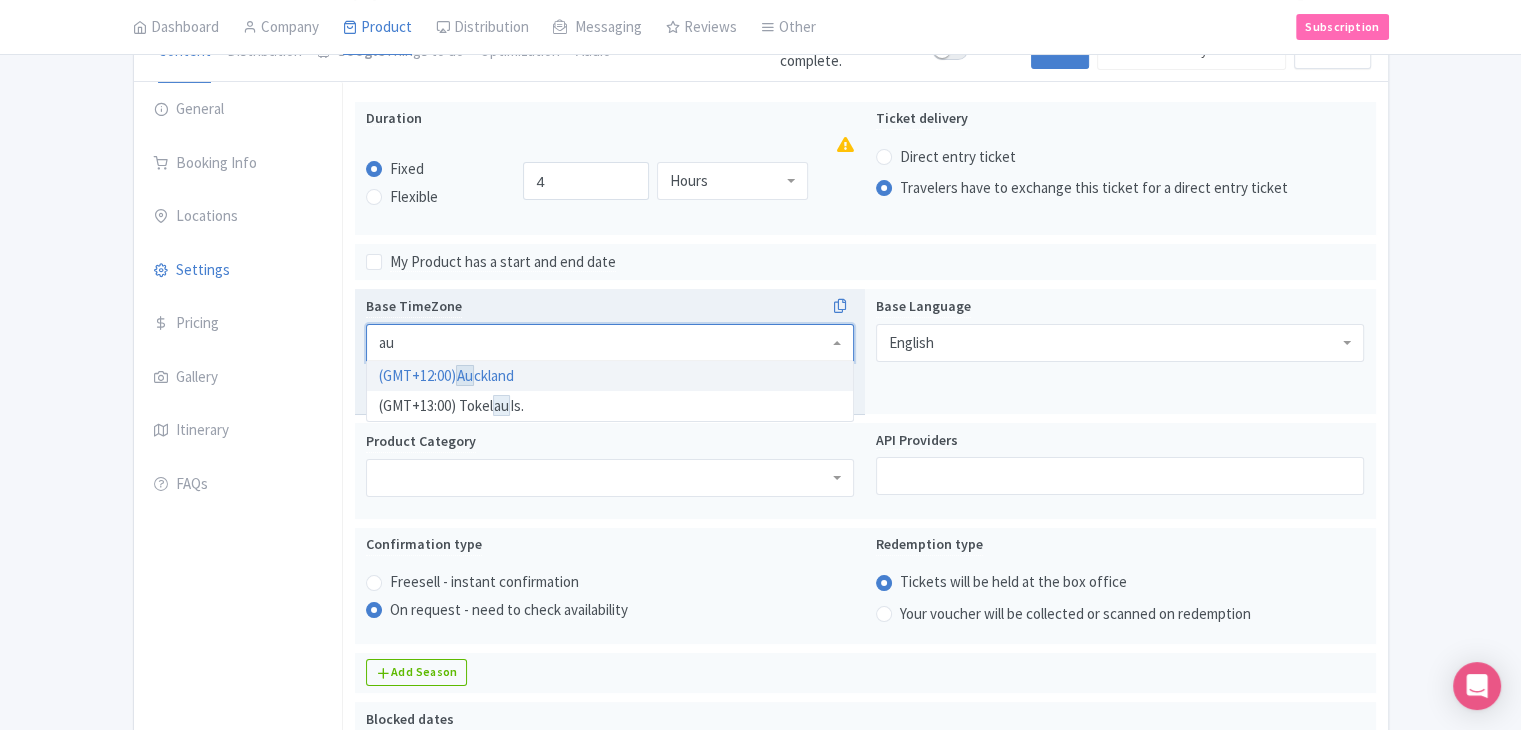 type 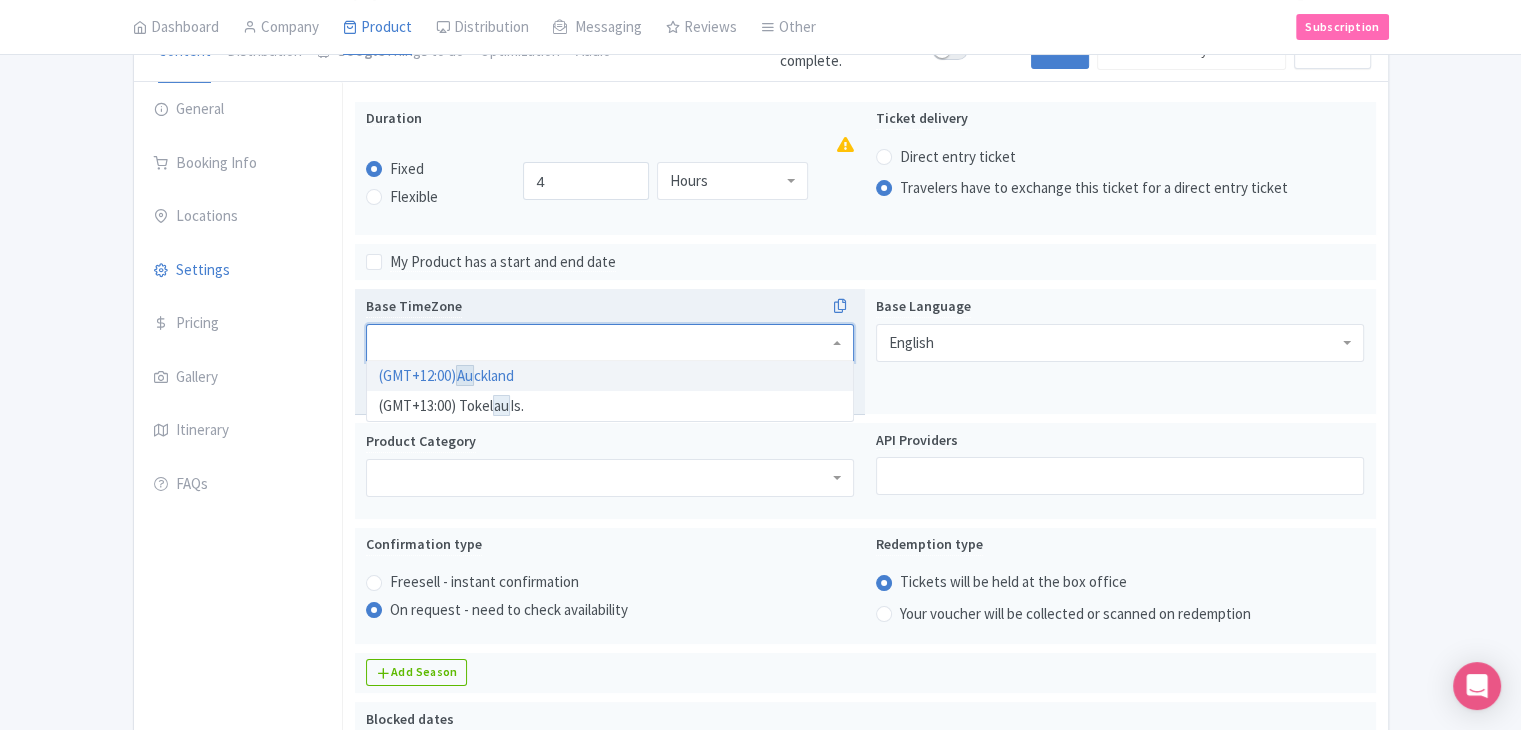 scroll, scrollTop: 0, scrollLeft: 0, axis: both 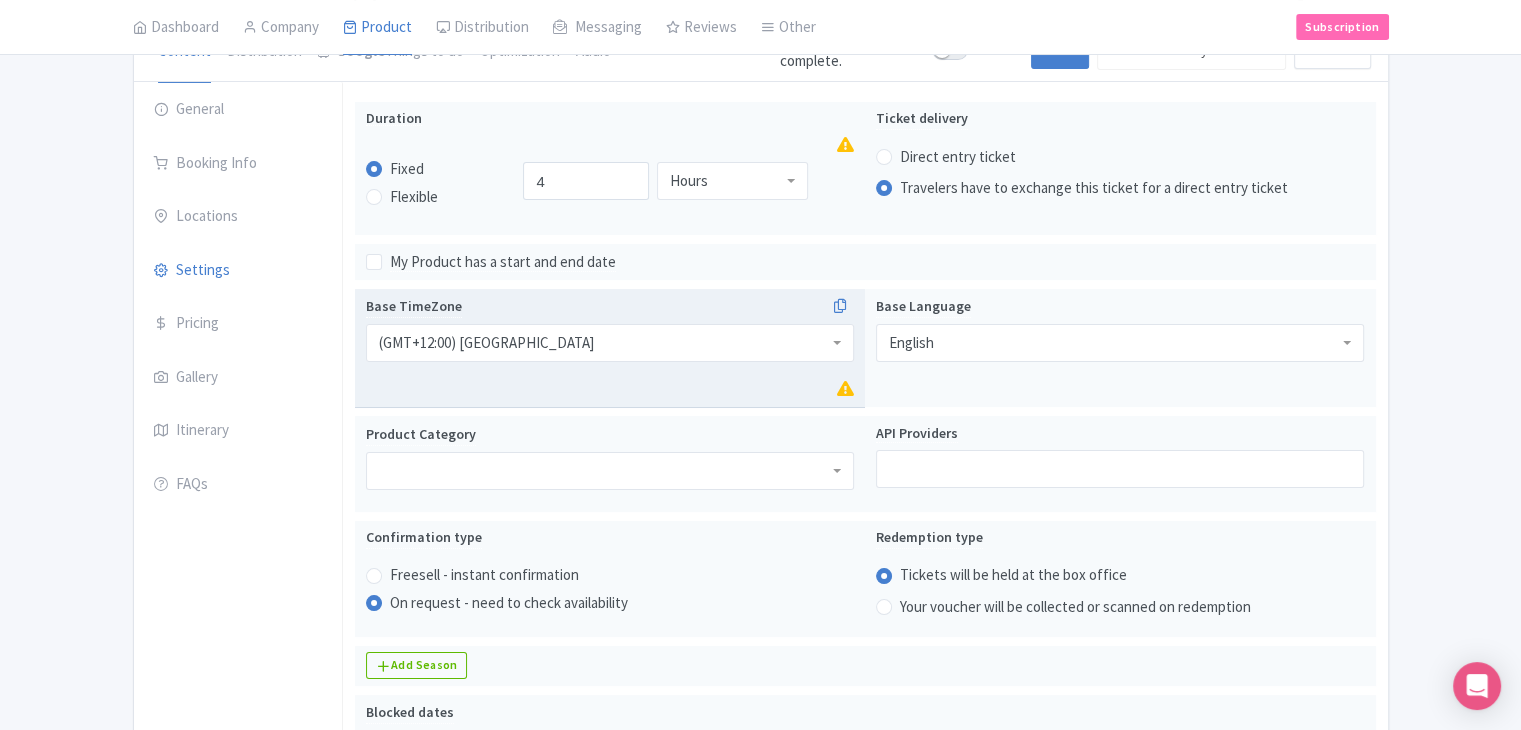 click on "Base TimeZone (GMT+12:00) [GEOGRAPHIC_DATA] (GMT+12:00) [GEOGRAPHIC_DATA] (GMT-12:00) International Date Line West (GMT-11:00) [US_STATE] (GMT-11:00) [GEOGRAPHIC_DATA] (GMT-10:00) [US_STATE] (GMT-09:00) [US_STATE] (GMT-08:00) Pacific Time ([GEOGRAPHIC_DATA] & [GEOGRAPHIC_DATA]) (GMT-08:00) [GEOGRAPHIC_DATA] (GMT-07:00) [US_STATE] (GMT-07:00) [GEOGRAPHIC_DATA] (GMT-07:00) Mountain Time ([GEOGRAPHIC_DATA] & [GEOGRAPHIC_DATA]) (GMT-06:00) [GEOGRAPHIC_DATA] (GMT-06:00) Central Time ([GEOGRAPHIC_DATA] & [GEOGRAPHIC_DATA]) (GMT-06:00) [GEOGRAPHIC_DATA] (GMT-06:00) [GEOGRAPHIC_DATA] (GMT-06:00) [GEOGRAPHIC_DATA] (GMT-06:00) [GEOGRAPHIC_DATA] (GMT-06:00) [GEOGRAPHIC_DATA] (GMT-05:00) [GEOGRAPHIC_DATA] (GMT-05:00) Eastern Time ([GEOGRAPHIC_DATA] & [GEOGRAPHIC_DATA]) (GMT-05:00) [US_STATE] ([GEOGRAPHIC_DATA]) (GMT-05:00) [GEOGRAPHIC_DATA] (GMT-05:00) [GEOGRAPHIC_DATA] (GMT-04:00) Atlantic Time ([GEOGRAPHIC_DATA]) (GMT-04:00) [GEOGRAPHIC_DATA] (GMT-04:00) [GEOGRAPHIC_DATA] (GMT-04:00) [GEOGRAPHIC_DATA] (GMT-04:00) [US_STATE] (GMT-04:00) [GEOGRAPHIC_DATA] (GMT-03:30) [GEOGRAPHIC_DATA] (GMT-03:00) [GEOGRAPHIC_DATA] (GMT-03:00) [GEOGRAPHIC_DATA] (GMT-03:00) [GEOGRAPHIC_DATA] (GMT-02:00) Mid-Atlantic (GMT-01:00) [GEOGRAPHIC_DATA] (GMT-01:00) [GEOGRAPHIC_DATA] Is. (GMT+00:00) [GEOGRAPHIC_DATA] (GMT+00:00) [GEOGRAPHIC_DATA] (GMT+00:00) [GEOGRAPHIC_DATA] (GMT+00:00) UTC" at bounding box center (610, 348) 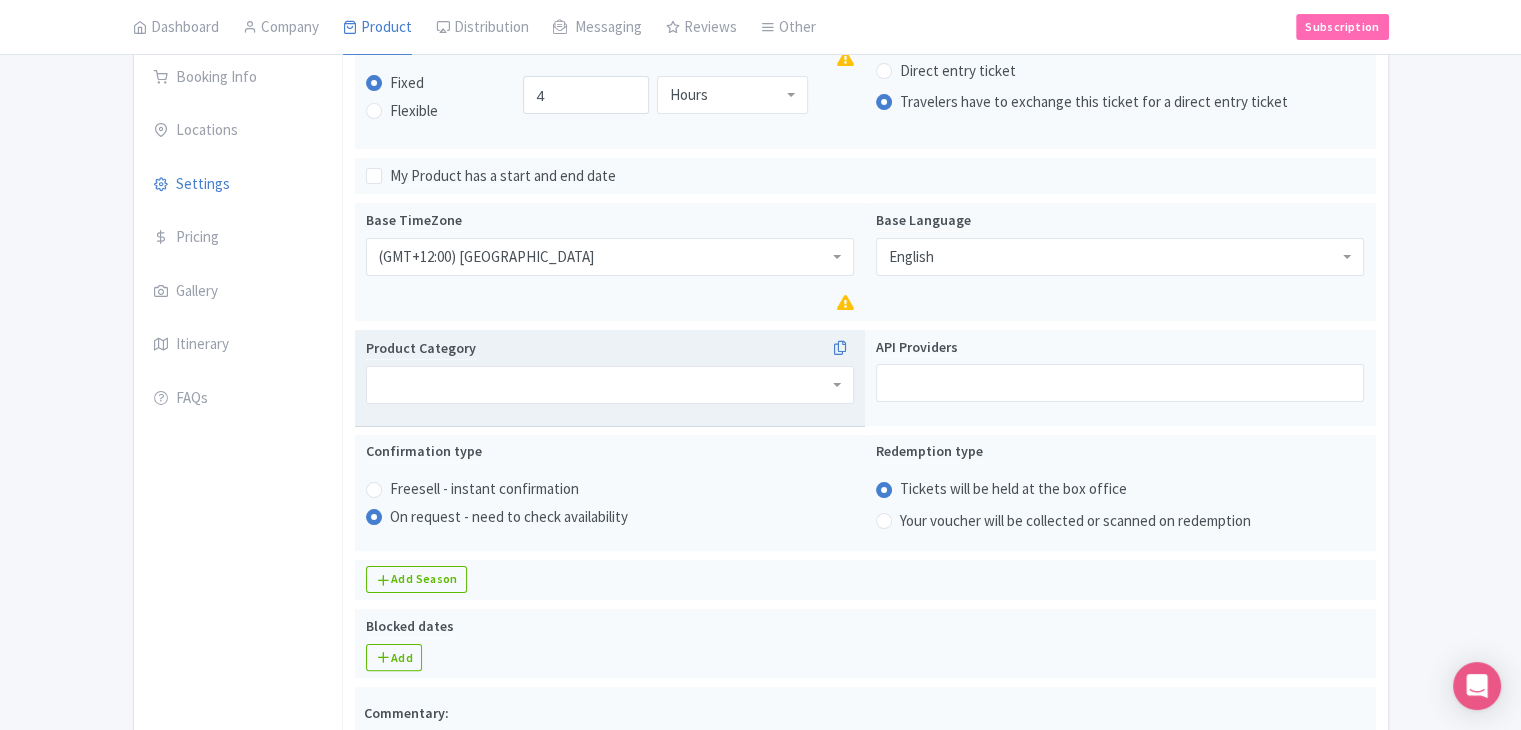 scroll, scrollTop: 412, scrollLeft: 0, axis: vertical 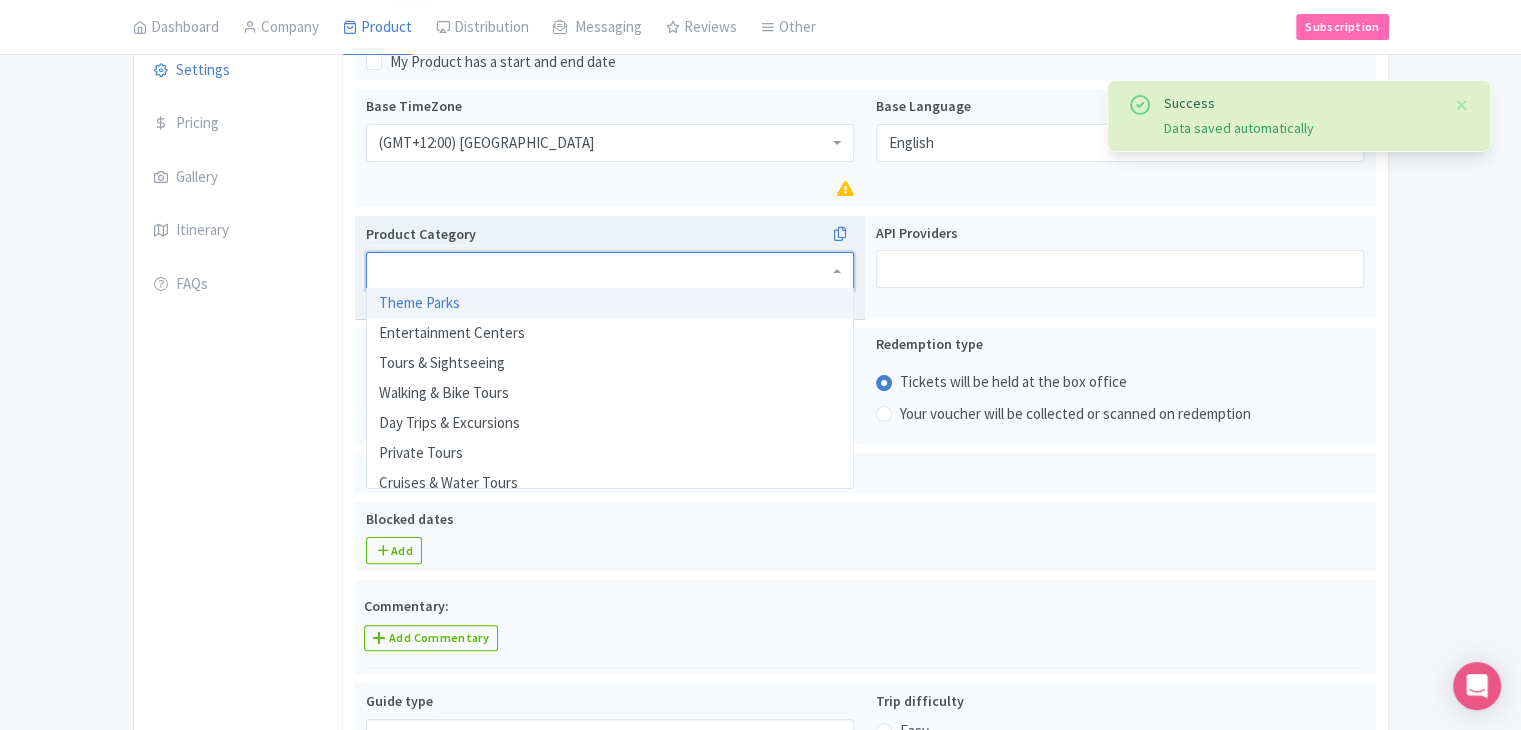 click at bounding box center [610, 271] 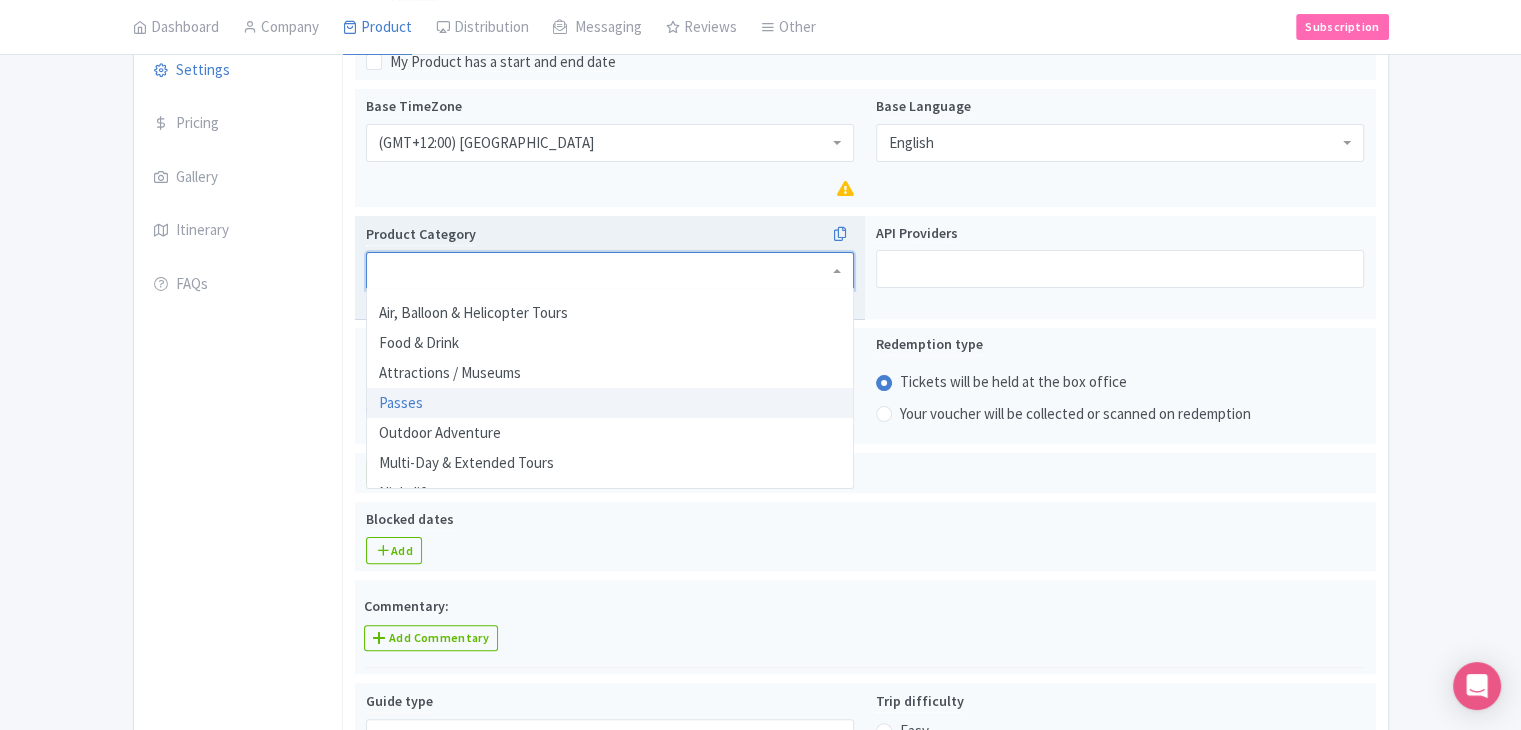 scroll, scrollTop: 300, scrollLeft: 0, axis: vertical 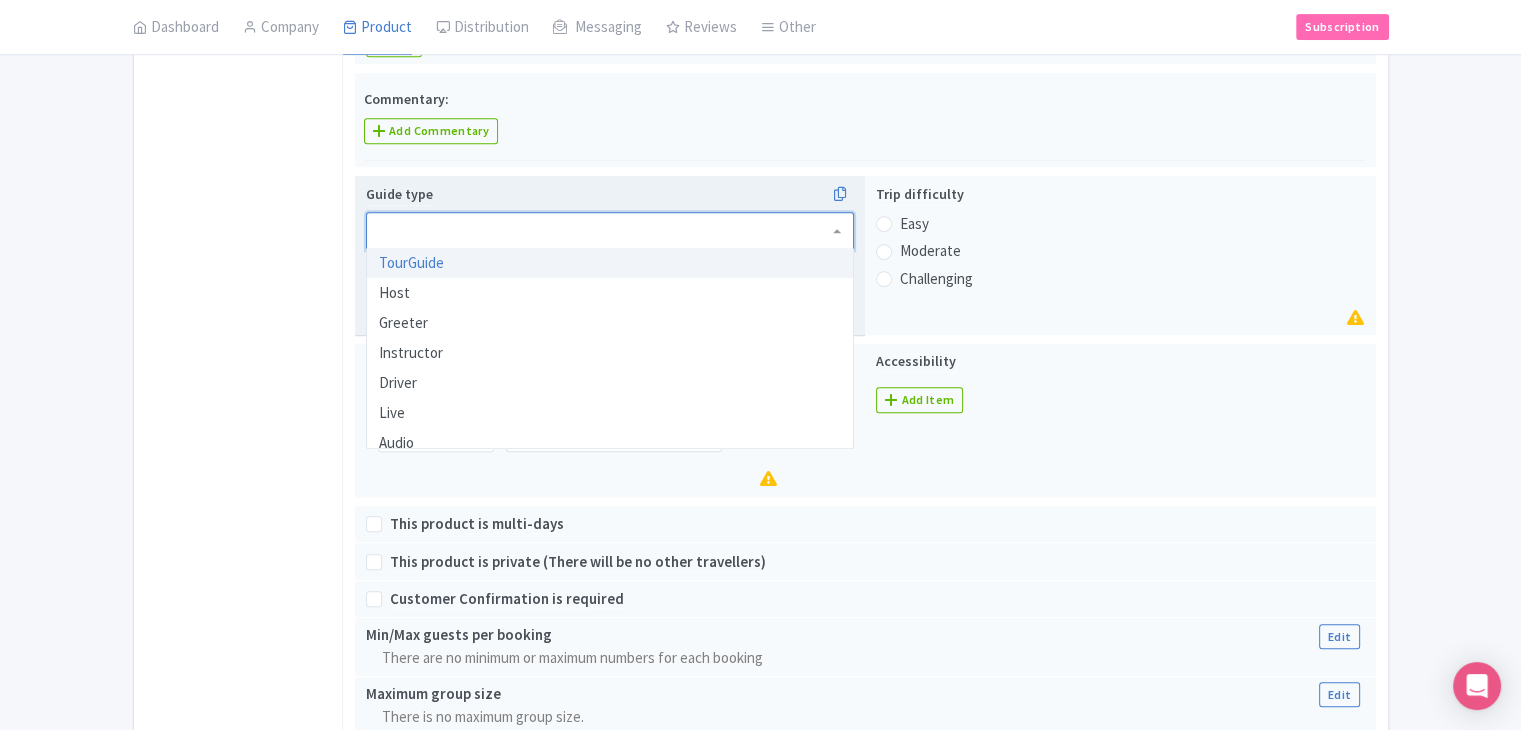 click at bounding box center [610, 231] 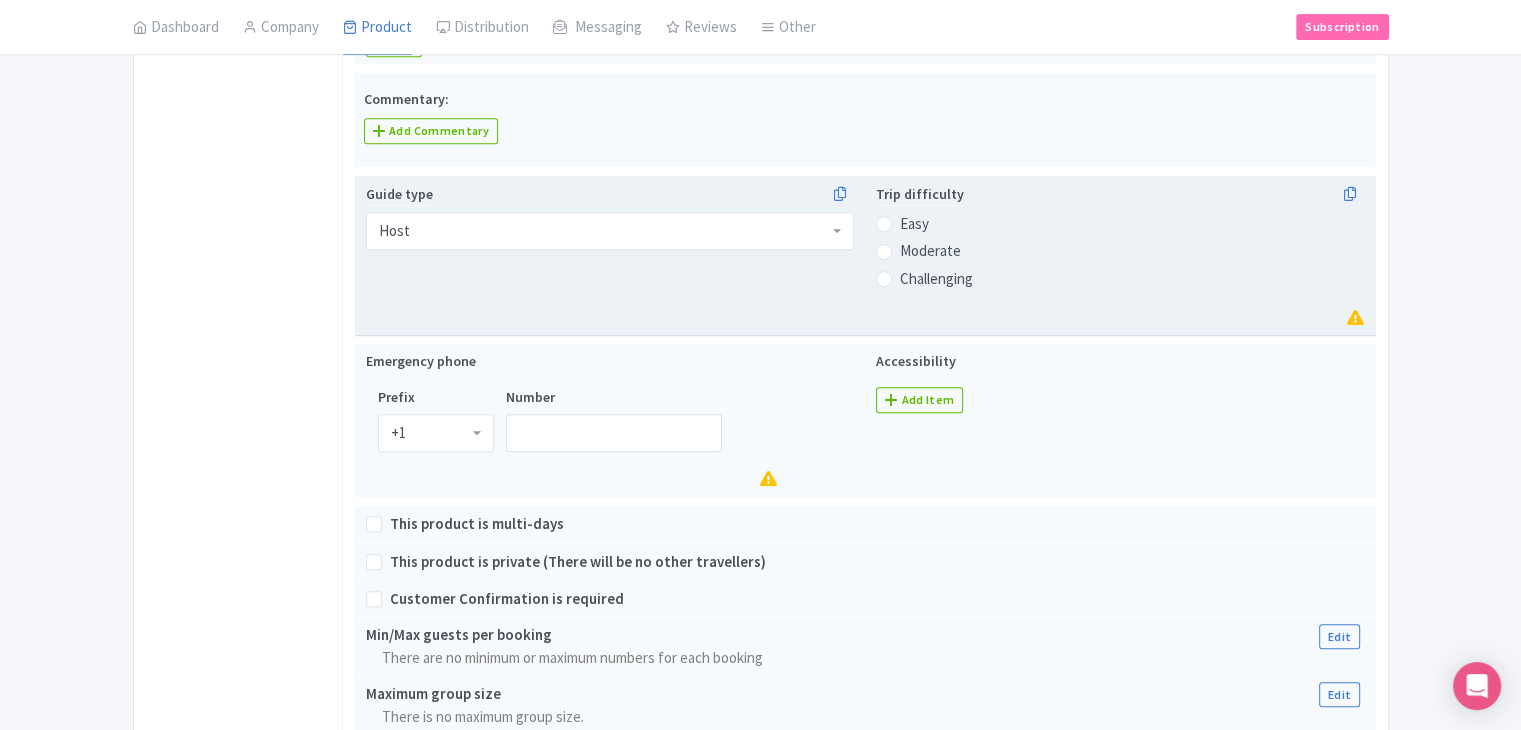 drag, startPoint x: 884, startPoint y: 215, endPoint x: 846, endPoint y: 319, distance: 110.724884 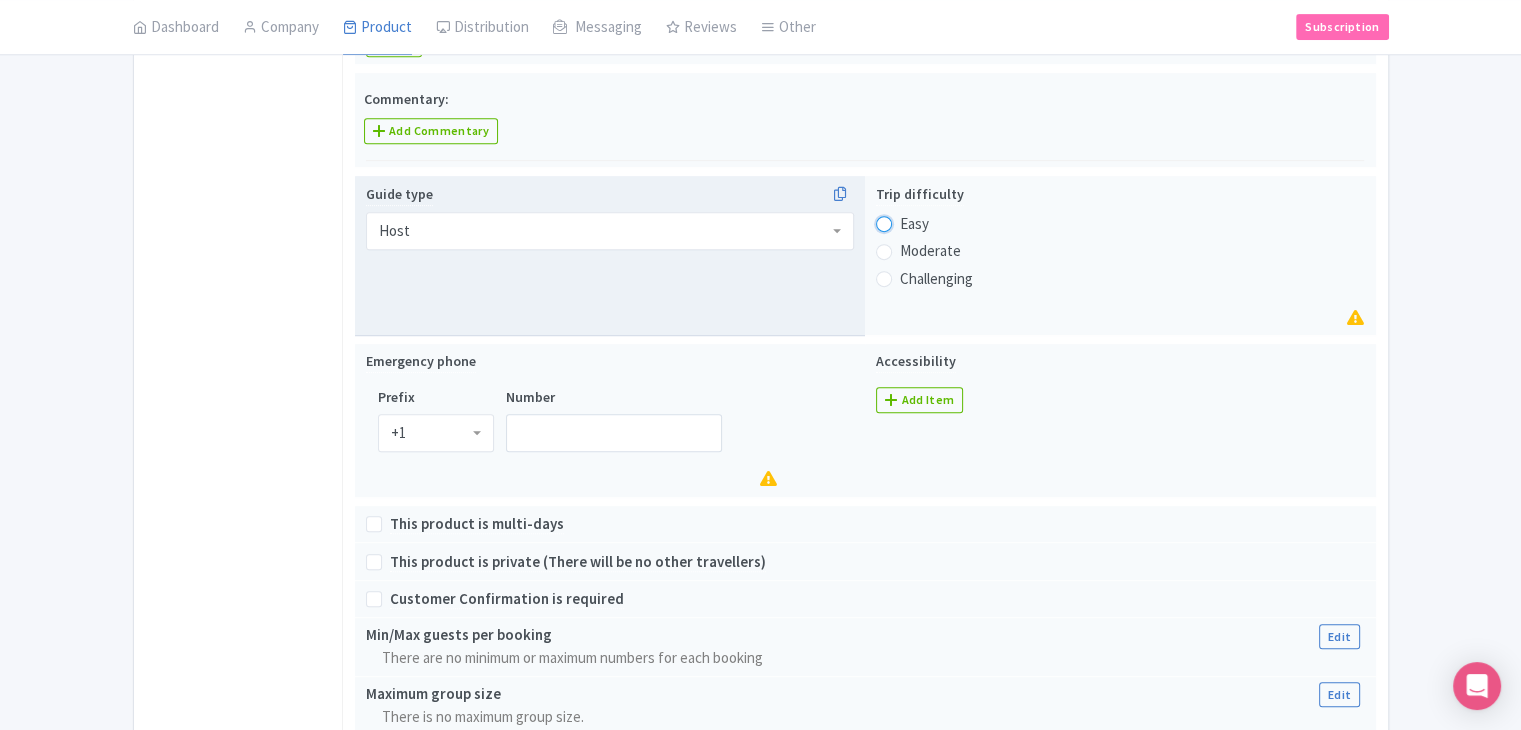 click on "Easy" at bounding box center (910, 222) 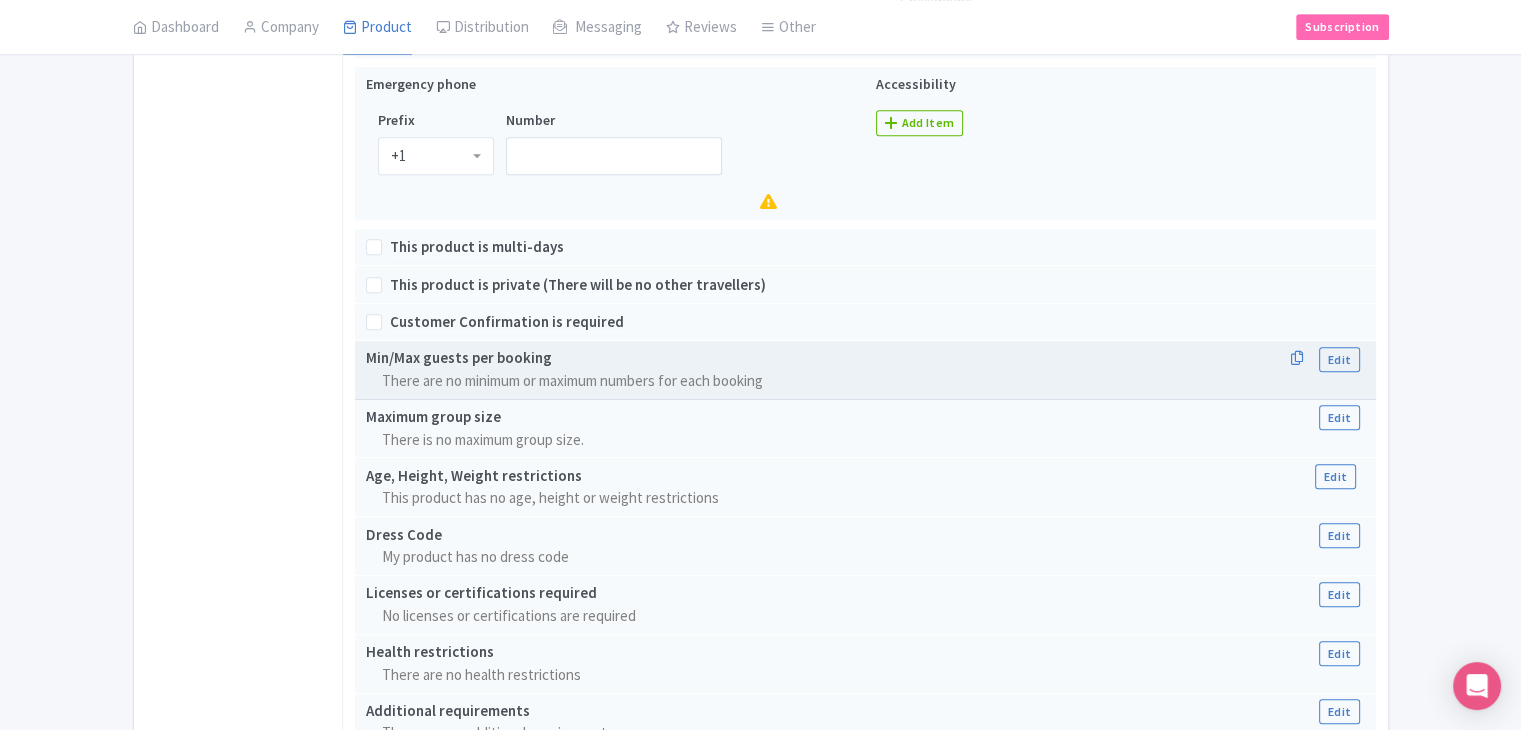 scroll, scrollTop: 1212, scrollLeft: 0, axis: vertical 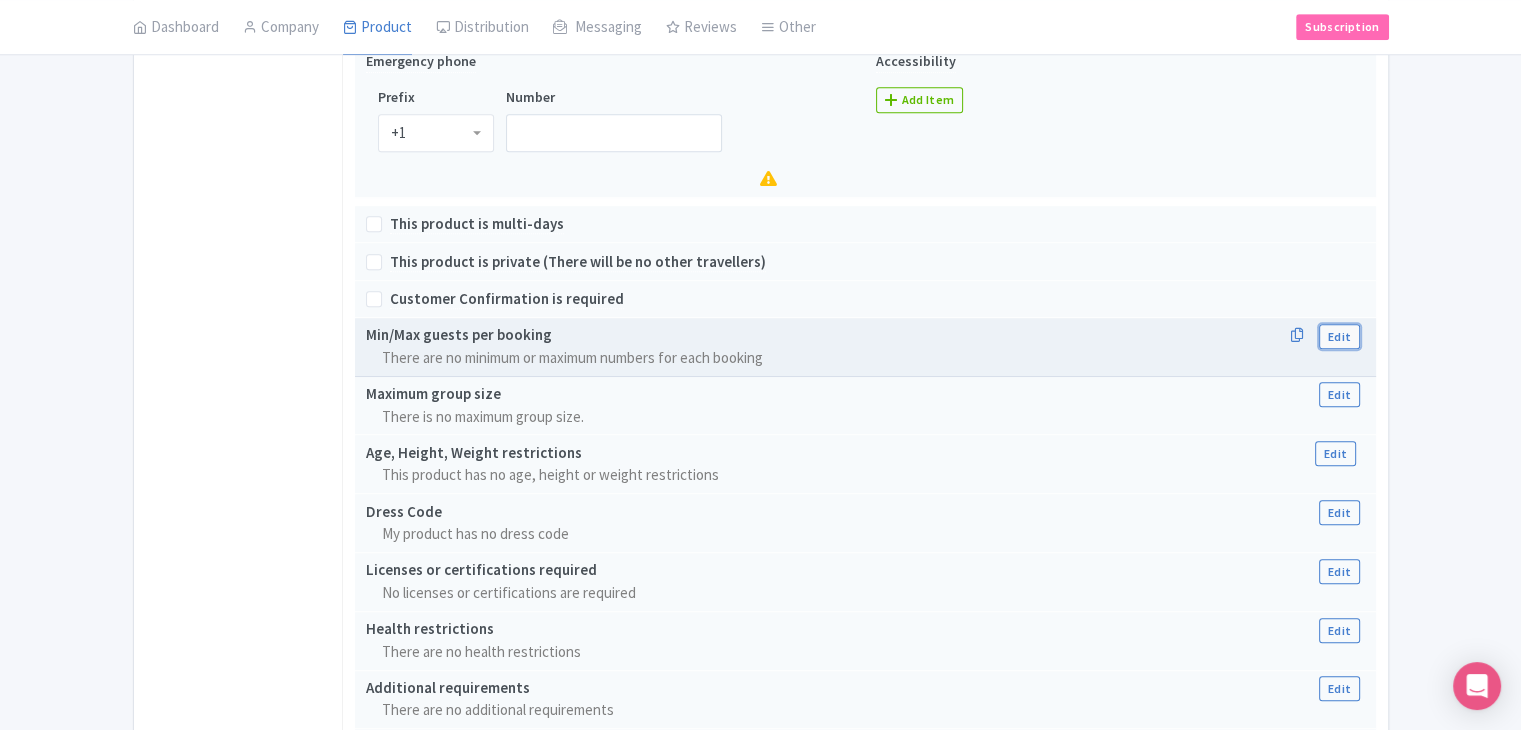 click on "Edit" at bounding box center (1339, 336) 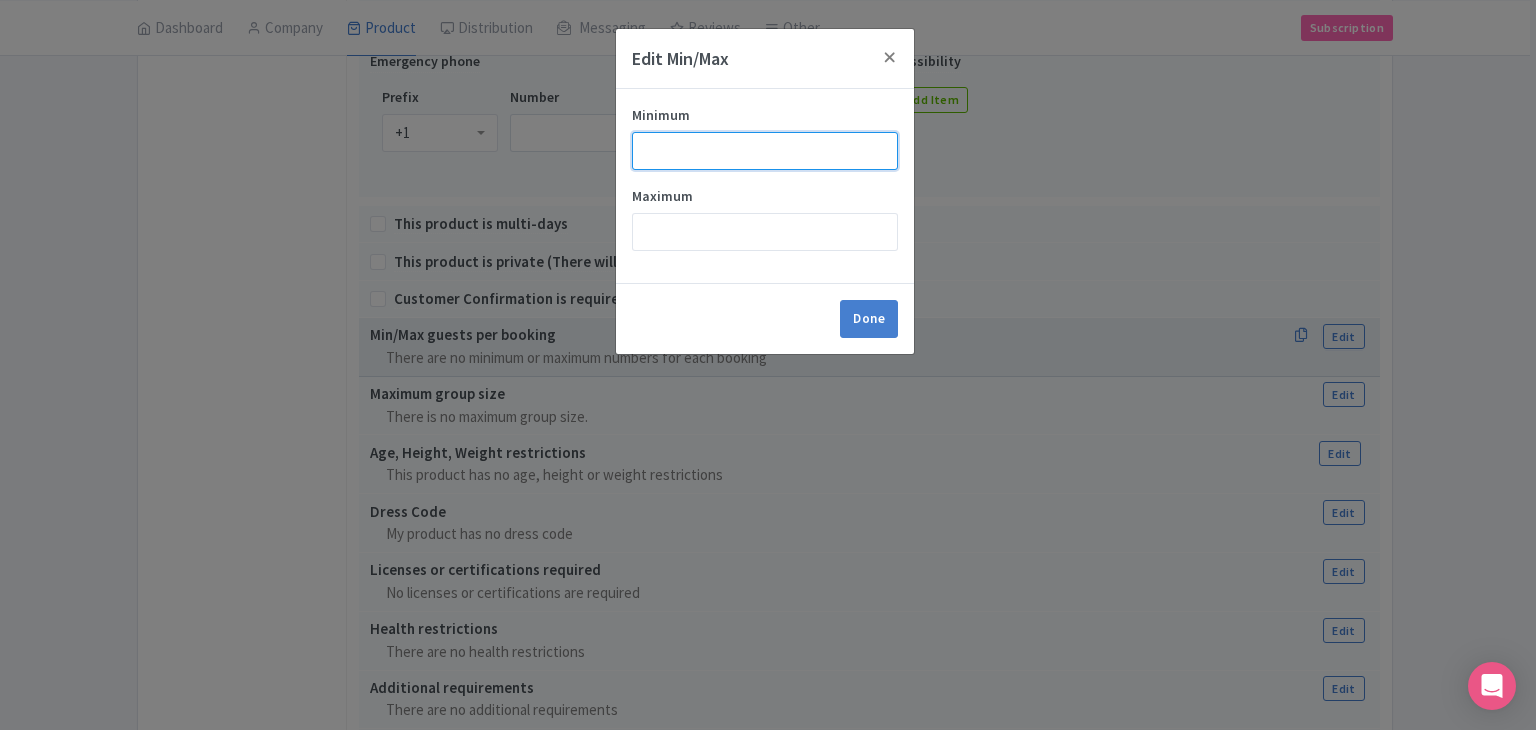 click on "Minimum" at bounding box center (765, 151) 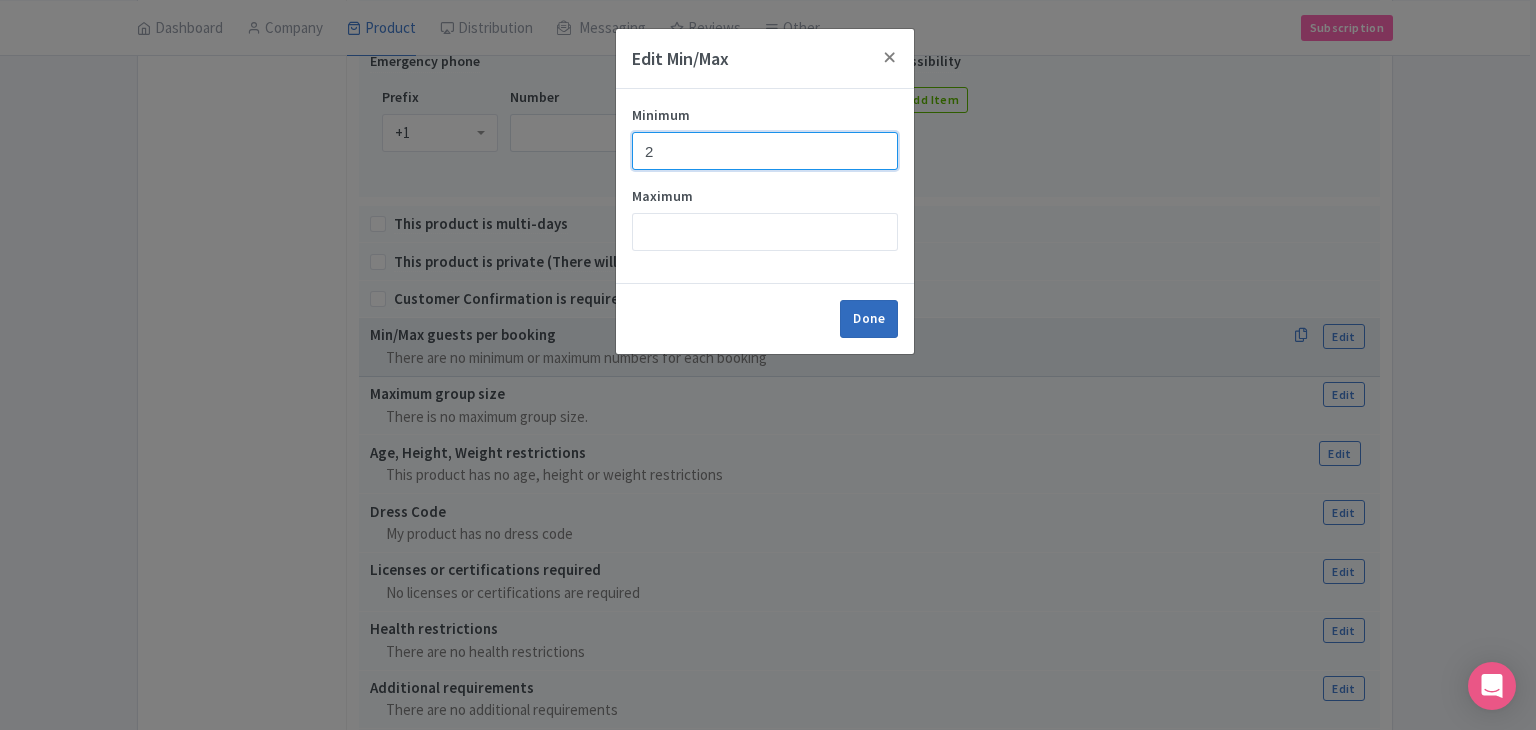 type on "2" 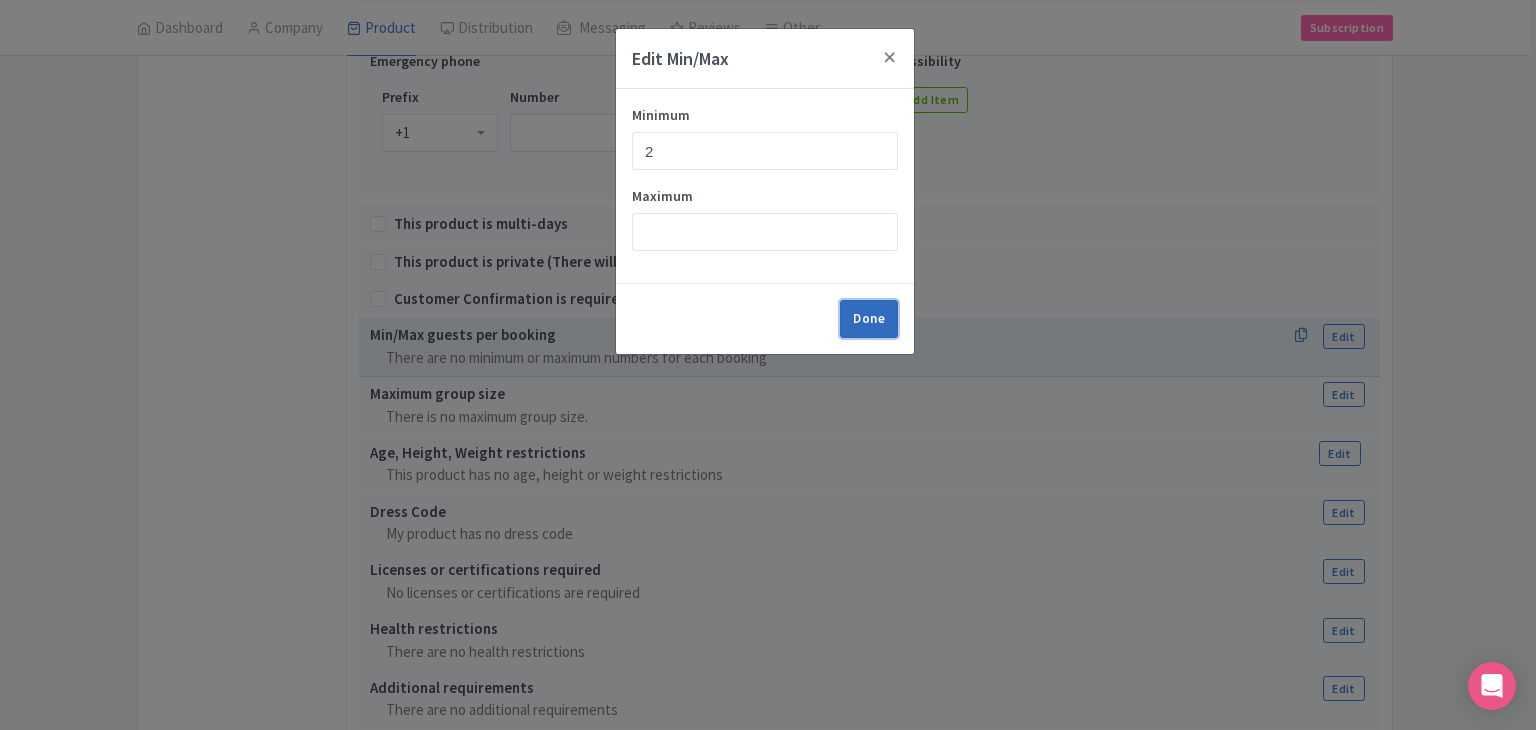 click on "Done" at bounding box center [869, 319] 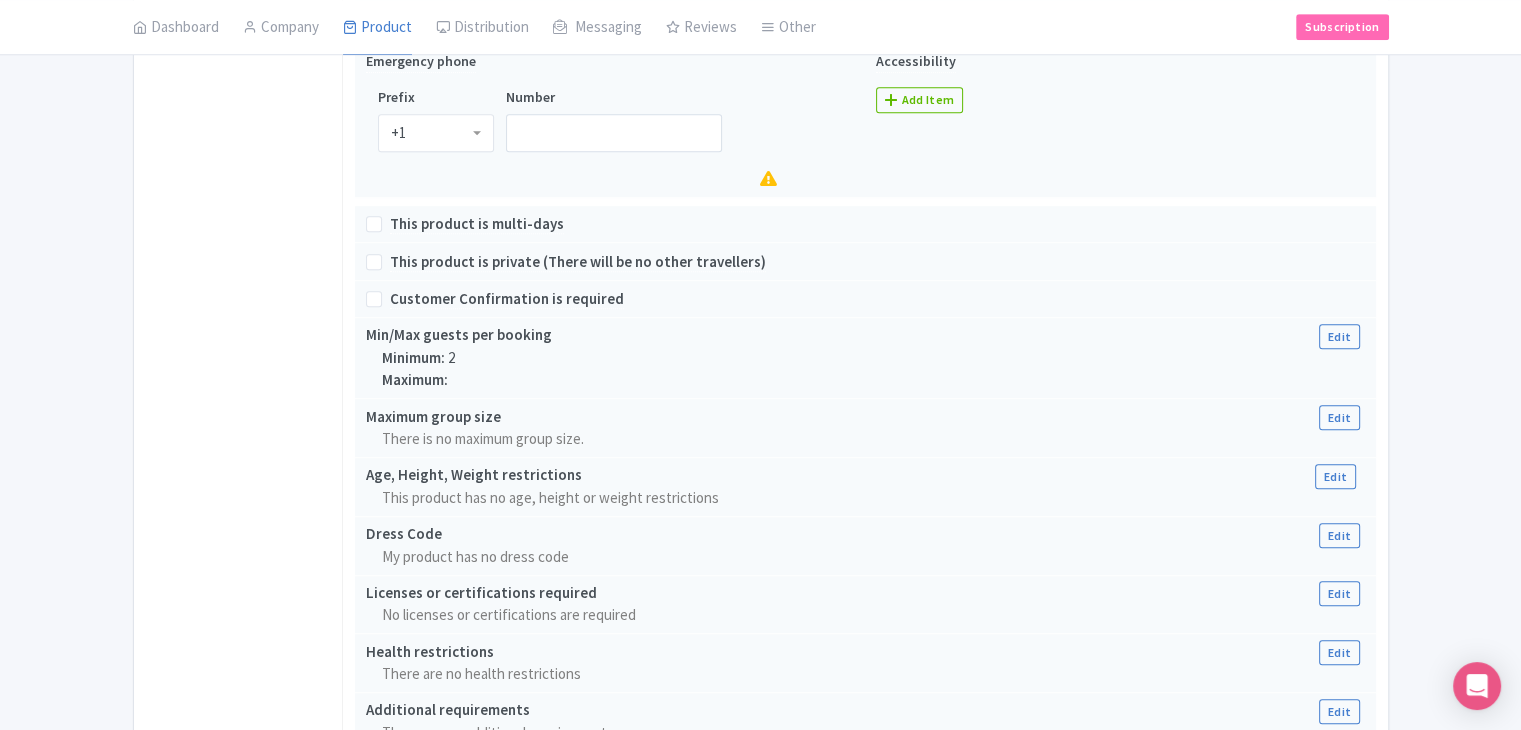 drag, startPoint x: 1469, startPoint y: 309, endPoint x: 1482, endPoint y: 326, distance: 21.400934 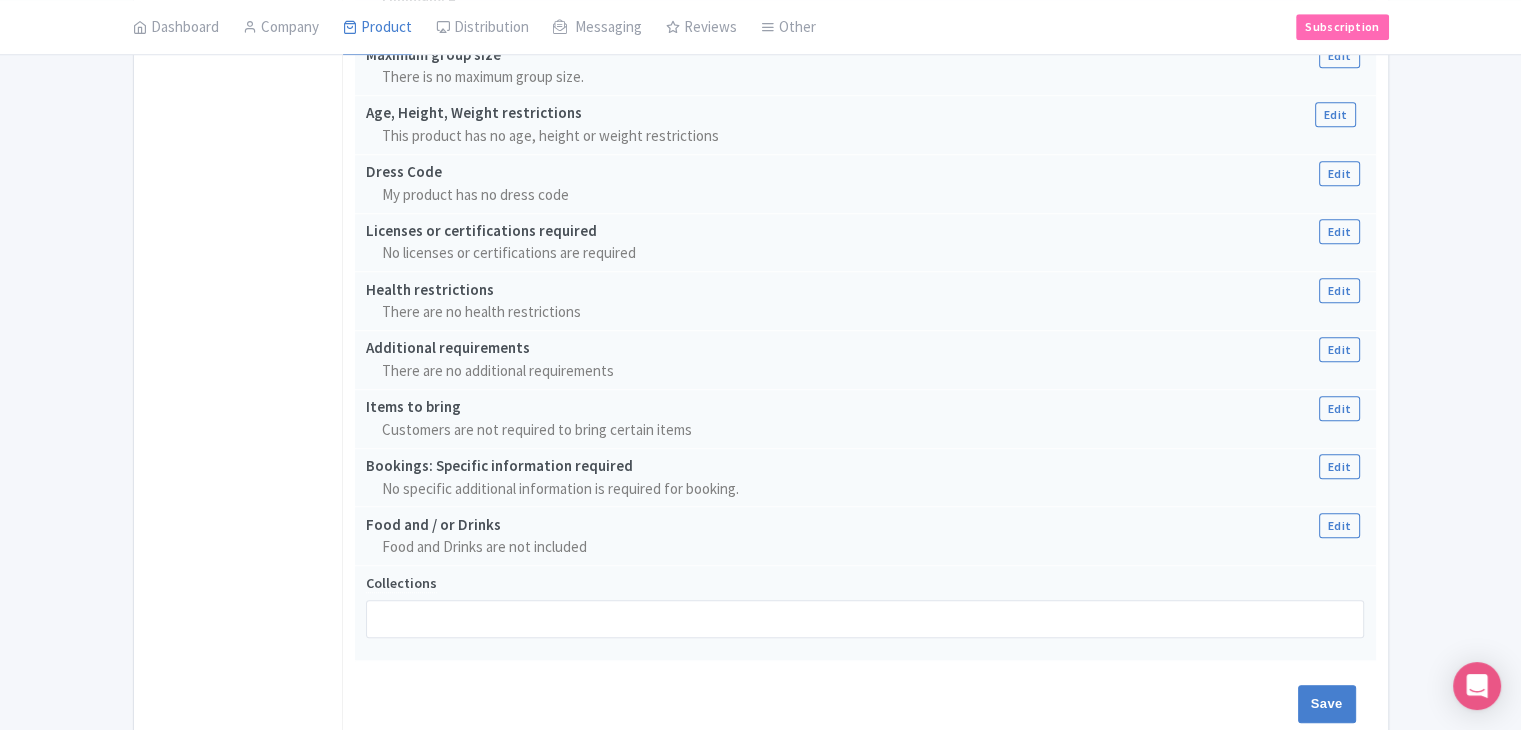 scroll, scrollTop: 1665, scrollLeft: 0, axis: vertical 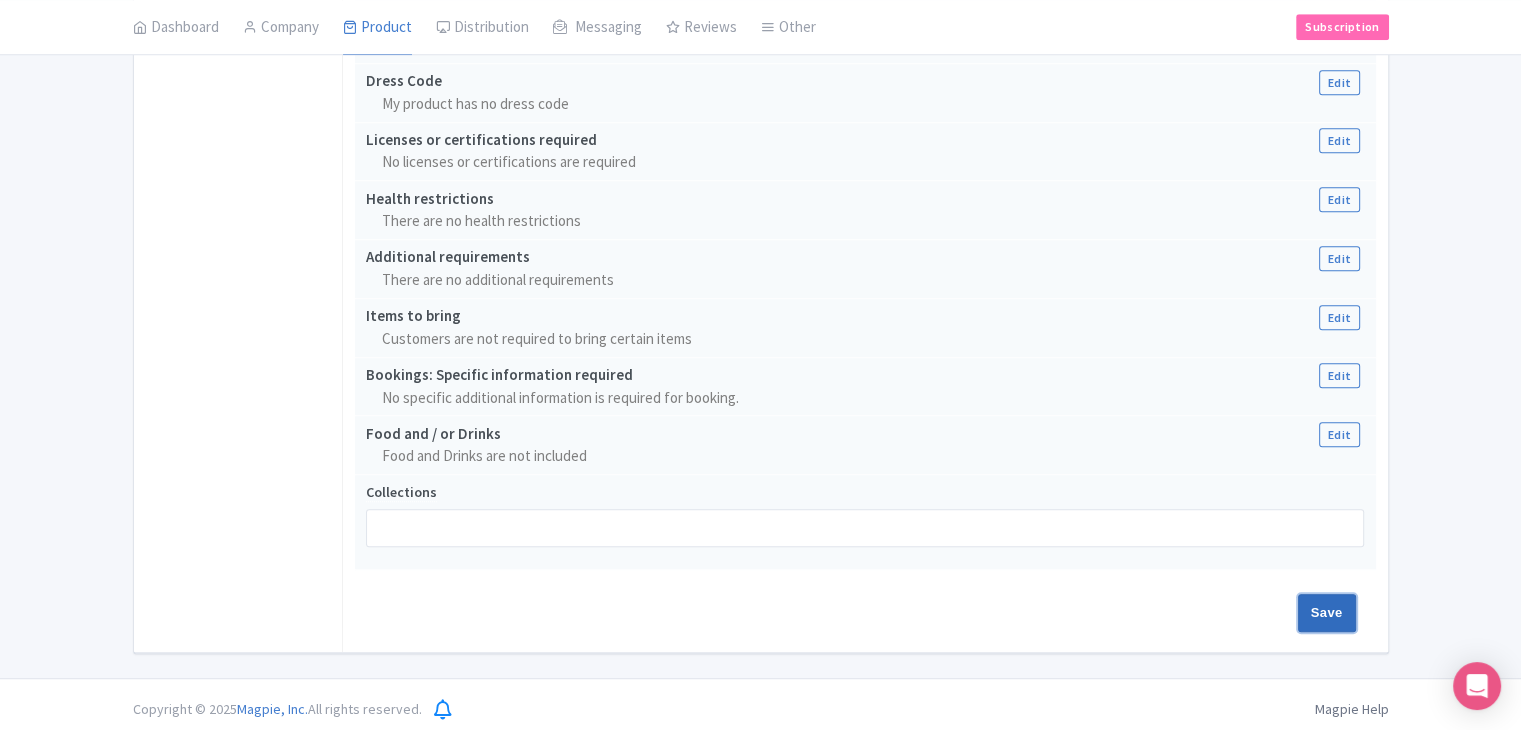 click on "Save" at bounding box center (1327, 613) 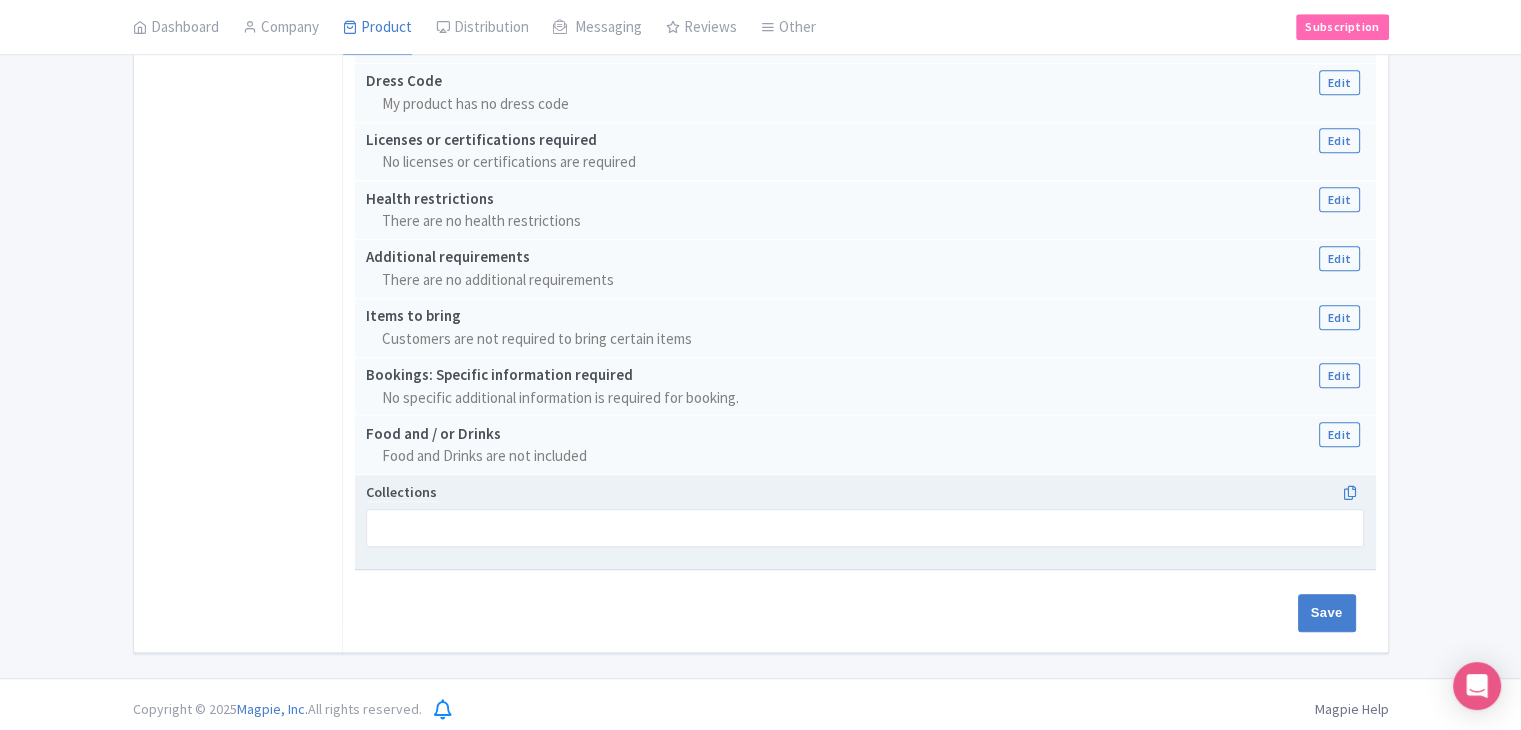 type on "Saving..." 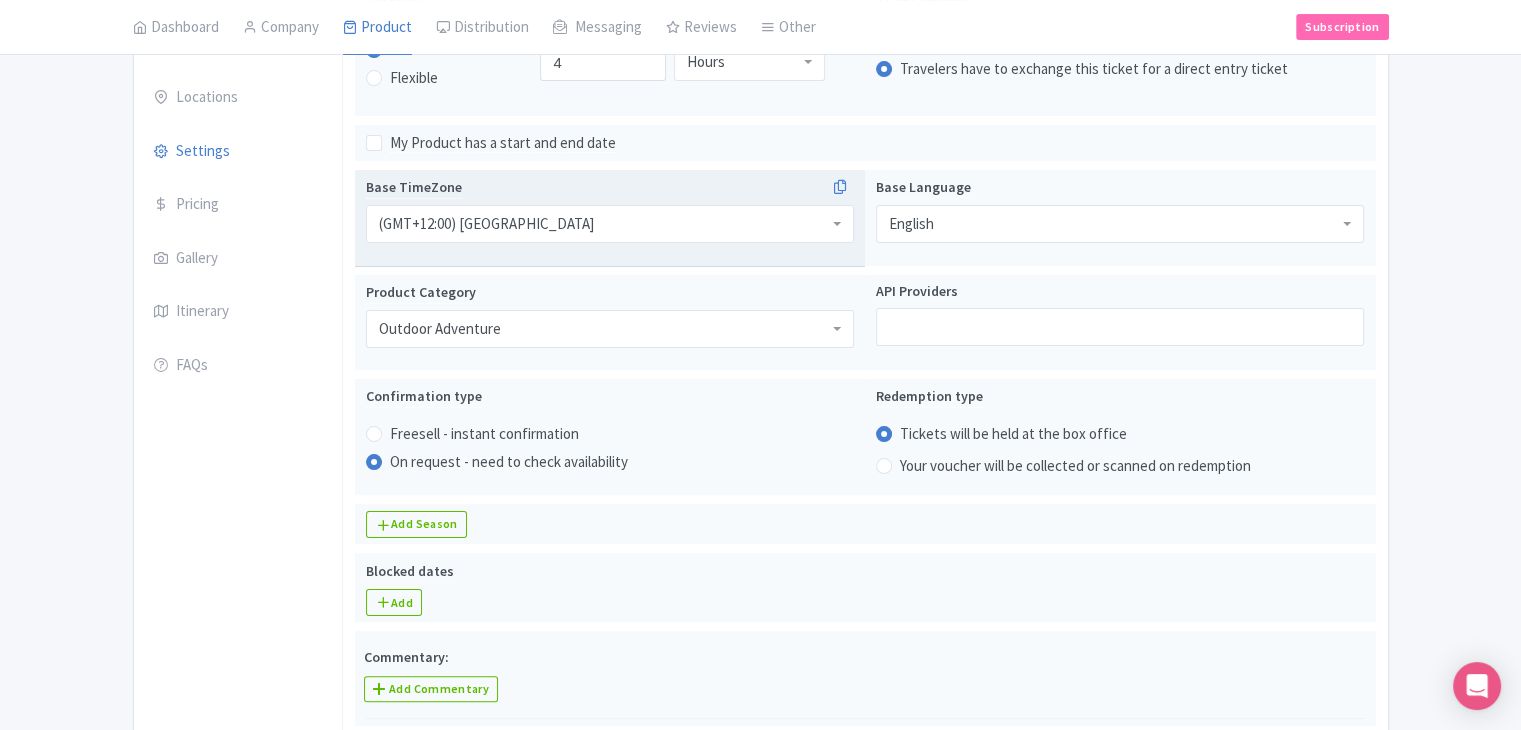 scroll, scrollTop: 212, scrollLeft: 0, axis: vertical 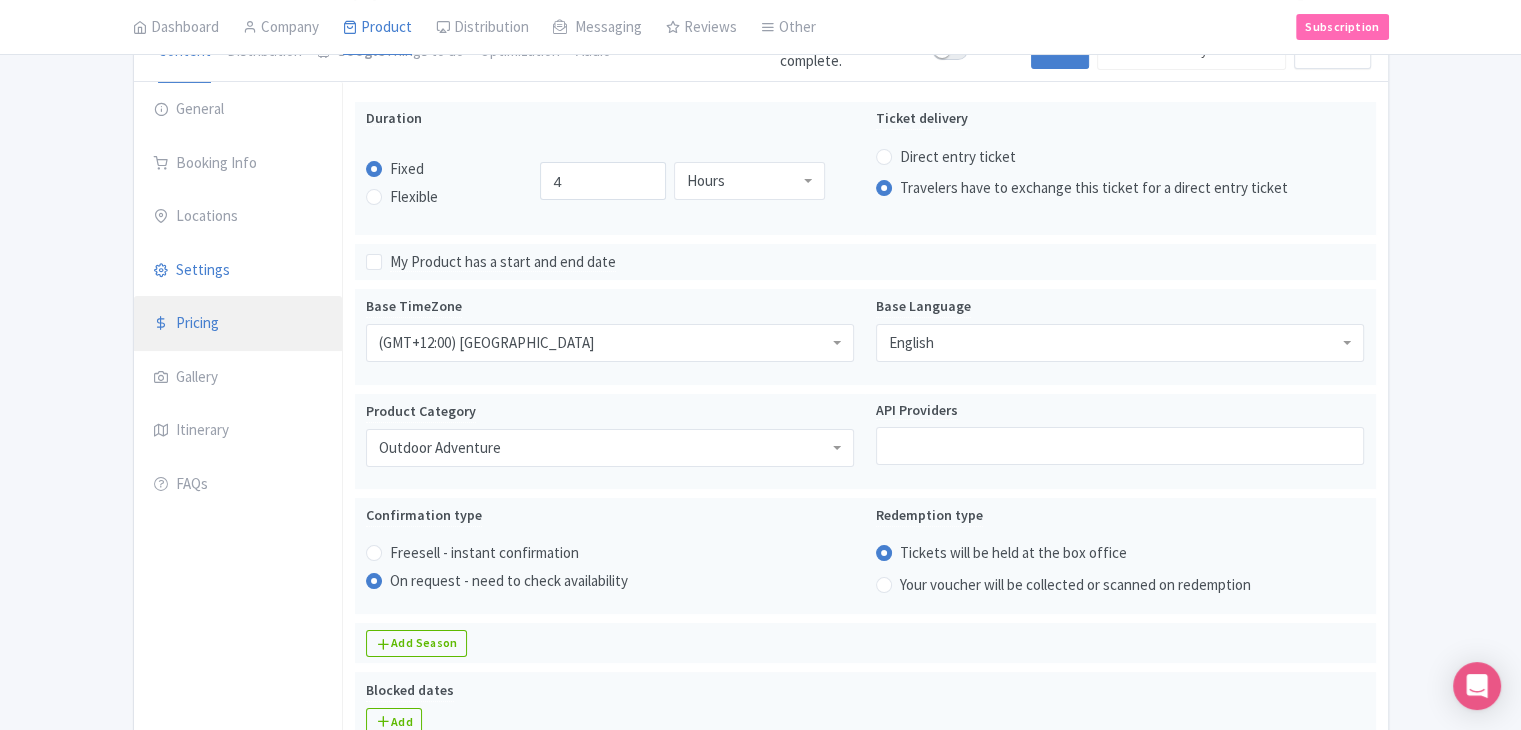 click on "Pricing" at bounding box center (238, 324) 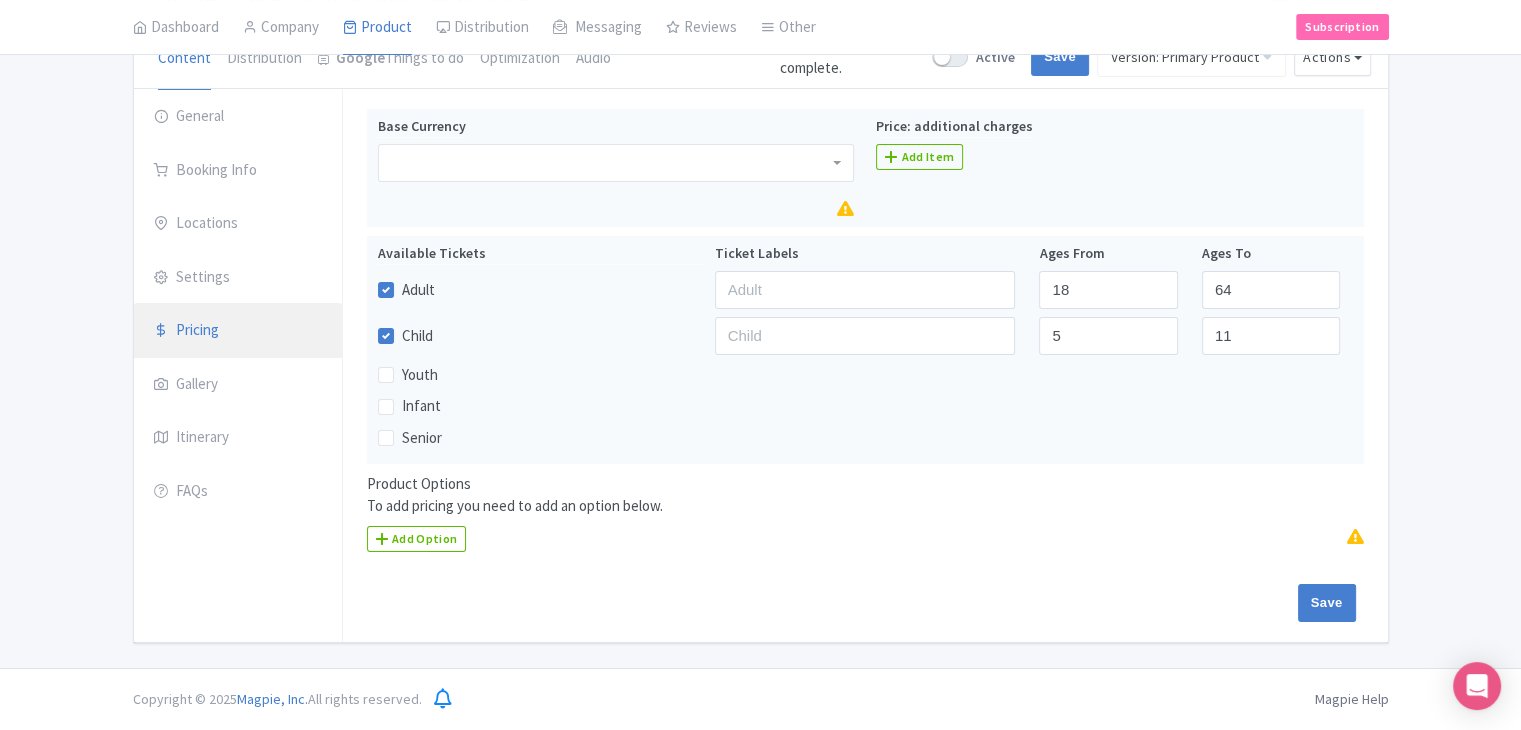 scroll, scrollTop: 201, scrollLeft: 0, axis: vertical 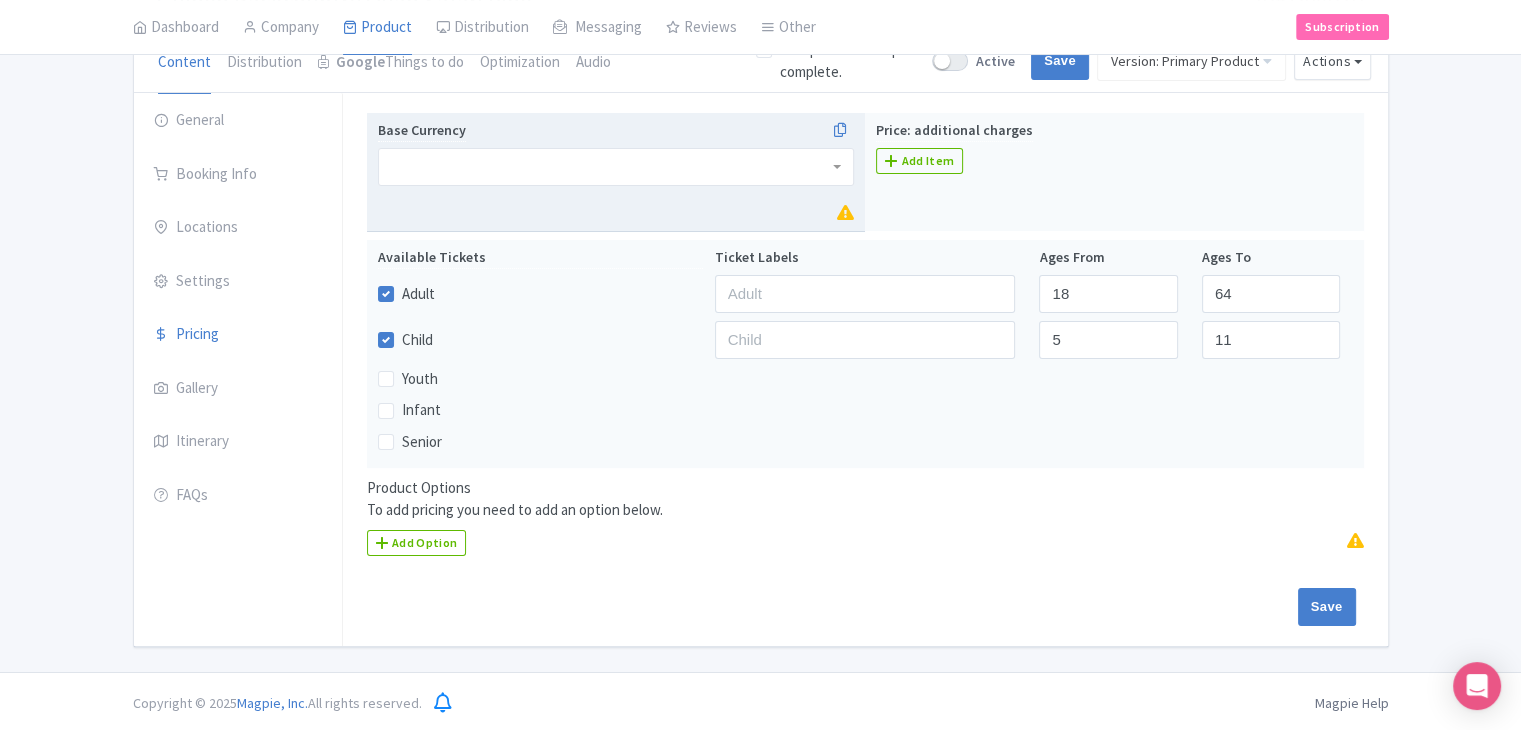 click at bounding box center (616, 167) 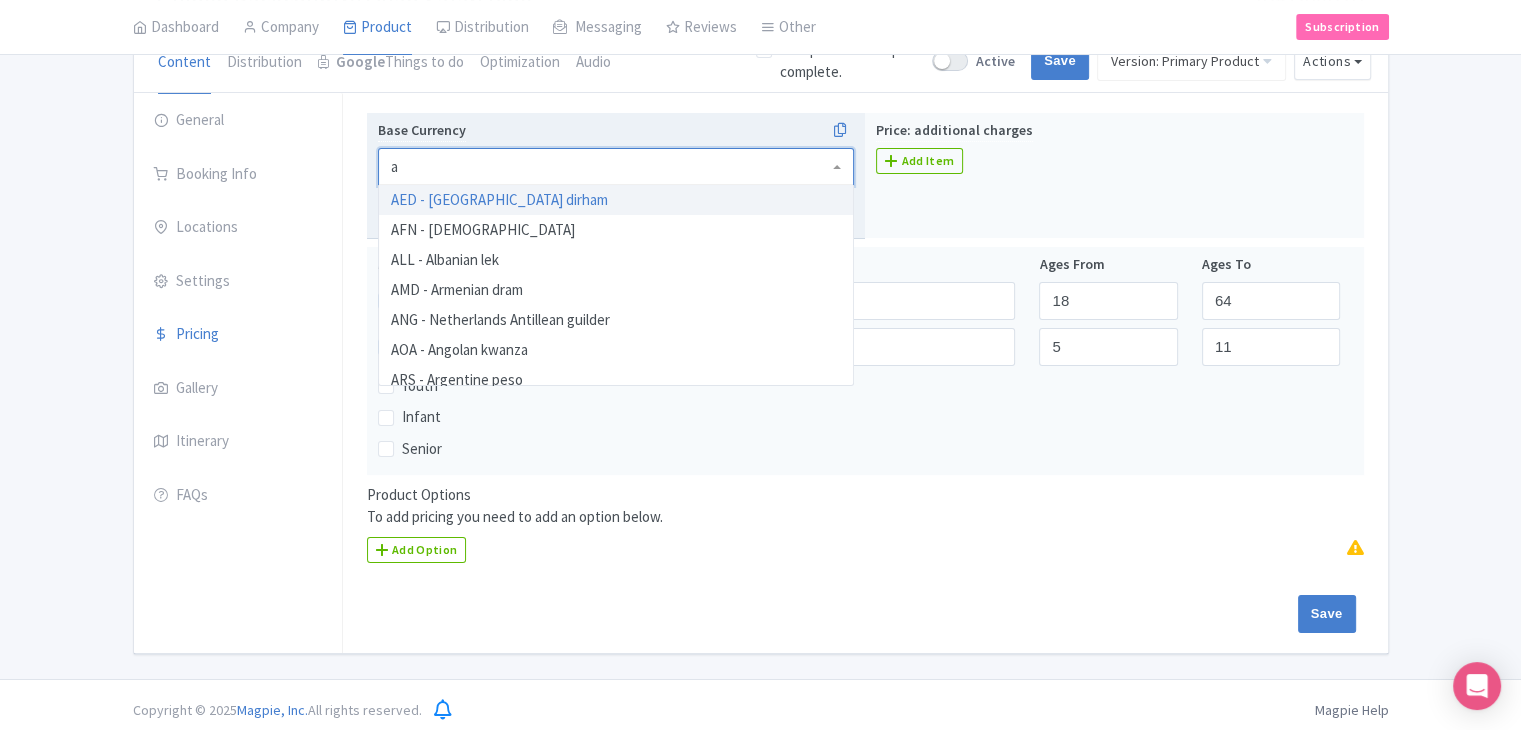 type on "au" 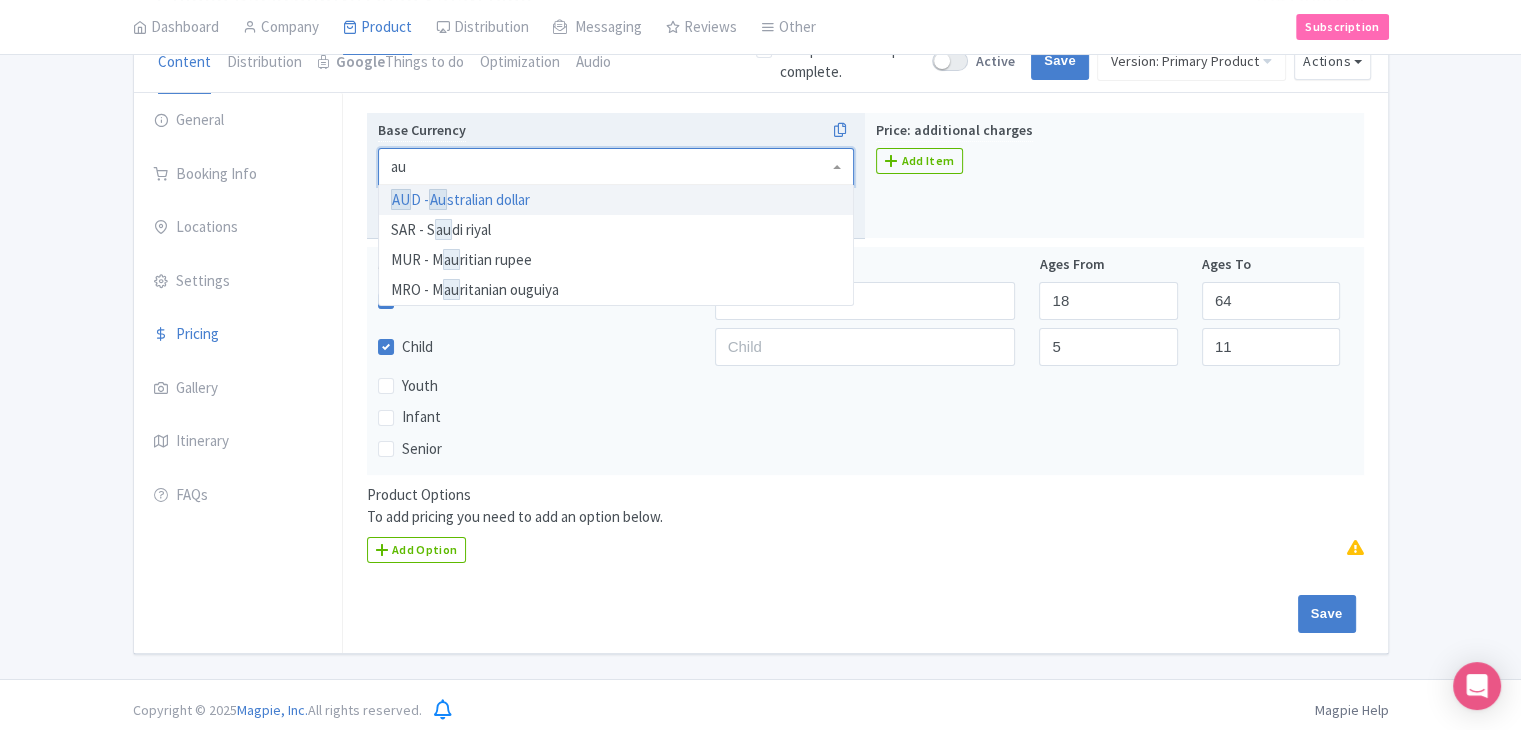 type 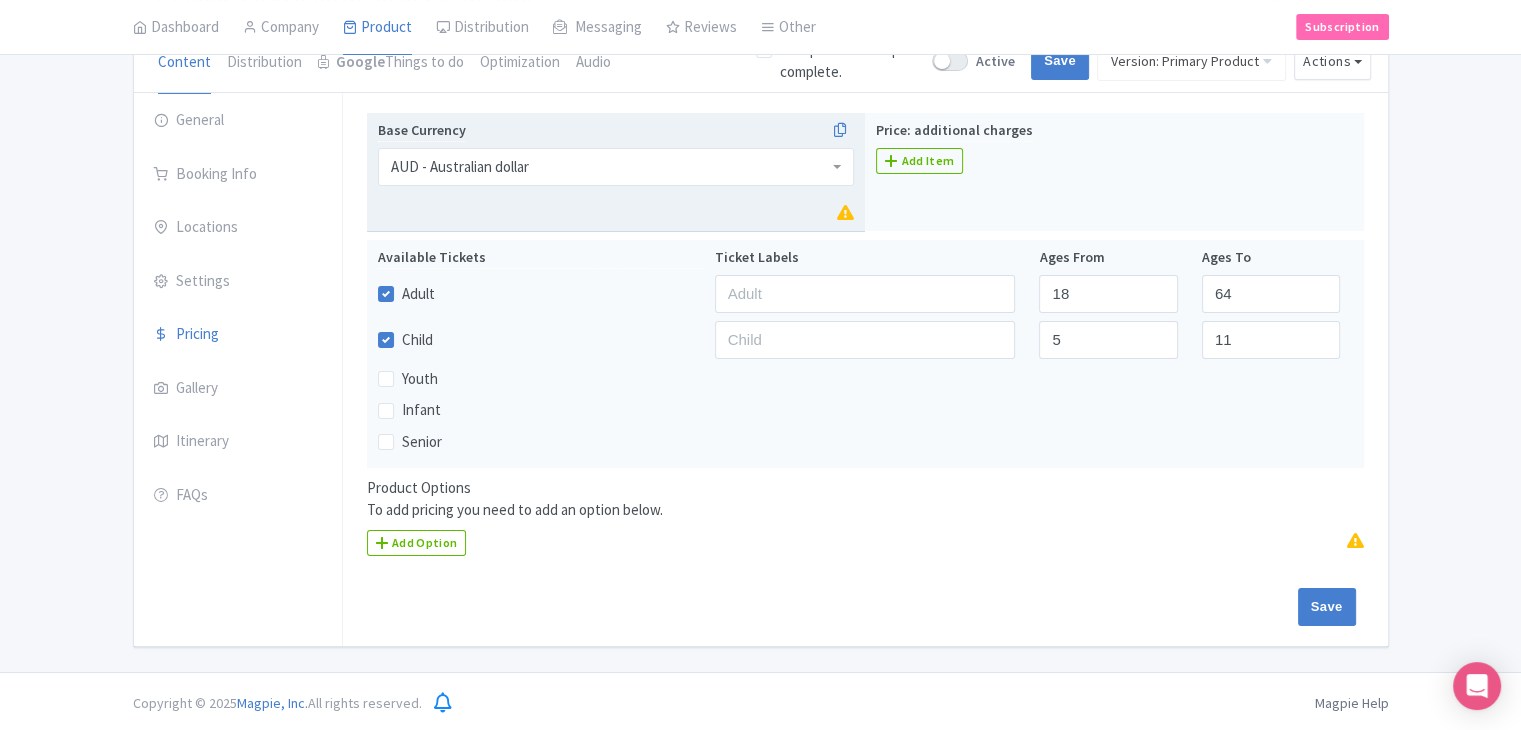 scroll, scrollTop: 0, scrollLeft: 0, axis: both 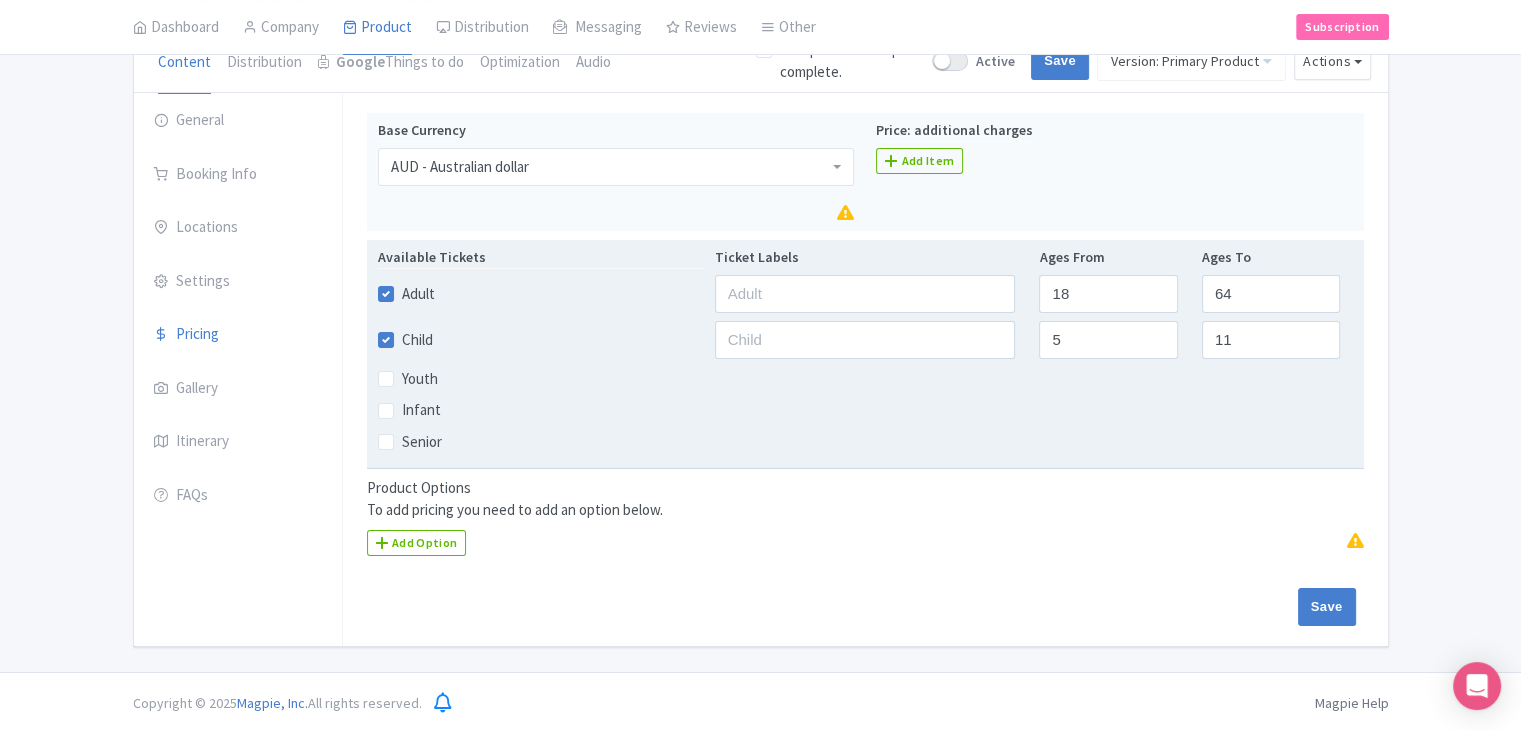 click on "Child" at bounding box center [405, 340] 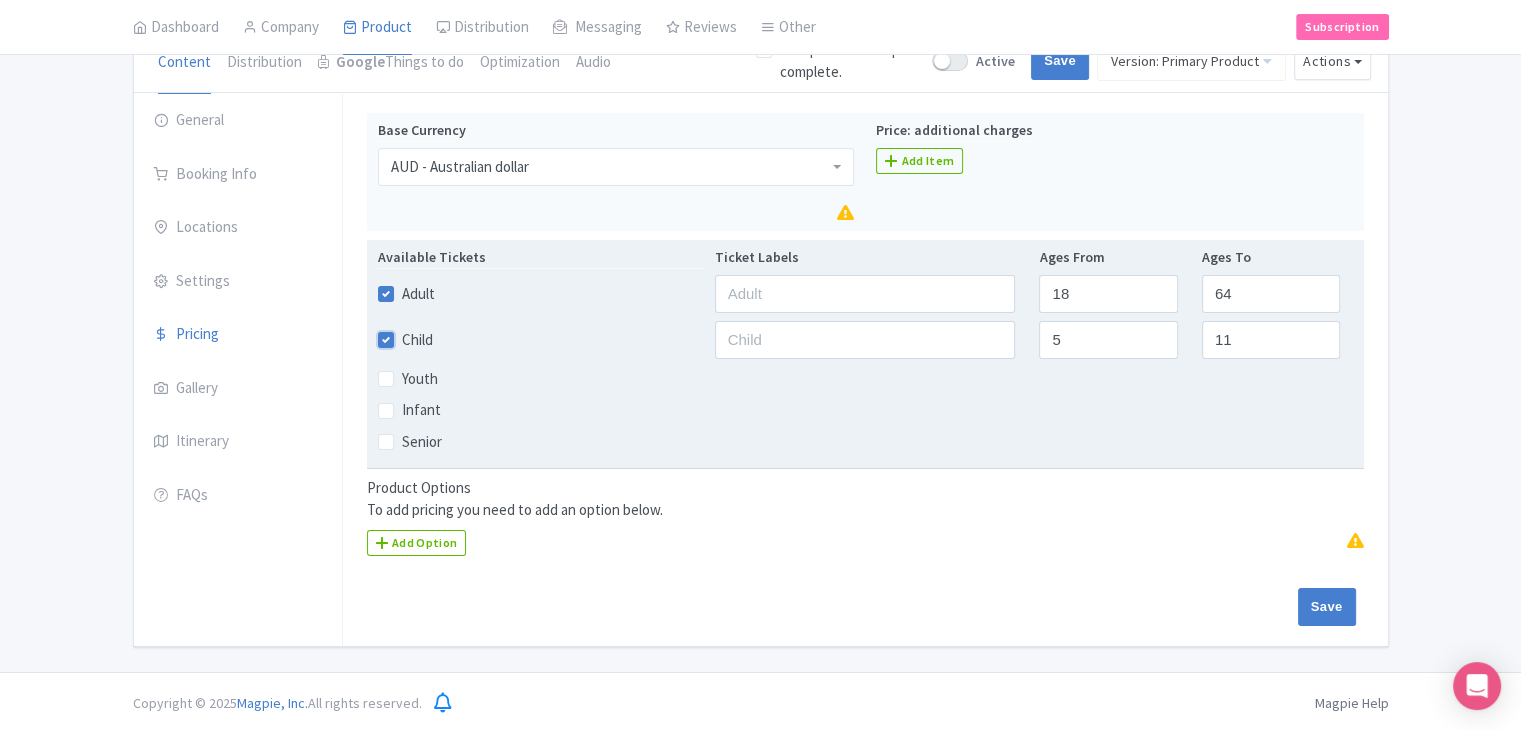 click on "Child" at bounding box center [408, 334] 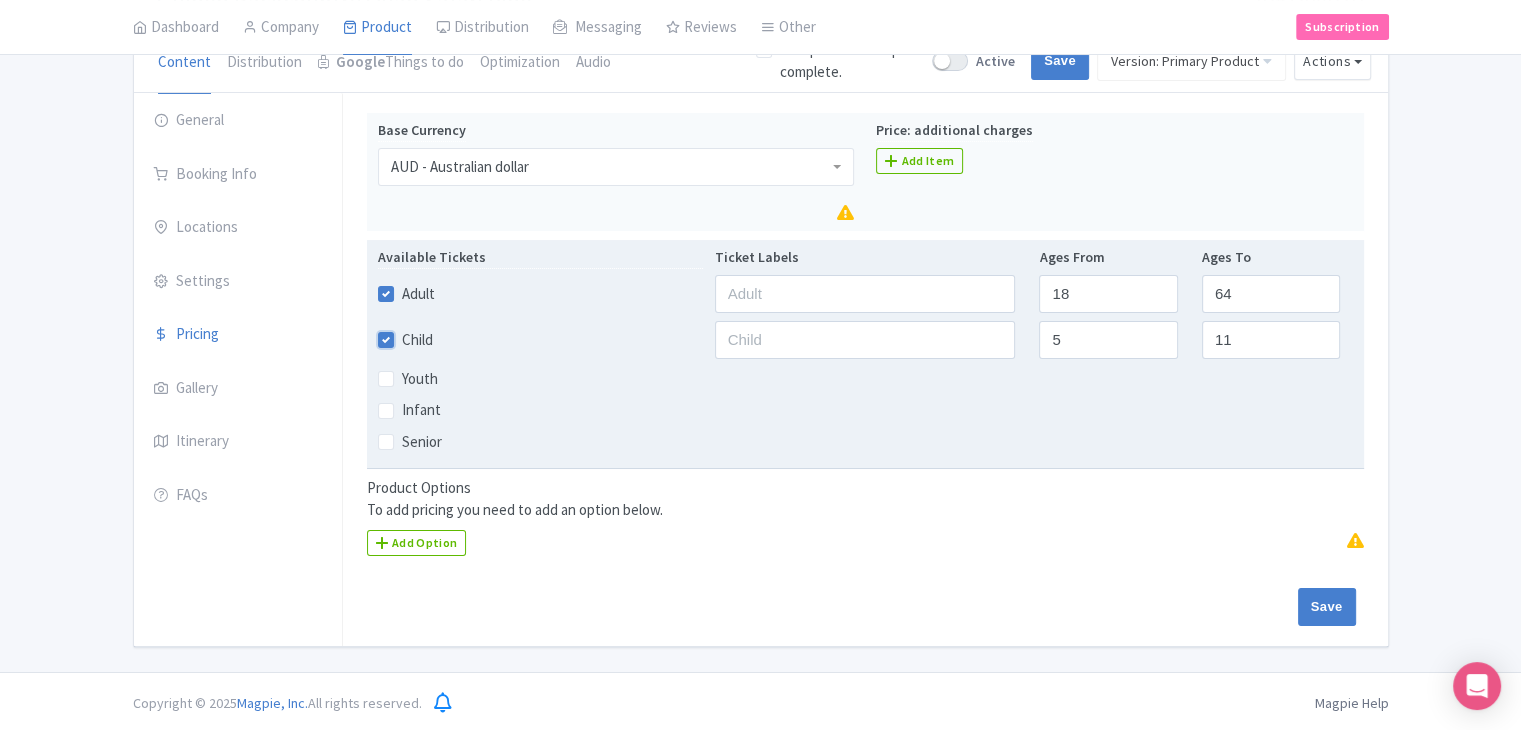 checkbox on "false" 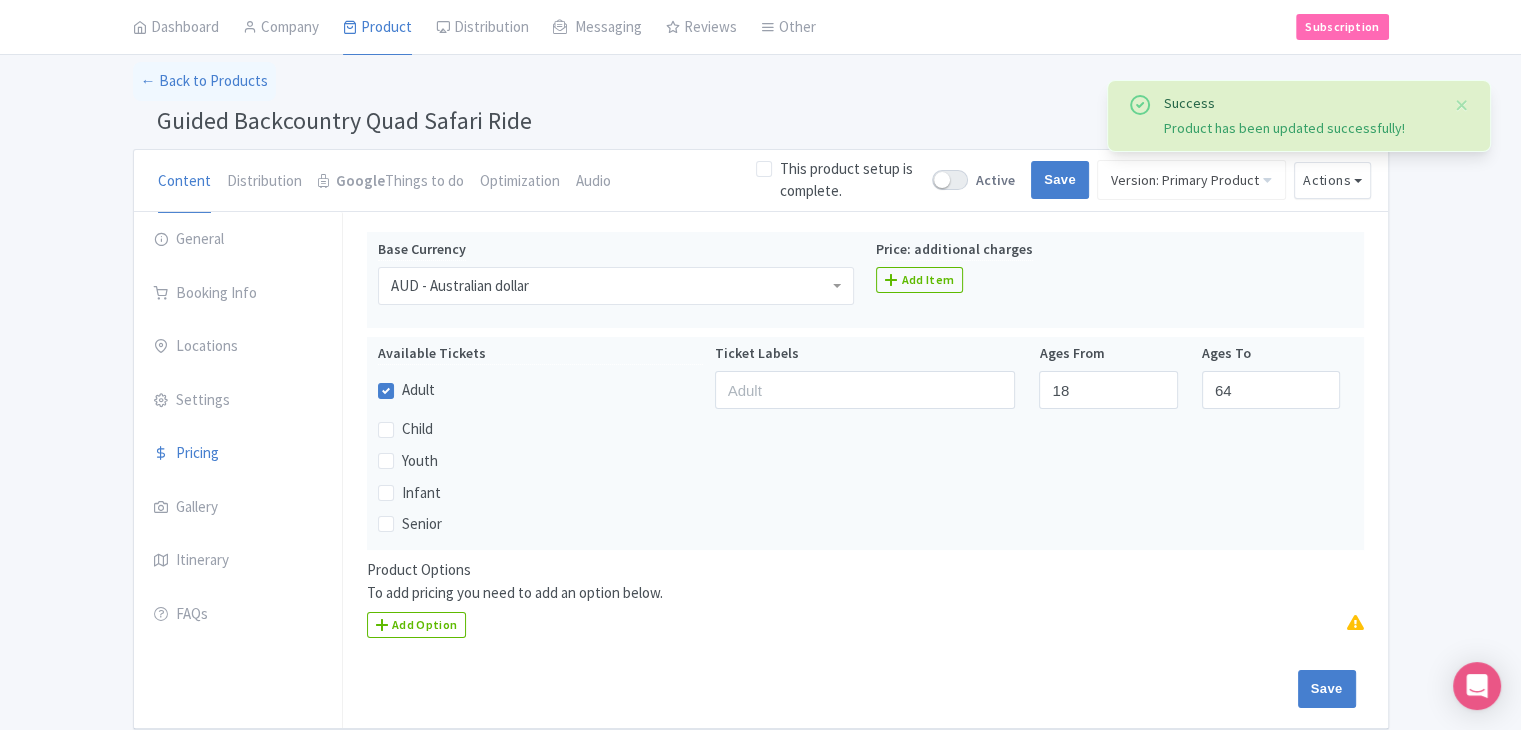 scroll, scrollTop: 0, scrollLeft: 0, axis: both 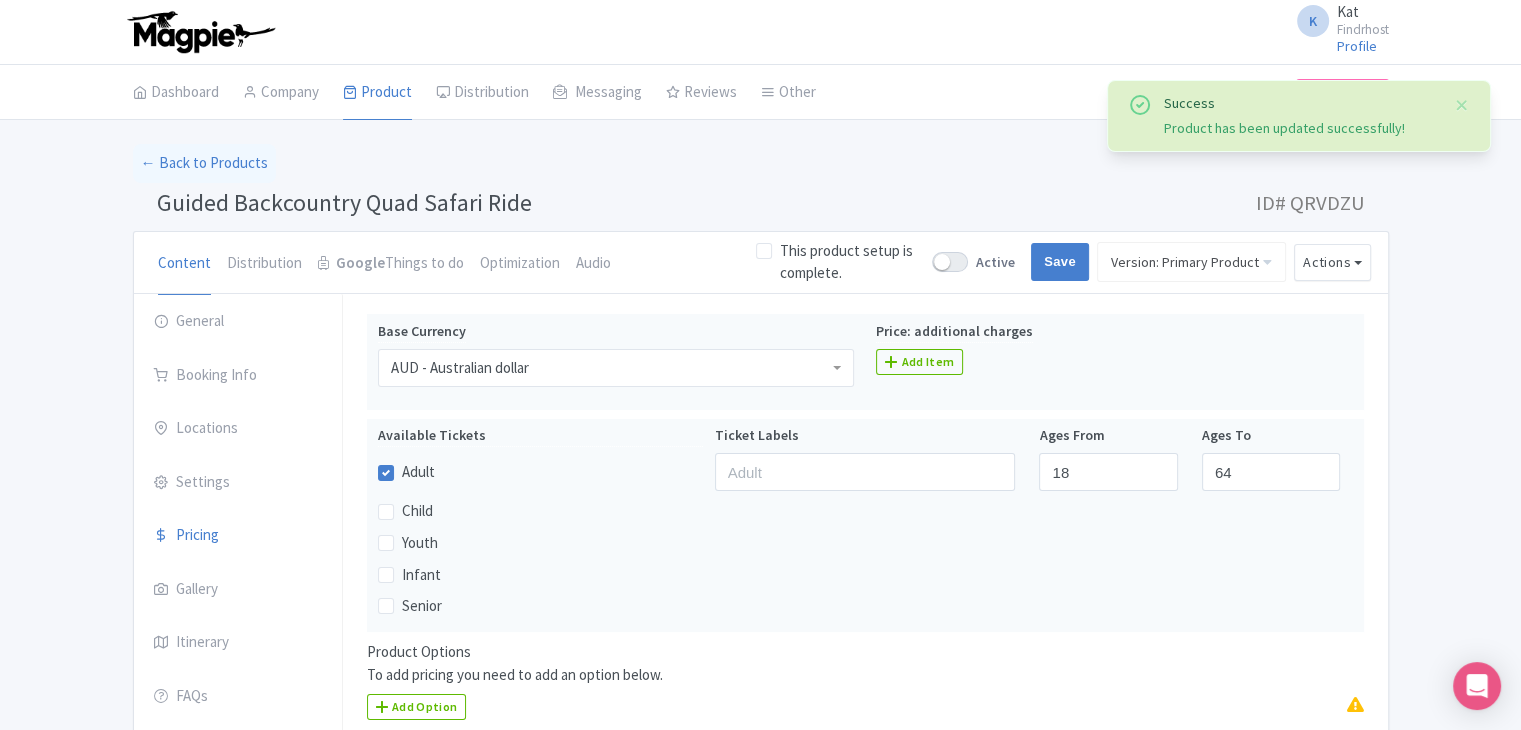 click on "Guided Backcountry Quad Safari Ride" at bounding box center [344, 202] 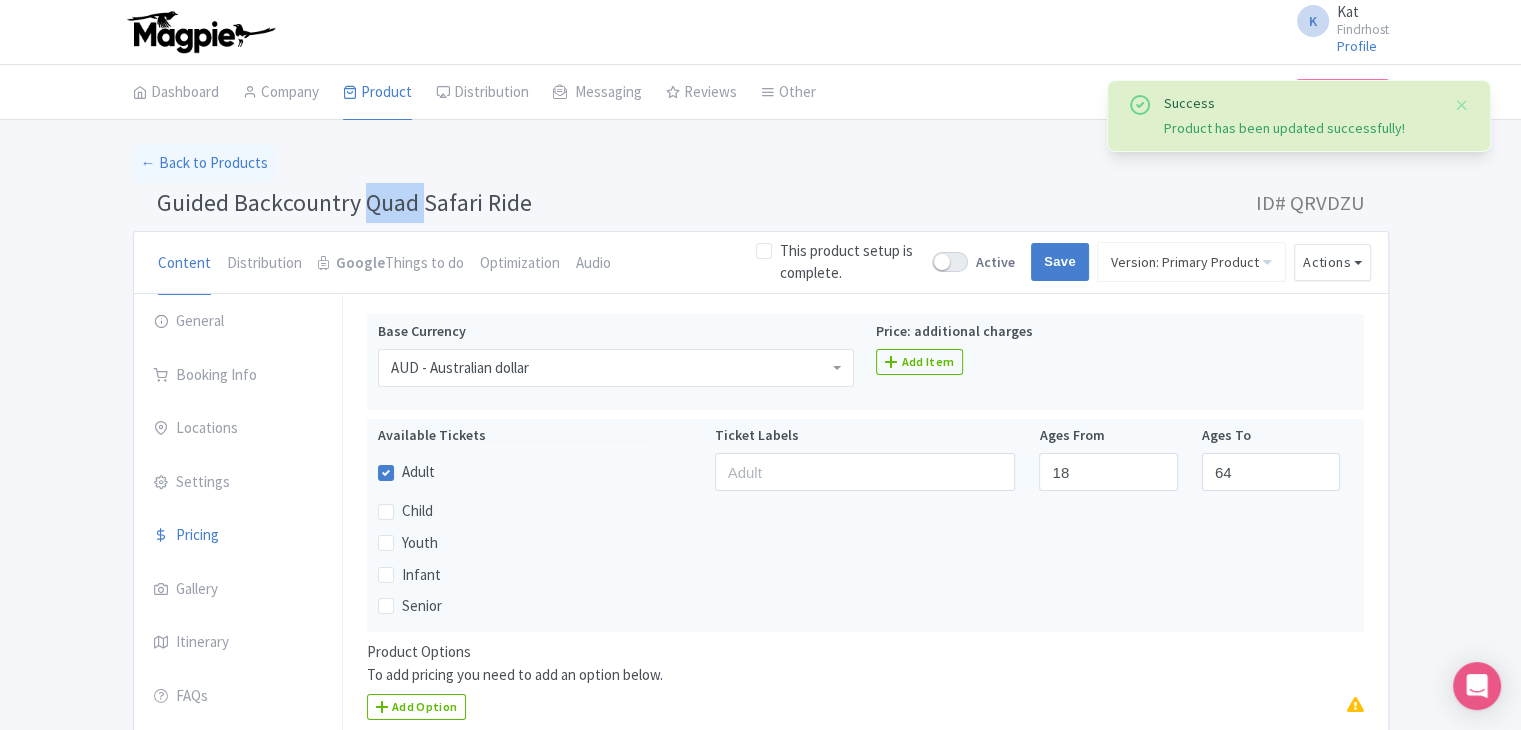 click on "Guided Backcountry Quad Safari Ride" at bounding box center (344, 202) 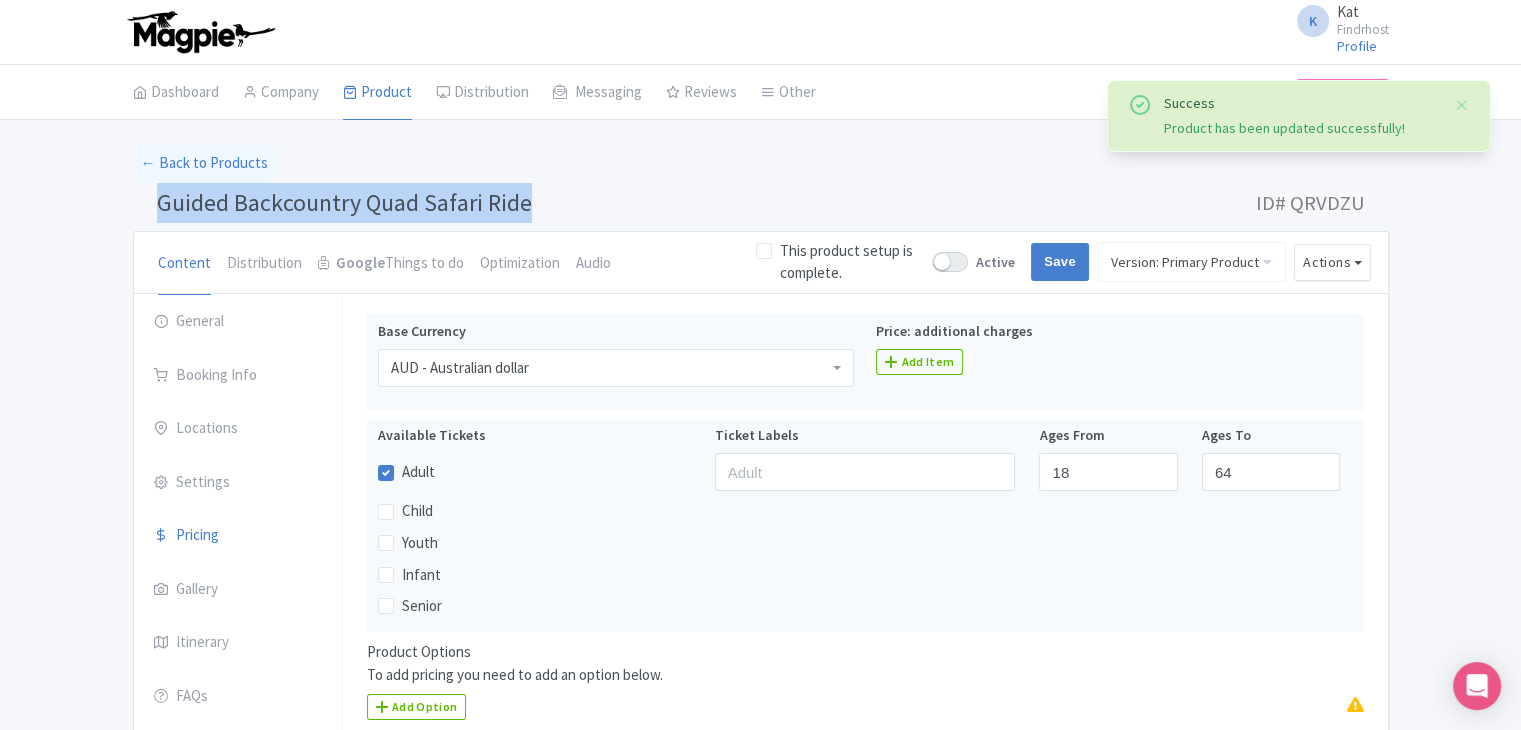 click on "Guided Backcountry Quad Safari Ride" at bounding box center (344, 202) 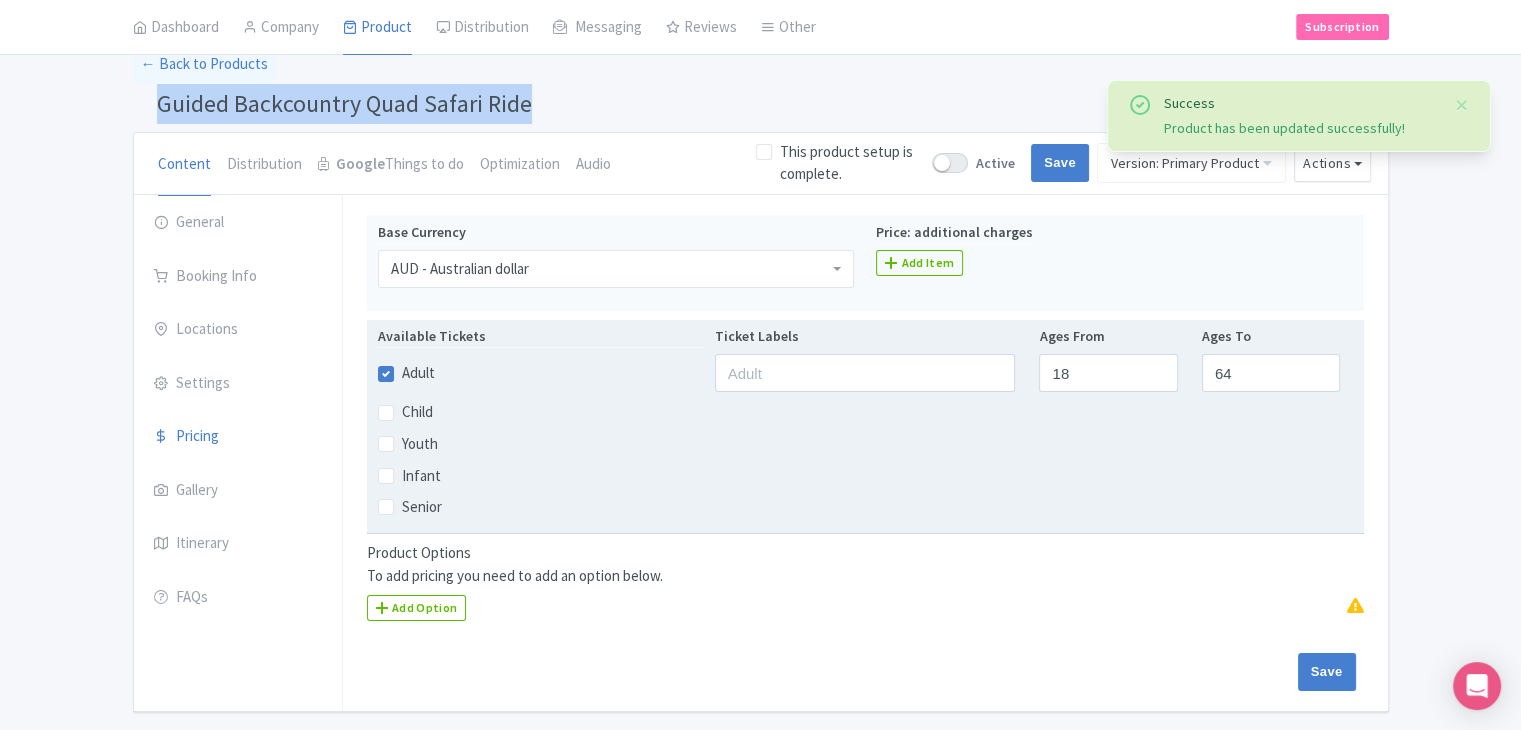 scroll, scrollTop: 64, scrollLeft: 0, axis: vertical 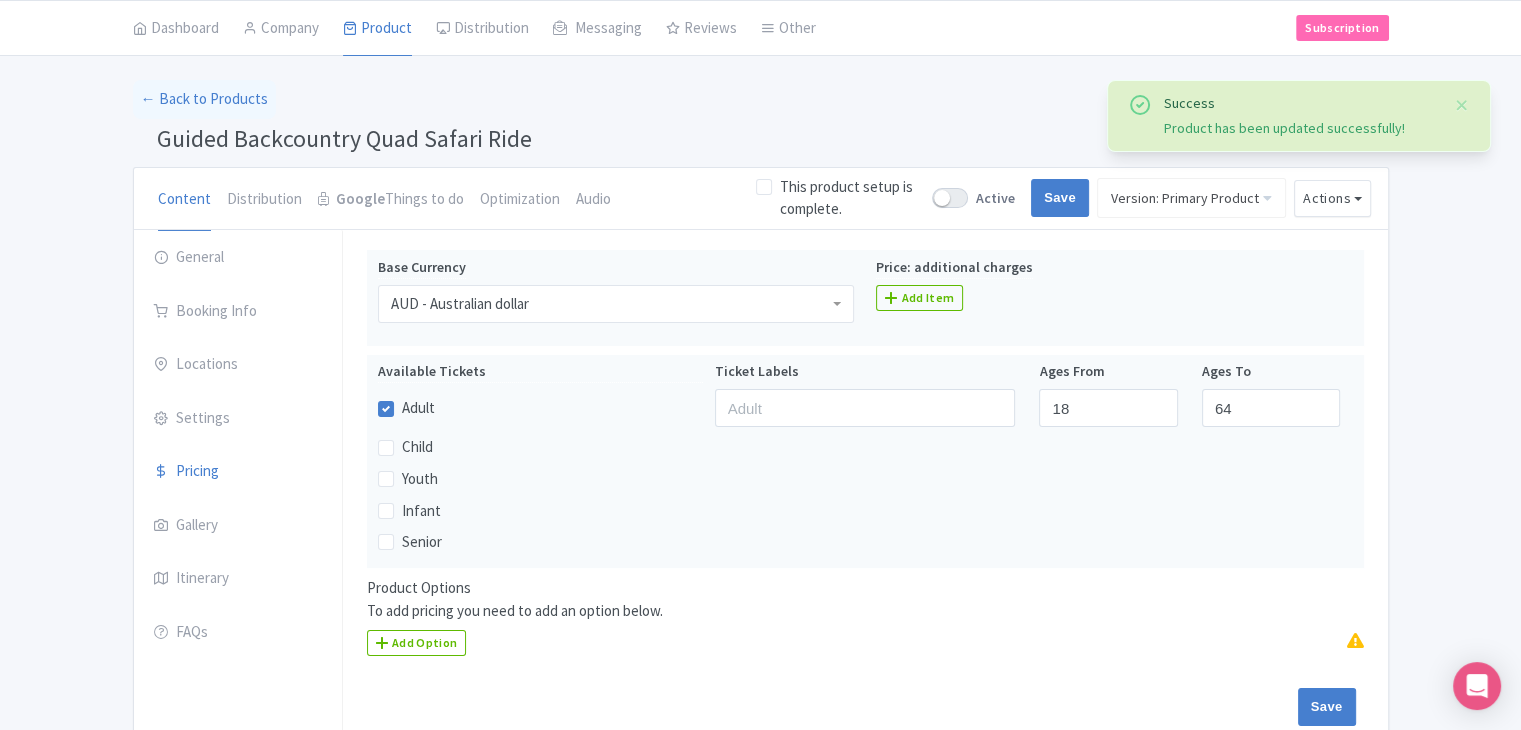 click on "Product Options
To add pricing you need to add an option below.
Add Option" at bounding box center (865, 624) 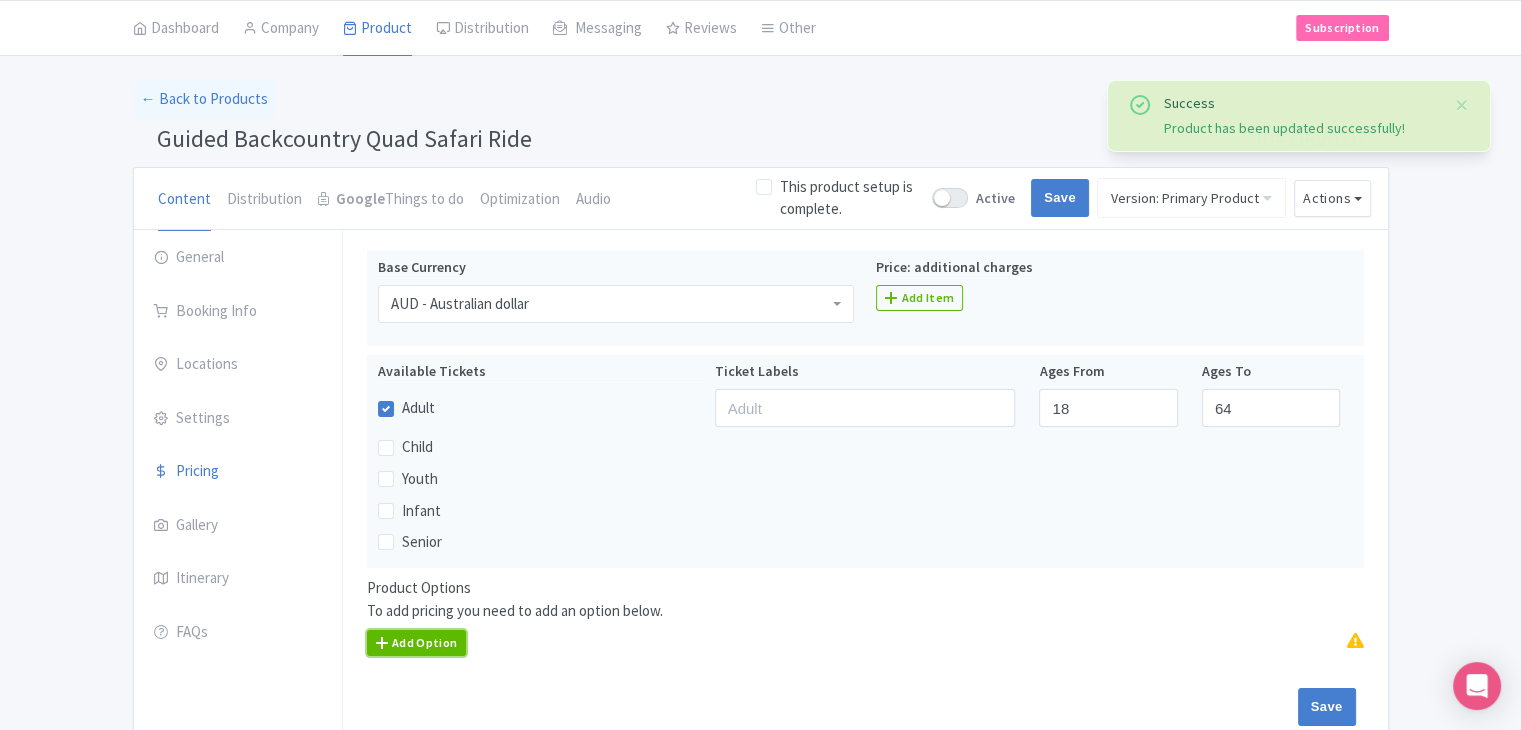 click on "Add Option" at bounding box center [417, 643] 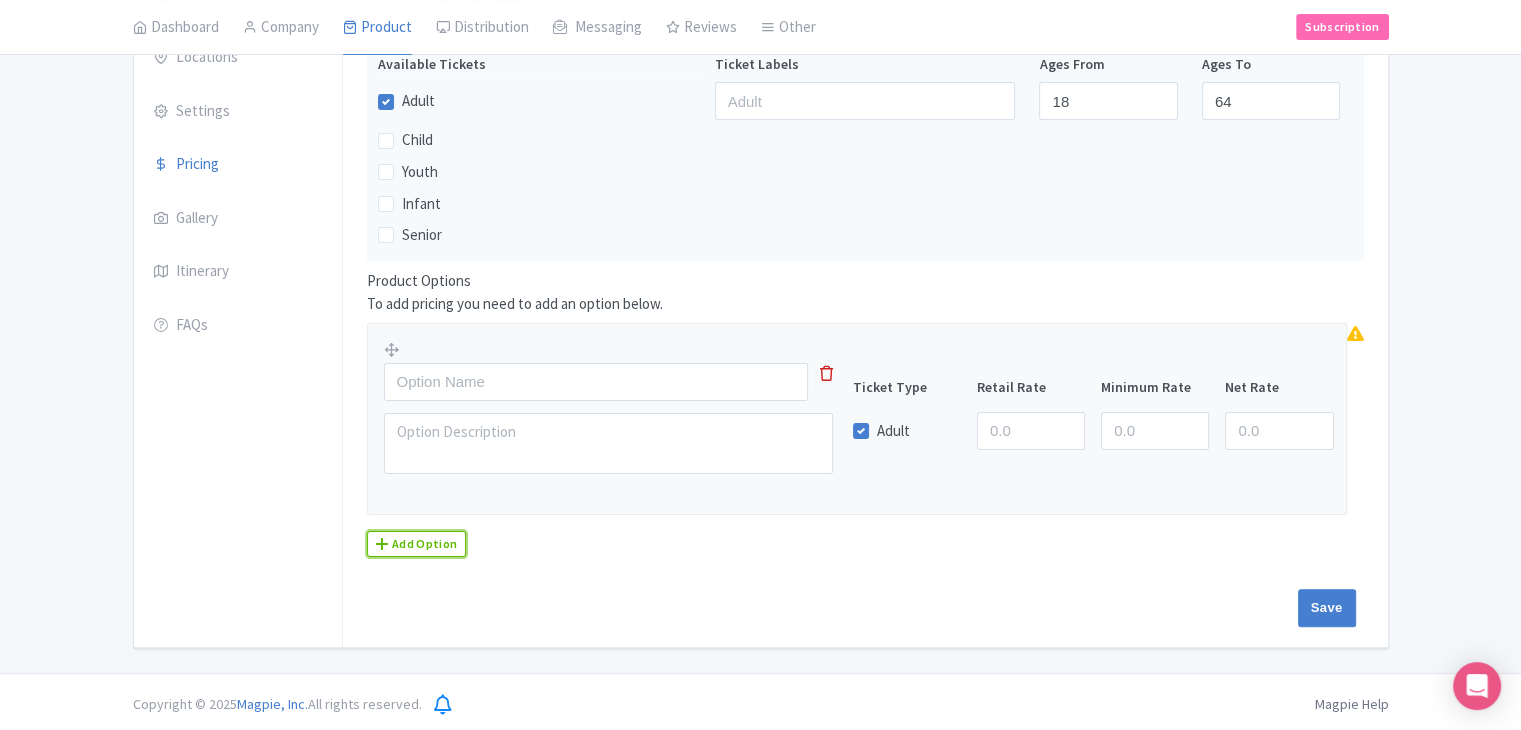 scroll, scrollTop: 372, scrollLeft: 0, axis: vertical 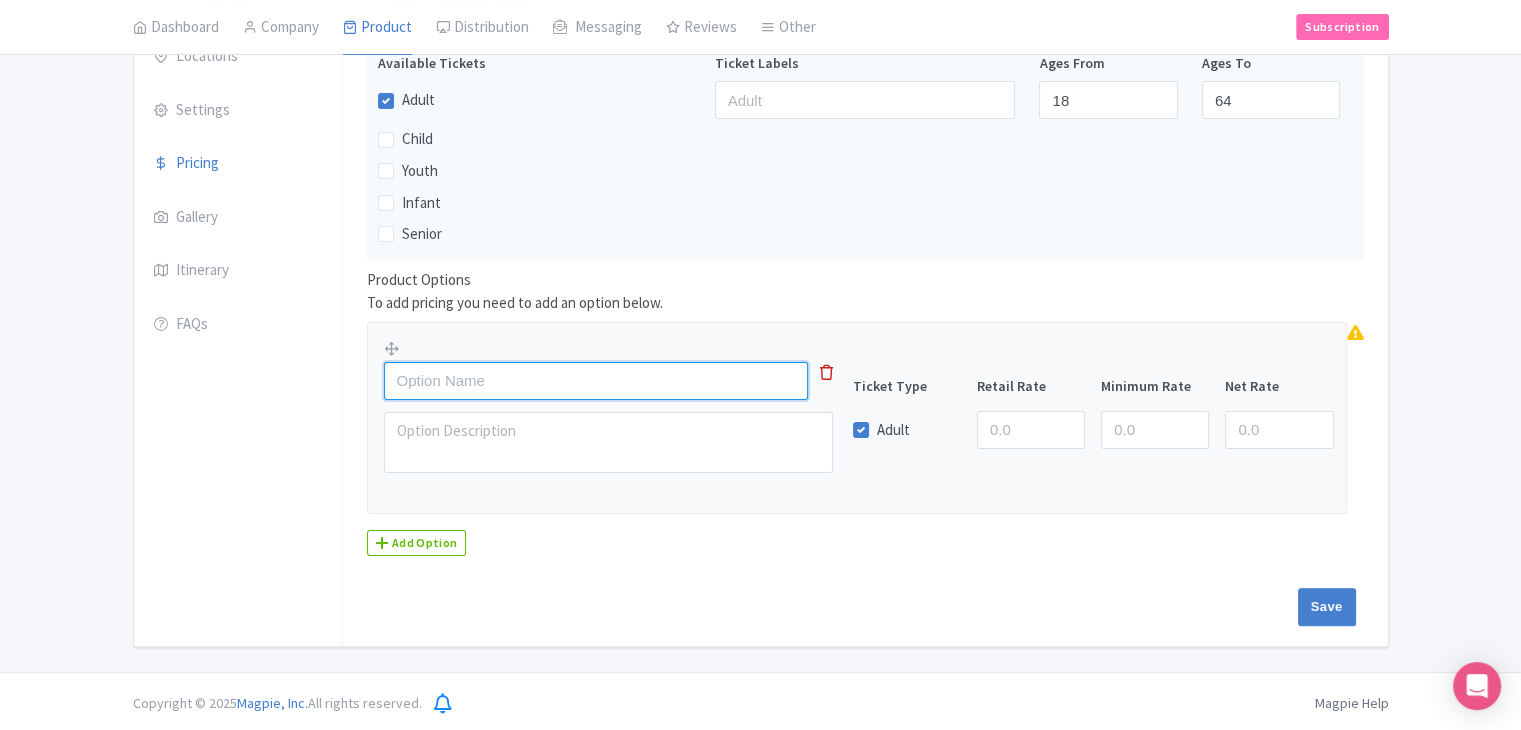 click at bounding box center (596, 381) 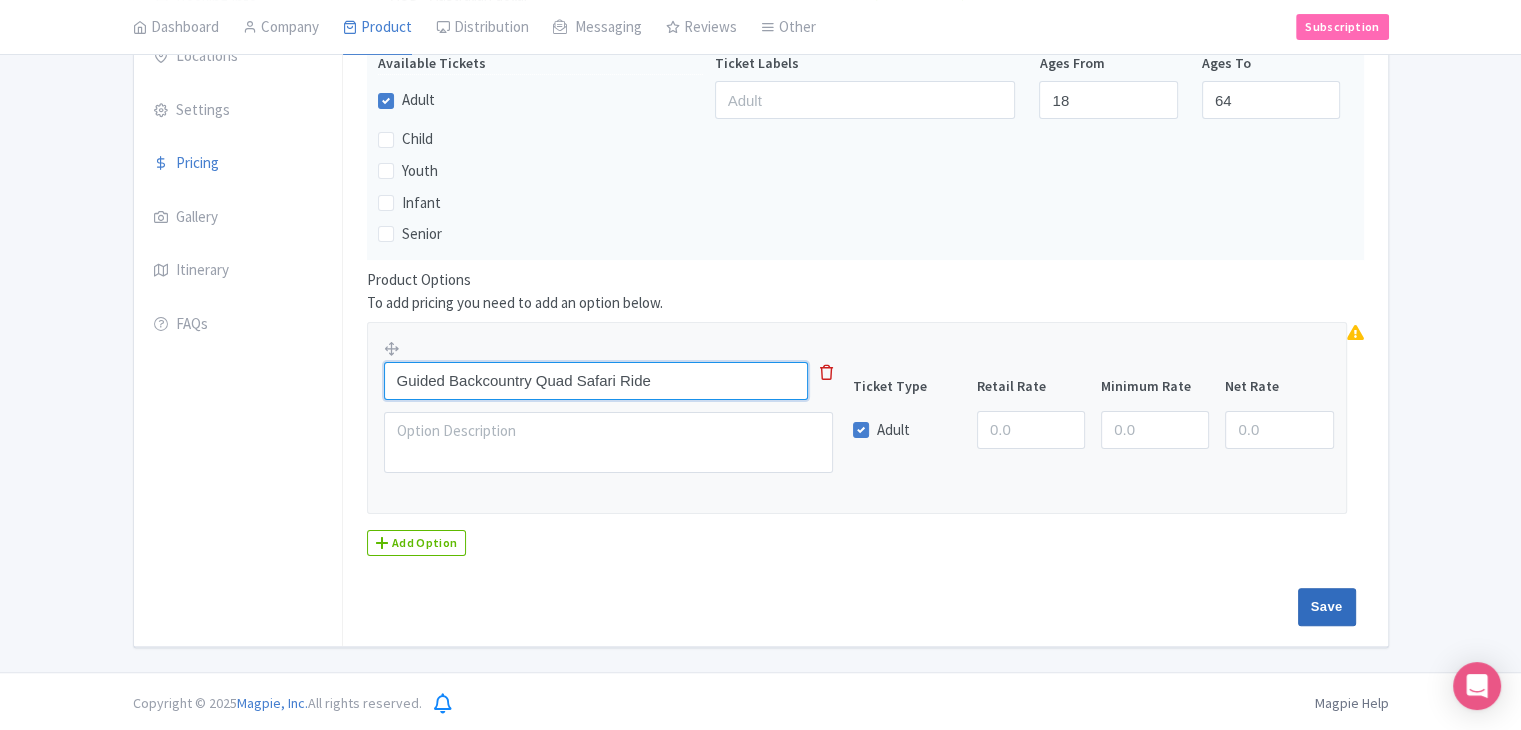 type on "Guided Backcountry Quad Safari Ride" 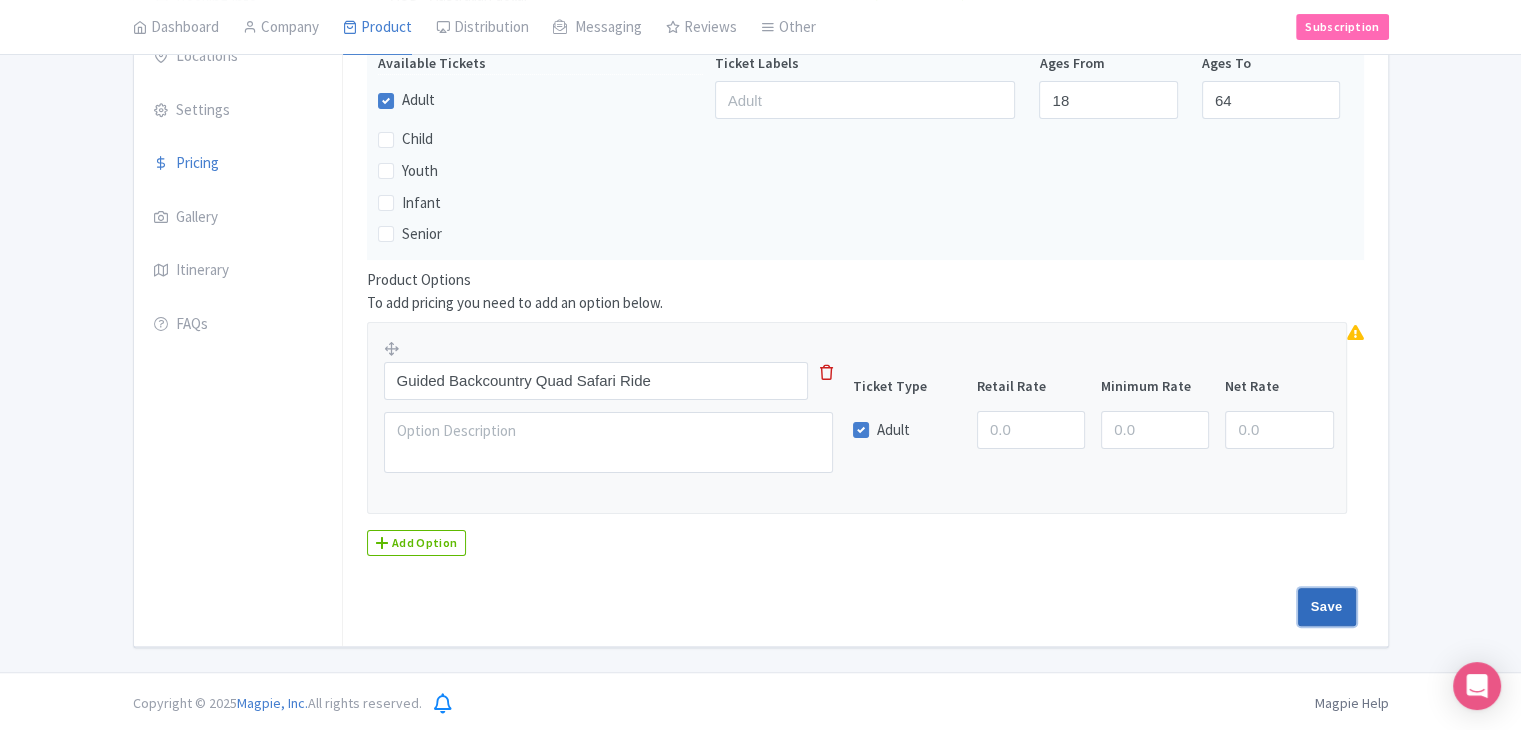 click on "Save" at bounding box center (1327, 607) 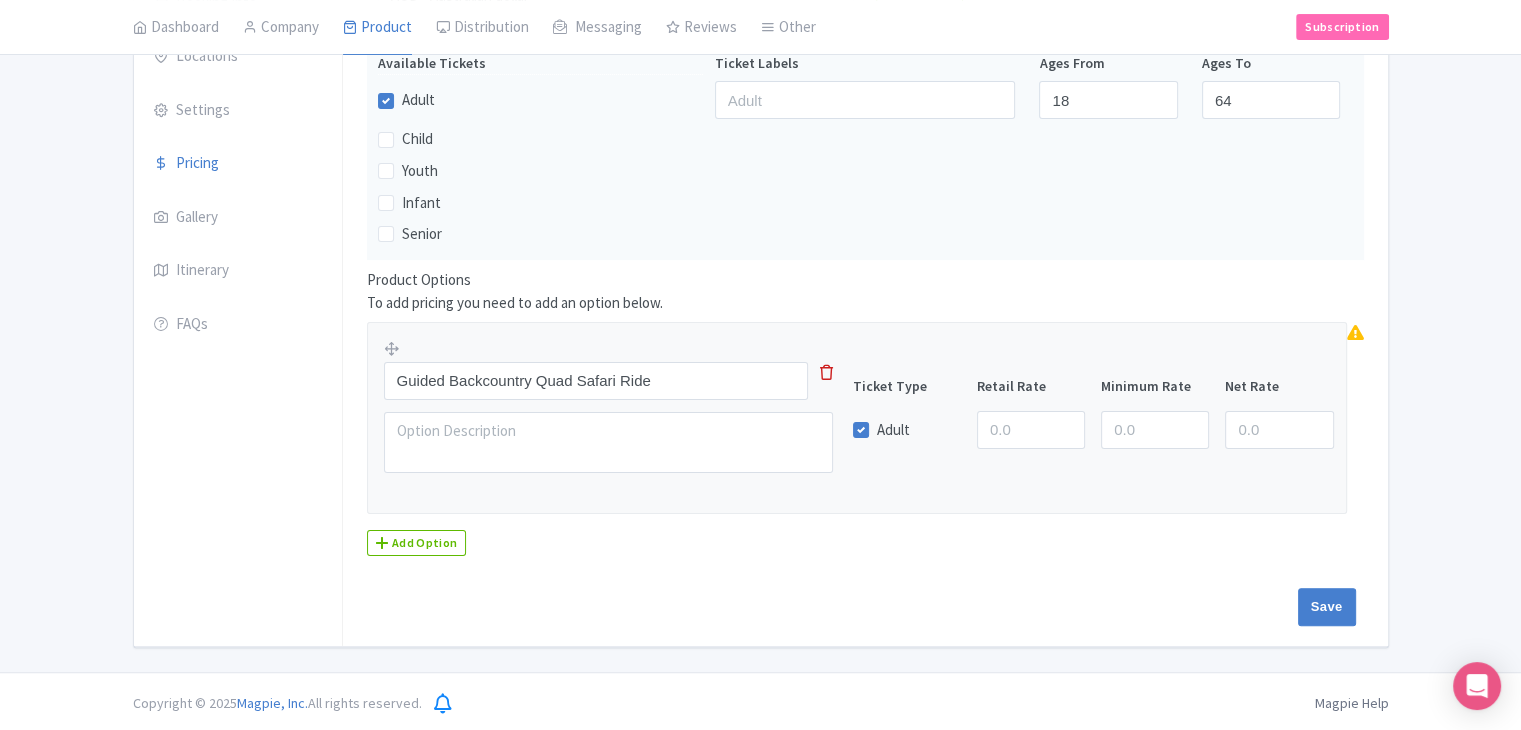 type on "Update Product" 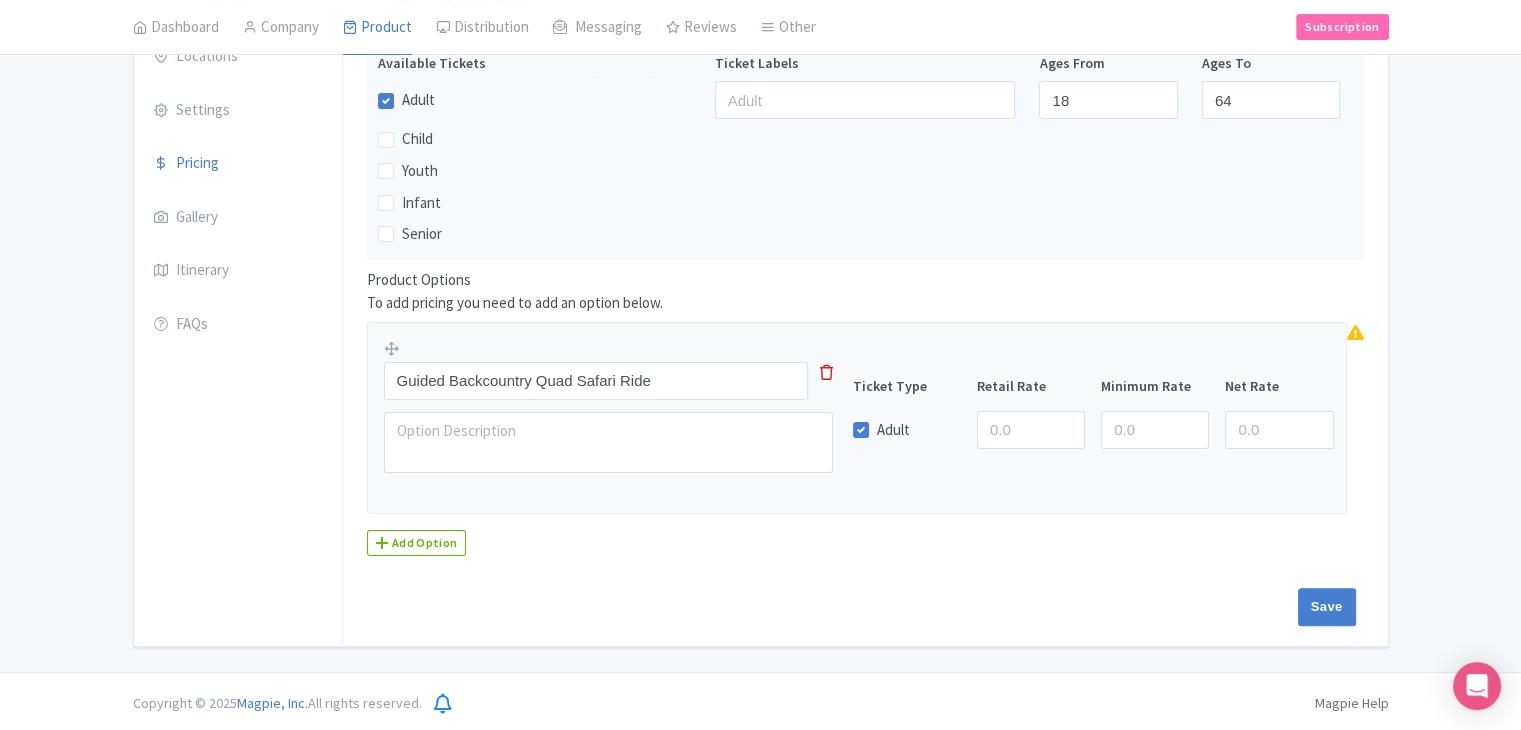 type on "Update Product" 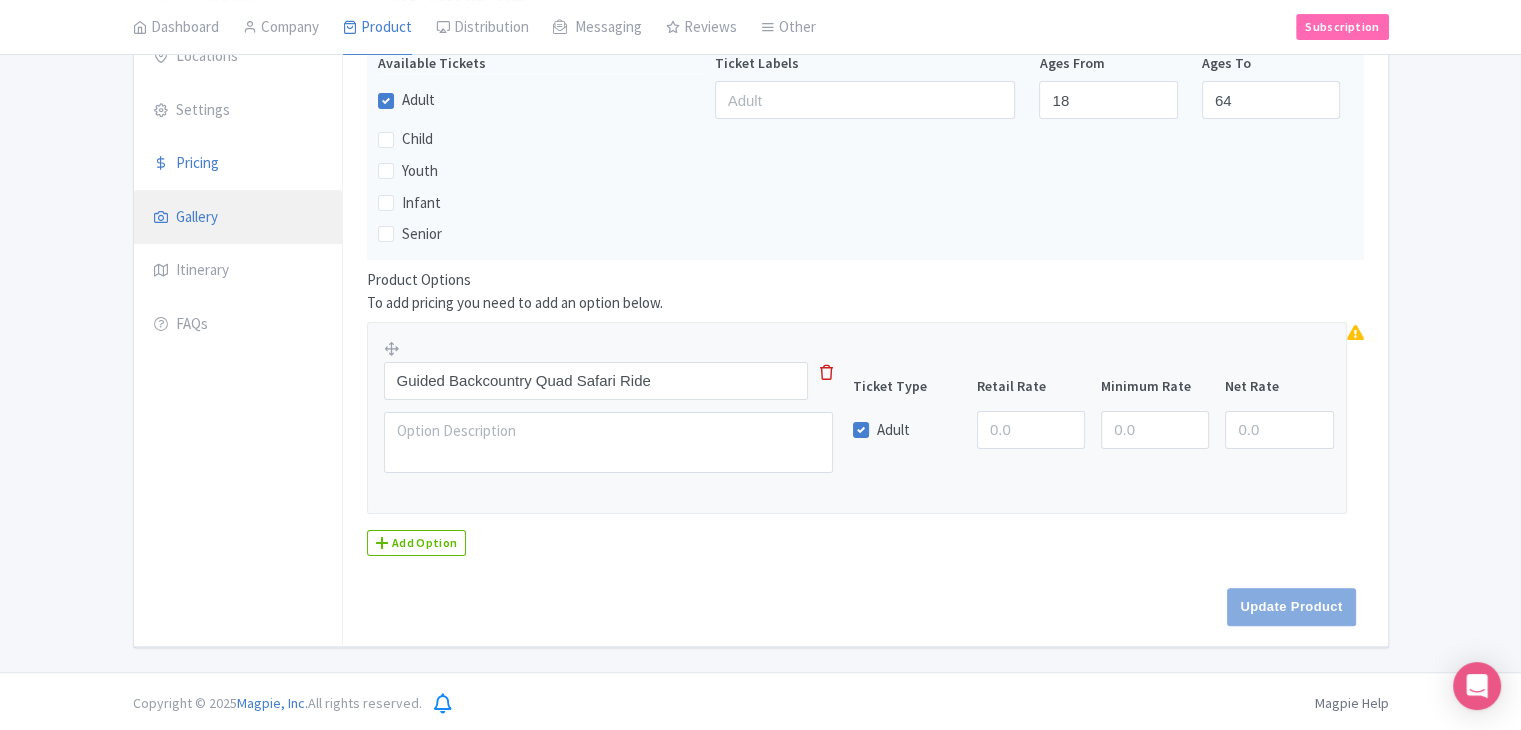 click on "Gallery" at bounding box center [238, 218] 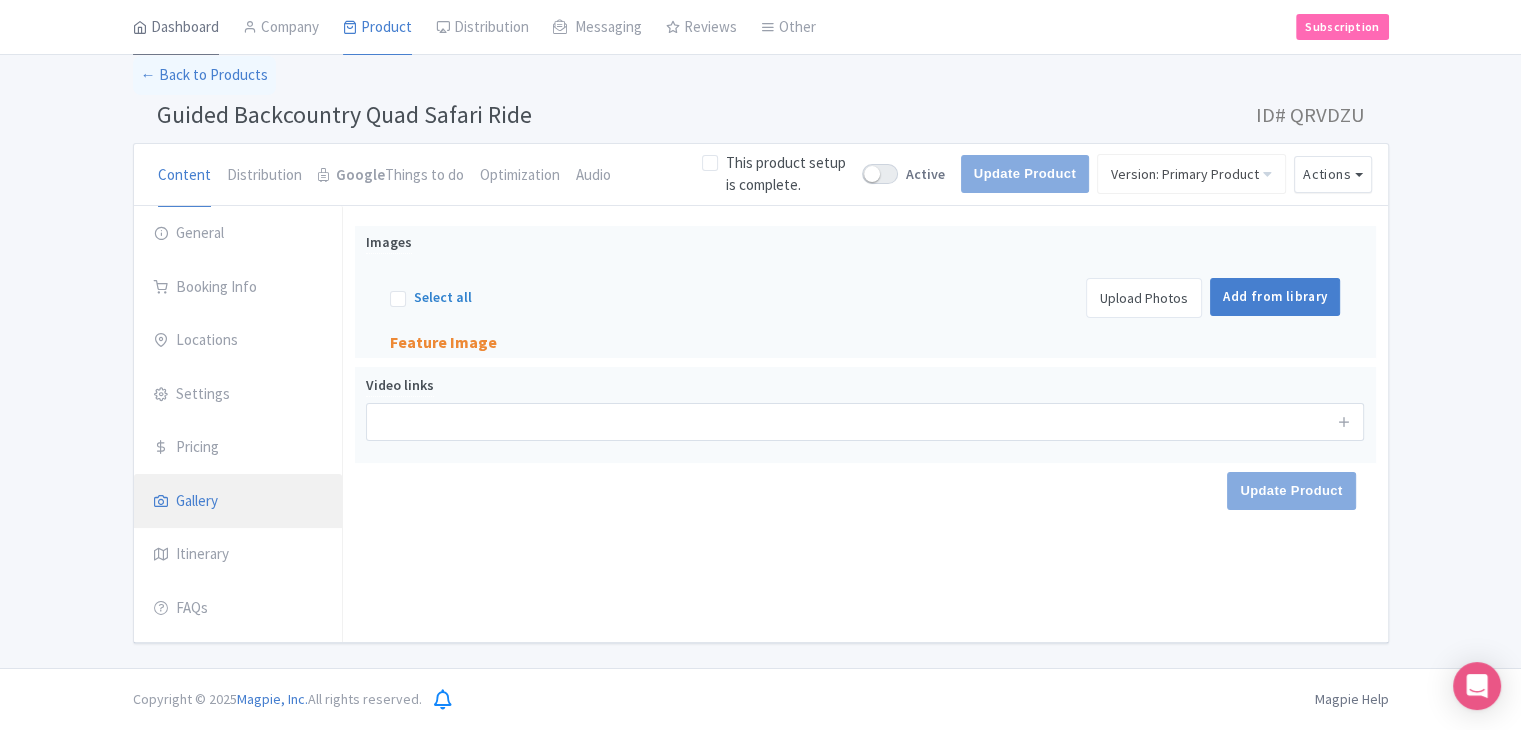 scroll, scrollTop: 84, scrollLeft: 0, axis: vertical 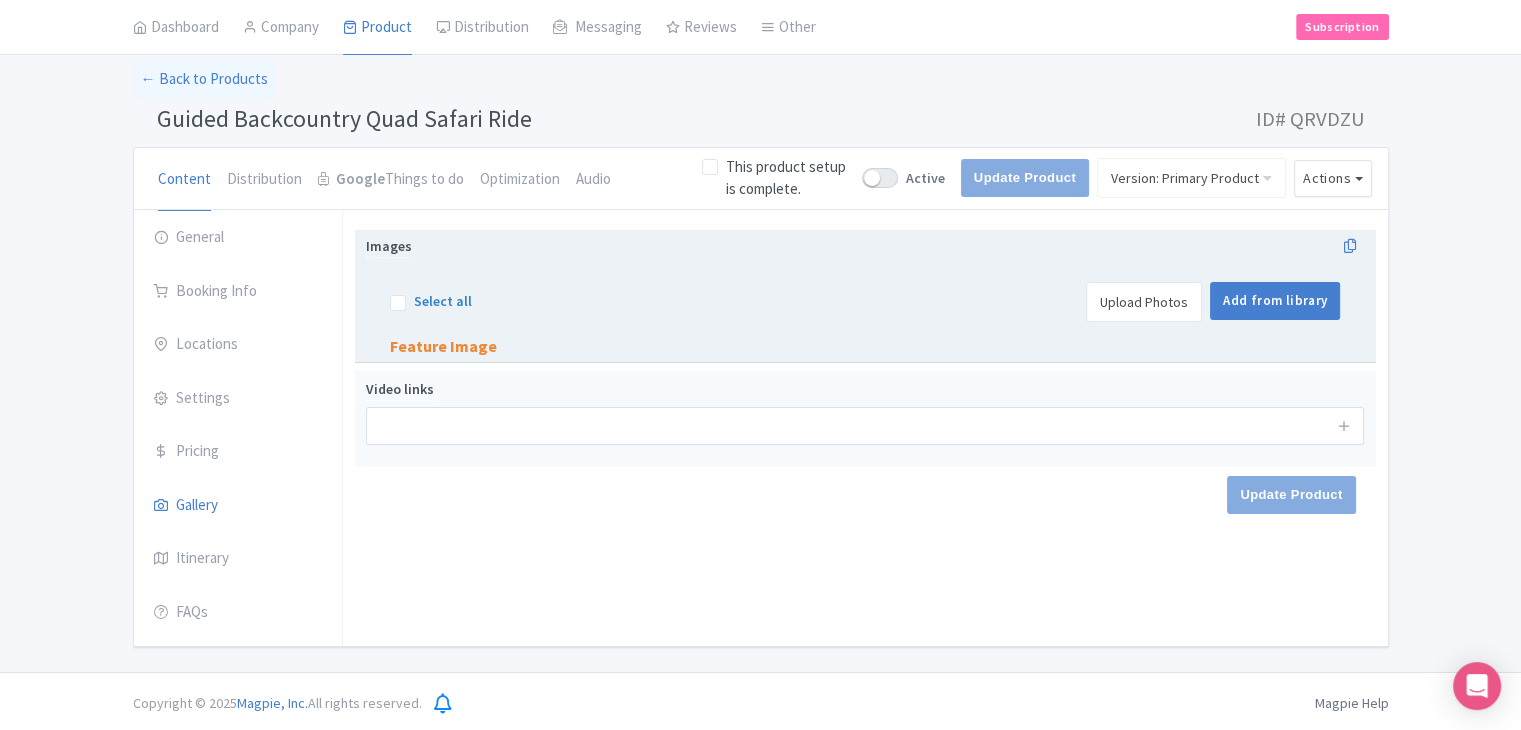 click on "Upload Photos" at bounding box center [1144, 302] 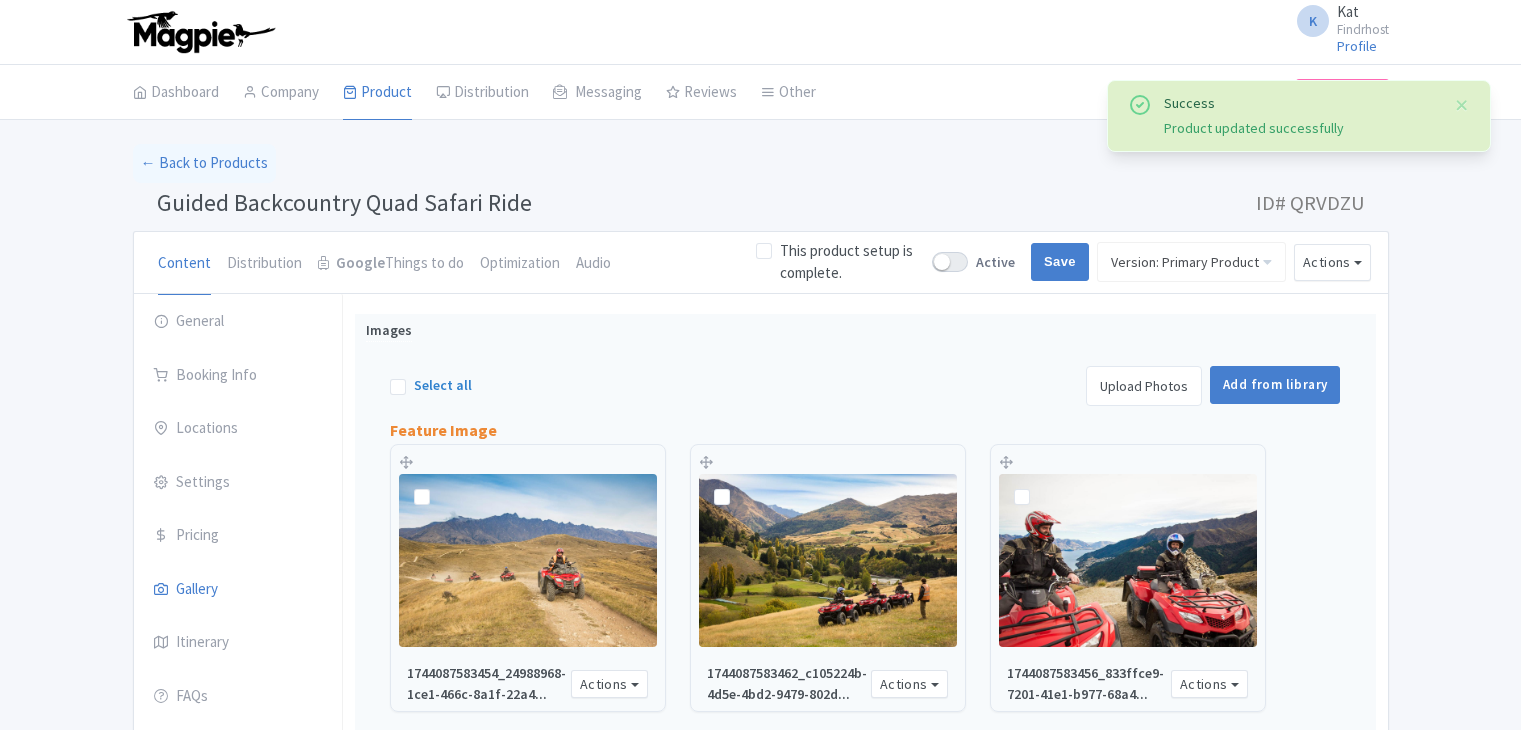 scroll, scrollTop: 84, scrollLeft: 0, axis: vertical 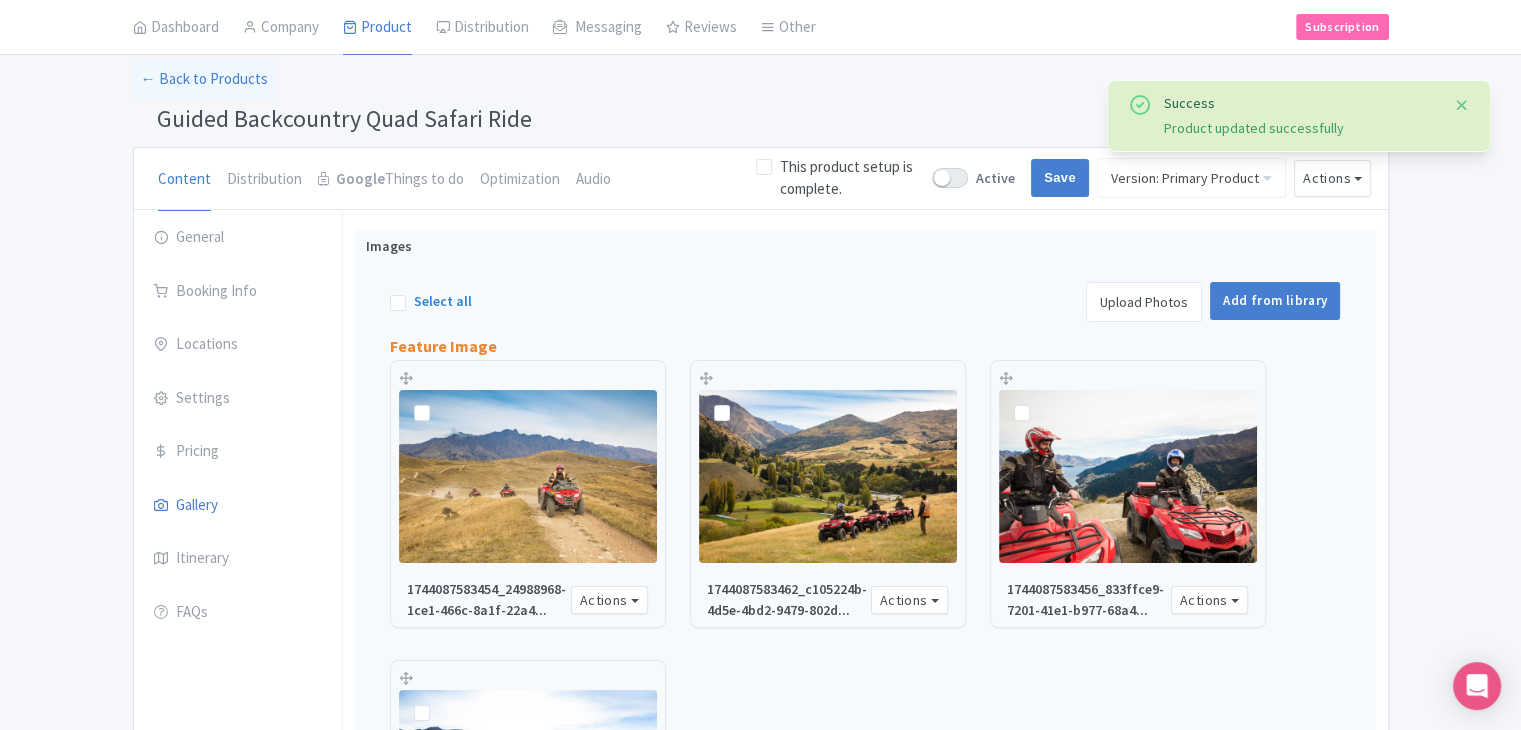click at bounding box center (1462, 105) 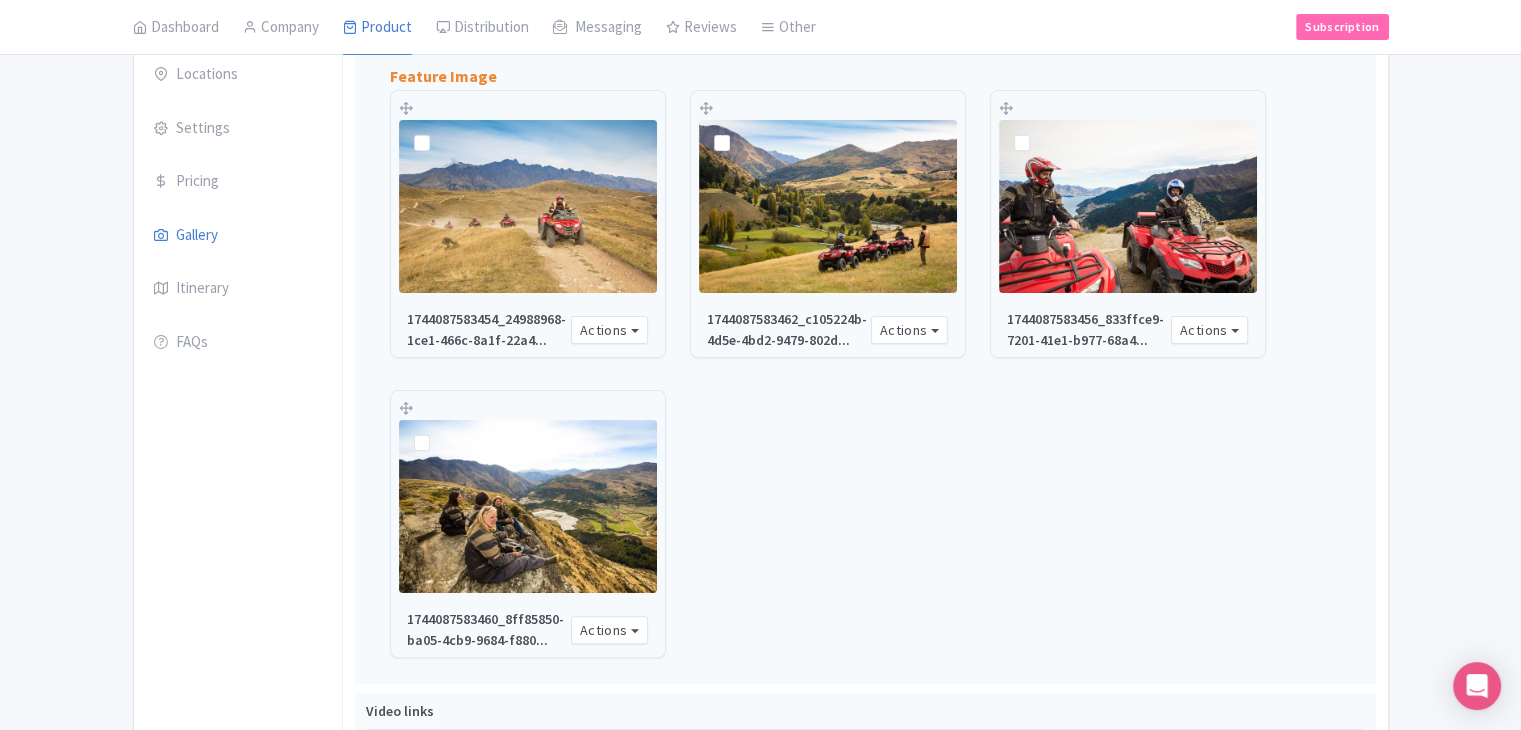 scroll, scrollTop: 564, scrollLeft: 0, axis: vertical 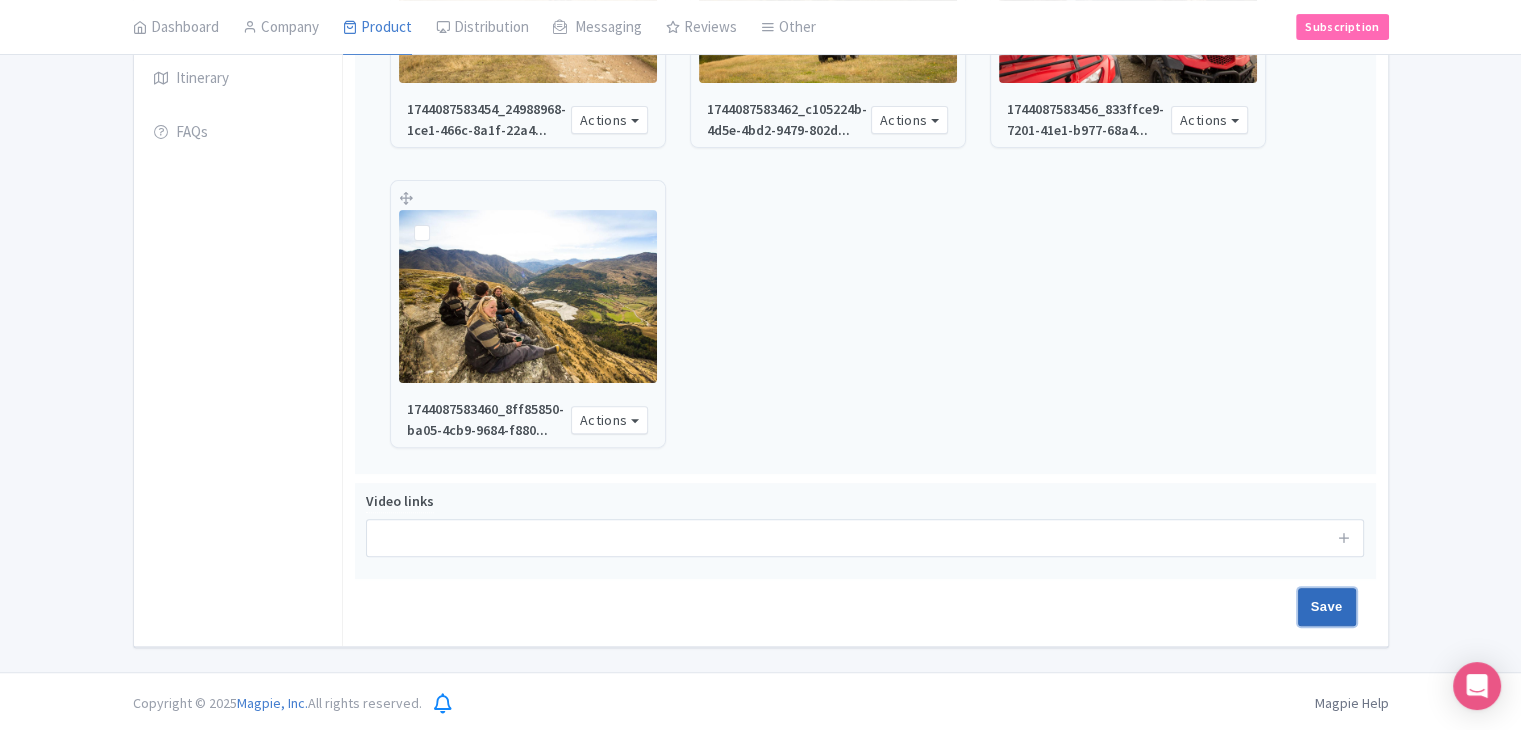 click on "Save" at bounding box center (1327, 607) 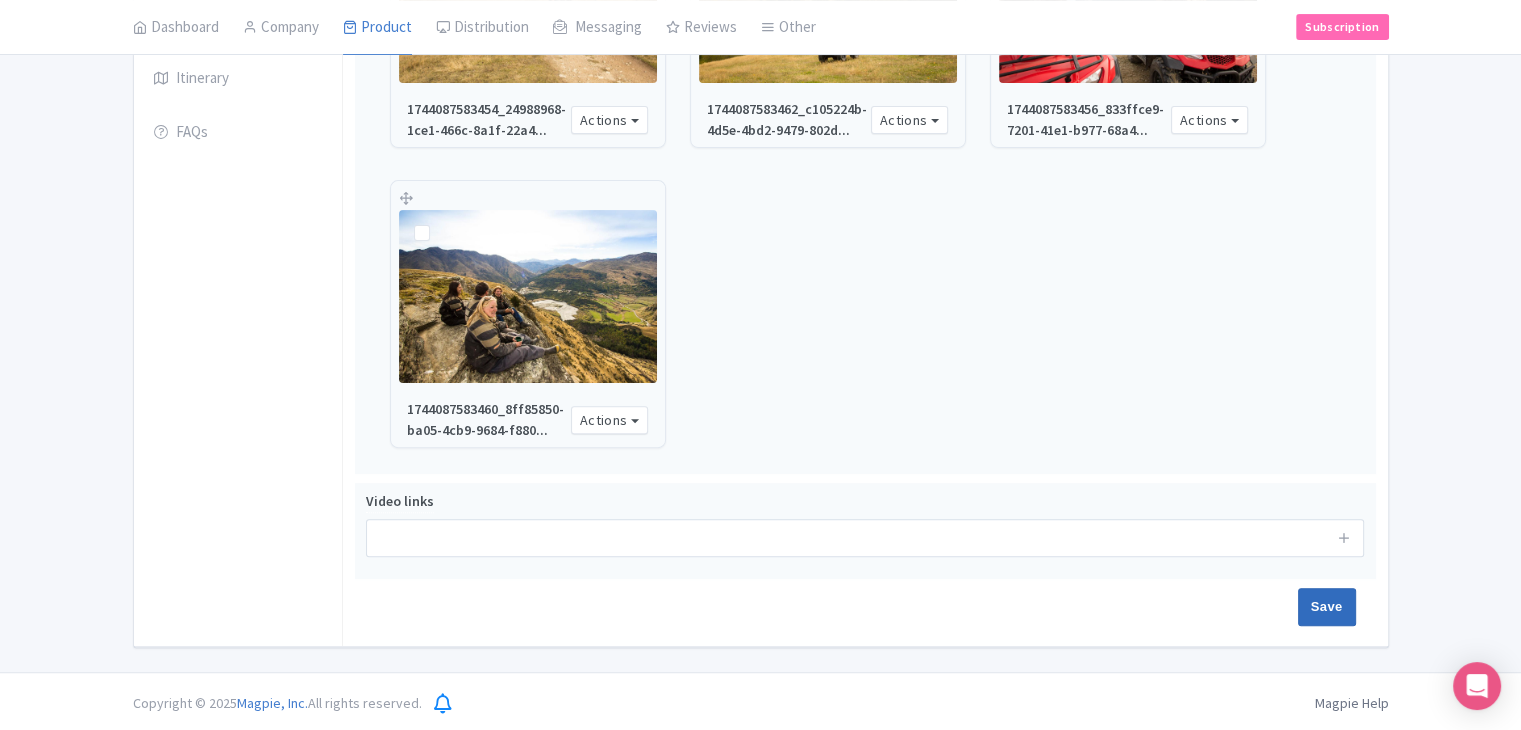 type on "Saving..." 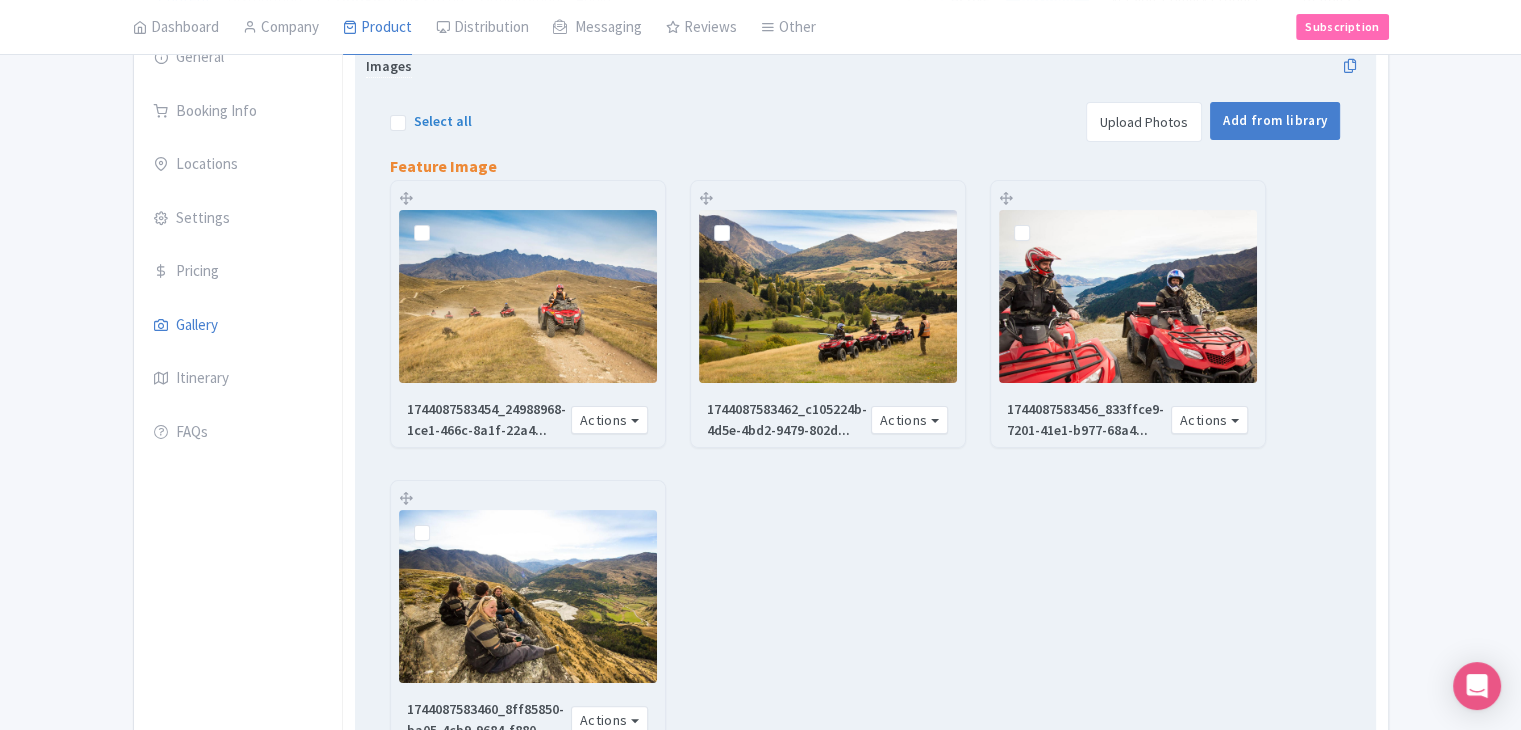 scroll, scrollTop: 164, scrollLeft: 0, axis: vertical 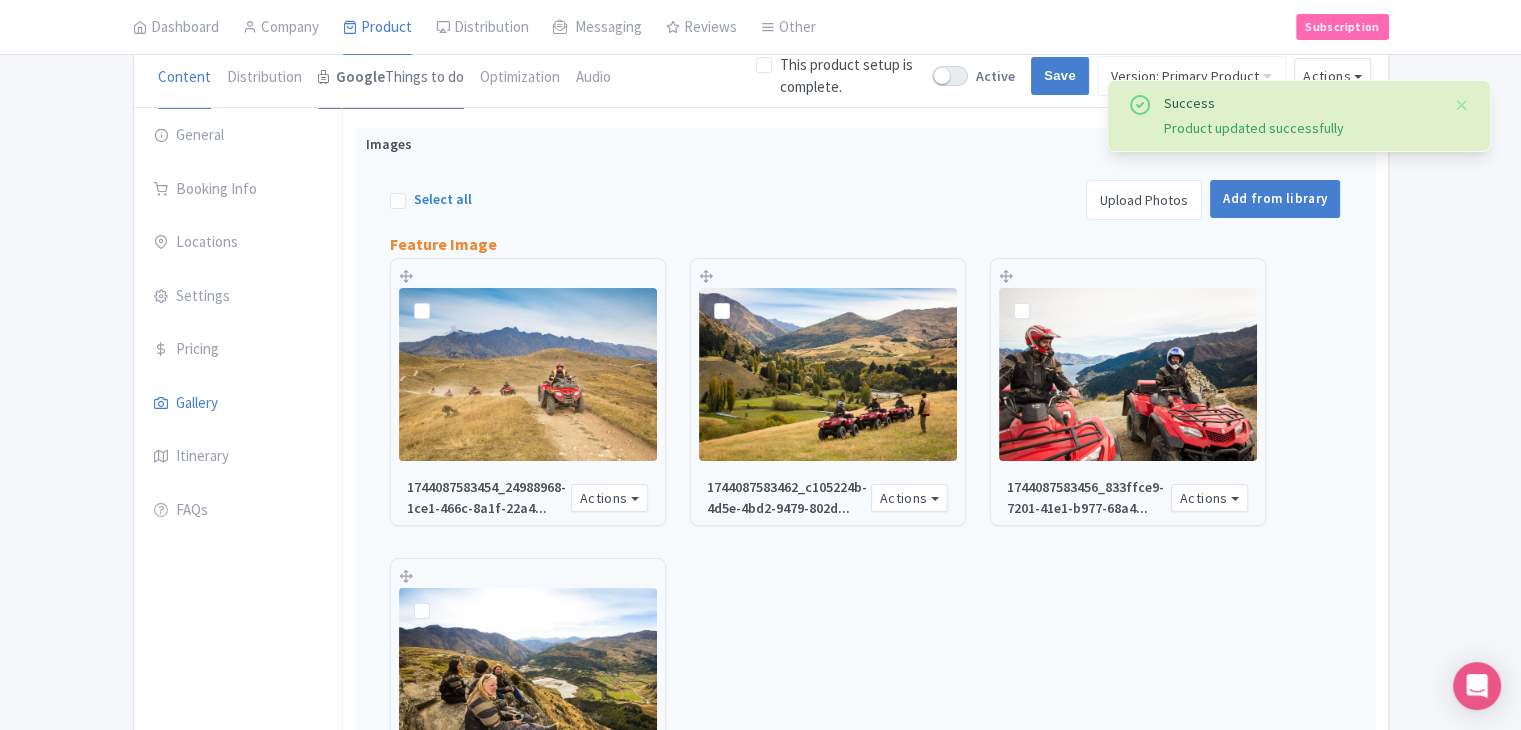click on "Google  Things to do" at bounding box center (391, 78) 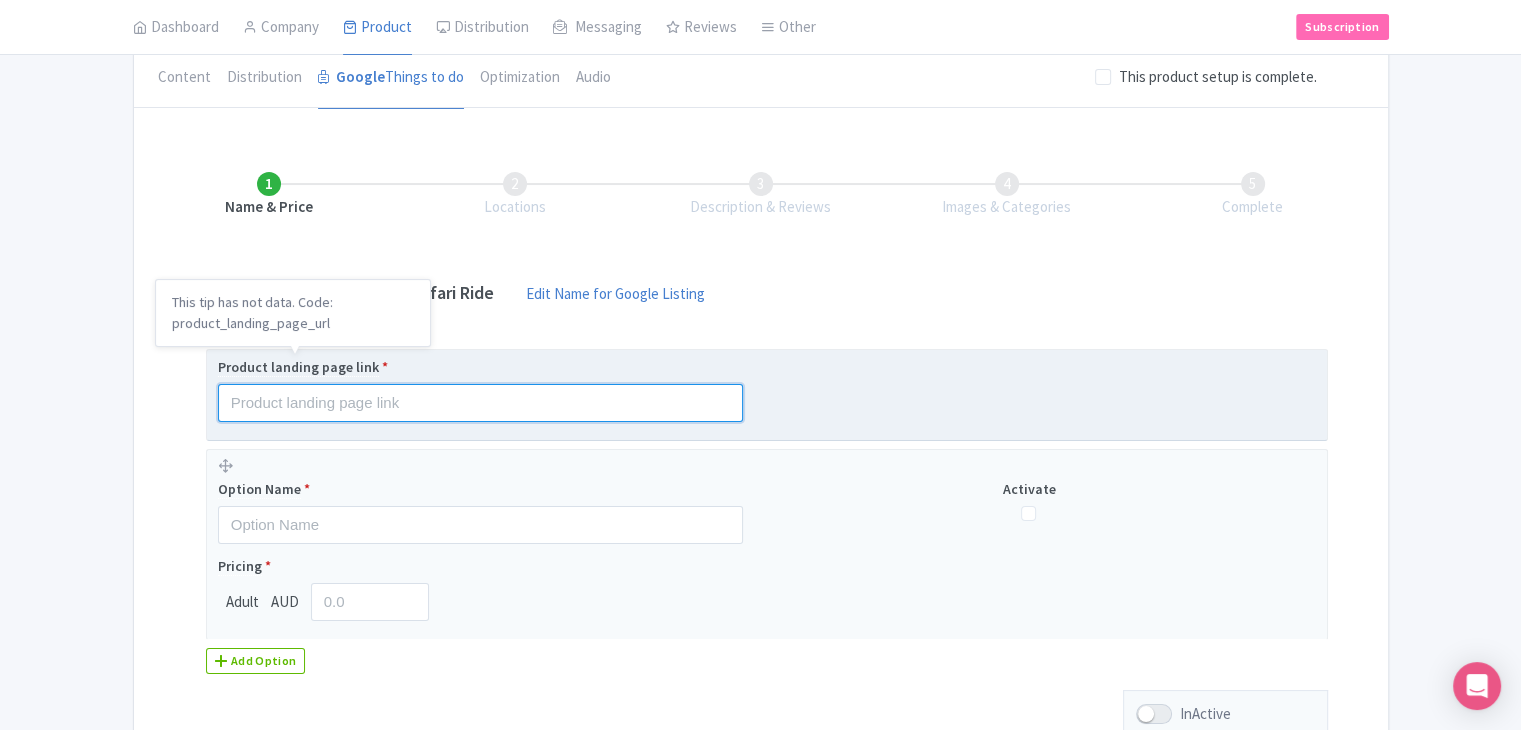 click at bounding box center (480, 403) 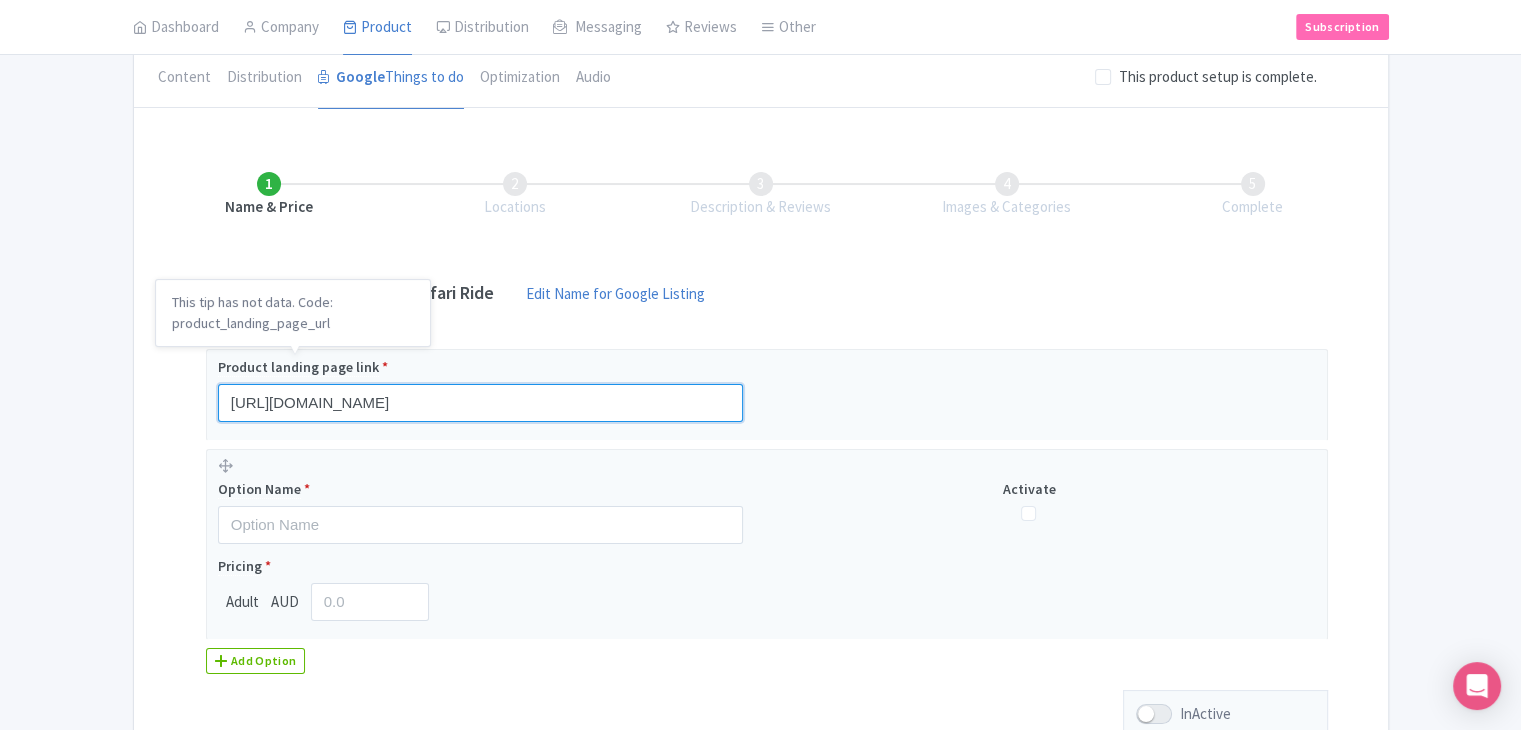 type on "https://www.findrhost.com/tours/quad-safari" 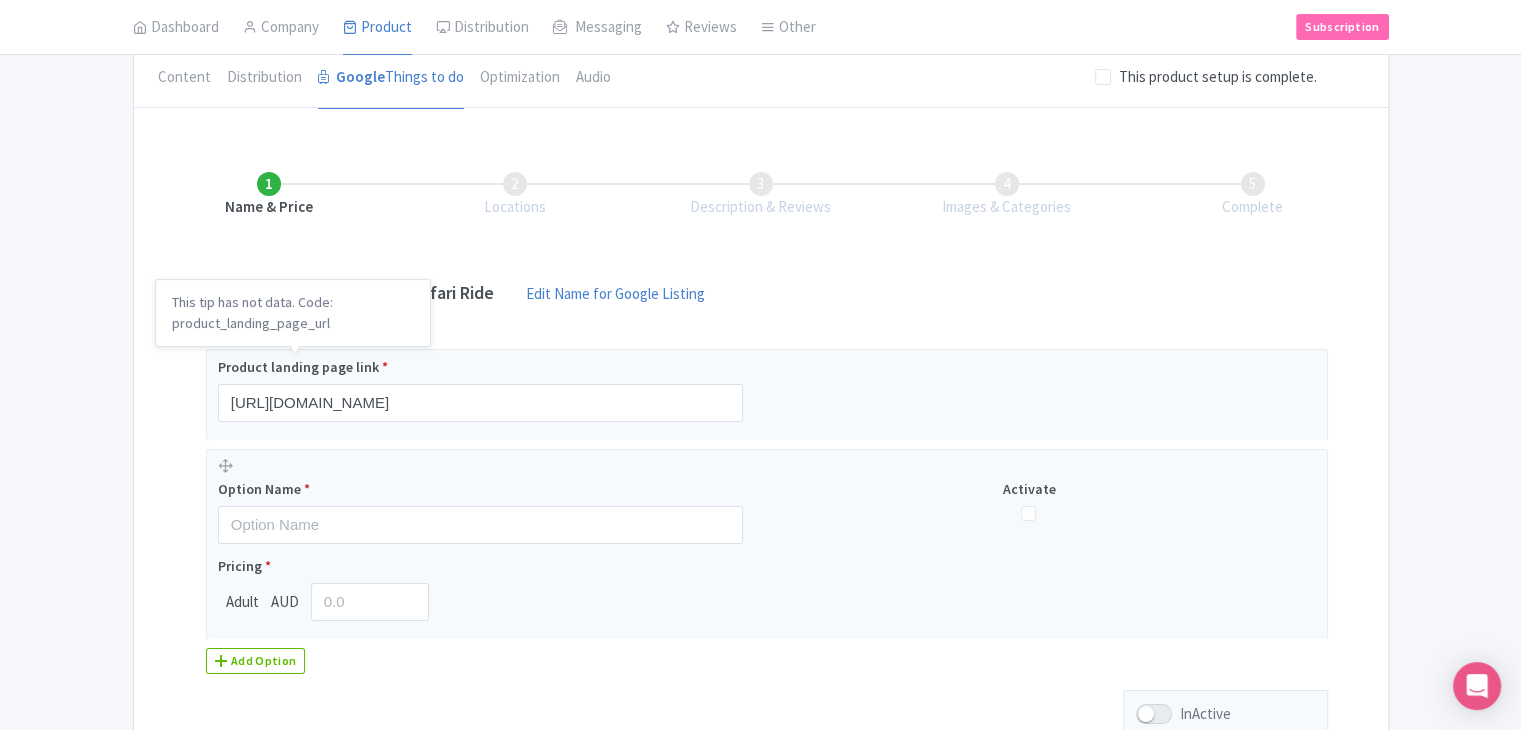 click on "Success
Product updated successfully
← Back to Products
Guided Backcountry Quad Safari Ride
ID# QRVDZU
Content
Distribution
Google  Things to do
Optimization
Audio
This product setup is complete.
Active
Save
Version: Primary Product
Primary Product
Version: Primary Product
Version type   * Primary
Version name   * Primary Product
Version description
Date from
Date to
Select all resellers for version
Share with Resellers:
Done
Actions
View on Magpie
Customer View
Industry Partner View
Download
Excel
Word
All Images ZIP
Share Products
Delete Product
Create new version
You are currently editing a version of this product: Primary Product
General
Booking Info
Locations
Settings" at bounding box center [760, 392] 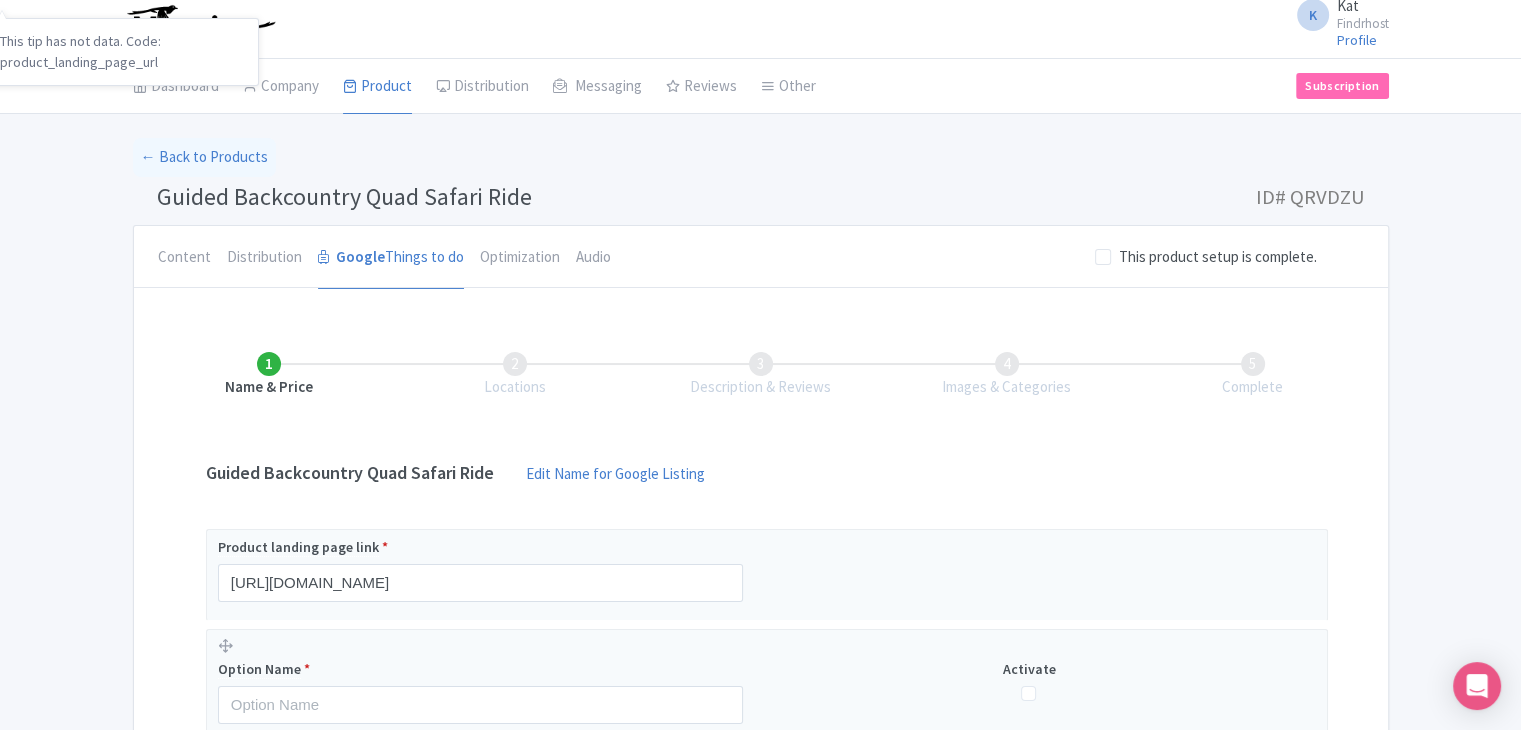 scroll, scrollTop: 0, scrollLeft: 0, axis: both 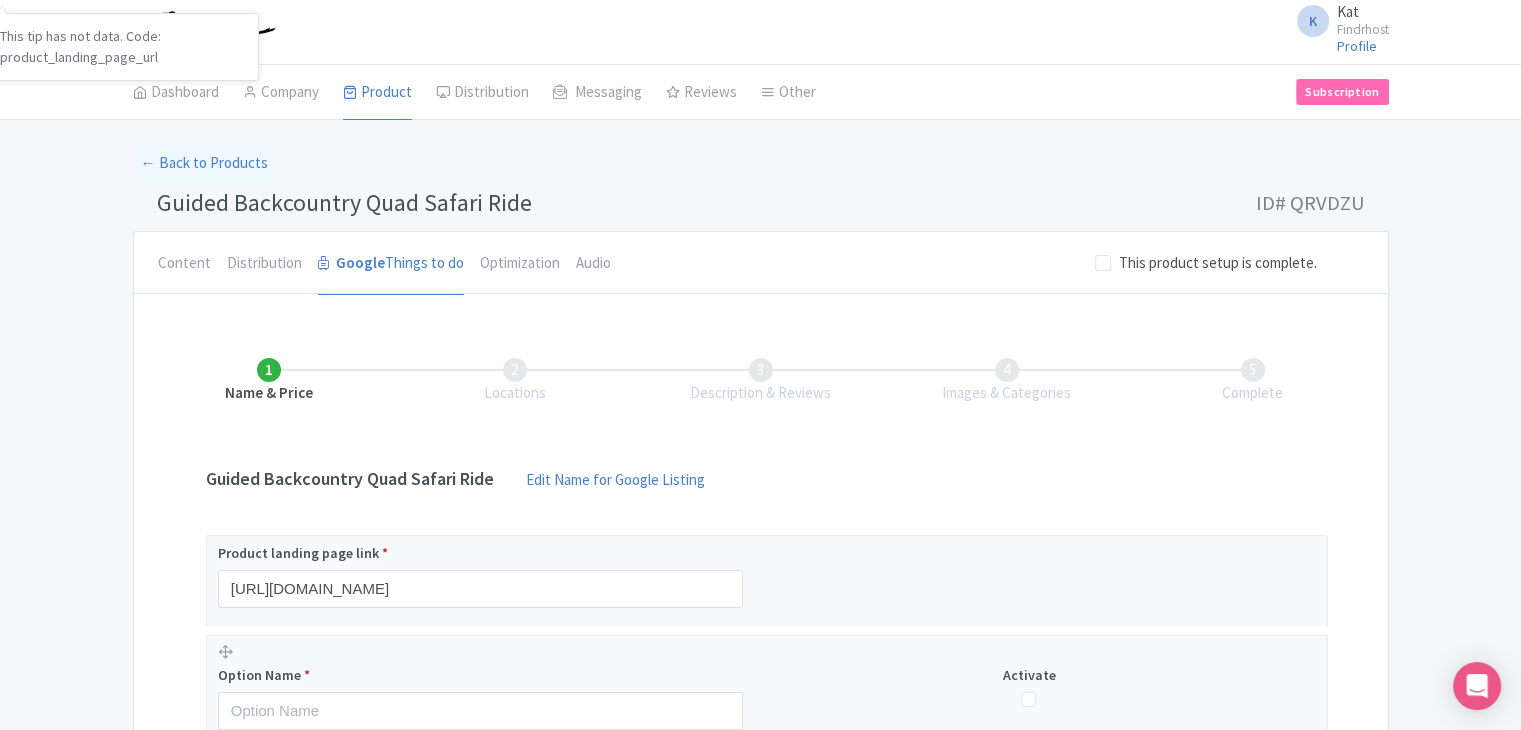 click on "Guided Backcountry Quad Safari Ride" at bounding box center [344, 202] 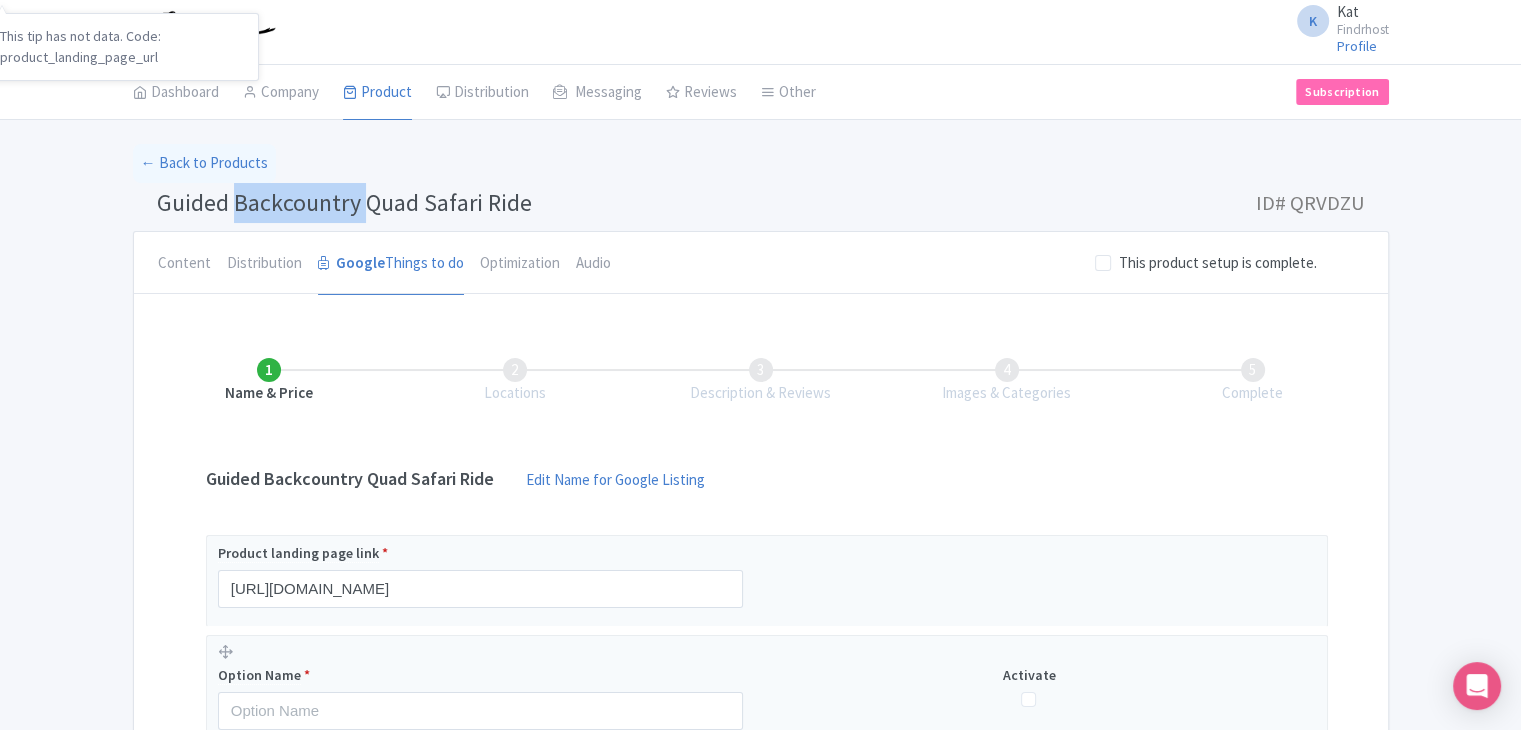 click on "Guided Backcountry Quad Safari Ride" at bounding box center [344, 202] 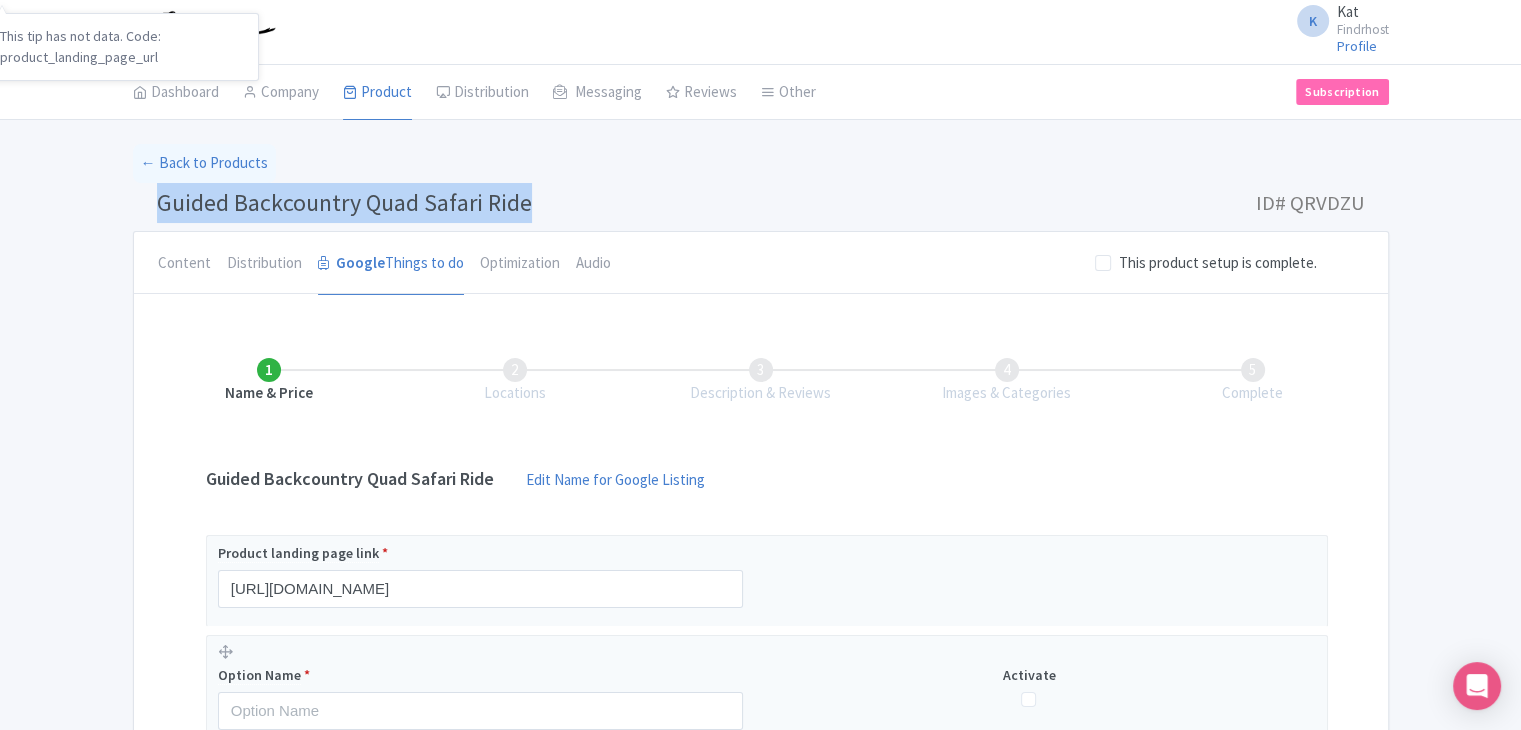 click on "Guided Backcountry Quad Safari Ride" at bounding box center (344, 202) 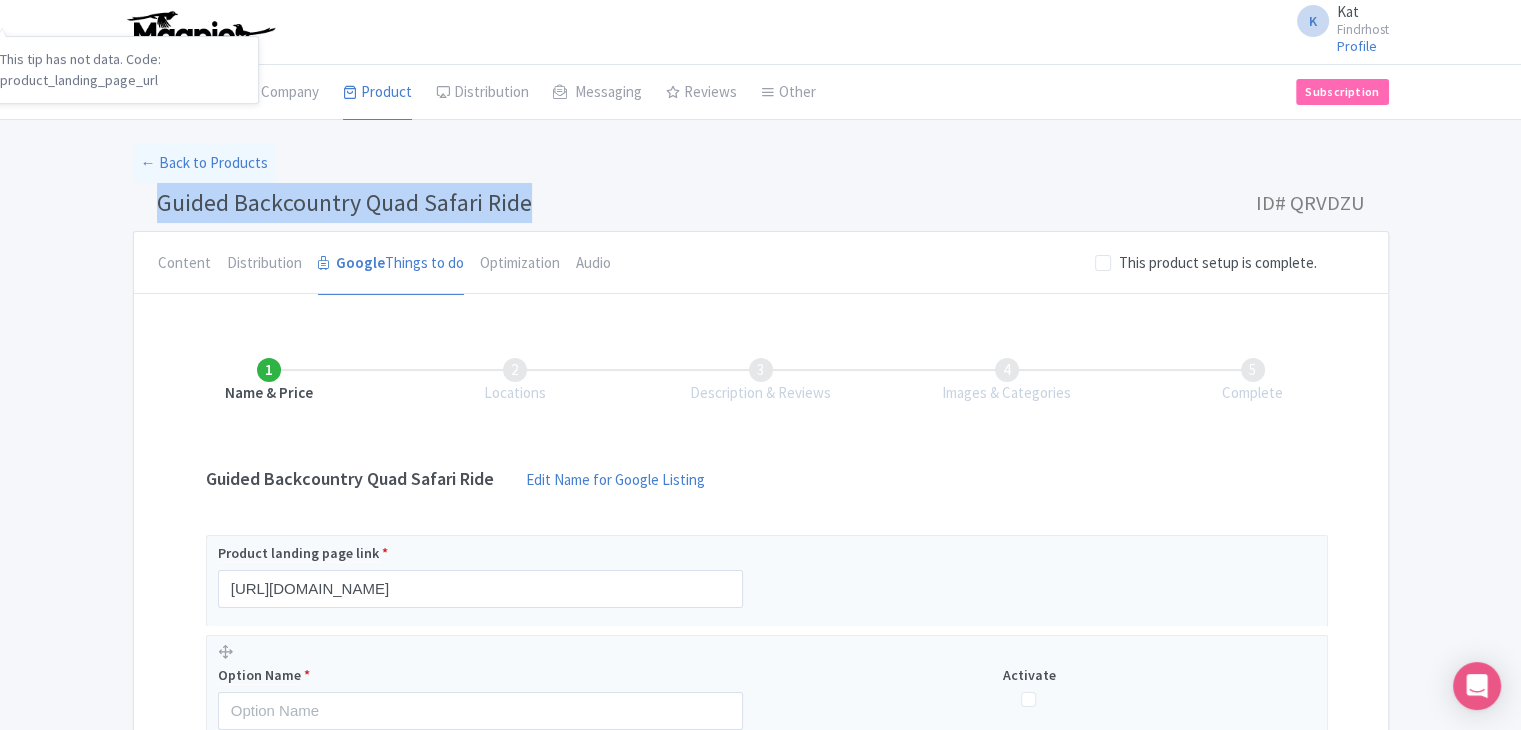 scroll, scrollTop: 366, scrollLeft: 0, axis: vertical 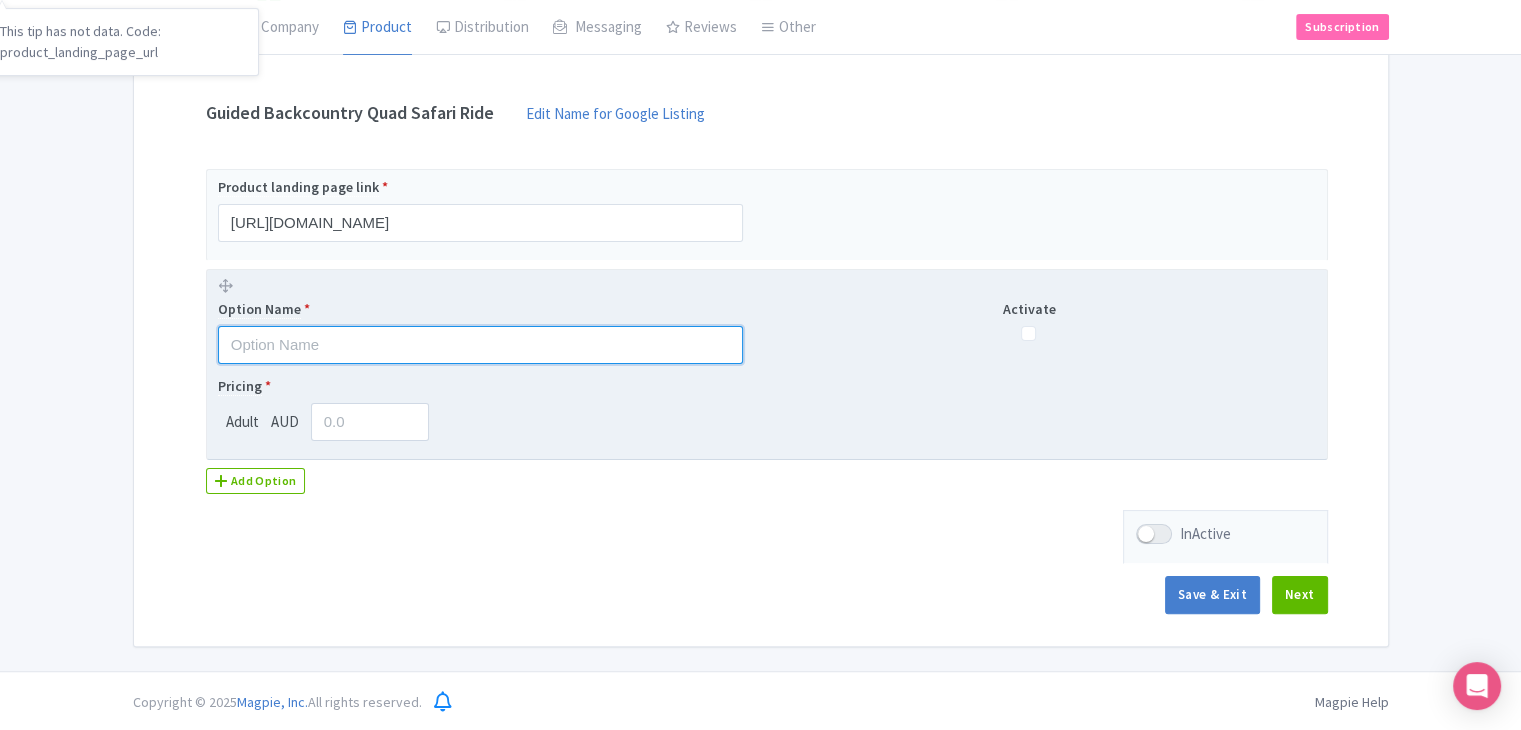 click at bounding box center (480, 345) 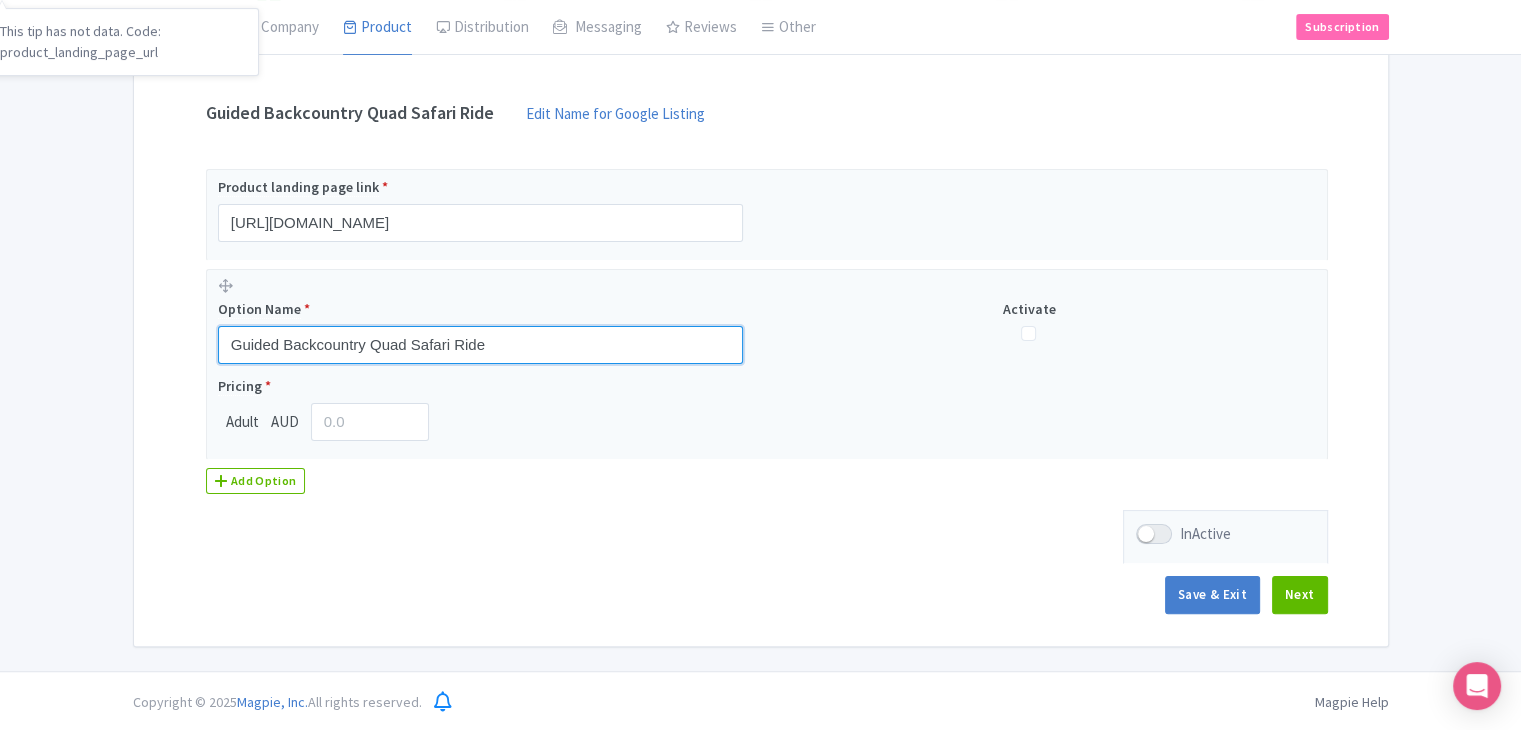 type on "Guided Backcountry Quad Safari Ride" 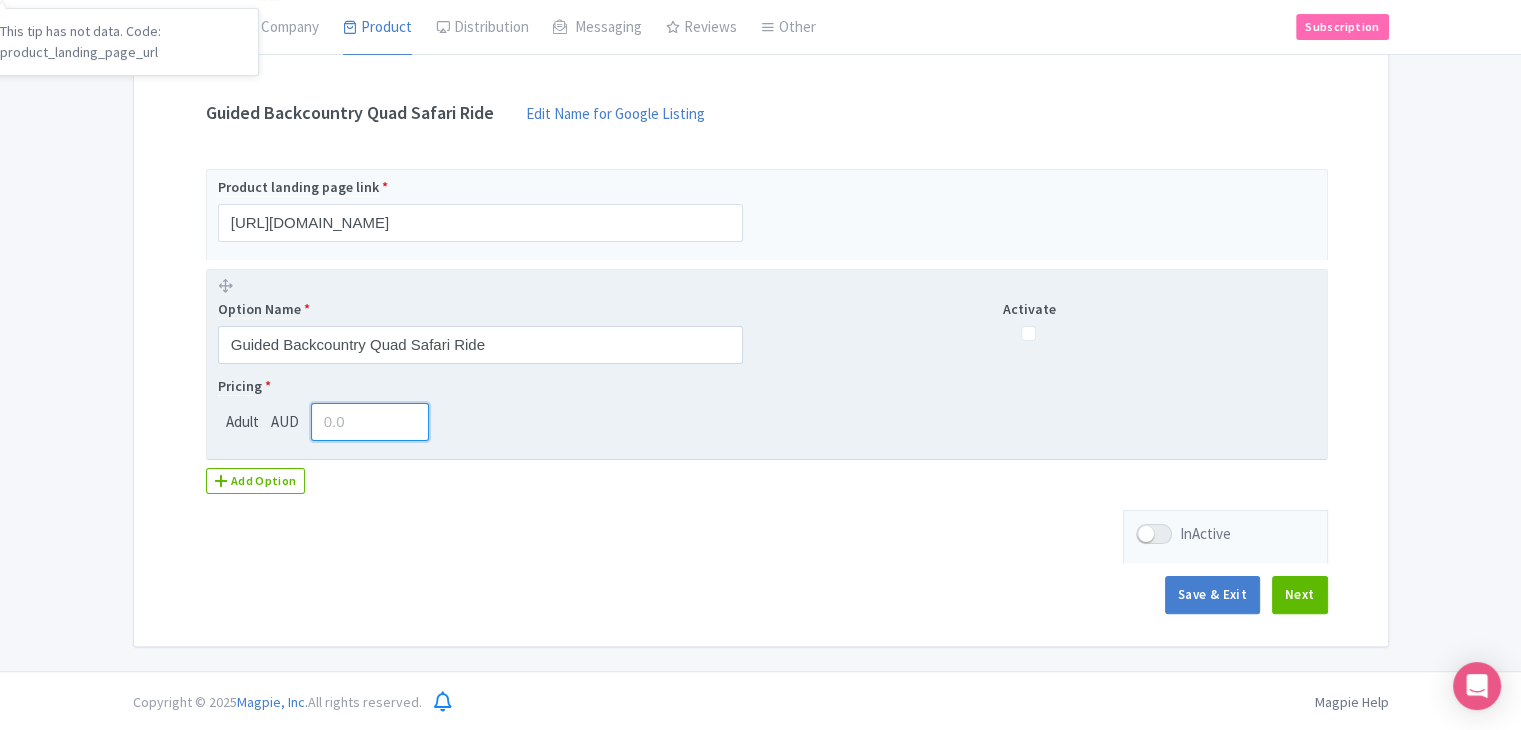click at bounding box center (370, 422) 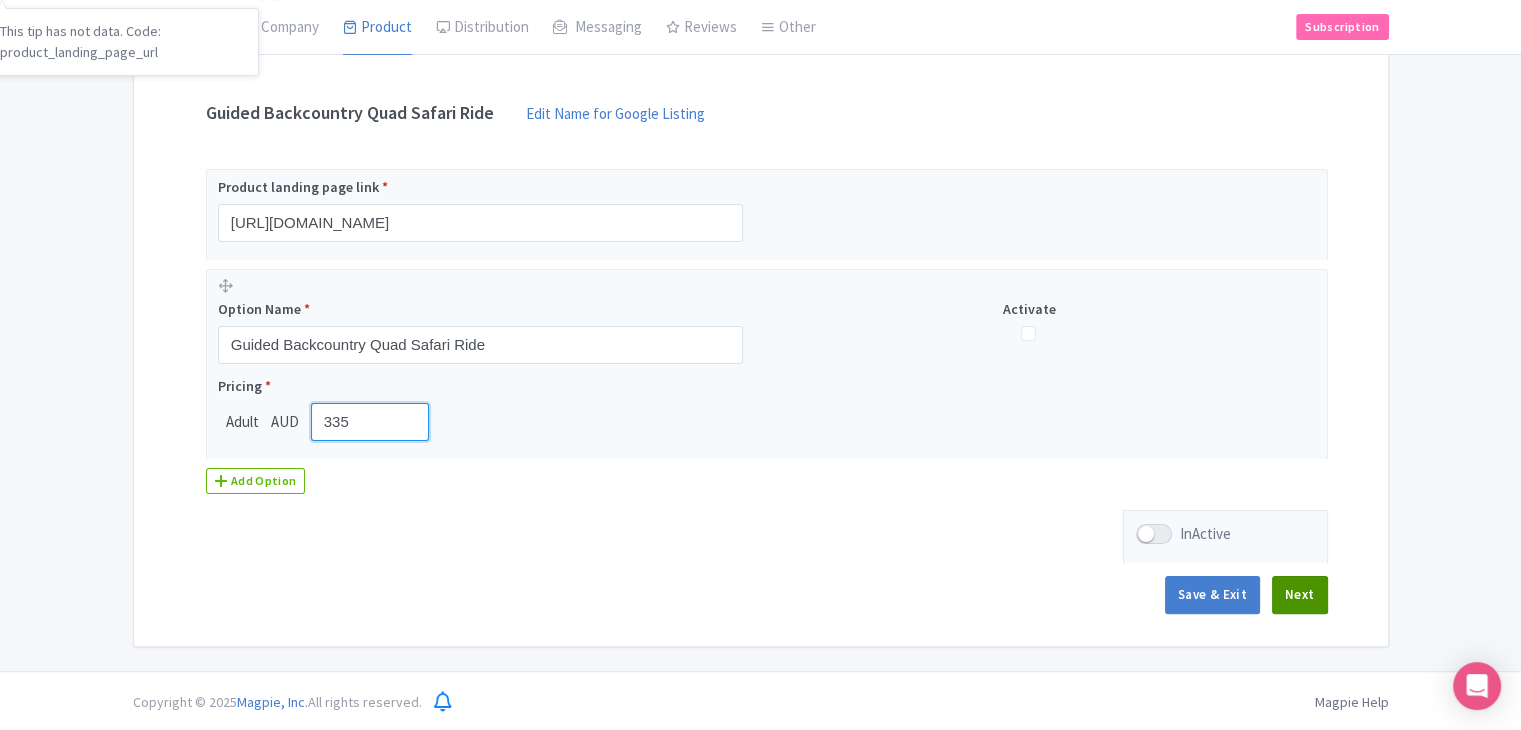 type on "335" 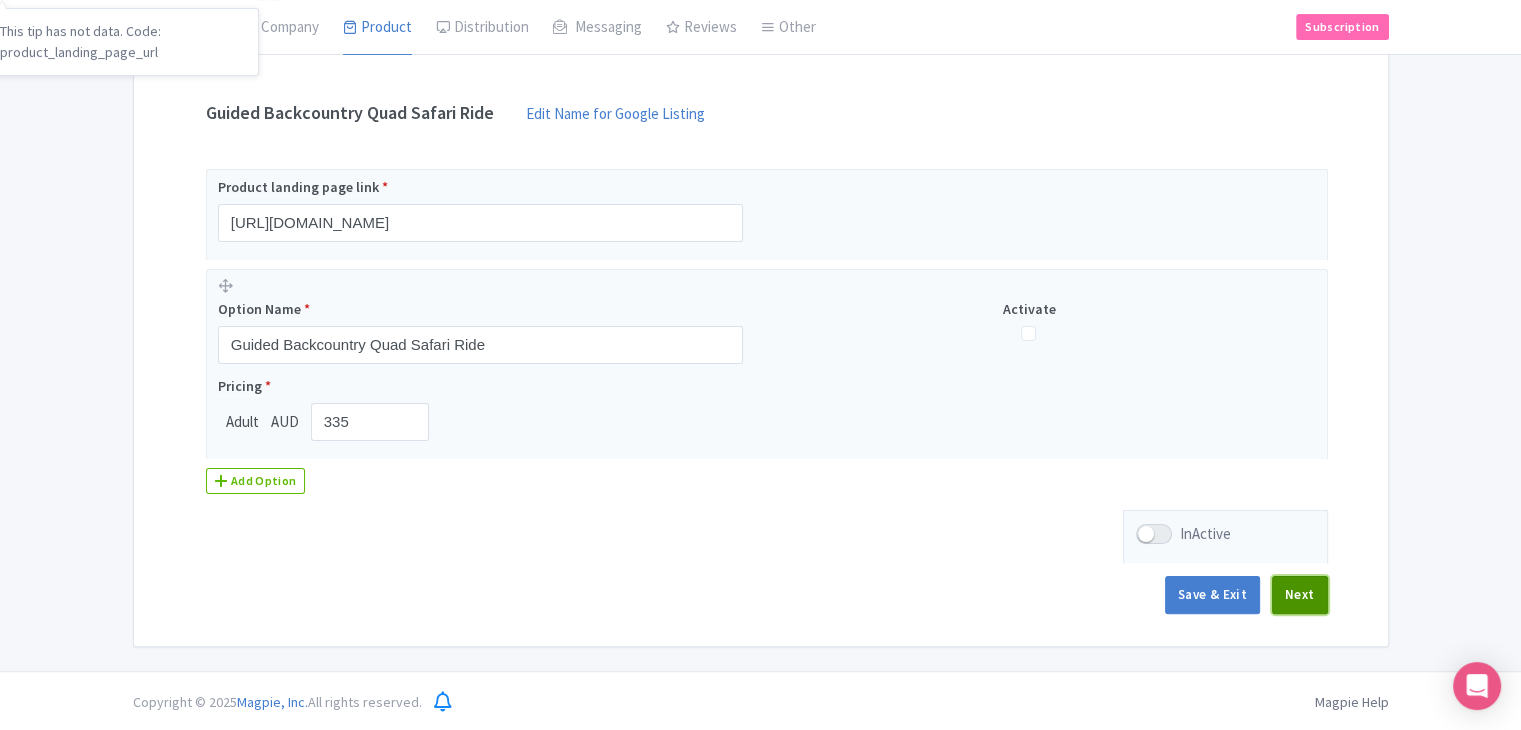 click on "Next" at bounding box center (1300, 595) 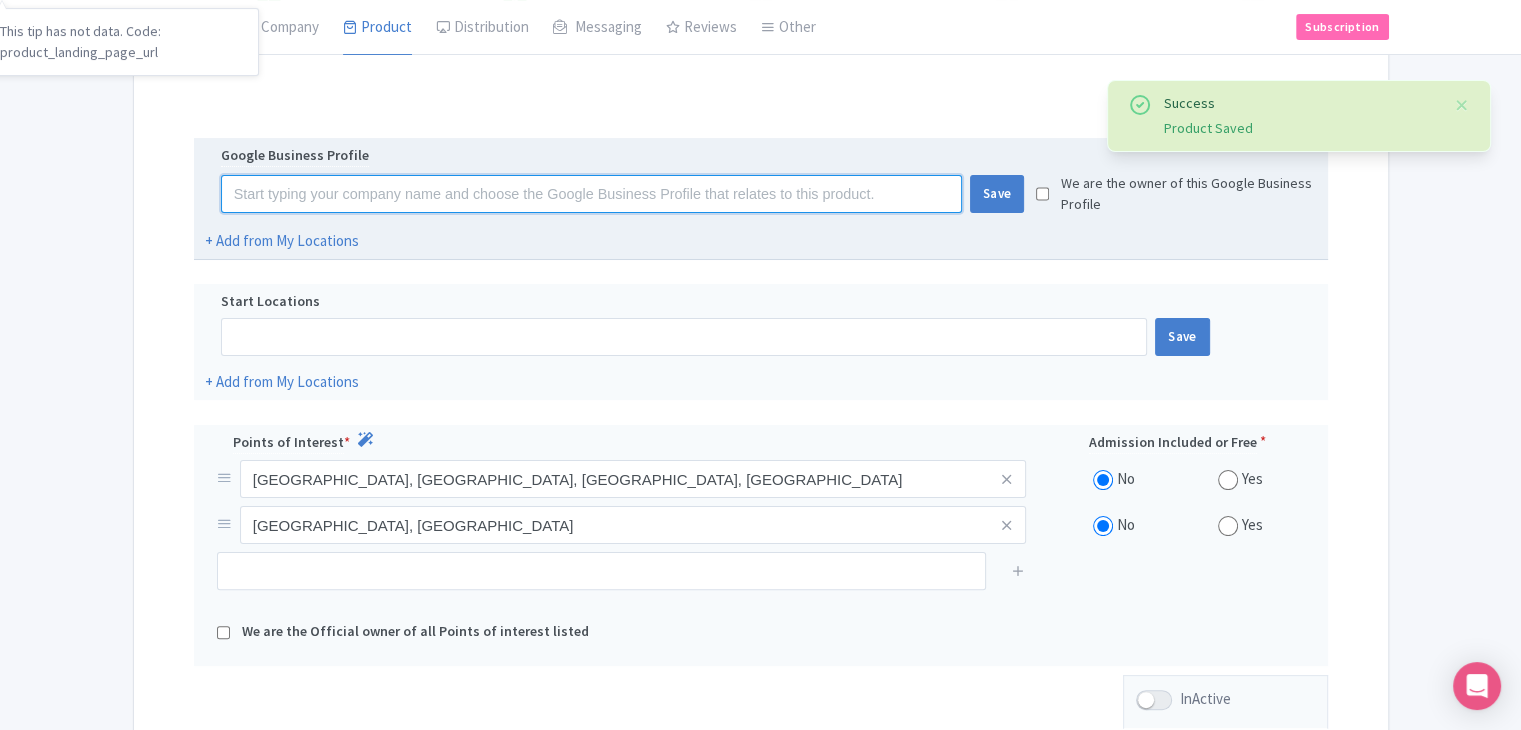 click at bounding box center (591, 194) 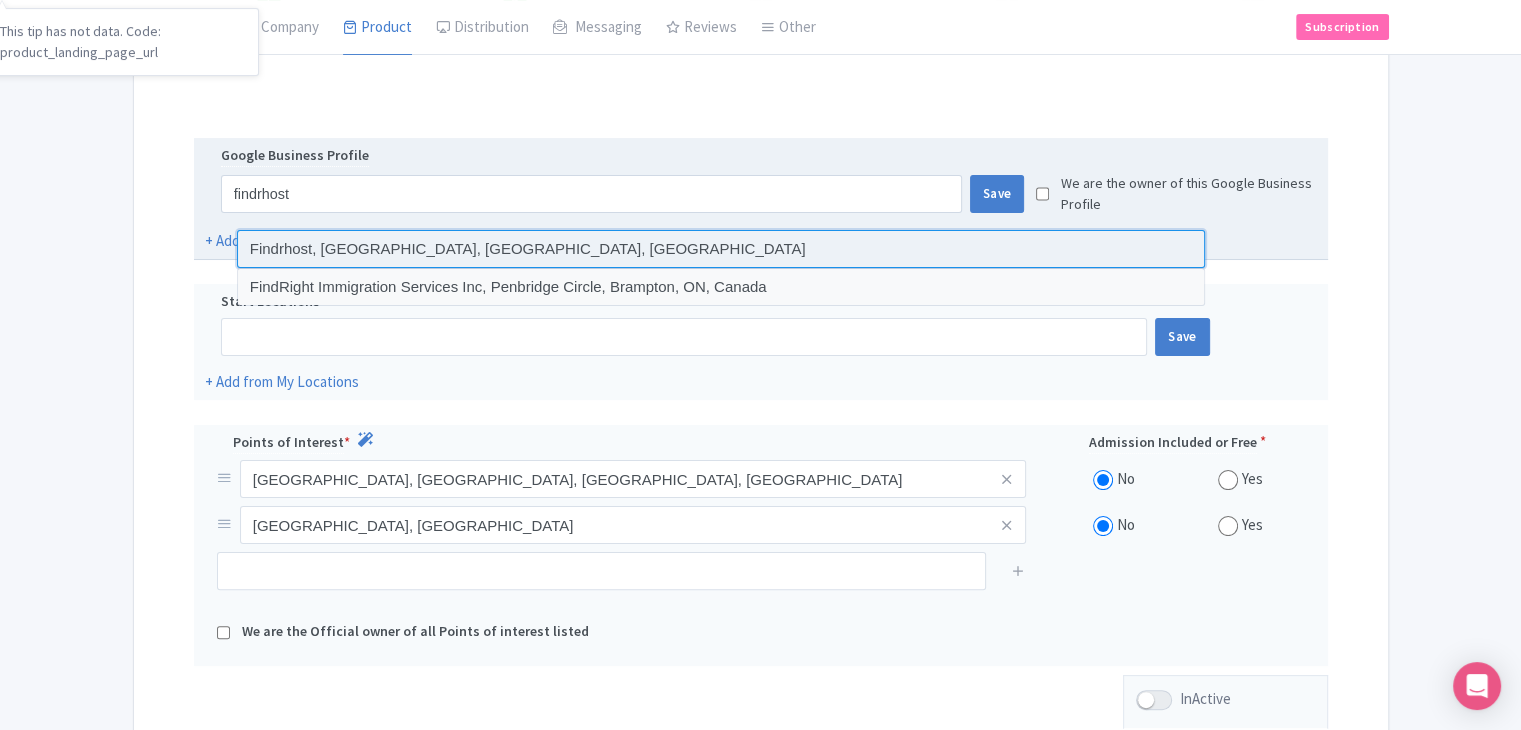 click at bounding box center [721, 249] 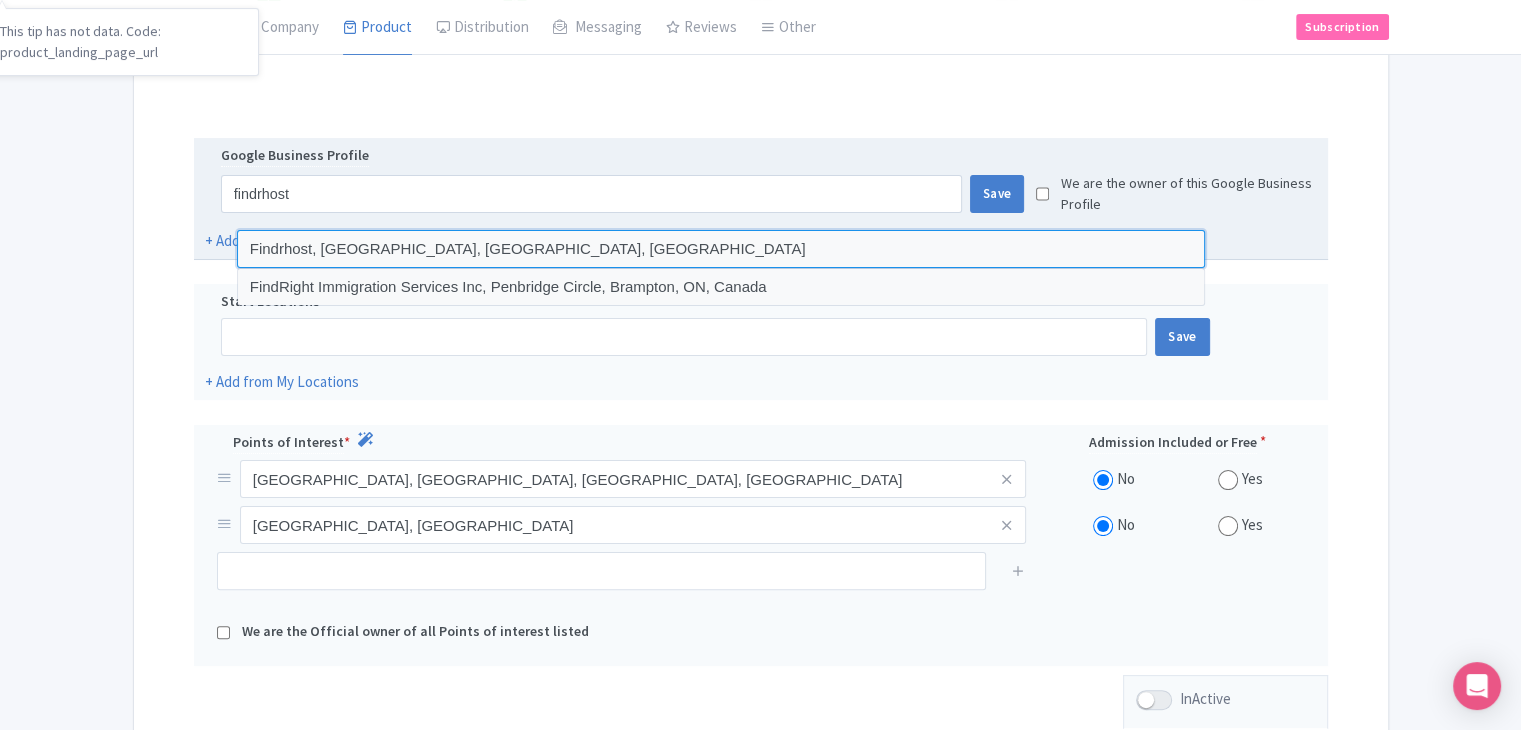 type on "Findrhost, [GEOGRAPHIC_DATA], [GEOGRAPHIC_DATA], [GEOGRAPHIC_DATA]" 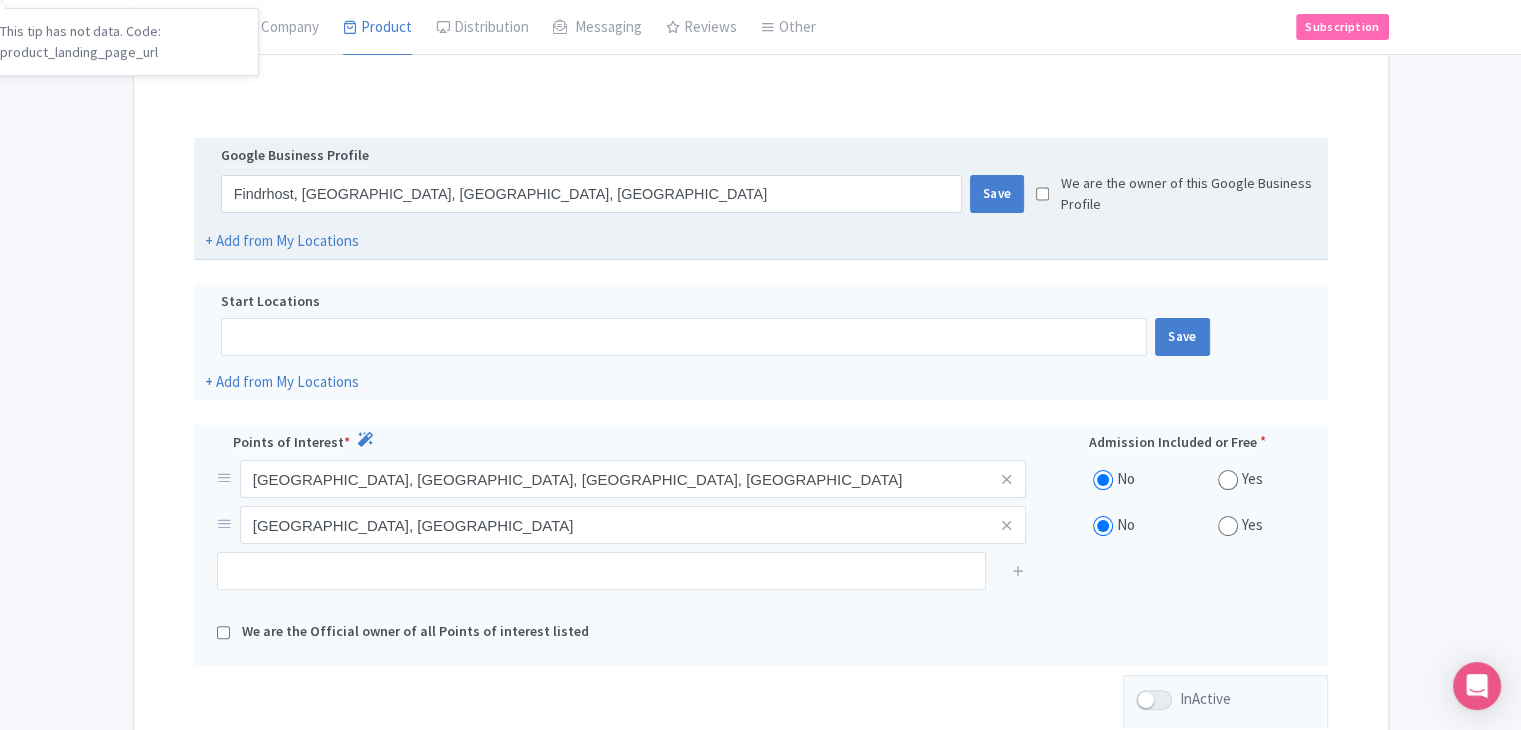 click at bounding box center (1042, 194) 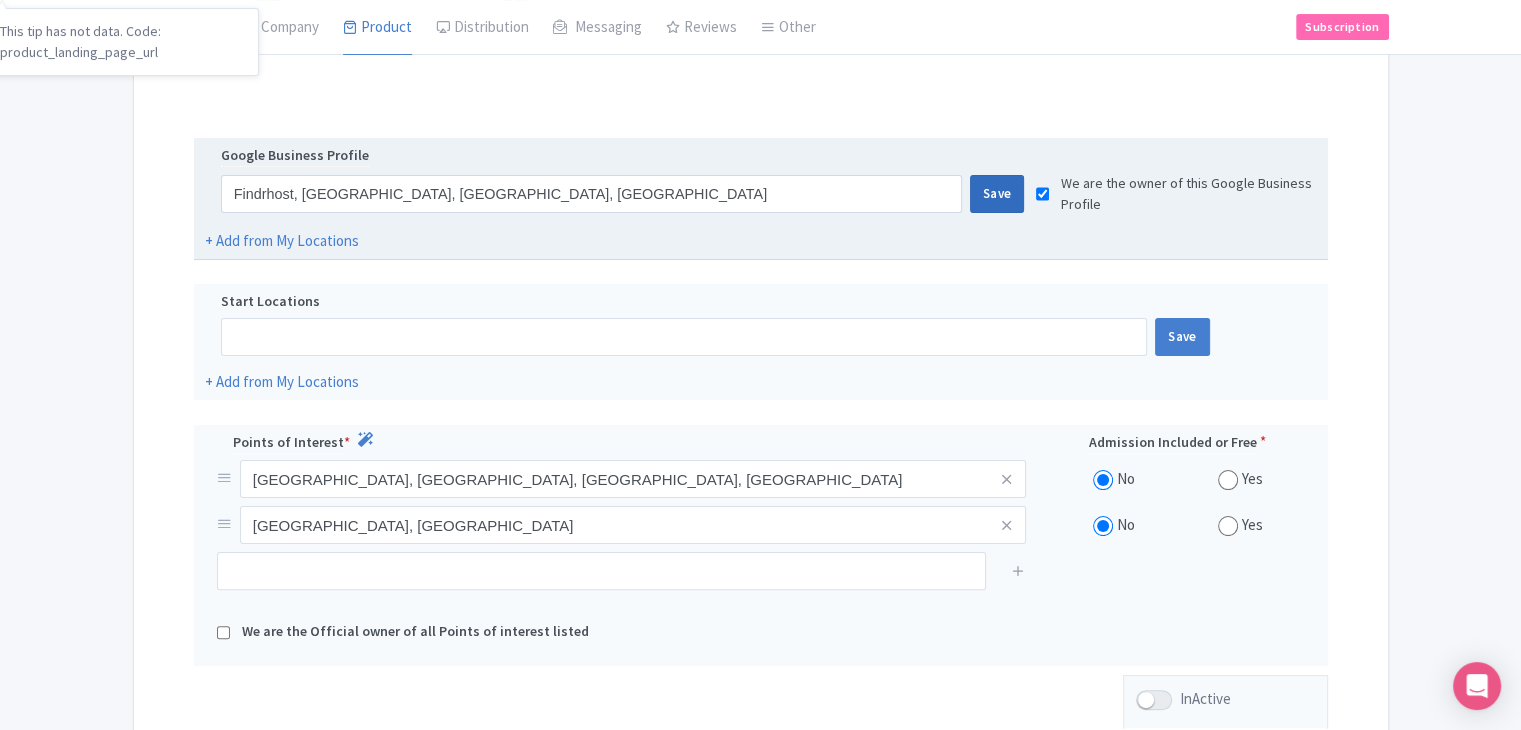 click on "Save" at bounding box center (997, 194) 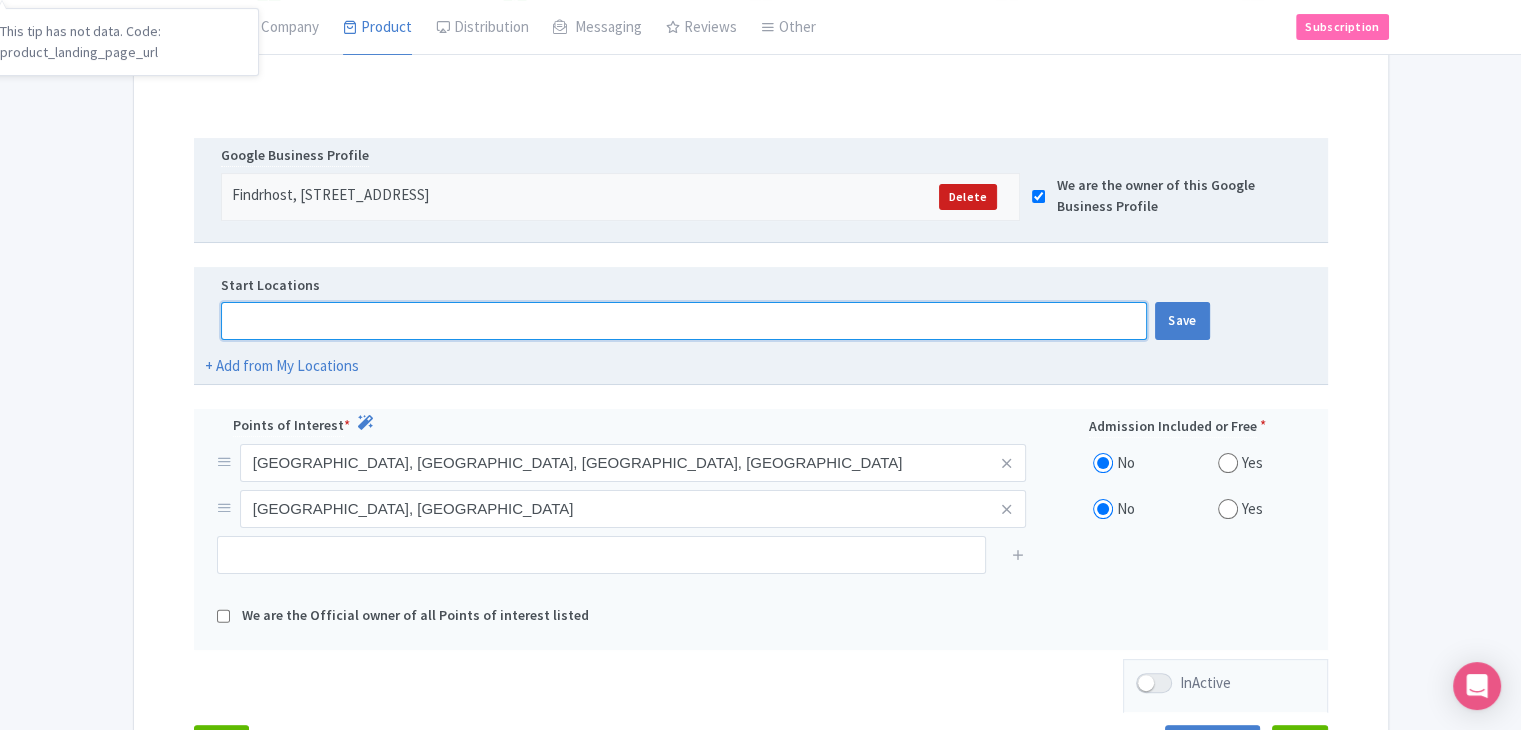 click at bounding box center [684, 321] 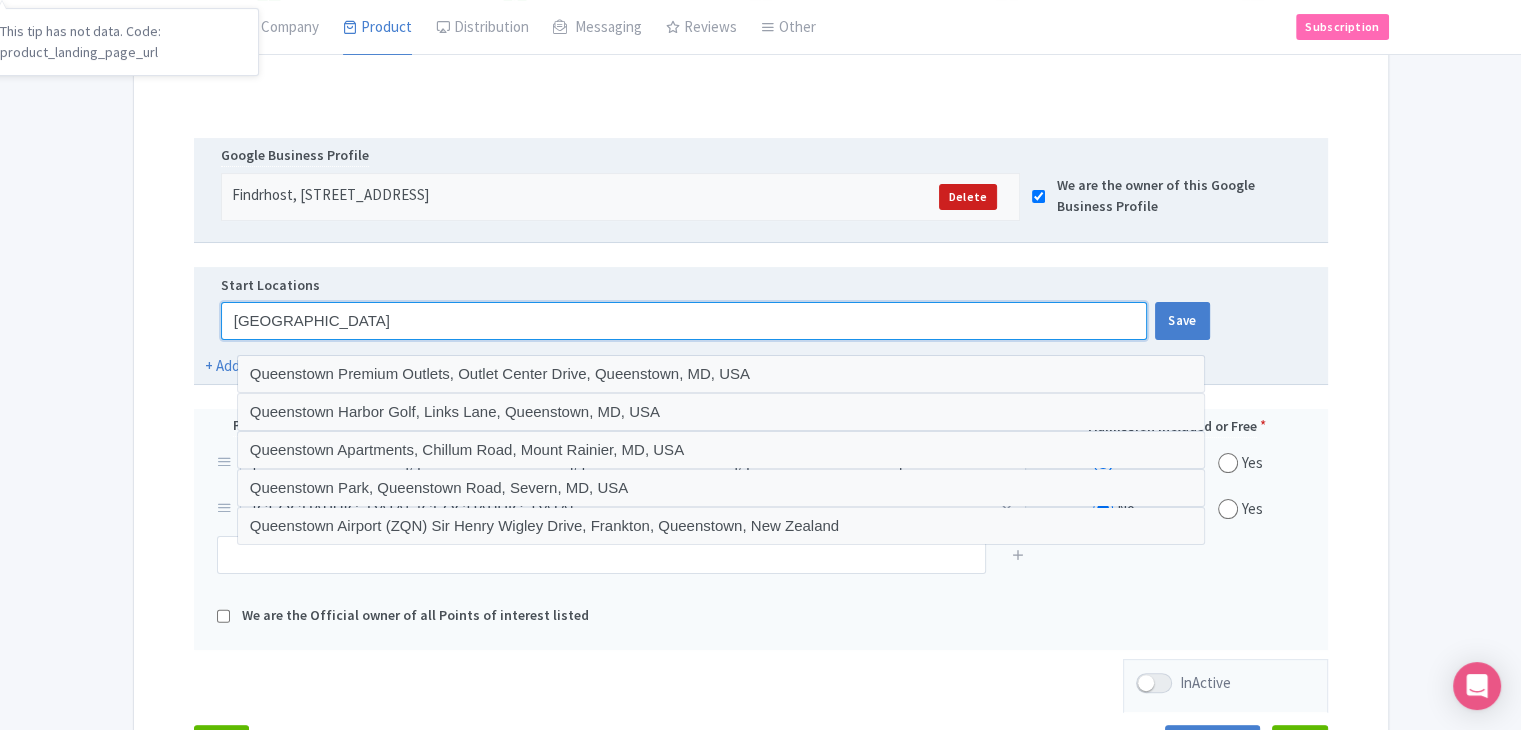 click on "Queenstown" at bounding box center (684, 321) 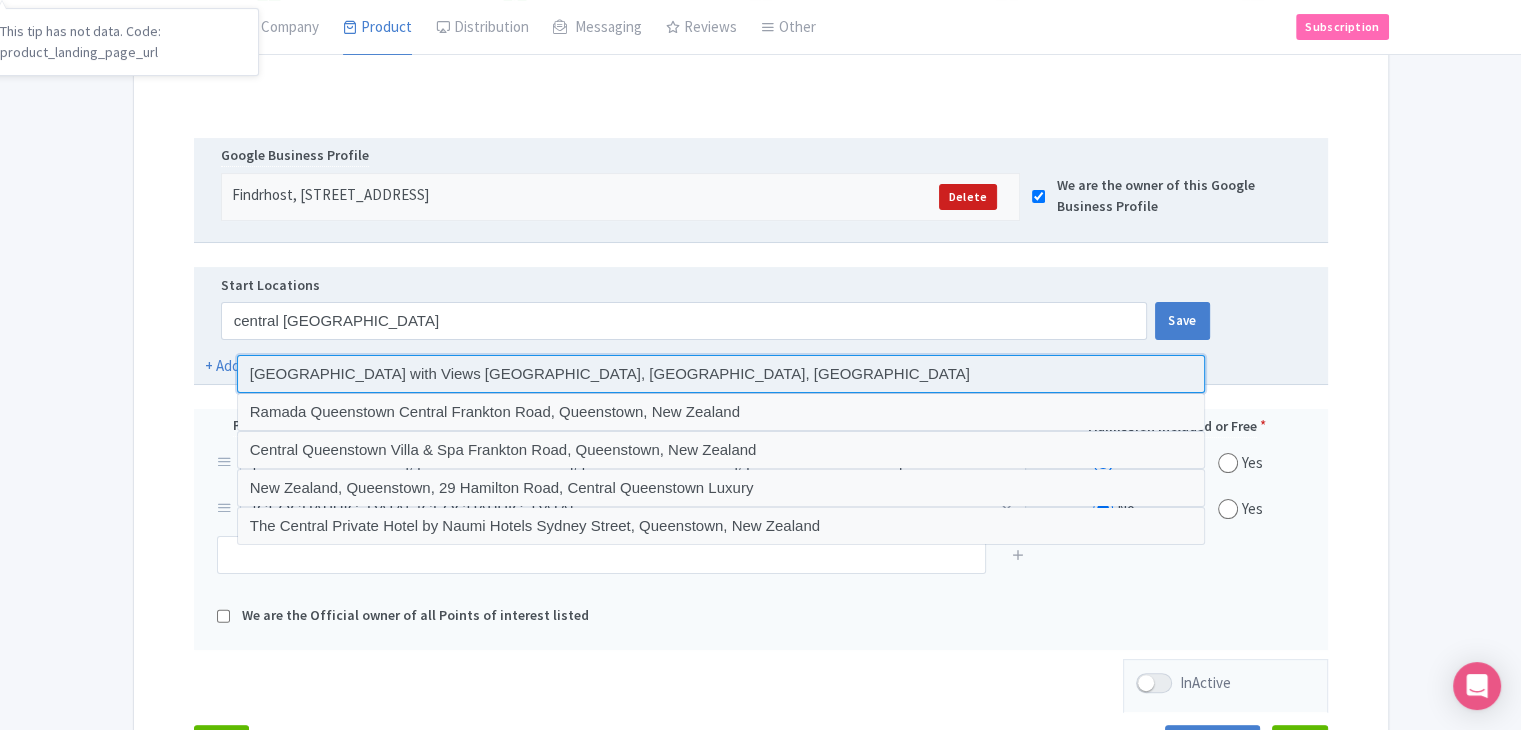 click at bounding box center [721, 374] 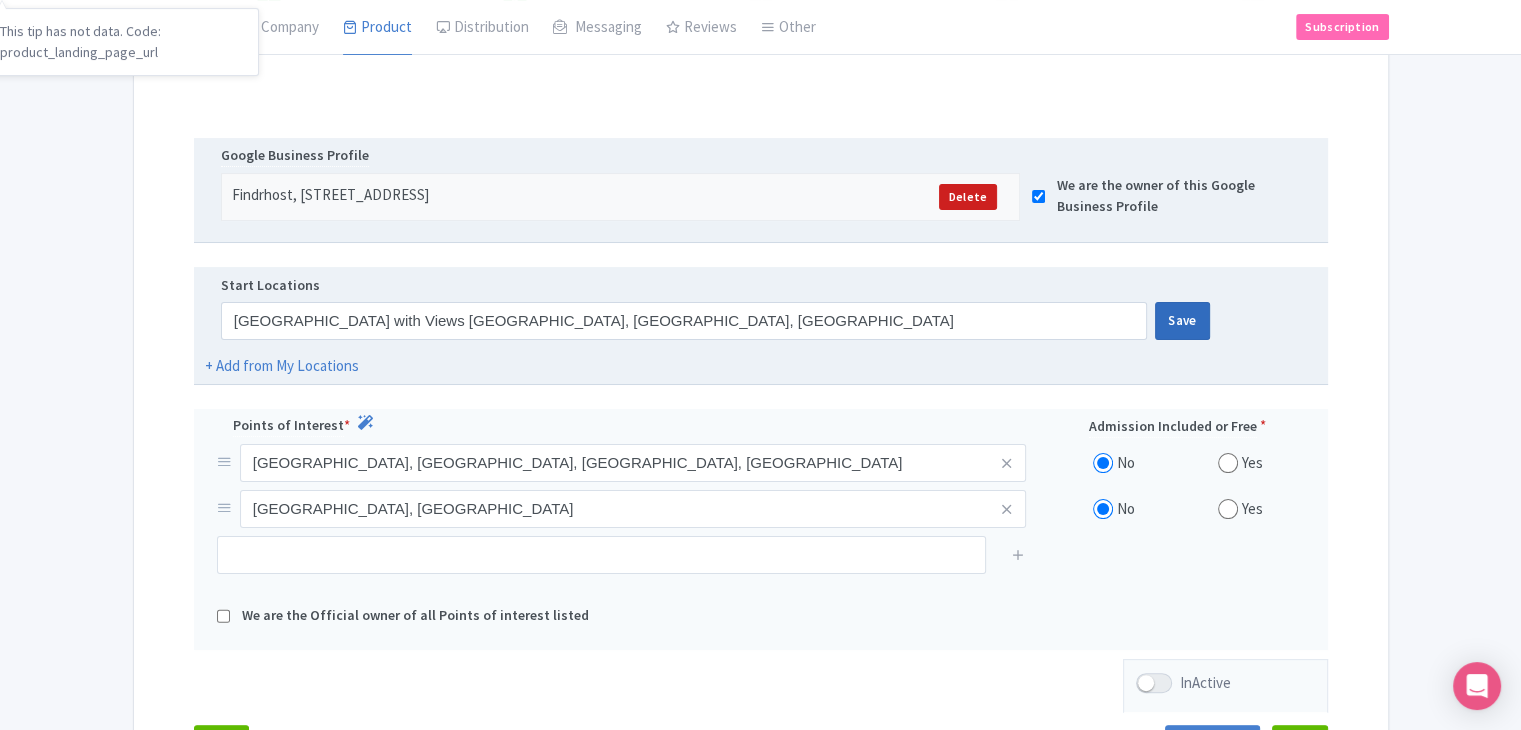 click on "Save" at bounding box center (1182, 321) 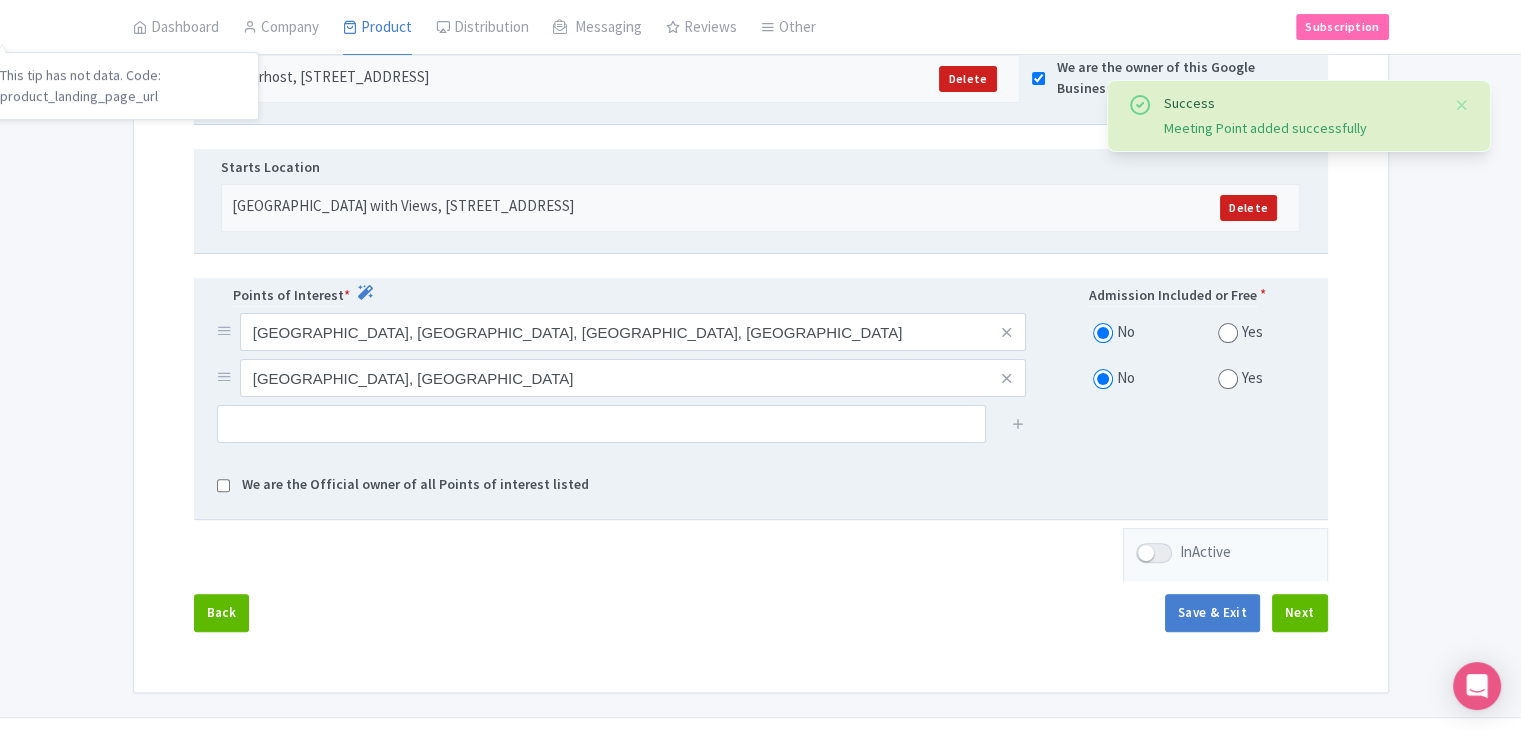 scroll, scrollTop: 528, scrollLeft: 0, axis: vertical 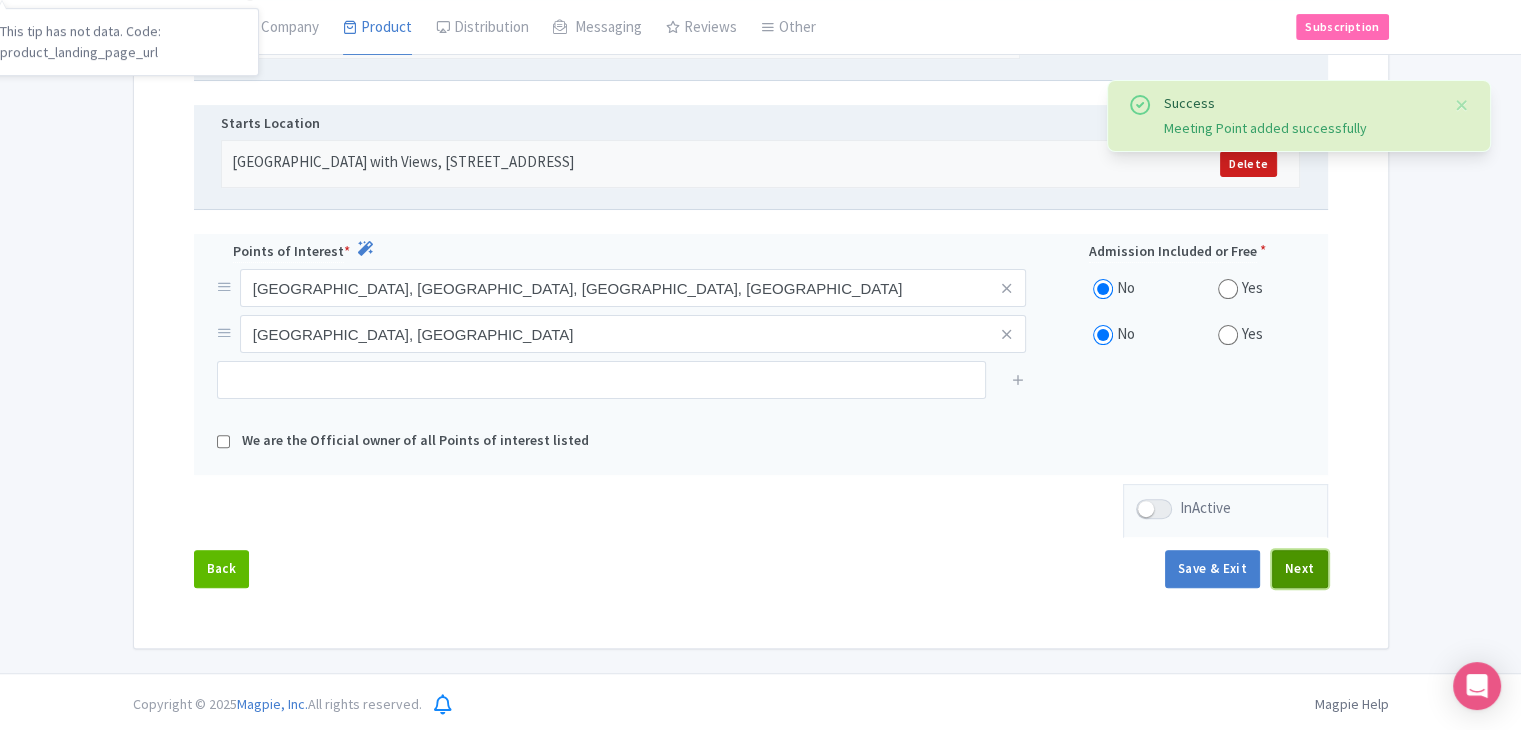 click on "Next" at bounding box center (1300, 569) 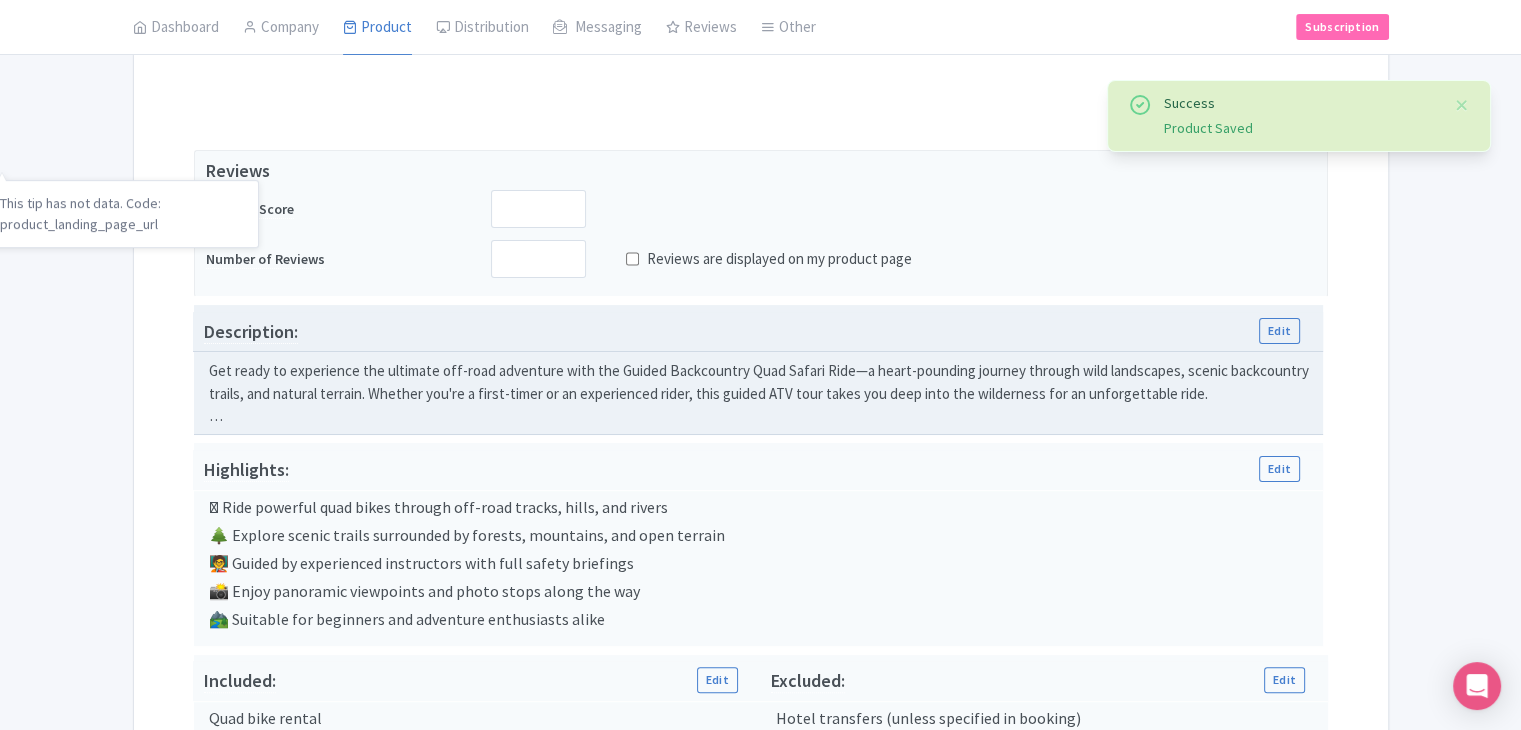 scroll, scrollTop: 328, scrollLeft: 0, axis: vertical 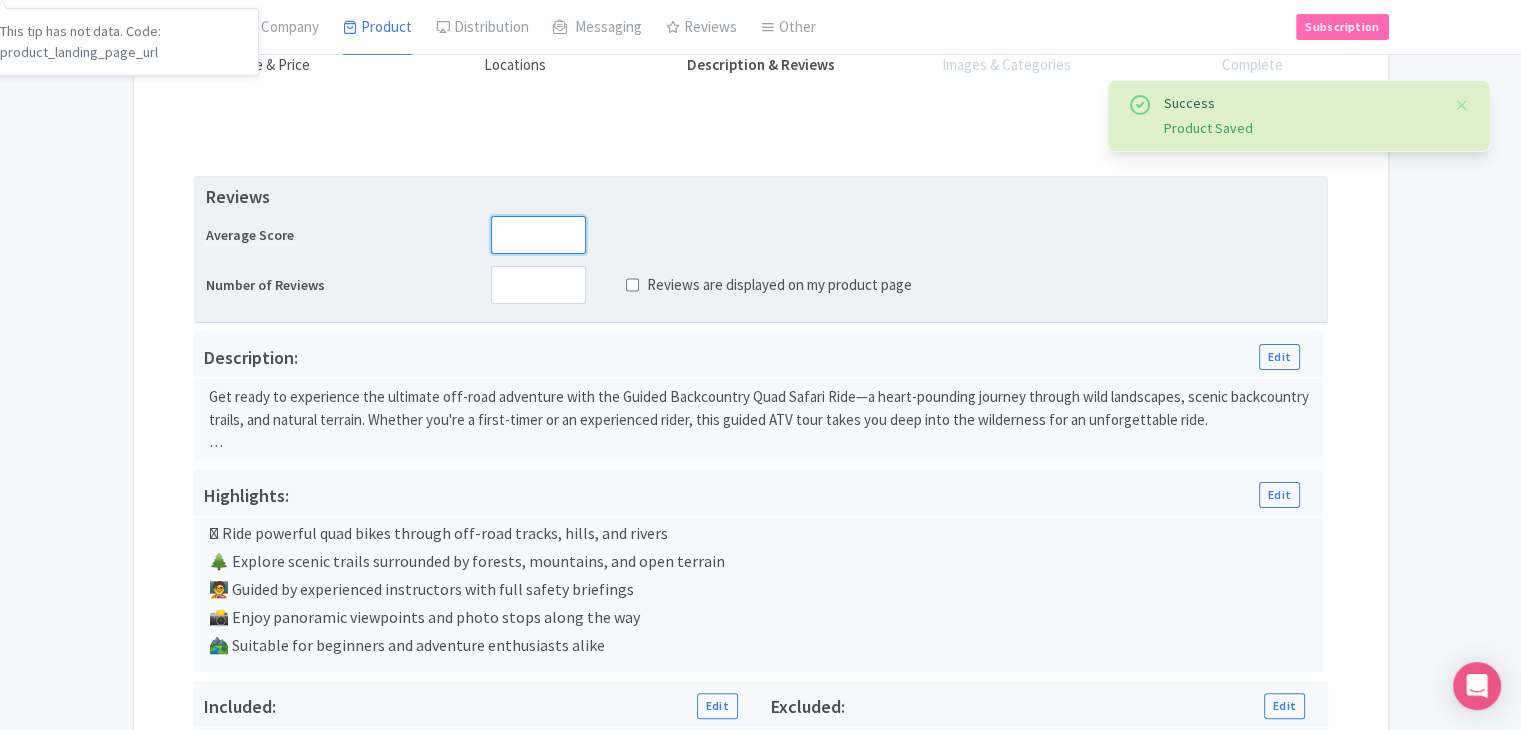 click at bounding box center (538, 235) 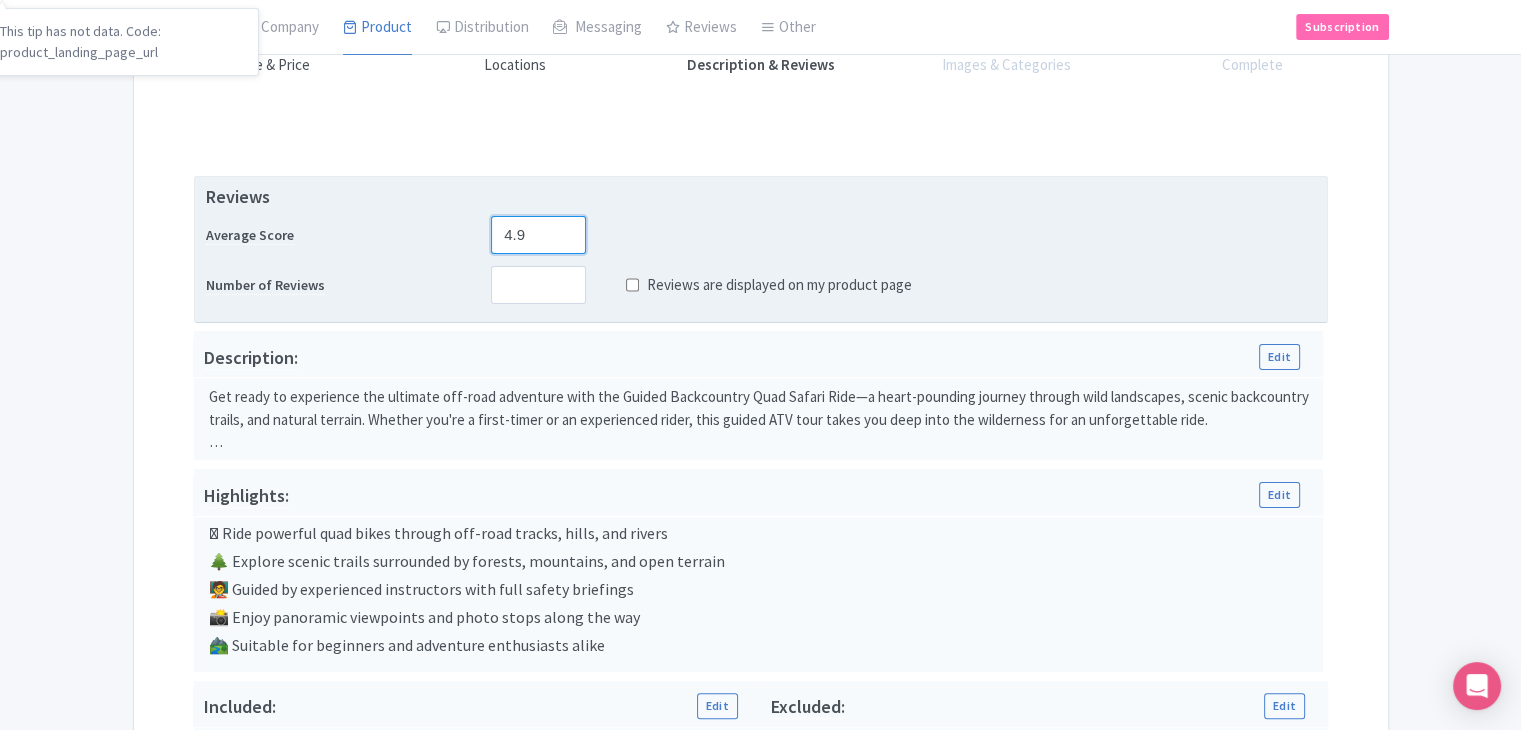 type on "4.9" 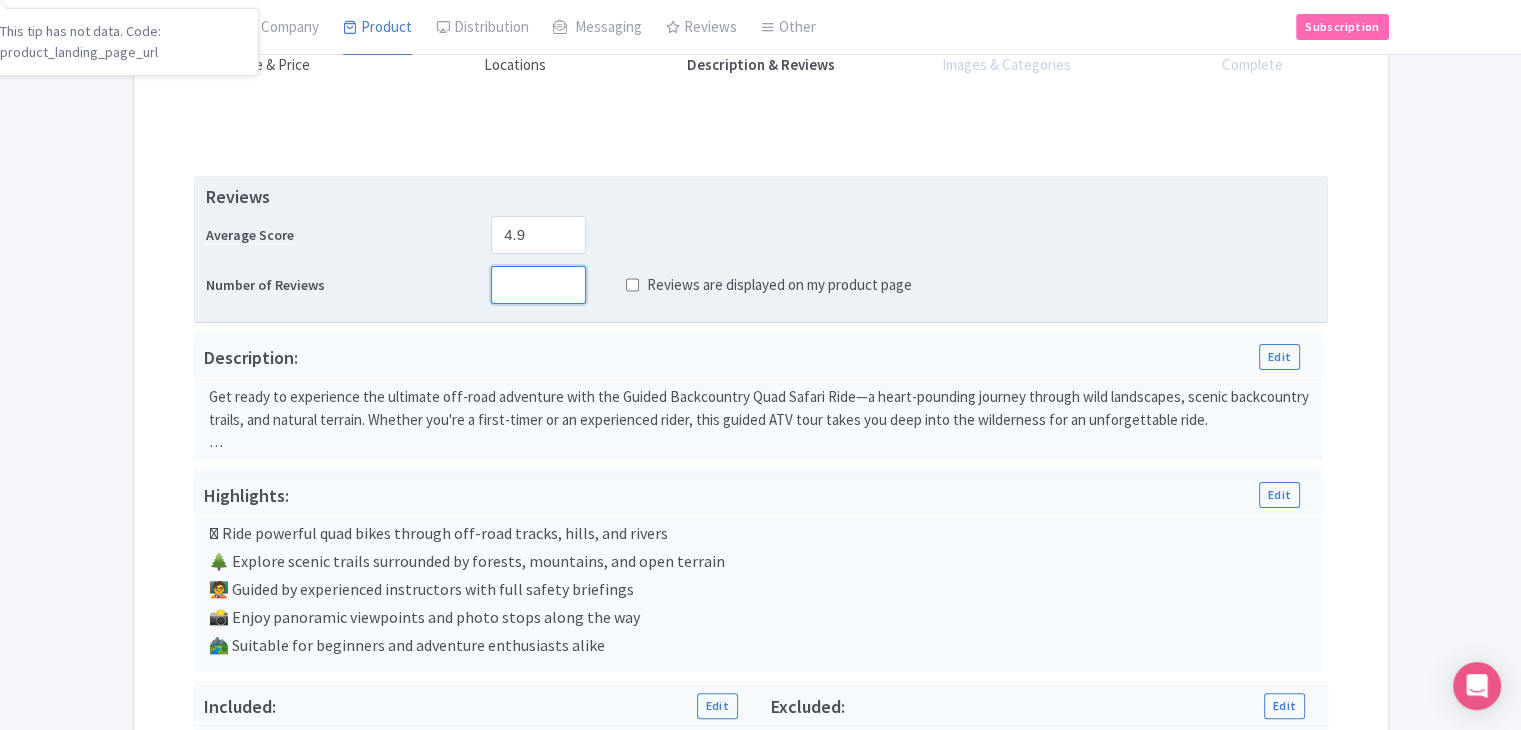click at bounding box center (538, 285) 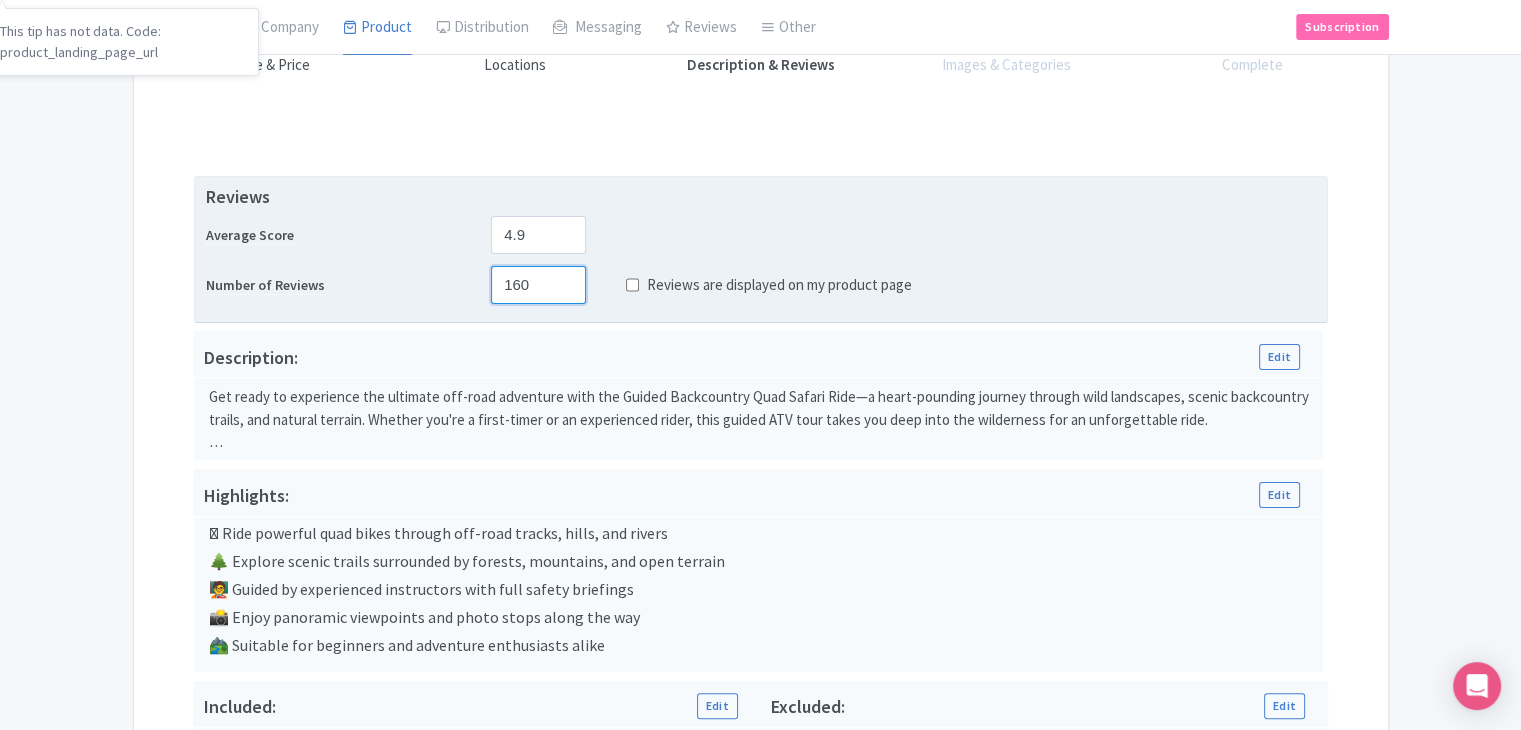type on "160" 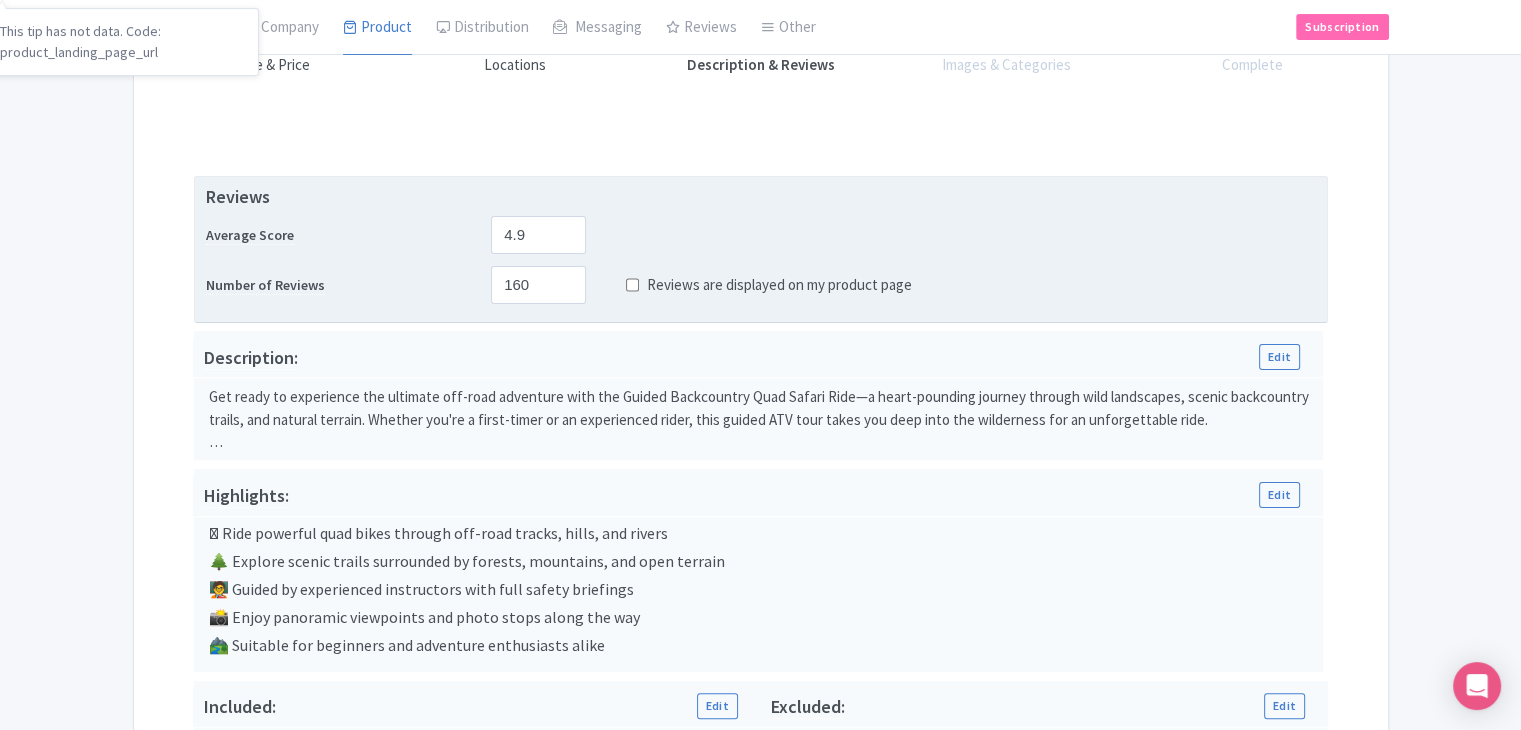 click on "Reviews are displayed on my product page" at bounding box center (632, 285) 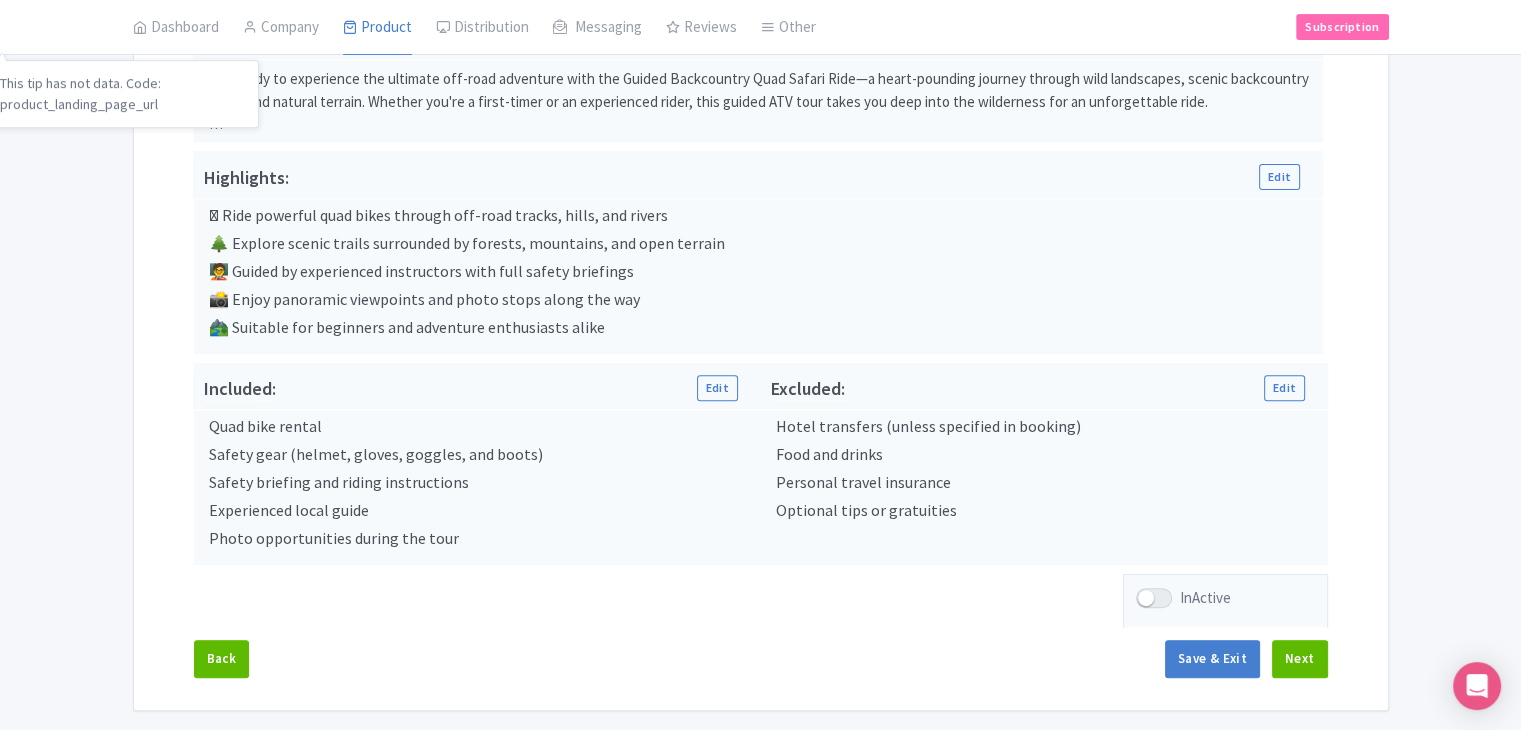 scroll, scrollTop: 709, scrollLeft: 0, axis: vertical 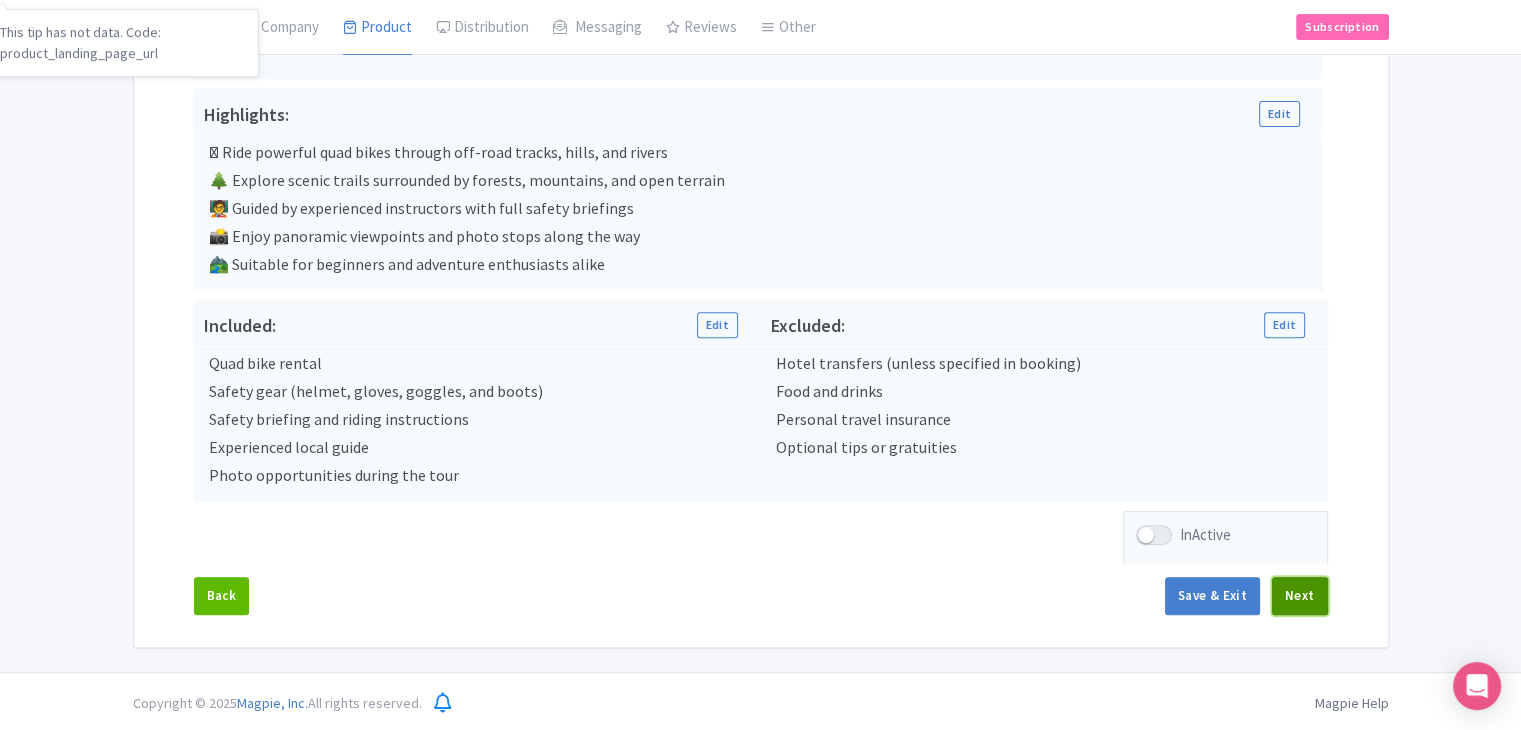click on "Next" at bounding box center (1300, 596) 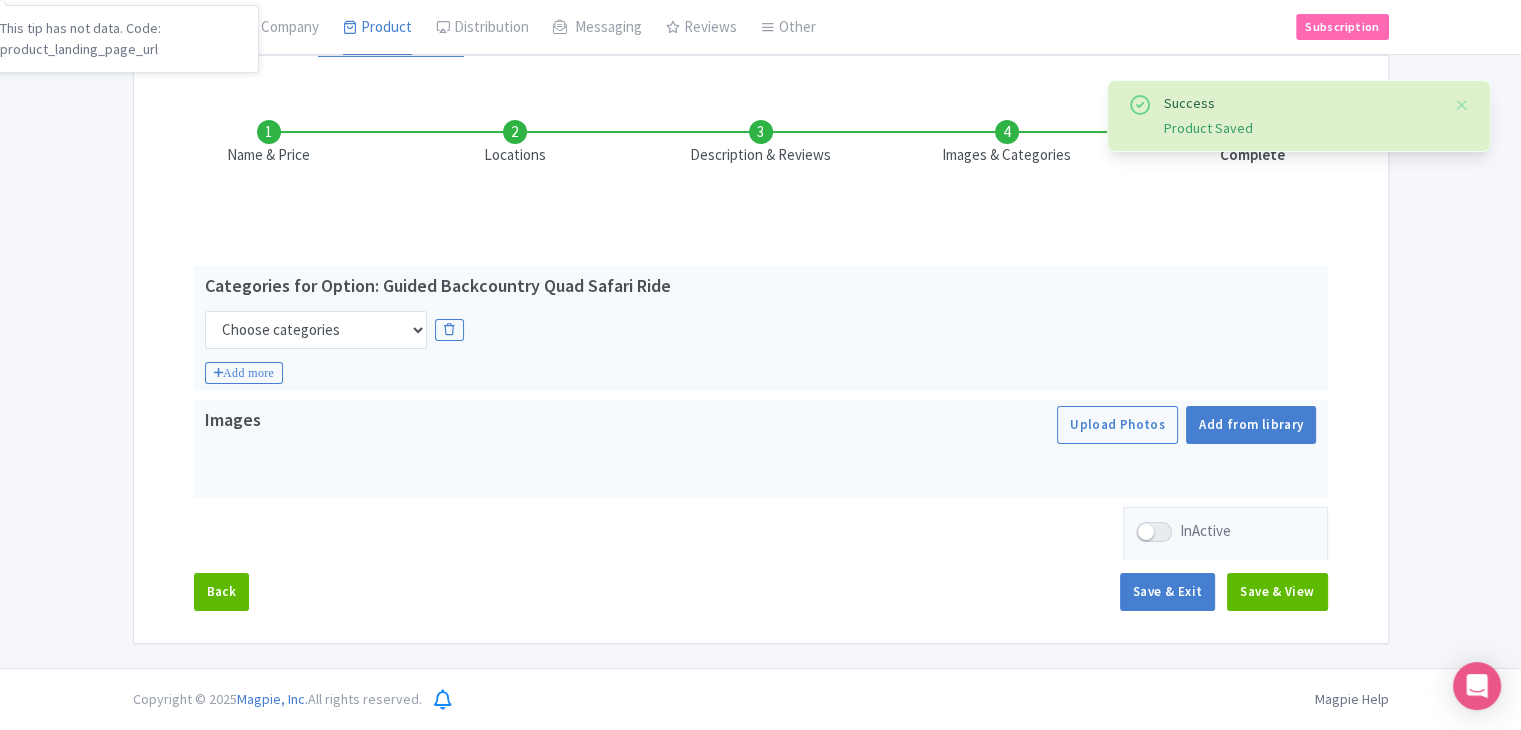 scroll, scrollTop: 235, scrollLeft: 0, axis: vertical 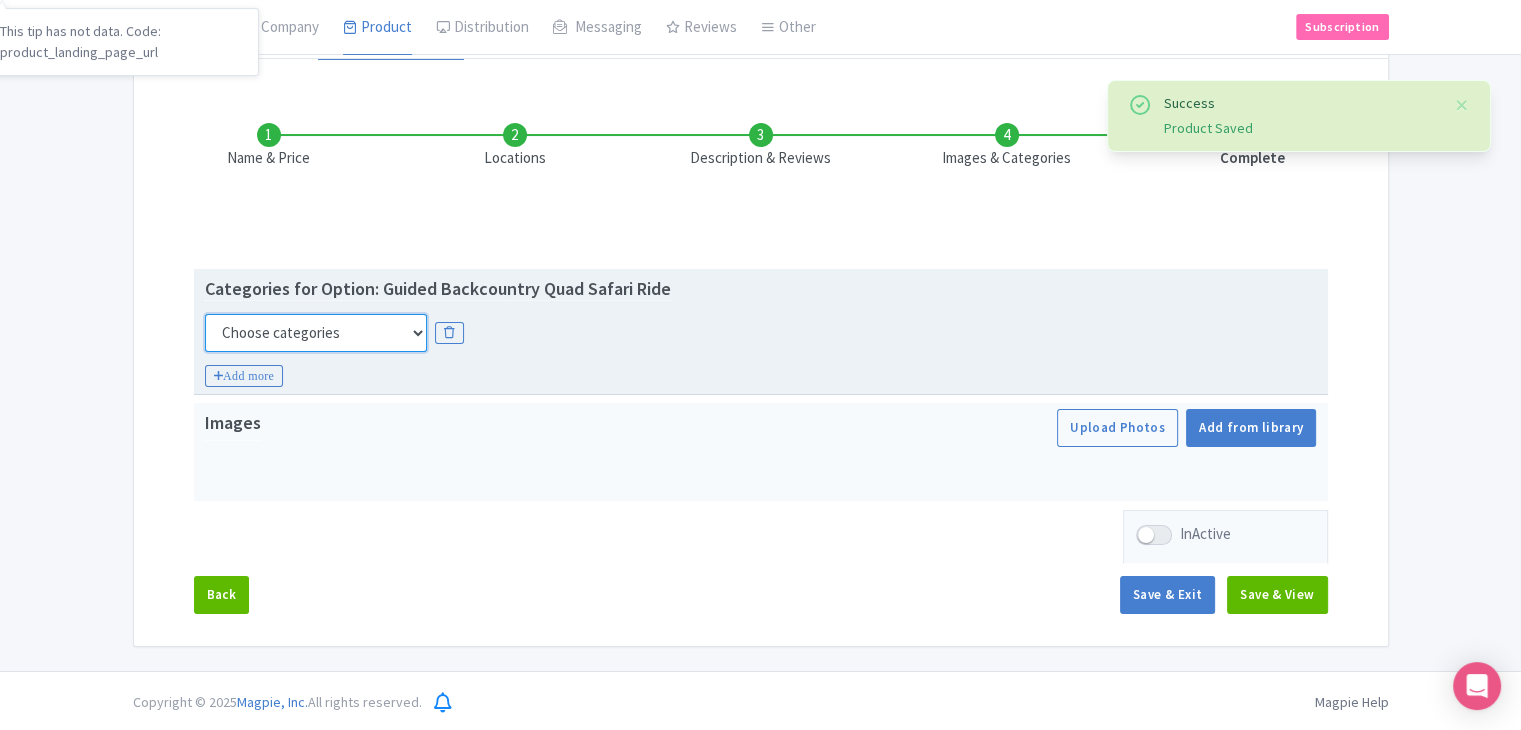 click on "Choose categories Adults Only
Animals
Audio Guide
Beaches
Bike Tours
Boat Tours
City Cards
Classes
Day Trips
Family Friendly
Fast Track
Food
Guided Tours
History
Hop On Hop Off
Literature
Live Music
Museums
Nightlife
Outdoors
Private Tours
Romantic
Self Guided
Small Group Tours
Sports
Theme Parks
Walking Tours
Wheelchair Accessible
Recurring Events" at bounding box center [316, 333] 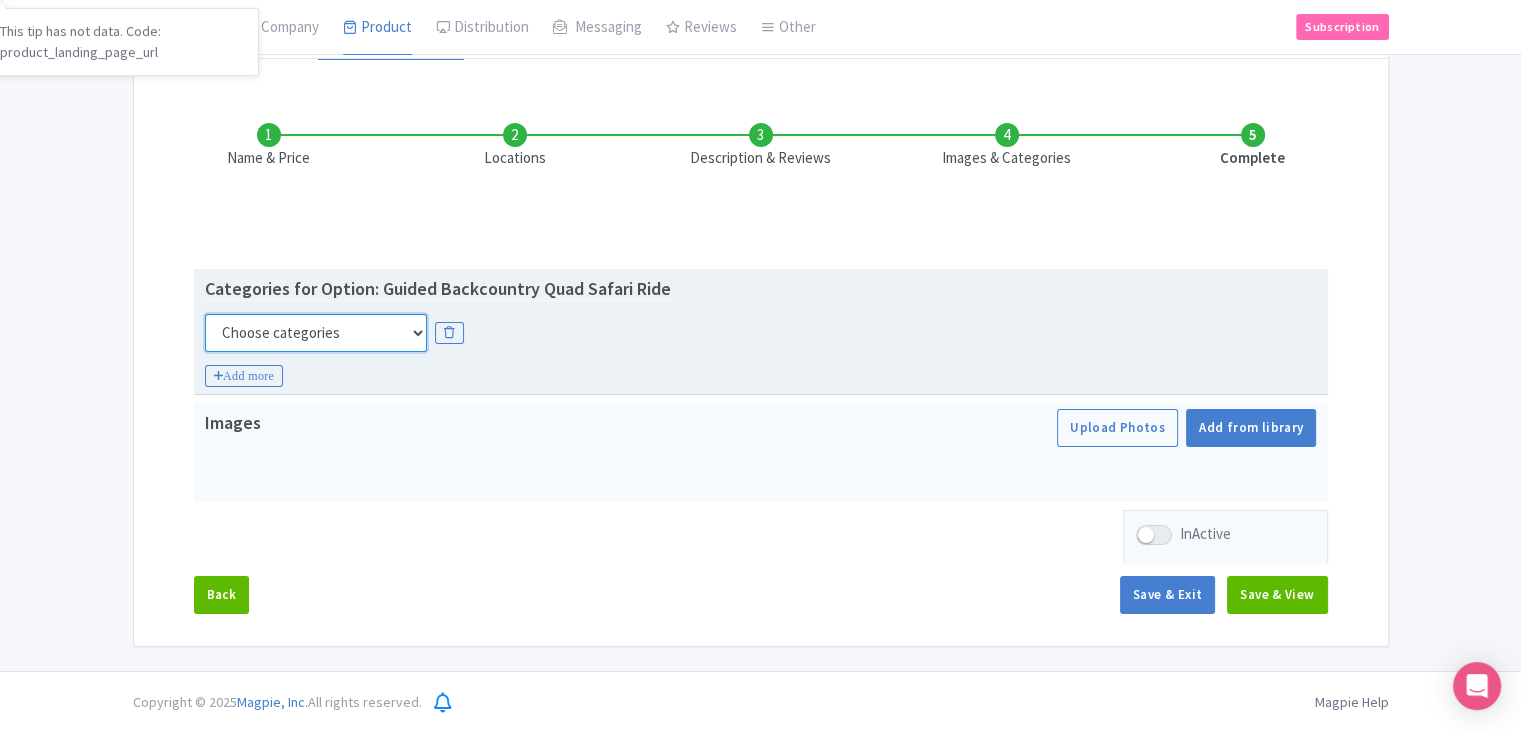 select on "family-friendly" 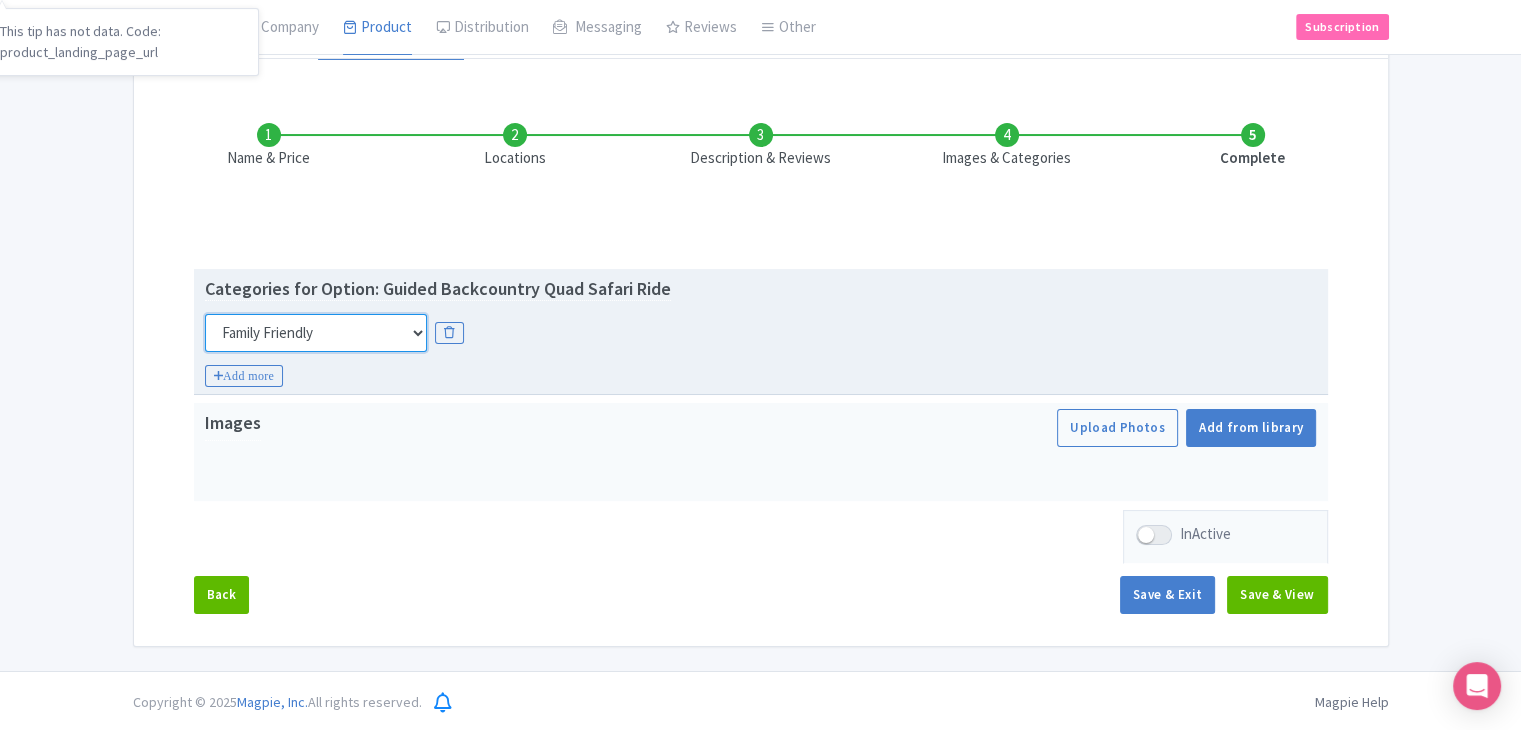 click on "Choose categories Adults Only
Animals
Audio Guide
Beaches
Bike Tours
Boat Tours
City Cards
Classes
Day Trips
Family Friendly
Fast Track
Food
Guided Tours
History
Hop On Hop Off
Literature
Live Music
Museums
Nightlife
Outdoors
Private Tours
Romantic
Self Guided
Small Group Tours
Sports
Theme Parks
Walking Tours
Wheelchair Accessible
Recurring Events" at bounding box center (316, 333) 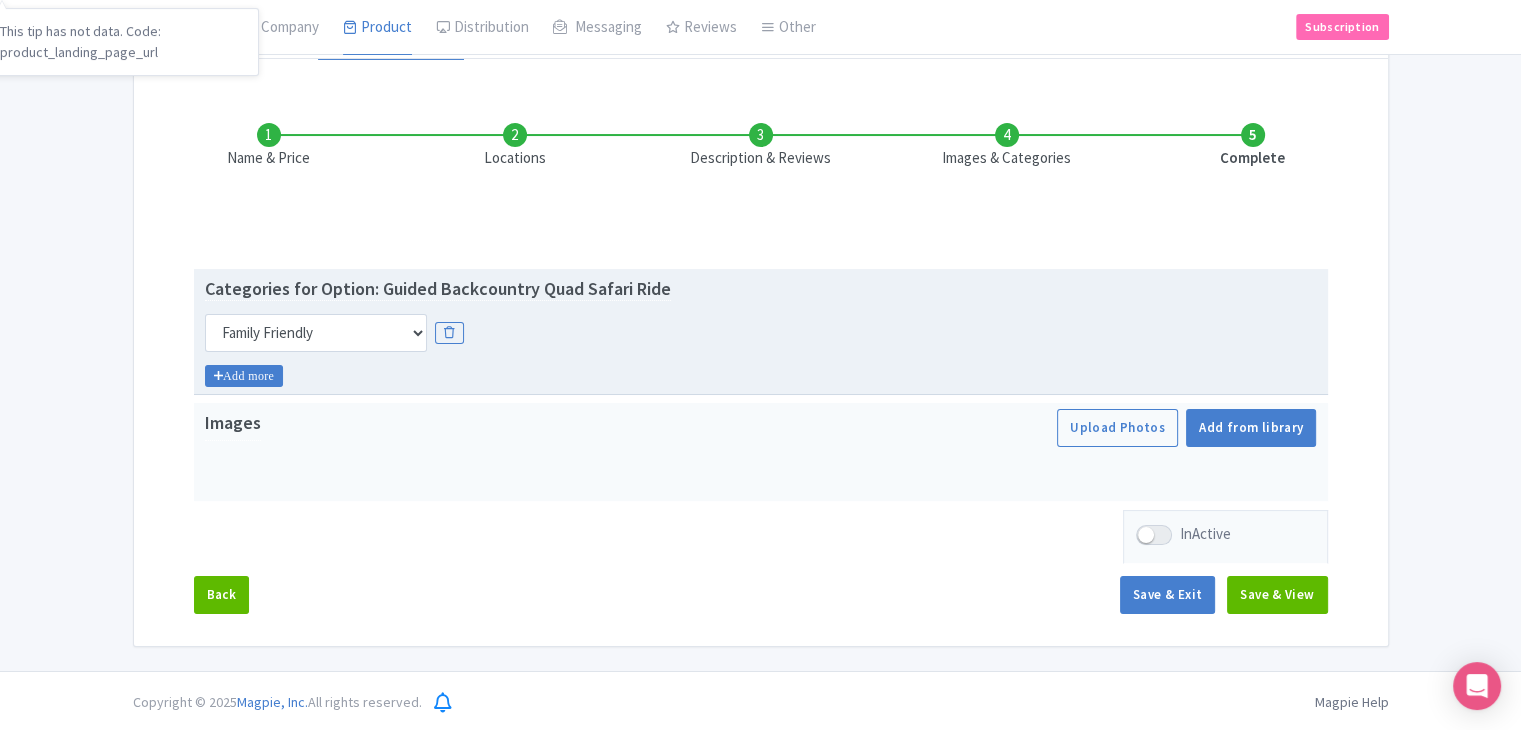 click on "Add more" at bounding box center [244, 376] 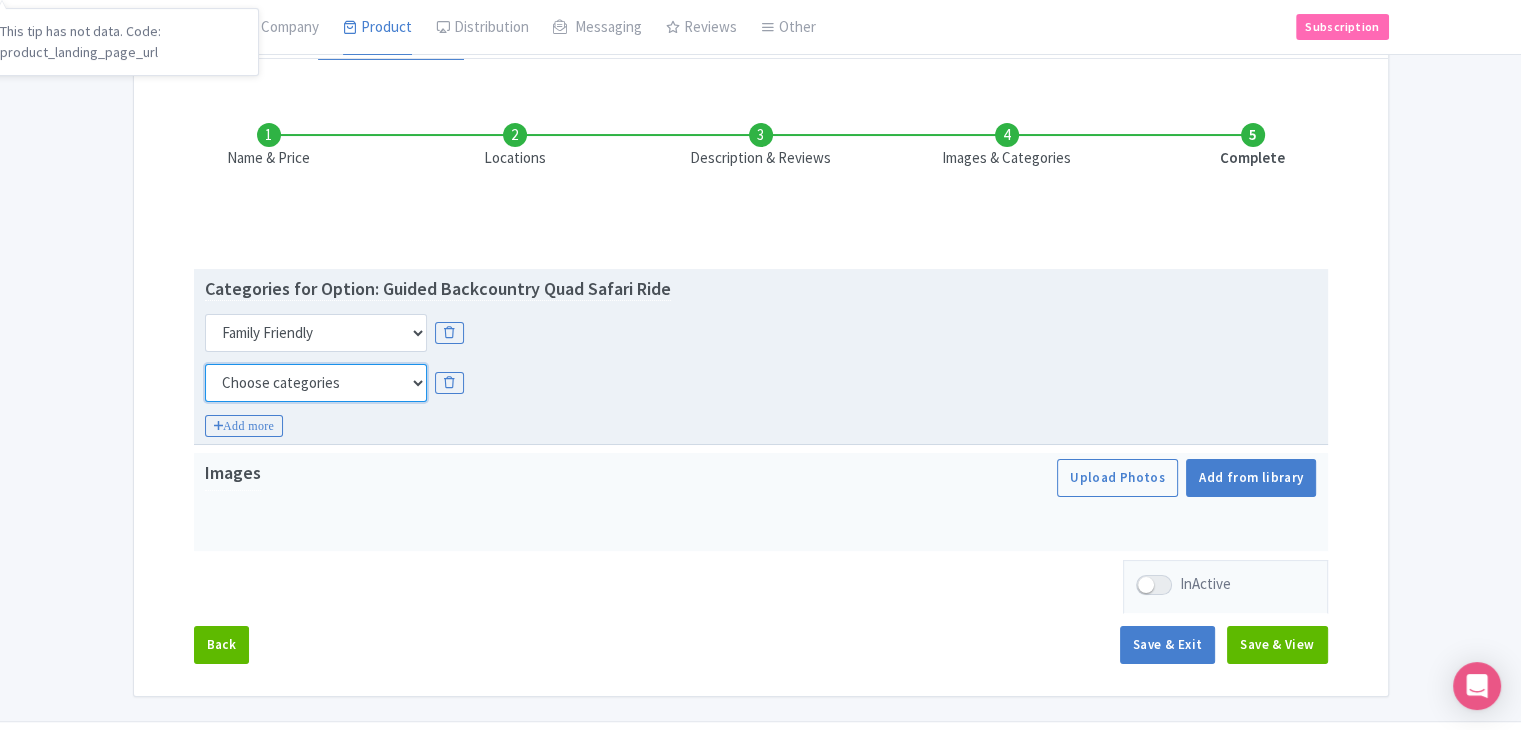 click on "Choose categories Adults Only
Animals
Audio Guide
Beaches
Bike Tours
Boat Tours
City Cards
Classes
Day Trips
Family Friendly
Fast Track
Food
Guided Tours
History
Hop On Hop Off
Literature
Live Music
Museums
Nightlife
Outdoors
Private Tours
Romantic
Self Guided
Small Group Tours
Sports
Theme Parks
Walking Tours
Wheelchair Accessible
Recurring Events" at bounding box center (316, 383) 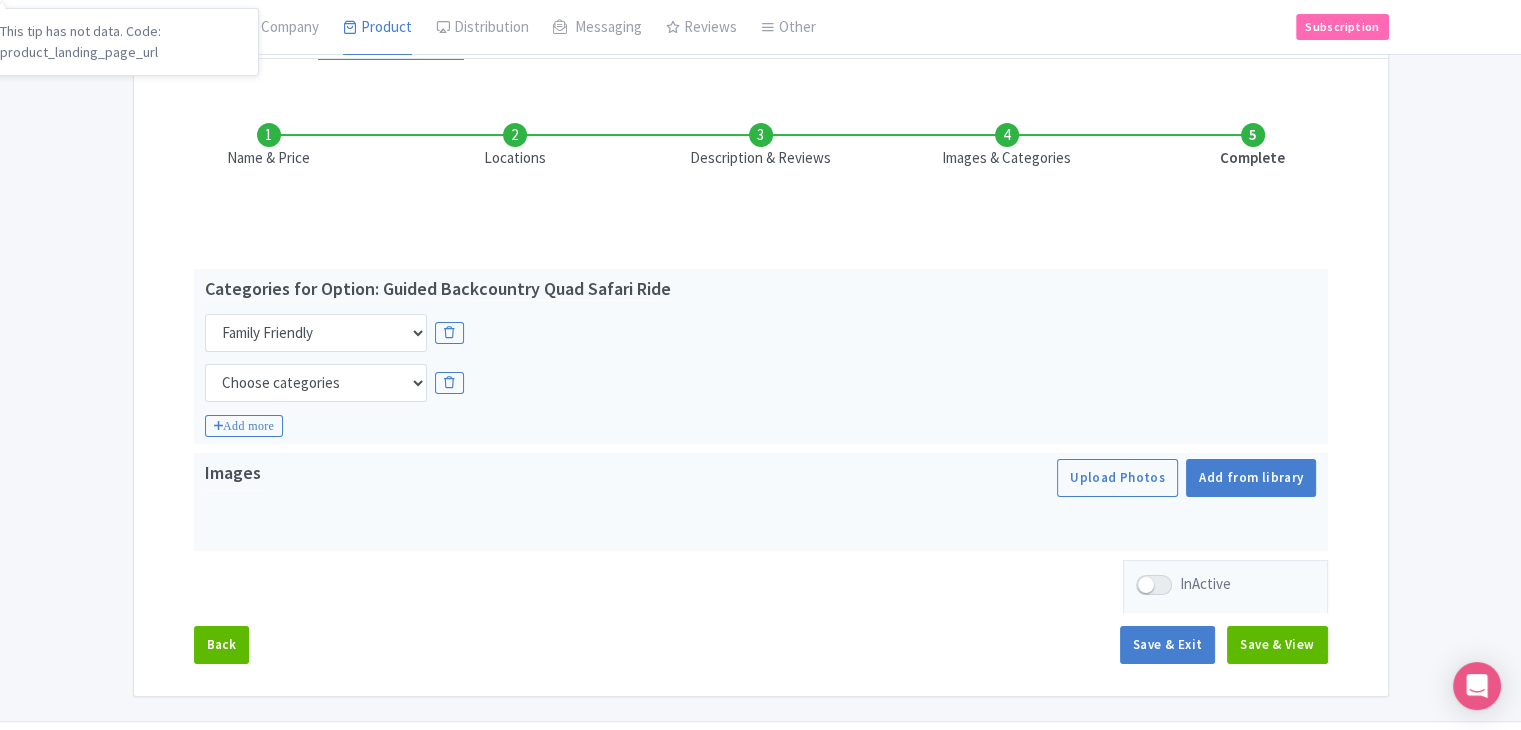 drag, startPoint x: 158, startPoint y: 254, endPoint x: 151, endPoint y: 219, distance: 35.69314 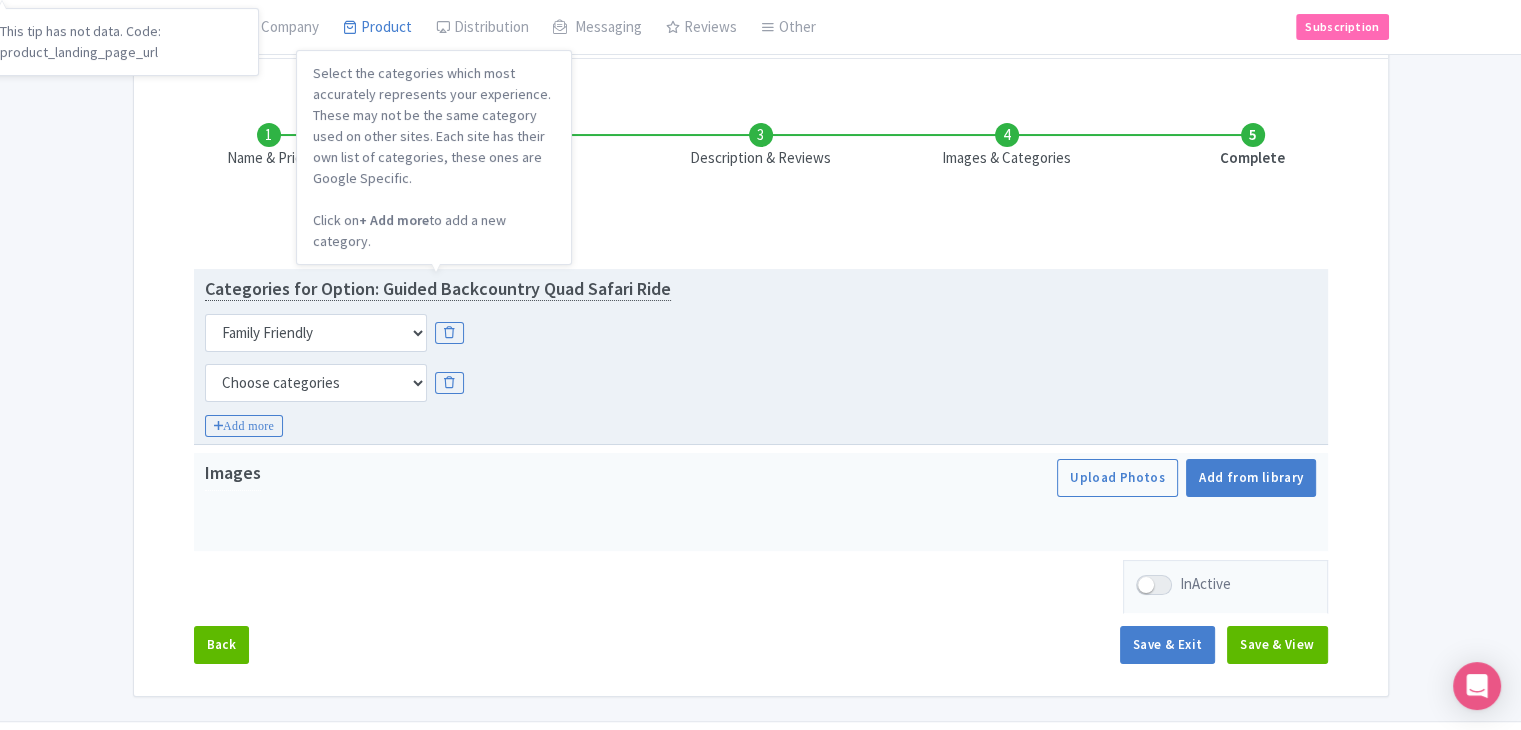 click on "Categories for Option: Guided Backcountry Quad Safari Ride" at bounding box center [438, 289] 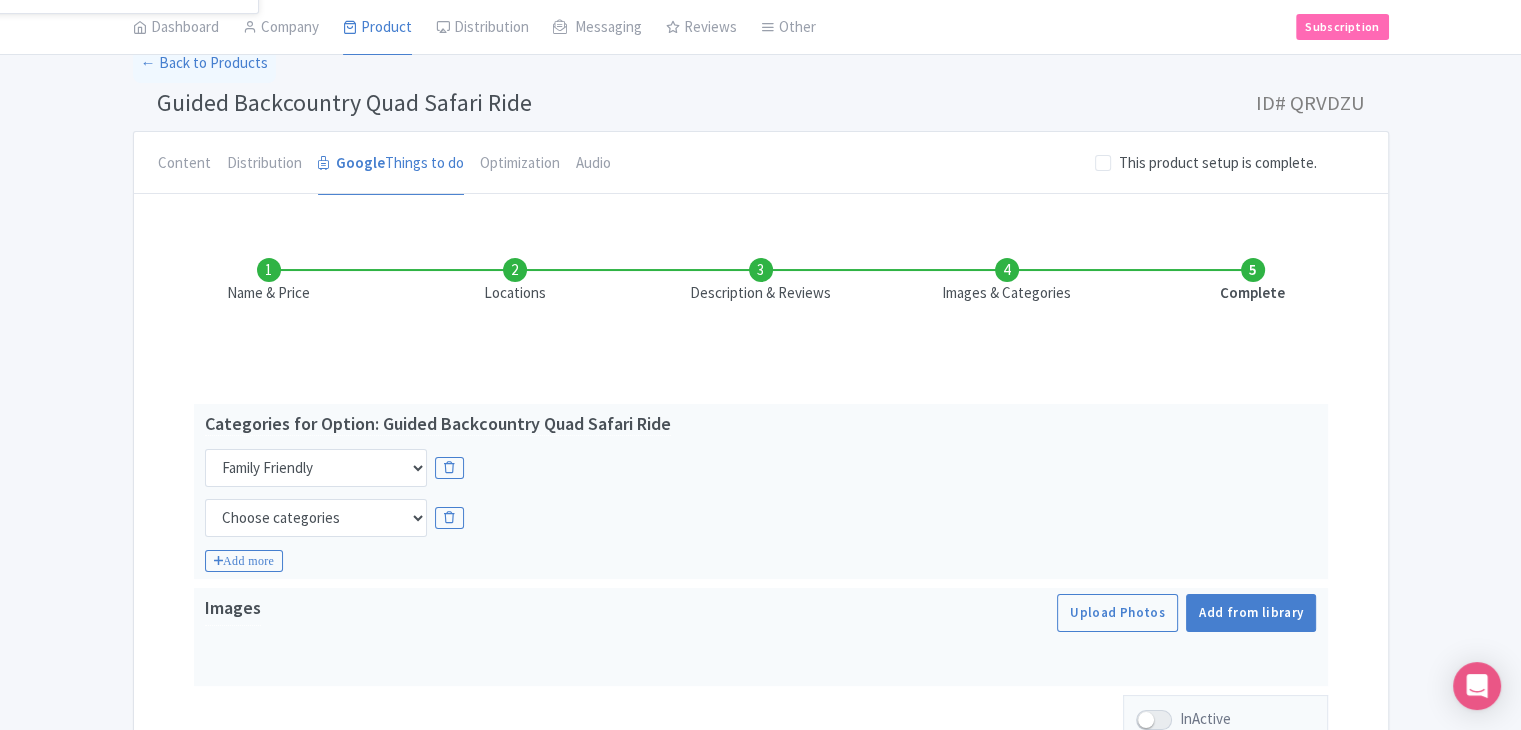 scroll, scrollTop: 0, scrollLeft: 0, axis: both 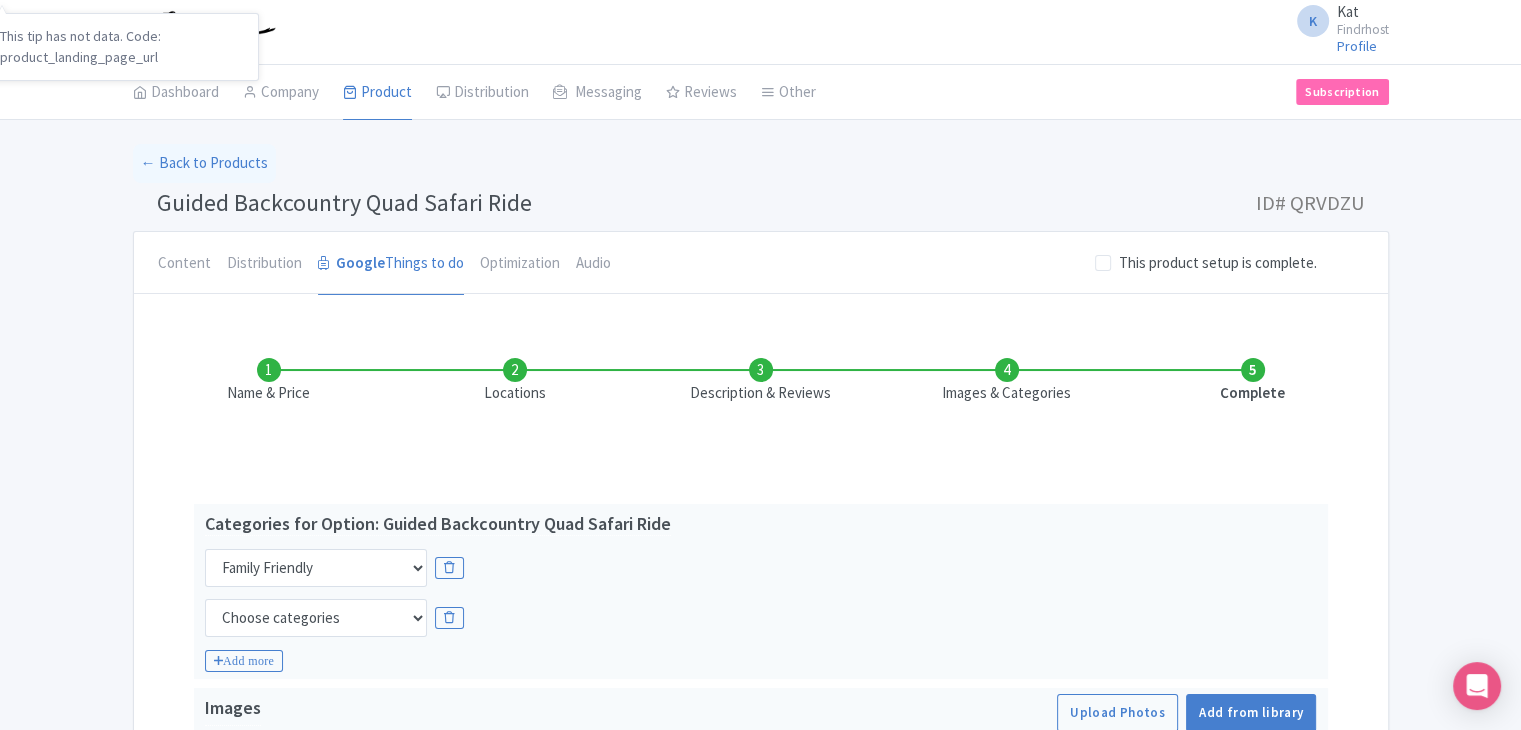 click on "Guided Backcountry Quad Safari Ride" at bounding box center (344, 202) 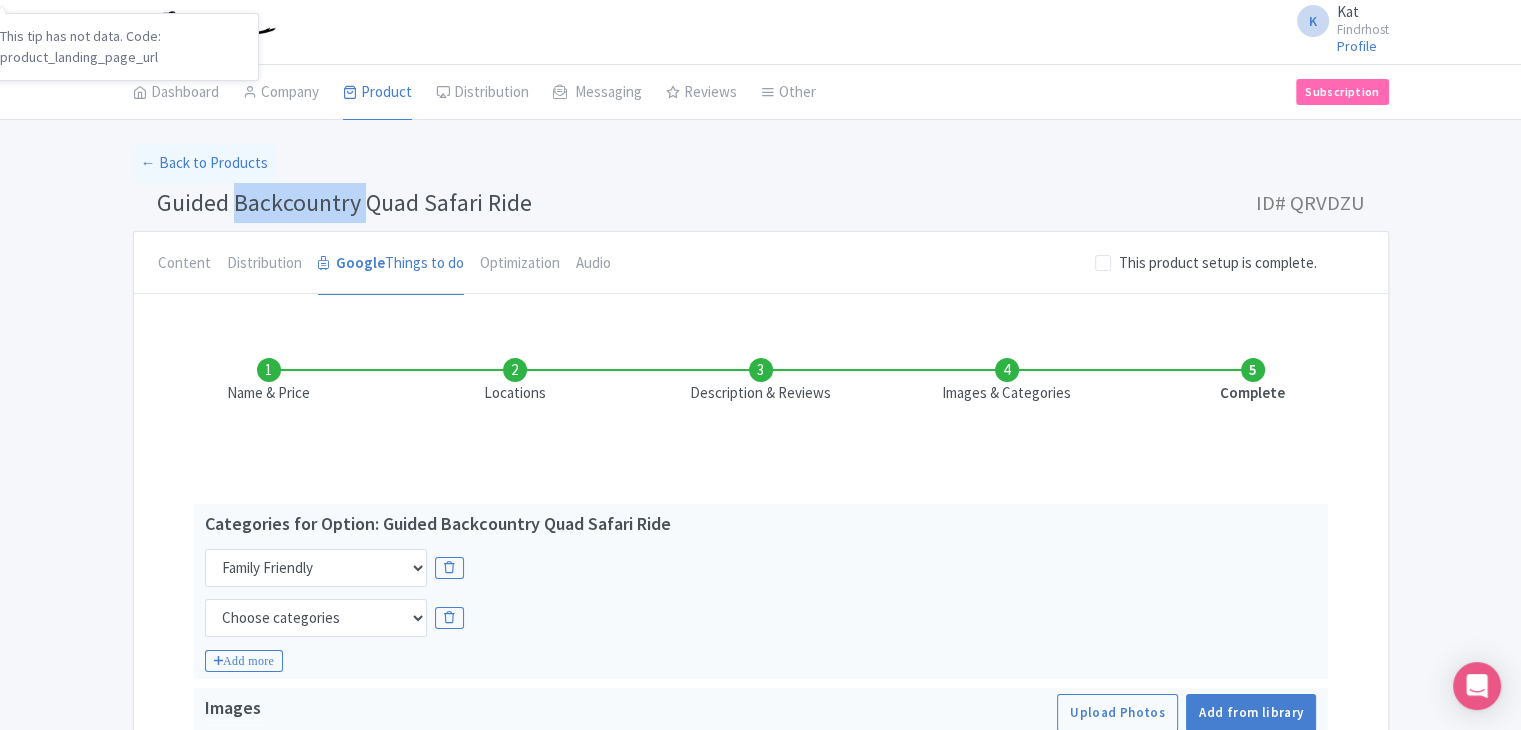 click on "Guided Backcountry Quad Safari Ride" at bounding box center [344, 202] 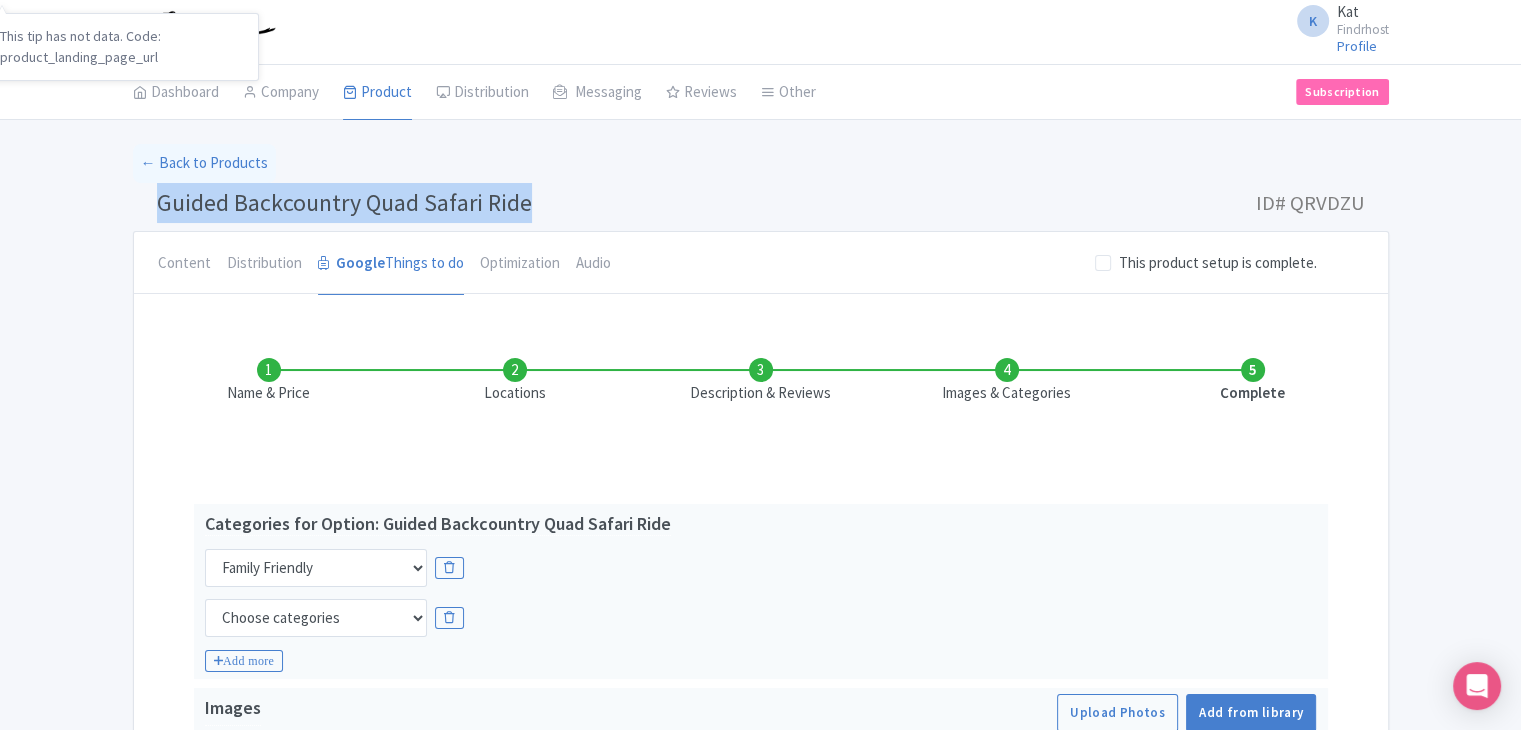 click on "Guided Backcountry Quad Safari Ride" at bounding box center [344, 202] 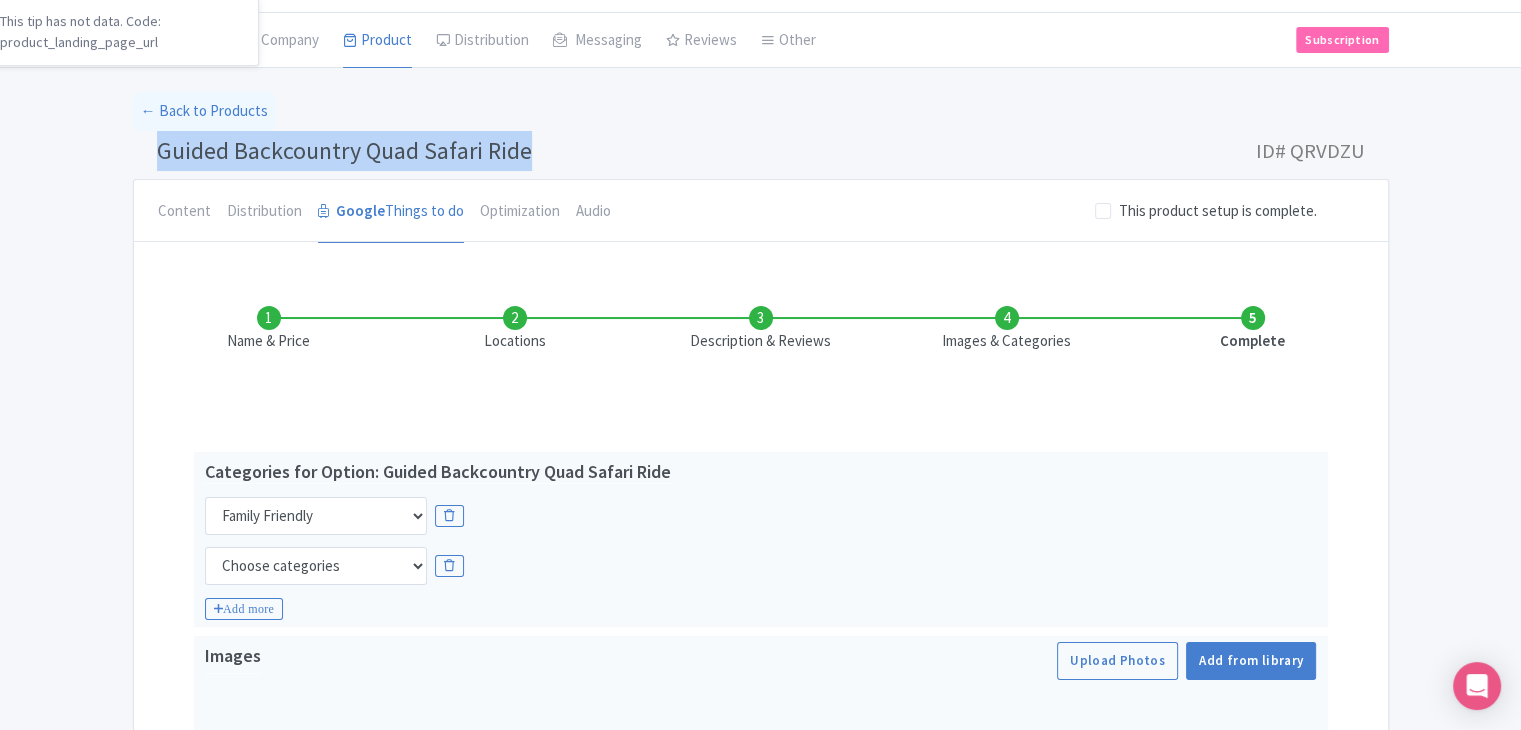 scroll, scrollTop: 285, scrollLeft: 0, axis: vertical 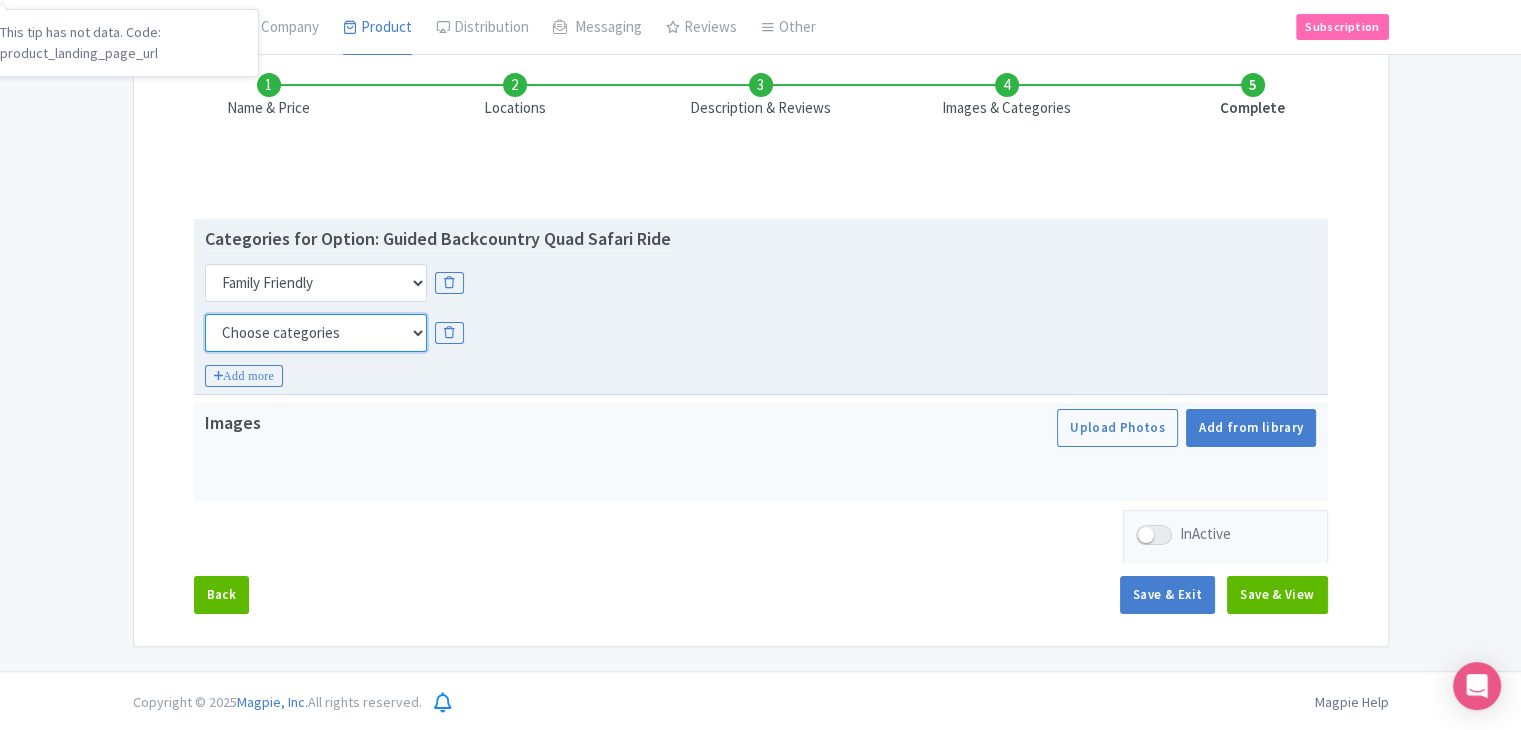 click on "Choose categories Adults Only
Animals
Audio Guide
Beaches
Bike Tours
Boat Tours
City Cards
Classes
Day Trips
Family Friendly
Fast Track
Food
Guided Tours
History
Hop On Hop Off
Literature
Live Music
Museums
Nightlife
Outdoors
Private Tours
Romantic
Self Guided
Small Group Tours
Sports
Theme Parks
Walking Tours
Wheelchair Accessible
Recurring Events" at bounding box center (316, 333) 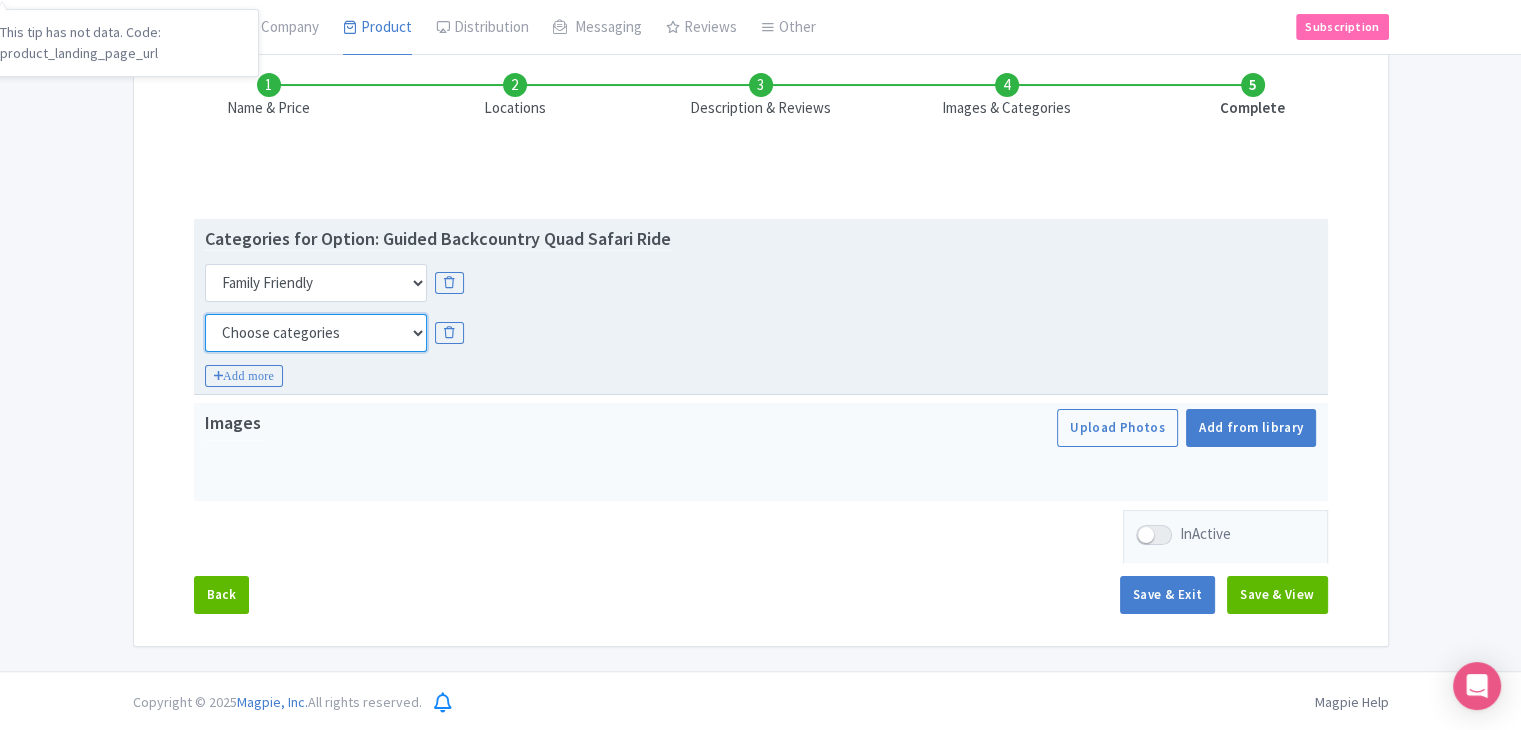 drag, startPoint x: 376, startPoint y: 237, endPoint x: 354, endPoint y: 347, distance: 112.17843 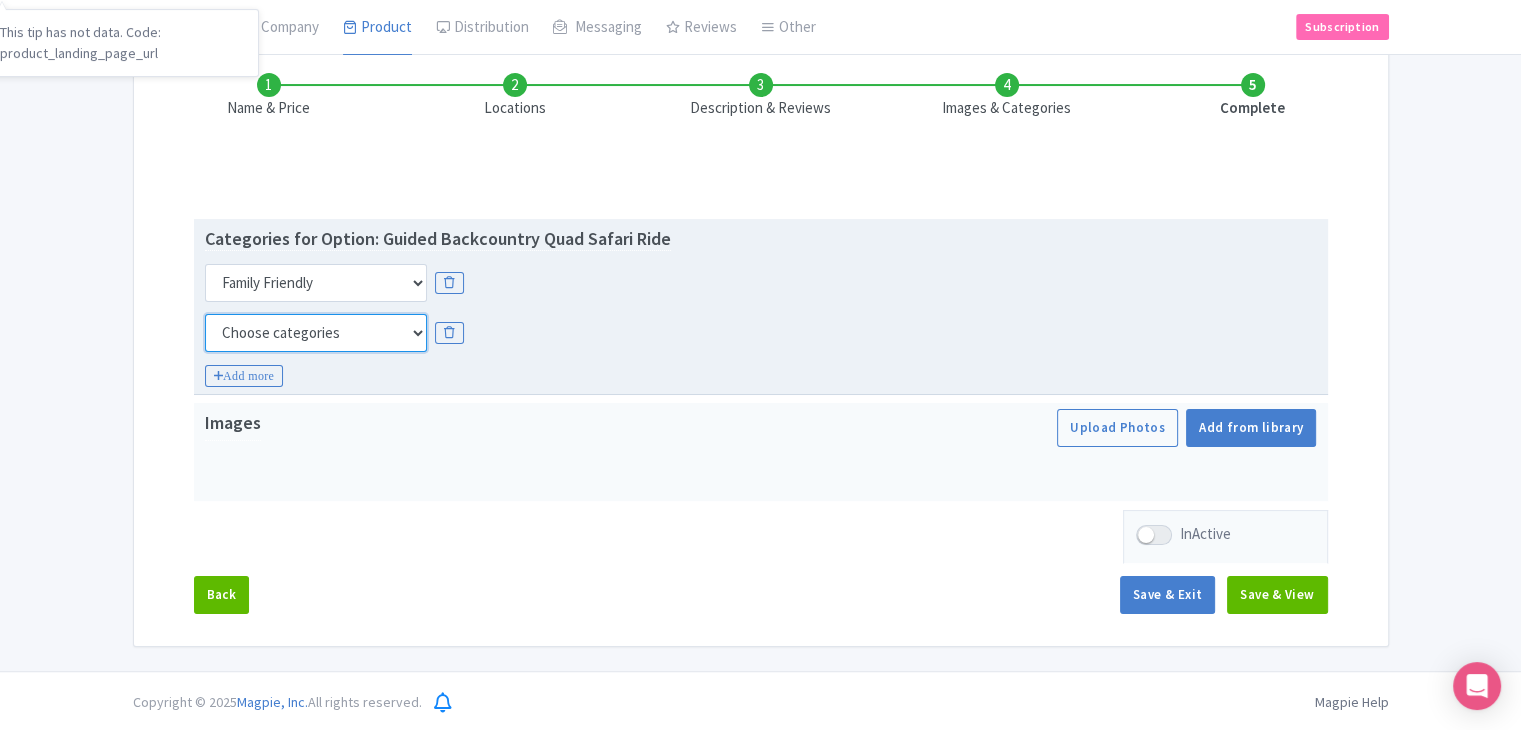 select on "small-group-tours" 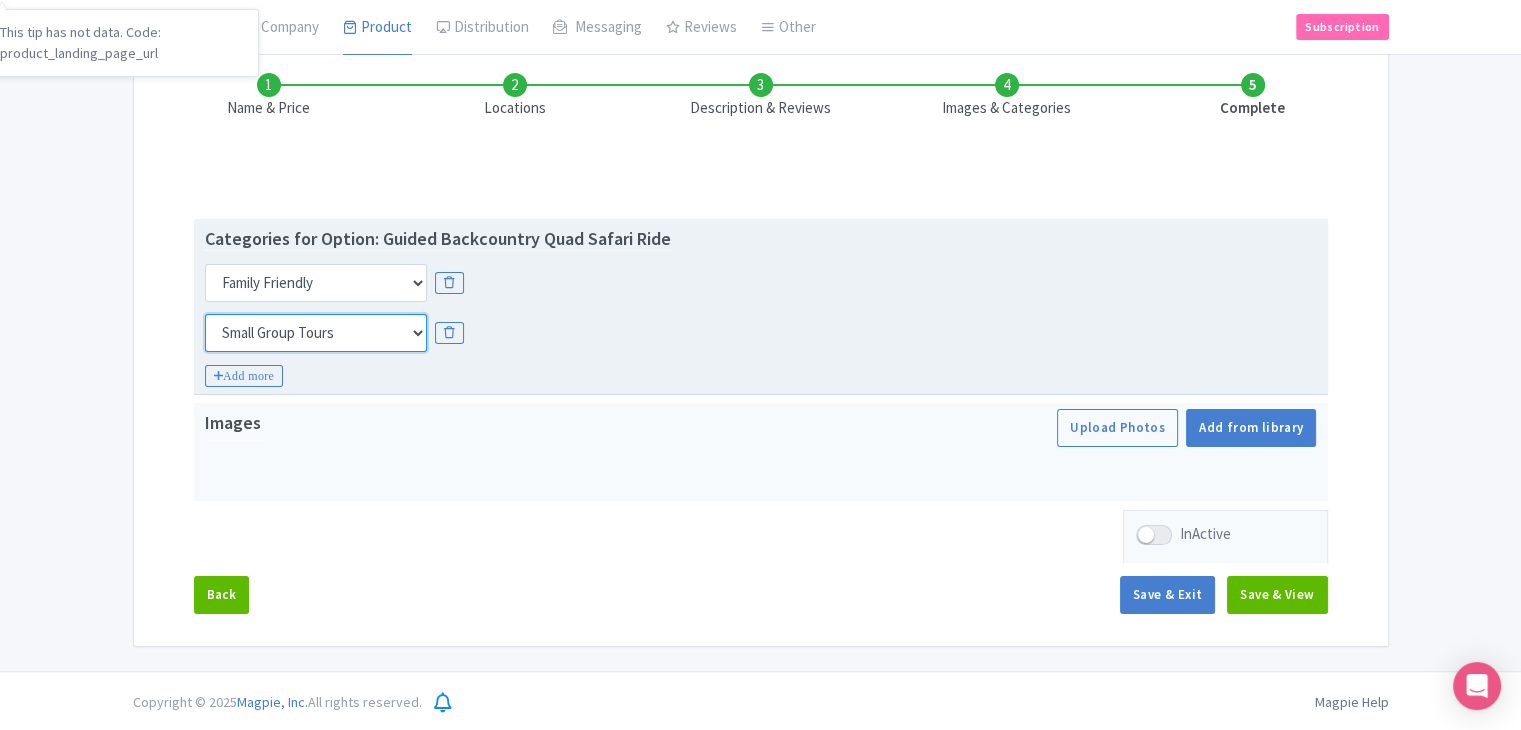 click on "Choose categories Adults Only
Animals
Audio Guide
Beaches
Bike Tours
Boat Tours
City Cards
Classes
Day Trips
Family Friendly
Fast Track
Food
Guided Tours
History
Hop On Hop Off
Literature
Live Music
Museums
Nightlife
Outdoors
Private Tours
Romantic
Self Guided
Small Group Tours
Sports
Theme Parks
Walking Tours
Wheelchair Accessible
Recurring Events" at bounding box center (316, 333) 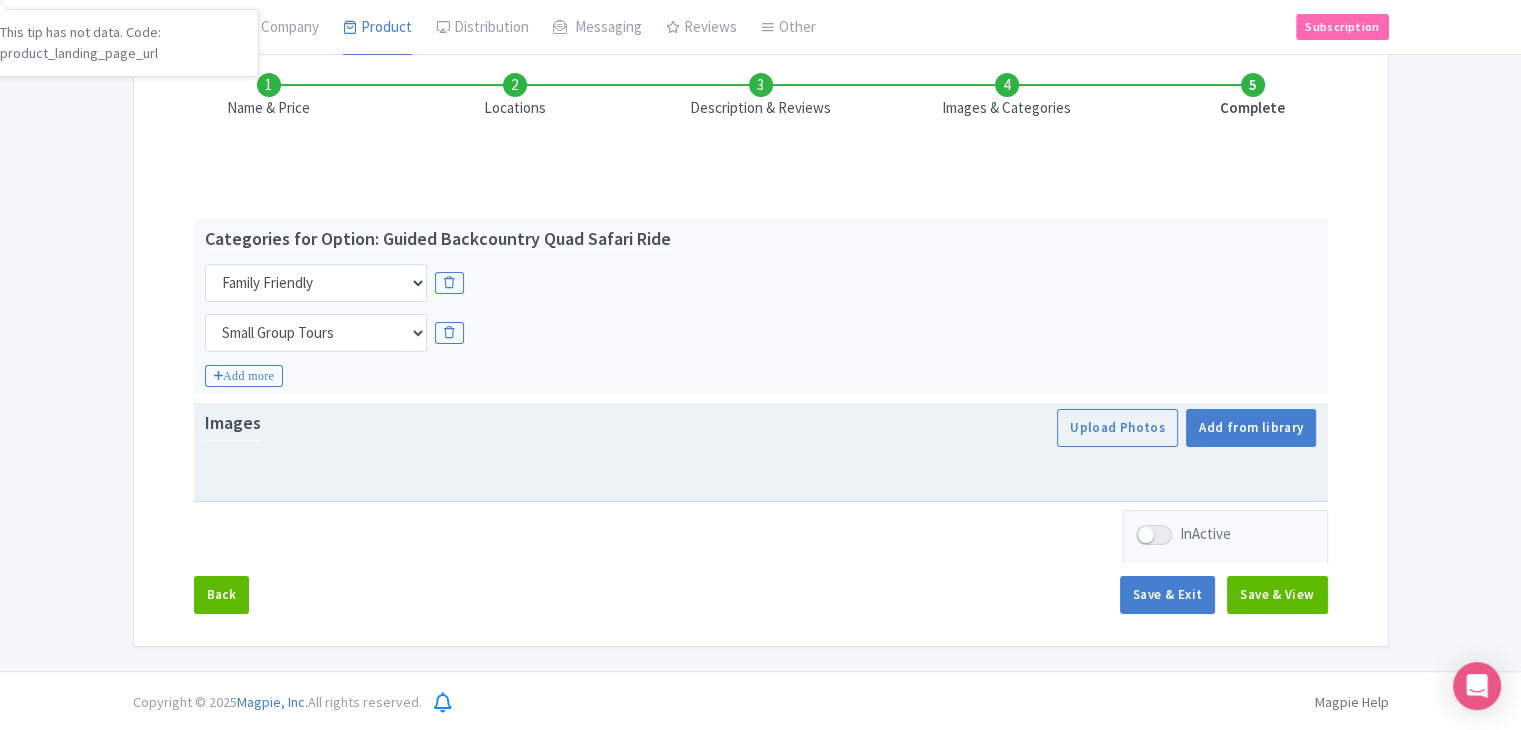 click at bounding box center [761, 471] 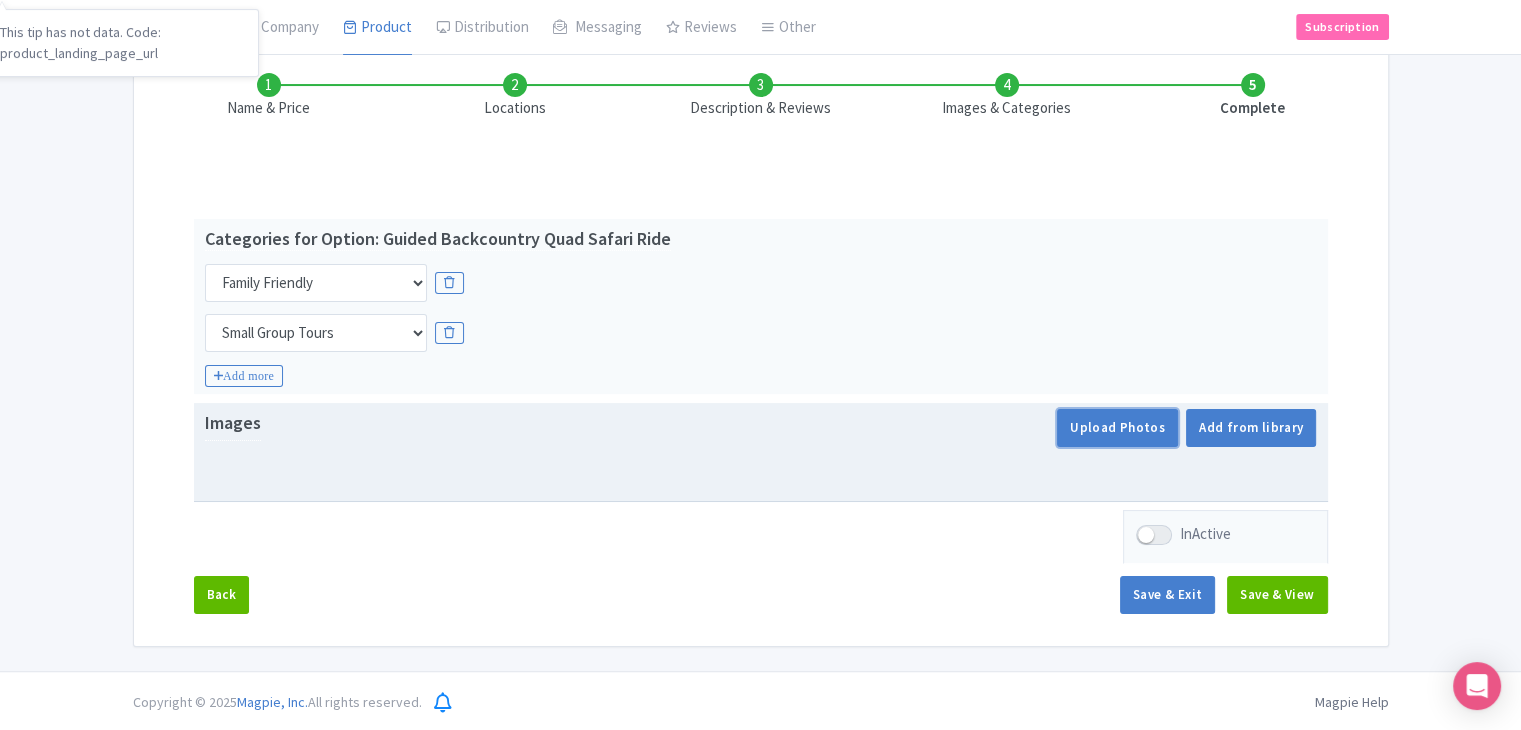 click on "Upload Photos" at bounding box center [1117, 428] 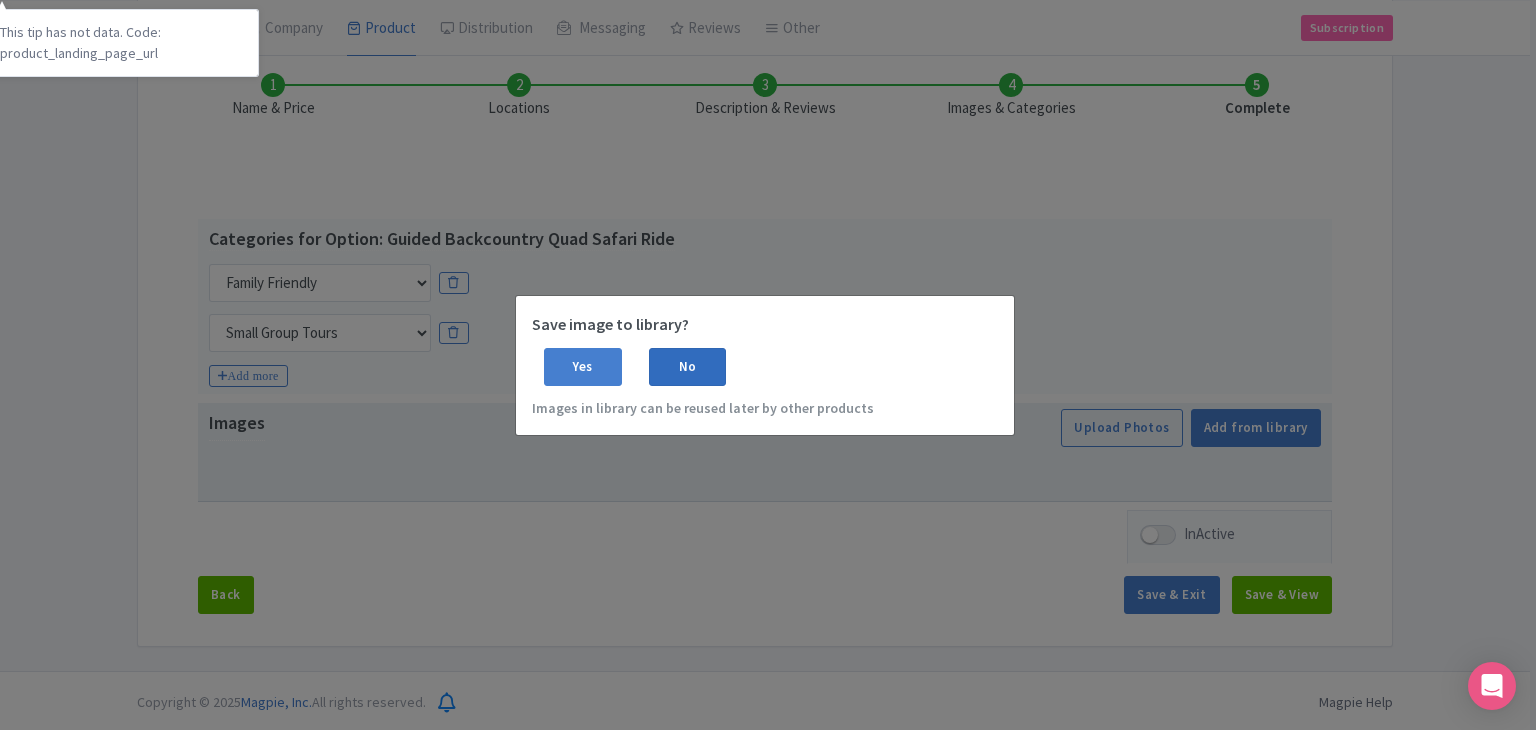 click on "No" at bounding box center (688, 367) 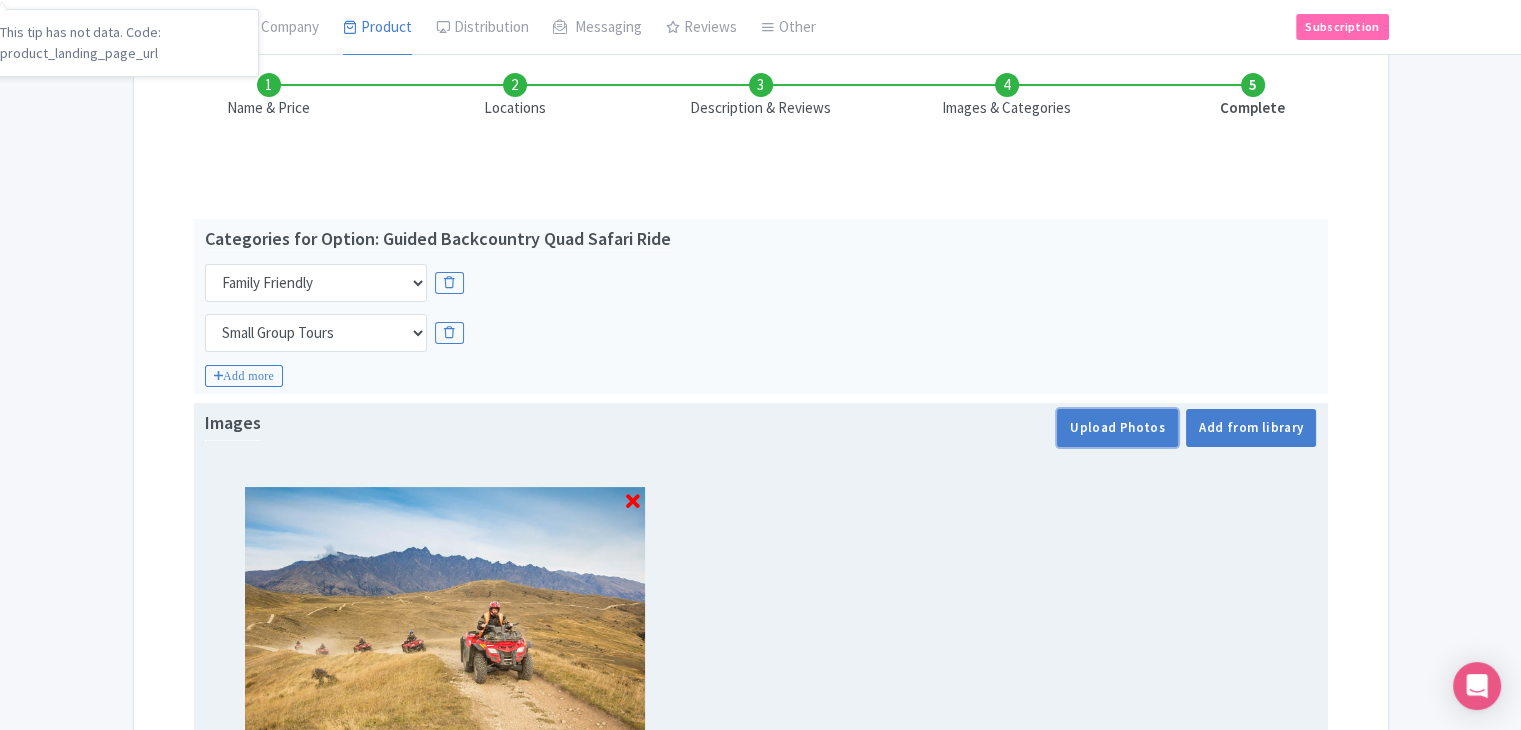 click on "Upload Photos" at bounding box center [1117, 428] 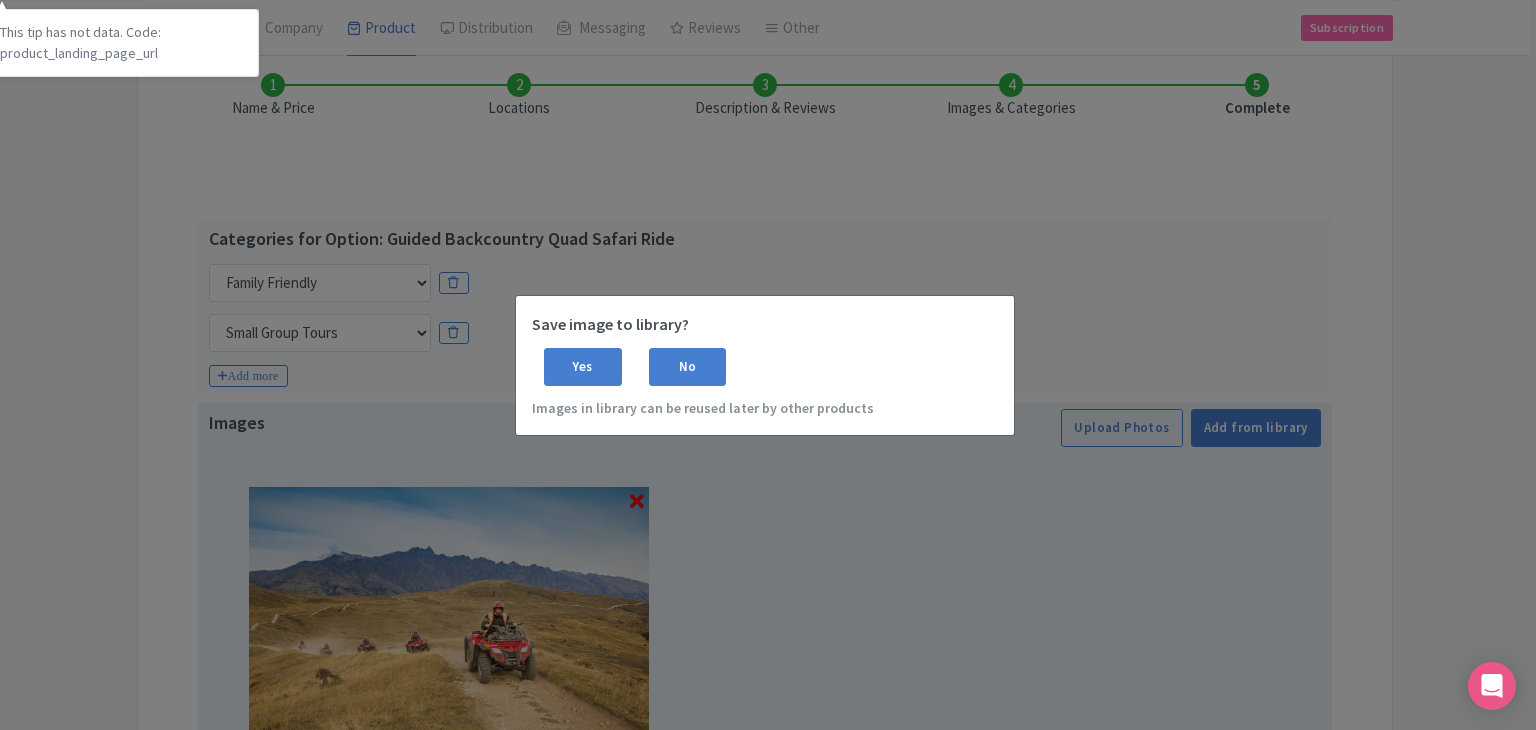 click on "Save image to library?
Yes
No
Images in library can be reused later by other products" at bounding box center [765, 365] 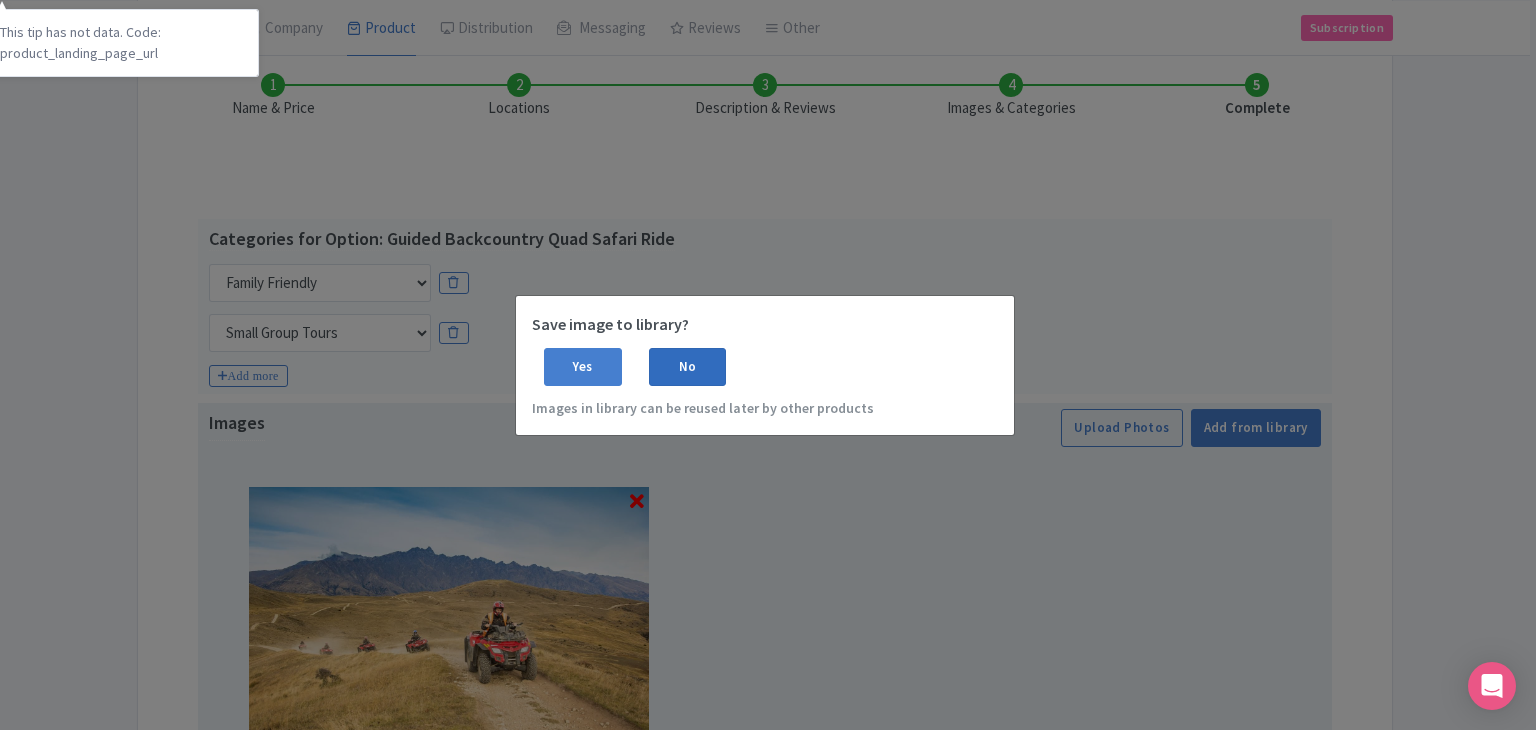 click on "No" at bounding box center [688, 367] 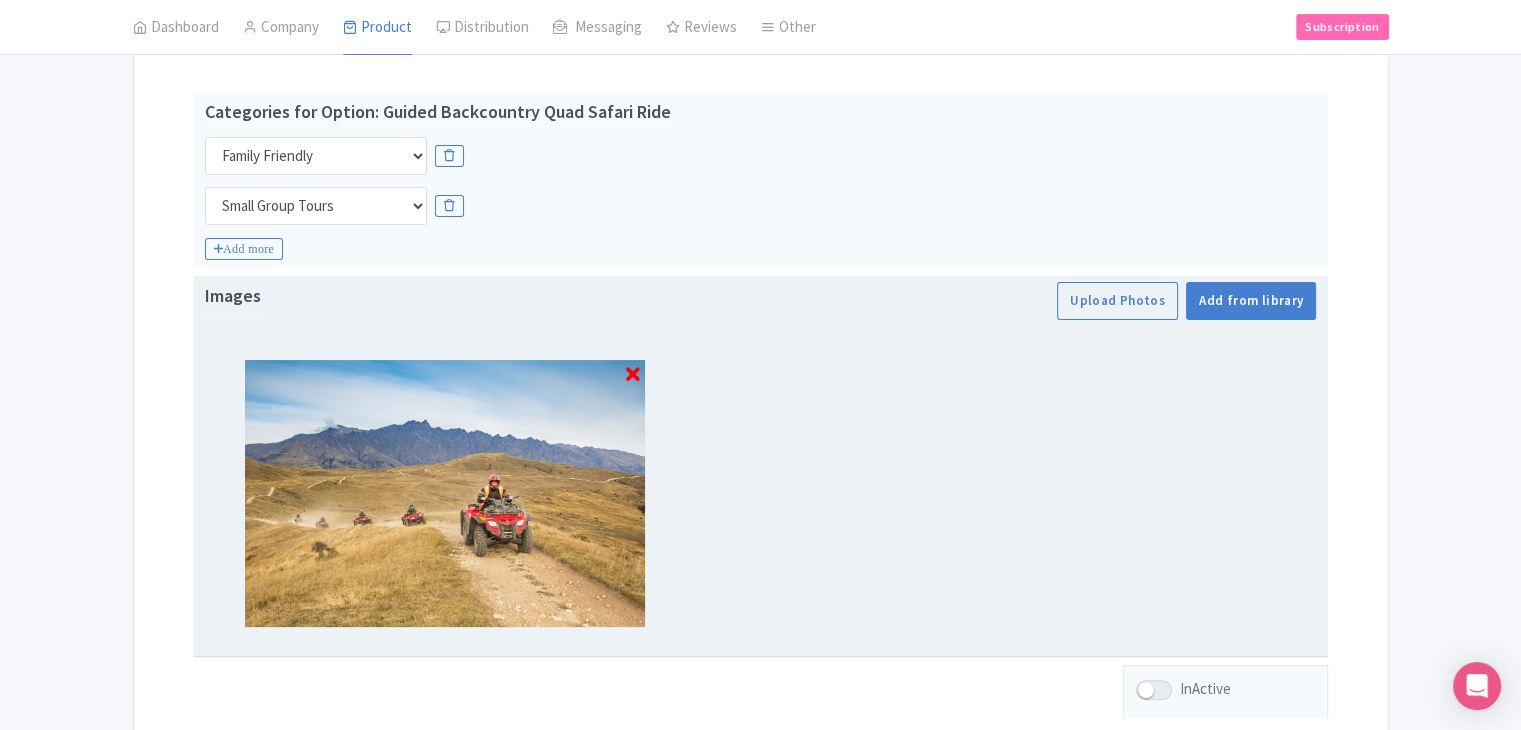 scroll, scrollTop: 485, scrollLeft: 0, axis: vertical 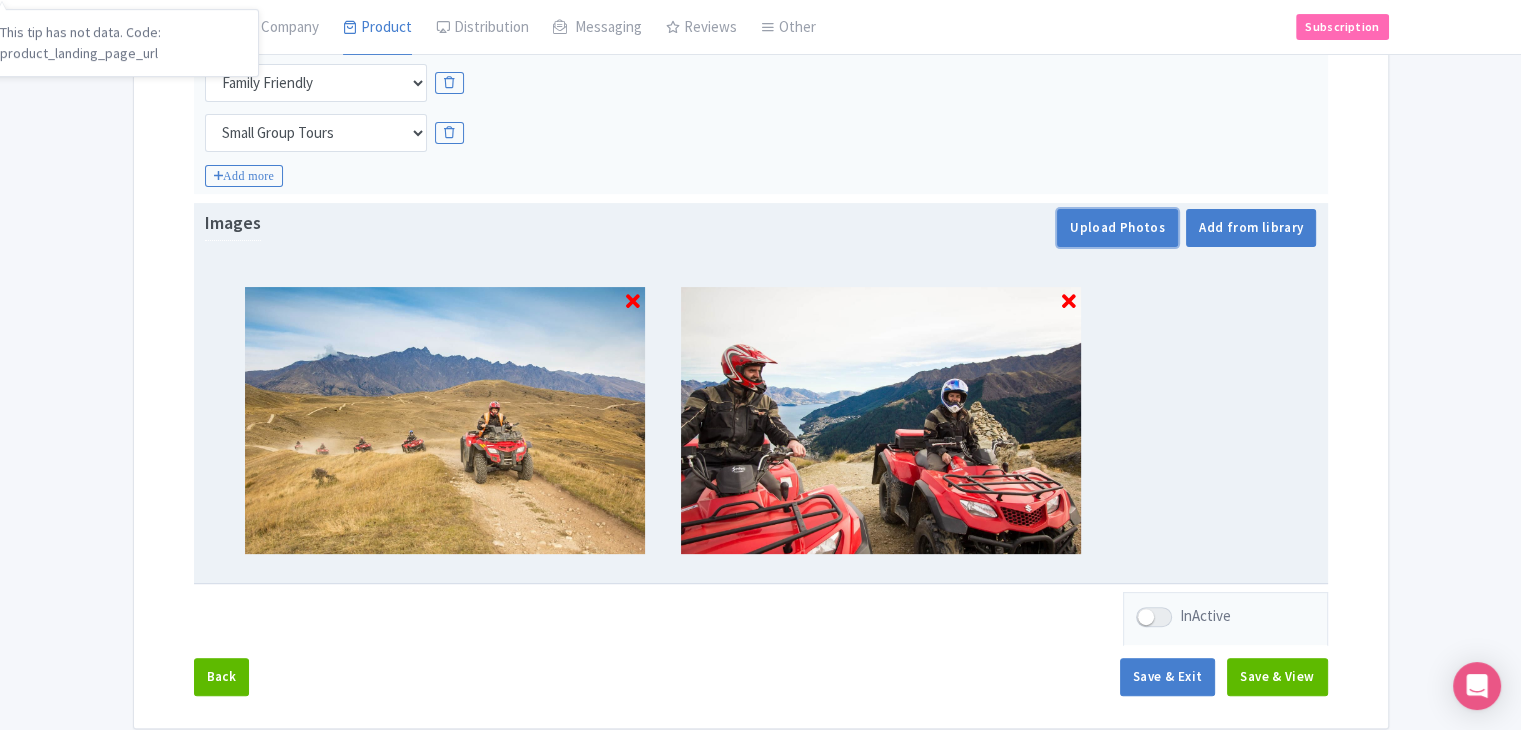 click on "Upload Photos" at bounding box center [1117, 228] 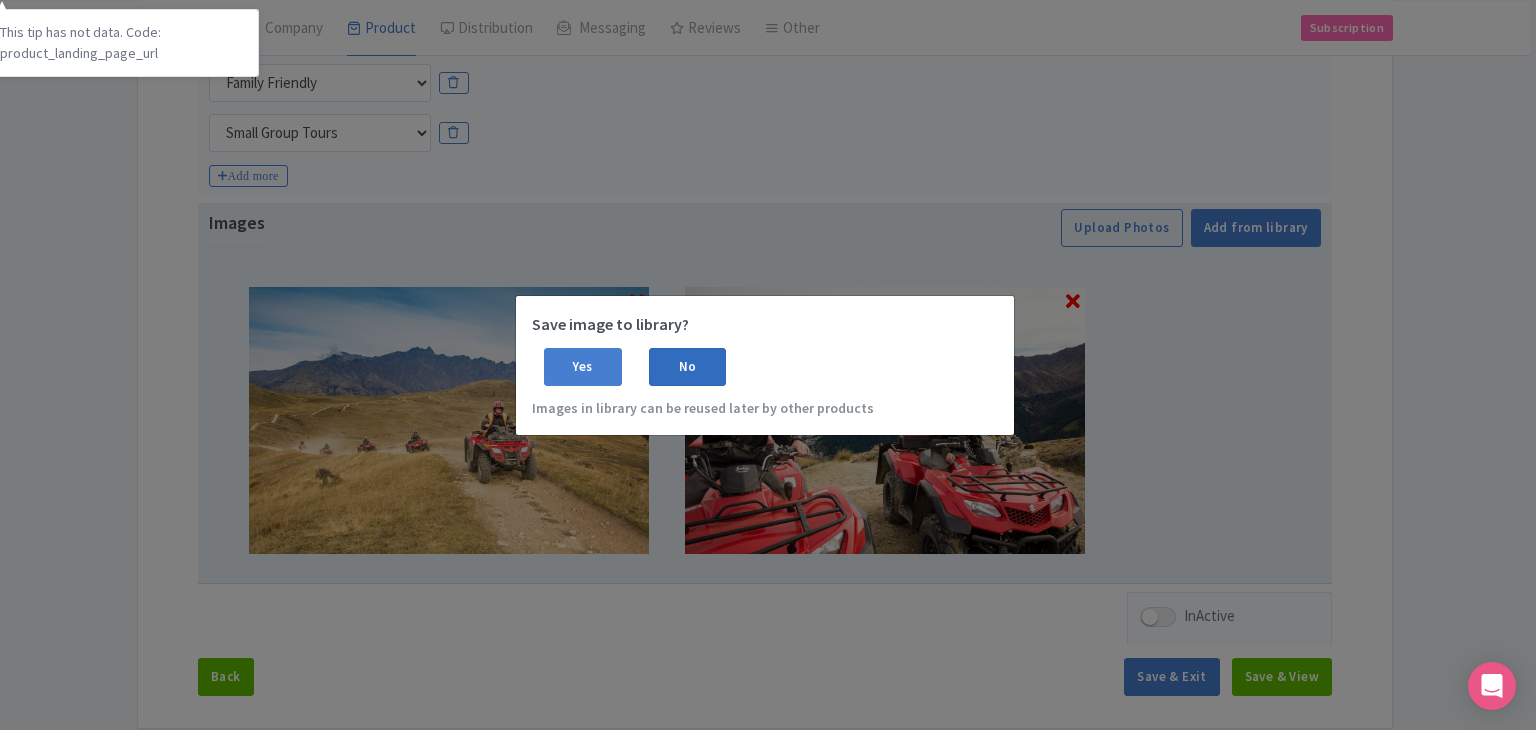 click on "No" at bounding box center [688, 367] 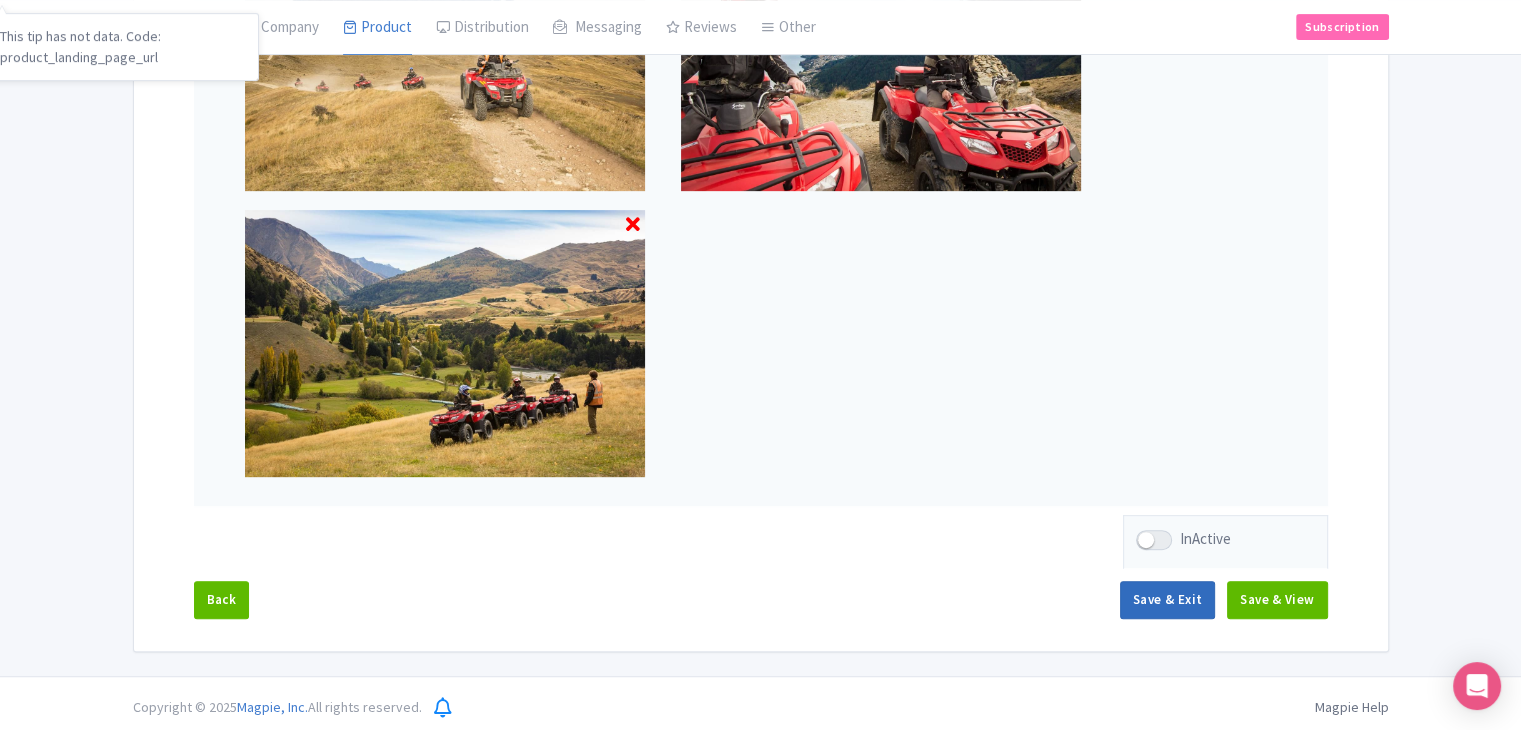scroll, scrollTop: 853, scrollLeft: 0, axis: vertical 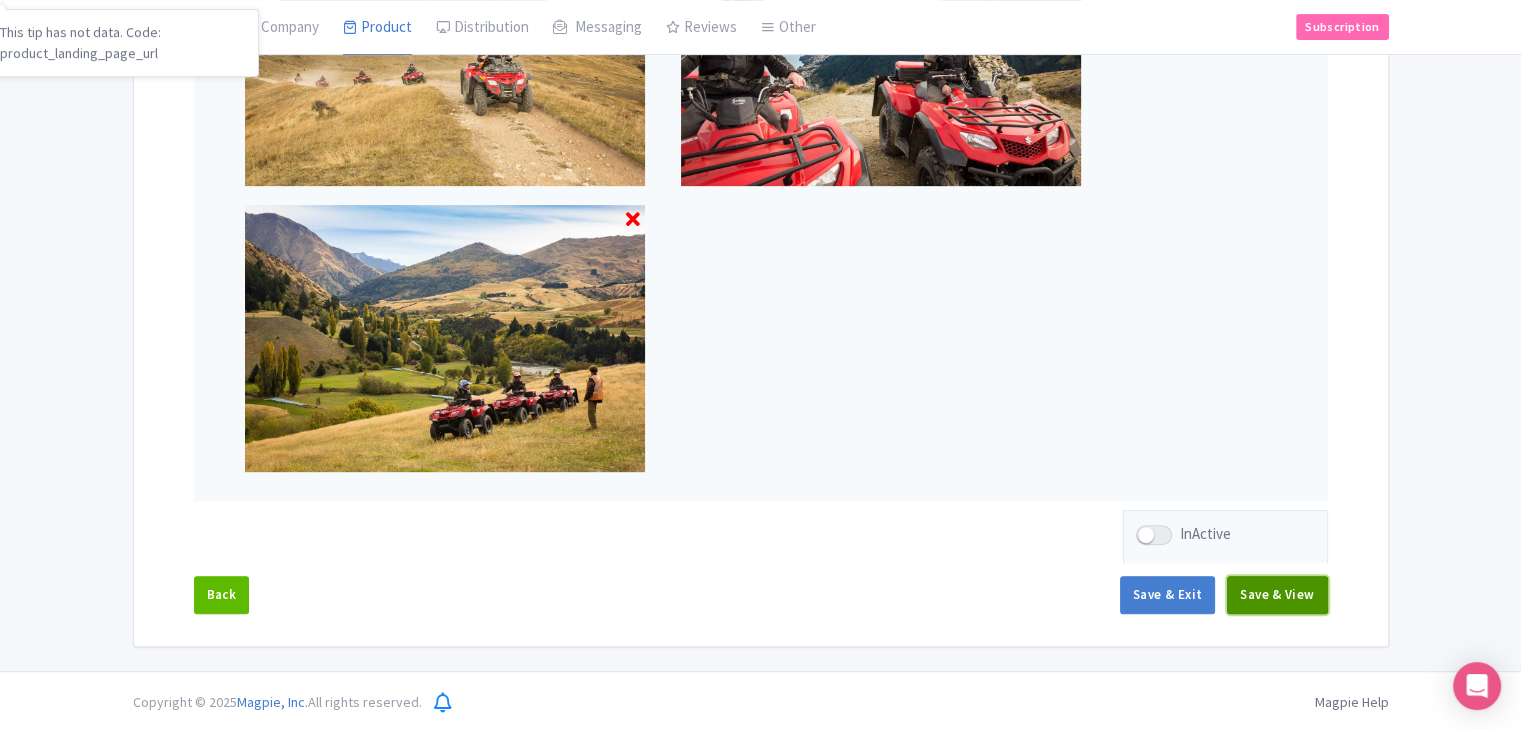click on "Save & View" at bounding box center (1277, 595) 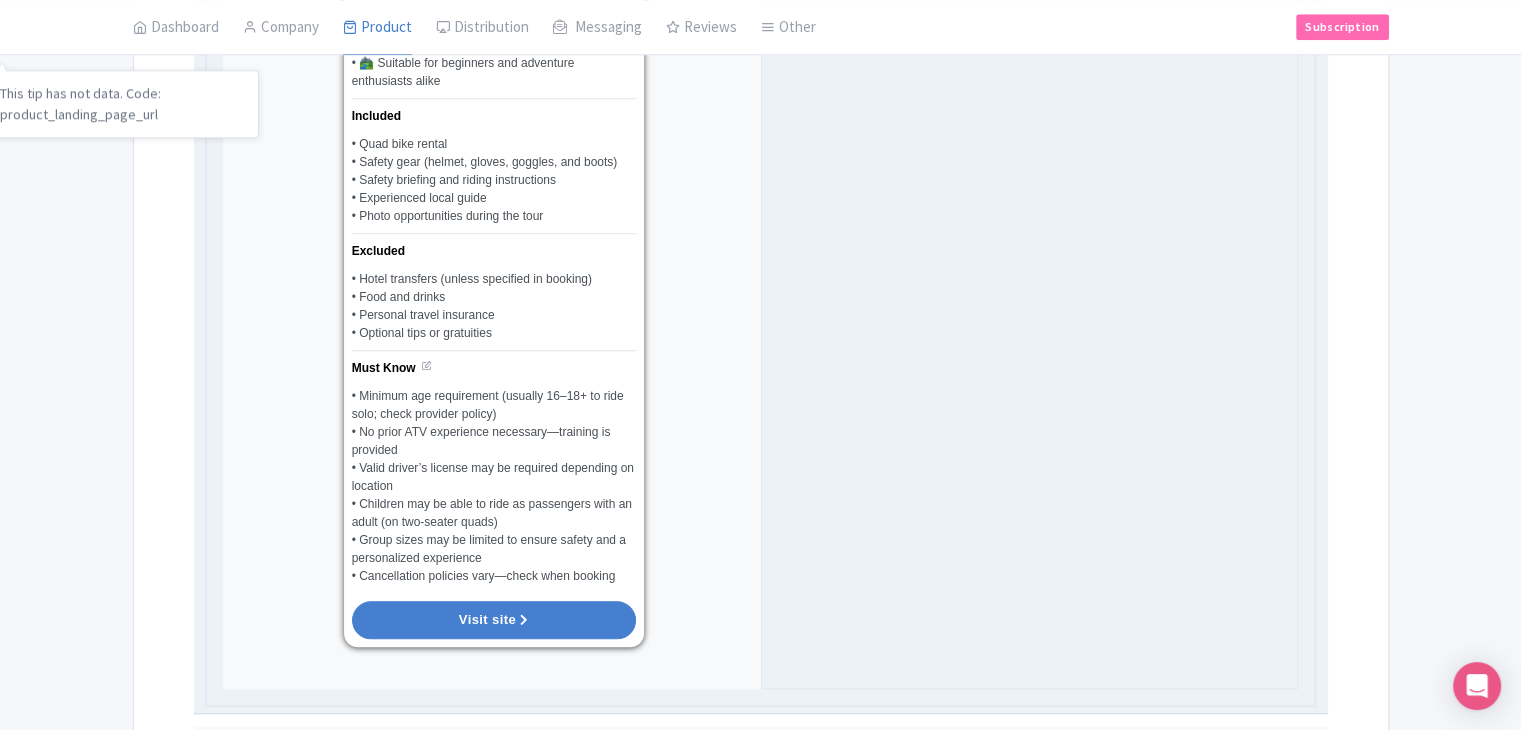 scroll, scrollTop: 2053, scrollLeft: 0, axis: vertical 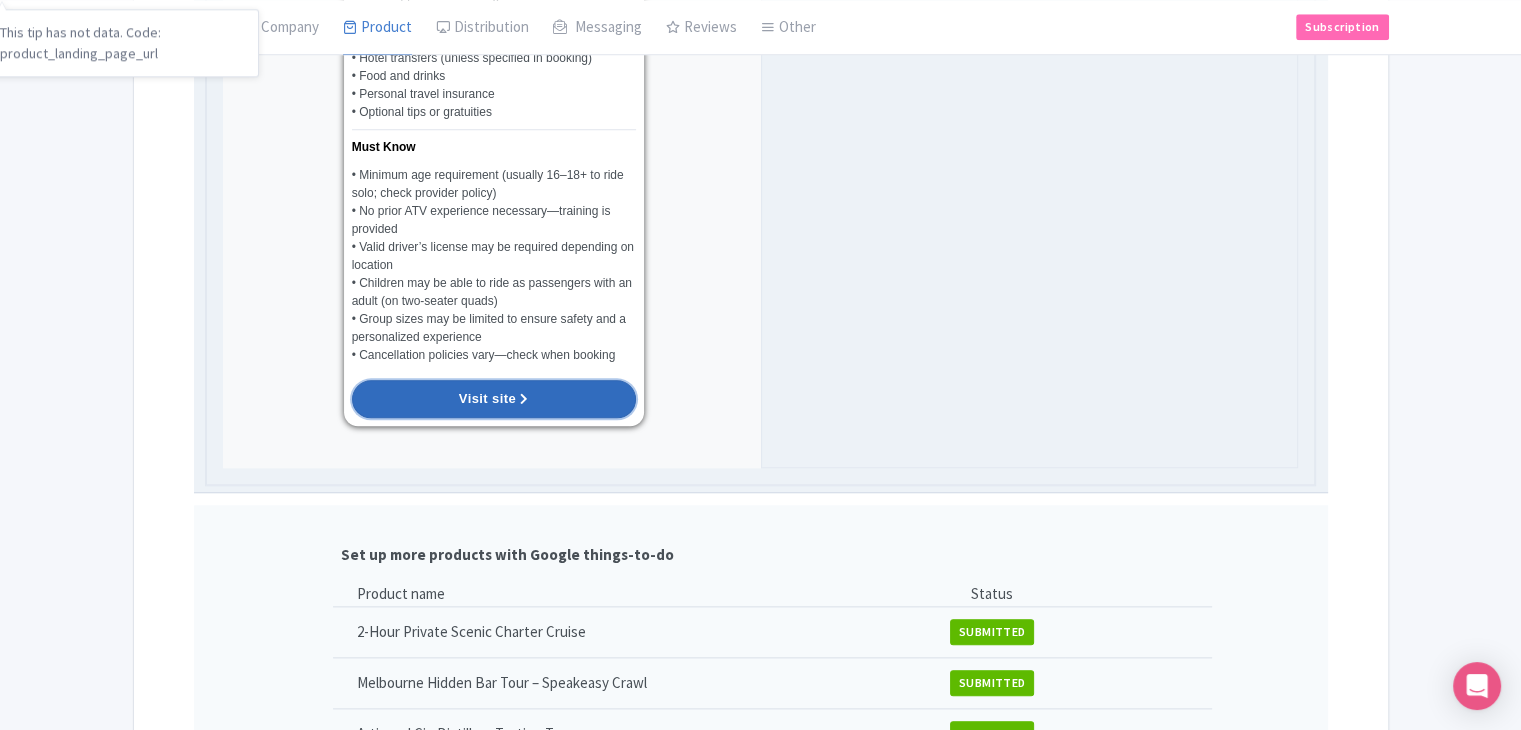 click on "Visit site" at bounding box center (494, 399) 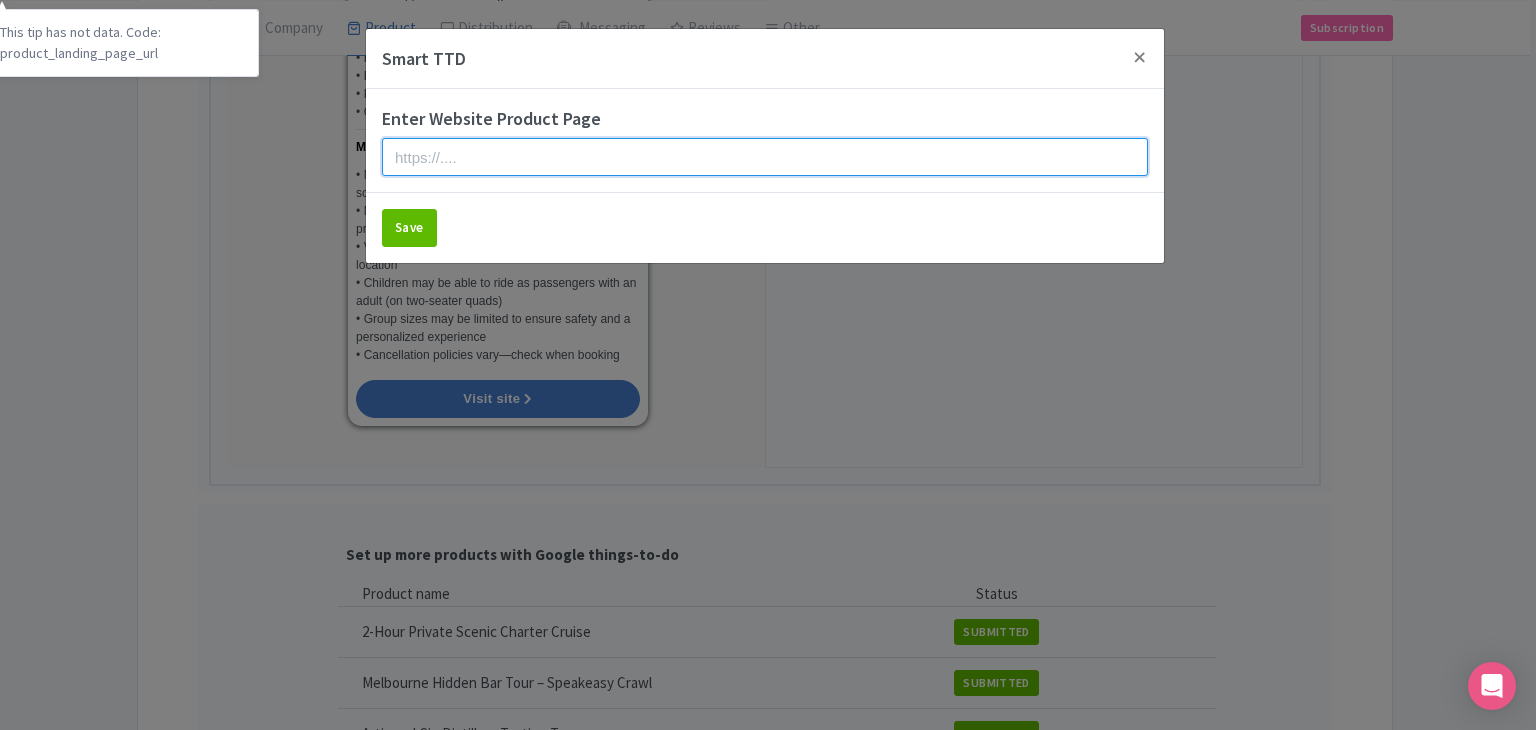 click at bounding box center (765, 157) 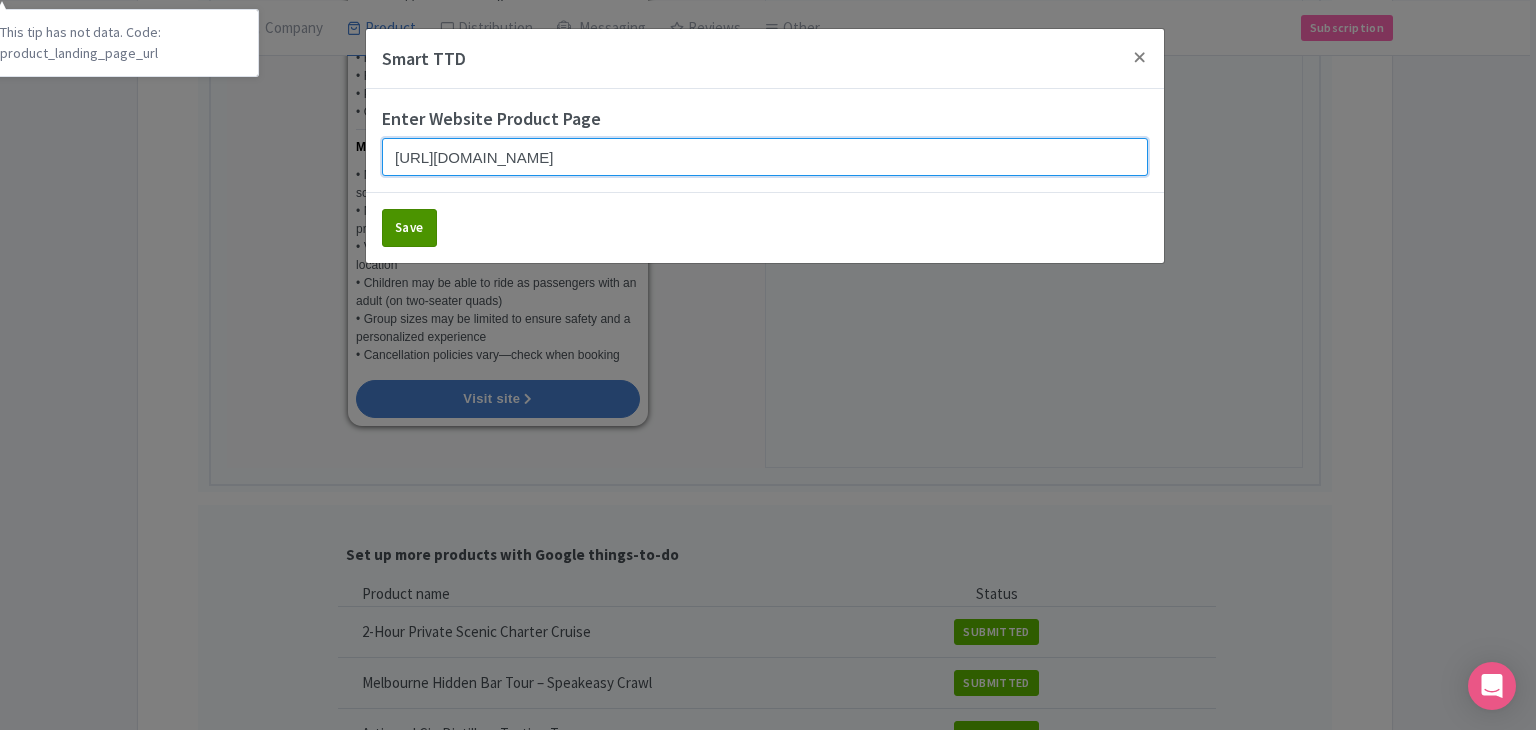 type on "https://www.findrhost.com/tours/quad-safari" 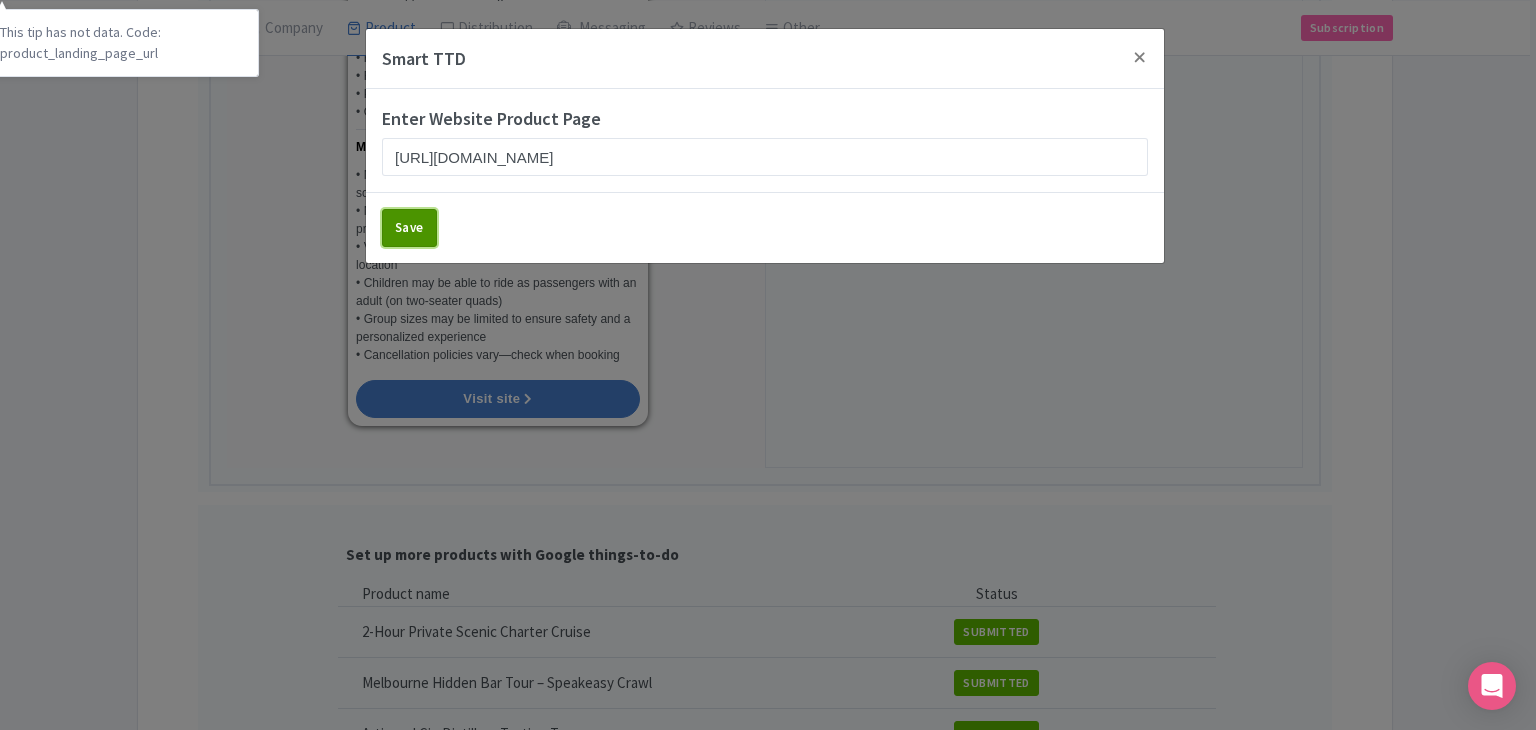 click on "Save" at bounding box center (409, 228) 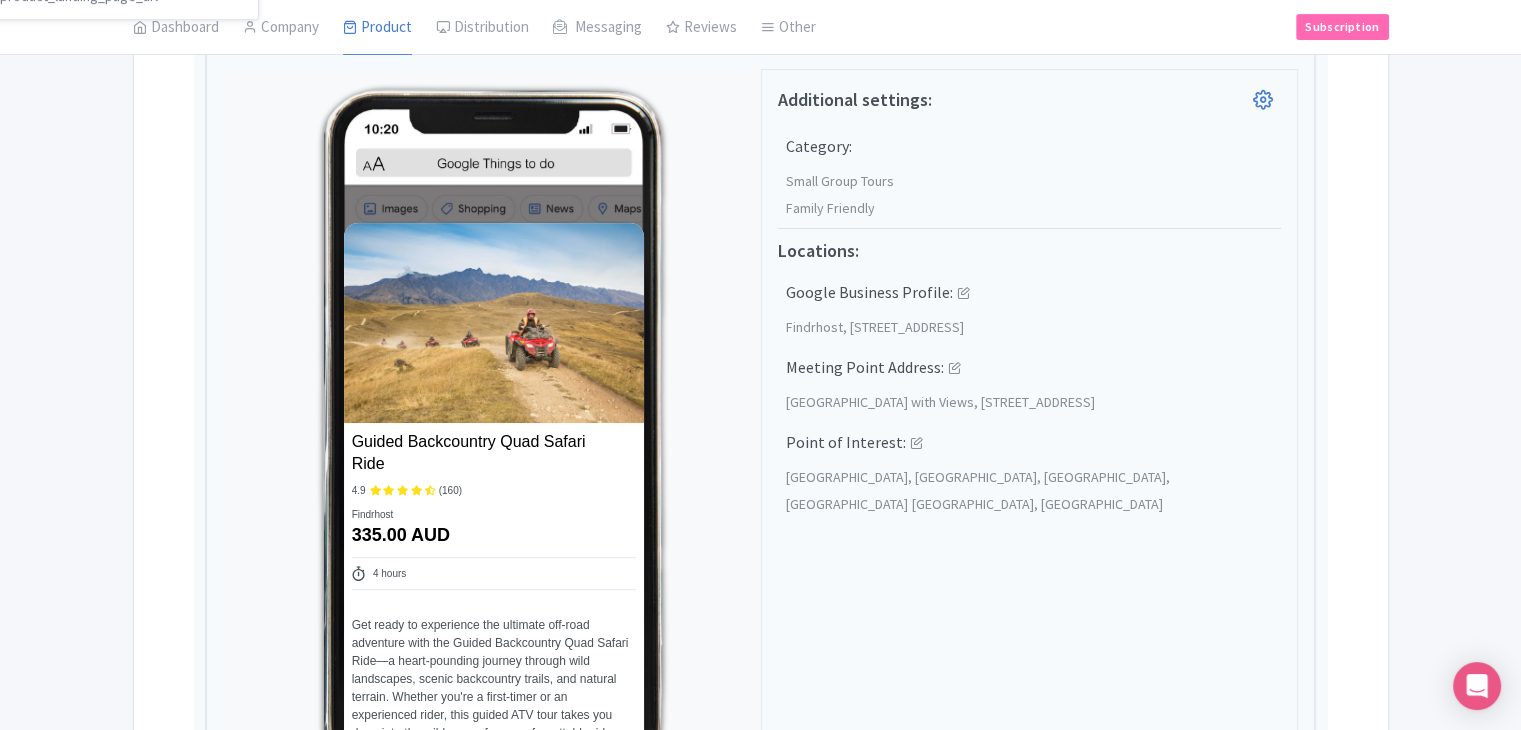 scroll, scrollTop: 734, scrollLeft: 0, axis: vertical 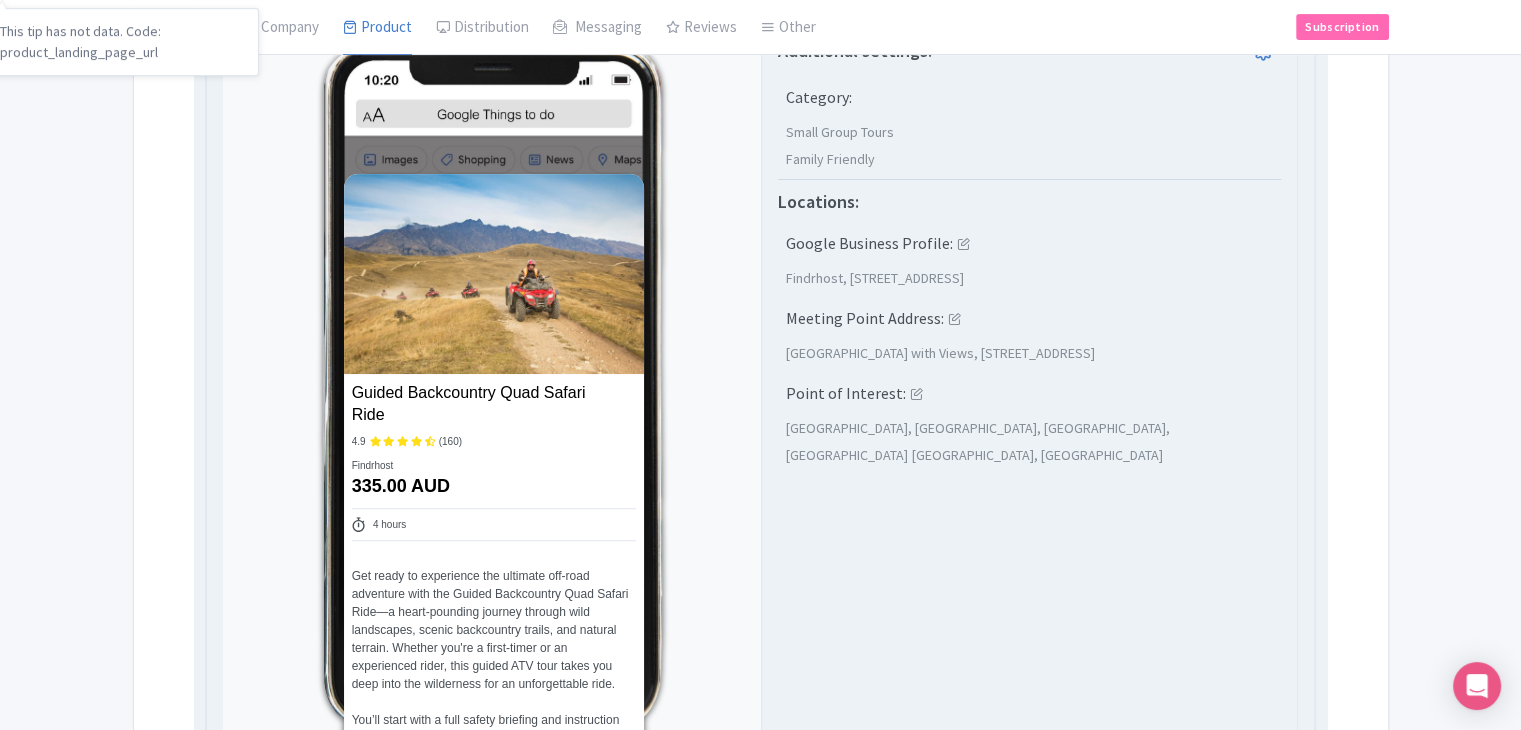 click on "Additional settings:
Category:
Small Group Tours
Family Friendly
Locations:
Google Business Profile:
Findrhost, 11R Anzac Parade, Kensington NSW 2033, Australia
Meeting Point Address:
Central Queenstown with Views, 7A York Street, Queenstown 9300, New Zealand
Point of Interest:
Queenstown Hill, Queenstown Hill, Otago Region, New Zealand
Gibbston Highway, Gibbston Highway, Gibbston, New Zealand" at bounding box center [1030, 903] 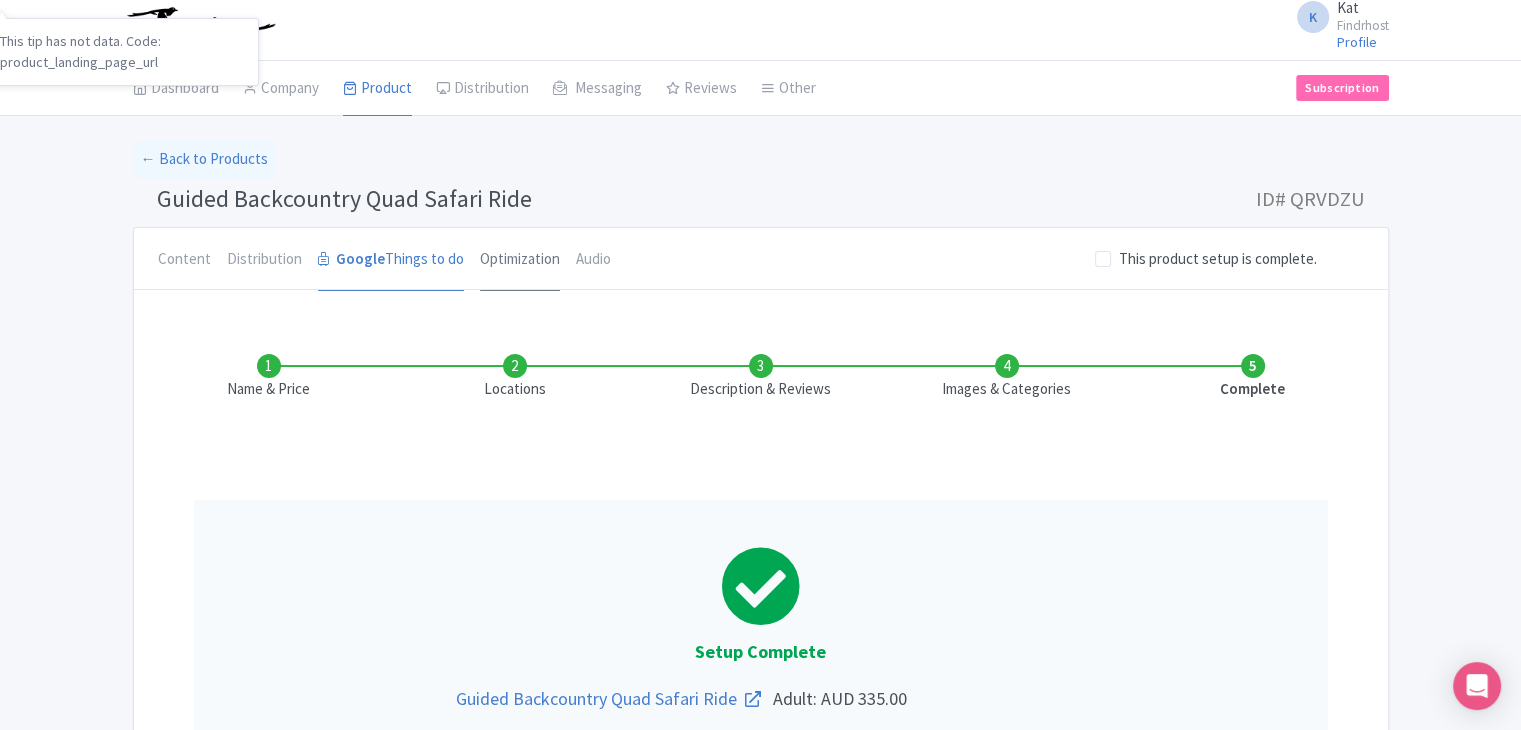 scroll, scrollTop: 0, scrollLeft: 0, axis: both 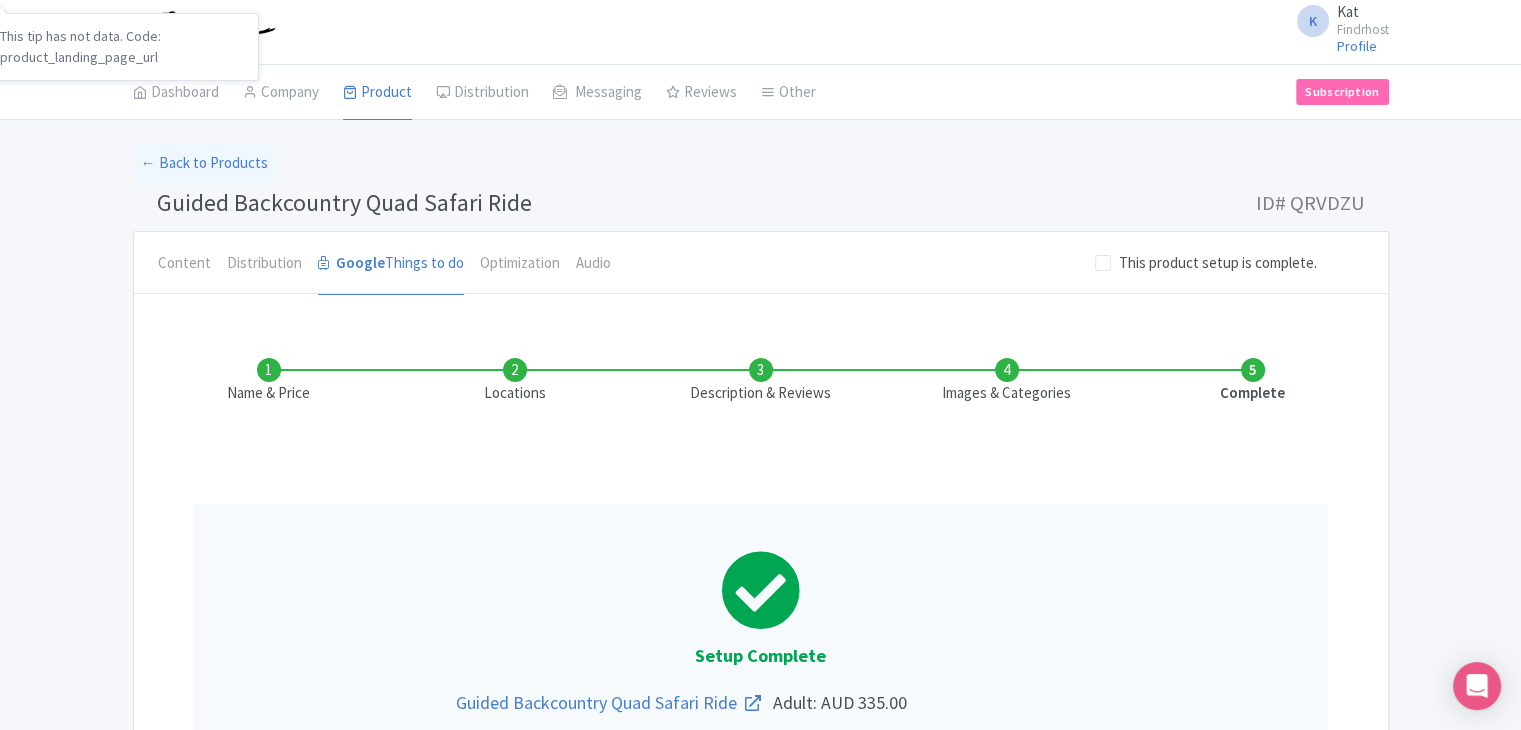 click on "Guided Backcountry Quad Safari Ride" at bounding box center [344, 202] 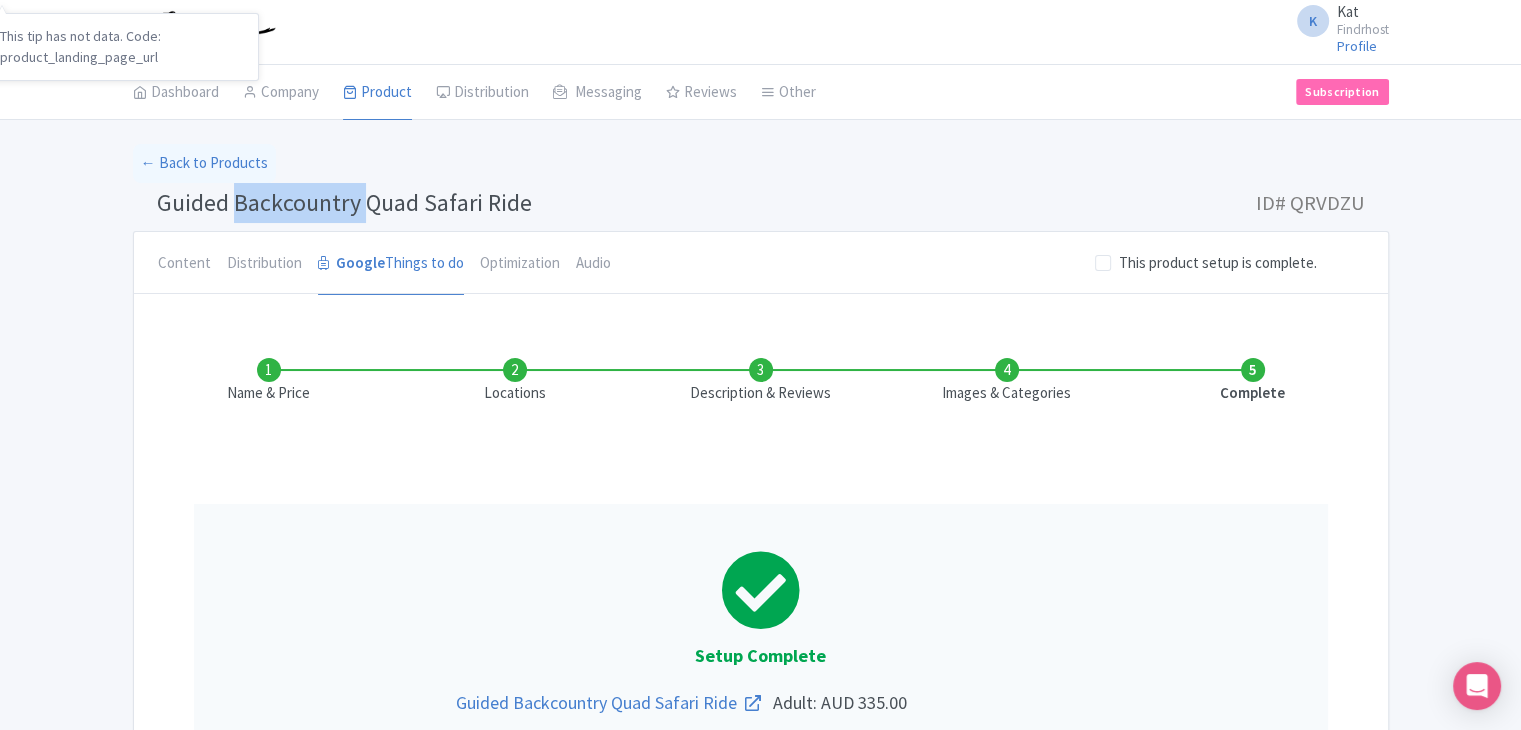 click on "Guided Backcountry Quad Safari Ride" at bounding box center [344, 202] 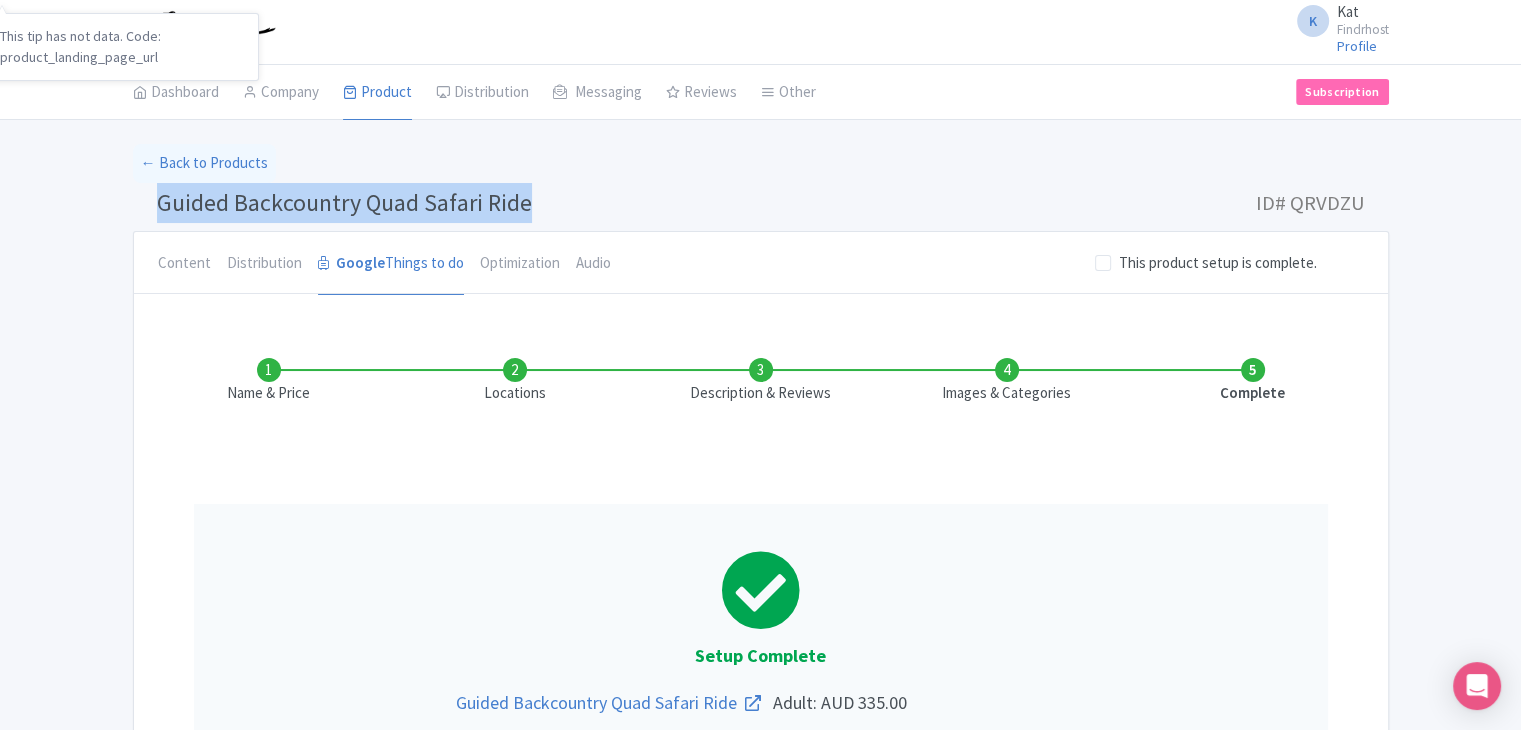 click on "Guided Backcountry Quad Safari Ride" at bounding box center [344, 202] 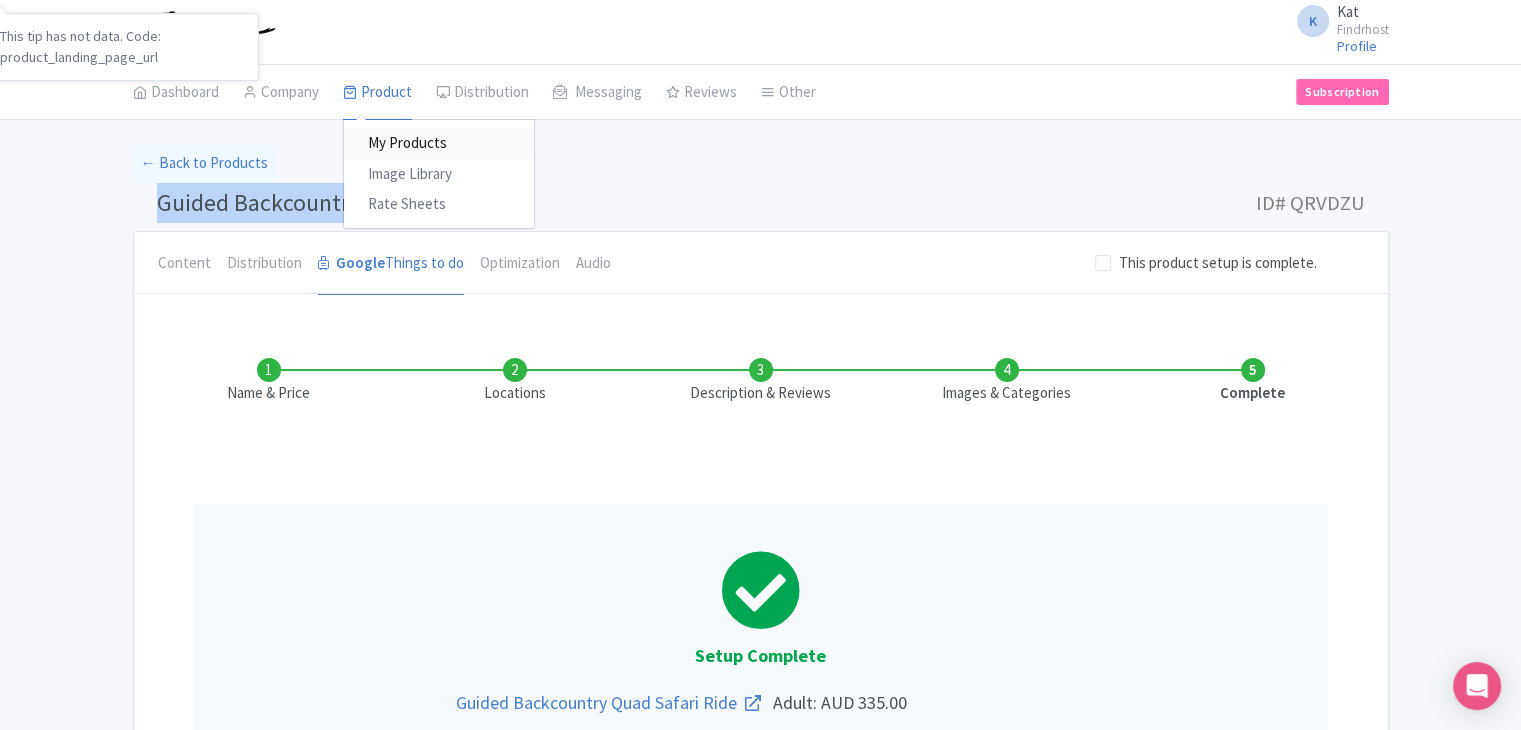 click on "My Products" at bounding box center [439, 143] 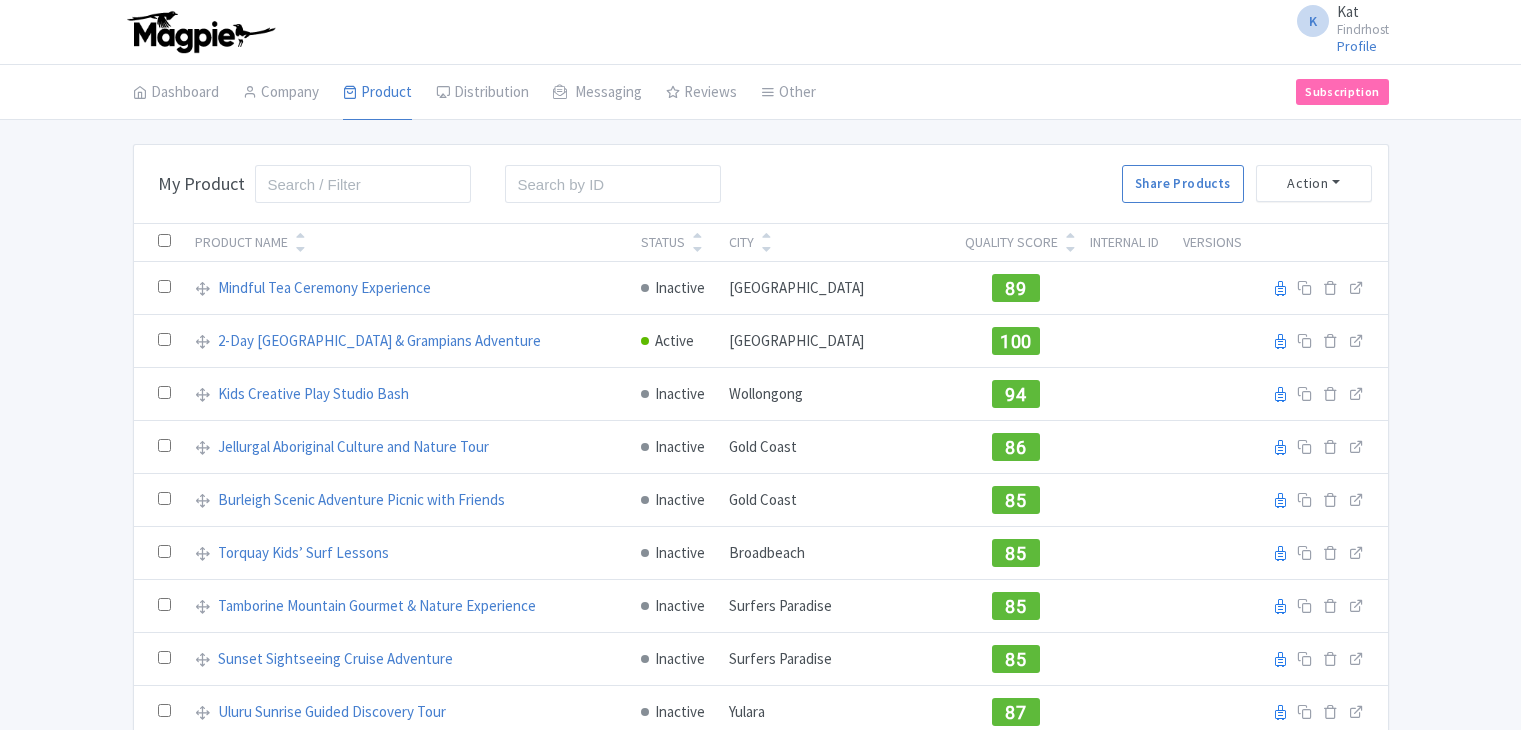scroll, scrollTop: 0, scrollLeft: 0, axis: both 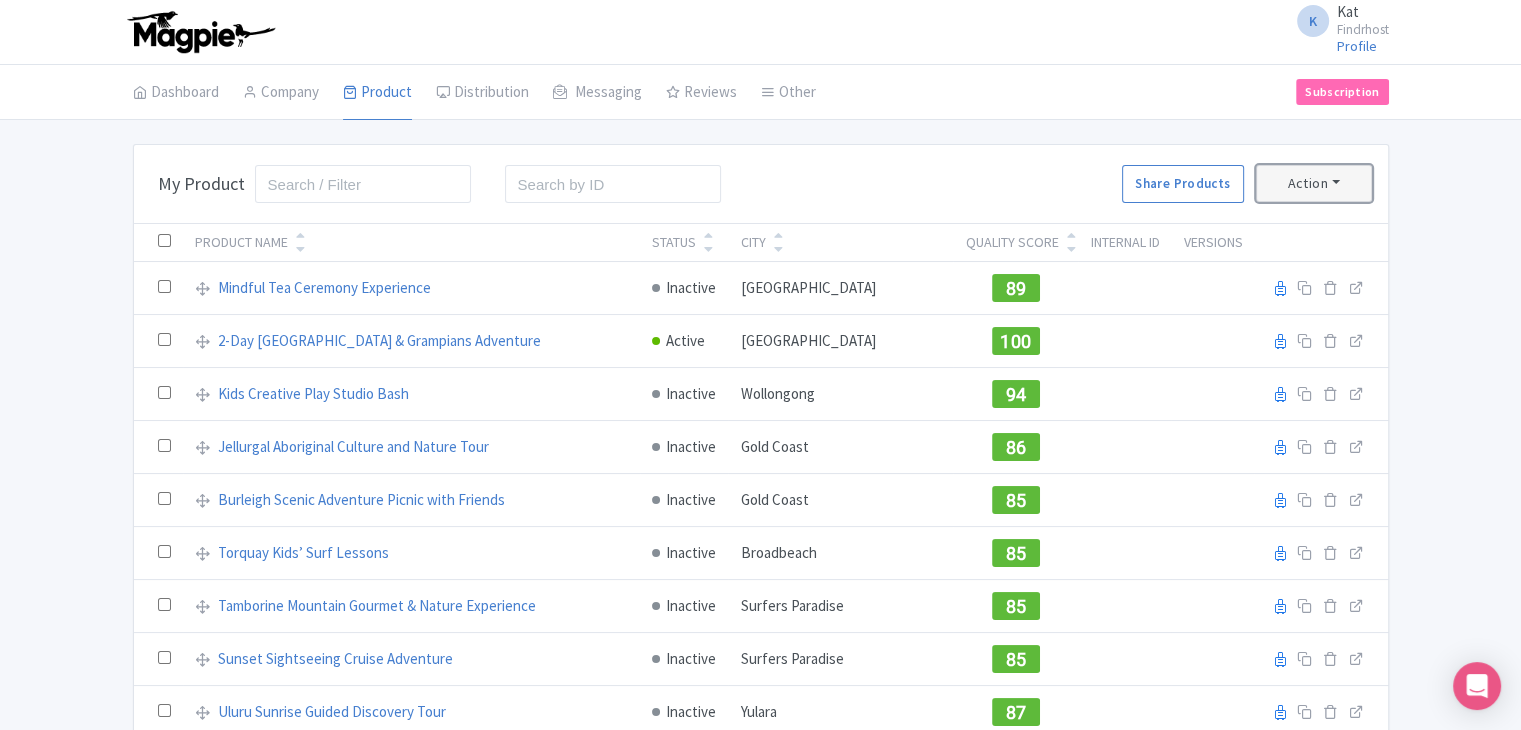 click on "Action" at bounding box center [1314, 183] 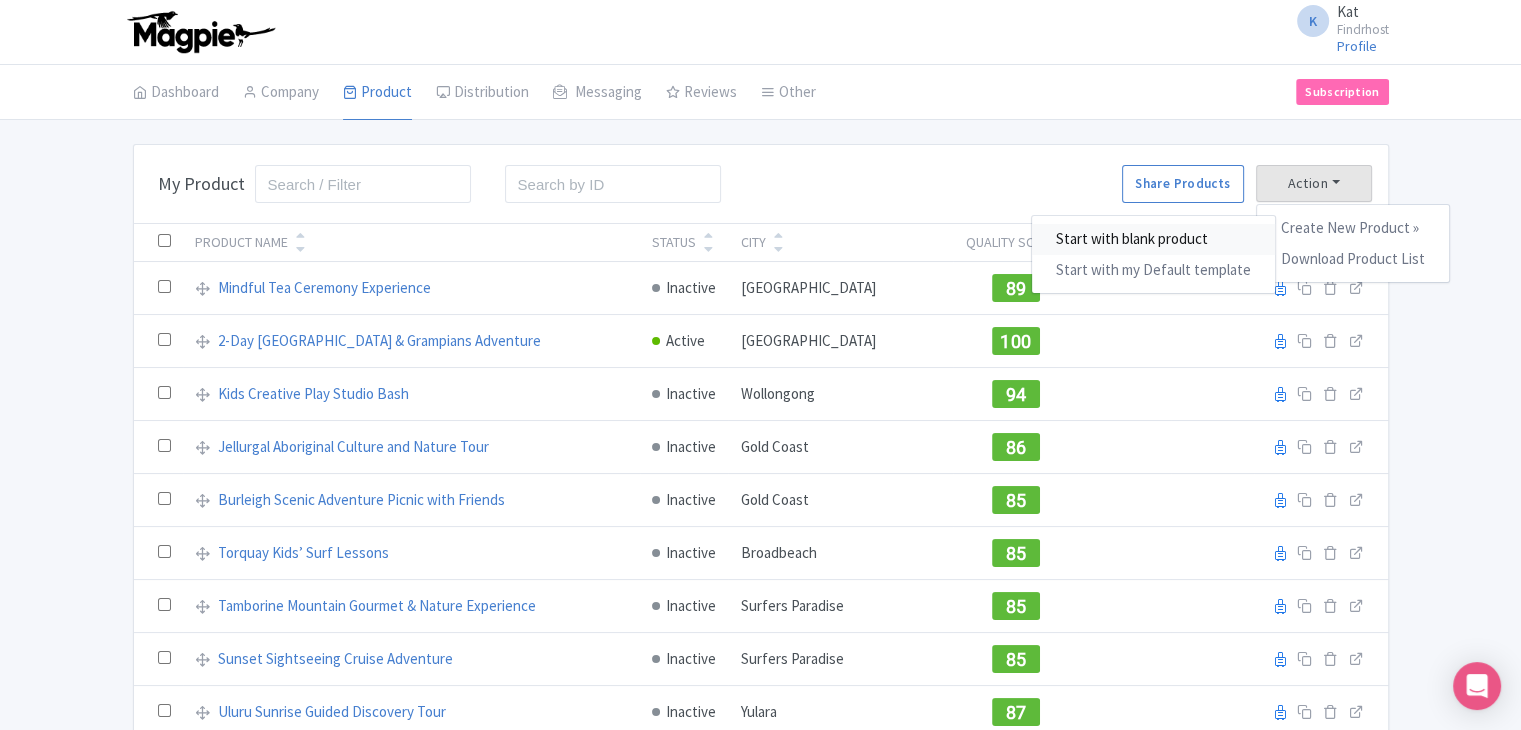 click on "Start with blank product" at bounding box center (1153, 239) 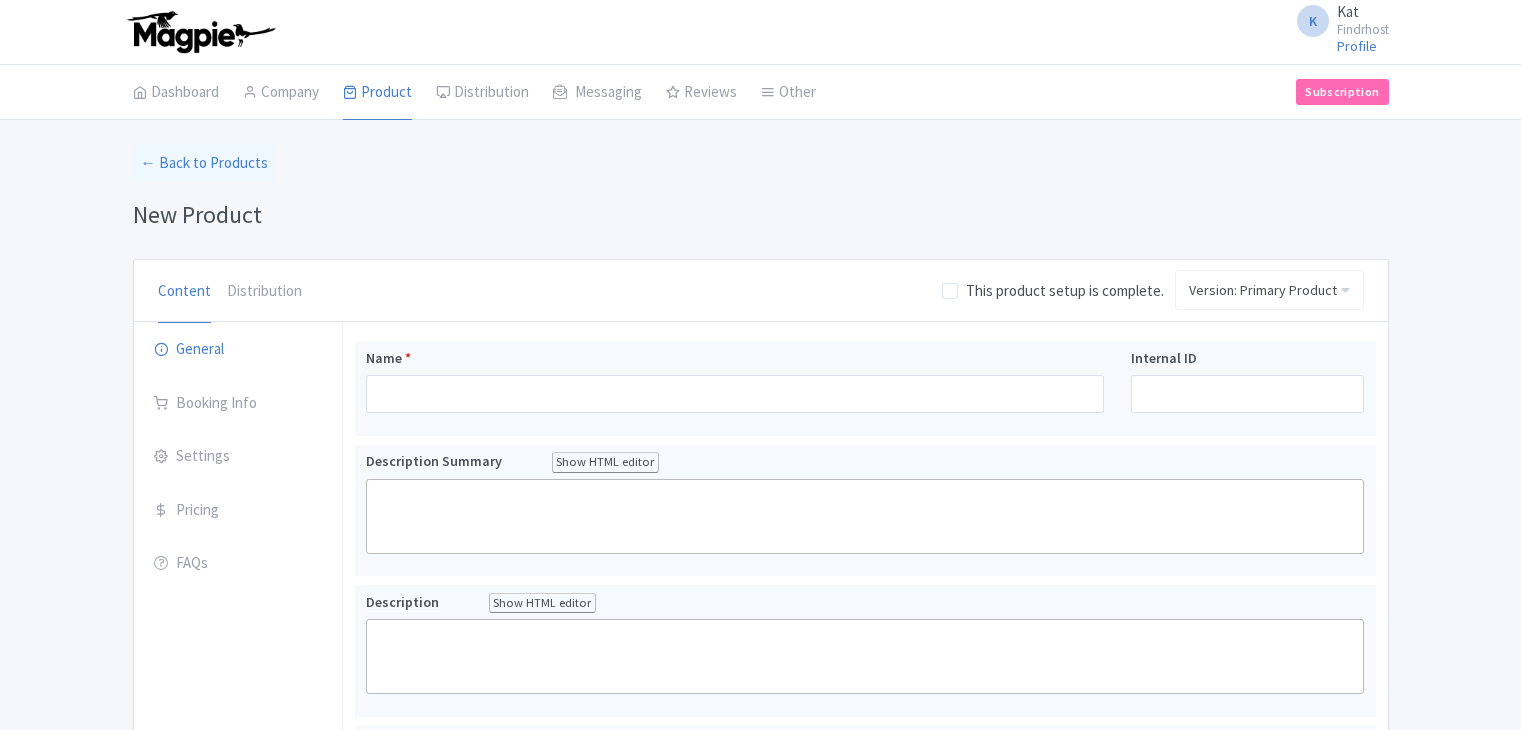 scroll, scrollTop: 0, scrollLeft: 0, axis: both 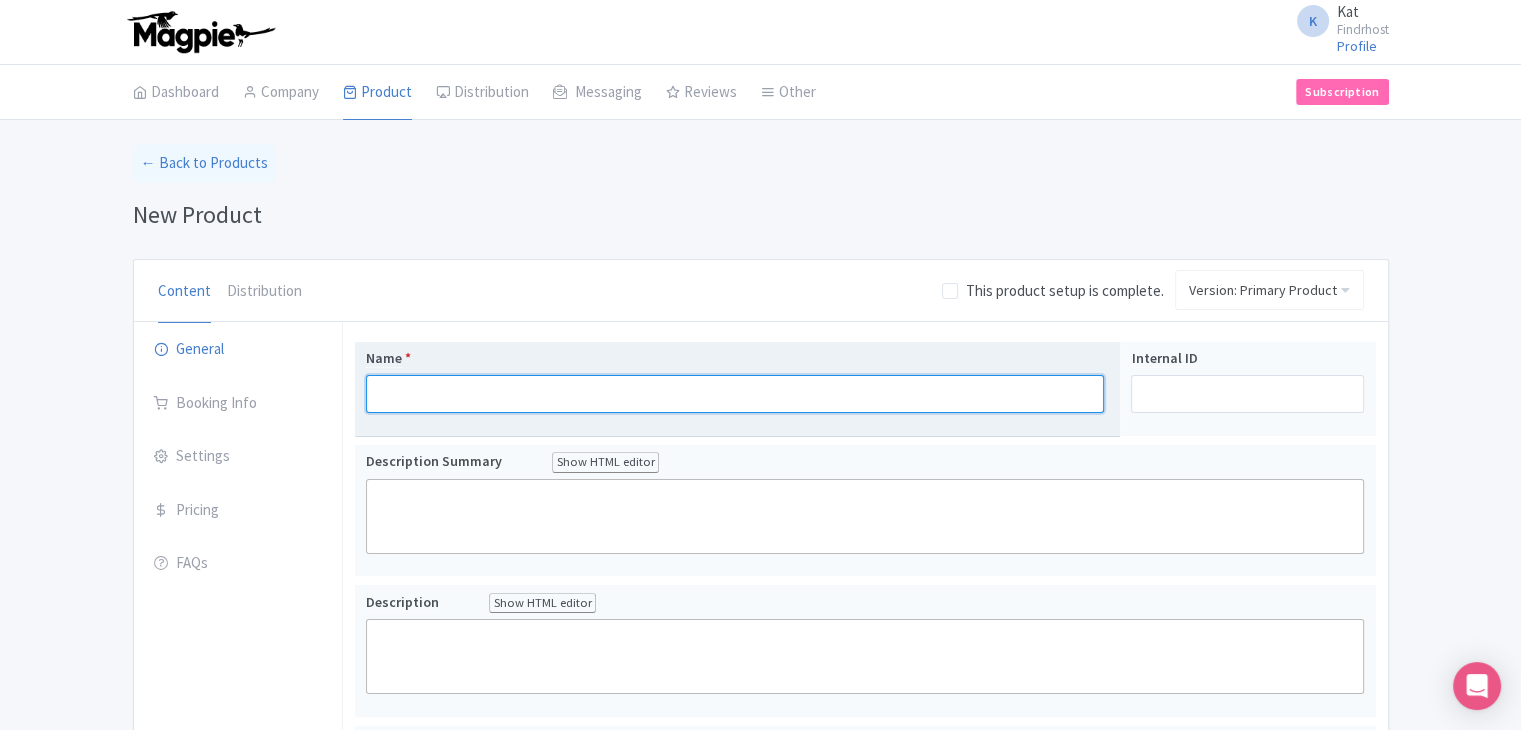 click on "Name   *" at bounding box center [735, 394] 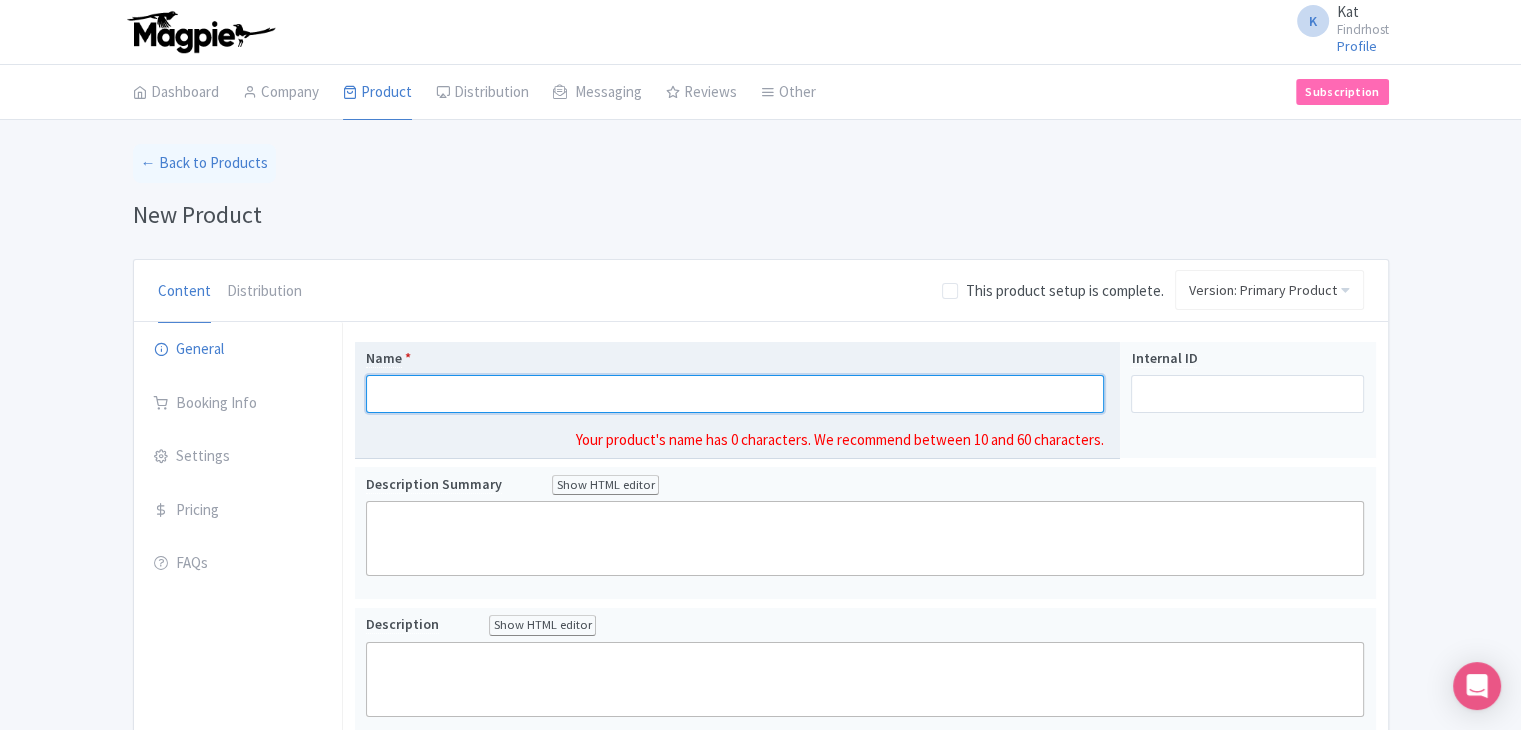 paste on "Thrilling Jet Boat Adventure" 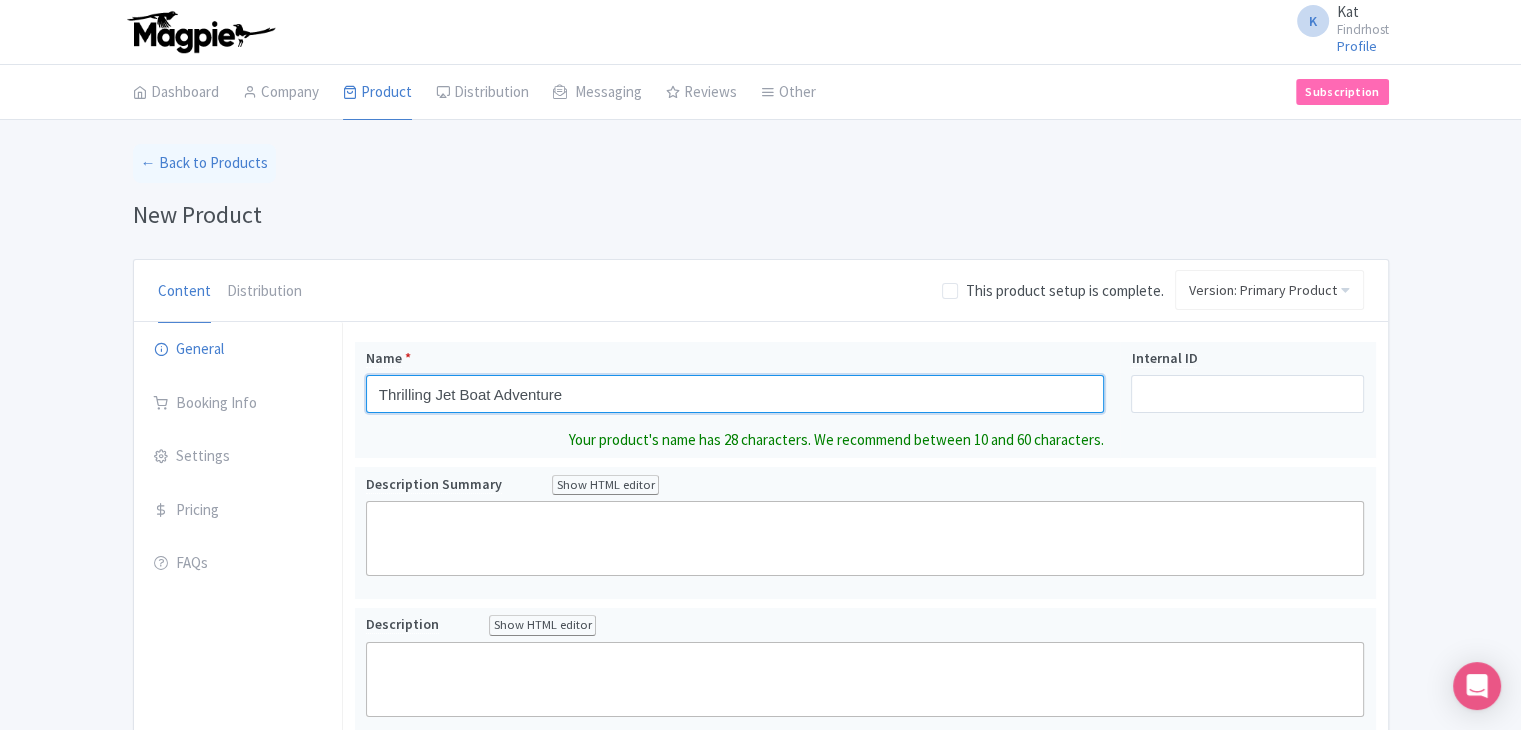 type on "Thrilling Jet Boat Adventure" 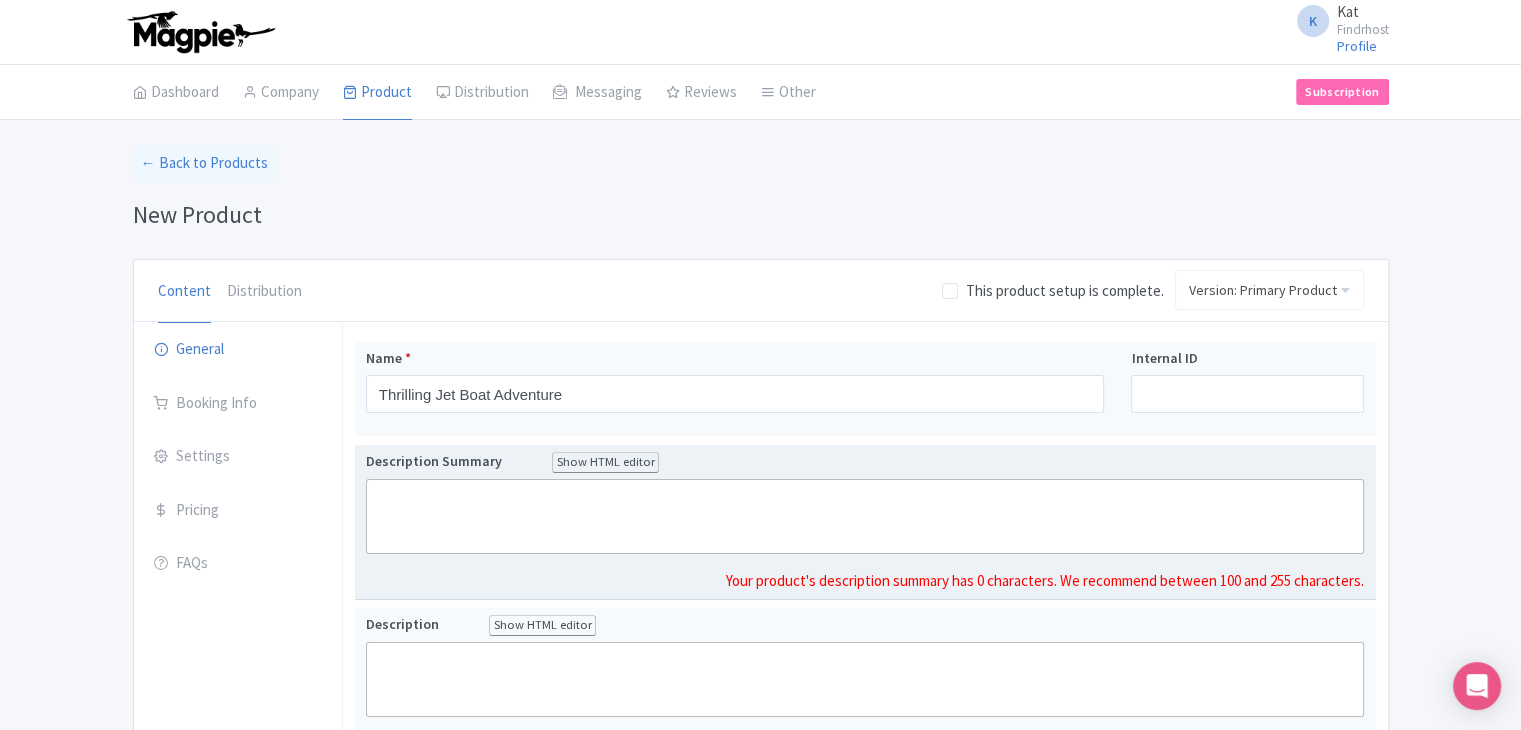 click 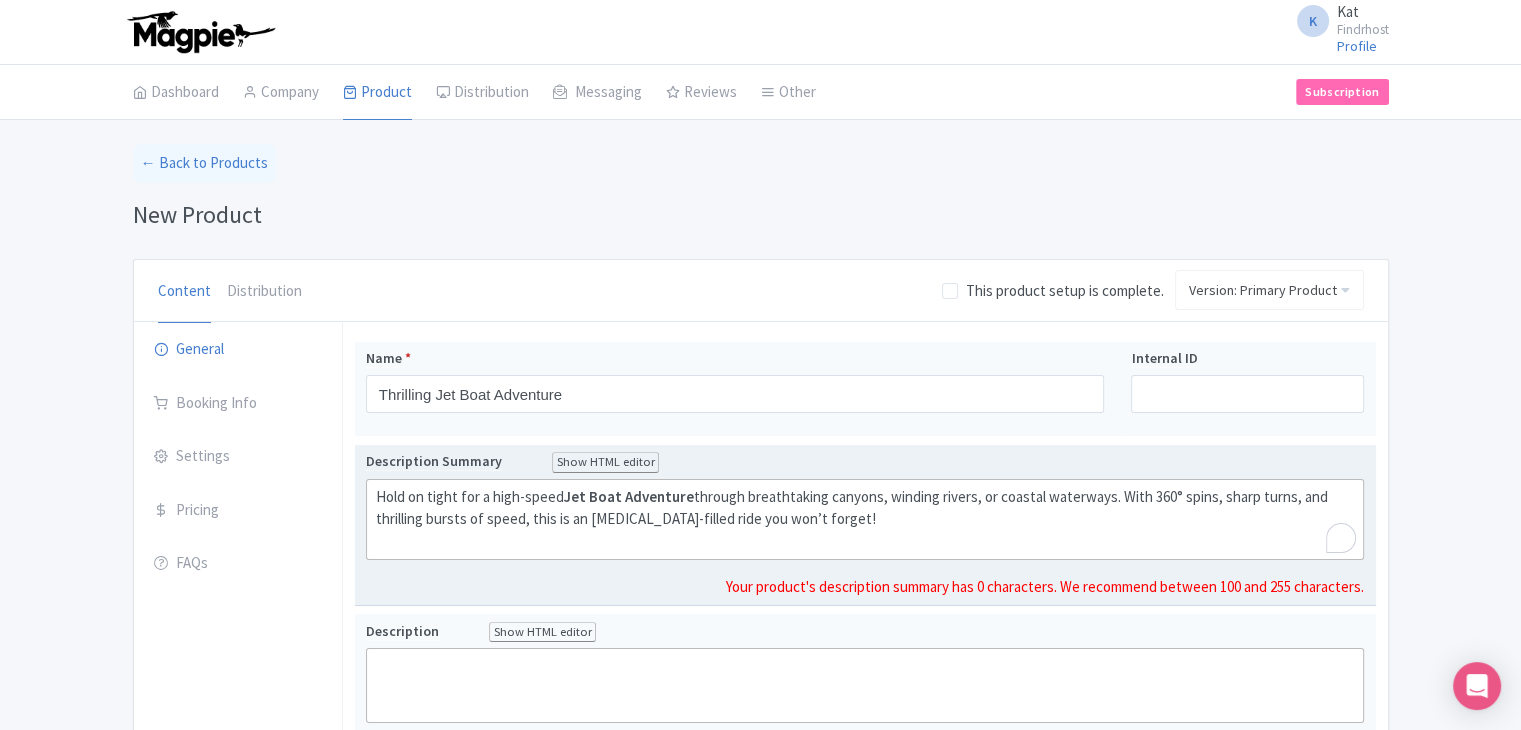 type on "<div>Hold on tight for a high-speed <strong>Jet Boat Adventure</strong> through breathtaking canyons, winding rivers, or coastal waterways. With 360° spins, sharp turns, and thrilling bursts of speed, this is an [MEDICAL_DATA]-filled ride you won’t forget!<br><br></div>" 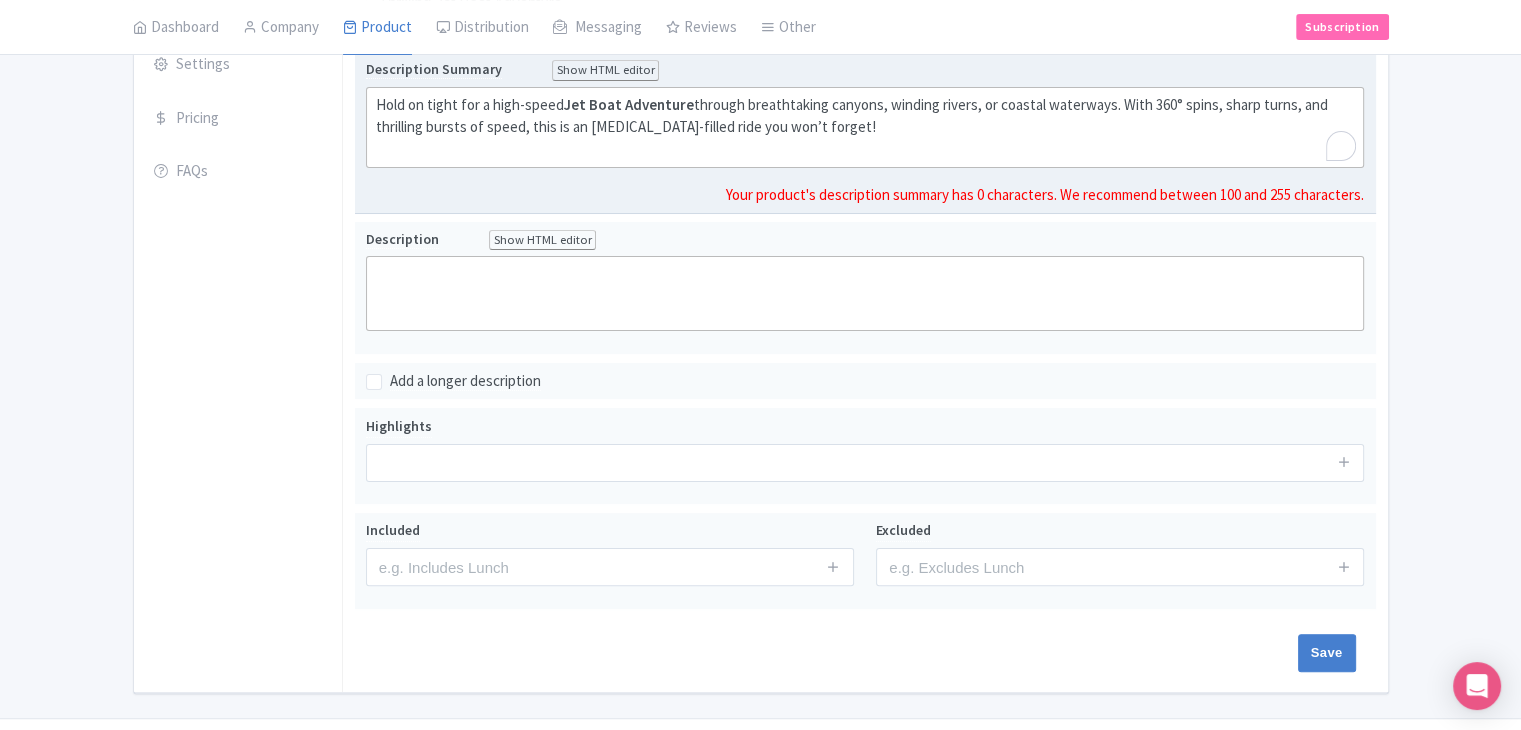 scroll, scrollTop: 400, scrollLeft: 0, axis: vertical 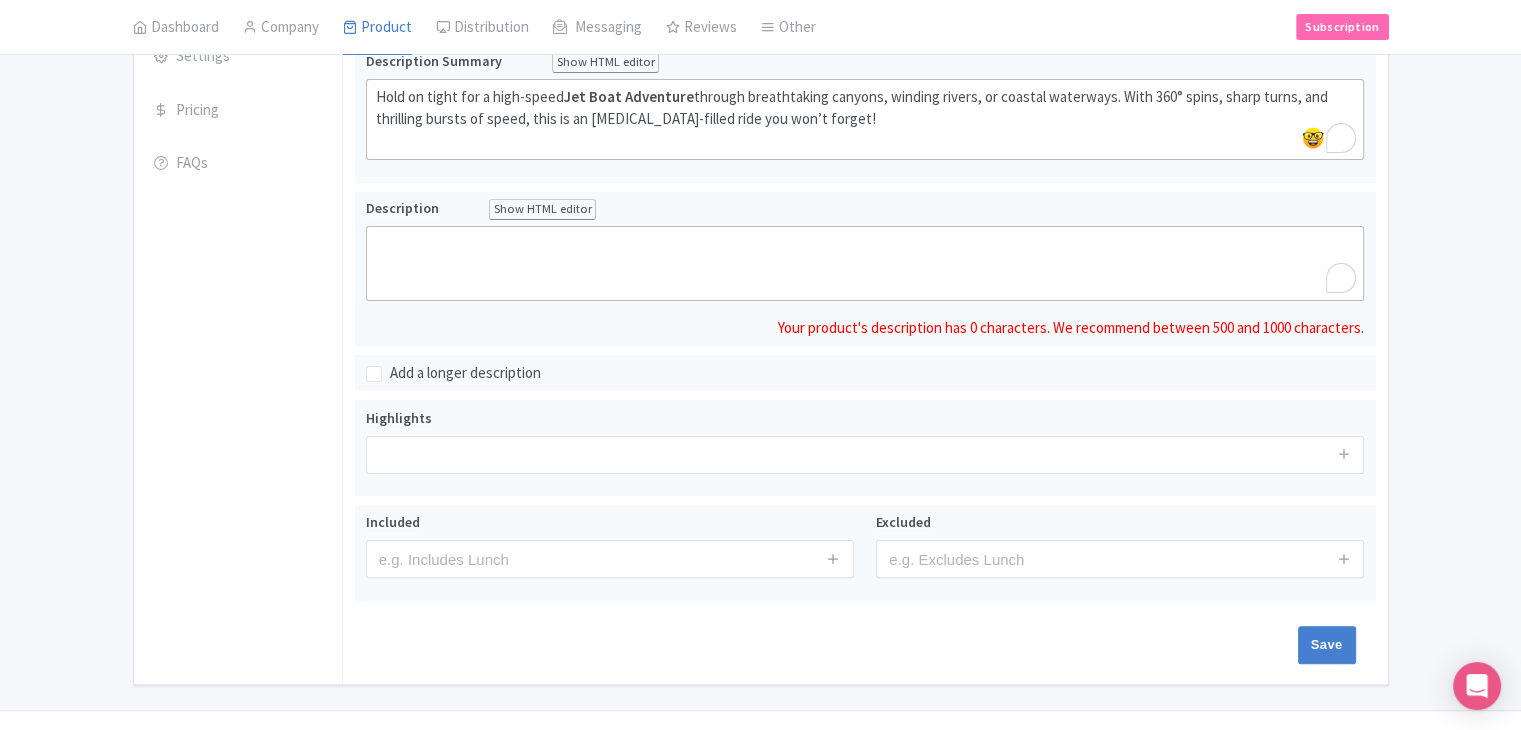click on "Description Show HTML editor
Bold
Italic
Strikethrough
Link
Heading
Quote
Code
Bullets
Numbers
Decrease Level
Increase Level
Attach Files
Undo
Redo
Link
Unlink
Your product's description has 0 characters. We recommend between 500 and 1000 characters." at bounding box center (865, 268) 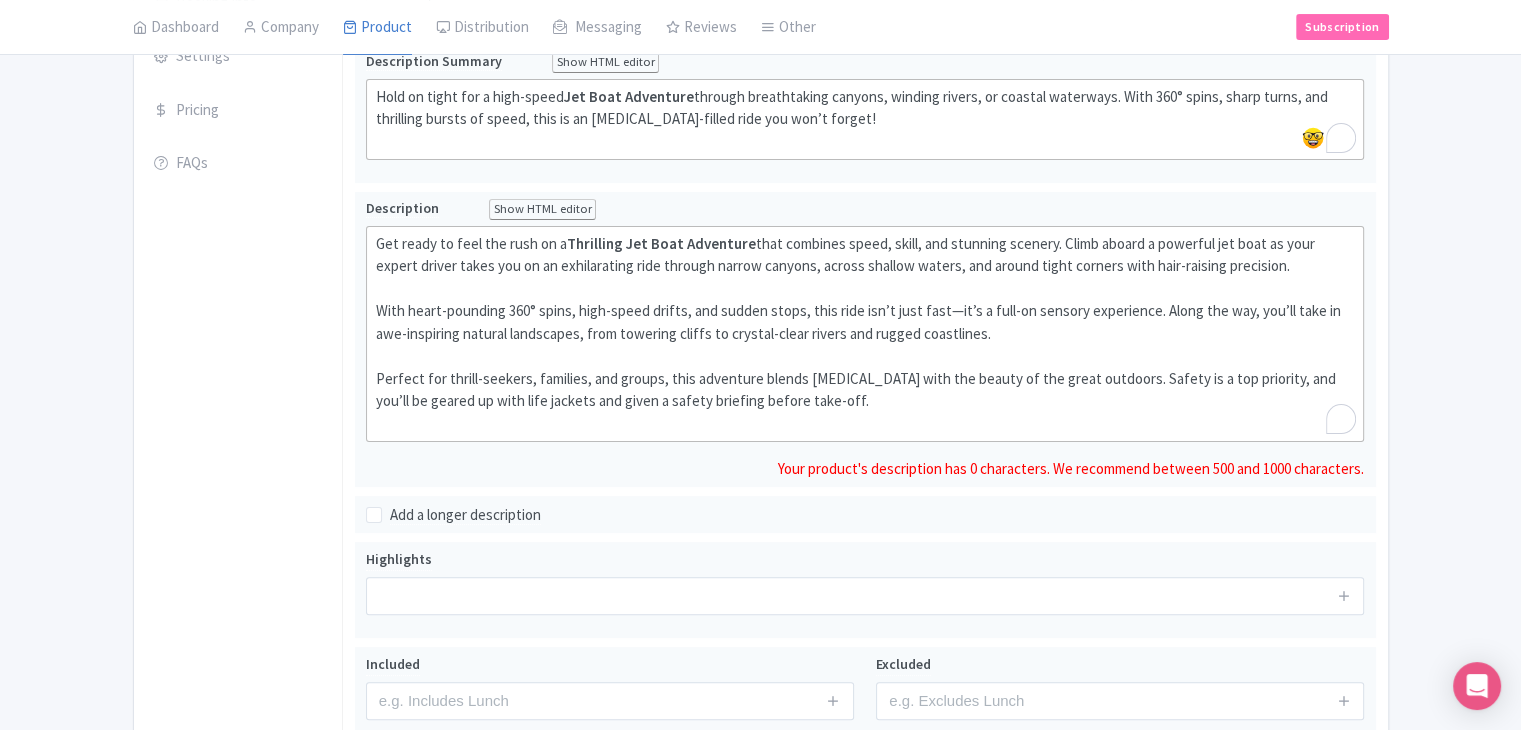 type on "<div>Get ready to feel the rush on a <strong>Thrilling Jet Boat Adventure</strong> that combines speed, skill, and stunning scenery. Climb aboard a powerful jet boat as your expert driver takes you on an exhilarating ride through narrow canyons, across shallow waters, and around tight corners with hair-raising precision.<br><br></div><div>With heart-pounding 360° spins, high-speed drifts, and sudden stops, this ride isn’t just fast—it’s a full-on sensory experience. Along the way, you’ll take in awe-inspiring natural landscapes, from towering cliffs to crystal-clear rivers and rugged coastlines.<br><br></div><div>Perfect for thrill-seekers, families, and groups, this adventure blends [MEDICAL_DATA] with the beauty of the great outdoors. Safety is a top priority, and you’ll be geared up with life jackets and given a safety briefing before take-off.<br><br></div>" 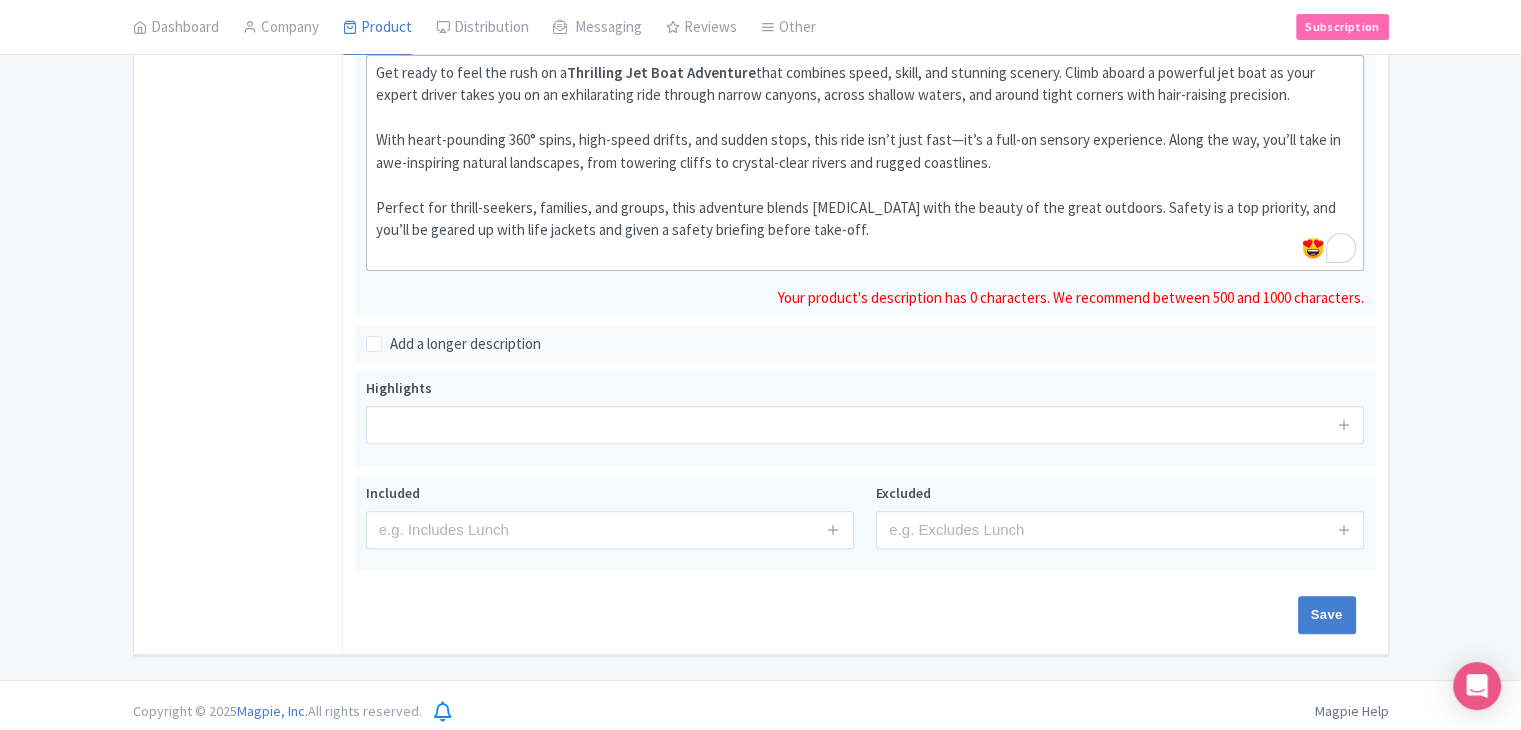 scroll, scrollTop: 577, scrollLeft: 0, axis: vertical 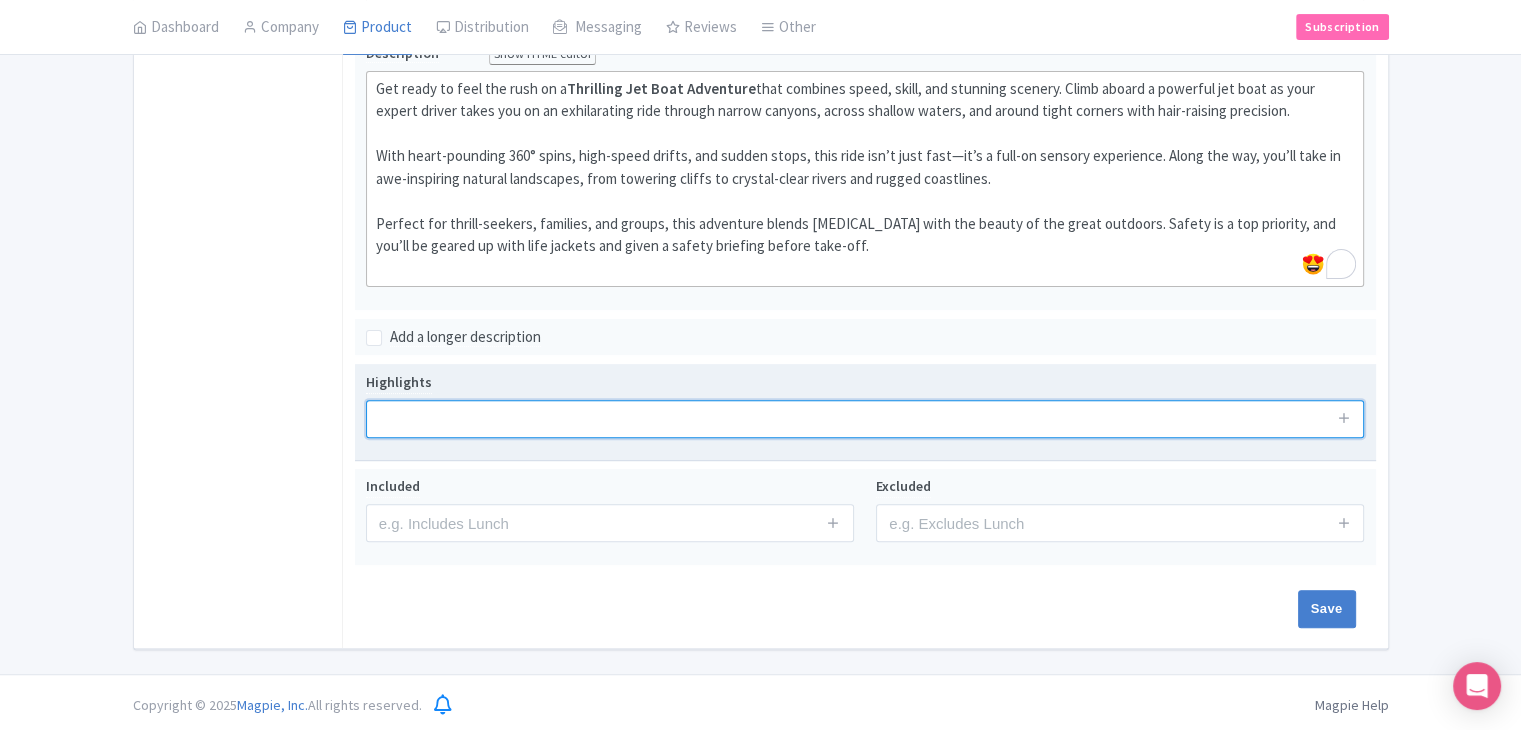 click at bounding box center (865, 419) 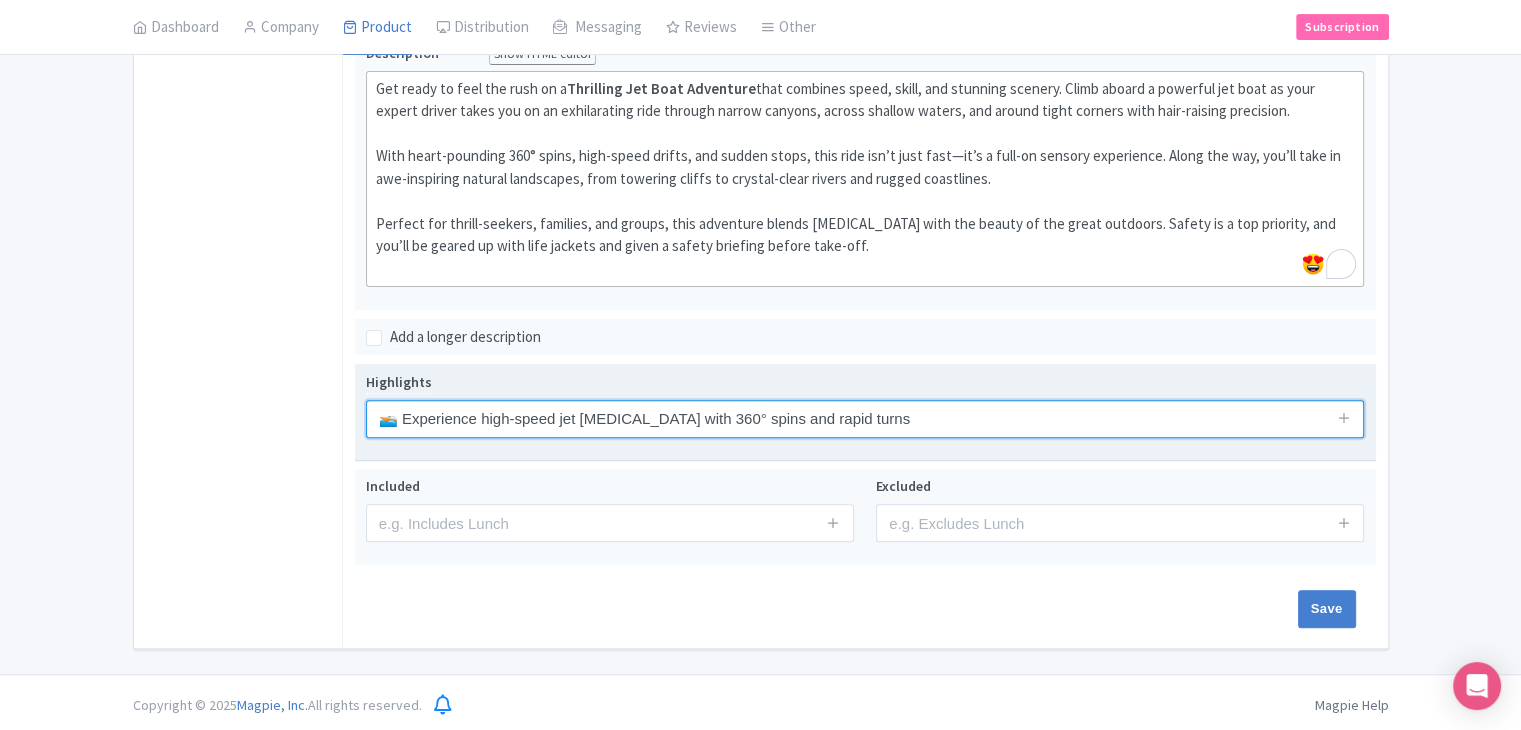 type on "🚤 Experience high-speed jet [MEDICAL_DATA] with 360° spins and rapid turns" 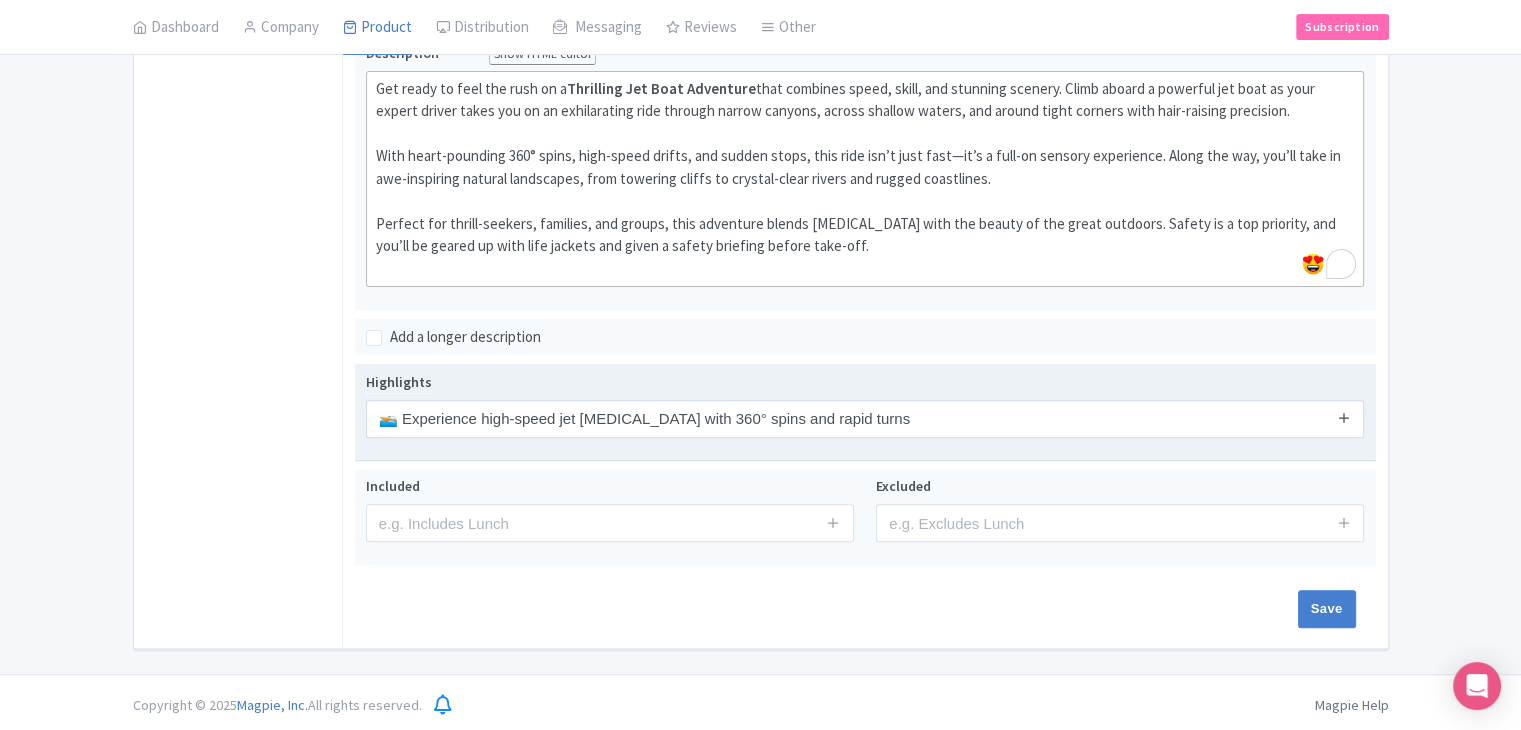 click at bounding box center [1344, 419] 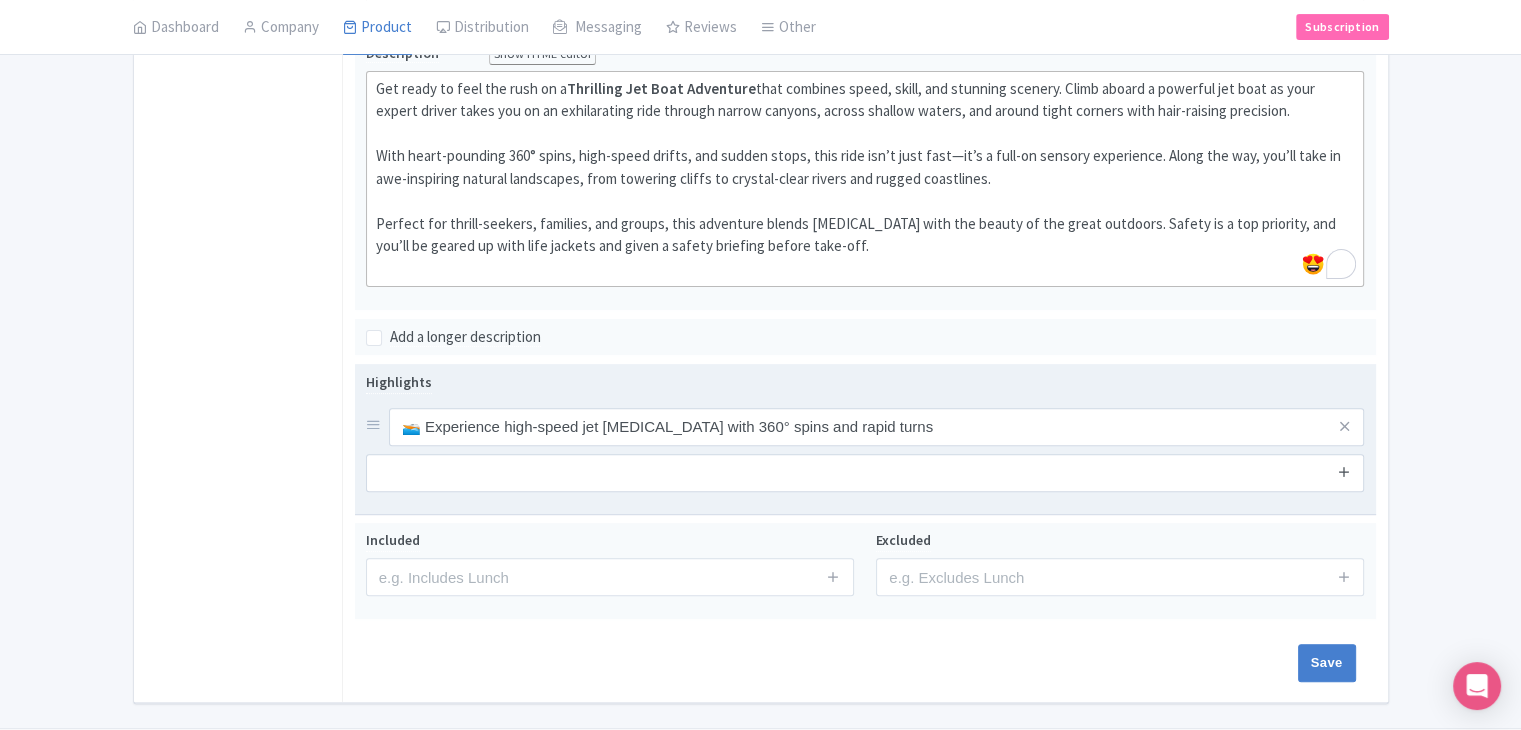 click at bounding box center (1344, 471) 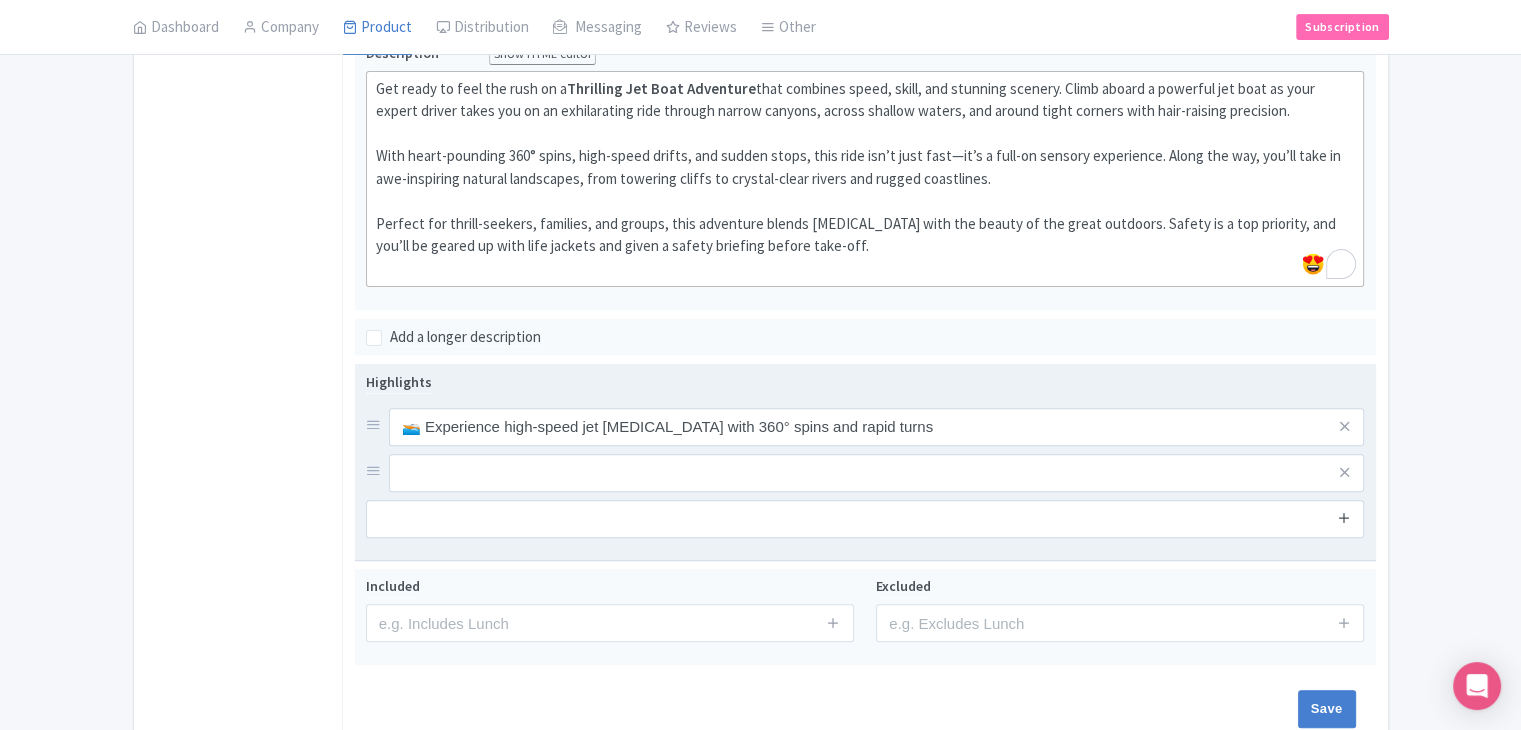 click at bounding box center (1344, 517) 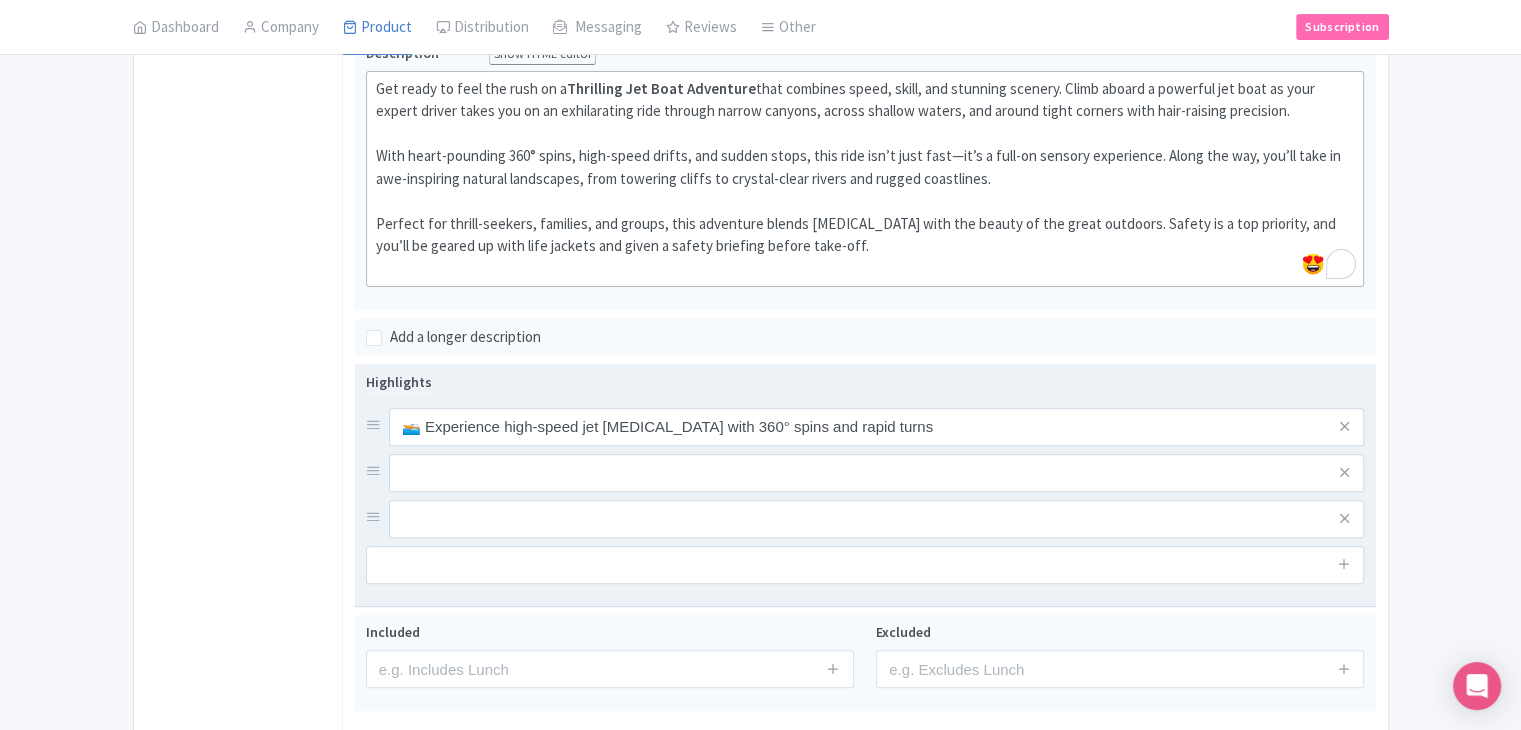 click at bounding box center [1344, 565] 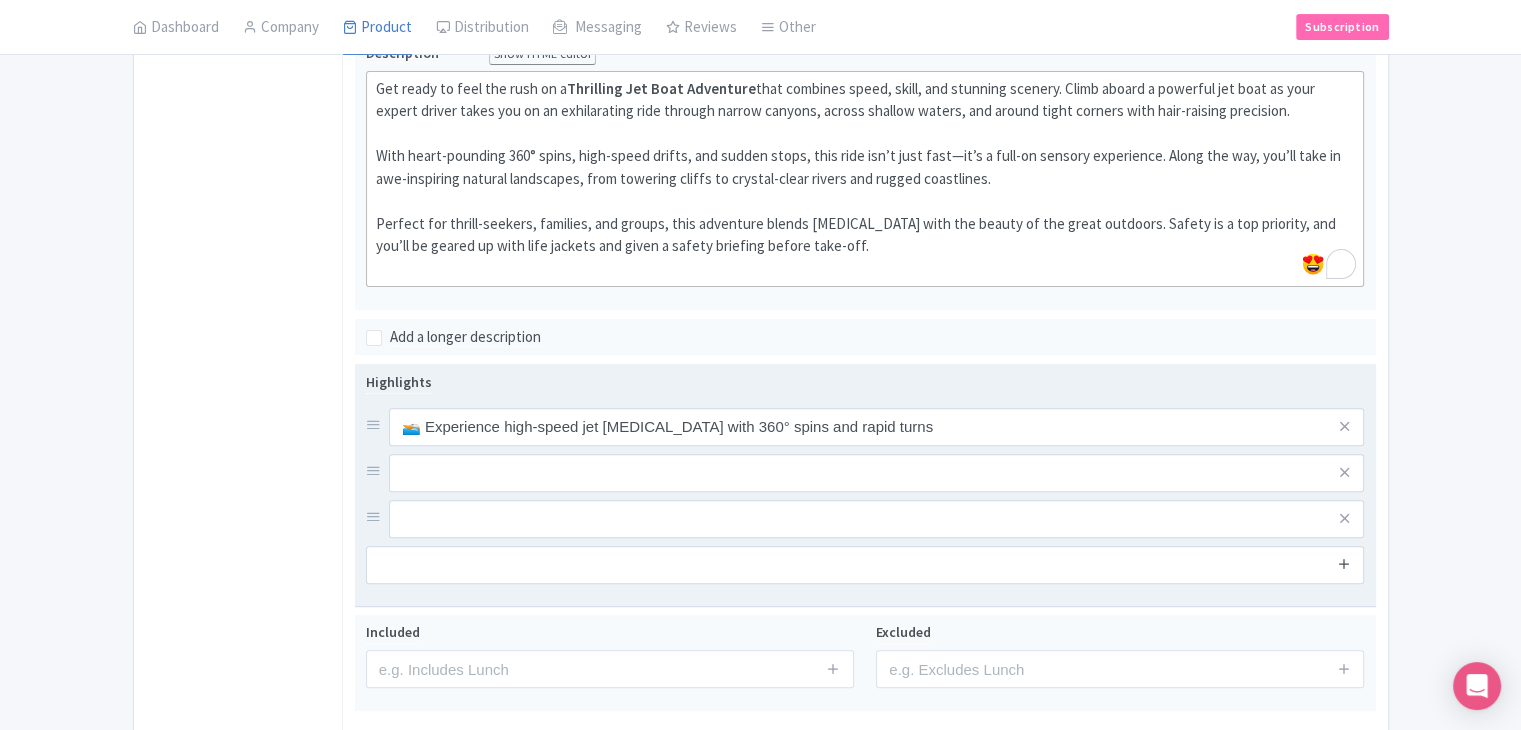click at bounding box center [1344, 563] 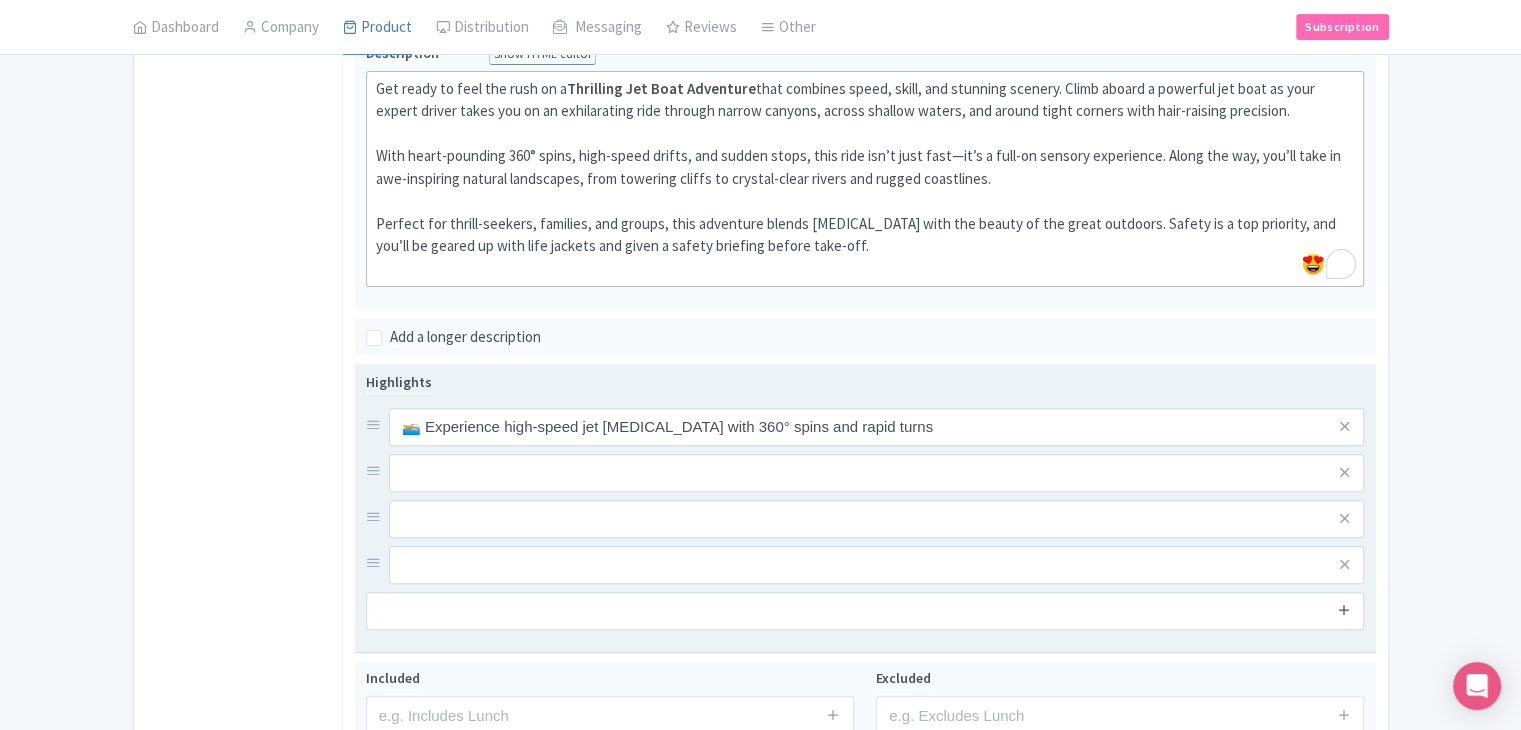 click at bounding box center [1344, 610] 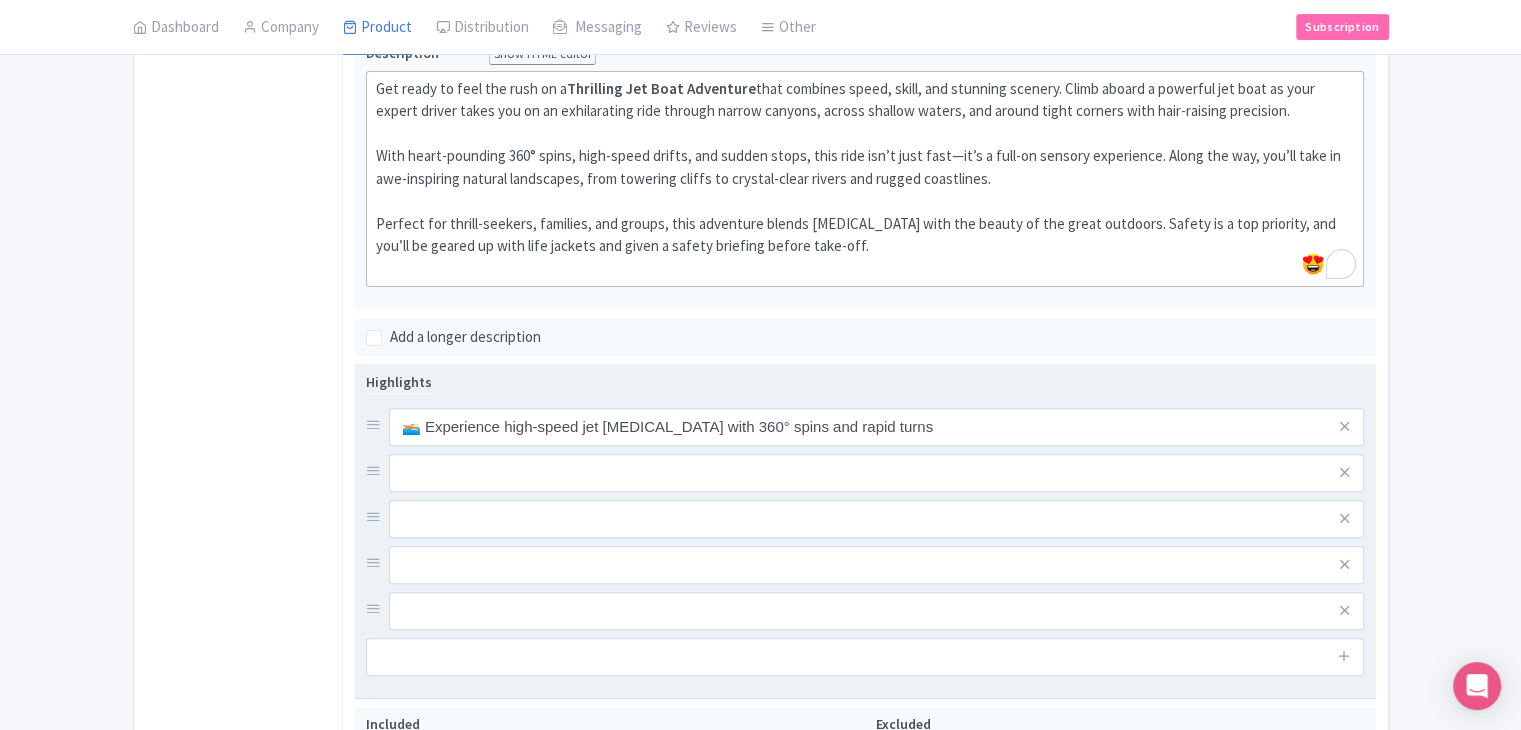 click on "🚤 Experience high-speed jet boating with 360° spins and rapid turns" at bounding box center (865, 519) 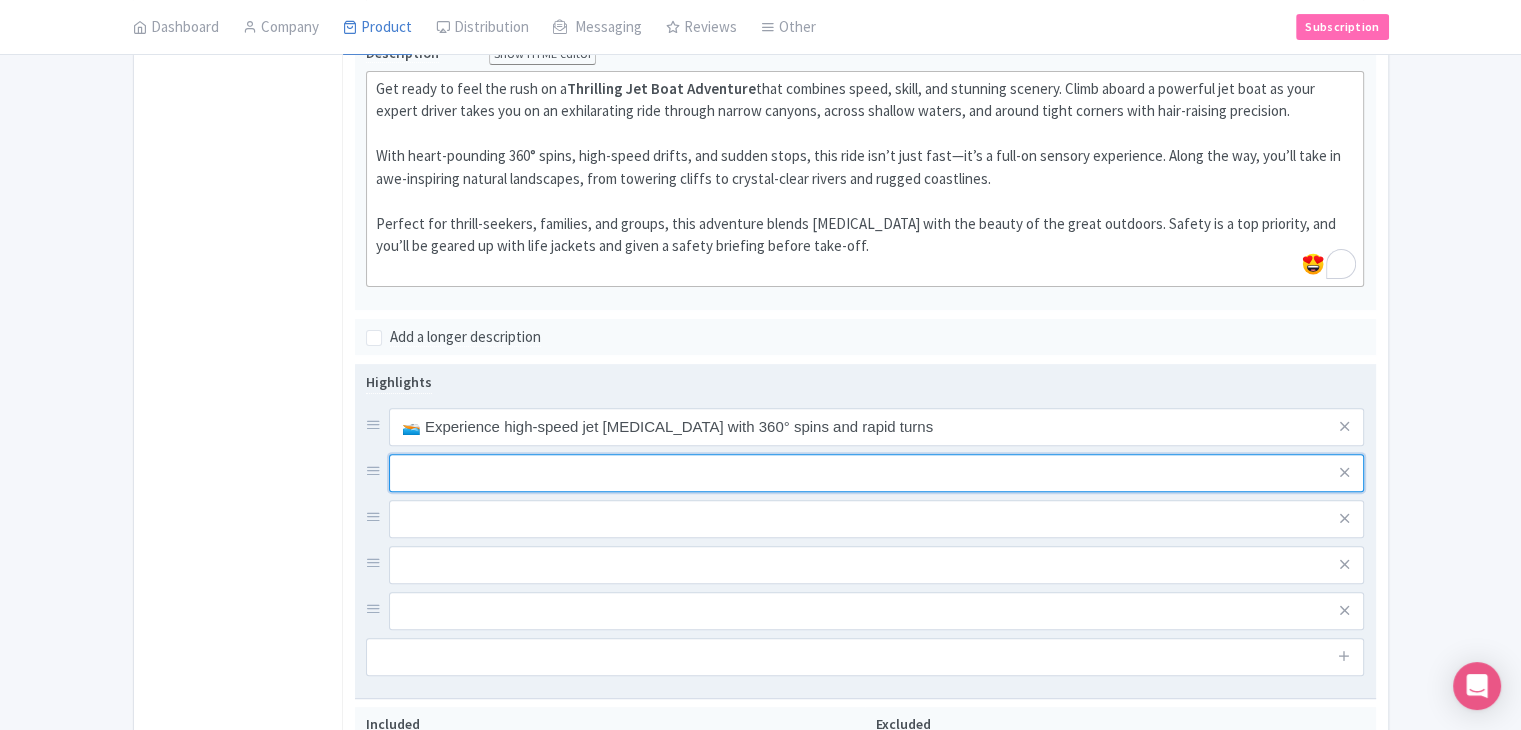 click at bounding box center (877, 427) 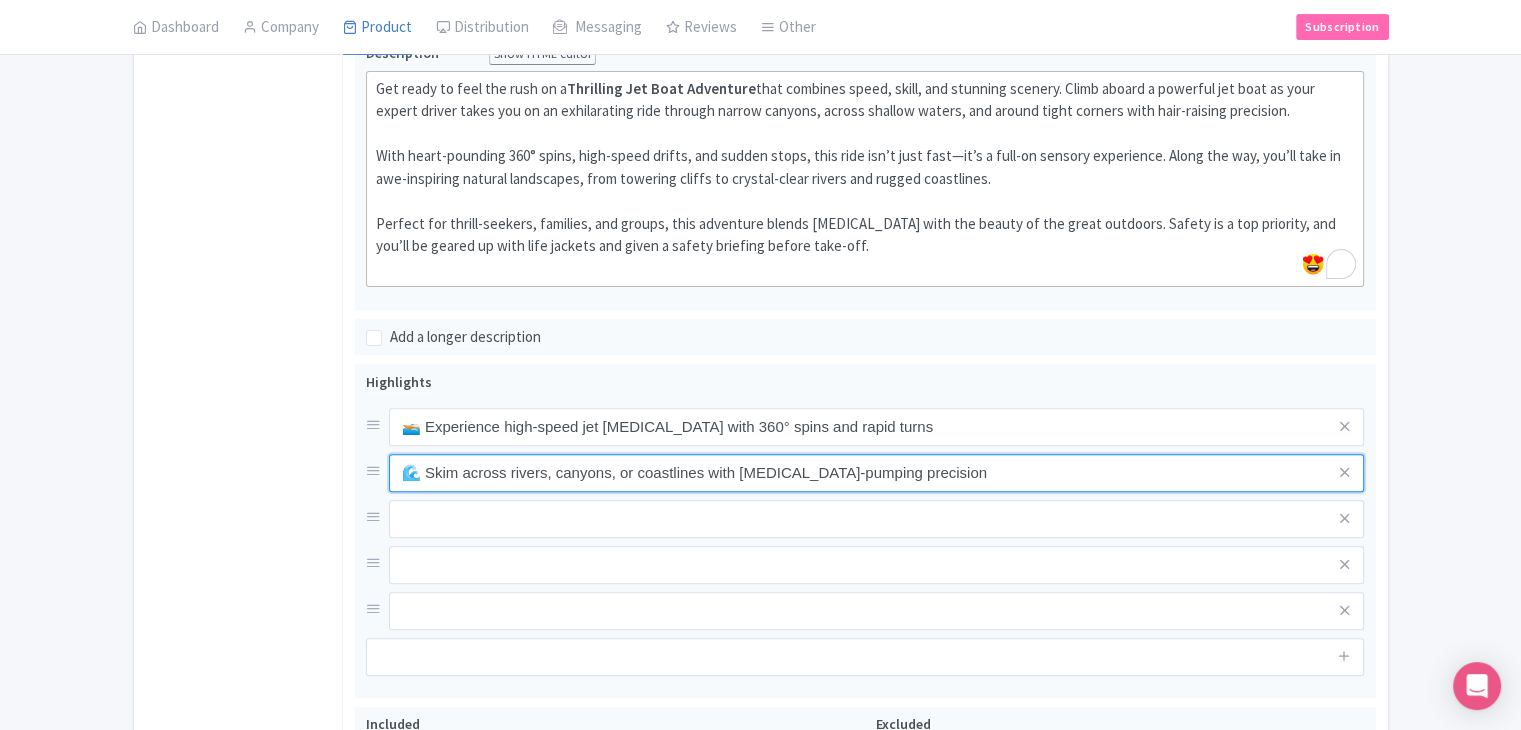 type on "🌊 Skim across rivers, canyons, or coastlines with adrenaline-pumping precision" 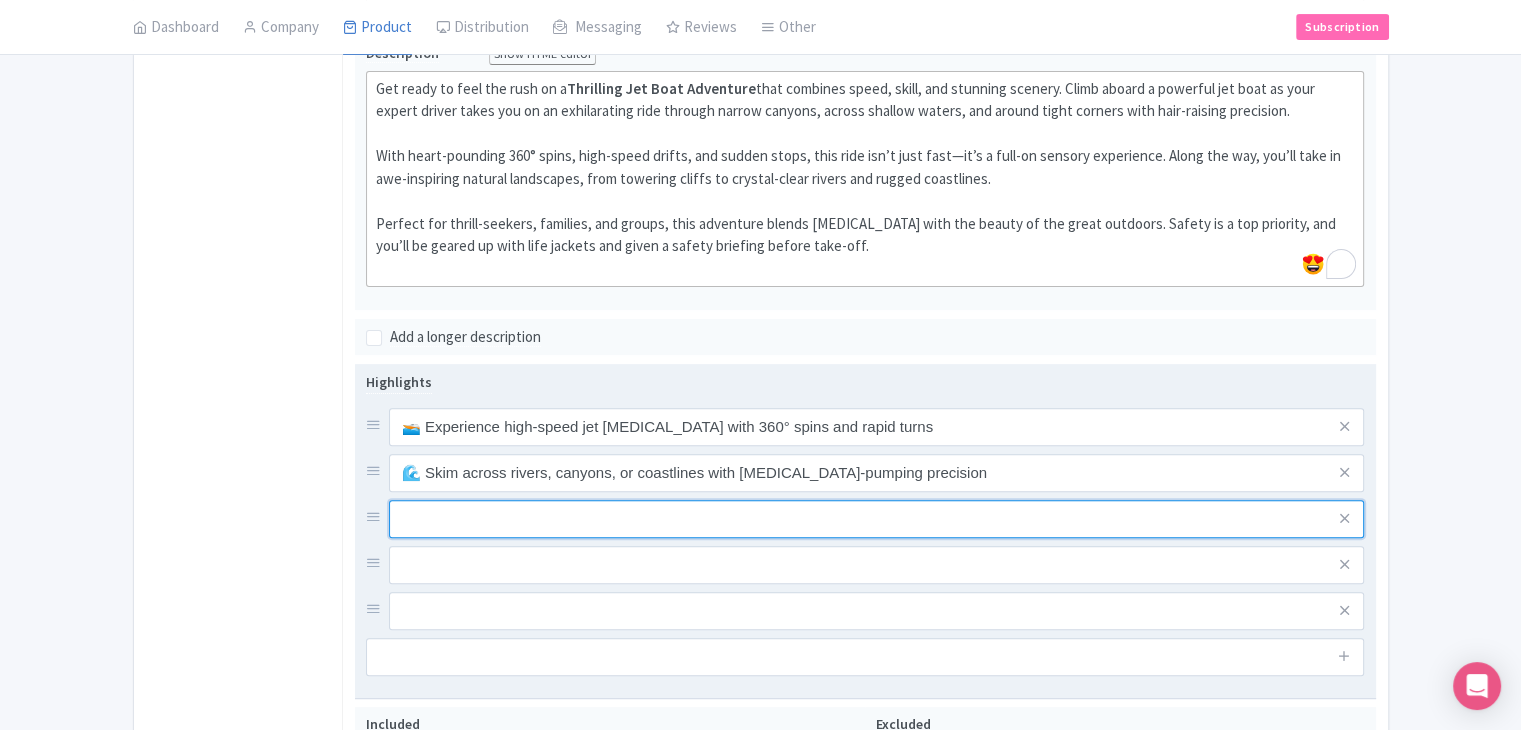 click at bounding box center (877, 427) 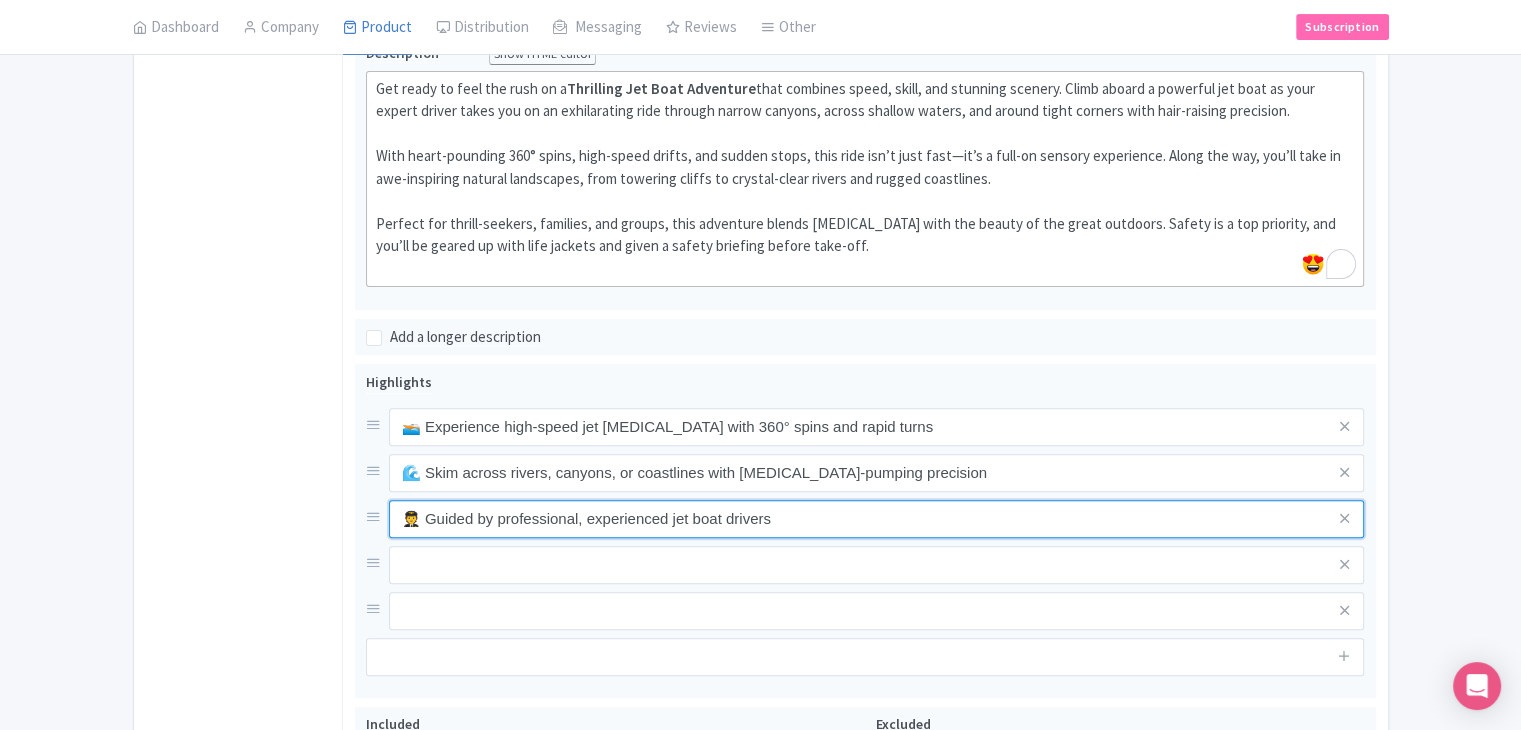 type on "🧑‍✈️ Guided by professional, experienced jet boat drivers" 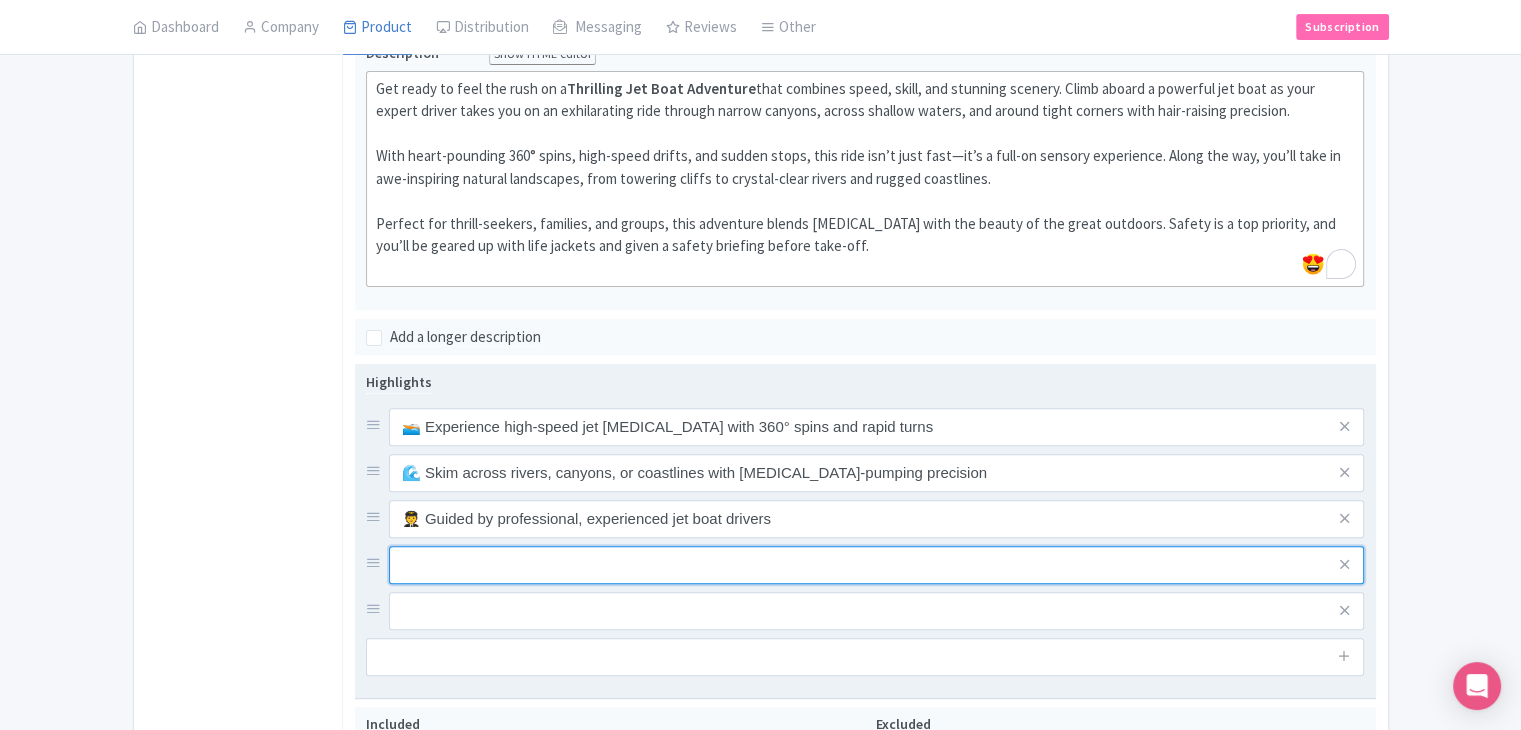 click at bounding box center (877, 427) 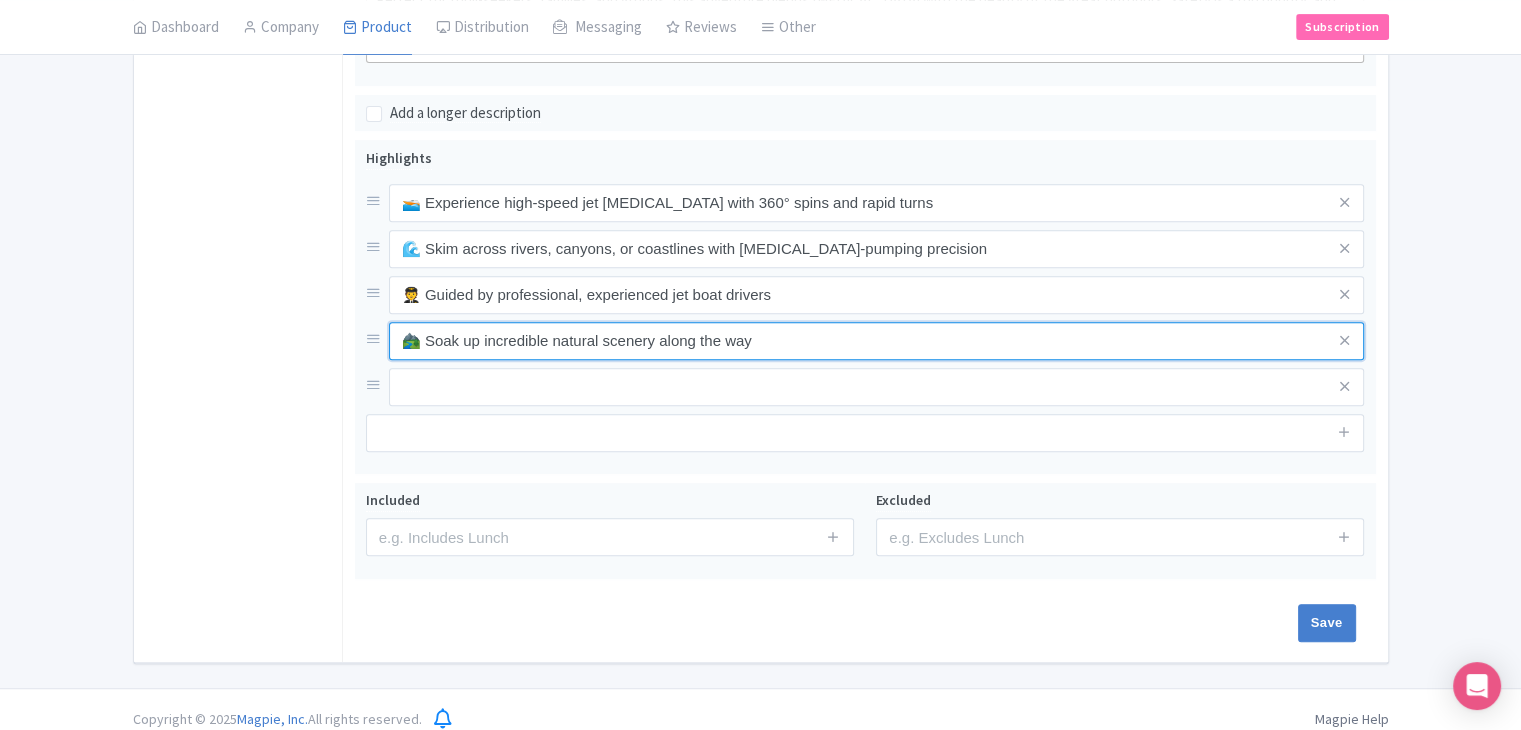 scroll, scrollTop: 792, scrollLeft: 0, axis: vertical 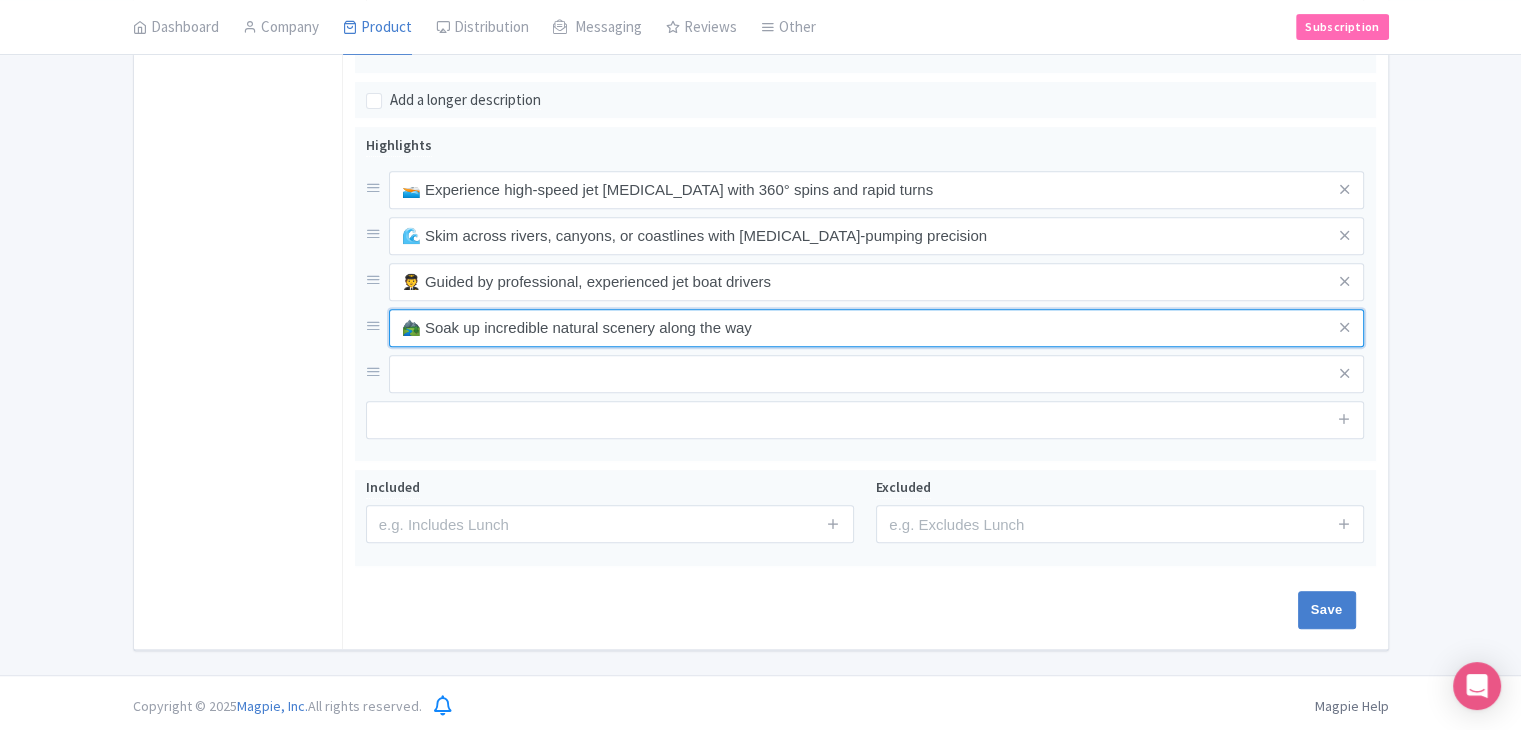 type on "🏞️ Soak up incredible natural scenery along the way" 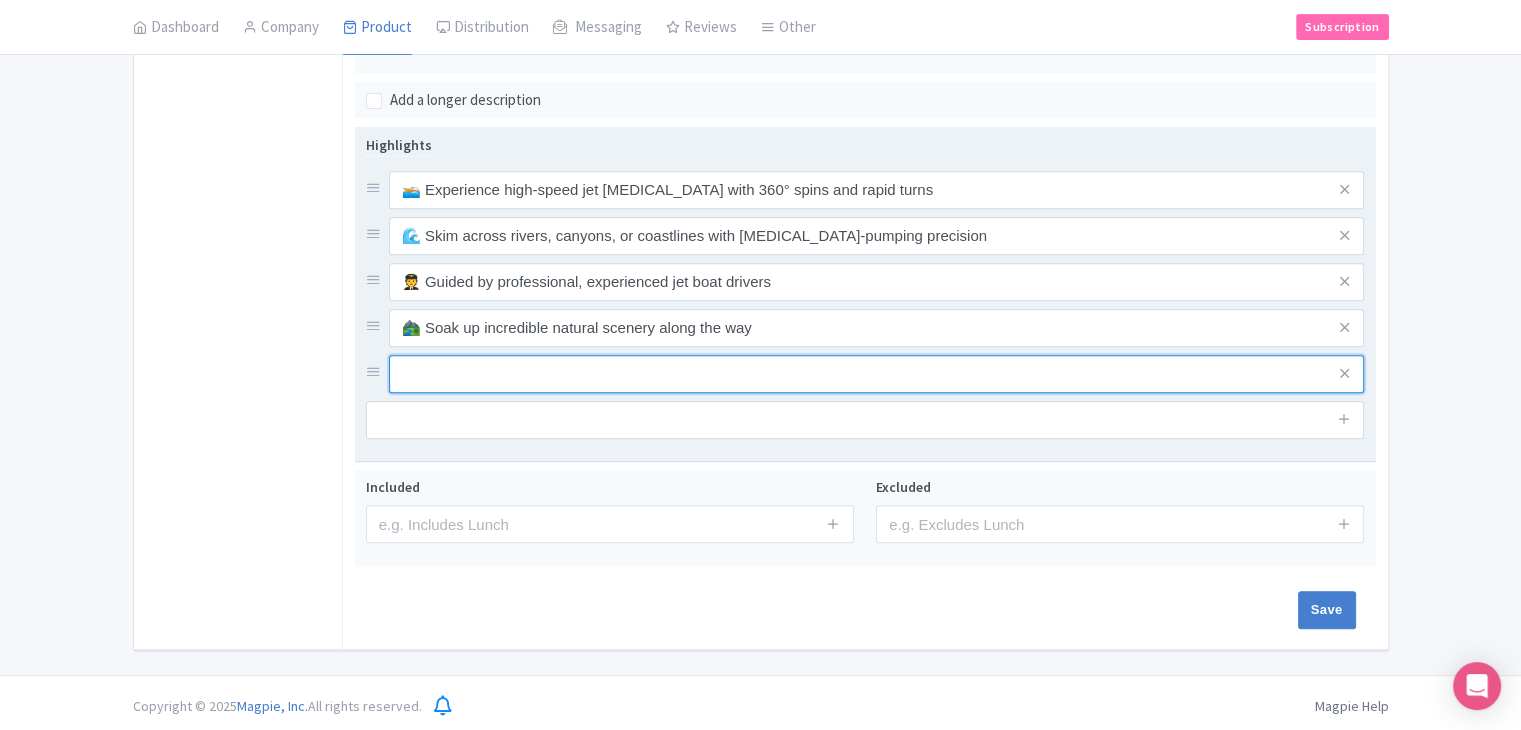 click at bounding box center [877, 190] 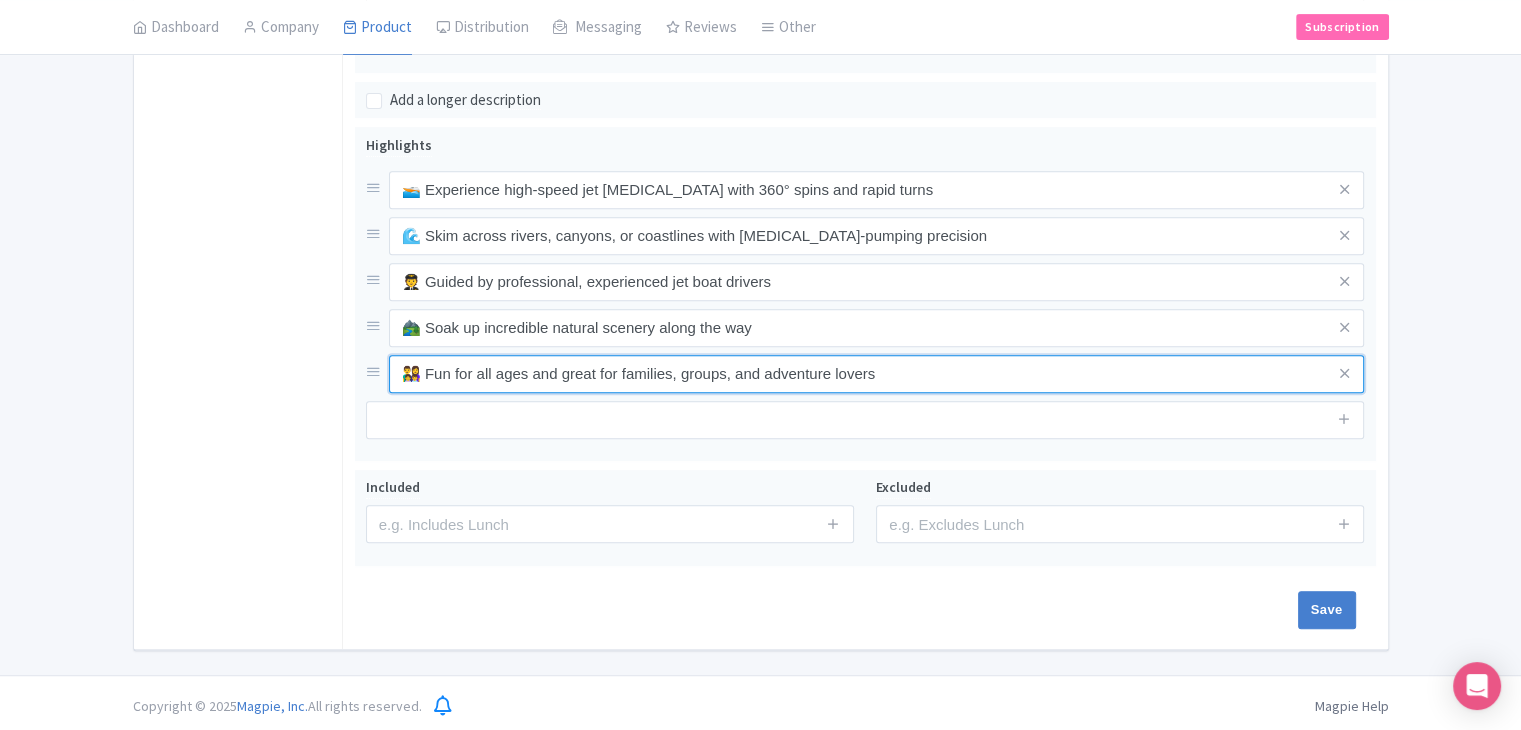 type on "👨‍👩‍👧‍👦 Fun for all ages and great for families, groups, and adventure lovers" 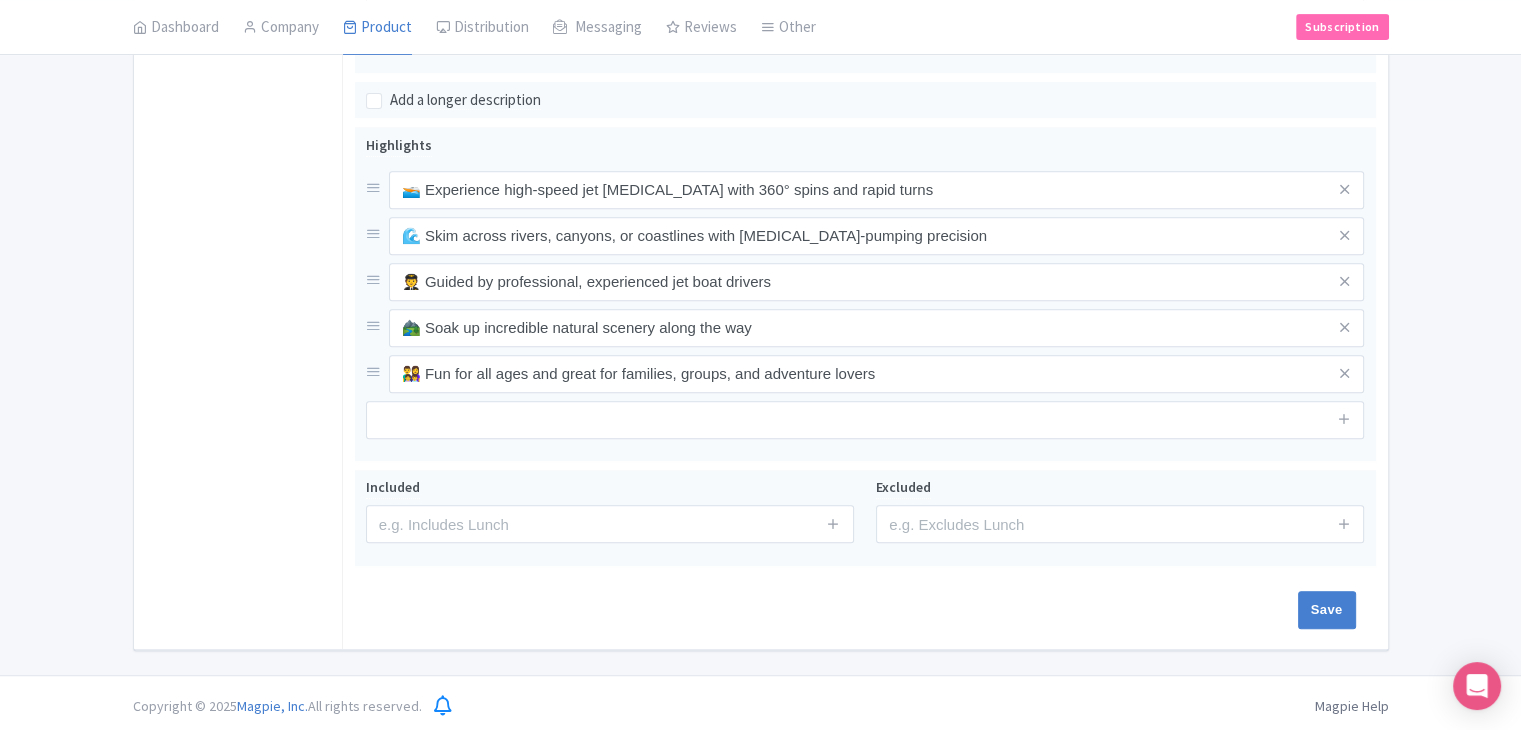 click on "General
Booking Info
Settings
Pricing
FAQs" at bounding box center [238, 89] 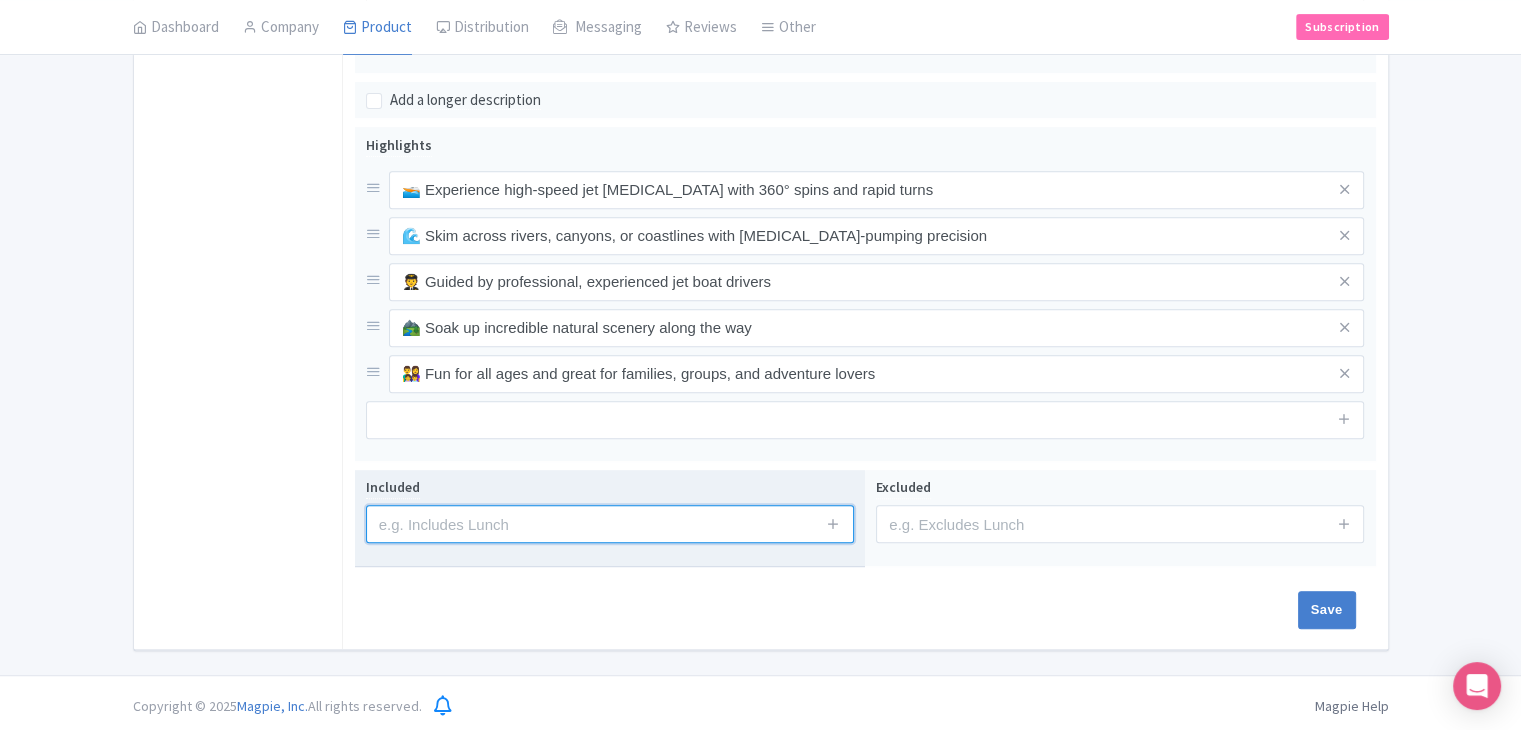 click at bounding box center (610, 524) 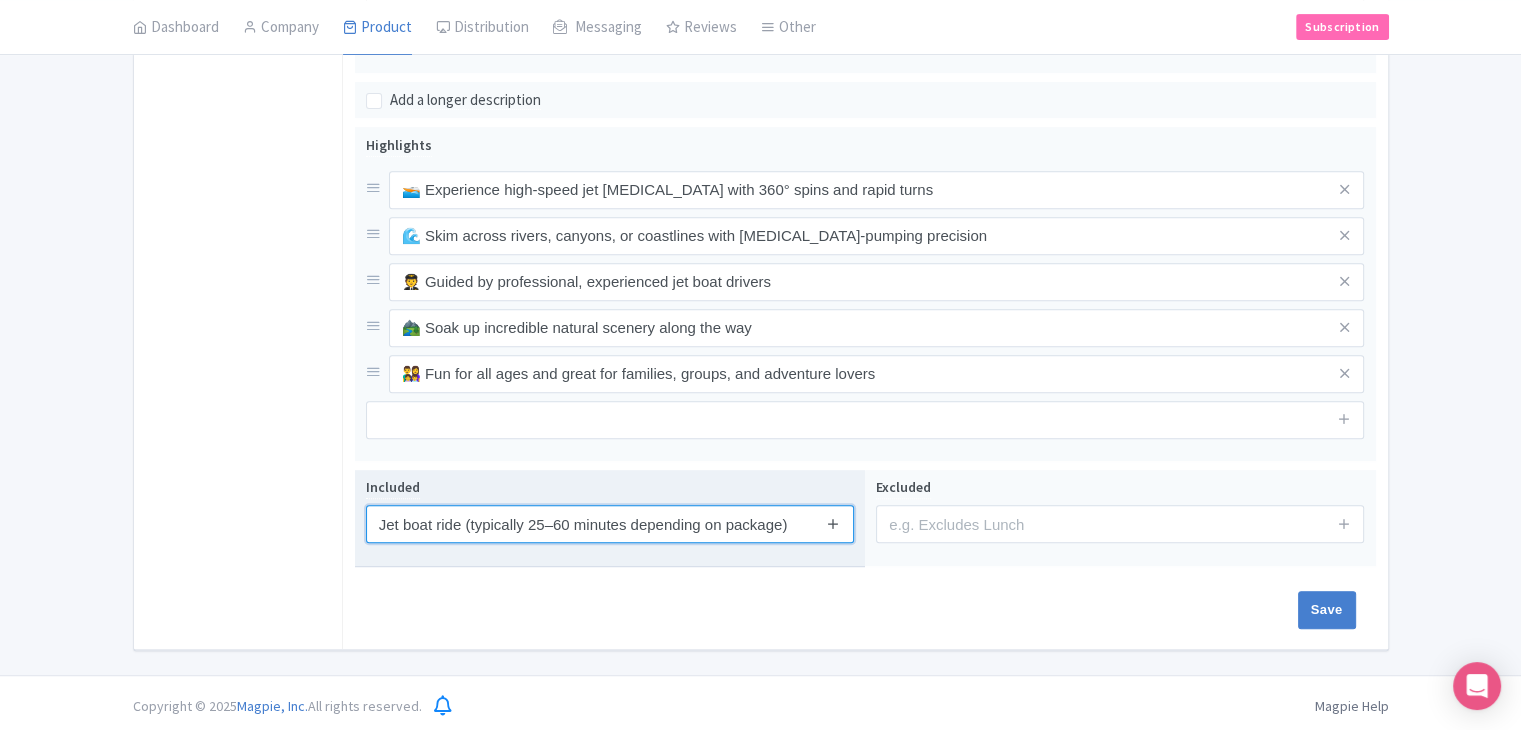 type on "Jet boat ride (typically 25–60 minutes depending on package)" 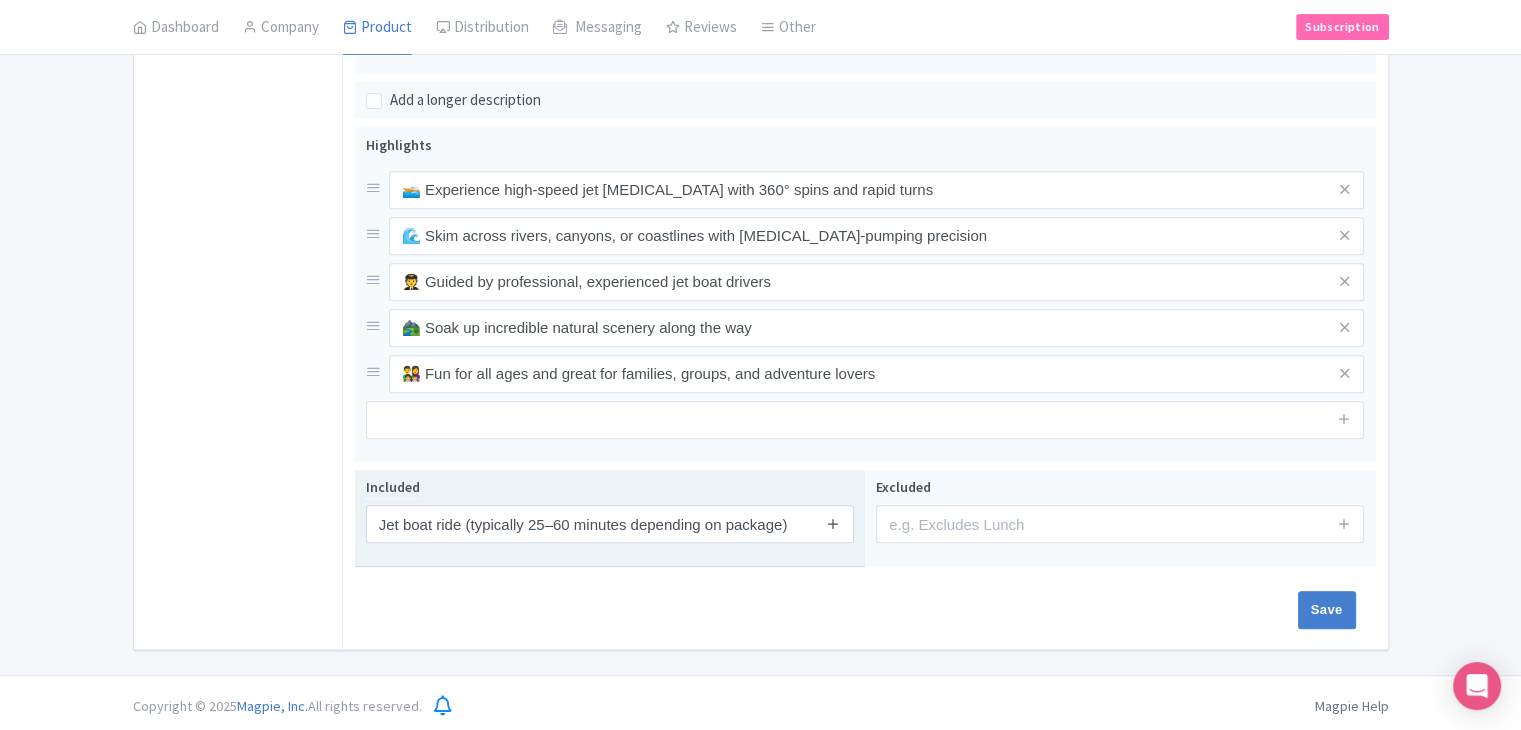 click at bounding box center (833, 524) 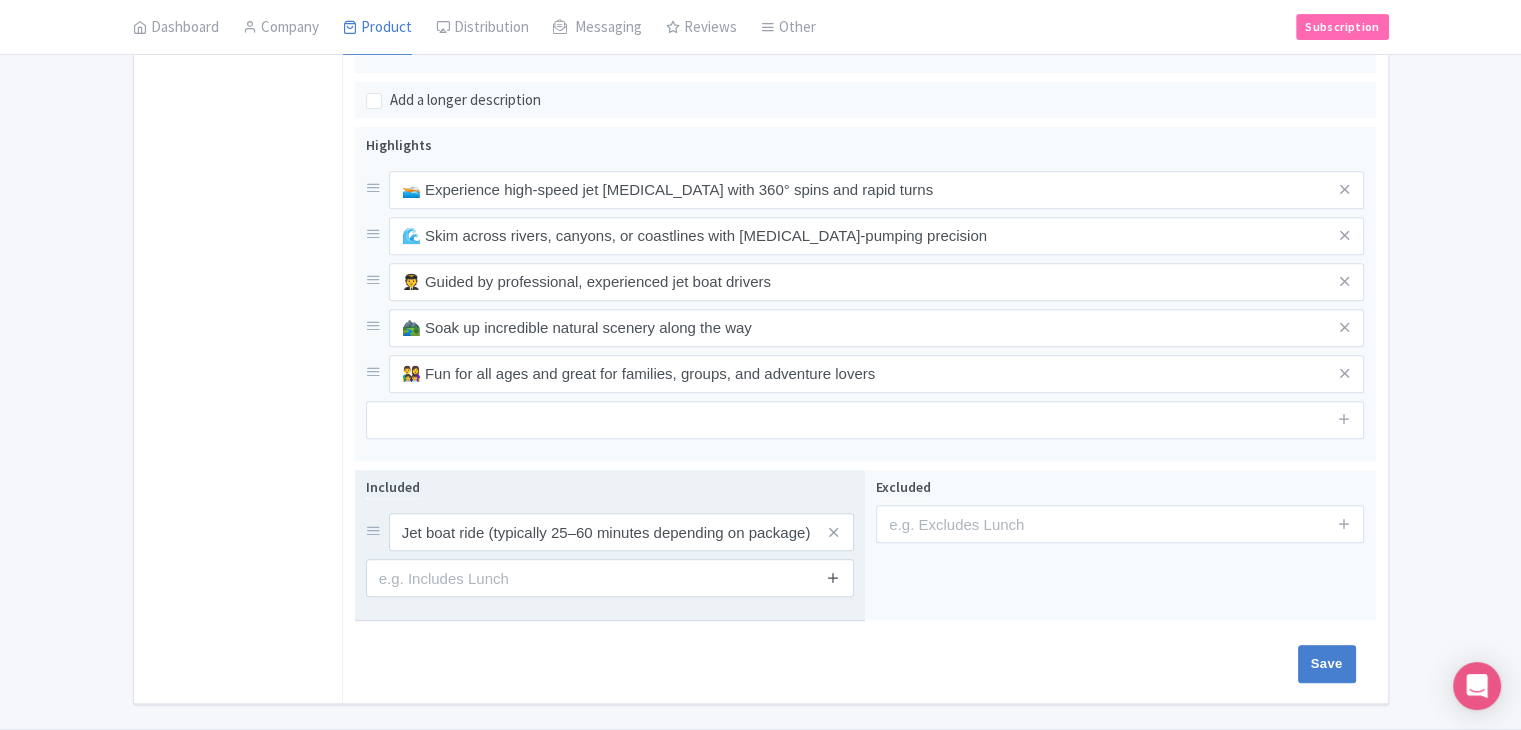 click at bounding box center (833, 578) 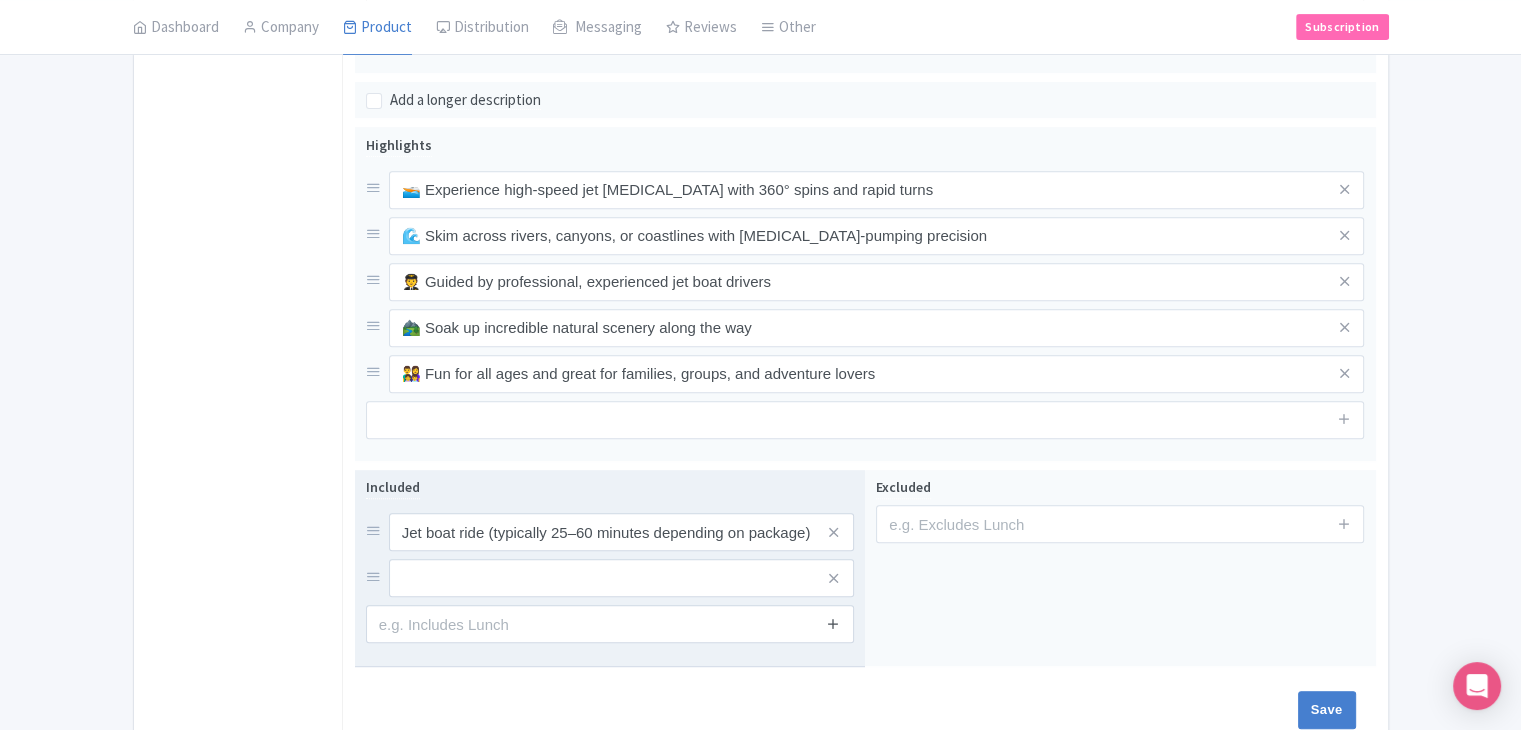 click at bounding box center [833, 623] 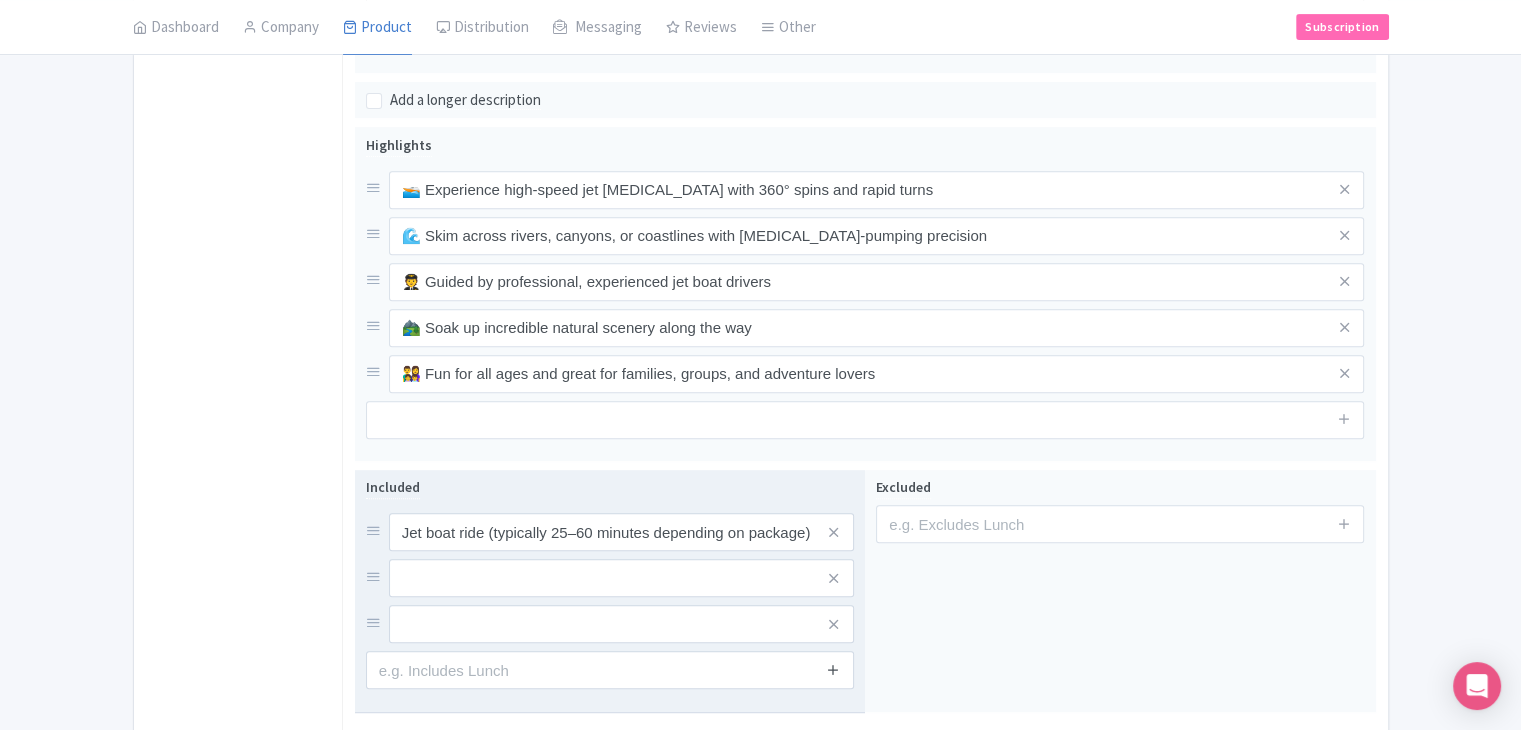 click at bounding box center (833, 669) 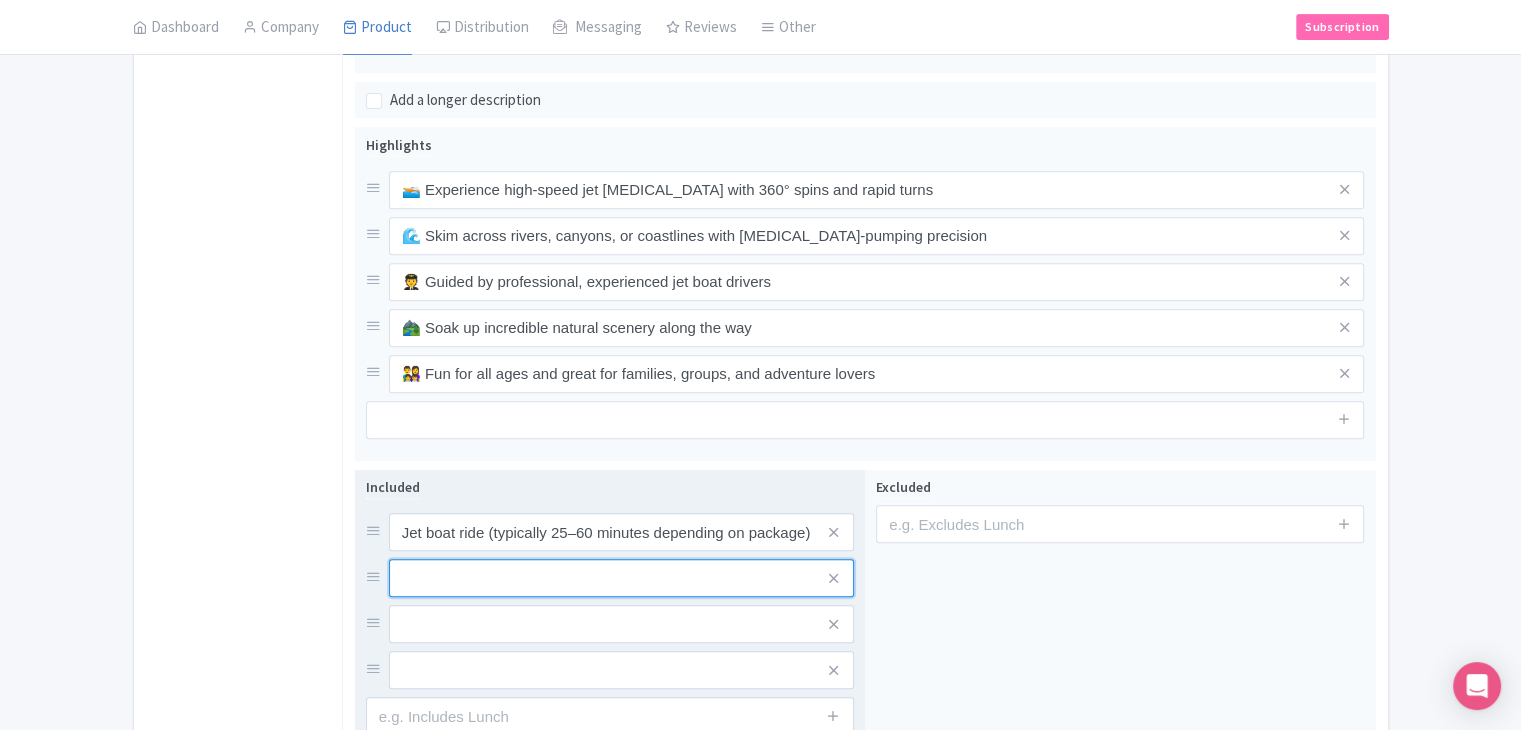 click at bounding box center (621, 532) 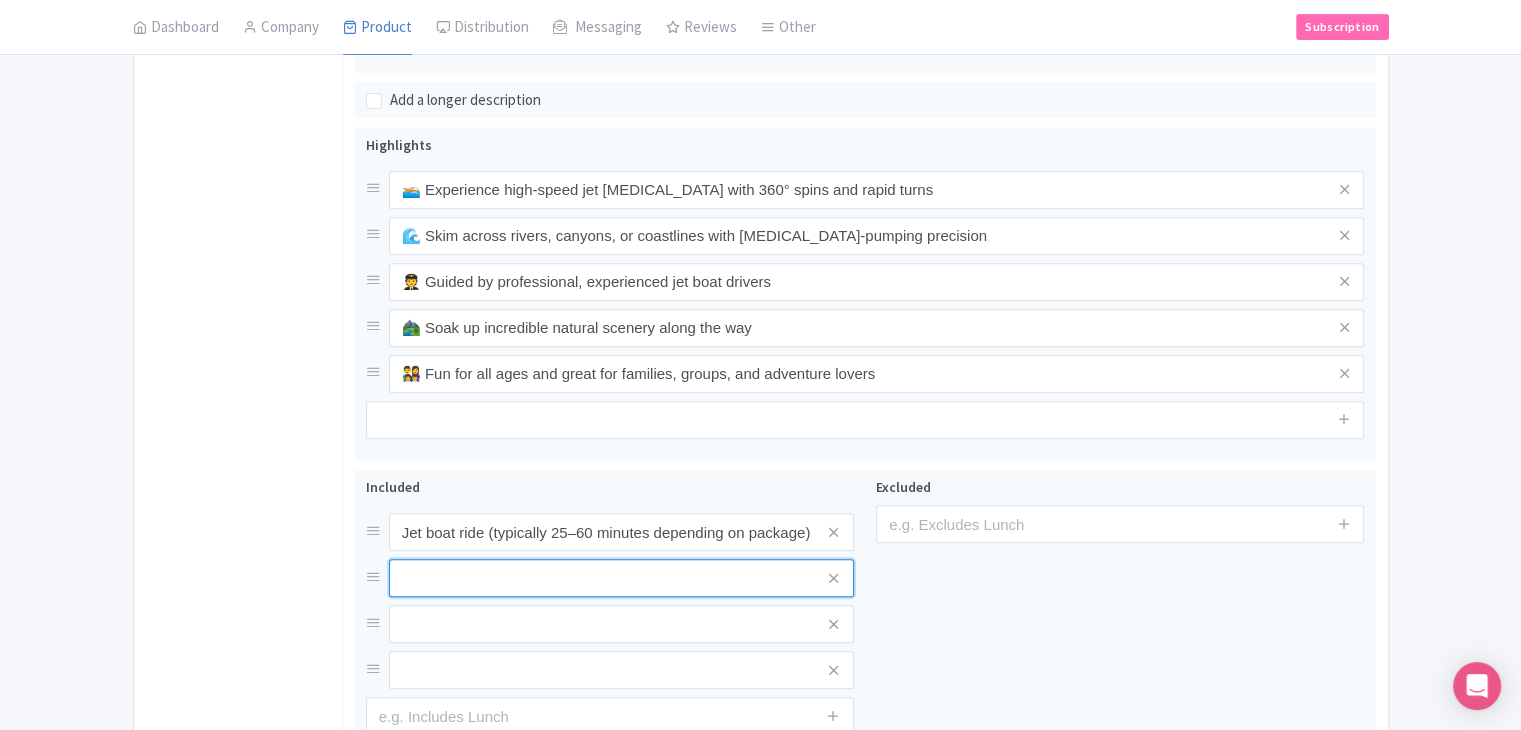 paste on "Professional driver and safety briefing" 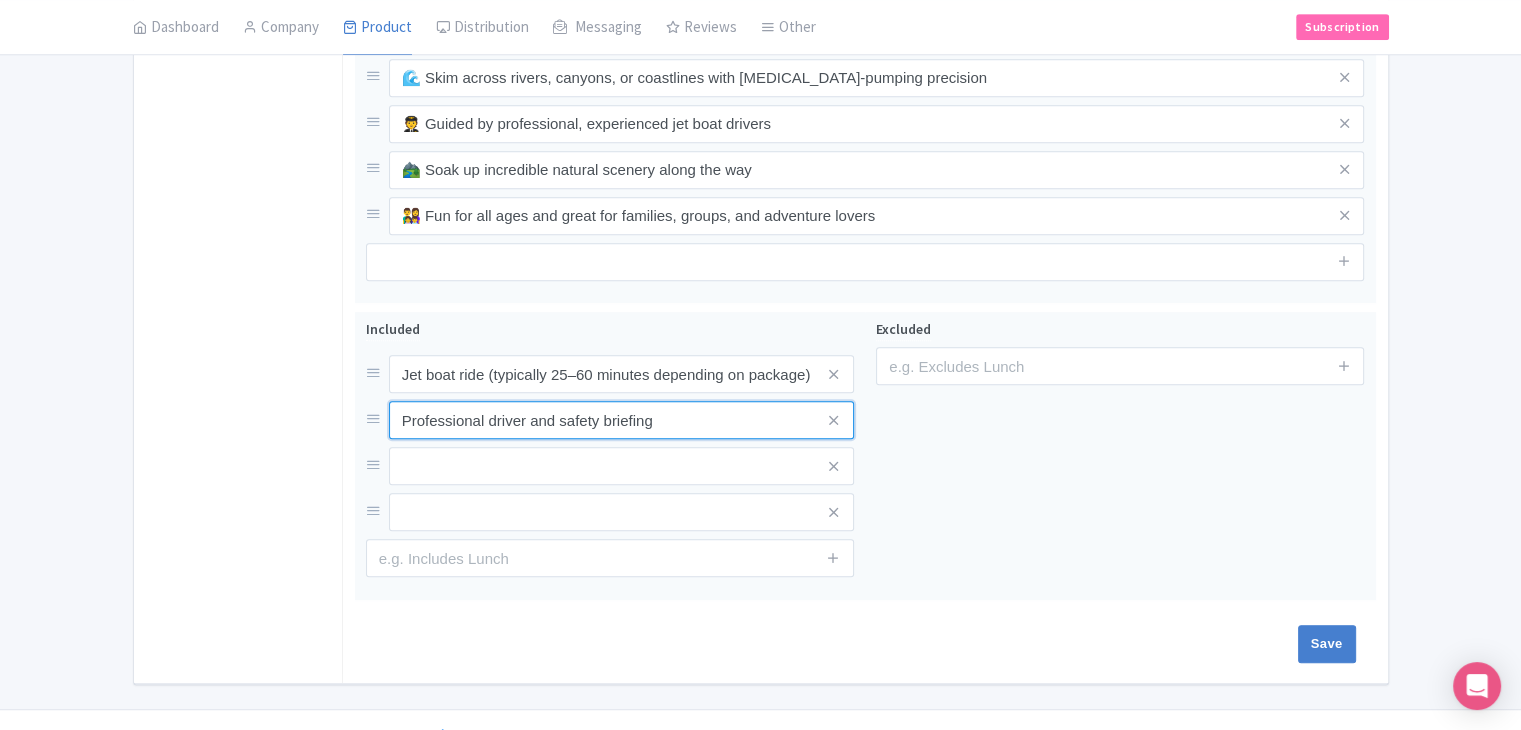 scroll, scrollTop: 984, scrollLeft: 0, axis: vertical 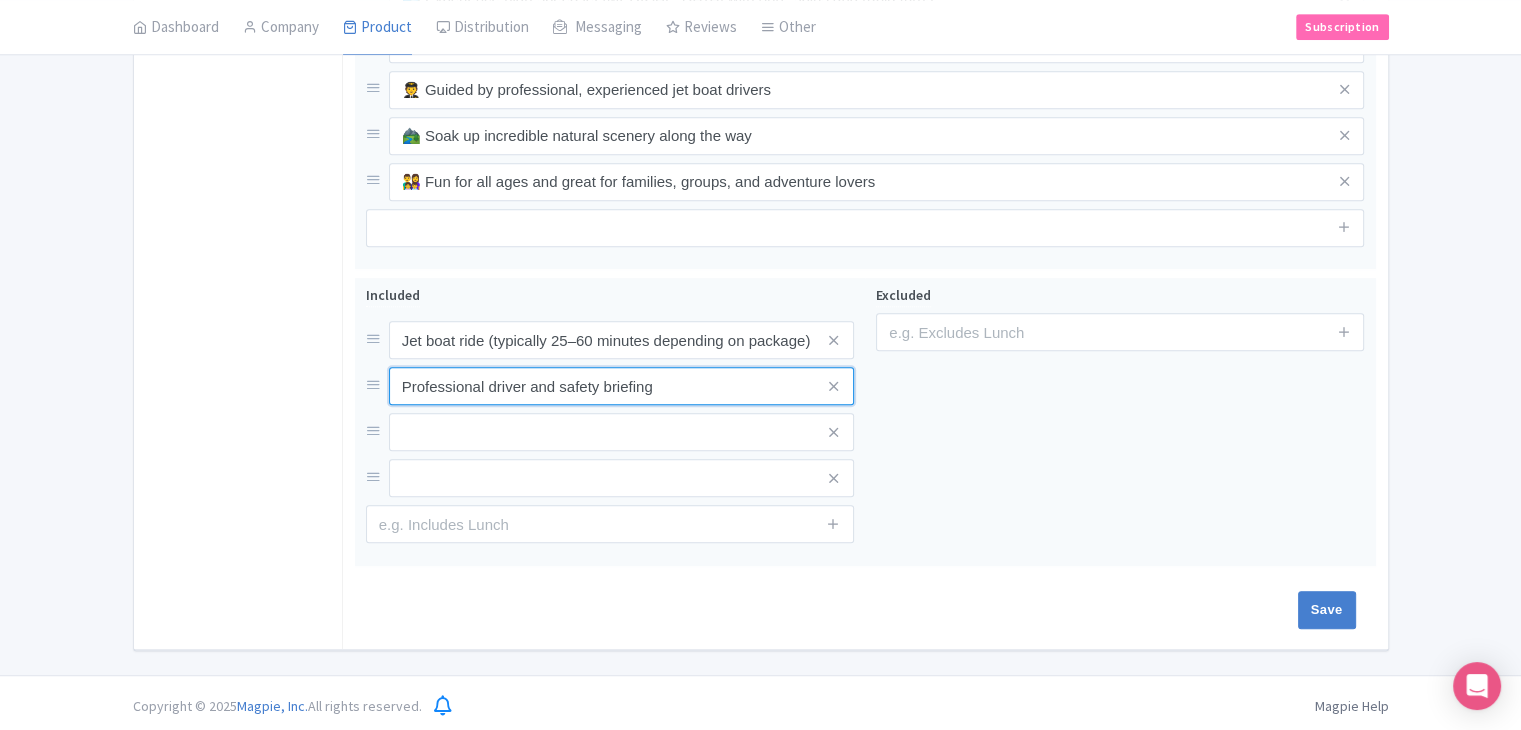 type on "Professional driver and safety briefing" 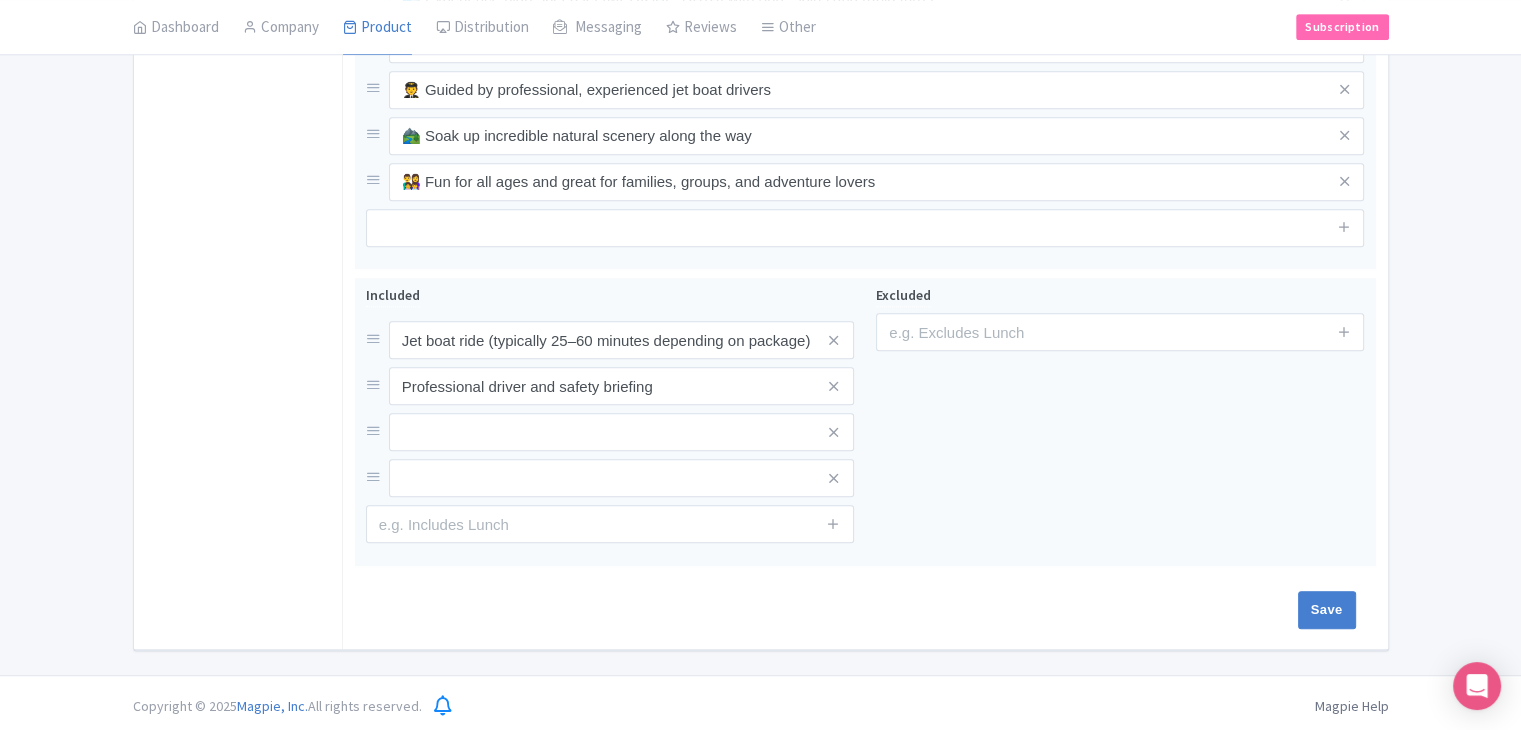 click on "General
Booking Info
Settings
Pricing
FAQs" at bounding box center [238, -7] 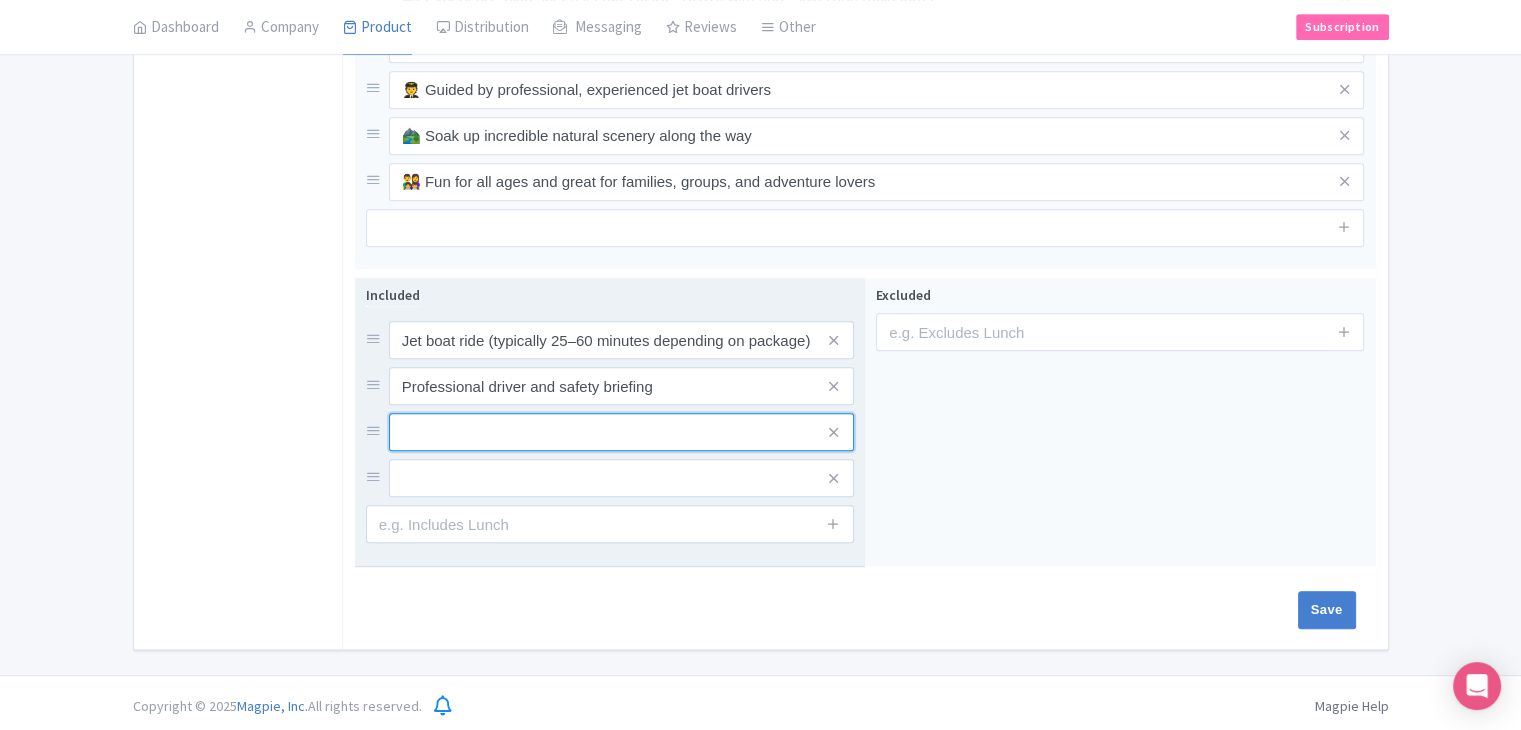 click at bounding box center [621, 340] 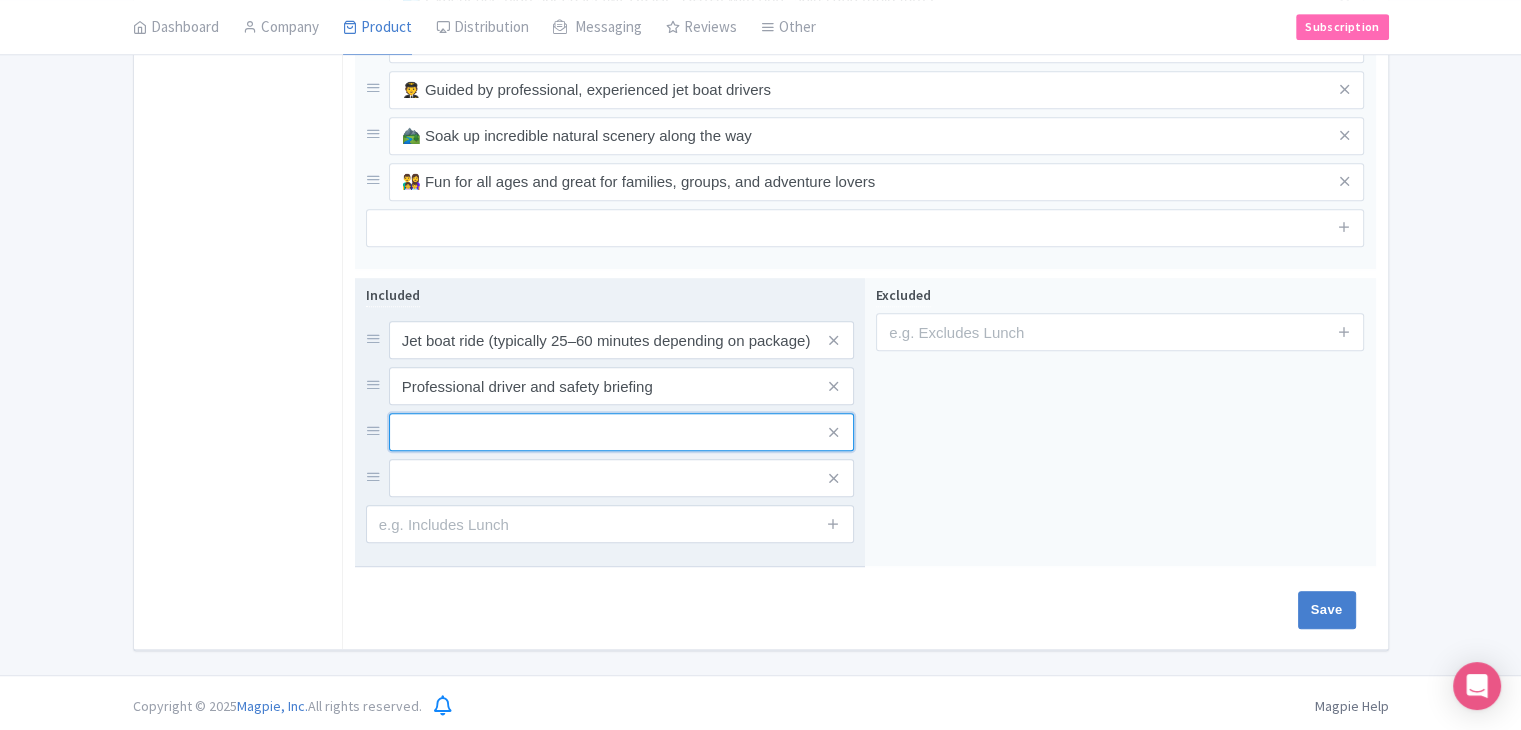 paste on "Life jacket and necessary safety gear" 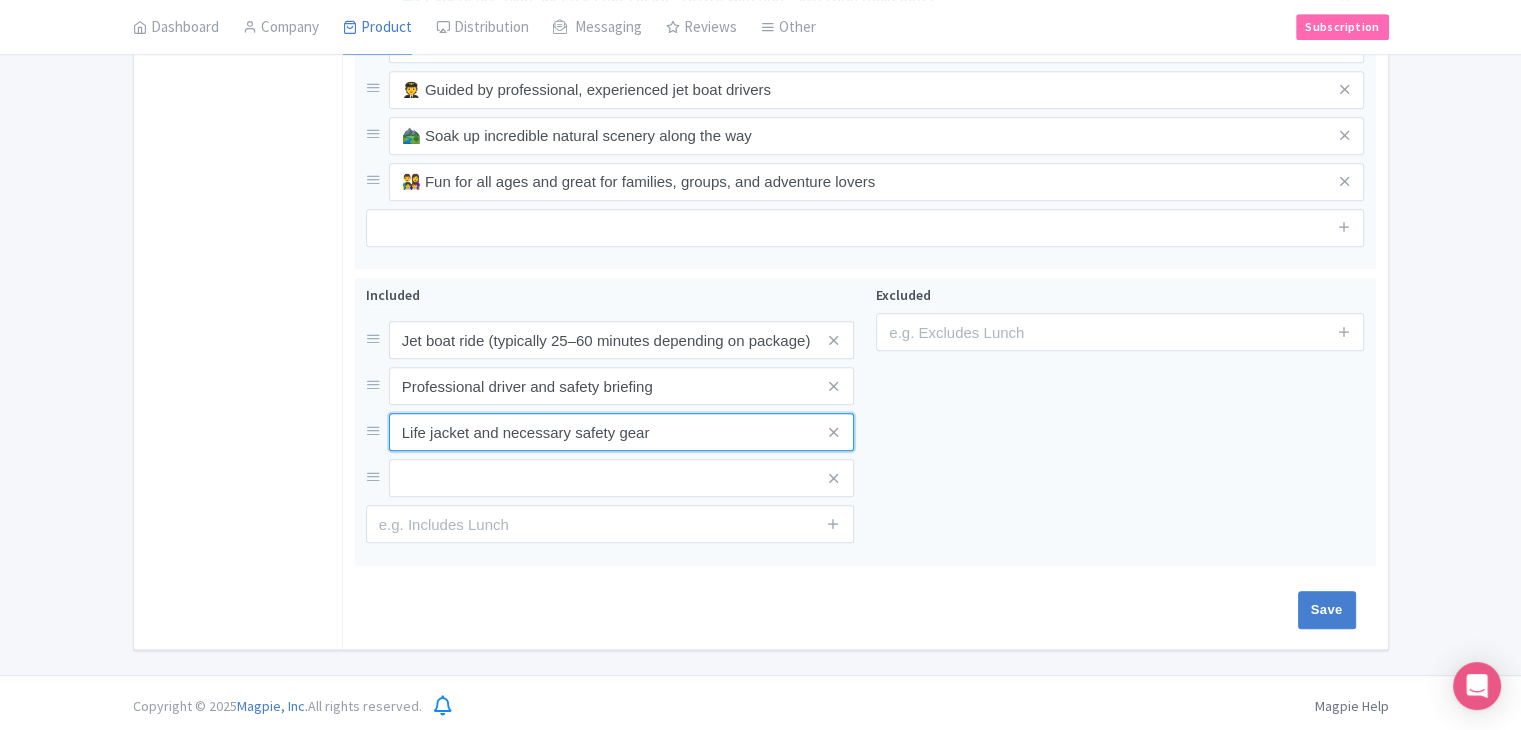 type on "Life jacket and necessary safety gear" 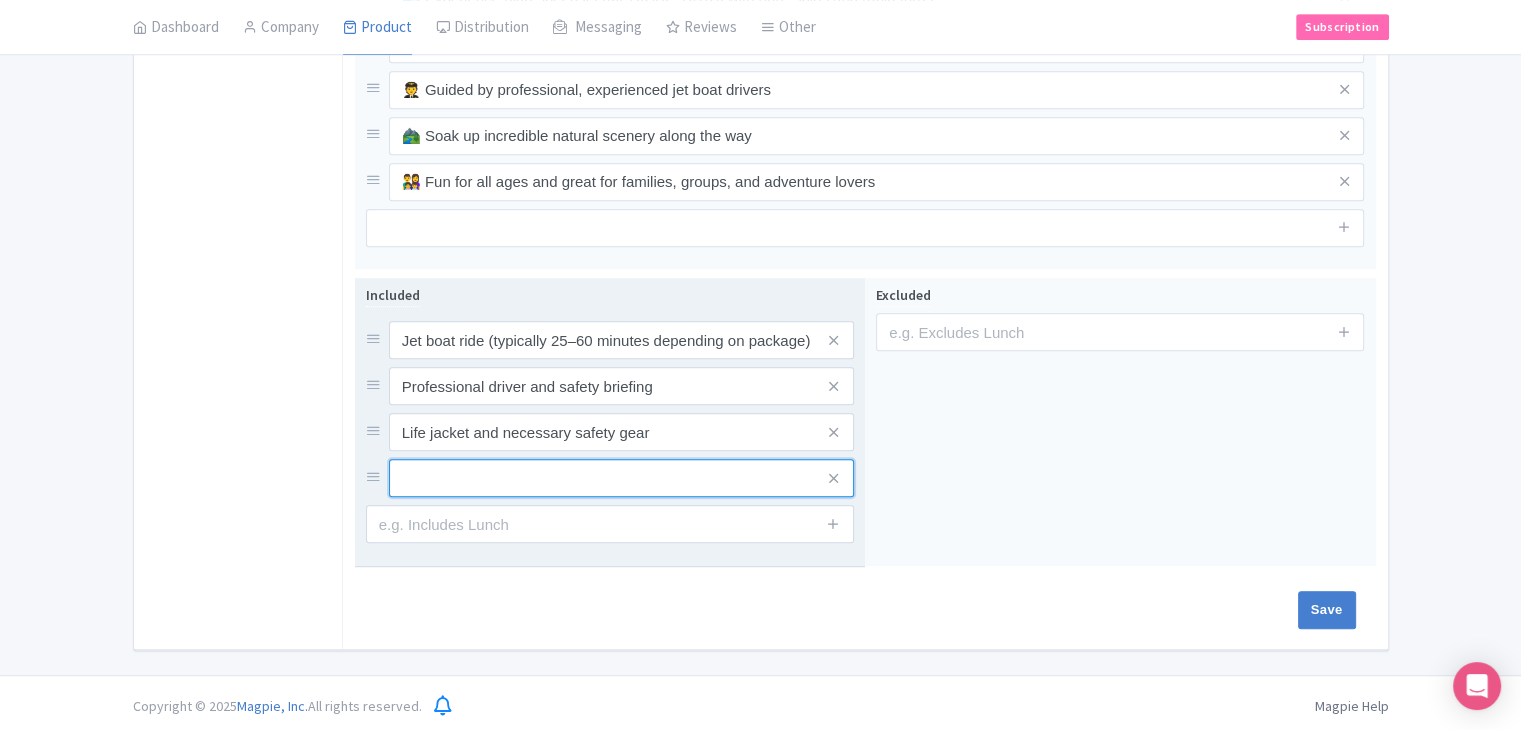 click at bounding box center (621, 340) 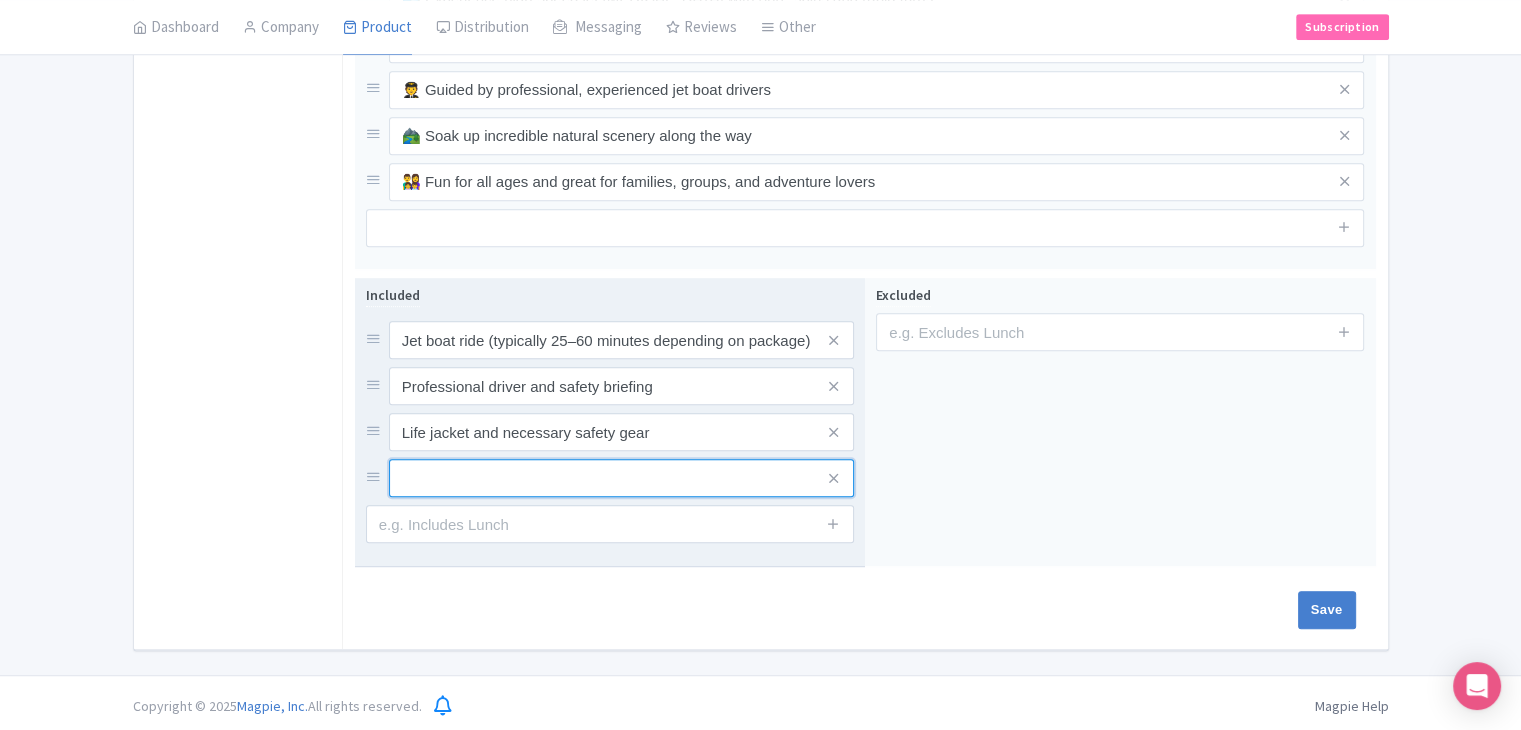 paste on "Waterproof outerwear (provided in most locations)" 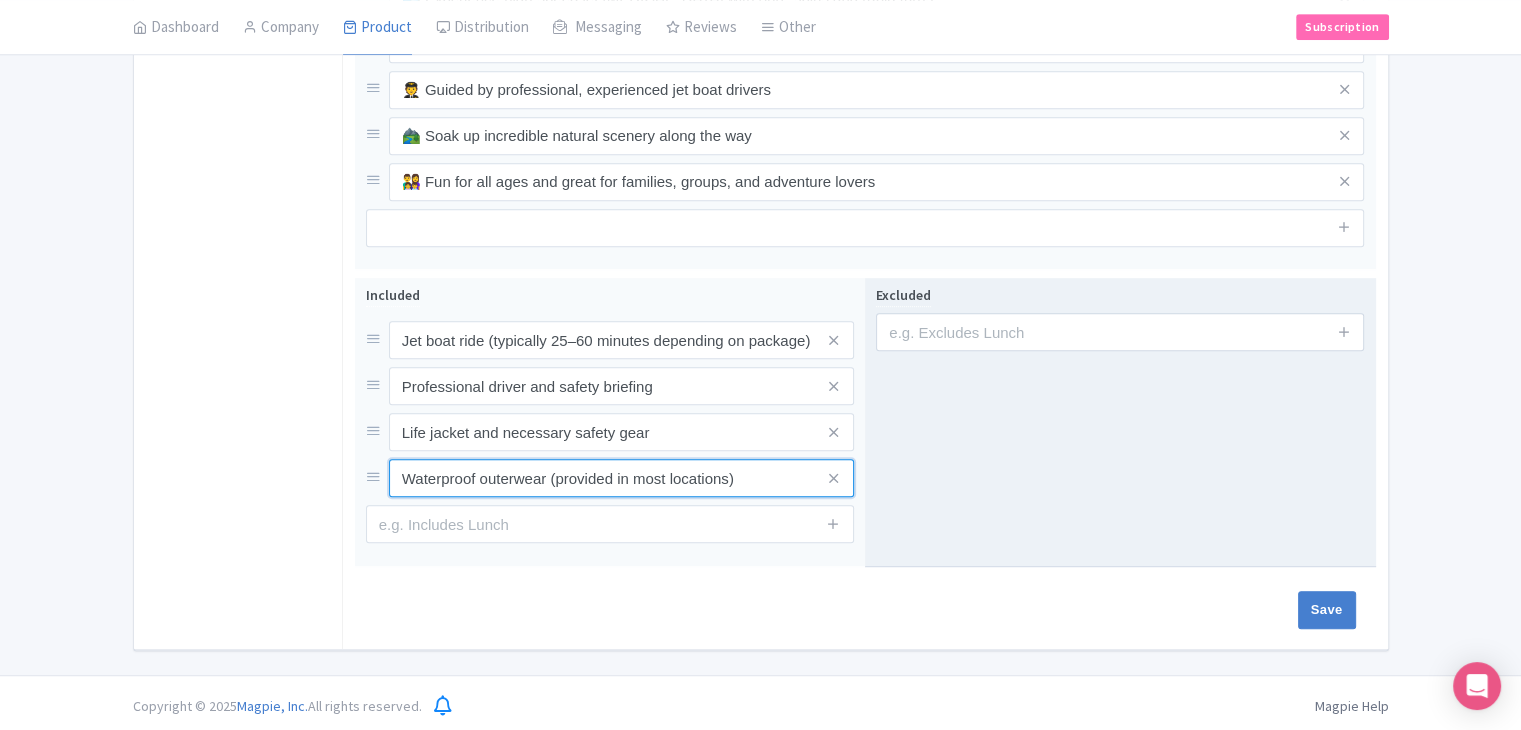 type on "Waterproof outerwear (provided in most locations)" 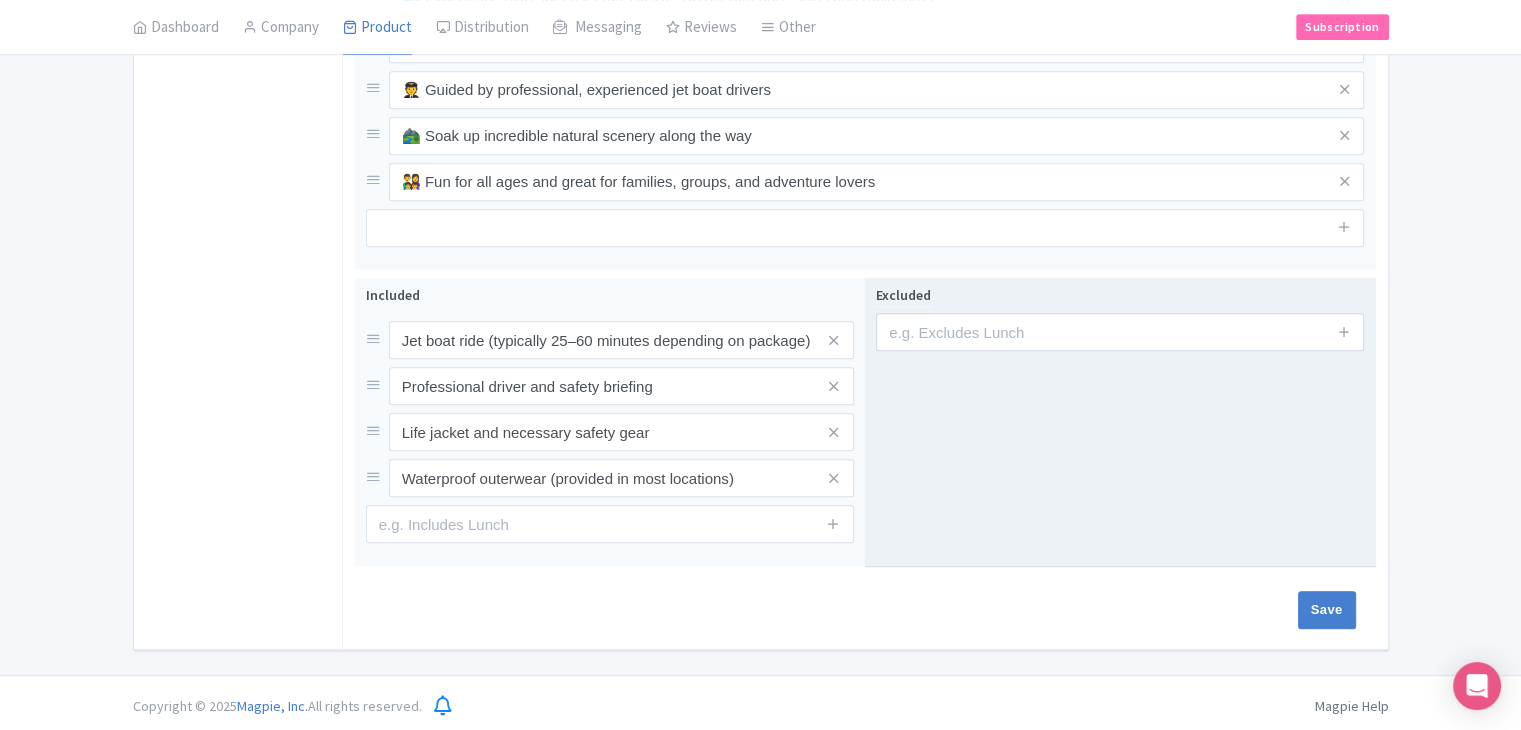 click on "Excluded" at bounding box center (1120, 422) 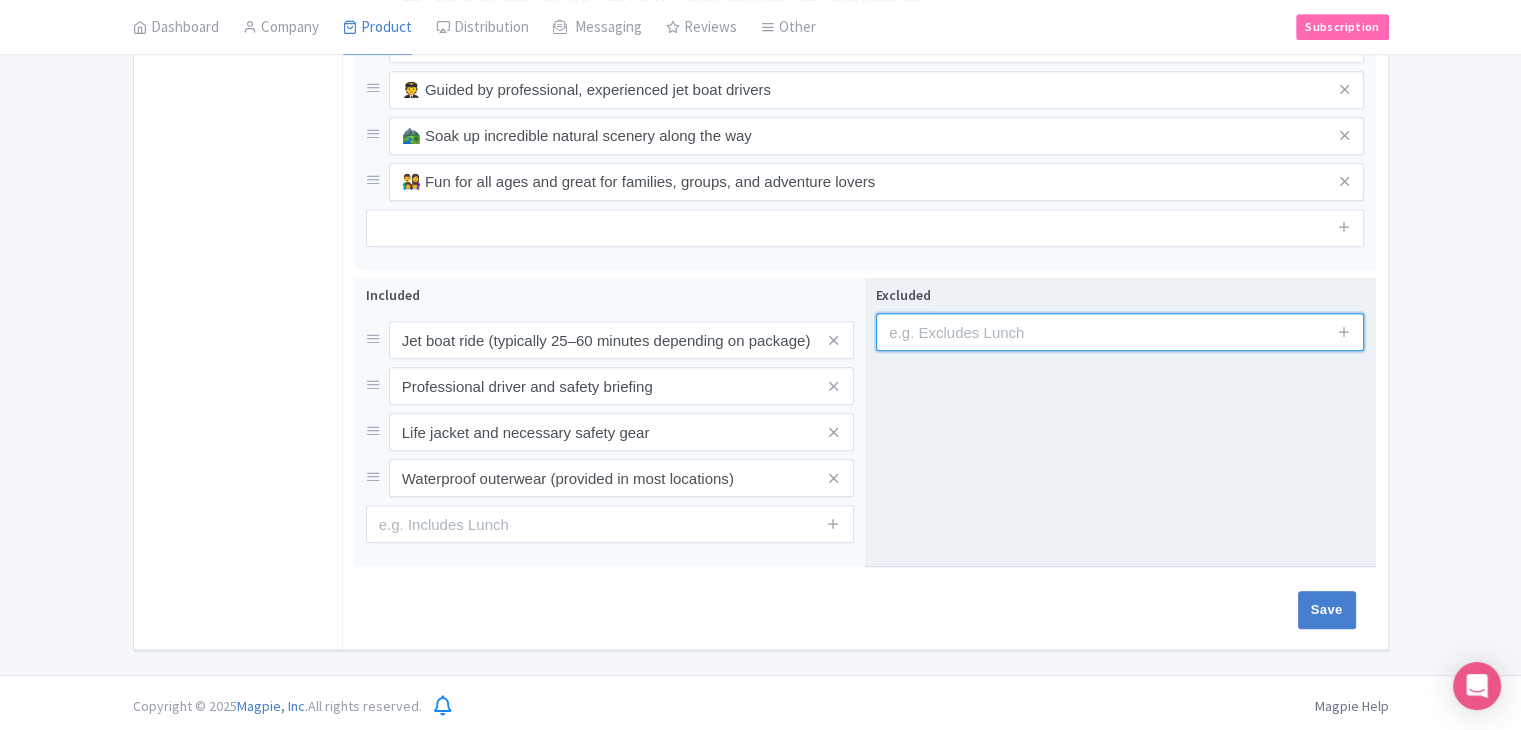 click at bounding box center (1120, 332) 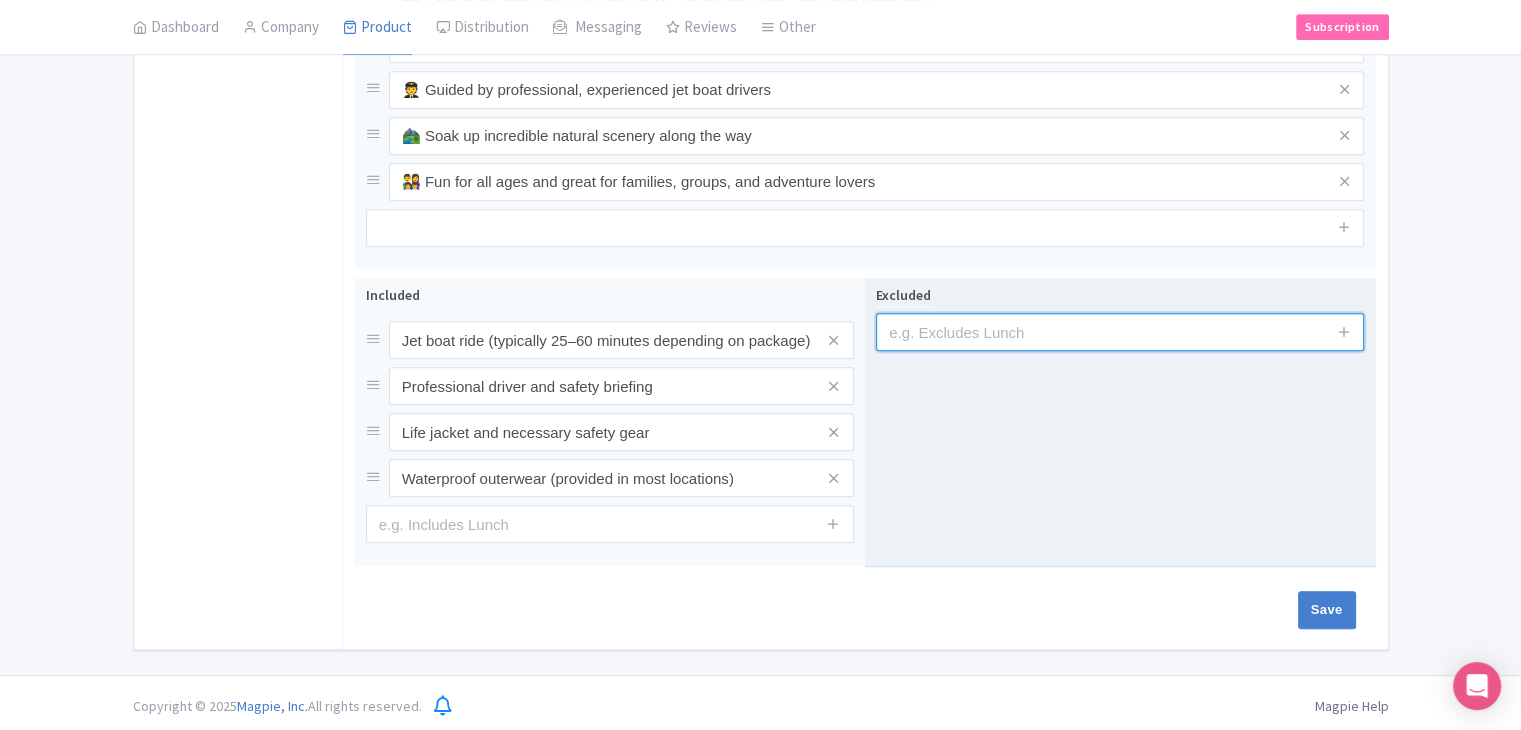 paste on "Hotel pickup and drop-off (unless specified)" 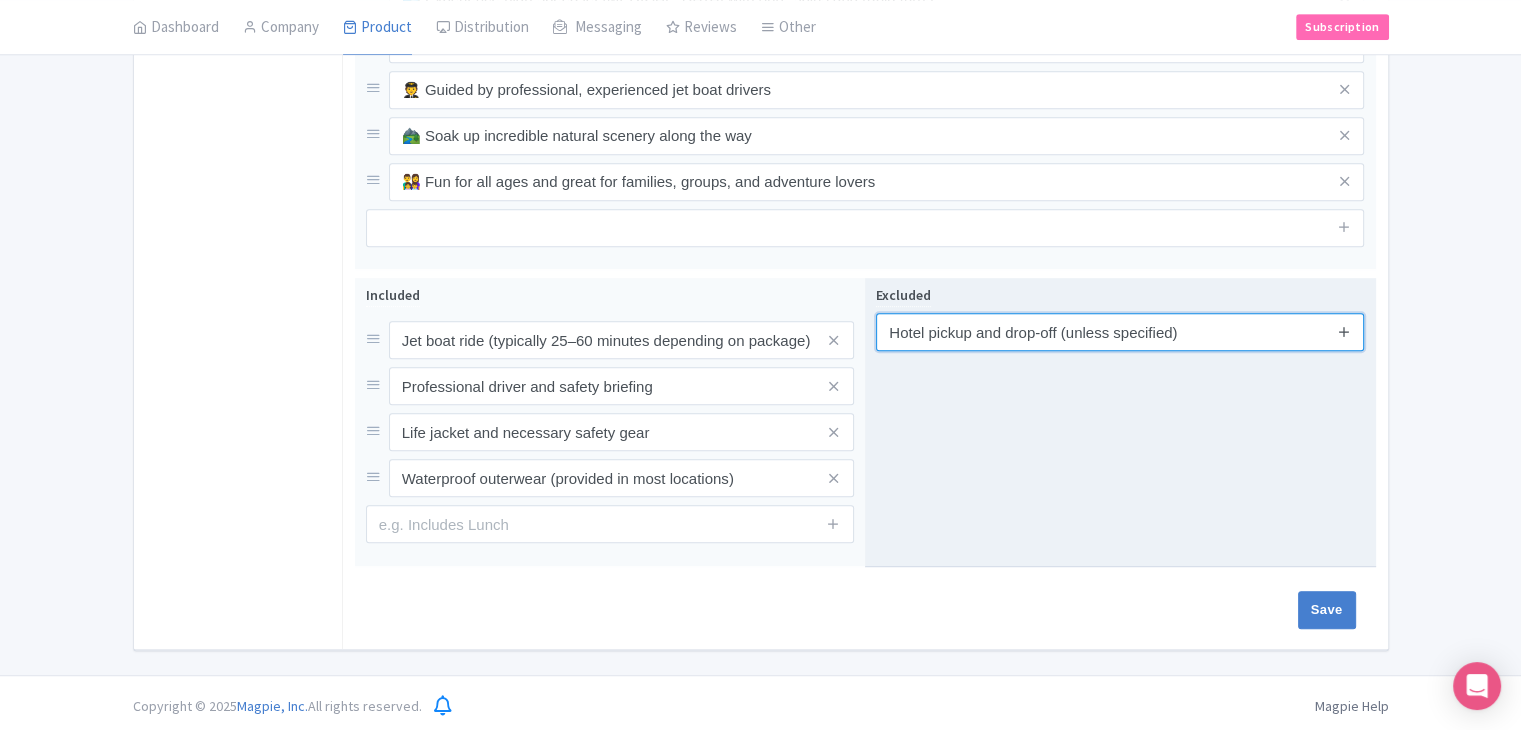 type on "Hotel pickup and drop-off (unless specified)" 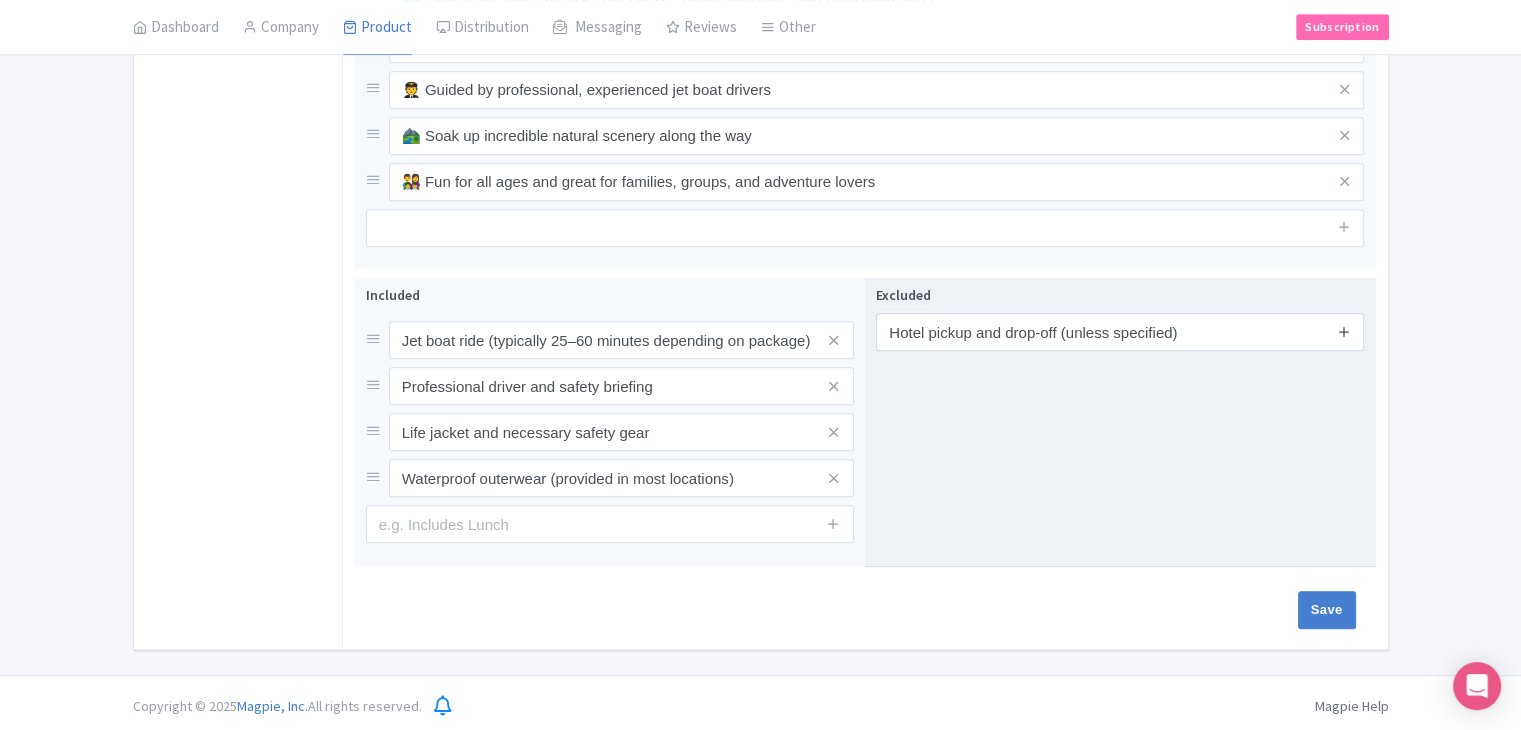 click at bounding box center [1344, 332] 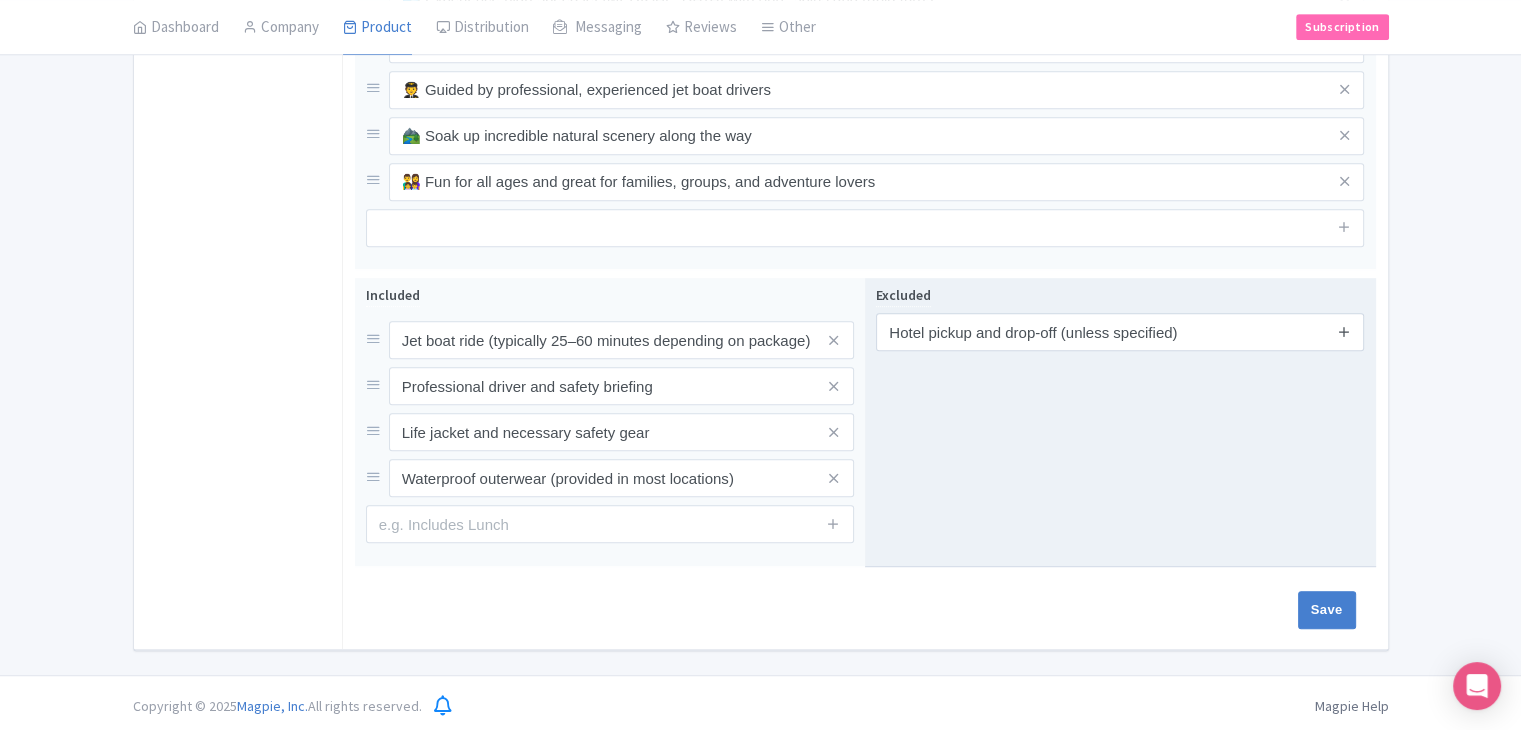 type 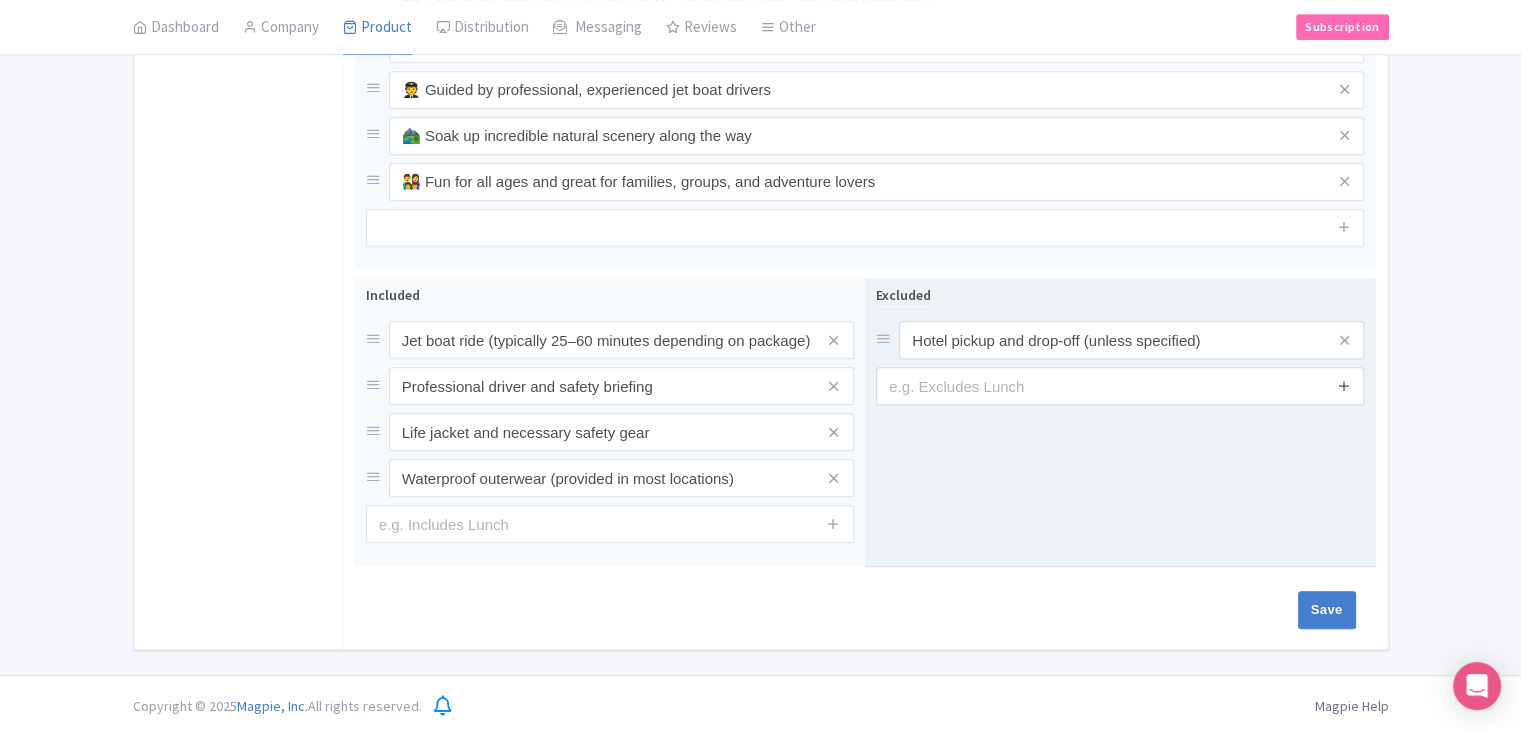 click at bounding box center (1344, 385) 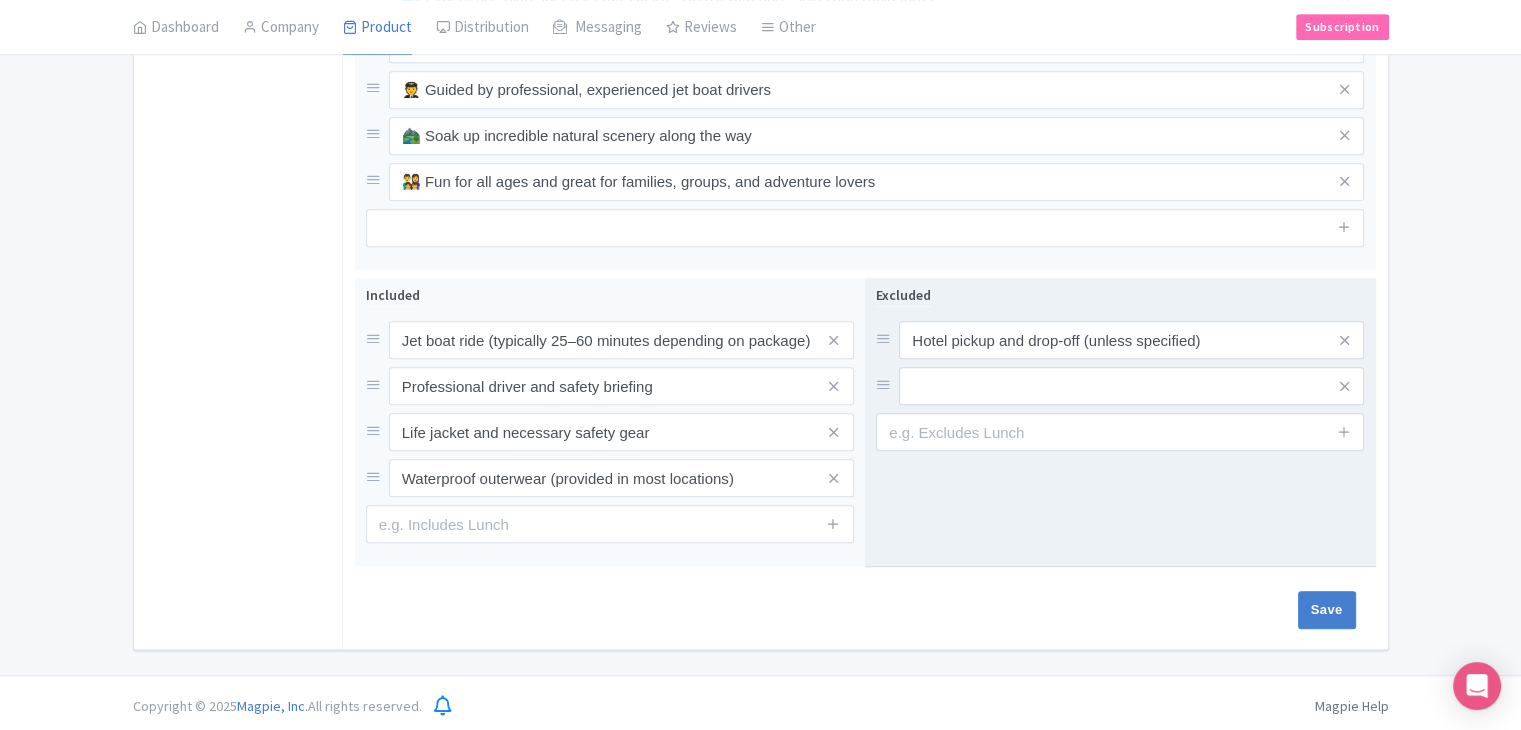 click at bounding box center [1344, 432] 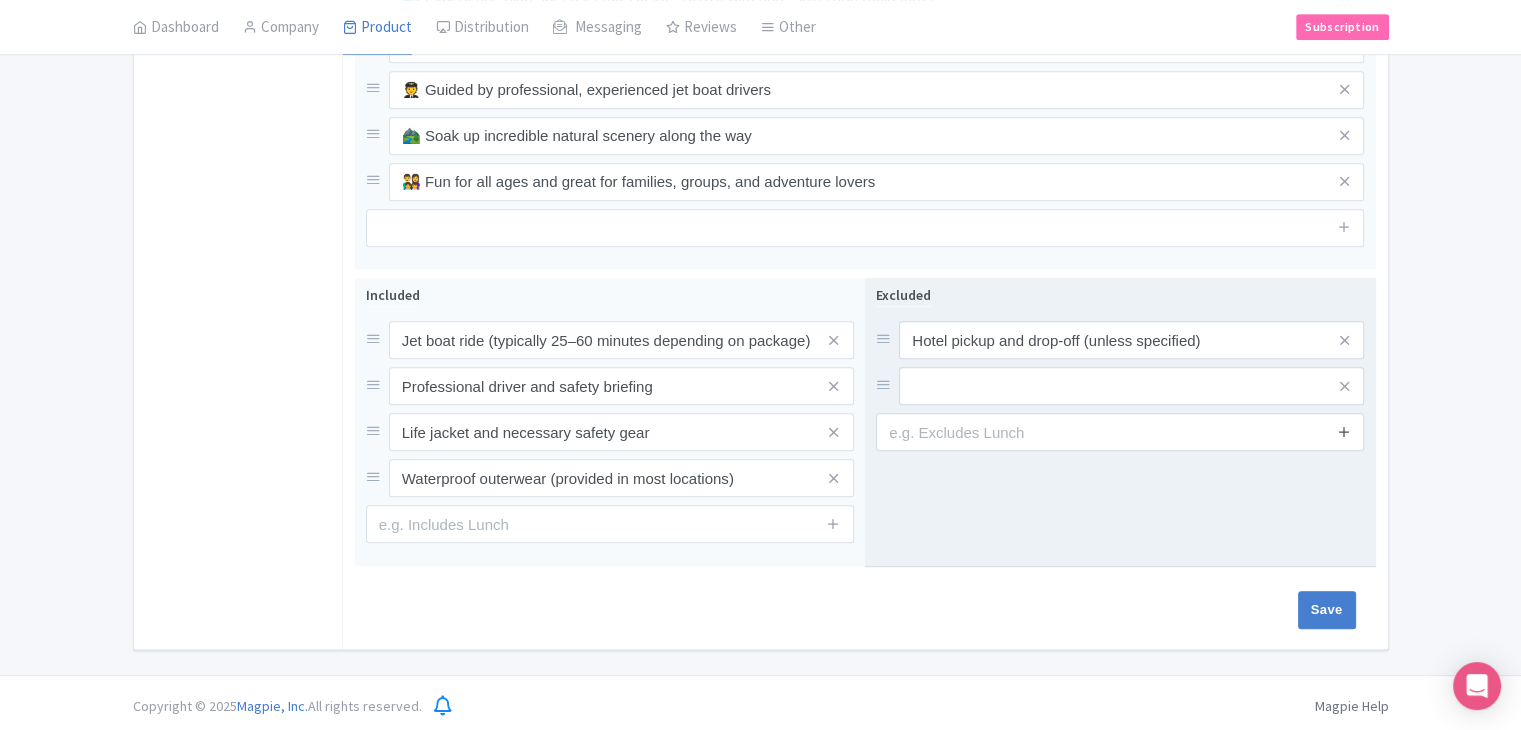 click at bounding box center [1344, 432] 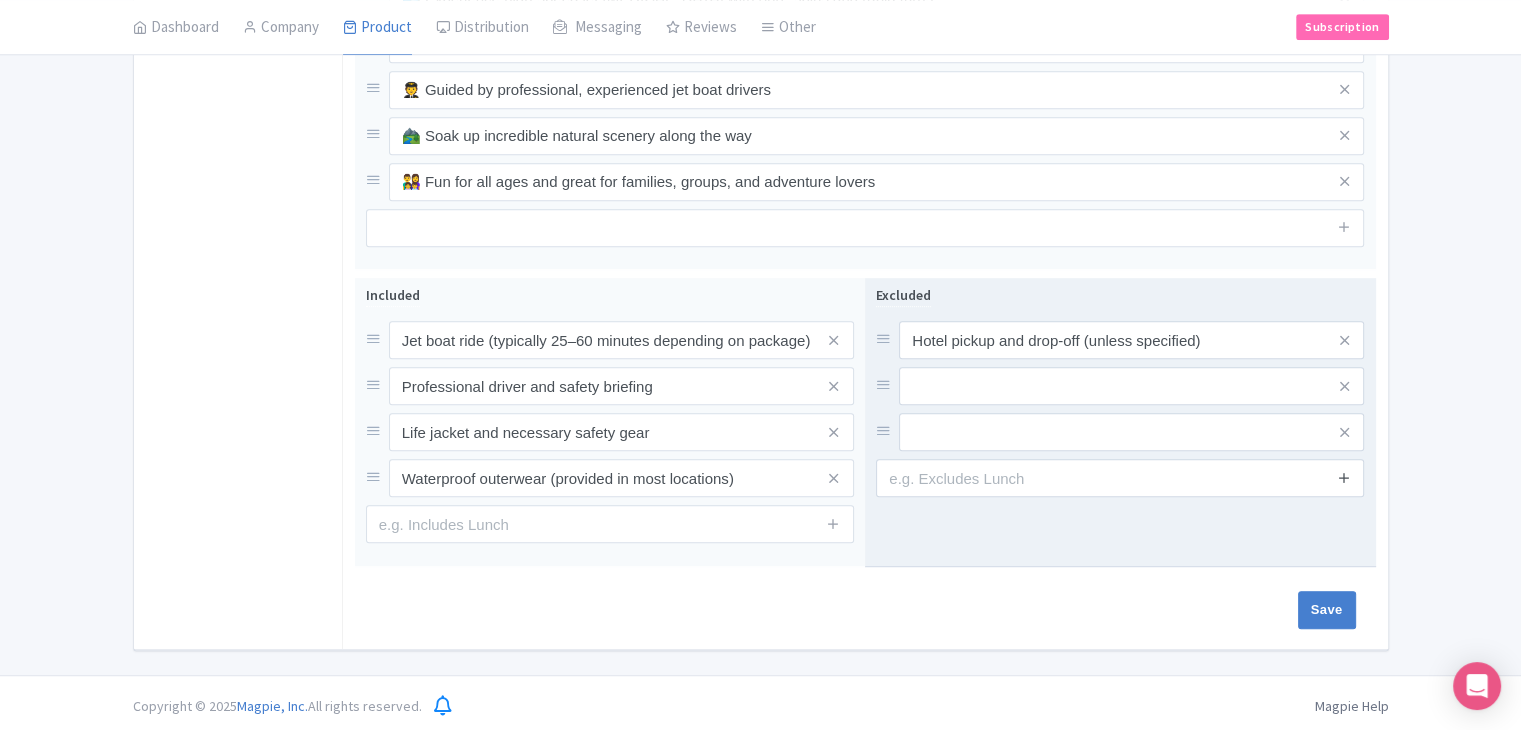 click at bounding box center [1344, 477] 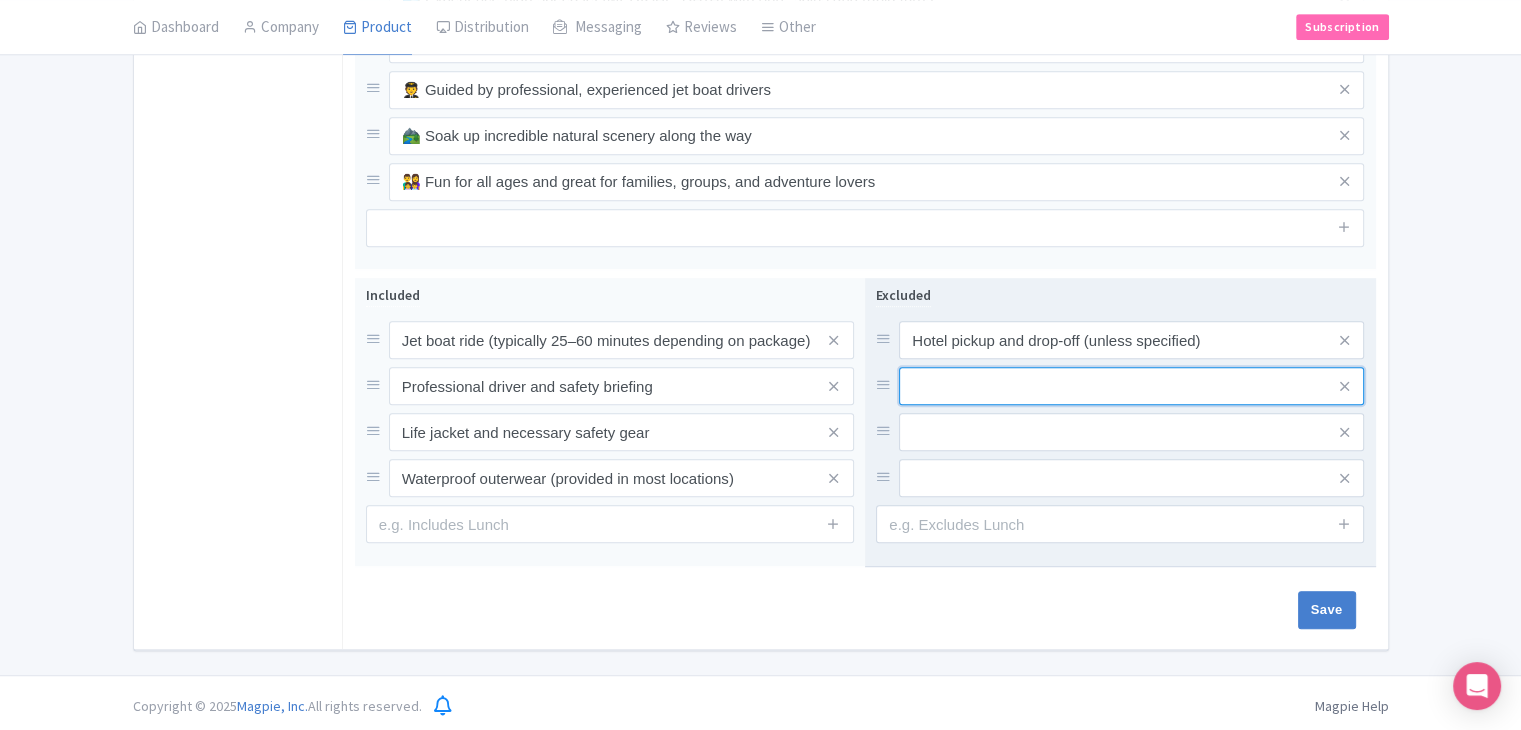 click at bounding box center (1131, 340) 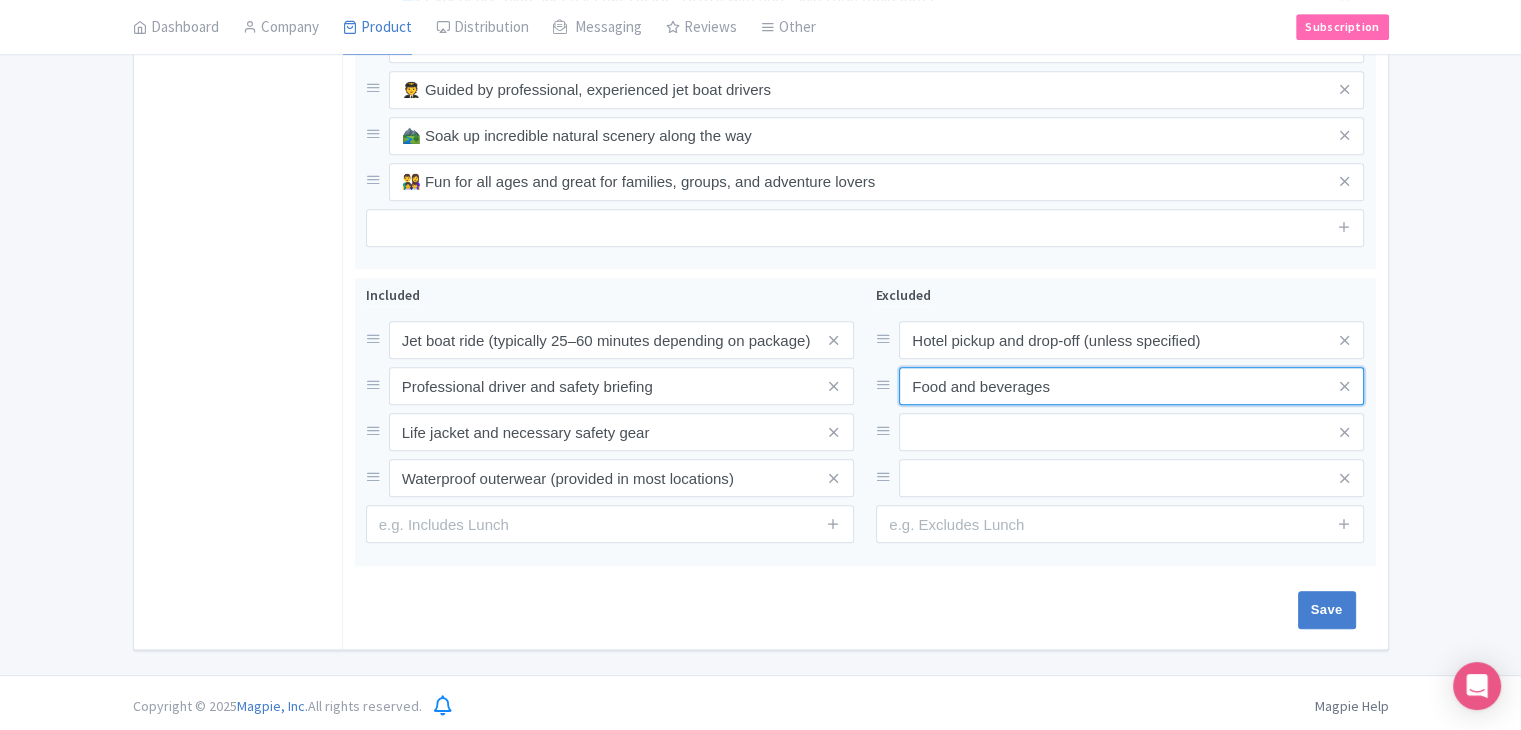 type on "Food and beverages" 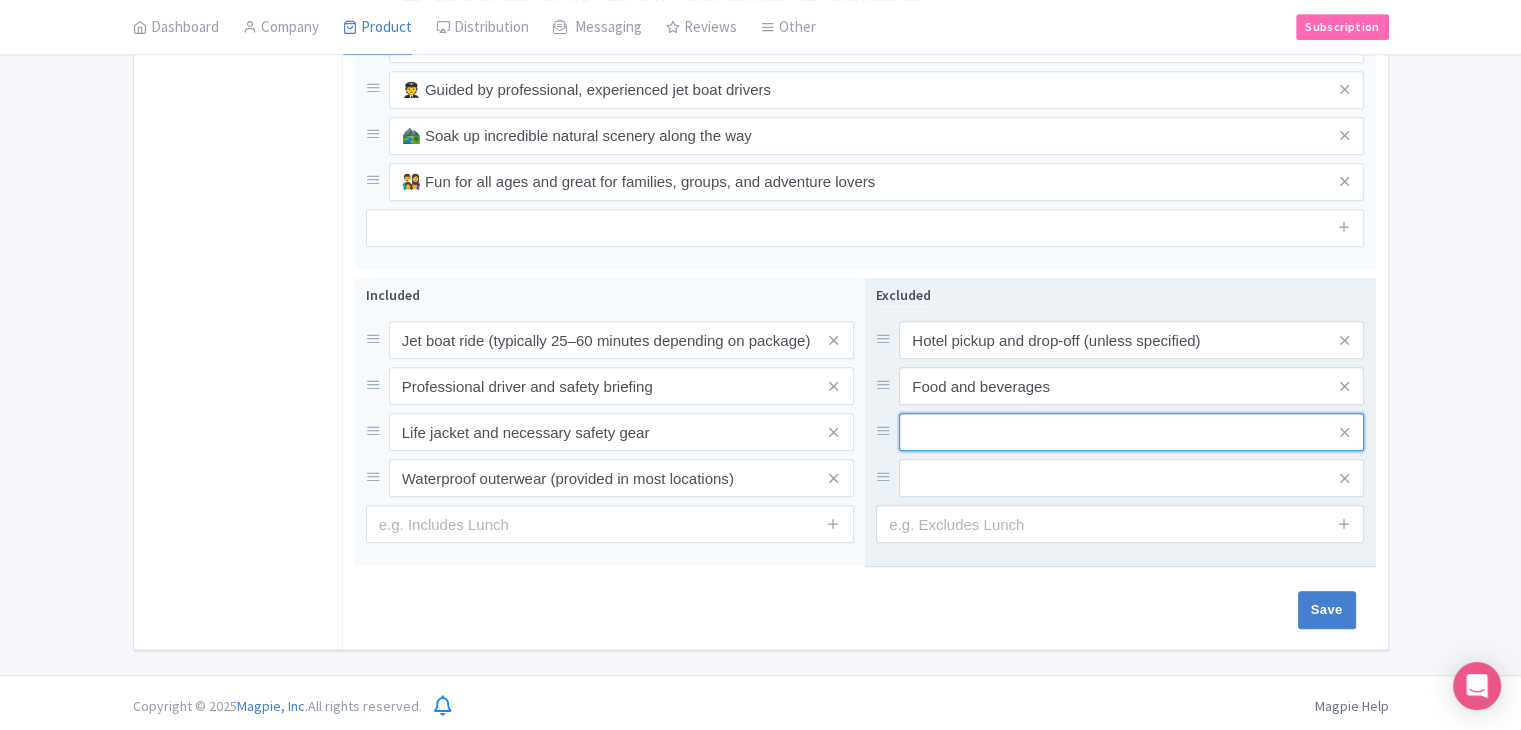click at bounding box center [1131, 340] 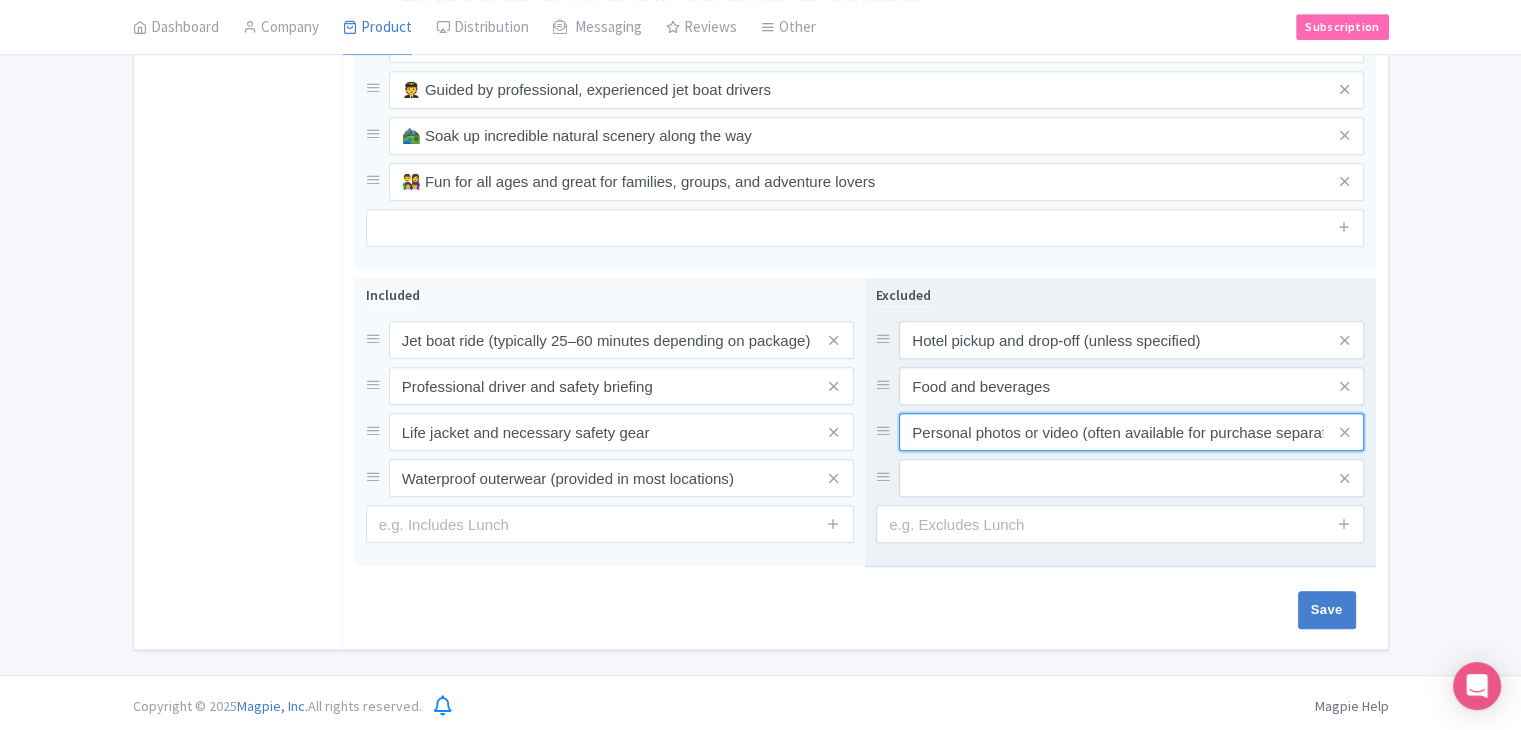 scroll, scrollTop: 0, scrollLeft: 25, axis: horizontal 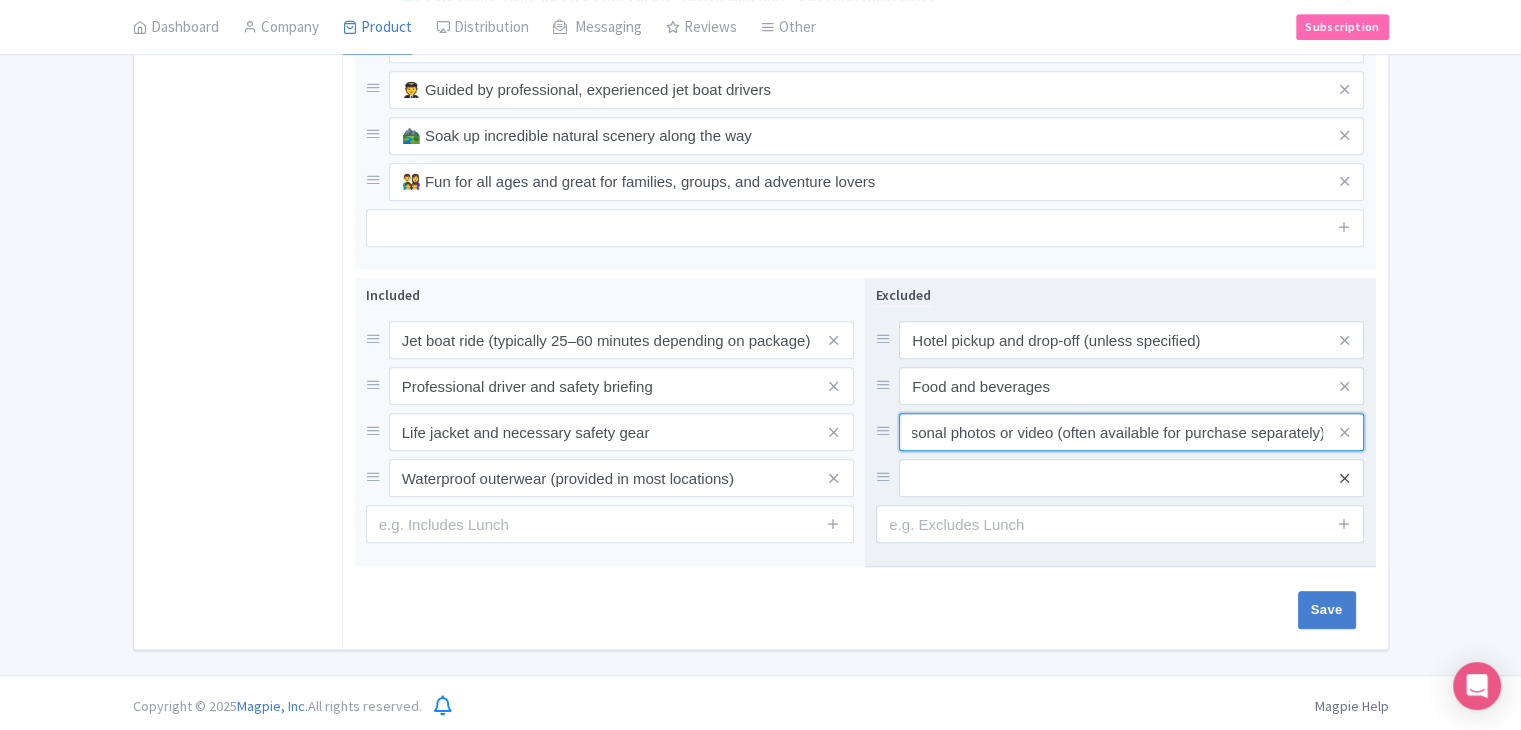 type on "Personal photos or video (often available for purchase separately)" 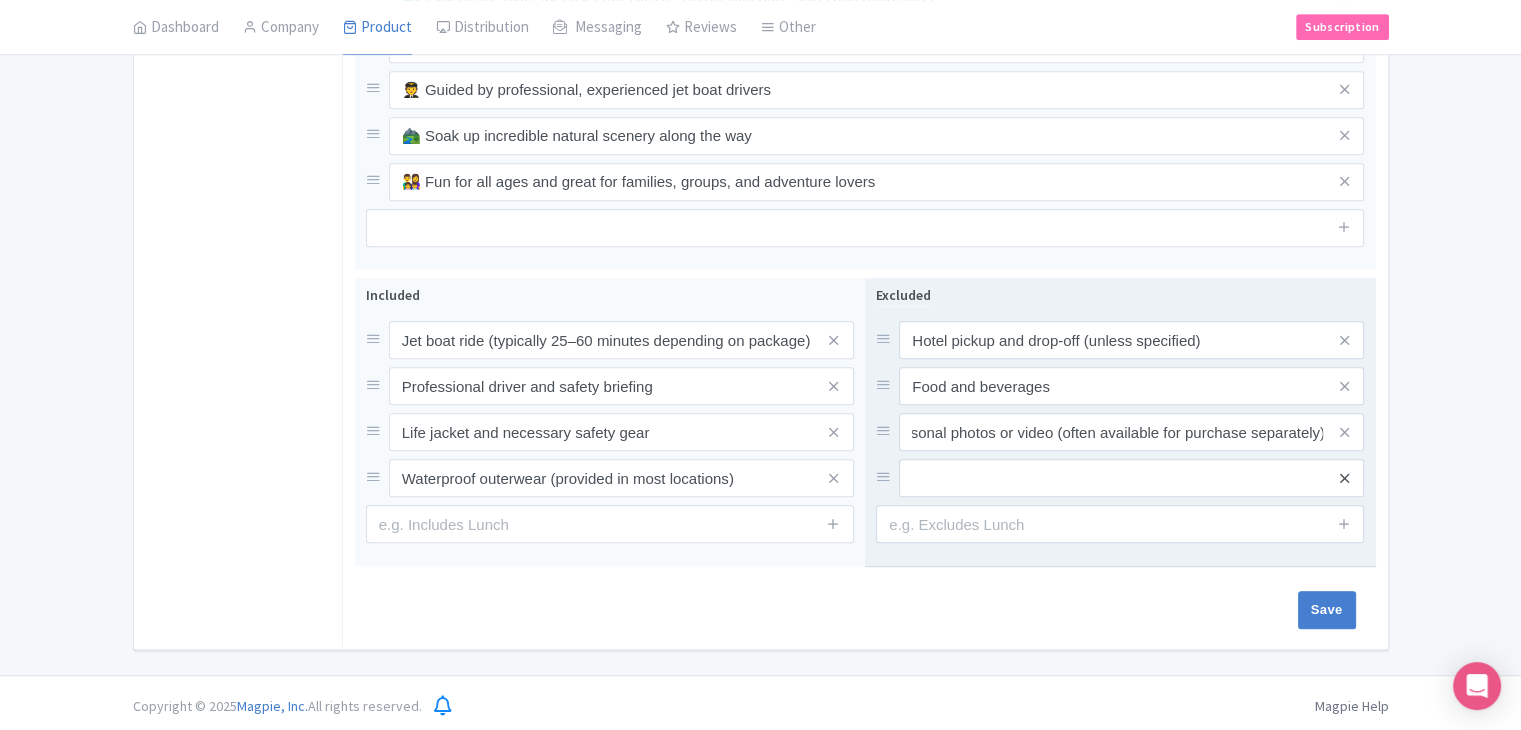 scroll, scrollTop: 0, scrollLeft: 0, axis: both 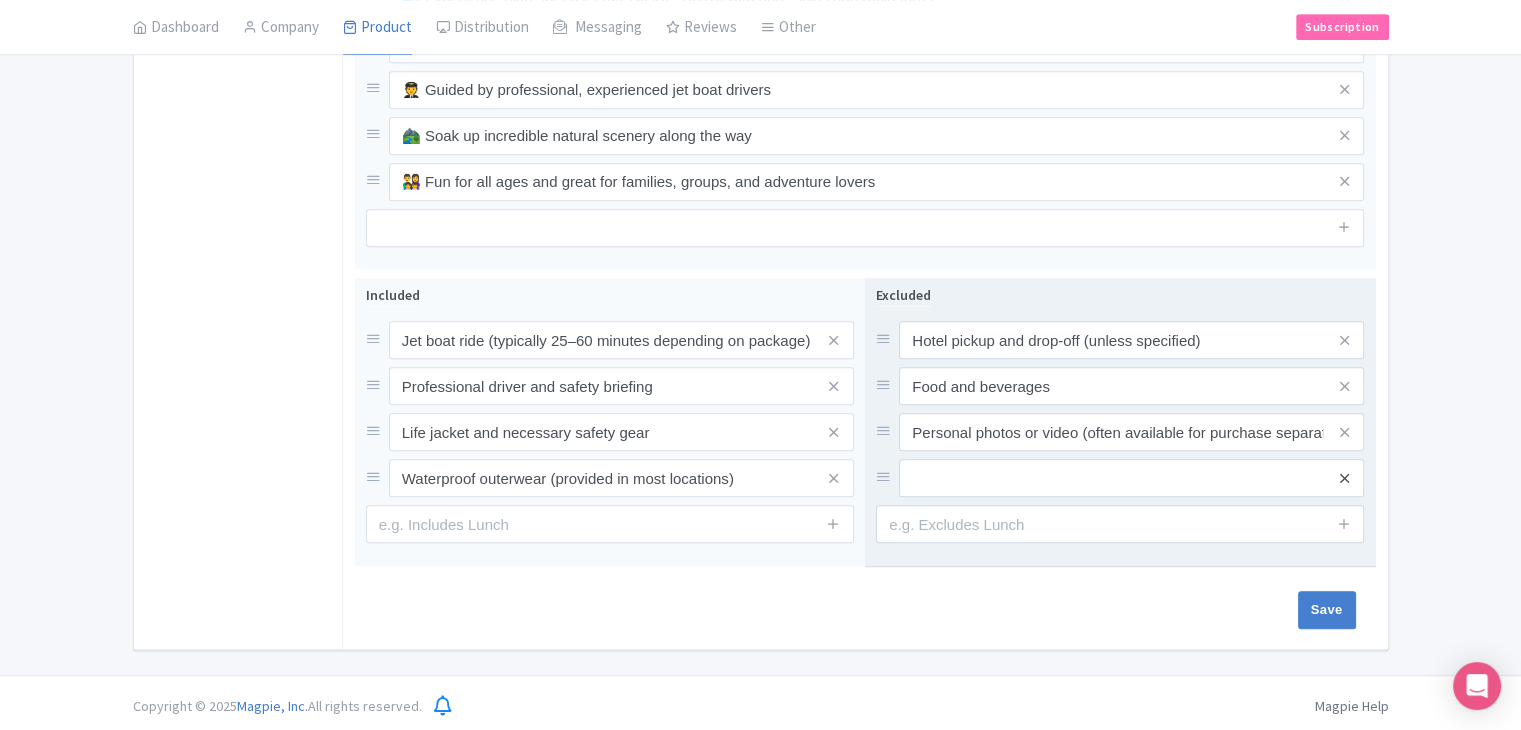 click at bounding box center (1344, 478) 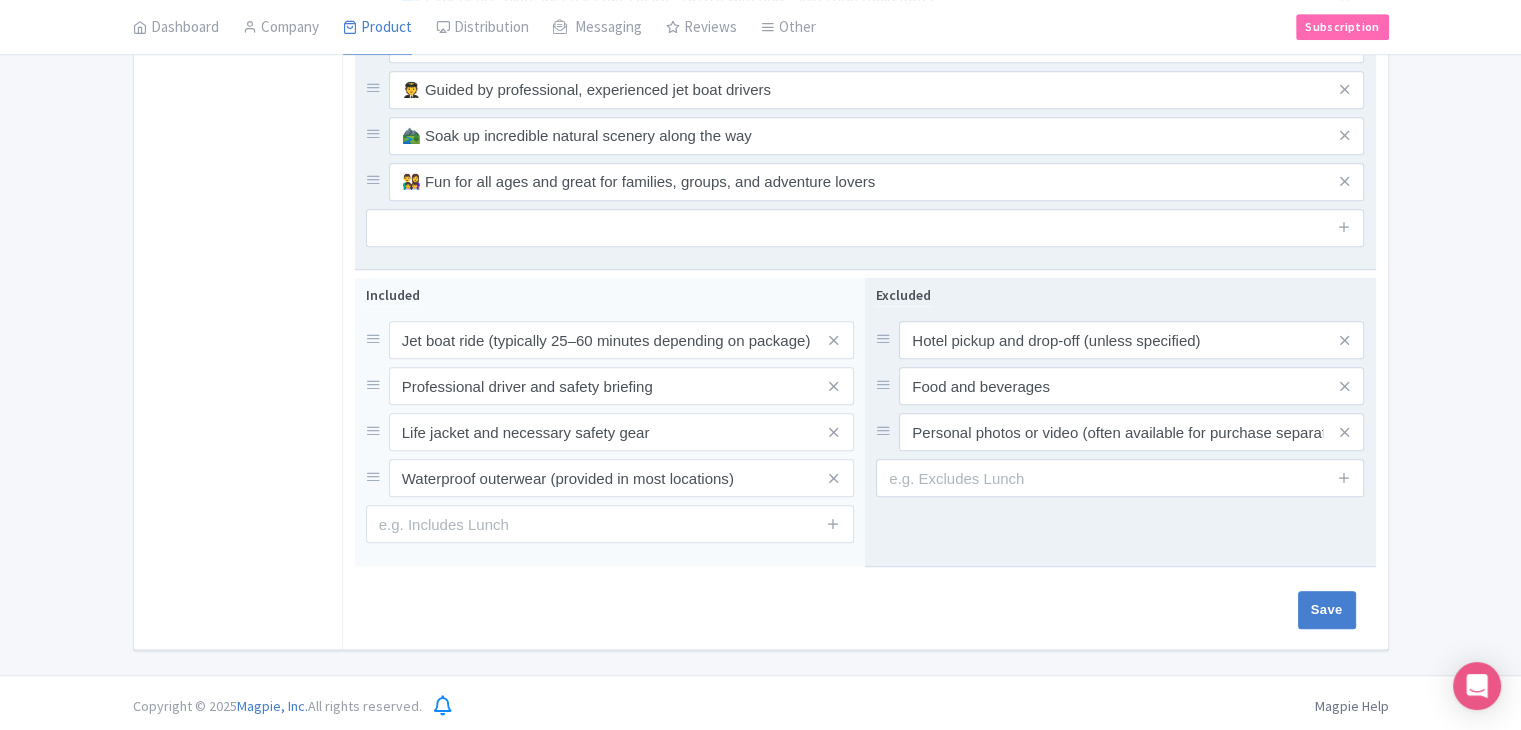 drag, startPoint x: 1003, startPoint y: 586, endPoint x: 682, endPoint y: 93, distance: 588.2941 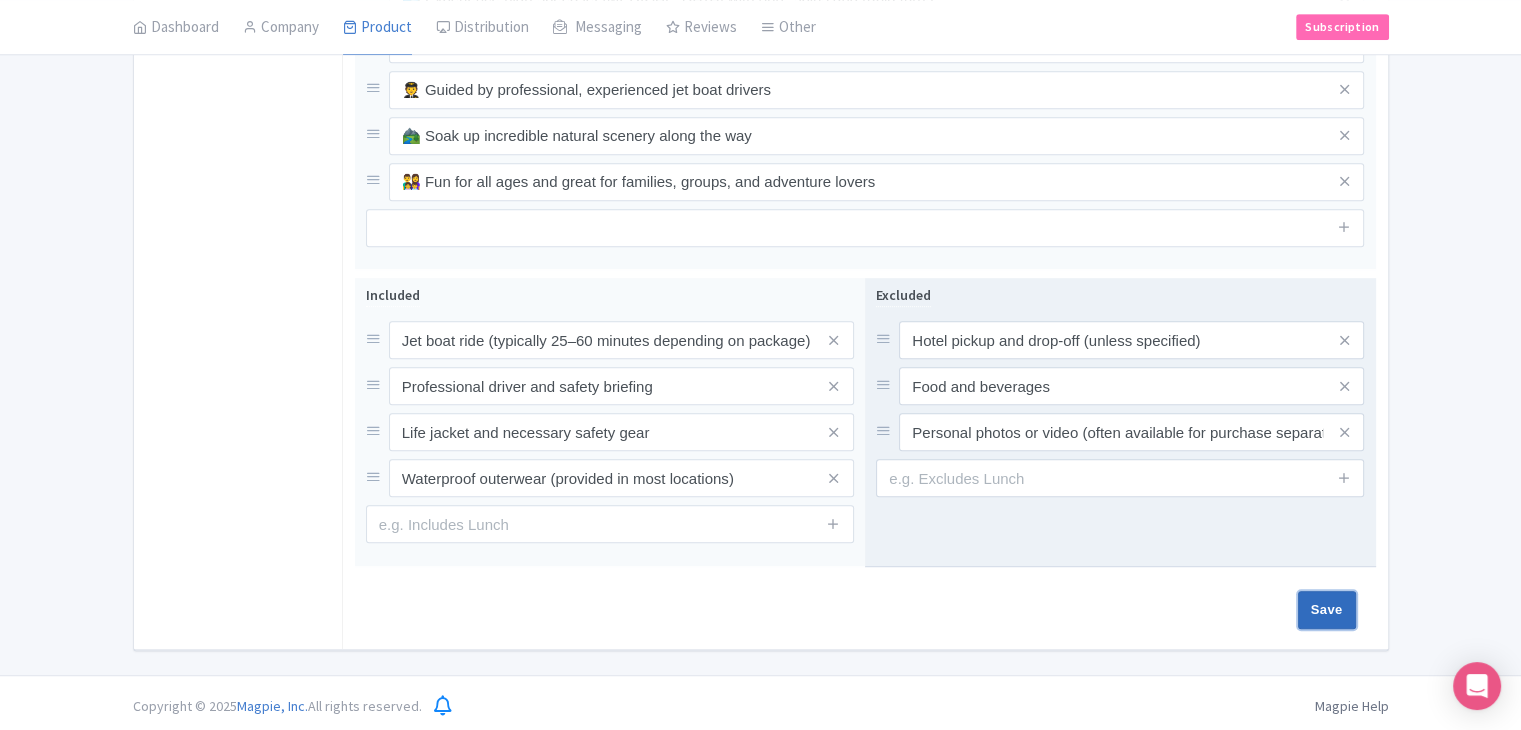 click on "Save" at bounding box center (1327, 610) 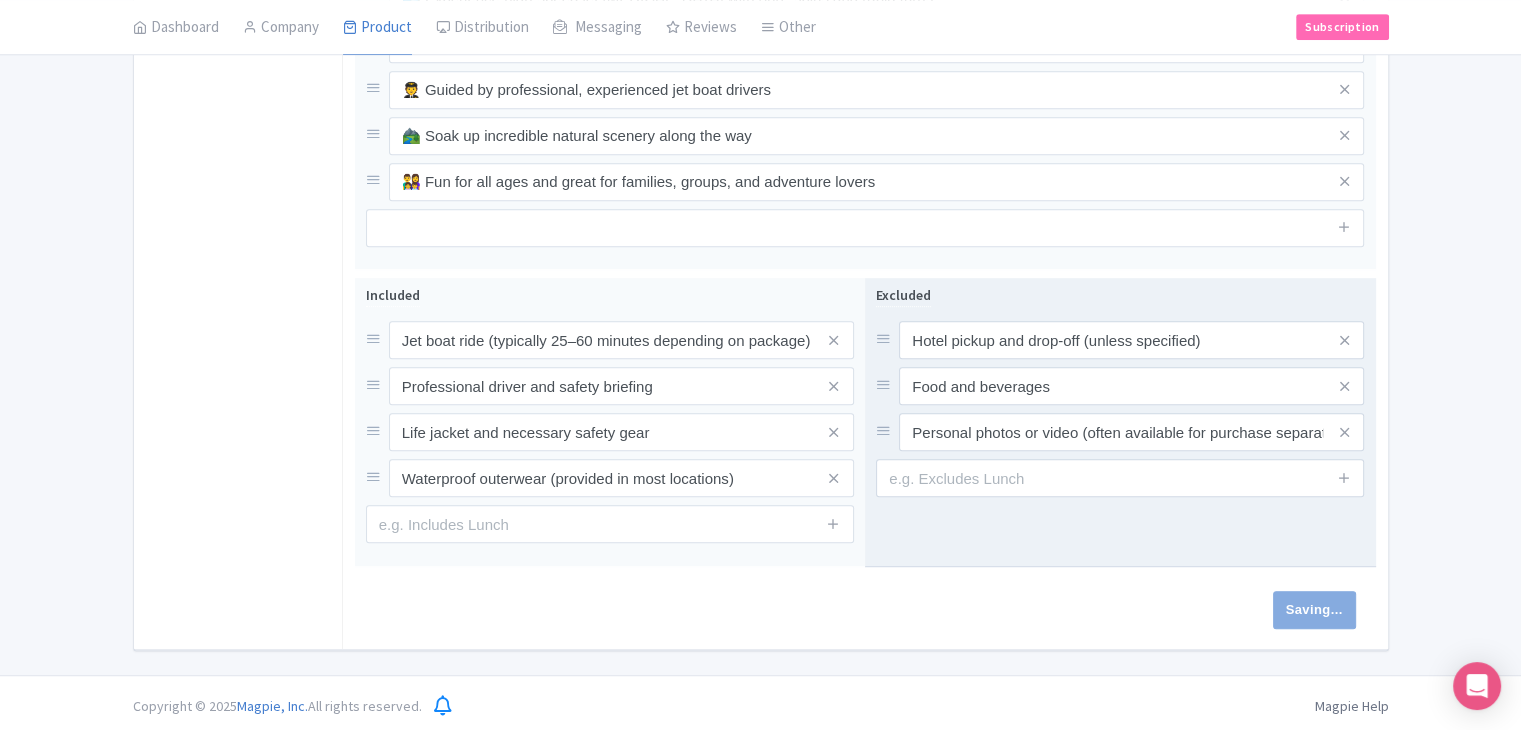 type on "Saving..." 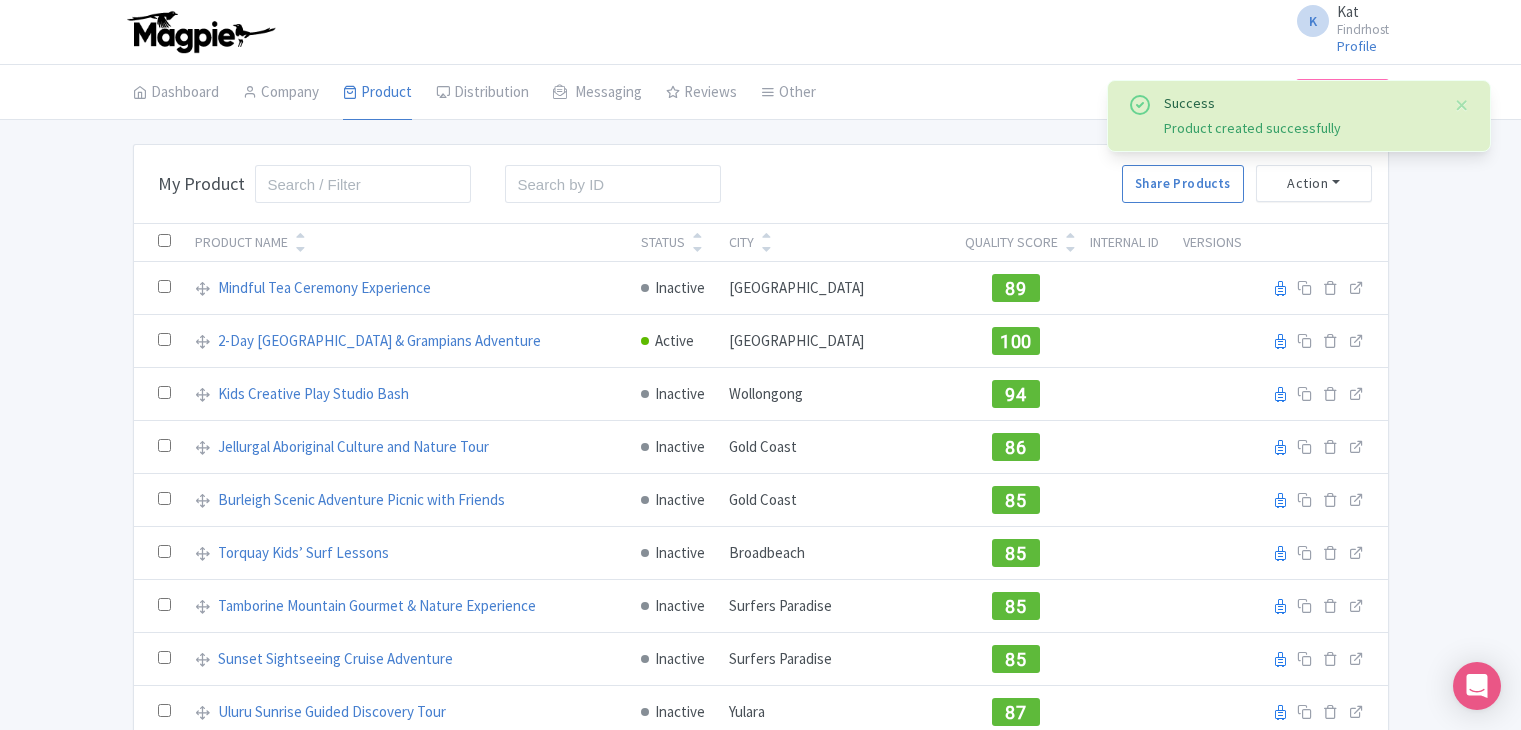 scroll, scrollTop: 0, scrollLeft: 0, axis: both 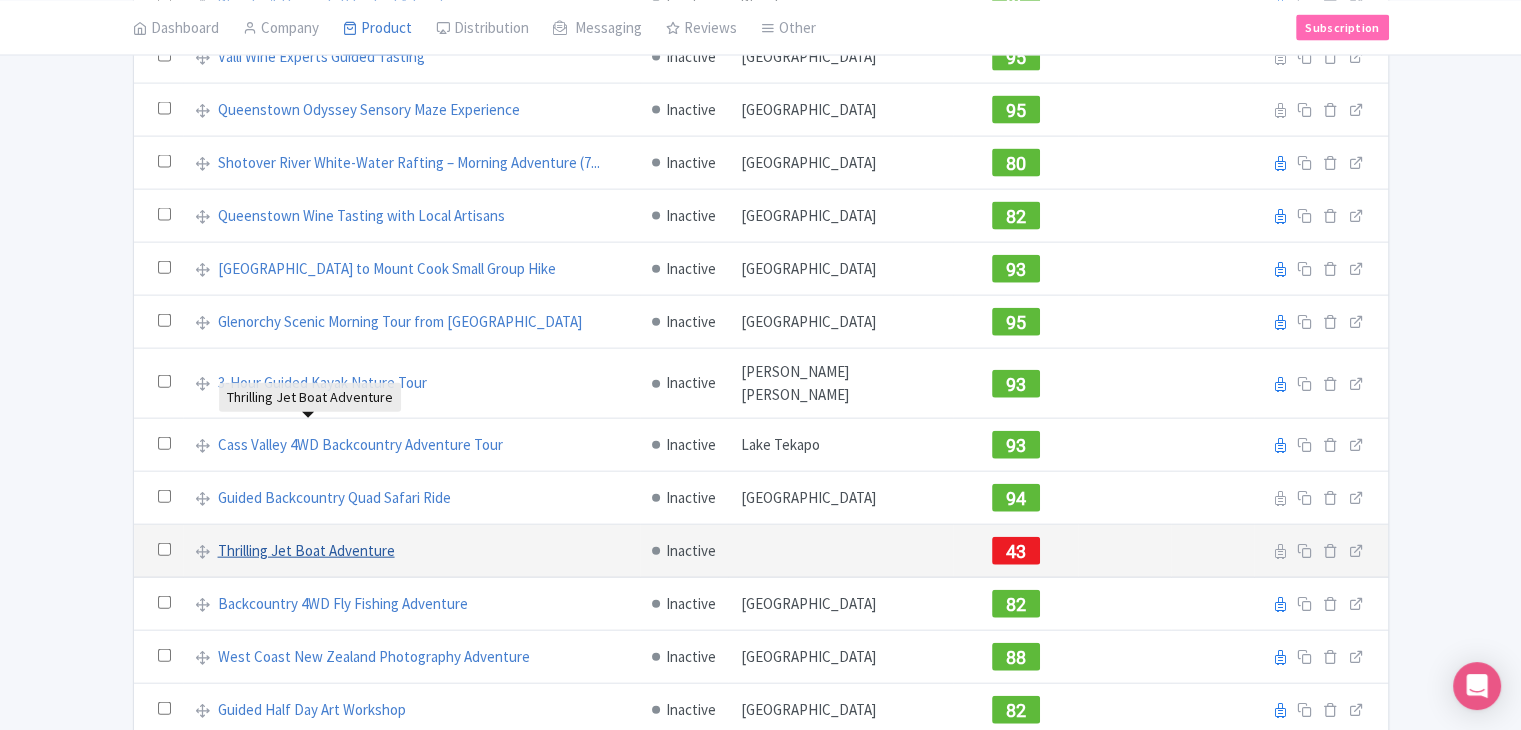 click on "Thrilling Jet Boat Adventure" at bounding box center [306, 551] 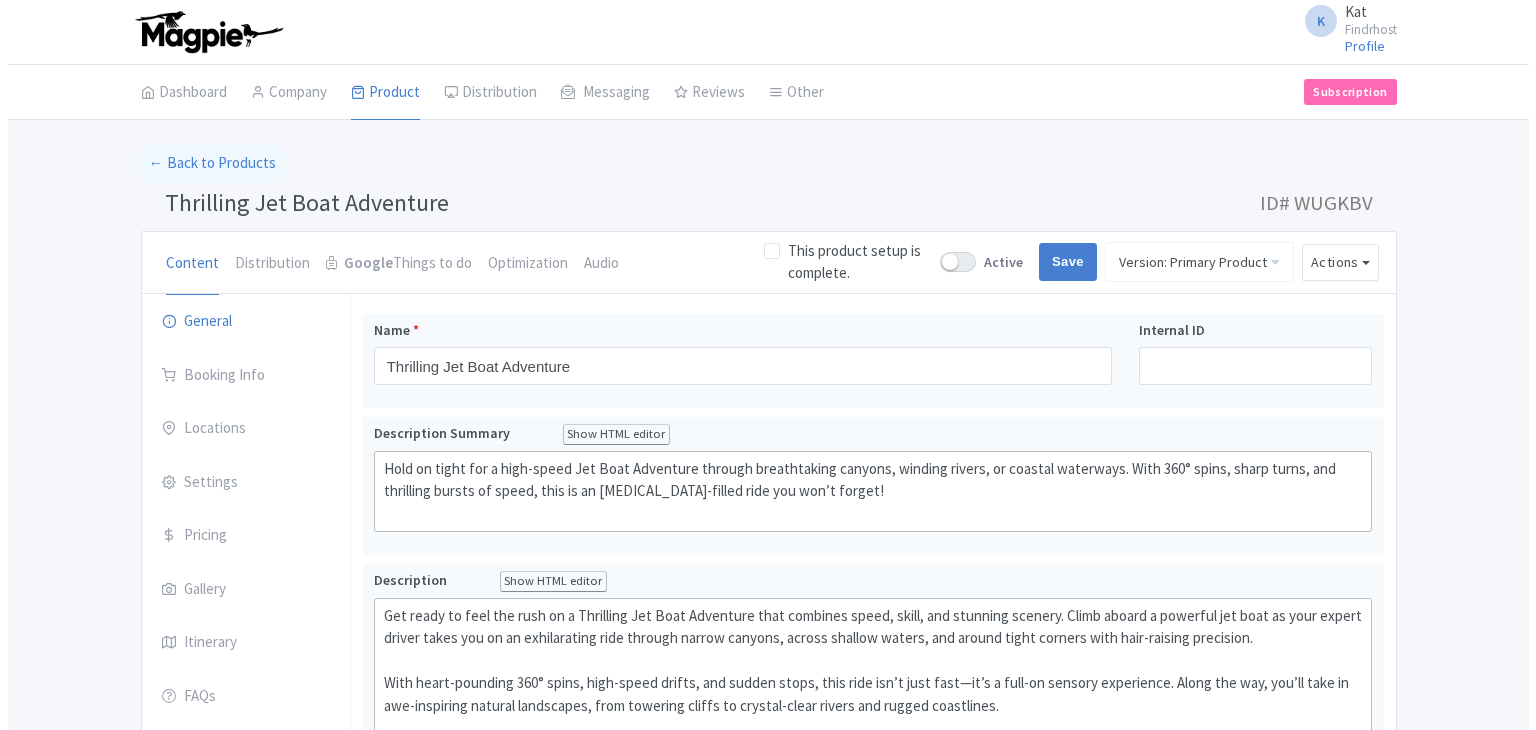 scroll, scrollTop: 0, scrollLeft: 0, axis: both 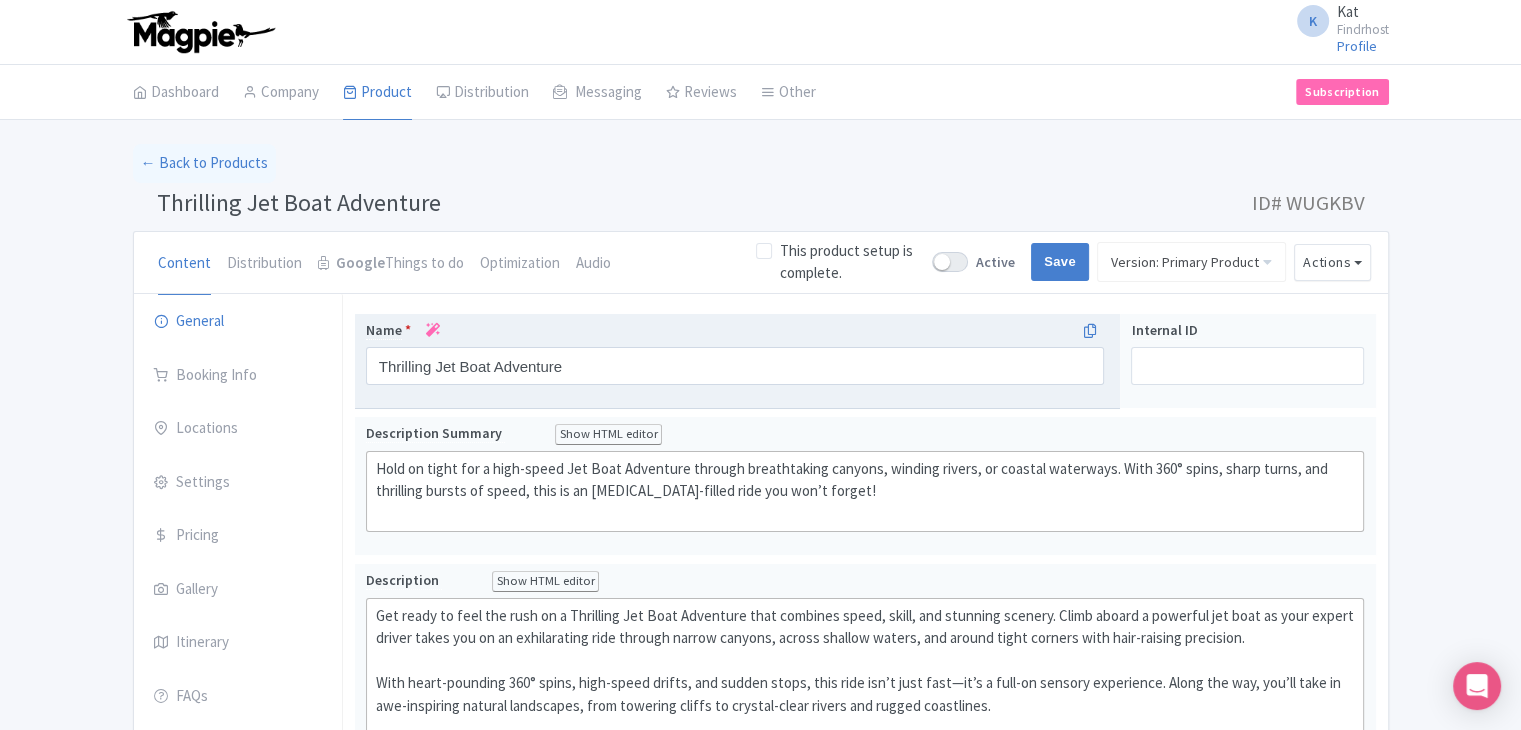 click on "Name   *" at bounding box center [735, 330] 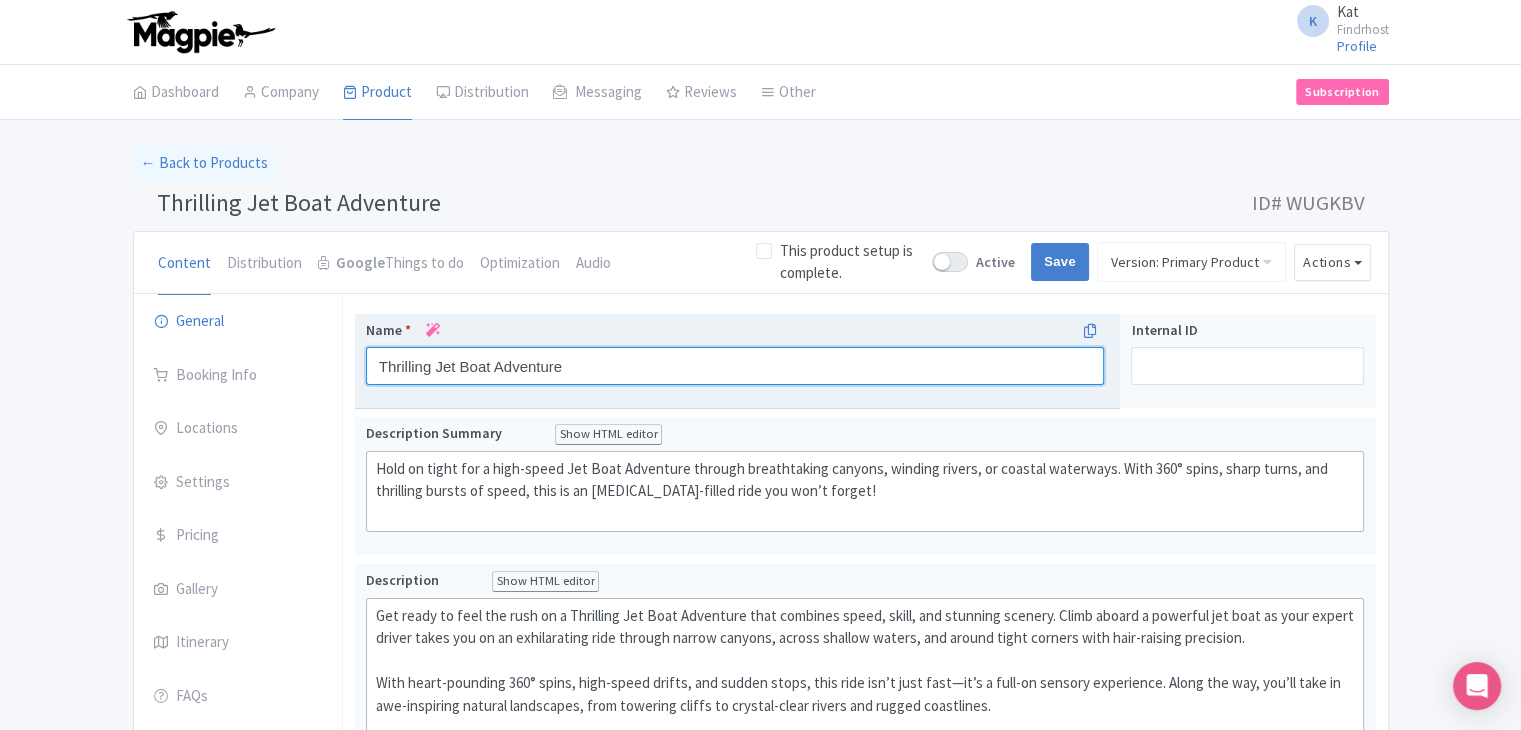 click on "Thrilling Jet Boat Adventure" at bounding box center [735, 366] 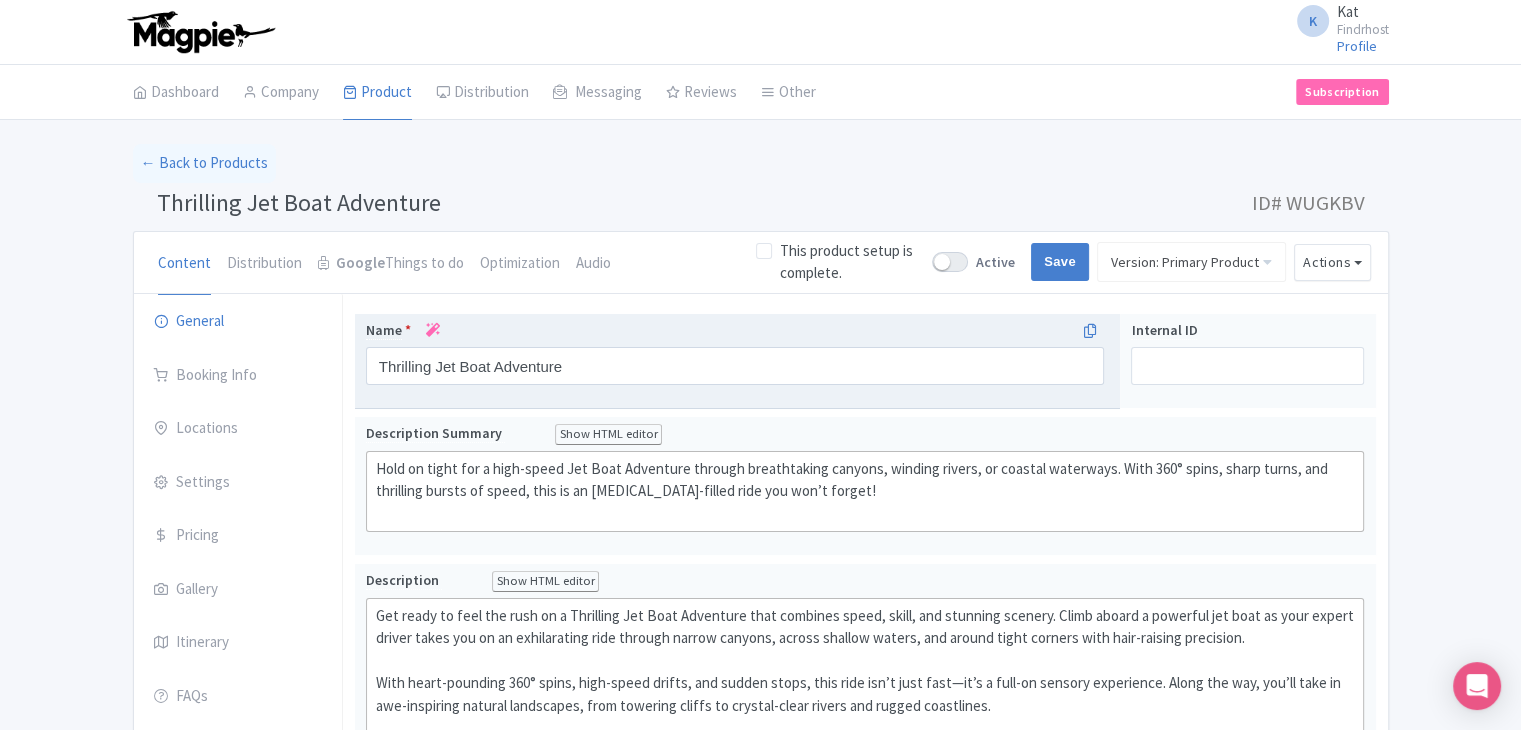 click at bounding box center [433, 330] 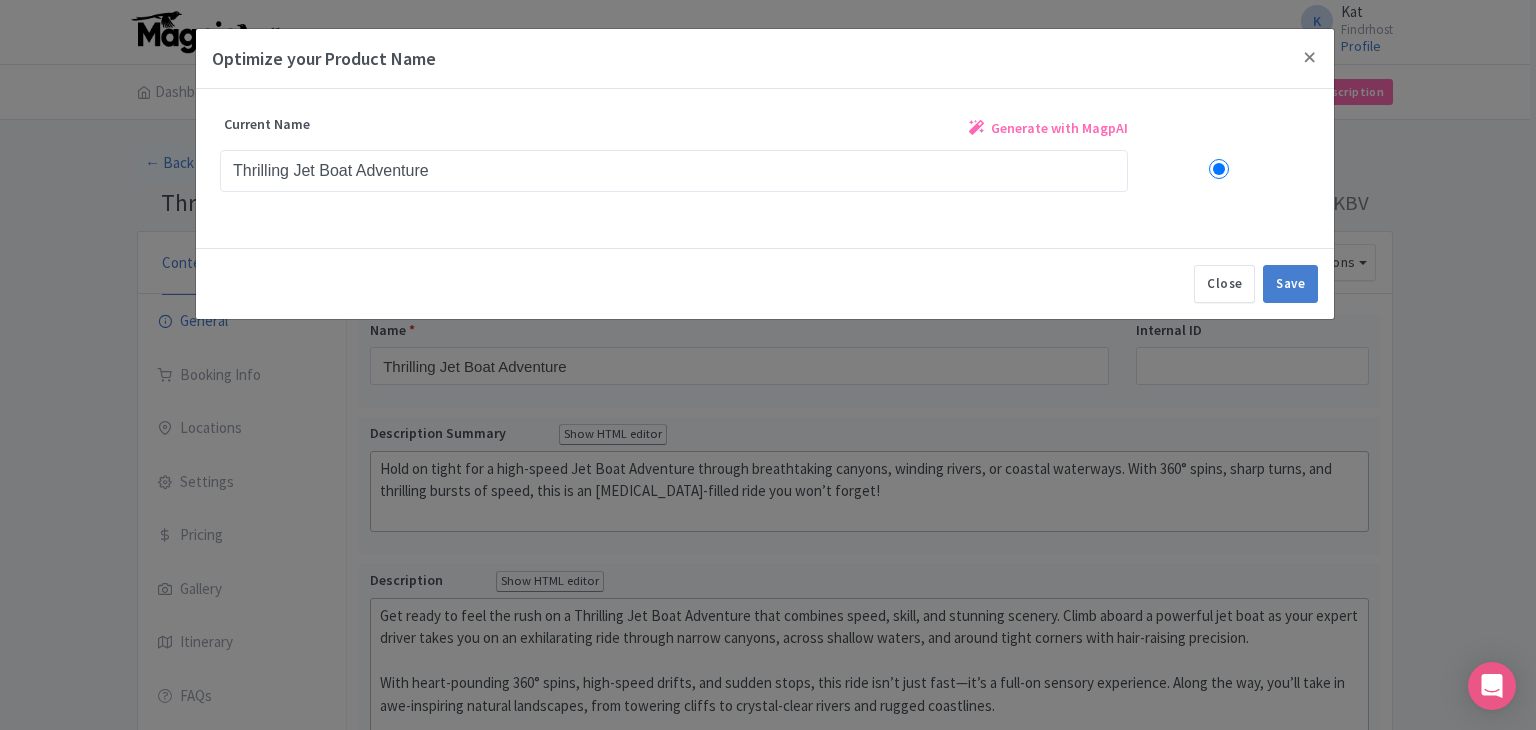 click on "Generate with MagpAI" at bounding box center (1048, 131) 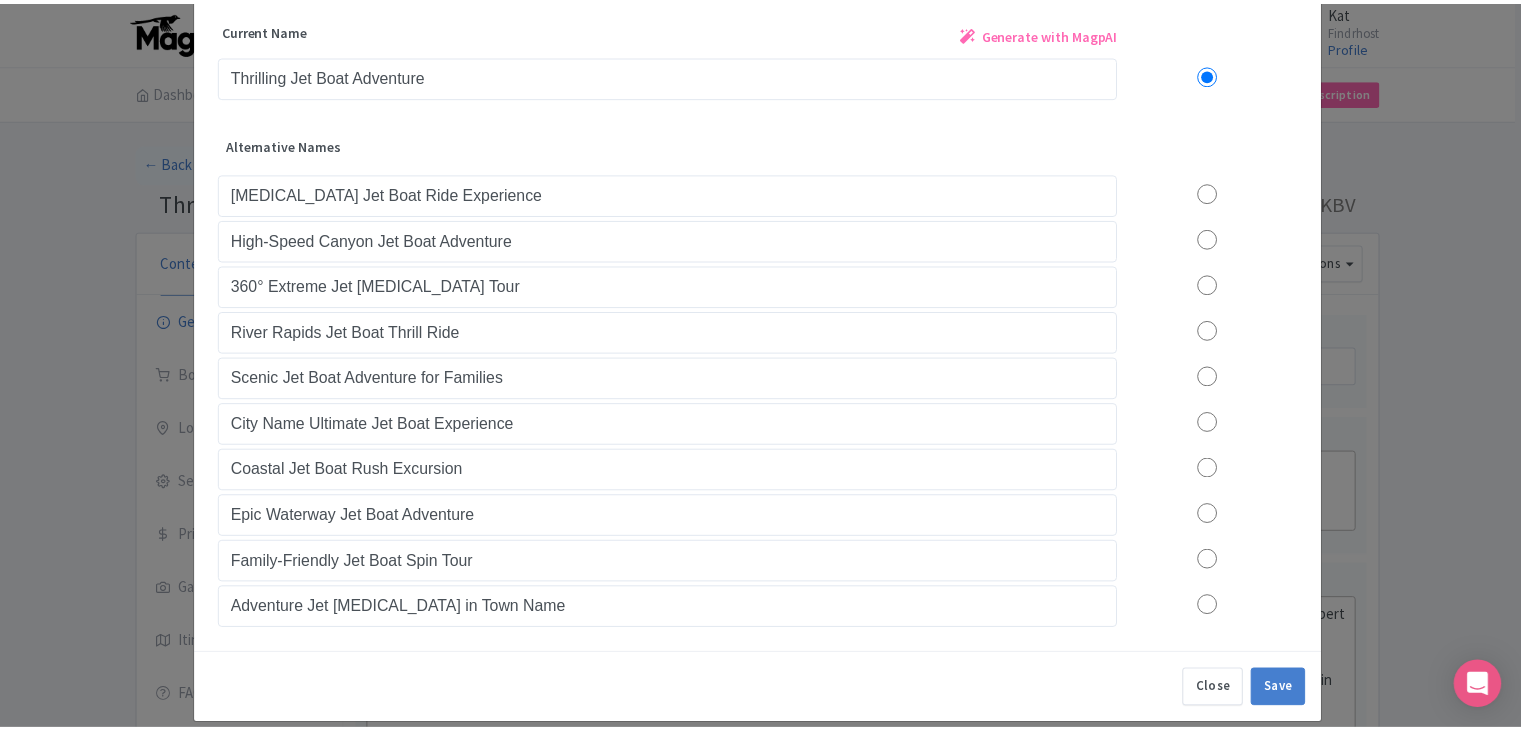 scroll, scrollTop: 100, scrollLeft: 0, axis: vertical 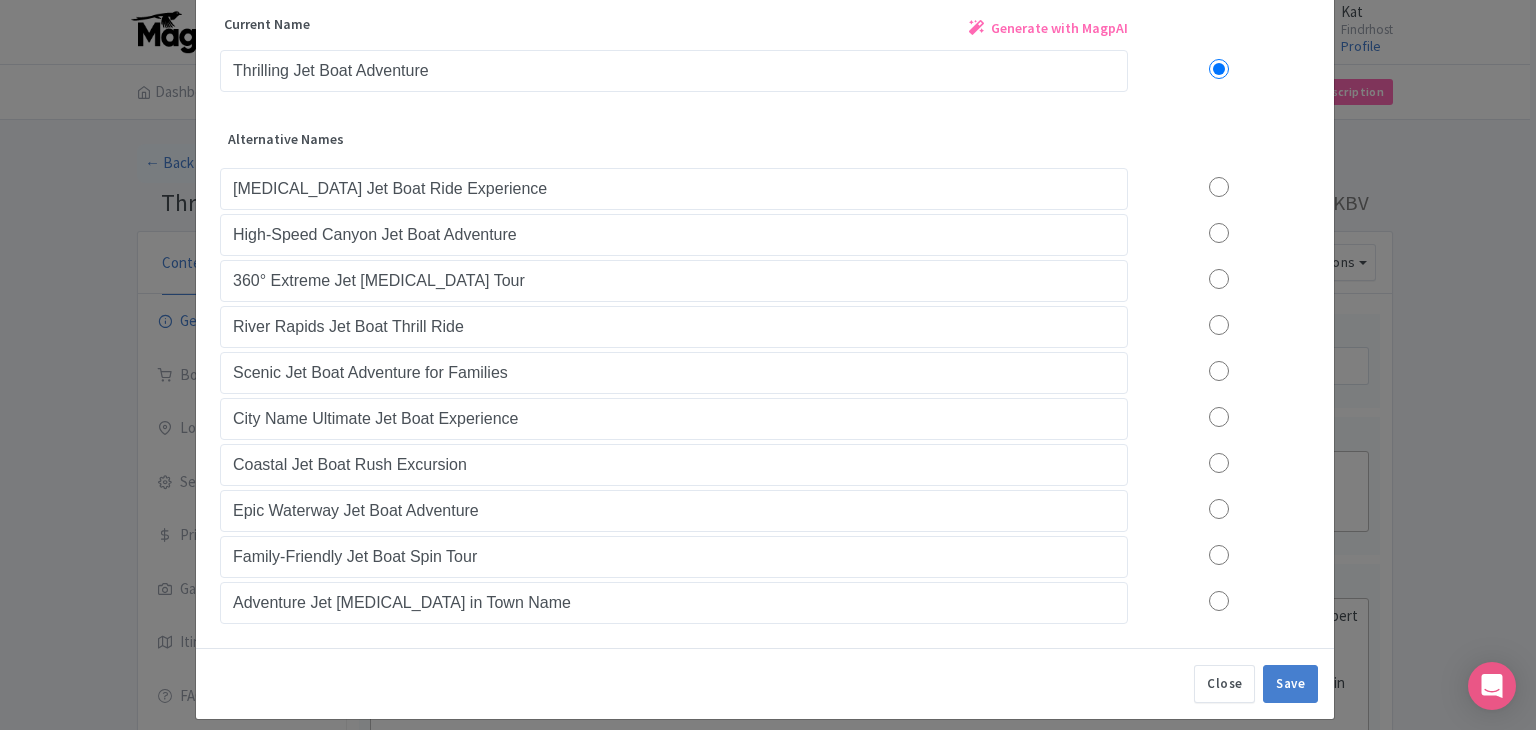 click on "Close
Save" at bounding box center [765, 683] 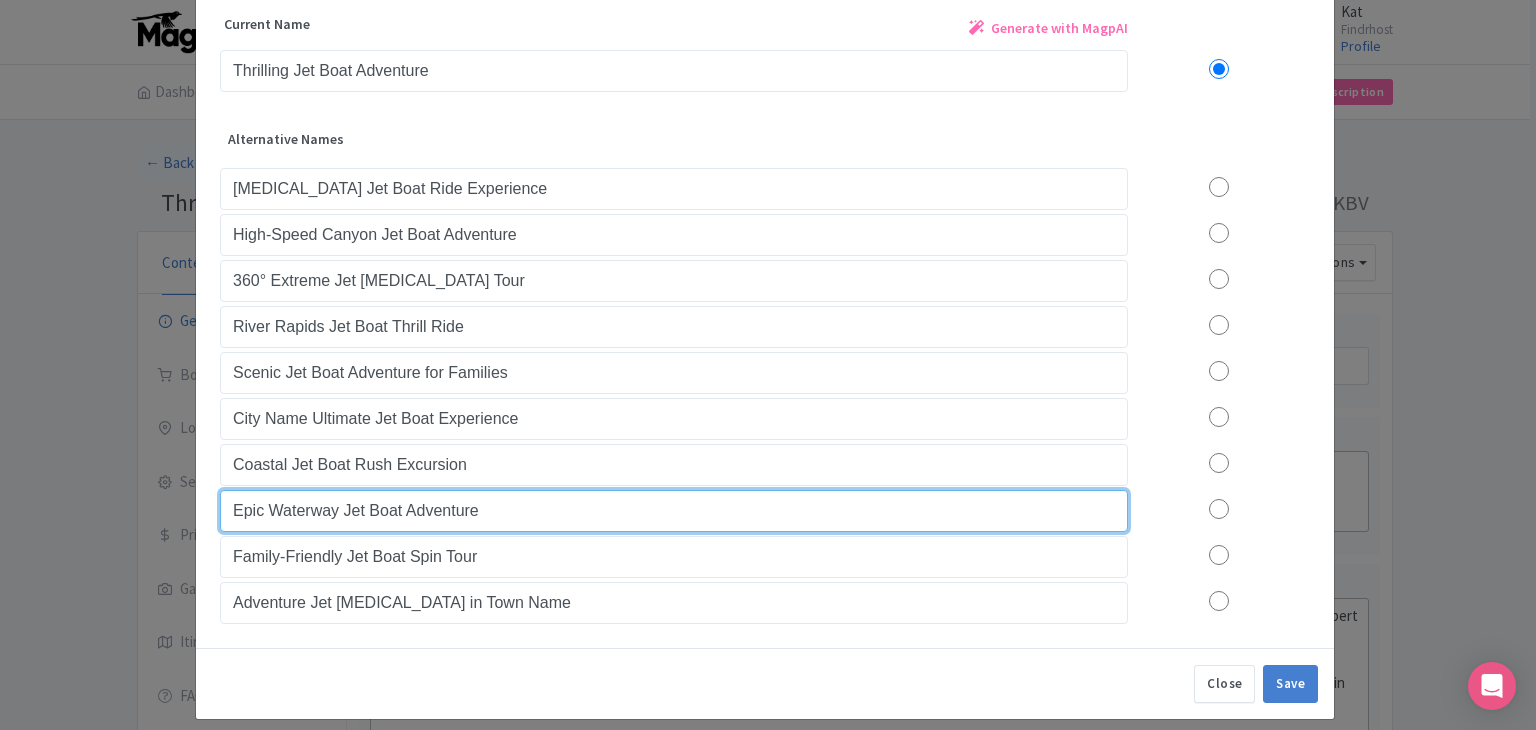 click on "Epic Waterway Jet Boat Adventure" at bounding box center [674, 511] 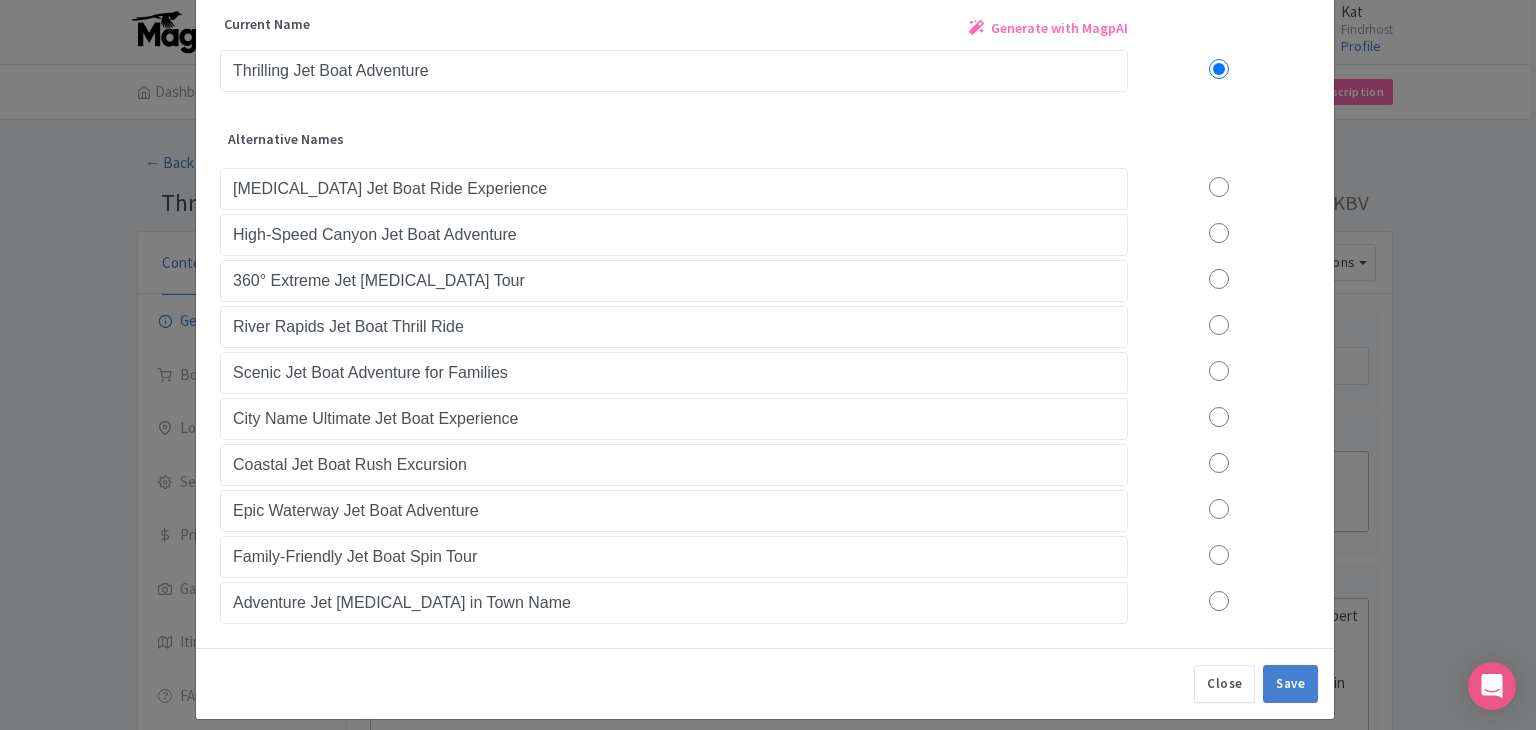 click at bounding box center [1219, 187] 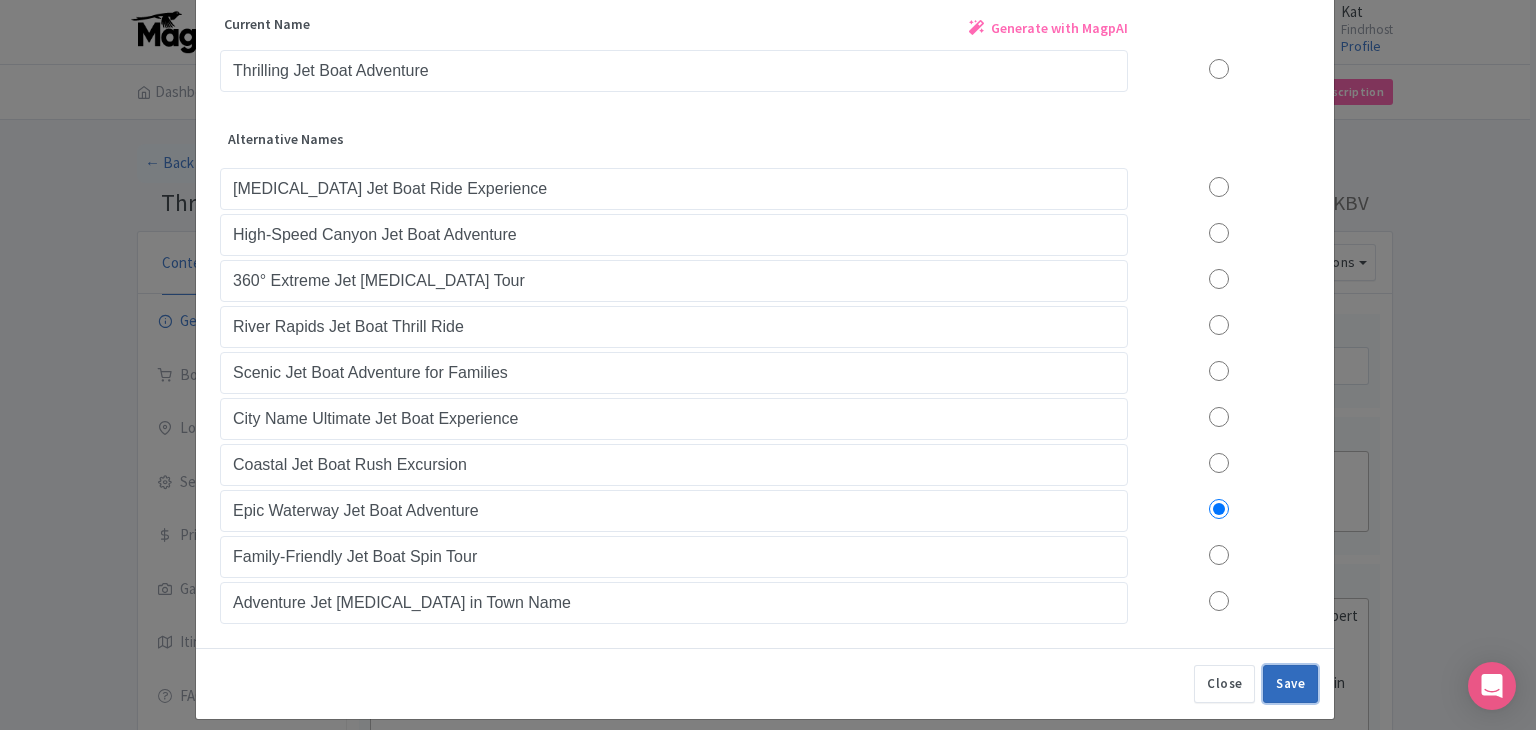 click on "Save" at bounding box center [1290, 684] 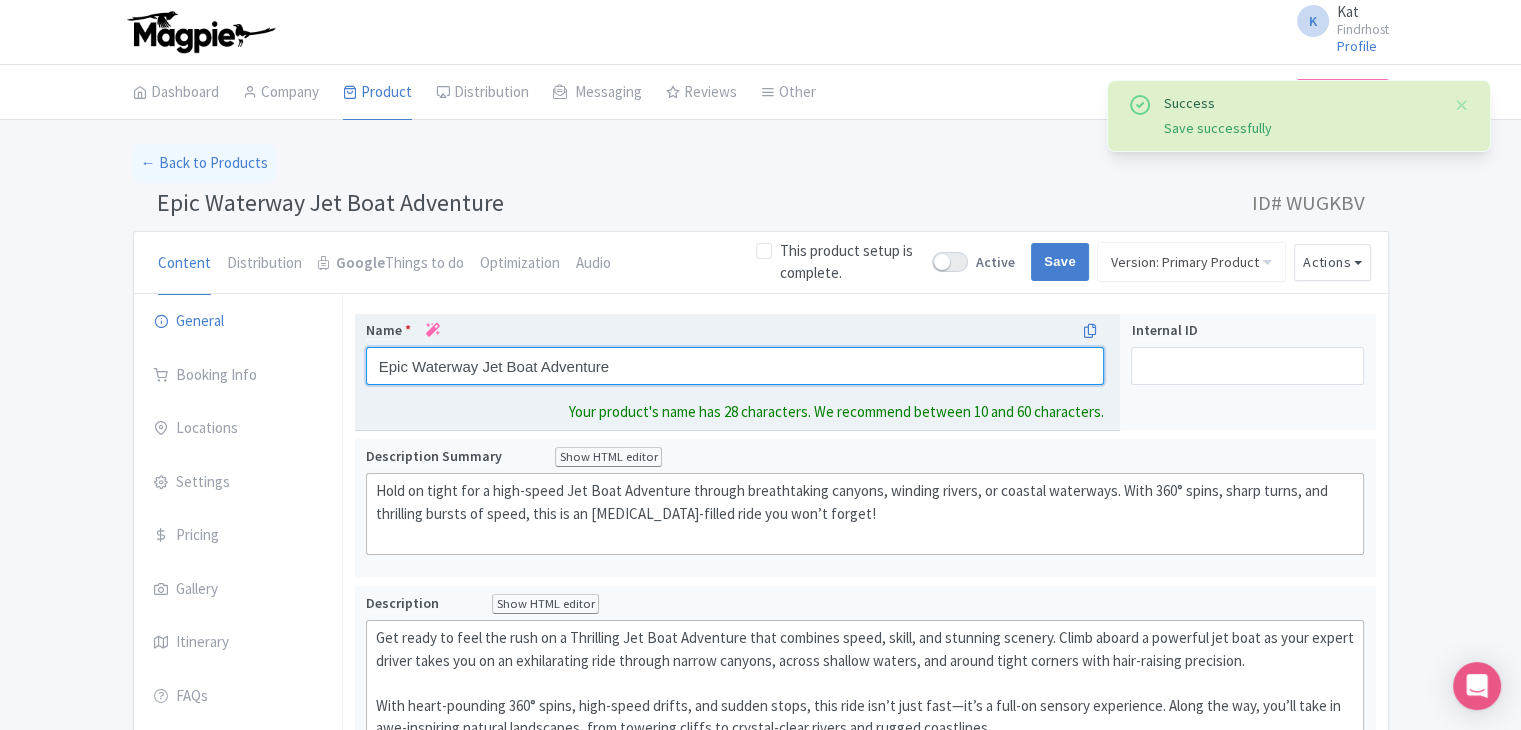 drag, startPoint x: 642, startPoint y: 364, endPoint x: 379, endPoint y: 356, distance: 263.12164 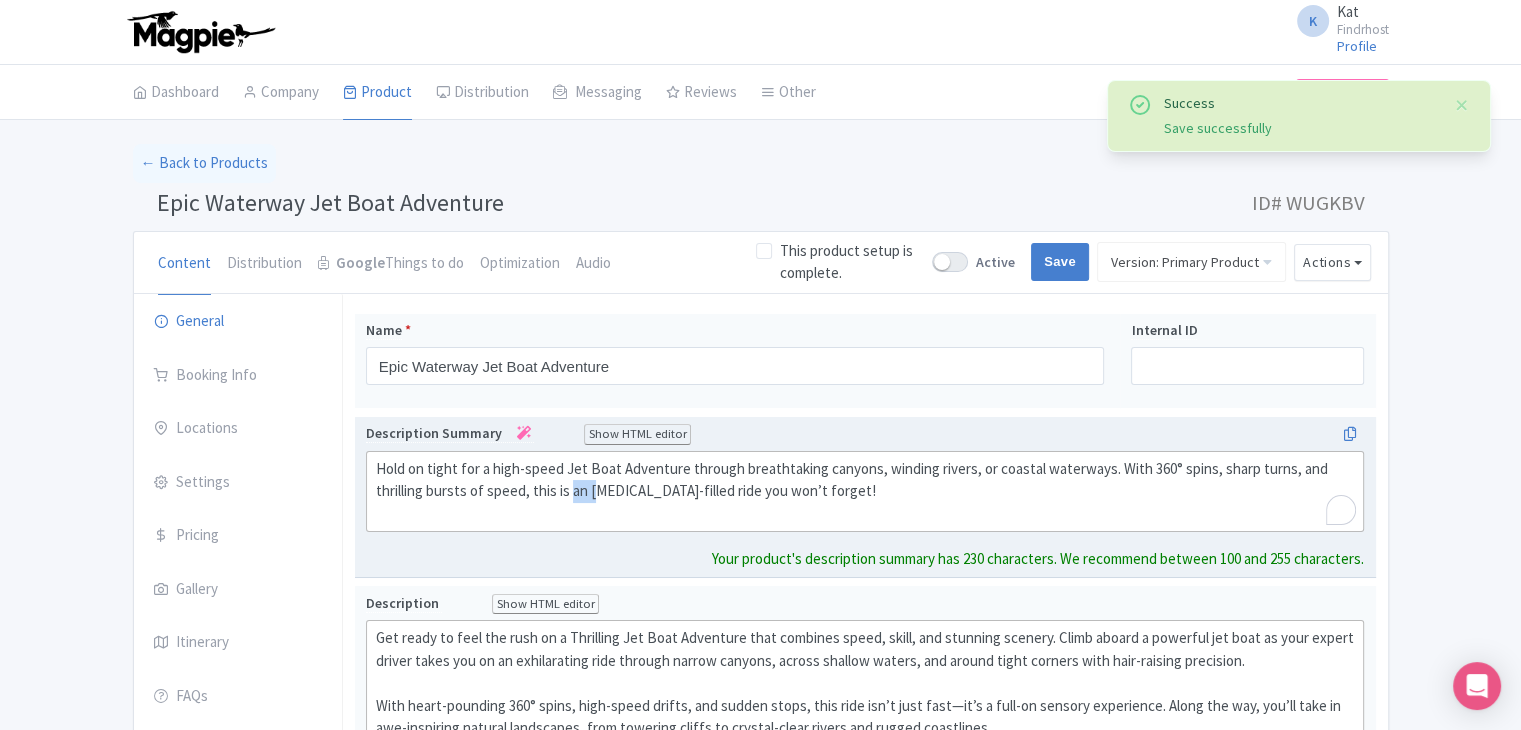 drag, startPoint x: 567, startPoint y: 489, endPoint x: 598, endPoint y: 489, distance: 31 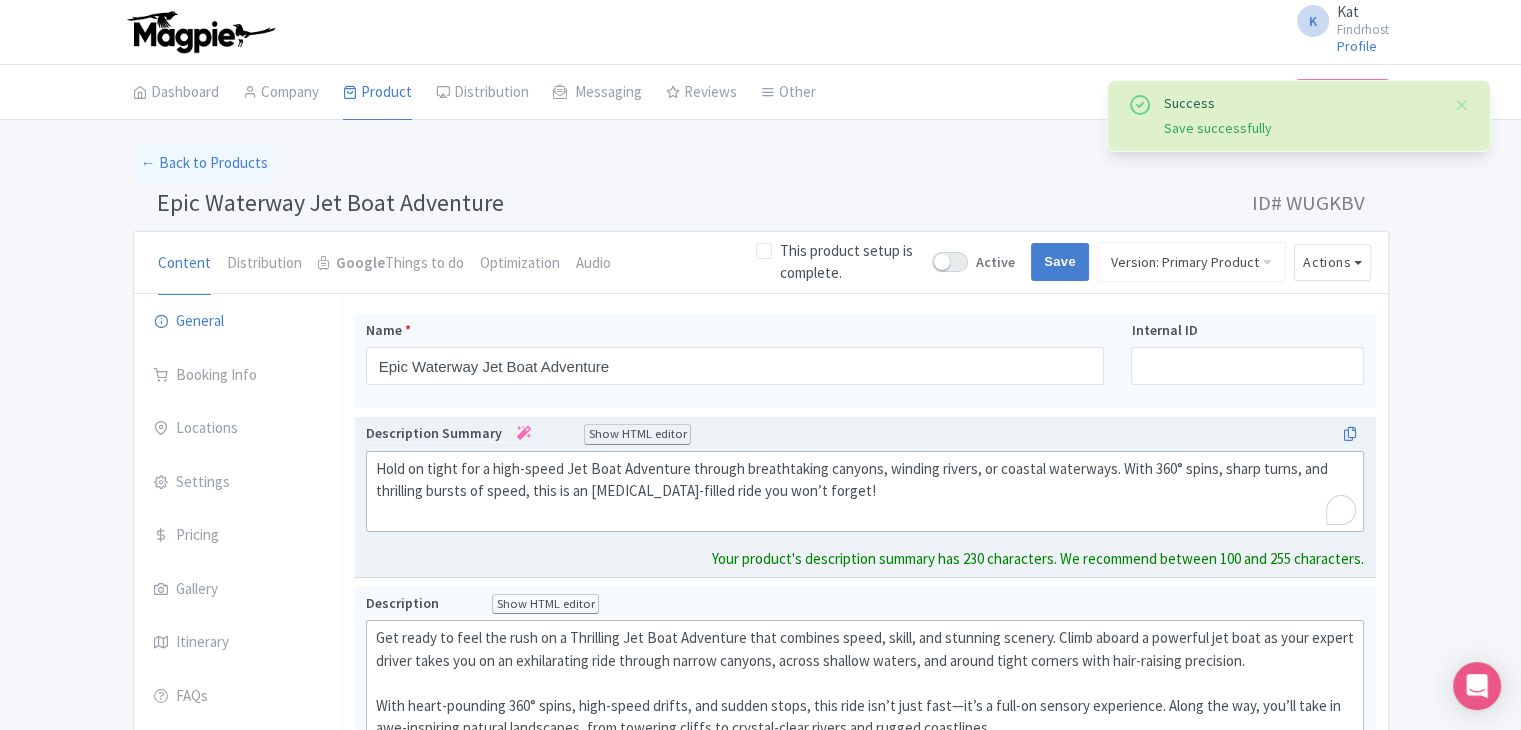click on "Hold on tight for a high-speed Jet Boat Adventure through breathtaking canyons, winding rivers, or coastal waterways. With 360° spins, sharp turns, and thrilling bursts of speed, this is an adrenaline-filled ride you won’t forget!" 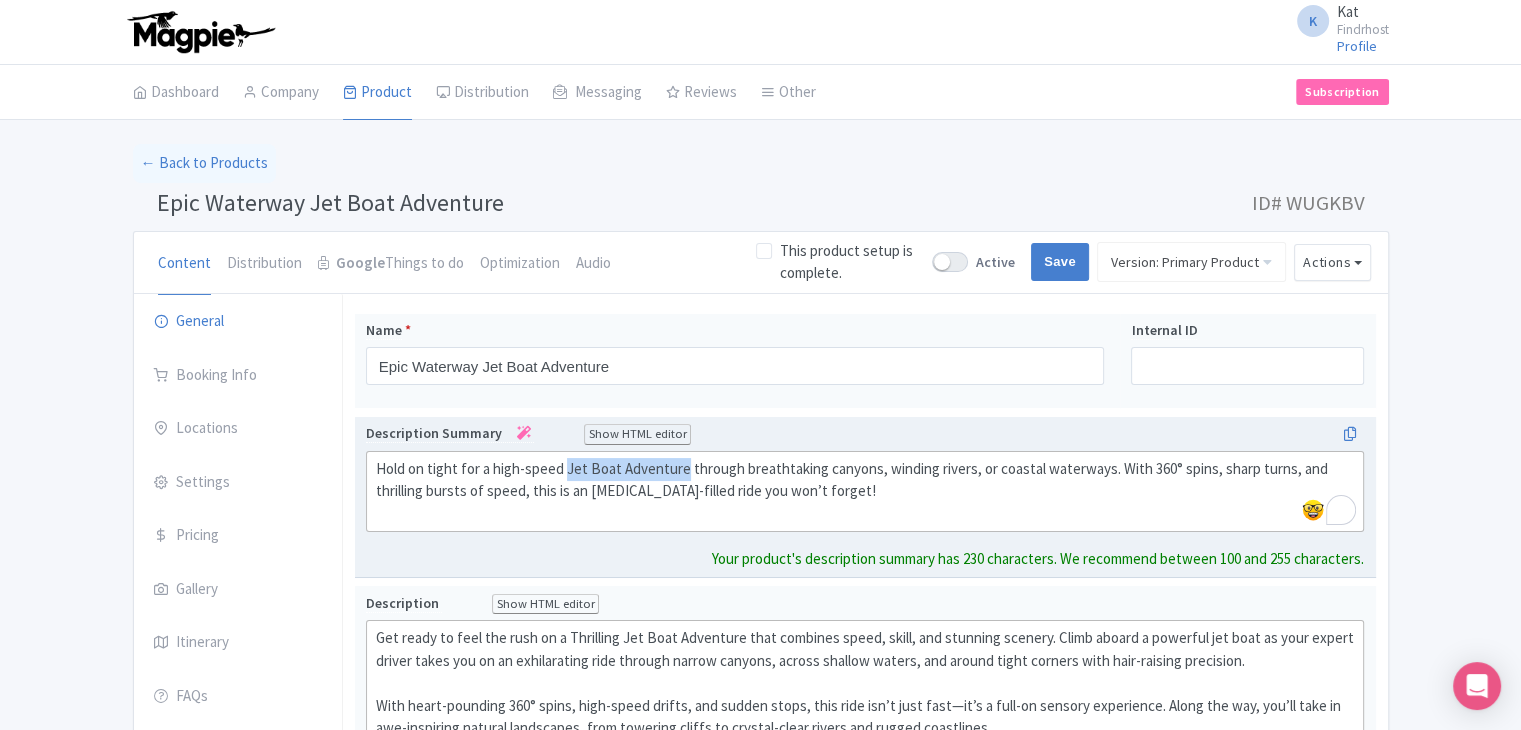 drag, startPoint x: 566, startPoint y: 466, endPoint x: 683, endPoint y: 465, distance: 117.00427 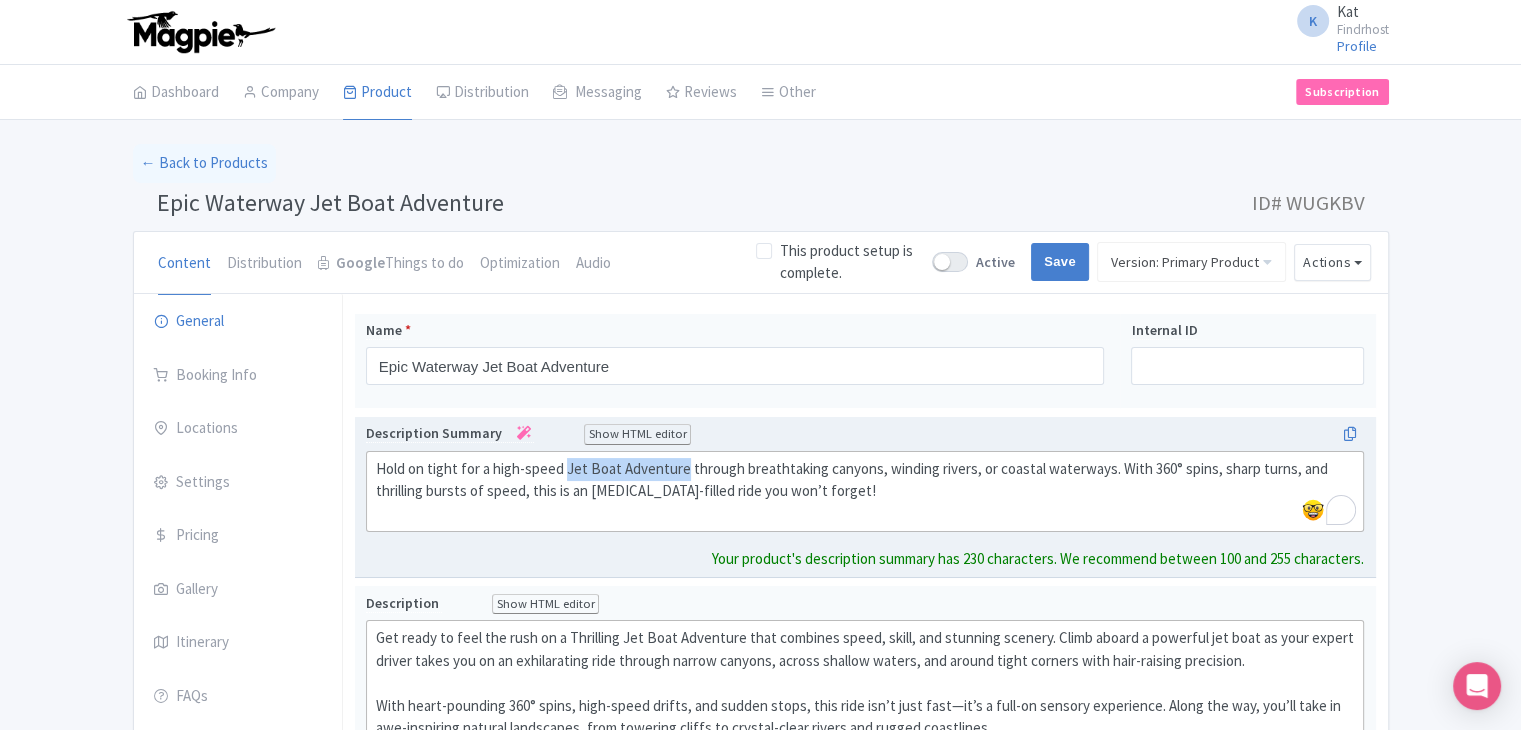 click on "Hold on tight for a high-speed Jet Boat Adventure through breathtaking canyons, winding rivers, or coastal waterways. With 360° spins, sharp turns, and thrilling bursts of speed, this is an adrenaline-filled ride you won’t forget!" 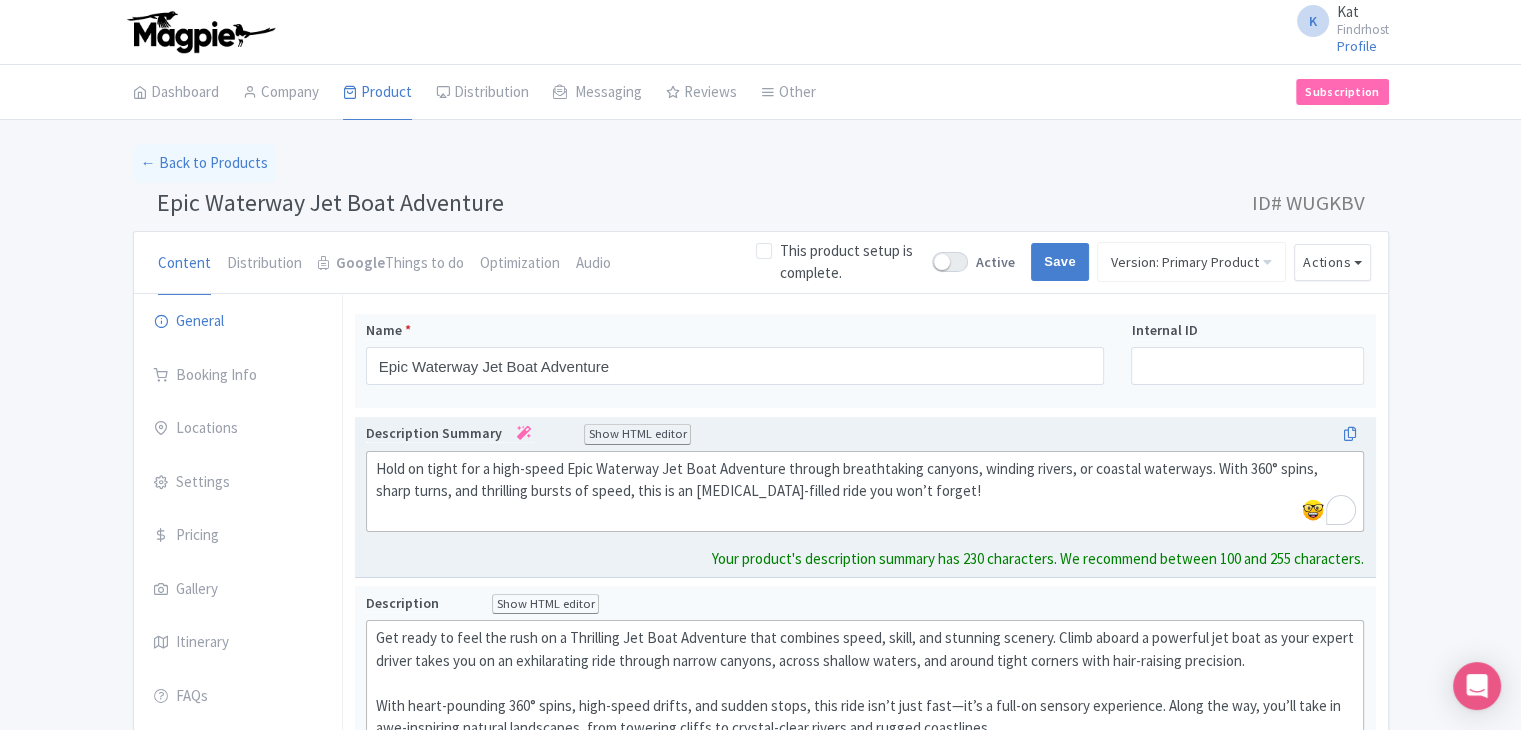 type on "<div>Hold on tight for a high-speed Epic Waterway Jet Boat Adventure through breathtaking canyons, winding rivers, or coastal waterways. With 360° spins, sharp turns, and thrilling bursts of speed, this is an adrenaline-filled ride you won’t forget!<br><br></div>" 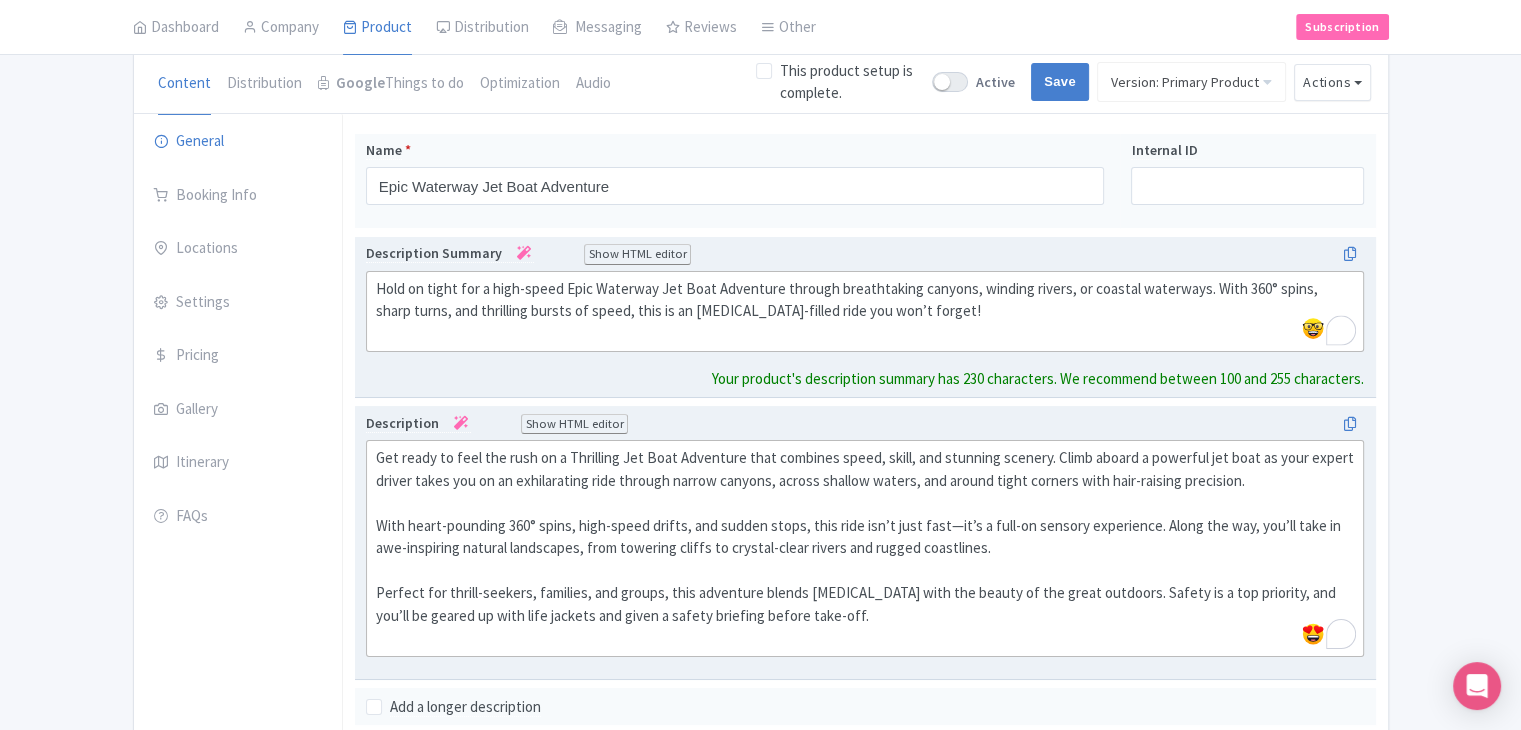 scroll, scrollTop: 200, scrollLeft: 0, axis: vertical 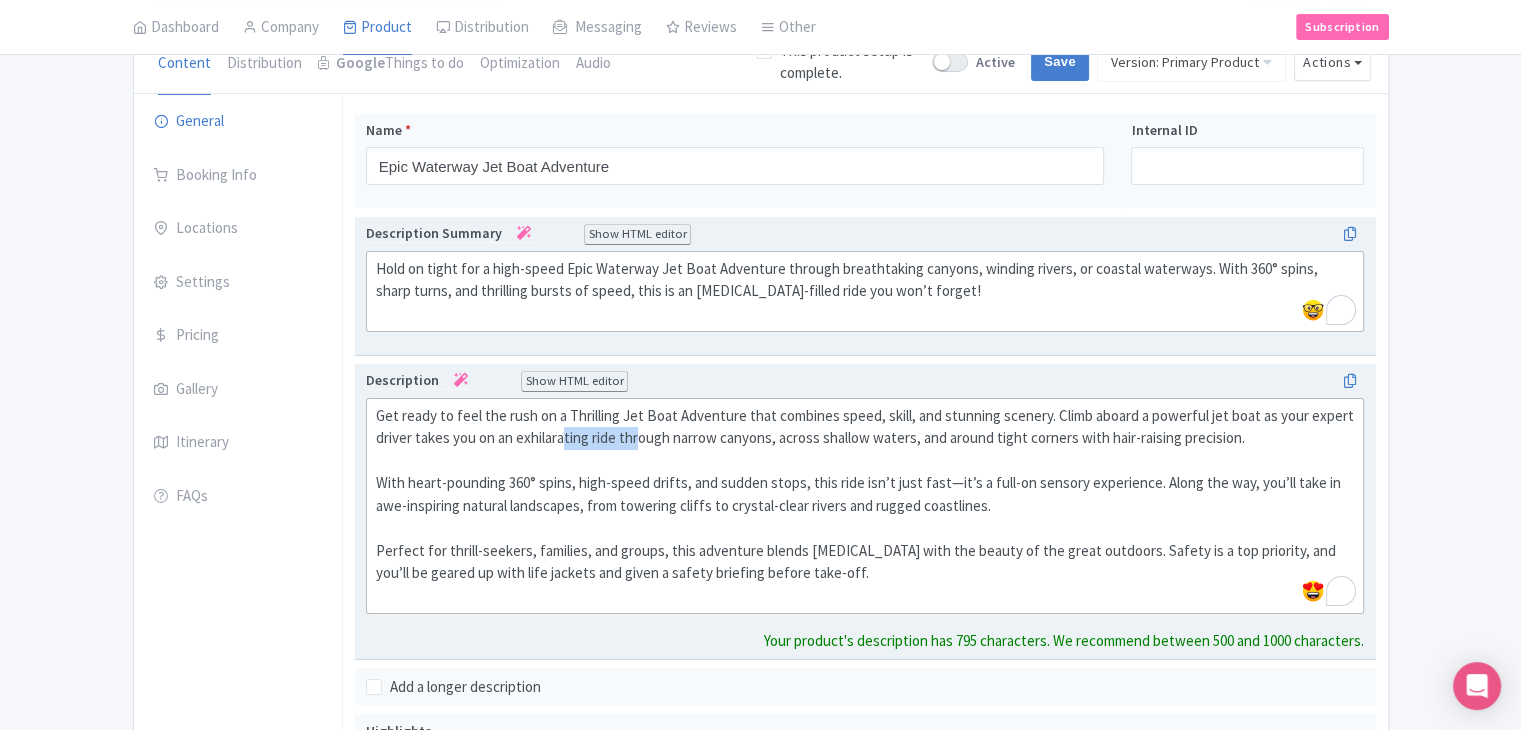 drag, startPoint x: 566, startPoint y: 429, endPoint x: 641, endPoint y: 432, distance: 75.059975 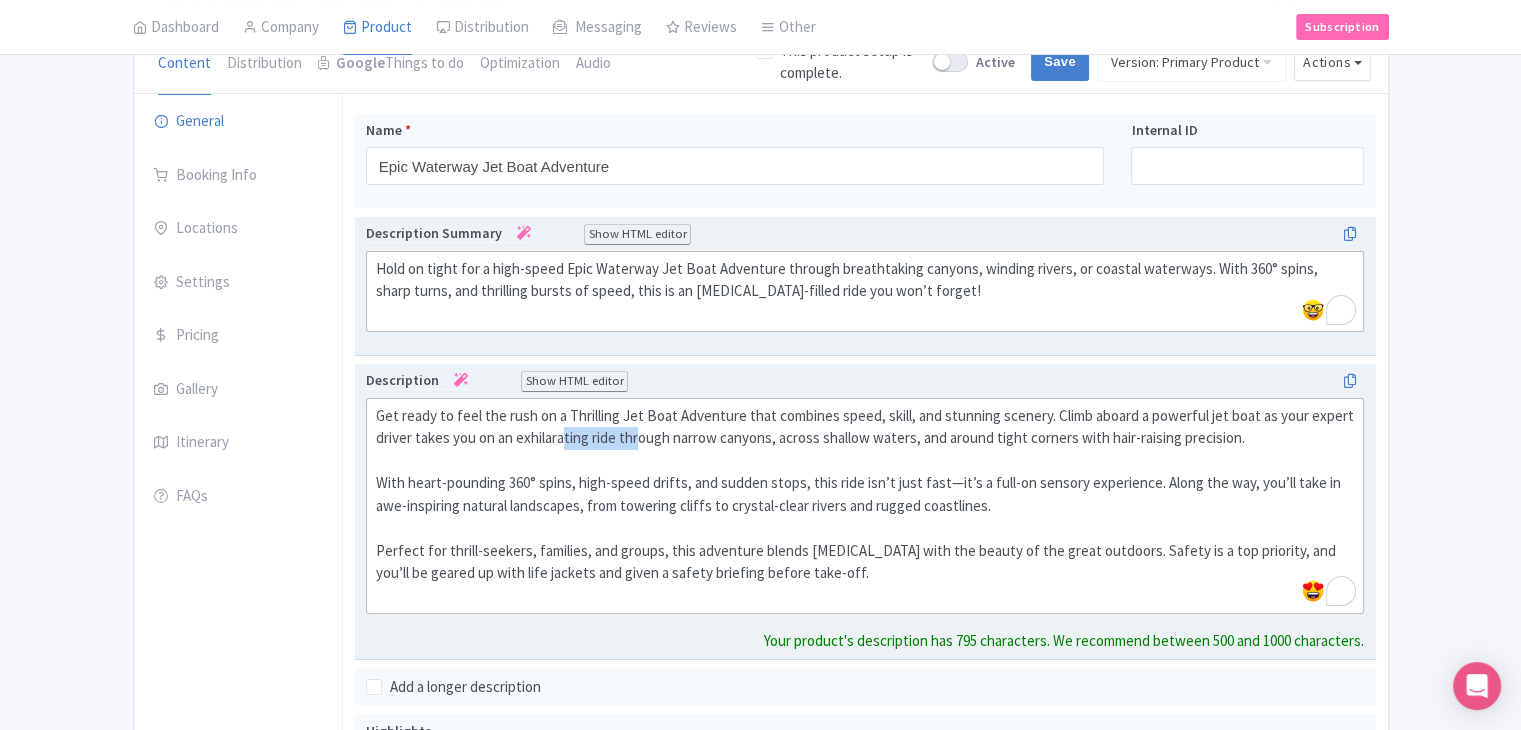 click on "Get ready to feel the rush on a Thrilling Jet Boat Adventure that combines speed, skill, and stunning scenery. Climb aboard a powerful jet boat as your expert driver takes you on an exhilarating ride through narrow canyons, across shallow waters, and around tight corners with hair-raising precision.  With heart-pounding 360° spins, high-speed drifts, and sudden stops, this ride isn’t just fast—it’s a full-on sensory experience. Along the way, you’ll take in awe-inspiring natural landscapes, from towering cliffs to crystal-clear rivers and rugged coastlines.  Perfect for thrill-seekers, families, and groups, this adventure blends adrenaline with the beauty of the great outdoors. Safety is a top priority, and you’ll be geared up with life jackets and given a safety briefing before take-off." 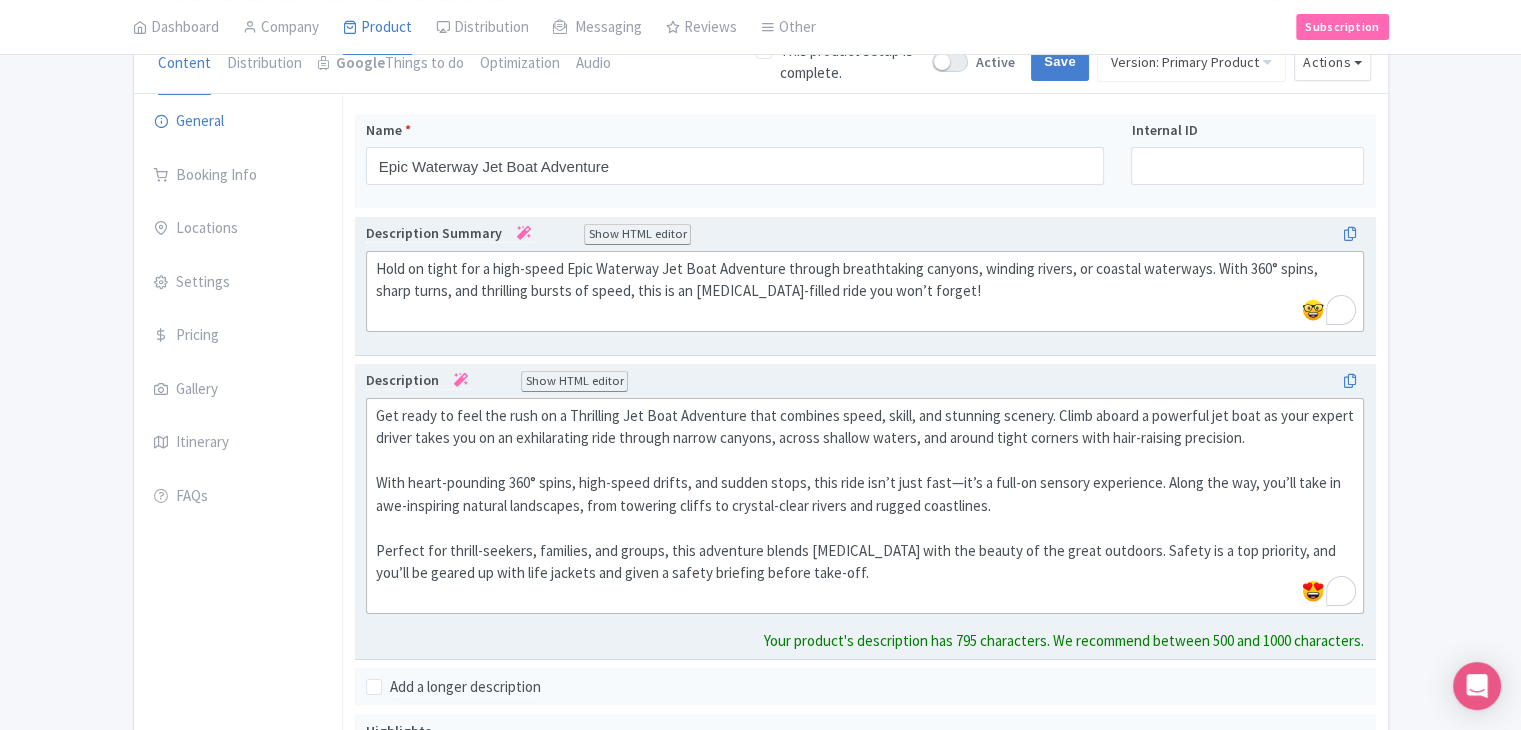 click on "Get ready to feel the rush on a Thrilling Jet Boat Adventure that combines speed, skill, and stunning scenery. Climb aboard a powerful jet boat as your expert driver takes you on an exhilarating ride through narrow canyons, across shallow waters, and around tight corners with hair-raising precision.  With heart-pounding 360° spins, high-speed drifts, and sudden stops, this ride isn’t just fast—it’s a full-on sensory experience. Along the way, you’ll take in awe-inspiring natural landscapes, from towering cliffs to crystal-clear rivers and rugged coastlines.  Perfect for thrill-seekers, families, and groups, this adventure blends adrenaline with the beauty of the great outdoors. Safety is a top priority, and you’ll be geared up with life jackets and given a safety briefing before take-off." 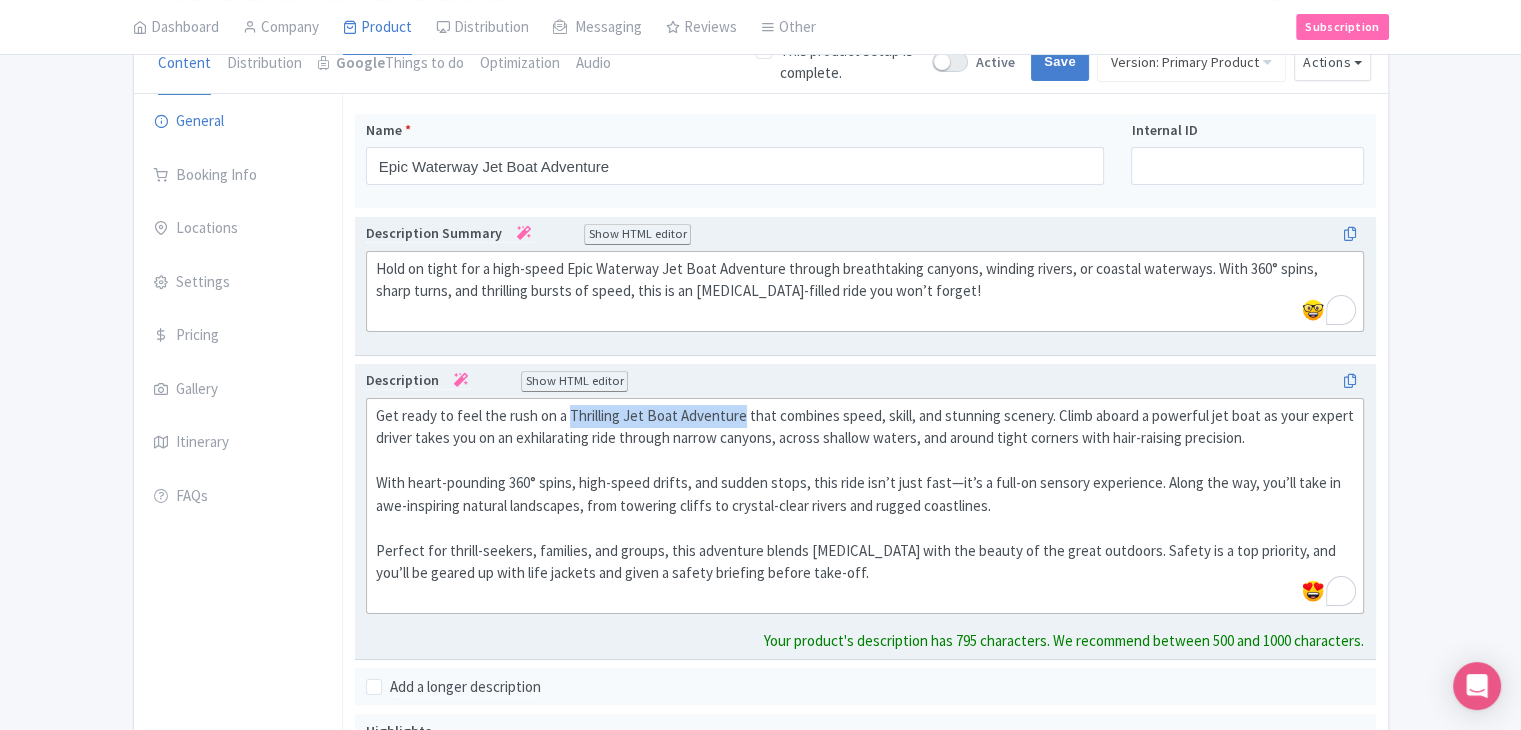 drag, startPoint x: 564, startPoint y: 414, endPoint x: 737, endPoint y: 406, distance: 173.18488 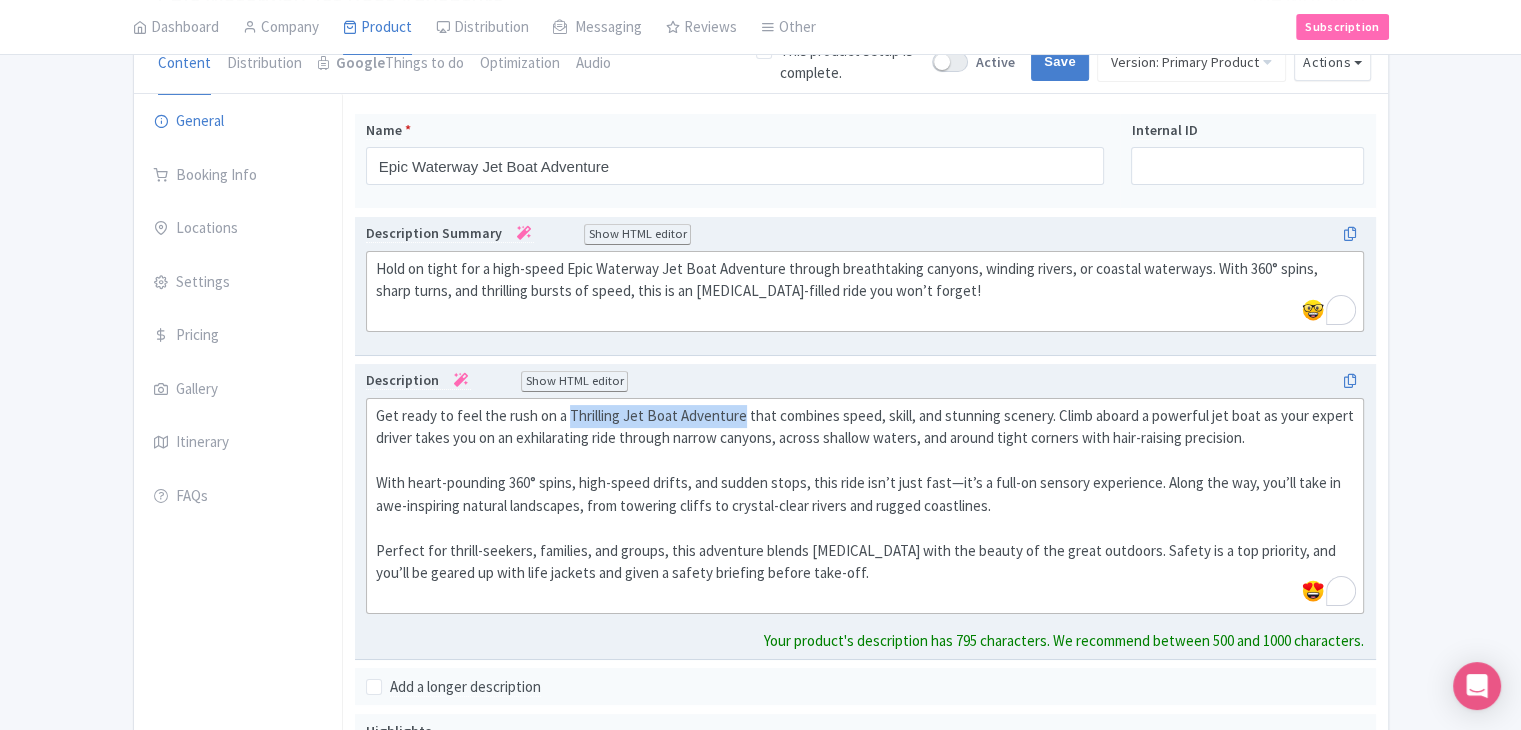 click on "Get ready to feel the rush on a Thrilling Jet Boat Adventure that combines speed, skill, and stunning scenery. Climb aboard a powerful jet boat as your expert driver takes you on an exhilarating ride through narrow canyons, across shallow waters, and around tight corners with hair-raising precision.  With heart-pounding 360° spins, high-speed drifts, and sudden stops, this ride isn’t just fast—it’s a full-on sensory experience. Along the way, you’ll take in awe-inspiring natural landscapes, from towering cliffs to crystal-clear rivers and rugged coastlines.  Perfect for thrill-seekers, families, and groups, this adventure blends adrenaline with the beauty of the great outdoors. Safety is a top priority, and you’ll be geared up with life jackets and given a safety briefing before take-off." 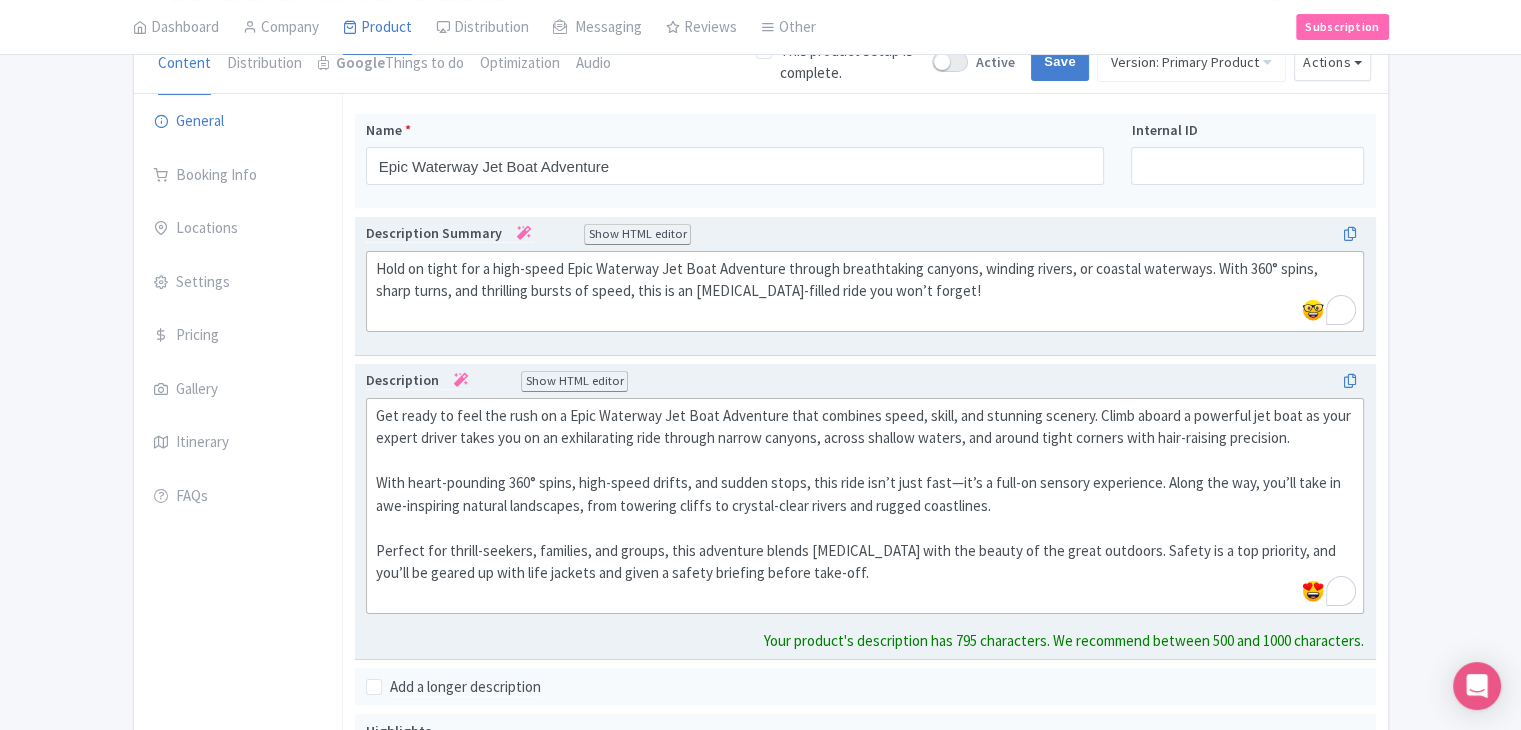 type on "<div>Get ready to feel the rush on a Epic Waterway Jet Boat Adventure that combines speed, skill, and stunning scenery. Climb aboard a powerful jet boat as your expert driver takes you on an exhilarating ride through narrow canyons, across shallow waters, and around tight corners with hair-raising precision.<br><br>&nbsp;With heart-pounding 360° spins, high-speed drifts, and sudden stops, this ride isn’t just fast—it’s a full-on sensory experience. Along the way, you’ll take in awe-inspiring natural landscapes, from towering cliffs to crystal-clear rivers and rugged coastlines.<br><br>&nbsp;Perfect for thrill-seekers, families, and groups, this adventure blends adrenaline with the beauty of the great outdoors. Safety is a top priority, and you’ll be geared up with life jackets and given a safety briefing before take-off.<br><br></div>" 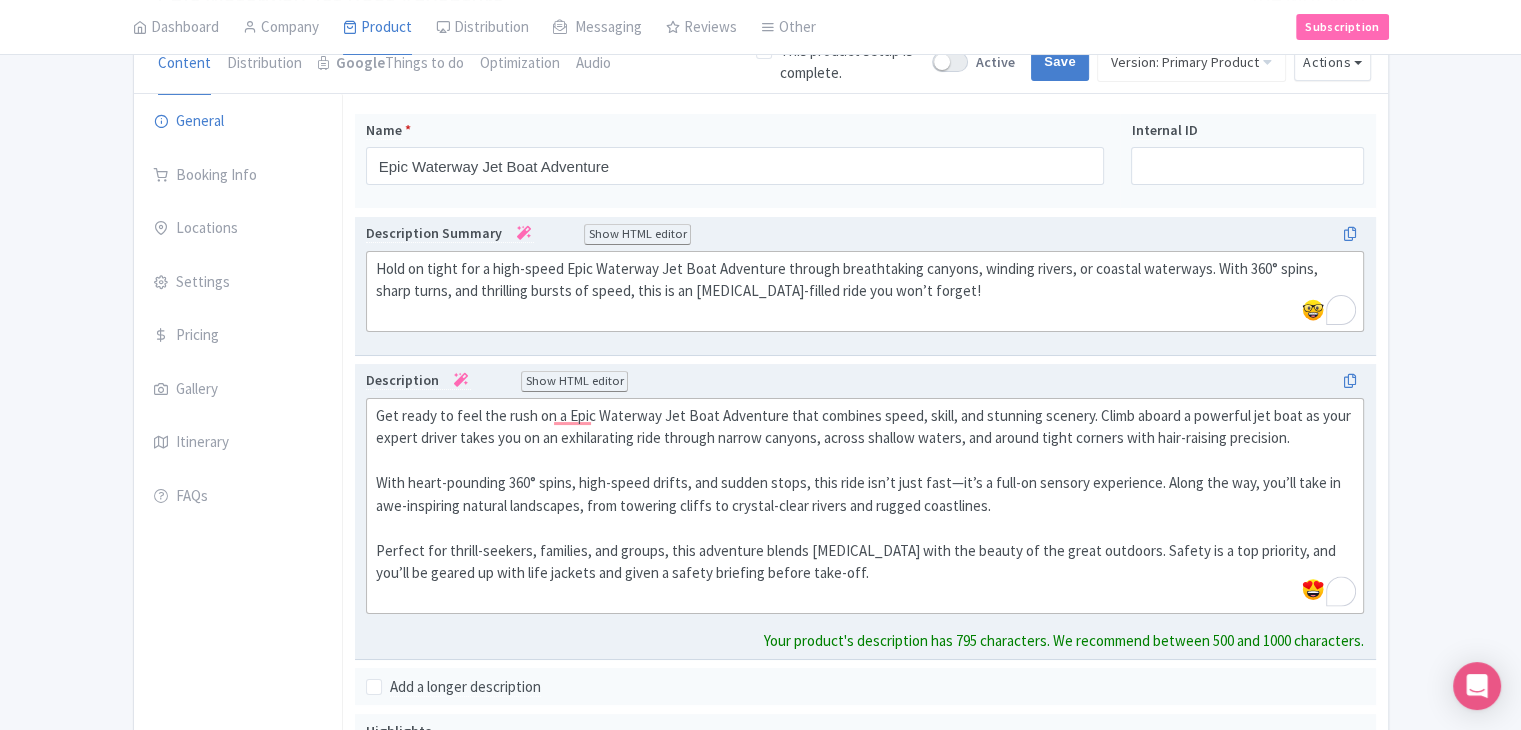 click on "Get ready to feel the rush on a Epic Waterway Jet Boat Adventure that combines speed, skill, and stunning scenery. Climb aboard a powerful jet boat as your expert driver takes you on an exhilarating ride through narrow canyons, across shallow waters, and around tight corners with hair-raising precision.  With heart-pounding 360° spins, high-speed drifts, and sudden stops, this ride isn’t just fast—it’s a full-on sensory experience. Along the way, you’ll take in awe-inspiring natural landscapes, from towering cliffs to crystal-clear rivers and rugged coastlines.  Perfect for thrill-seekers, families, and groups, this adventure blends adrenaline with the beauty of the great outdoors. Safety is a top priority, and you’ll be geared up with life jackets and given a safety briefing before take-off." 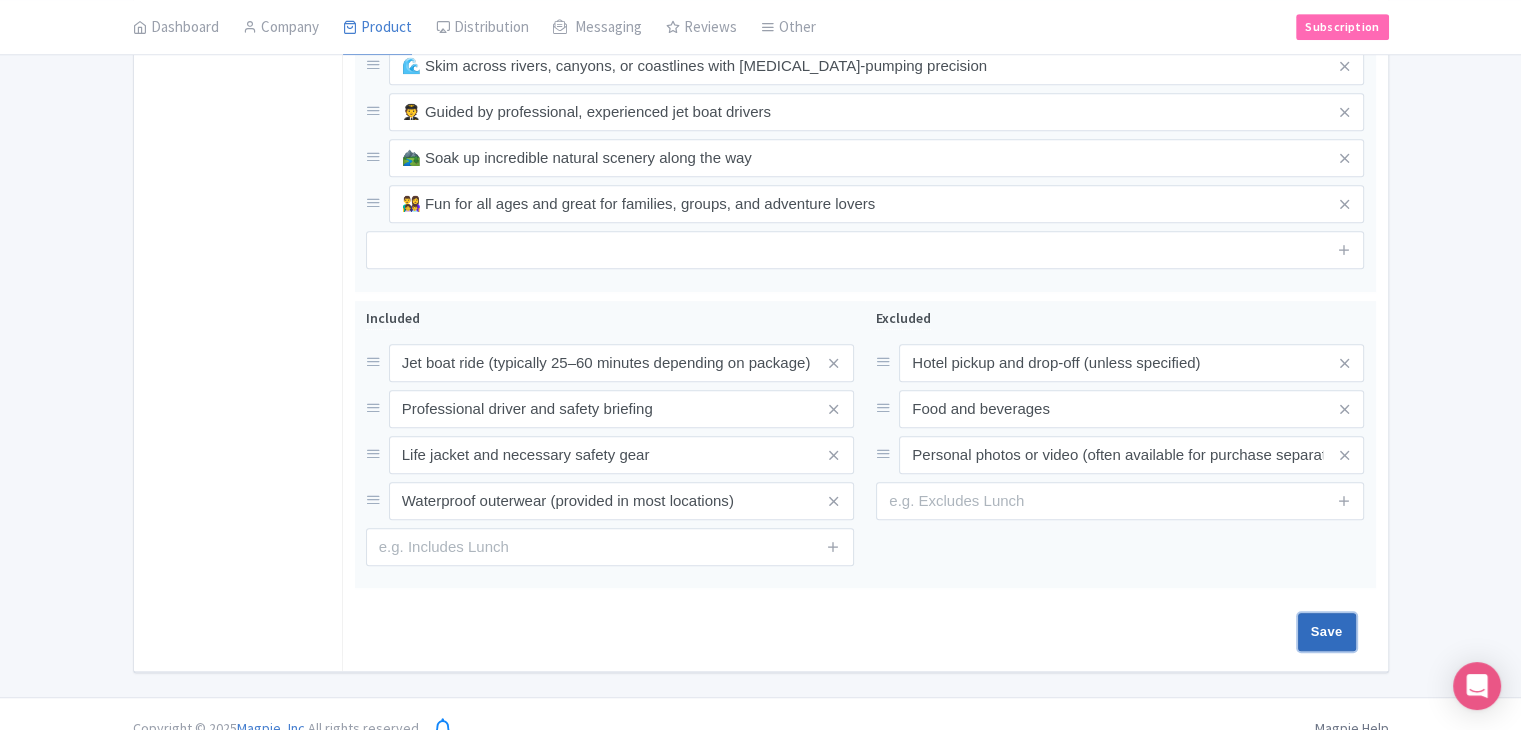 click on "Save" at bounding box center (1327, 632) 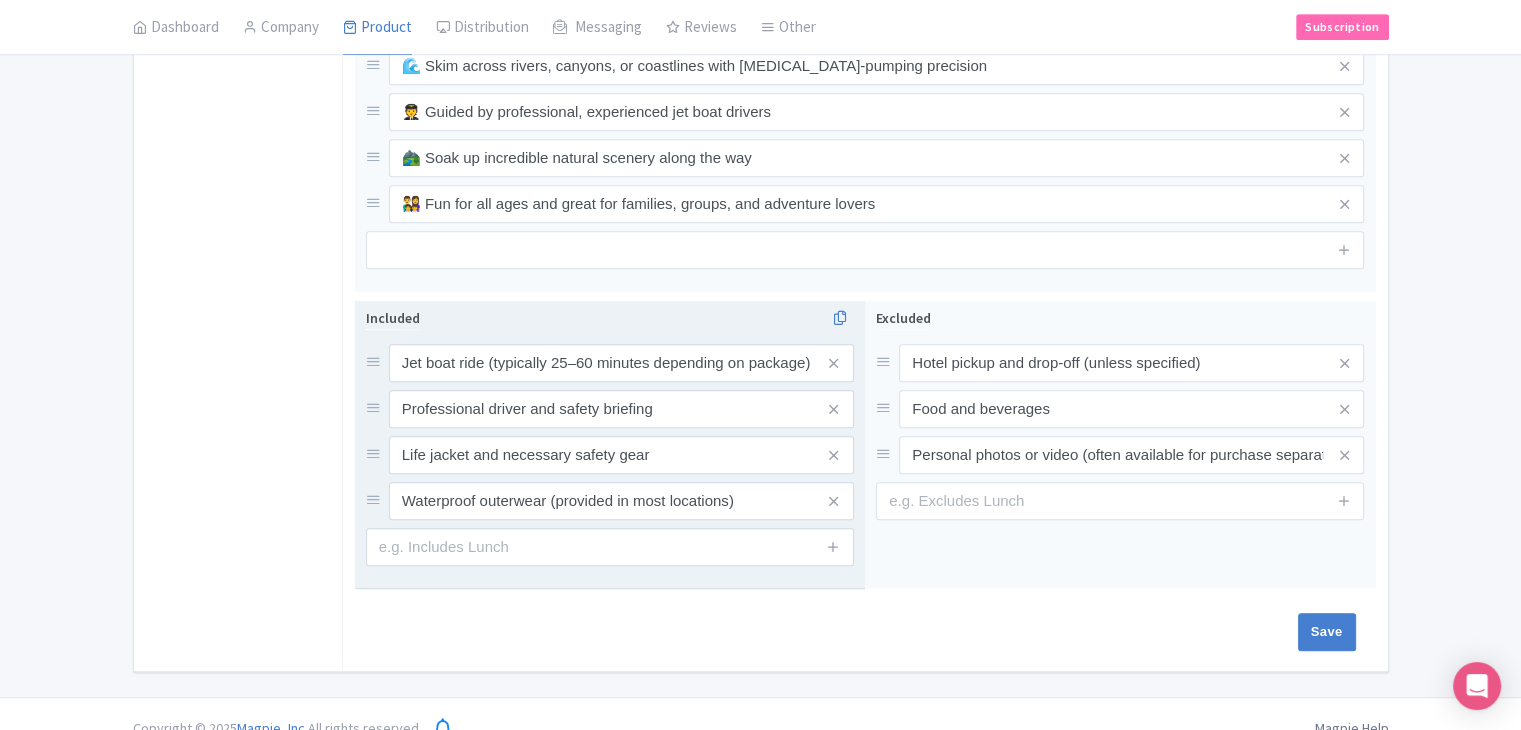 type on "Saving..." 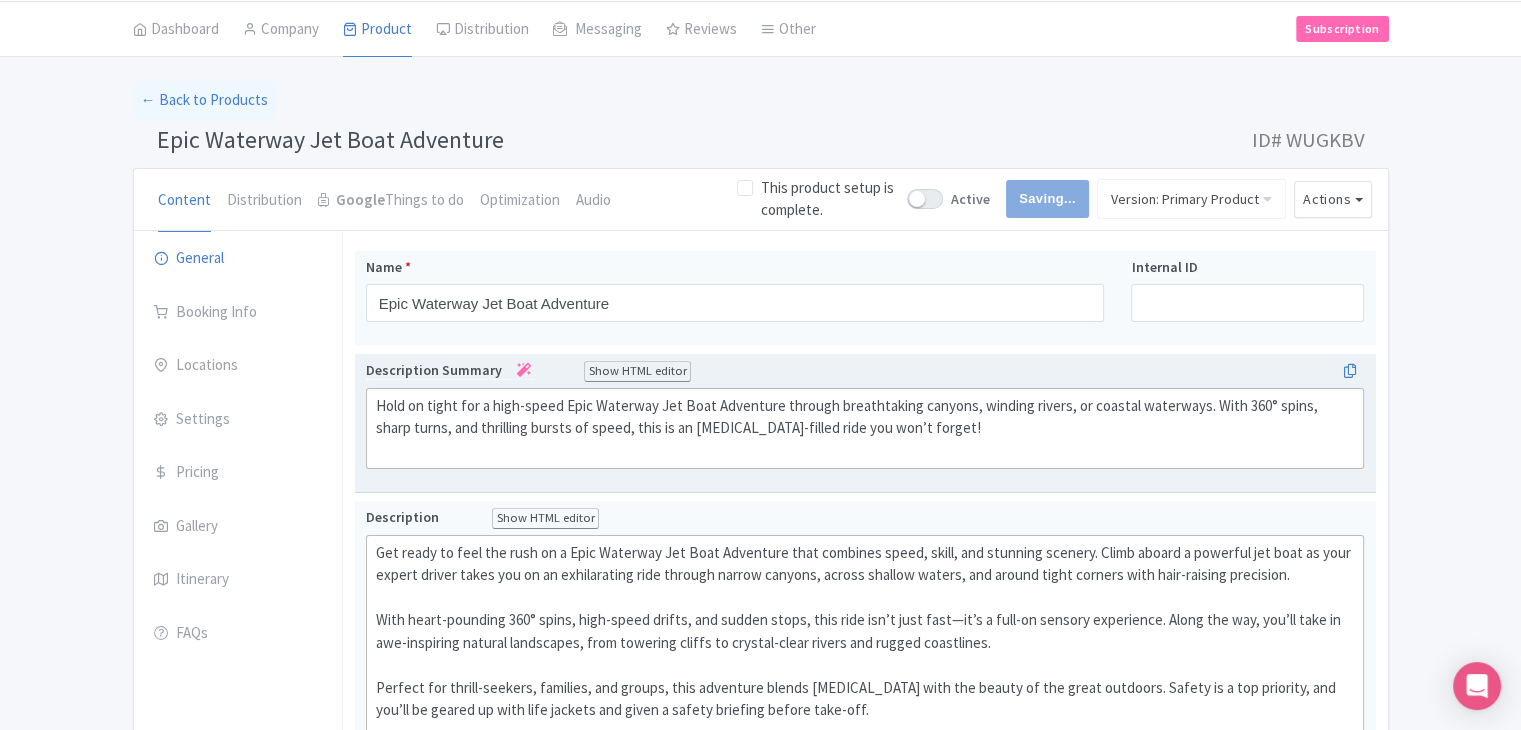 scroll, scrollTop: 0, scrollLeft: 0, axis: both 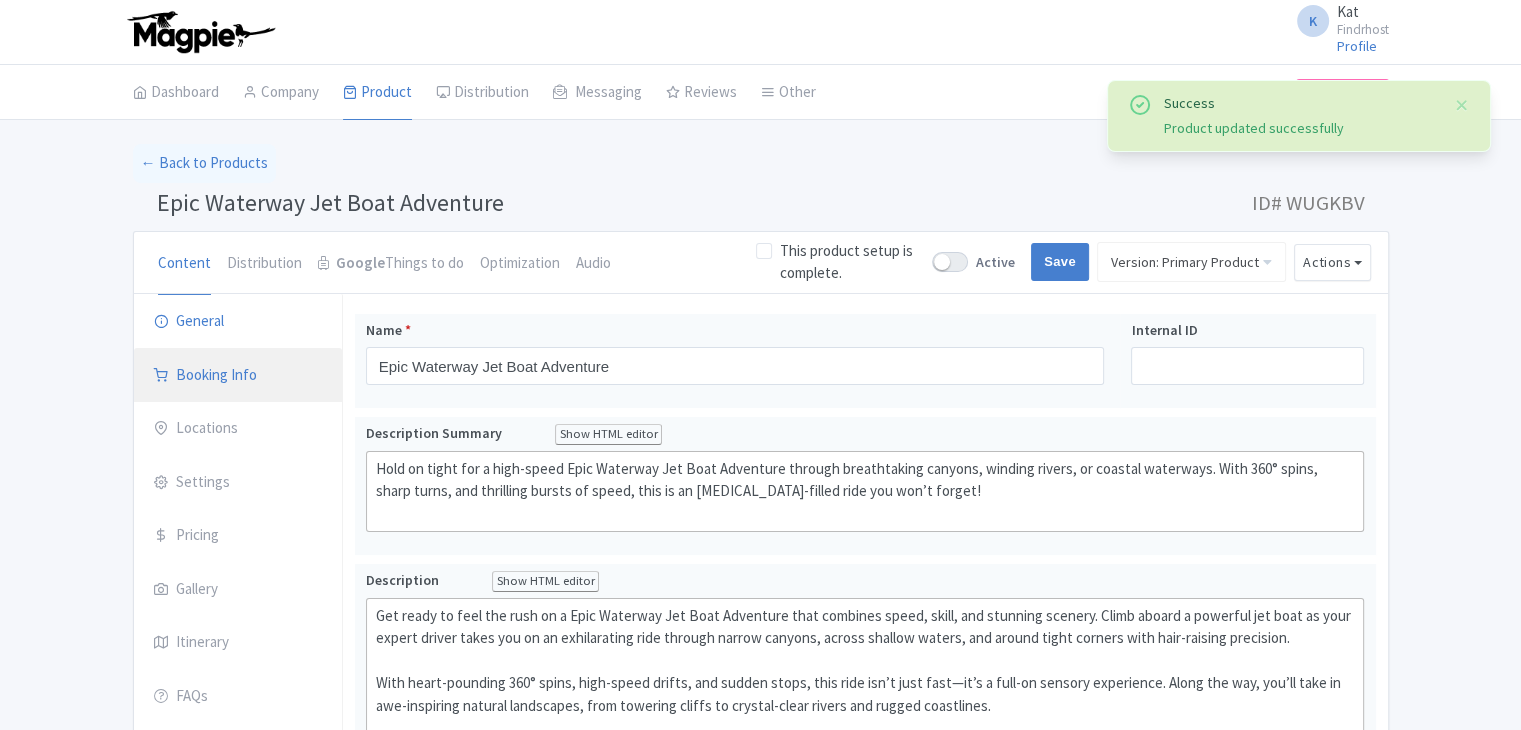click on "Booking Info" at bounding box center (238, 376) 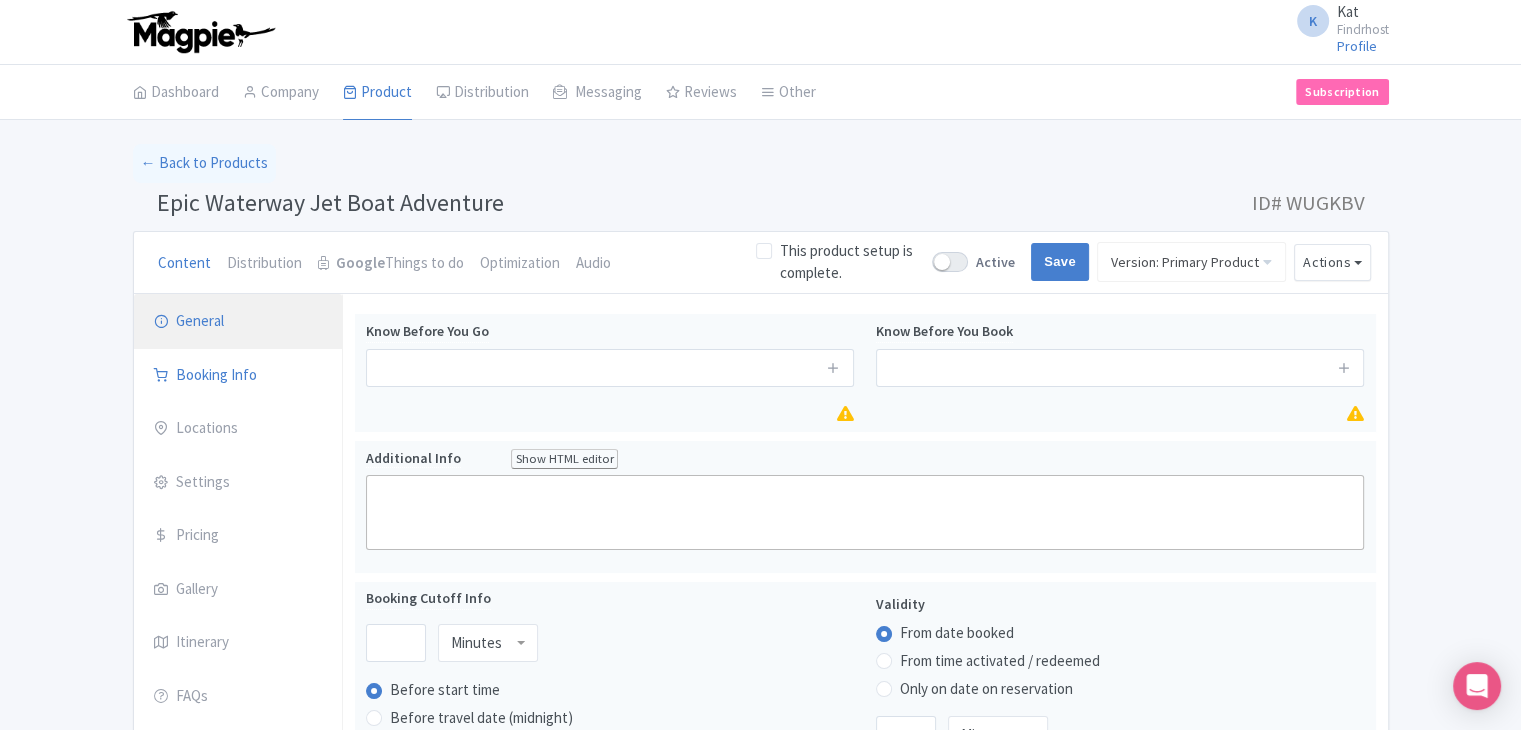click on "General" at bounding box center (238, 322) 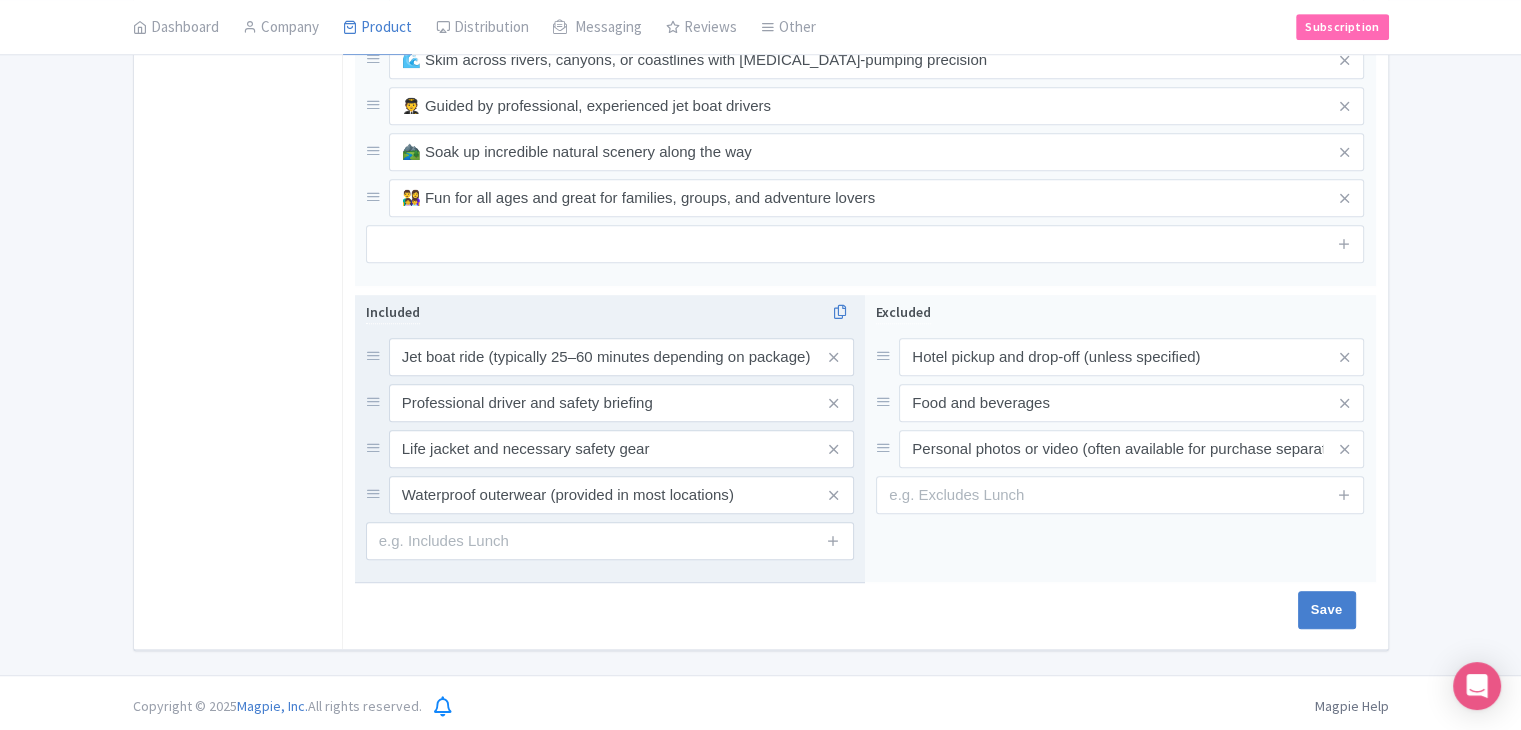 scroll, scrollTop: 964, scrollLeft: 0, axis: vertical 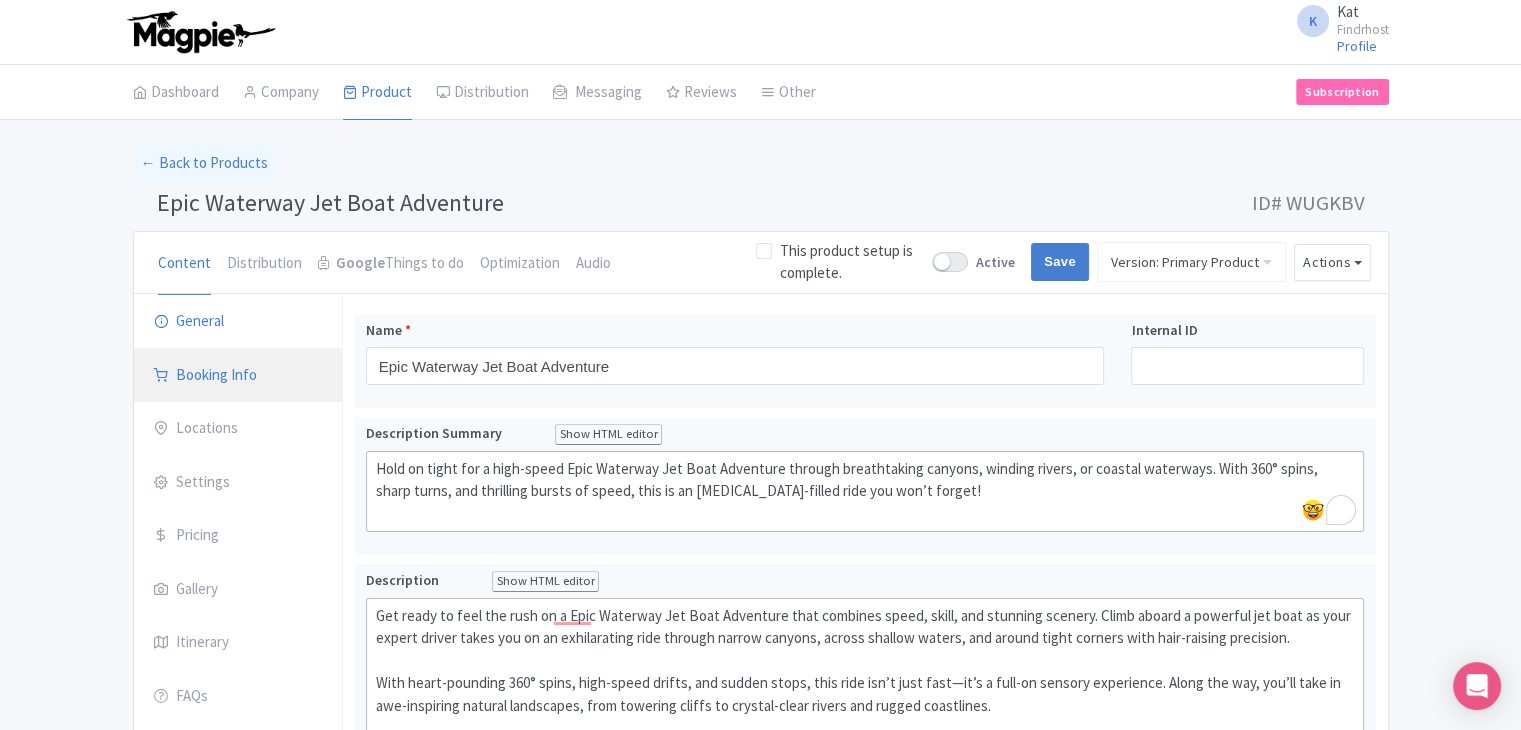 click on "Booking Info" at bounding box center [238, 376] 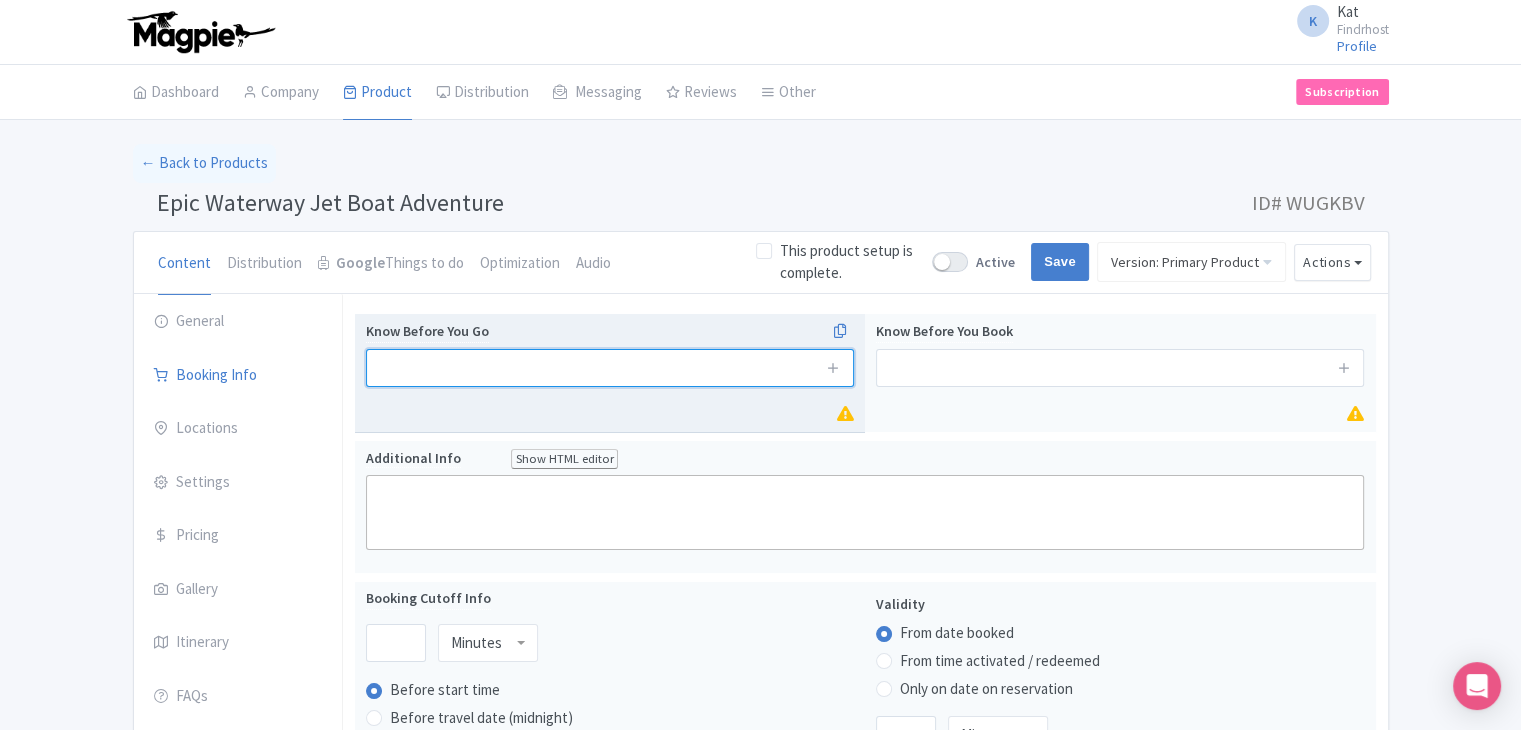 drag, startPoint x: 404, startPoint y: 364, endPoint x: 420, endPoint y: 364, distance: 16 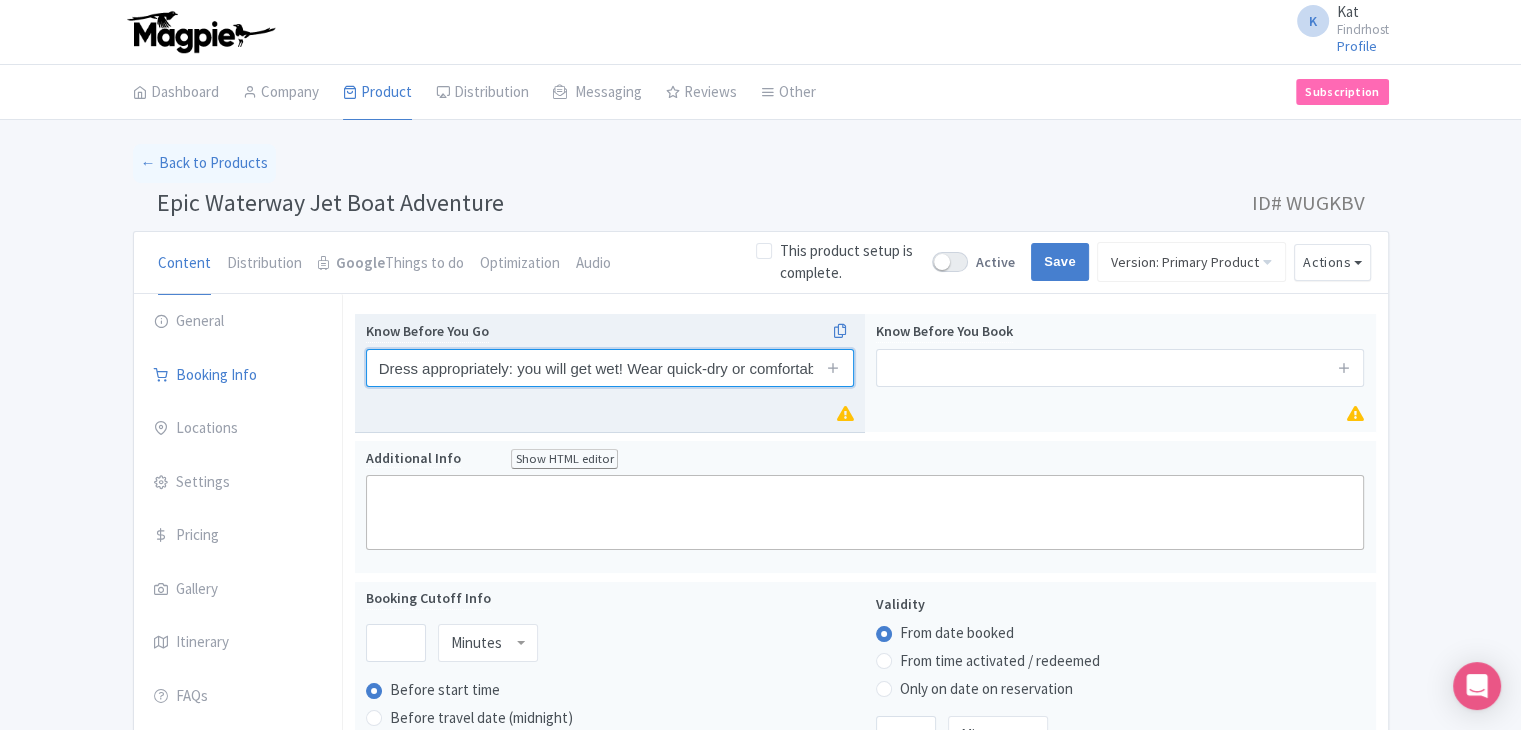 scroll, scrollTop: 0, scrollLeft: 70, axis: horizontal 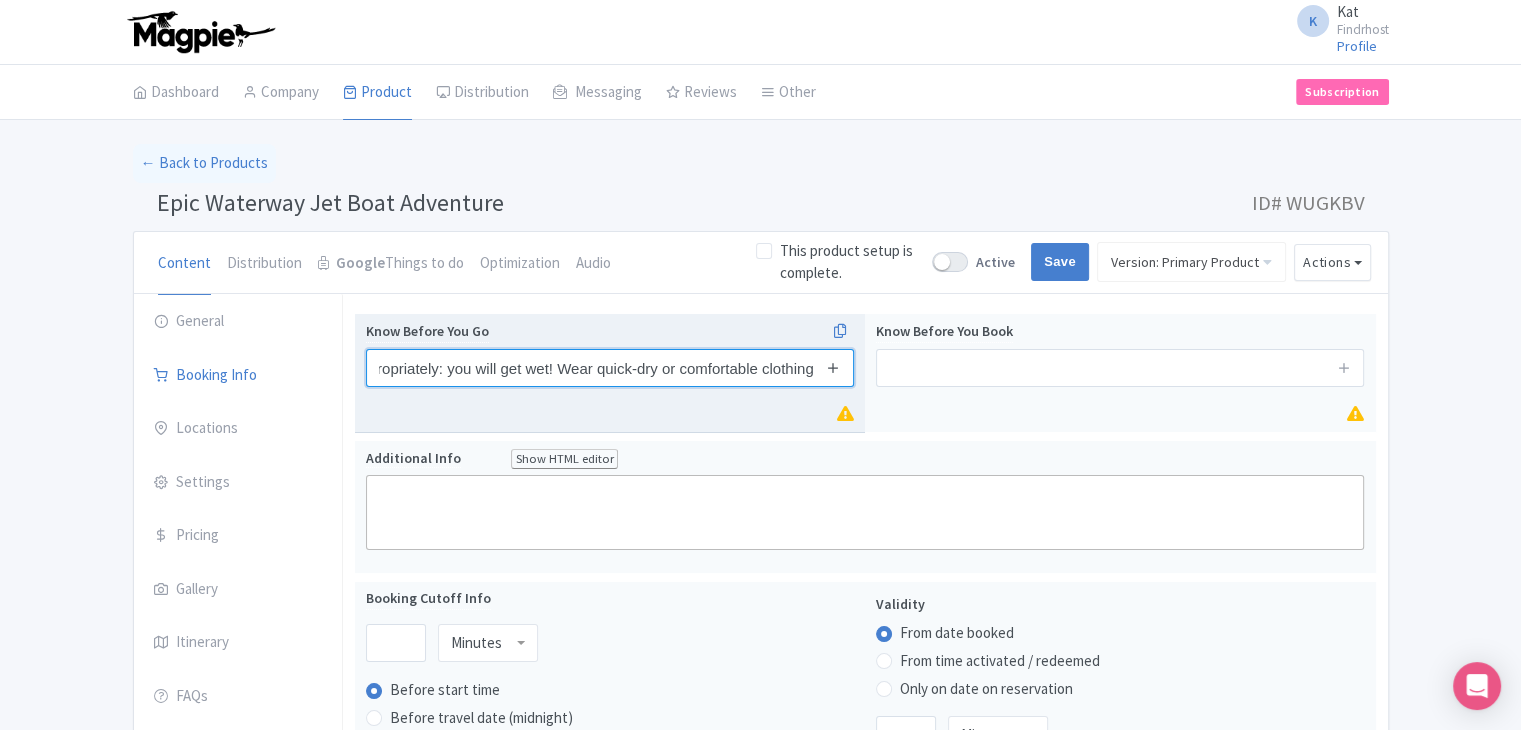 type on "Dress appropriately: you will get wet! Wear quick-dry or comfortable clothing" 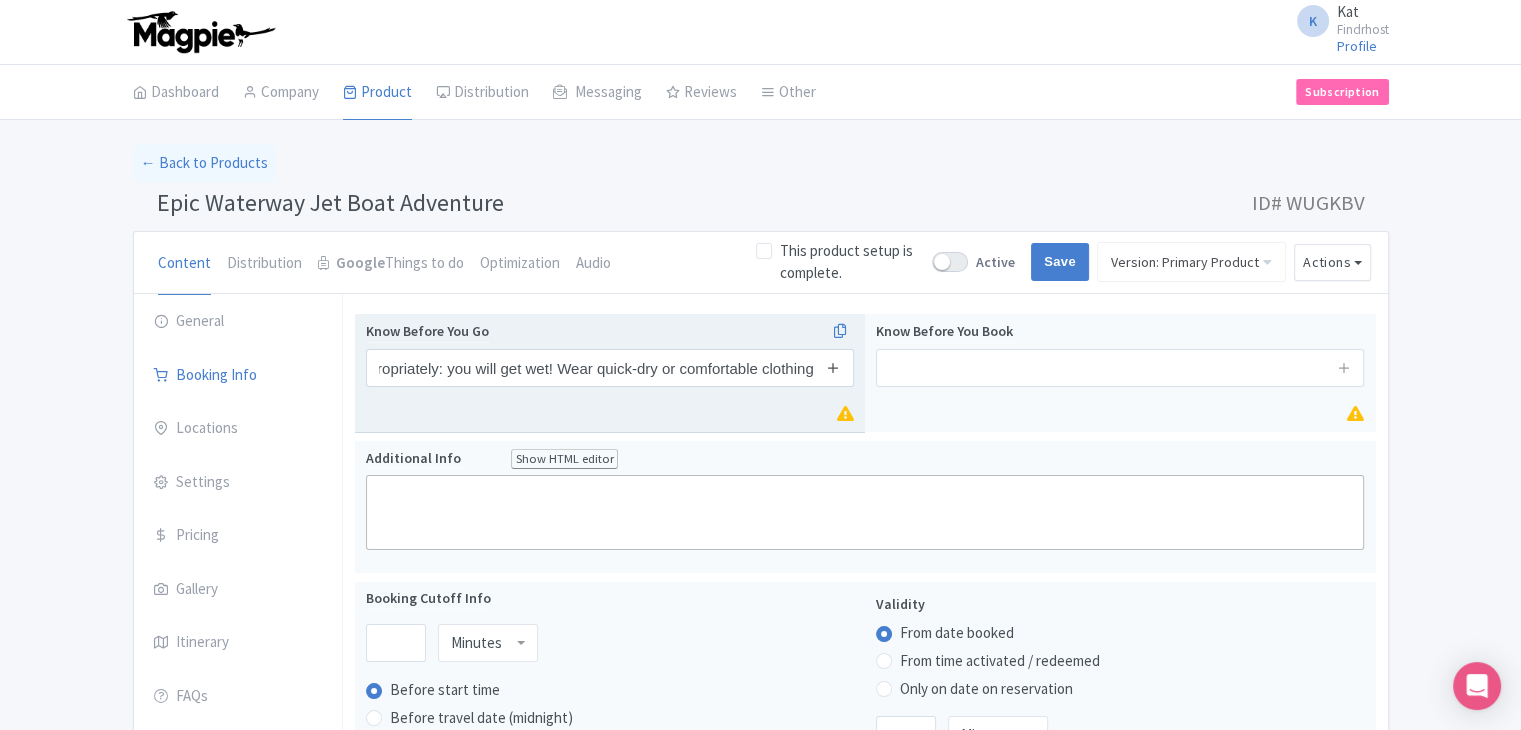 scroll, scrollTop: 0, scrollLeft: 0, axis: both 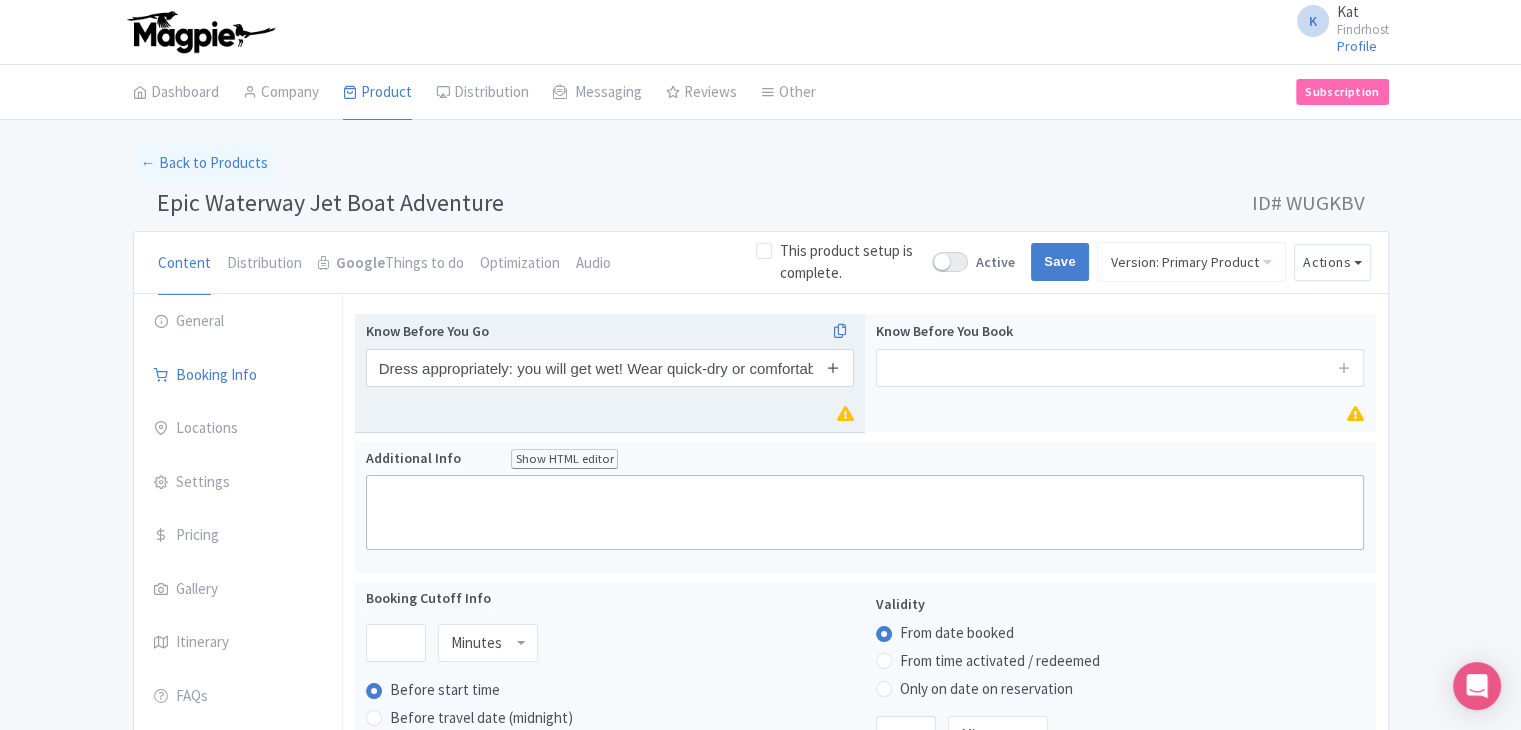 click at bounding box center [833, 368] 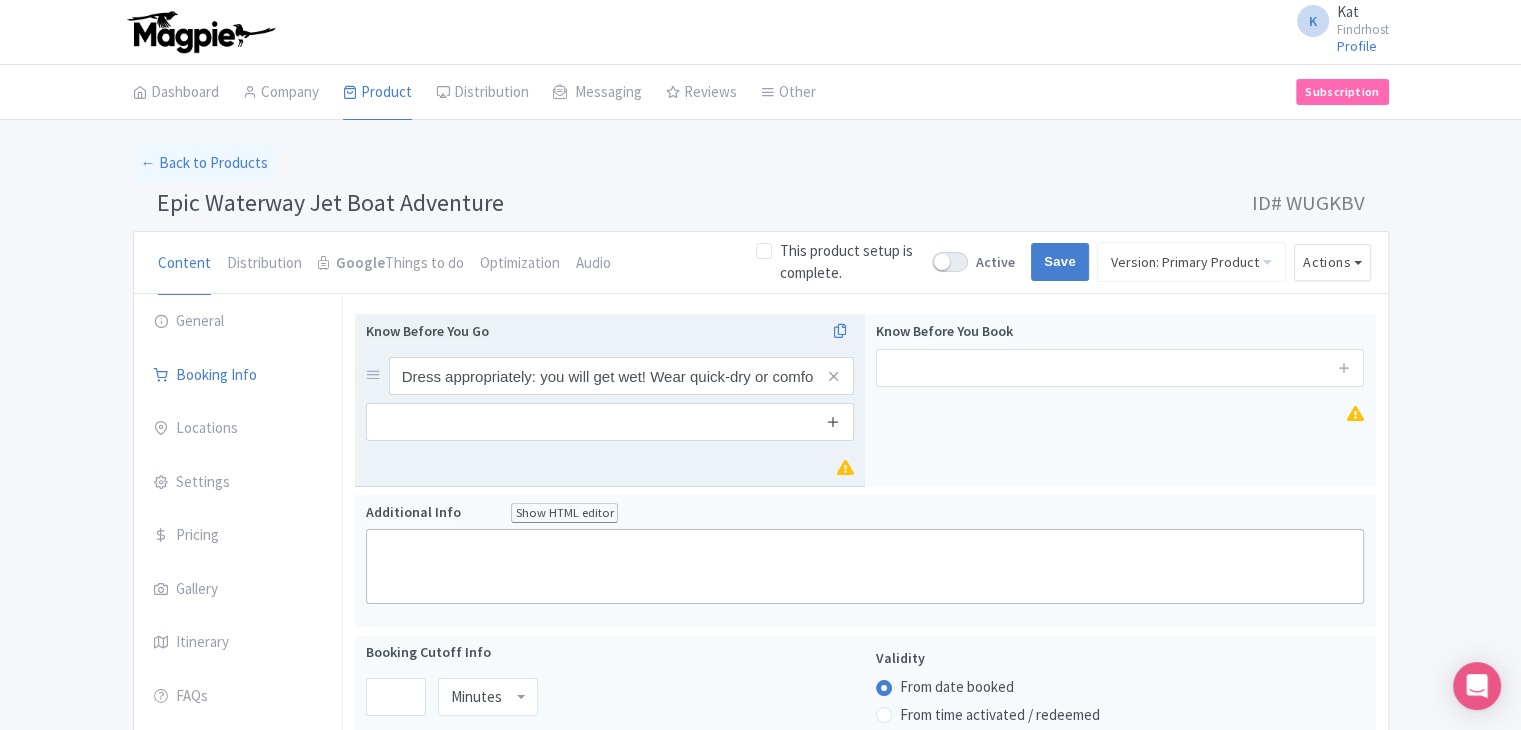 click at bounding box center [833, 421] 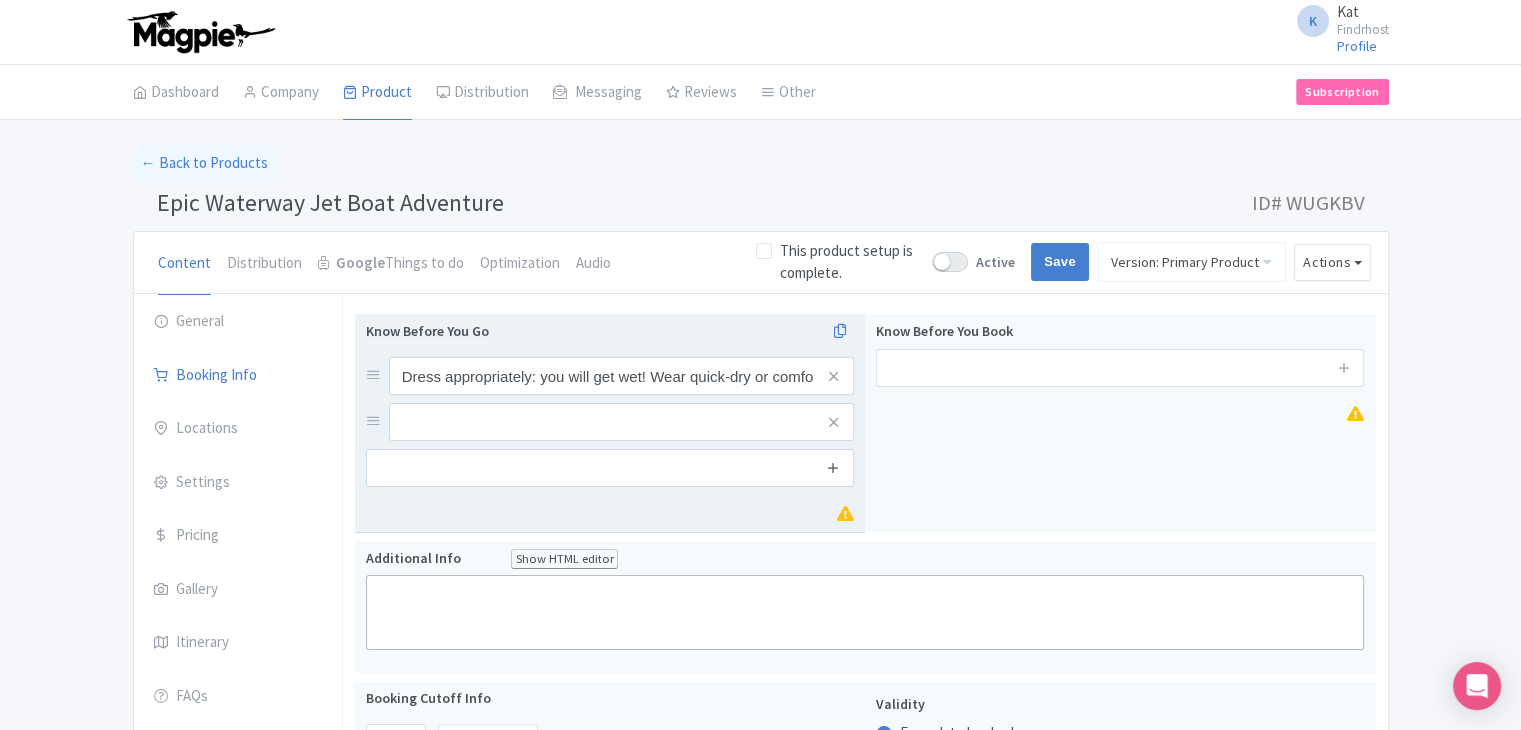 click at bounding box center (833, 467) 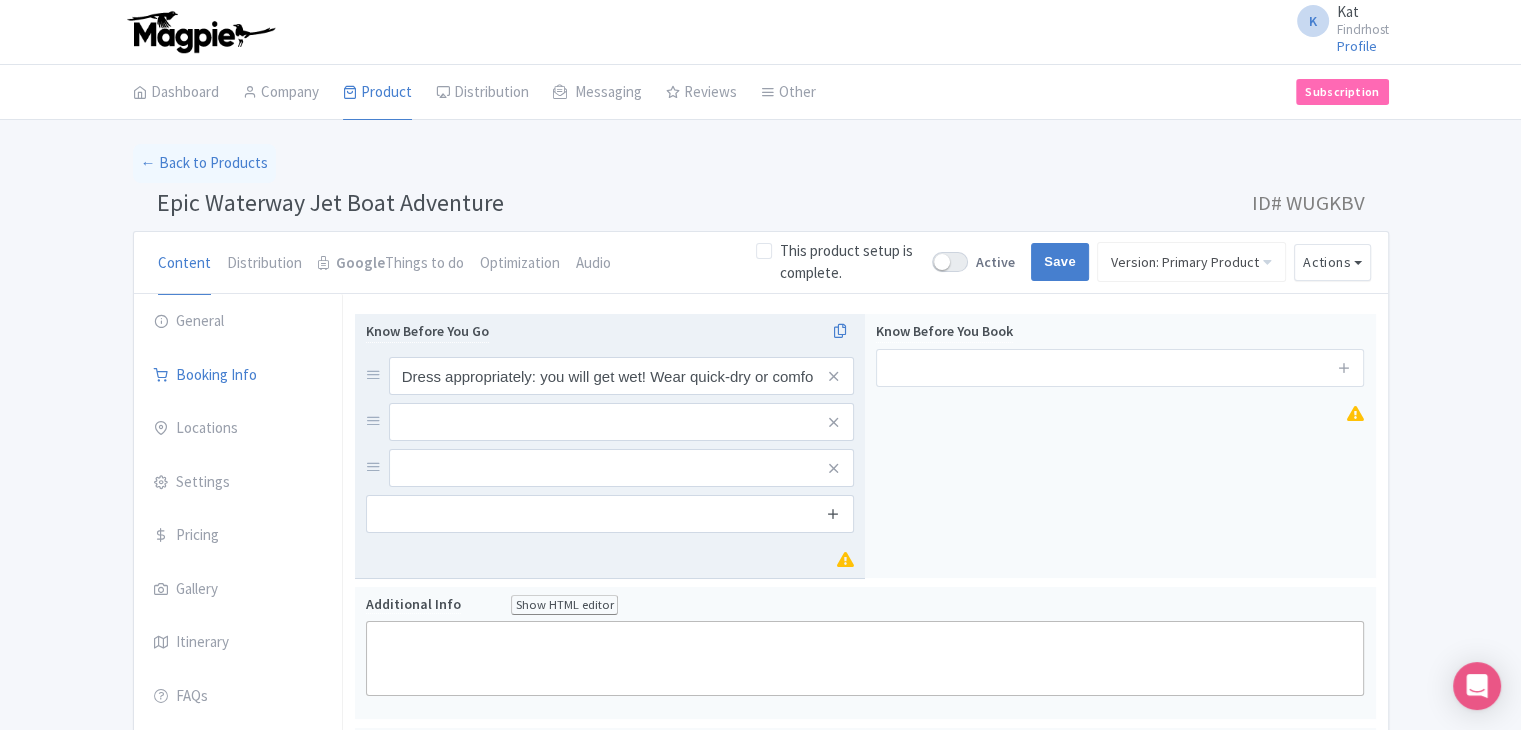 click at bounding box center (833, 514) 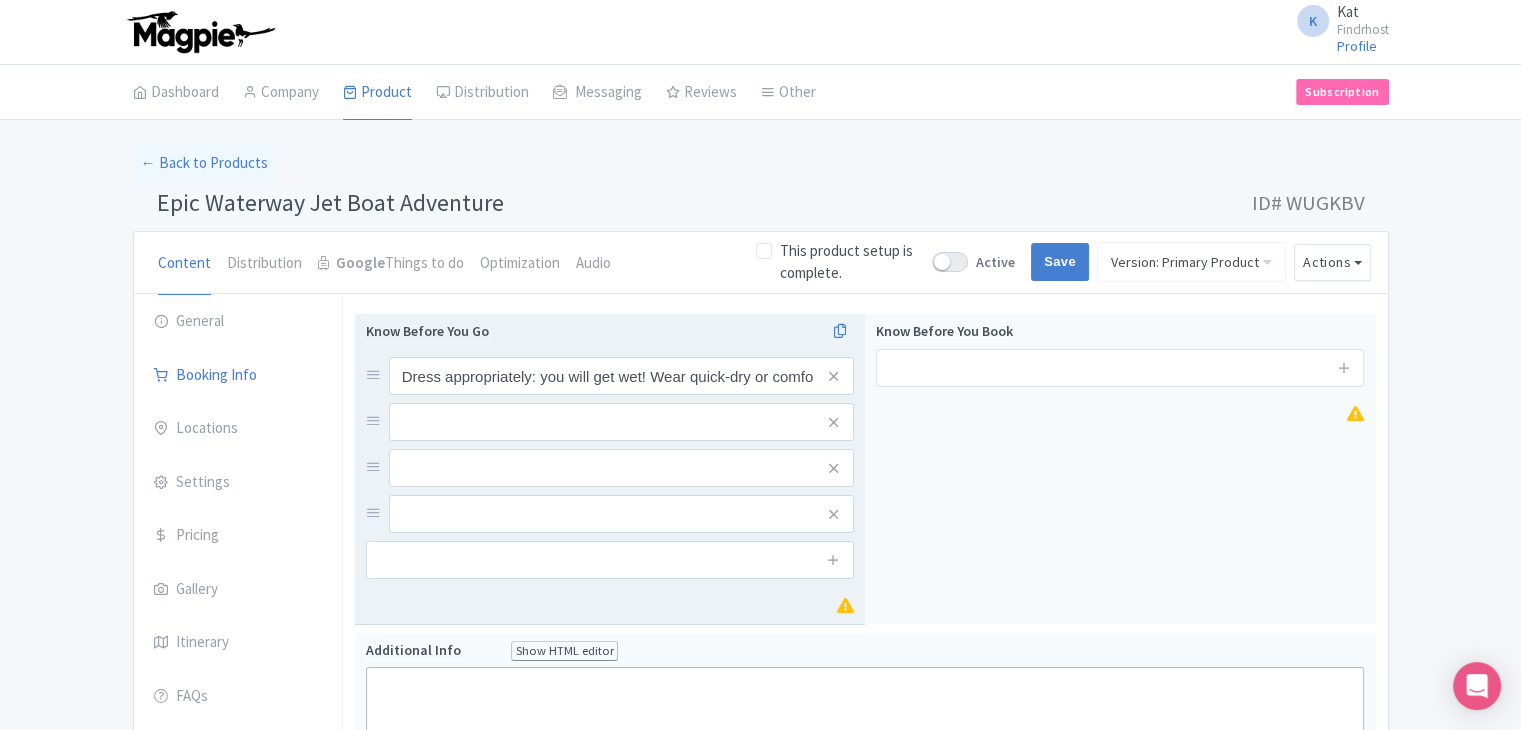 click on "Dress appropriately: you will get wet! Wear quick-dry or comfortable clothing" at bounding box center (610, 445) 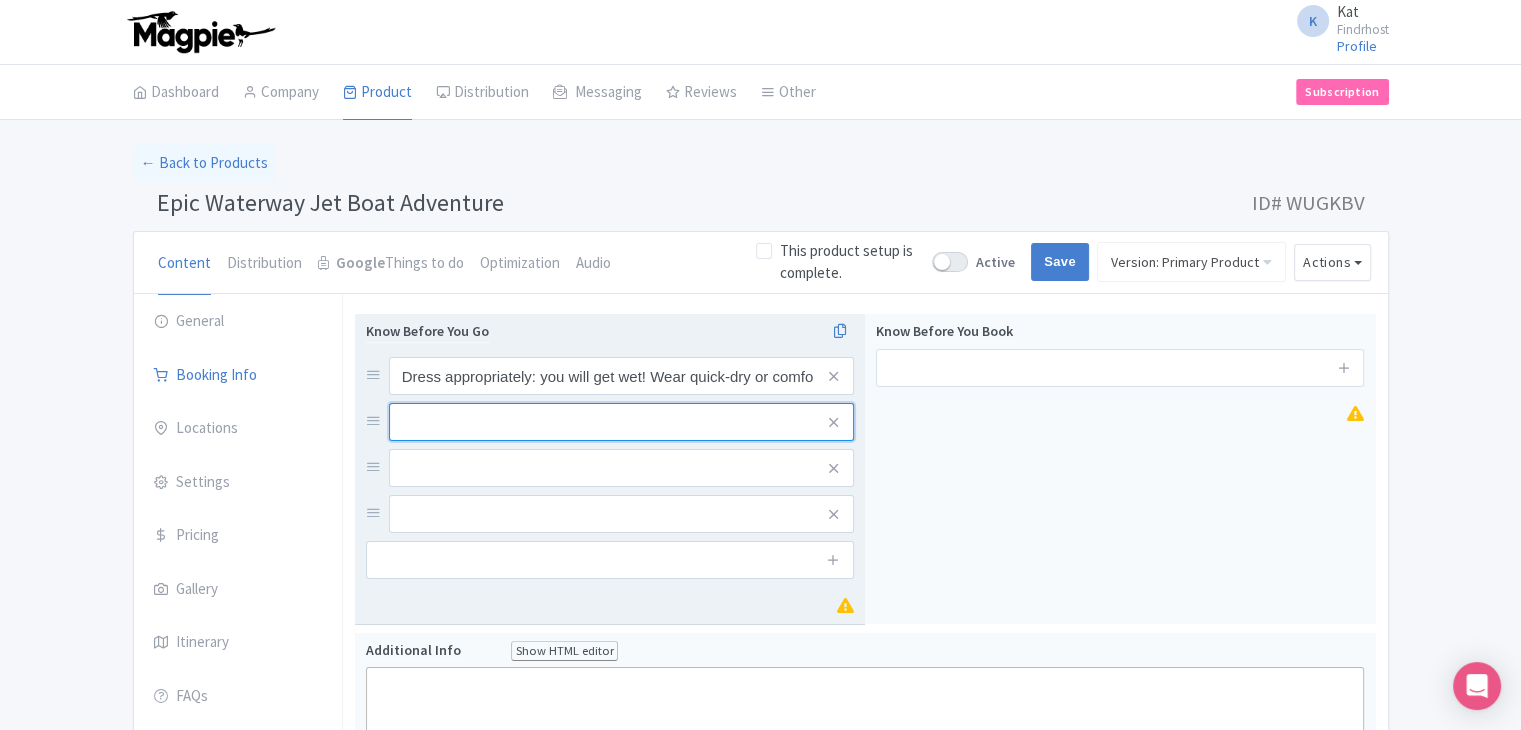 click at bounding box center [621, 376] 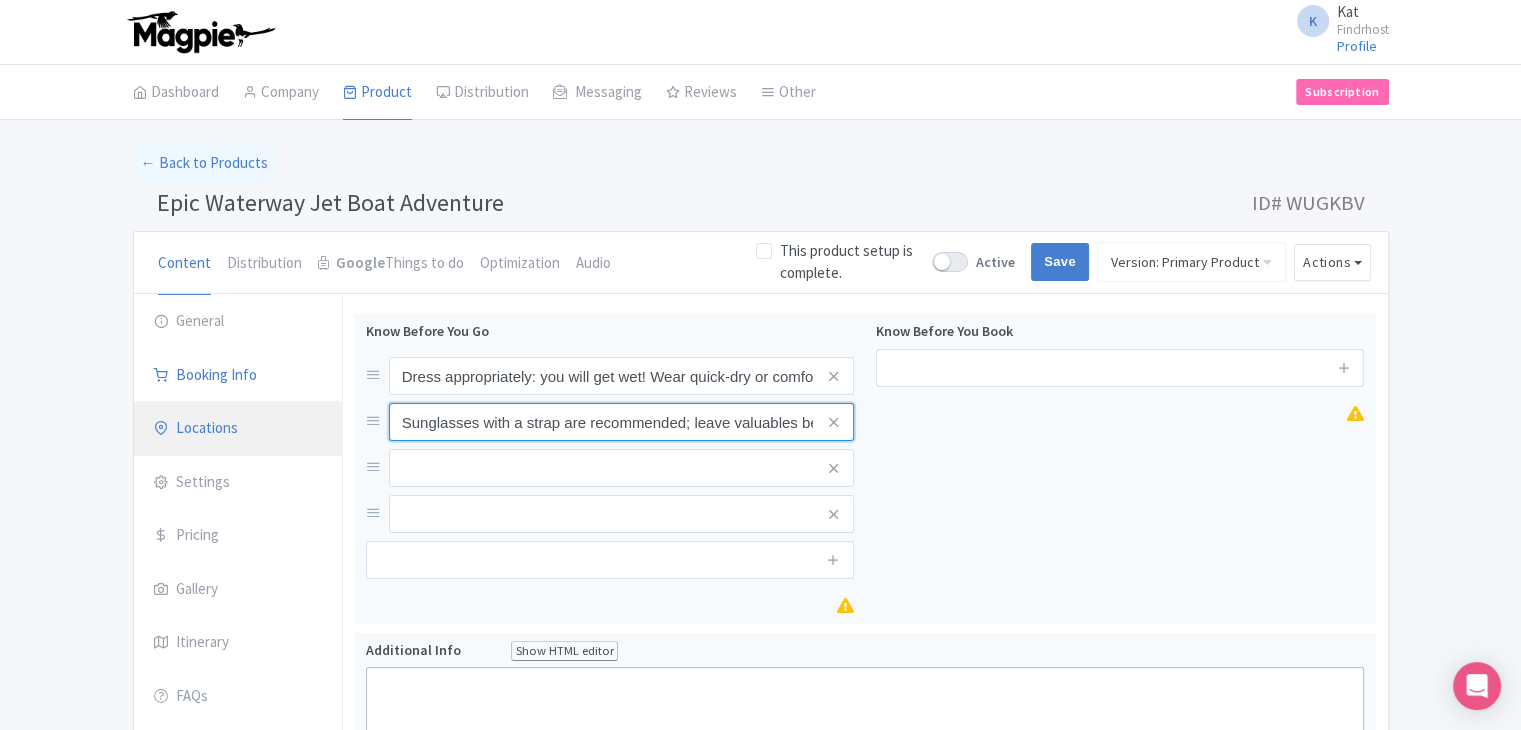 scroll, scrollTop: 0, scrollLeft: 137, axis: horizontal 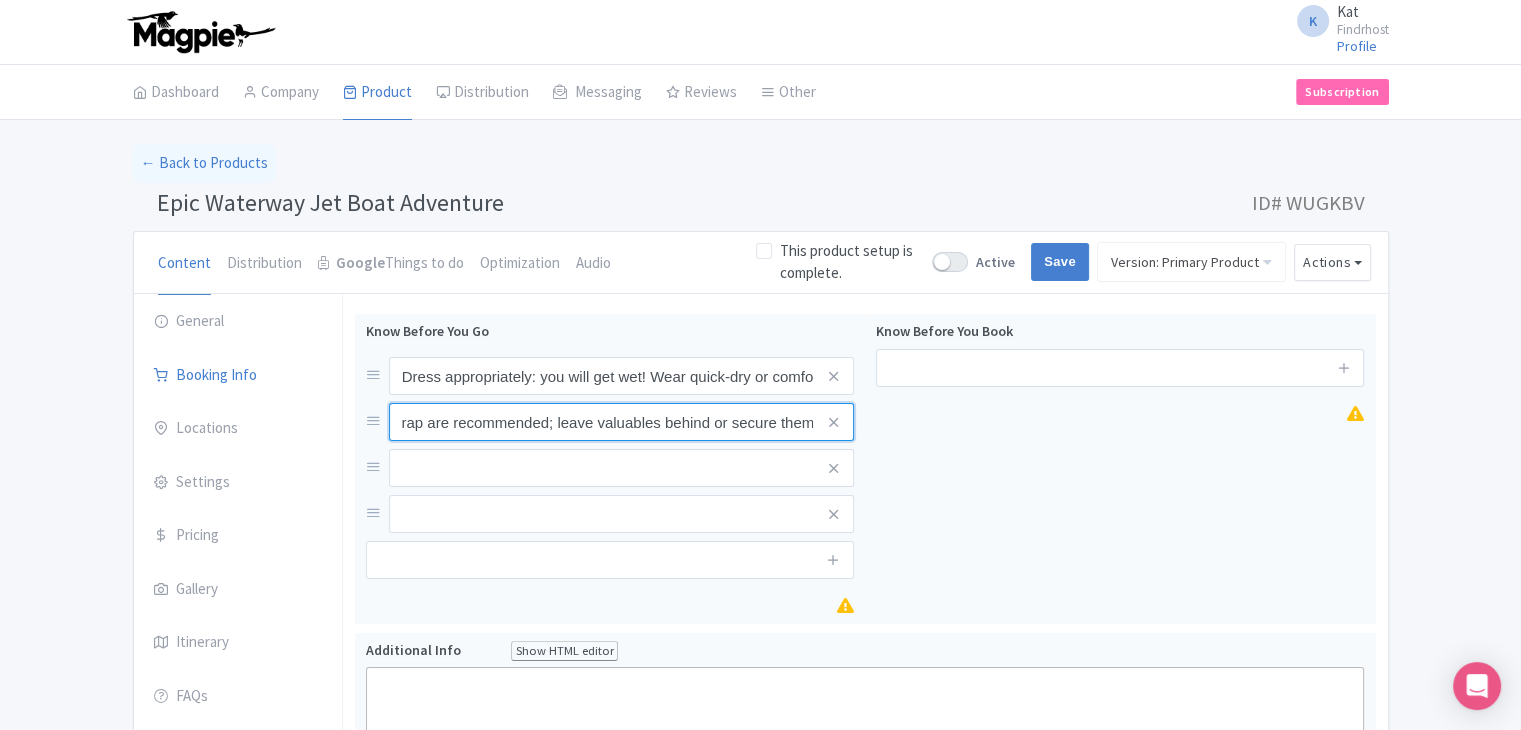 type on "Sunglasses with a strap are recommended; leave valuables behind or secure them" 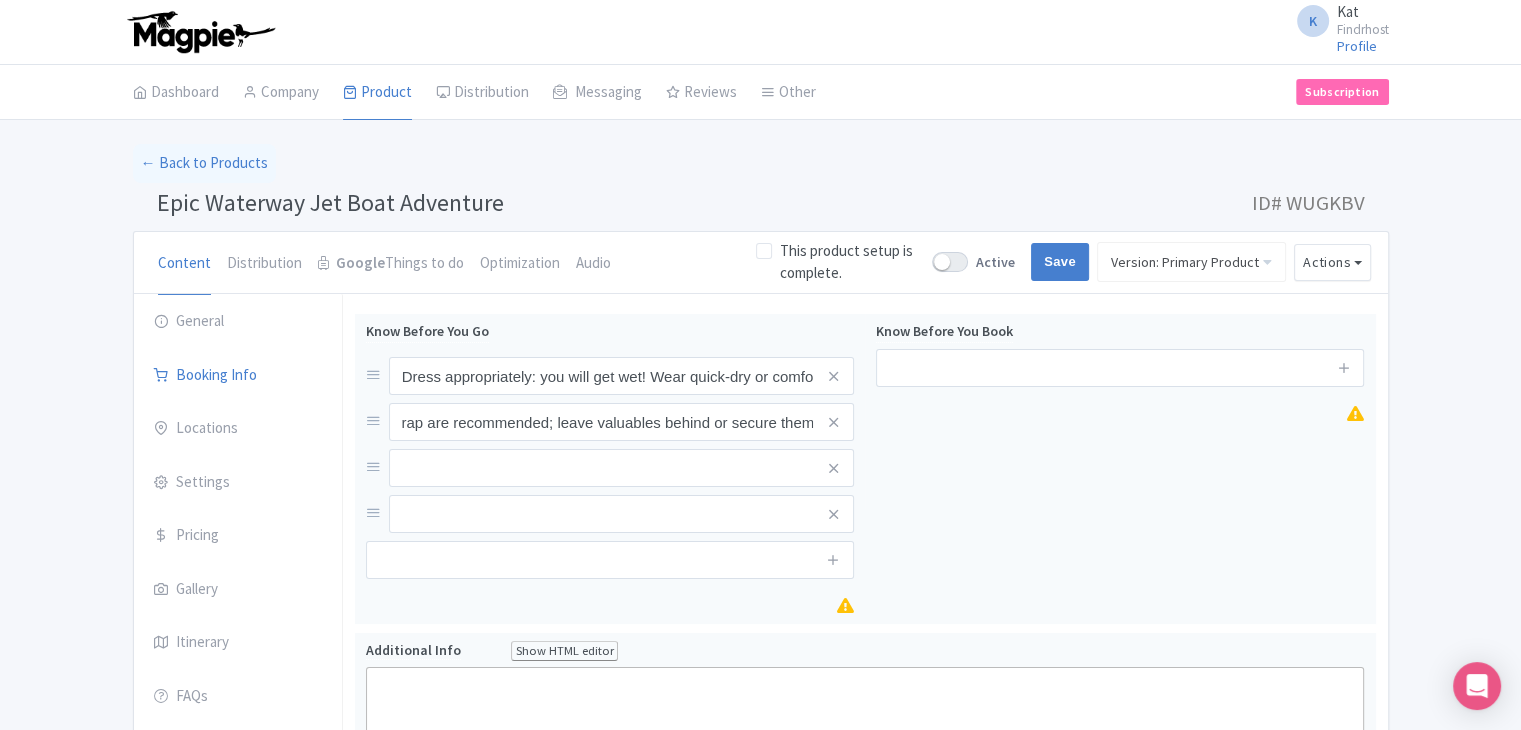 scroll, scrollTop: 0, scrollLeft: 0, axis: both 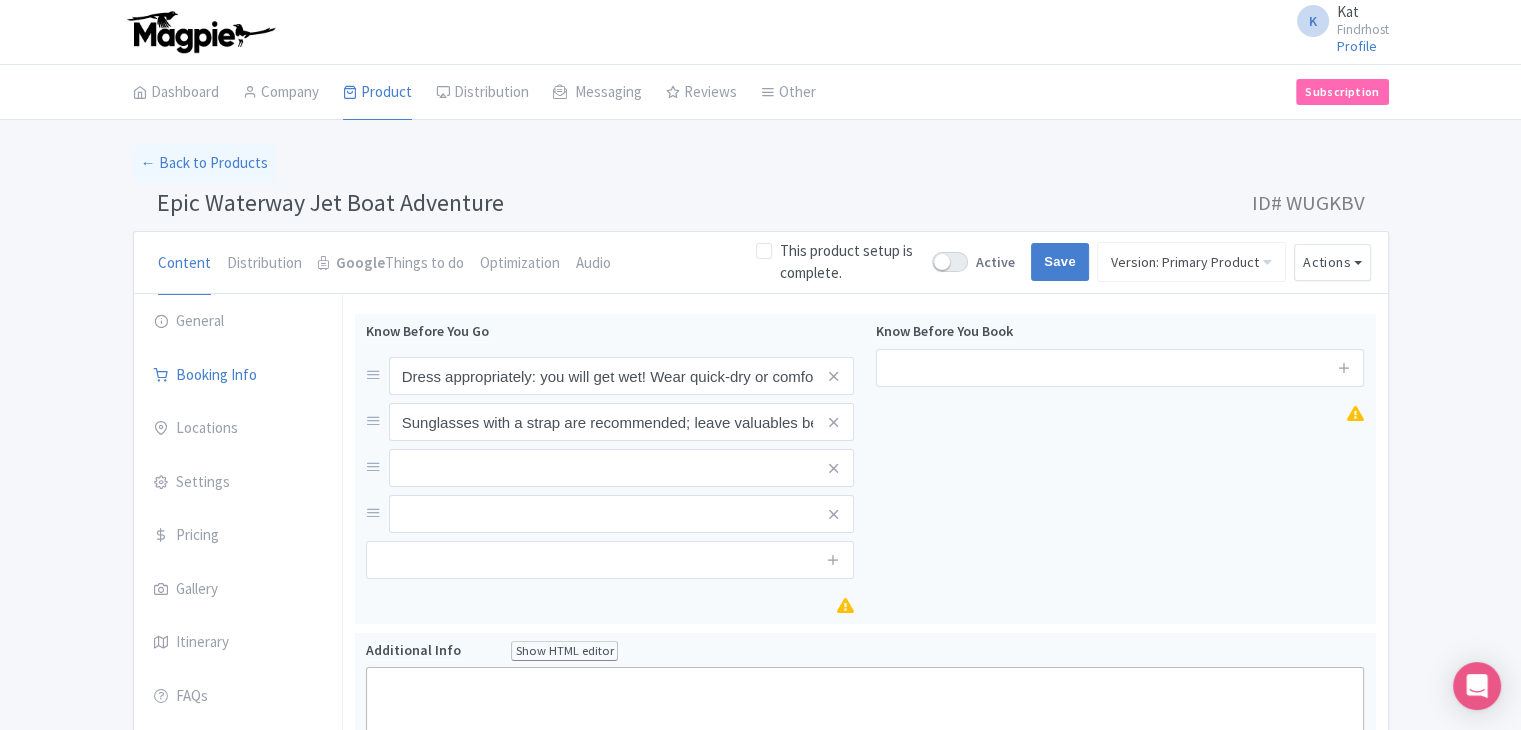 click on "Success
Product updated successfully
← Back to Products
Epic Waterway Jet Boat Adventure
ID# WUGKBV
Content
Distribution
Google  Things to do
Optimization
Audio
This product setup is complete.
Active
Save
Version: Primary Product
Primary Product
Version: Primary Product
Version type   * Primary
Version name   * Primary Product
Version description
Date from
Date to
Select all resellers for version
Share with Resellers:
Done
Actions
View on Magpie
Customer View
Industry Partner View
Download
Excel
Word
All Images ZIP
Share Products
Delete Product
Create new version
You are currently editing a version of this product: Primary Product
General
Booking Info
Locations
Settings" at bounding box center (760, 960) 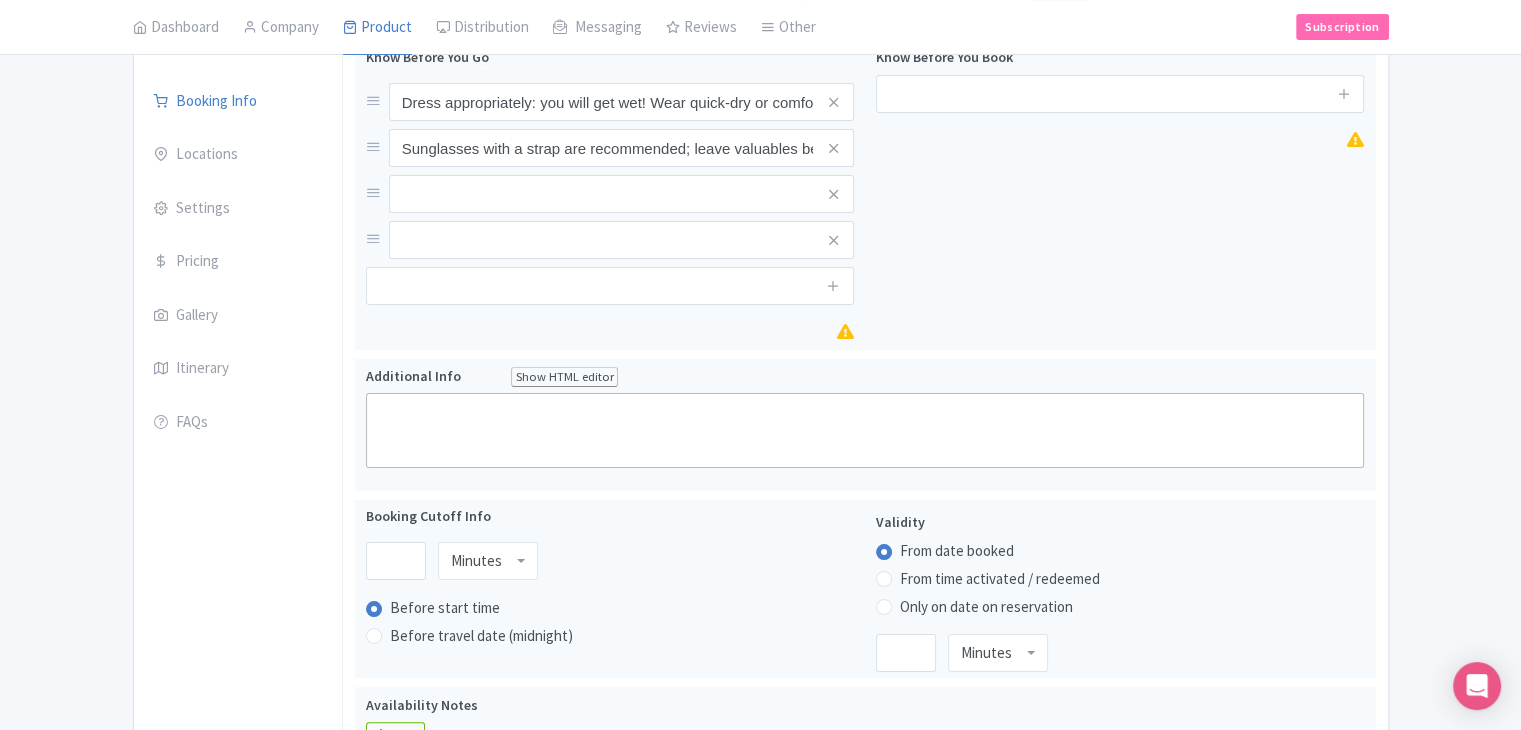 scroll, scrollTop: 300, scrollLeft: 0, axis: vertical 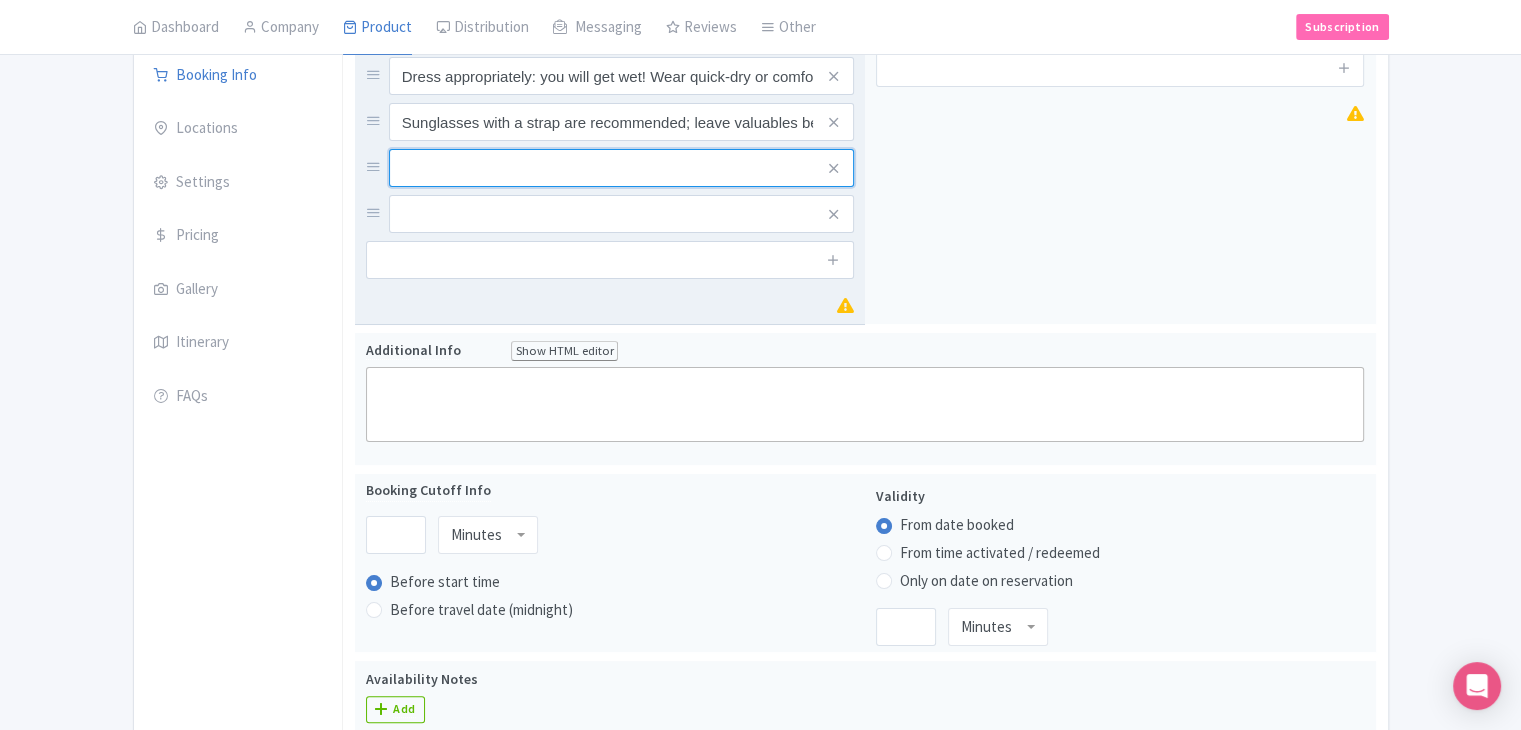 click at bounding box center (621, 76) 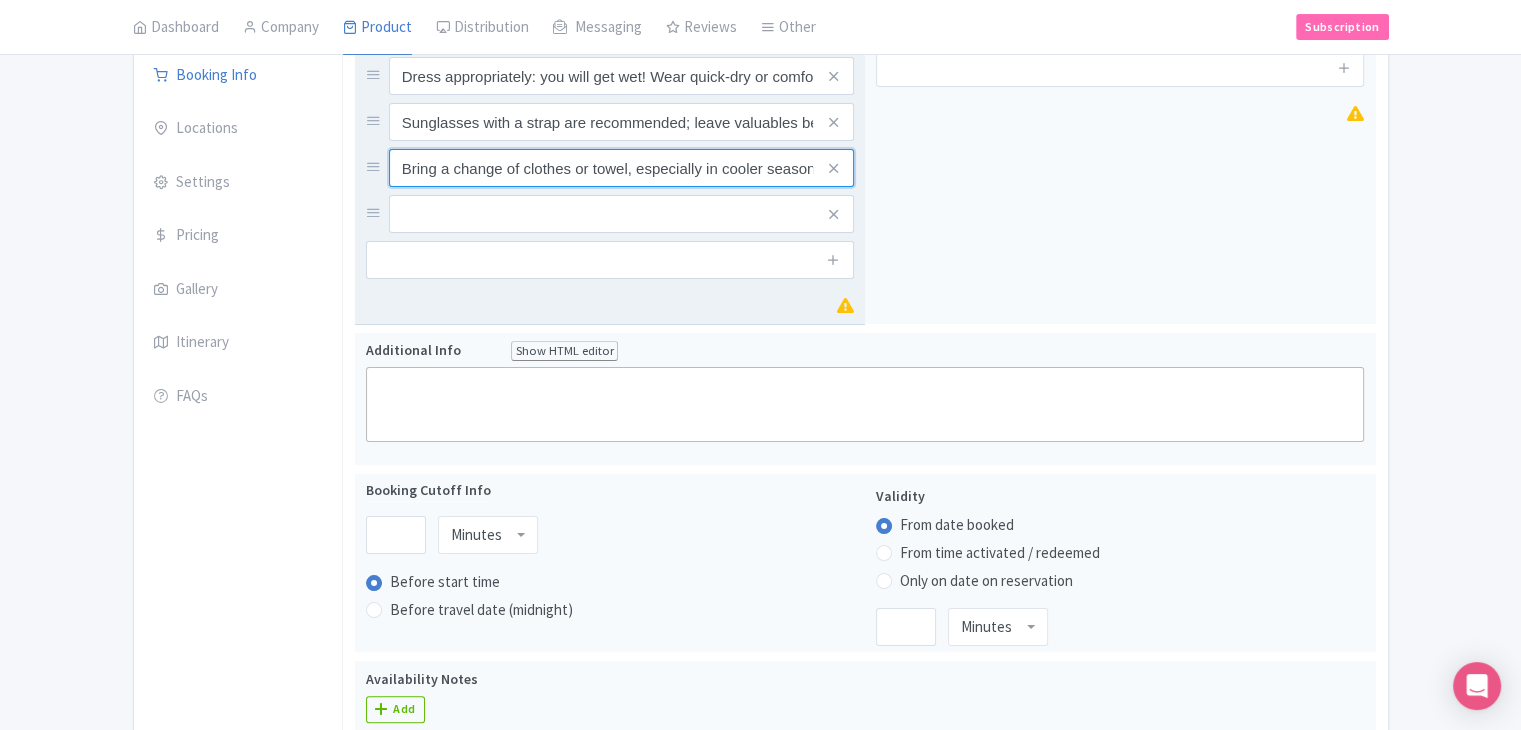 scroll, scrollTop: 0, scrollLeft: 8, axis: horizontal 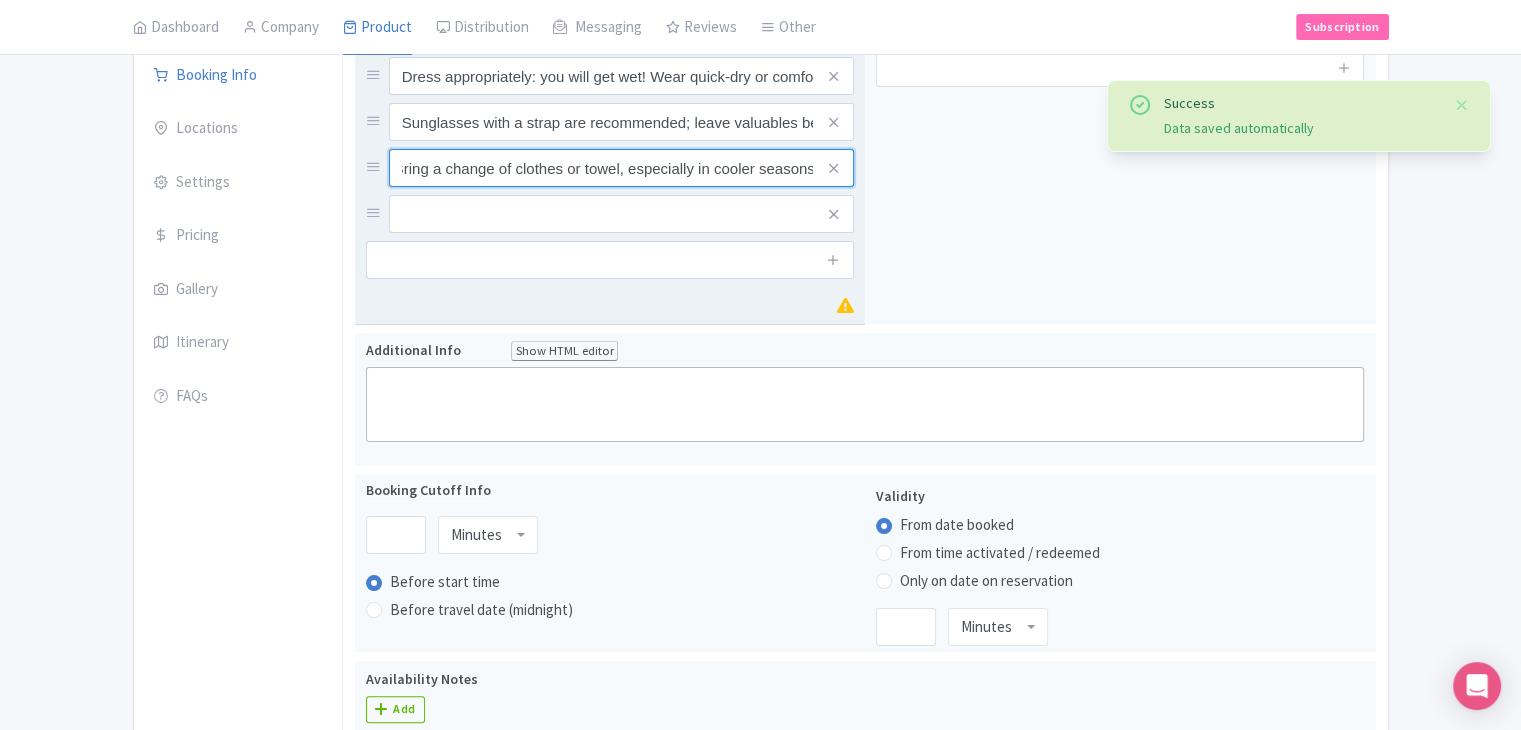 type on "Bring a change of clothes or towel, especially in cooler seasons" 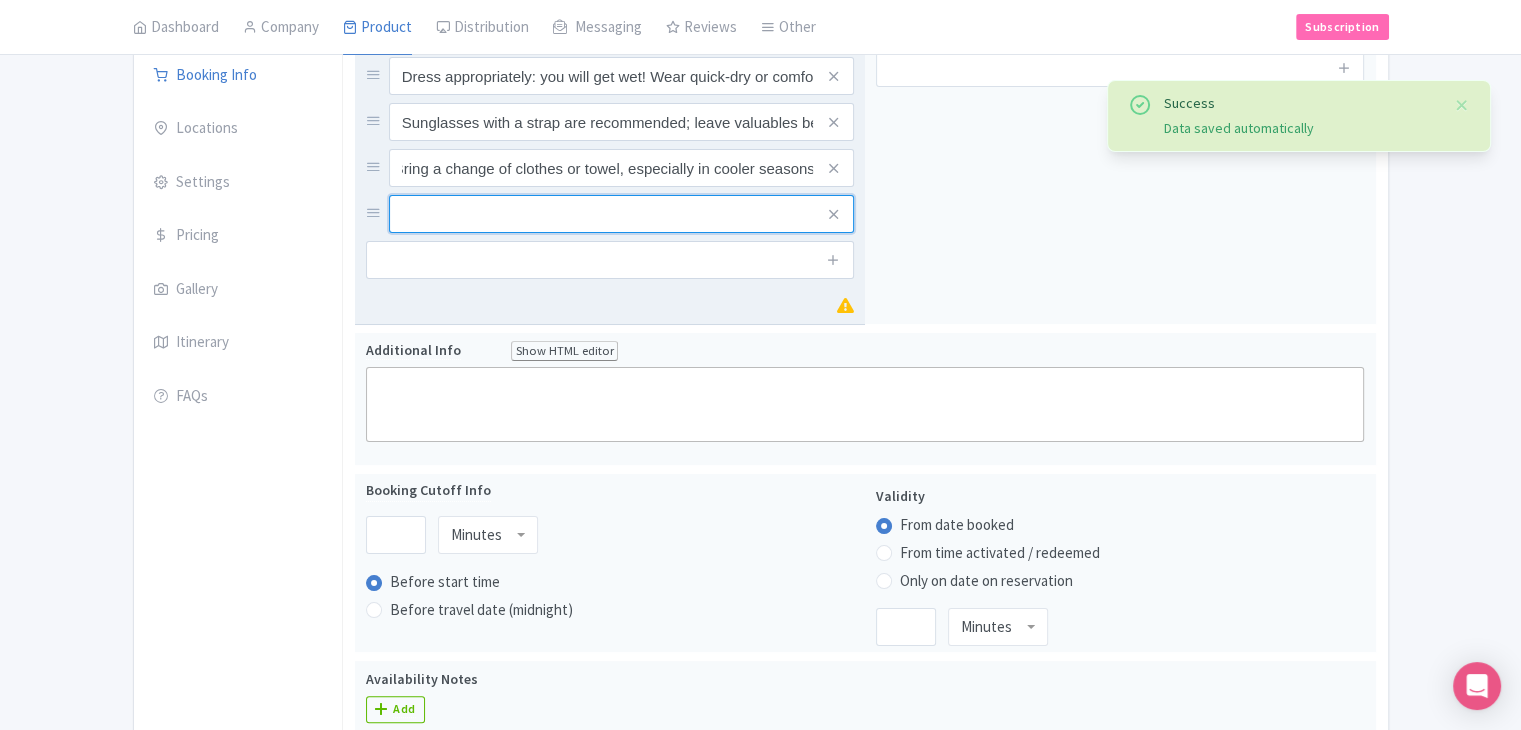 scroll, scrollTop: 0, scrollLeft: 0, axis: both 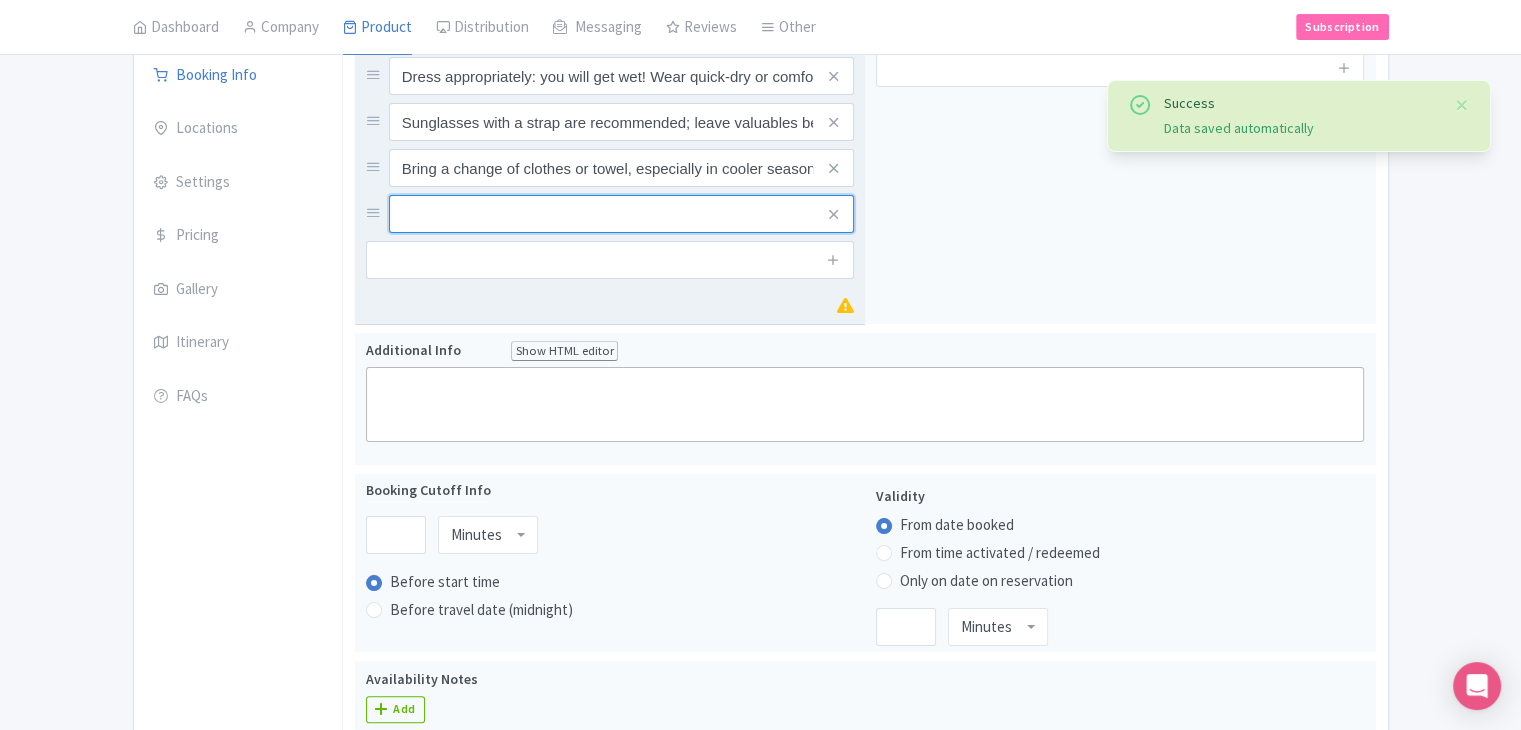 click at bounding box center [621, 76] 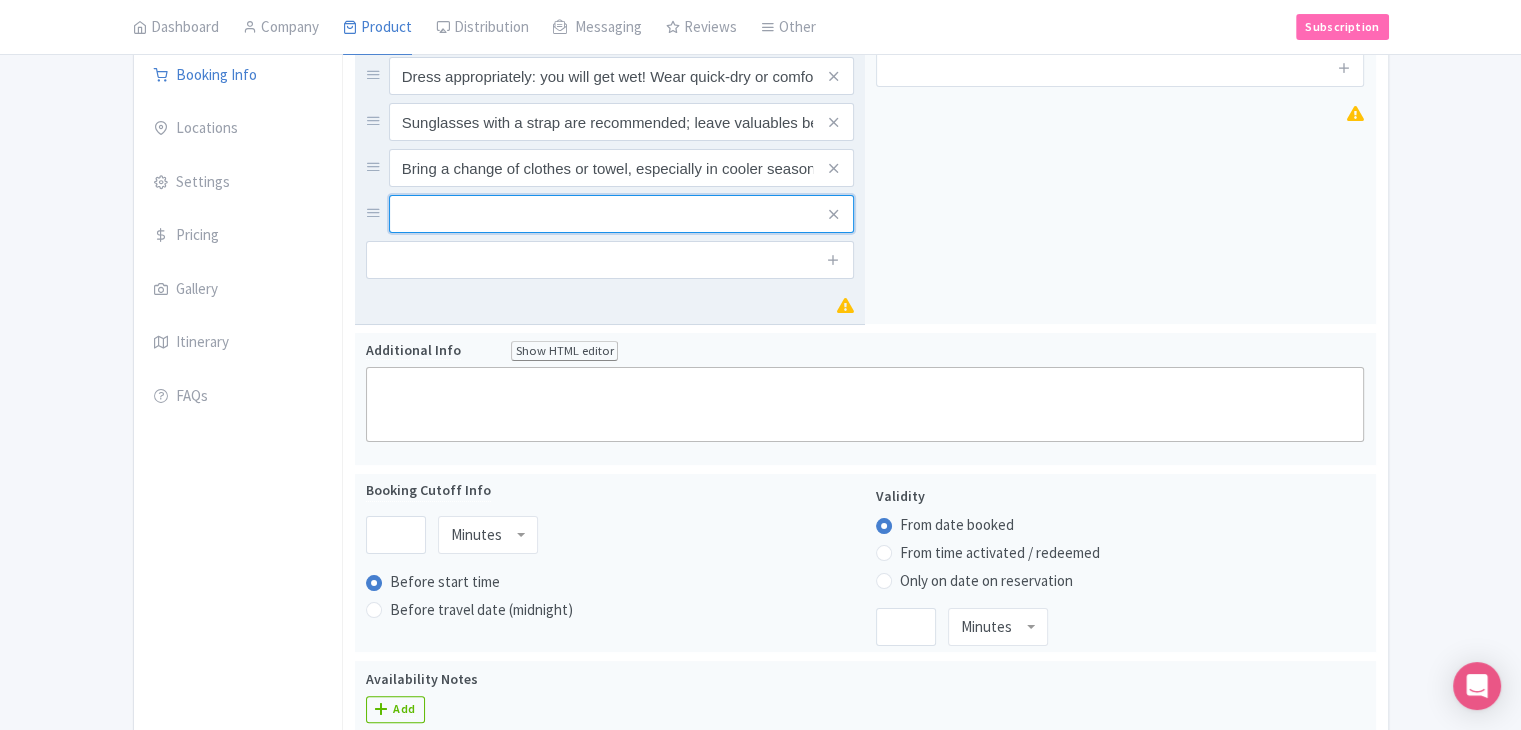 paste on "Cameras and phones are not allowed on board unless secured (waterproof GoPros may be allowed)" 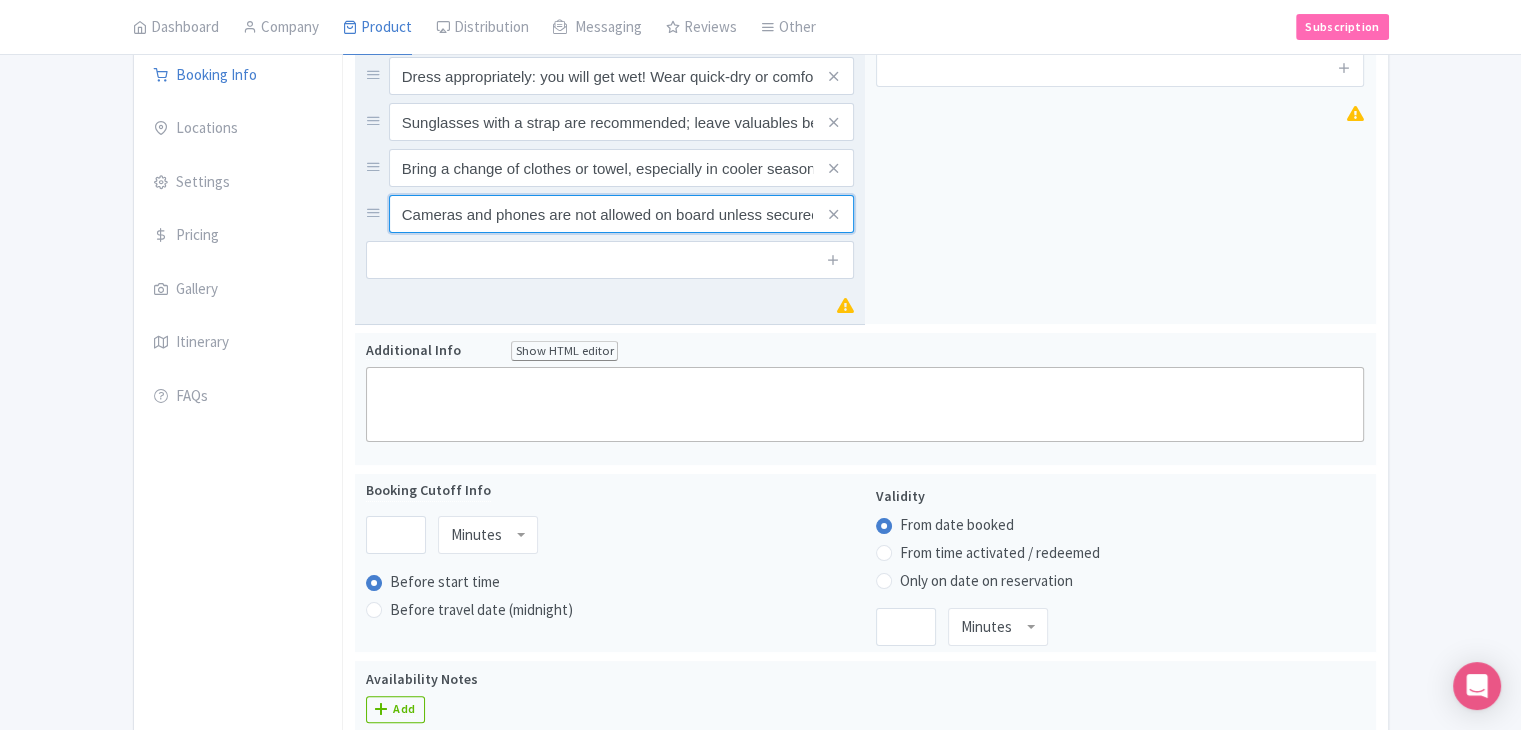 scroll, scrollTop: 0, scrollLeft: 254, axis: horizontal 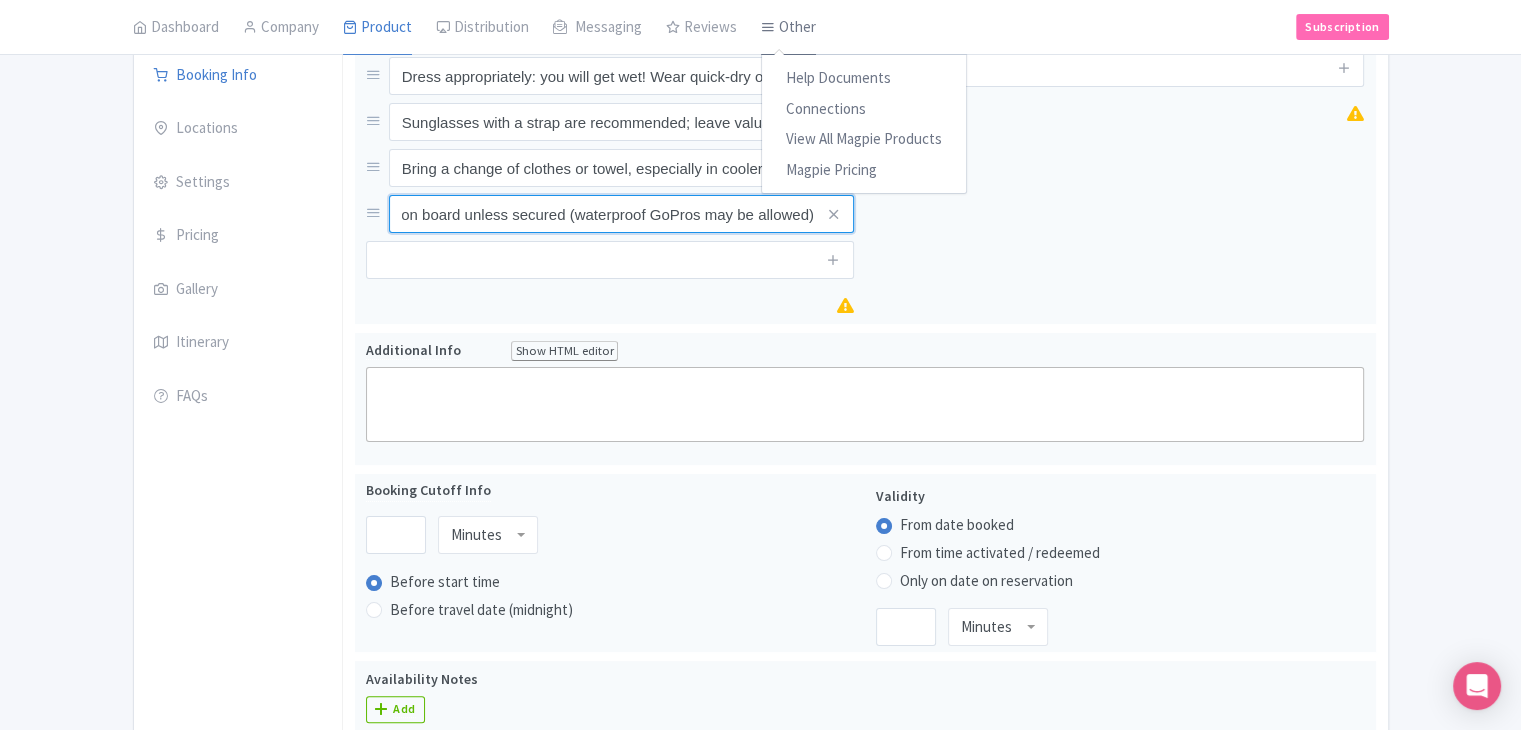 type on "Cameras and phones are not allowed on board unless secured (waterproof GoPros may be allowed)" 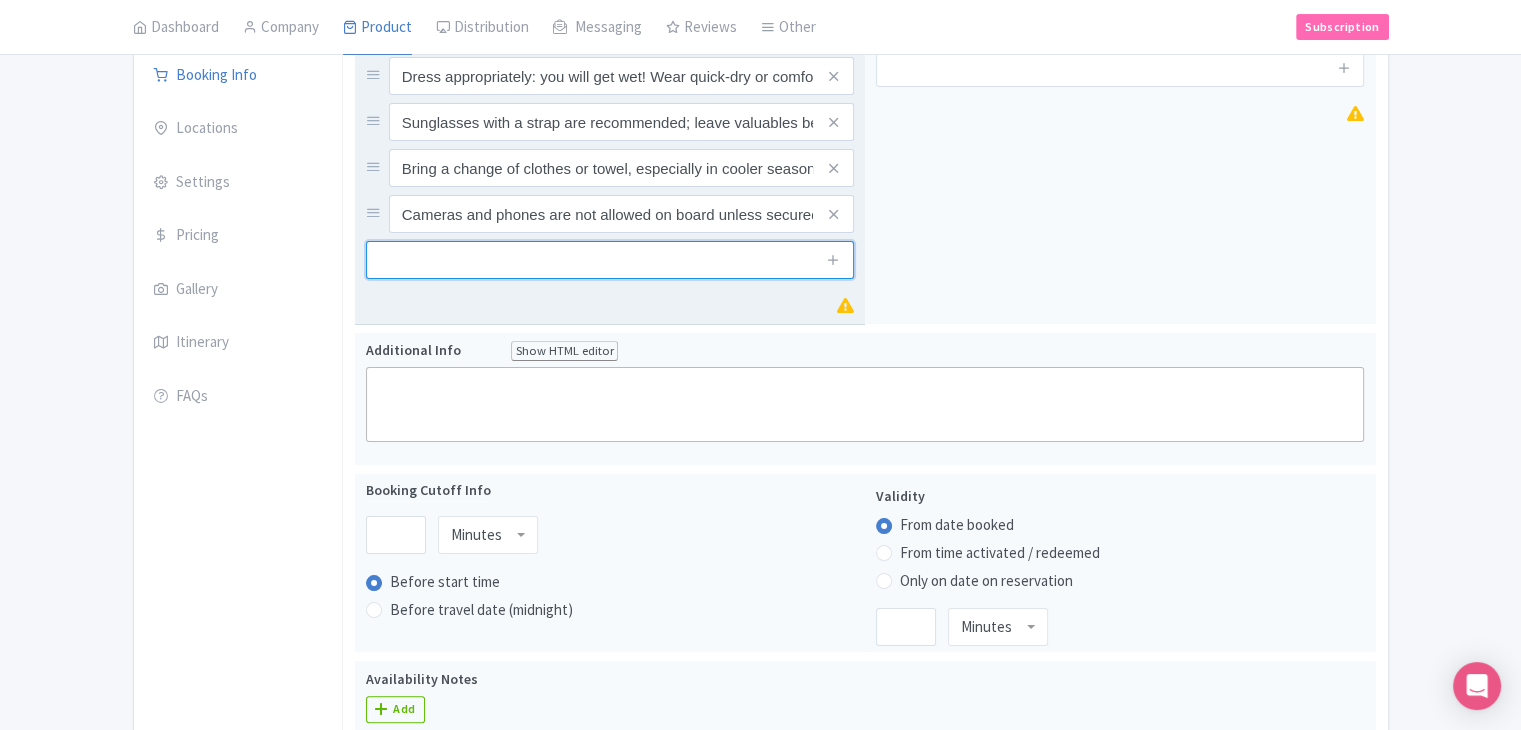 click at bounding box center (610, 260) 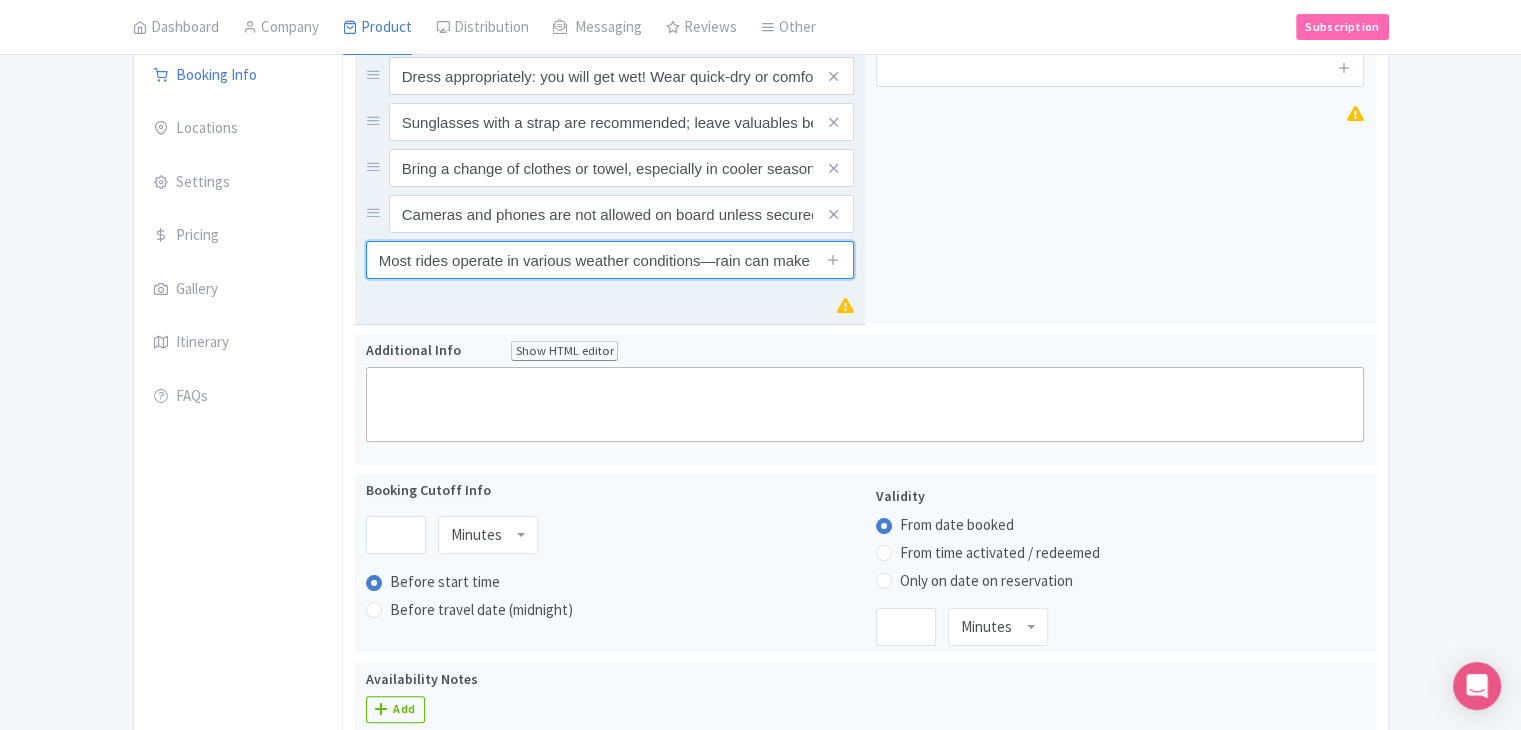 scroll, scrollTop: 0, scrollLeft: 142, axis: horizontal 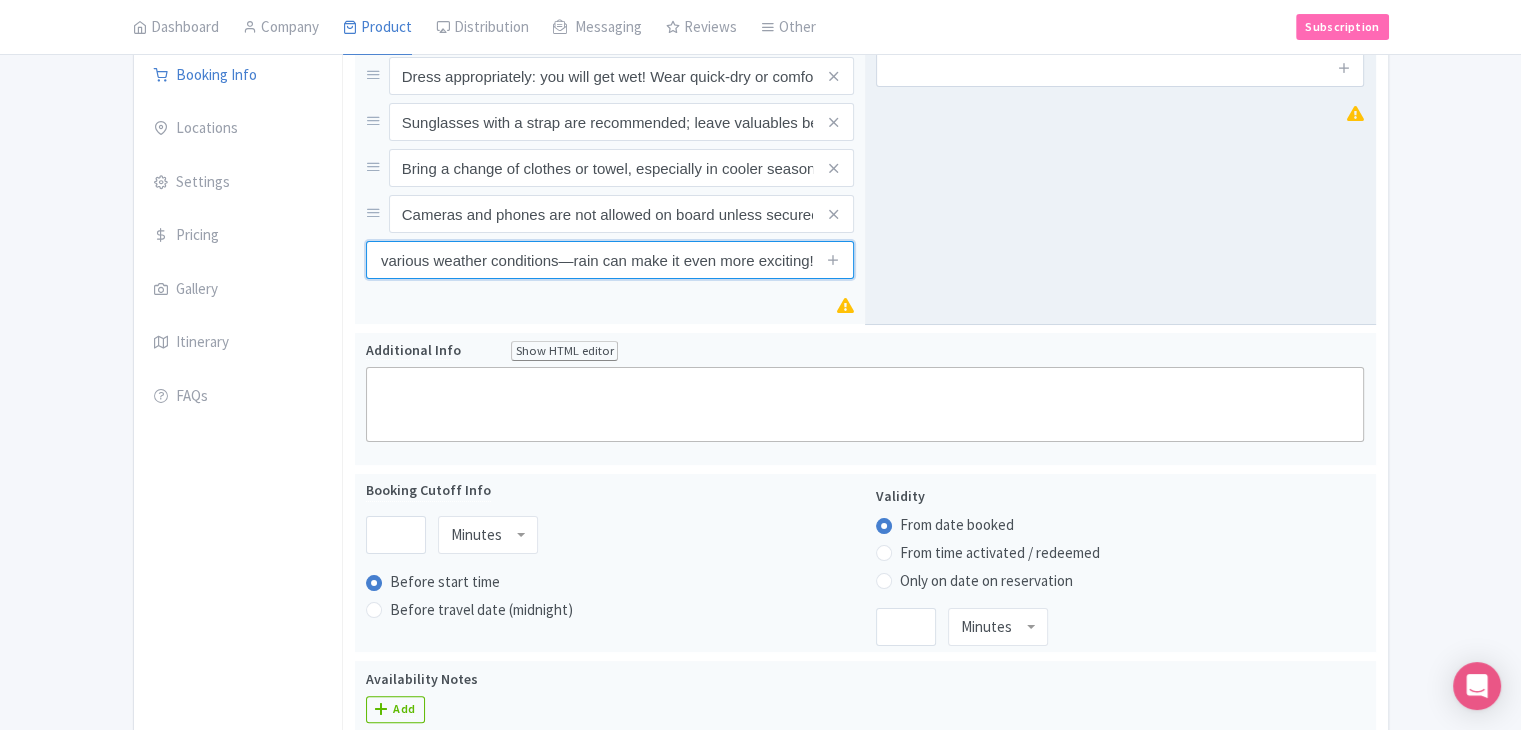 type on "Most rides operate in various weather conditions—rain can make it even more exciting!" 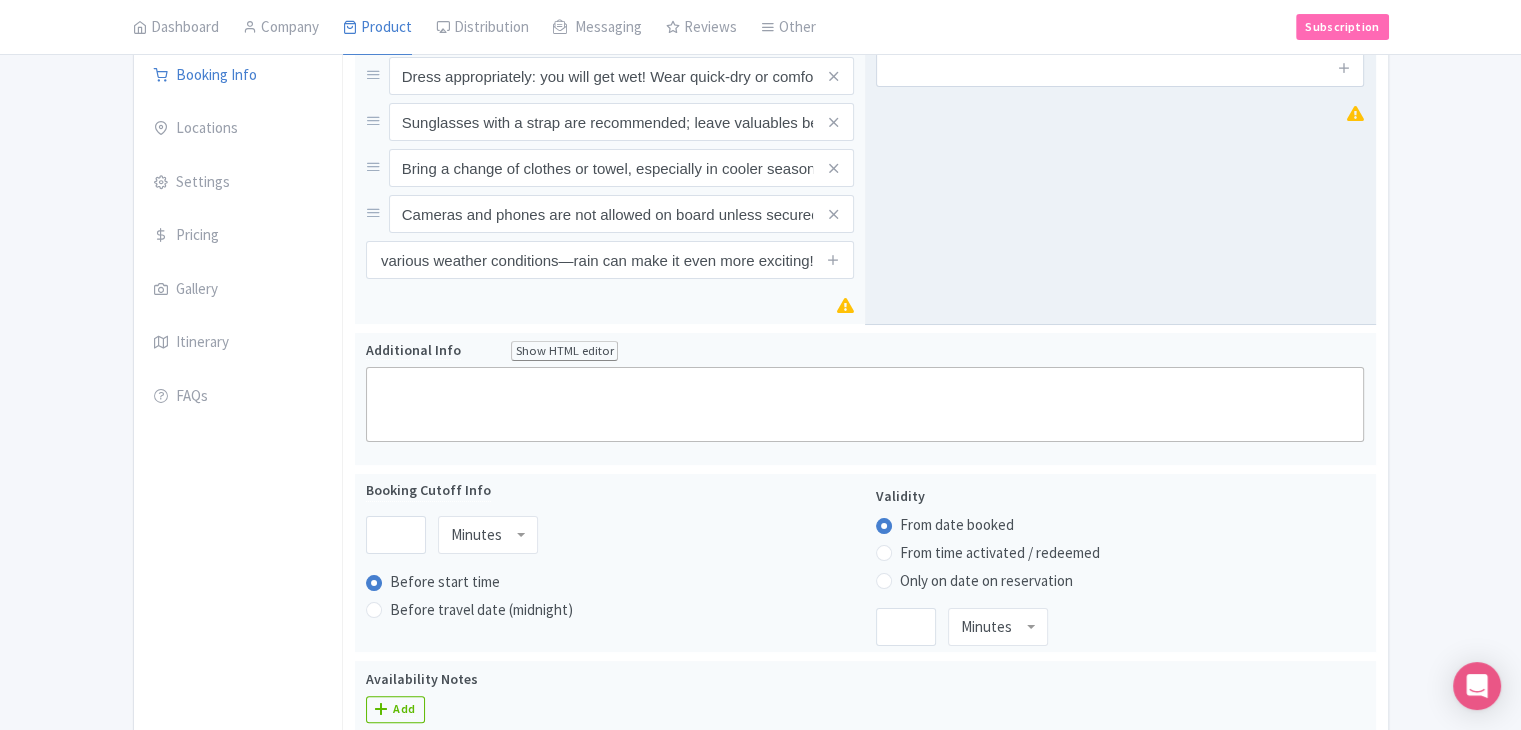scroll, scrollTop: 0, scrollLeft: 0, axis: both 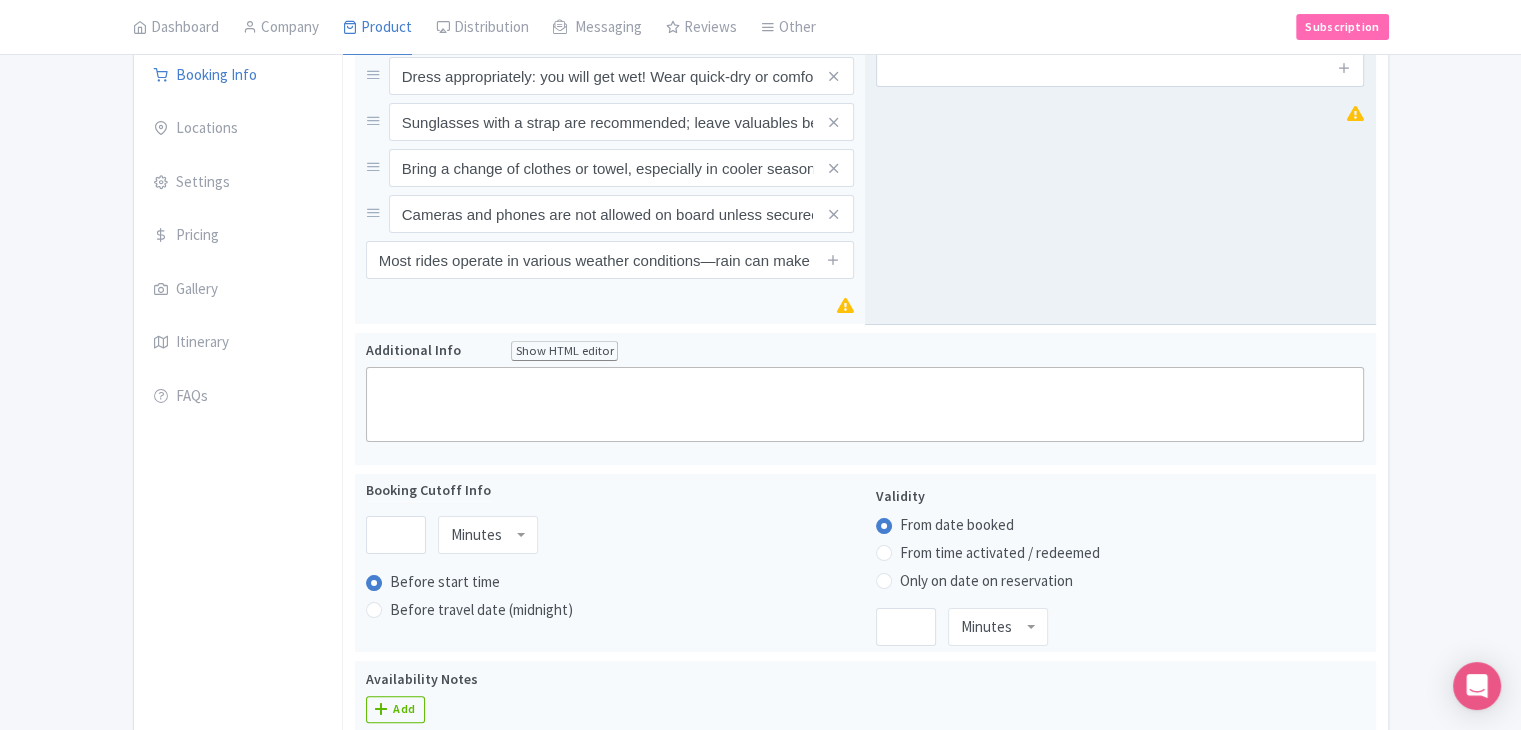 drag, startPoint x: 961, startPoint y: 296, endPoint x: 969, endPoint y: 280, distance: 17.888544 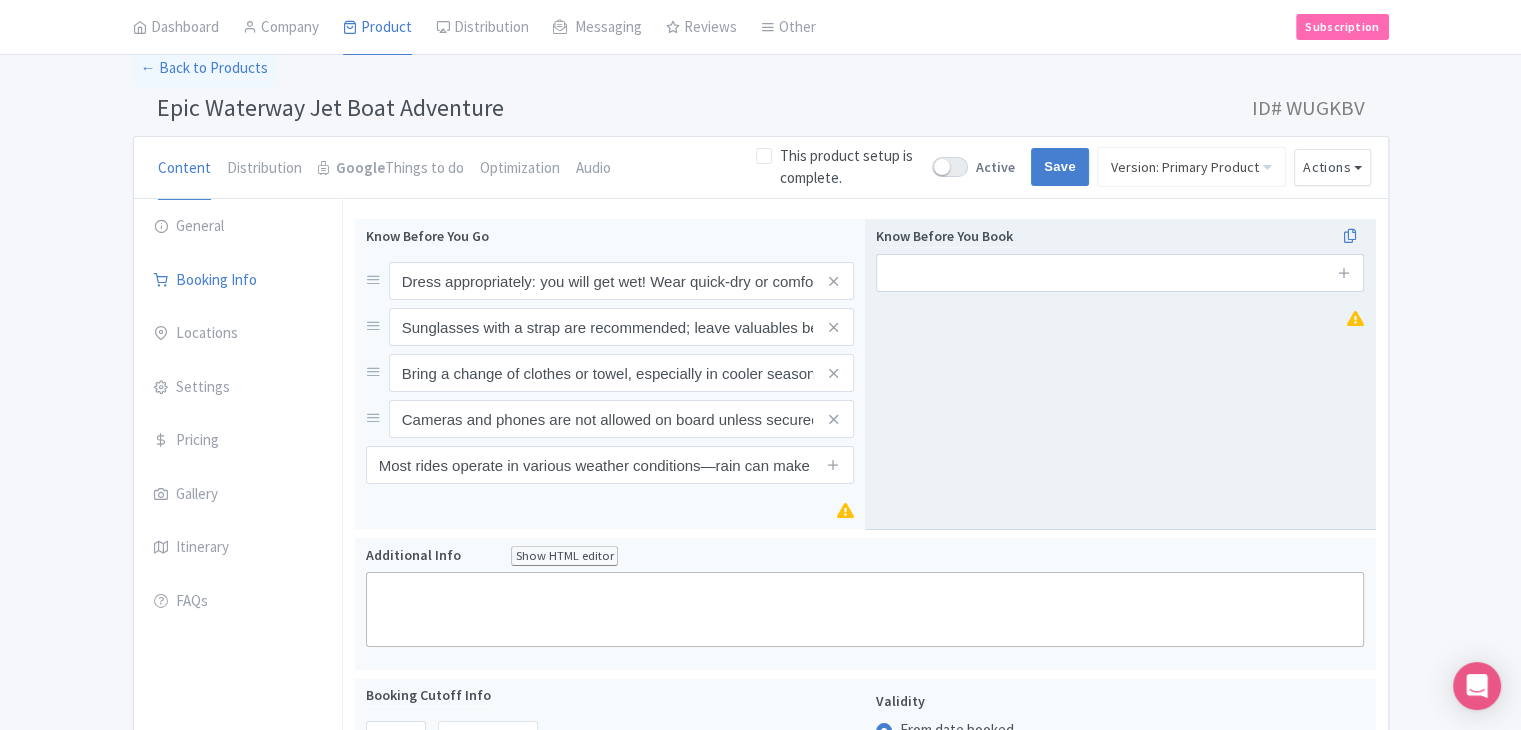 scroll, scrollTop: 100, scrollLeft: 0, axis: vertical 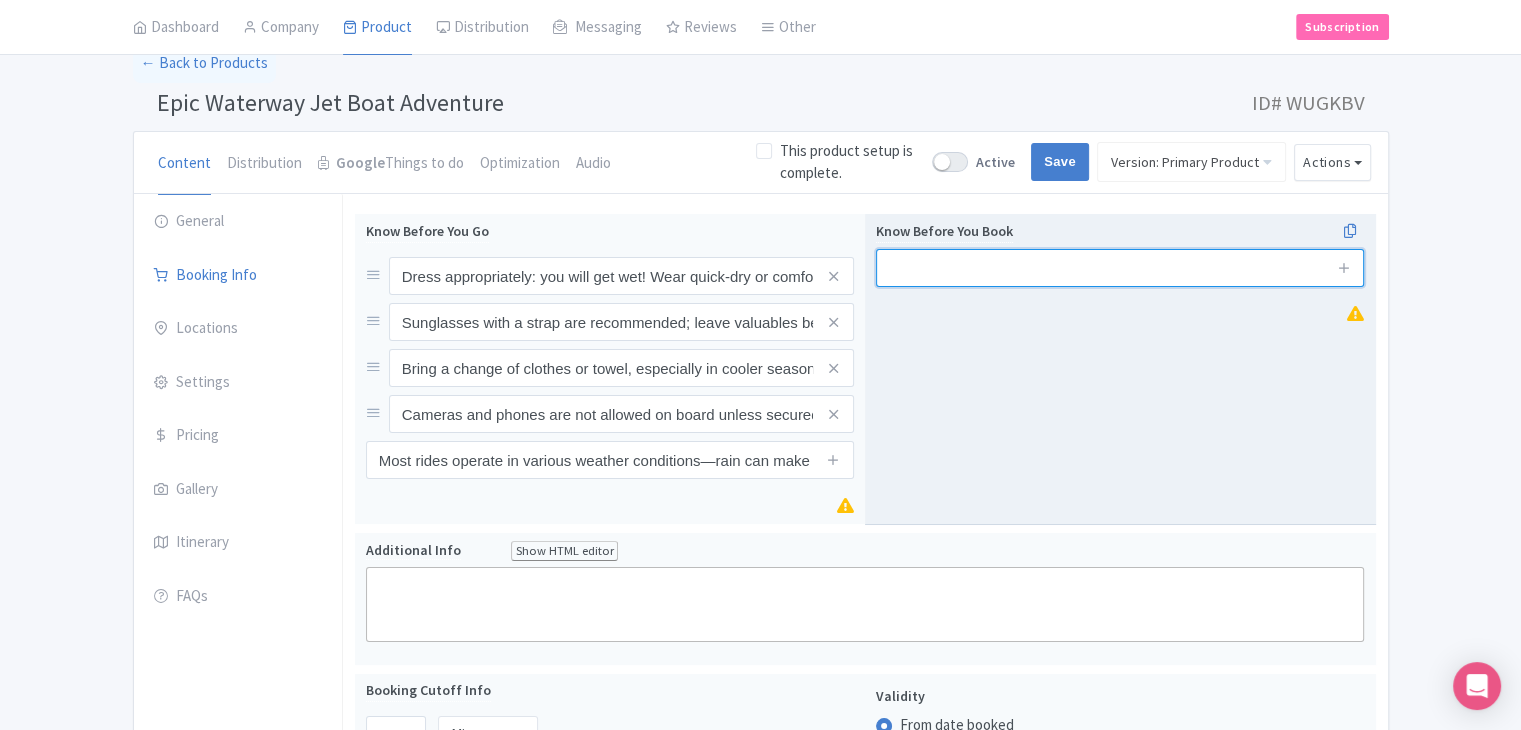click at bounding box center [1120, 268] 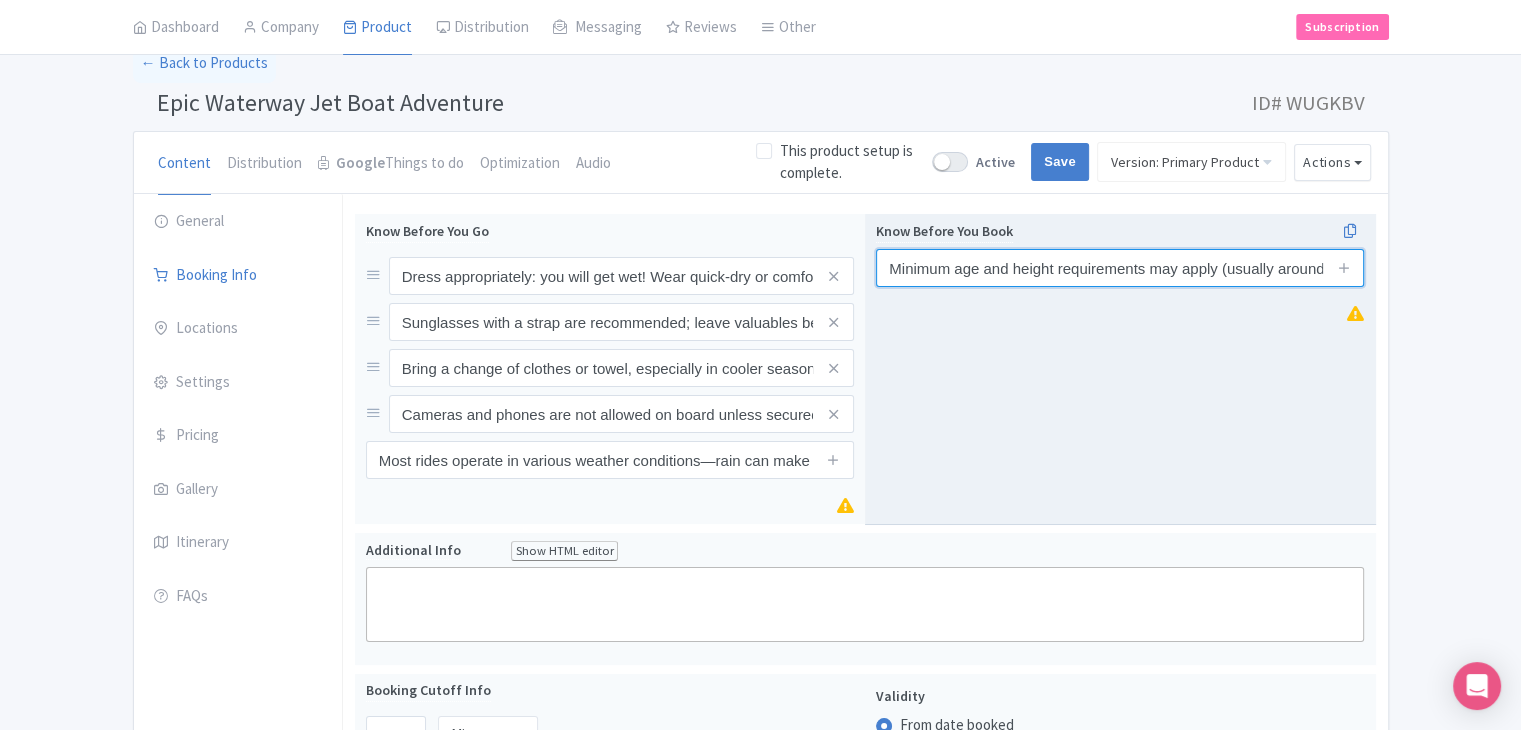 scroll, scrollTop: 0, scrollLeft: 183, axis: horizontal 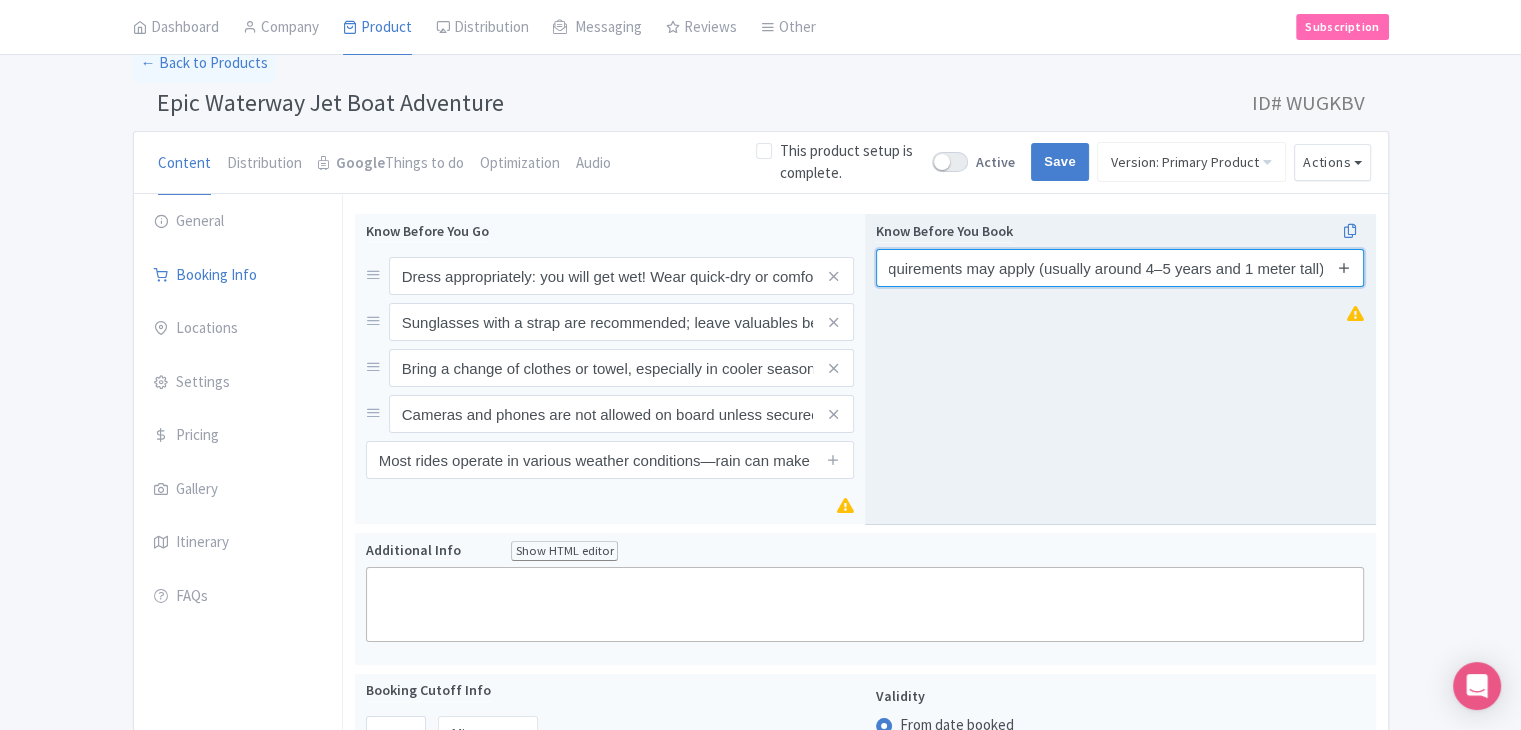 type on "Minimum age and height requirements may apply (usually around 4–5 years and 1 meter tall)" 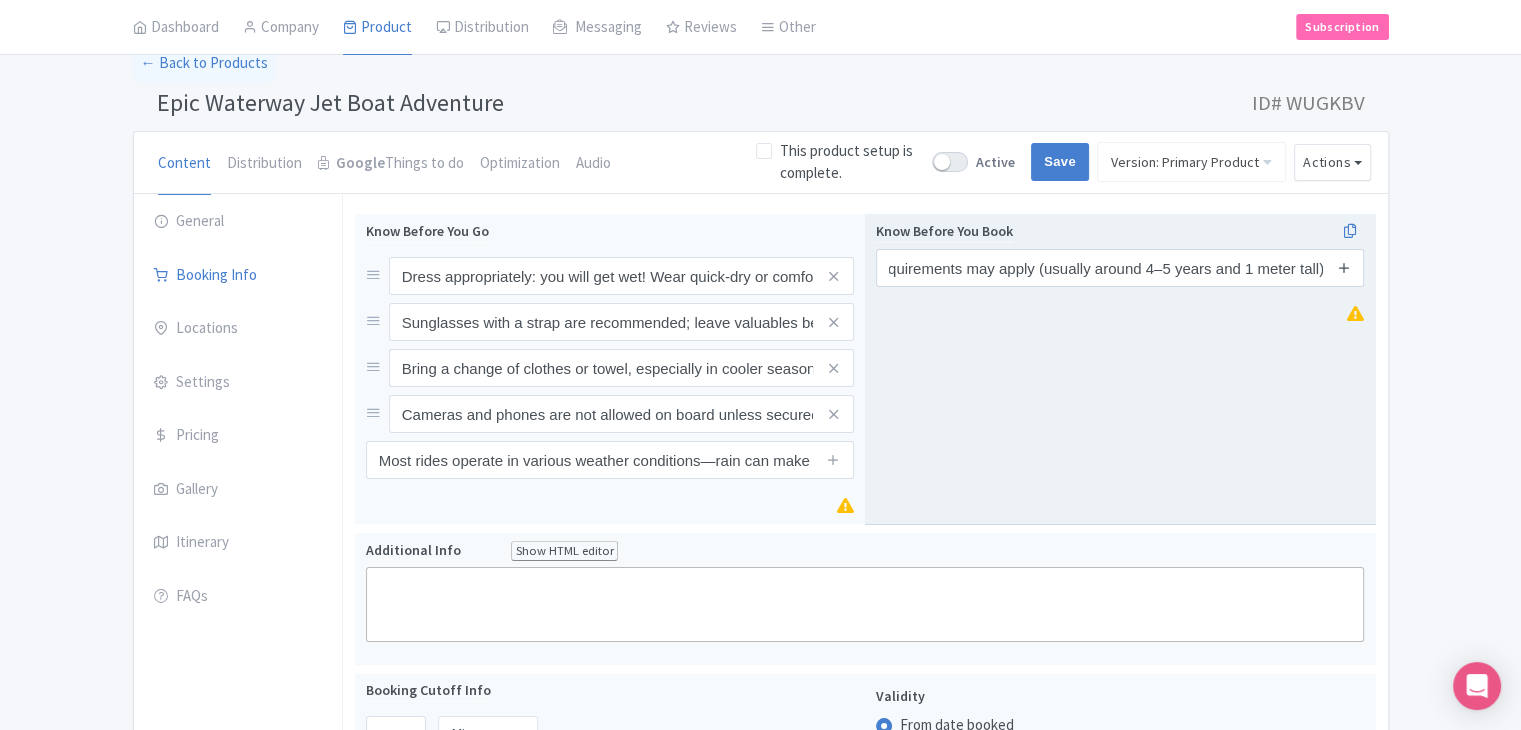scroll, scrollTop: 0, scrollLeft: 0, axis: both 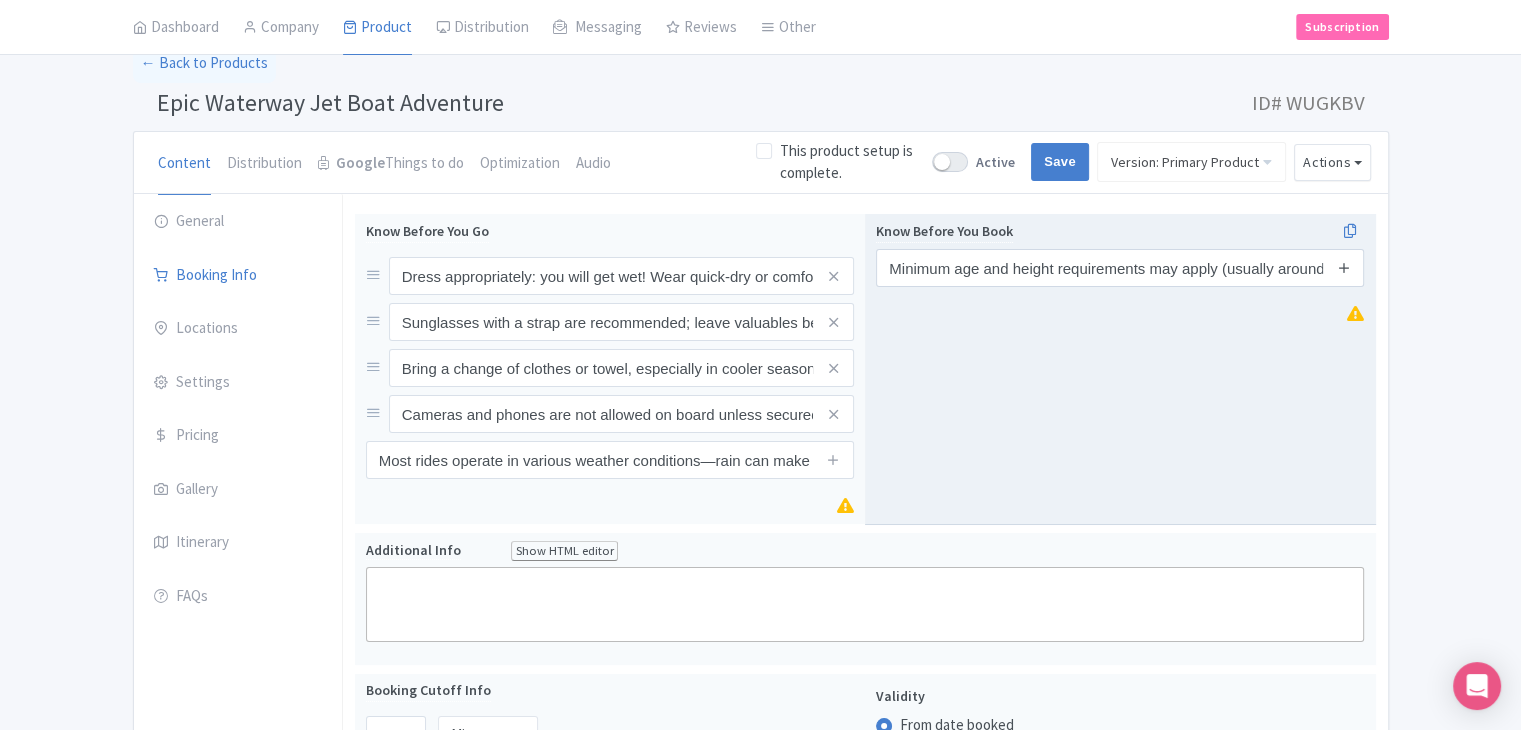 click at bounding box center (1344, 267) 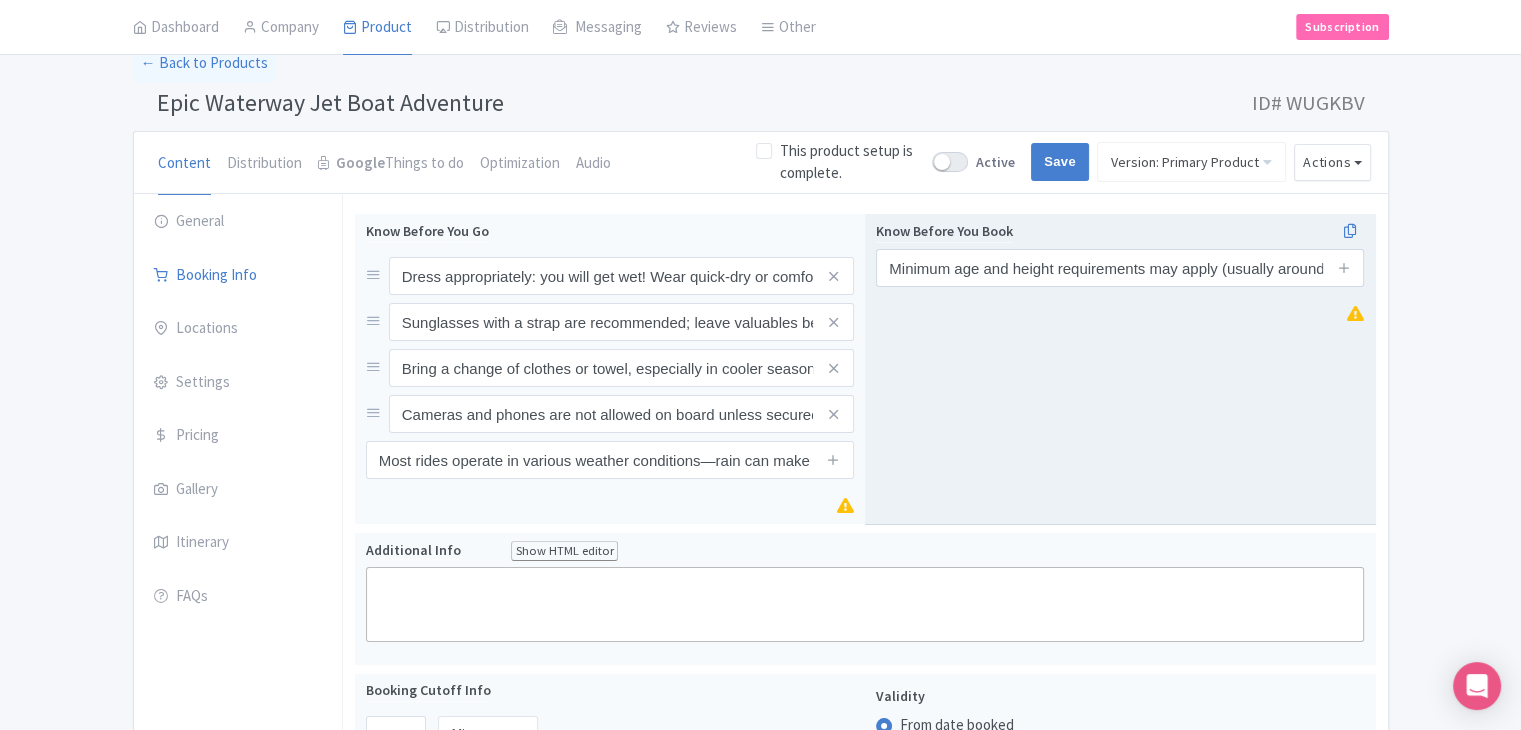 type 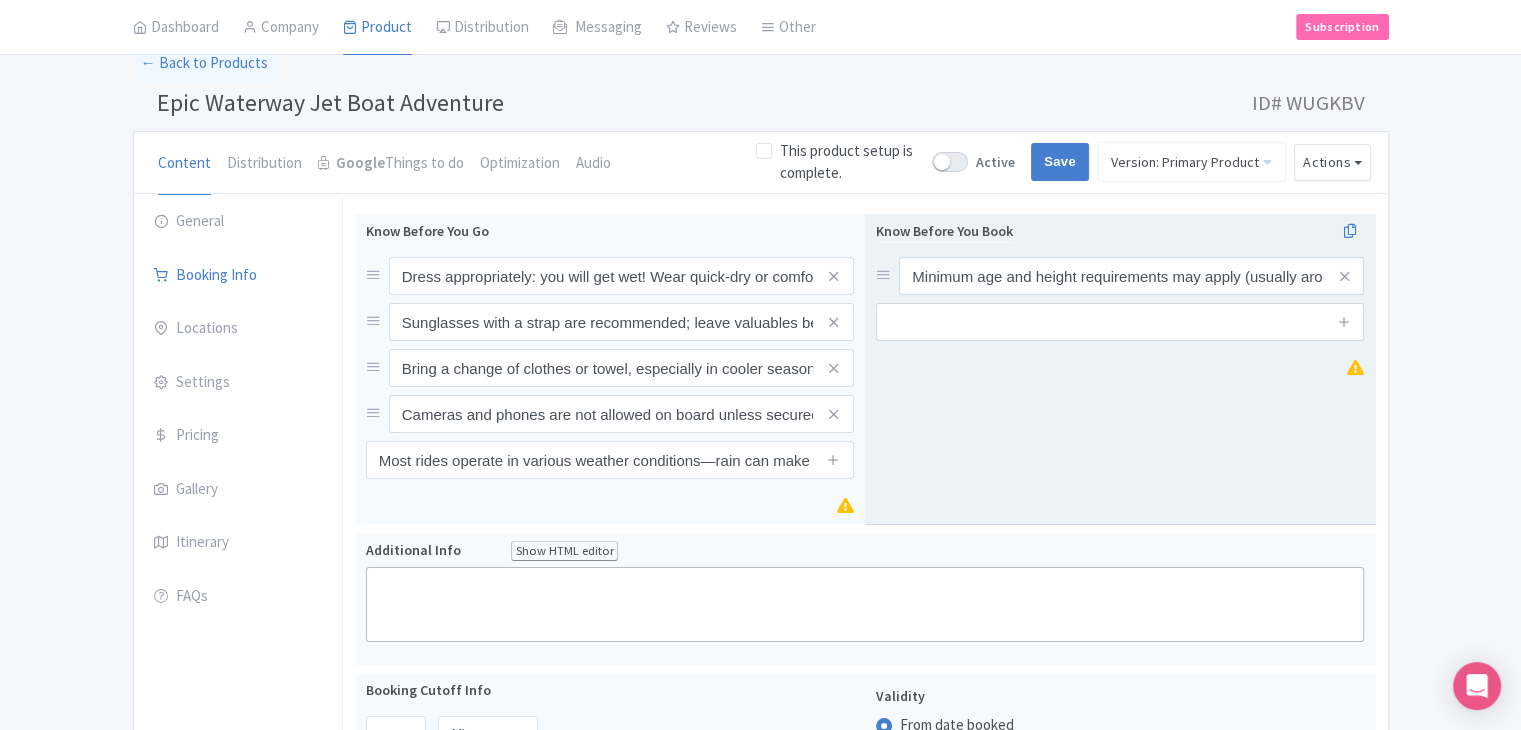 click at bounding box center [1344, 321] 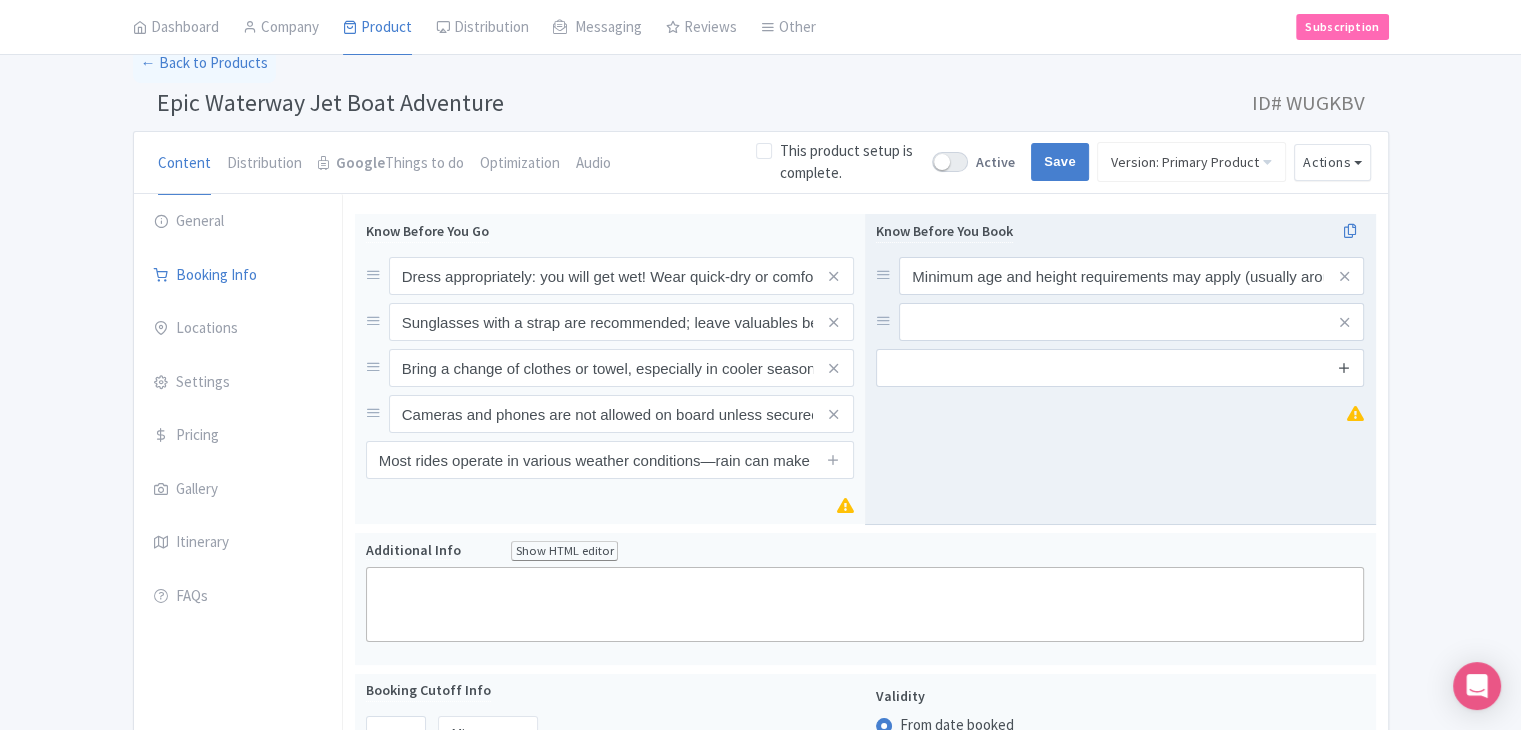 click at bounding box center [1344, 368] 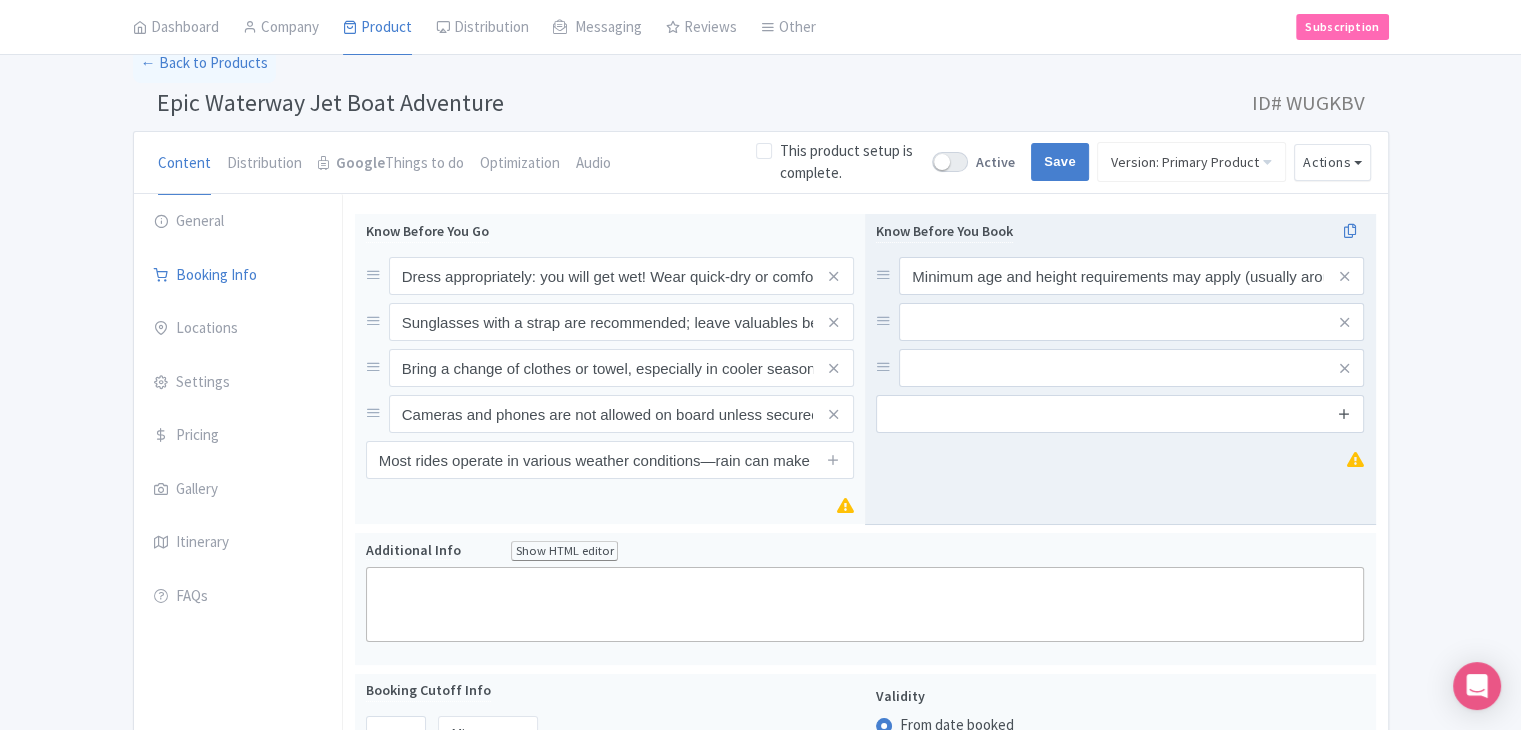 click at bounding box center [1344, 413] 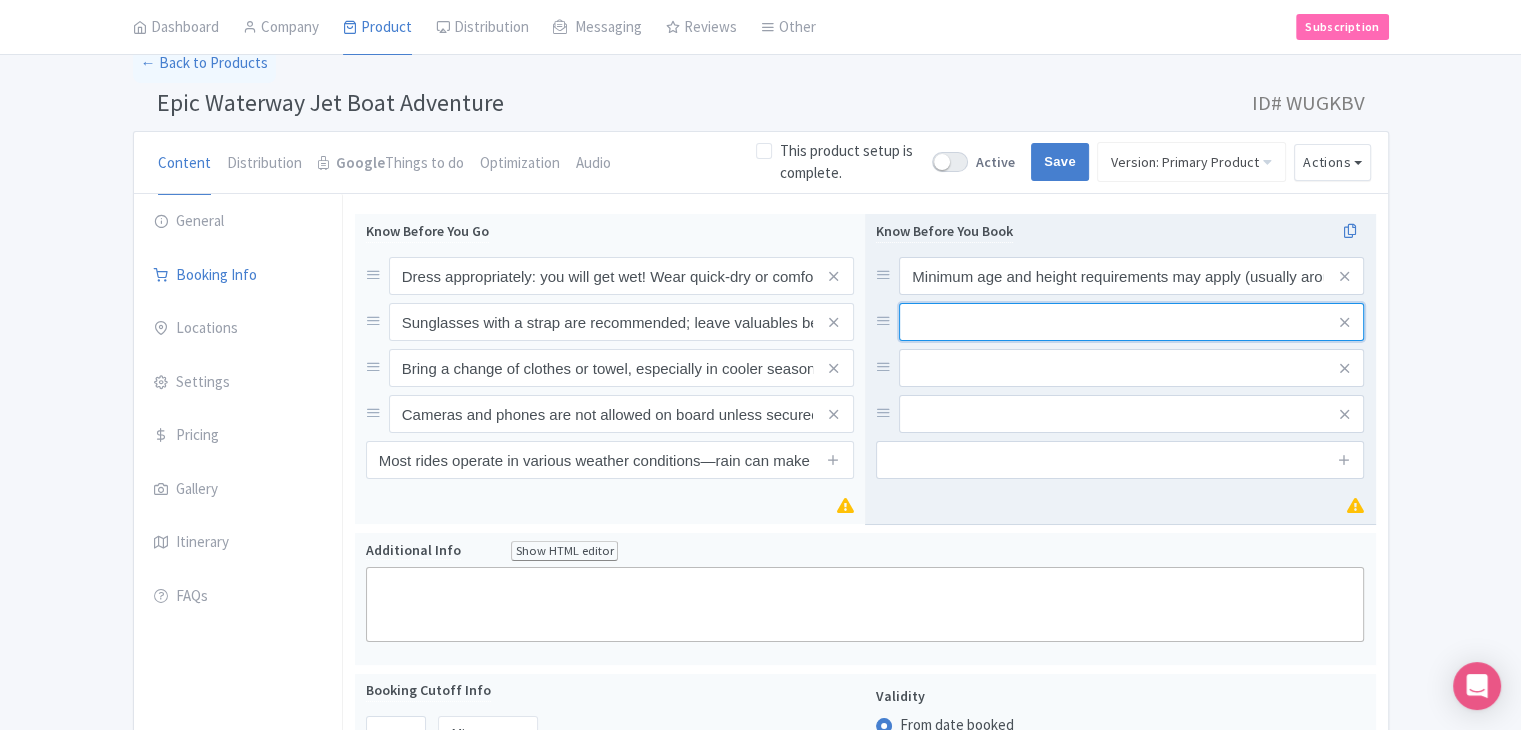 click at bounding box center (1131, 276) 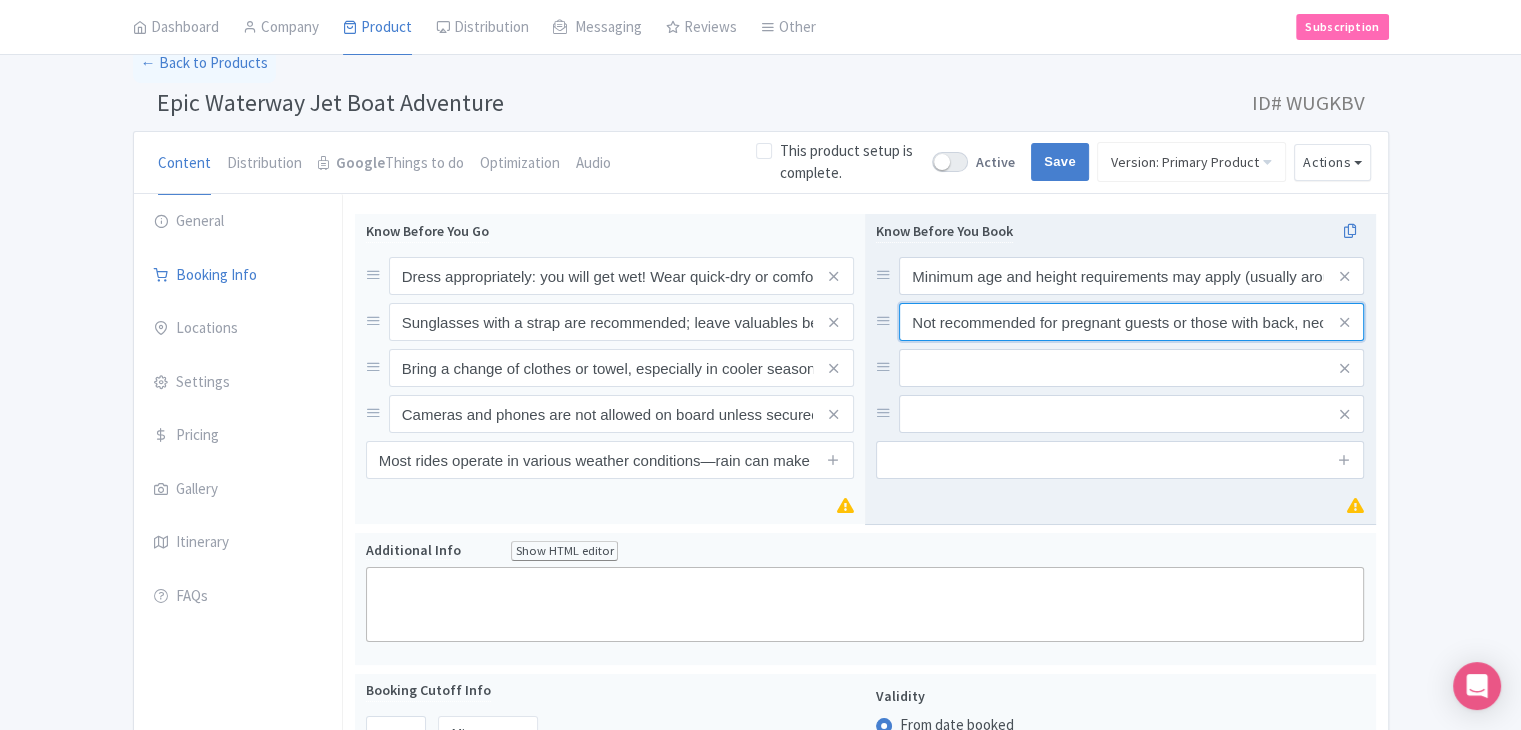 scroll, scrollTop: 0, scrollLeft: 141, axis: horizontal 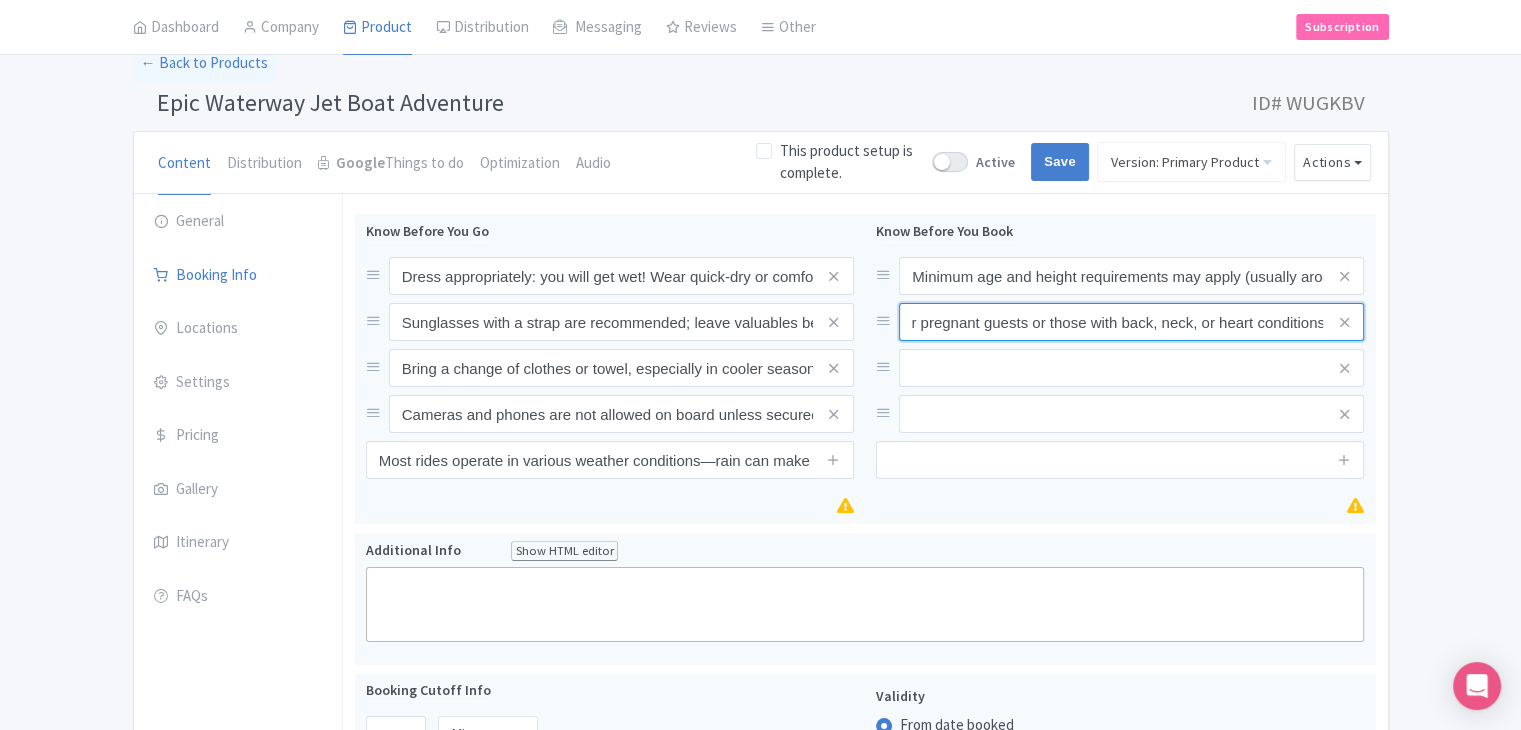 type on "Not recommended for pregnant guests or those with back, neck, or heart conditions" 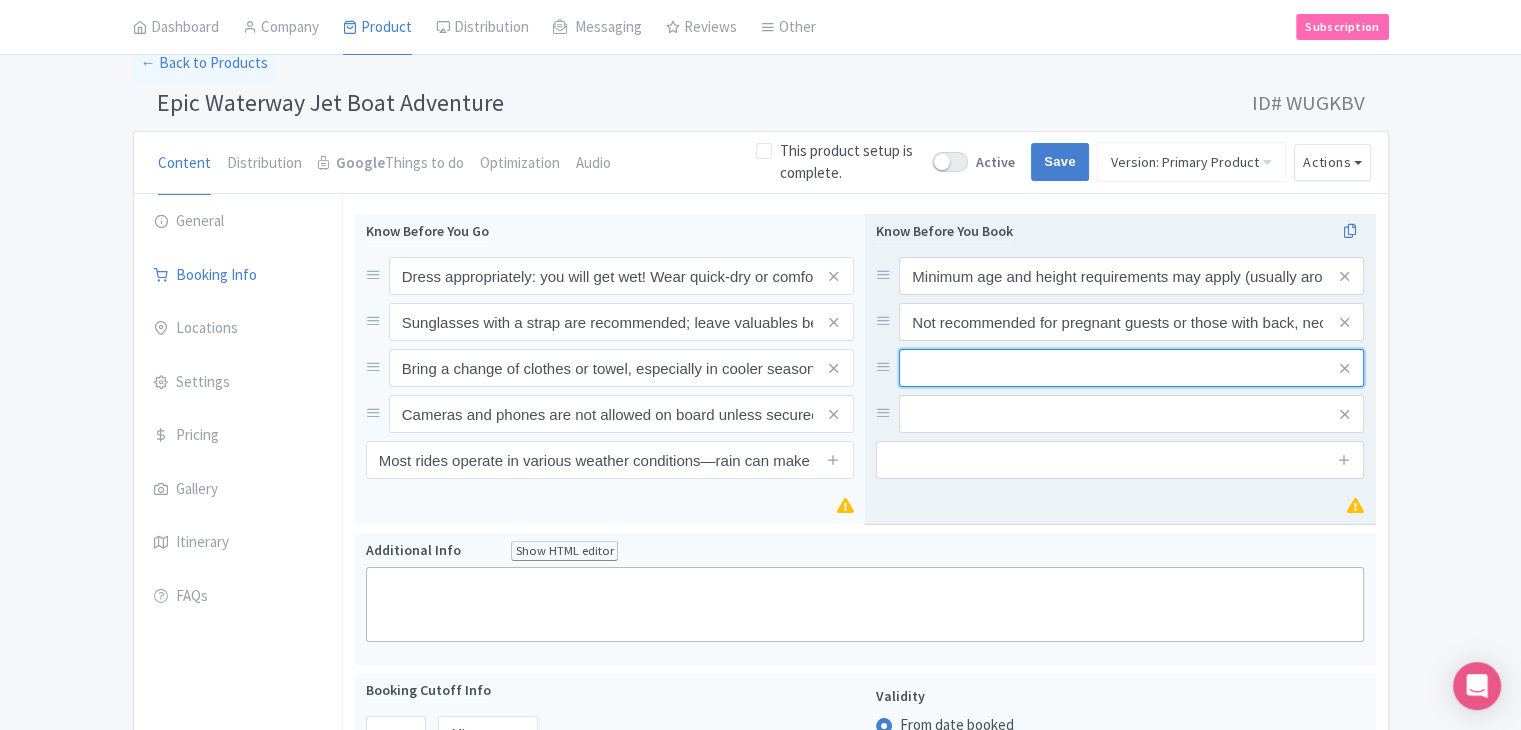 click at bounding box center (1131, 276) 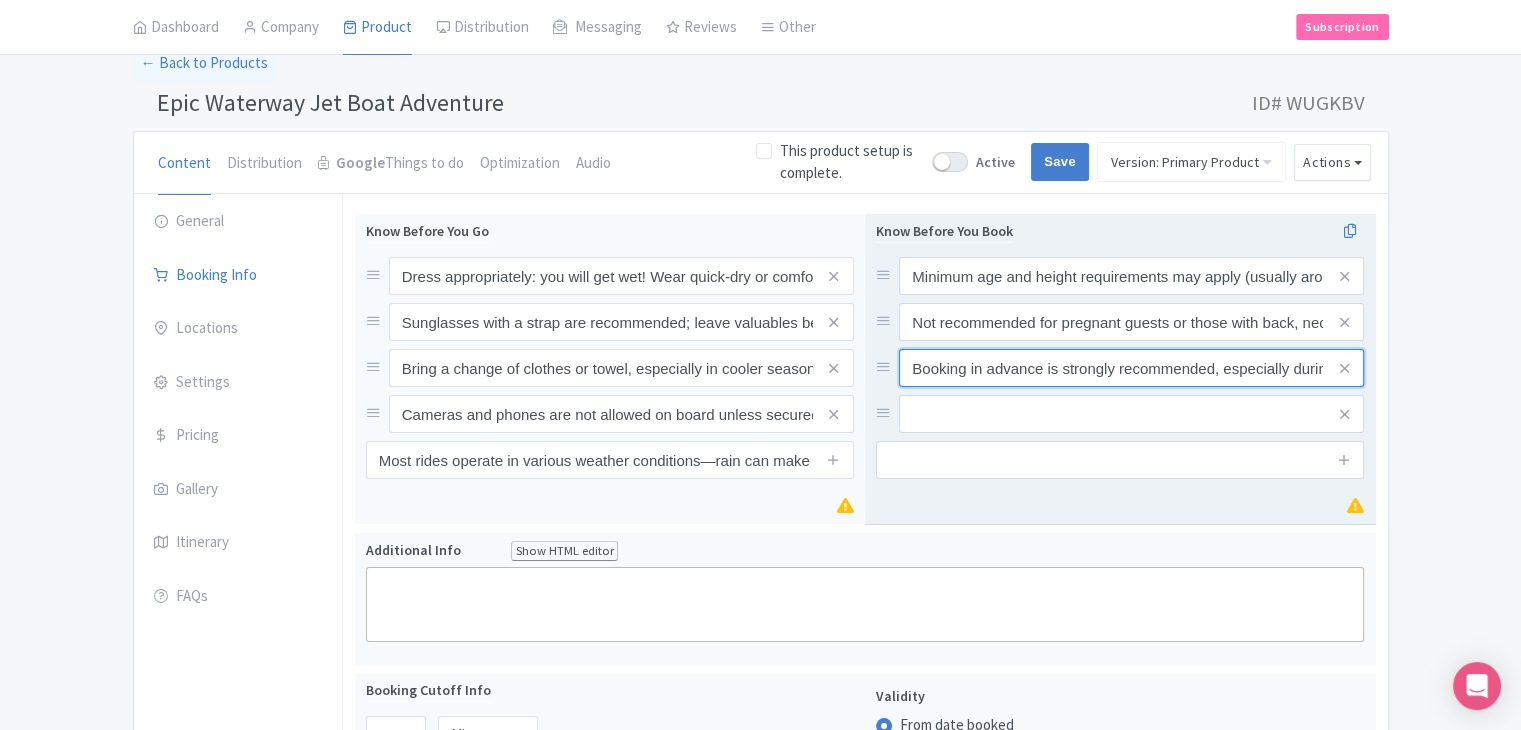 scroll, scrollTop: 0, scrollLeft: 107, axis: horizontal 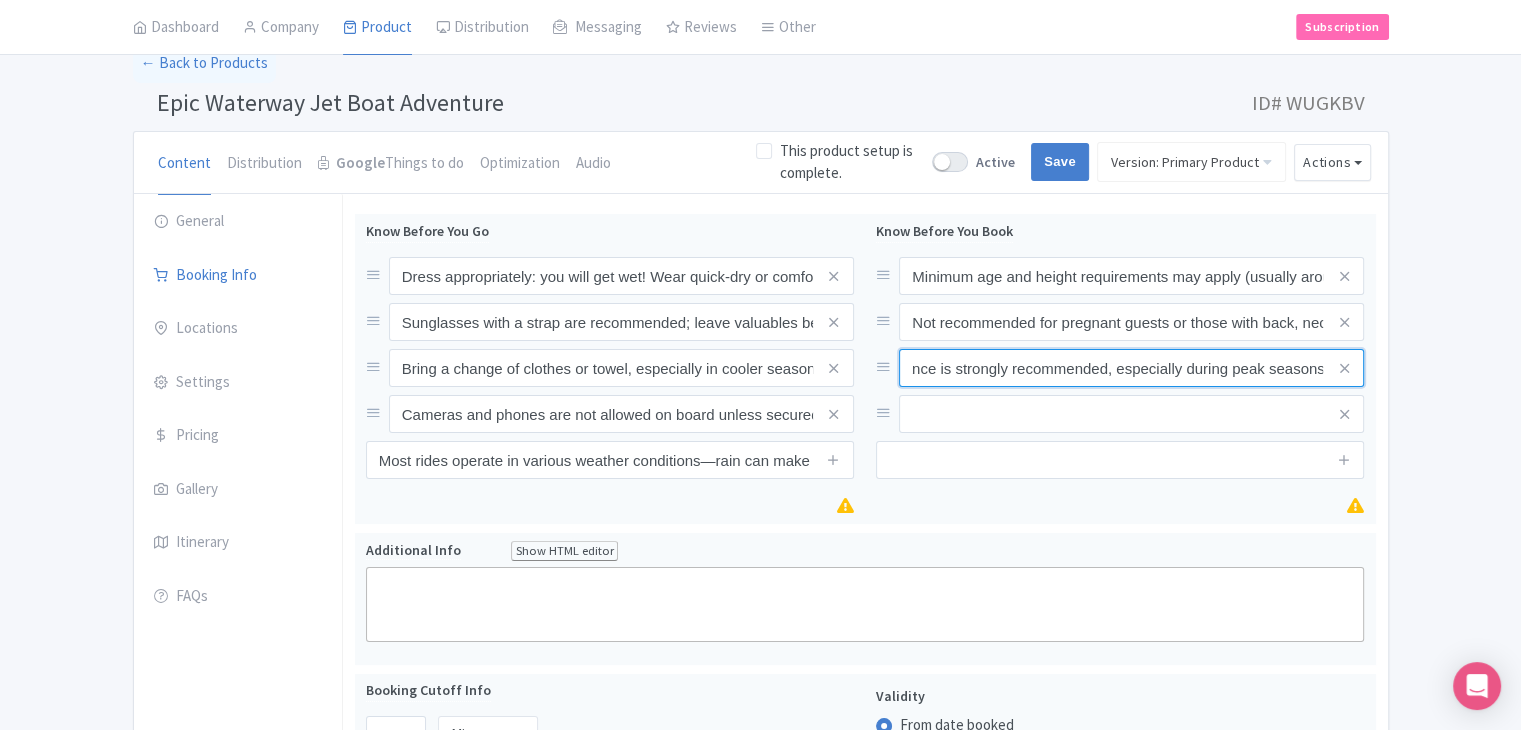type on "Booking in advance is strongly recommended, especially during peak seasons" 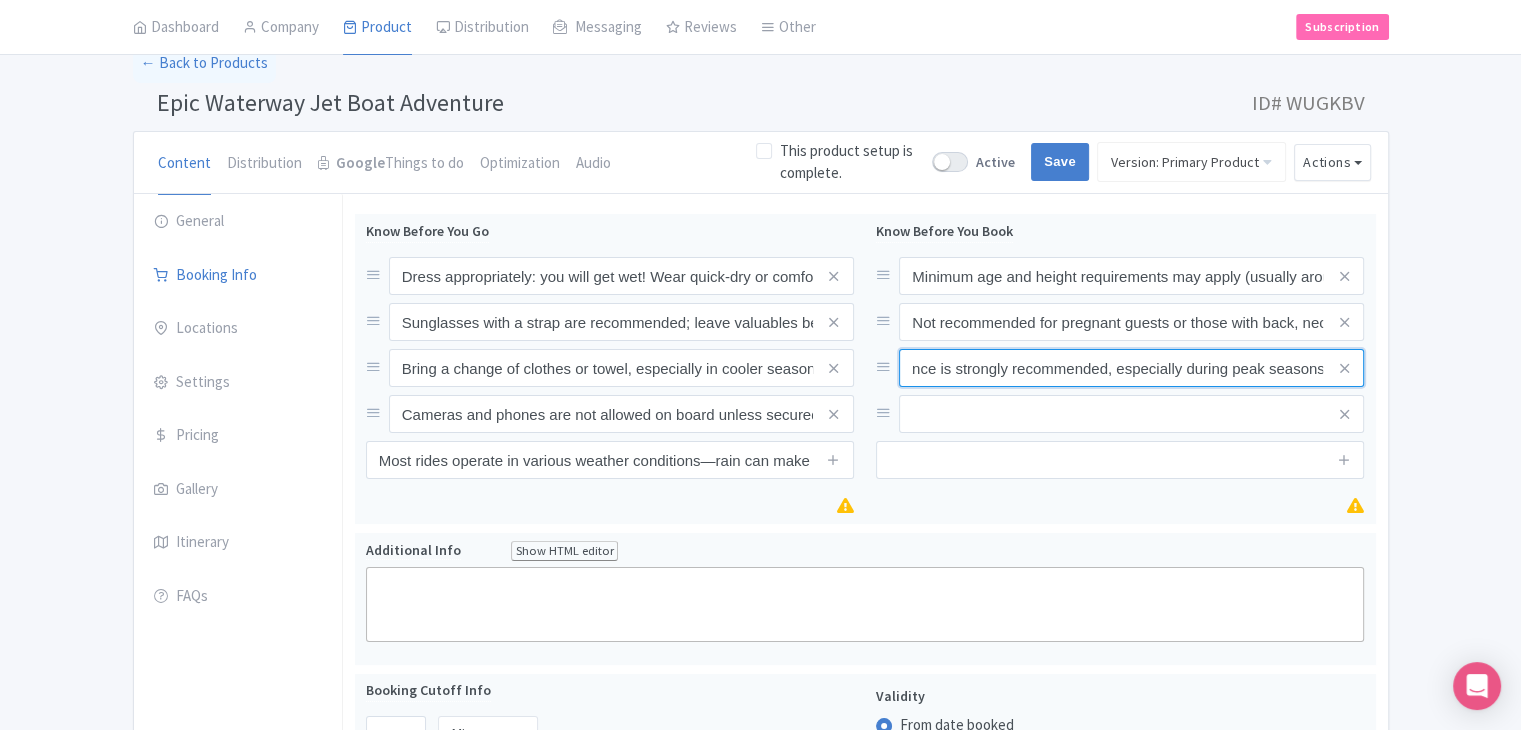 scroll, scrollTop: 0, scrollLeft: 0, axis: both 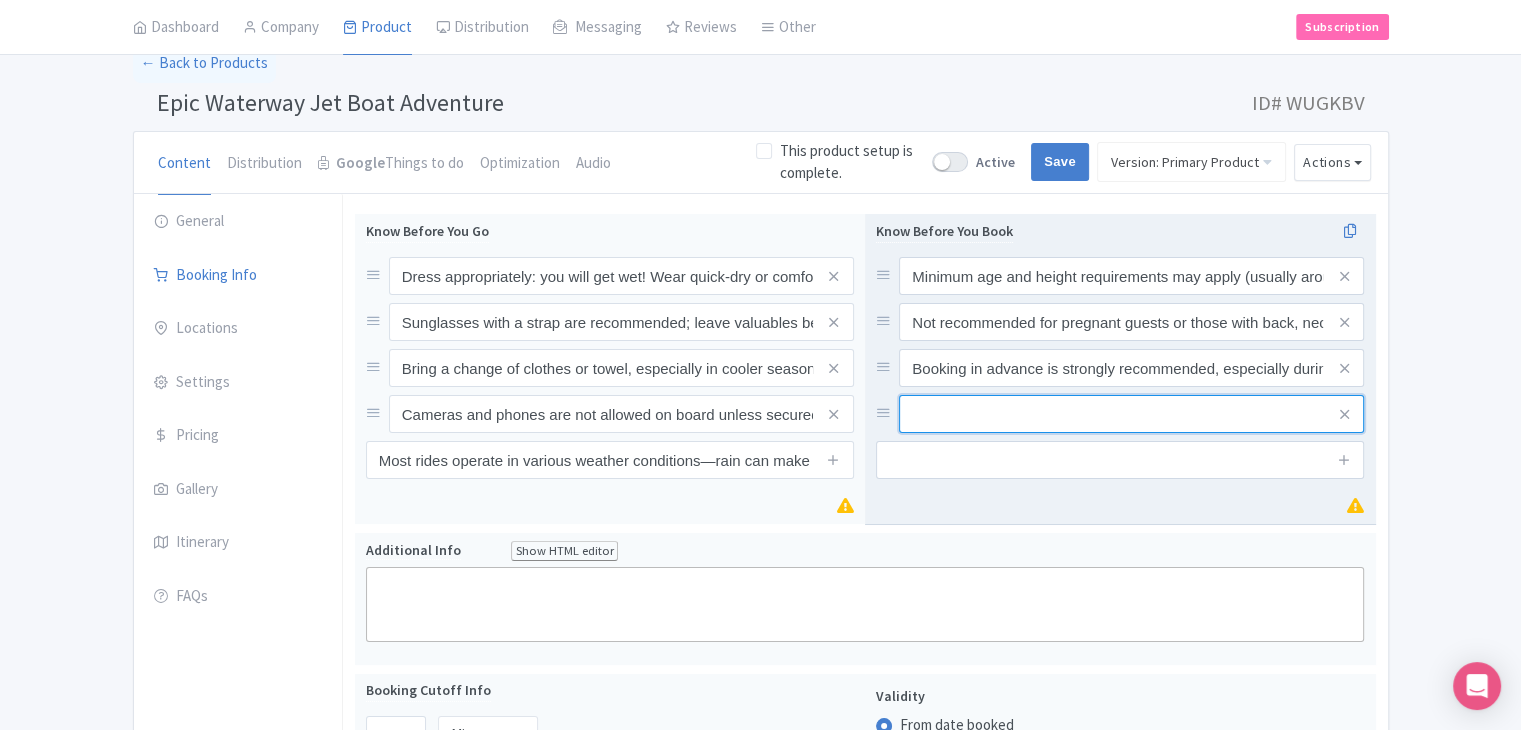 click at bounding box center [1131, 276] 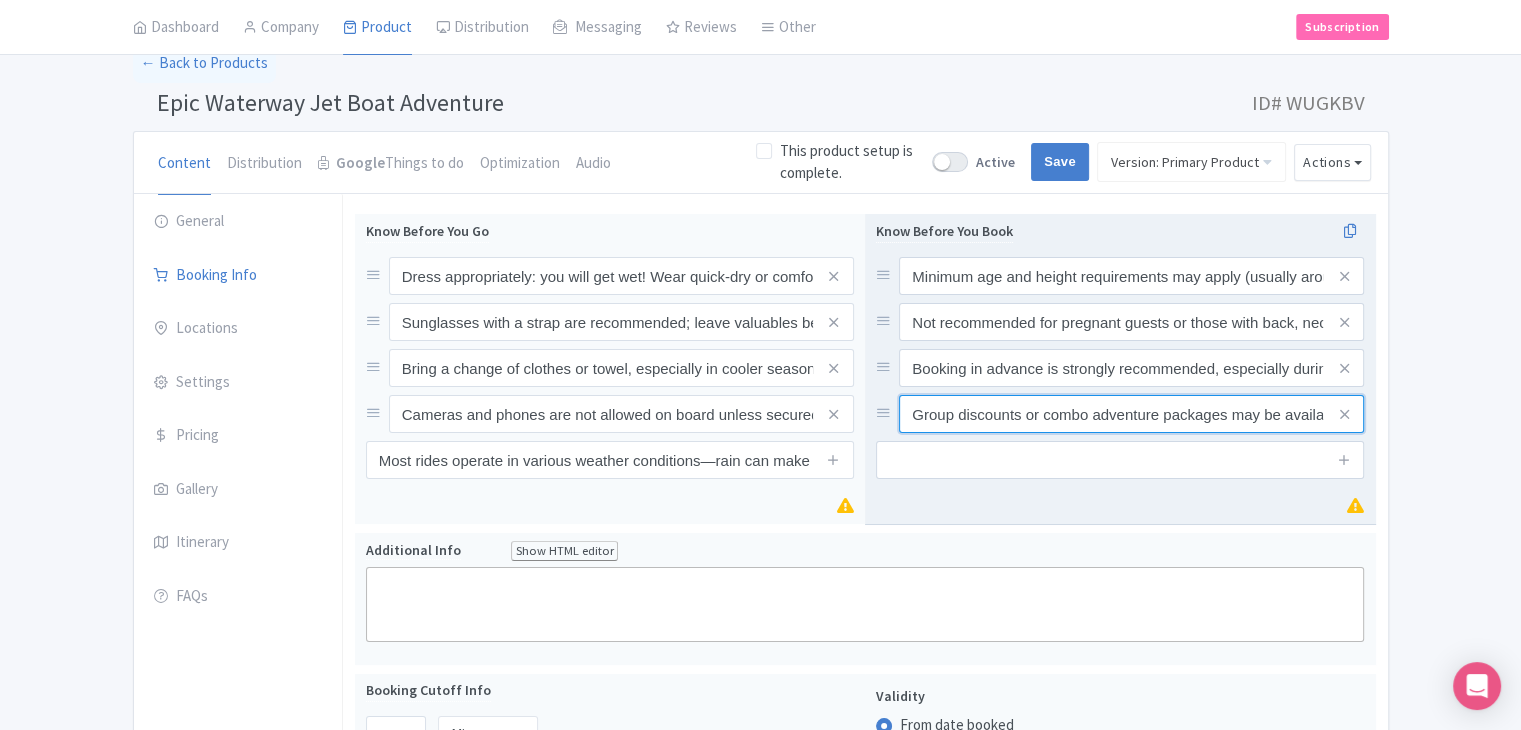 scroll, scrollTop: 0, scrollLeft: 20, axis: horizontal 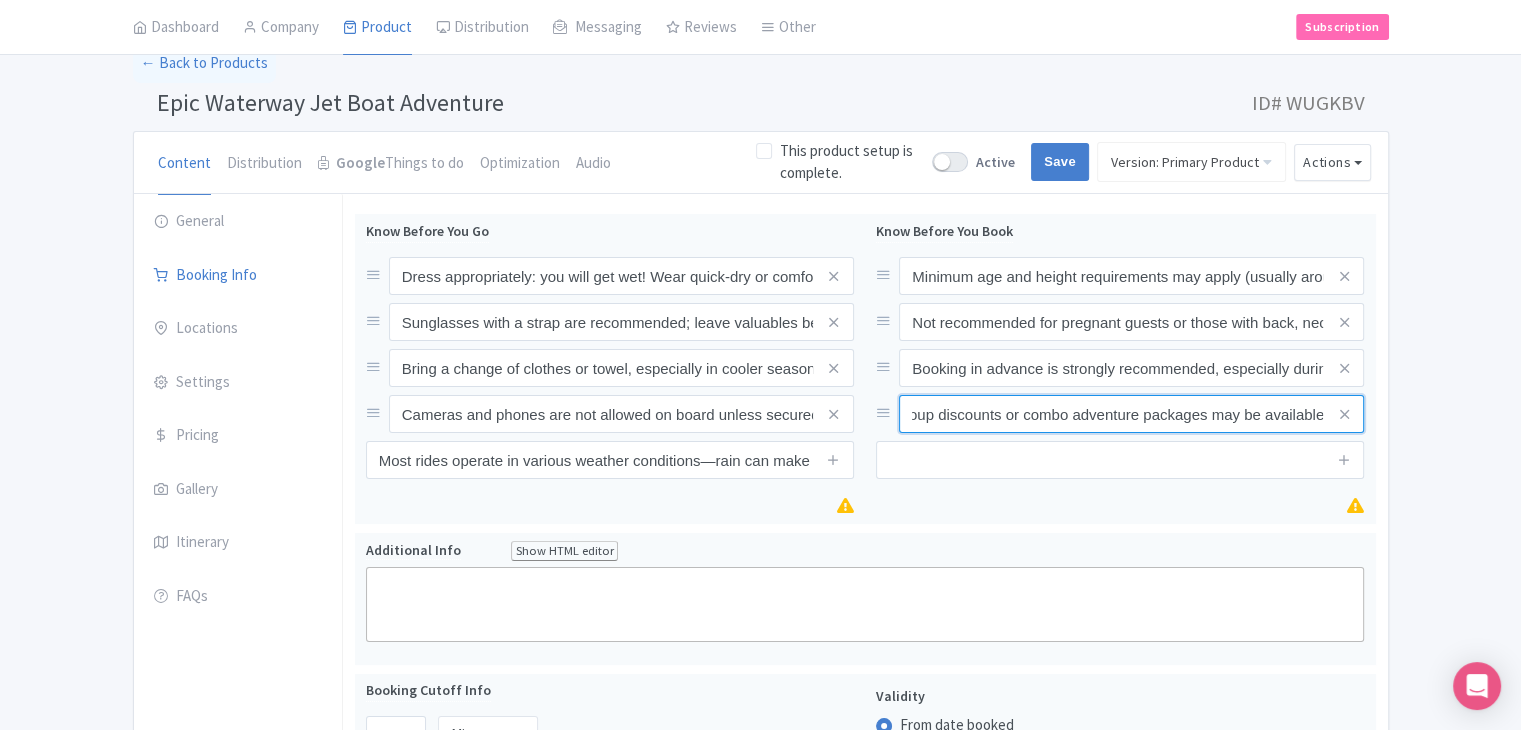 type on "Group discounts or combo adventure packages may be available" 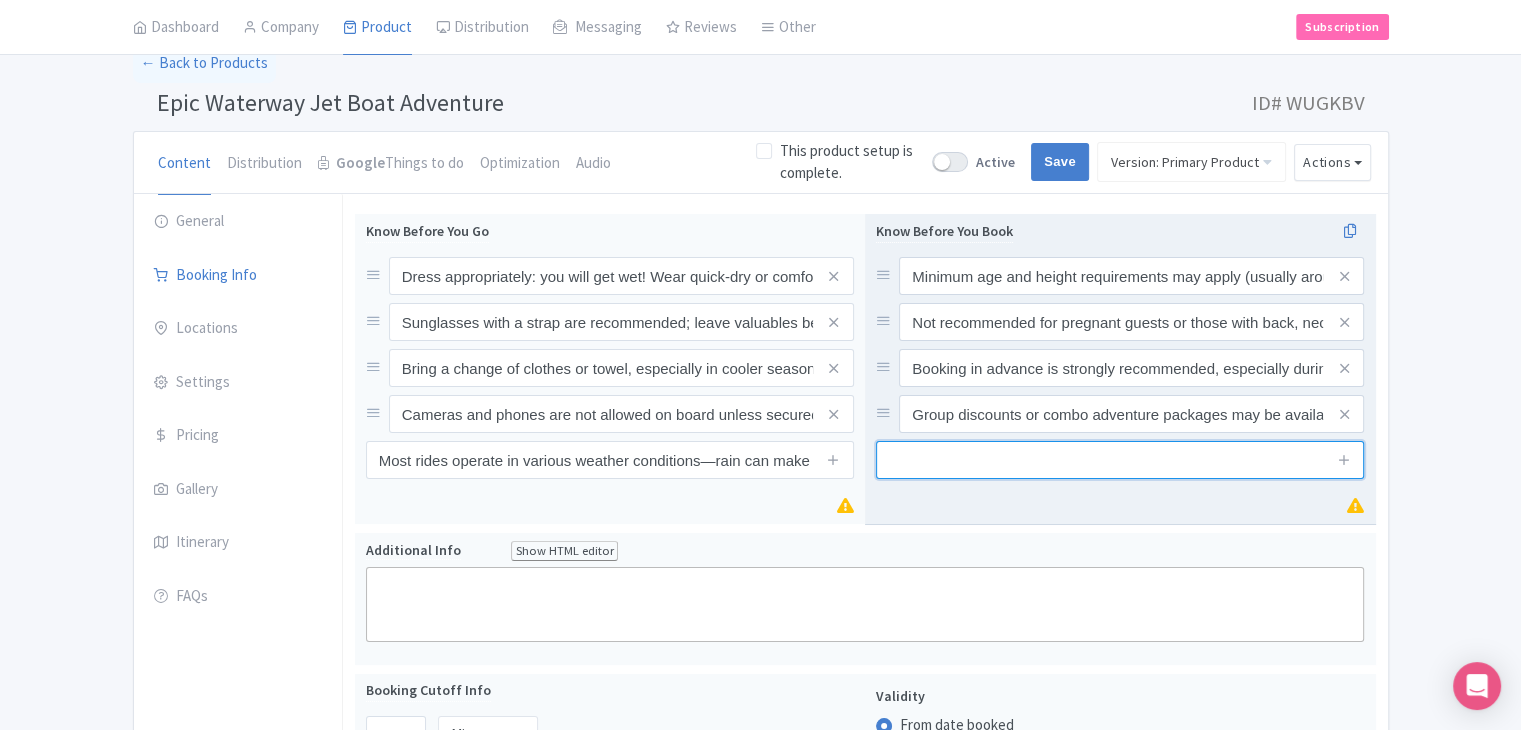 click at bounding box center [1120, 460] 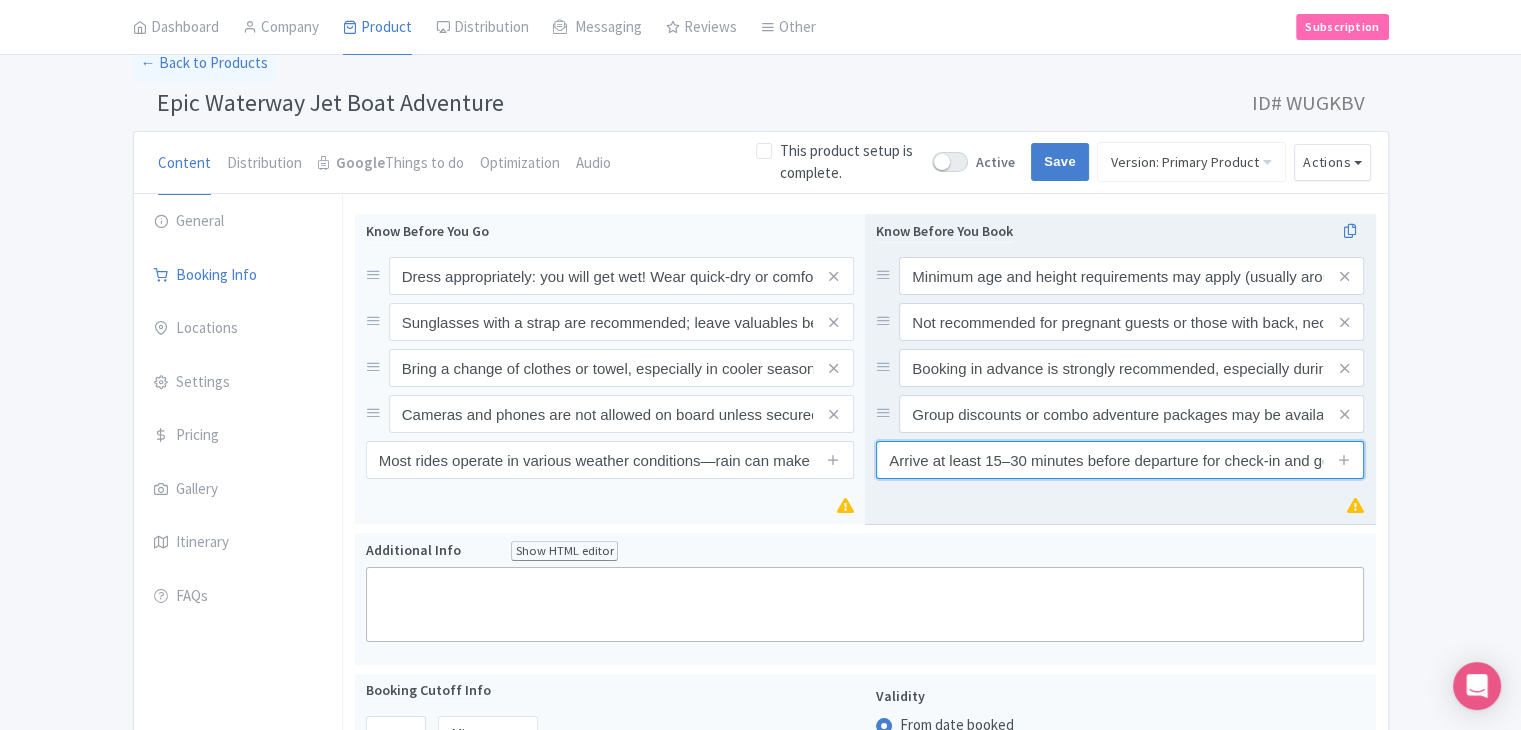 scroll, scrollTop: 0, scrollLeft: 41, axis: horizontal 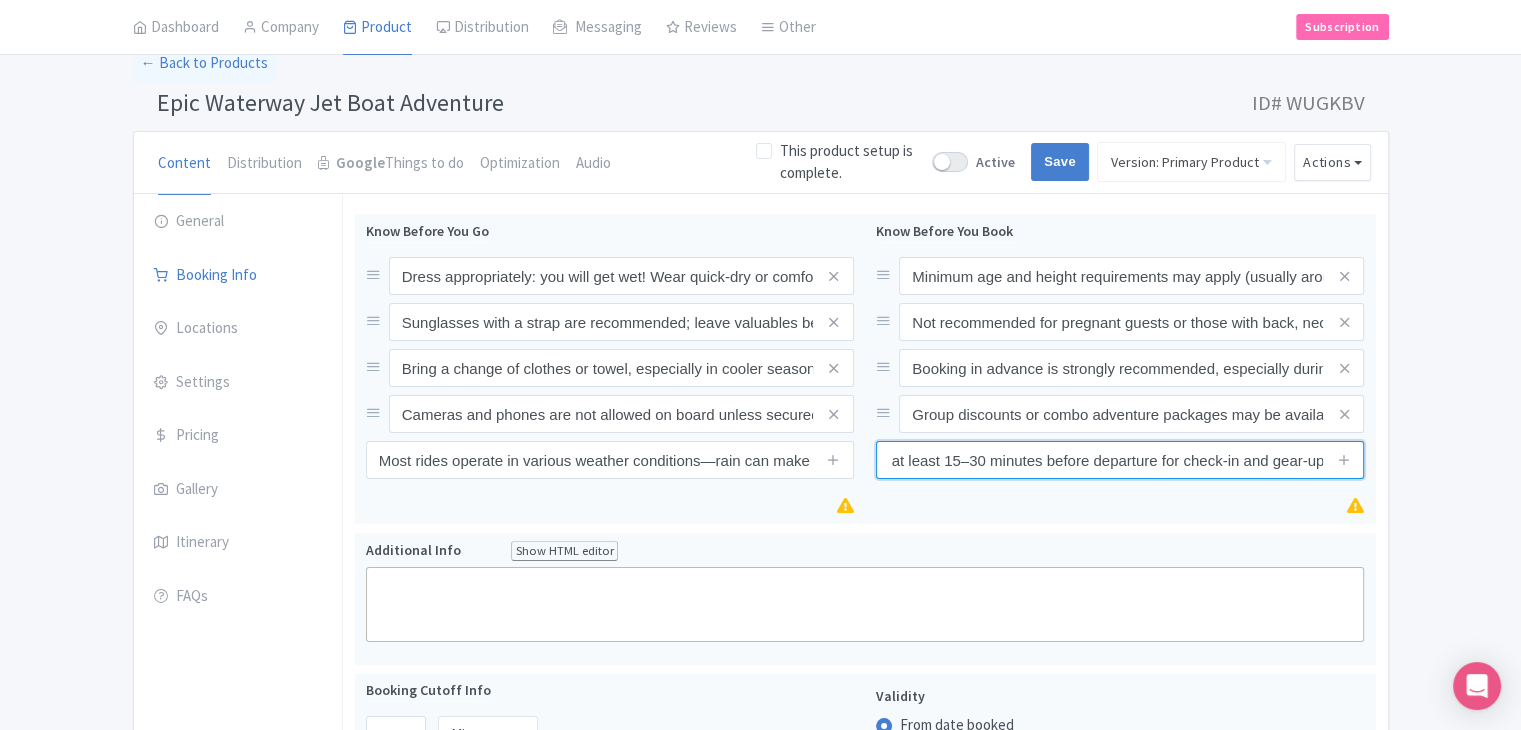 type on "Arrive at least 15–30 minutes before departure for check-in and gear-up" 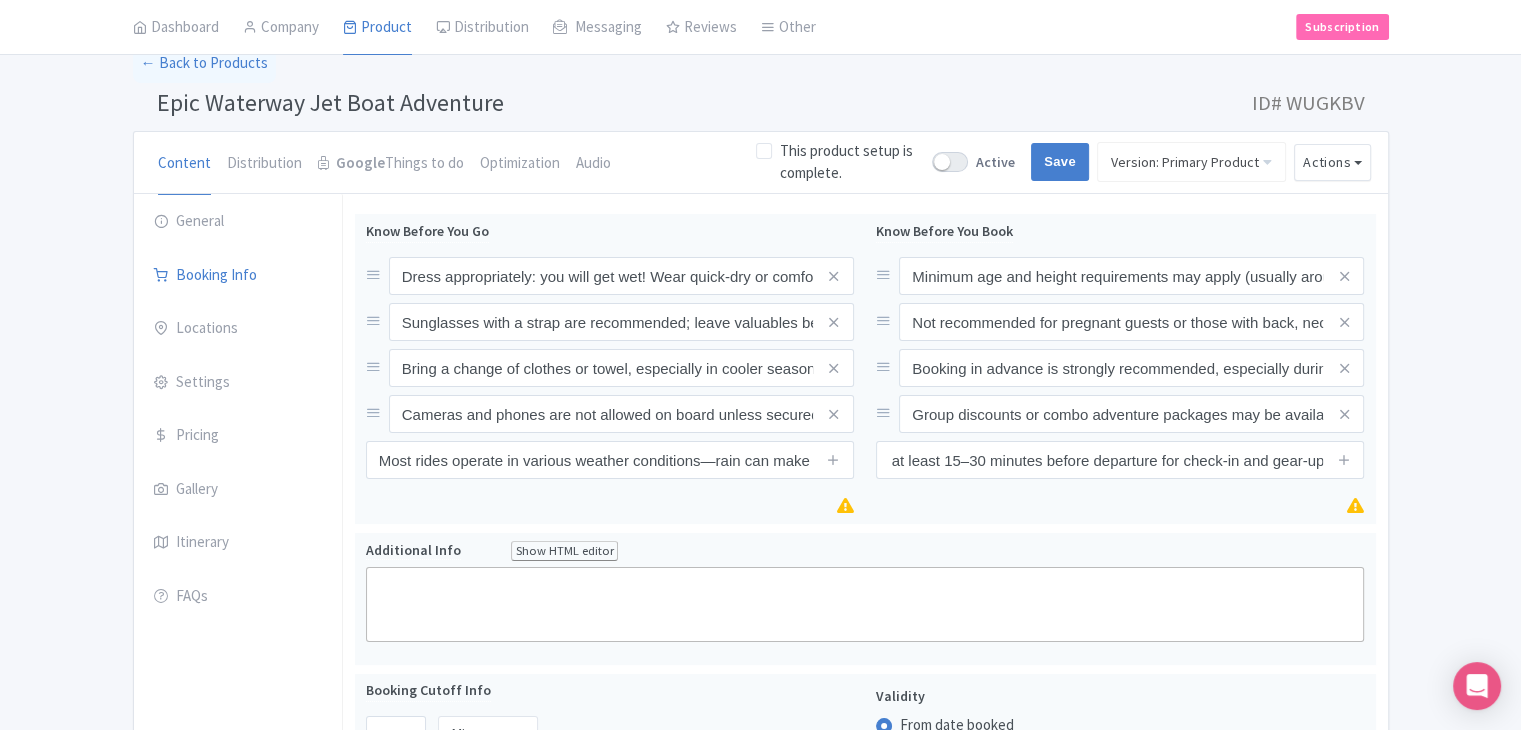 scroll, scrollTop: 0, scrollLeft: 0, axis: both 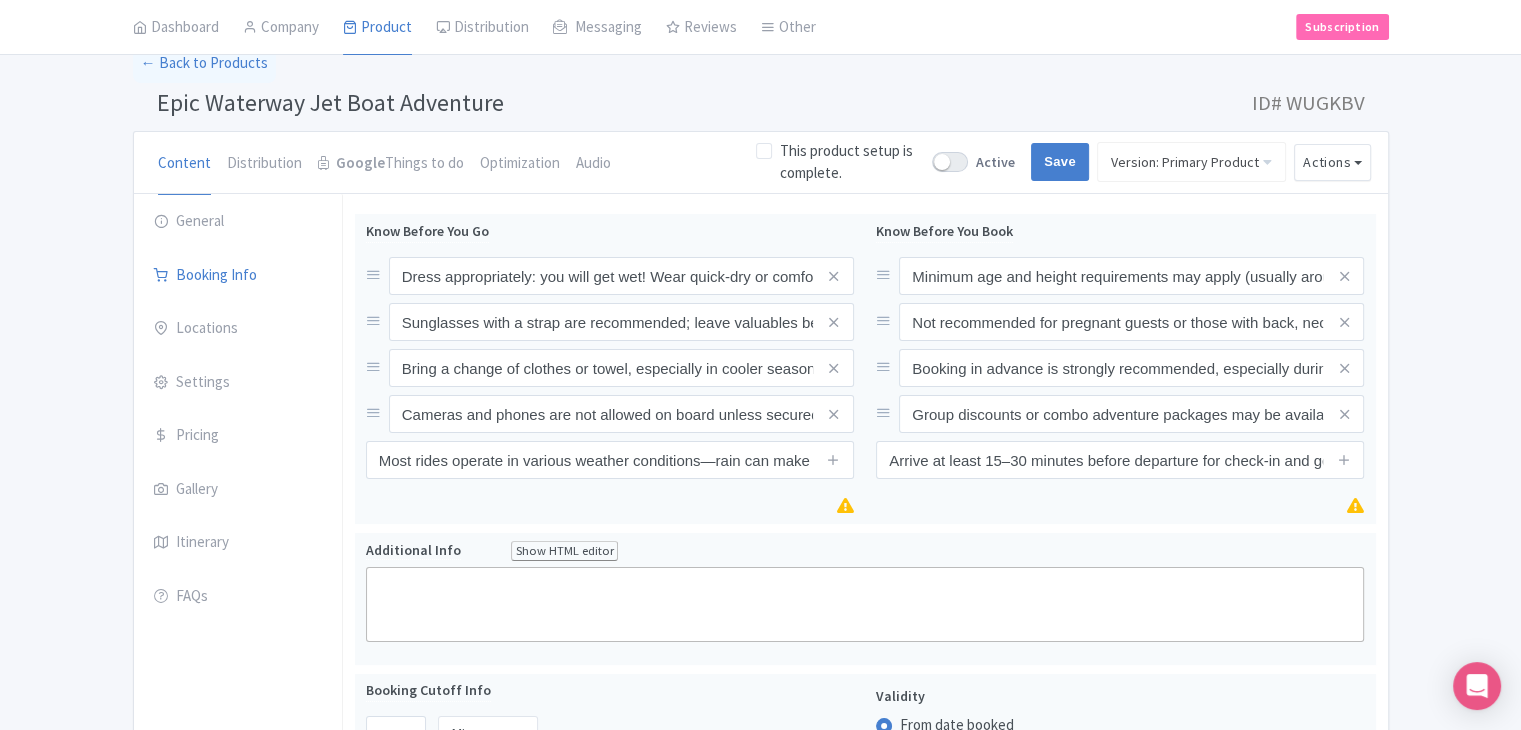 click on "Success
Data saved automatically
← Back to Products
Epic Waterway Jet Boat Adventure
ID# WUGKBV
Content
Distribution
Google  Things to do
Optimization
Audio
This product setup is complete.
Active
Save
Version: Primary Product
Primary Product
Version: Primary Product
Version type   * Primary
Version name   * Primary Product
Version description
Date from
Date to
Select all resellers for version
Share with Resellers:
Done
Actions
View on Magpie
Customer View
Industry Partner View
Download
Excel
Word
All Images ZIP
Share Products
Delete Product
Create new version" at bounding box center [760, 860] 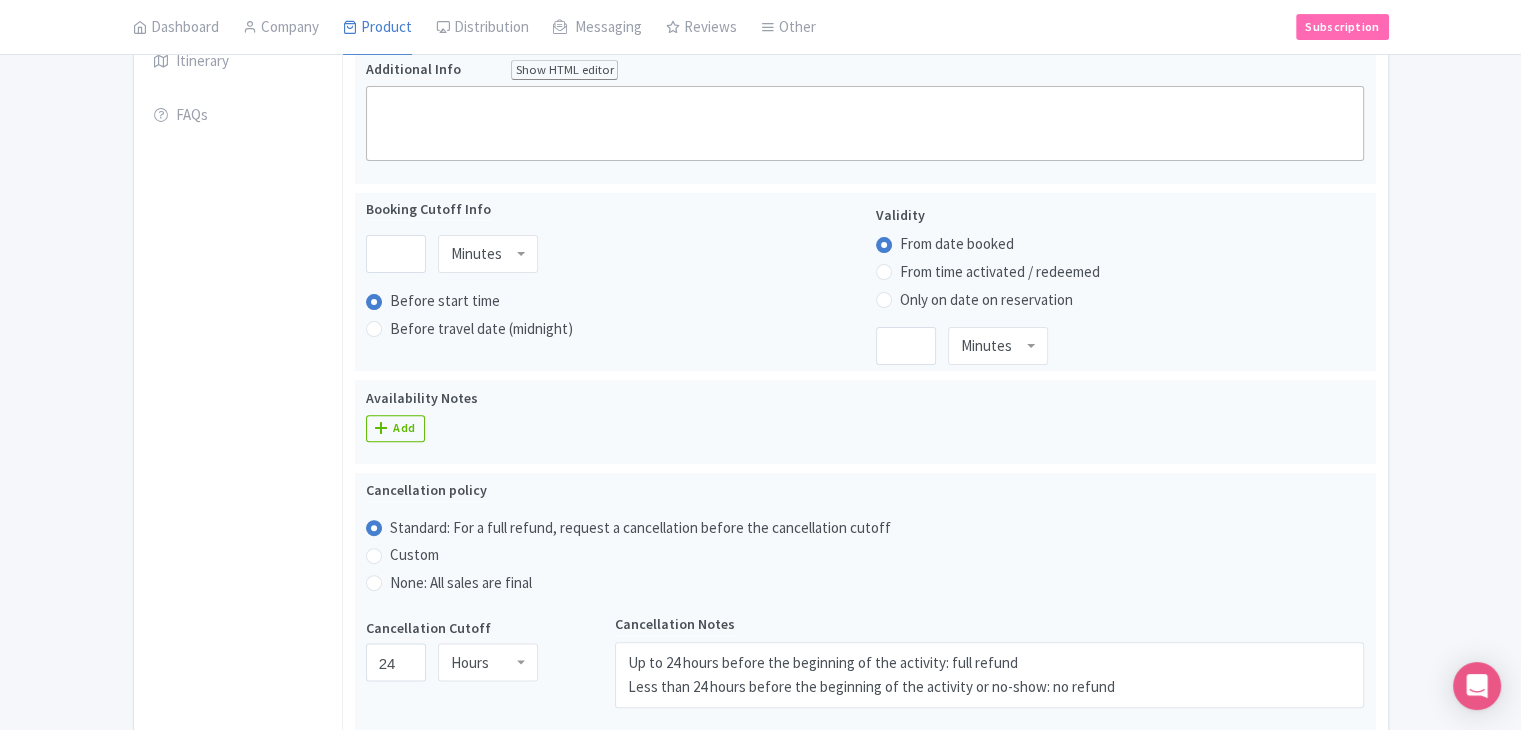 scroll, scrollTop: 386, scrollLeft: 0, axis: vertical 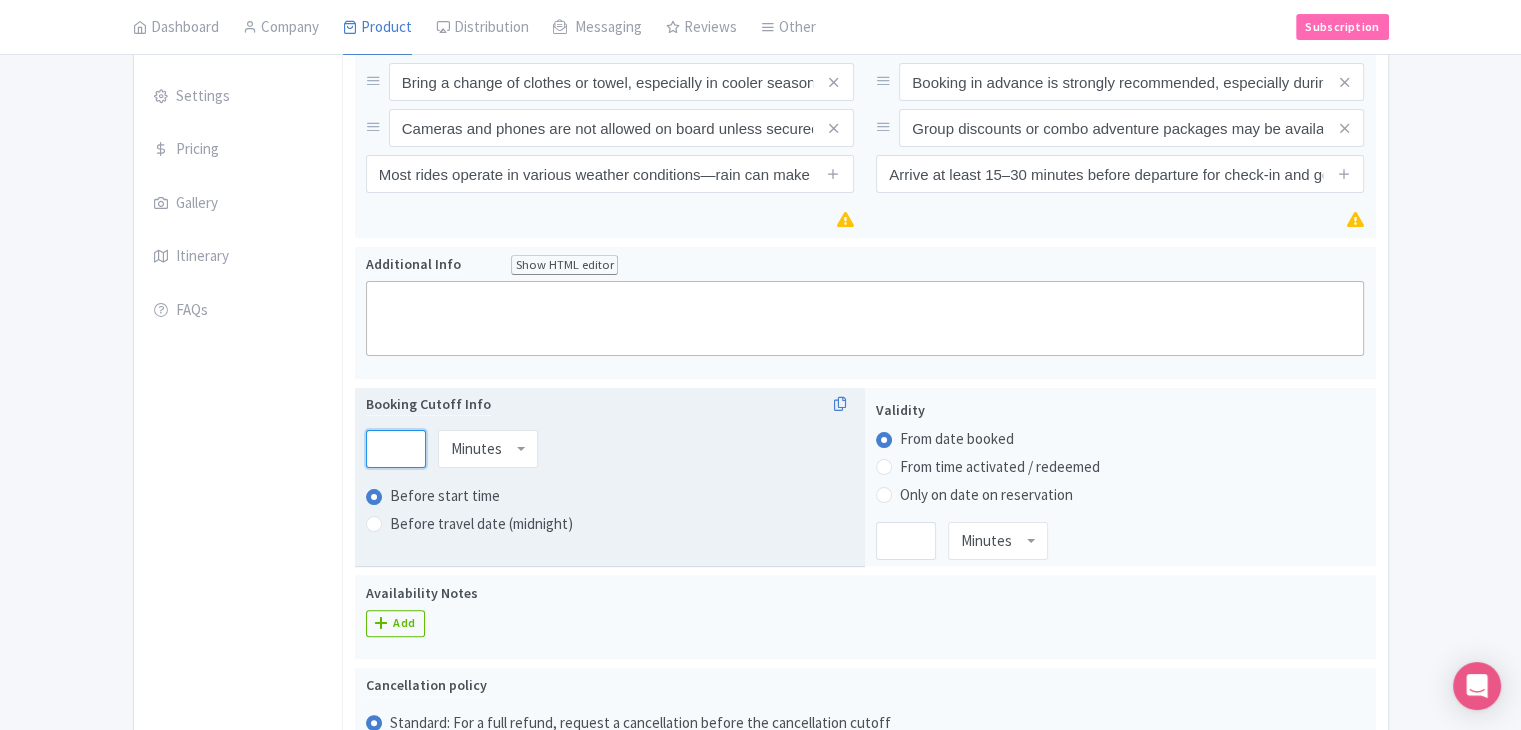 click at bounding box center [396, 449] 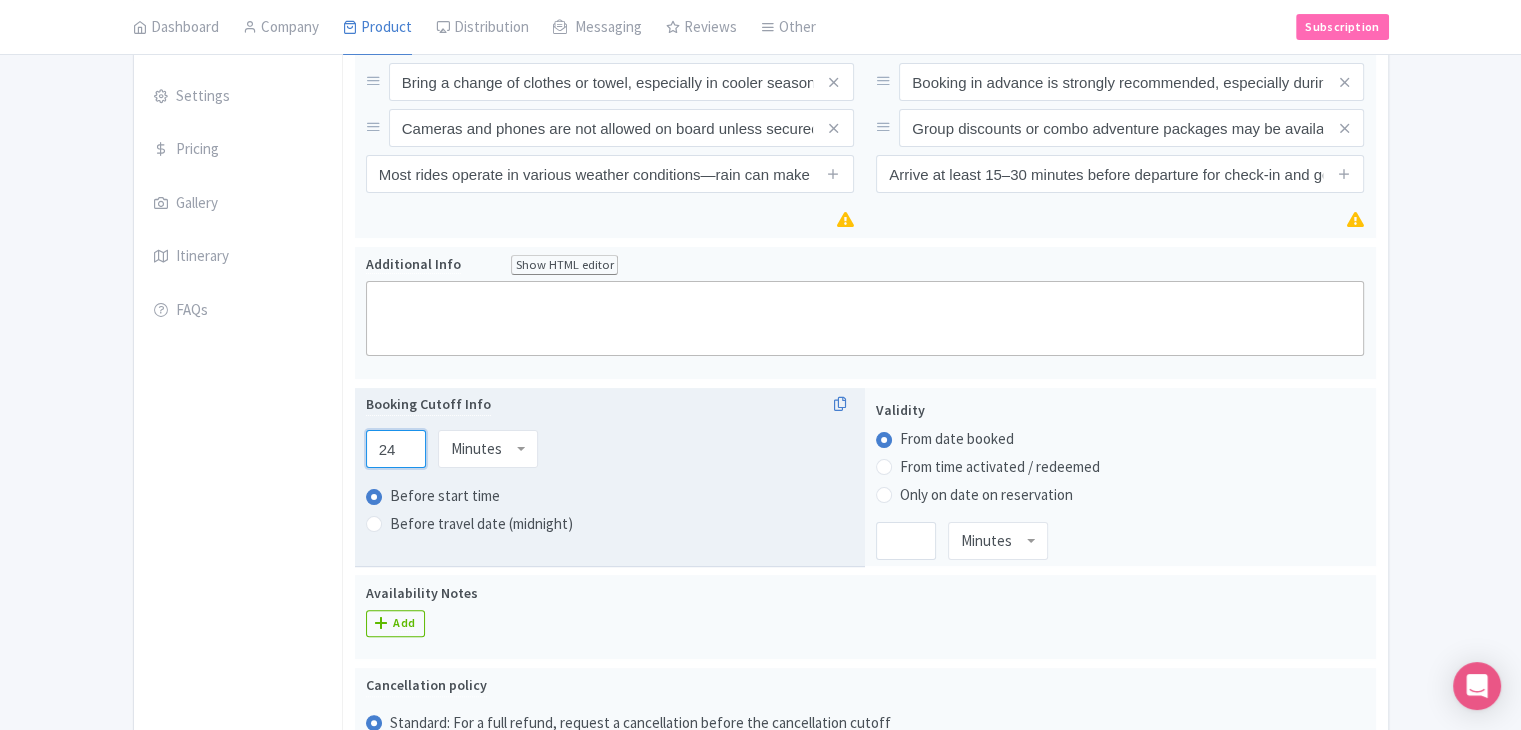 type on "24" 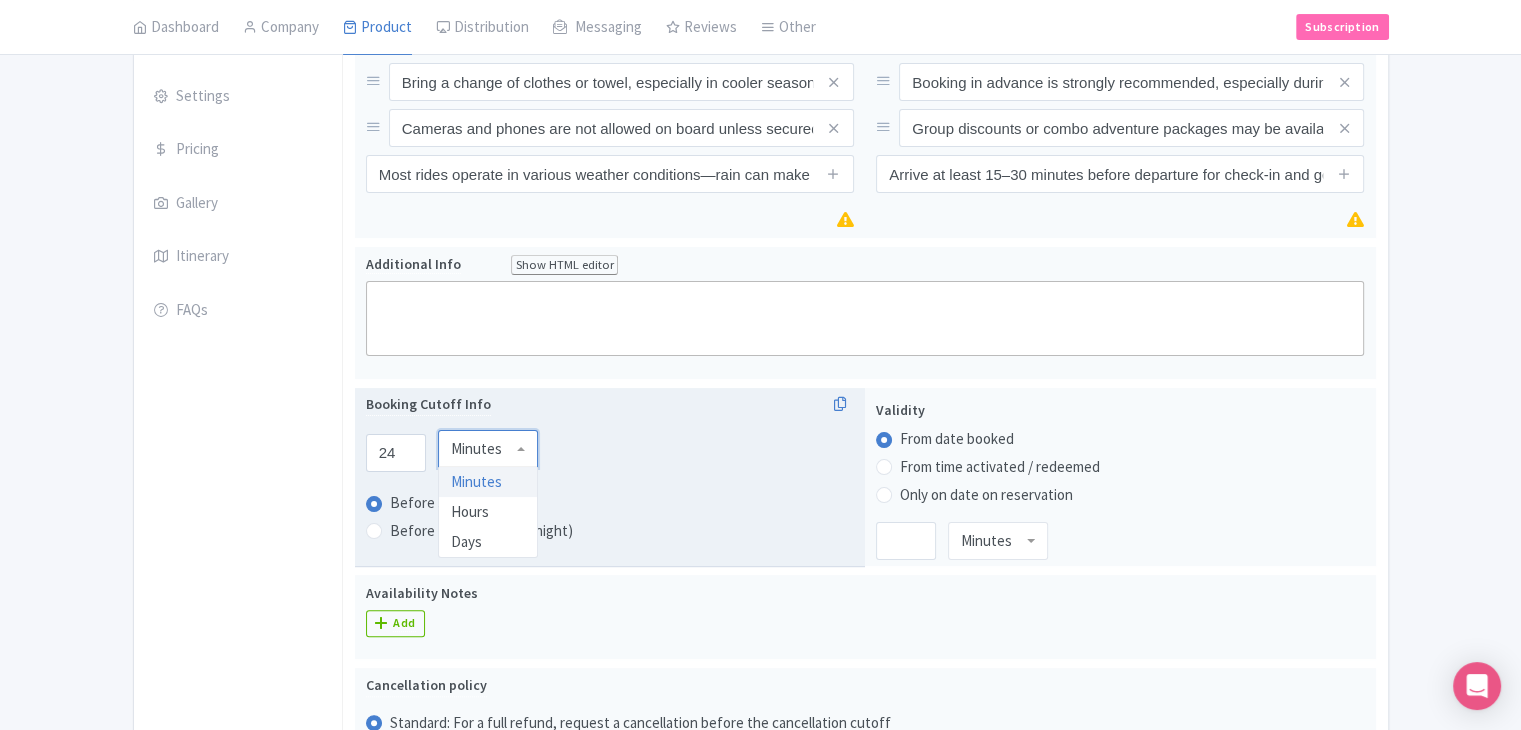 click on "Minutes" at bounding box center (476, 449) 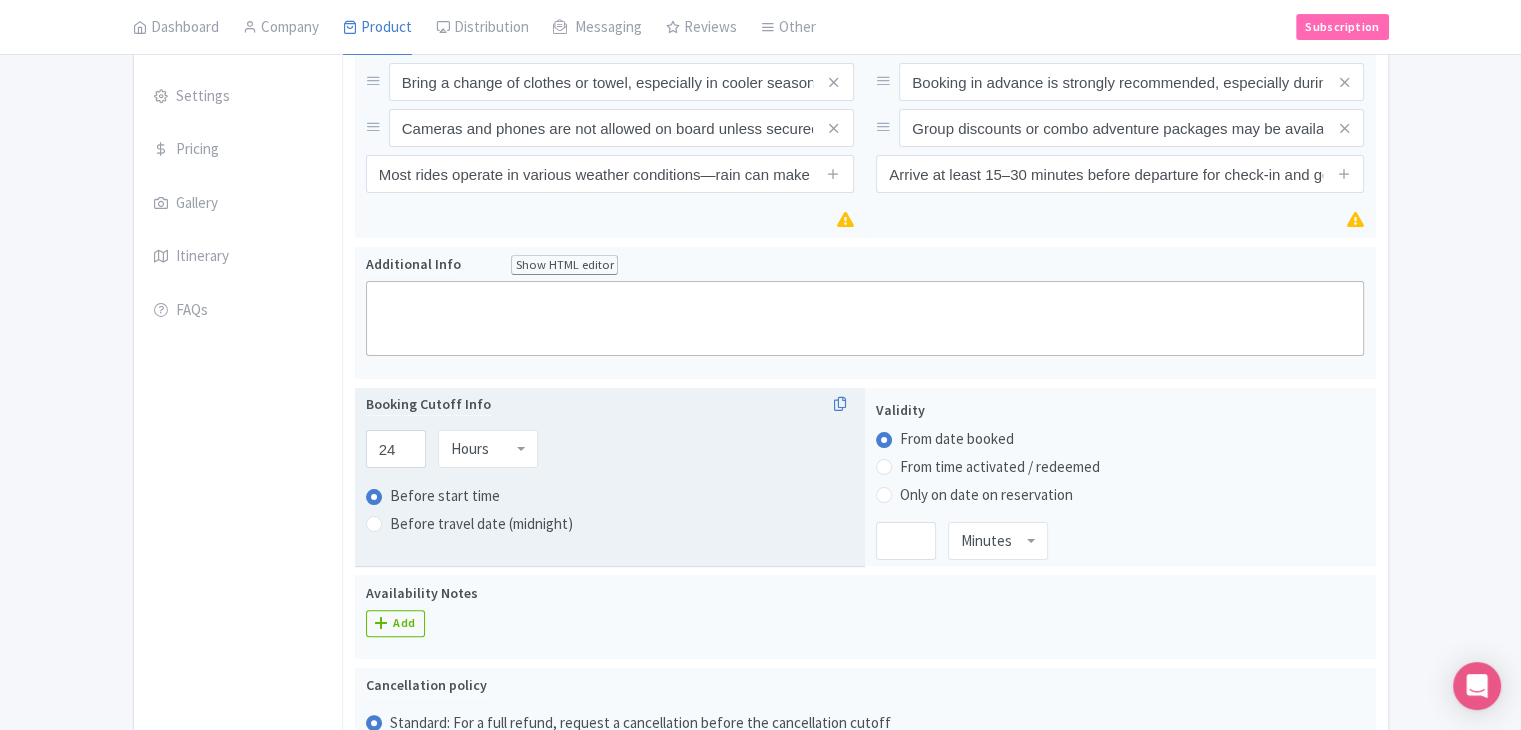 click on "Success
Data saved automatically
← Back to Products
Epic Waterway Jet Boat Adventure
ID# WUGKBV
Content
Distribution
Google  Things to do
Optimization
Audio
This product setup is complete.
Active
Save
Version: Primary Product
Primary Product
Version: Primary Product
Version type   * Primary
Version name   * Primary Product
Version description
Date from
Date to
Select all resellers for version
Share with Resellers:
Done
Actions
View on Magpie
Customer View
Industry Partner View
Download
Excel
Word
All Images ZIP
Share Products
Delete Product
Create new version" at bounding box center (760, 574) 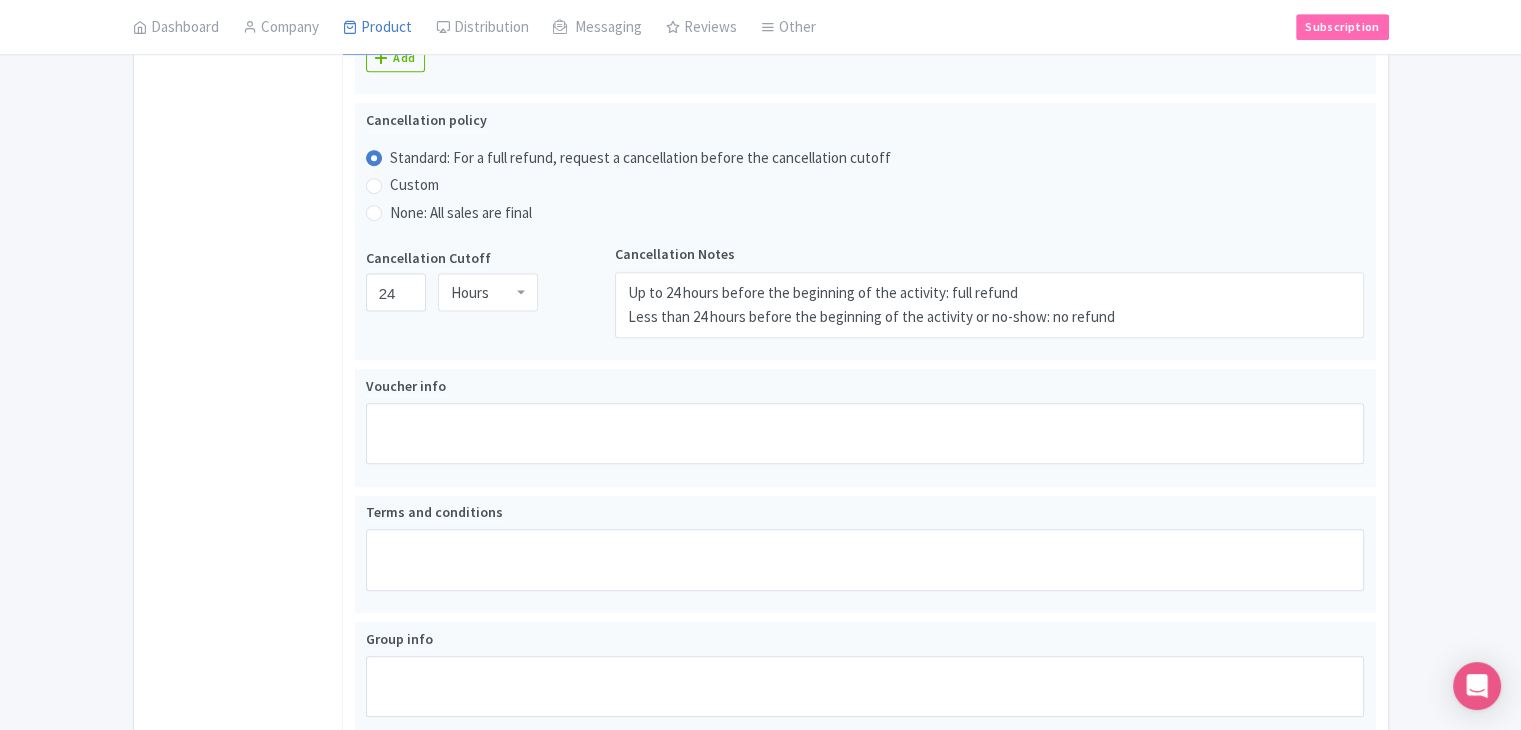 scroll, scrollTop: 1126, scrollLeft: 0, axis: vertical 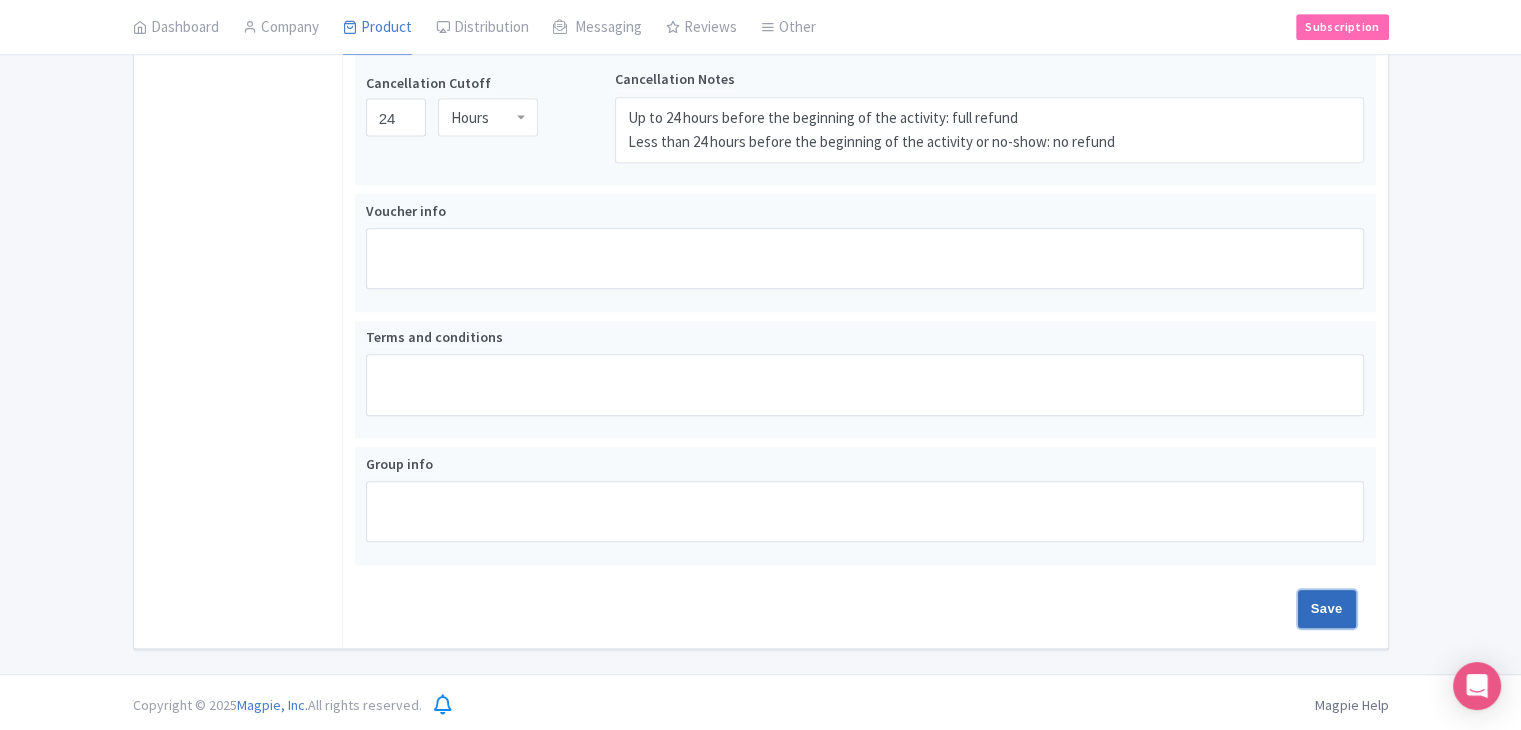 click on "Save" at bounding box center (1327, 609) 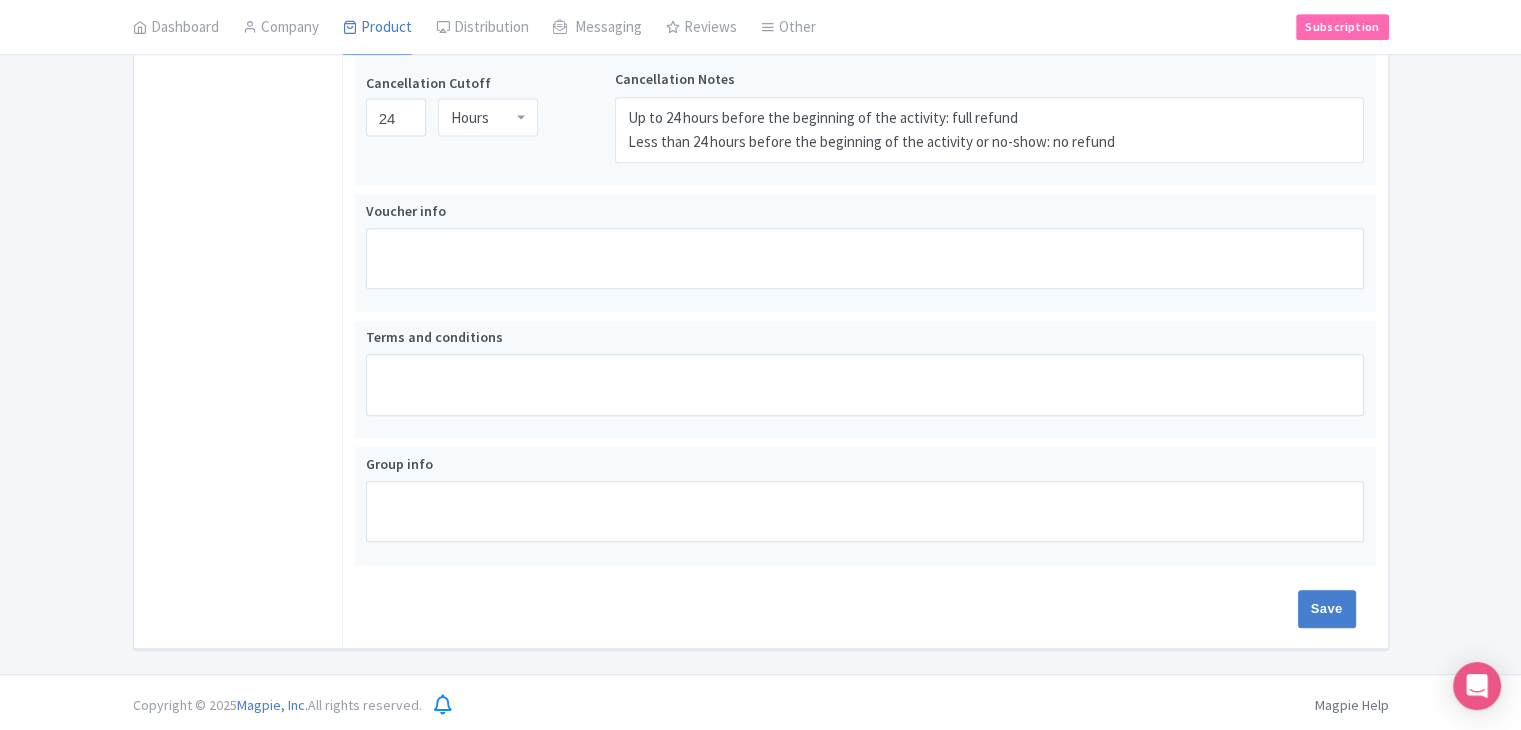 type on "Saving..." 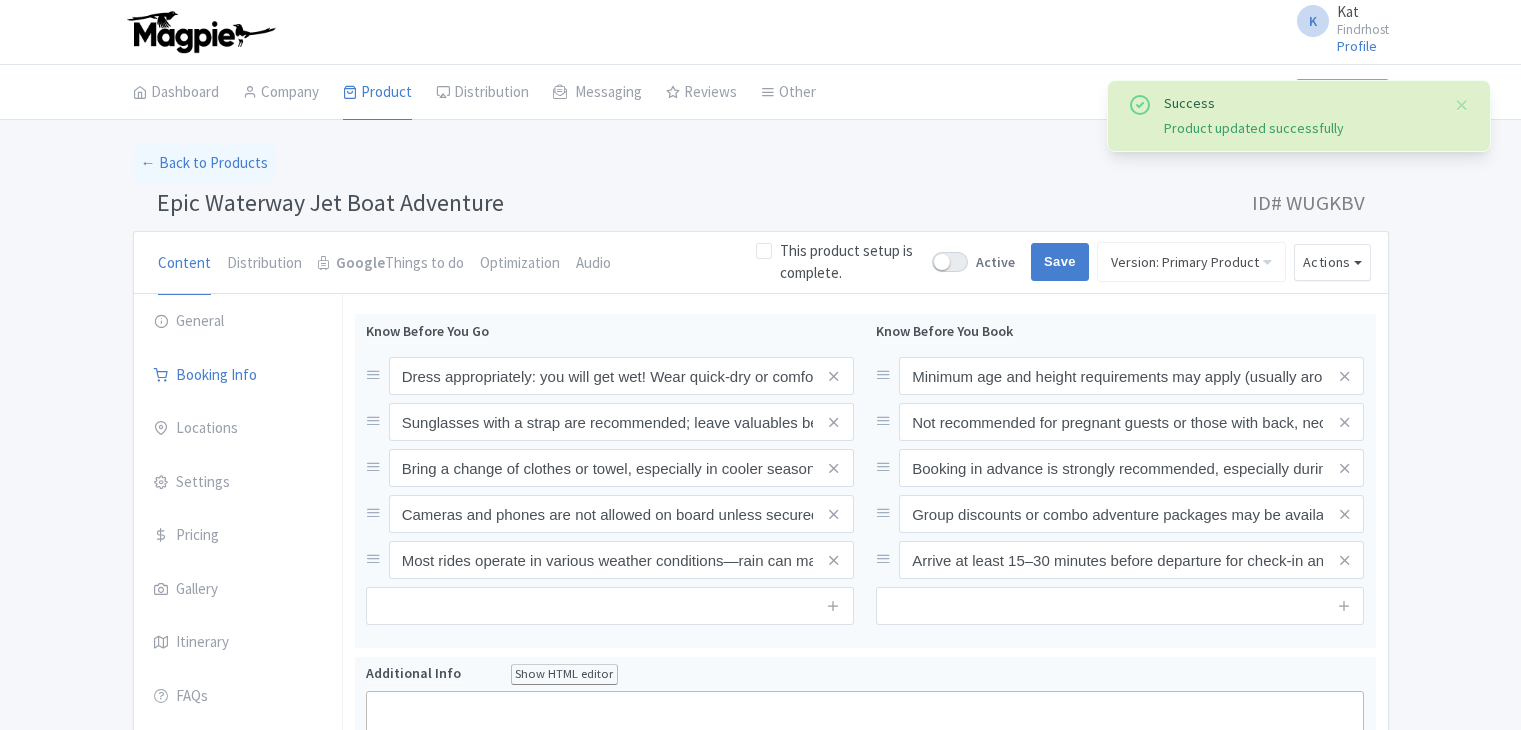 scroll, scrollTop: 0, scrollLeft: 0, axis: both 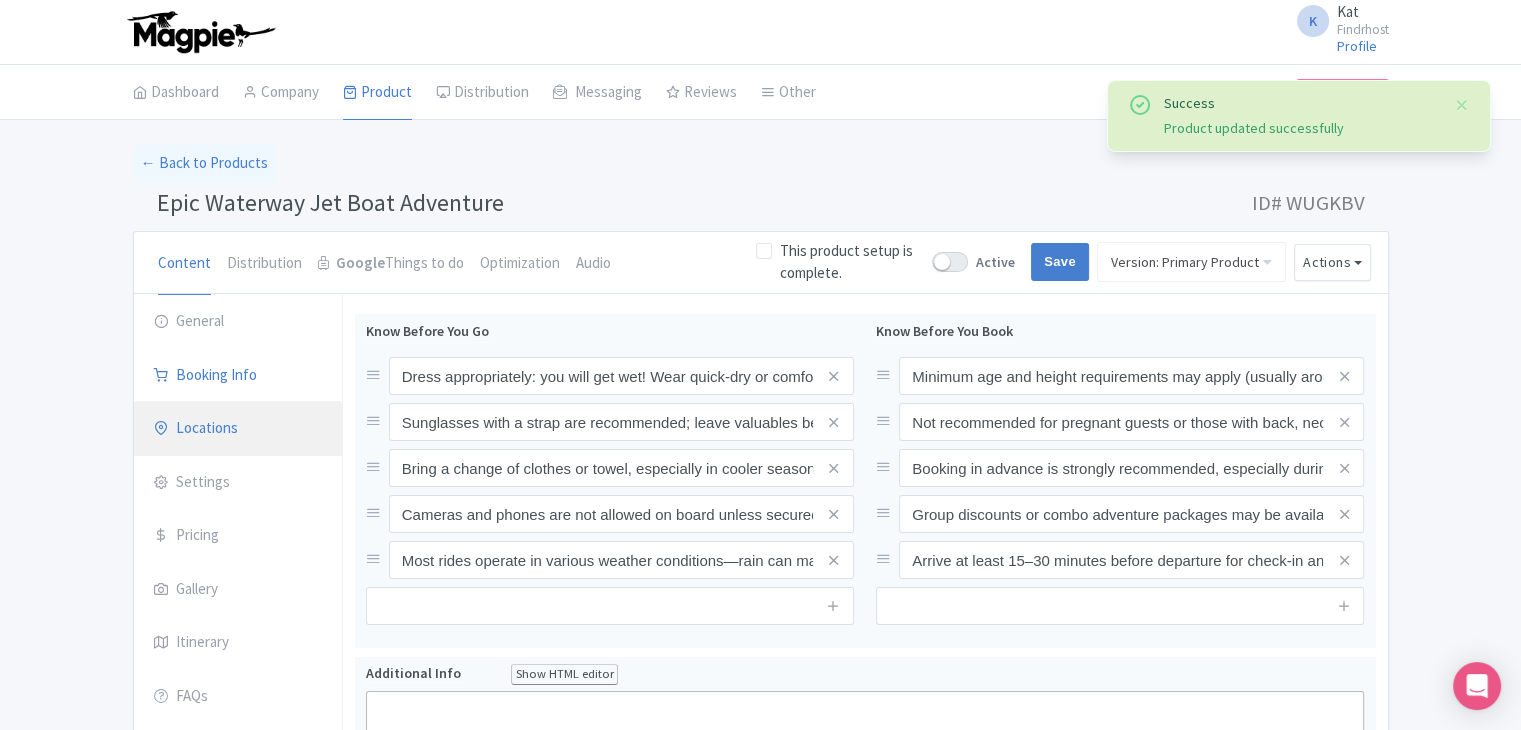 click on "Locations" at bounding box center (238, 429) 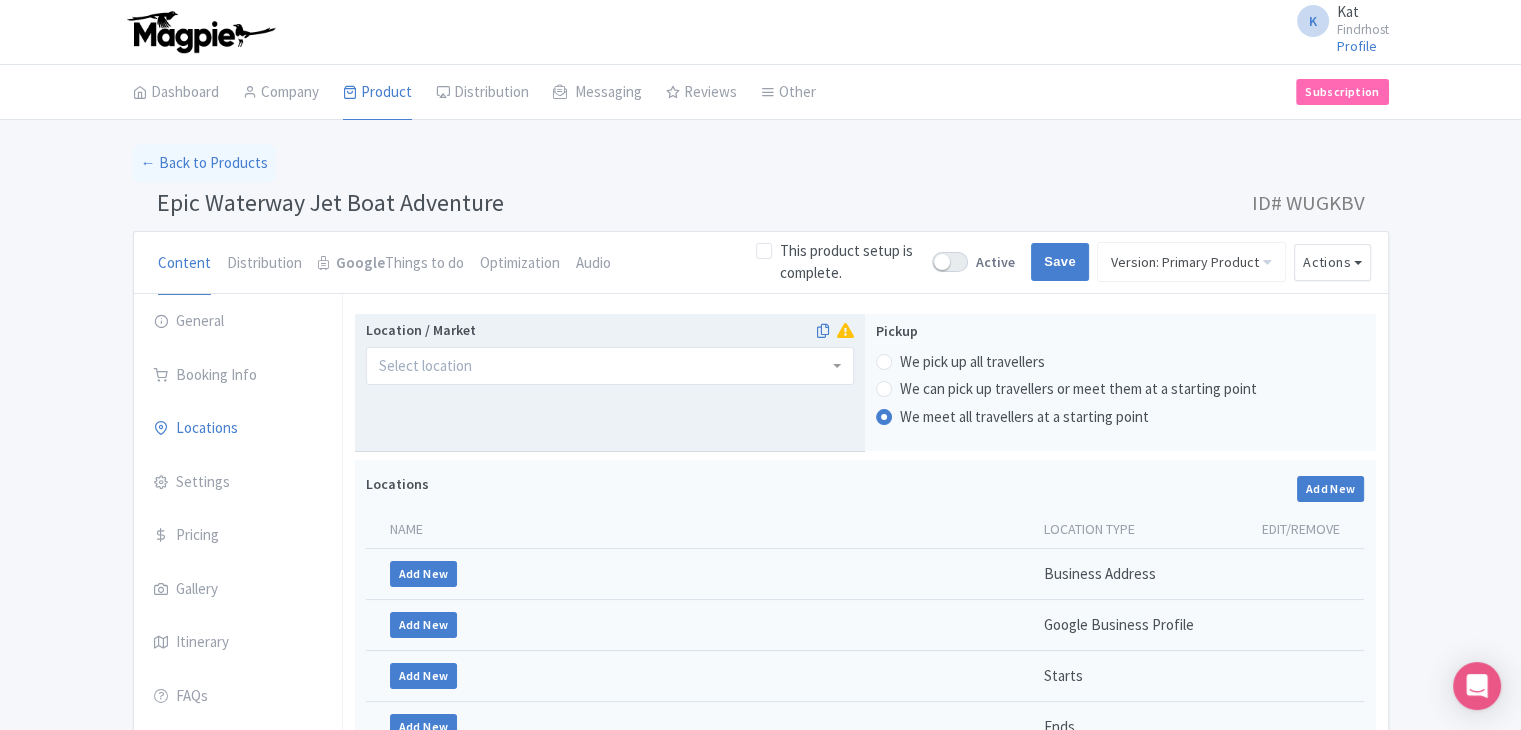 click on "Location / Market" at bounding box center (610, 383) 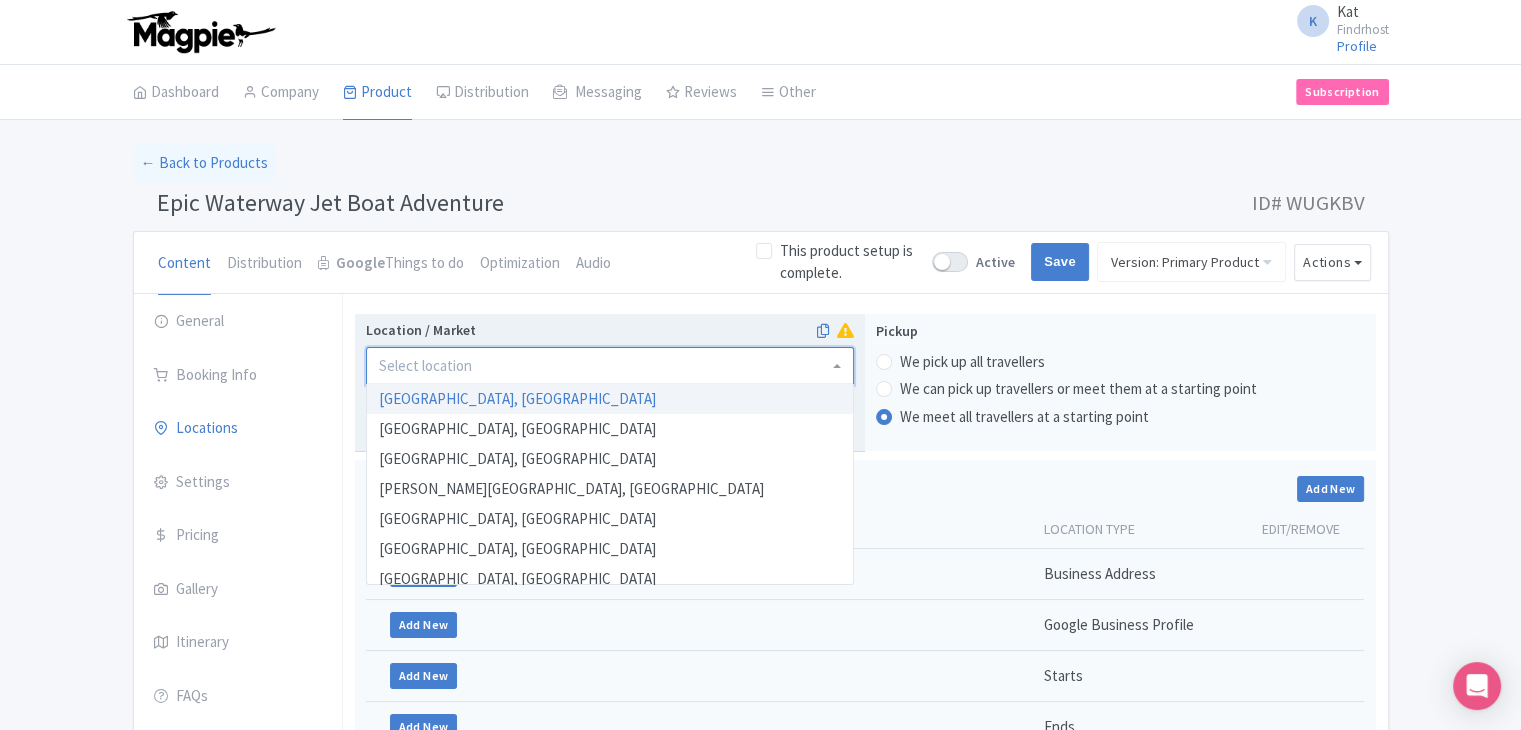 click on "Location / Market" at bounding box center (427, 366) 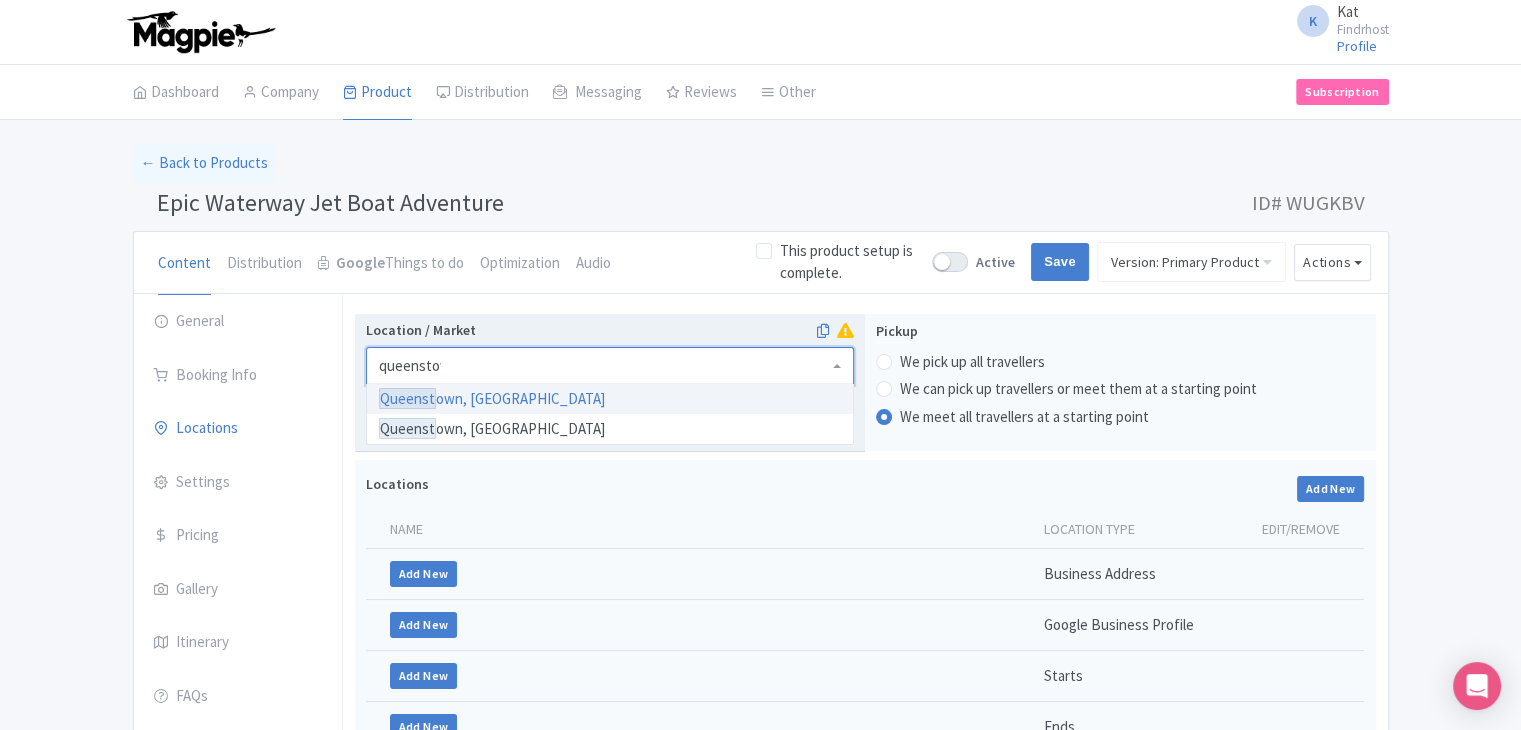 type on "queenstown" 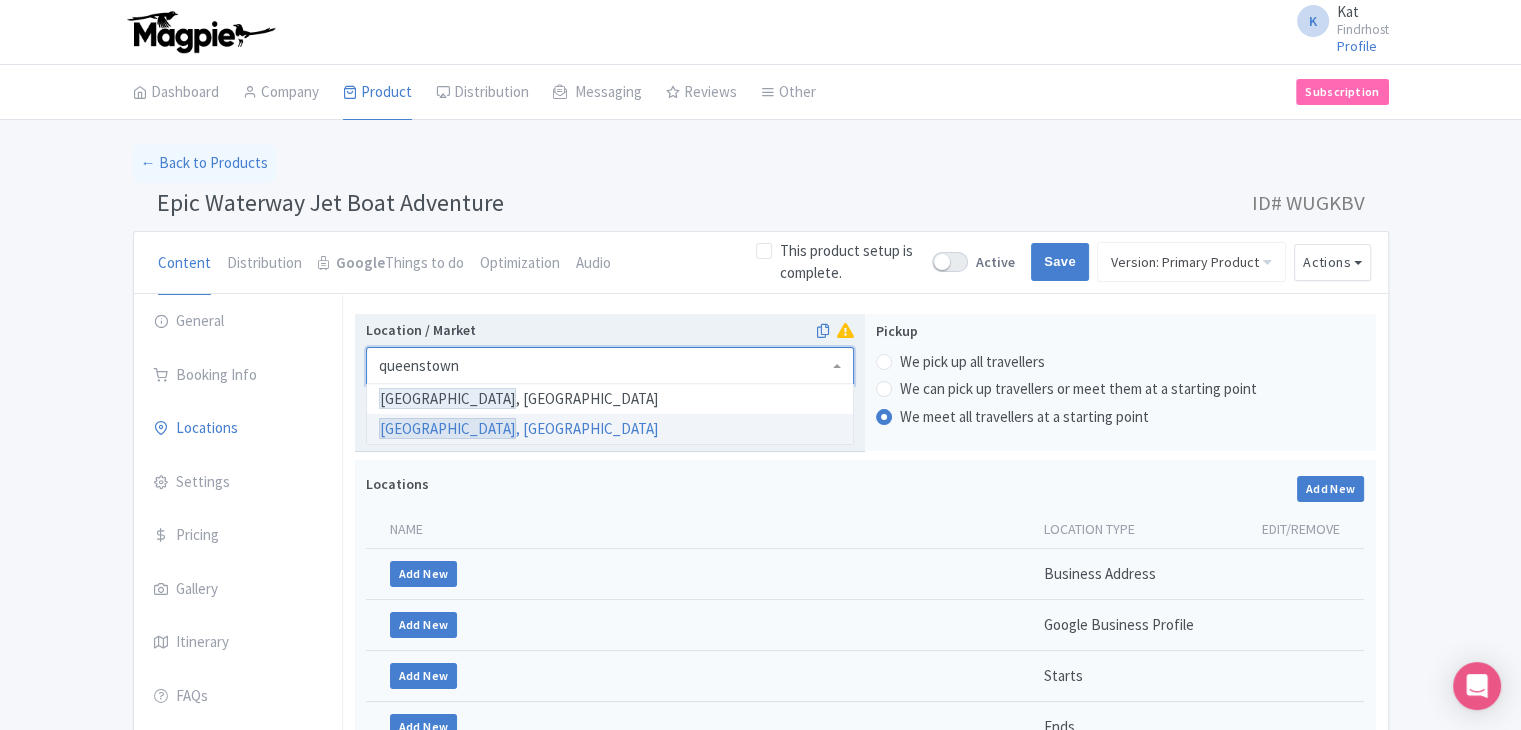 click on "[GEOGRAPHIC_DATA] , [GEOGRAPHIC_DATA] [GEOGRAPHIC_DATA] , [GEOGRAPHIC_DATA]" at bounding box center (610, 414) 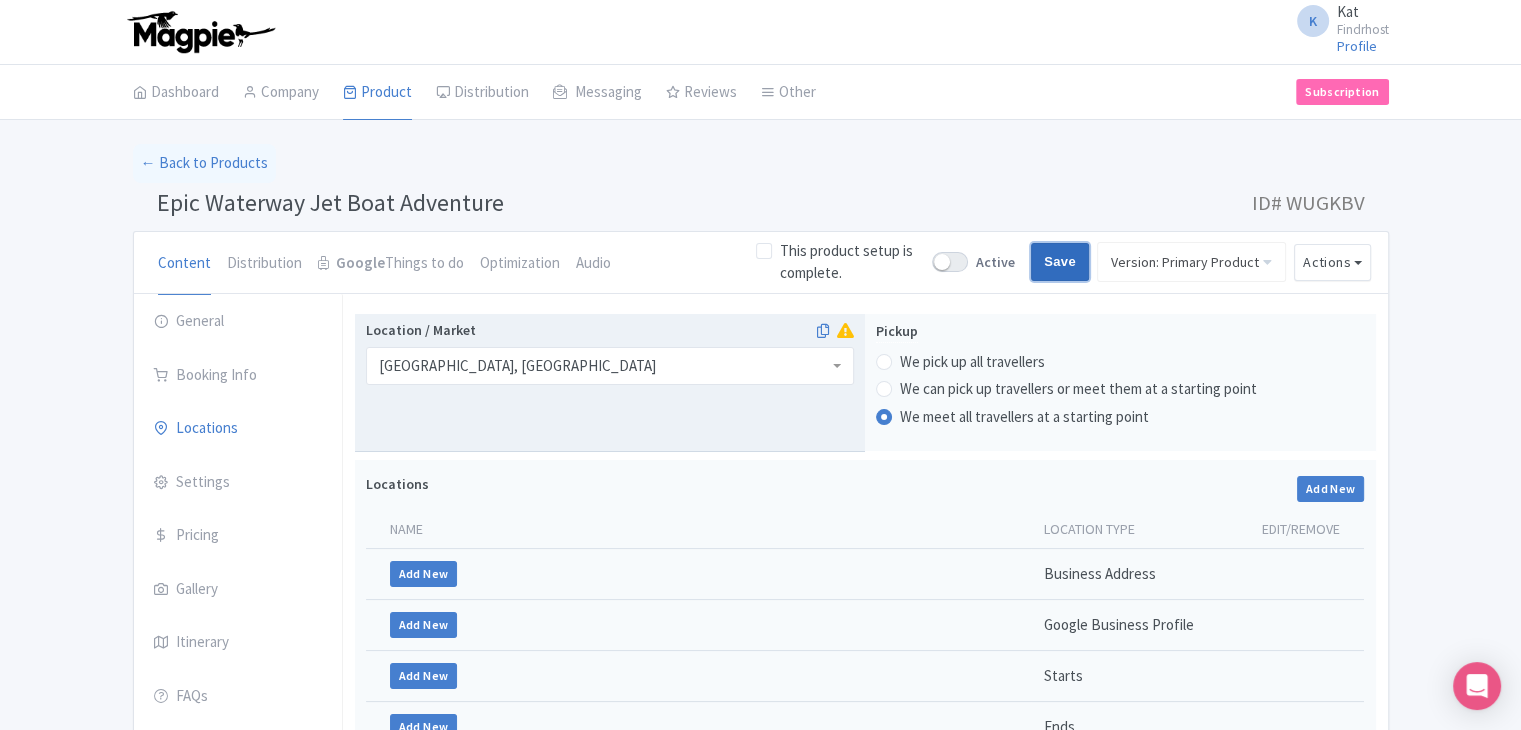 click on "Save" at bounding box center (1060, 262) 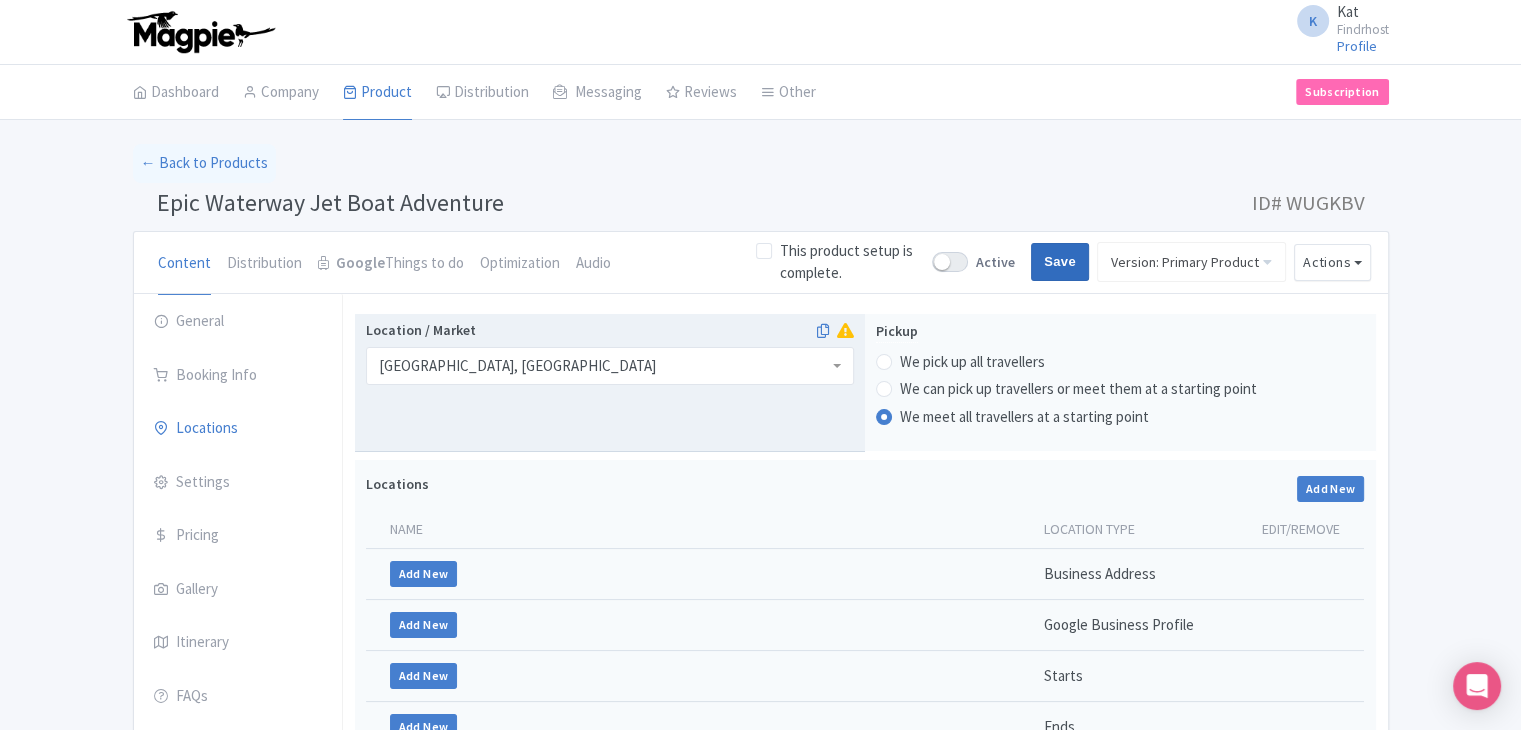 type on "Saving..." 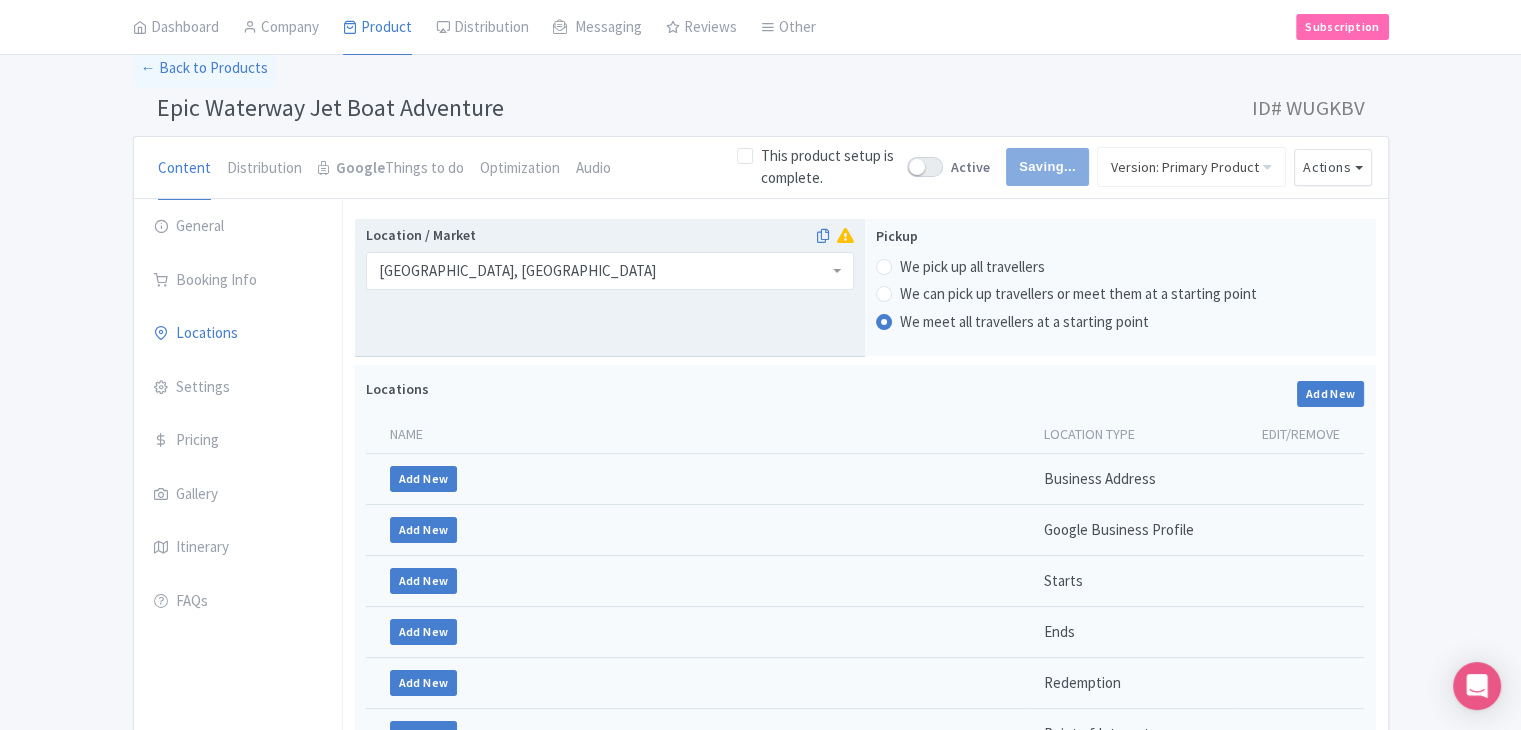 scroll, scrollTop: 114, scrollLeft: 0, axis: vertical 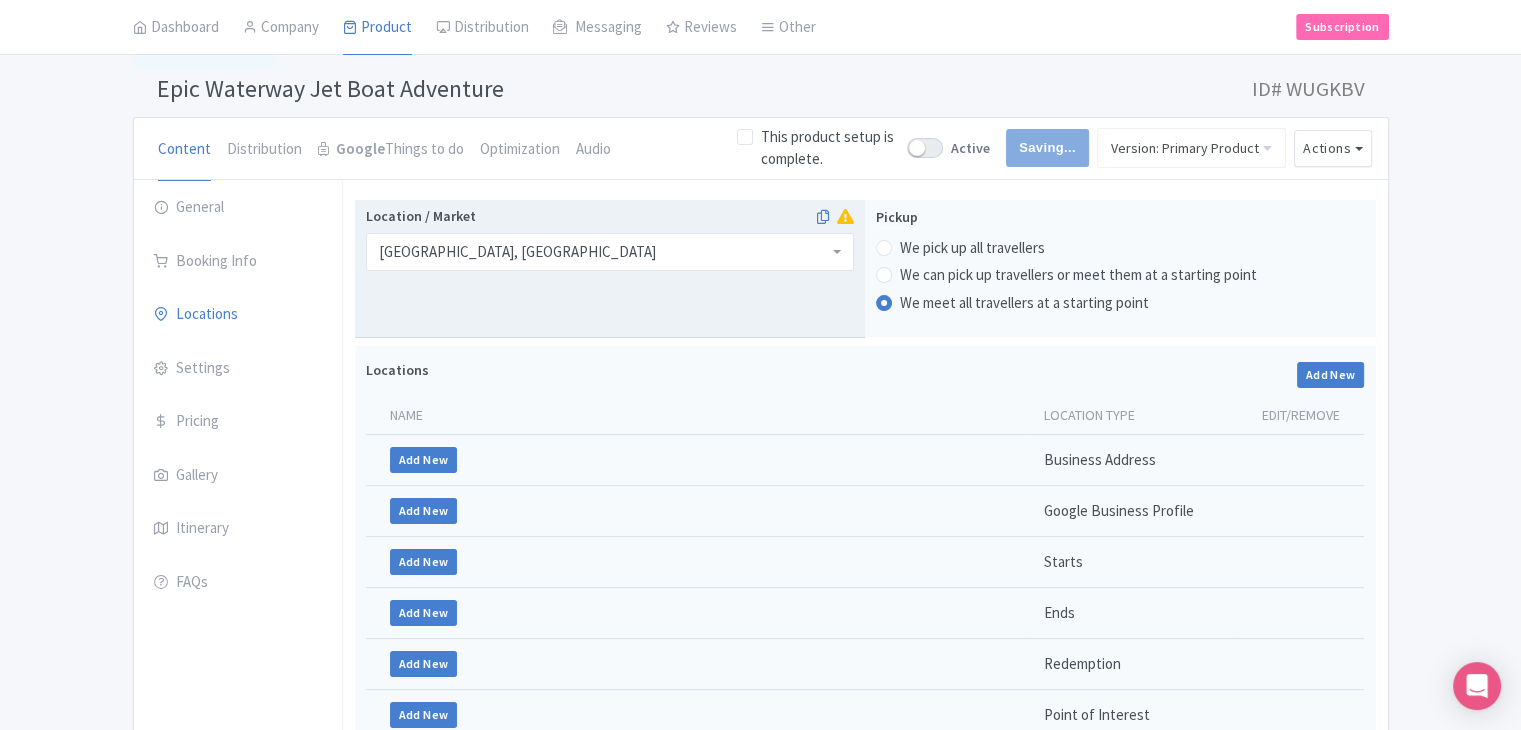 click on "Success
Product updated successfully
← Back to Products
Epic Waterway Jet Boat Adventure
ID# WUGKBV
Content
Distribution
Google  Things to do
Optimization
Audio
This product setup is complete.
Active
Saving...
Version: Primary Product
Primary Product
Version: Primary Product
Version type   * Primary
Version name   * Primary Product
Version description
Date from
Date to
Select all resellers for version
Share with Resellers:
Done
Actions
View on Magpie
Customer View
Industry Partner View
Download
Excel
Word
All Images ZIP
Share Products
Delete Product
Create new version
You are currently editing a version of this product: Primary Product
General
Booking Info
Locations" at bounding box center [760, 456] 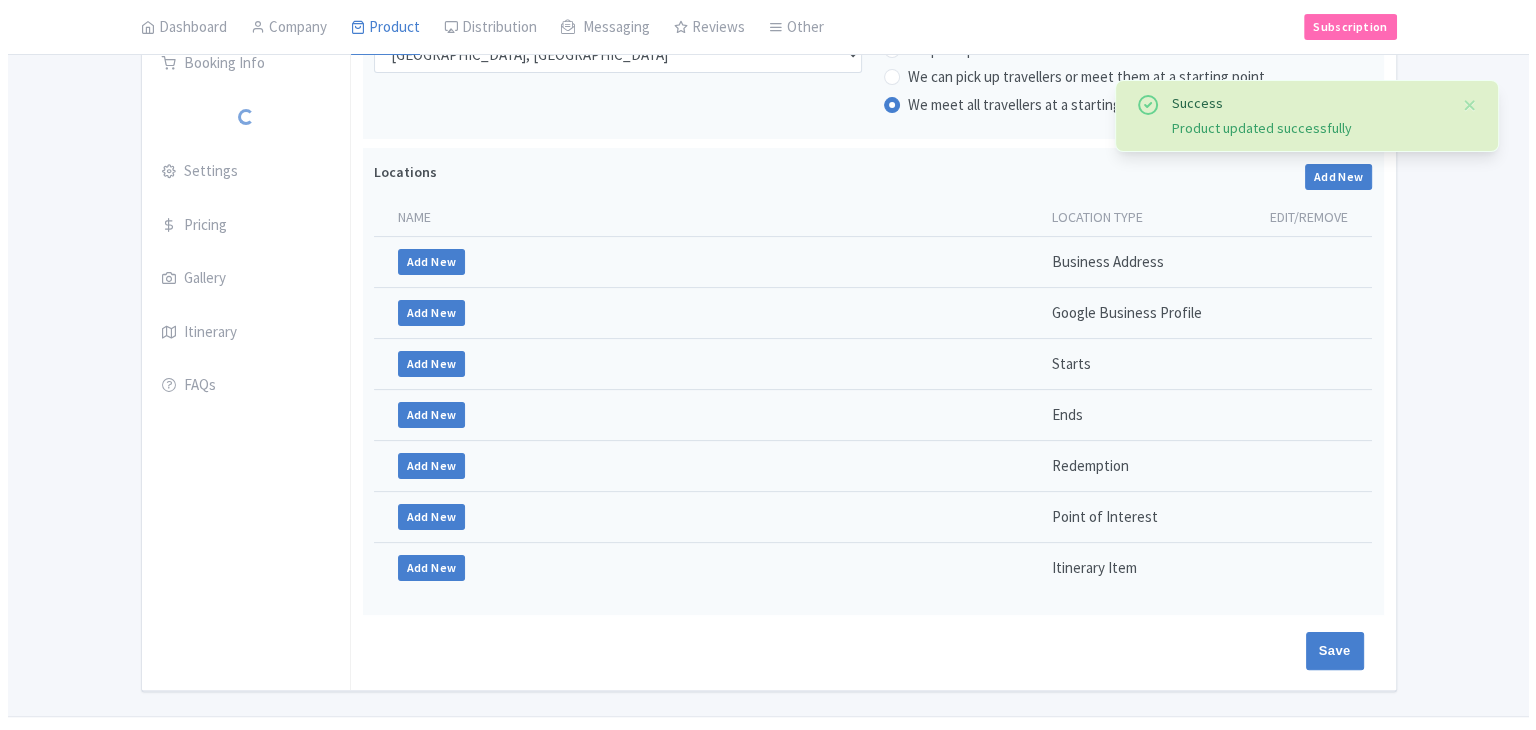 scroll, scrollTop: 312, scrollLeft: 0, axis: vertical 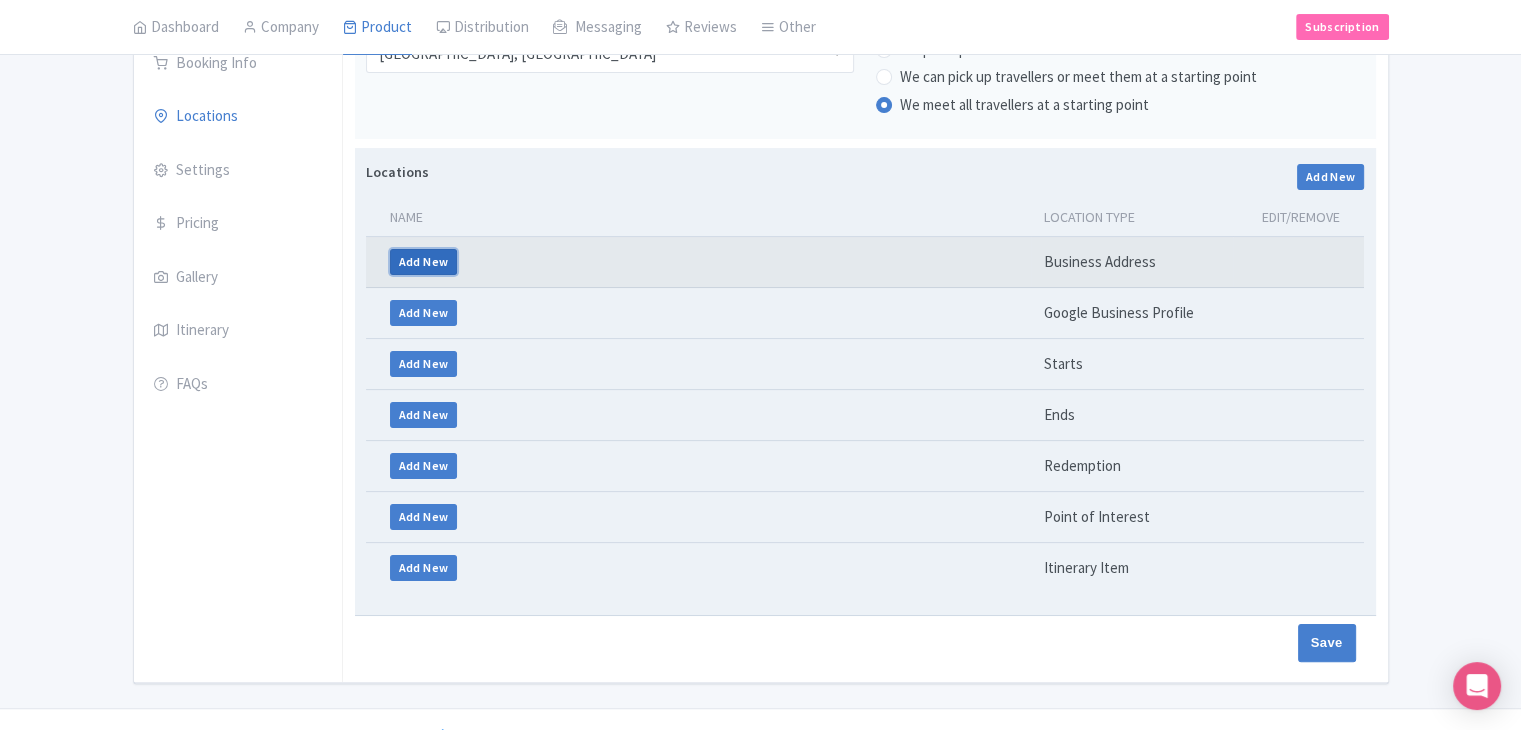 click on "Add New" at bounding box center (424, 262) 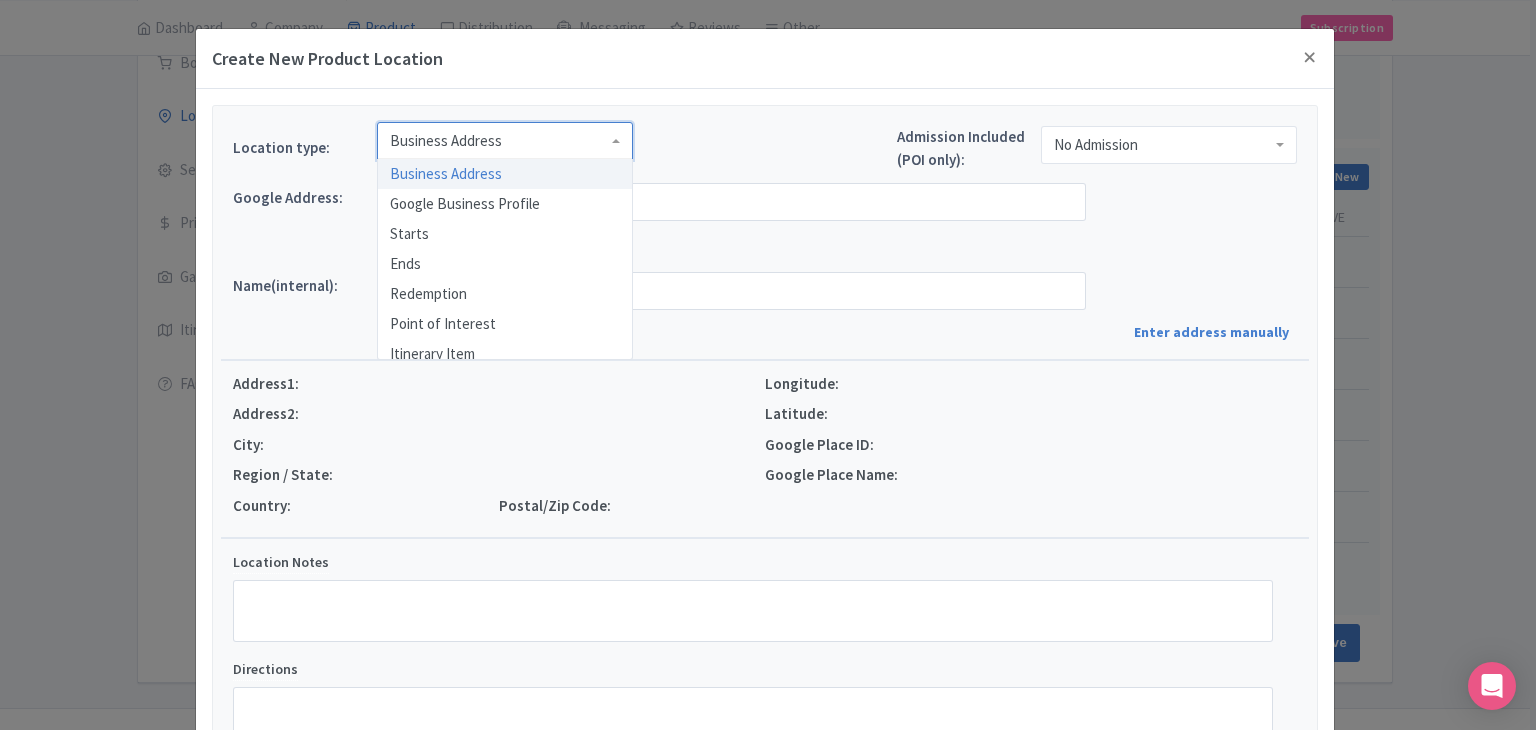 click on "Business Address" at bounding box center (505, 141) 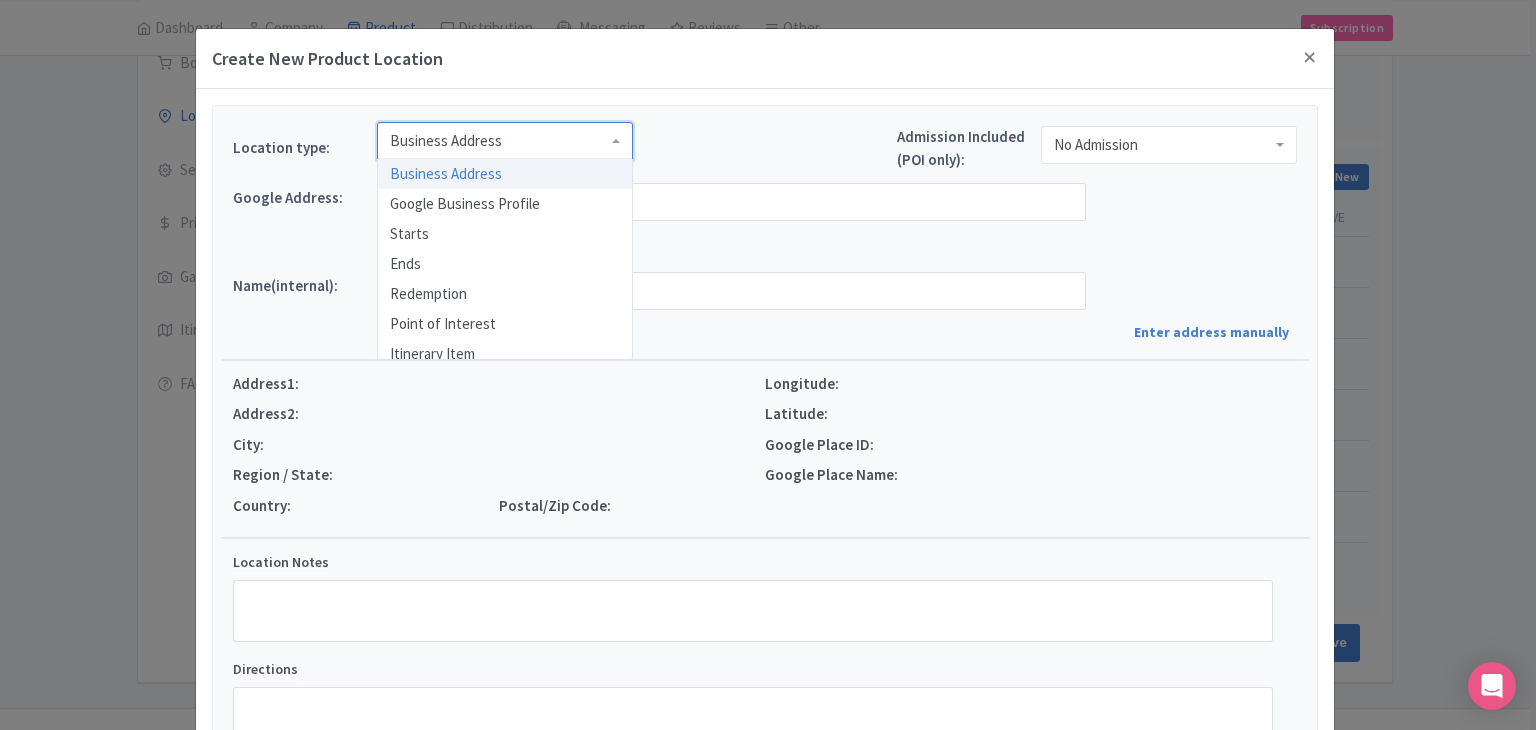click on "Create New Product Location" at bounding box center [765, 59] 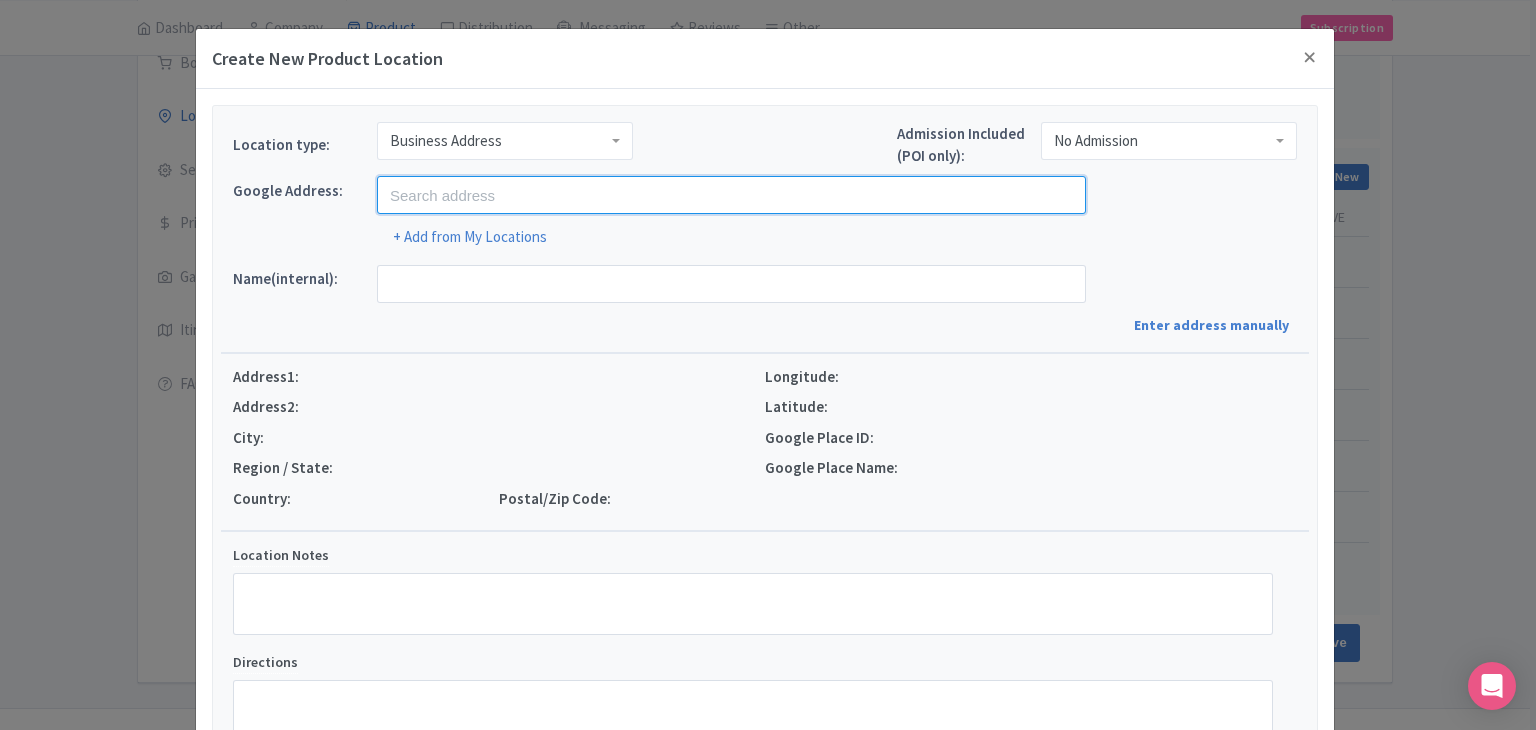 click at bounding box center (731, 195) 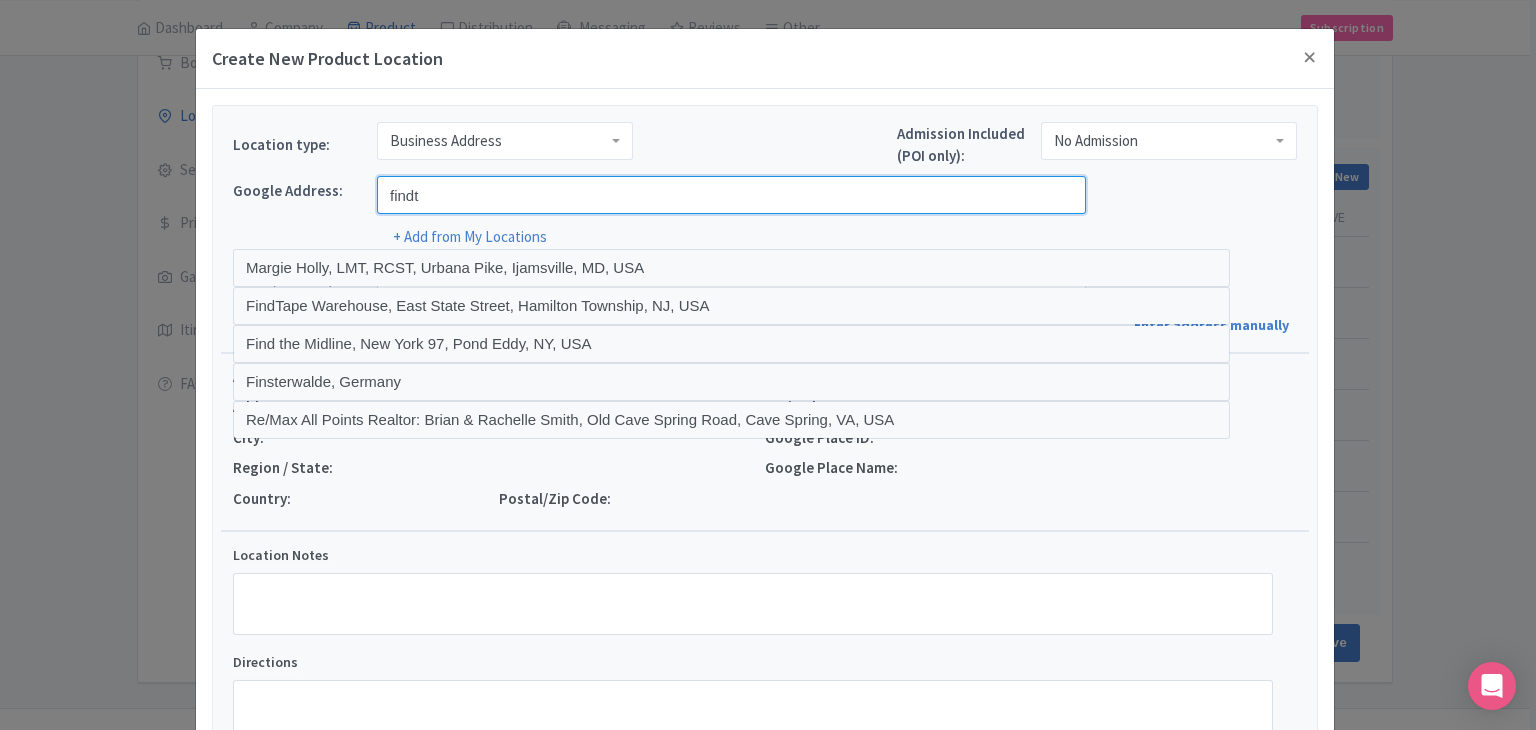 type on "Findrhost, [GEOGRAPHIC_DATA], [GEOGRAPHIC_DATA], [GEOGRAPHIC_DATA]" 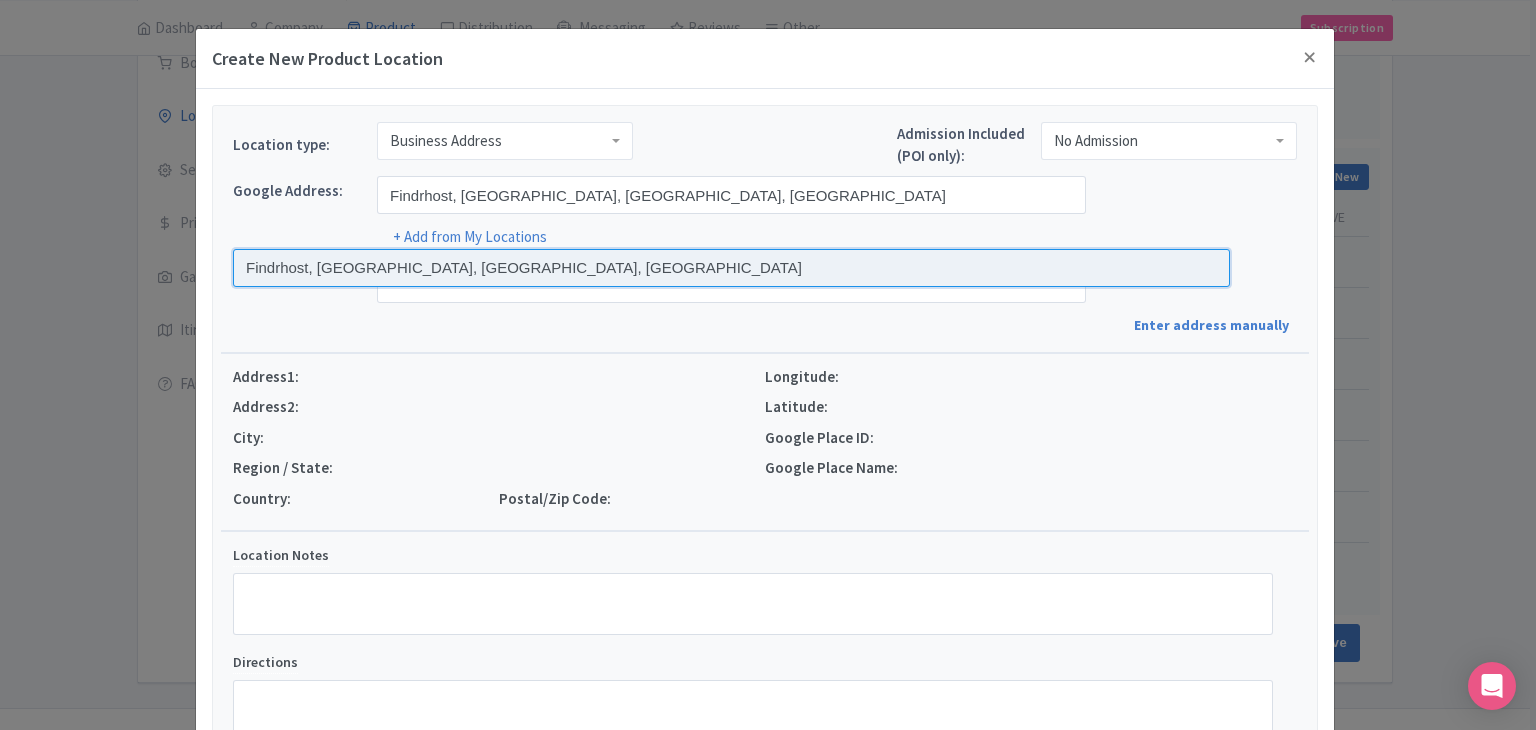 click at bounding box center [731, 268] 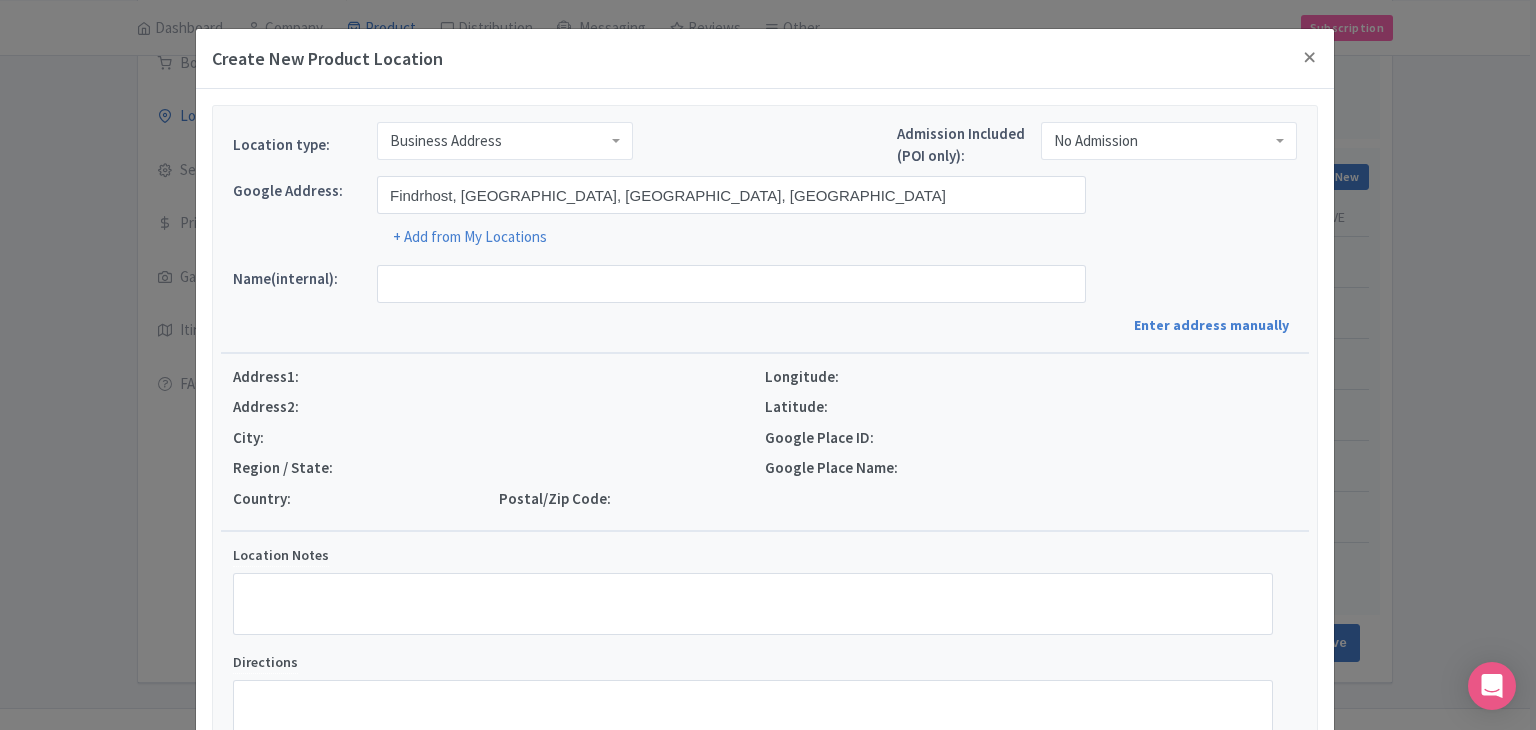 type on "Findrhost, [STREET_ADDRESS]" 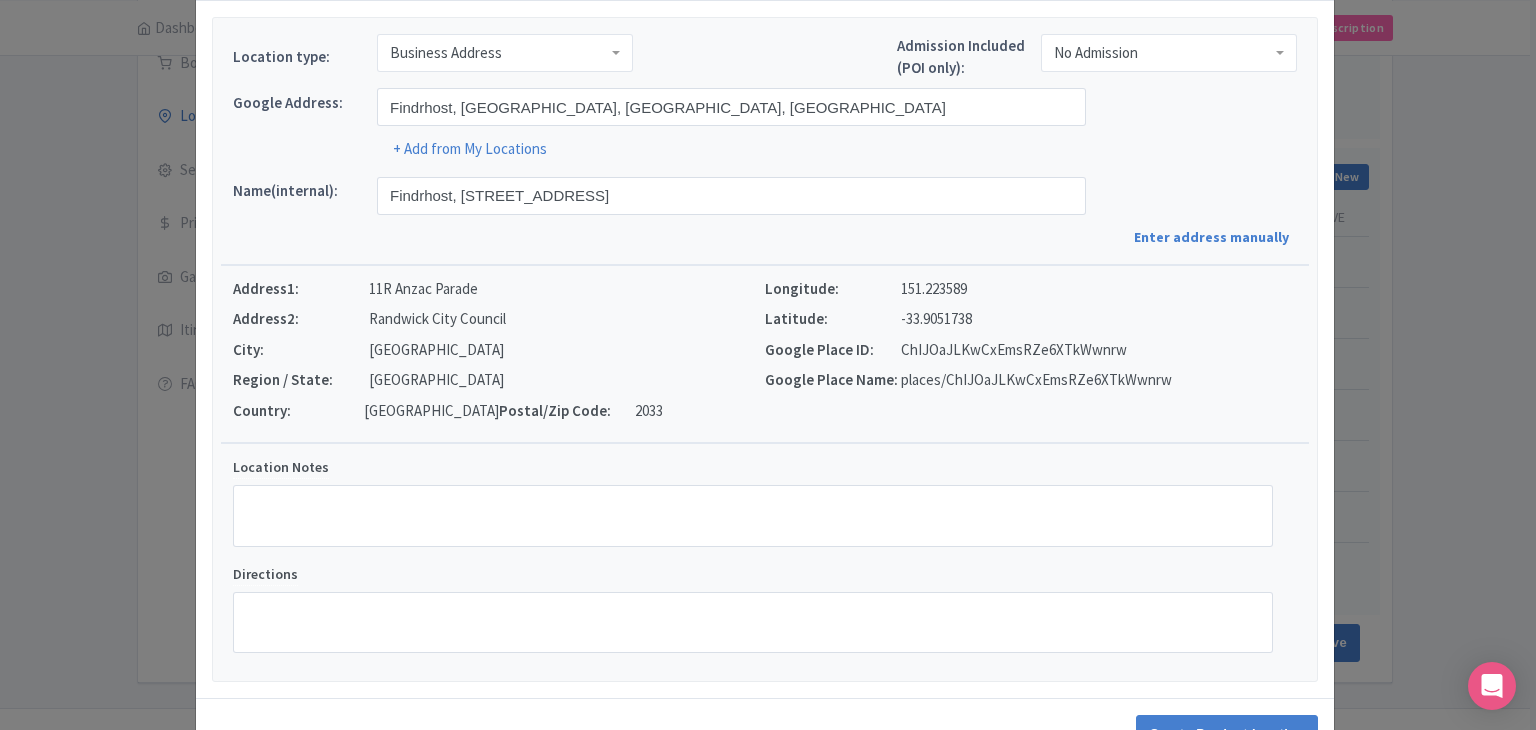 scroll, scrollTop: 152, scrollLeft: 0, axis: vertical 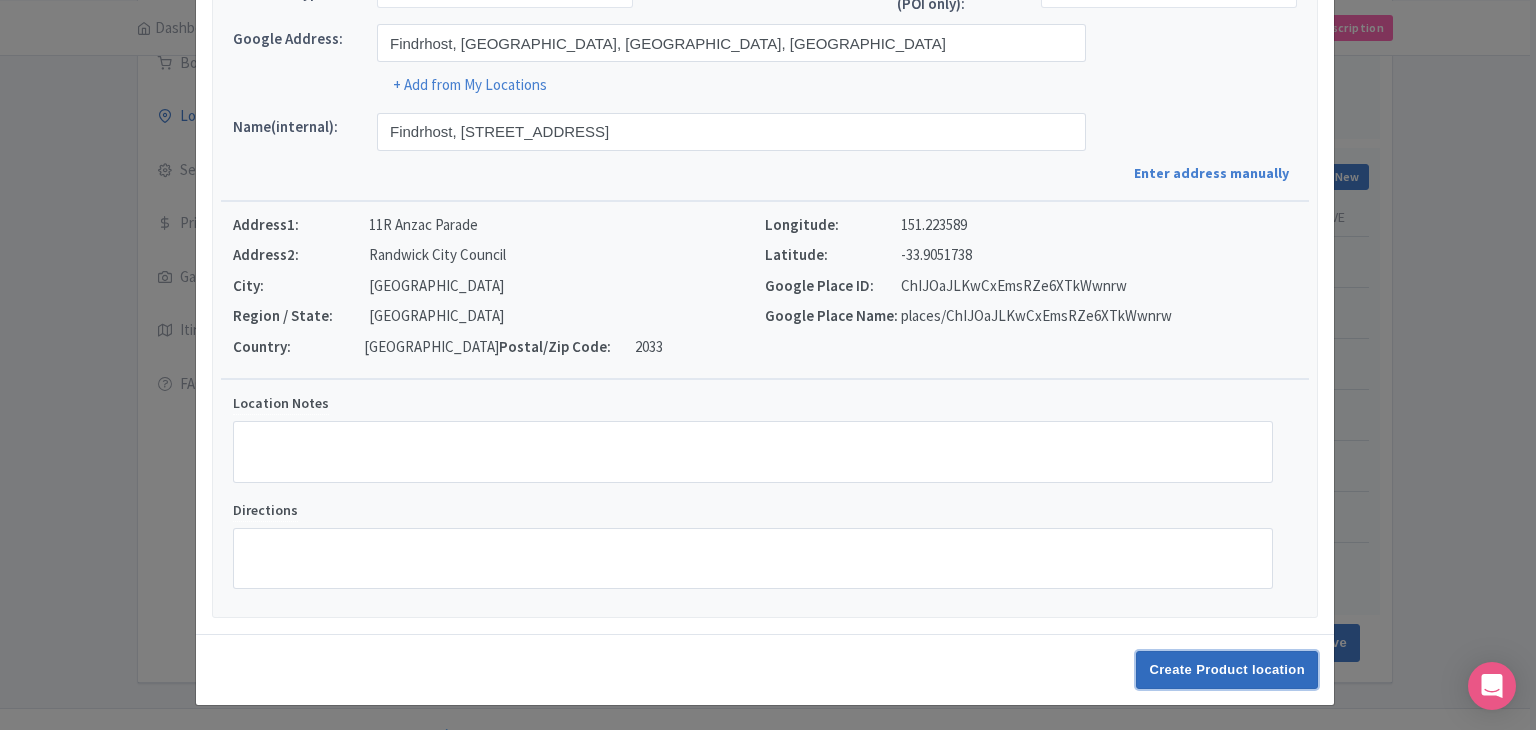click on "Create Product location" at bounding box center (1227, 670) 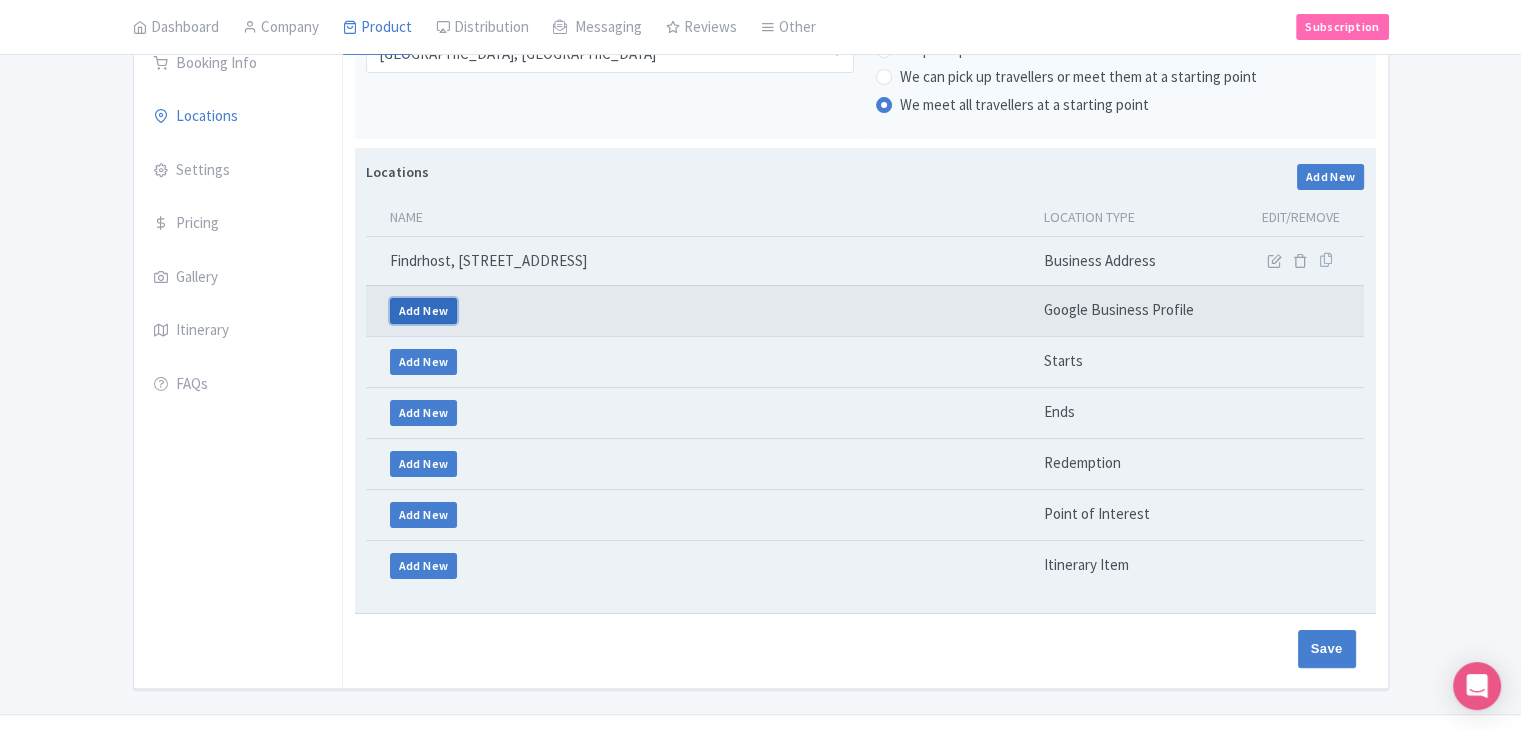 click on "Add New" at bounding box center (424, 311) 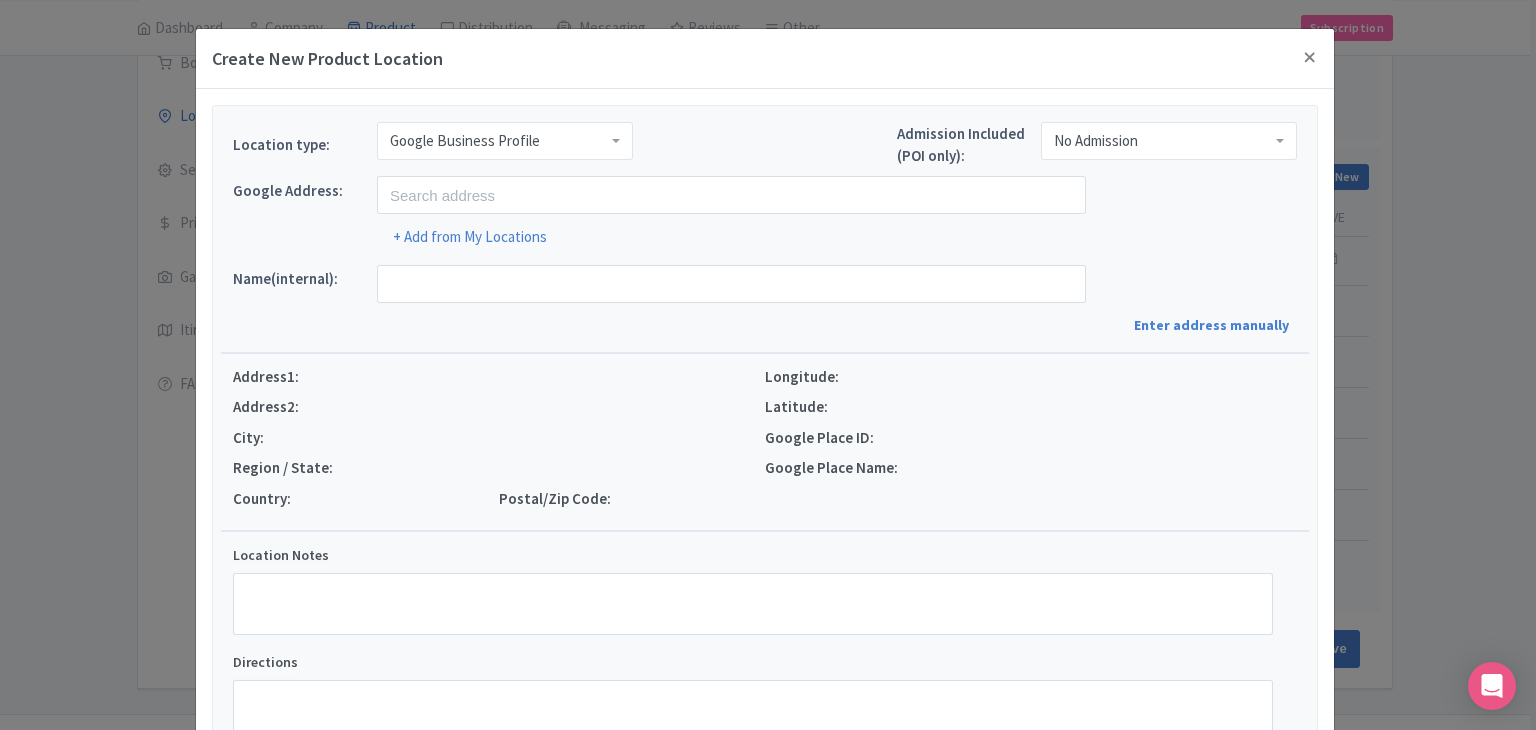 click on "Google Business Profile" at bounding box center [505, 141] 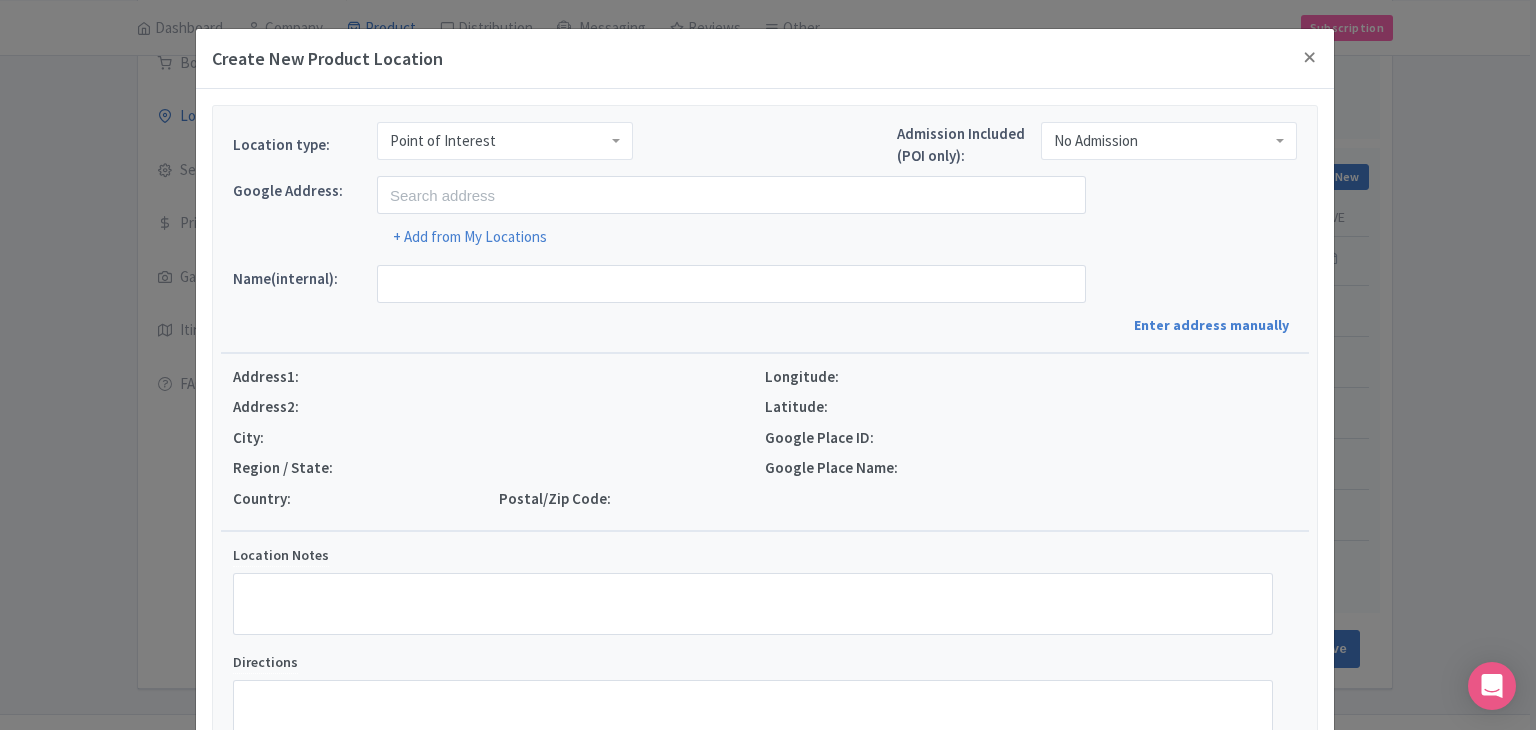 scroll, scrollTop: 0, scrollLeft: 0, axis: both 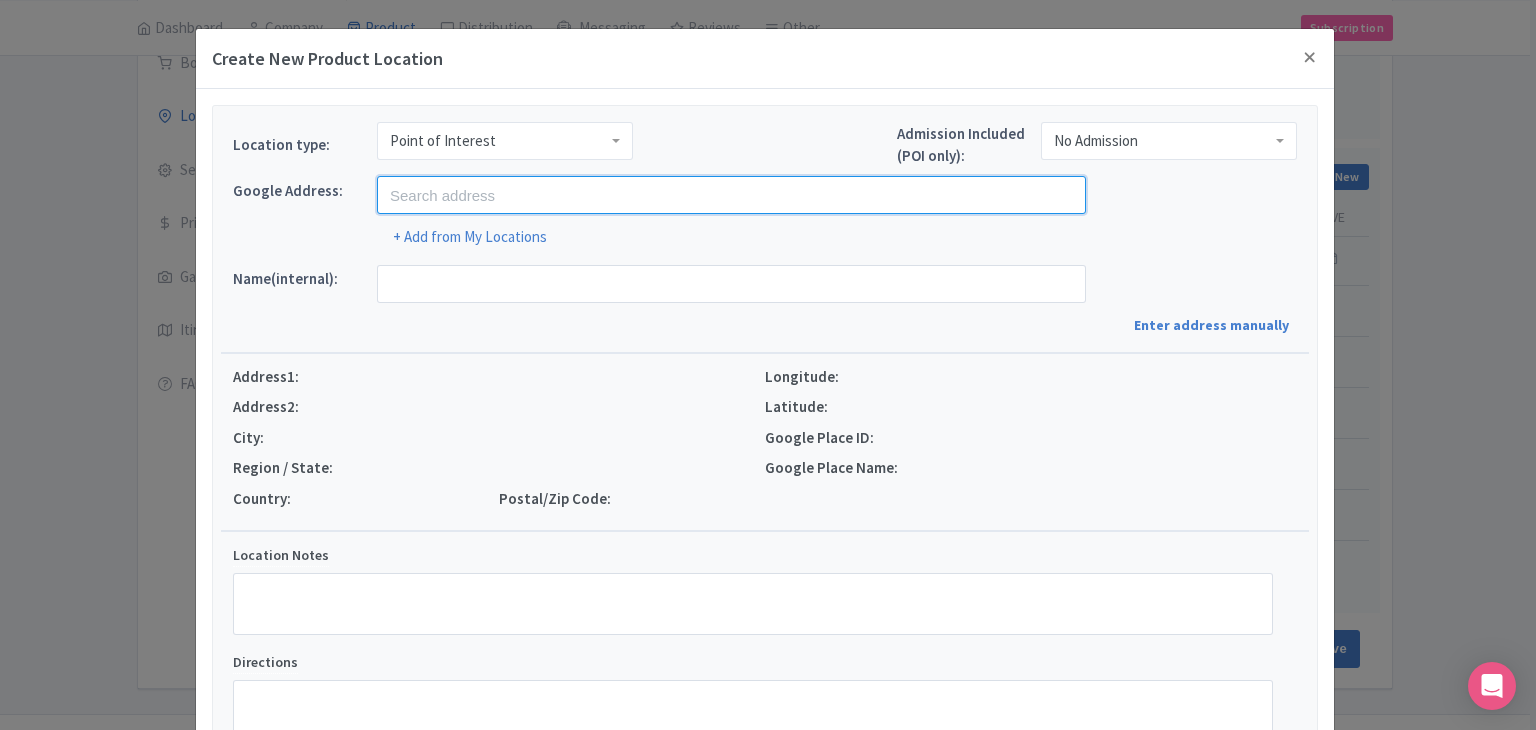 click at bounding box center [731, 195] 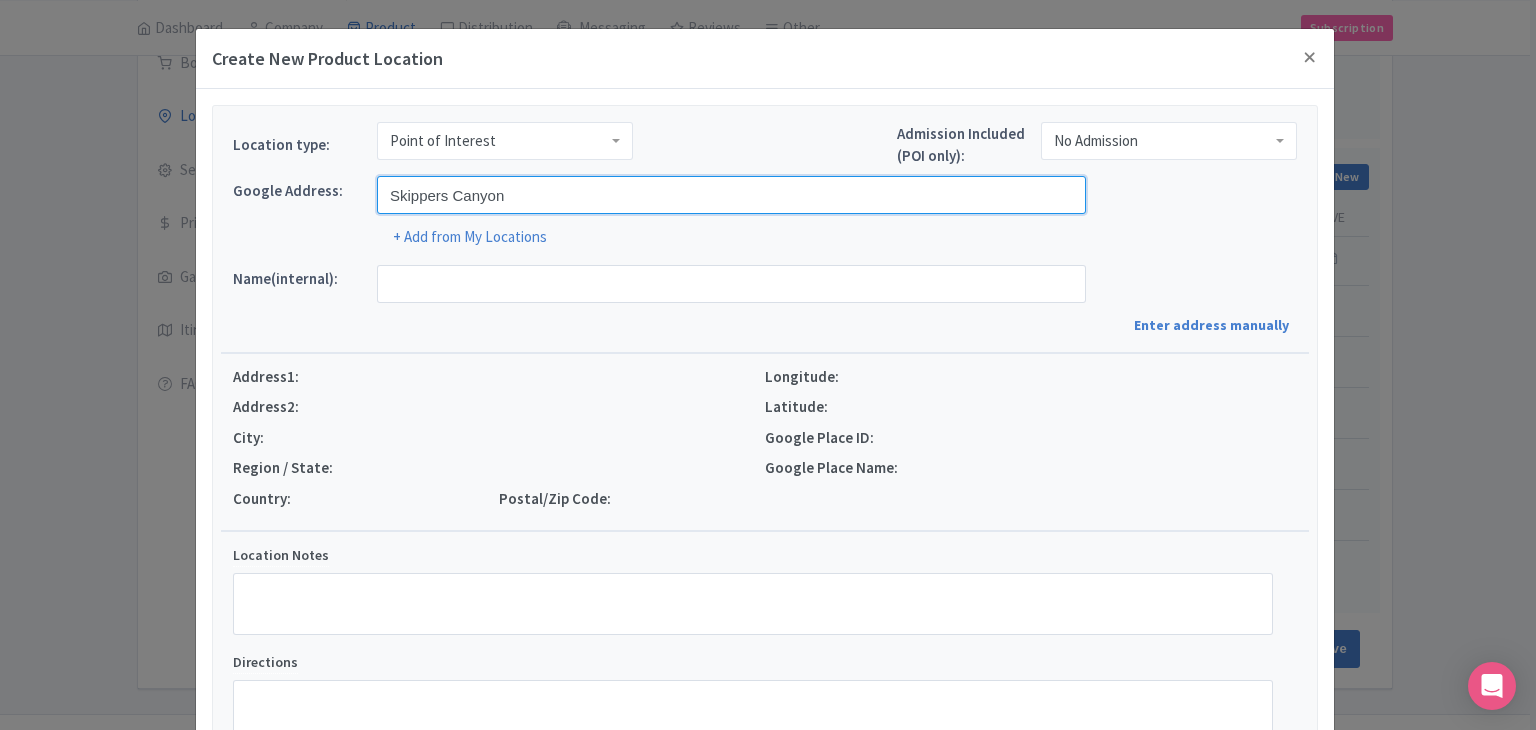 click on "Skippers Canyon" at bounding box center (731, 195) 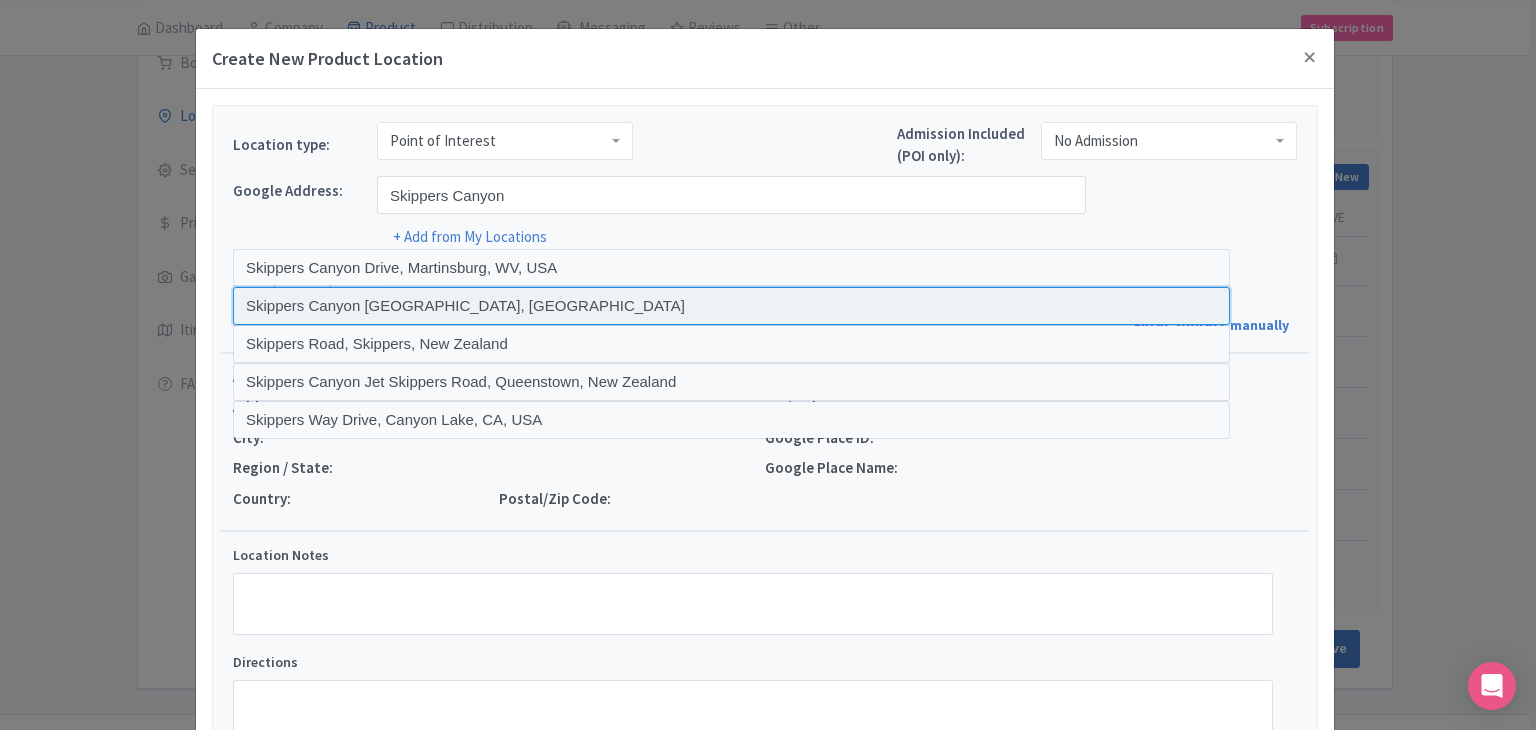 click at bounding box center (731, 306) 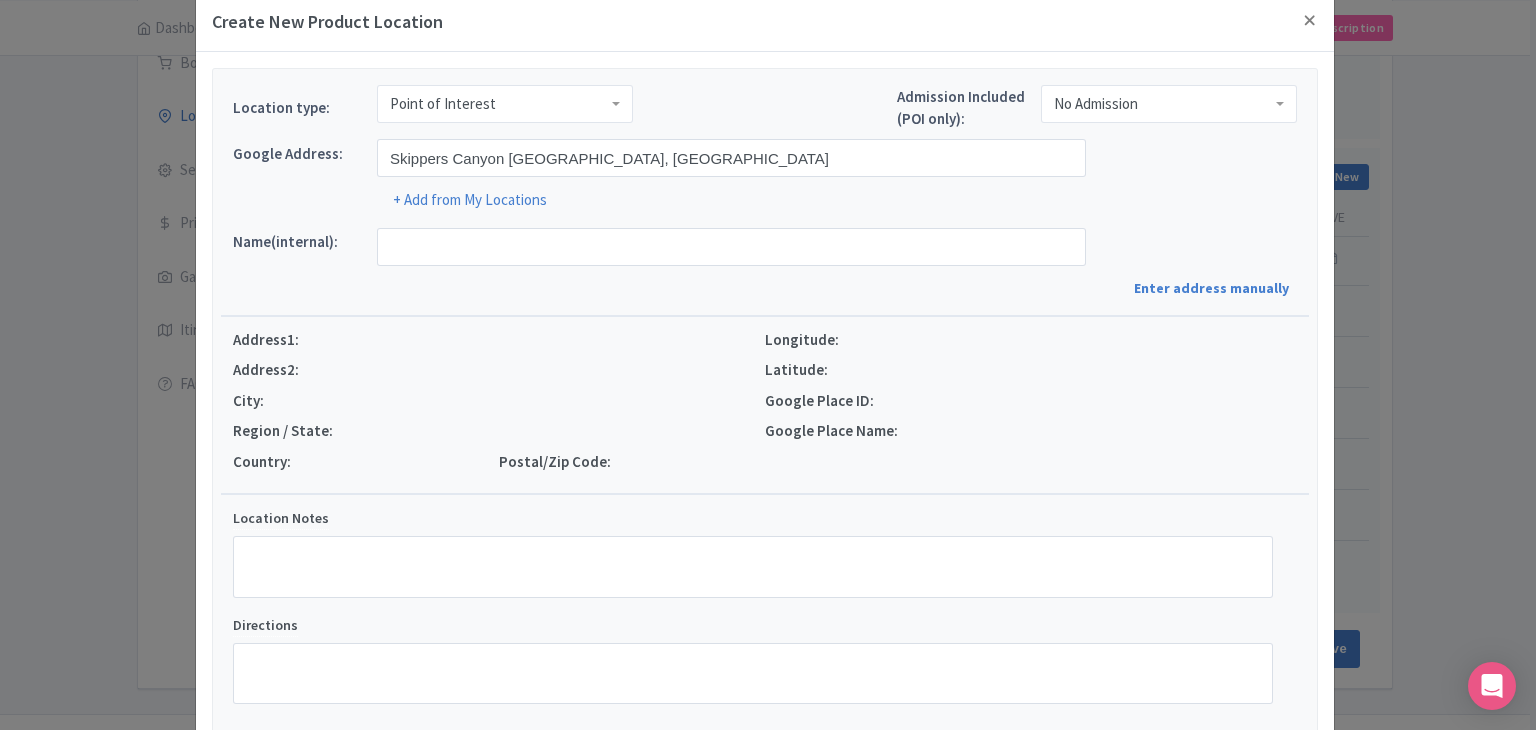 type on "Skippers Canyon, Skippers Road, Queenstown 9371, New Zealand" 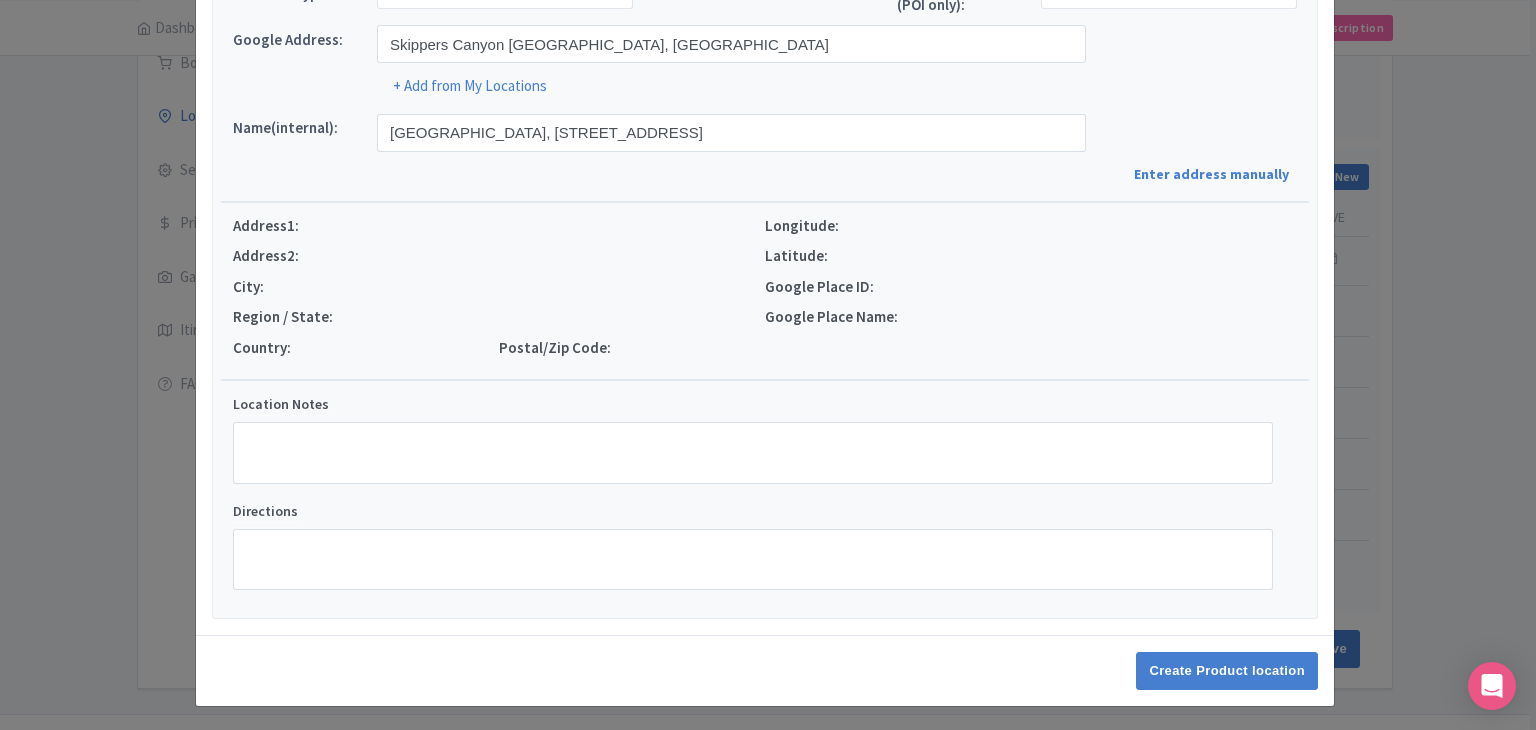 scroll, scrollTop: 152, scrollLeft: 0, axis: vertical 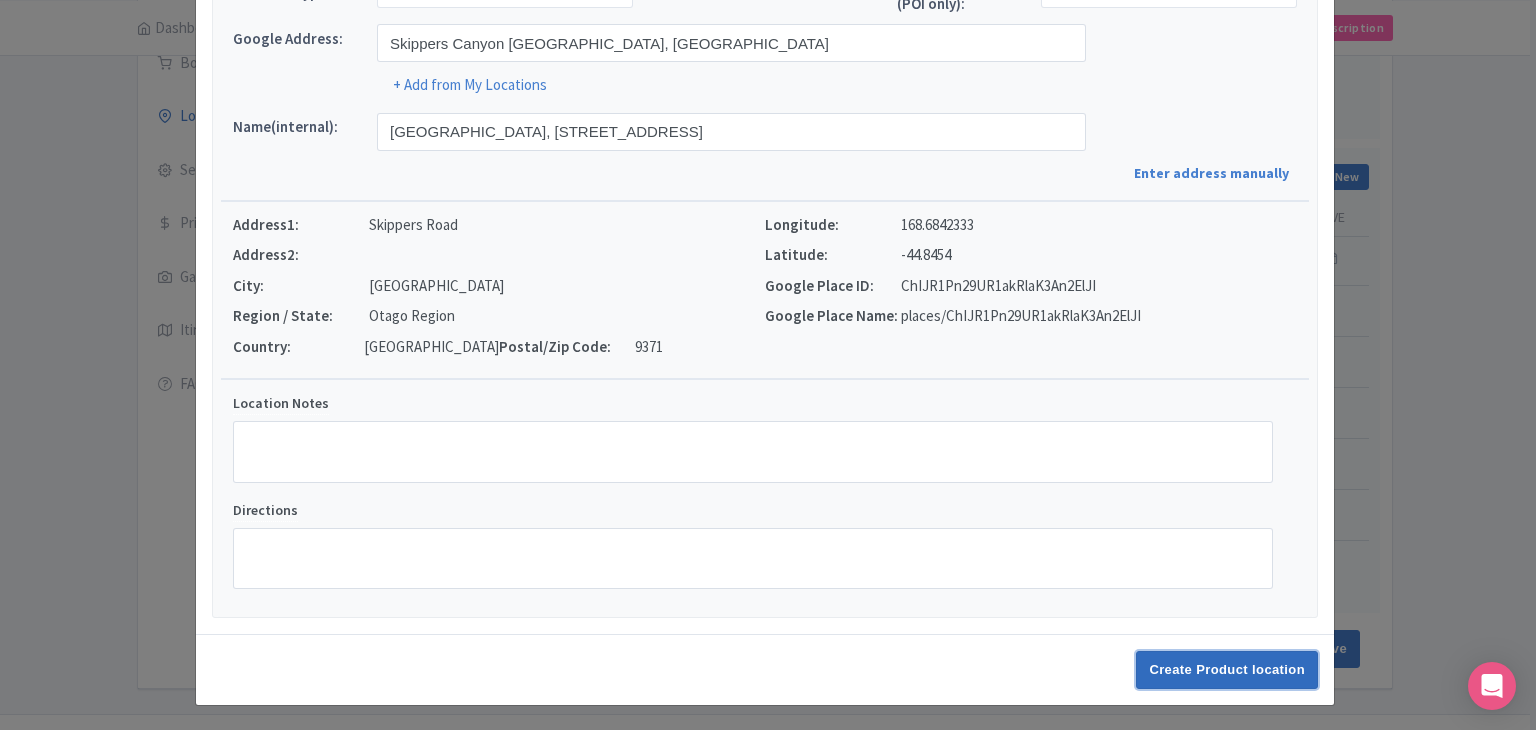 click on "Create Product location" at bounding box center (1227, 670) 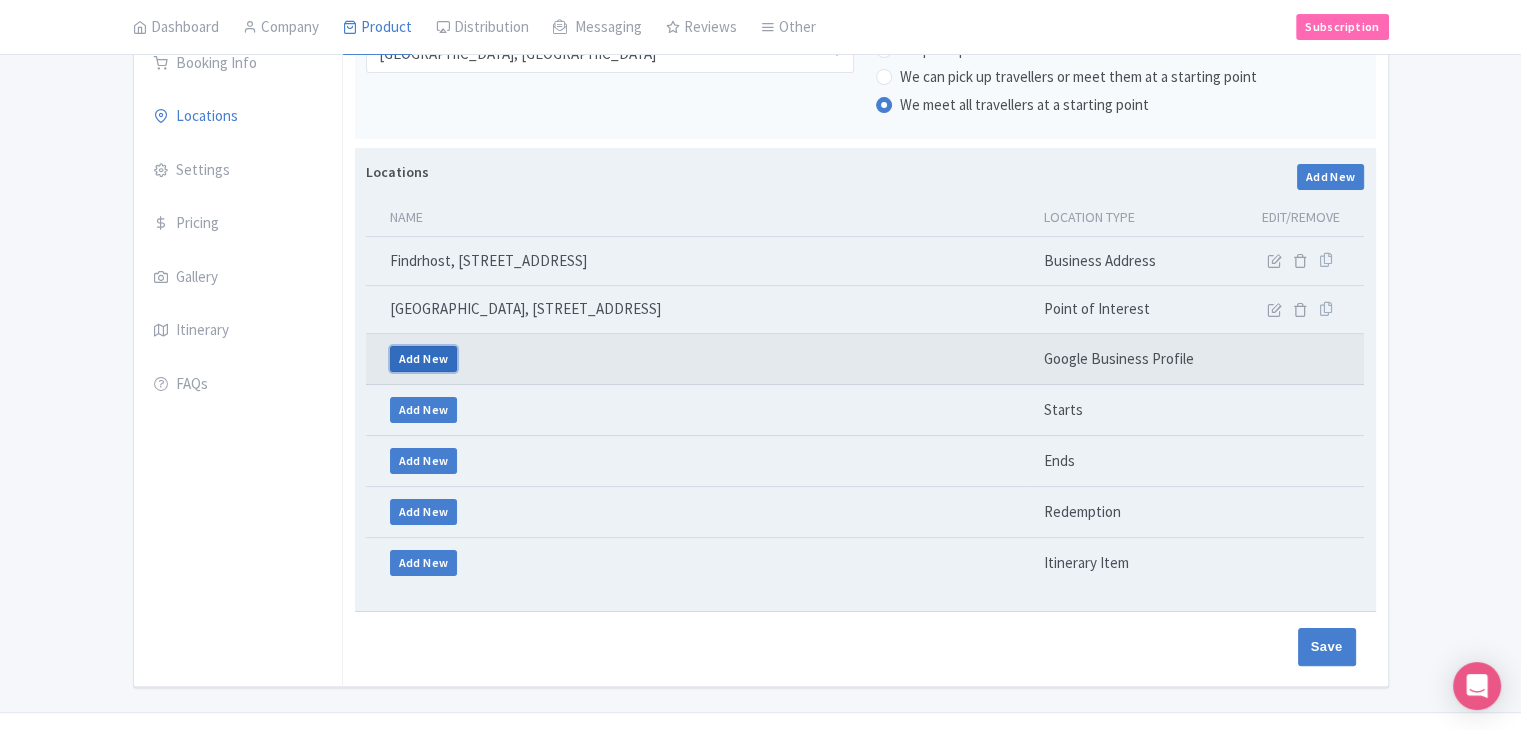 click on "Add New" at bounding box center [424, 359] 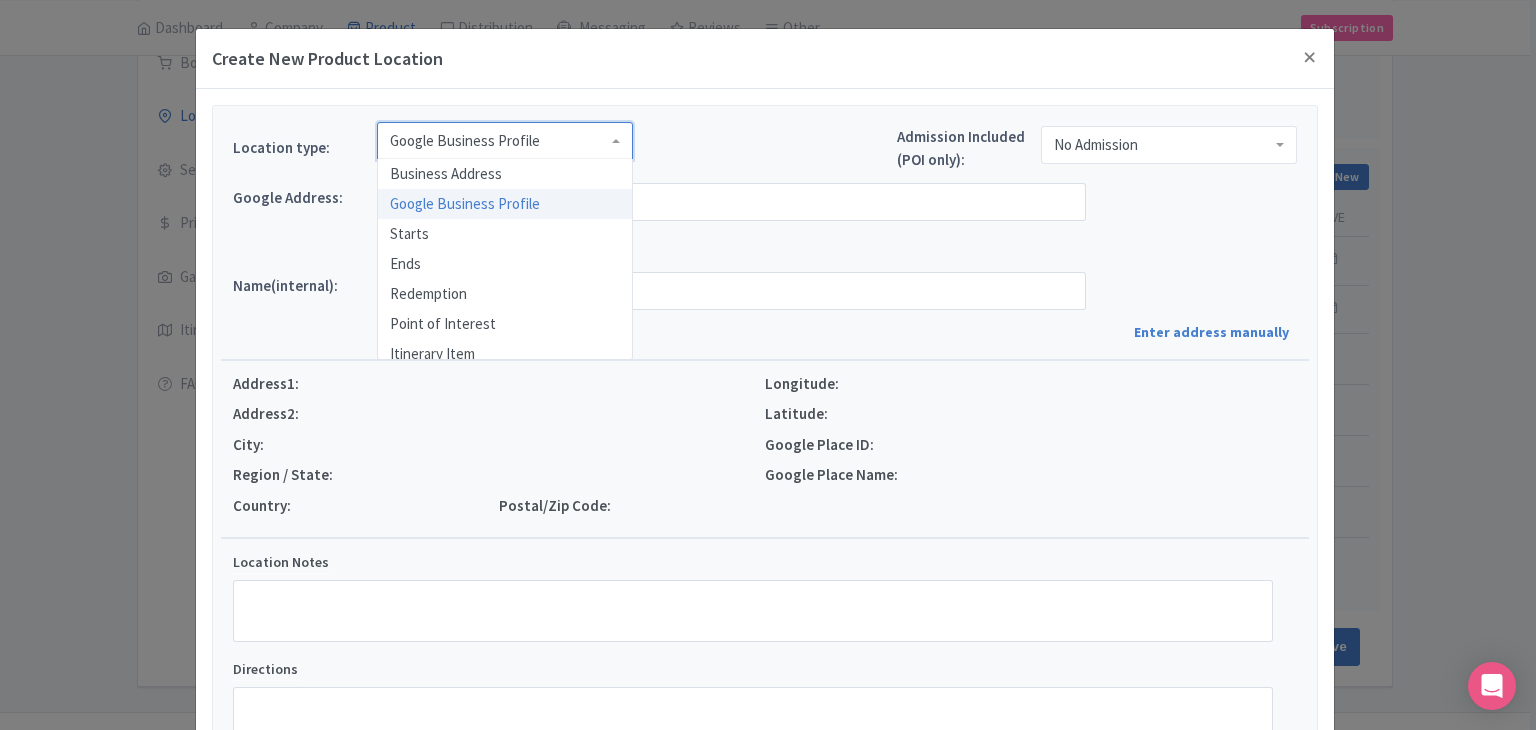 click on "Google Business Profile" at bounding box center [505, 141] 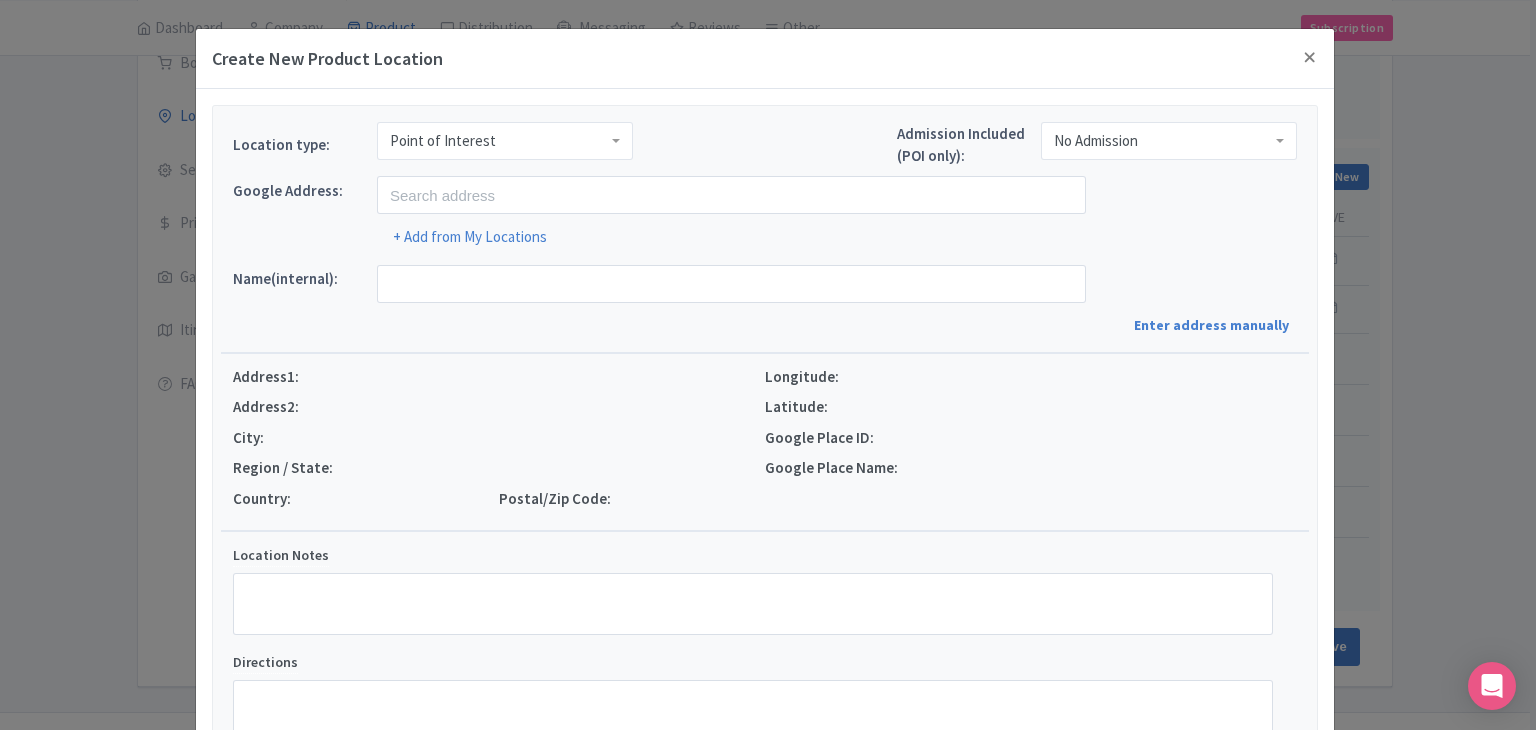 scroll, scrollTop: 0, scrollLeft: 0, axis: both 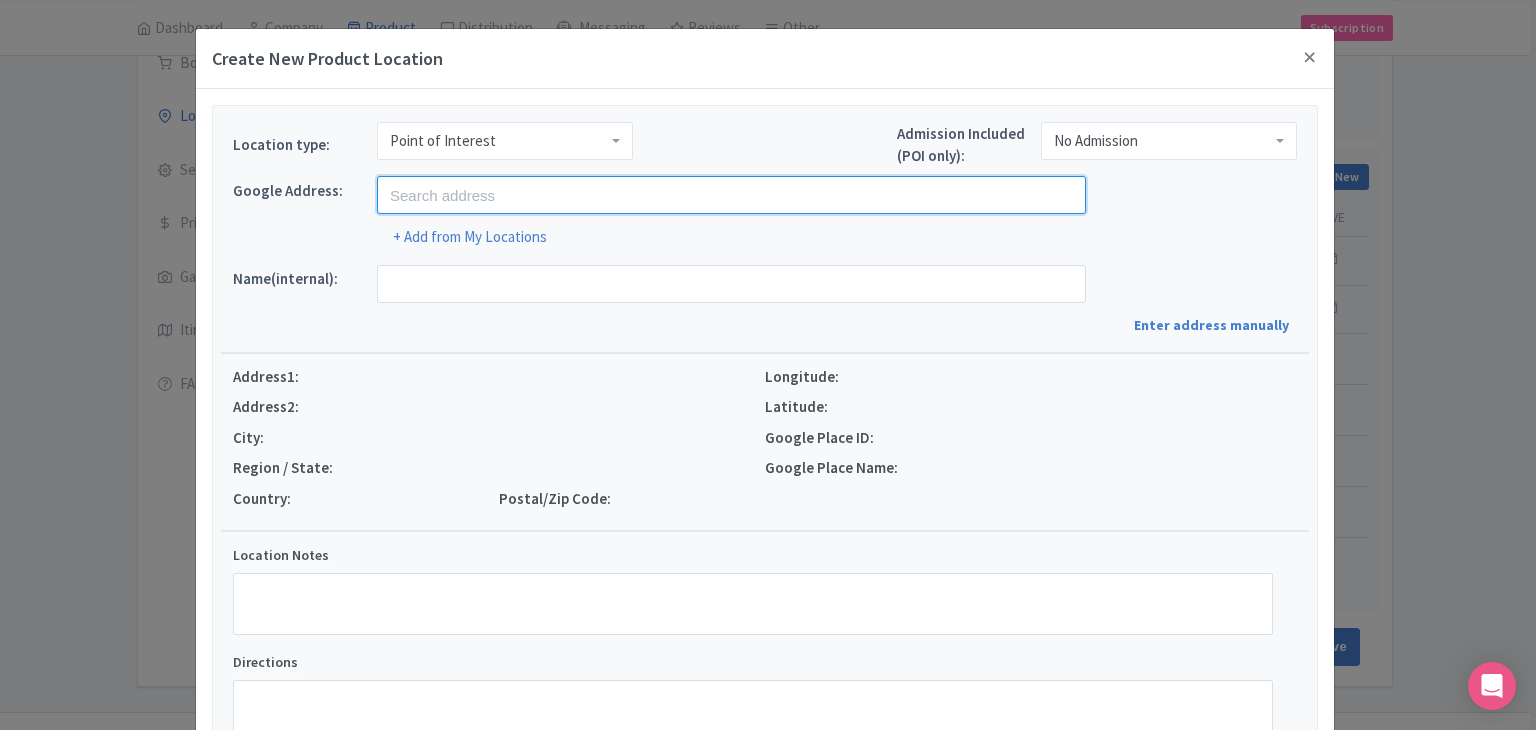 click at bounding box center (731, 195) 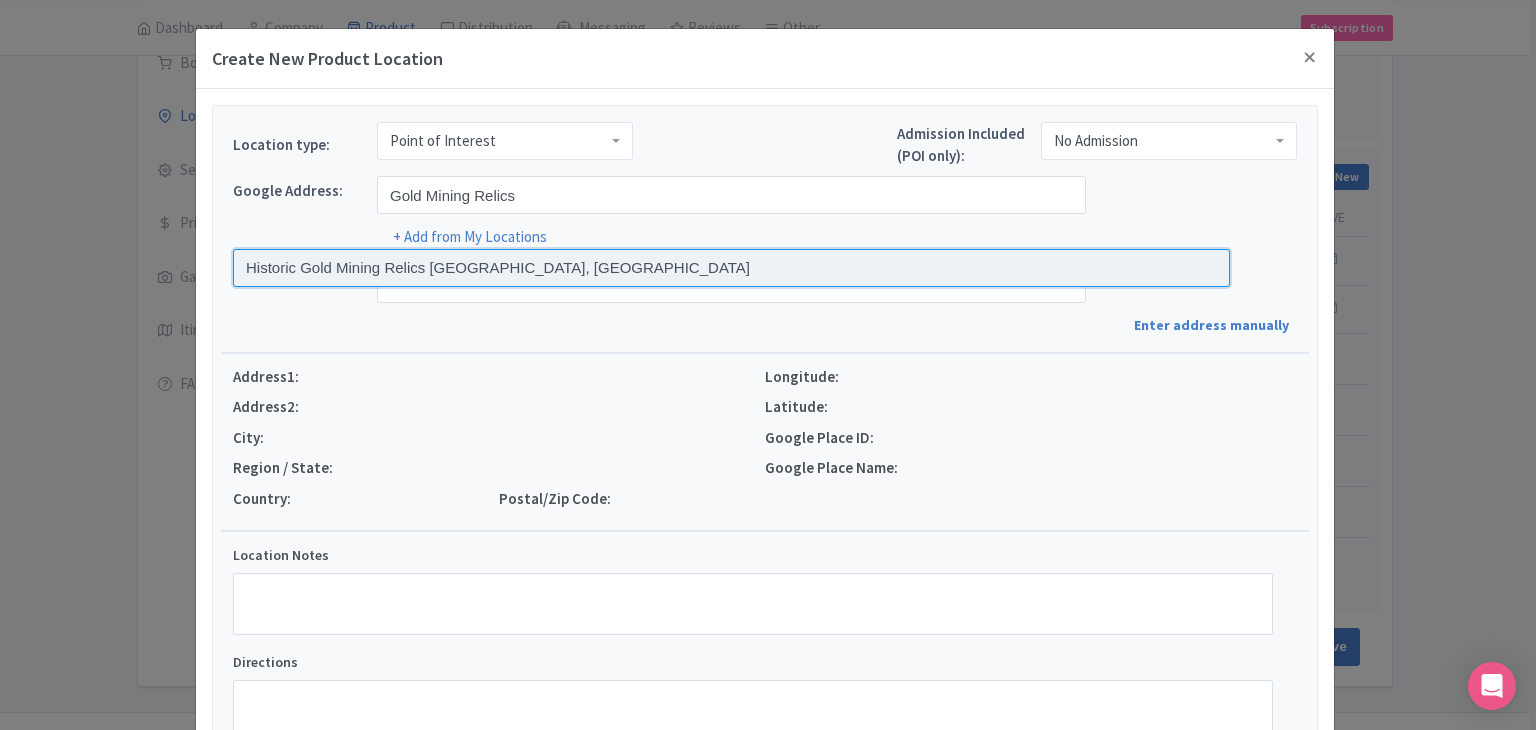 click at bounding box center [731, 268] 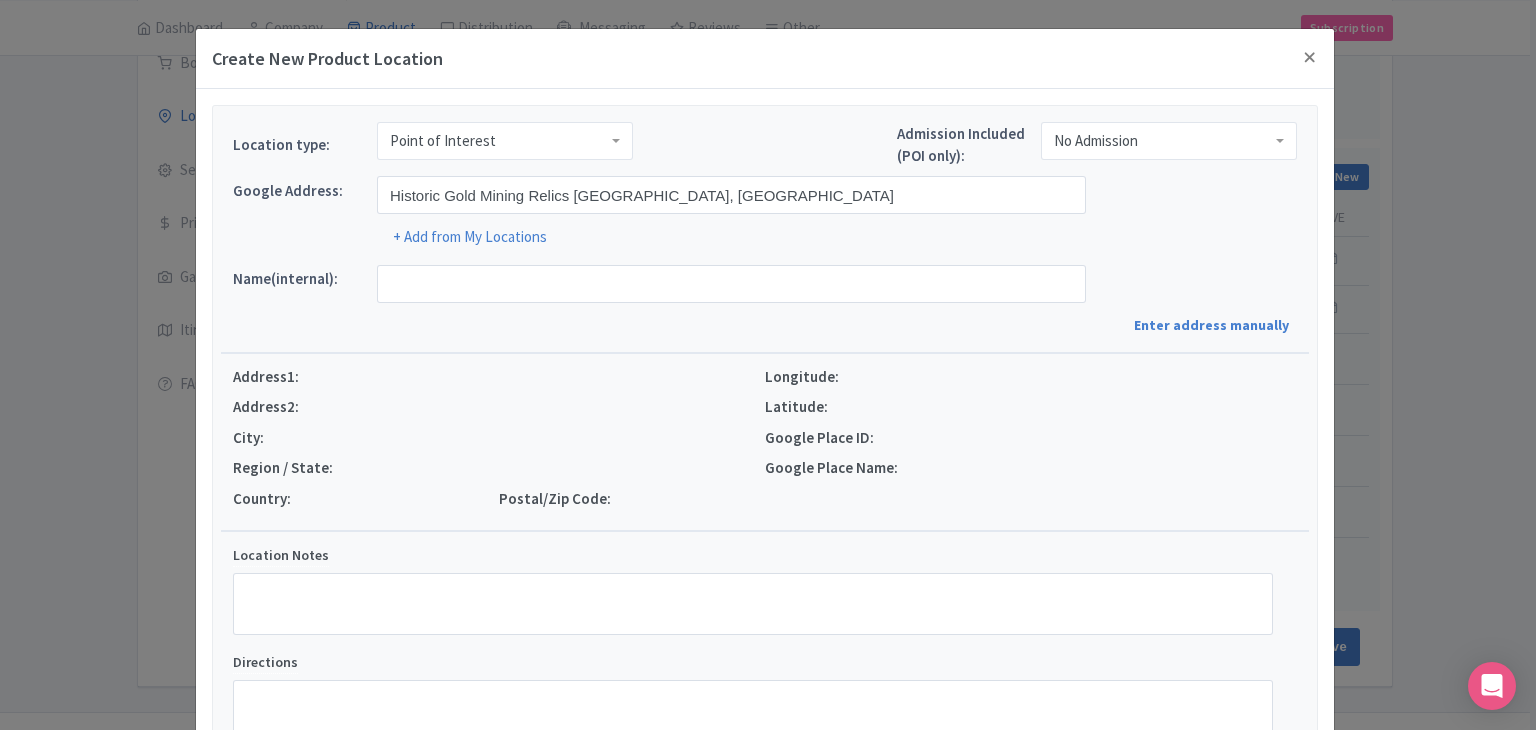 type on "Historic Gold Mining Relics, 560 Puketui Valley Road, Hikuai 3579, New Zealand" 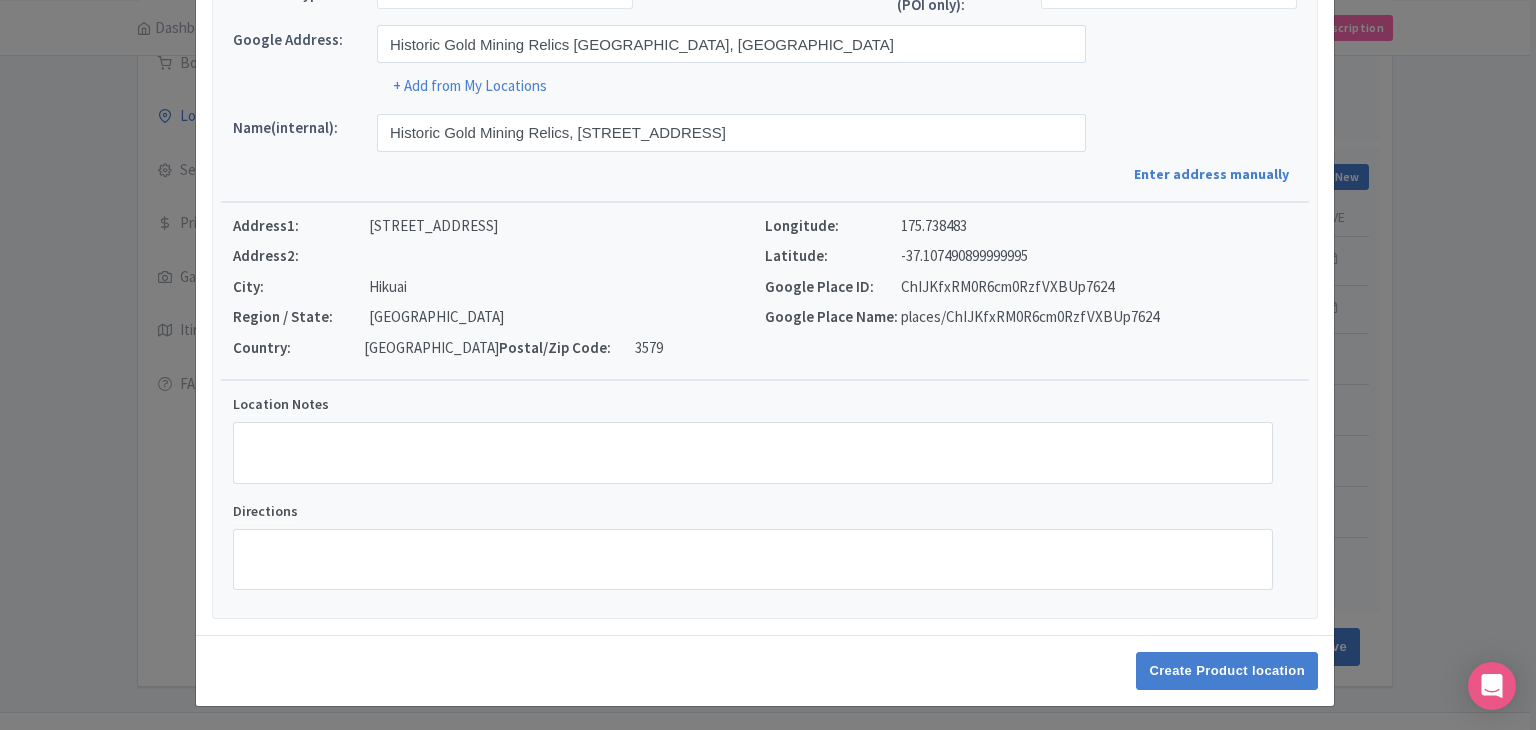 scroll, scrollTop: 152, scrollLeft: 0, axis: vertical 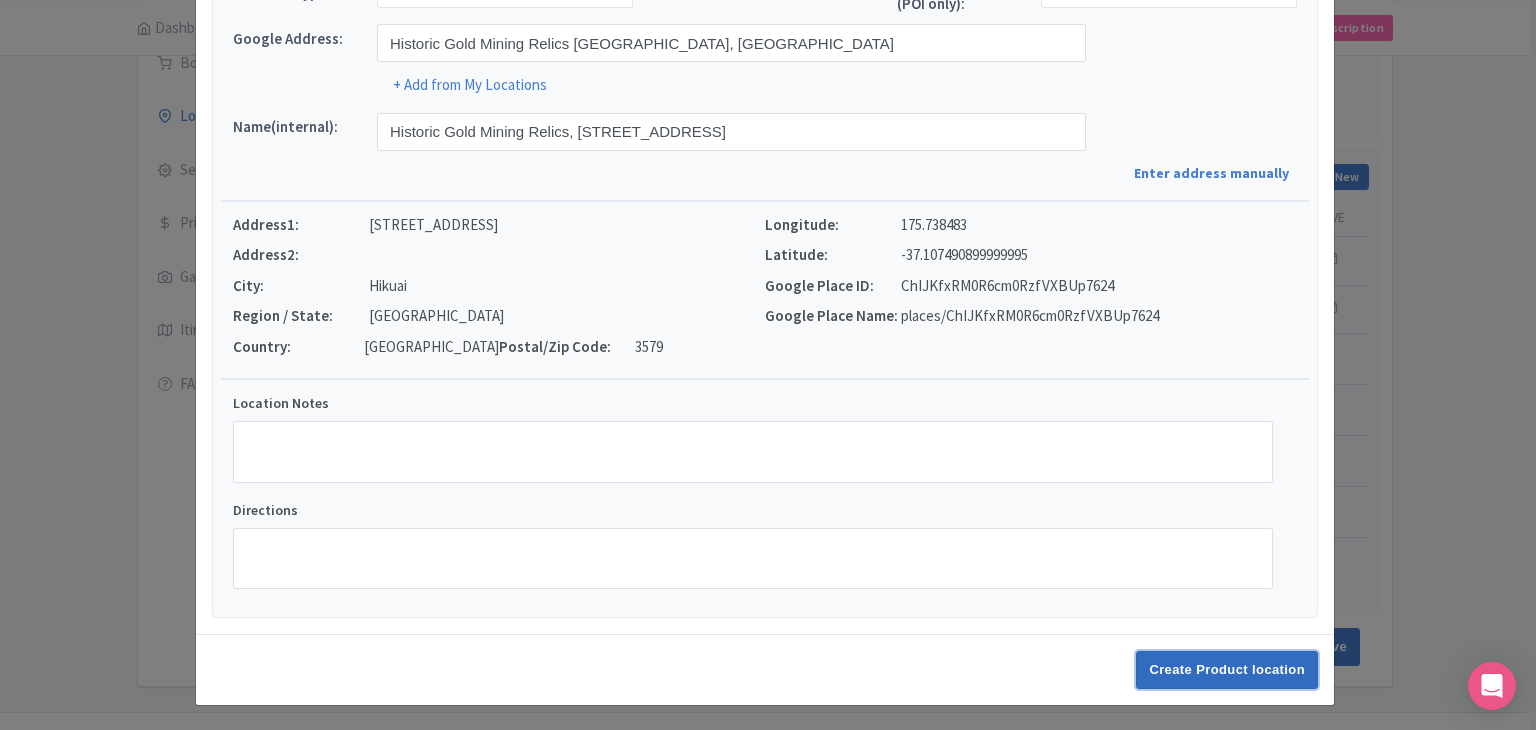 click on "Create Product location" at bounding box center (1227, 670) 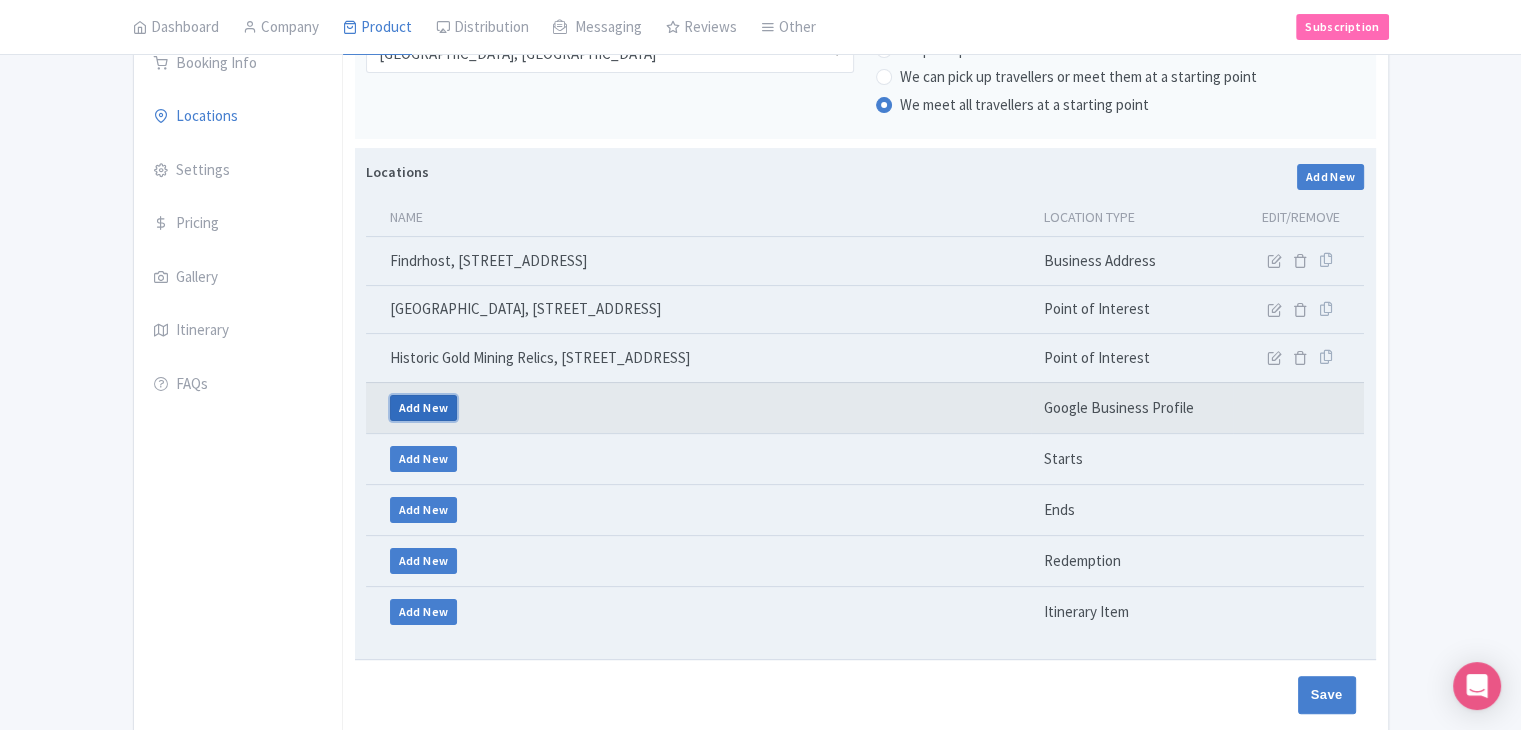 click on "Add New" at bounding box center (424, 408) 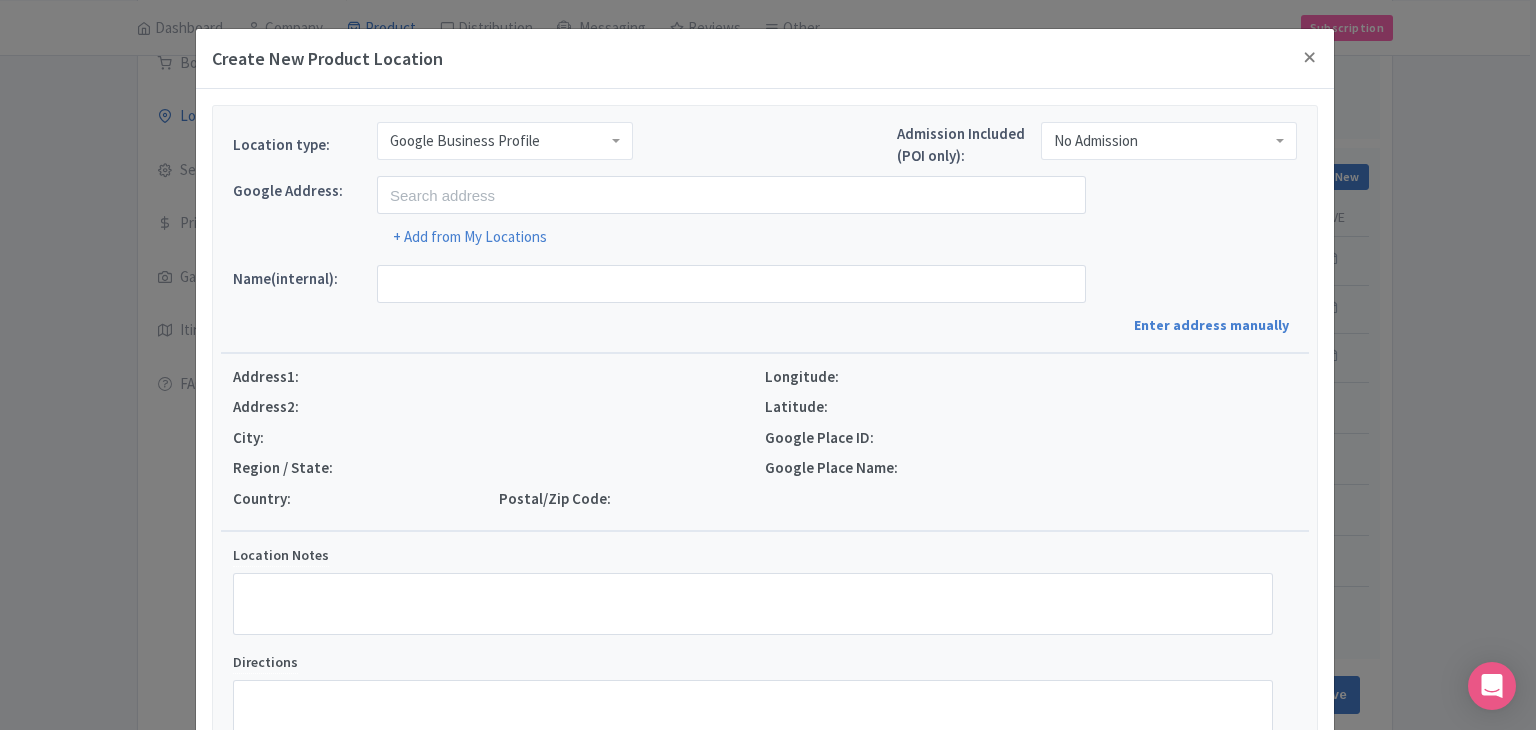 click on "Google Business Profile" at bounding box center (465, 141) 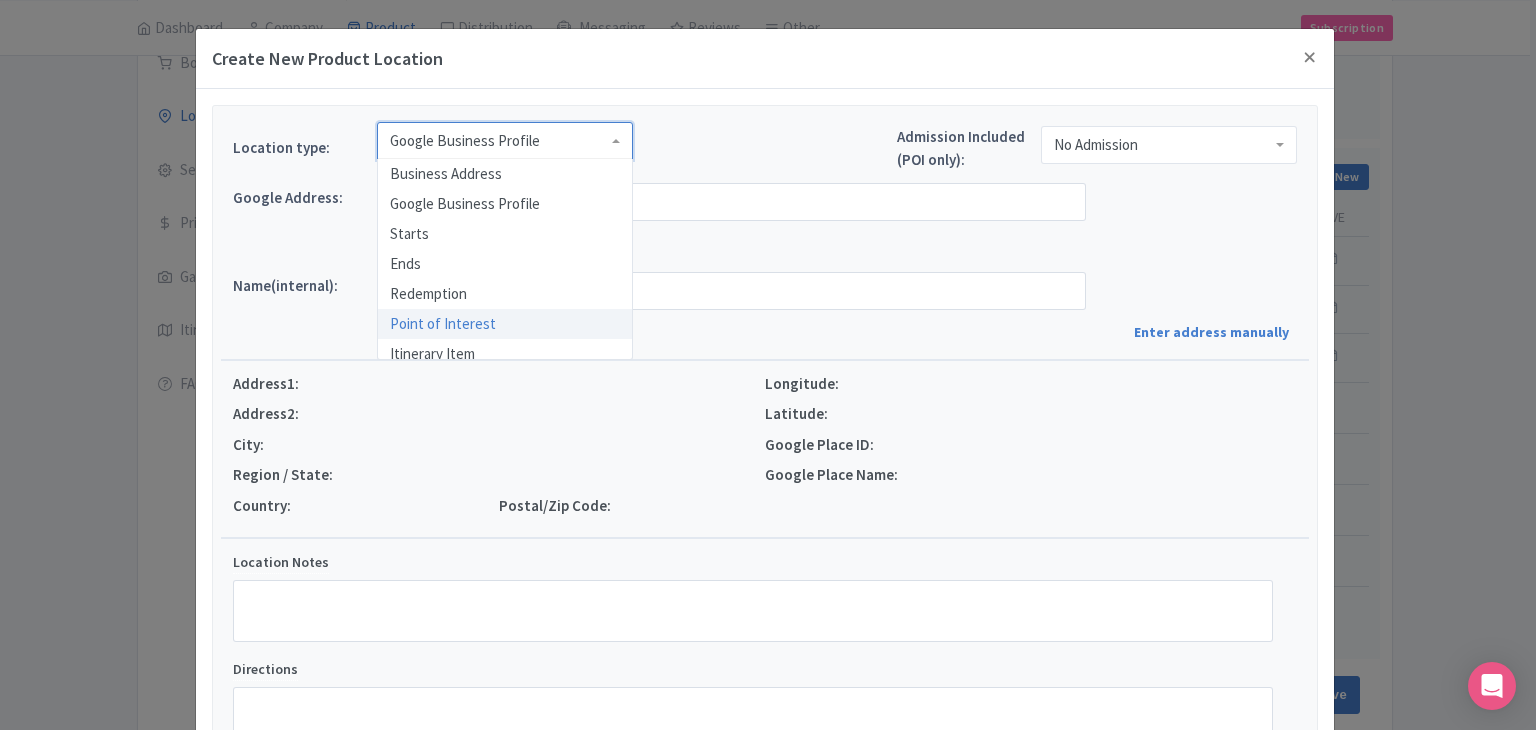 scroll, scrollTop: 0, scrollLeft: 0, axis: both 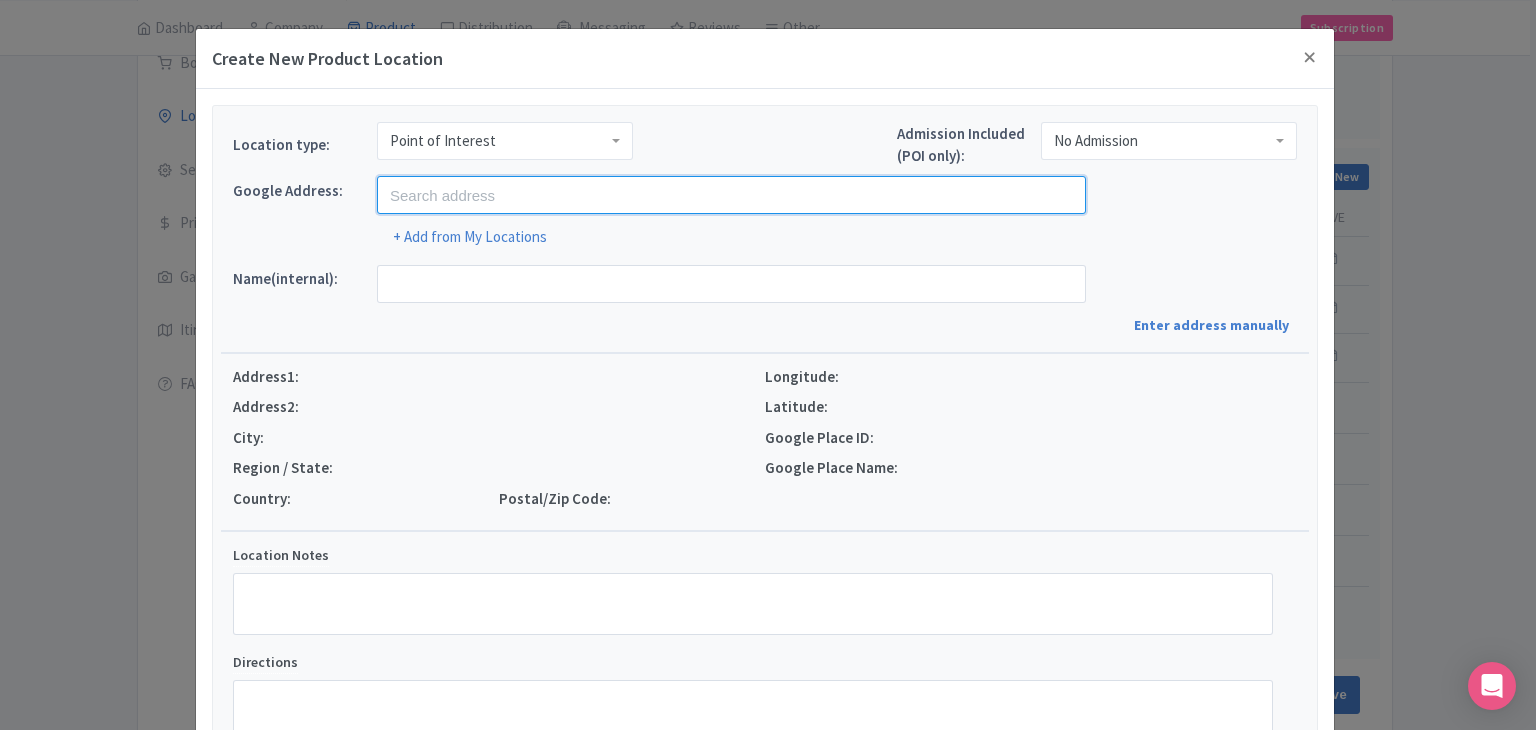 click at bounding box center (731, 195) 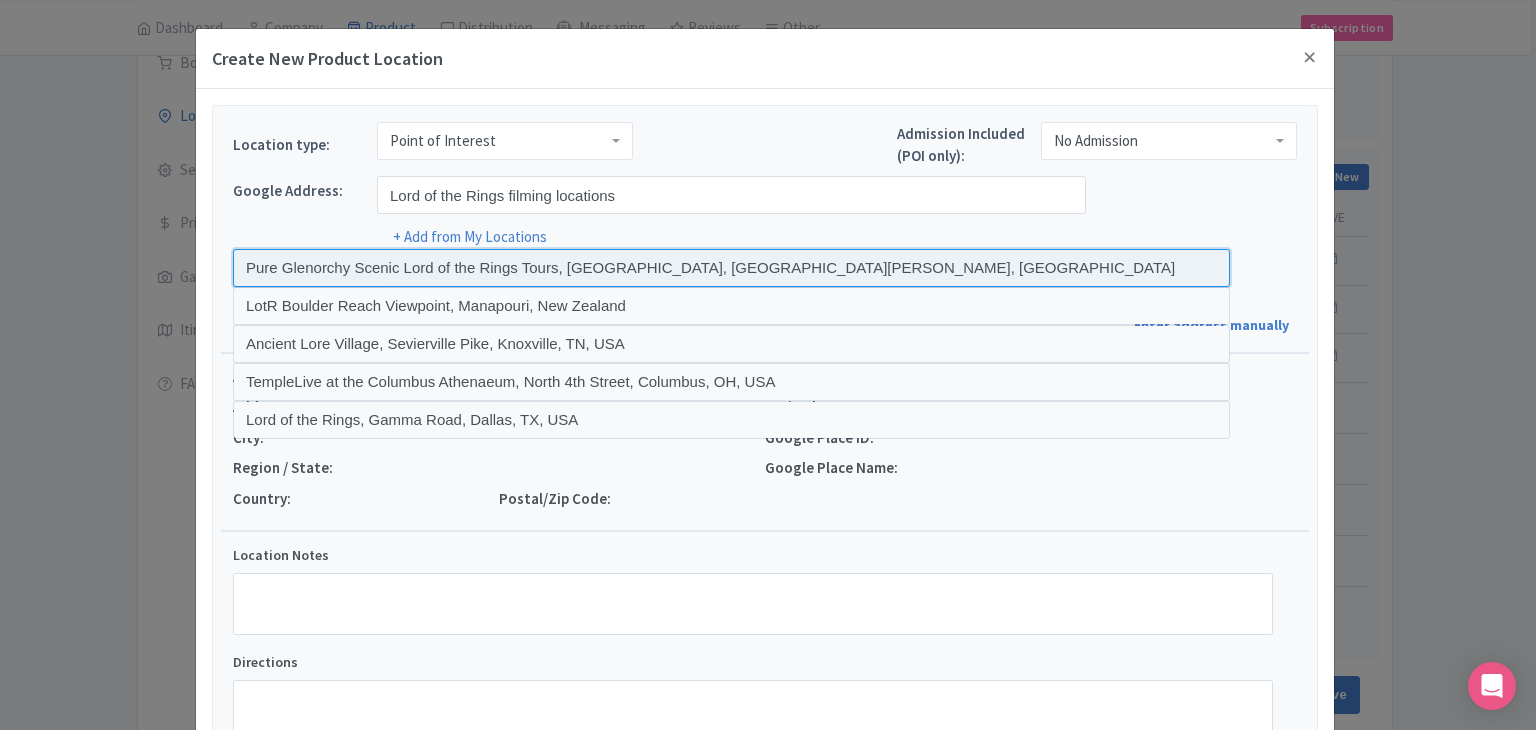 click at bounding box center (731, 268) 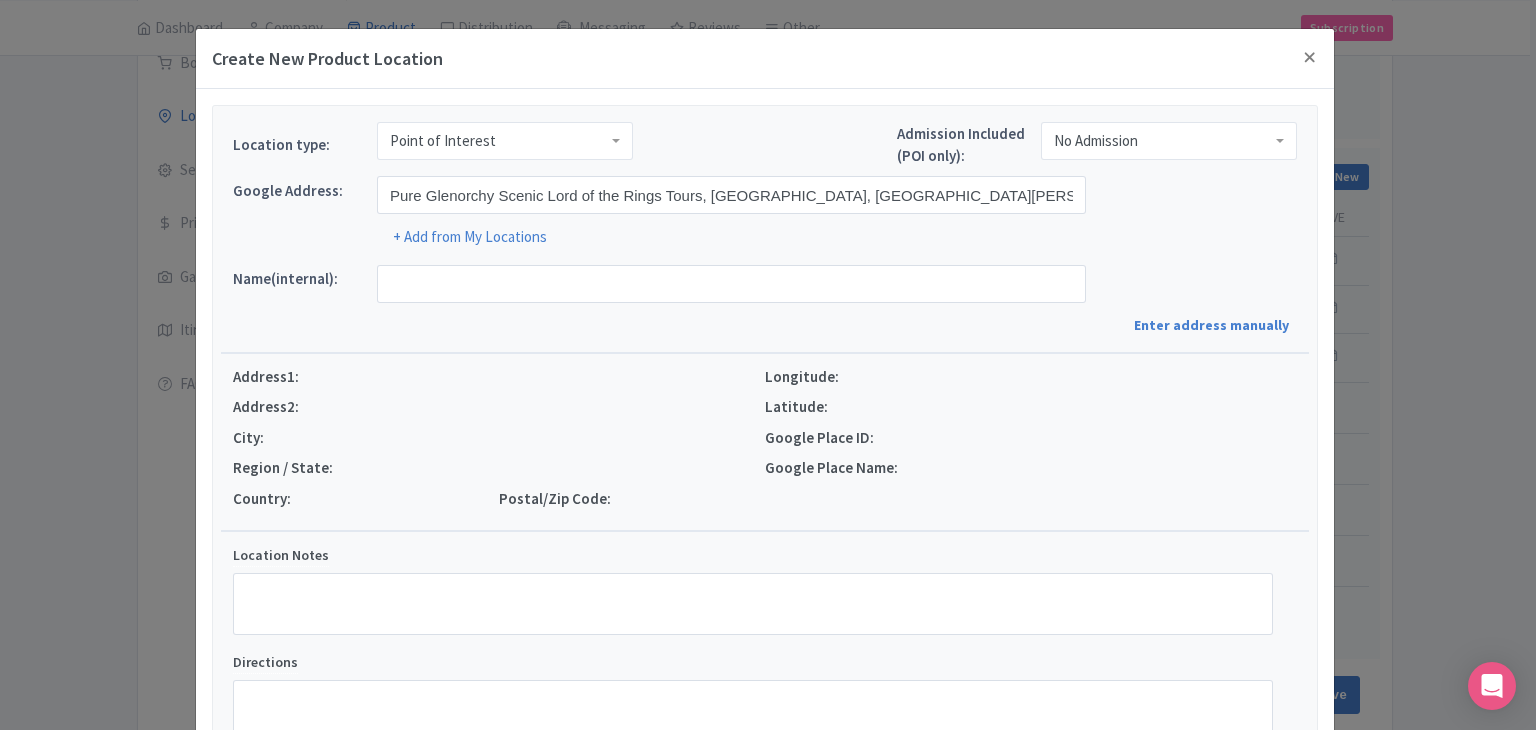 type on "Pure Glenorchy Scenic Lord of the Rings Tours, Queenstown, Mount Creighton 9371, New Zealand" 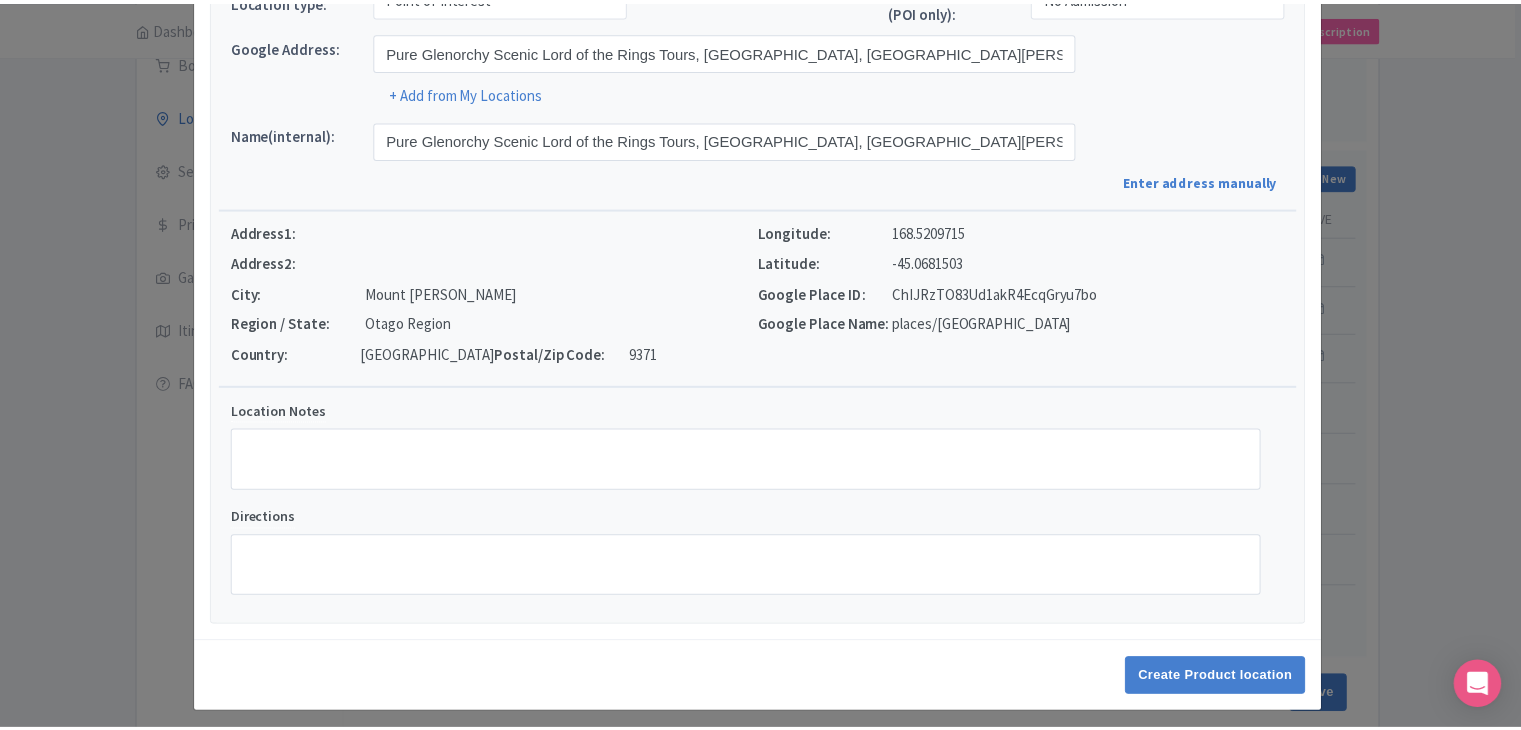 scroll, scrollTop: 152, scrollLeft: 0, axis: vertical 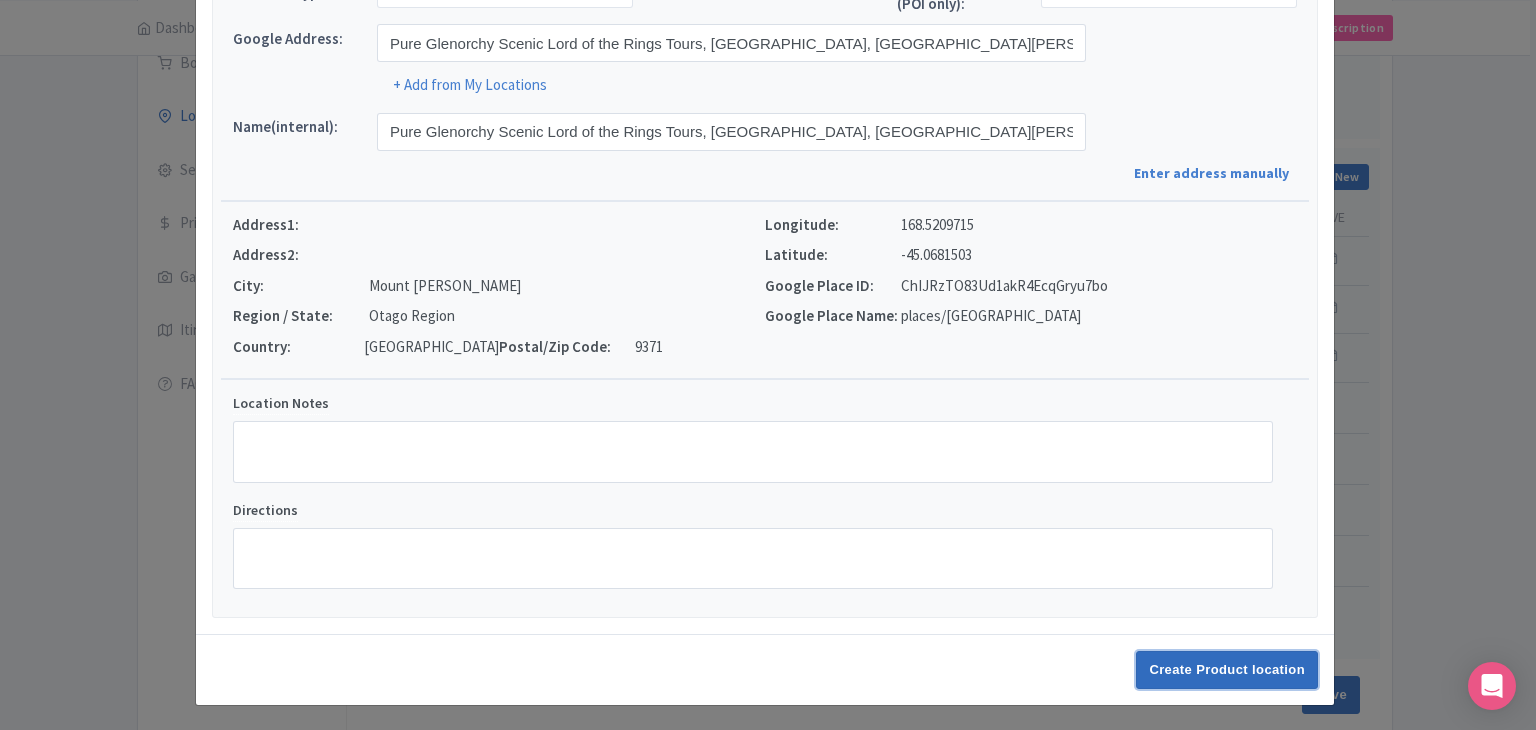 click on "Create Product location" at bounding box center (1227, 670) 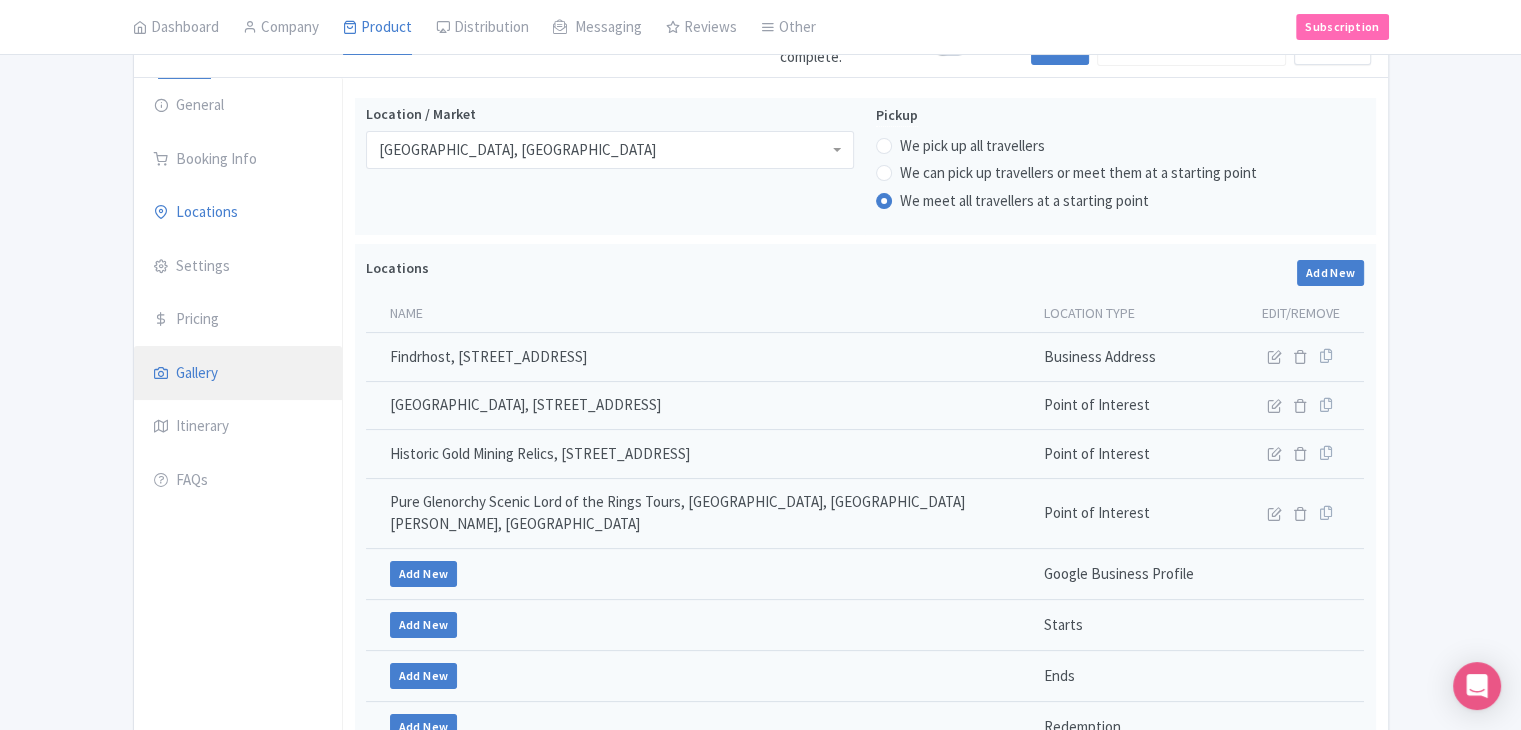 scroll, scrollTop: 212, scrollLeft: 0, axis: vertical 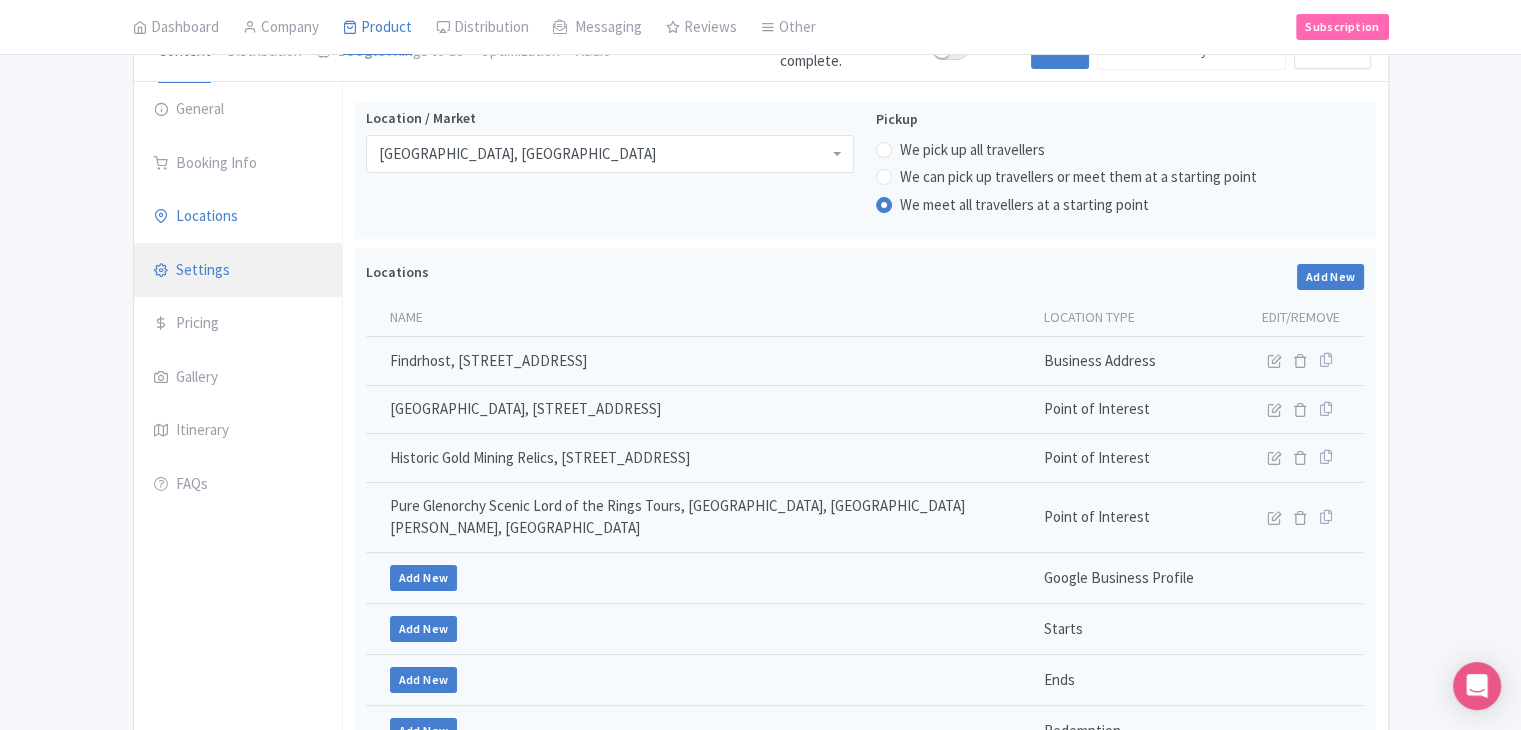 click on "Settings" at bounding box center (238, 271) 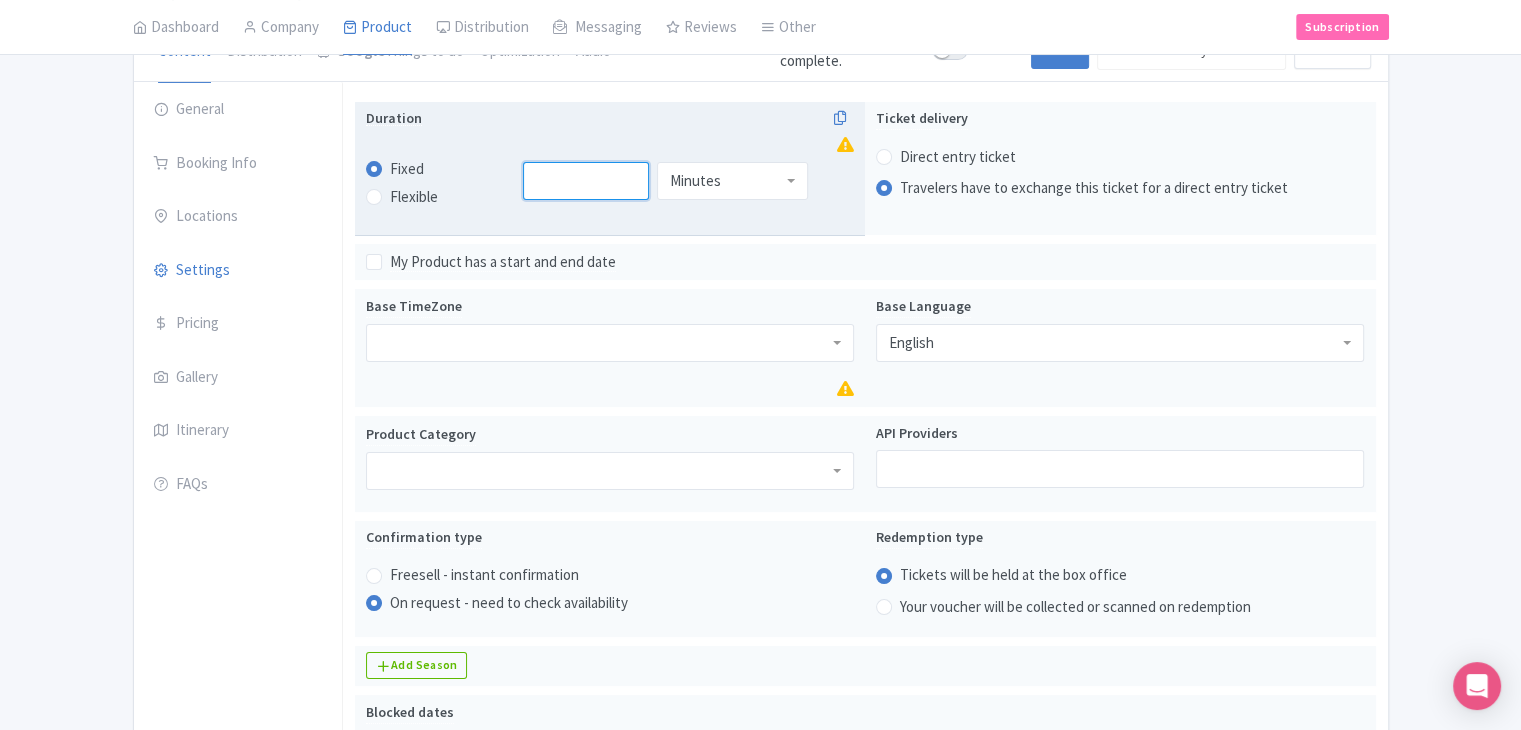 click at bounding box center [586, 181] 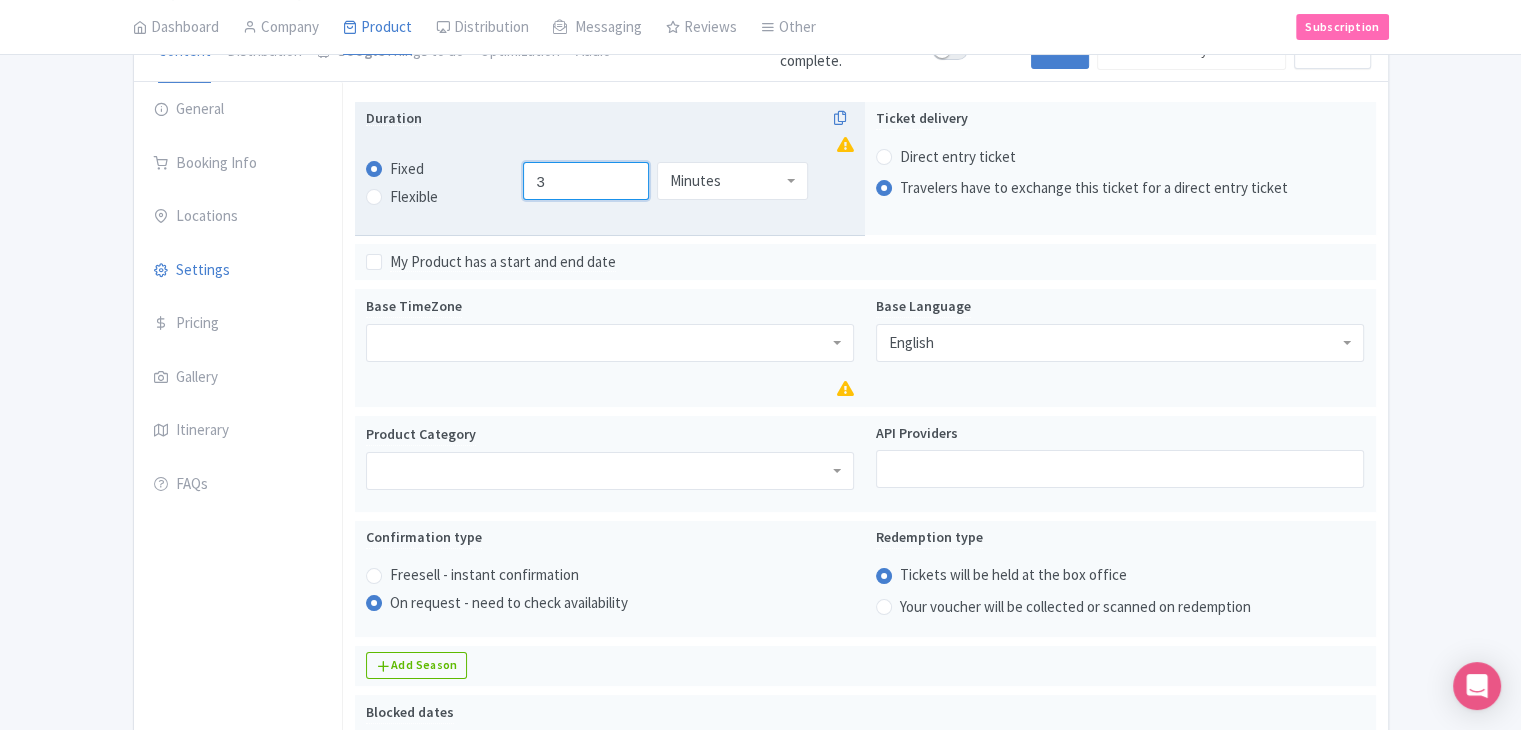 type on "3" 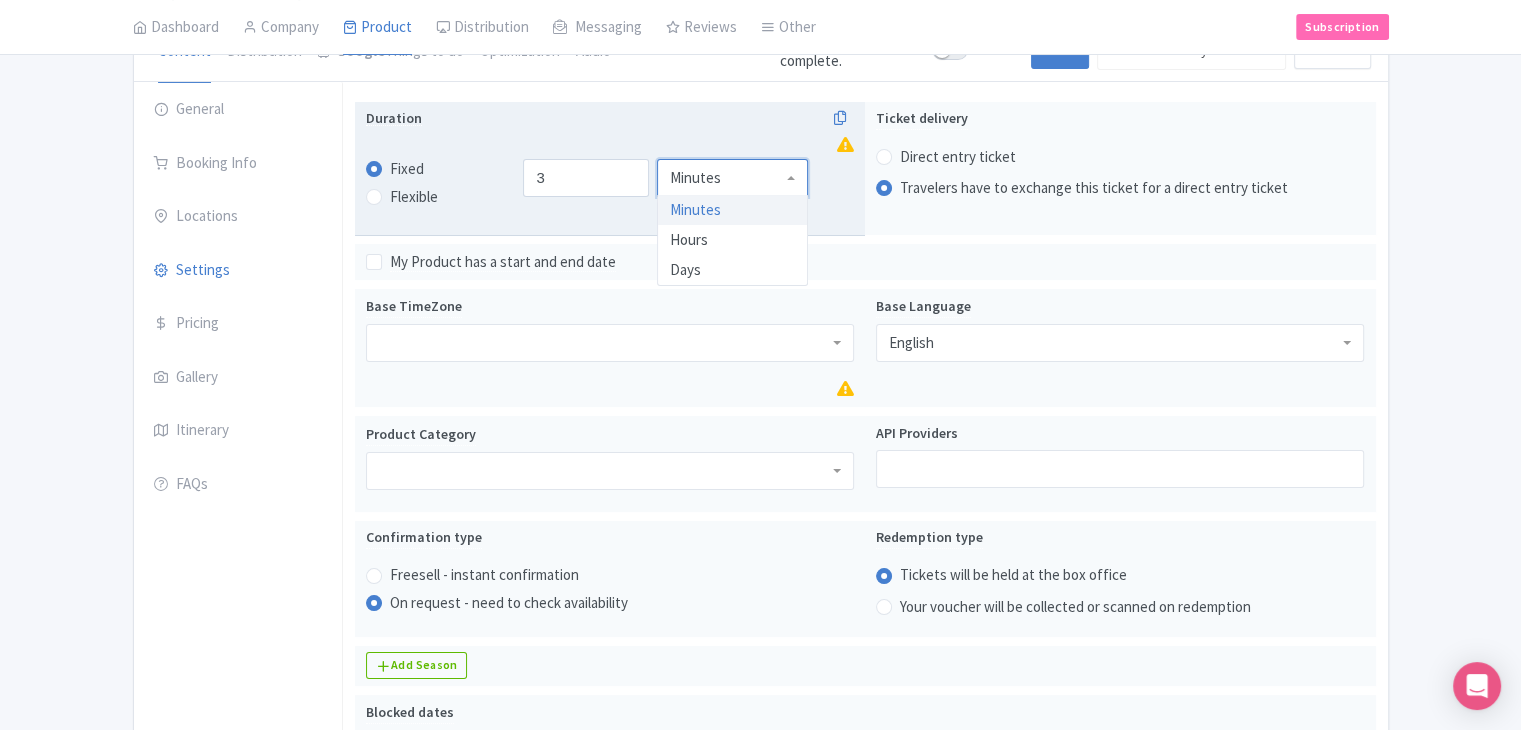 click on "Minutes" at bounding box center [732, 178] 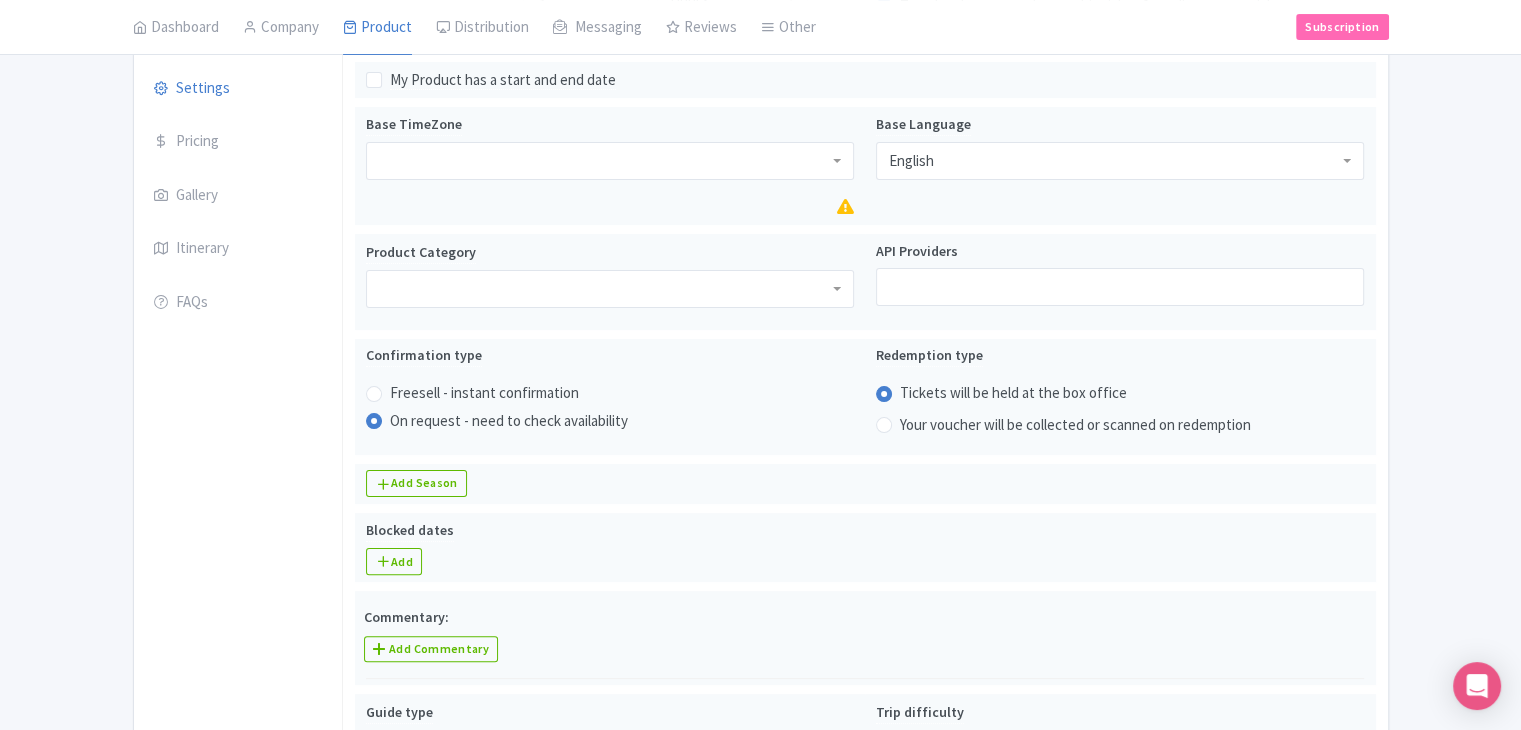 scroll, scrollTop: 412, scrollLeft: 0, axis: vertical 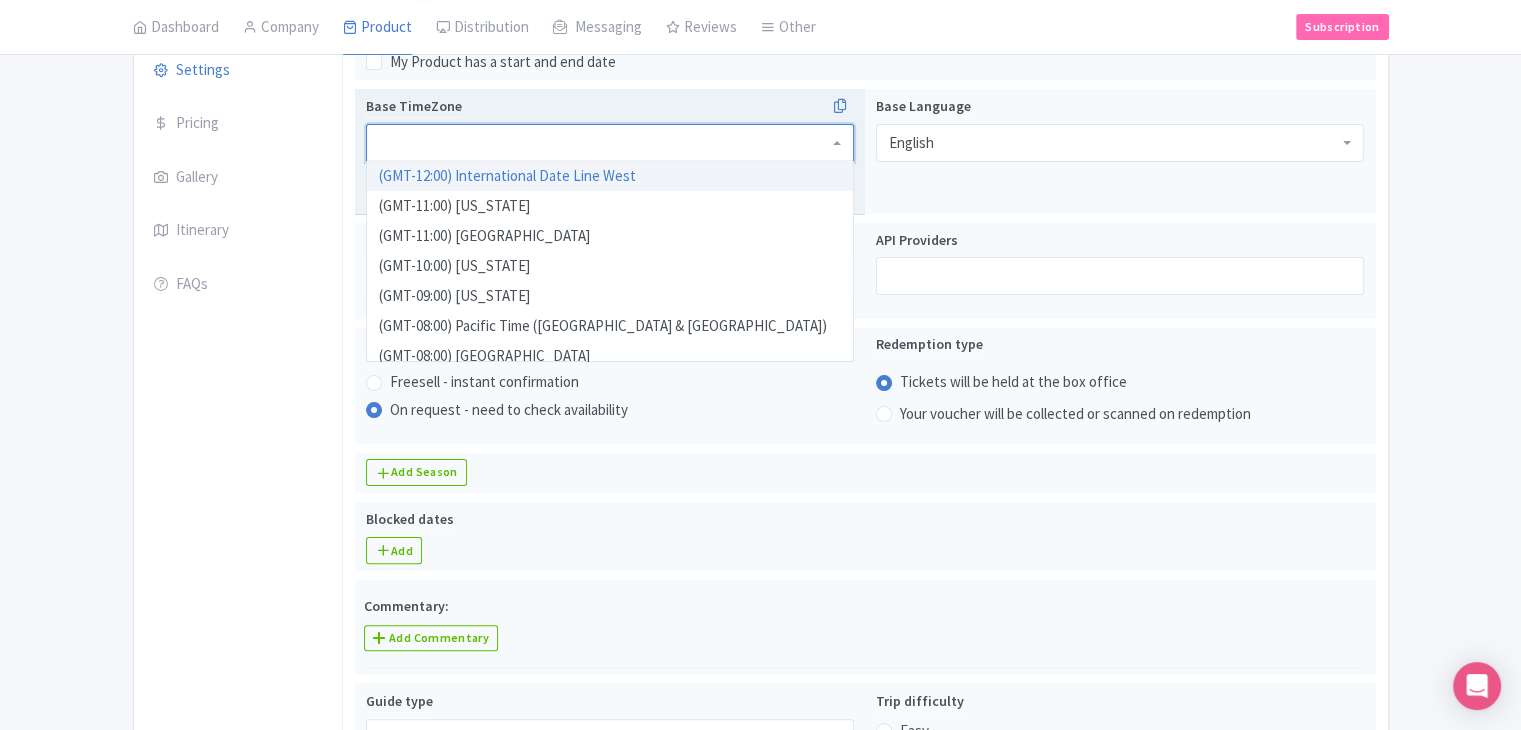 click at bounding box center [610, 143] 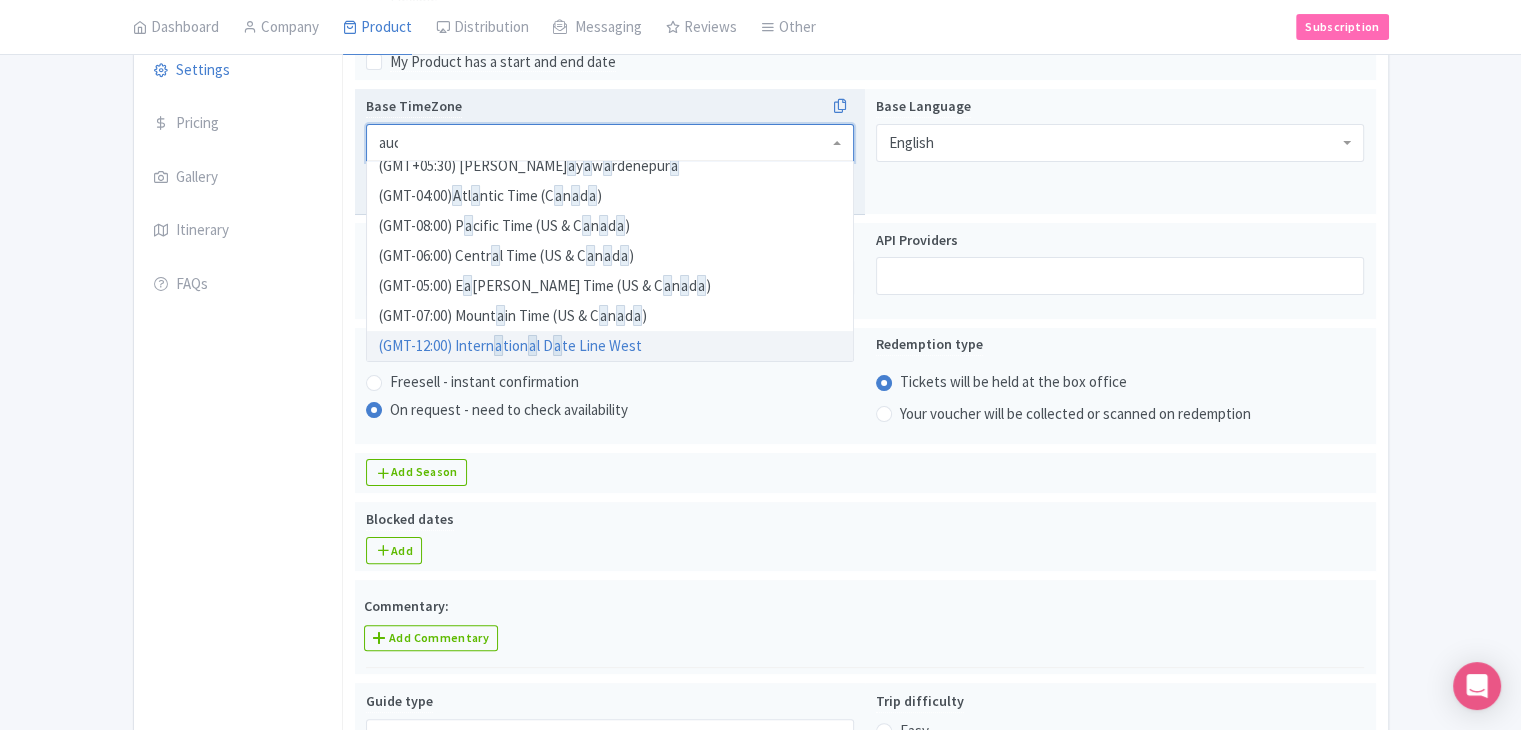 scroll, scrollTop: 0, scrollLeft: 0, axis: both 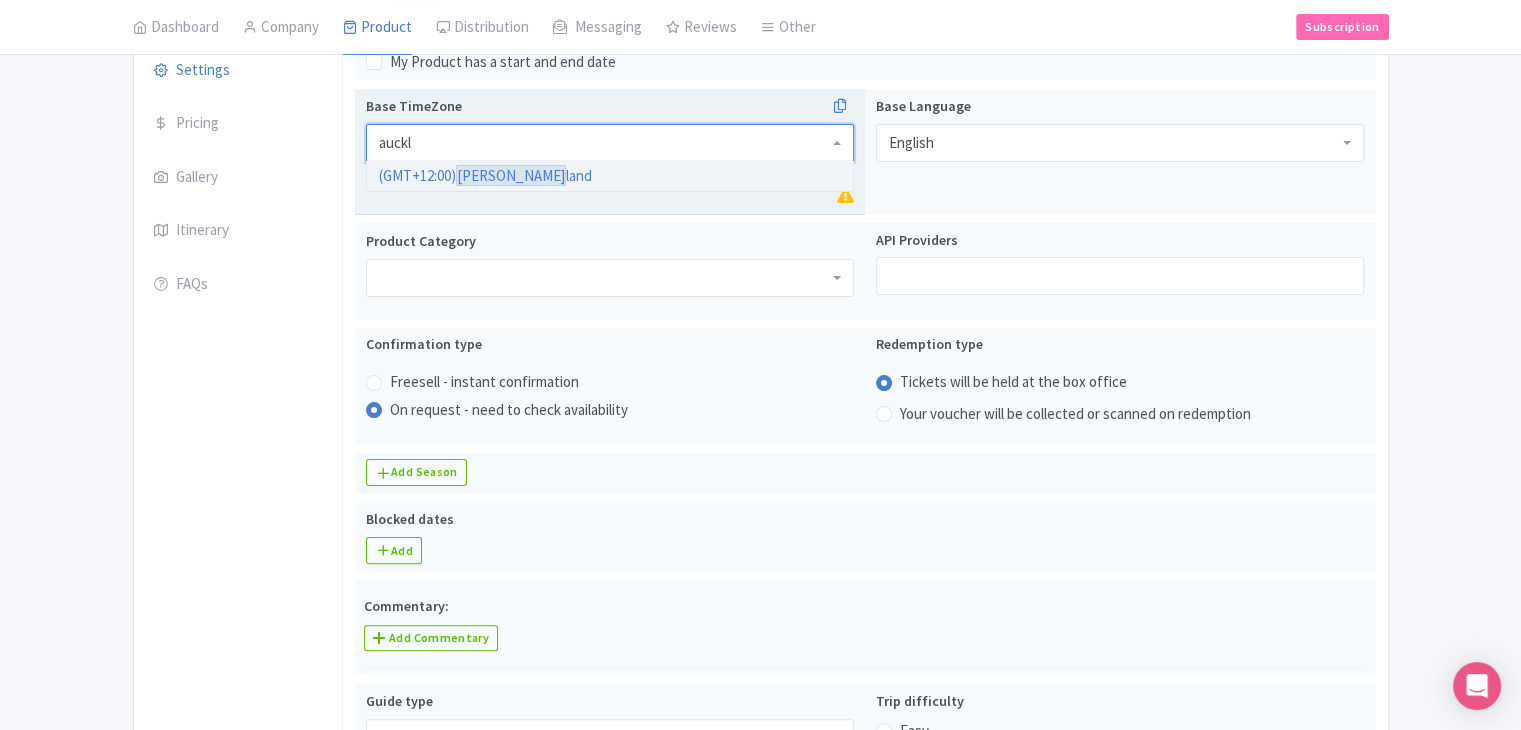 type on "auckla" 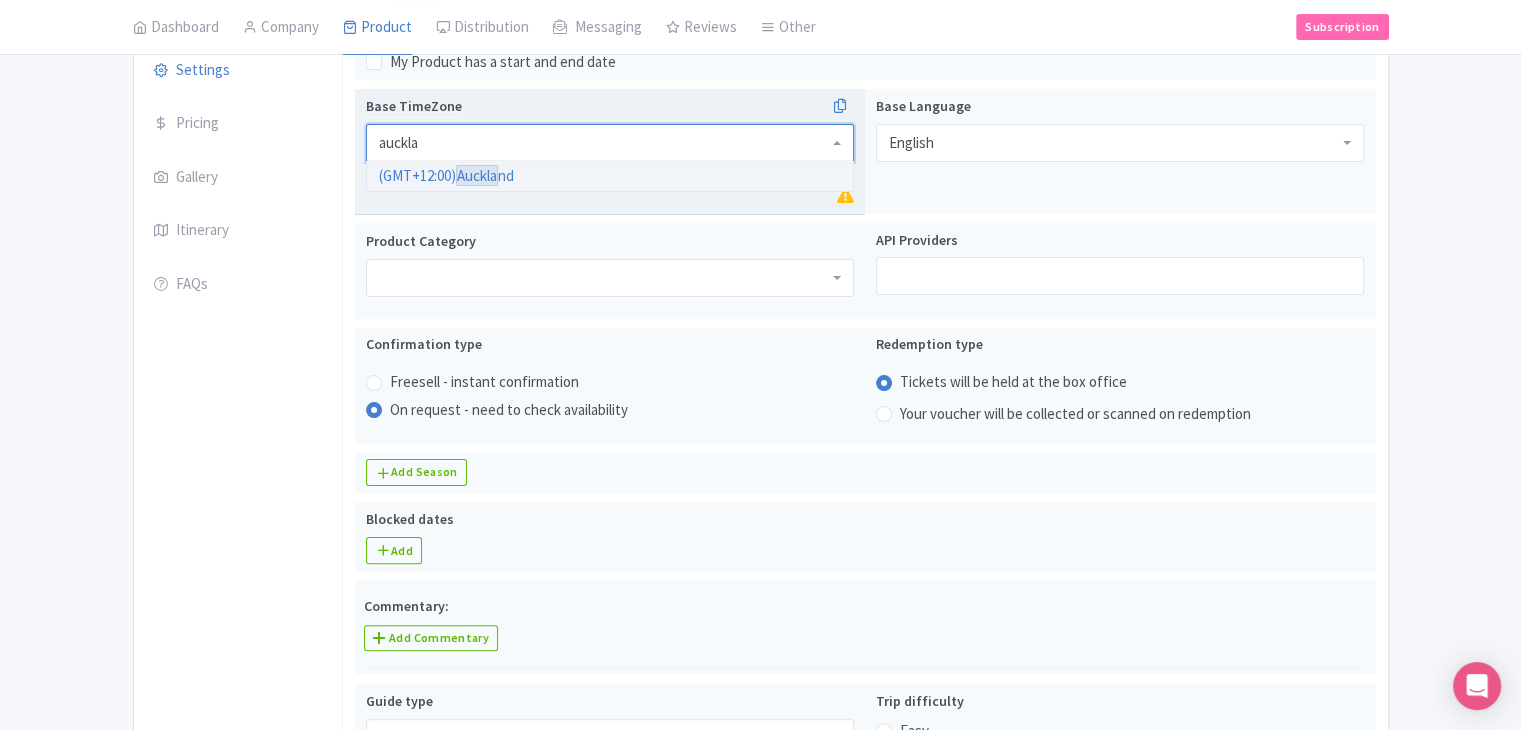 type 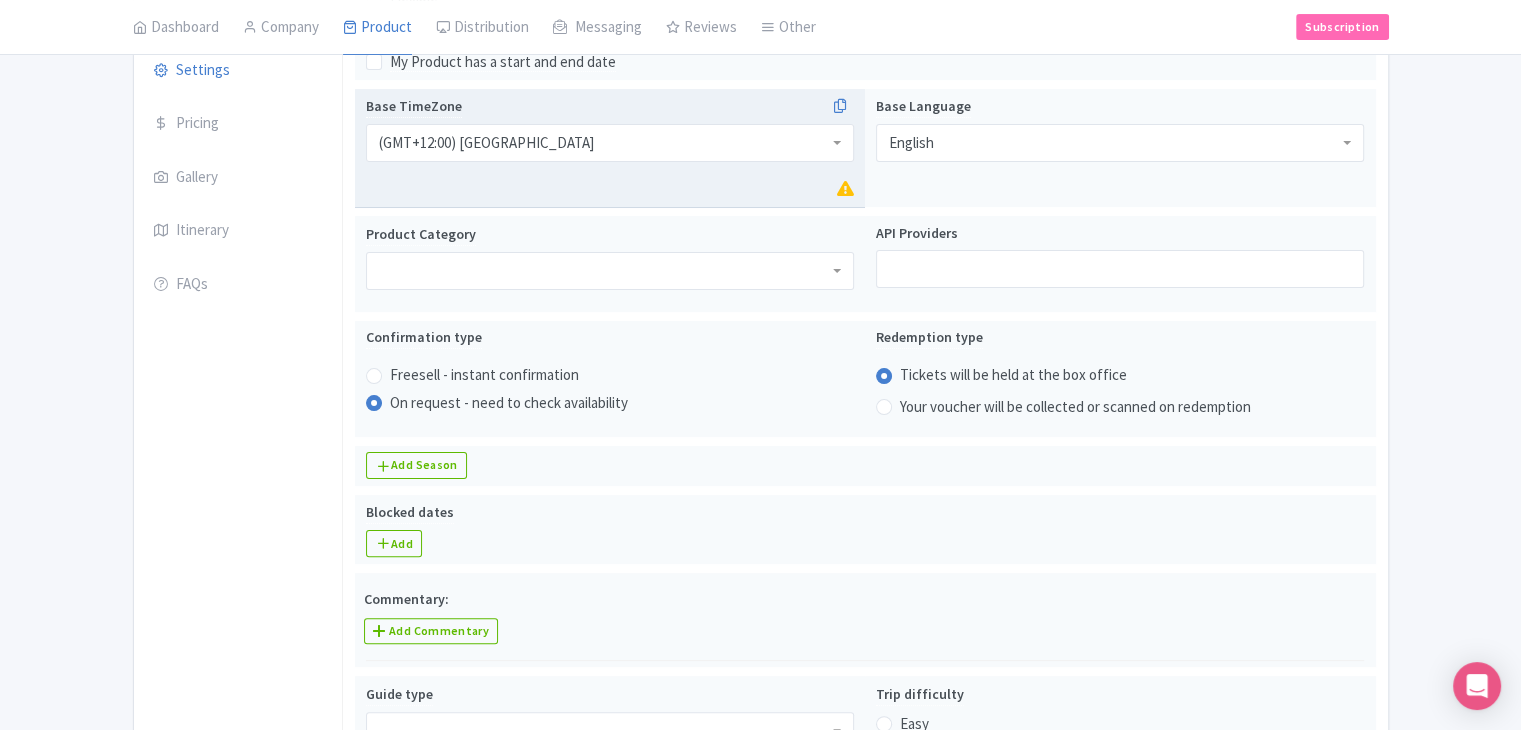 scroll, scrollTop: 0, scrollLeft: 0, axis: both 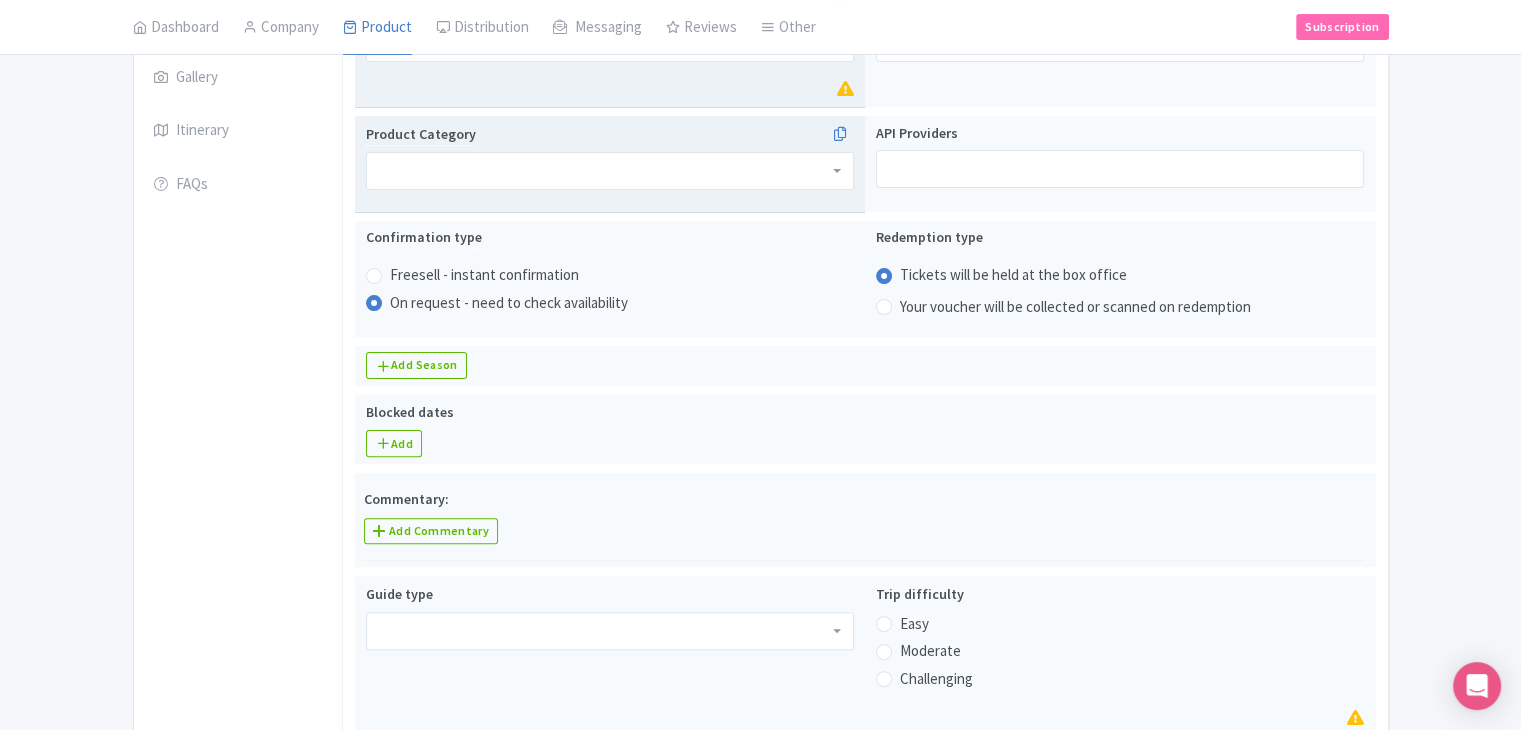 click at bounding box center (610, 171) 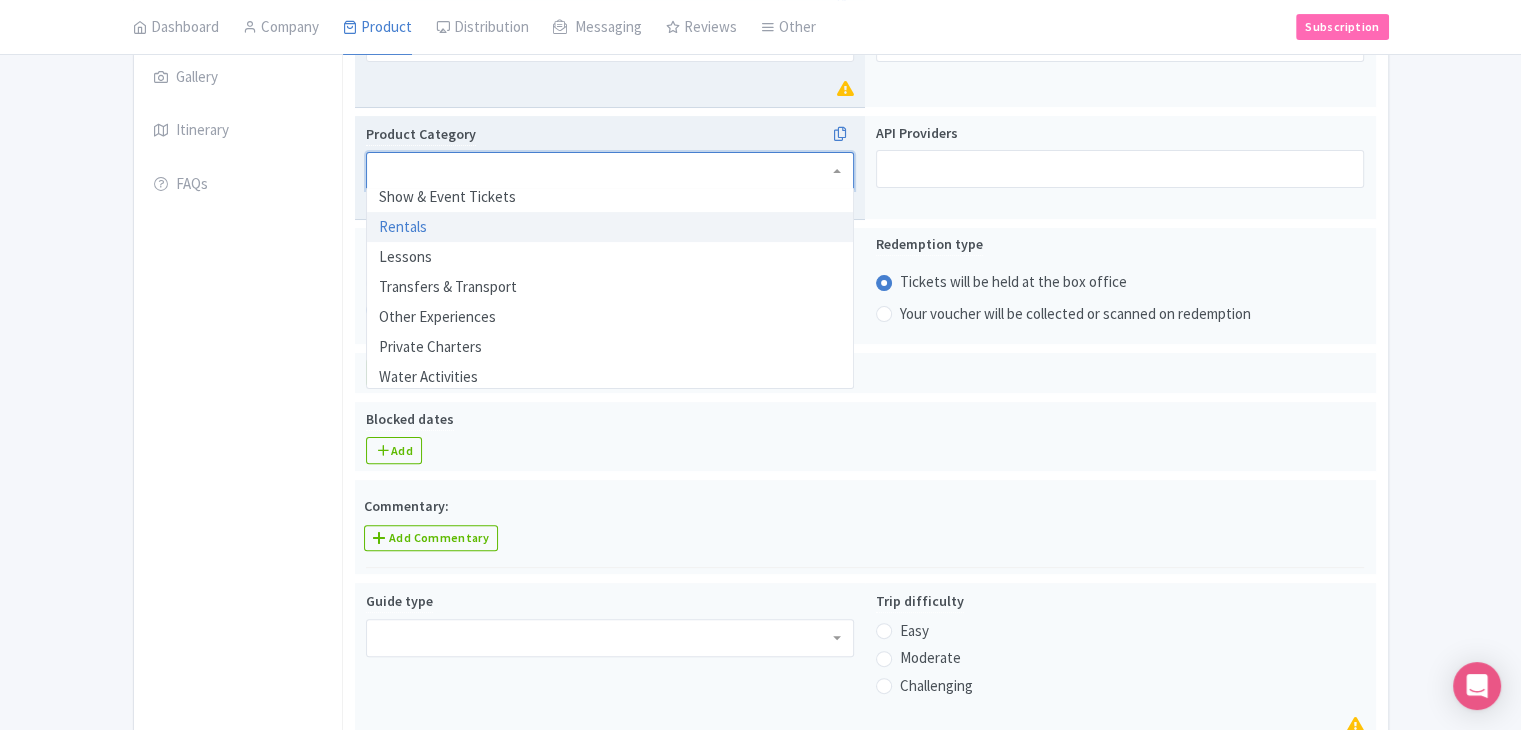 scroll, scrollTop: 460, scrollLeft: 0, axis: vertical 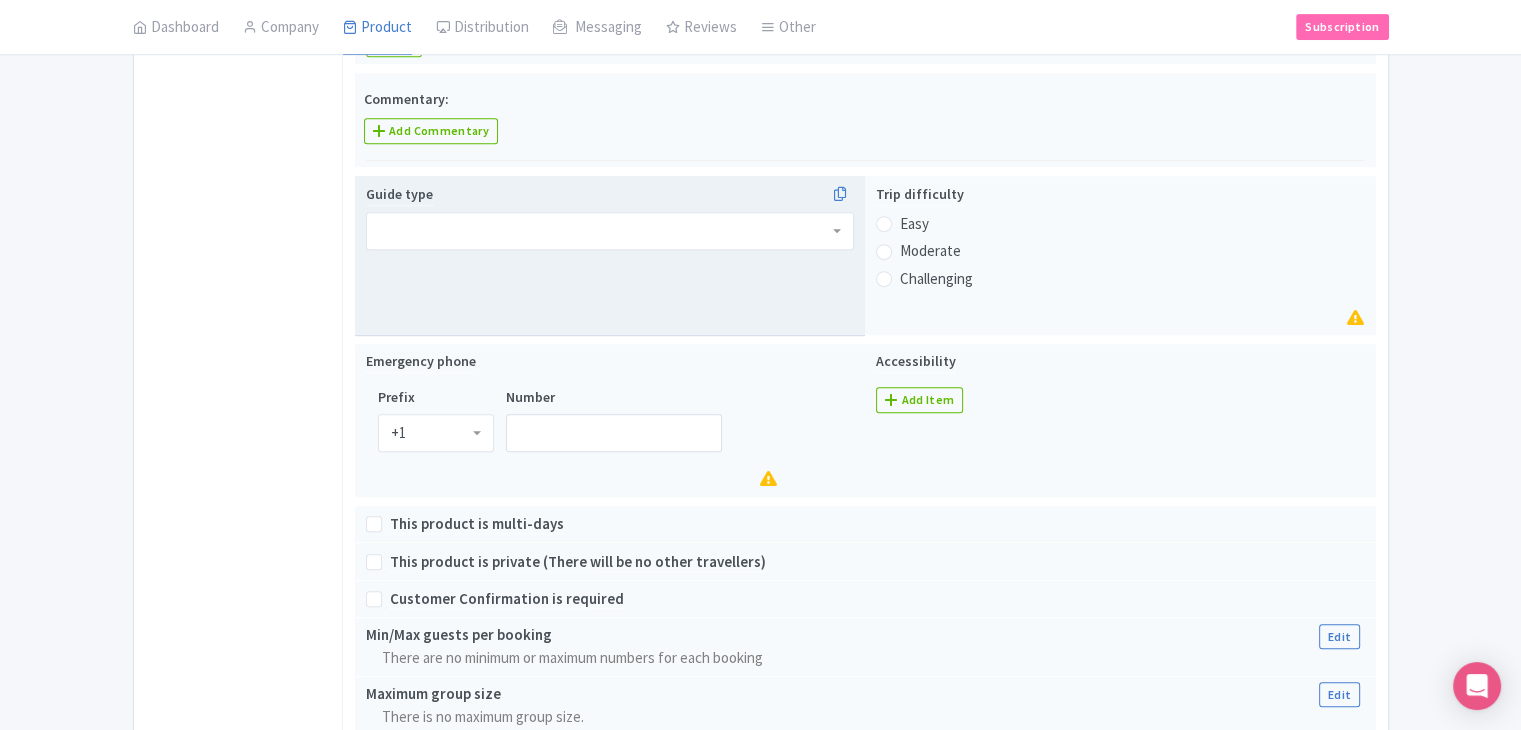 click at bounding box center [610, 231] 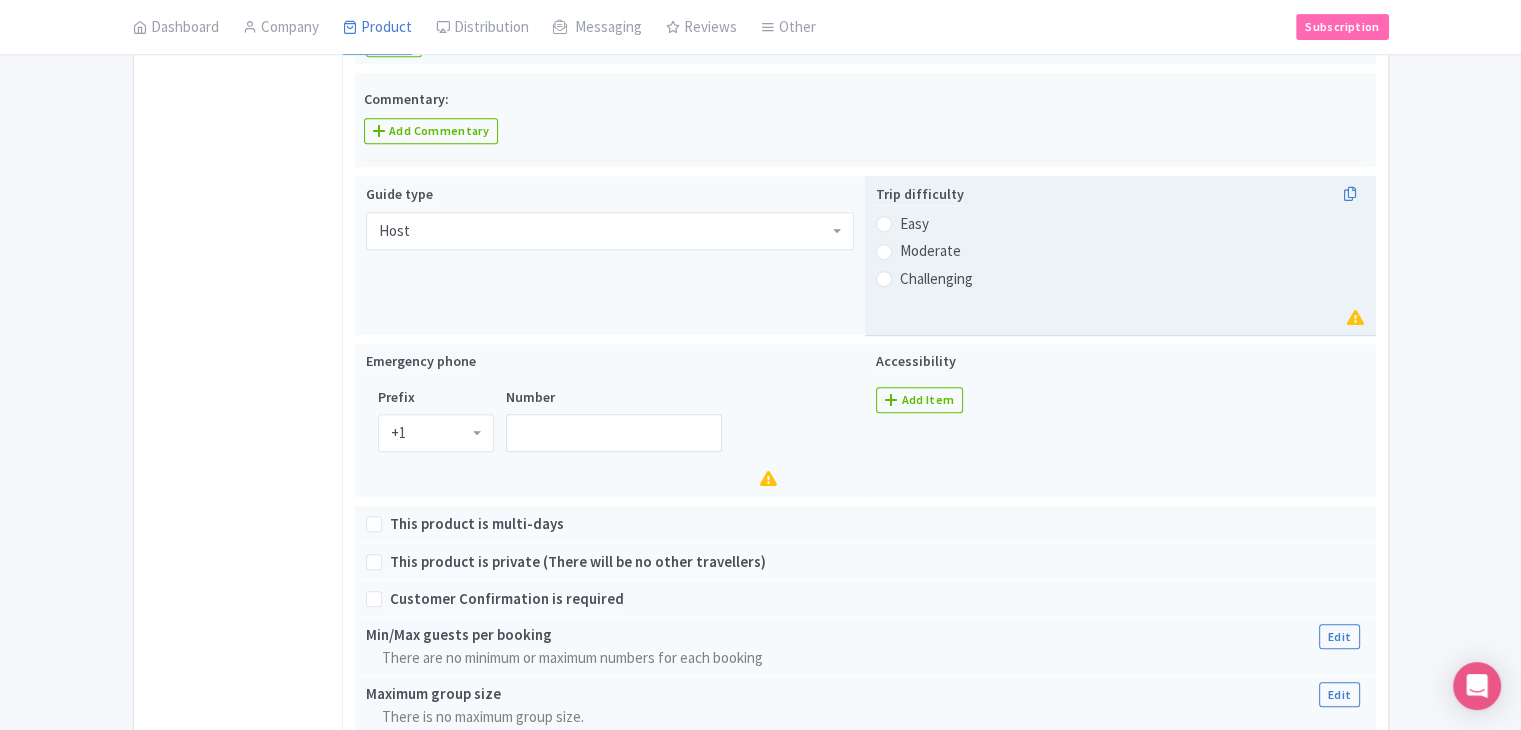 click on "Easy" at bounding box center (914, 224) 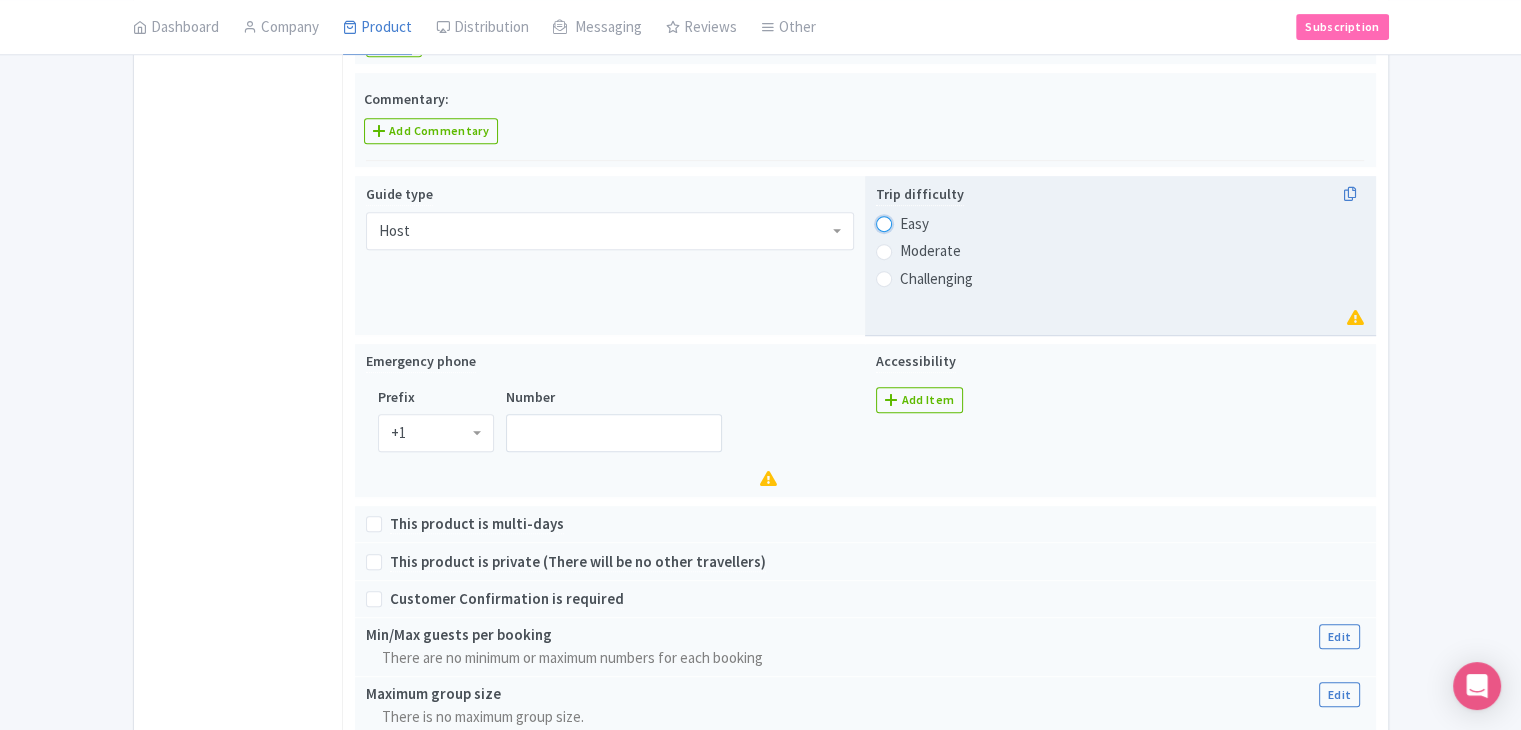 click on "Easy" at bounding box center [910, 222] 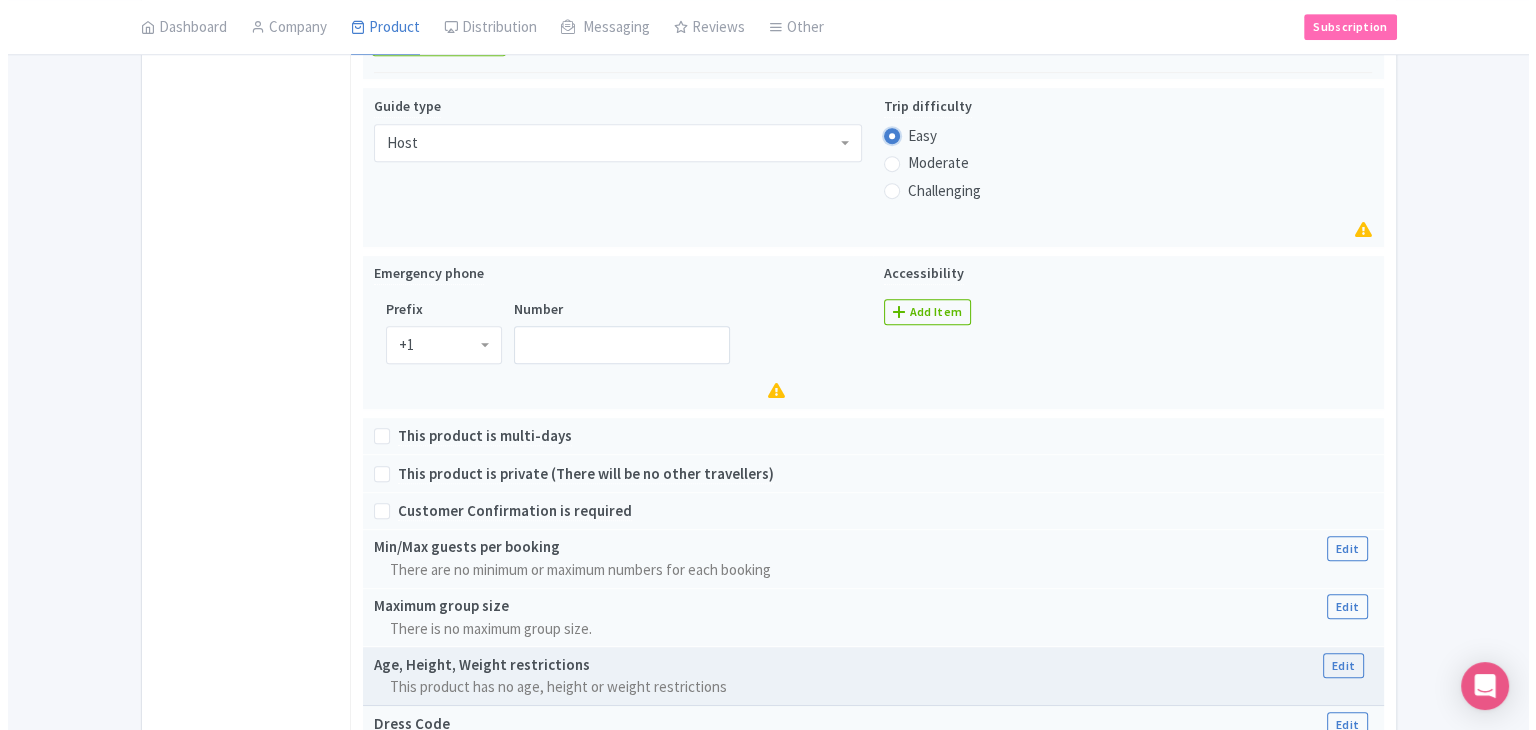 scroll, scrollTop: 1212, scrollLeft: 0, axis: vertical 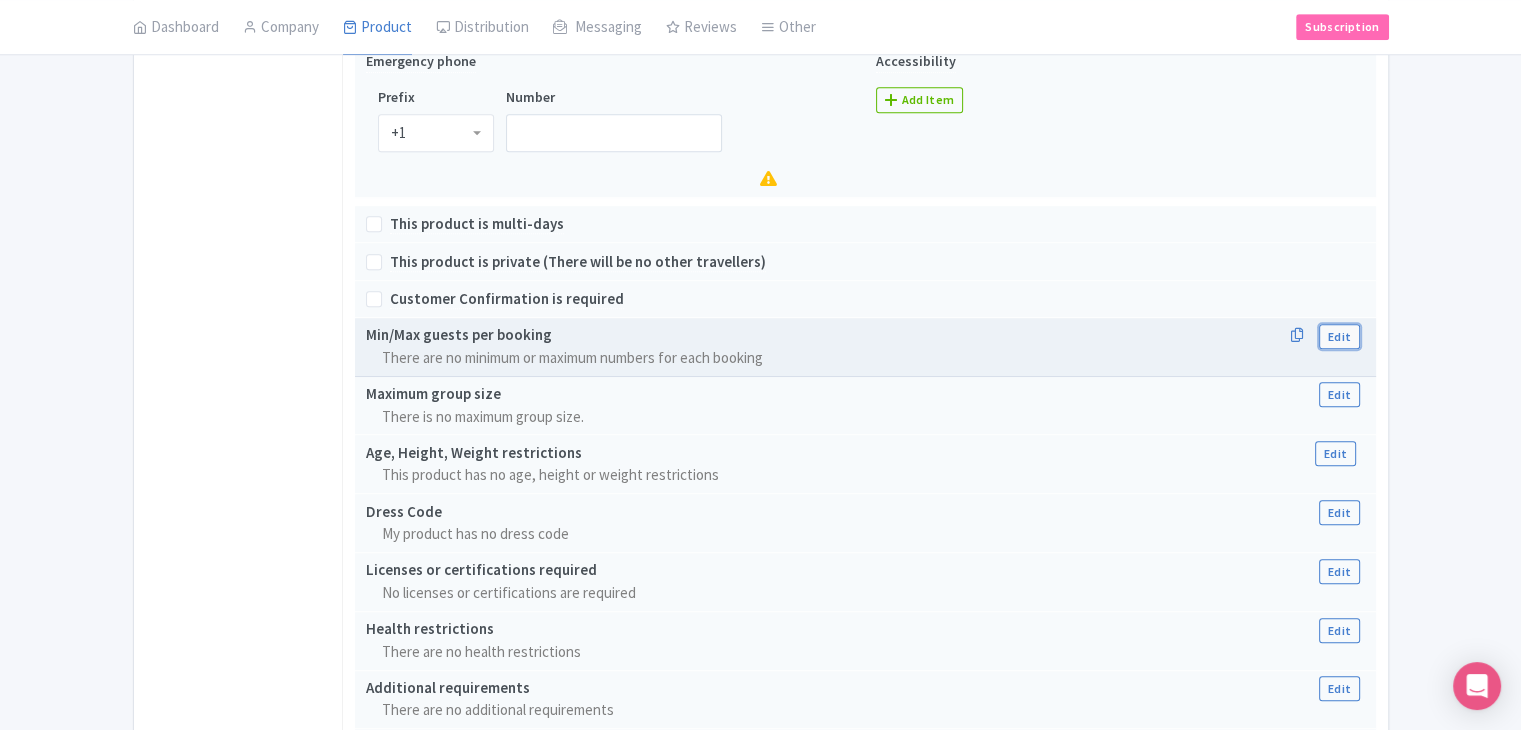 click on "Edit" at bounding box center (1339, 336) 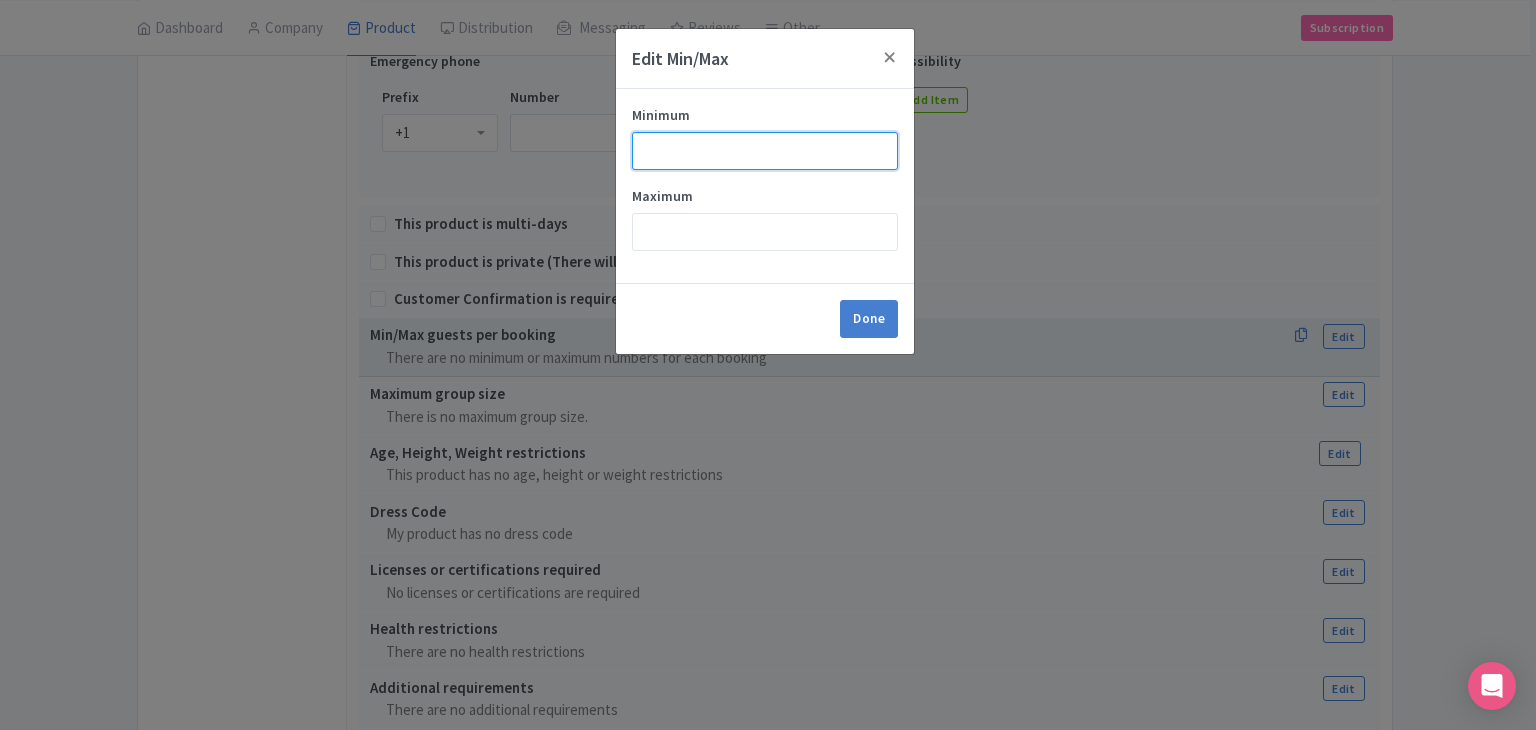 click on "Minimum" at bounding box center [765, 151] 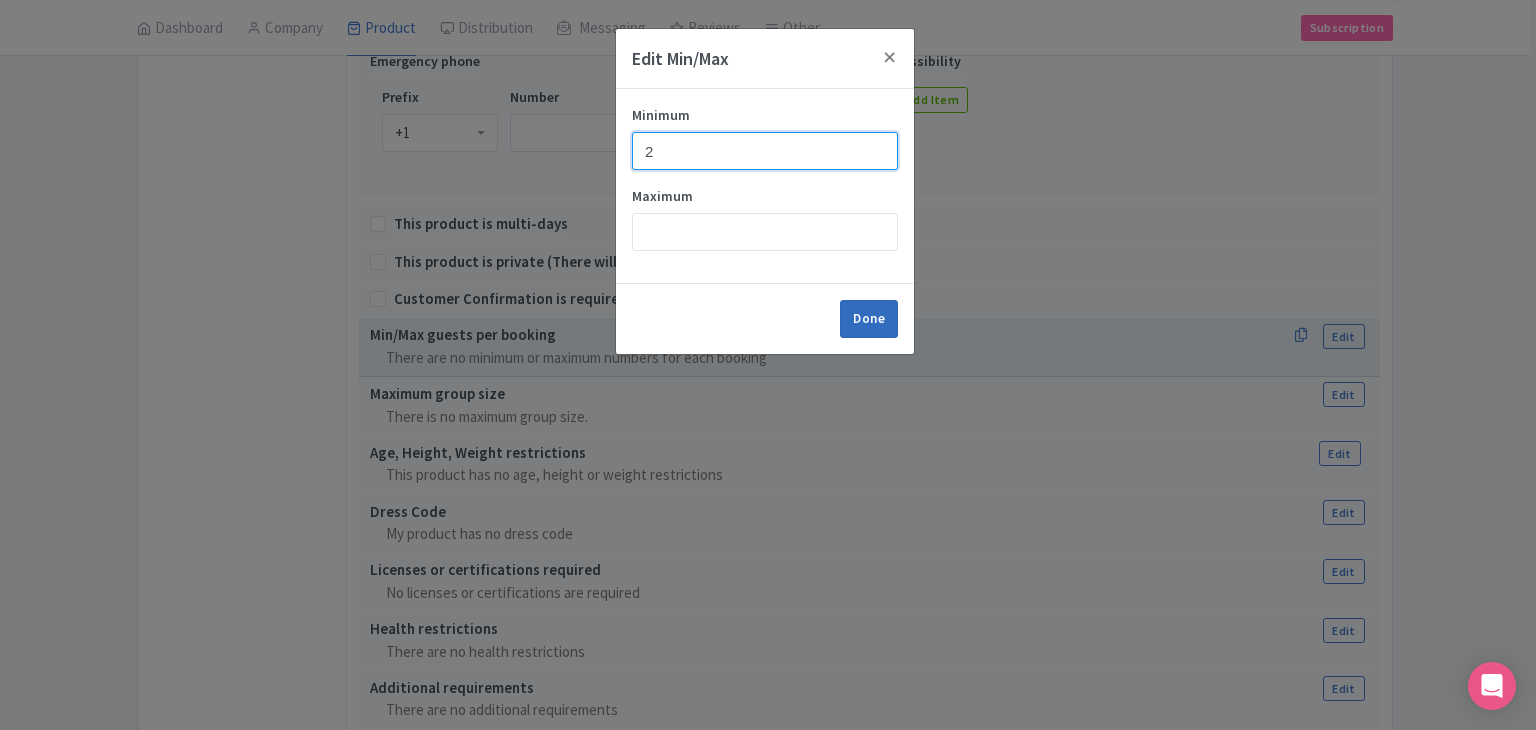 type on "2" 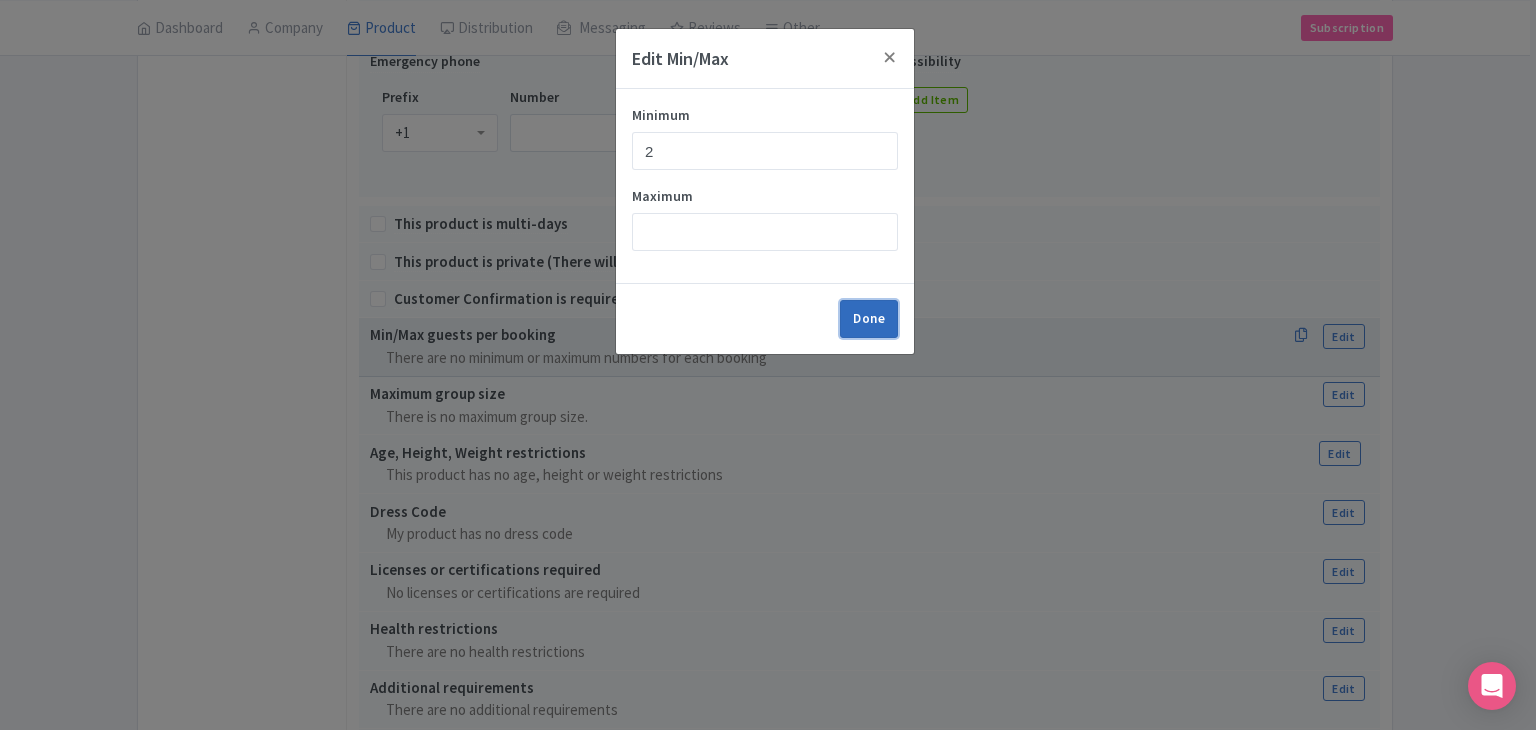 click on "Done" at bounding box center (869, 319) 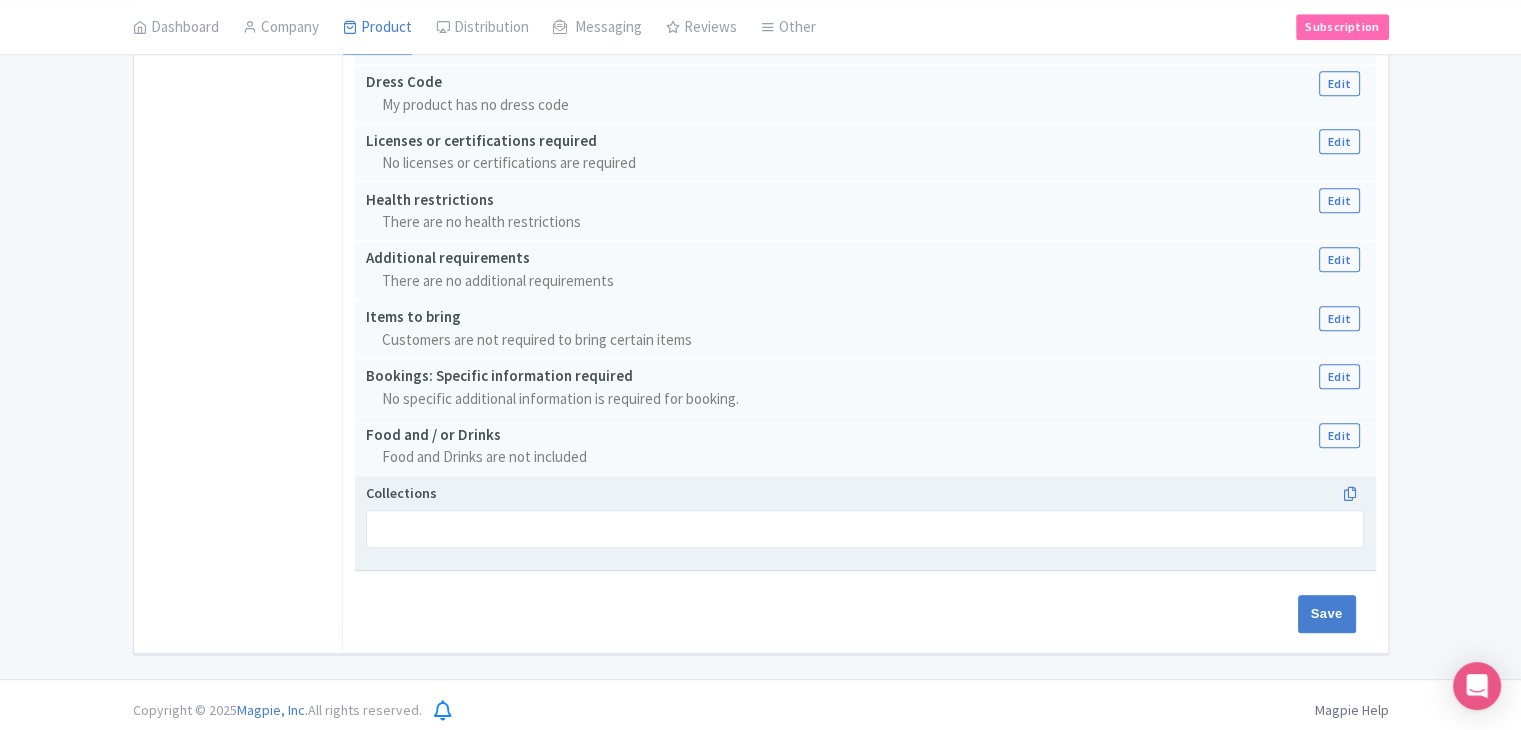 scroll, scrollTop: 1665, scrollLeft: 0, axis: vertical 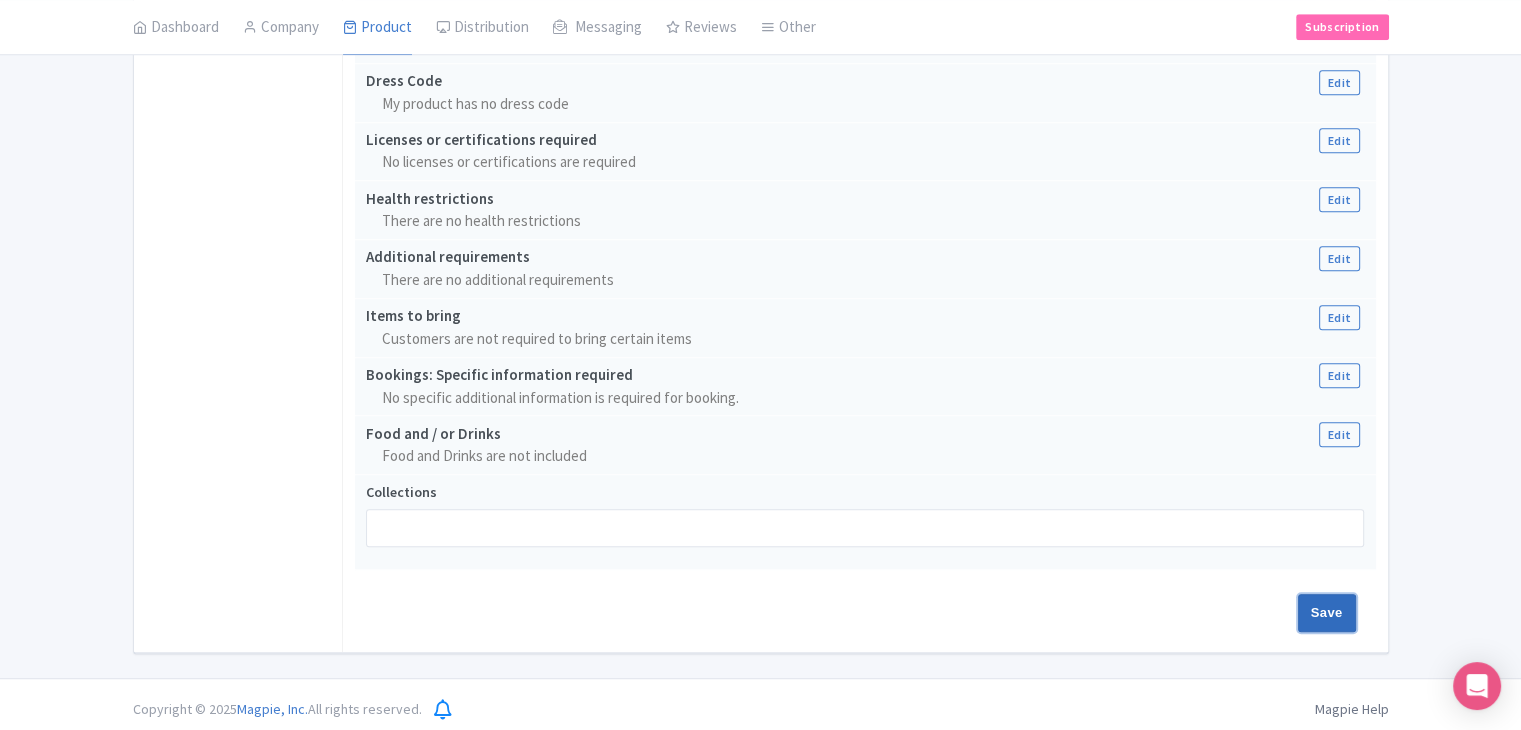 click on "Save" at bounding box center [1327, 613] 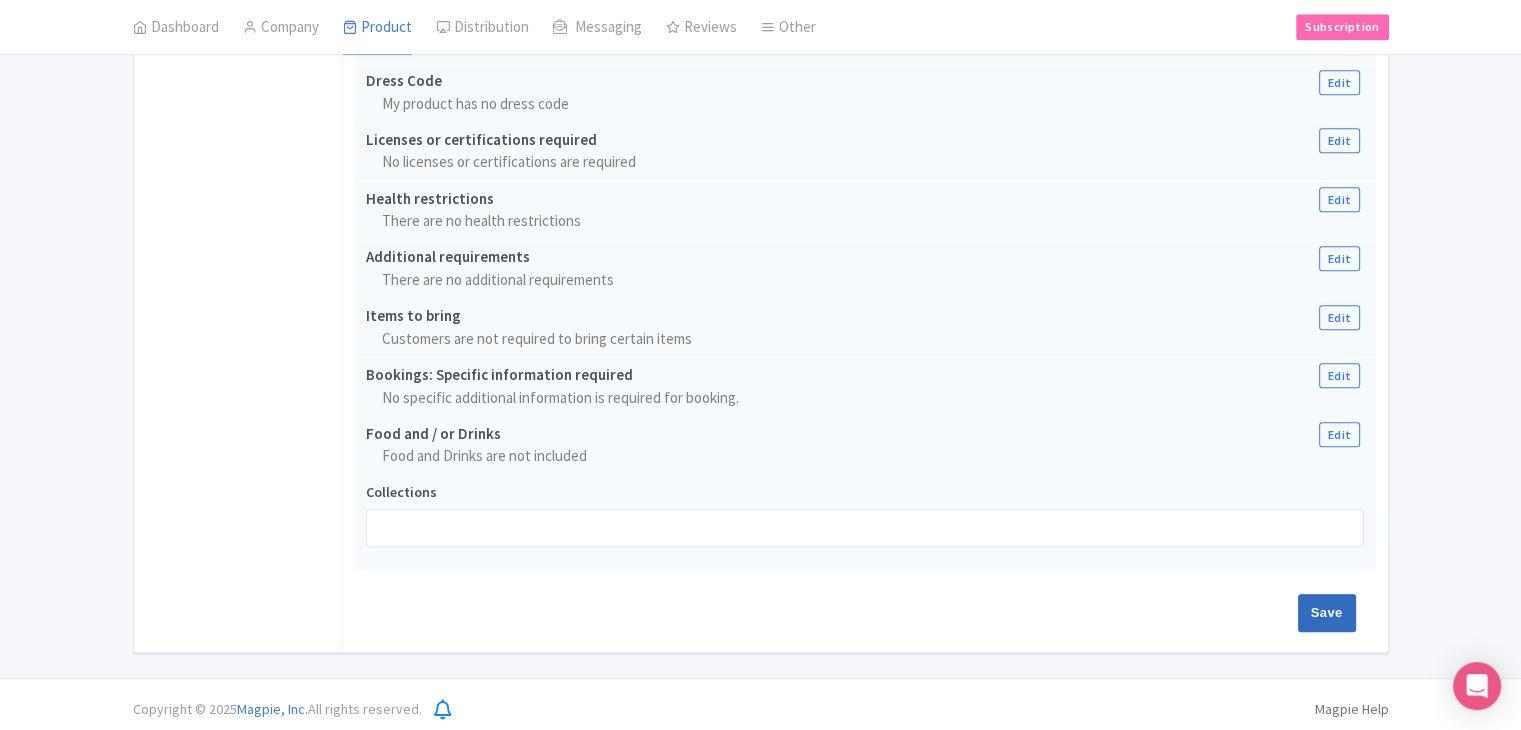 type on "Update Product" 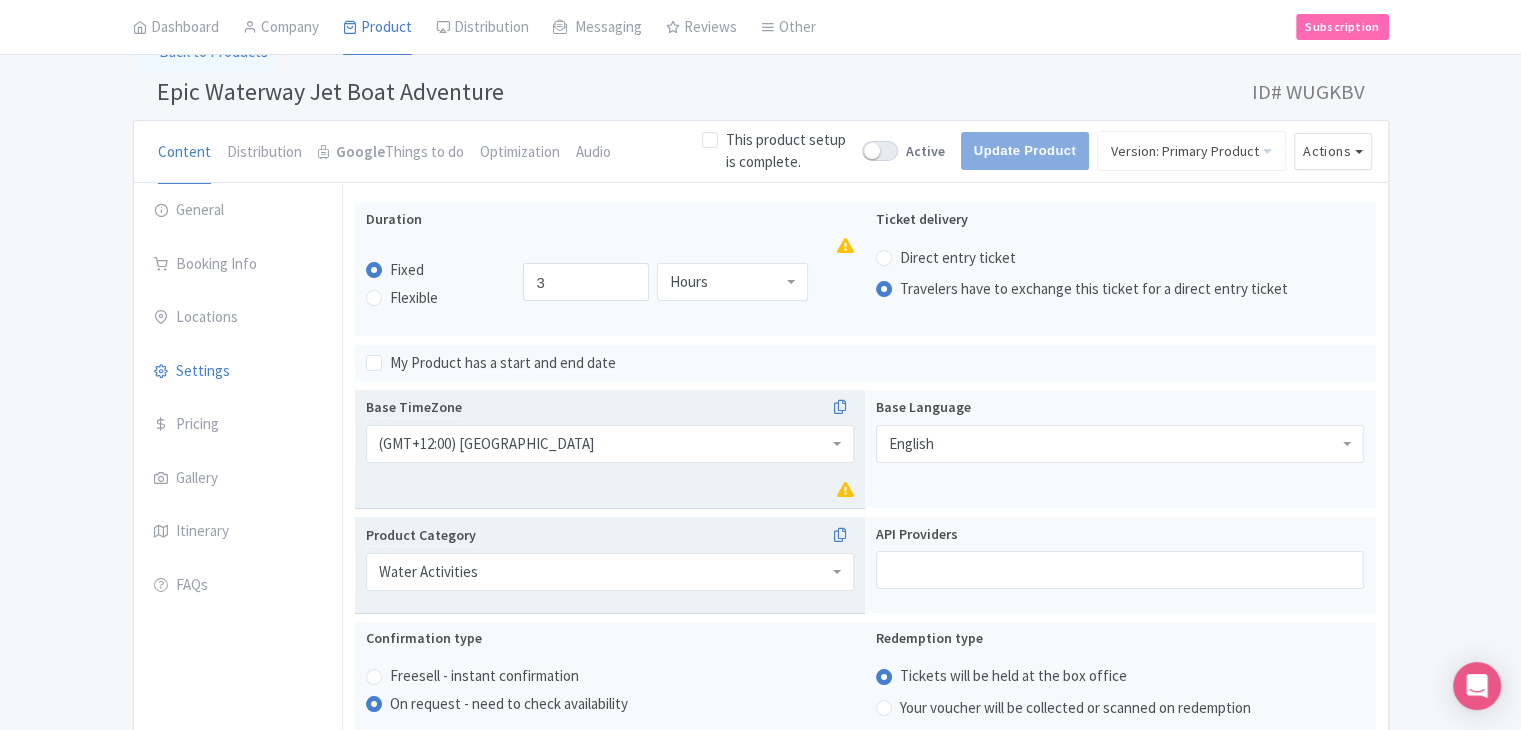 scroll, scrollTop: 0, scrollLeft: 0, axis: both 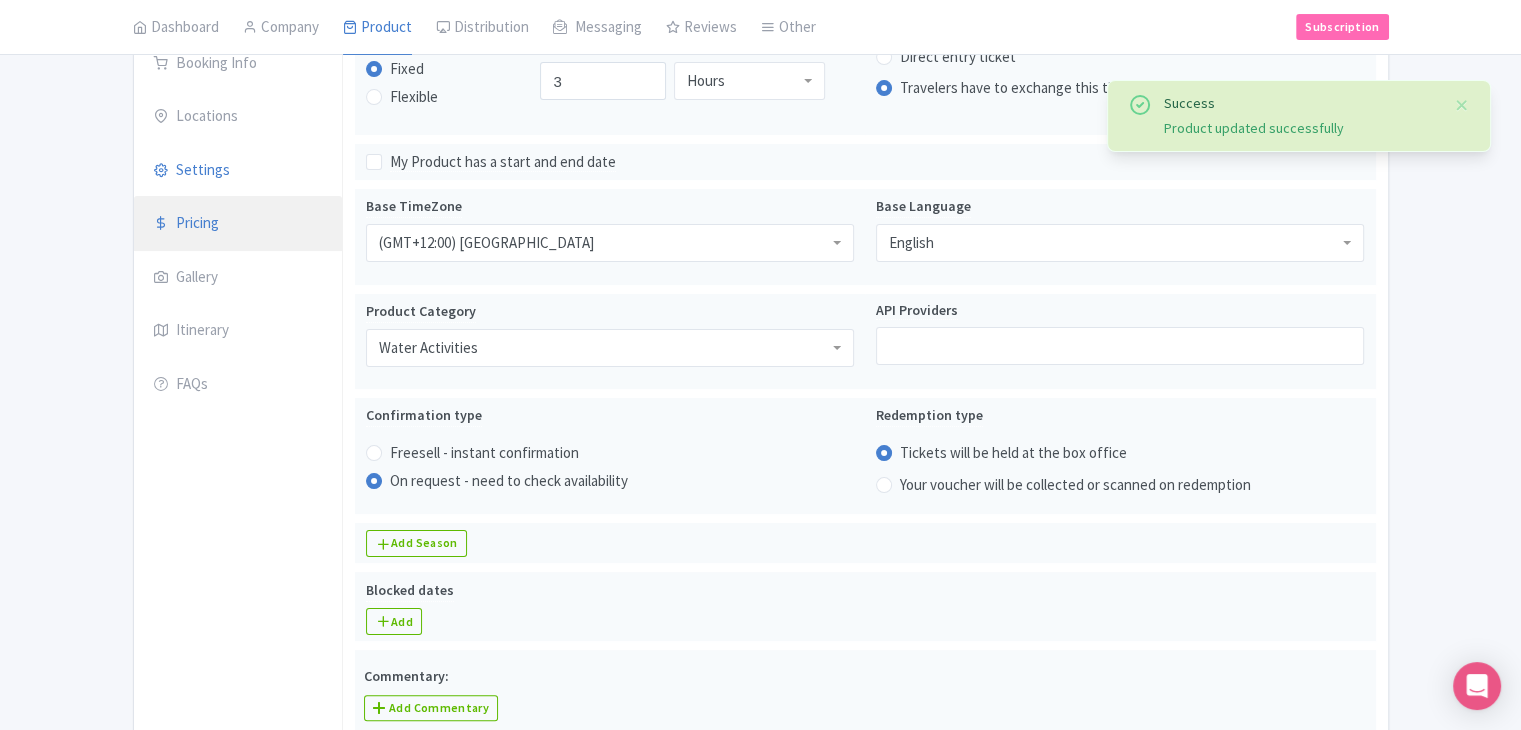 click on "Pricing" at bounding box center (238, 224) 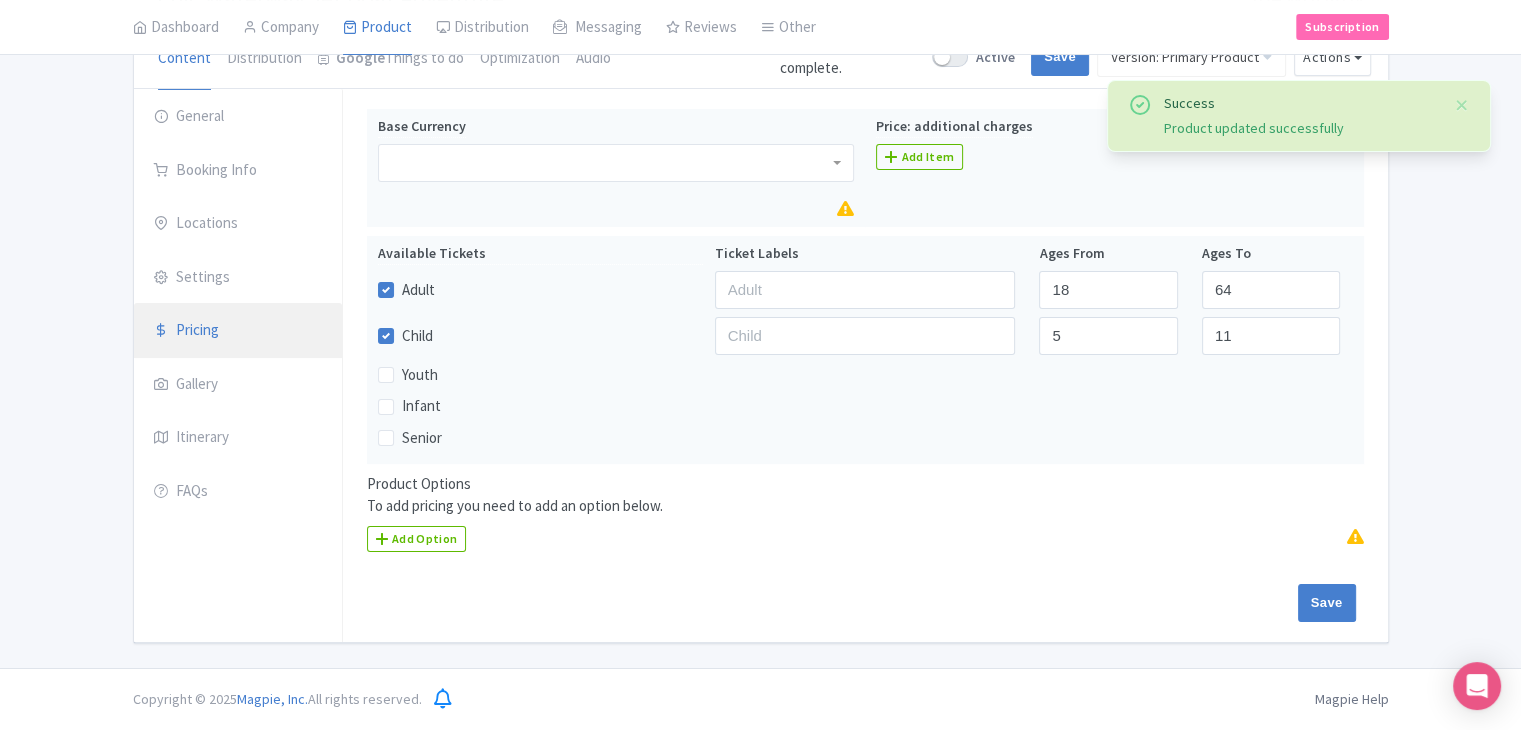 scroll, scrollTop: 201, scrollLeft: 0, axis: vertical 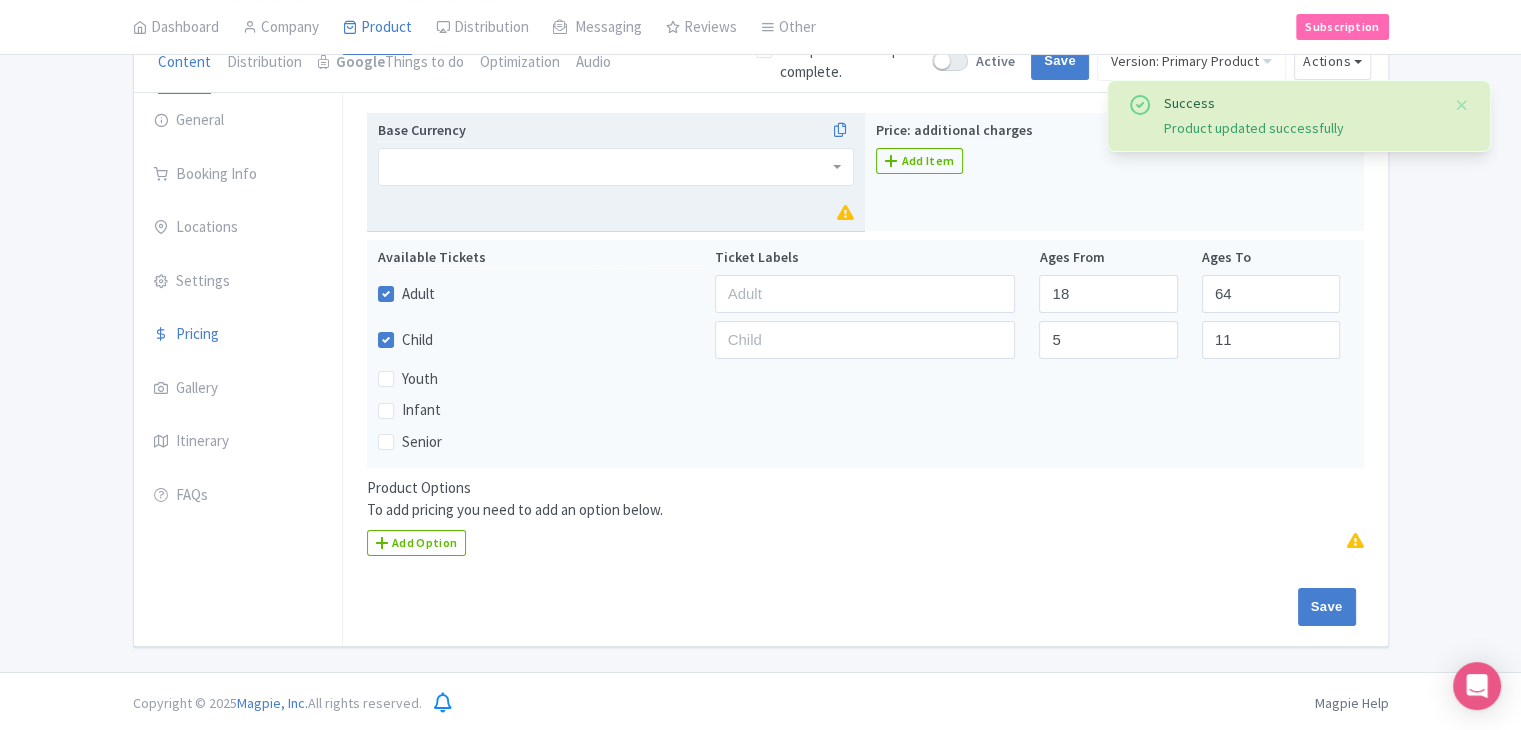 click at bounding box center (616, 167) 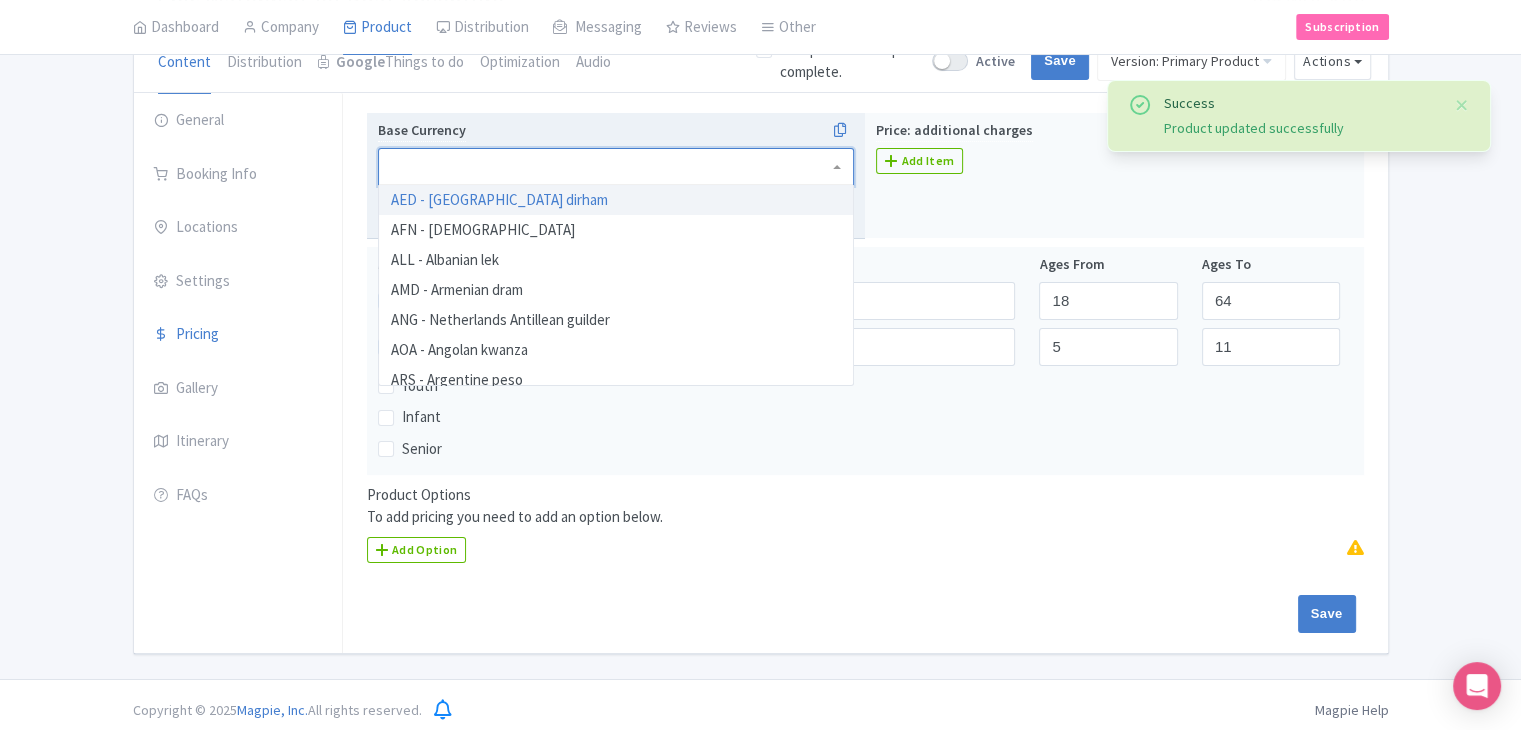 type on "w" 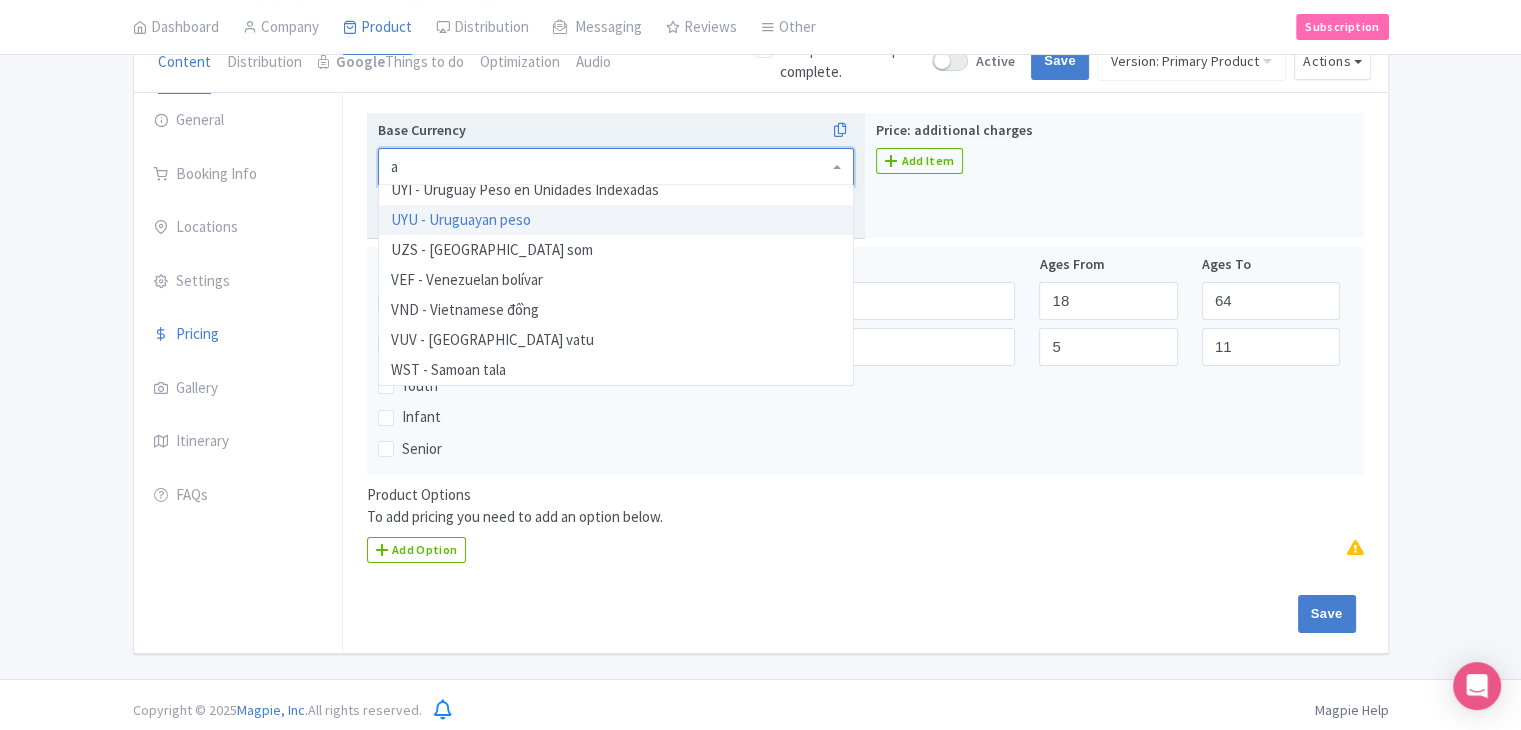 type on "au" 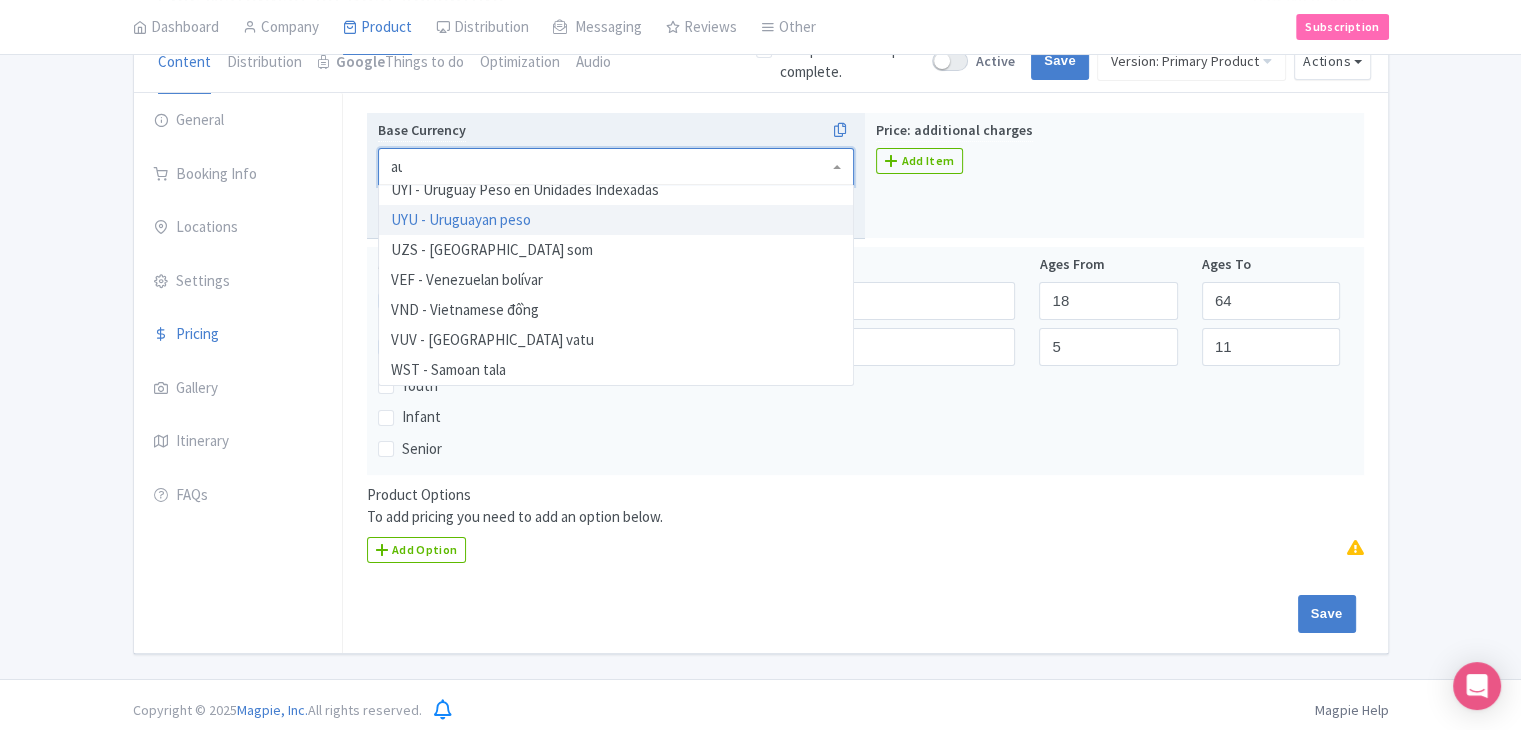 scroll, scrollTop: 2069, scrollLeft: 0, axis: vertical 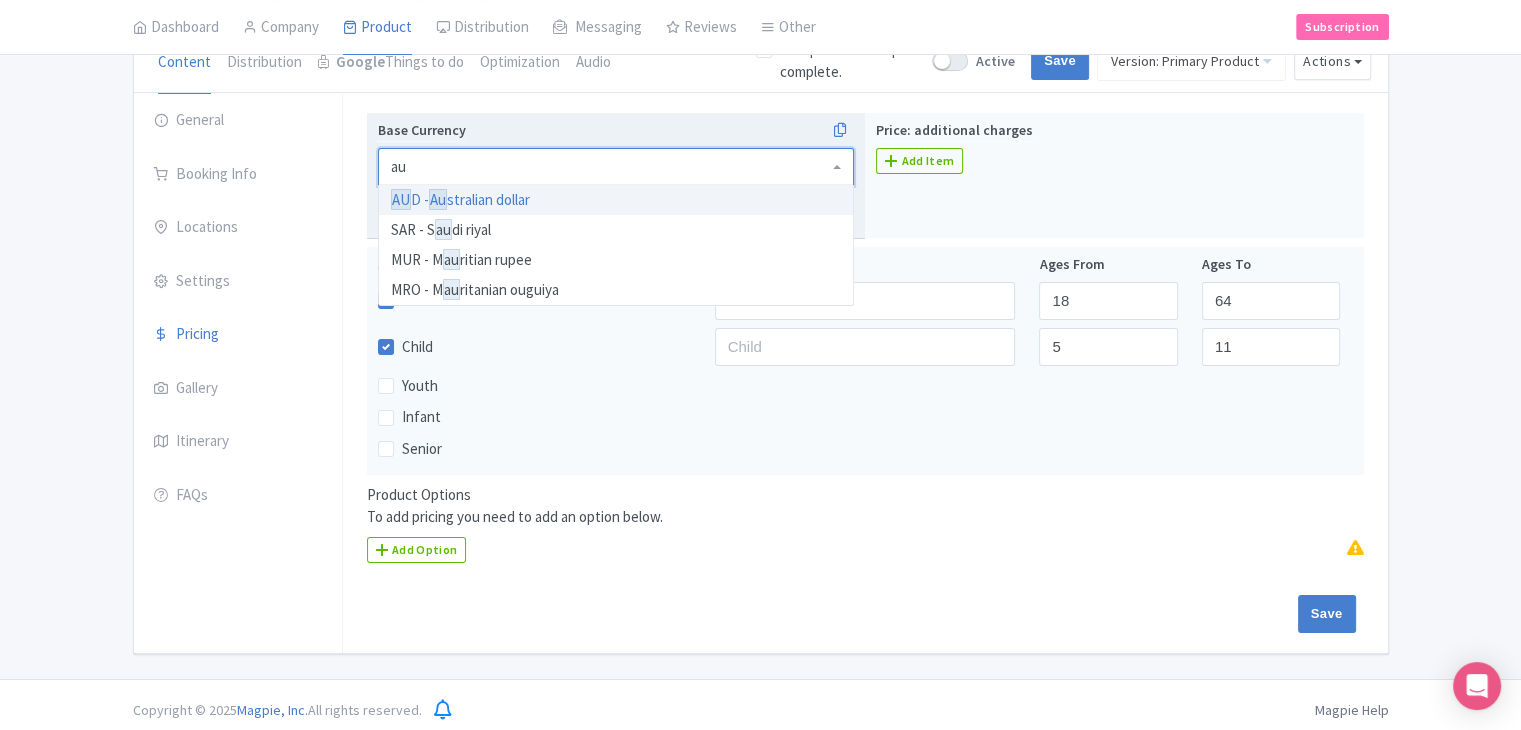 type 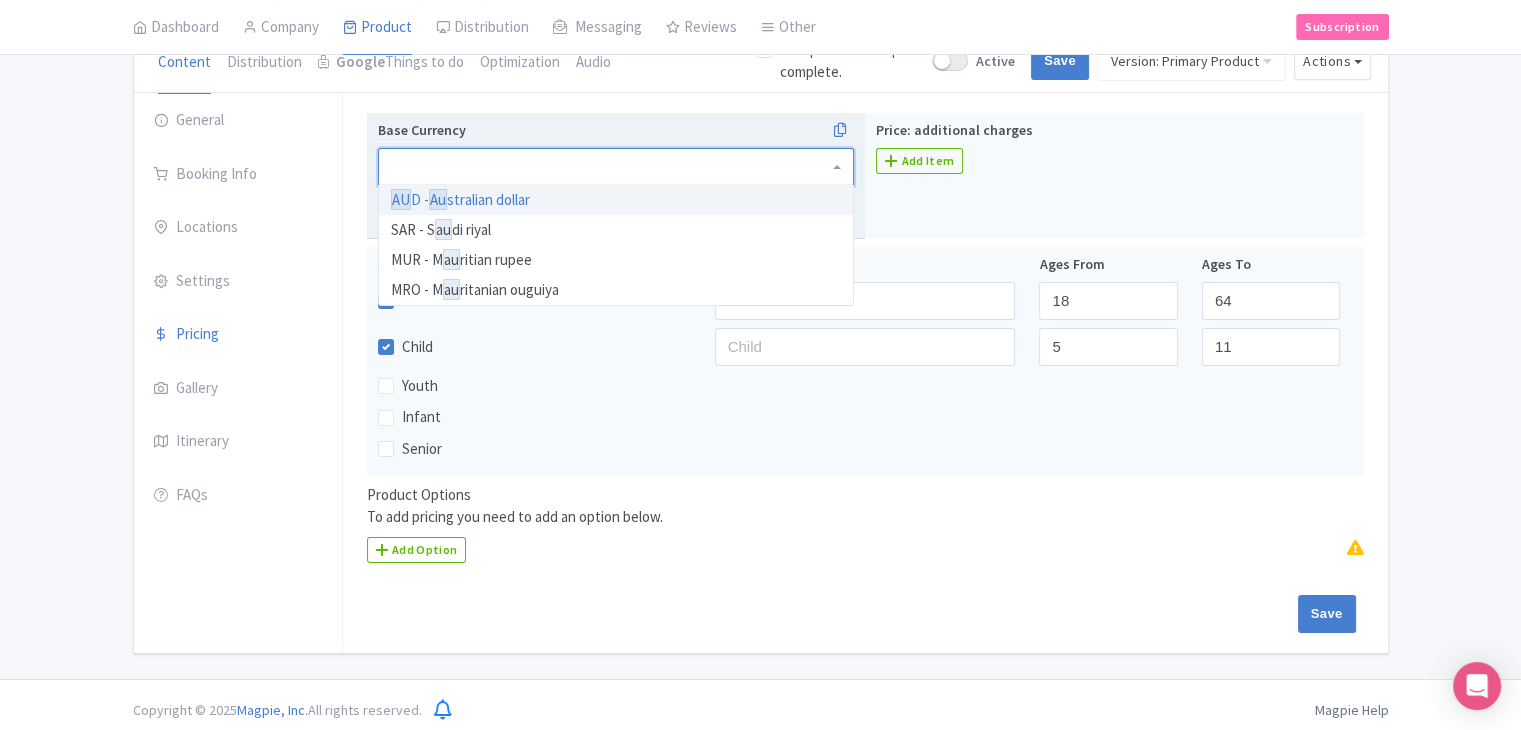 scroll, scrollTop: 0, scrollLeft: 0, axis: both 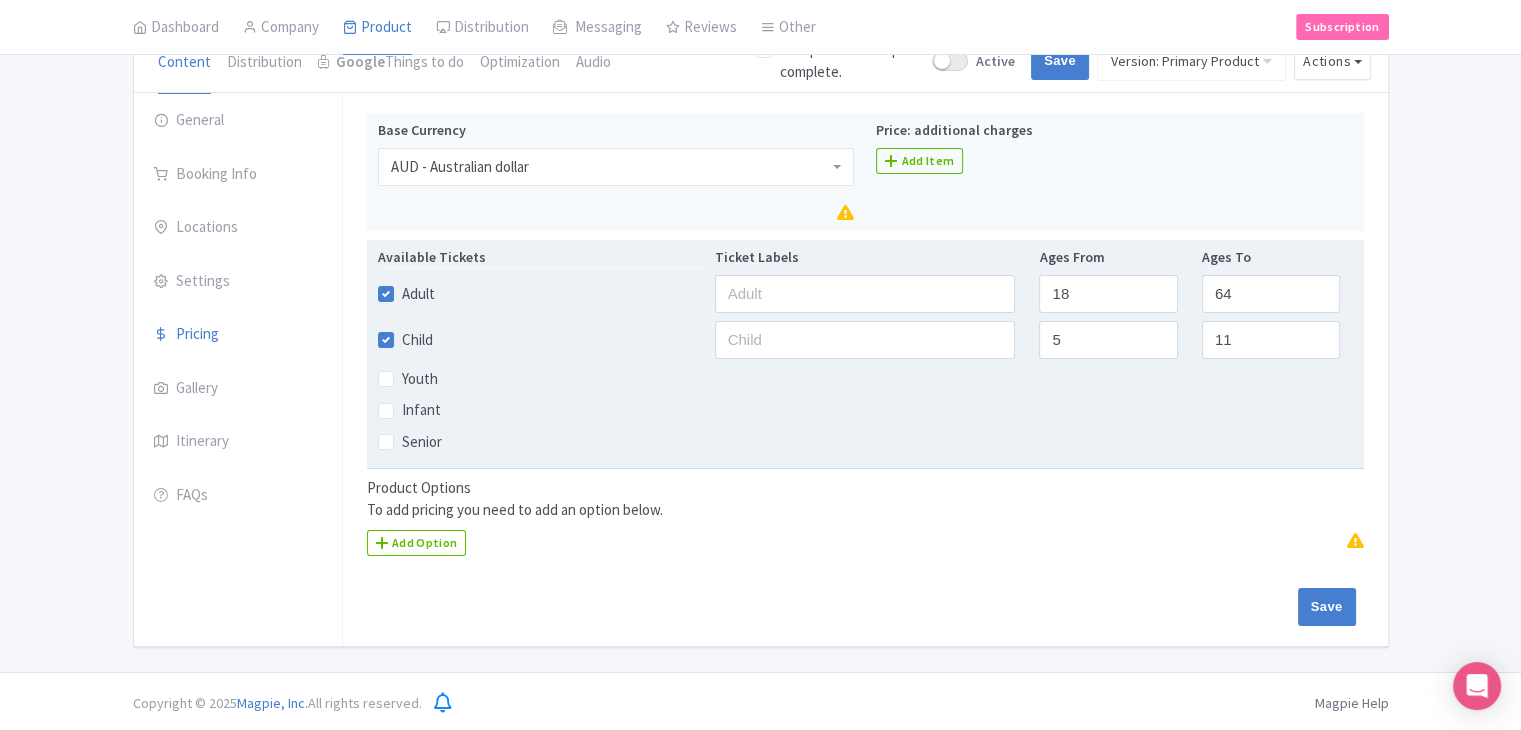 click on "Child" at bounding box center (417, 340) 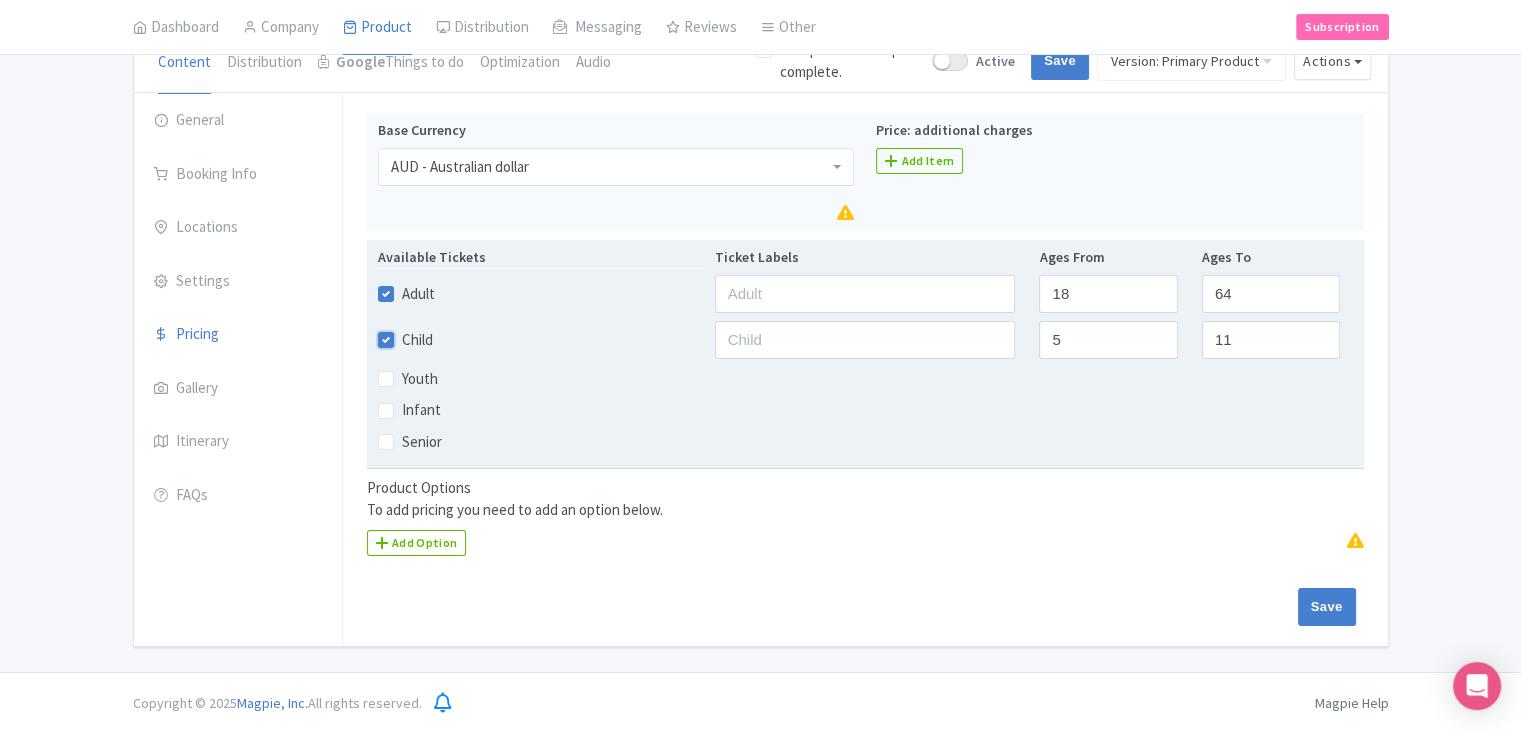 click on "Child" at bounding box center [408, 334] 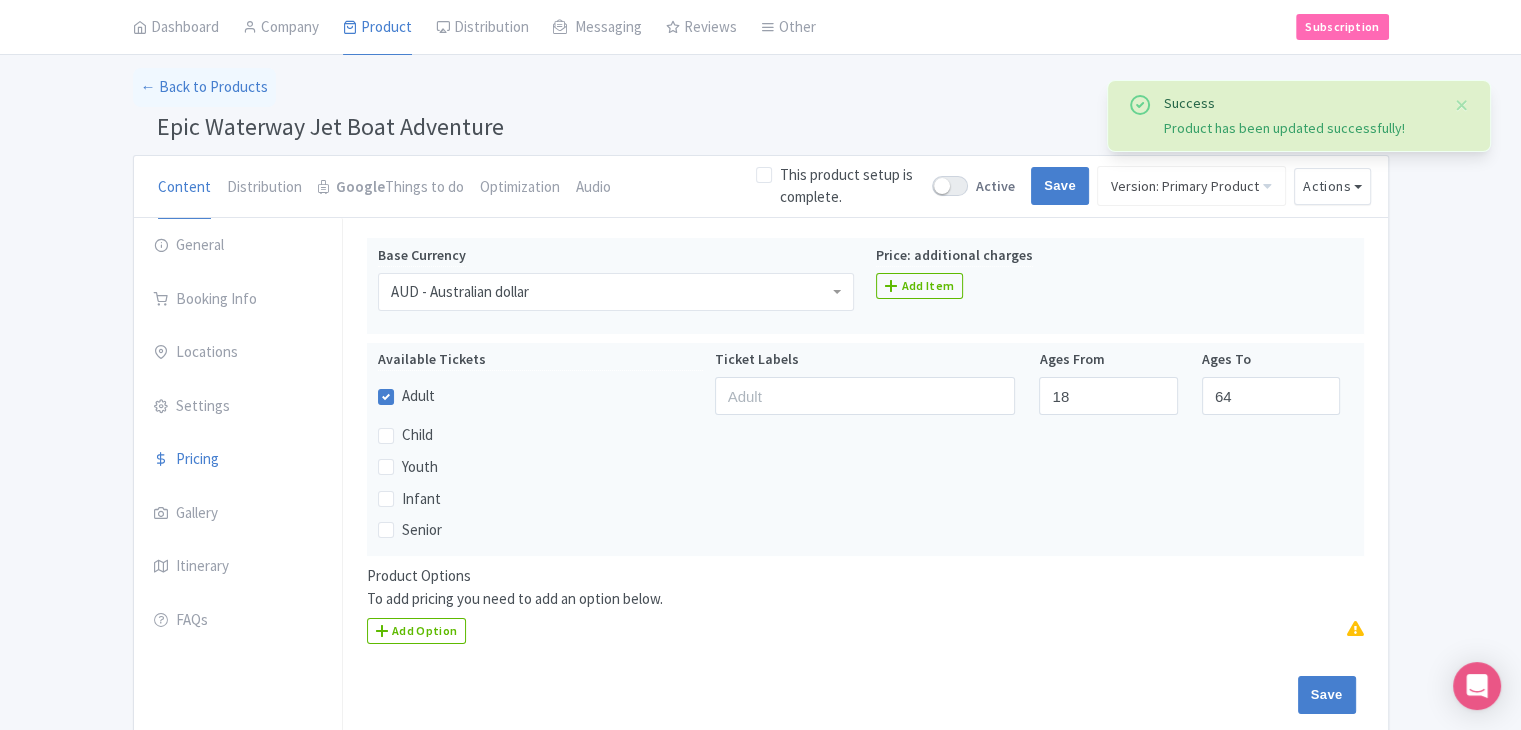 scroll, scrollTop: 0, scrollLeft: 0, axis: both 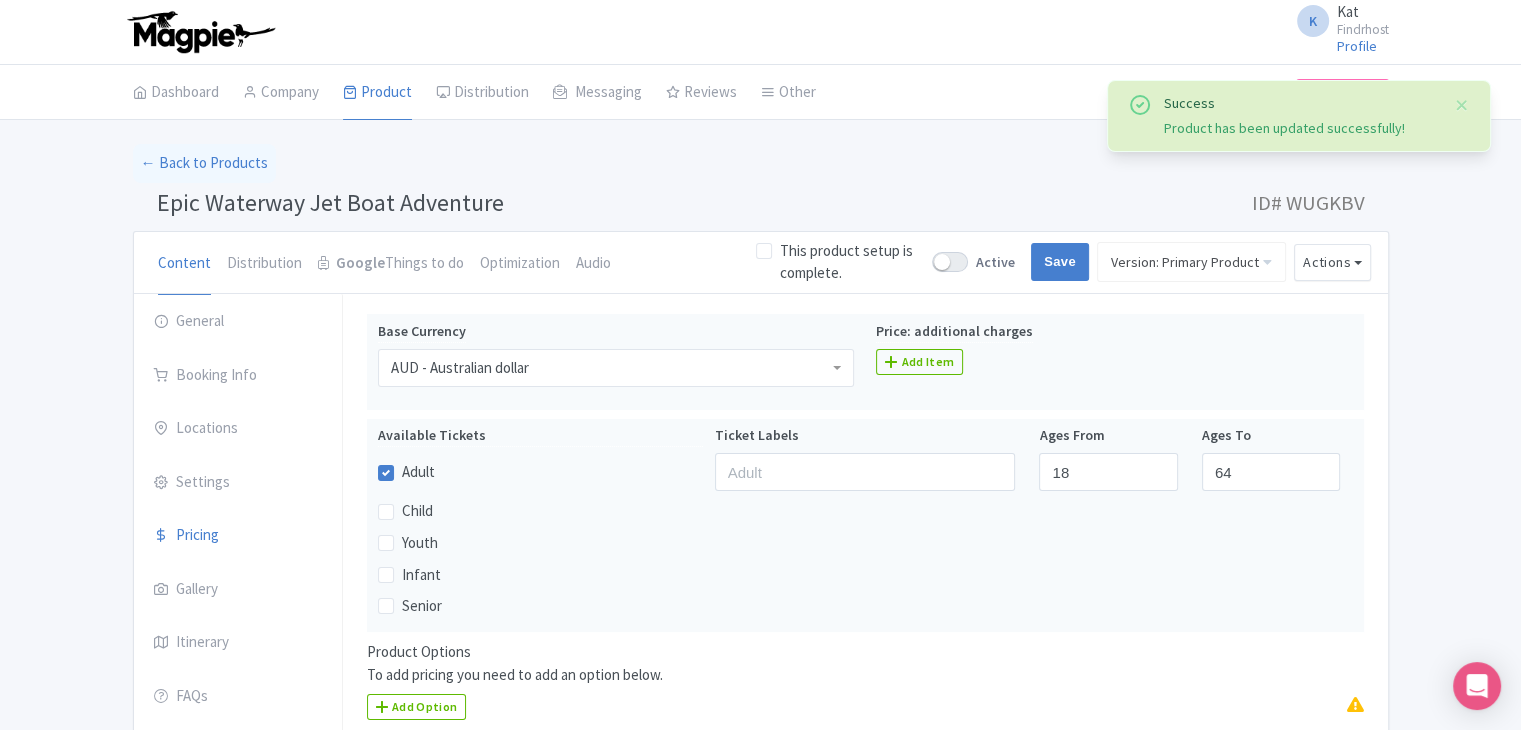 click on "Epic Waterway Jet Boat Adventure" at bounding box center (330, 202) 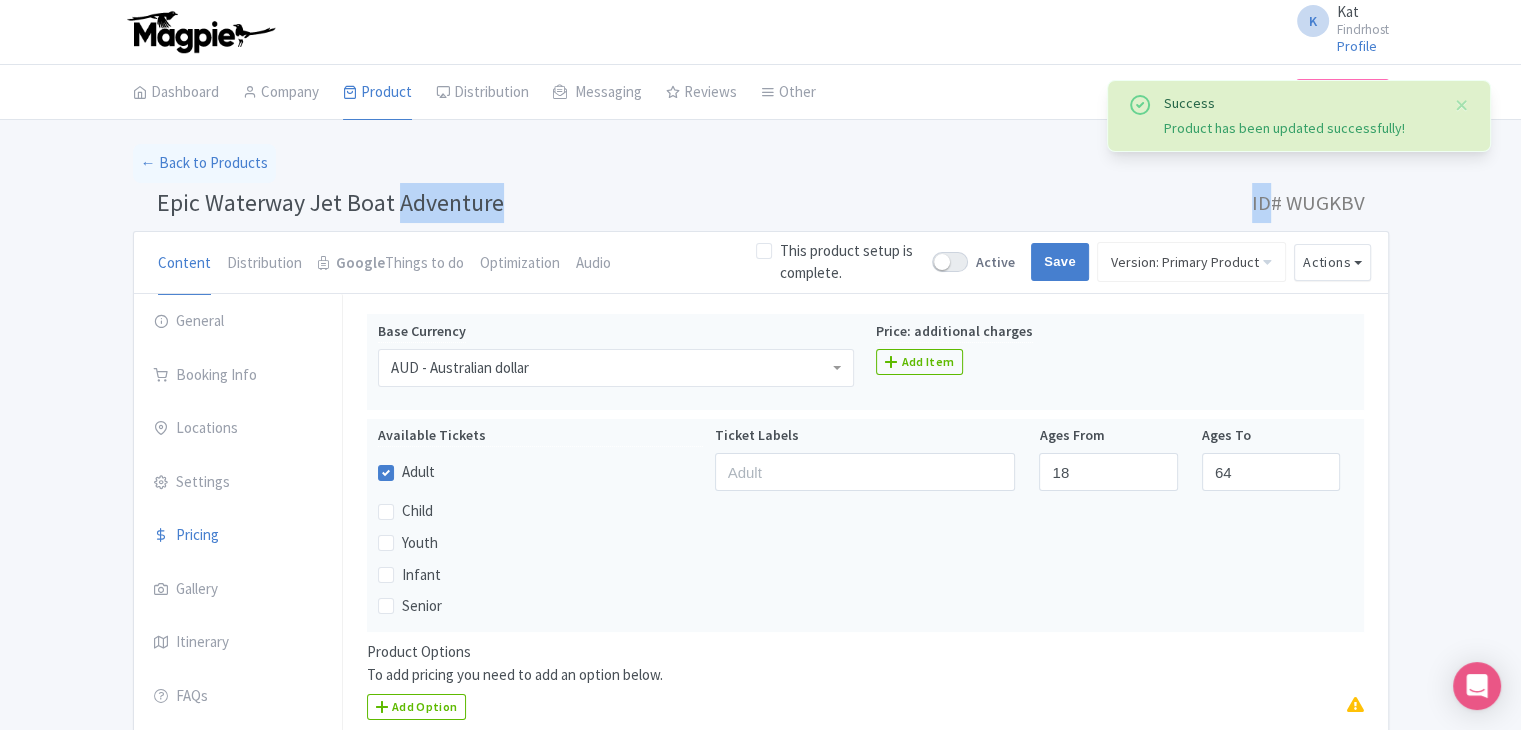 click on "Epic Waterway Jet Boat Adventure" at bounding box center (330, 202) 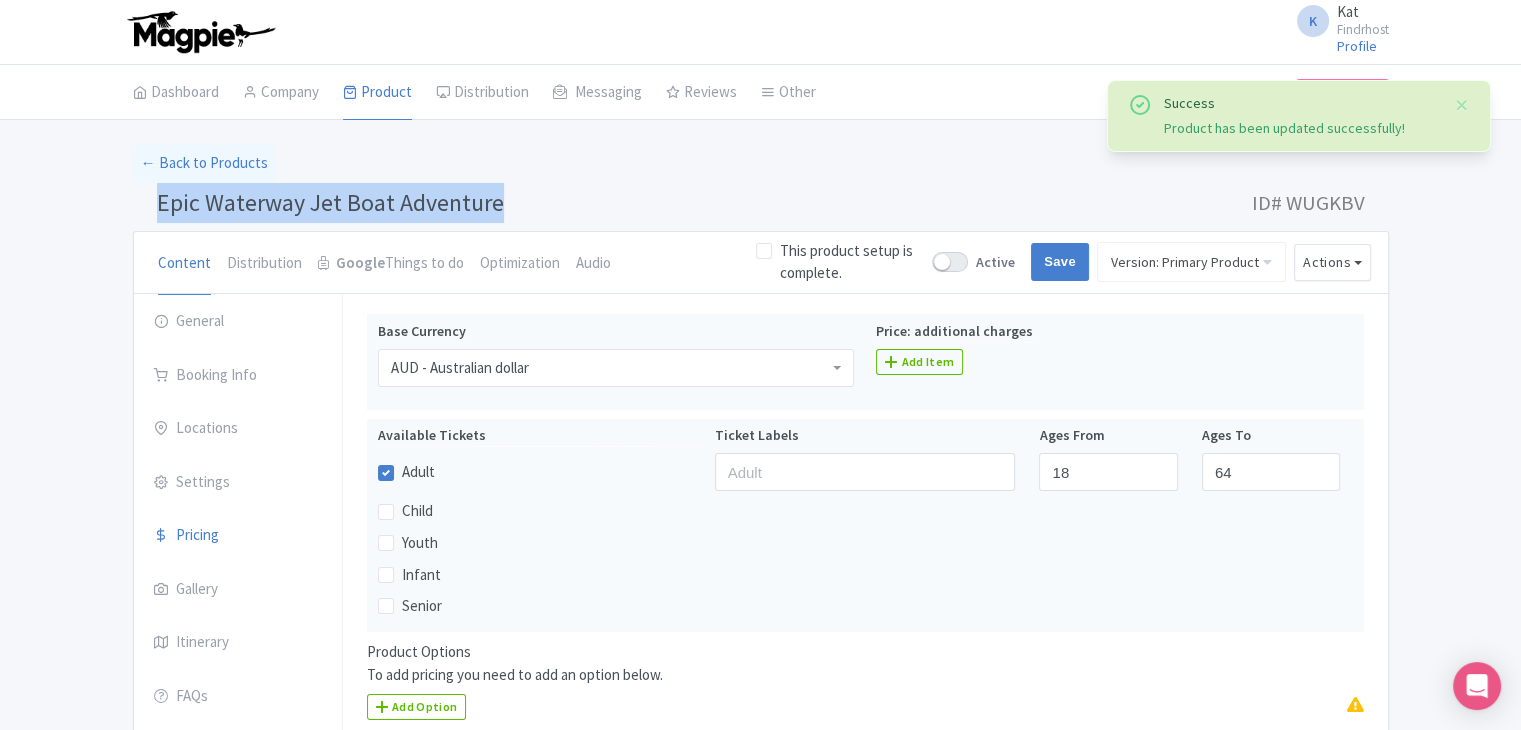 click on "Epic Waterway Jet Boat Adventure" at bounding box center (330, 202) 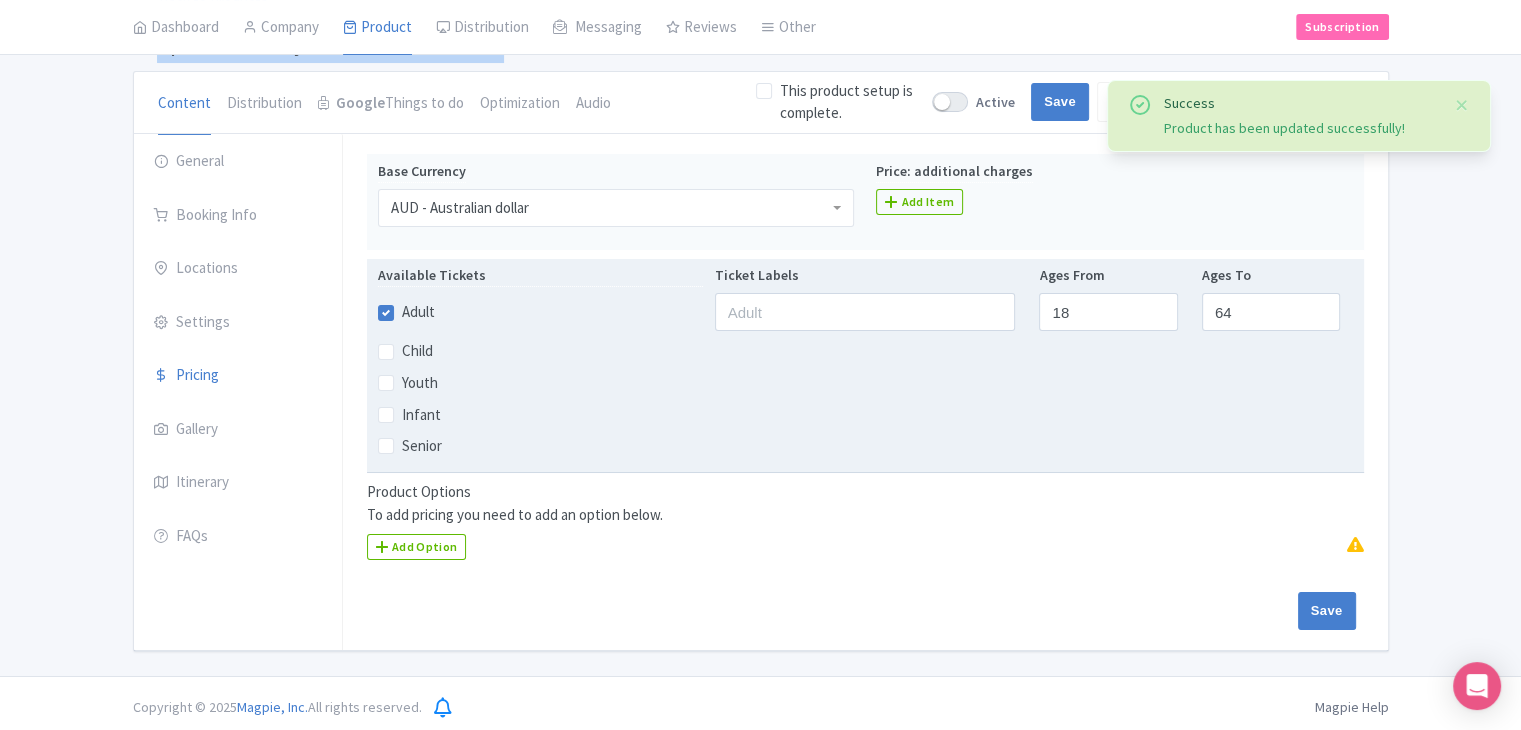 scroll, scrollTop: 164, scrollLeft: 0, axis: vertical 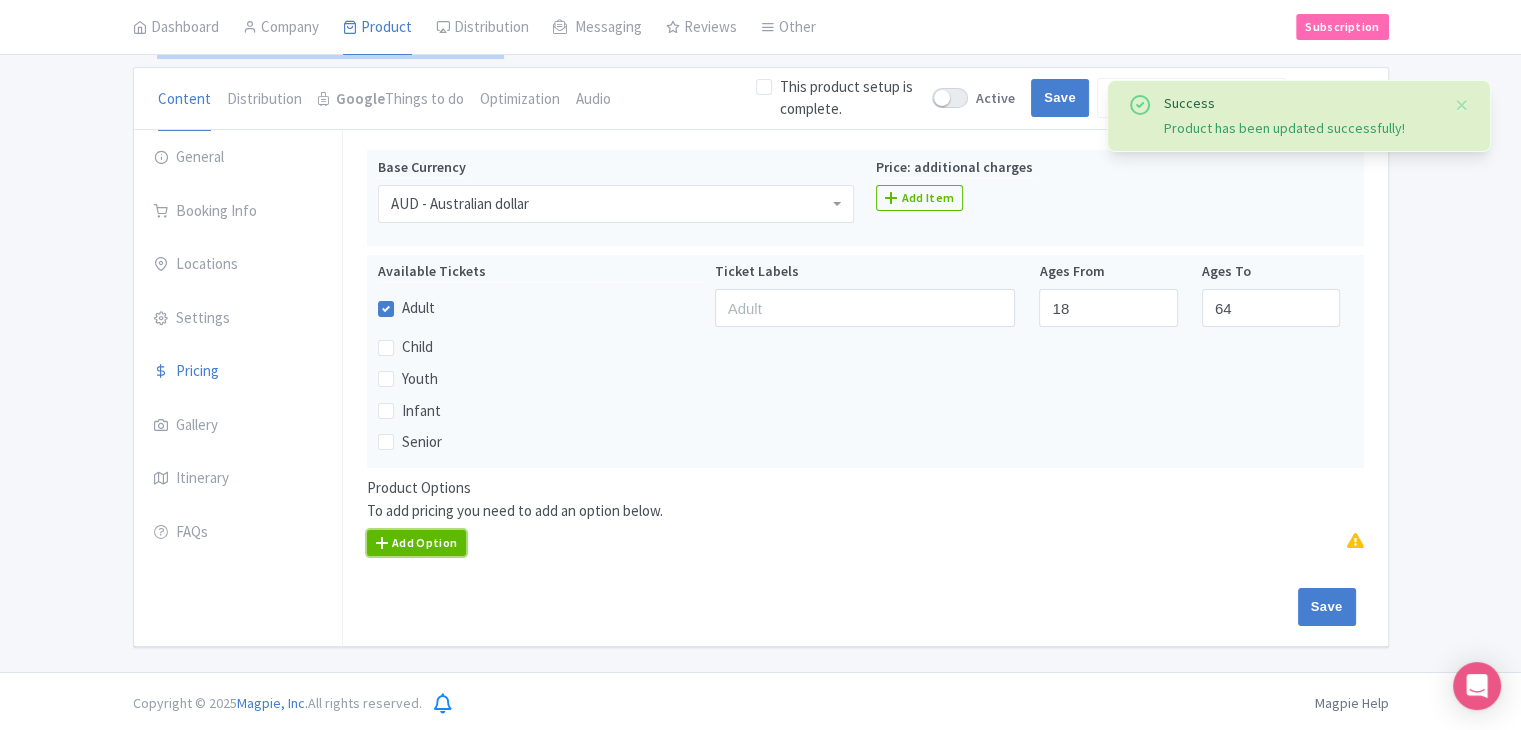 click on "Add Option" at bounding box center (417, 543) 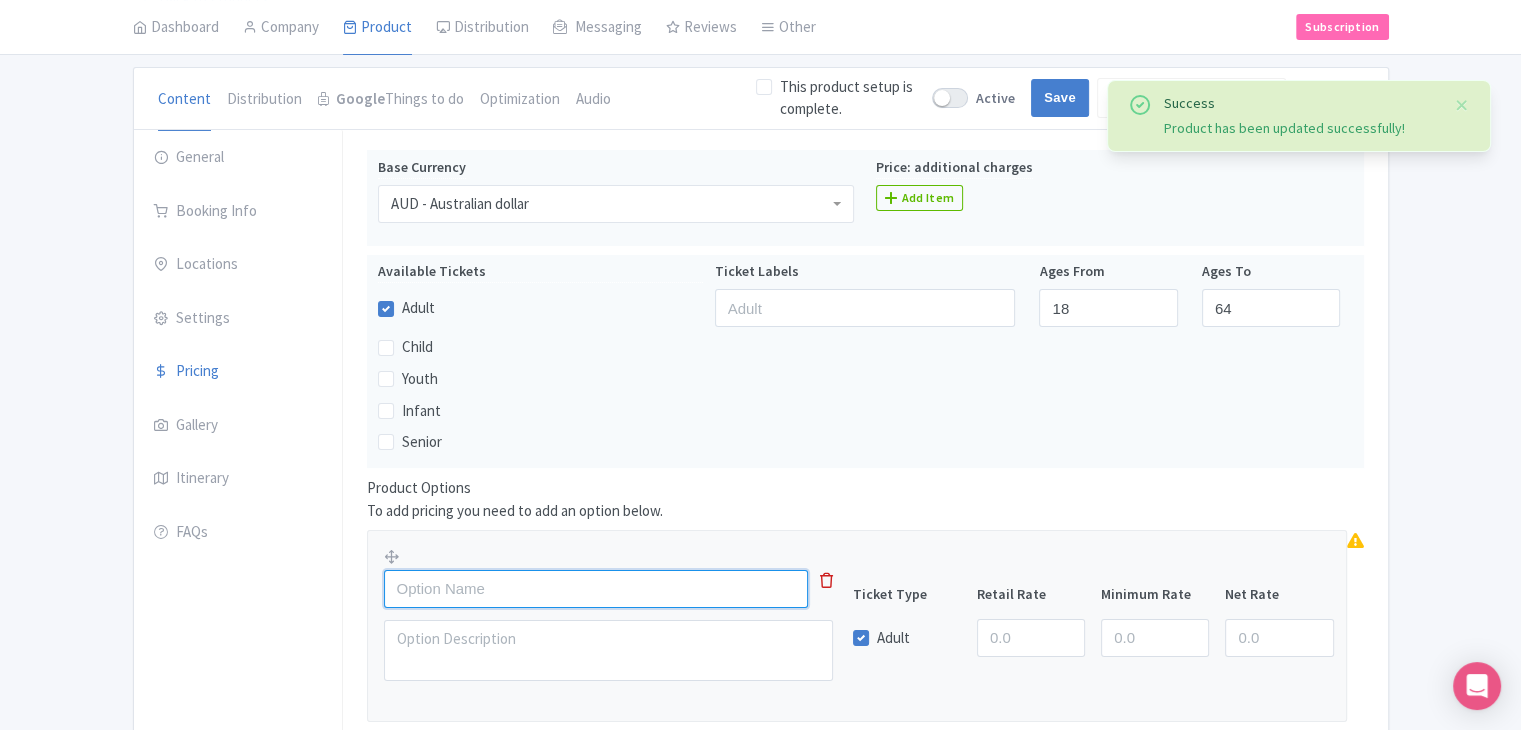 click at bounding box center [596, 589] 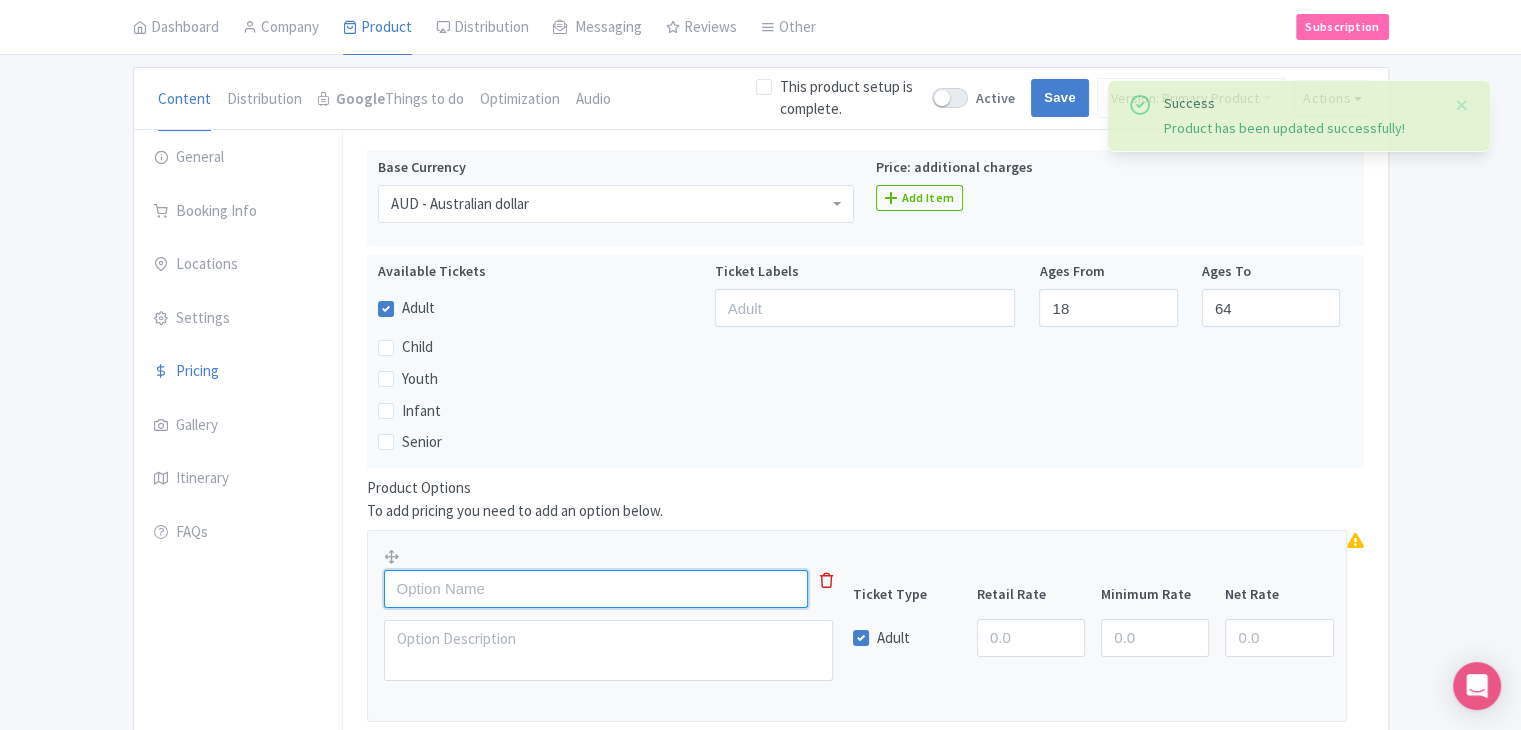 paste on "Epic Waterway Jet Boat Adventure" 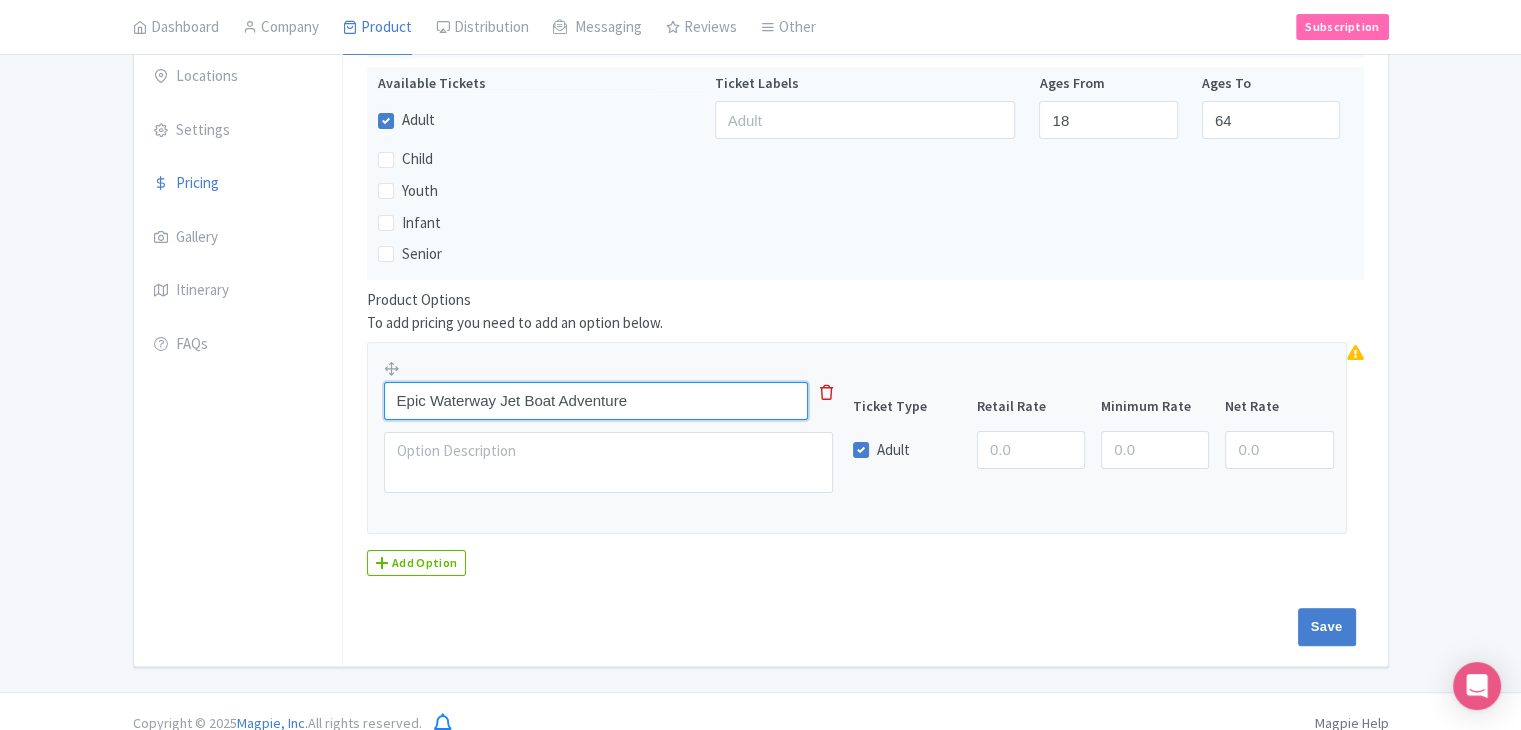 scroll, scrollTop: 372, scrollLeft: 0, axis: vertical 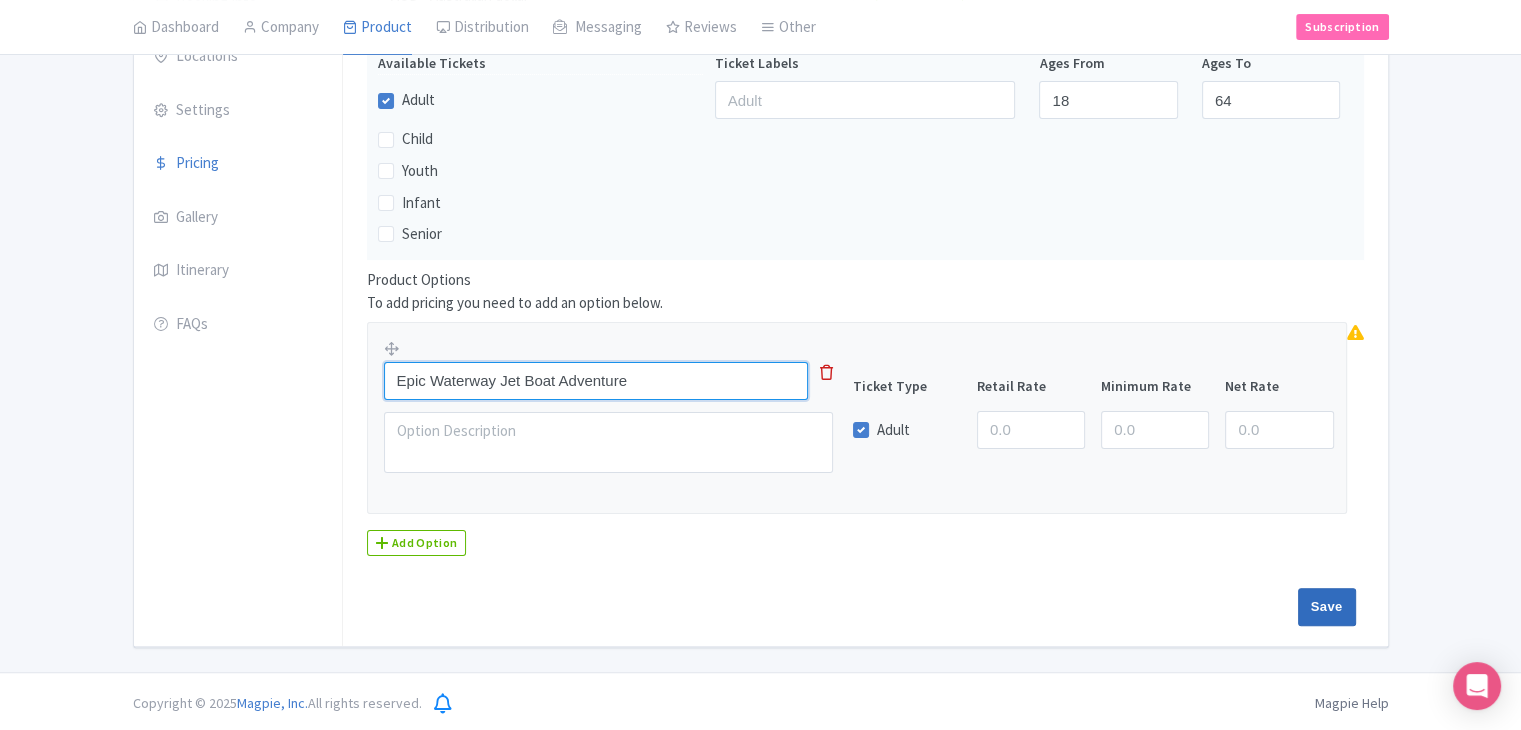 type on "Epic Waterway Jet Boat Adventure" 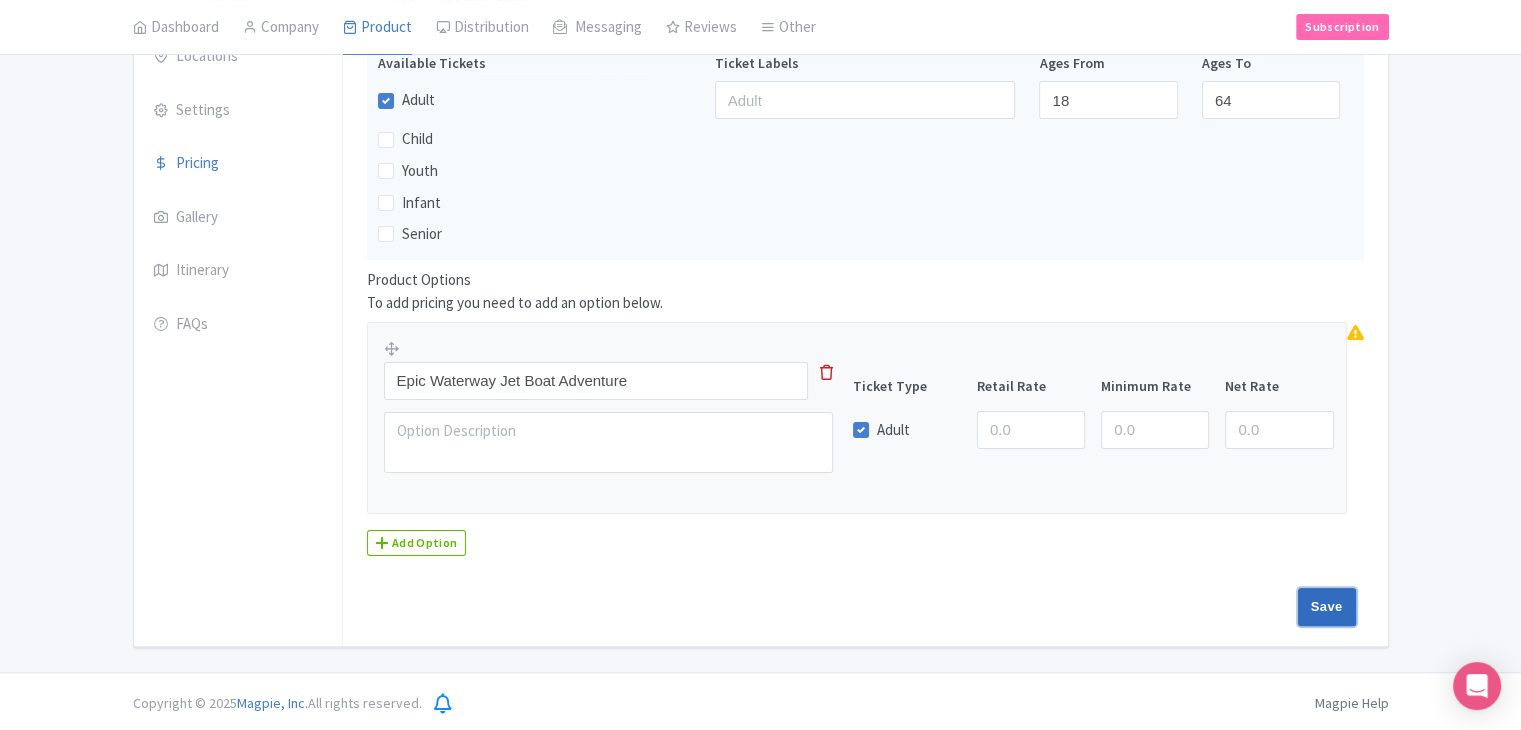 click on "Save" at bounding box center (1327, 607) 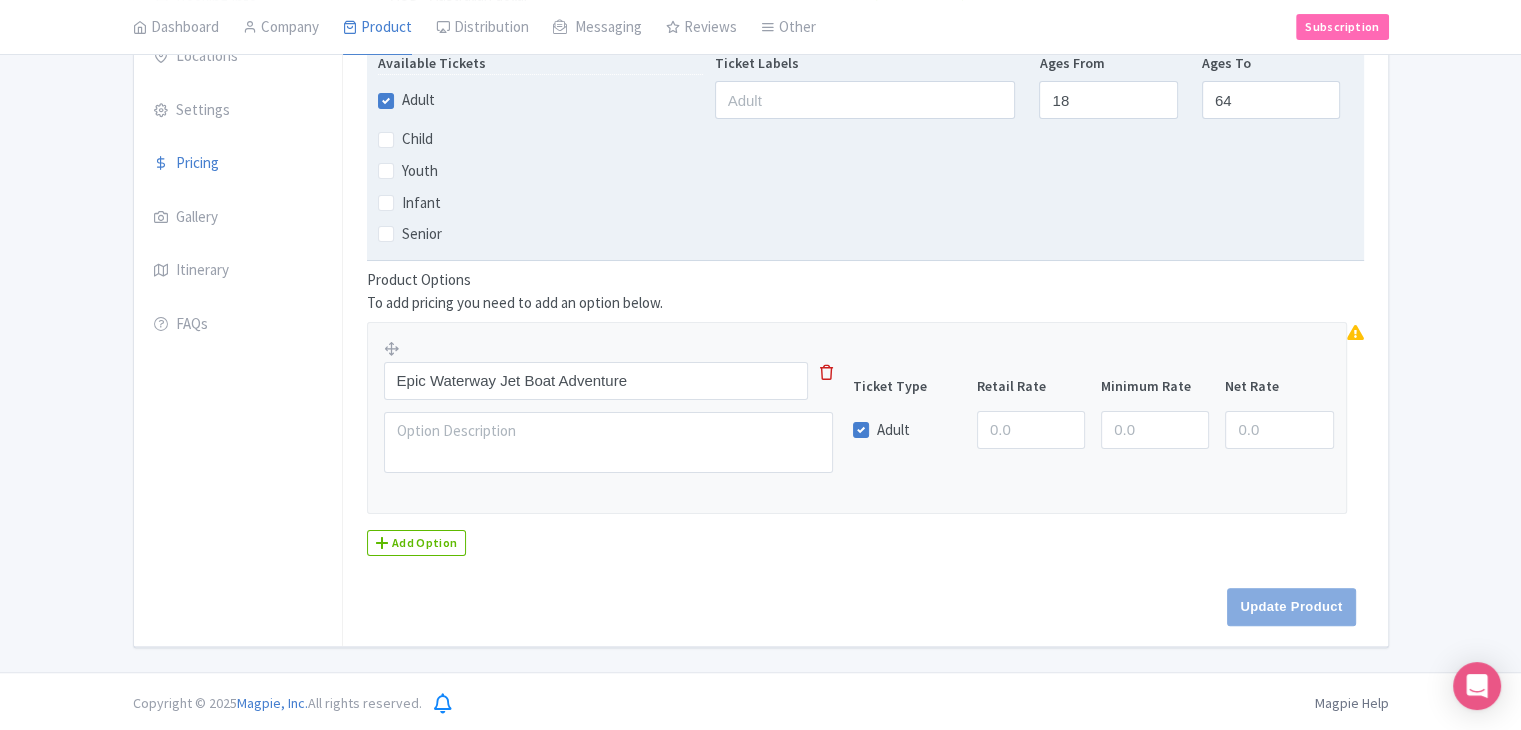type on "Update Product" 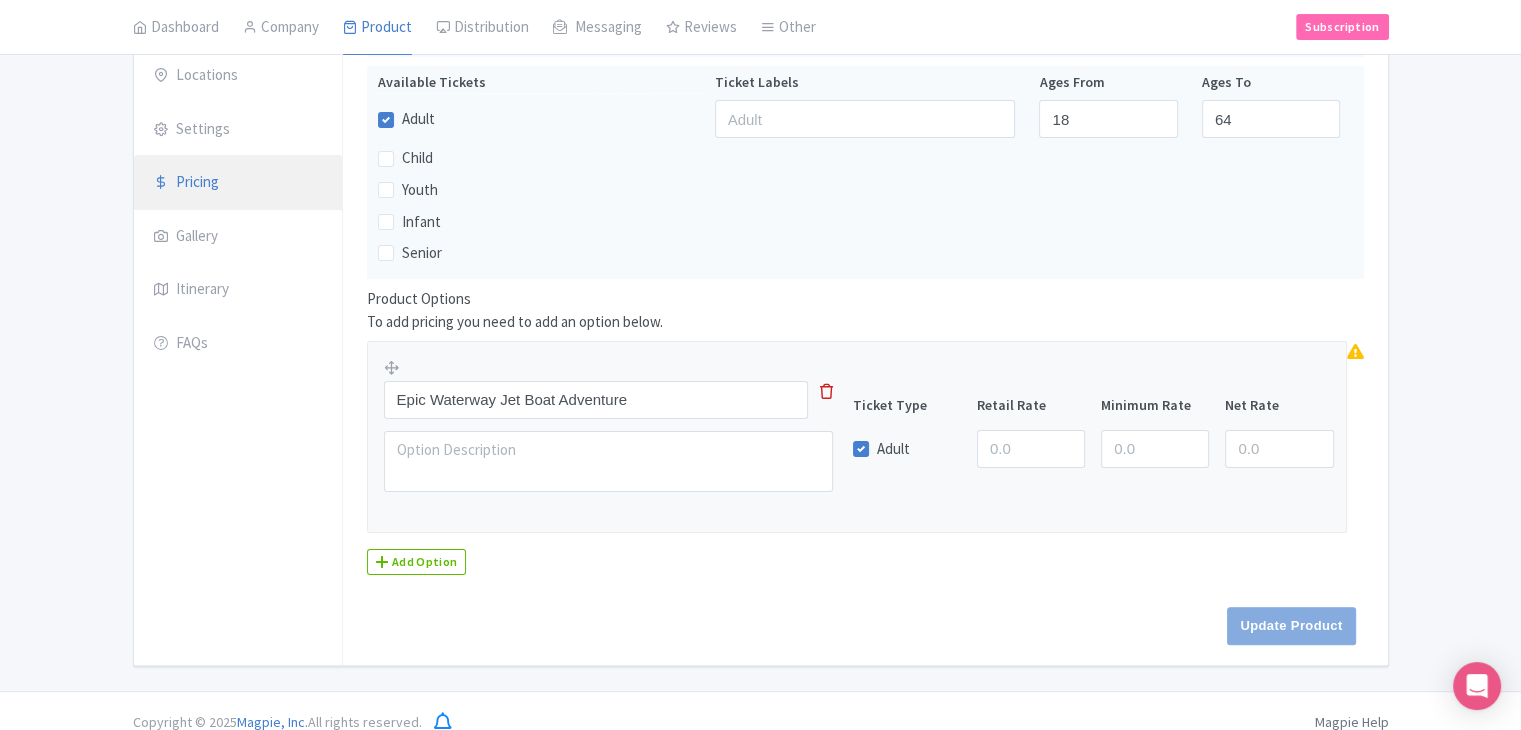 scroll, scrollTop: 372, scrollLeft: 0, axis: vertical 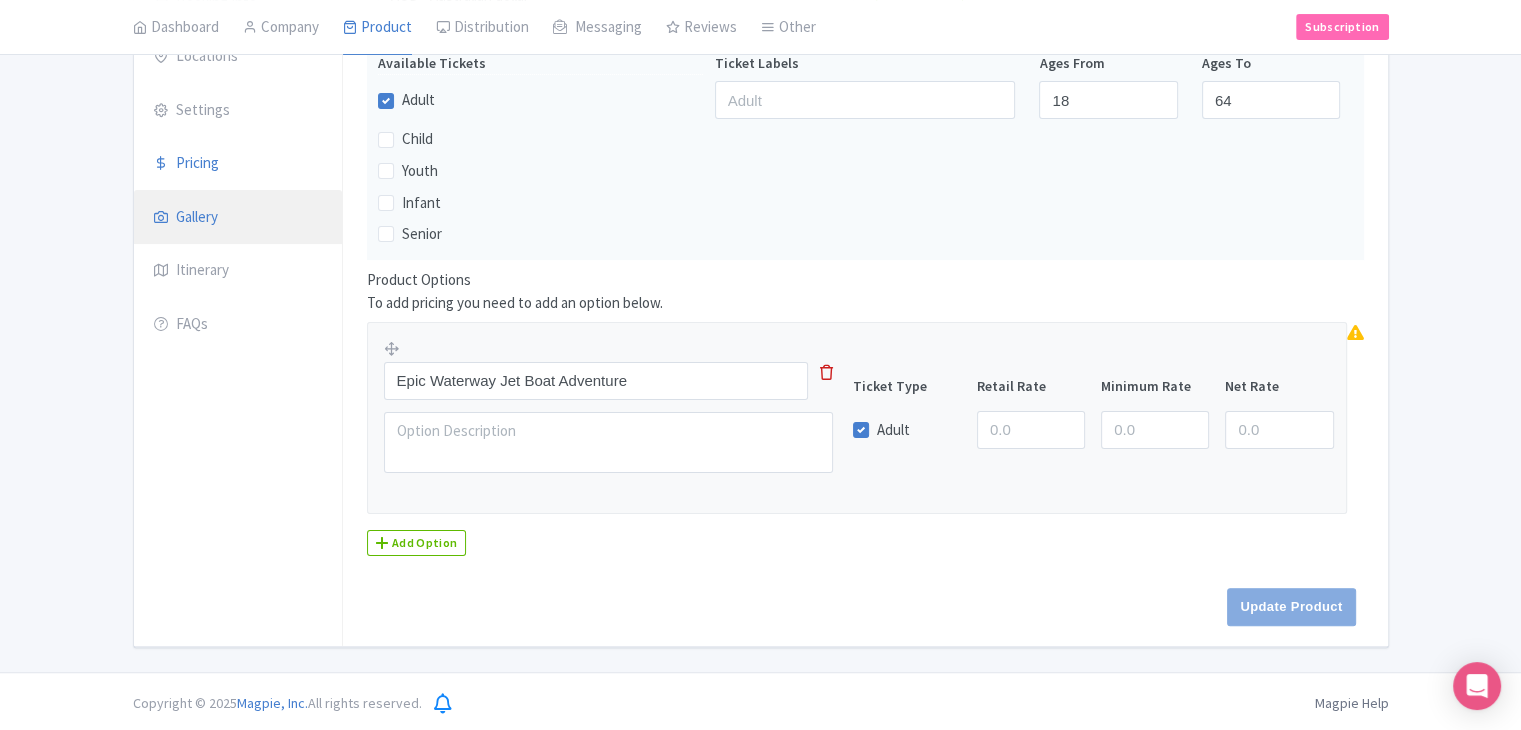 click on "Gallery" at bounding box center [238, 218] 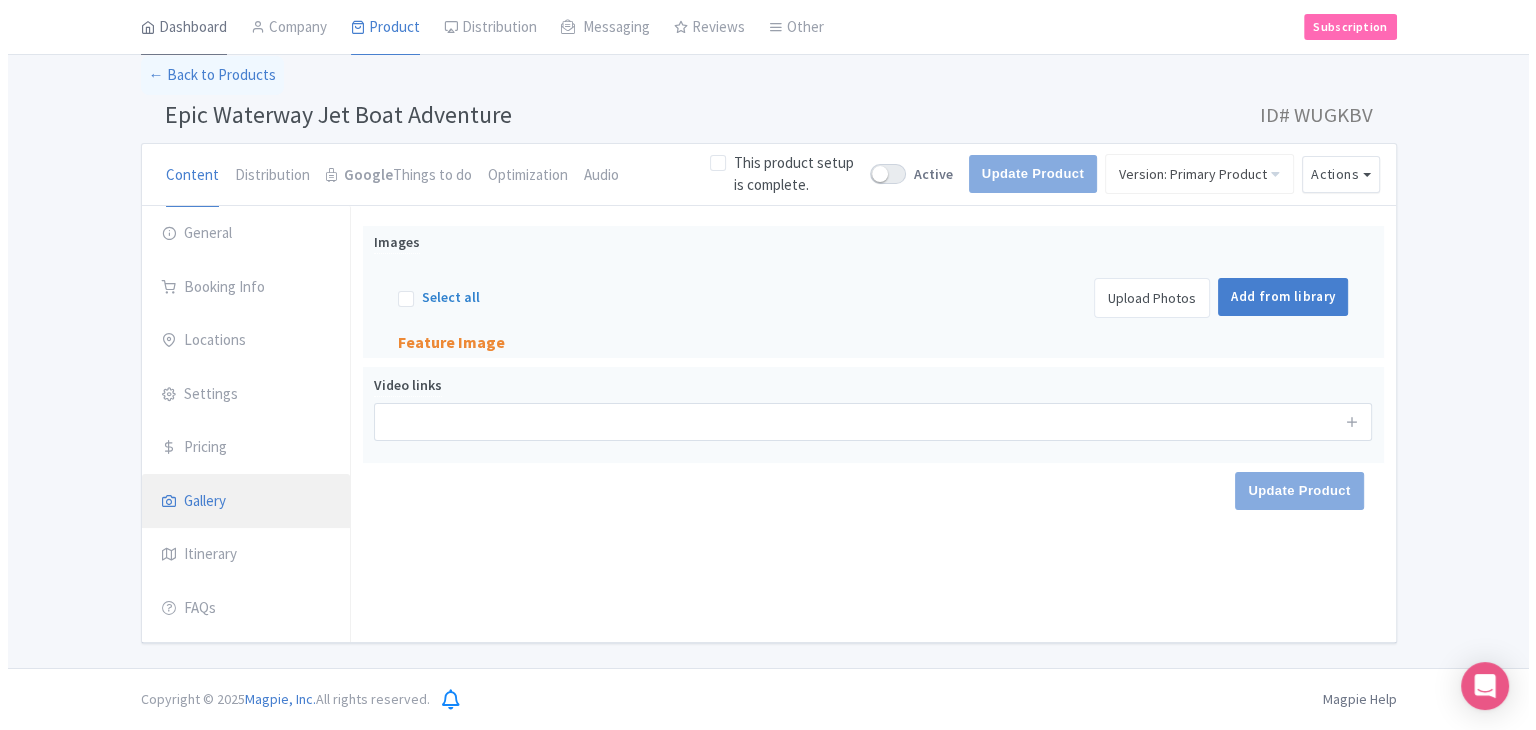 scroll, scrollTop: 84, scrollLeft: 0, axis: vertical 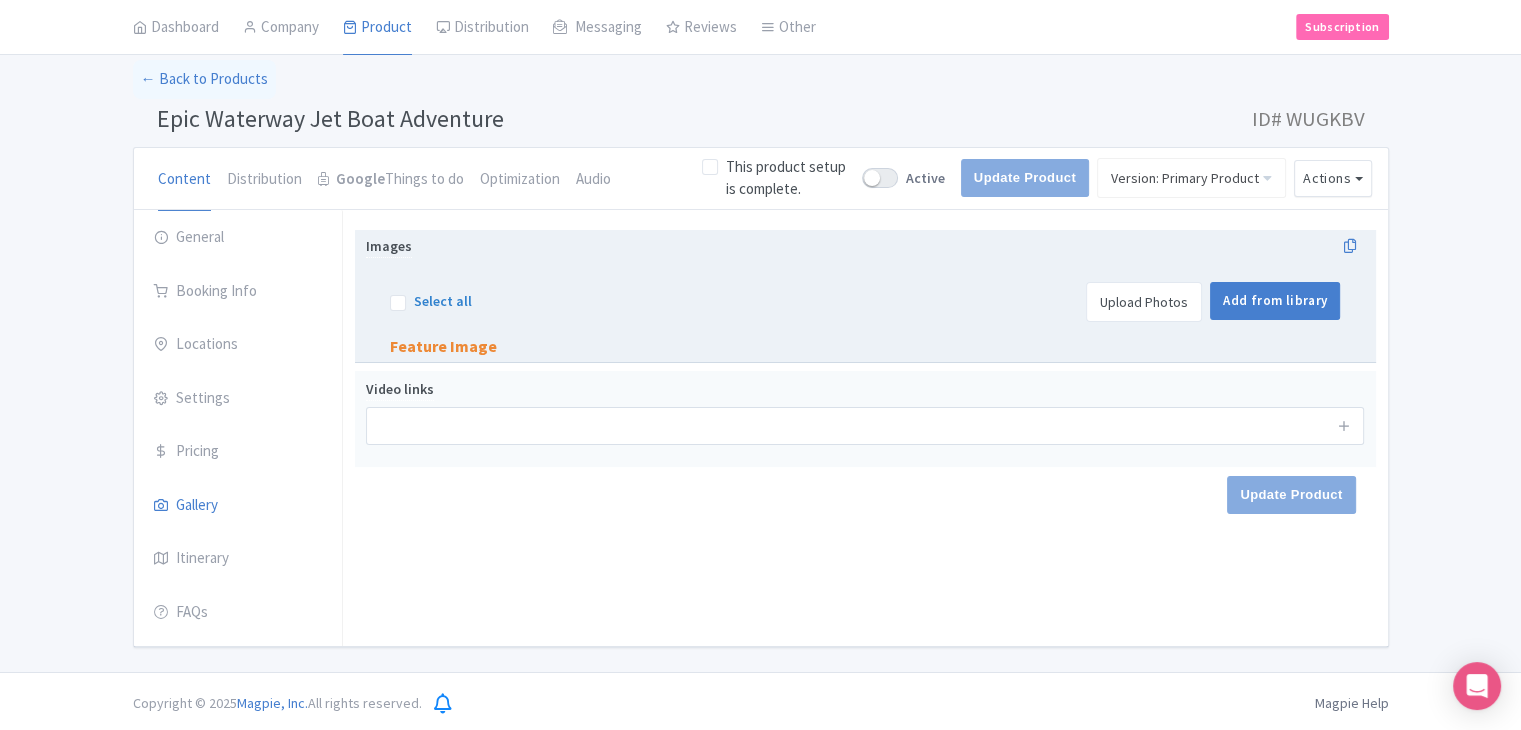 click on "Upload Photos" at bounding box center [1144, 302] 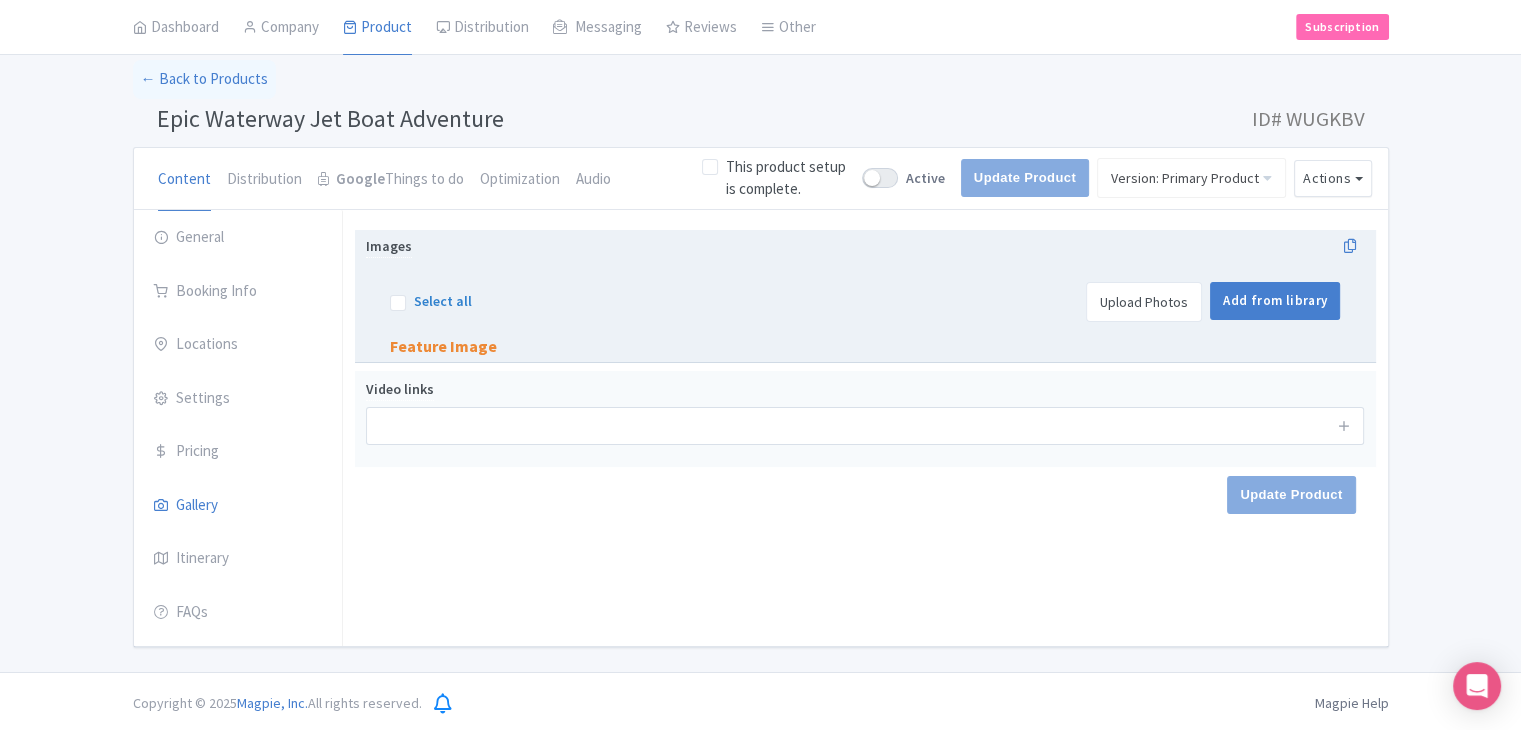 click on "Upload Photos" at bounding box center (1144, 302) 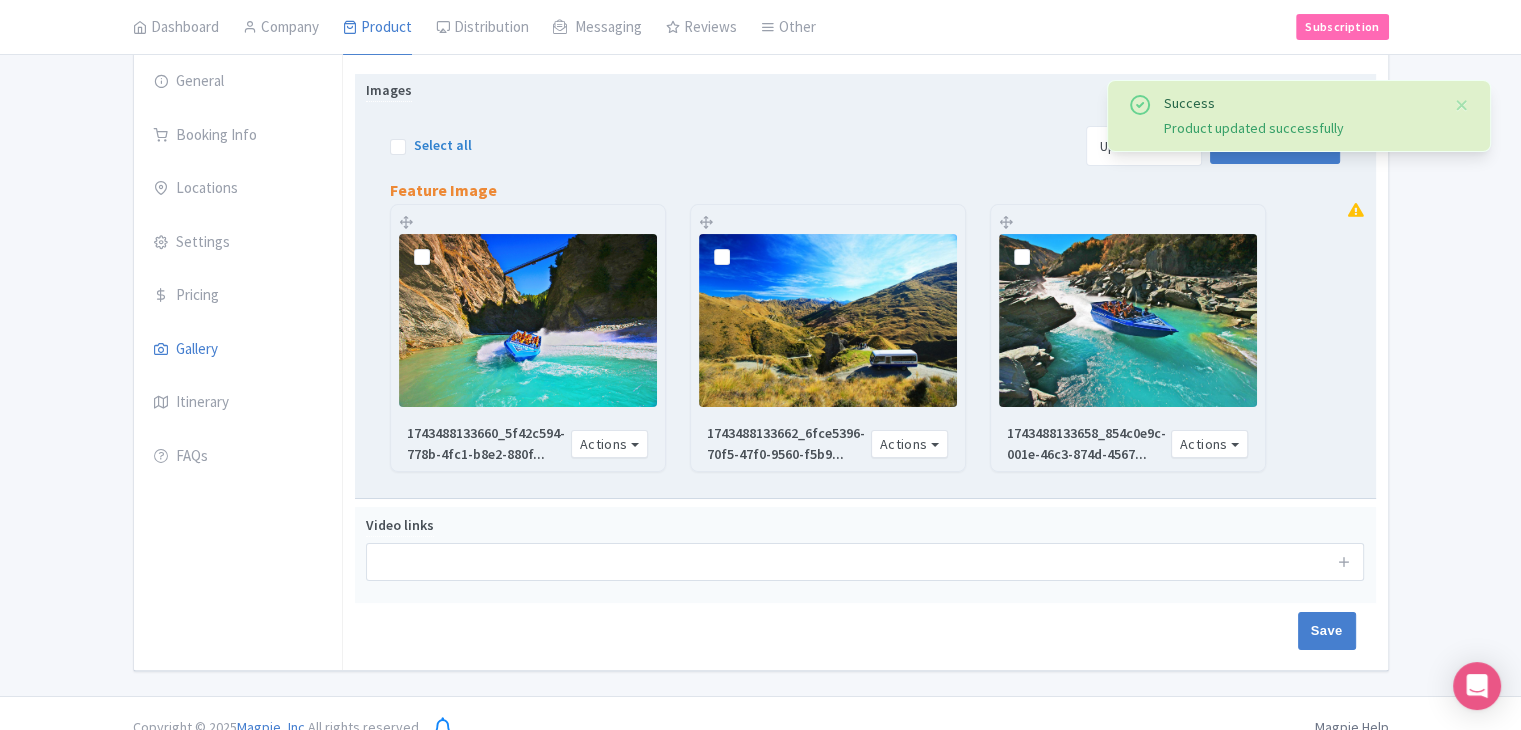 scroll, scrollTop: 264, scrollLeft: 0, axis: vertical 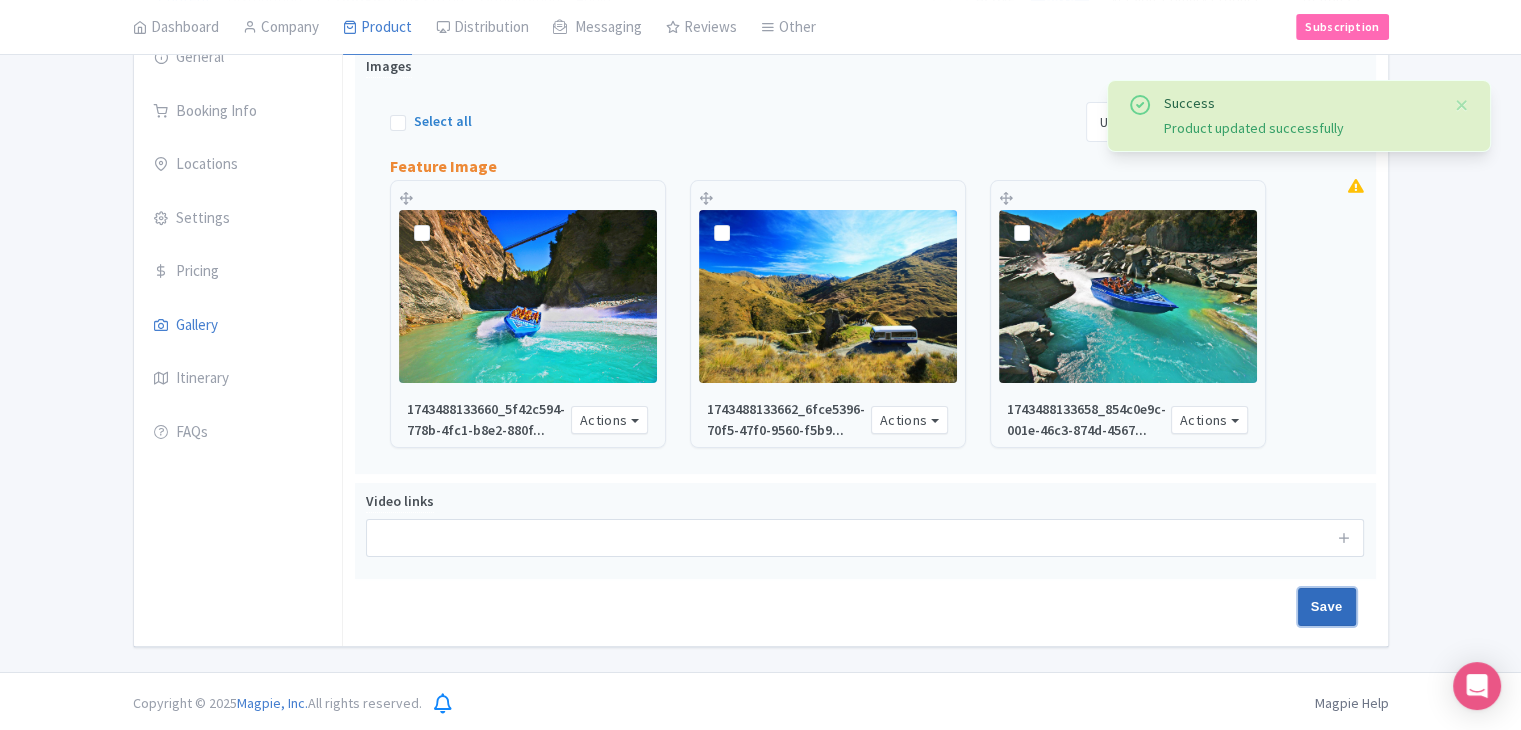 click on "Save" at bounding box center [1327, 607] 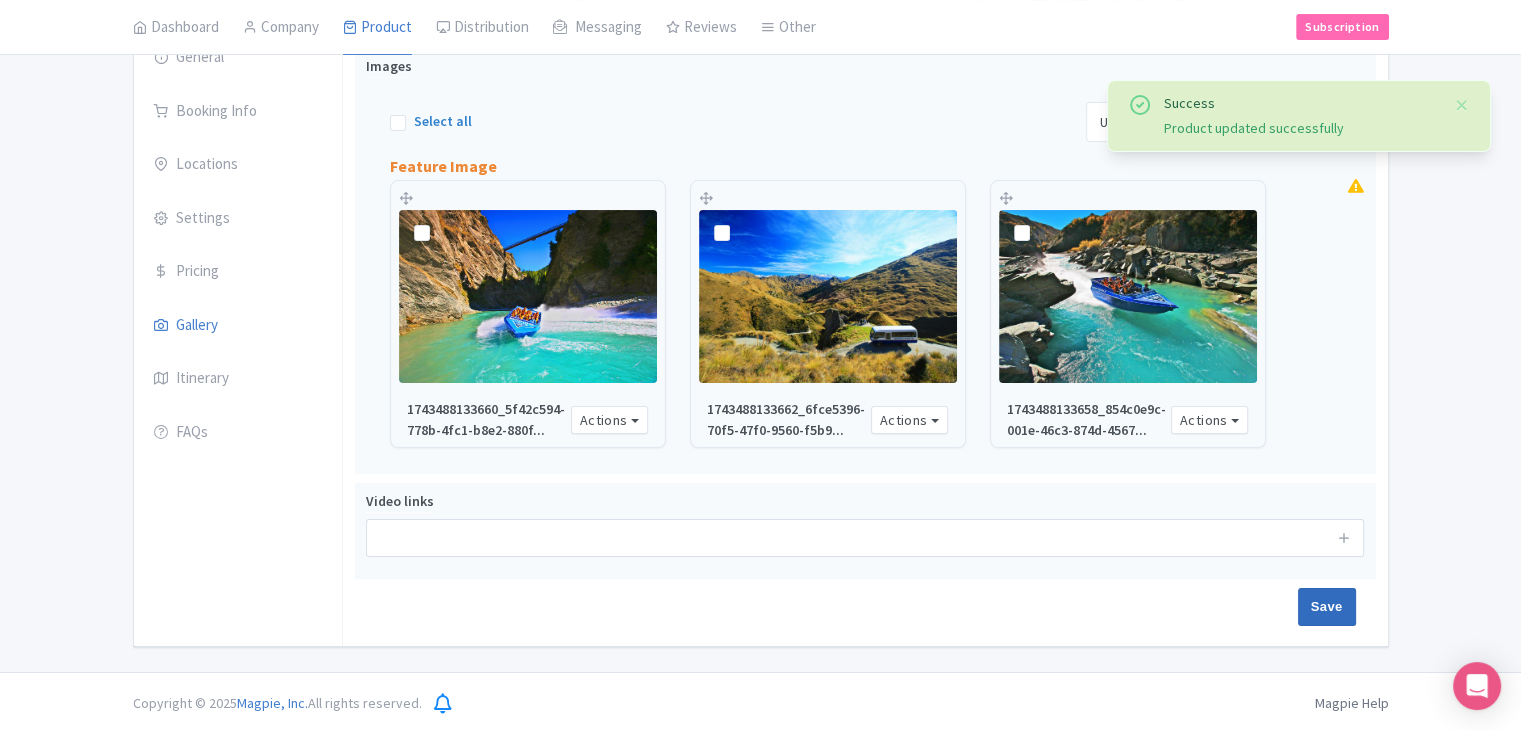 type on "Saving..." 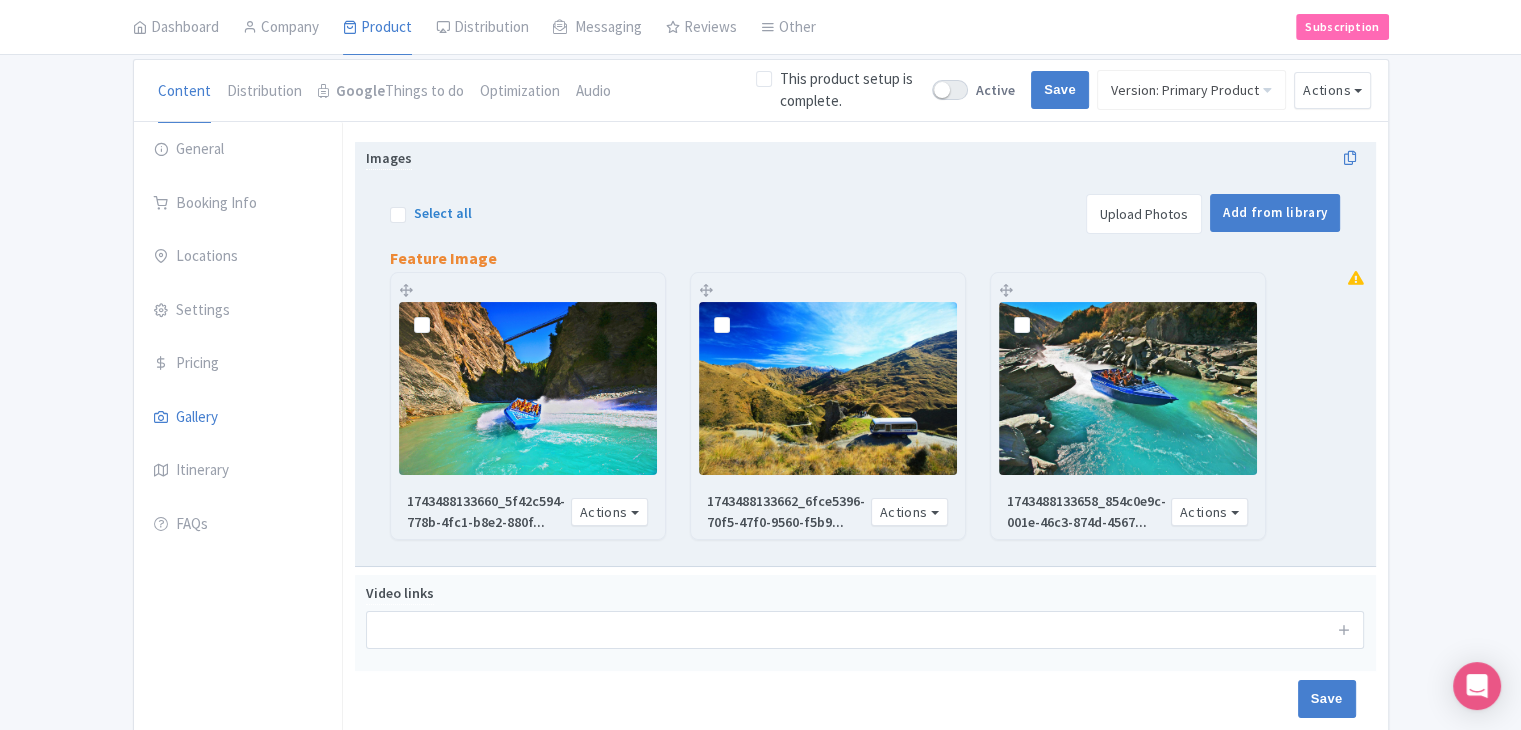 scroll, scrollTop: 164, scrollLeft: 0, axis: vertical 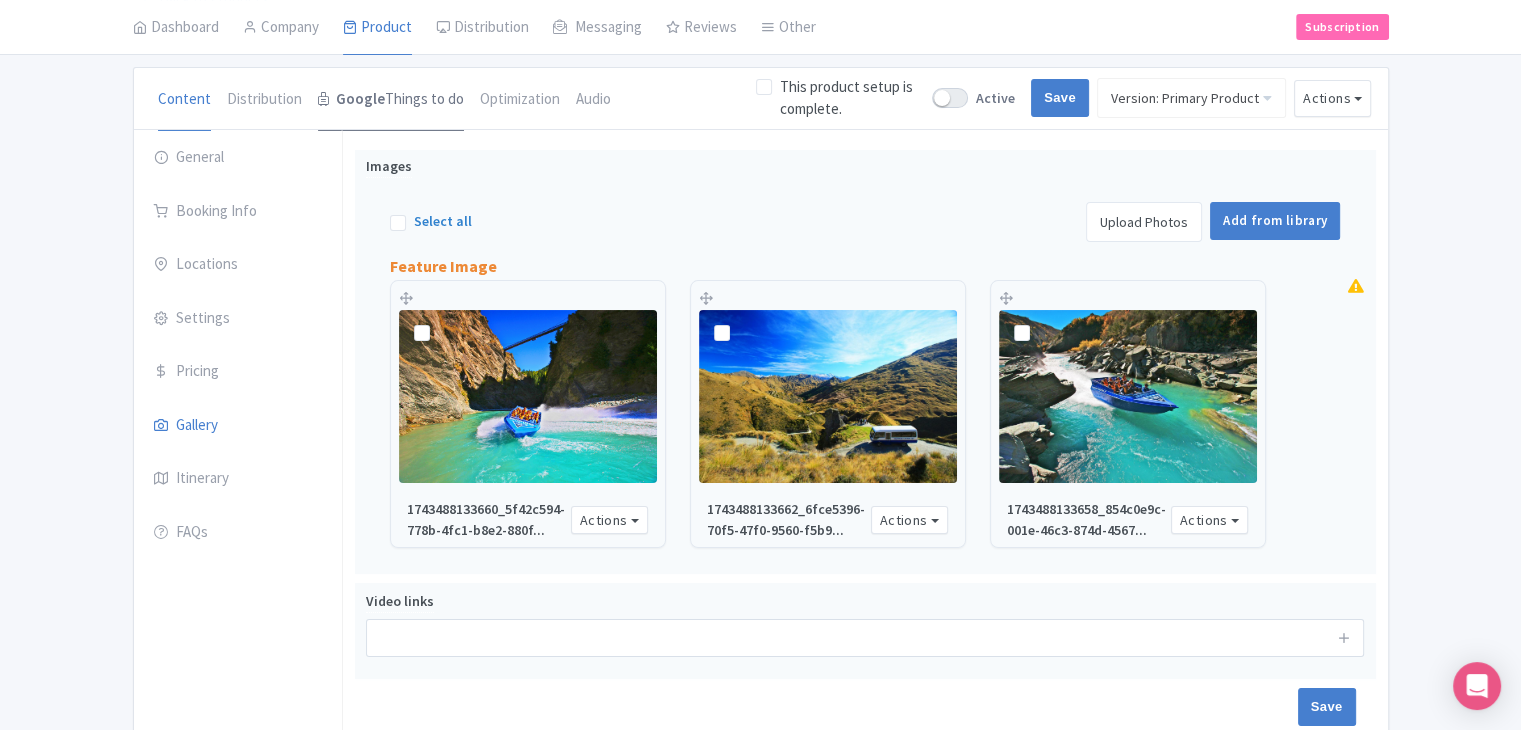 click on "Google  Things to do" at bounding box center (391, 100) 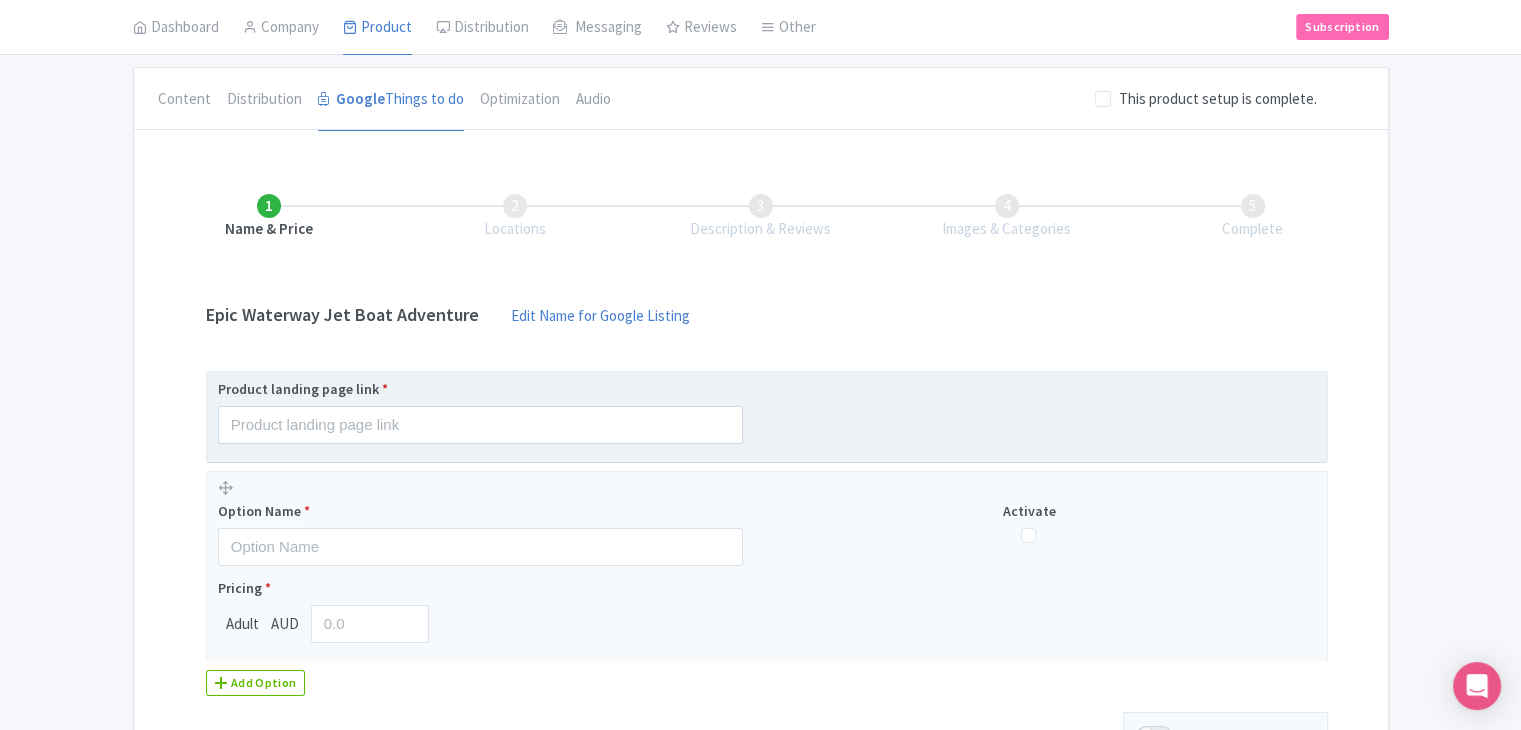click on "Product landing page link
*" at bounding box center [767, 417] 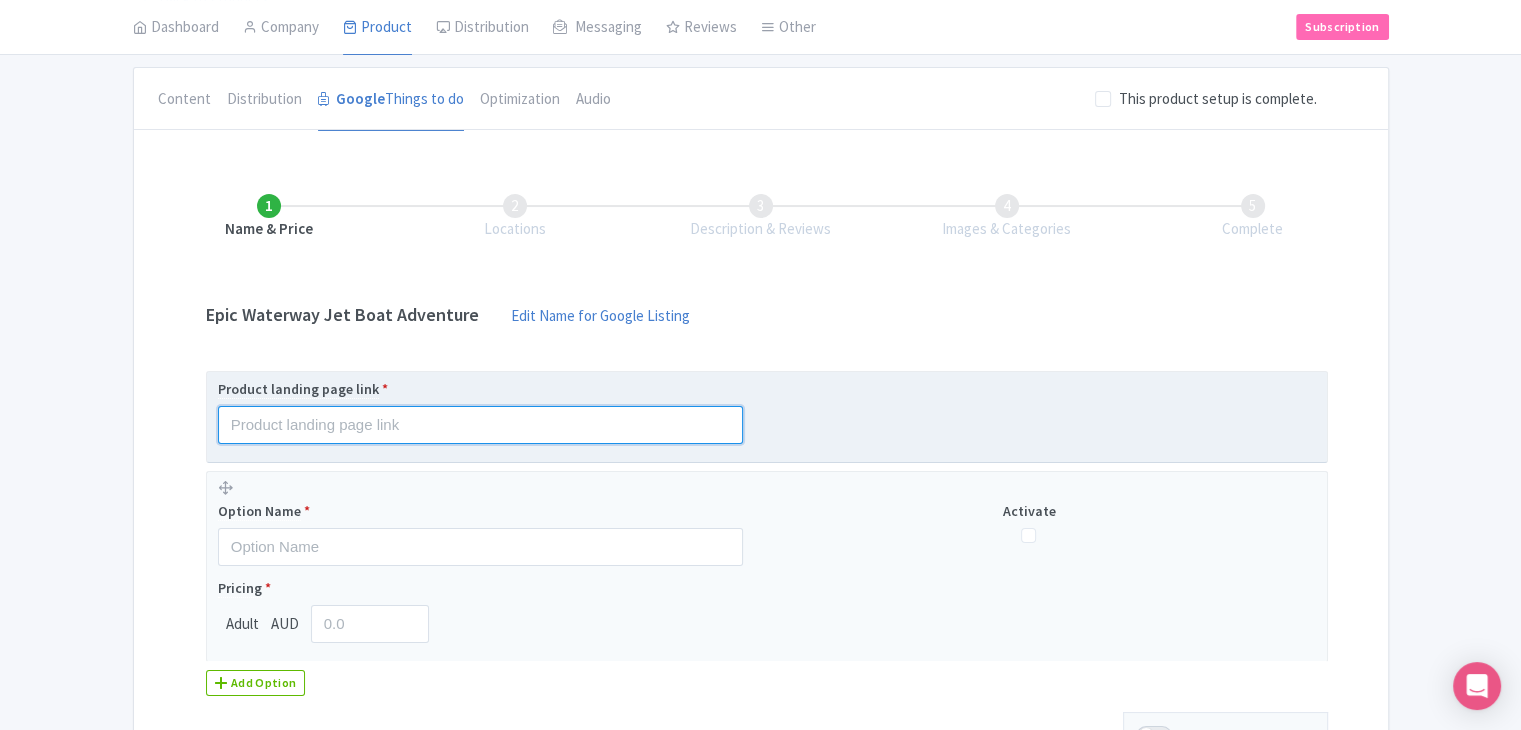 click at bounding box center [480, 425] 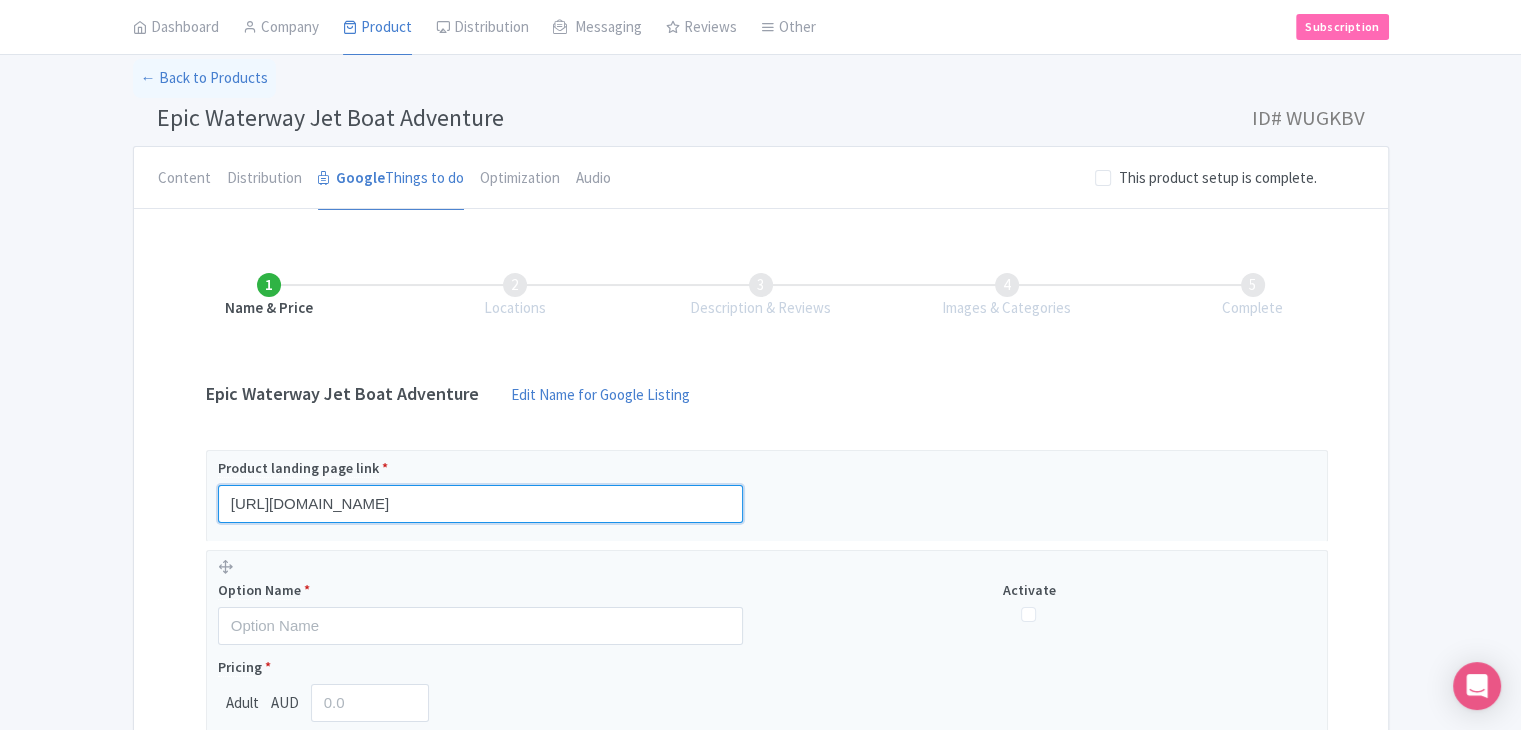 scroll, scrollTop: 0, scrollLeft: 0, axis: both 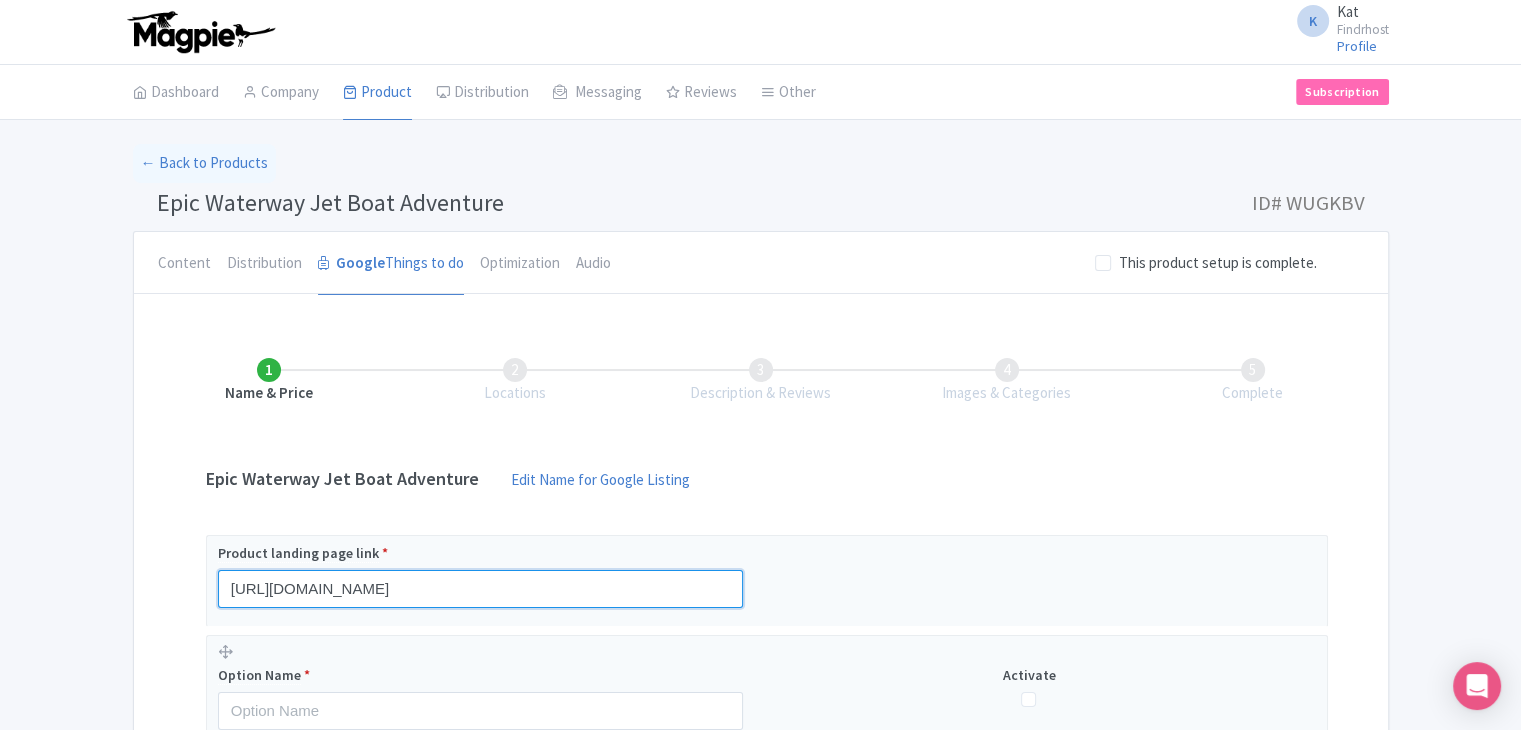 type on "https://www.findrhost.com/tours/thrilling-jet-boat-adventure" 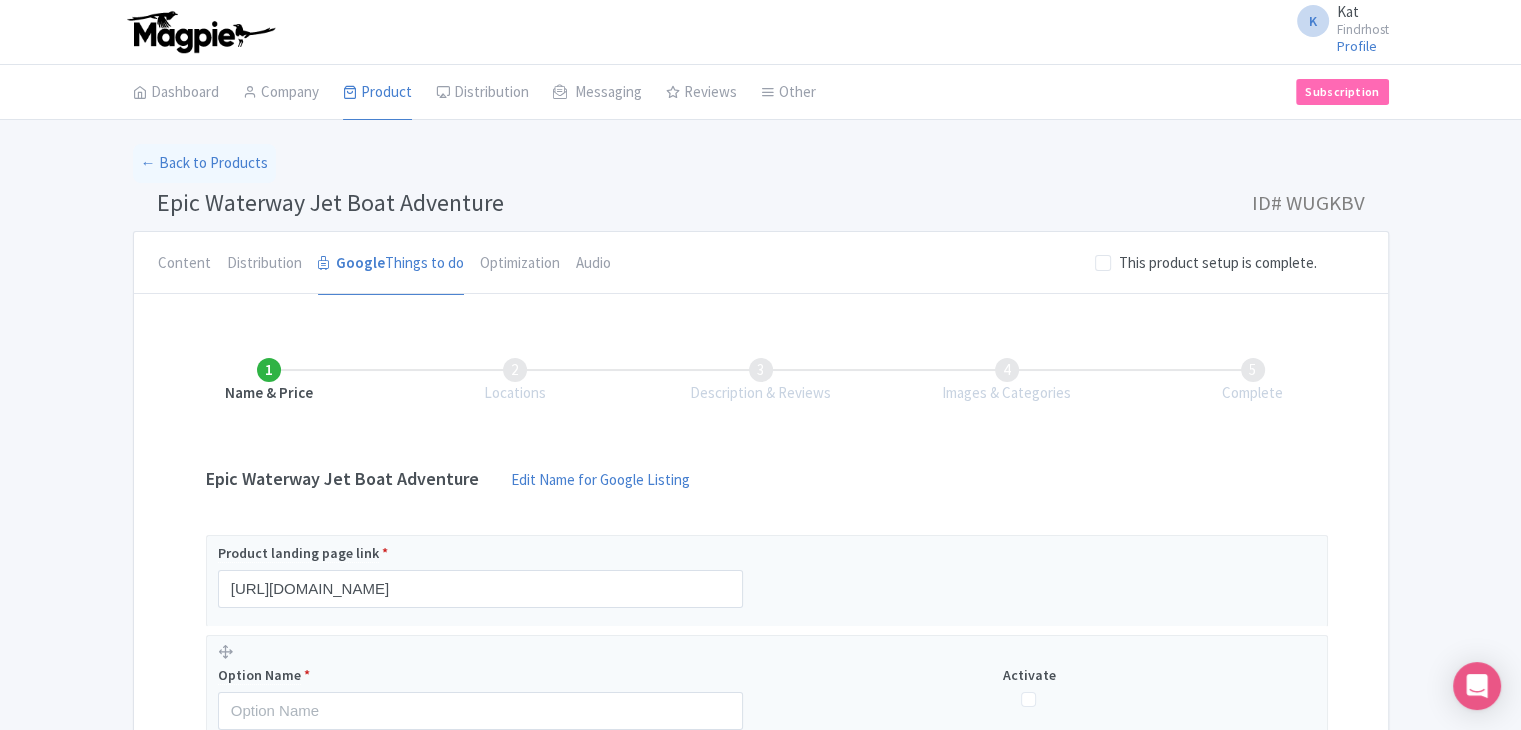click on "Epic Waterway Jet Boat Adventure" at bounding box center (330, 202) 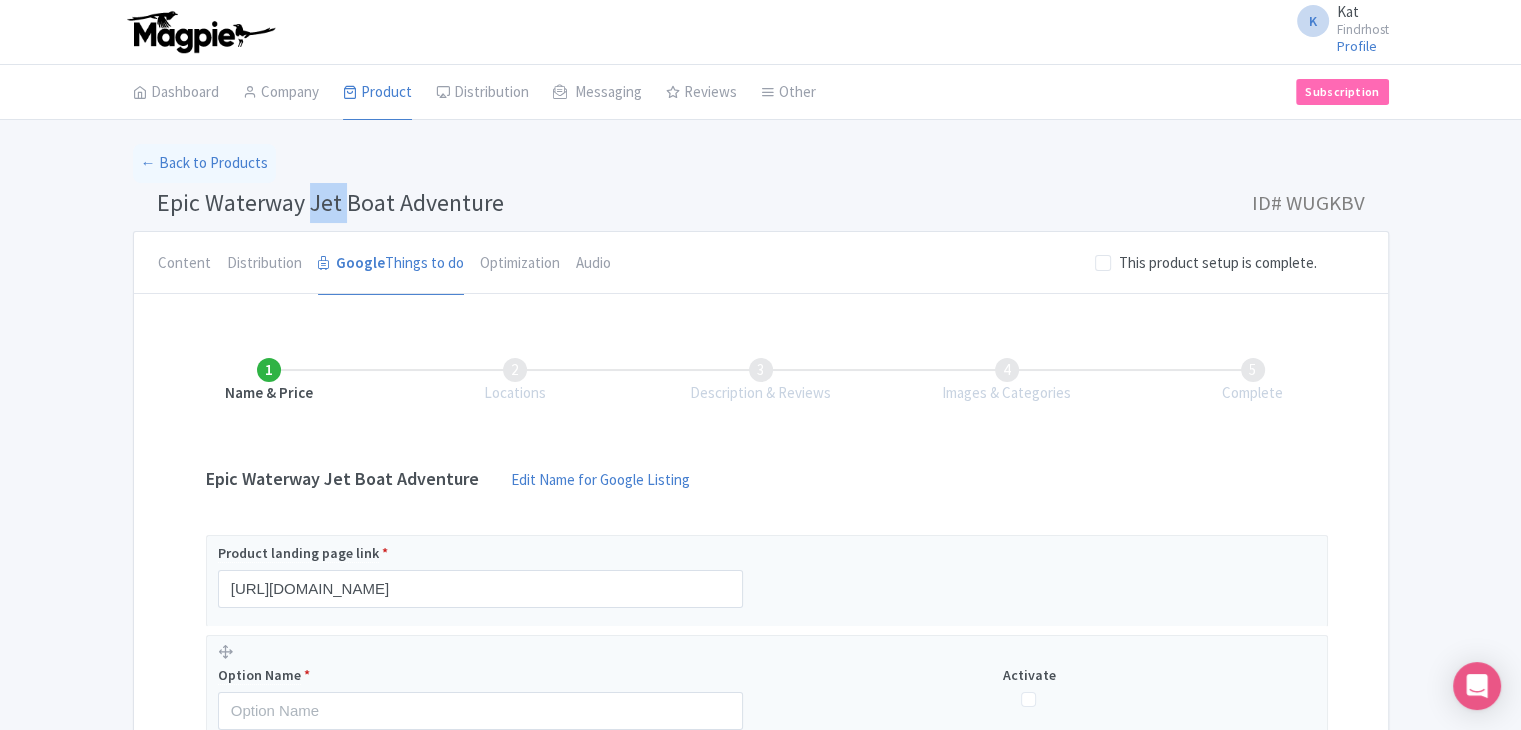 click on "Epic Waterway Jet Boat Adventure" at bounding box center [330, 202] 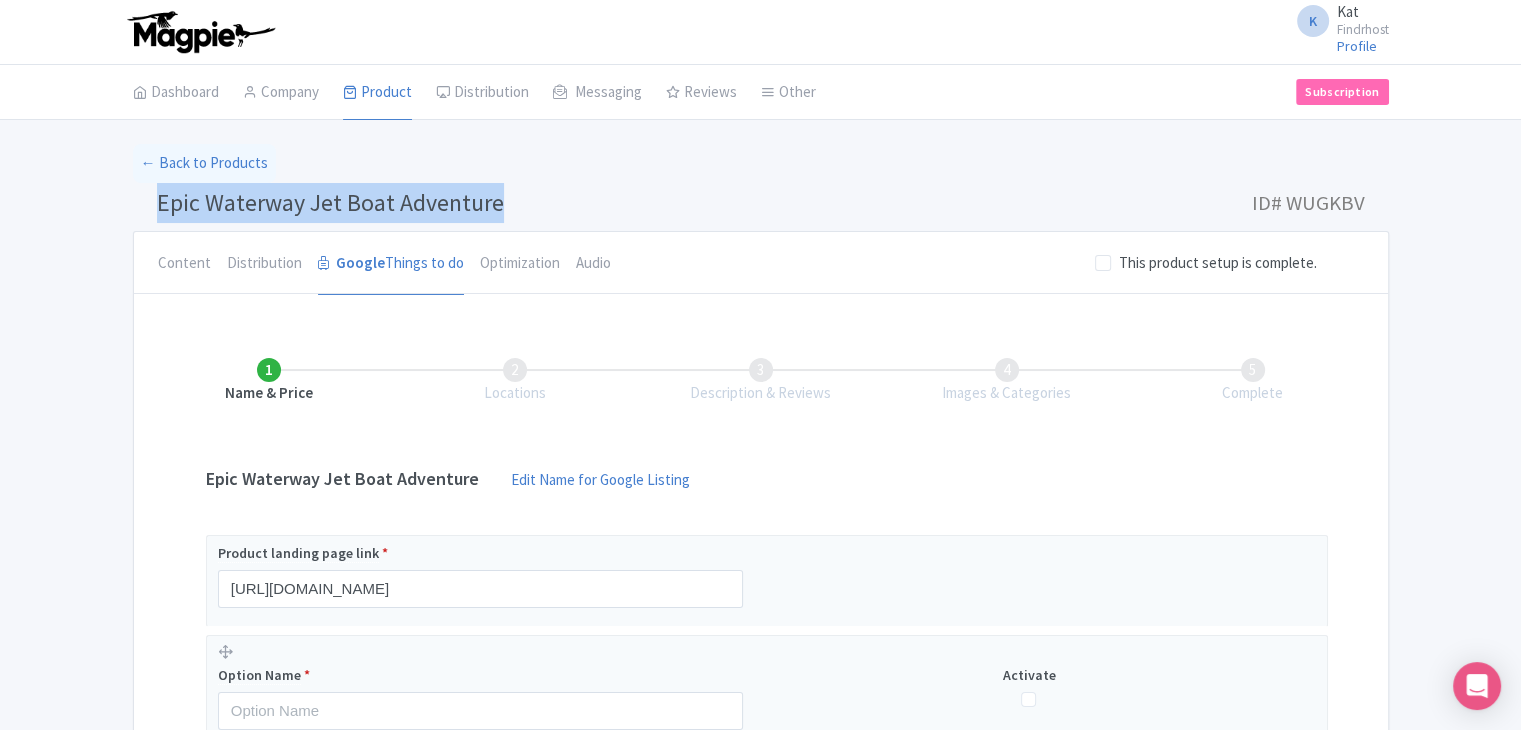 click on "Epic Waterway Jet Boat Adventure" at bounding box center (330, 202) 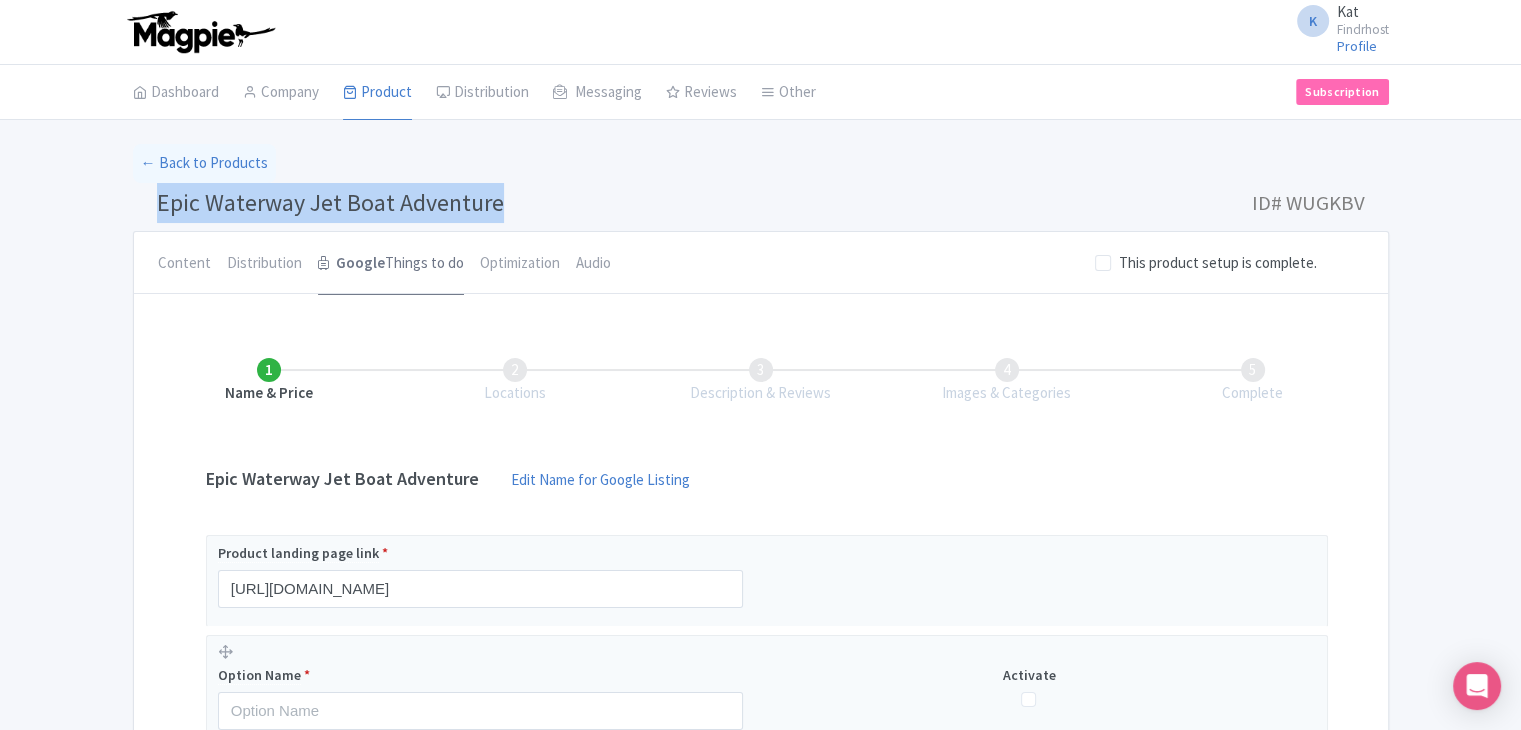 copy on "Epic Waterway Jet Boat Adventure" 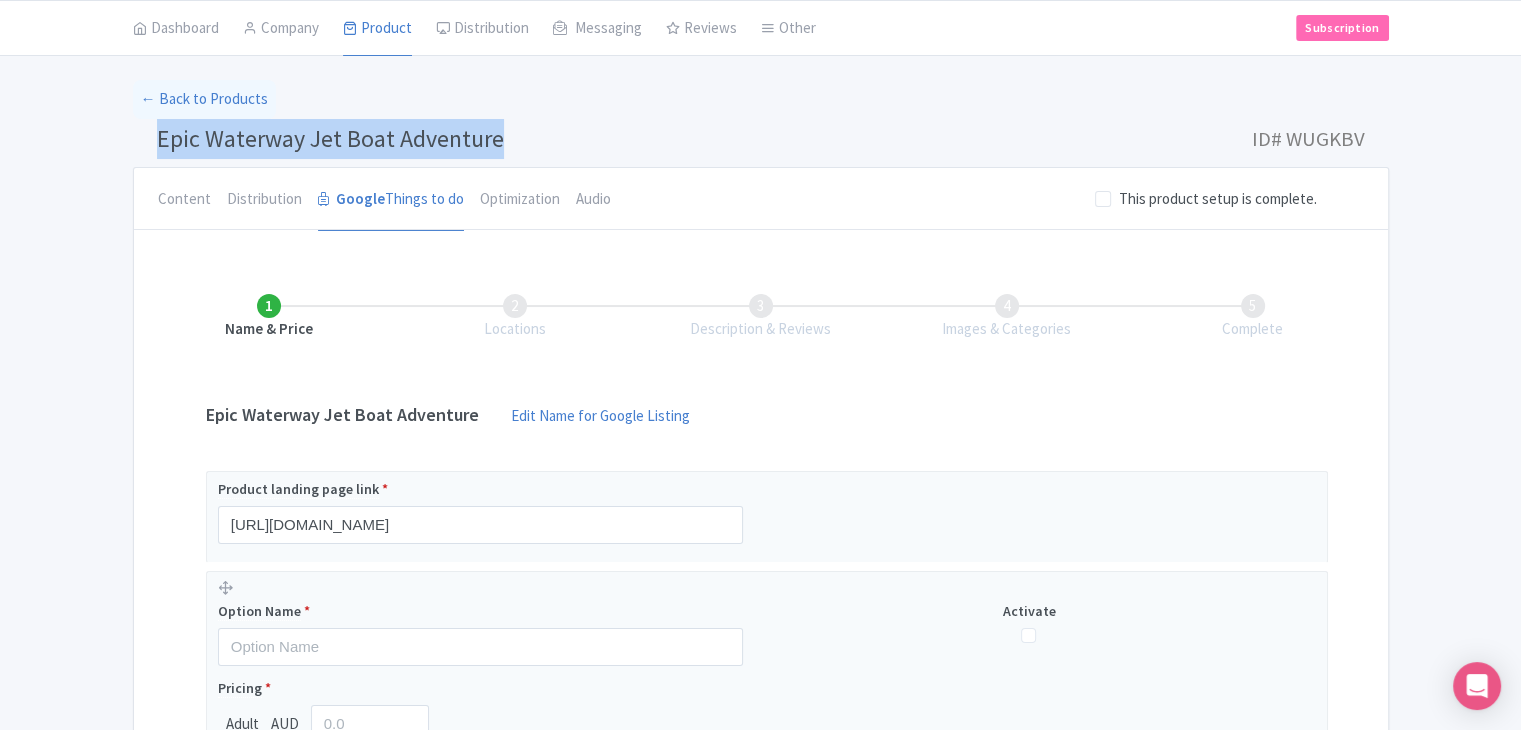scroll, scrollTop: 366, scrollLeft: 0, axis: vertical 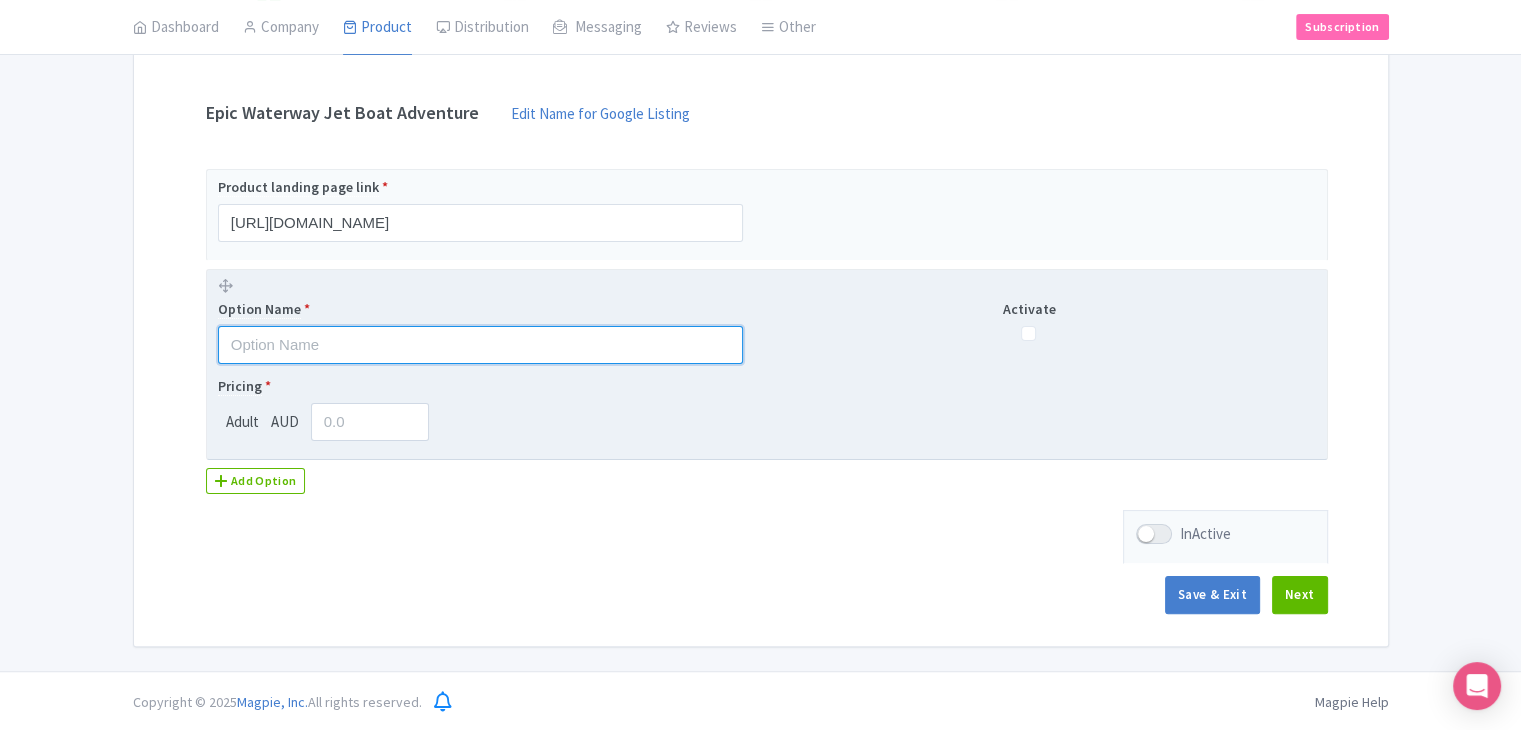 click at bounding box center (480, 345) 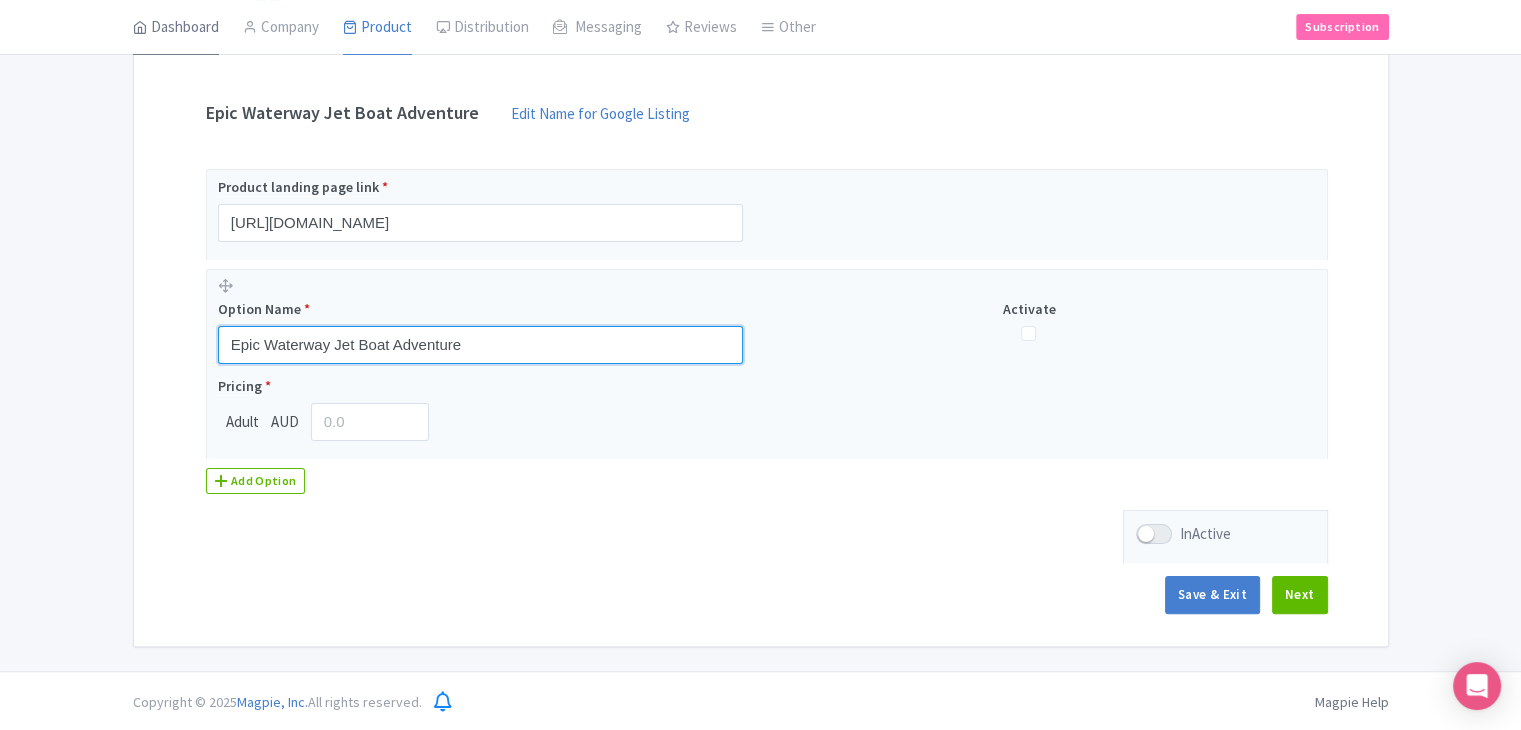 type on "Epic Waterway Jet Boat Adventure" 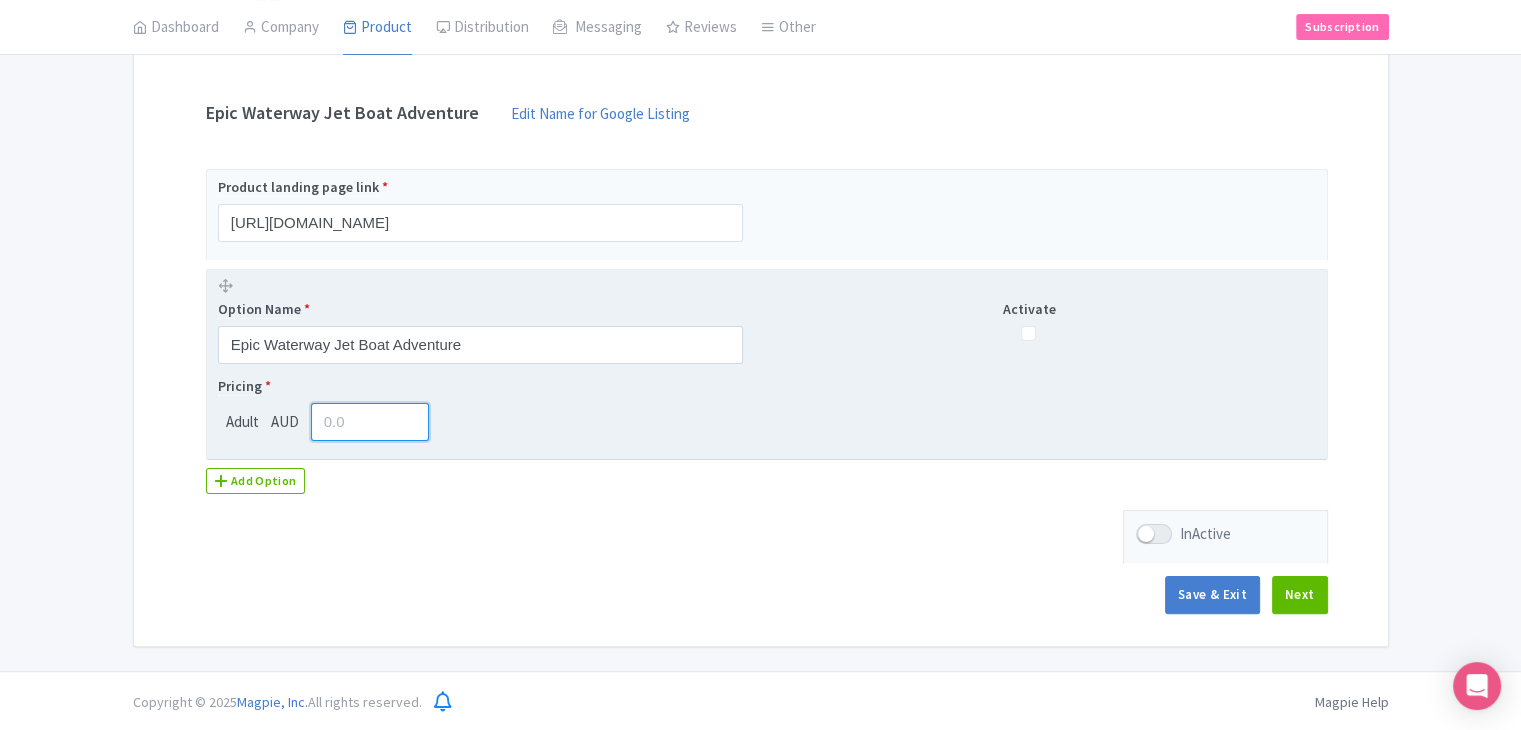 click at bounding box center [370, 422] 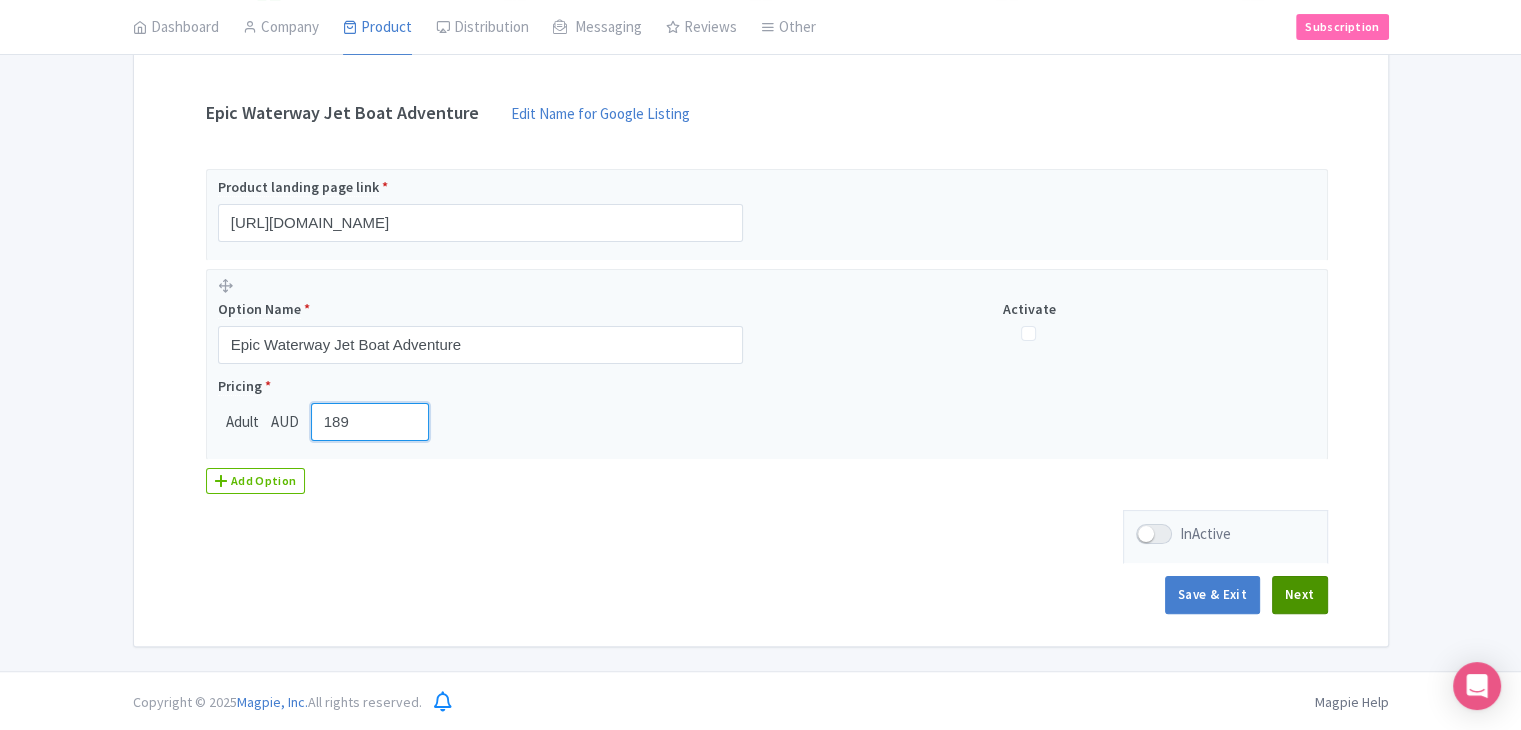 type on "189" 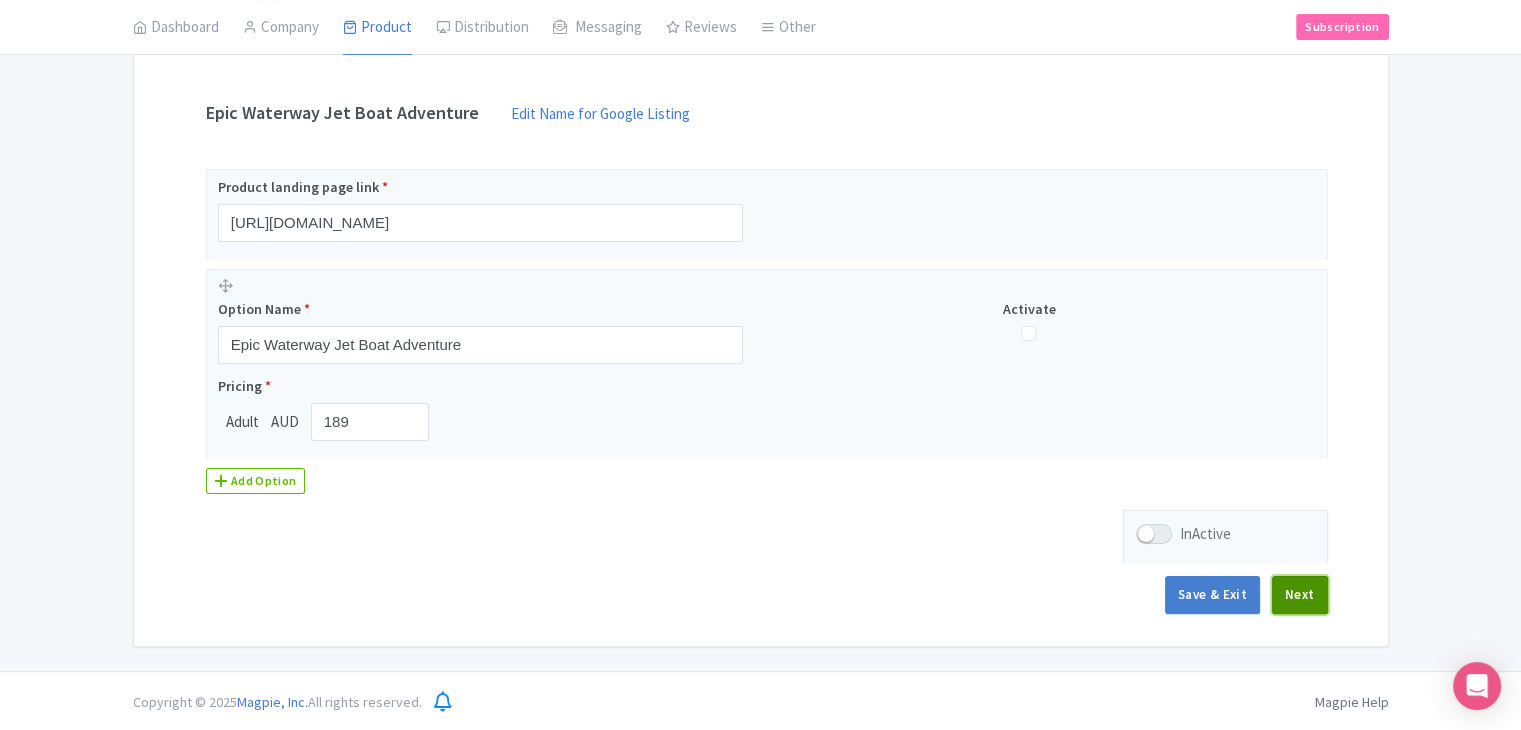 click on "Next" at bounding box center (1300, 595) 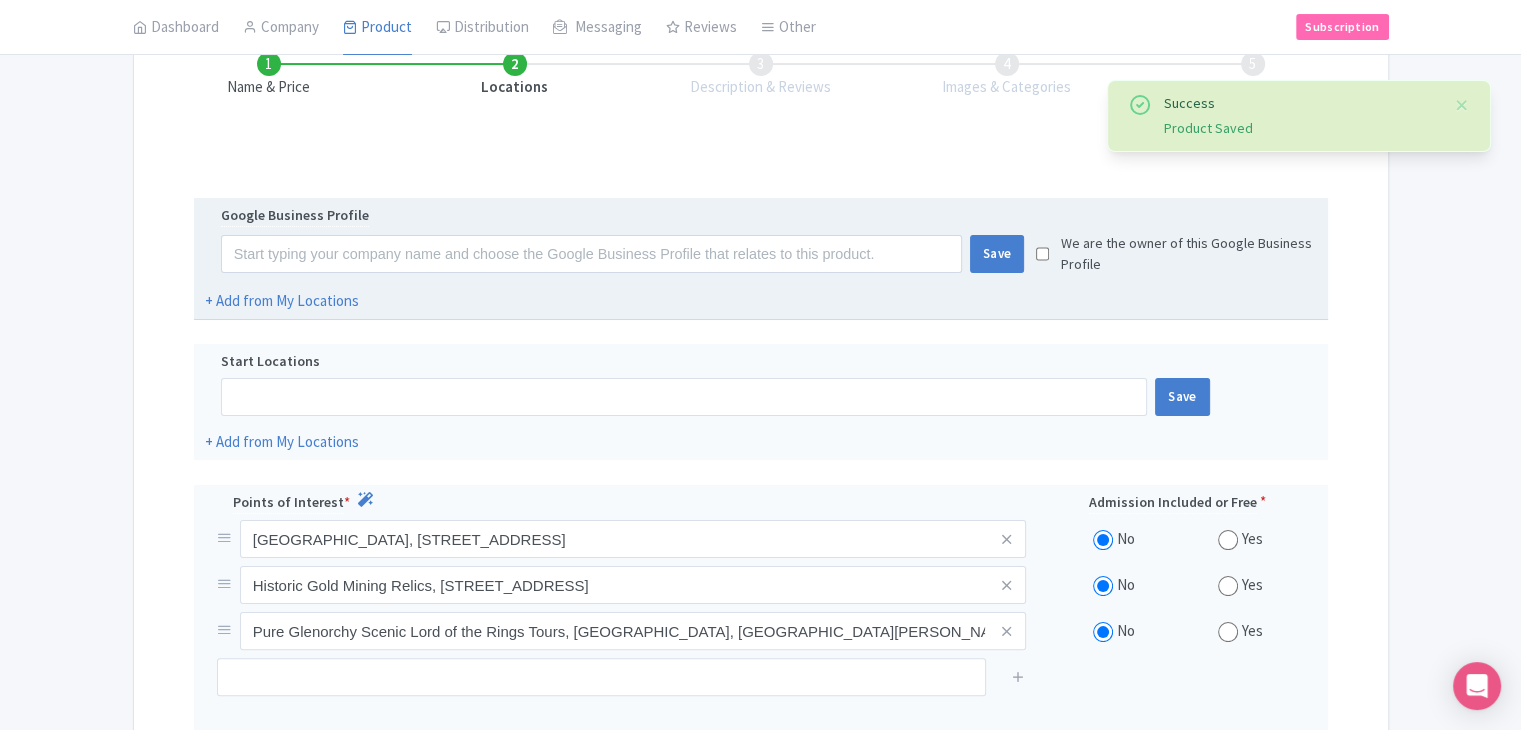 scroll, scrollTop: 300, scrollLeft: 0, axis: vertical 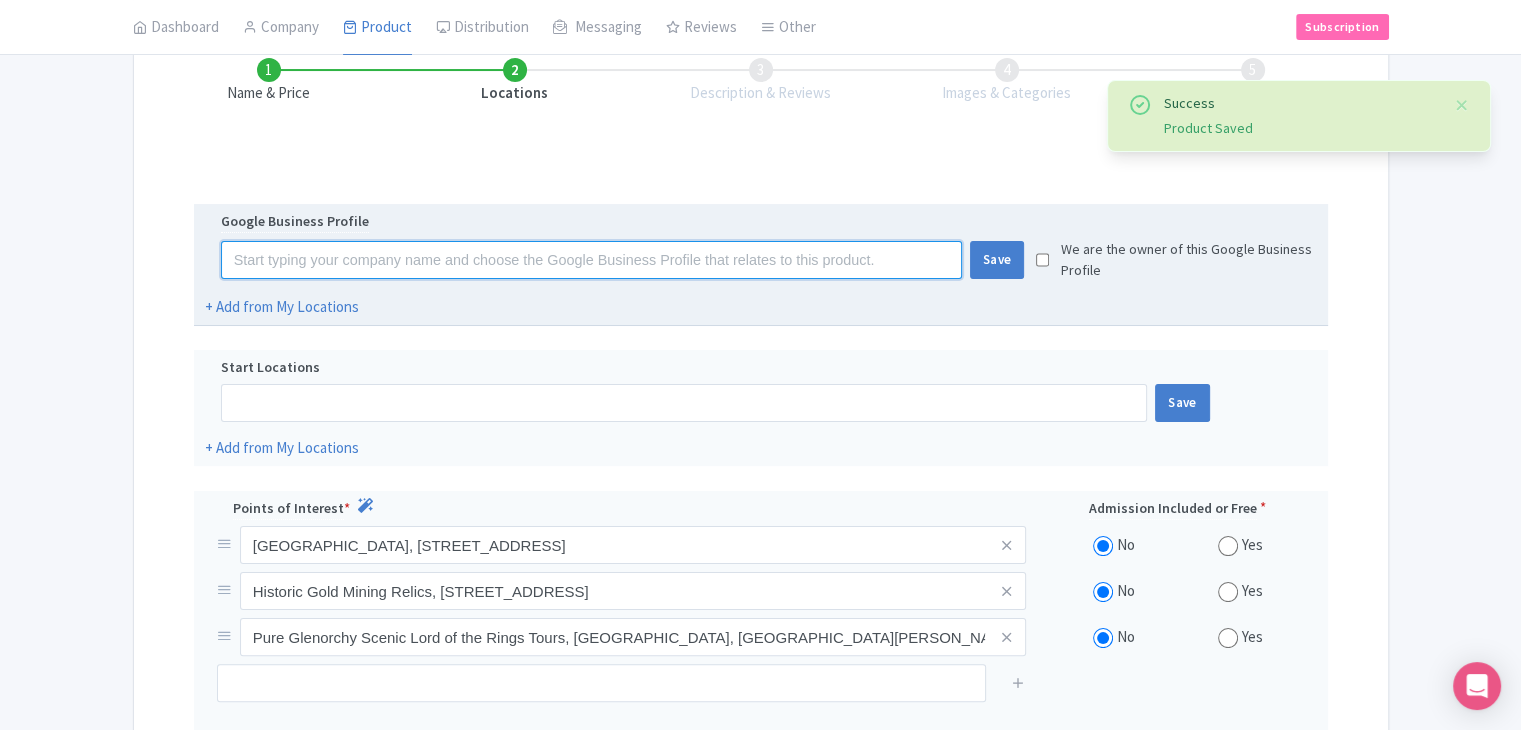 click at bounding box center [591, 260] 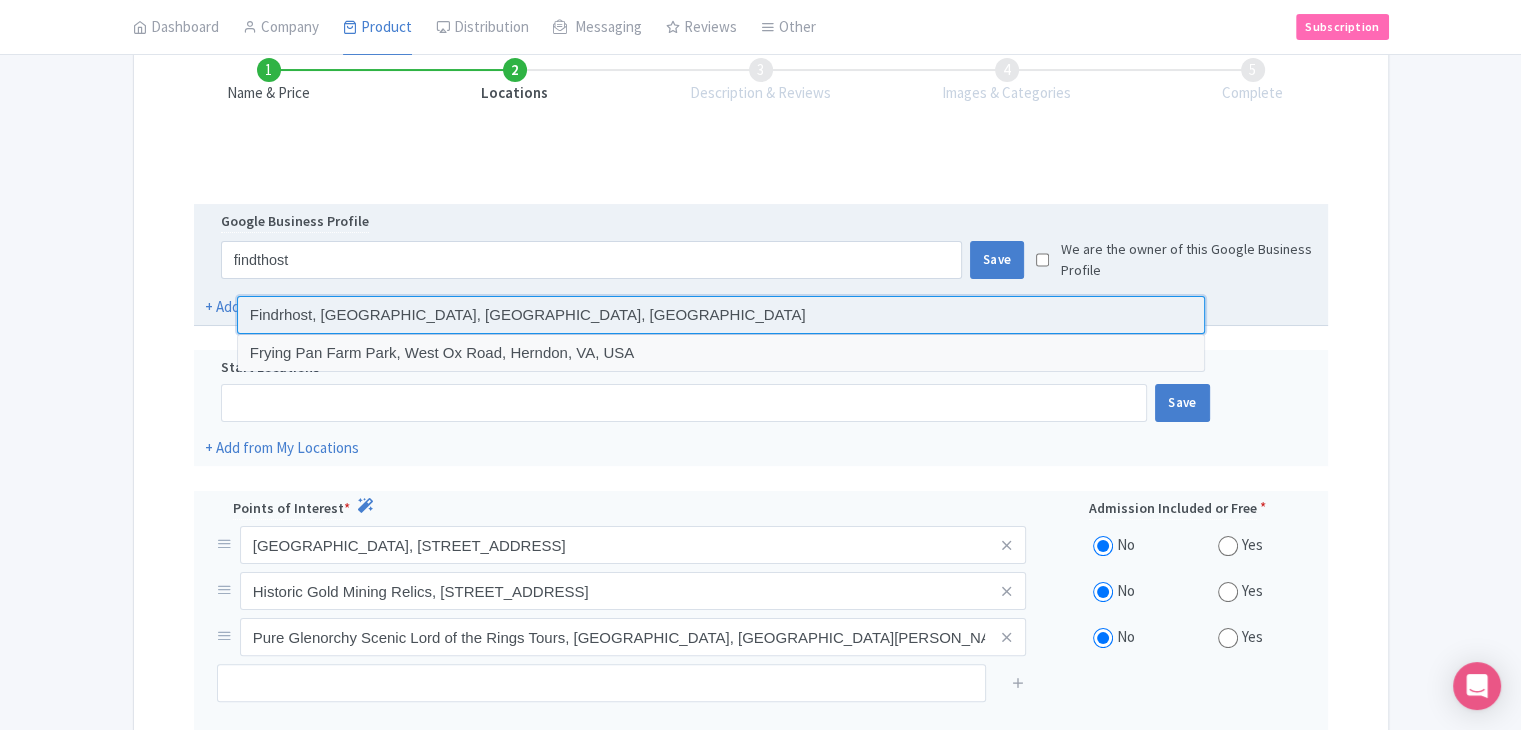 click at bounding box center (721, 315) 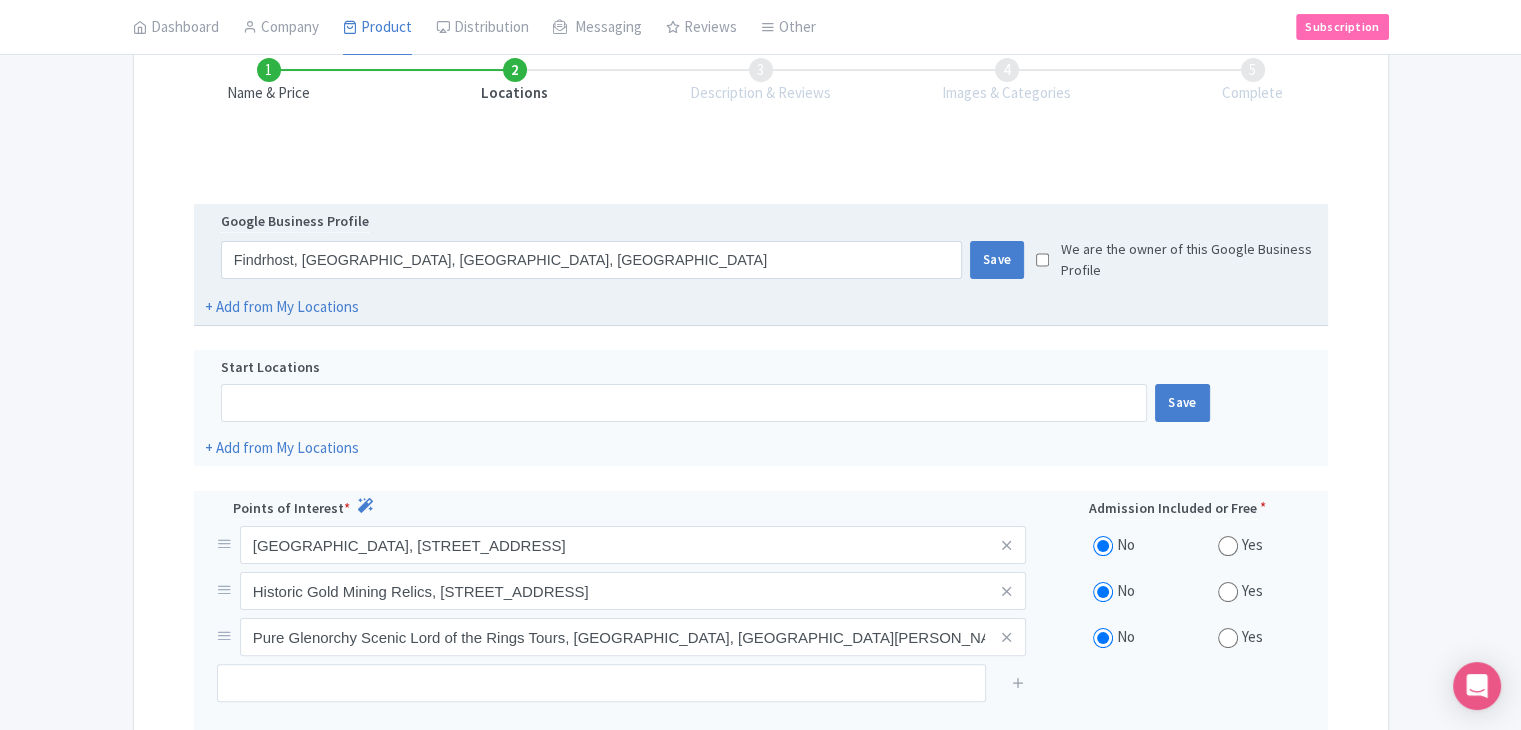 click at bounding box center (1042, 260) 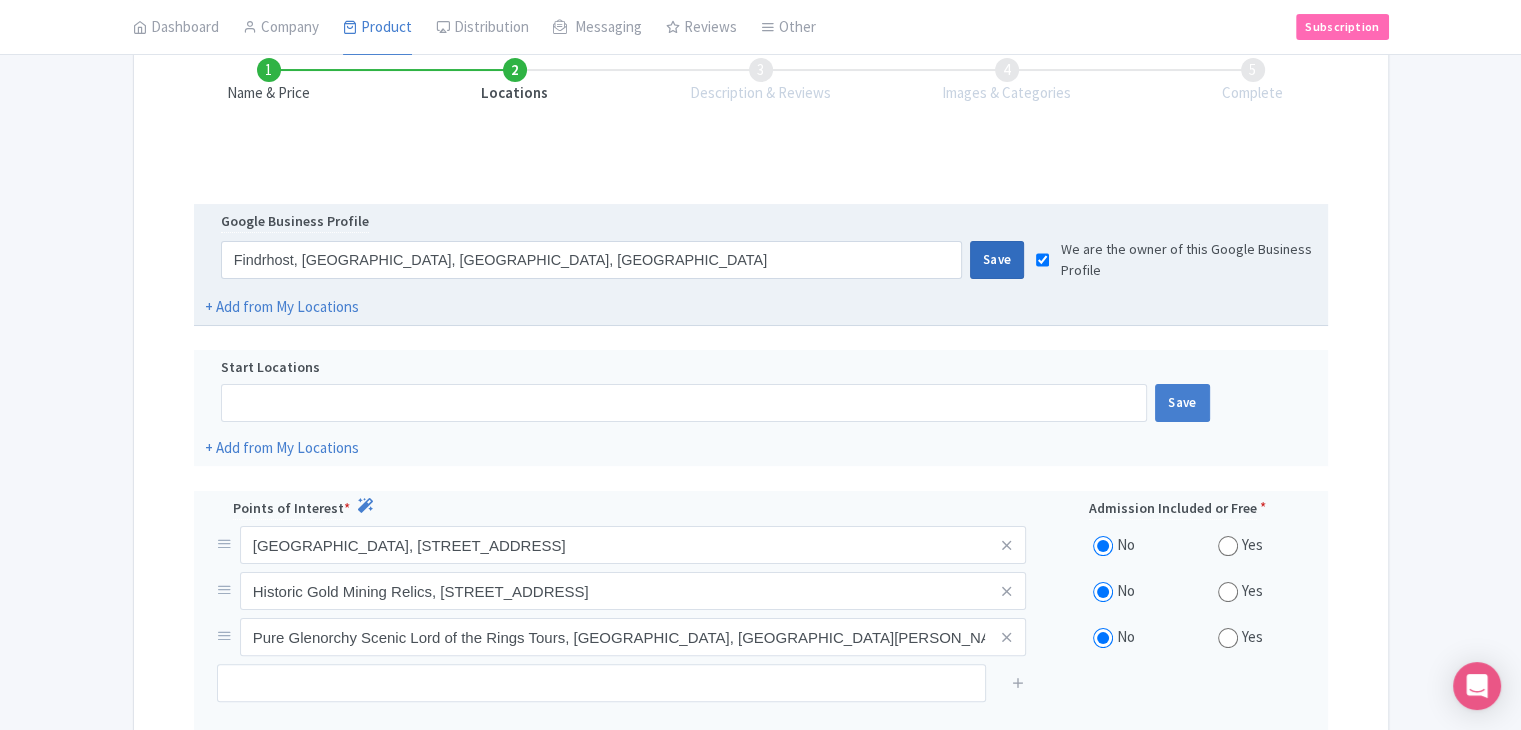 click on "Save" at bounding box center (997, 260) 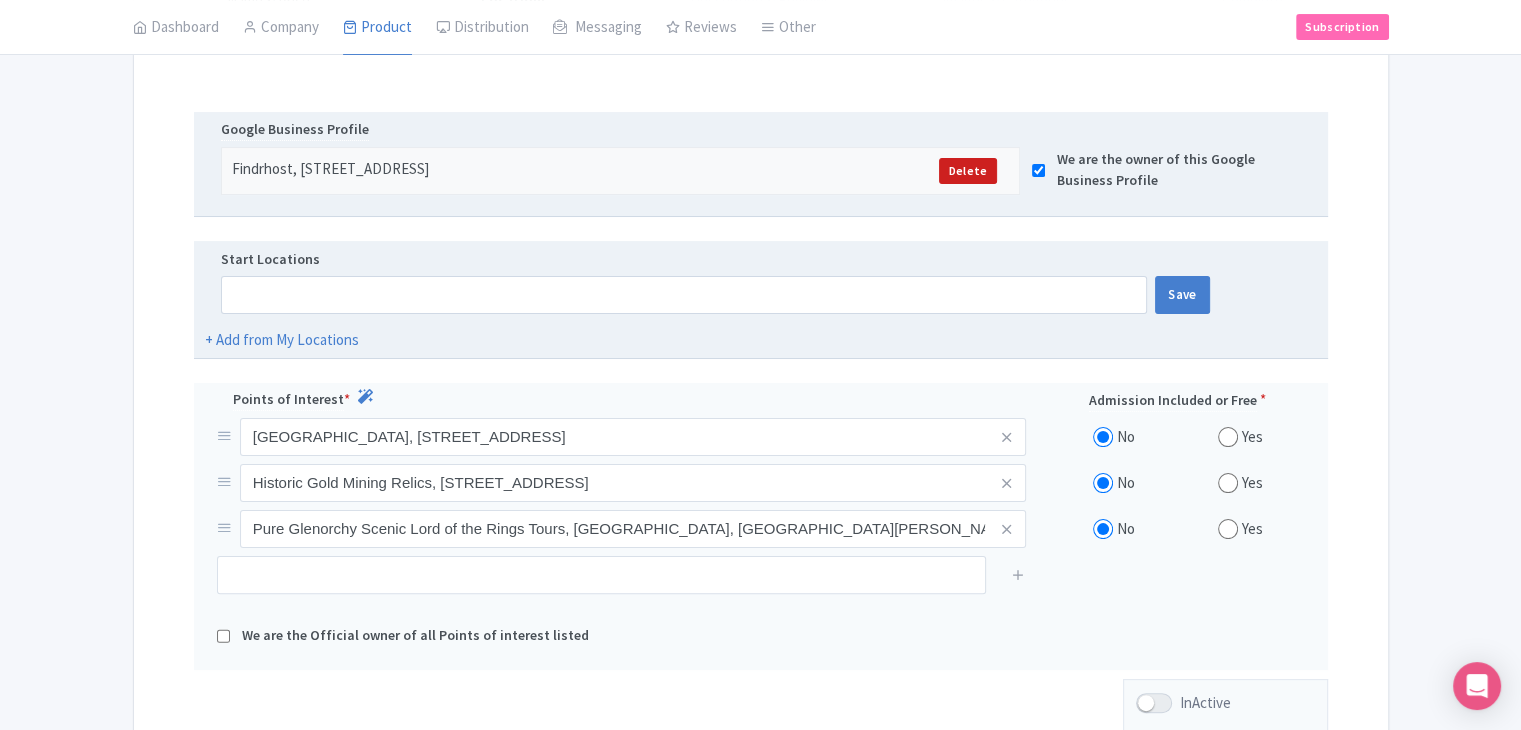 scroll, scrollTop: 400, scrollLeft: 0, axis: vertical 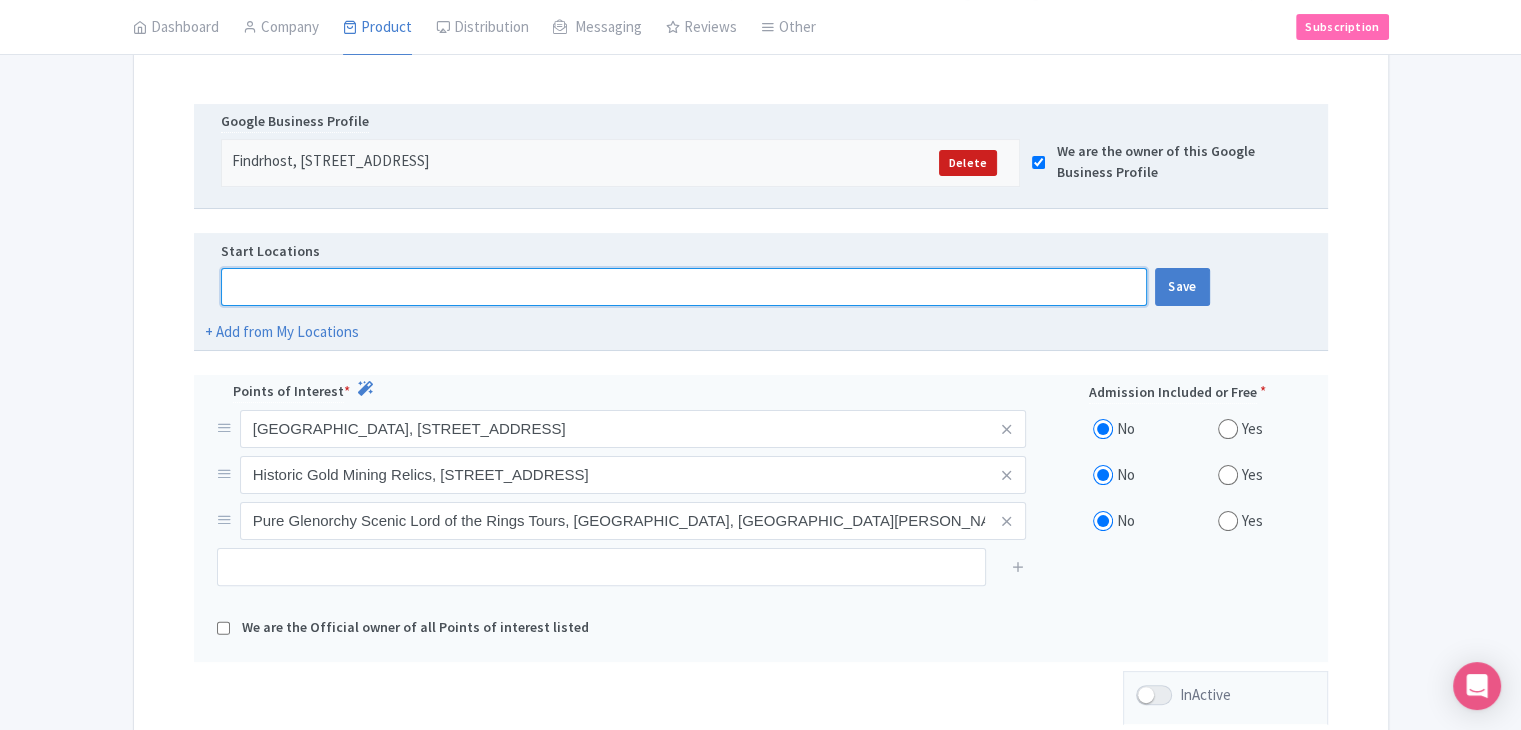 click at bounding box center [684, 287] 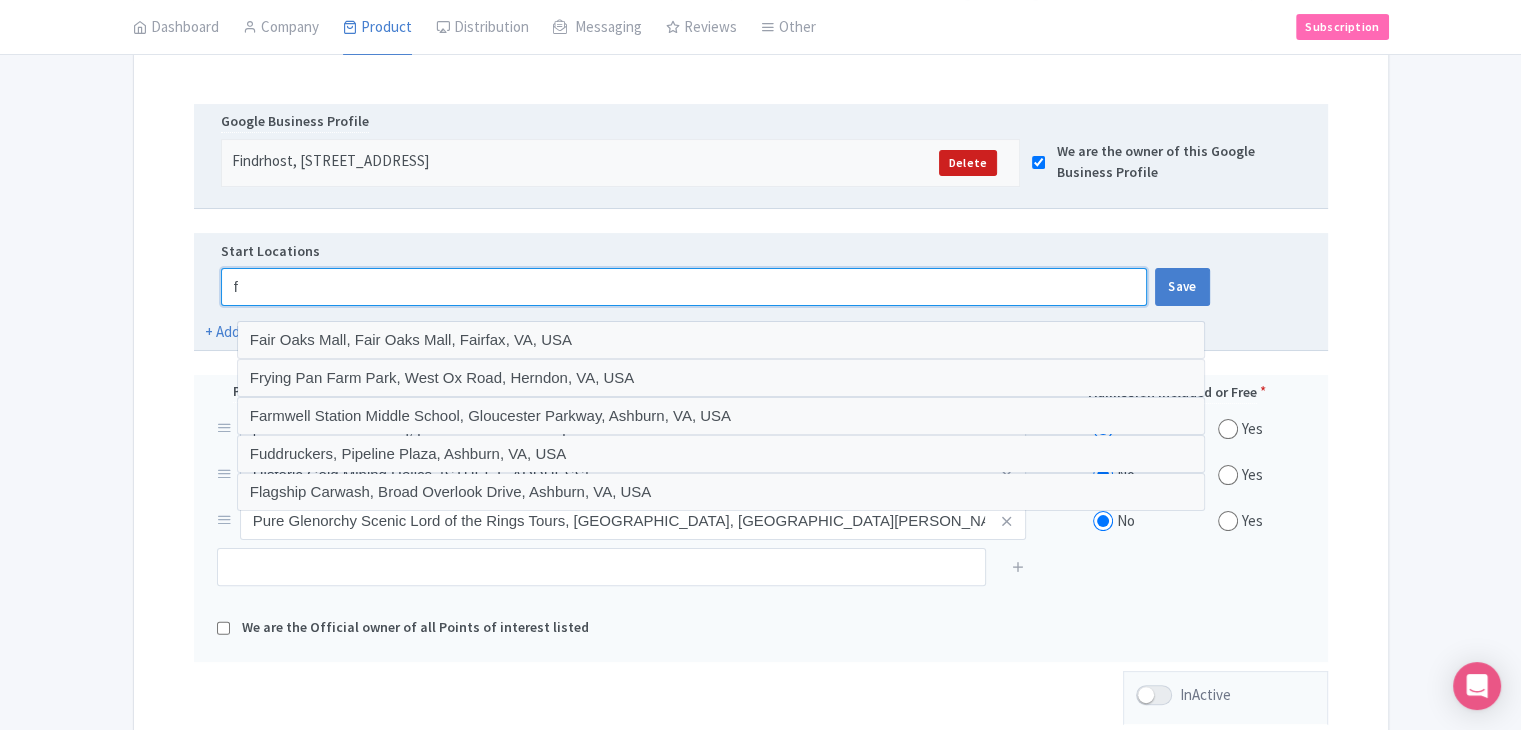 paste on "Skippers Canyon" 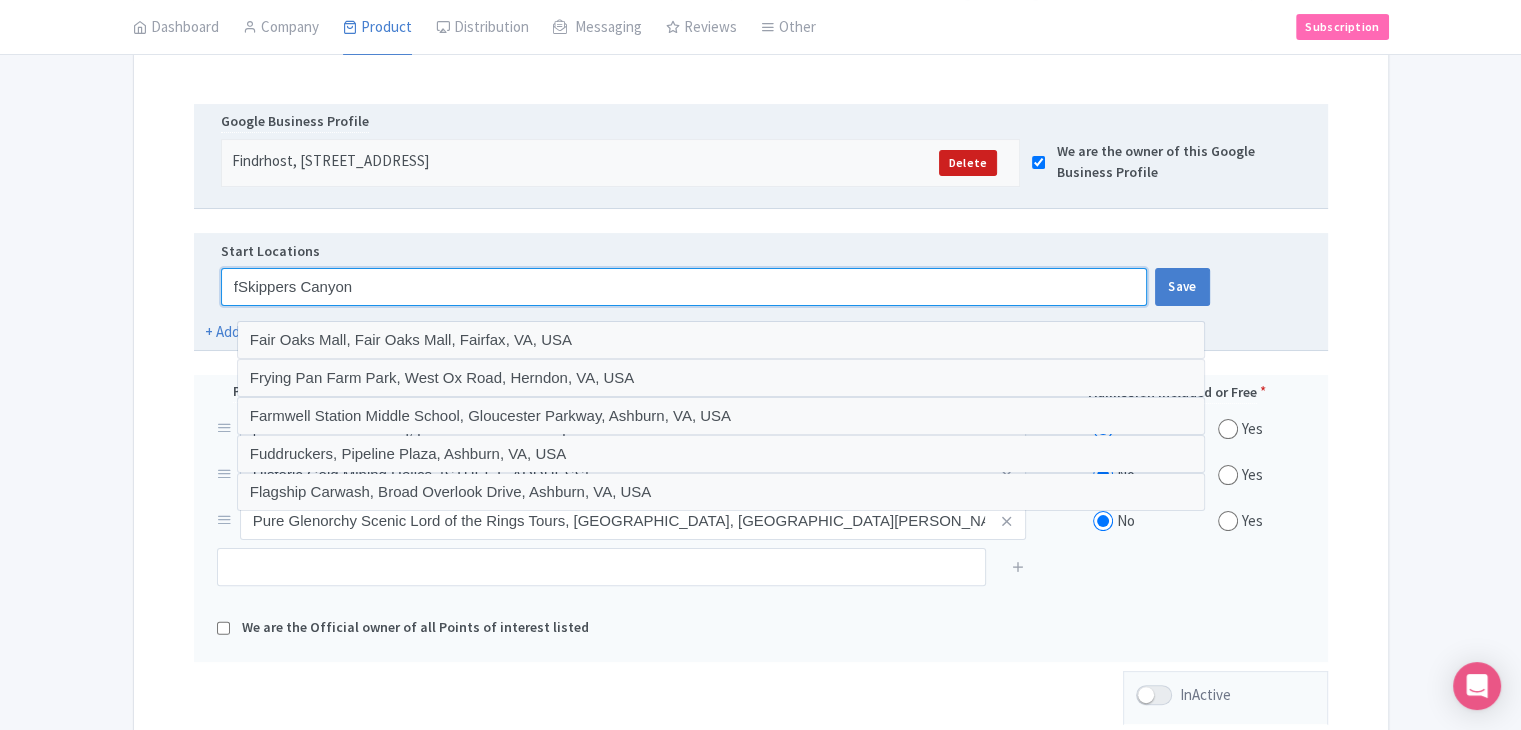 paste 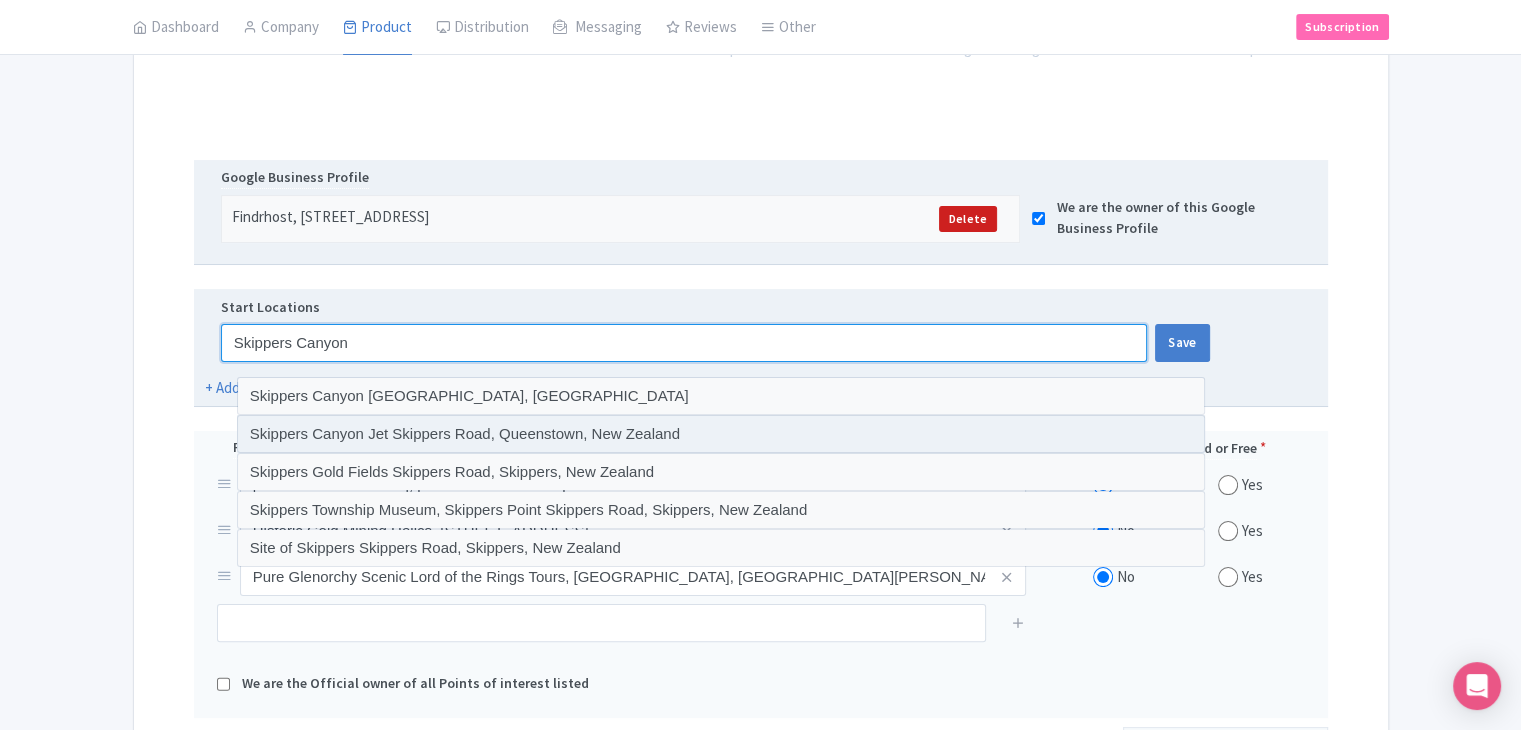 scroll, scrollTop: 300, scrollLeft: 0, axis: vertical 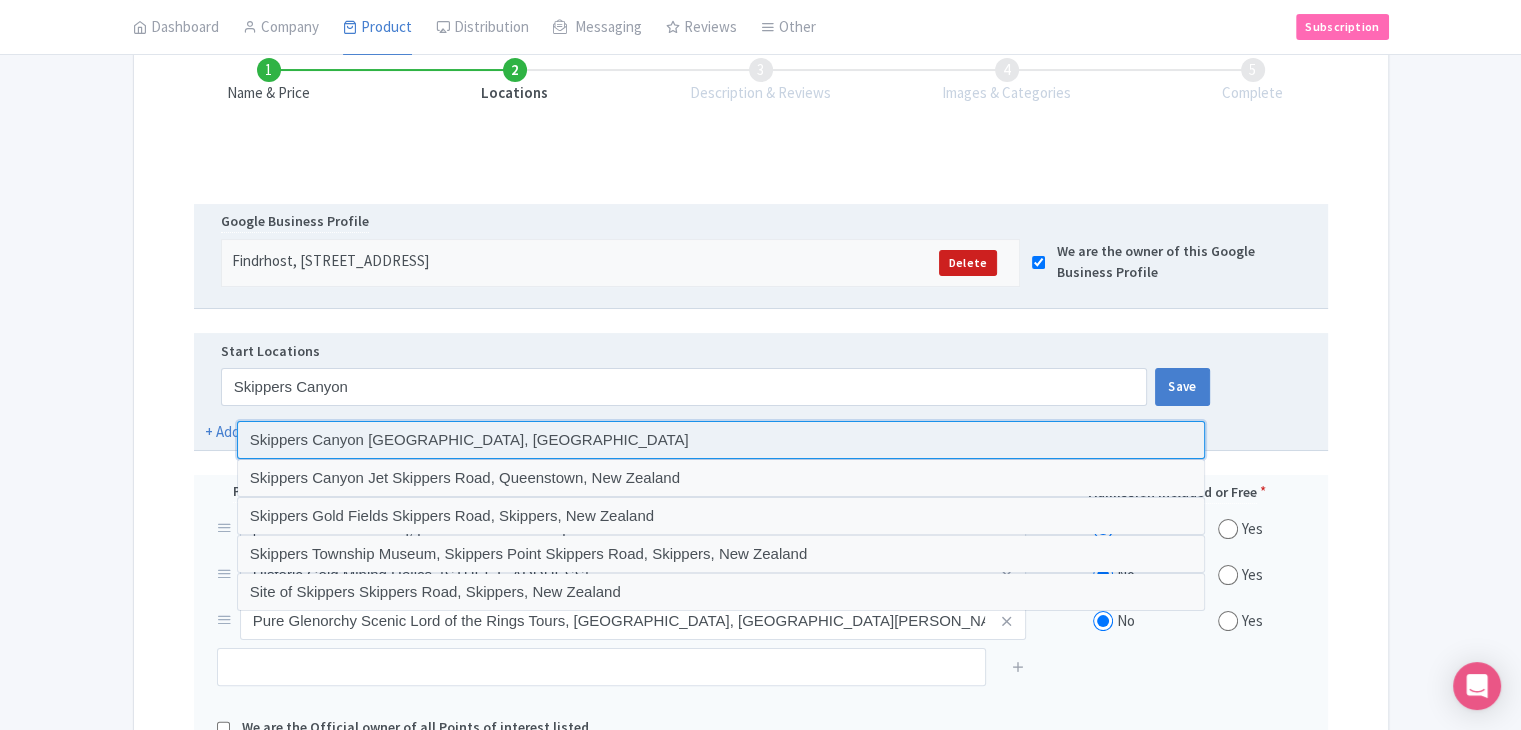 click at bounding box center [721, 440] 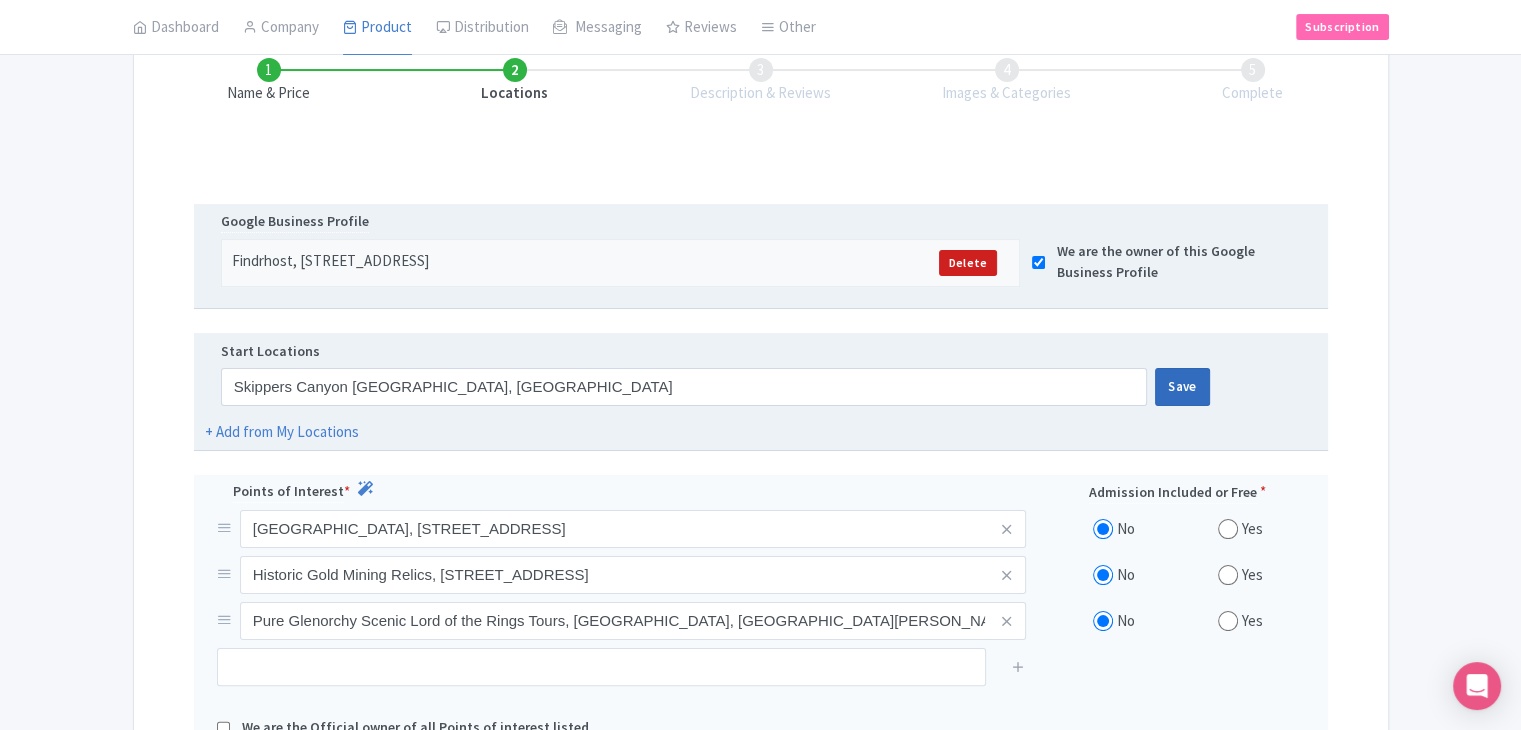 click on "Save" at bounding box center (1182, 387) 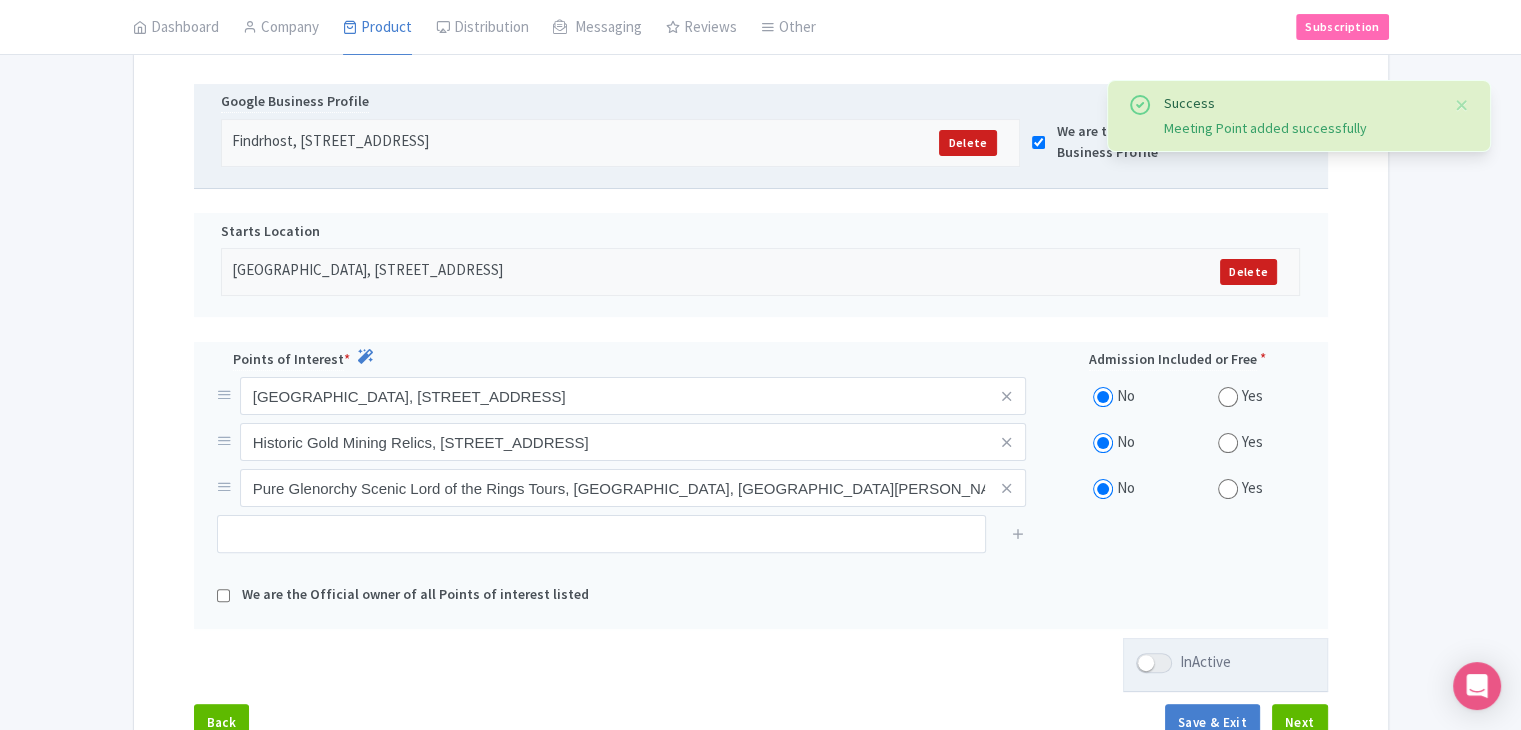 scroll, scrollTop: 573, scrollLeft: 0, axis: vertical 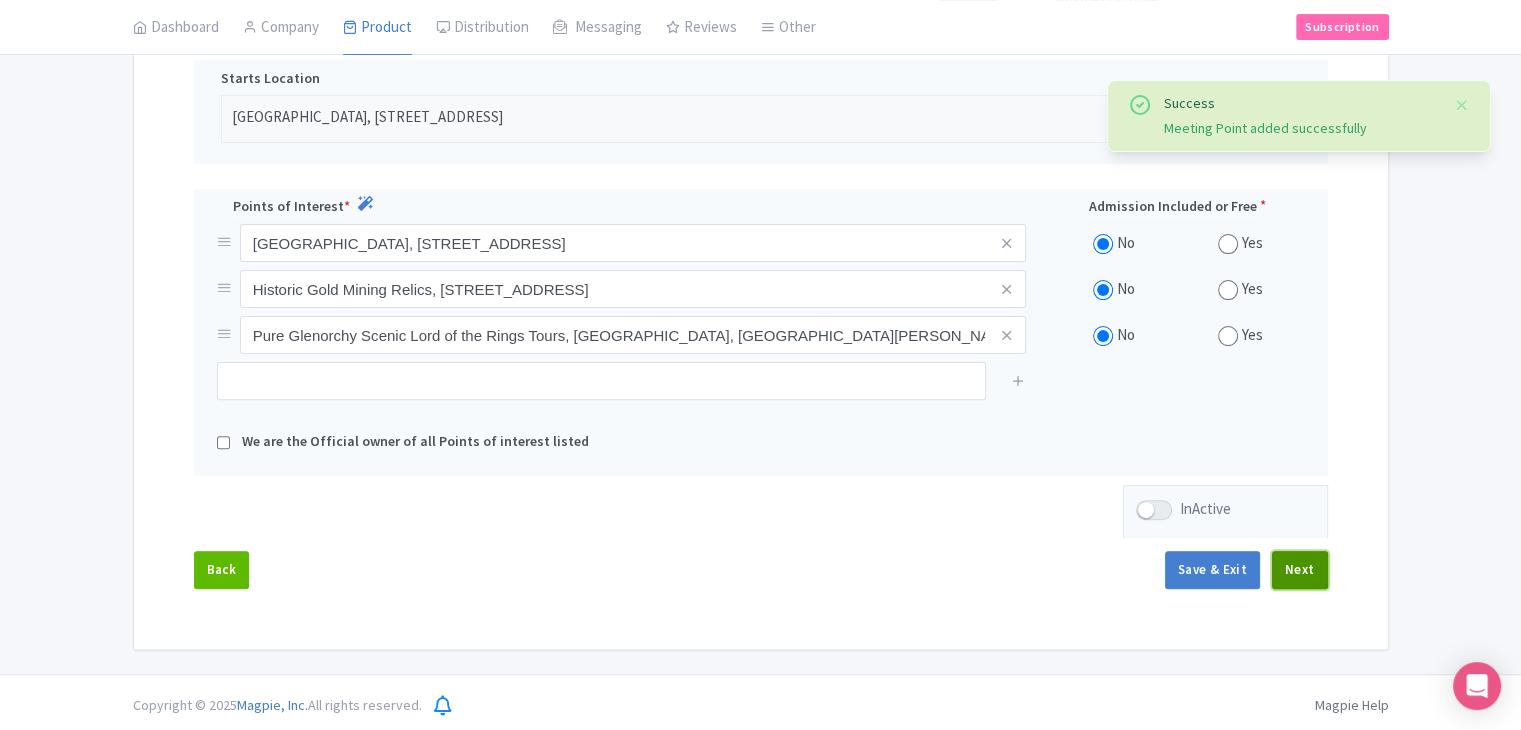 click on "Next" at bounding box center [1300, 570] 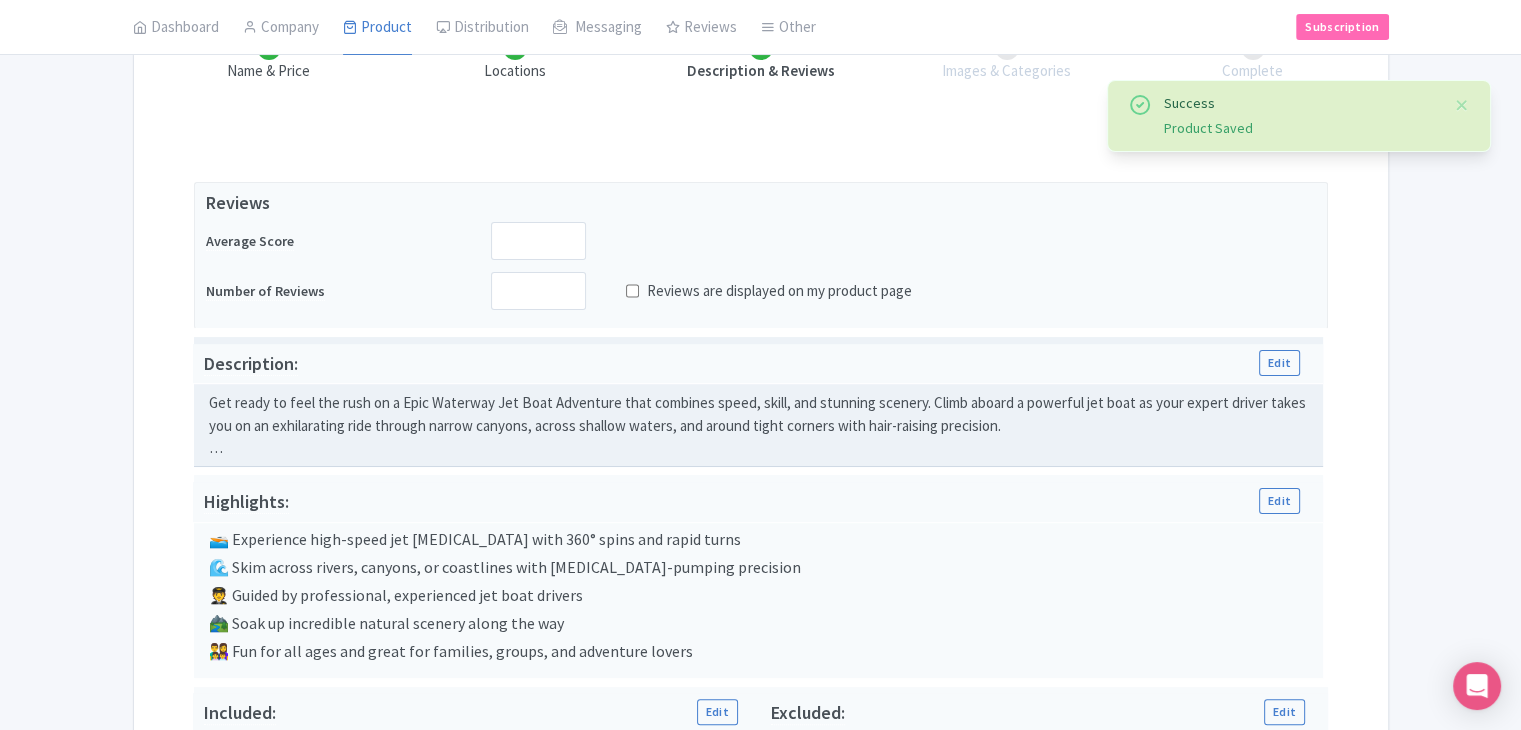 scroll, scrollTop: 273, scrollLeft: 0, axis: vertical 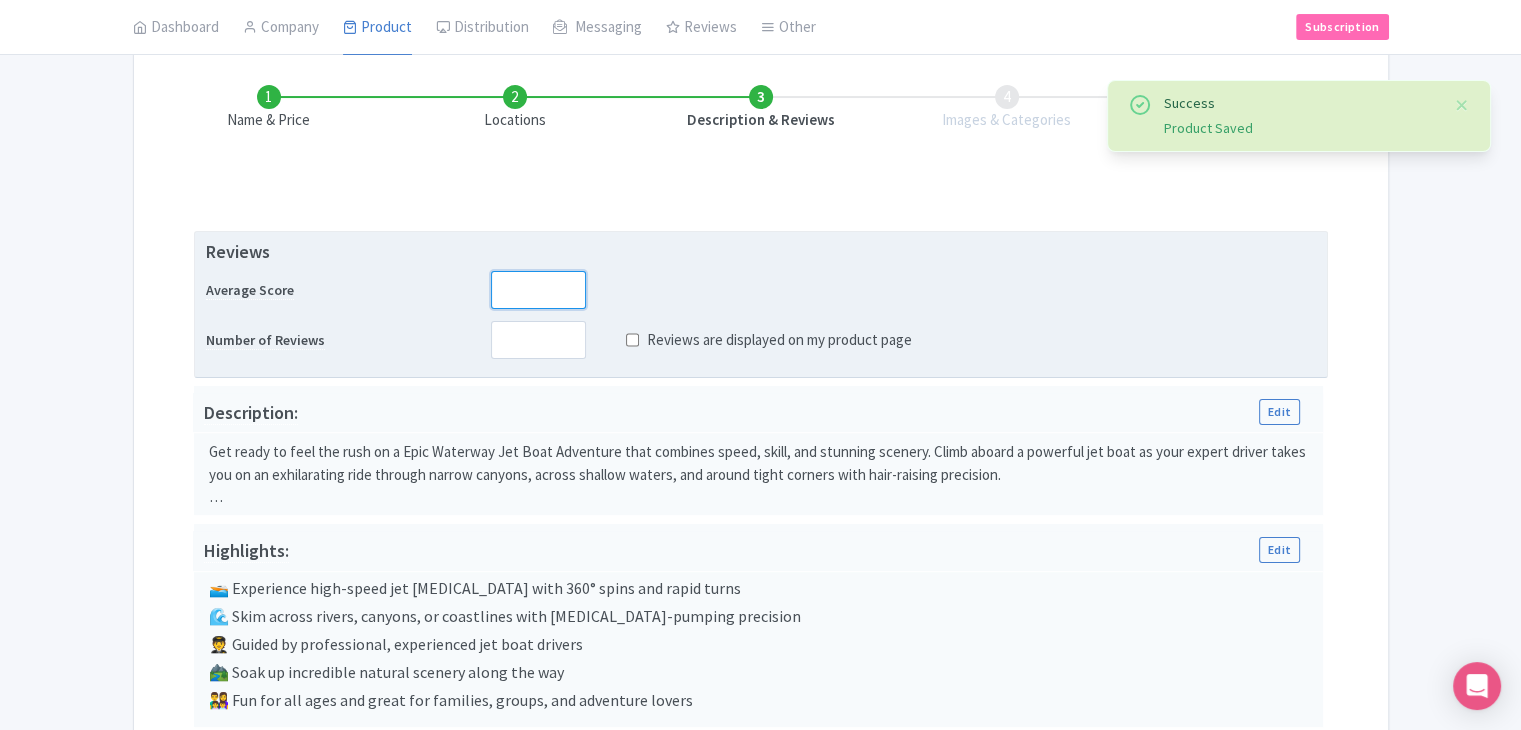 click at bounding box center (538, 290) 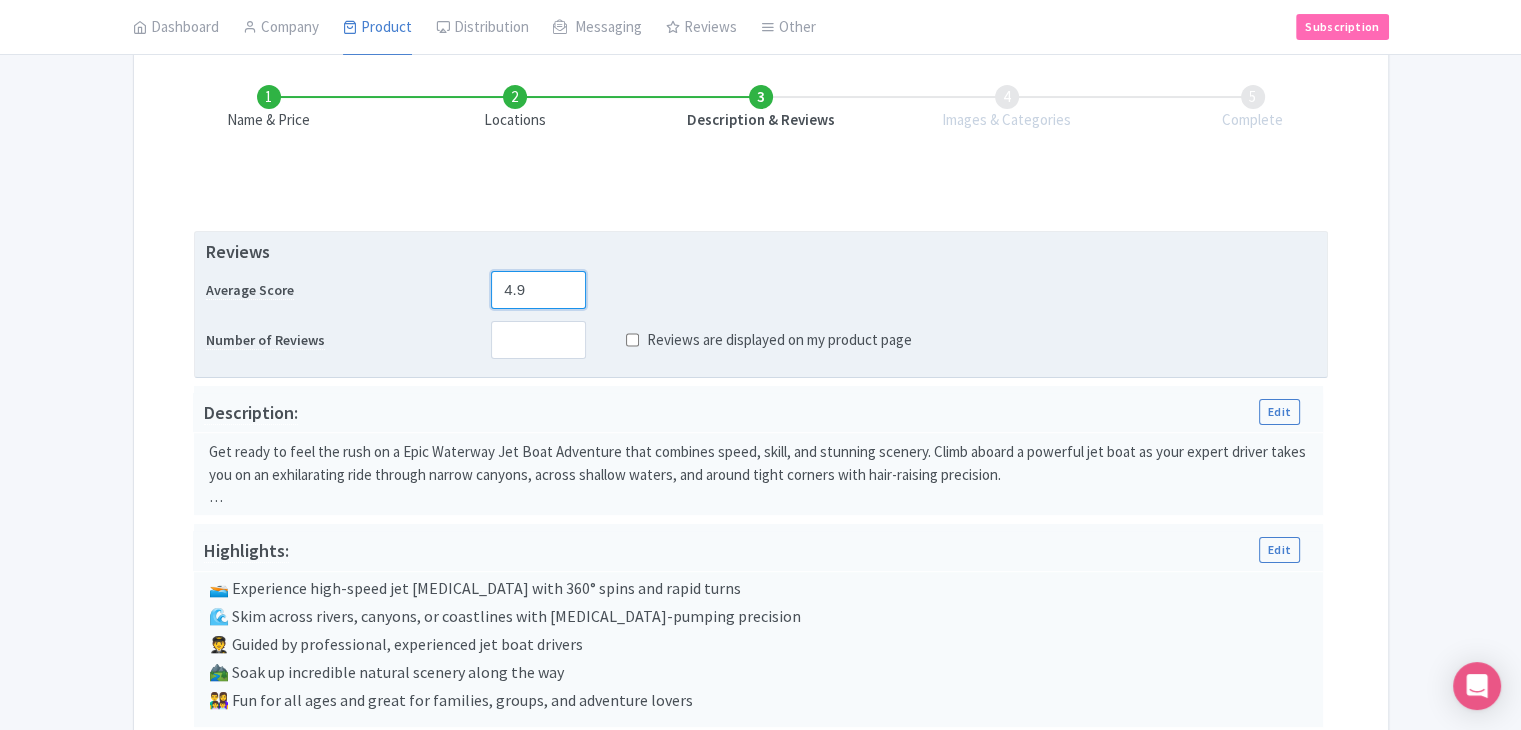type on "4.9" 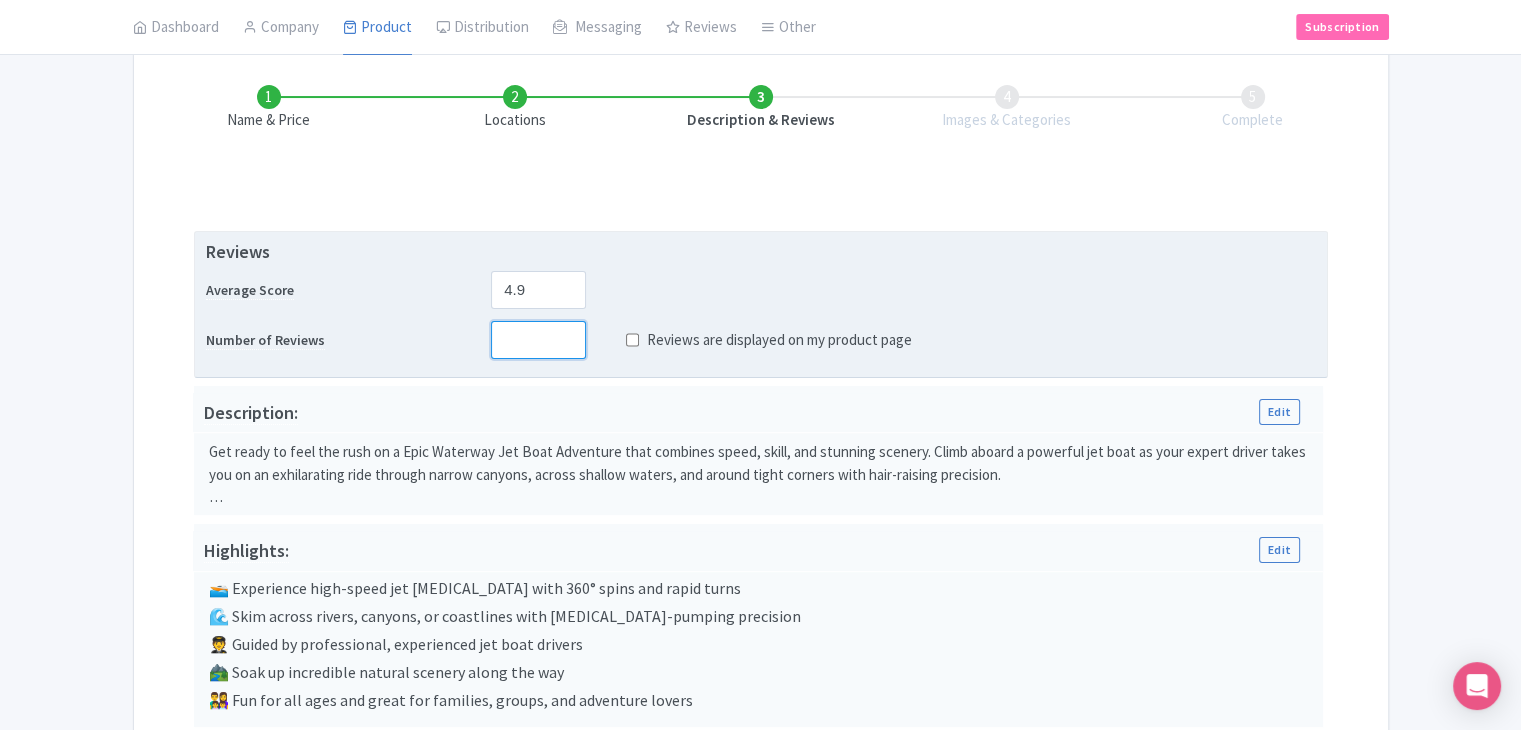 click at bounding box center (538, 340) 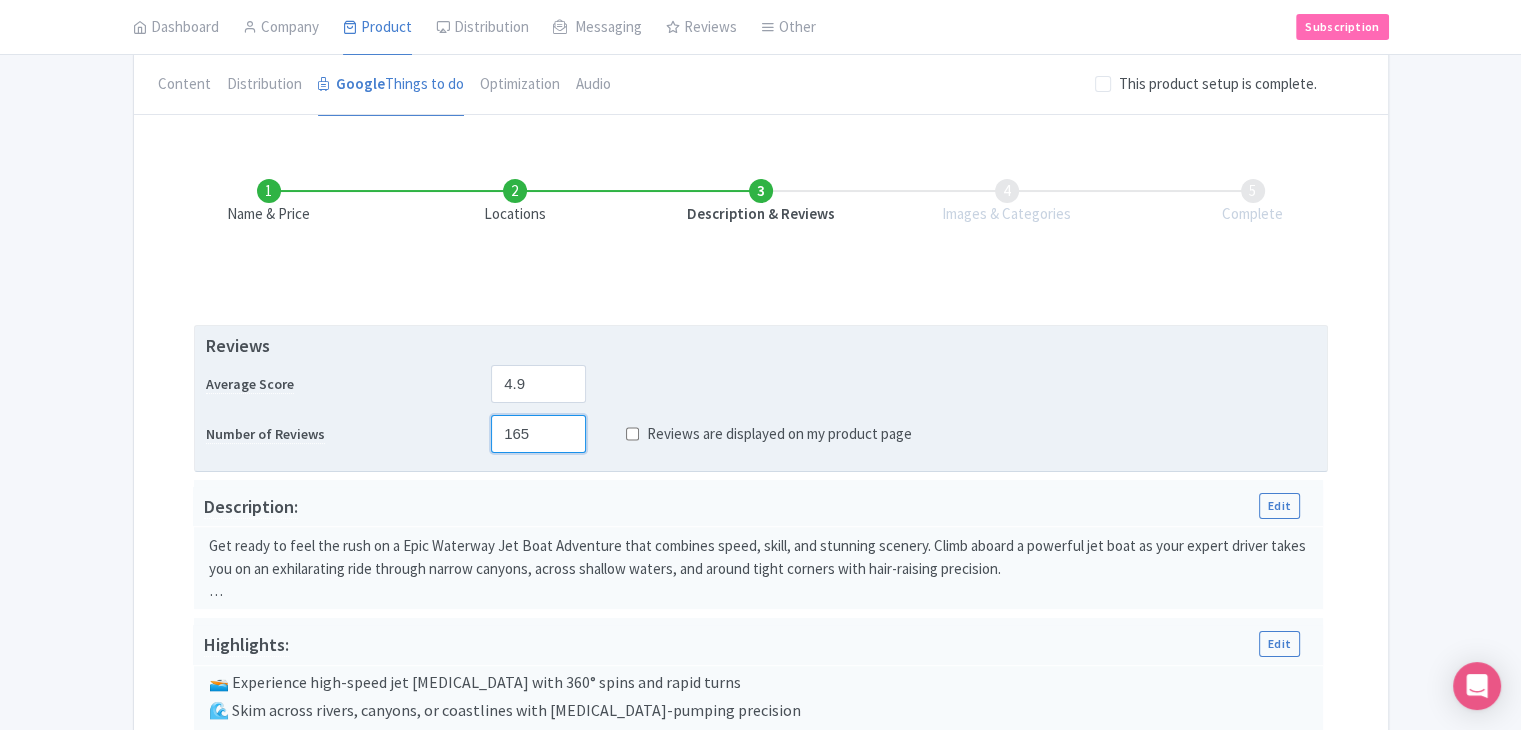 scroll, scrollTop: 173, scrollLeft: 0, axis: vertical 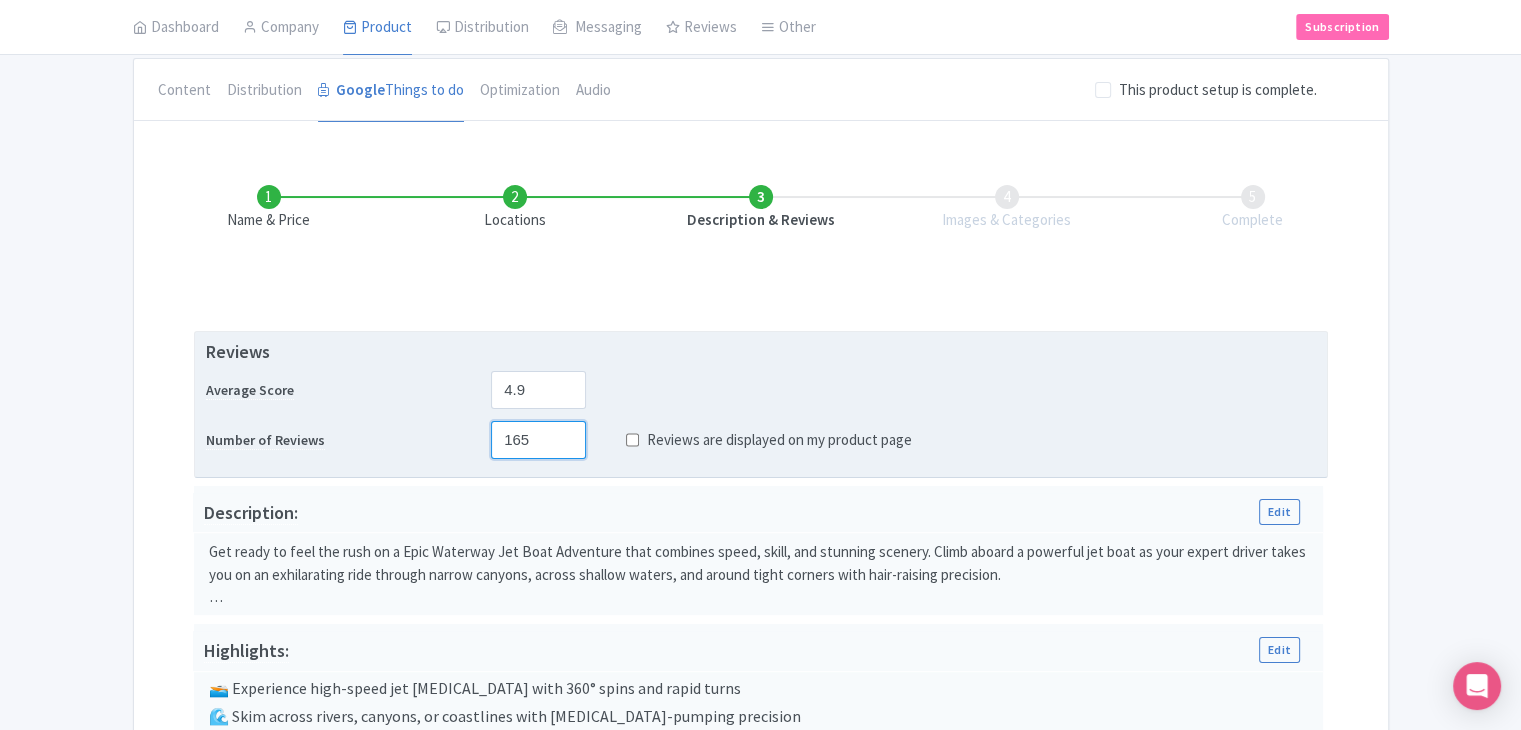 type on "165" 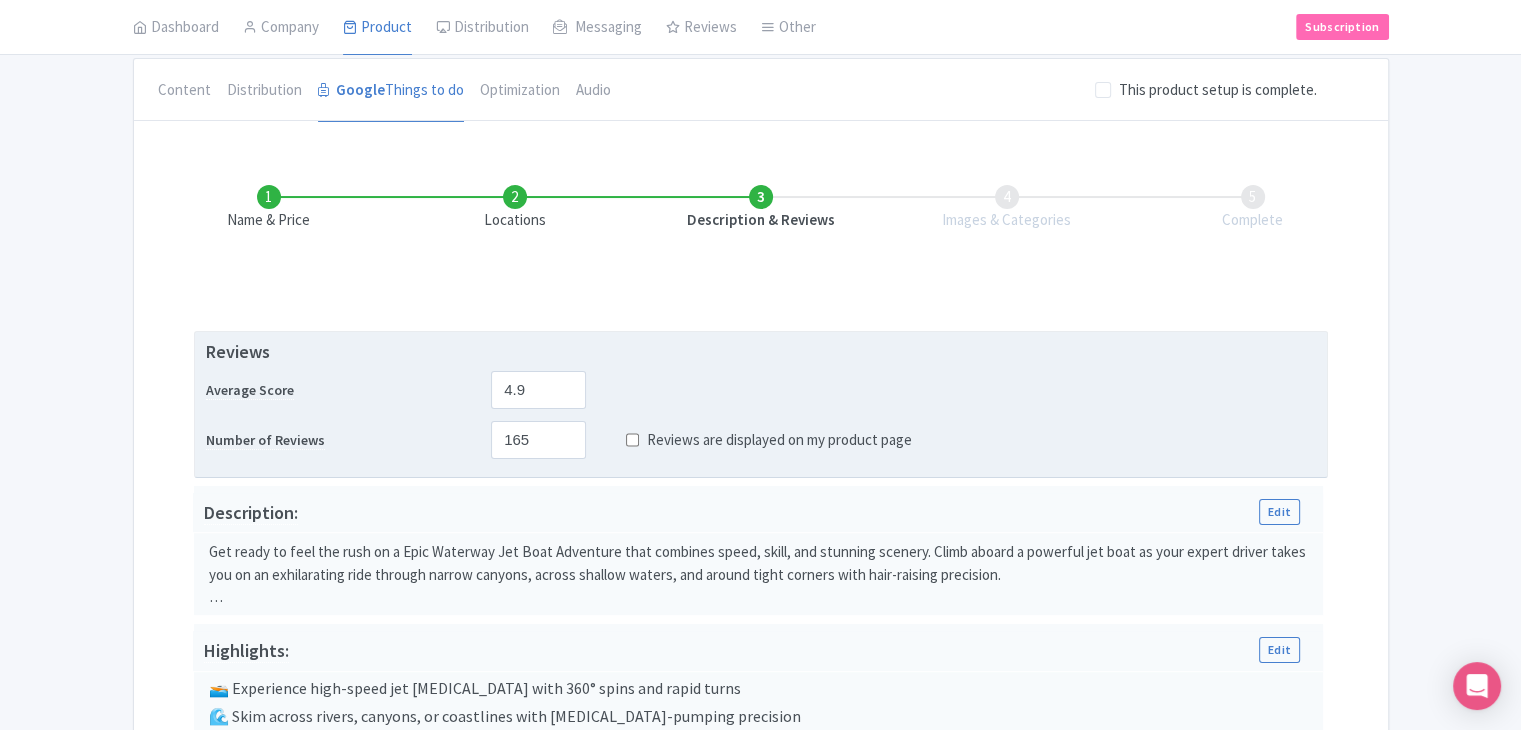 click on "Reviews are displayed on my product page" at bounding box center (632, 440) 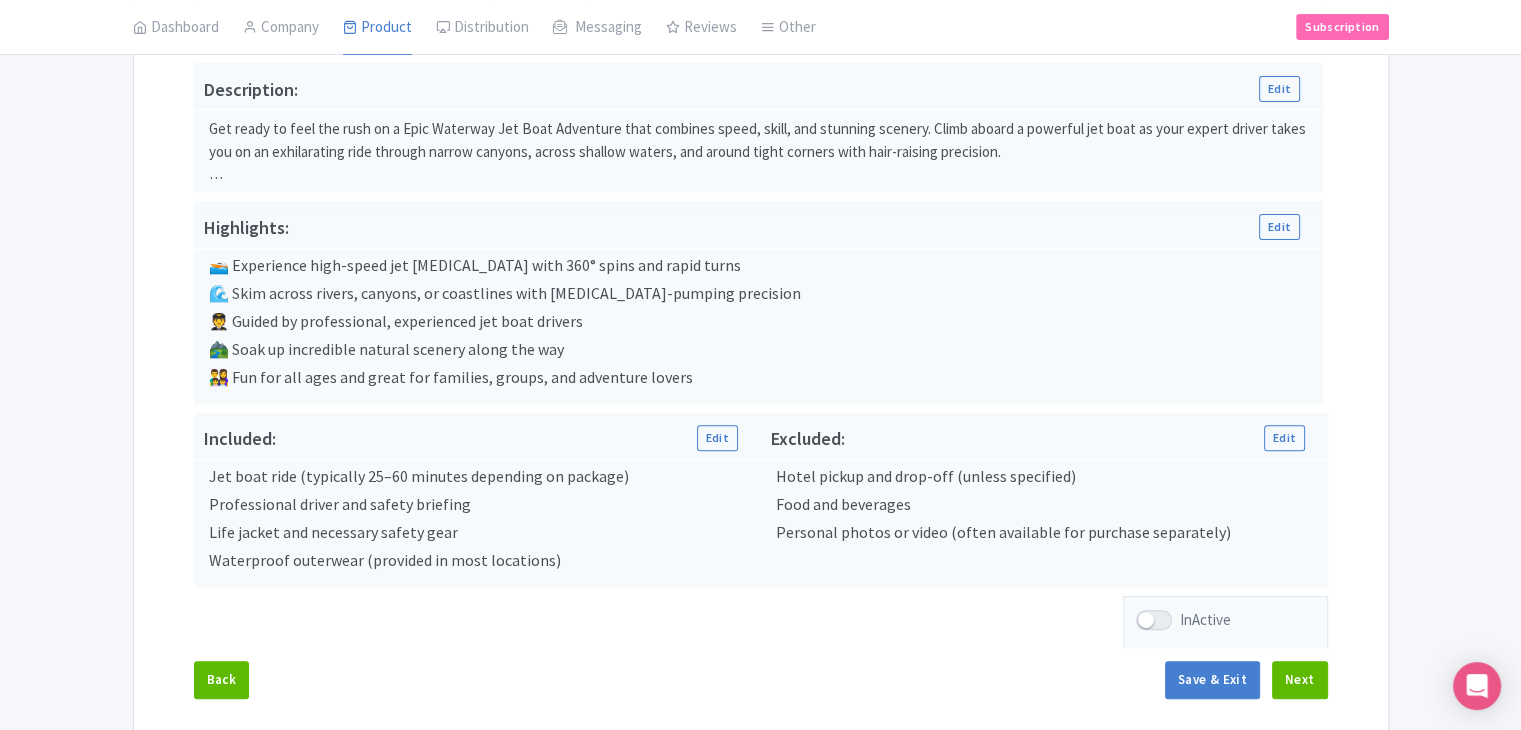 scroll, scrollTop: 680, scrollLeft: 0, axis: vertical 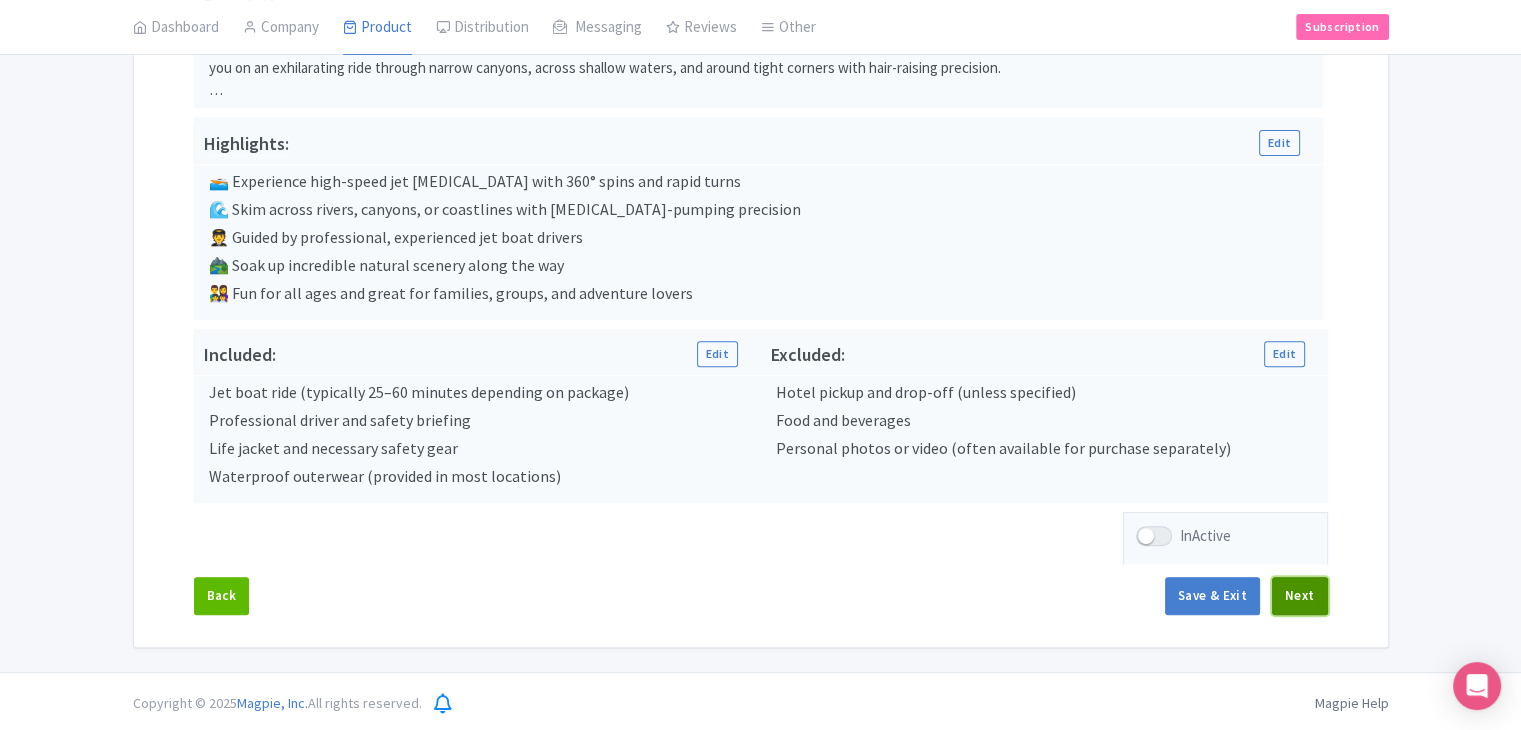 click on "Next" at bounding box center [1300, 596] 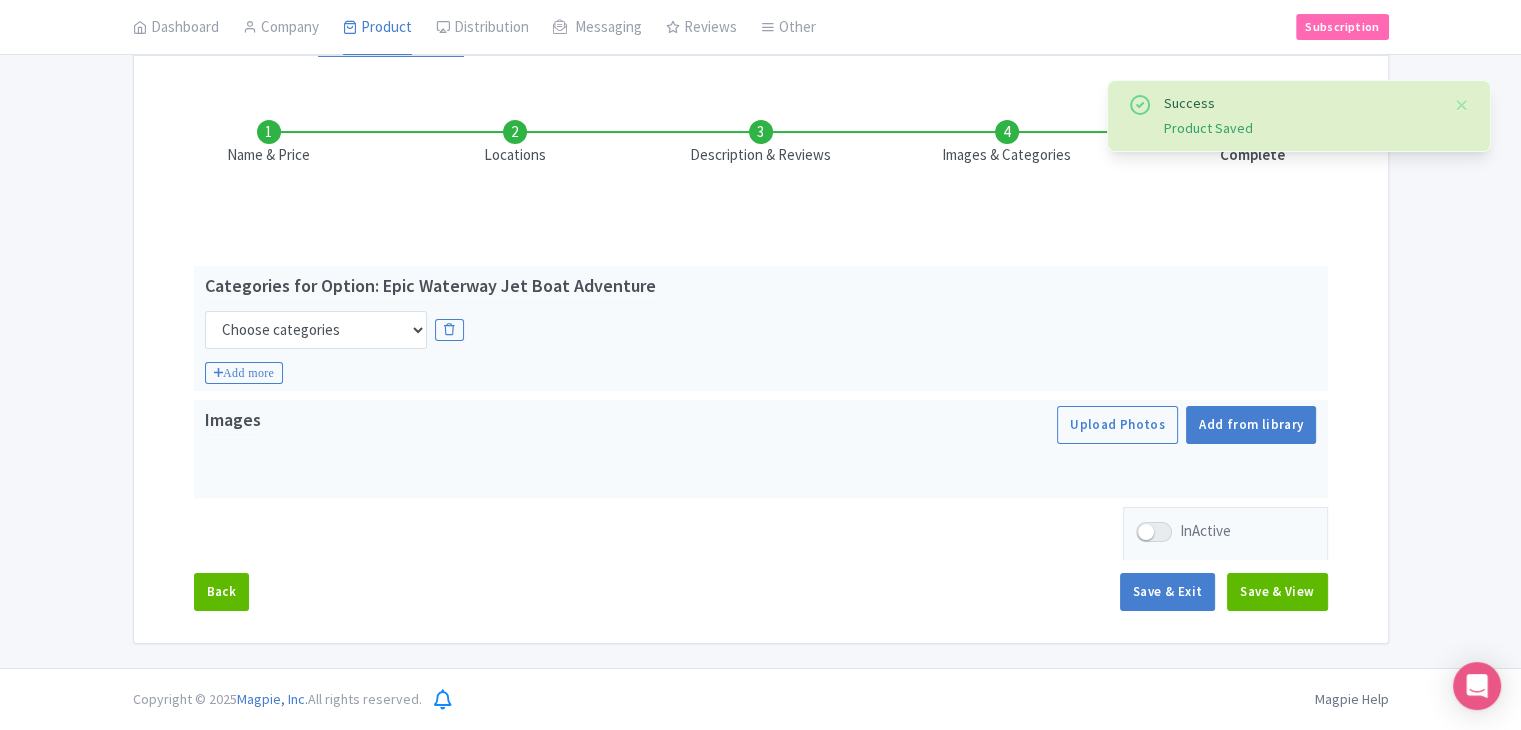 scroll, scrollTop: 235, scrollLeft: 0, axis: vertical 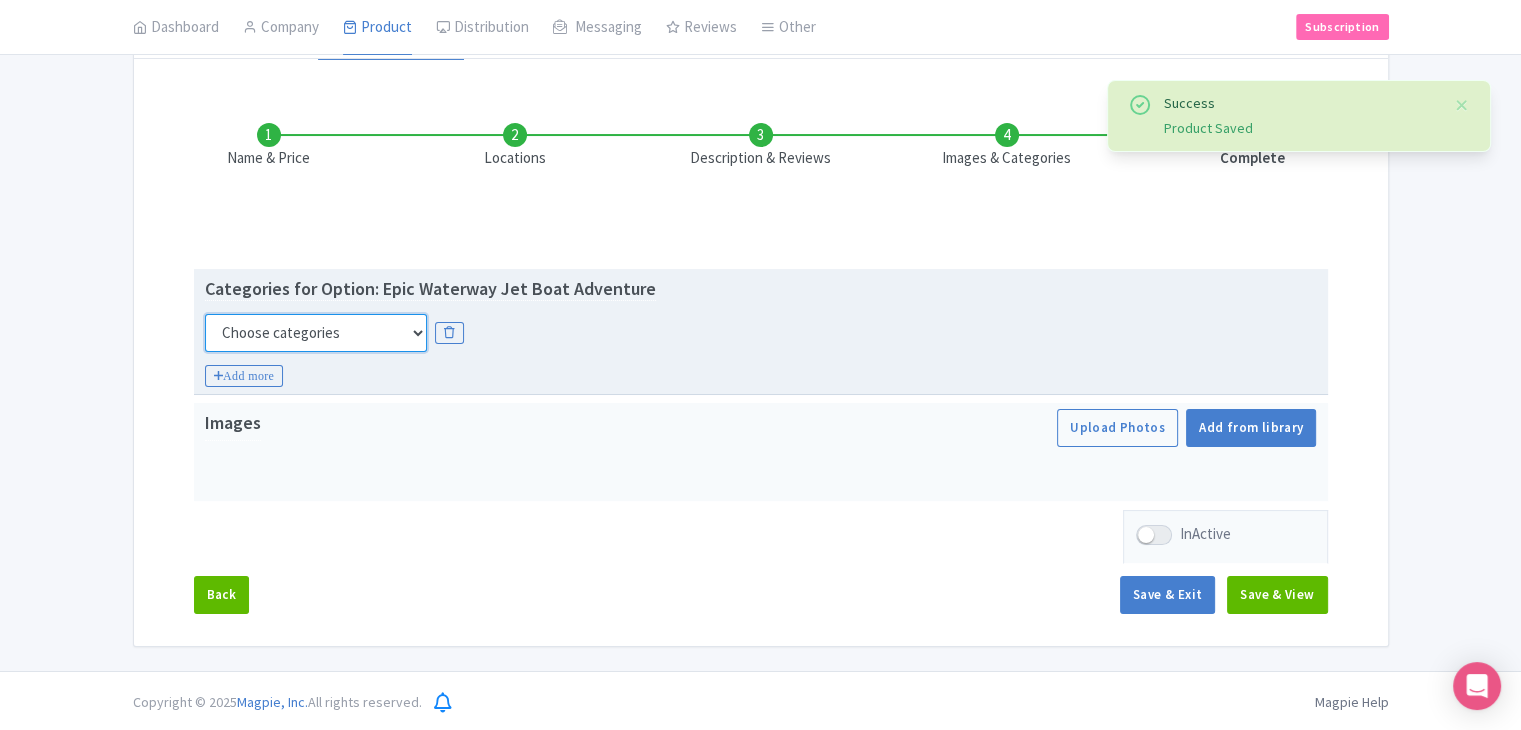 click on "Choose categories Adults Only
Animals
Audio Guide
Beaches
Bike Tours
Boat Tours
City Cards
Classes
Day Trips
Family Friendly
Fast Track
Food
Guided Tours
History
Hop On Hop Off
Literature
Live Music
Museums
Nightlife
Outdoors
Private Tours
Romantic
Self Guided
Small Group Tours
Sports
Theme Parks
Walking Tours
Wheelchair Accessible
Recurring Events" at bounding box center [316, 333] 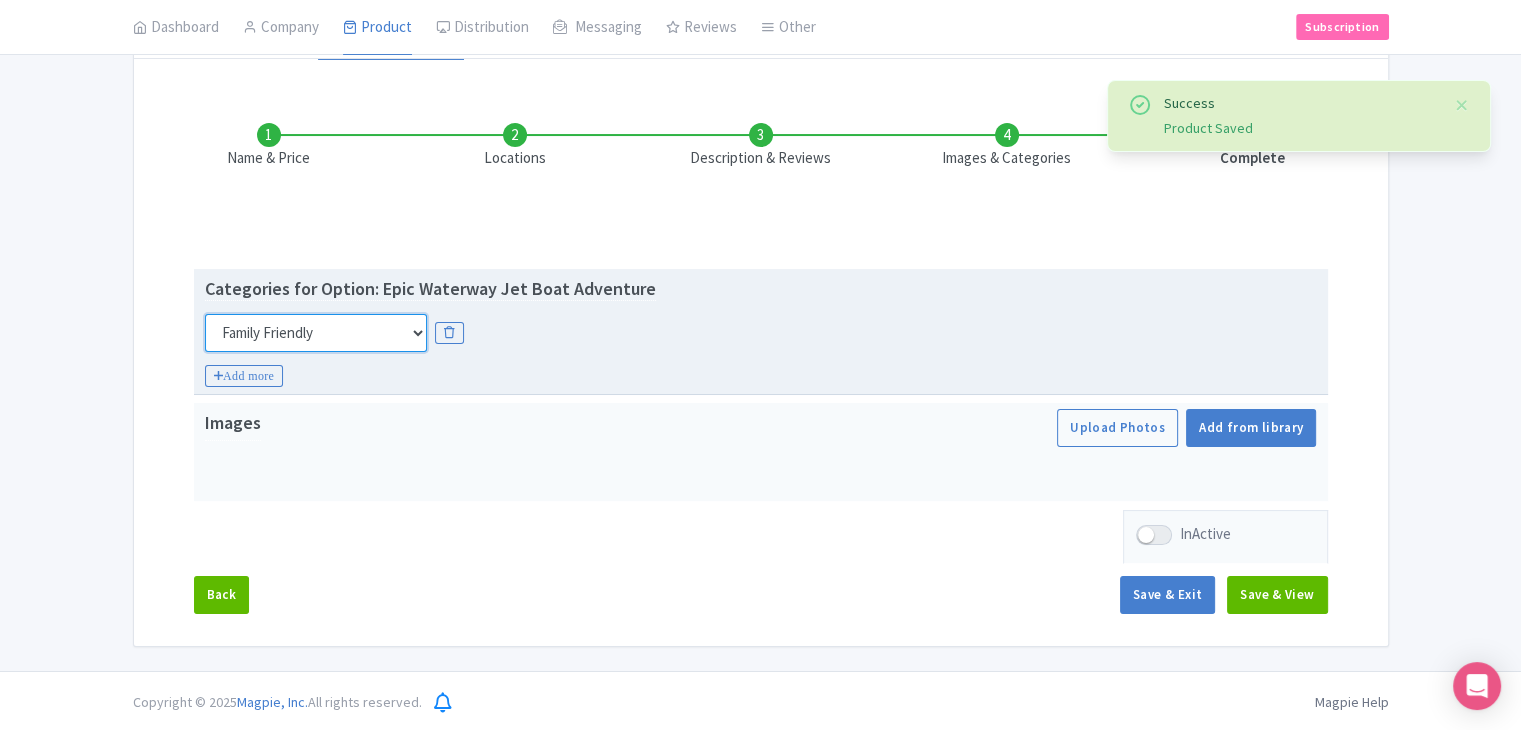 click on "Choose categories Adults Only
Animals
Audio Guide
Beaches
Bike Tours
Boat Tours
City Cards
Classes
Day Trips
Family Friendly
Fast Track
Food
Guided Tours
History
Hop On Hop Off
Literature
Live Music
Museums
Nightlife
Outdoors
Private Tours
Romantic
Self Guided
Small Group Tours
Sports
Theme Parks
Walking Tours
Wheelchair Accessible
Recurring Events" at bounding box center [316, 333] 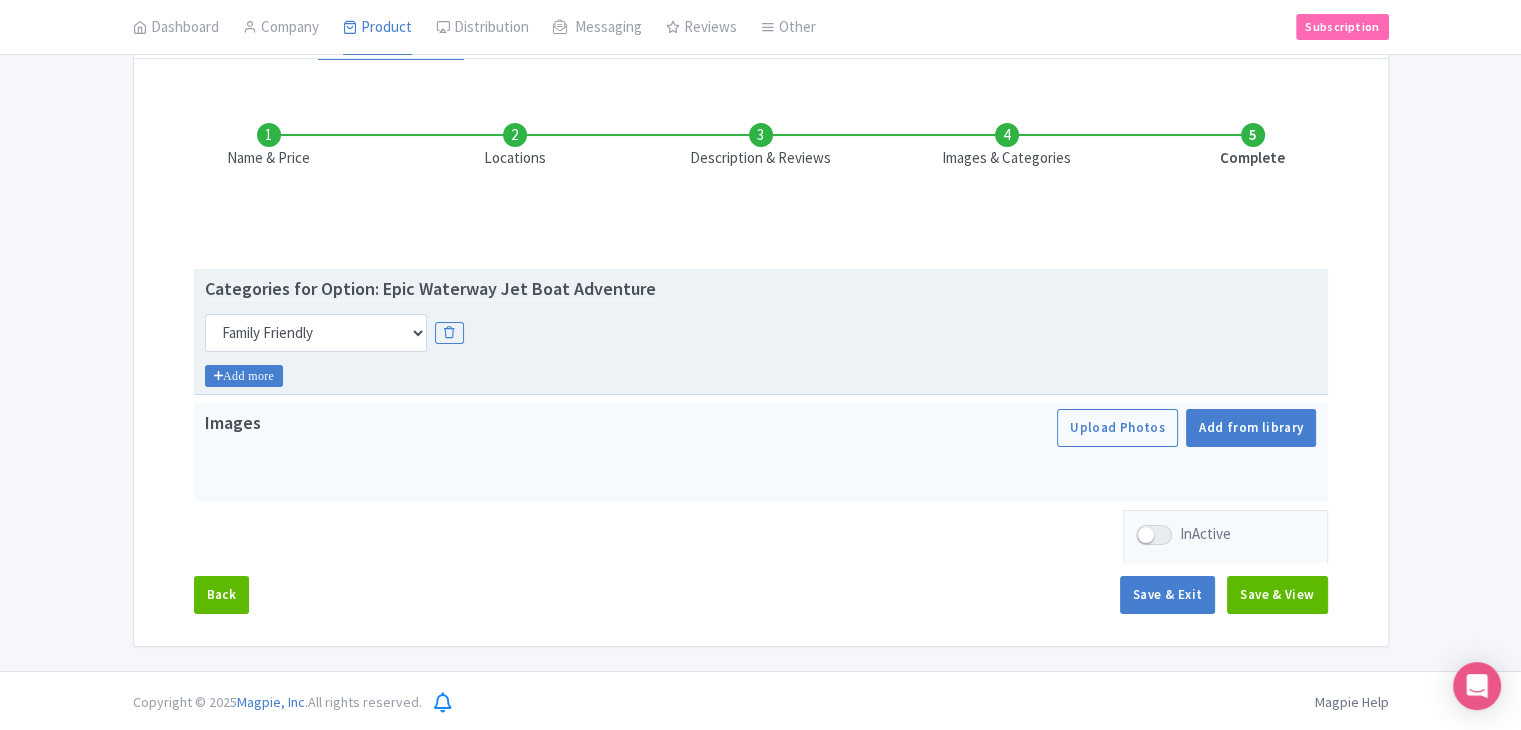 click on "Add more" at bounding box center [244, 376] 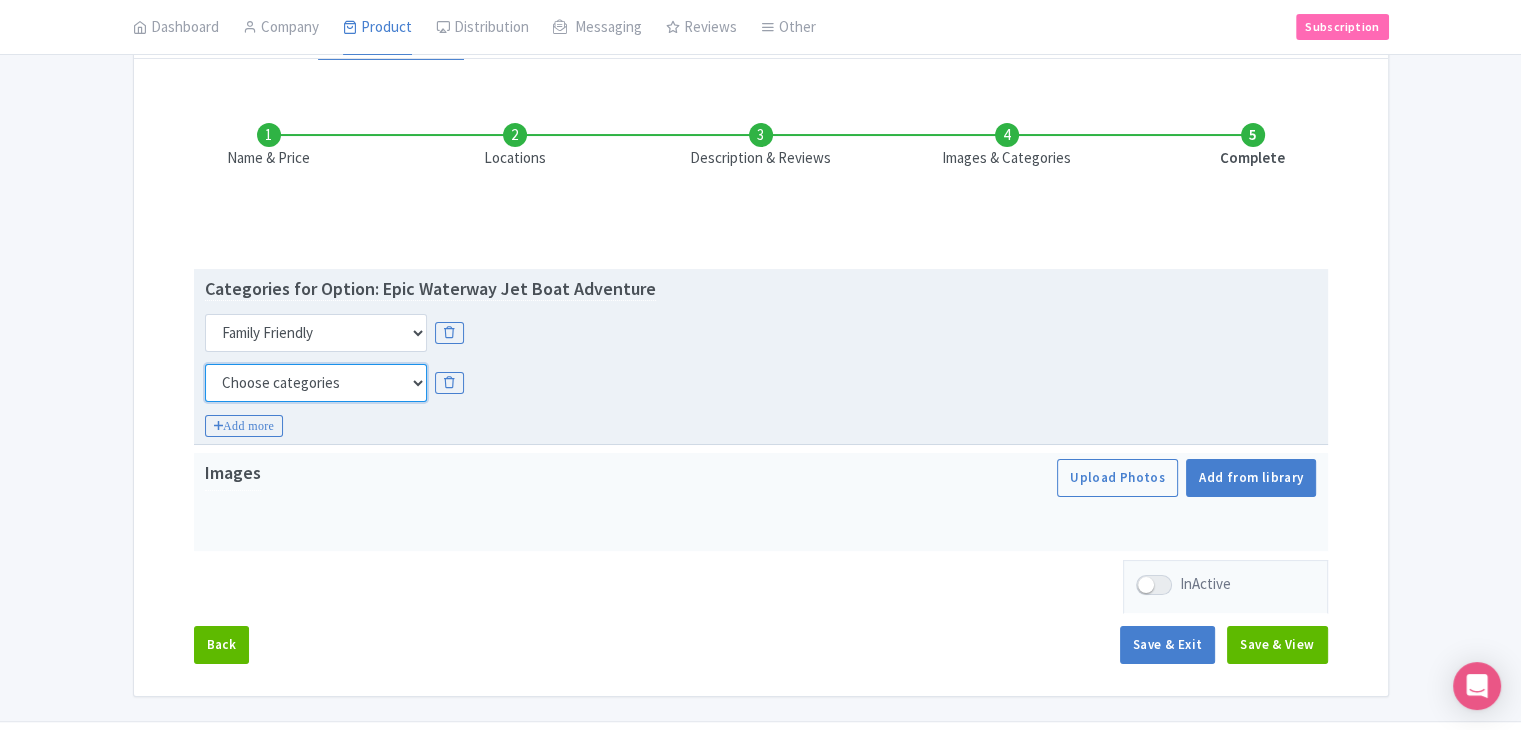 click on "Choose categories Adults Only
Animals
Audio Guide
Beaches
Bike Tours
Boat Tours
City Cards
Classes
Day Trips
Family Friendly
Fast Track
Food
Guided Tours
History
Hop On Hop Off
Literature
Live Music
Museums
Nightlife
Outdoors
Private Tours
Romantic
Self Guided
Small Group Tours
Sports
Theme Parks
Walking Tours
Wheelchair Accessible
Recurring Events" at bounding box center (316, 383) 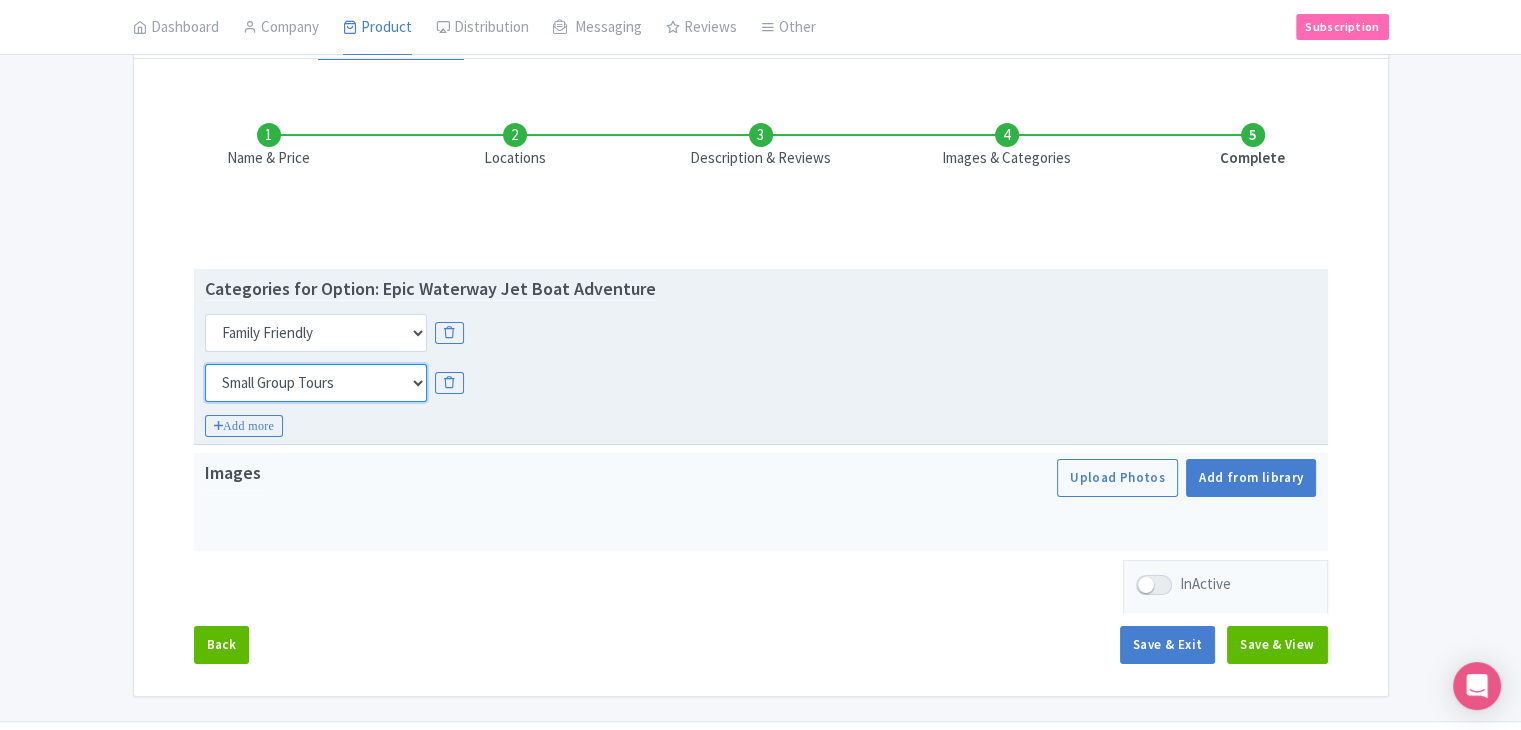 click on "Choose categories Adults Only
Animals
Audio Guide
Beaches
Bike Tours
Boat Tours
City Cards
Classes
Day Trips
Family Friendly
Fast Track
Food
Guided Tours
History
Hop On Hop Off
Literature
Live Music
Museums
Nightlife
Outdoors
Private Tours
Romantic
Self Guided
Small Group Tours
Sports
Theme Parks
Walking Tours
Wheelchair Accessible
Recurring Events" at bounding box center (316, 383) 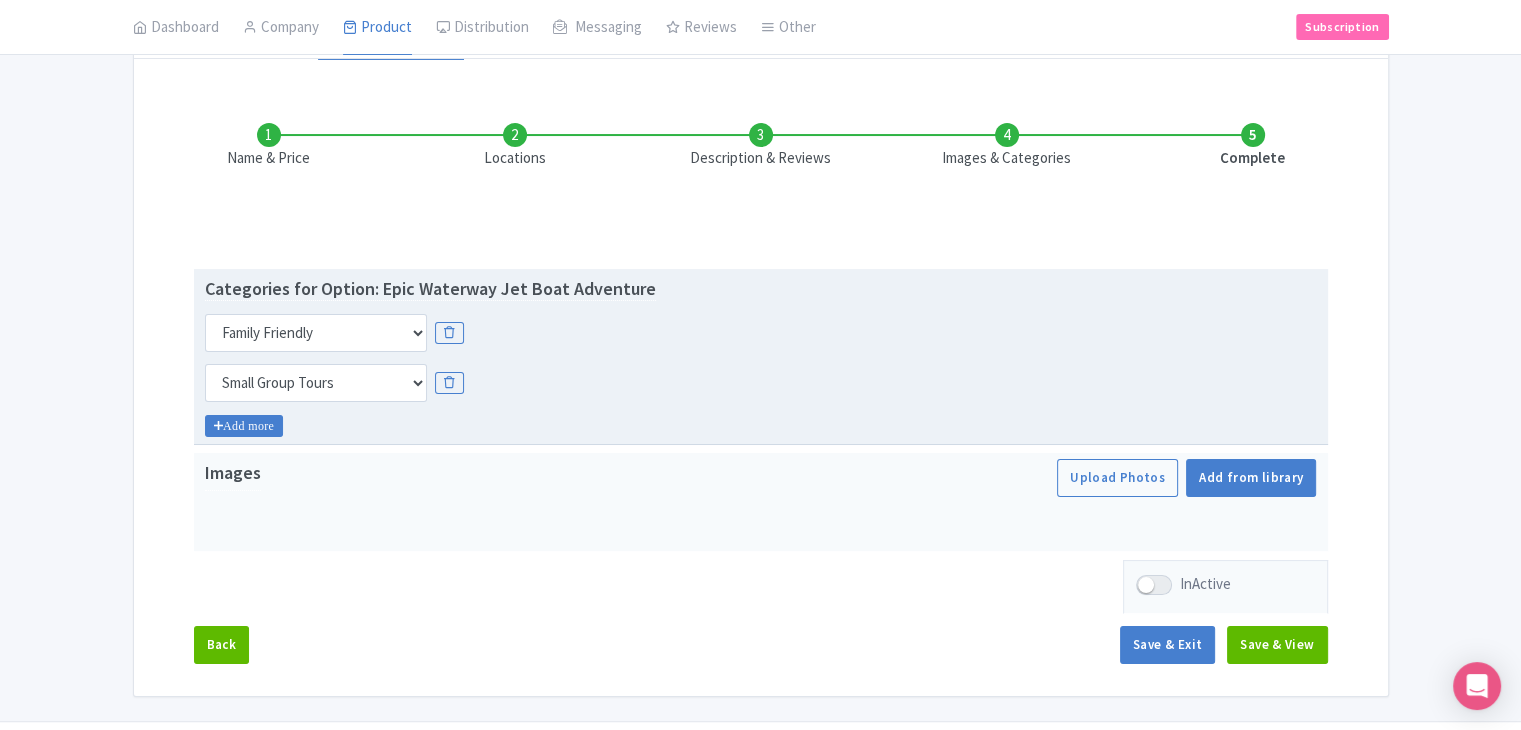 click on "Add more" at bounding box center [244, 426] 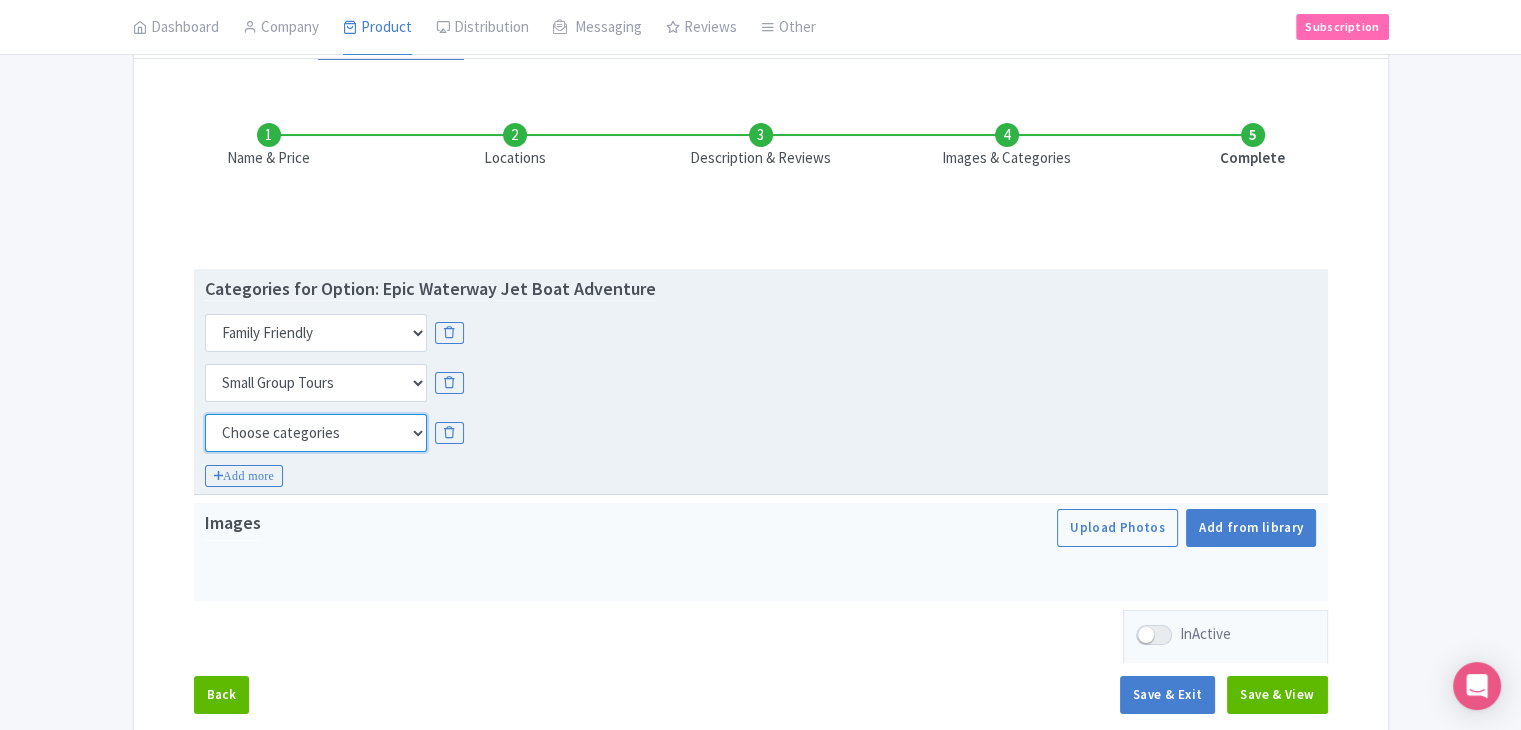 click on "Choose categories Adults Only
Animals
Audio Guide
Beaches
Bike Tours
Boat Tours
City Cards
Classes
Day Trips
Family Friendly
Fast Track
Food
Guided Tours
History
Hop On Hop Off
Literature
Live Music
Museums
Nightlife
Outdoors
Private Tours
Romantic
Self Guided
Small Group Tours
Sports
Theme Parks
Walking Tours
Wheelchair Accessible
Recurring Events" at bounding box center (316, 433) 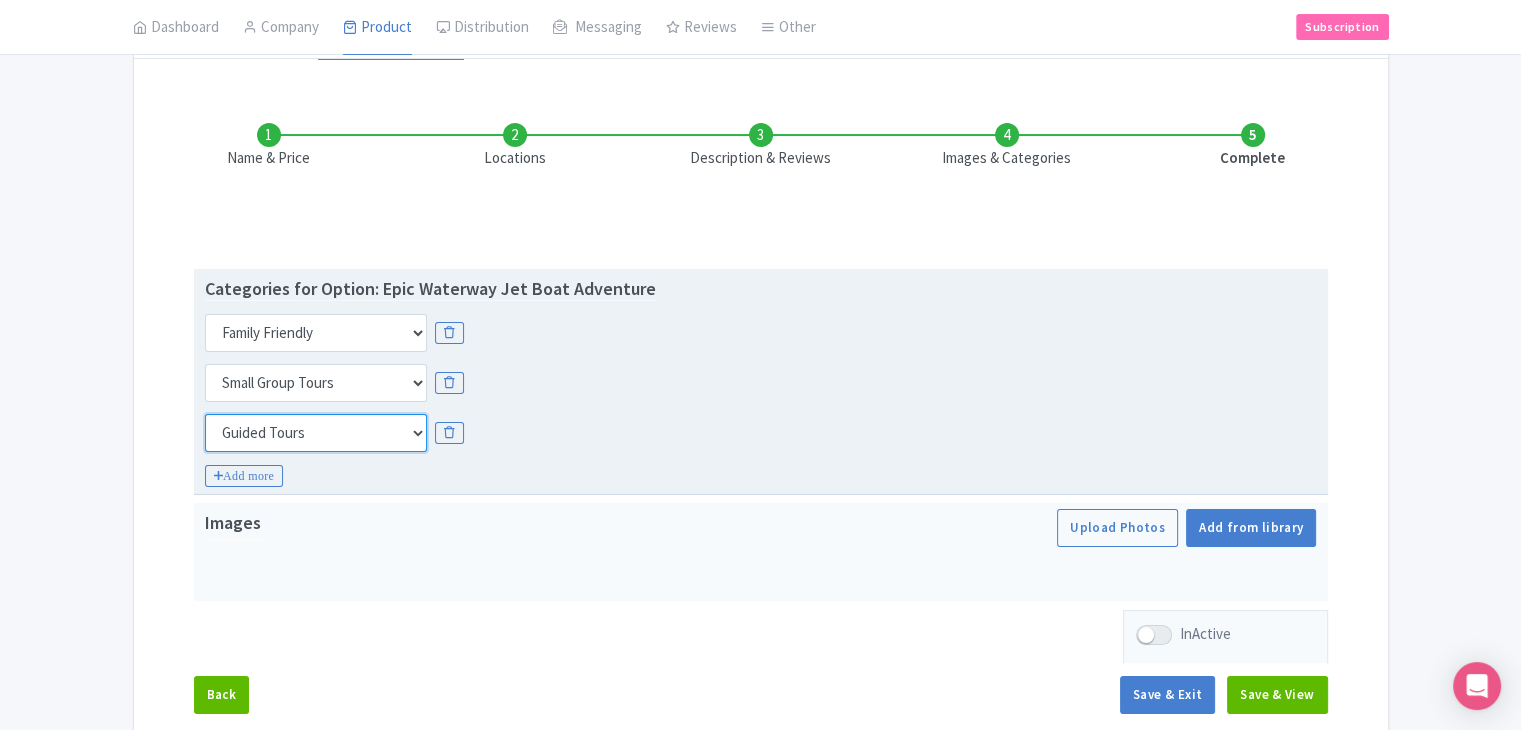 click on "Choose categories Adults Only
Animals
Audio Guide
Beaches
Bike Tours
Boat Tours
City Cards
Classes
Day Trips
Family Friendly
Fast Track
Food
Guided Tours
History
Hop On Hop Off
Literature
Live Music
Museums
Nightlife
Outdoors
Private Tours
Romantic
Self Guided
Small Group Tours
Sports
Theme Parks
Walking Tours
Wheelchair Accessible
Recurring Events" at bounding box center (316, 433) 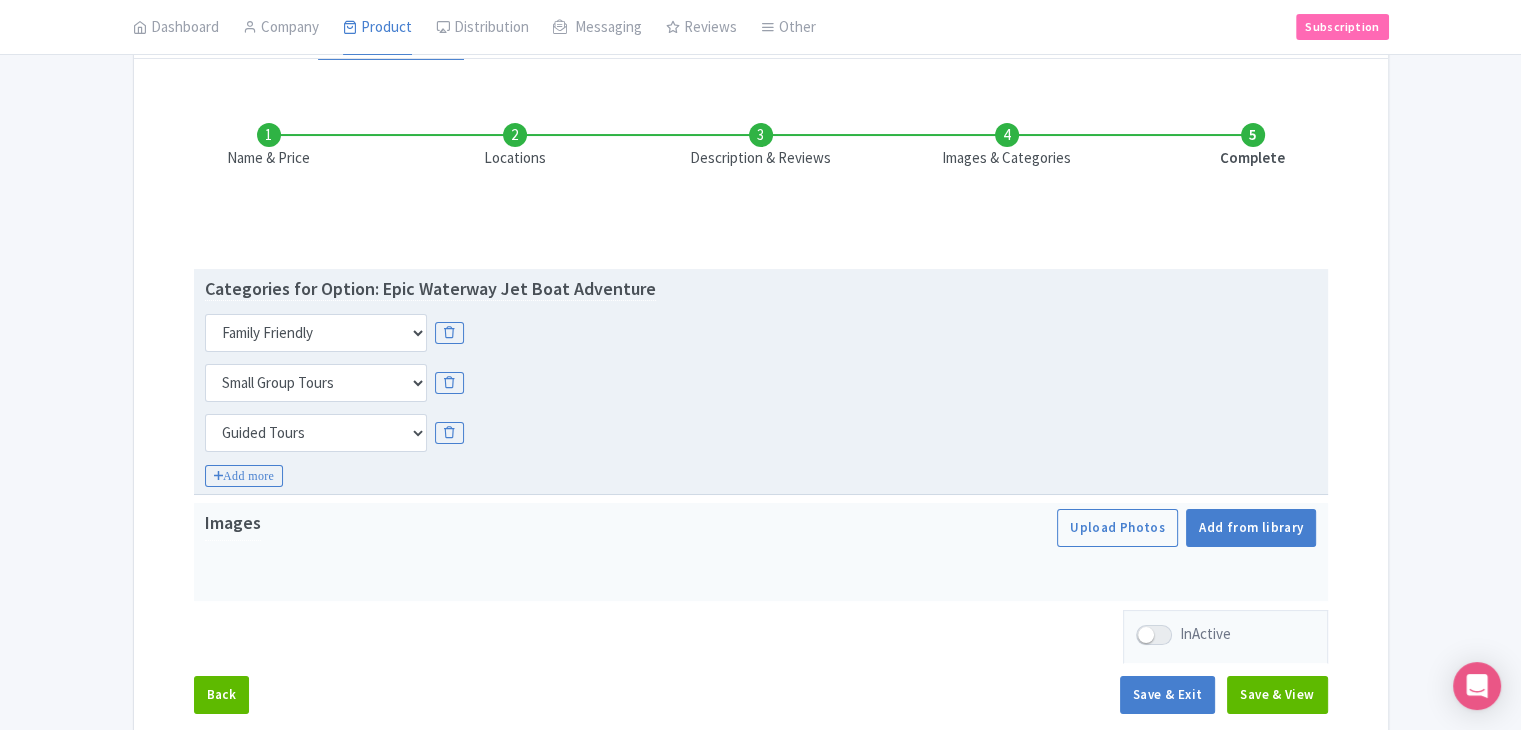 click on "Categories for Option: Epic Waterway Jet Boat Adventure
Choose categories Adults Only
Animals
Audio Guide
Beaches
Bike Tours
Boat Tours
City Cards
Classes
Day Trips
Family Friendly
Fast Track
Food
Guided Tours
History
Hop On Hop Off
Literature
Live Music
Museums
Nightlife
Outdoors
Private Tours
Romantic
Self Guided
Small Group Tours
Sports
Theme Parks
Walking Tours
Wheelchair Accessible
Recurring Events
Choose categories Adults Only
Animals
Audio Guide
Beaches
Bike Tours
Boat Tours
City Cards
Classes
Day Trips
Family Friendly
Fast Track
Food
Guided Tours
History
Hop On Hop Off
Literature
Live Music
Museums
Nightlife
Outdoors
Private Tours
Romantic
Self Guided
Small Group Tours
Sports
Theme Parks
Walking Tours
Wheelchair Accessible
Recurring Events
Choose categories Adults Only
Animals
Audio Guide
Beaches
Bike Tours
Boat Tours
City Cards
Classes
Day Trips" at bounding box center (761, 382) 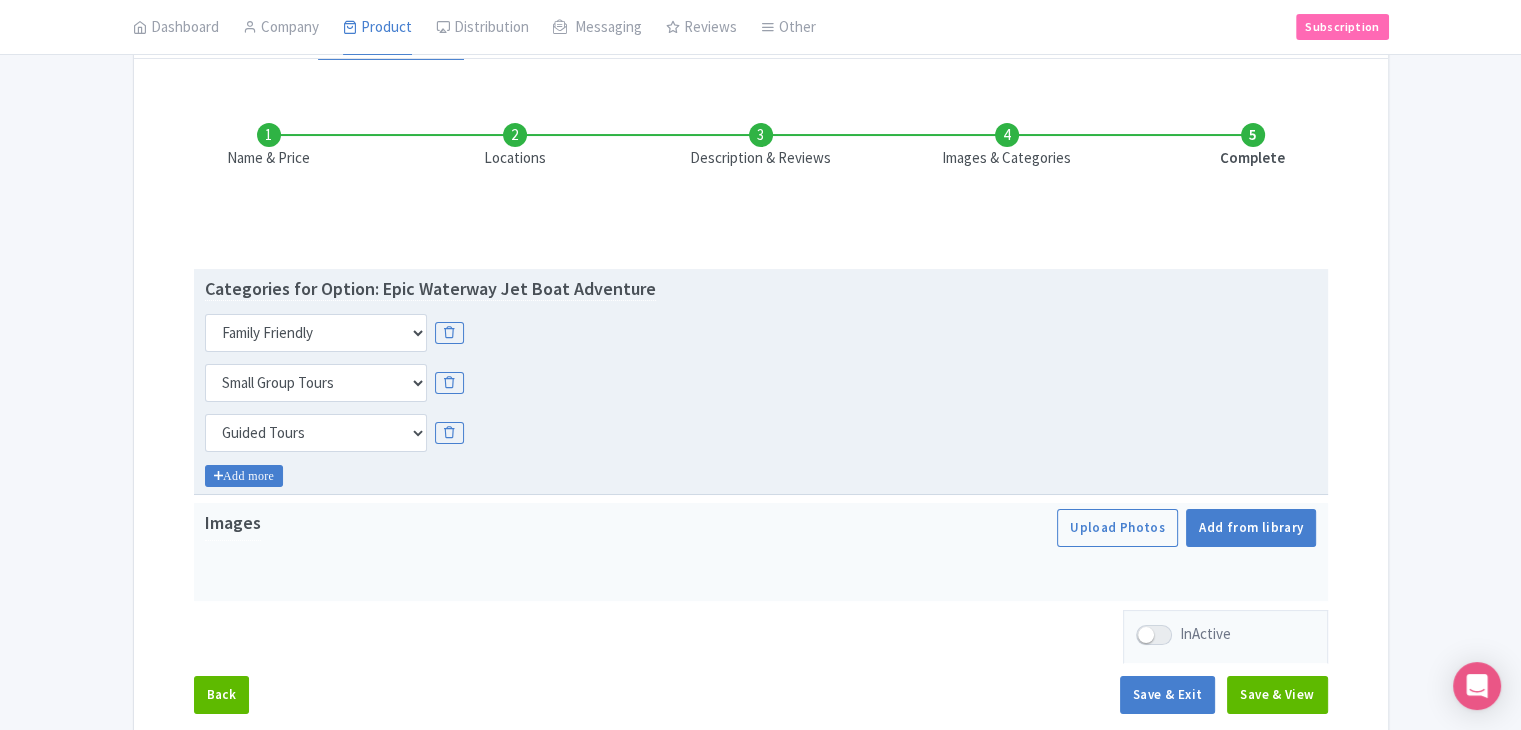 click on "Add more" at bounding box center (244, 476) 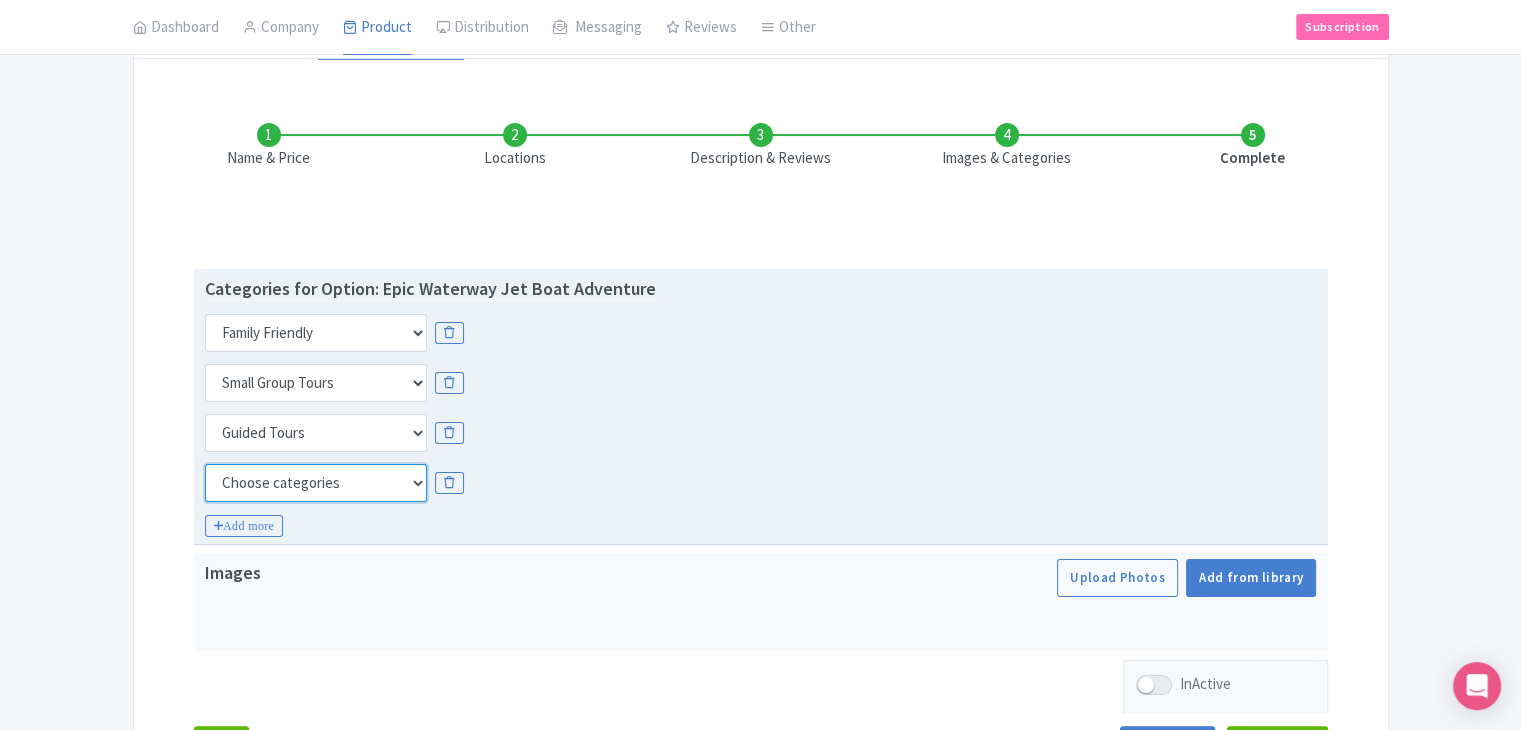 click on "Choose categories Adults Only
Animals
Audio Guide
Beaches
Bike Tours
Boat Tours
City Cards
Classes
Day Trips
Family Friendly
Fast Track
Food
Guided Tours
History
Hop On Hop Off
Literature
Live Music
Museums
Nightlife
Outdoors
Private Tours
Romantic
Self Guided
Small Group Tours
Sports
Theme Parks
Walking Tours
Wheelchair Accessible
Recurring Events" at bounding box center [316, 483] 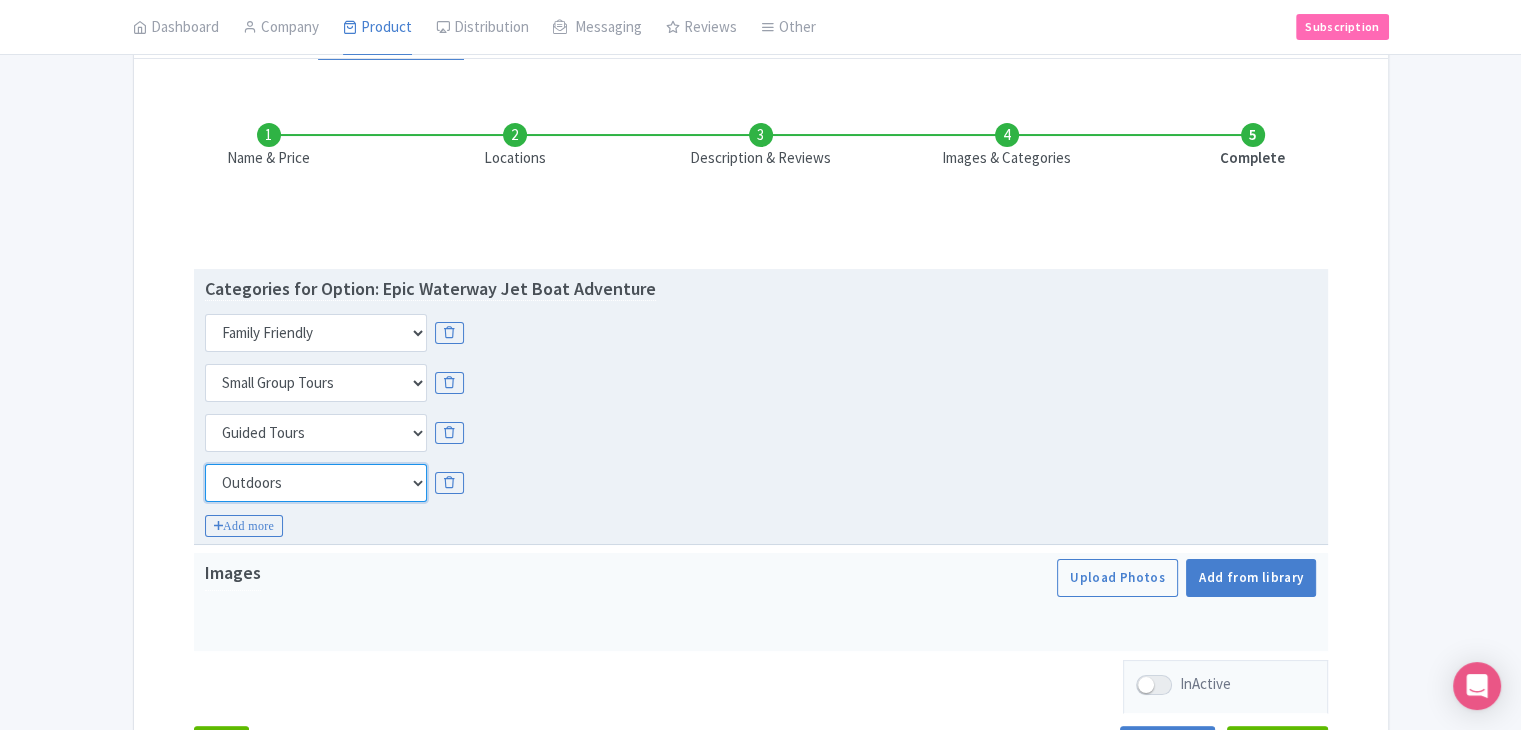 click on "Choose categories Adults Only
Animals
Audio Guide
Beaches
Bike Tours
Boat Tours
City Cards
Classes
Day Trips
Family Friendly
Fast Track
Food
Guided Tours
History
Hop On Hop Off
Literature
Live Music
Museums
Nightlife
Outdoors
Private Tours
Romantic
Self Guided
Small Group Tours
Sports
Theme Parks
Walking Tours
Wheelchair Accessible
Recurring Events" at bounding box center (316, 483) 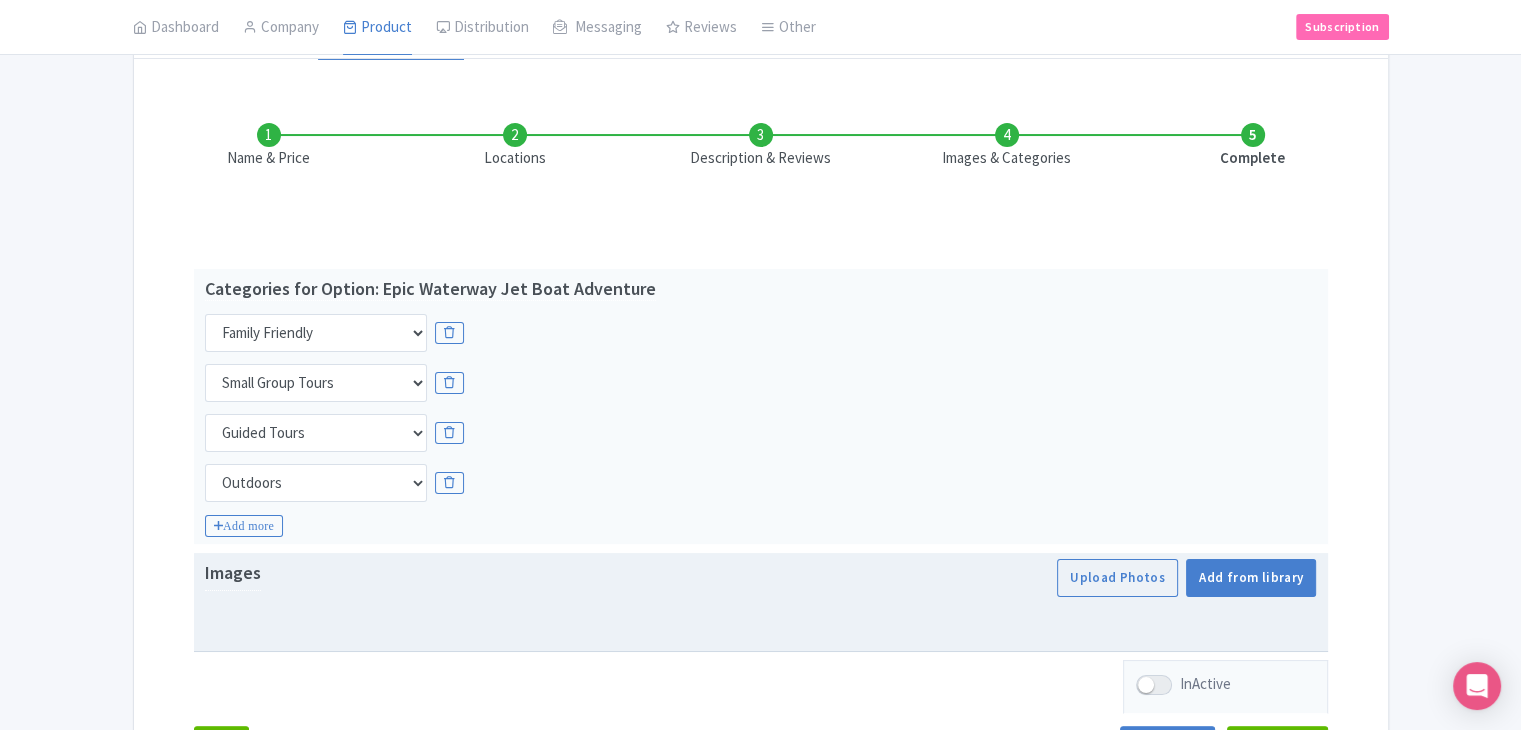 click at bounding box center [761, 621] 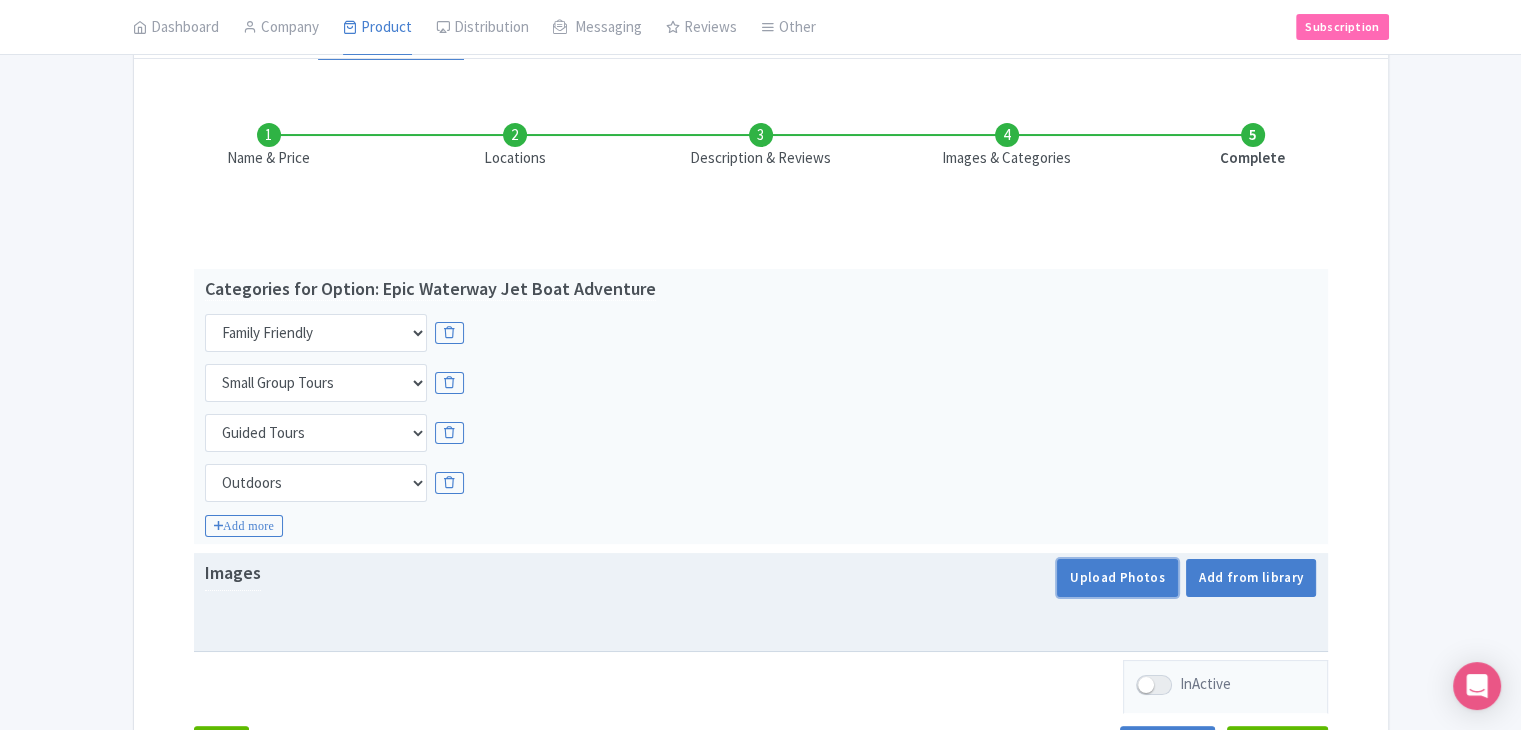 click on "Upload Photos" at bounding box center [1117, 578] 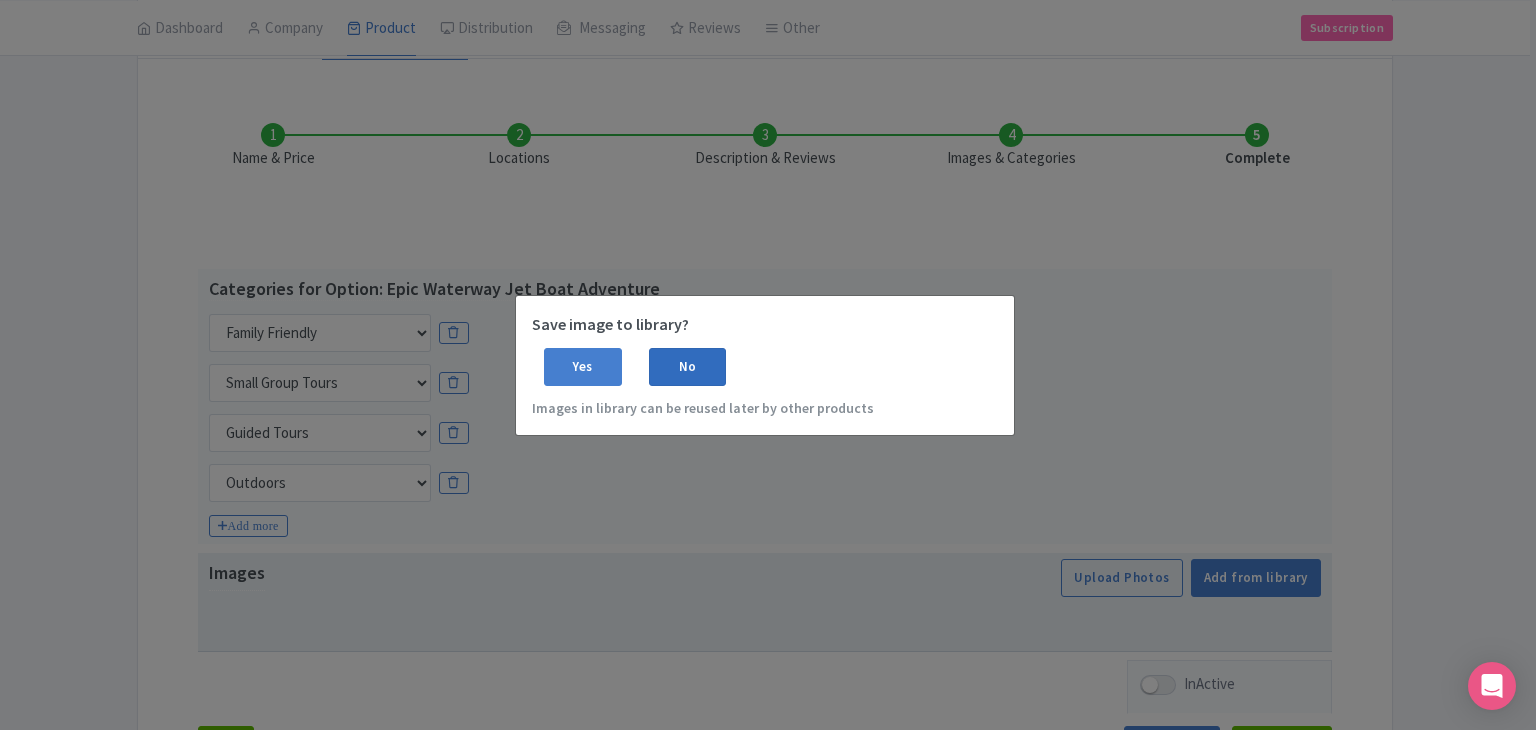 click on "No" at bounding box center [688, 367] 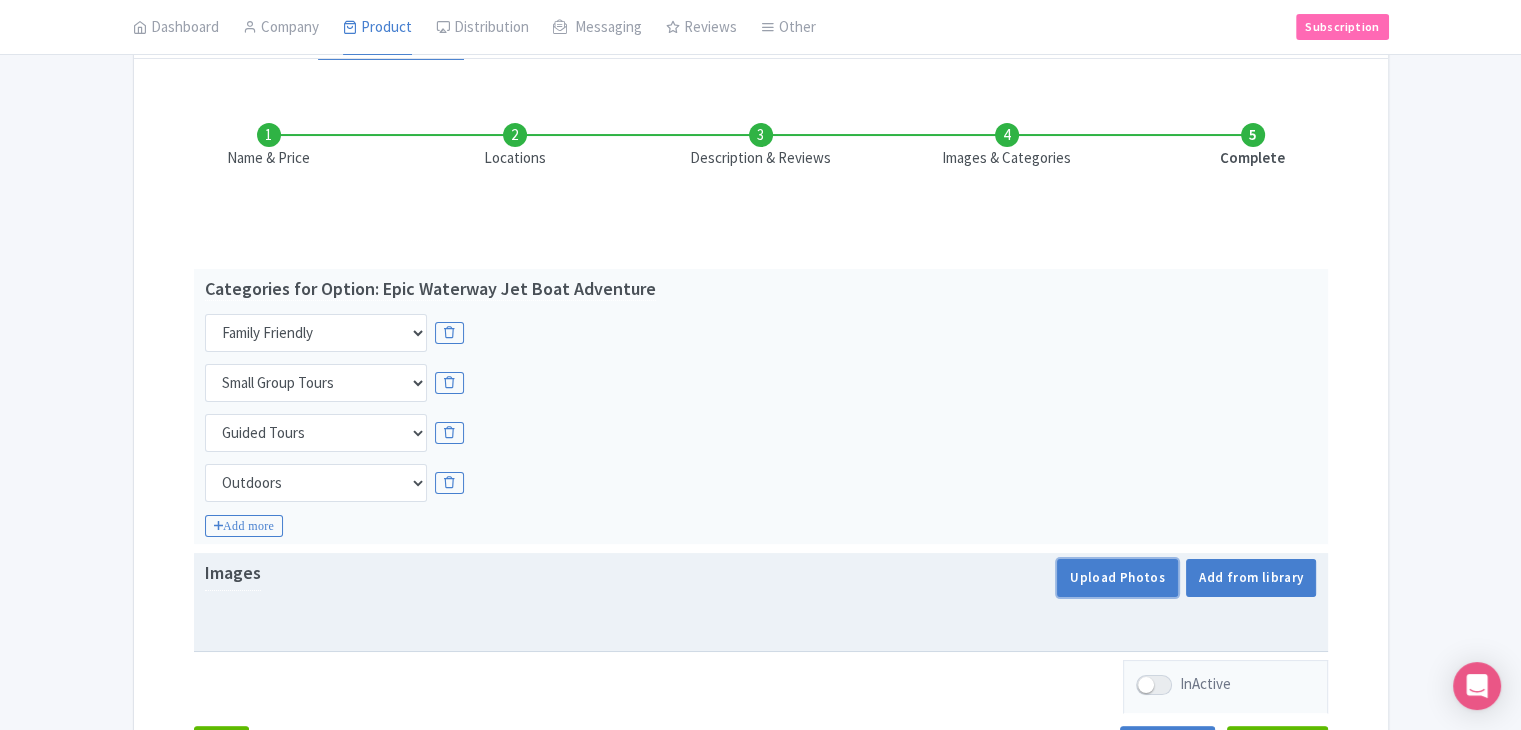 click on "Upload Photos" at bounding box center [1117, 578] 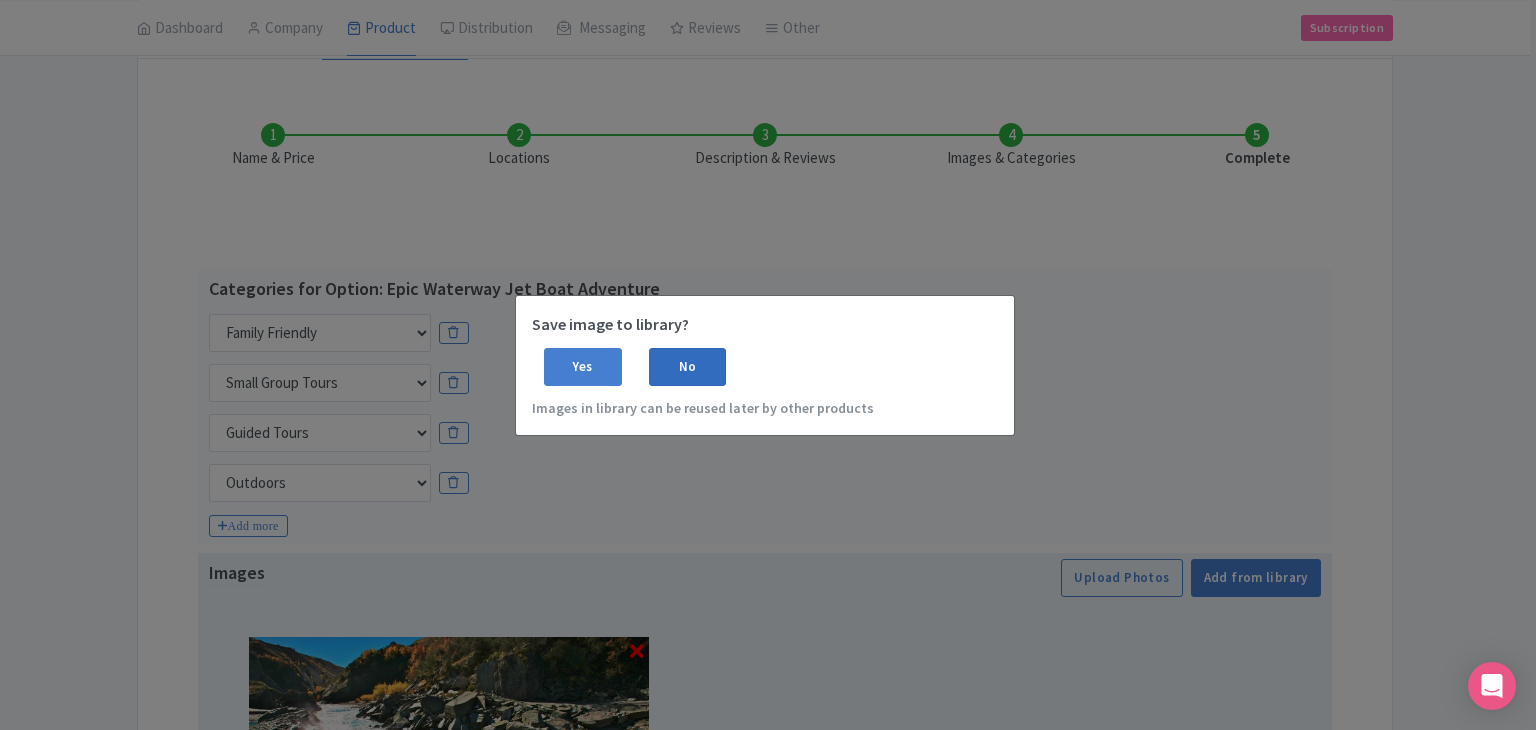 click on "No" at bounding box center [688, 367] 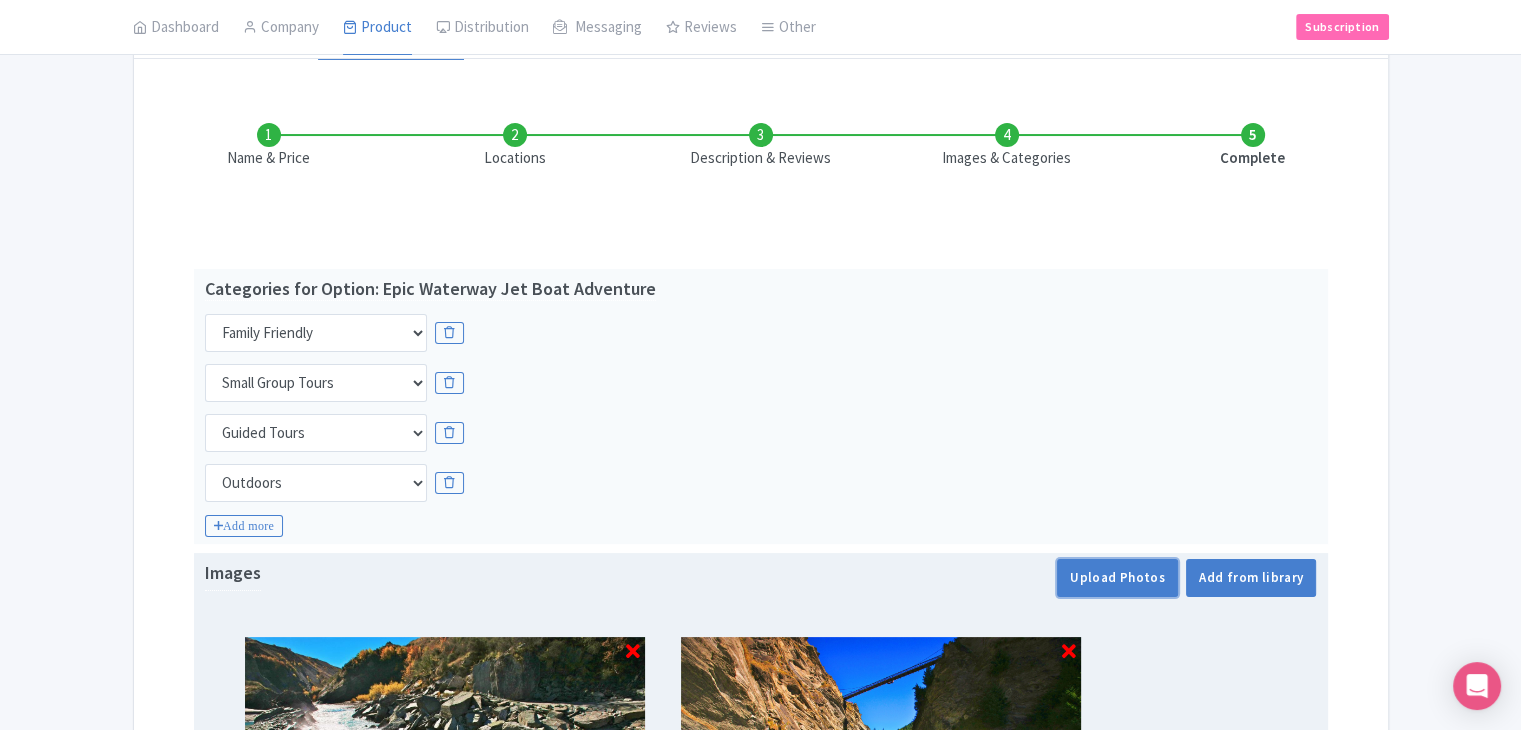 click on "Upload Photos" at bounding box center [1117, 578] 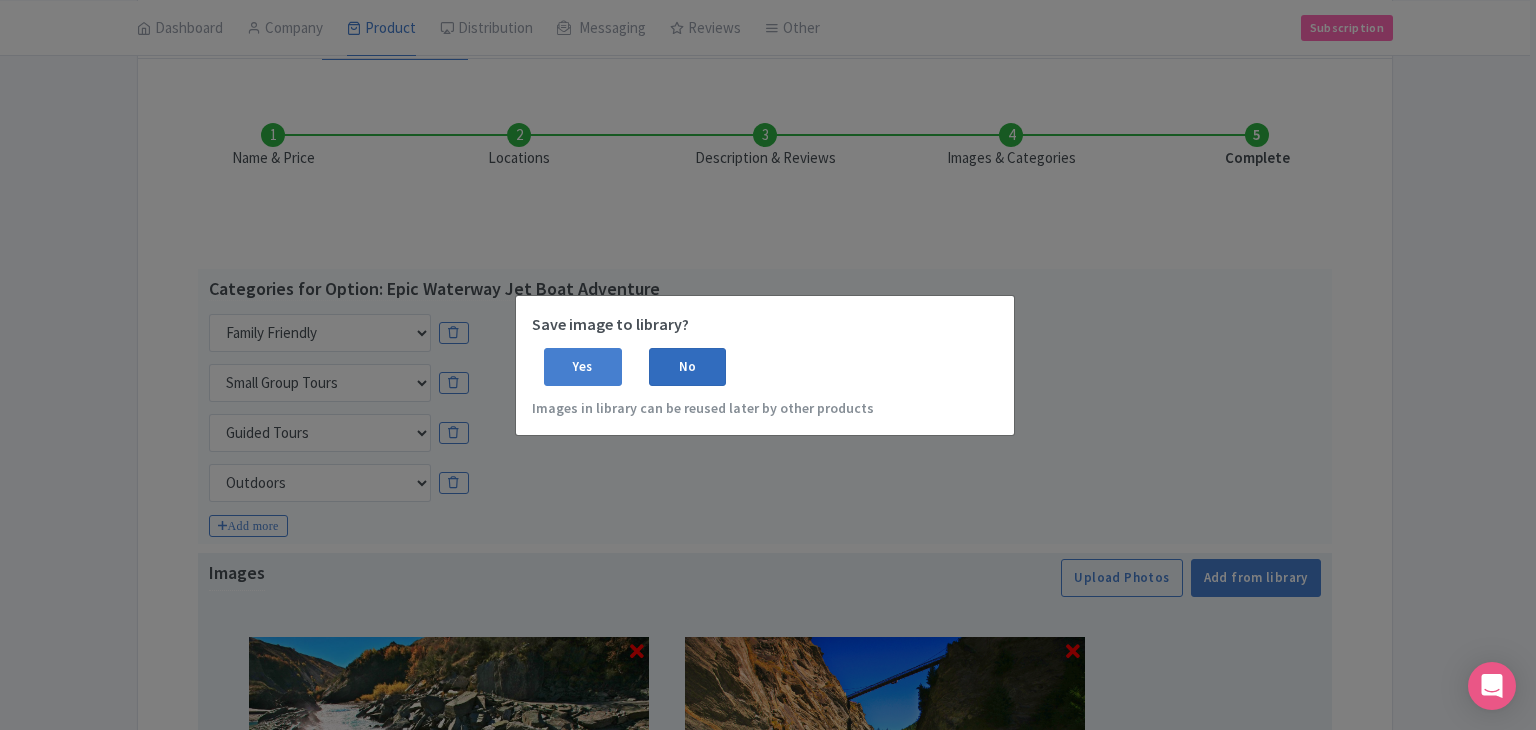 click on "No" at bounding box center (688, 367) 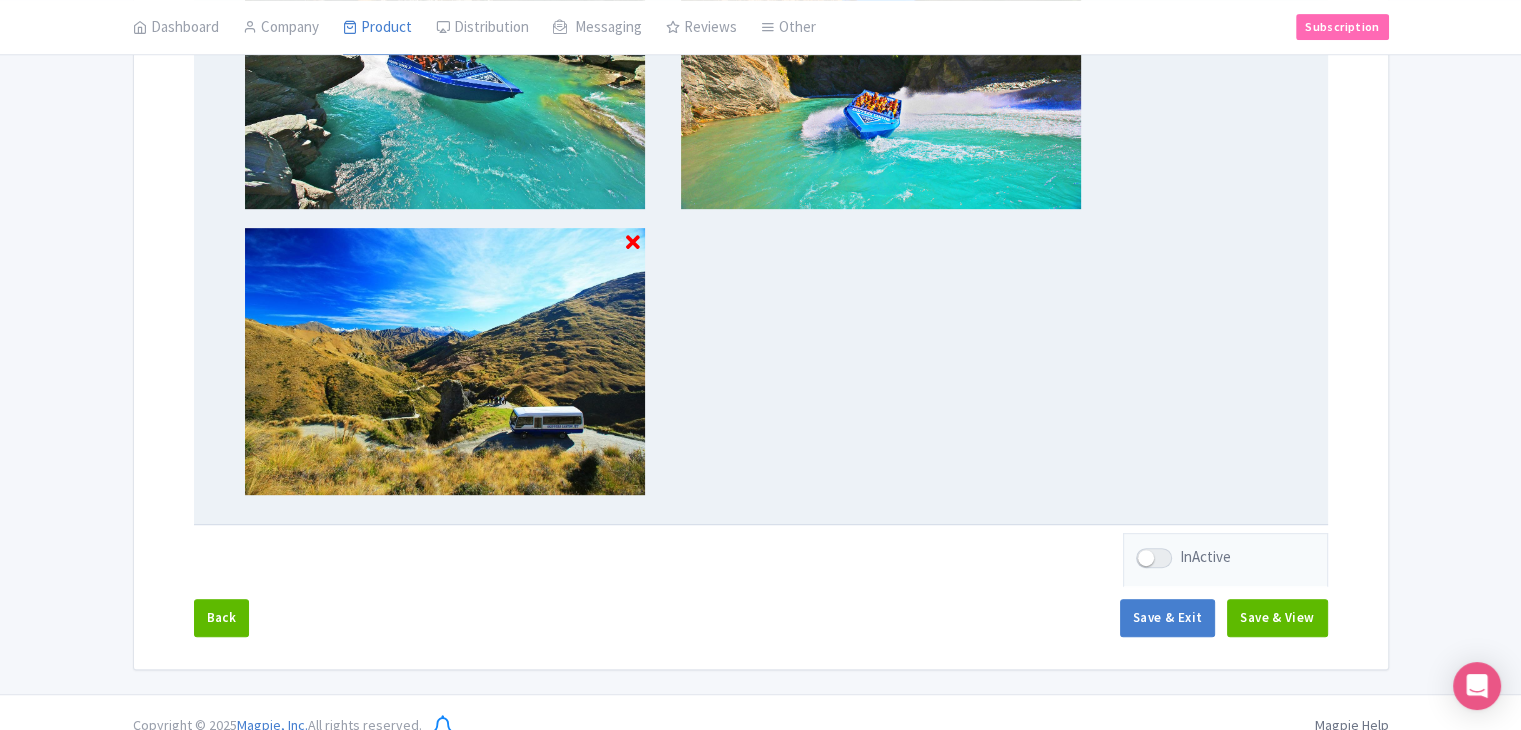 scroll, scrollTop: 953, scrollLeft: 0, axis: vertical 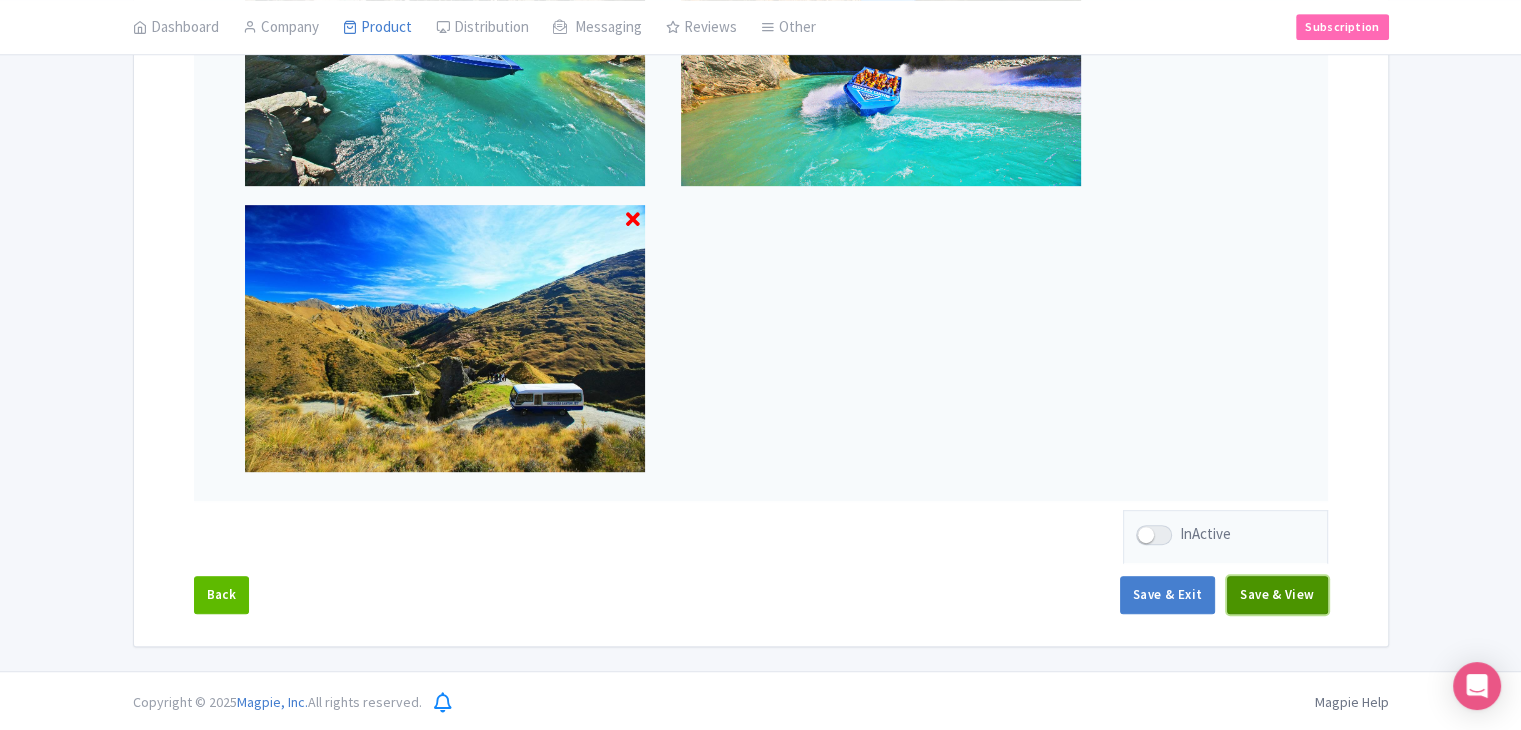 click on "Save & View" at bounding box center [1277, 595] 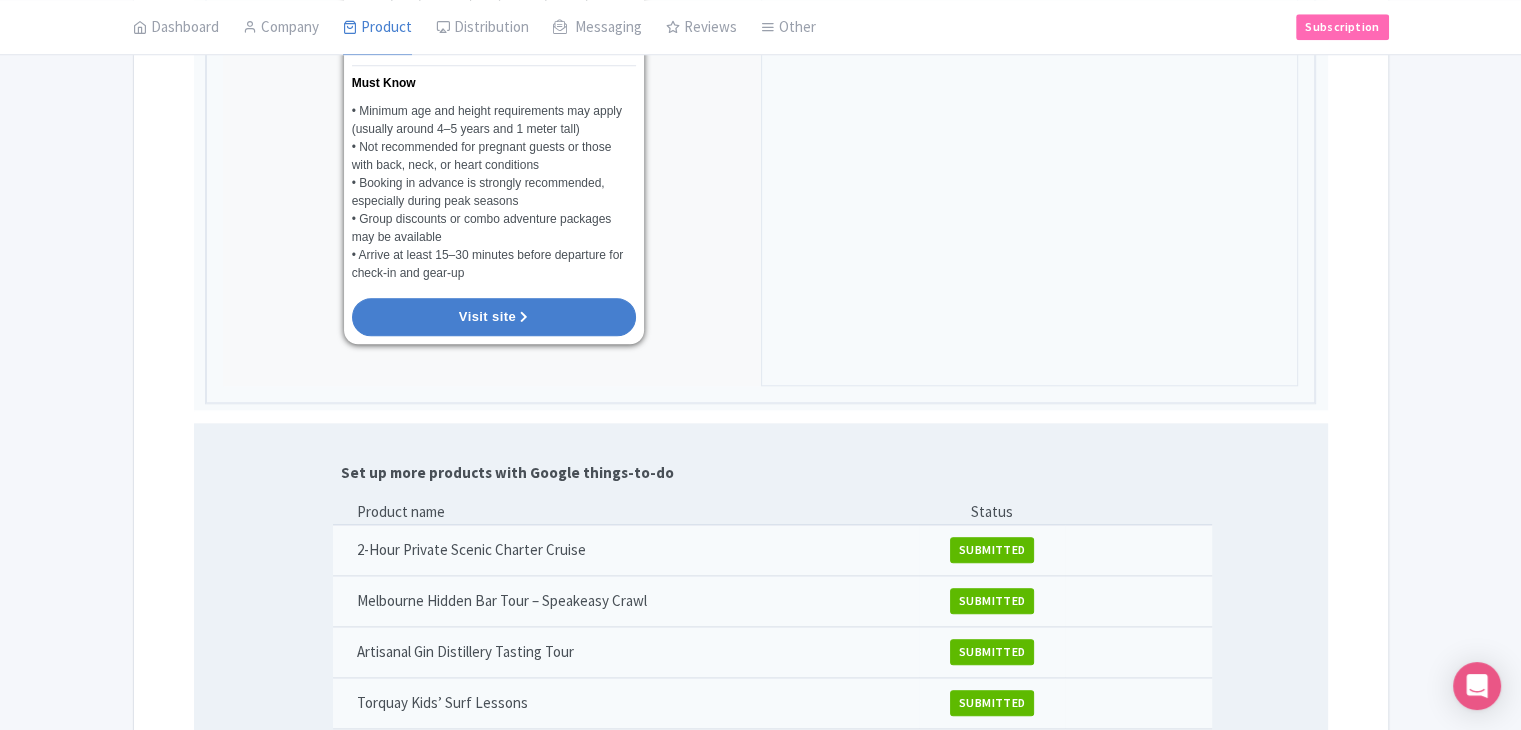 scroll, scrollTop: 2053, scrollLeft: 0, axis: vertical 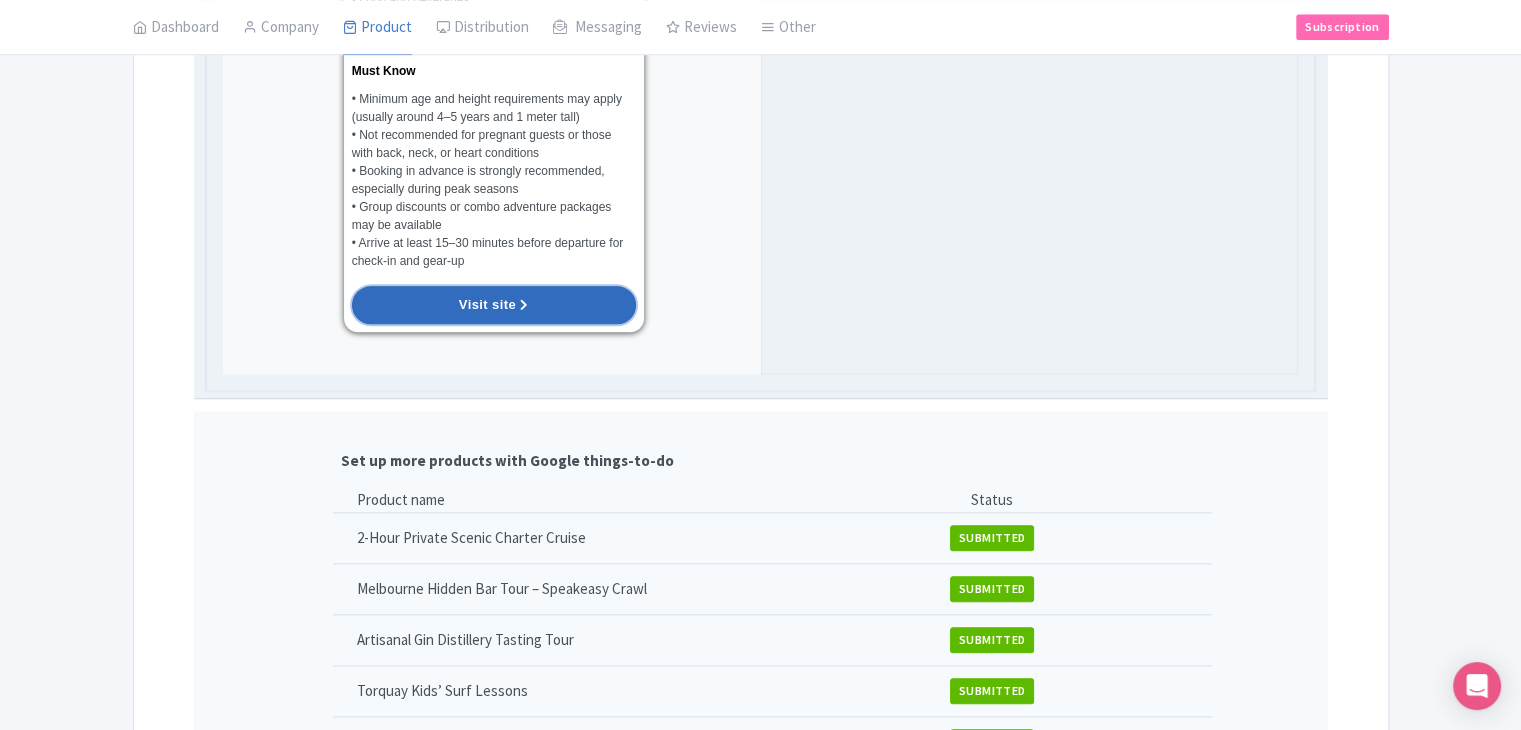 click on "Visit site" at bounding box center [494, 305] 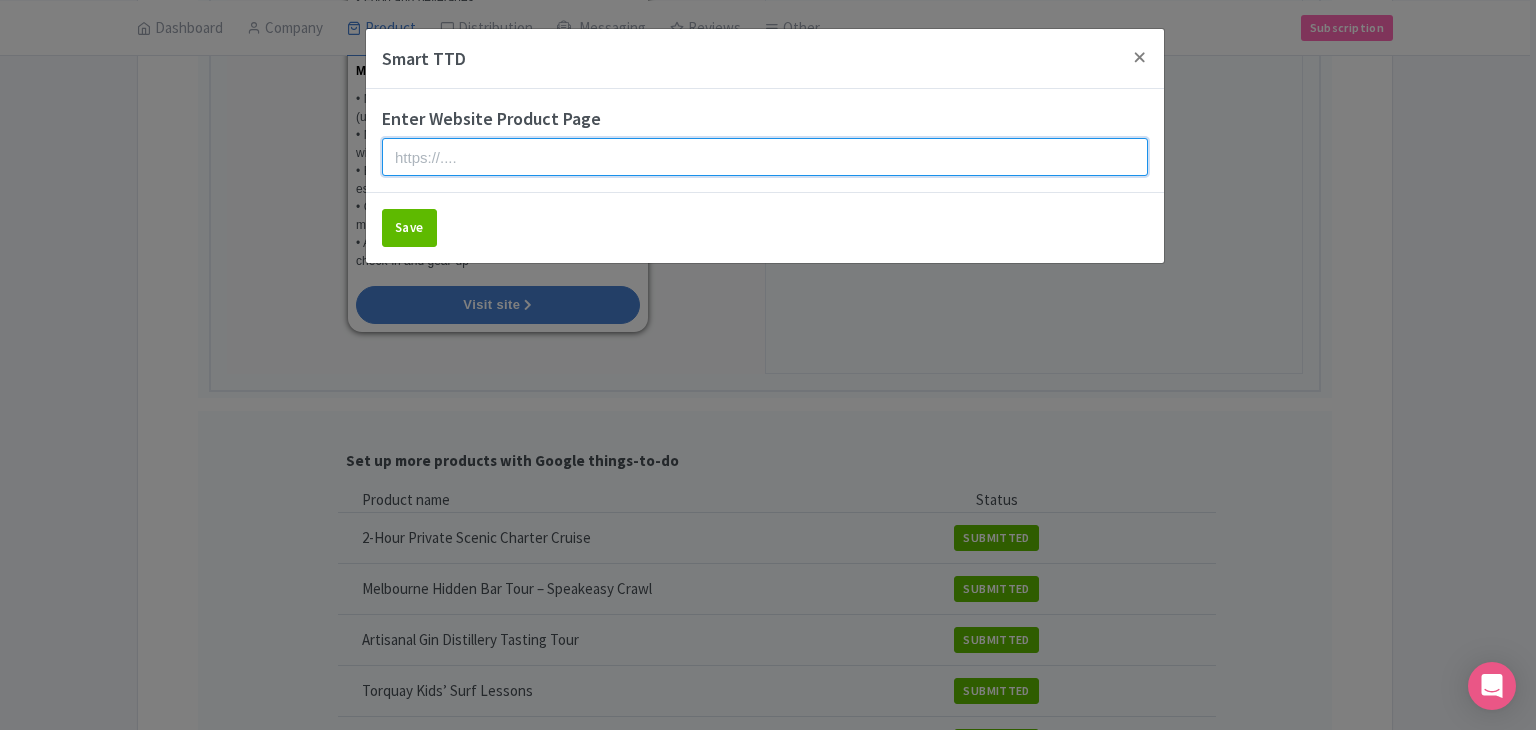 click at bounding box center (765, 157) 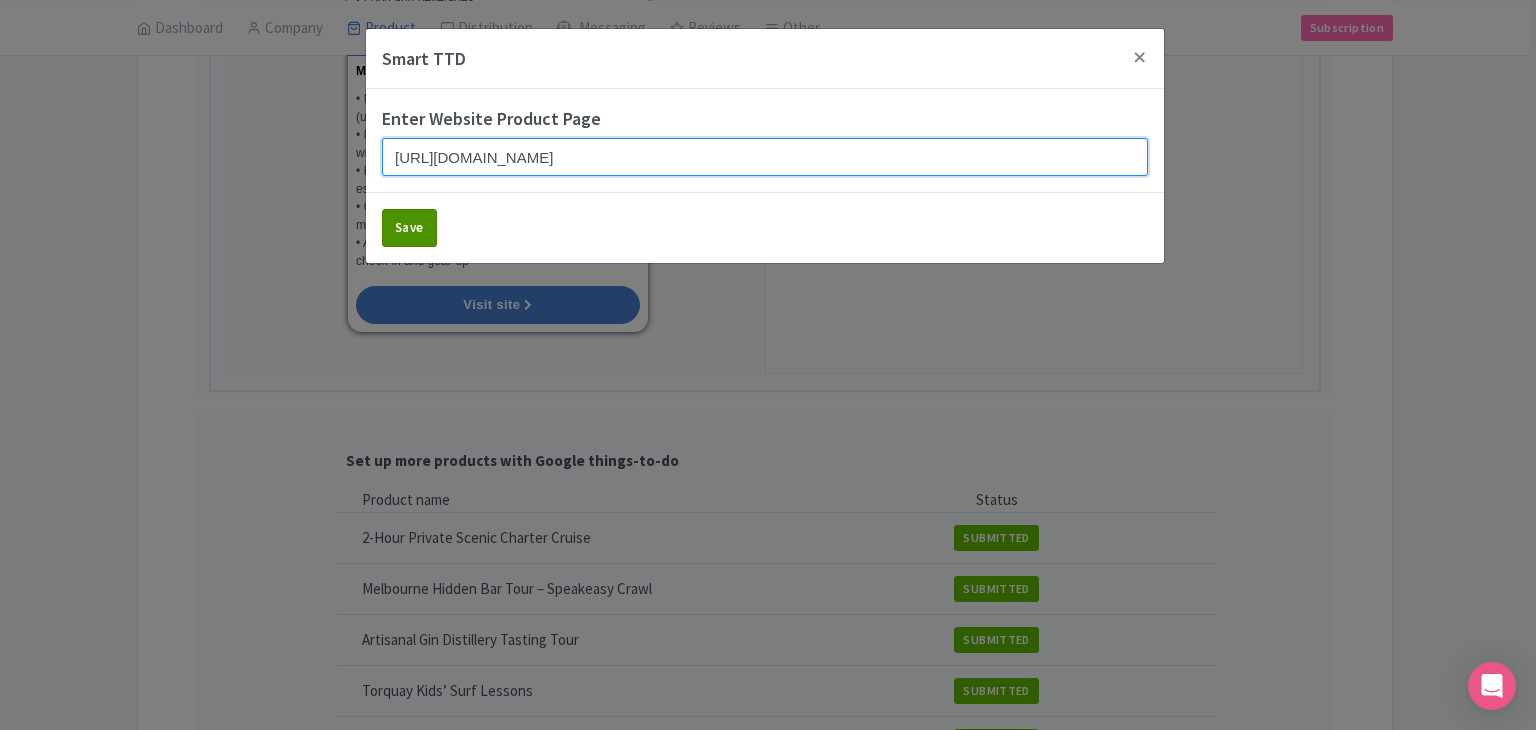 type on "https://www.findrhost.com/tours/thrilling-jet-boat-adventure" 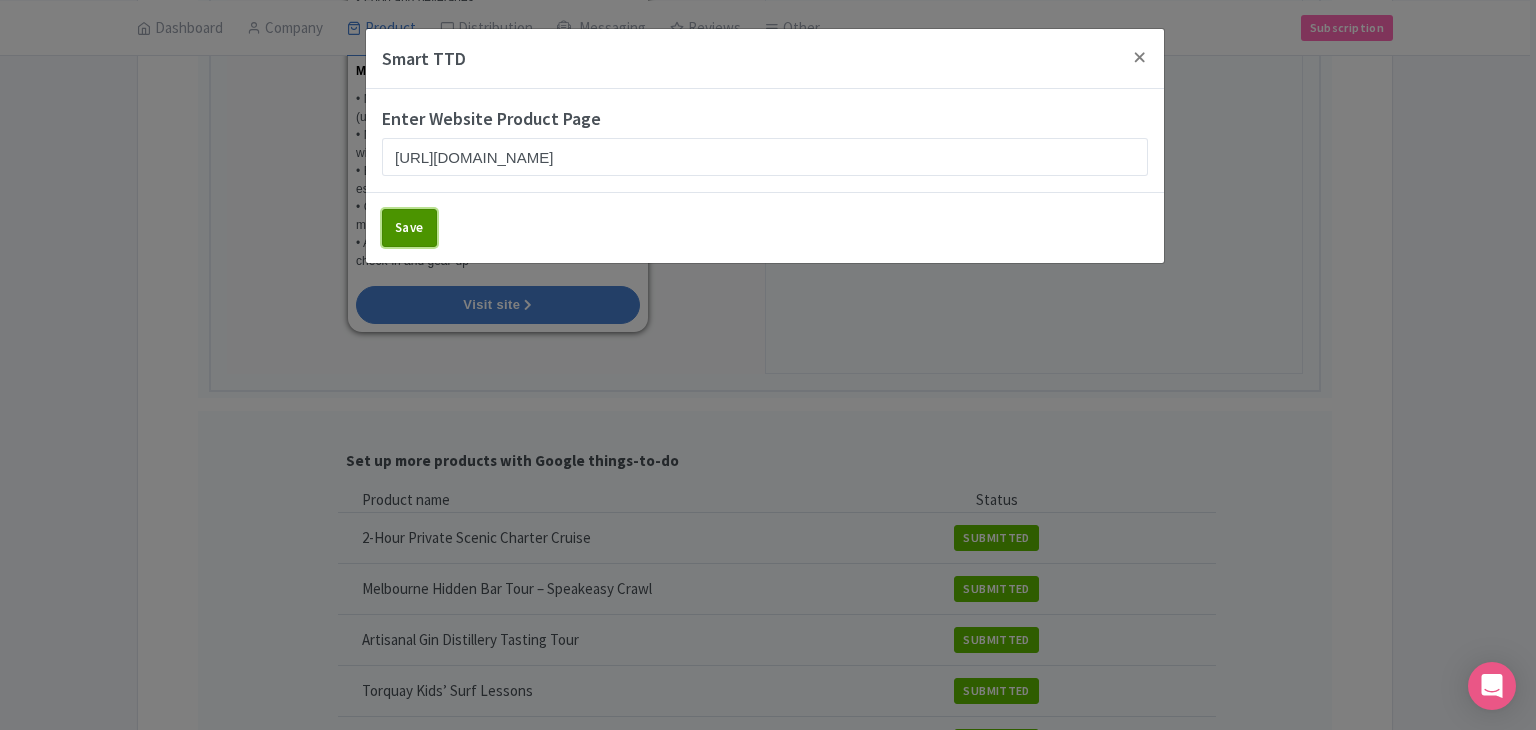 click on "Save" at bounding box center [409, 228] 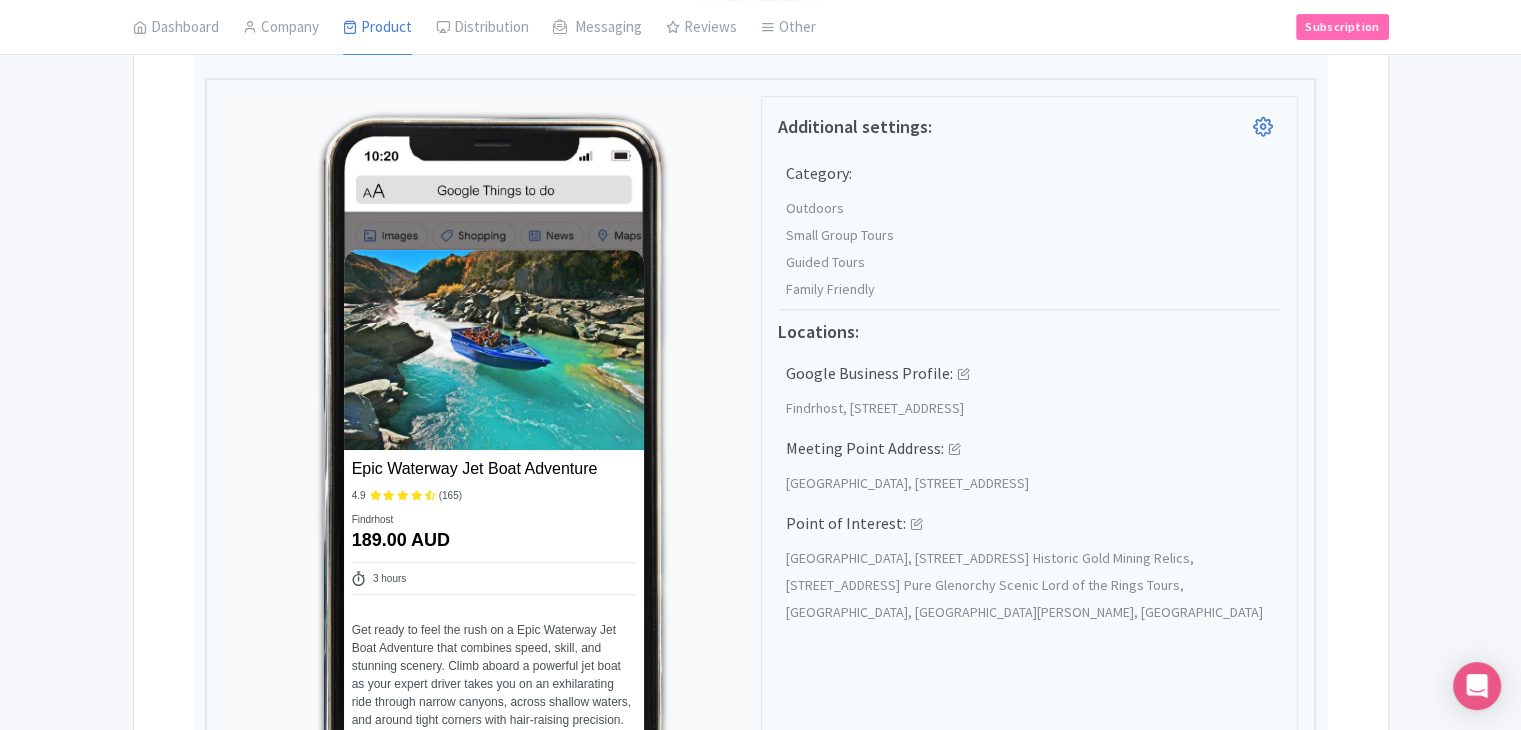 scroll, scrollTop: 75, scrollLeft: 0, axis: vertical 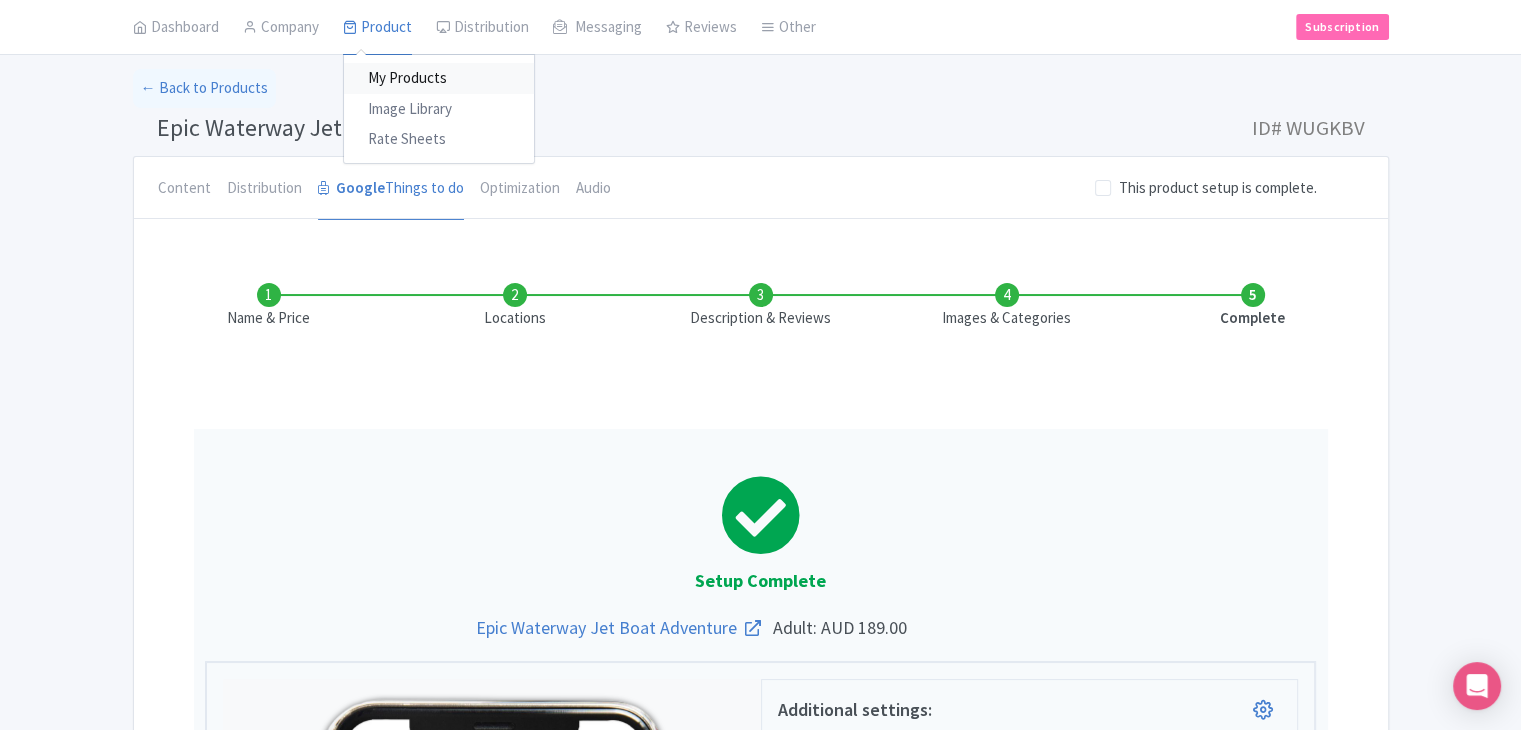 click on "My Products" at bounding box center [439, 79] 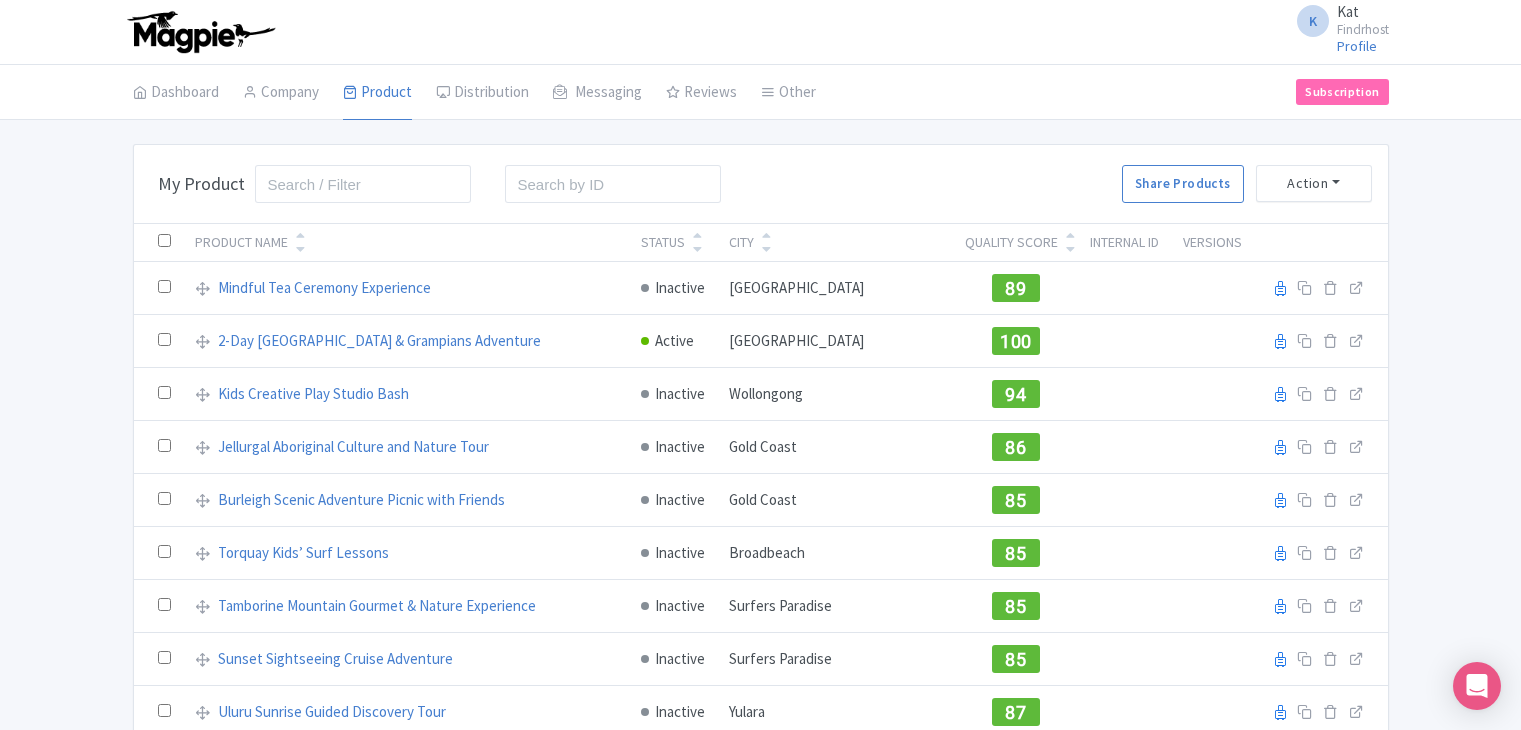 scroll, scrollTop: 0, scrollLeft: 0, axis: both 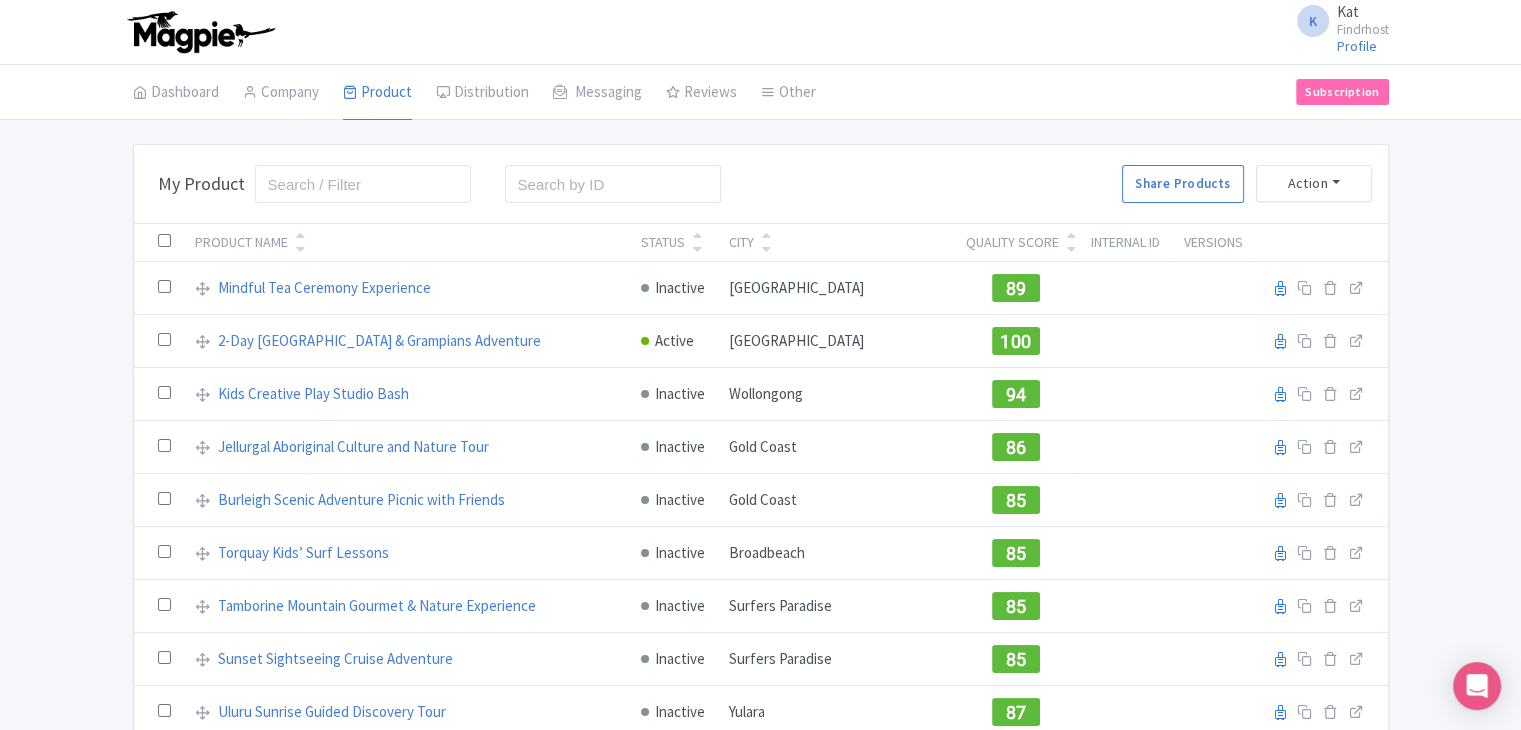 click on "Bulk Actions
[GEOGRAPHIC_DATA]
Add to Collection
Share Products
Add to Collection
Collections   *
Add
Cancel
My Product
Search
Search
Share Products
Action
Create New Product  »
Start with blank product
Start with my Default template
Download Product List
Product Name
Status
City
Quality Score
Internal ID
Versions
Mindful Tea Ceremony Experience
Inactive
[GEOGRAPHIC_DATA]
89
Reseller
Product name on reseller
Extranet
Listing
Edit listing
Stage
2-Day [GEOGRAPHIC_DATA] & Grampians Adventure
Active
[GEOGRAPHIC_DATA]
100
Reseller
Product name on reseller
Extranet
Listing
Edit listing
Stage
Inactive
94" at bounding box center [760, 1091] 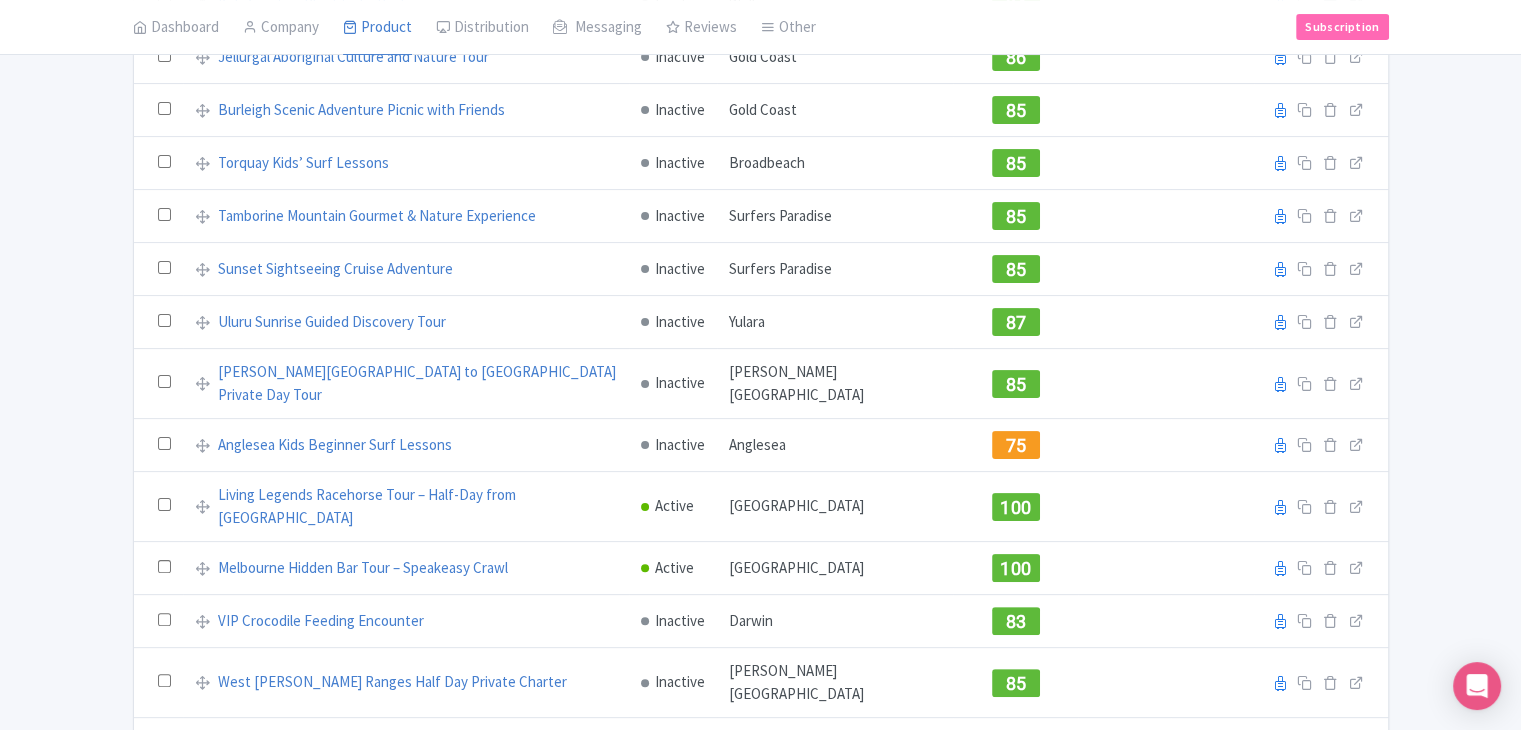 scroll, scrollTop: 1335, scrollLeft: 0, axis: vertical 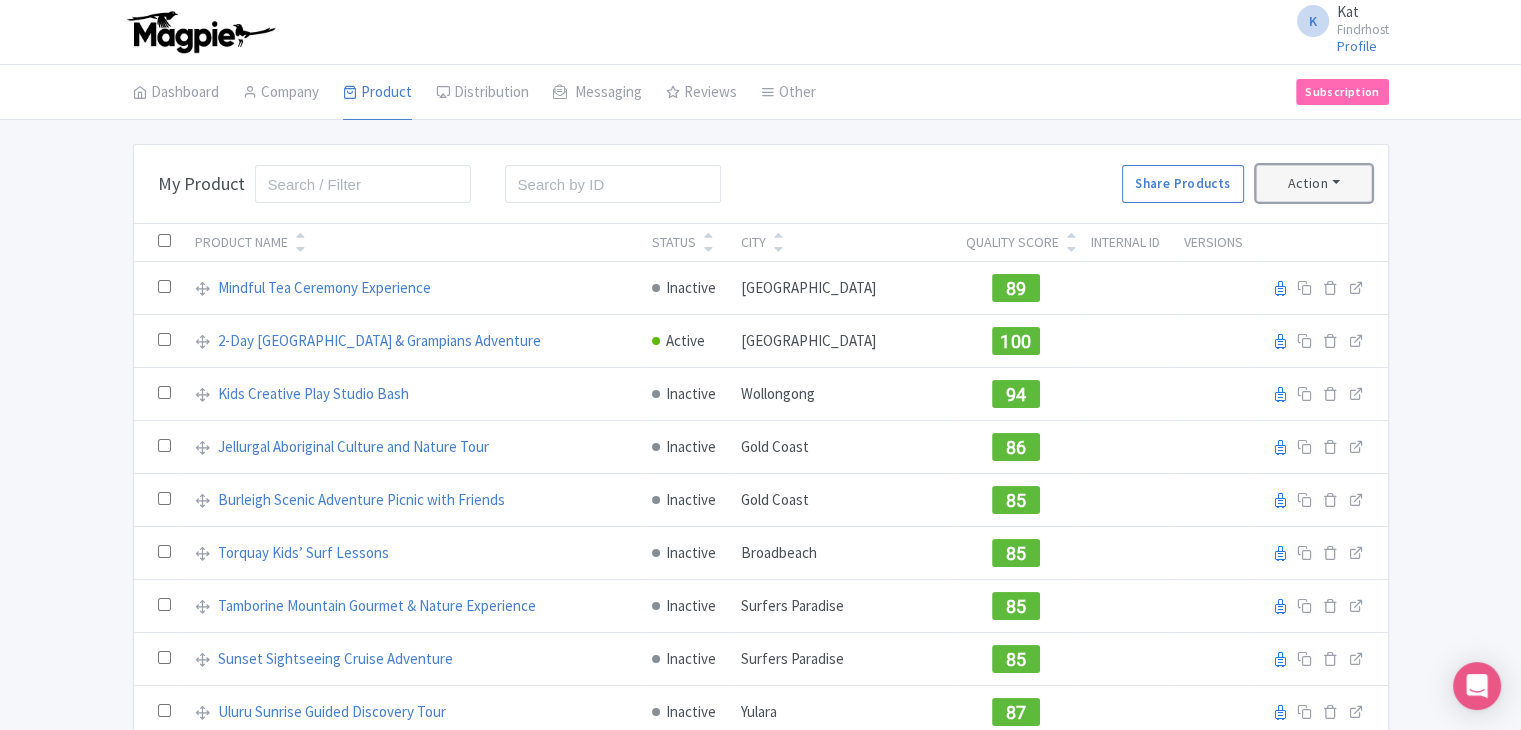 click on "Action" at bounding box center (1314, 183) 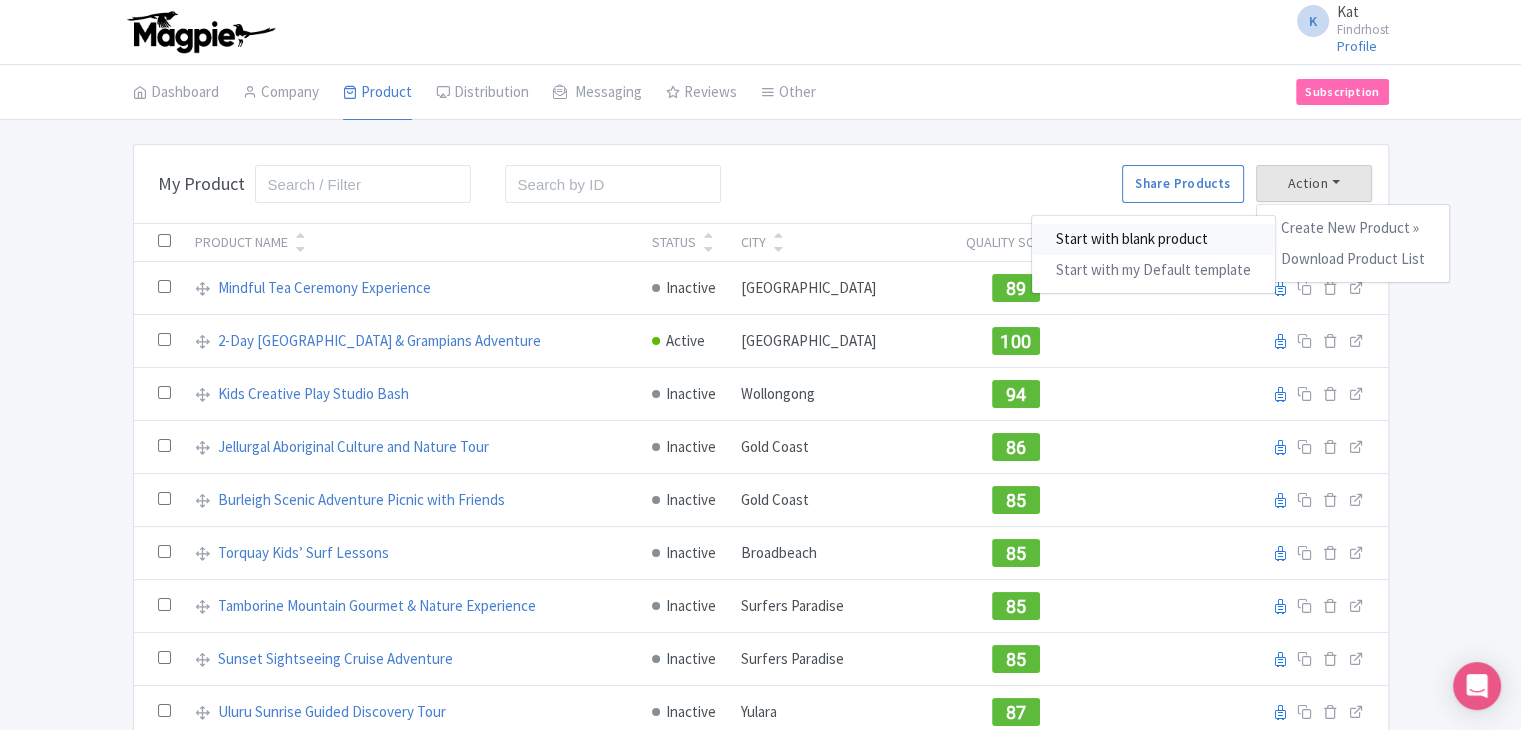 click on "Start with blank product" at bounding box center (1153, 239) 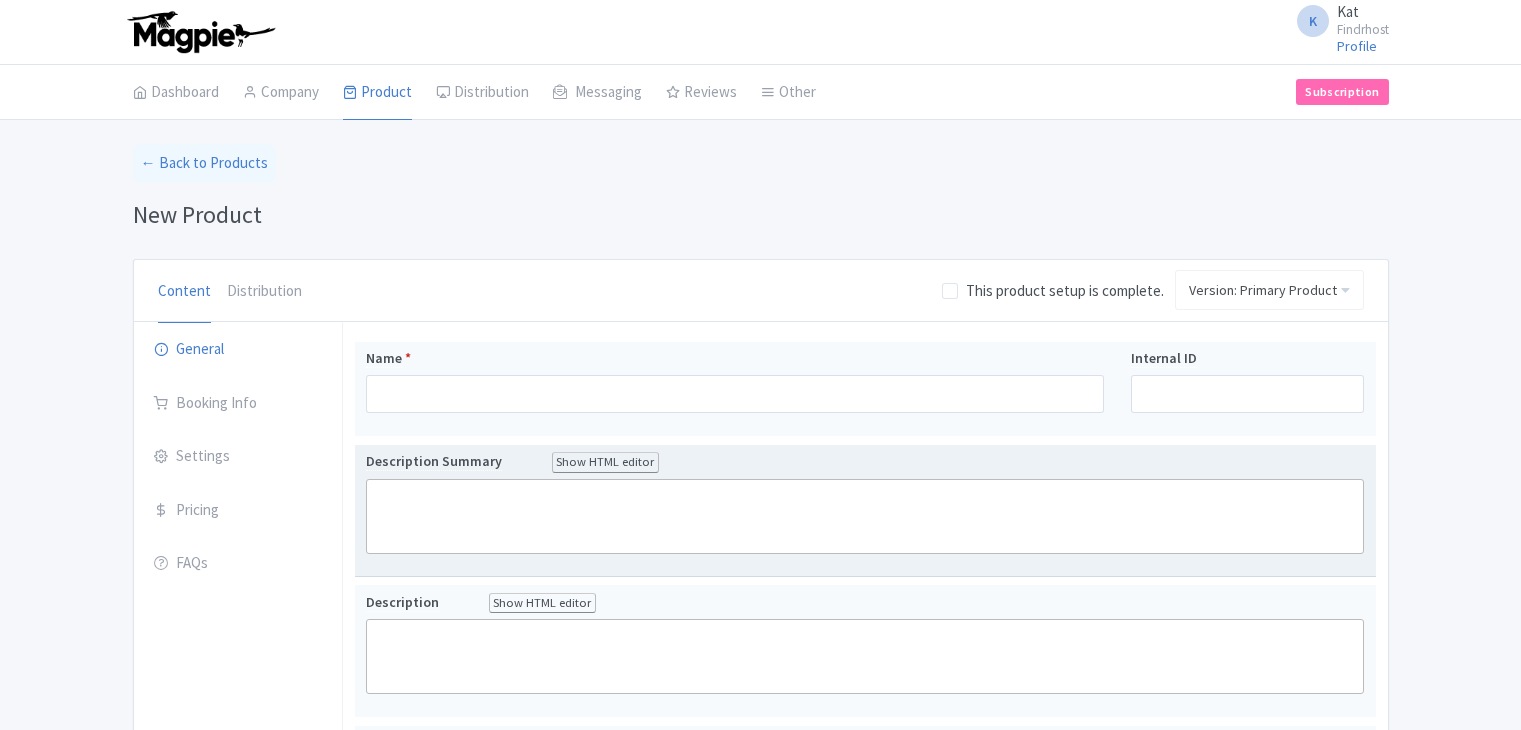 scroll, scrollTop: 0, scrollLeft: 0, axis: both 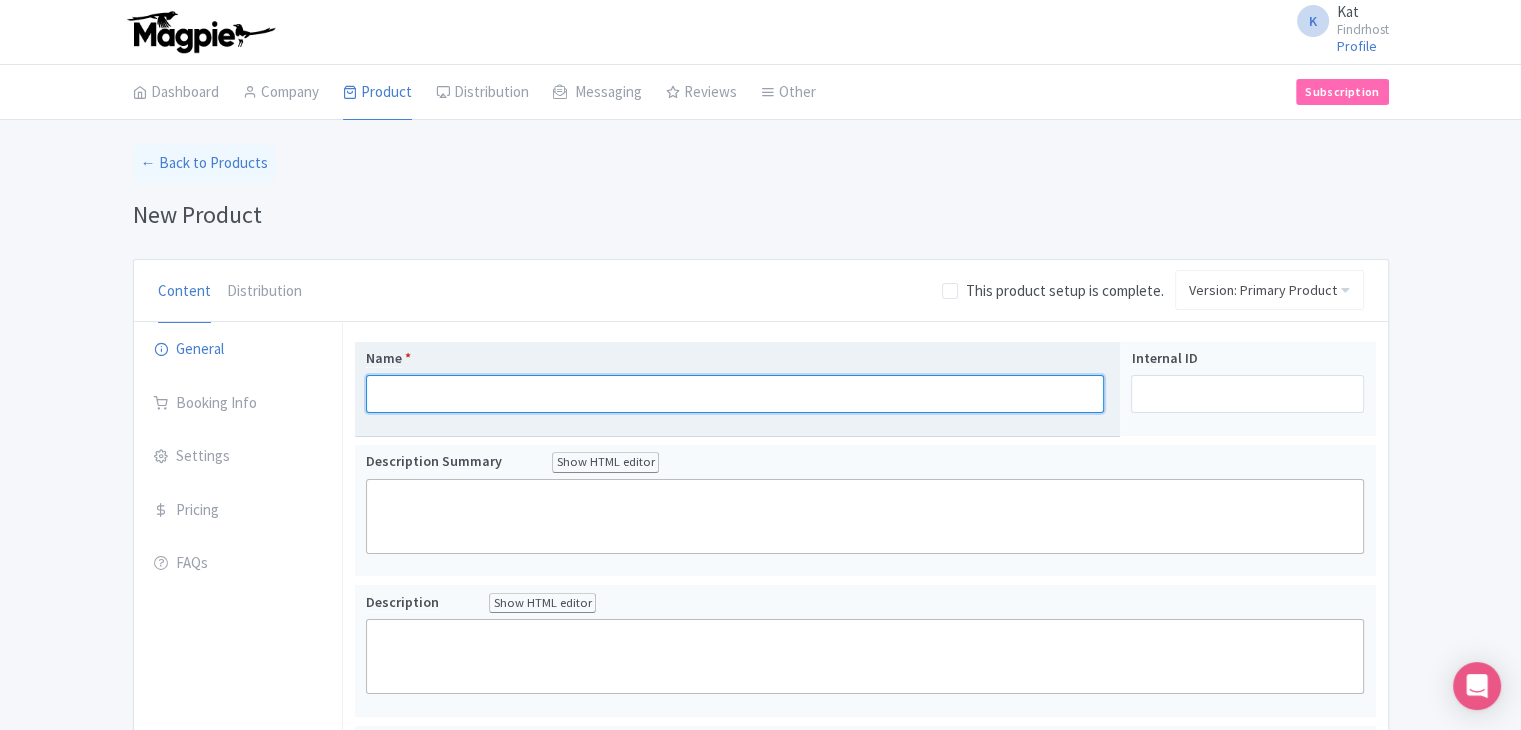 click on "Name   *" at bounding box center [735, 394] 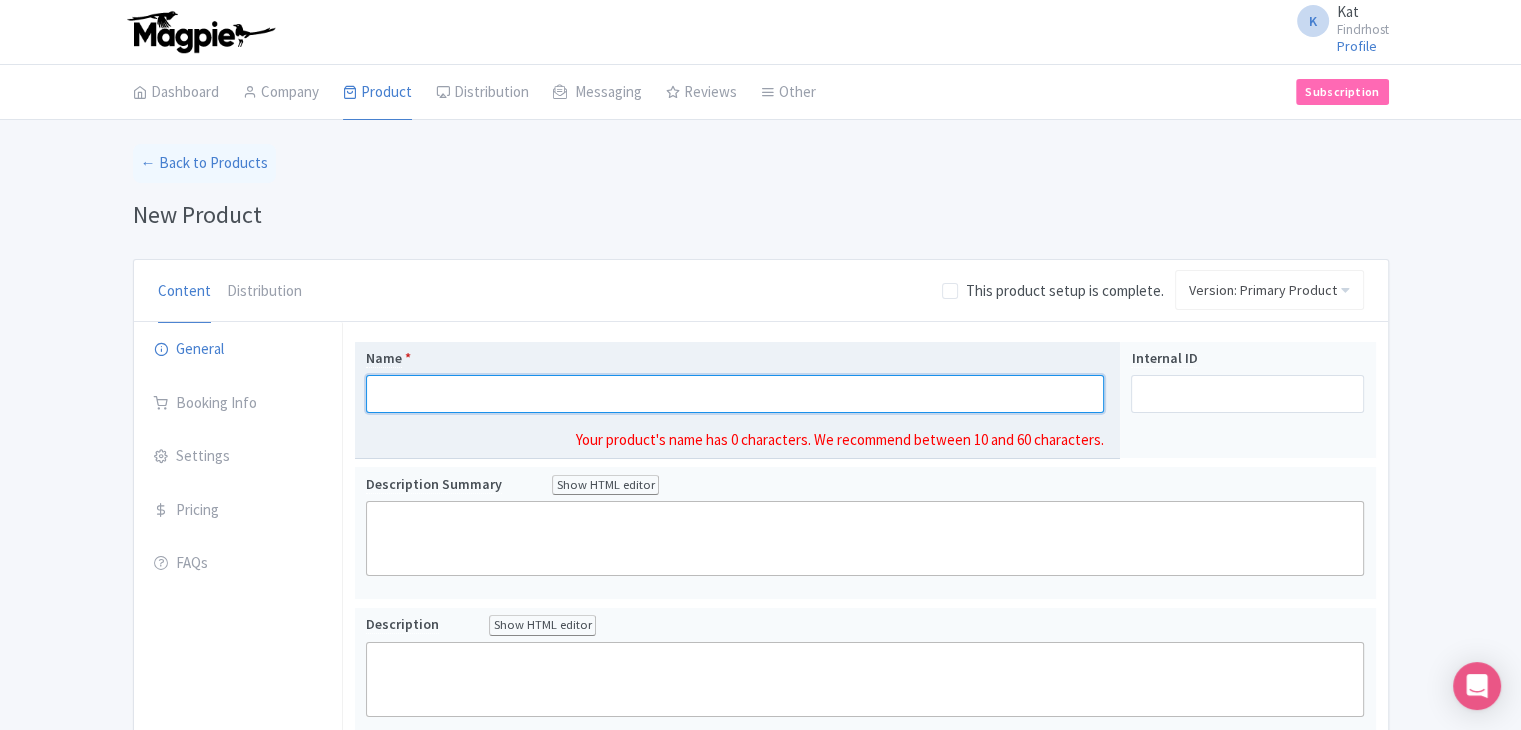 paste on "Epic Waterway Jet Boat Adventure" 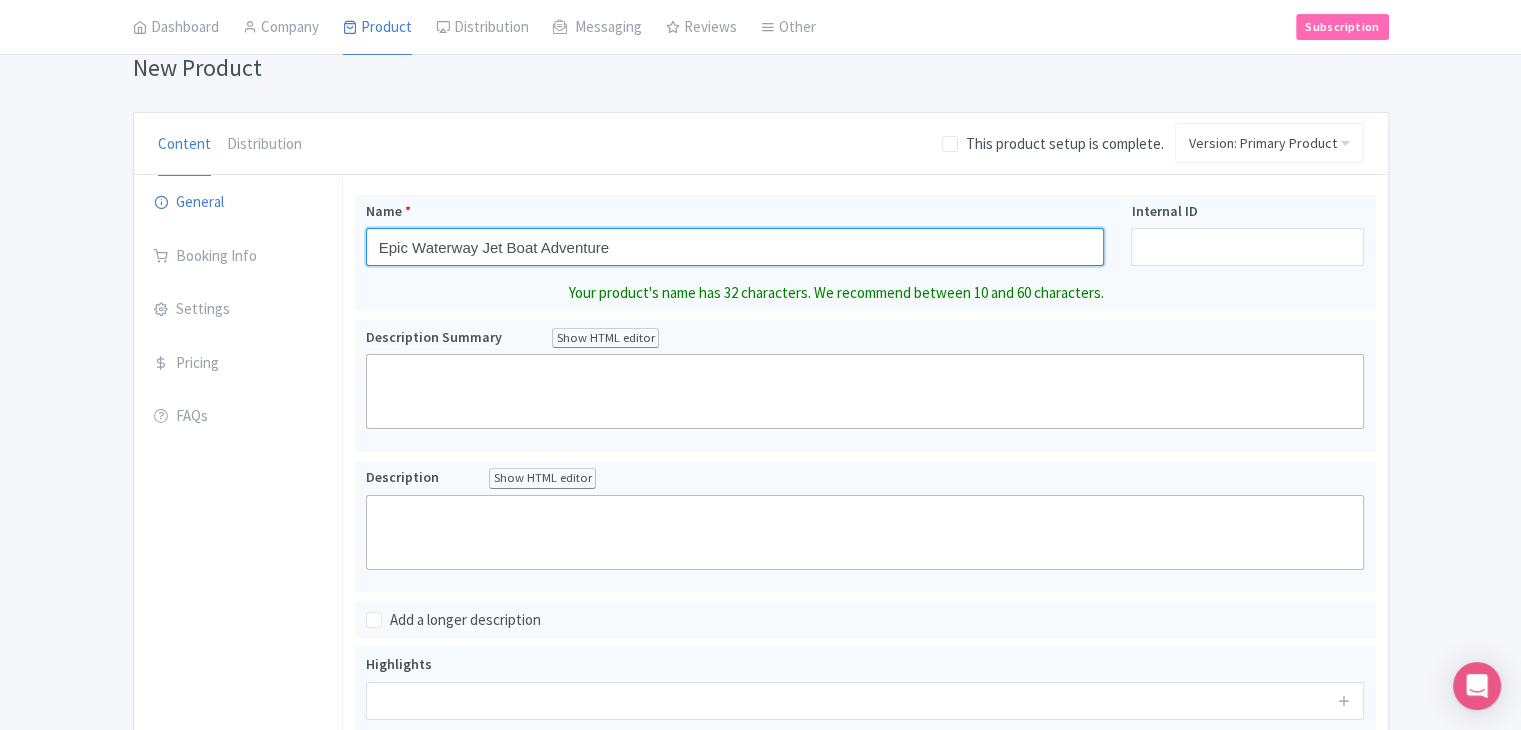 scroll, scrollTop: 100, scrollLeft: 0, axis: vertical 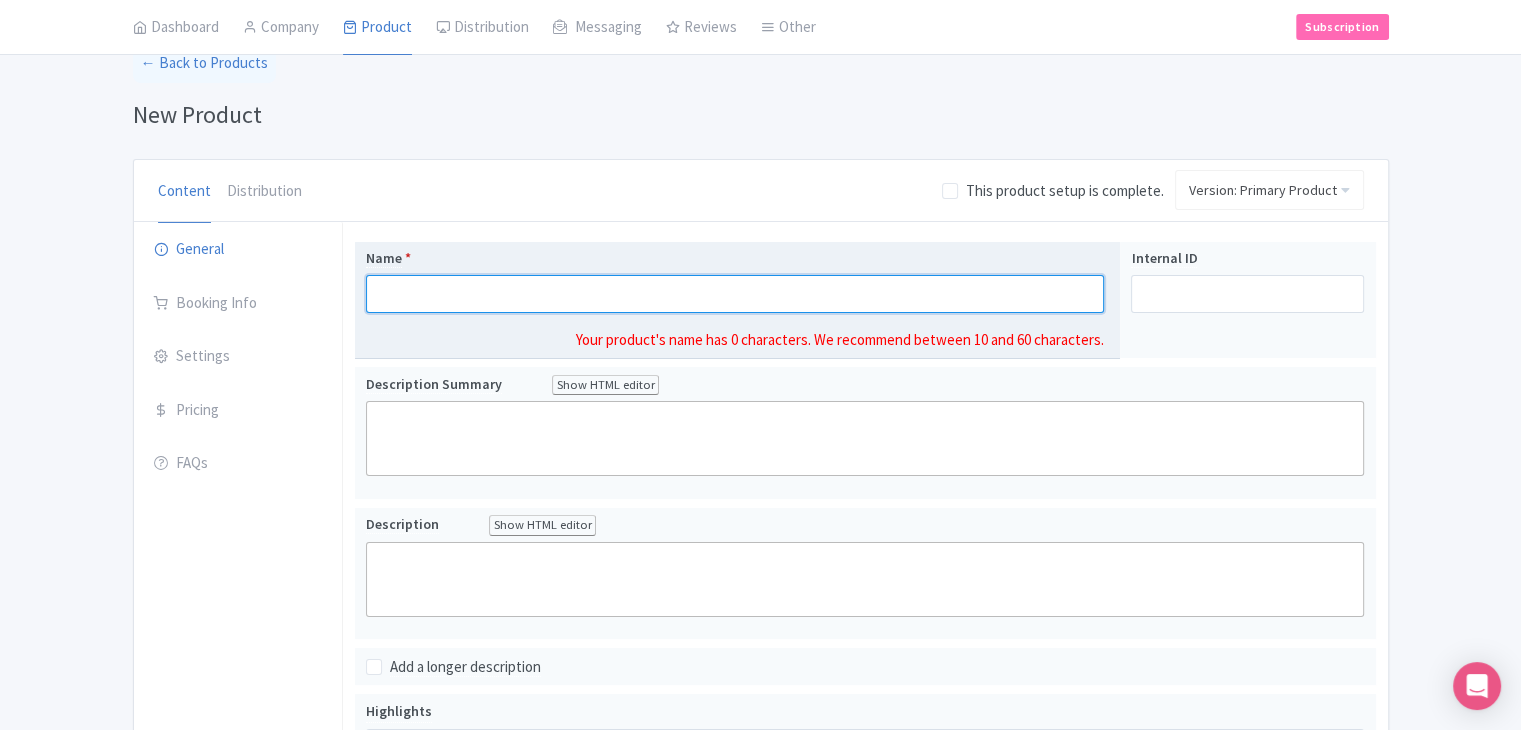 paste on "Milford Sound Early Morning Scenic Tour, Cruise & Flight with Glass Roof" 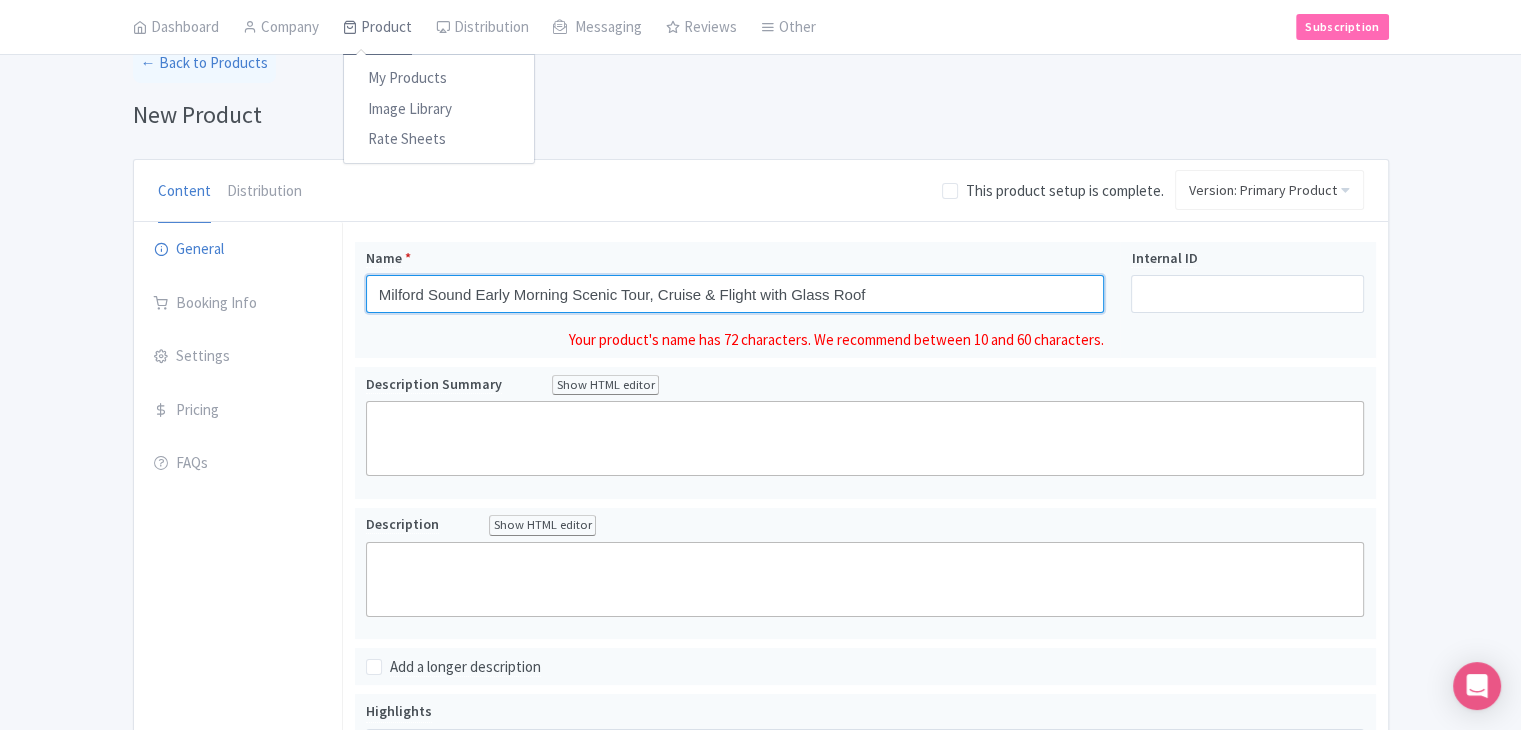 type on "Milford Sound Early Morning Scenic Tour, Cruise & Flight with Glass Roof" 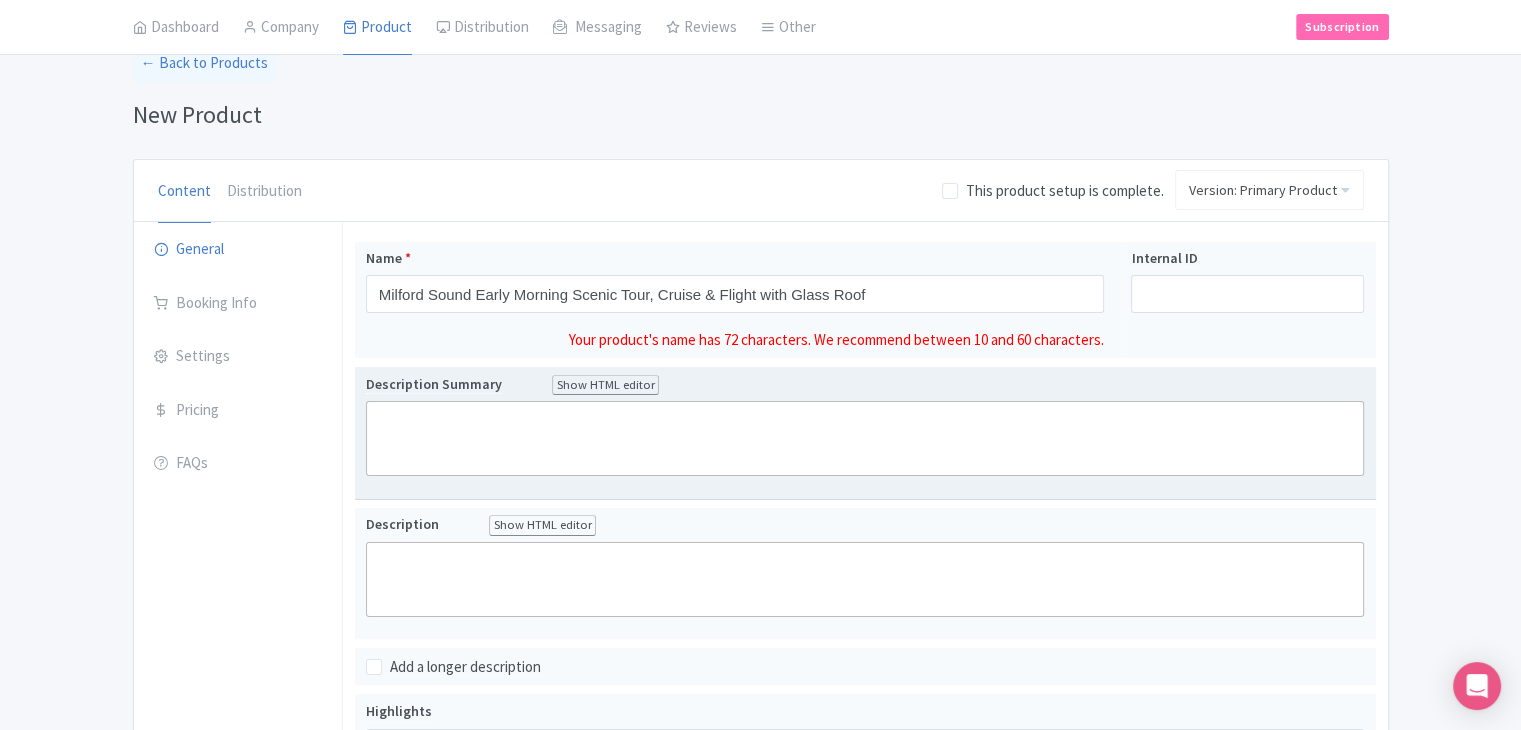 click 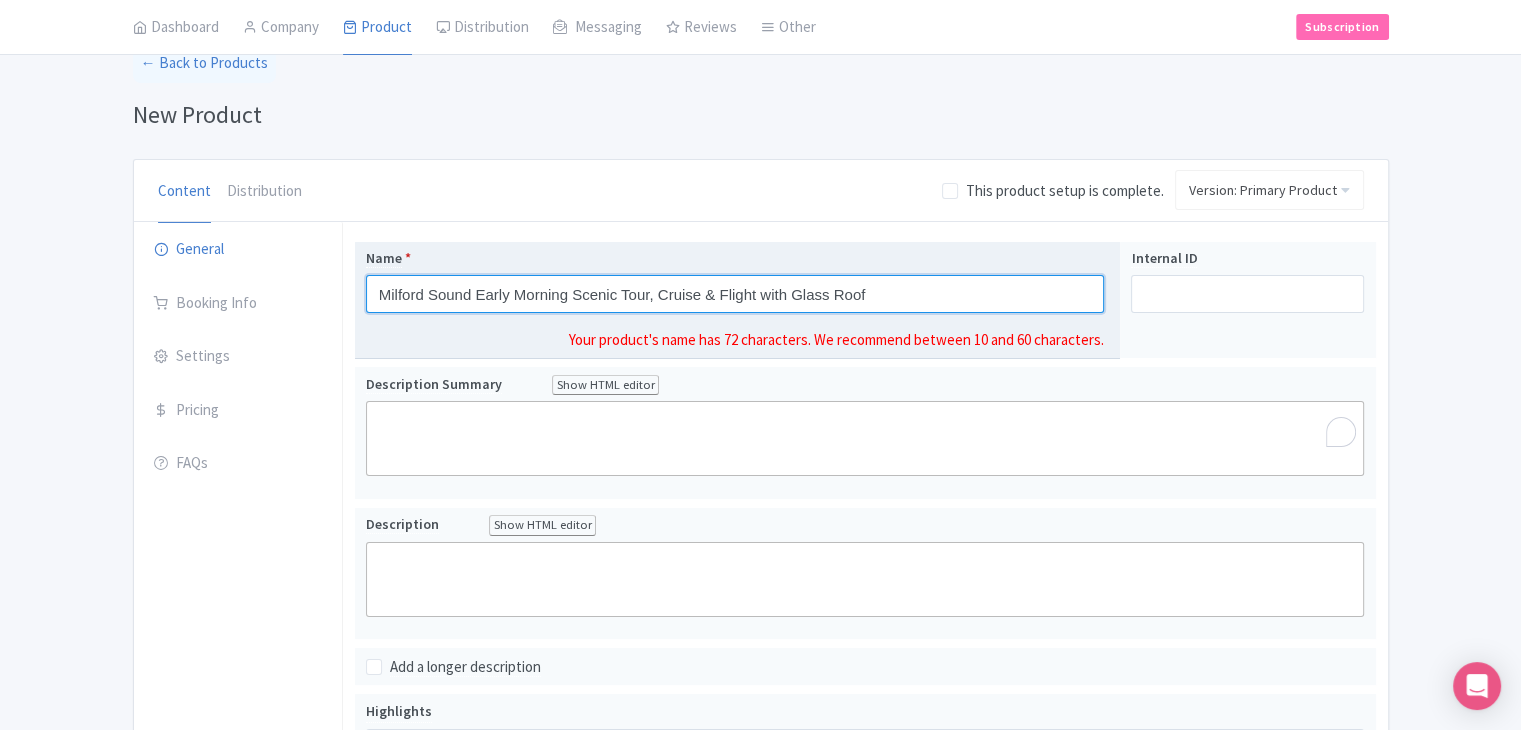scroll, scrollTop: 122, scrollLeft: 0, axis: vertical 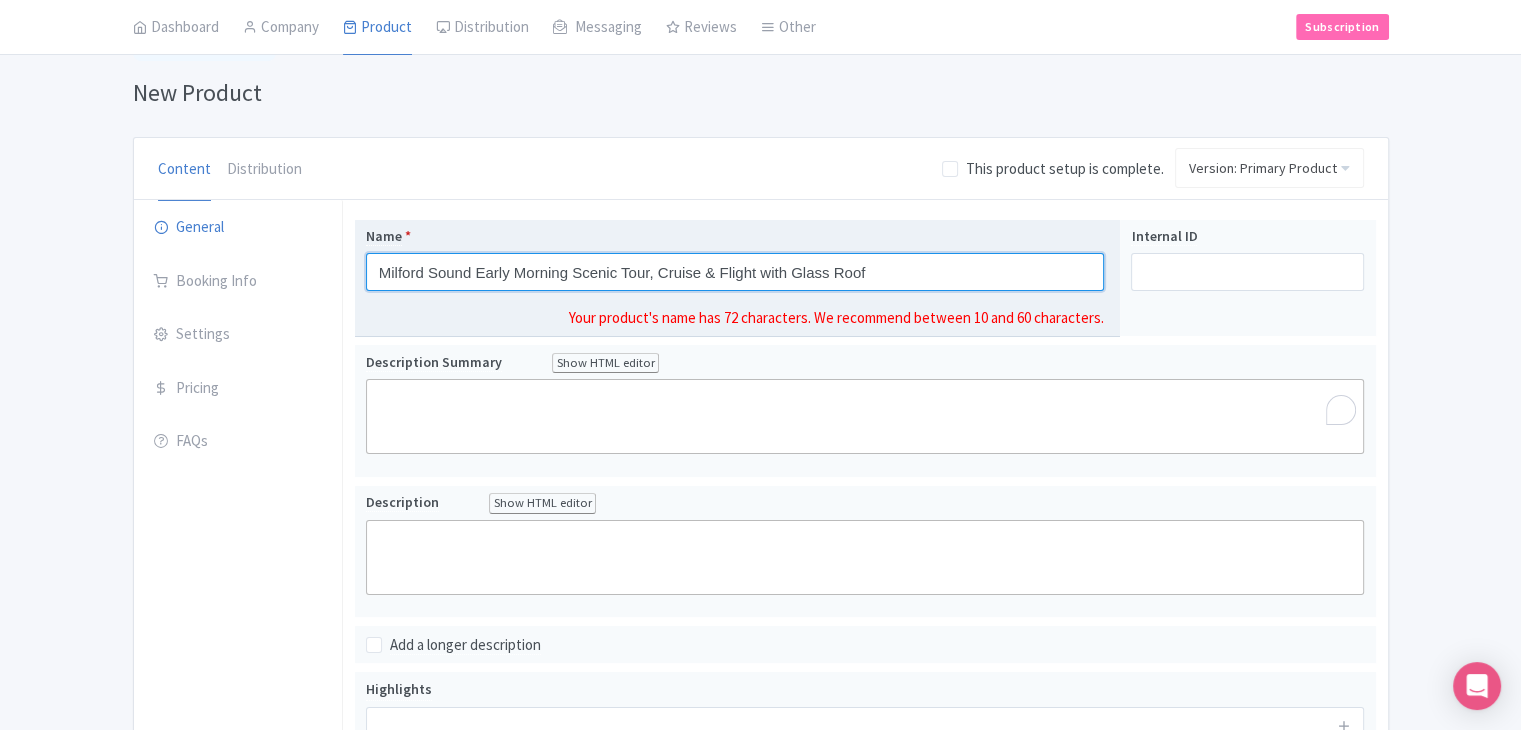 click on "Milford Sound Early Morning Scenic Tour, Cruise & Flight with Glass Roof" at bounding box center [735, 272] 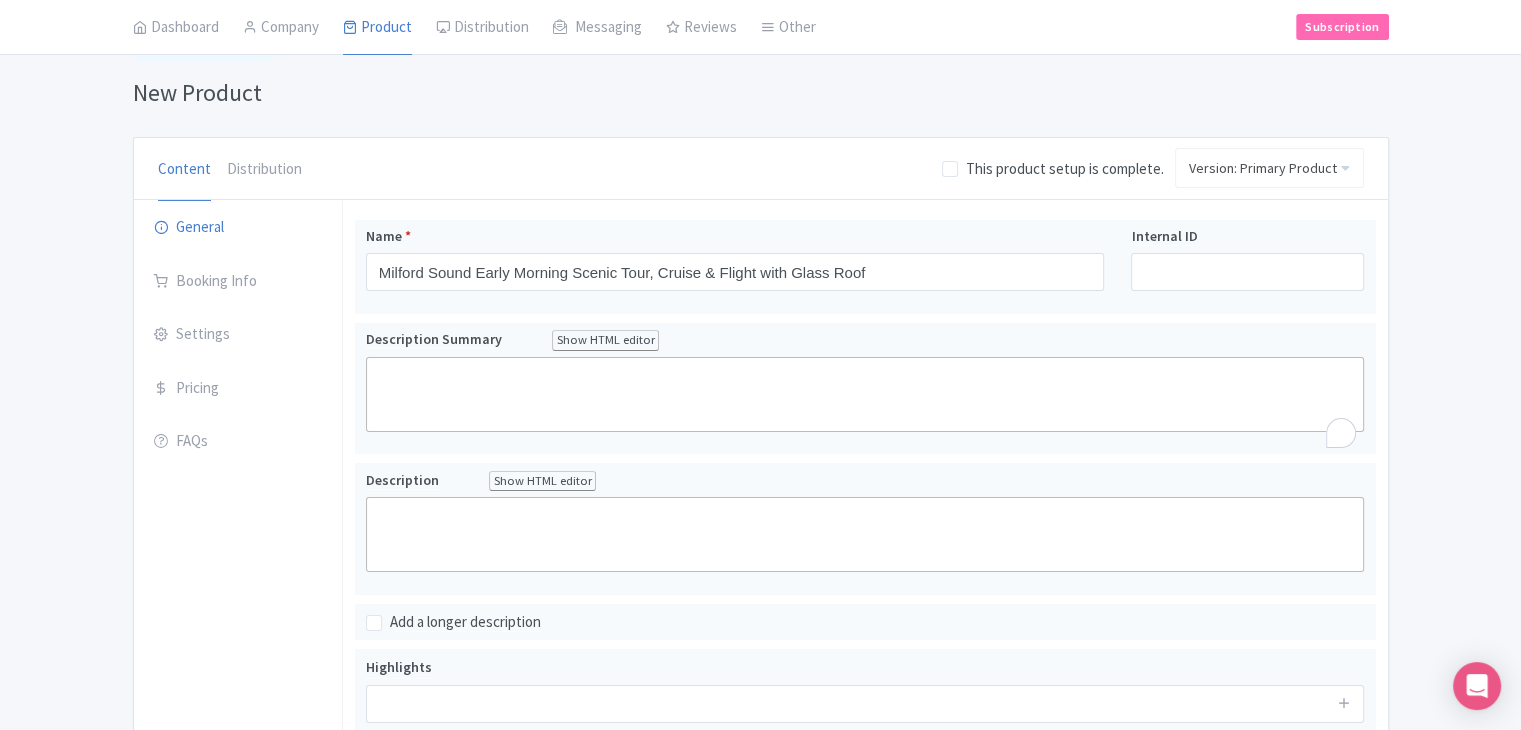 click on "Content
Distribution" at bounding box center [542, 169] 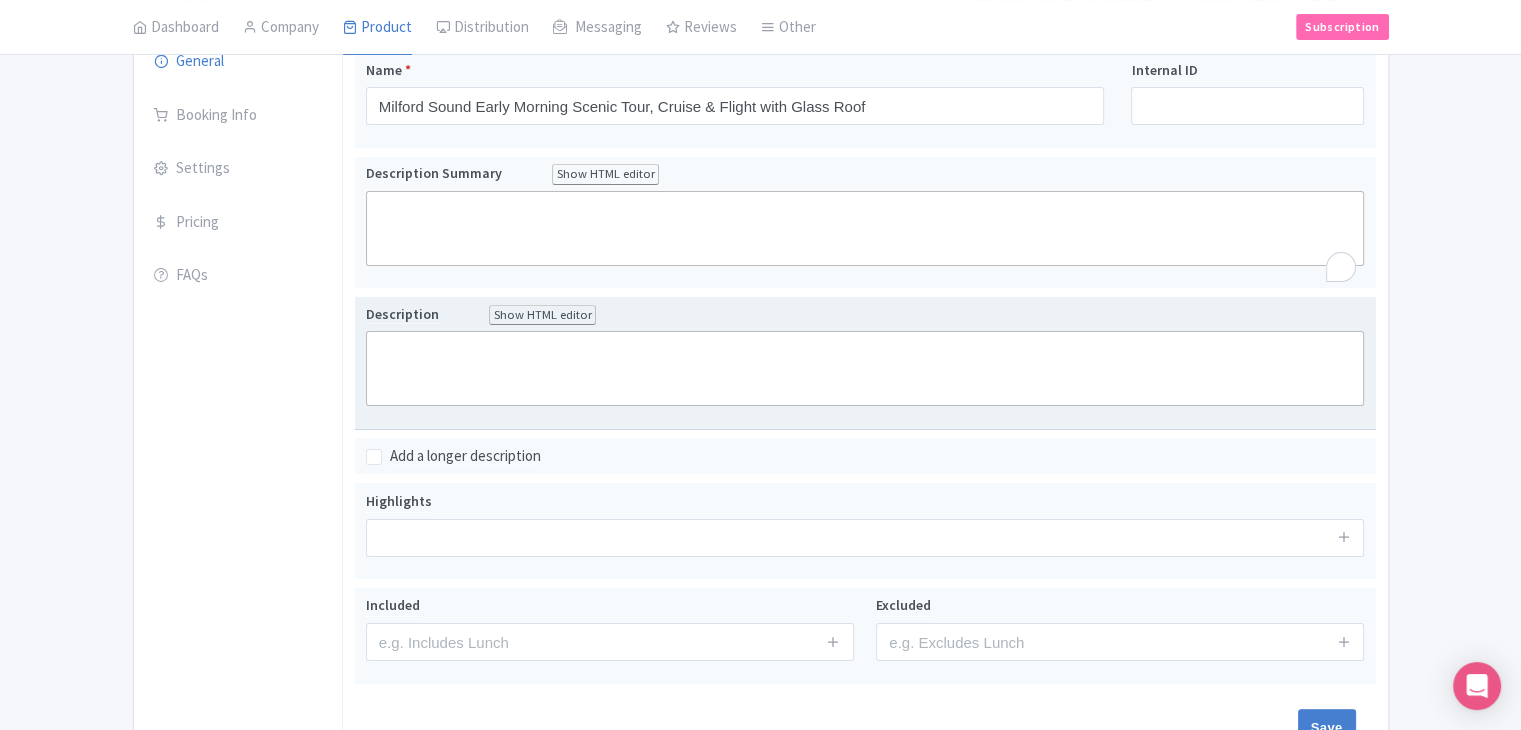 scroll, scrollTop: 322, scrollLeft: 0, axis: vertical 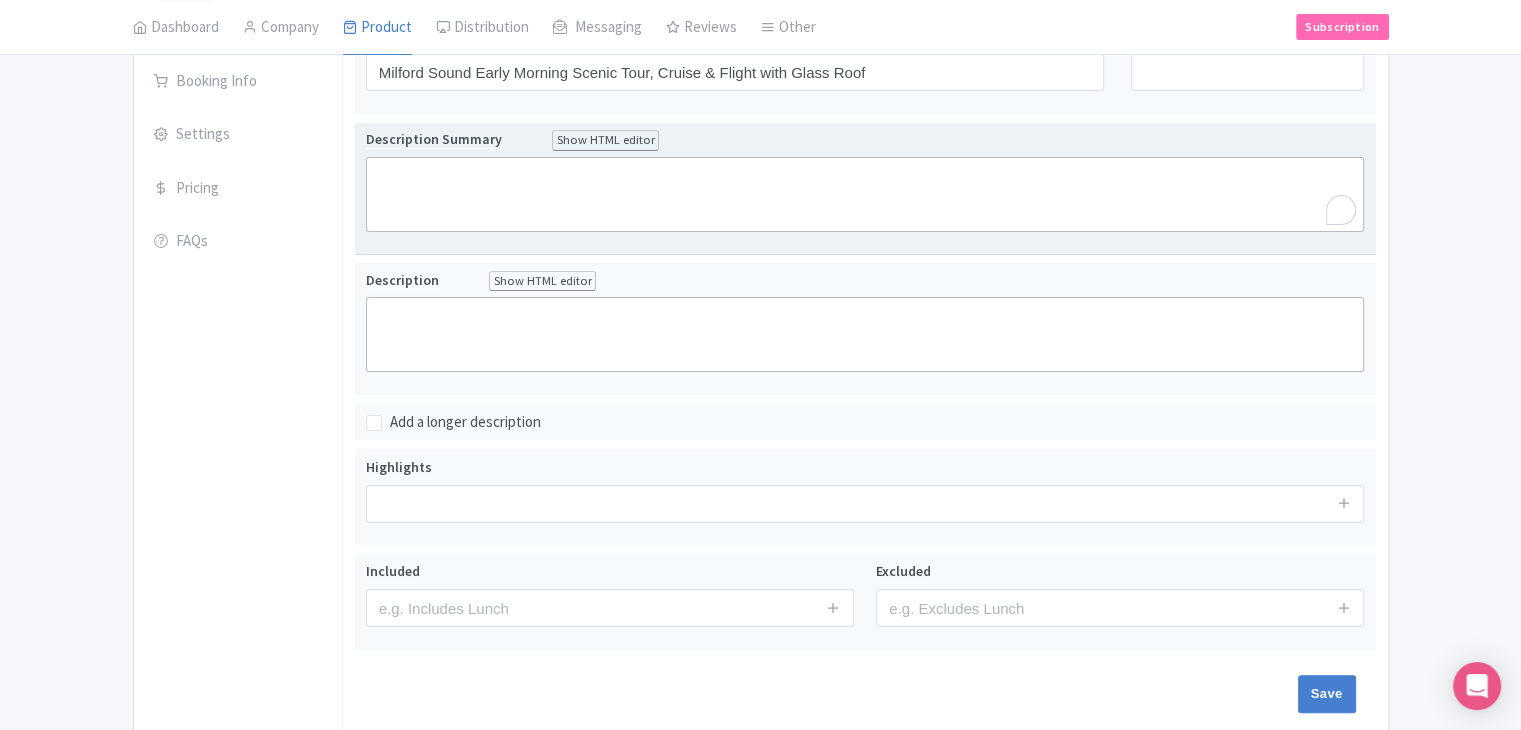 click 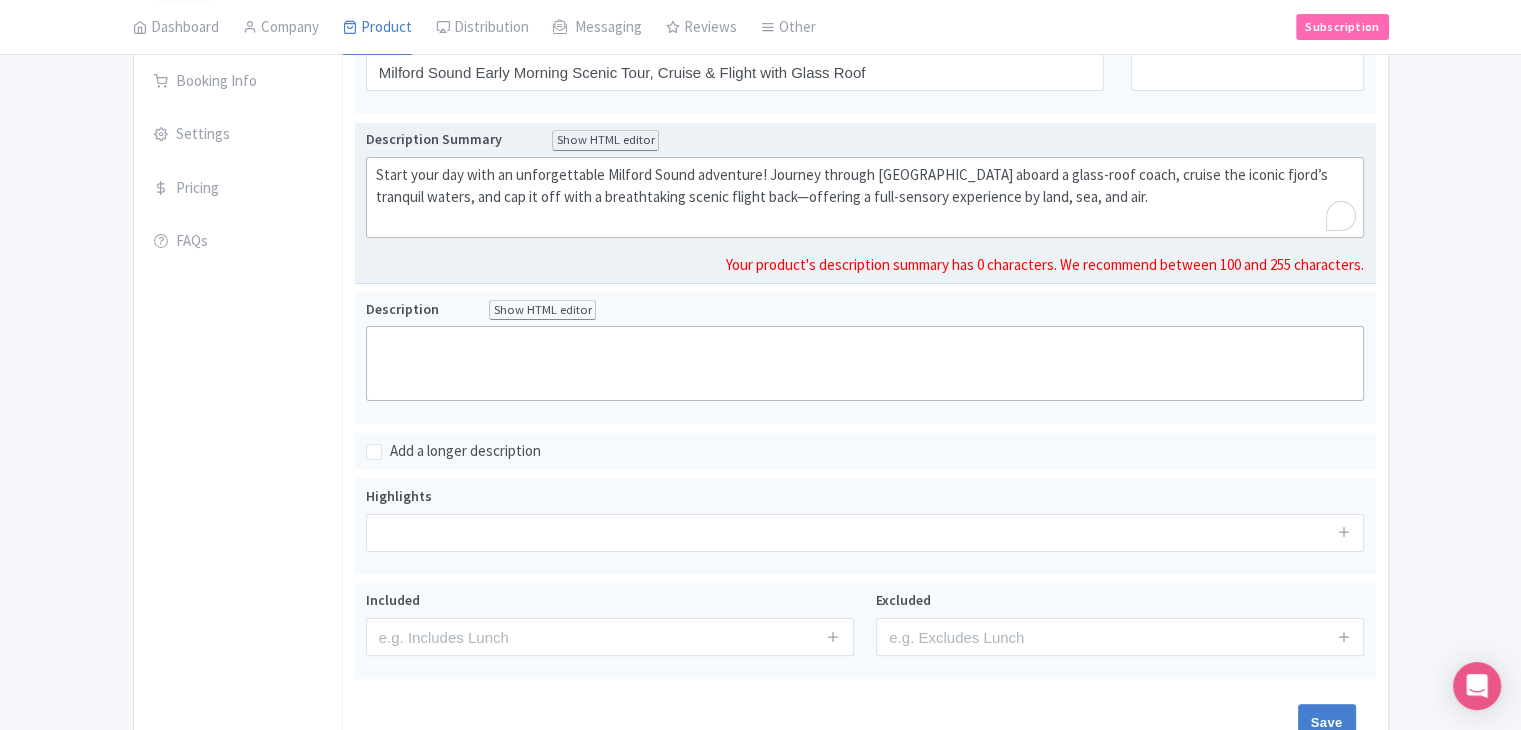 type on "<div>Start your day with an unforgettable Milford Sound adventure! Journey through Fiordland National Park aboard a glass-roof coach, cruise the iconic fjord’s tranquil waters, and cap it off with a breathtaking scenic flight back—offering a full-sensory experience by land, sea, and air.<br><br></div>" 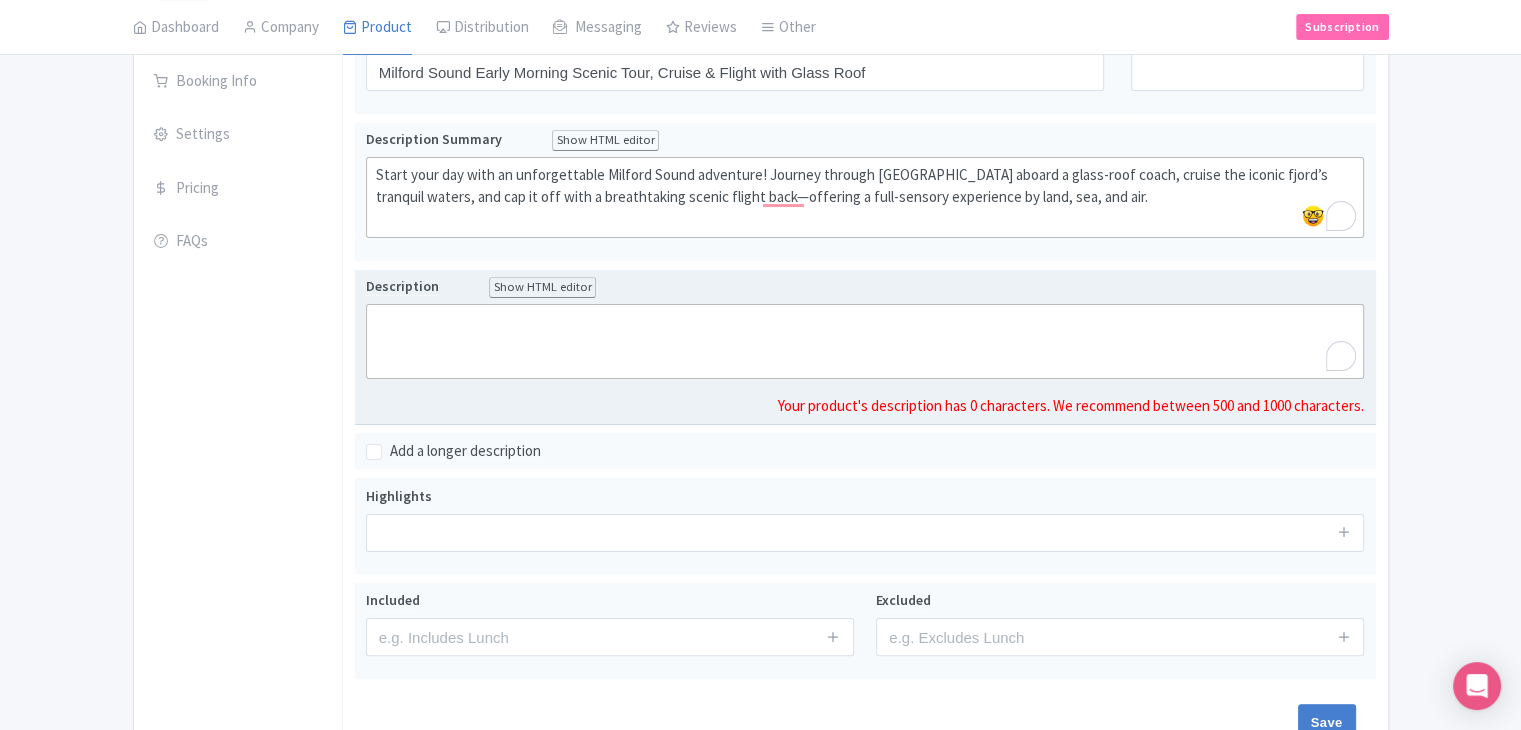 click 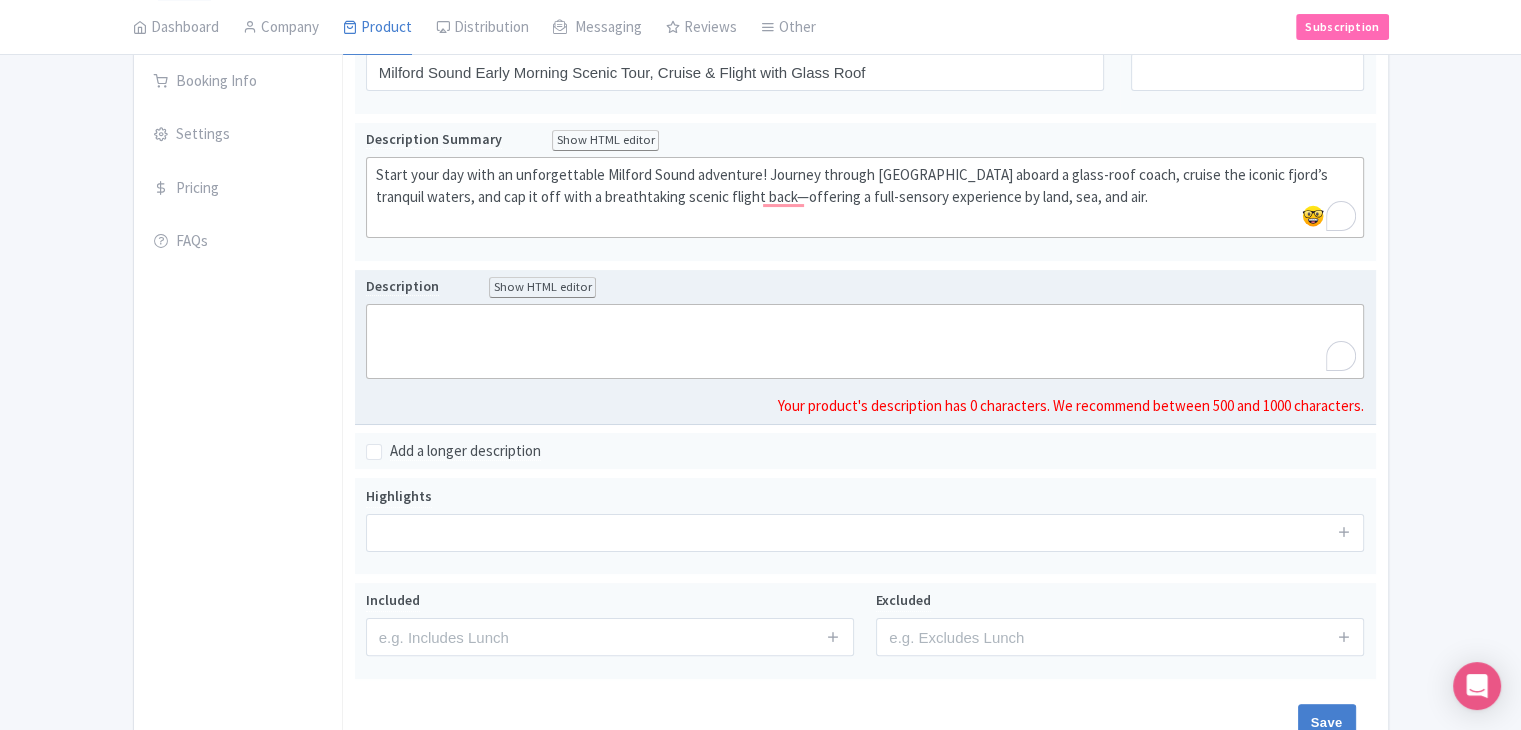 paste on "<div>xperience the magic of <strong>Milford Sound</strong> from every angle with this early morning scenic tour, combining a luxurious glass-roof coach ride, a serene fjord cruise, and a spectacular return flight.<br><br></div><div>Your day begins with a comfortable morning departure aboard a glass-roof coach, allowing you to soak in the dramatic landscapes of <strong>Fiordland National Park</strong>—think mirror lakes, towering peaks, ancient rainforests, and cascading waterfalls. Along the way, your knowledgeable guide shares fascinating stories and local insights as you journey deep into the heart of this World Heritage-listed region.<br><br></div><div>Upon arrival in Milford Sound, step aboard a purpose-built cruise vessel and glide across the calm waters of the fjord. Marvel at <strong>Mitre Peak</strong>, spot playful dolphins, fur seals, and (seasonally) penguins, and feel the spray of <strong>Stirling Falls</strong> up close.<br><br></div><div>The highlight comes as you return by <strong>scenic fli..." 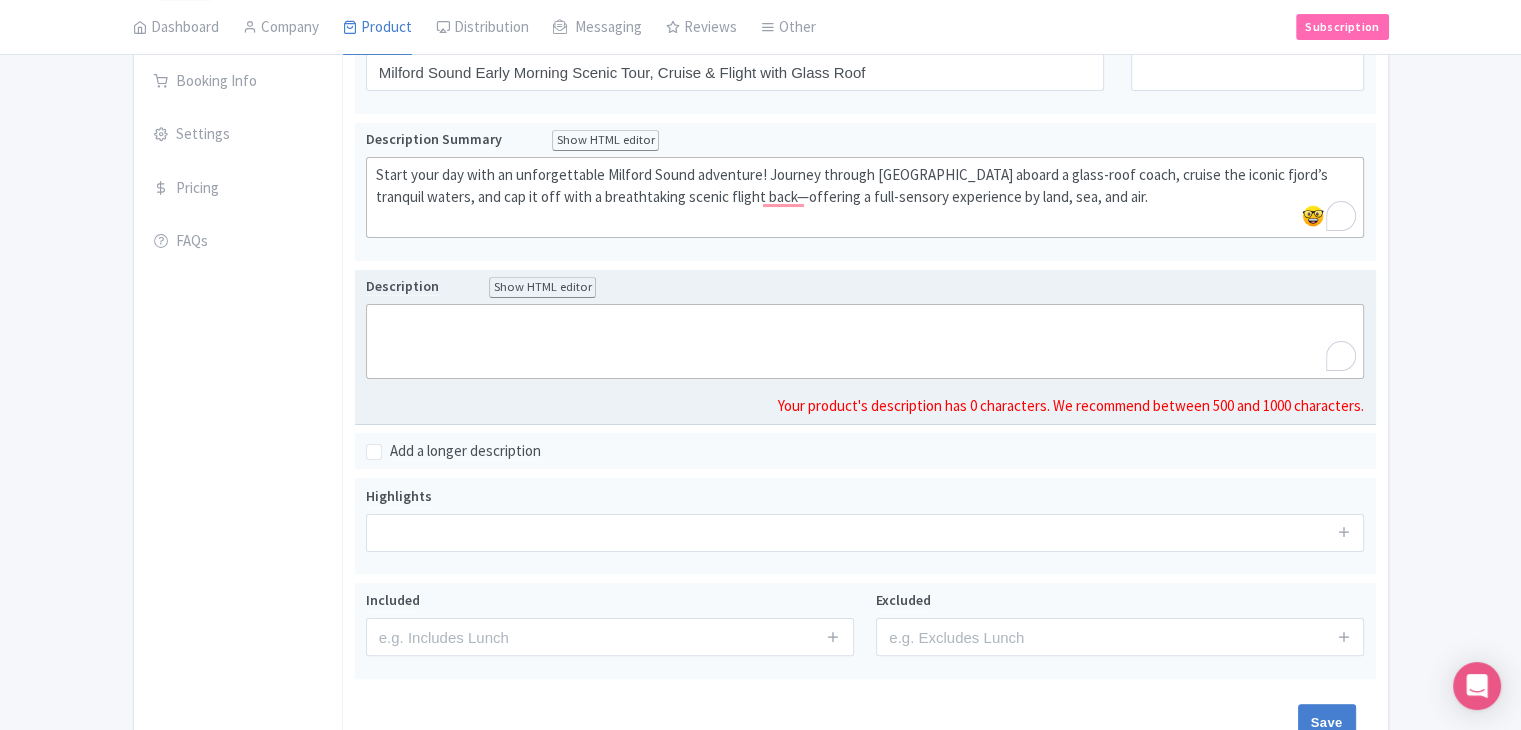 type on "<div>xperience the magic of <strong>Milford Sound</strong> from every angle with this early morning scenic tour, combining a luxurious glass-roof coach ride, a serene fjord cruise, and a spectacular return flight.<br><br></div><div>Your day begins with a comfortable morning departure aboard a glass-roof coach, allowing you to soak in the dramatic landscapes of <strong>Fiordland National Park</strong>—think mirror lakes, towering peaks, ancient rainforests, and cascading waterfalls. Along the way, your knowledgeable guide shares fascinating stories and local insights as you journey deep into the heart of this World Heritage-listed region.<br><br></div><div>Upon arrival in Milford Sound, step aboard a purpose-built cruise vessel and glide across the calm waters of the fjord. Marvel at <strong>Mitre Peak</strong>, spot playful dolphins, fur seals, and (seasonally) penguins, and feel the spray of <strong>Stirling Falls</strong> up close.<br><br></div><div>The highlight comes as you return by <strong>scenic fli..." 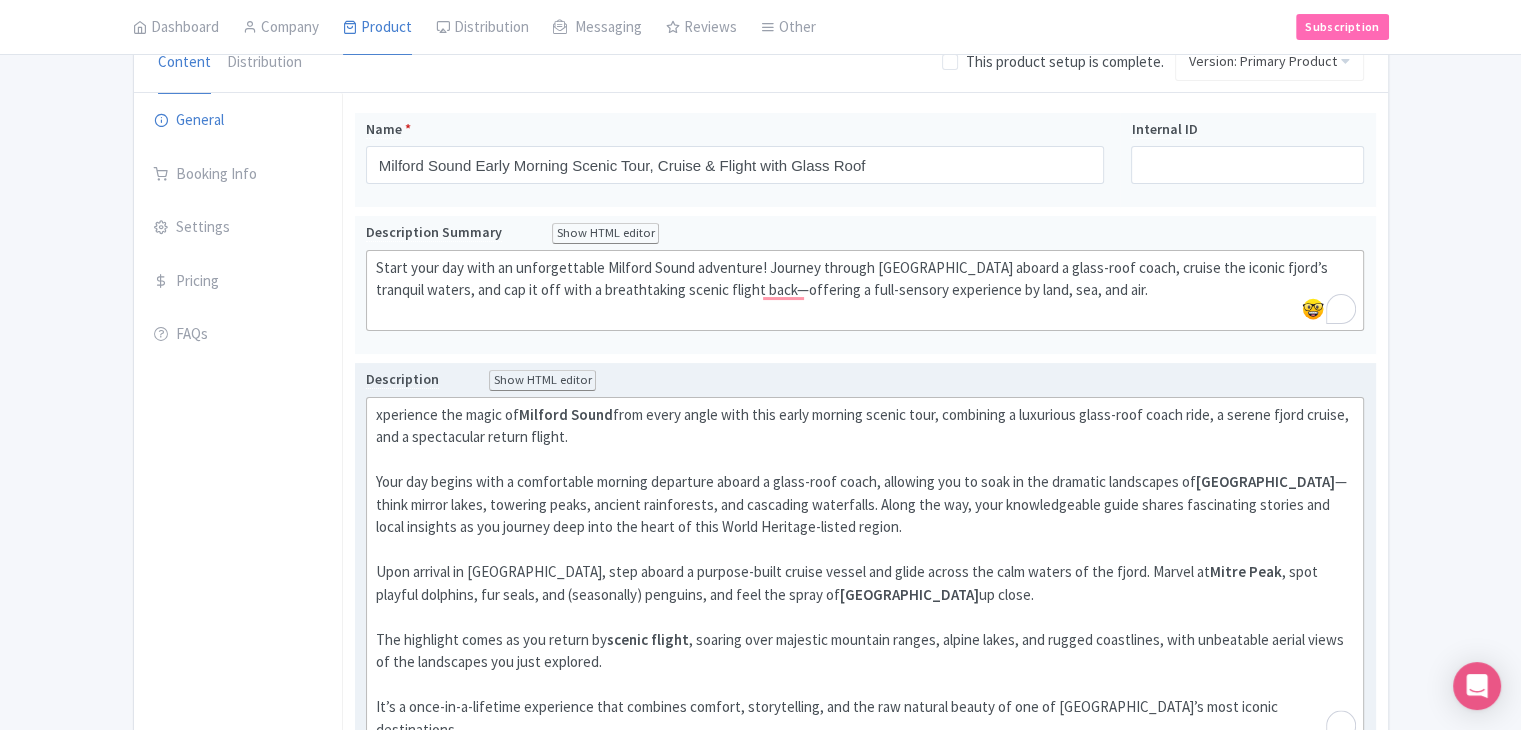 scroll, scrollTop: 222, scrollLeft: 0, axis: vertical 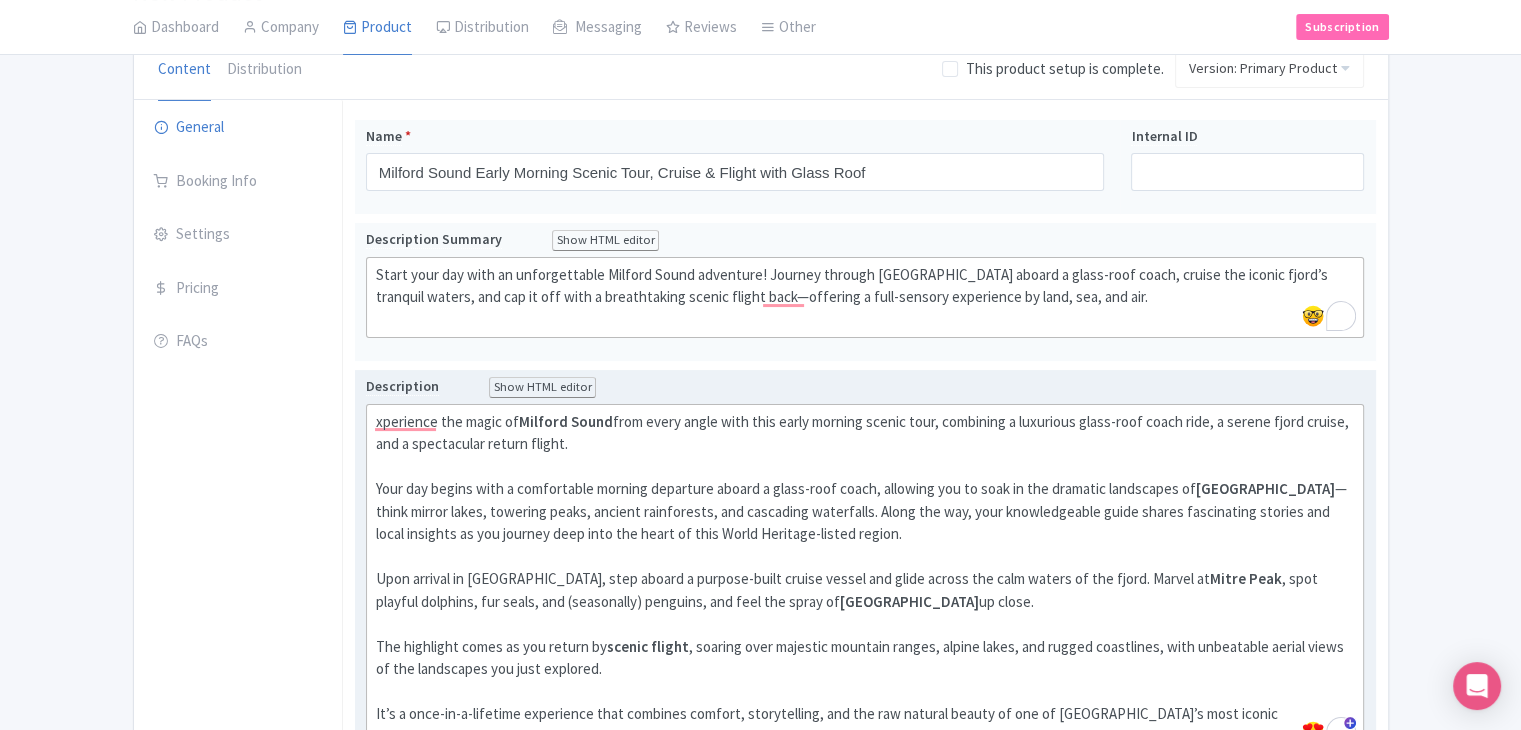 click on "Your day begins with a comfortable morning departure aboard a glass-roof coach, allowing you to soak in the dramatic landscapes of  Fiordland National Park —think mirror lakes, towering peaks, ancient rainforests, and cascading waterfalls. Along the way, your knowledgeable guide shares fascinating stories and local insights as you journey deep into the heart of this World Heritage-listed region." 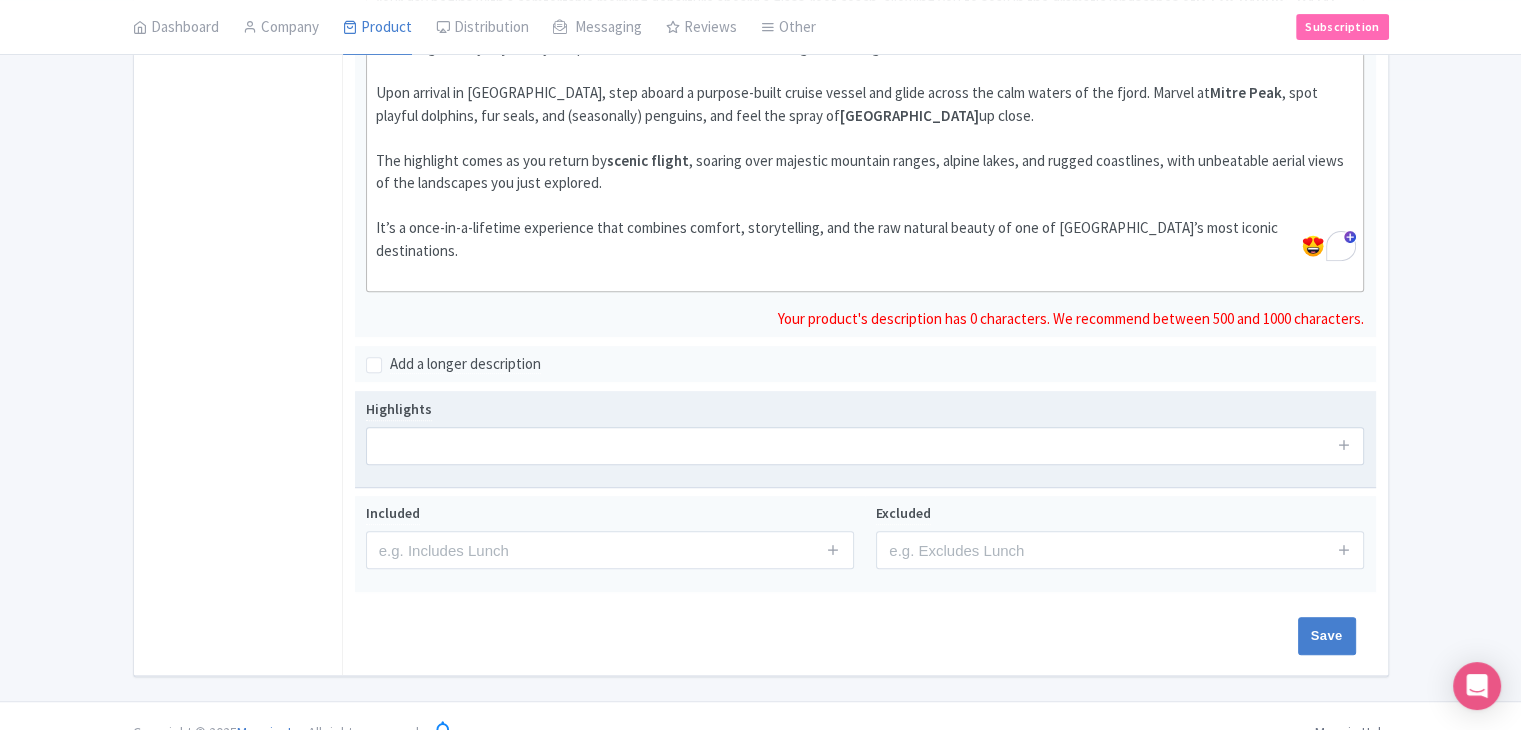 scroll, scrollTop: 712, scrollLeft: 0, axis: vertical 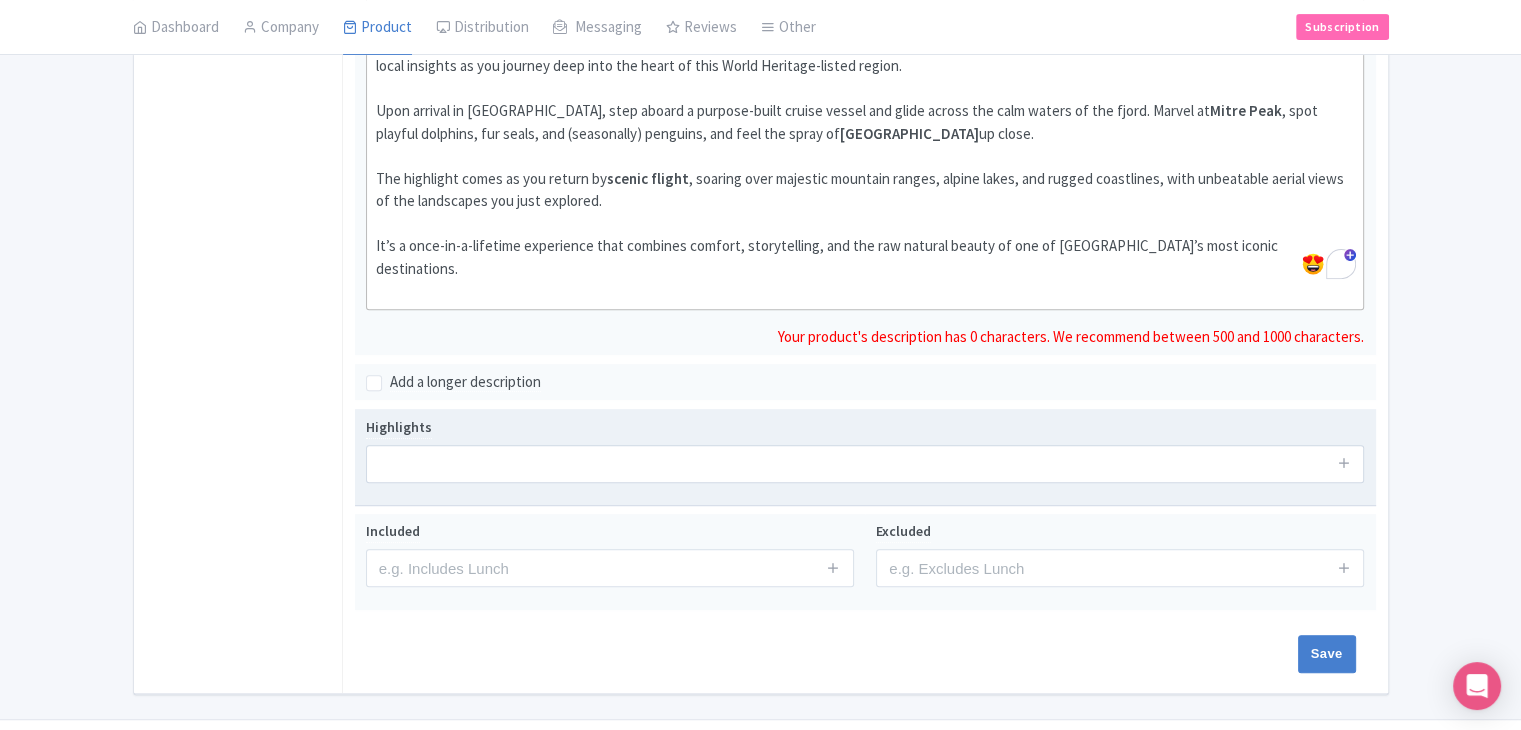 click on "Highlights" at bounding box center [865, 457] 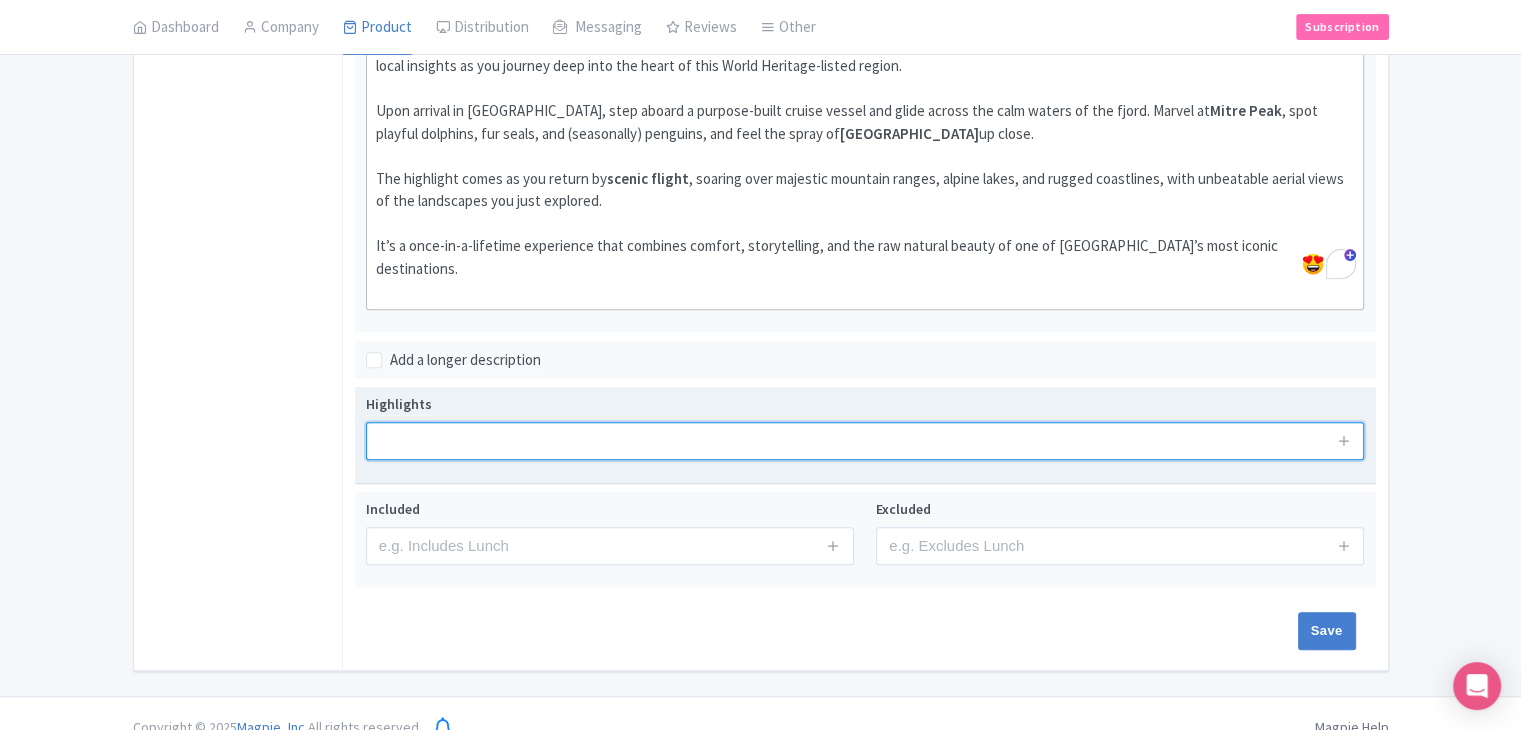 click at bounding box center (865, 441) 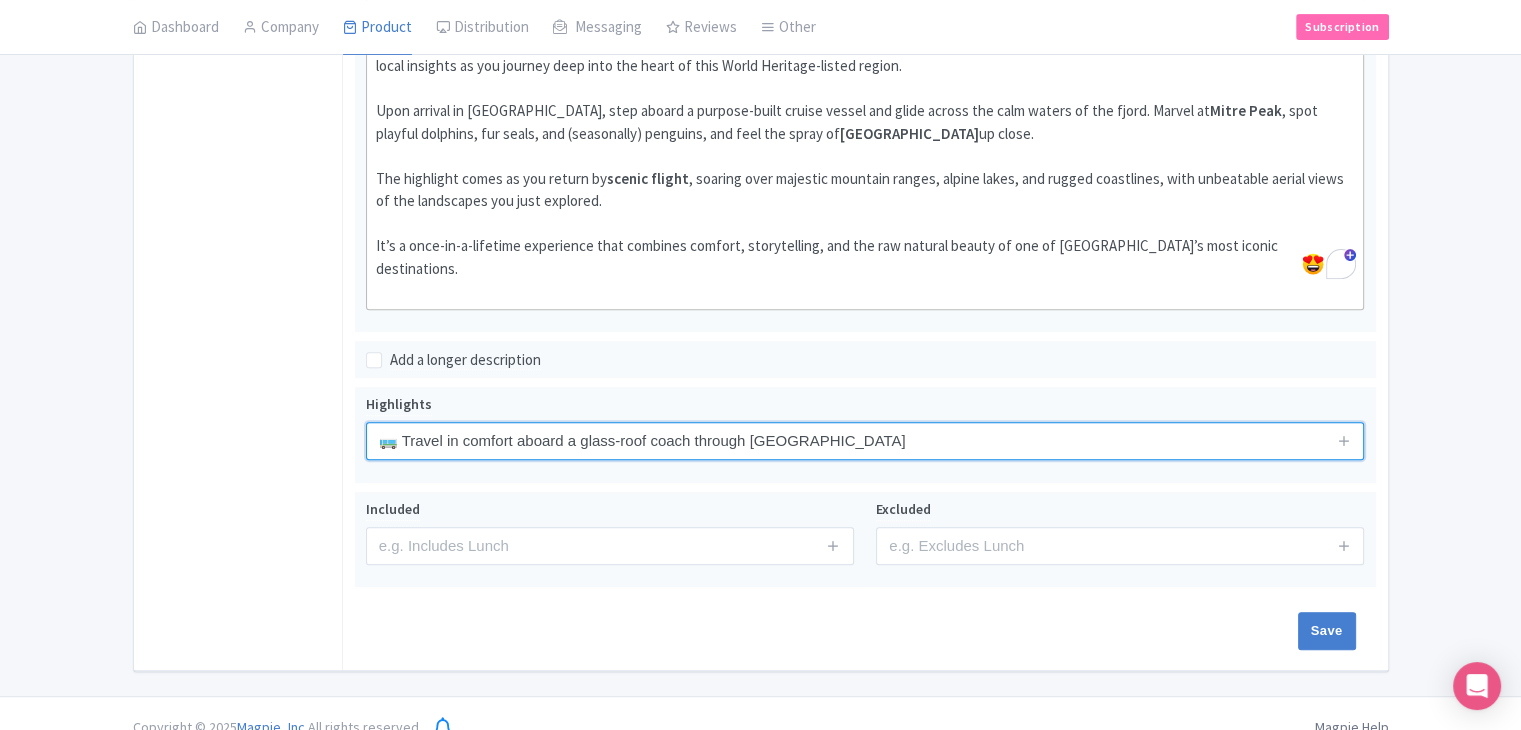 type on "🚌 Travel in comfort aboard a glass-roof coach through Fiordland National Park" 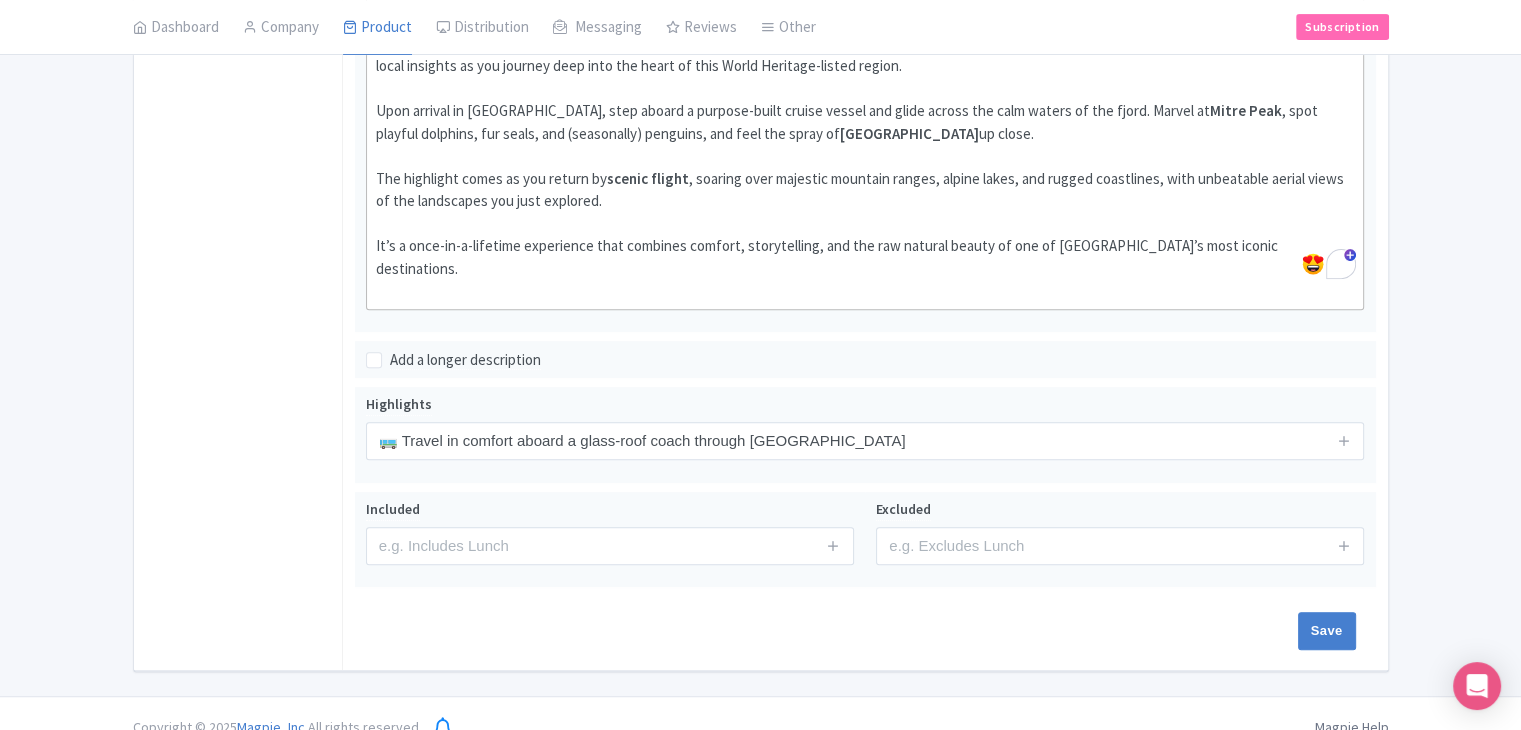 click on "General
Booking Info
Settings
Pricing
FAQs" at bounding box center (238, 151) 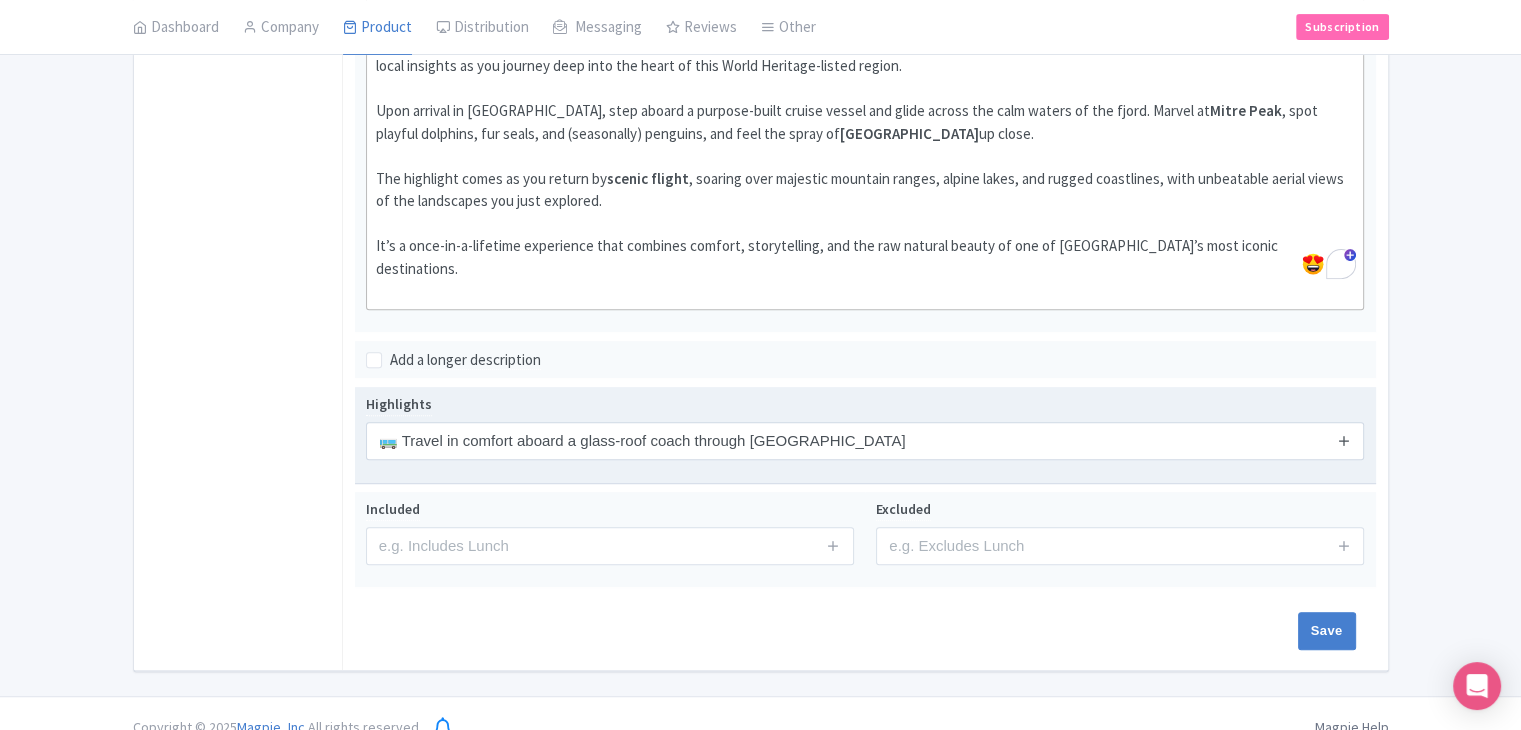 click at bounding box center [1344, 440] 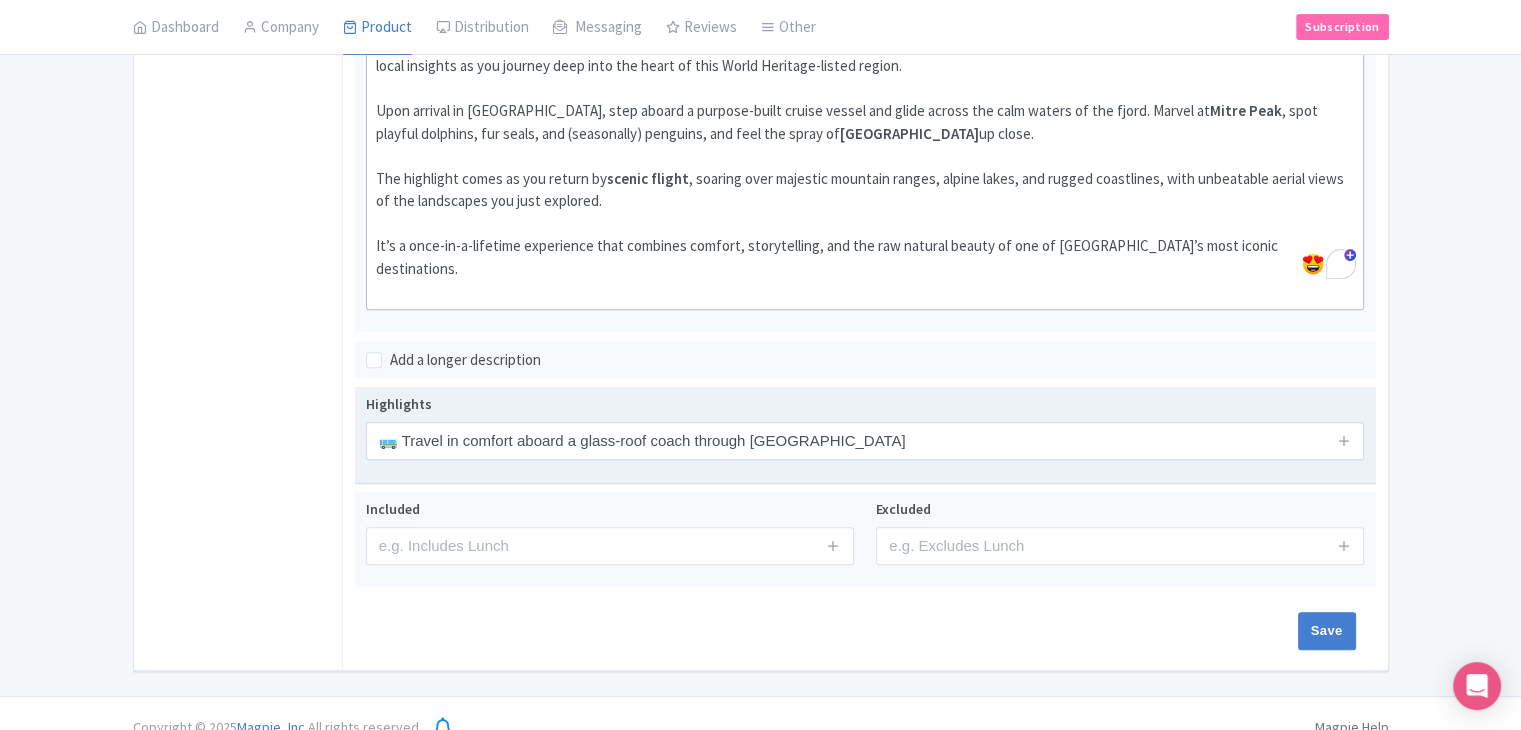 type 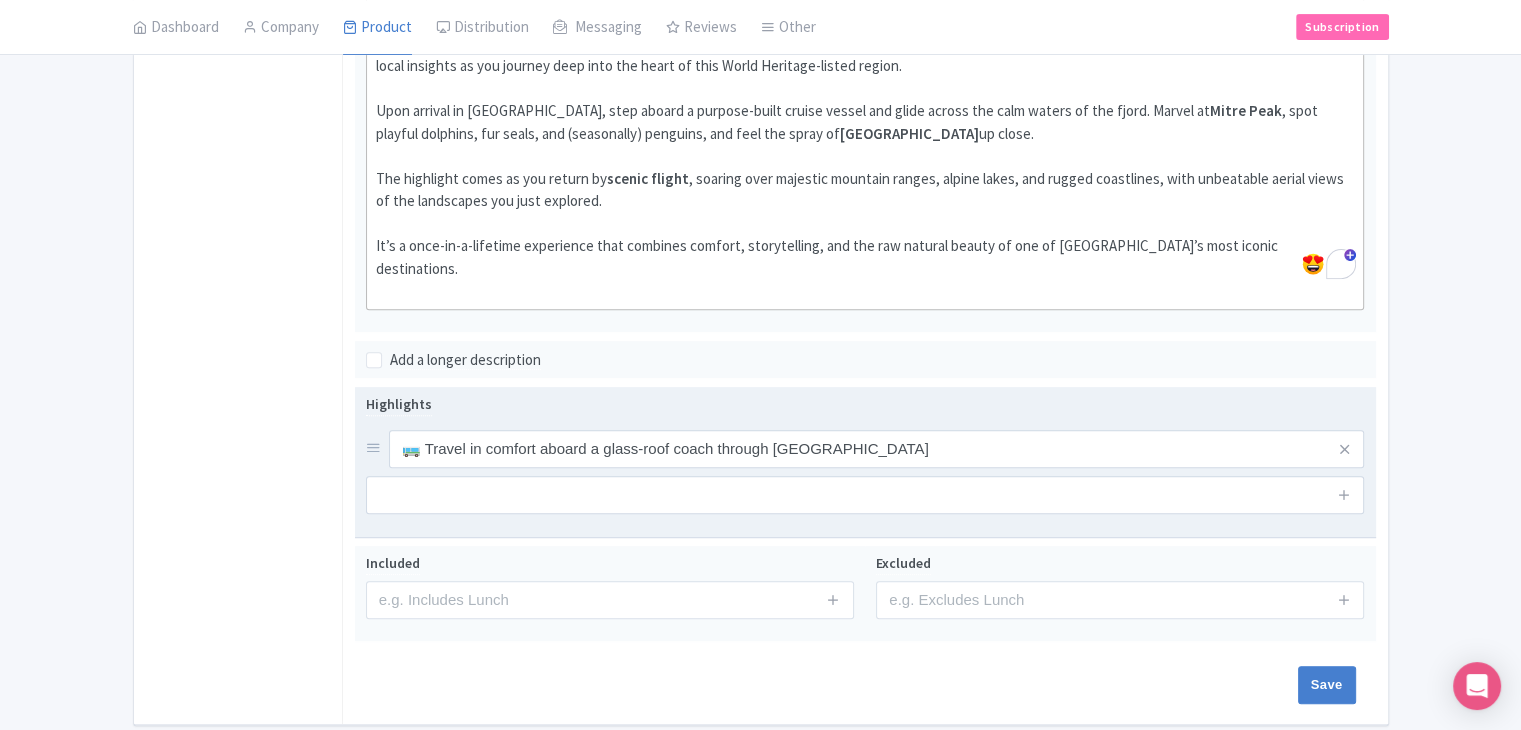 click at bounding box center (1344, 495) 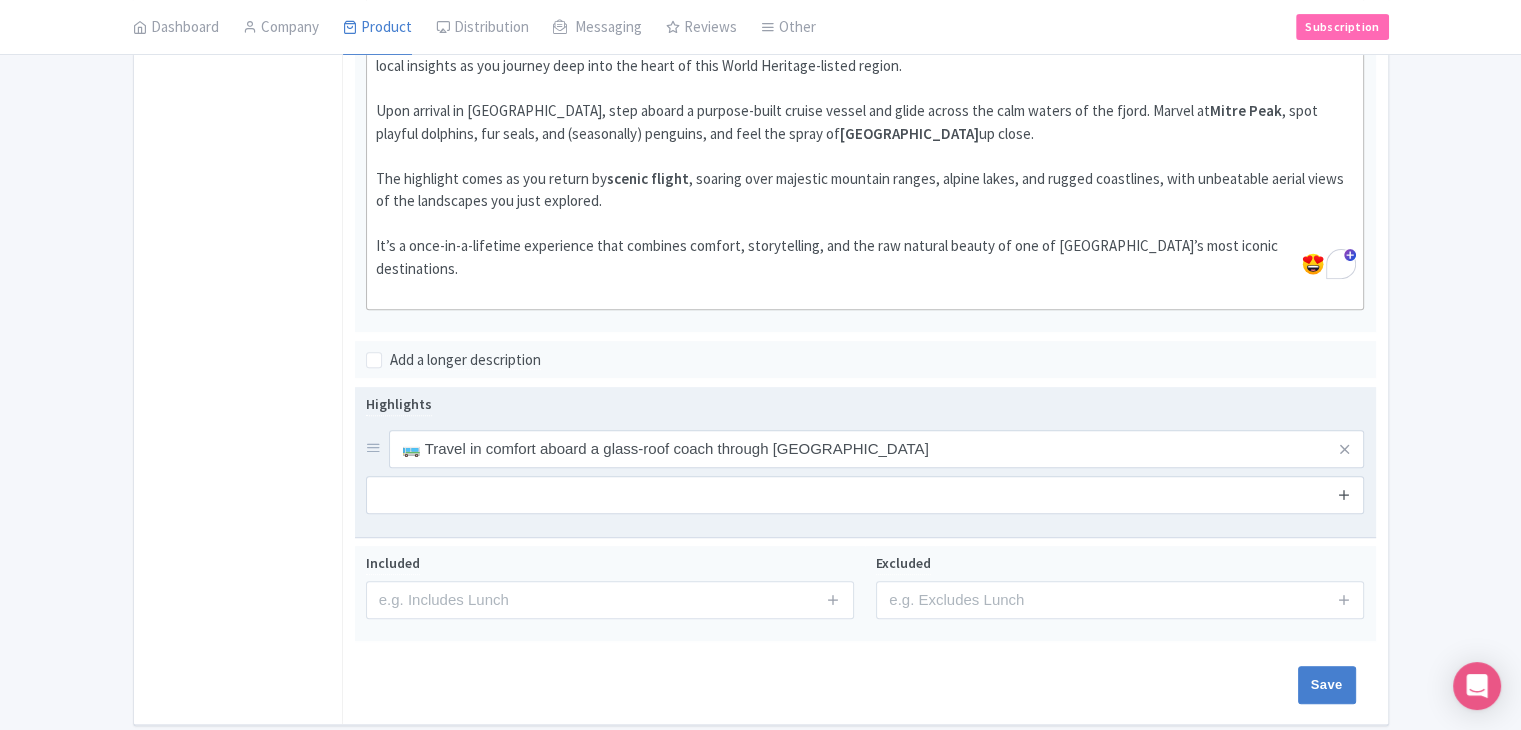 click at bounding box center [1344, 494] 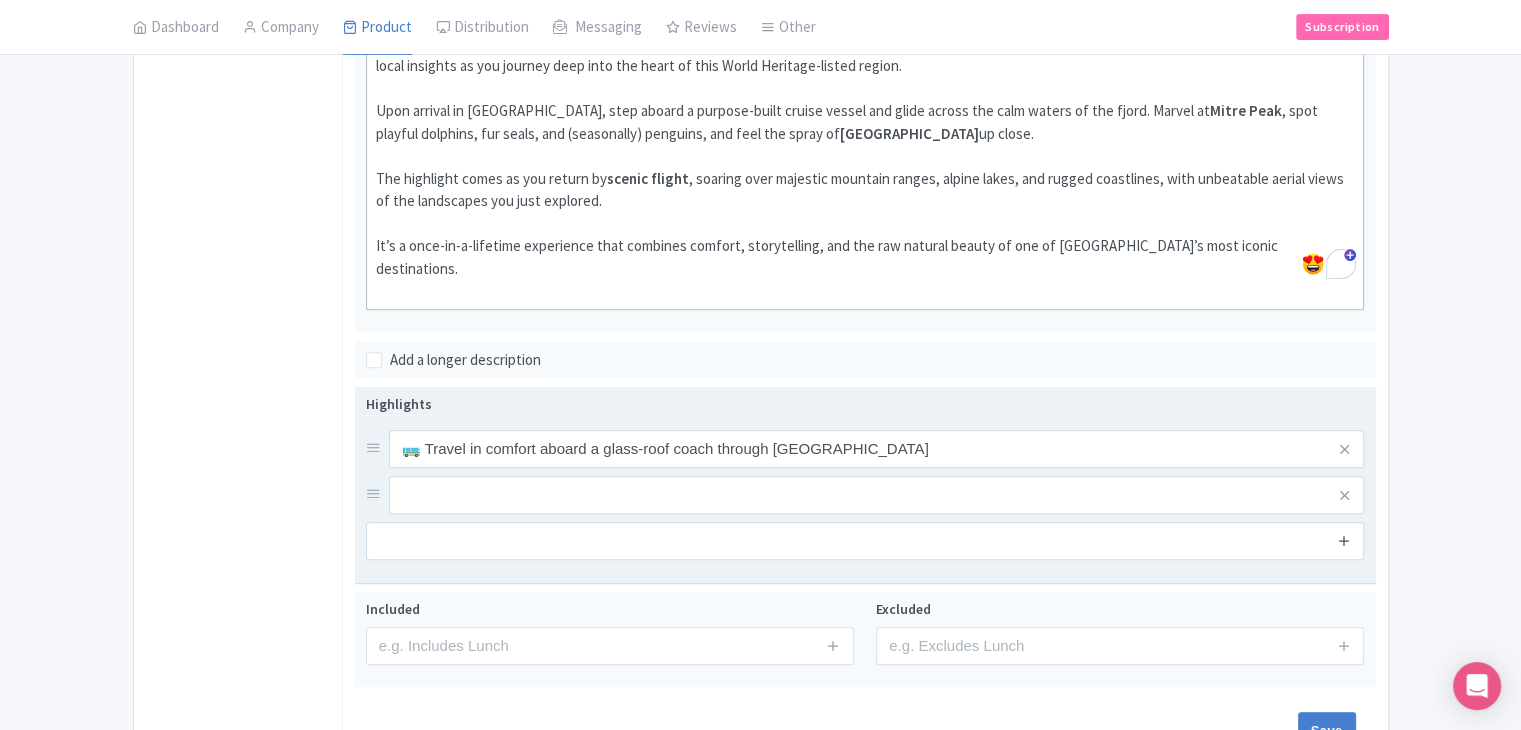 click at bounding box center (1344, 541) 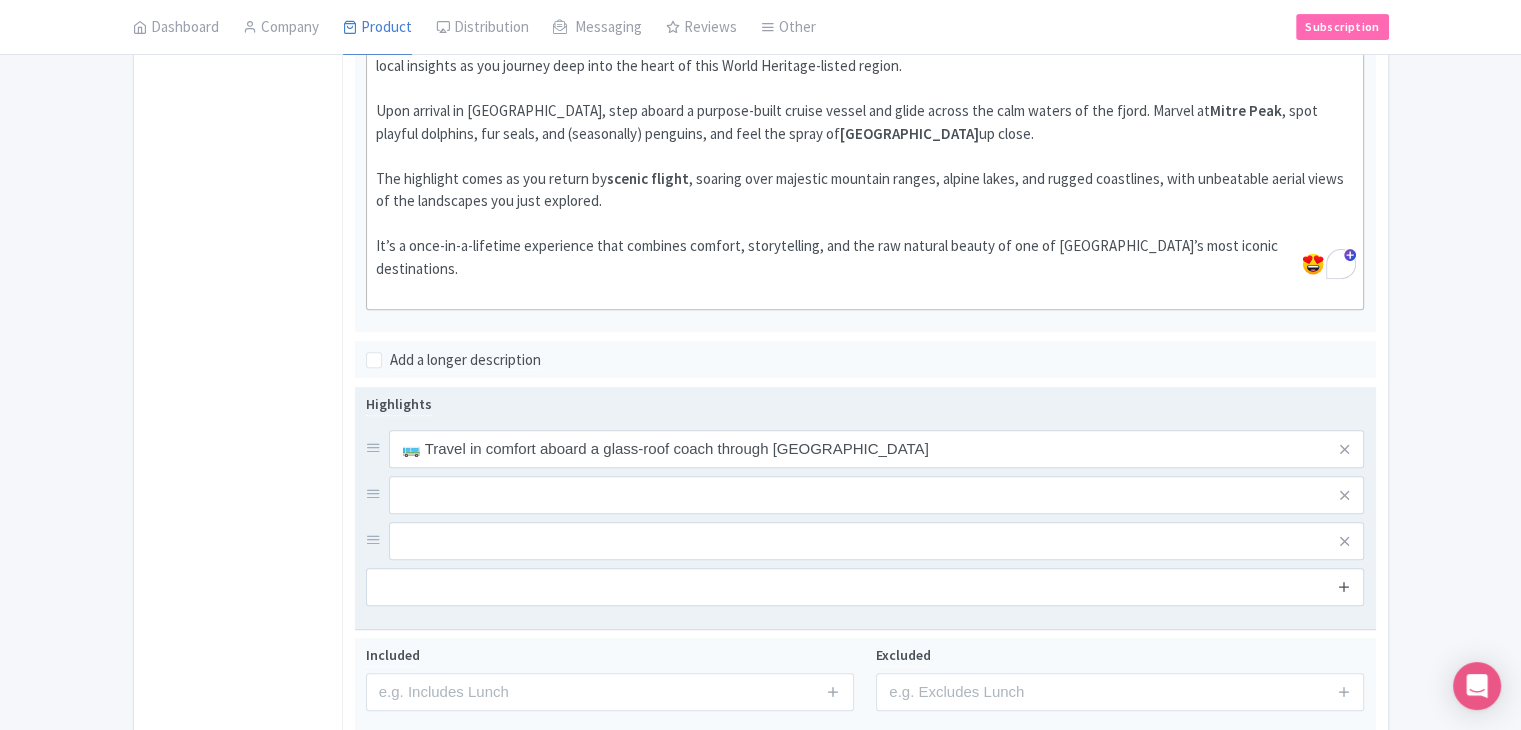 click at bounding box center (1344, 586) 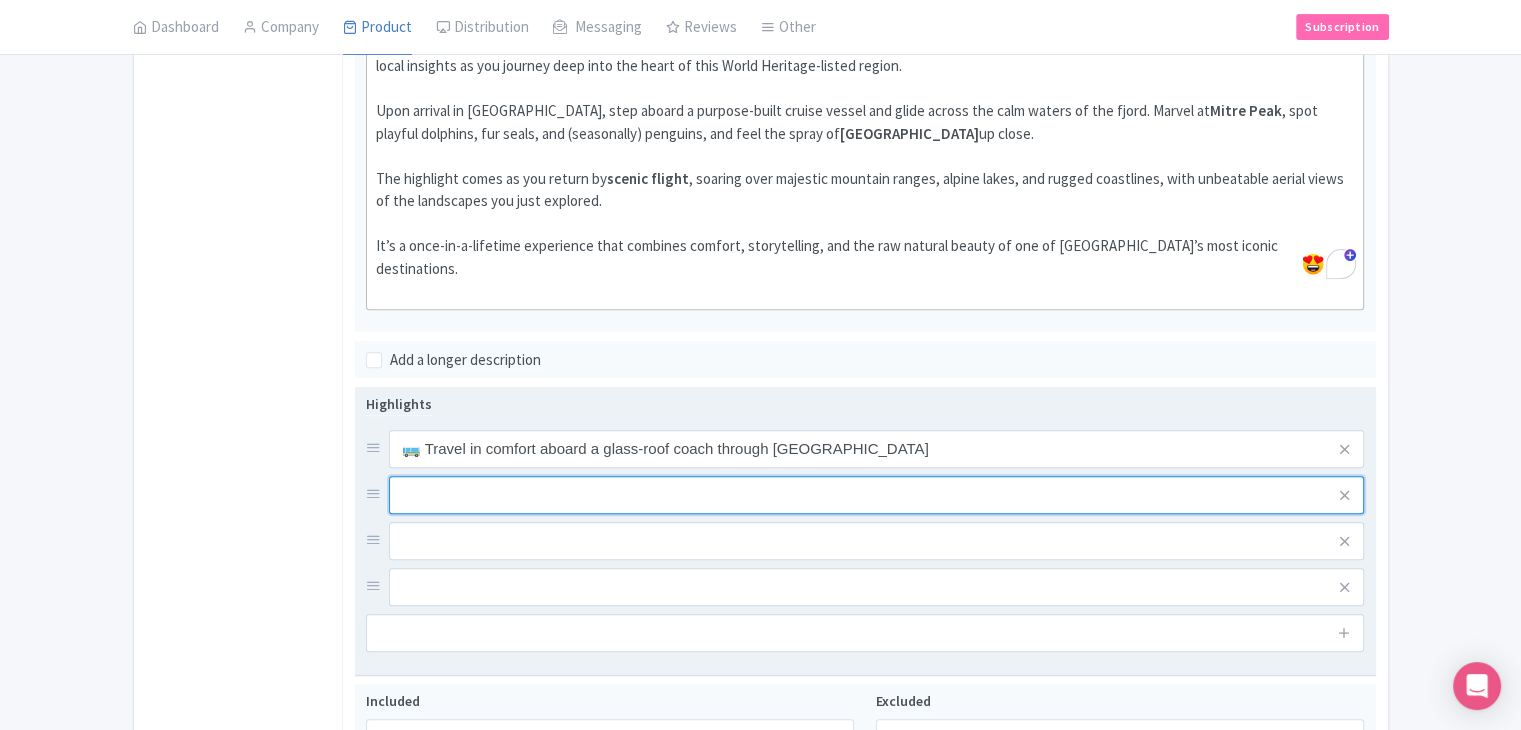 click at bounding box center [877, 449] 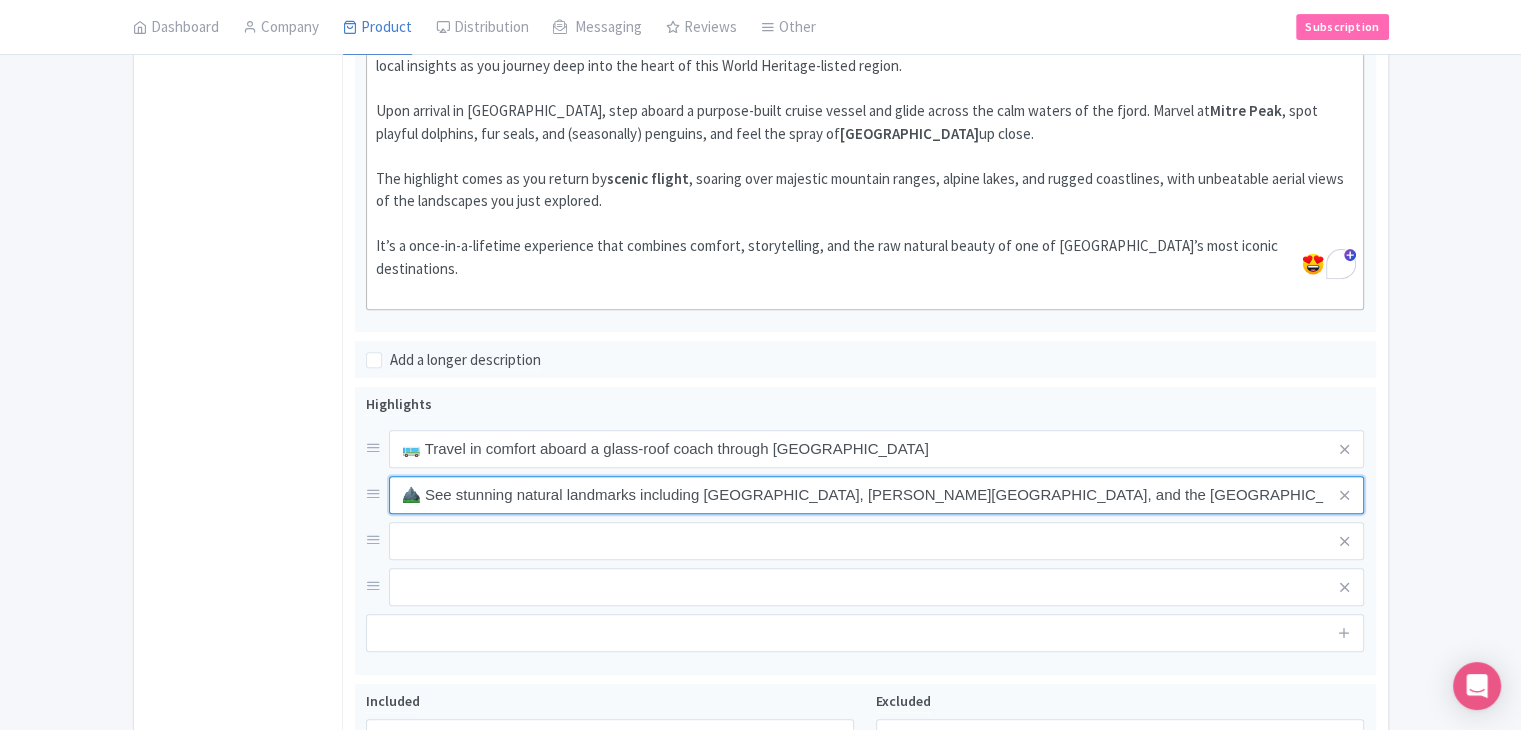 type on "⛰️ See stunning natural landmarks including Mirror Lakes, Homer Tunnel, and the Eglinton Valley" 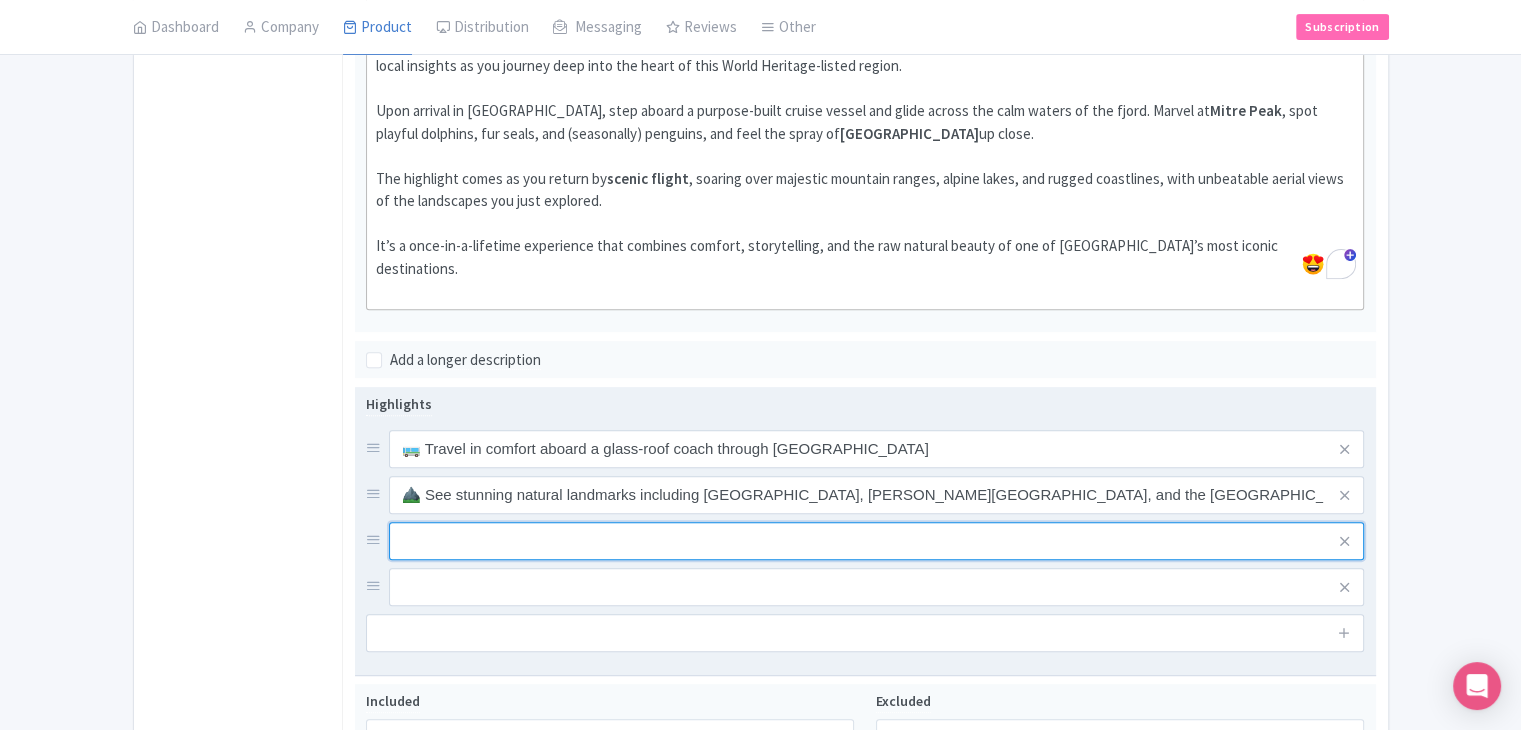 click at bounding box center (877, 449) 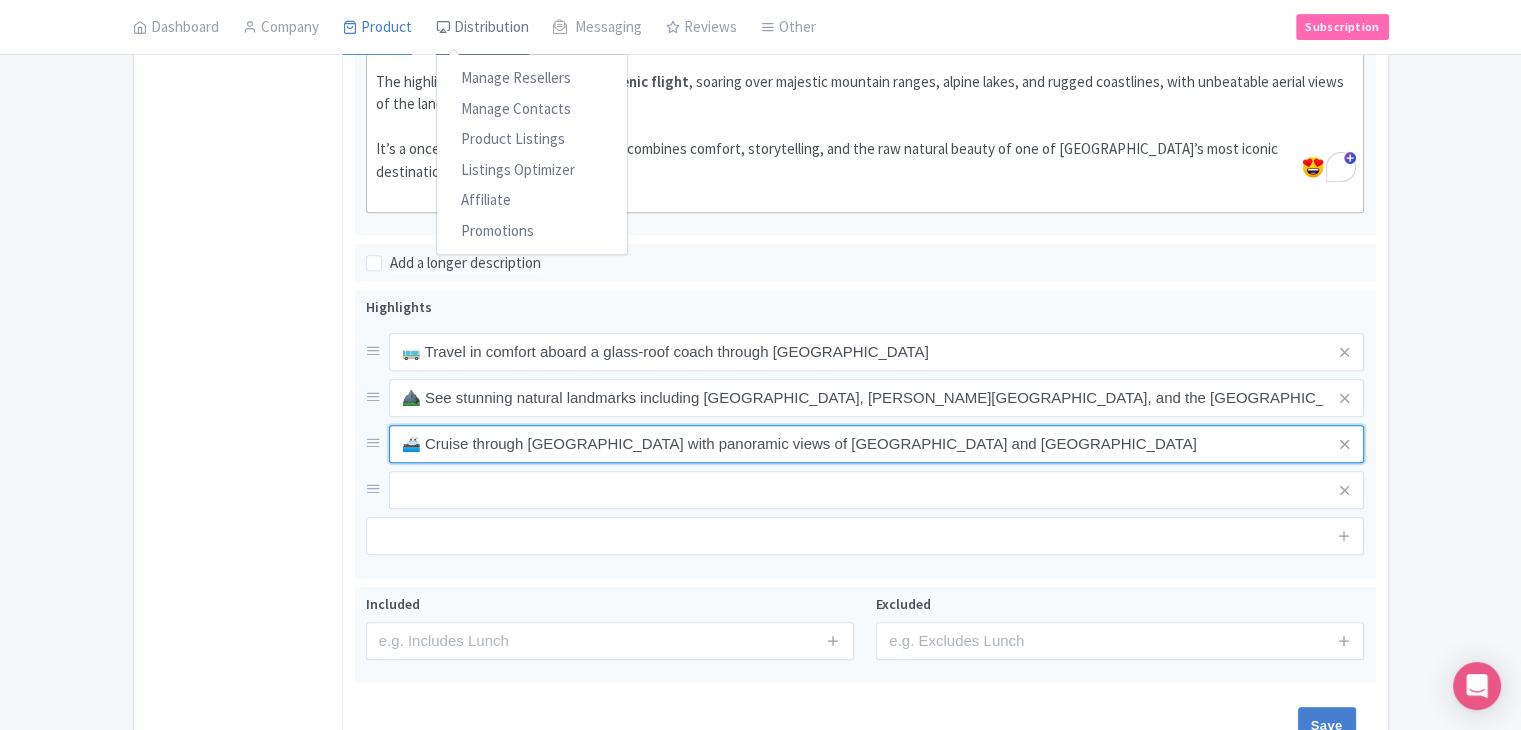 scroll, scrollTop: 790, scrollLeft: 0, axis: vertical 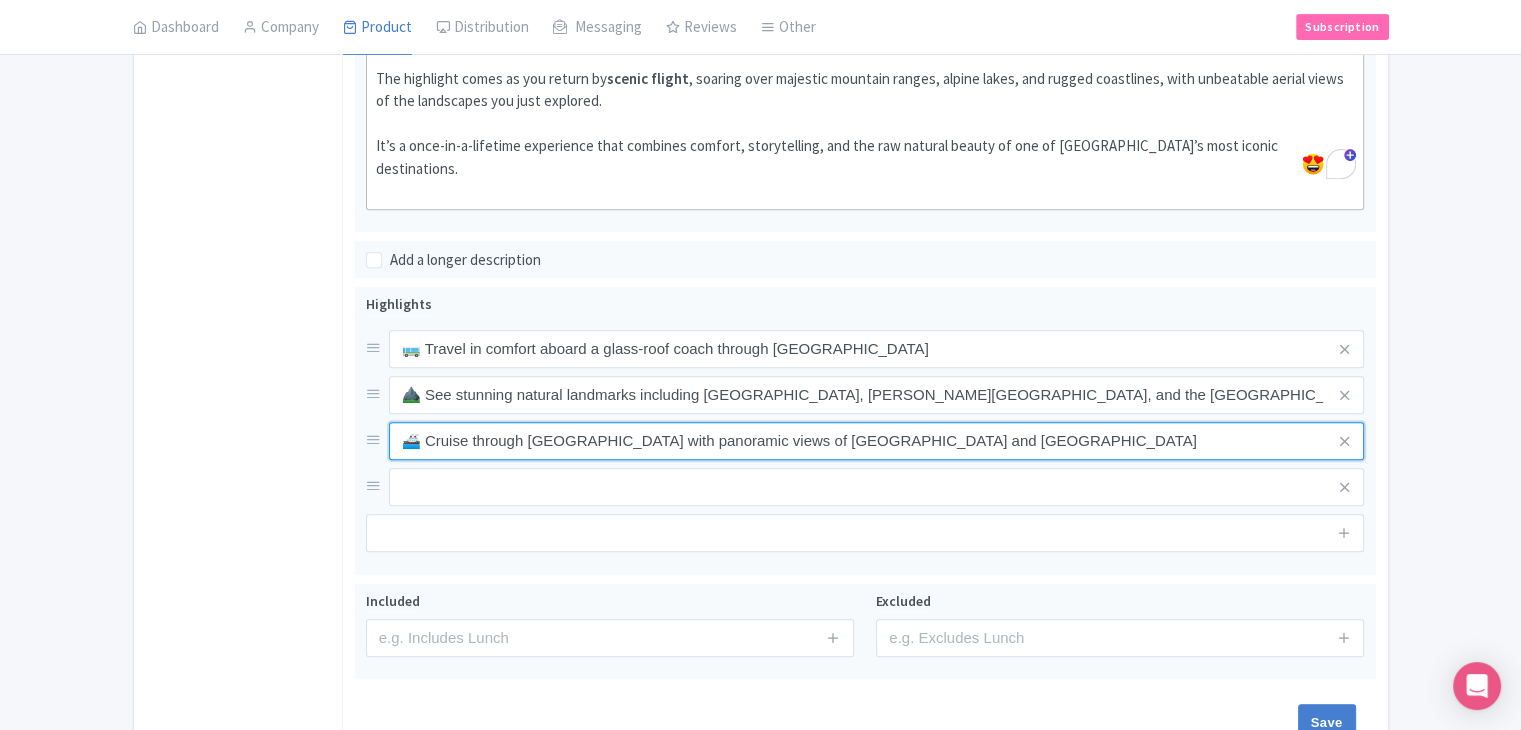 type on "🚢 Cruise through Milford Sound with panoramic views of Mitre Peak and Stirling Falls" 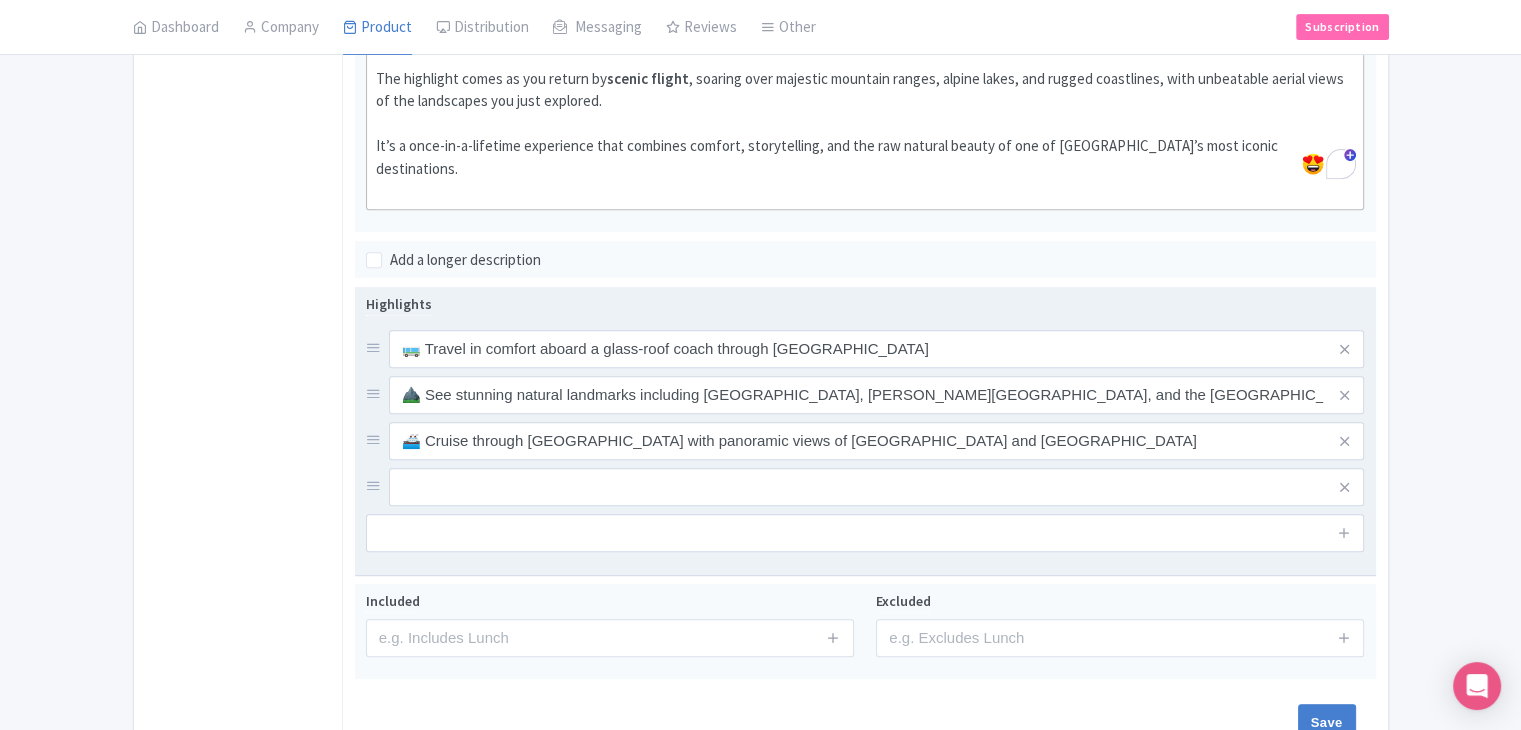 click on "Highlights 🚌 Travel in comfort aboard a glass-roof coach through Fiordland National Park ⛰️ See stunning natural landmarks including Mirror Lakes, Homer Tunnel, and the Eglinton Valley 🚢 Cruise through Milford Sound with panoramic views of Mitre Peak and Stirling Falls" at bounding box center [865, 422] 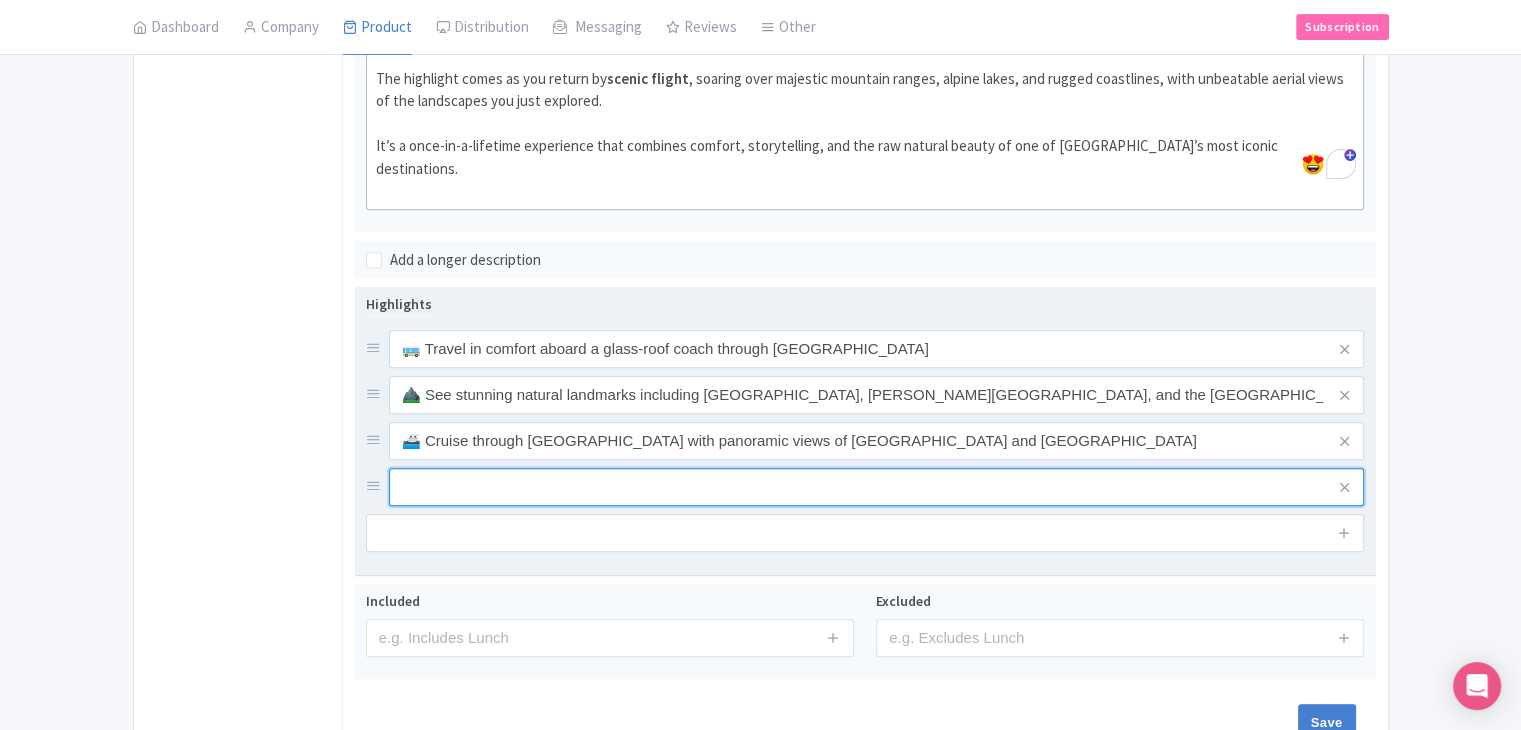 click at bounding box center (877, 349) 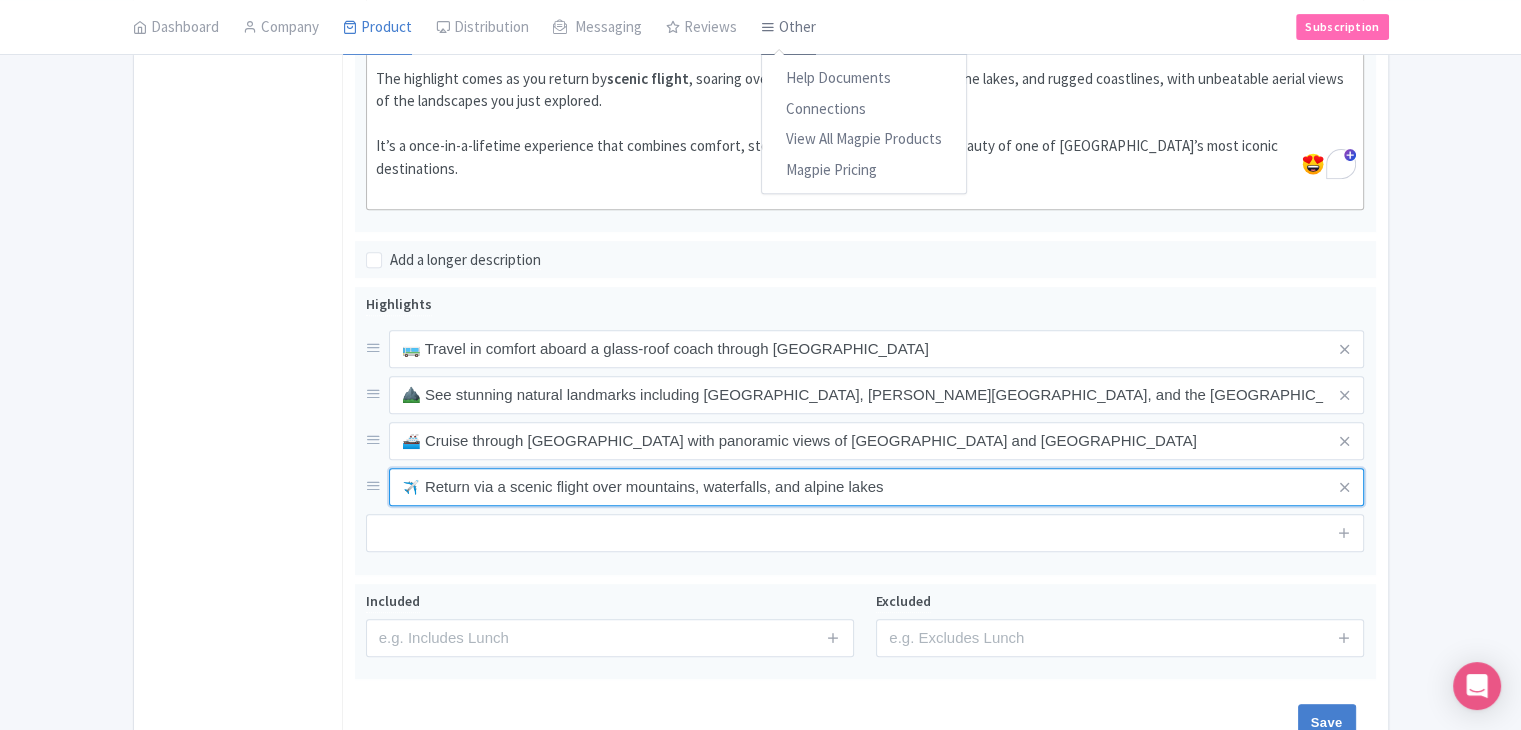 type on "✈️ Return via a scenic flight over mountains, waterfalls, and alpine lakes" 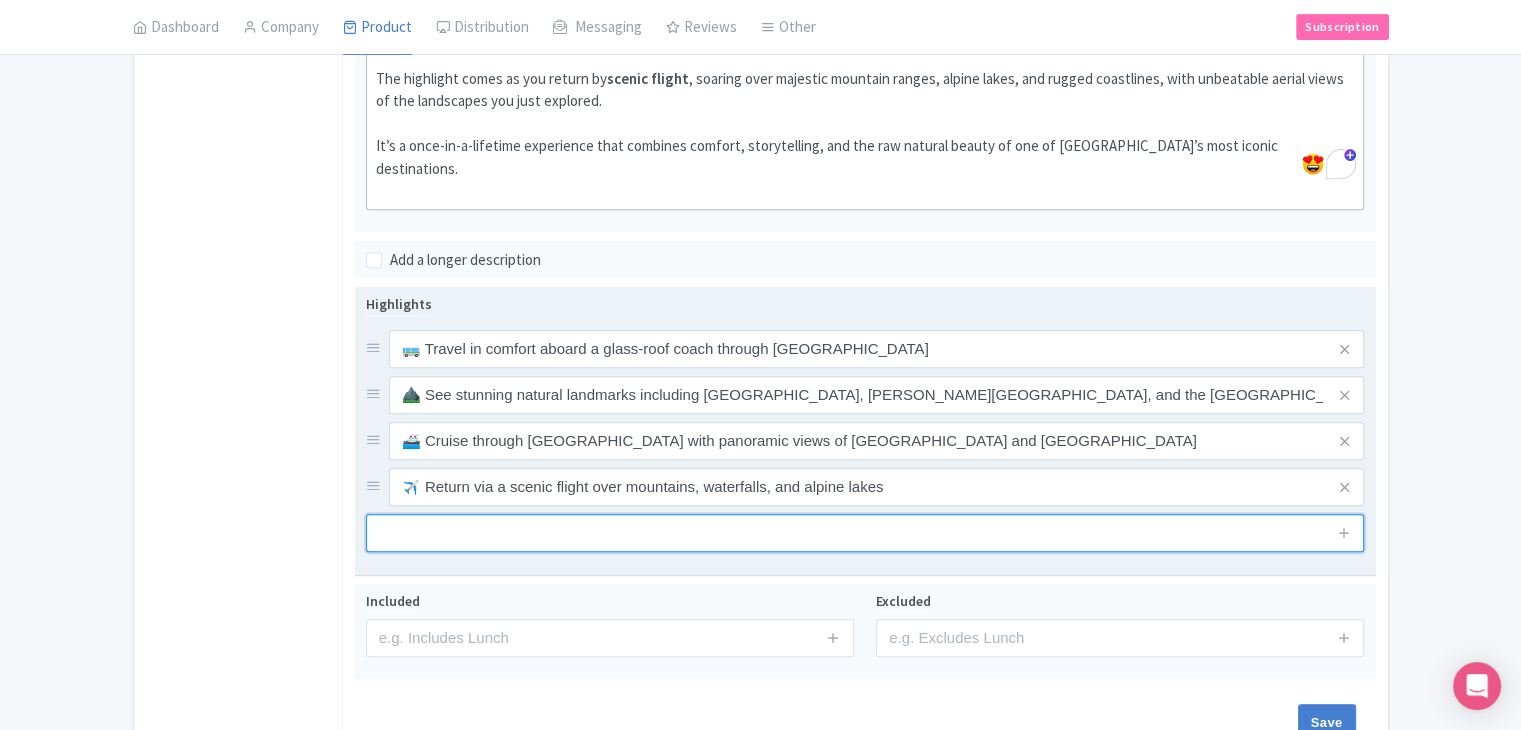 click at bounding box center (865, 533) 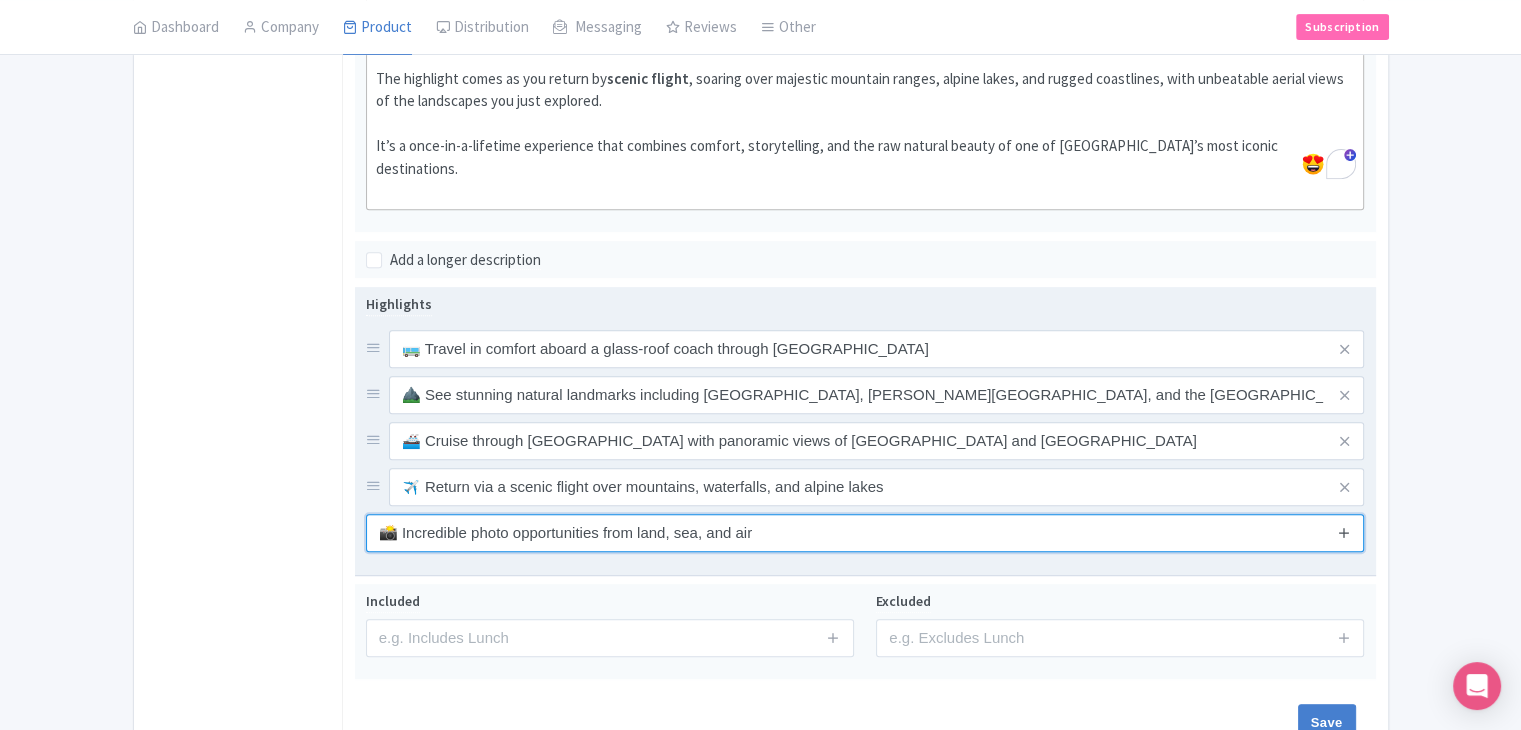 type on "📸 Incredible photo opportunities from land, sea, and air" 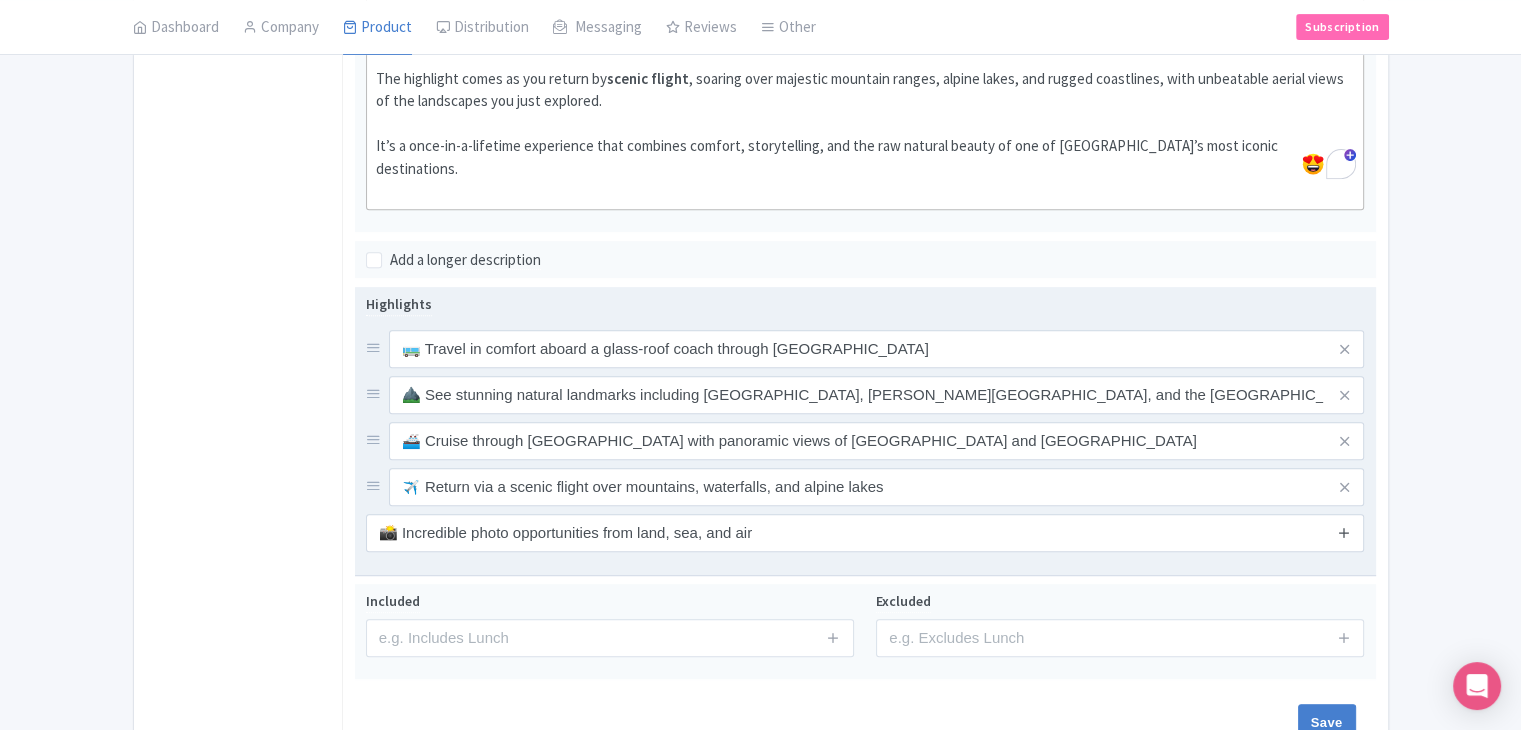click at bounding box center [1344, 532] 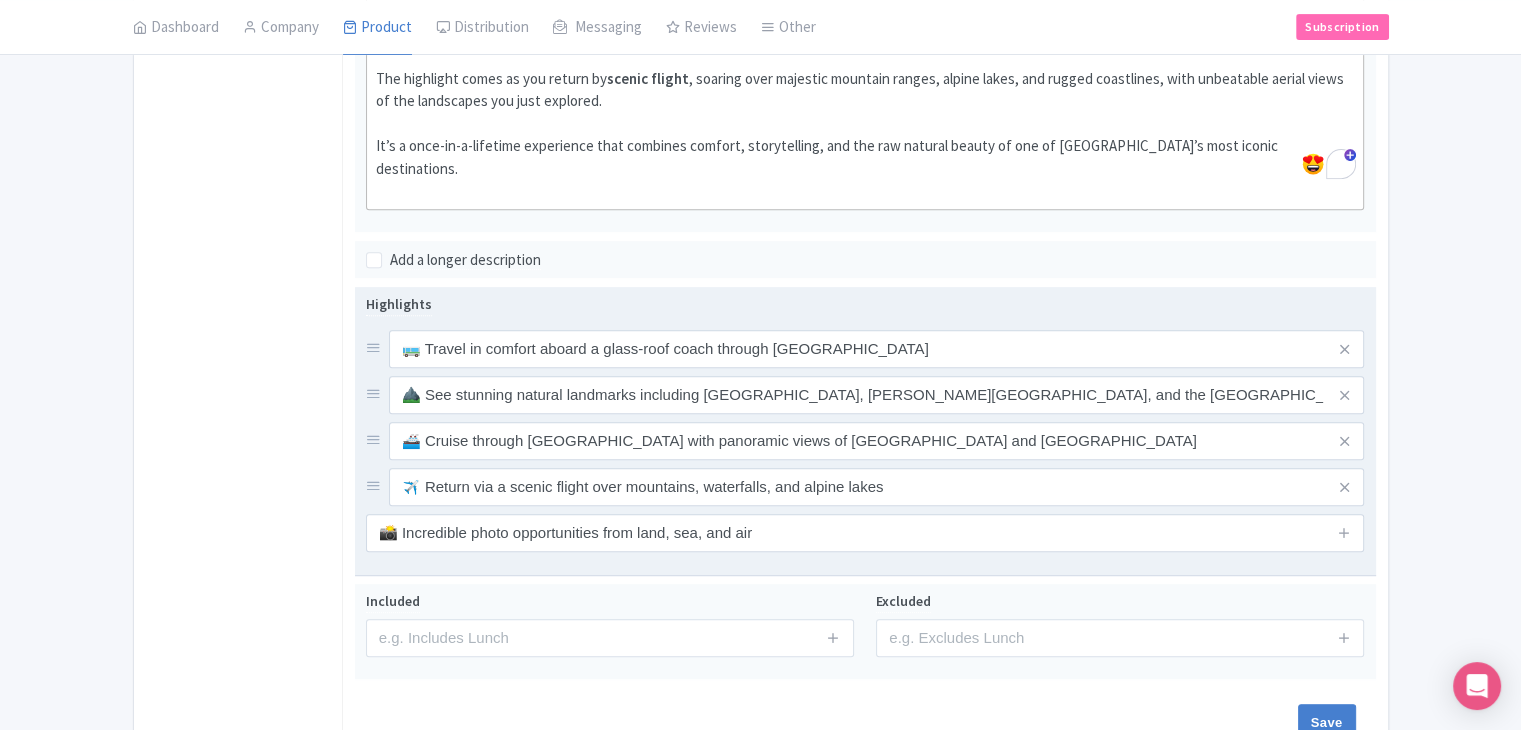type 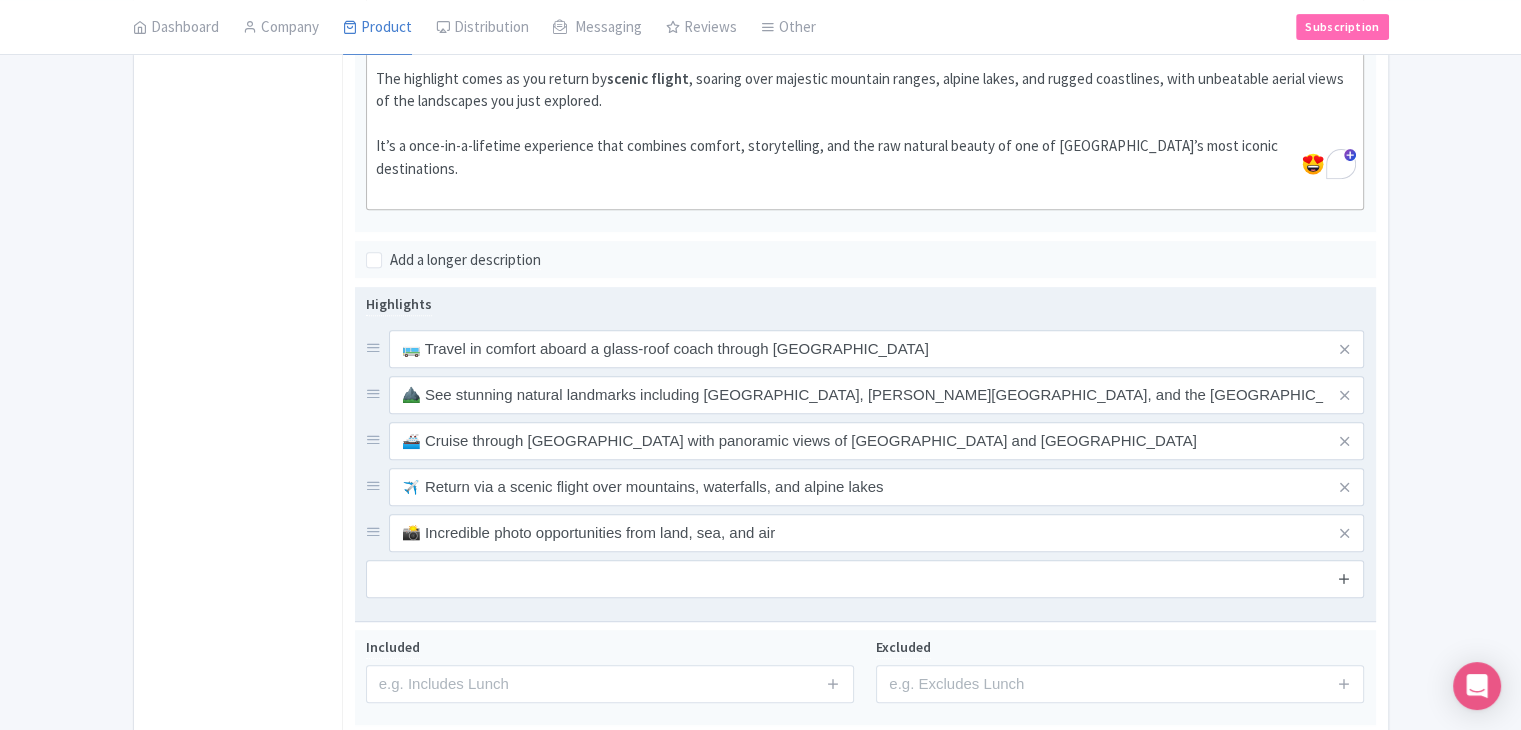 click at bounding box center (1344, 578) 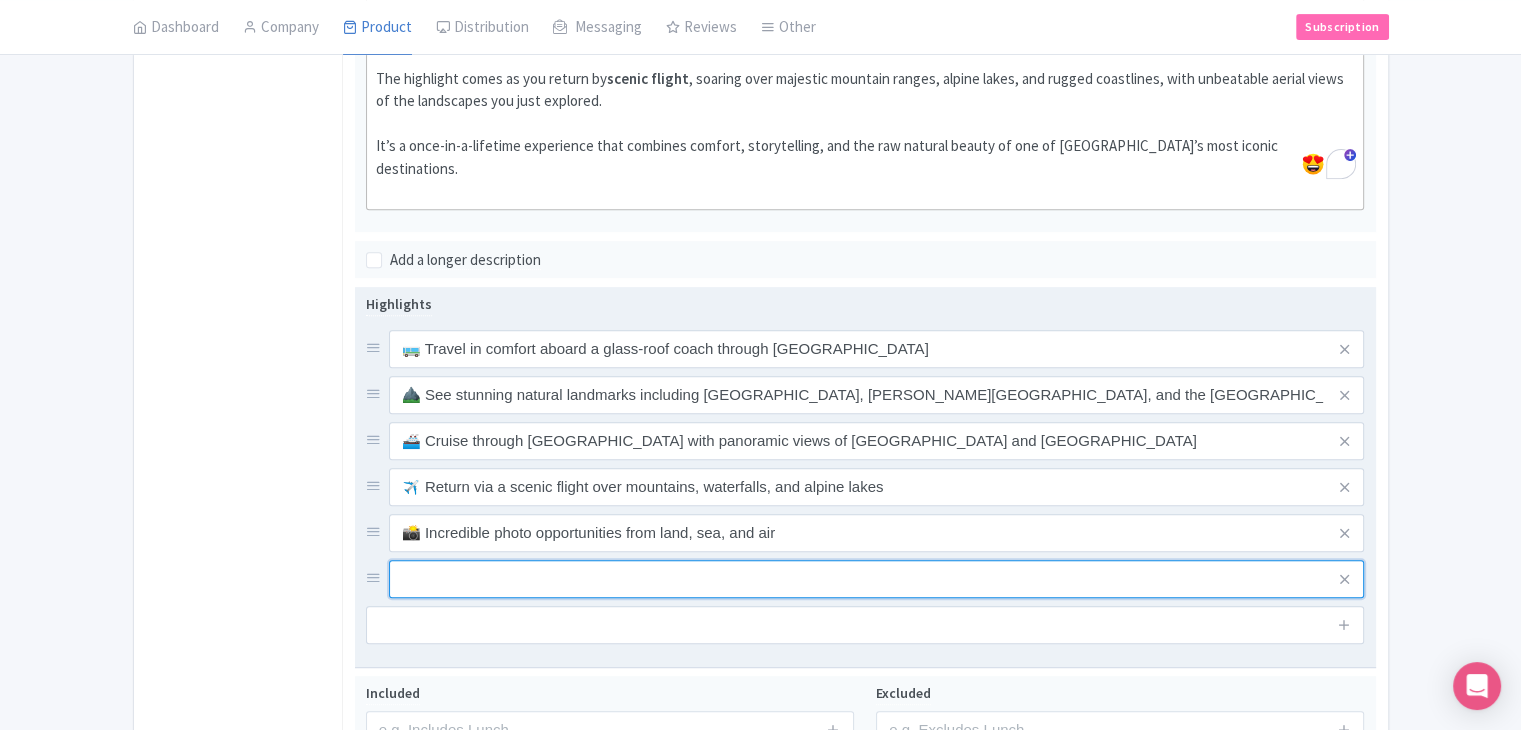 click at bounding box center (877, 349) 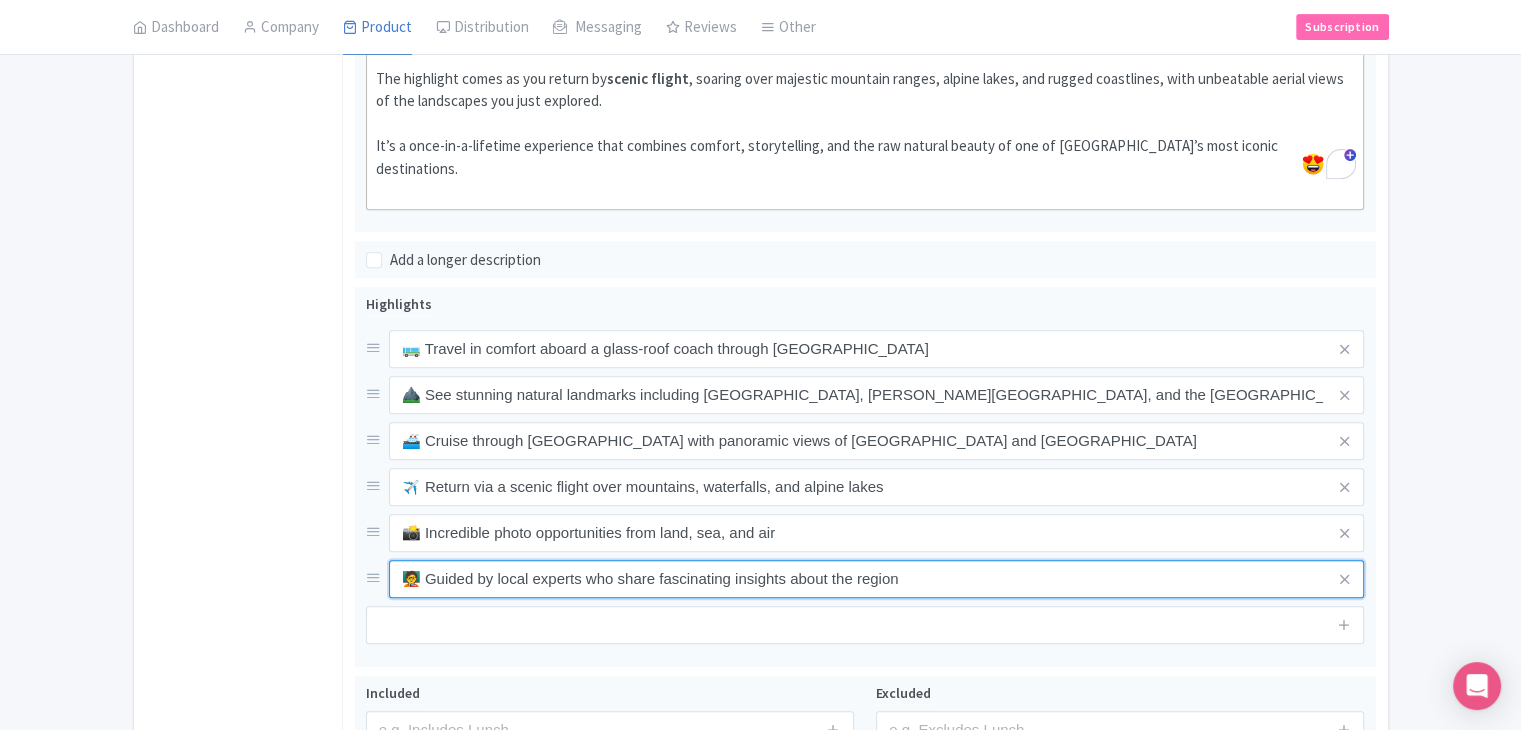 type on "🧑‍🏫 Guided by local experts who share fascinating insights about the region" 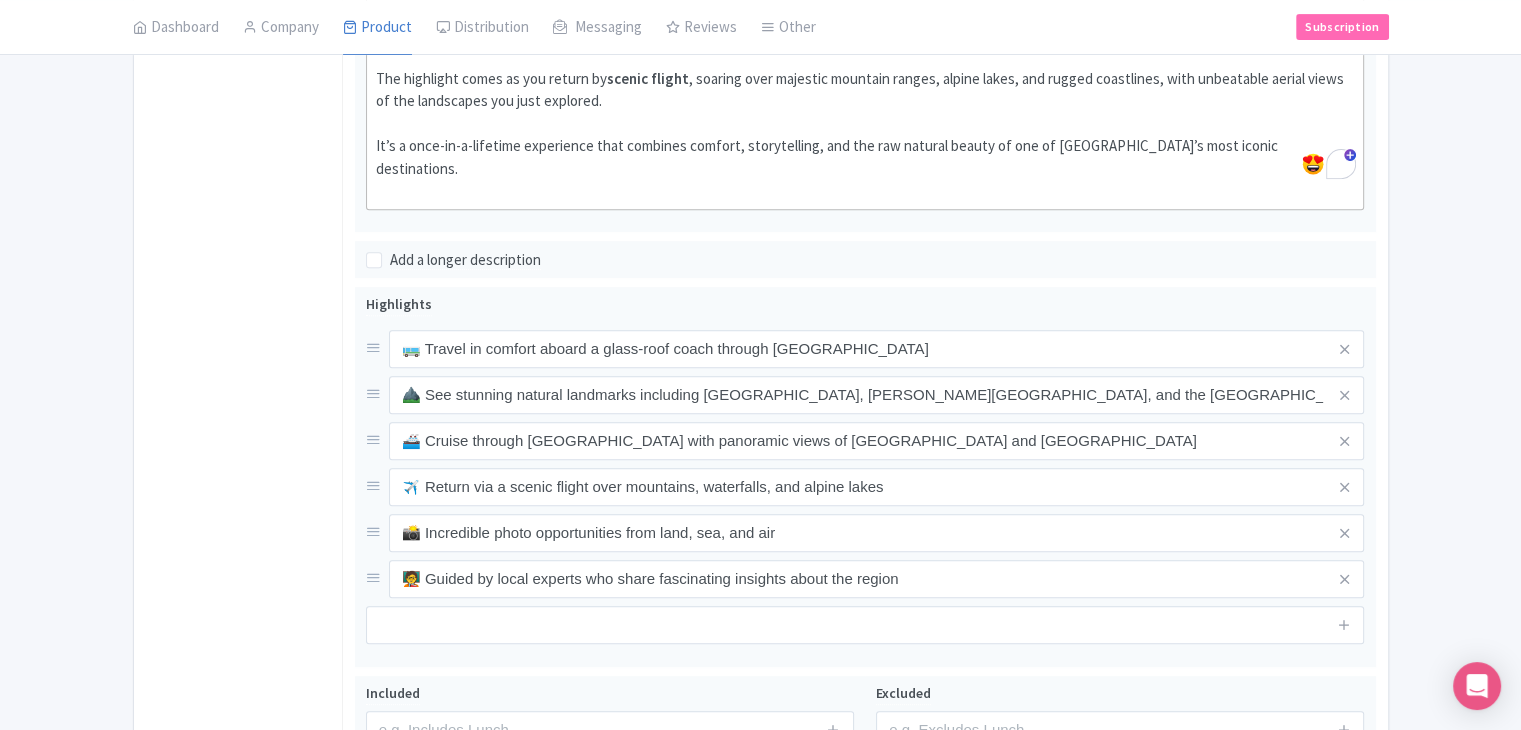 click on "General
Booking Info
Settings
Pricing
FAQs" at bounding box center [238, 193] 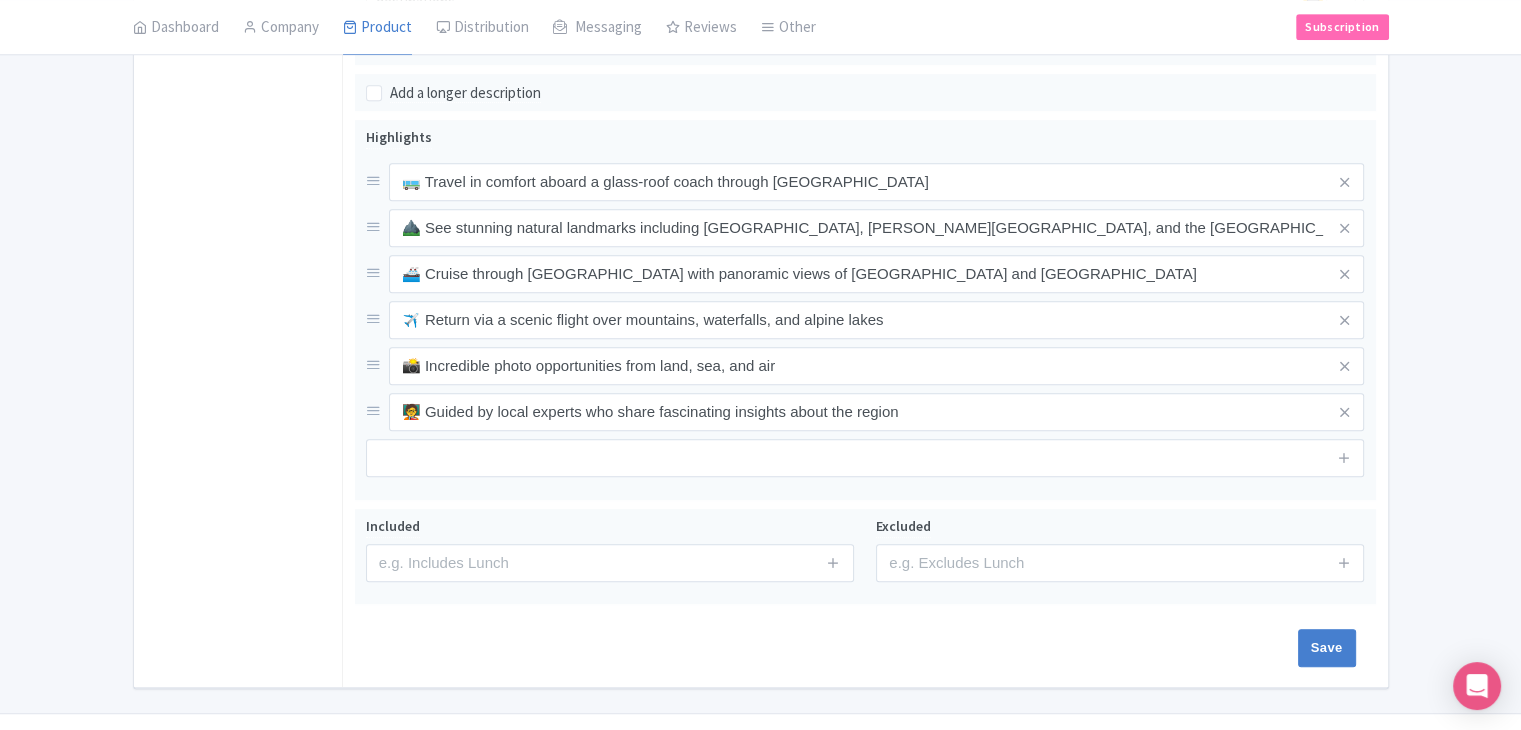 scroll, scrollTop: 974, scrollLeft: 0, axis: vertical 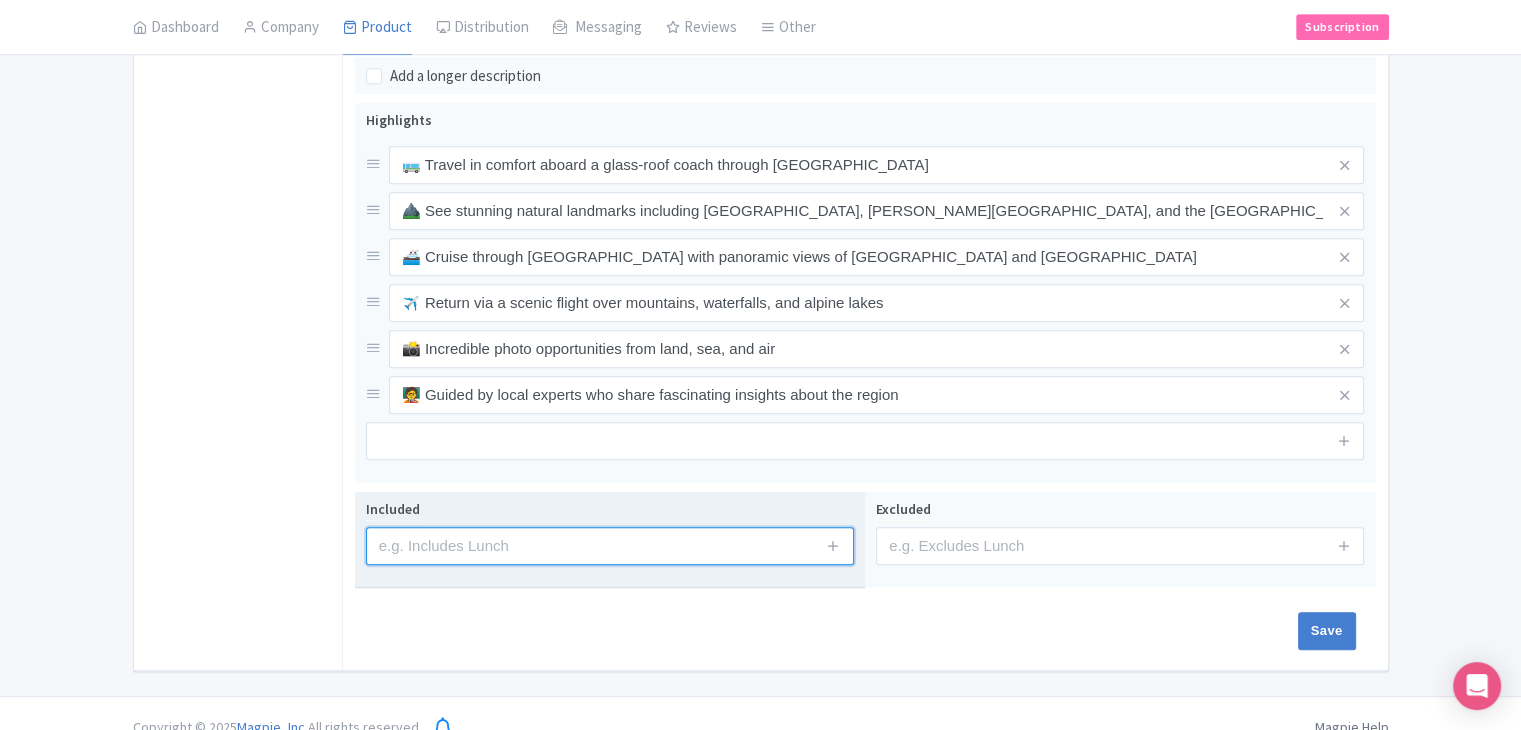 drag, startPoint x: 511, startPoint y: 511, endPoint x: 552, endPoint y: 519, distance: 41.773197 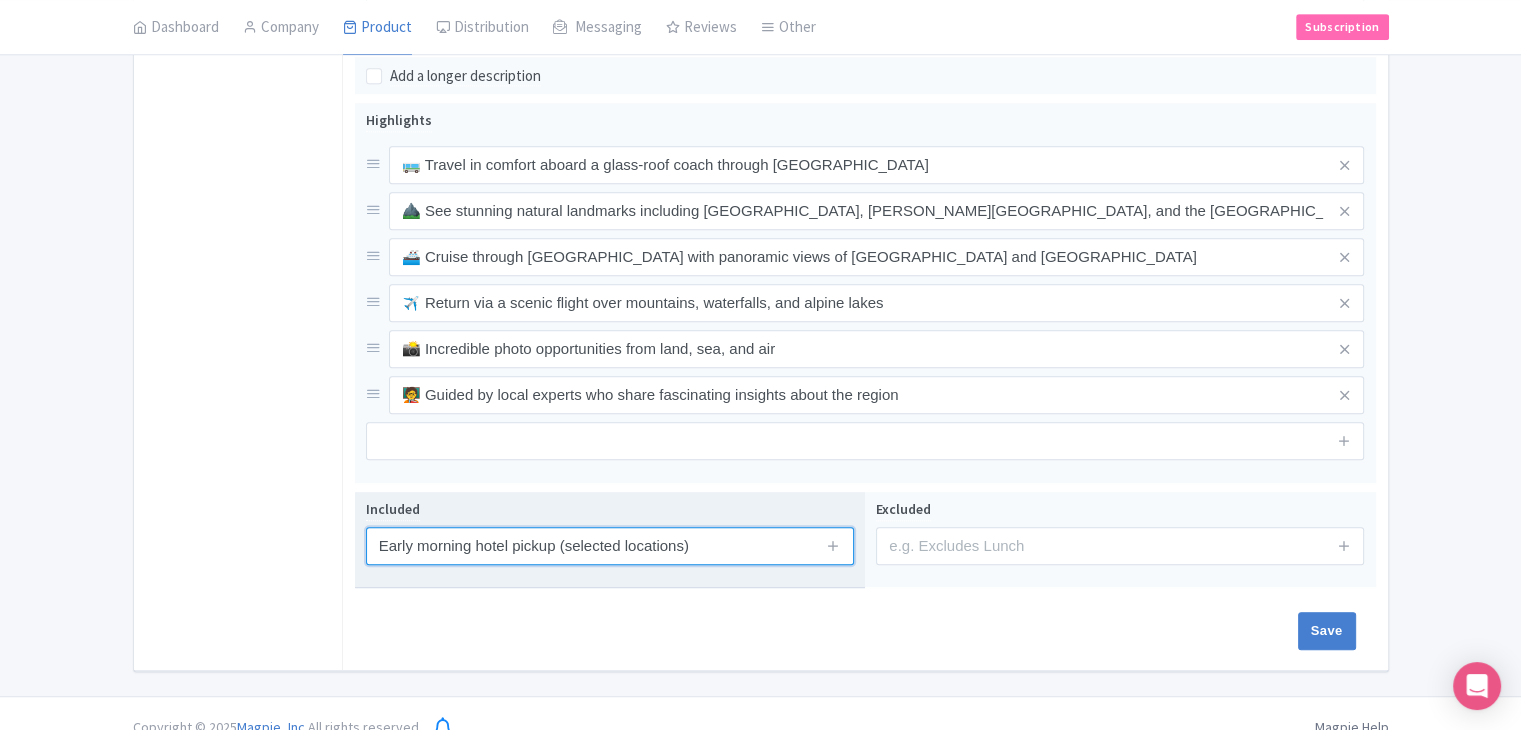 type on "Early morning hotel pickup (selected locations)" 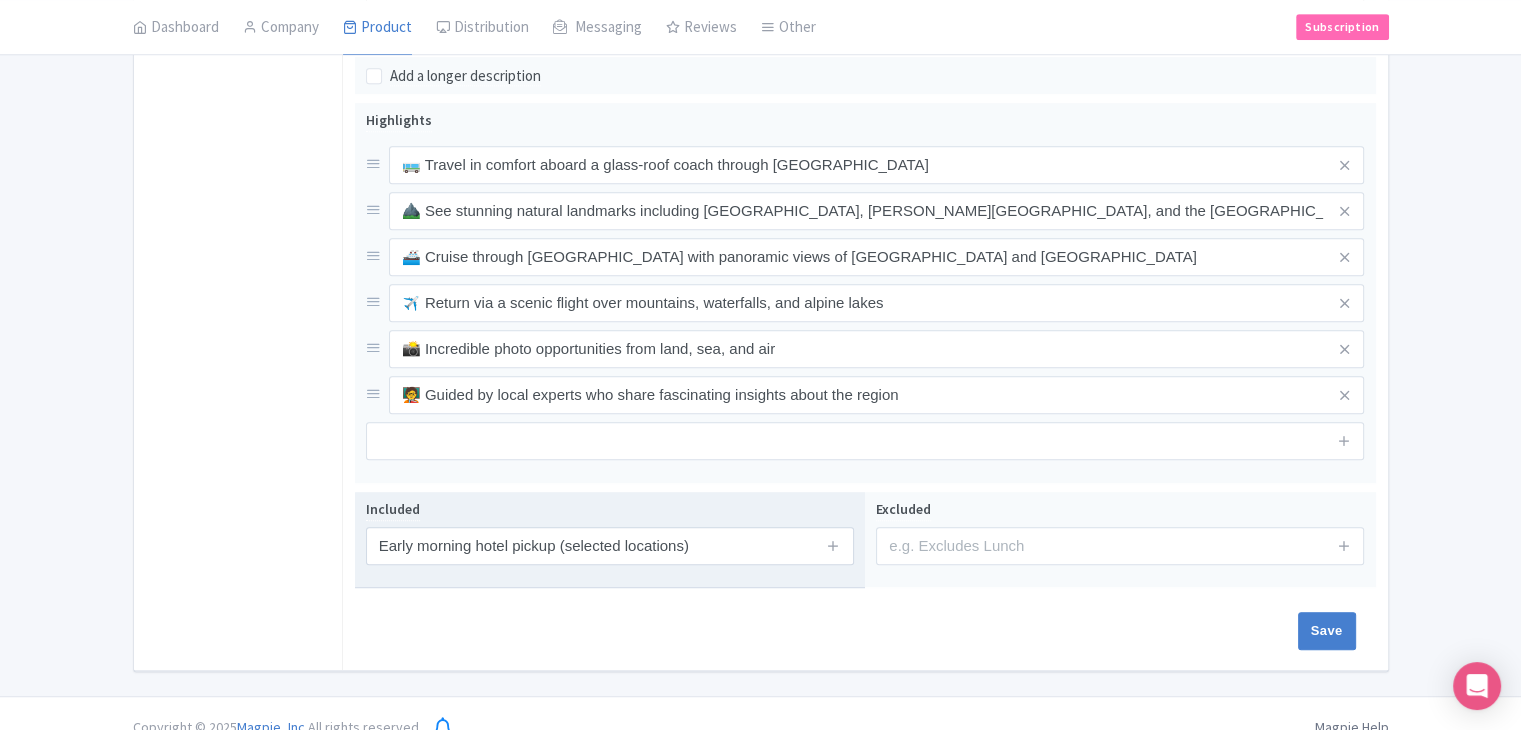 click at bounding box center [834, 546] 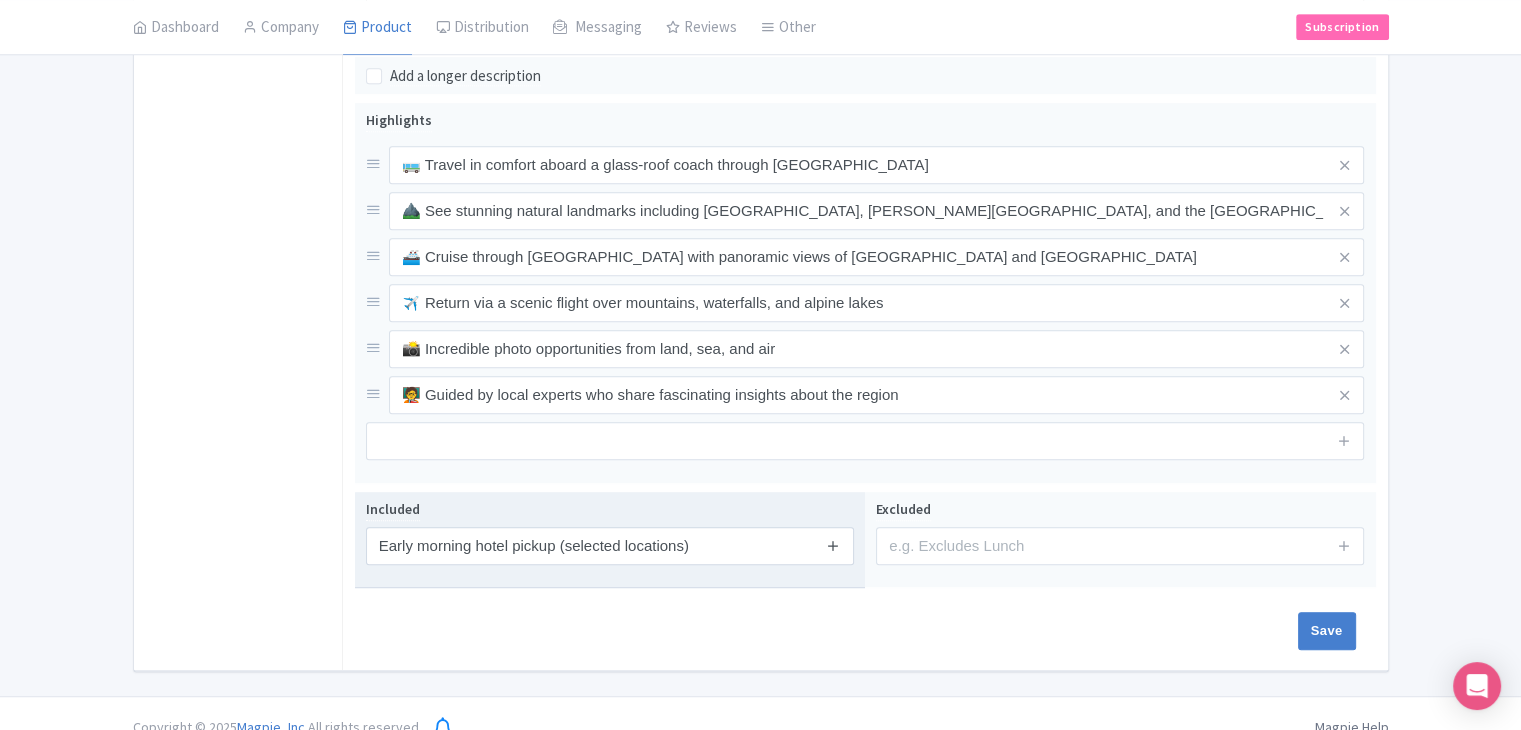 click at bounding box center [833, 545] 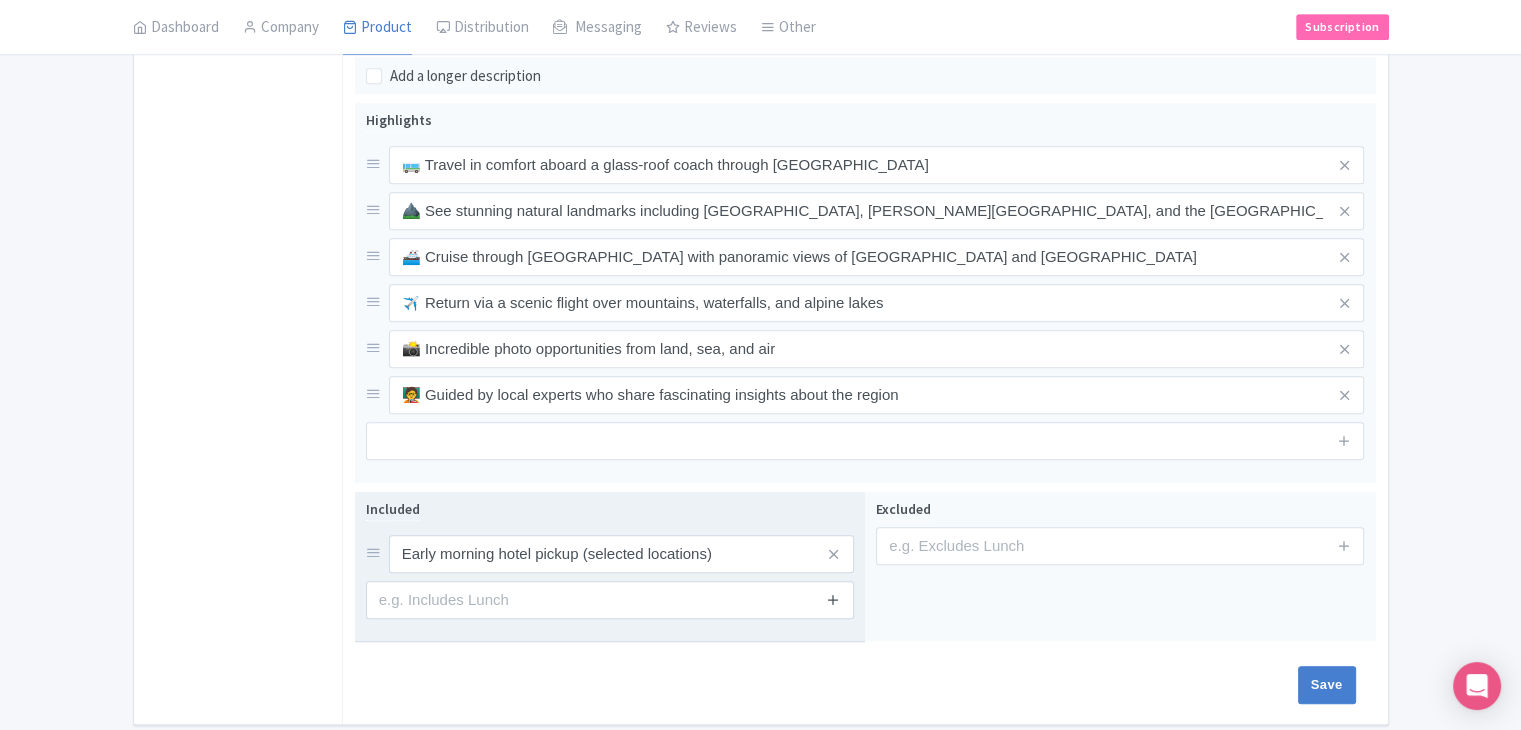 click at bounding box center [833, 599] 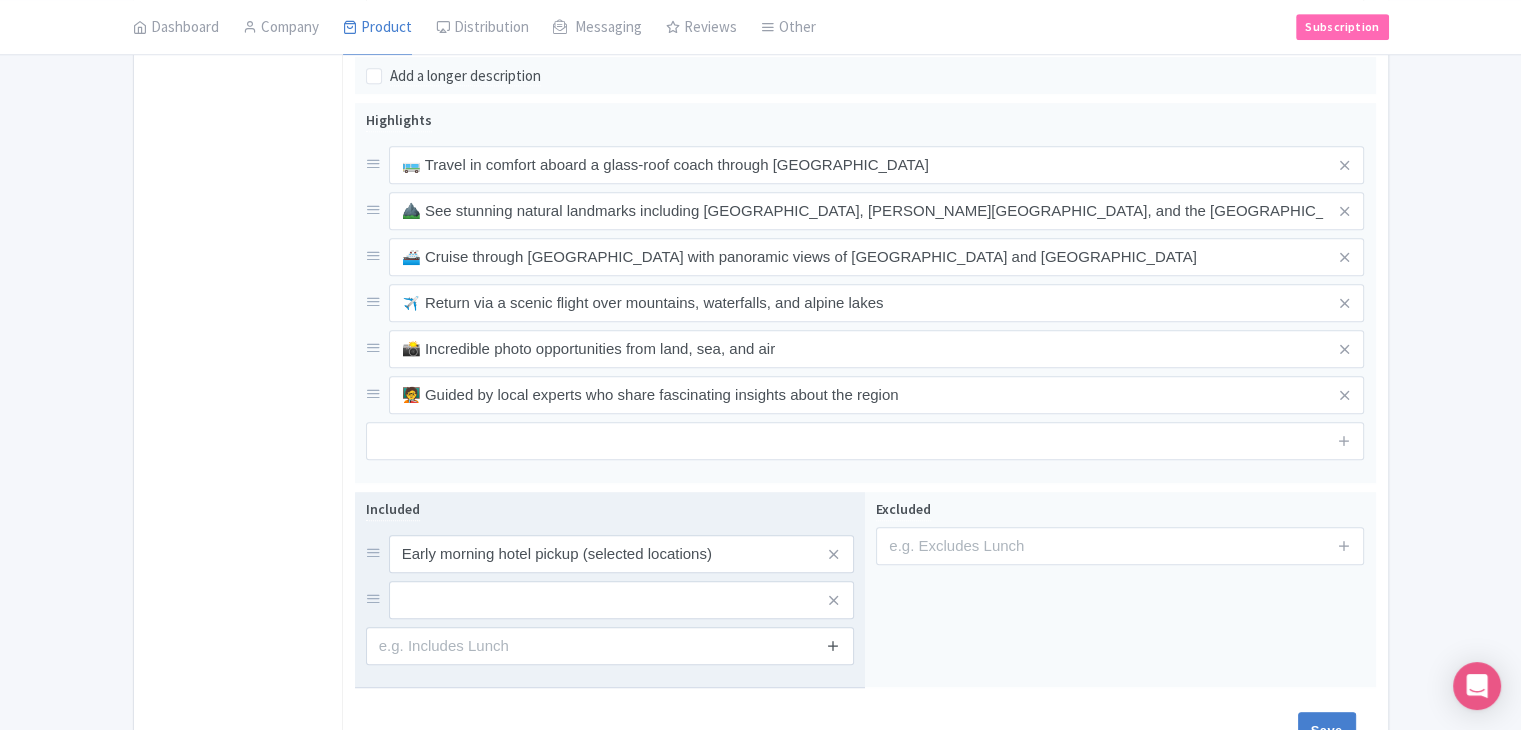 click at bounding box center [834, 646] 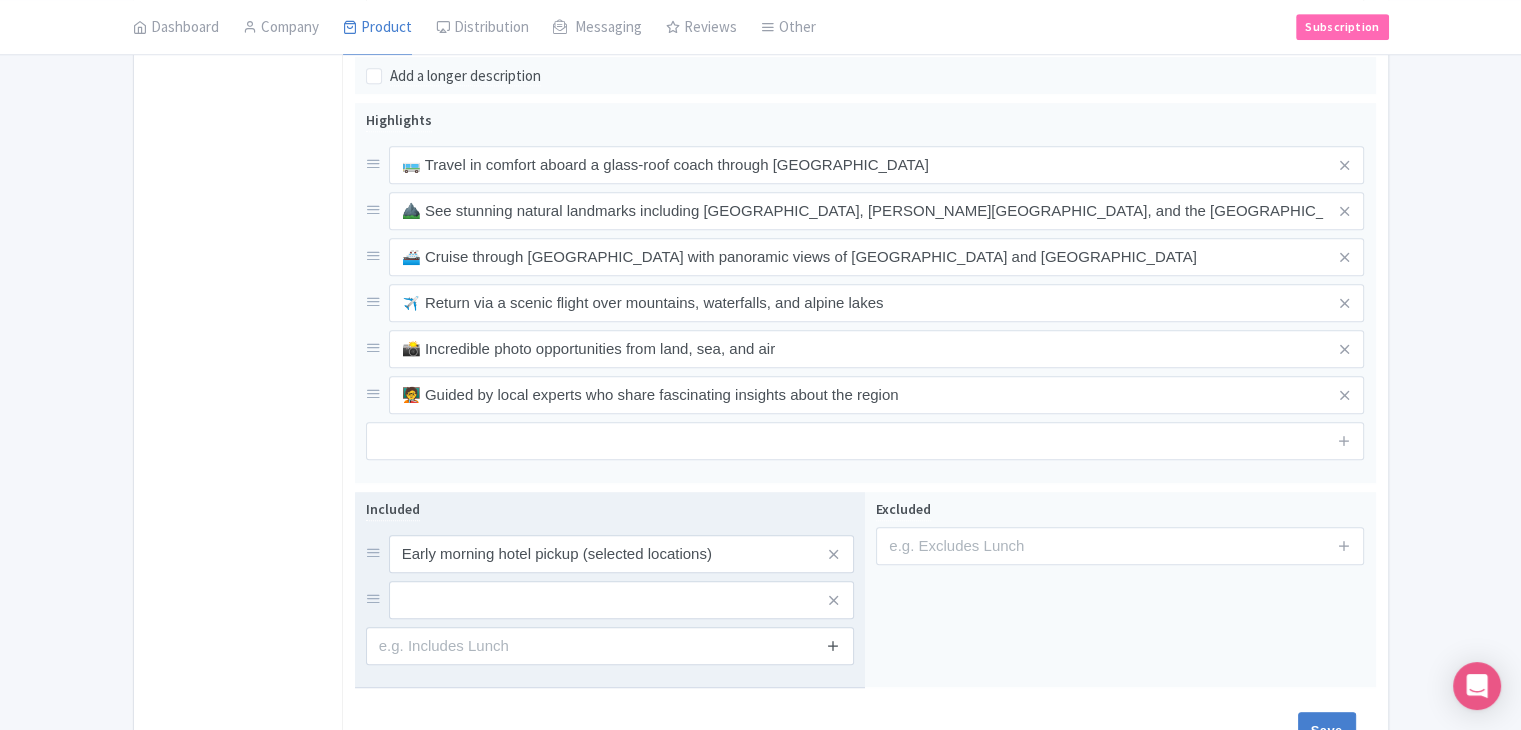 click at bounding box center (833, 645) 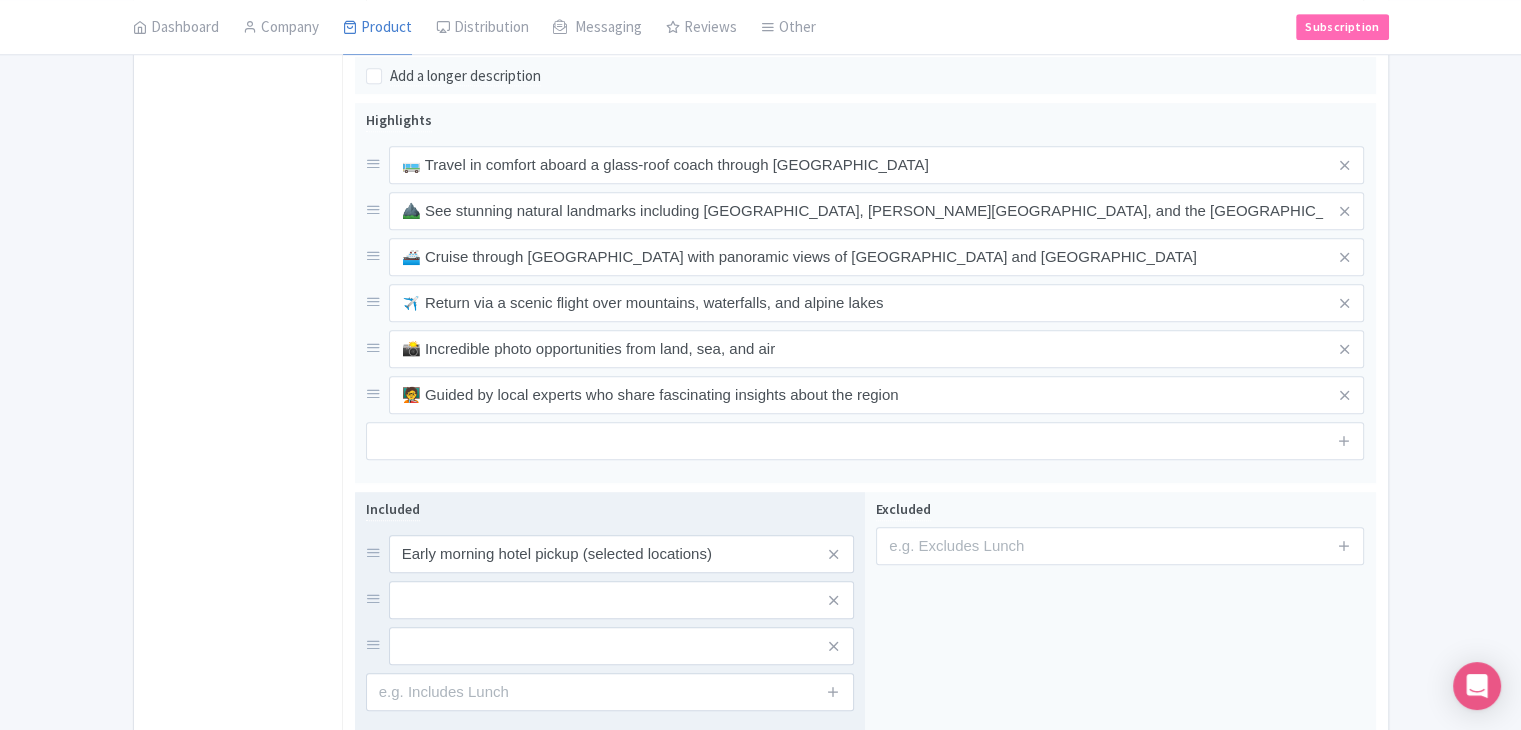 click on "Included Early morning hotel pickup (selected locations)" at bounding box center (610, 604) 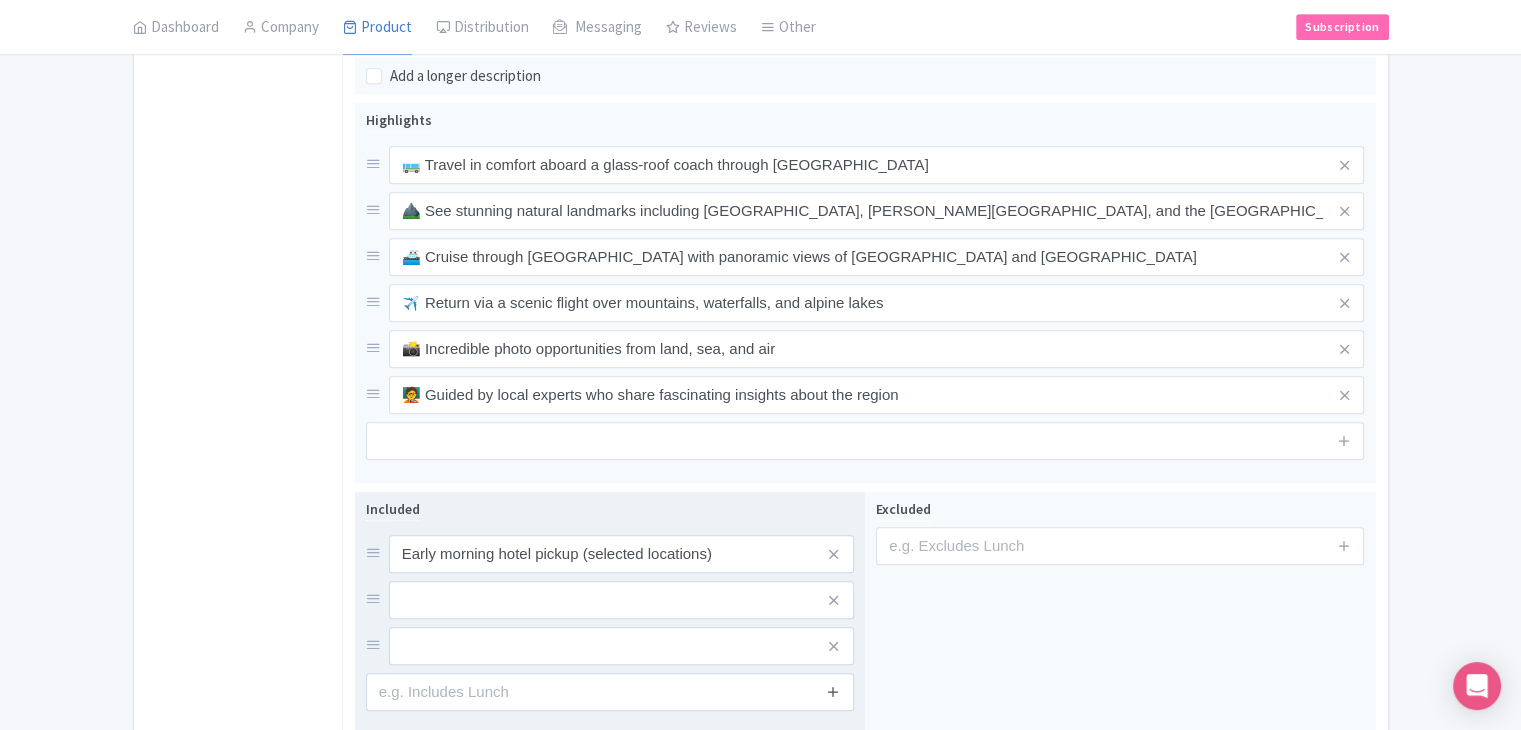 click at bounding box center [833, 691] 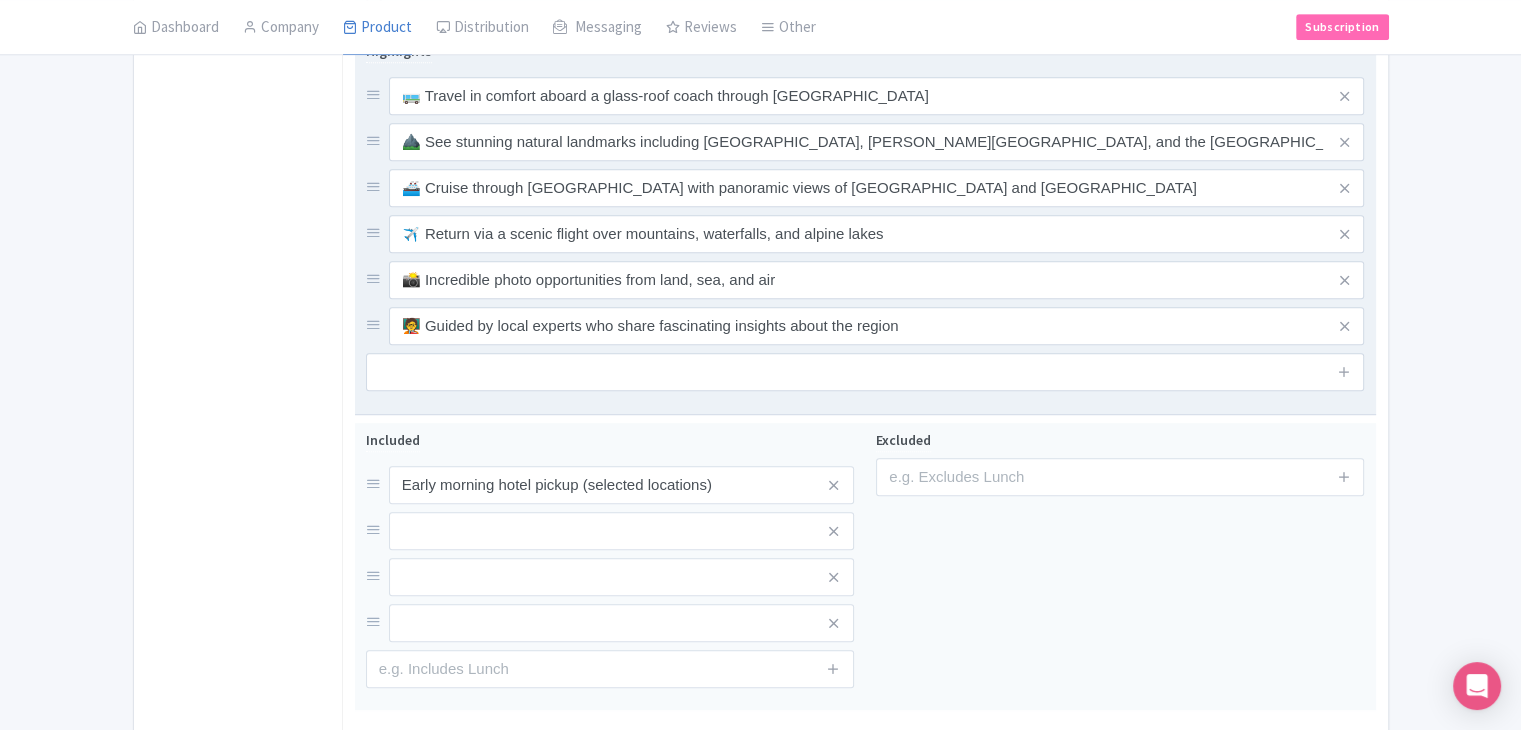 scroll, scrollTop: 1066, scrollLeft: 0, axis: vertical 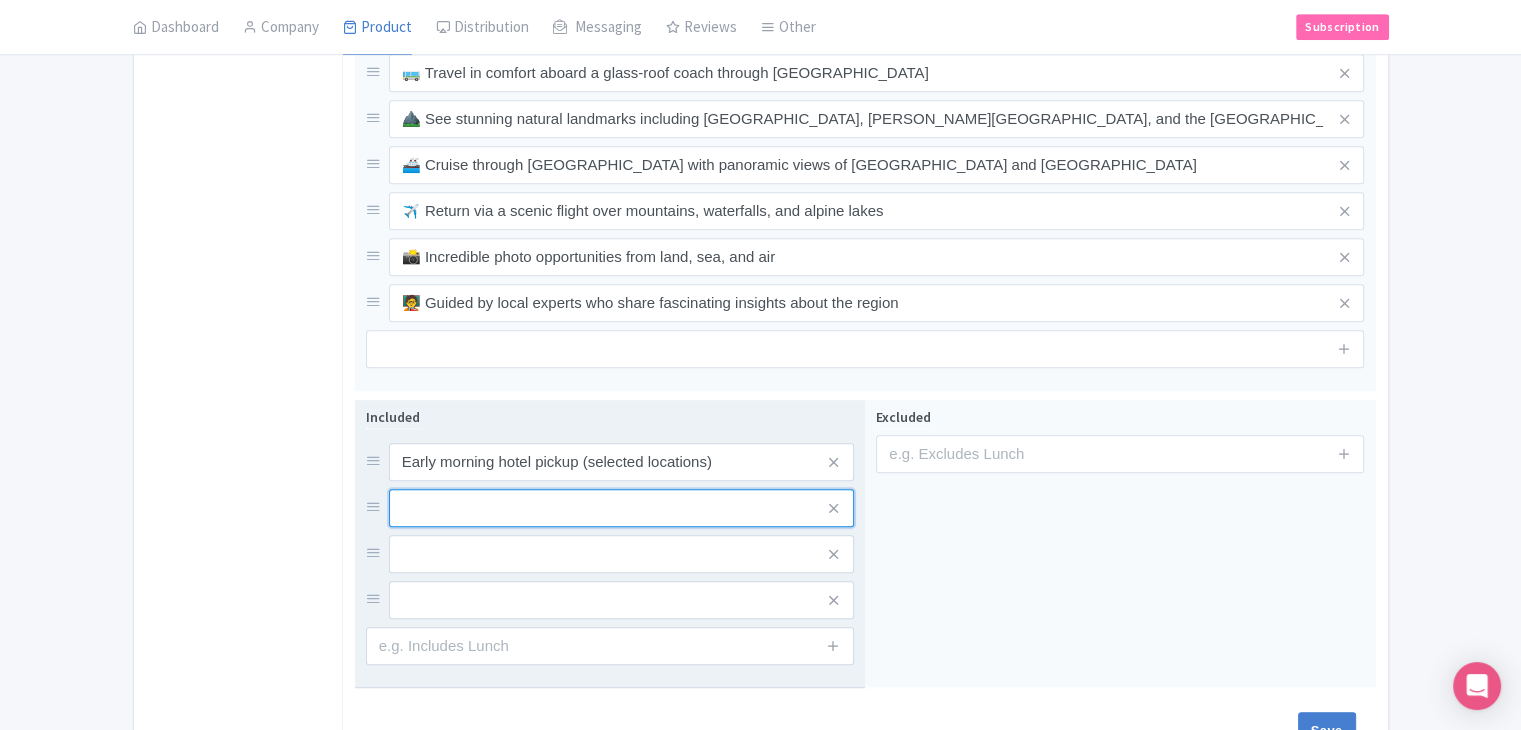 click at bounding box center [621, 462] 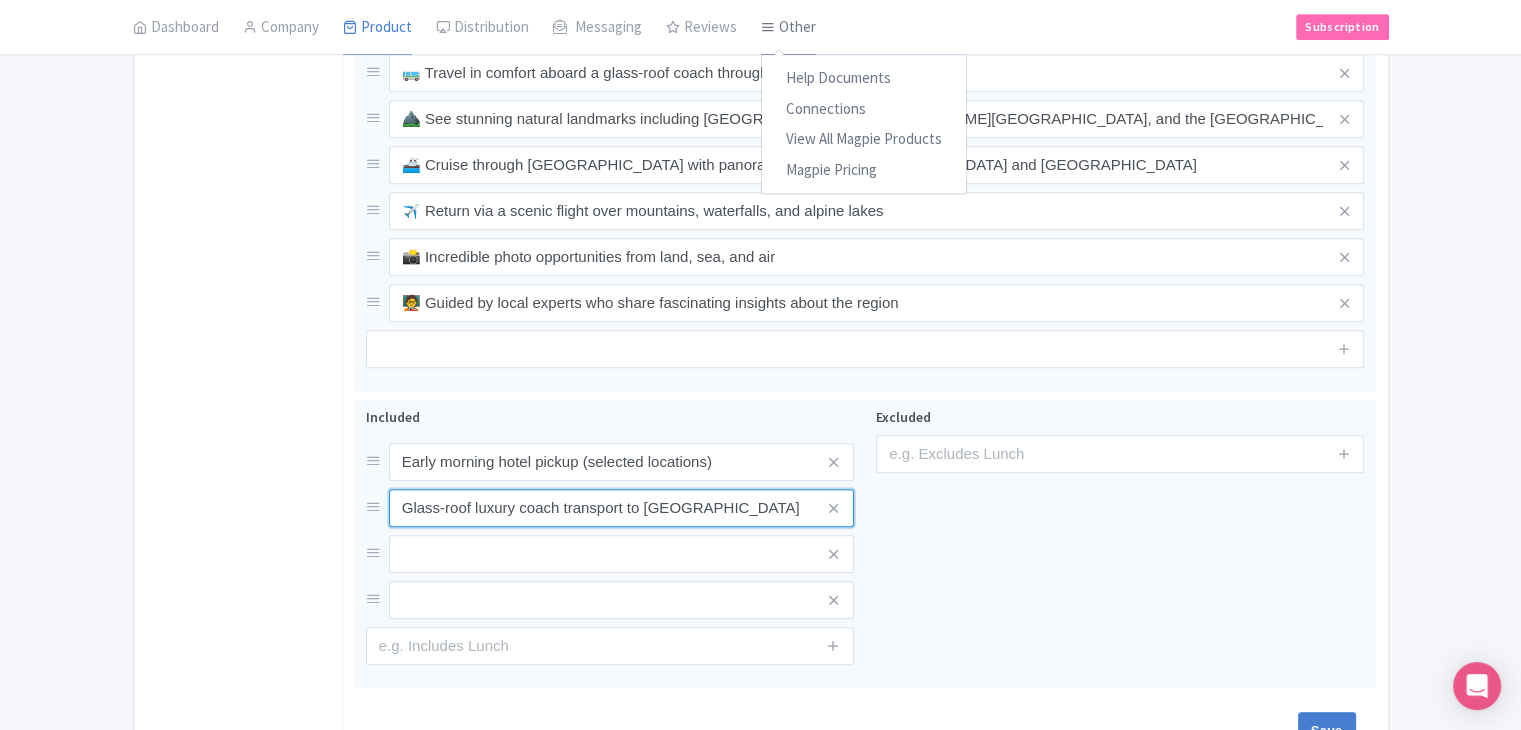 type on "Glass-roof luxury coach transport to Milford Sound" 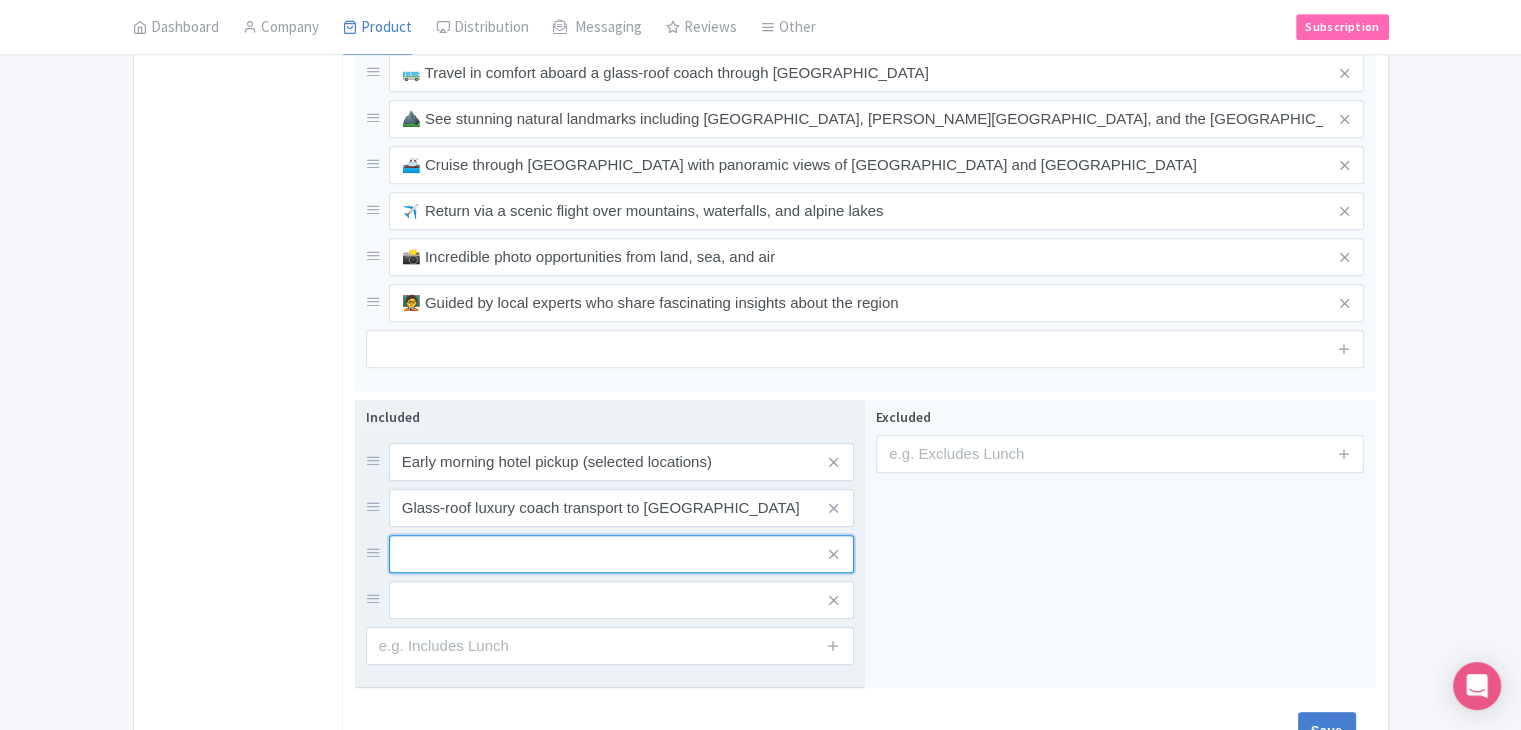 click at bounding box center (621, 462) 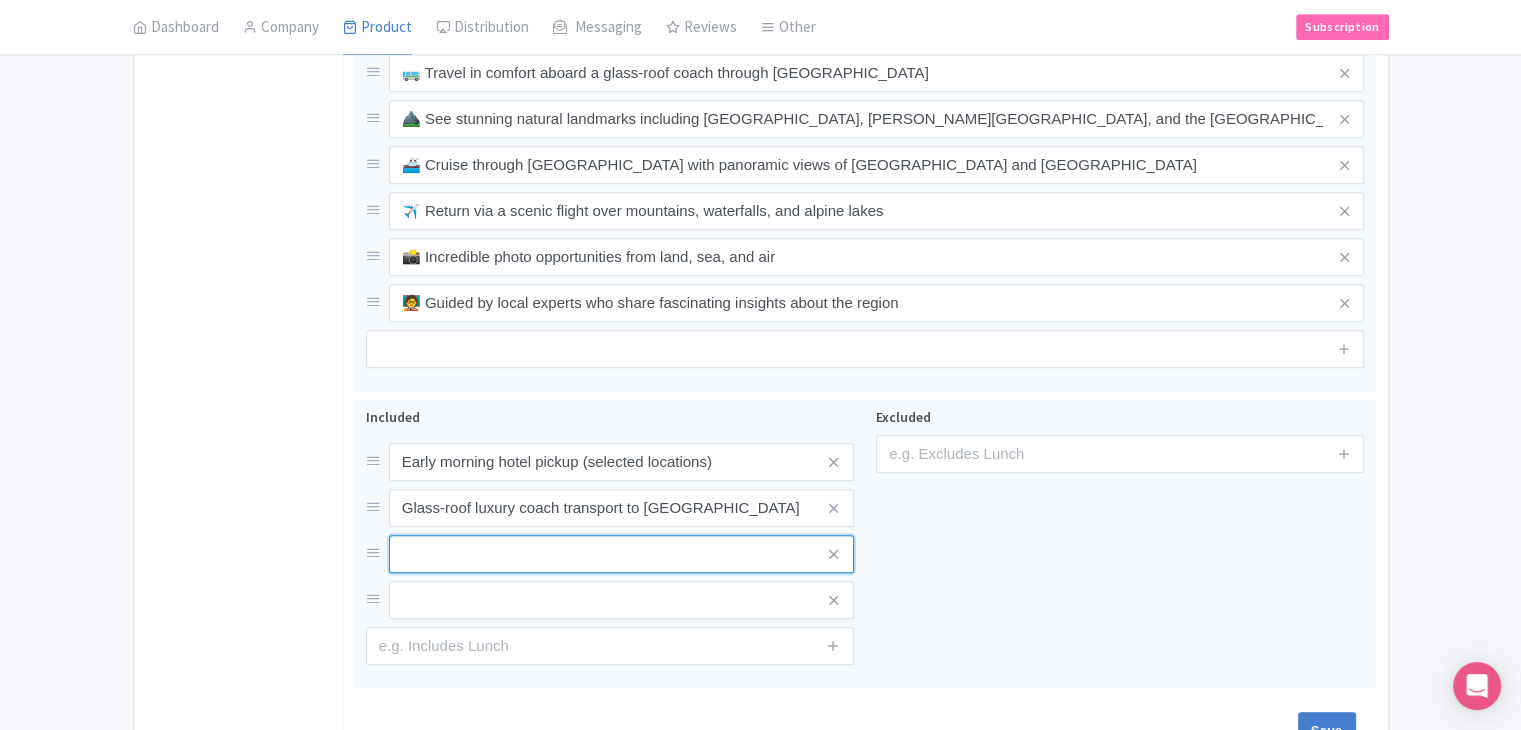 paste on "Milford Sound nature cruise" 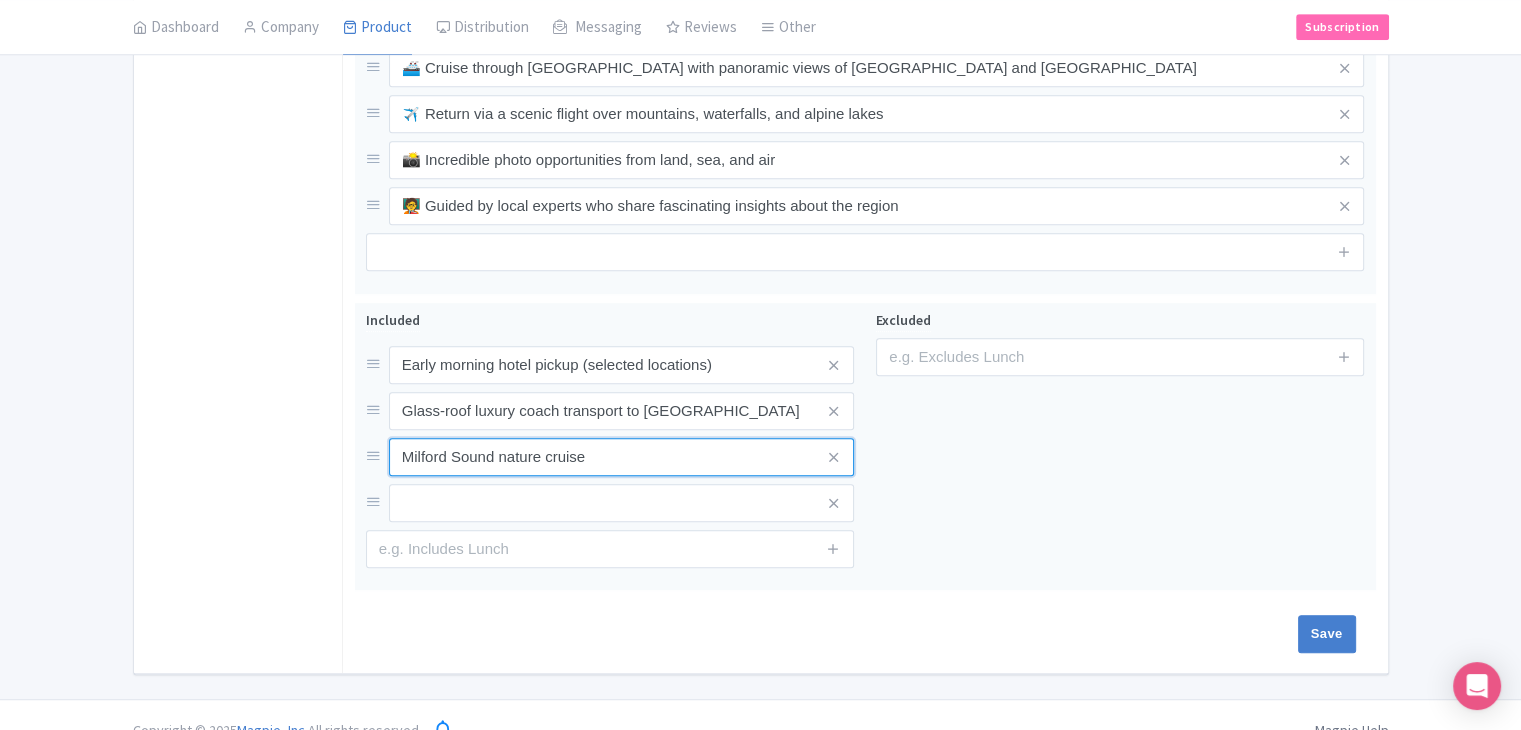 scroll, scrollTop: 1166, scrollLeft: 0, axis: vertical 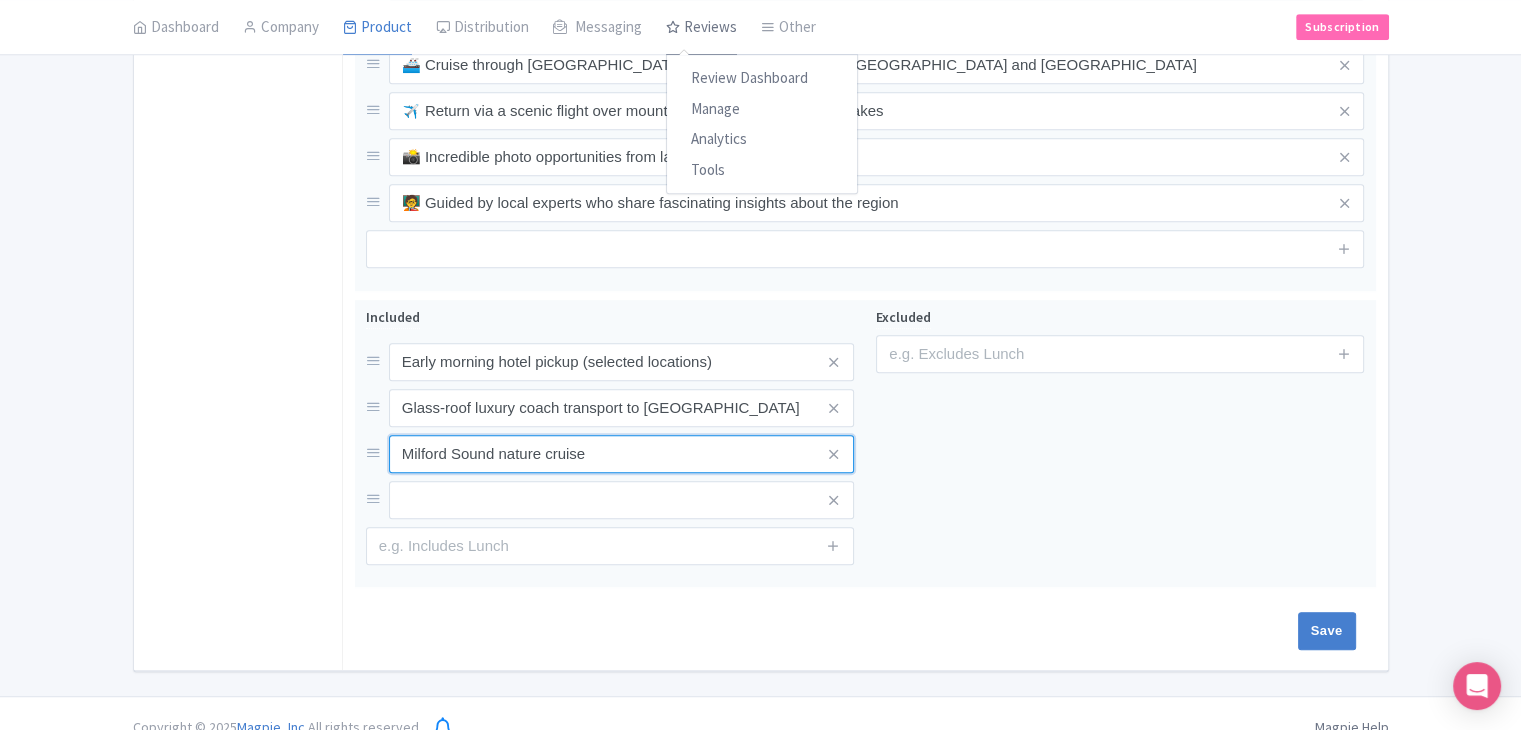 type on "Milford Sound nature cruise" 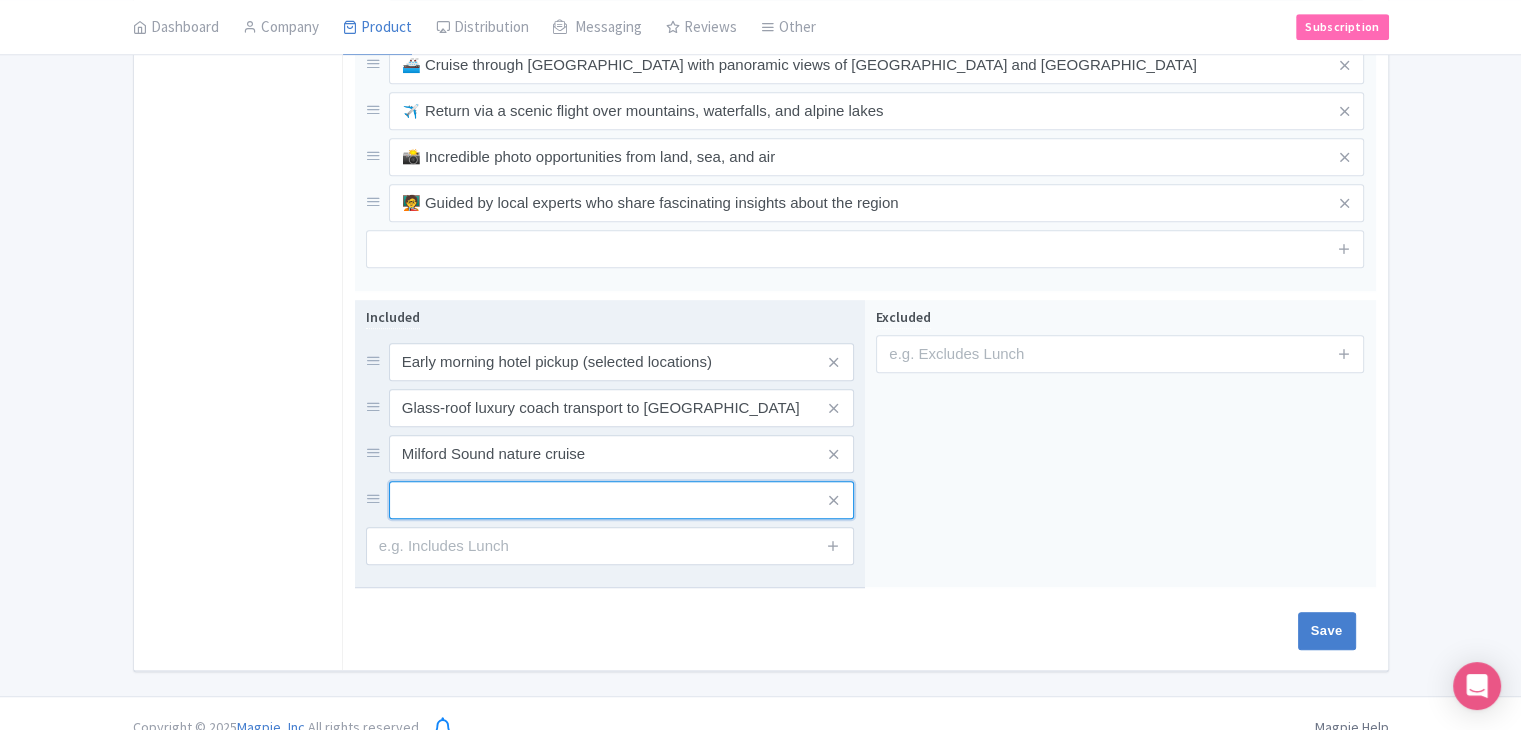click at bounding box center [621, 362] 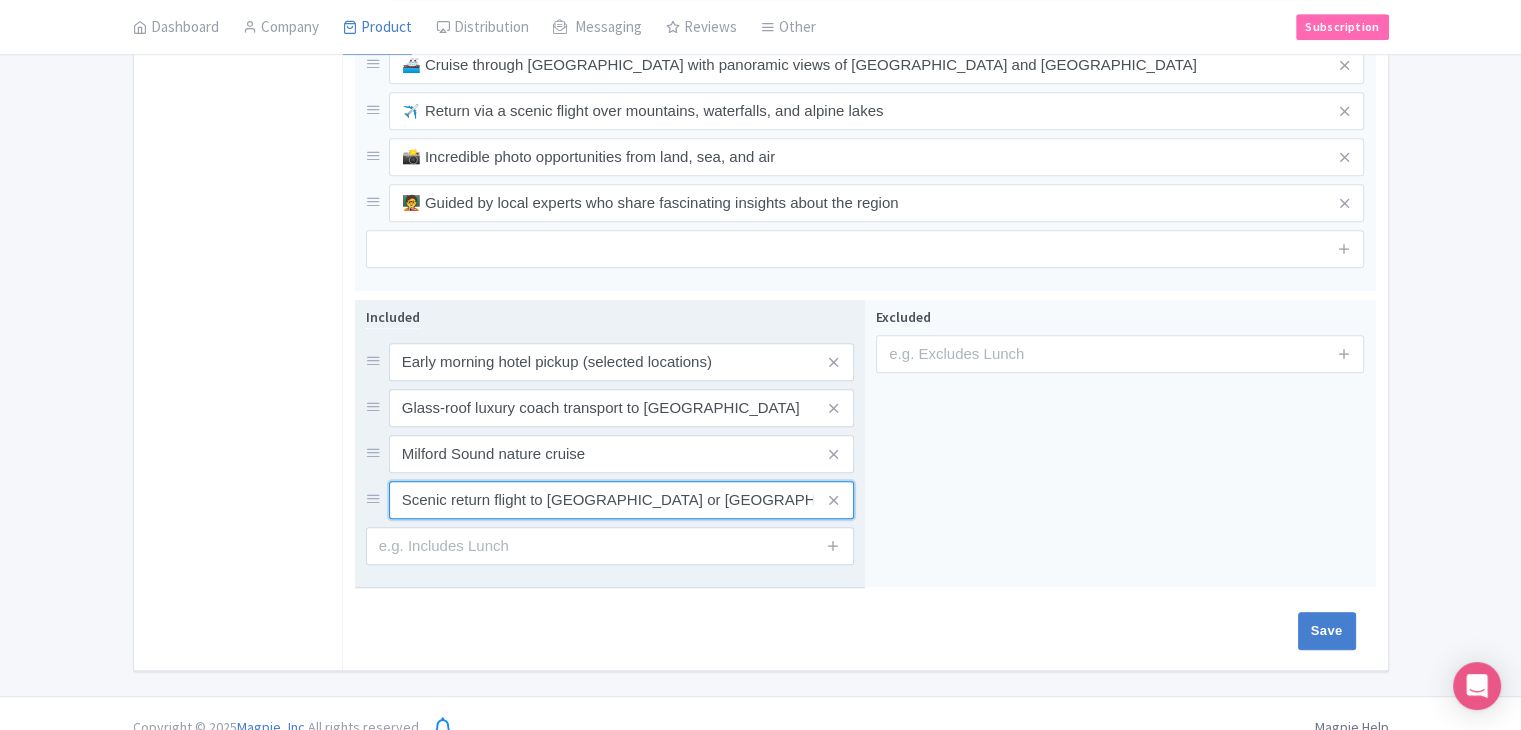 scroll, scrollTop: 0, scrollLeft: 59, axis: horizontal 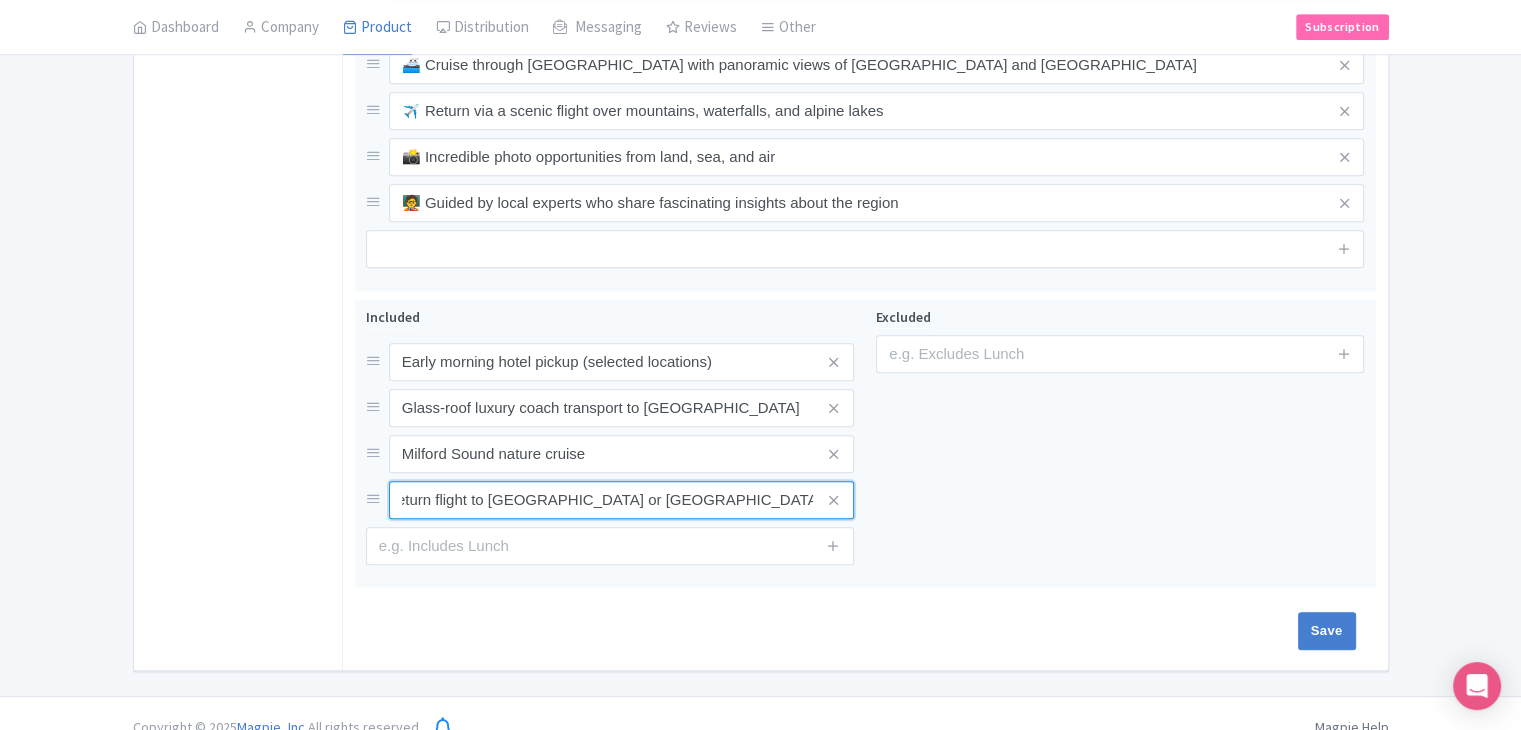 type on "Scenic return flight to Queenstown or Te Anau (depending on package)" 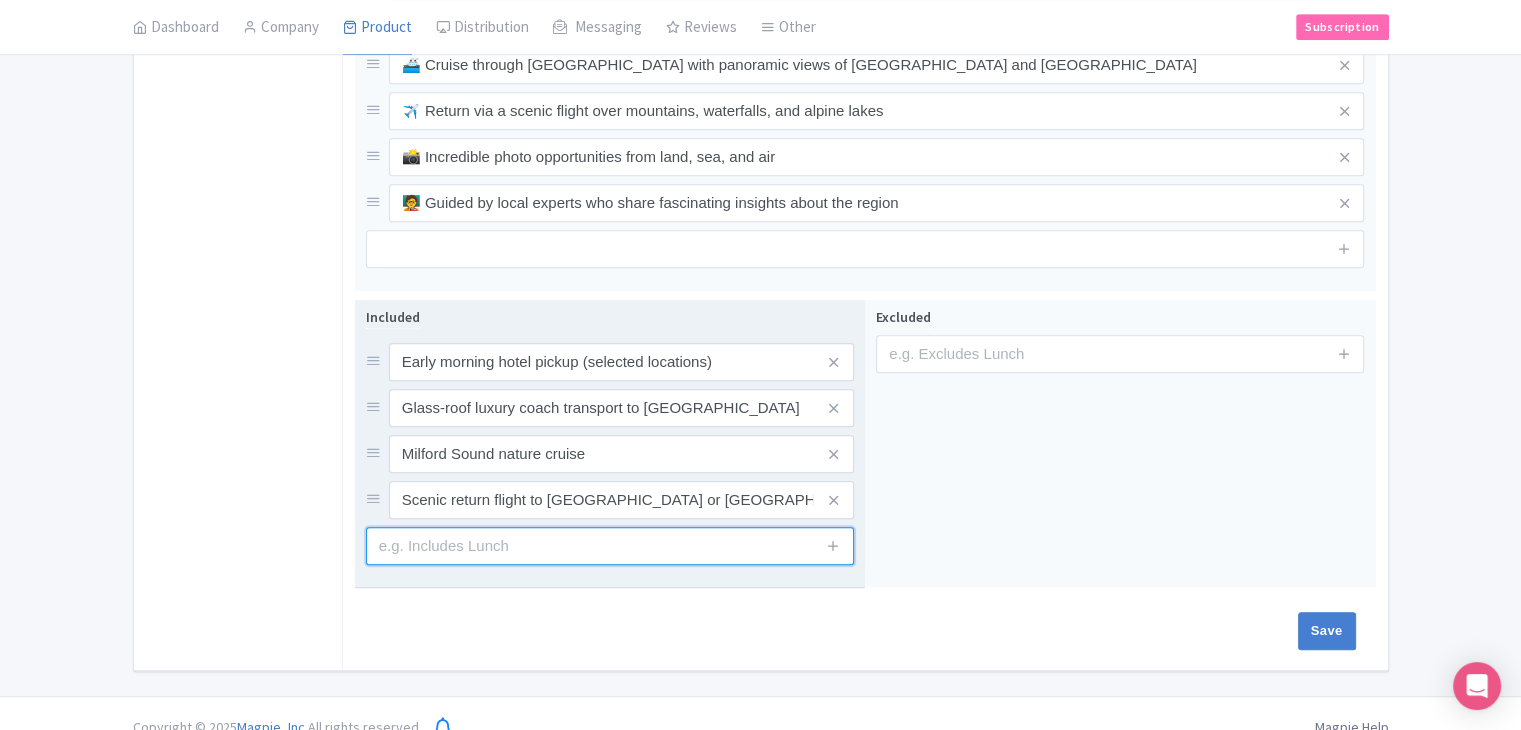 click at bounding box center (610, 546) 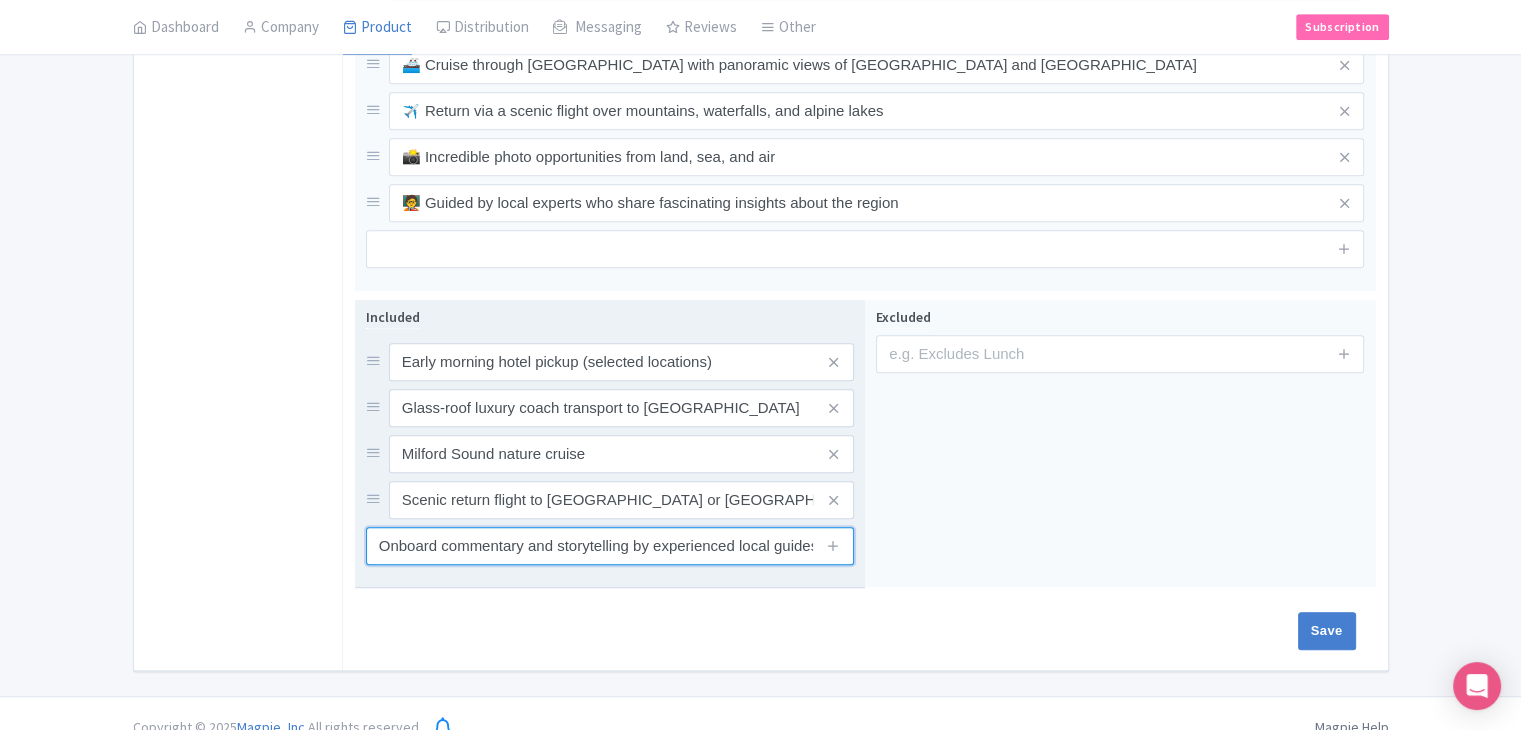 scroll, scrollTop: 0, scrollLeft: 4, axis: horizontal 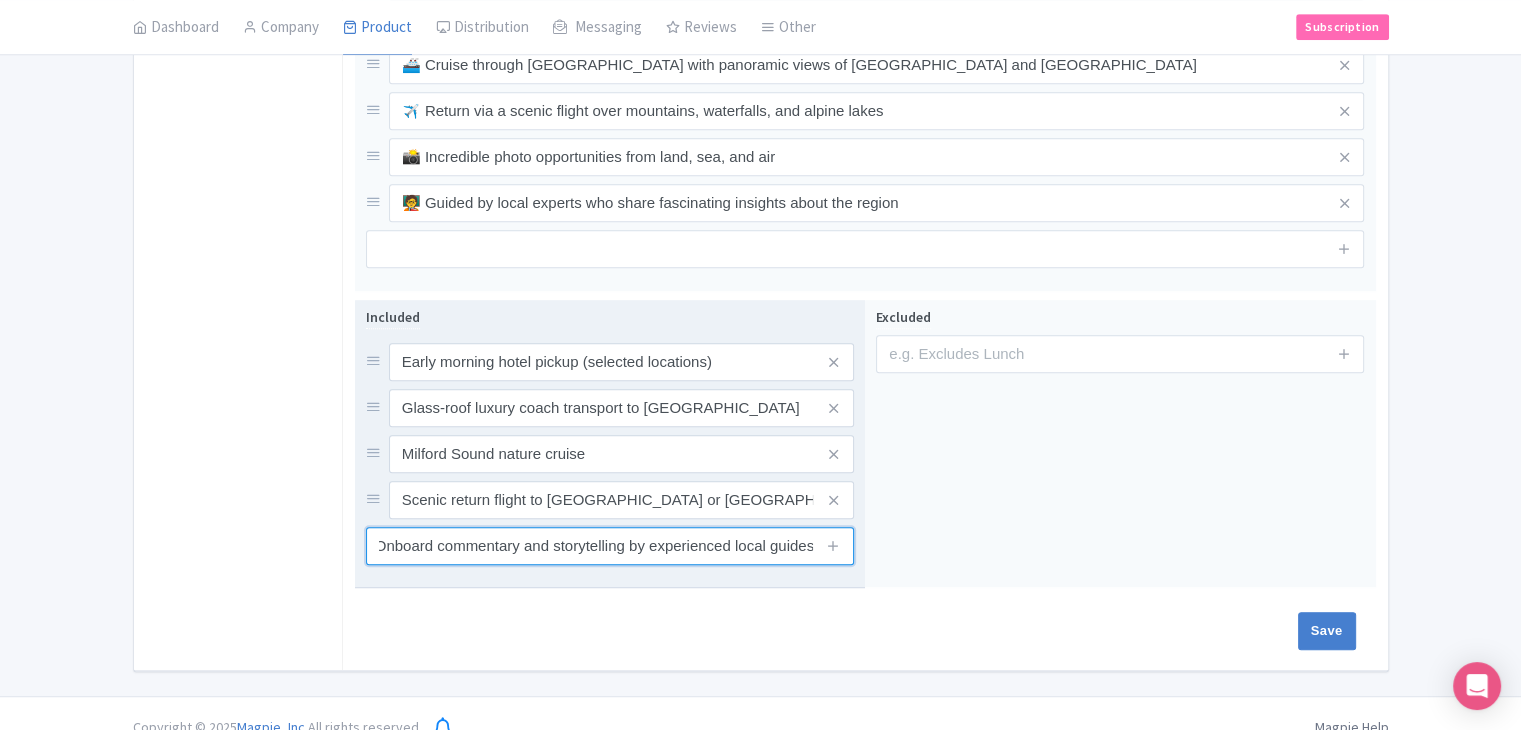 type on "Onboard commentary and storytelling by experienced local guides" 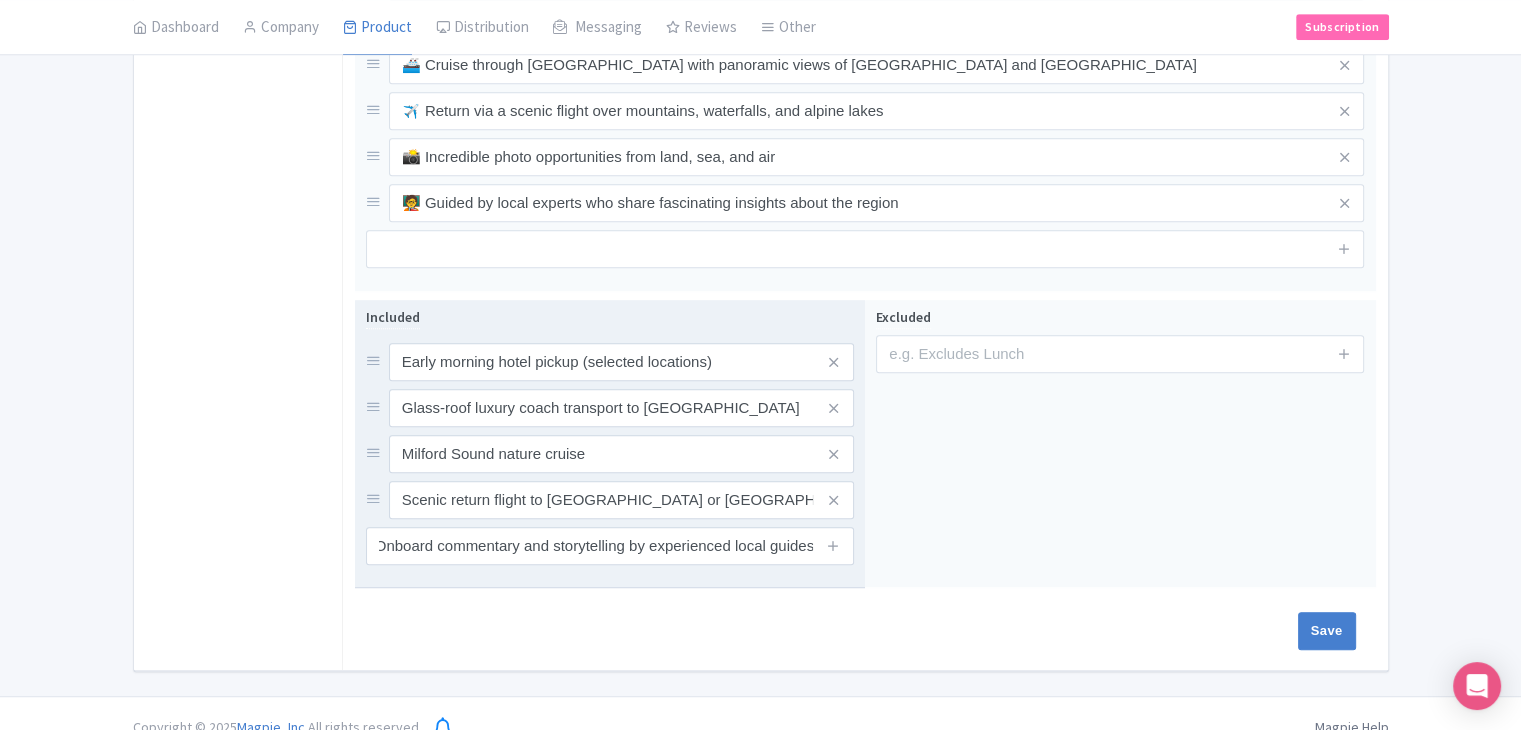 scroll, scrollTop: 0, scrollLeft: 0, axis: both 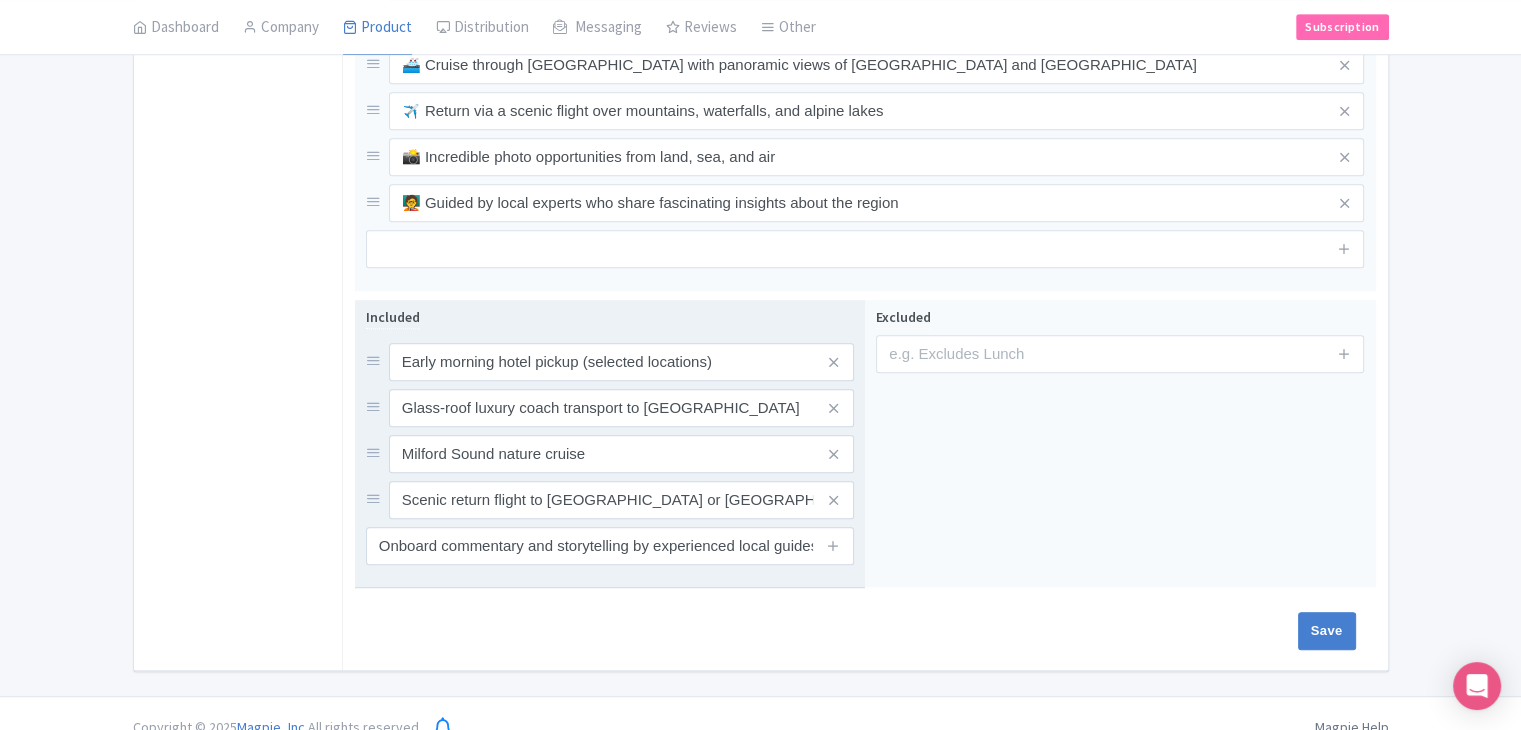 click at bounding box center [834, 546] 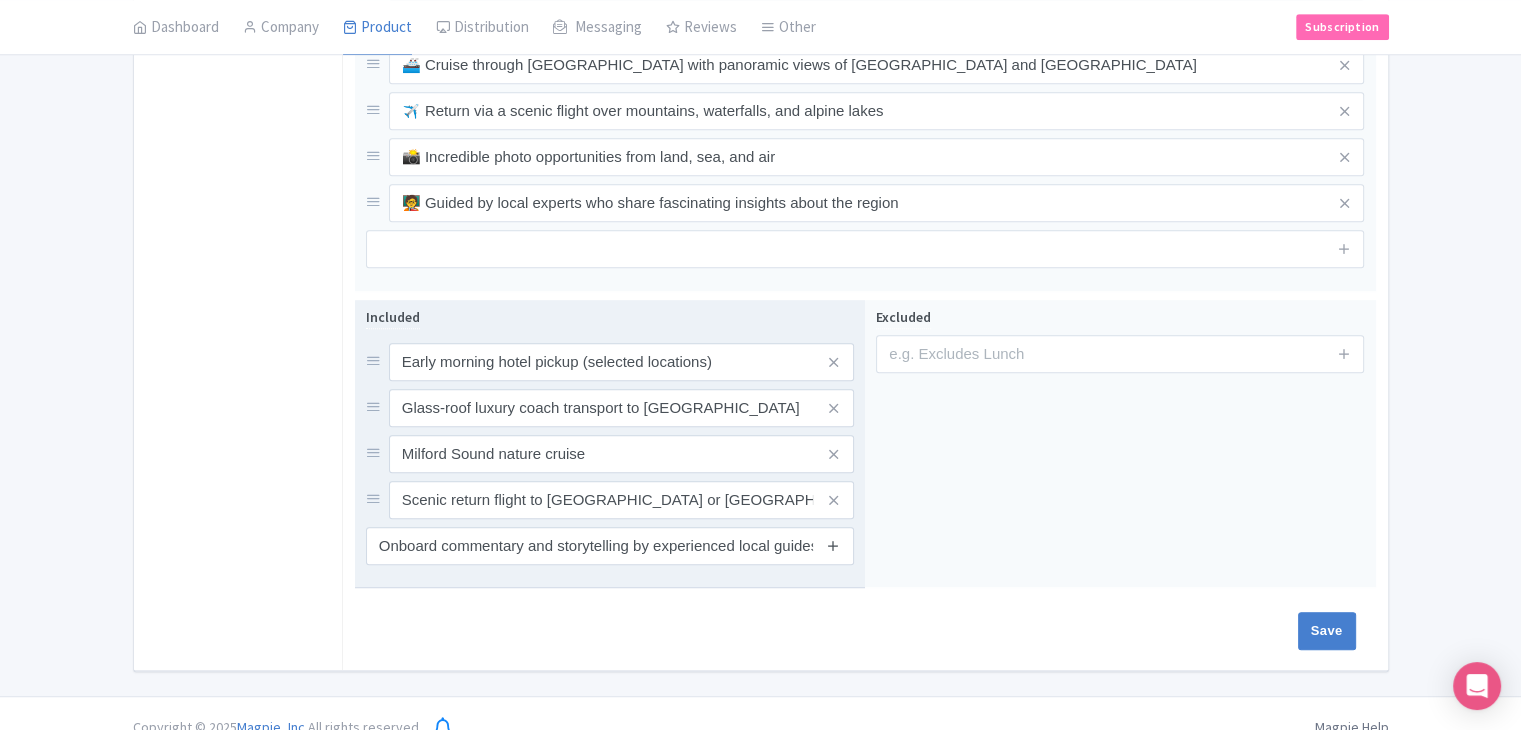 click at bounding box center (833, 546) 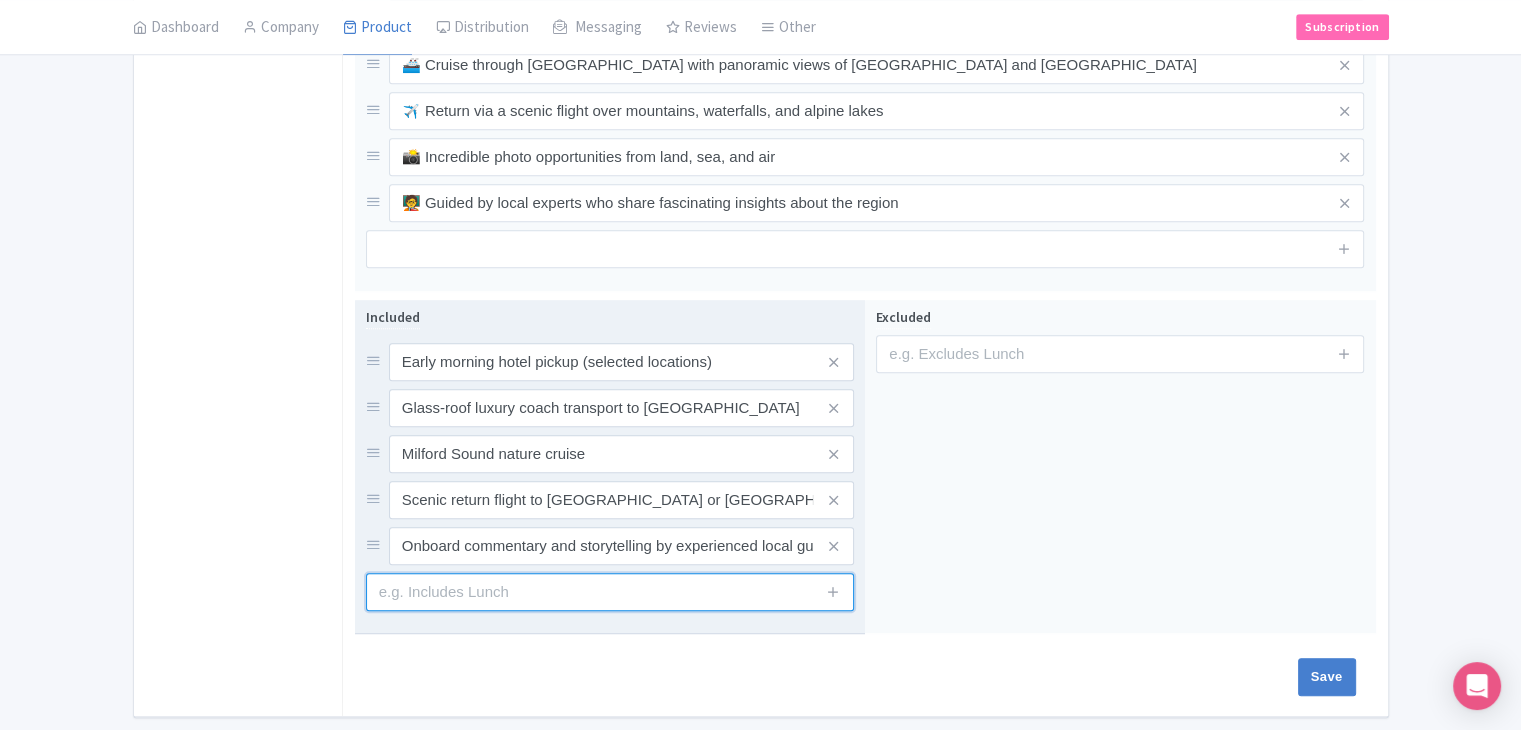 click at bounding box center (610, 592) 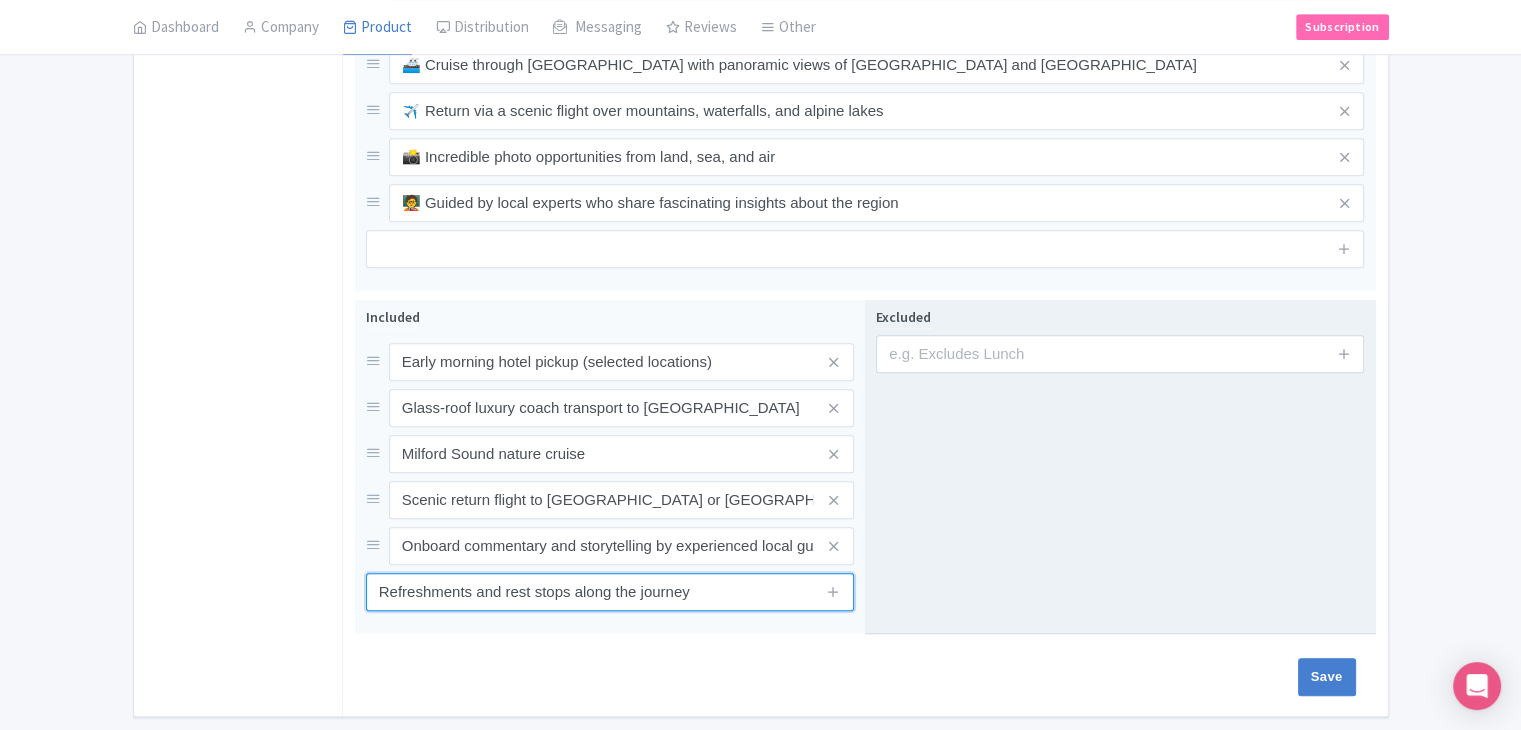 type on "Refreshments and rest stops along the journey" 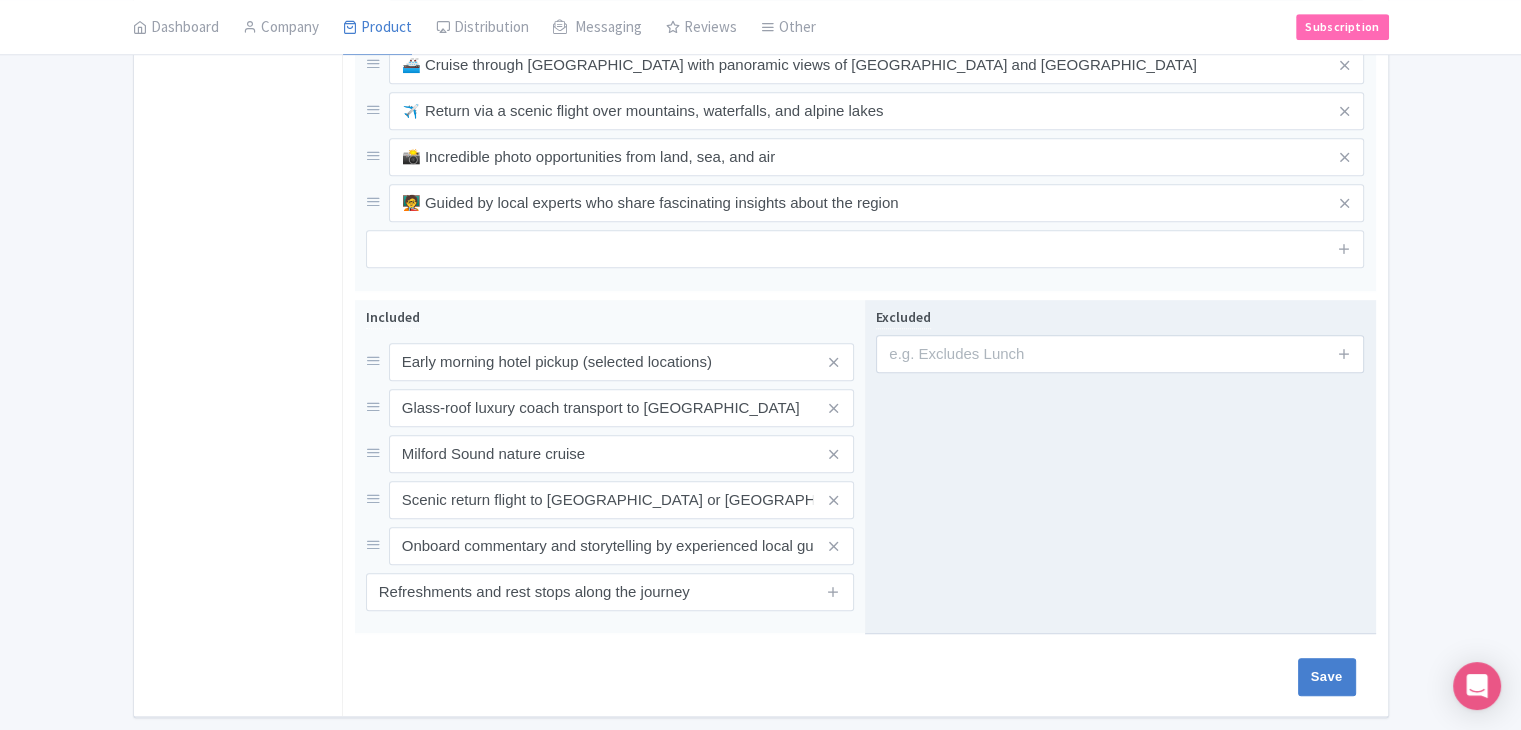 click on "Excluded" at bounding box center [1120, 467] 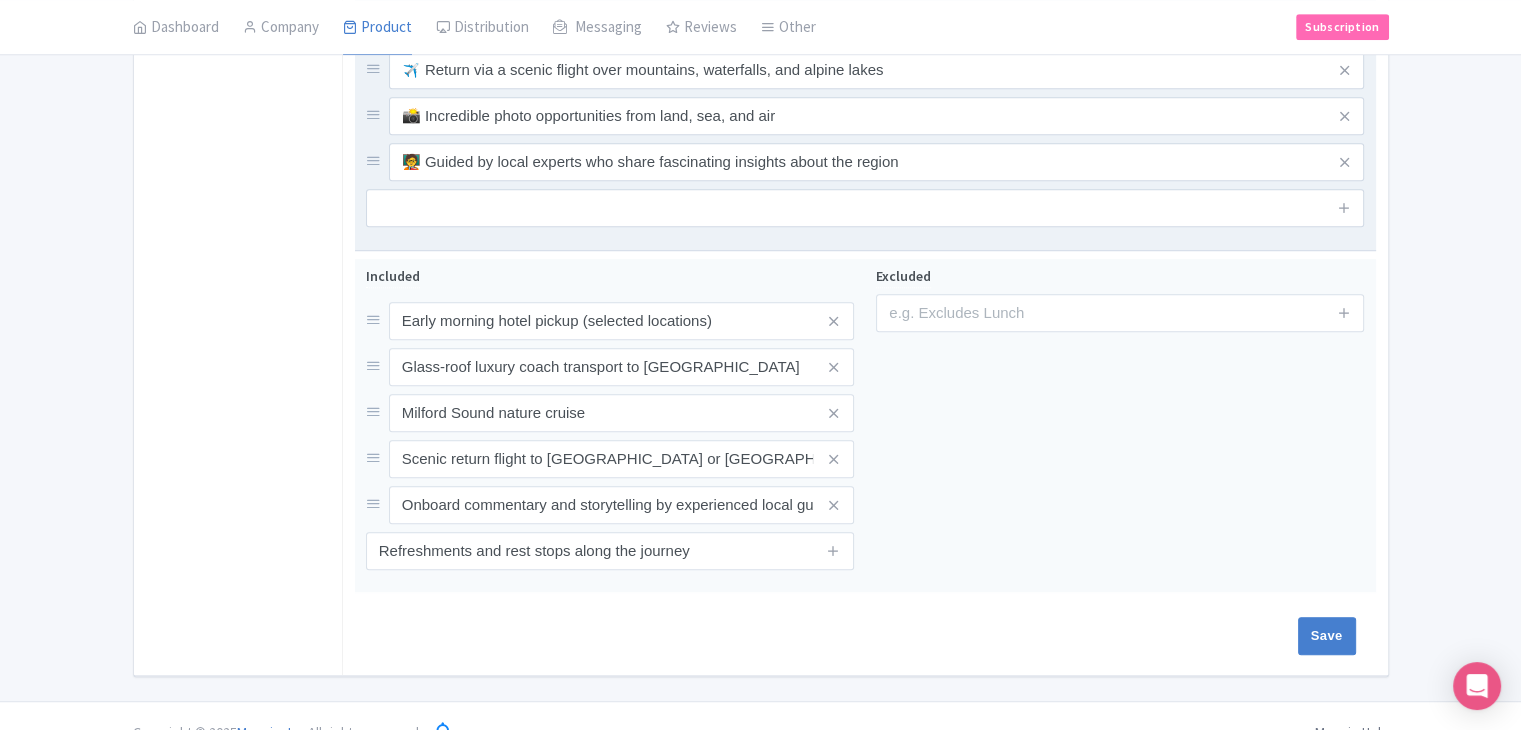 scroll, scrollTop: 1212, scrollLeft: 0, axis: vertical 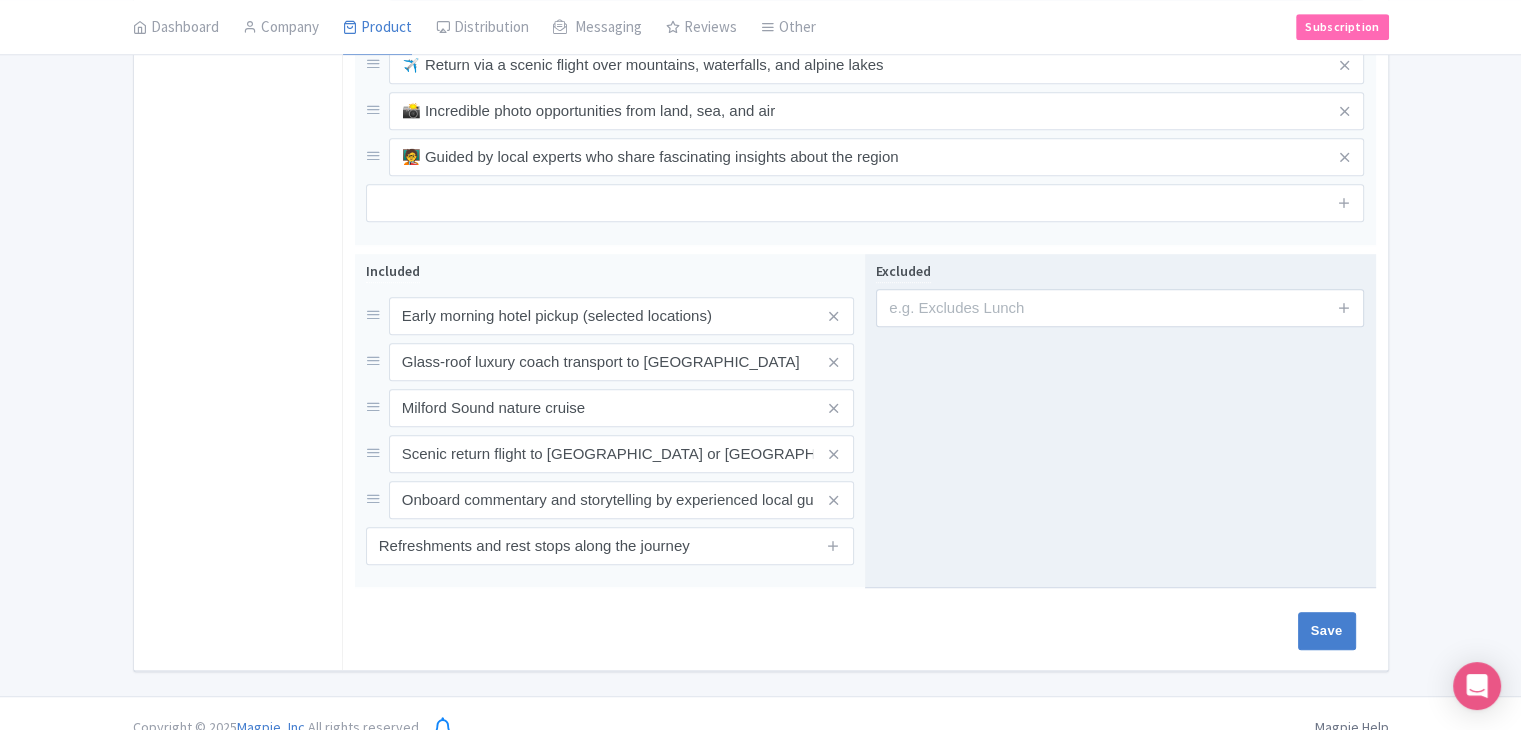 click on "Excluded" at bounding box center [1120, 293] 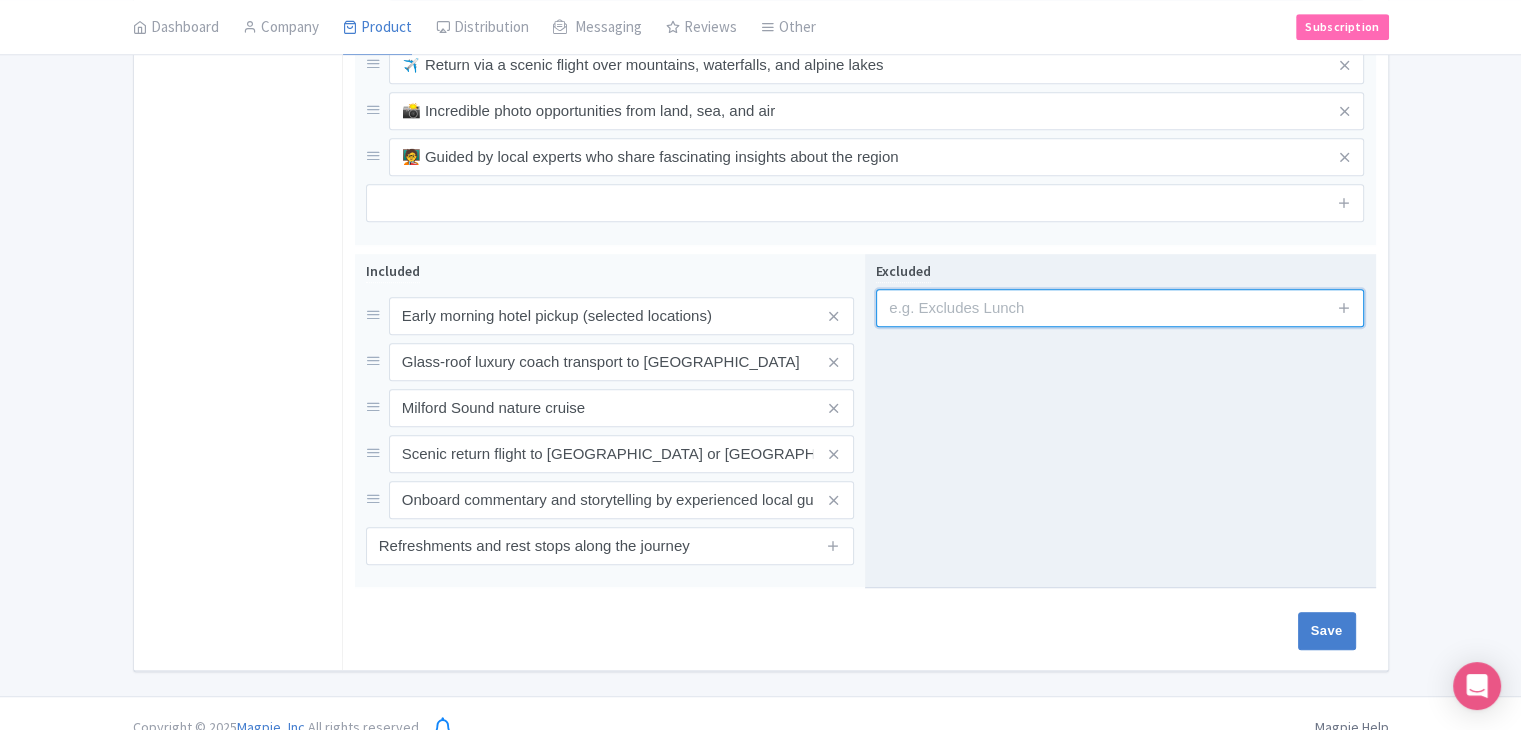 click at bounding box center (1120, 308) 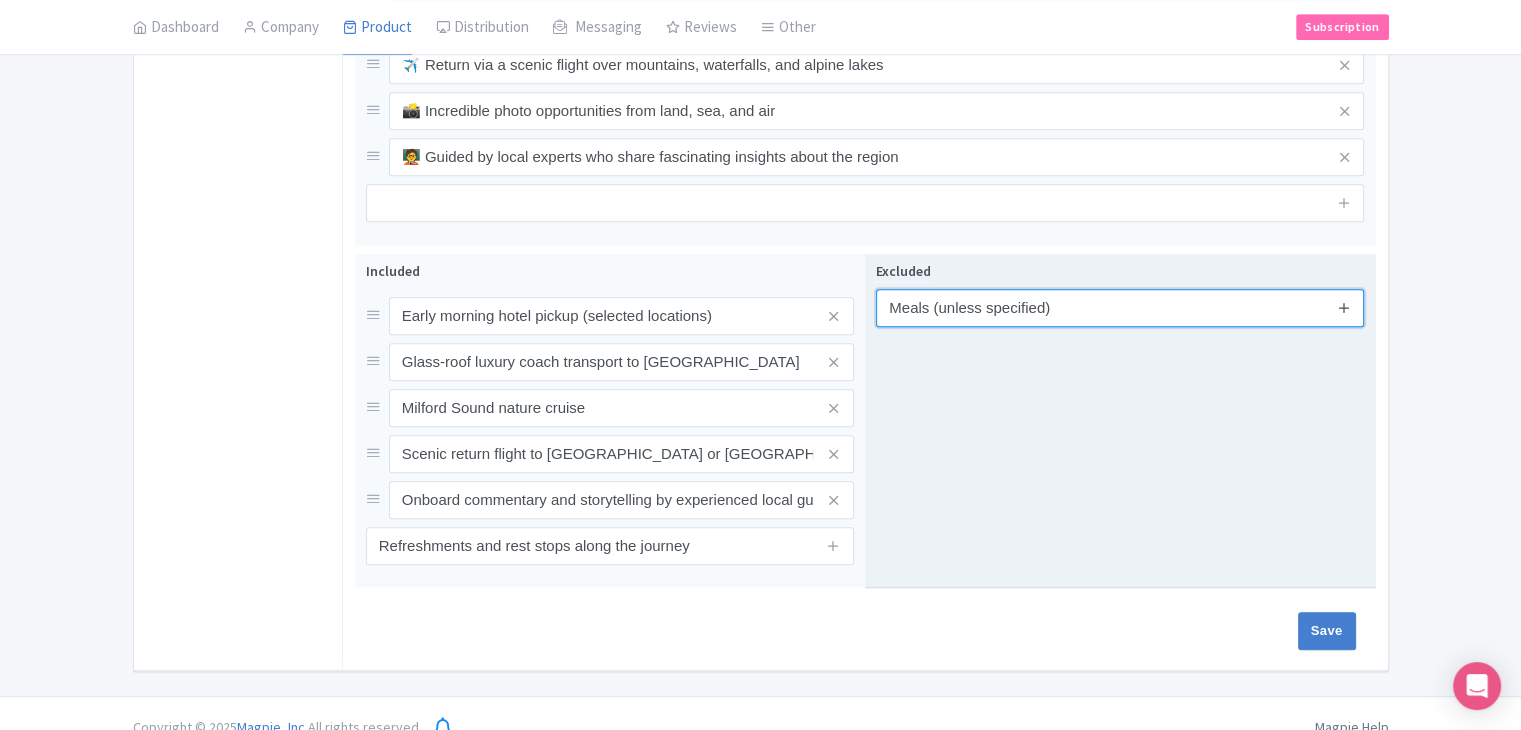 type on "Meals (unless specified)" 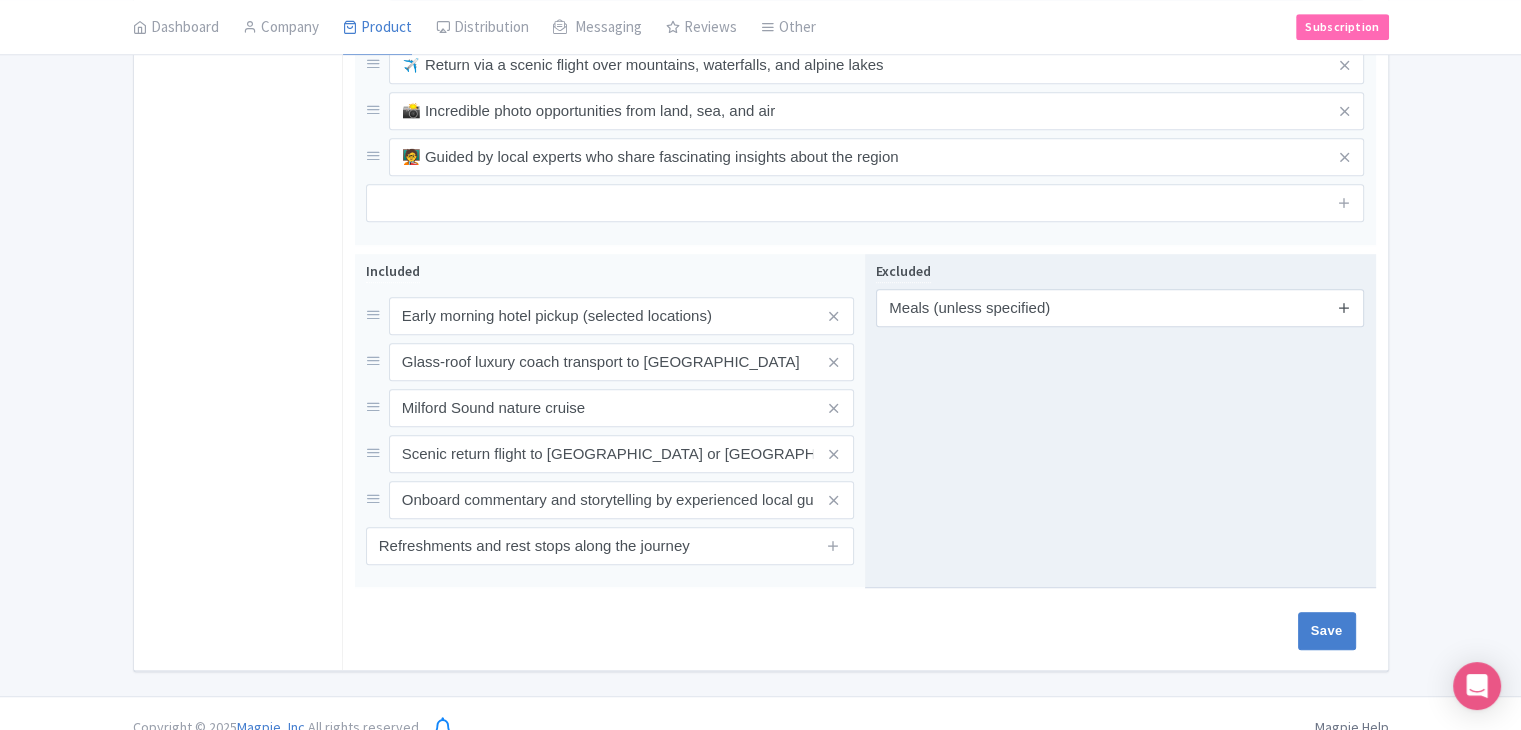 click at bounding box center [1344, 307] 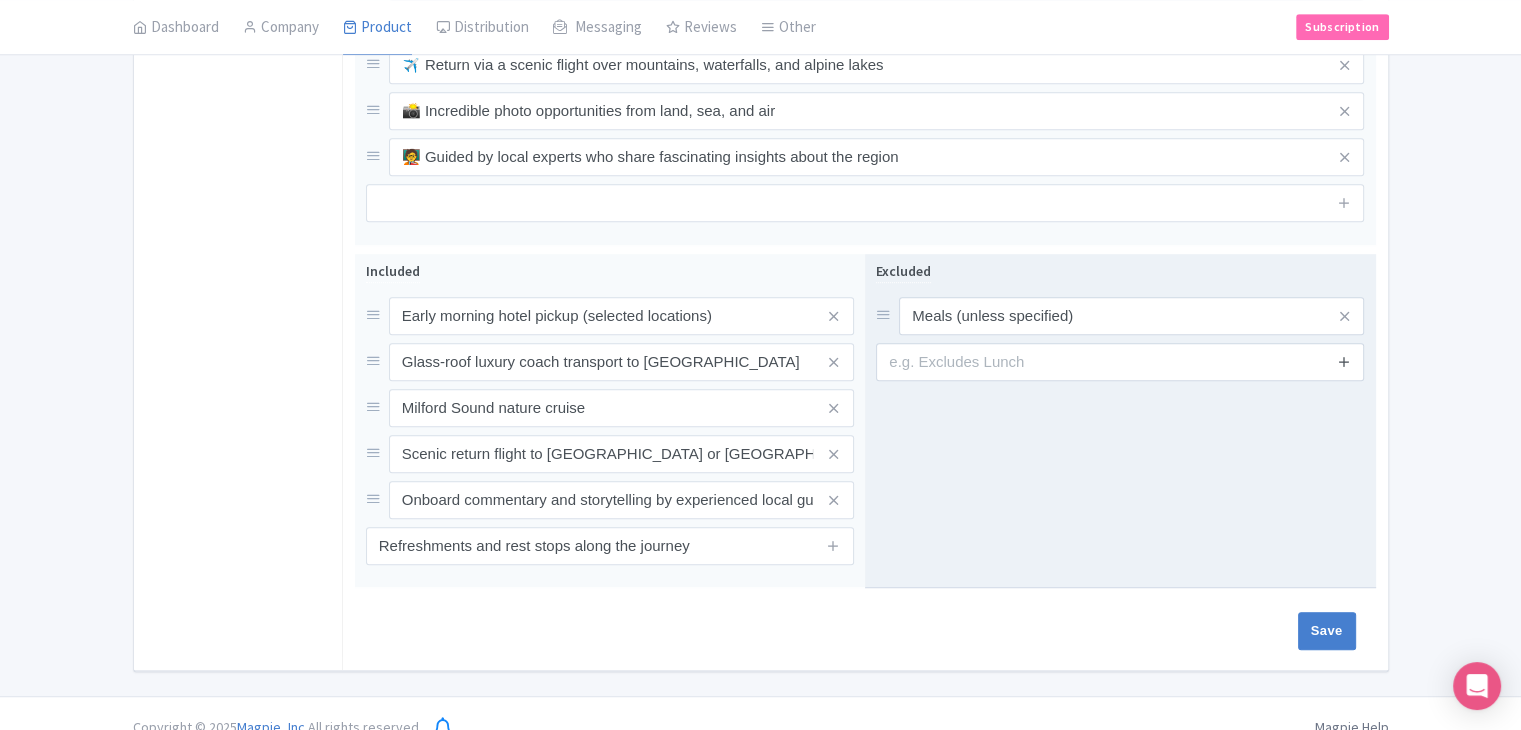 click at bounding box center (1344, 361) 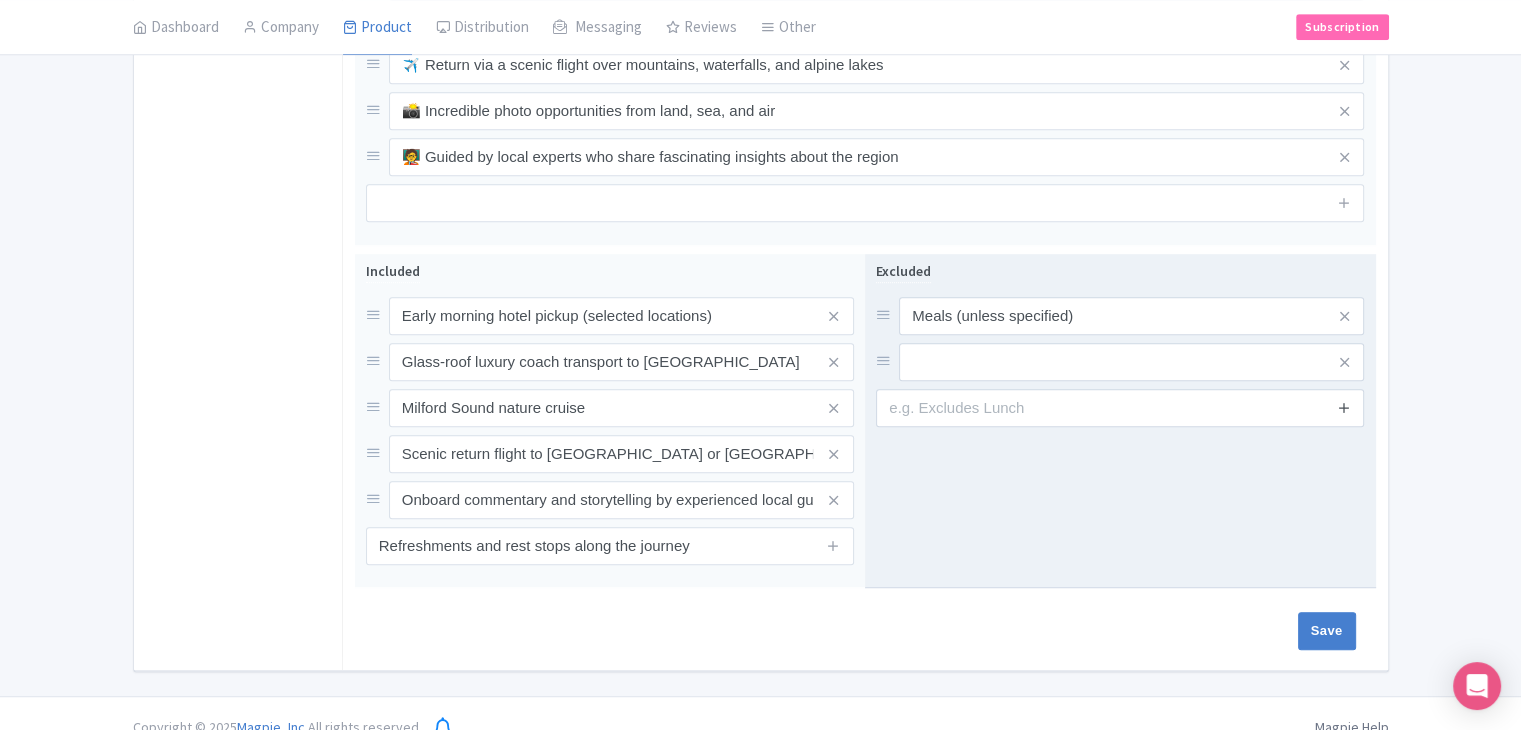 click at bounding box center [1344, 407] 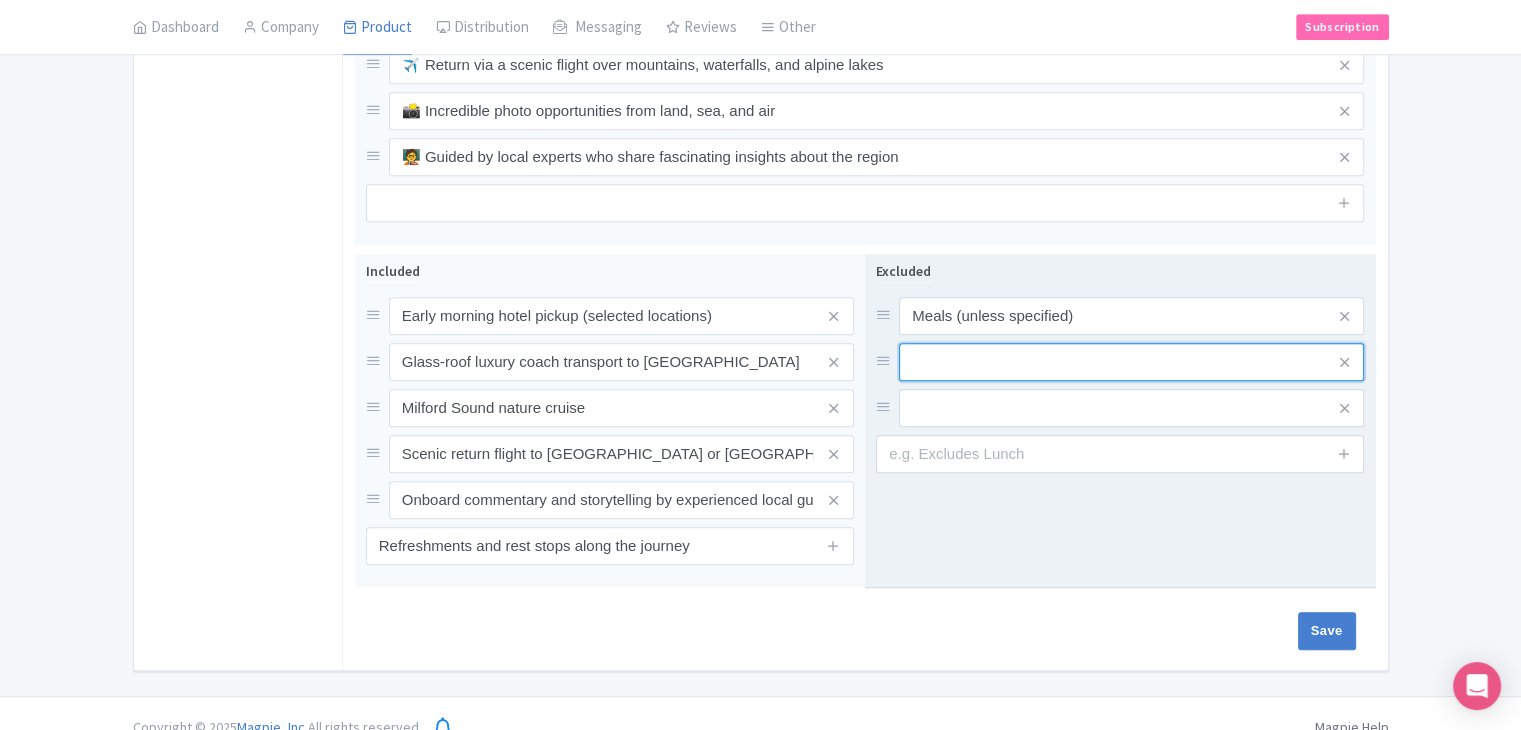 click at bounding box center (1131, 316) 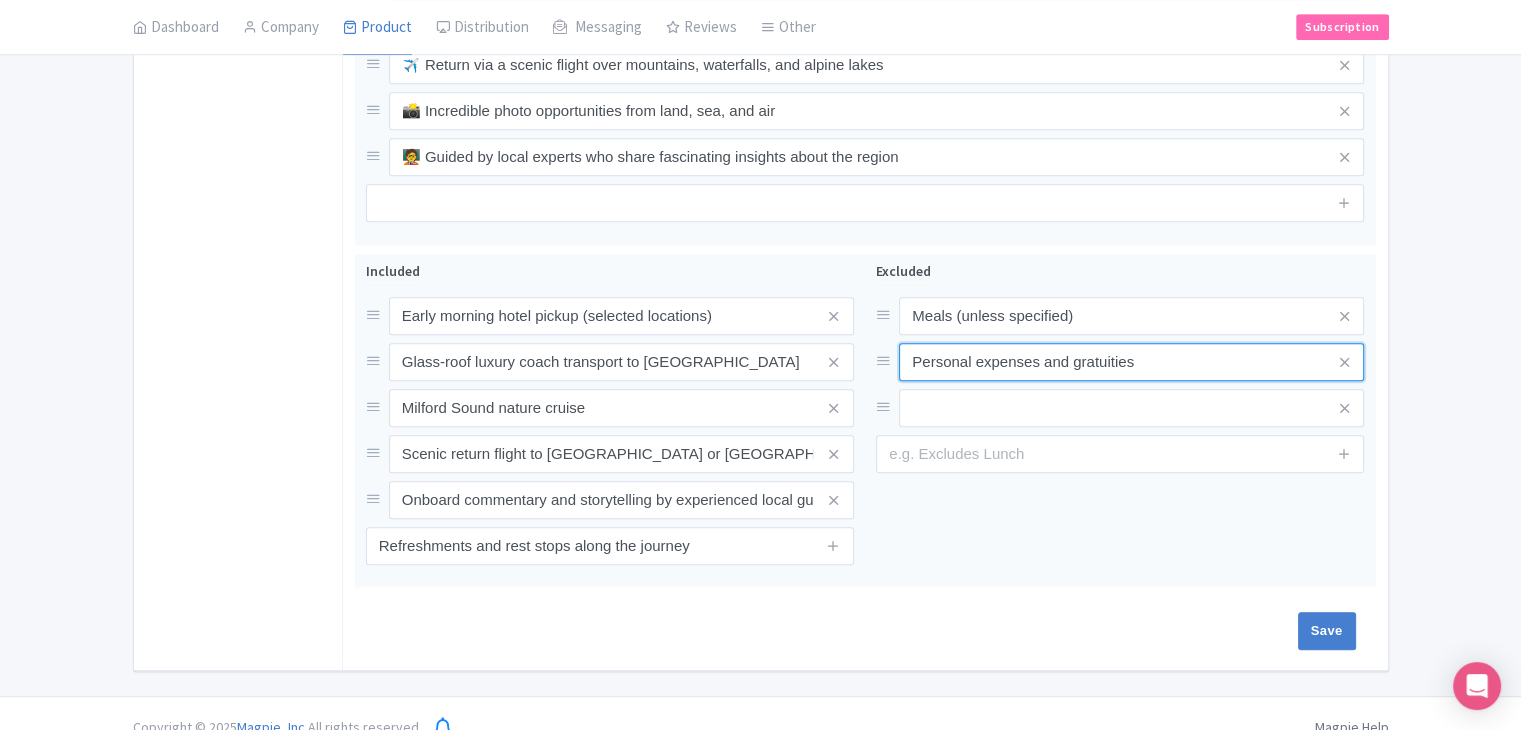 type on "Personal expenses and gratuities" 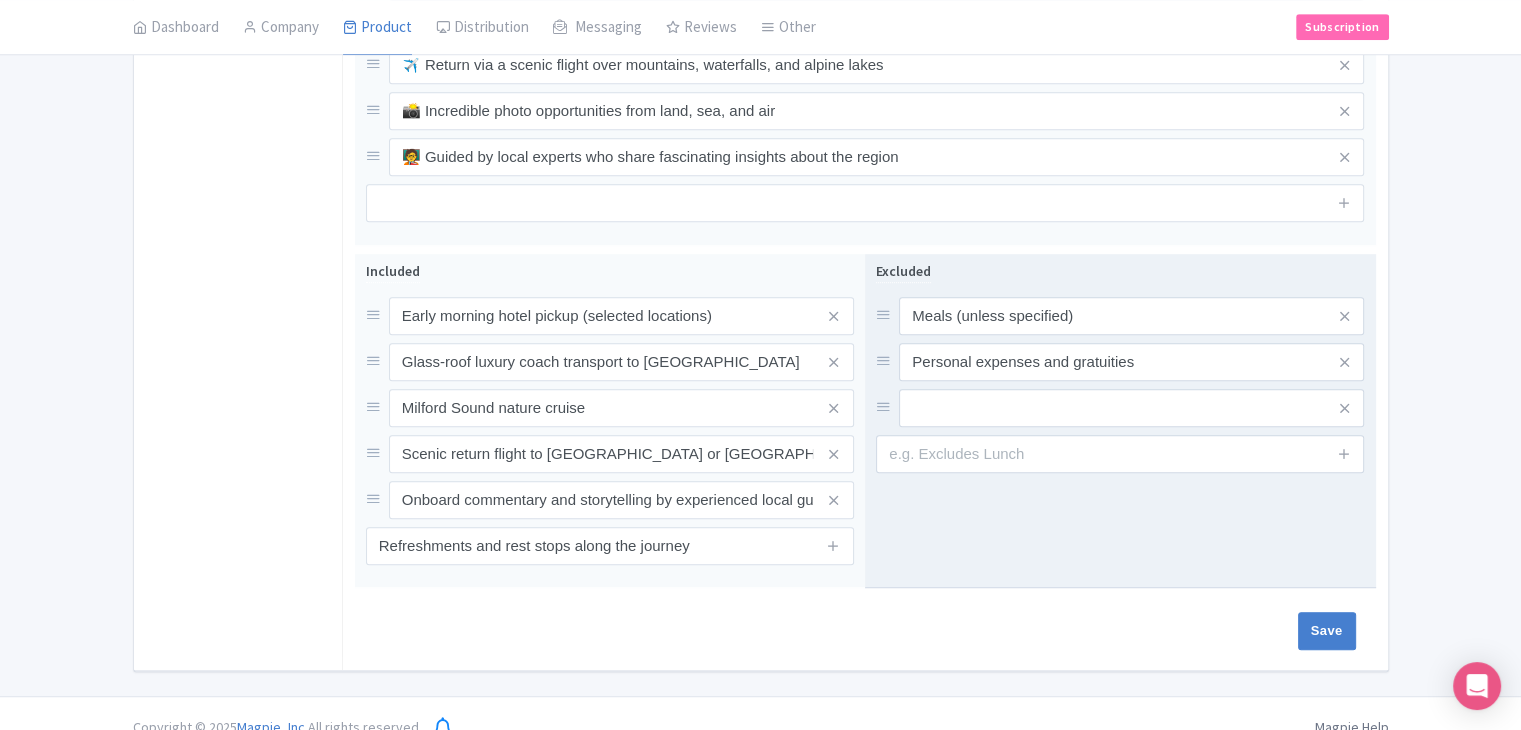 click on "Meals (unless specified) Personal expenses and gratuities" at bounding box center [1120, 362] 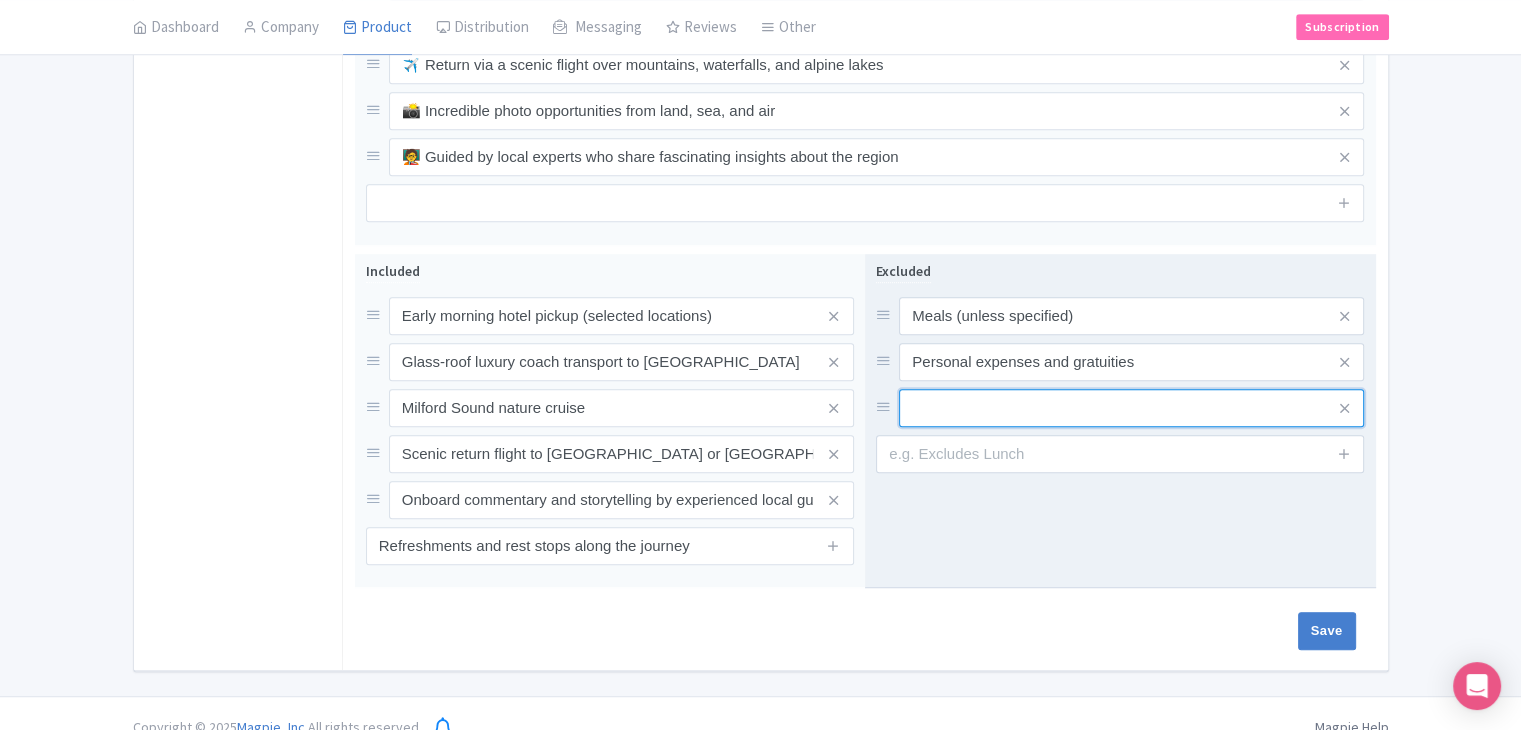 click at bounding box center (1131, 316) 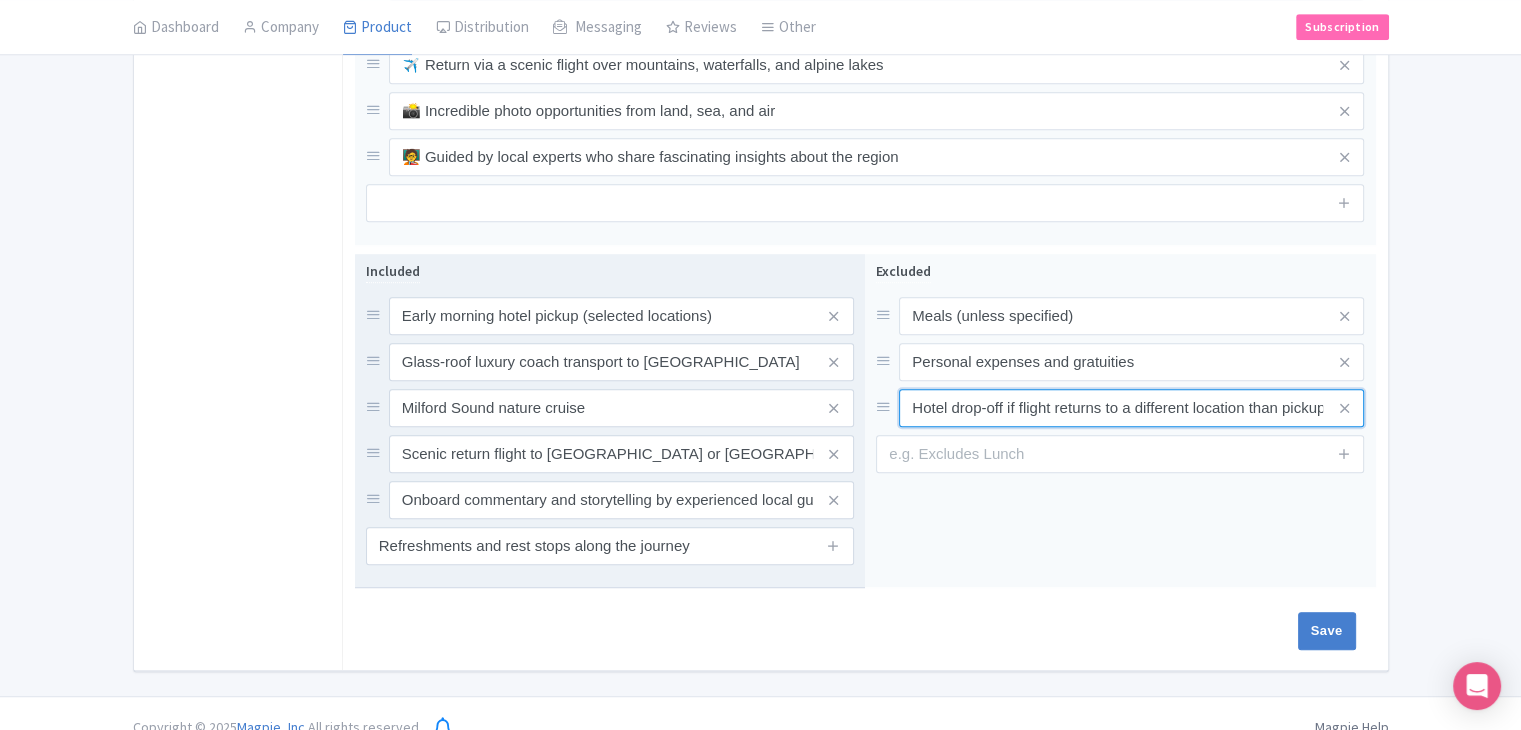 scroll, scrollTop: 0, scrollLeft: 146, axis: horizontal 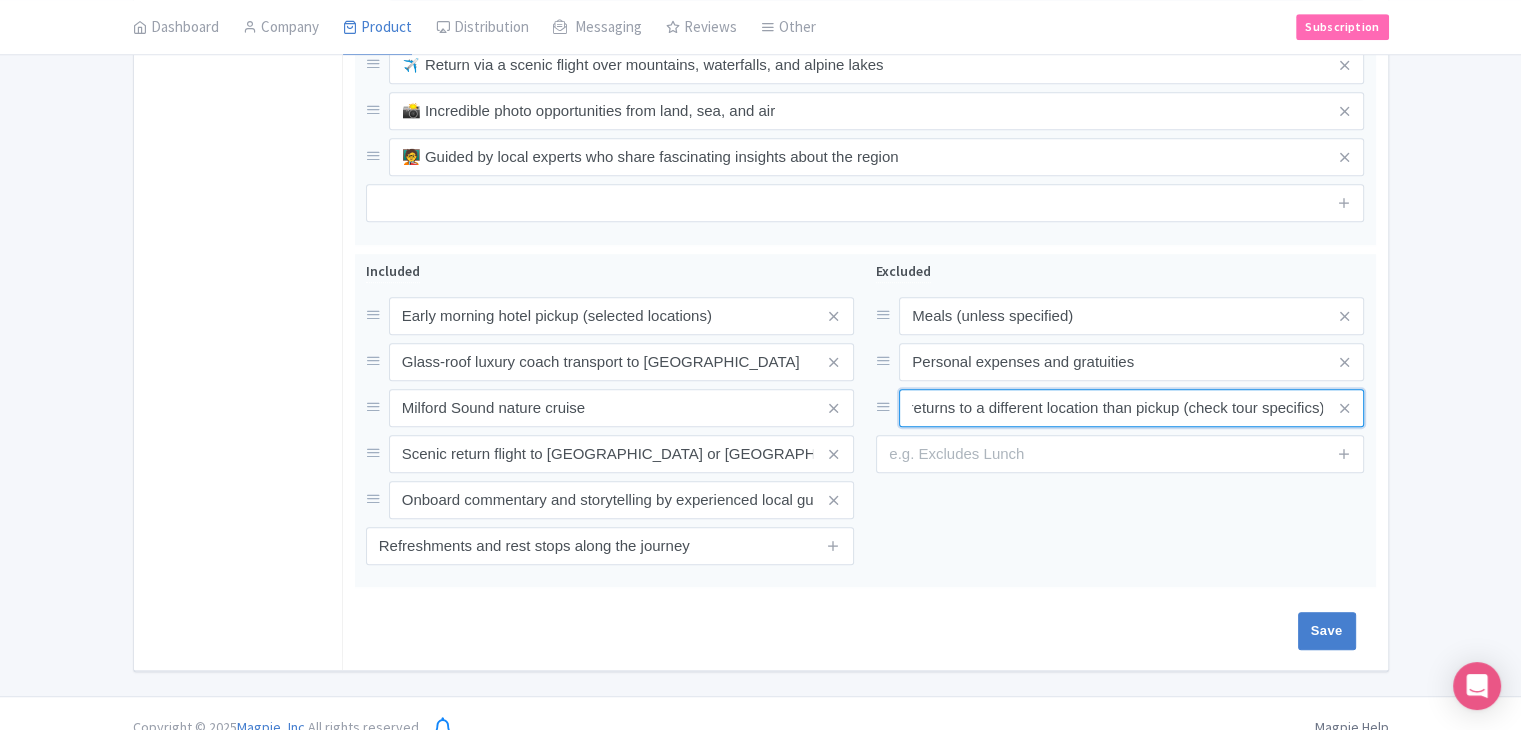 type on "Hotel drop-off if flight returns to a different location than pickup (check tour specifics)" 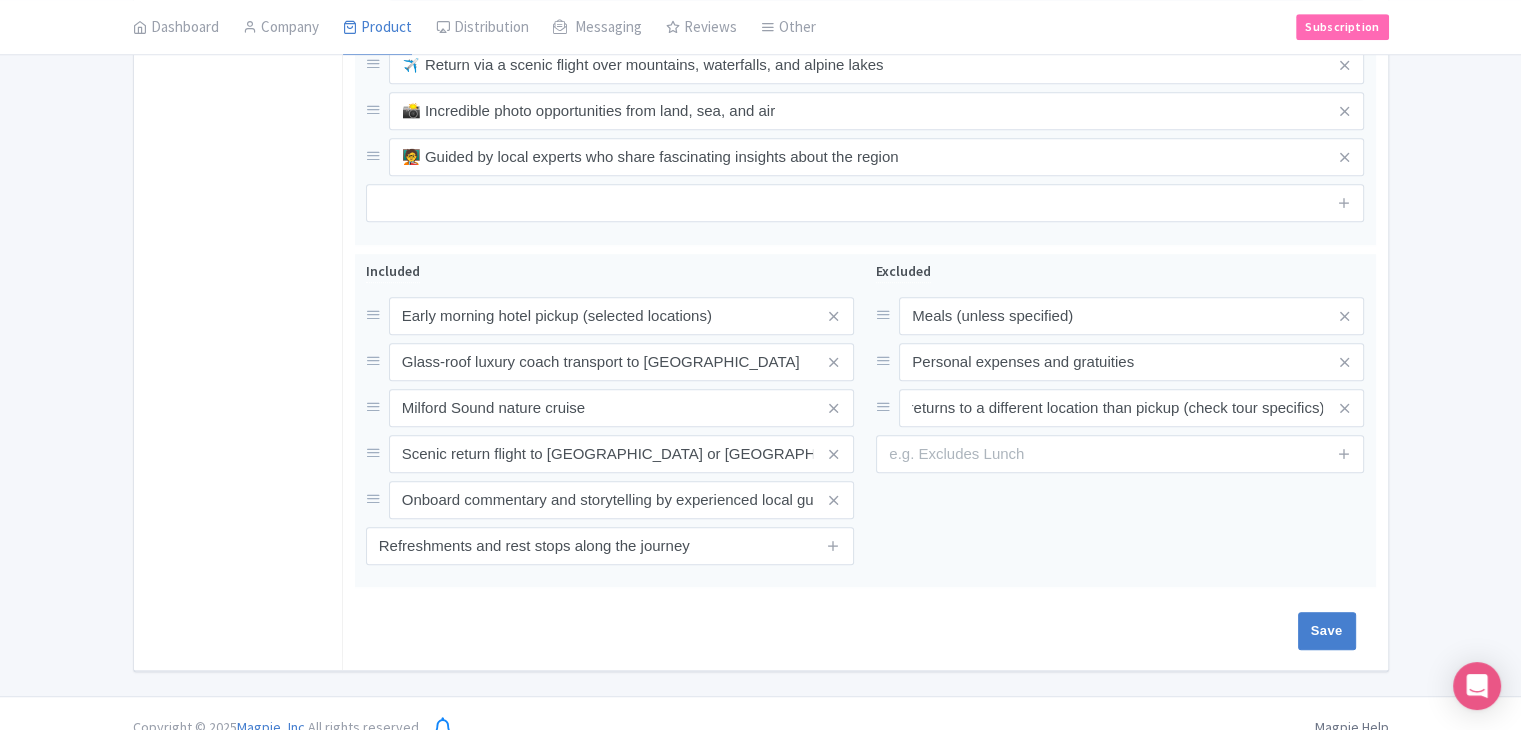 click on "Included Early morning hotel pickup (selected locations) Glass-roof luxury coach transport to Milford Sound Milford Sound nature cruise Scenic return flight to Queenstown or Te Anau (depending on package) Onboard commentary and storytelling by experienced local guides Refreshments and rest stops along the journey
Excluded Meals (unless specified) Personal expenses and gratuities Hotel drop-off if flight returns to a different location than pickup (check tour specifics)" at bounding box center [865, 425] 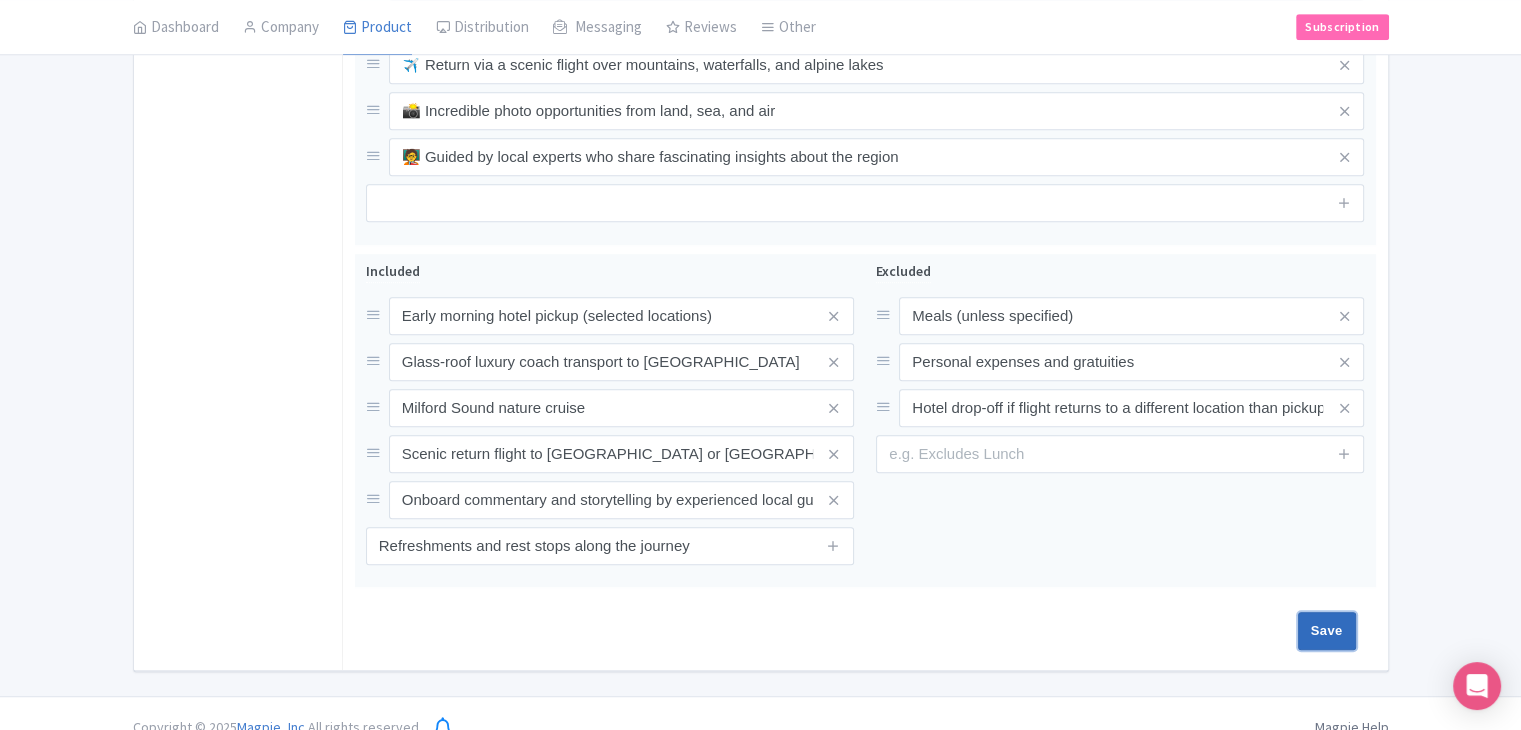 click on "Save" at bounding box center [1327, 631] 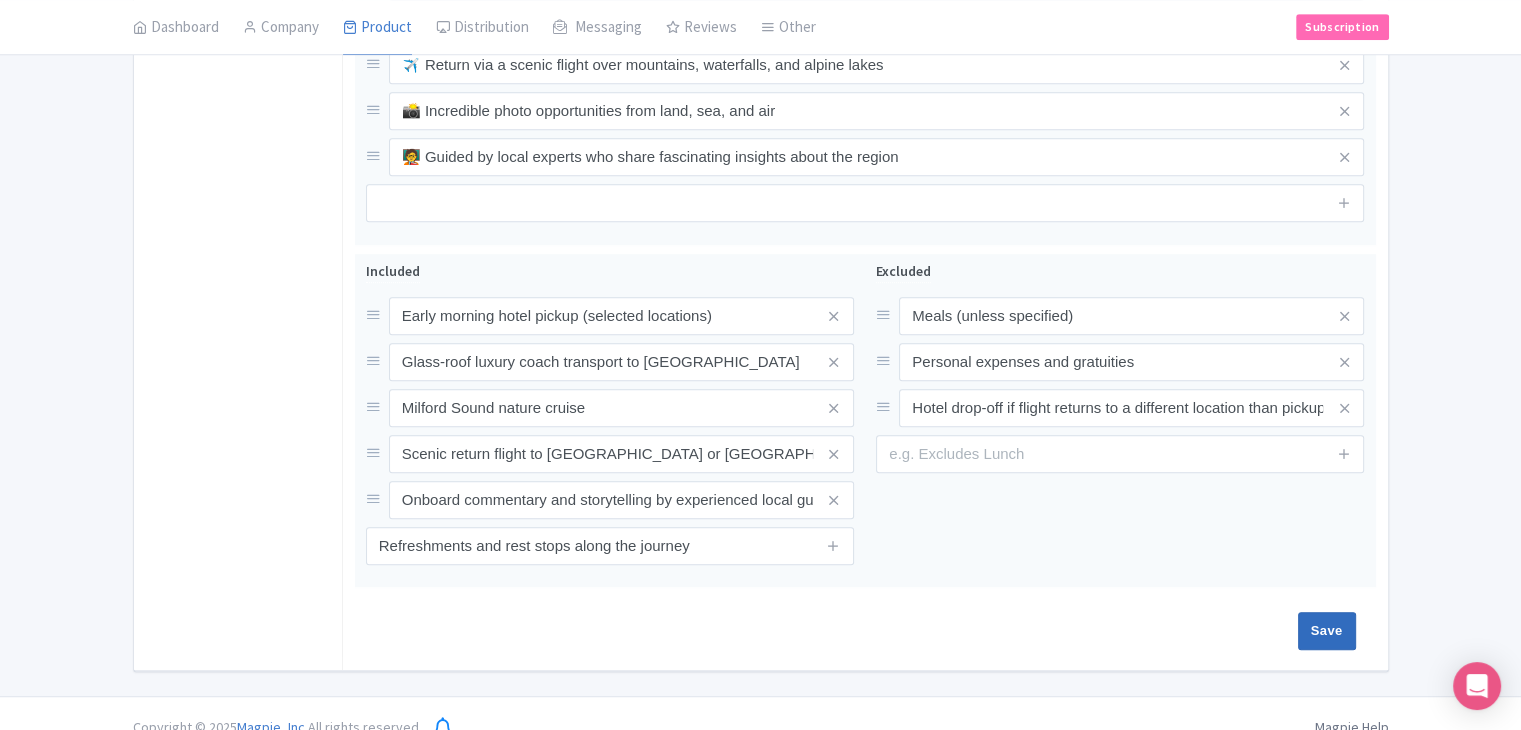 type on "Saving..." 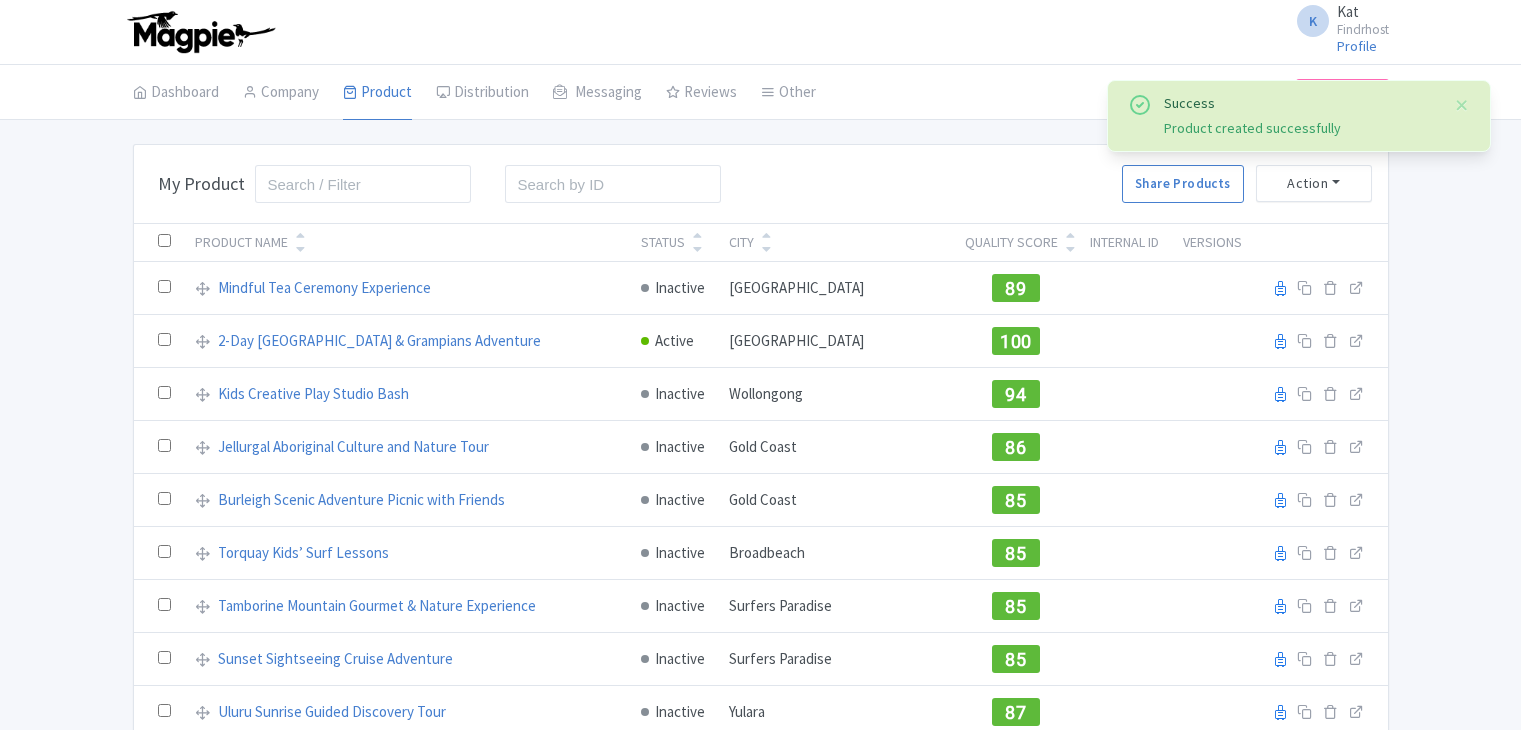 scroll, scrollTop: 0, scrollLeft: 0, axis: both 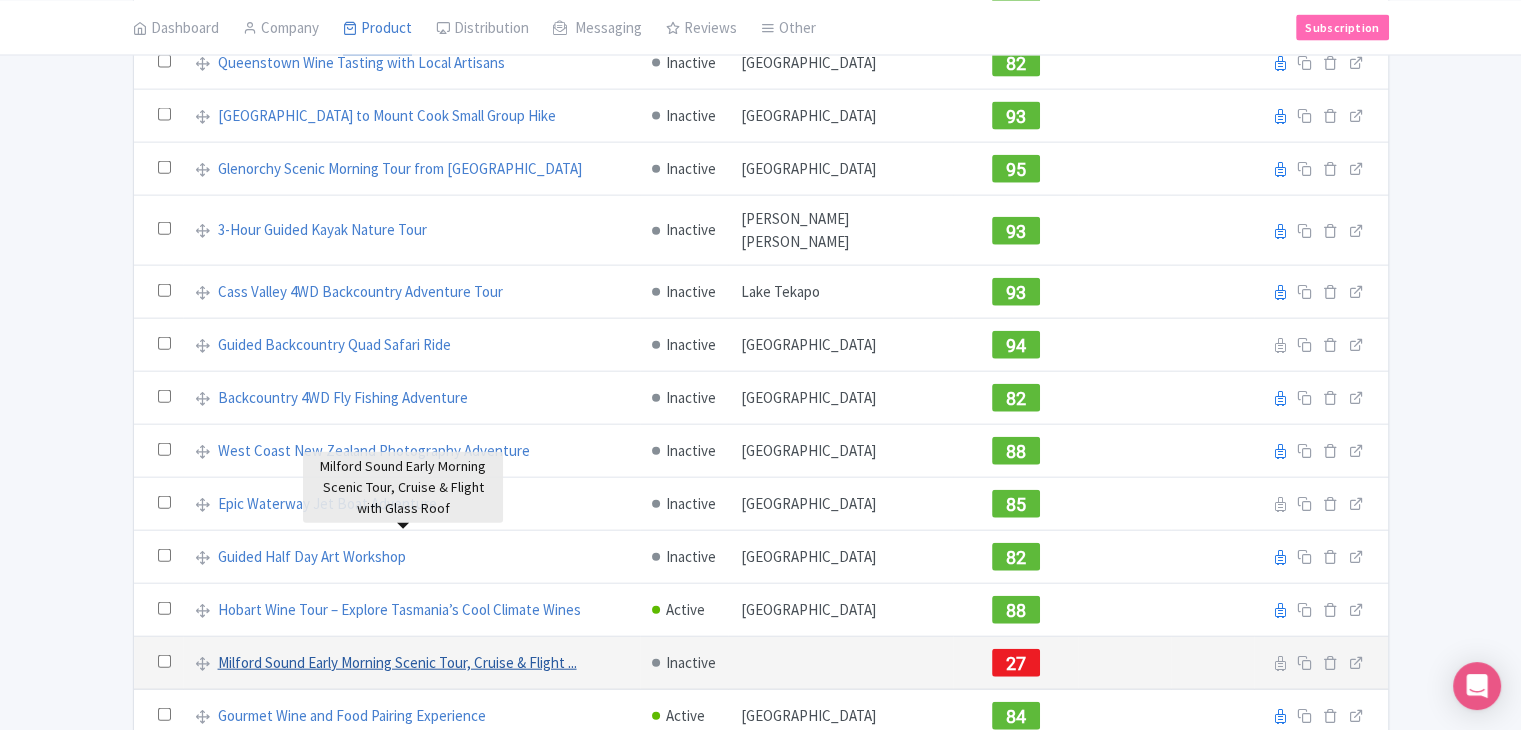 click on "Milford Sound Early Morning Scenic Tour, Cruise & Flight ..." at bounding box center [397, 663] 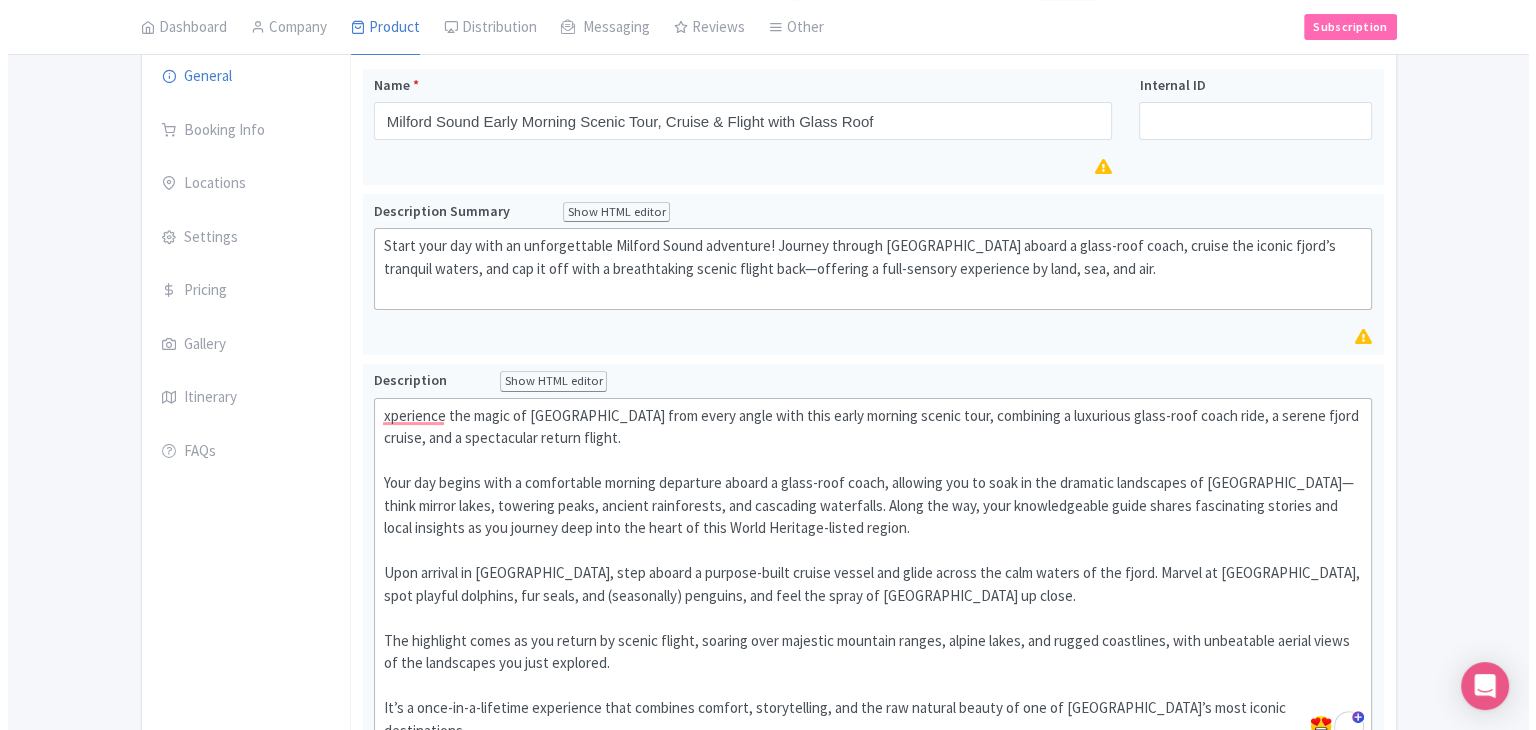 scroll, scrollTop: 0, scrollLeft: 0, axis: both 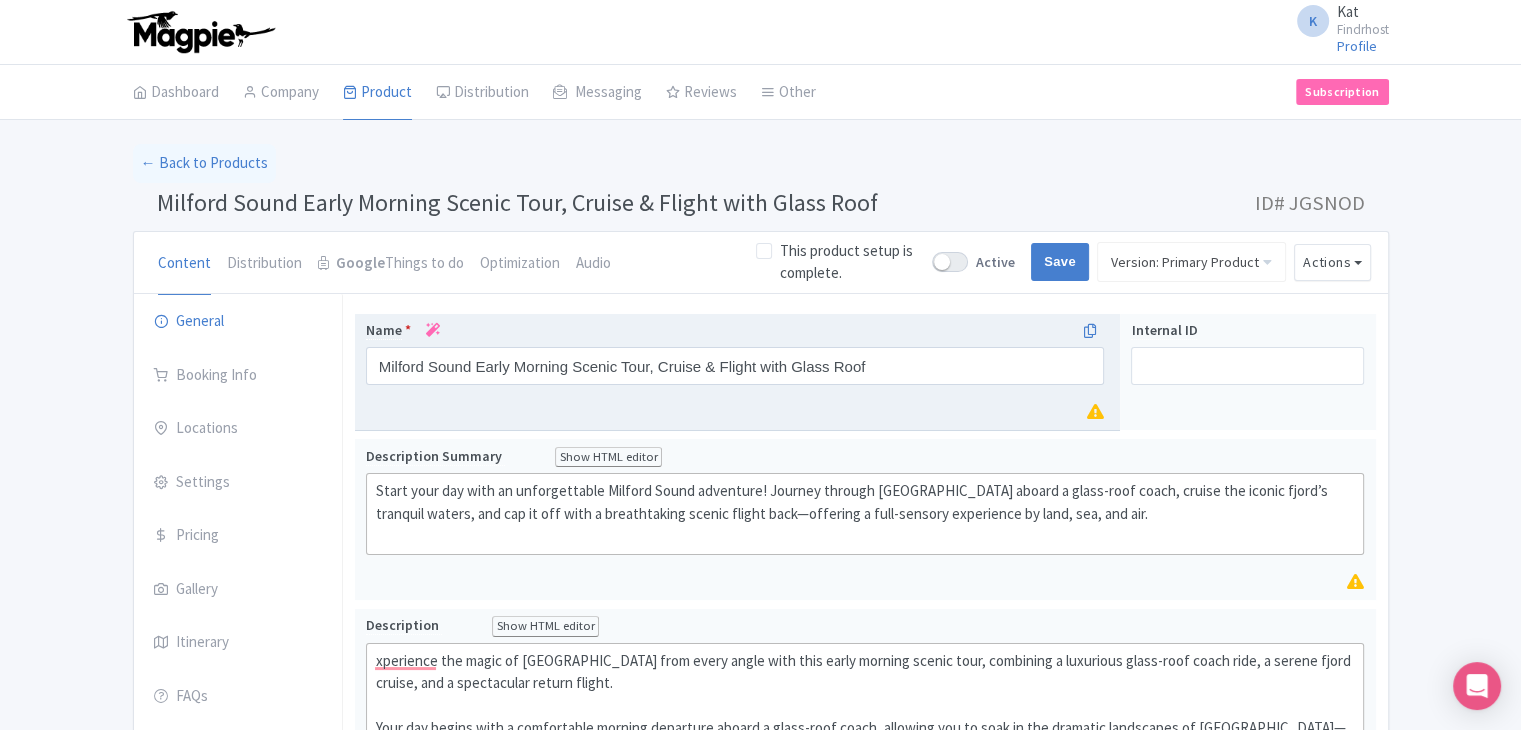 click at bounding box center [433, 330] 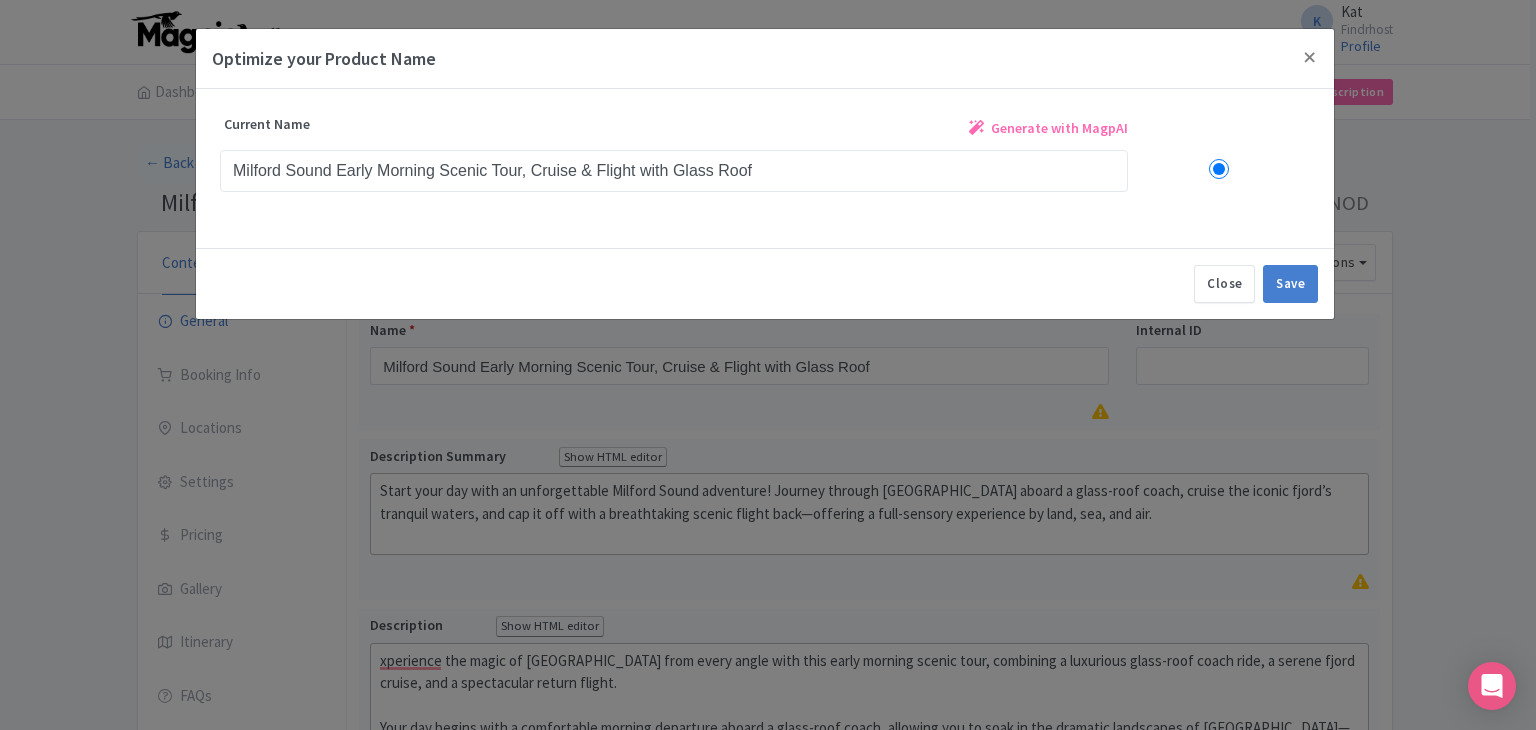 click on "Generate with MagpAI" at bounding box center [1059, 128] 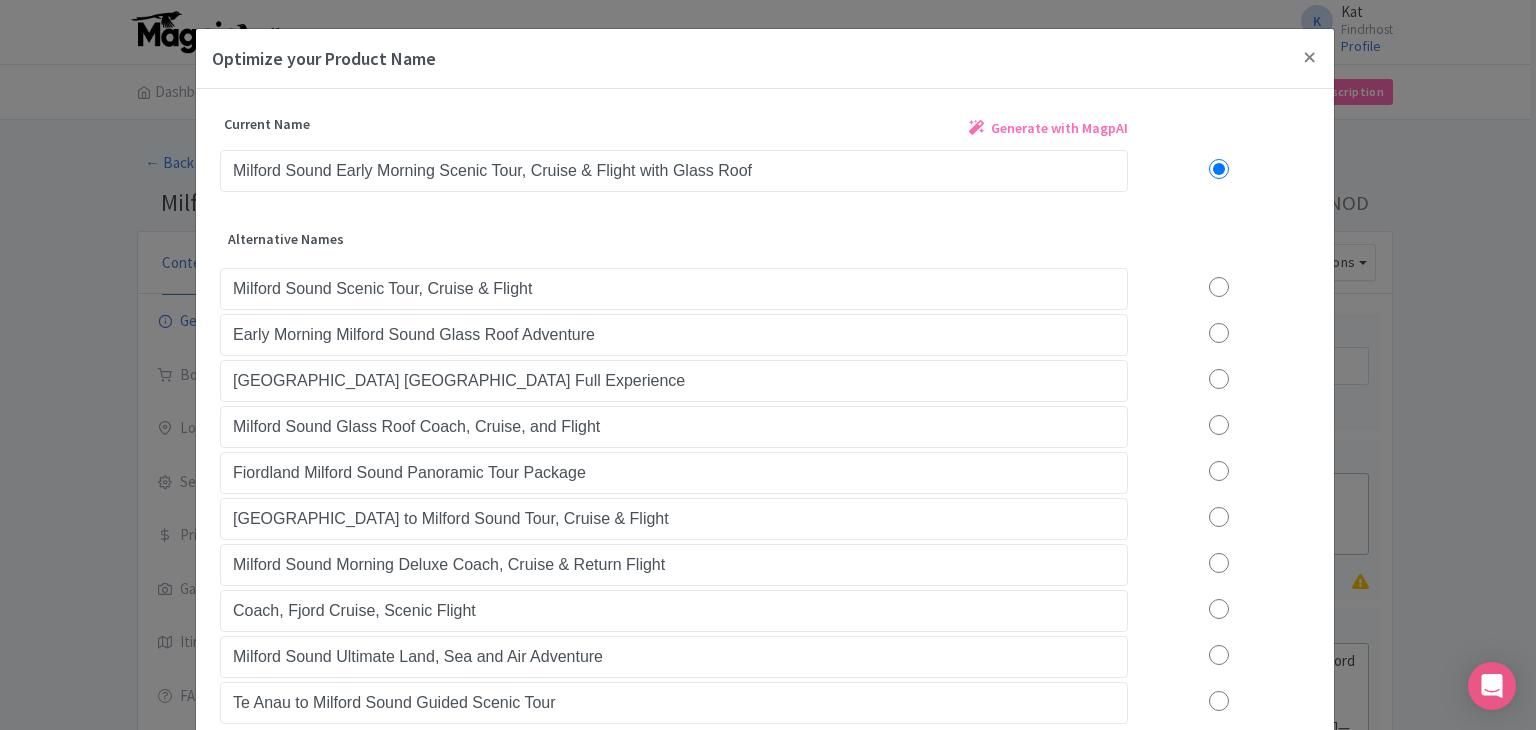 click at bounding box center [1219, 287] 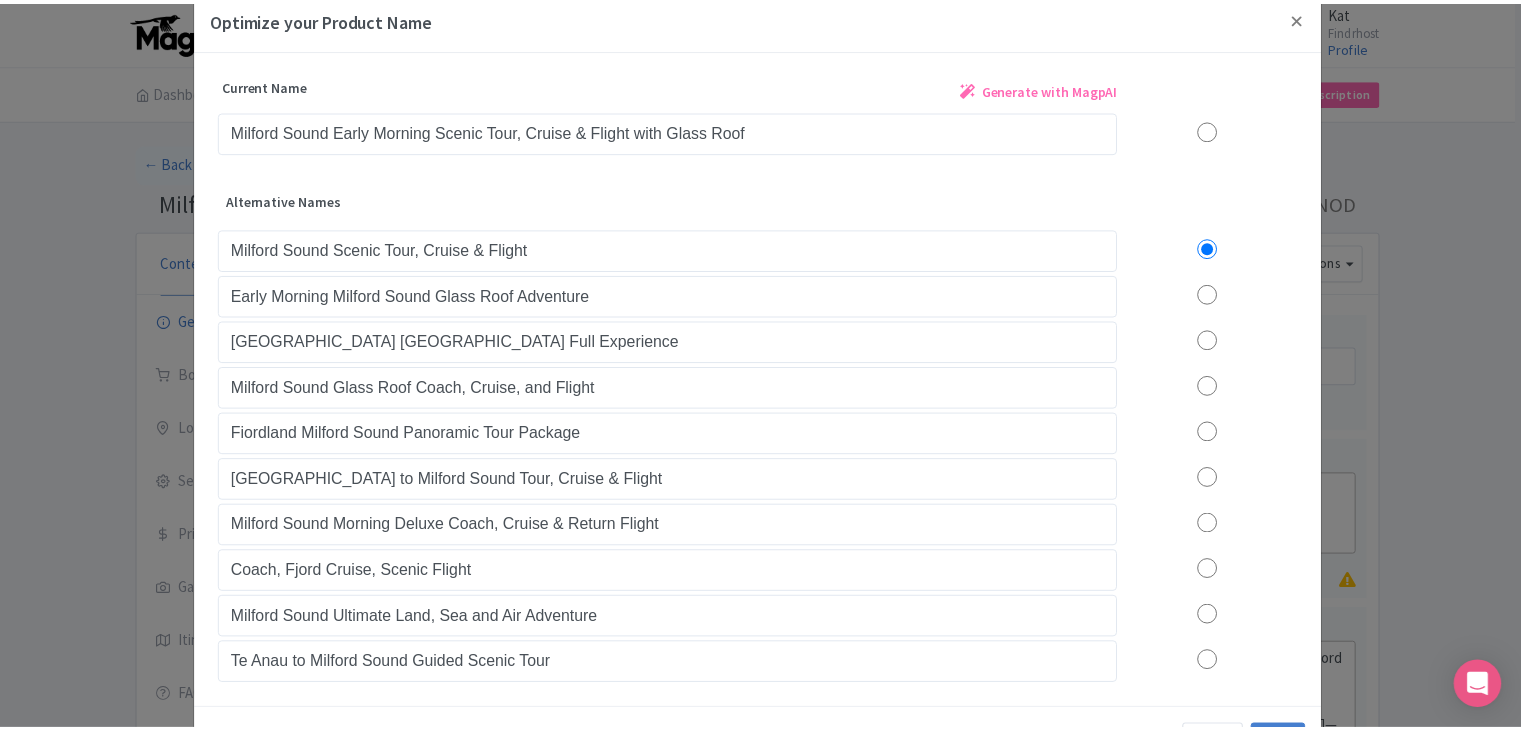 scroll, scrollTop: 112, scrollLeft: 0, axis: vertical 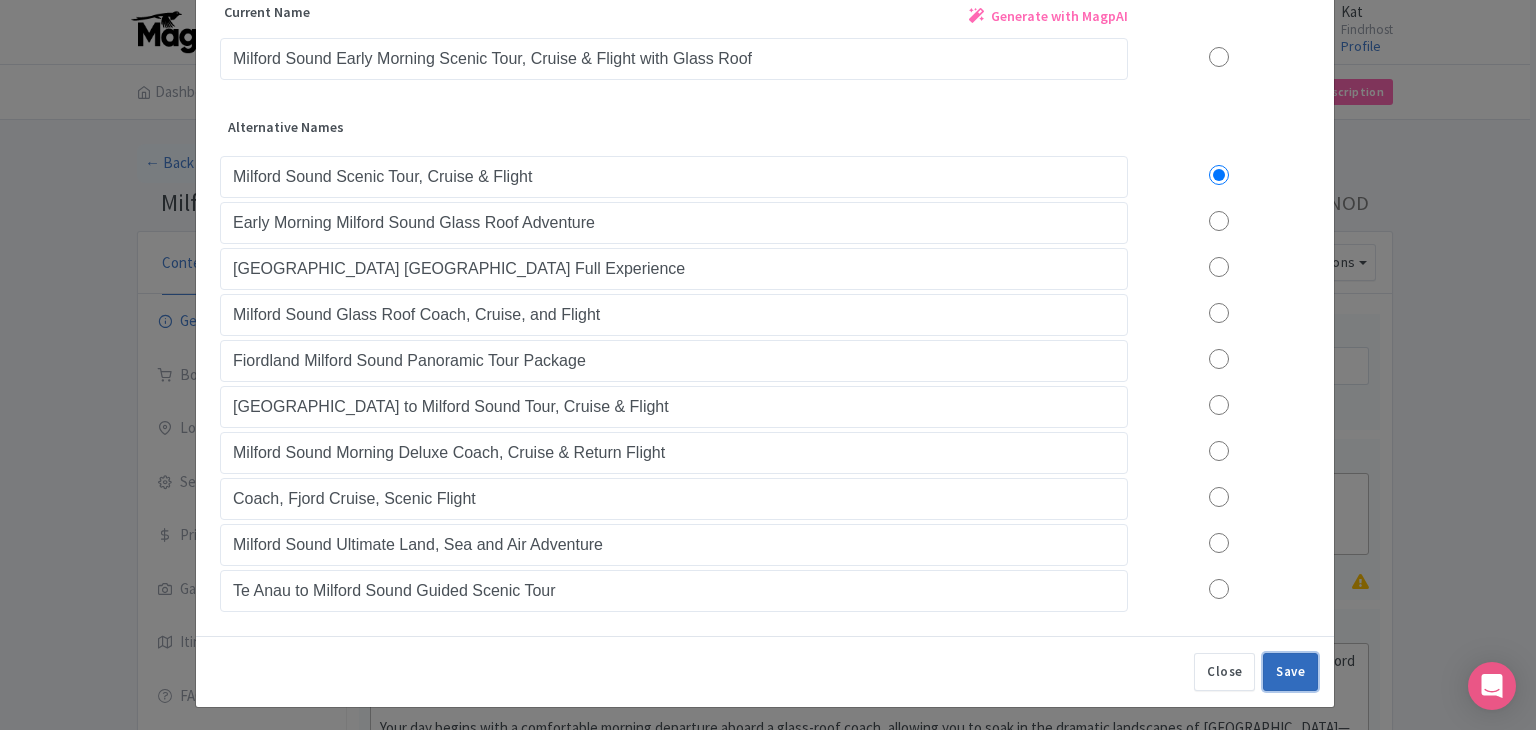 click on "Save" at bounding box center (1290, 672) 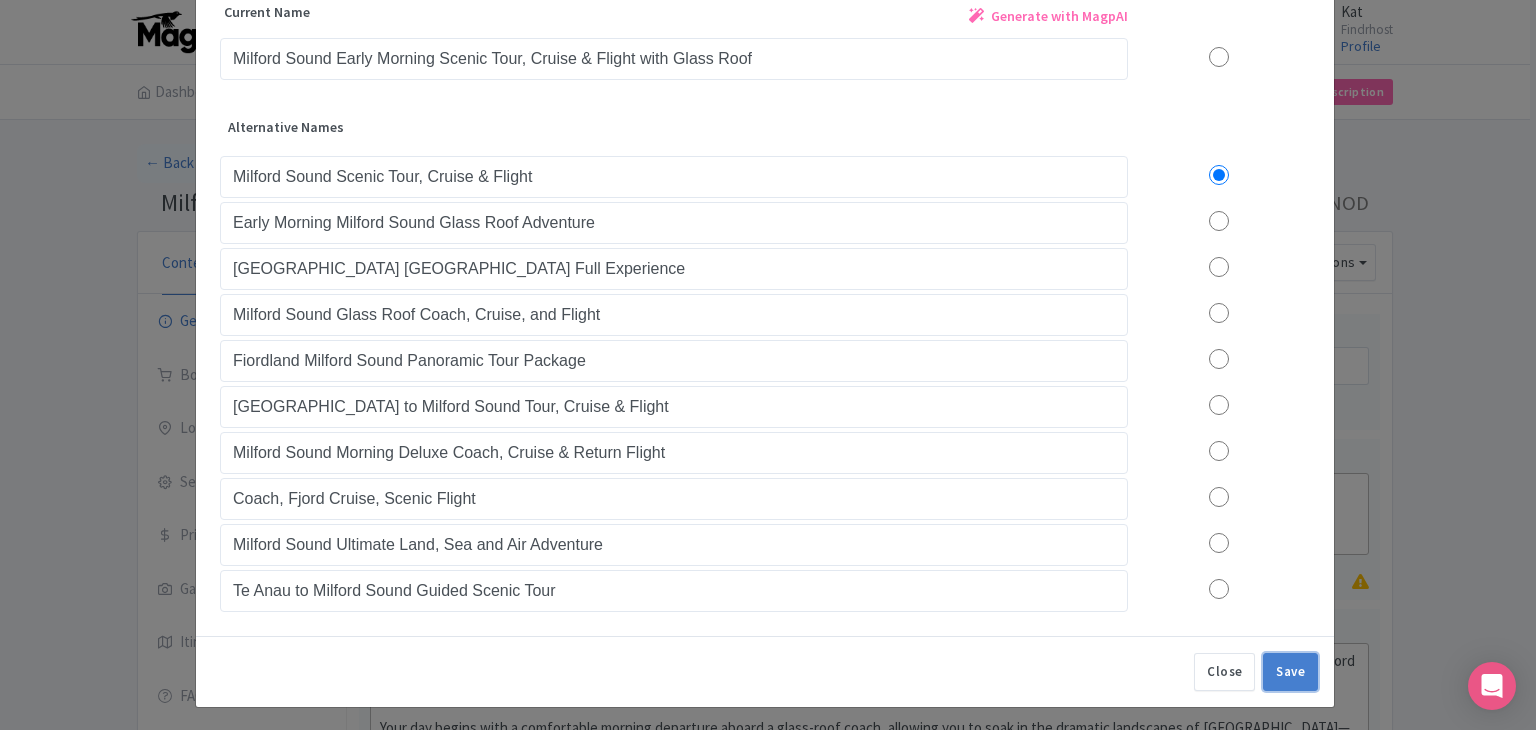 type on "Milford Sound Scenic Tour, Cruise & Flight" 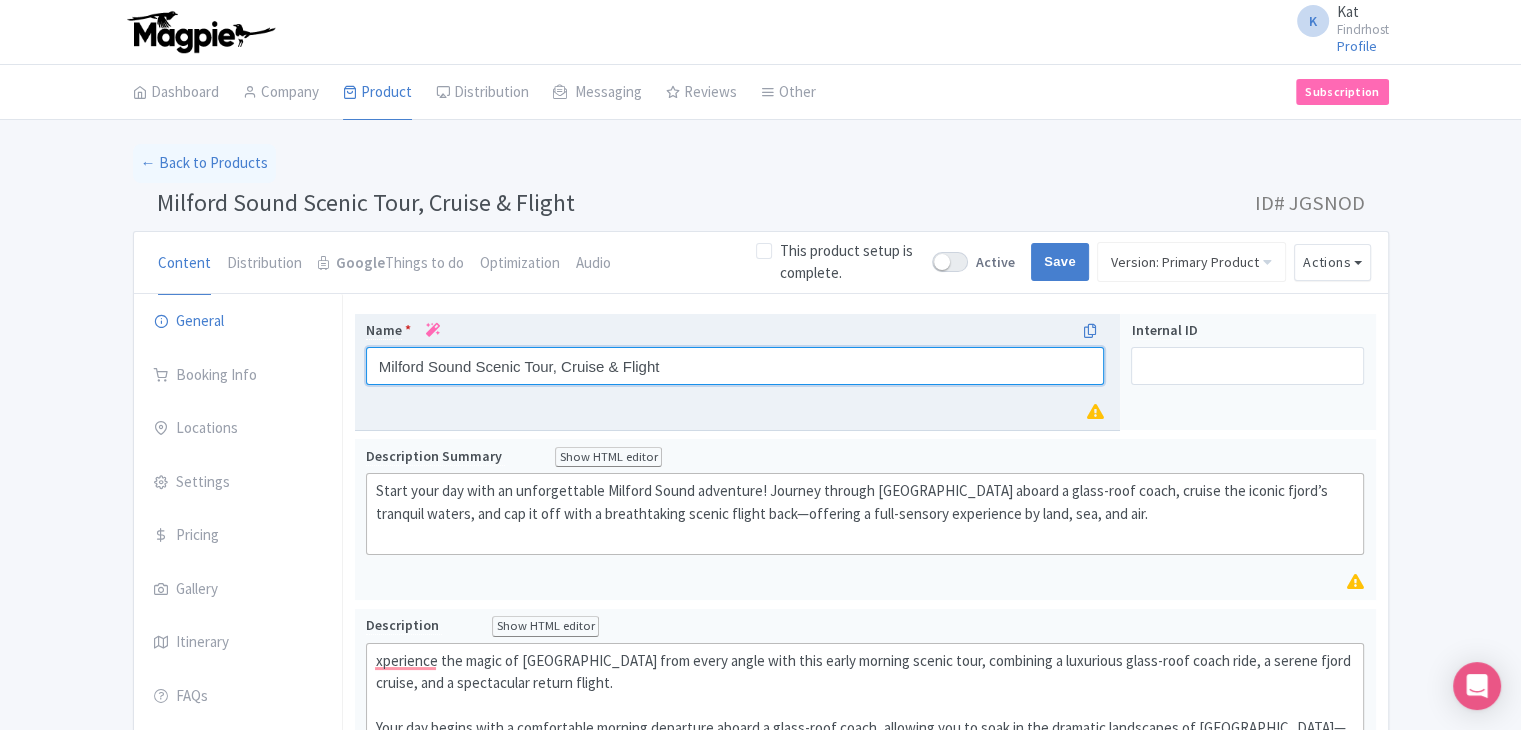 click on "Milford Sound Scenic Tour, Cruise & Flight" at bounding box center [735, 366] 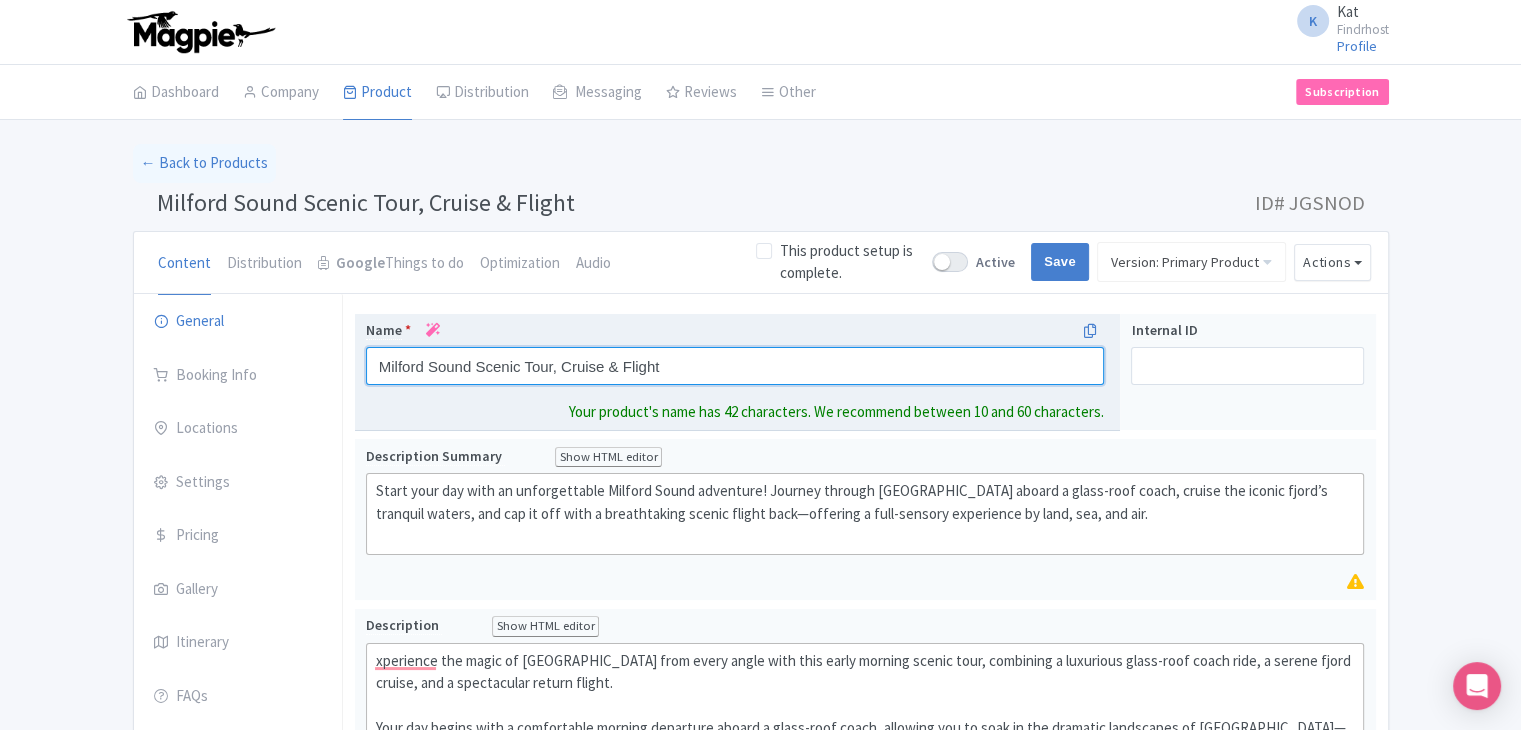 click on "Milford Sound Scenic Tour, Cruise & Flight" at bounding box center (735, 366) 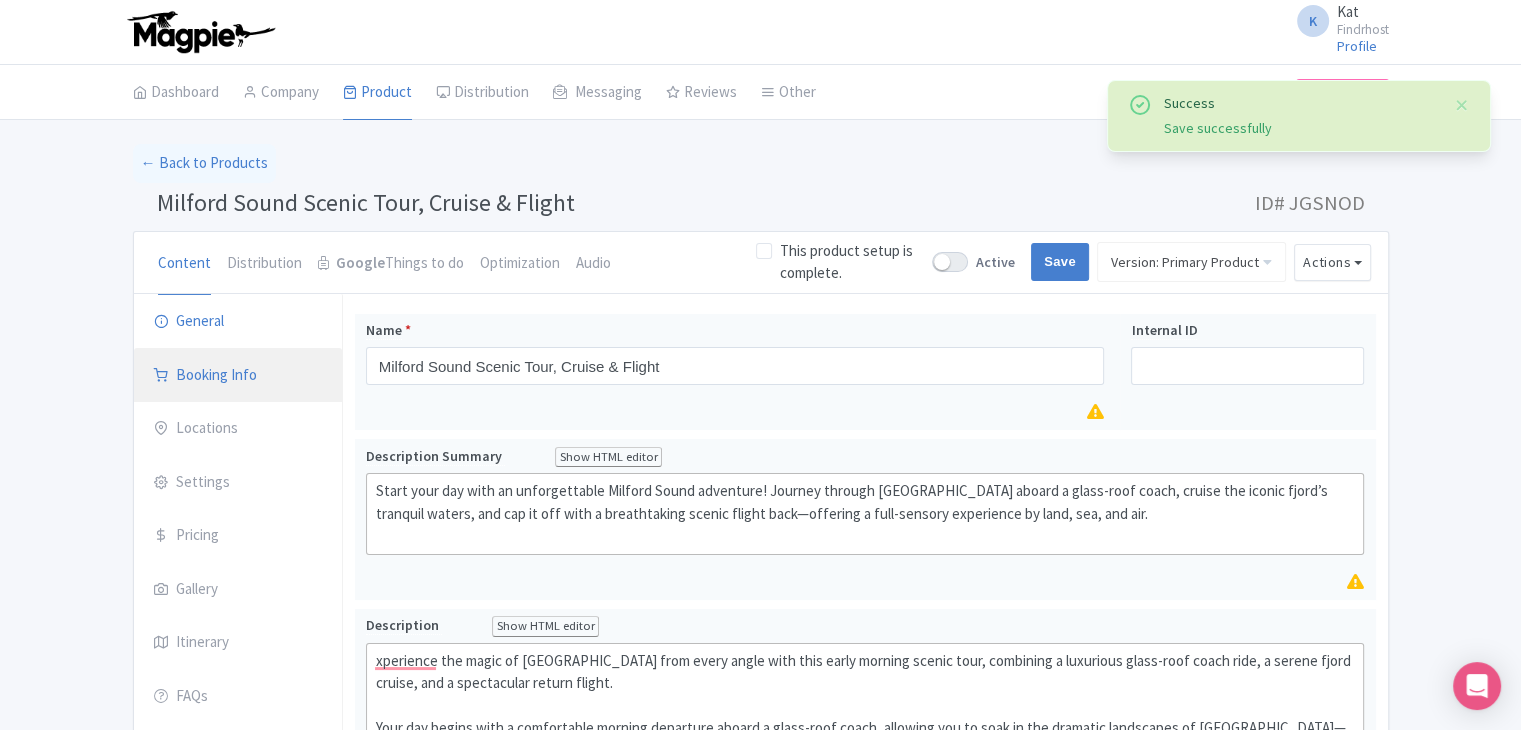 click on "Booking Info" at bounding box center [238, 376] 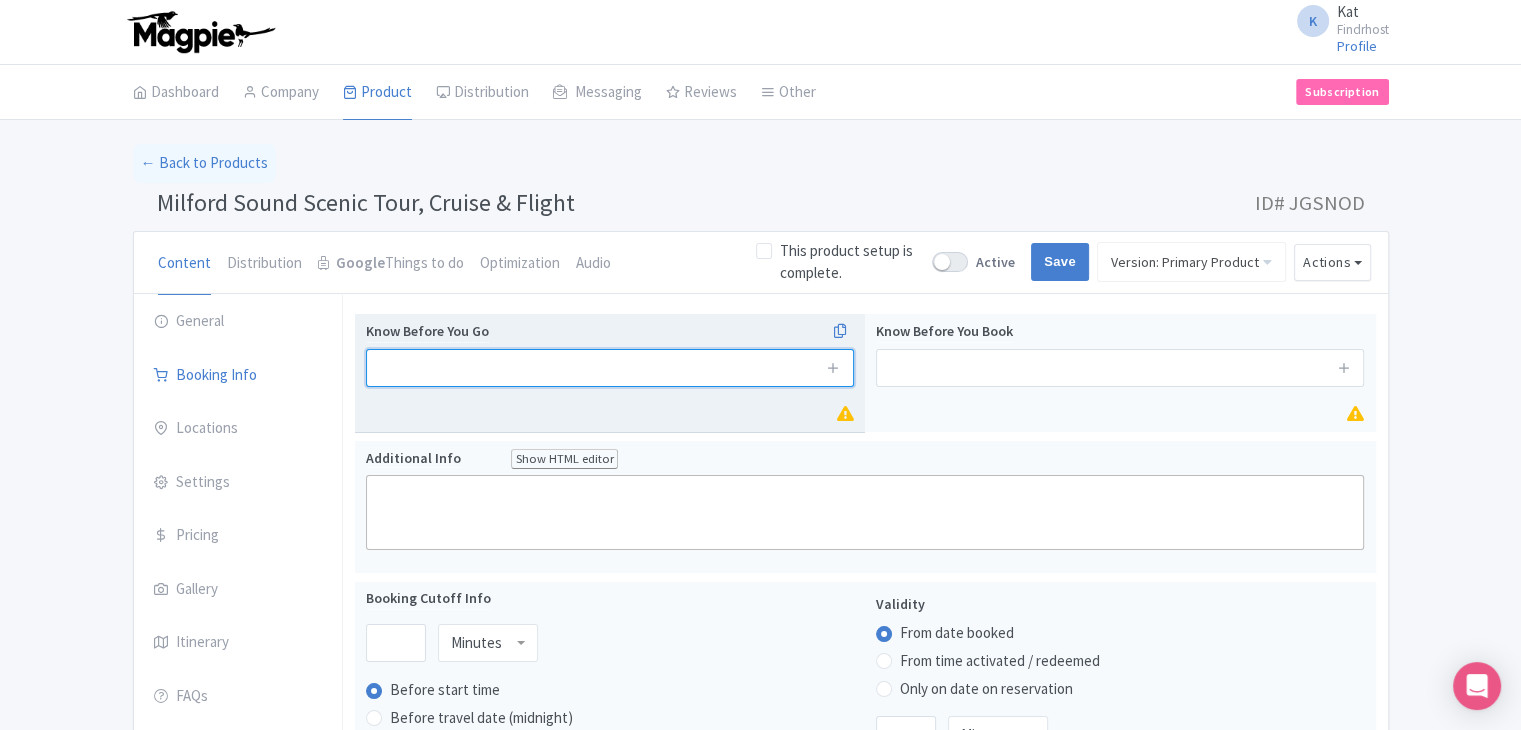 click at bounding box center [610, 368] 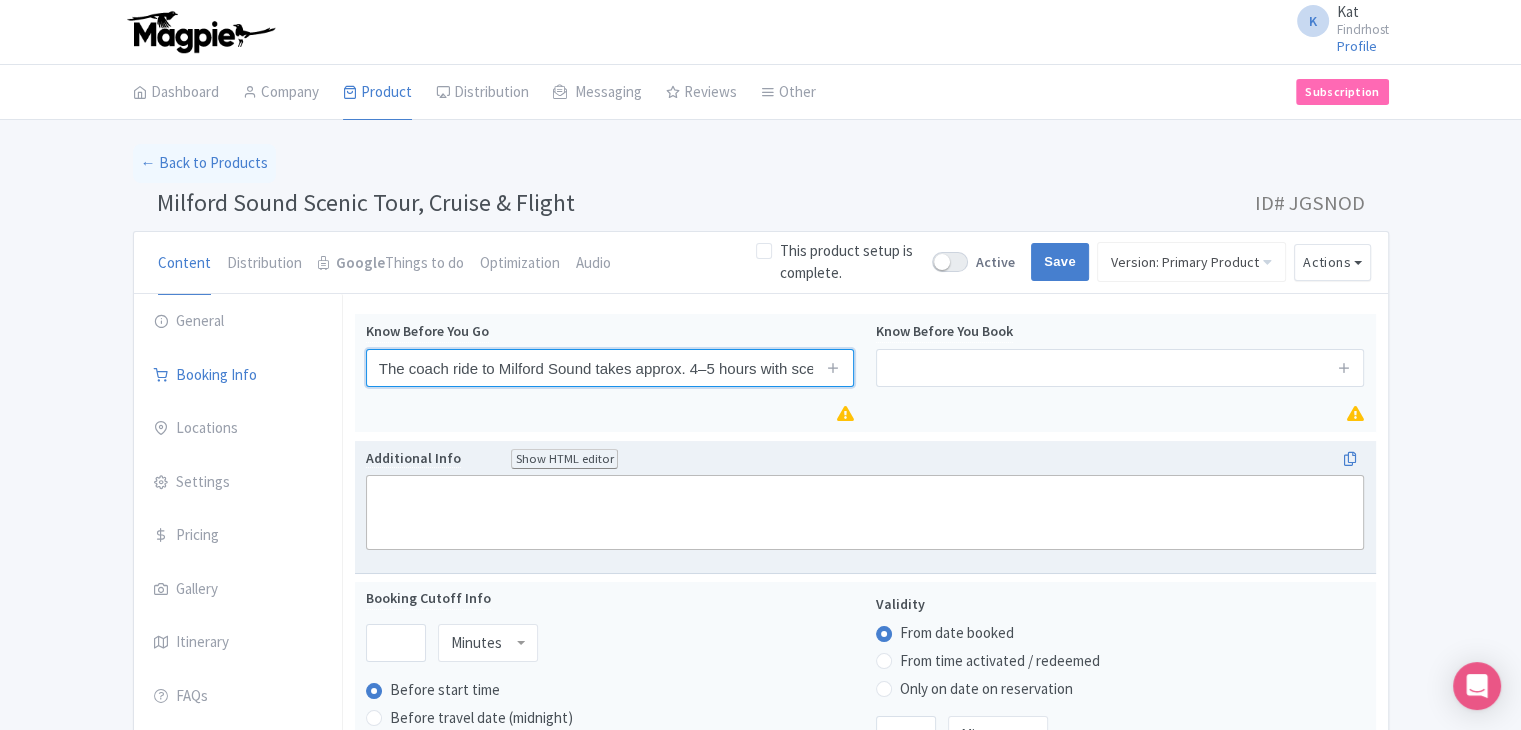scroll, scrollTop: 0, scrollLeft: 60, axis: horizontal 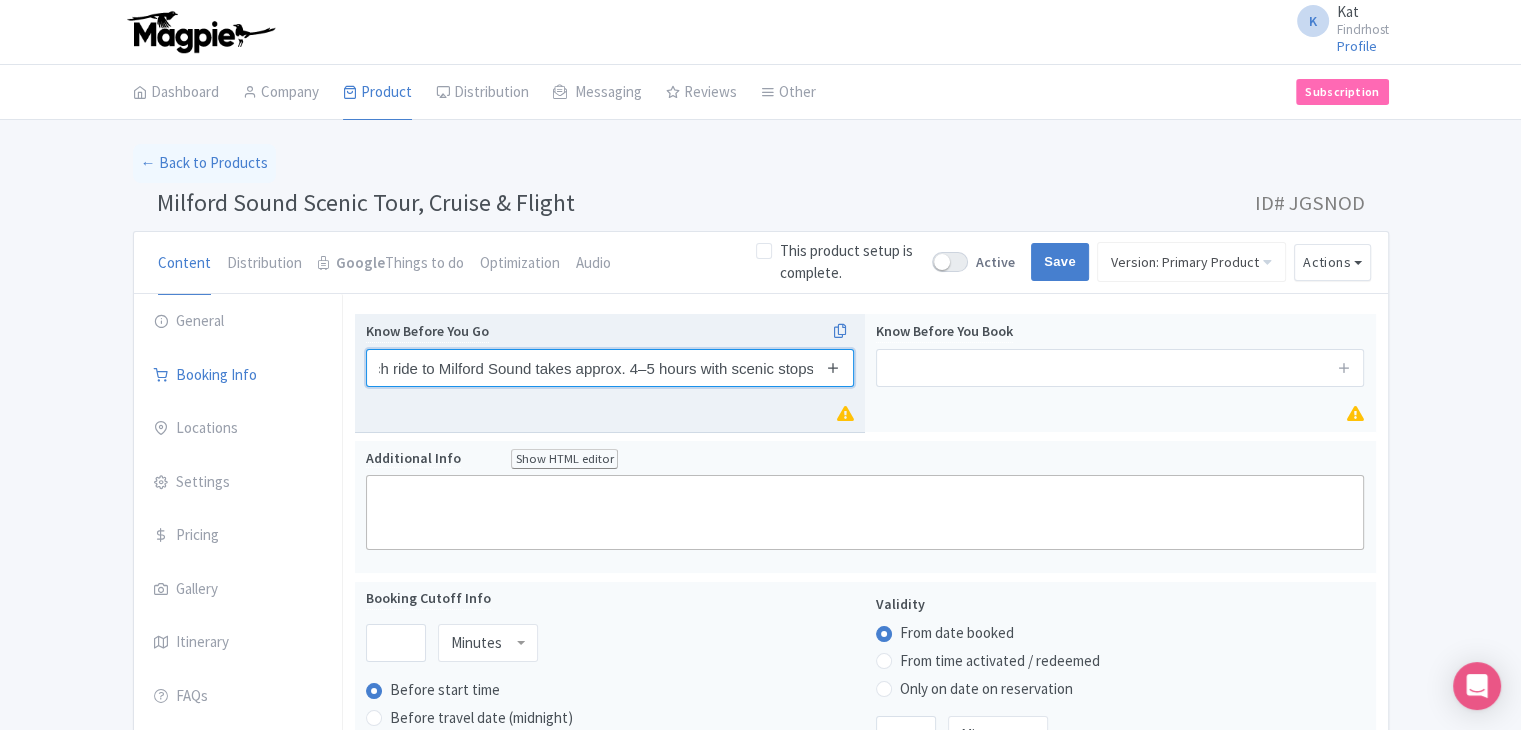 type on "The coach ride to Milford Sound takes approx. 4–5 hours with scenic stops" 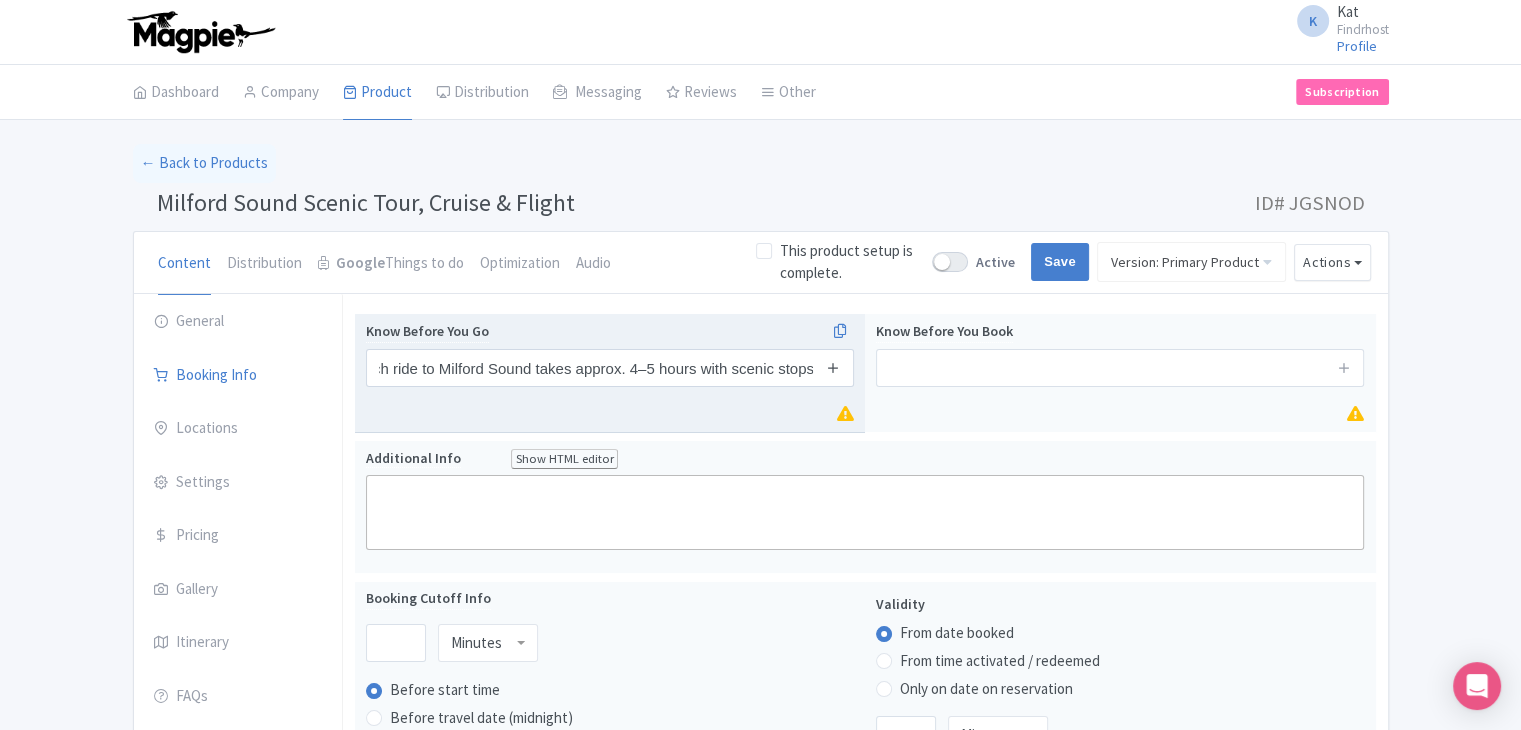 click at bounding box center (833, 367) 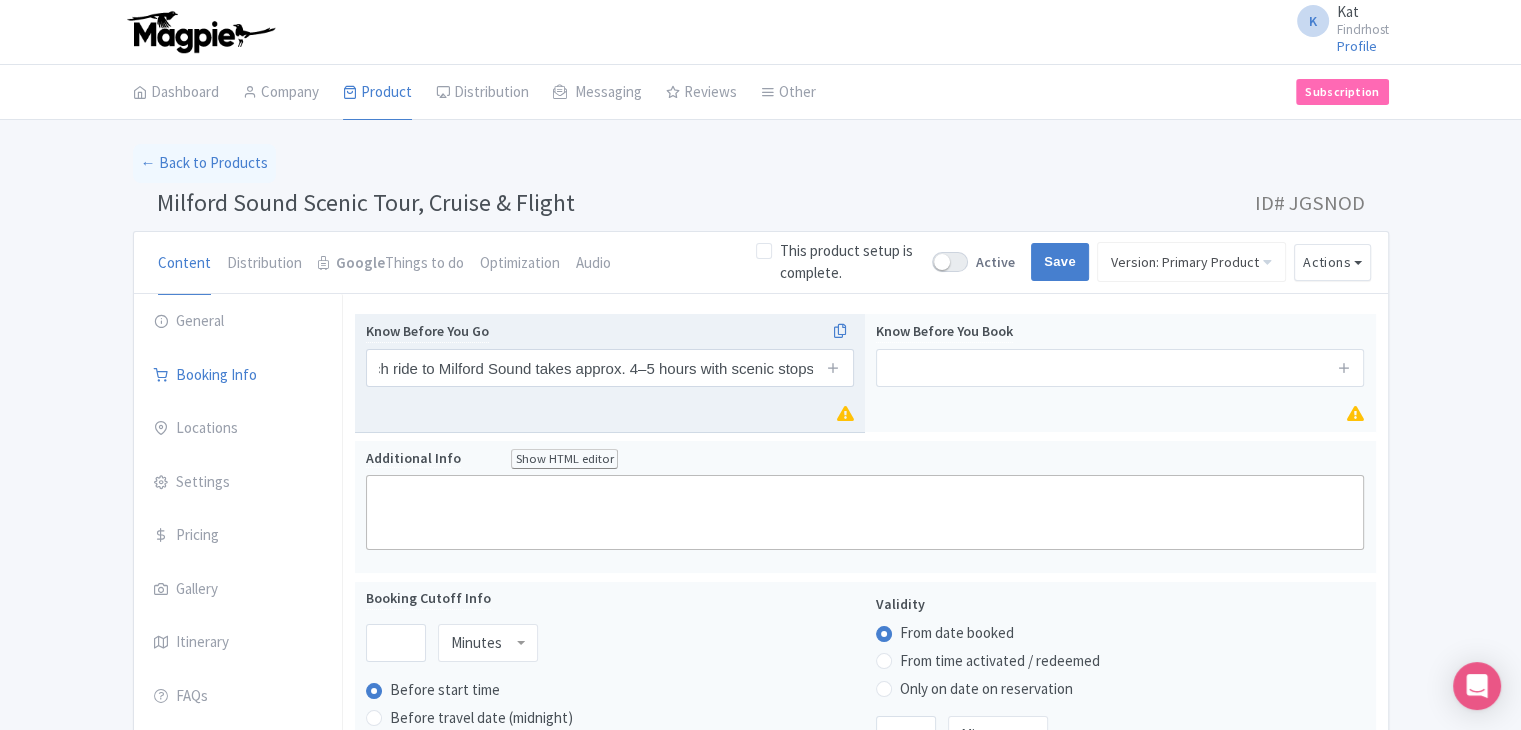 type 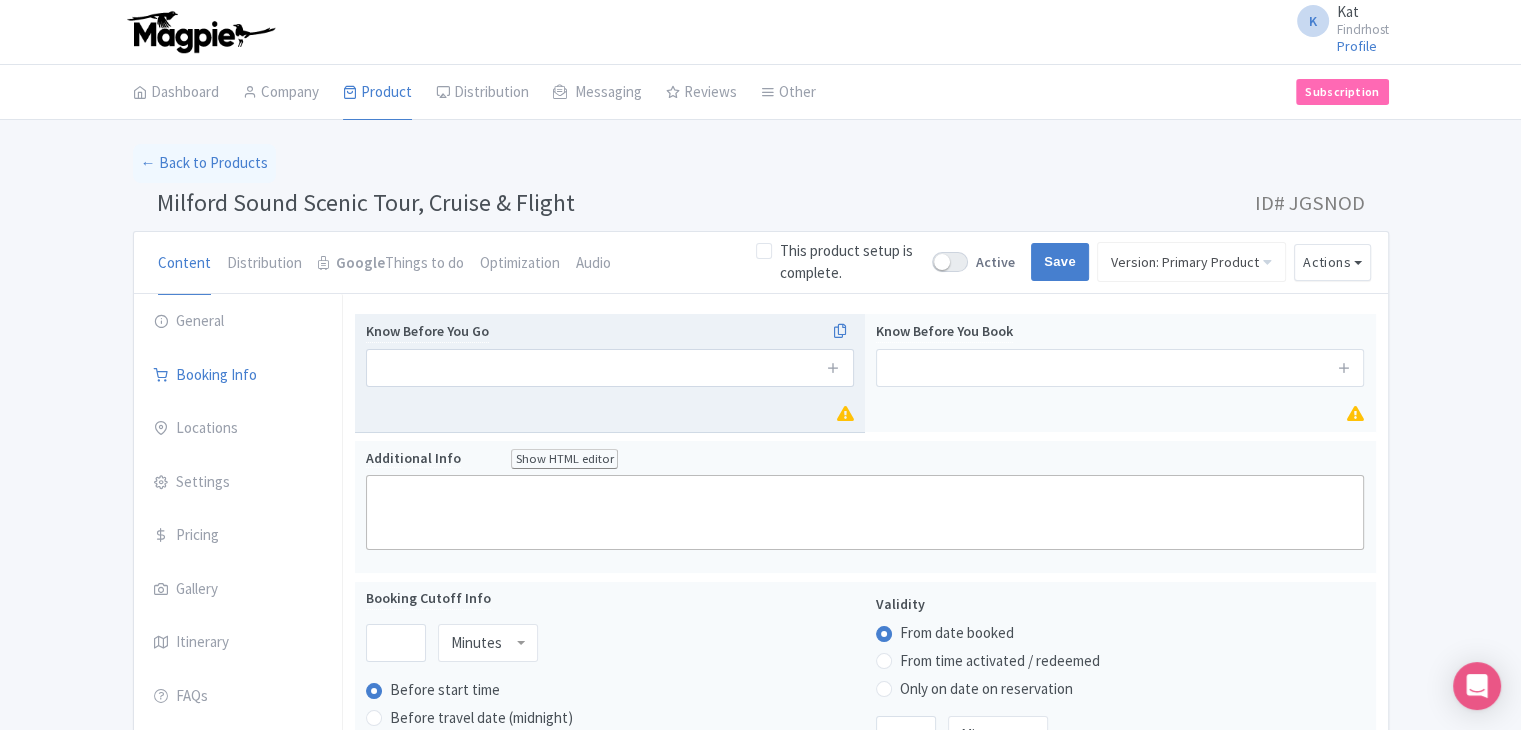 scroll, scrollTop: 0, scrollLeft: 0, axis: both 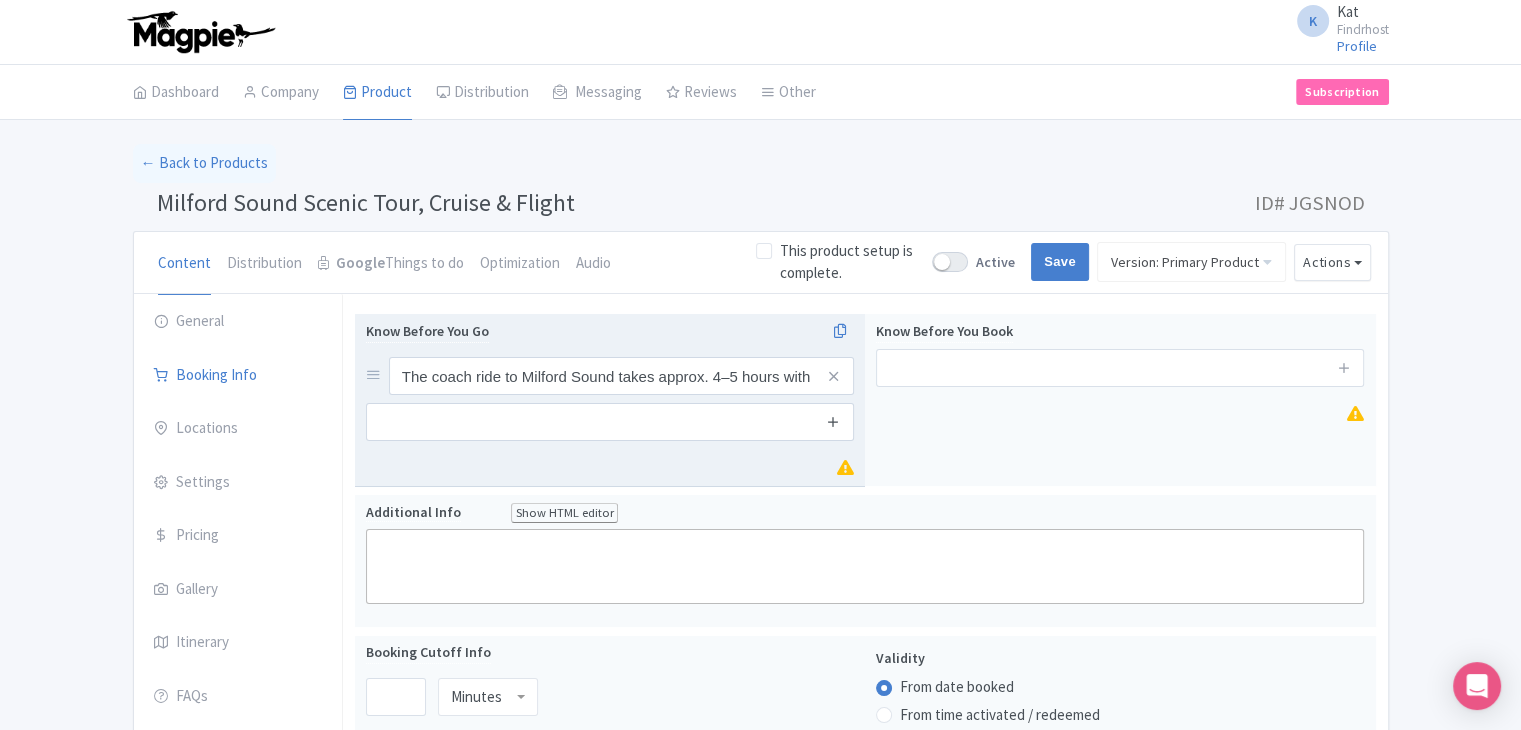 click at bounding box center (833, 421) 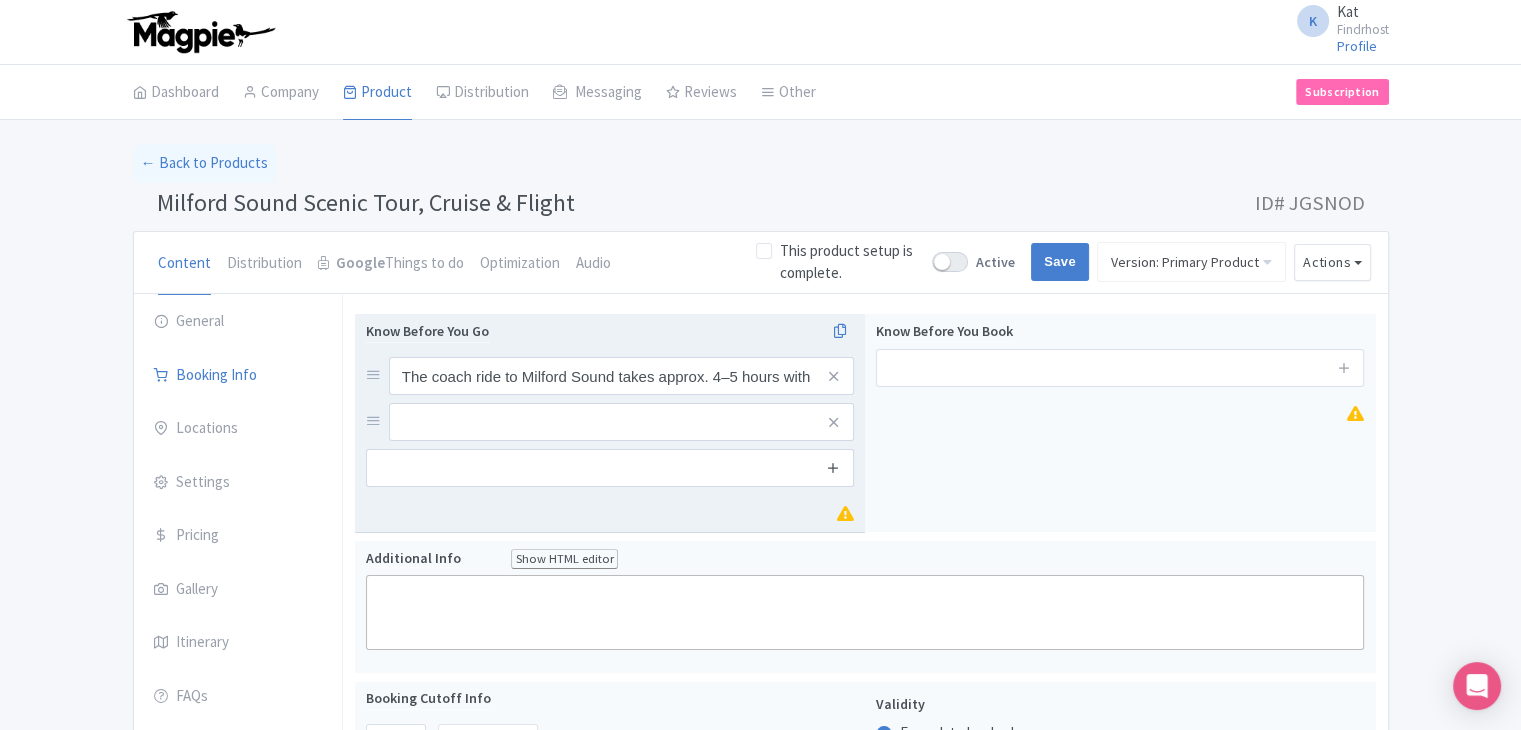 click at bounding box center (833, 467) 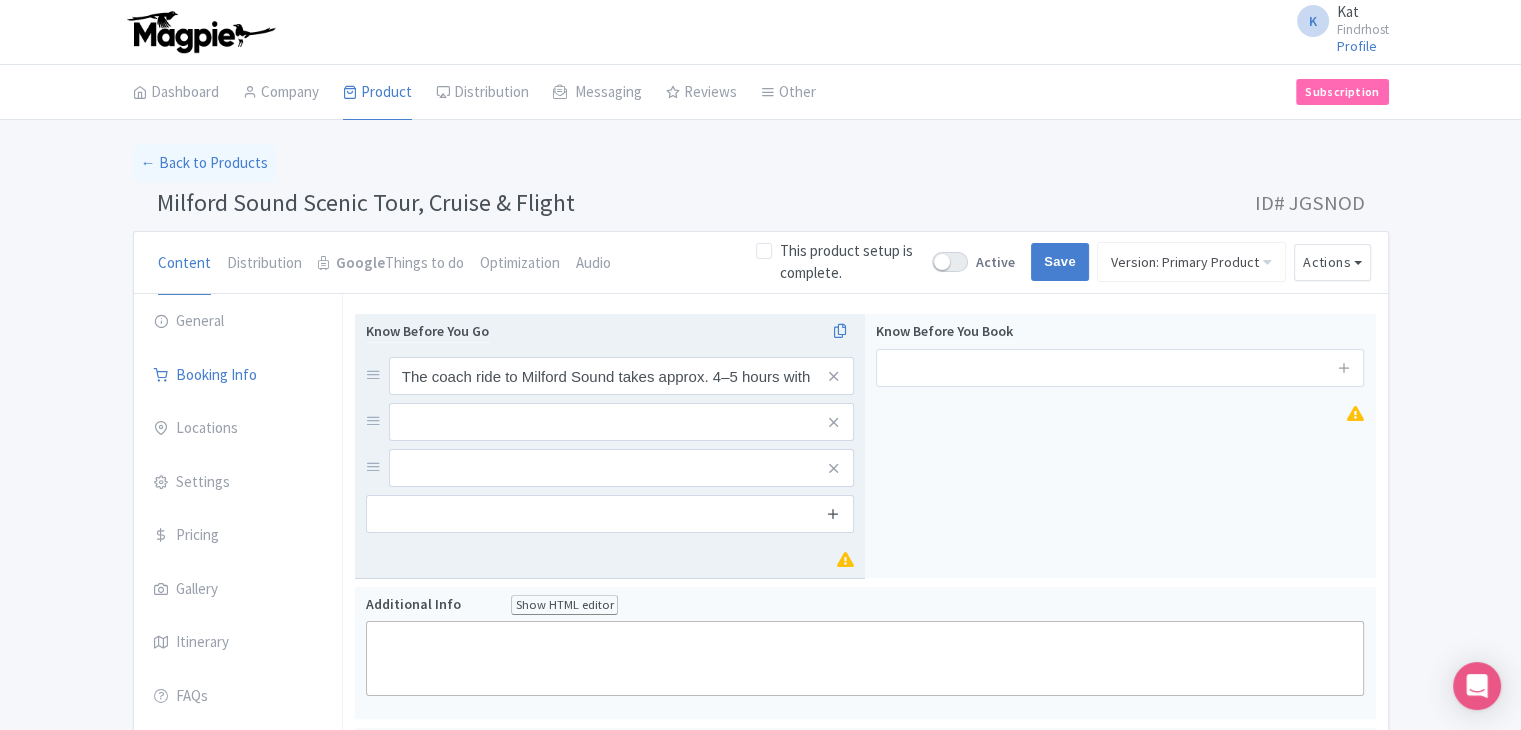 click at bounding box center [833, 514] 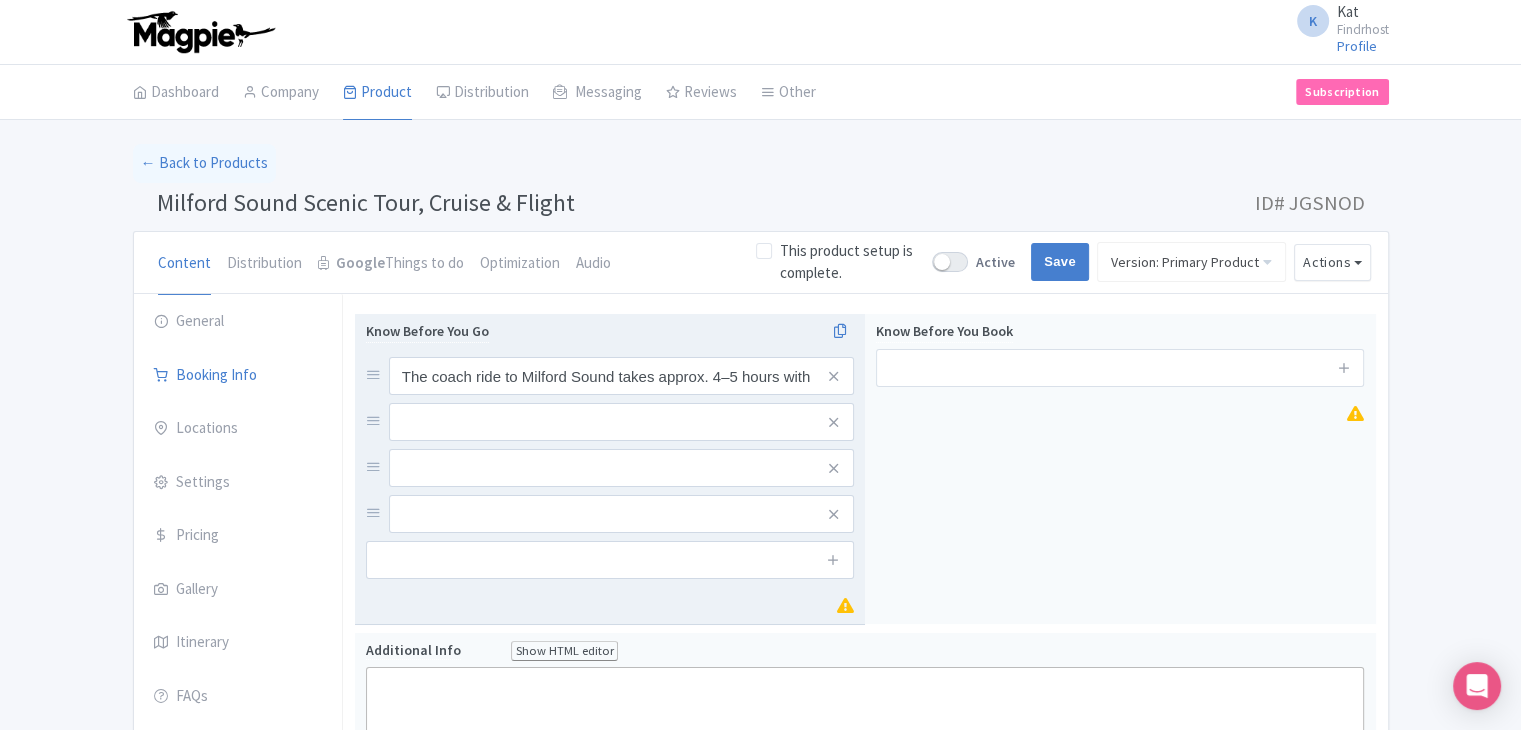 click on "The coach ride to Milford Sound takes approx. 4–5 hours with scenic stops" at bounding box center (610, 445) 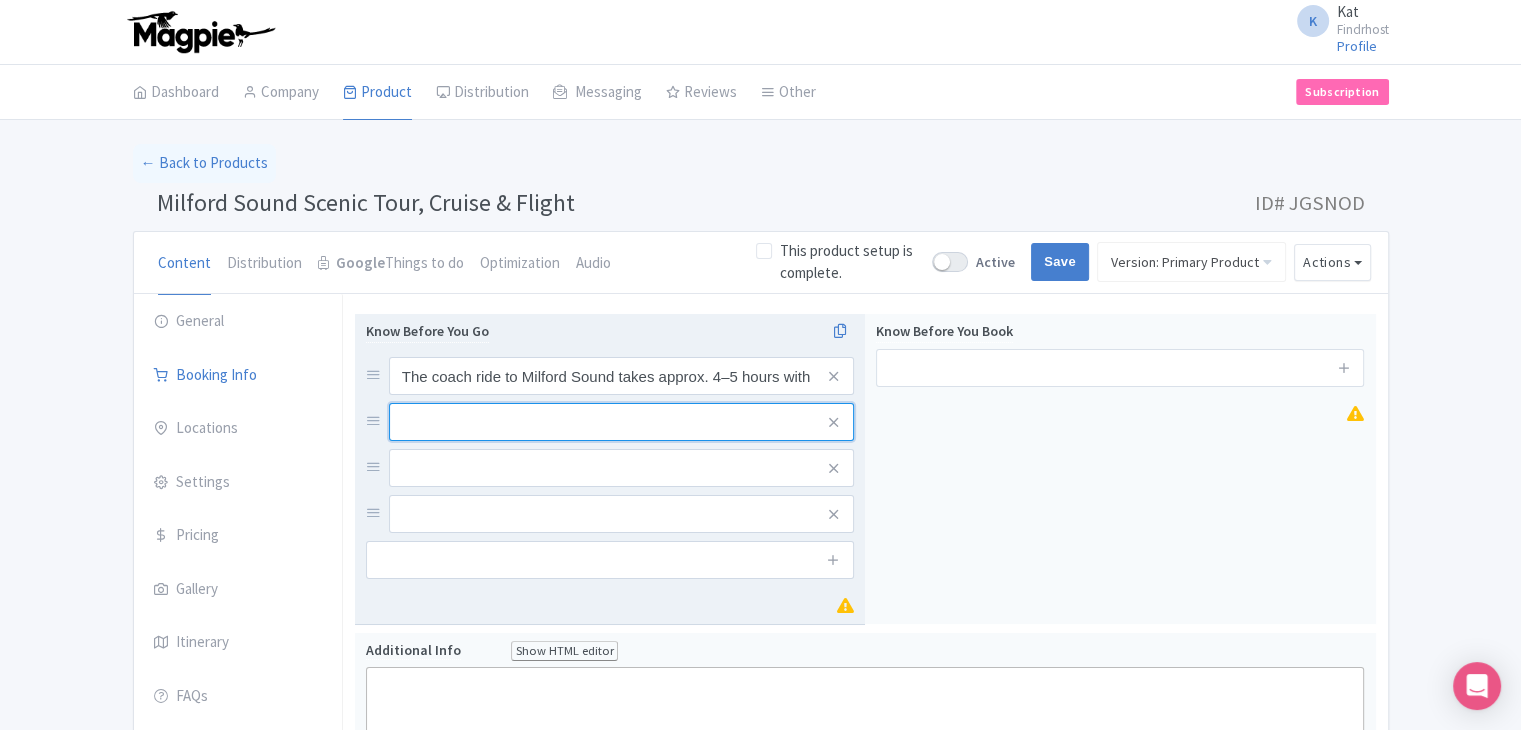 click at bounding box center [621, 376] 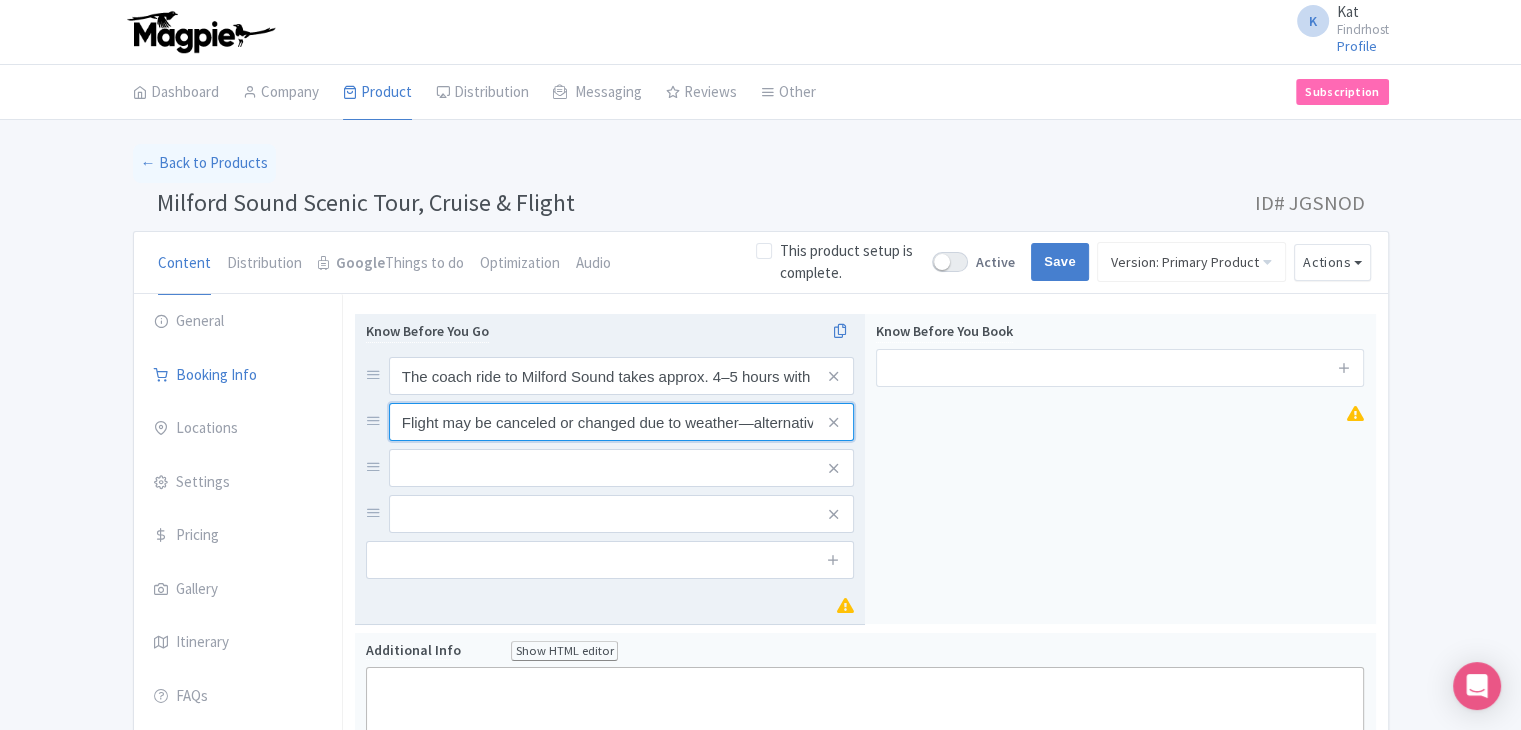 scroll, scrollTop: 0, scrollLeft: 225, axis: horizontal 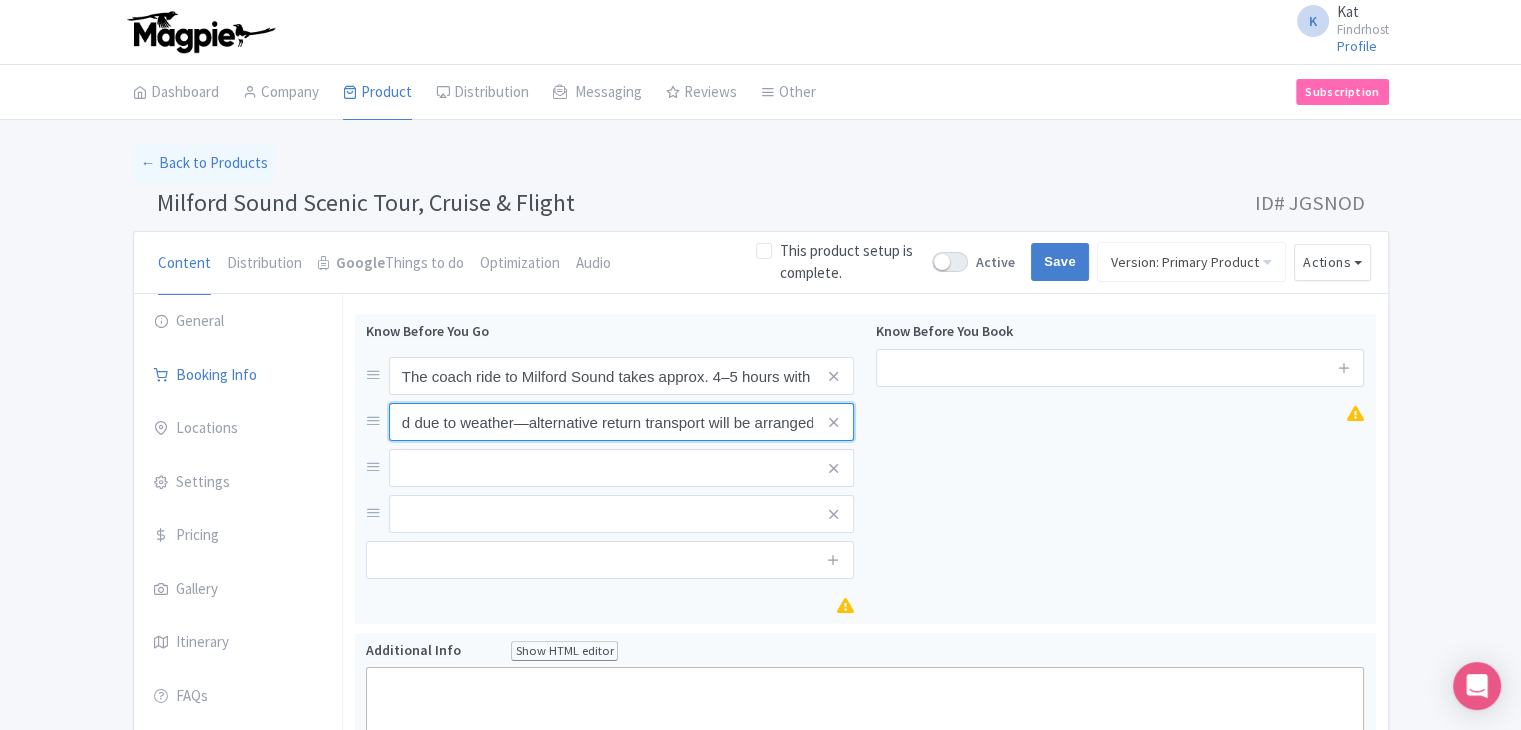 type on "Flight may be canceled or changed due to weather—alternative return transport will be arranged" 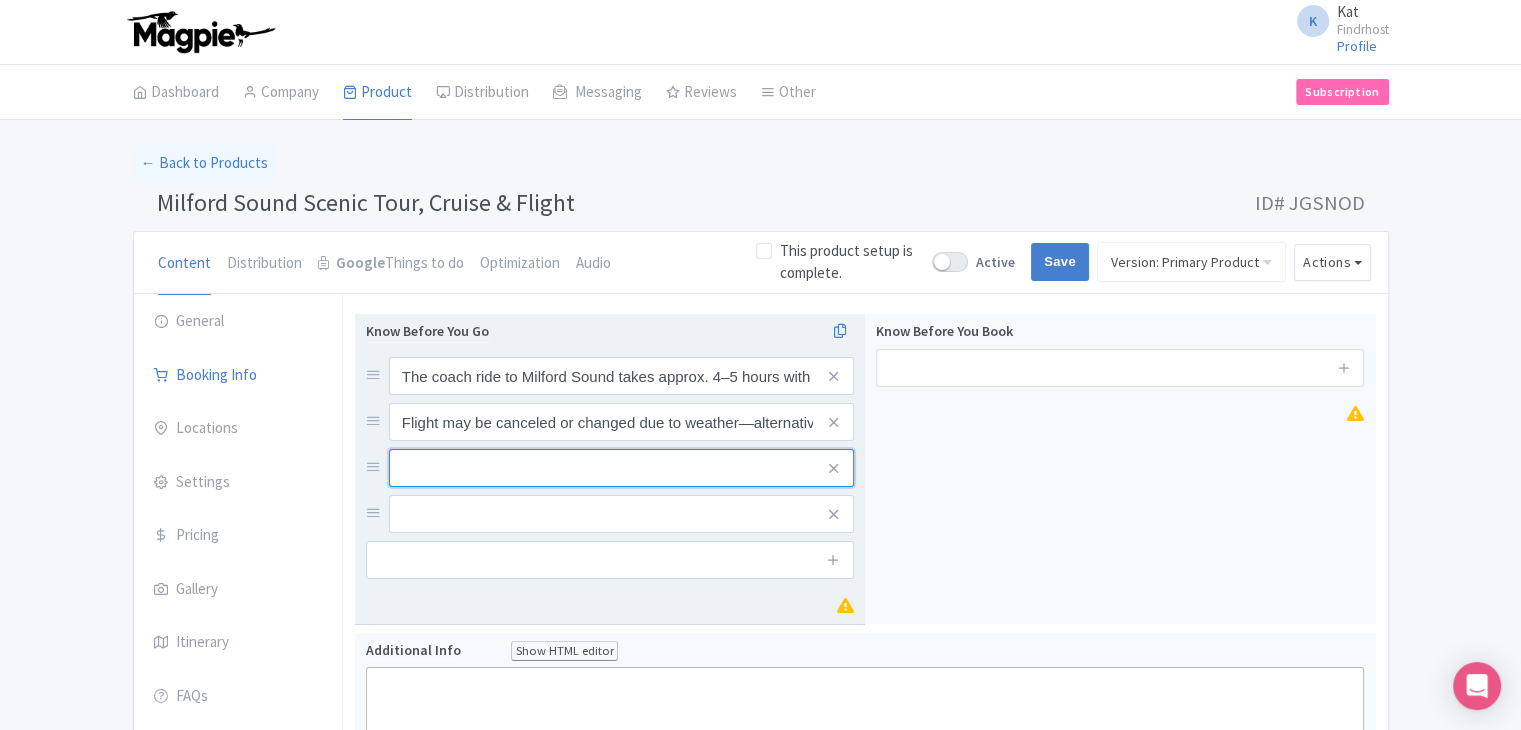 click at bounding box center [621, 376] 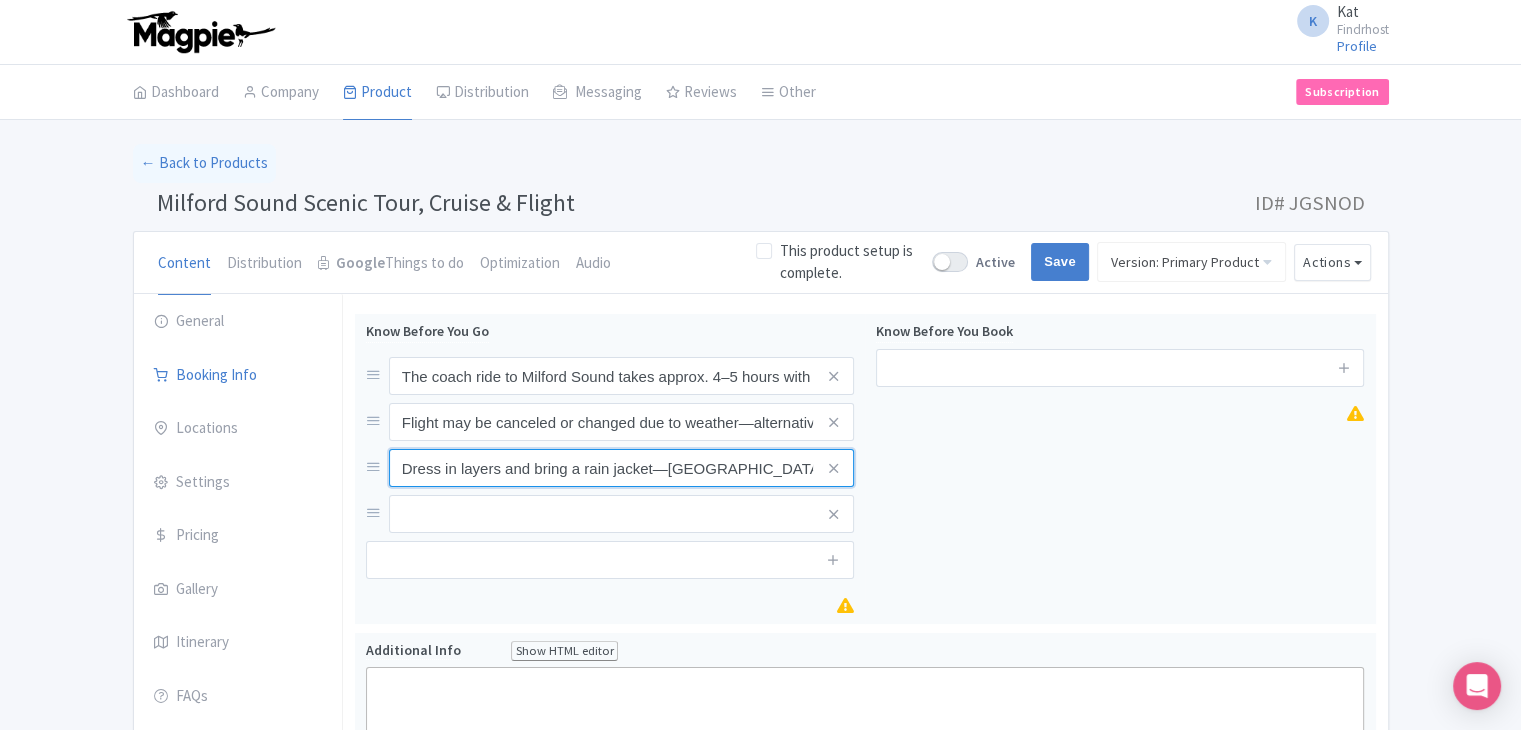 scroll, scrollTop: 0, scrollLeft: 98, axis: horizontal 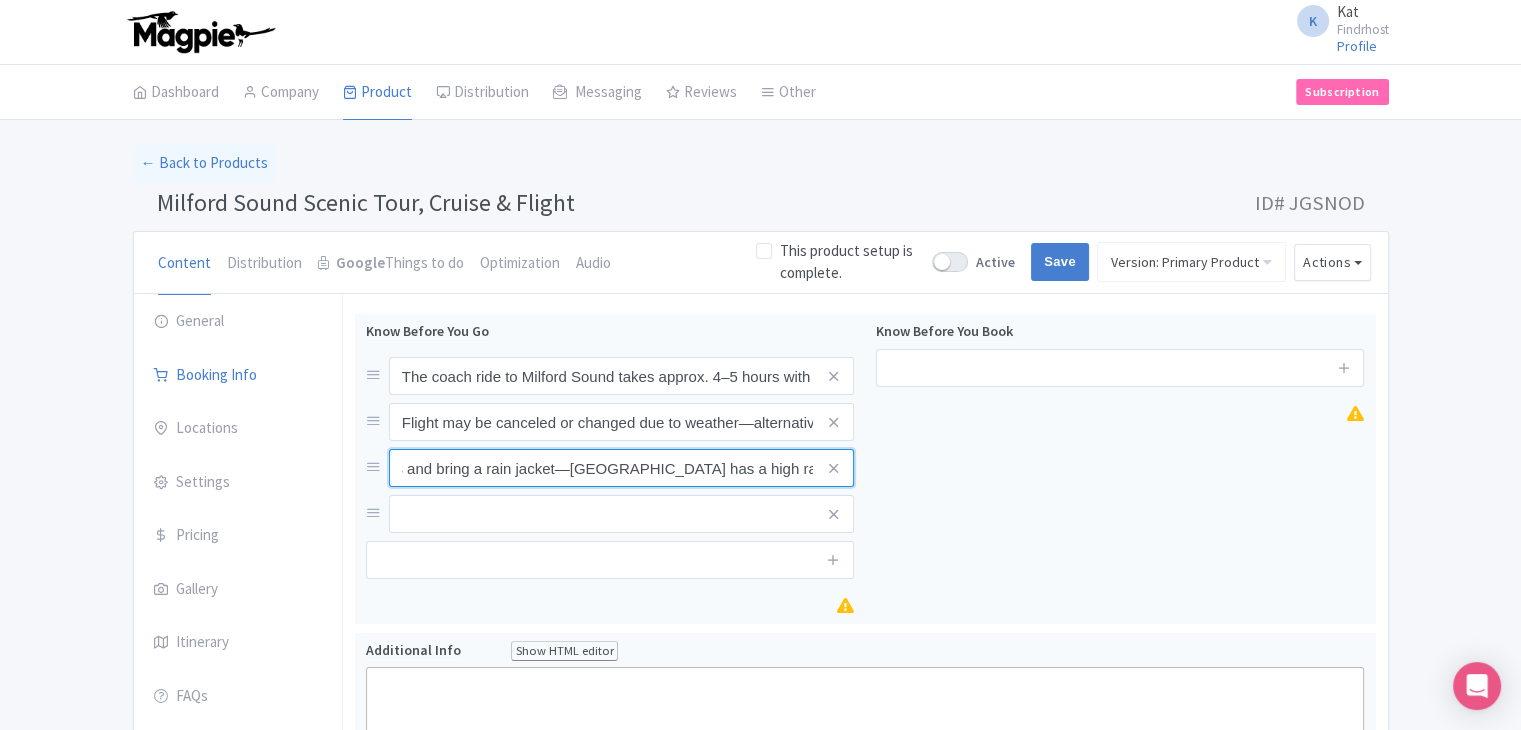 type on "Dress in layers and bring a rain jacket—[GEOGRAPHIC_DATA] has a high rainfall rate" 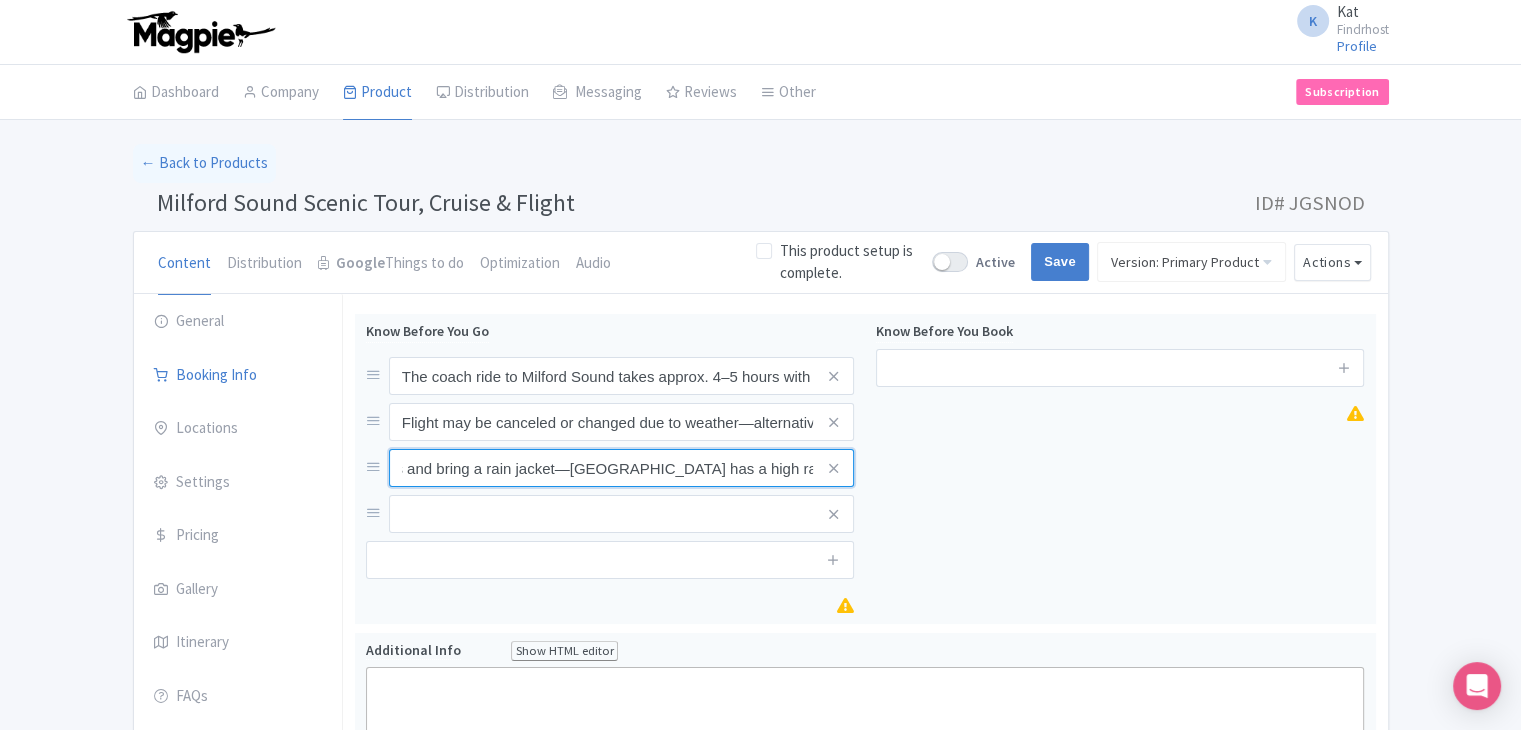 scroll, scrollTop: 0, scrollLeft: 0, axis: both 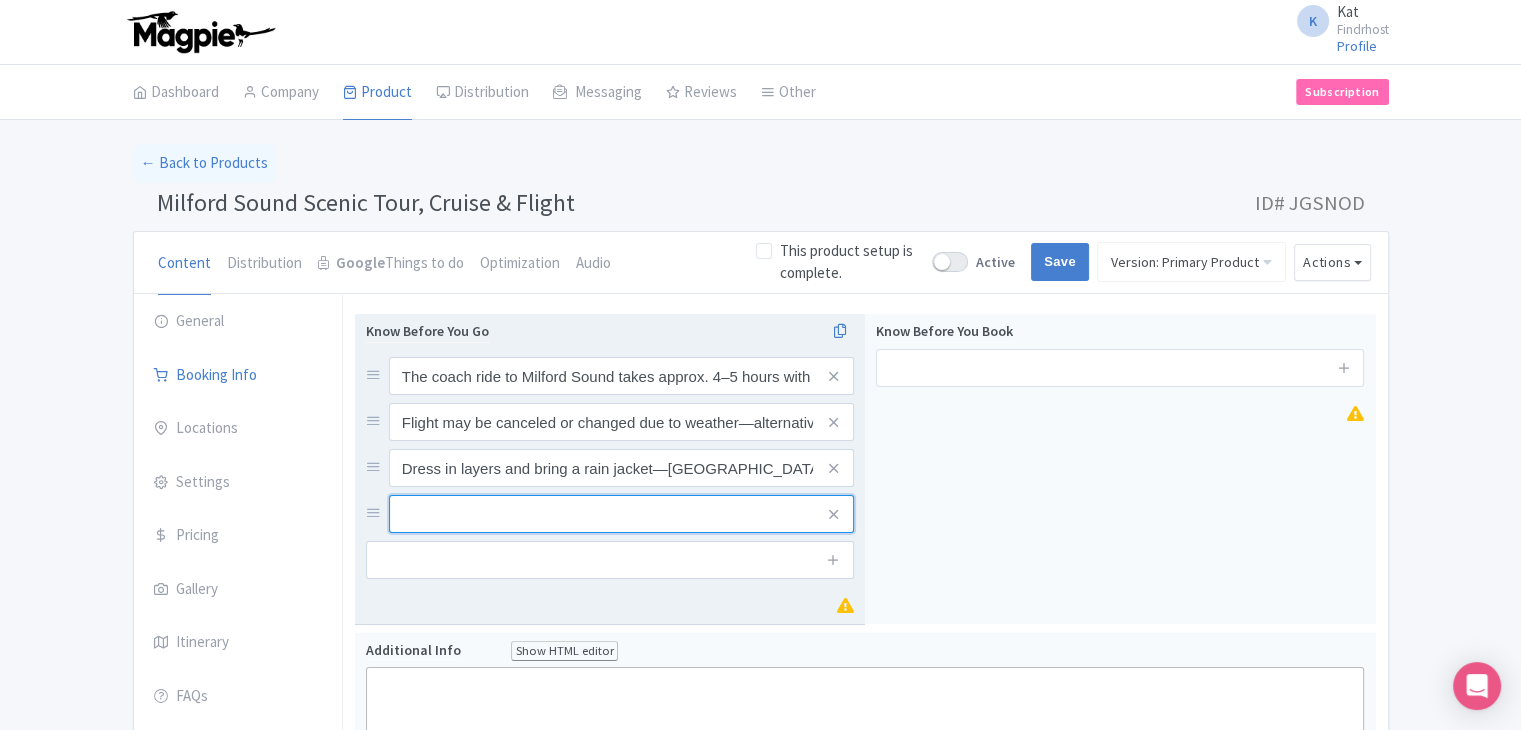 click at bounding box center [621, 376] 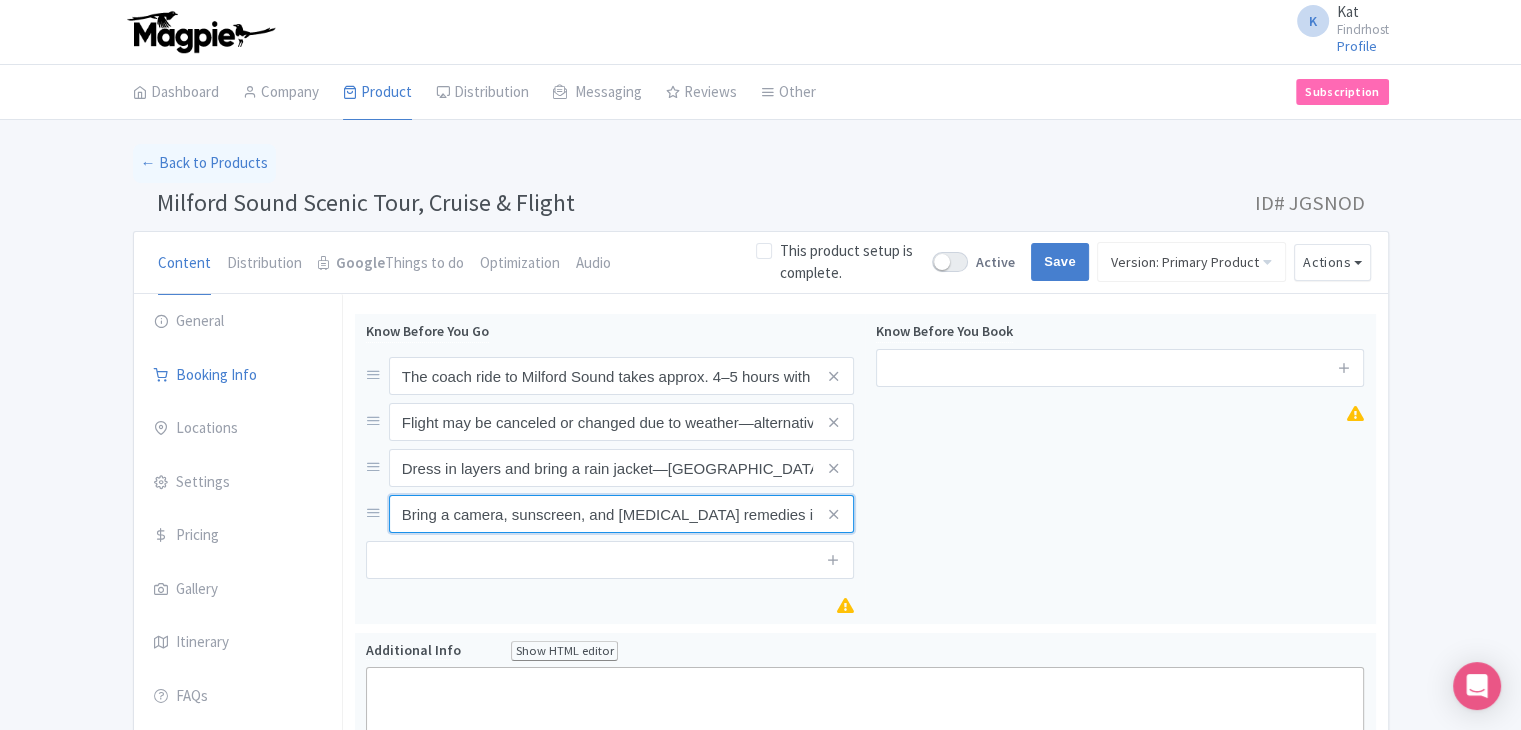 scroll, scrollTop: 0, scrollLeft: 43, axis: horizontal 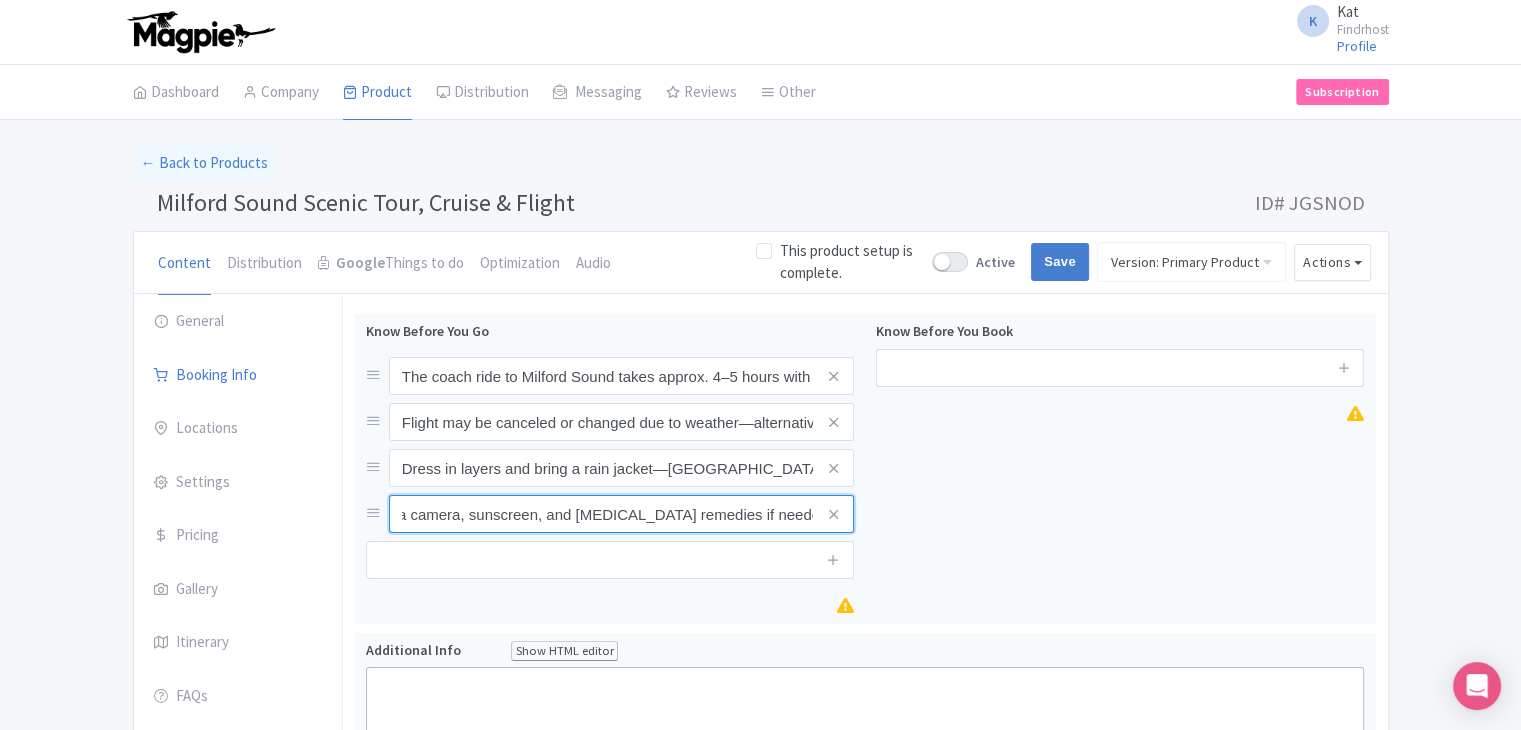 type on "Bring a camera, sunscreen, and [MEDICAL_DATA] remedies if needed" 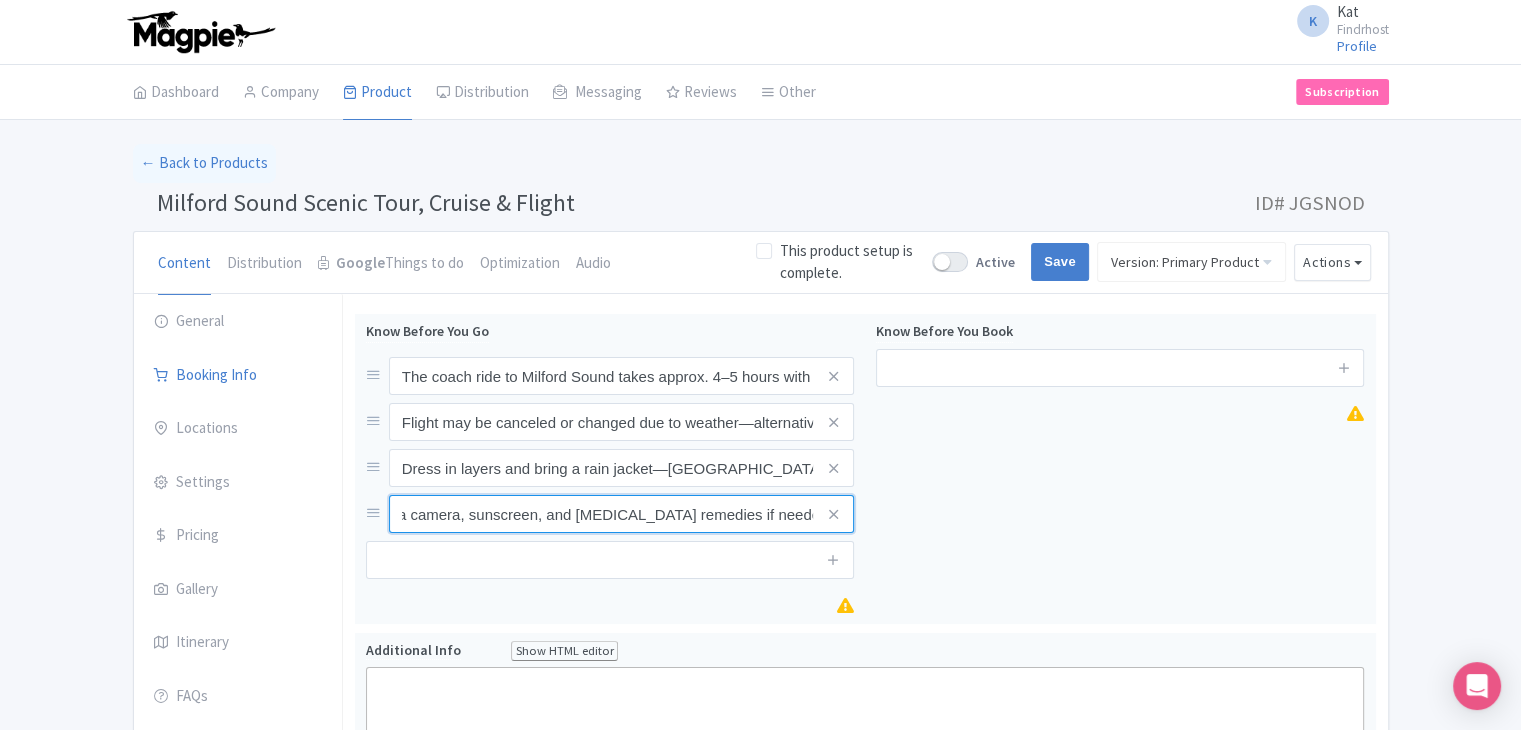scroll, scrollTop: 0, scrollLeft: 0, axis: both 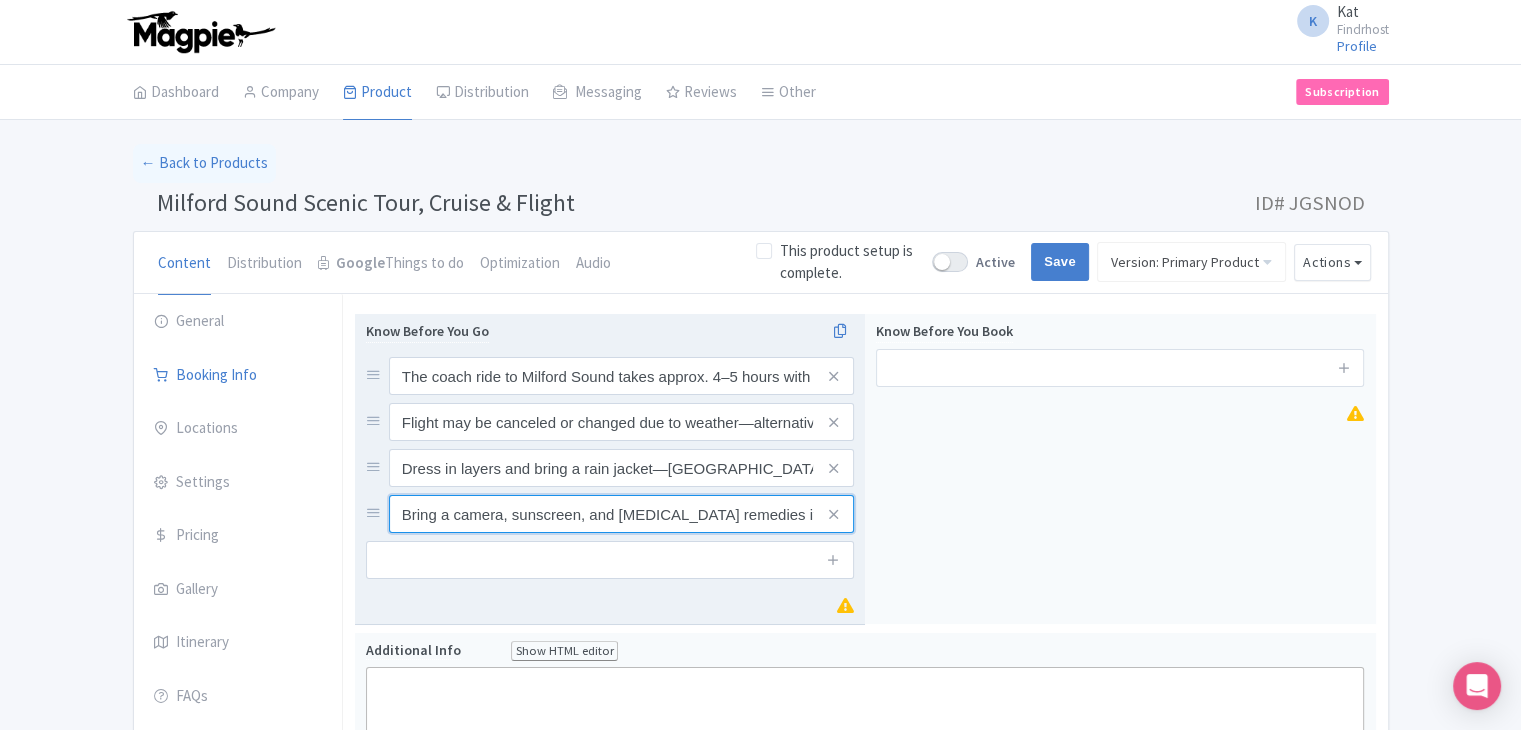 drag, startPoint x: 525, startPoint y: 508, endPoint x: 508, endPoint y: 555, distance: 49.979996 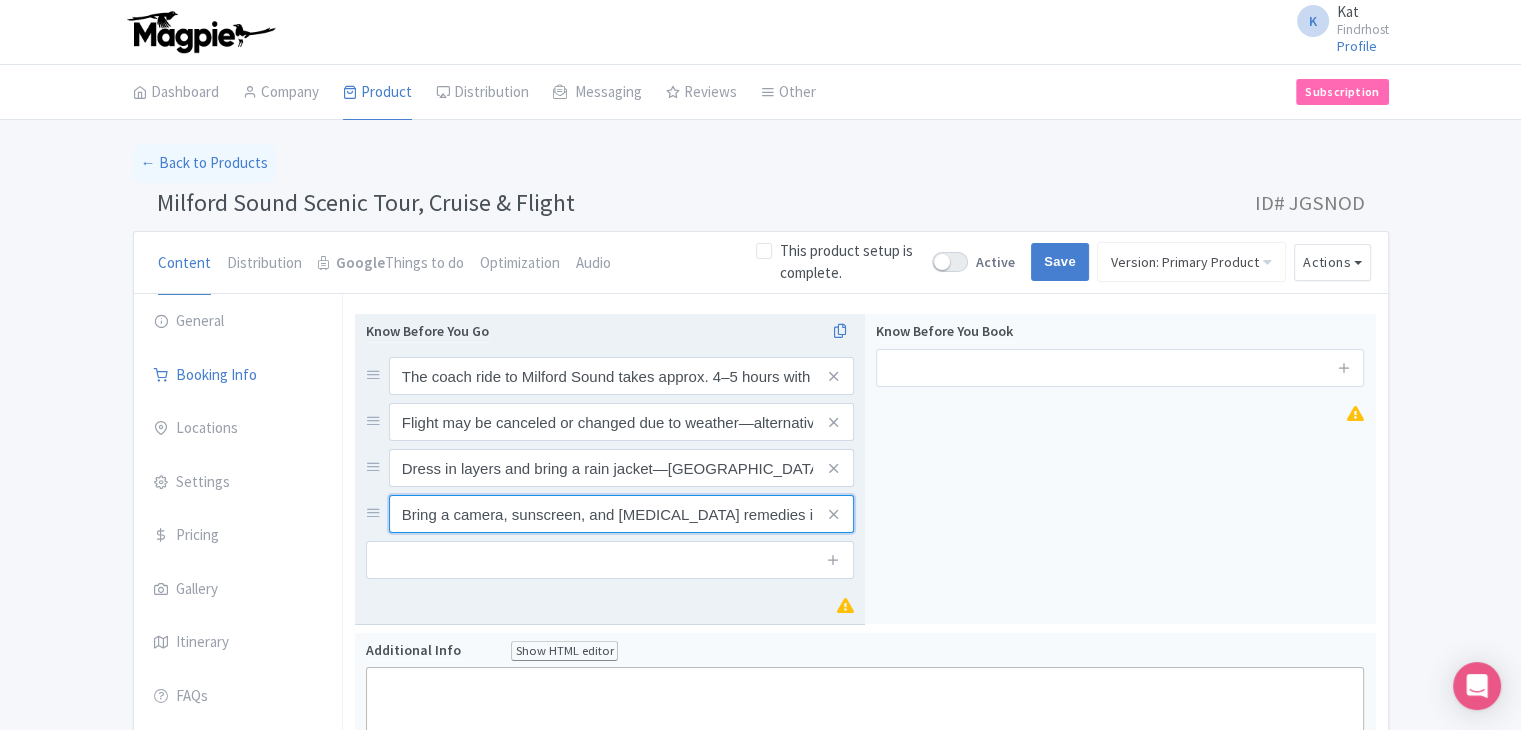 click on "Bring a camera, sunscreen, and [MEDICAL_DATA] remedies if needed" at bounding box center (621, 376) 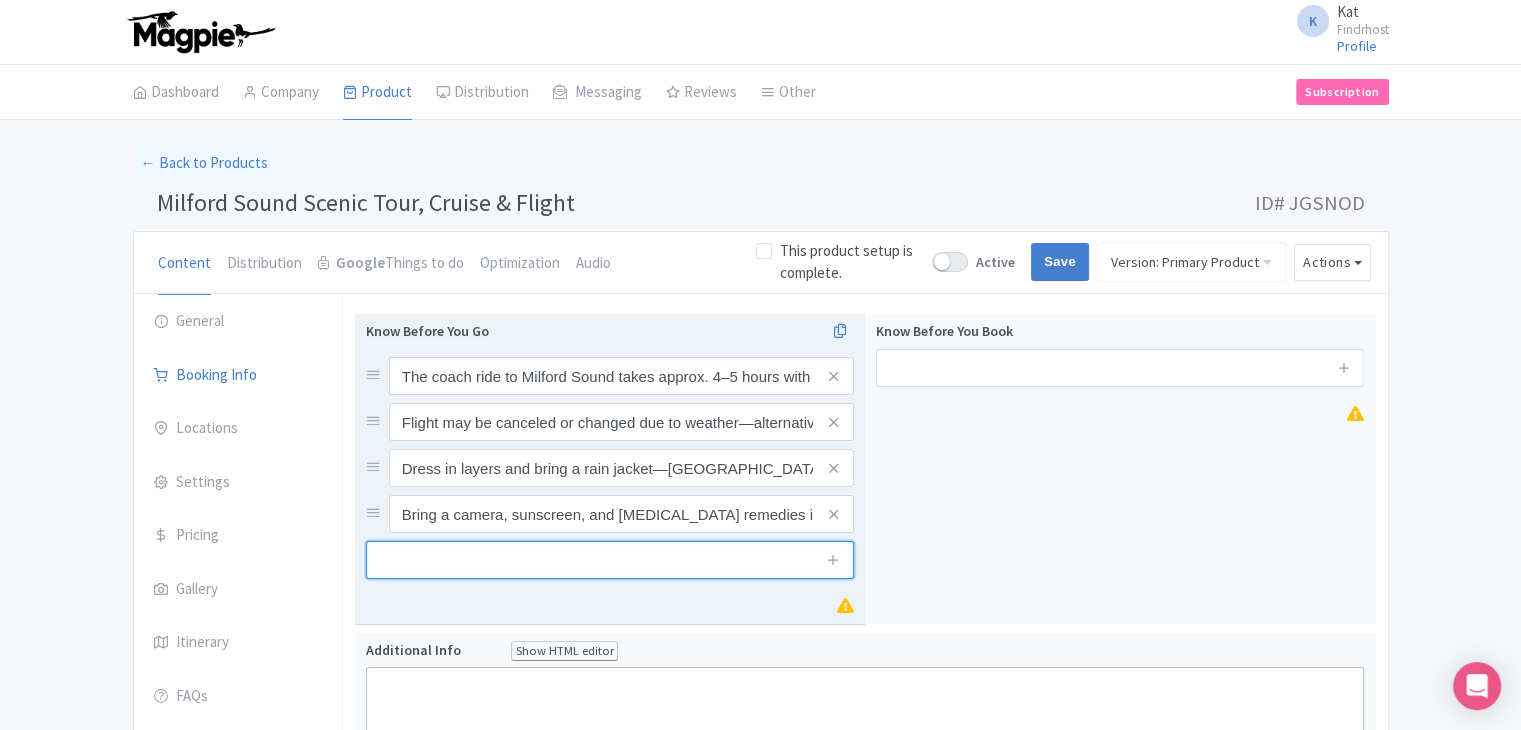 click at bounding box center [610, 560] 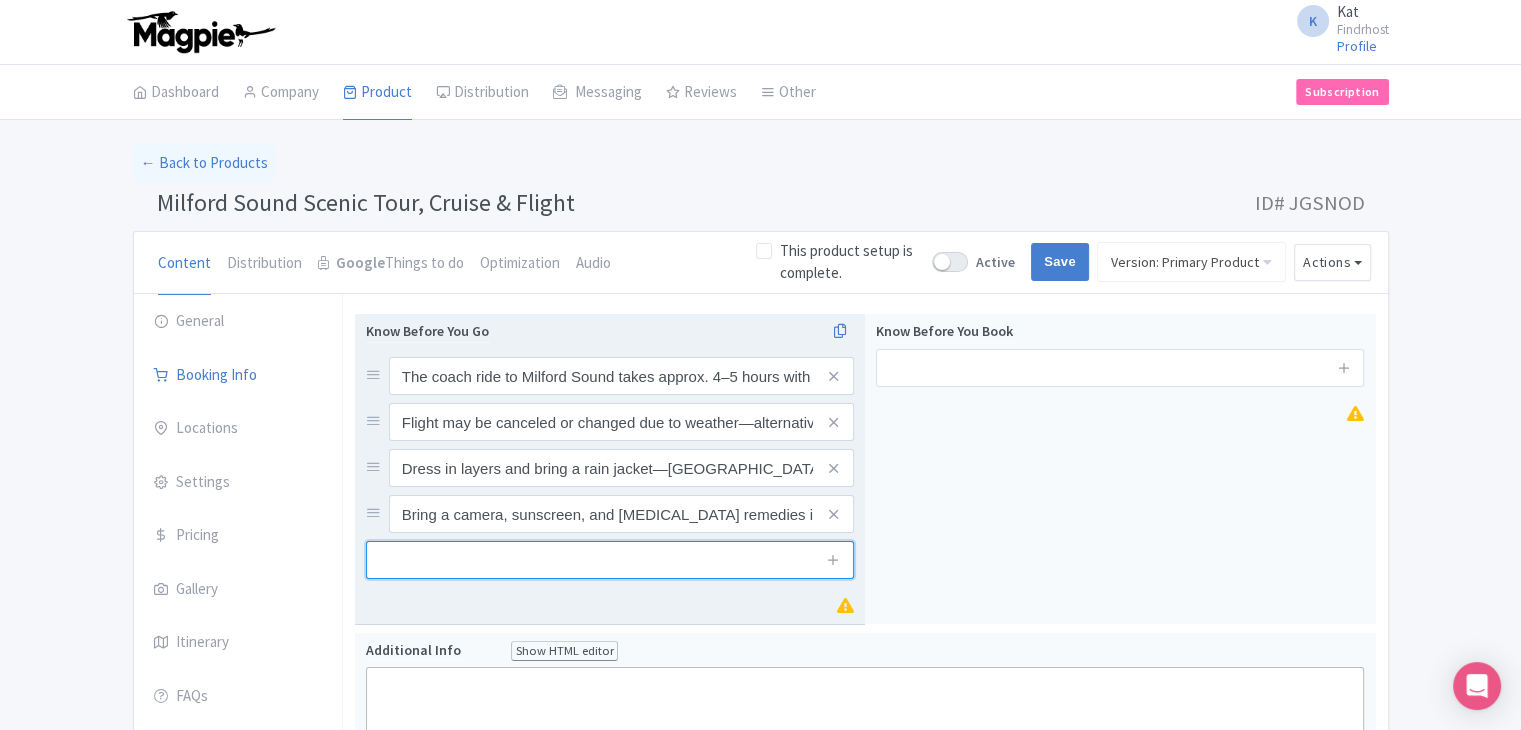 paste on "Cruise operates in all weather; the scenery is spectacular rain or shine" 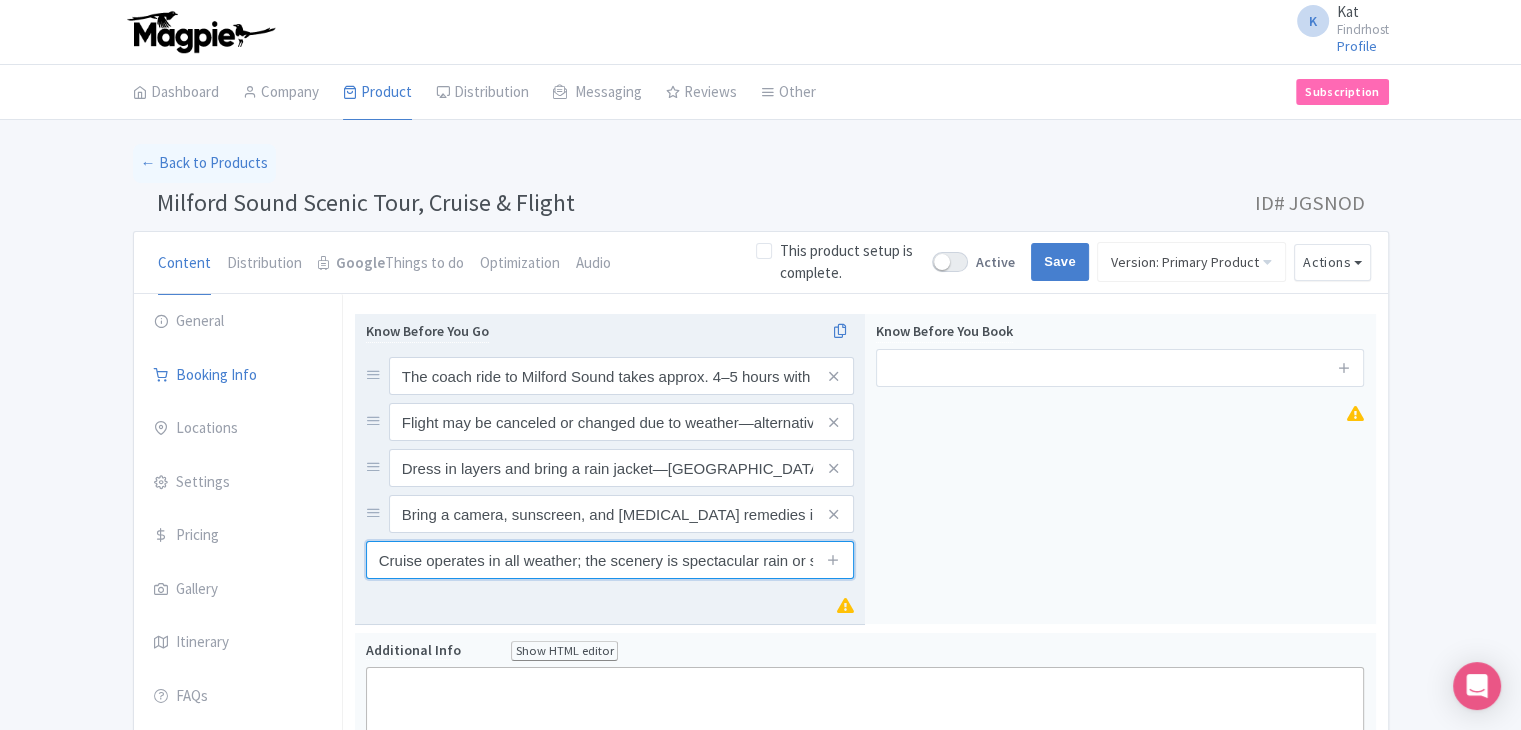 scroll, scrollTop: 0, scrollLeft: 32, axis: horizontal 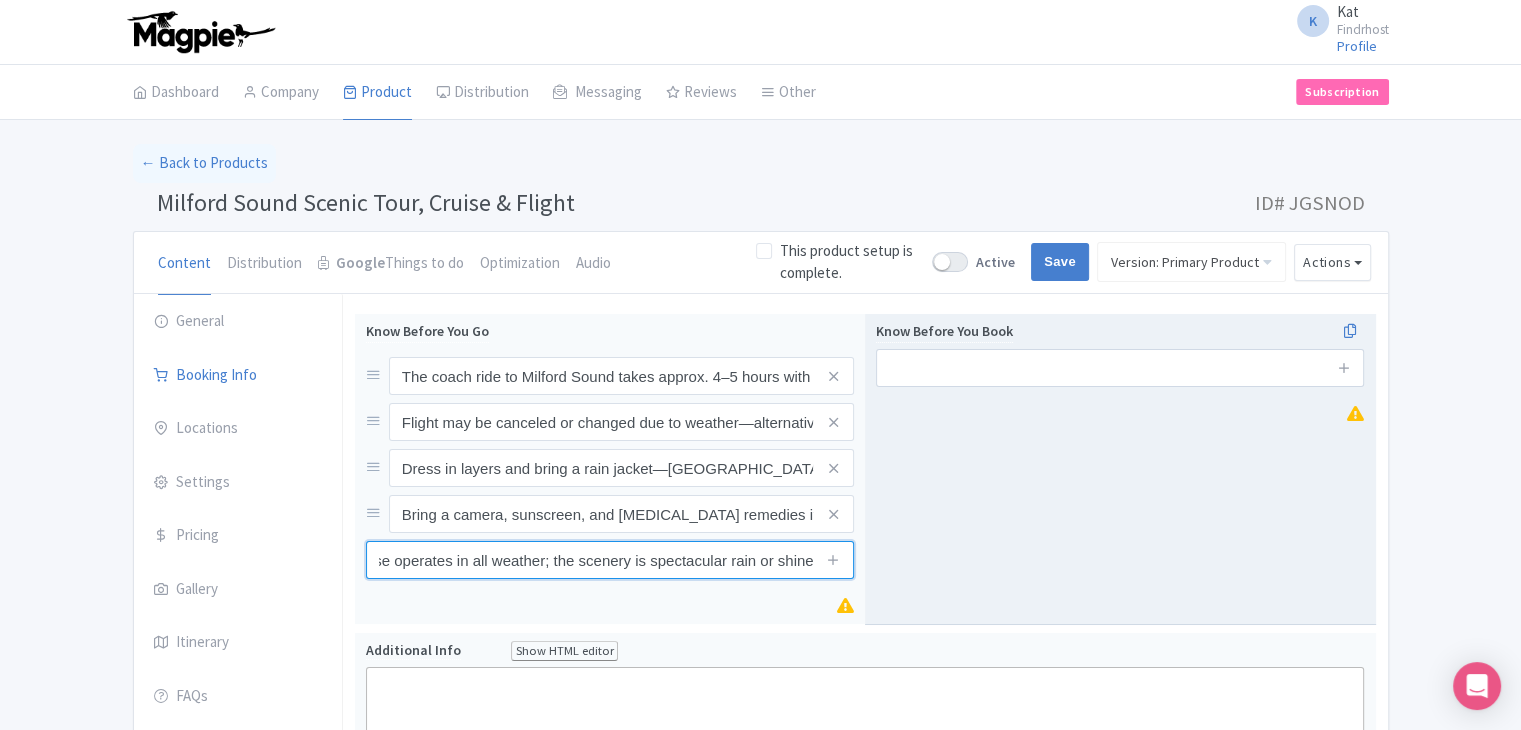 type on "Cruise operates in all weather; the scenery is spectacular rain or shine" 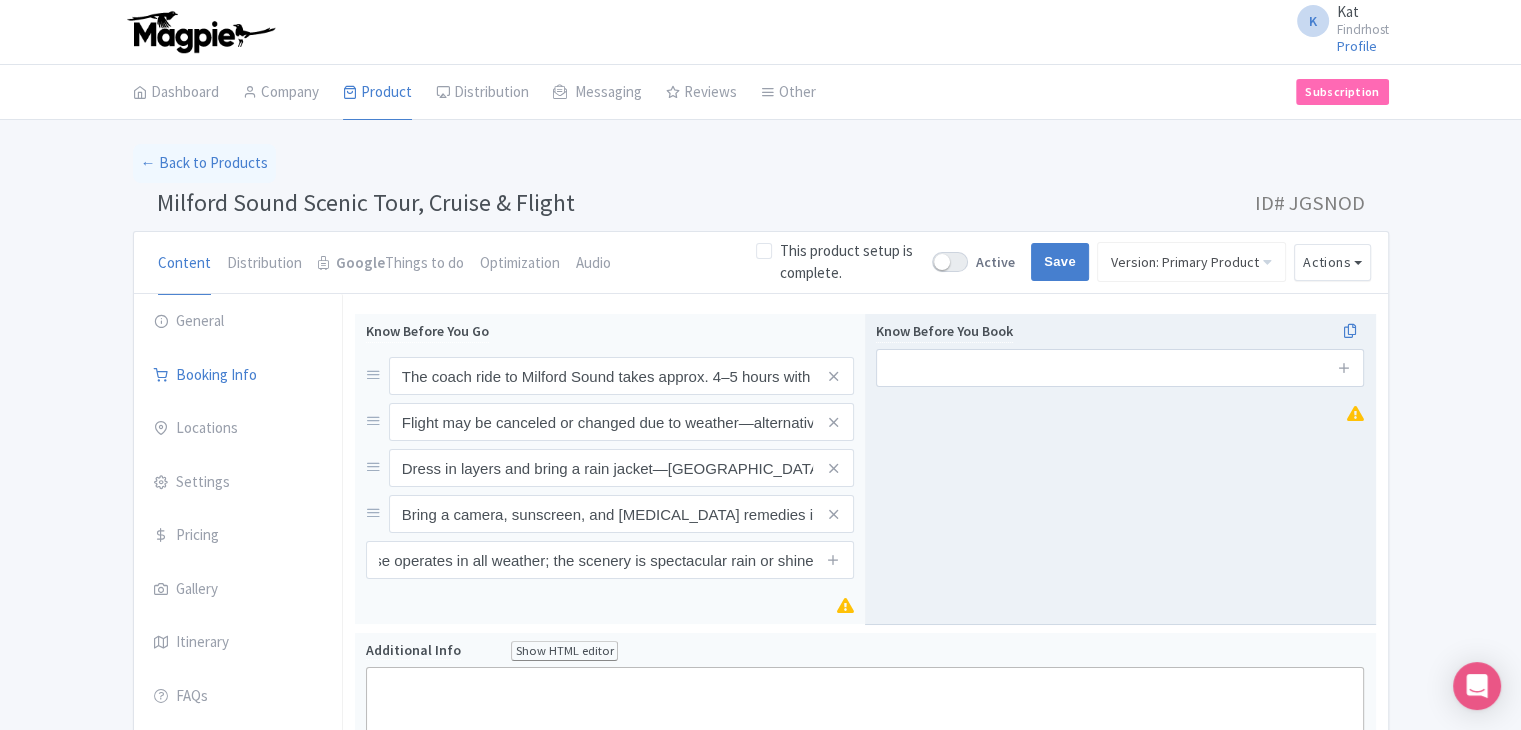 scroll, scrollTop: 0, scrollLeft: 0, axis: both 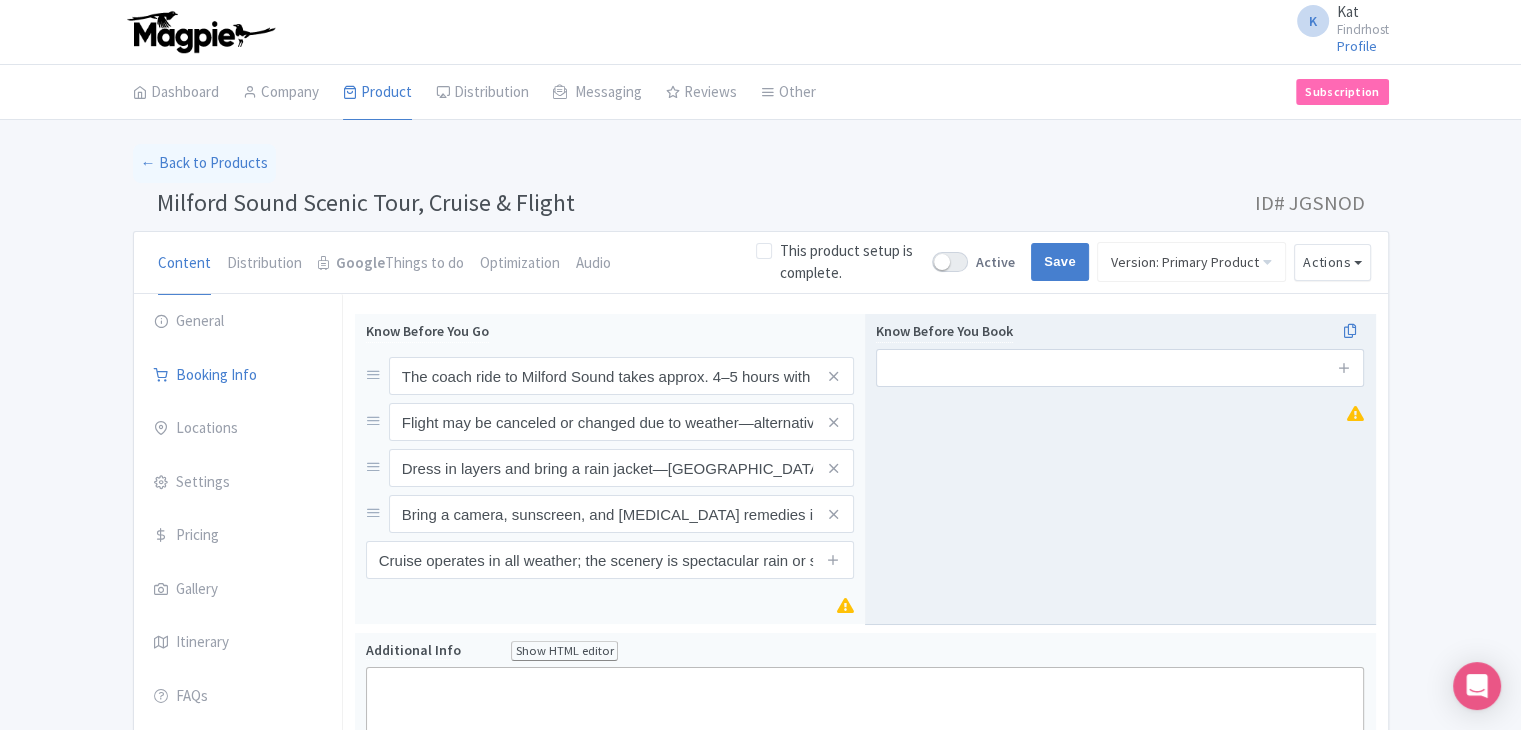click on "Know Before You Book" at bounding box center (1120, 469) 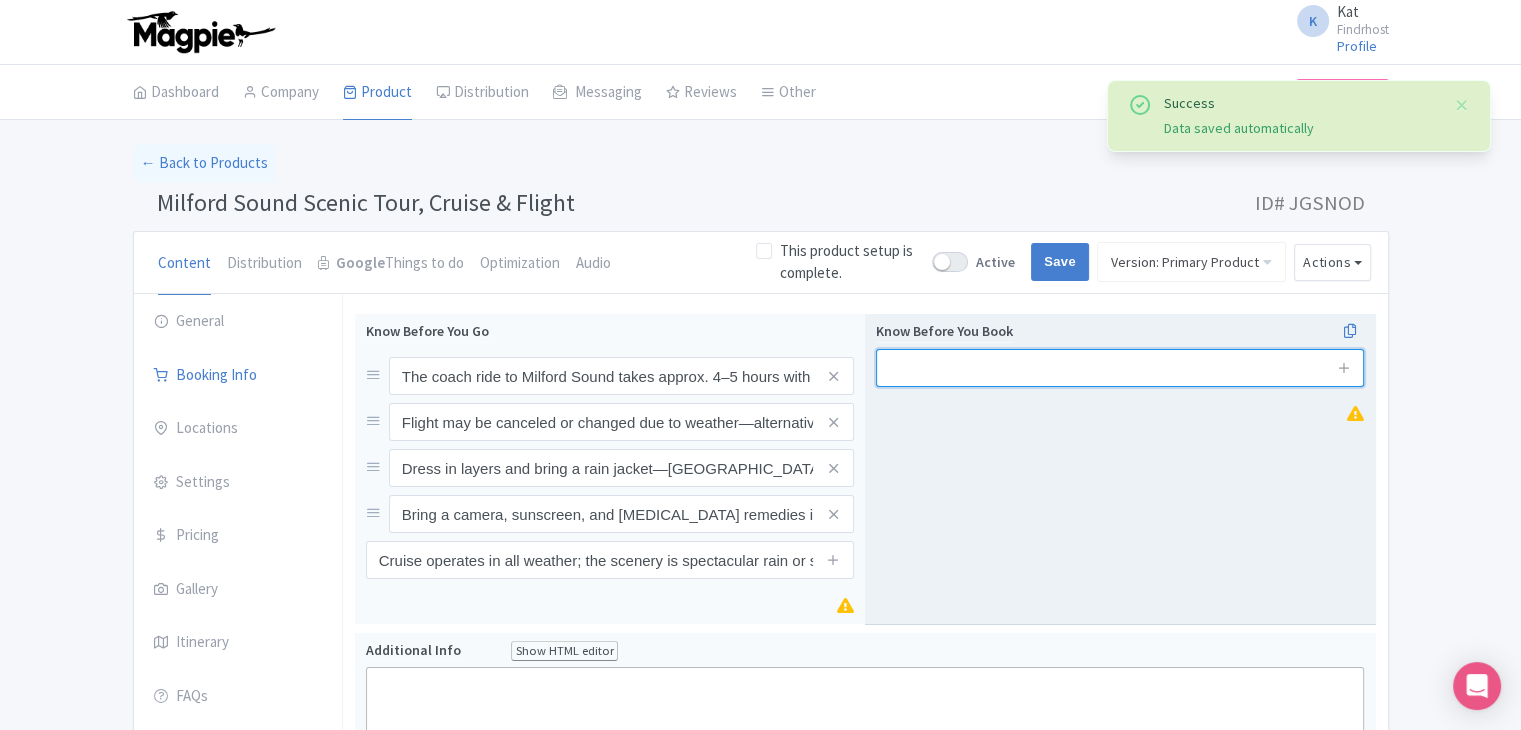click at bounding box center [1120, 368] 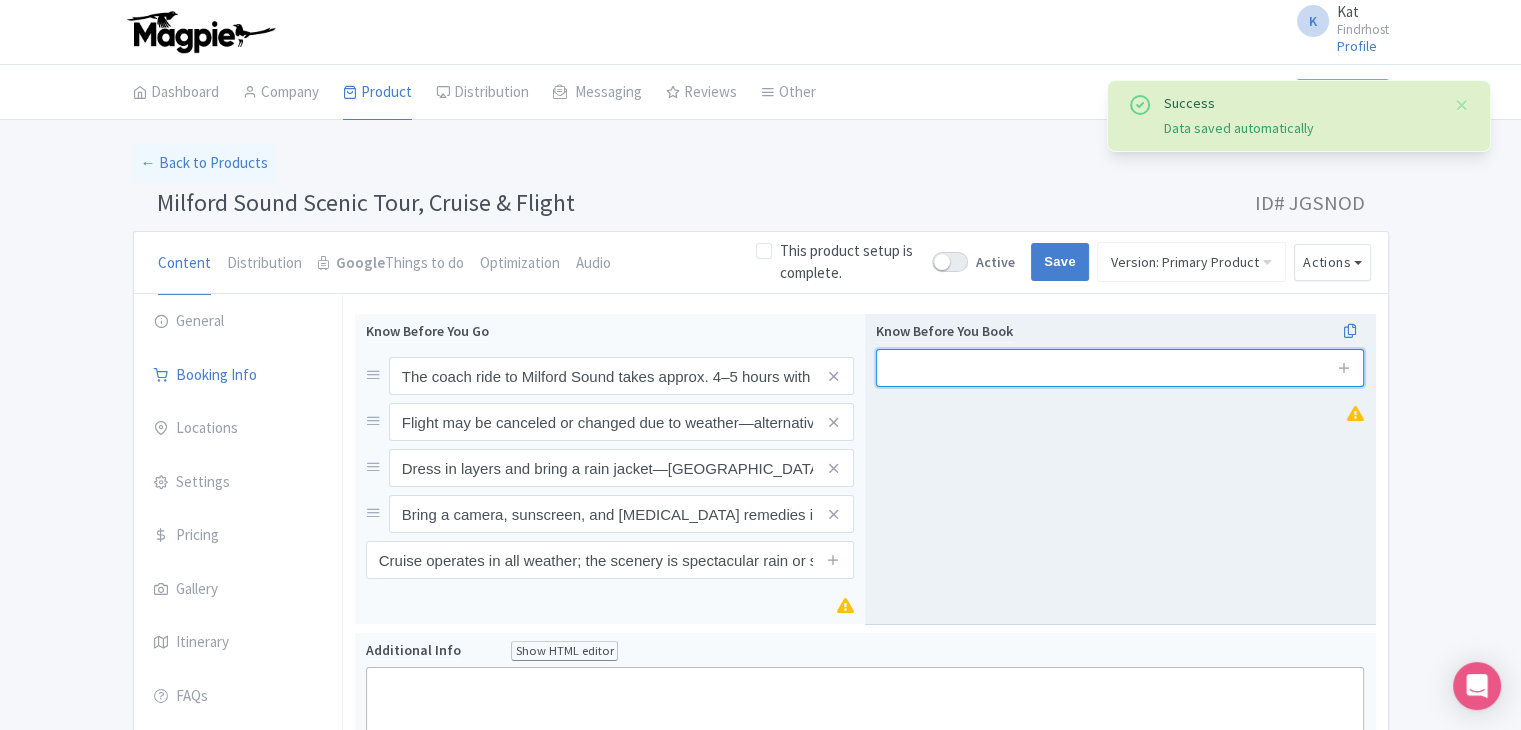 paste on "Flights are weather dependent and may be rescheduled or replaced by coach return" 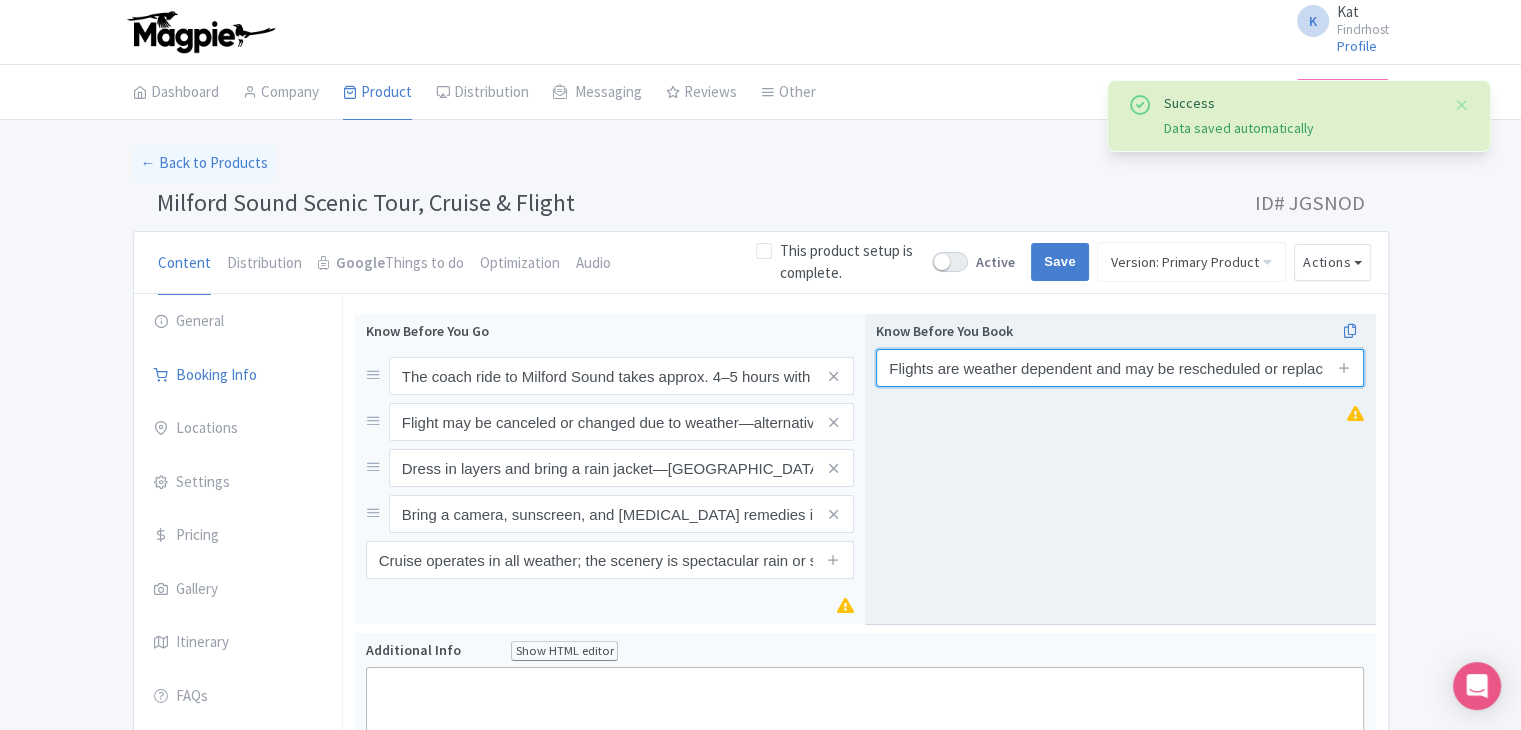 scroll, scrollTop: 0, scrollLeft: 123, axis: horizontal 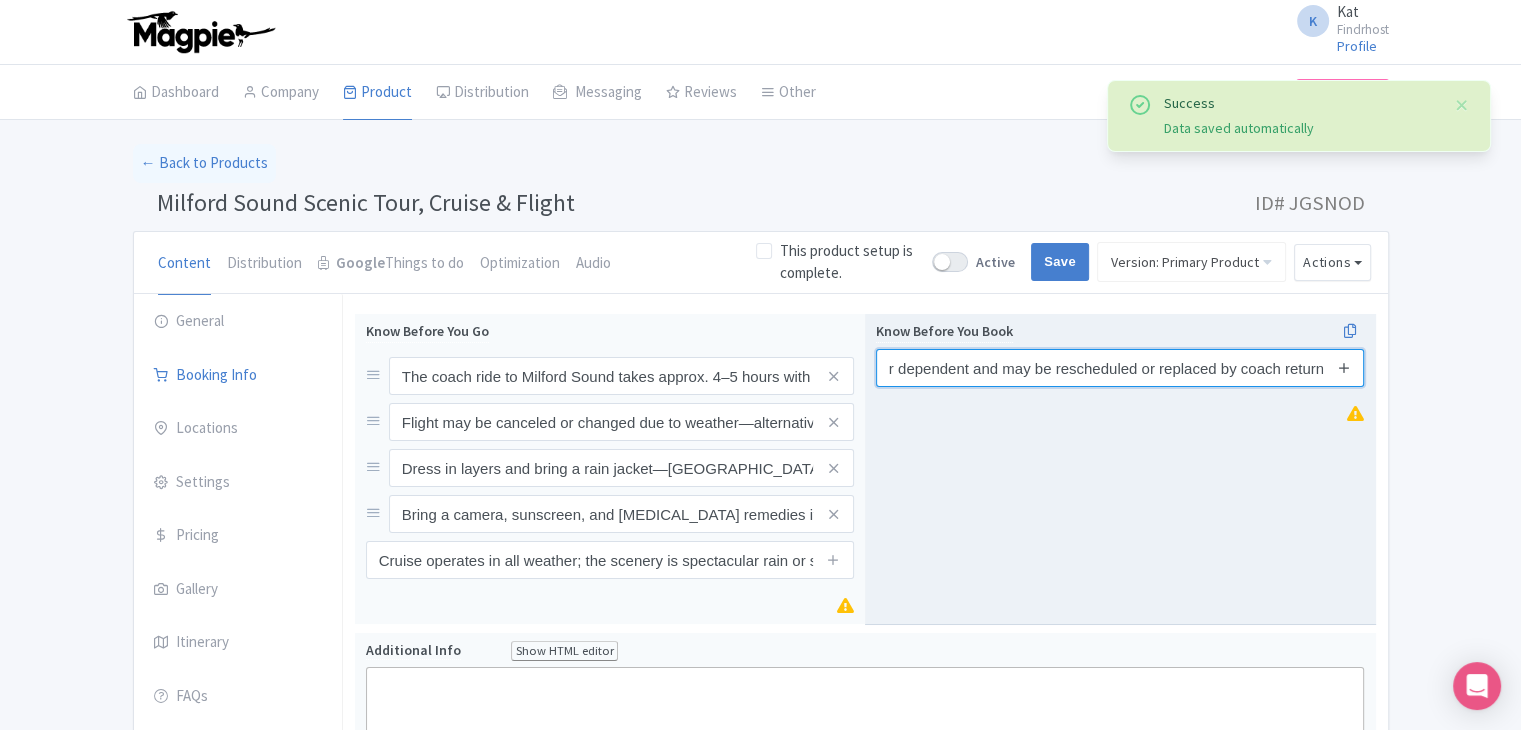 type on "Flights are weather dependent and may be rescheduled or replaced by coach return" 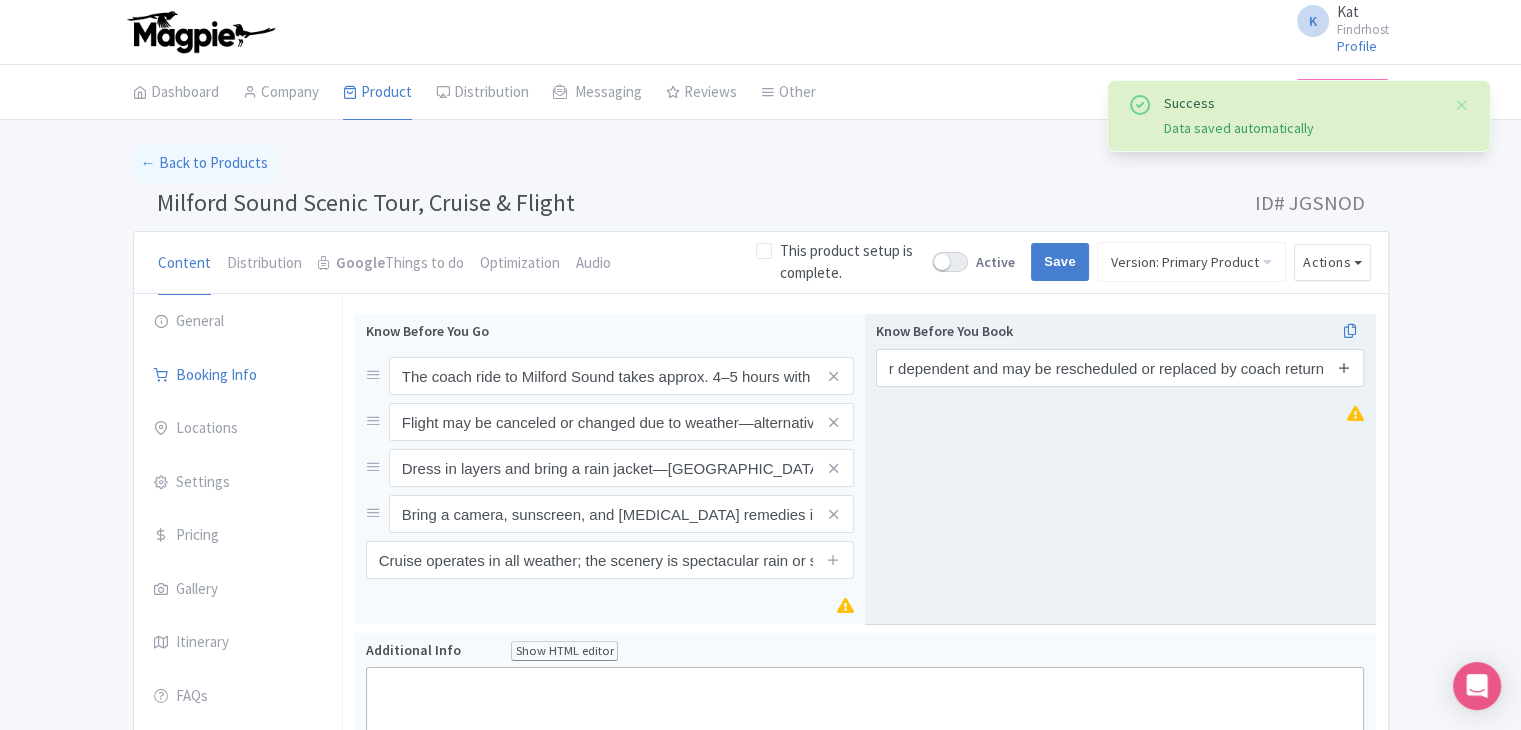 scroll, scrollTop: 0, scrollLeft: 0, axis: both 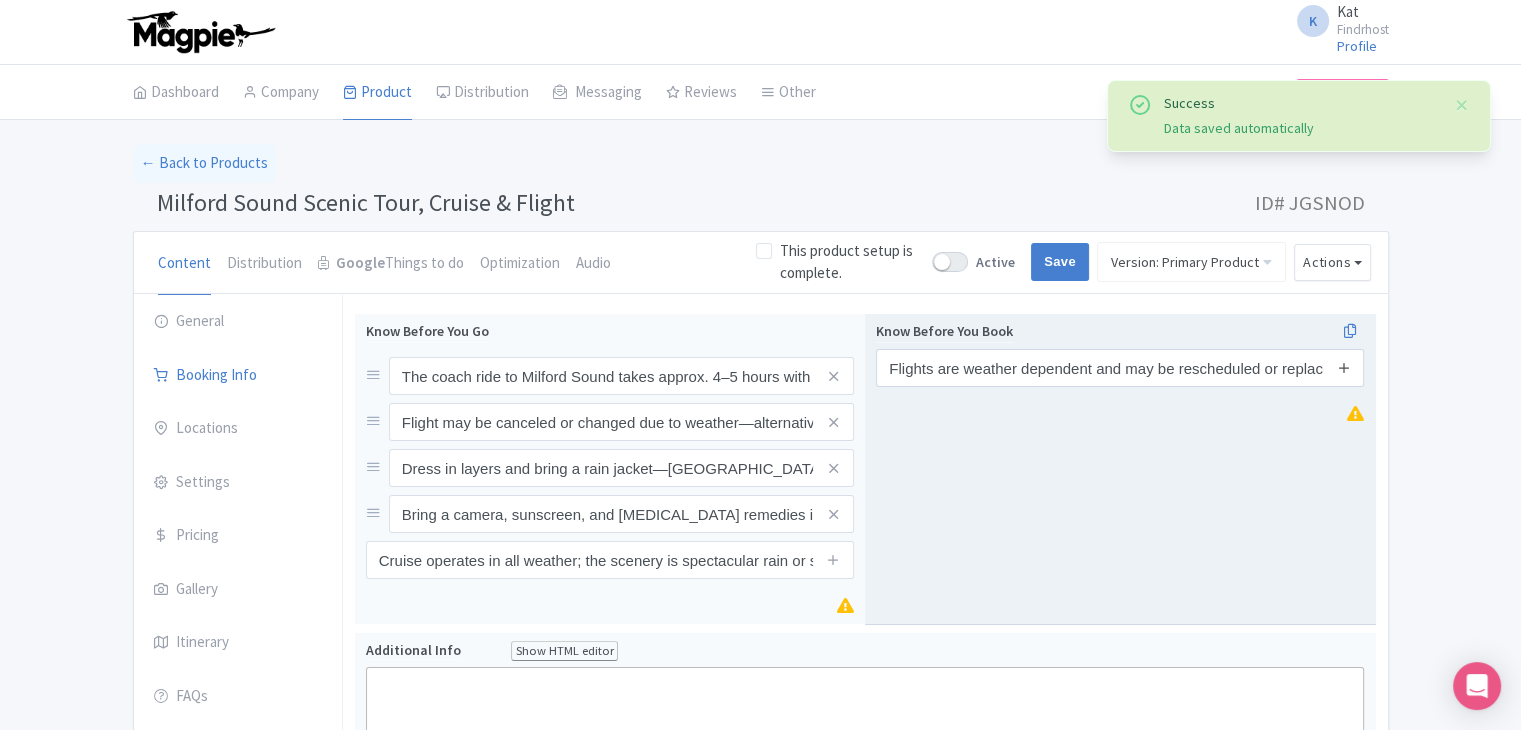 click at bounding box center (1344, 367) 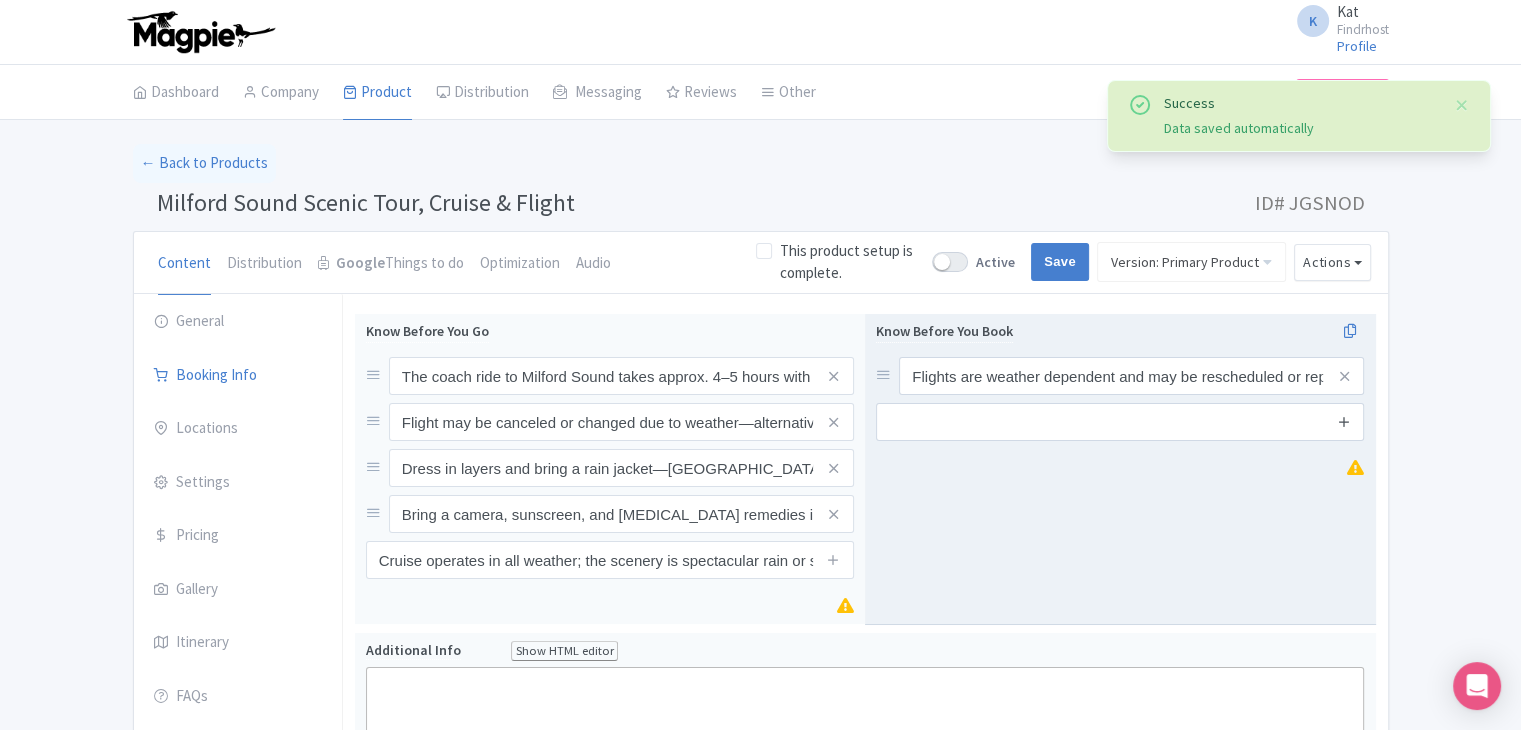 click at bounding box center (1344, 421) 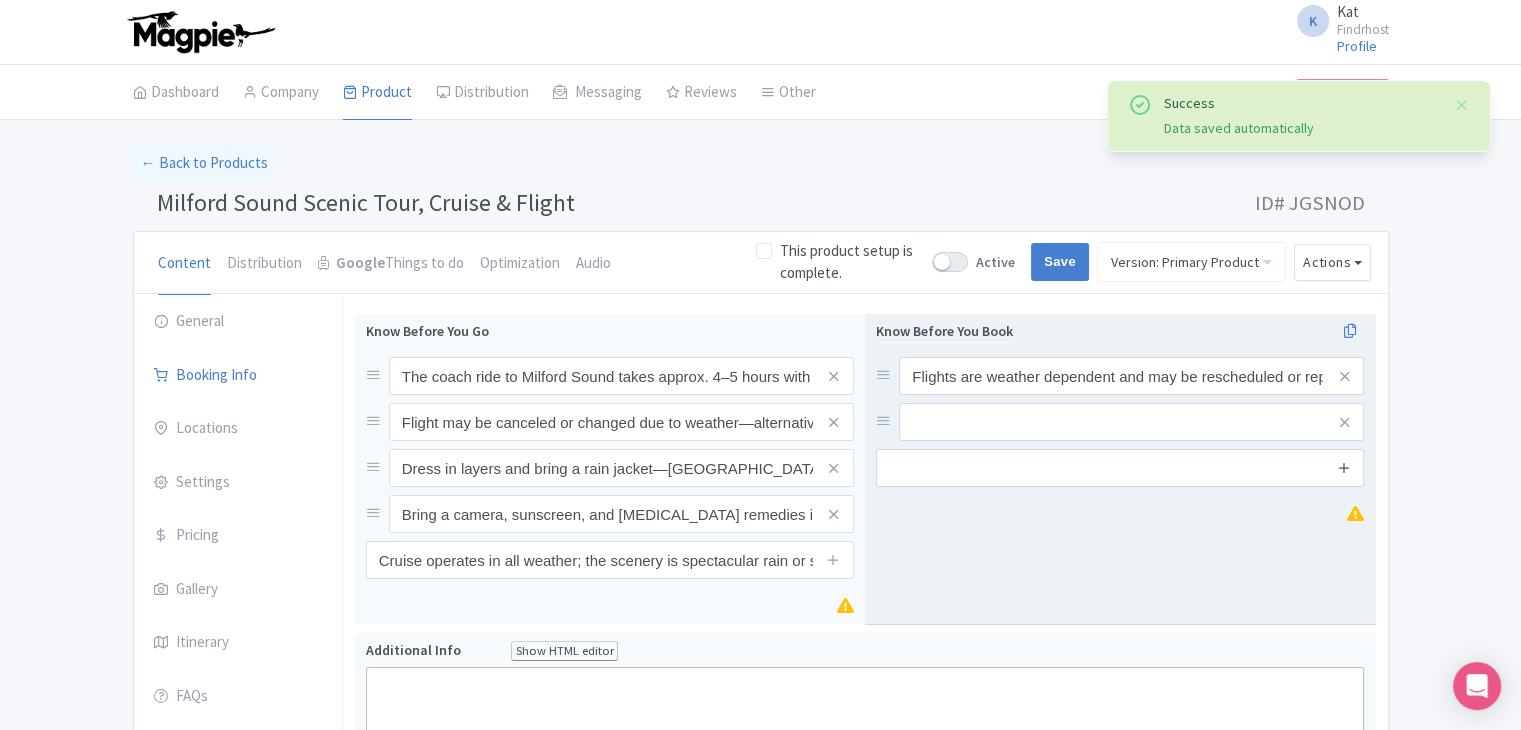 click at bounding box center (1344, 467) 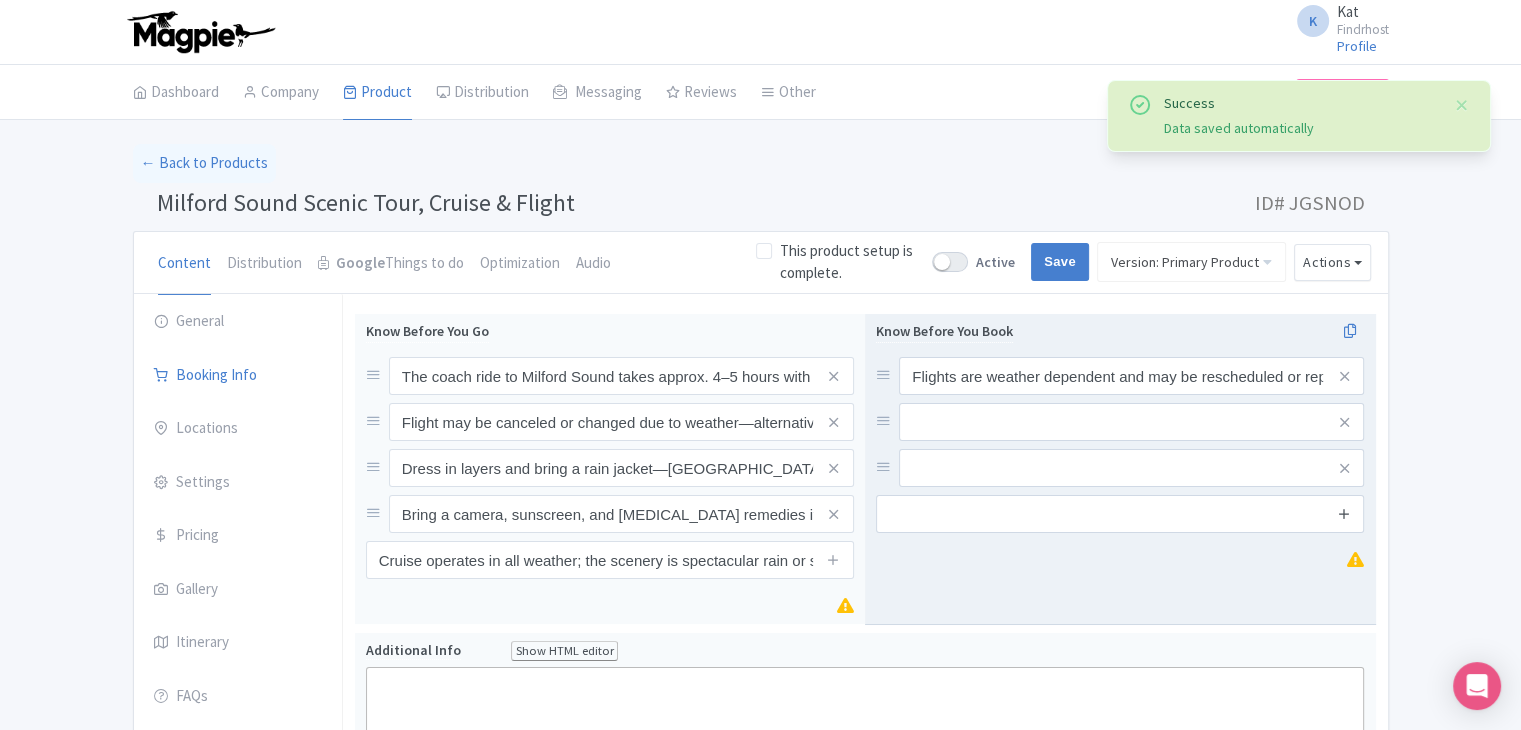 click at bounding box center [1344, 513] 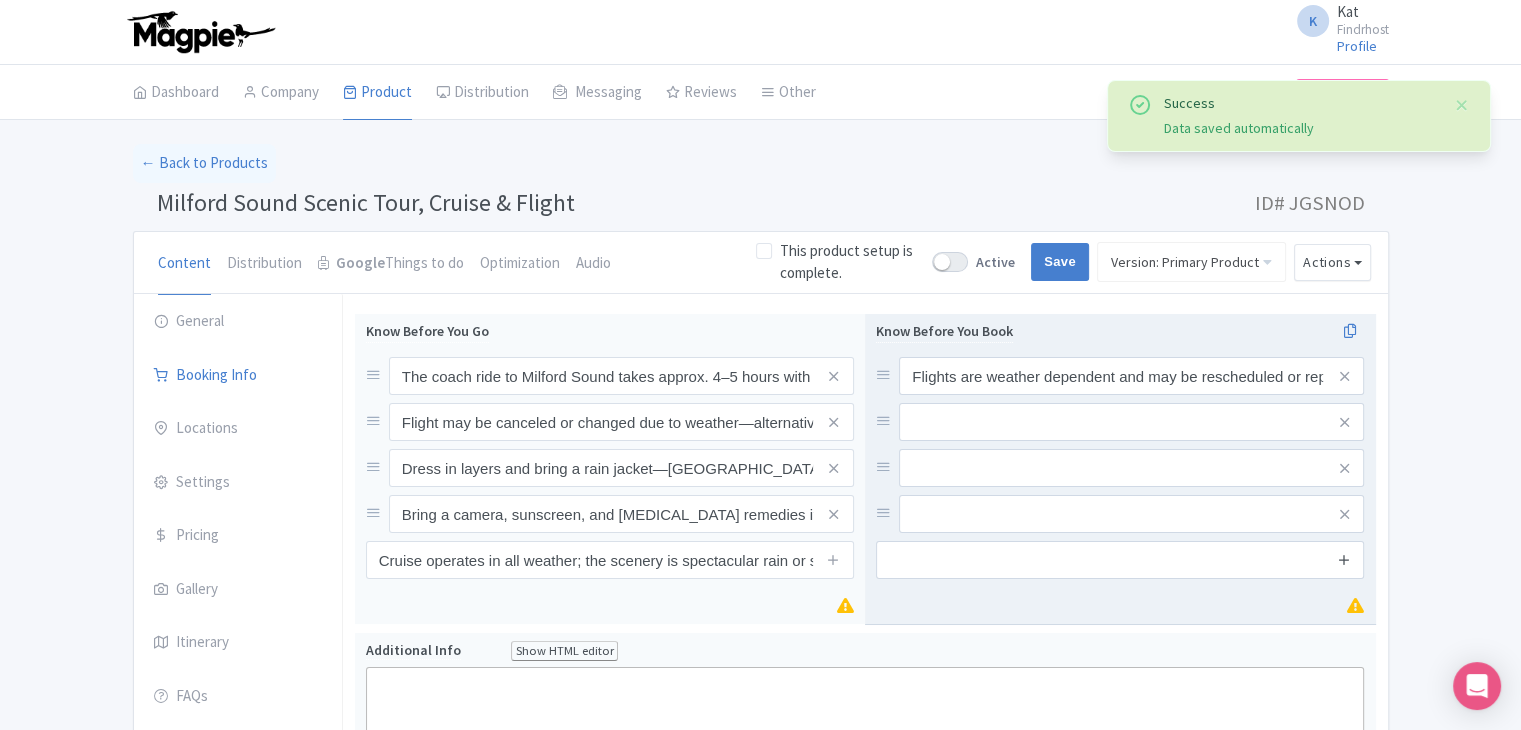 click at bounding box center (1344, 560) 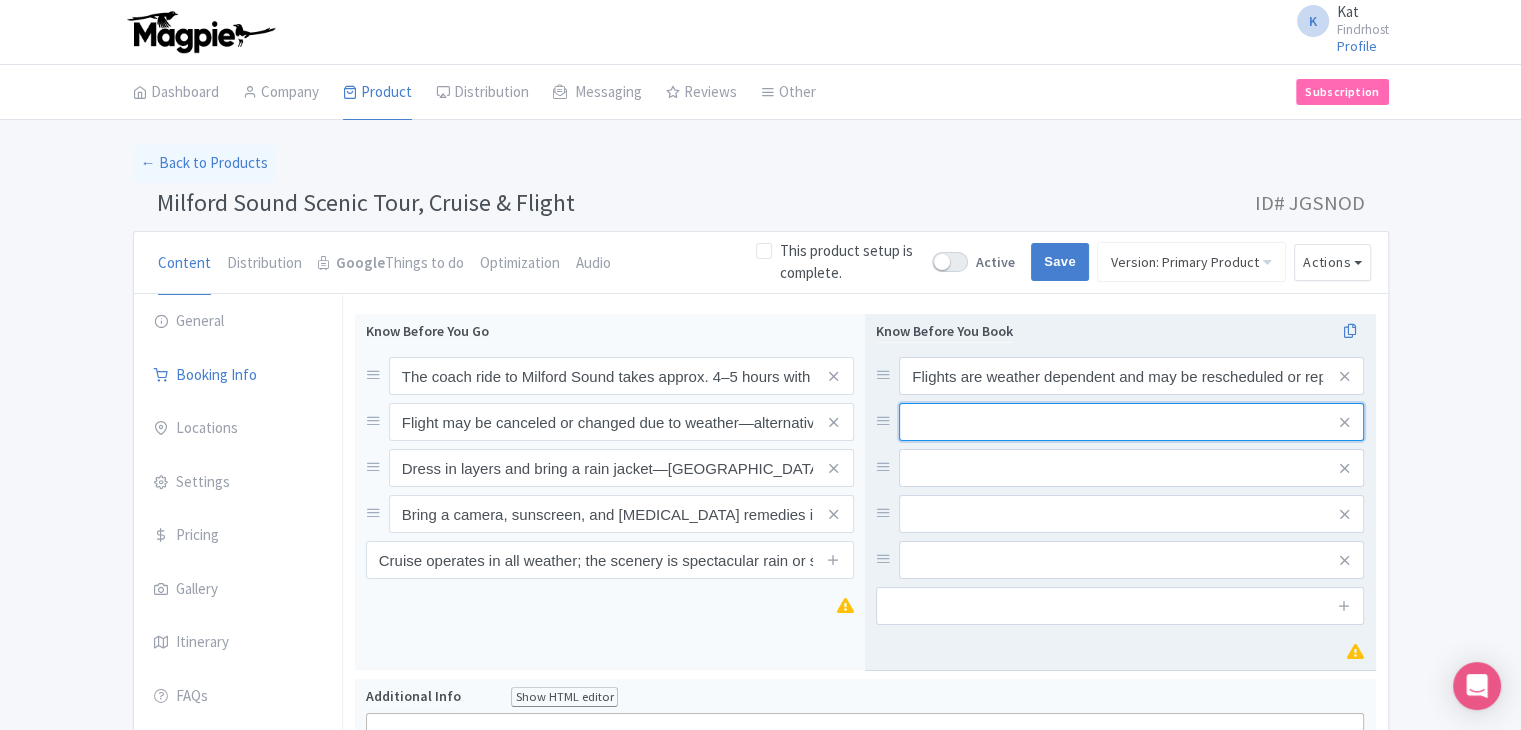 click at bounding box center [1131, 376] 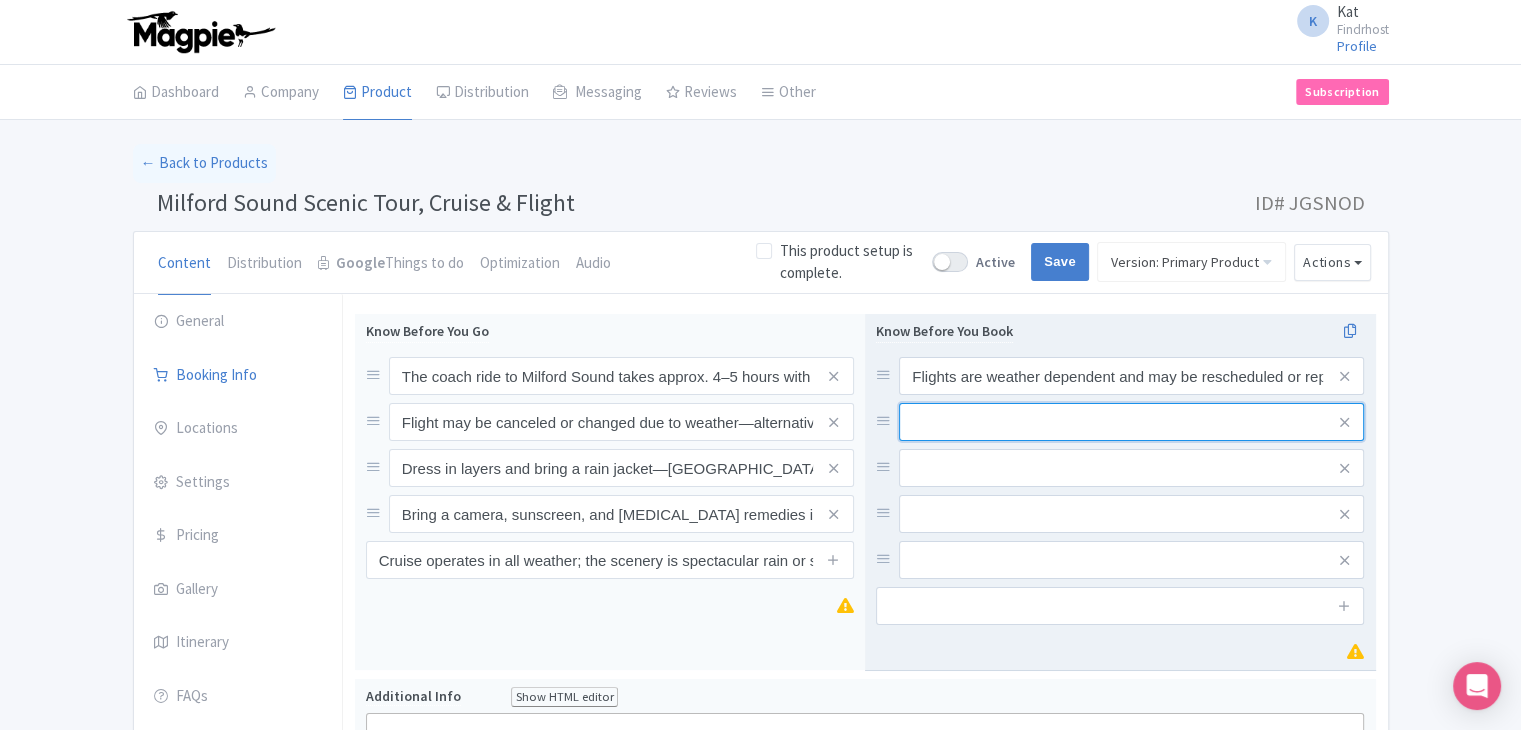 paste on "Not recommended for passengers with severe mobility issues or who cannot fly for medical reasons" 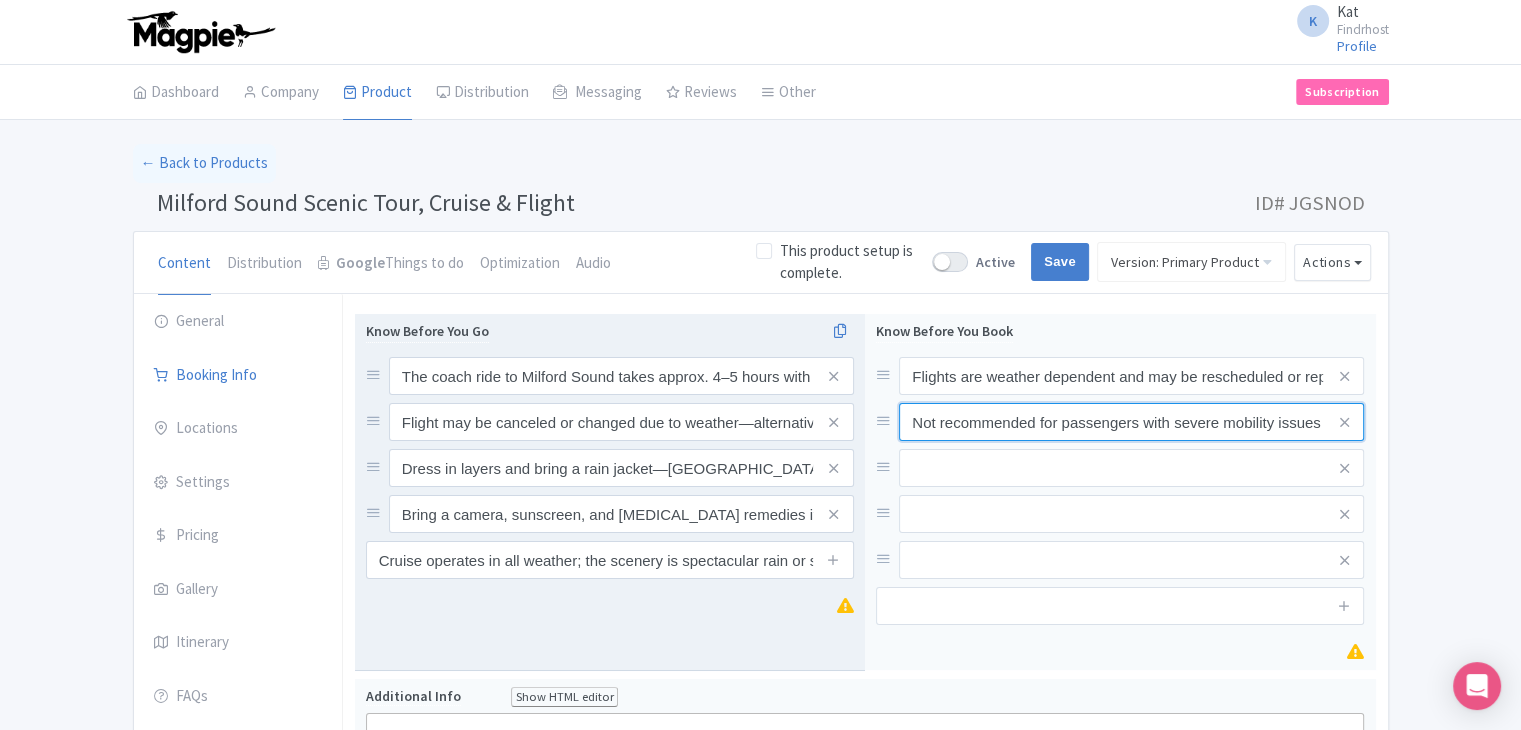 scroll, scrollTop: 0, scrollLeft: 248, axis: horizontal 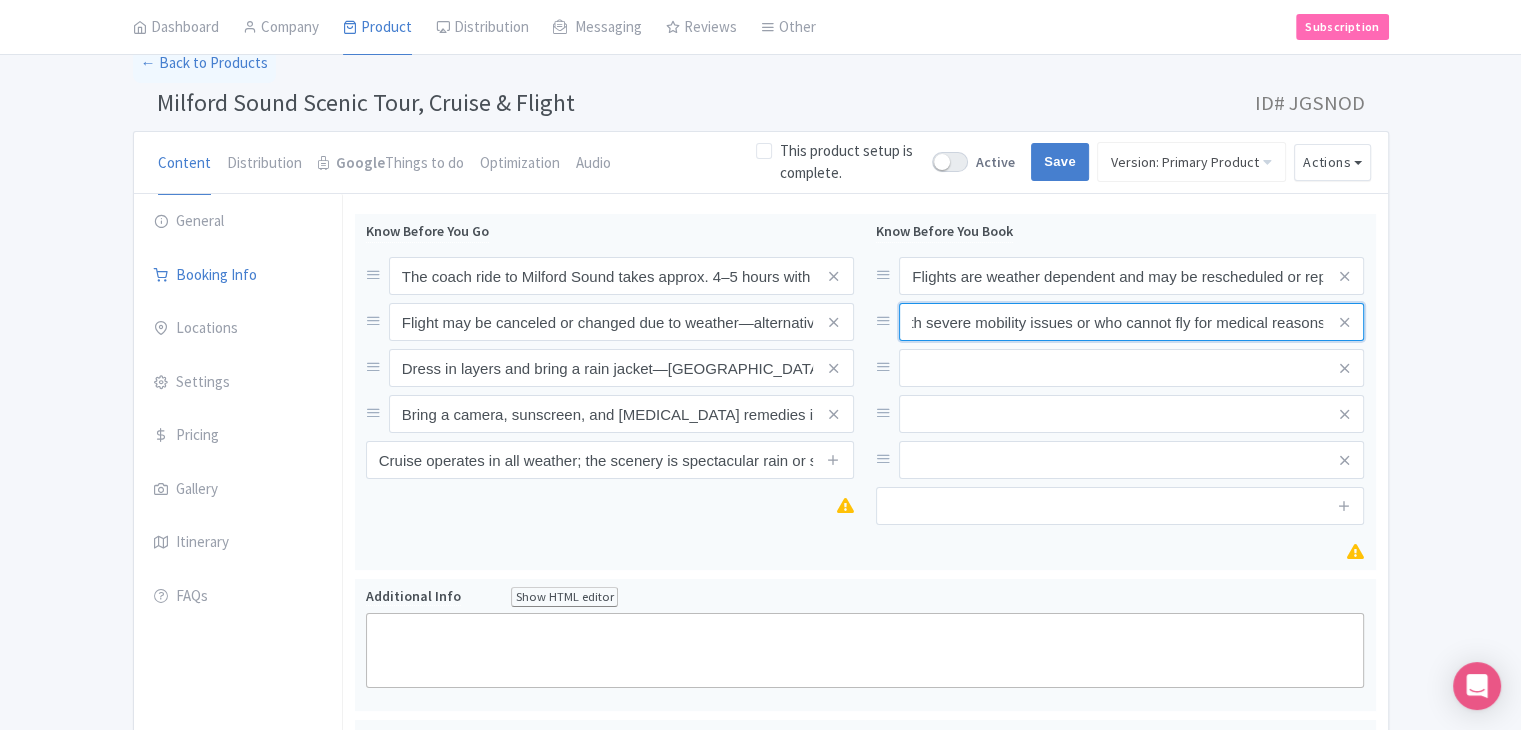 type on "Not recommended for passengers with severe mobility issues or who cannot fly for medical reasons" 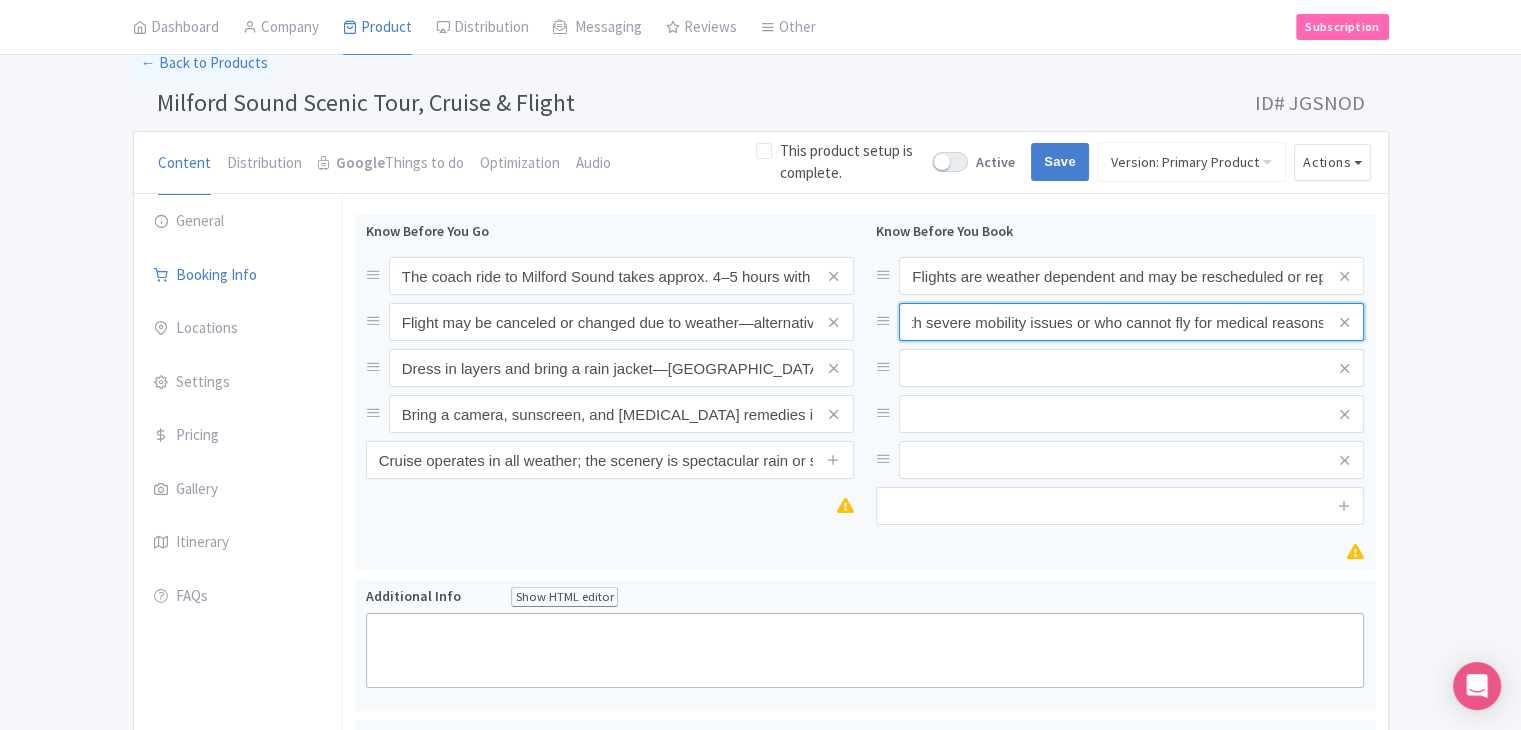 scroll, scrollTop: 0, scrollLeft: 0, axis: both 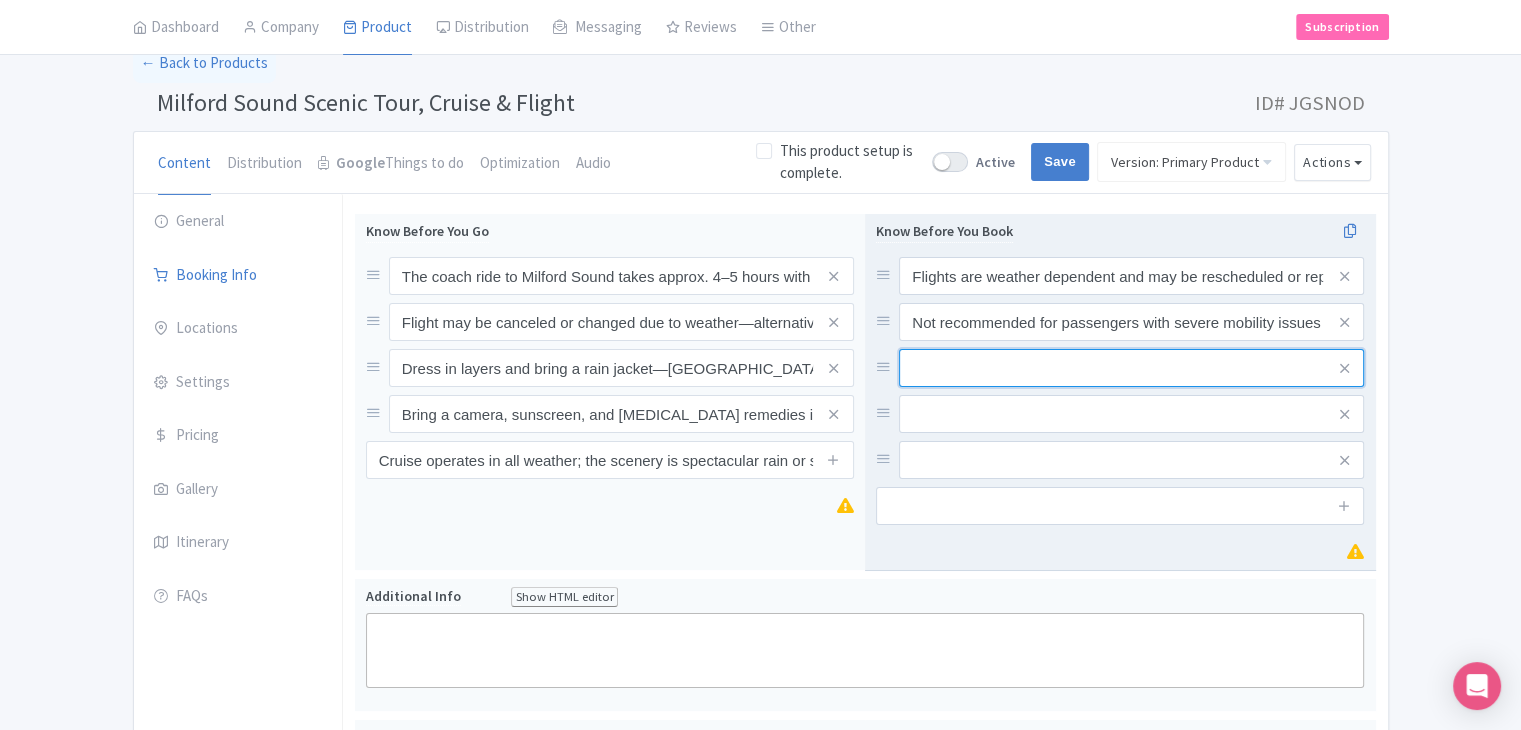 click at bounding box center (1131, 276) 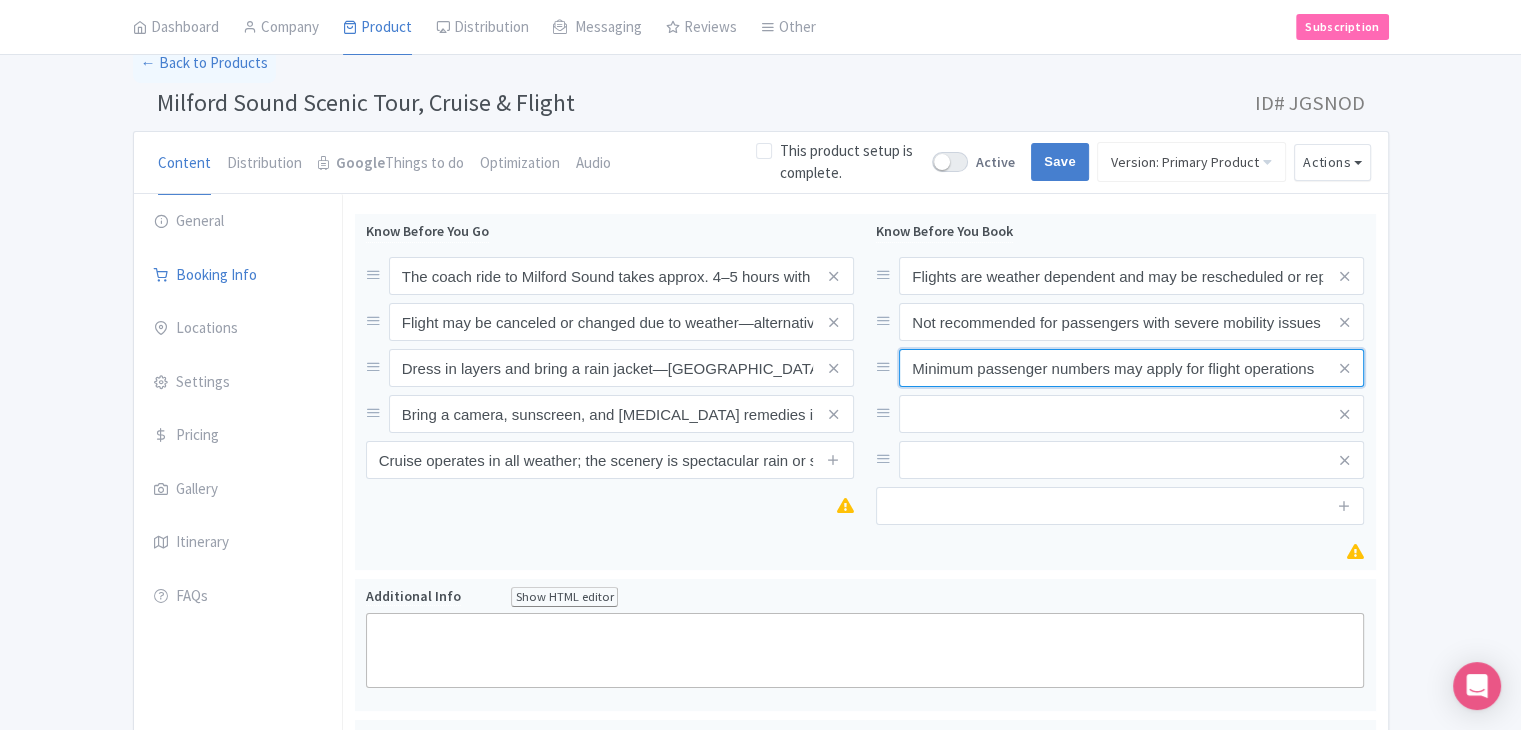 type on "Minimum passenger numbers may apply for flight operations" 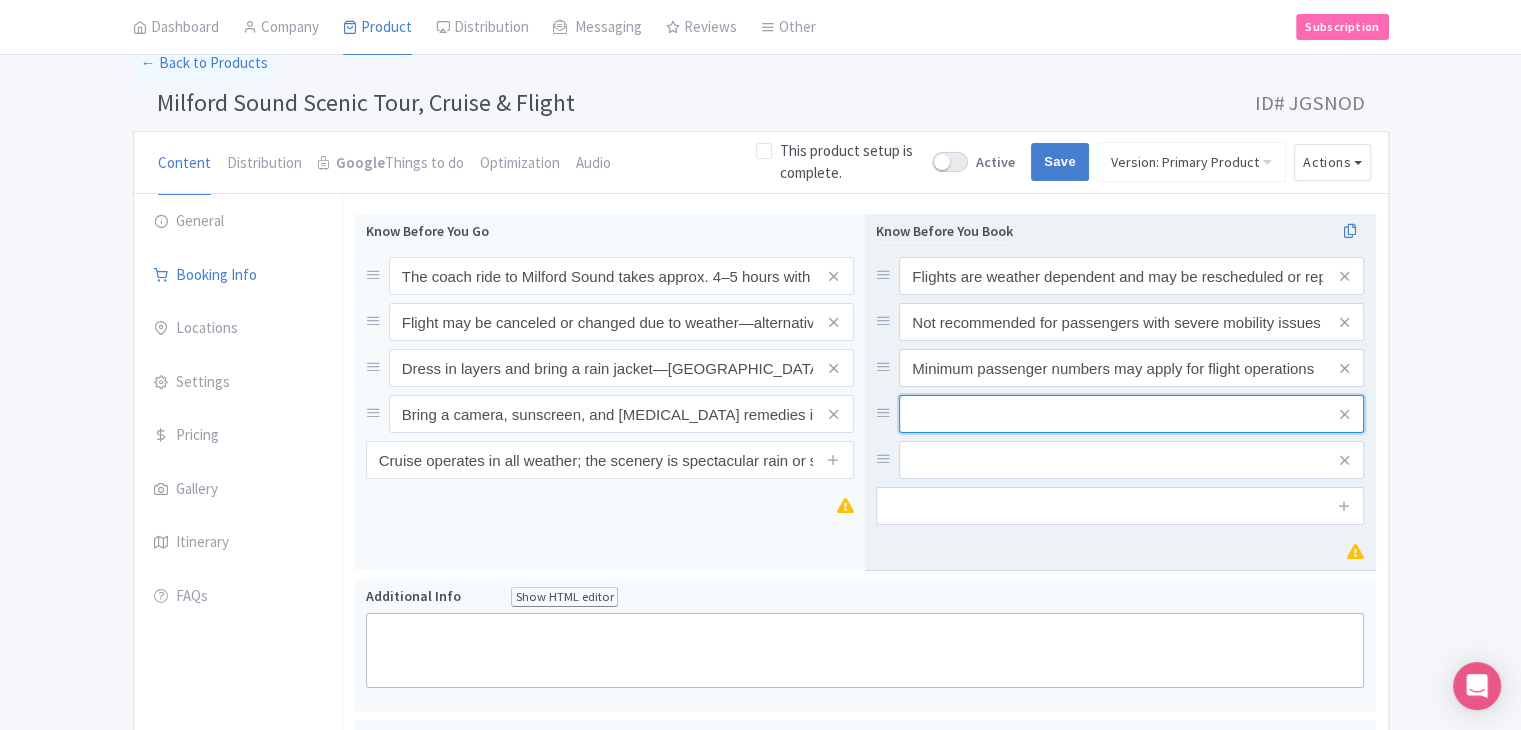 click at bounding box center (1131, 276) 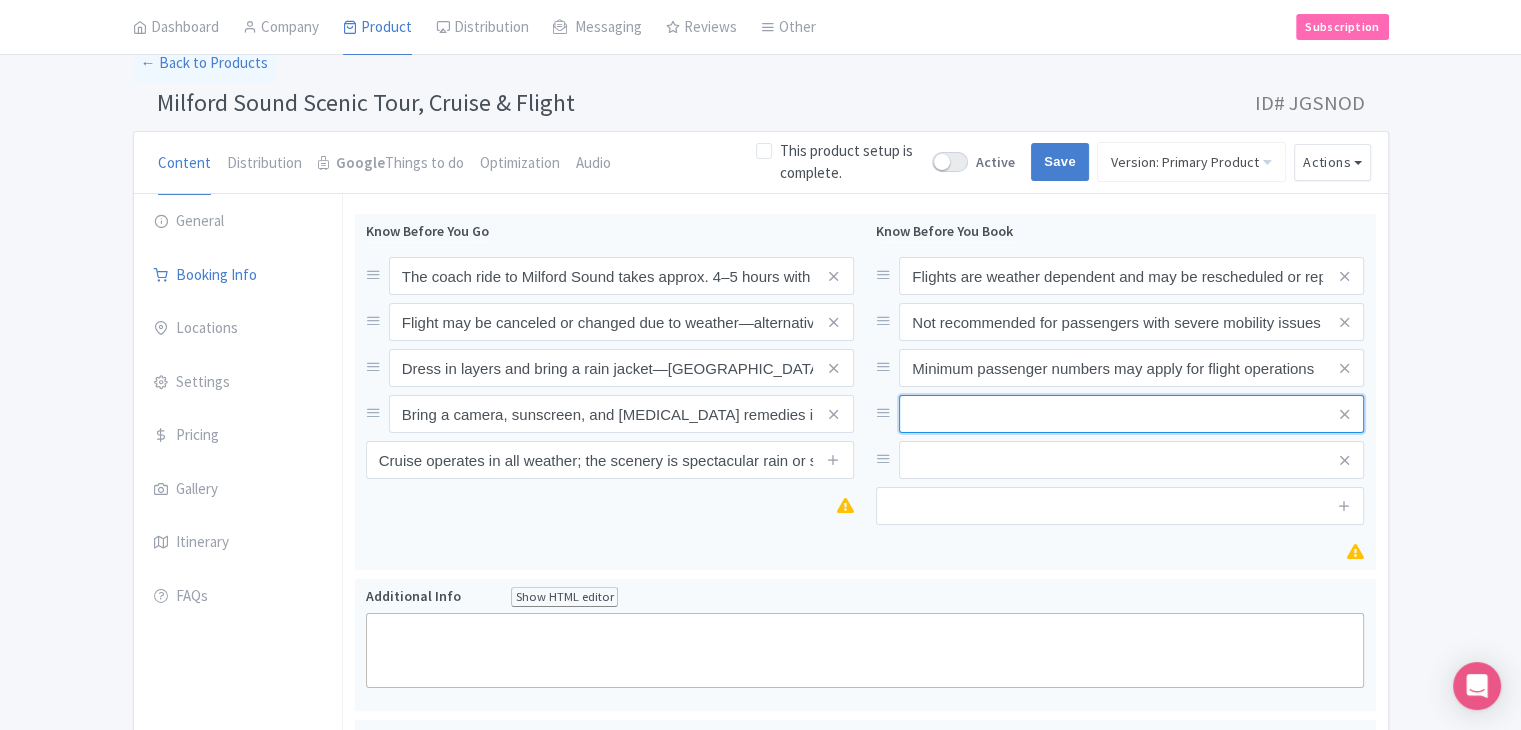 paste on "Children must be accompanied by a paying adult" 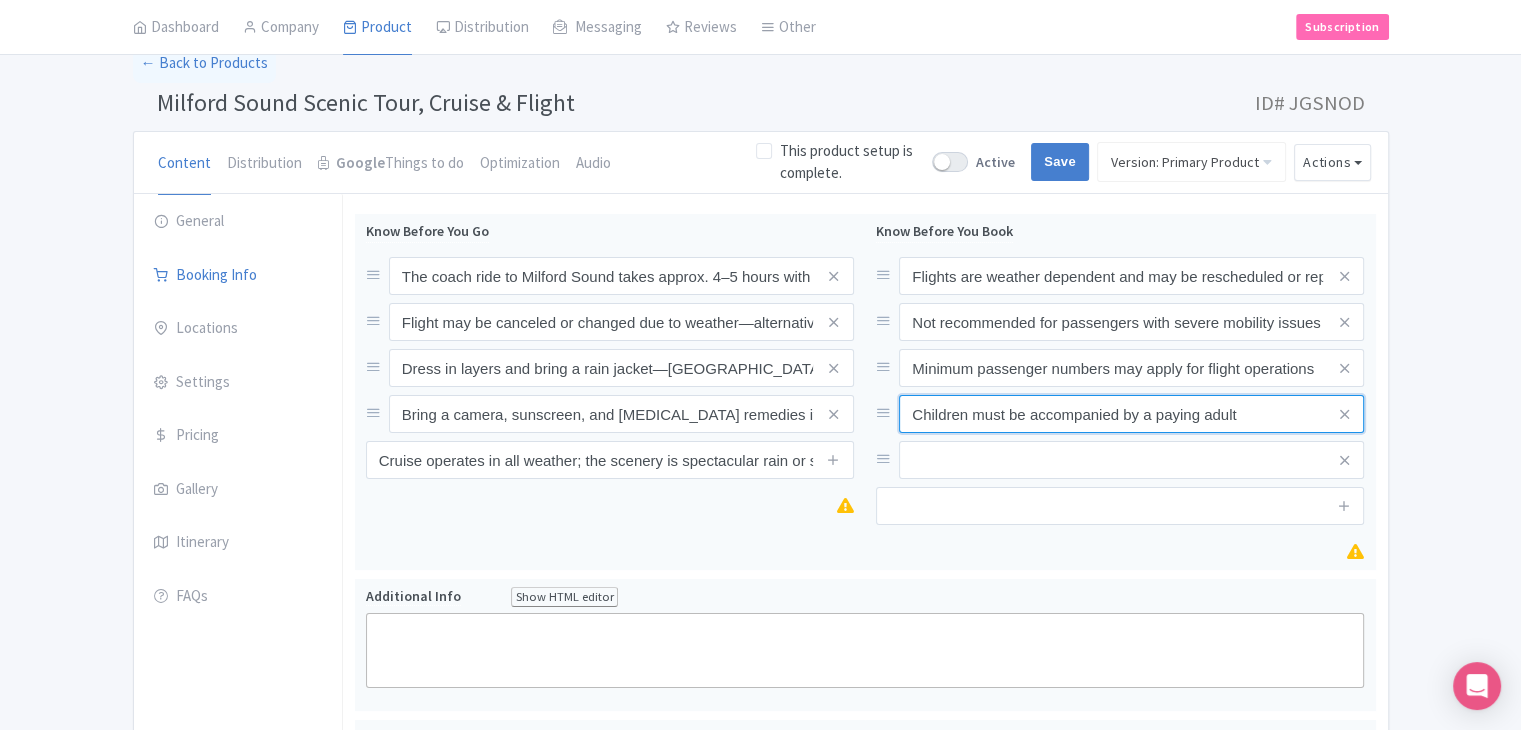 type on "Children must be accompanied by a paying adult" 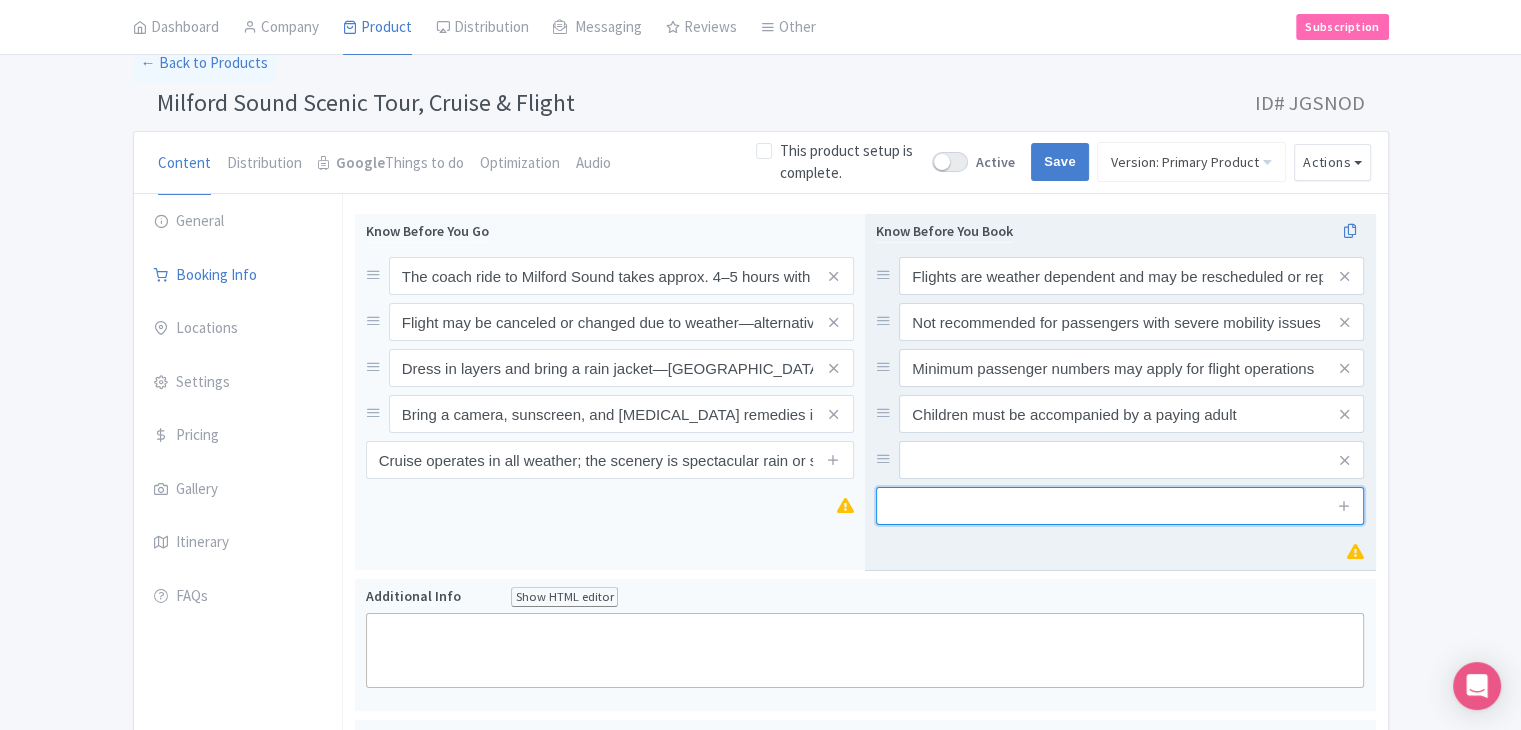 click at bounding box center [1120, 506] 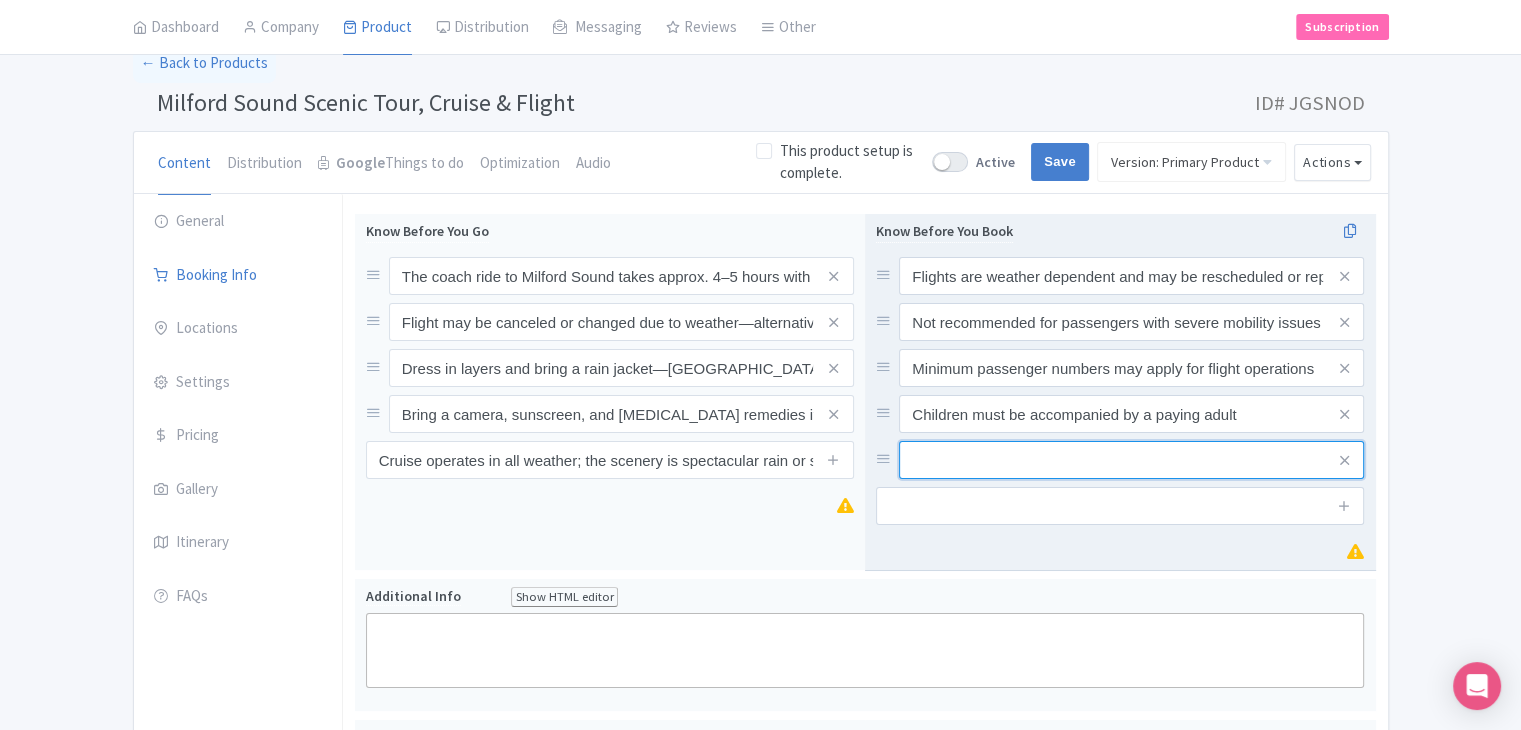 click at bounding box center [1131, 276] 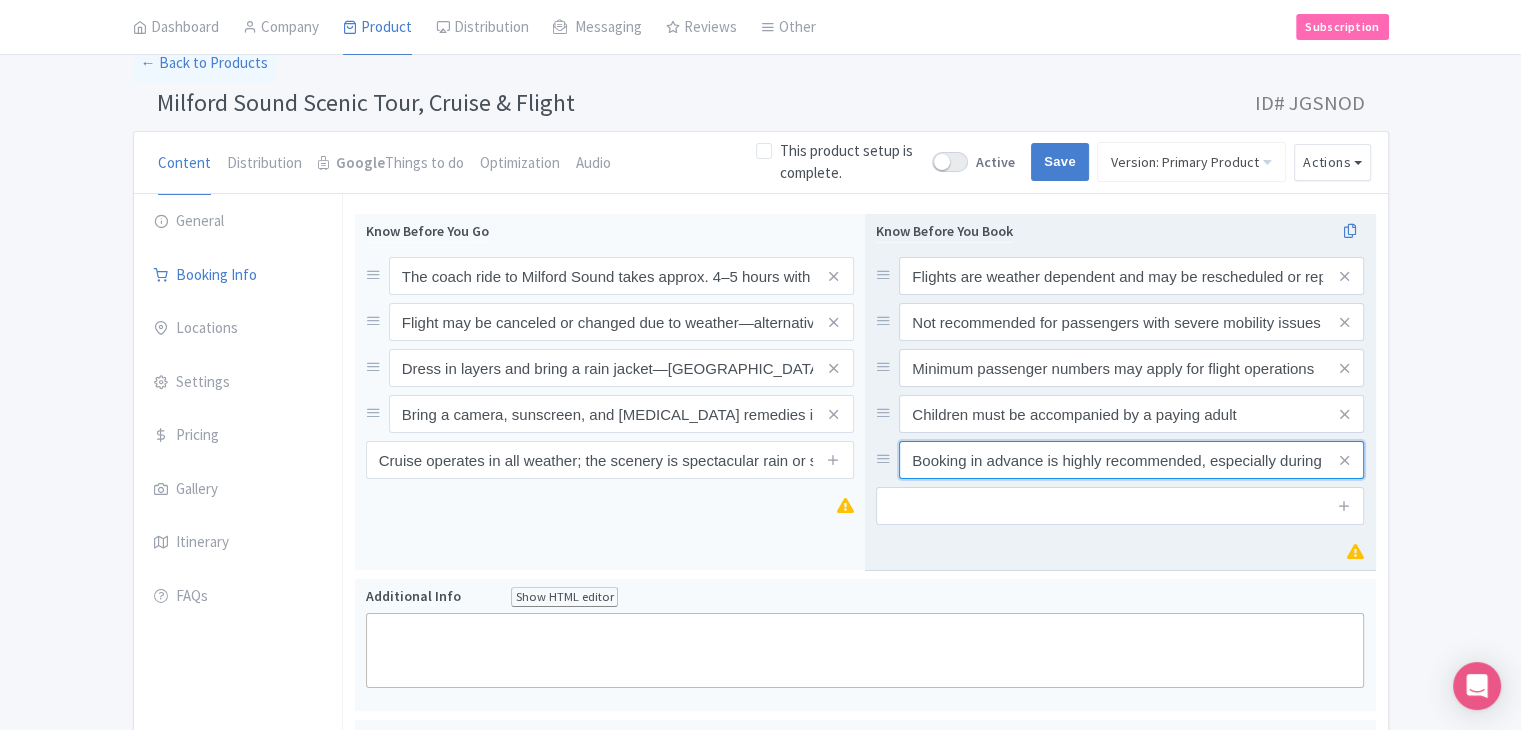 scroll, scrollTop: 0, scrollLeft: 128, axis: horizontal 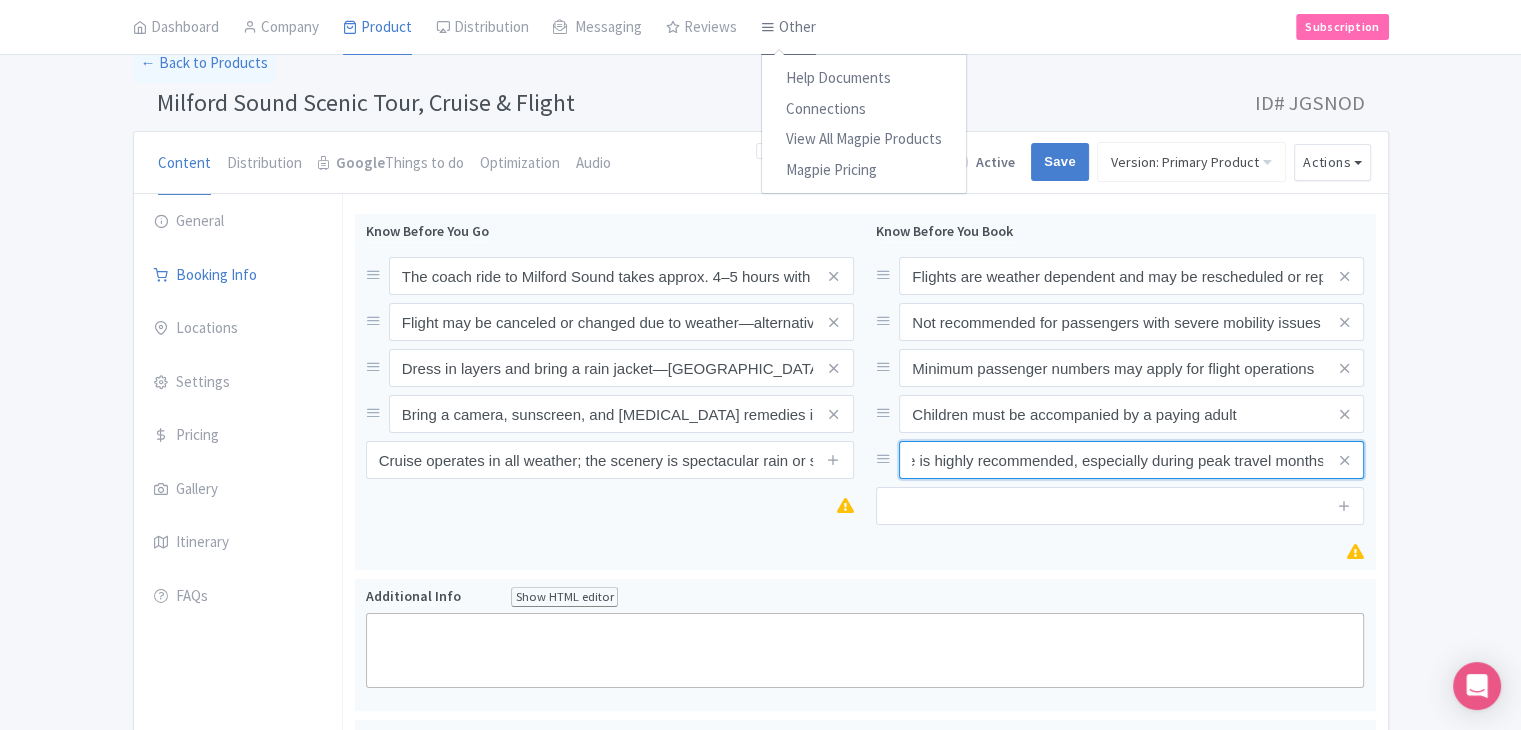 type on "Booking in advance is highly recommended, especially during peak travel months" 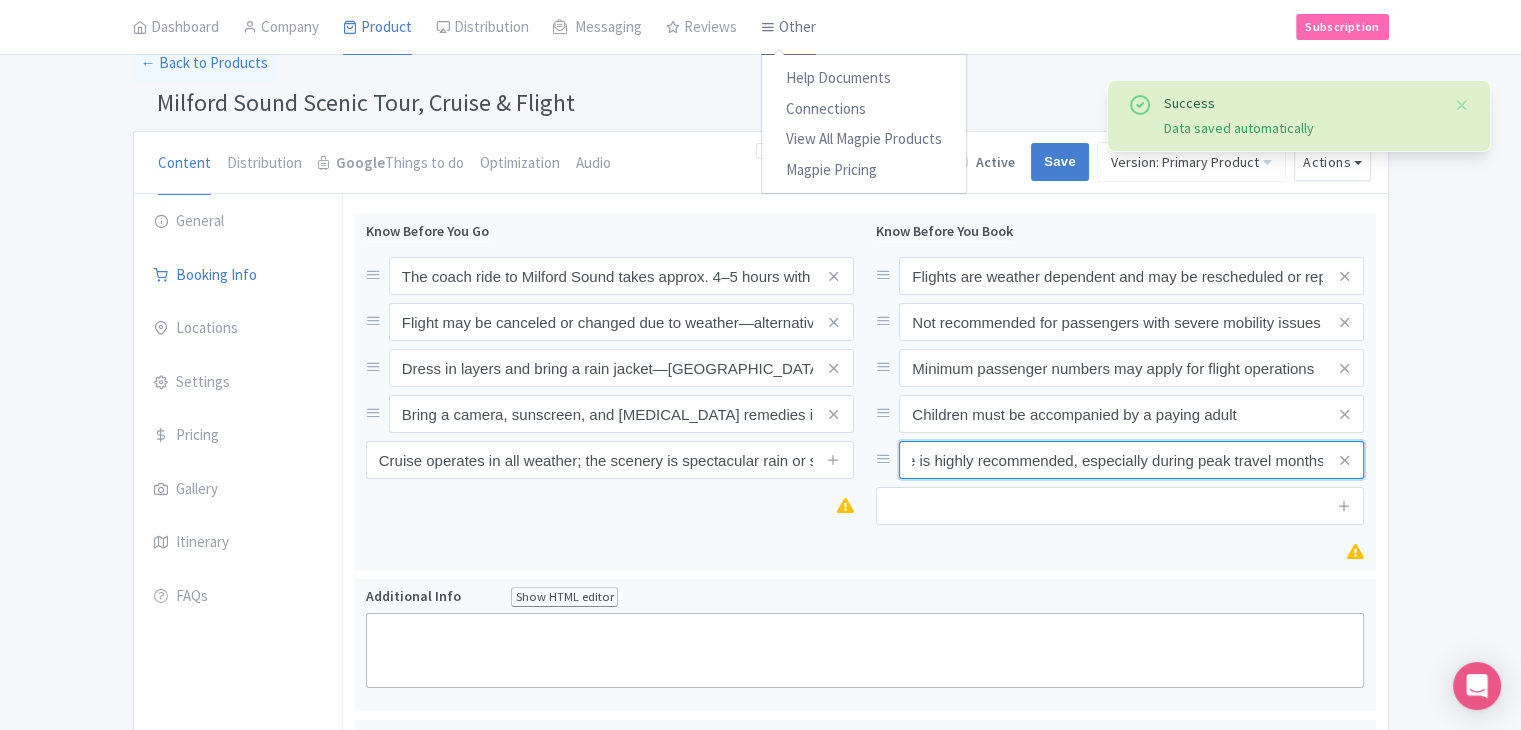 scroll, scrollTop: 0, scrollLeft: 0, axis: both 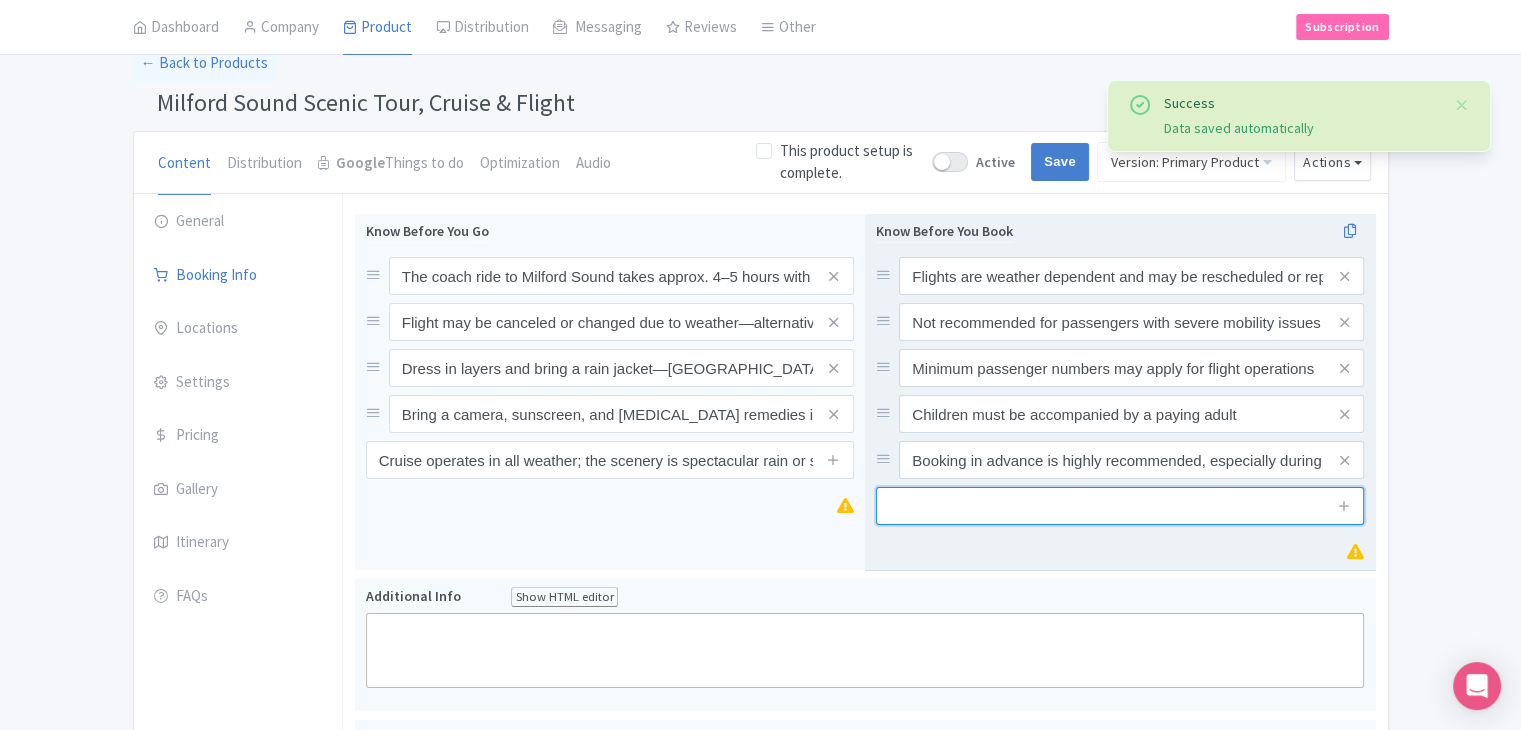 click at bounding box center (1120, 506) 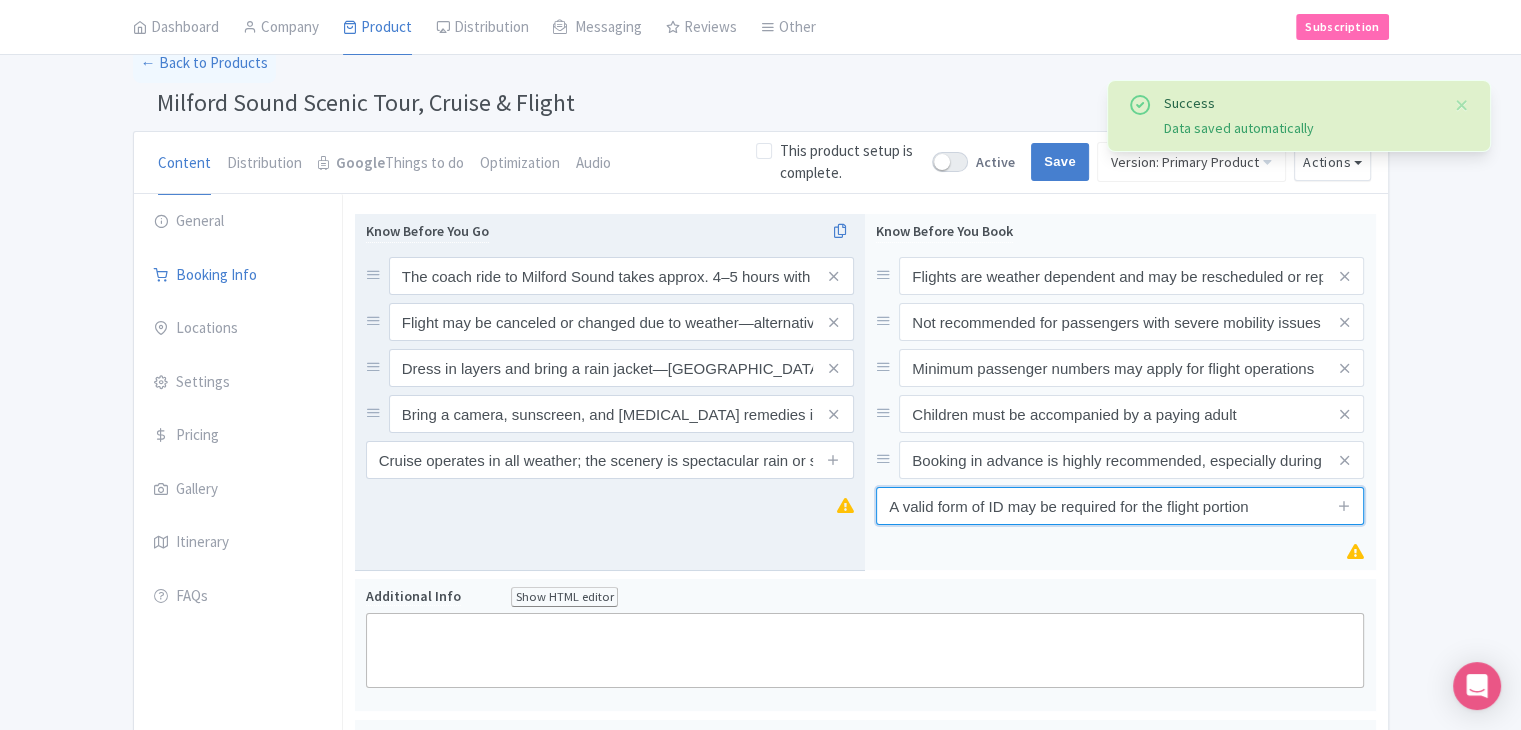 type on "A valid form of ID may be required for the flight portion" 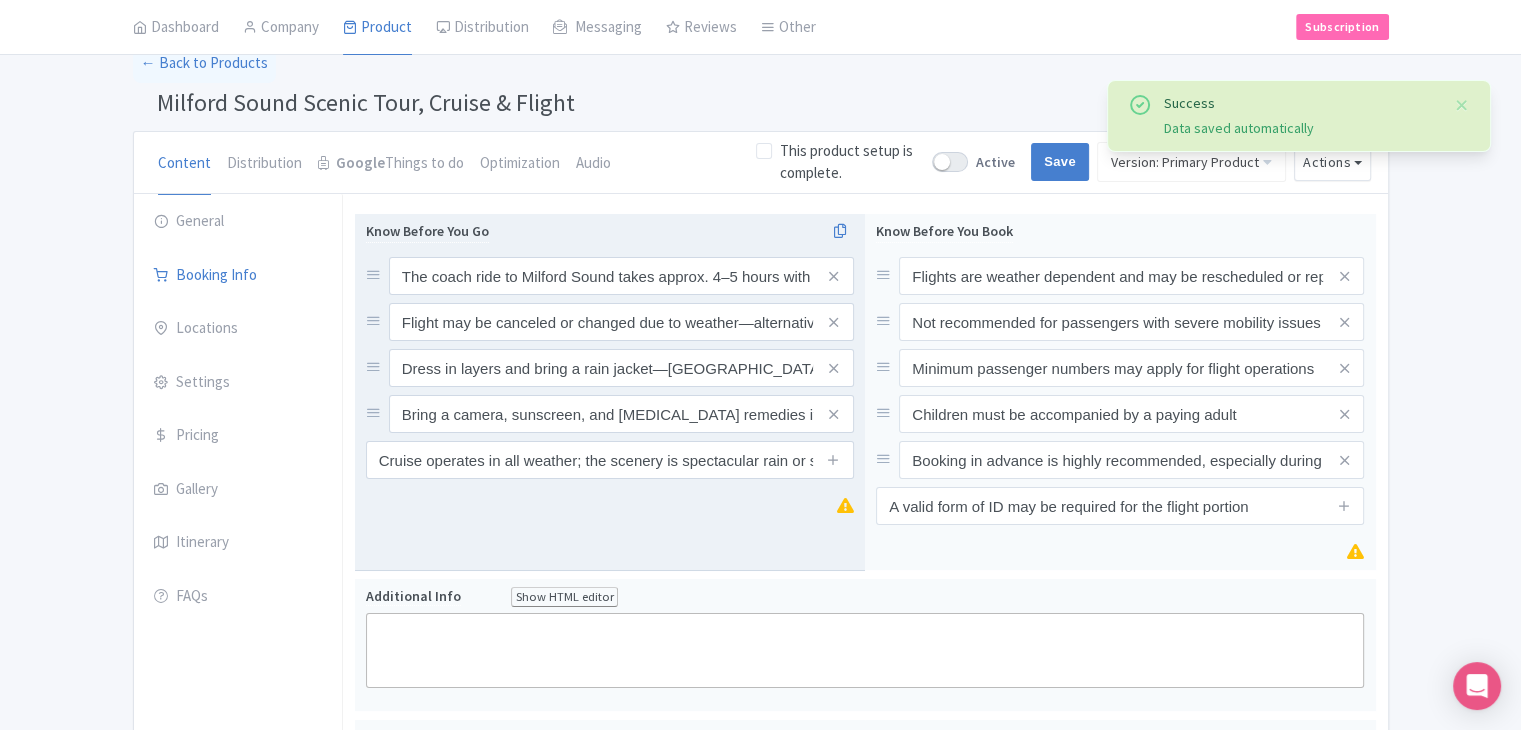 click on "Know Before You Go The coach ride to Milford Sound takes approx. 4–5 hours with scenic stops Flight may be canceled or changed due to weather—alternative return transport will be arranged Dress in layers and bring a rain jacket—Milford Sound has a high rainfall rate Bring a camera, sunscreen, and motion sickness remedies if needed Cruise operates in all weather; the scenery is spectacular rain or shine" at bounding box center (610, 392) 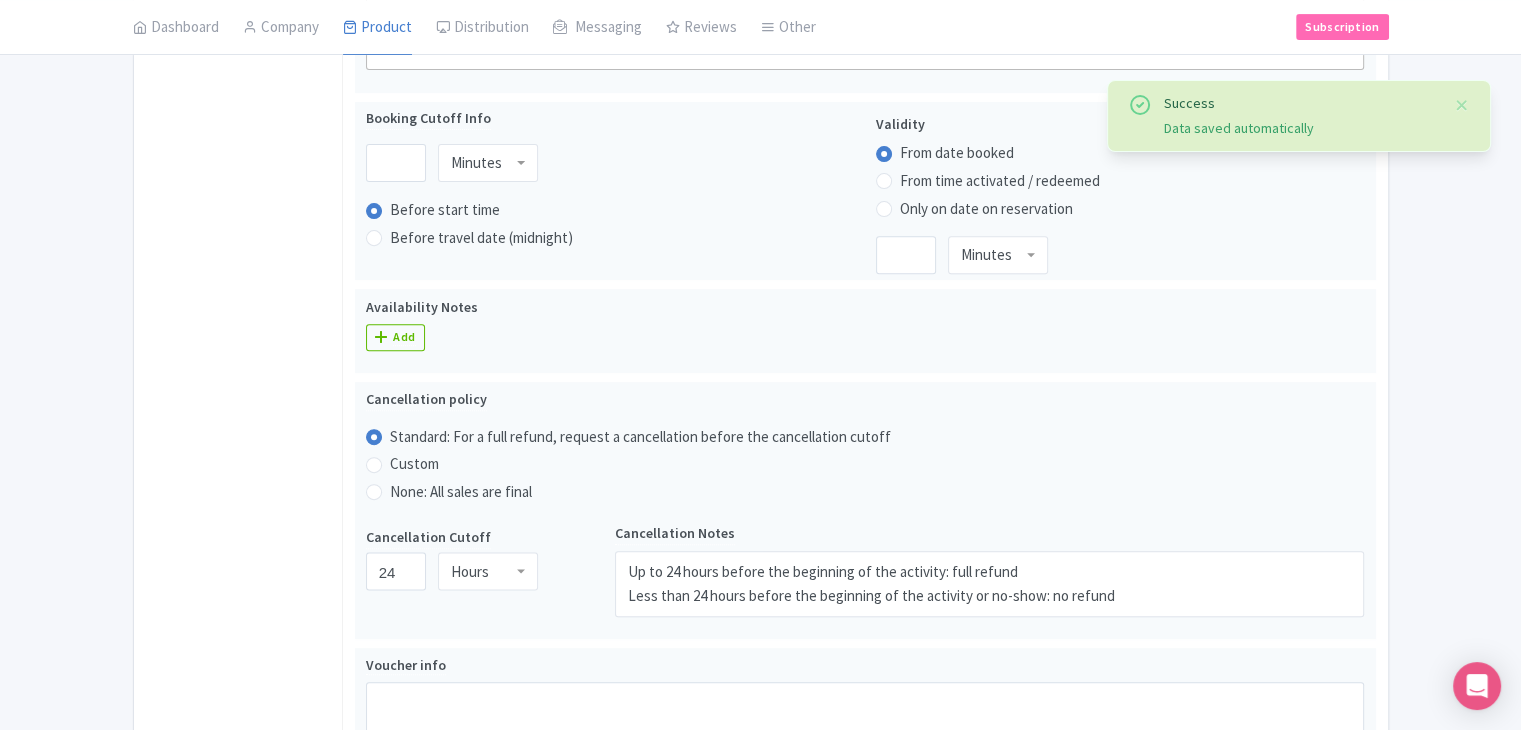 scroll, scrollTop: 744, scrollLeft: 0, axis: vertical 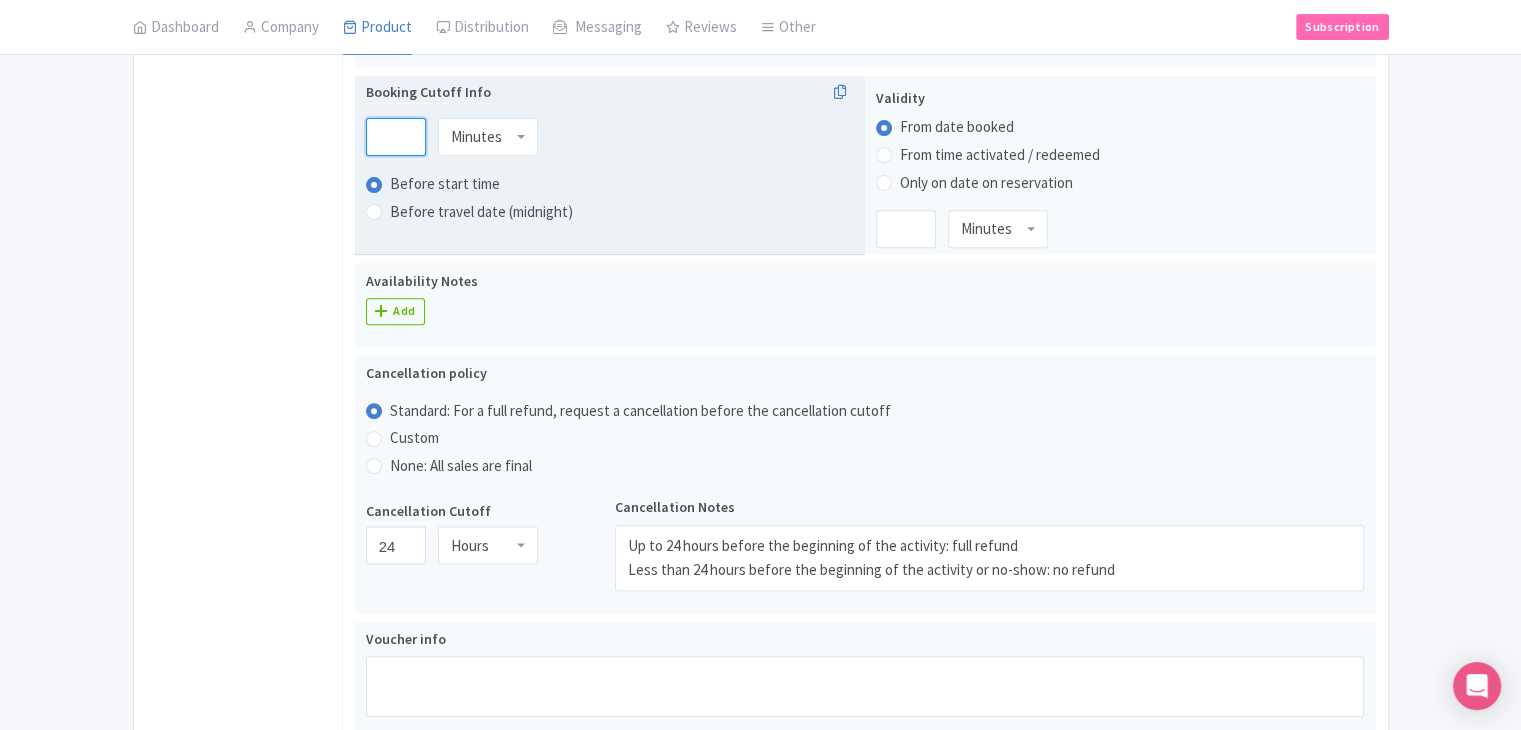 click at bounding box center [396, 137] 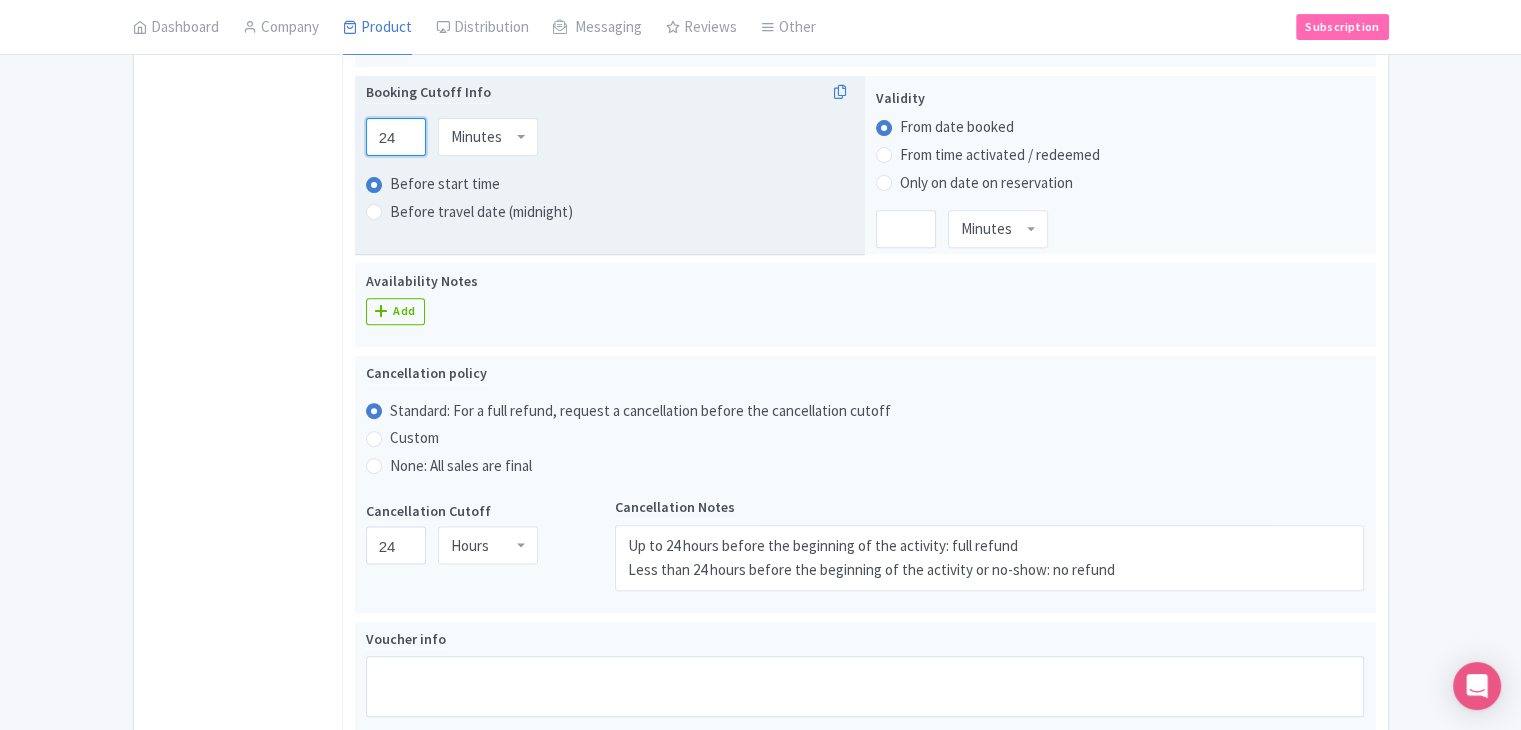 type on "24" 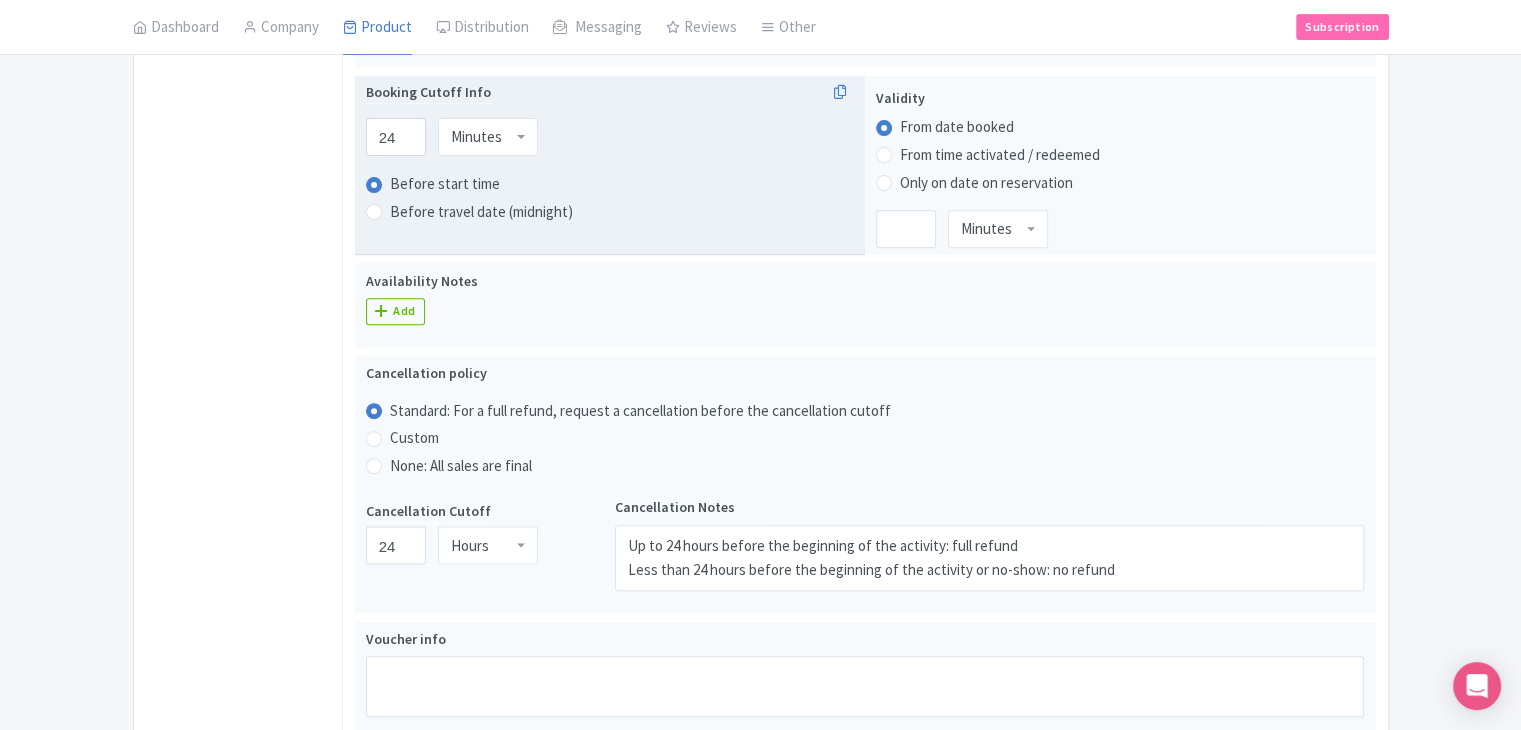 click on "Minutes" at bounding box center (476, 137) 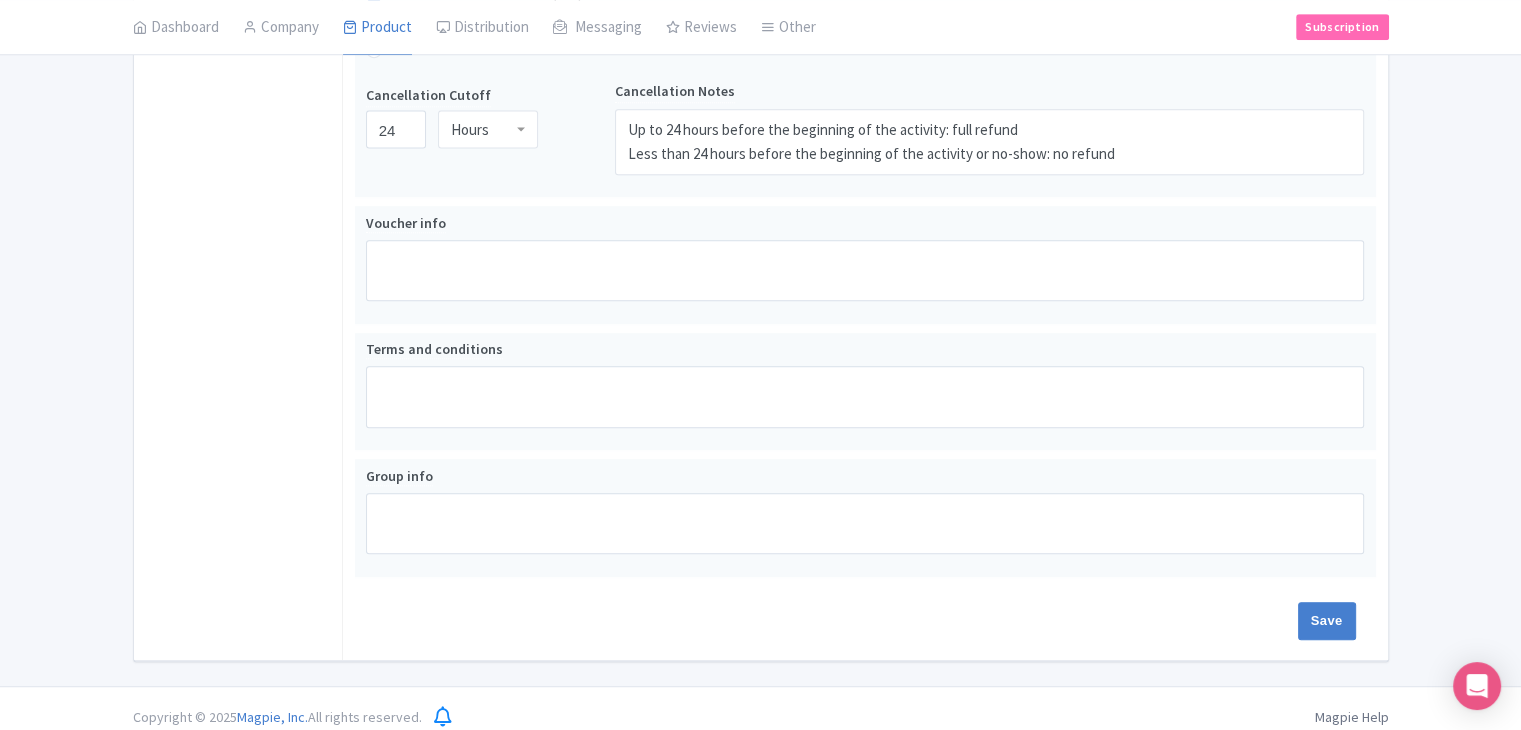 scroll, scrollTop: 1172, scrollLeft: 0, axis: vertical 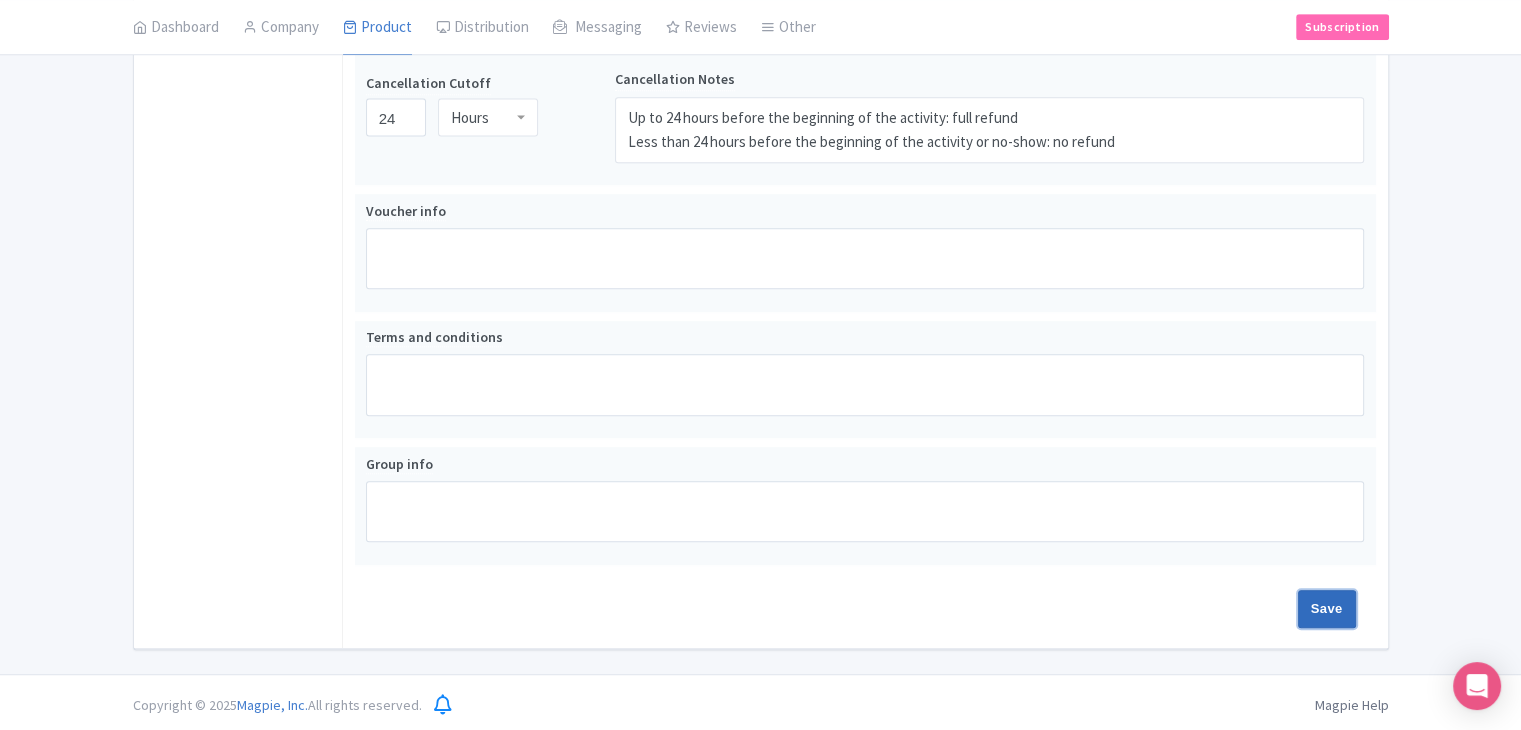 click on "Save" at bounding box center [1327, 609] 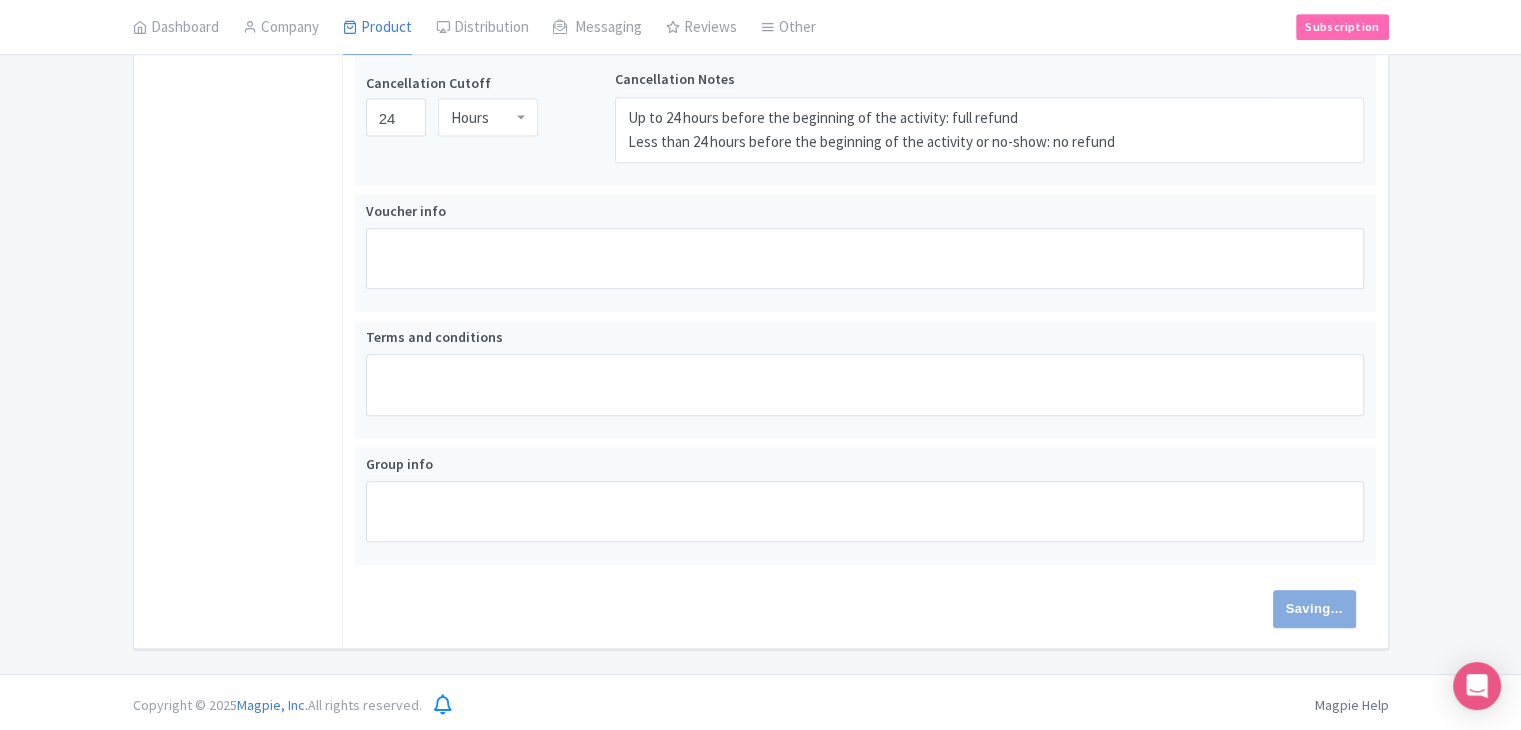 type on "Saving..." 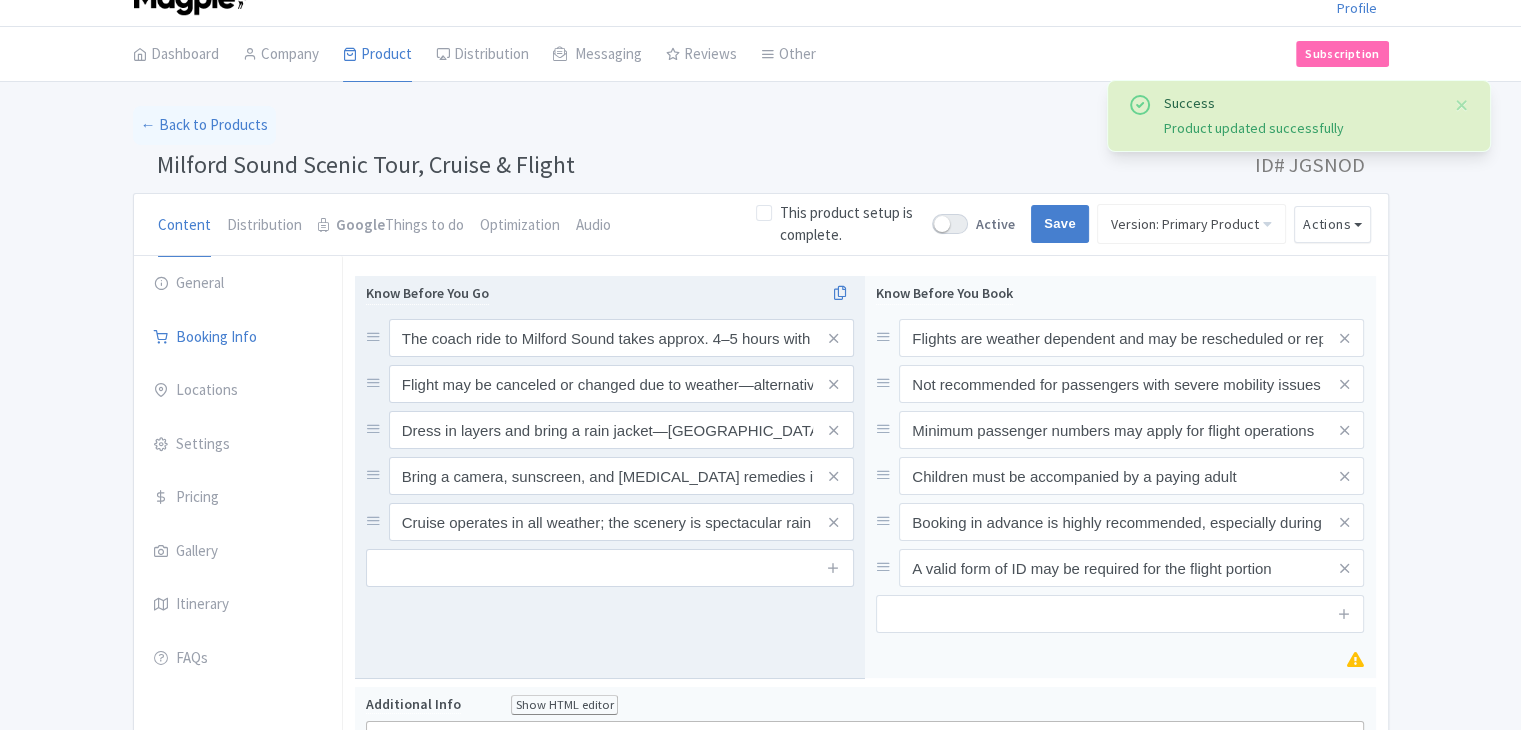 scroll, scrollTop: 12, scrollLeft: 0, axis: vertical 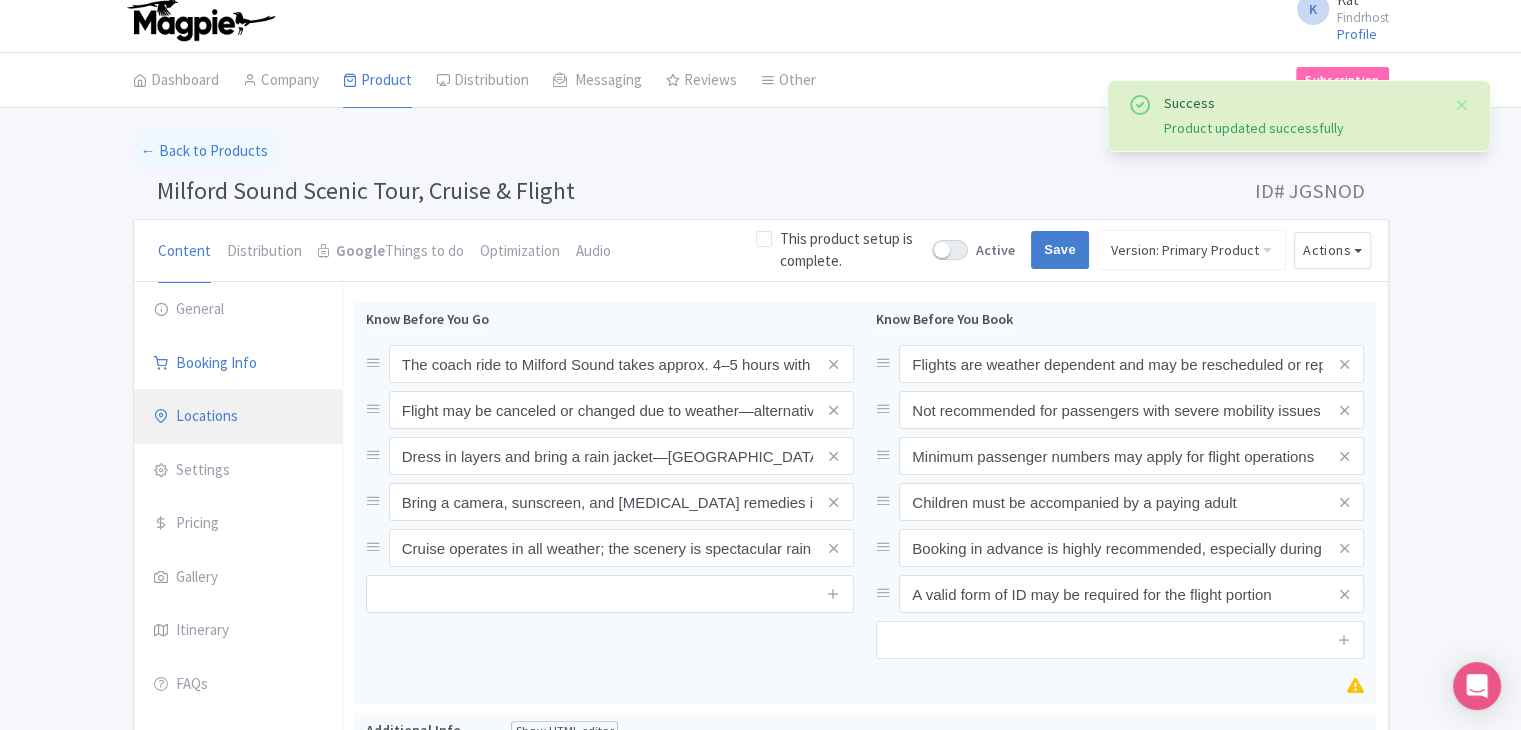 click on "Locations" at bounding box center (238, 417) 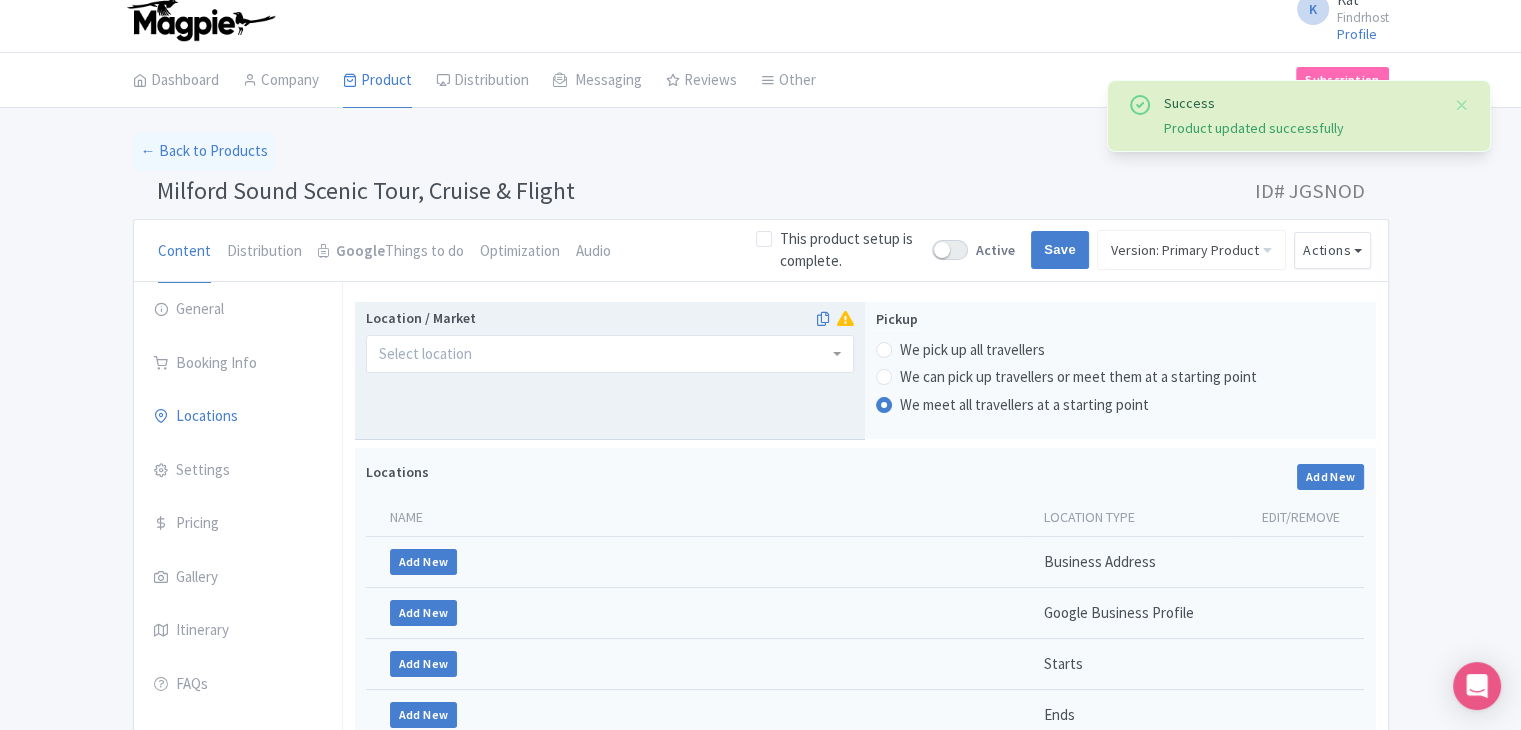 click on "Location / Market" at bounding box center [427, 354] 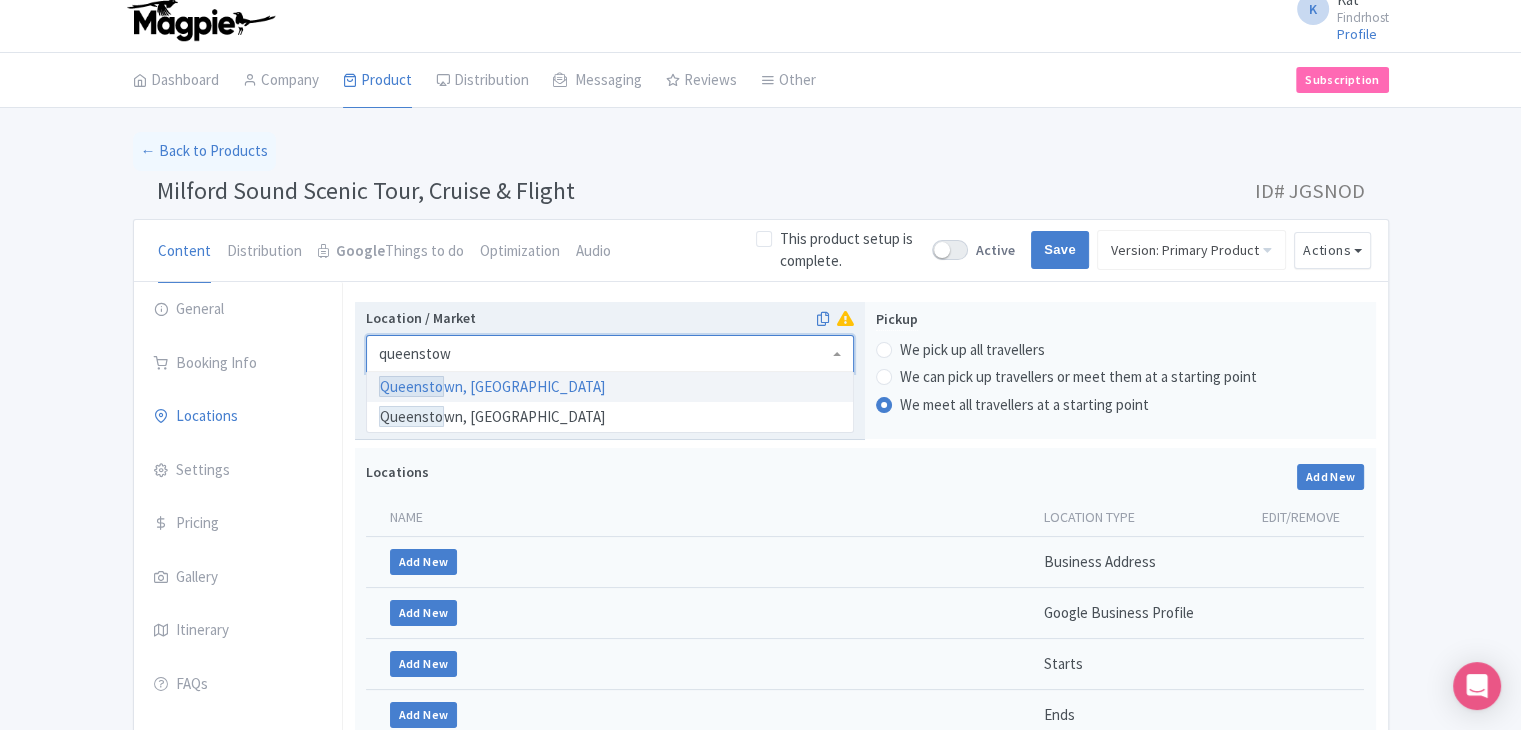 type on "queenstown" 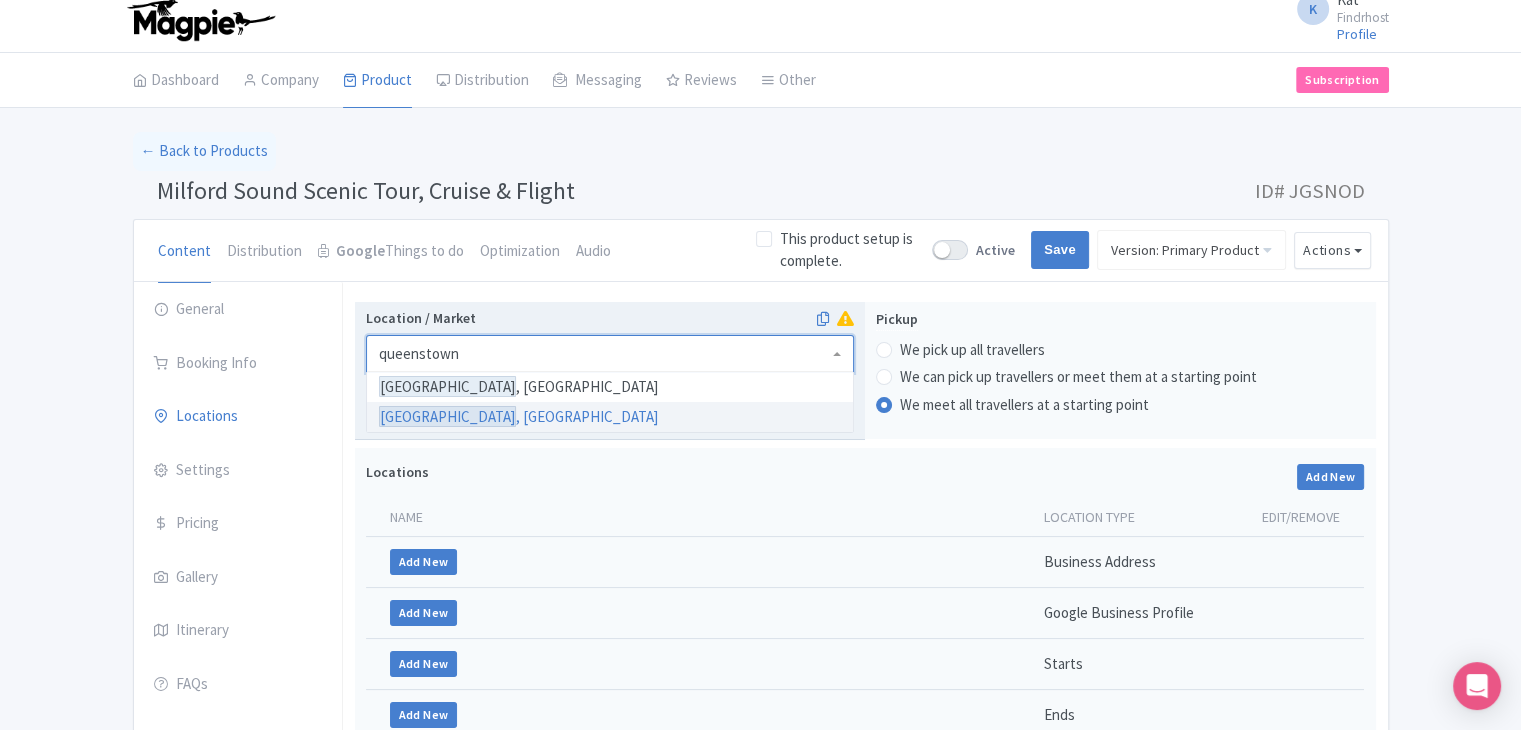 type 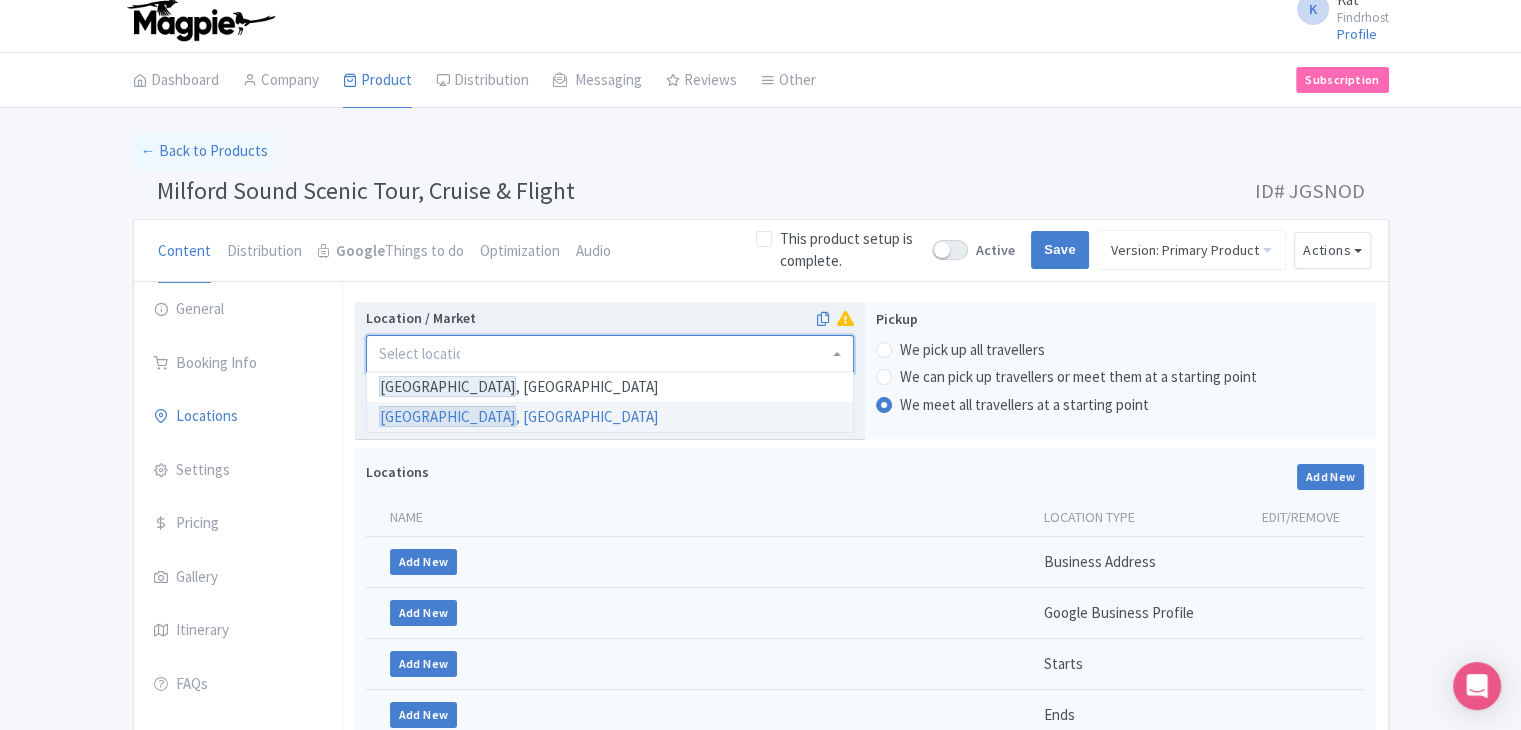 scroll, scrollTop: 0, scrollLeft: 0, axis: both 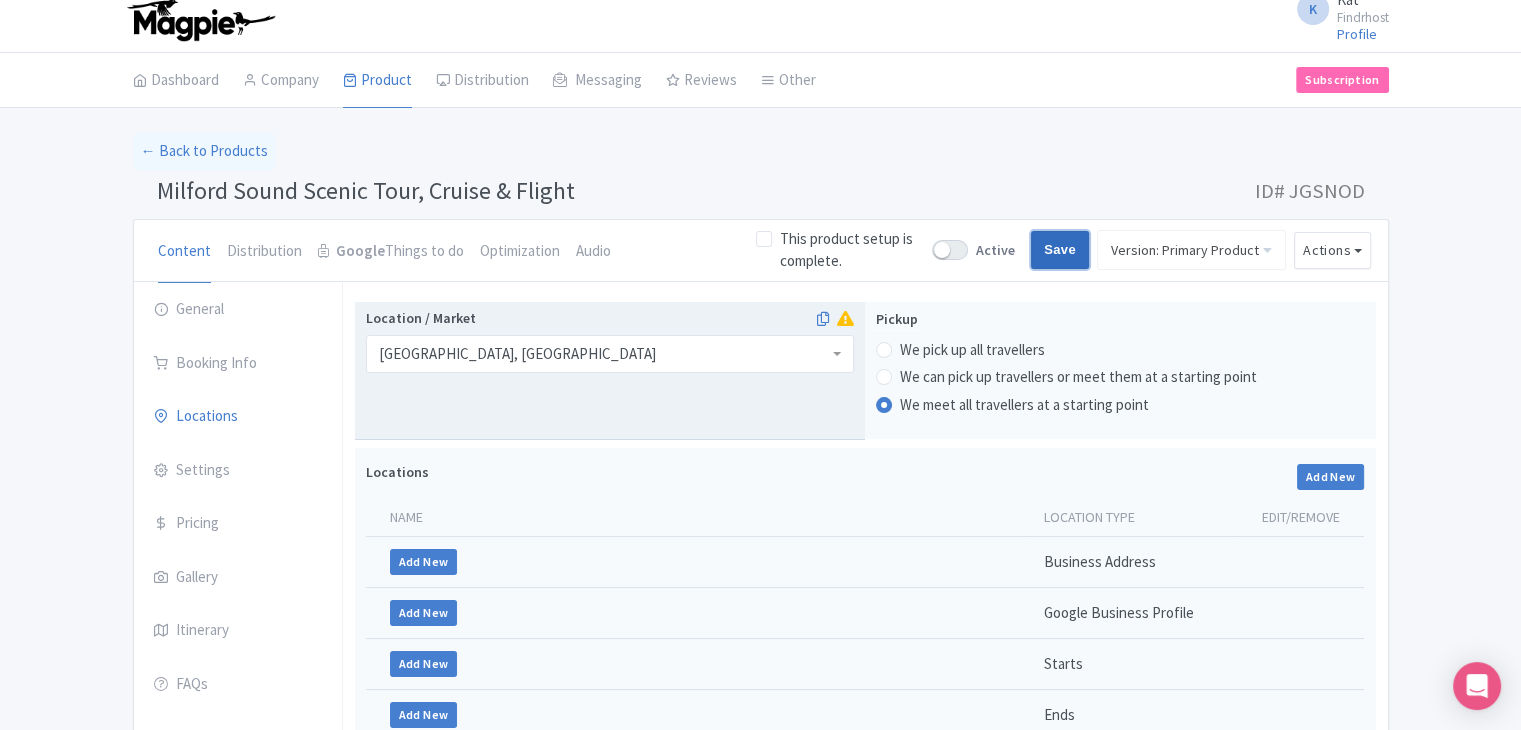 click on "Save" at bounding box center [1060, 250] 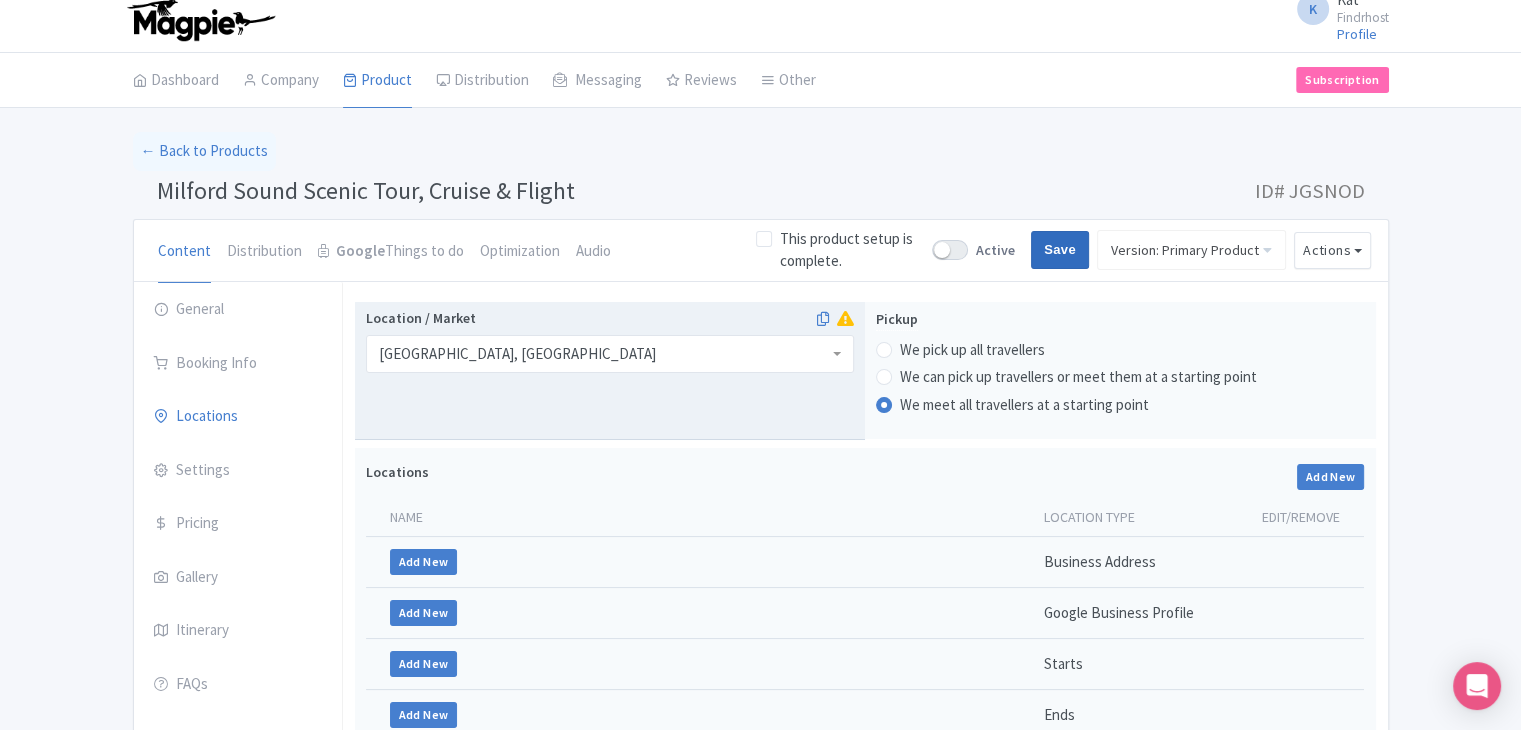 type on "Saving..." 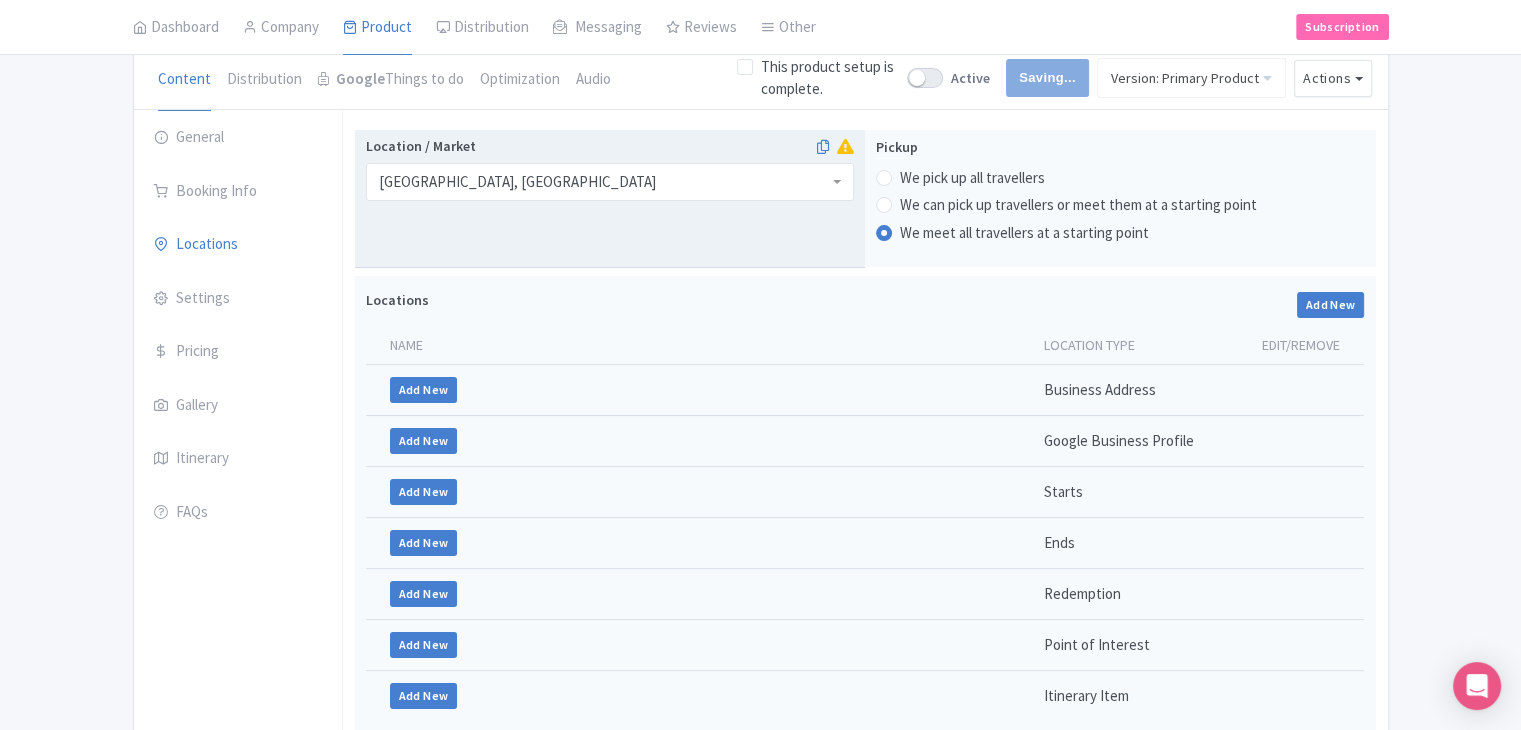 scroll, scrollTop: 212, scrollLeft: 0, axis: vertical 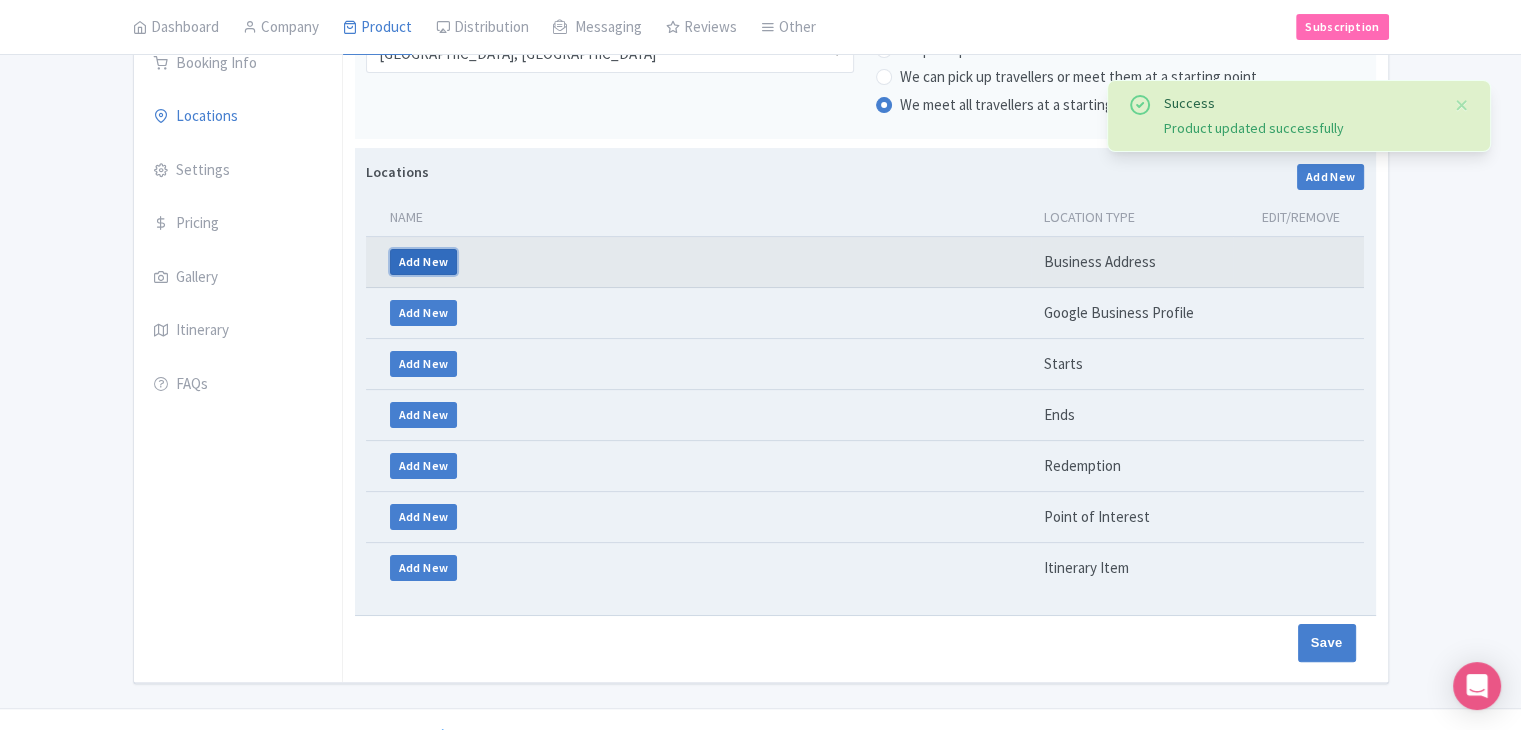 click on "Add New" at bounding box center [424, 262] 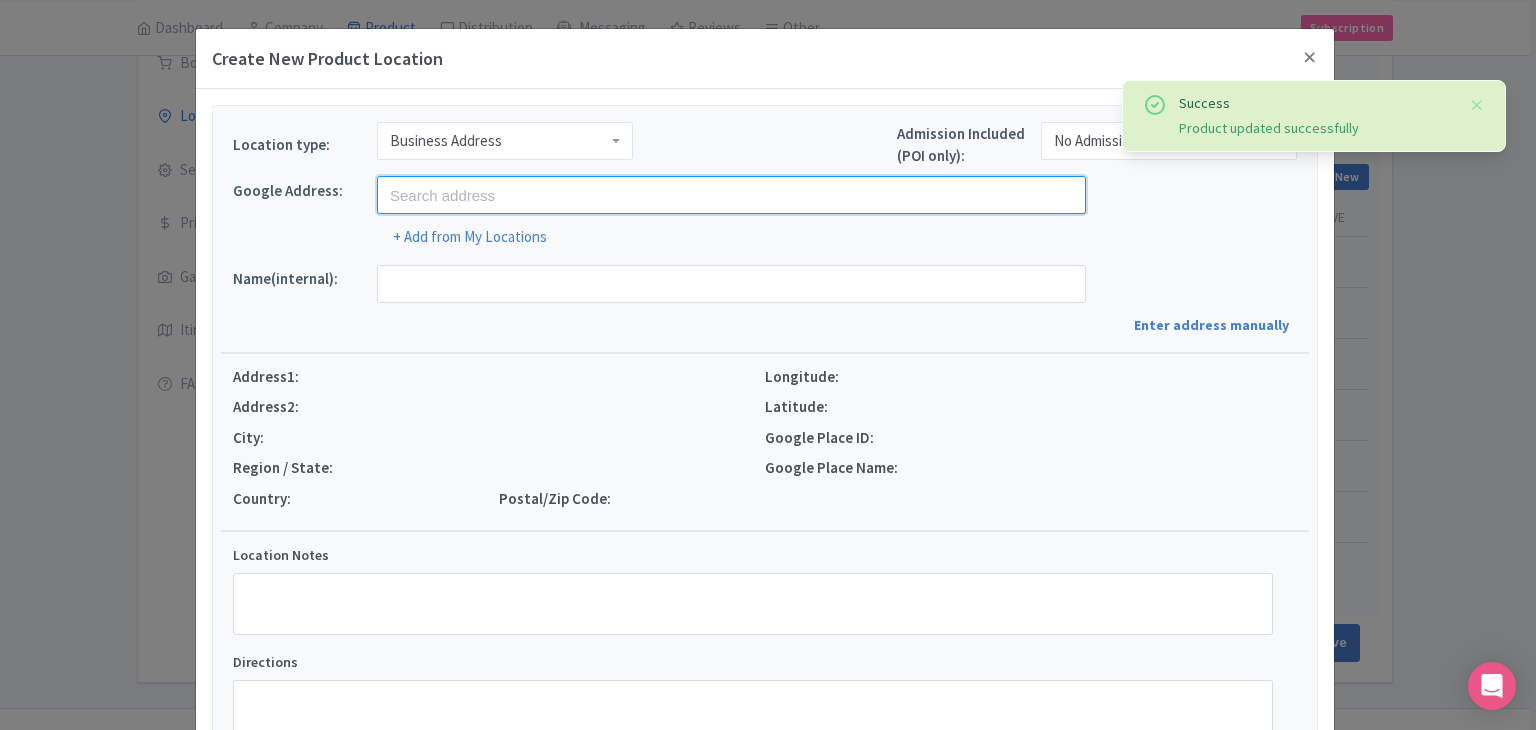 click at bounding box center (731, 195) 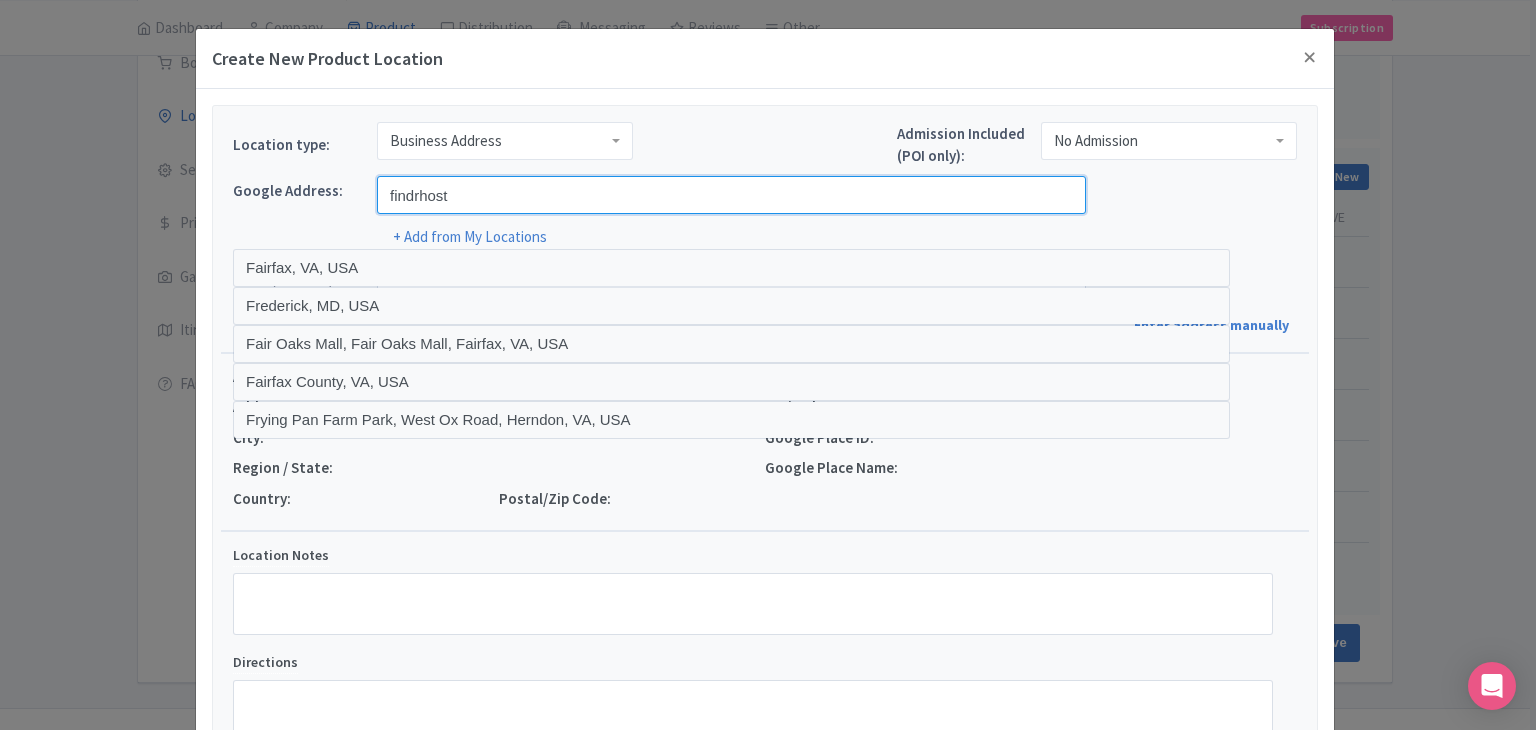 type on "Findrhost, [GEOGRAPHIC_DATA], [GEOGRAPHIC_DATA], [GEOGRAPHIC_DATA]" 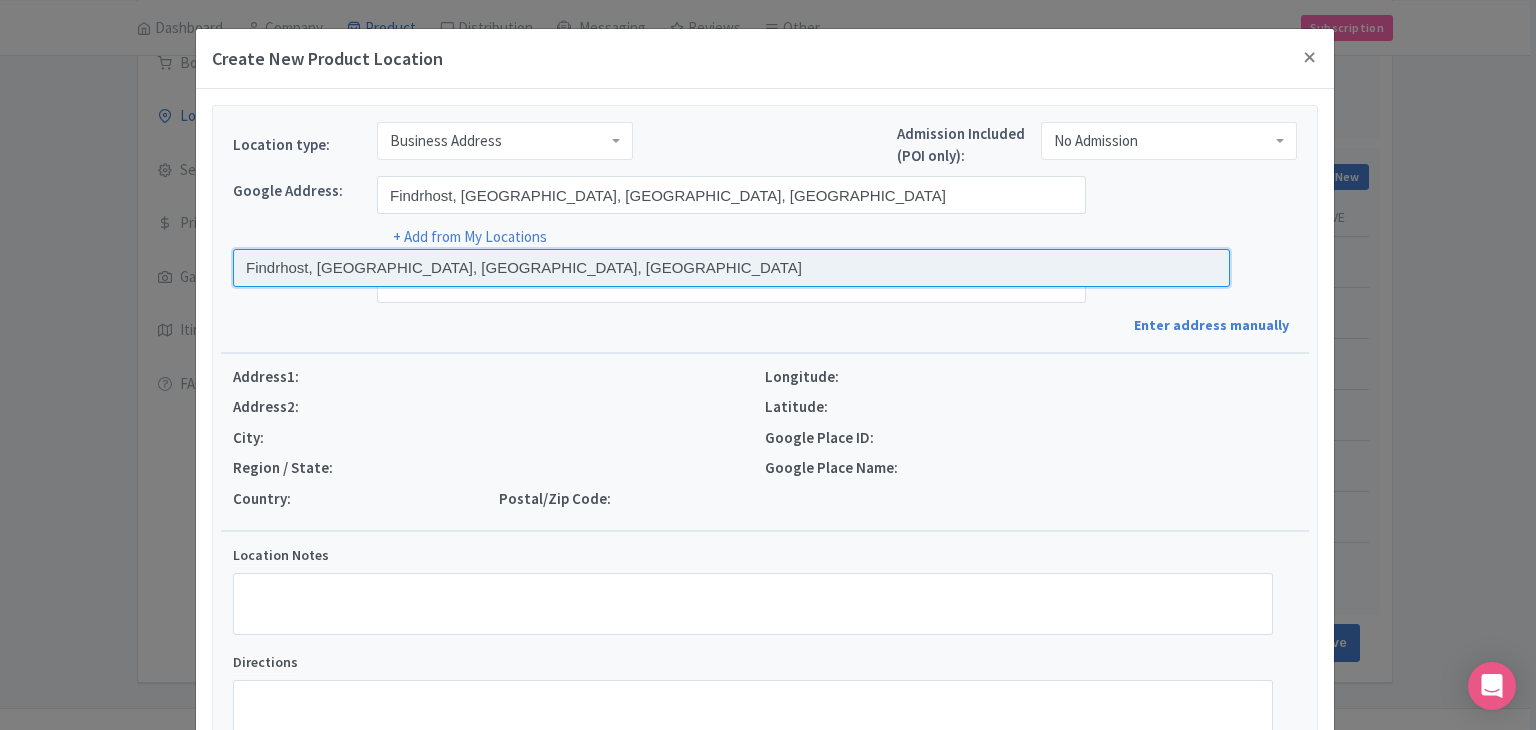 click at bounding box center (731, 268) 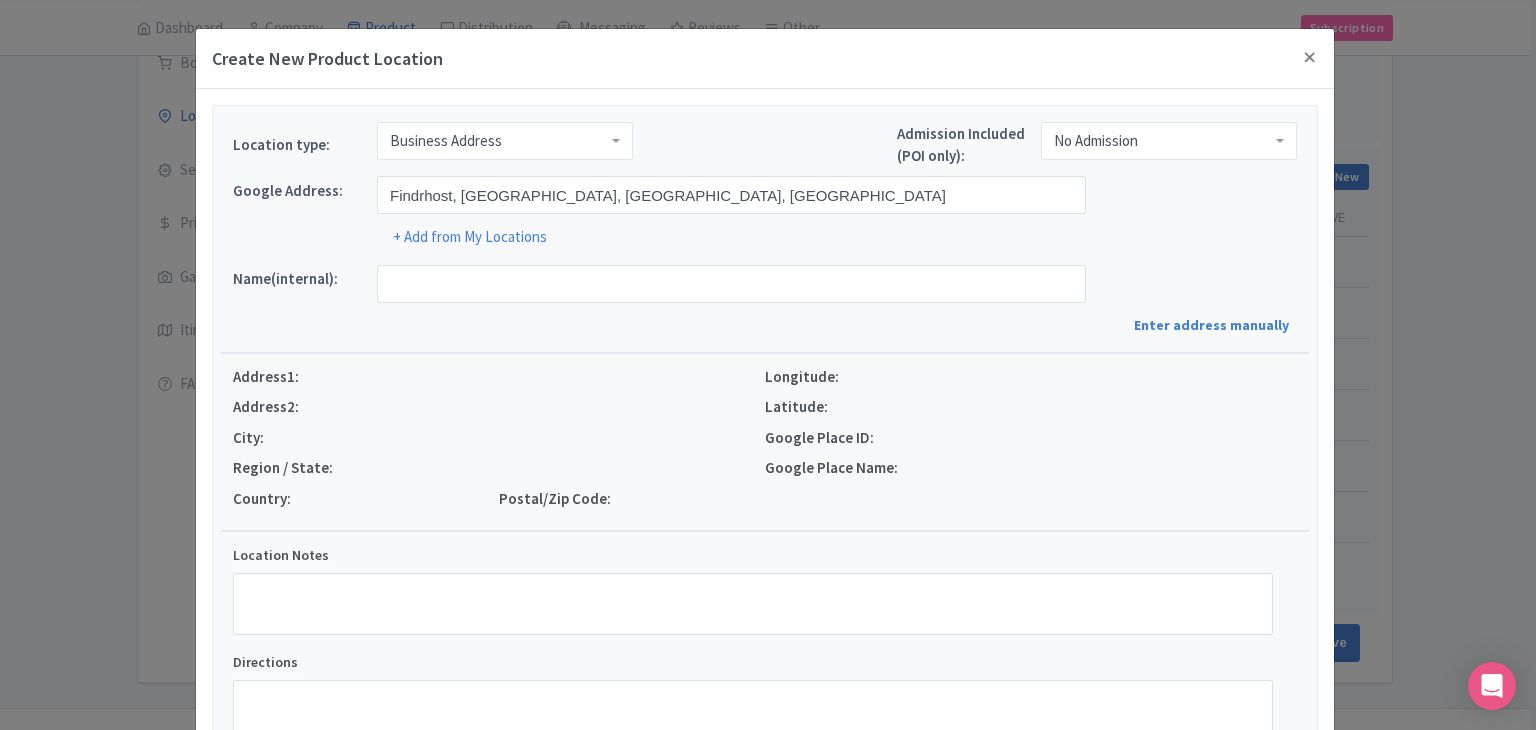 type on "Findrhost, [STREET_ADDRESS]" 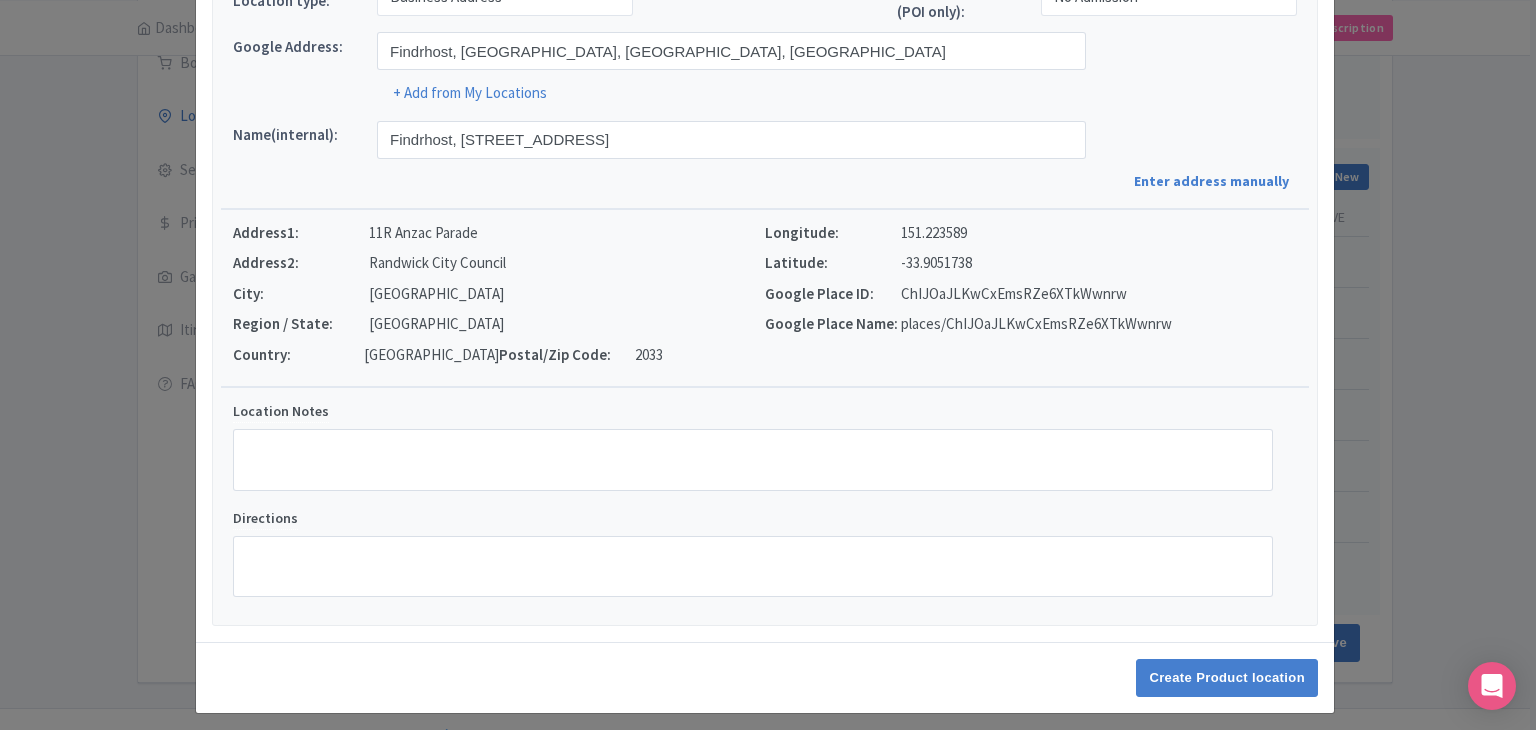 scroll, scrollTop: 152, scrollLeft: 0, axis: vertical 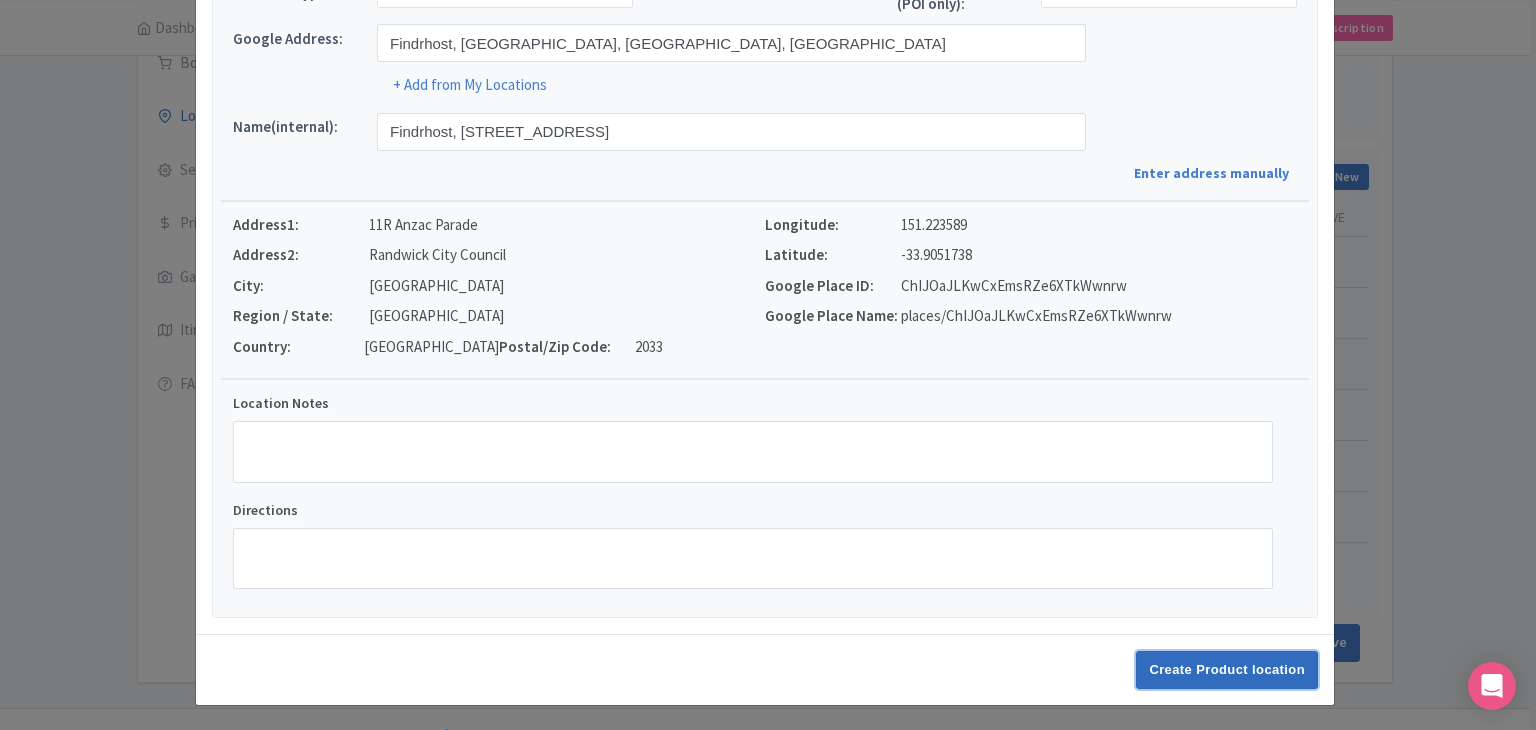 click on "Create Product location" at bounding box center (1227, 670) 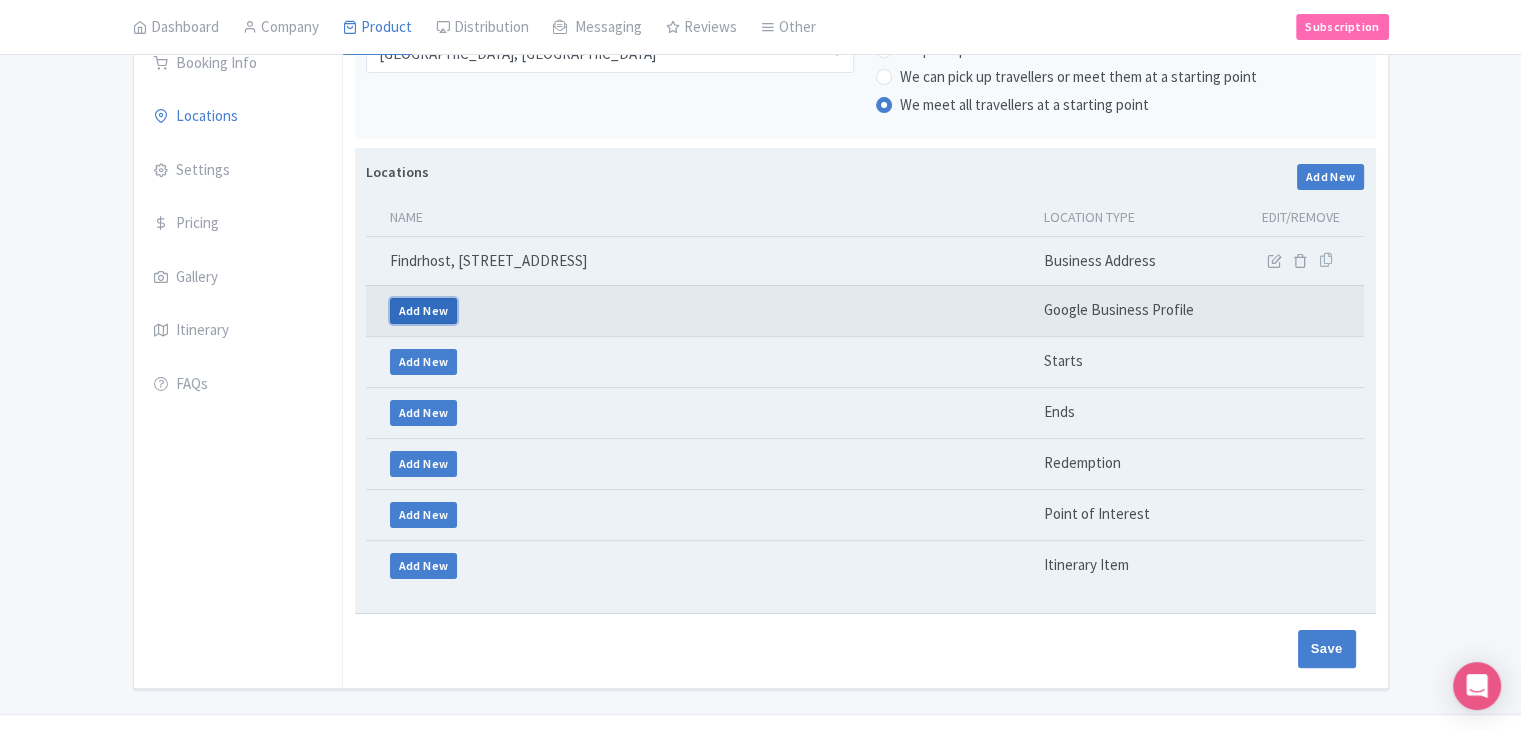 click on "Add New" at bounding box center (424, 311) 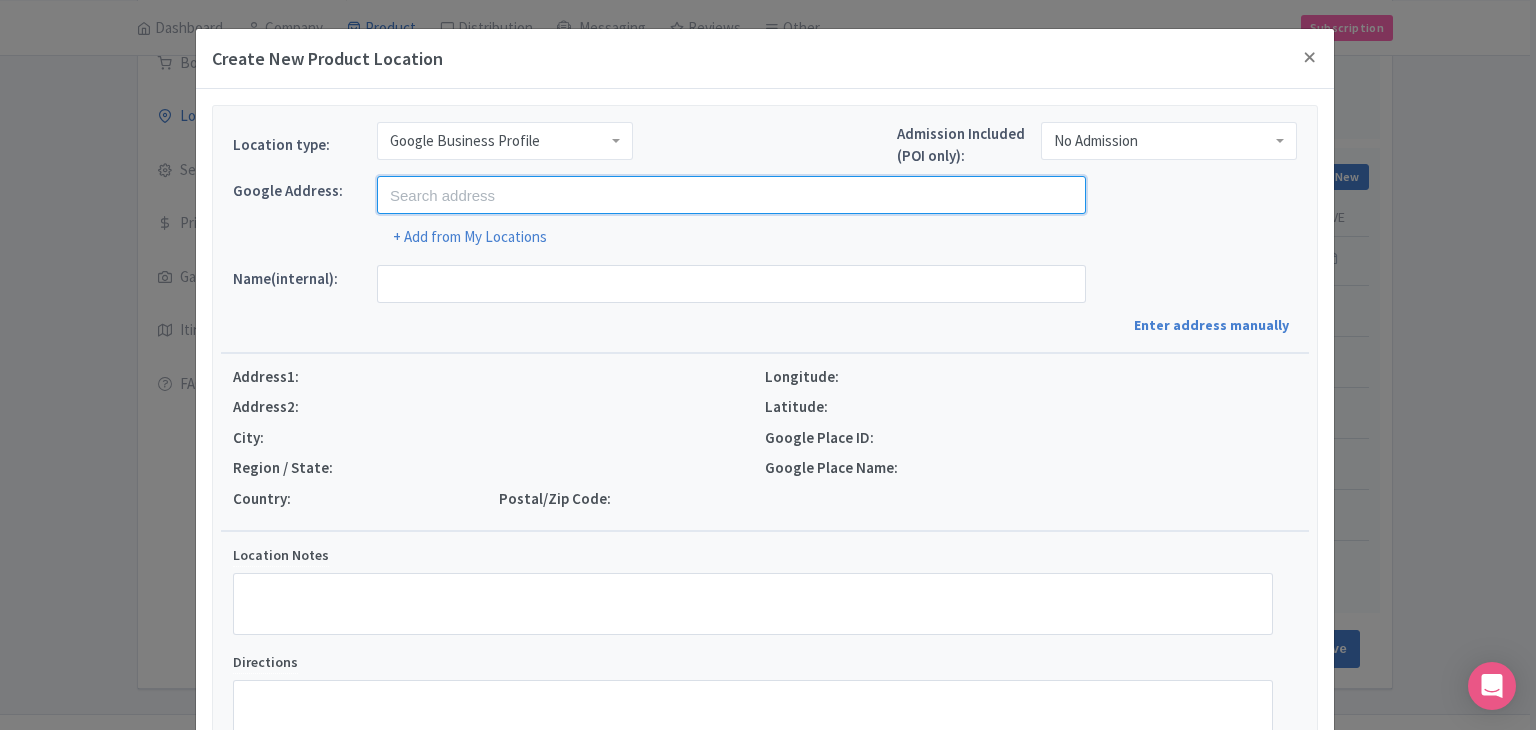 click at bounding box center (731, 195) 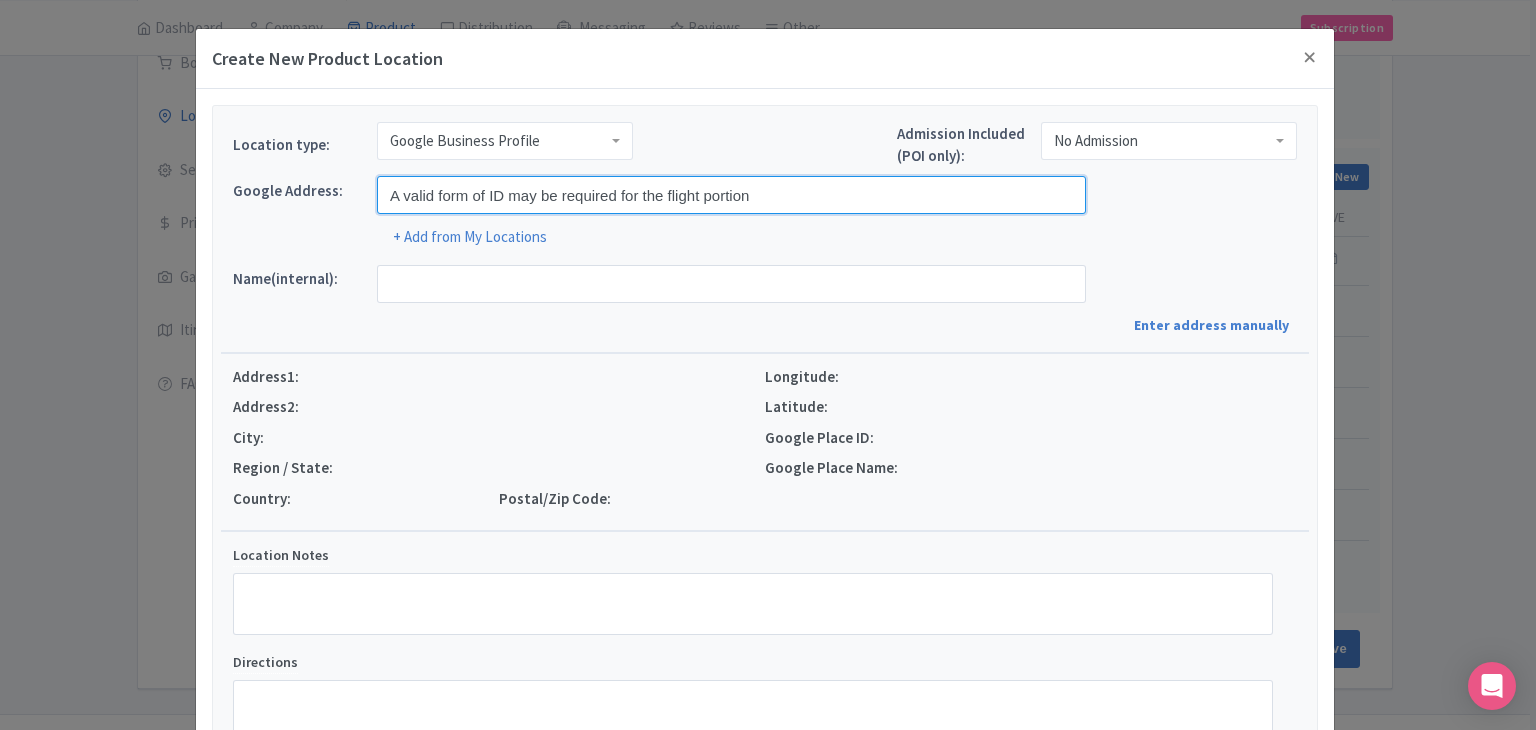 type on "A valid form of ID may be required for the flight portion" 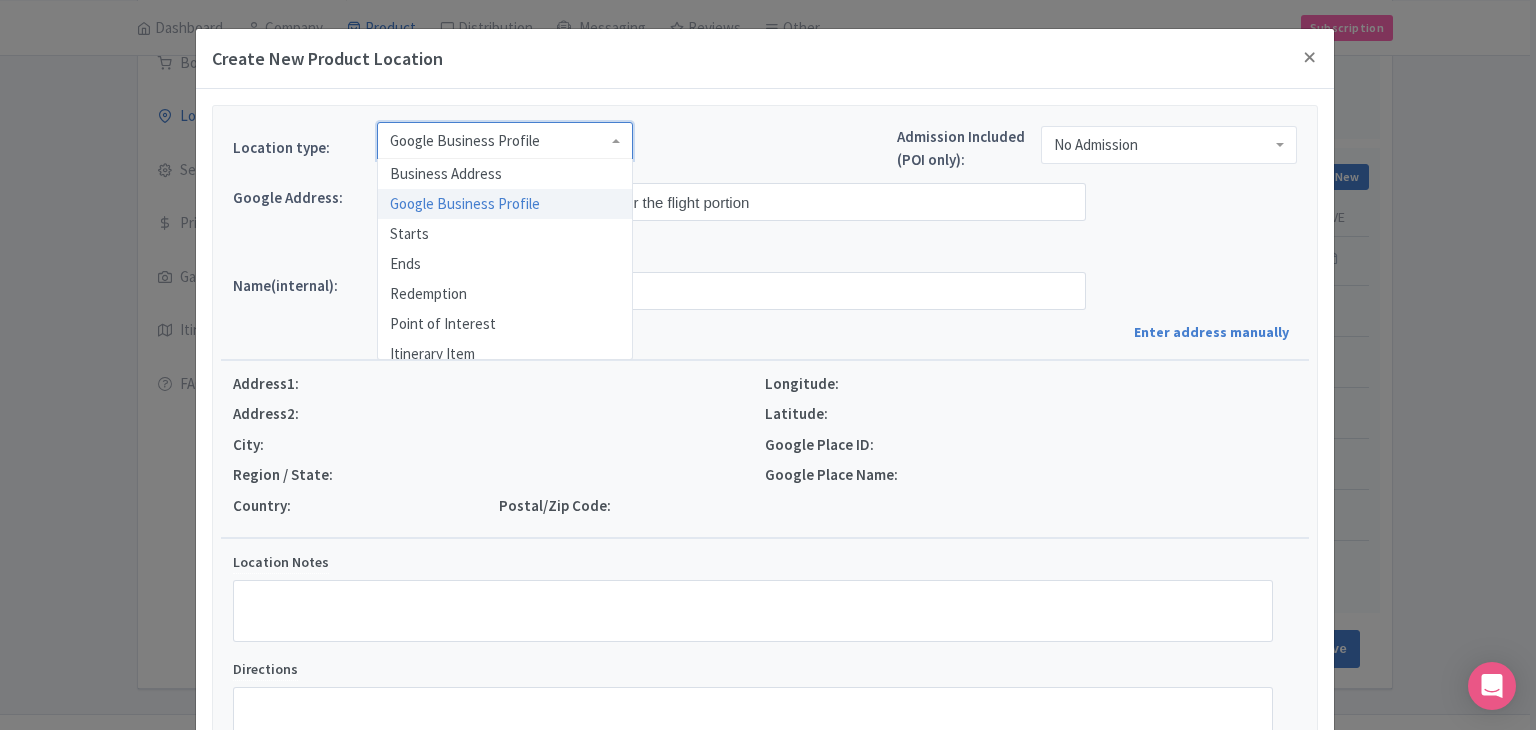 click on "Google Business Profile" at bounding box center (505, 141) 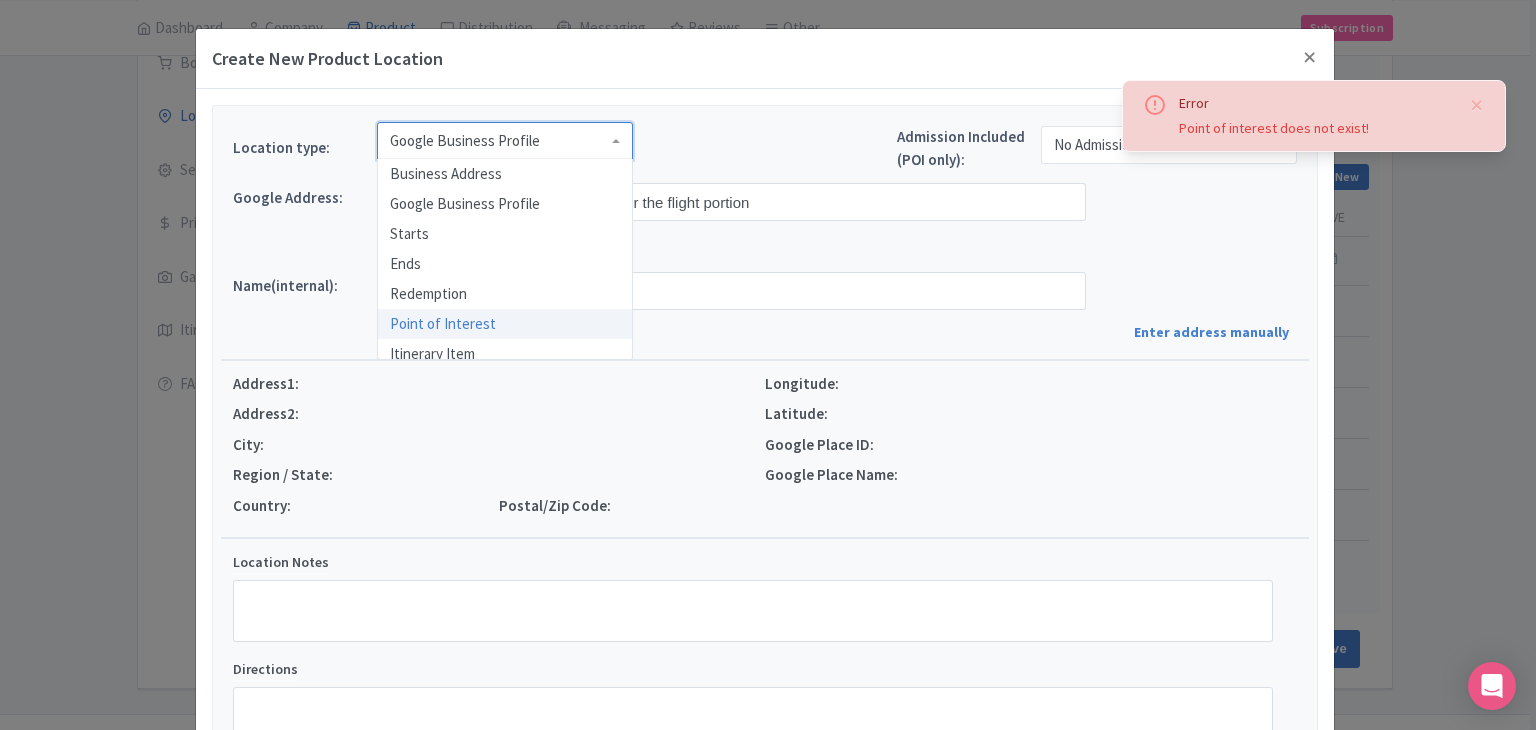 scroll, scrollTop: 0, scrollLeft: 0, axis: both 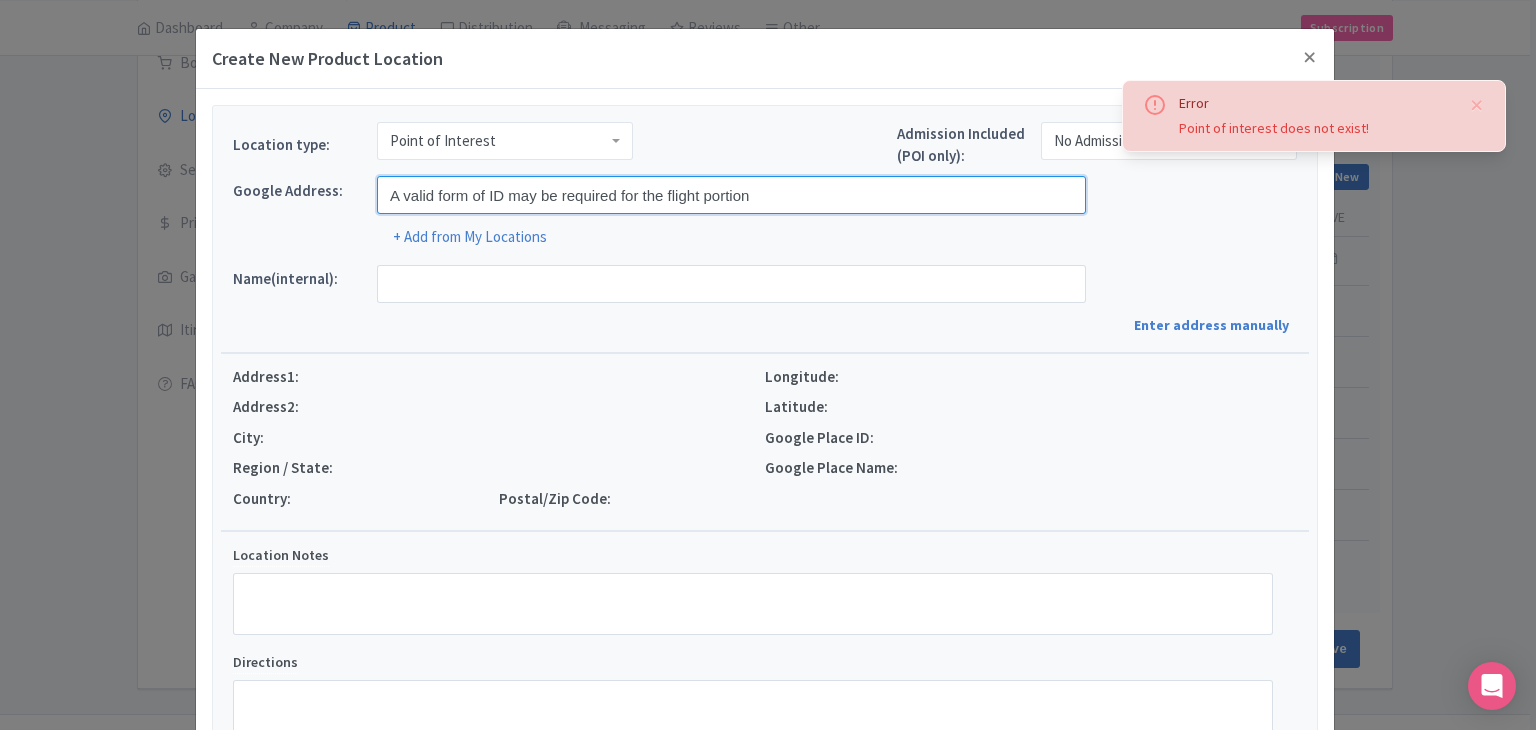 click on "A valid form of ID may be required for the flight portion" at bounding box center (731, 195) 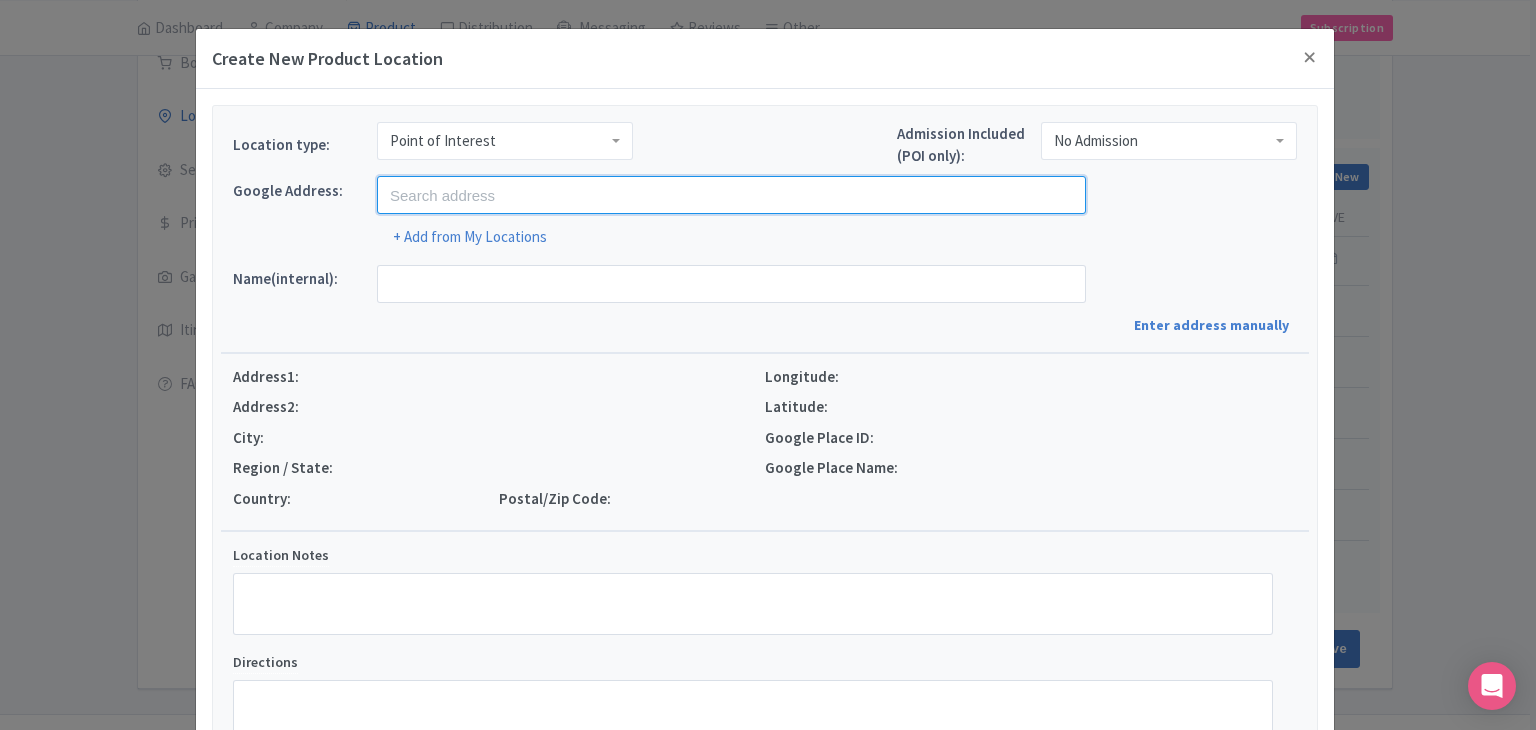 paste on "[GEOGRAPHIC_DATA]" 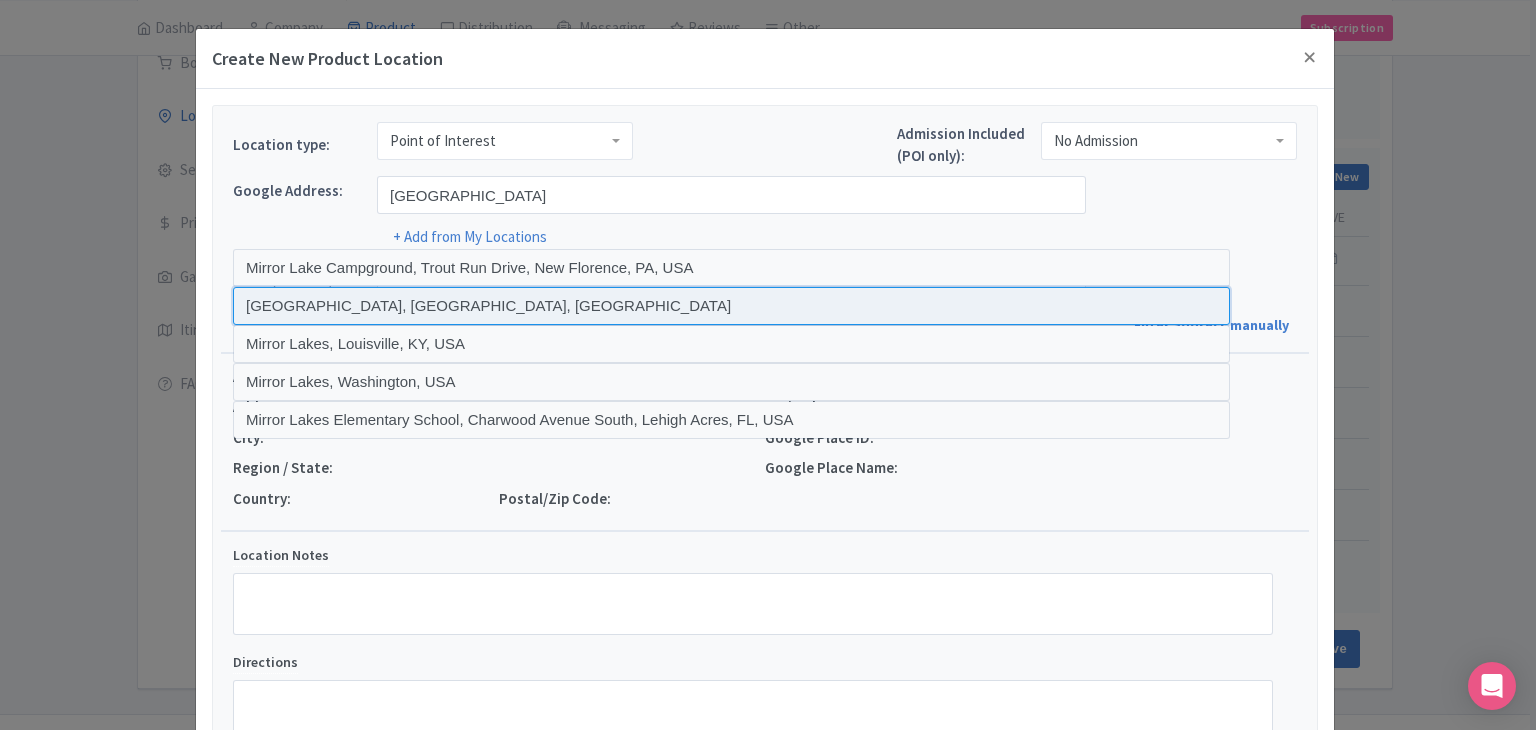 click at bounding box center (731, 306) 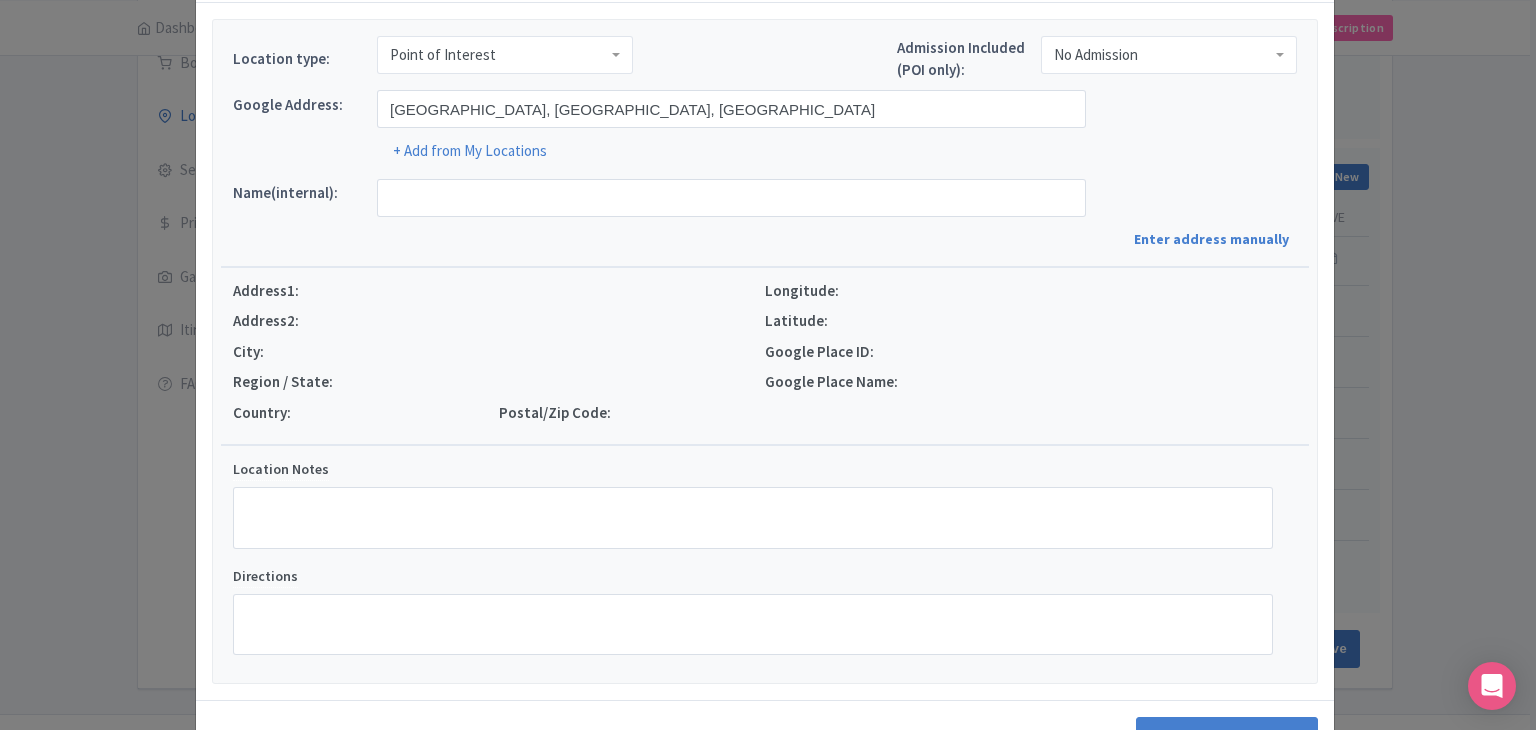 scroll, scrollTop: 152, scrollLeft: 0, axis: vertical 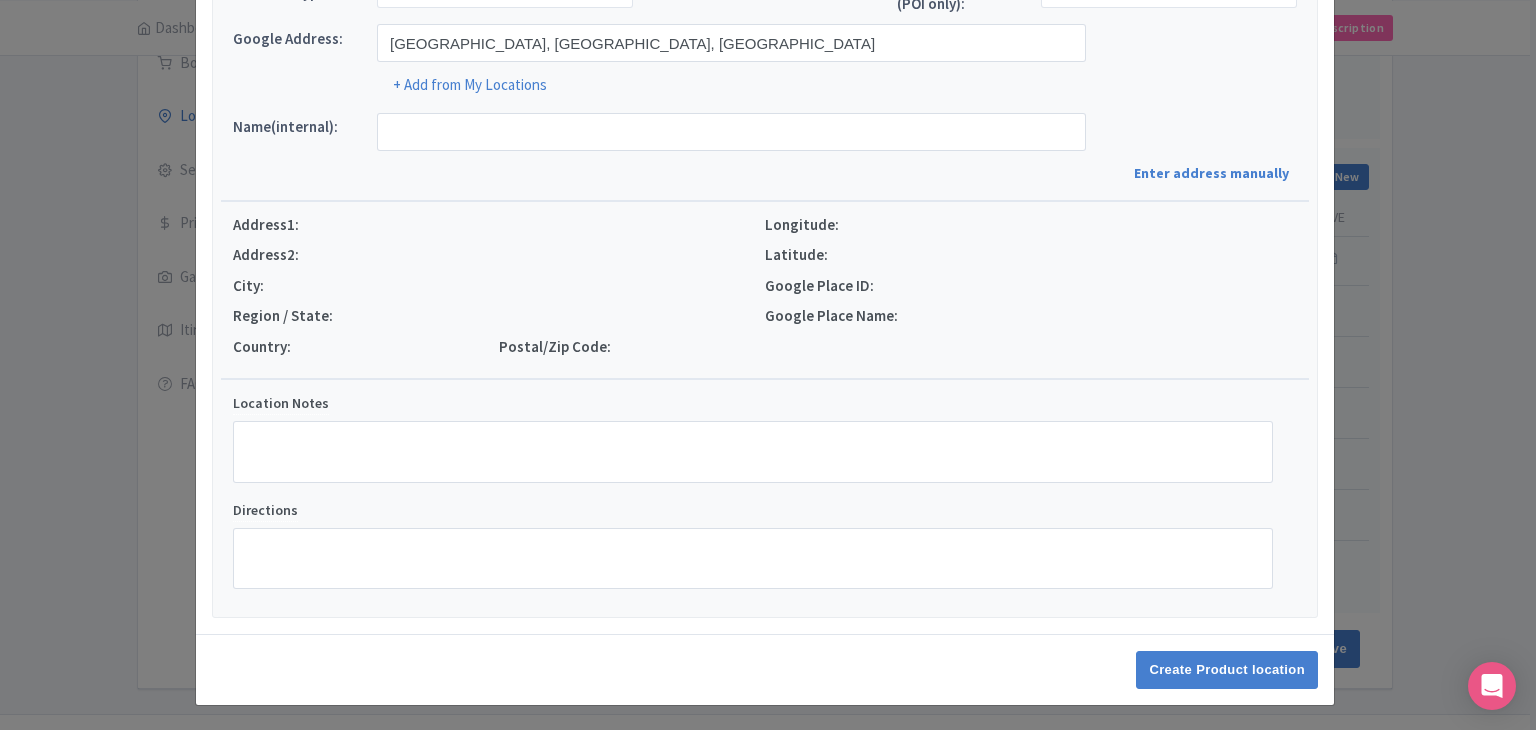 type on "Mirror Lakes, Mirror Lakes, Southland Region 9679, New Zealand" 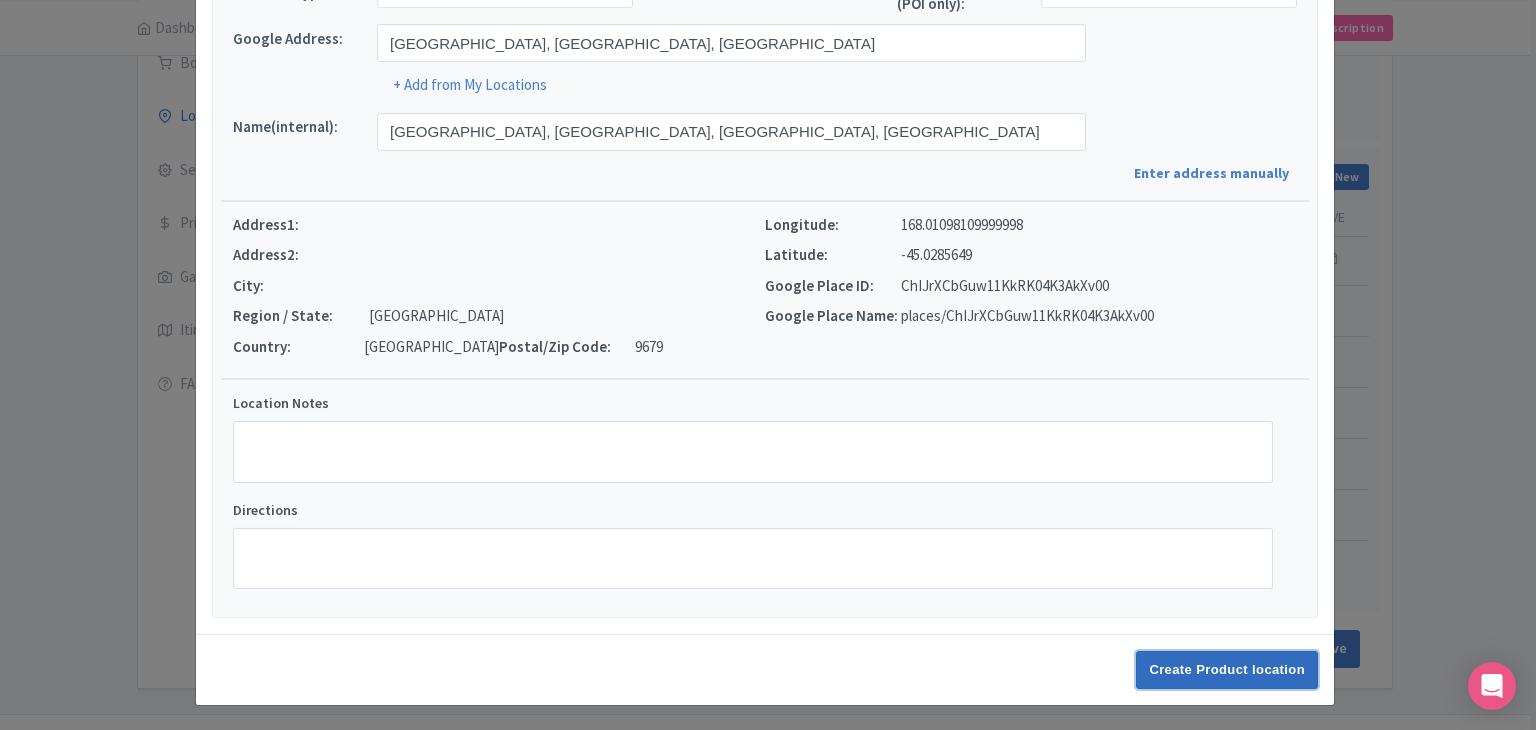 click on "Create Product location" at bounding box center [1227, 670] 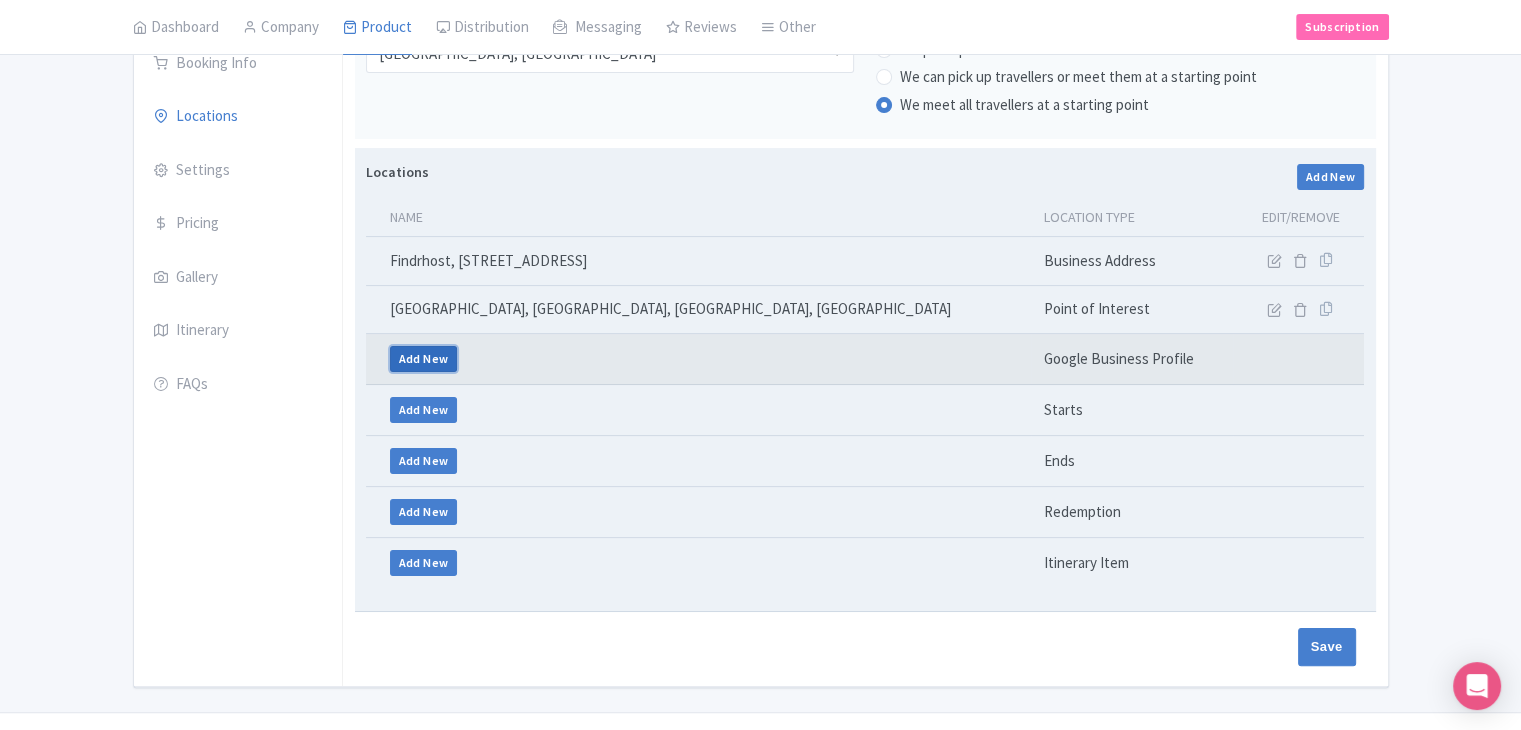 click on "Add New" at bounding box center (424, 359) 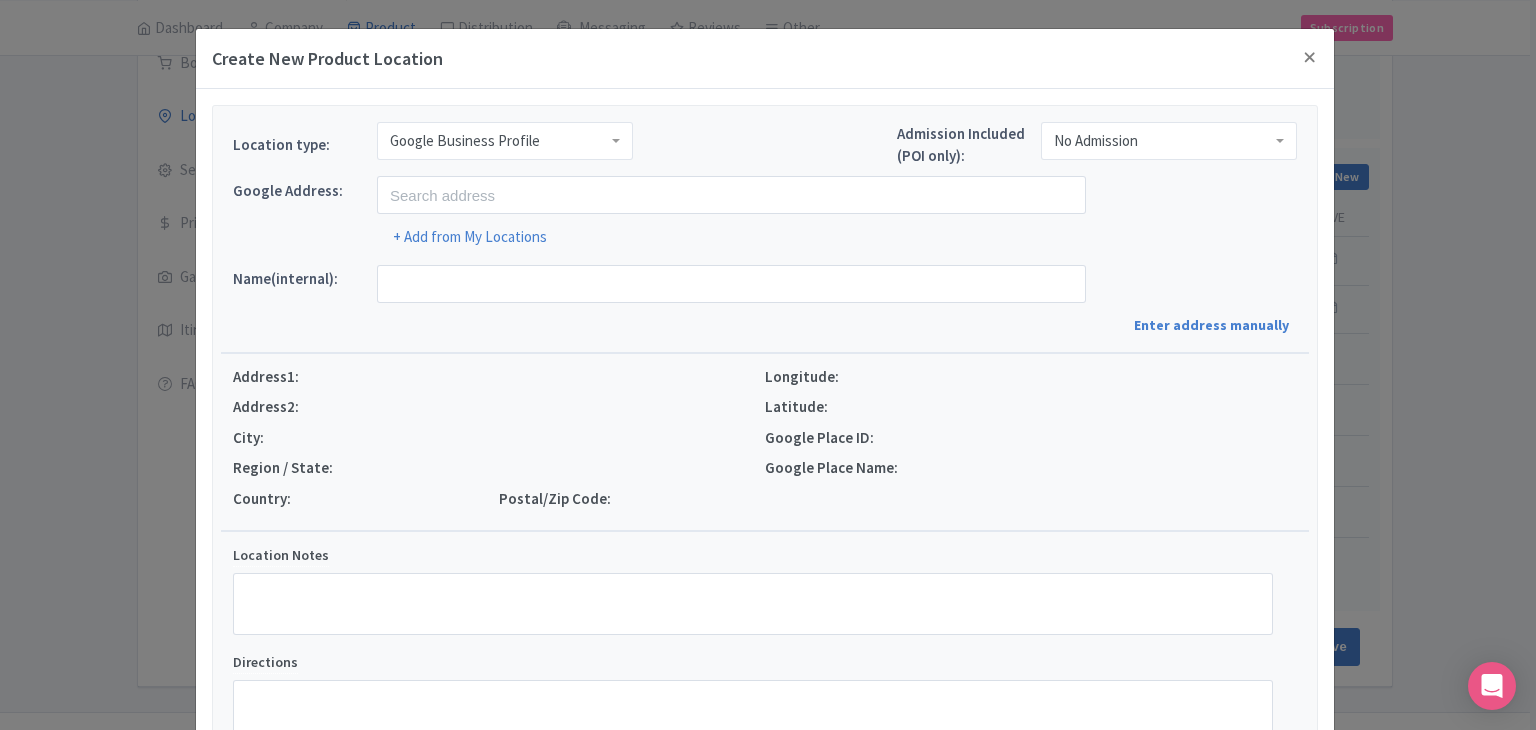 click on "Google Business Profile" at bounding box center [505, 141] 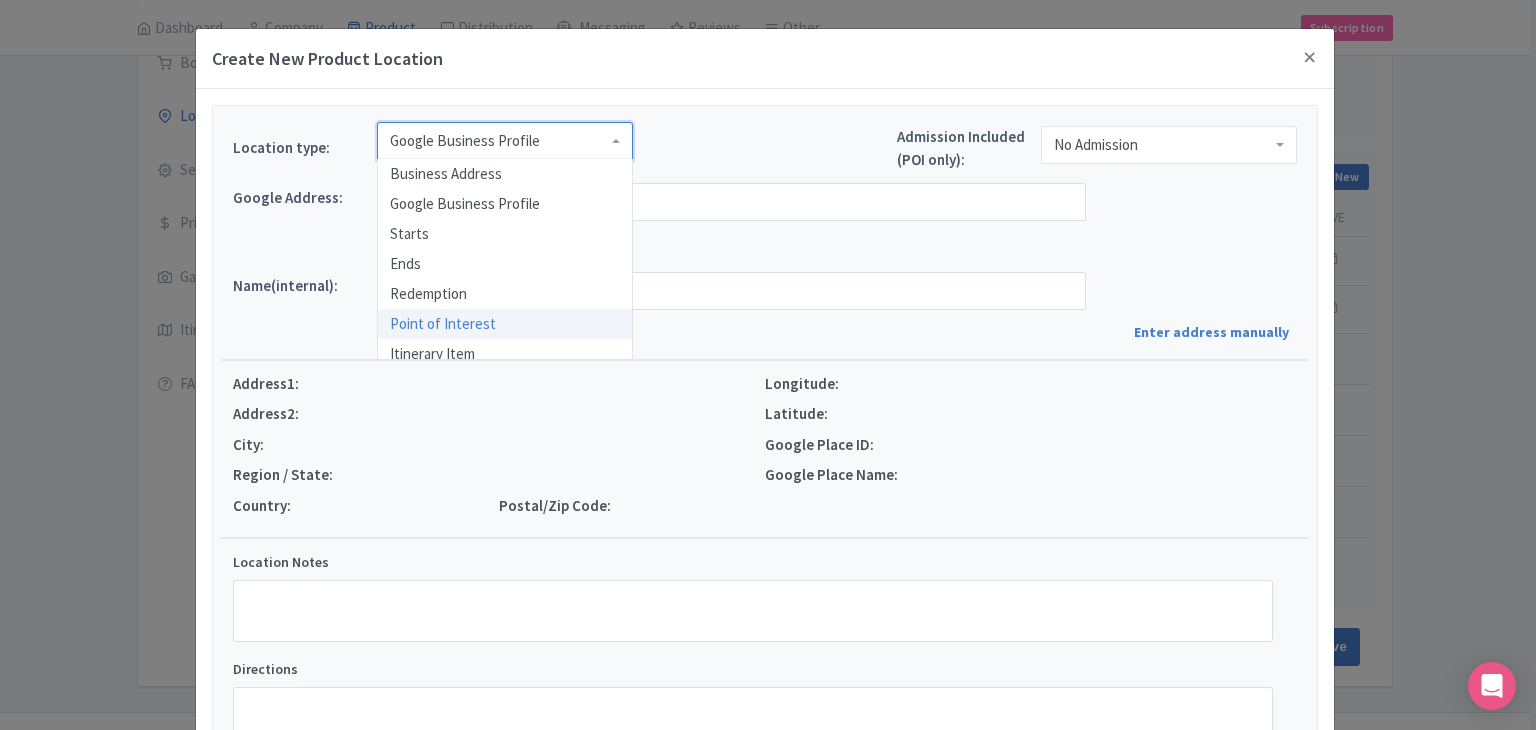 scroll, scrollTop: 0, scrollLeft: 0, axis: both 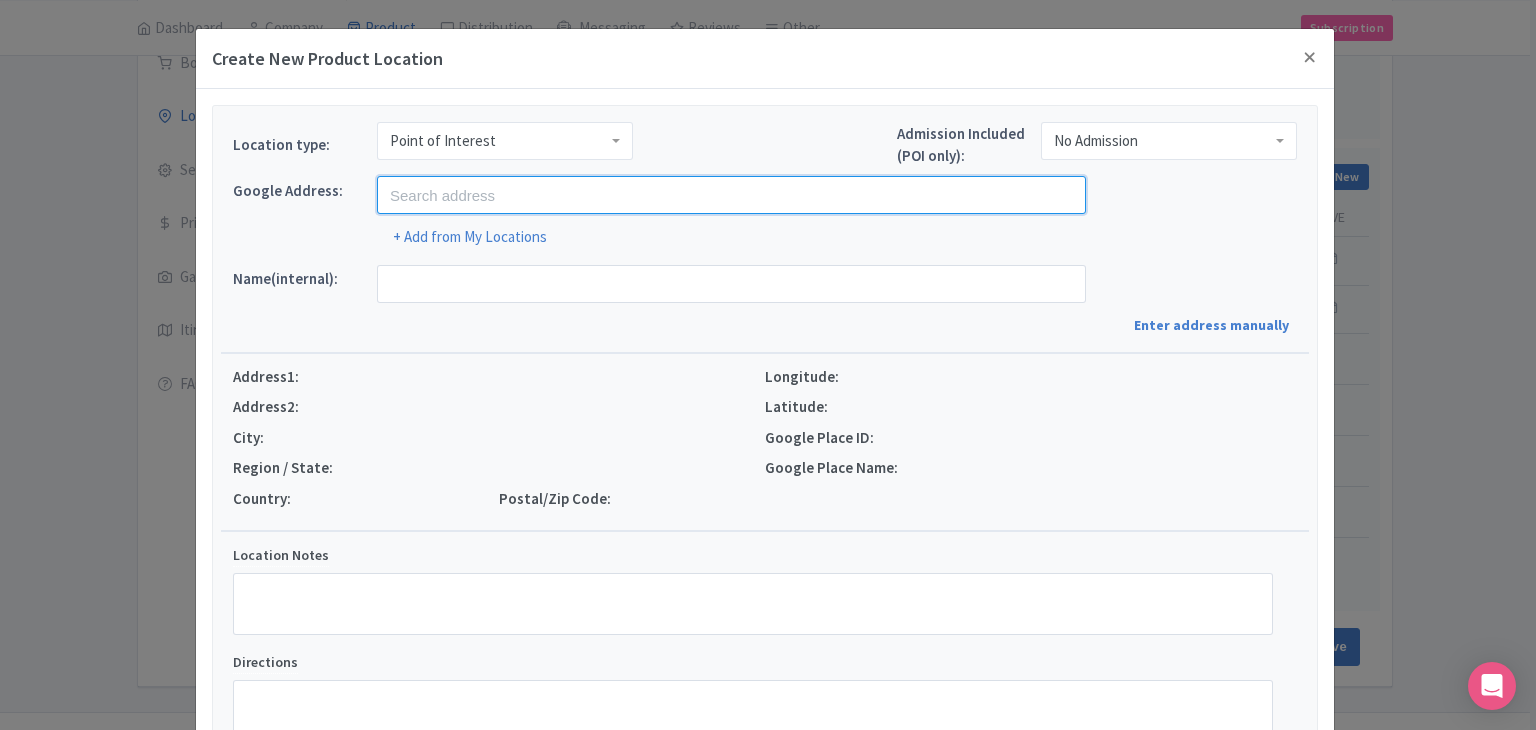 click at bounding box center [731, 195] 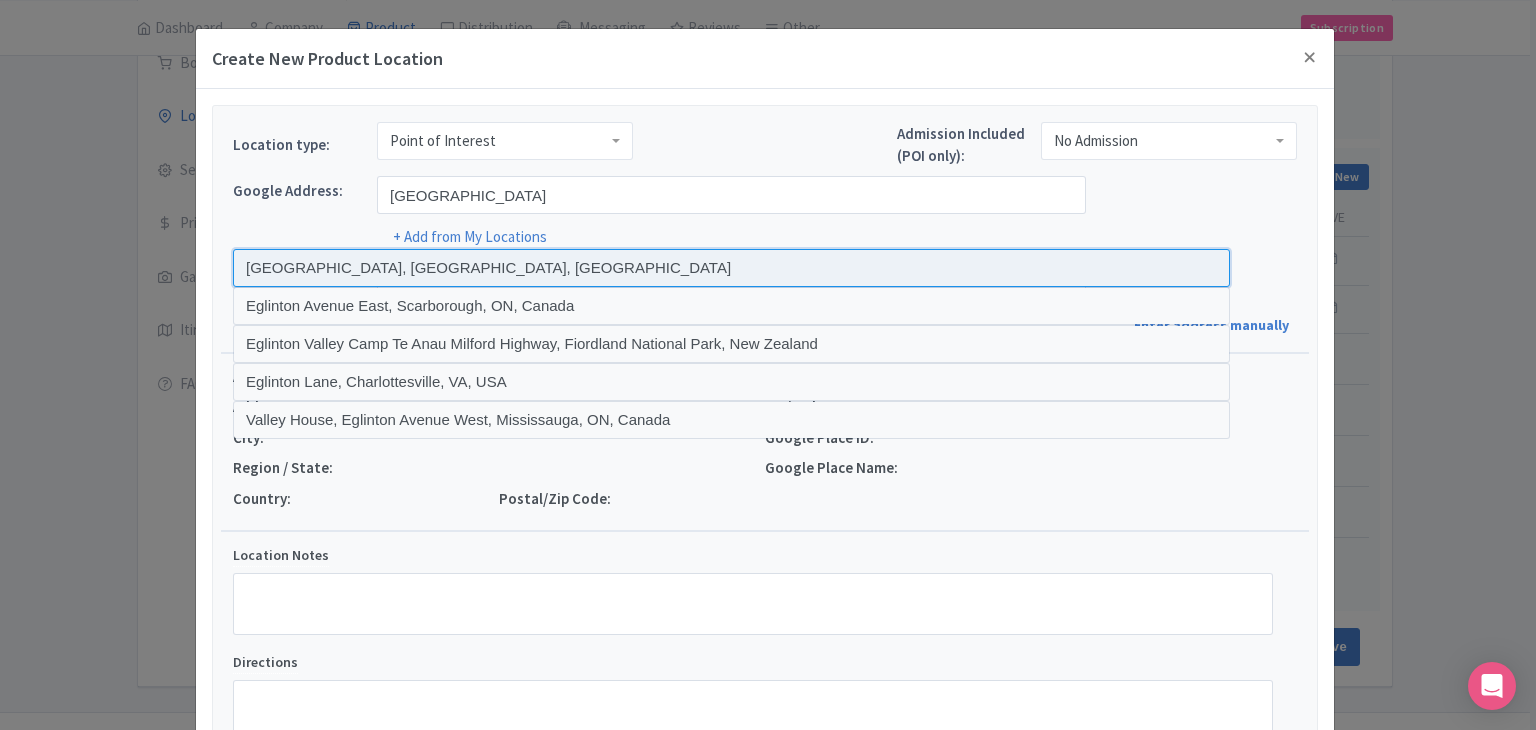 click at bounding box center [731, 268] 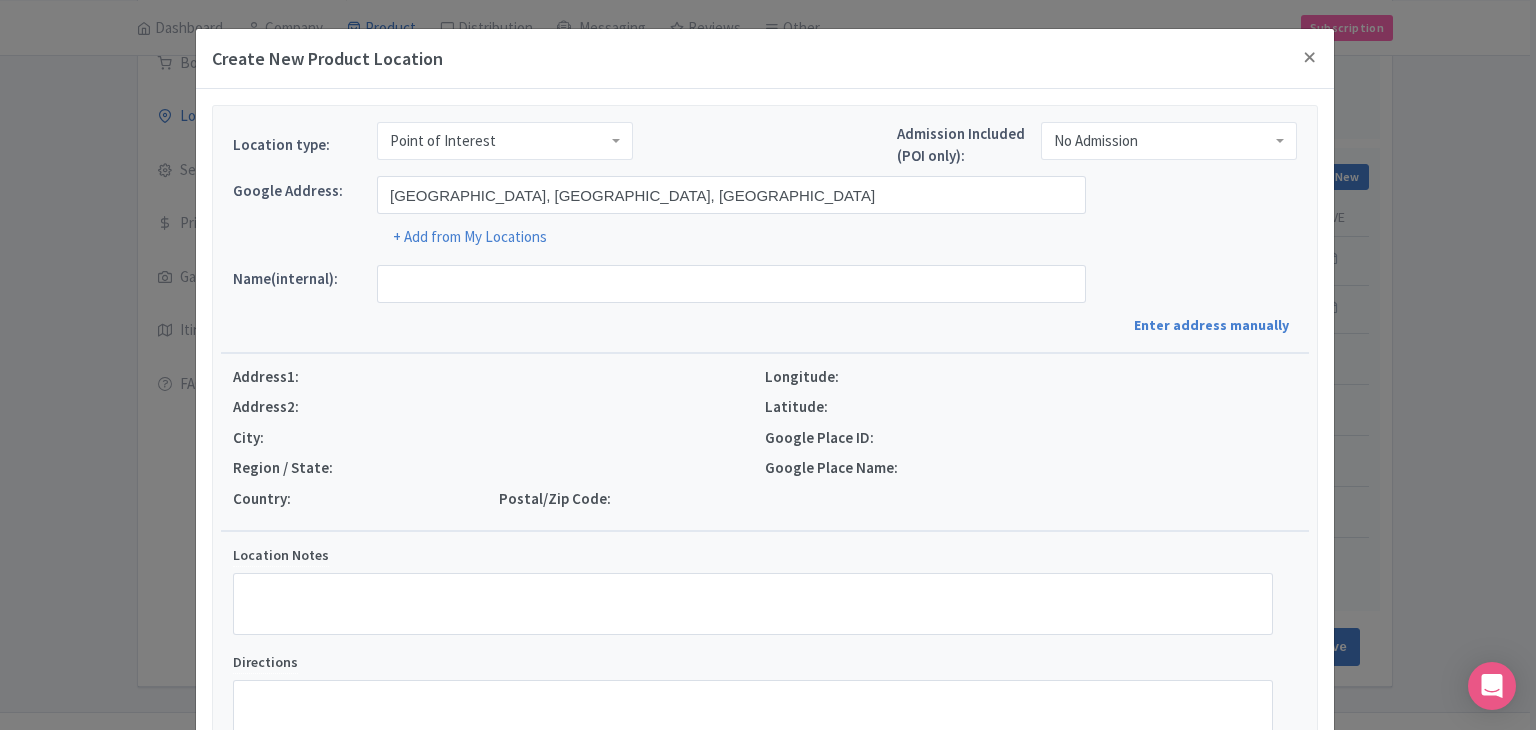 type on "Eglinton Valley, Eglinton Valley, Southland Region 9679, New Zealand" 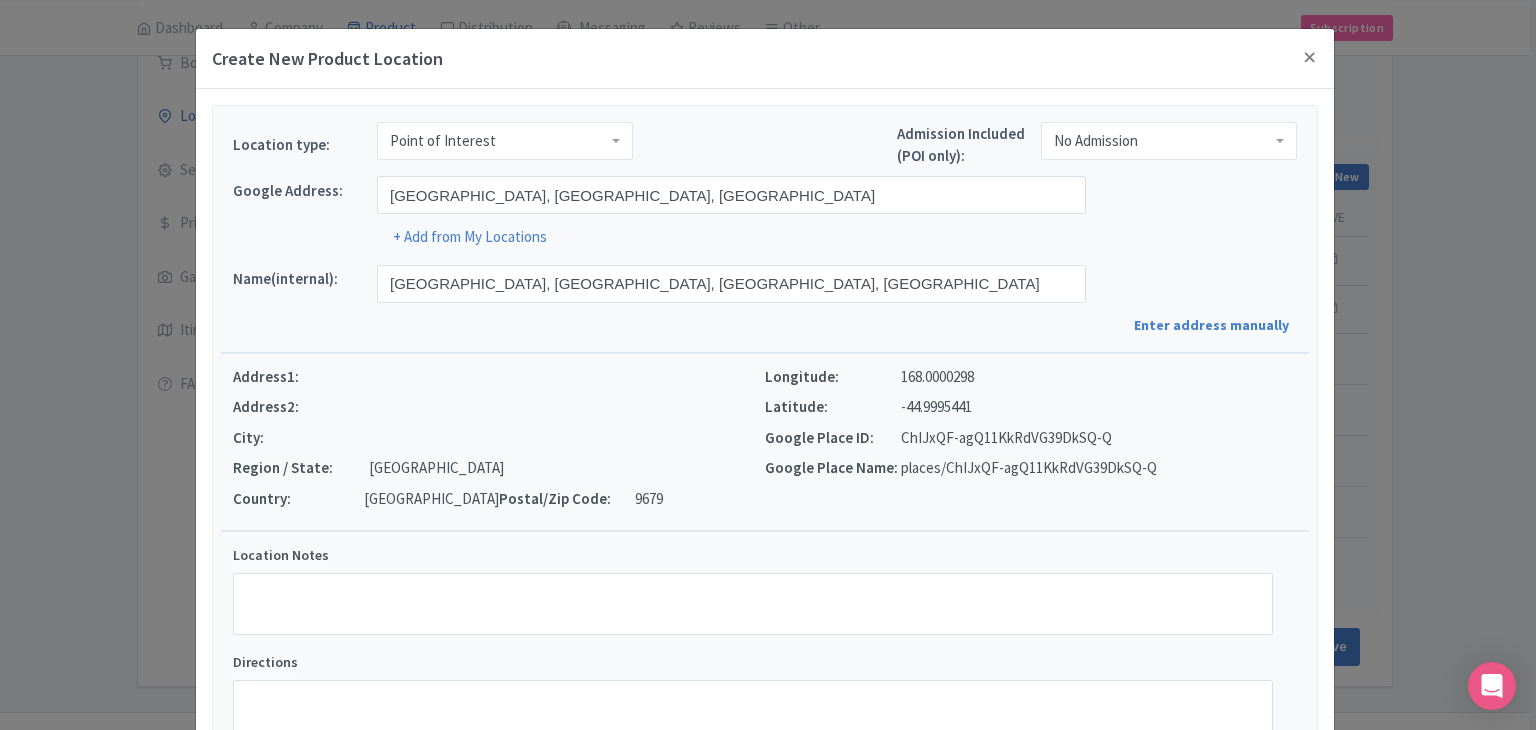 scroll, scrollTop: 152, scrollLeft: 0, axis: vertical 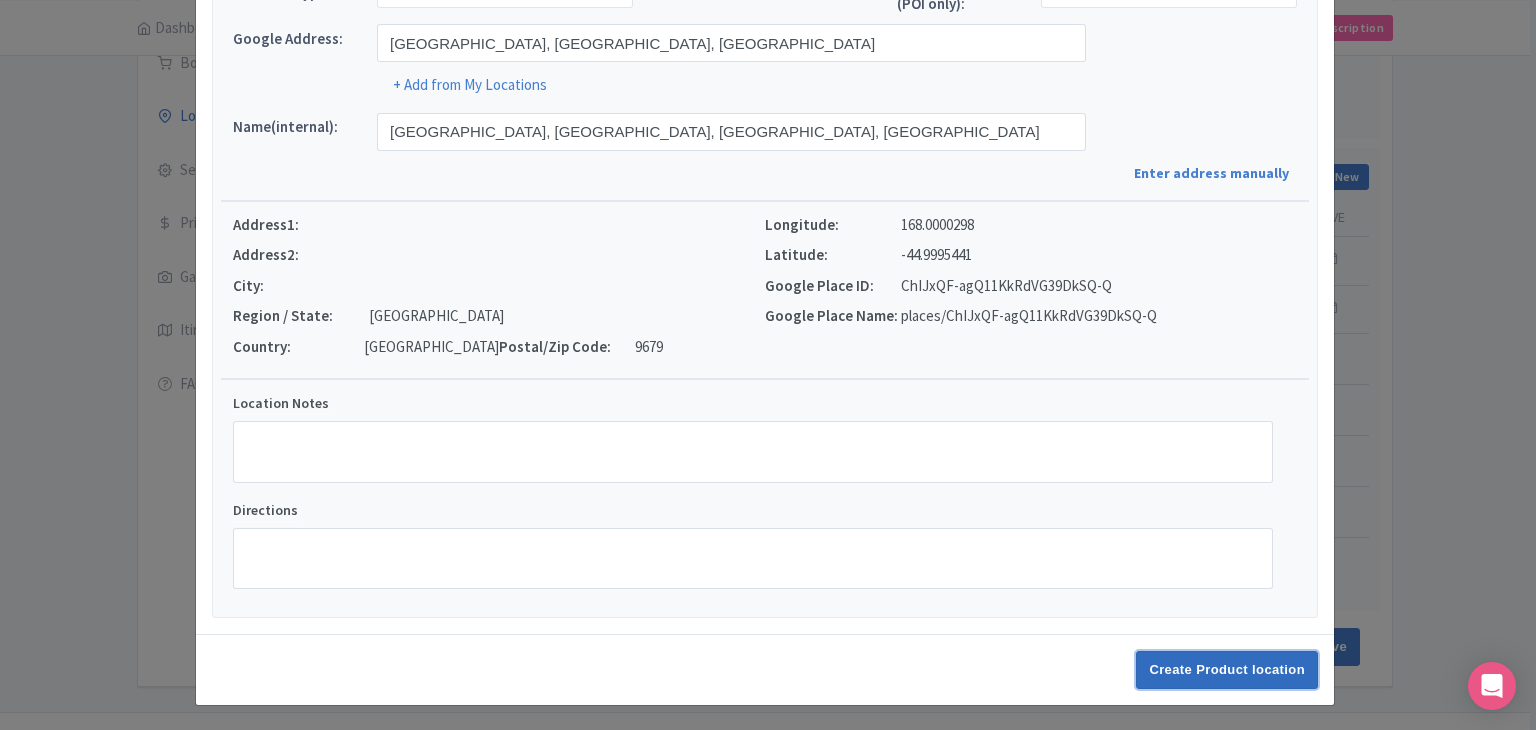 click on "Create Product location" at bounding box center [1227, 670] 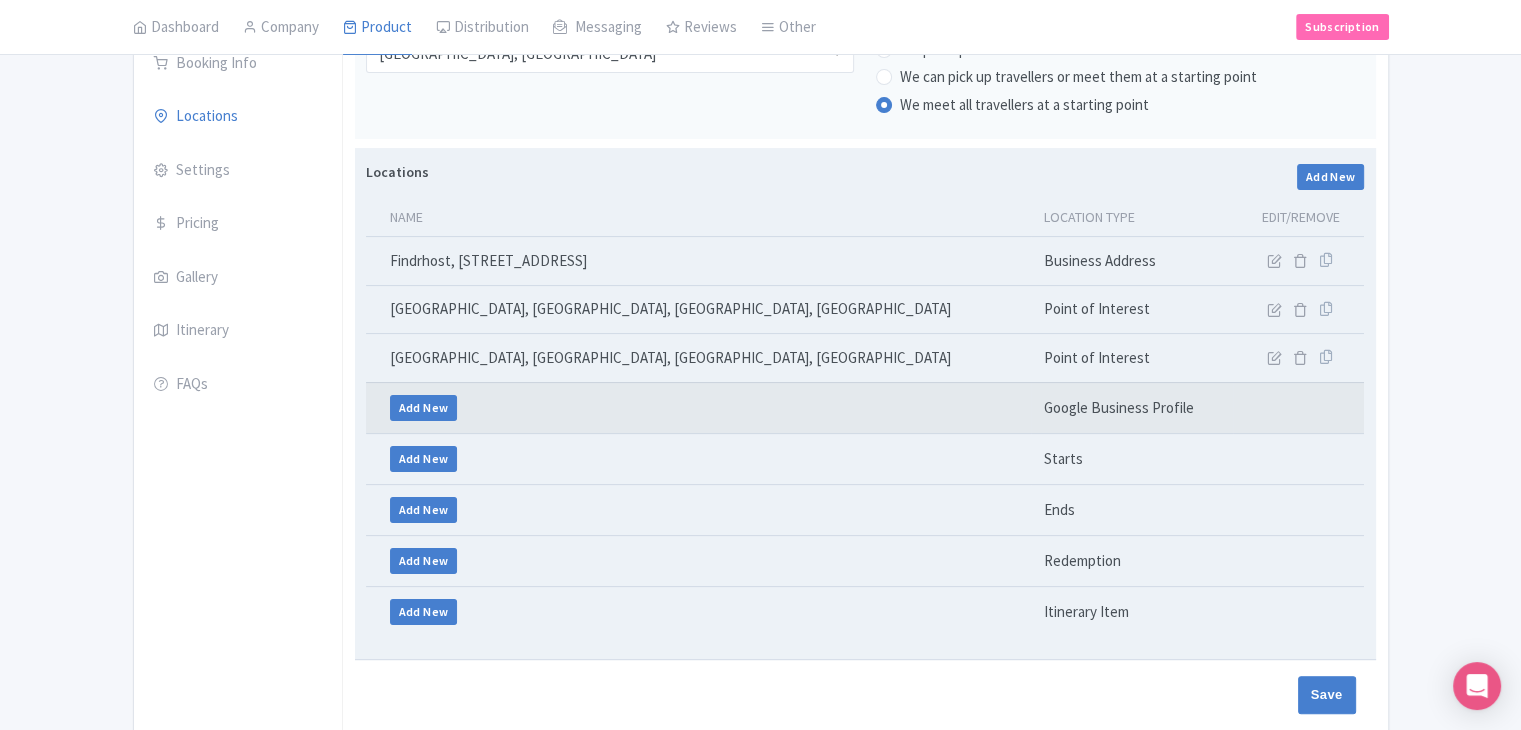 click on "Add New" at bounding box center [699, 407] 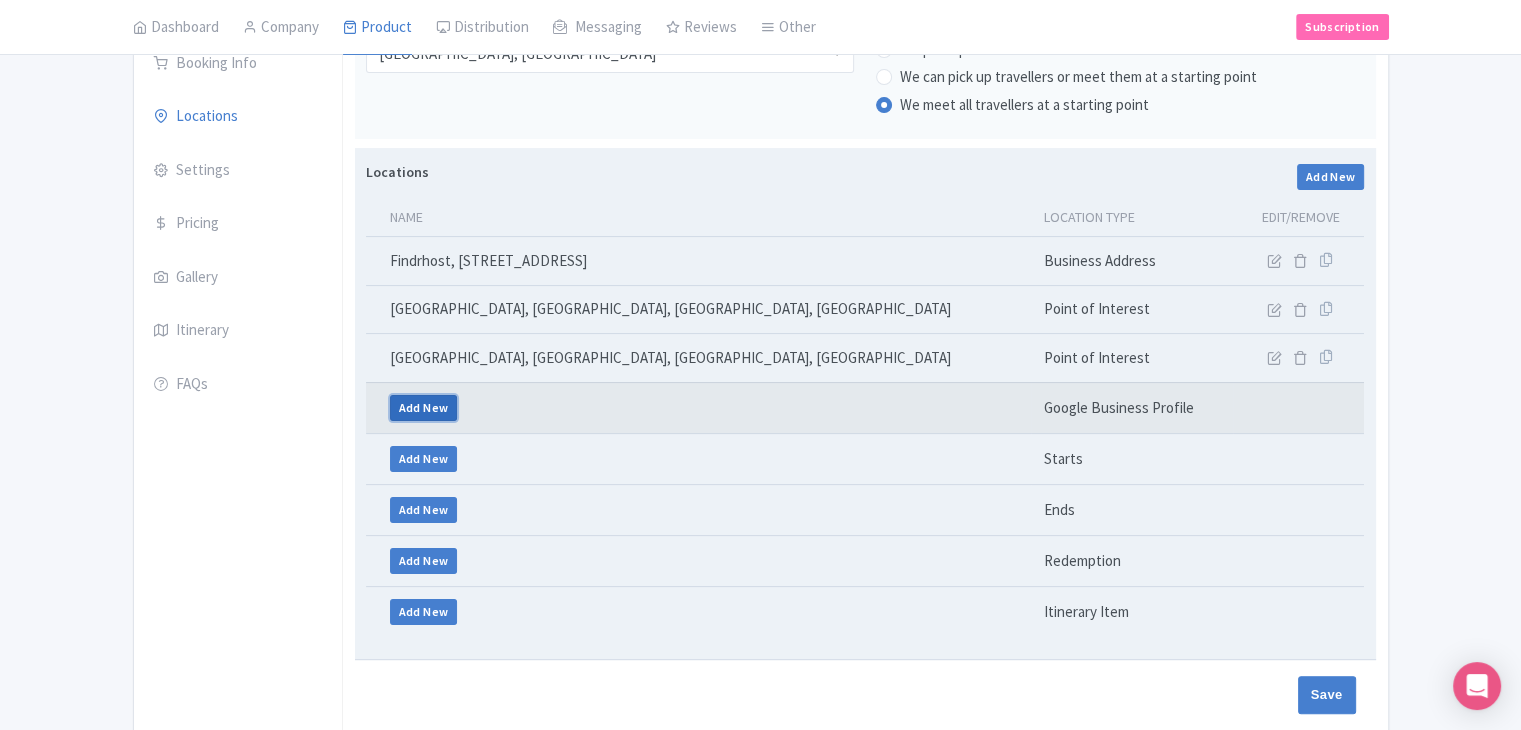 click on "Add New" at bounding box center (424, 408) 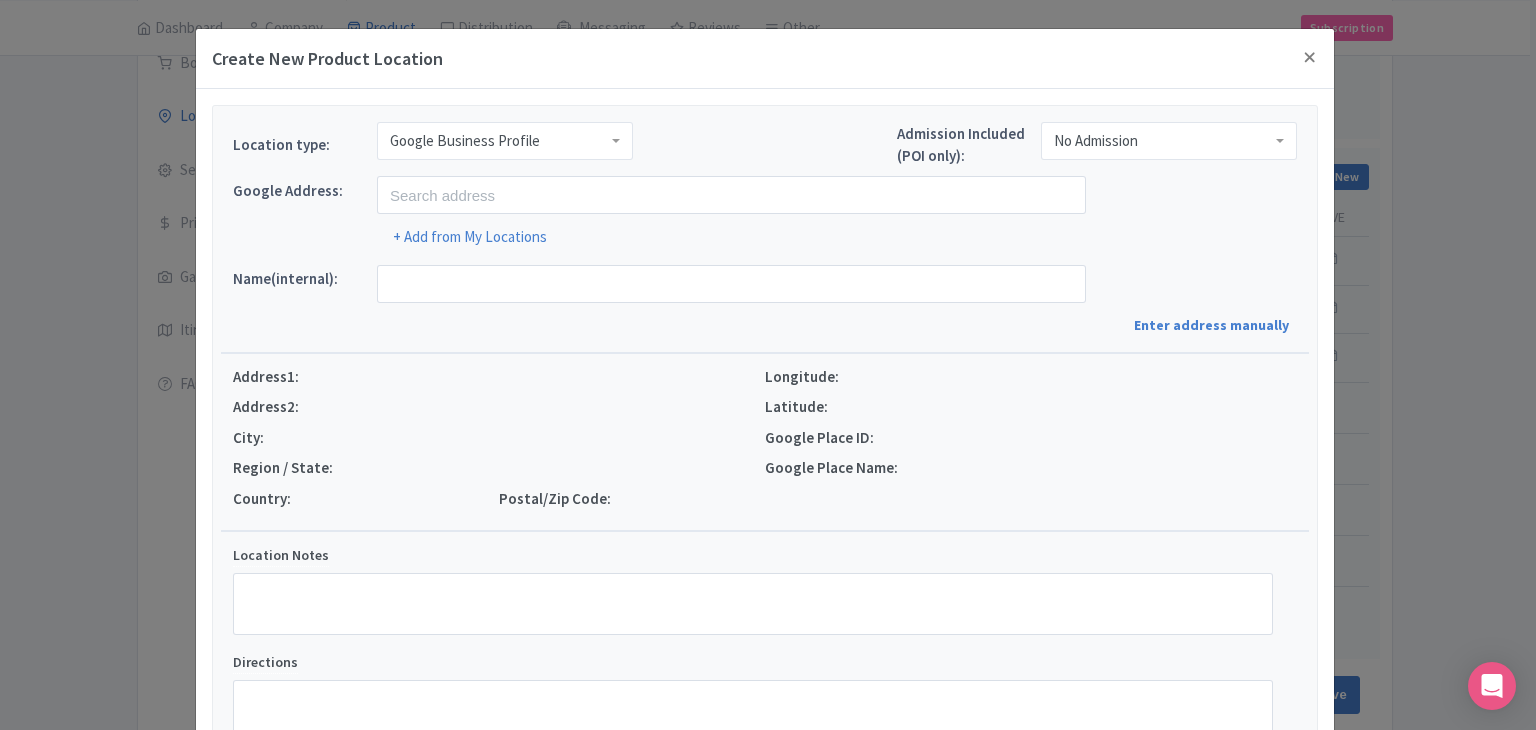 click on "Google Business Profile" at bounding box center [465, 141] 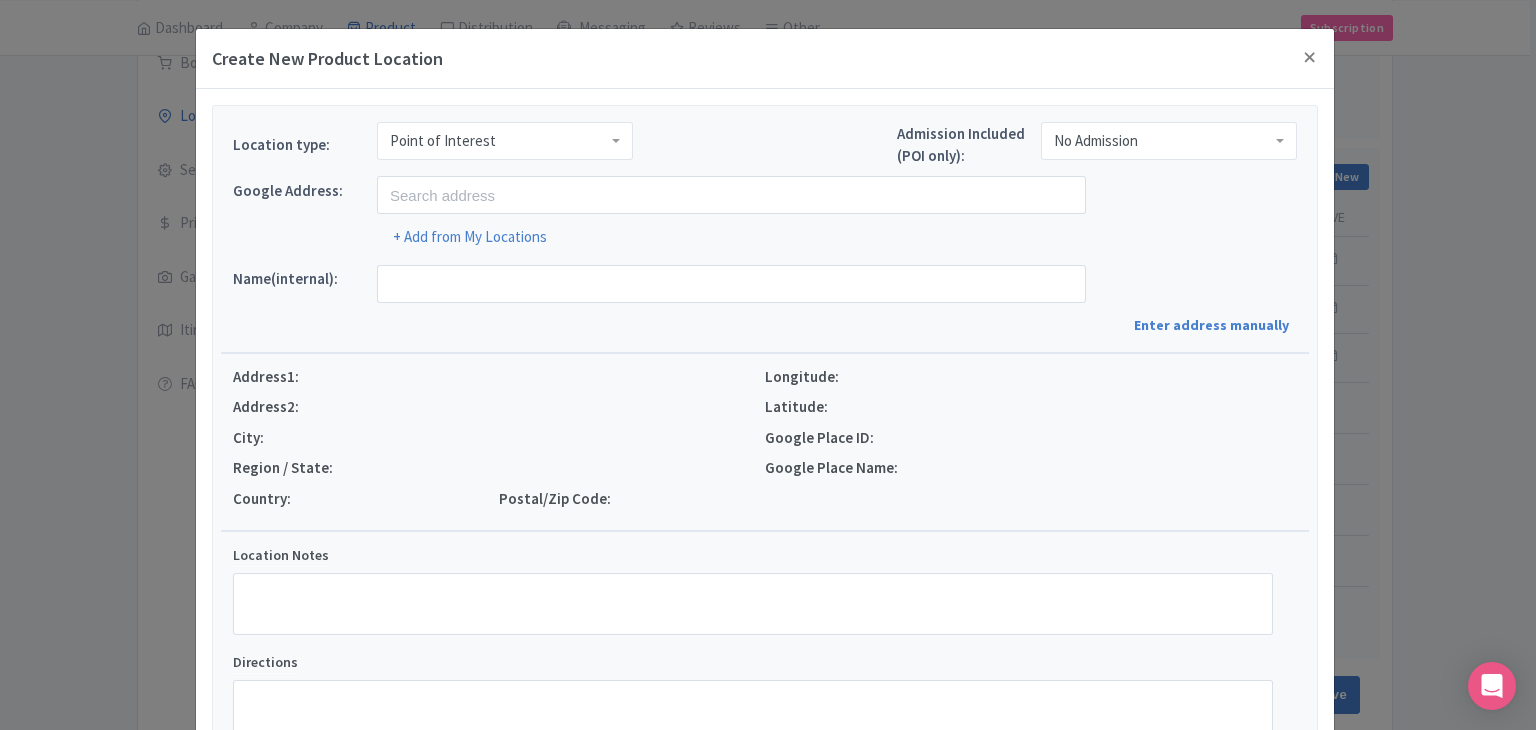 scroll, scrollTop: 0, scrollLeft: 0, axis: both 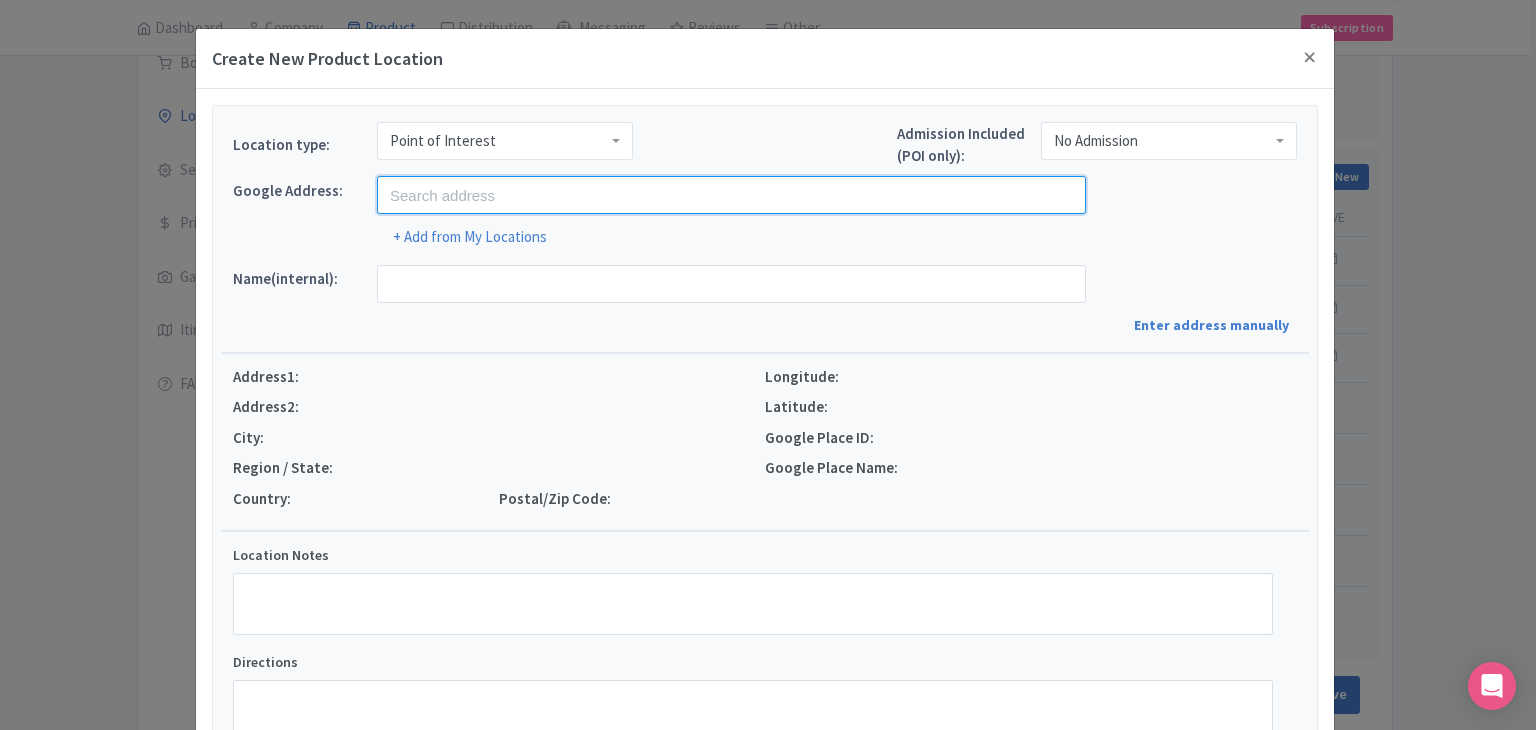 click at bounding box center [731, 195] 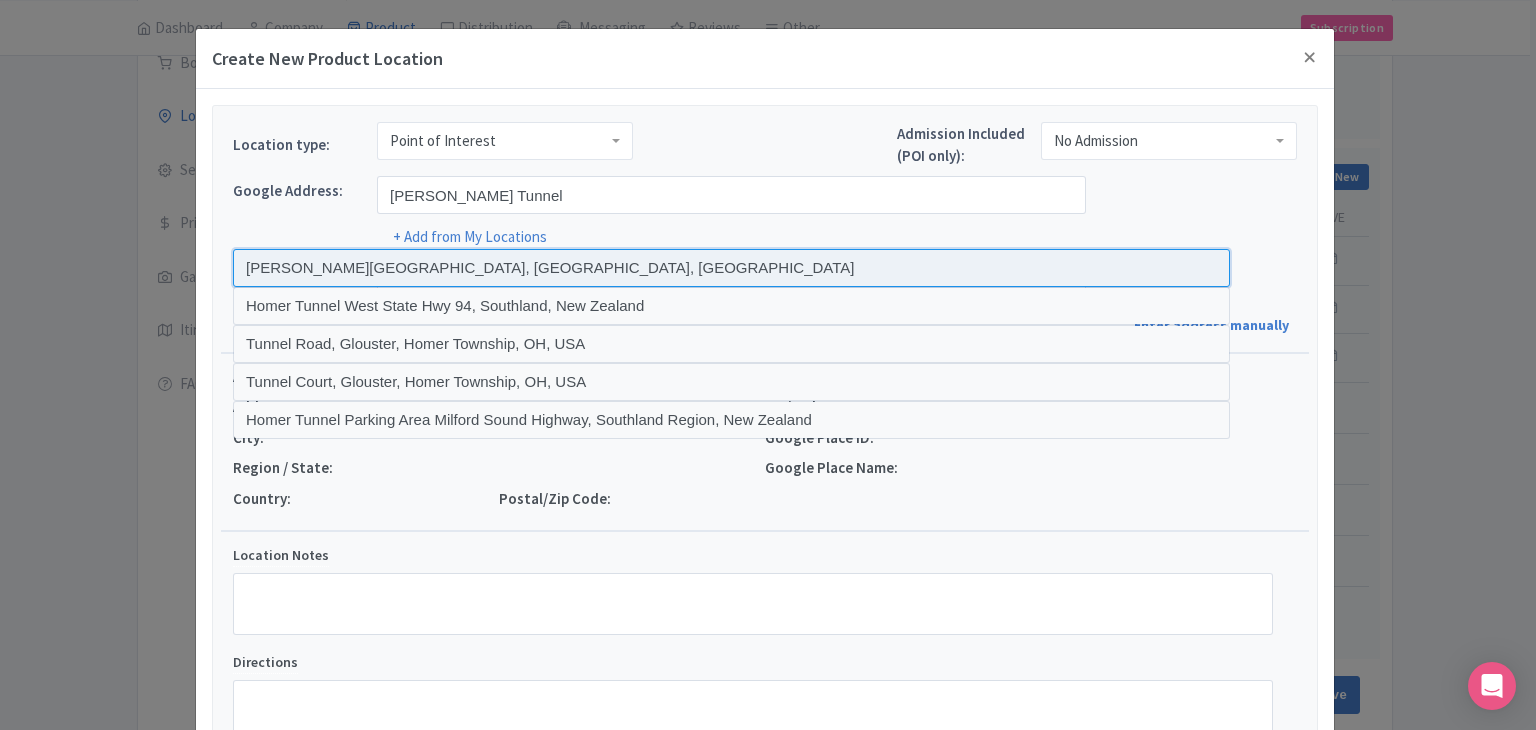 click at bounding box center (731, 268) 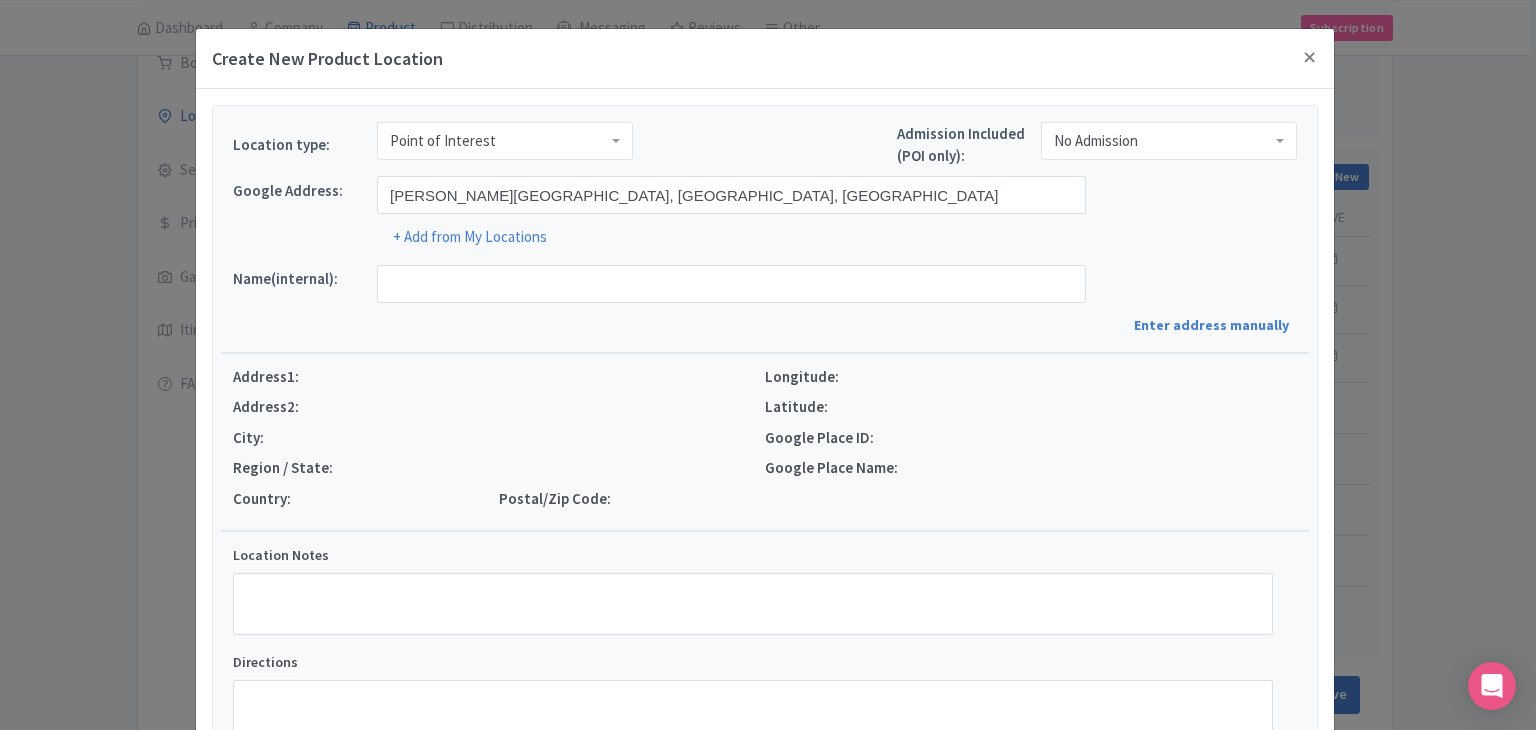 type on "Homer Tunnel, Homer Tunnel, Southland Region 9679, New Zealand" 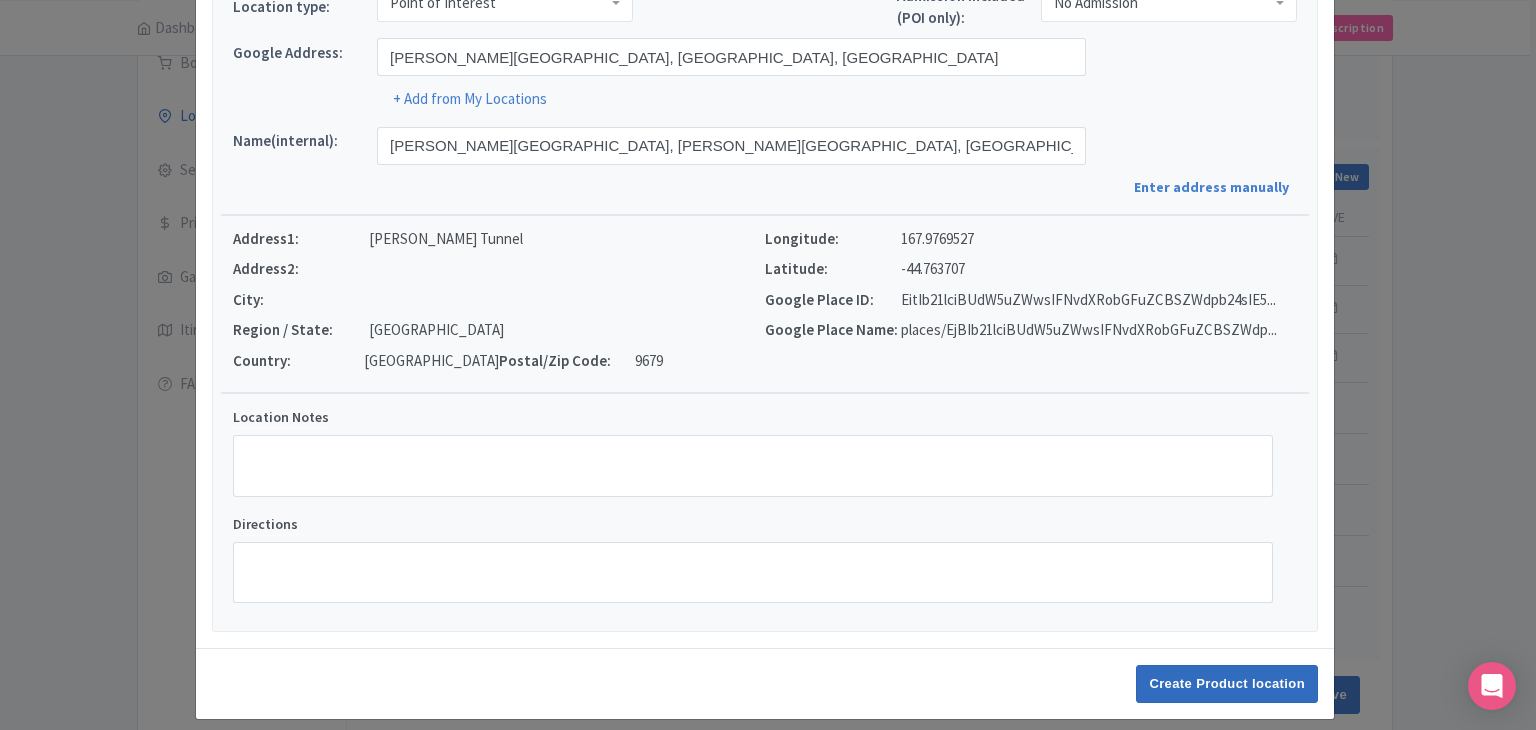 scroll, scrollTop: 152, scrollLeft: 0, axis: vertical 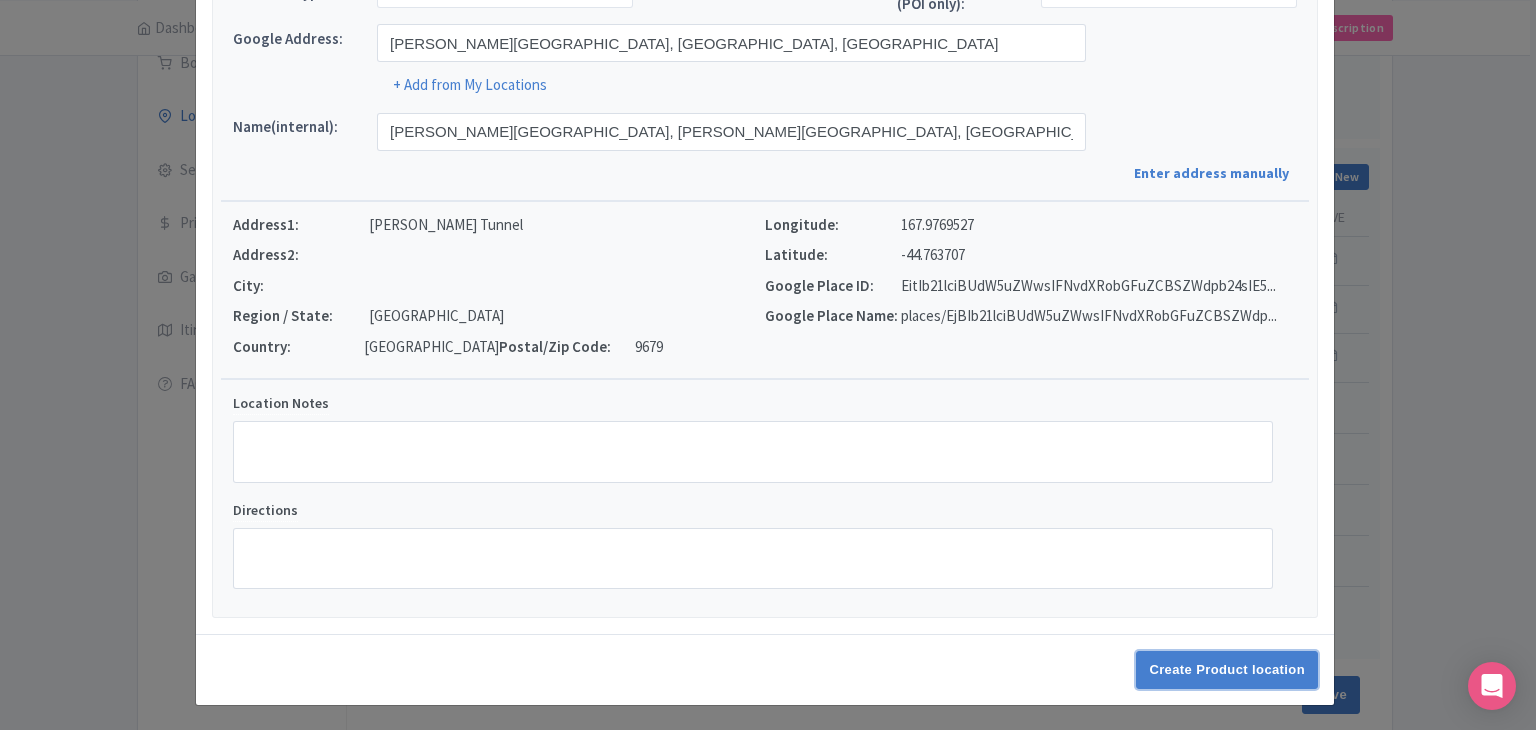 click on "Create Product location" at bounding box center [1227, 670] 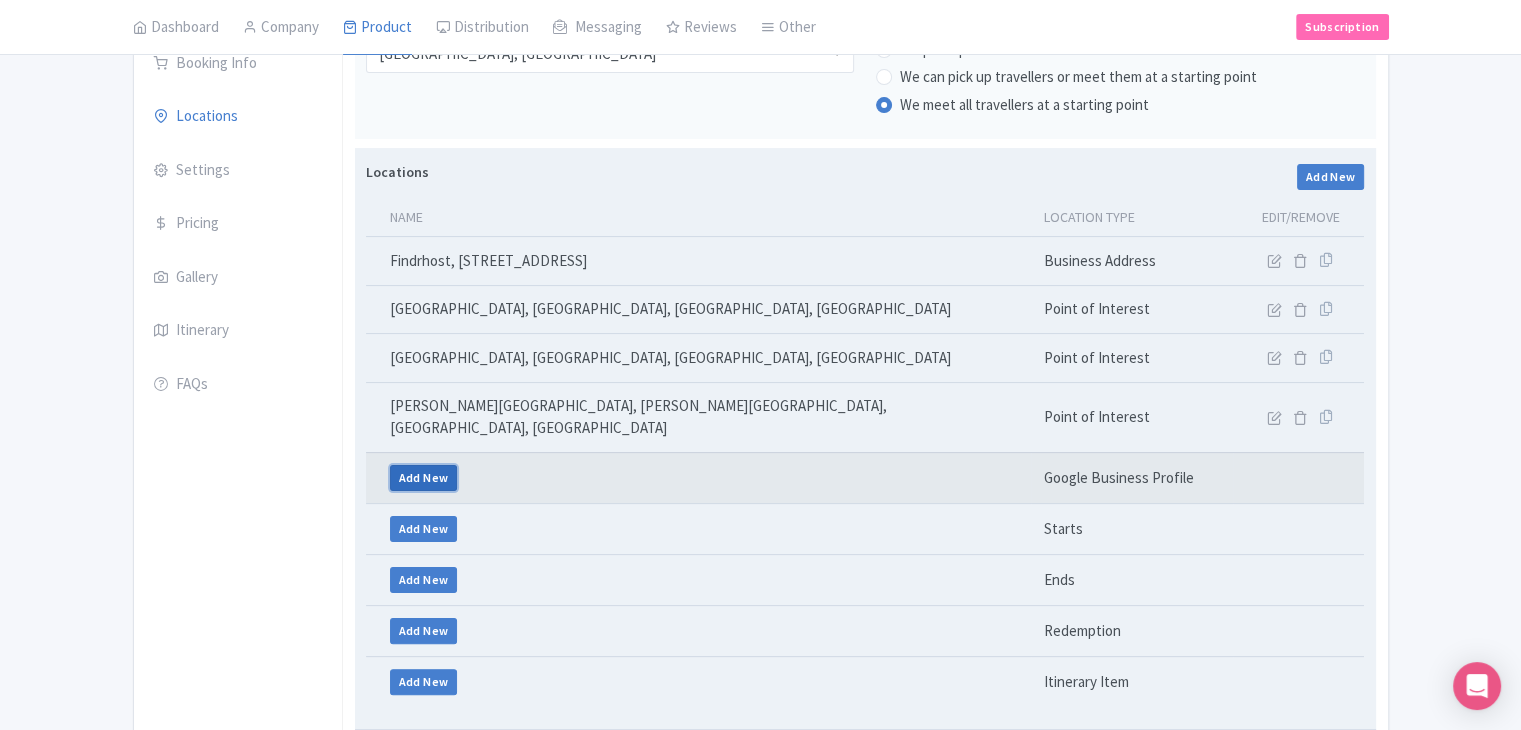 click on "Add New" at bounding box center (424, 478) 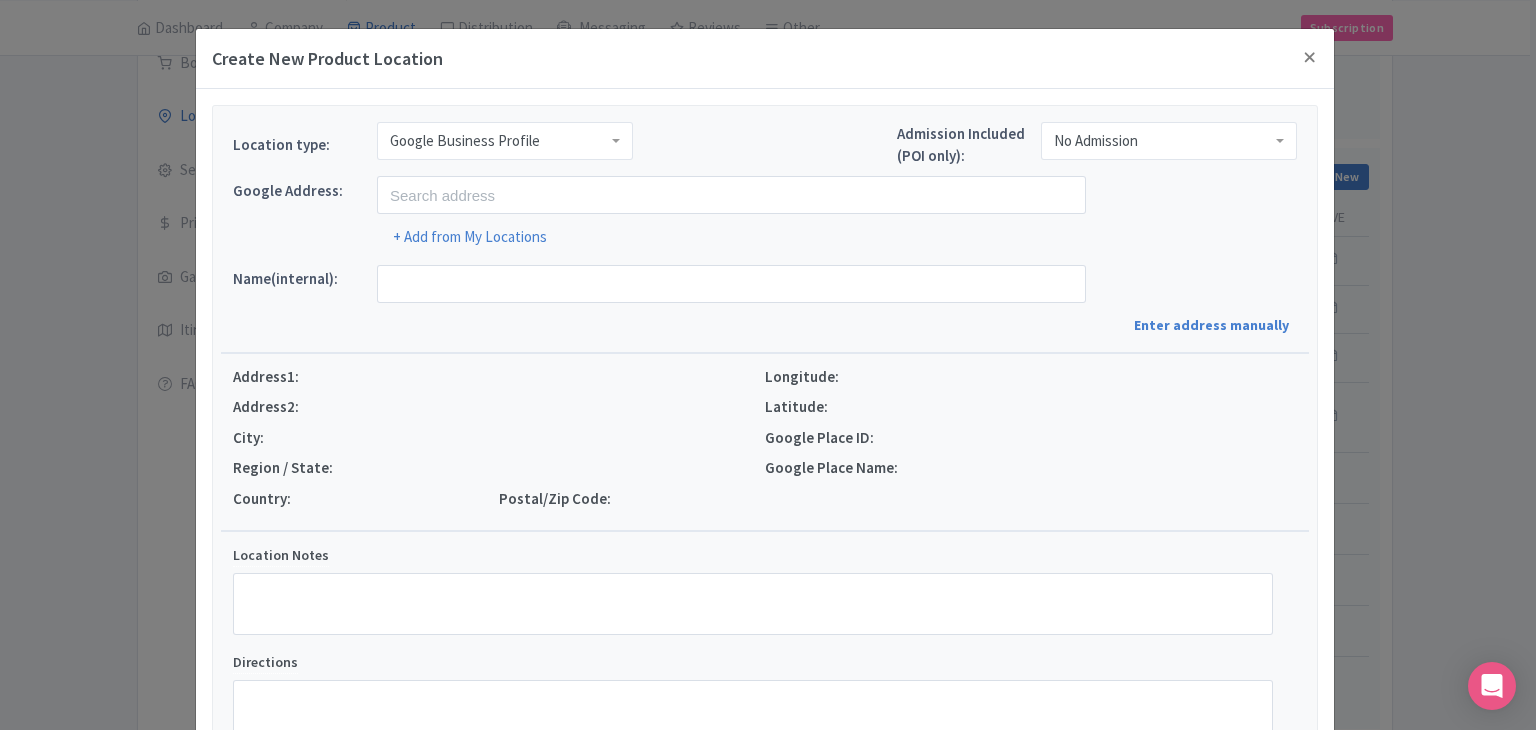 click on "Google Business Profile" at bounding box center [465, 141] 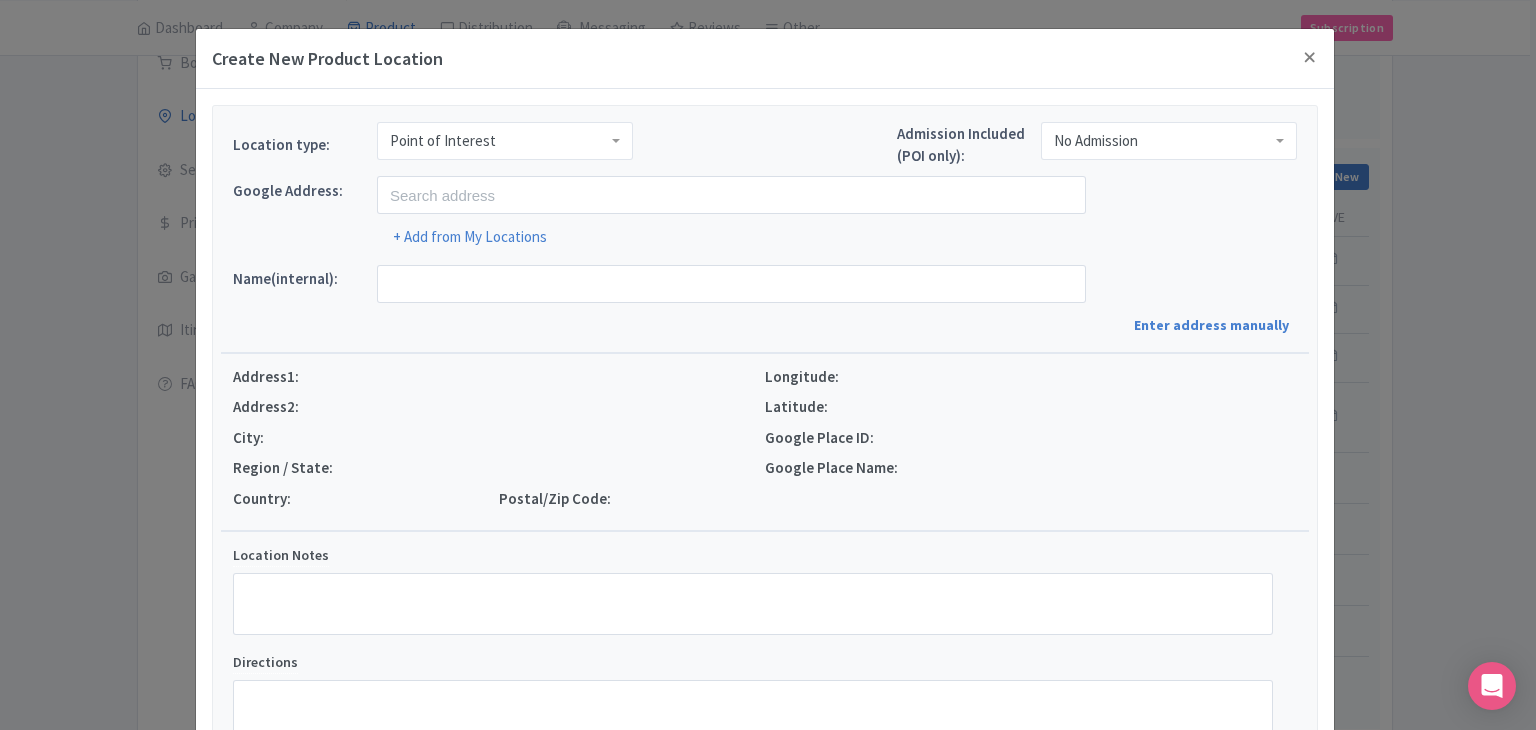 scroll, scrollTop: 0, scrollLeft: 0, axis: both 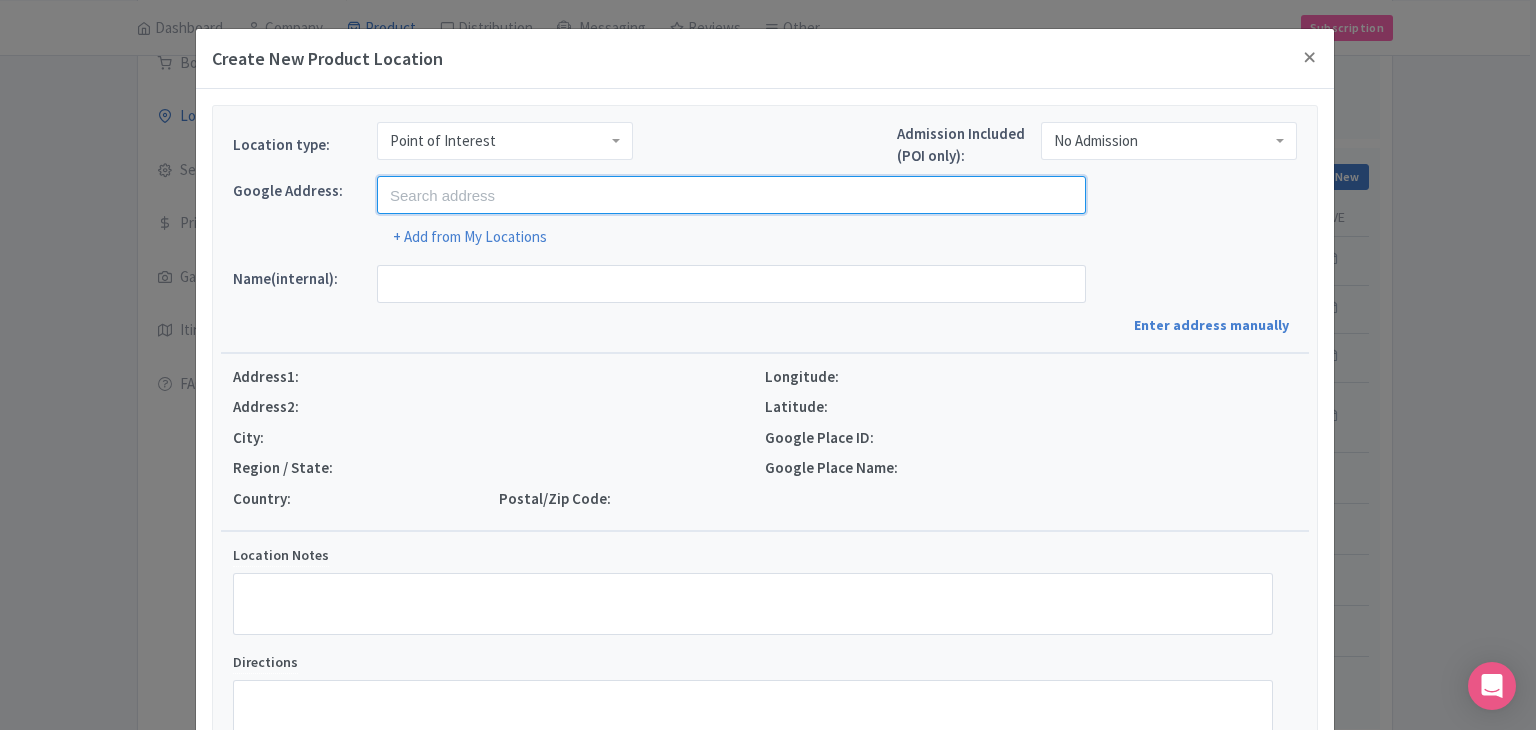 click at bounding box center [731, 195] 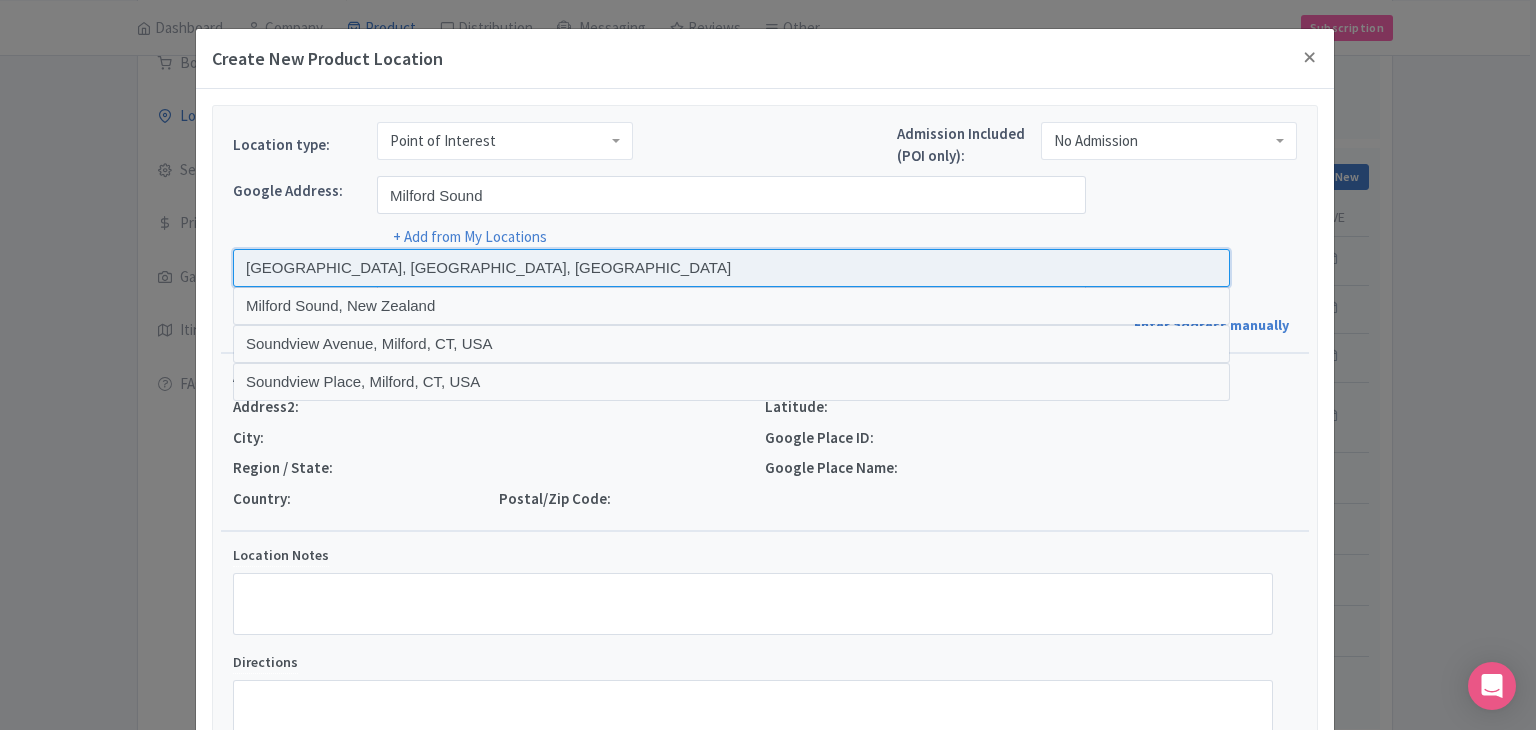 click at bounding box center [731, 268] 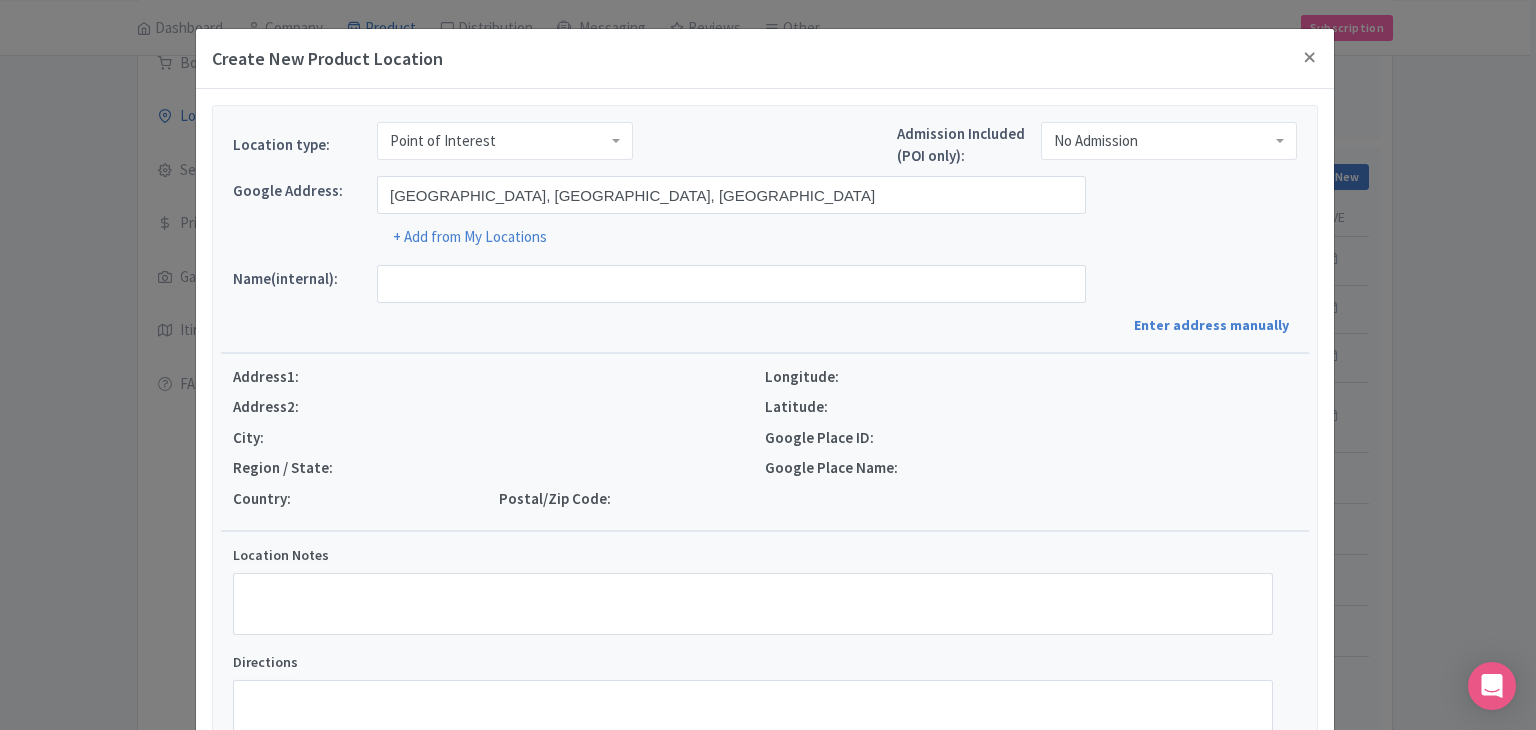 type on "Milford Sound / Piopiotahi, Milford Sound / Piopiotahi, Southland Region, New Zealand" 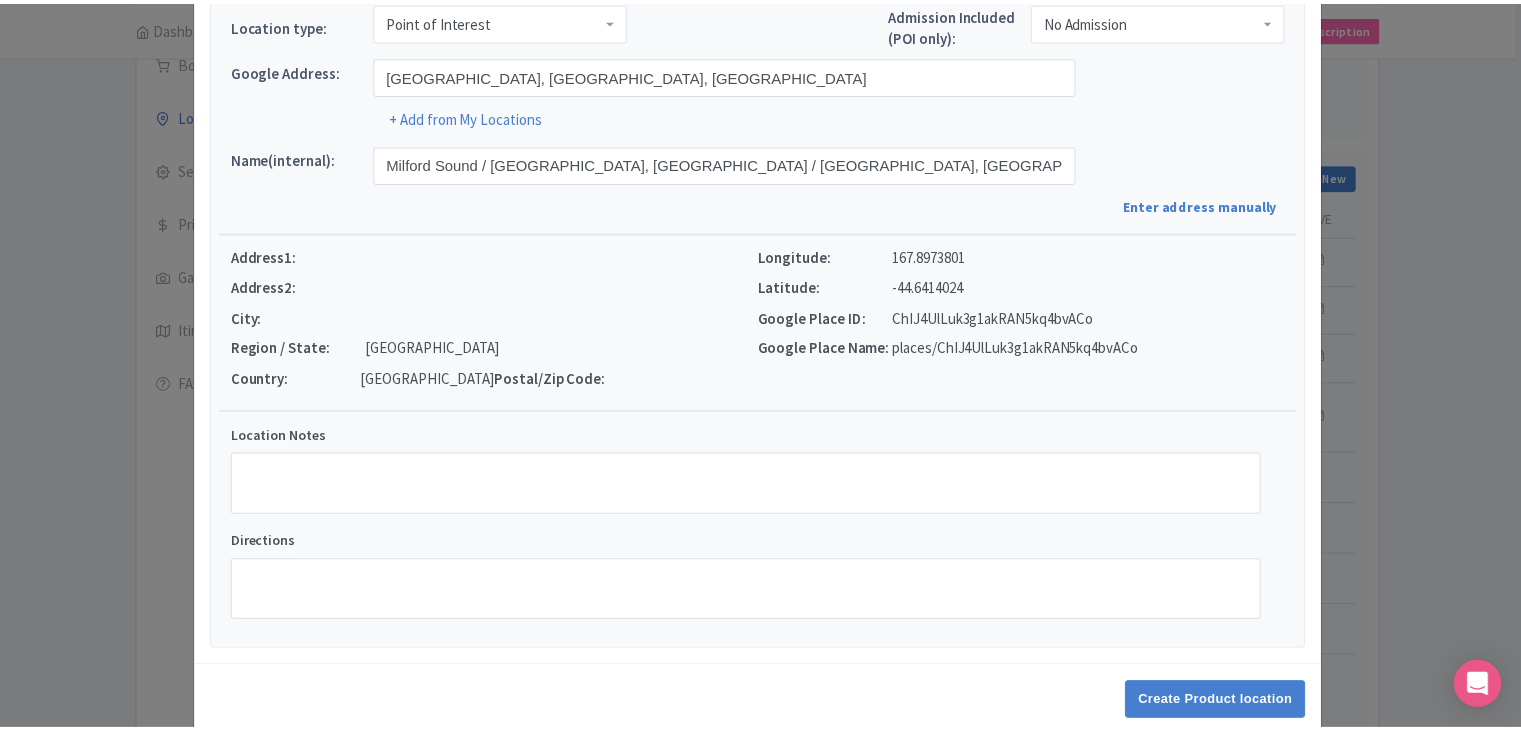 scroll, scrollTop: 152, scrollLeft: 0, axis: vertical 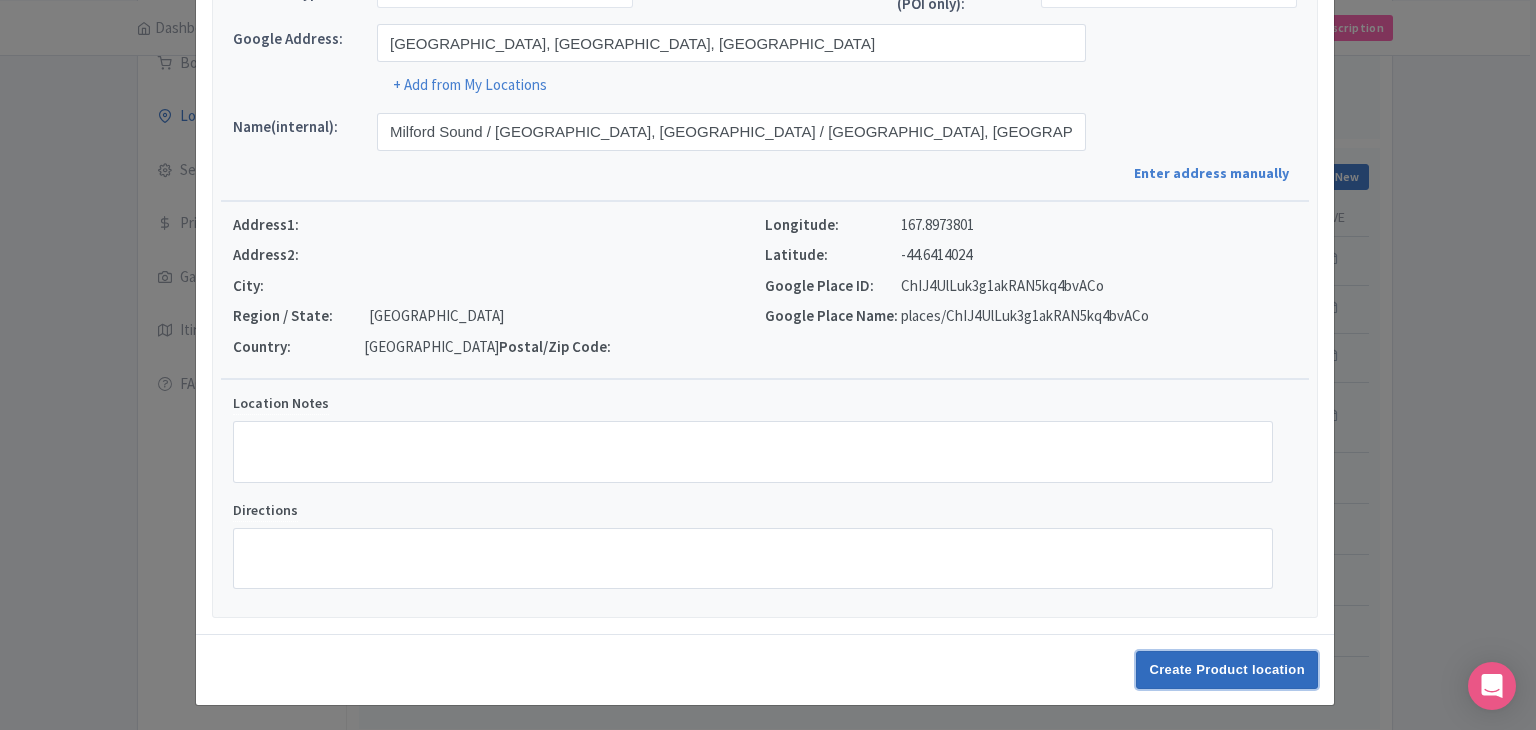 click on "Create Product location" at bounding box center [1227, 670] 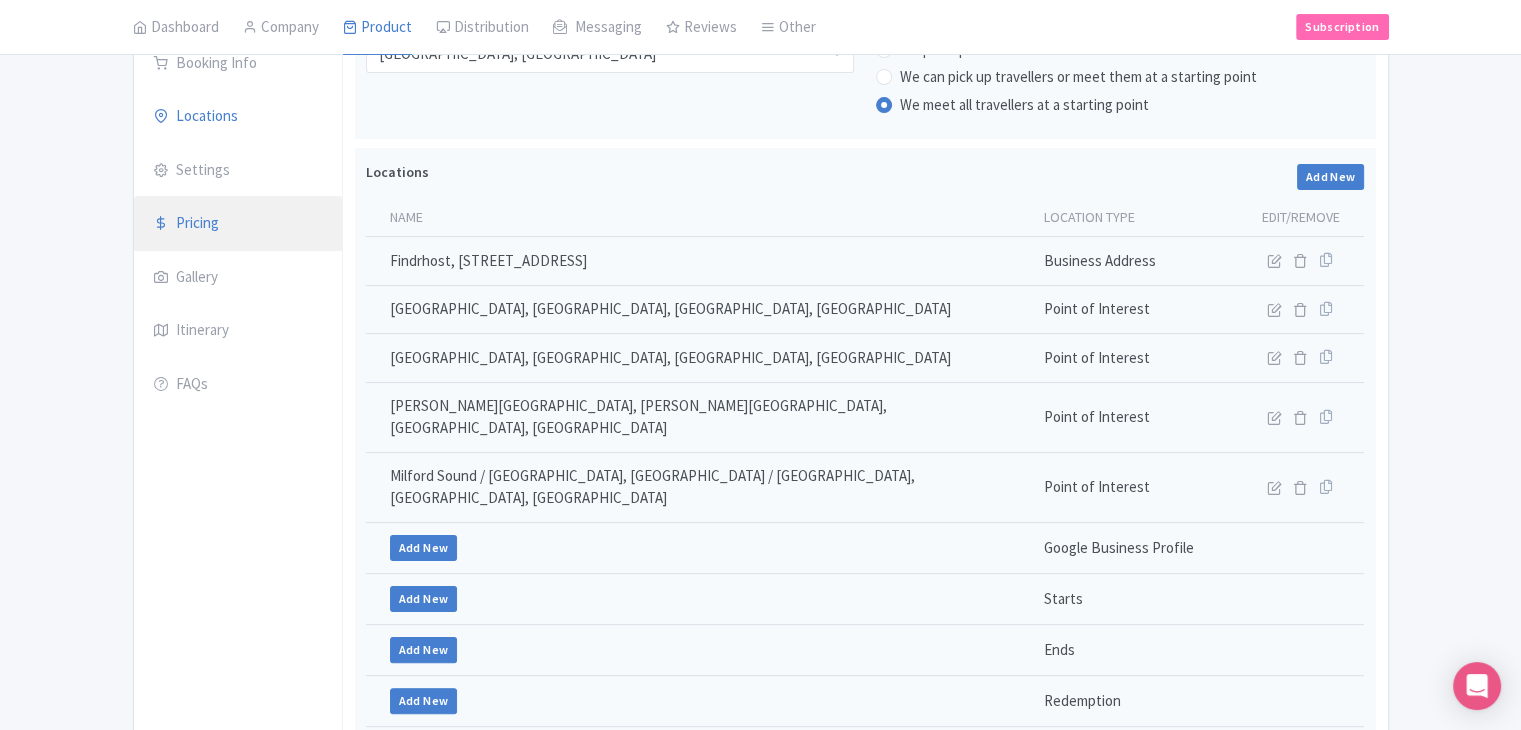 click on "Pricing" at bounding box center (238, 224) 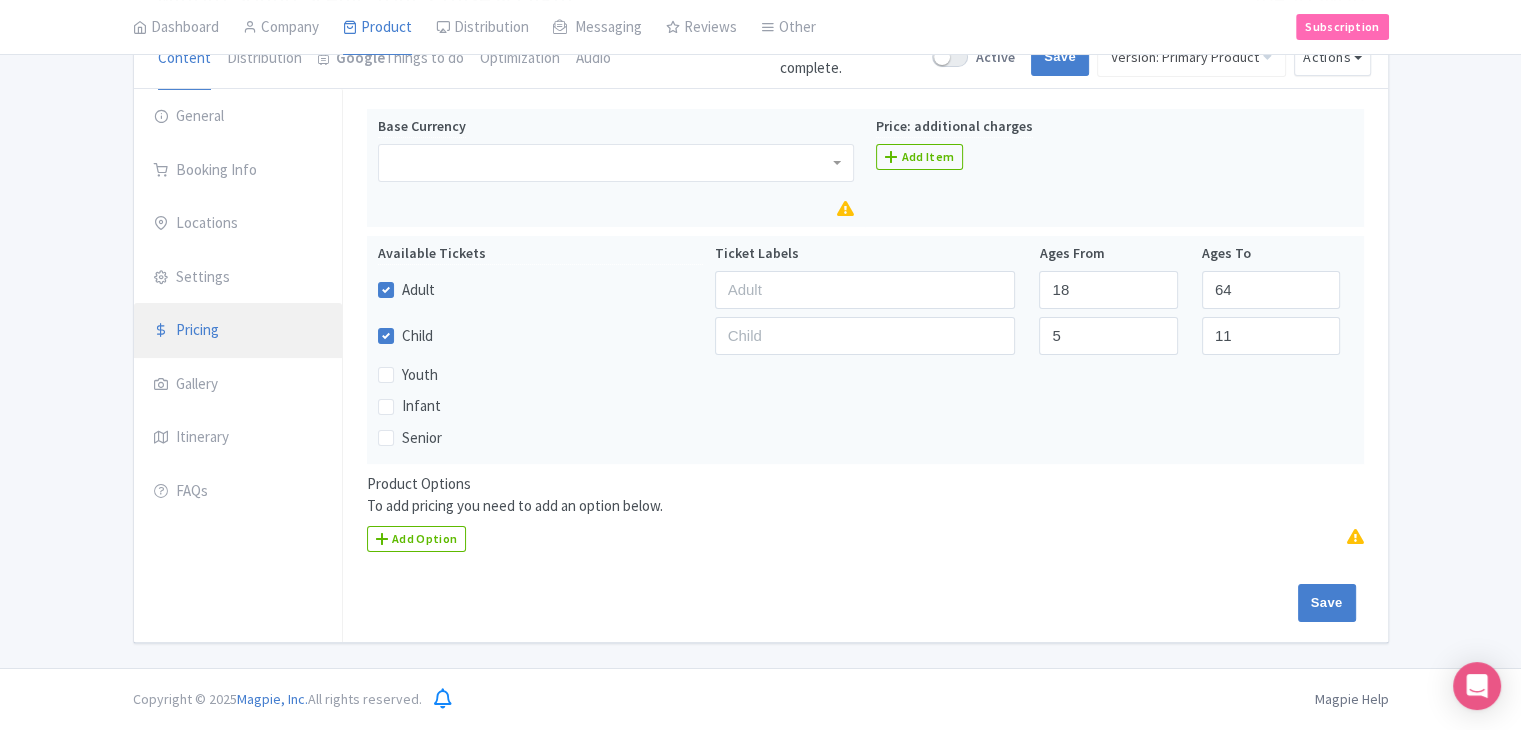 scroll, scrollTop: 201, scrollLeft: 0, axis: vertical 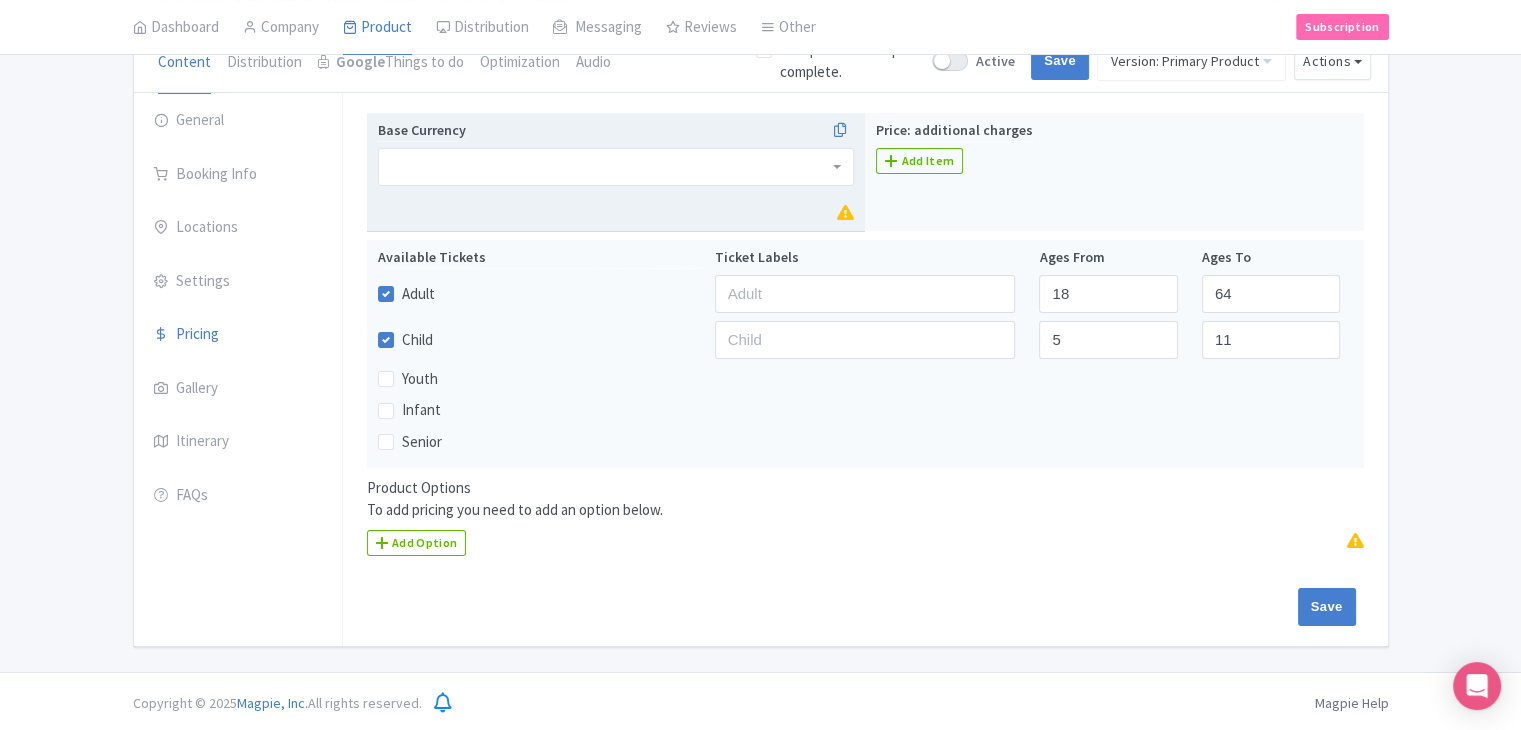 click at bounding box center [616, 167] 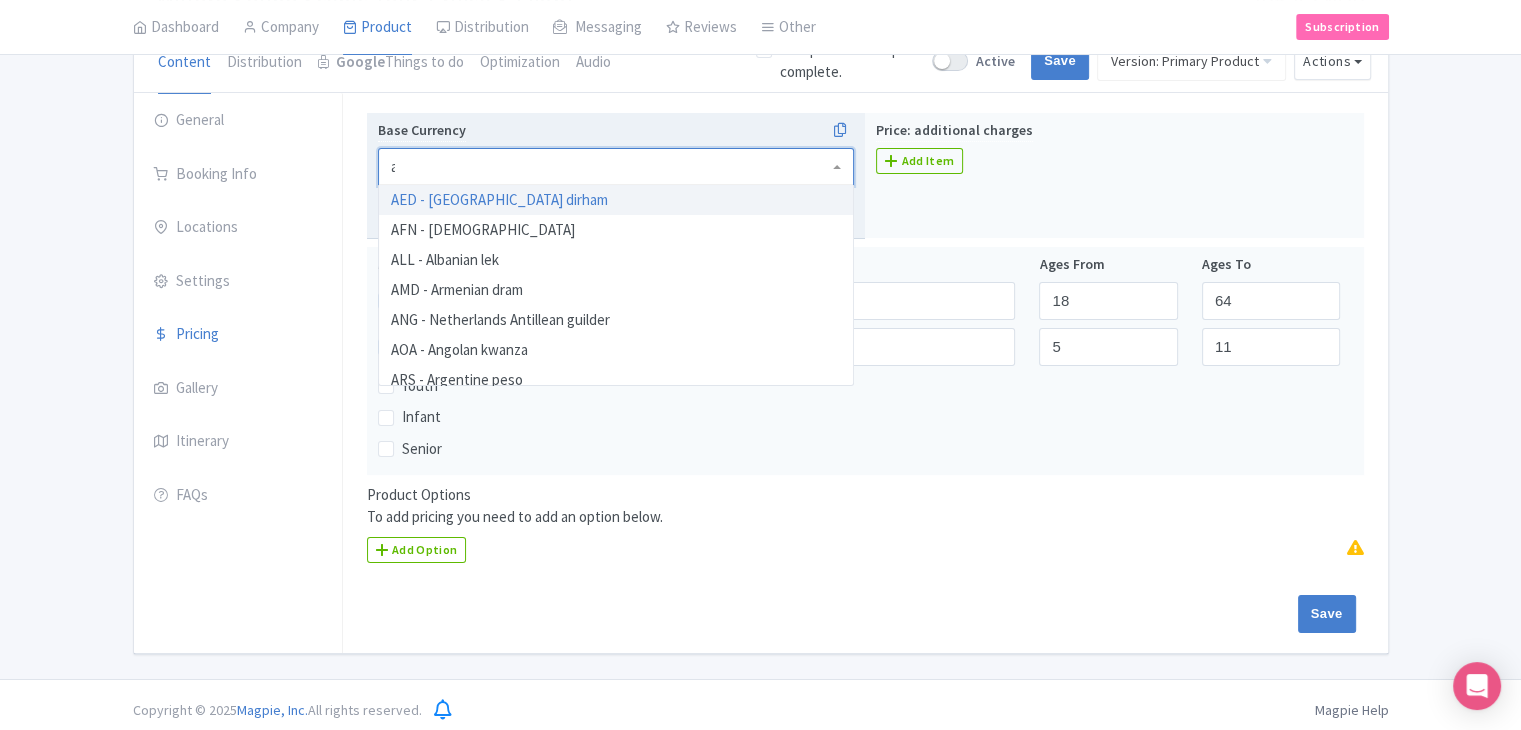 scroll, scrollTop: 70, scrollLeft: 0, axis: vertical 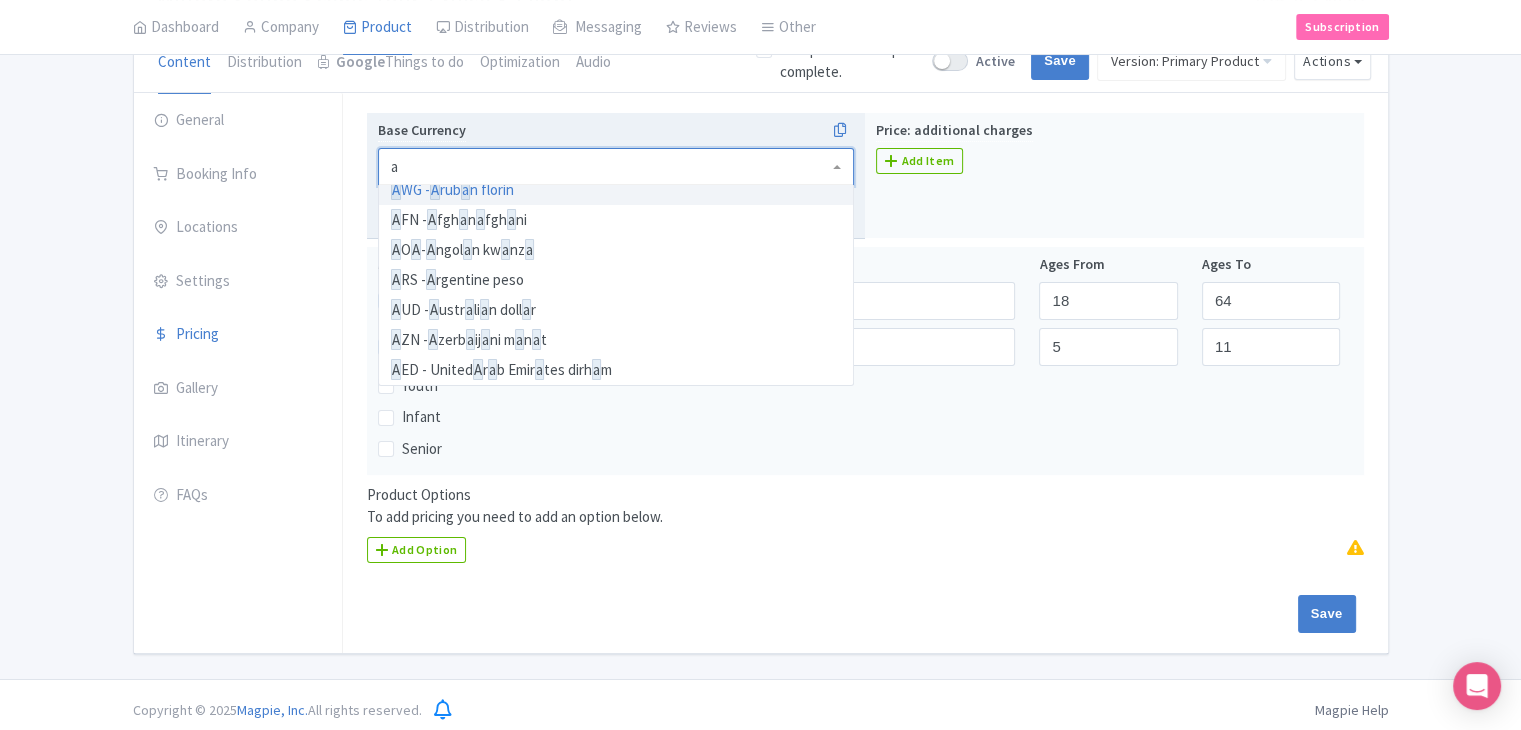 type on "au" 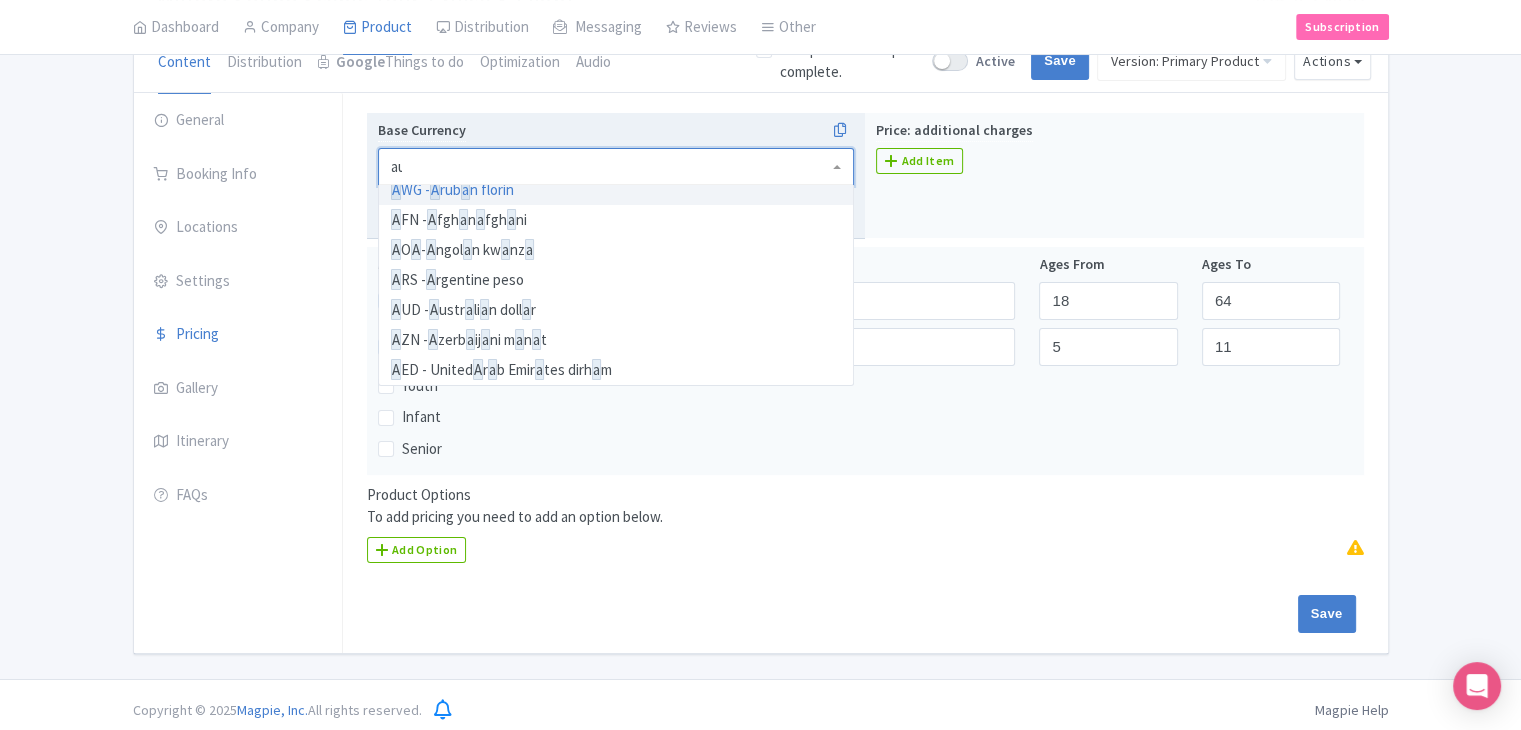 scroll, scrollTop: 0, scrollLeft: 0, axis: both 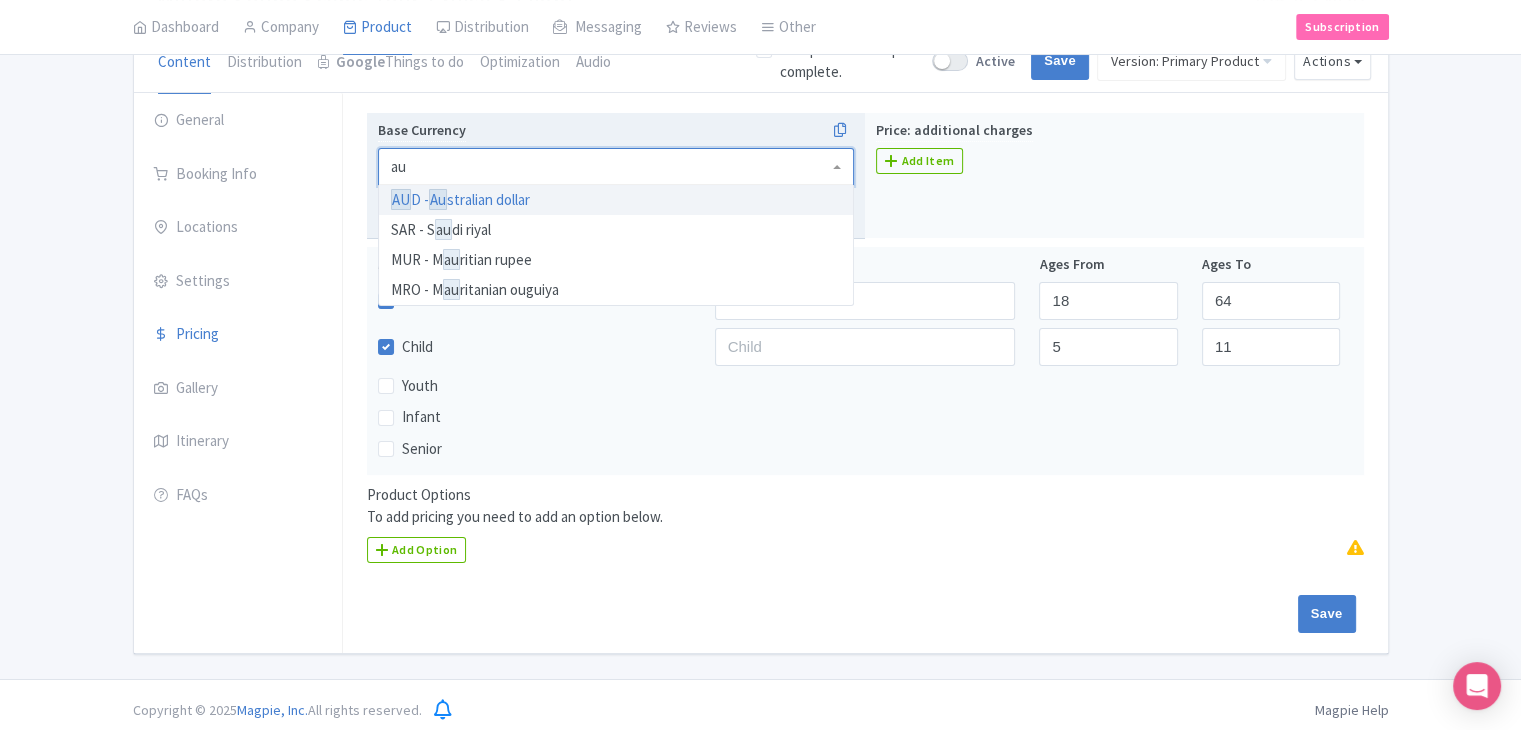 type 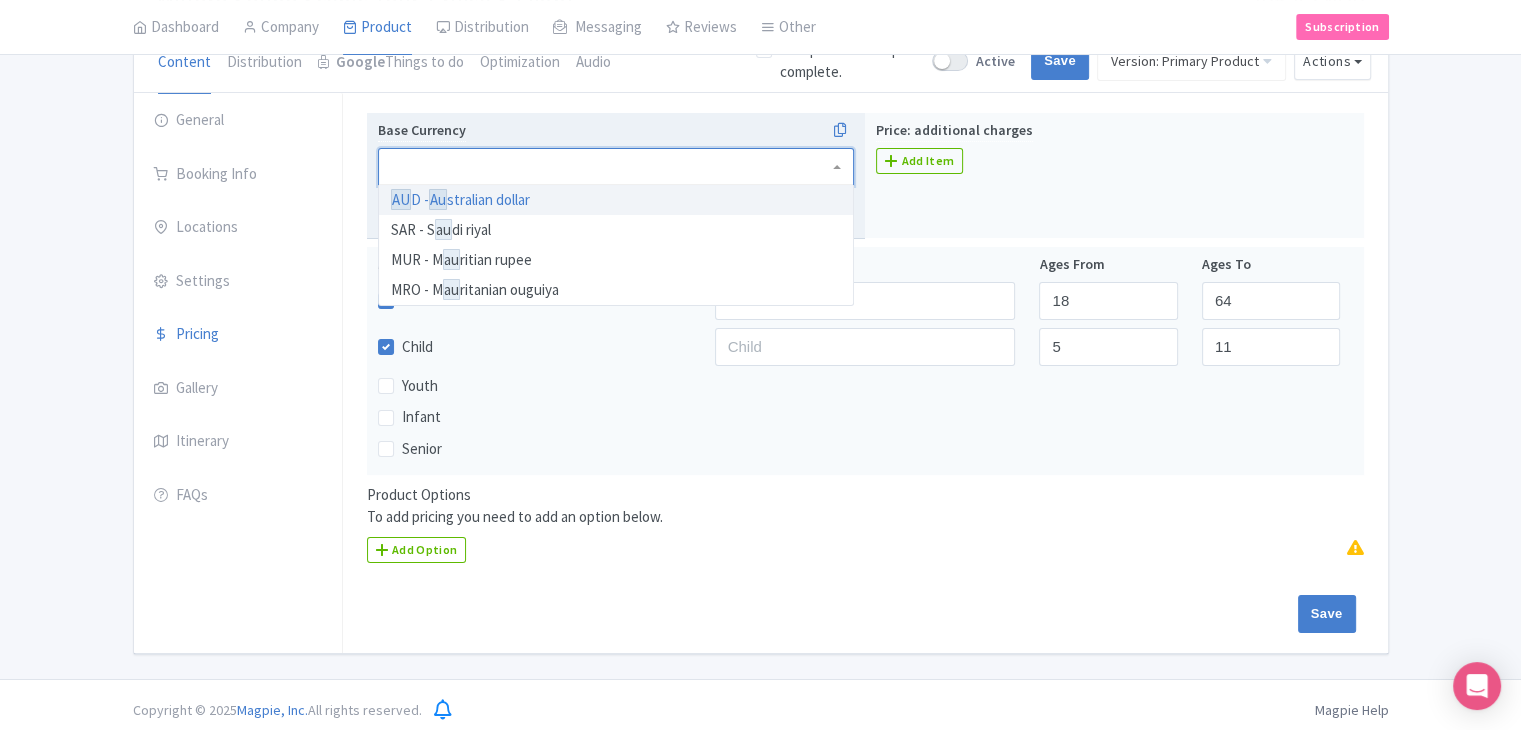 scroll, scrollTop: 0, scrollLeft: 0, axis: both 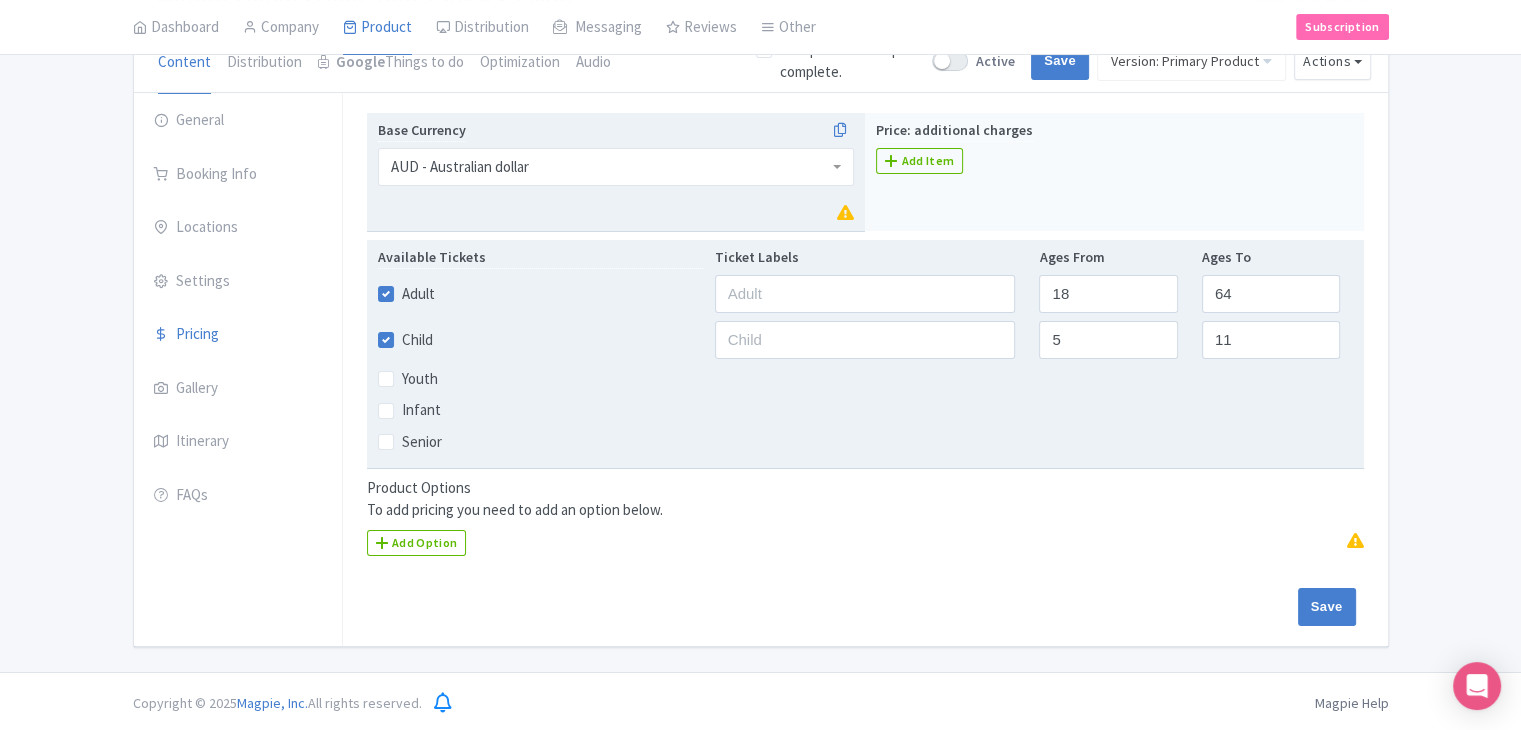 click on "Child" at bounding box center (417, 340) 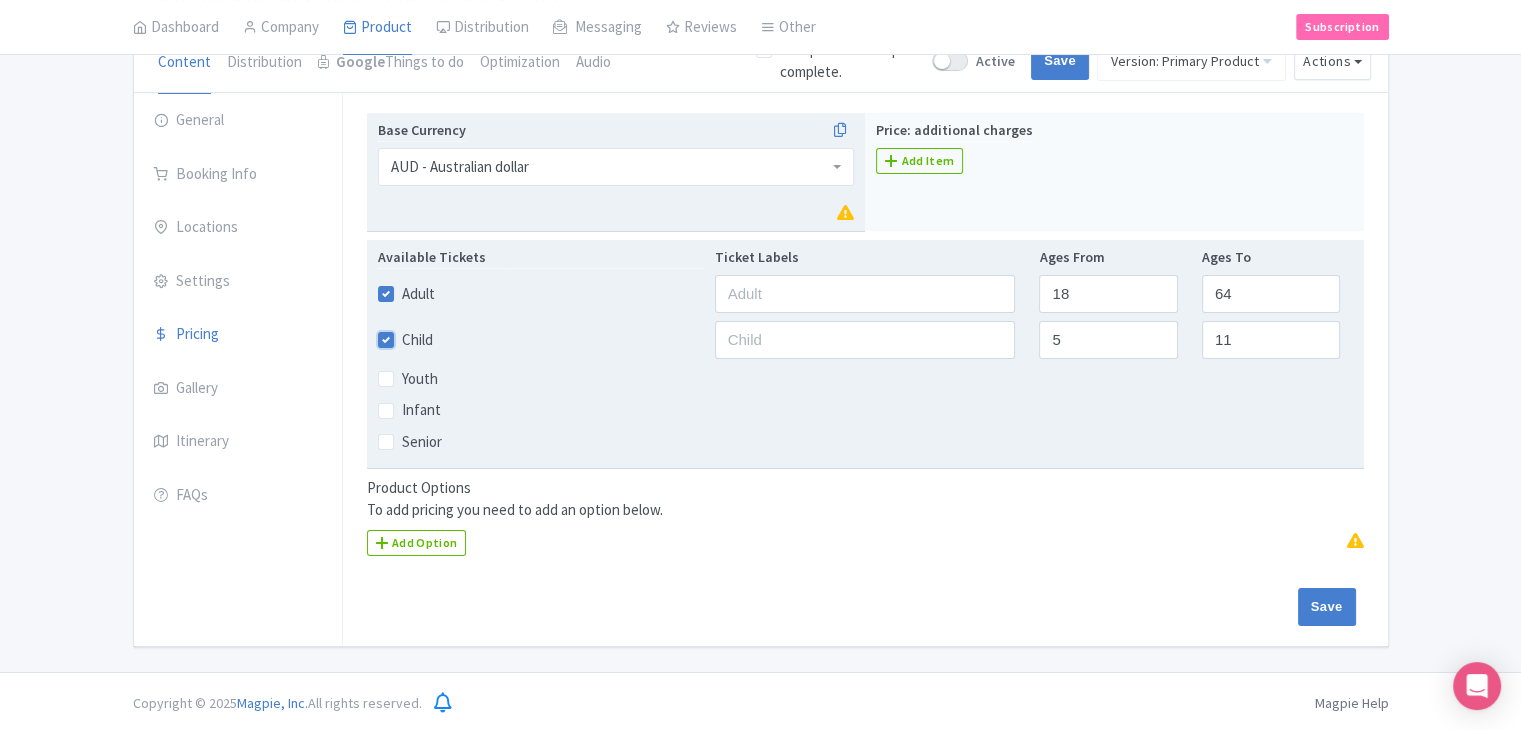 click on "Child" at bounding box center [408, 334] 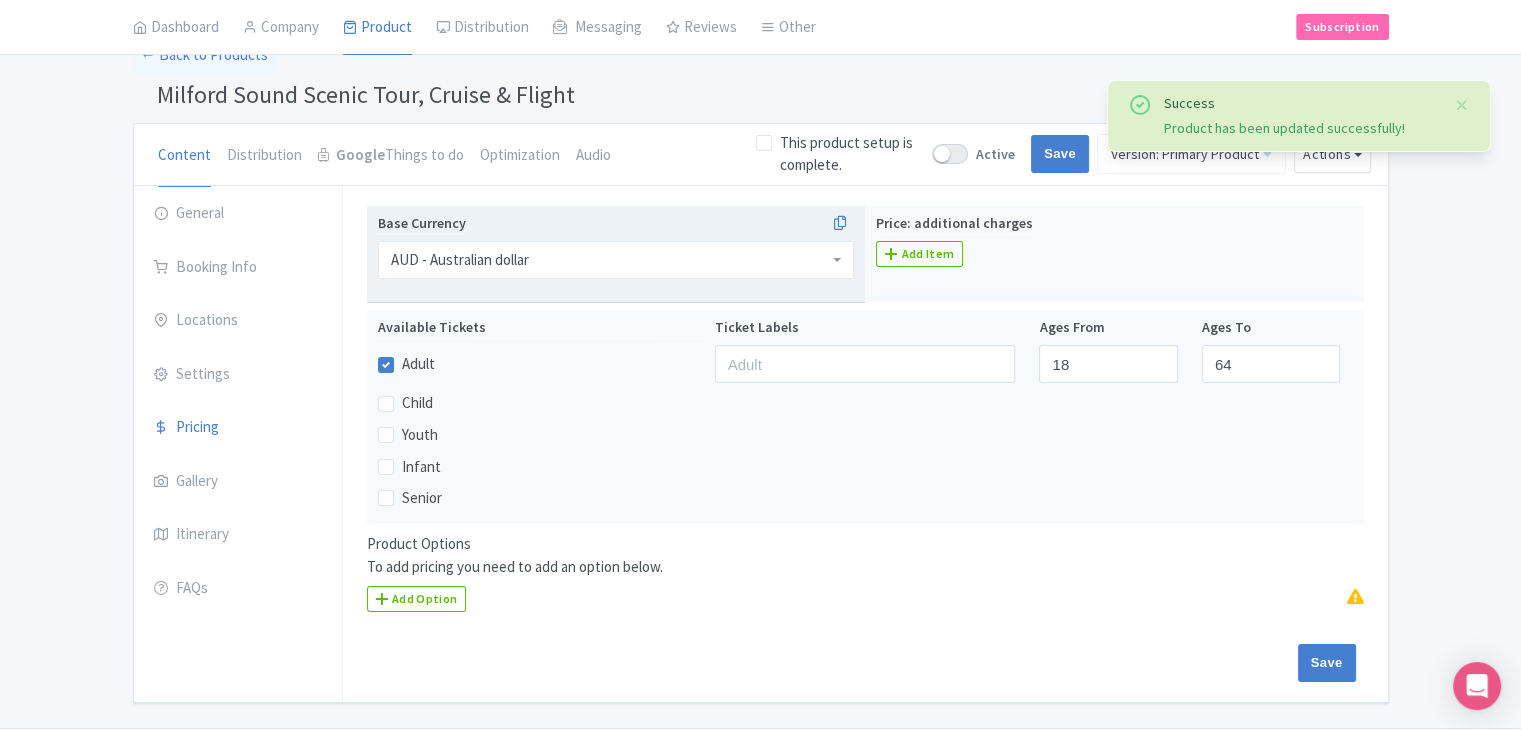 scroll, scrollTop: 64, scrollLeft: 0, axis: vertical 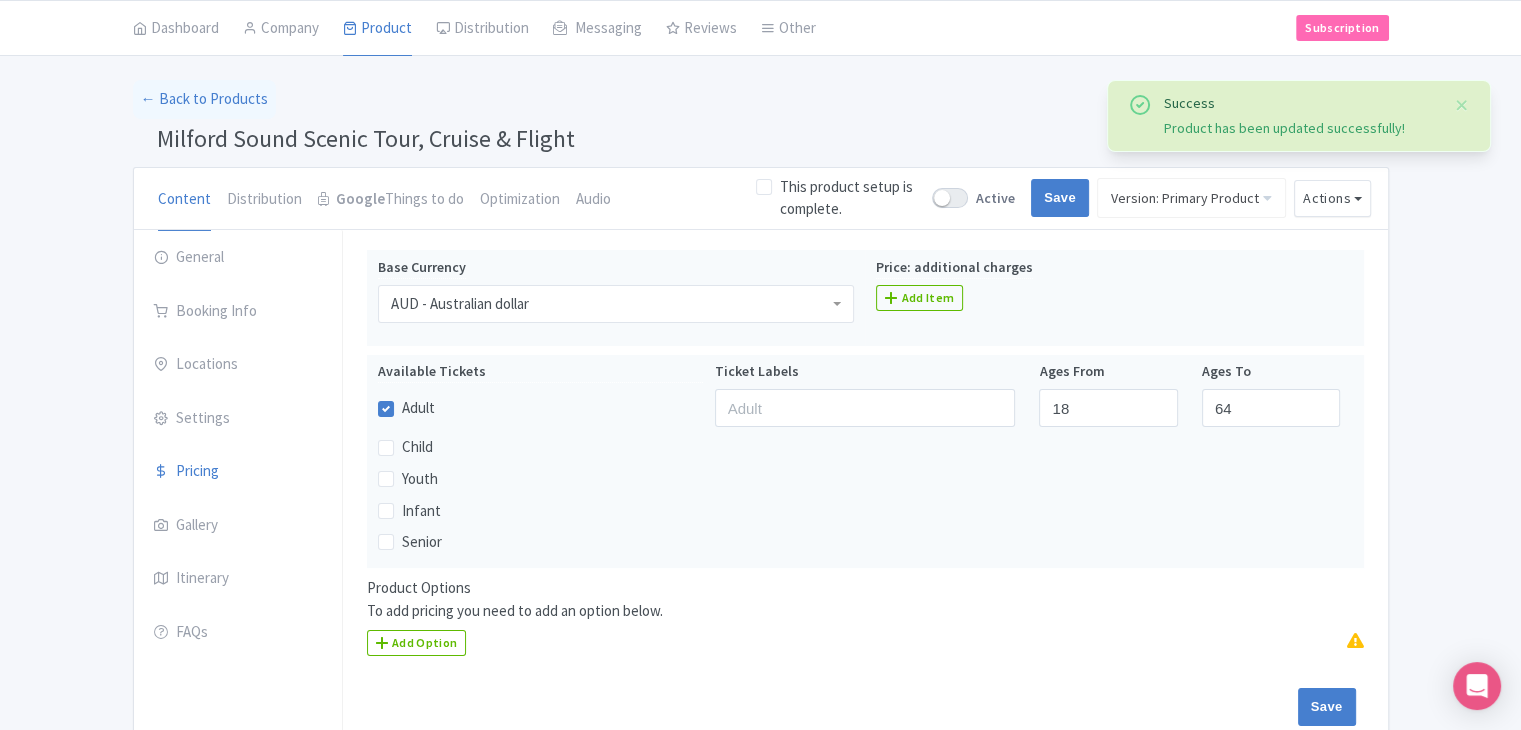 click on "Milford Sound Scenic Tour, Cruise & Flight" at bounding box center (366, 138) 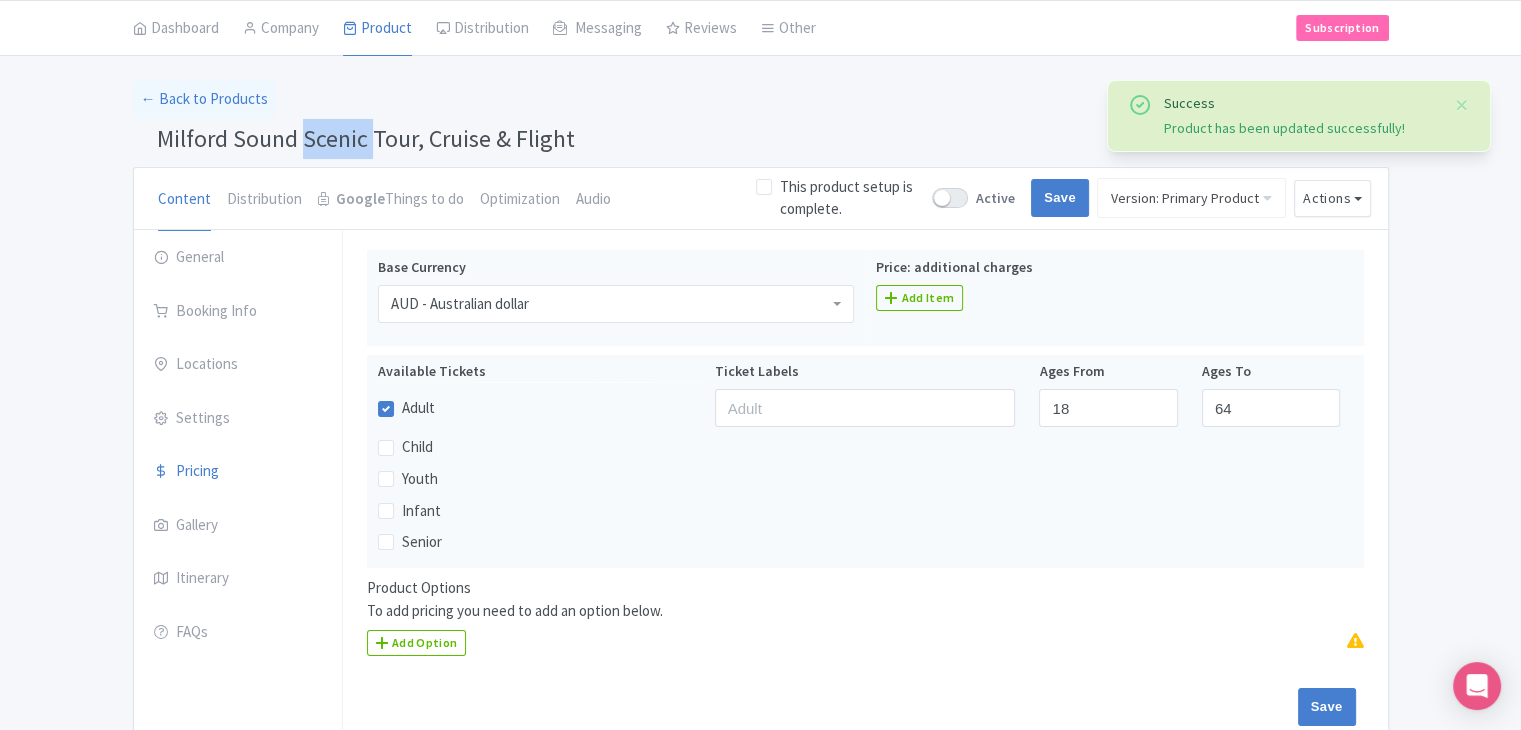 click on "Milford Sound Scenic Tour, Cruise & Flight" at bounding box center (366, 138) 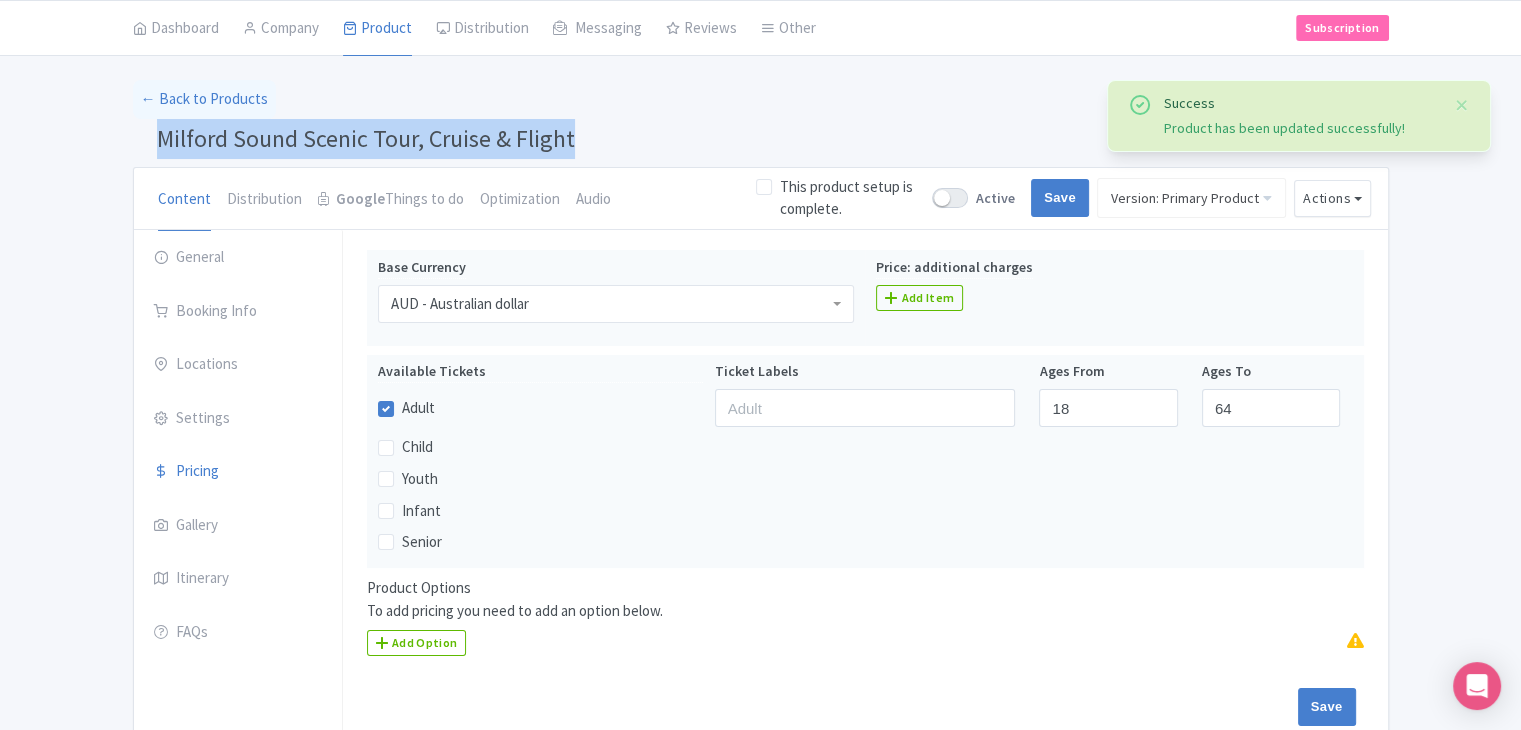 click on "Milford Sound Scenic Tour, Cruise & Flight" at bounding box center [366, 138] 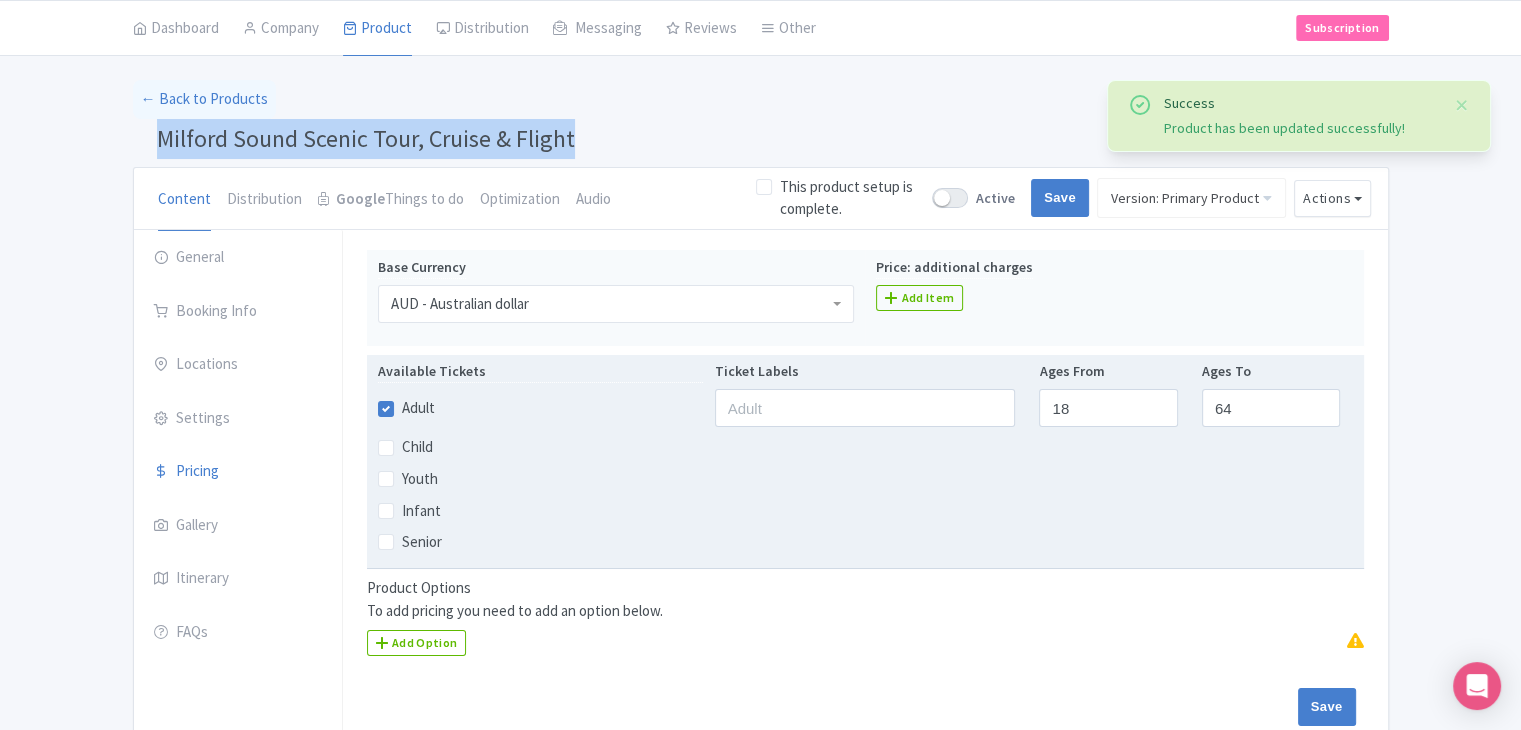 copy on "Milford Sound Scenic Tour, Cruise & Flight" 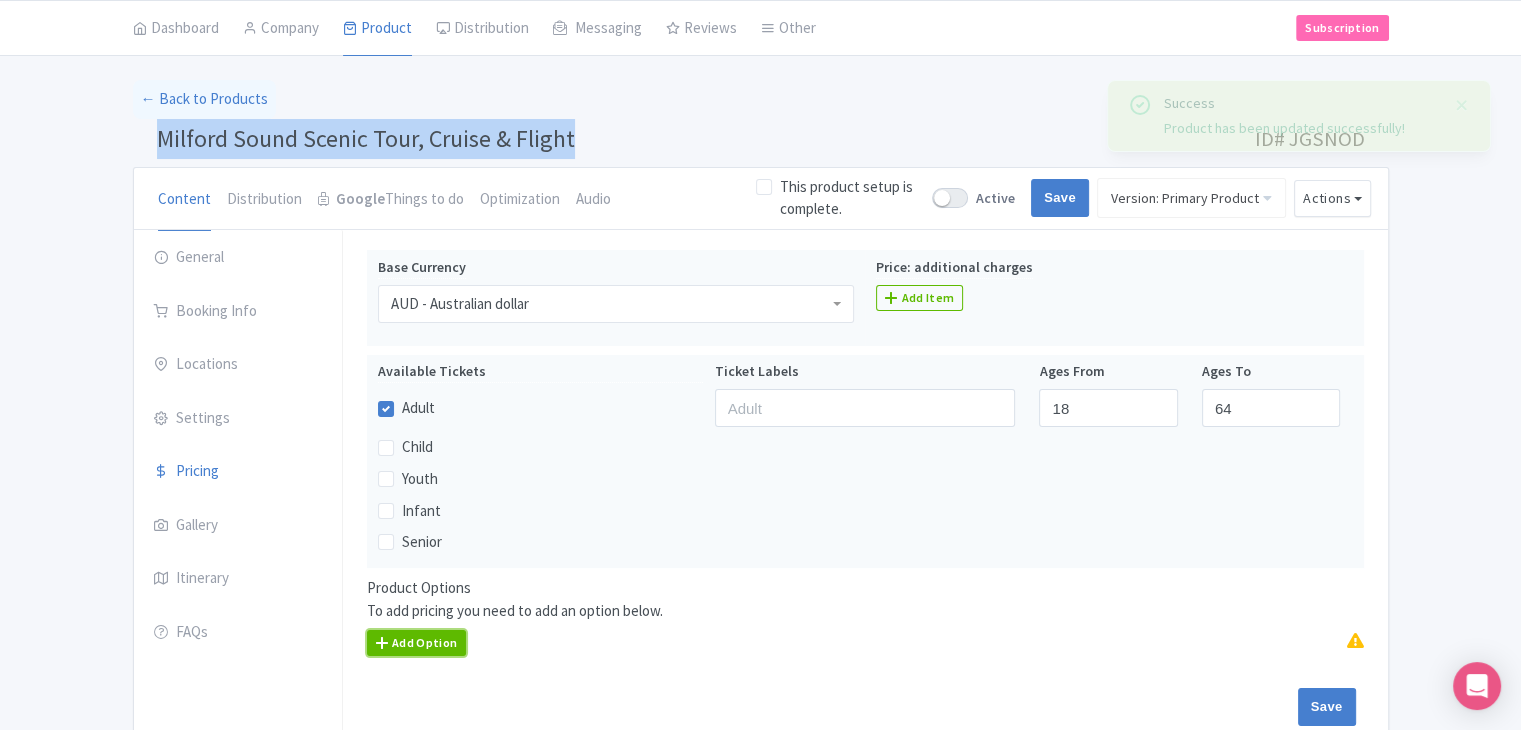 click on "Add Option" at bounding box center (417, 643) 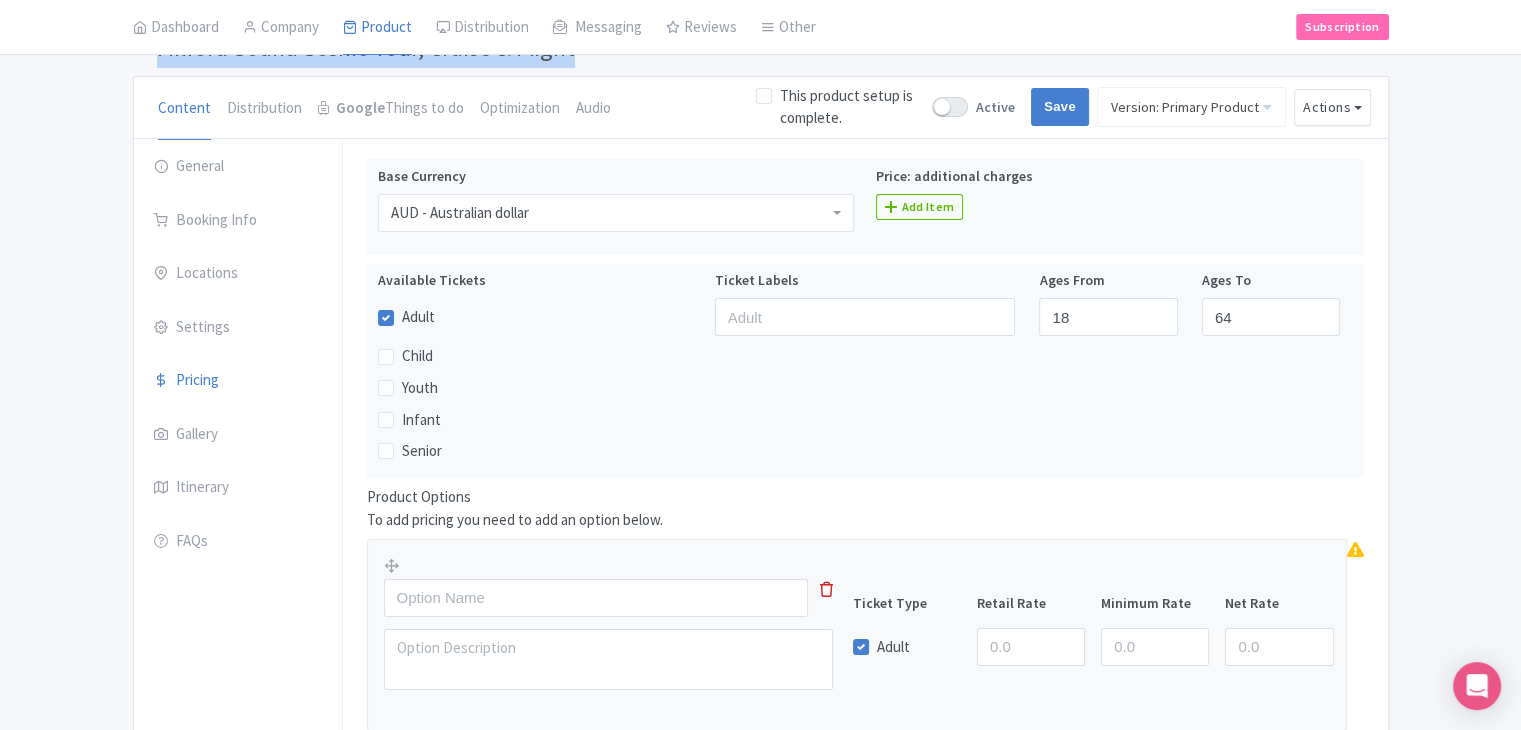 scroll, scrollTop: 300, scrollLeft: 0, axis: vertical 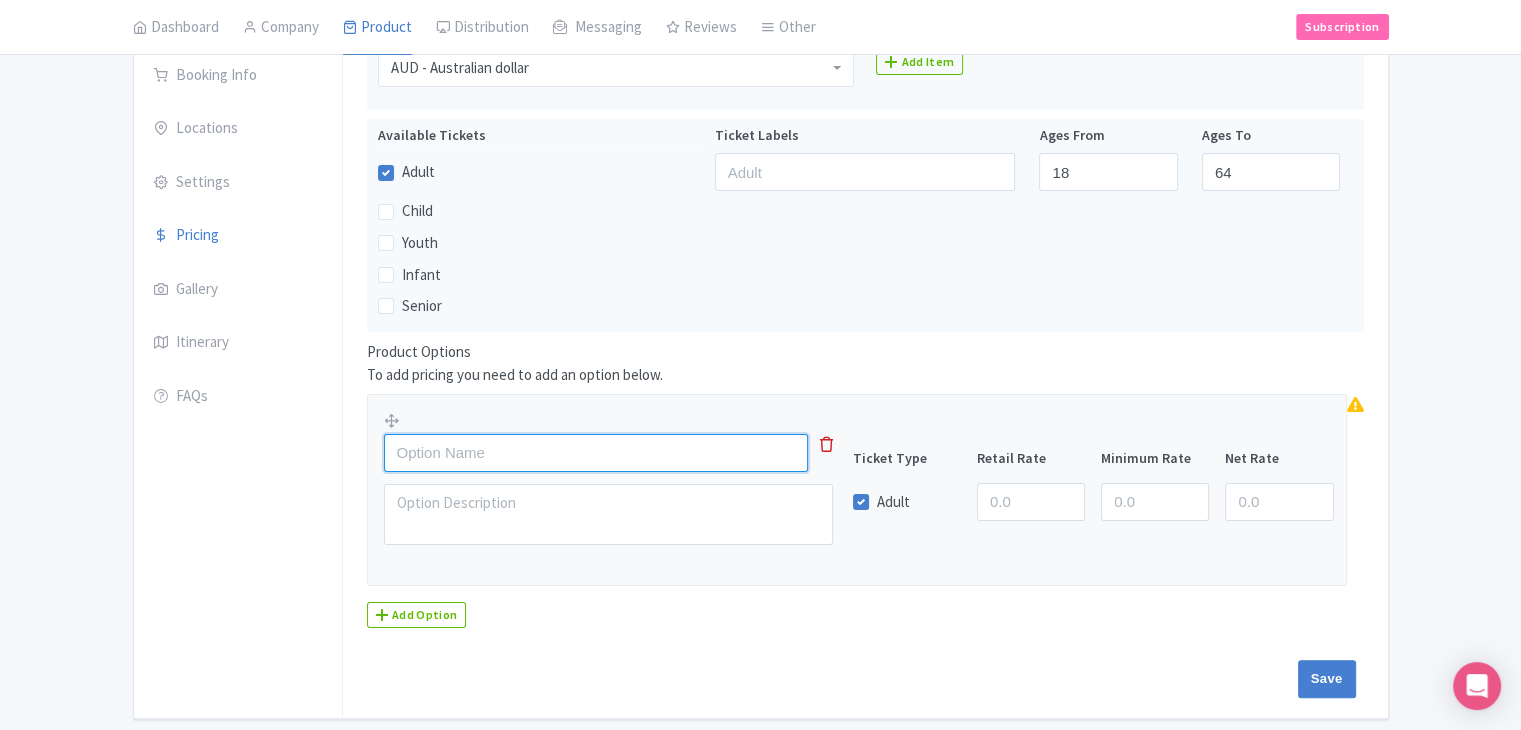 click at bounding box center [596, 453] 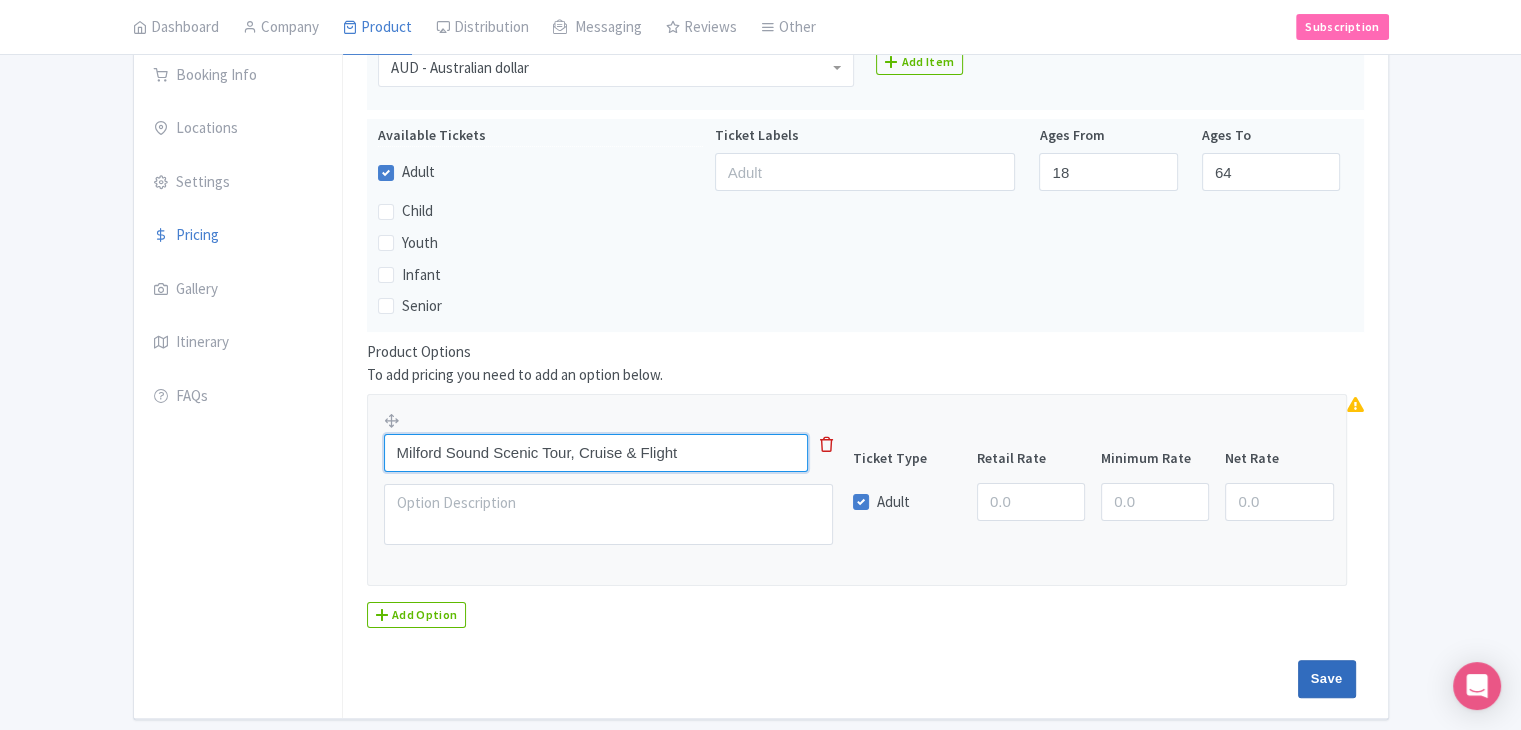 type on "Milford Sound Scenic Tour, Cruise & Flight" 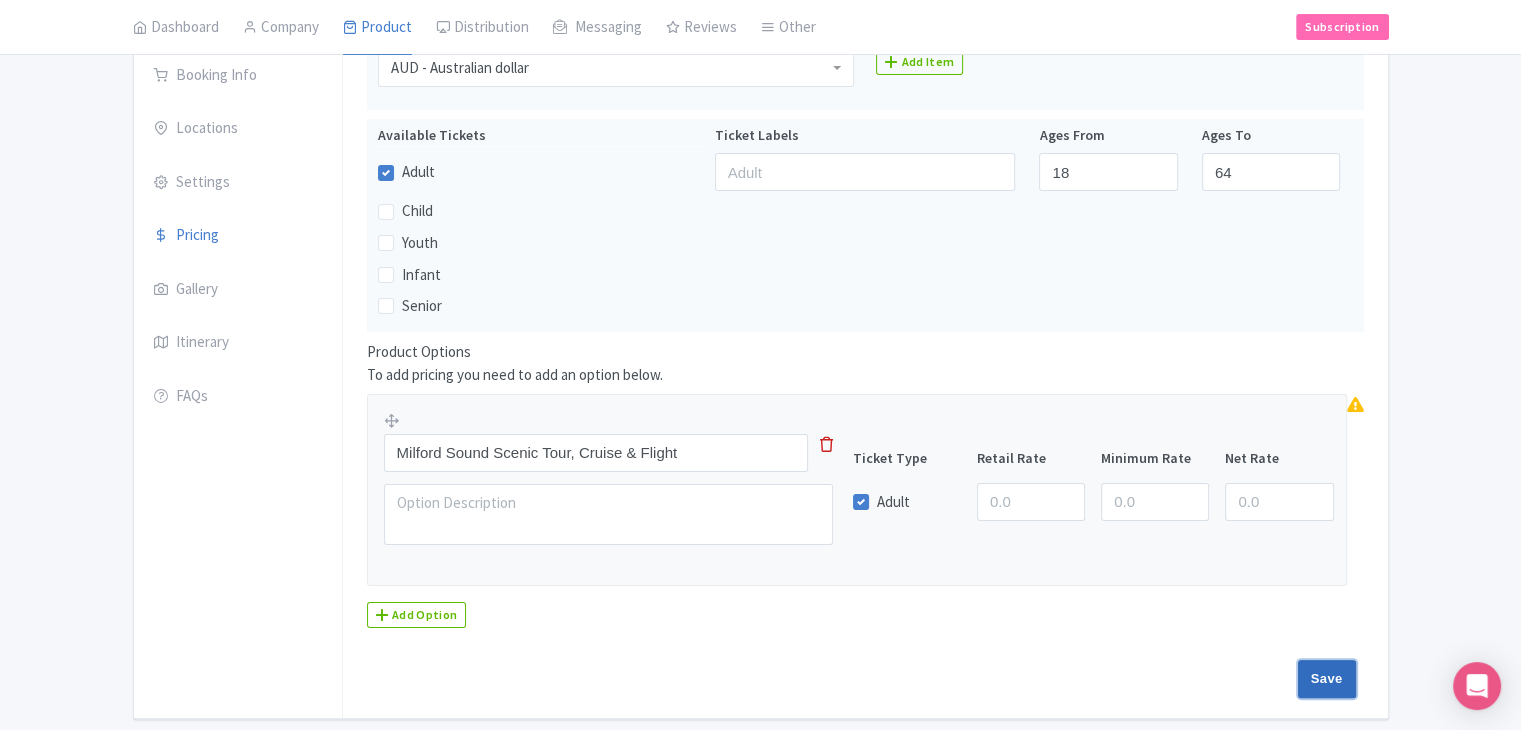 click on "Save" at bounding box center [1327, 679] 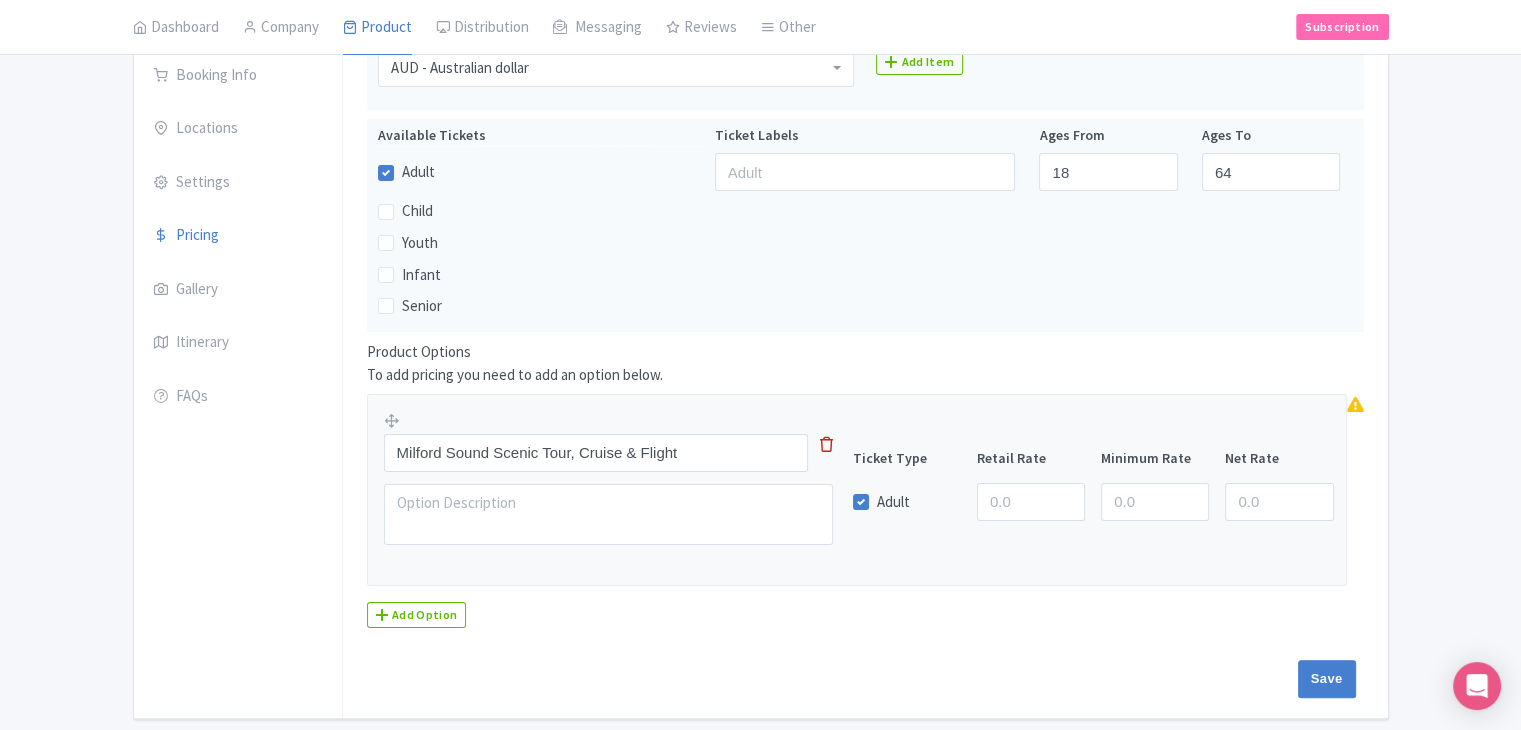 type on "Update Product" 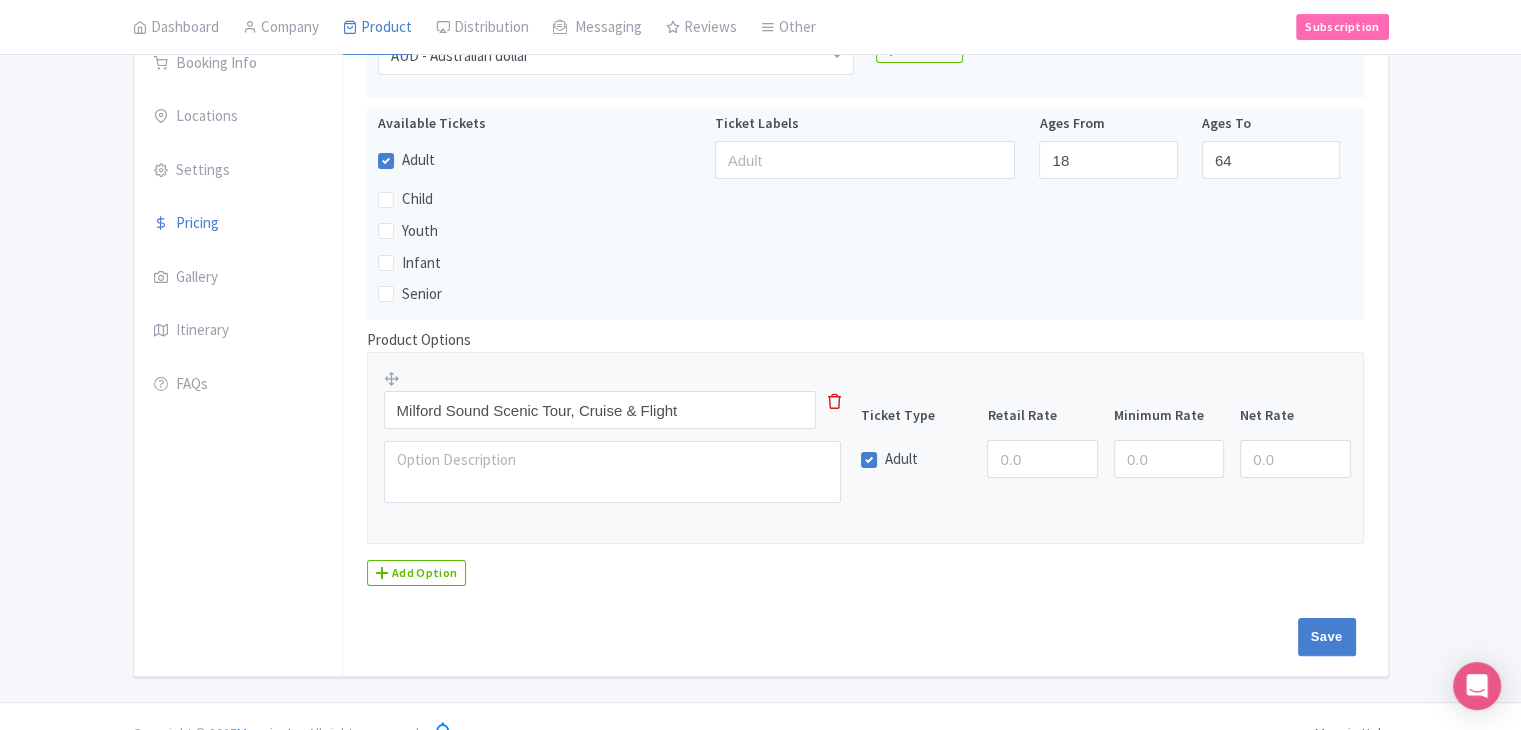 scroll, scrollTop: 312, scrollLeft: 0, axis: vertical 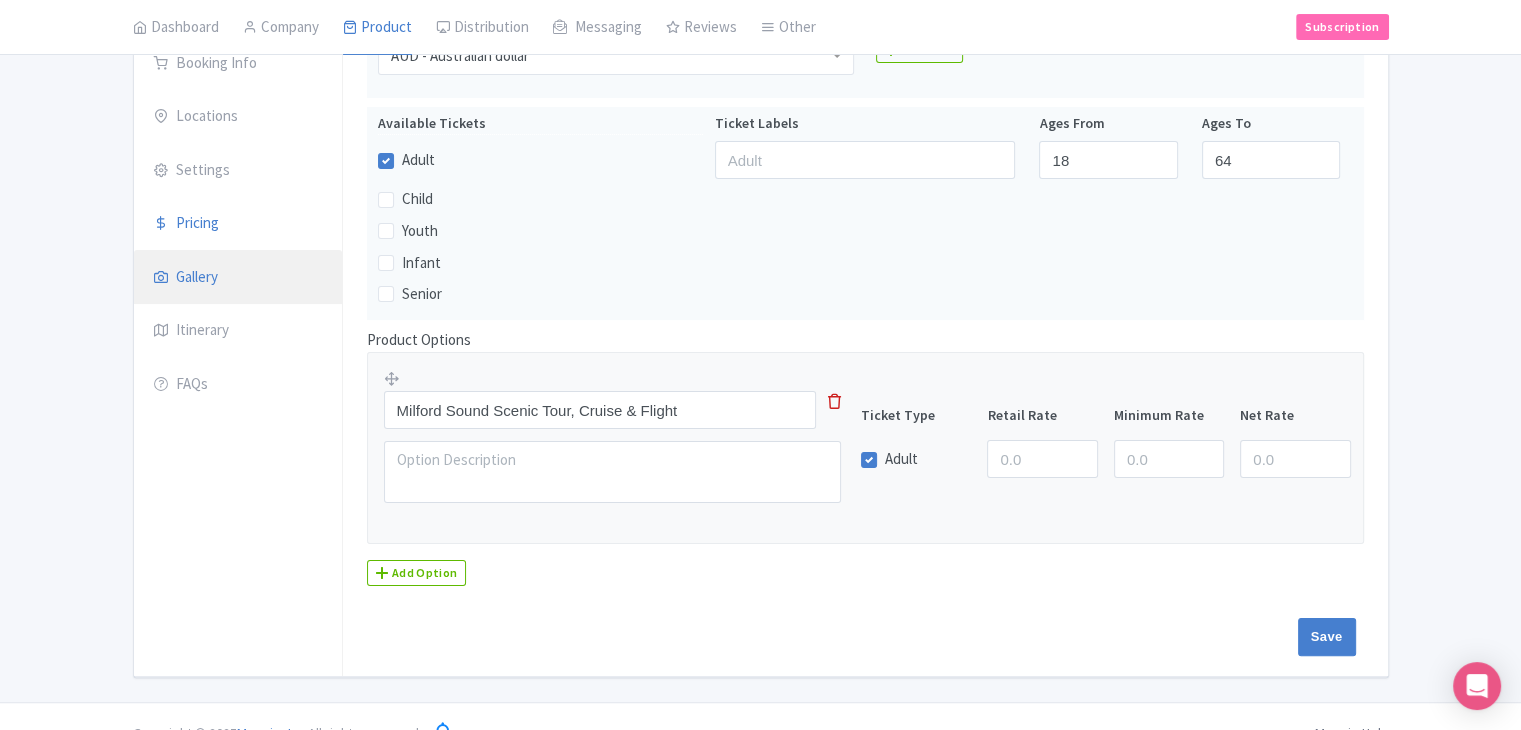 click on "Gallery" at bounding box center [238, 278] 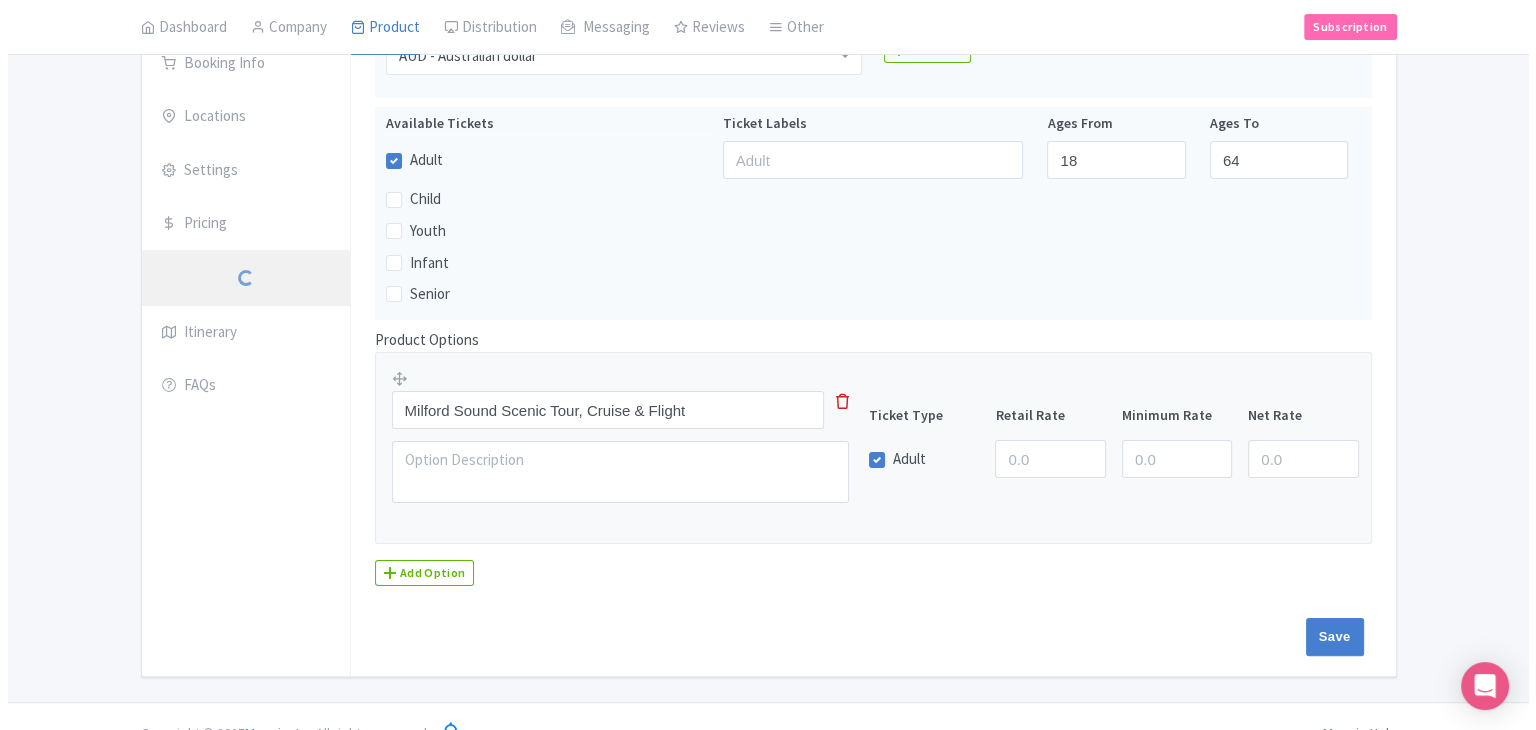 scroll, scrollTop: 84, scrollLeft: 0, axis: vertical 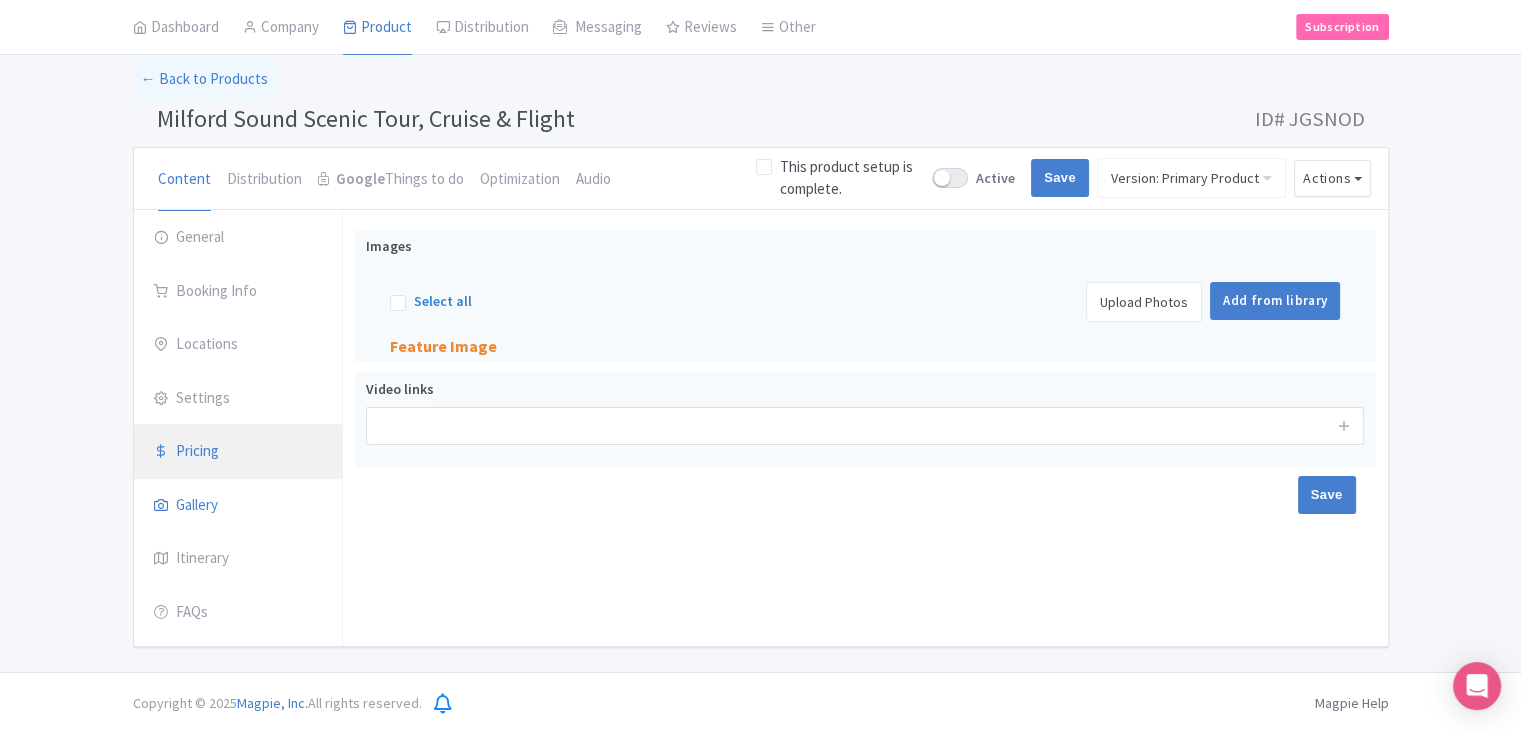 click on "Pricing" at bounding box center [238, 452] 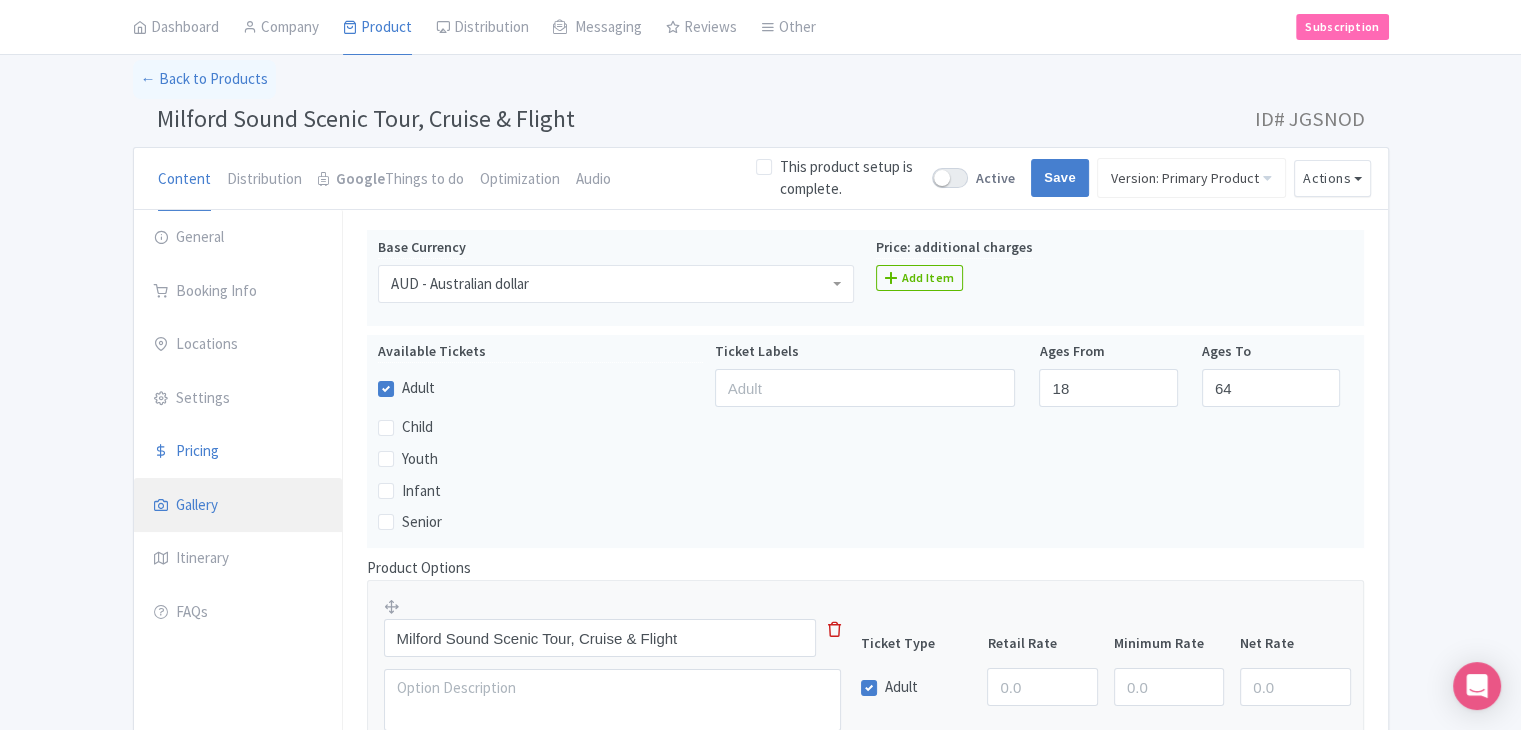 click on "Gallery" at bounding box center (238, 506) 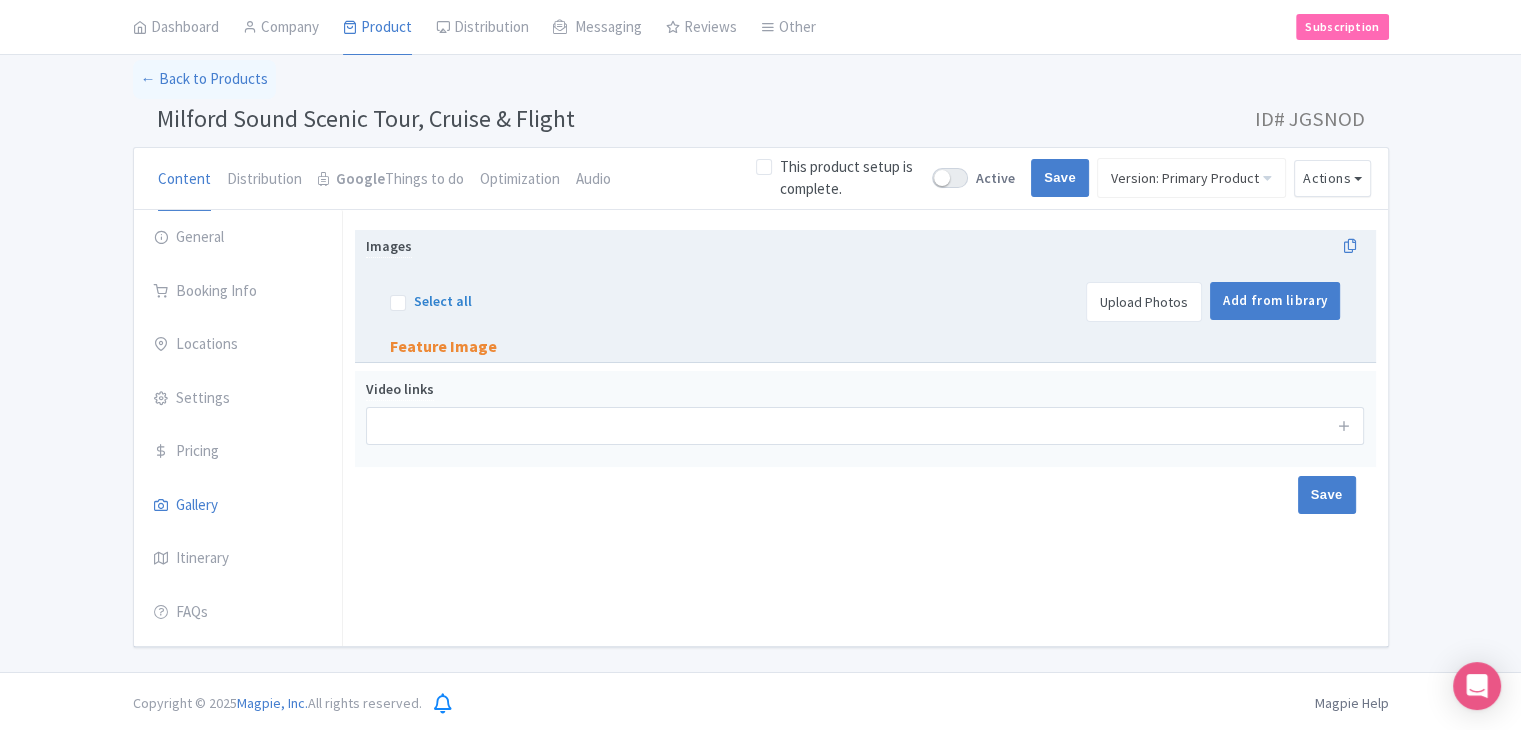 click on "Upload Photos" at bounding box center [1144, 302] 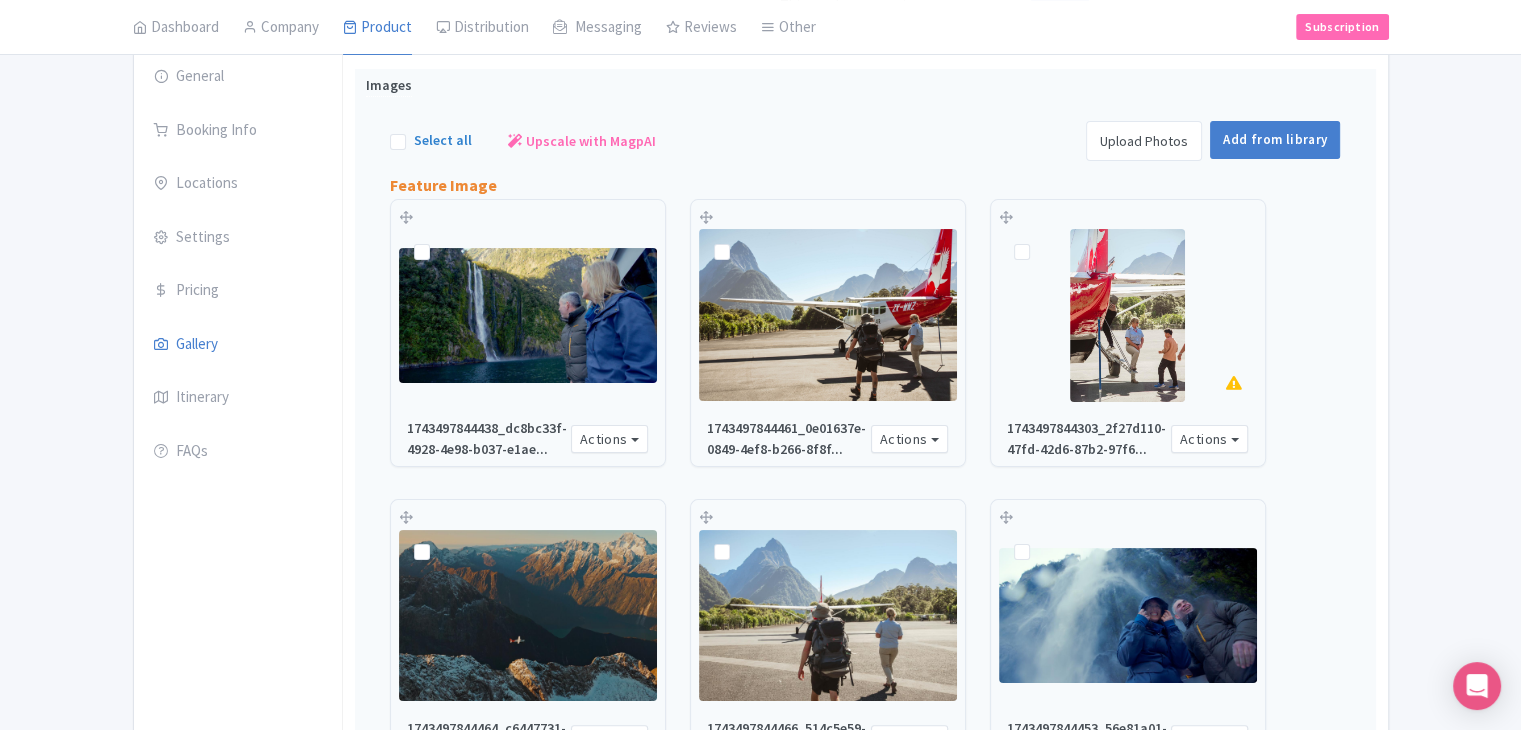 scroll, scrollTop: 564, scrollLeft: 0, axis: vertical 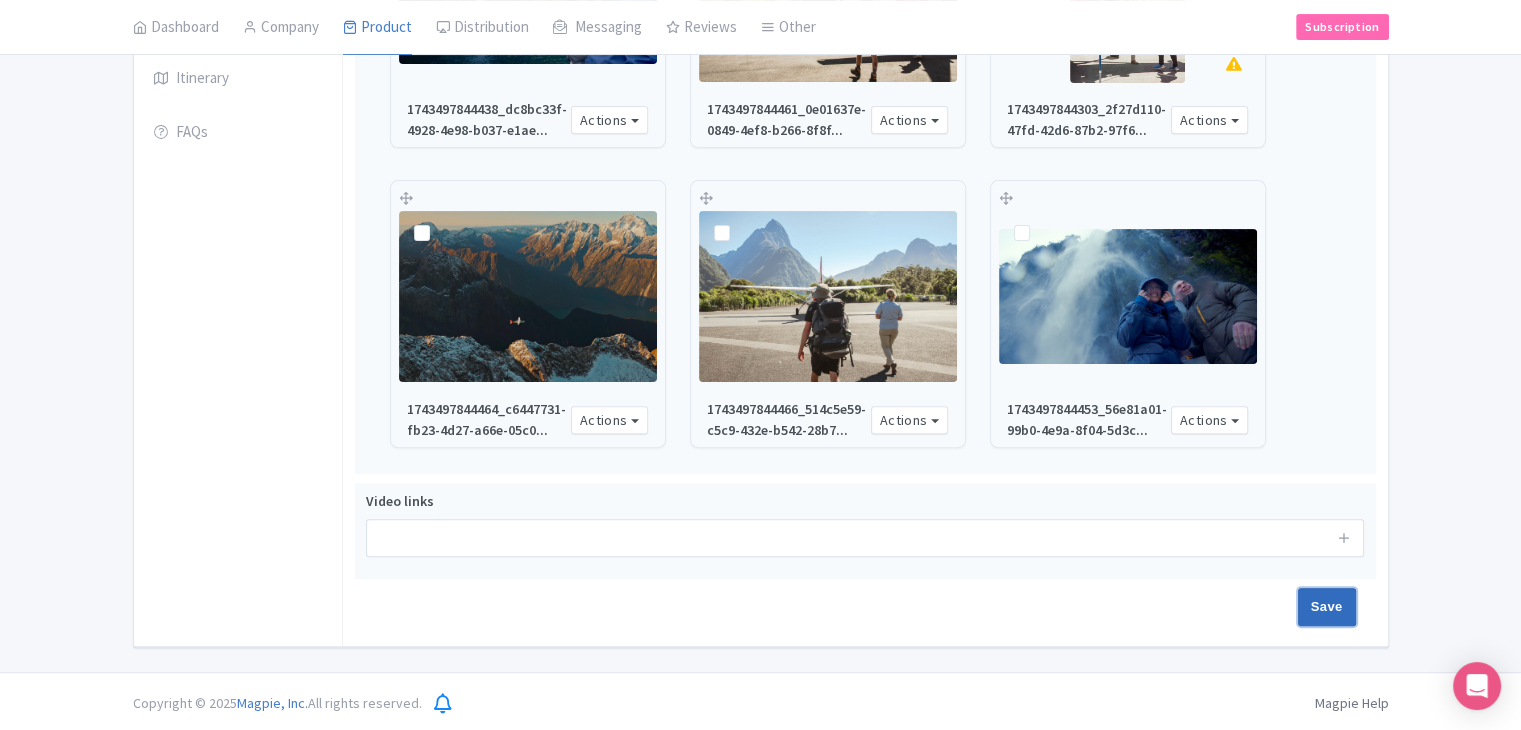 click on "Save" at bounding box center (1327, 607) 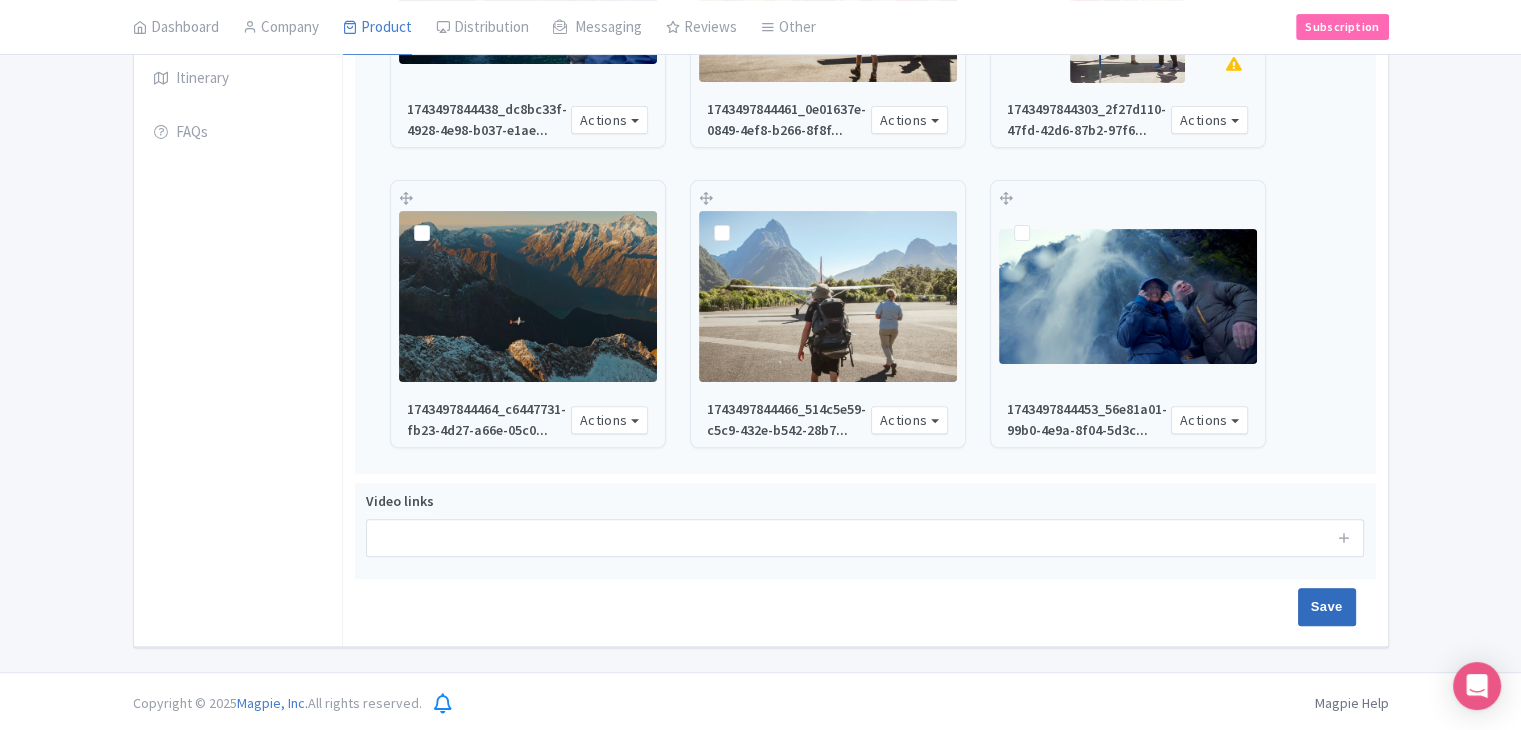 type on "Saving..." 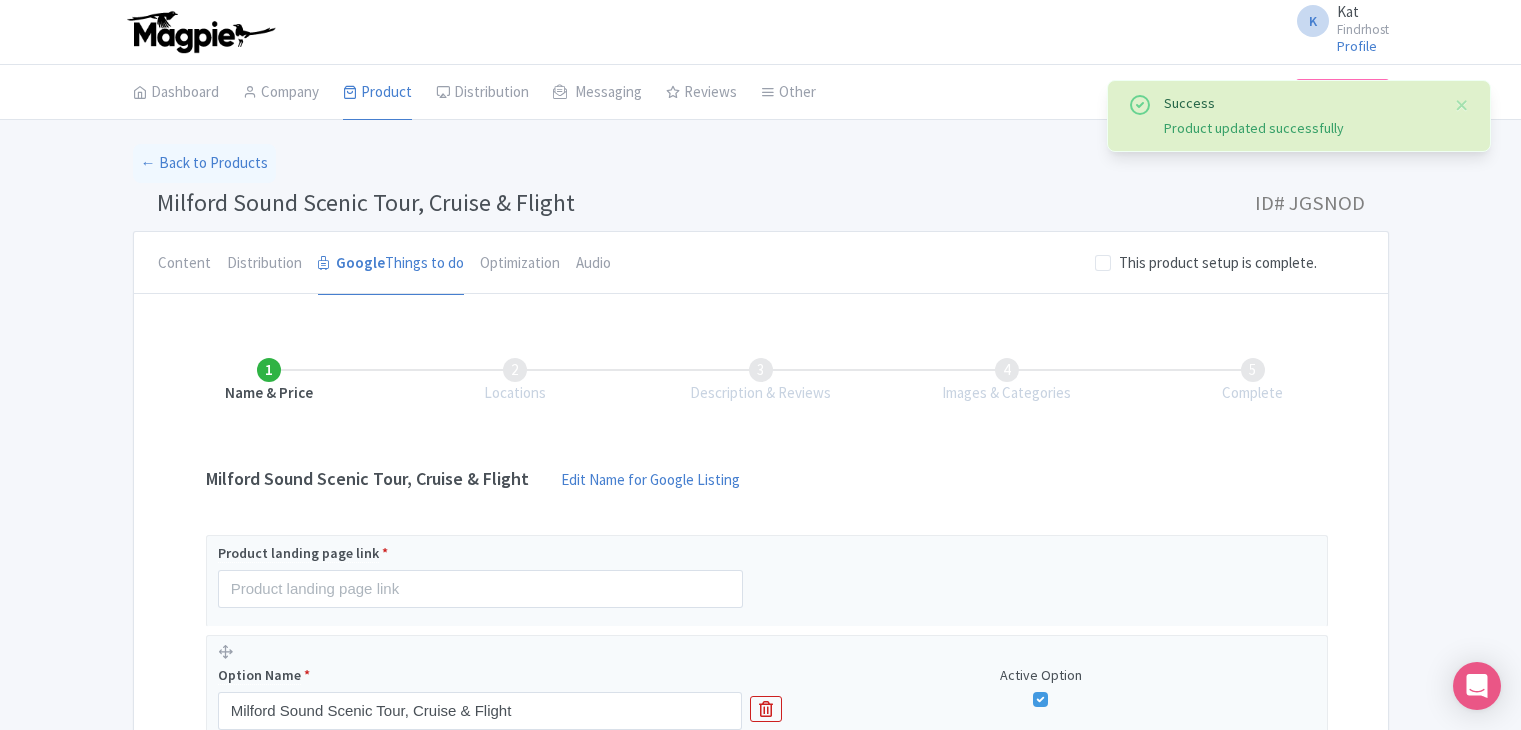 scroll, scrollTop: 84, scrollLeft: 0, axis: vertical 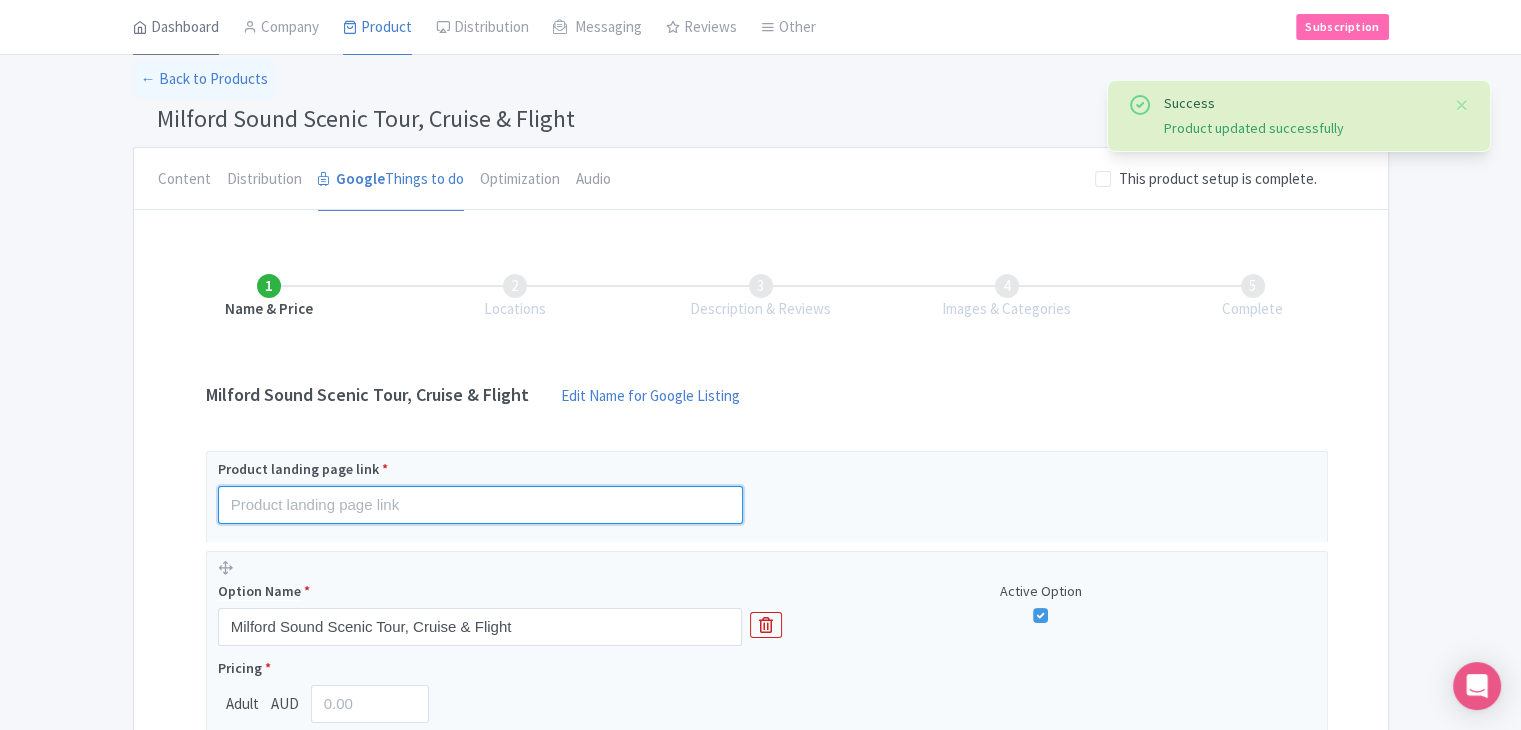 drag, startPoint x: 303, startPoint y: 512, endPoint x: 191, endPoint y: 6, distance: 518.2471 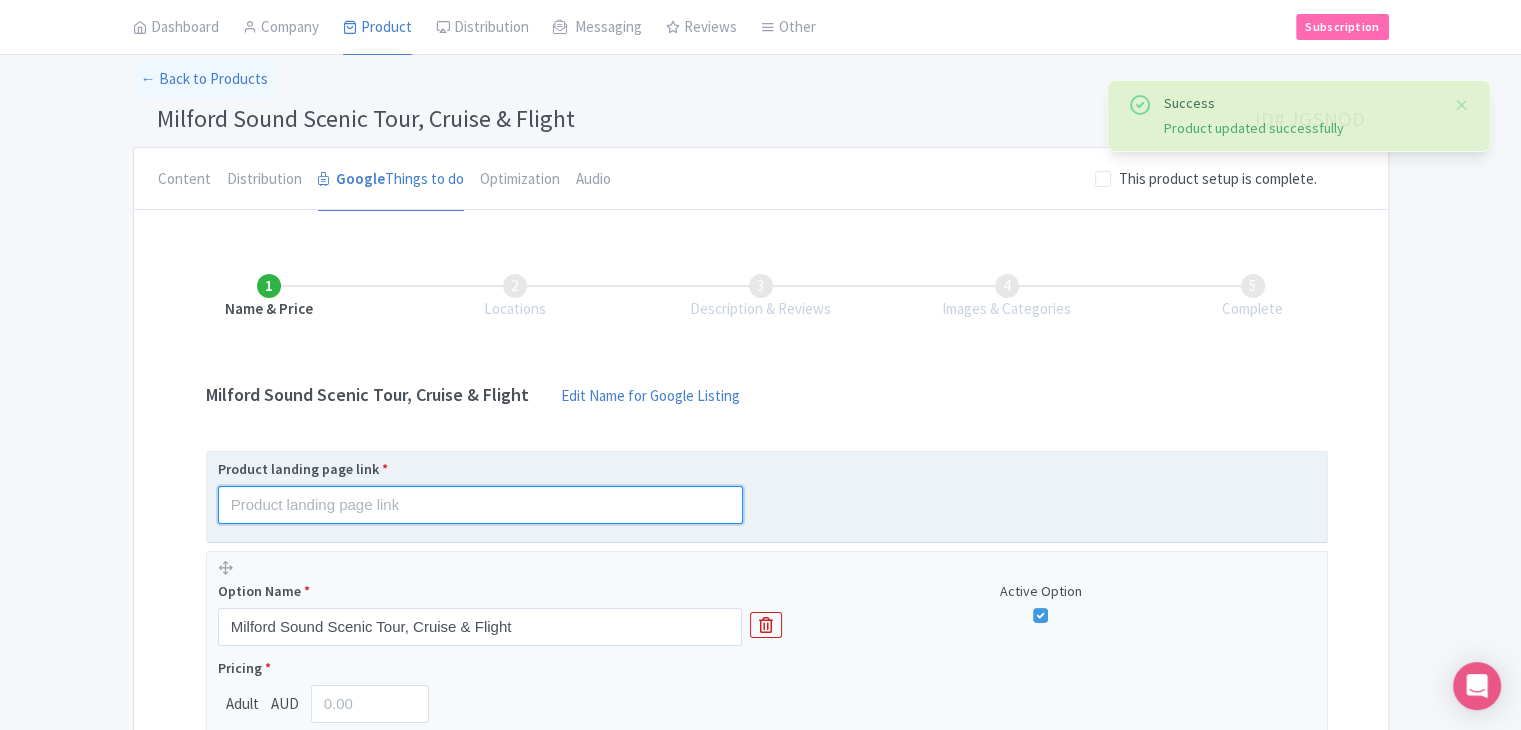 paste on "https://www.findrhost.com/tours/milford-sound-early-morning-scenic-tour-cruise-flight-with-glass-roof" 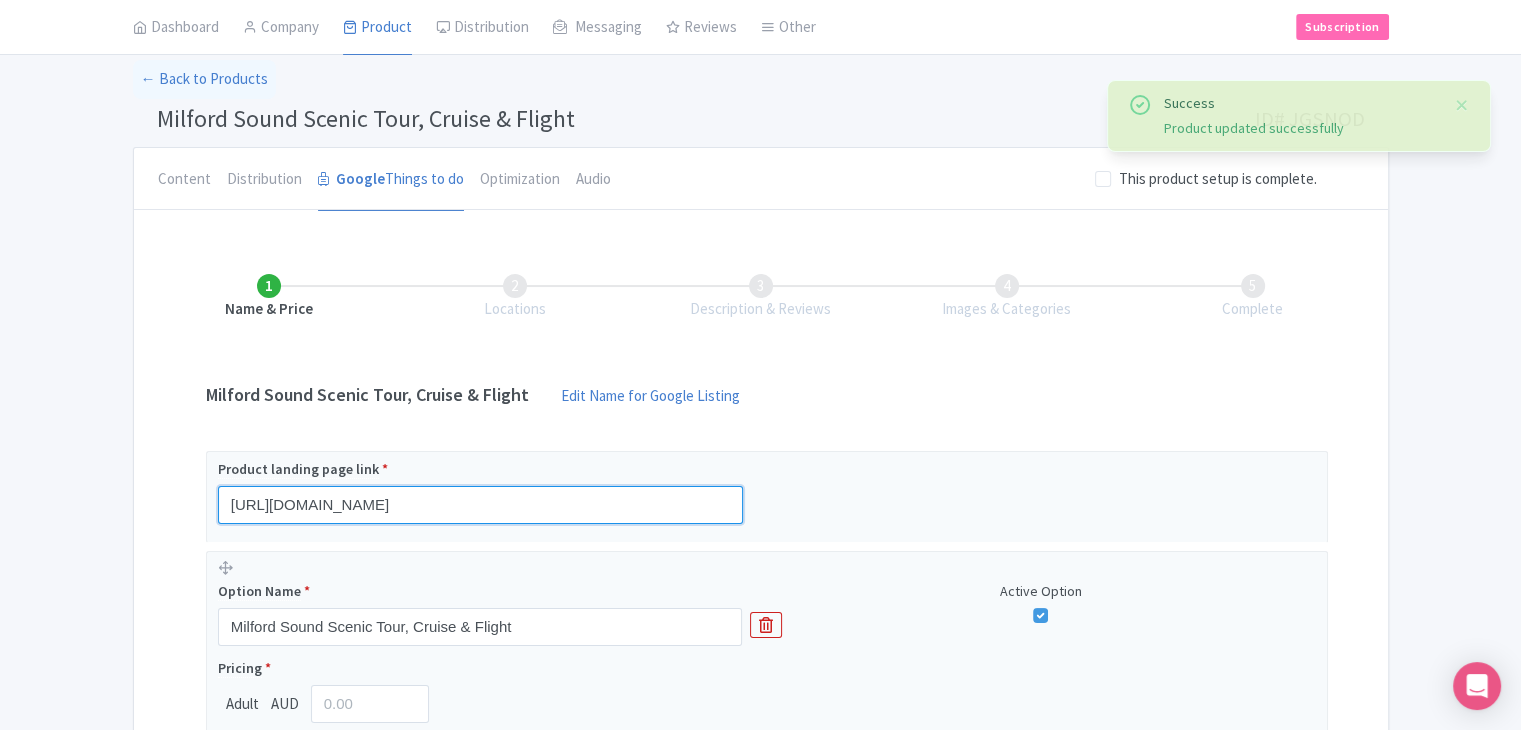 scroll, scrollTop: 0, scrollLeft: 162, axis: horizontal 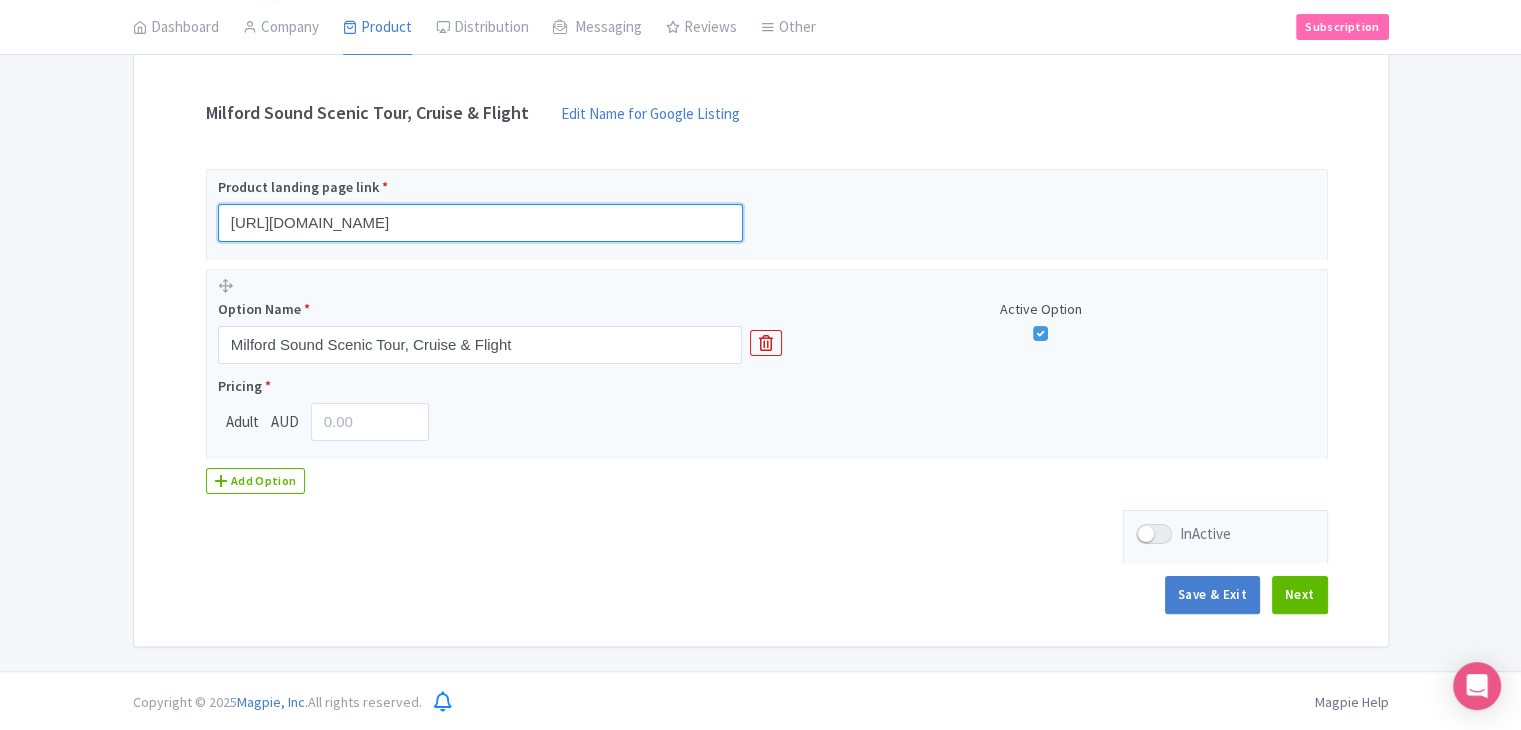type on "https://www.findrhost.com/tours/milford-sound-early-morning-scenic-tour-cruise-flight-with-glass-roof" 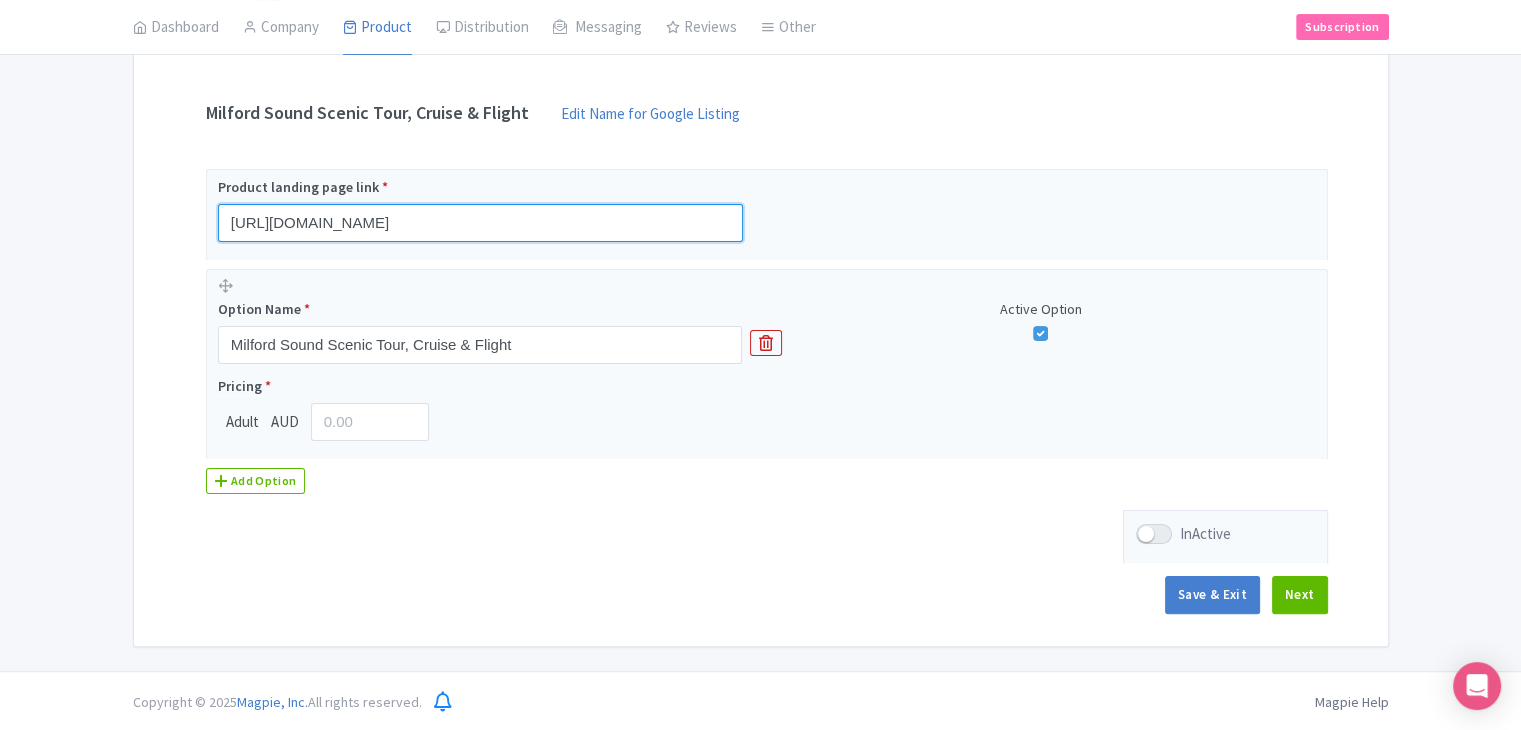 scroll, scrollTop: 0, scrollLeft: 0, axis: both 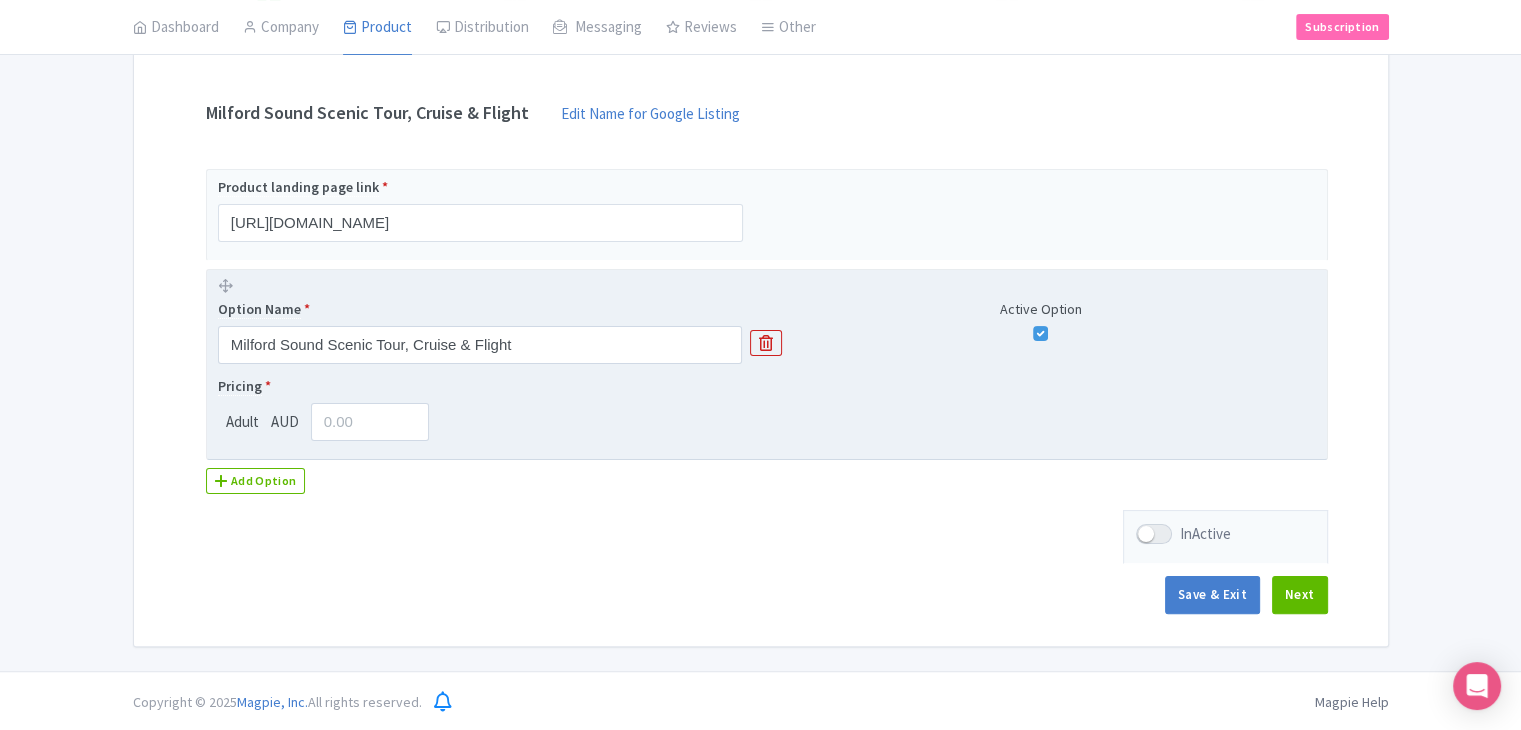 click on "Option Name
*
Milford Sound Scenic Tour, Cruise & Flight
Active Option
Pricing
*
Adult
AUD" at bounding box center (767, 364) 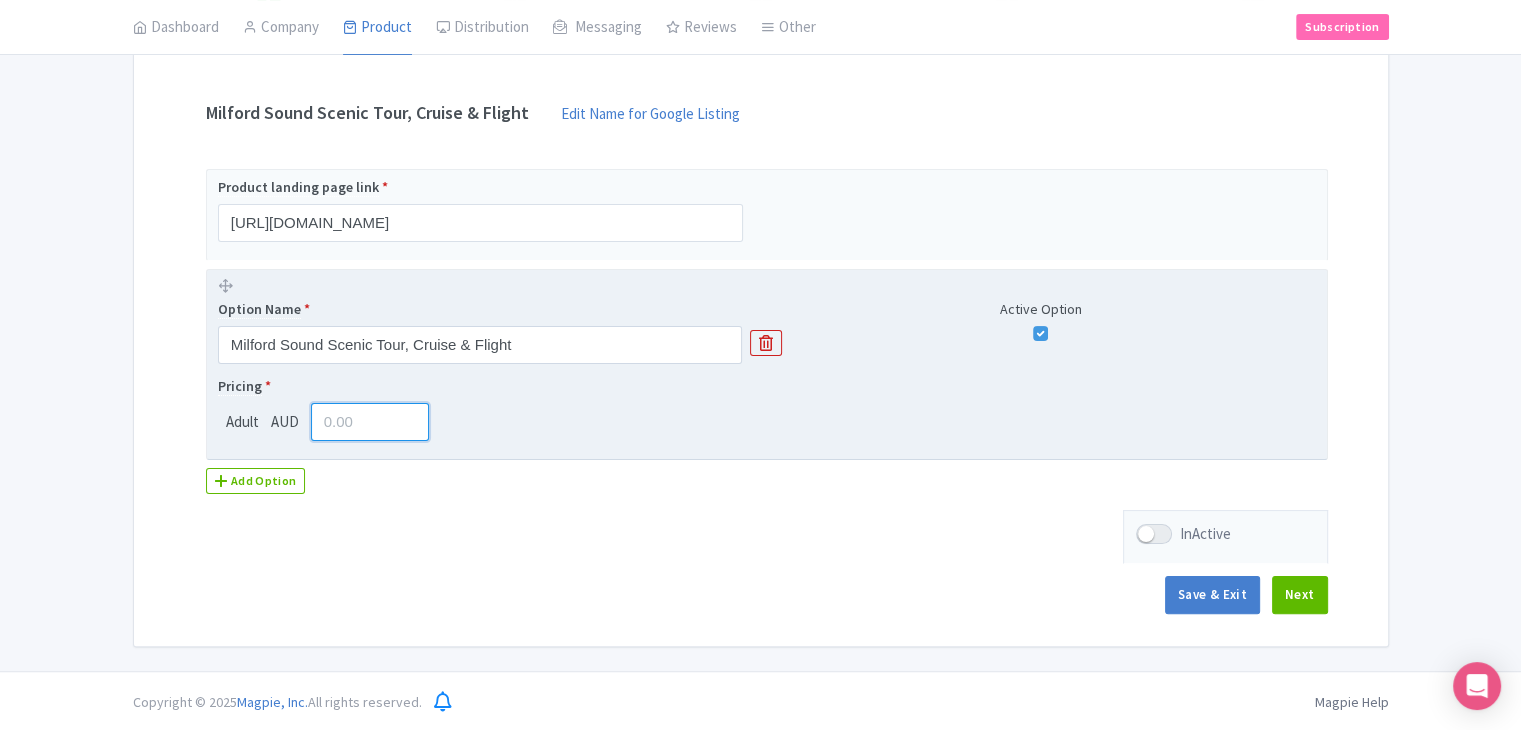 click at bounding box center (370, 422) 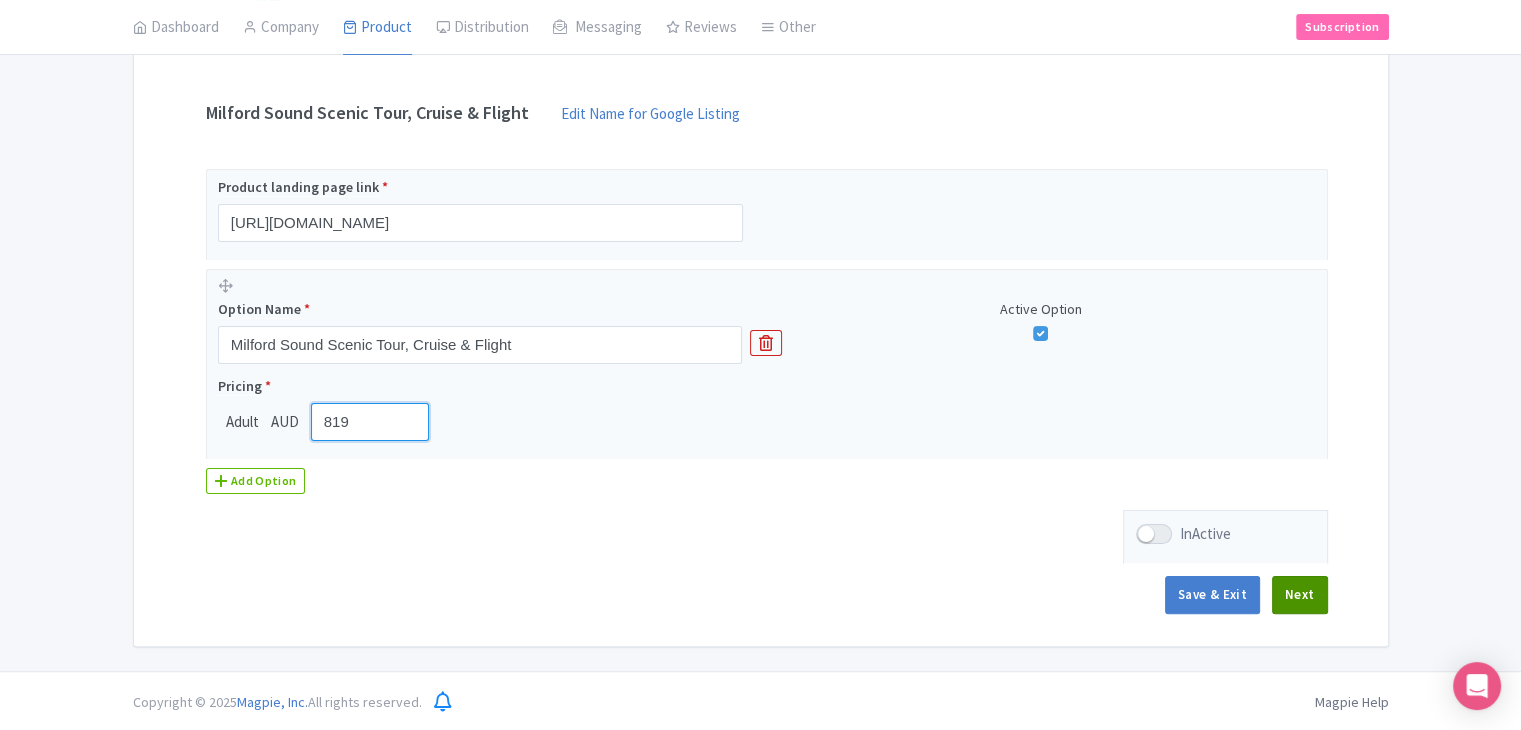 type on "819" 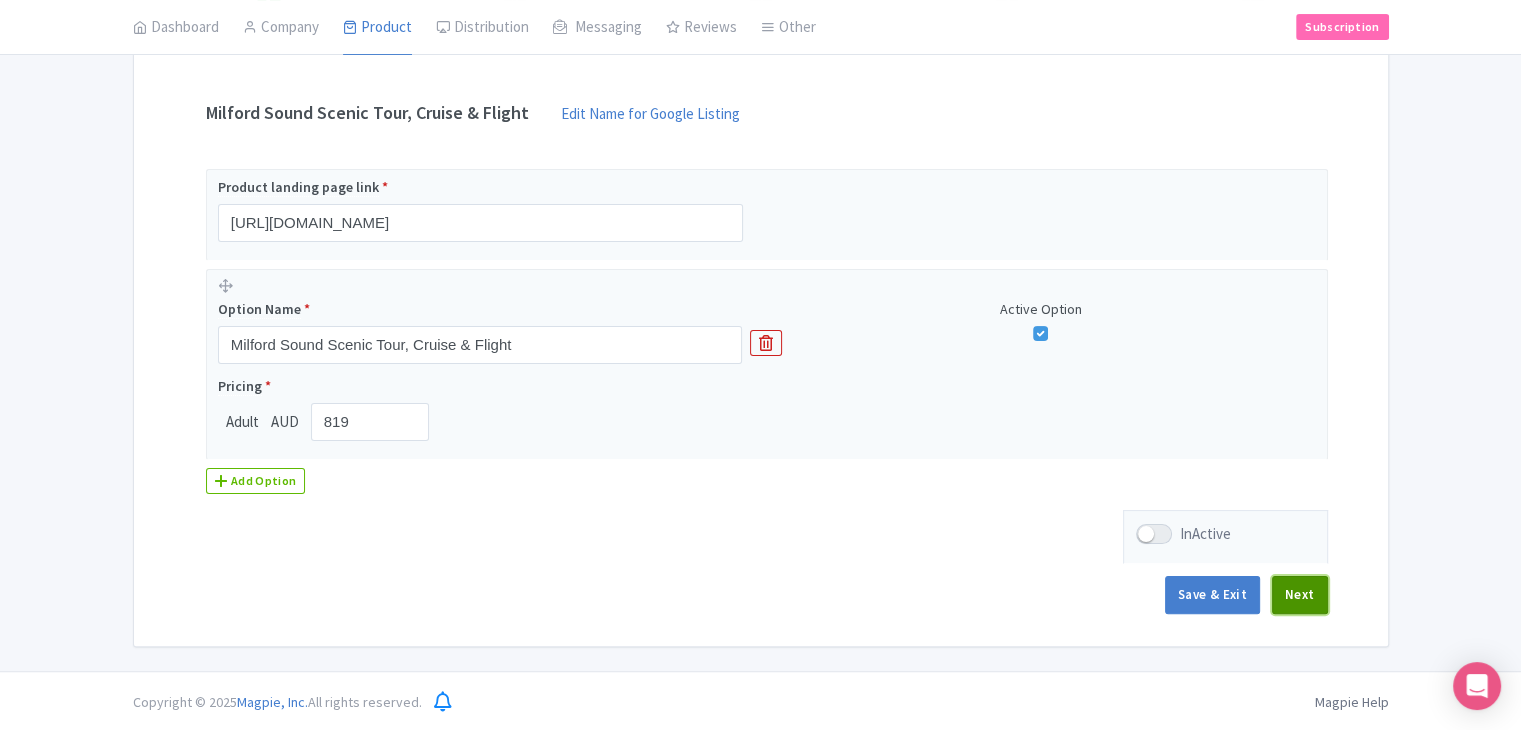 click on "Next" at bounding box center [1300, 595] 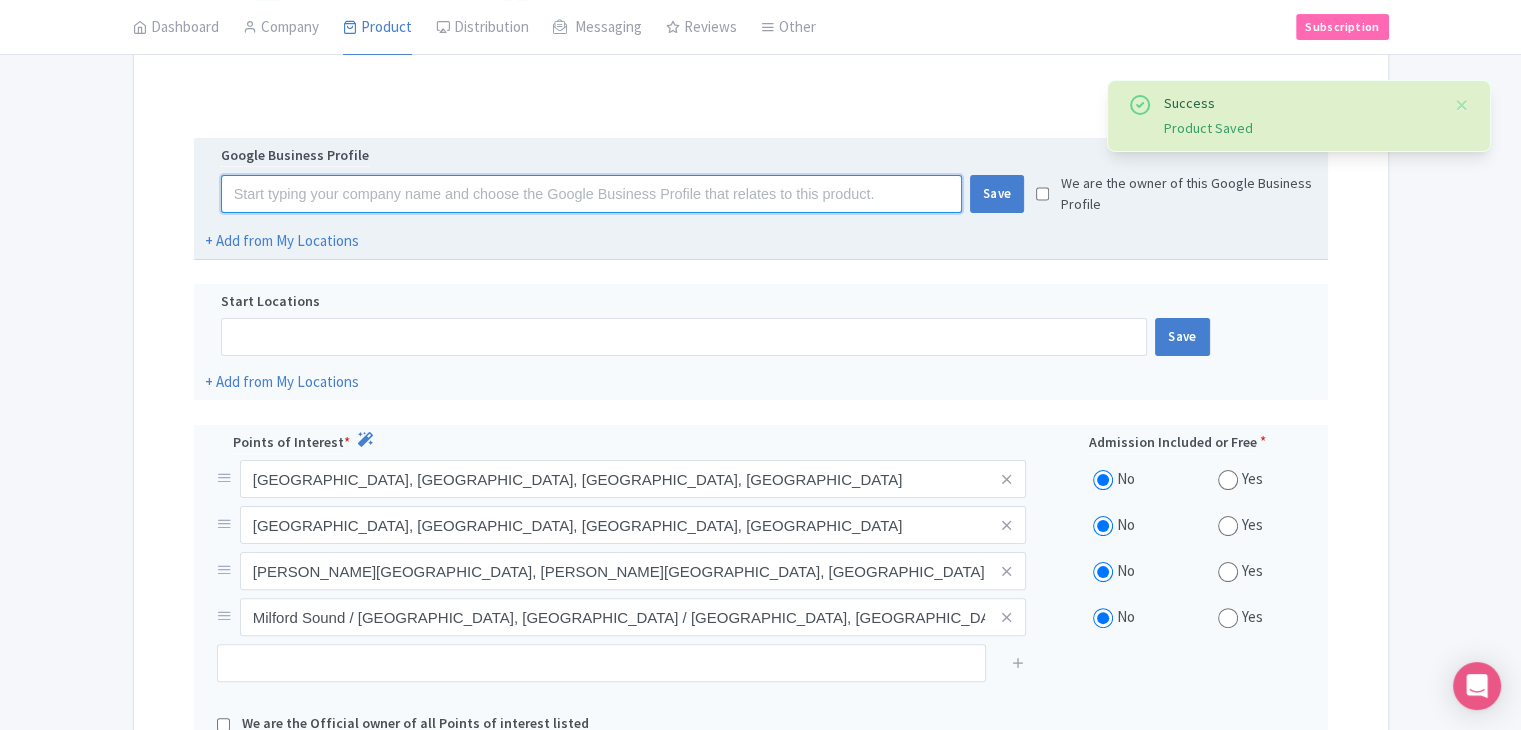 click at bounding box center [591, 194] 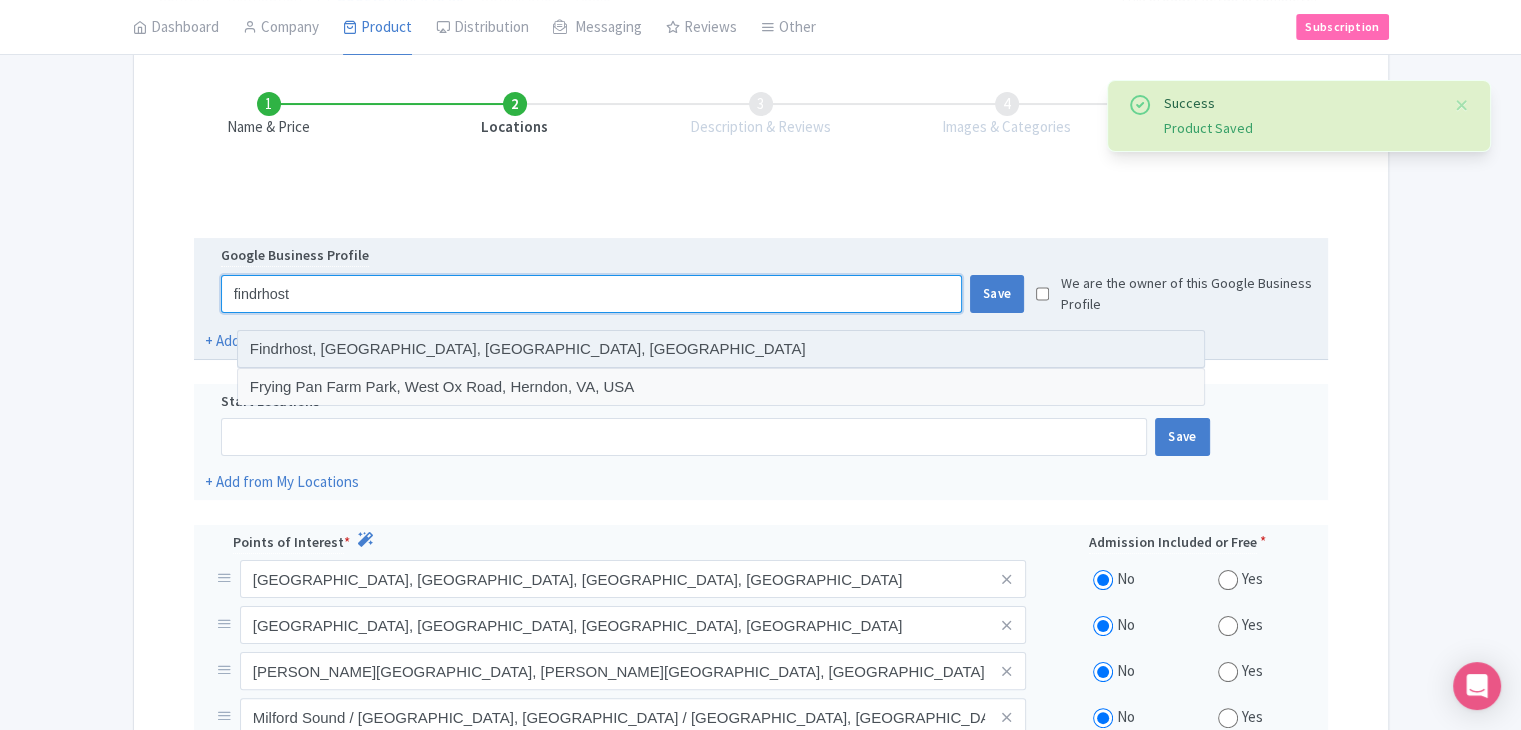 scroll, scrollTop: 366, scrollLeft: 0, axis: vertical 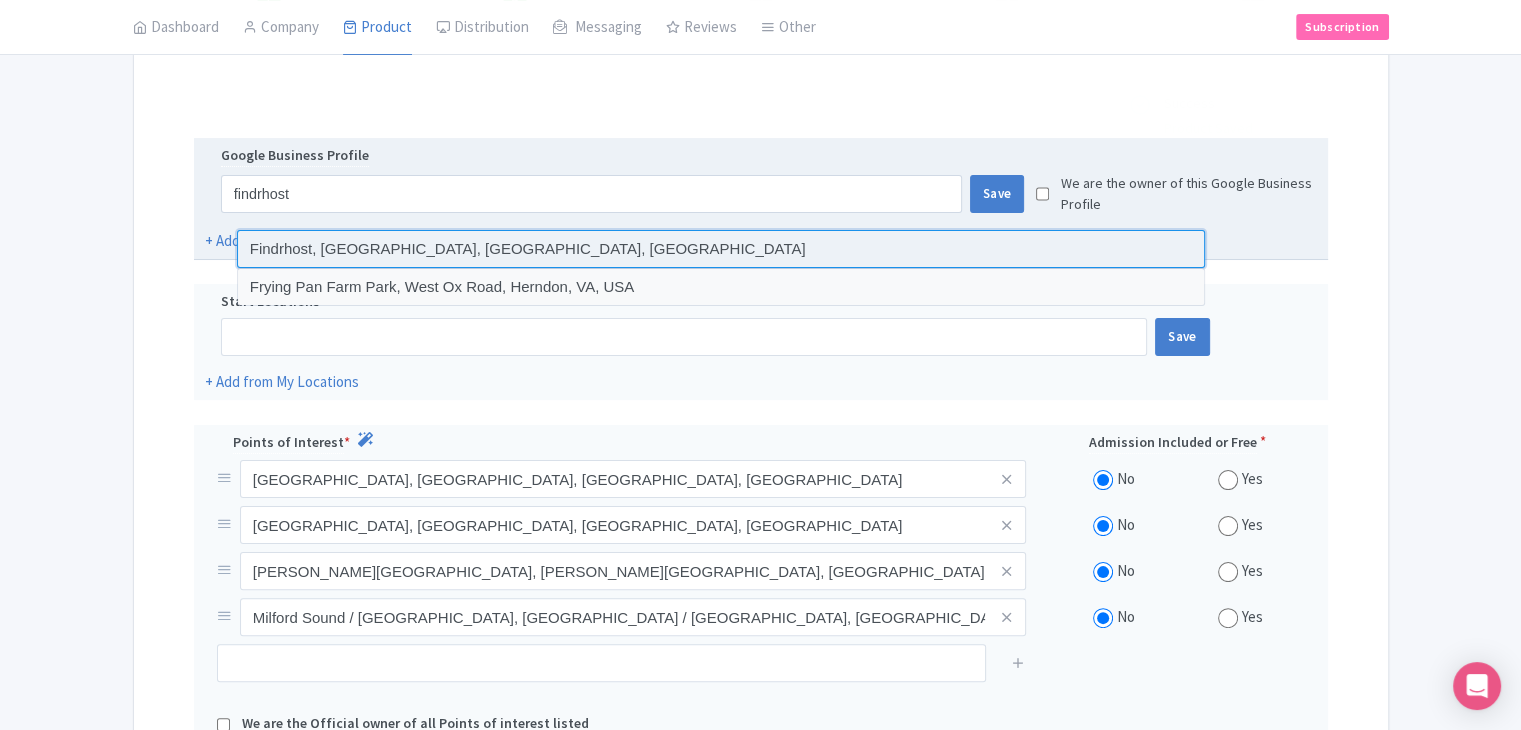 click at bounding box center (721, 249) 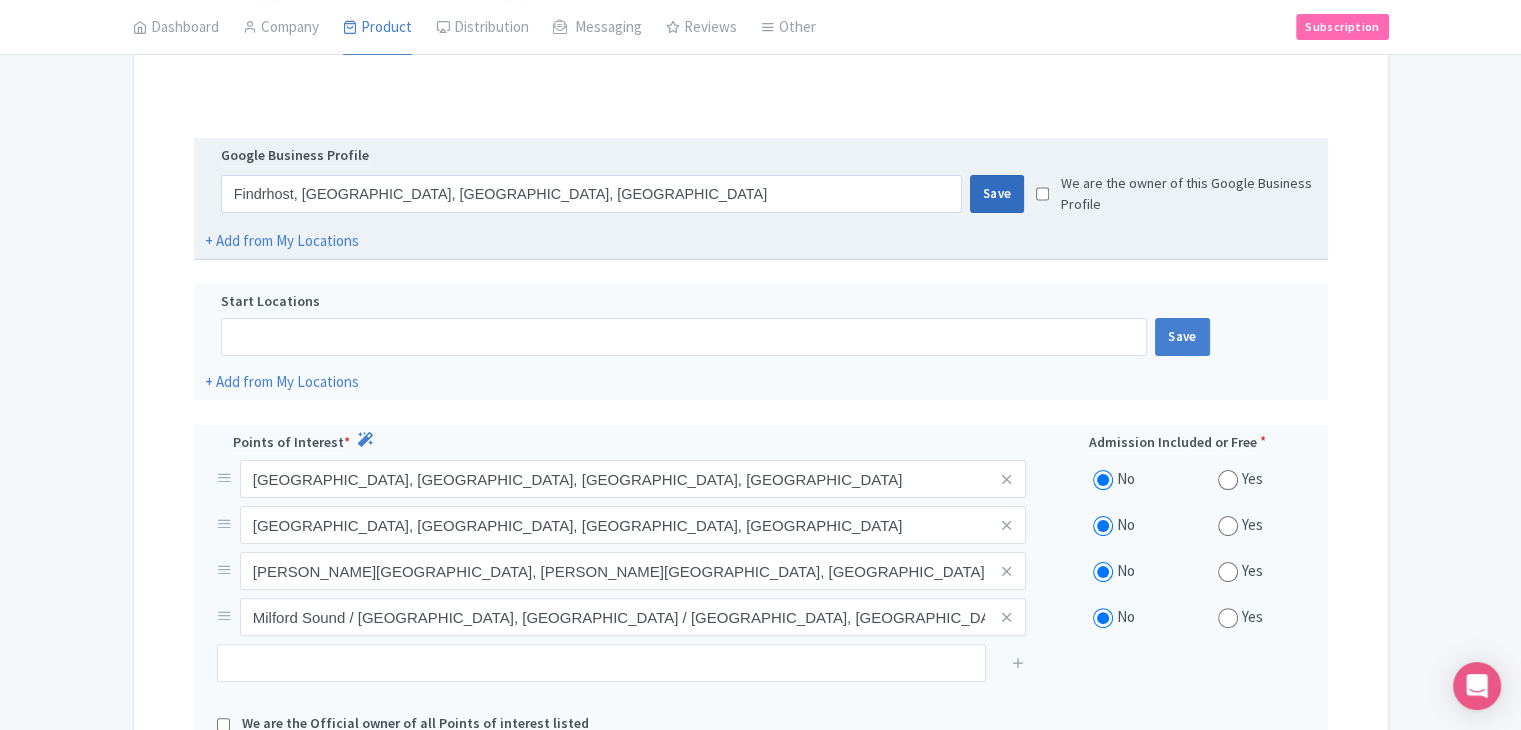 click on "Save" at bounding box center (997, 194) 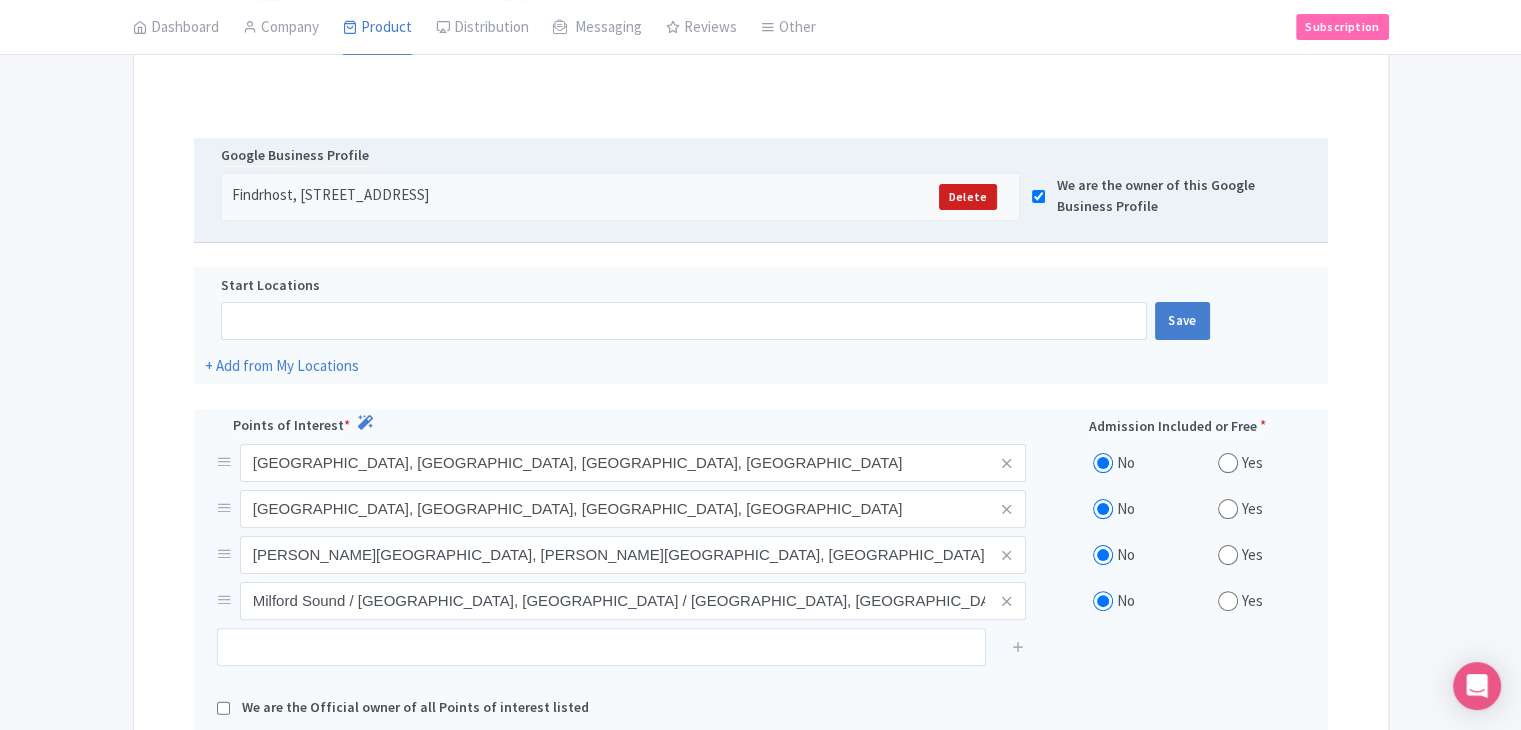 click at bounding box center [1038, 196] 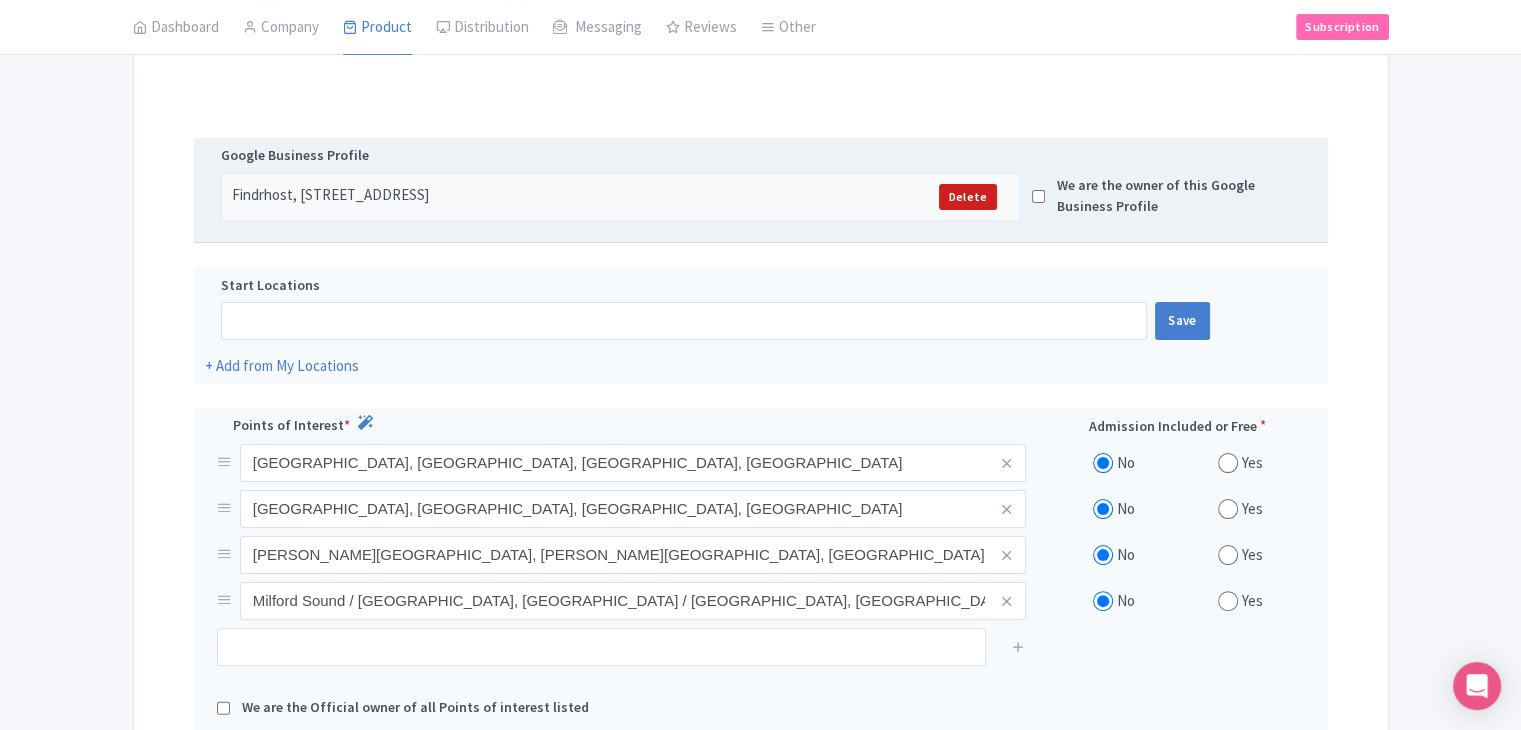 click at bounding box center (1038, 196) 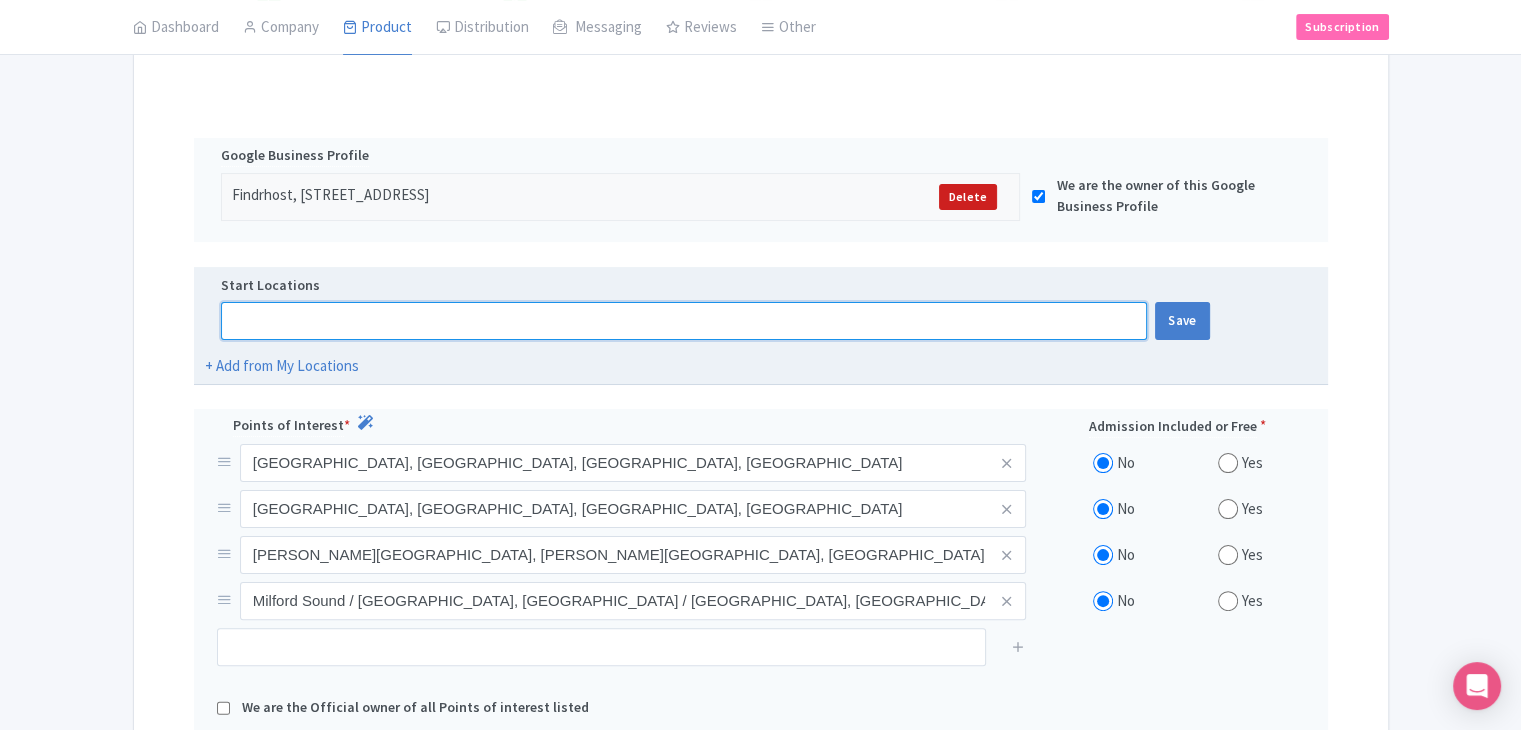 click at bounding box center (684, 321) 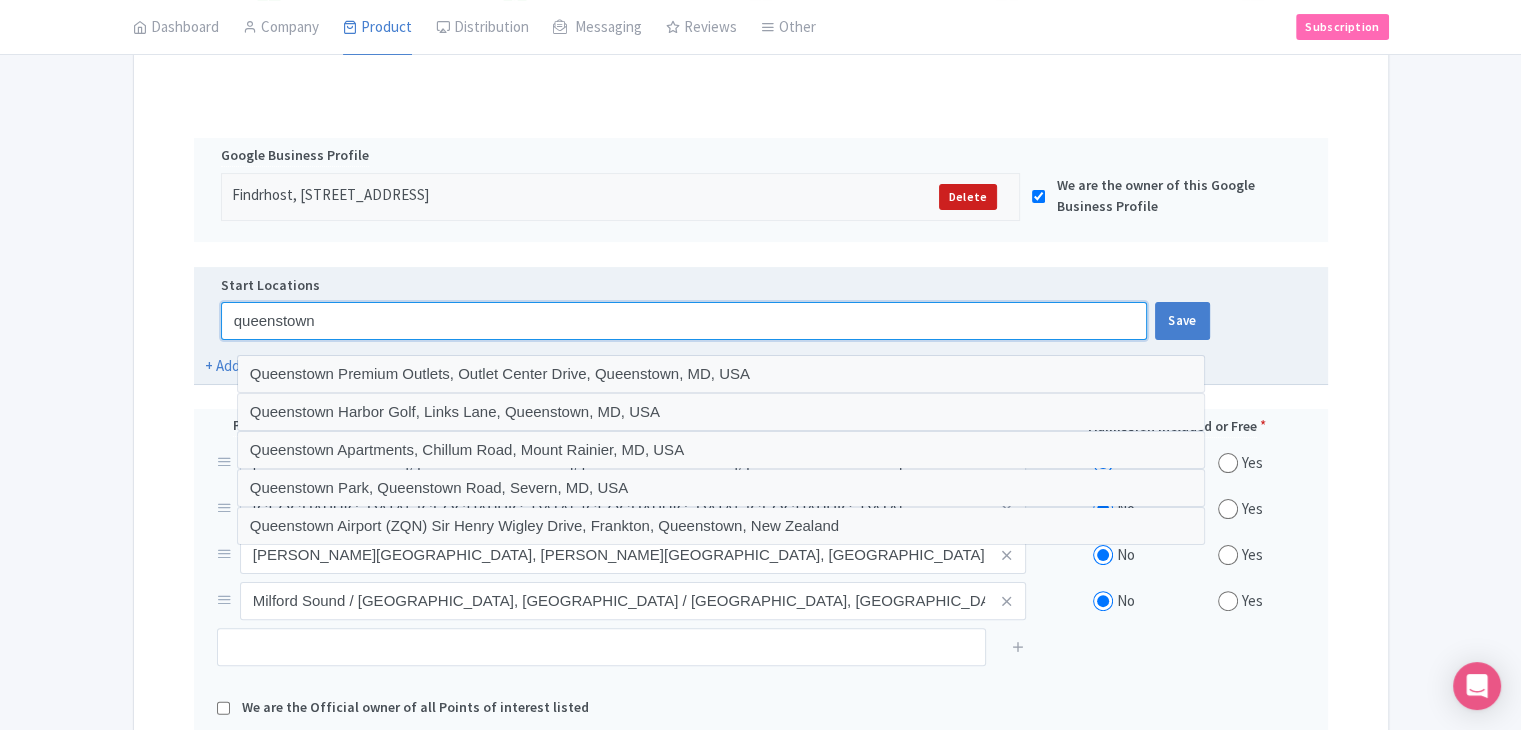 paste on "Central Queenstown or Te Anau" 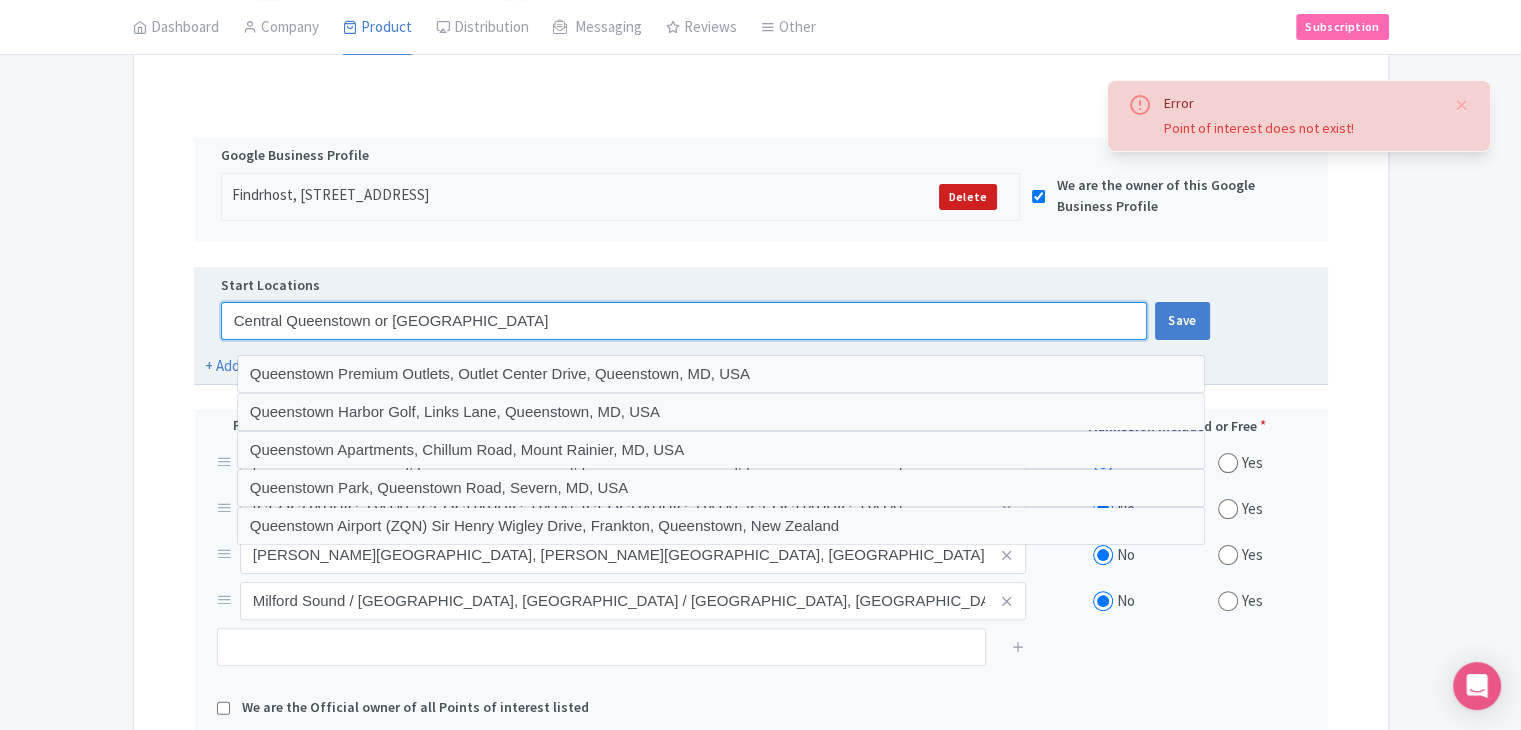 drag, startPoint x: 376, startPoint y: 317, endPoint x: 504, endPoint y: 318, distance: 128.0039 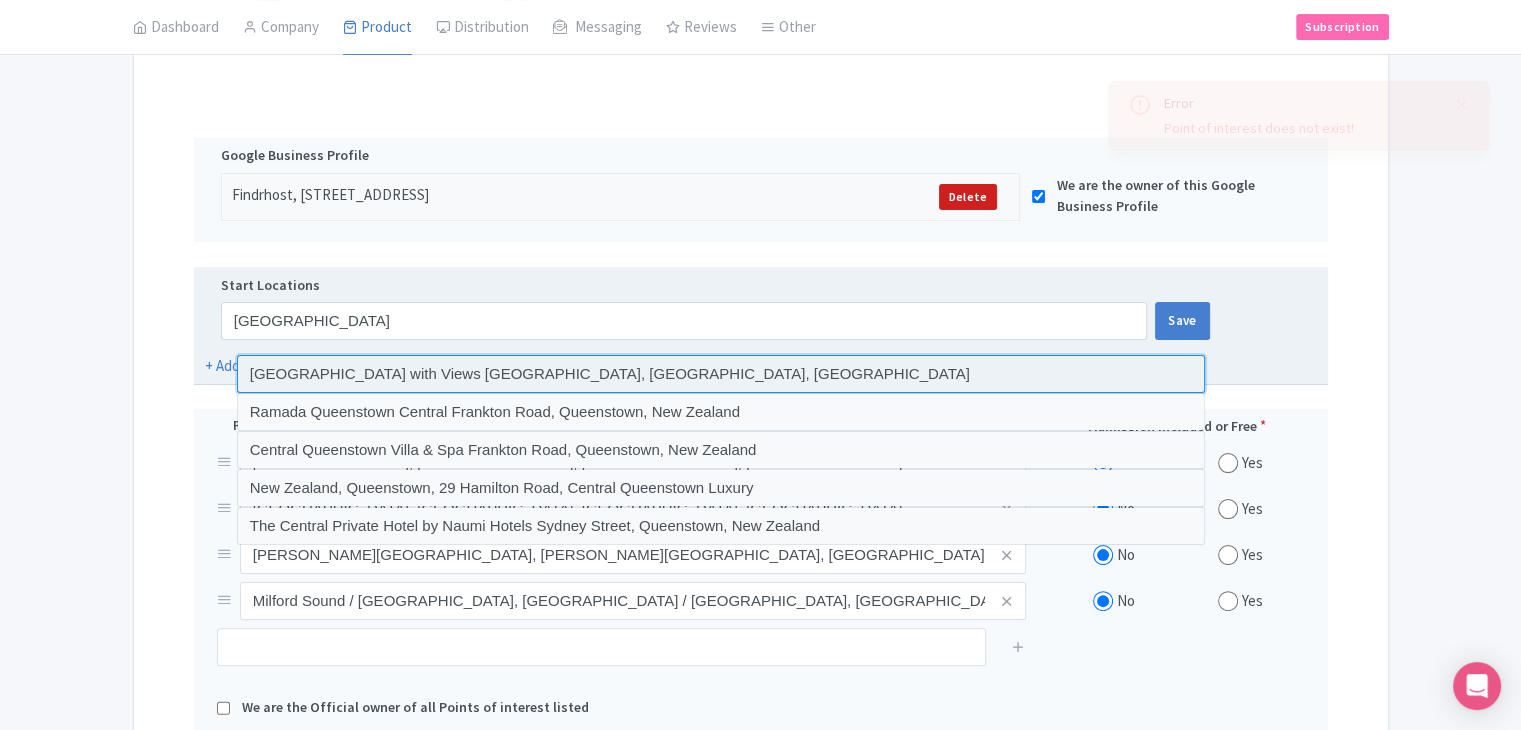 click at bounding box center [721, 374] 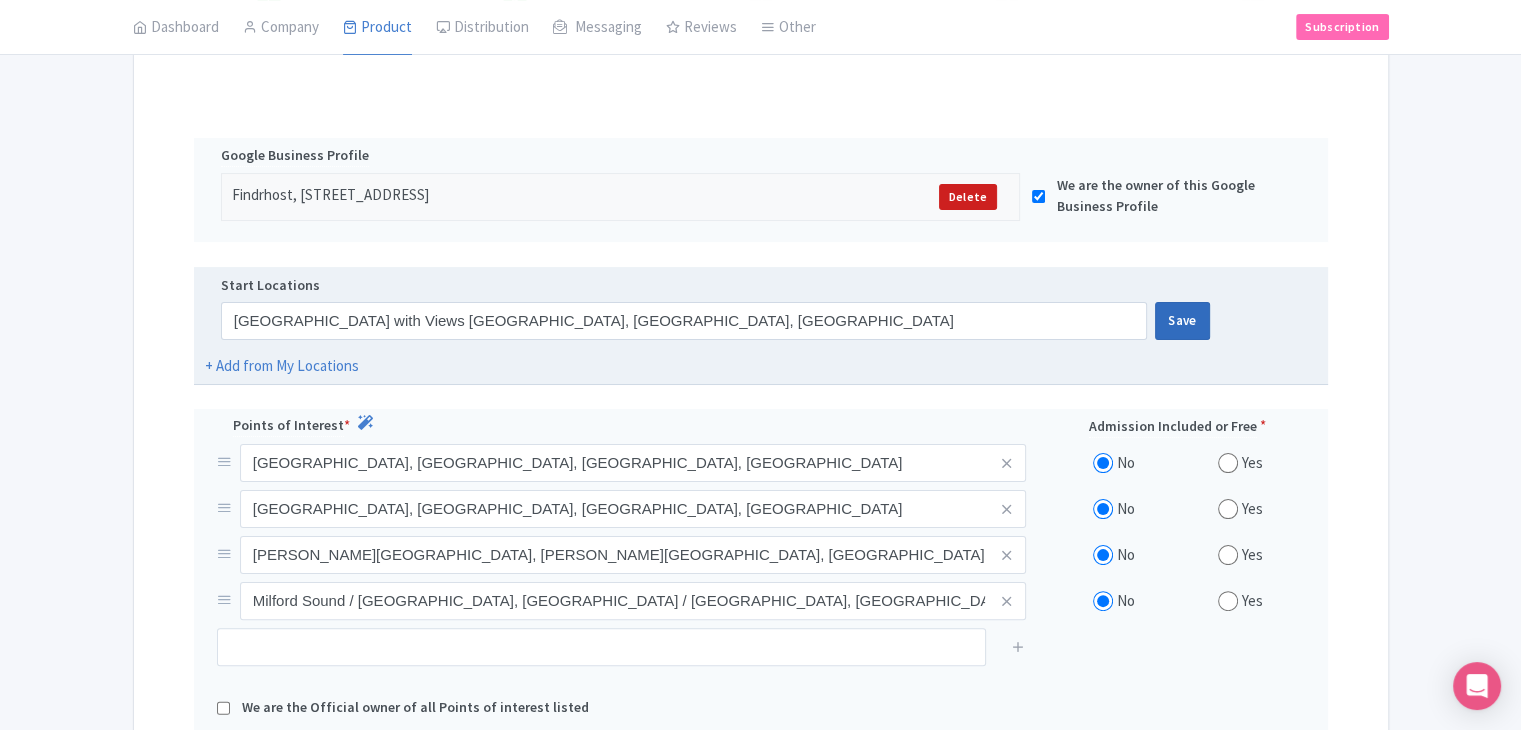 click on "Save" at bounding box center (1182, 321) 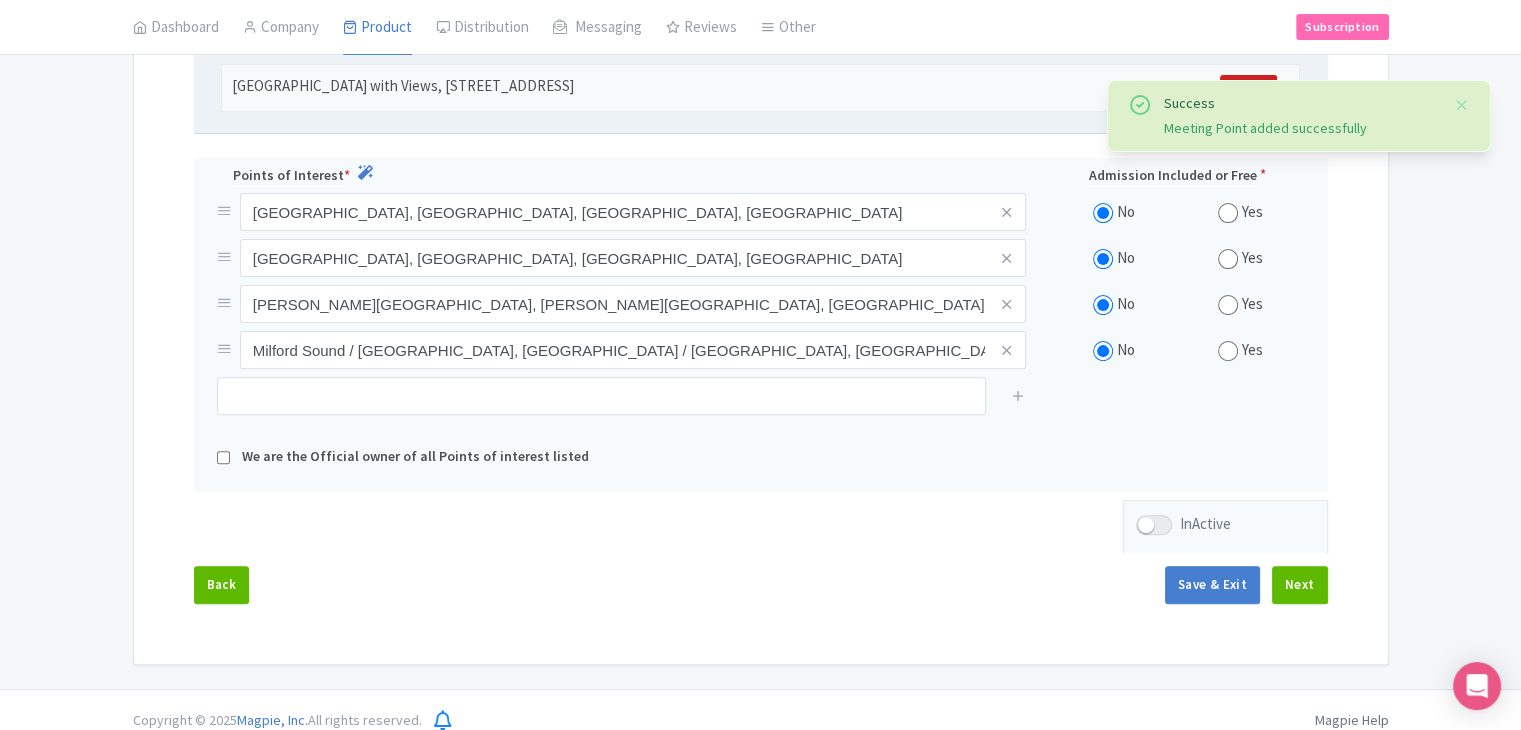 scroll, scrollTop: 620, scrollLeft: 0, axis: vertical 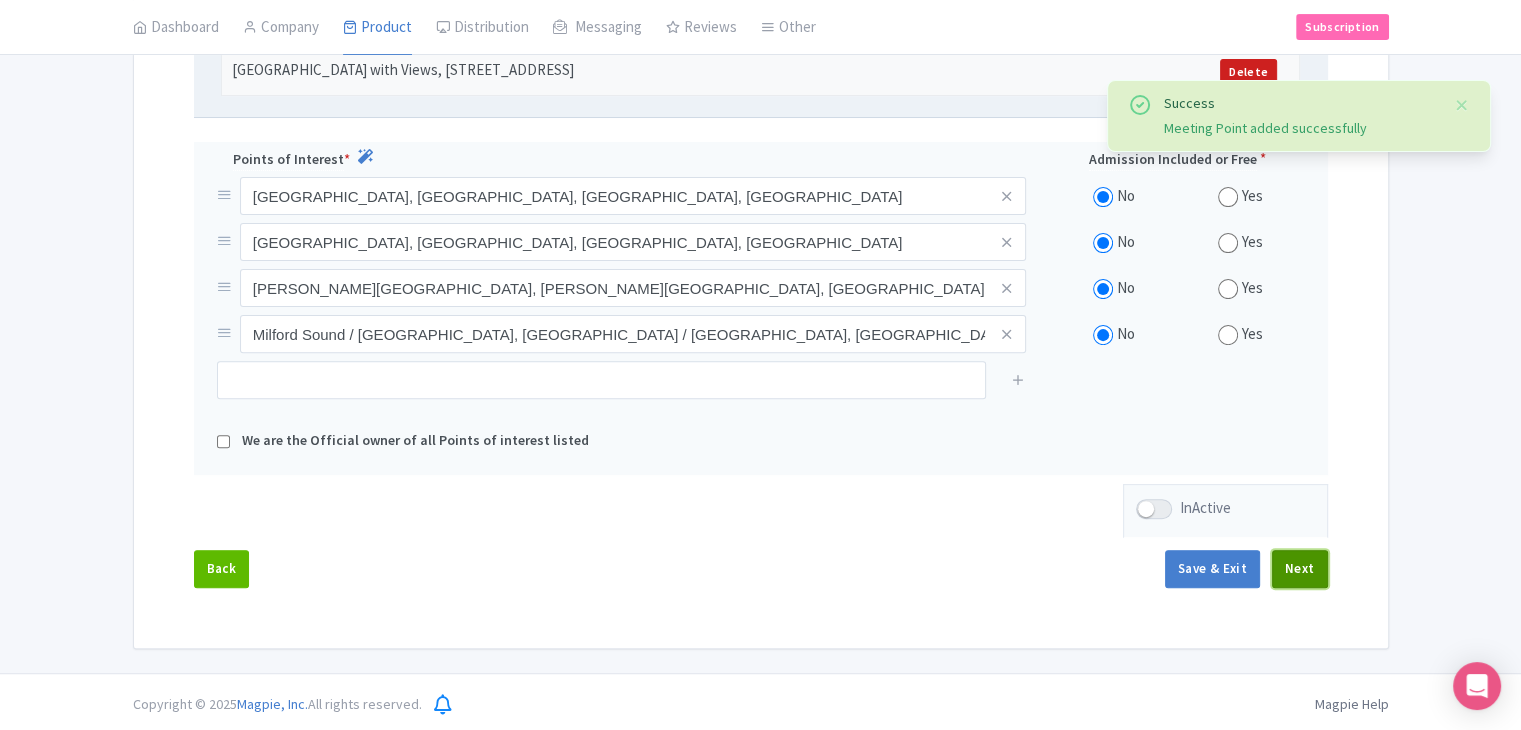 click on "Next" at bounding box center (1300, 569) 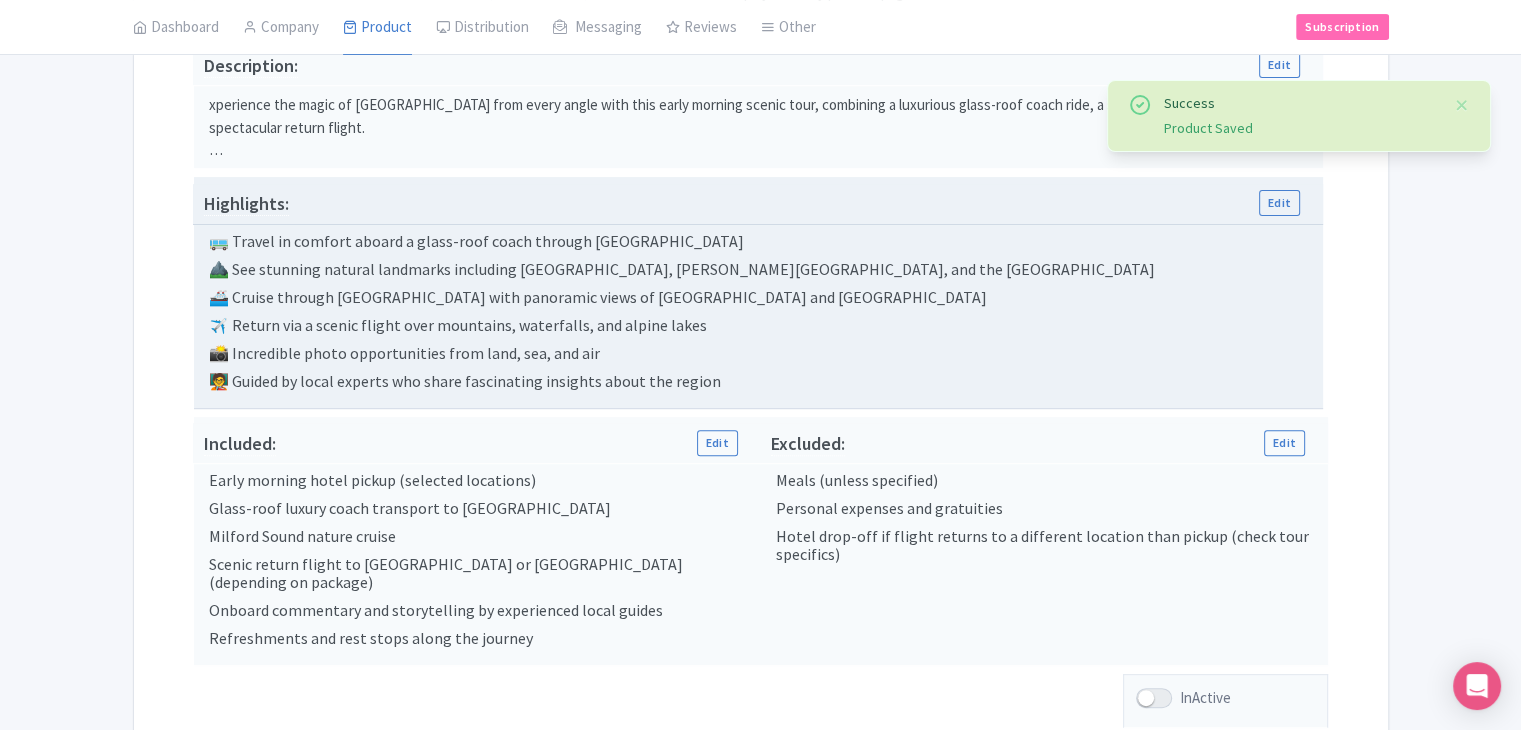 scroll, scrollTop: 320, scrollLeft: 0, axis: vertical 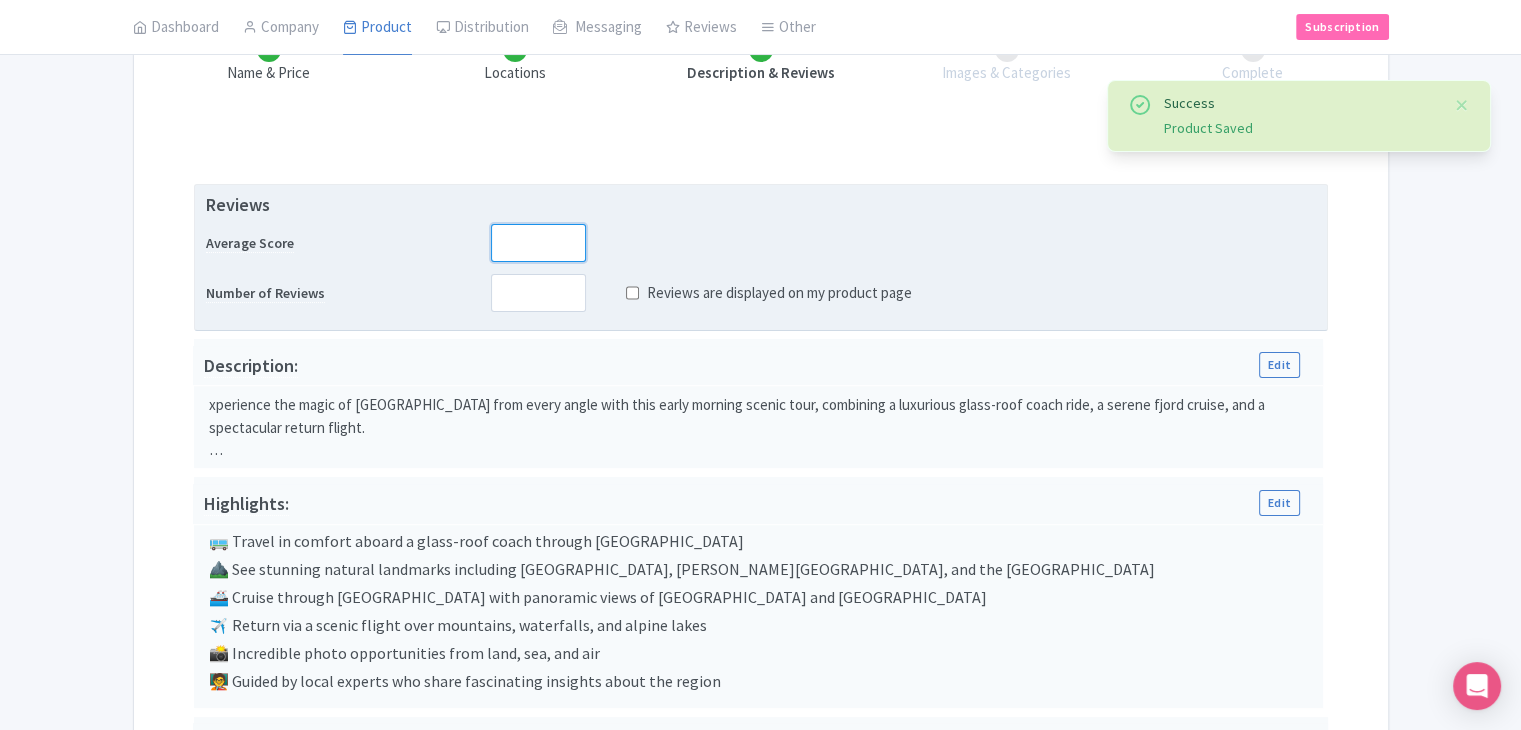 click at bounding box center (538, 243) 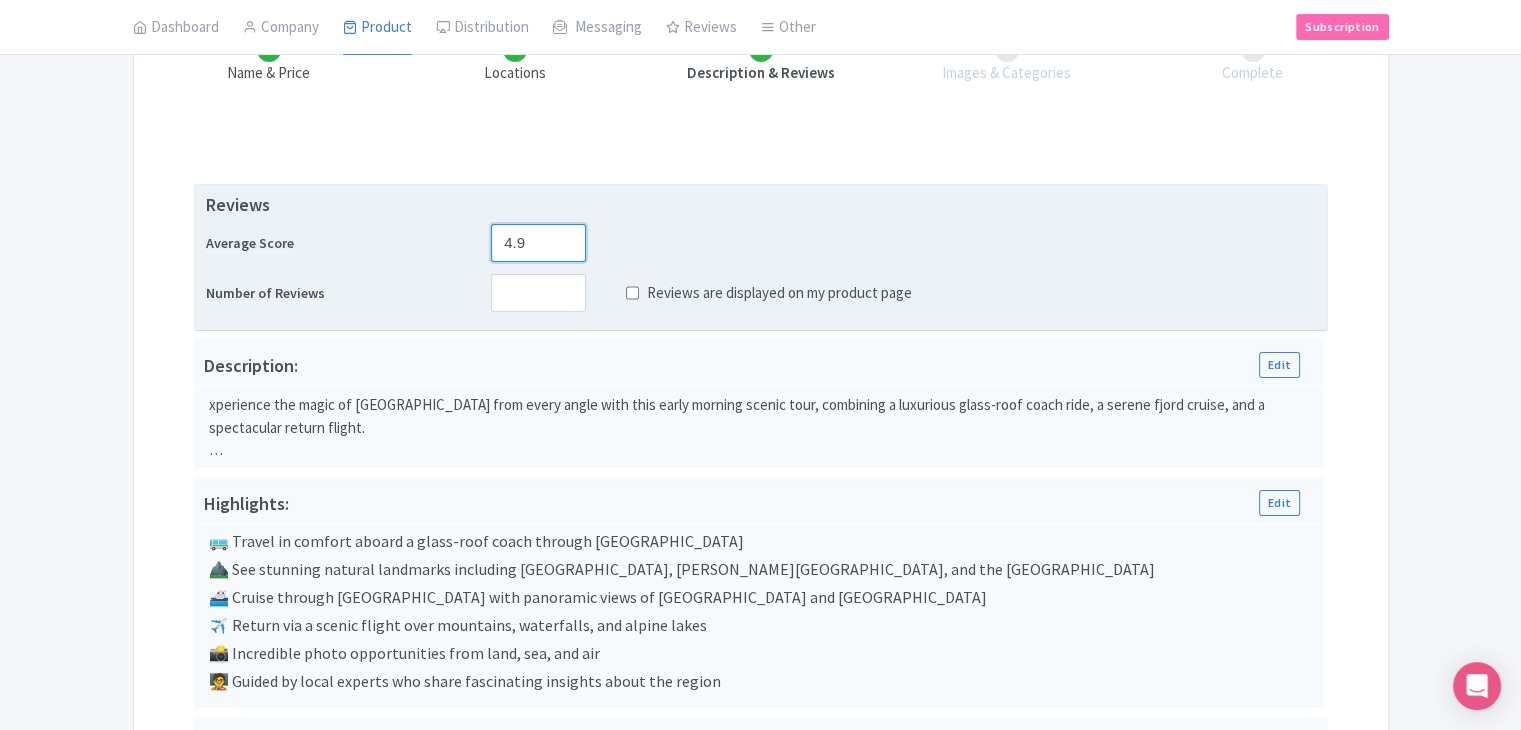 type on "4.9" 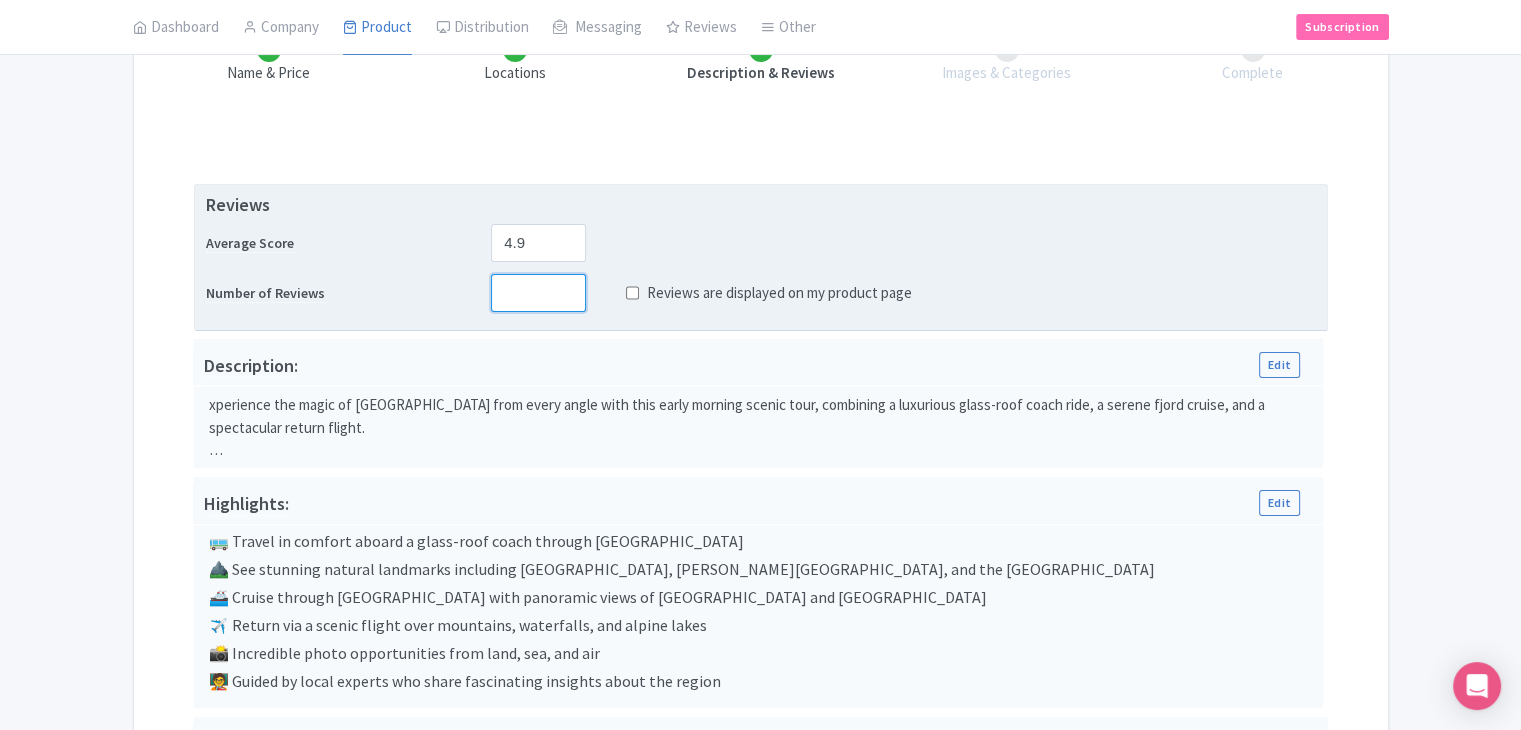 click at bounding box center [538, 293] 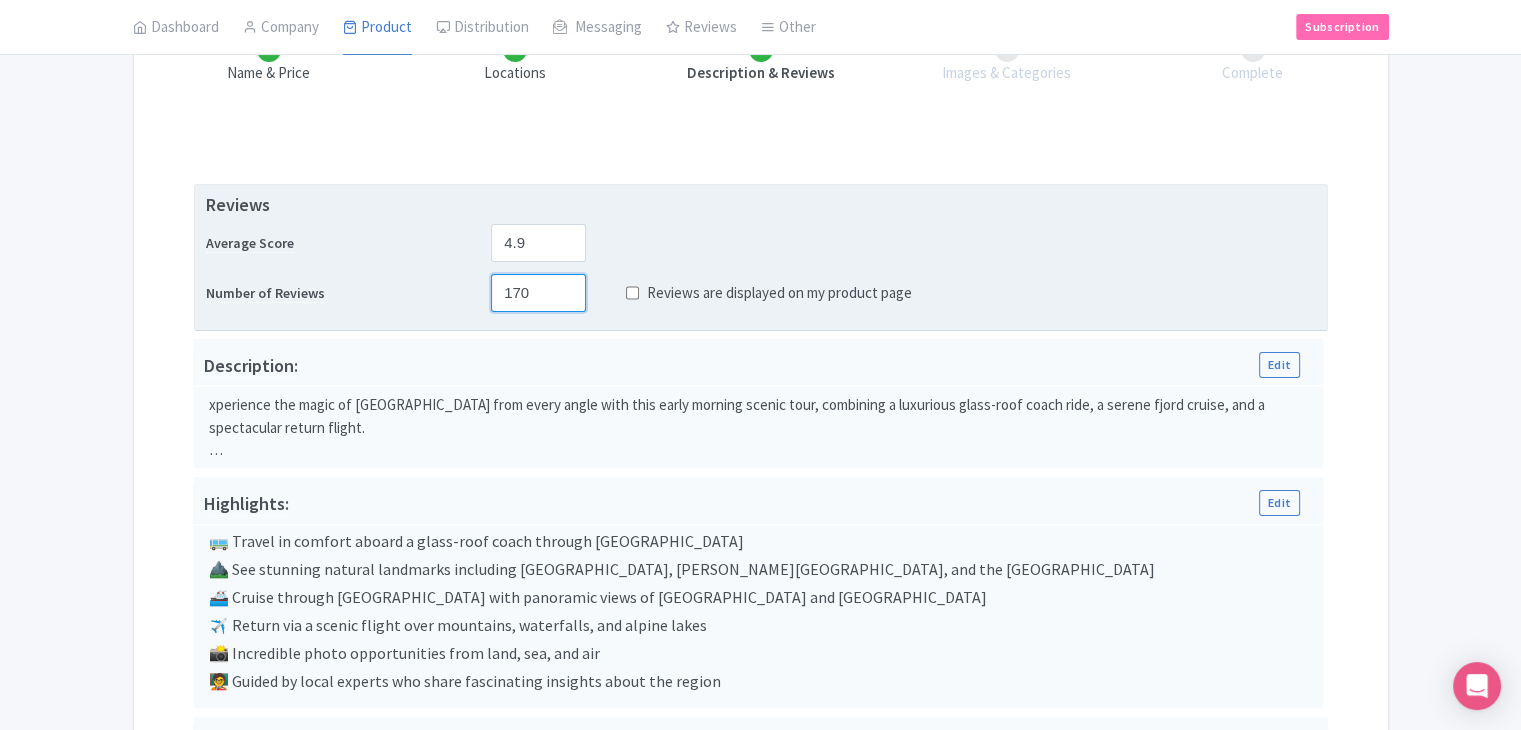 type on "170" 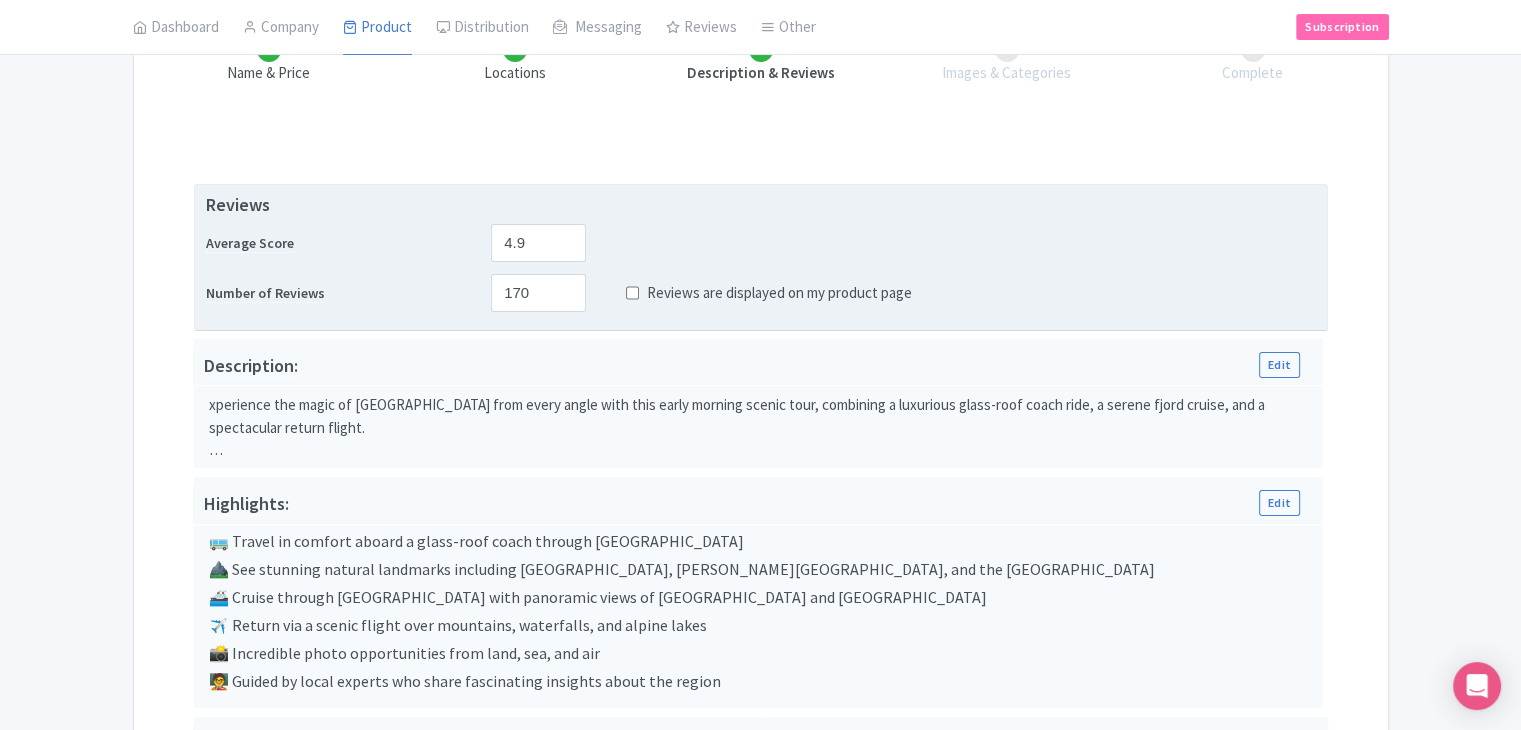 click on "Reviews are displayed on my product page" at bounding box center (632, 293) 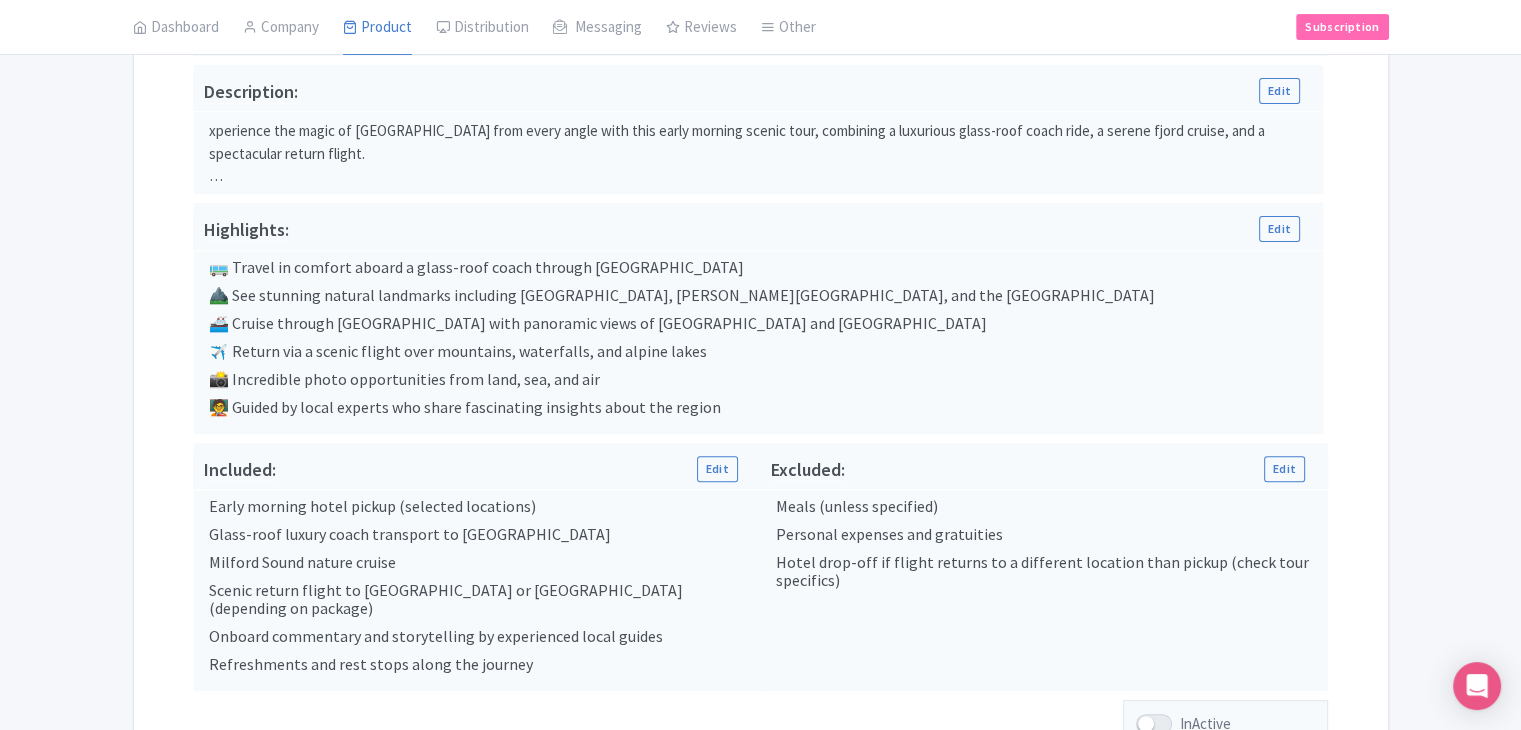 scroll, scrollTop: 720, scrollLeft: 0, axis: vertical 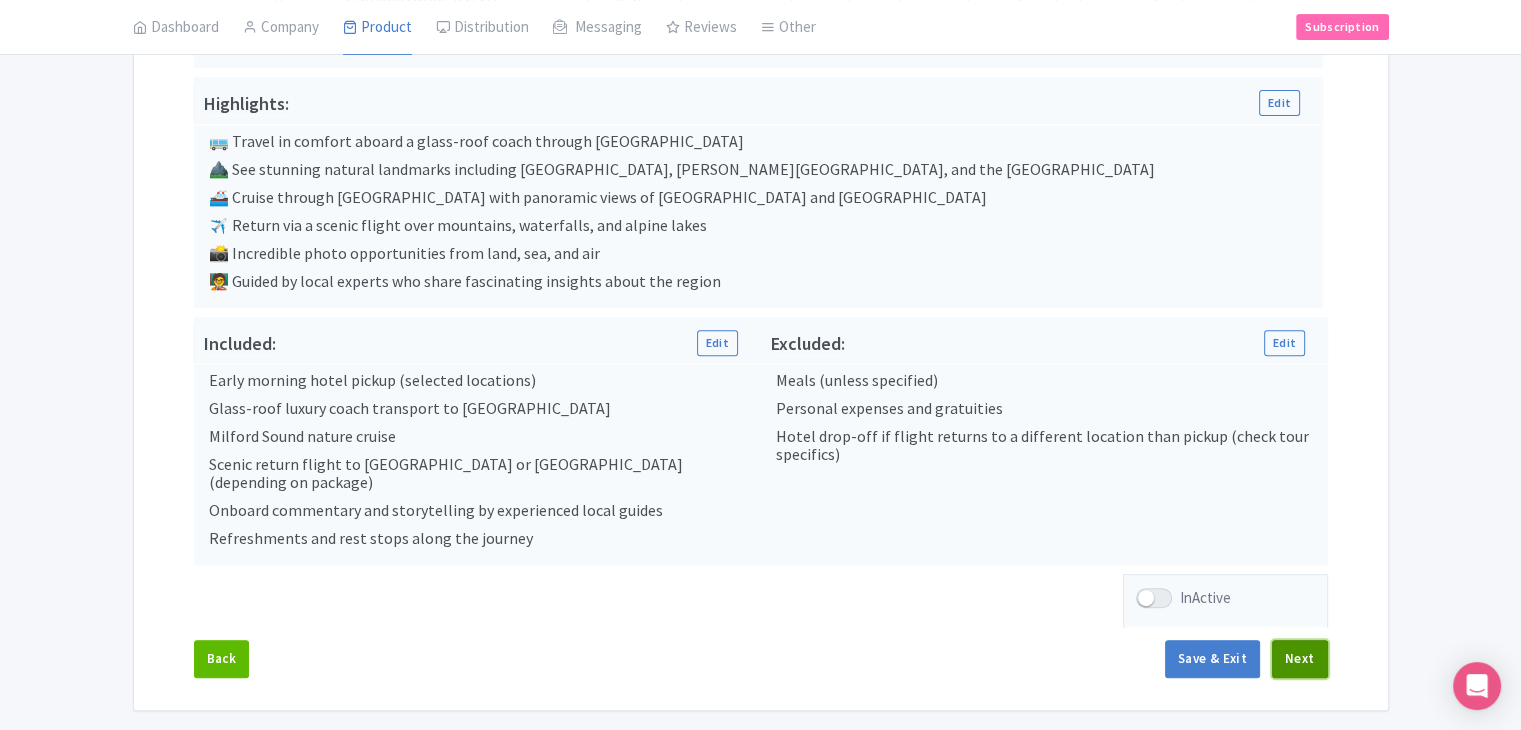 click on "Next" at bounding box center (1300, 659) 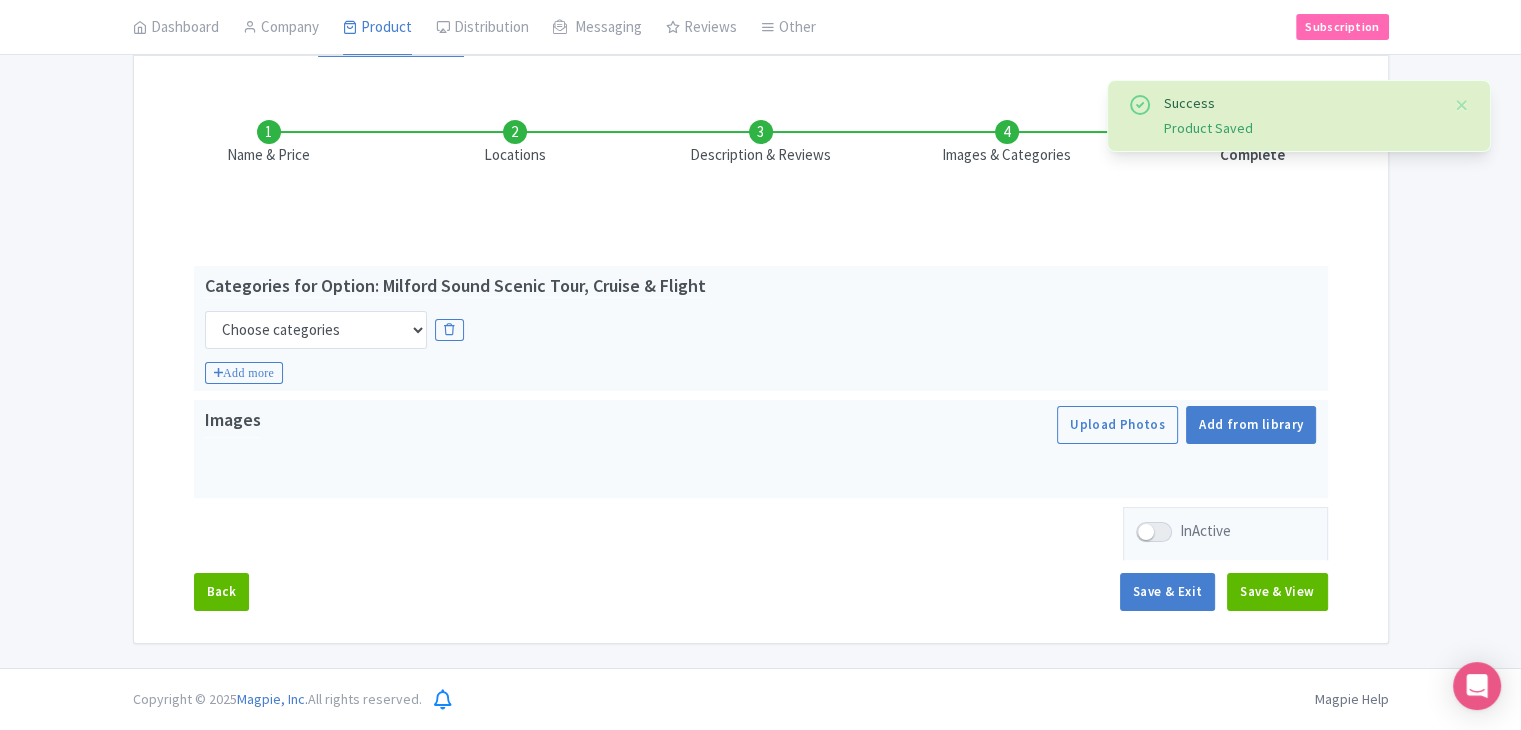 scroll, scrollTop: 235, scrollLeft: 0, axis: vertical 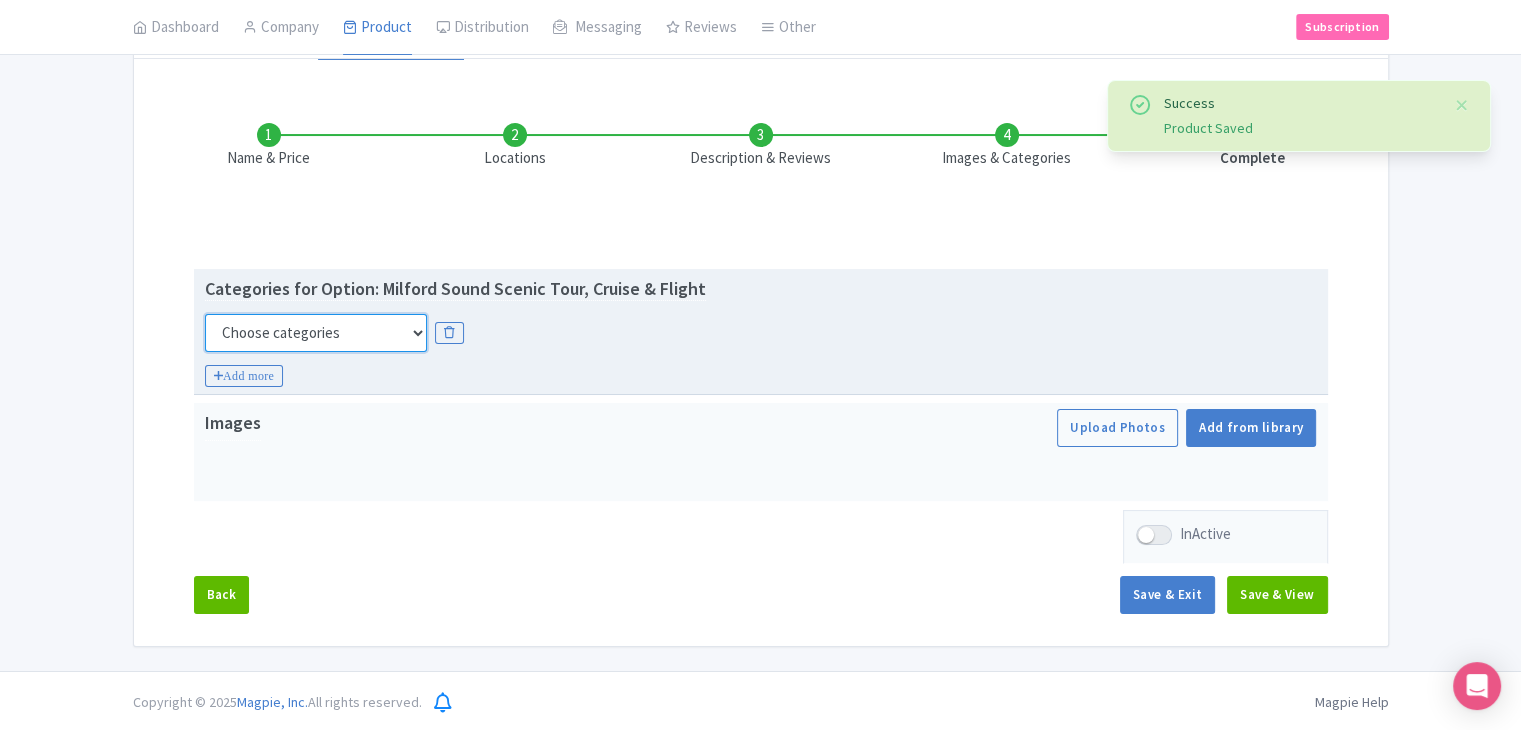 click on "Choose categories Adults Only
Animals
Audio Guide
Beaches
Bike Tours
Boat Tours
City Cards
Classes
Day Trips
Family Friendly
Fast Track
Food
Guided Tours
History
Hop On Hop Off
Literature
Live Music
Museums
Nightlife
Outdoors
Private Tours
Romantic
Self Guided
Small Group Tours
Sports
Theme Parks
Walking Tours
Wheelchair Accessible
Recurring Events" at bounding box center [316, 333] 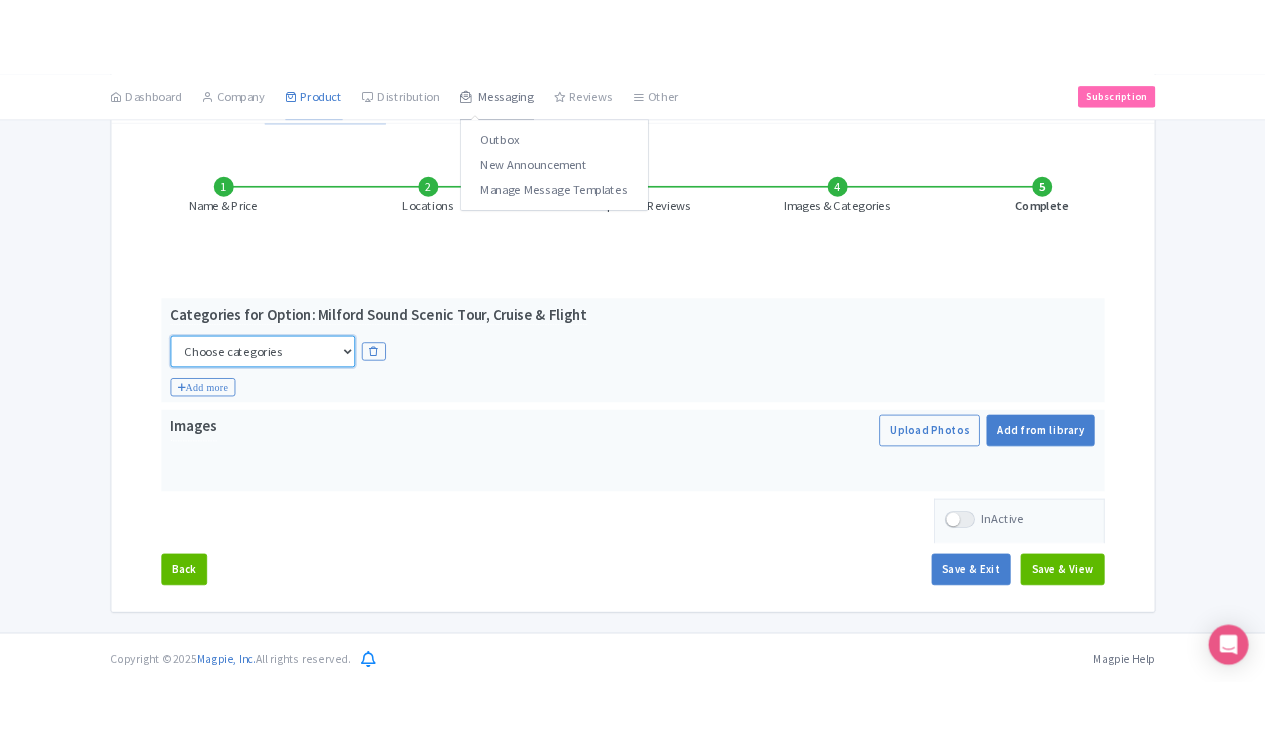 scroll, scrollTop: 209, scrollLeft: 0, axis: vertical 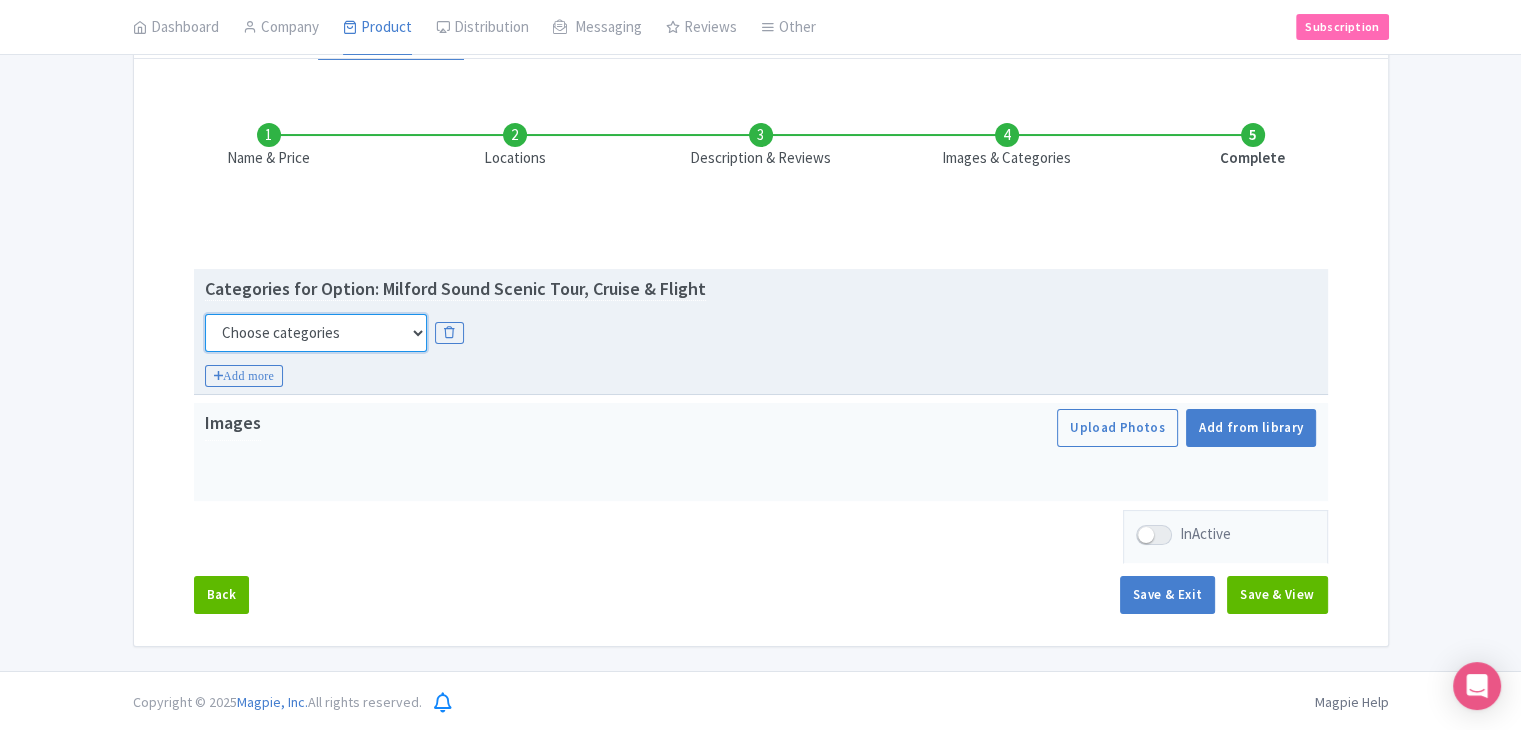 click on "Choose categories Adults Only
Animals
Audio Guide
Beaches
Bike Tours
Boat Tours
City Cards
Classes
Day Trips
Family Friendly
Fast Track
Food
Guided Tours
History
Hop On Hop Off
Literature
Live Music
Museums
Nightlife
Outdoors
Private Tours
Romantic
Self Guided
Small Group Tours
Sports
Theme Parks
Walking Tours
Wheelchair Accessible
Recurring Events" at bounding box center (316, 333) 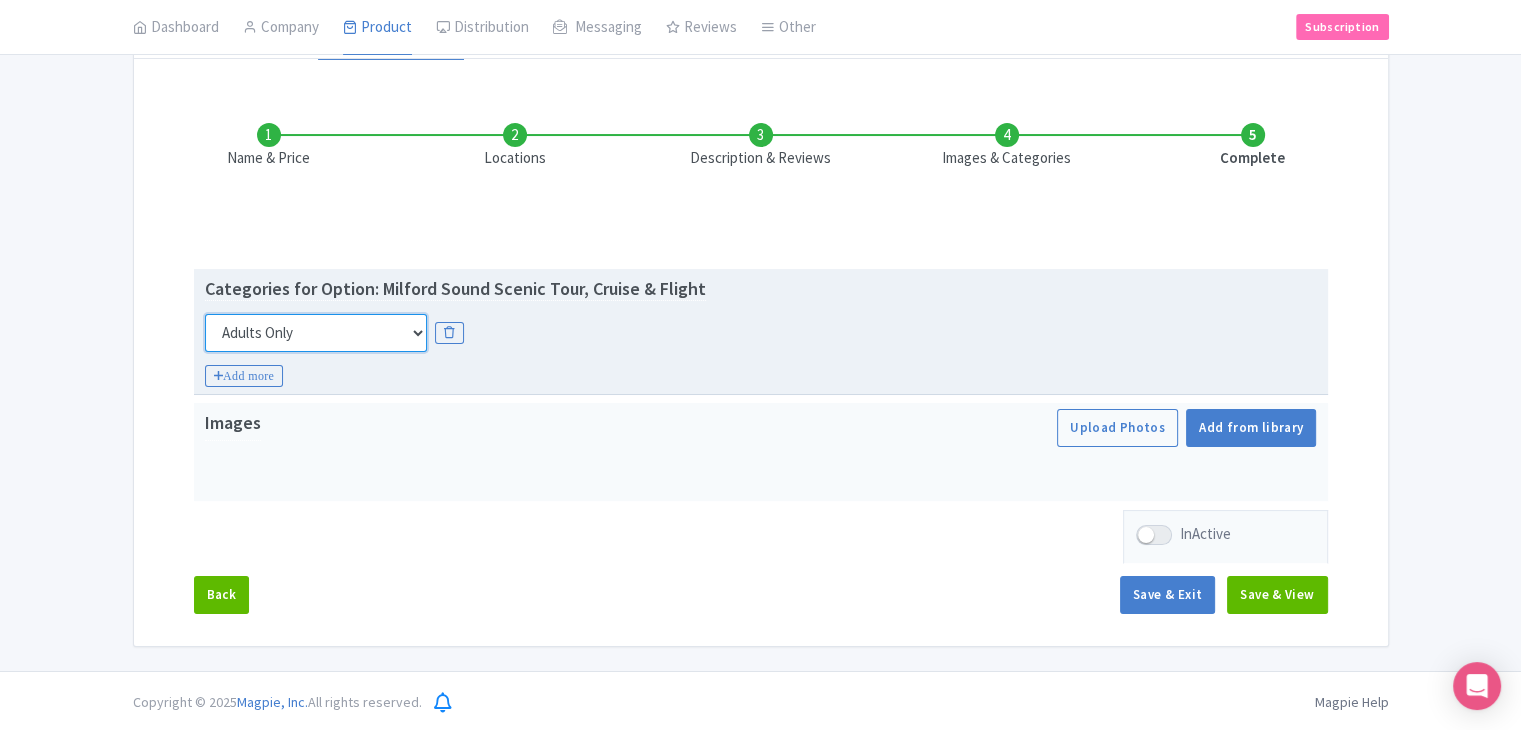 click on "Choose categories Adults Only
Animals
Audio Guide
Beaches
Bike Tours
Boat Tours
City Cards
Classes
Day Trips
Family Friendly
Fast Track
Food
Guided Tours
History
Hop On Hop Off
Literature
Live Music
Museums
Nightlife
Outdoors
Private Tours
Romantic
Self Guided
Small Group Tours
Sports
Theme Parks
Walking Tours
Wheelchair Accessible
Recurring Events" at bounding box center [316, 333] 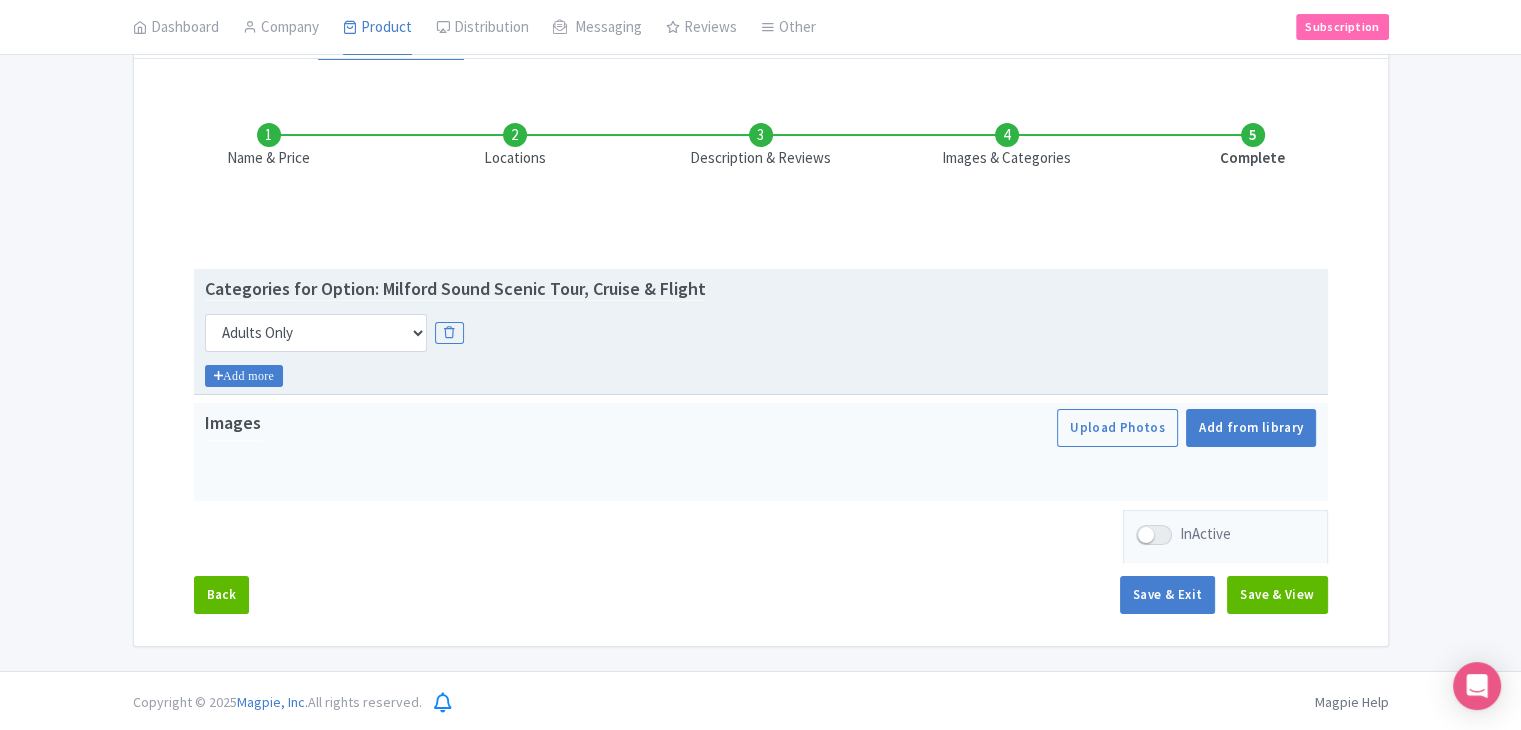 click on "Add more" at bounding box center (244, 376) 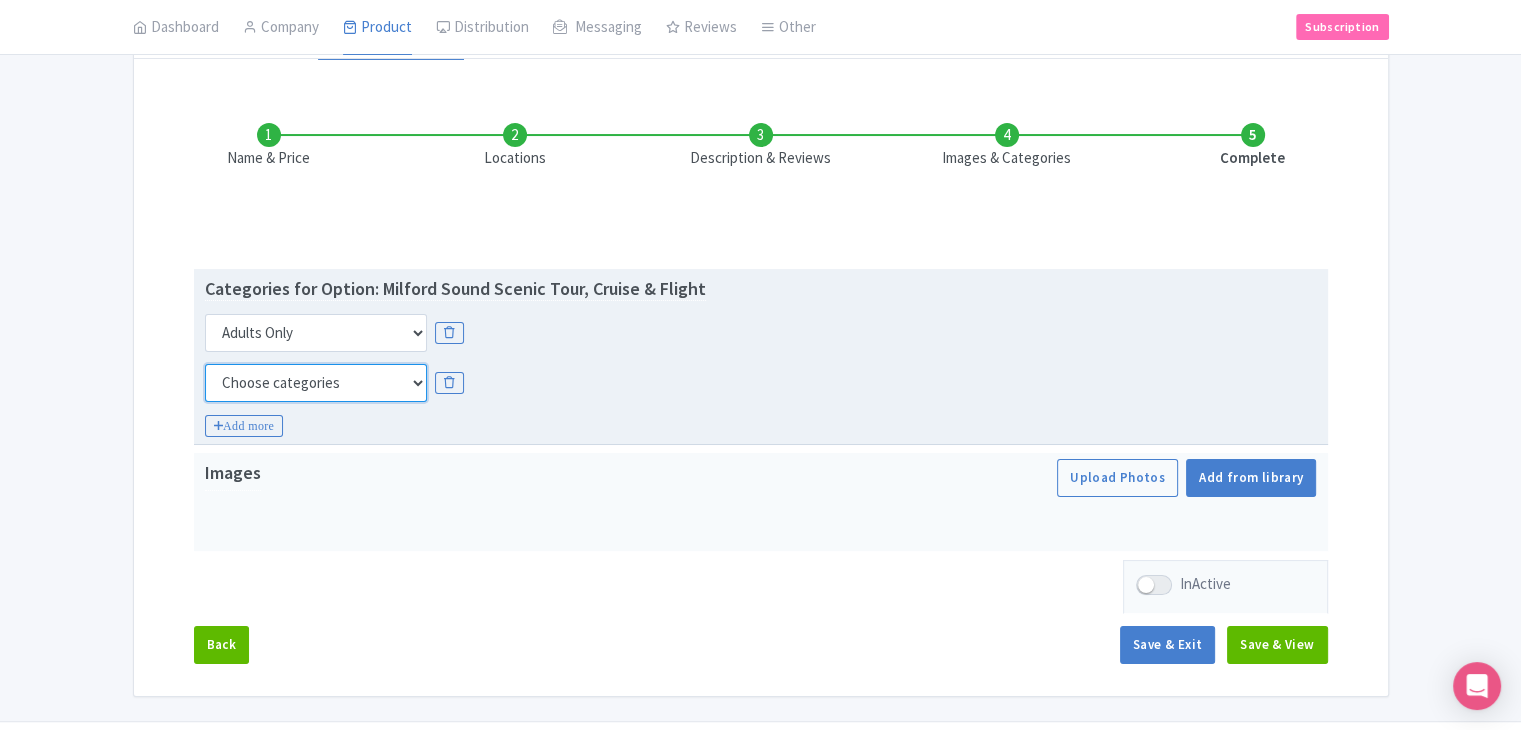 click on "Choose categories Adults Only
Animals
Audio Guide
Beaches
Bike Tours
Boat Tours
City Cards
Classes
Day Trips
Family Friendly
Fast Track
Food
Guided Tours
History
Hop On Hop Off
Literature
Live Music
Museums
Nightlife
Outdoors
Private Tours
Romantic
Self Guided
Small Group Tours
Sports
Theme Parks
Walking Tours
Wheelchair Accessible
Recurring Events" at bounding box center [316, 383] 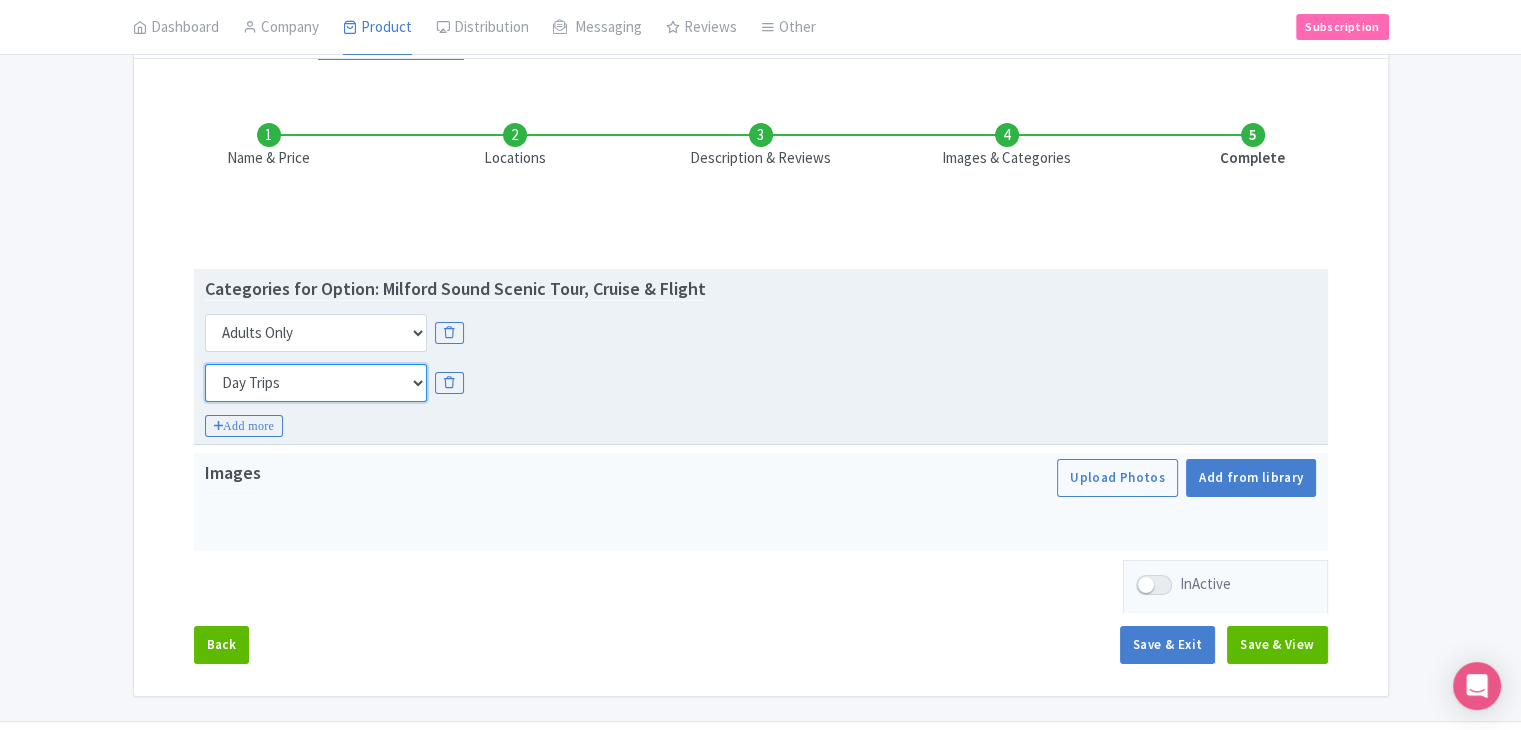 click on "Choose categories Adults Only
Animals
Audio Guide
Beaches
Bike Tours
Boat Tours
City Cards
Classes
Day Trips
Family Friendly
Fast Track
Food
Guided Tours
History
Hop On Hop Off
Literature
Live Music
Museums
Nightlife
Outdoors
Private Tours
Romantic
Self Guided
Small Group Tours
Sports
Theme Parks
Walking Tours
Wheelchair Accessible
Recurring Events" at bounding box center (316, 383) 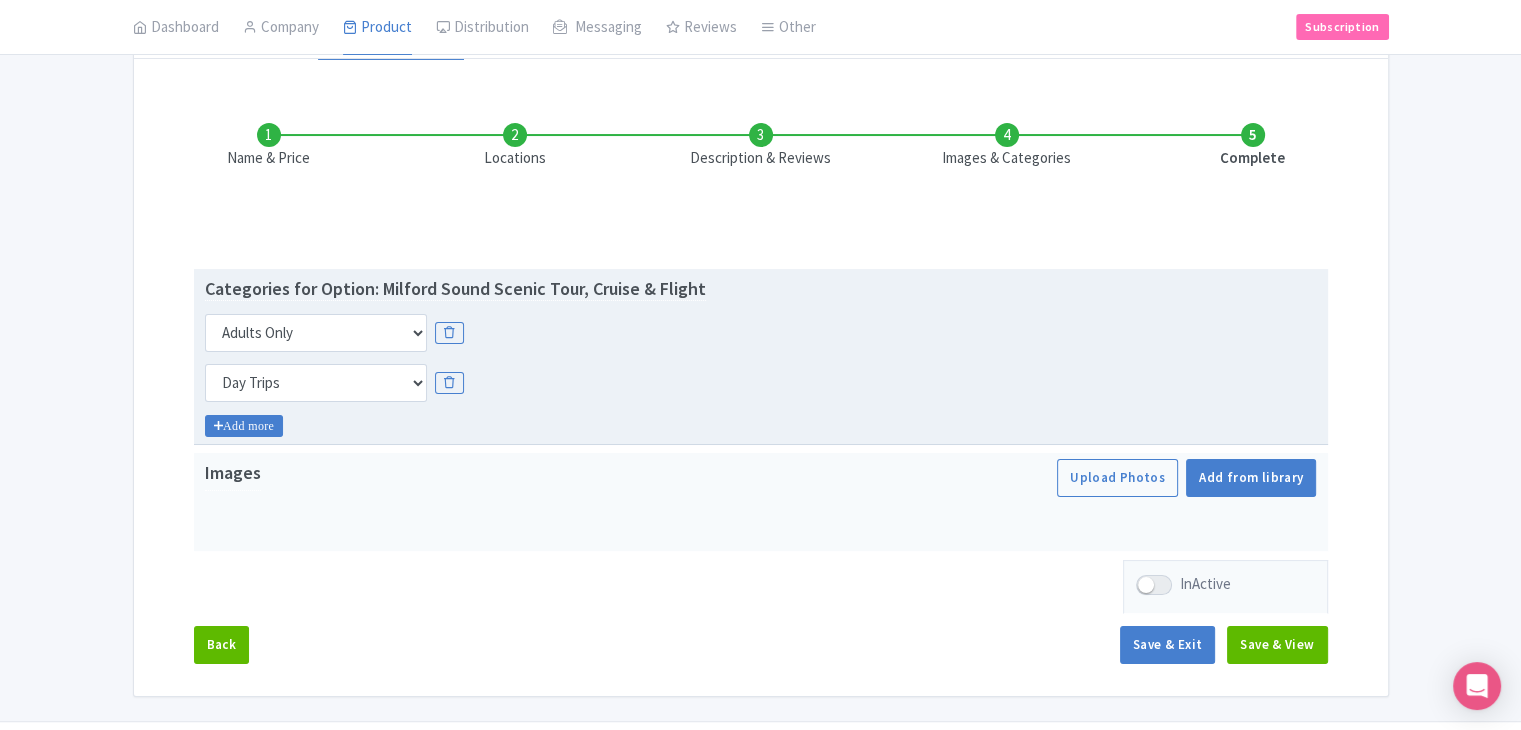 click on "Add more" at bounding box center (244, 426) 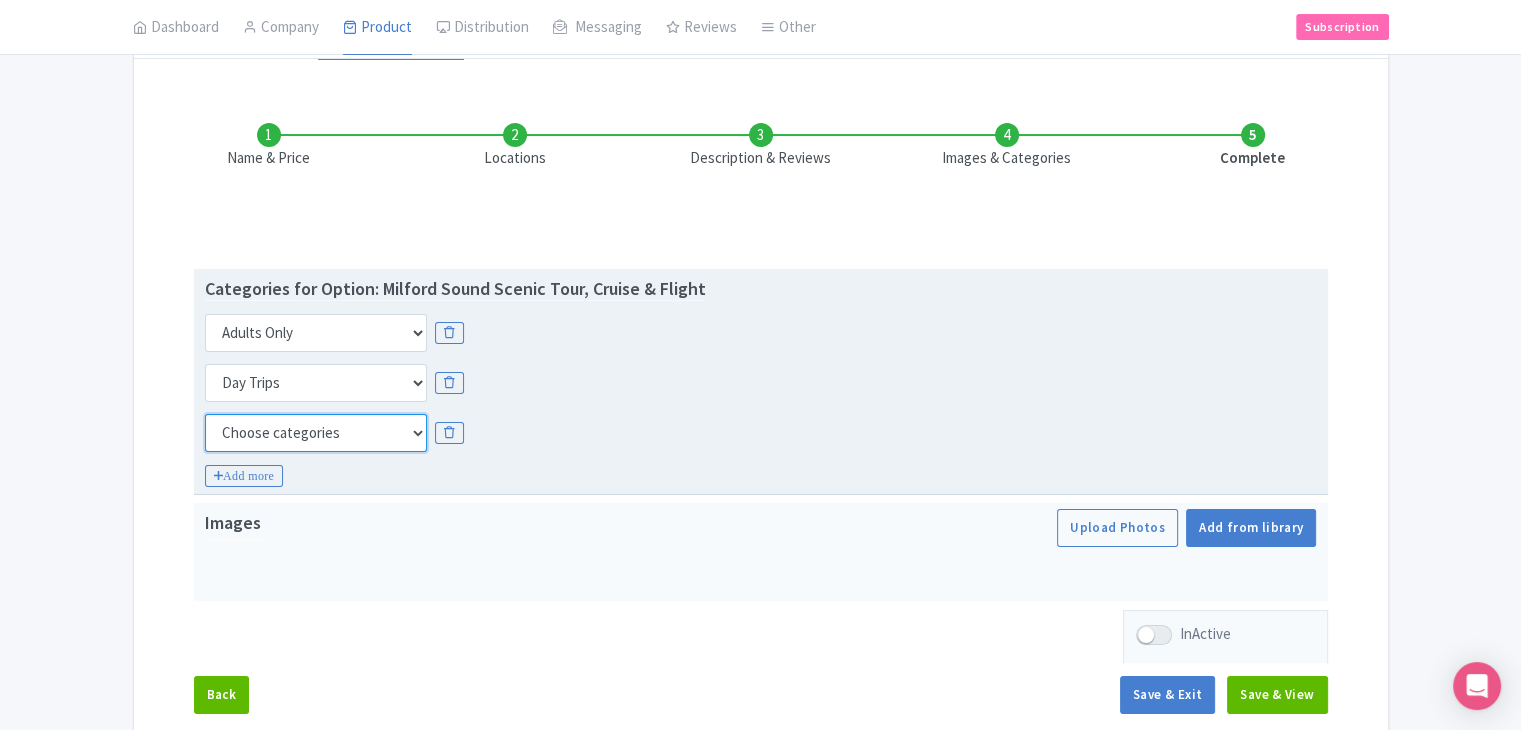 drag, startPoint x: 241, startPoint y: 425, endPoint x: 260, endPoint y: 429, distance: 19.416489 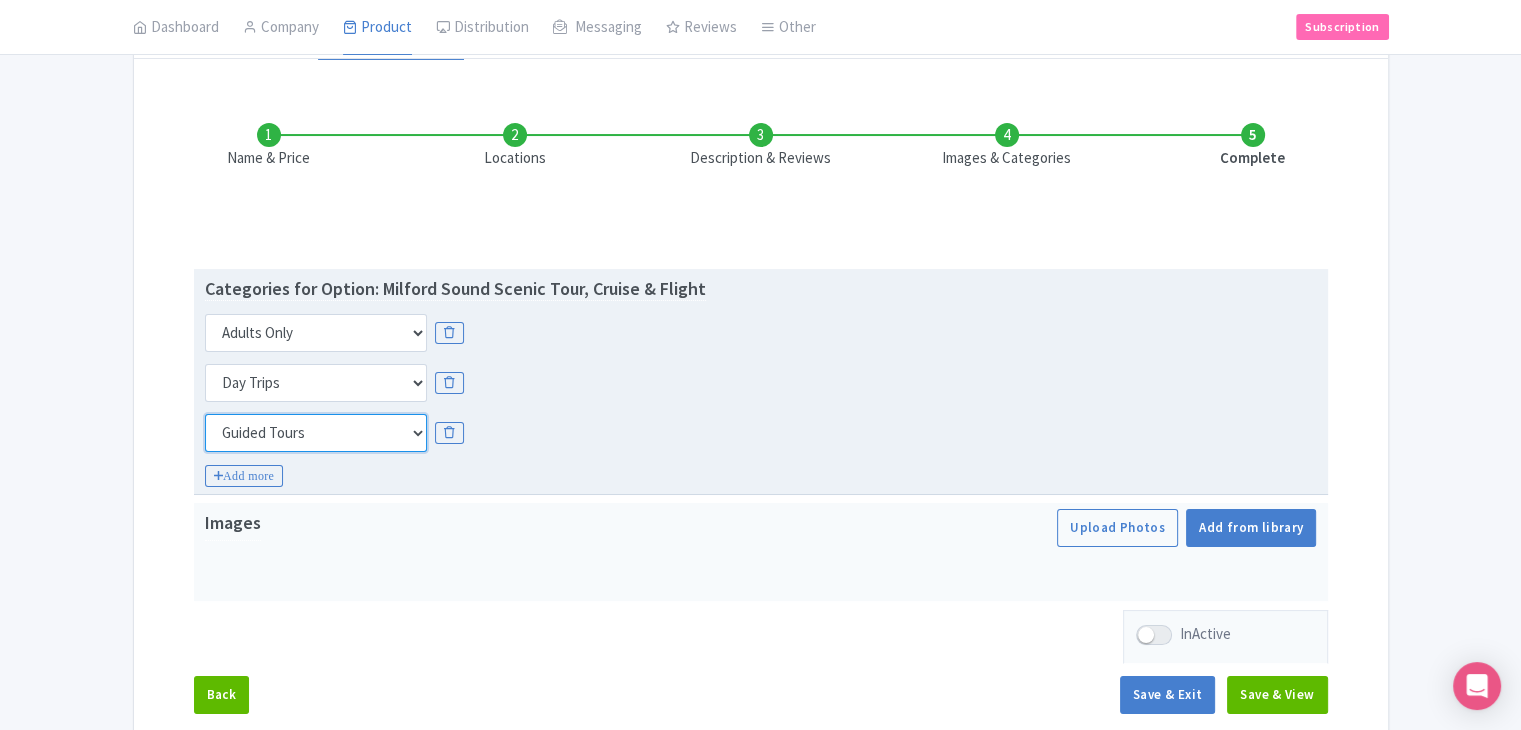 click on "Choose categories Adults Only
Animals
Audio Guide
Beaches
Bike Tours
Boat Tours
City Cards
Classes
Day Trips
Family Friendly
Fast Track
Food
Guided Tours
History
Hop On Hop Off
Literature
Live Music
Museums
Nightlife
Outdoors
Private Tours
Romantic
Self Guided
Small Group Tours
Sports
Theme Parks
Walking Tours
Wheelchair Accessible
Recurring Events" at bounding box center (316, 433) 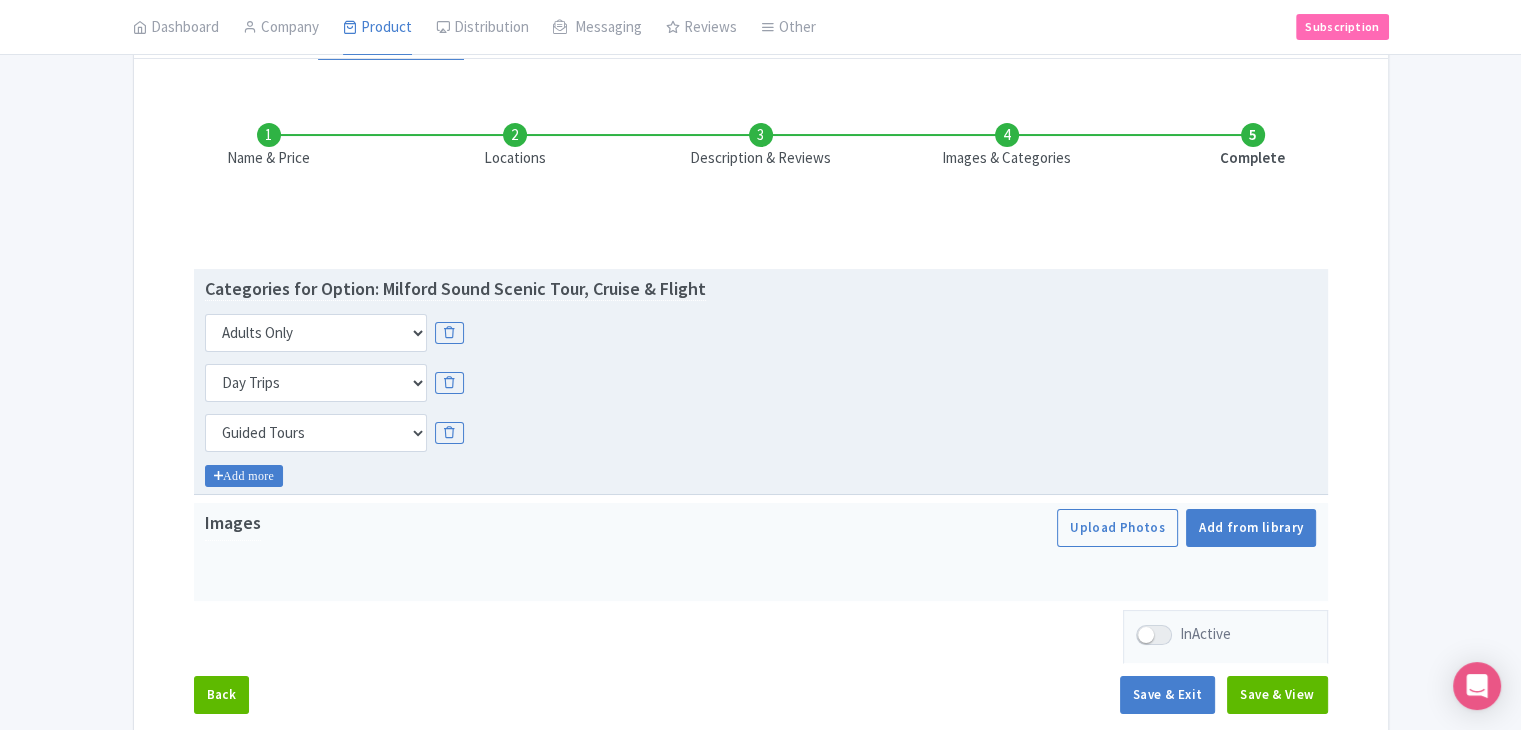 click on "Add more" at bounding box center [244, 476] 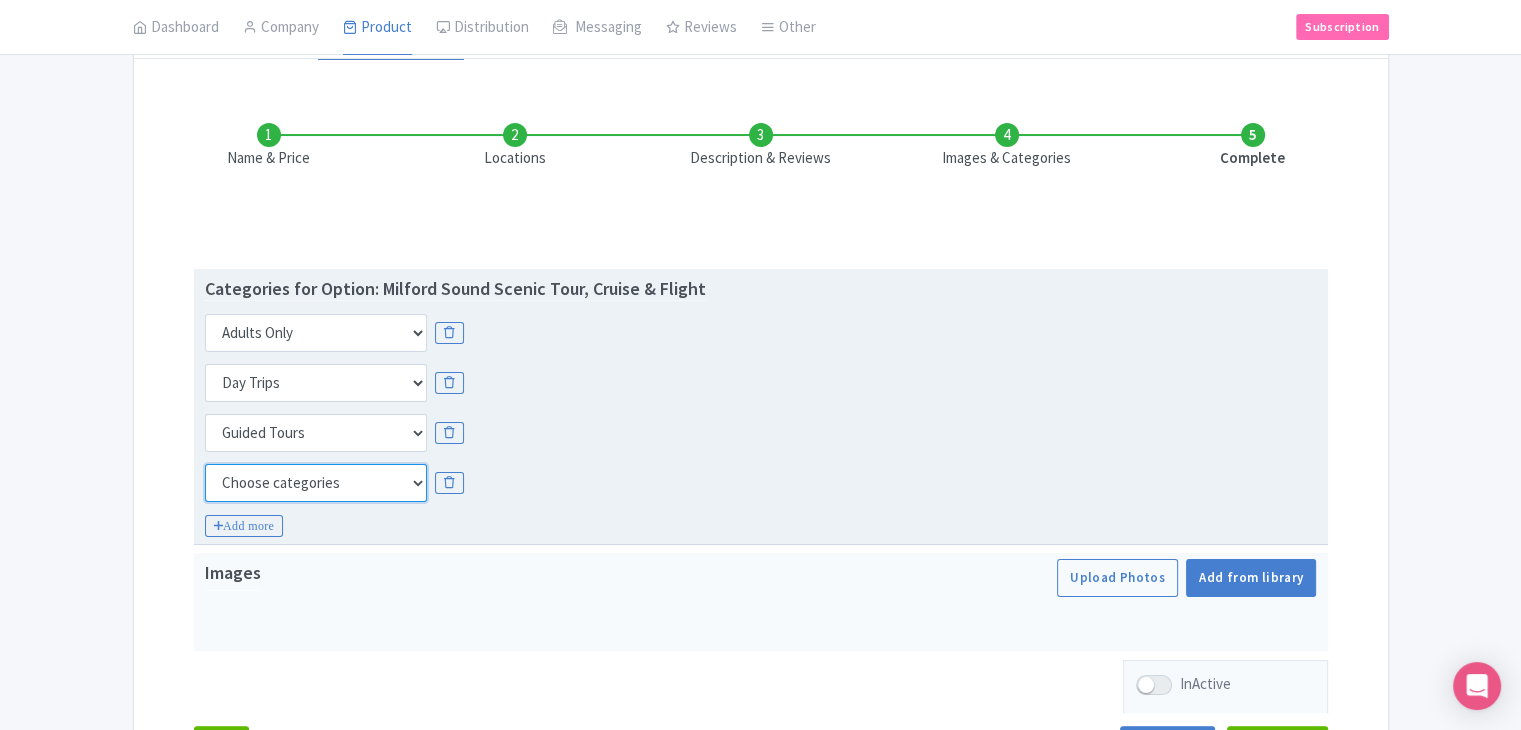drag, startPoint x: 234, startPoint y: 476, endPoint x: 248, endPoint y: 476, distance: 14 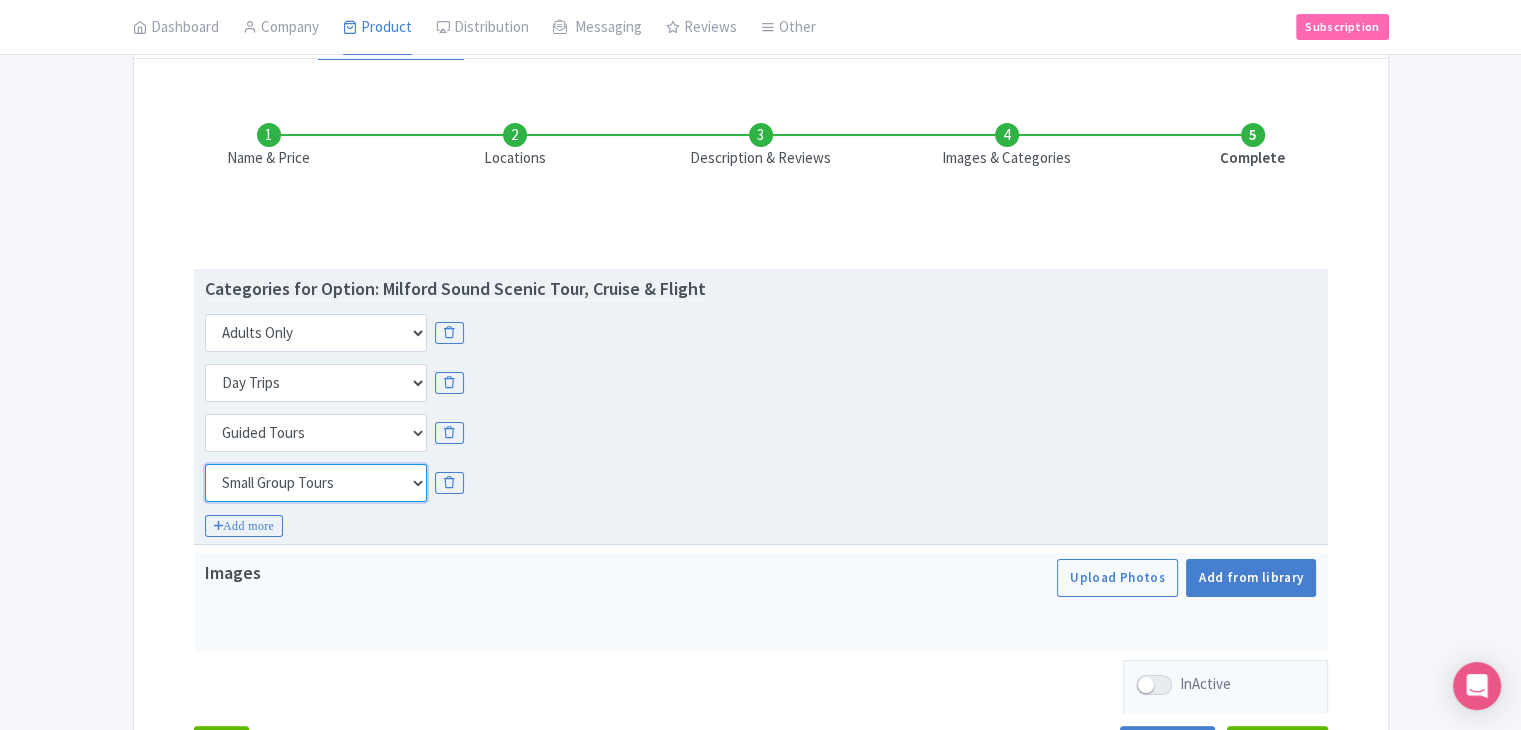 click on "Choose categories Adults Only
Animals
Audio Guide
Beaches
Bike Tours
Boat Tours
City Cards
Classes
Day Trips
Family Friendly
Fast Track
Food
Guided Tours
History
Hop On Hop Off
Literature
Live Music
Museums
Nightlife
Outdoors
Private Tours
Romantic
Self Guided
Small Group Tours
Sports
Theme Parks
Walking Tours
Wheelchair Accessible
Recurring Events" at bounding box center [316, 483] 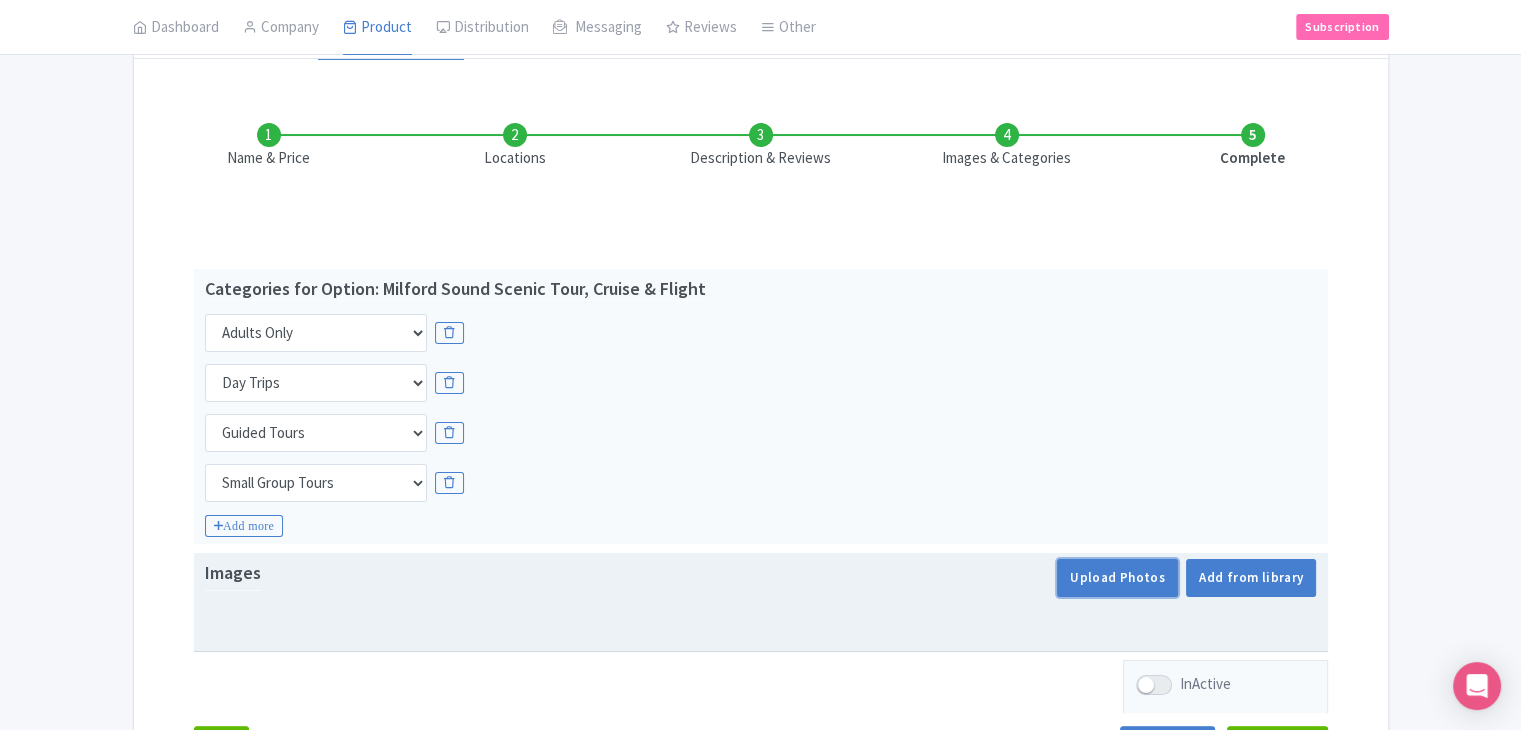 click on "Upload Photos" at bounding box center [1117, 578] 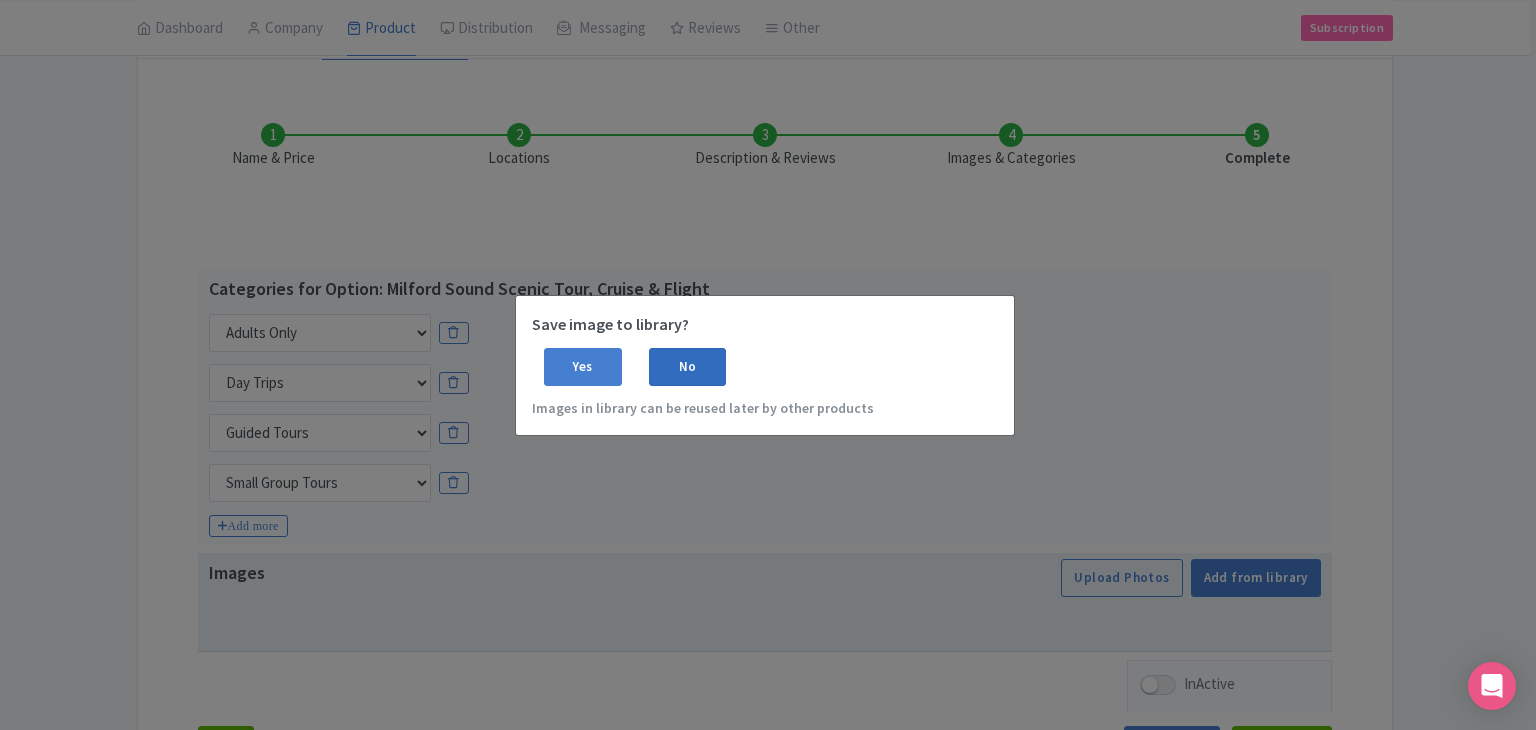 click on "No" at bounding box center (688, 367) 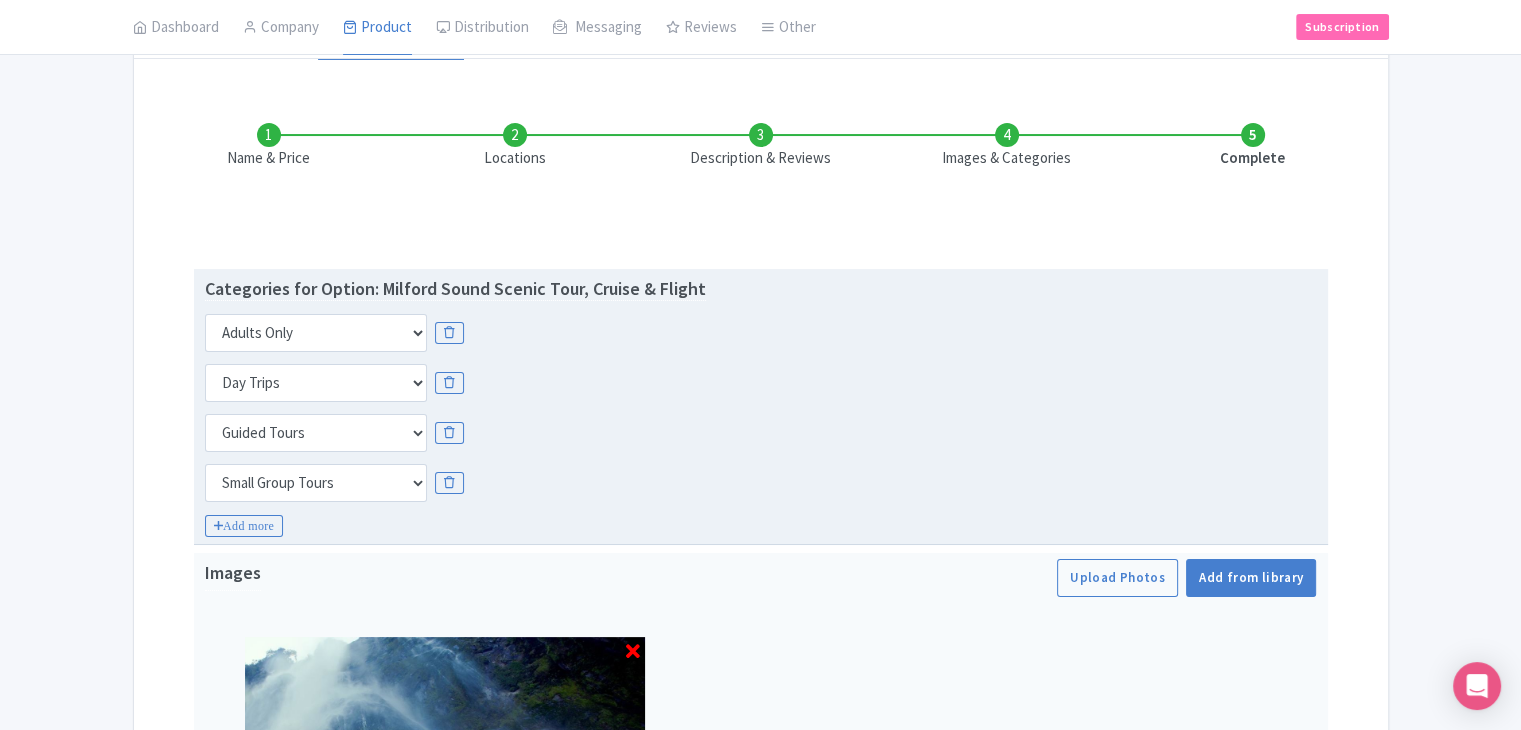 scroll, scrollTop: 435, scrollLeft: 0, axis: vertical 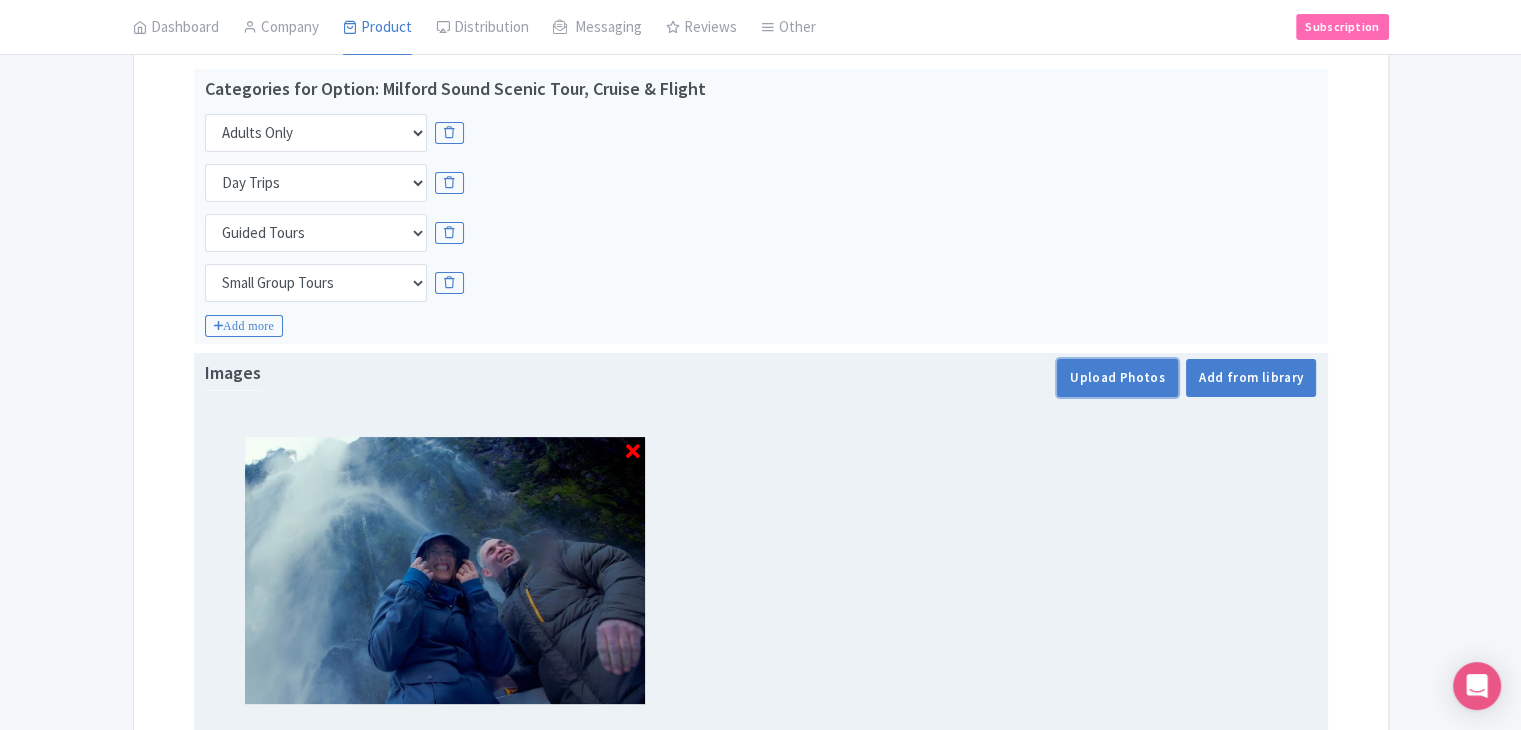 click on "Upload Photos" at bounding box center [1117, 378] 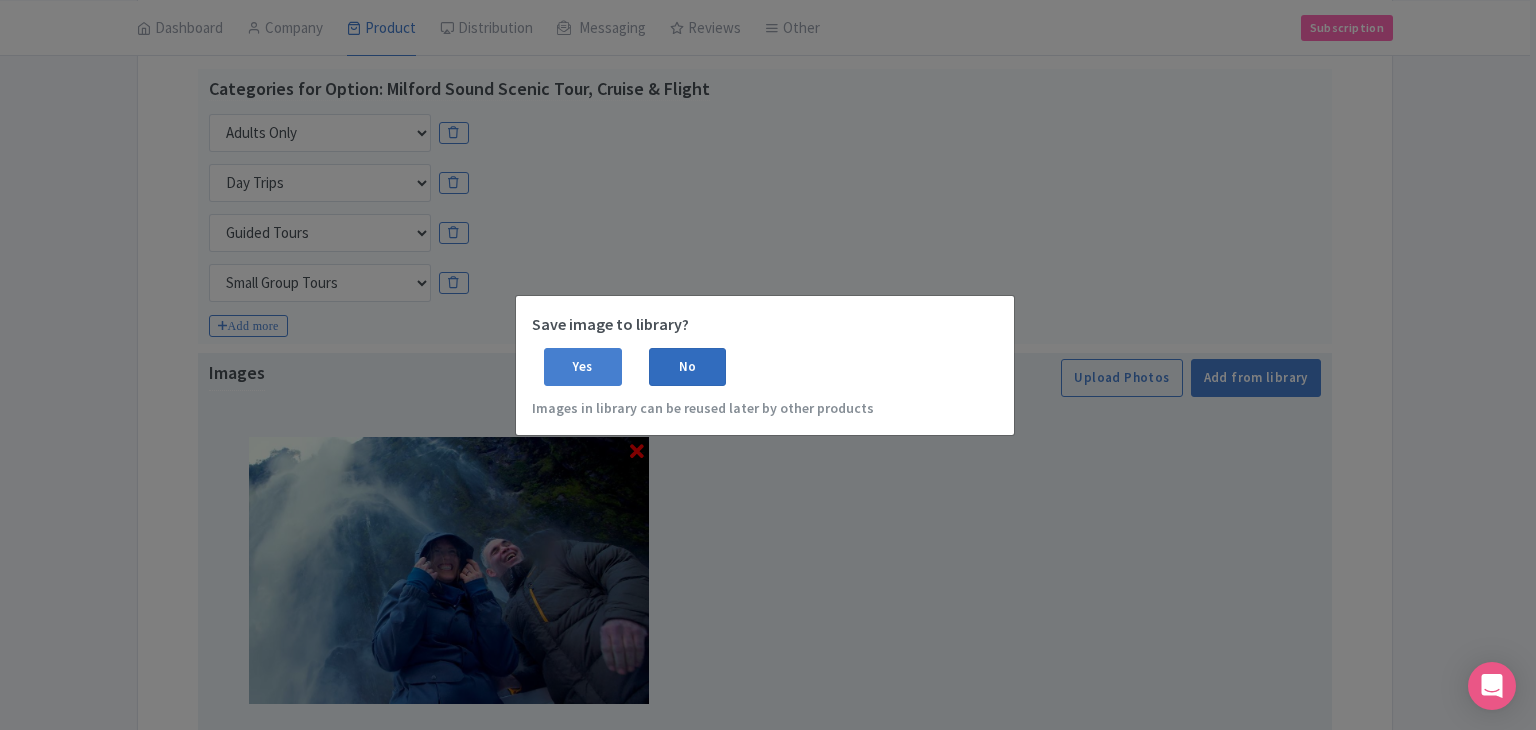 click on "No" at bounding box center [688, 367] 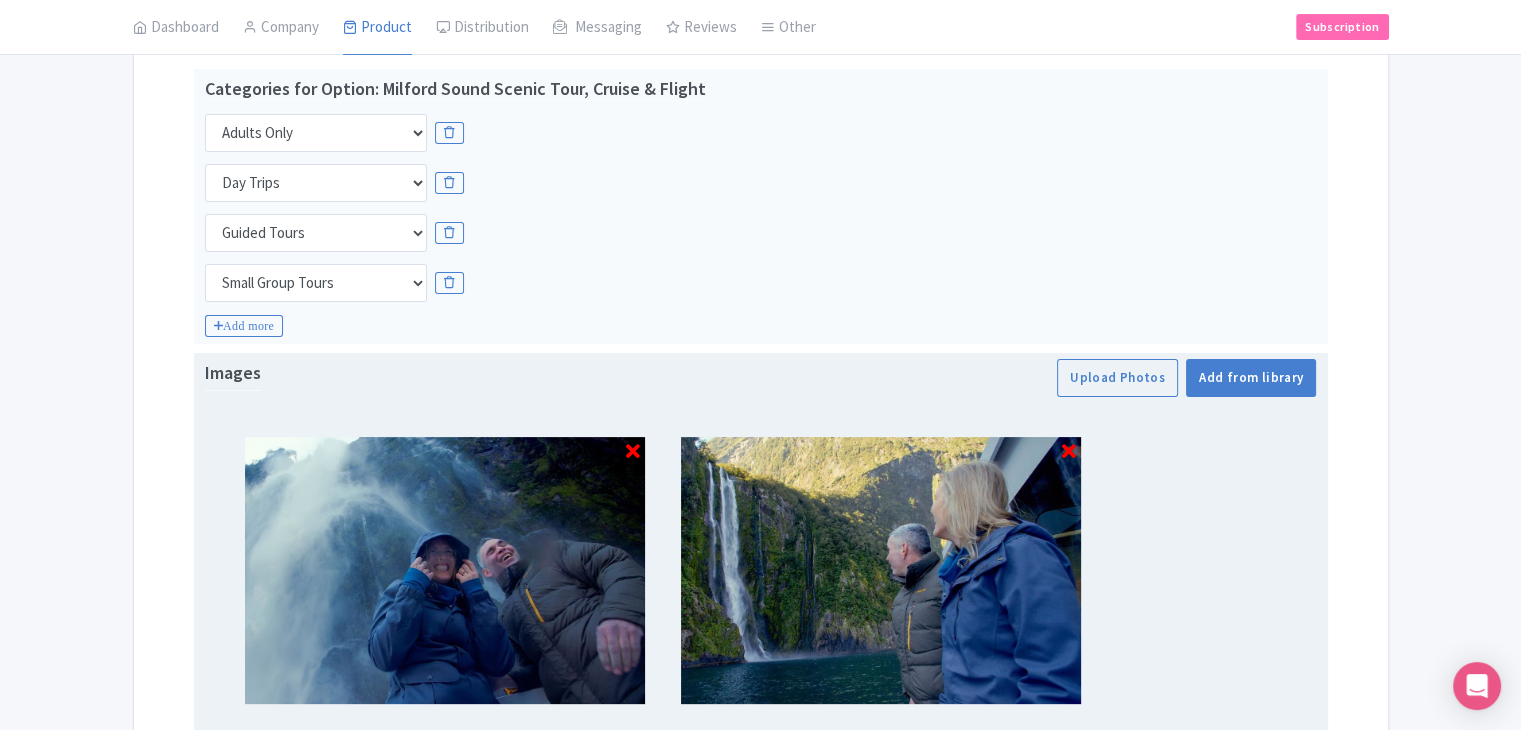 click at bounding box center (881, 570) 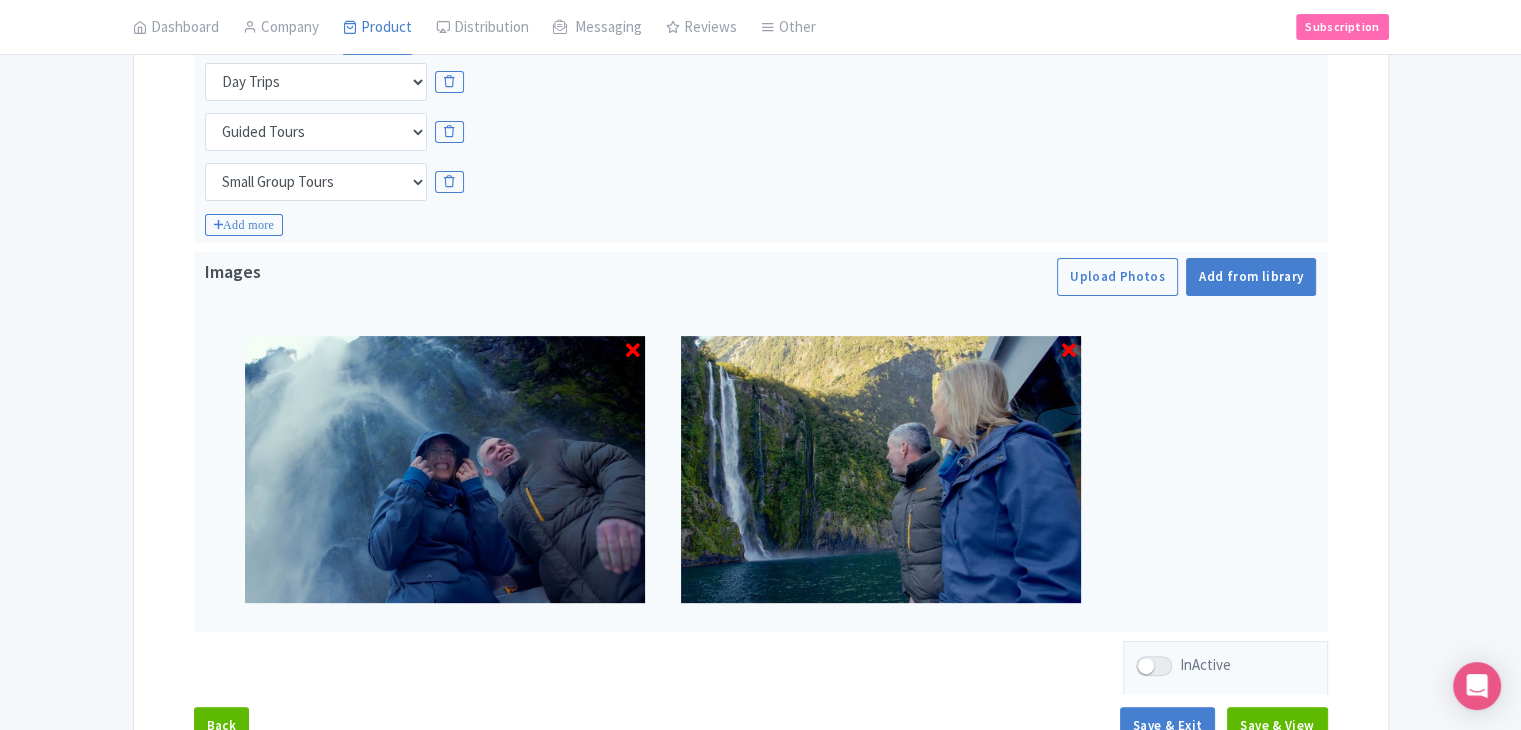 scroll, scrollTop: 667, scrollLeft: 0, axis: vertical 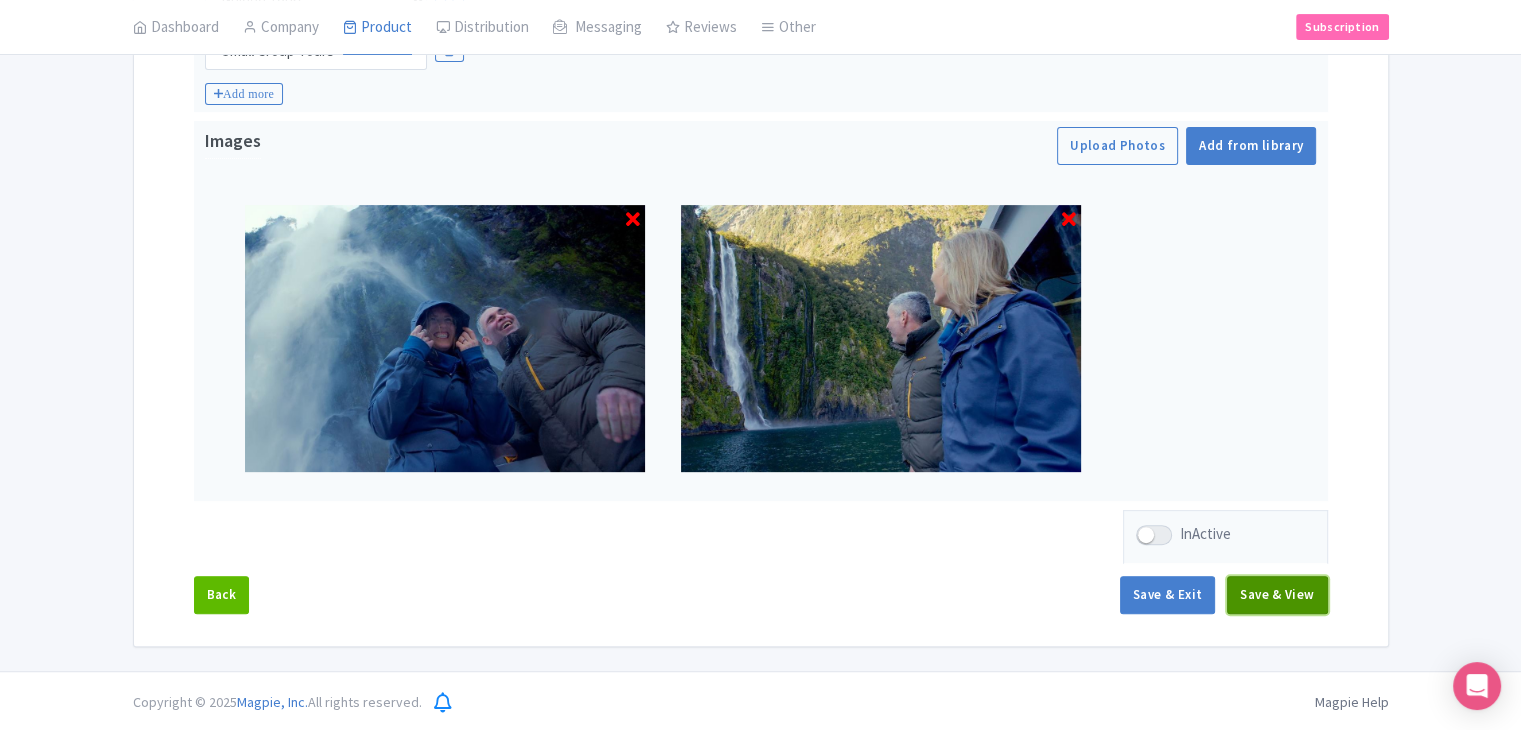 click on "Save & View" at bounding box center (1277, 595) 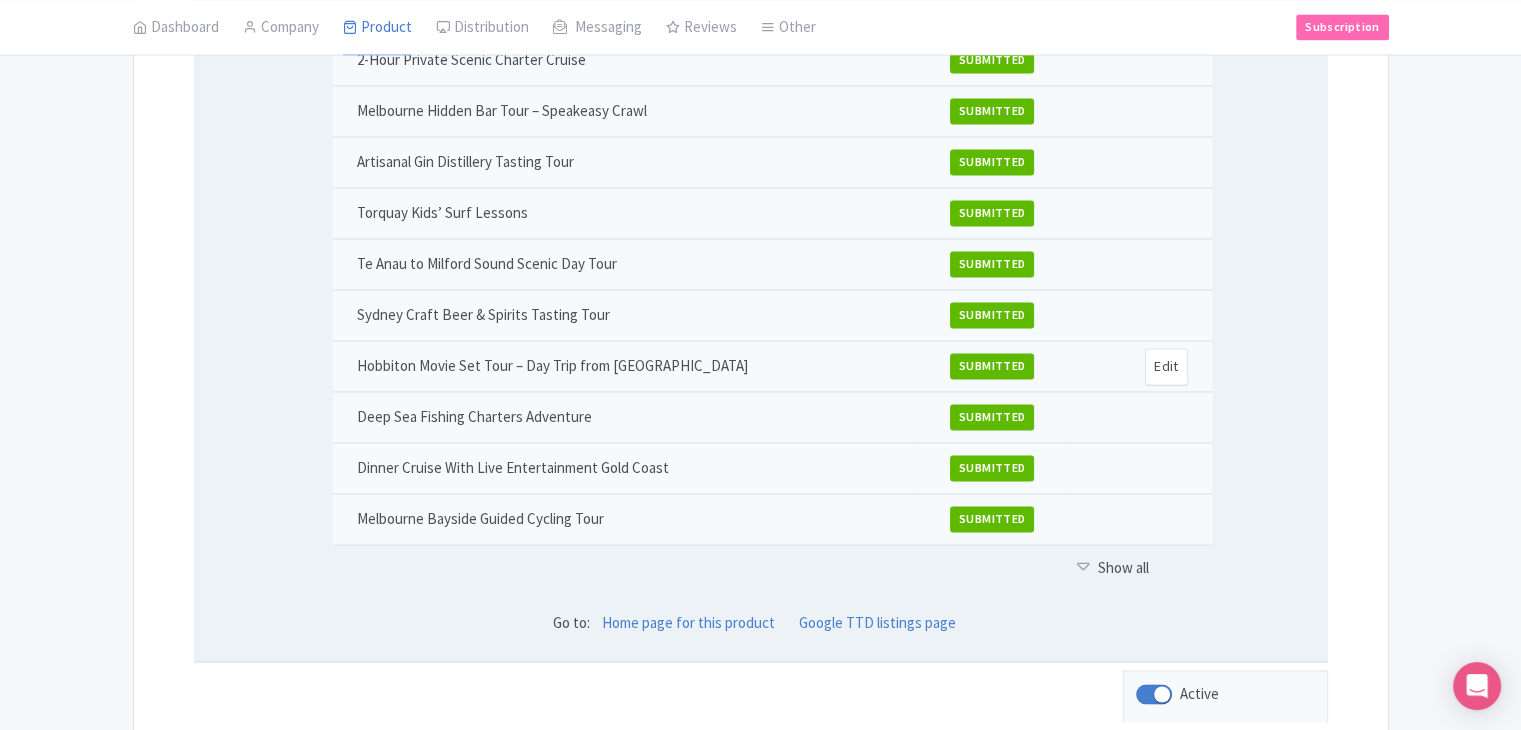 scroll, scrollTop: 2567, scrollLeft: 0, axis: vertical 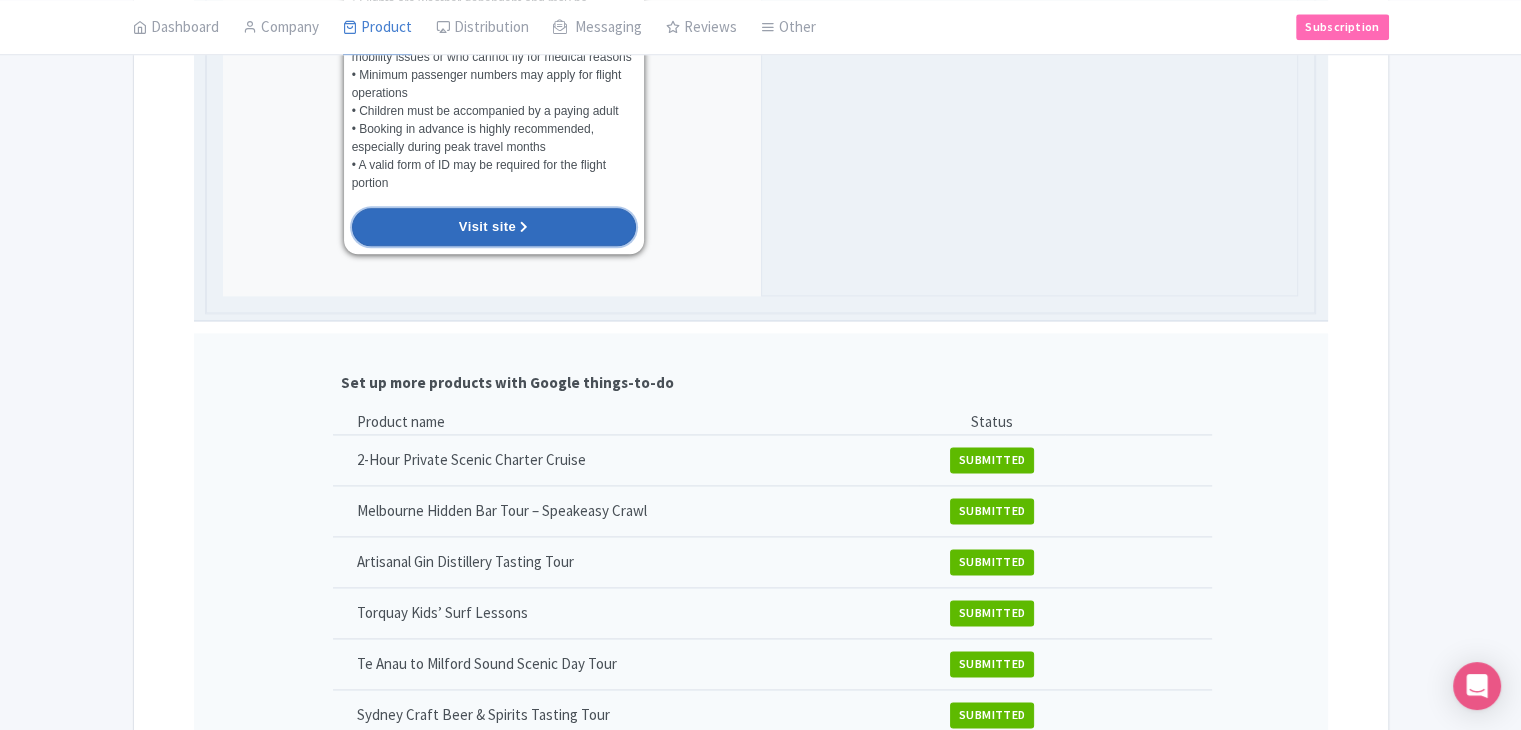 click on "Visit site" at bounding box center (494, 227) 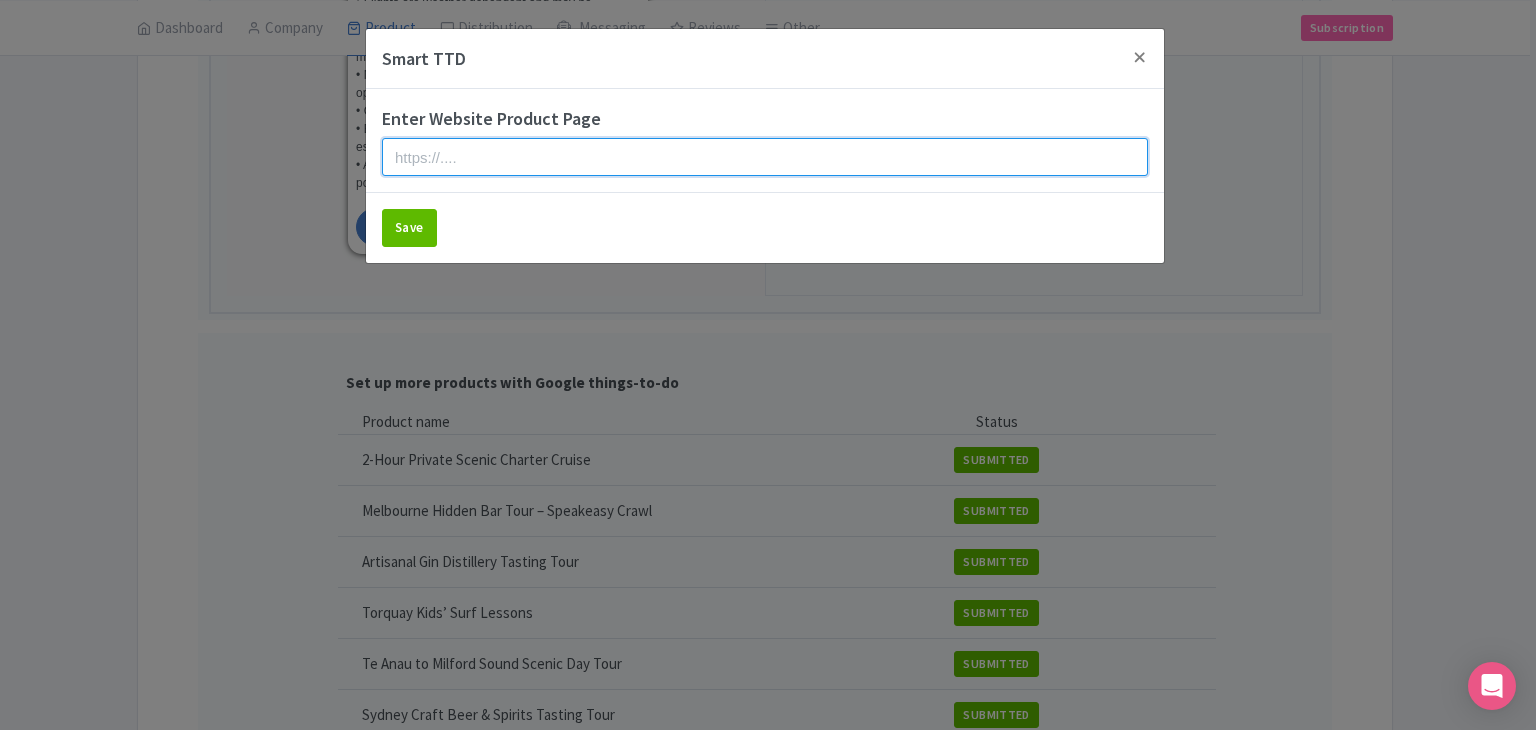 click at bounding box center [765, 157] 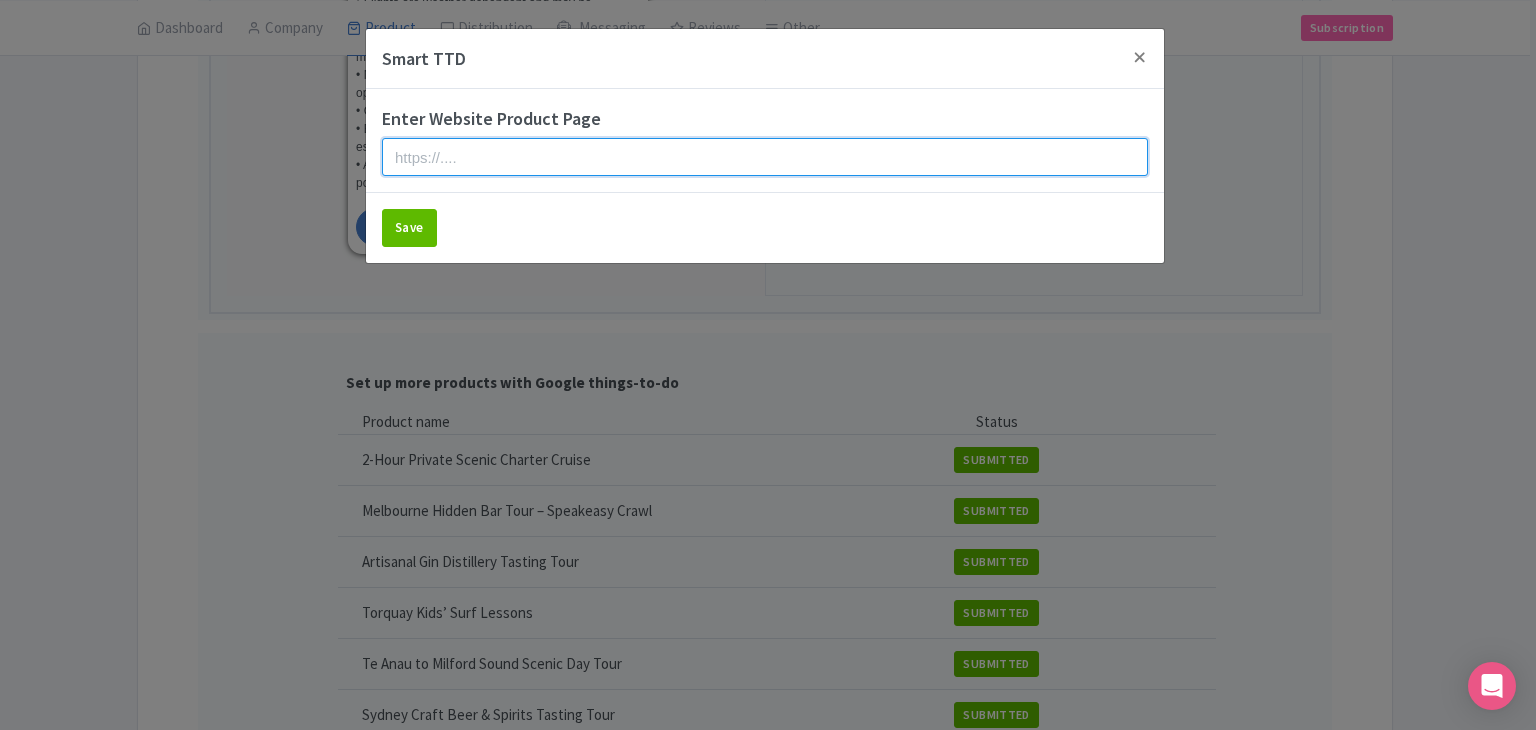 click at bounding box center [765, 157] 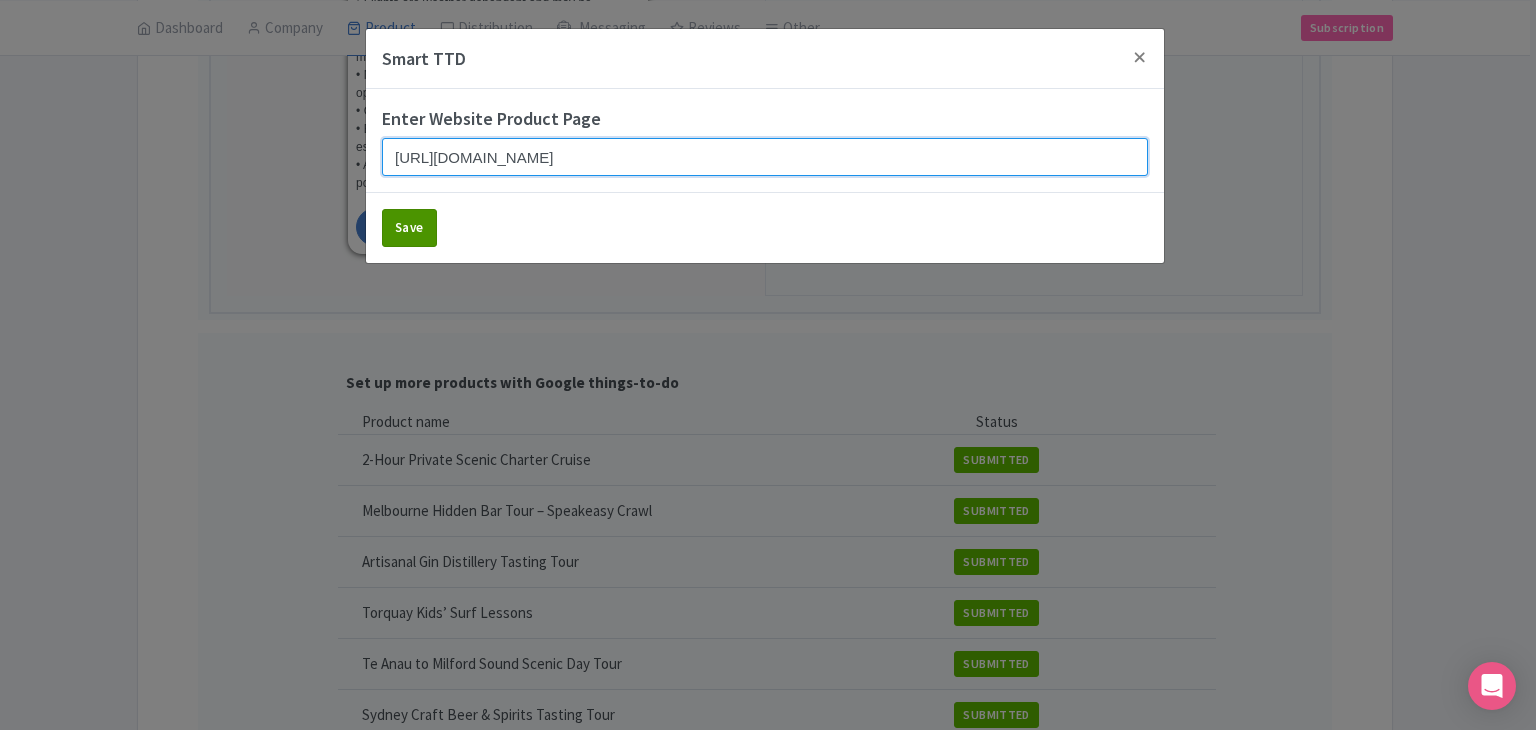 type on "https://www.findrhost.com/tours/milford-sound-early-morning-scenic-tour-cruise-flight-with-glass-roof" 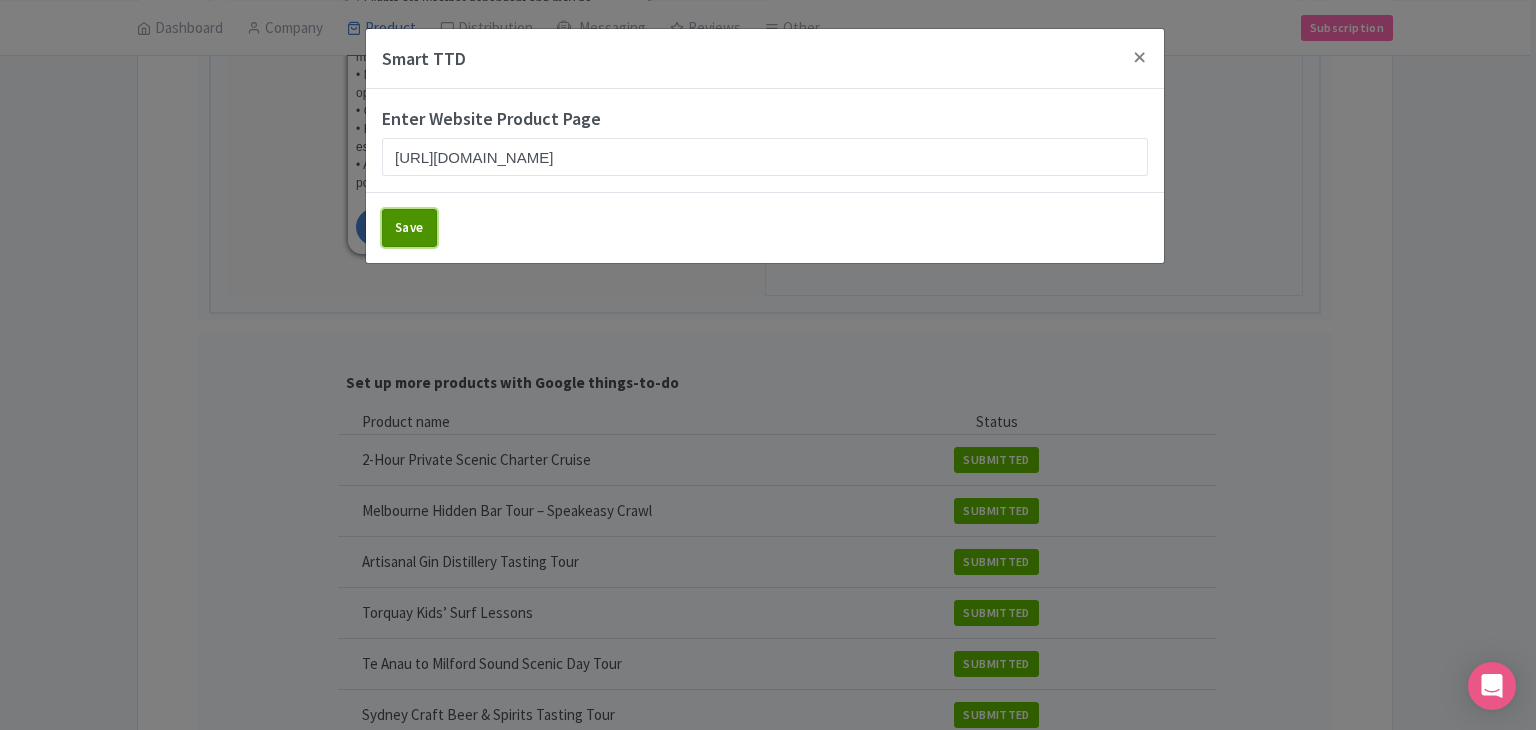 click on "Save" at bounding box center [409, 228] 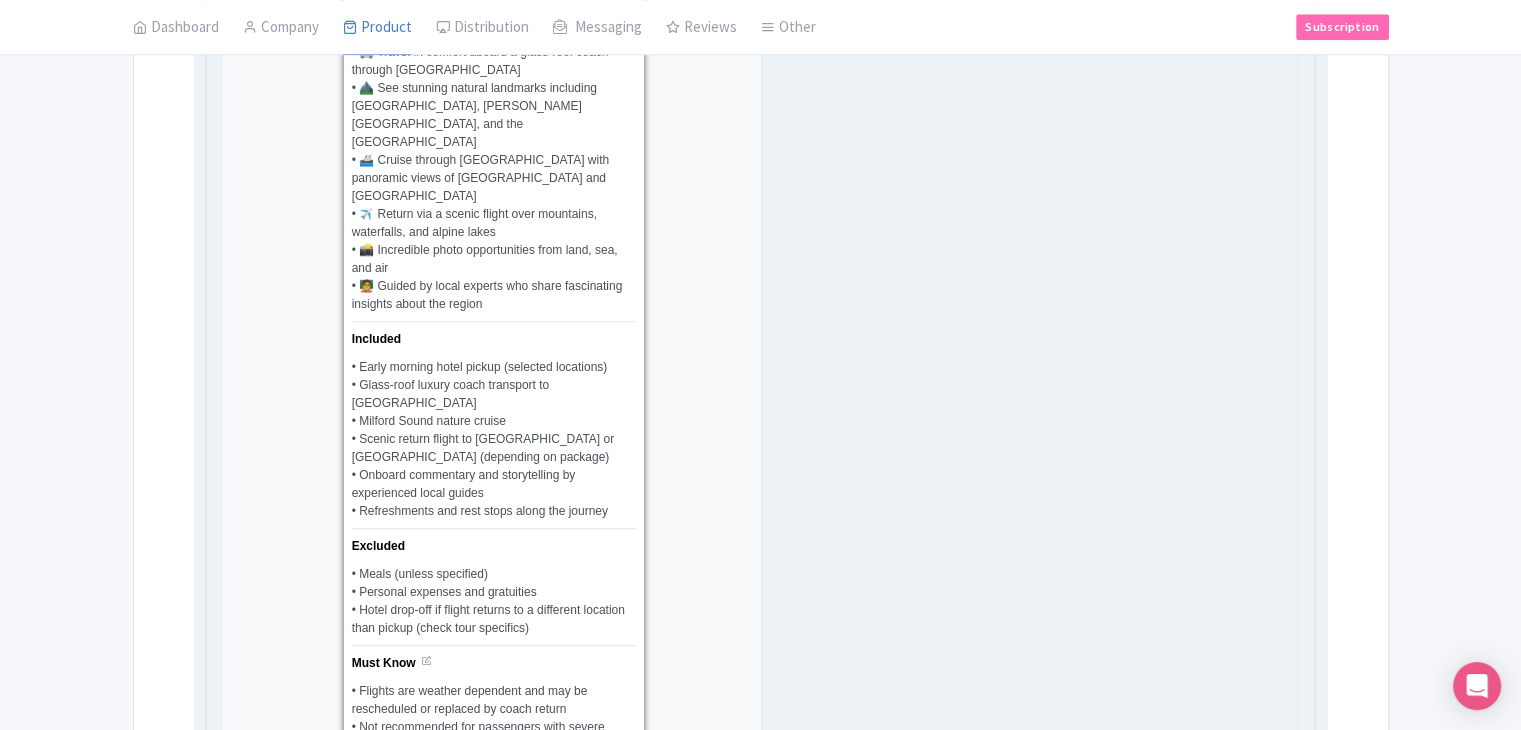 scroll, scrollTop: 2067, scrollLeft: 0, axis: vertical 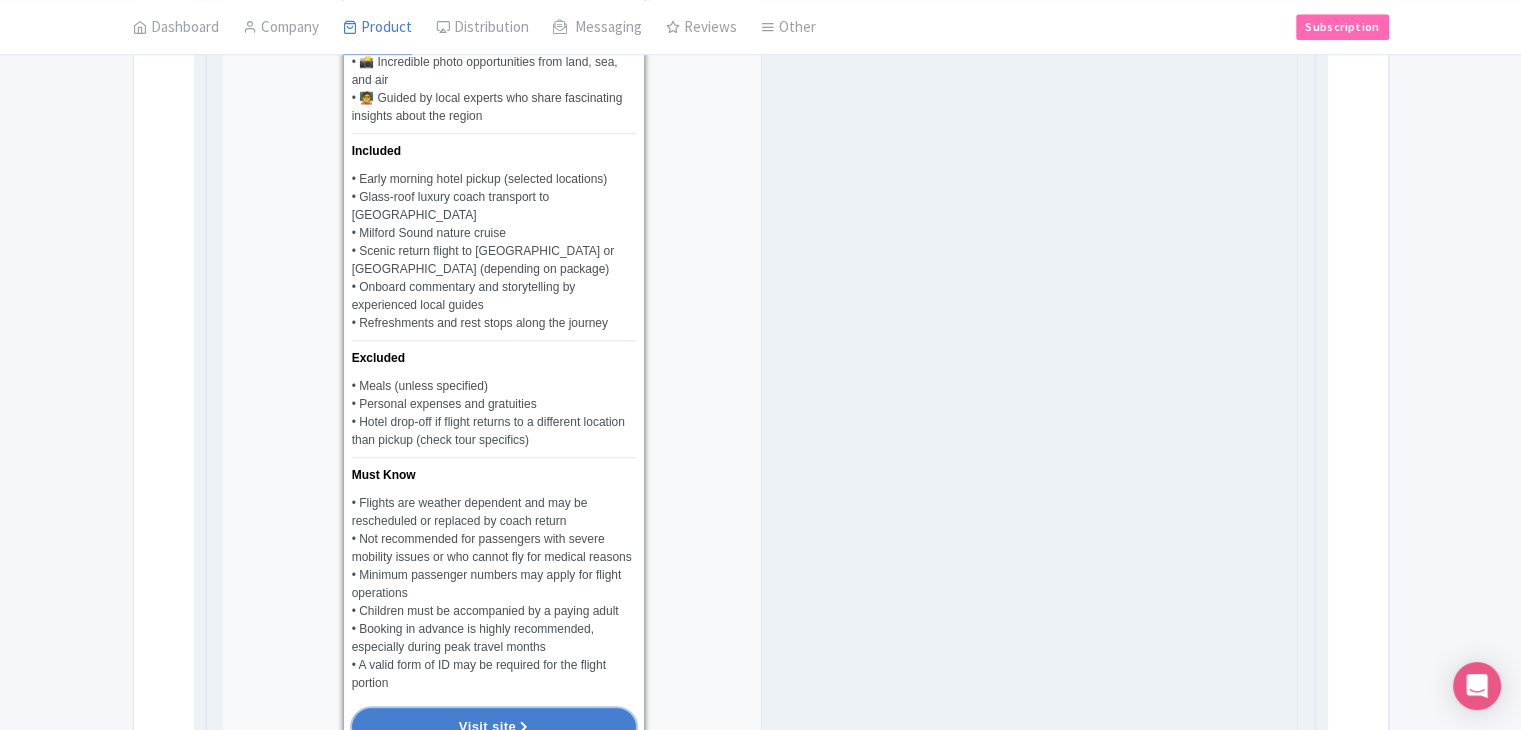 click on "Visit site" at bounding box center [487, 726] 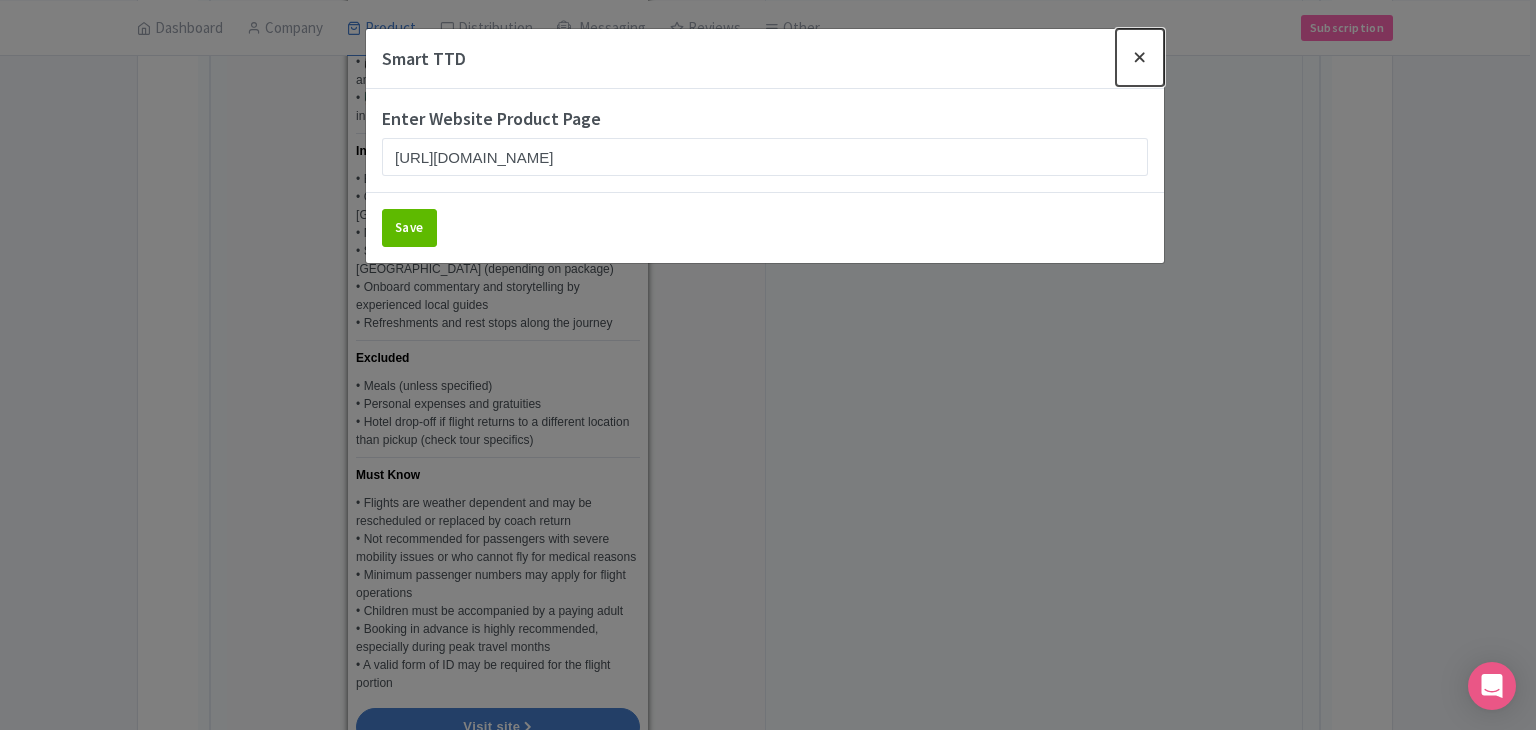 click at bounding box center [1140, 57] 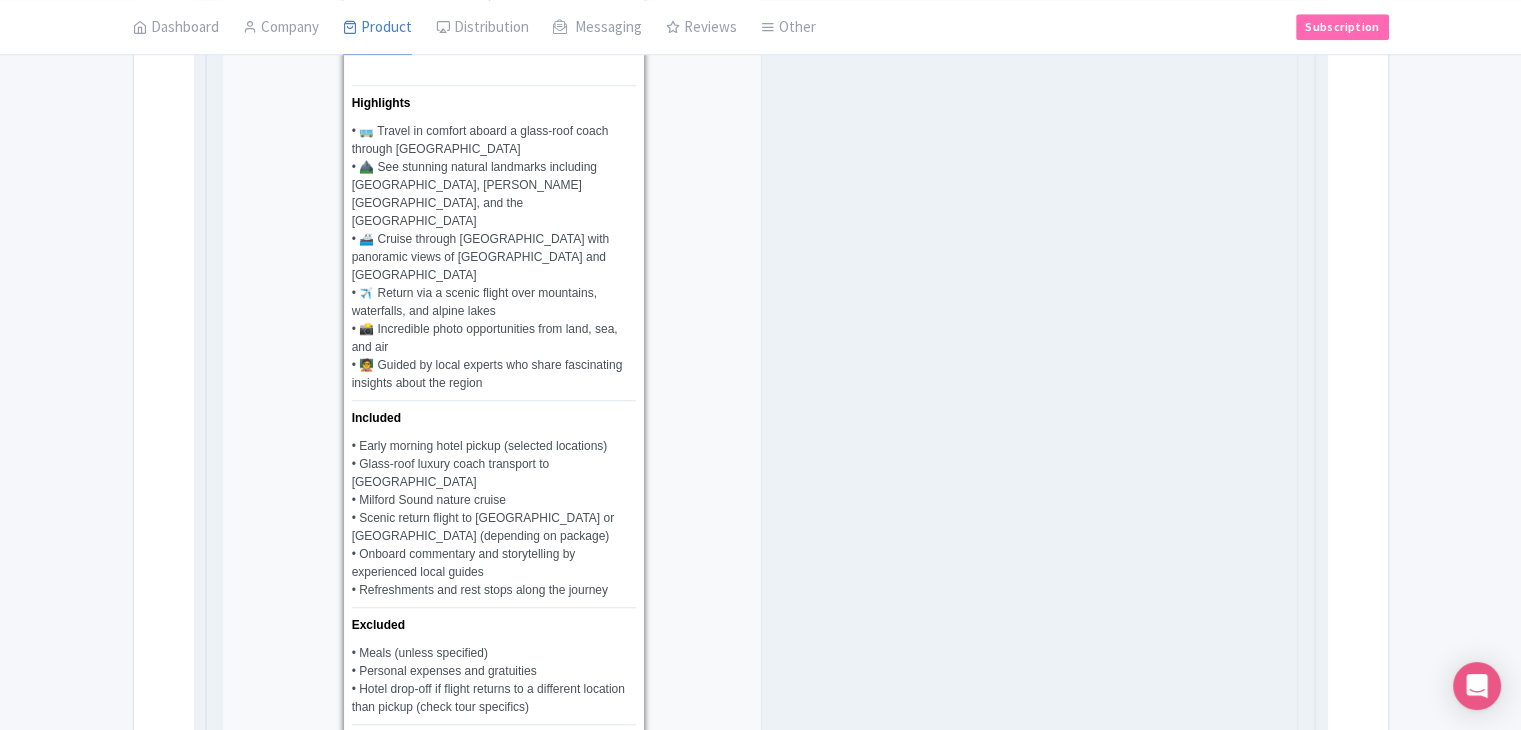 scroll, scrollTop: 1467, scrollLeft: 0, axis: vertical 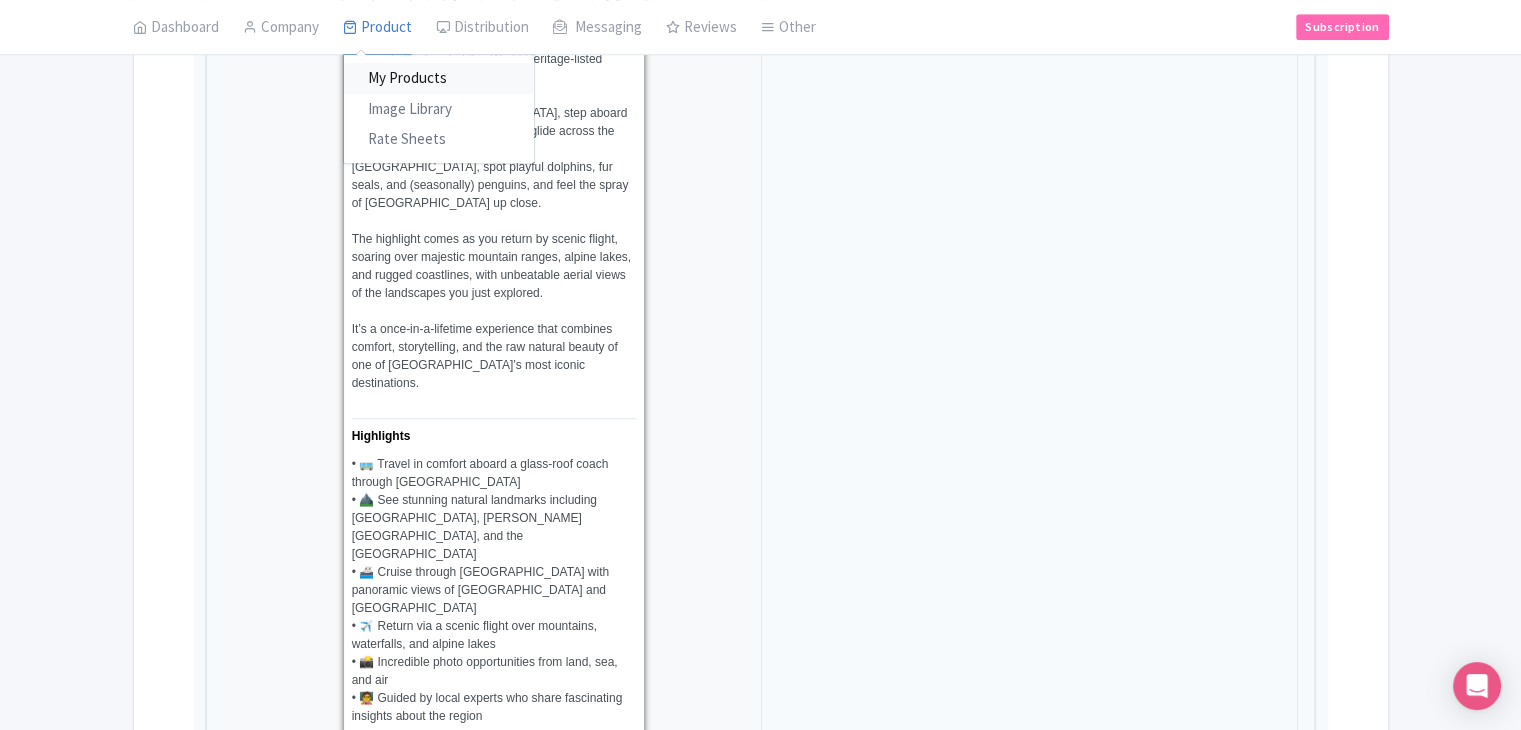 click on "My Products" at bounding box center [439, 79] 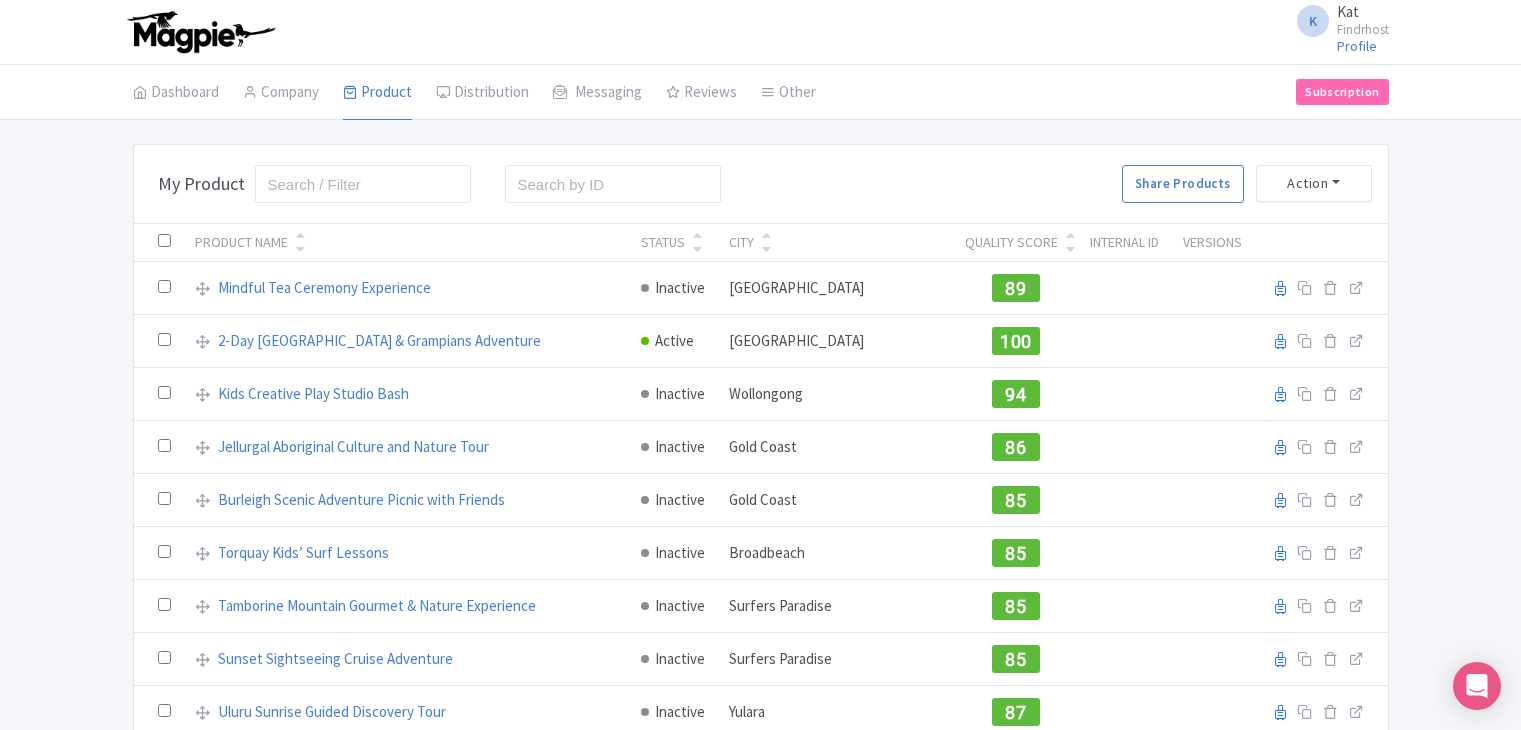 scroll, scrollTop: 0, scrollLeft: 0, axis: both 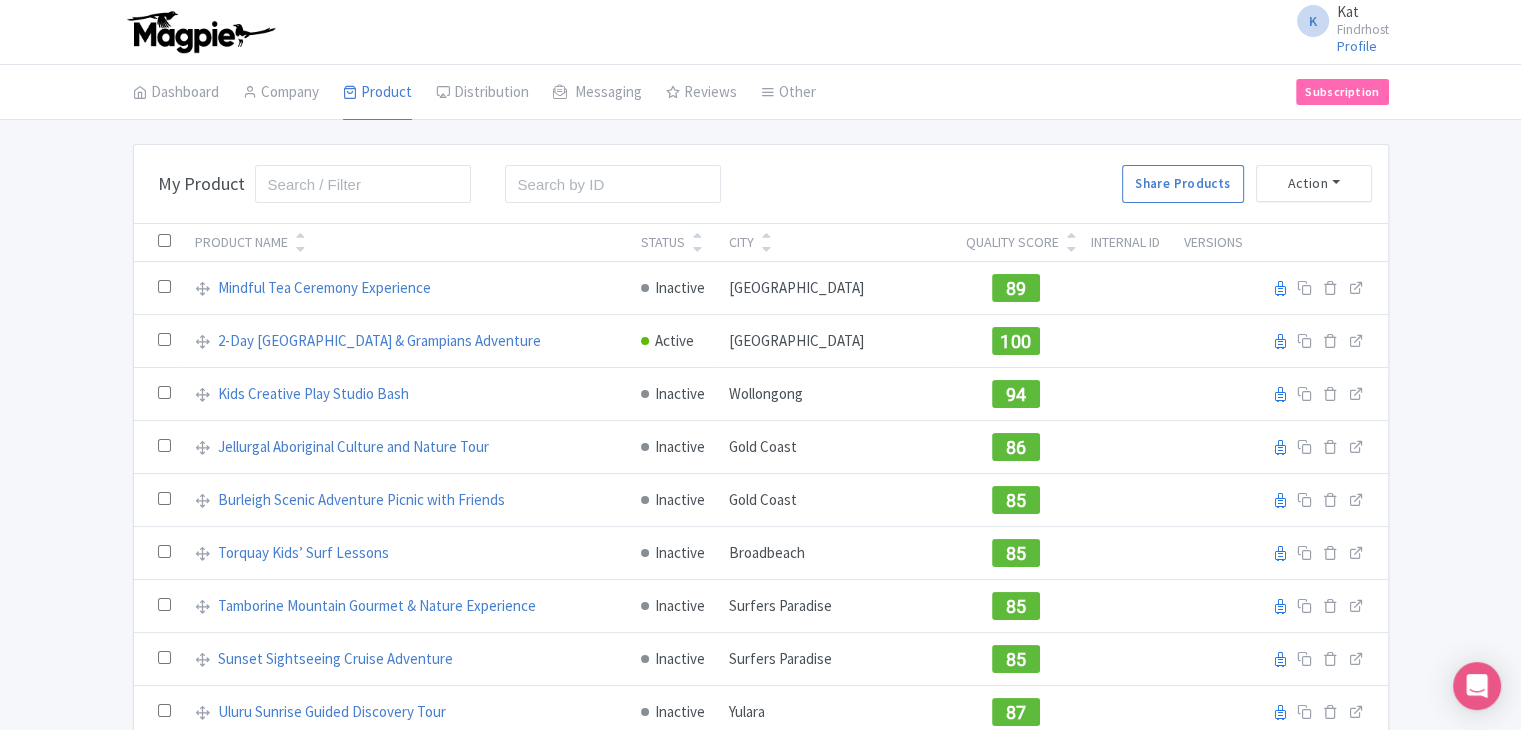 drag, startPoint x: 764, startPoint y: 131, endPoint x: 772, endPoint y: 45, distance: 86.37129 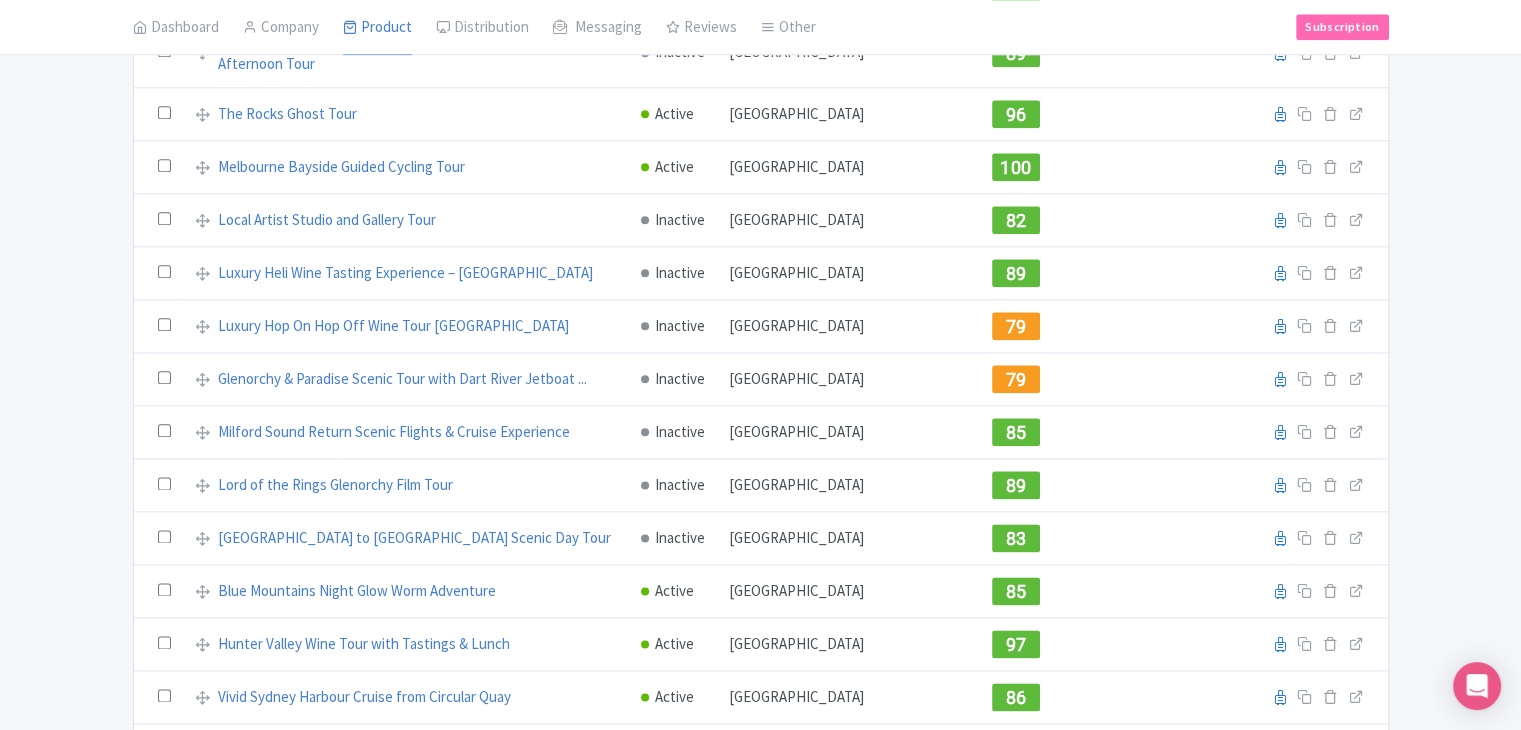 scroll, scrollTop: 4503, scrollLeft: 0, axis: vertical 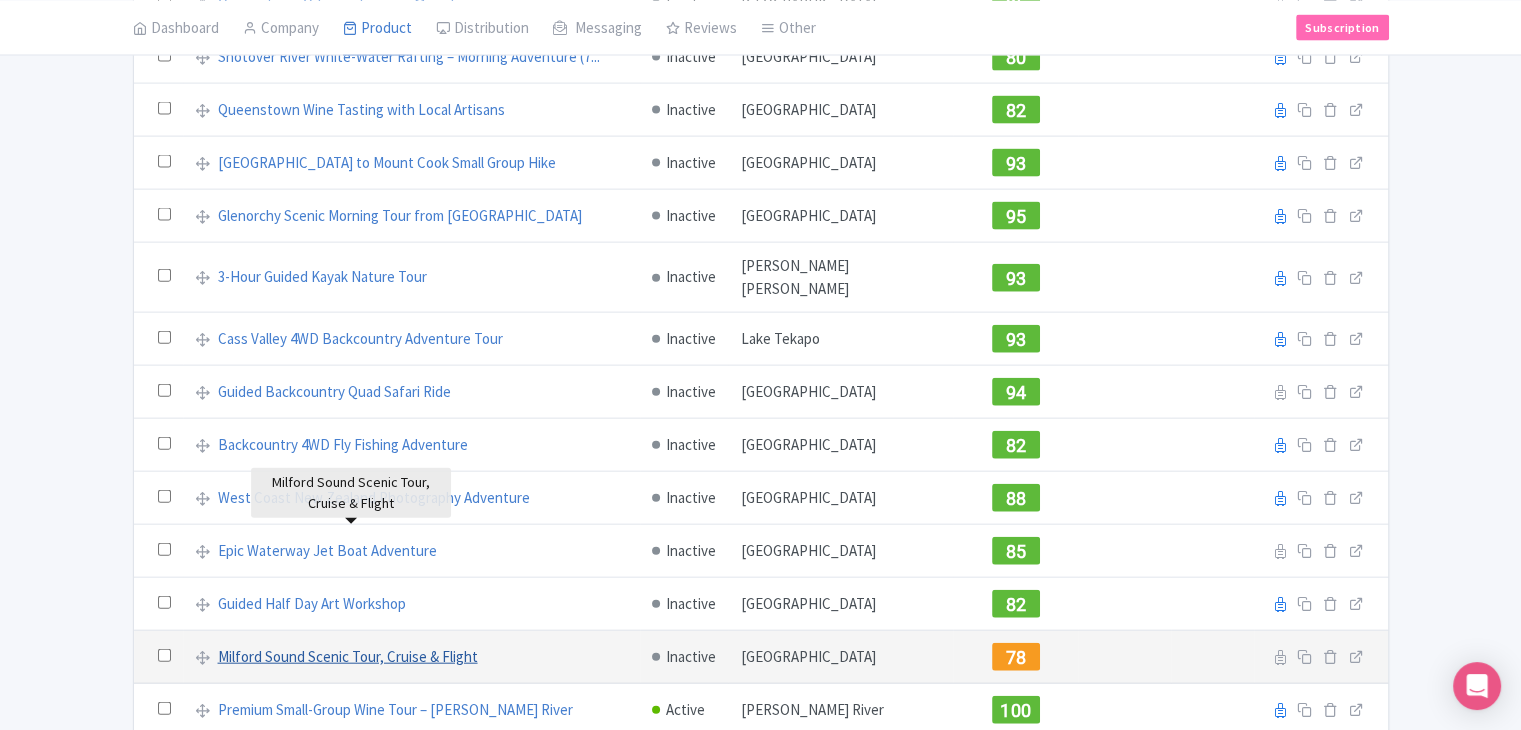 click on "Milford Sound Scenic Tour, Cruise & Flight" at bounding box center [348, 657] 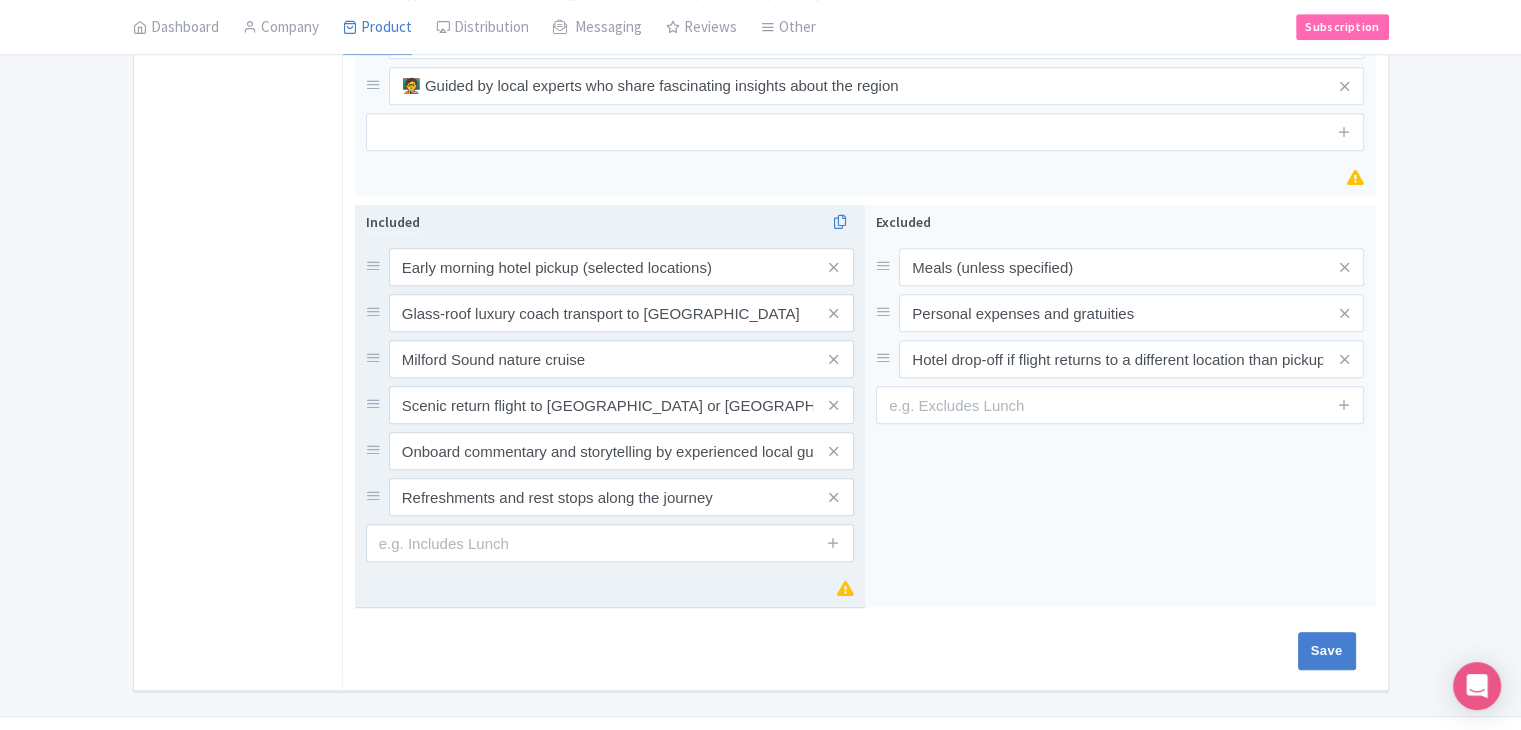 scroll, scrollTop: 1320, scrollLeft: 0, axis: vertical 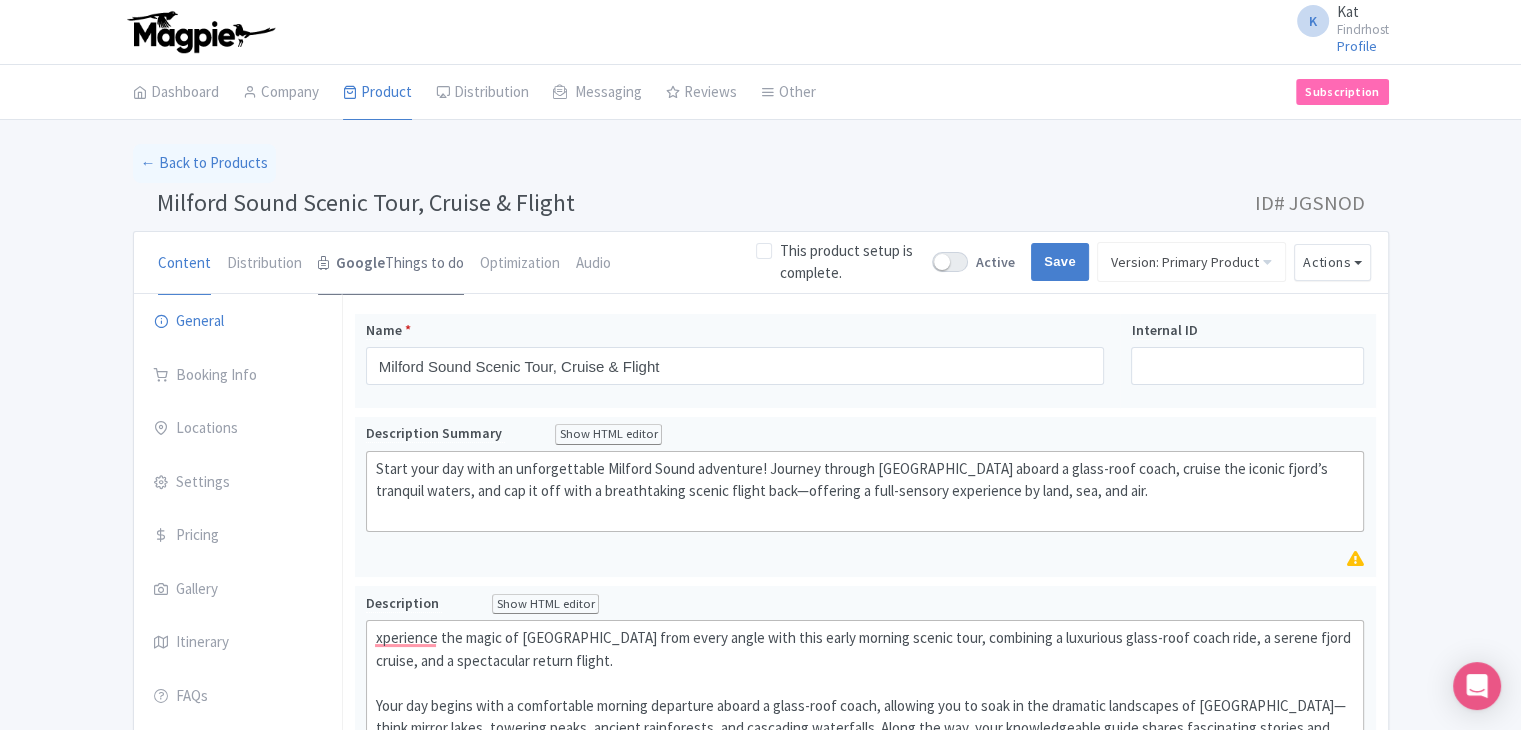 click on "Google  Things to do" at bounding box center [391, 264] 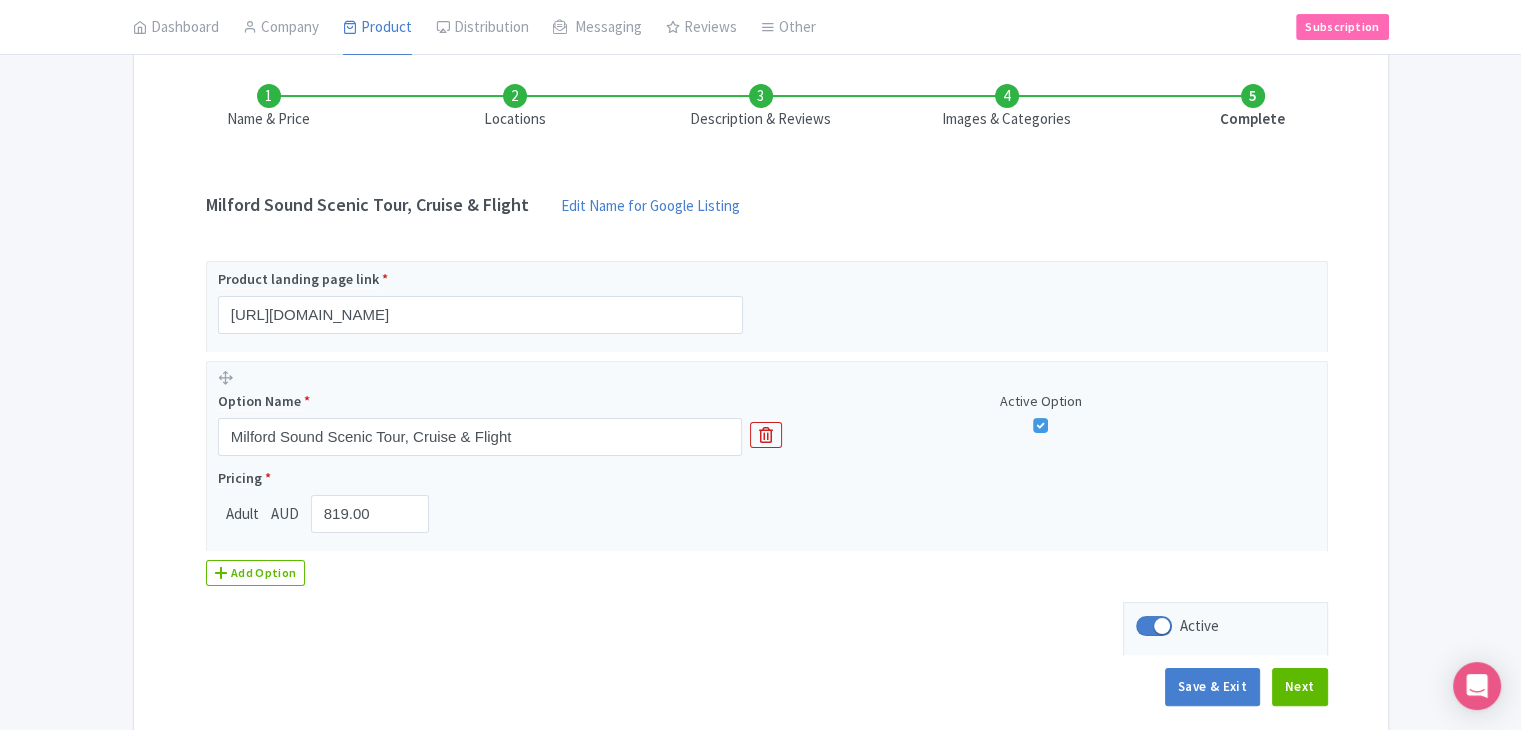 scroll, scrollTop: 300, scrollLeft: 0, axis: vertical 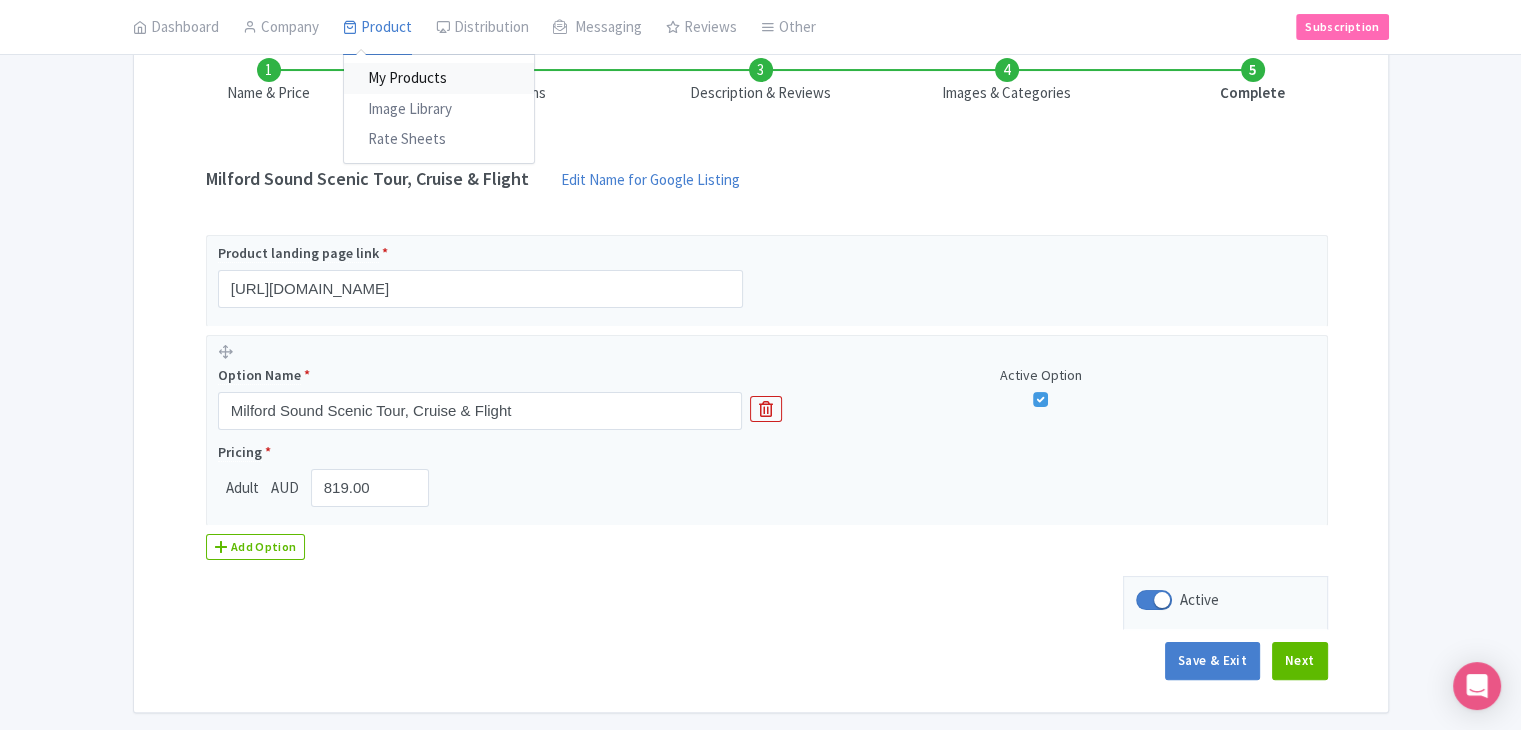 click on "My Products" at bounding box center (439, 79) 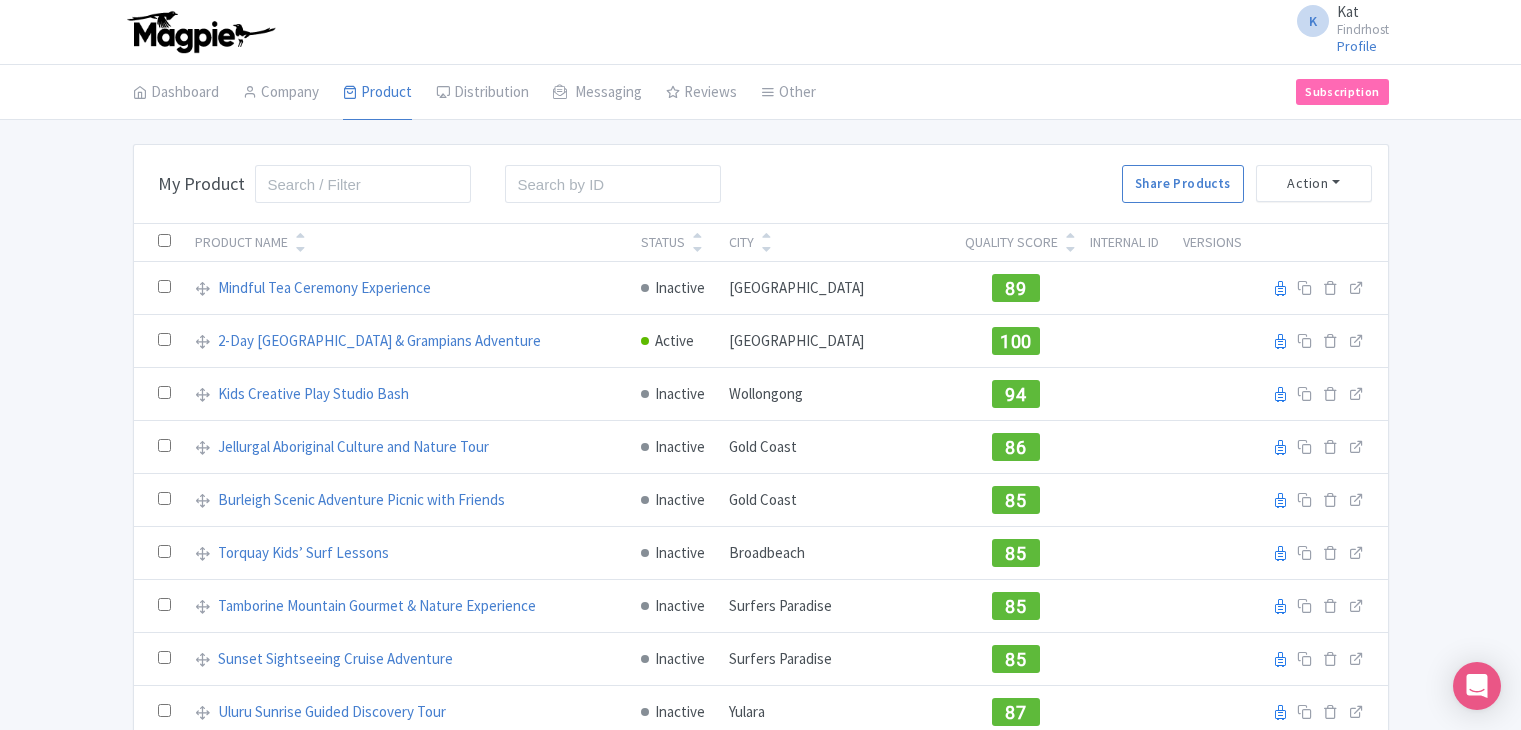 scroll, scrollTop: 0, scrollLeft: 0, axis: both 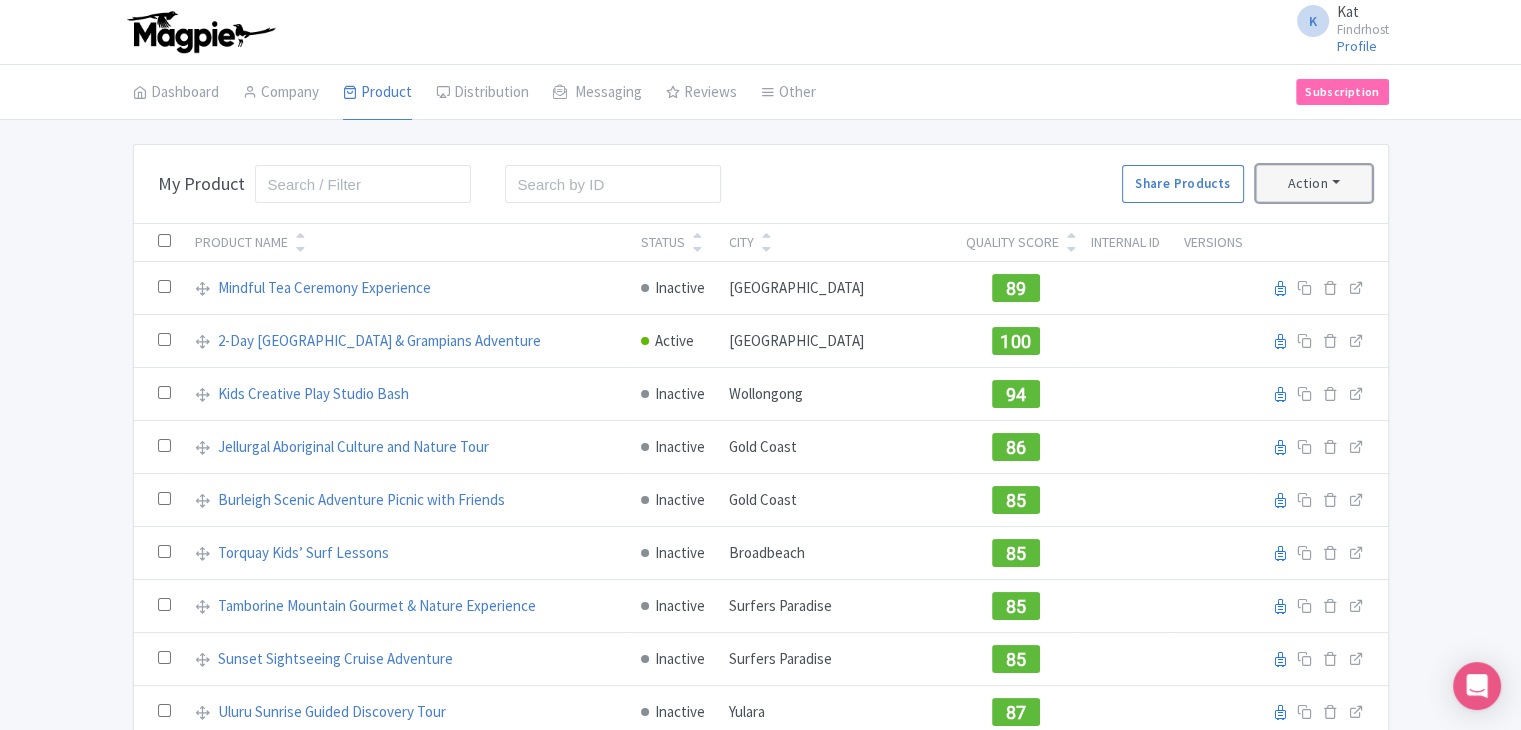 drag, startPoint x: 1321, startPoint y: 185, endPoint x: 1316, endPoint y: 195, distance: 11.18034 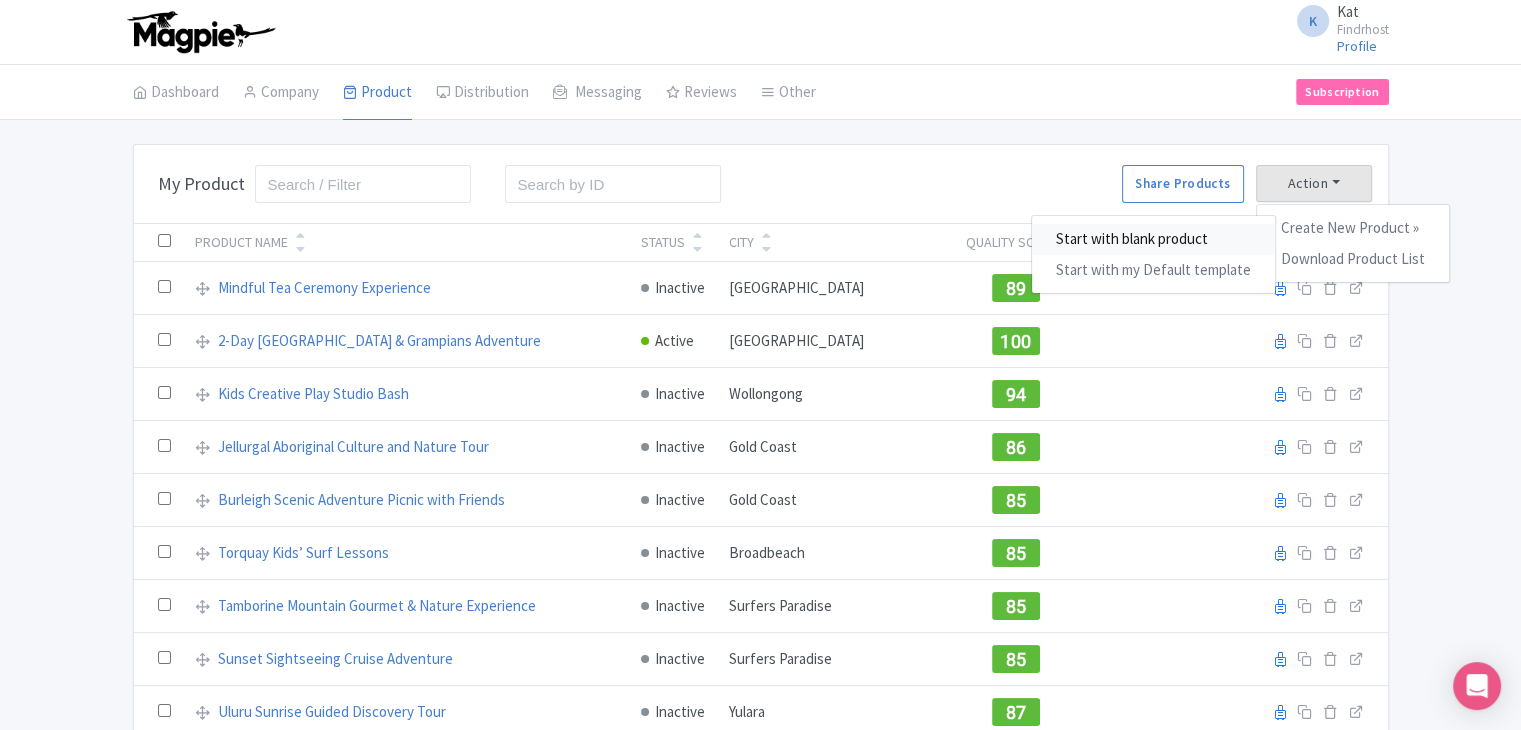 click on "Start with blank product" at bounding box center (1153, 239) 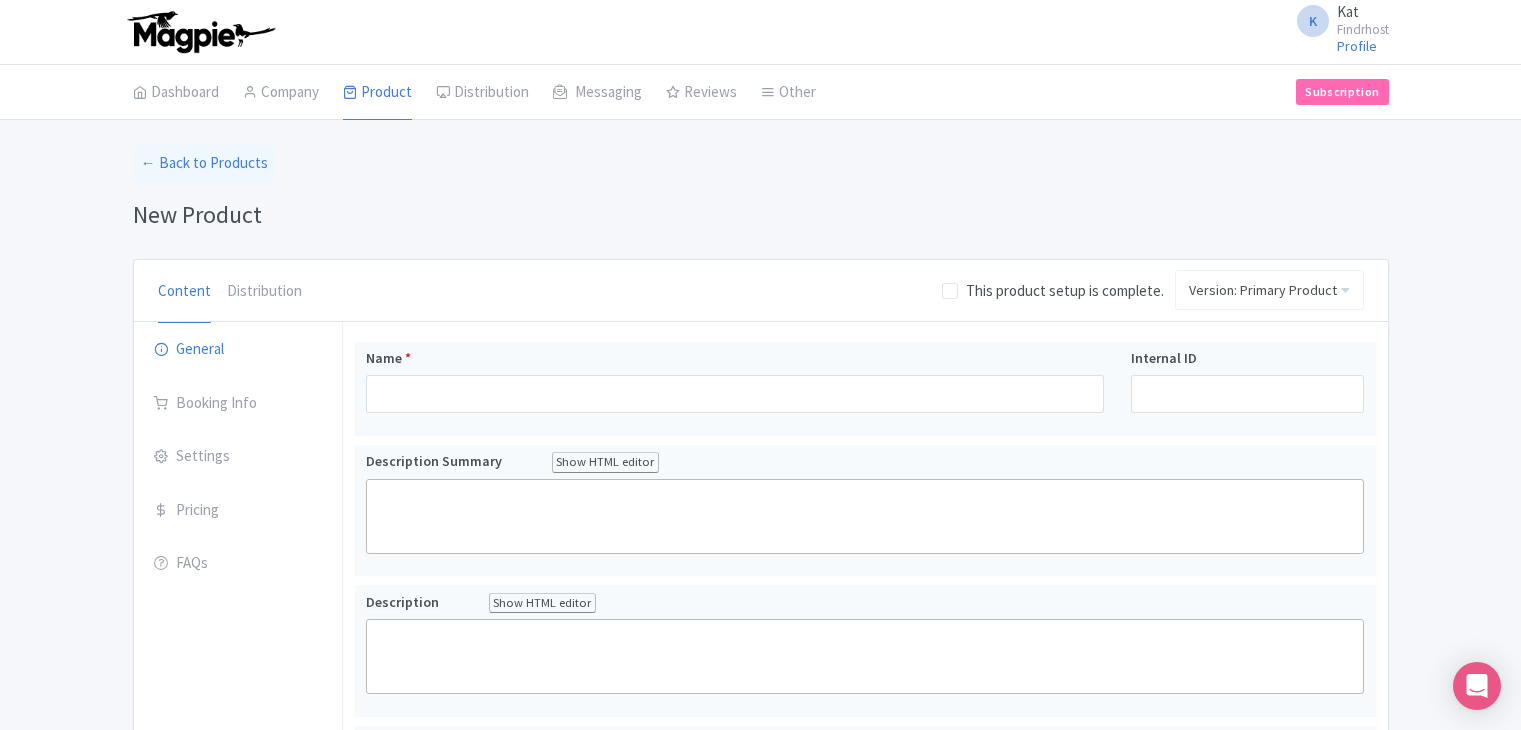 scroll, scrollTop: 0, scrollLeft: 0, axis: both 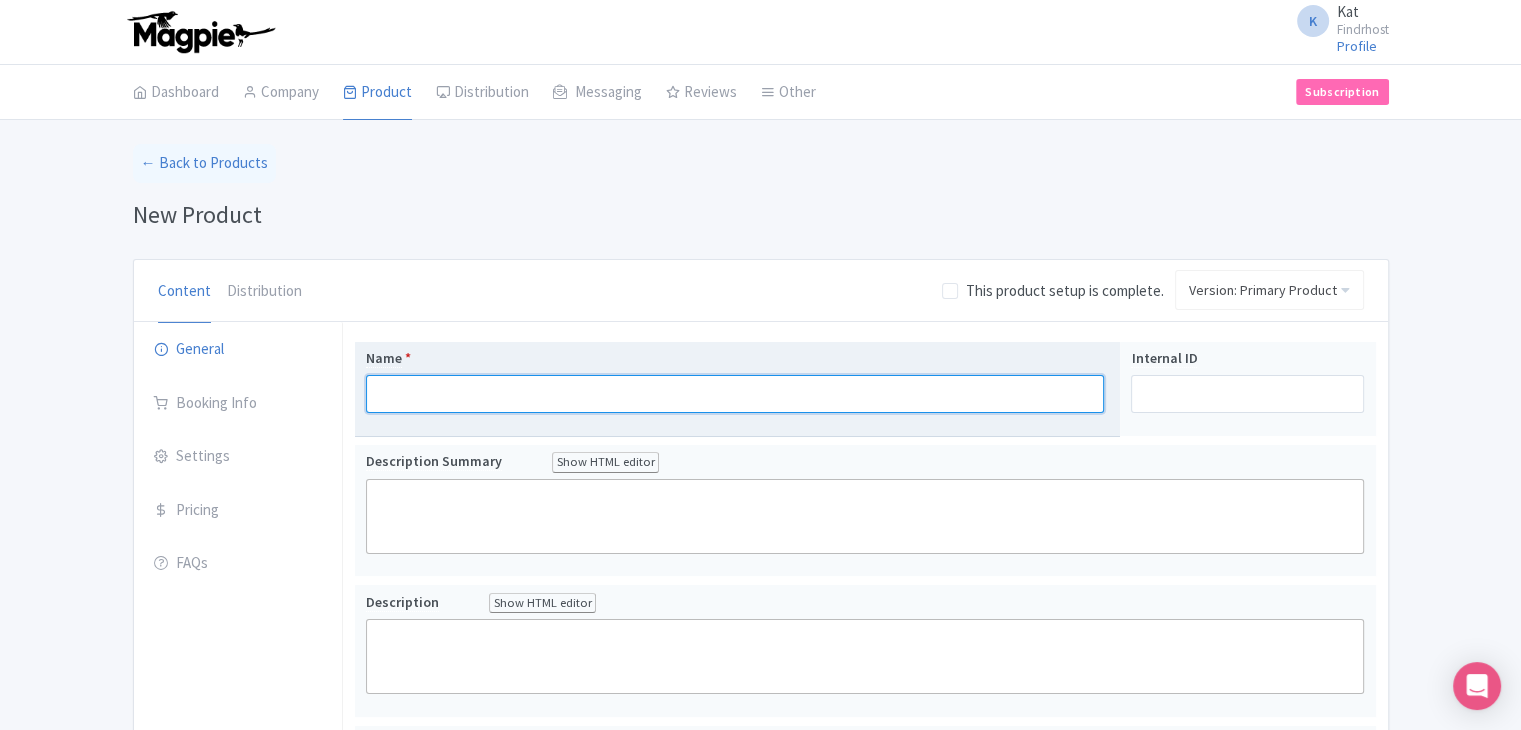 click on "Name   *" at bounding box center [735, 394] 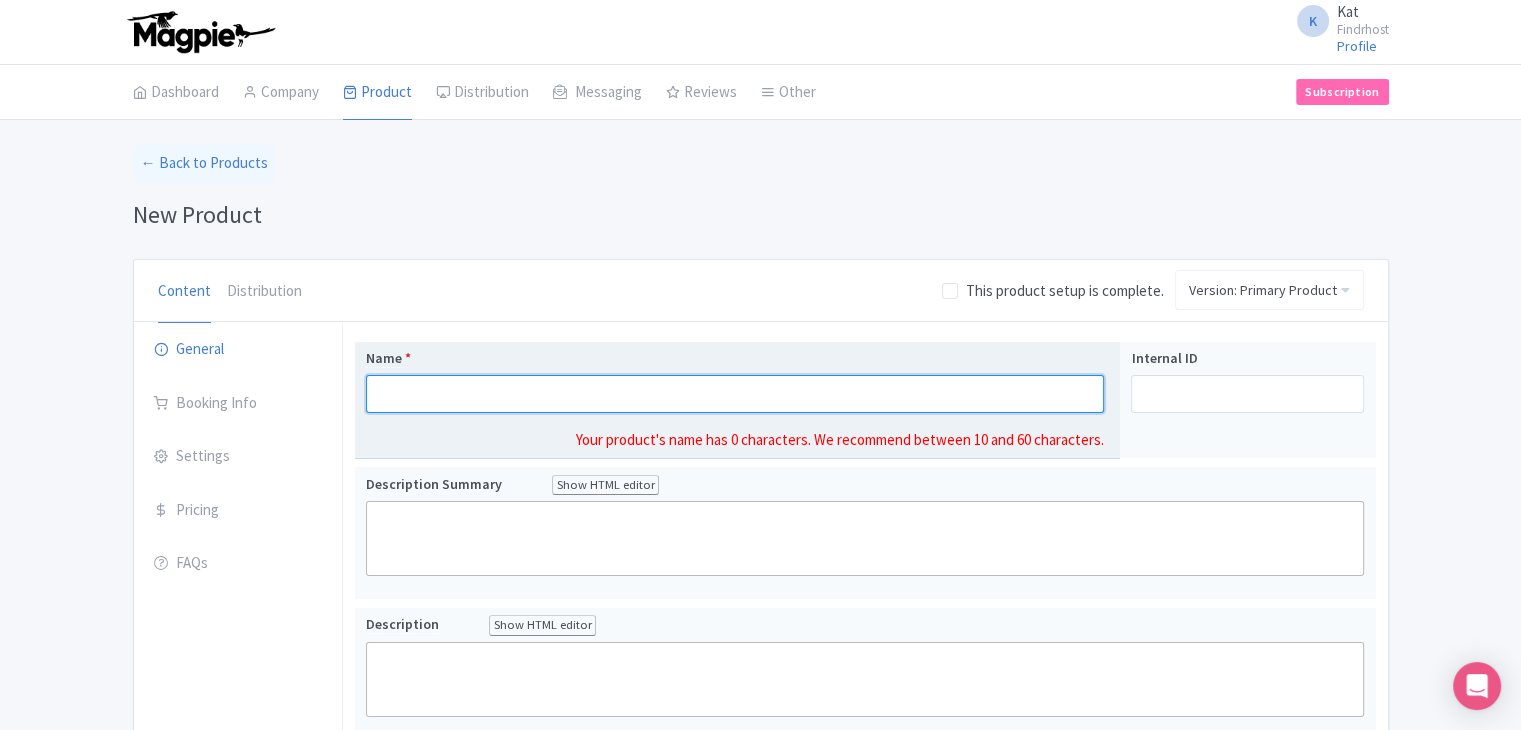 paste on "Description Summary and Description" 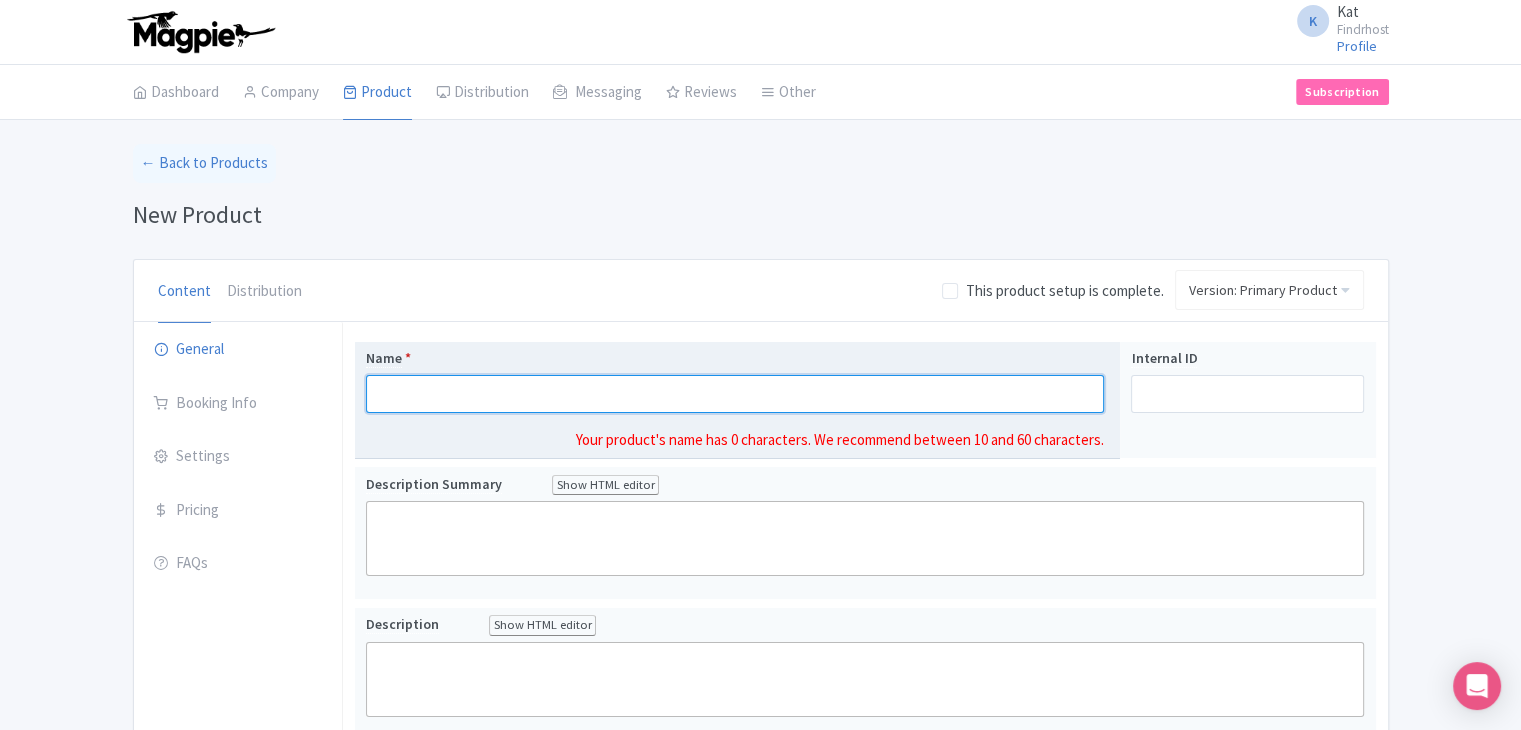 paste on "Queenstown Gin Tour" 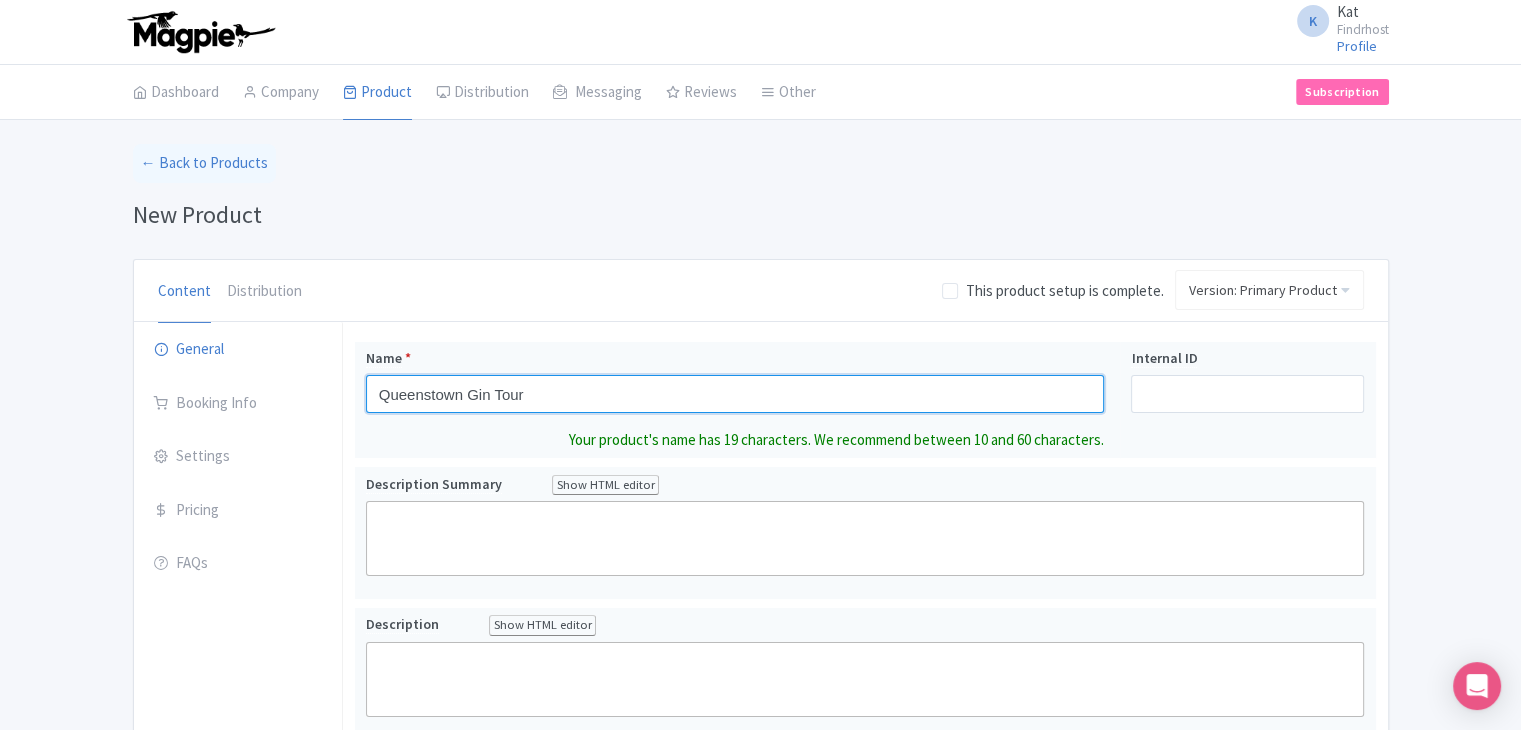 type on "Queenstown Gin Tour" 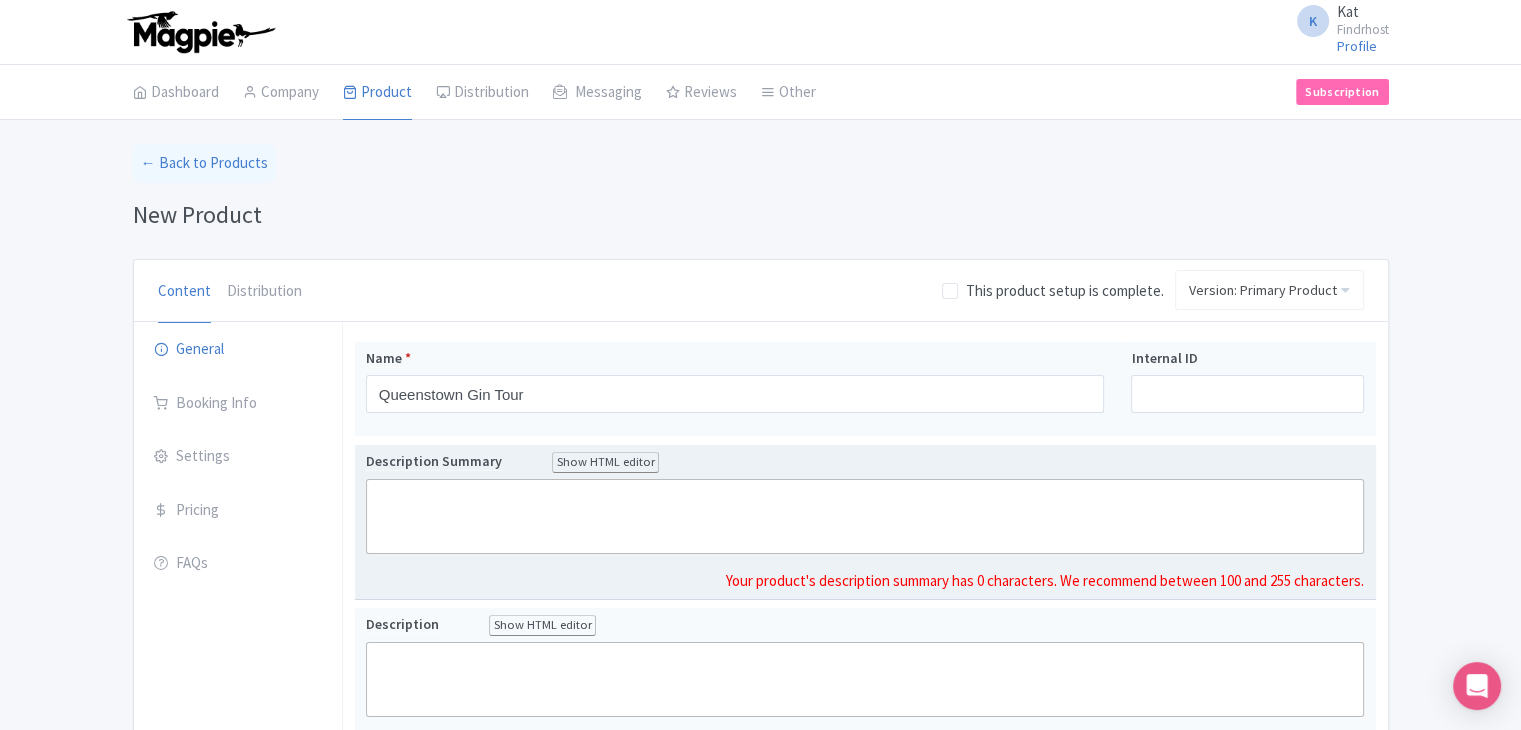 click 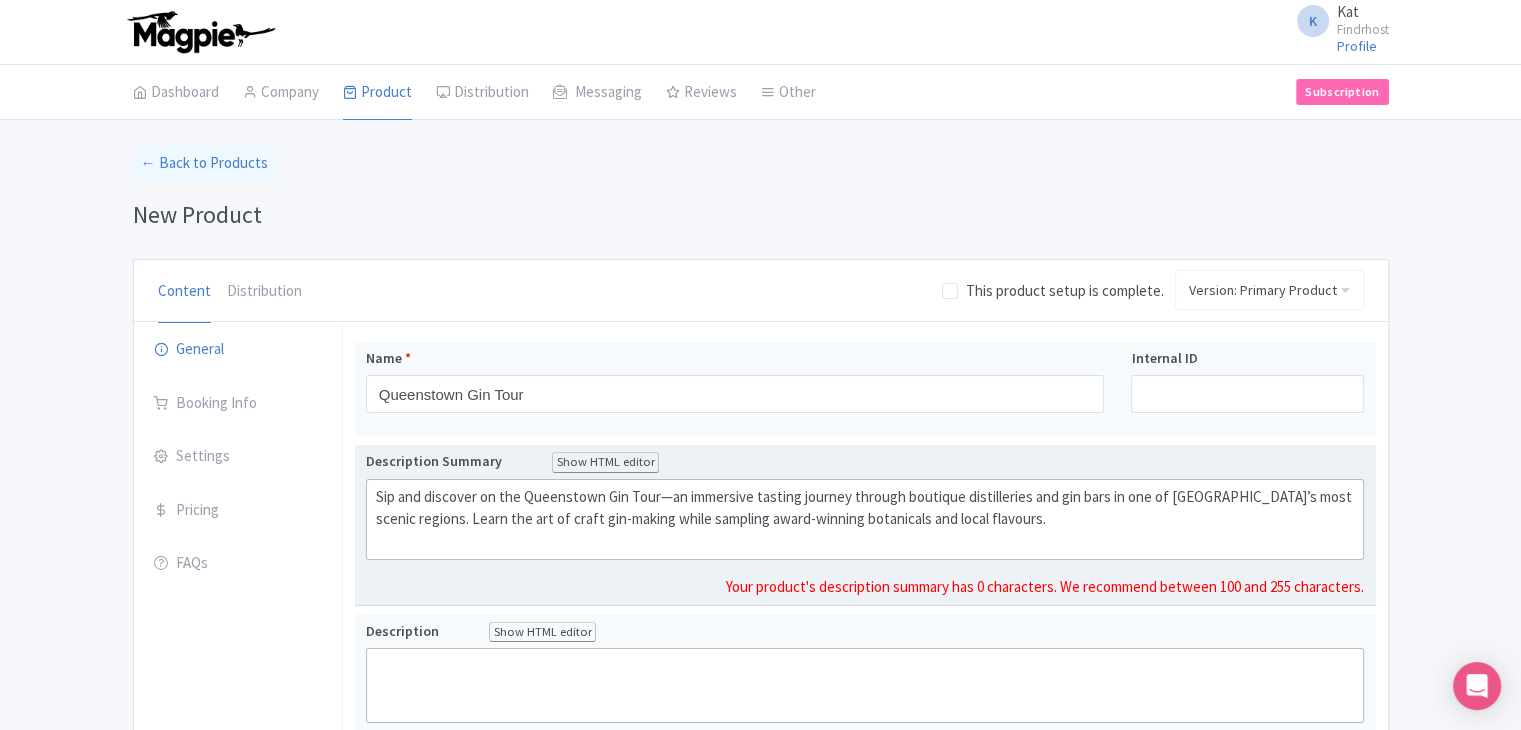 type on "<div>Sip and discover on the Queenstown Gin Tour—an immersive tasting journey through boutique distilleries and gin bars in one of New Zealand’s most scenic regions. Learn the art of craft gin-making while sampling award-winning botanicals and local flavours.<br><br></div>" 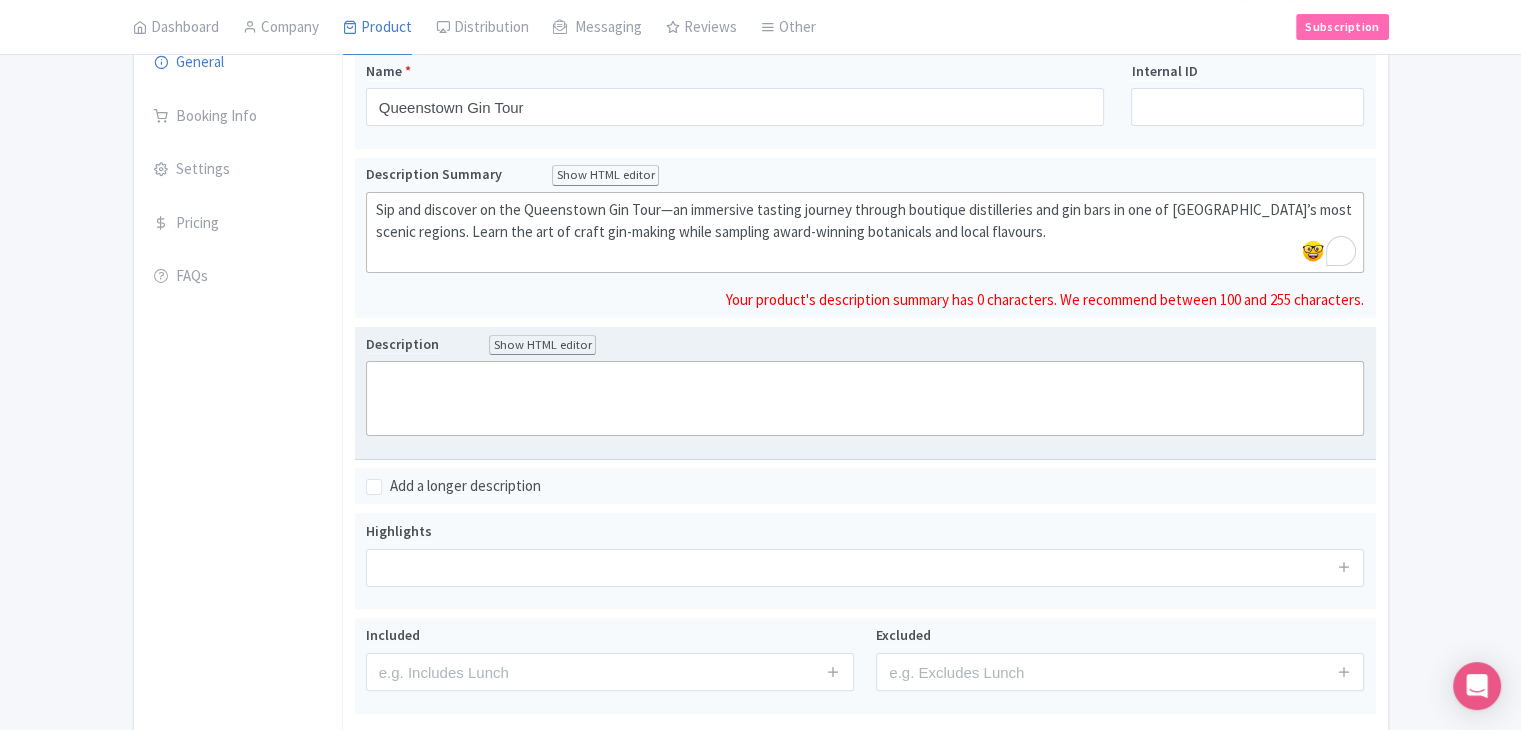scroll, scrollTop: 300, scrollLeft: 0, axis: vertical 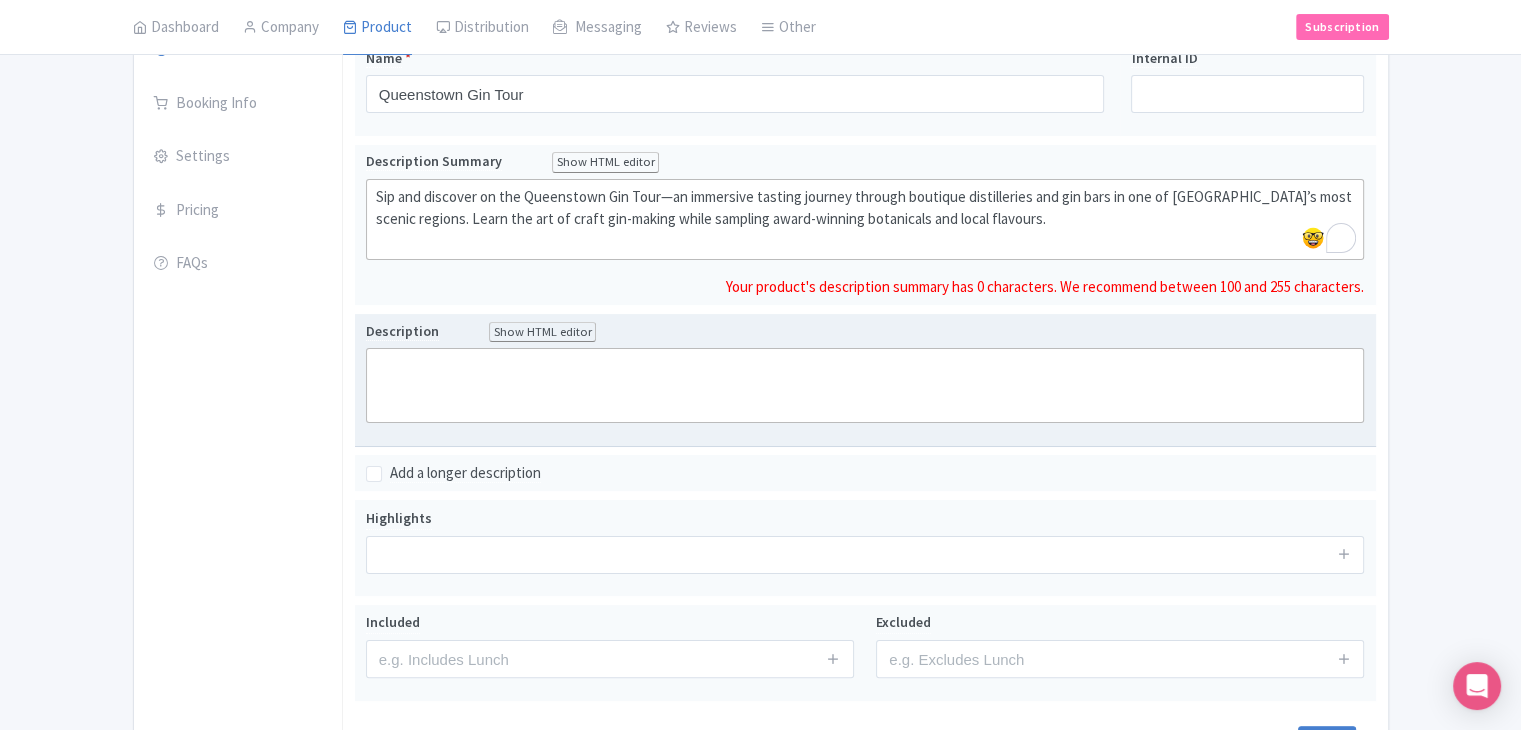 click on "Description Show HTML editor
Bold
Italic
Strikethrough
Link
Heading
Quote
Code
Bullets
Numbers
Decrease Level
Increase Level
Attach Files
Undo
Redo
Link
Unlink
Your product's description has 0 characters. We recommend between 500 and 1000 characters." at bounding box center (865, 380) 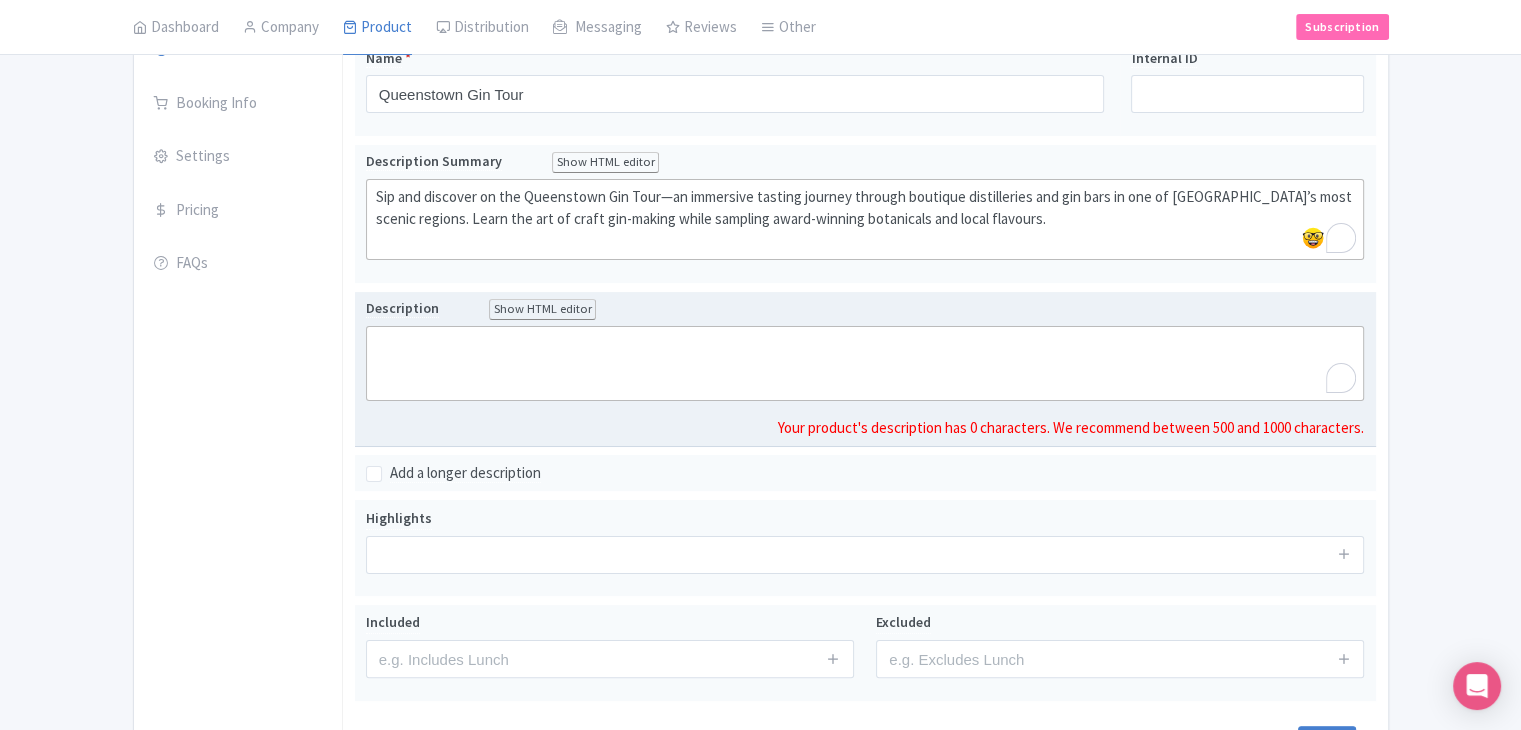 paste on "<div>Indulge your senses and explore the flourishing world of craft gin with the <strong>Queenstown Gin Tour</strong>. This small-group experience takes you behind the scenes of the region’s finest distilleries and stylish gin lounges, where you’ll meet passionate distillers and taste your way through a range of beautifully crafted gins.<br><br></div><div>Your expert guide will take you on a relaxing scenic drive through Queenstown’s alpine landscapes and wine country. At each stop, you’ll enjoy guided tastings of premium gins infused with unique local botanicals—such as wild thyme, elderflower, or native kawakawa—while learning about the distilling process, from traditional methods to innovative techniques.<br><br></div><div>Whether you’re a gin connoisseur or curious beginner, this tour is the perfect blend of education, relaxation, and celebration. Many tours also include a gourmet platter or food pairing to complement the tasting experience.<br><br></div><div>It’s a must-do for foodies, spirit lovers, ..." 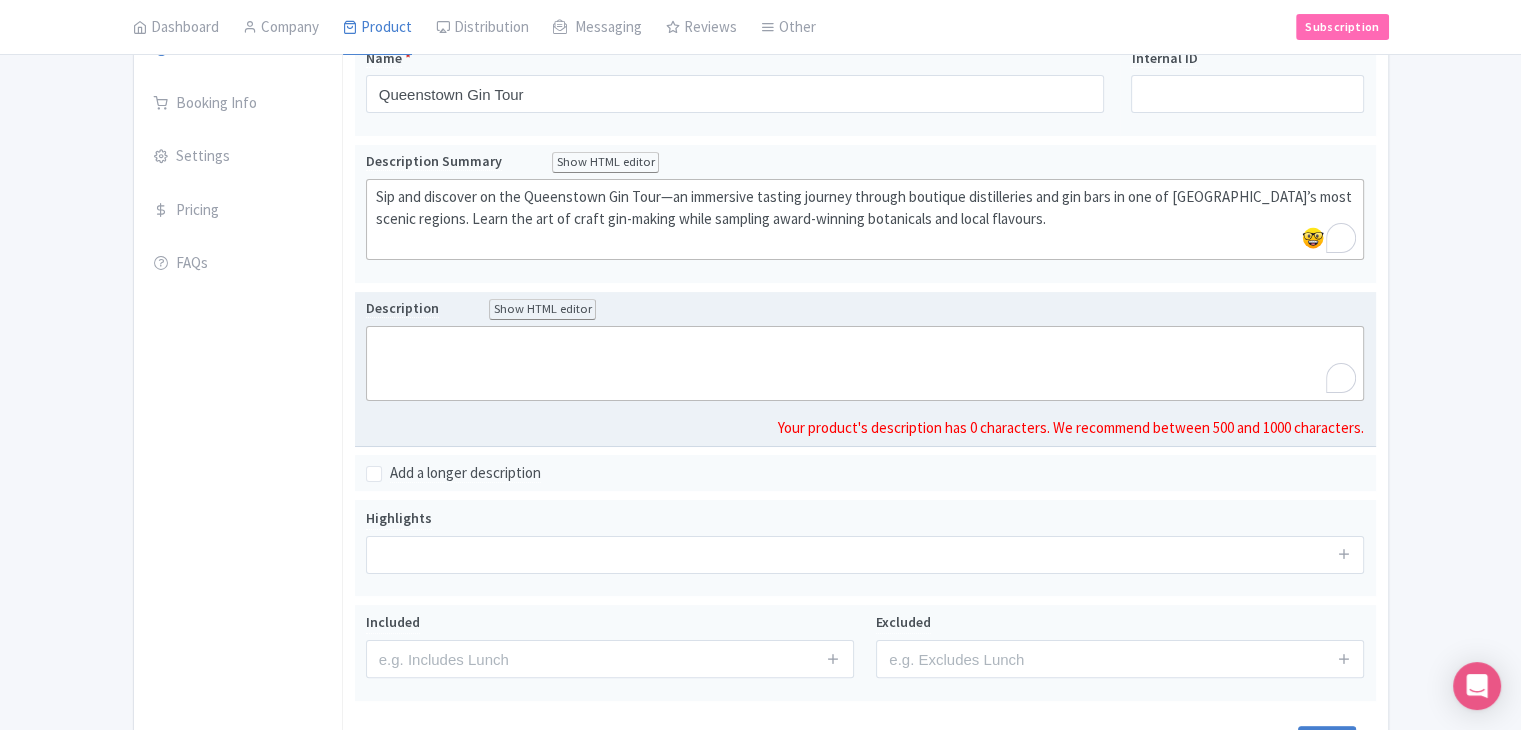 type on "<div>Indulge your senses and explore the flourishing world of craft gin with the <strong>Queenstown Gin Tour</strong>. This small-group experience takes you behind the scenes of the region’s finest distilleries and stylish gin lounges, where you’ll meet passionate distillers and taste your way through a range of beautifully crafted gins.<br><br></div><div>Your expert guide will take you on a relaxing scenic drive through Queenstown’s alpine landscapes and wine country. At each stop, you’ll enjoy guided tastings of premium gins infused with unique local botanicals—such as wild thyme, elderflower, or native kawakawa—while learning about the distilling process, from traditional methods to innovative techniques.<br><br></div><div>Whether you’re a gin connoisseur or curious beginner, this tour is the perfect blend of education, relaxation, and celebration. Many tours also include a gourmet platter or food pairing to complement the tasting experience.<br><br></div><div>It’s a must-do for foodies, spirit lovers, ..." 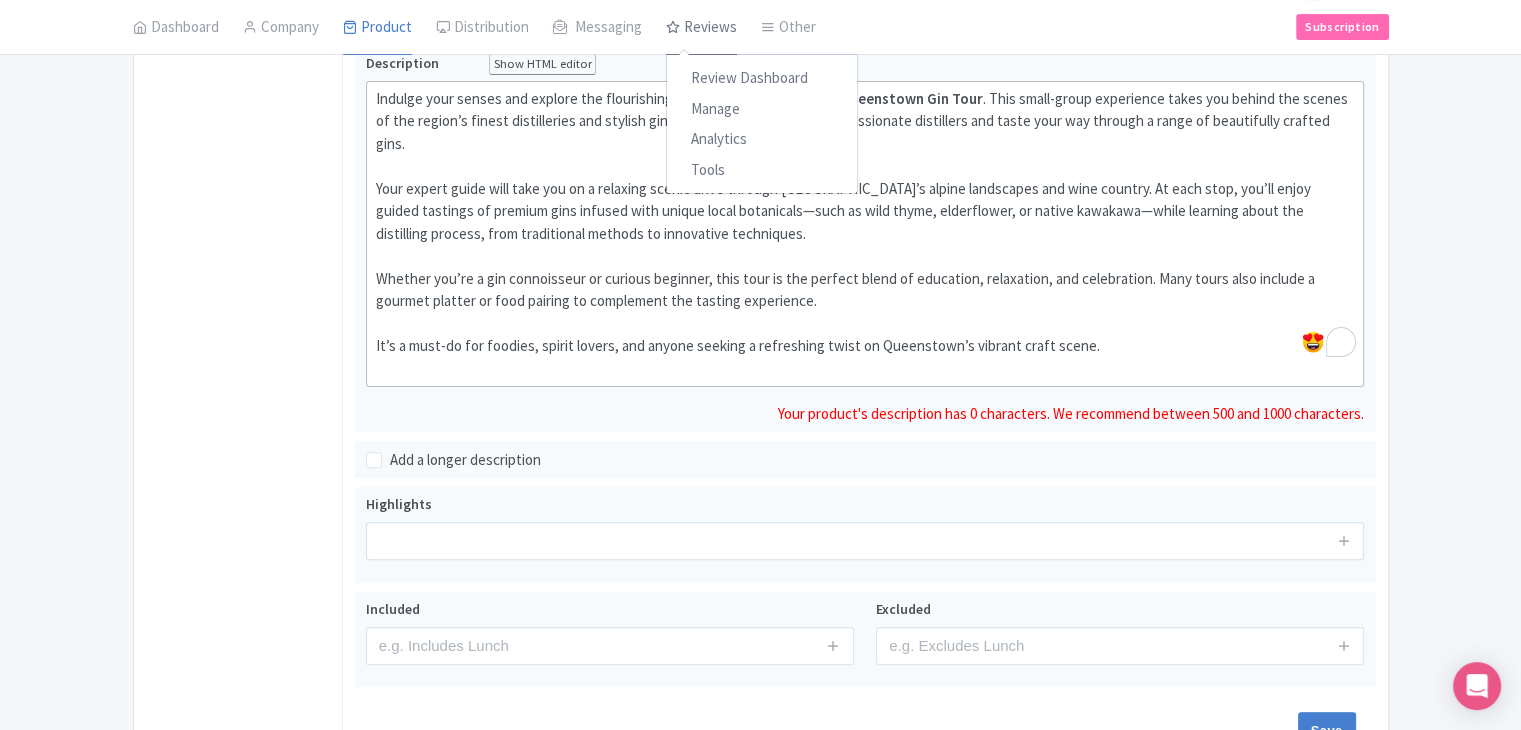 scroll, scrollTop: 544, scrollLeft: 0, axis: vertical 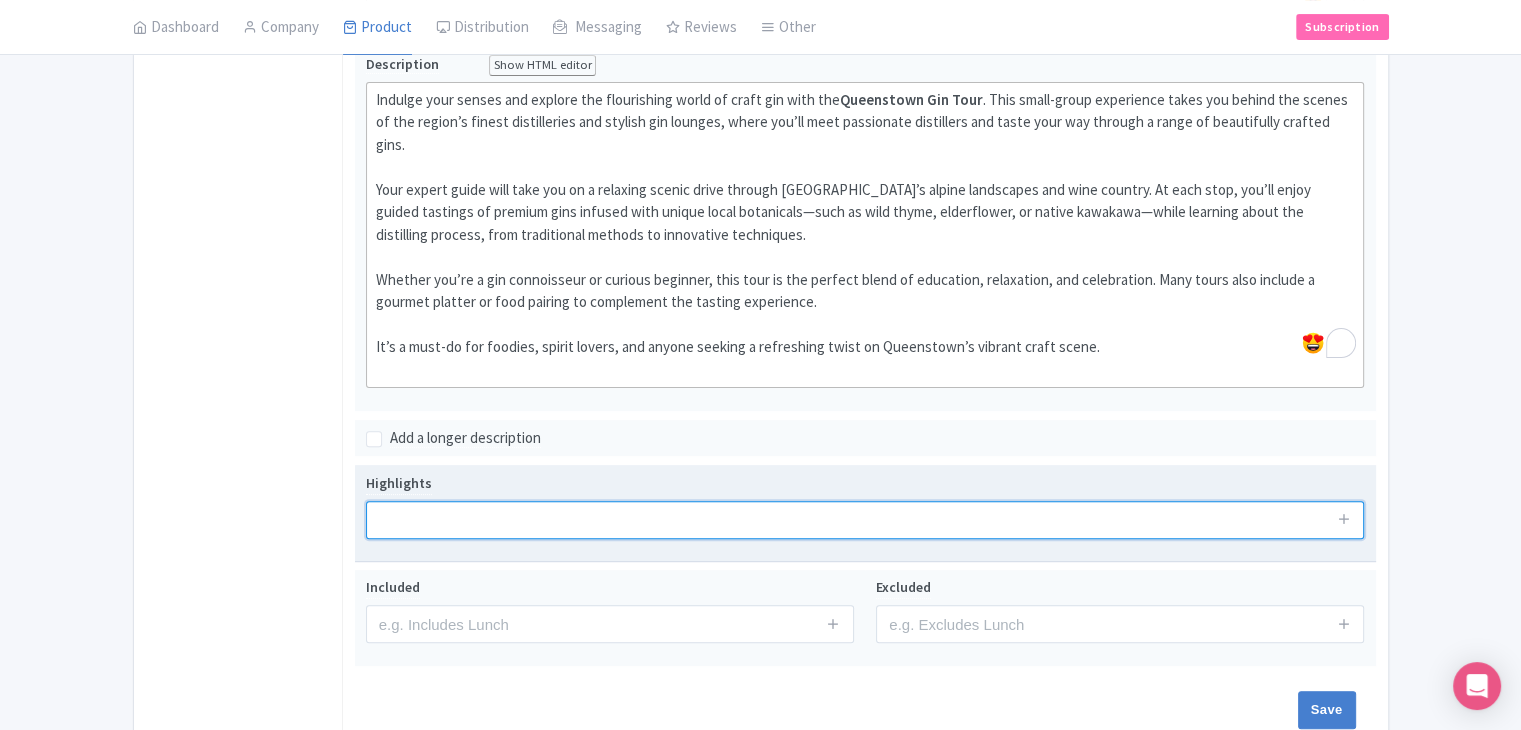 click at bounding box center [865, 520] 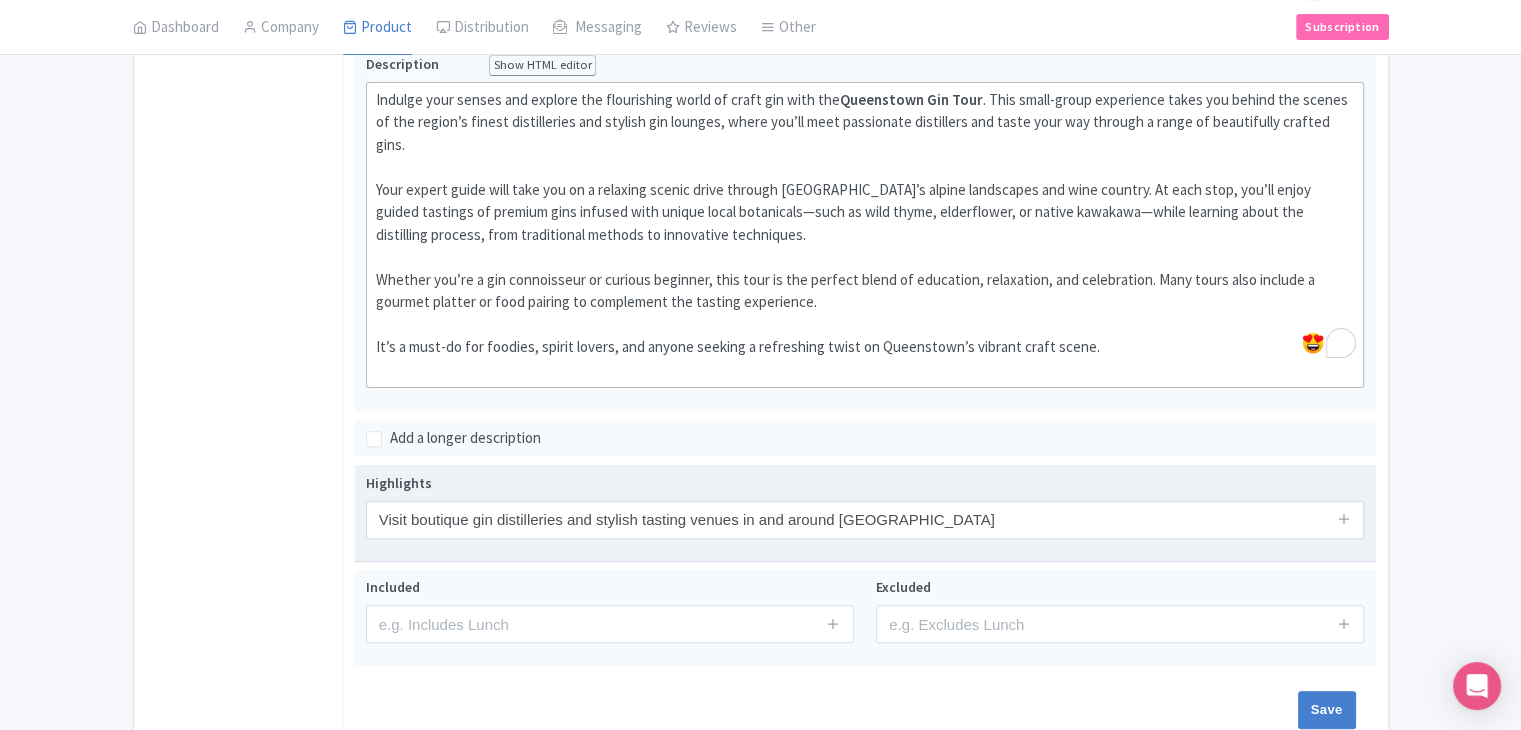 click on "Highlights Visit boutique gin distilleries and stylish tasting venues in and around Queenstown" at bounding box center (865, 513) 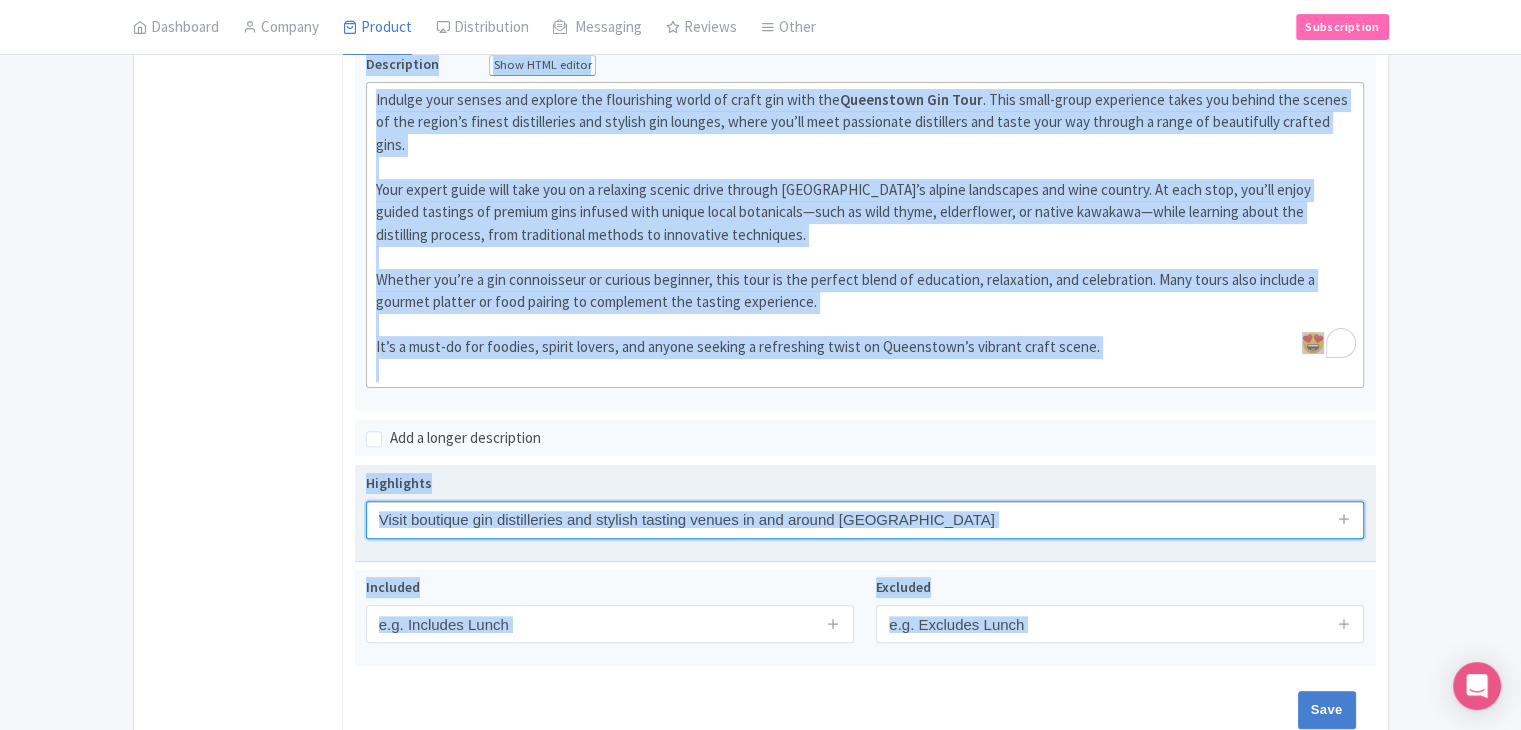 click on "Visit boutique gin distilleries and stylish tasting venues in and around Queenstown" at bounding box center (865, 520) 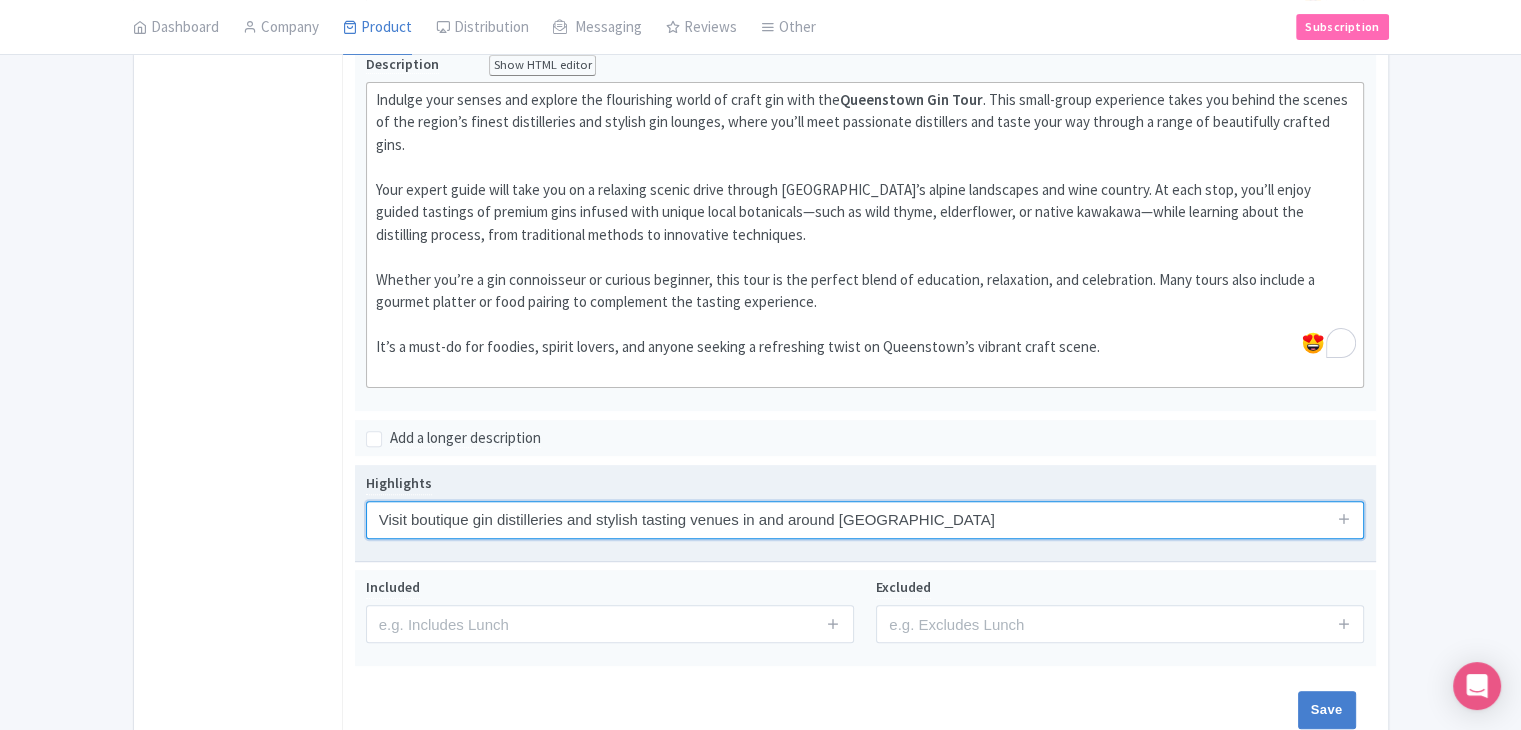 paste on "🍸" 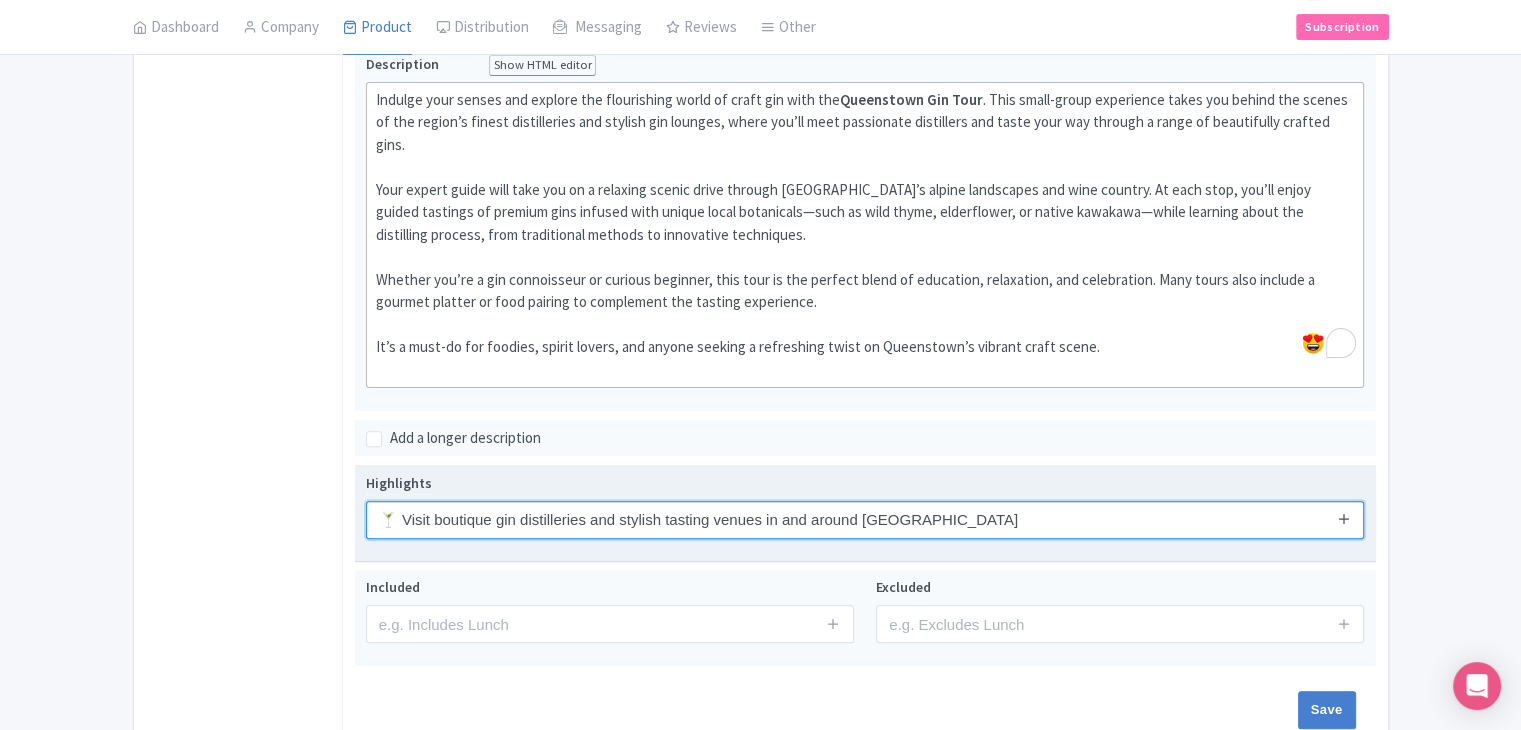 type on "🍸 Visit boutique gin distilleries and stylish tasting venues in and around Queenstown" 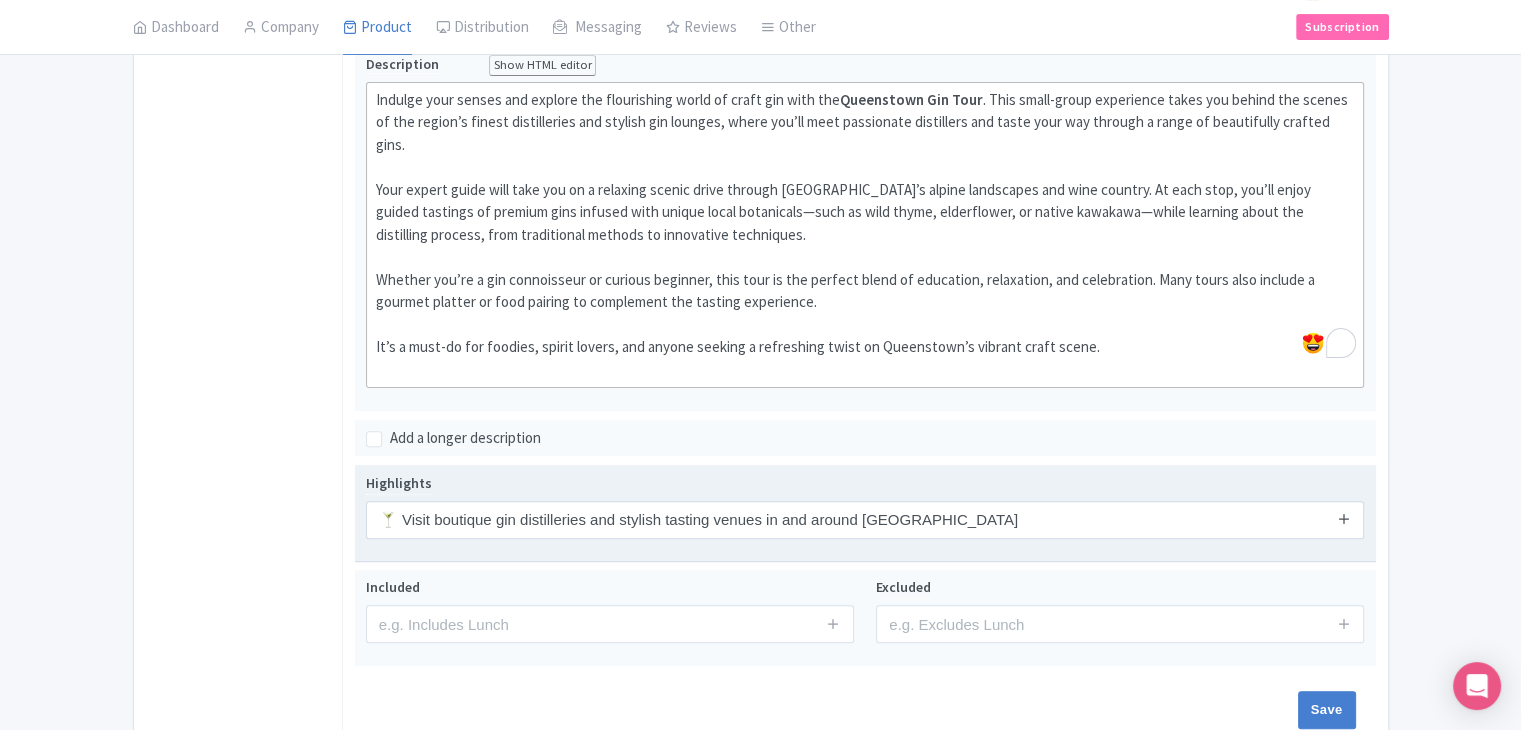 click at bounding box center (1344, 519) 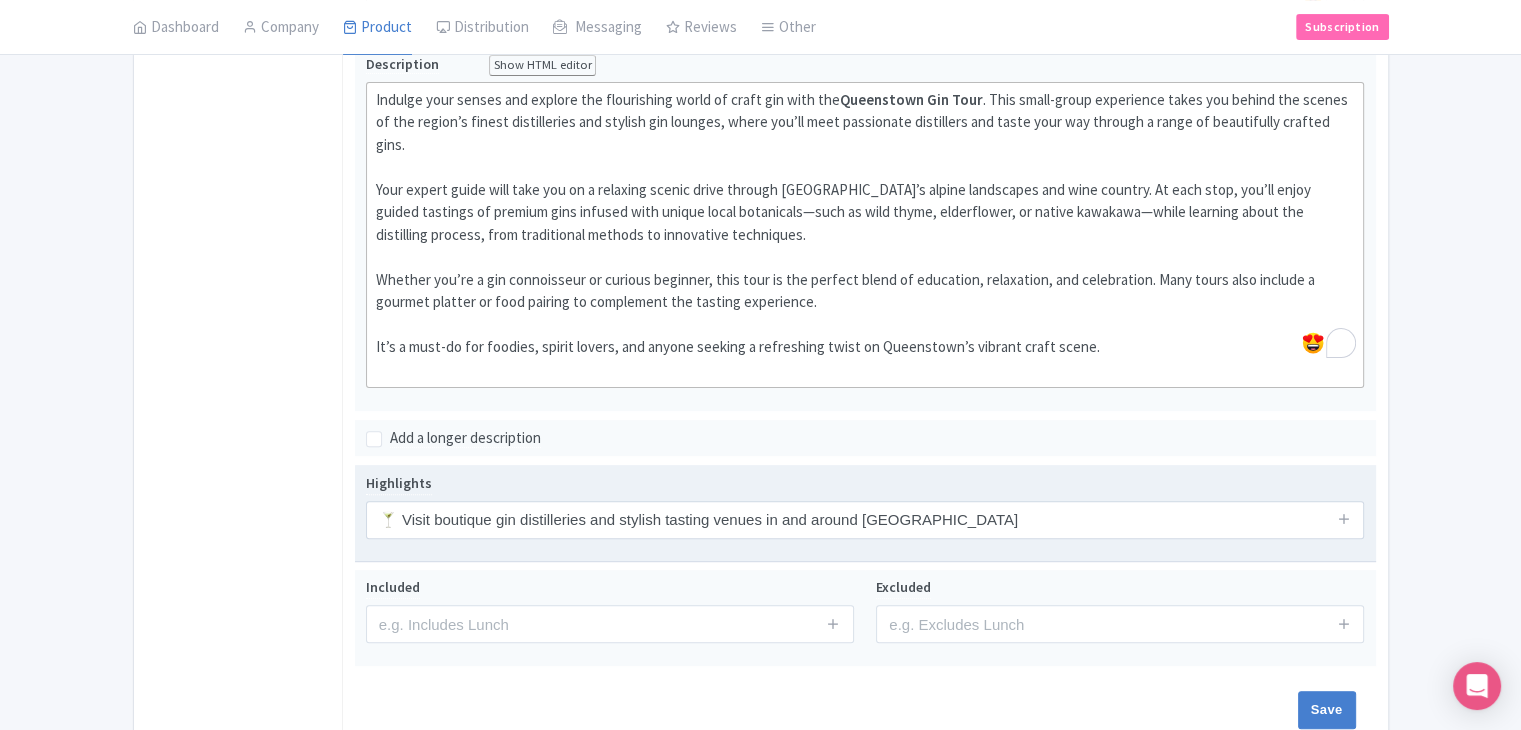 type 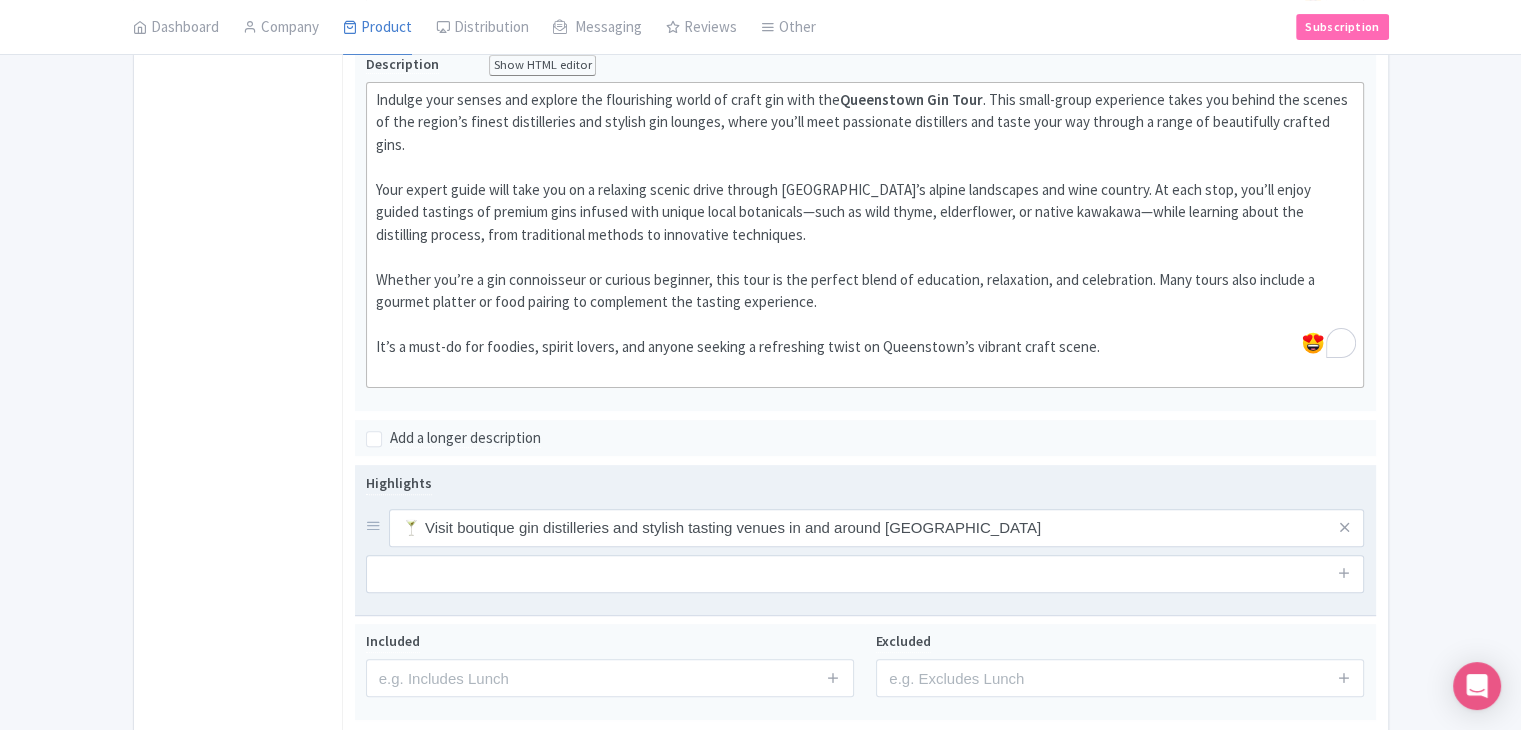 click at bounding box center [1344, 574] 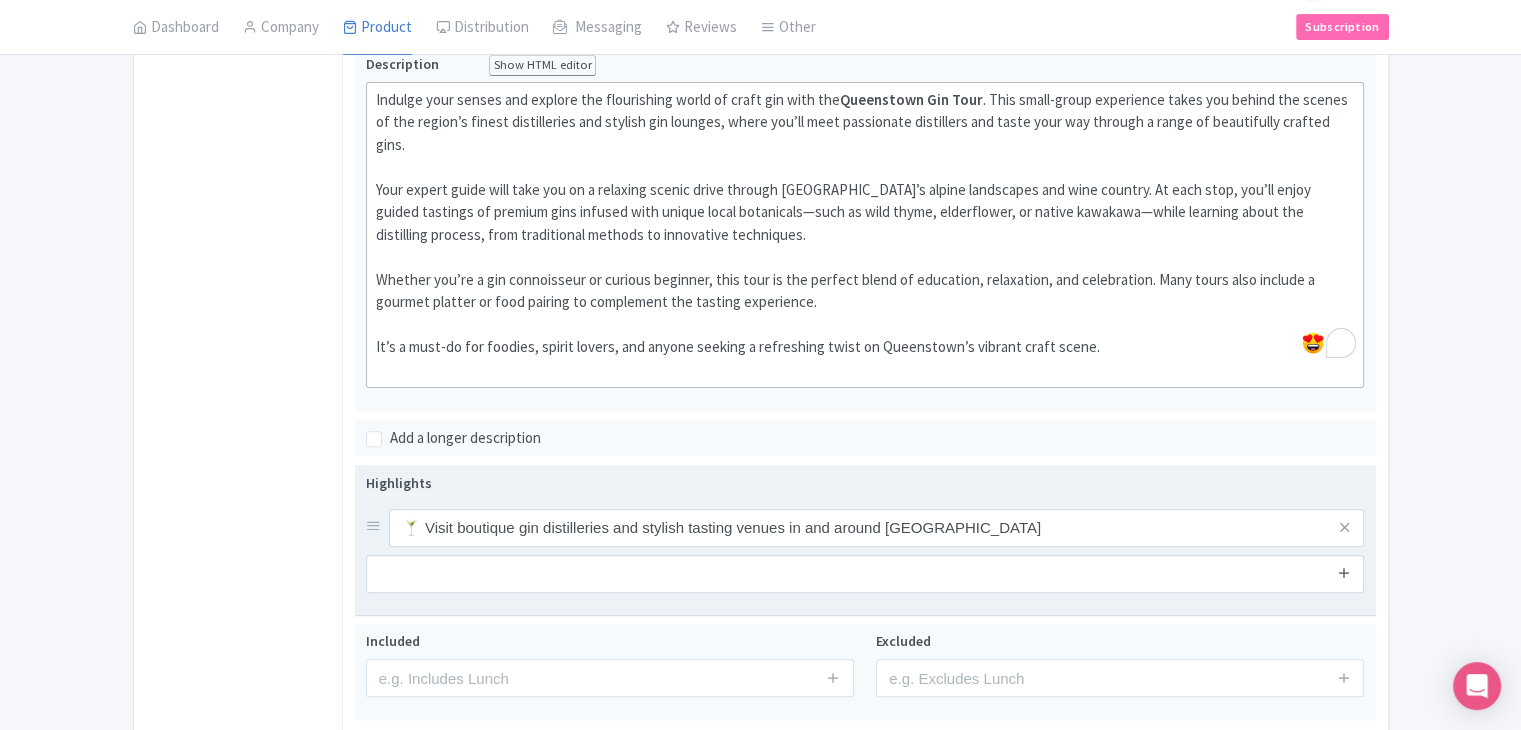 click at bounding box center [1344, 573] 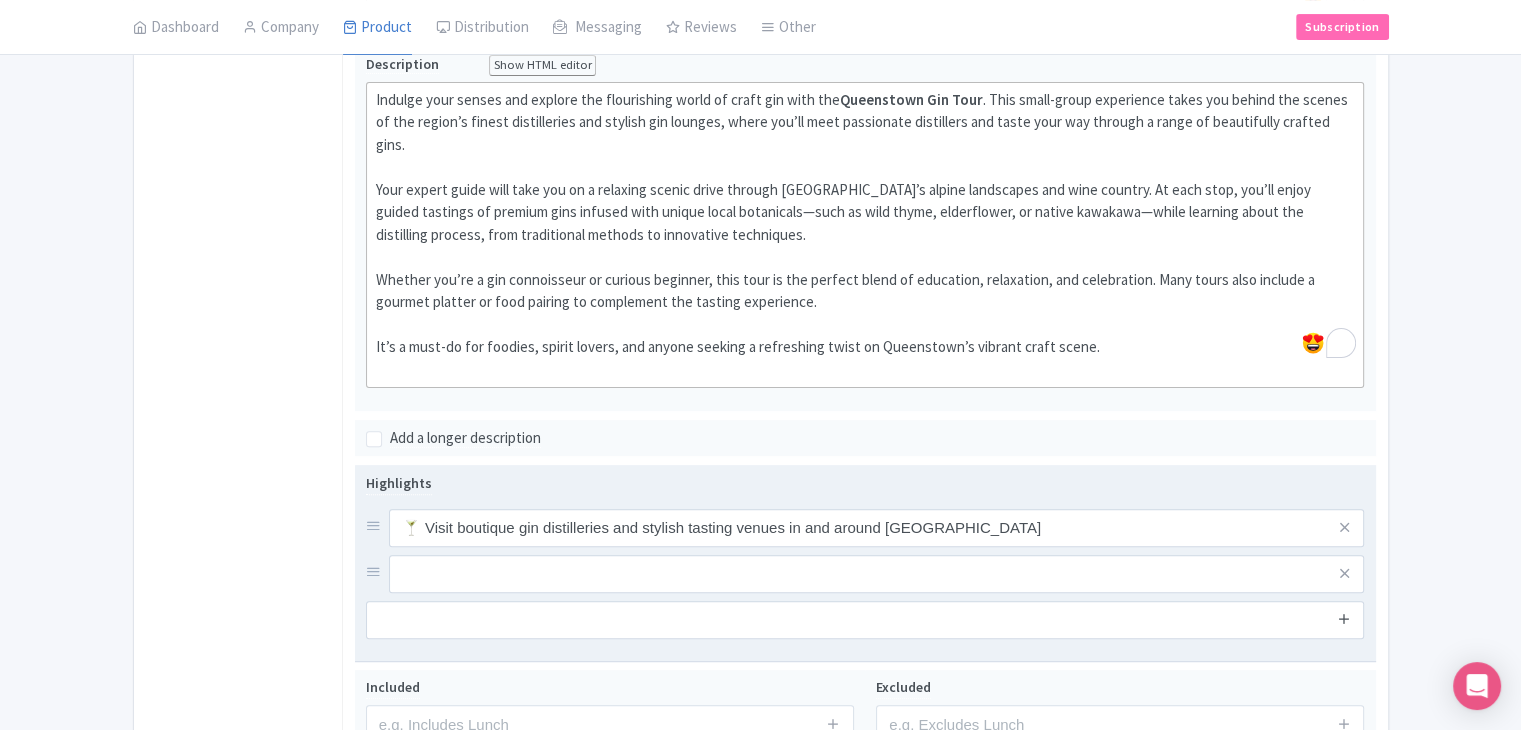 click at bounding box center [1344, 619] 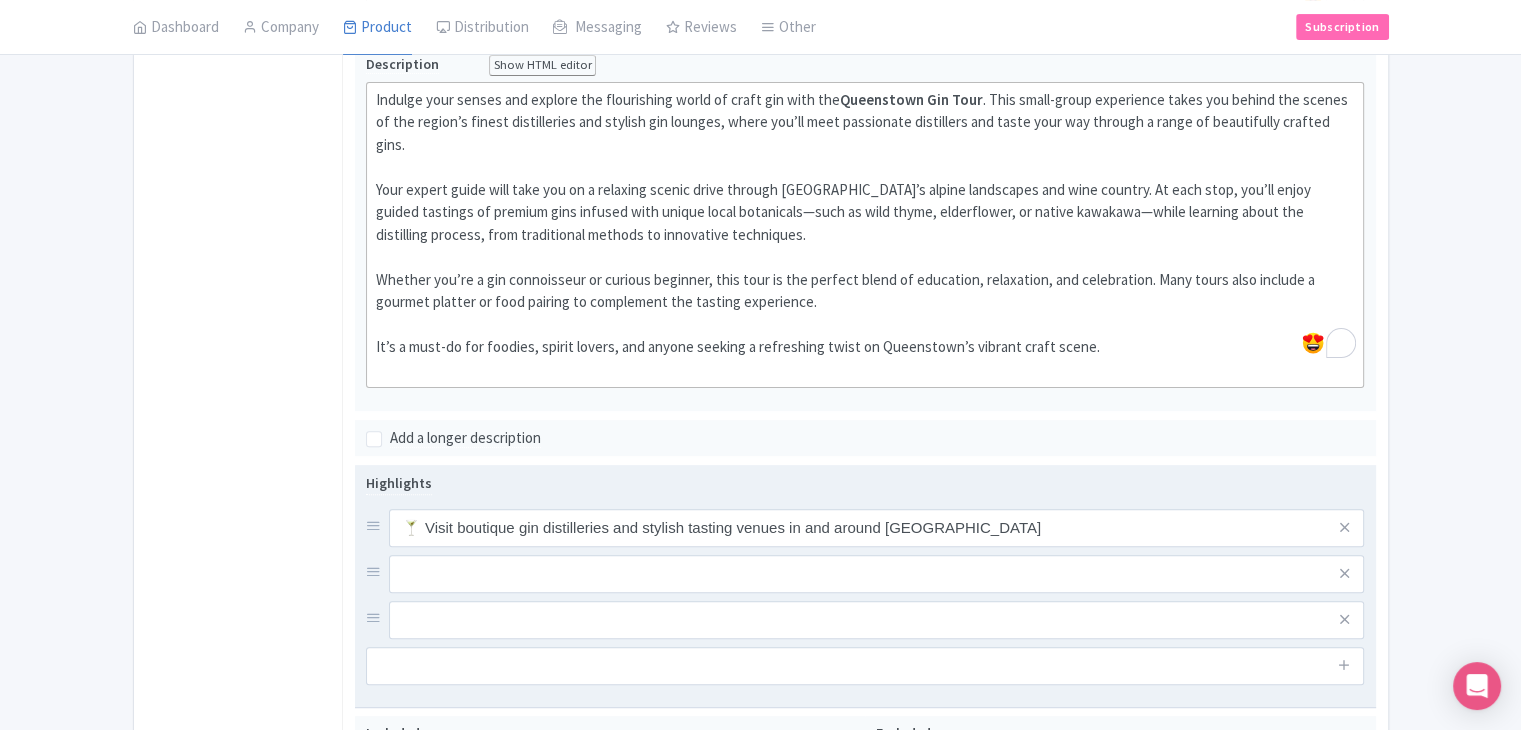 drag, startPoint x: 1340, startPoint y: 627, endPoint x: 1340, endPoint y: 658, distance: 31 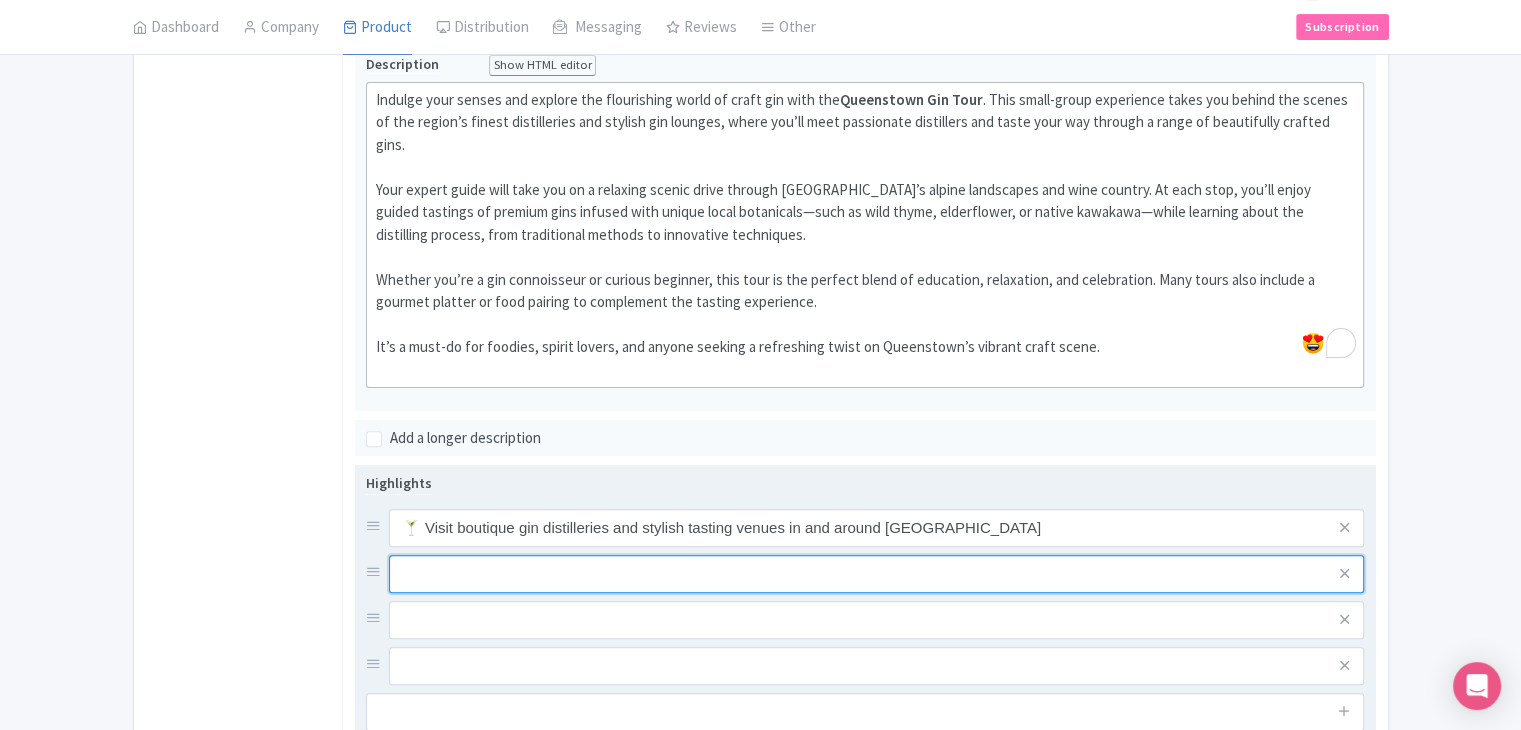 click at bounding box center [877, 528] 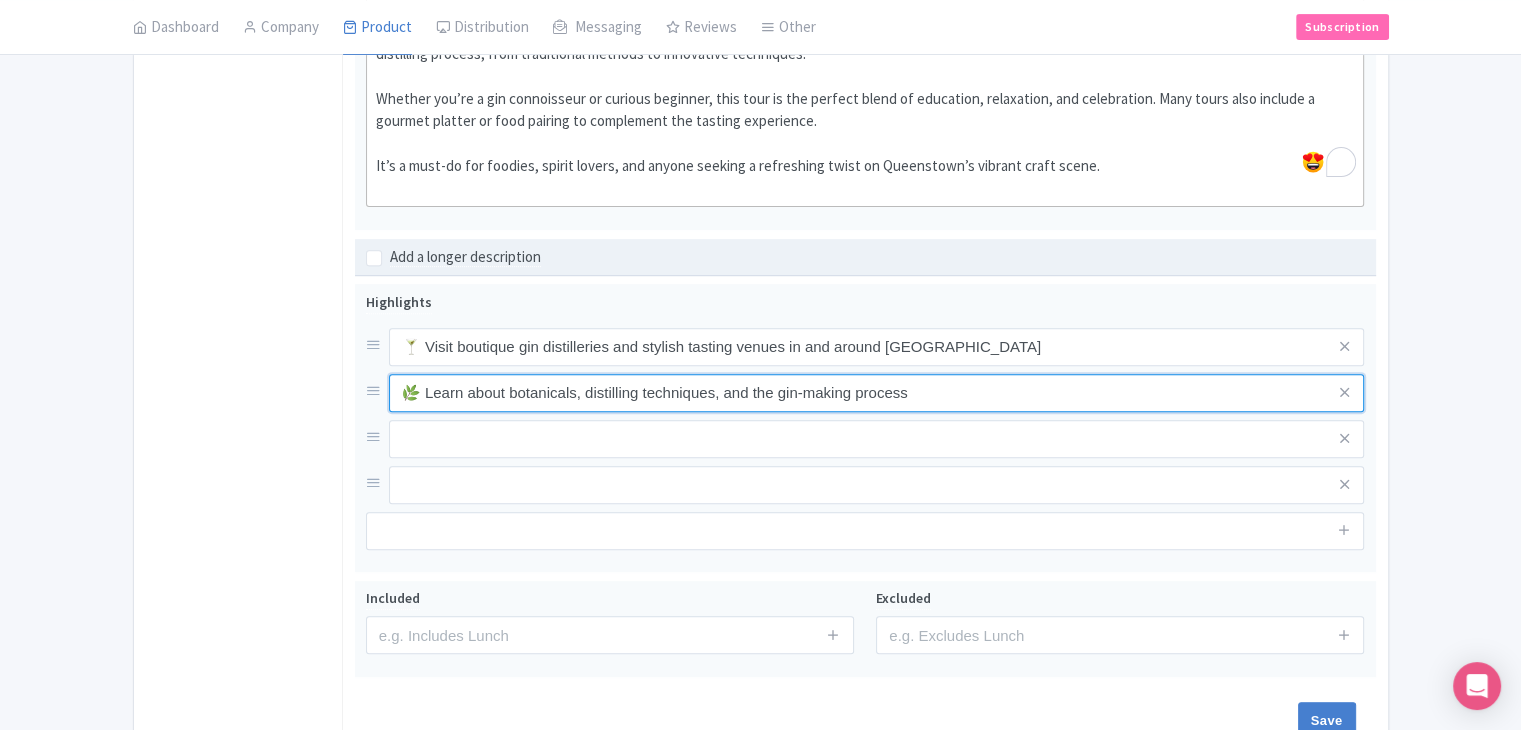 scroll, scrollTop: 814, scrollLeft: 0, axis: vertical 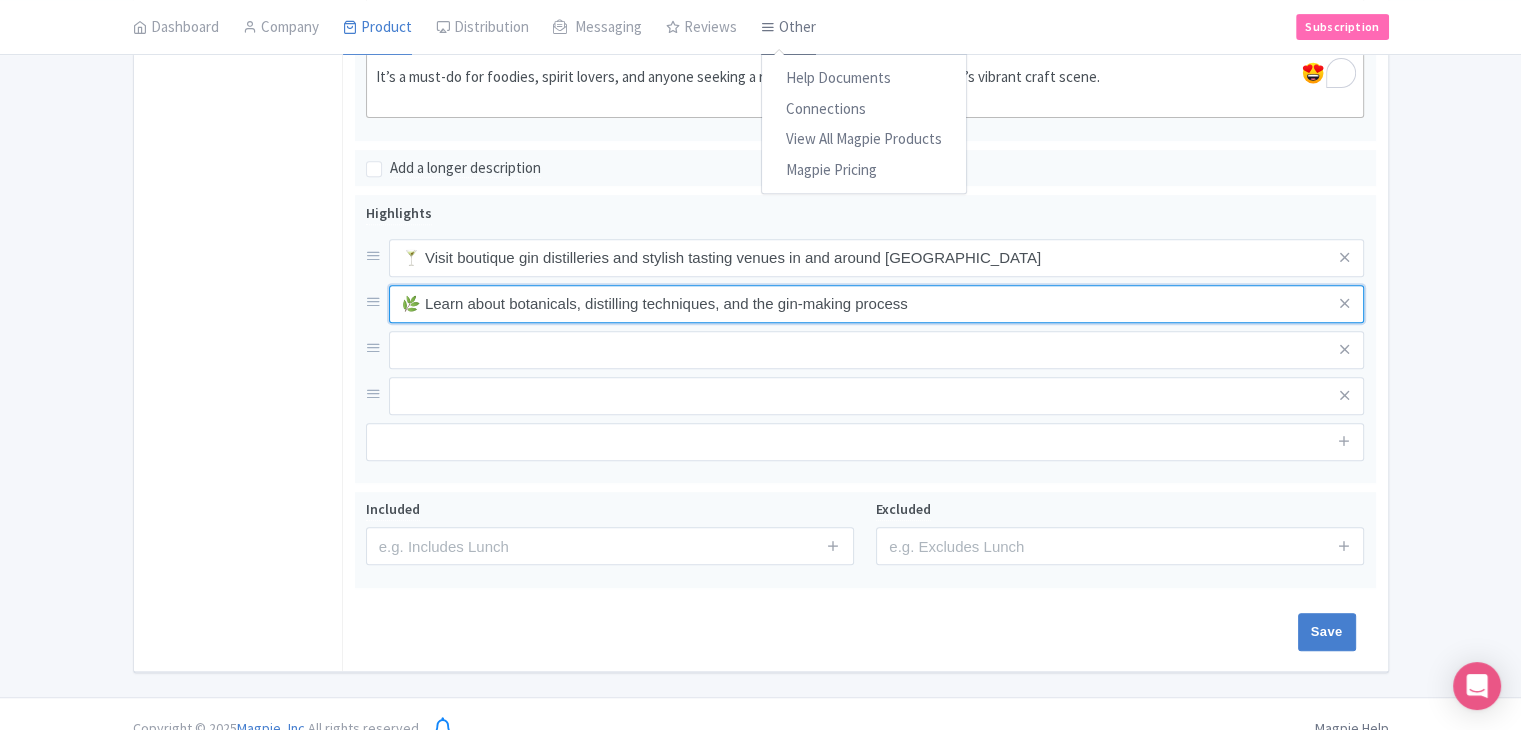 type on "🌿 Learn about botanicals, distilling techniques, and the gin-making process" 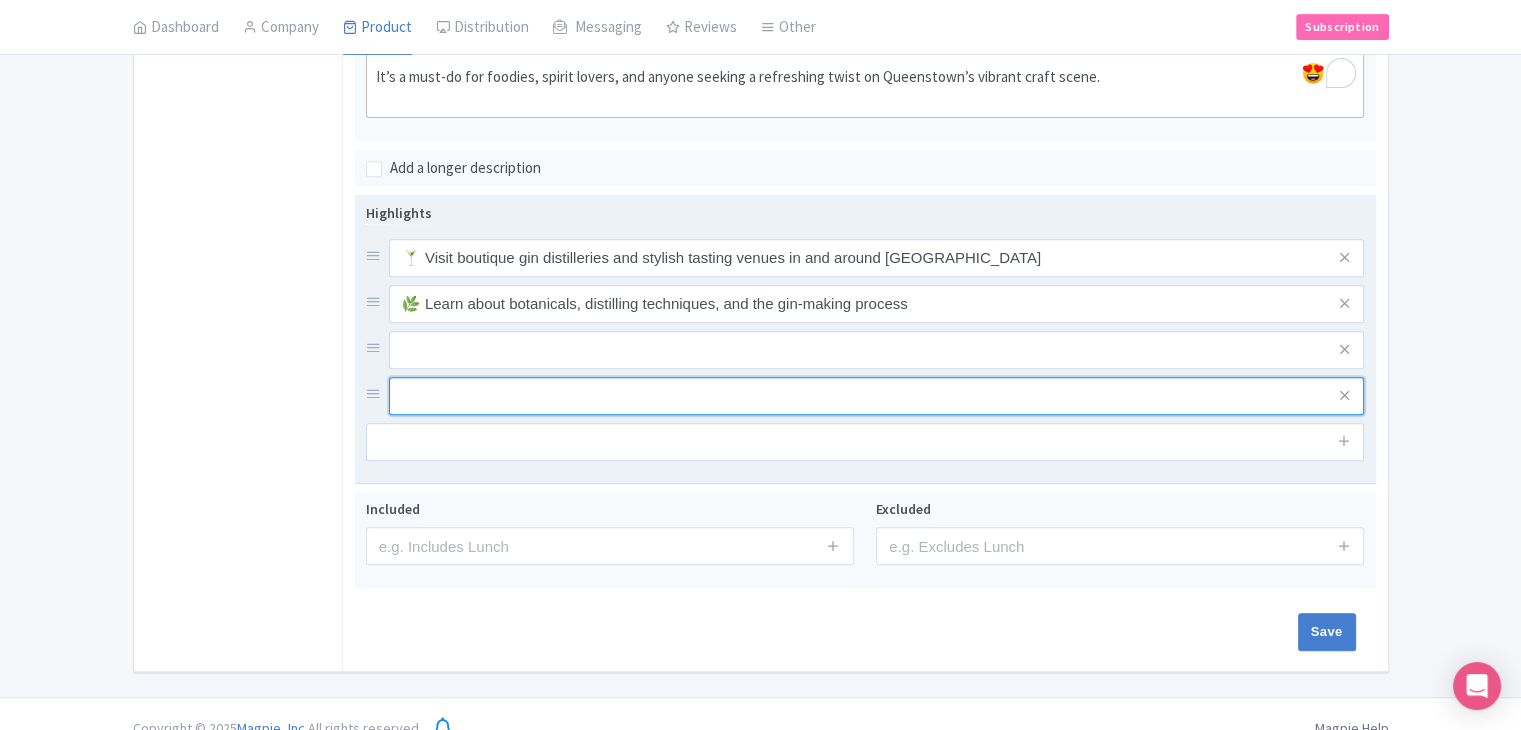click at bounding box center (877, 258) 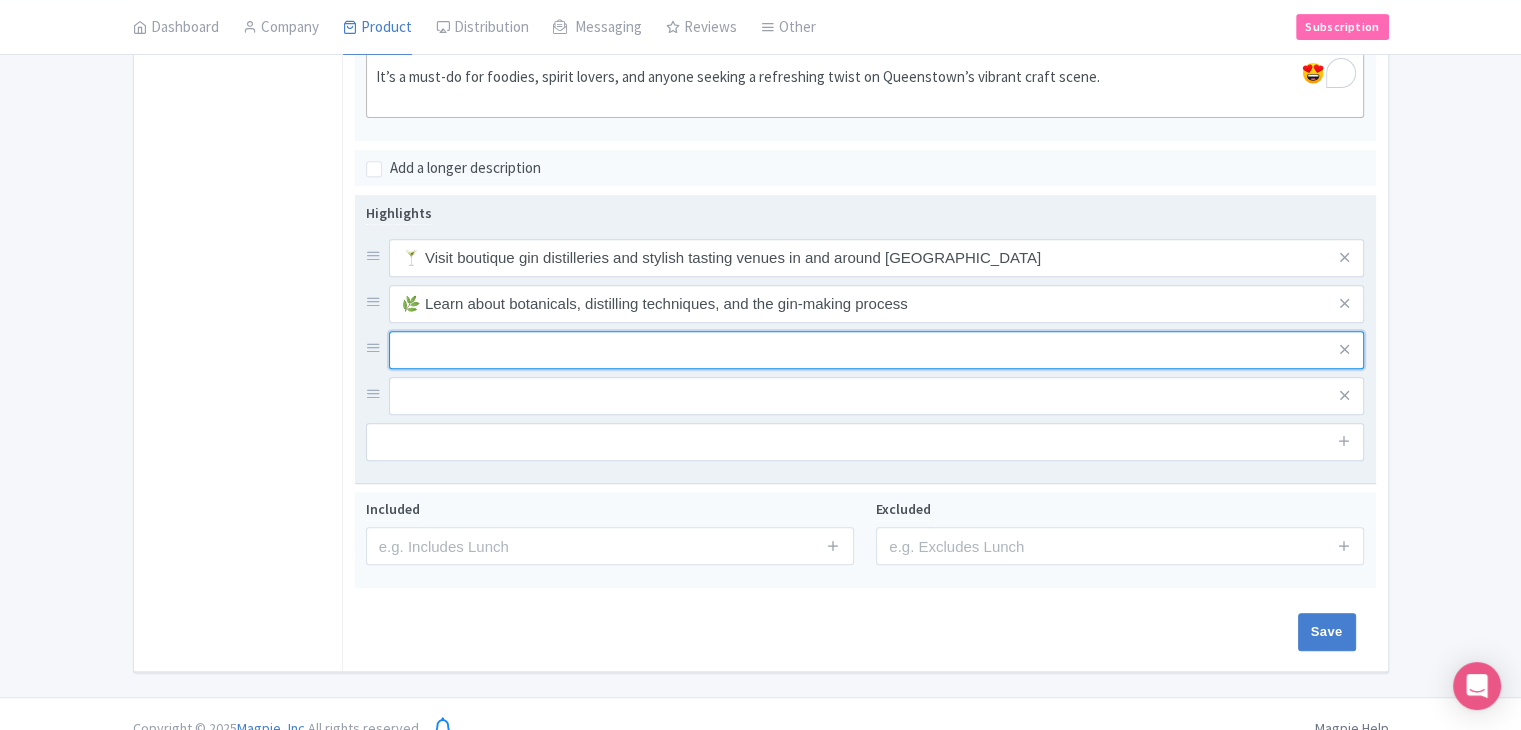 click at bounding box center (877, 258) 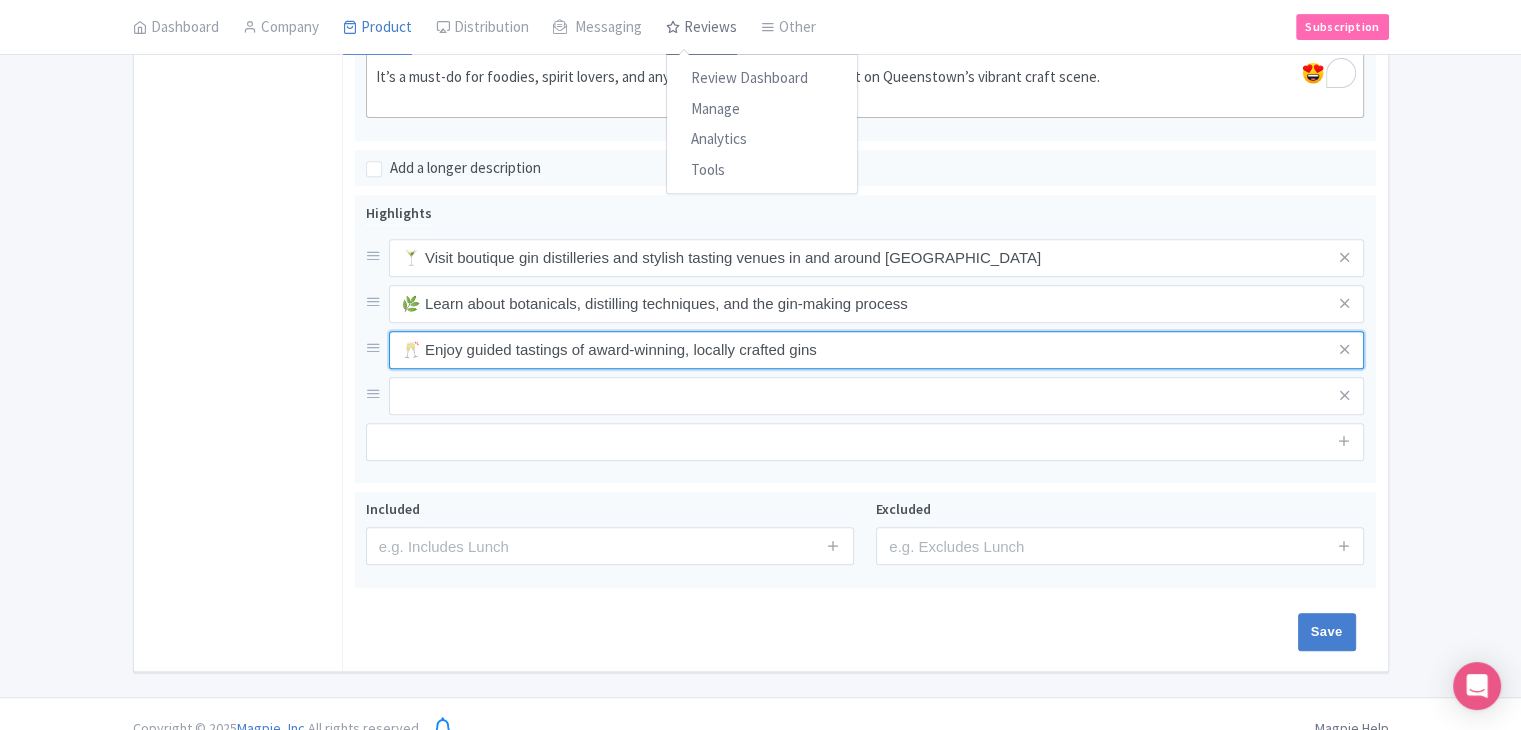 type on "🥂 Enjoy guided tastings of award-winning, locally crafted gins" 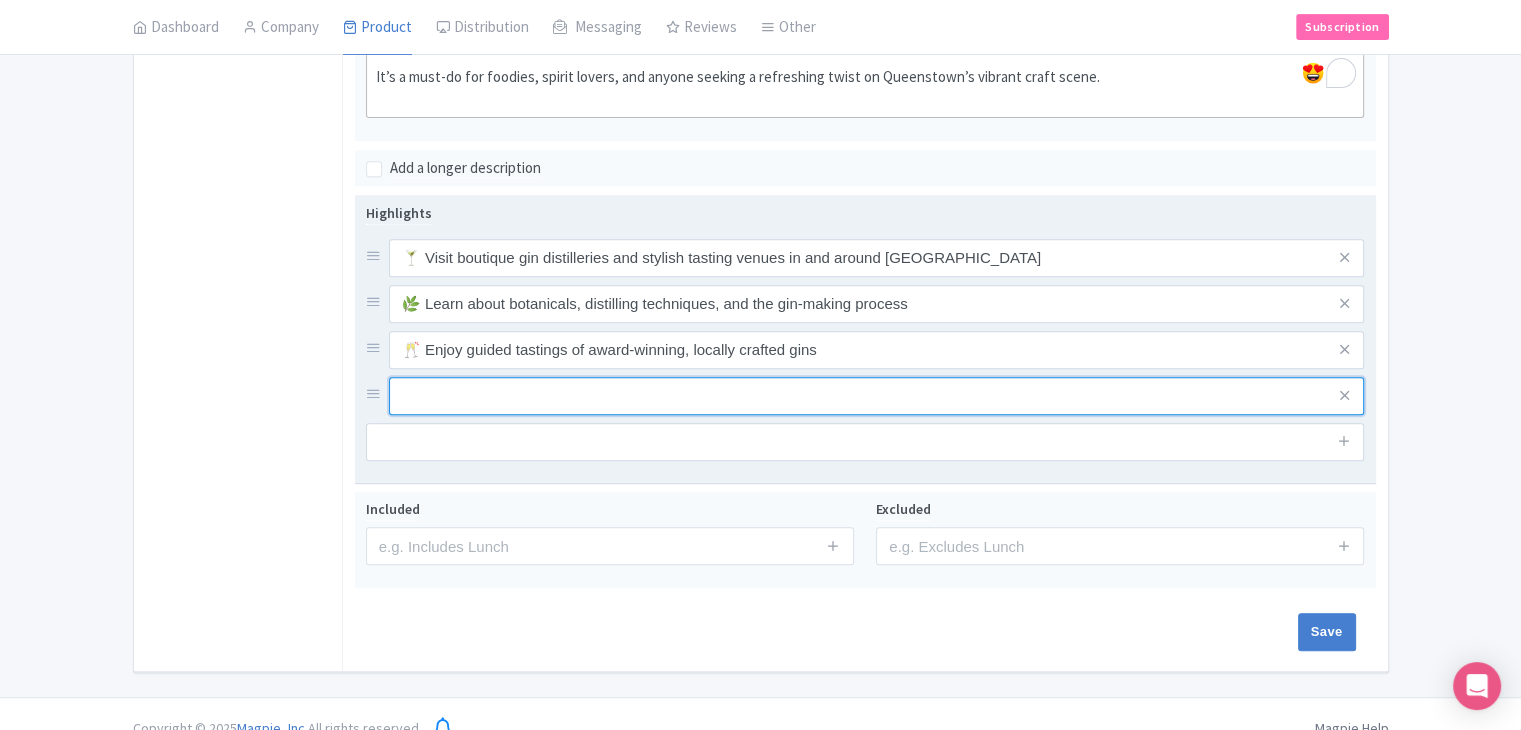 click at bounding box center [877, 258] 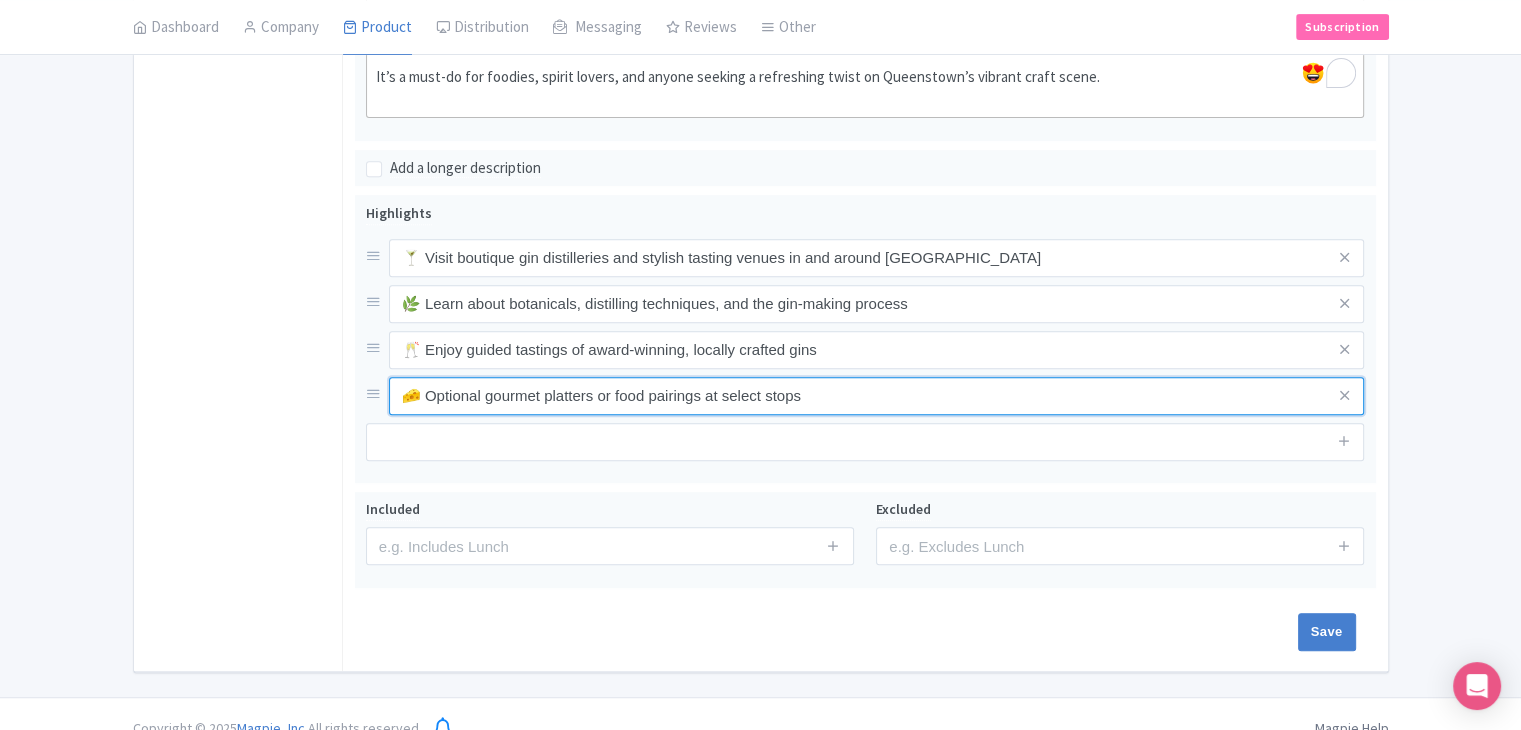 type on "🧀 Optional gourmet platters or food pairings at select stops" 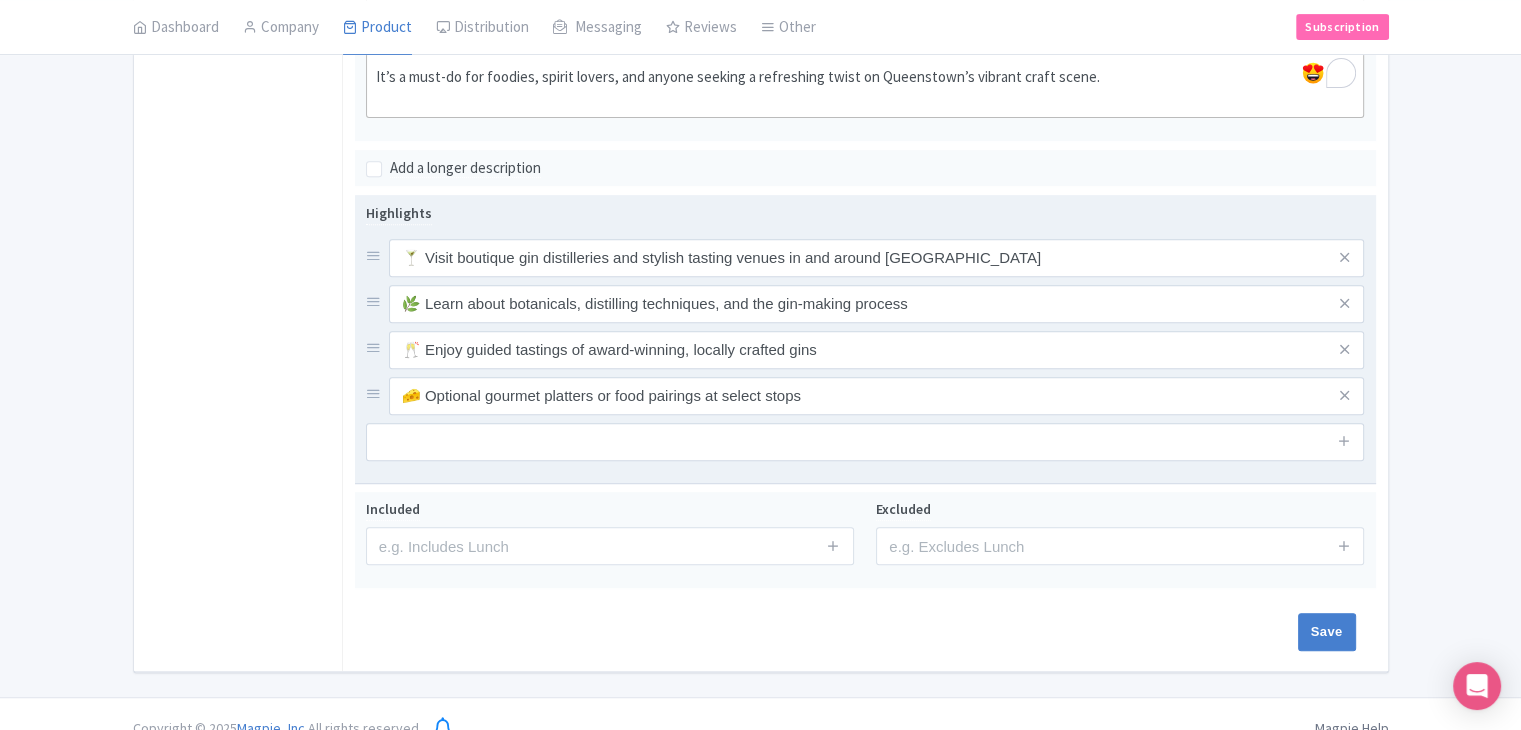 click on "Highlights 🍸 Visit boutique gin distilleries and stylish tasting venues in and around Queenstown 🌿 Learn about botanicals, distilling techniques, and the gin-making process 🥂 Enjoy guided tastings of award-winning, locally crafted gins 🧀 Optional gourmet platters or food pairings at select stops" at bounding box center (865, 339) 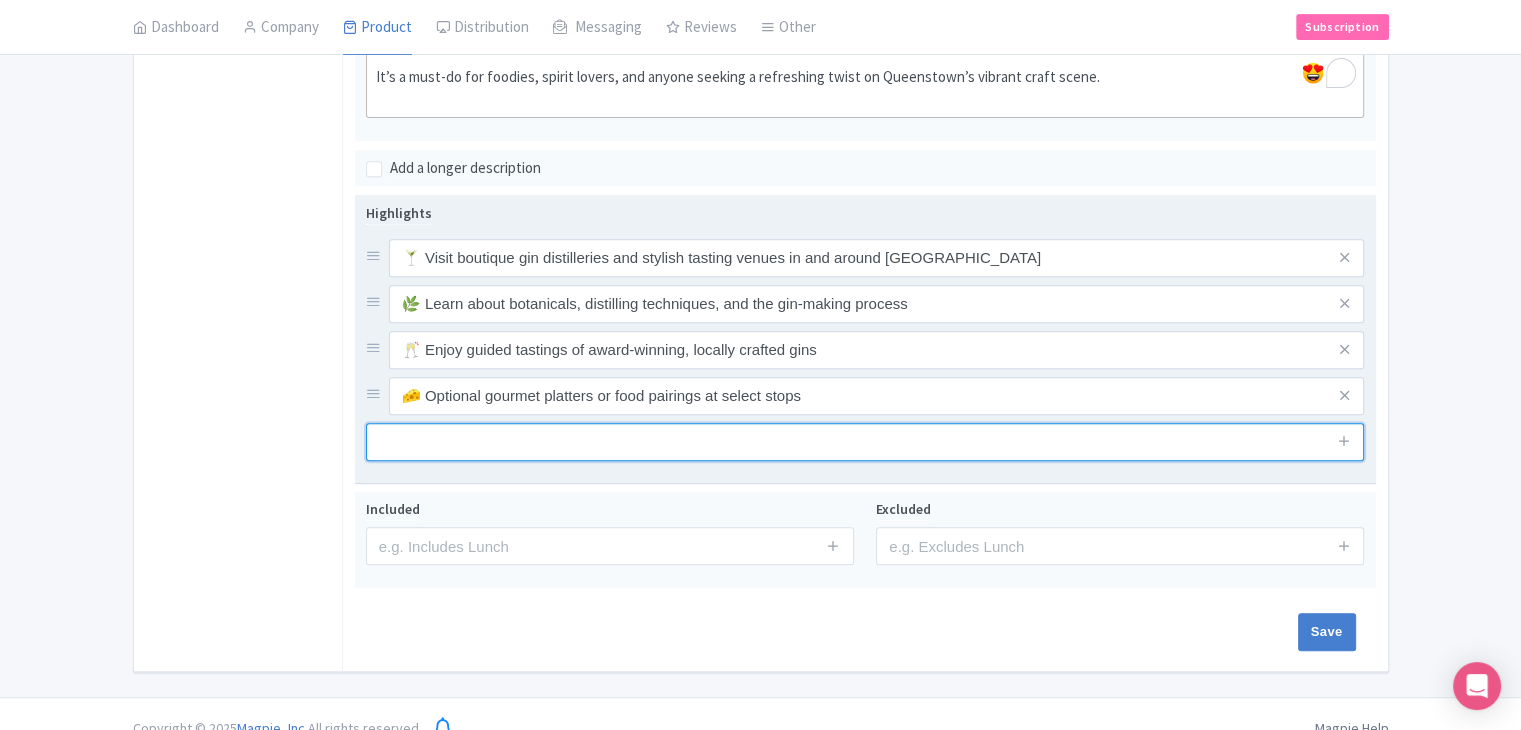click at bounding box center (865, 442) 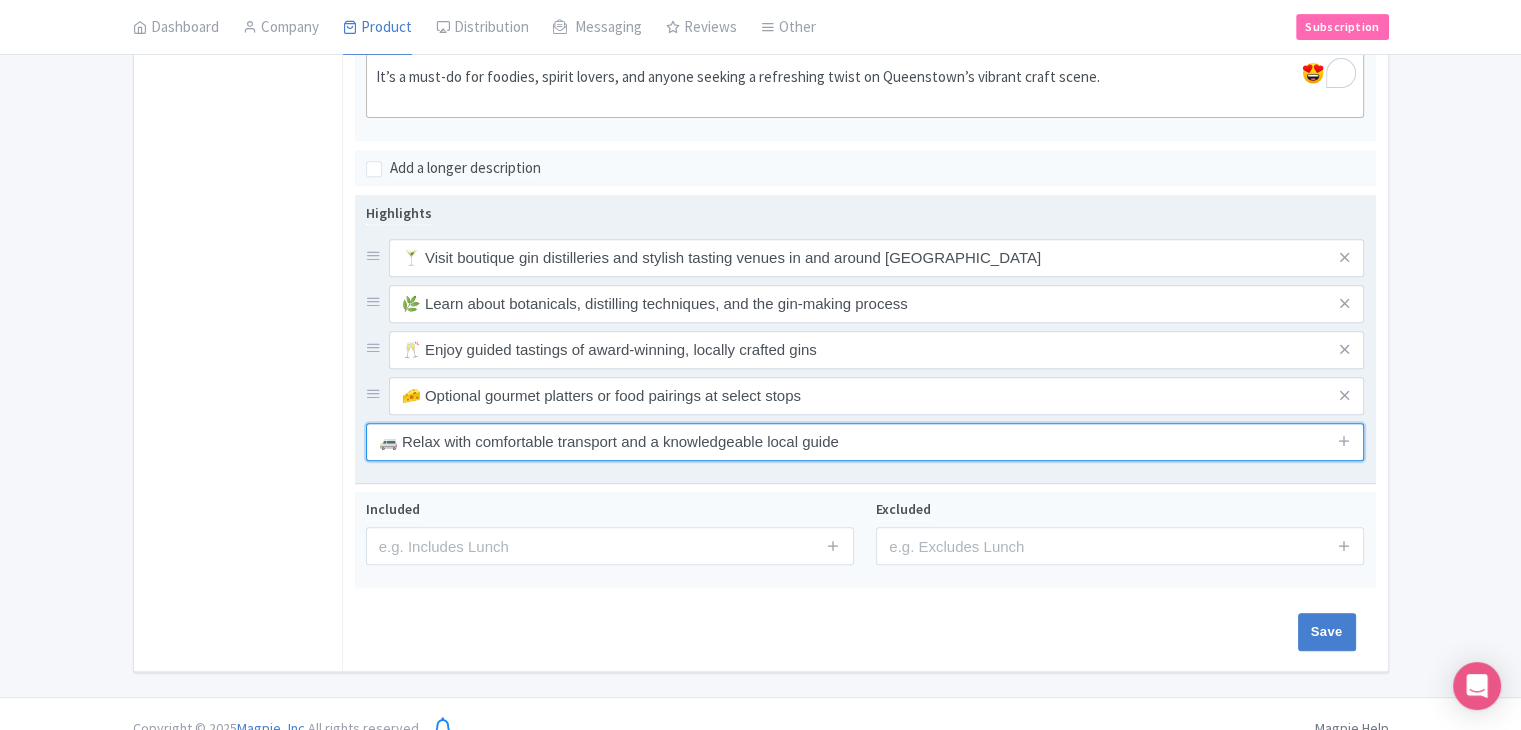type on "🚐 Relax with comfortable transport and a knowledgeable local guide" 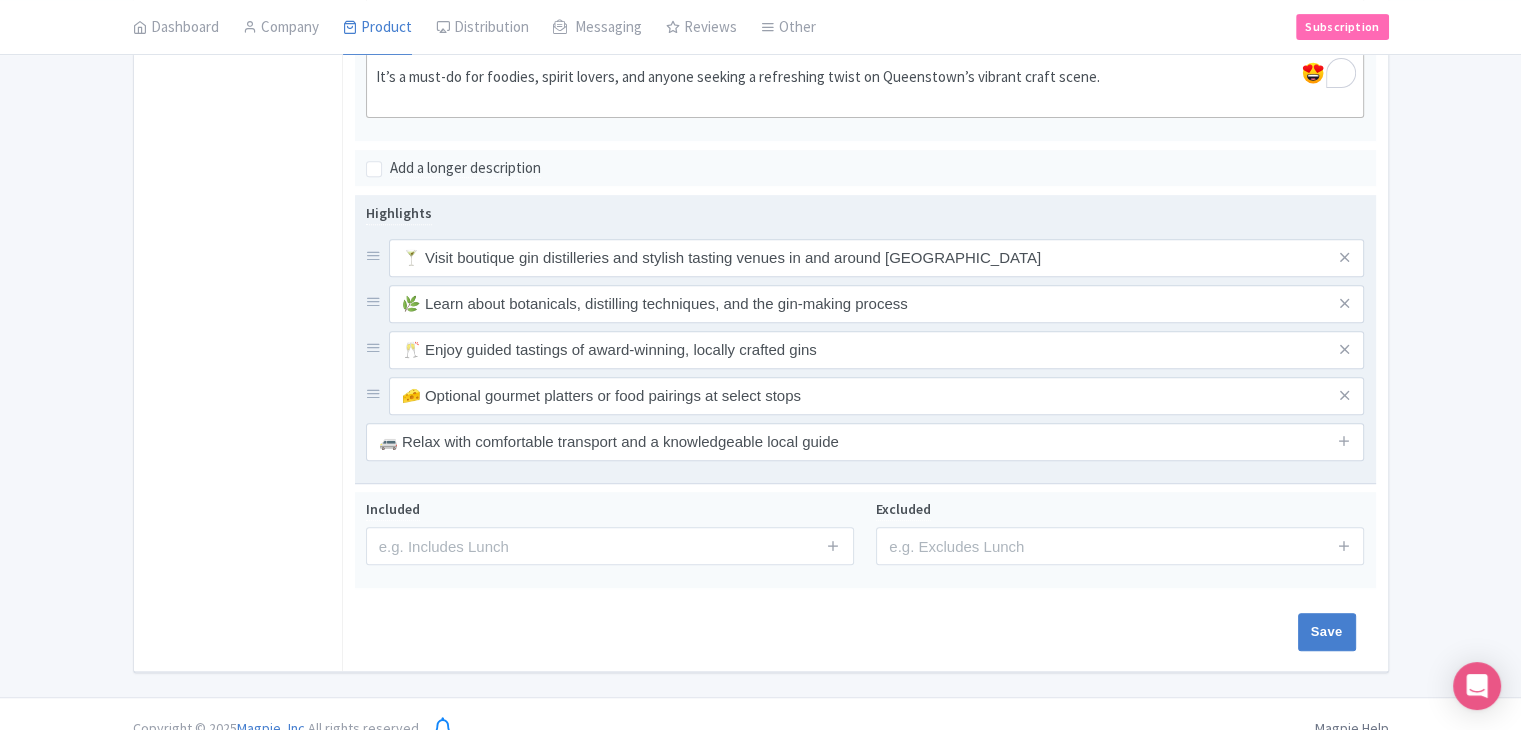 click at bounding box center (1344, 442) 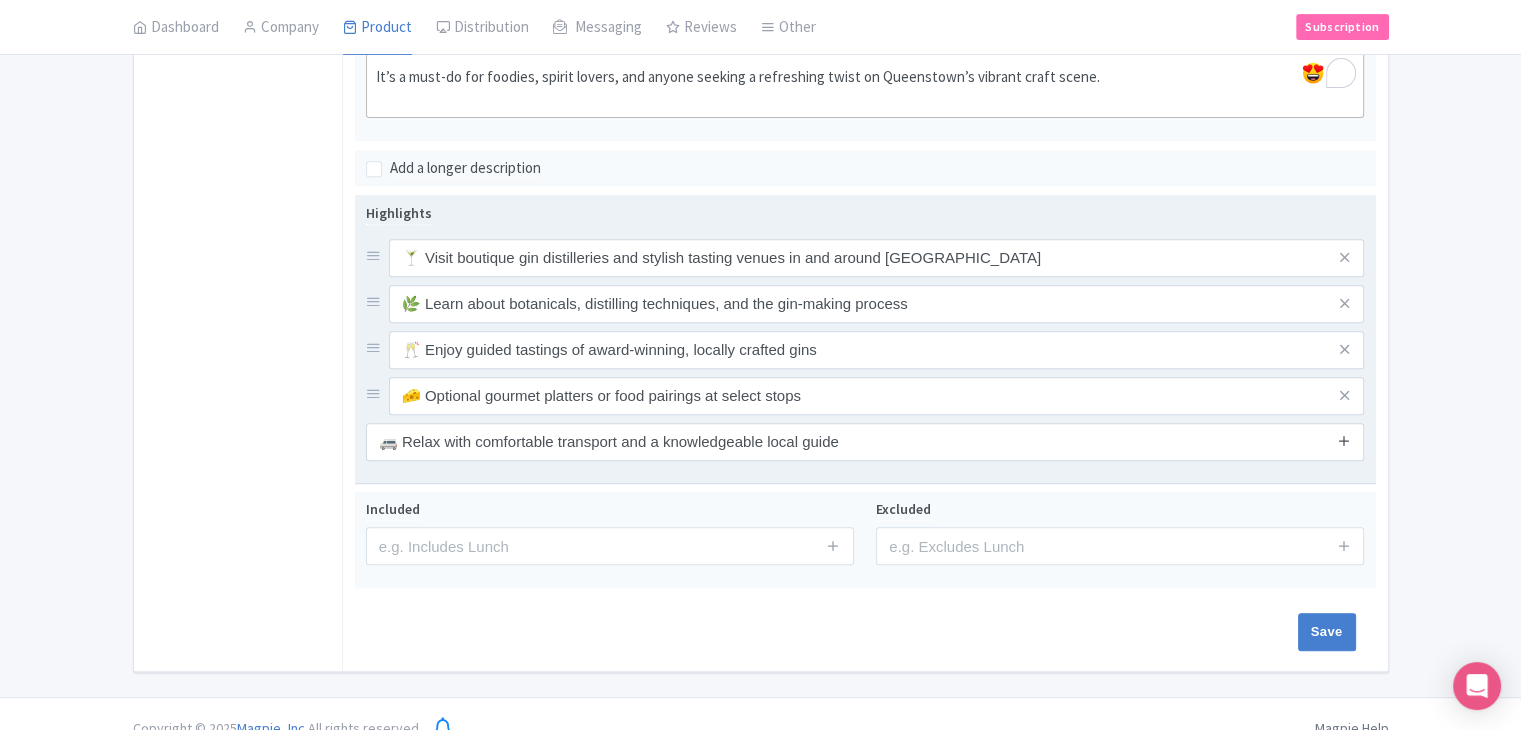 click at bounding box center [1344, 440] 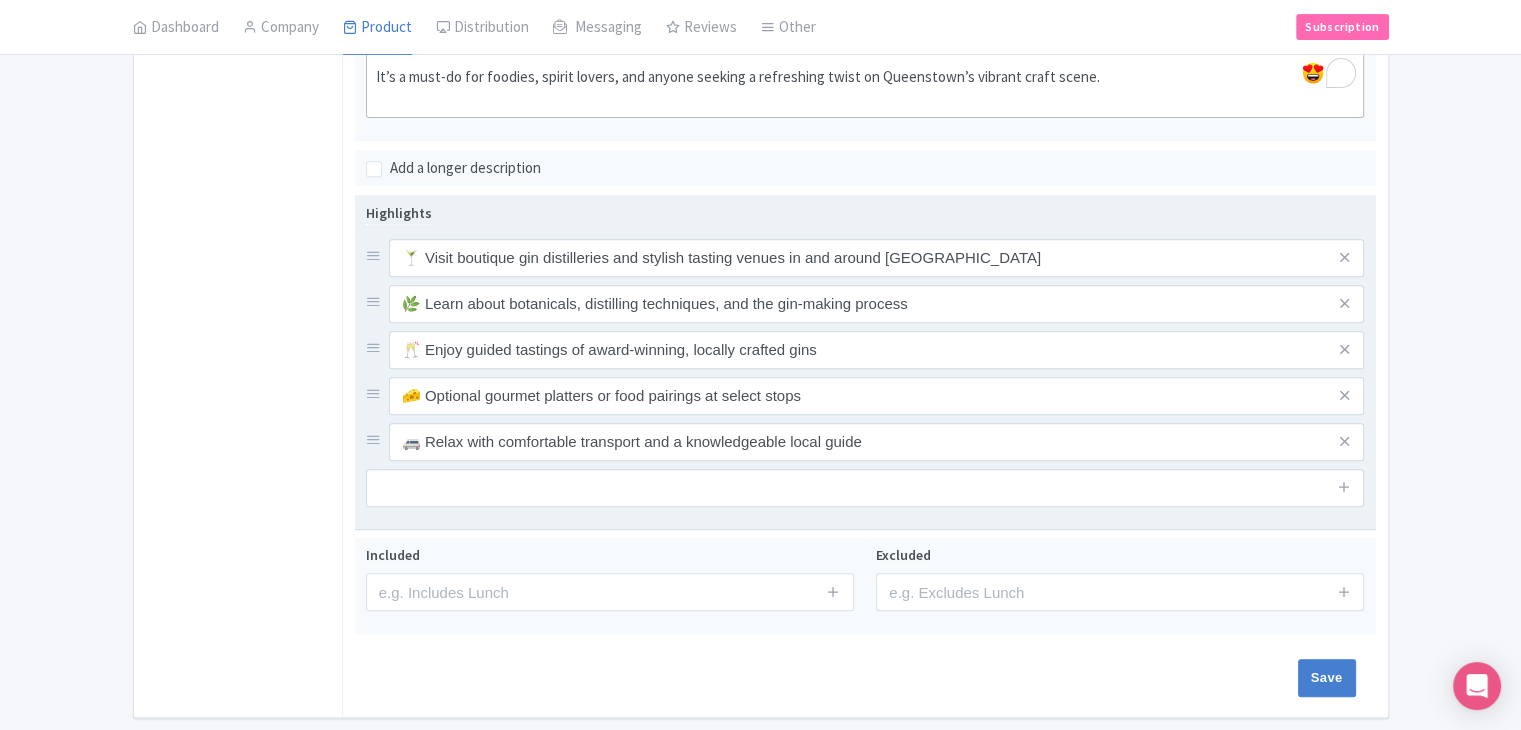 click on "Highlights 🍸 Visit boutique gin distilleries and stylish tasting venues in and around Queenstown 🌿 Learn about botanicals, distilling techniques, and the gin-making process 🥂 Enjoy guided tastings of award-winning, locally crafted gins 🧀 Optional gourmet platters or food pairings at select stops 🚐 Relax with comfortable transport and a knowledgeable local guide" at bounding box center (865, 362) 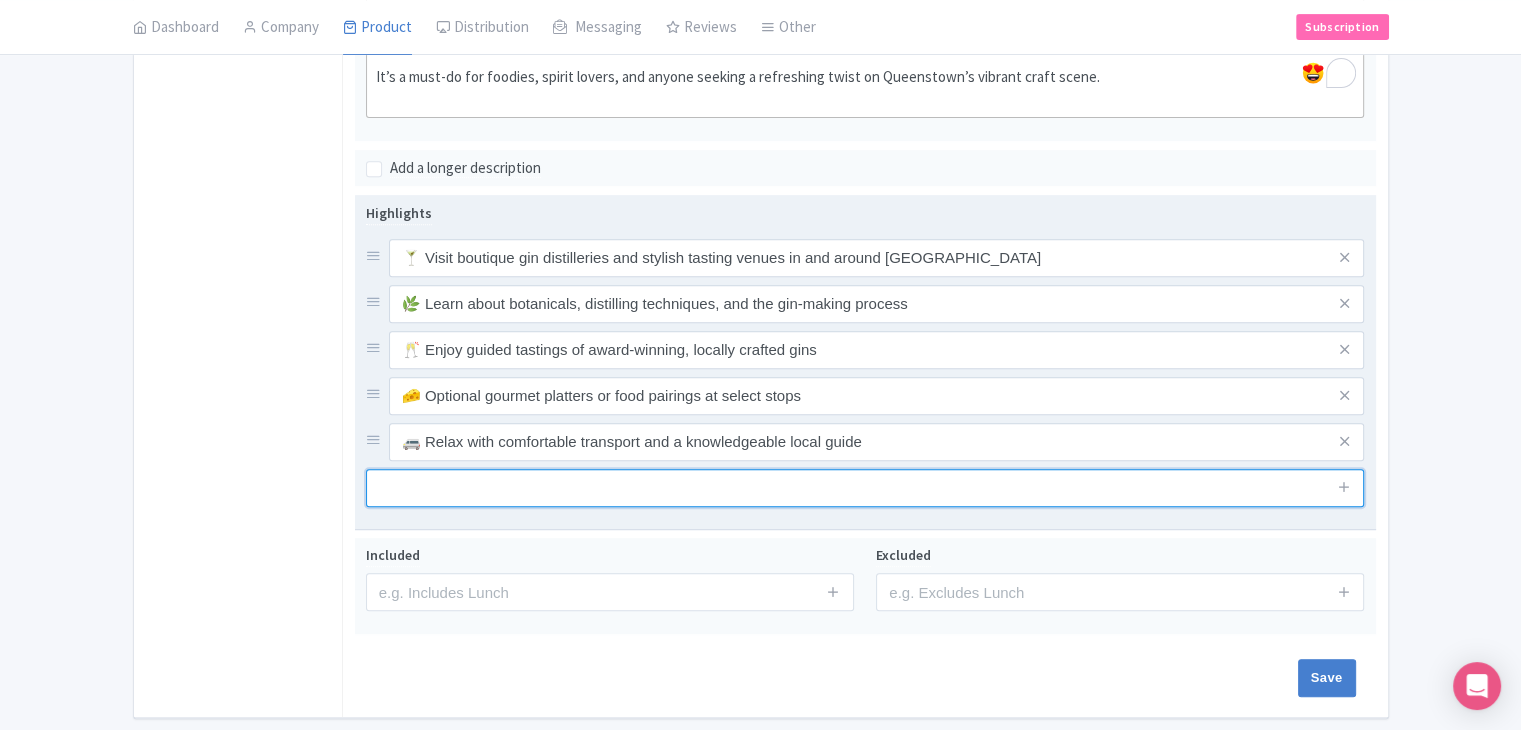 click at bounding box center (865, 488) 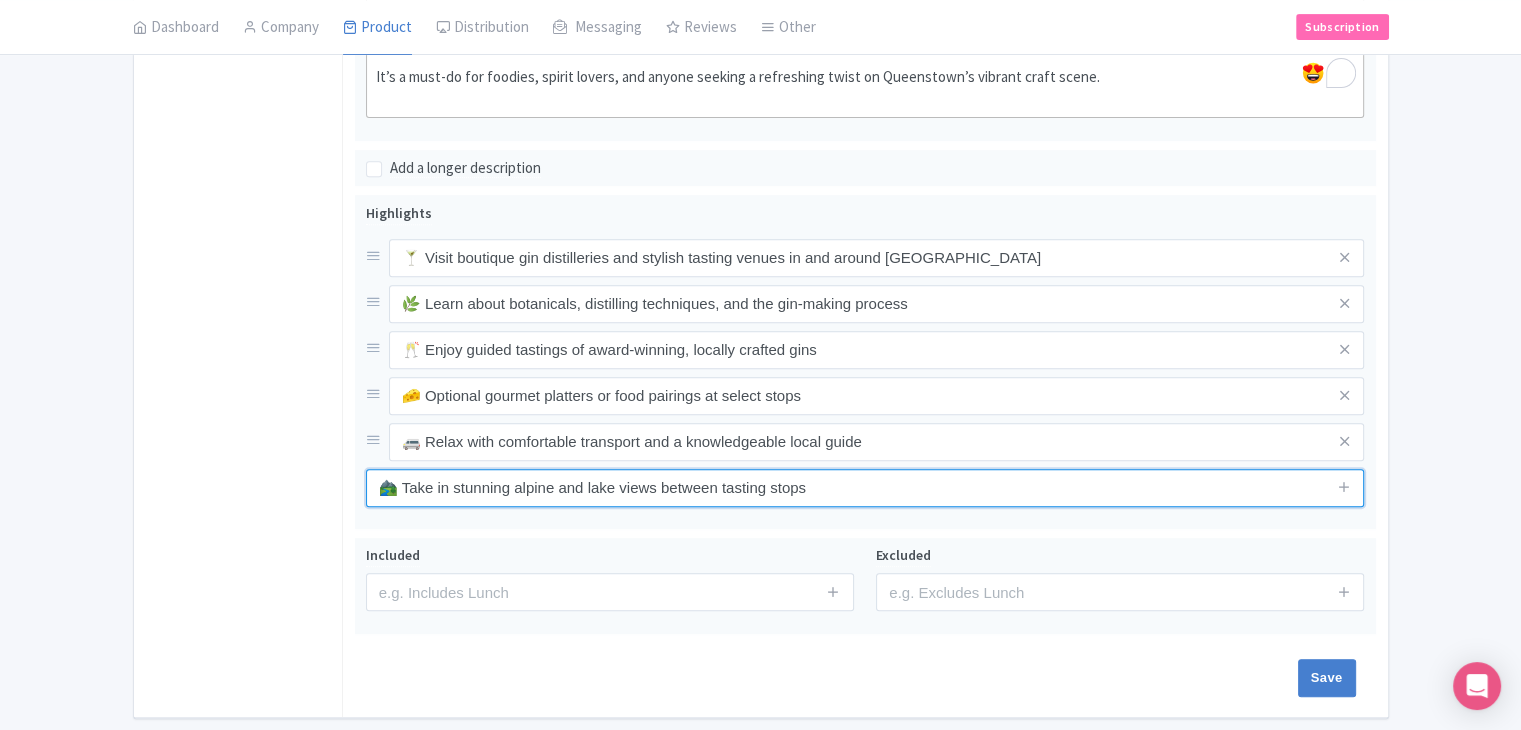 type on "🏞️ Take in stunning alpine and lake views between tasting stops" 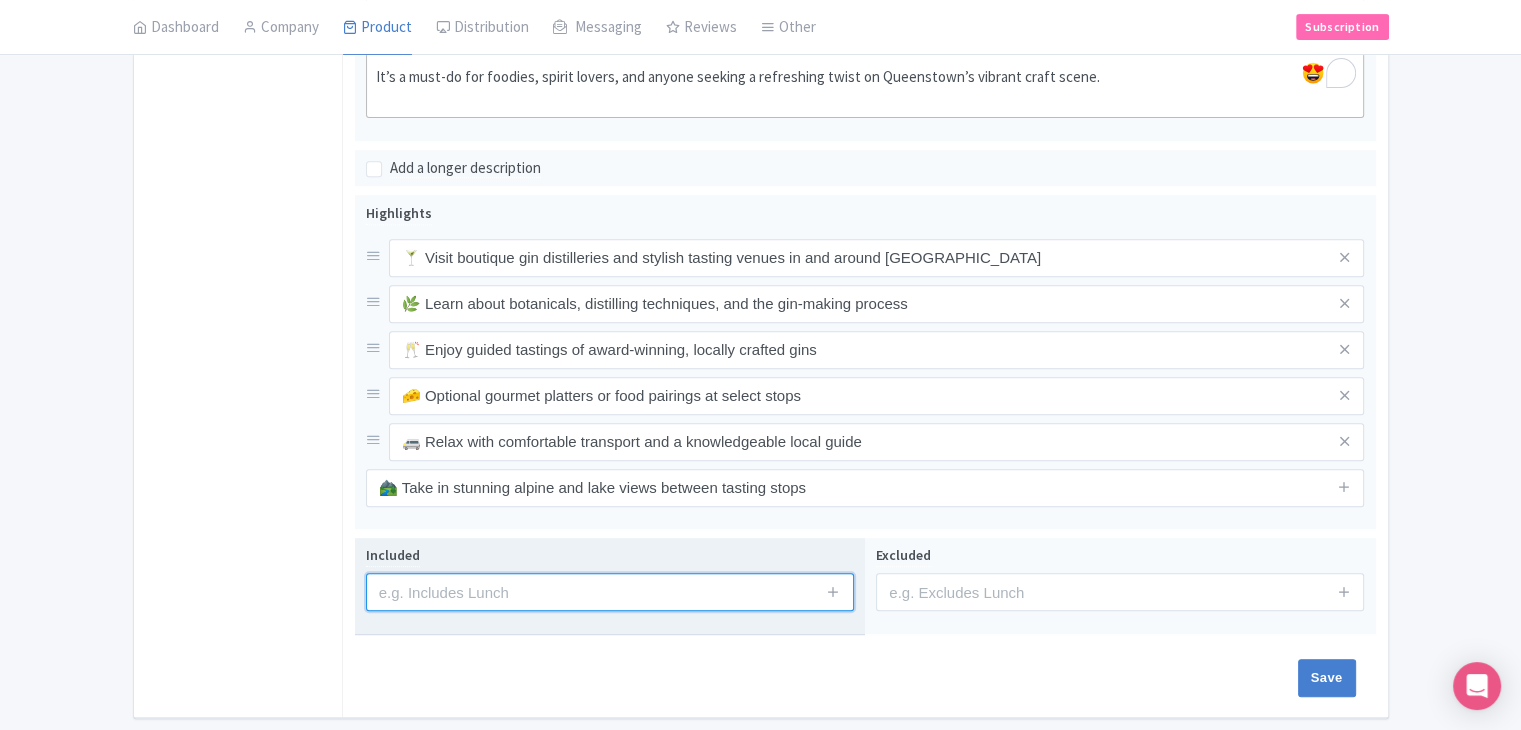 click at bounding box center [610, 592] 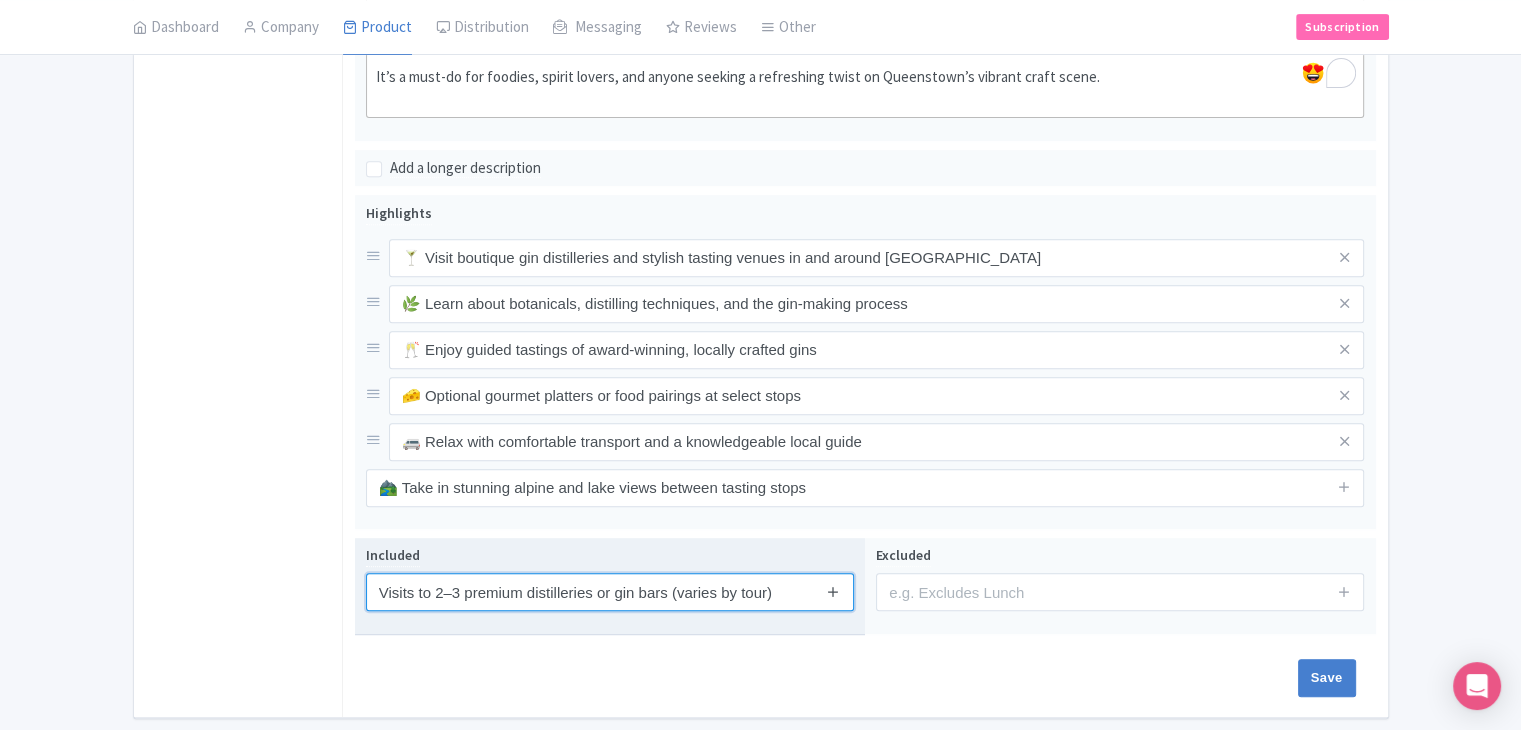 type on "Visits to 2–3 premium distilleries or gin bars (varies by tour)" 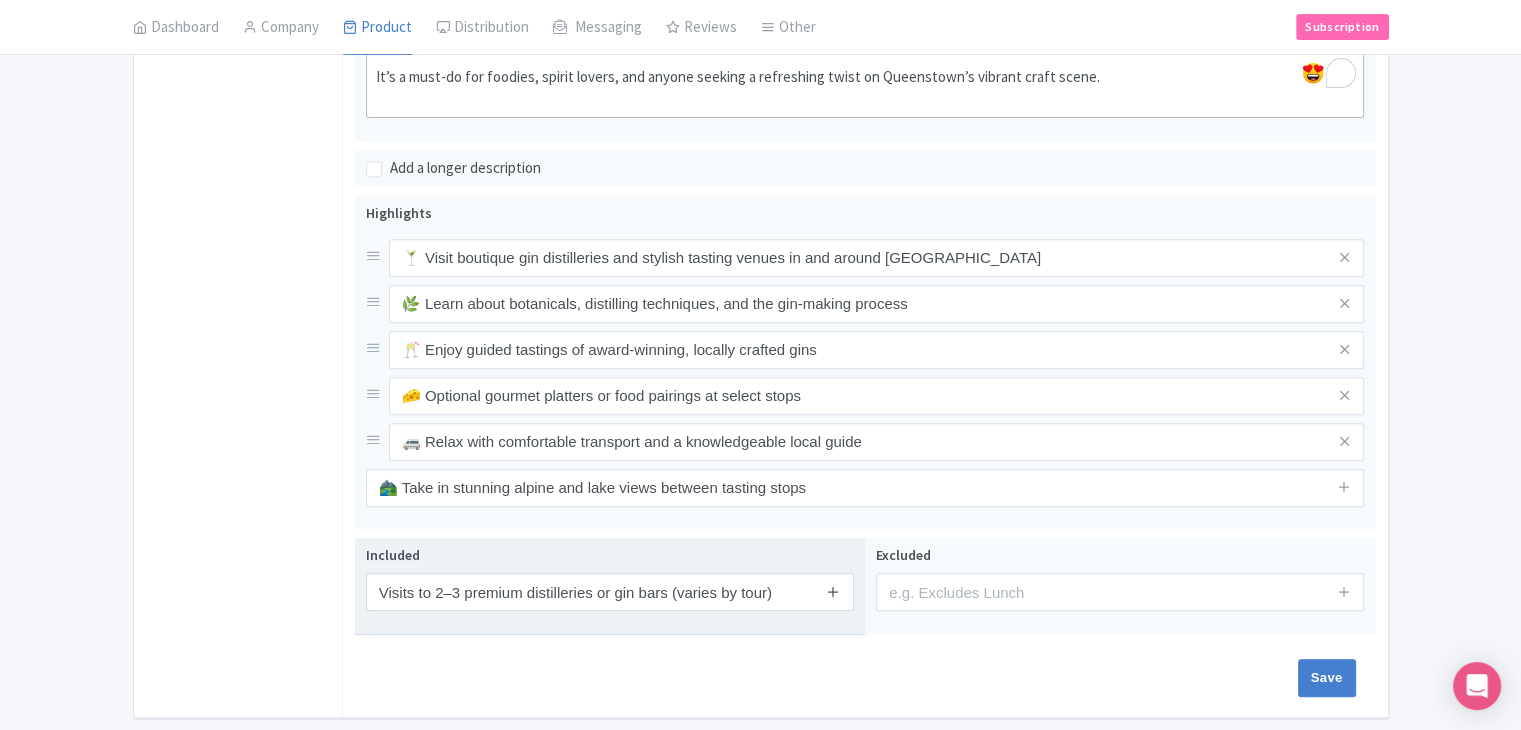 click at bounding box center (833, 591) 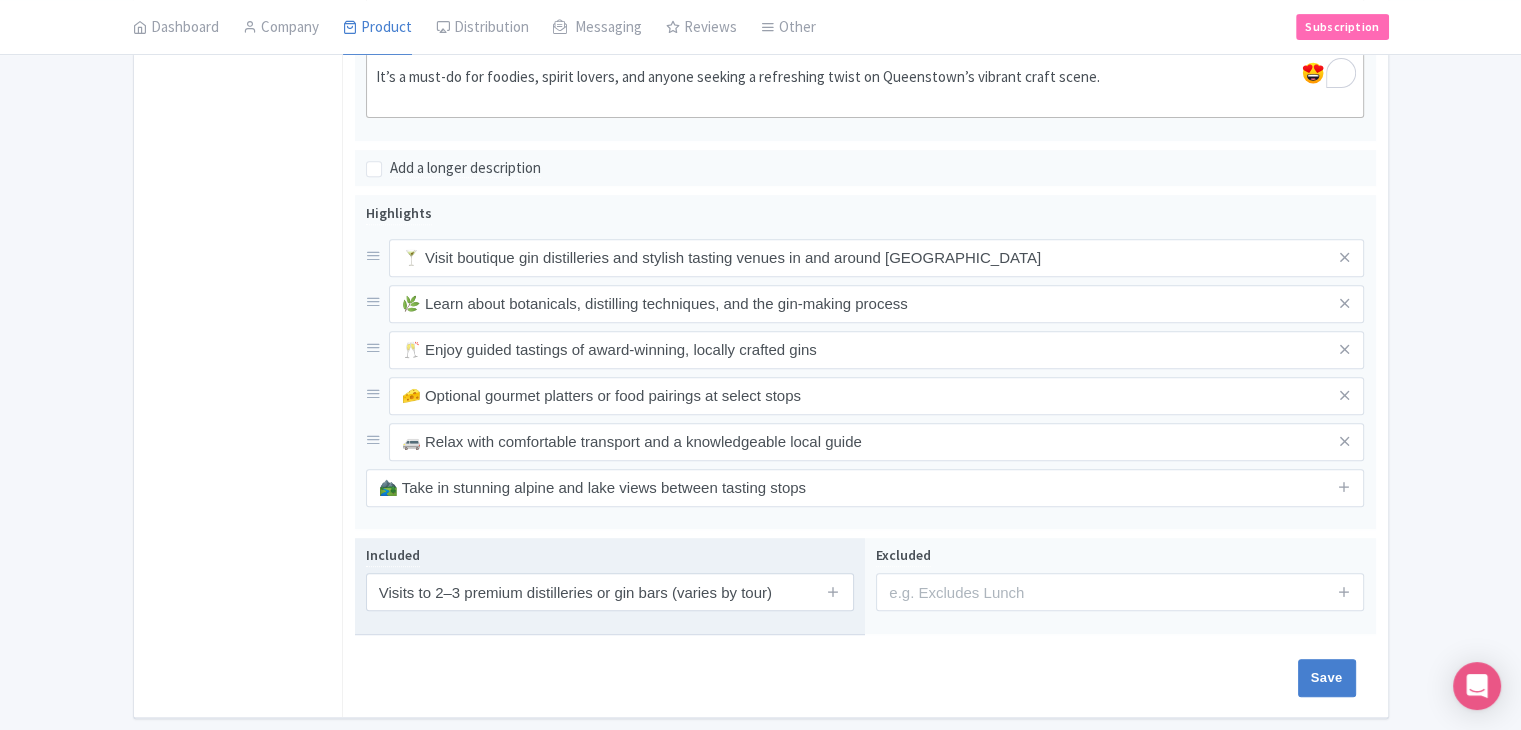 type 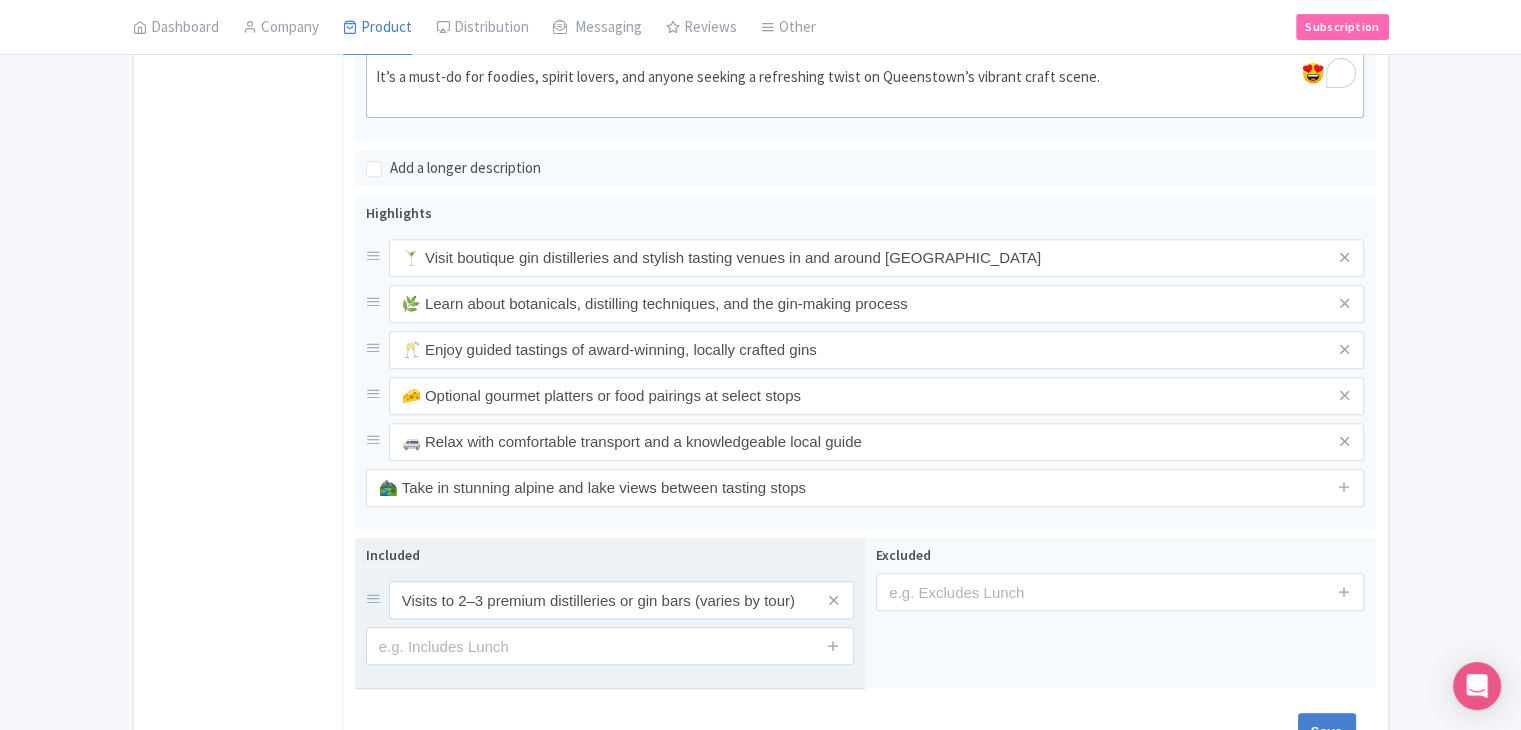 click at bounding box center (834, 646) 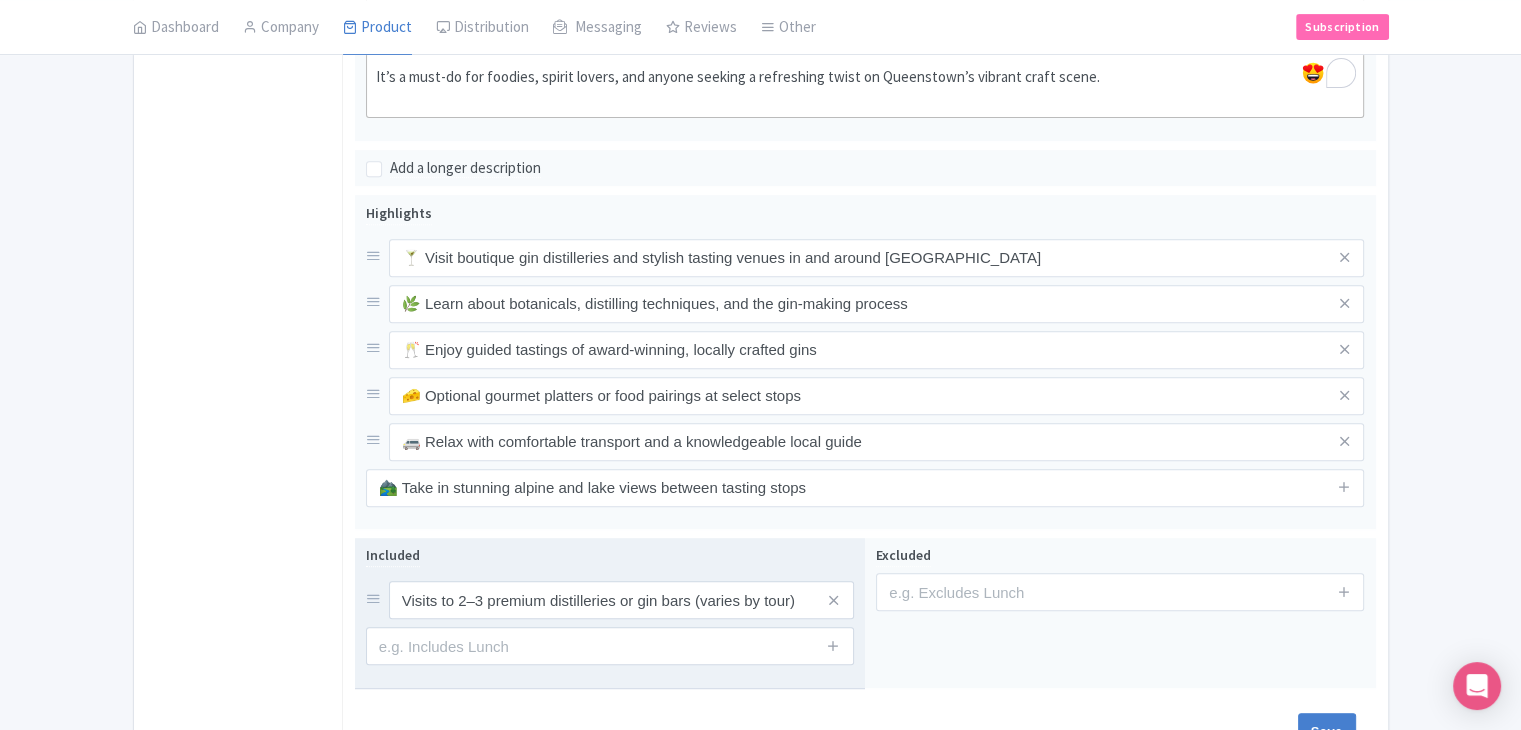 drag, startPoint x: 830, startPoint y: 620, endPoint x: 837, endPoint y: 683, distance: 63.387695 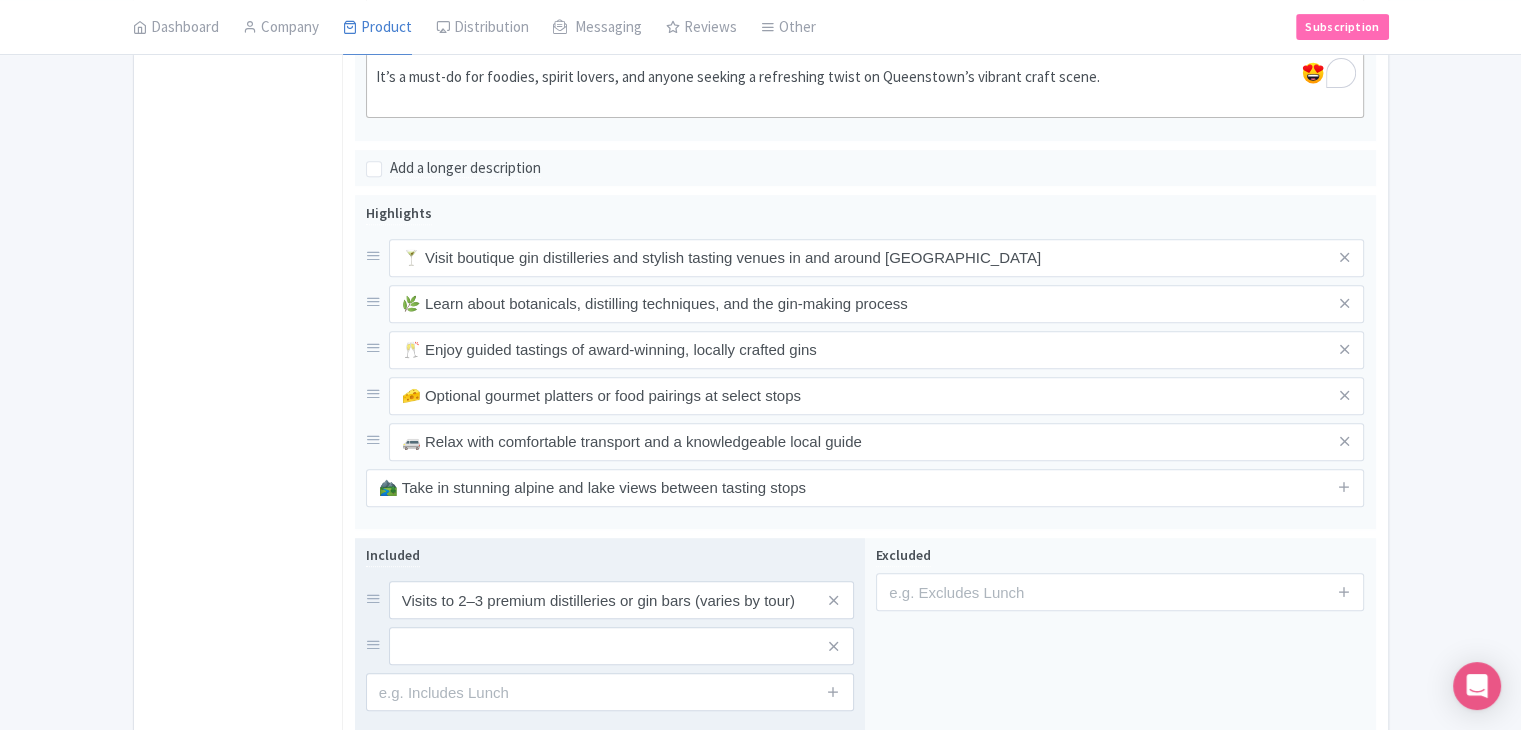 click on "Included Visits to 2–3 premium distilleries or gin bars (varies by tour)" at bounding box center (610, 636) 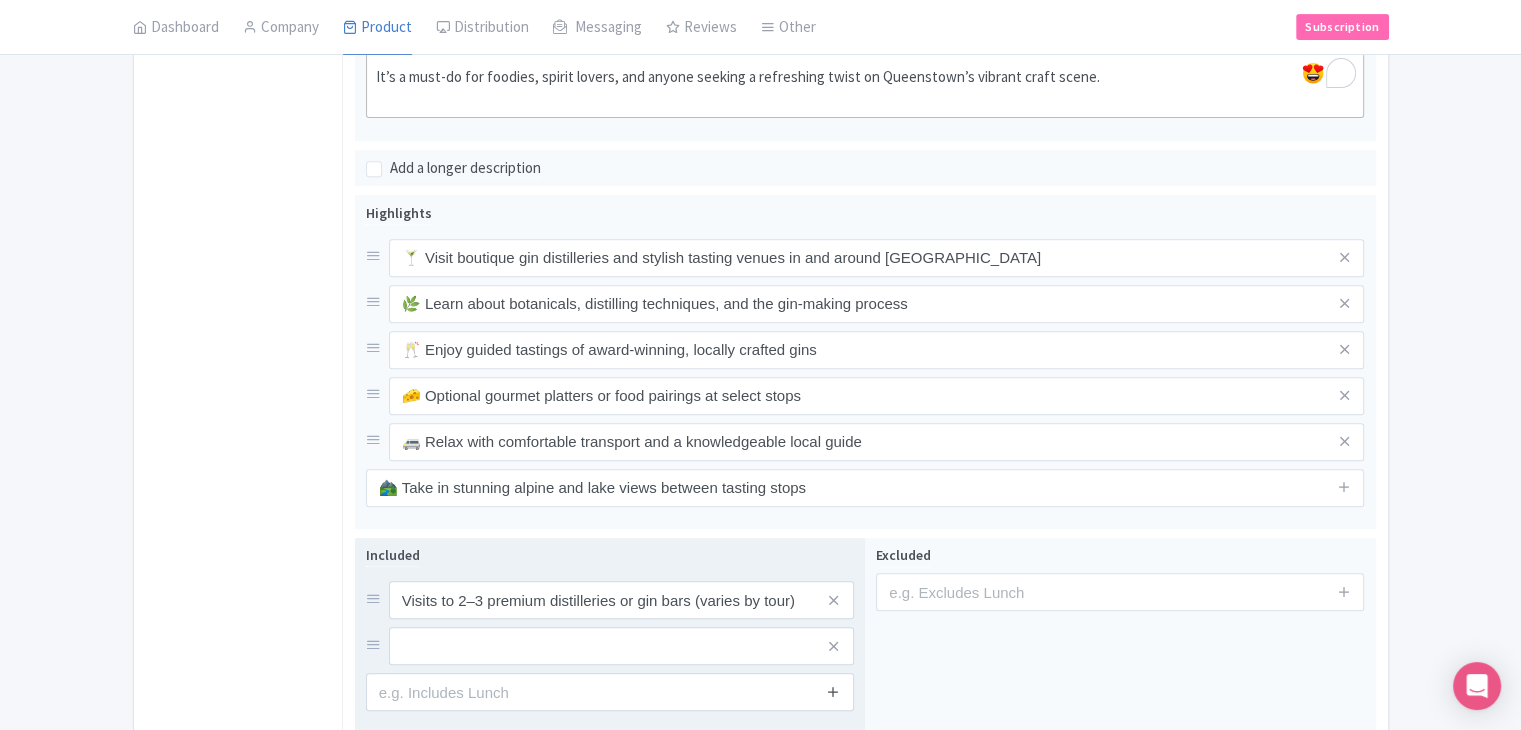click at bounding box center (833, 691) 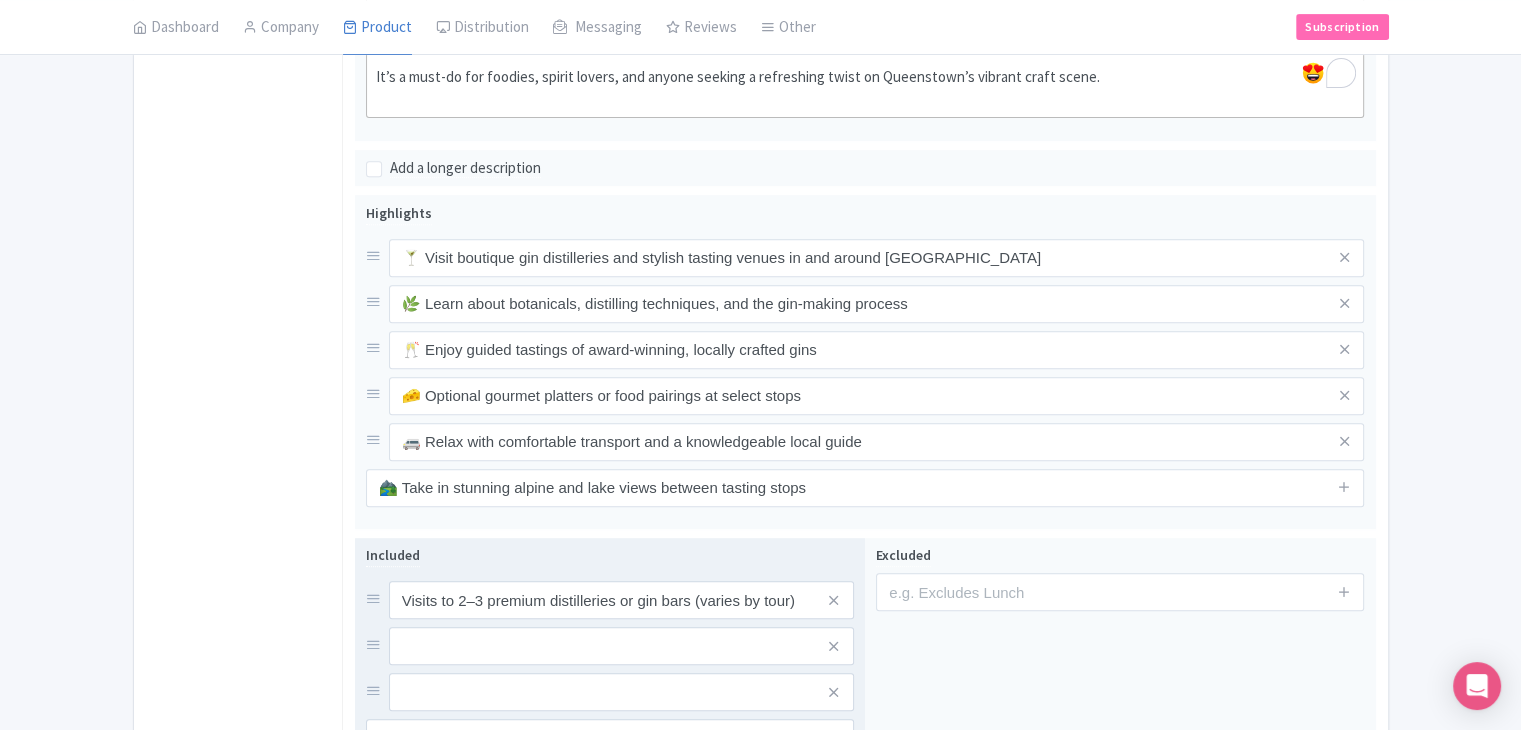 click at bounding box center [833, 738] 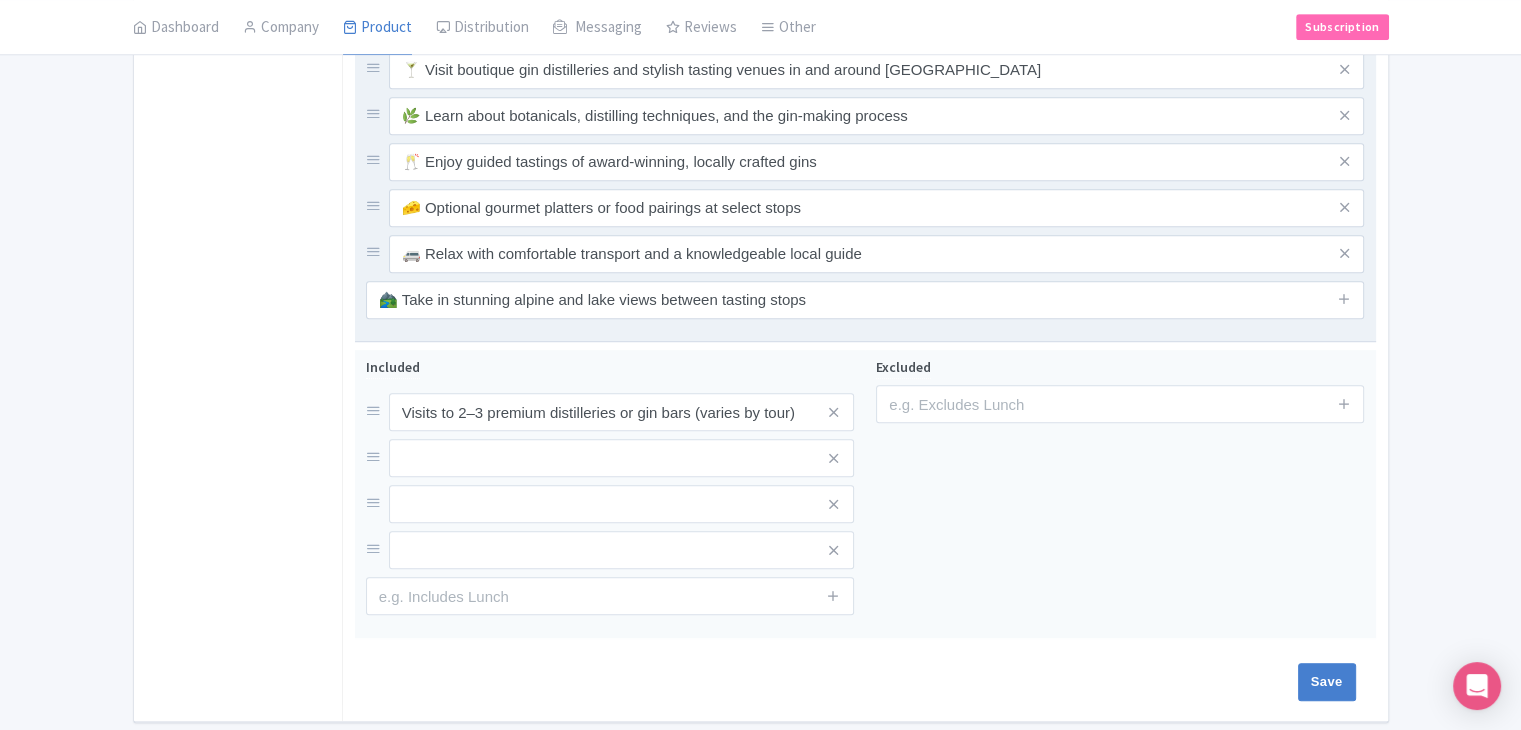 scroll, scrollTop: 1014, scrollLeft: 0, axis: vertical 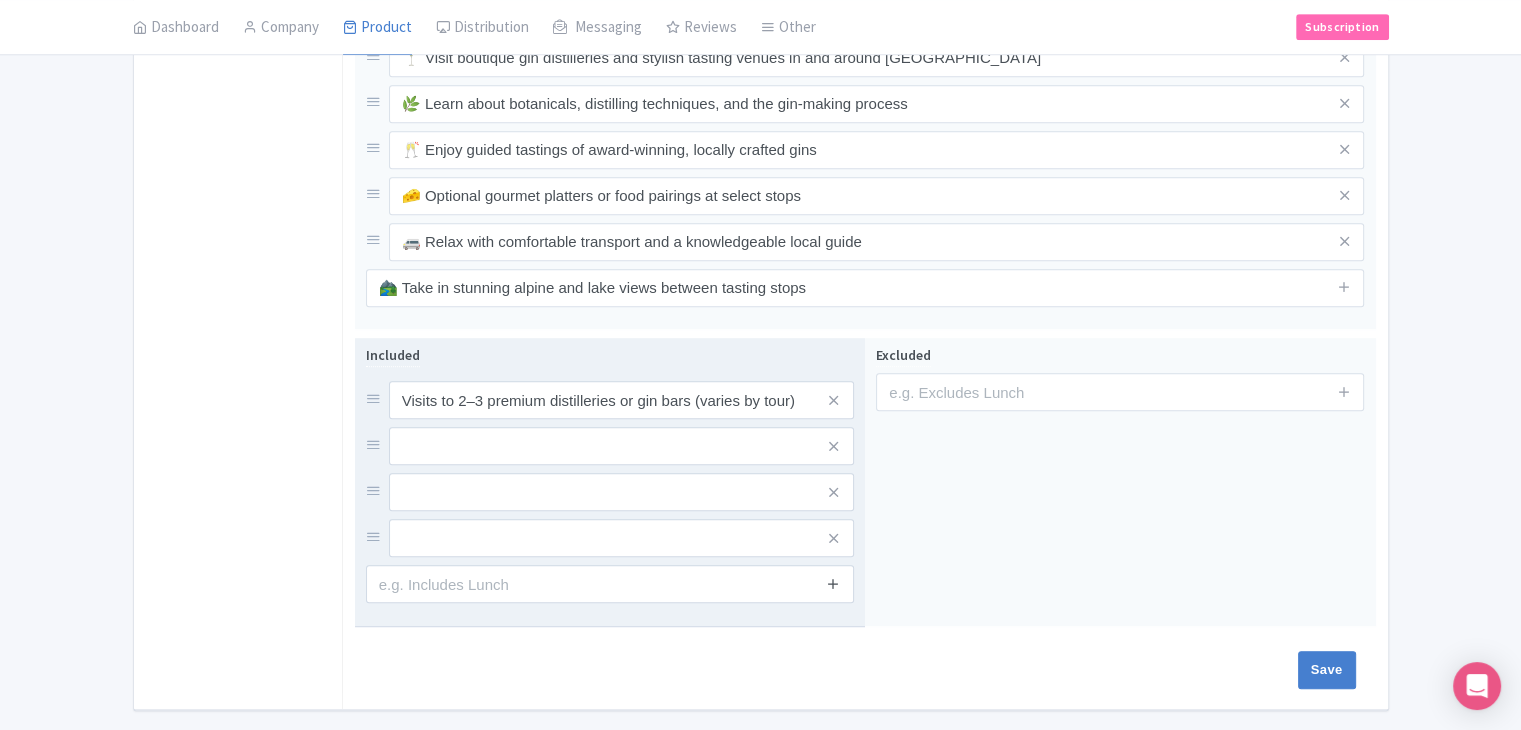 click at bounding box center [833, 583] 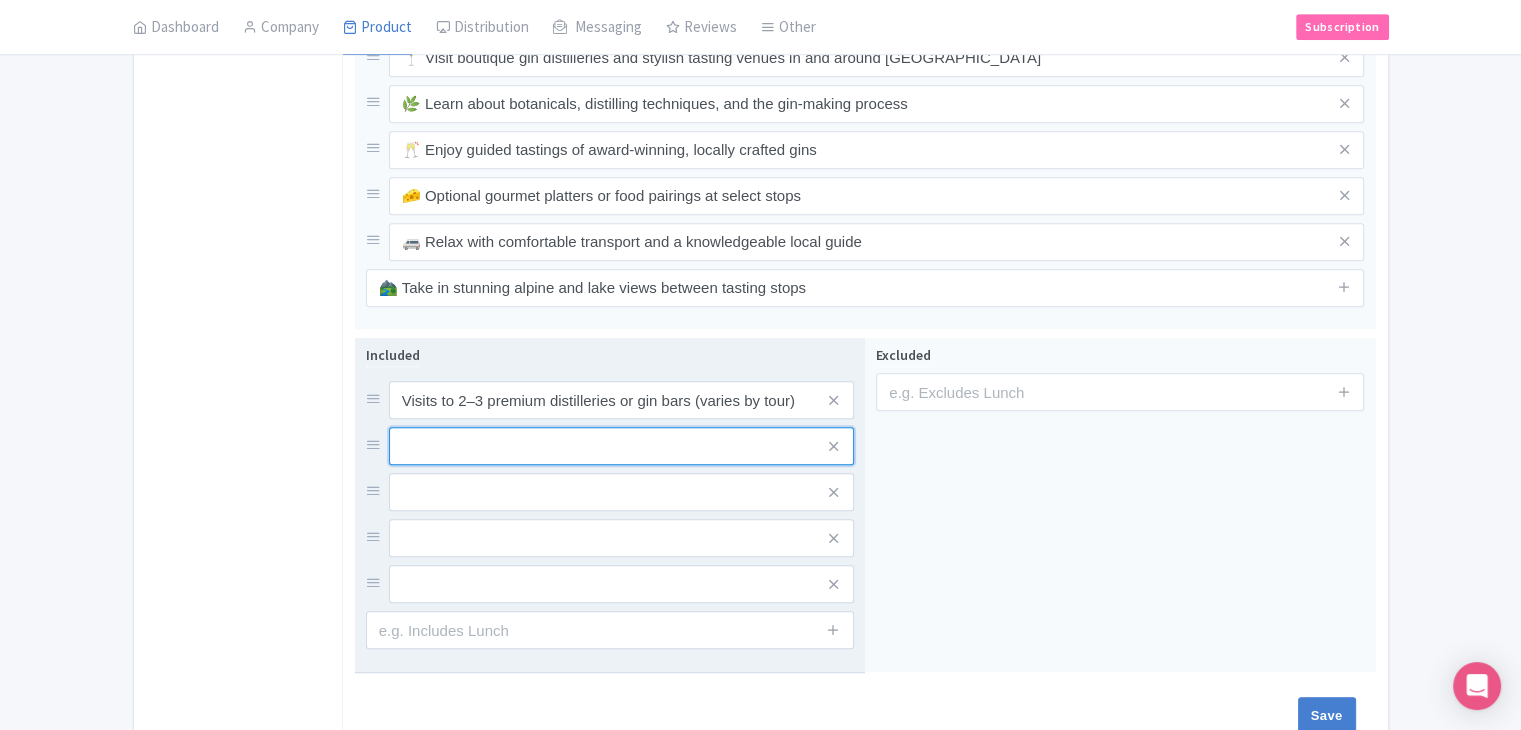 click at bounding box center (621, 400) 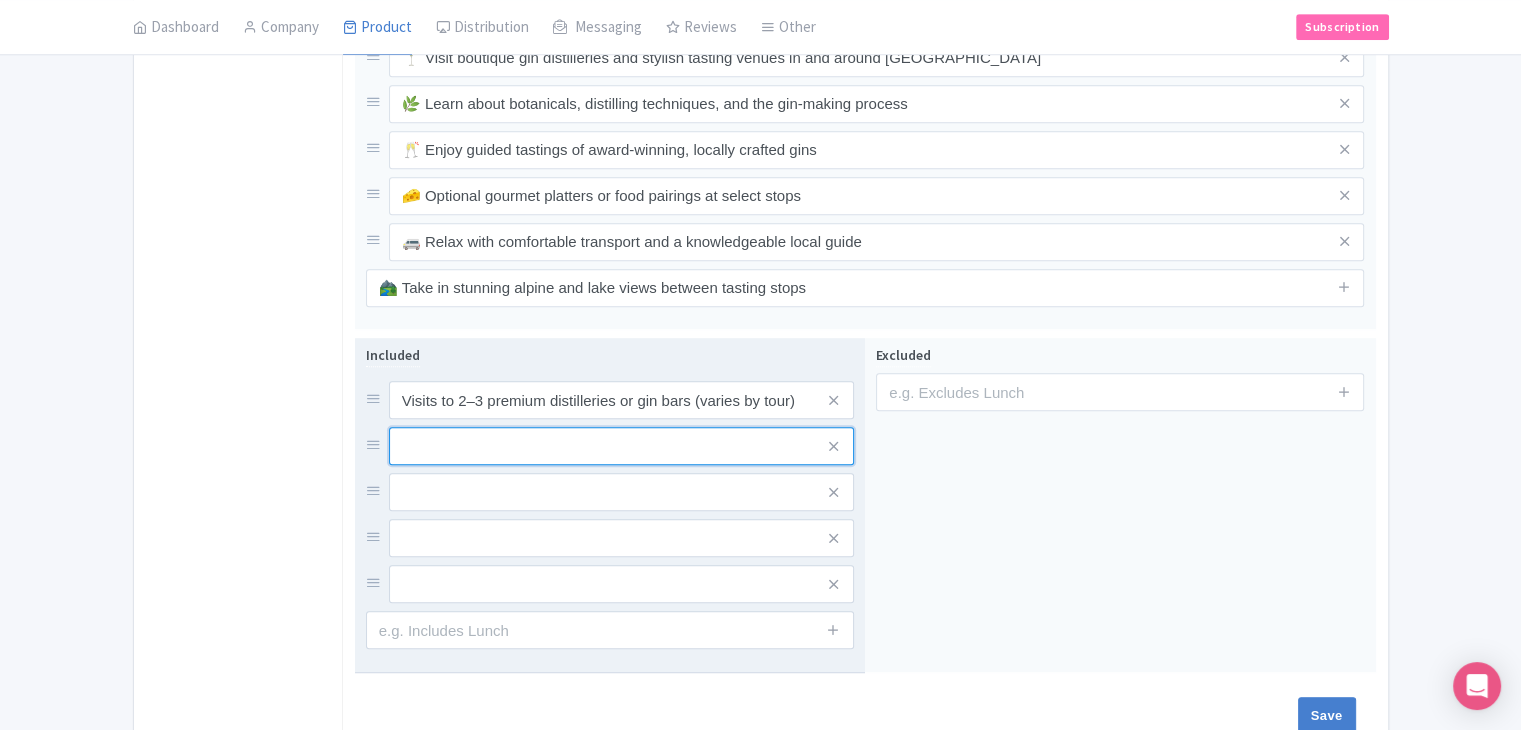 paste on "Multiple gin tastings at each venue" 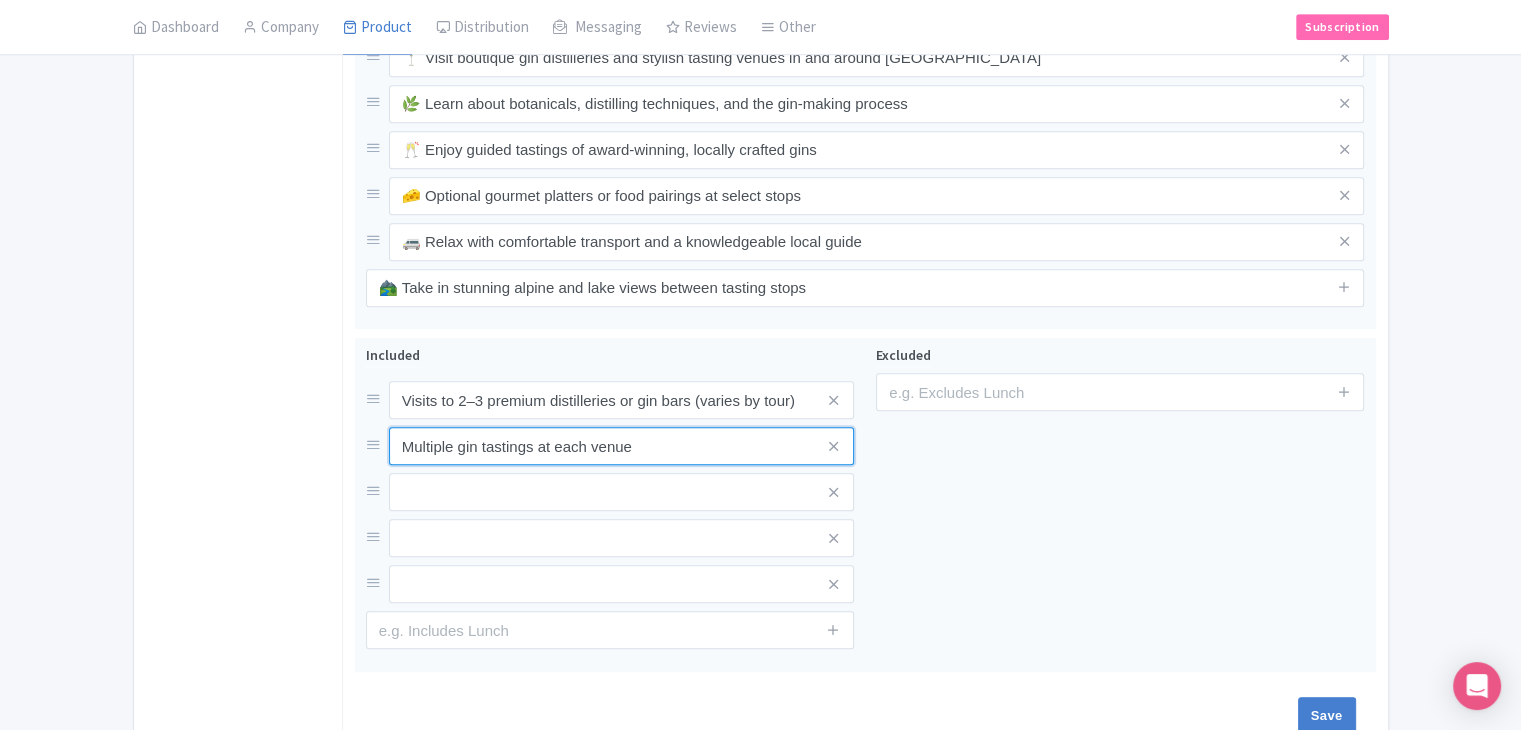 type on "Multiple gin tastings at each venue" 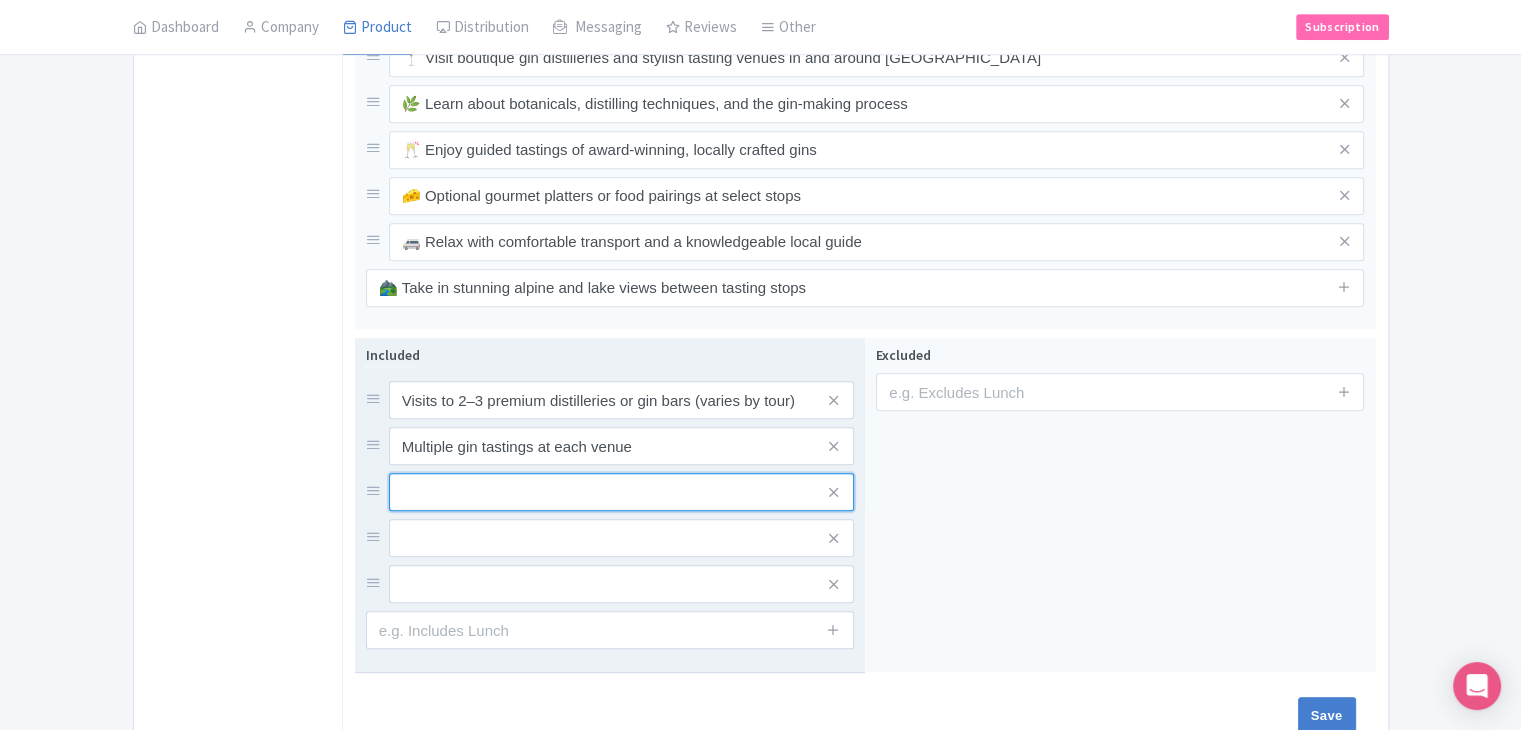 click at bounding box center [621, 400] 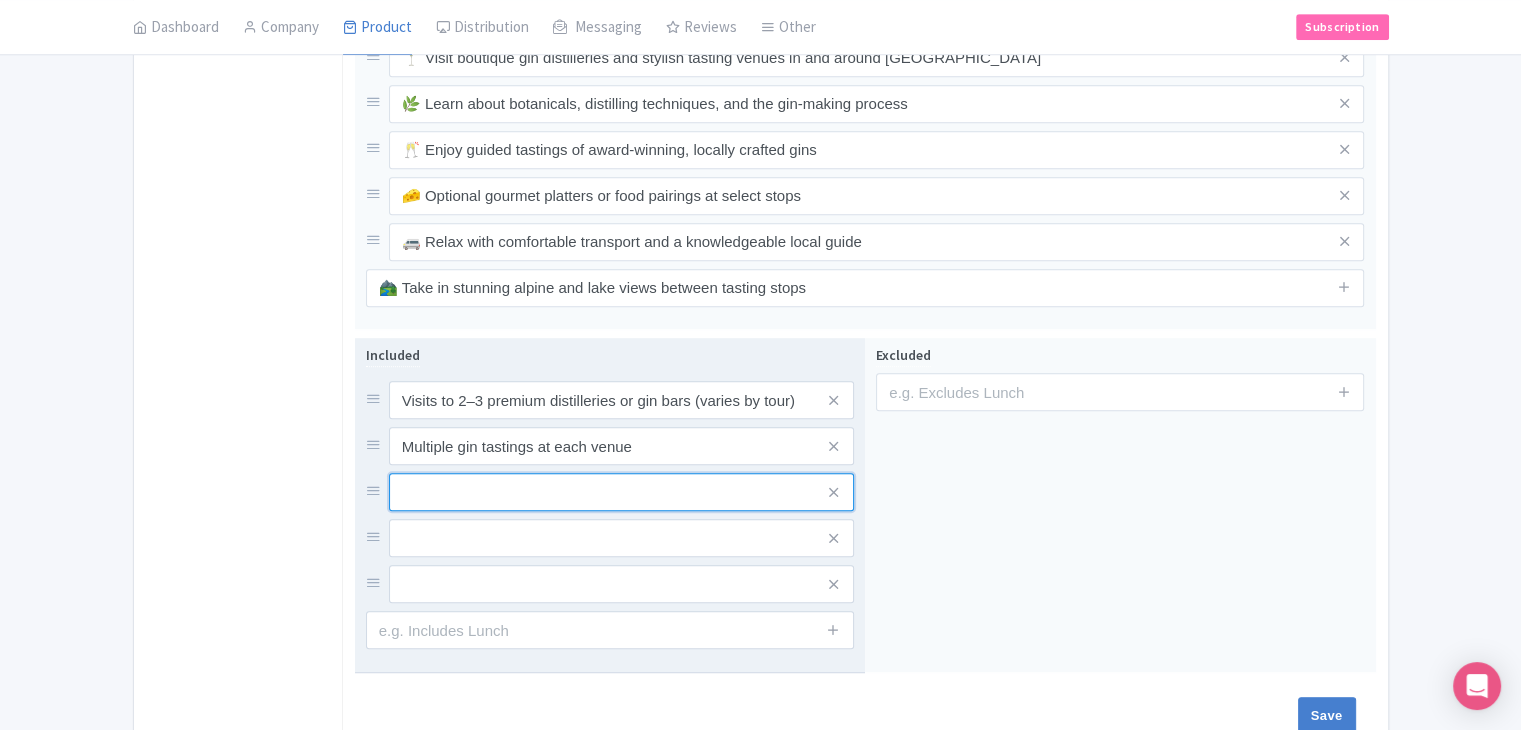 paste on "Expert commentary on gin history and production" 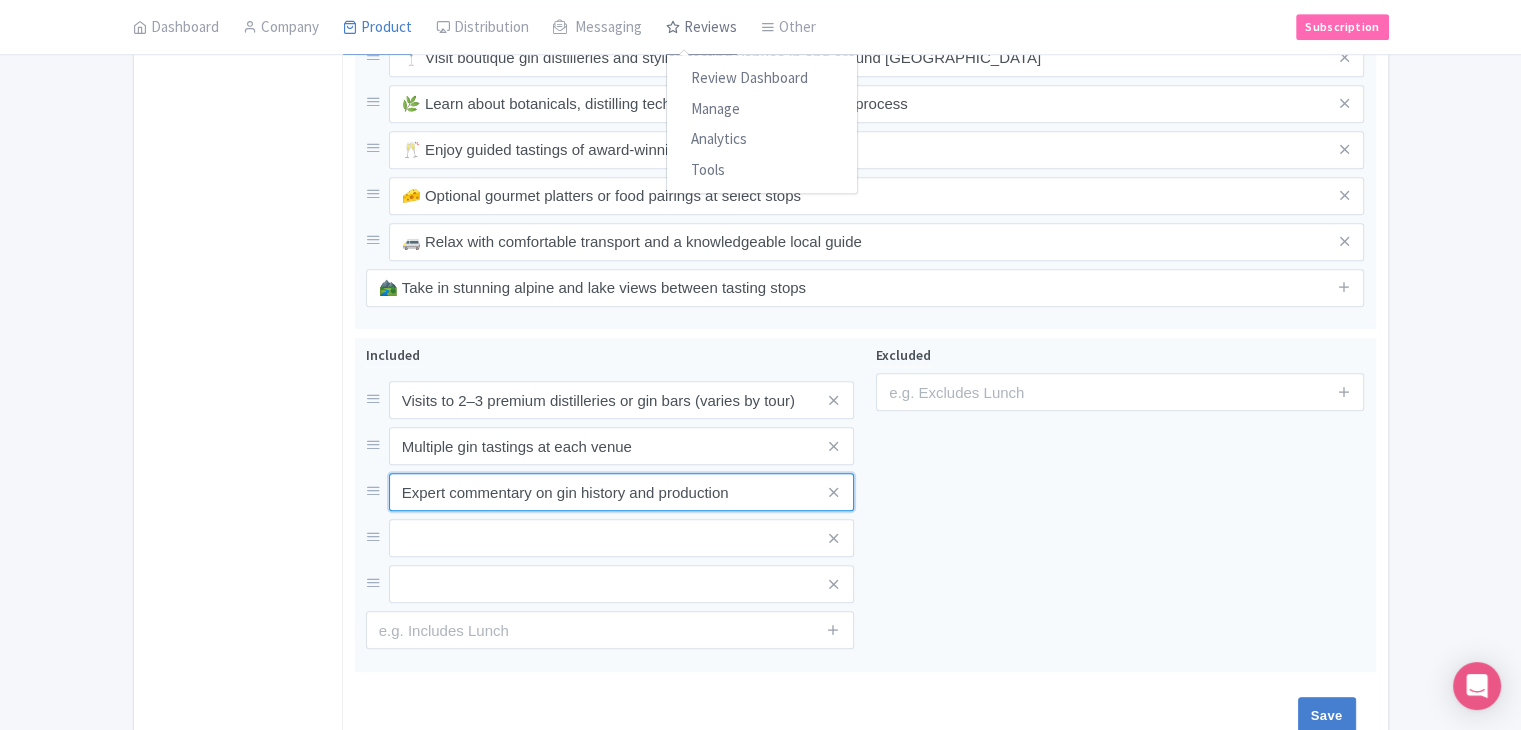 type on "Expert commentary on gin history and production" 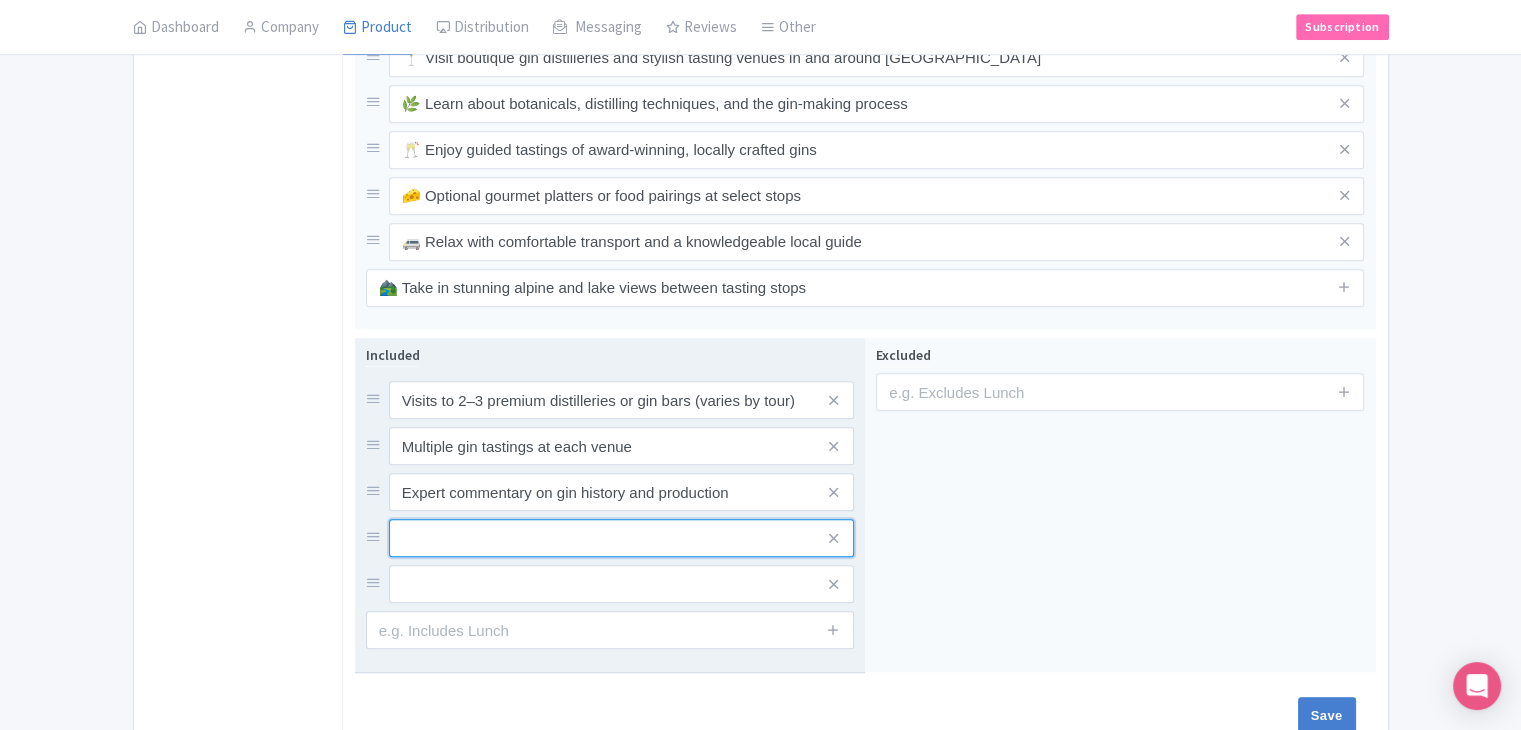 click at bounding box center [621, 400] 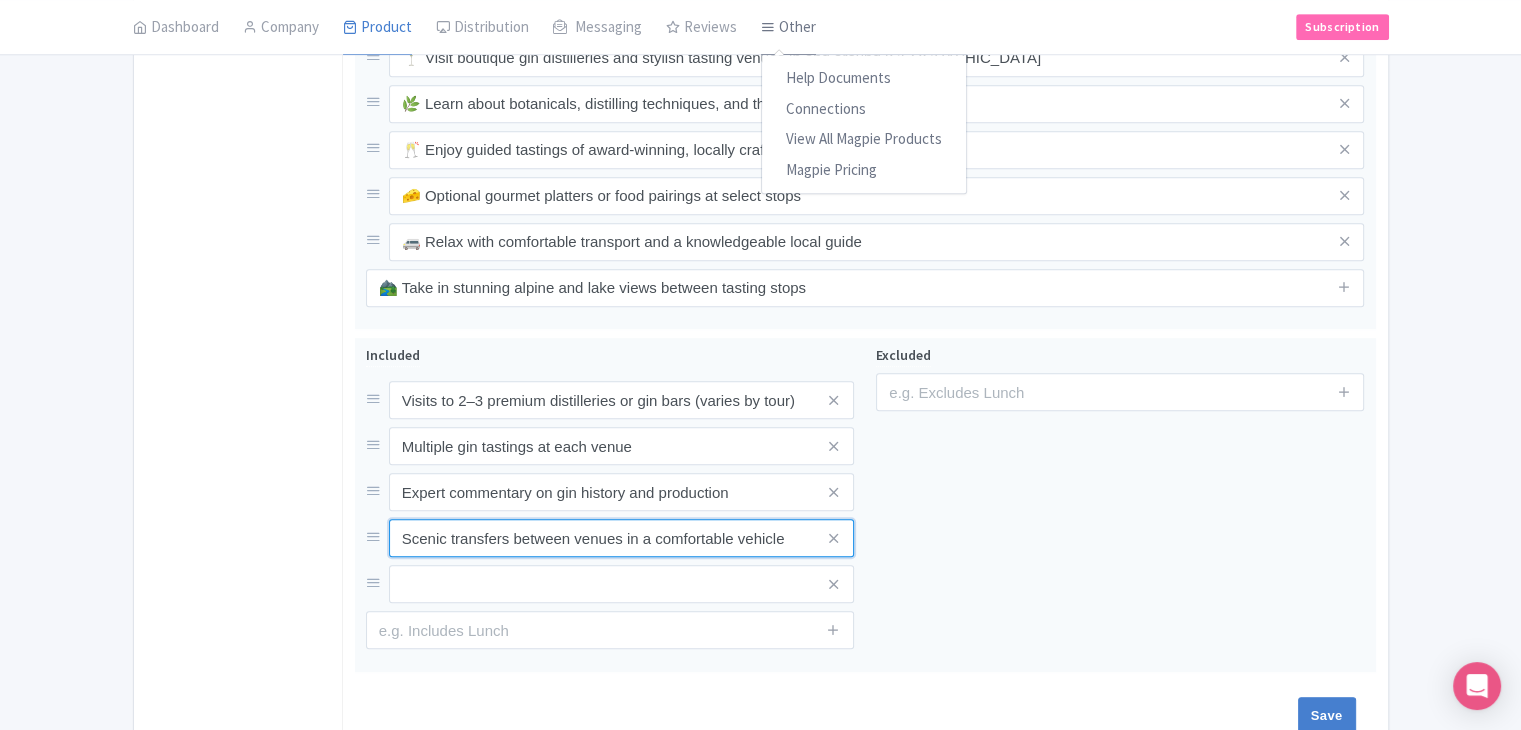 type on "Scenic transfers between venues in a comfortable vehicle" 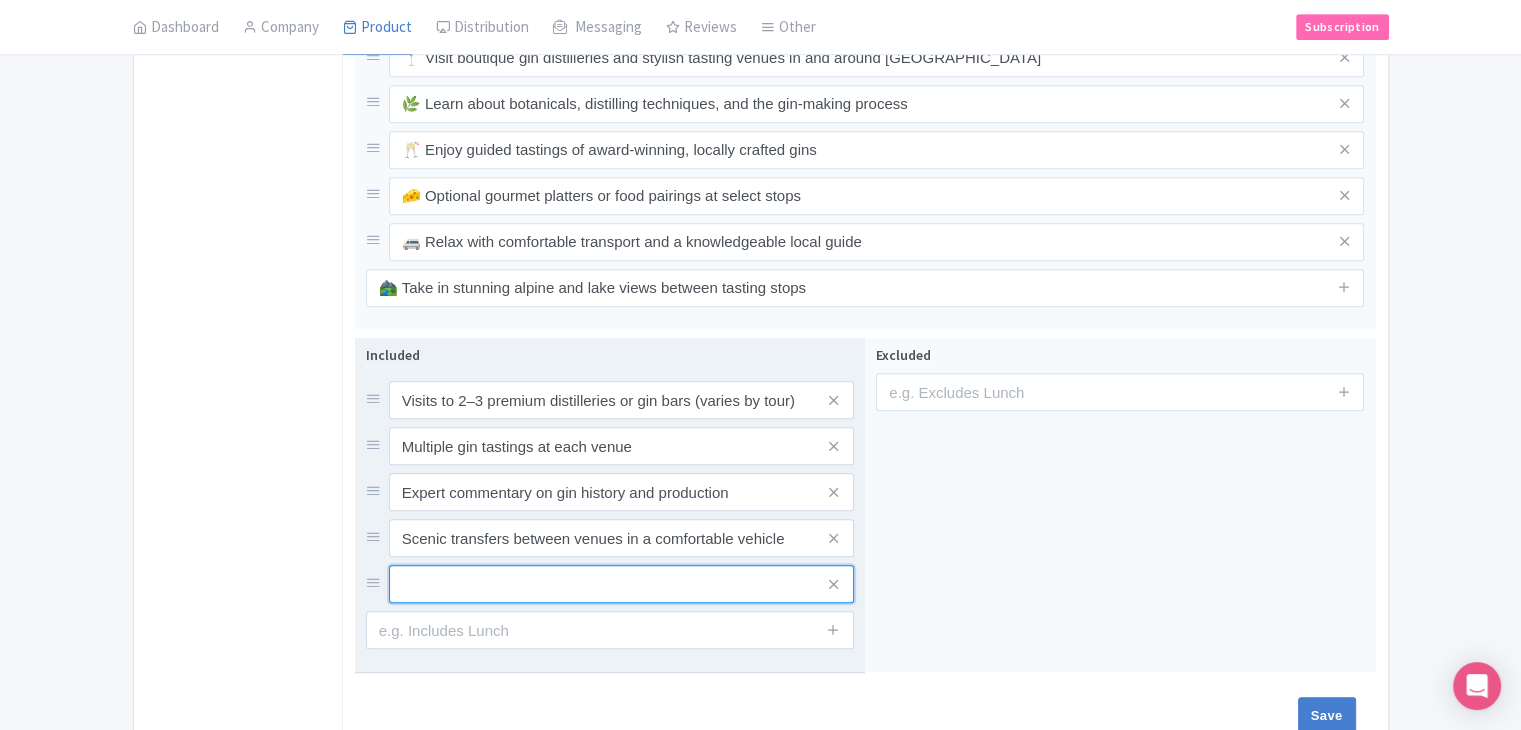click at bounding box center (621, 400) 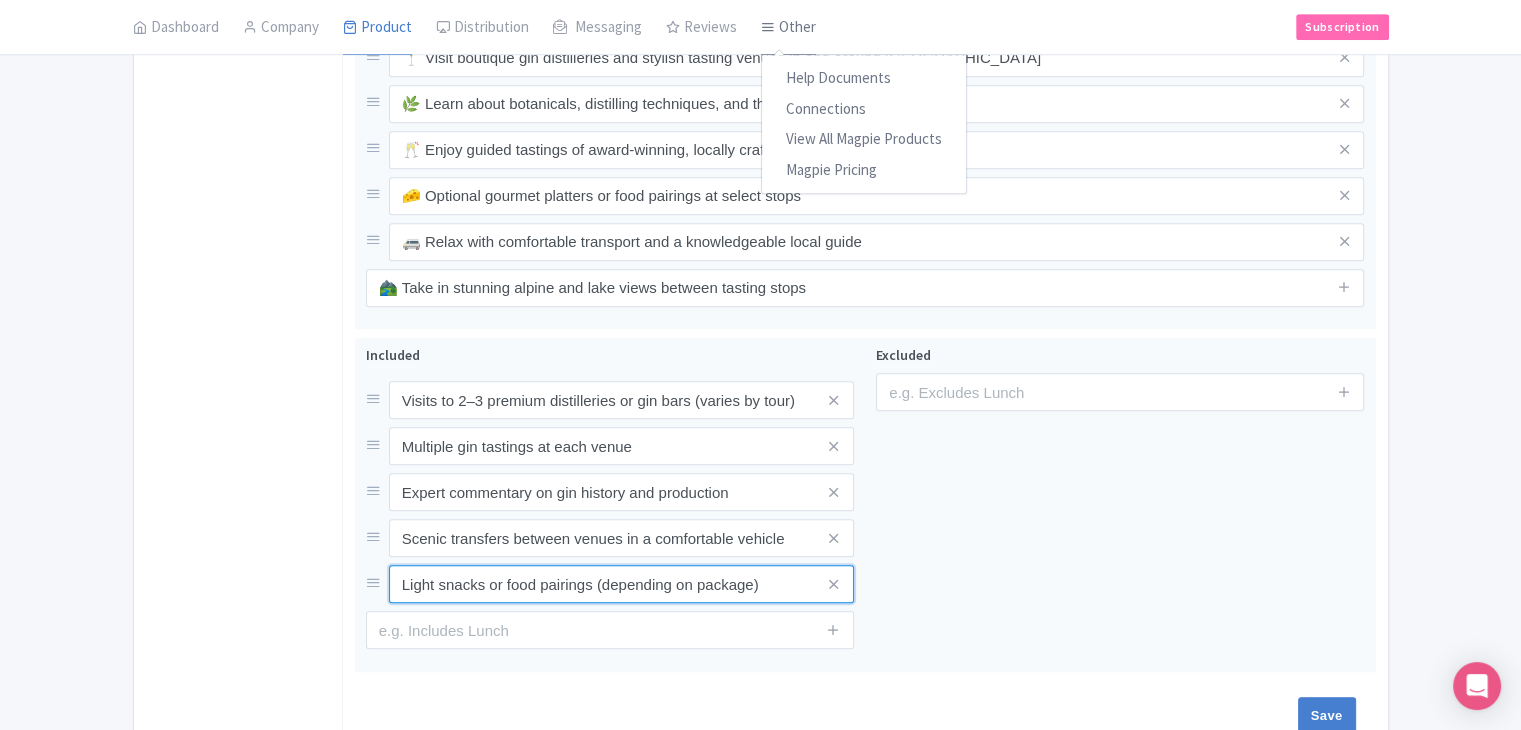 type on "Light snacks or food pairings (depending on package)" 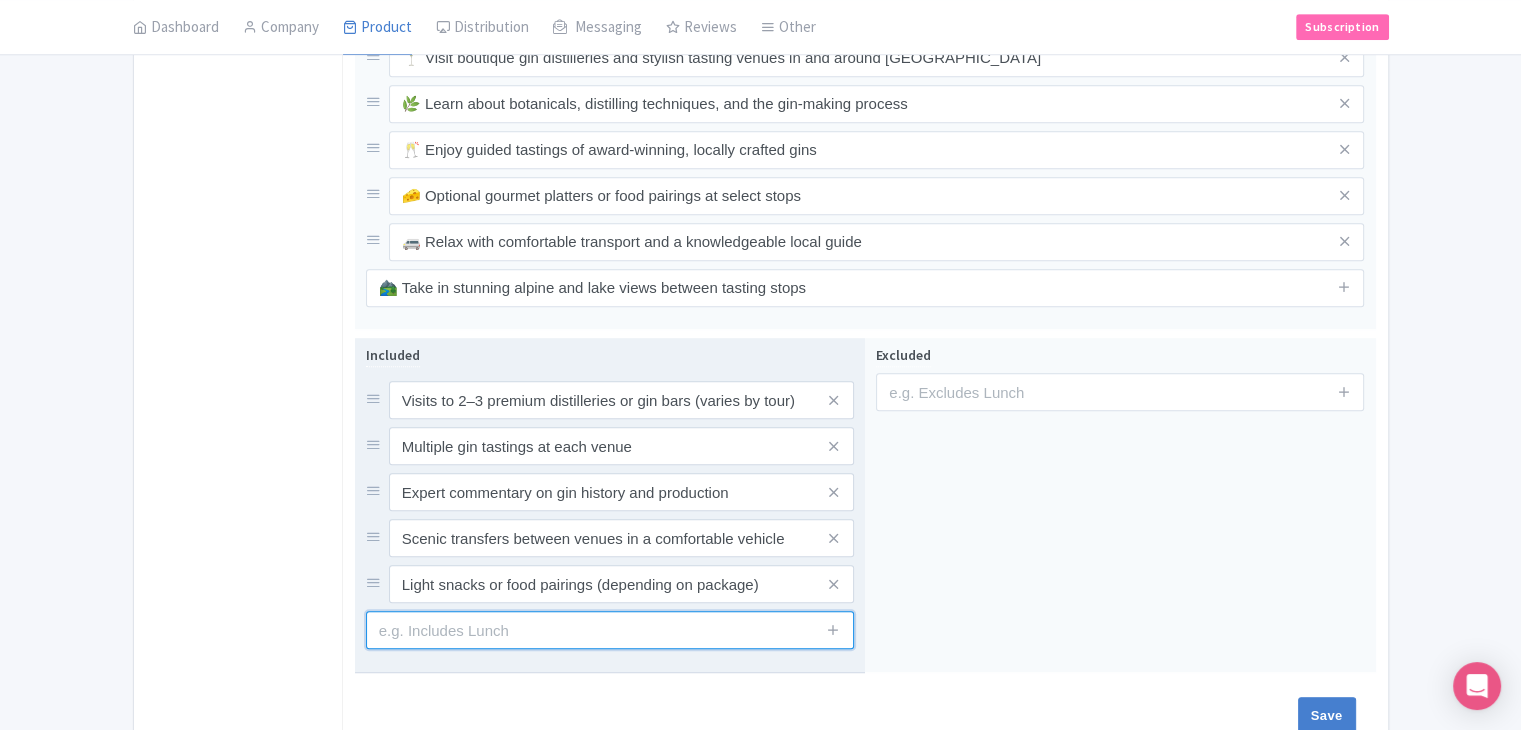 click at bounding box center [610, 630] 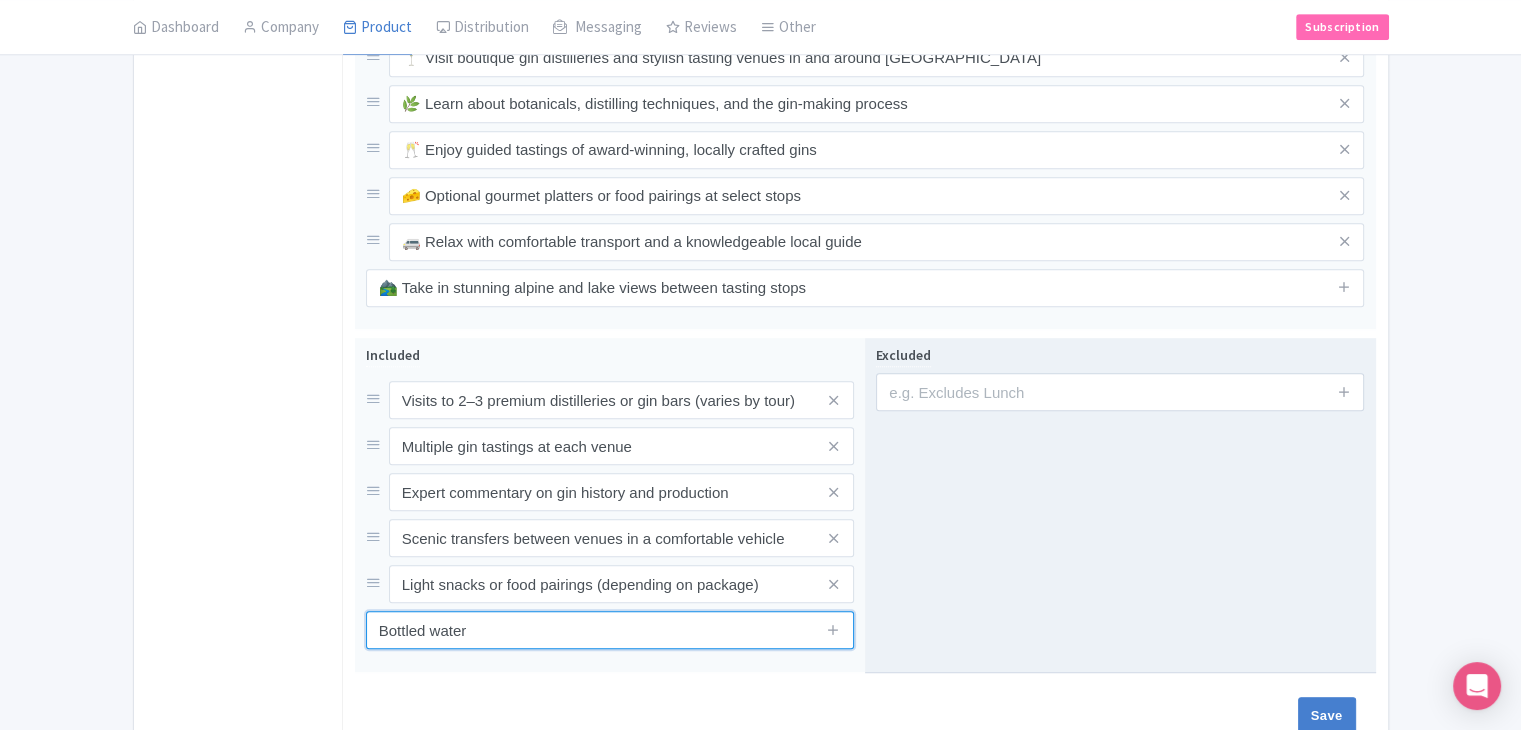 type on "Bottled water" 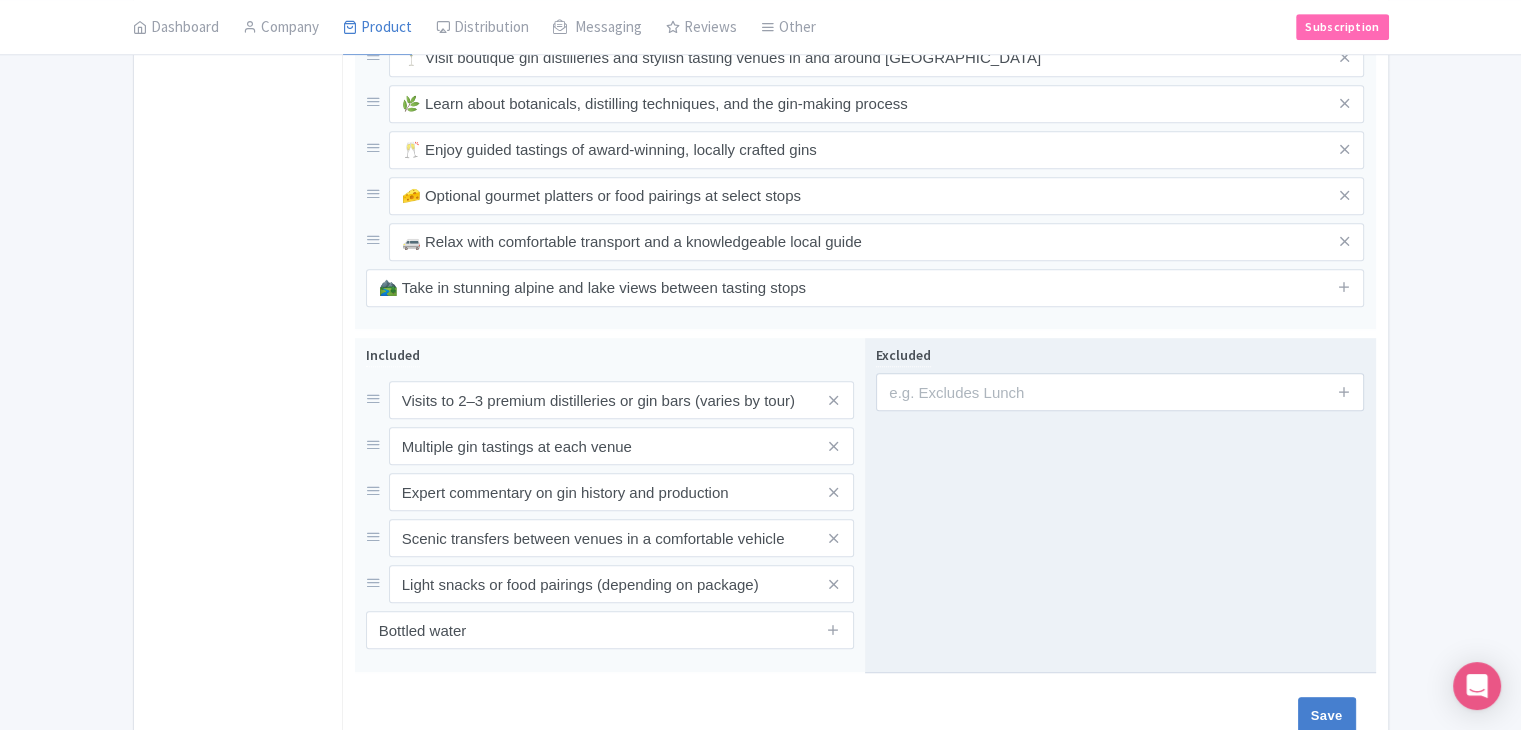 click on "Excluded" at bounding box center (1120, 505) 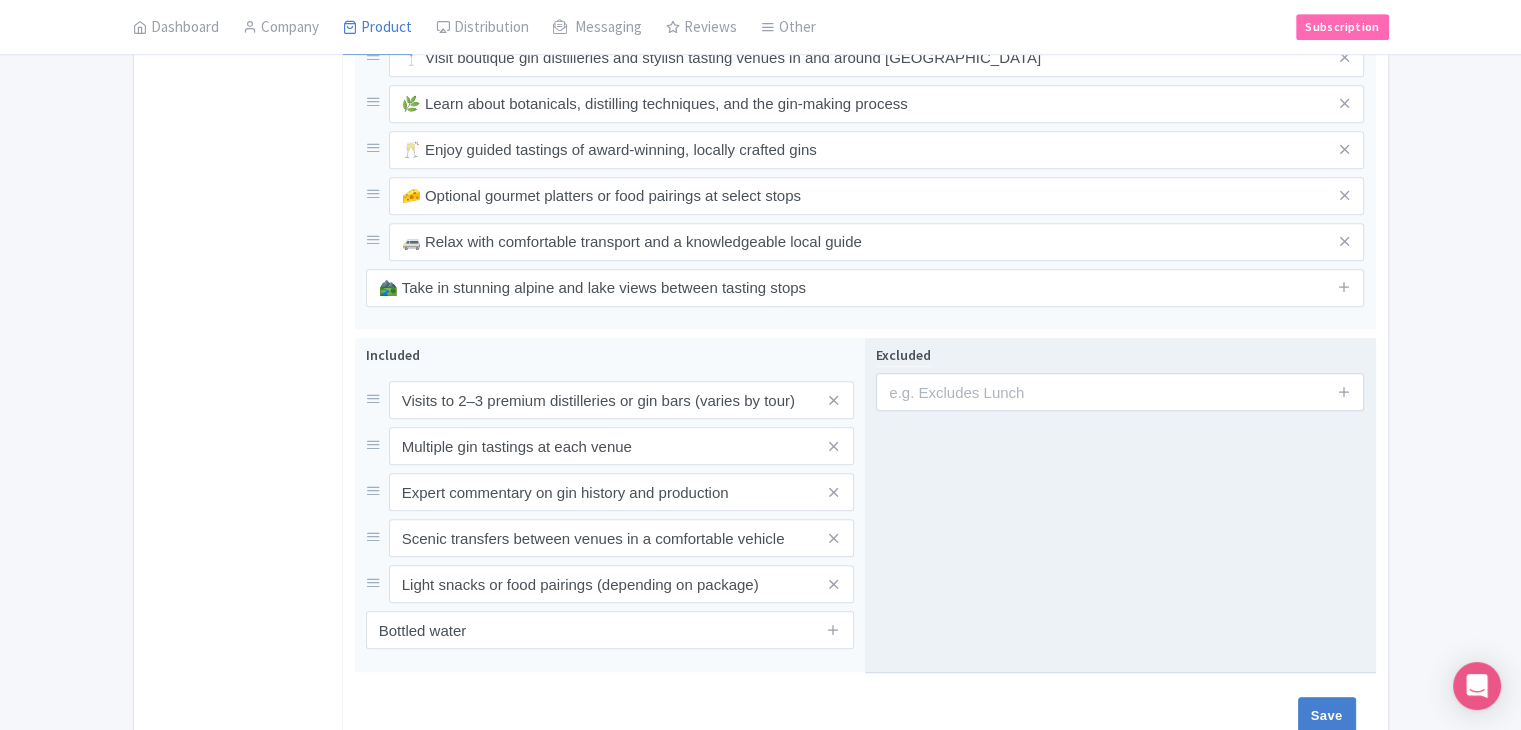 click at bounding box center (1344, 392) 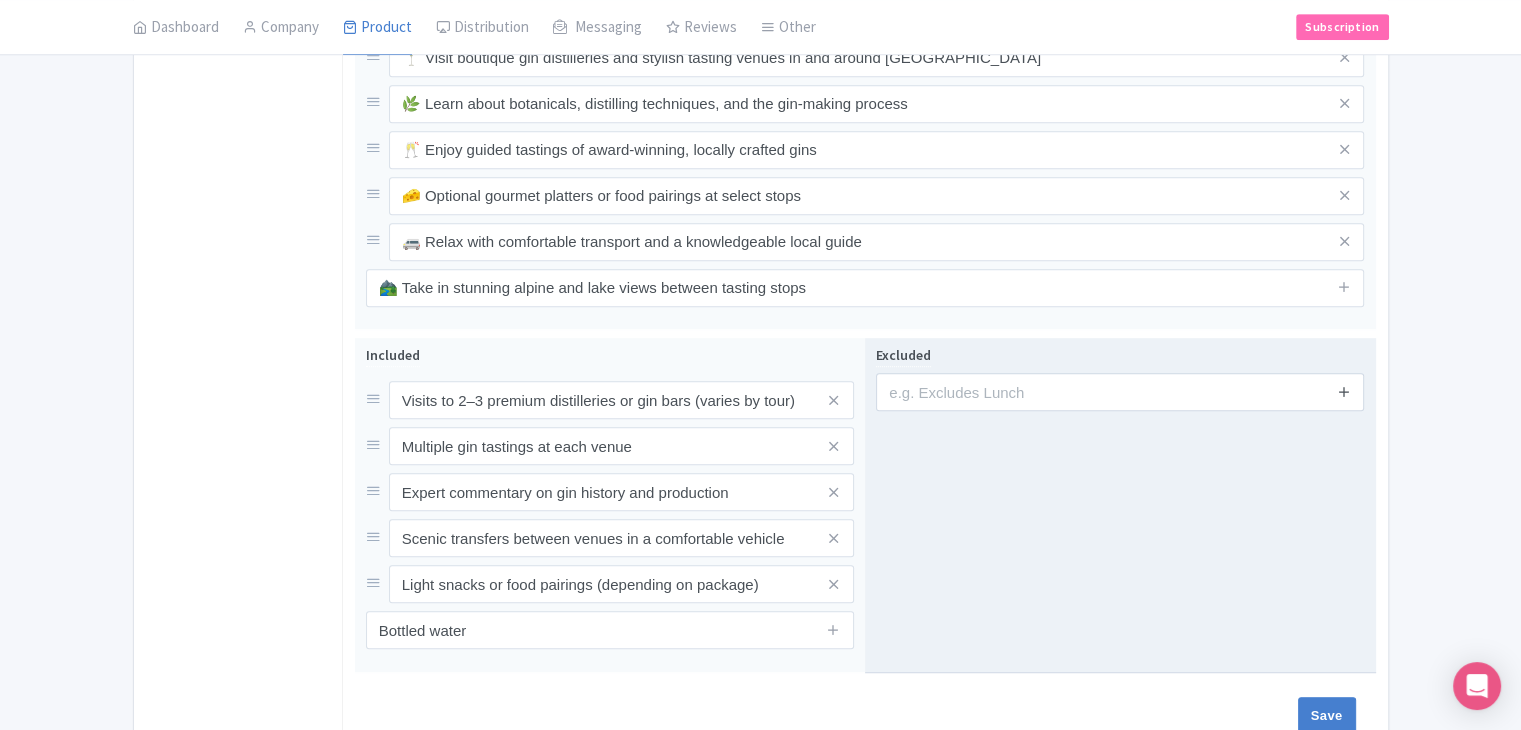click at bounding box center (1344, 391) 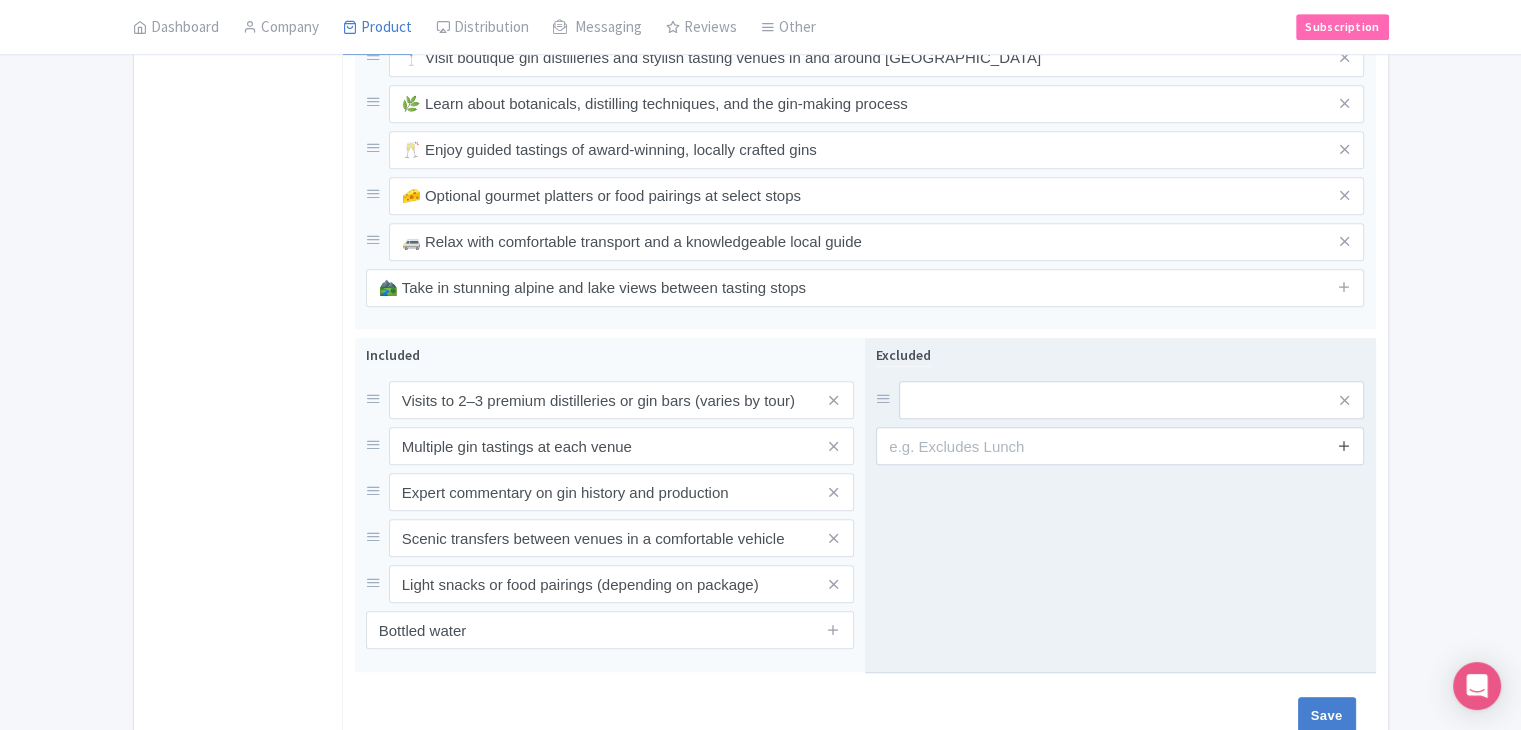 drag, startPoint x: 1349, startPoint y: 413, endPoint x: 1350, endPoint y: 472, distance: 59.008472 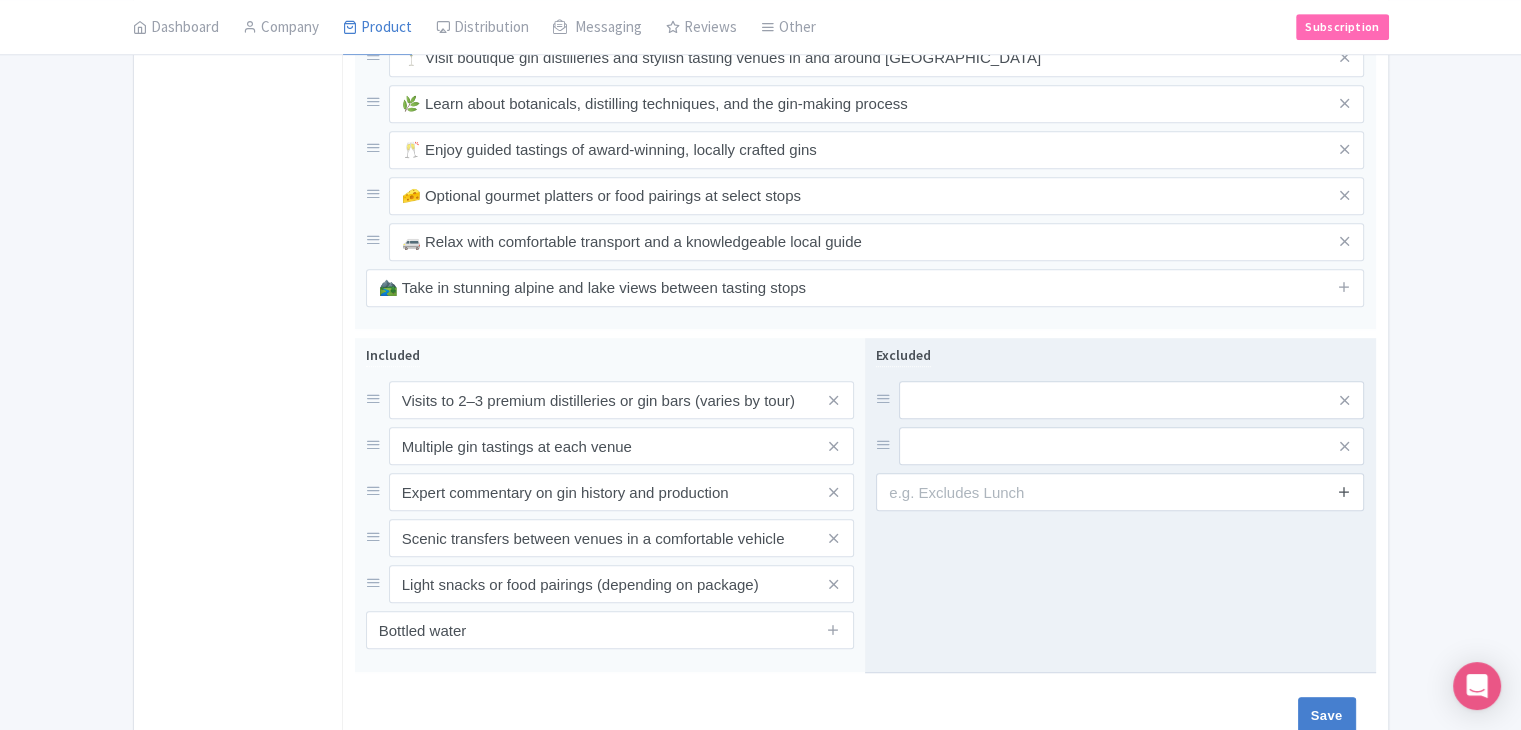 click at bounding box center [1344, 491] 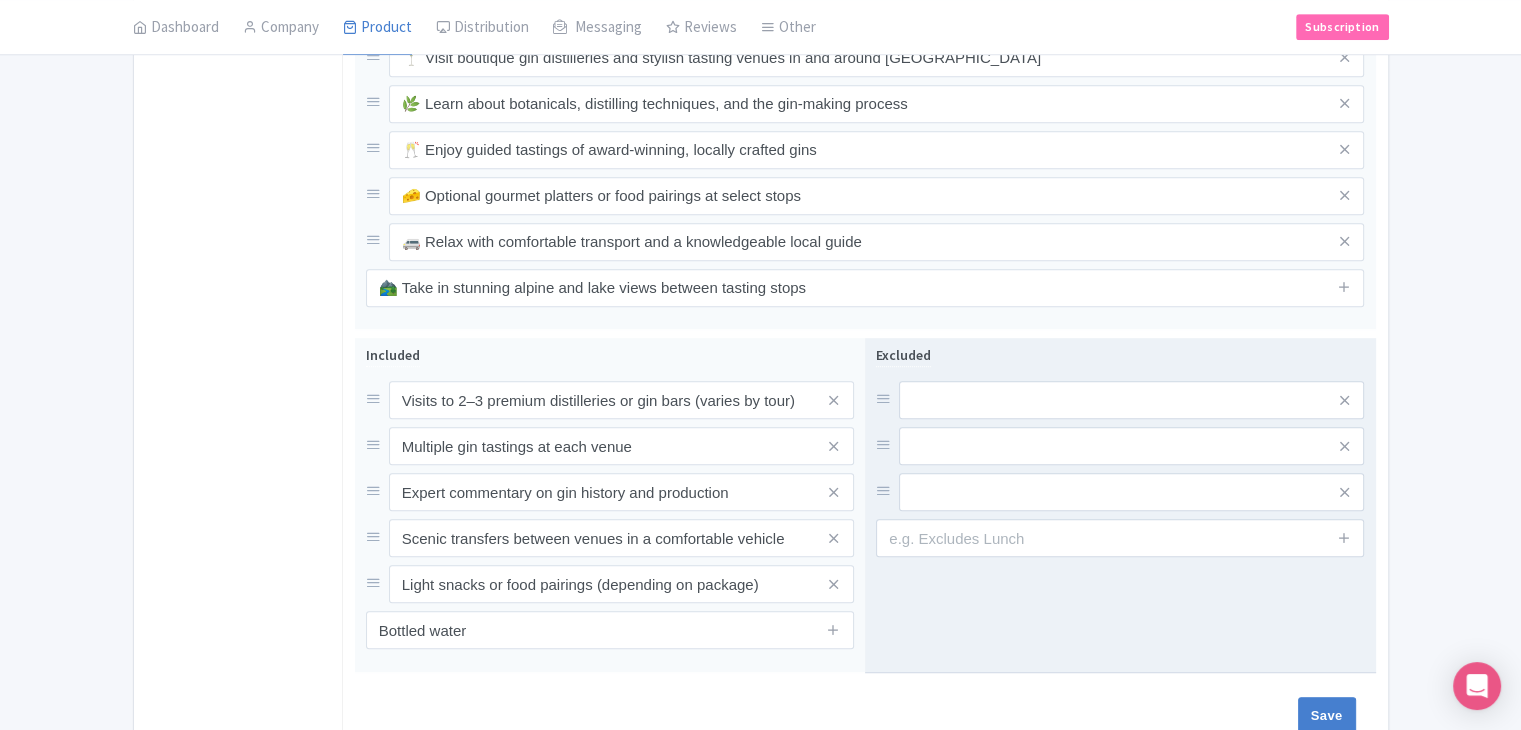 click at bounding box center [1344, 538] 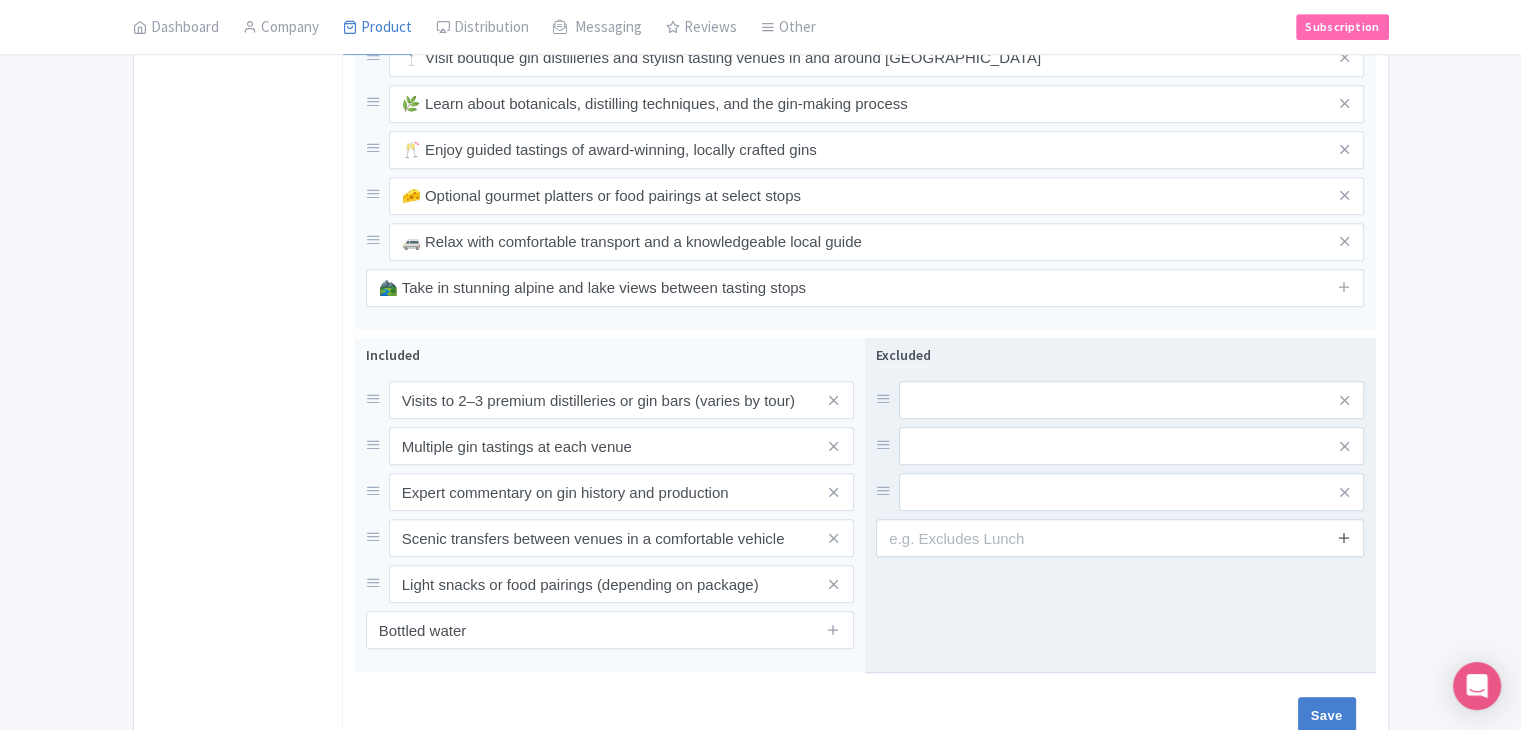 click at bounding box center [1344, 538] 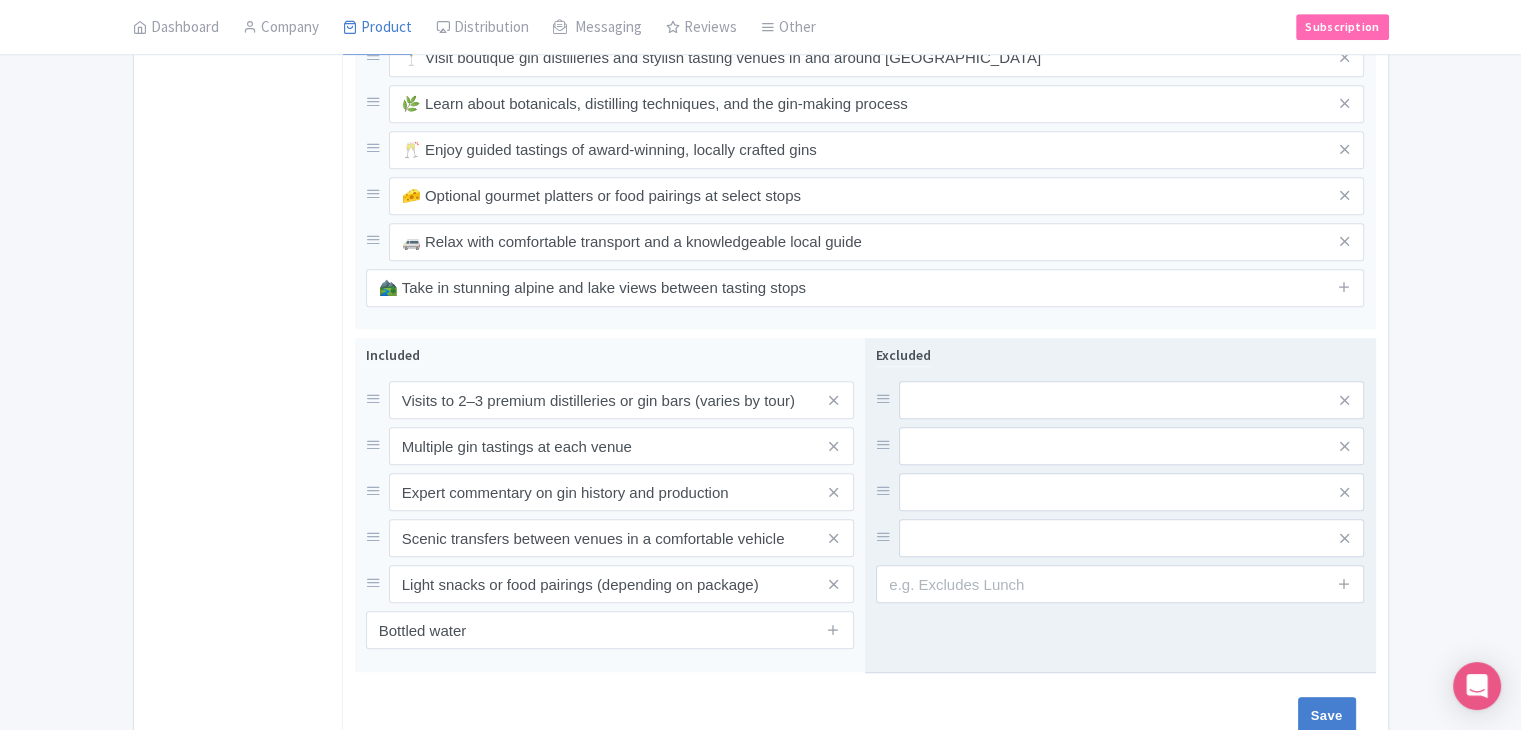 click at bounding box center (1344, 584) 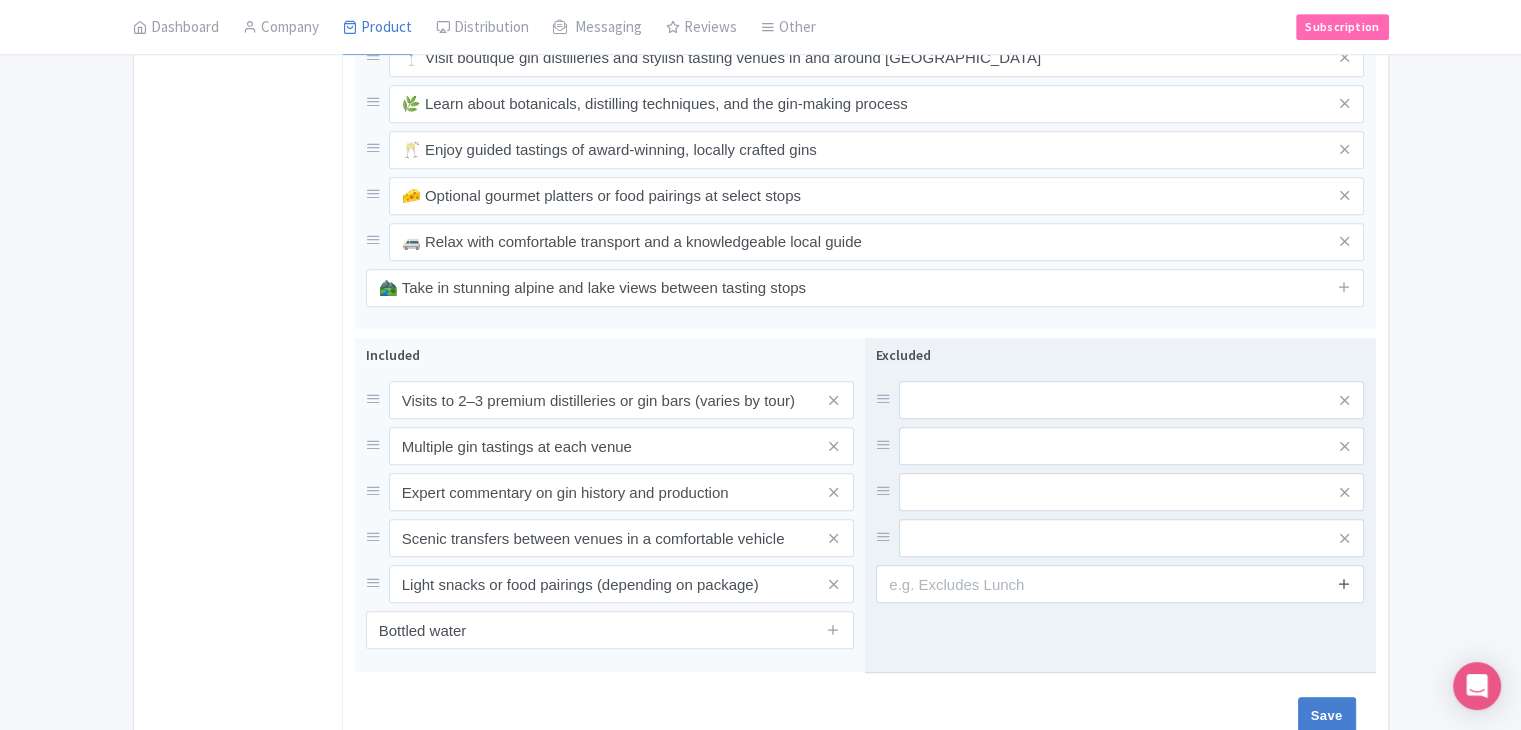 click at bounding box center [1344, 583] 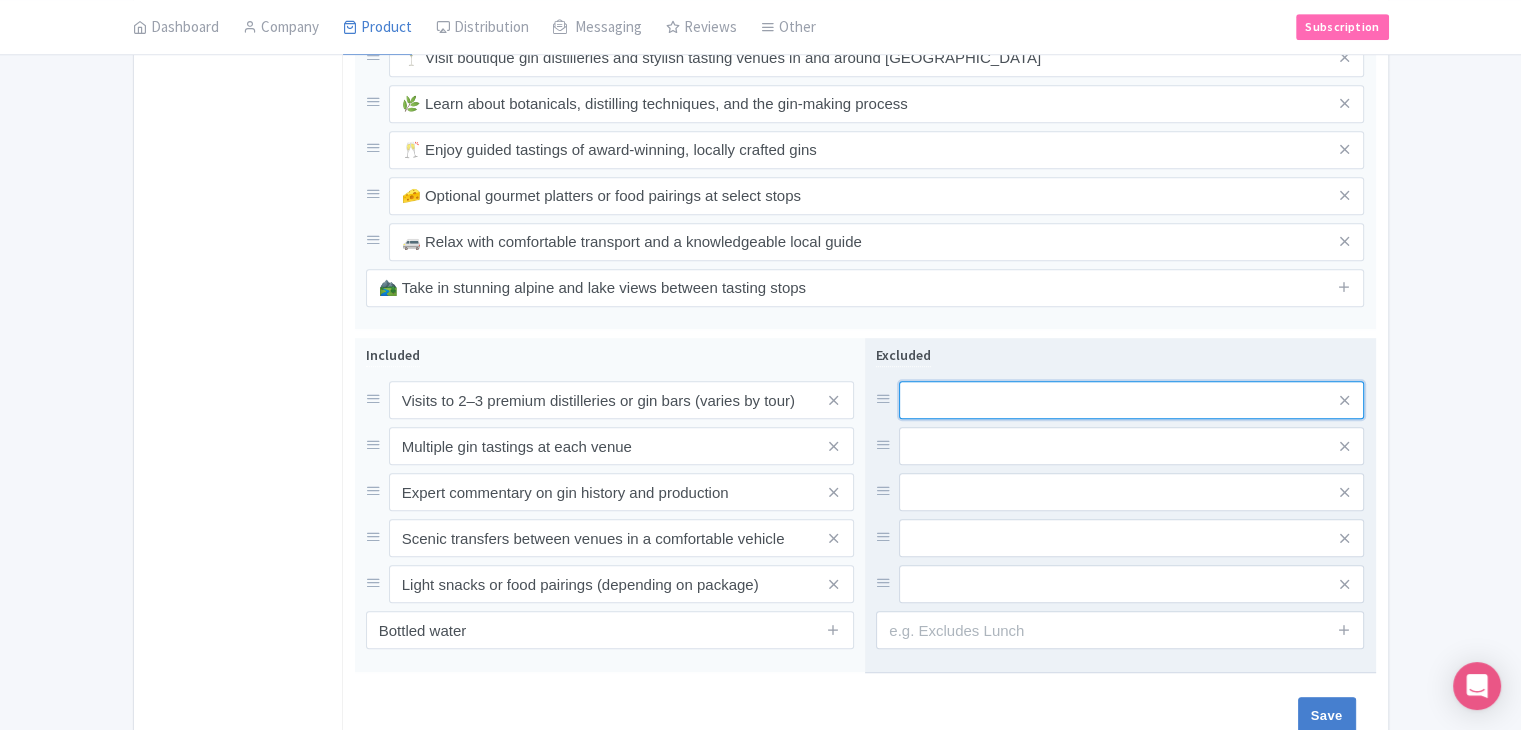 click at bounding box center (1131, 400) 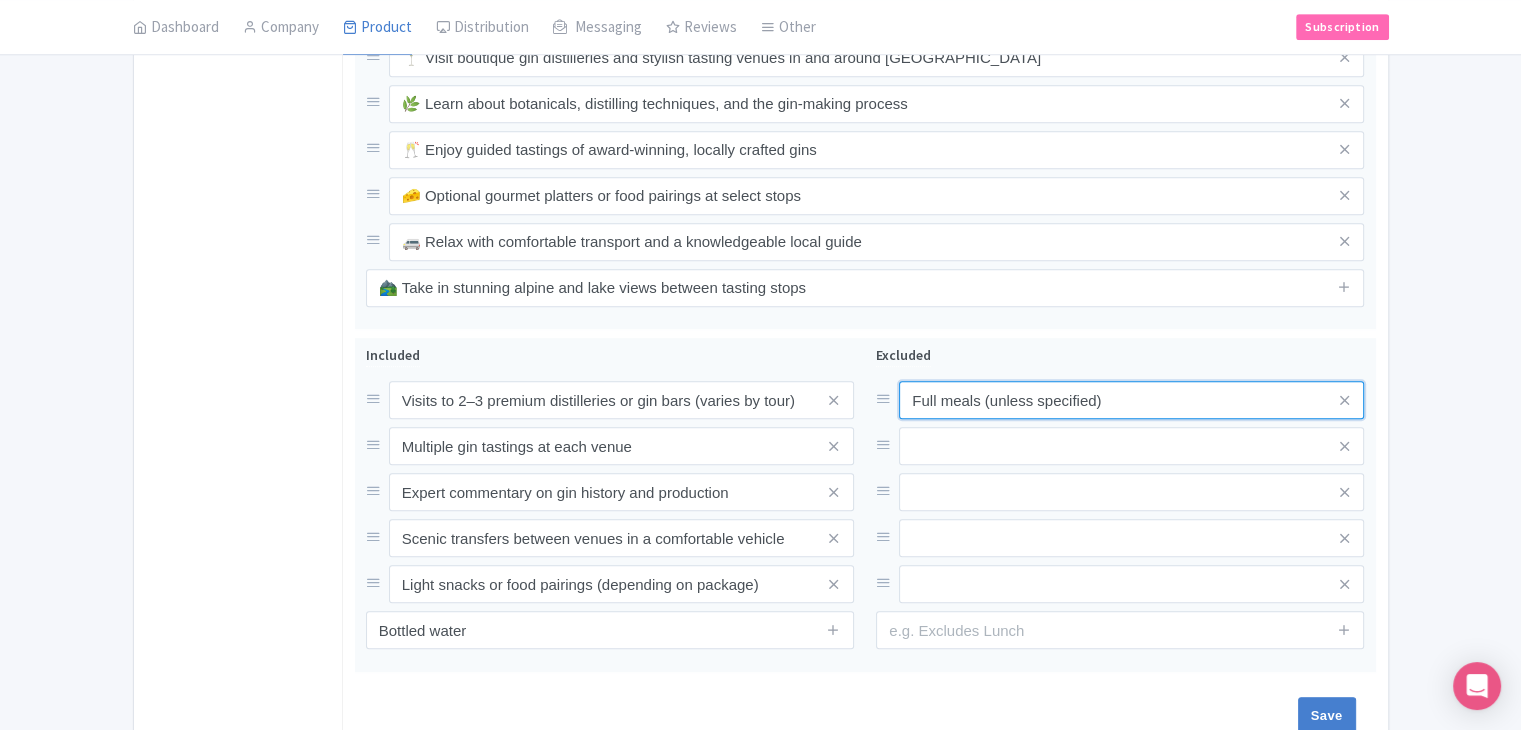 type on "Full meals (unless specified)" 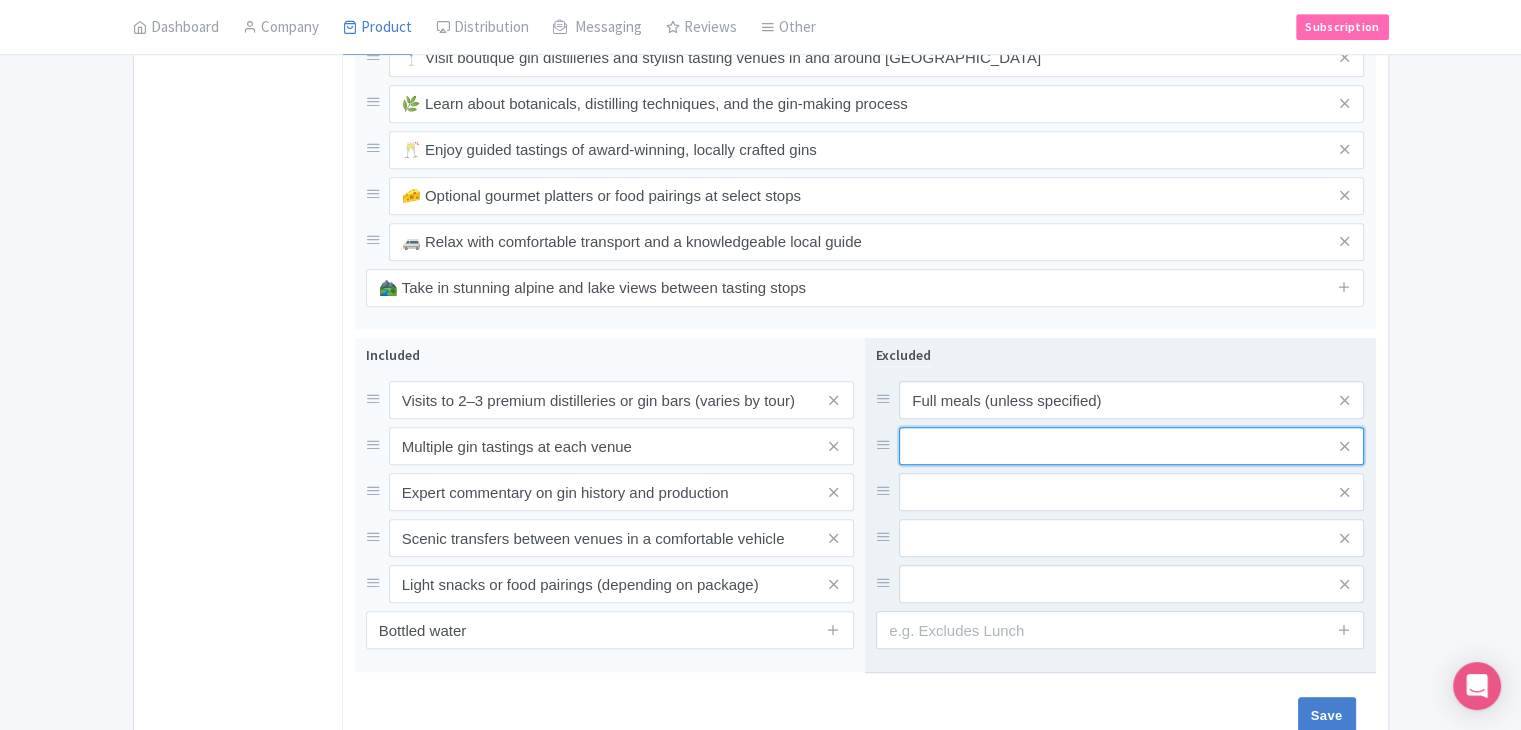 click at bounding box center [1131, 400] 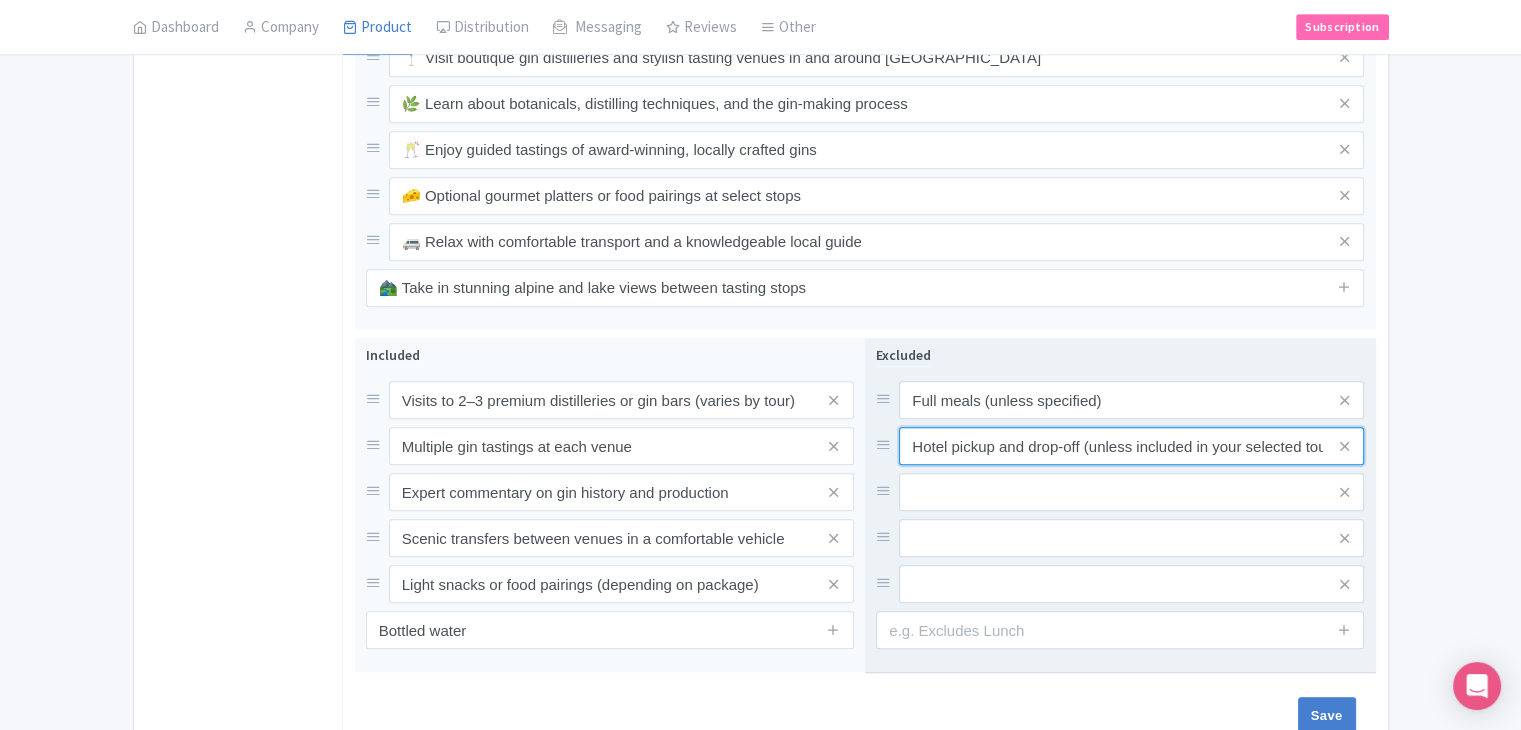 scroll, scrollTop: 0, scrollLeft: 12, axis: horizontal 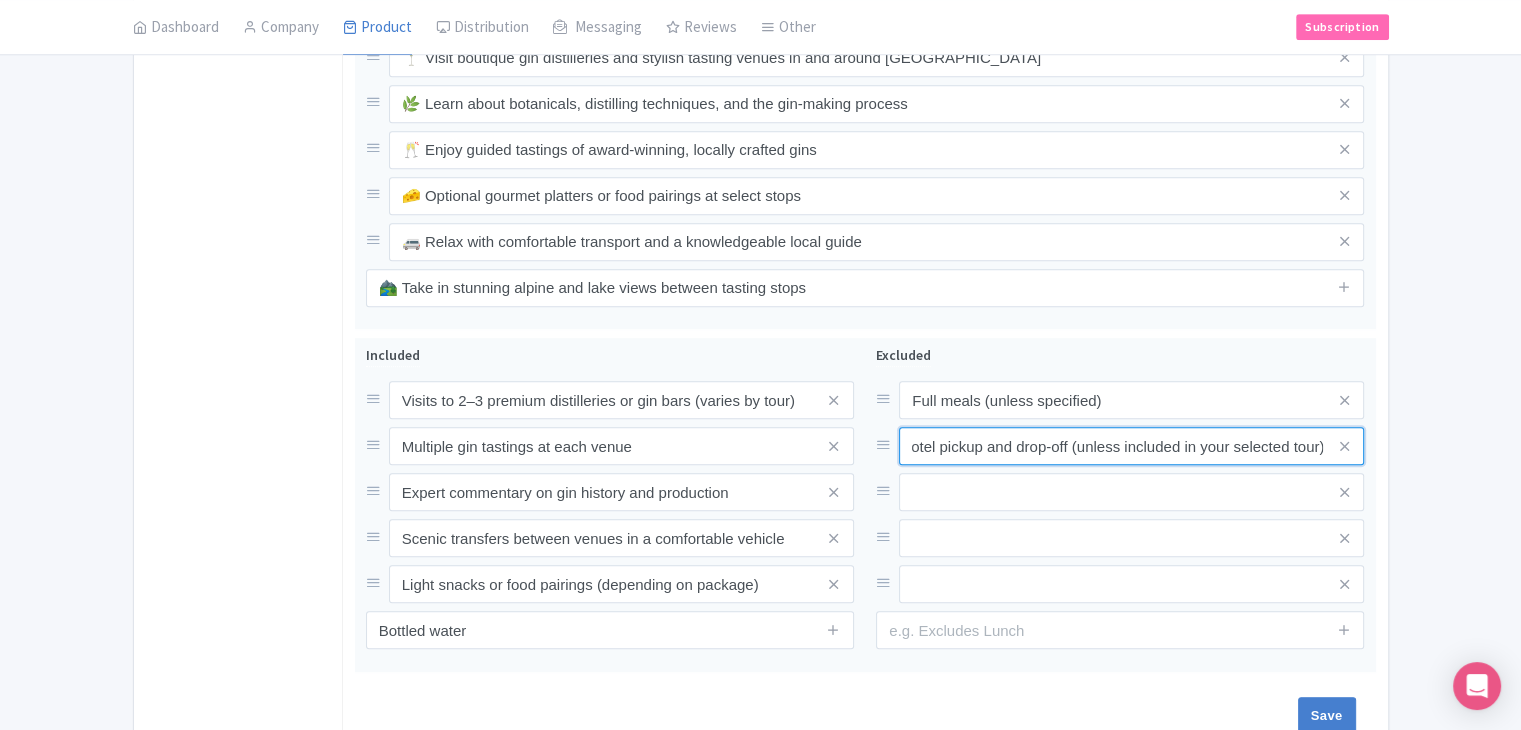 type on "Hotel pickup and drop-off (unless included in your selected tour)" 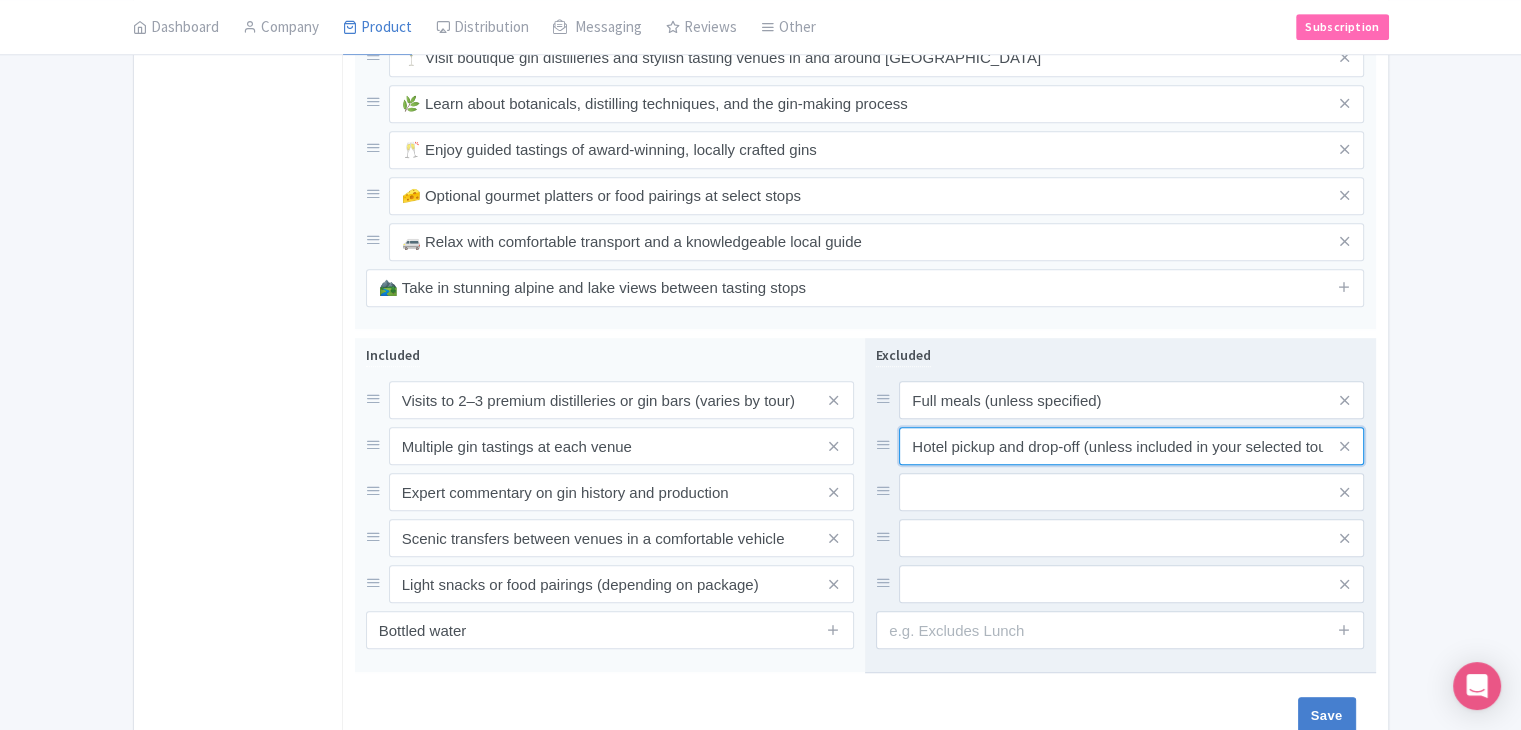 click on "Hotel pickup and drop-off (unless included in your selected tour)" at bounding box center [1131, 400] 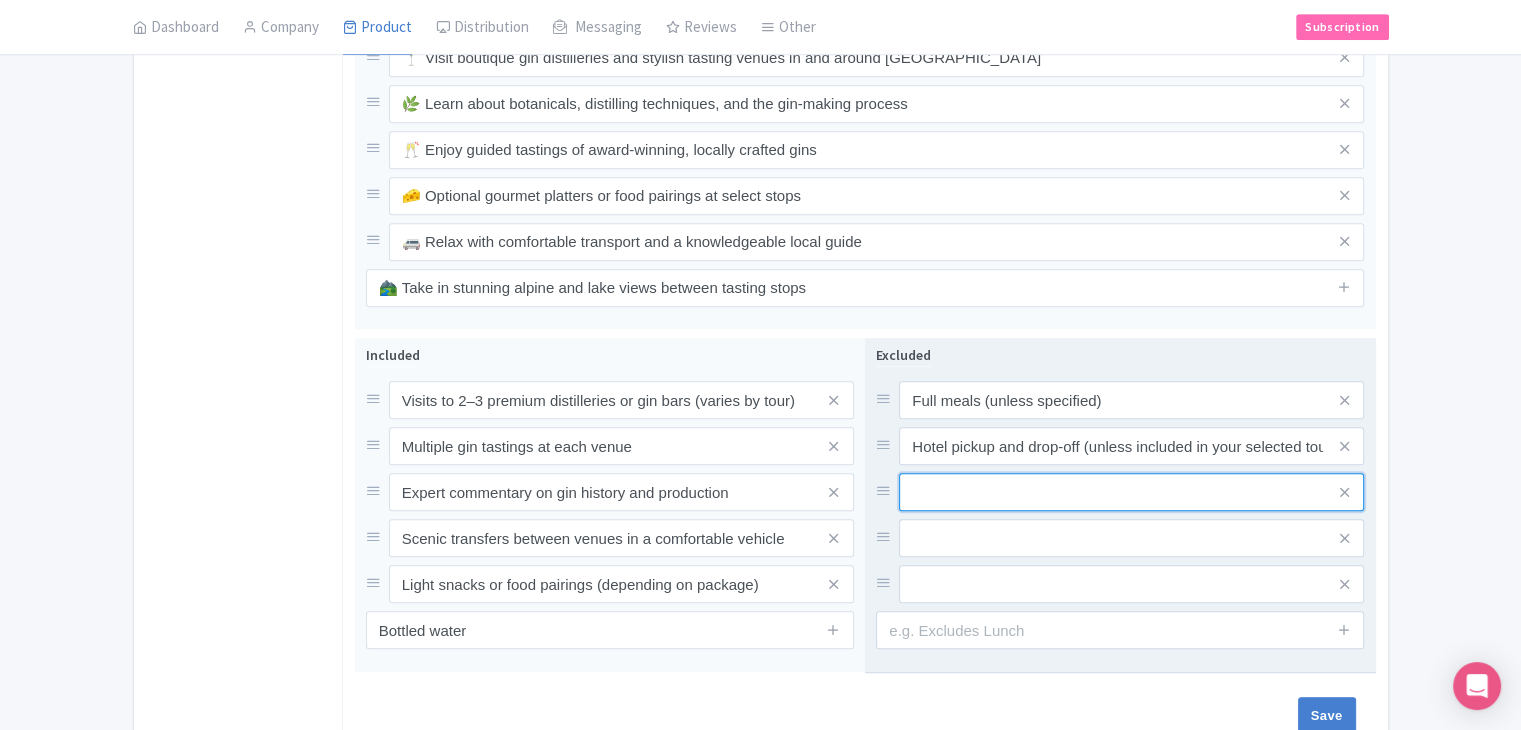 click at bounding box center (1131, 400) 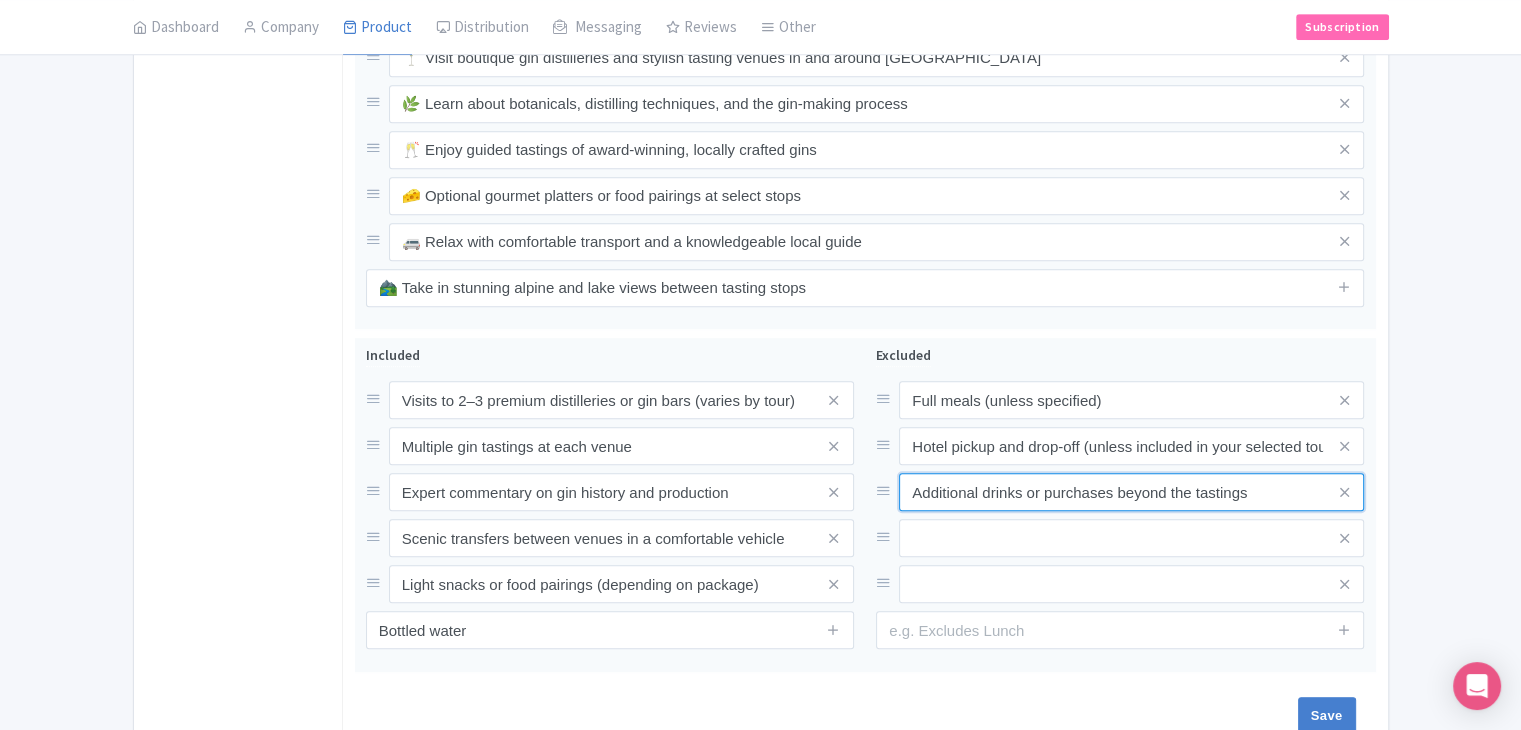 type on "Additional drinks or purchases beyond the tastings" 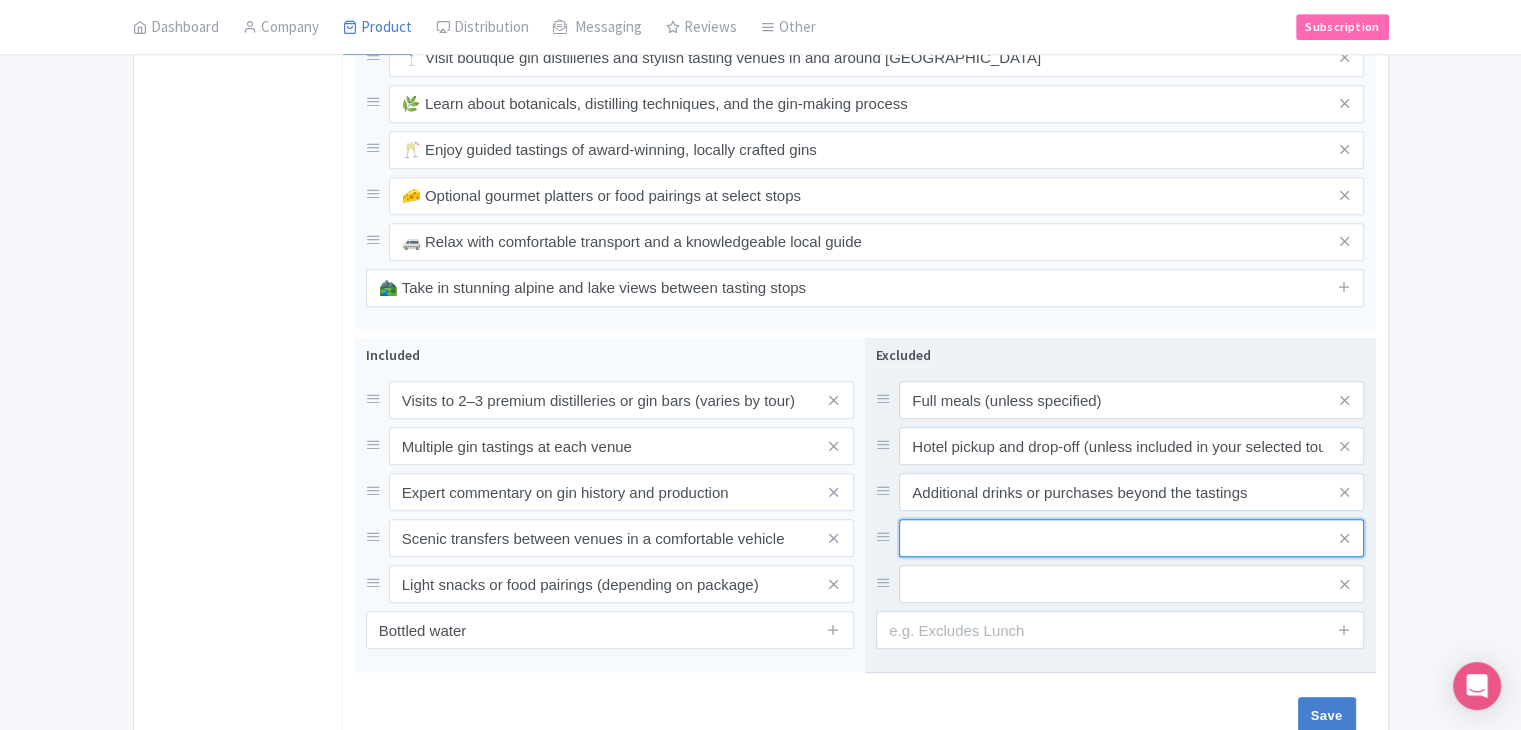 click at bounding box center [1131, 400] 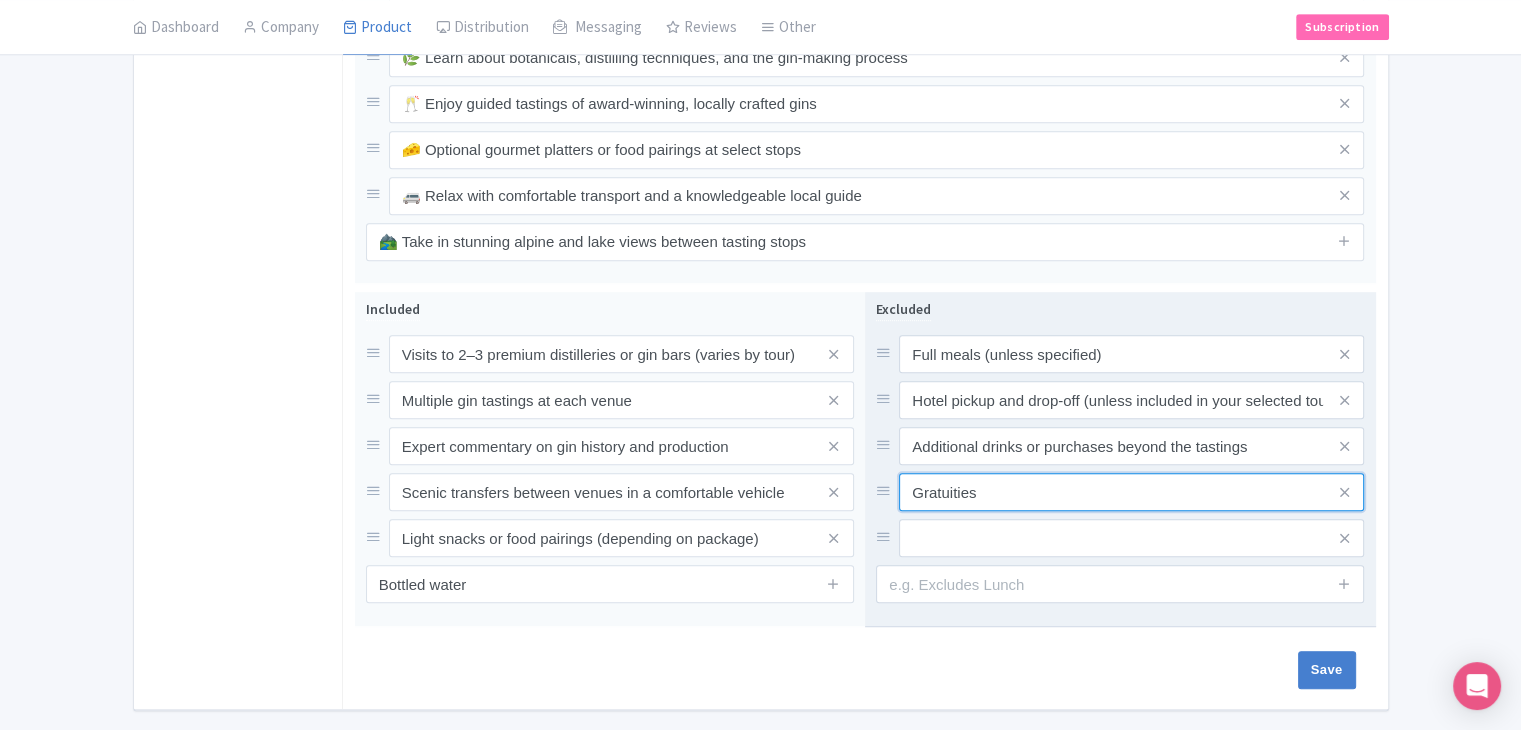scroll, scrollTop: 1098, scrollLeft: 0, axis: vertical 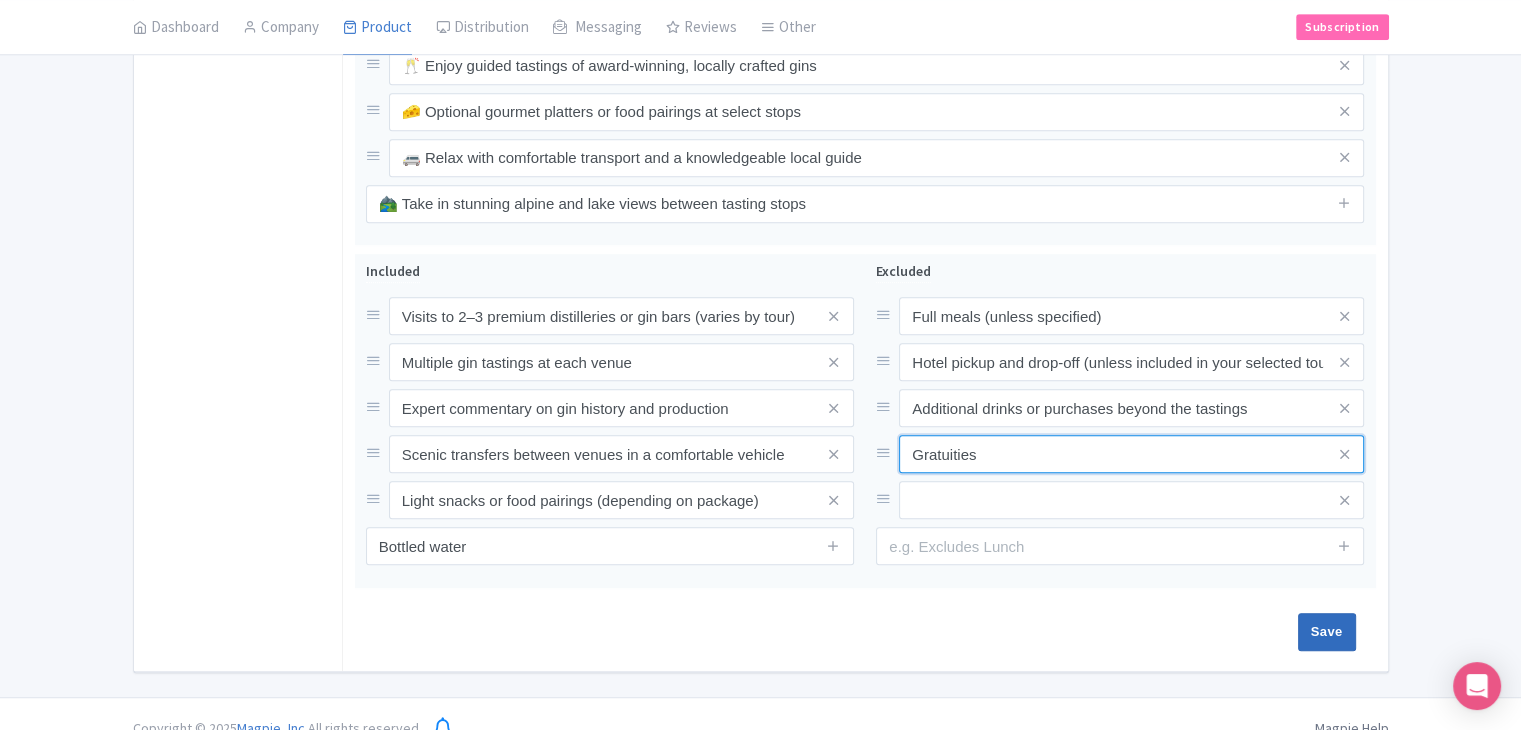 type on "Gratuities" 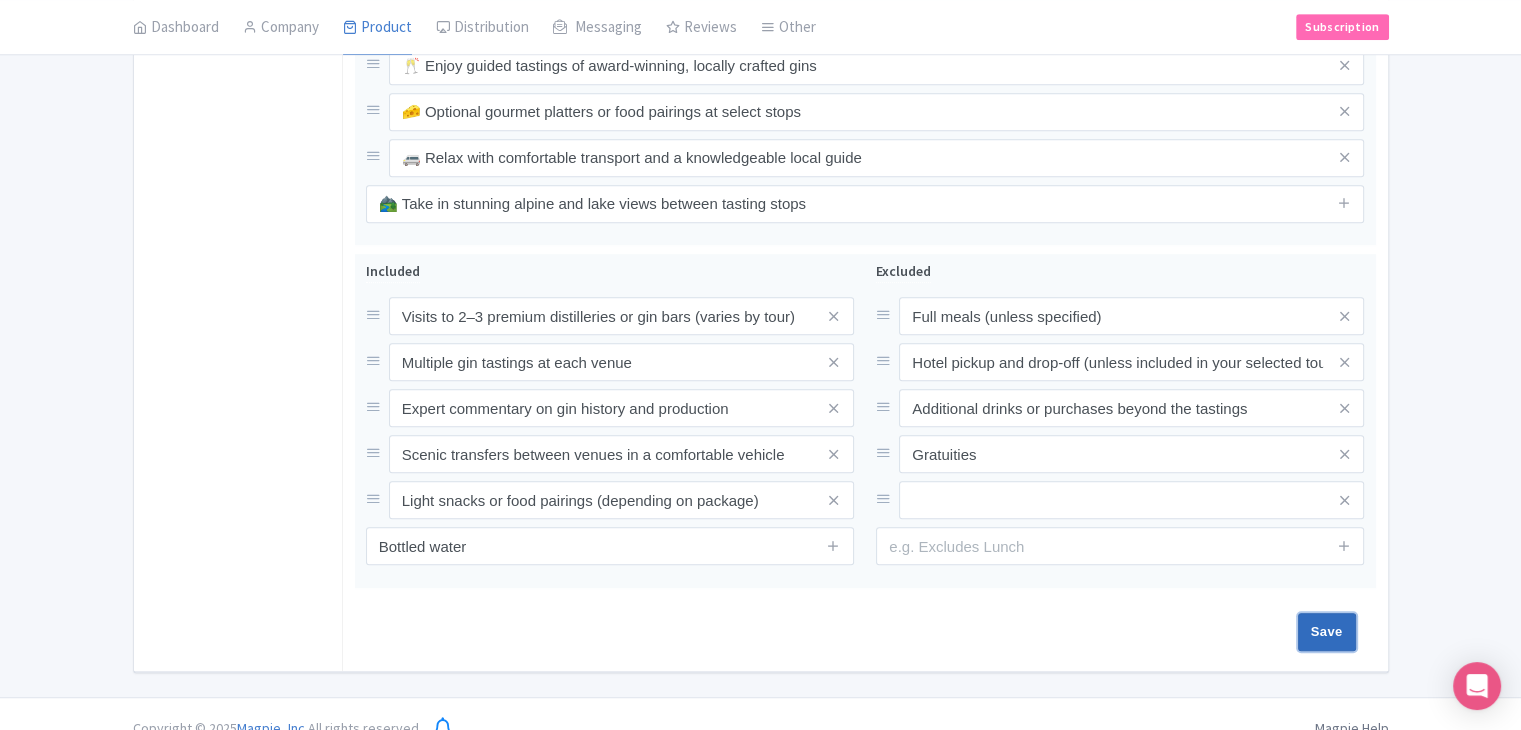 click on "Save" at bounding box center (1327, 632) 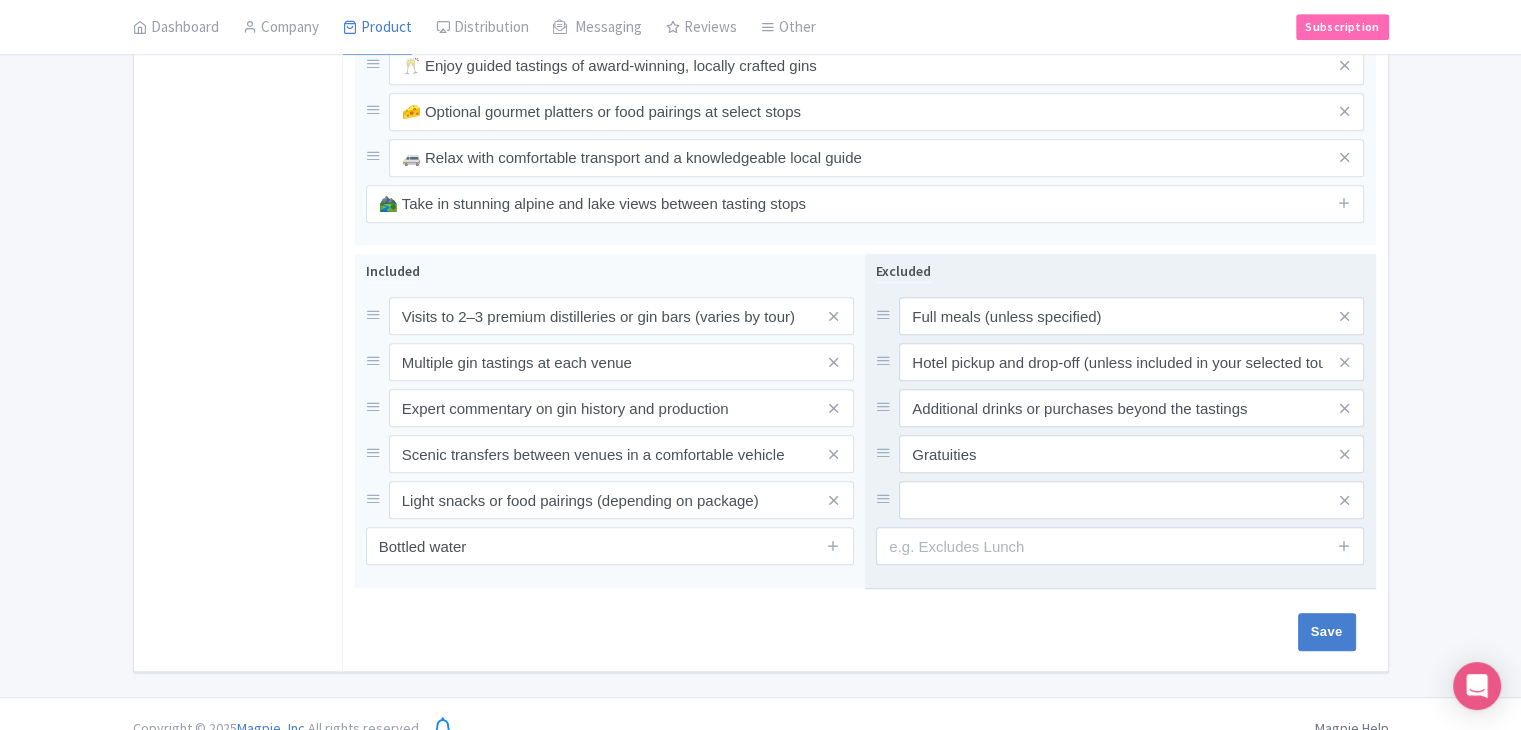 type on "Saving..." 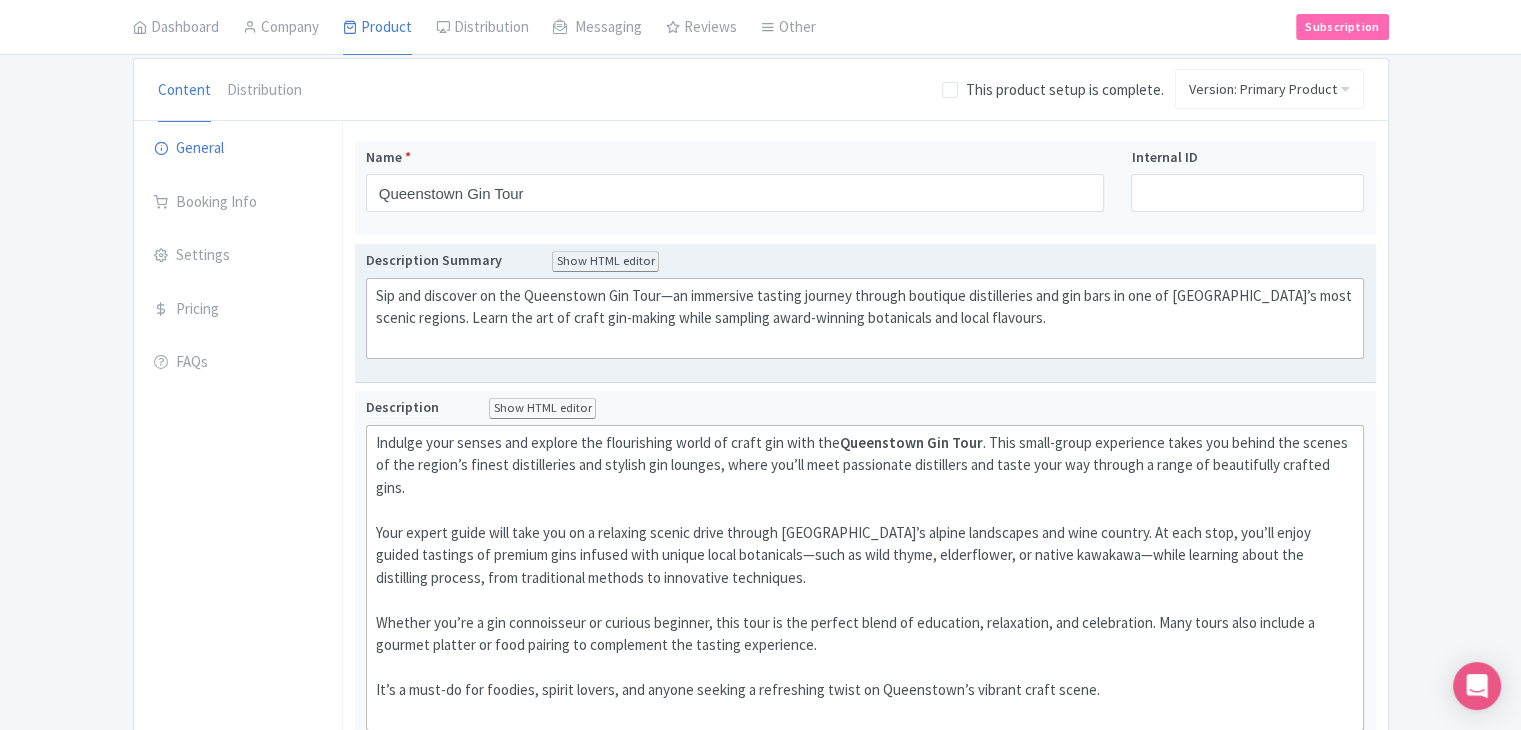 scroll, scrollTop: 198, scrollLeft: 0, axis: vertical 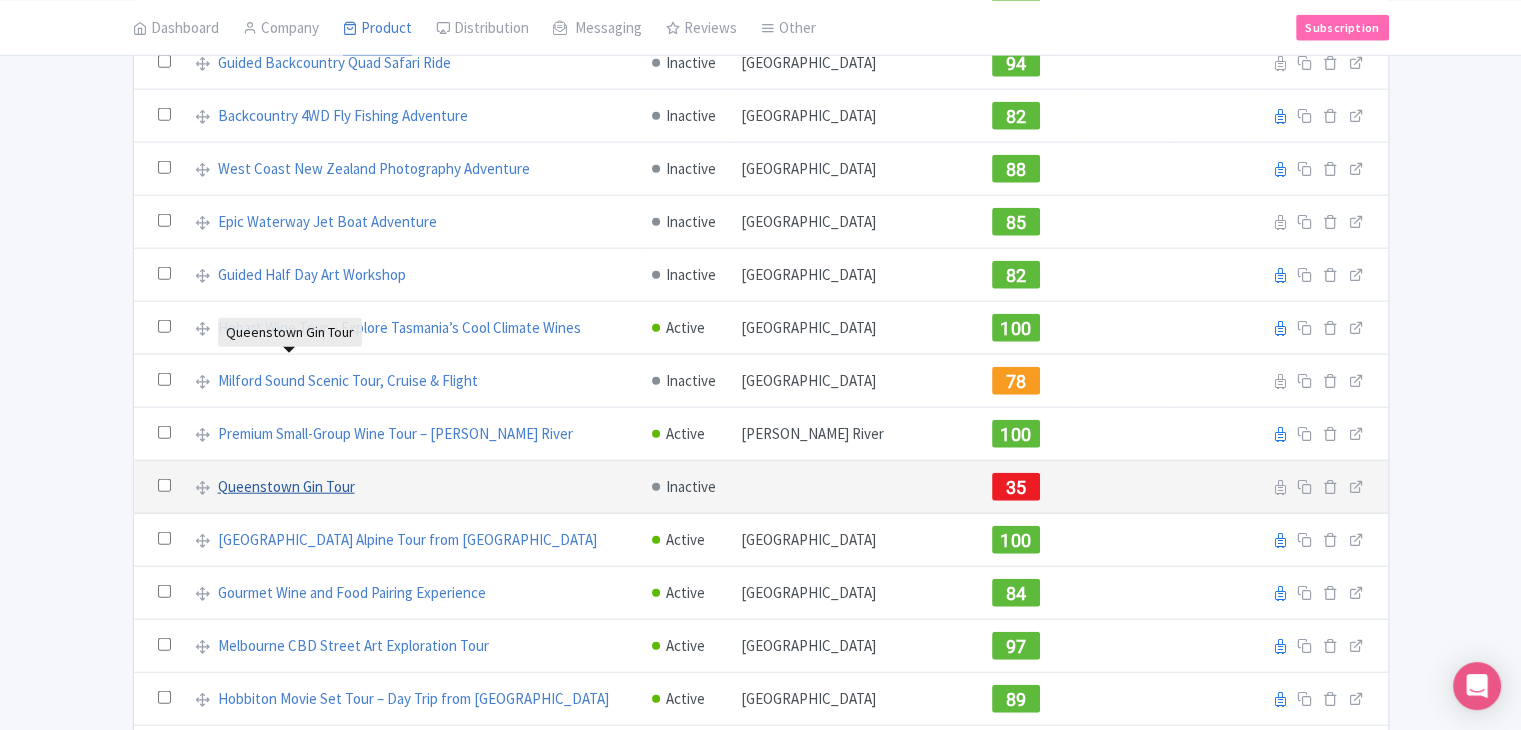 click on "Queenstown Gin Tour" at bounding box center (286, 487) 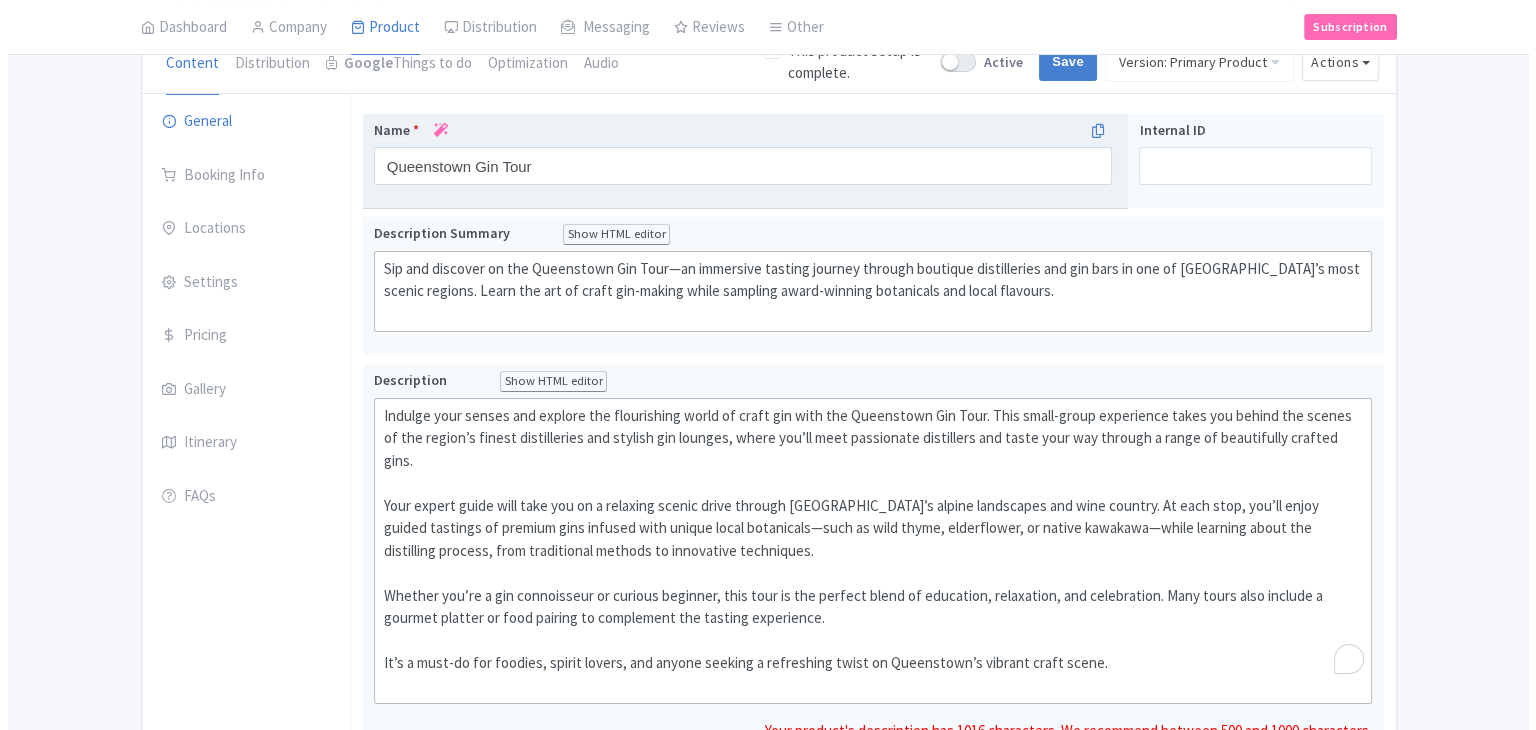 scroll, scrollTop: 200, scrollLeft: 0, axis: vertical 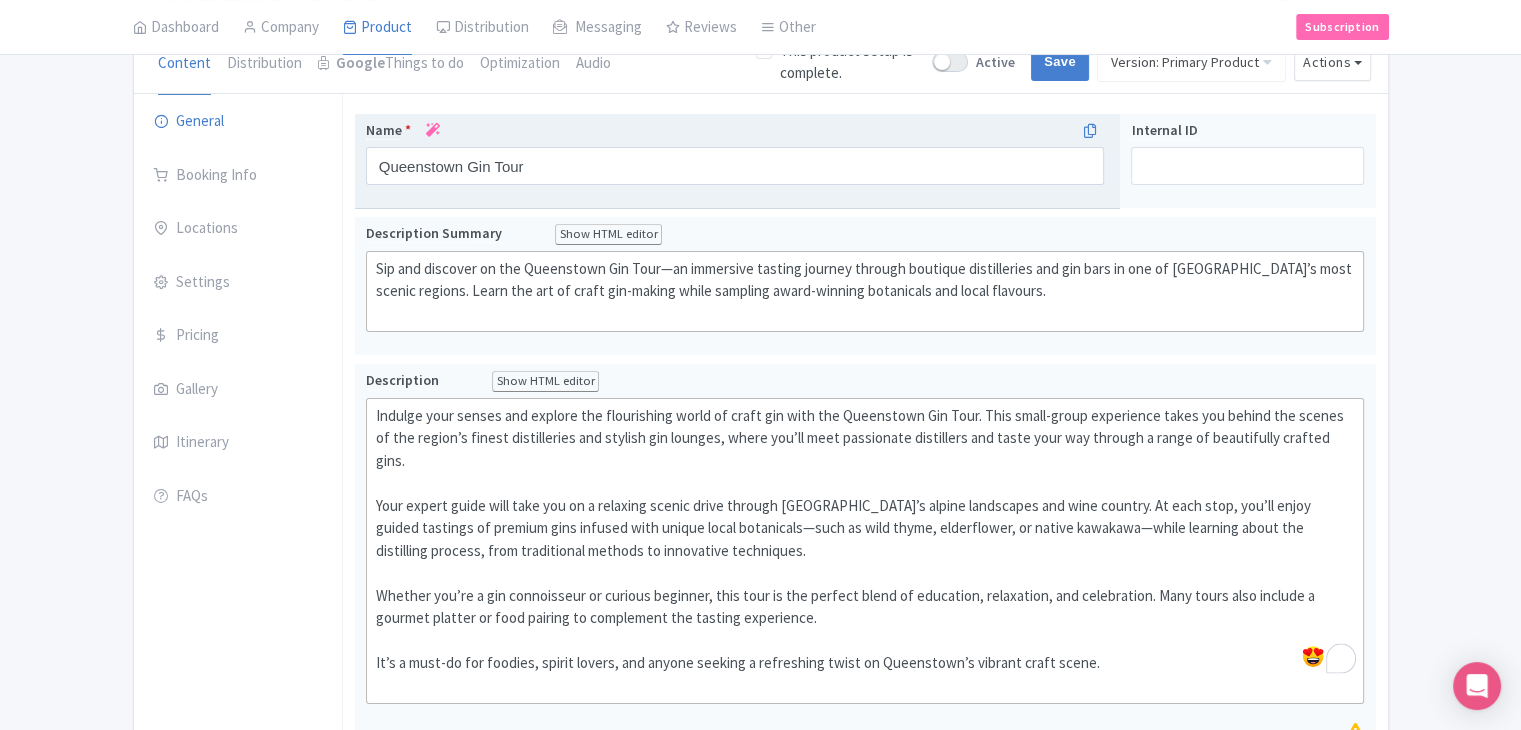 click at bounding box center (427, 130) 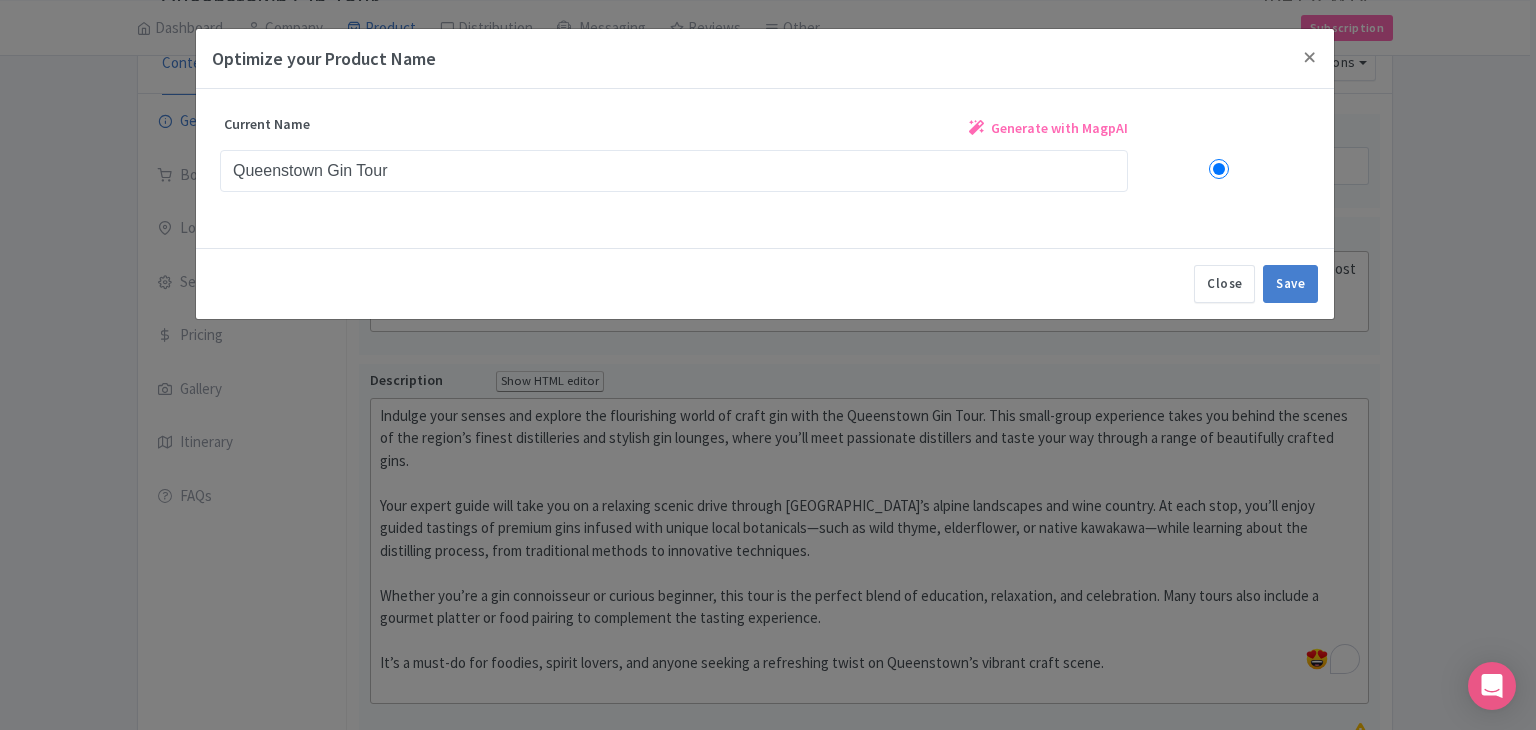 click on "Generate with MagpAI" at bounding box center (1059, 128) 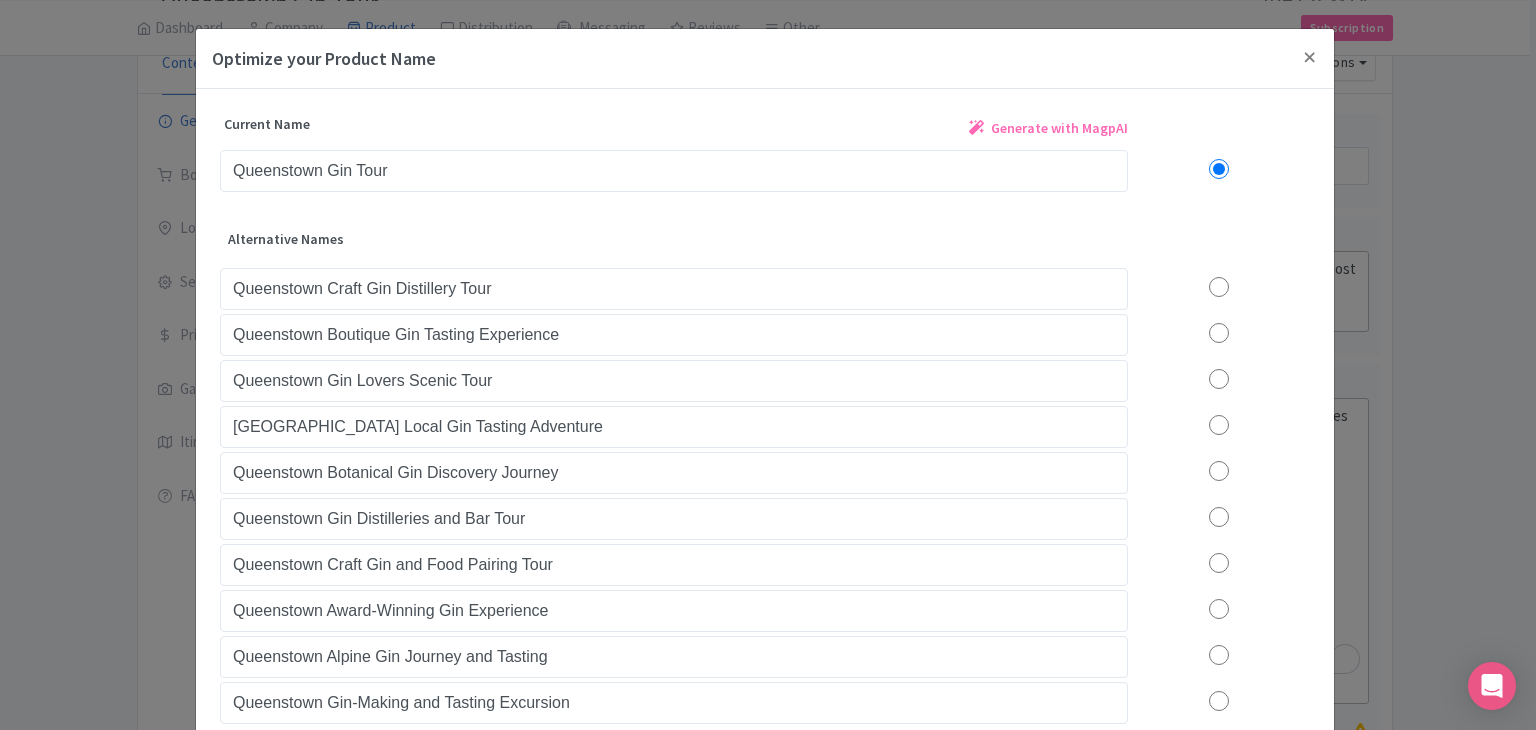 click at bounding box center [1219, 287] 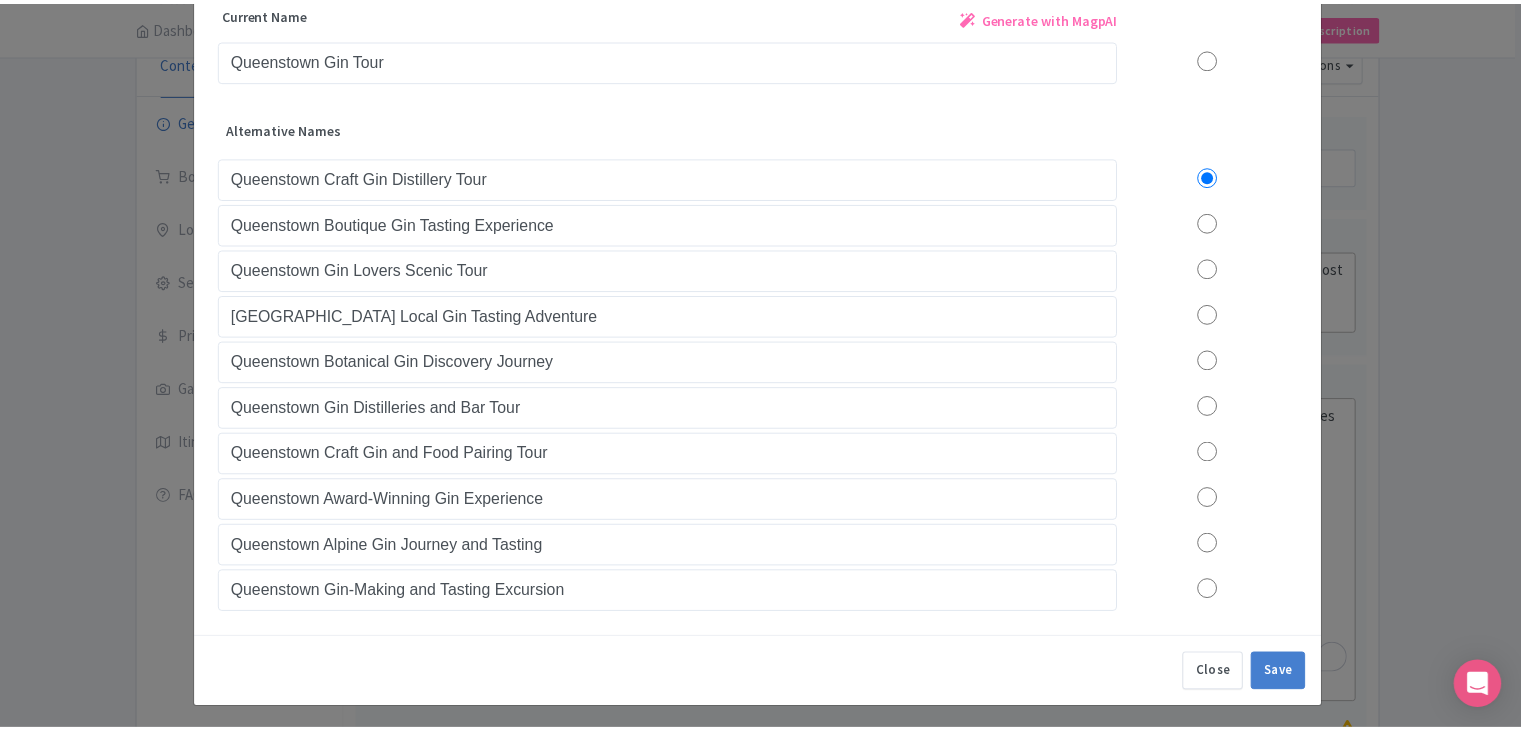 scroll, scrollTop: 112, scrollLeft: 0, axis: vertical 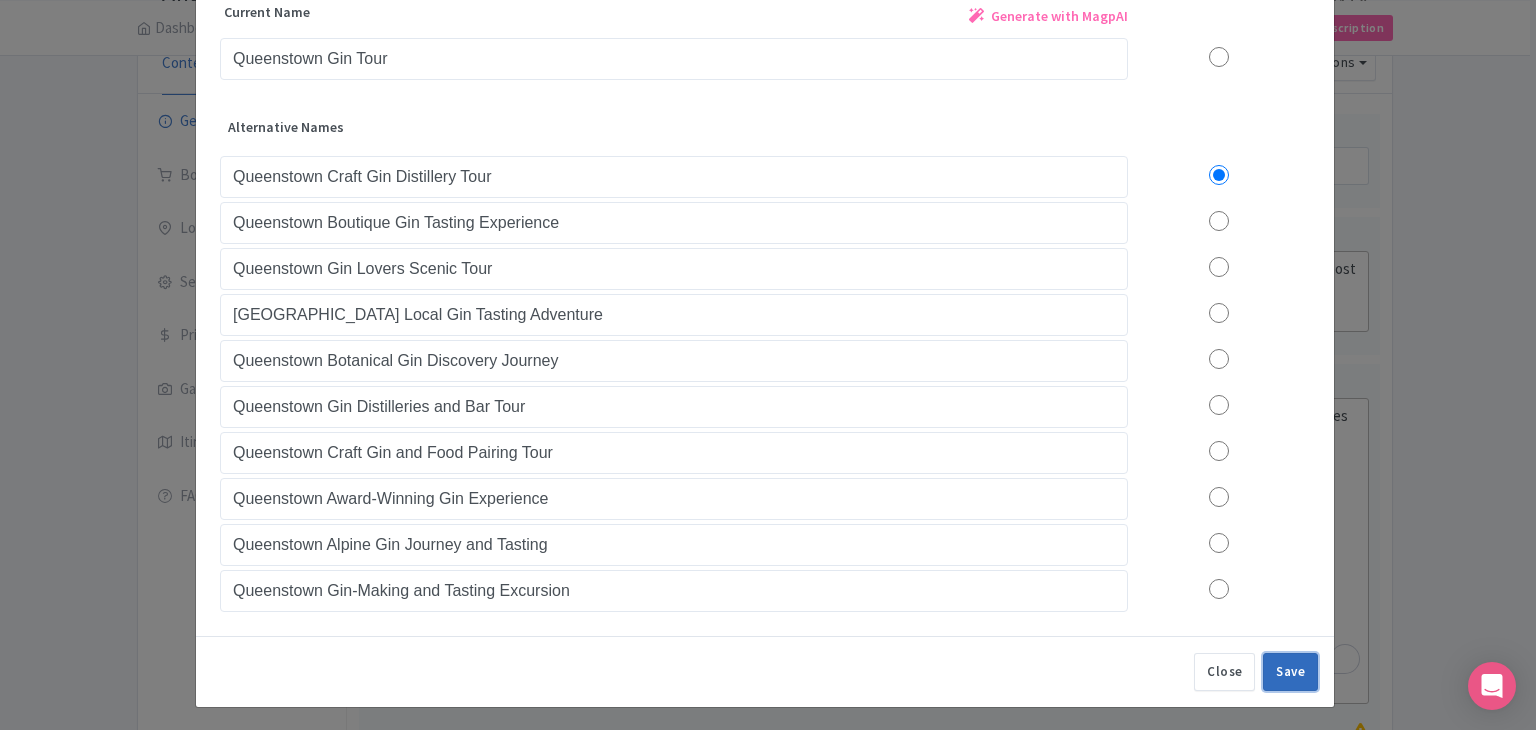 click on "Save" at bounding box center (1290, 672) 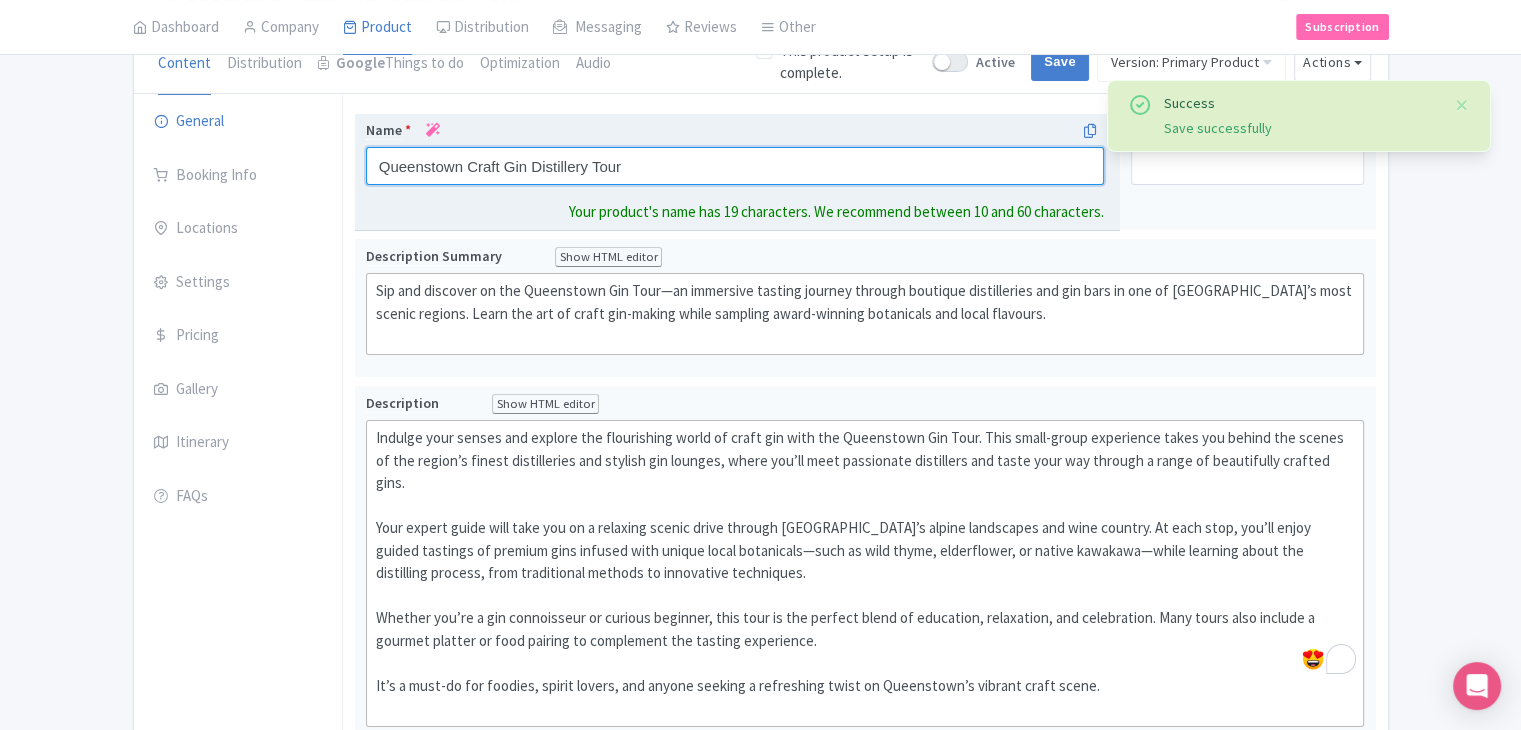 click on "Queenstown Craft Gin Distillery Tour" at bounding box center [735, 166] 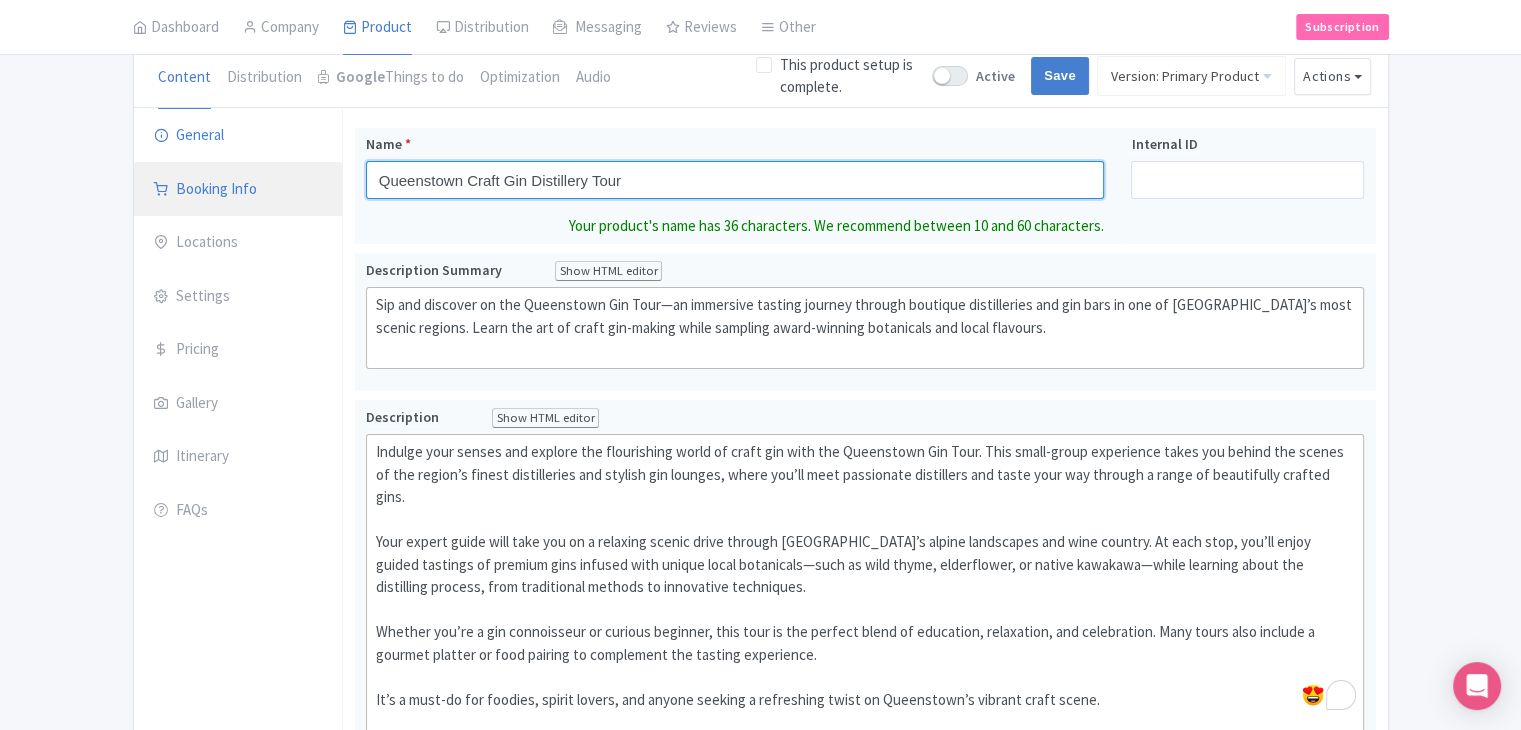 scroll, scrollTop: 152, scrollLeft: 0, axis: vertical 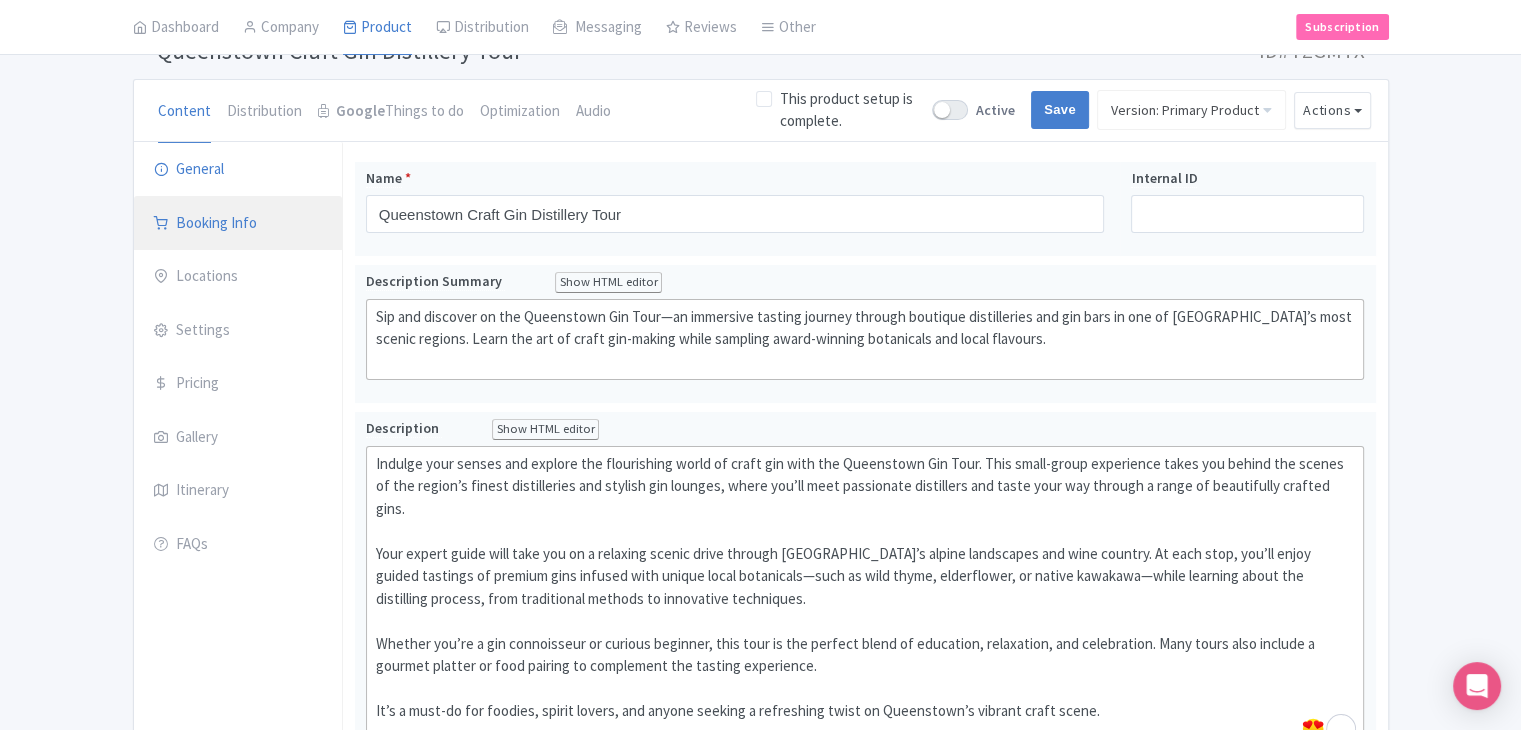 click on "Booking Info" at bounding box center [238, 224] 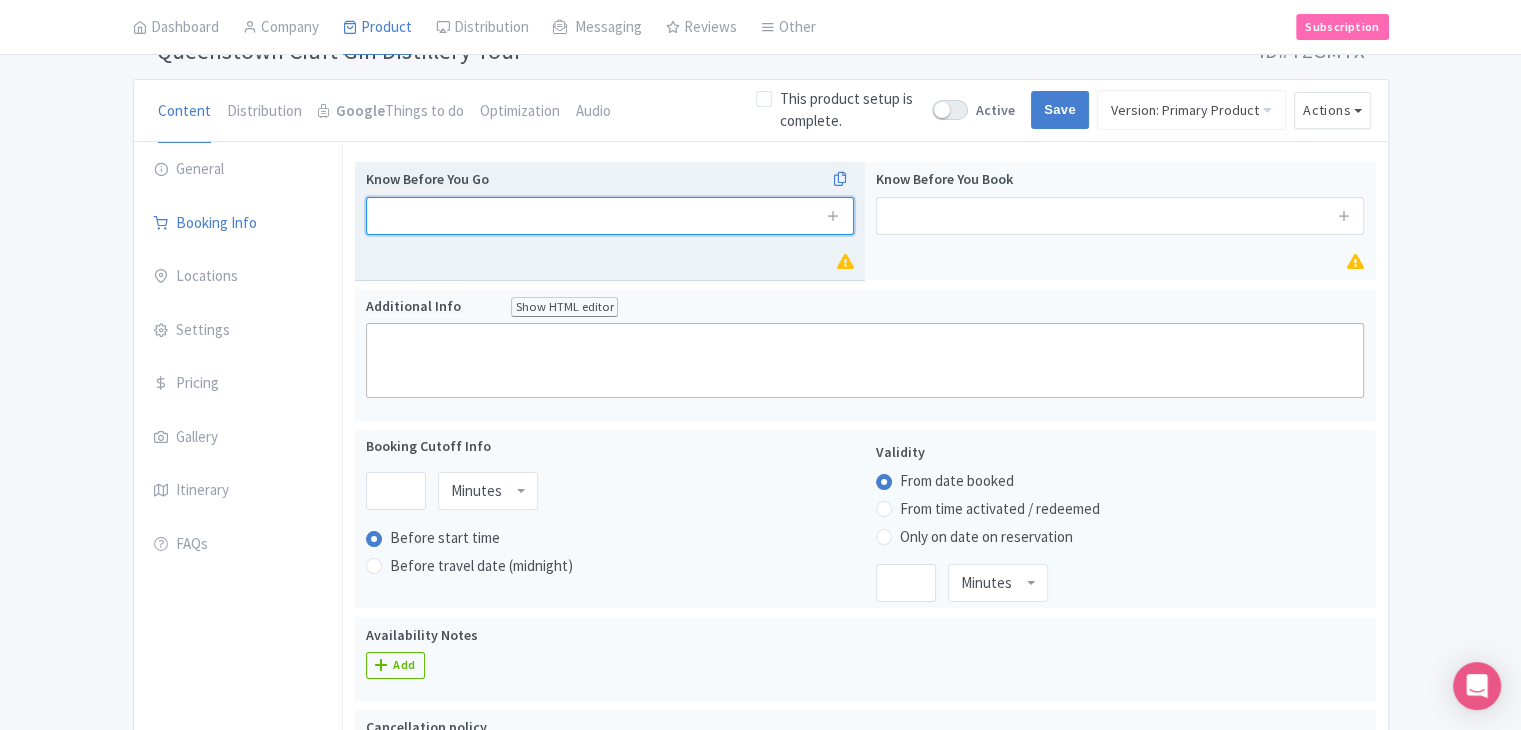 click at bounding box center [610, 216] 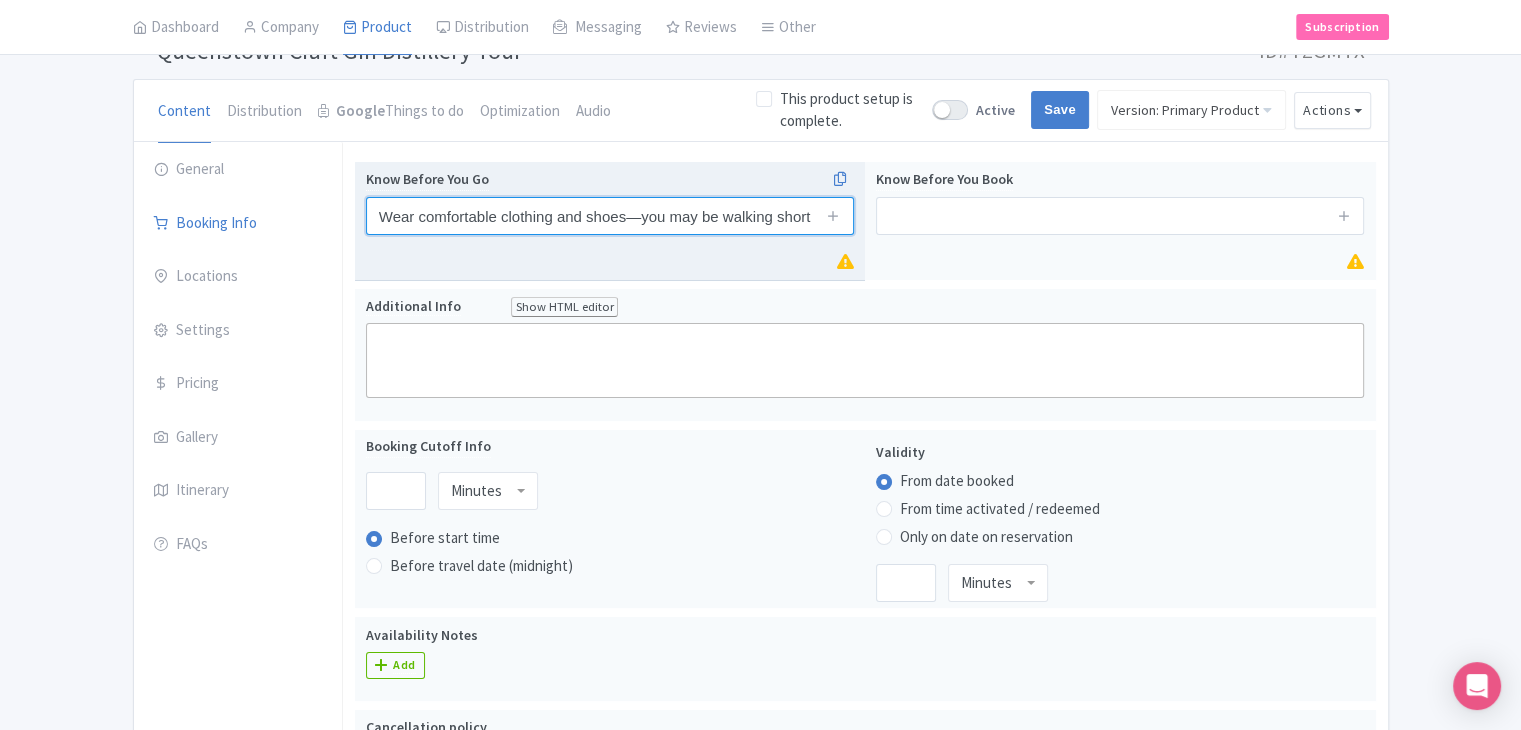 scroll, scrollTop: 0, scrollLeft: 178, axis: horizontal 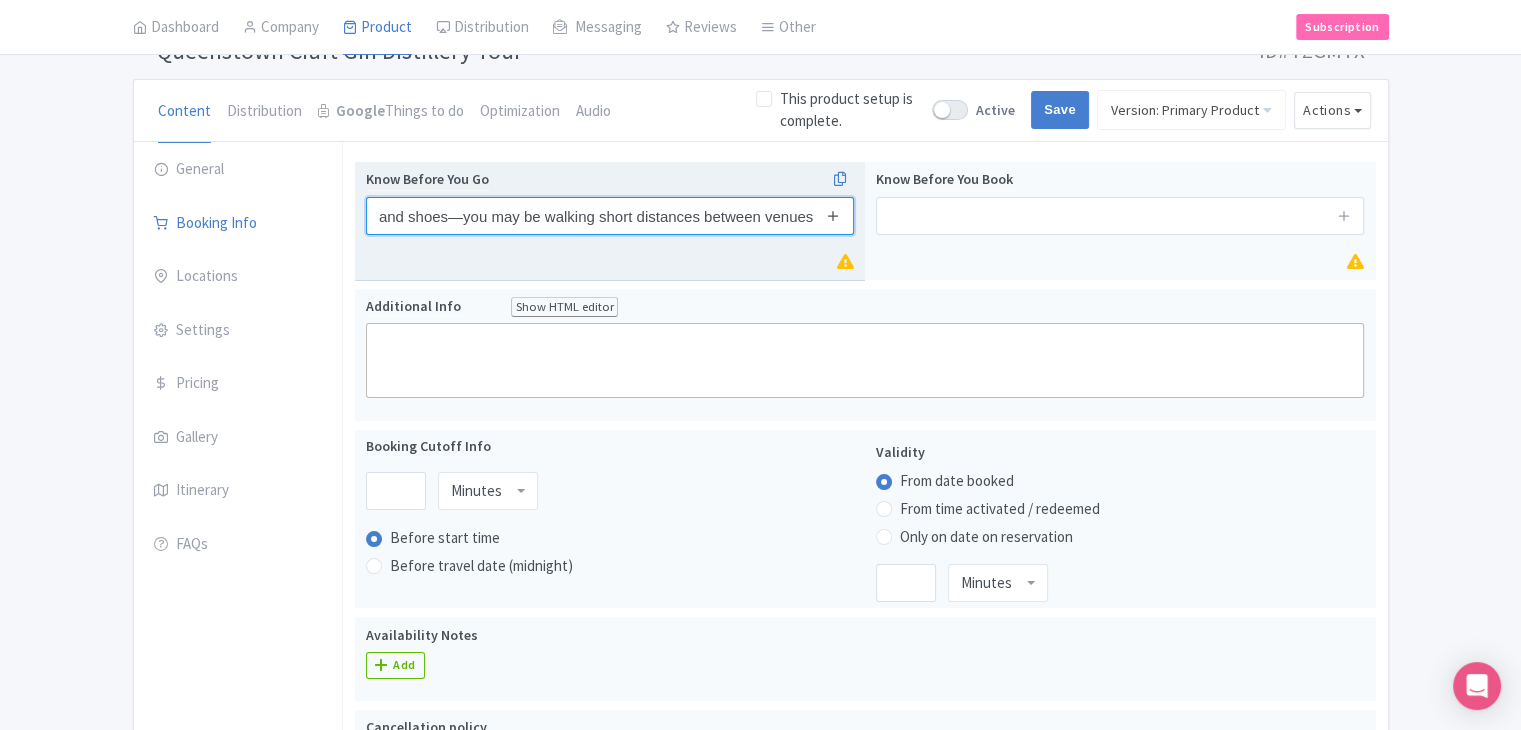 type on "Wear comfortable clothing and shoes—you may be walking short distances between venues" 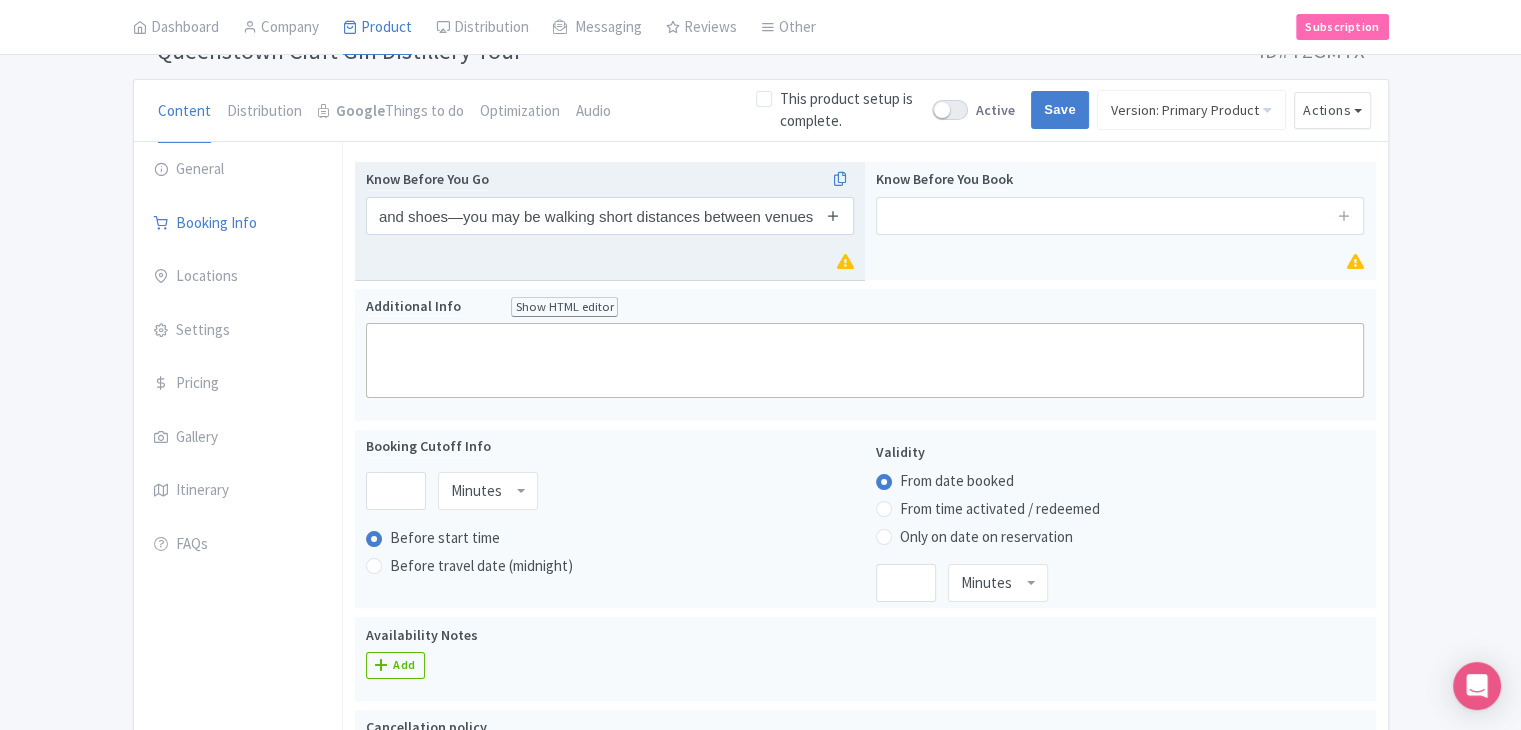 click at bounding box center [833, 216] 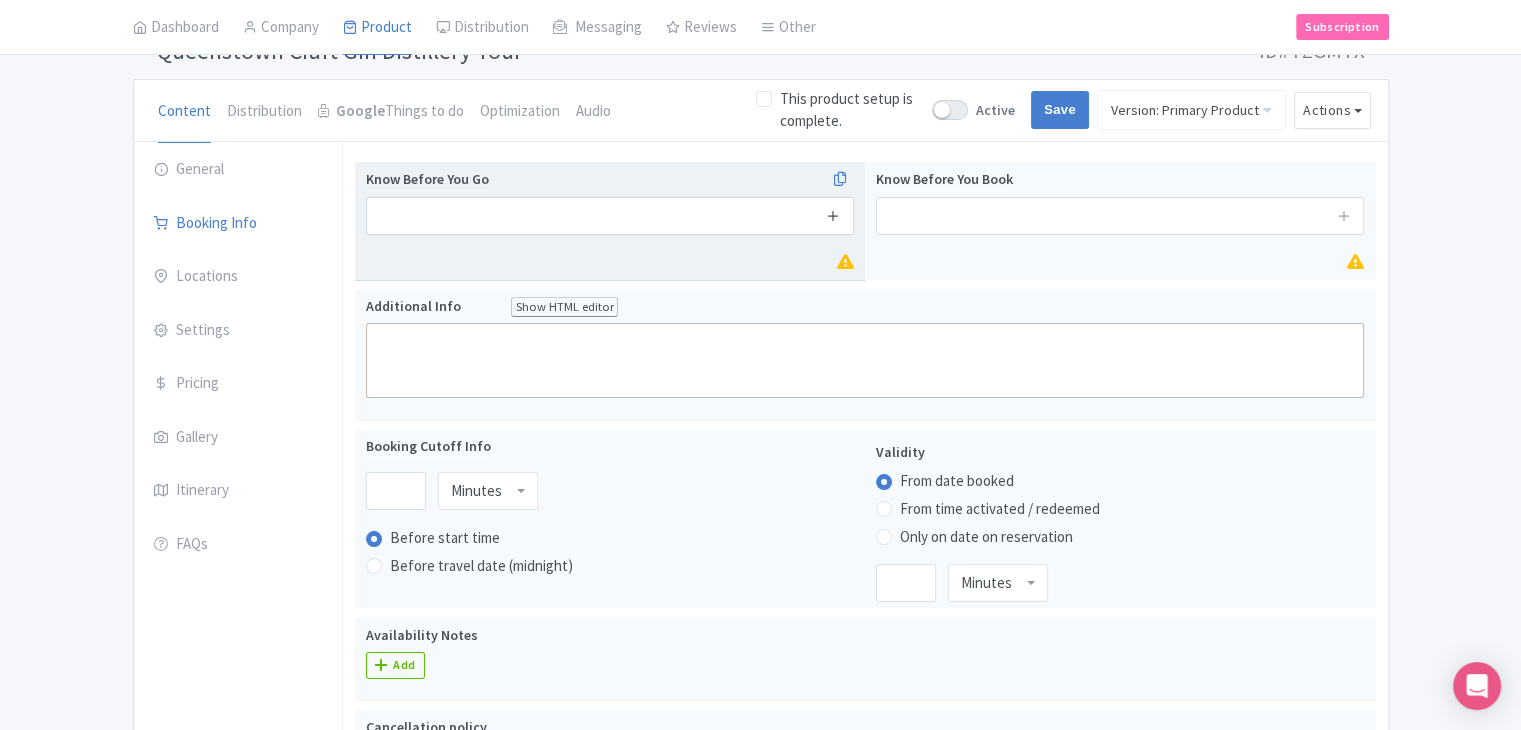 scroll, scrollTop: 0, scrollLeft: 0, axis: both 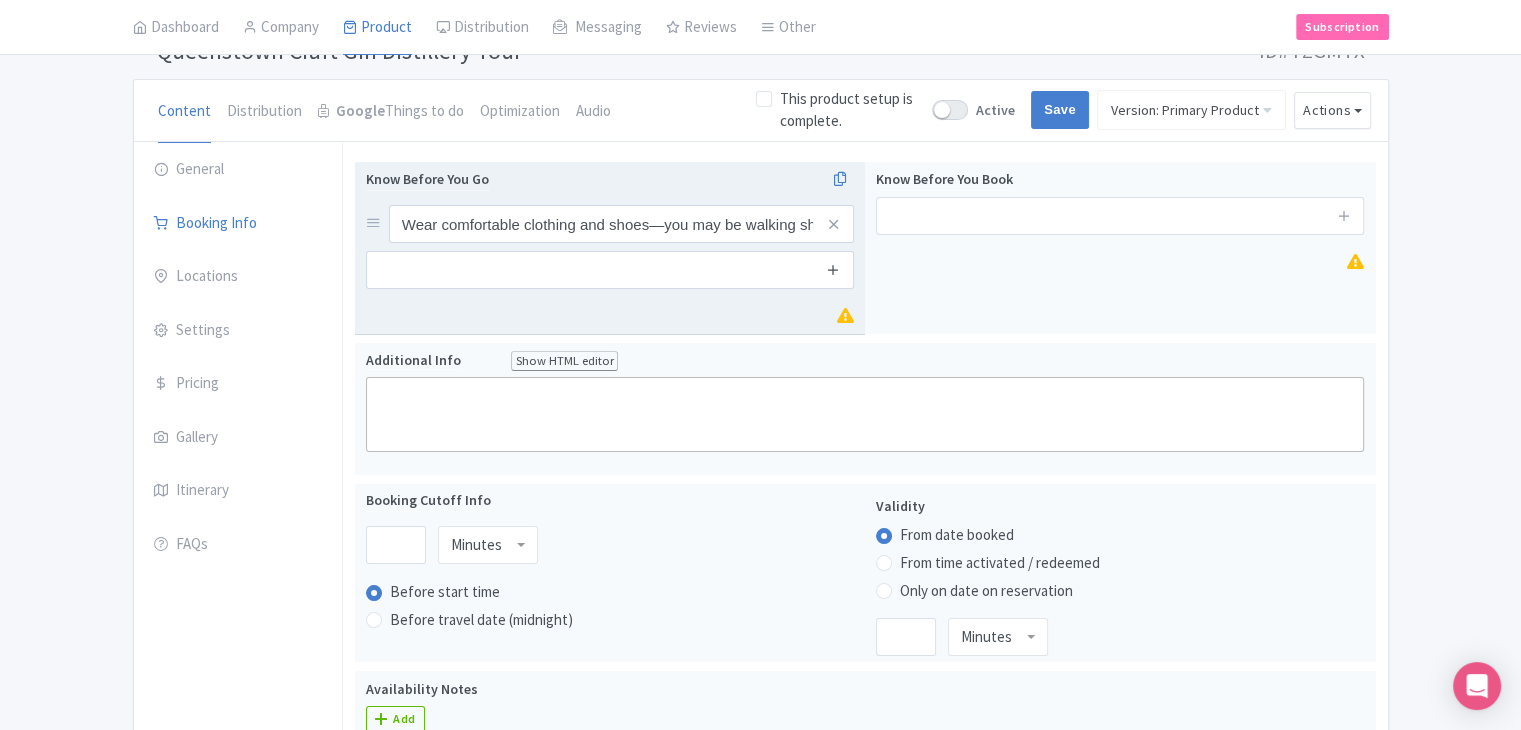 drag, startPoint x: 832, startPoint y: 249, endPoint x: 832, endPoint y: 268, distance: 19 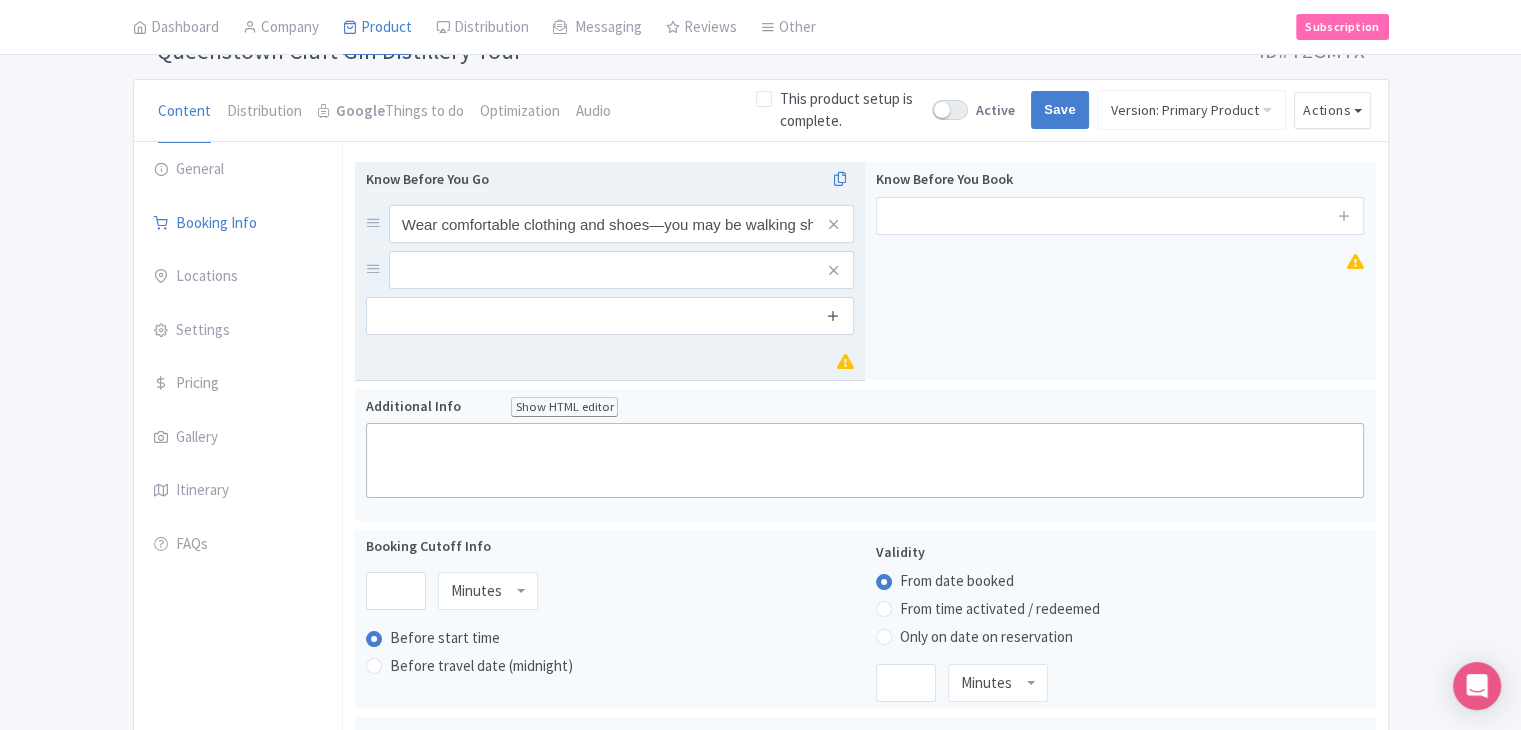 click at bounding box center [833, 316] 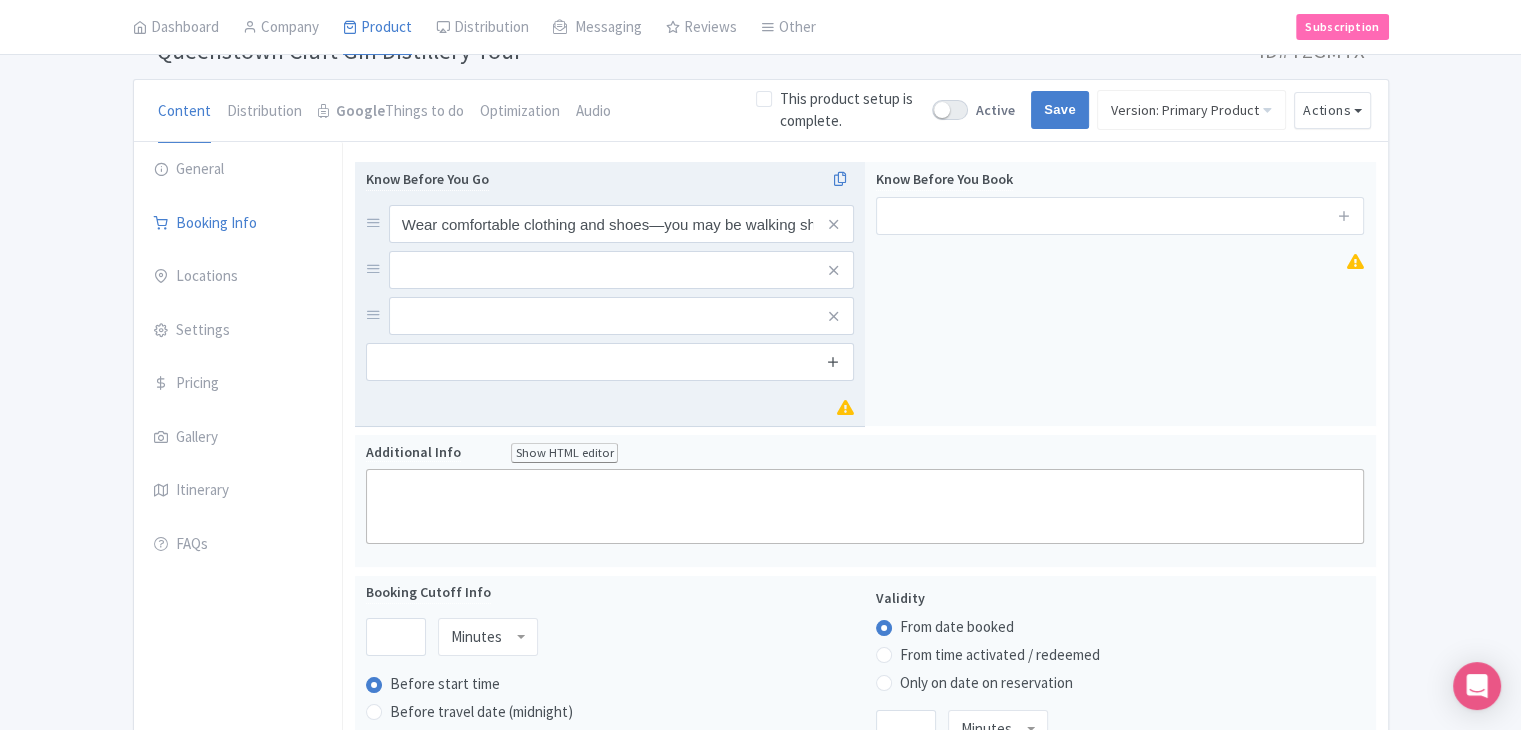 click at bounding box center (833, 361) 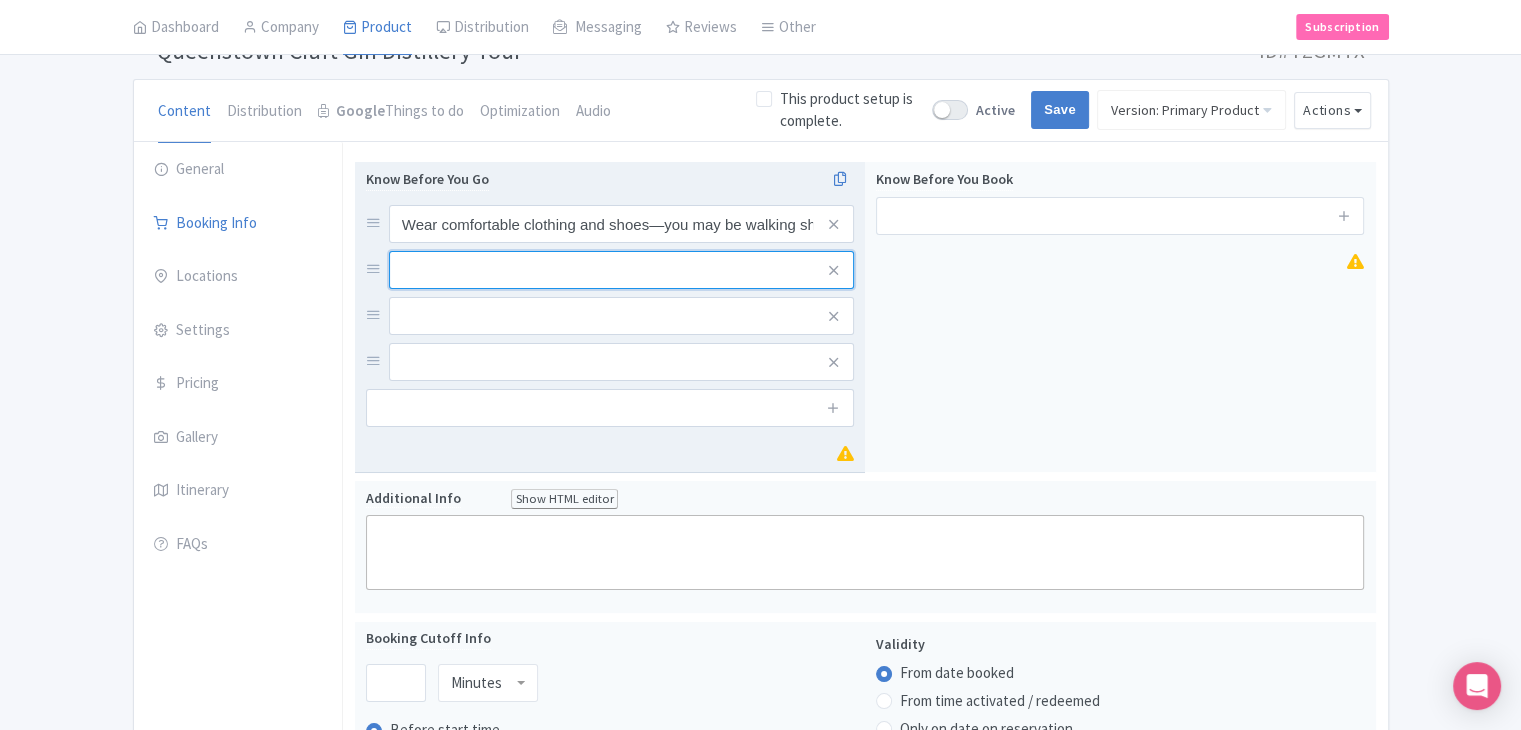 click at bounding box center [621, 224] 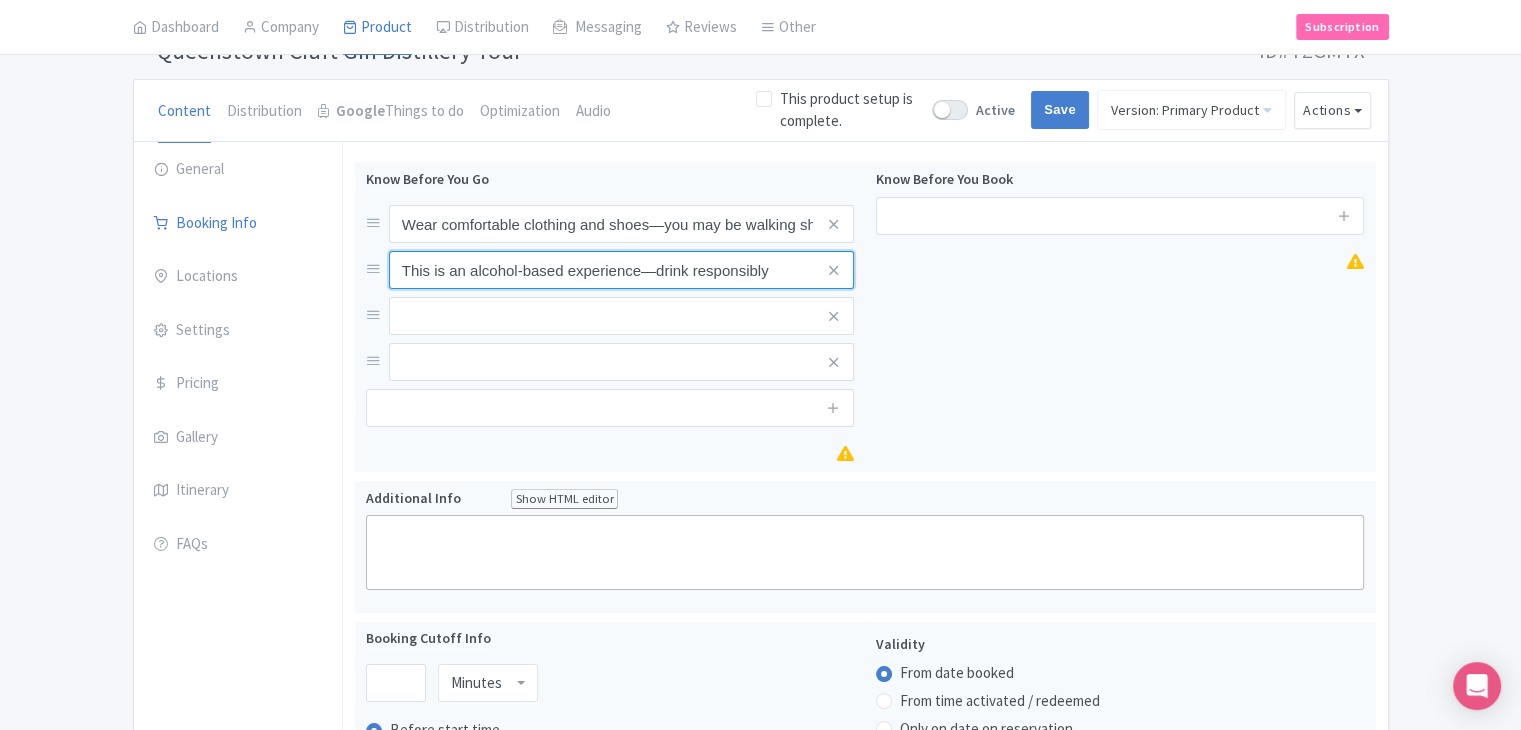 type on "This is an alcohol-based experience—drink responsibly" 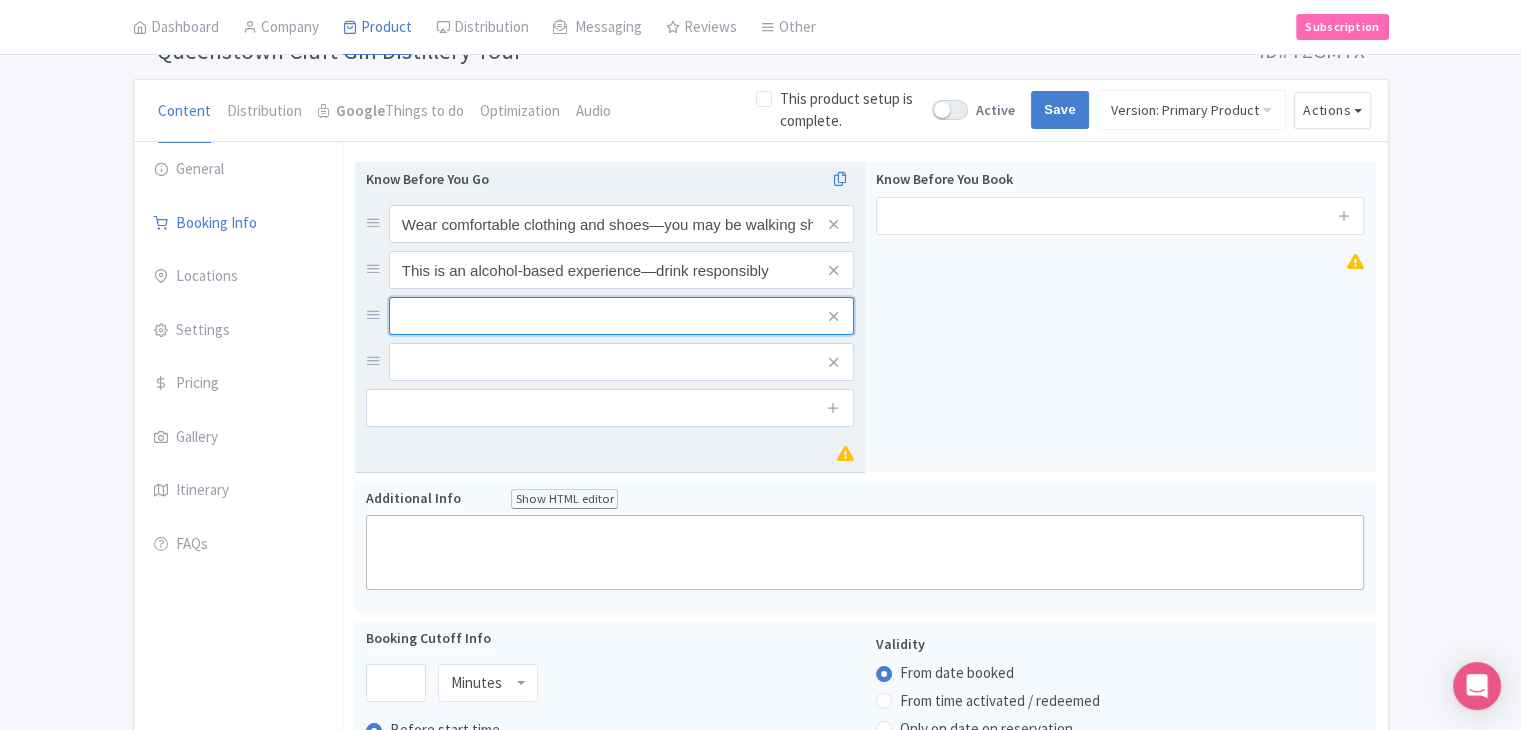click at bounding box center [621, 224] 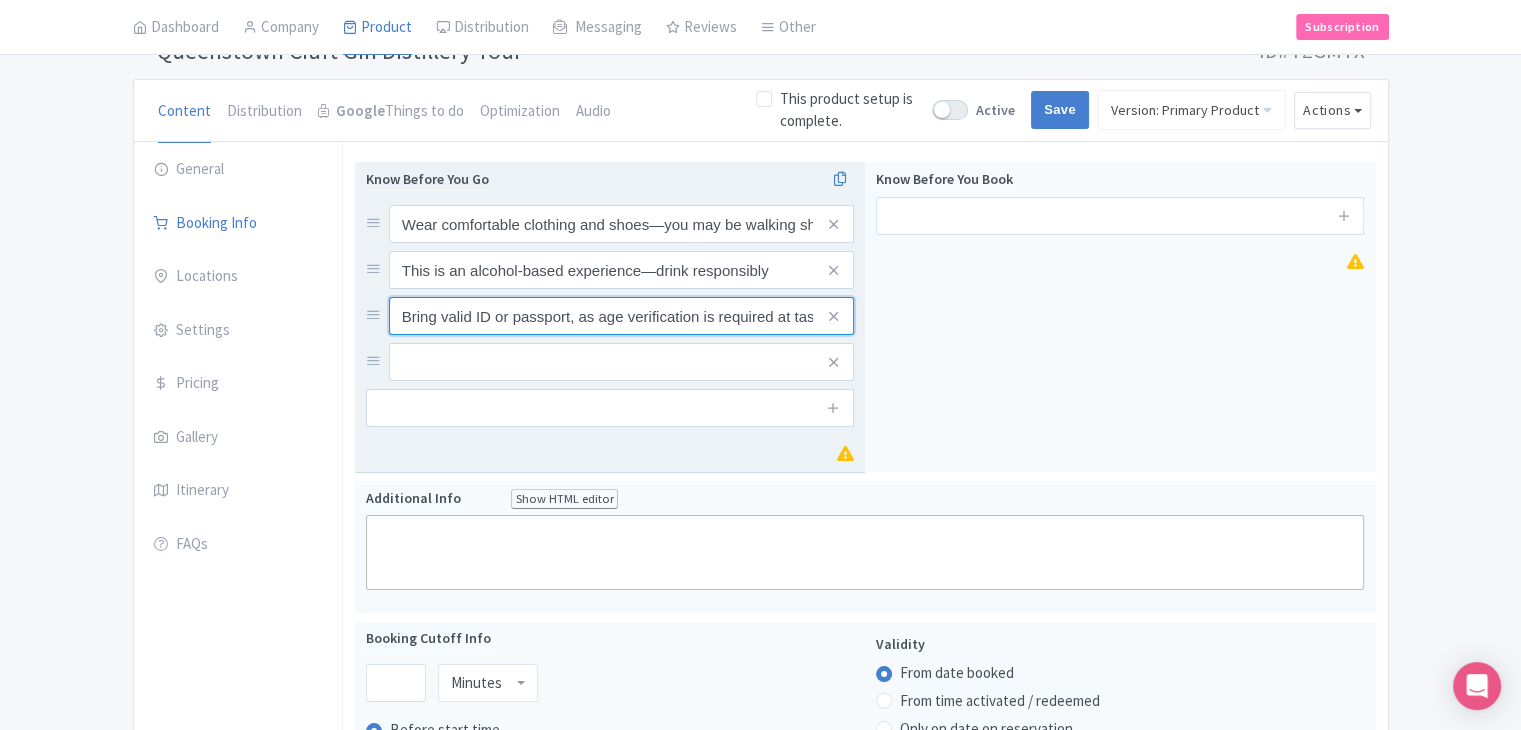 scroll, scrollTop: 0, scrollLeft: 77, axis: horizontal 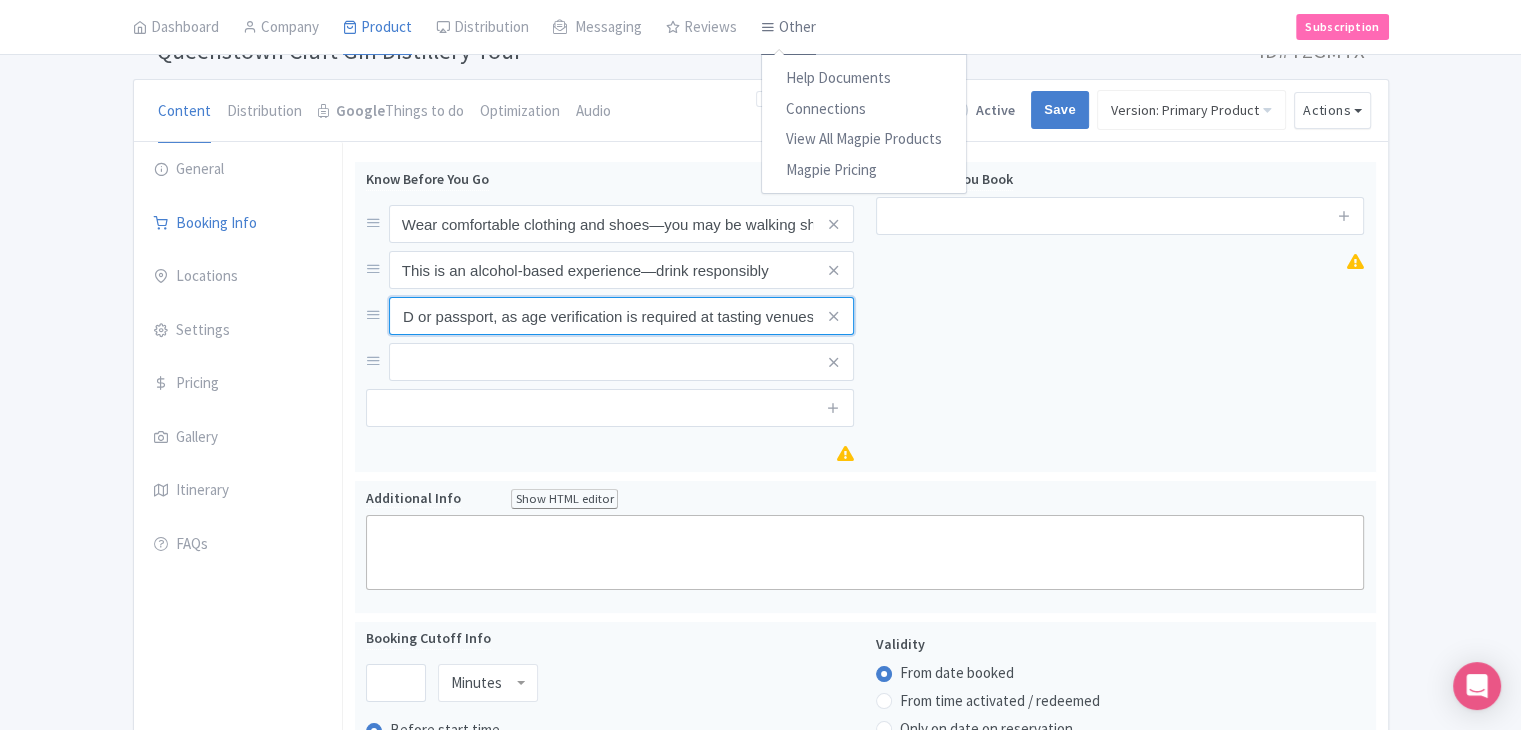 type on "Bring valid ID or passport, as age verification is required at tasting venues" 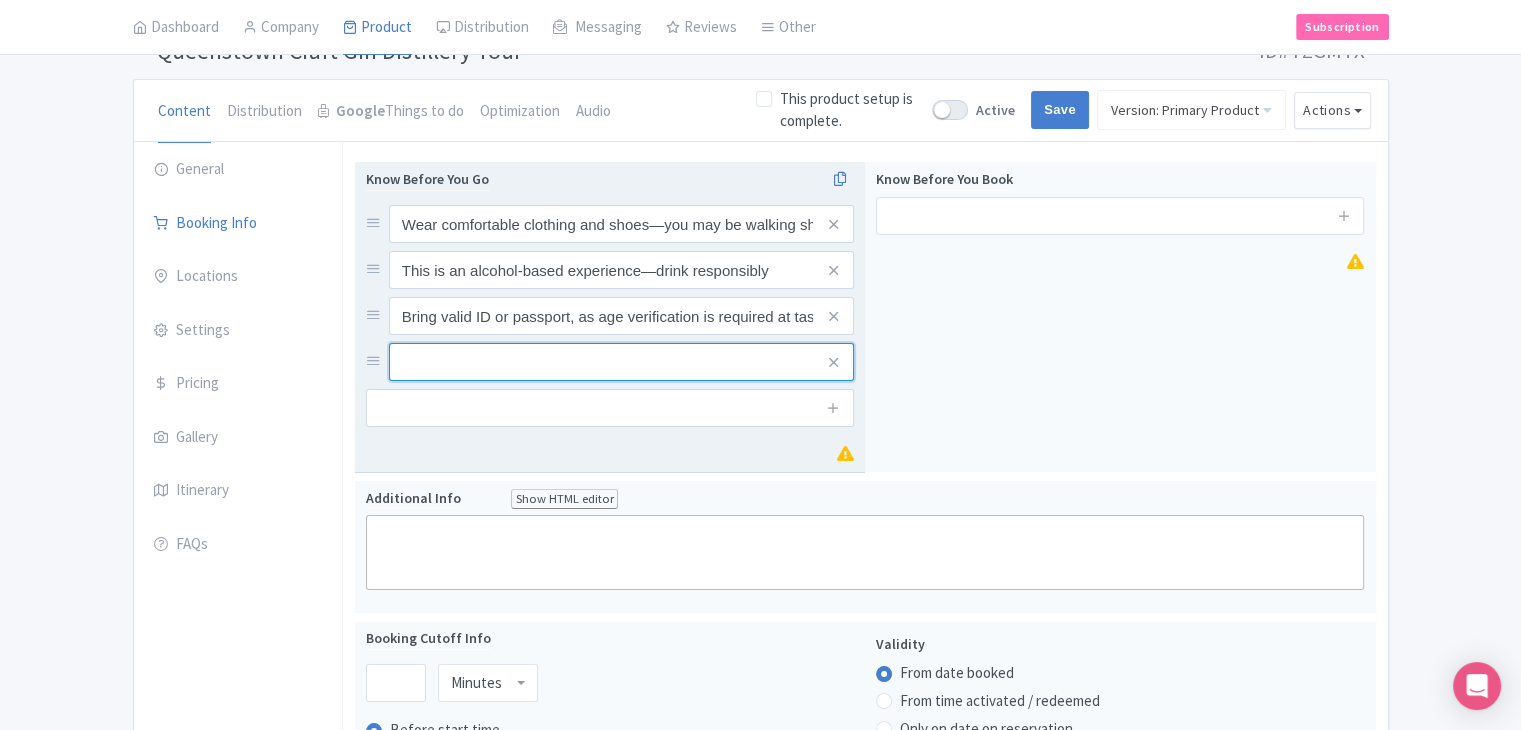 click at bounding box center [621, 224] 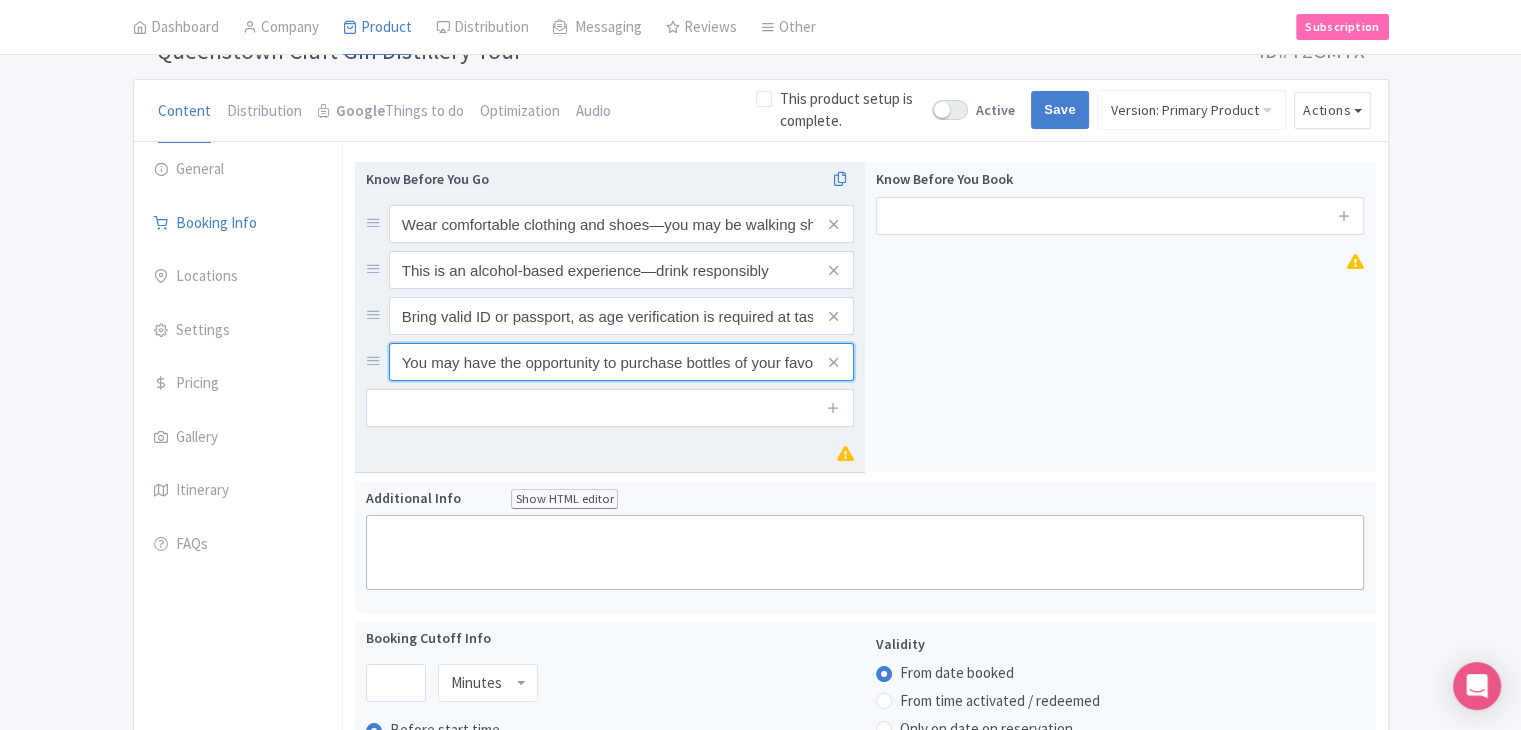 scroll, scrollTop: 0, scrollLeft: 233, axis: horizontal 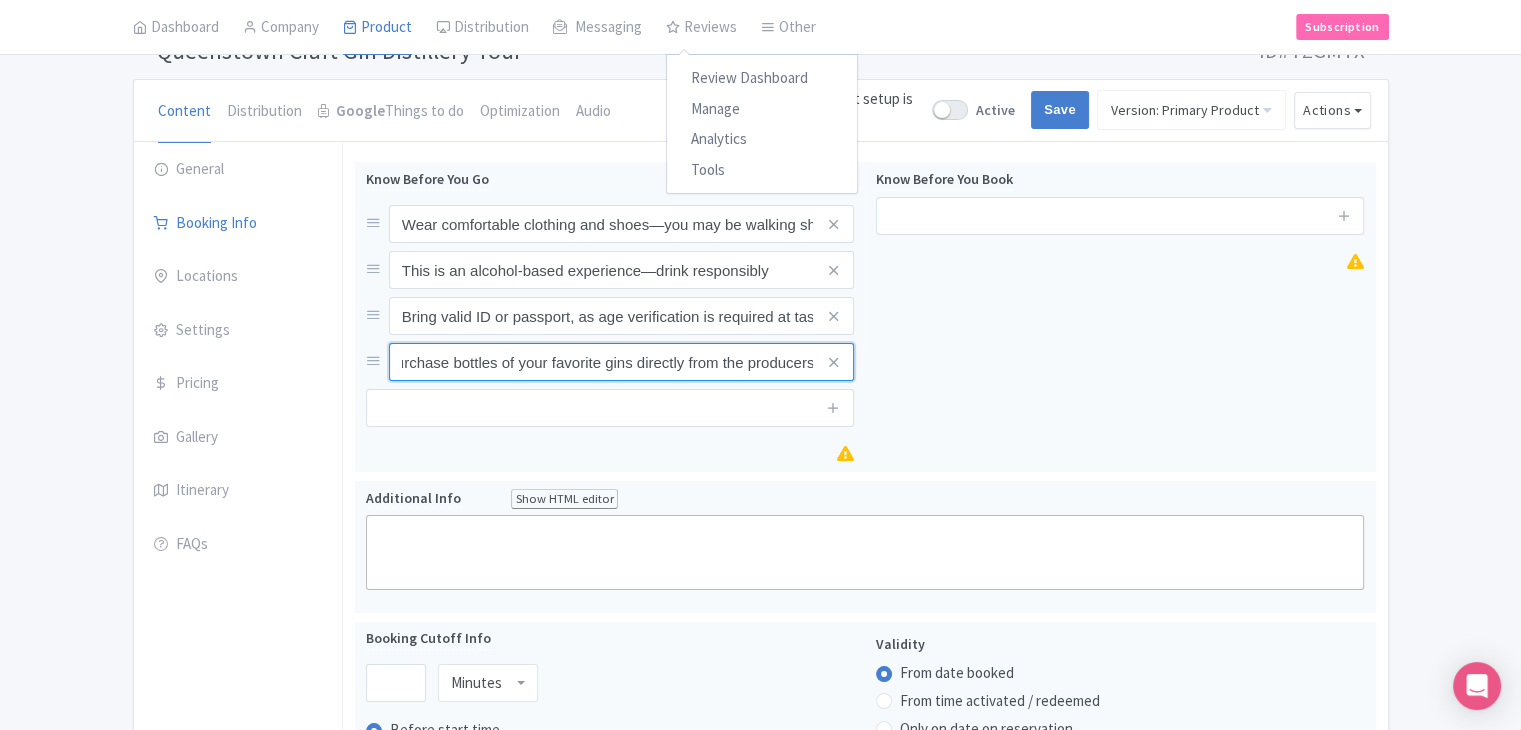 type on "You may have the opportunity to purchase bottles of your favorite gins directly from the producers" 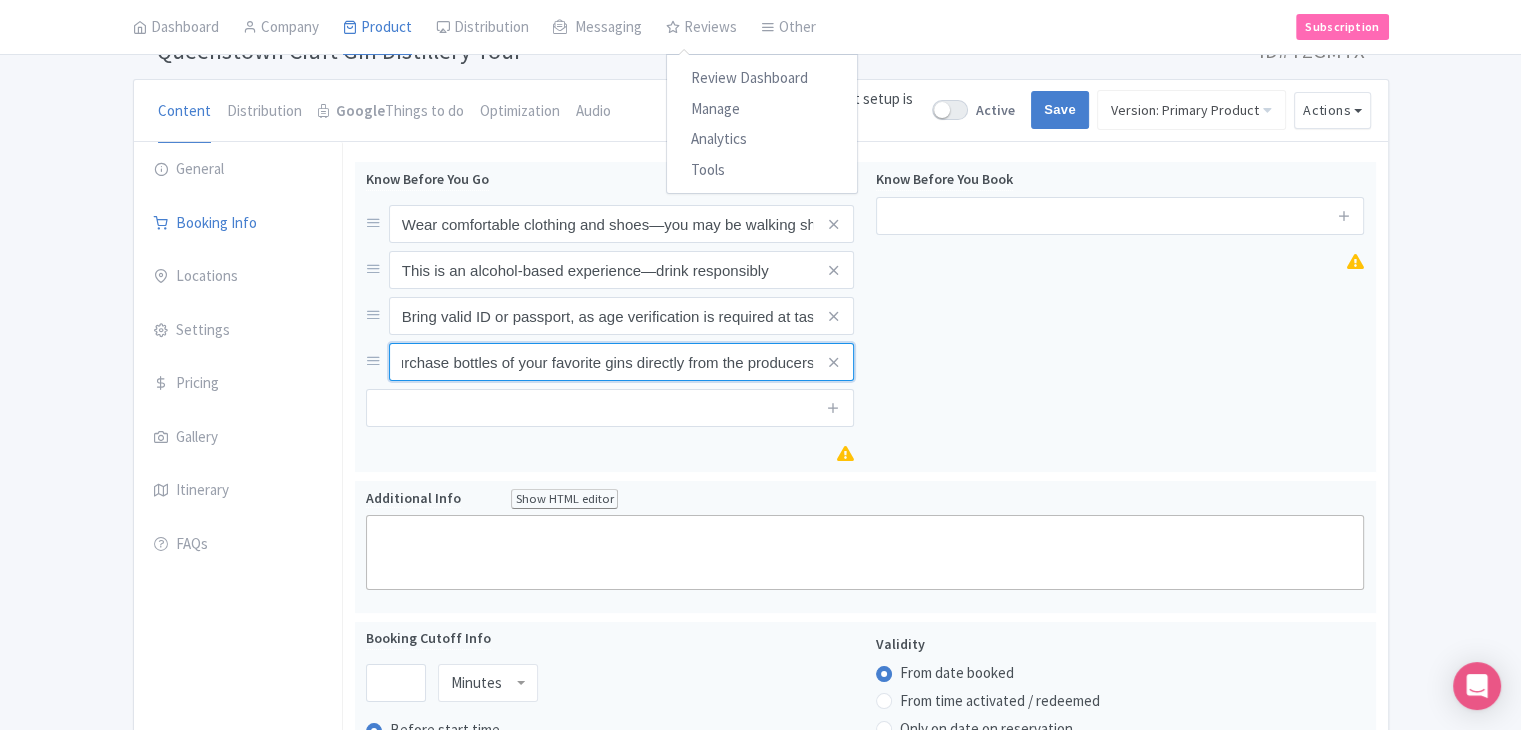 scroll, scrollTop: 0, scrollLeft: 0, axis: both 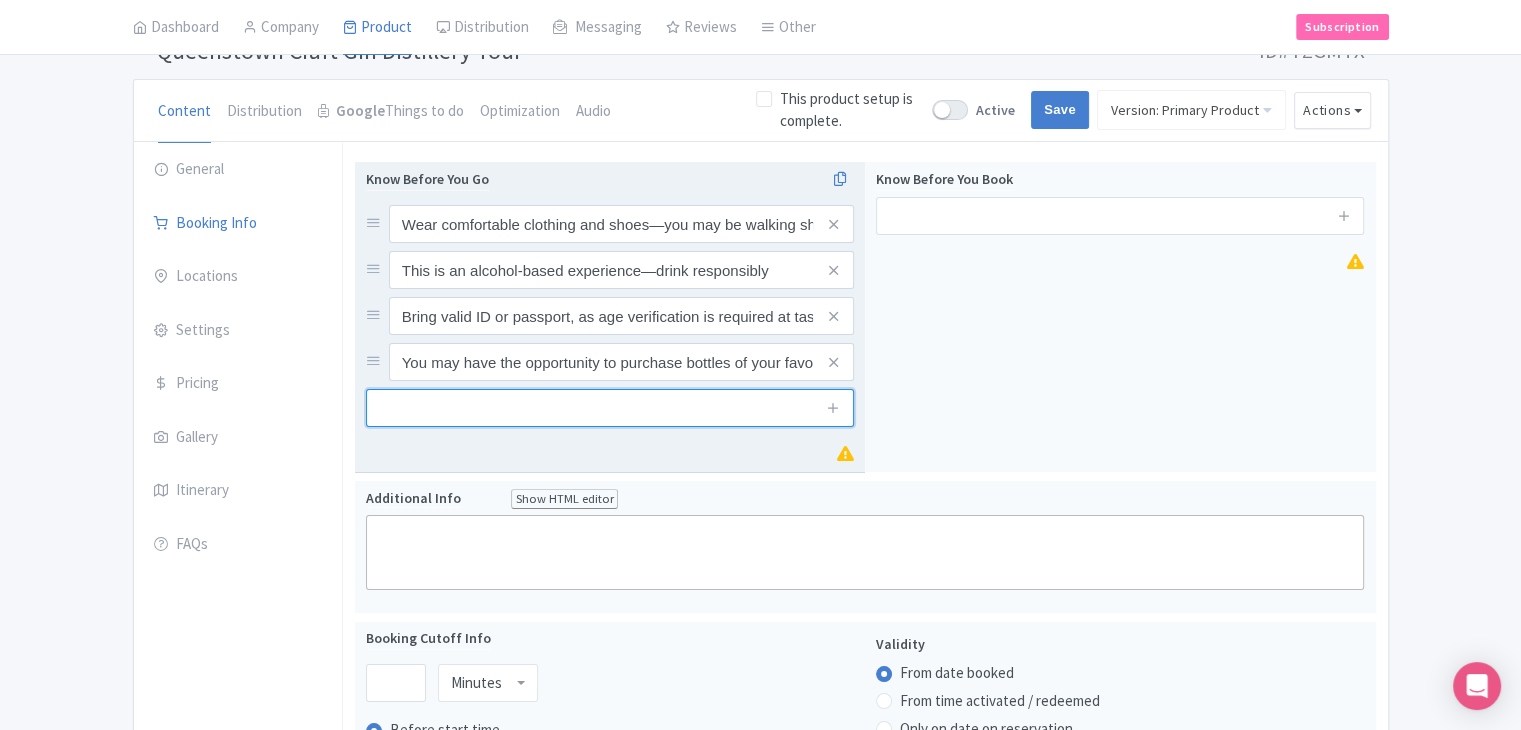 click at bounding box center [610, 408] 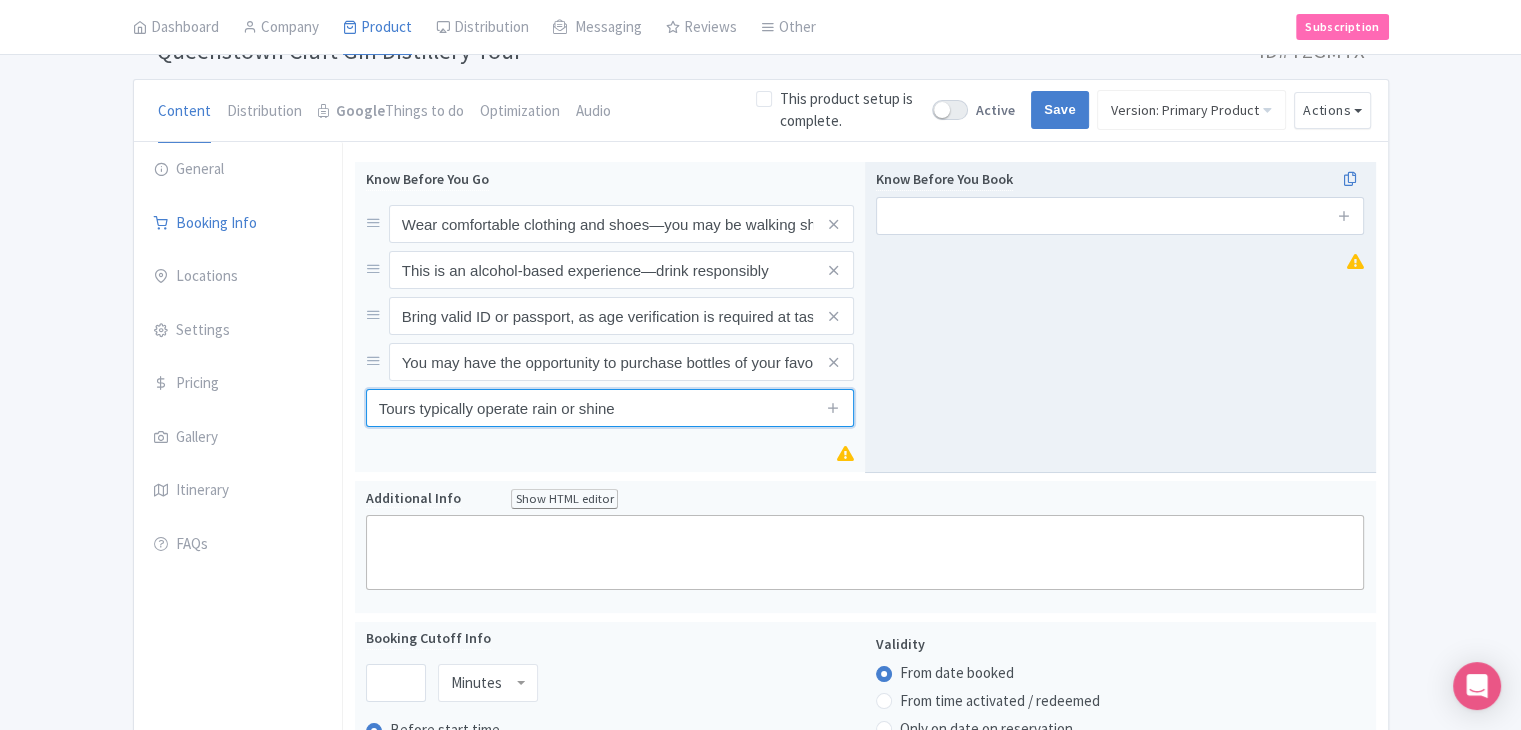type on "Tours typically operate rain or shine" 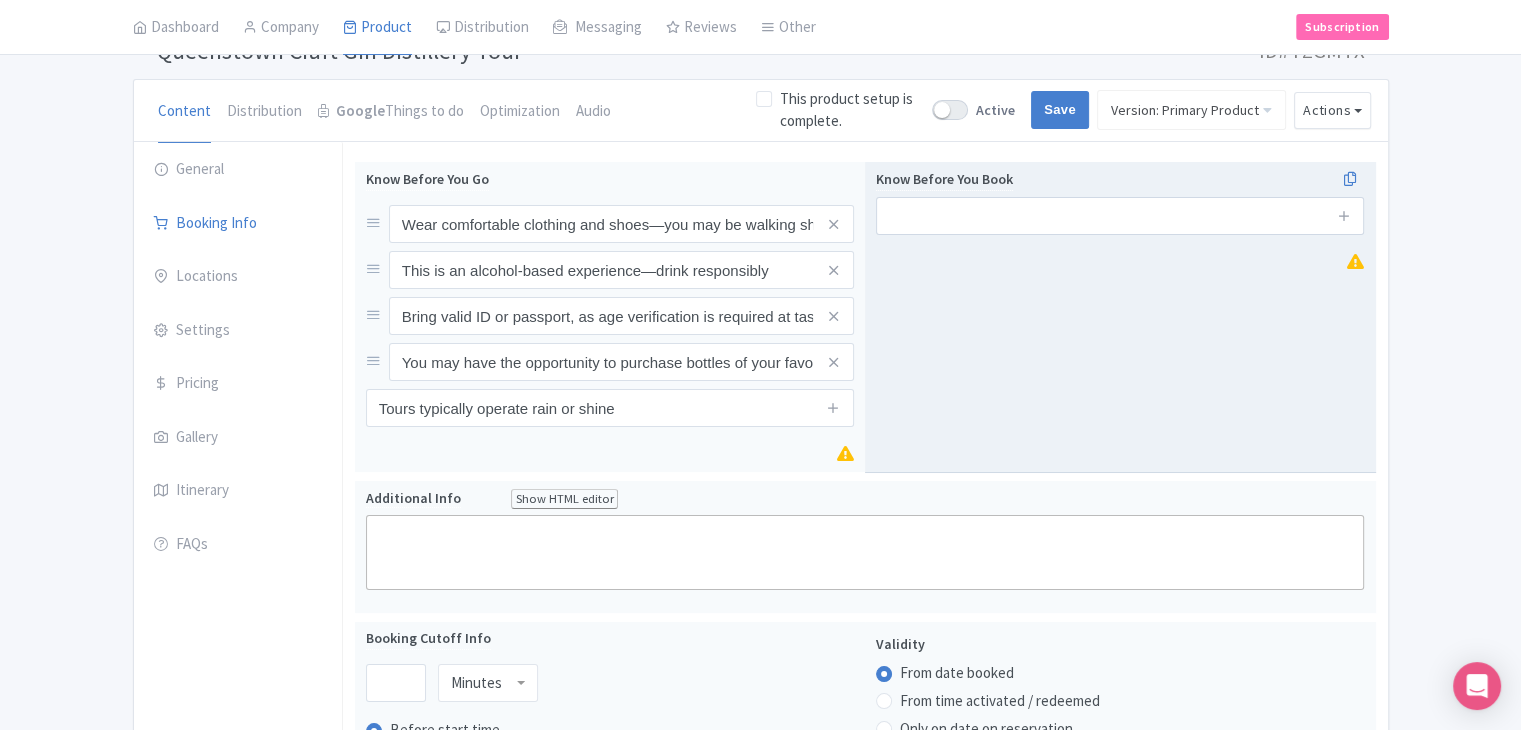 click on "Know Before You Book" at bounding box center [1120, 317] 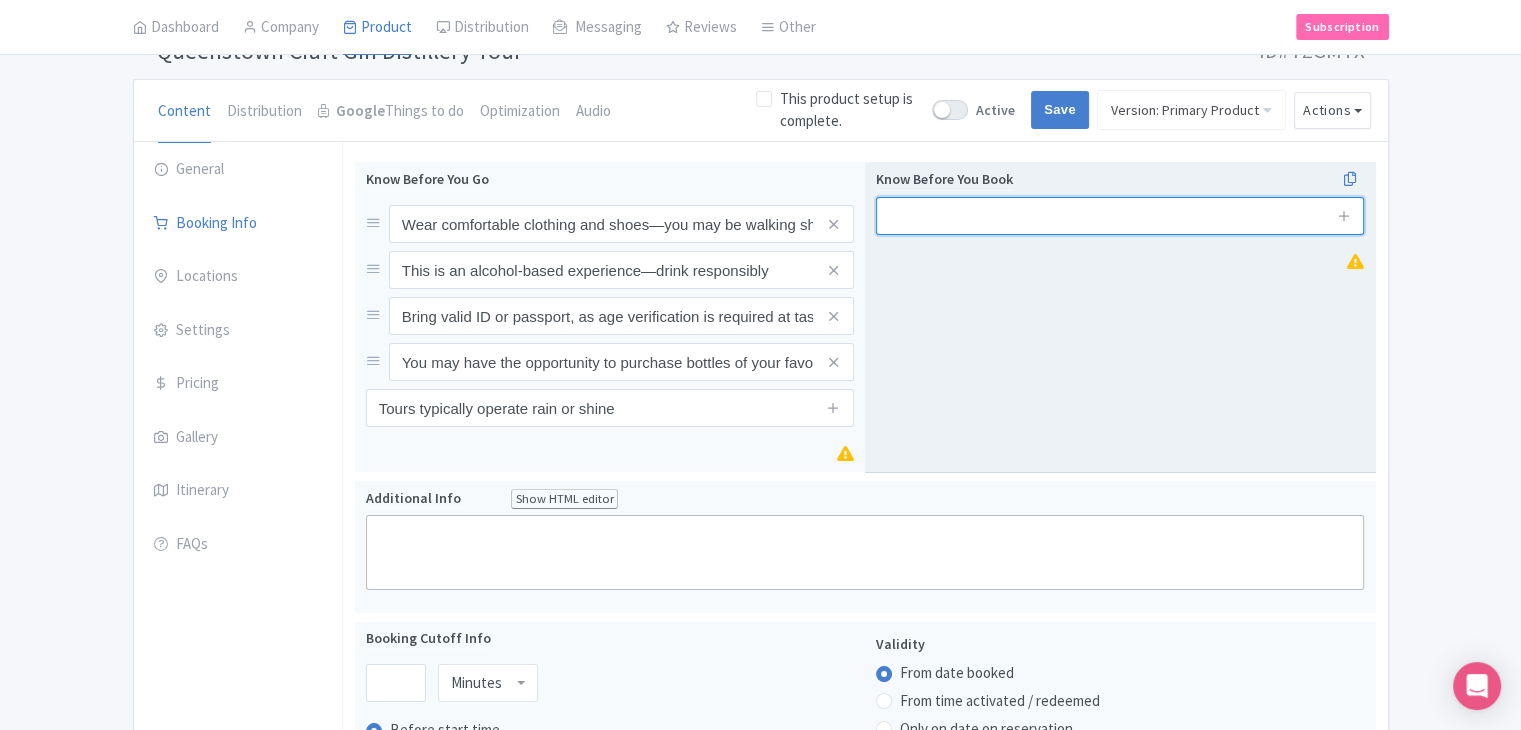 click at bounding box center (1120, 216) 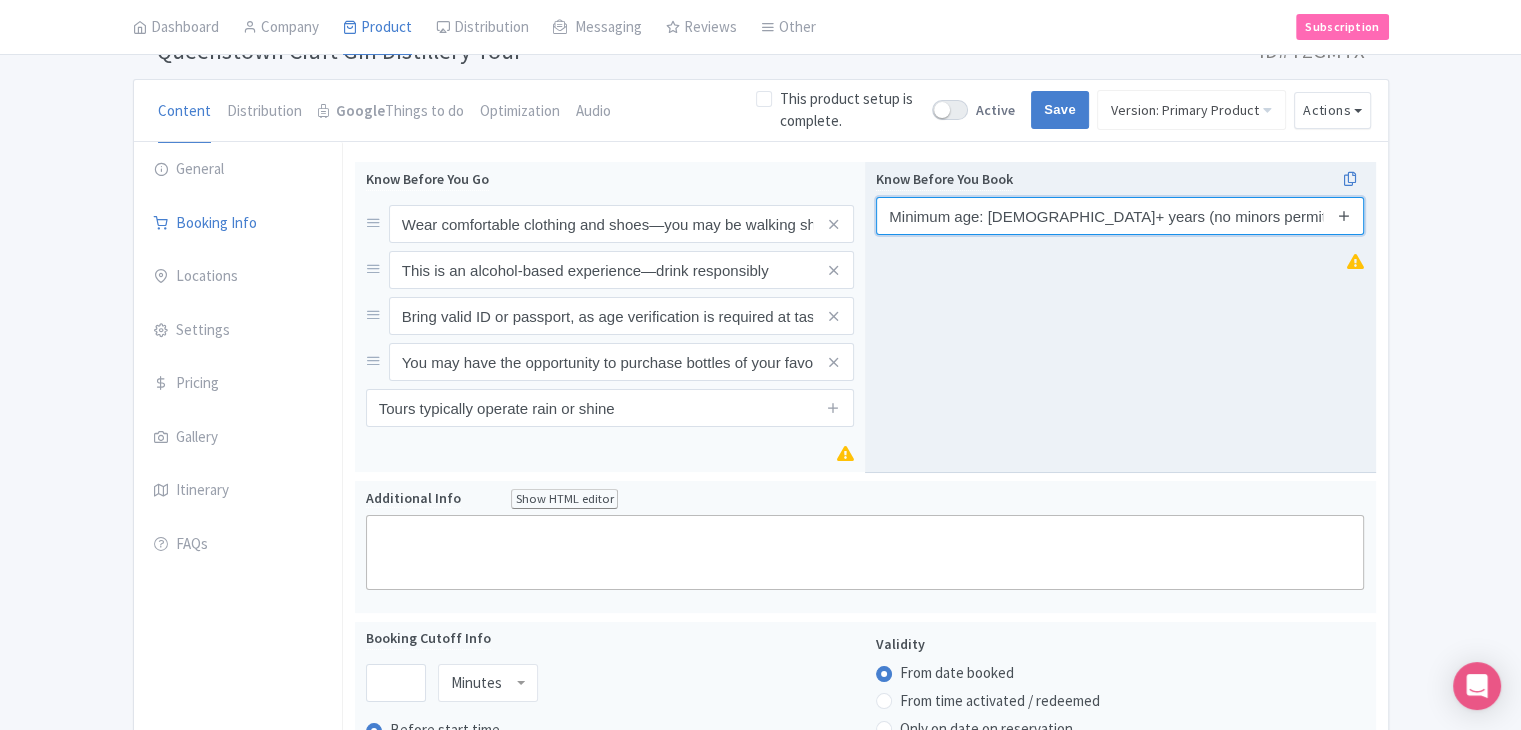type on "Minimum age: [DEMOGRAPHIC_DATA]+ years (no minors permitted)" 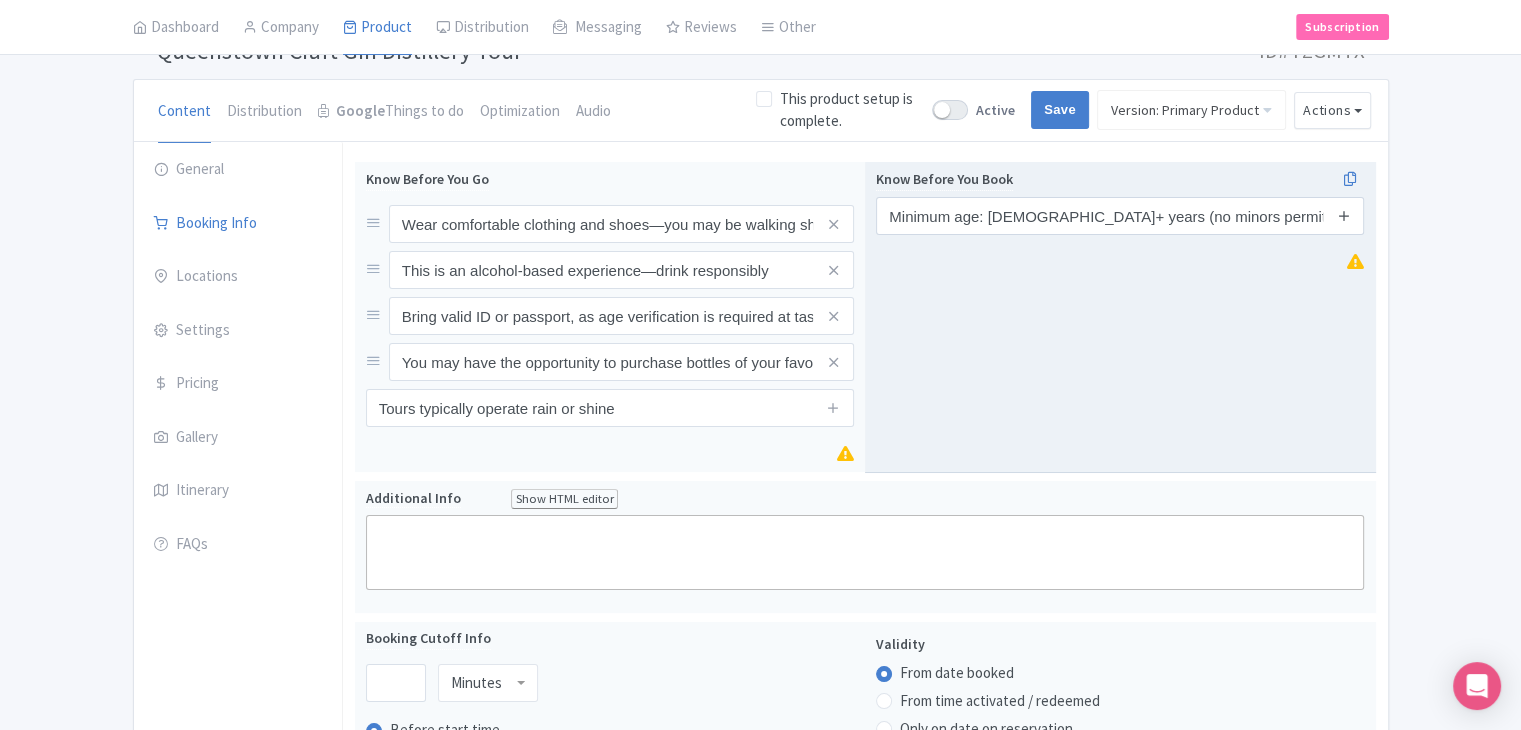 click at bounding box center (1344, 216) 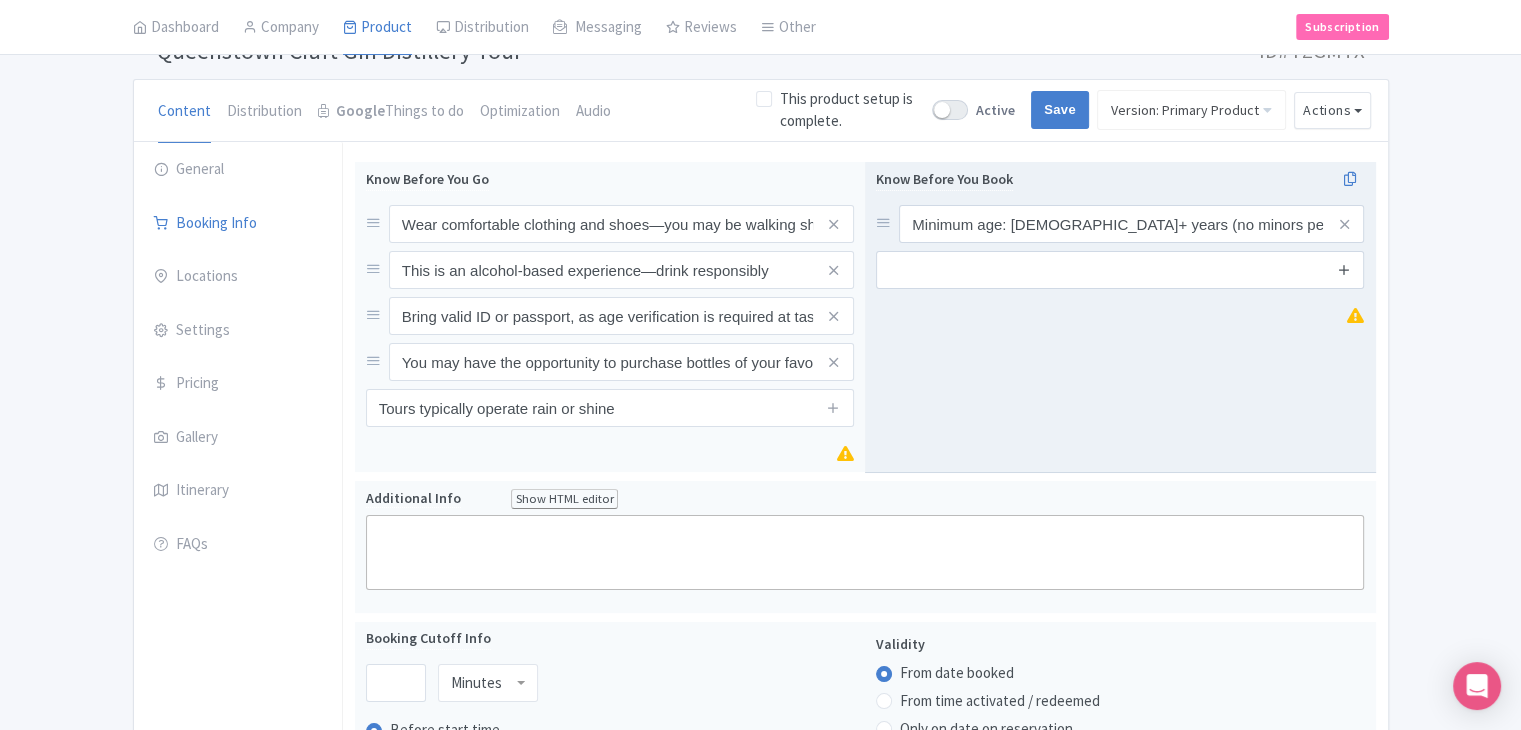 click at bounding box center (1344, 269) 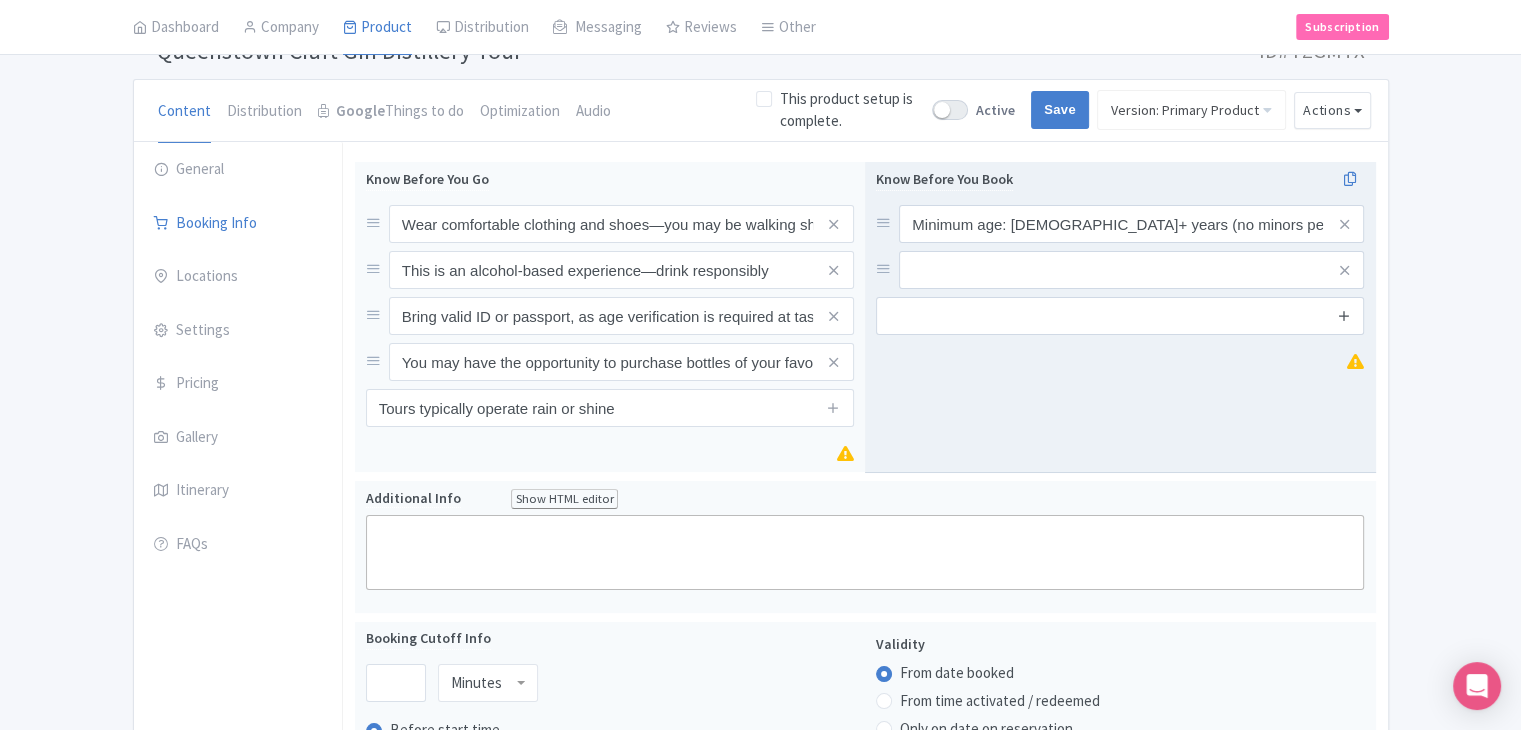 click at bounding box center [1344, 315] 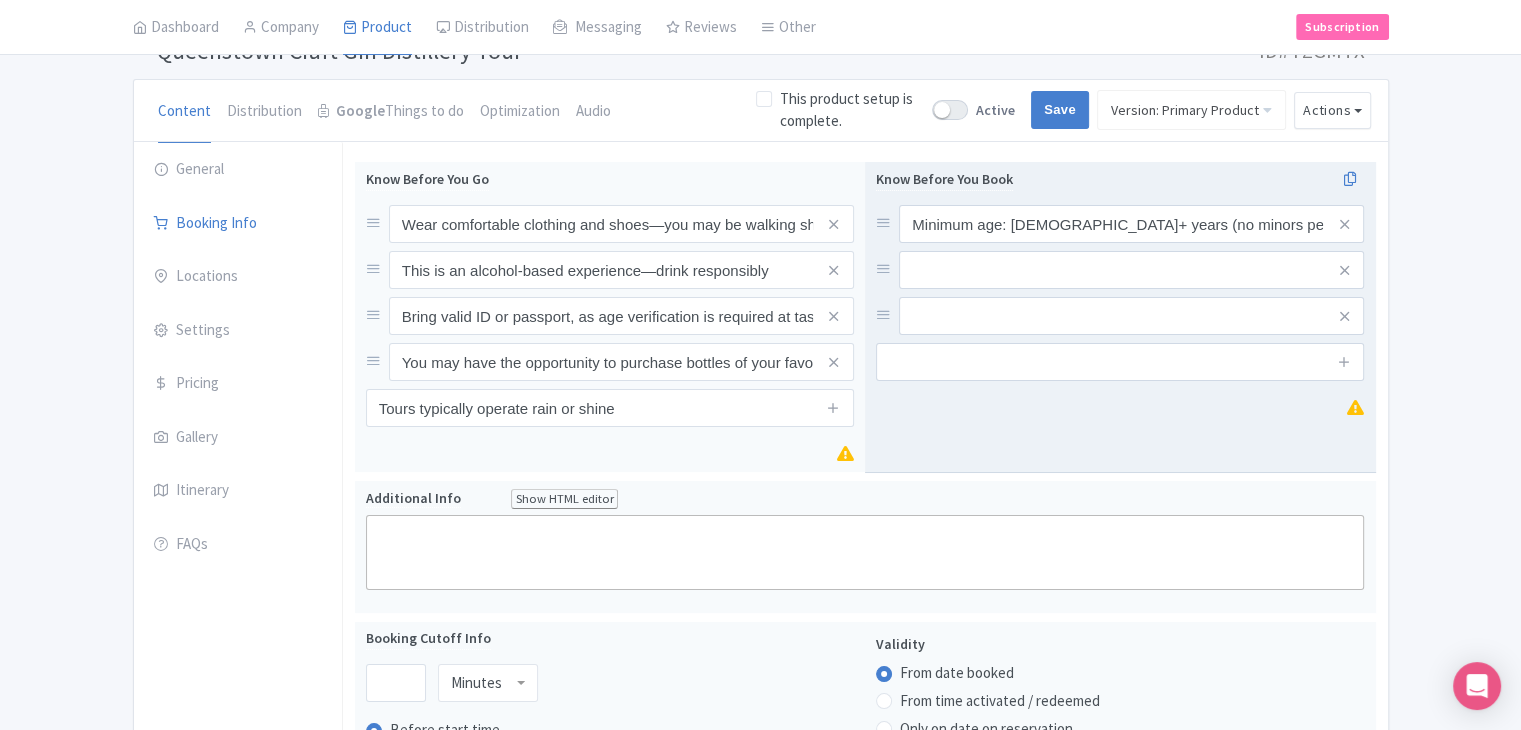 click on "Know Before You Book Minimum age: 18+ years (no minors permitted)" at bounding box center (1120, 274) 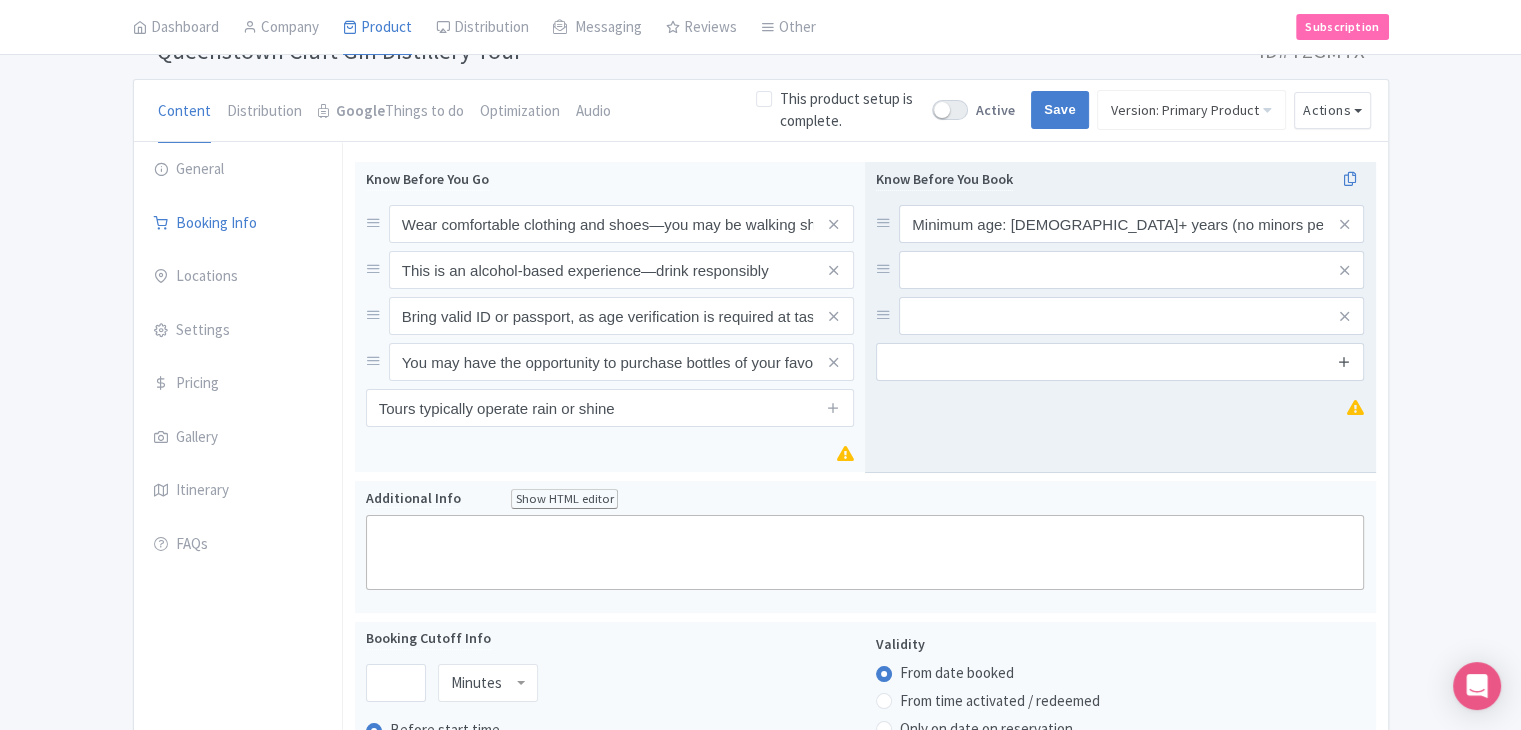click at bounding box center (1344, 361) 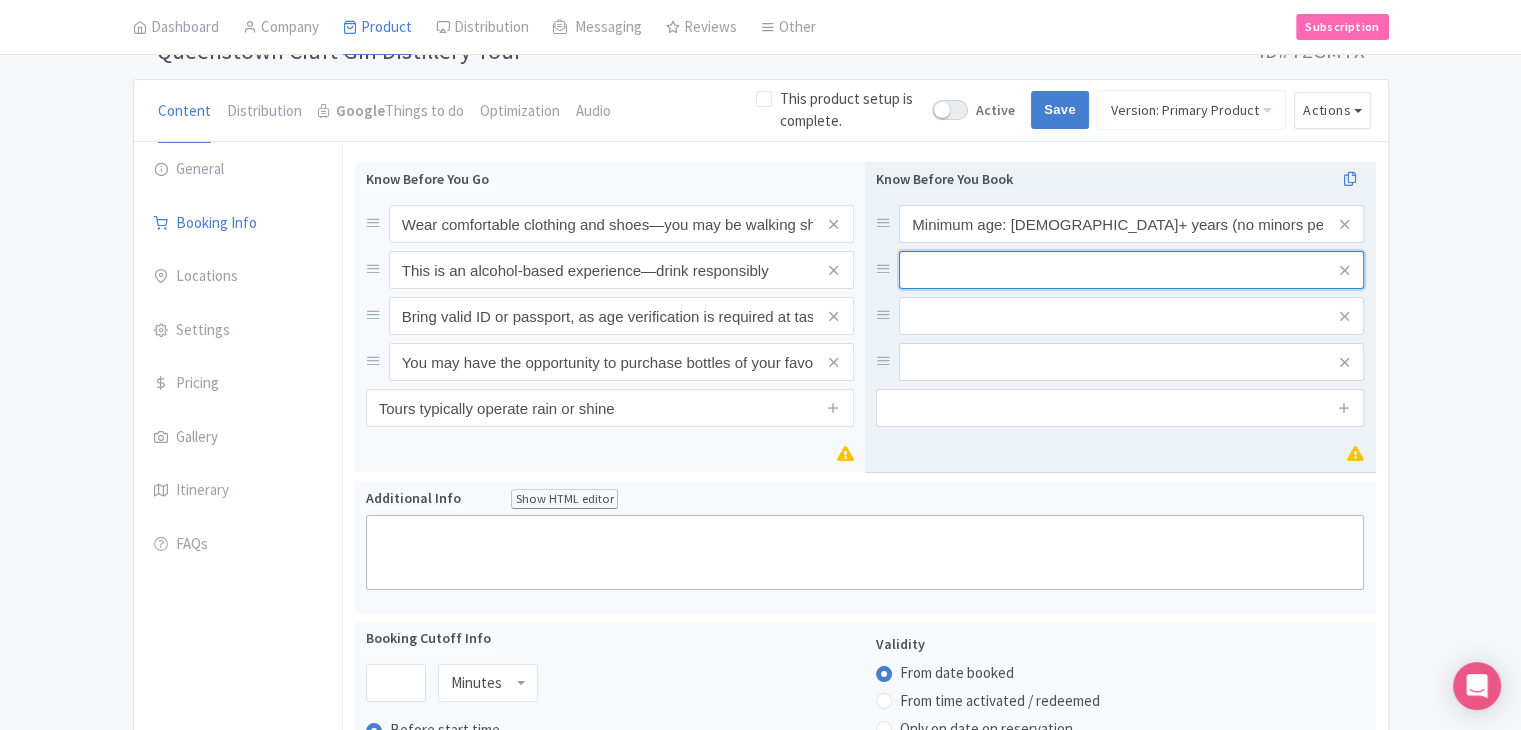 click at bounding box center [1131, 224] 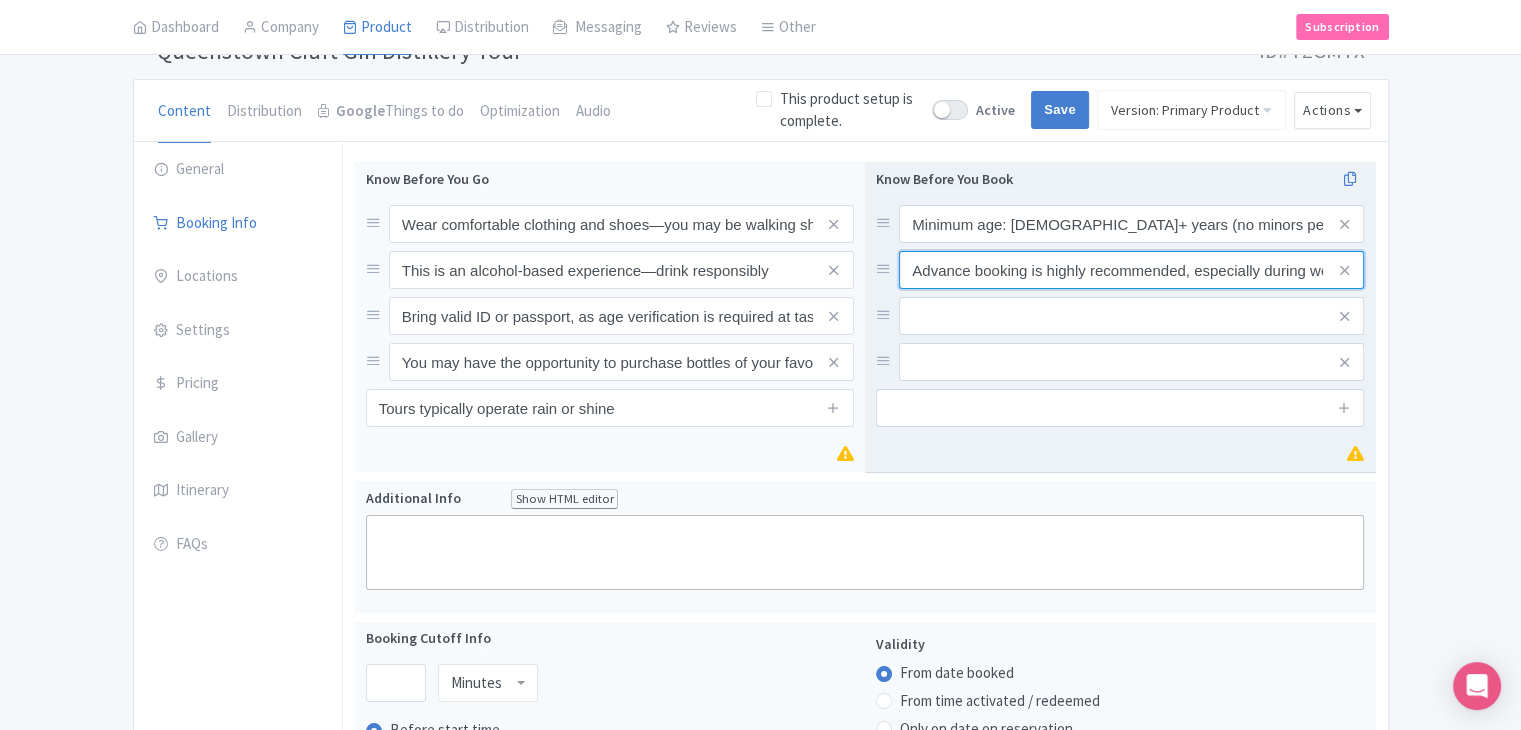 scroll, scrollTop: 0, scrollLeft: 141, axis: horizontal 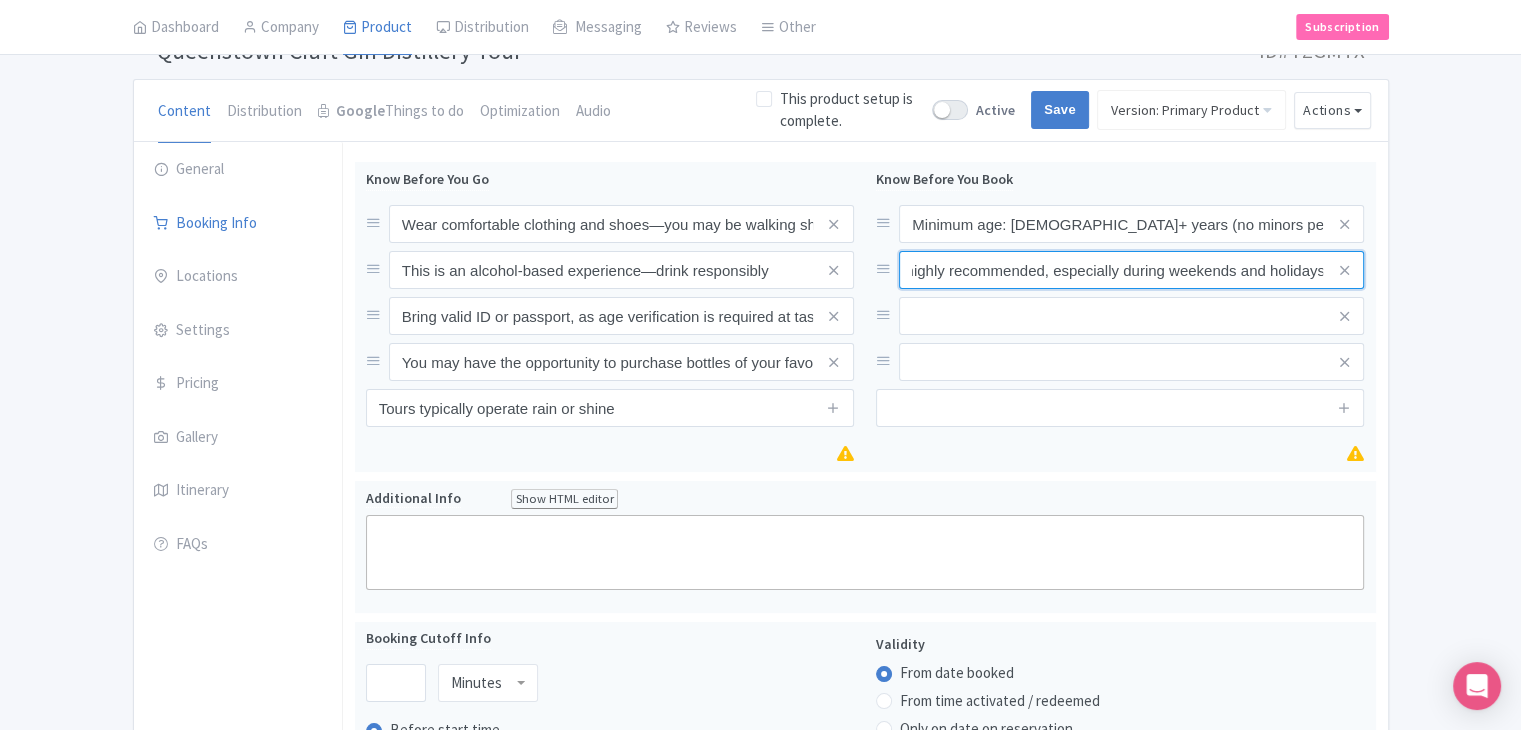 type on "Advance booking is highly recommended, especially during weekends and holidays" 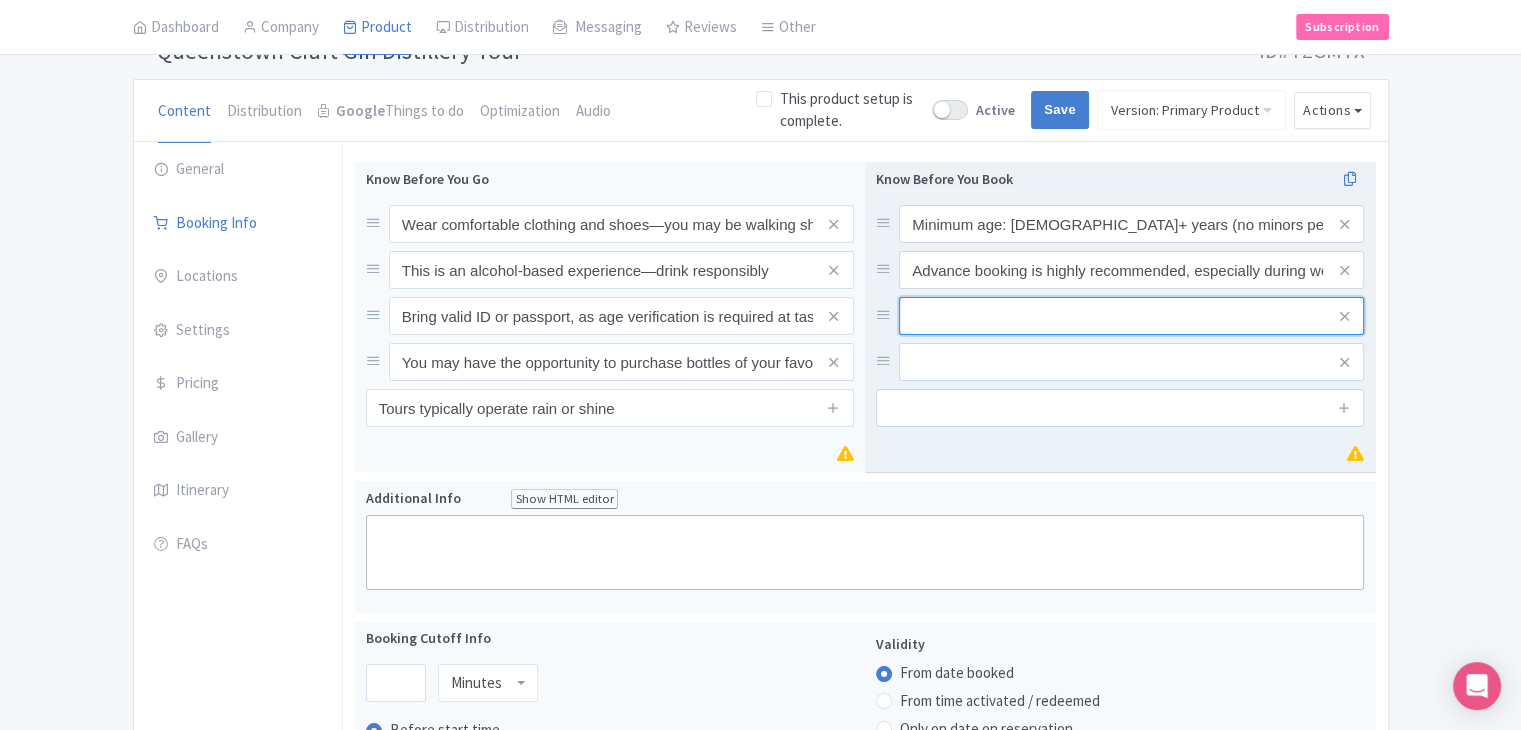 click at bounding box center [1131, 224] 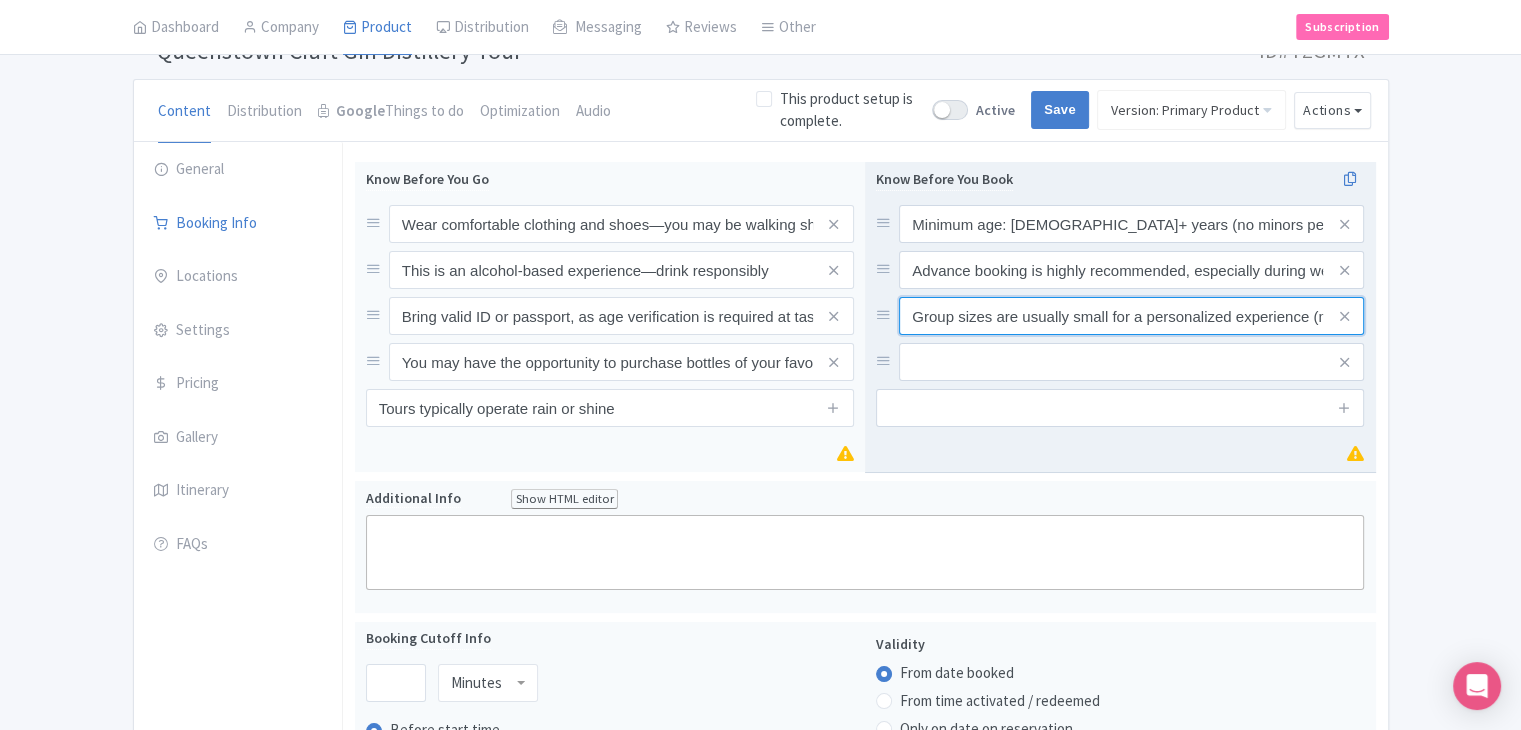 scroll, scrollTop: 0, scrollLeft: 122, axis: horizontal 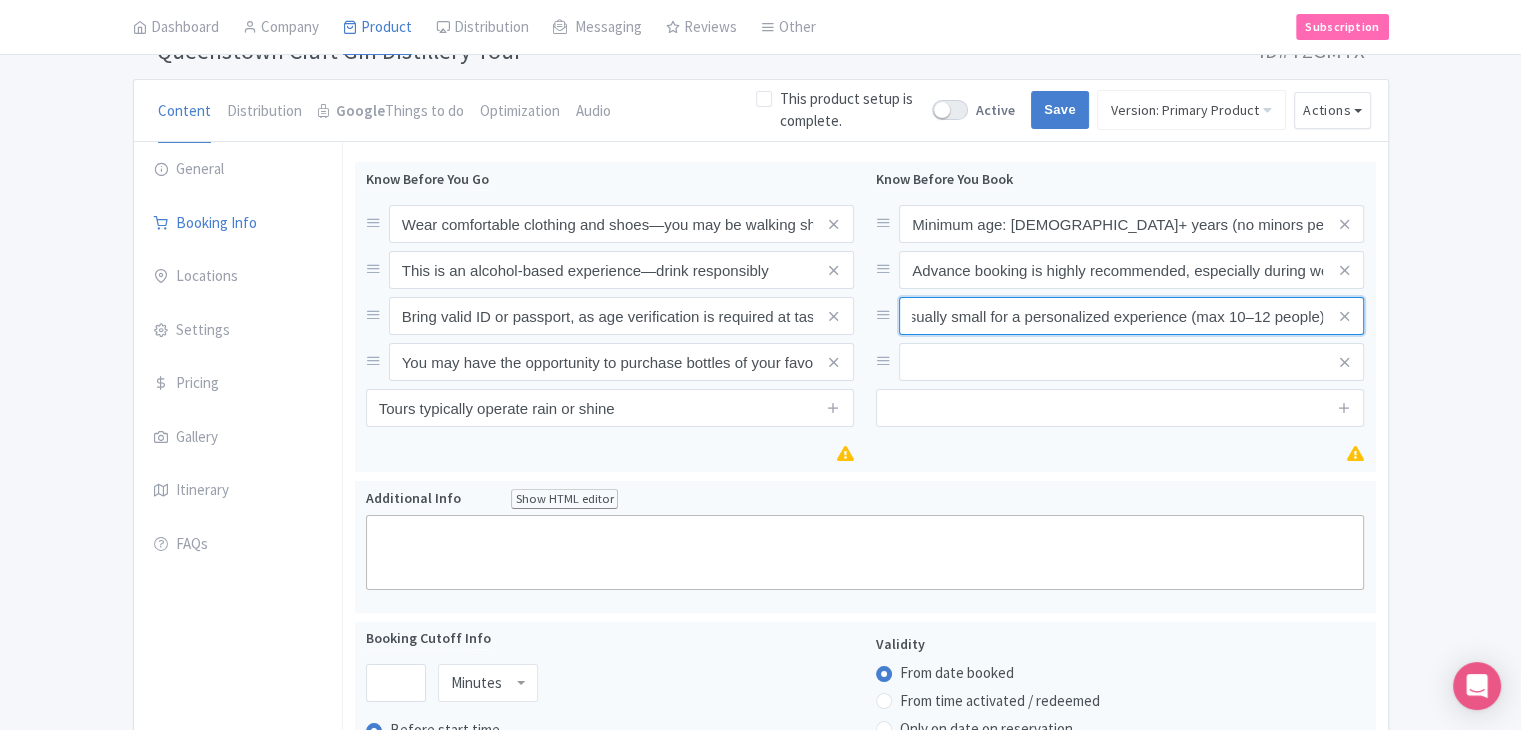 type on "Group sizes are usually small for a personalized experience (max 10–12 people)" 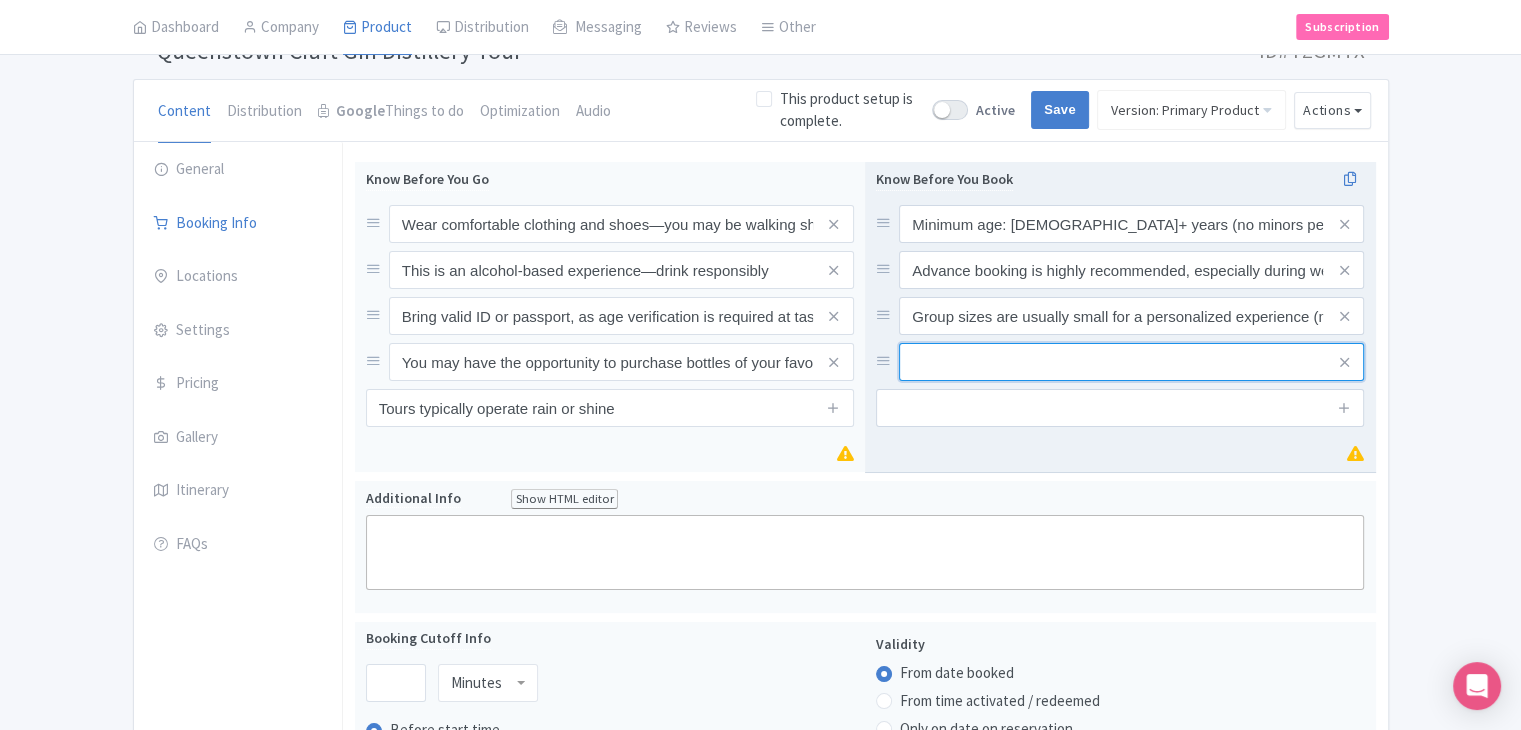 click at bounding box center [1131, 224] 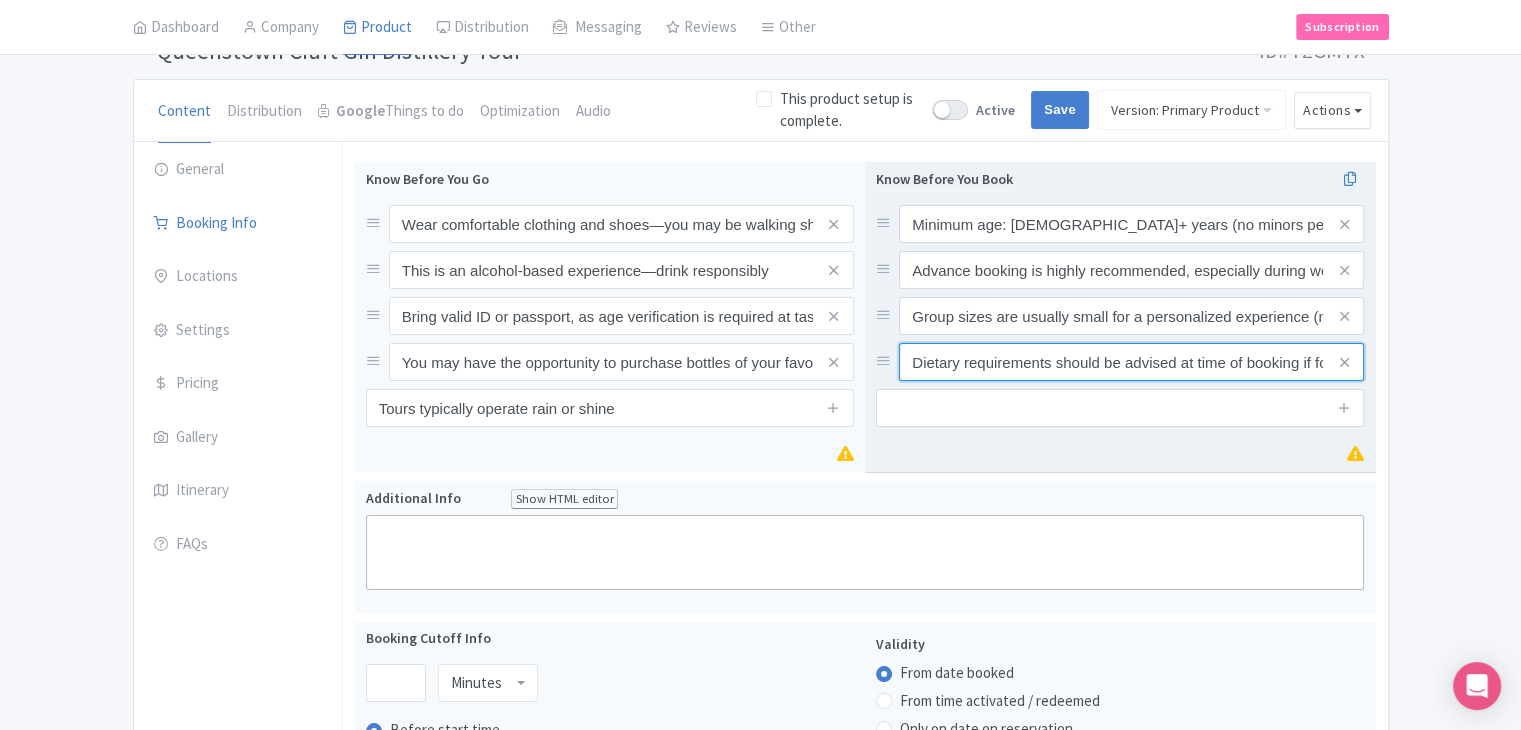 scroll, scrollTop: 0, scrollLeft: 95, axis: horizontal 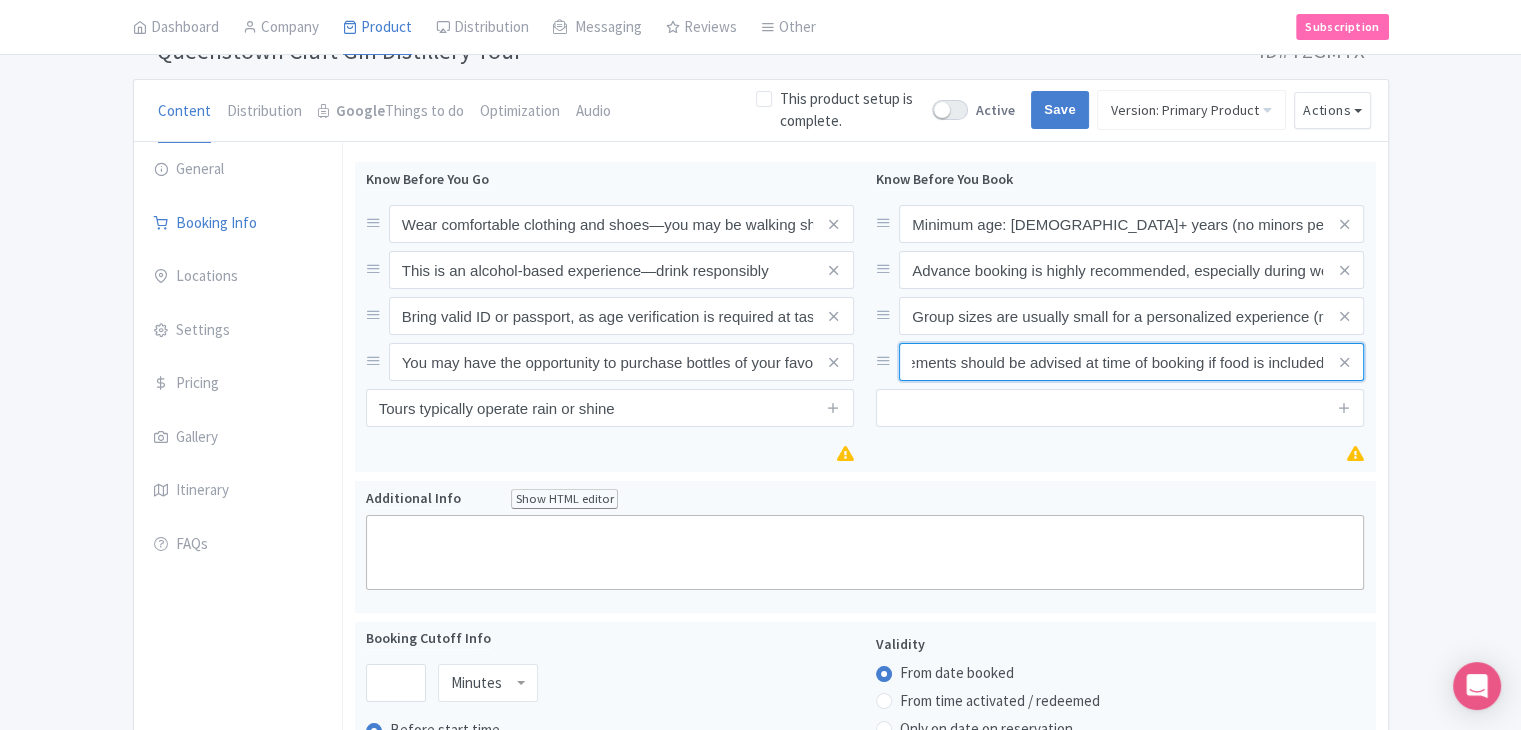 type on "Dietary requirements should be advised at time of booking if food is included" 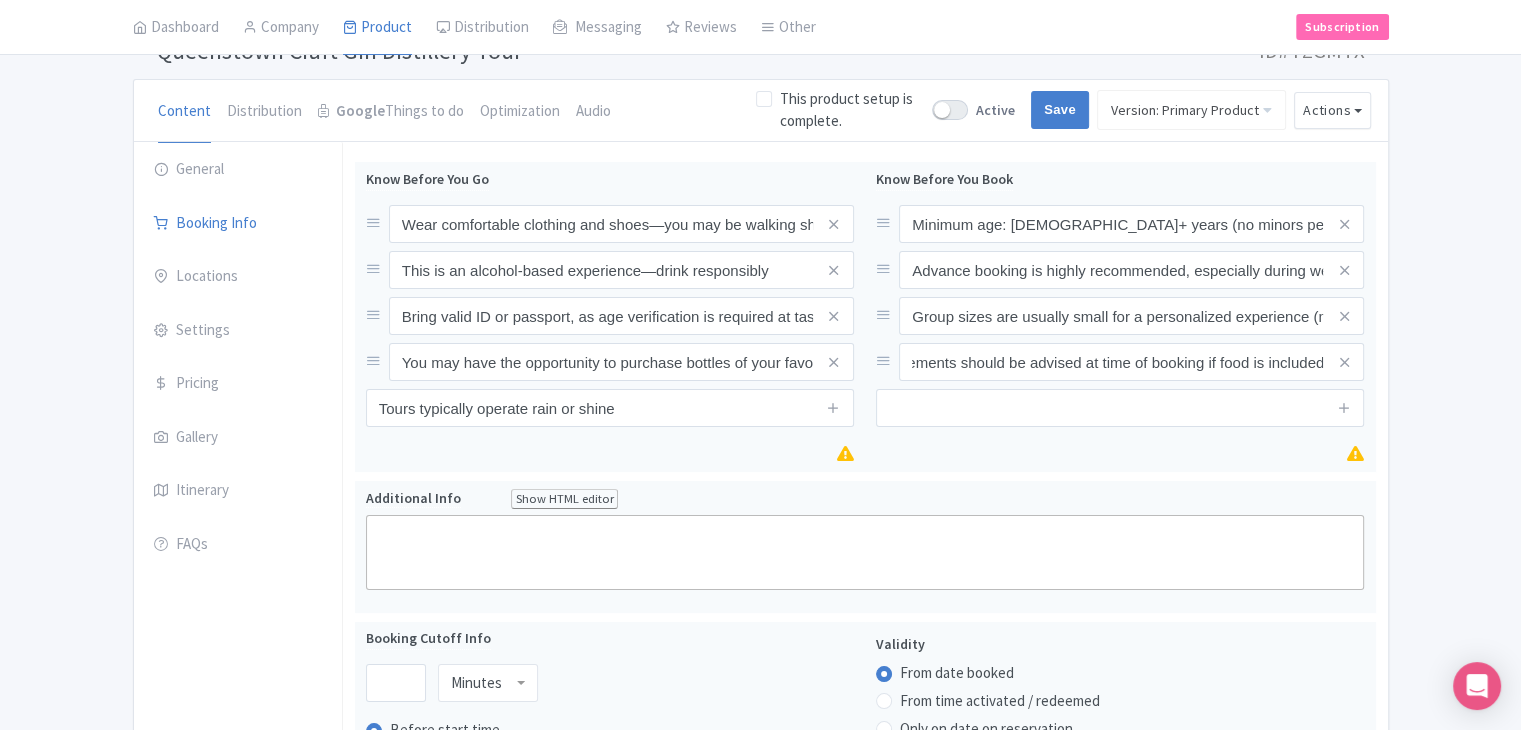 click on "Dashboard
Company
Product
My Products
Image Library
Rate Sheets
Distribution
Manage Resellers
Manage Contacts
Product Listings
Listings Optimizer
Affiliate
Promotions
Messaging
Outbox
New Announcement
Manage Message Templates
Reviews
Review Dashboard
Manage
Analytics
Tools
Other
Help Documents
Connections
View All Magpie Products
Magpie Pricing
Subscription" at bounding box center (761, 27) 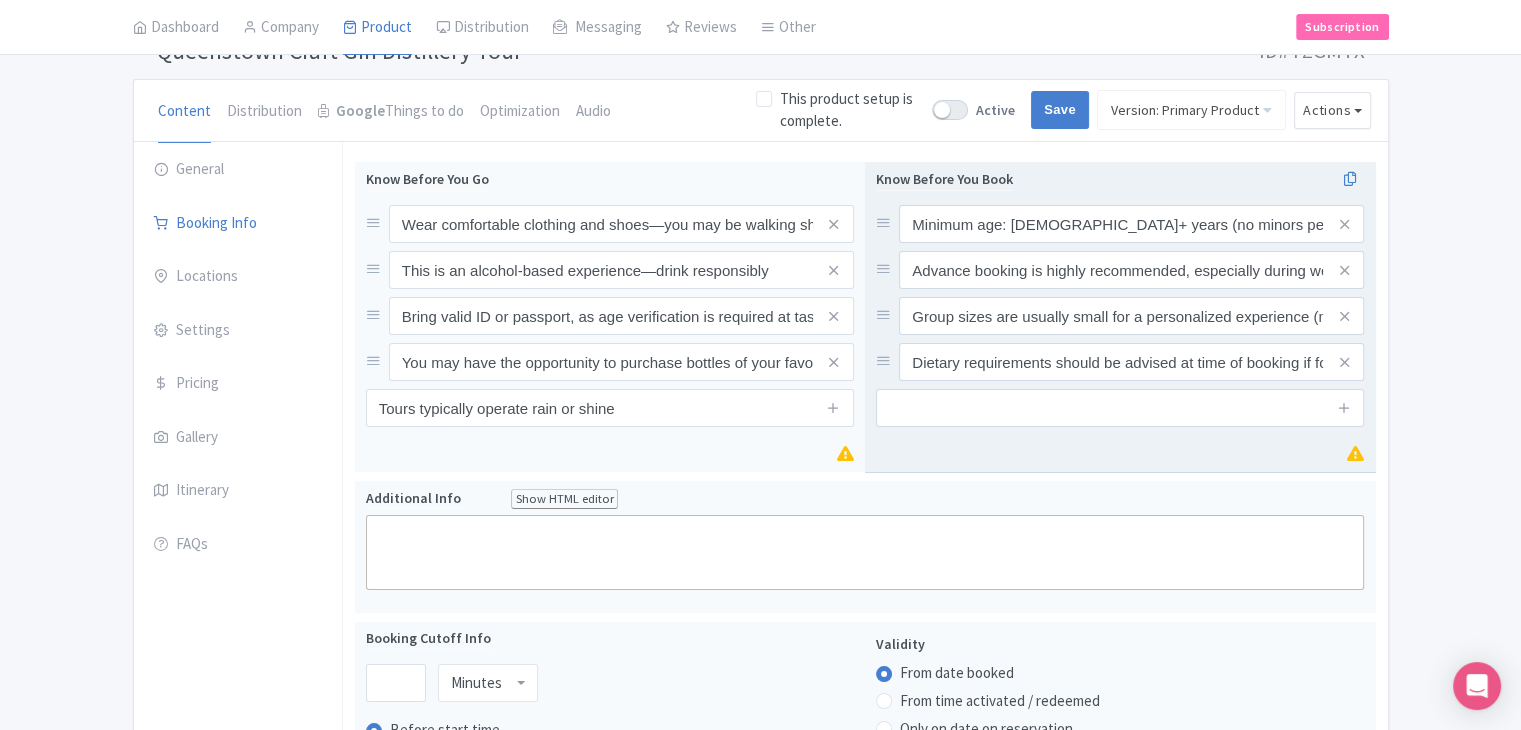 click on "Know Before You Book Minimum age: 18+ years (no minors permitted) Advance booking is highly recommended, especially during weekends and holidays Group sizes are usually small for a personalized experience (max 10–12 people) Dietary requirements should be advised at time of booking if food is included" at bounding box center (1120, 297) 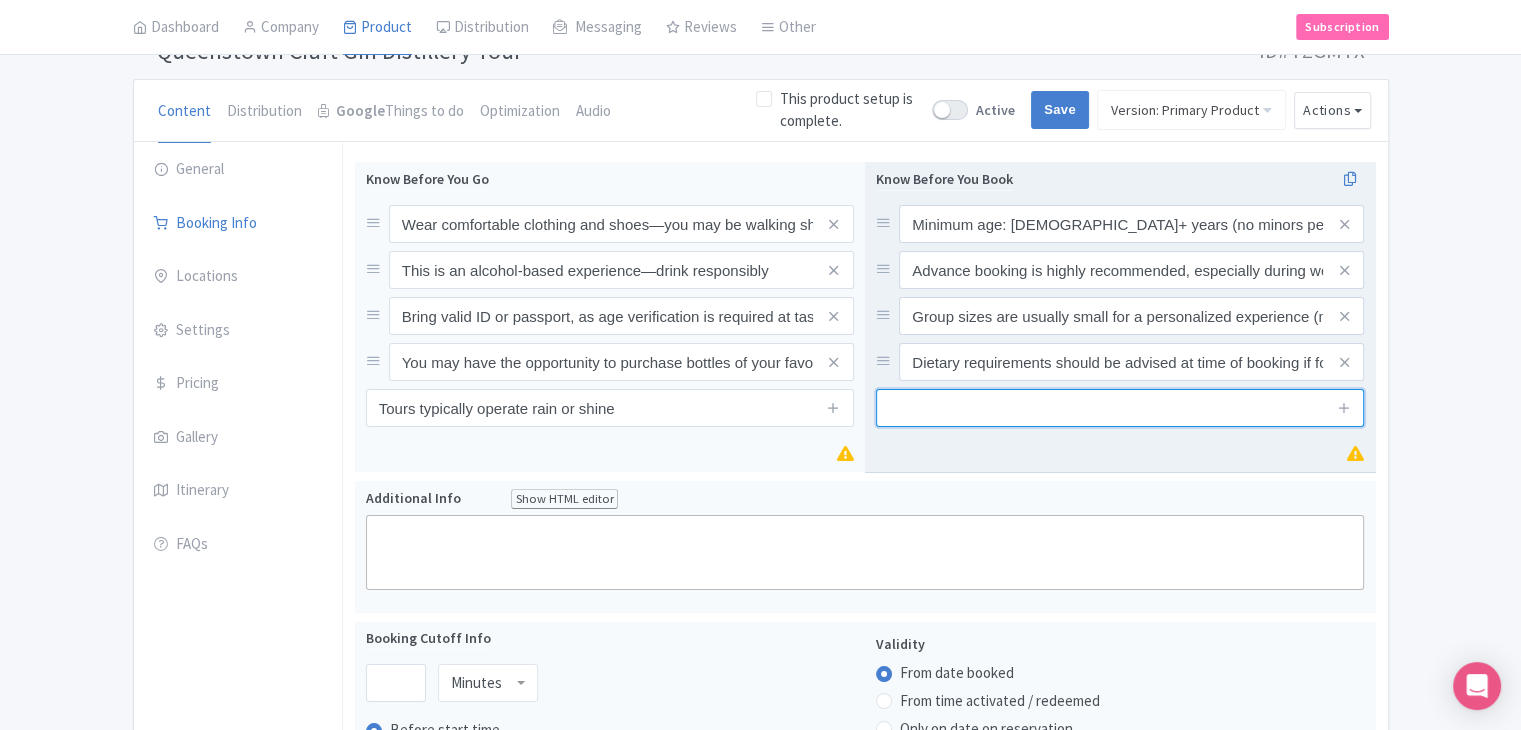 click at bounding box center [1120, 408] 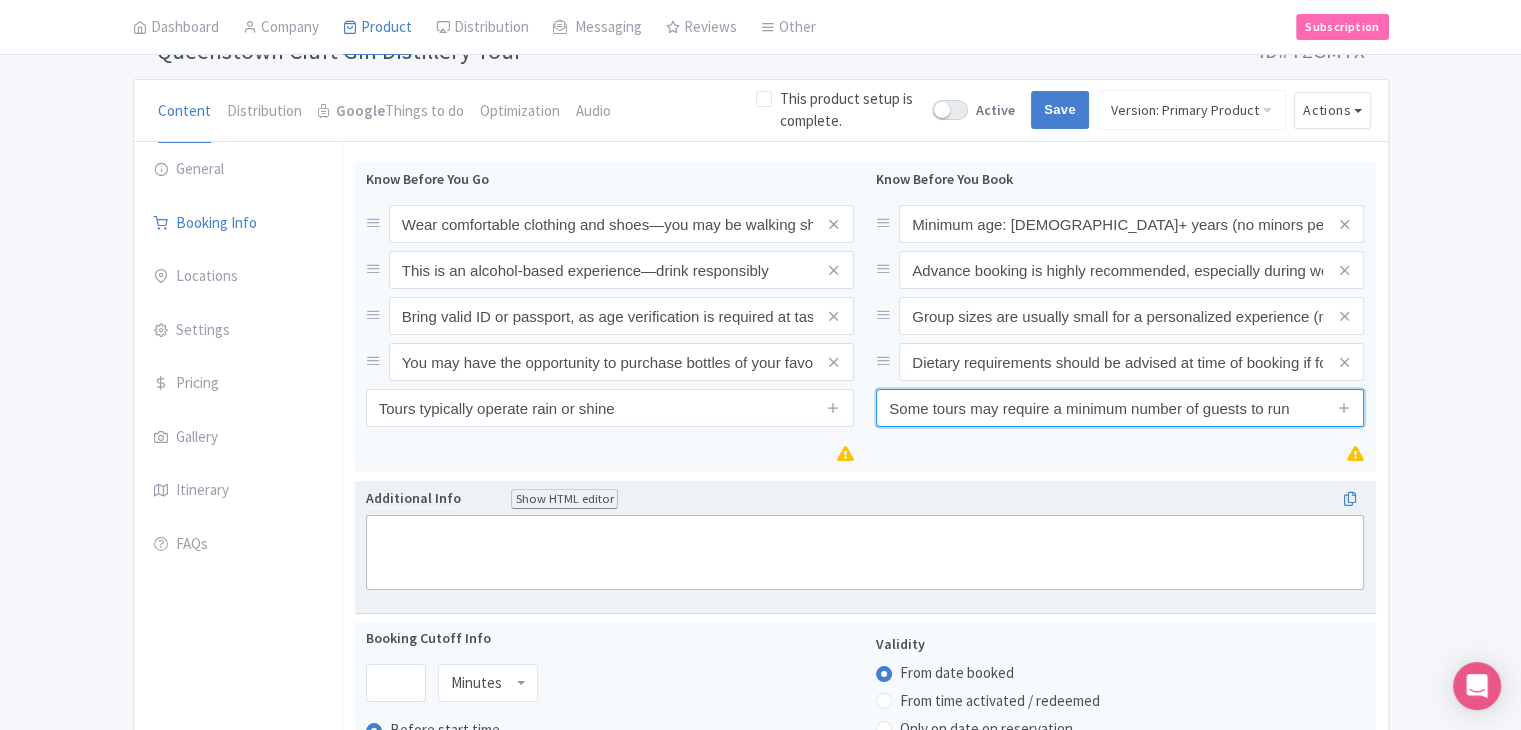 type on "Some tours may require a minimum number of guests to run" 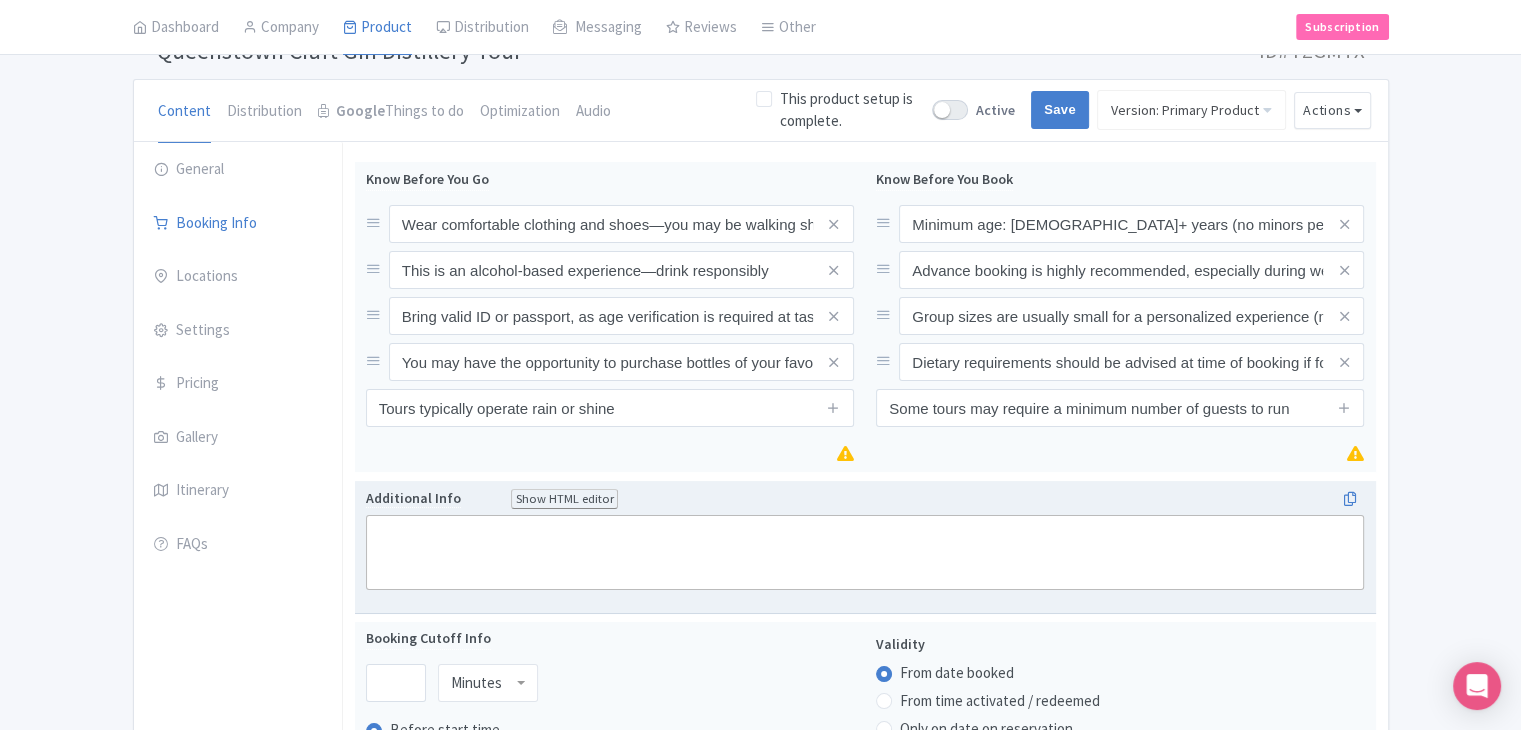 click on "Additional Info Show HTML editor
Bold
Italic
Strikethrough
Link
Heading
Quote
Code
Bullets
Numbers
Decrease Level
Increase Level
Attach Files
Undo
Redo
Link
Unlink" at bounding box center (865, 539) 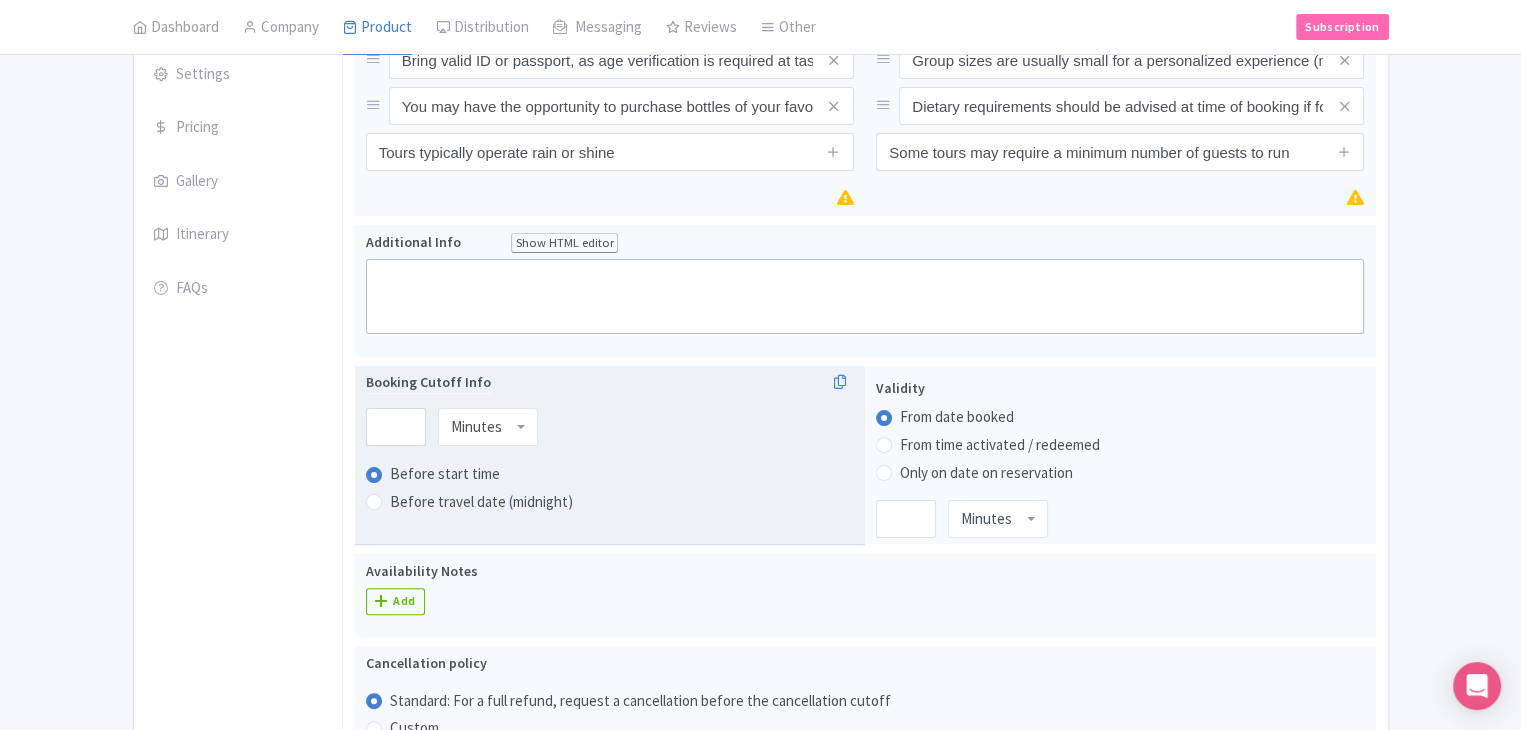 scroll, scrollTop: 452, scrollLeft: 0, axis: vertical 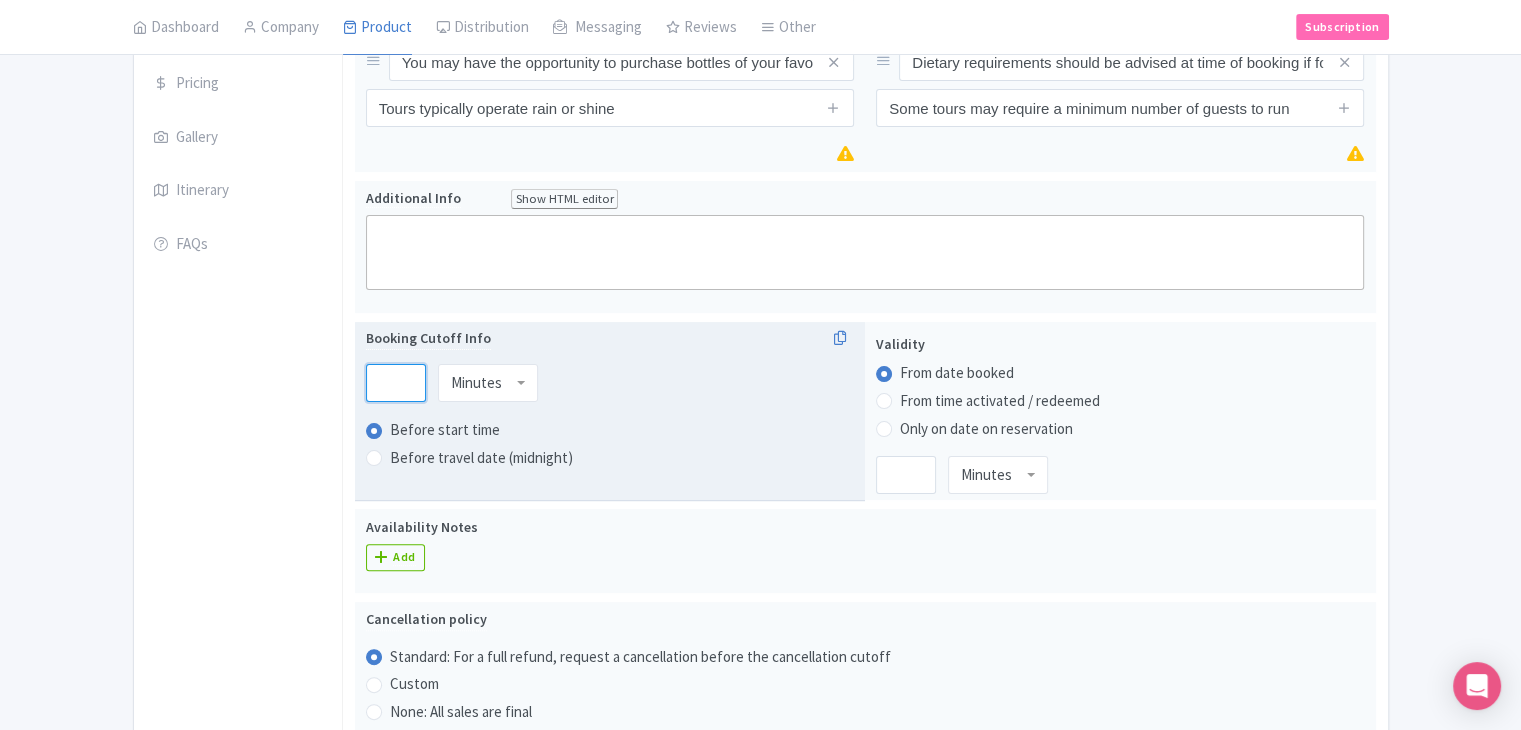 click at bounding box center (396, 383) 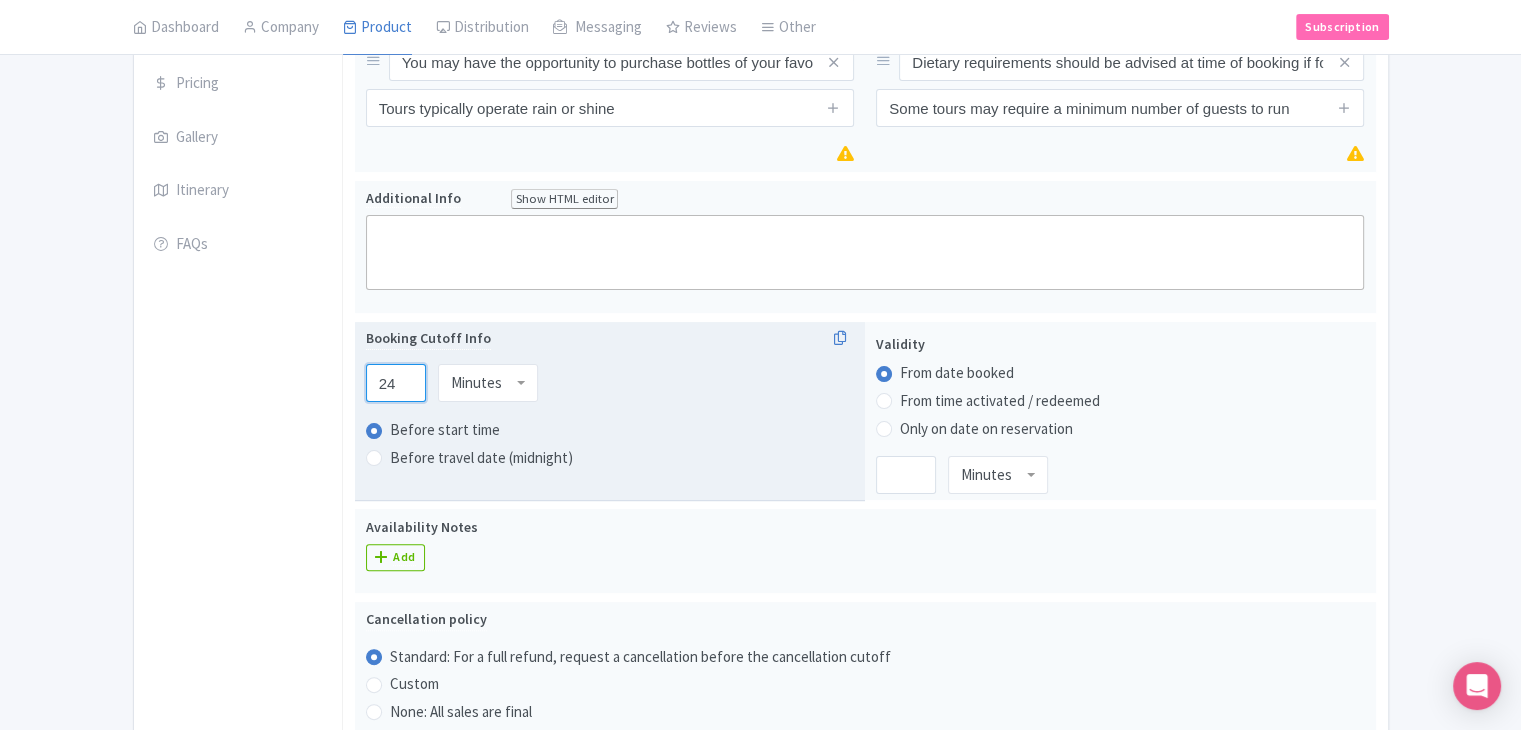 type on "24" 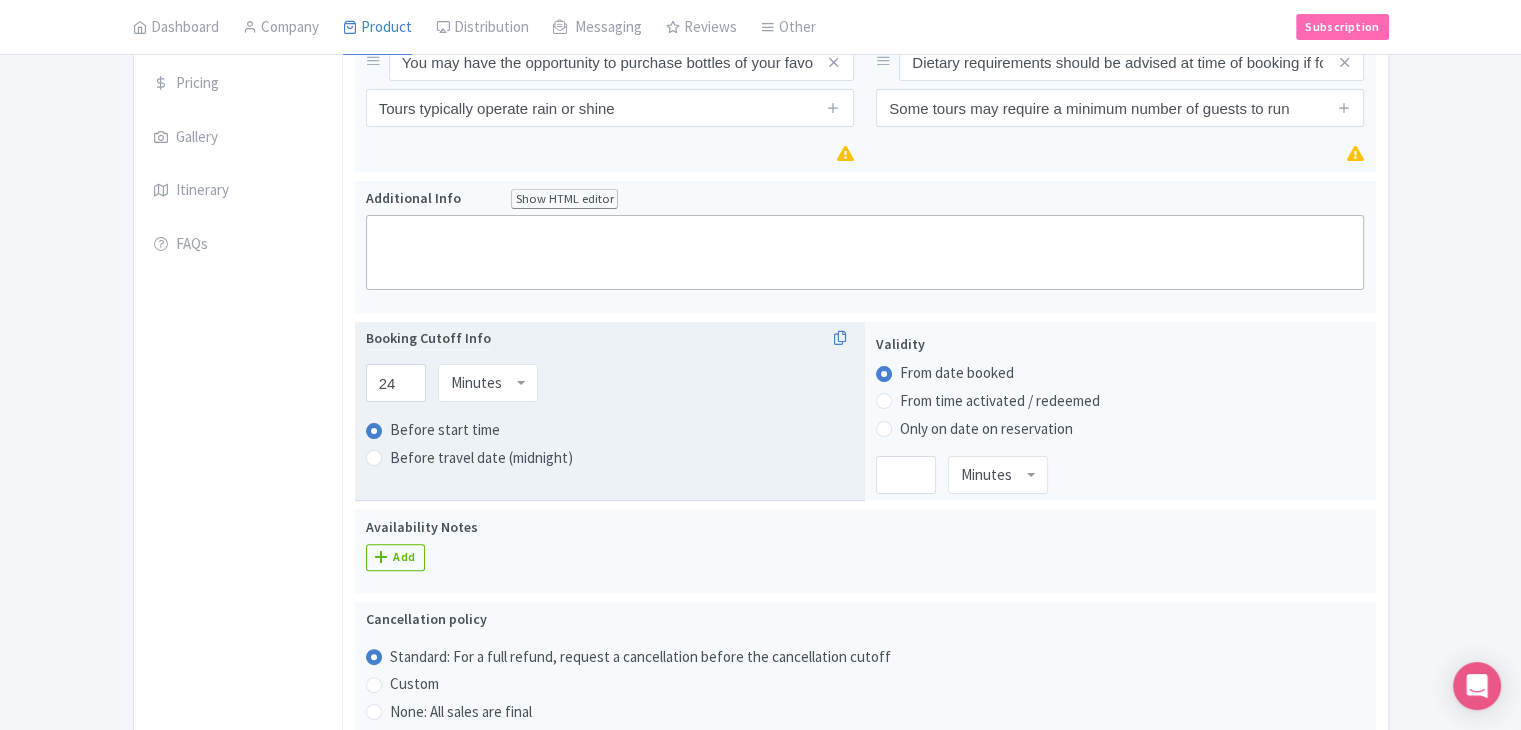 click at bounding box center (504, 383) 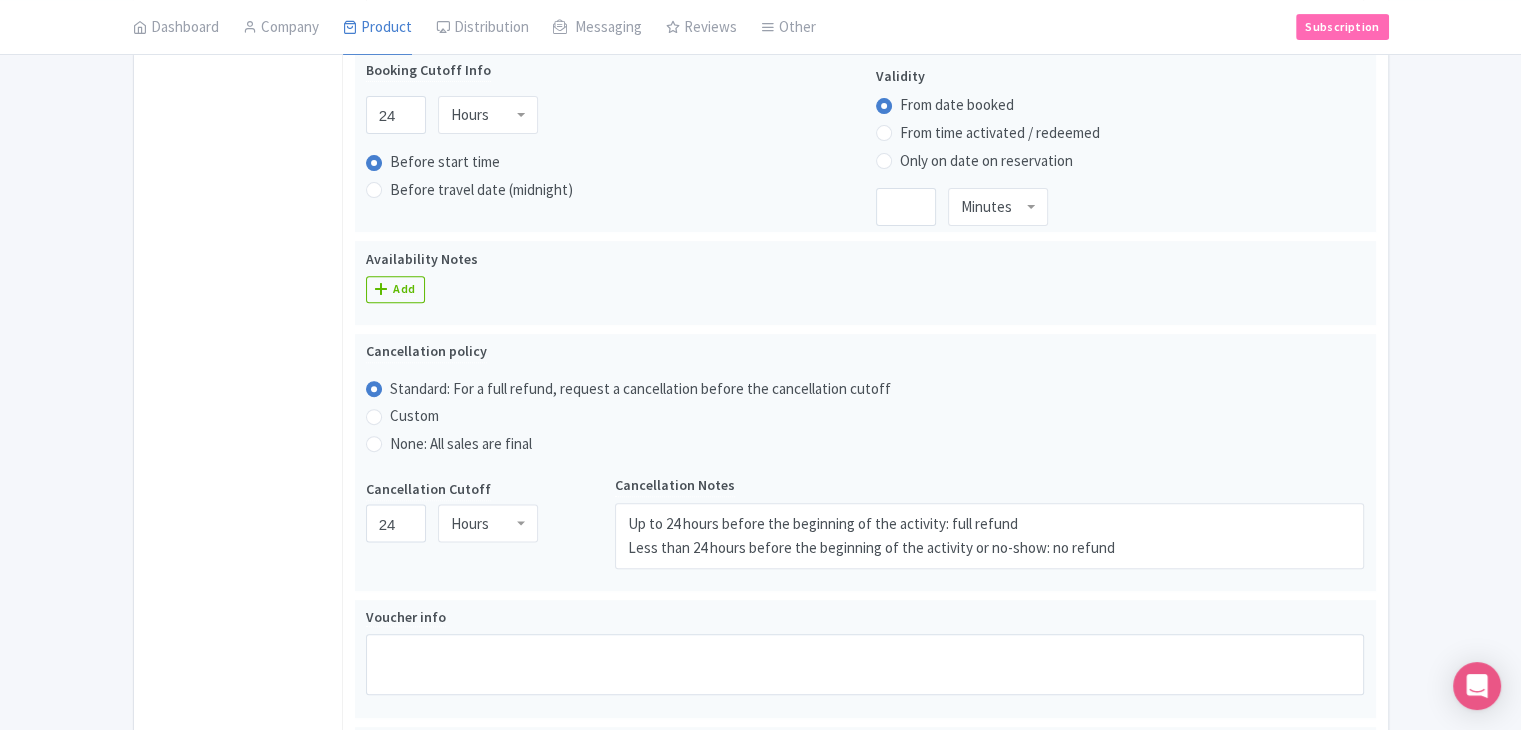 scroll, scrollTop: 1126, scrollLeft: 0, axis: vertical 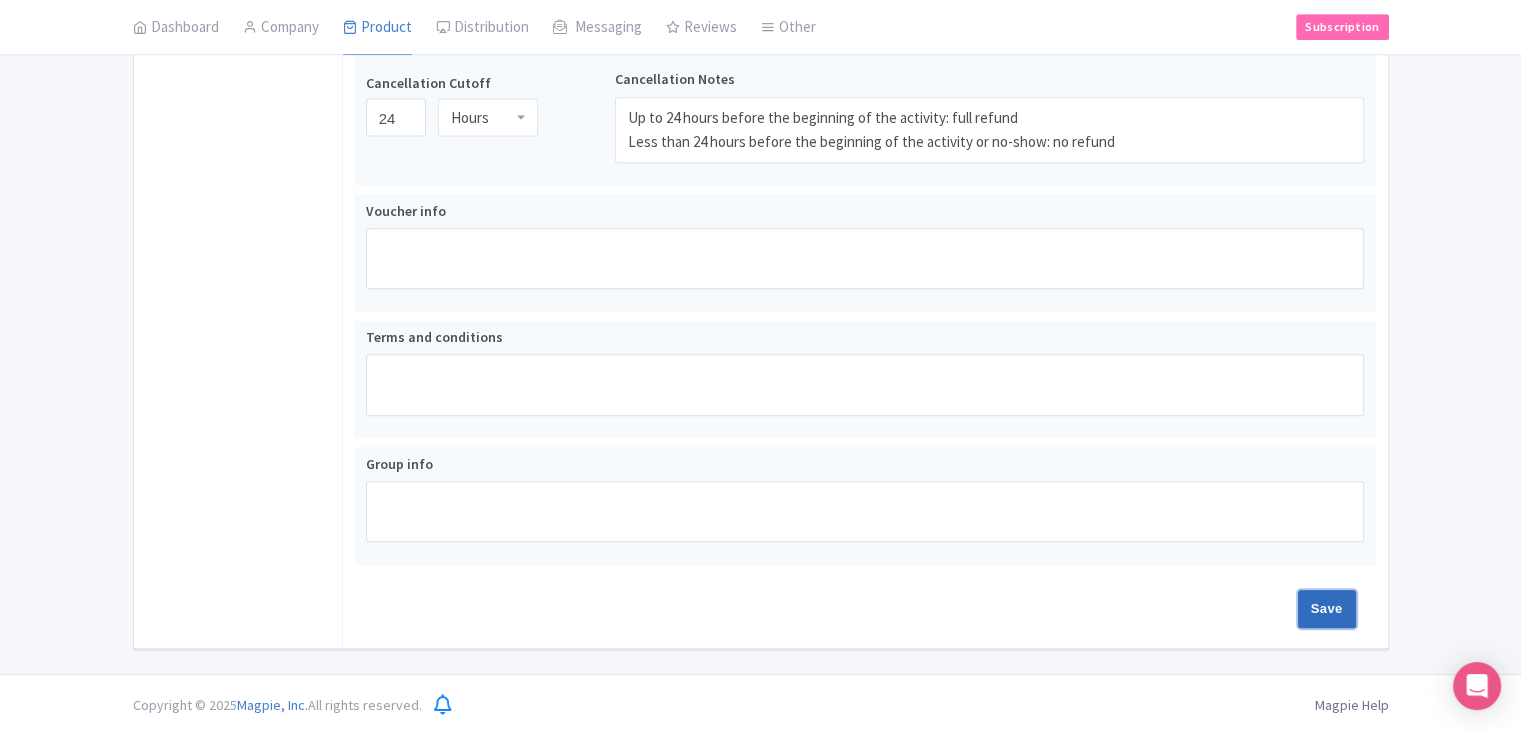 click on "Save" at bounding box center (1327, 609) 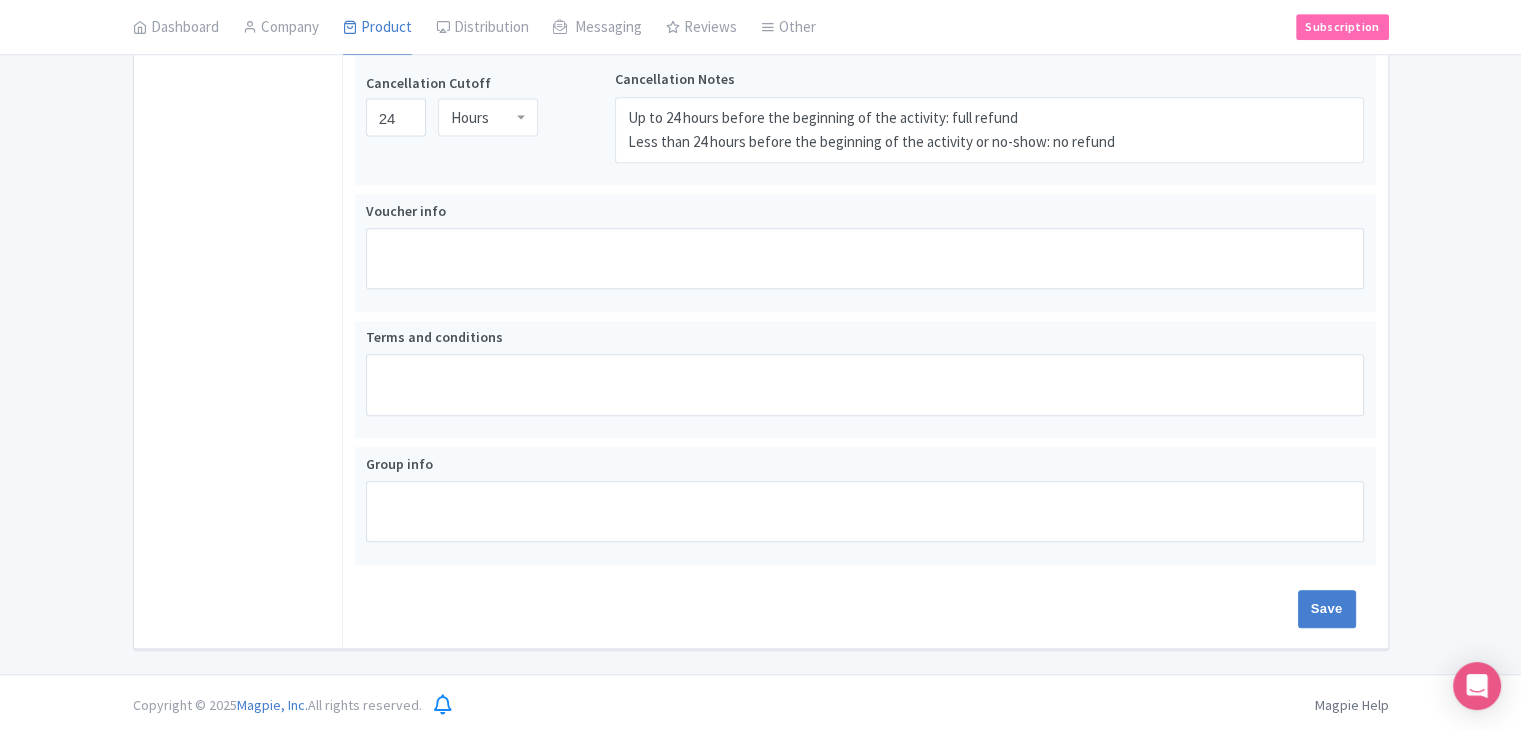 type on "Saving..." 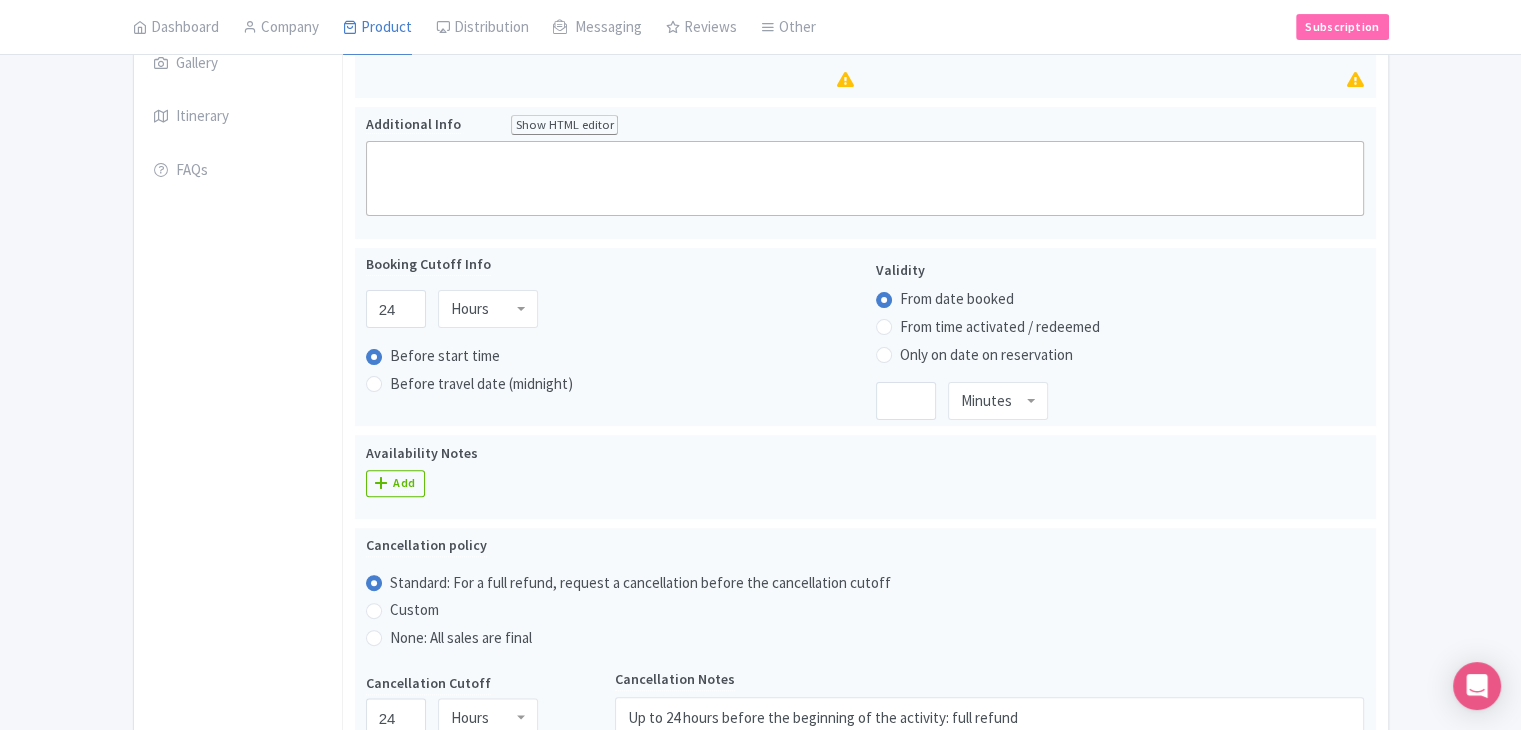 scroll, scrollTop: 26, scrollLeft: 0, axis: vertical 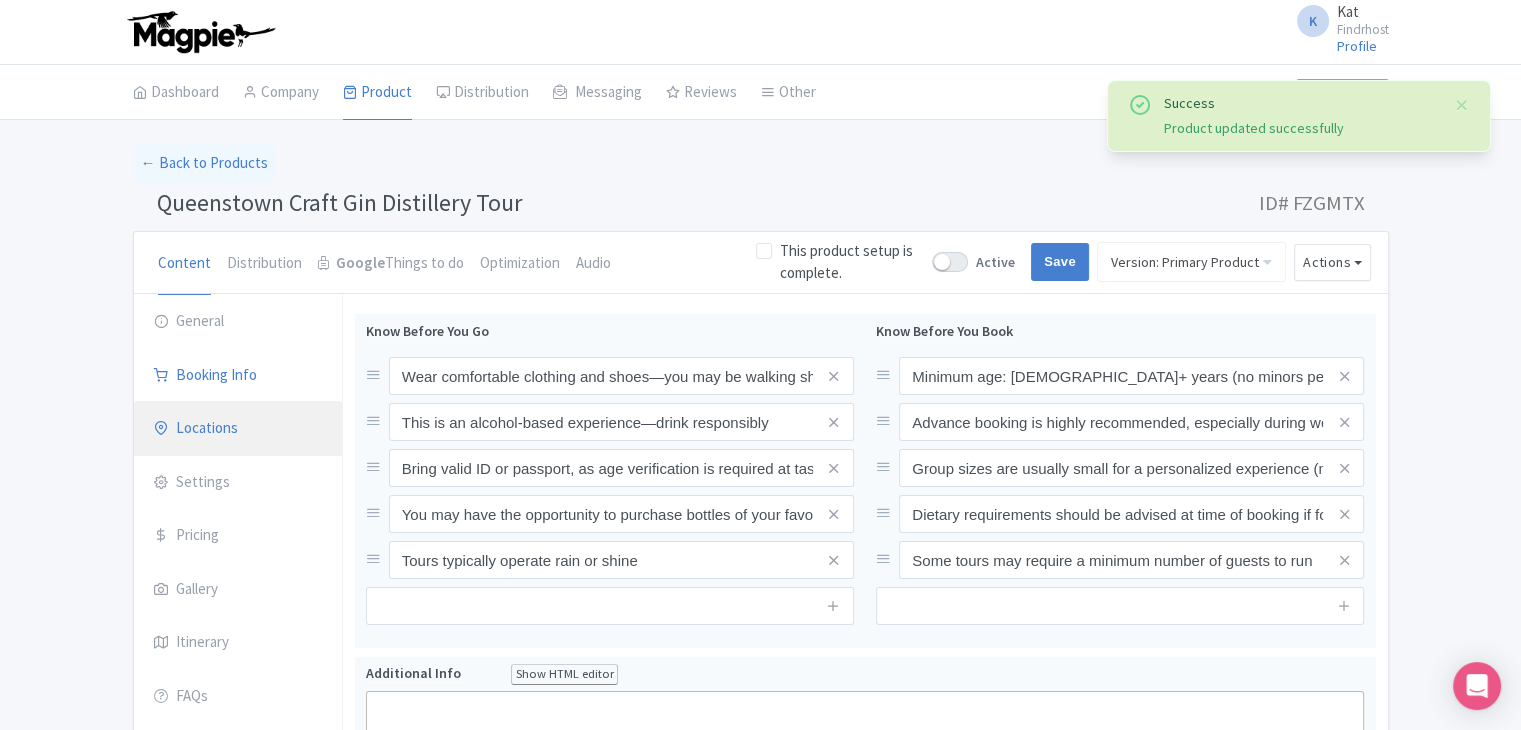 click on "Locations" at bounding box center (238, 429) 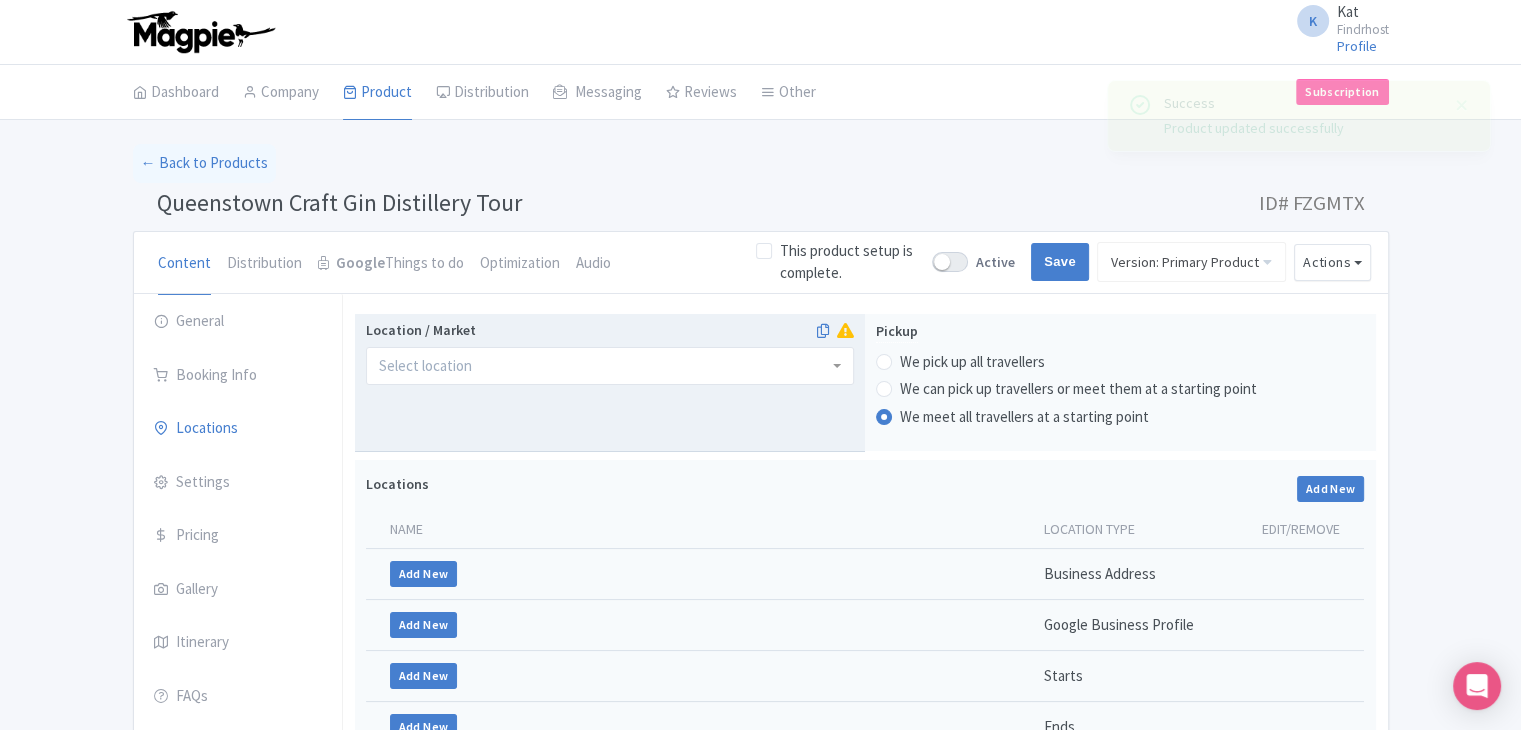 click on "Location / Market" at bounding box center (427, 366) 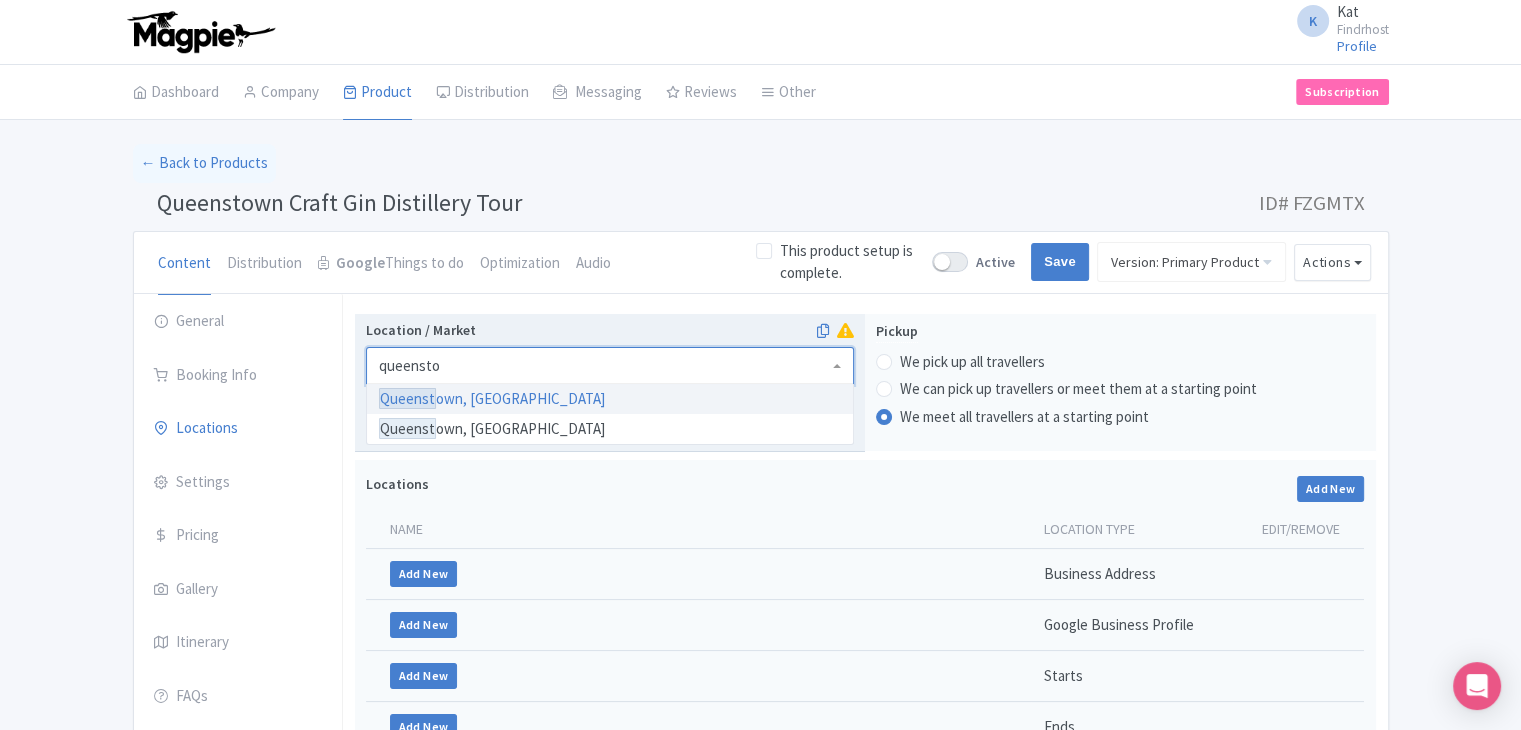 type on "queenstow" 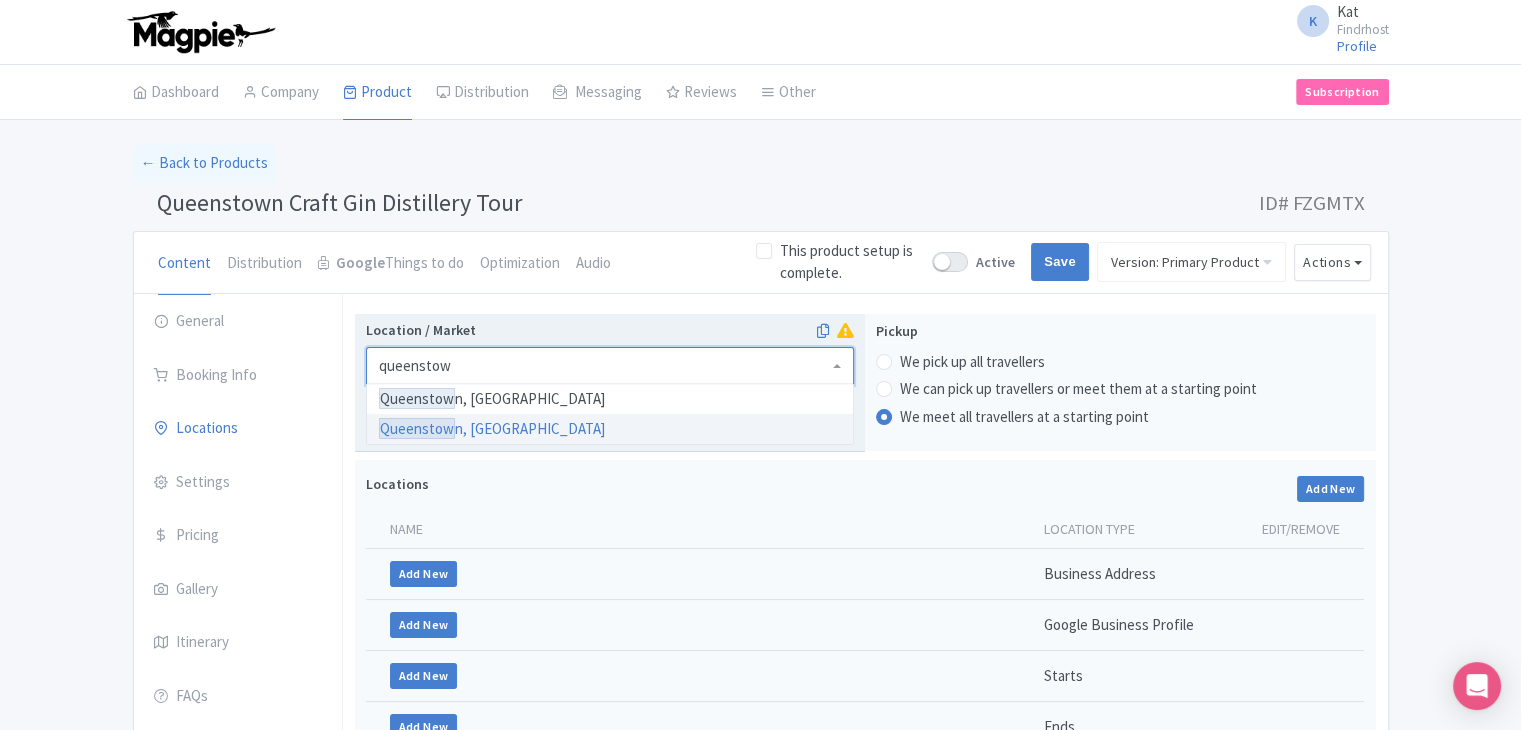 type 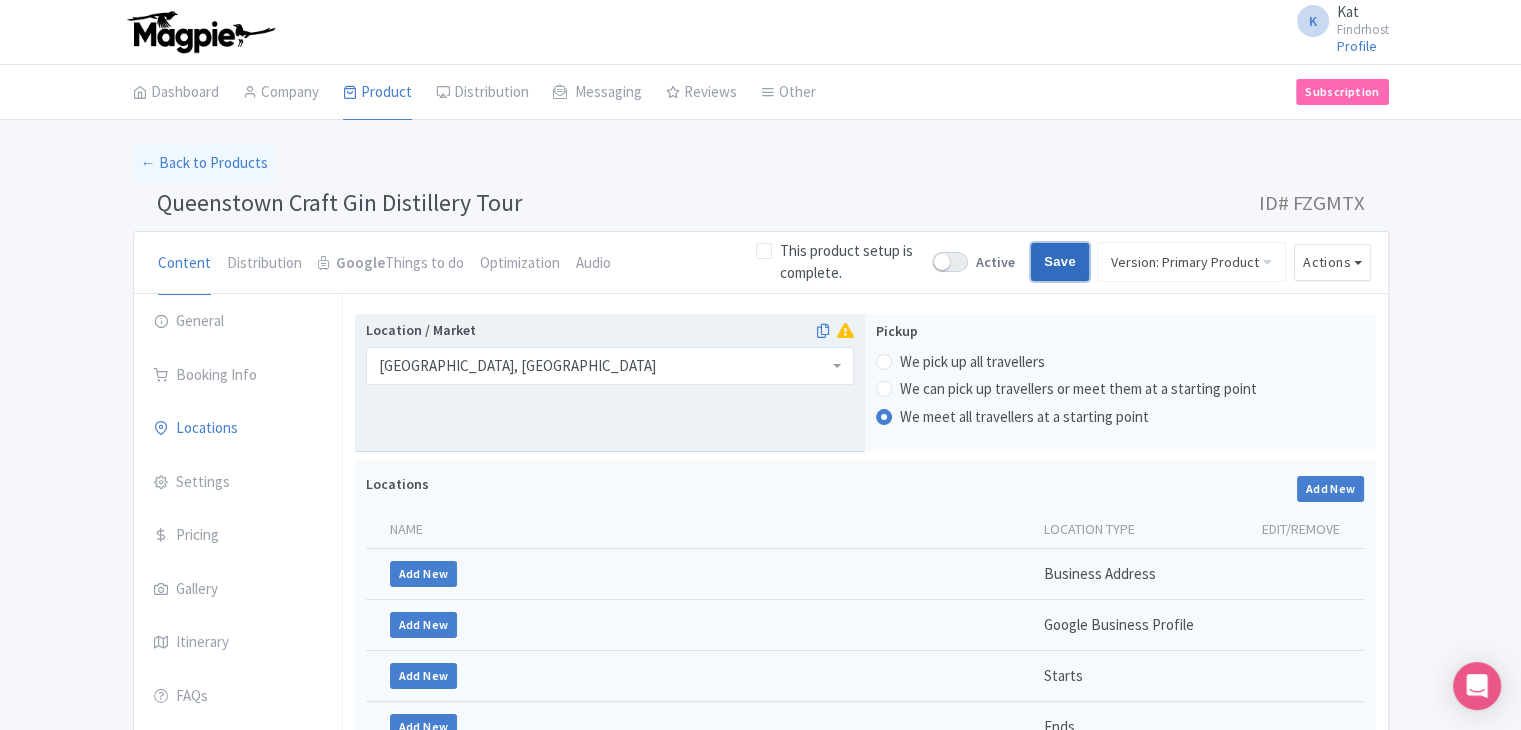 click on "Save" at bounding box center (1060, 262) 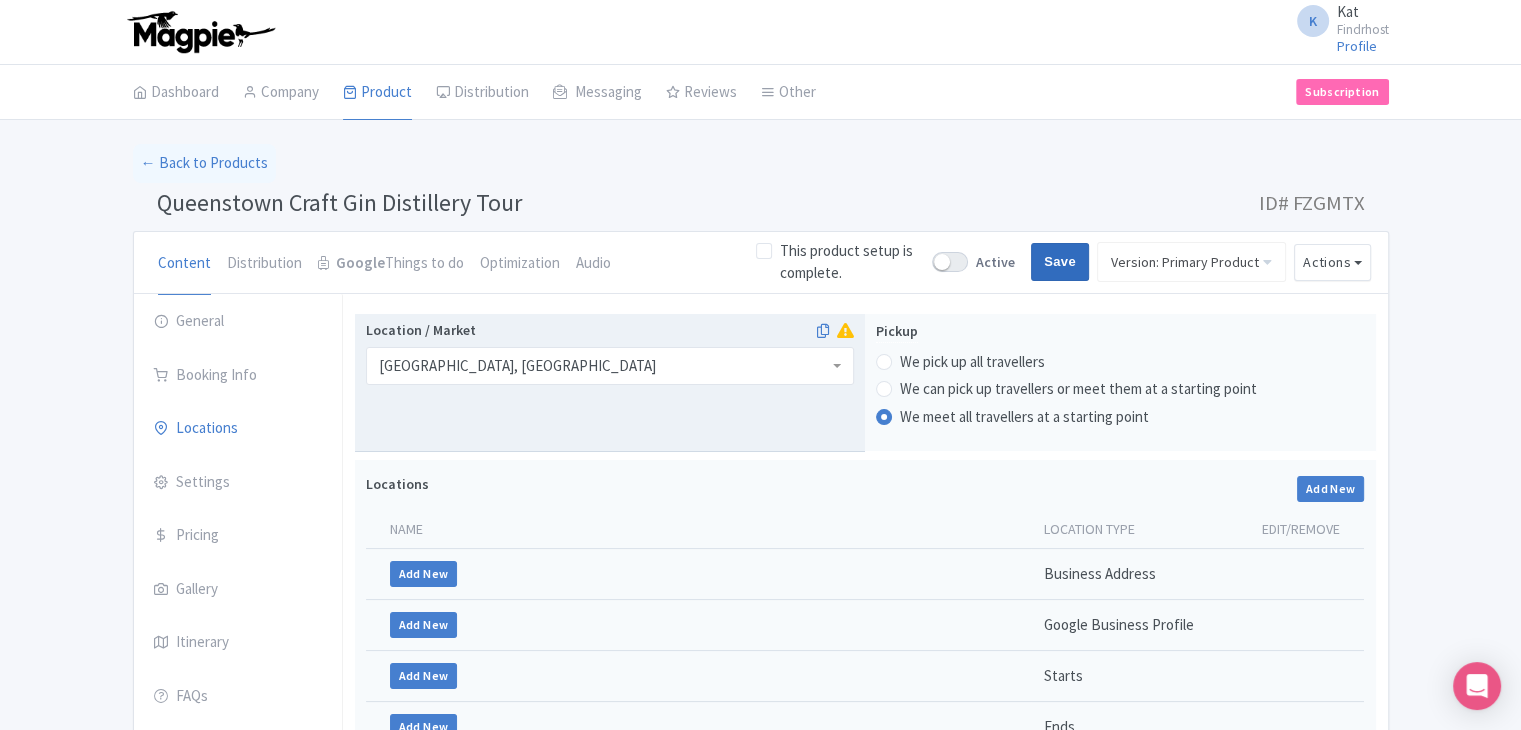 type on "Saving..." 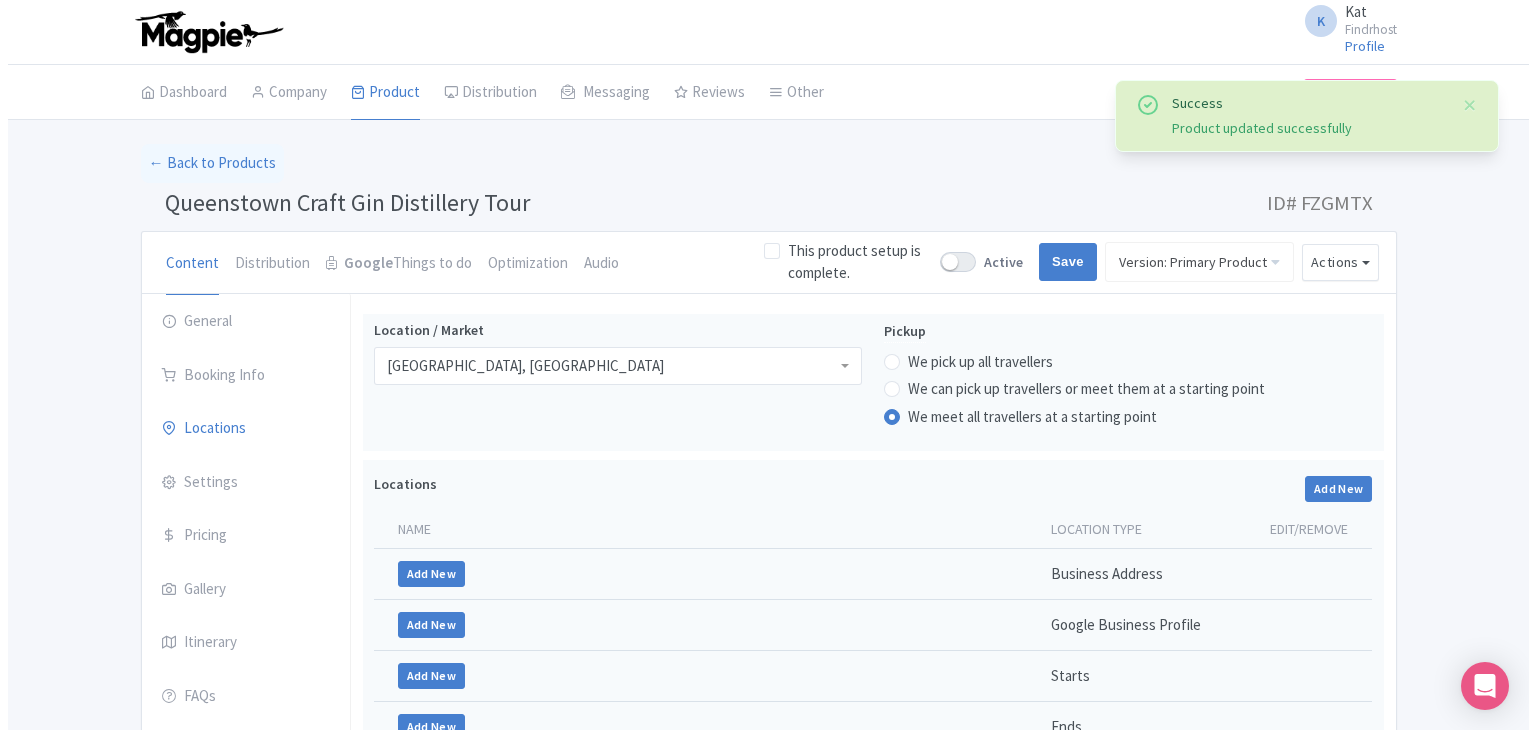 scroll, scrollTop: 312, scrollLeft: 0, axis: vertical 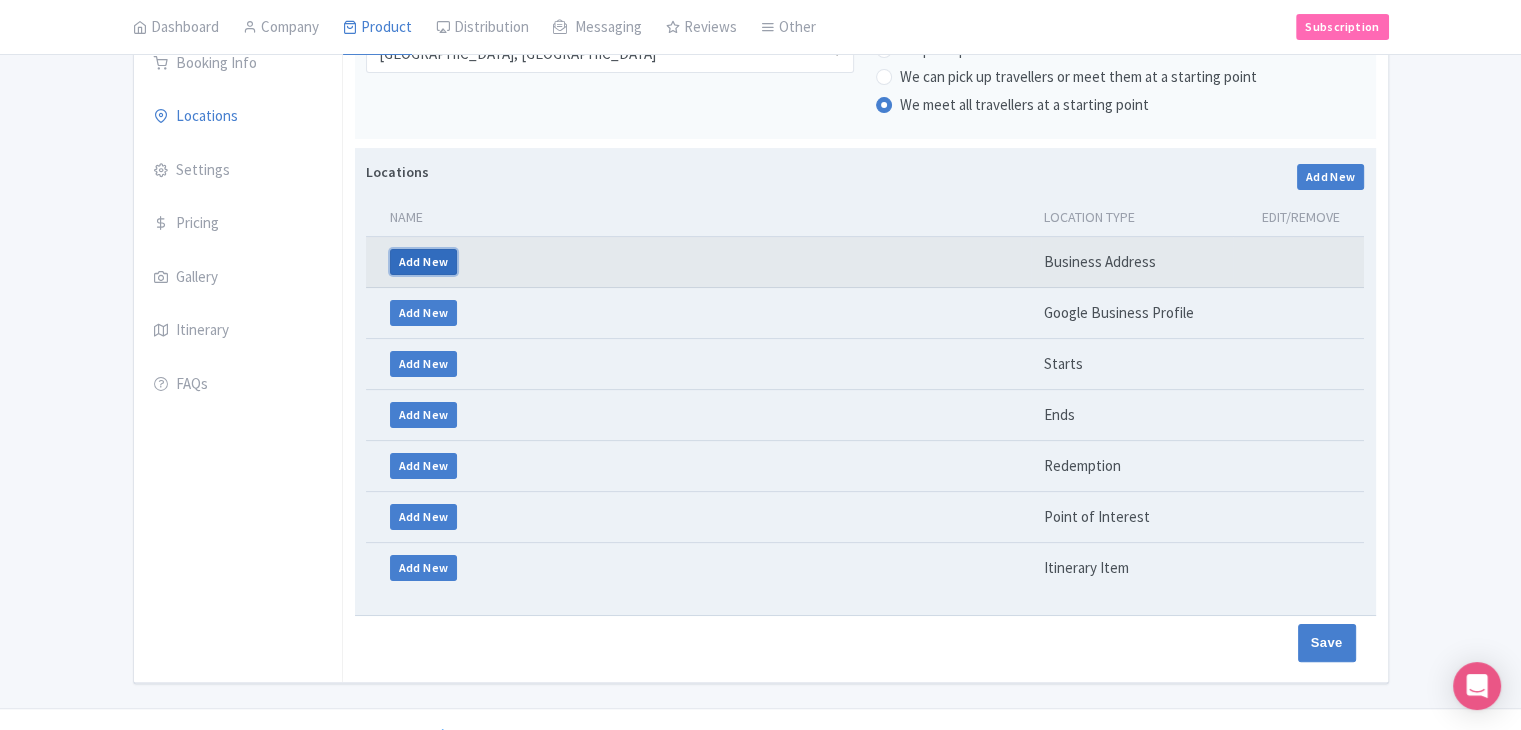click on "Add New" at bounding box center (424, 262) 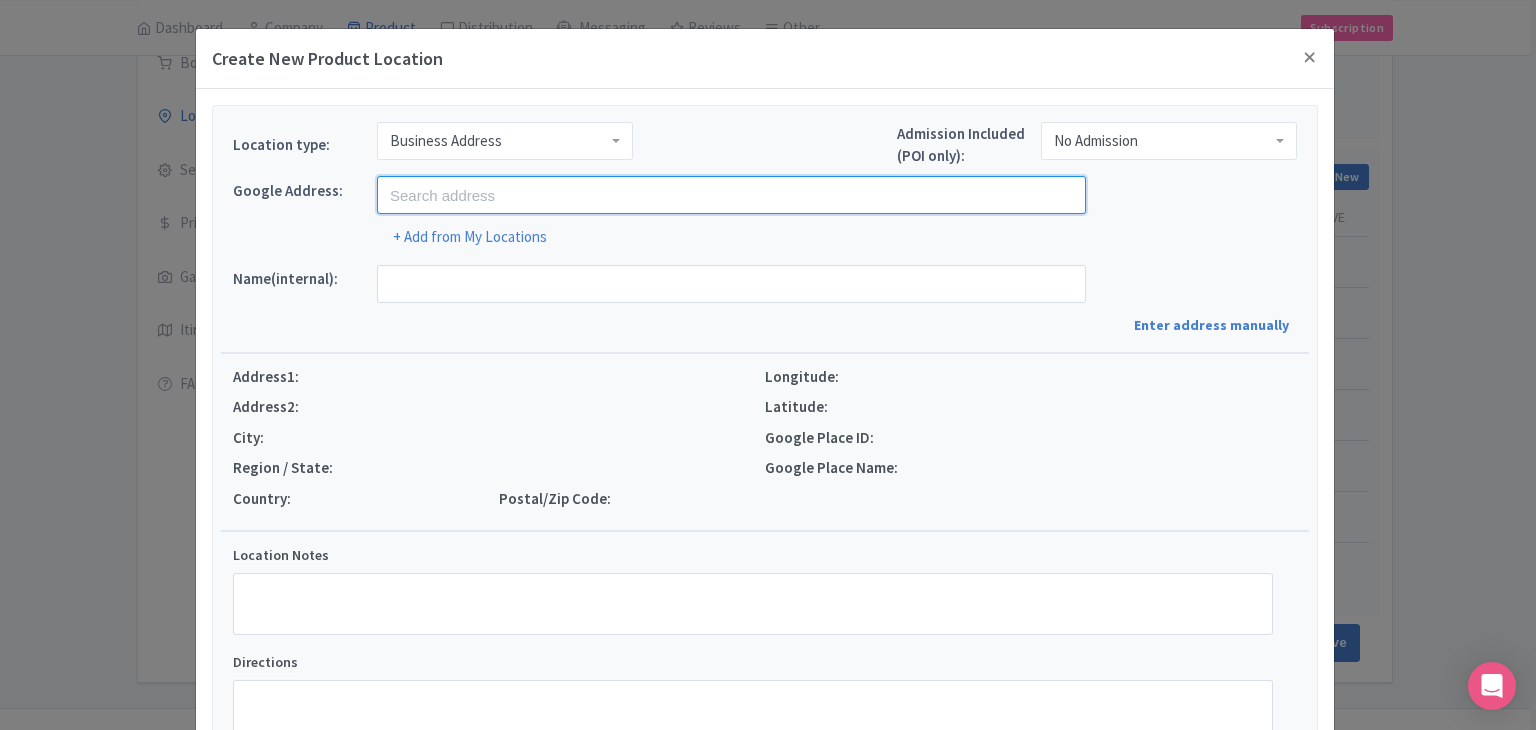 click at bounding box center [731, 195] 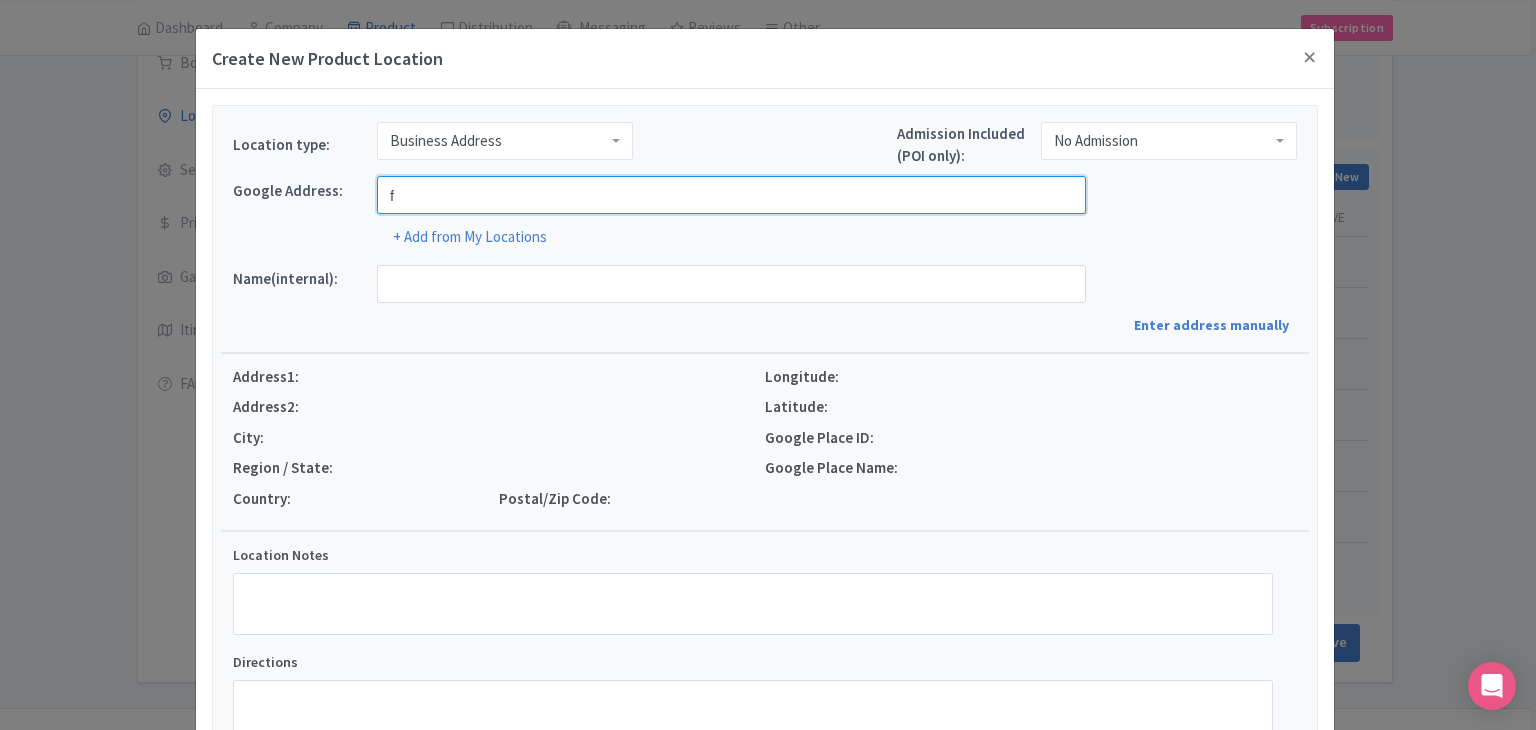 type on "Findrhost, [GEOGRAPHIC_DATA], [GEOGRAPHIC_DATA], [GEOGRAPHIC_DATA]" 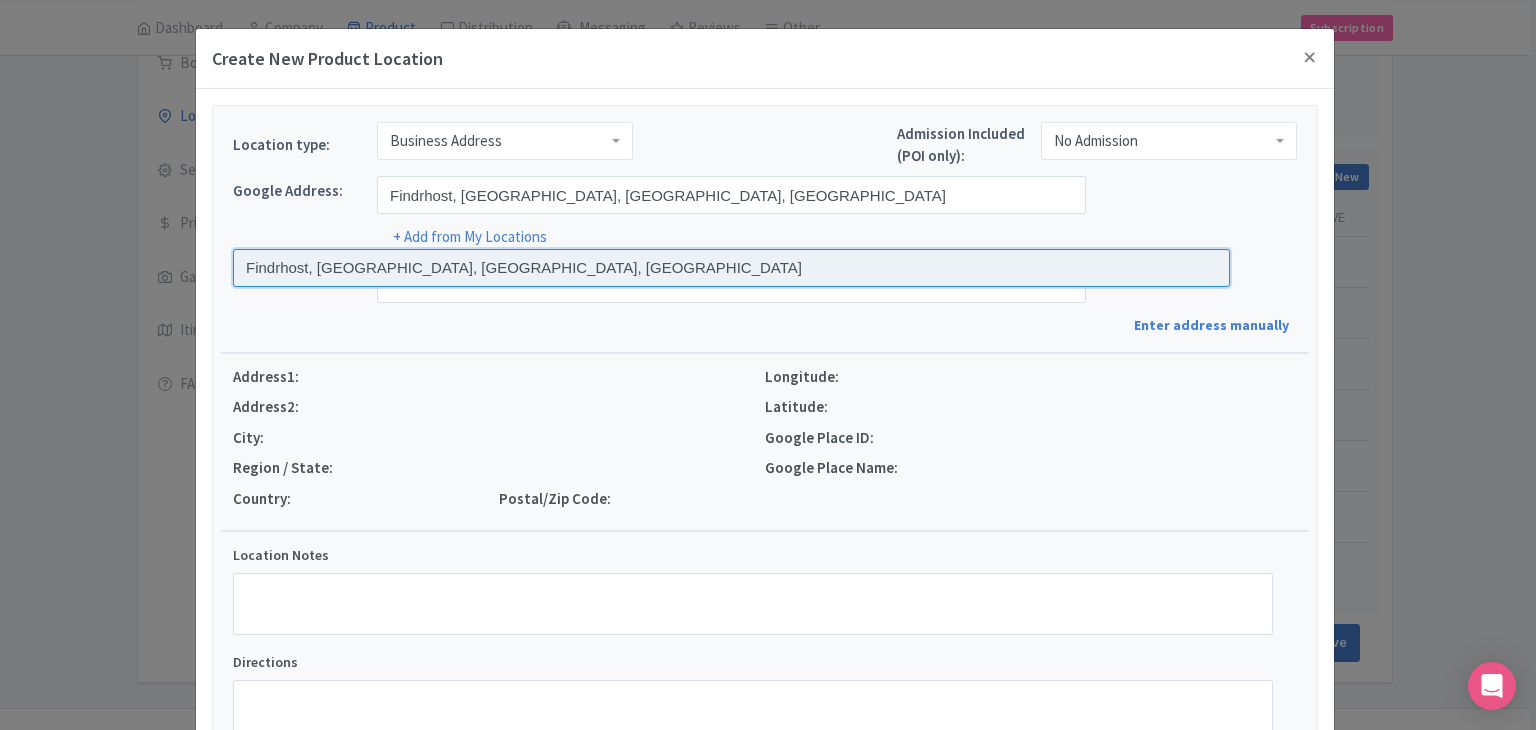 click at bounding box center (731, 268) 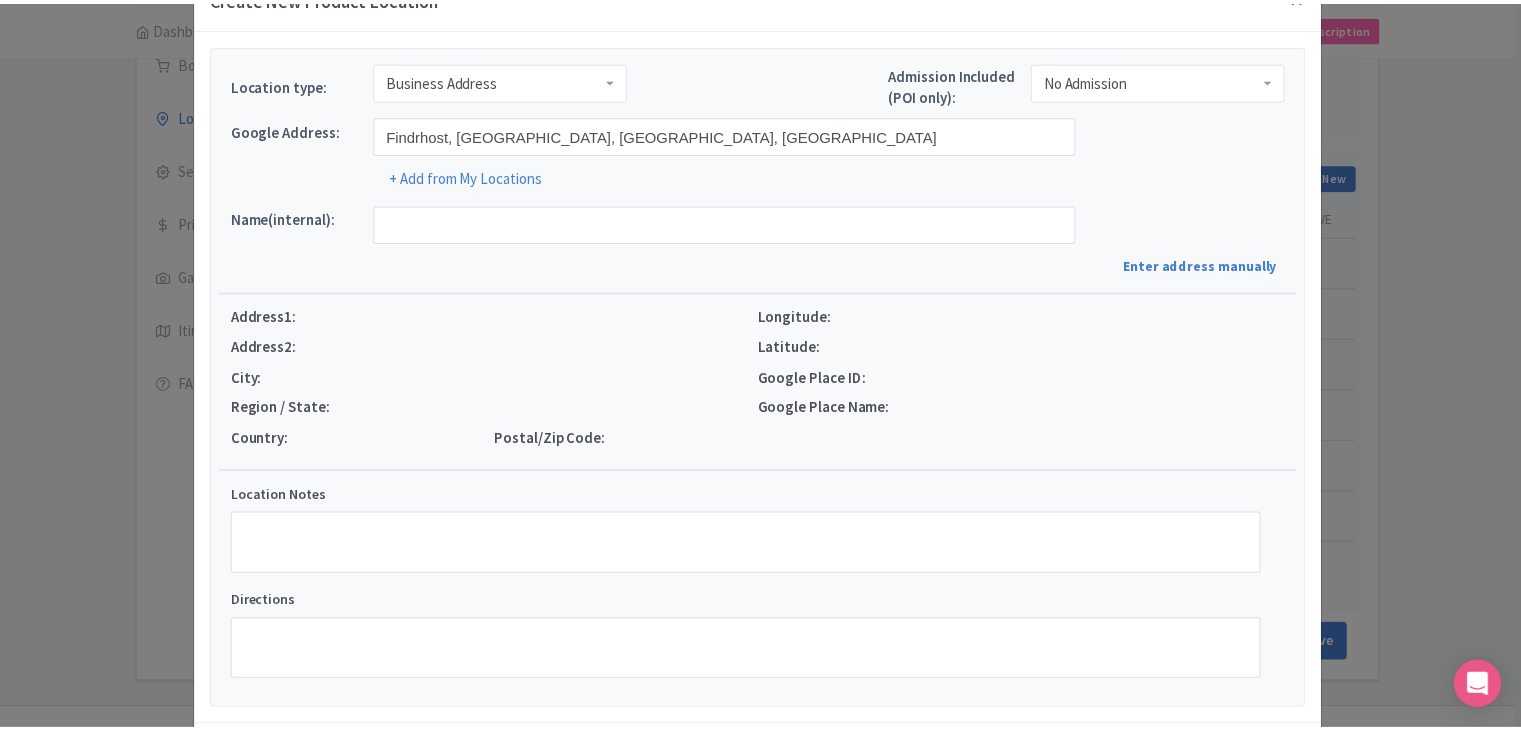 scroll, scrollTop: 152, scrollLeft: 0, axis: vertical 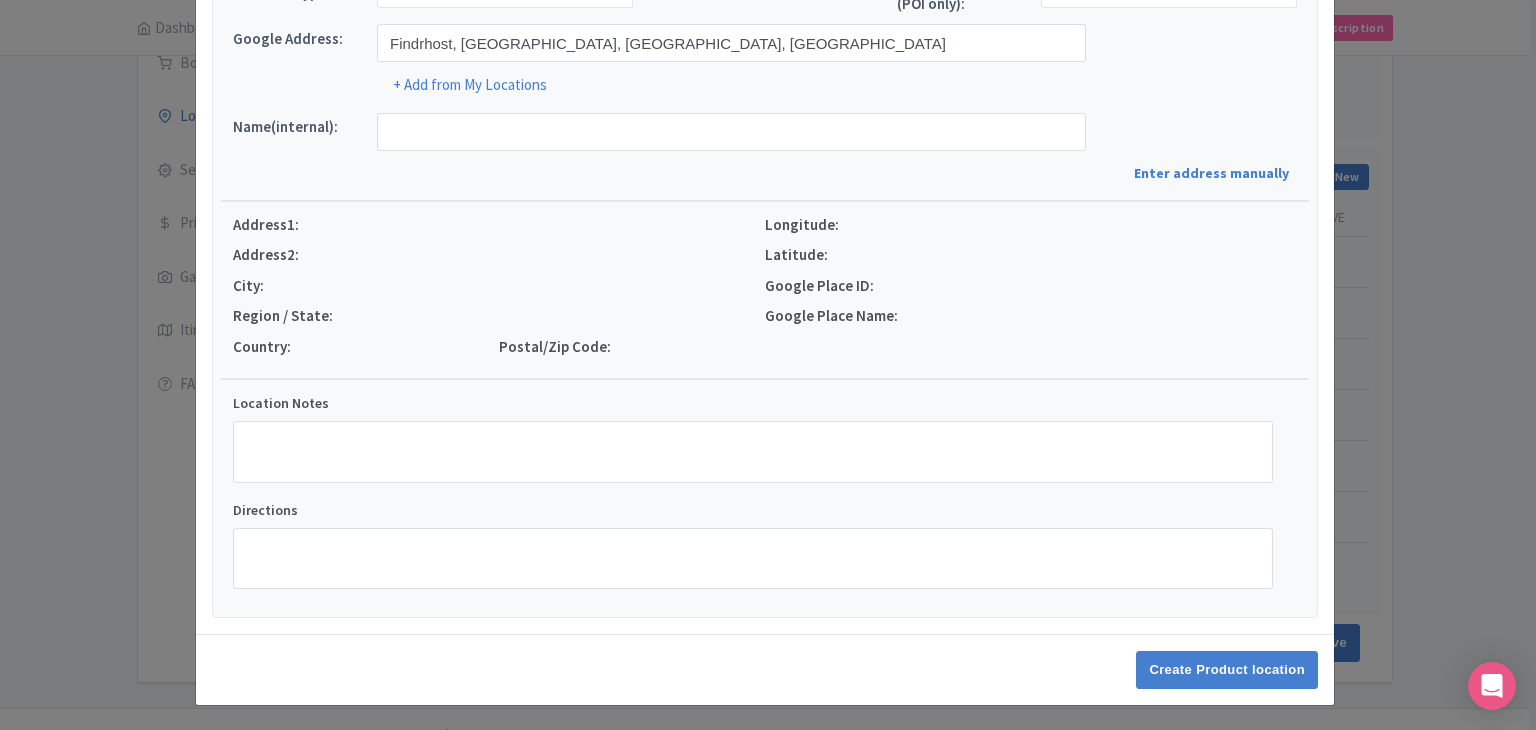 type on "Findrhost, [STREET_ADDRESS]" 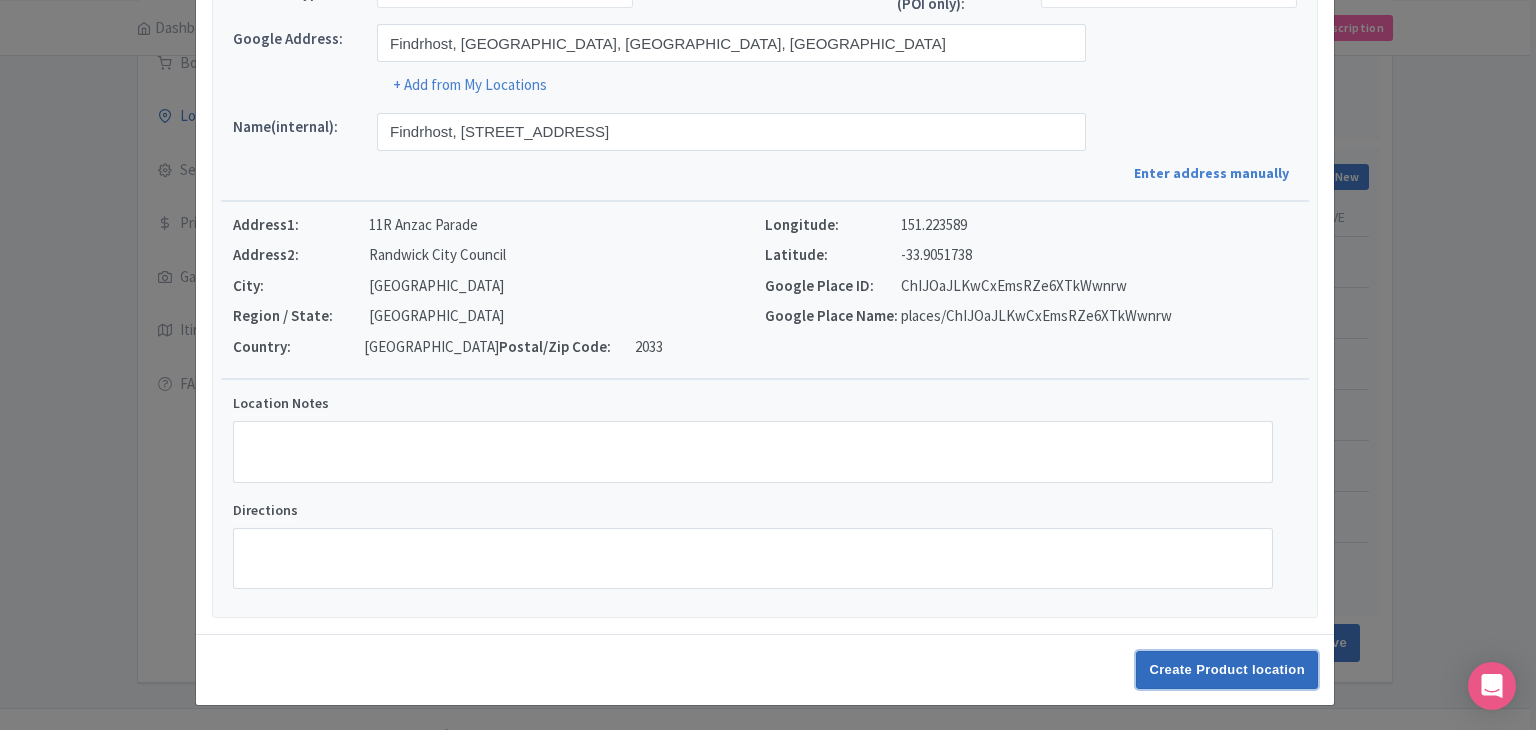 click on "Create Product location" at bounding box center (1227, 670) 